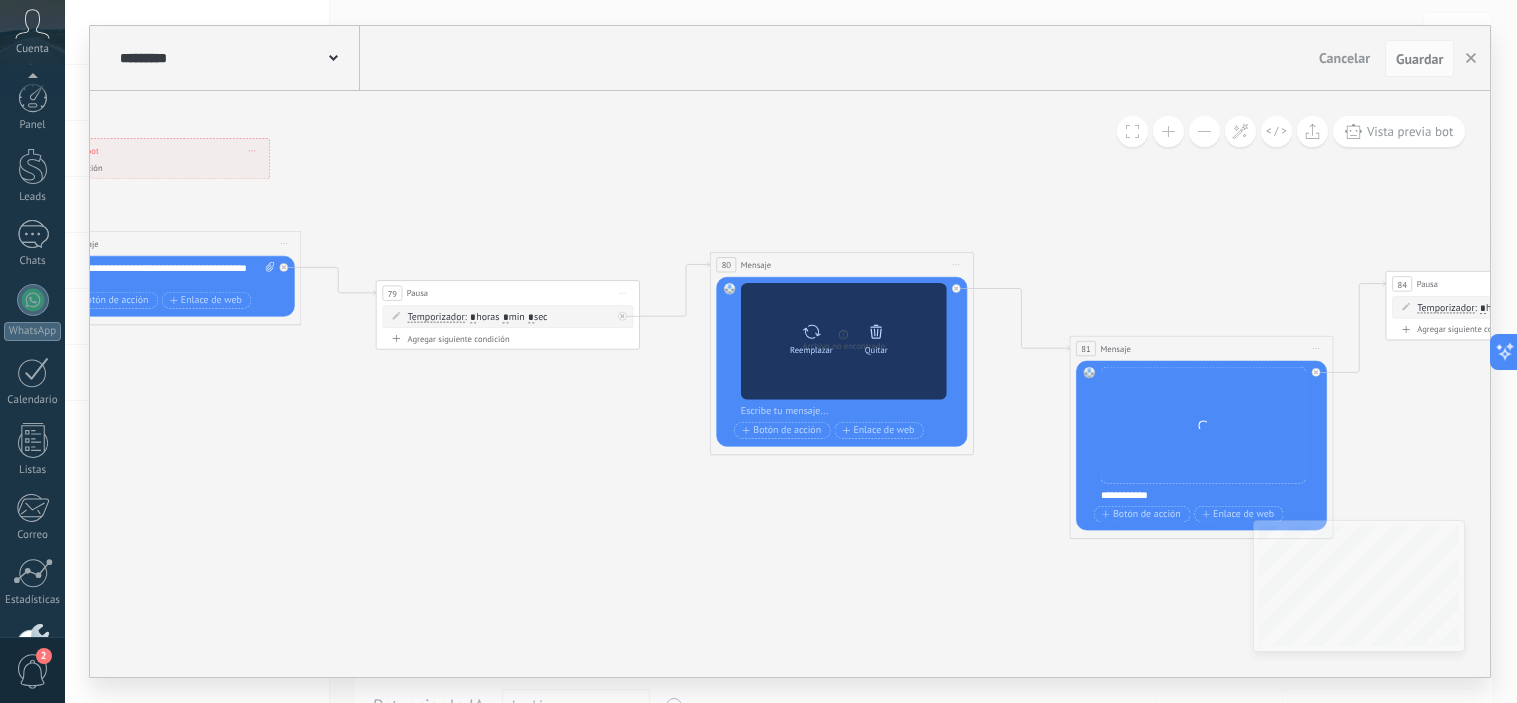 scroll, scrollTop: 0, scrollLeft: 0, axis: both 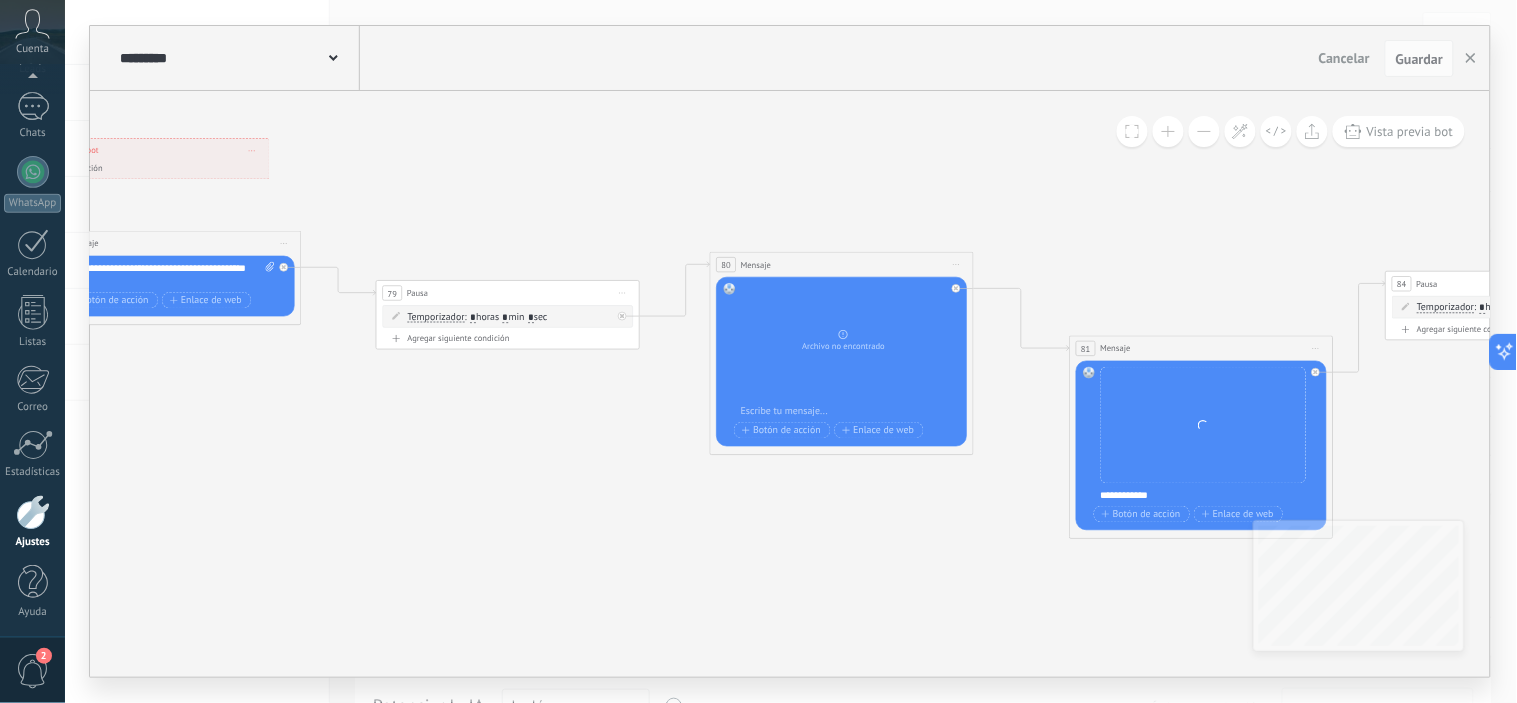 click 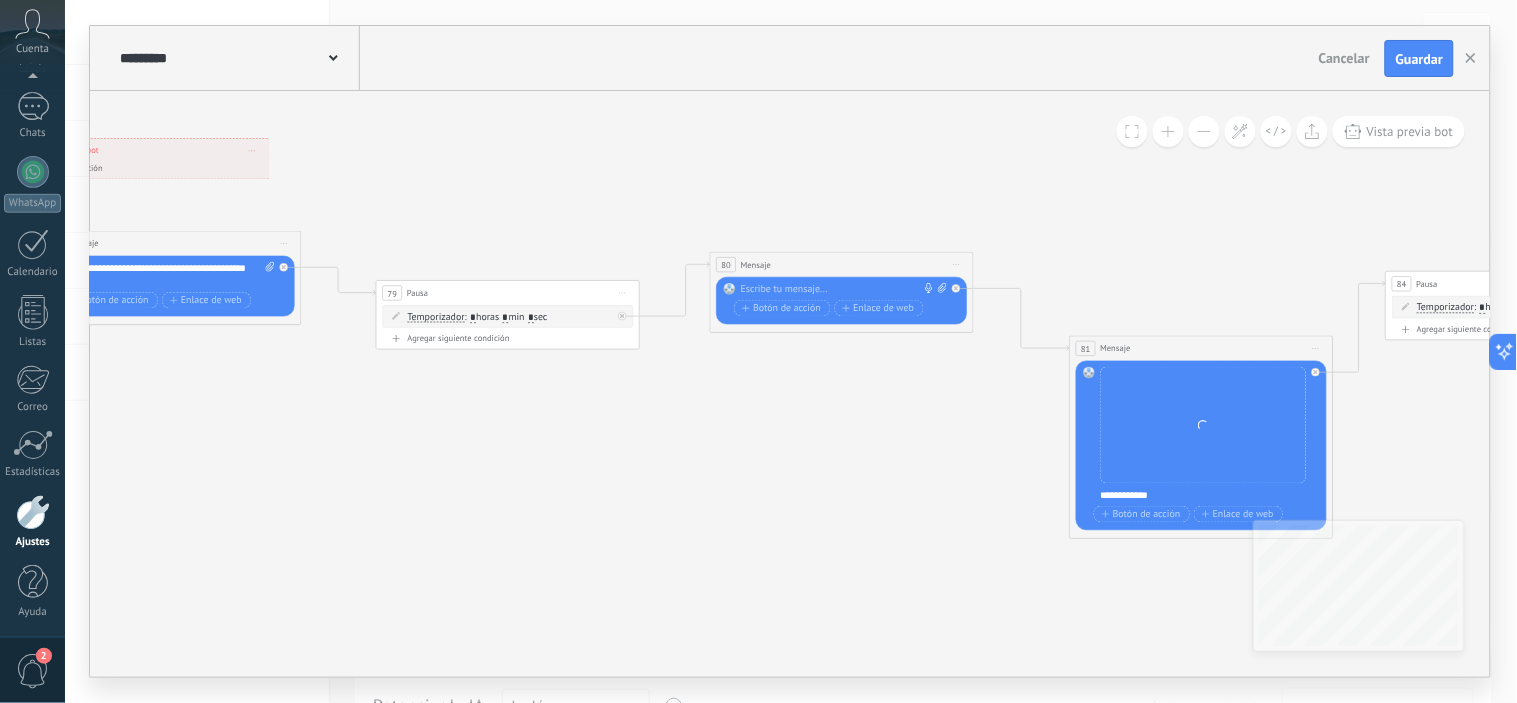 click 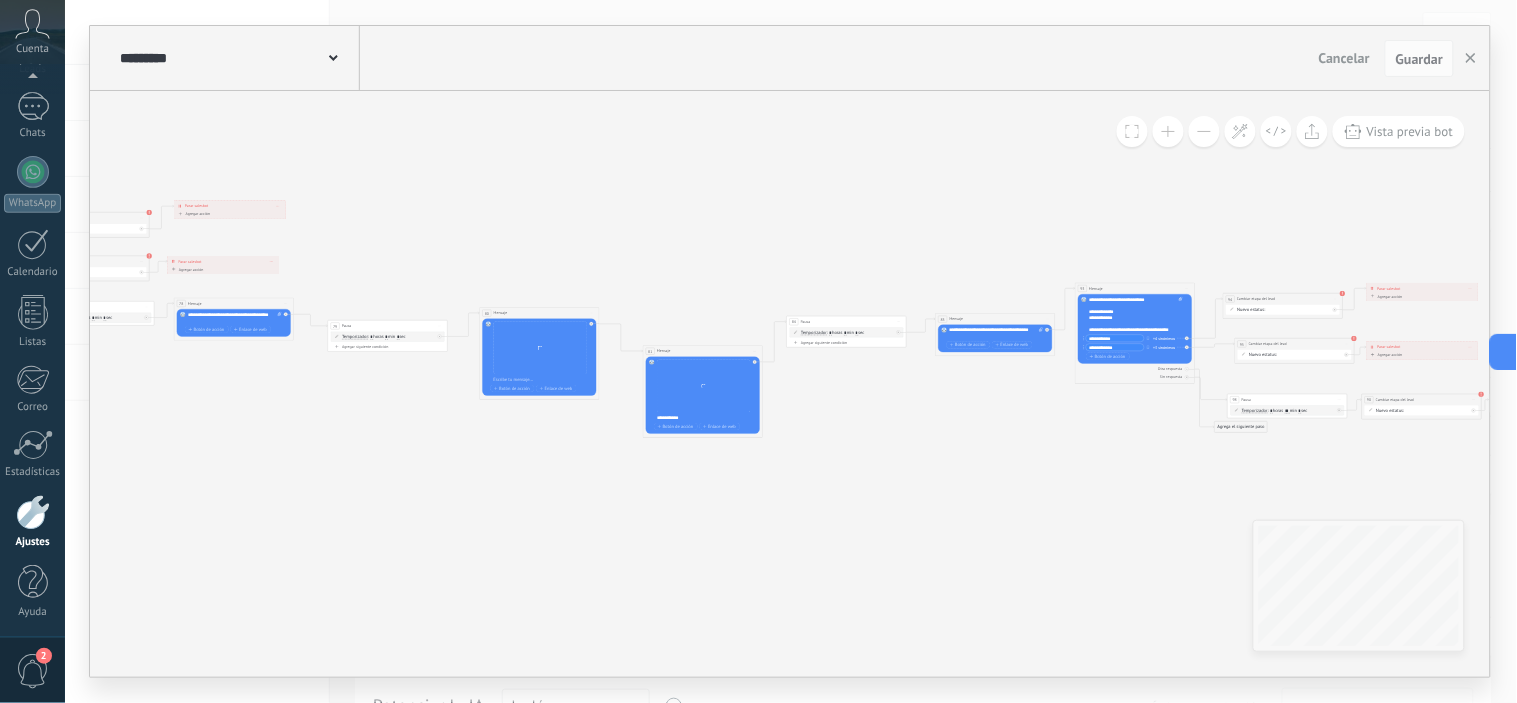 drag, startPoint x: 981, startPoint y: 271, endPoint x: 712, endPoint y: 385, distance: 292.1592 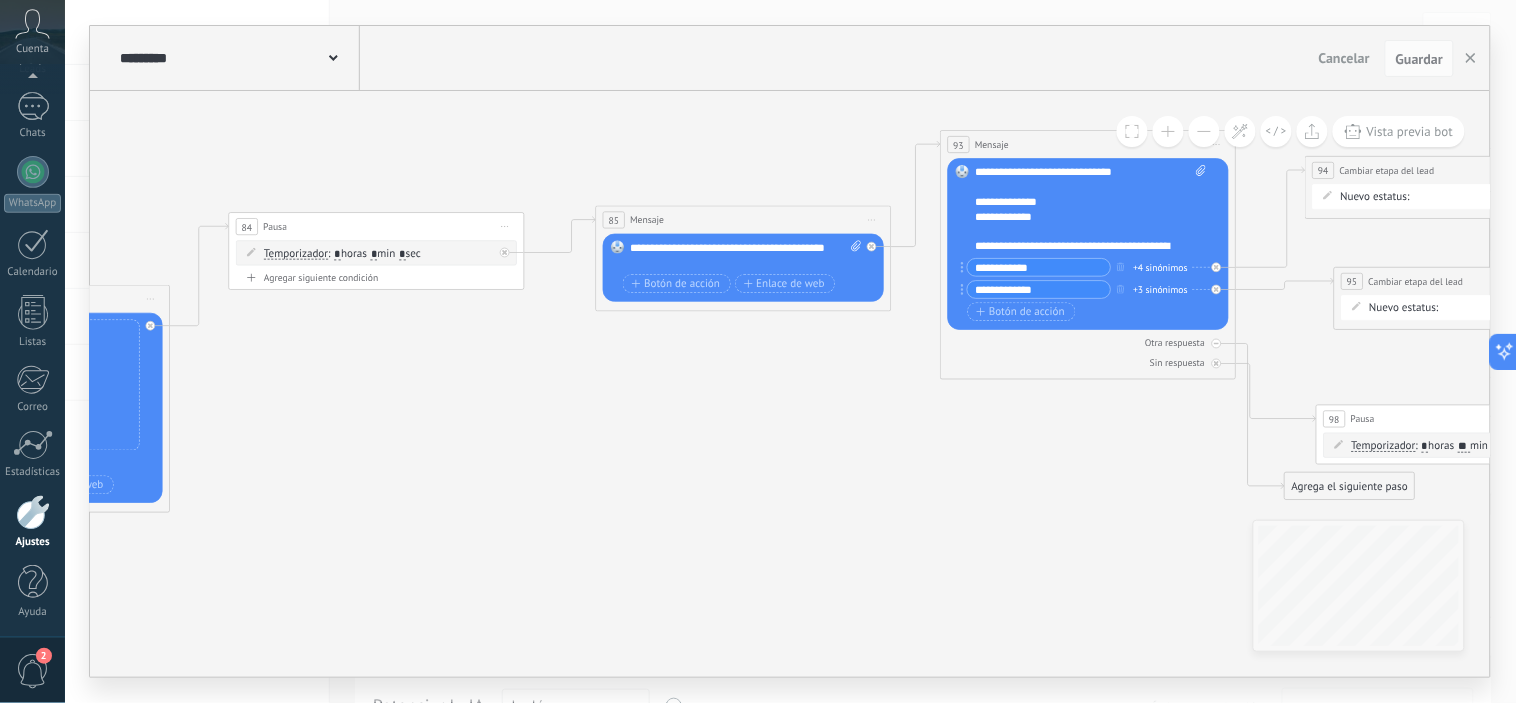 drag, startPoint x: 1048, startPoint y: 506, endPoint x: 881, endPoint y: 433, distance: 182.25806 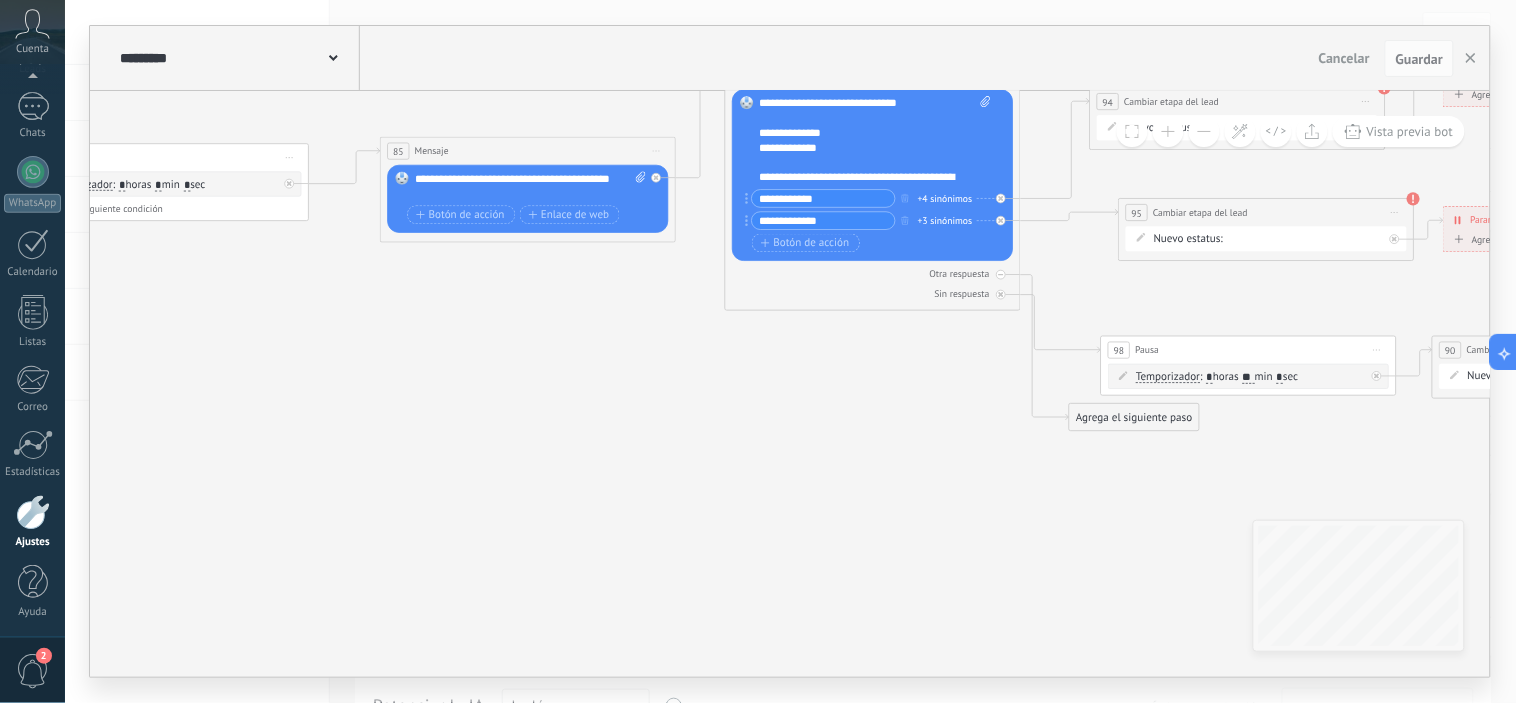 drag, startPoint x: 922, startPoint y: 460, endPoint x: 738, endPoint y: 408, distance: 191.2067 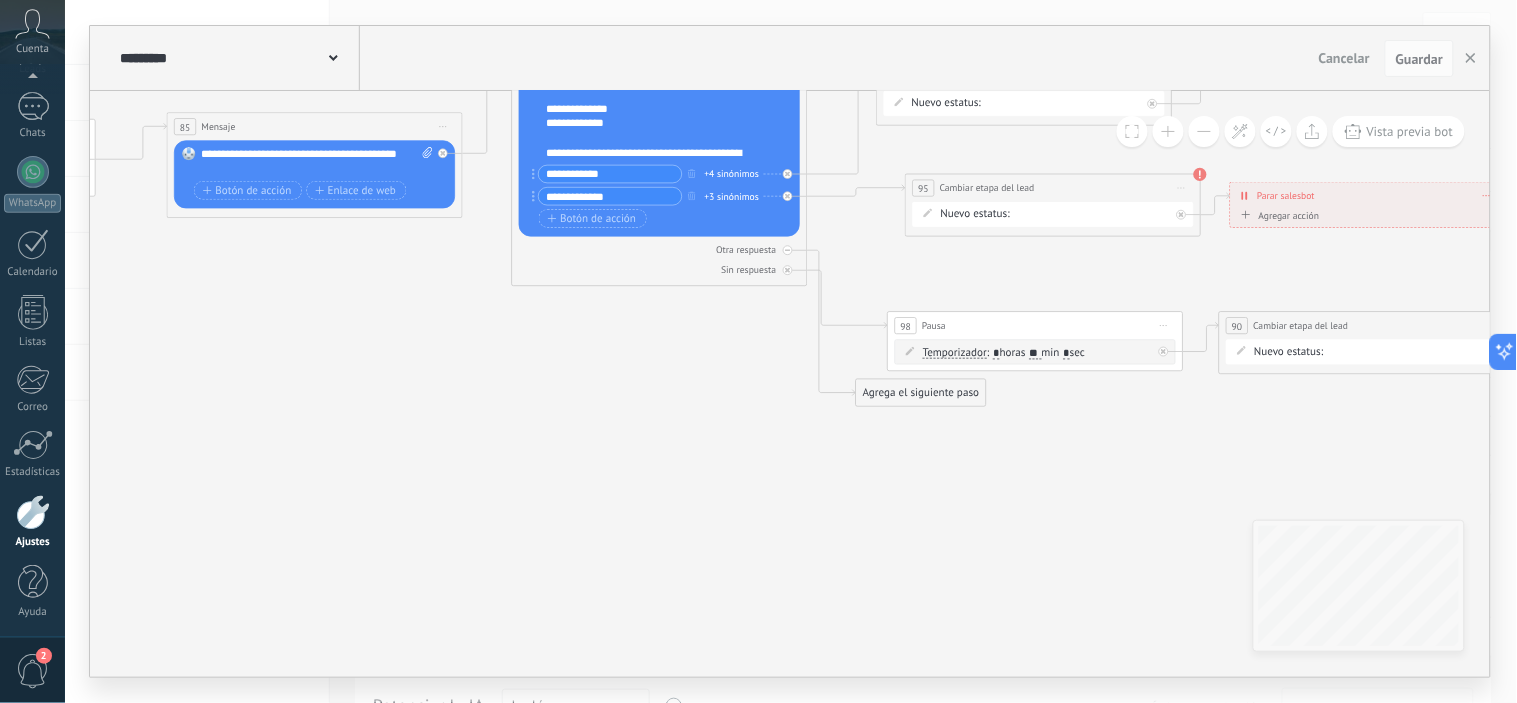 drag, startPoint x: 790, startPoint y: 446, endPoint x: 724, endPoint y: 435, distance: 66.910385 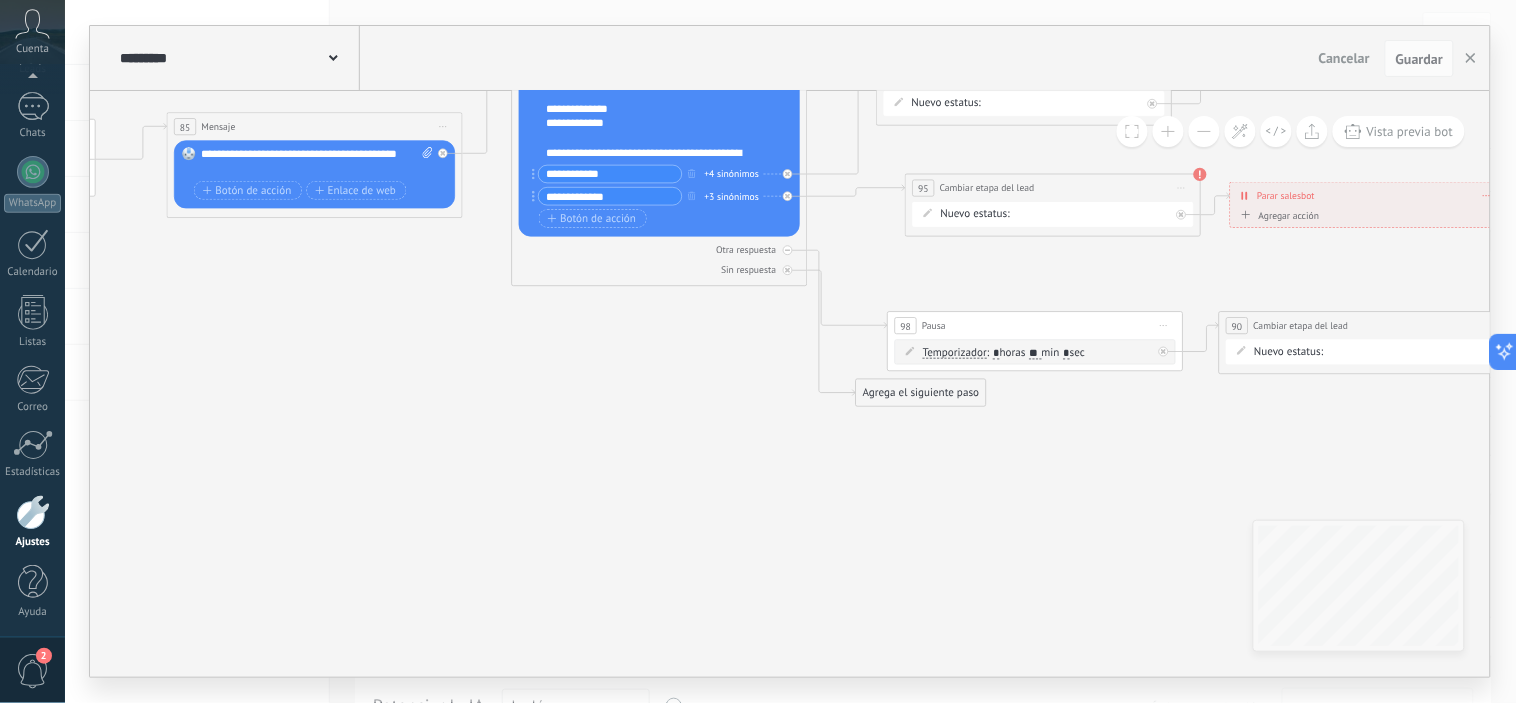 click 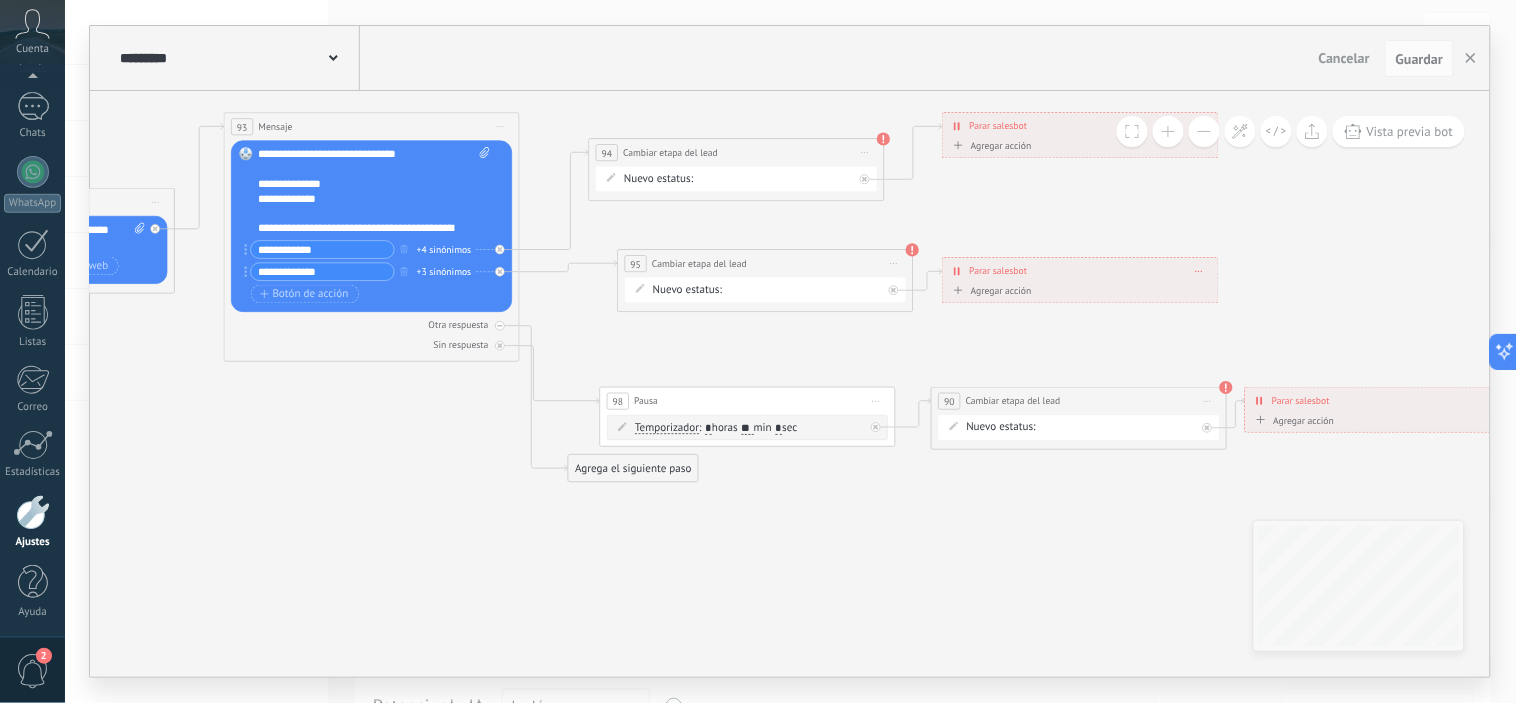 drag, startPoint x: 976, startPoint y: 458, endPoint x: 747, endPoint y: 558, distance: 249.88197 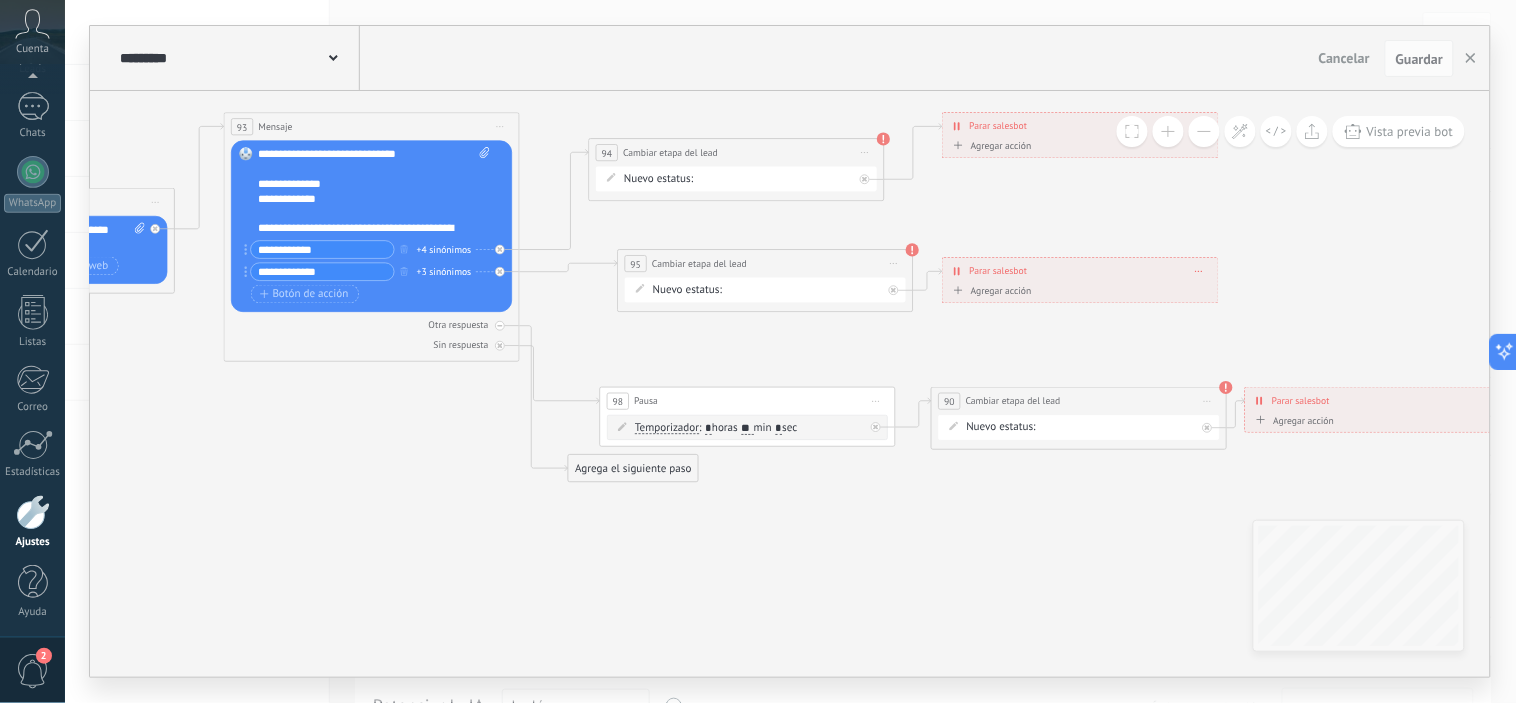 click 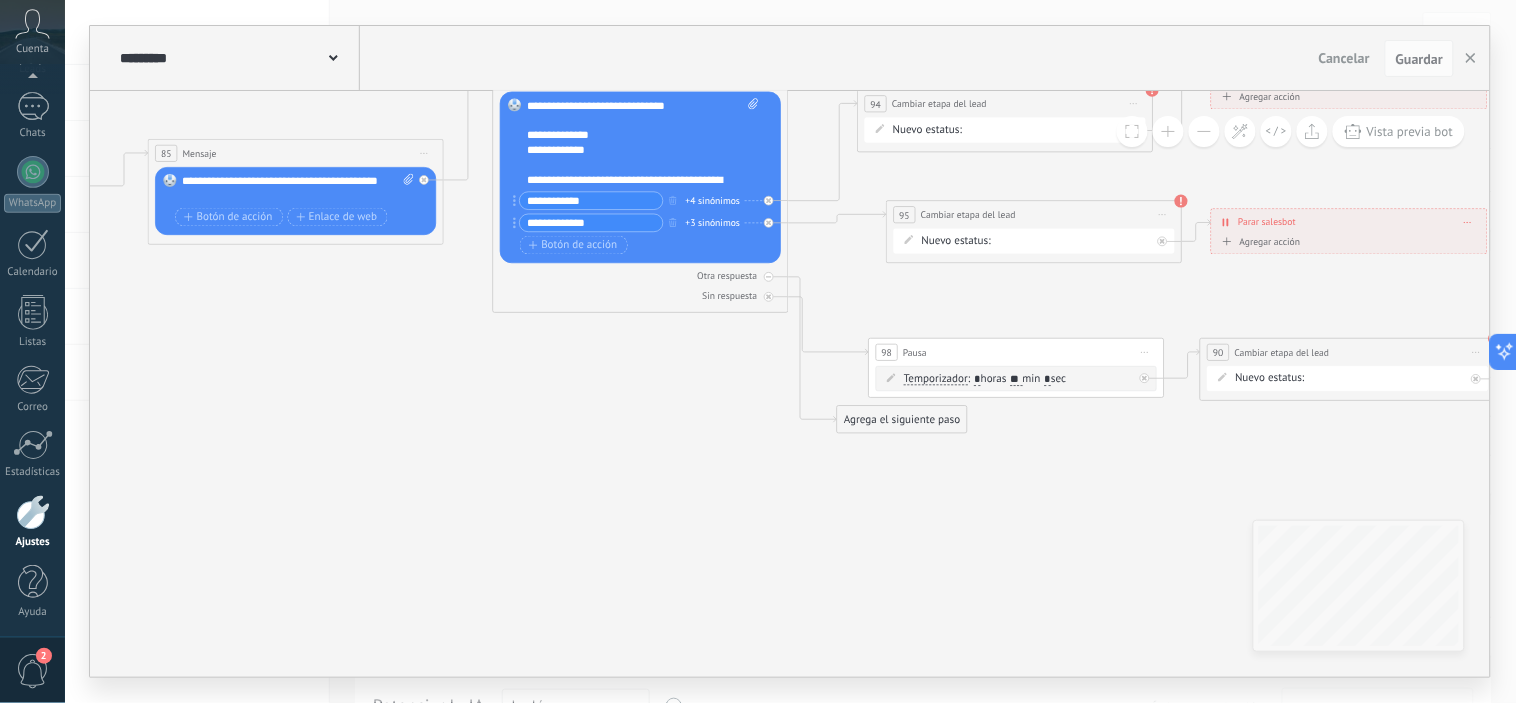 drag, startPoint x: 1147, startPoint y: 526, endPoint x: 1451, endPoint y: 474, distance: 308.4153 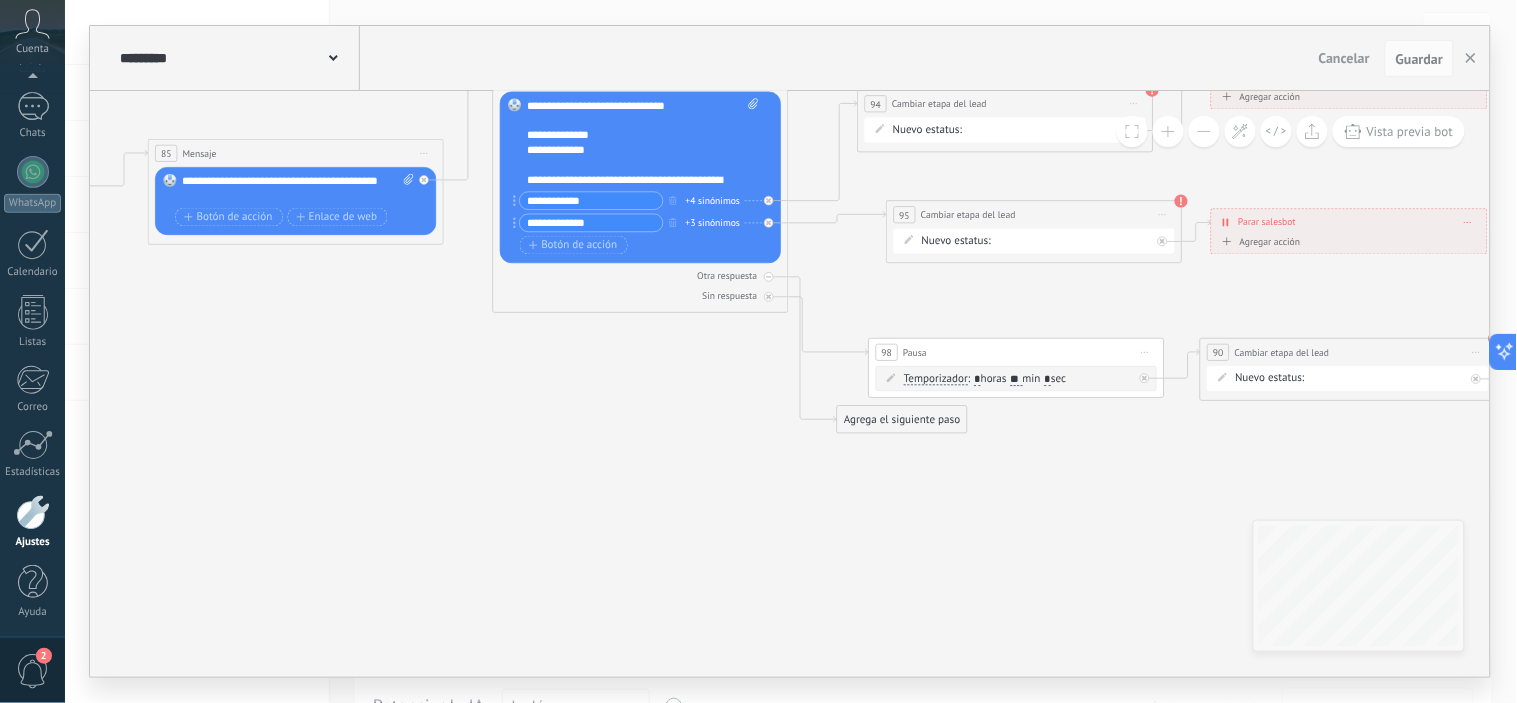 click 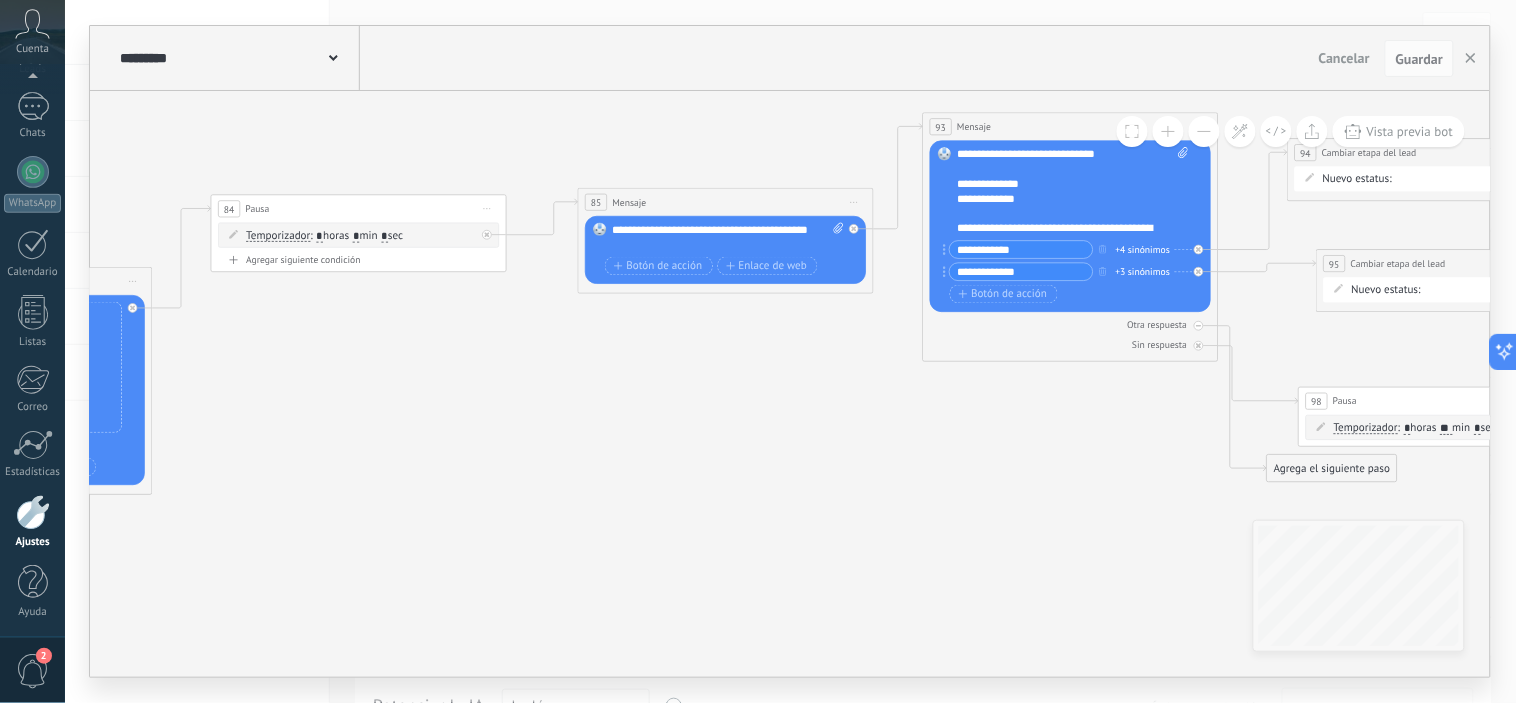 drag, startPoint x: 556, startPoint y: 385, endPoint x: 933, endPoint y: 434, distance: 380.17102 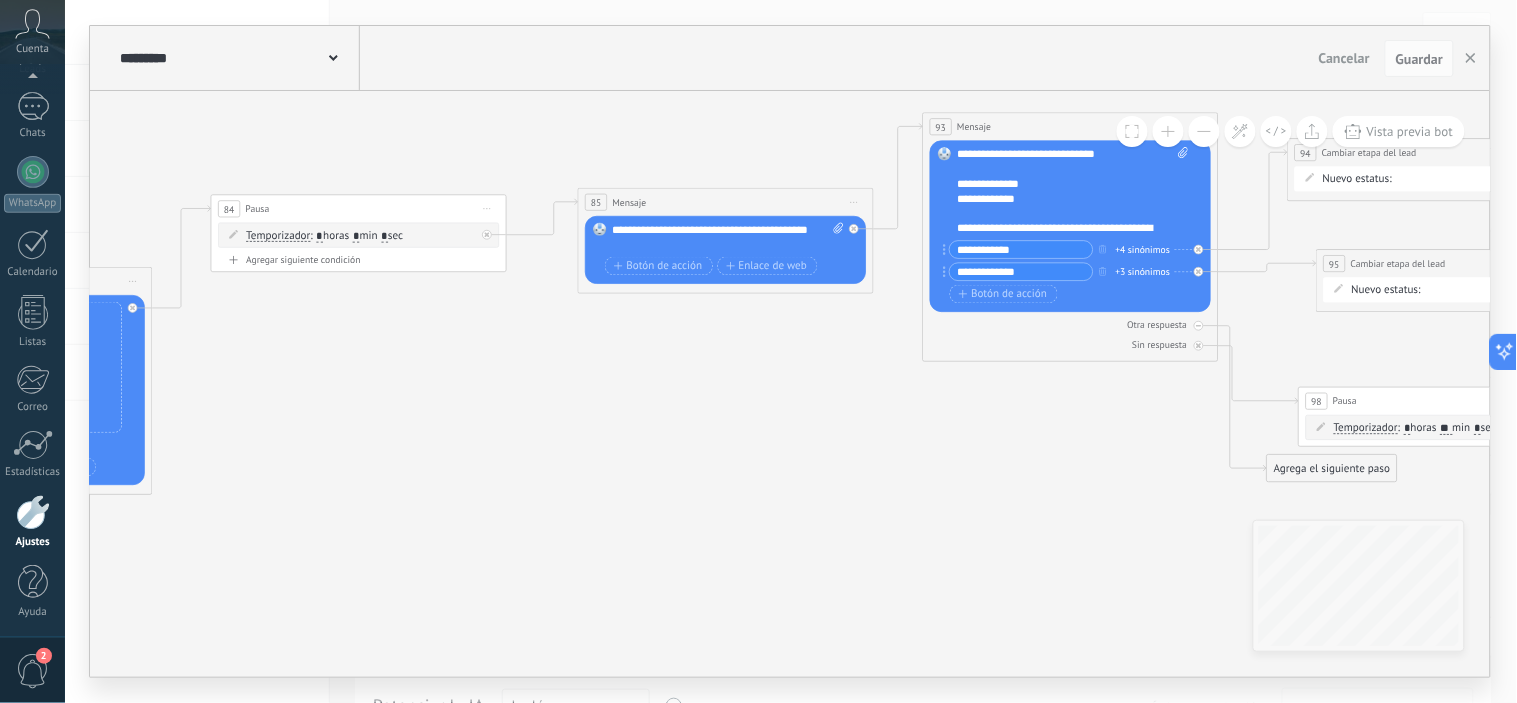 click 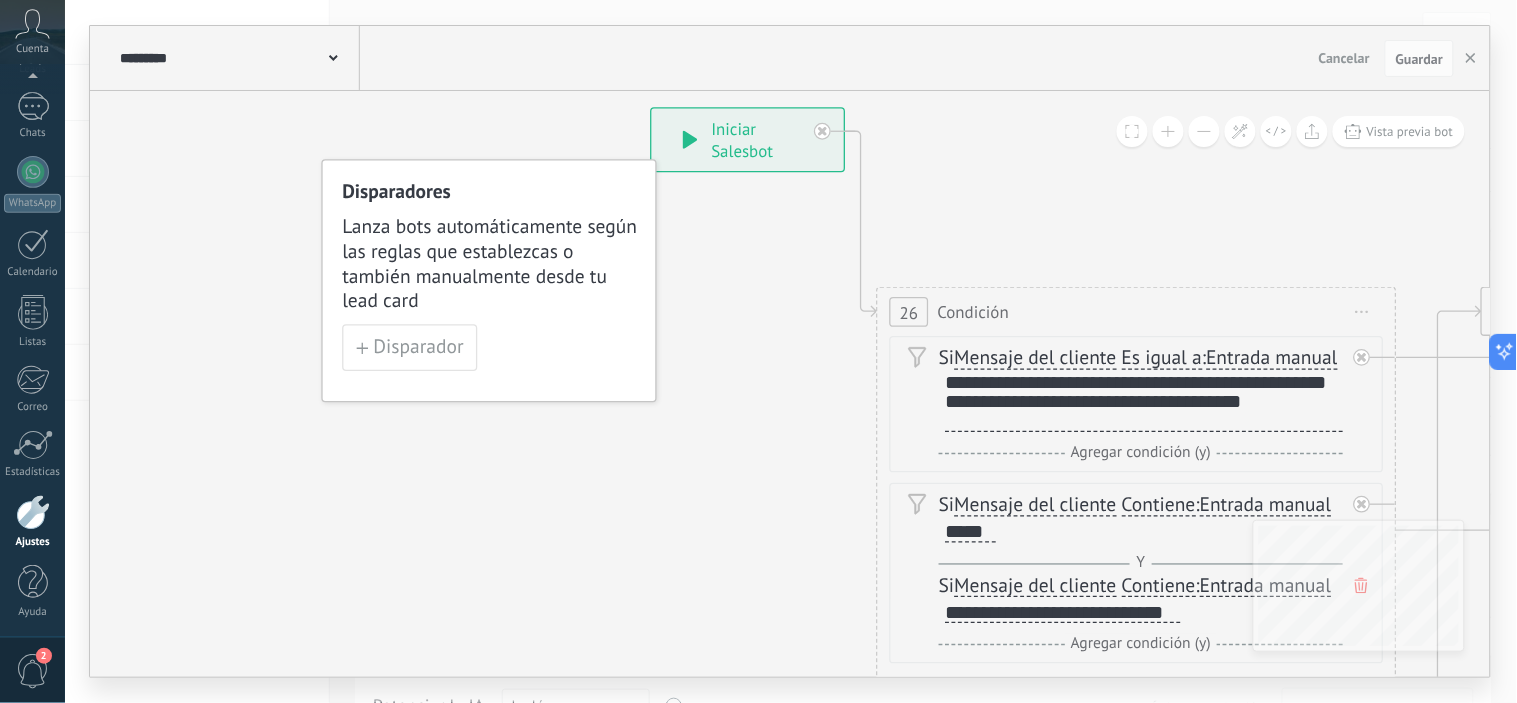 drag, startPoint x: 1014, startPoint y: 510, endPoint x: 835, endPoint y: 464, distance: 184.81613 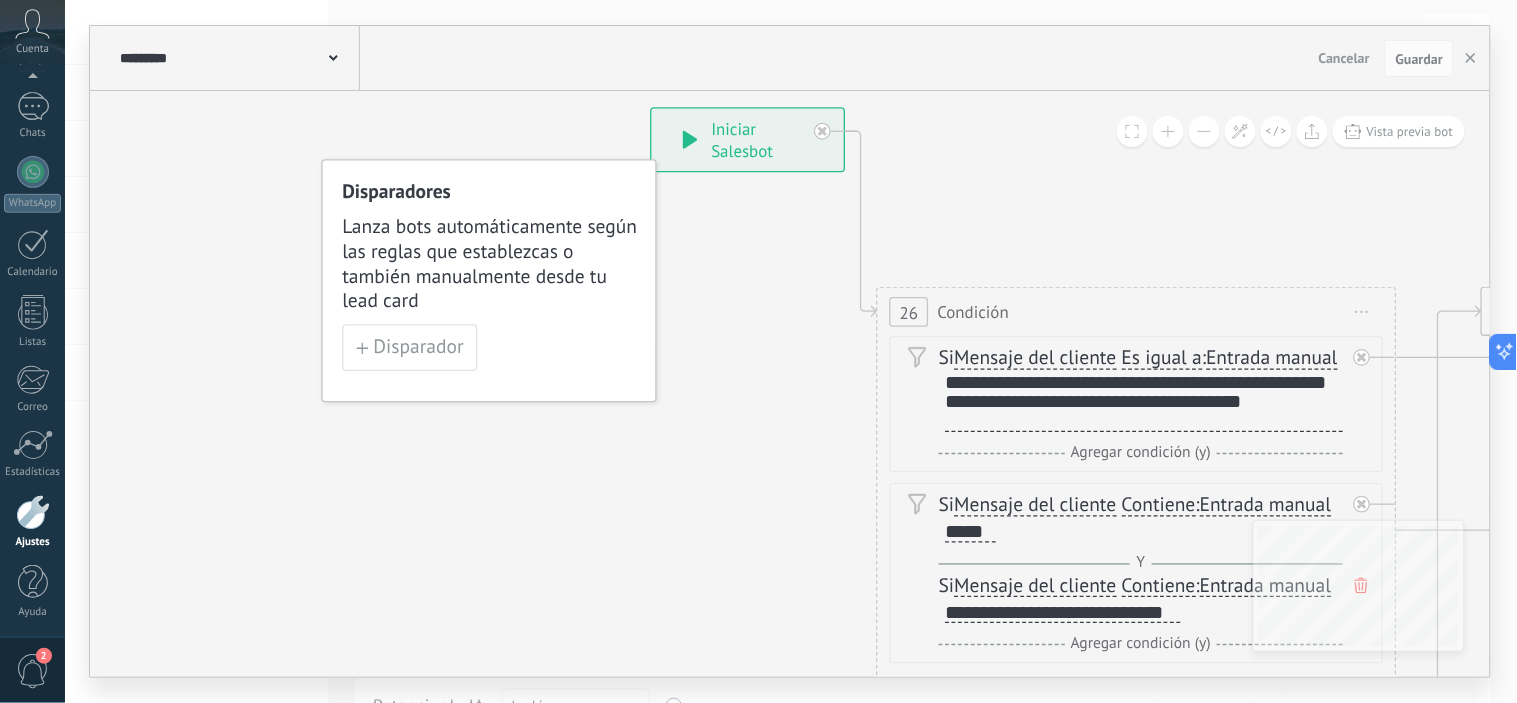 click 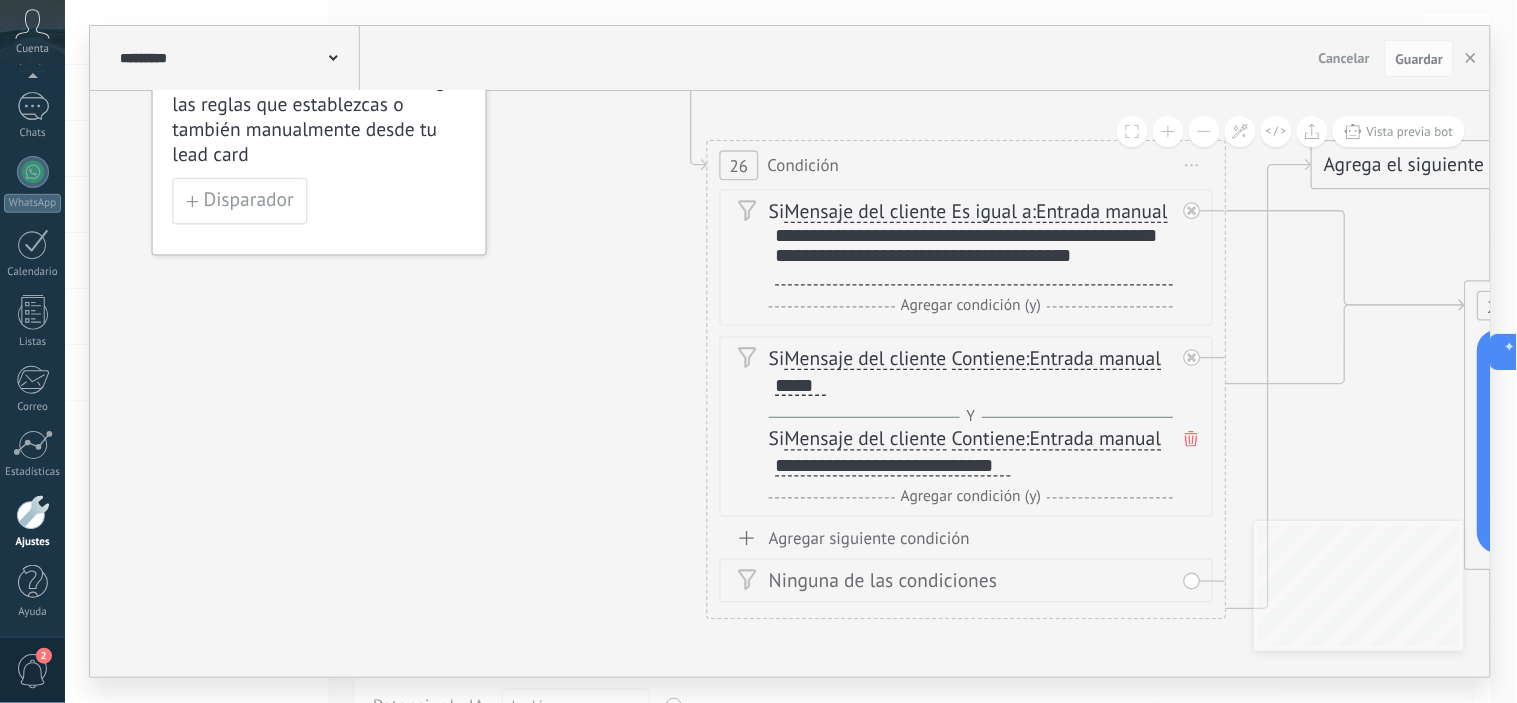 drag, startPoint x: 815, startPoint y: 483, endPoint x: 645, endPoint y: 337, distance: 224.08926 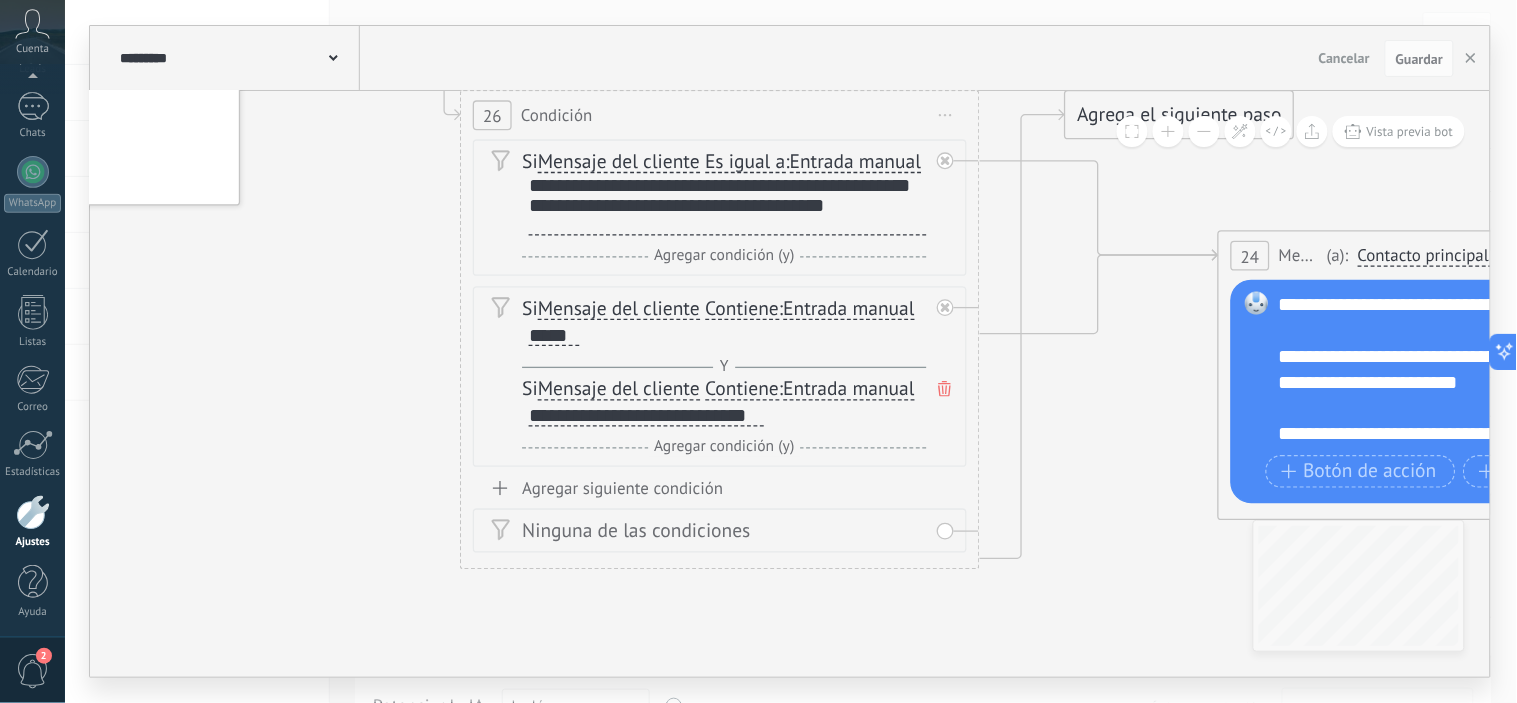 drag, startPoint x: 566, startPoint y: 442, endPoint x: 314, endPoint y: 392, distance: 256.91245 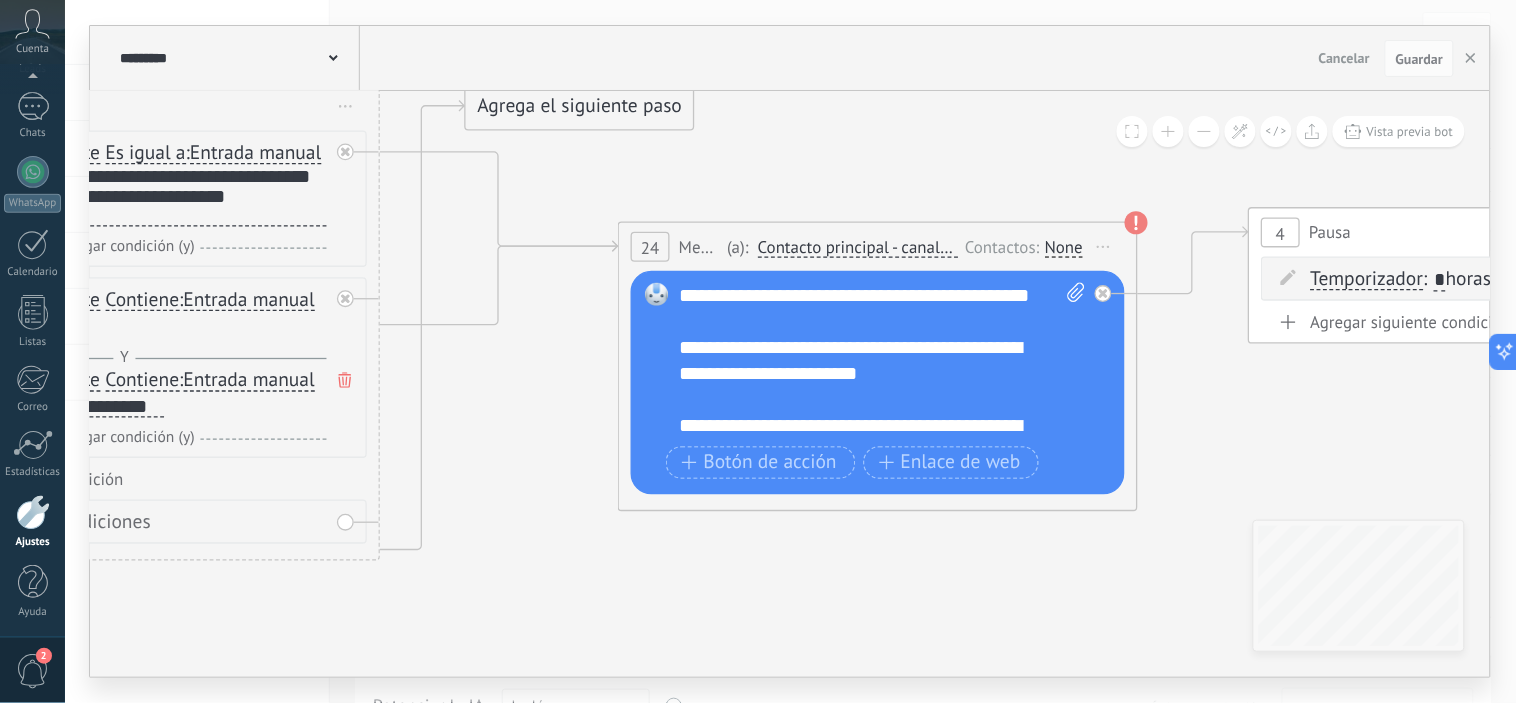 drag, startPoint x: 1087, startPoint y: 508, endPoint x: 521, endPoint y: 483, distance: 566.5519 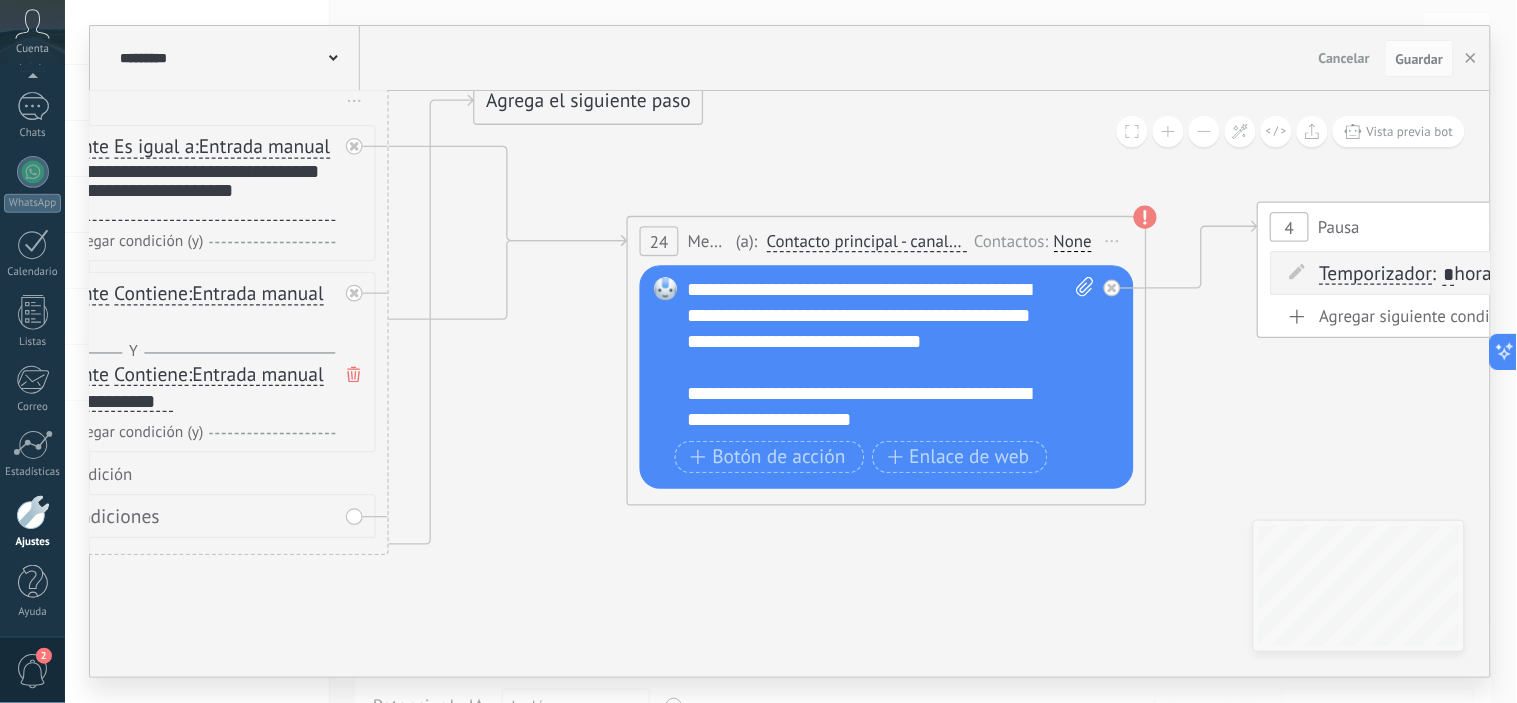 scroll, scrollTop: 120, scrollLeft: 0, axis: vertical 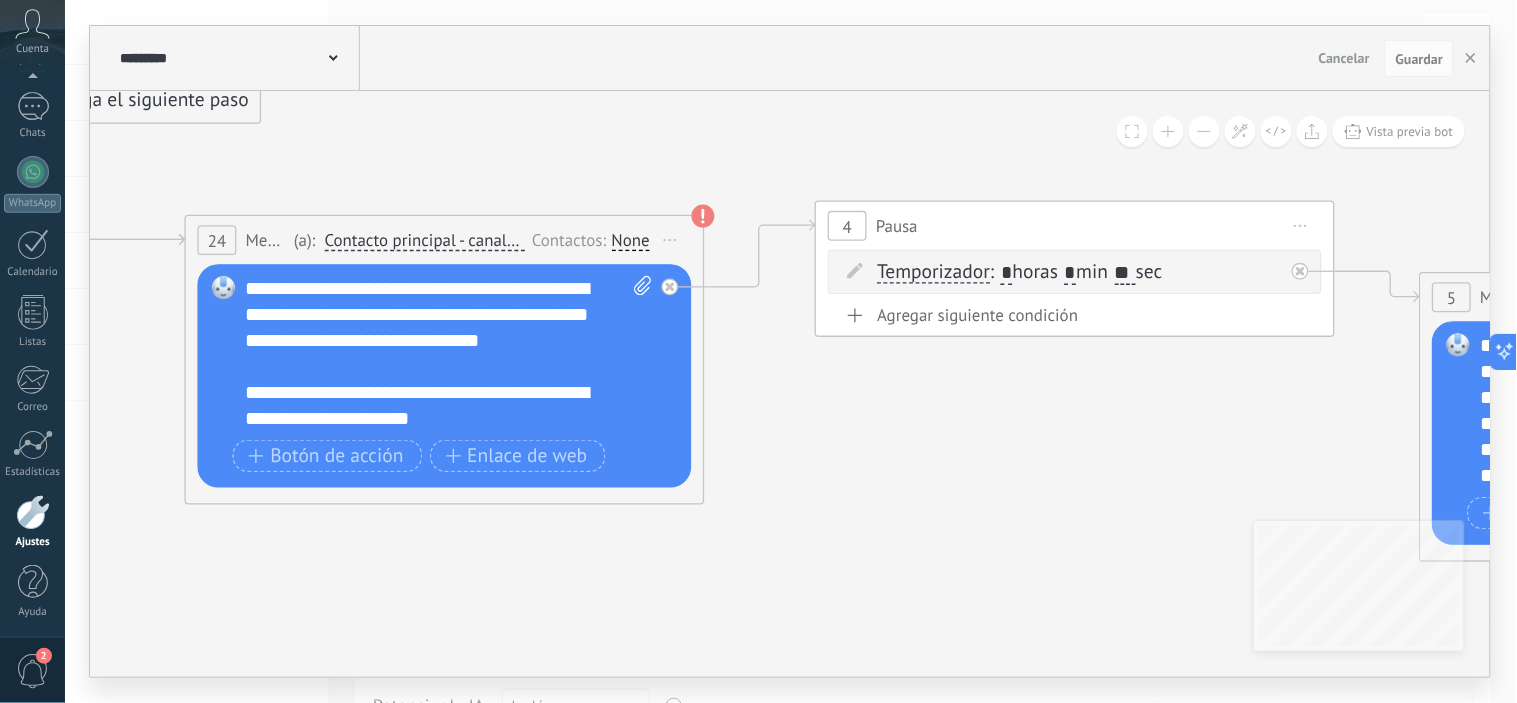 drag, startPoint x: 1275, startPoint y: 398, endPoint x: 1013, endPoint y: 396, distance: 262.00763 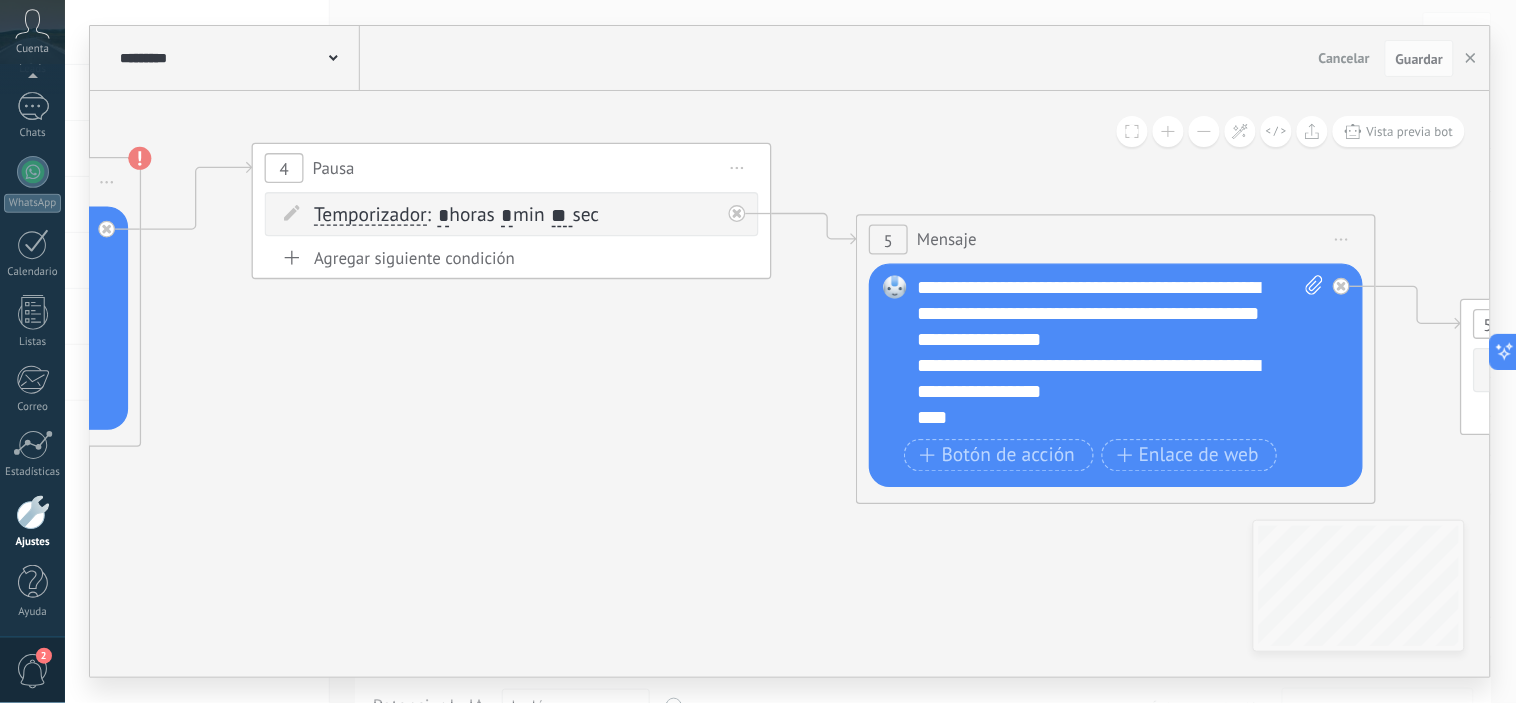 drag, startPoint x: 1312, startPoint y: 431, endPoint x: 727, endPoint y: 373, distance: 587.86816 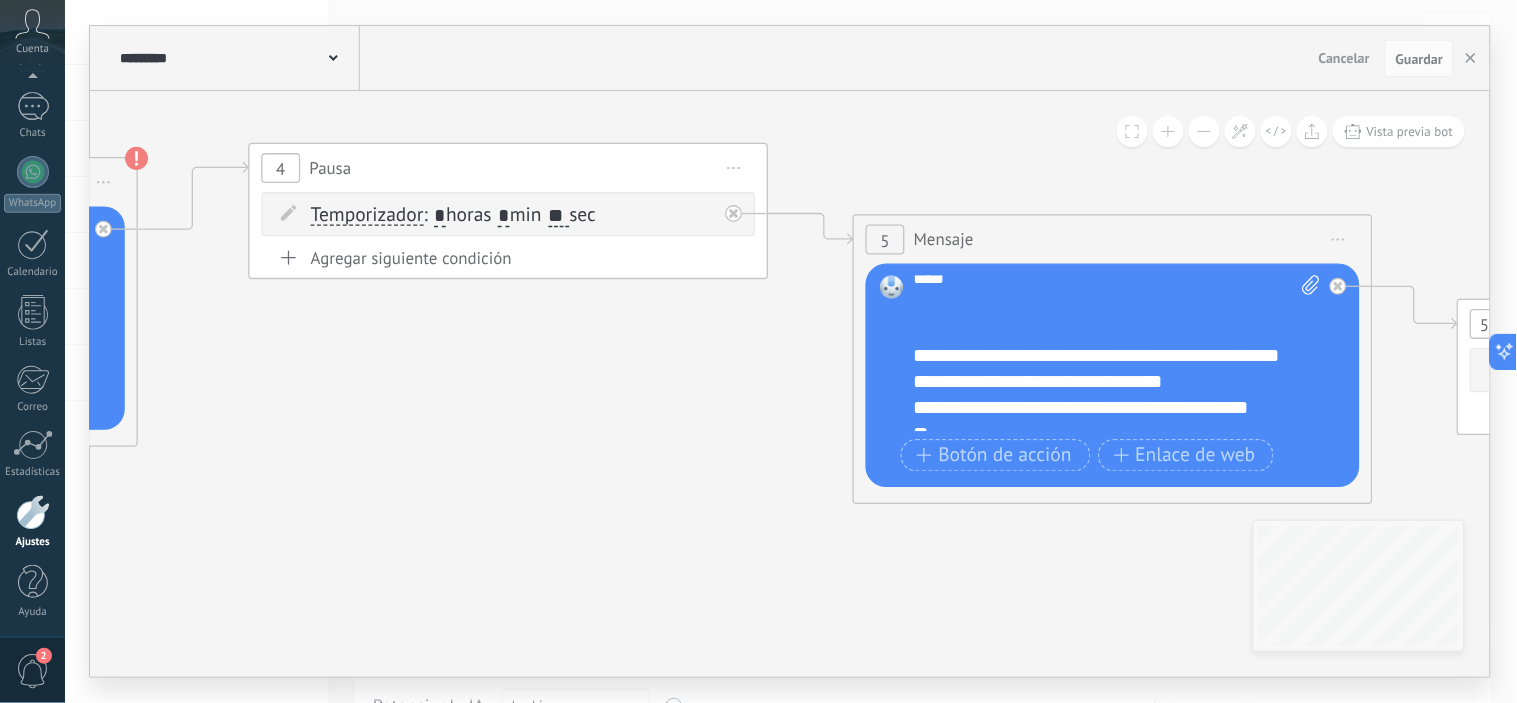 scroll, scrollTop: 220, scrollLeft: 0, axis: vertical 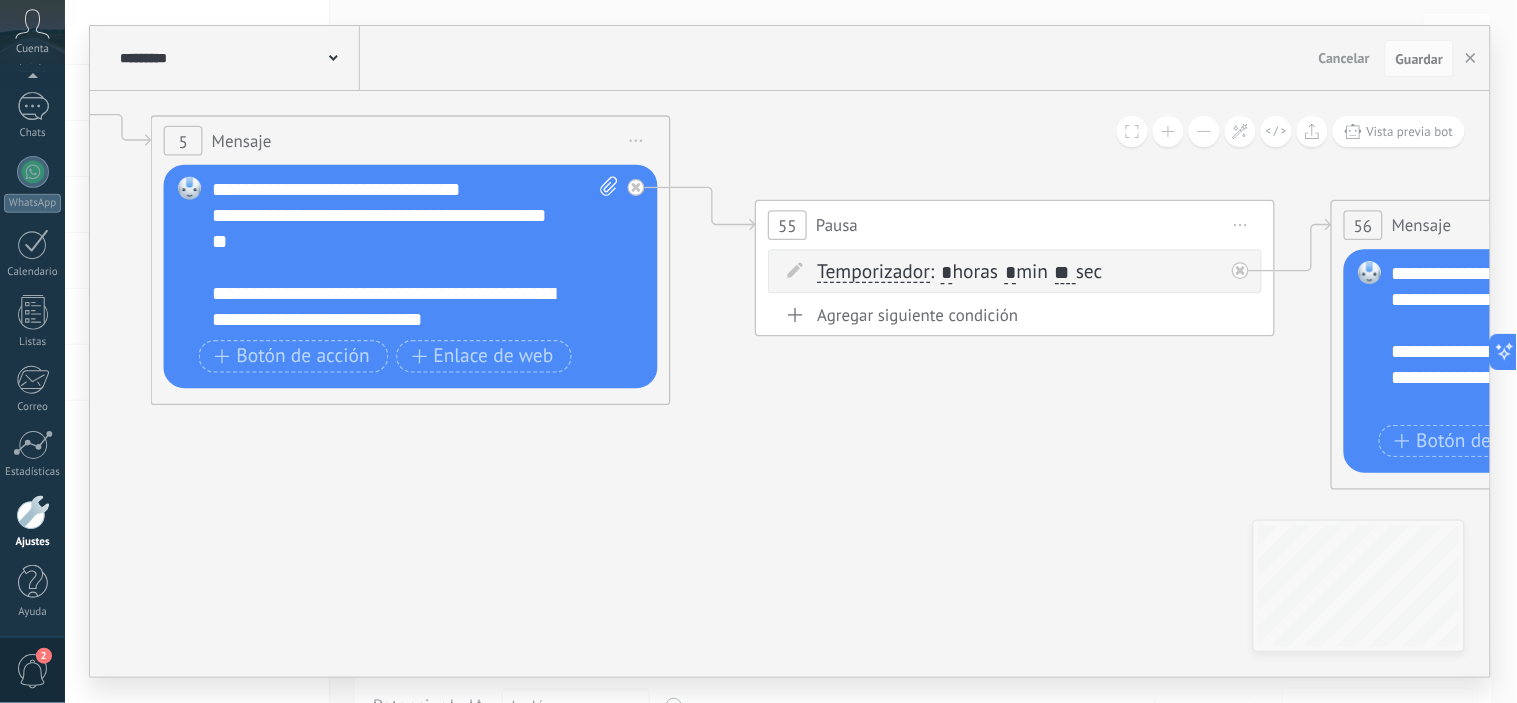 drag, startPoint x: 1024, startPoint y: 514, endPoint x: 888, endPoint y: 411, distance: 170.60188 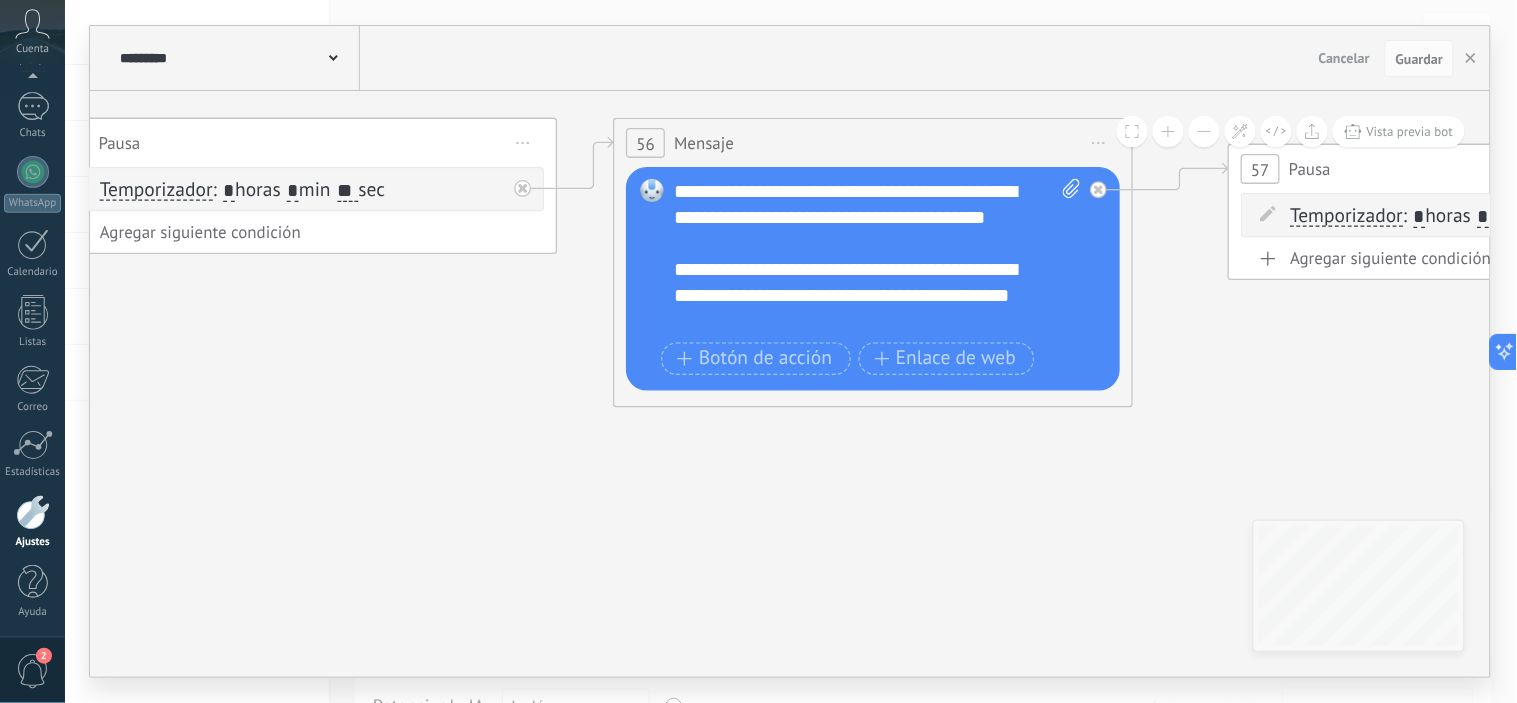 drag, startPoint x: 1177, startPoint y: 413, endPoint x: 436, endPoint y: 337, distance: 744.88727 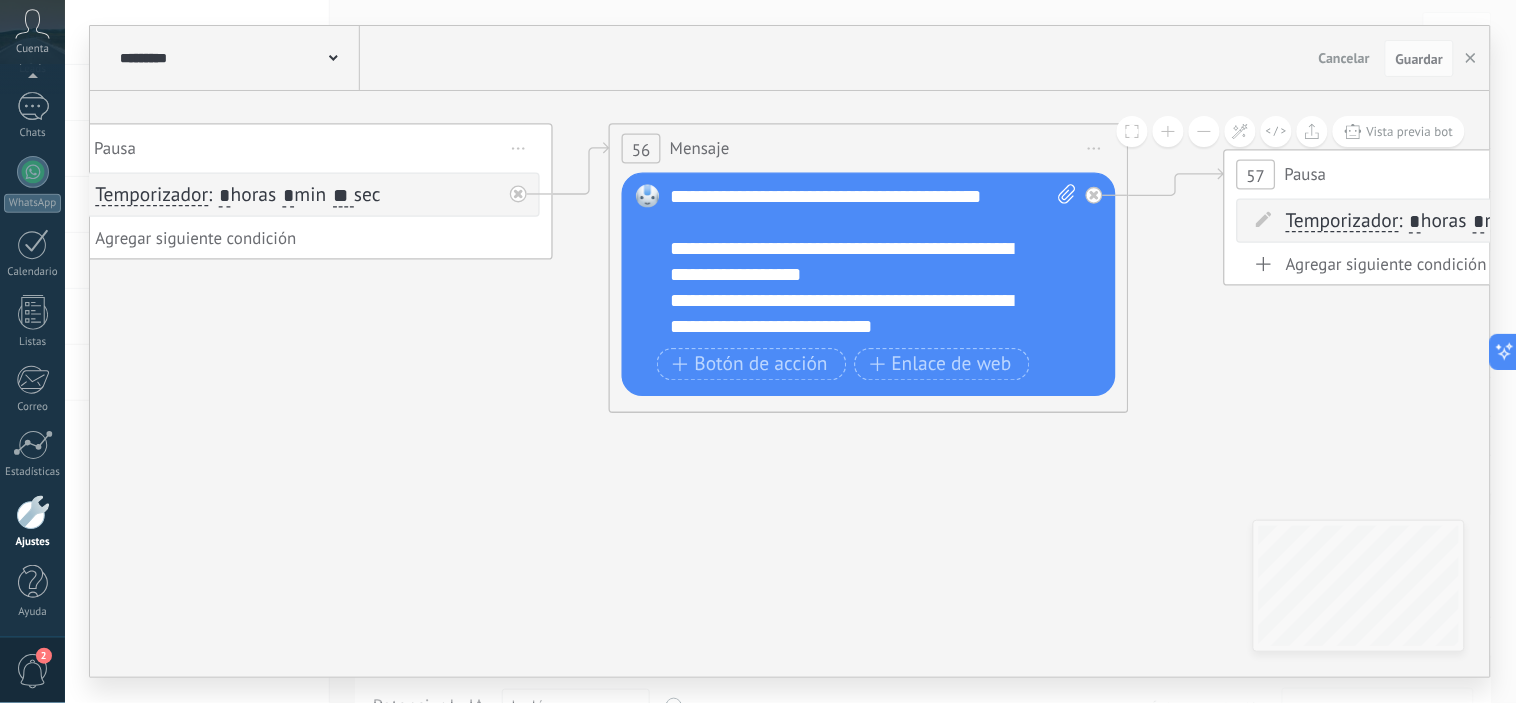 scroll, scrollTop: 320, scrollLeft: 0, axis: vertical 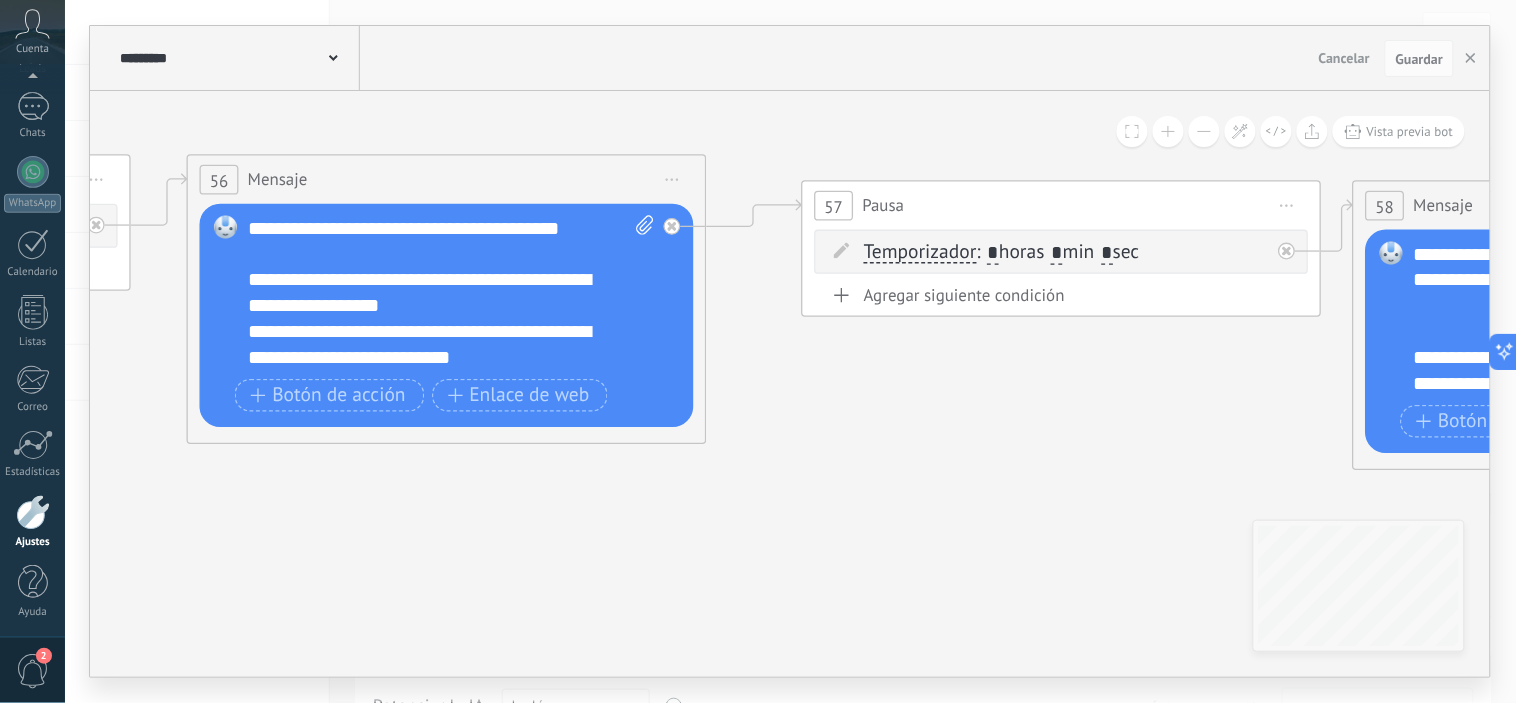drag, startPoint x: 1238, startPoint y: 348, endPoint x: 934, endPoint y: 378, distance: 305.47668 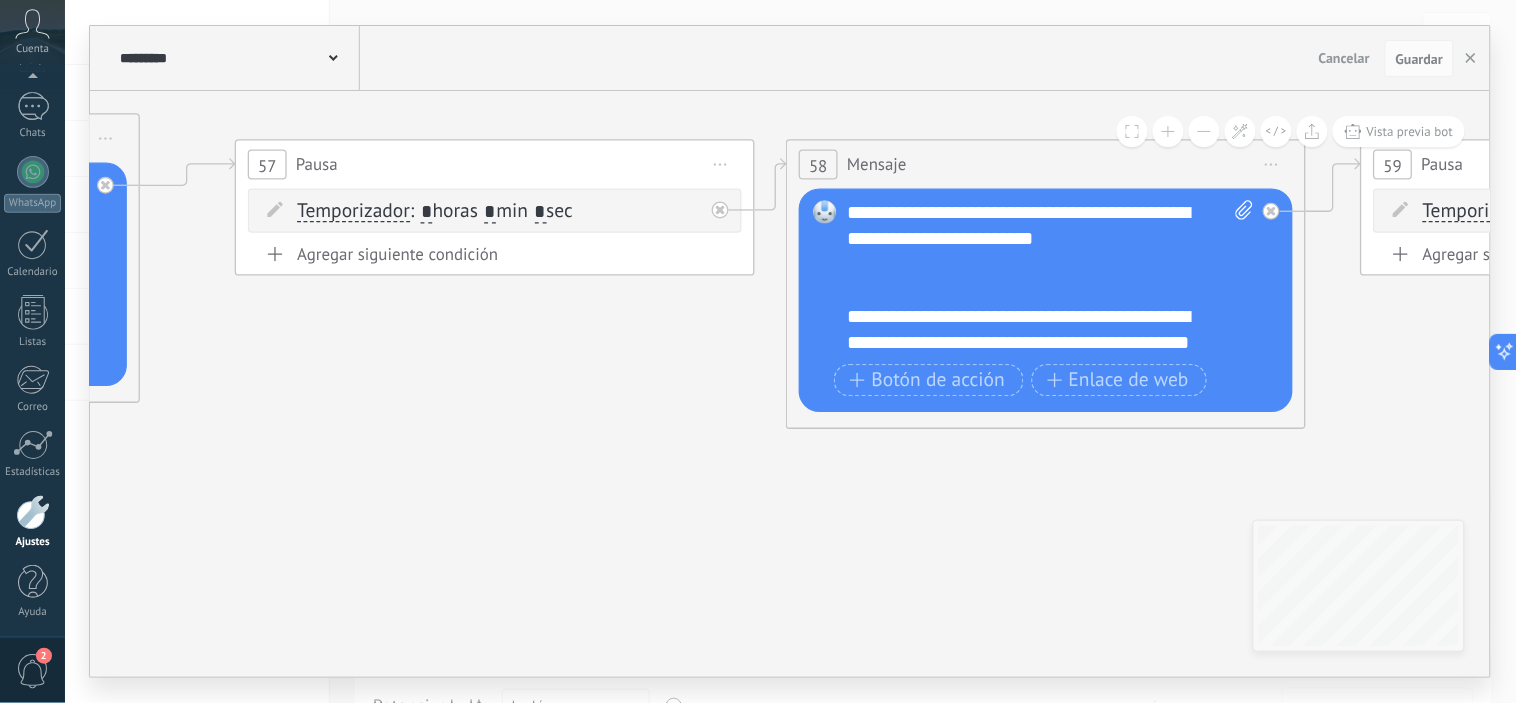 drag, startPoint x: 1170, startPoint y: 392, endPoint x: 625, endPoint y: 351, distance: 546.54004 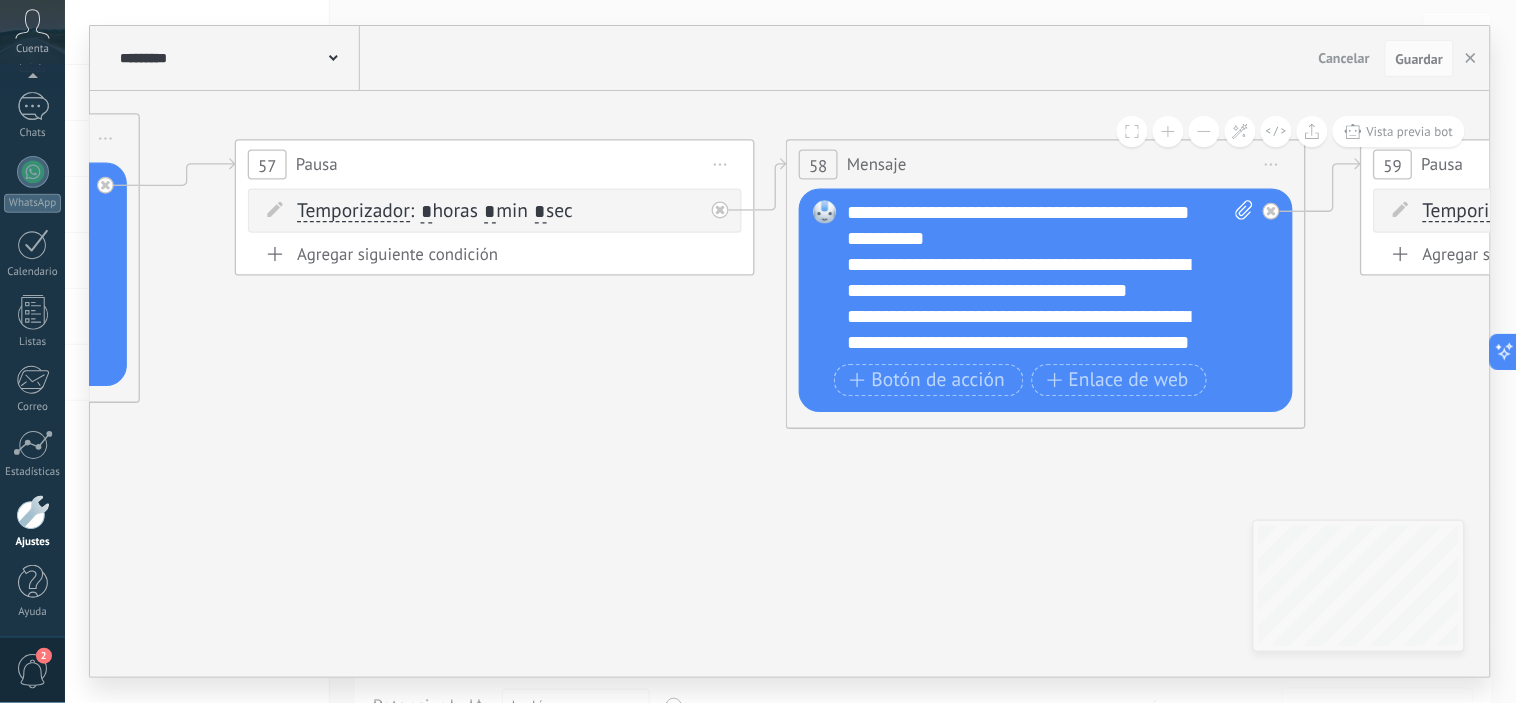 scroll, scrollTop: 8, scrollLeft: 0, axis: vertical 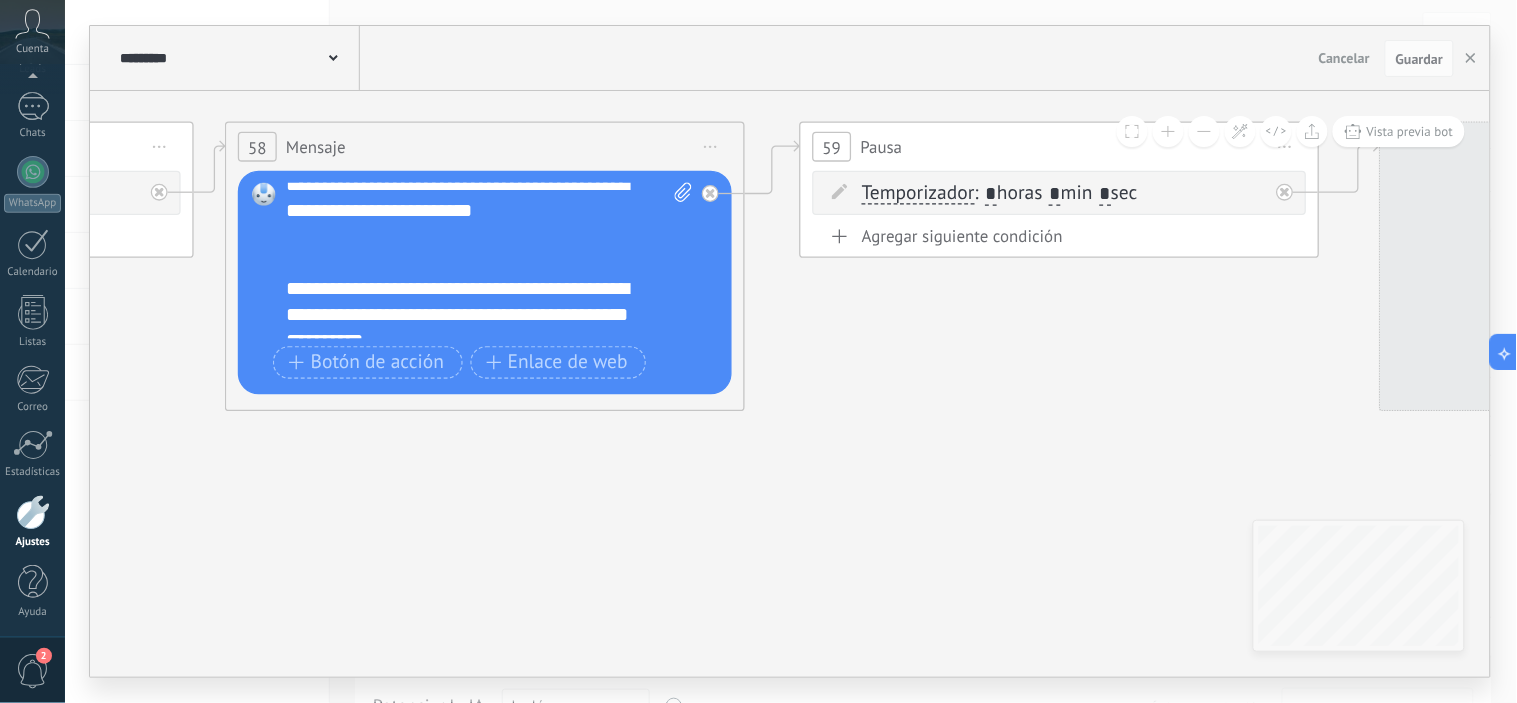 drag, startPoint x: 1046, startPoint y: 483, endPoint x: 690, endPoint y: 435, distance: 359.22137 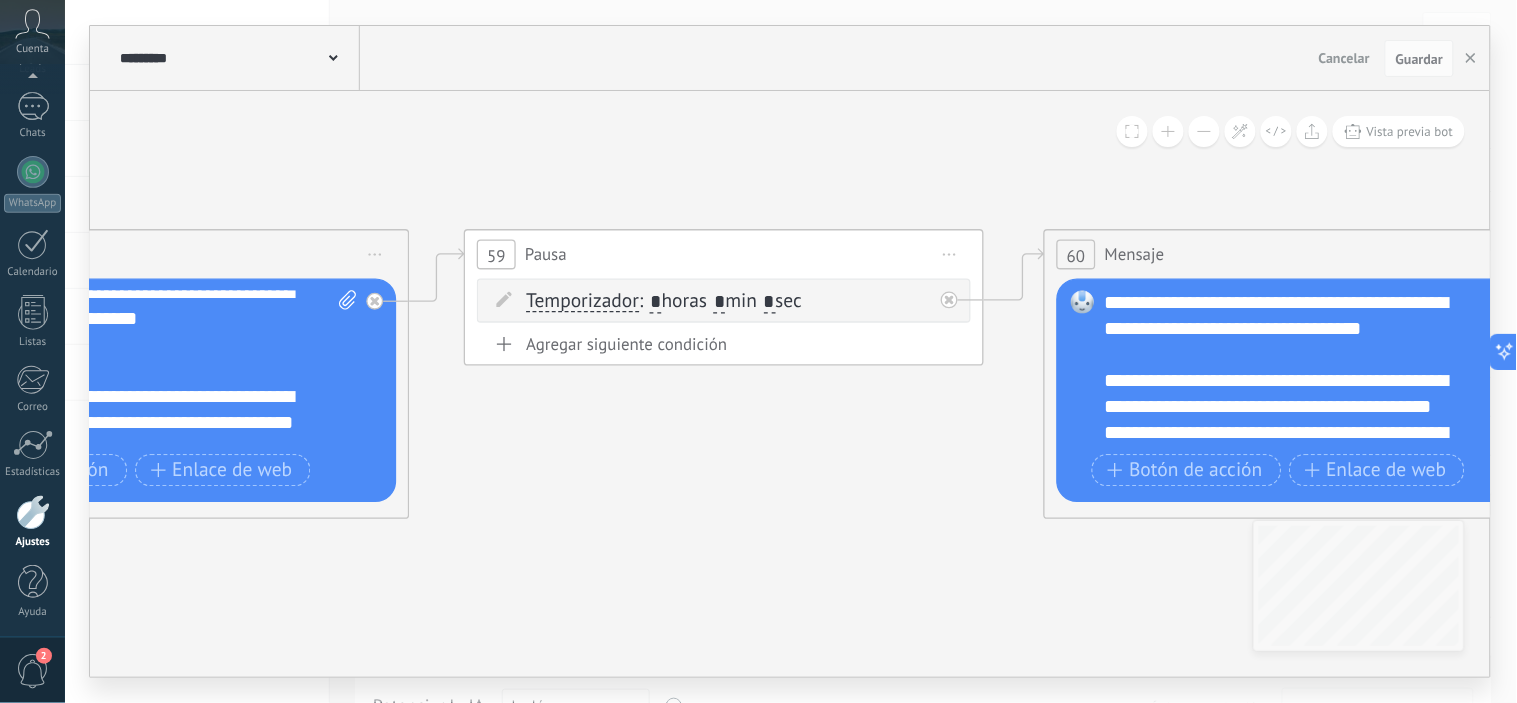 drag, startPoint x: 1120, startPoint y: 374, endPoint x: 745, endPoint y: 452, distance: 383.02612 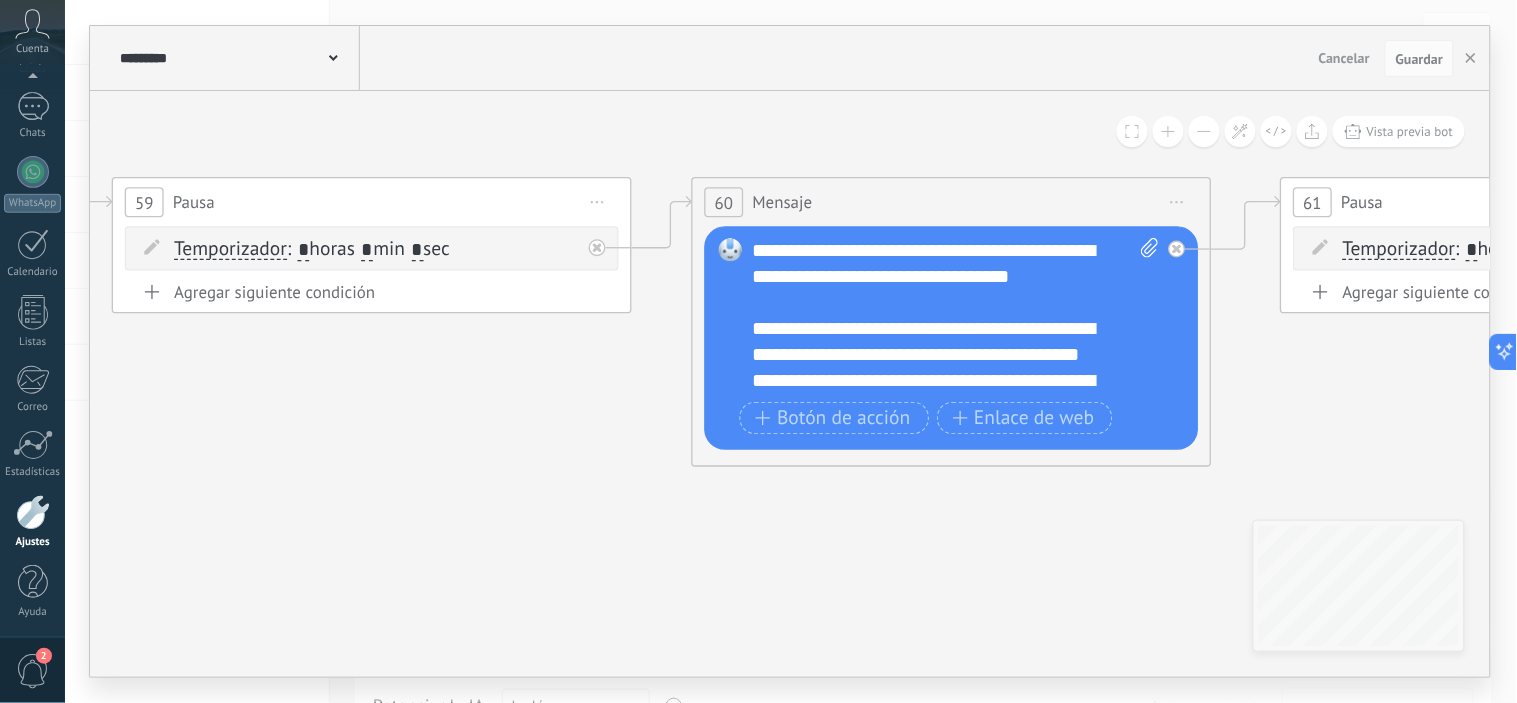 drag, startPoint x: 922, startPoint y: 451, endPoint x: 663, endPoint y: 367, distance: 272.2811 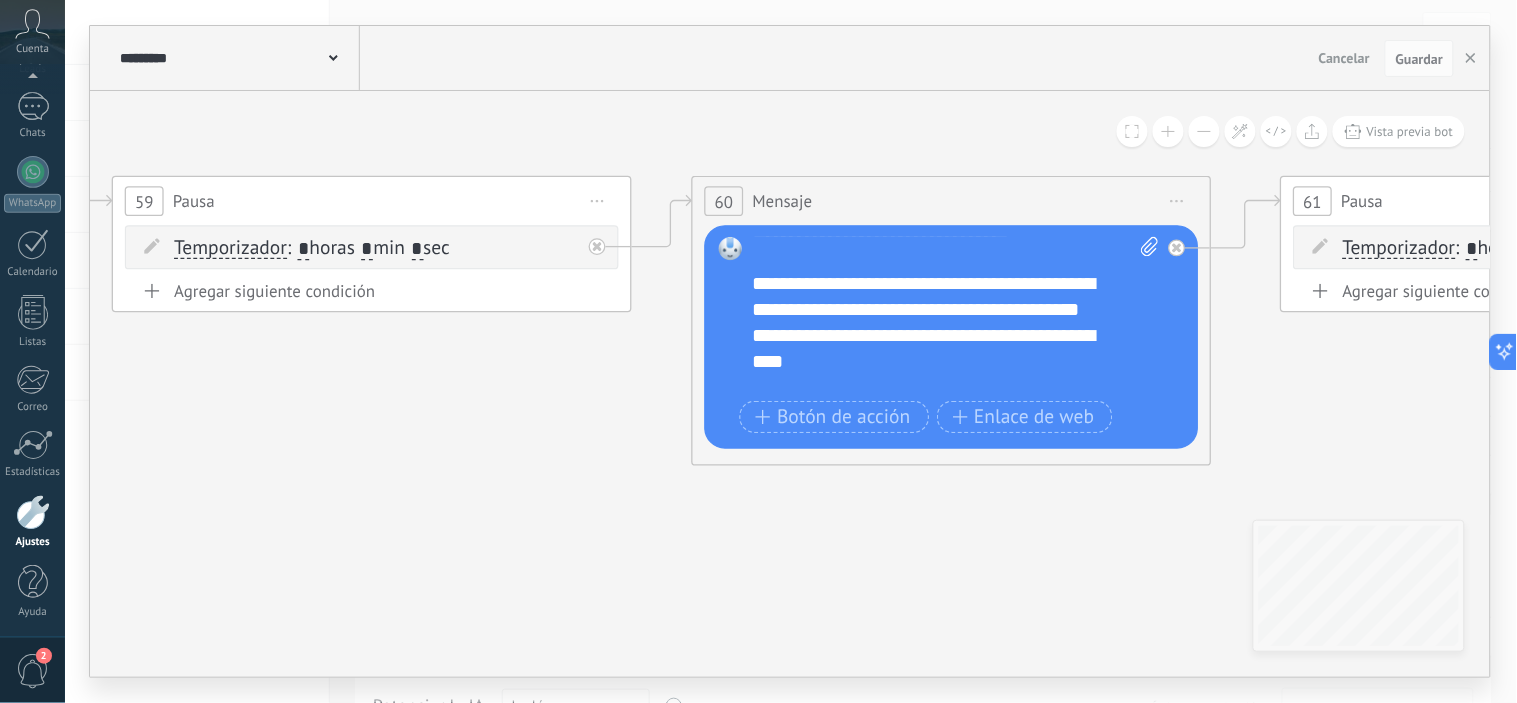 scroll, scrollTop: 0, scrollLeft: 0, axis: both 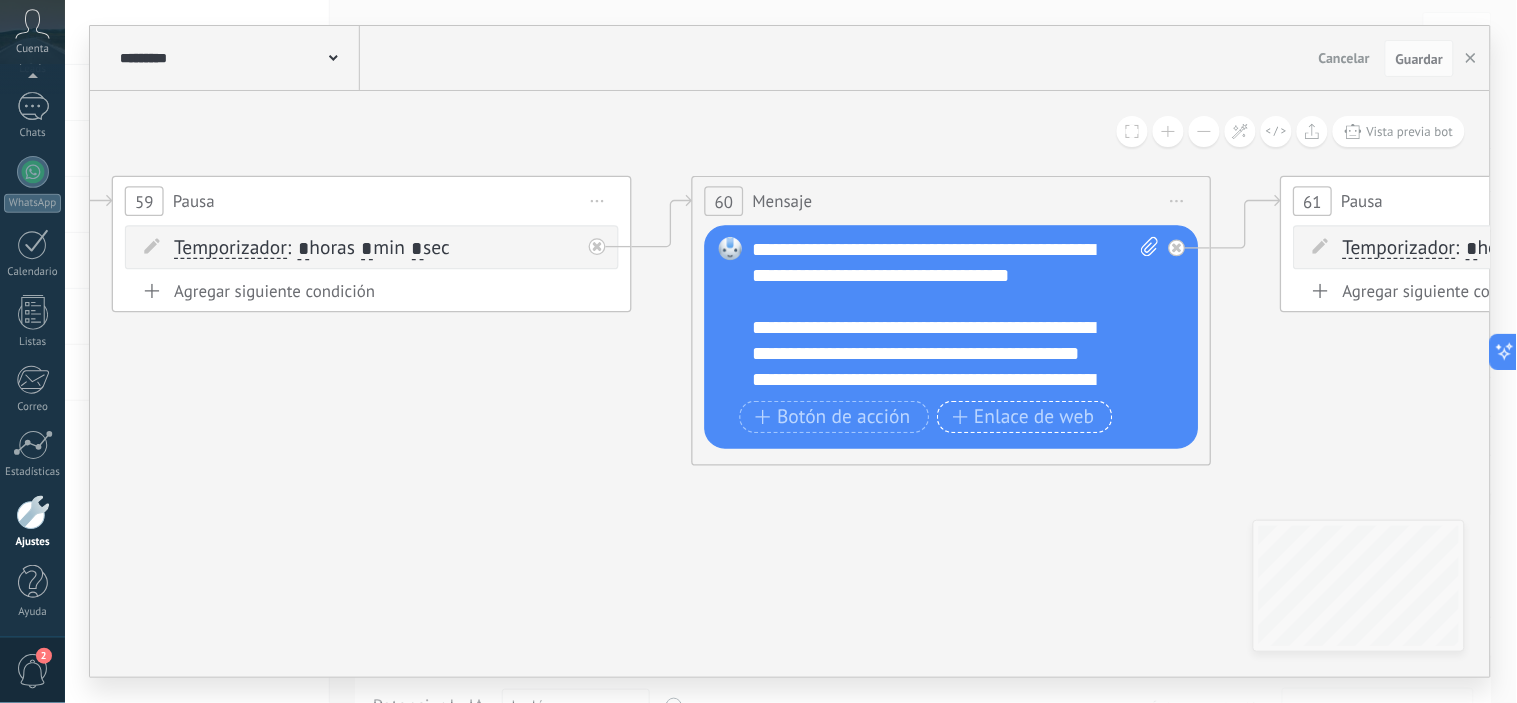 drag, startPoint x: 1026, startPoint y: 390, endPoint x: 1060, endPoint y: 422, distance: 46.69047 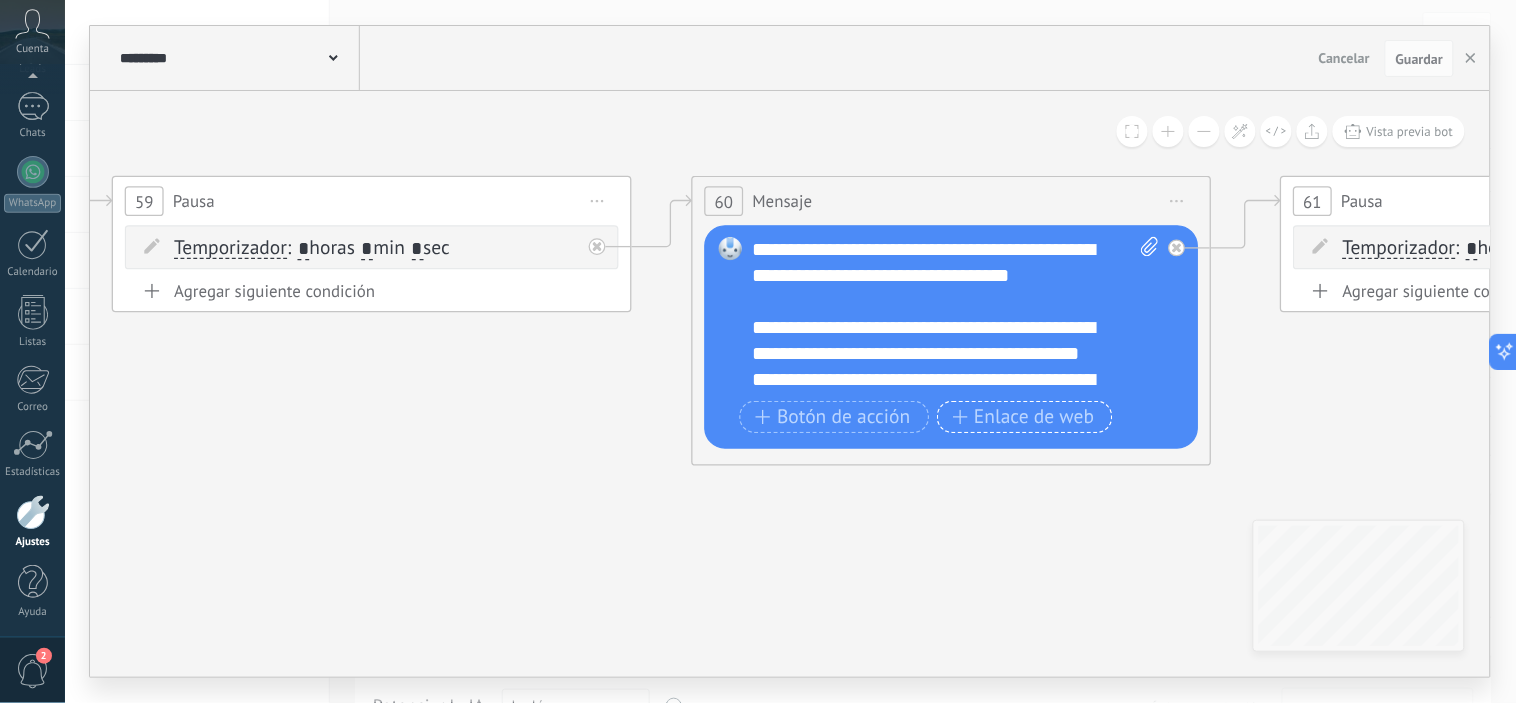 click on "**********" at bounding box center [956, 315] 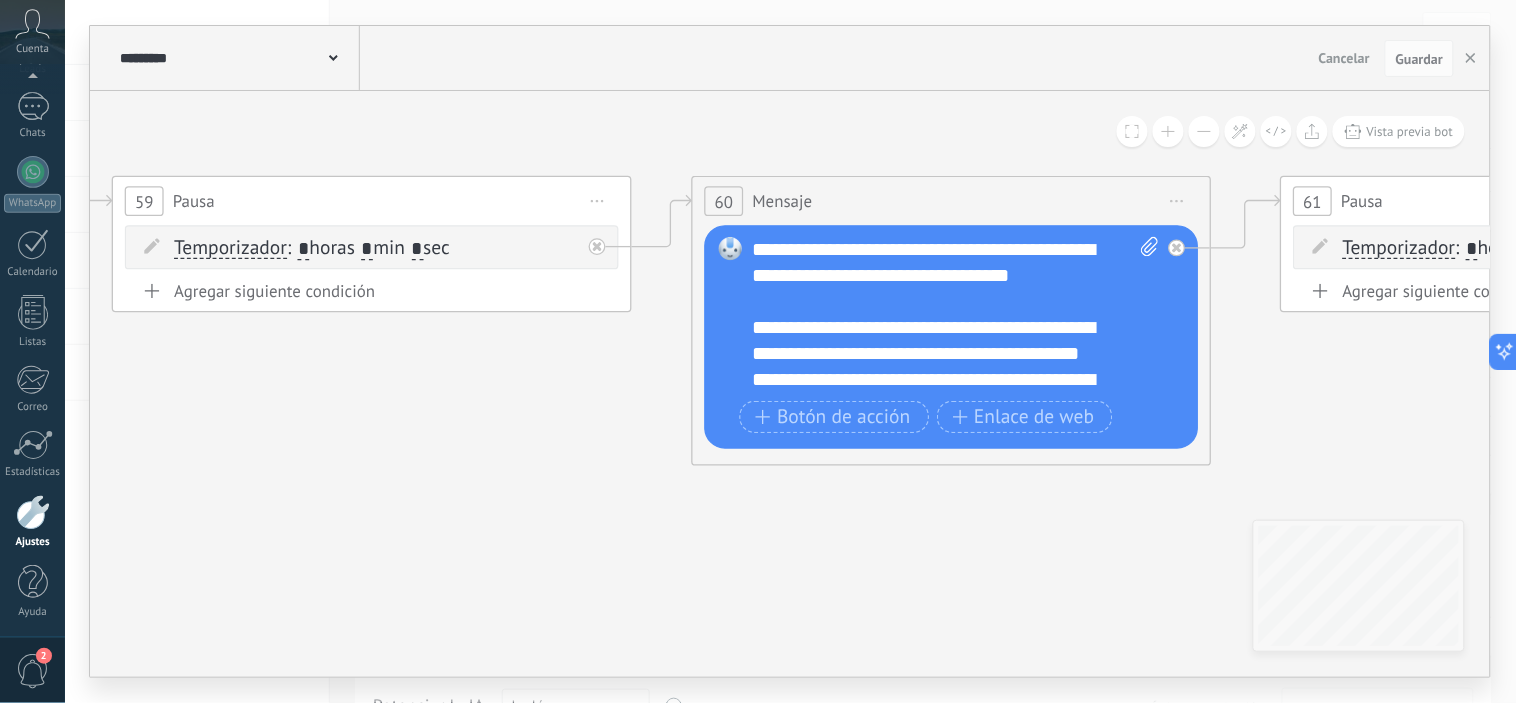 type 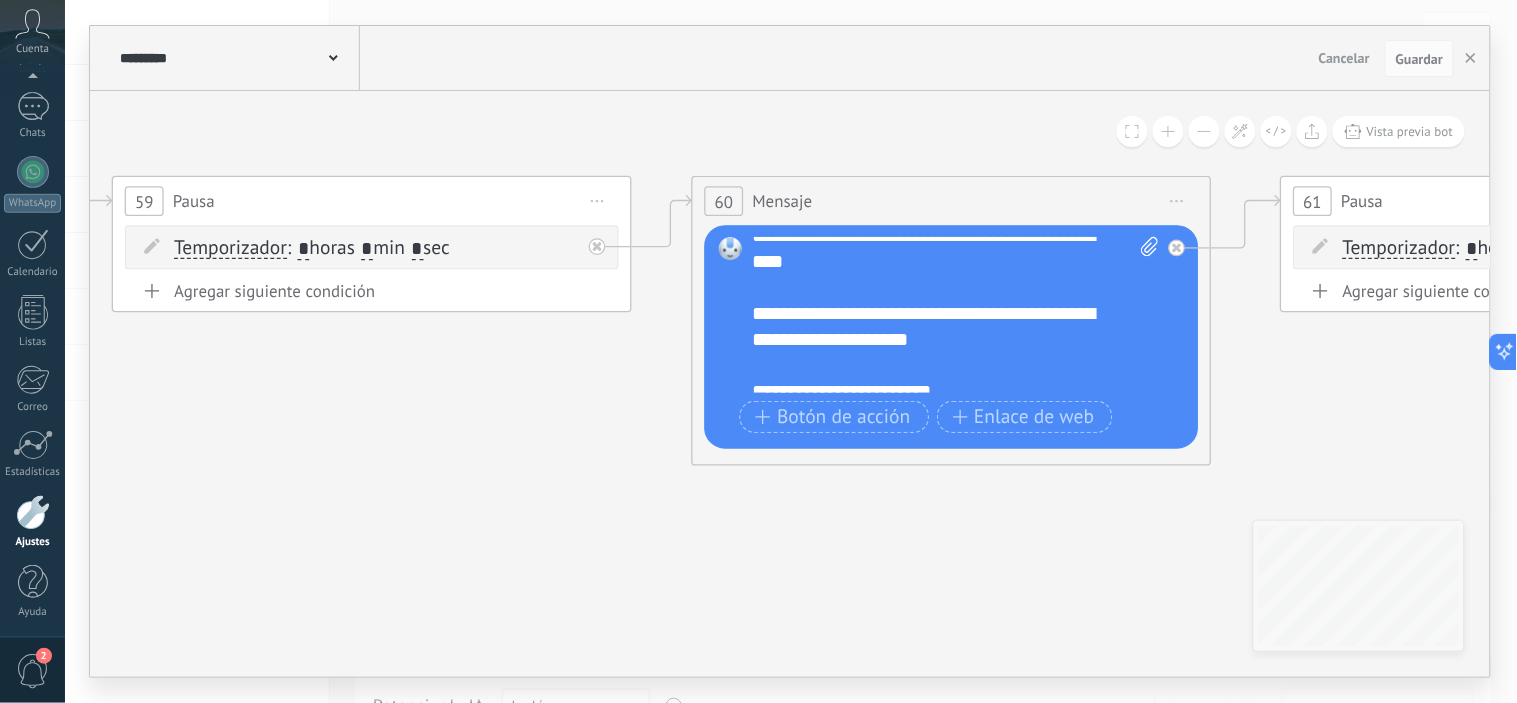scroll, scrollTop: 160, scrollLeft: 0, axis: vertical 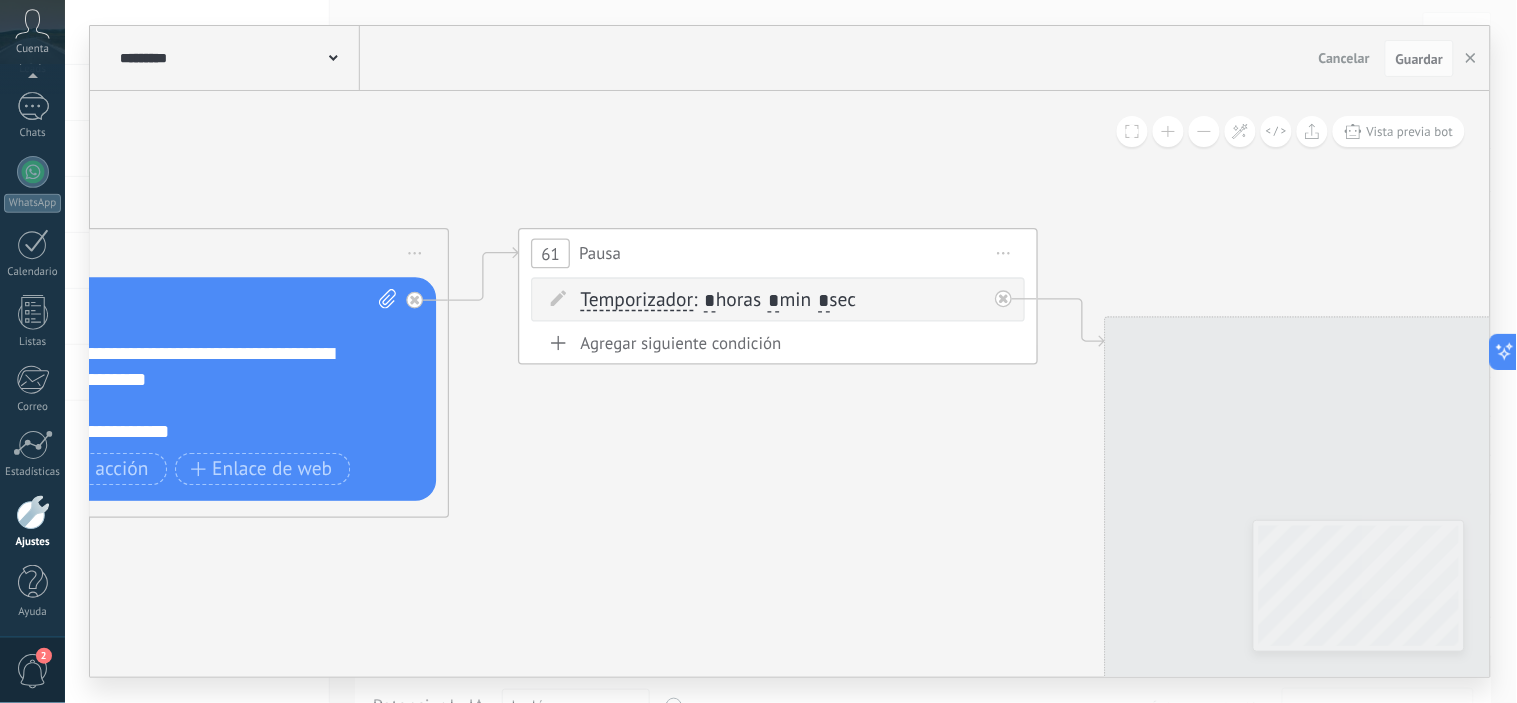 drag, startPoint x: 1348, startPoint y: 452, endPoint x: 501, endPoint y: 486, distance: 847.6821 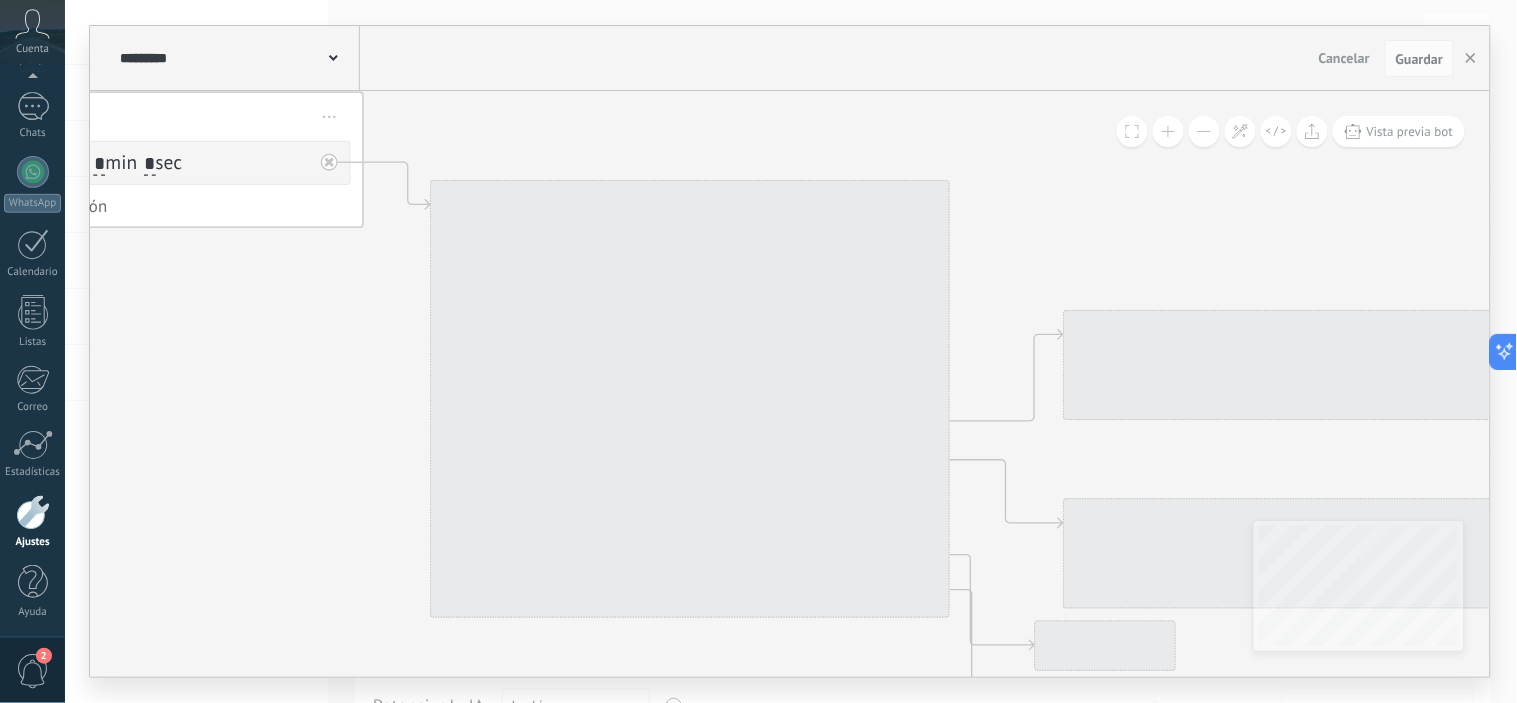 drag, startPoint x: 827, startPoint y: 478, endPoint x: 327, endPoint y: 342, distance: 518.166 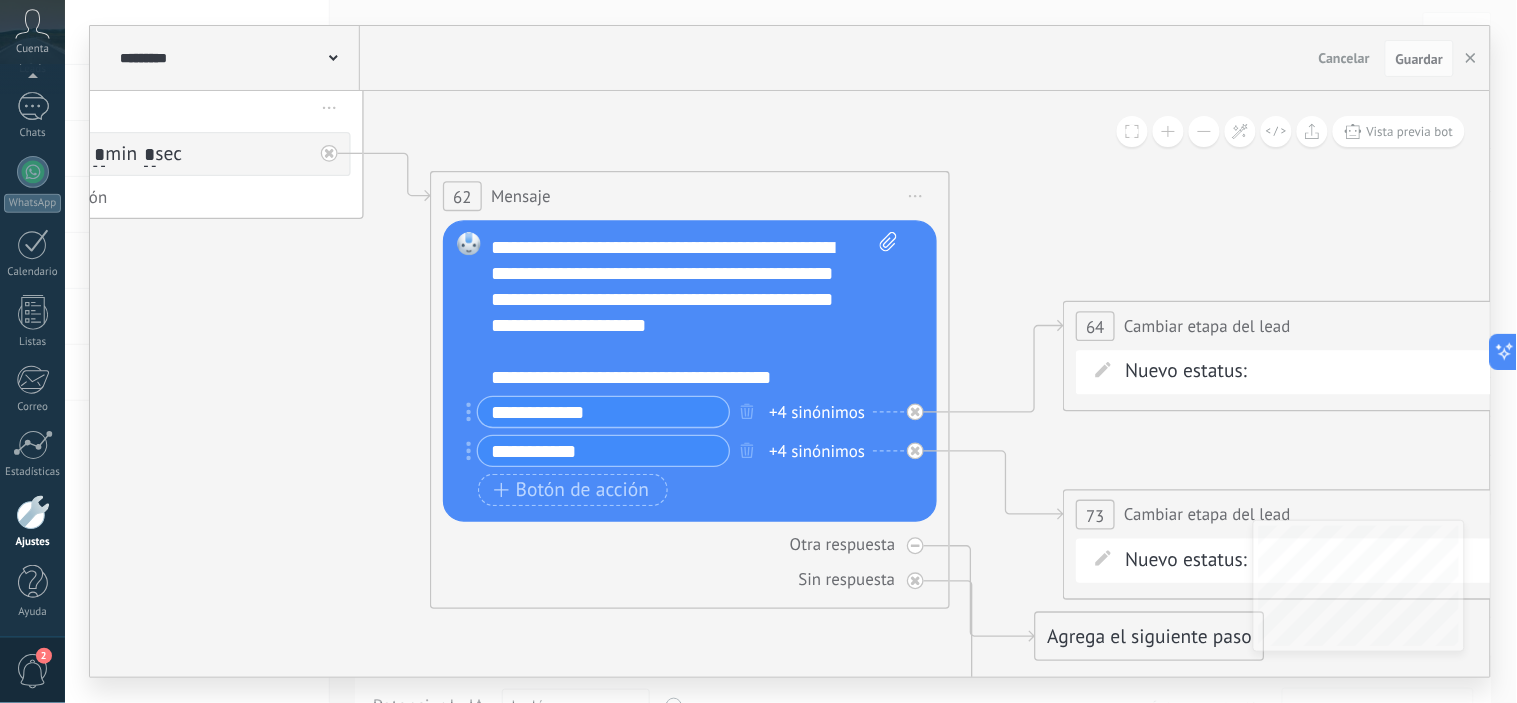 scroll, scrollTop: 120, scrollLeft: 0, axis: vertical 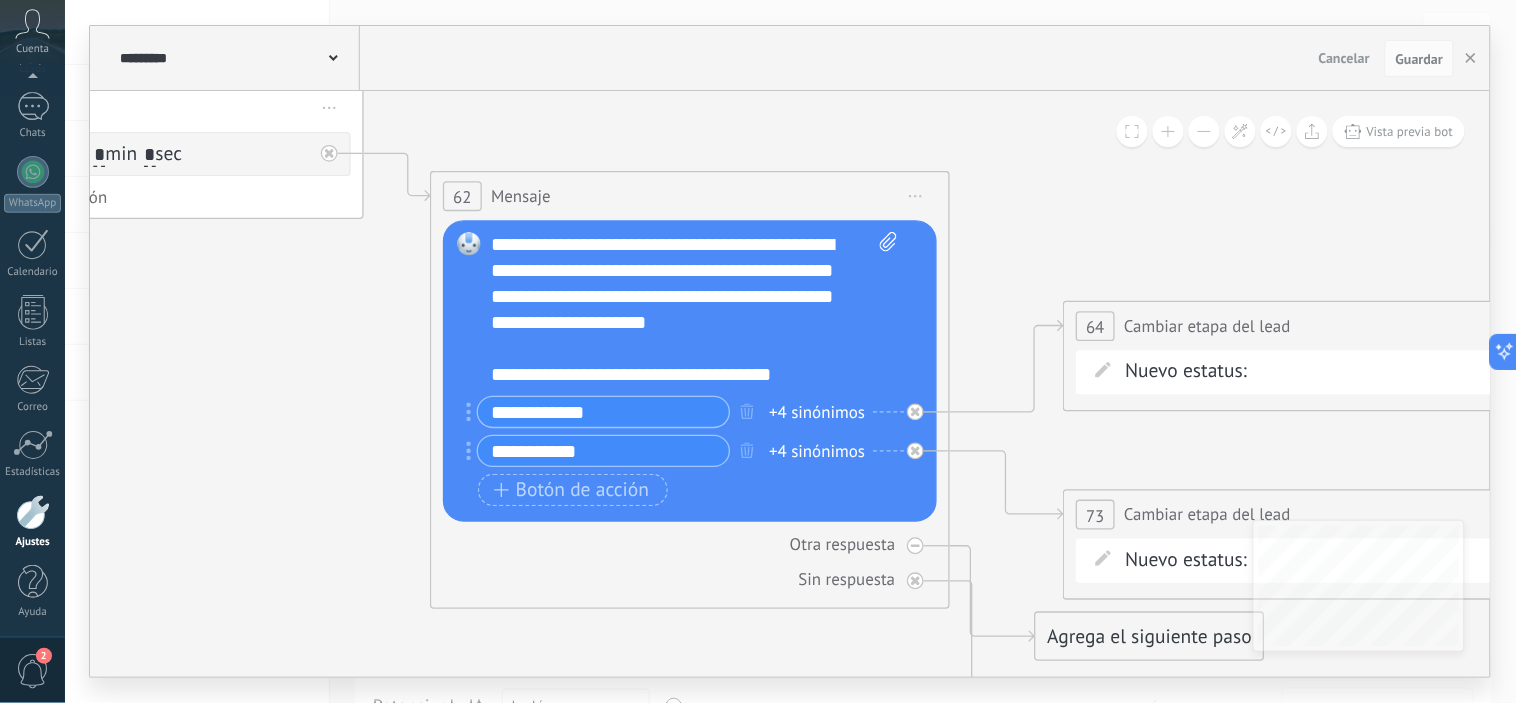 click on "**********" at bounding box center (695, 310) 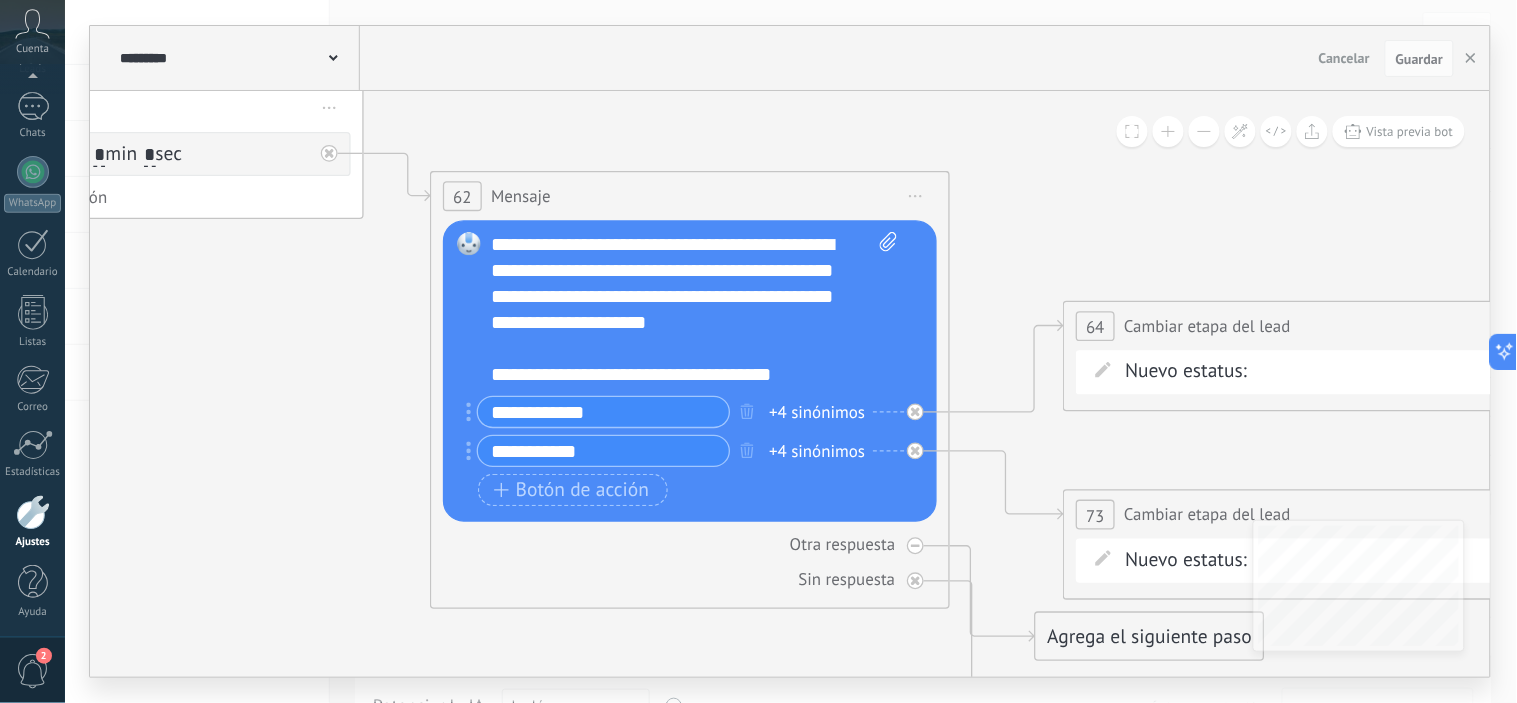 type 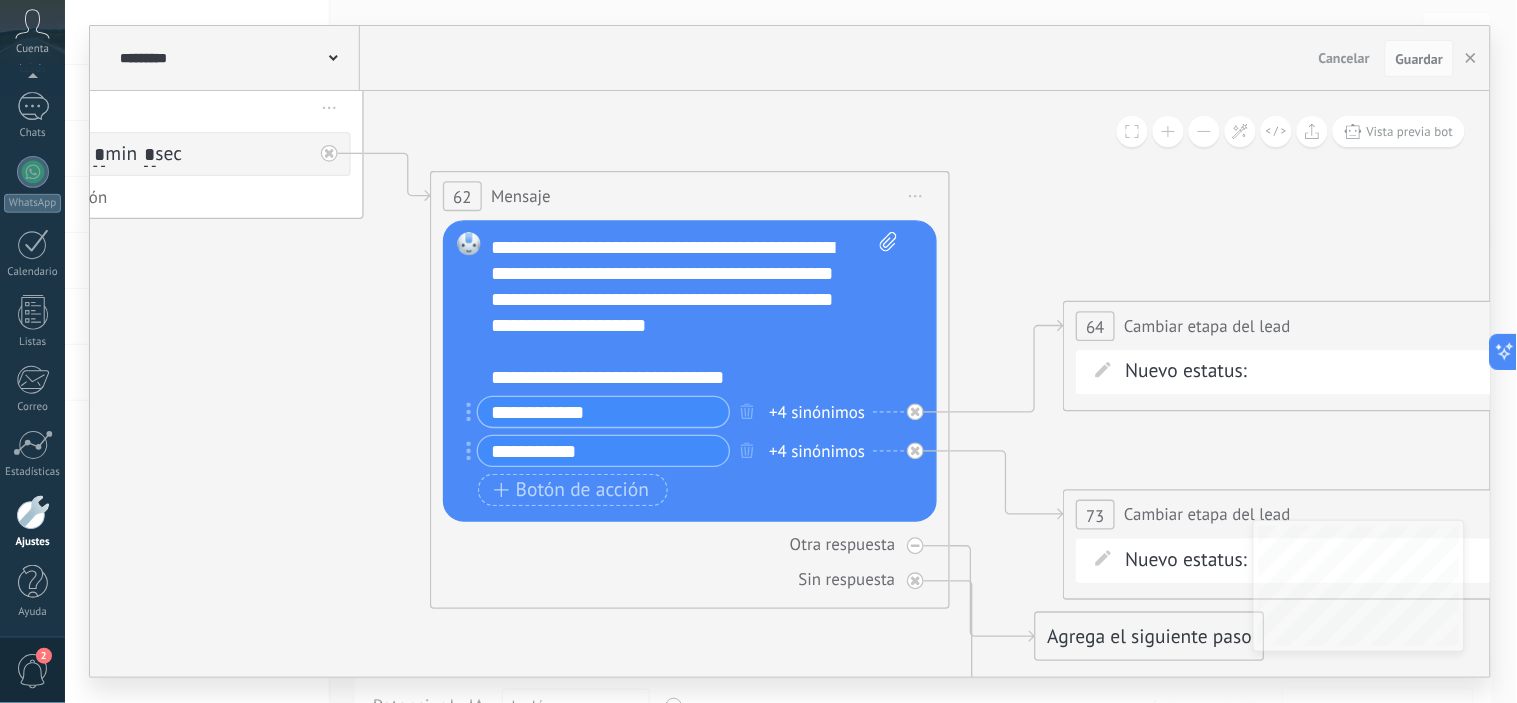 scroll, scrollTop: 120, scrollLeft: 0, axis: vertical 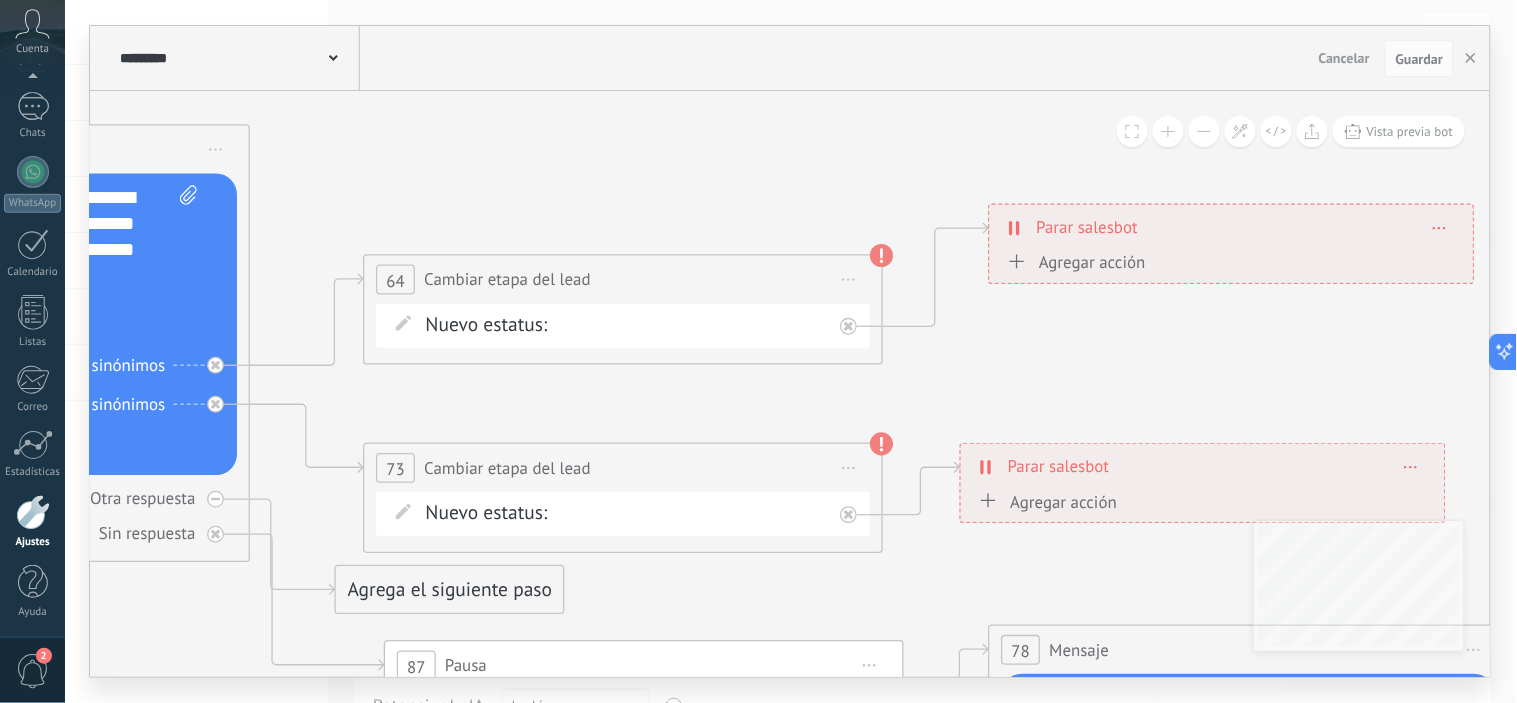 drag, startPoint x: 1133, startPoint y: 234, endPoint x: 442, endPoint y: 183, distance: 692.8795 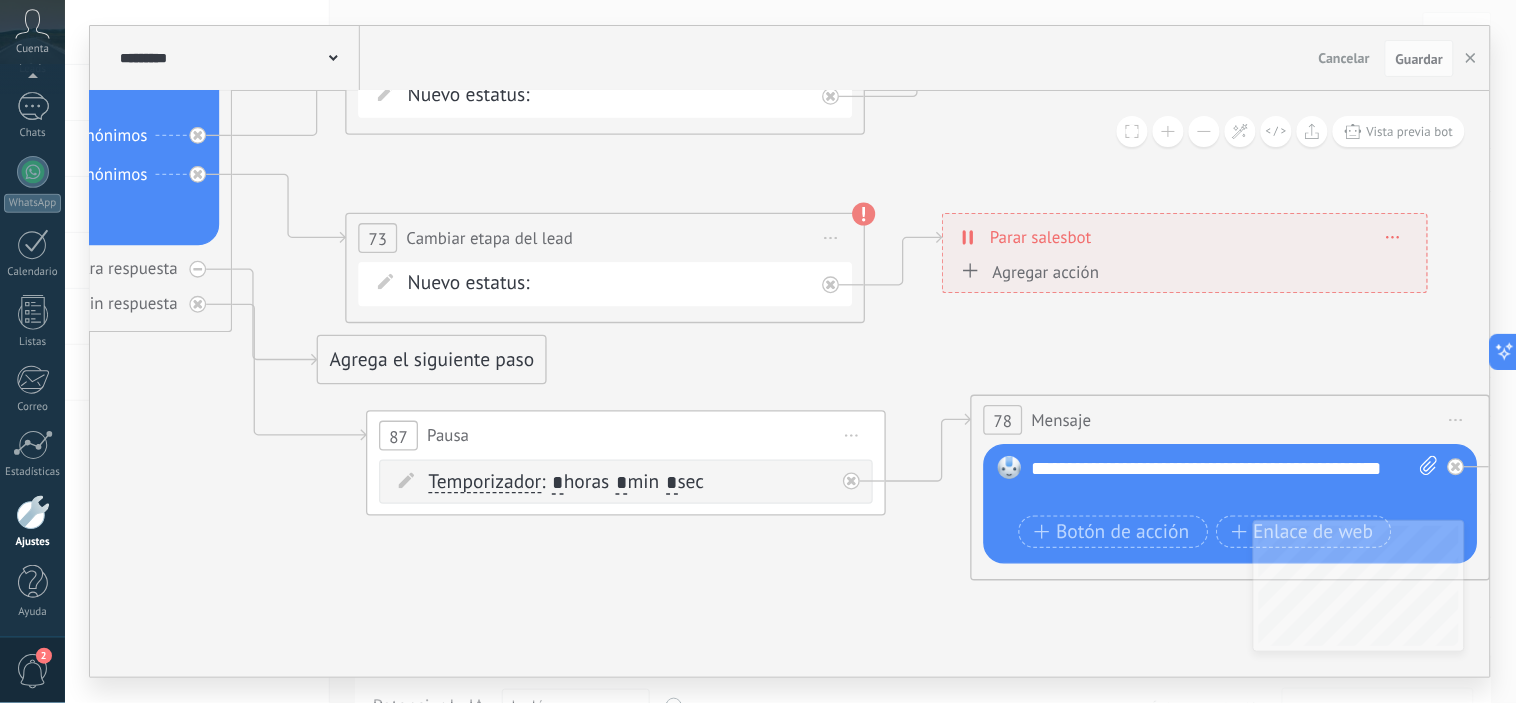drag, startPoint x: 946, startPoint y: 380, endPoint x: 910, endPoint y: 190, distance: 193.38045 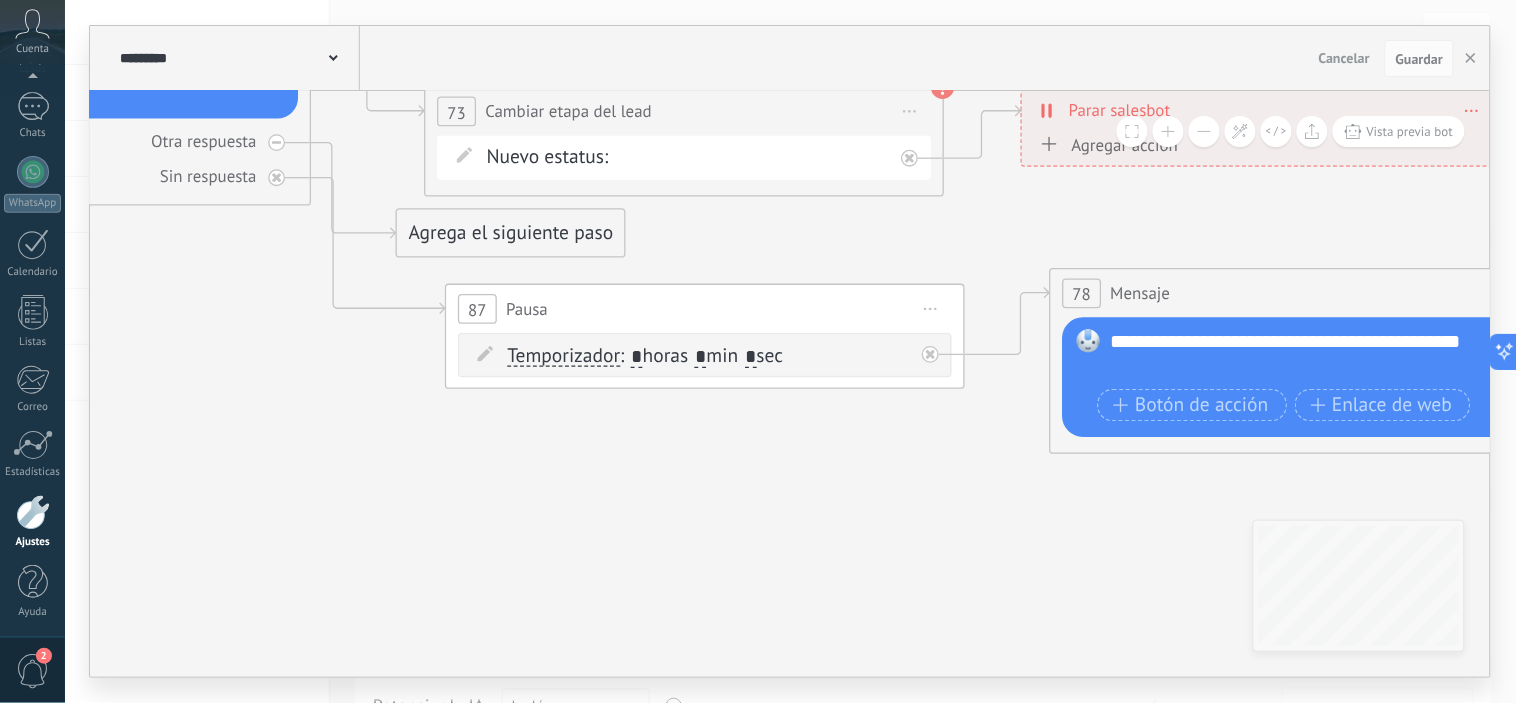 drag, startPoint x: 358, startPoint y: 561, endPoint x: 437, endPoint y: 432, distance: 151.26797 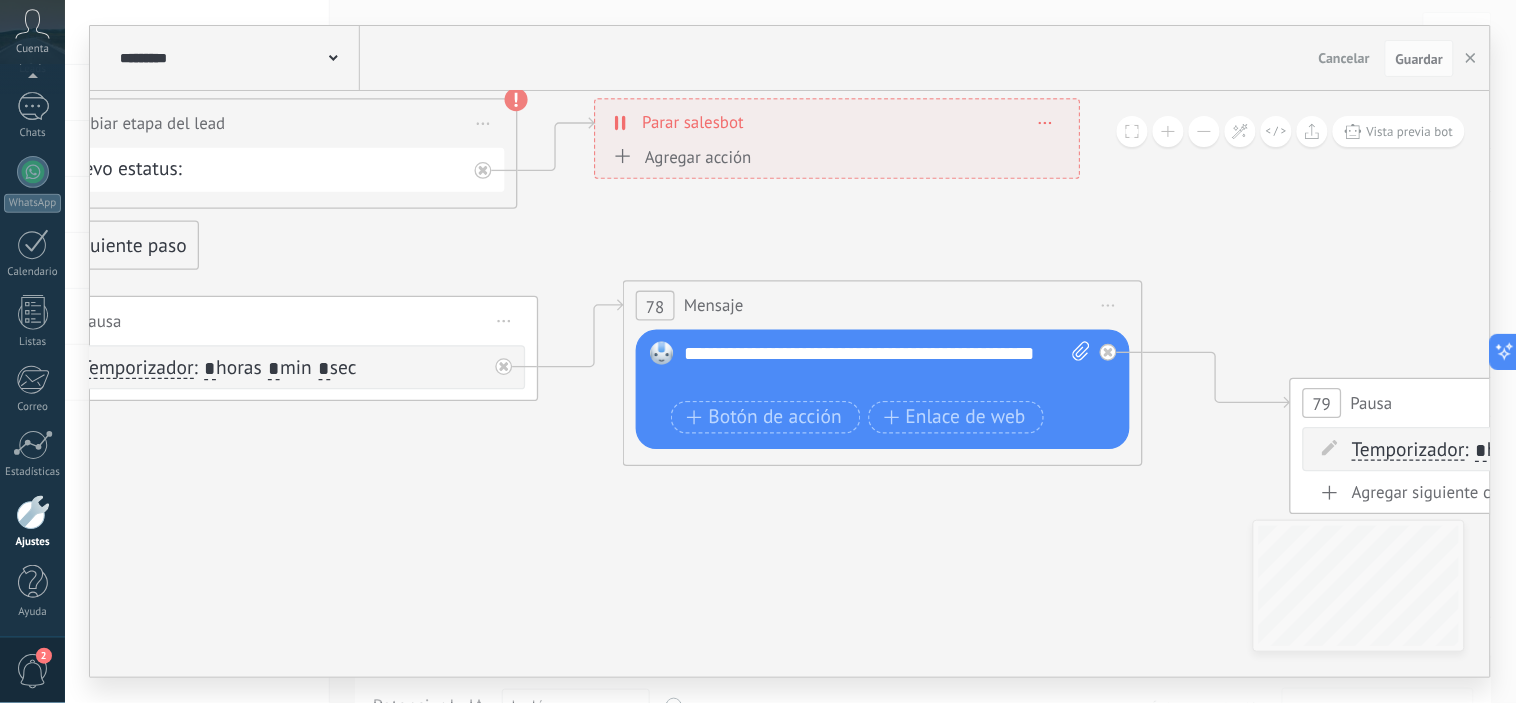 drag, startPoint x: 907, startPoint y: 505, endPoint x: 596, endPoint y: 502, distance: 311.01447 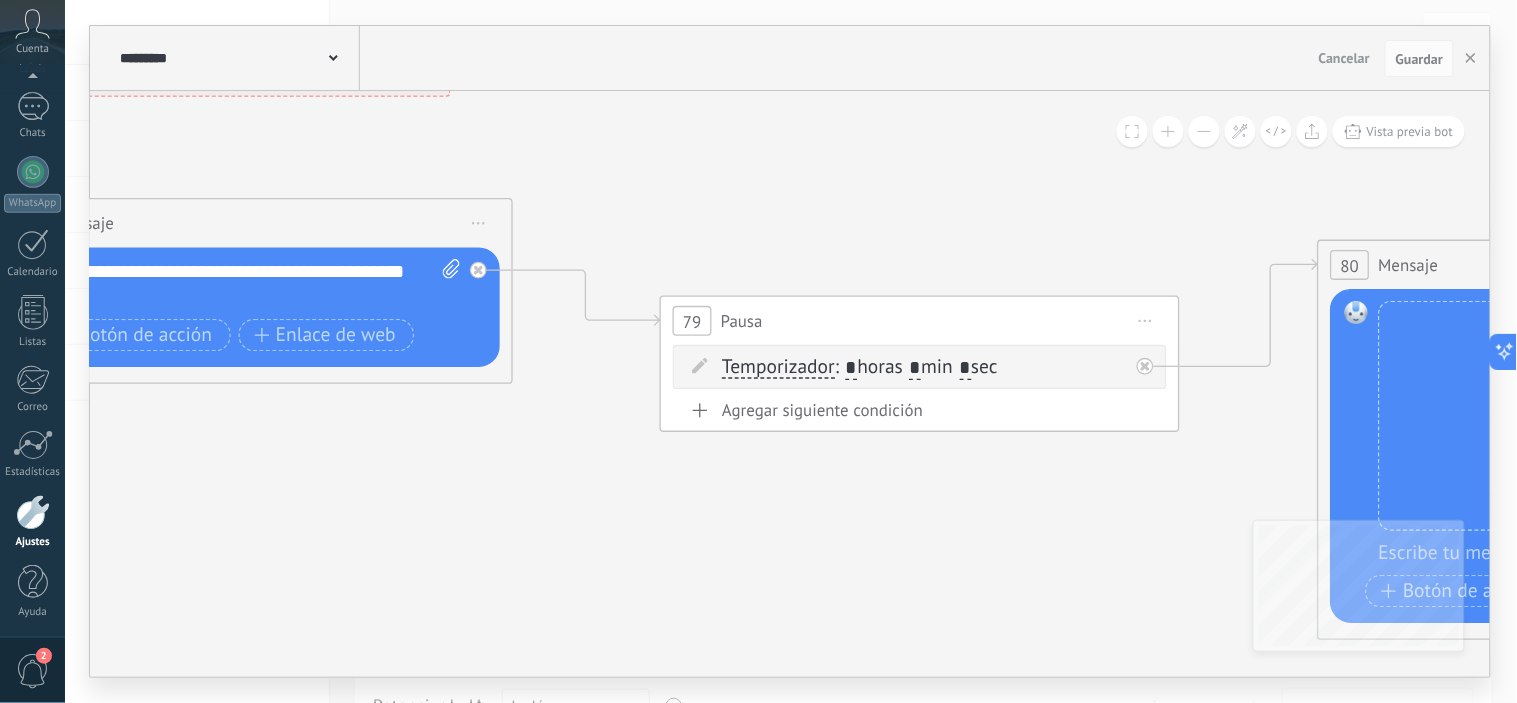 drag, startPoint x: 1064, startPoint y: 536, endPoint x: 551, endPoint y: 453, distance: 519.671 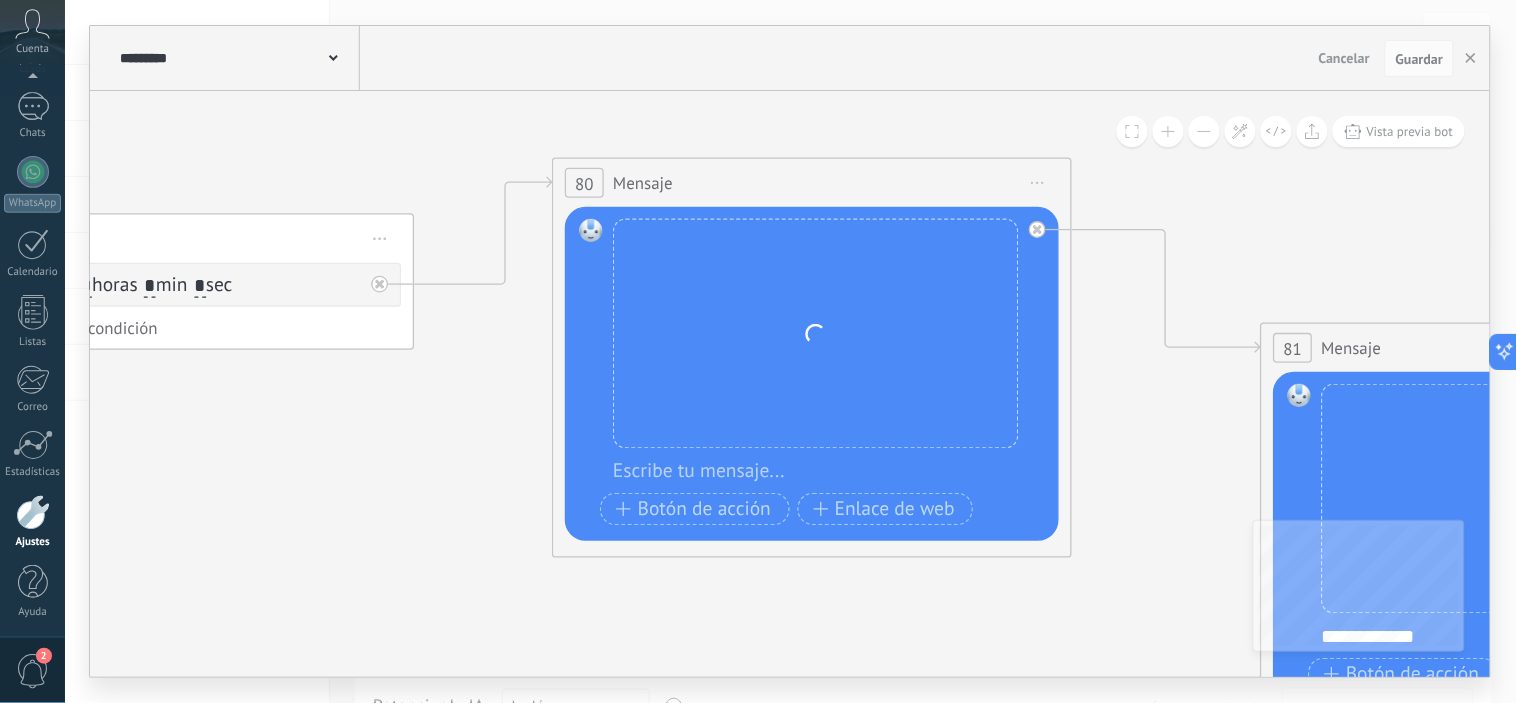 drag, startPoint x: 710, startPoint y: 503, endPoint x: 187, endPoint y: 417, distance: 530.02356 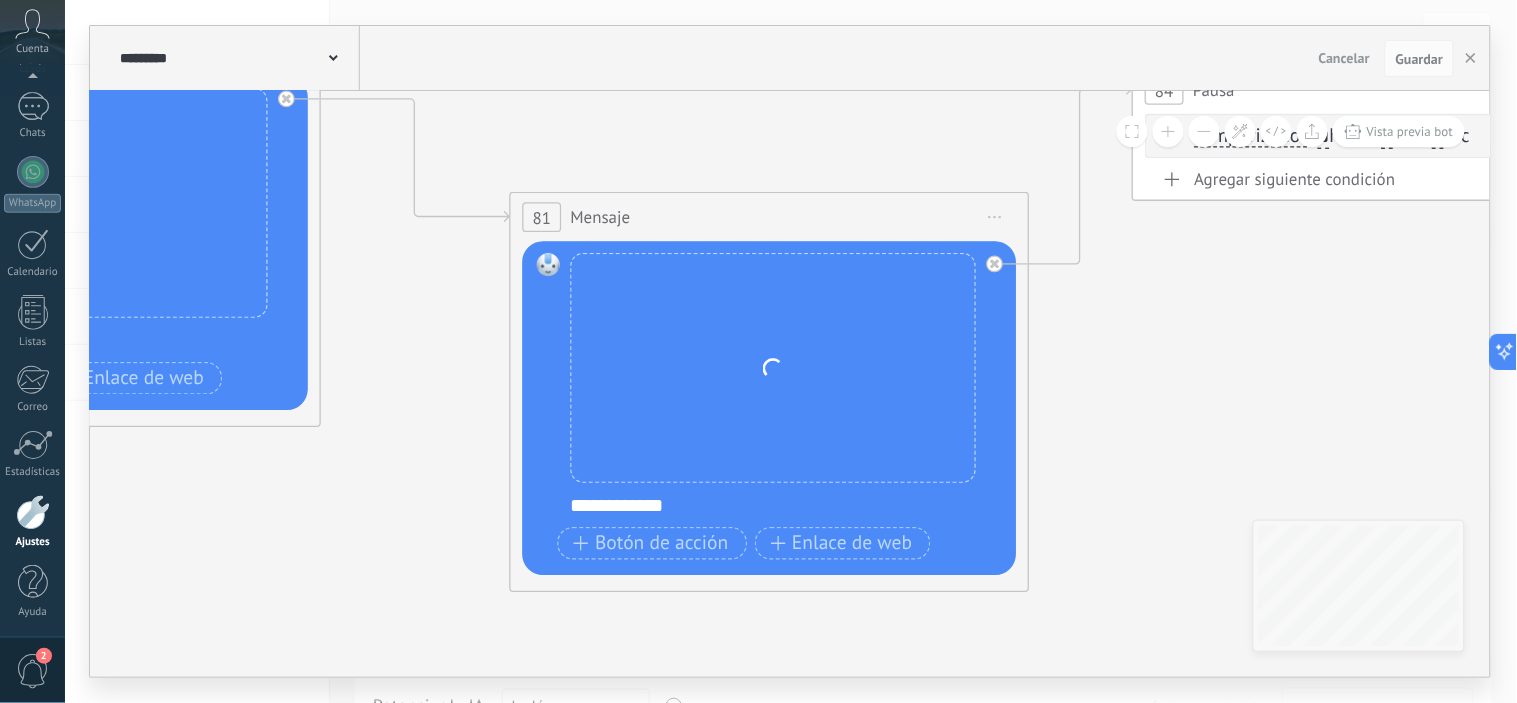 drag, startPoint x: 1016, startPoint y: 507, endPoint x: 258, endPoint y: 537, distance: 758.59344 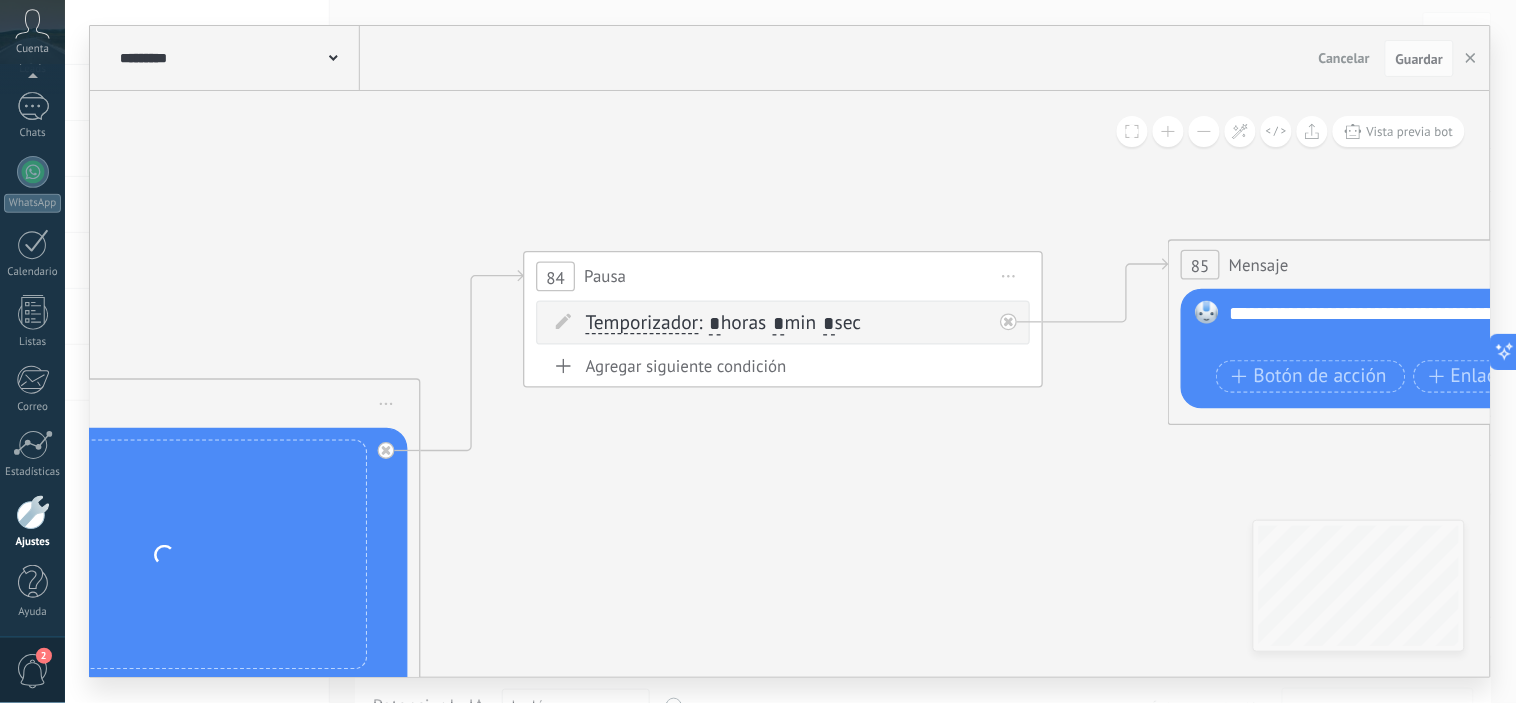 drag, startPoint x: 1113, startPoint y: 357, endPoint x: 538, endPoint y: 532, distance: 601.0408 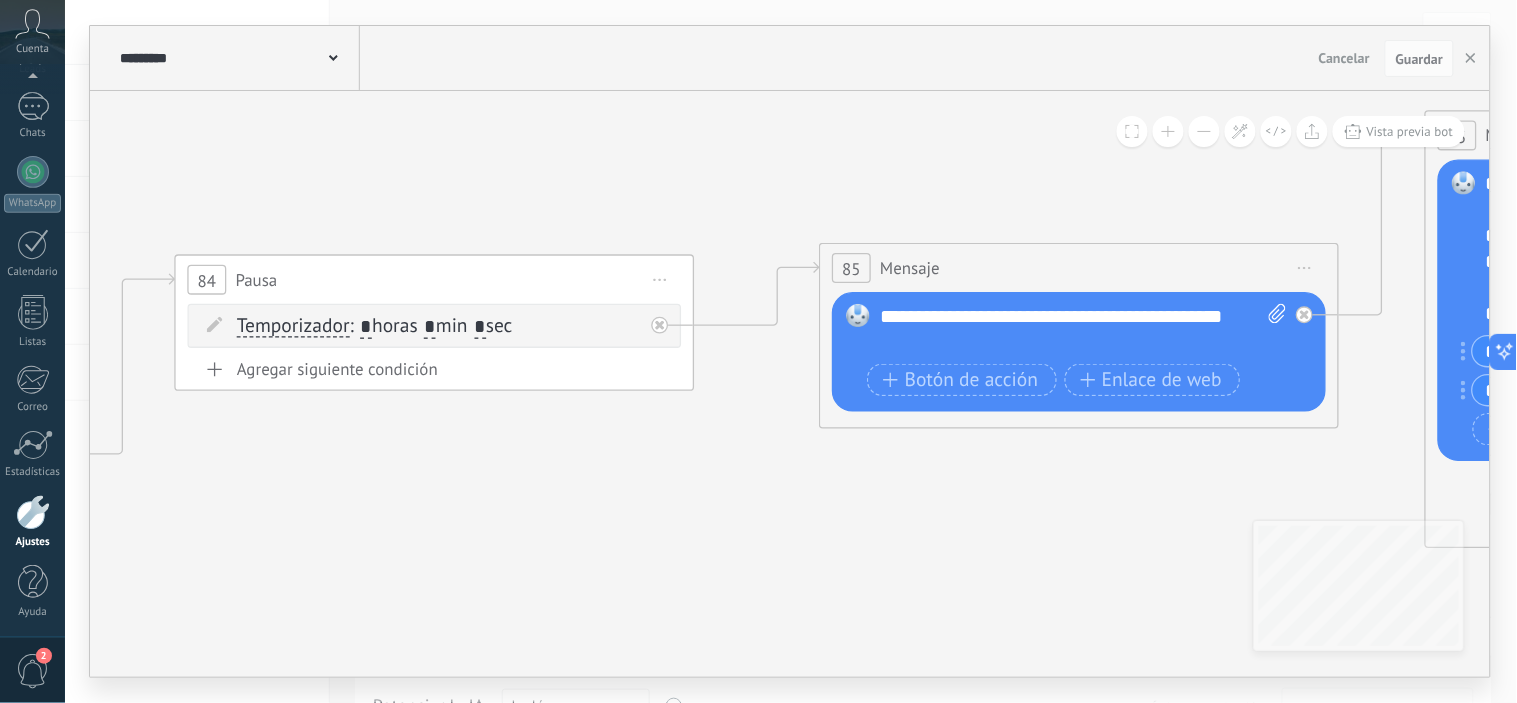 drag, startPoint x: 955, startPoint y: 532, endPoint x: 406, endPoint y: 511, distance: 549.4015 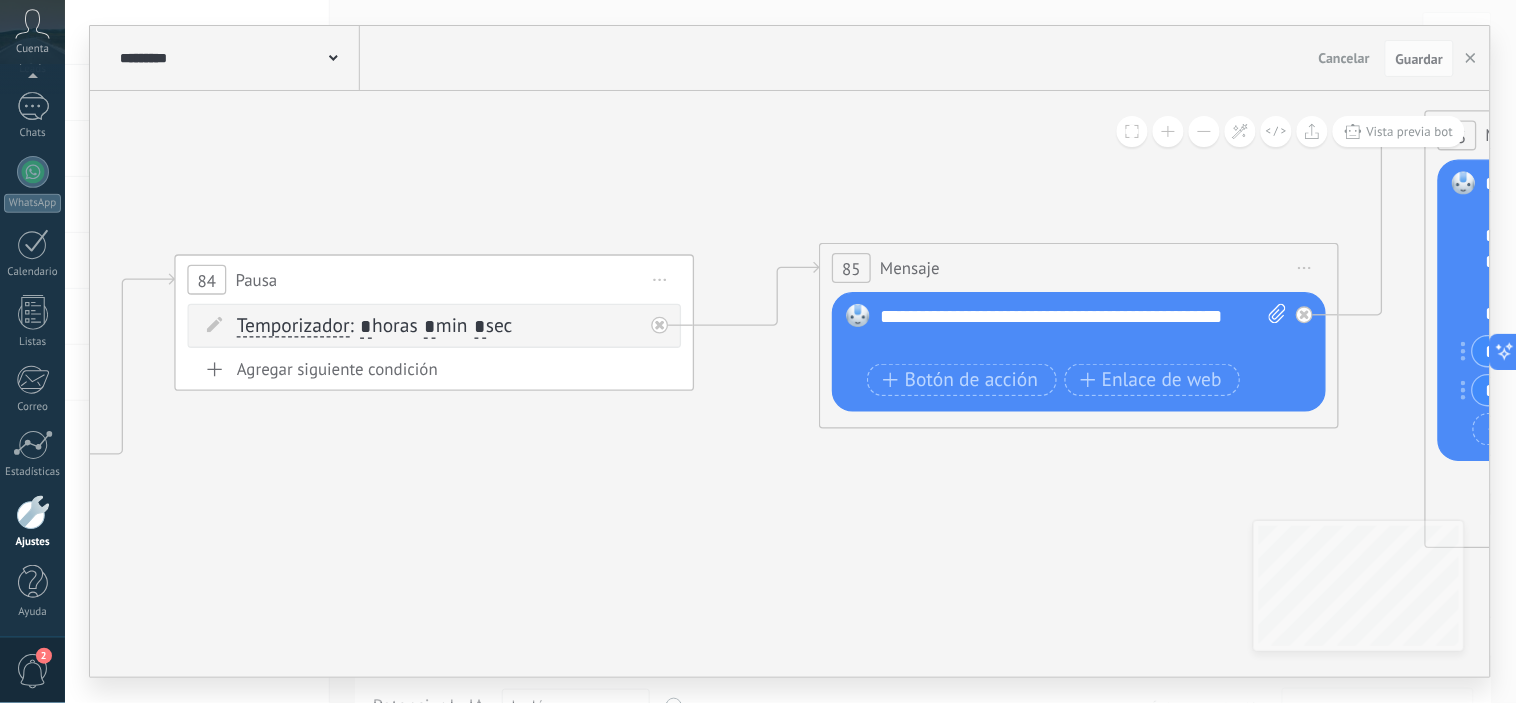 click 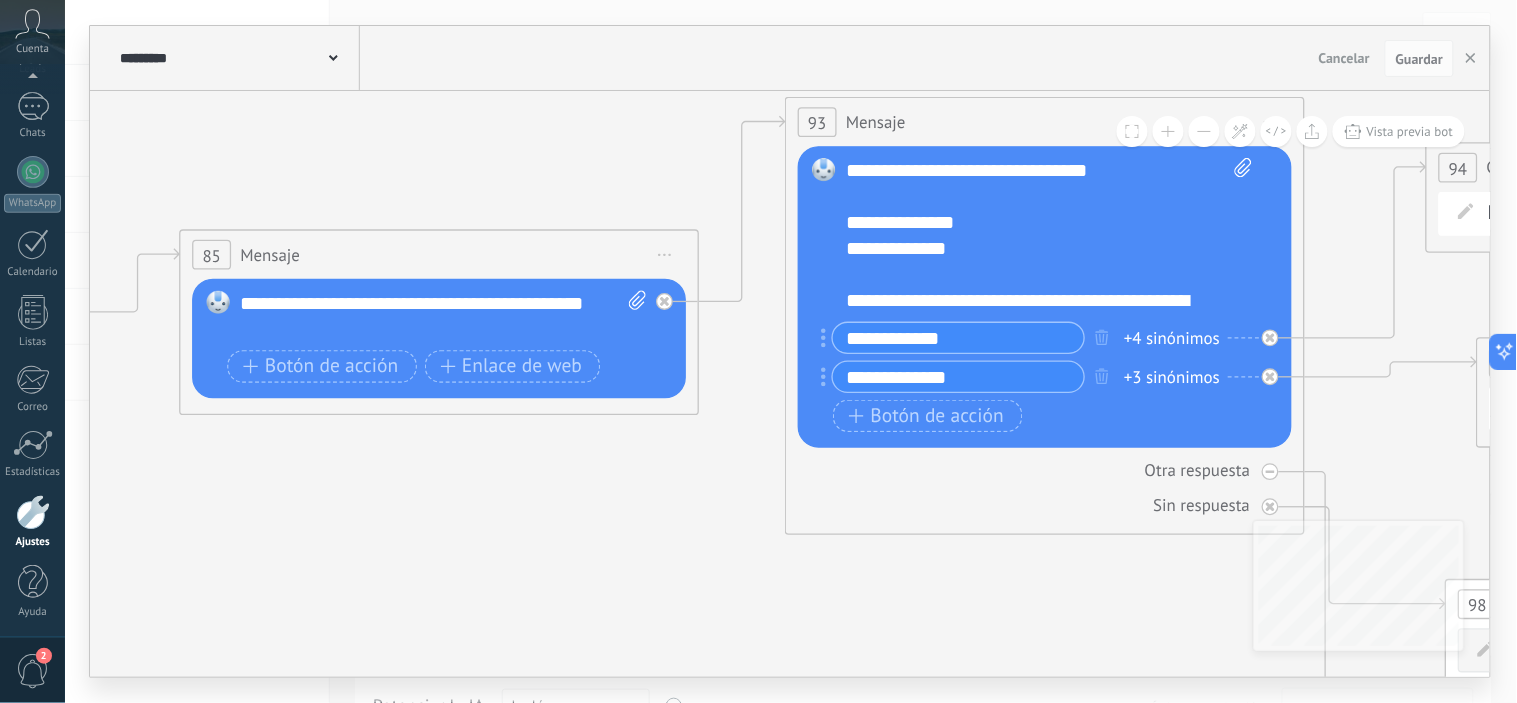 drag, startPoint x: 948, startPoint y: 508, endPoint x: 504, endPoint y: 522, distance: 444.22067 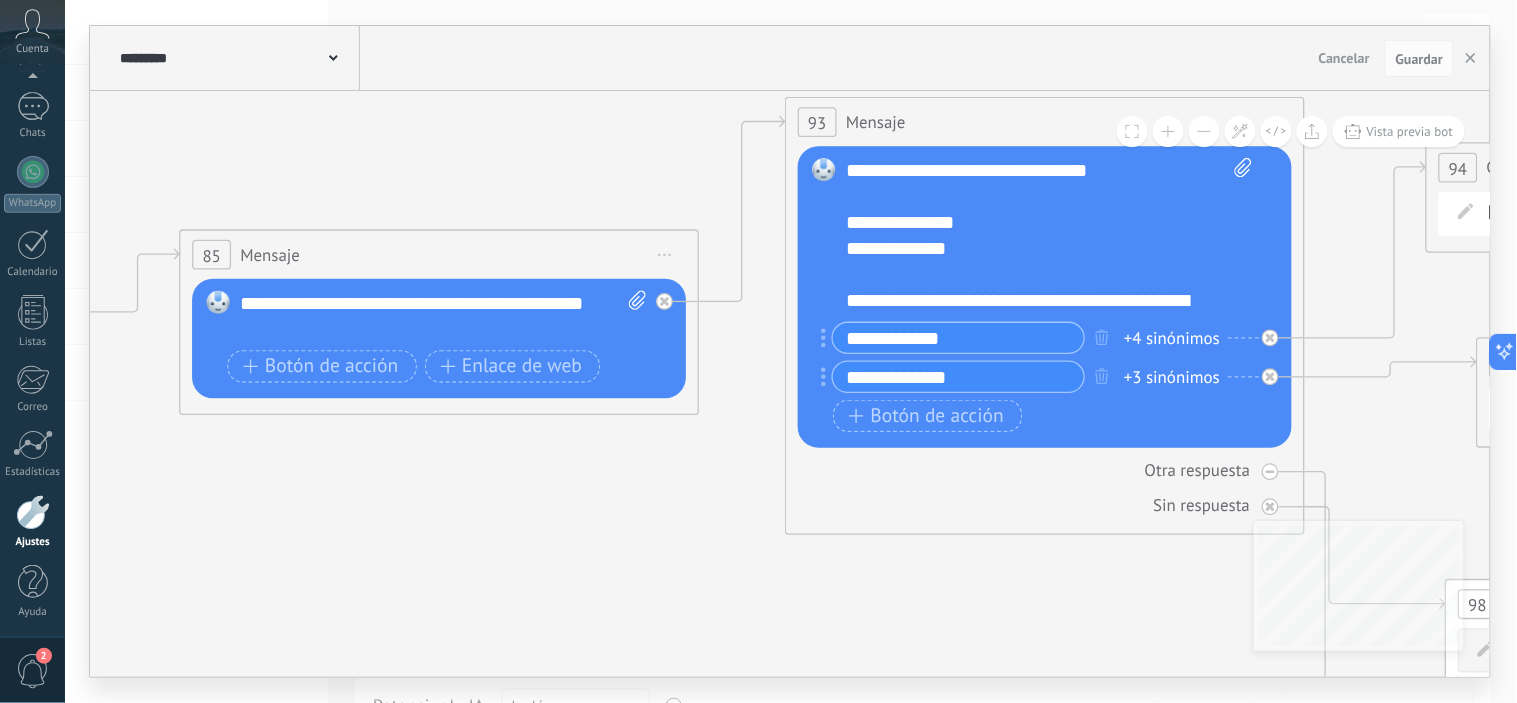 click 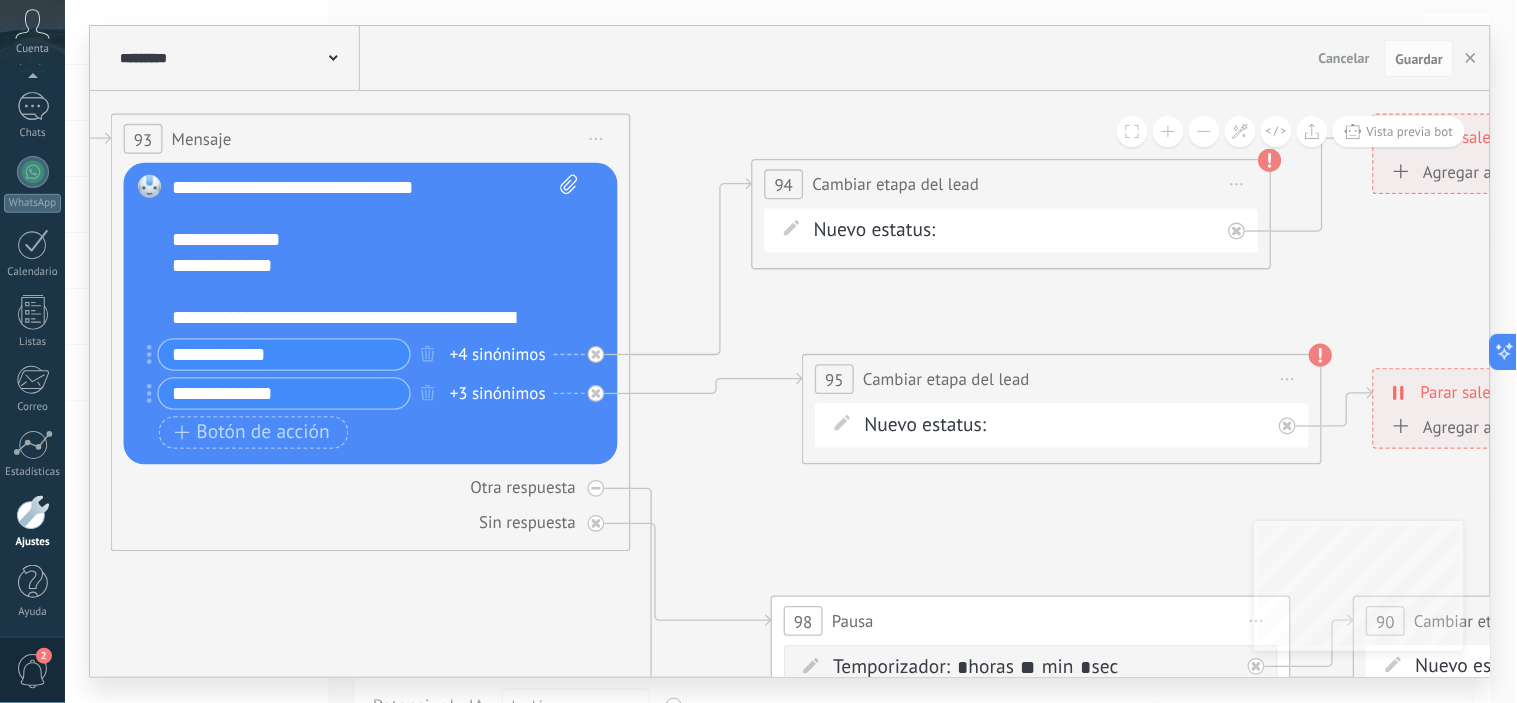 drag, startPoint x: 1396, startPoint y: 470, endPoint x: 877, endPoint y: 473, distance: 519.00867 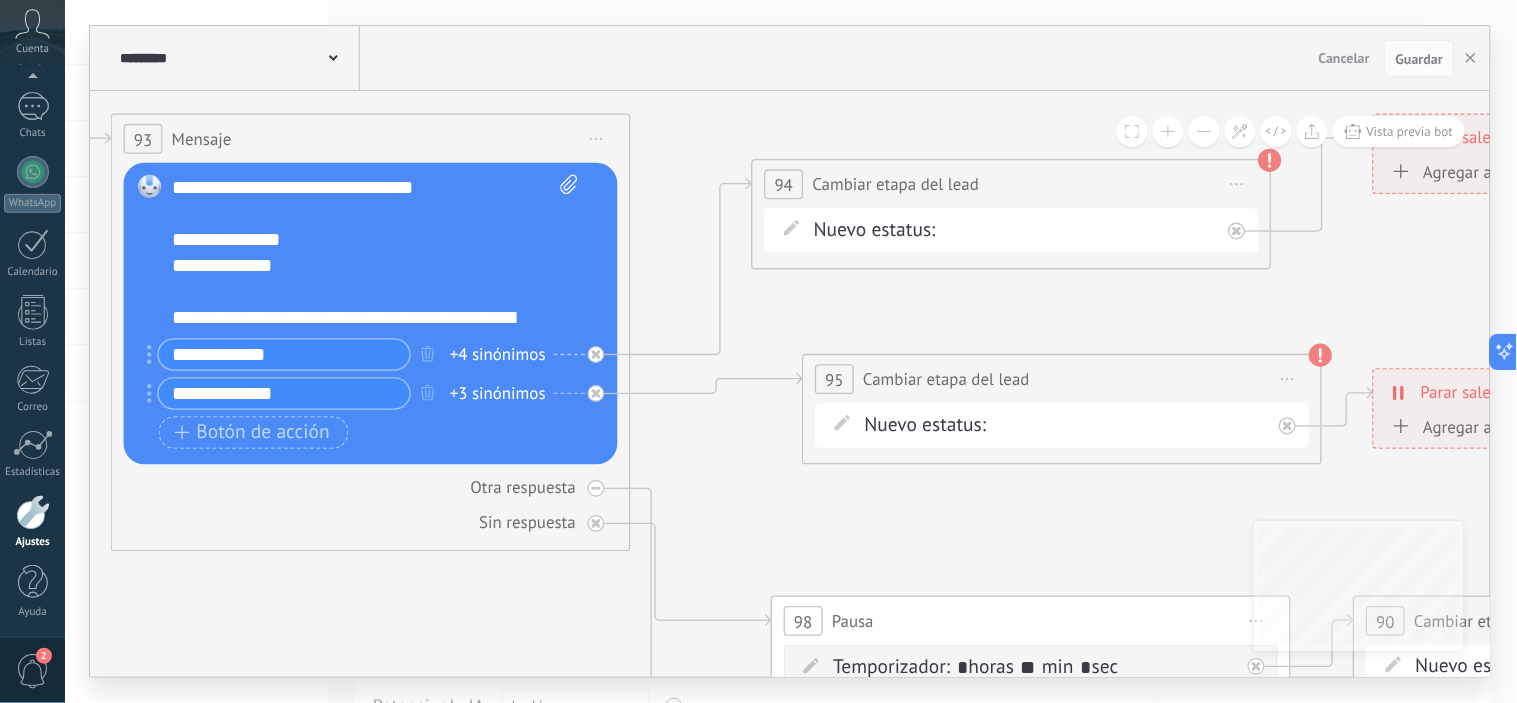 click 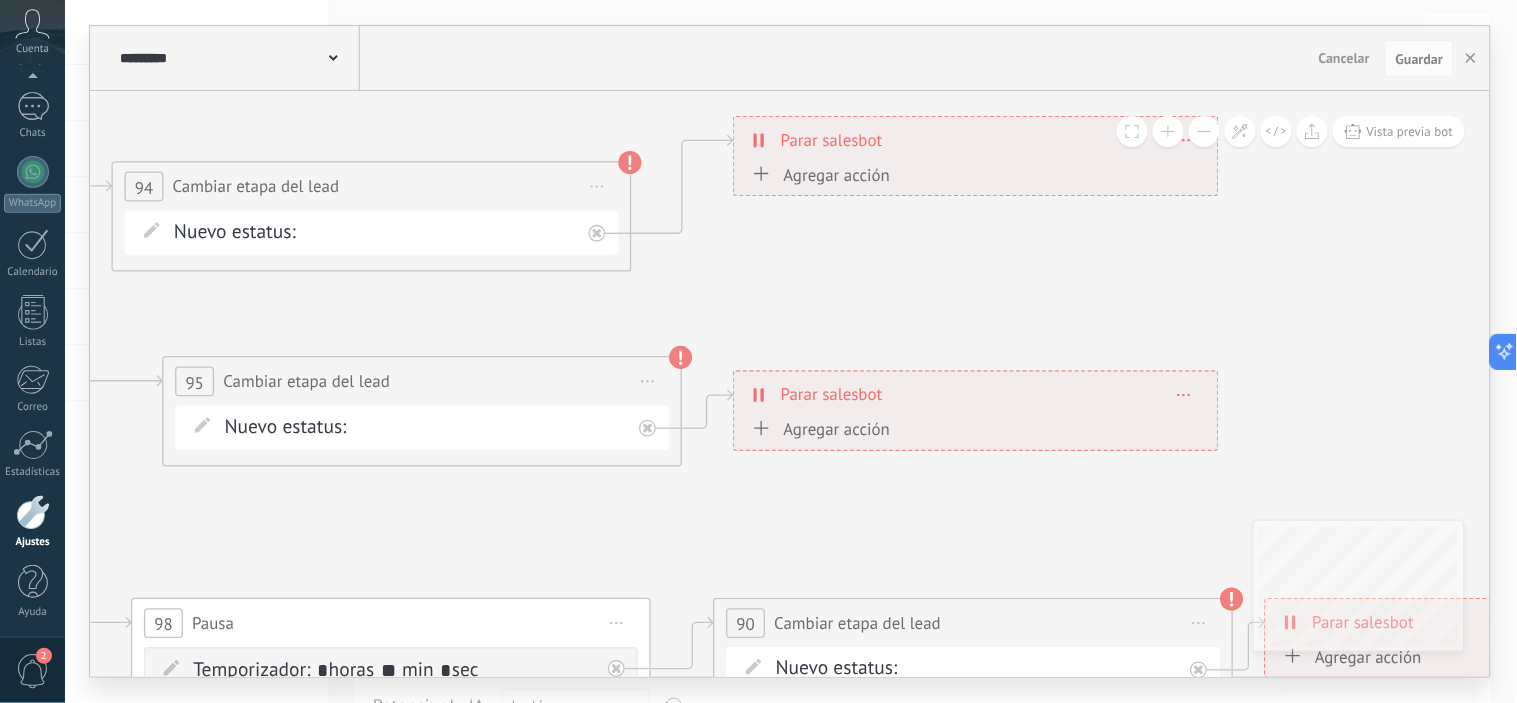 drag, startPoint x: 1231, startPoint y: 500, endPoint x: 786, endPoint y: 486, distance: 445.22018 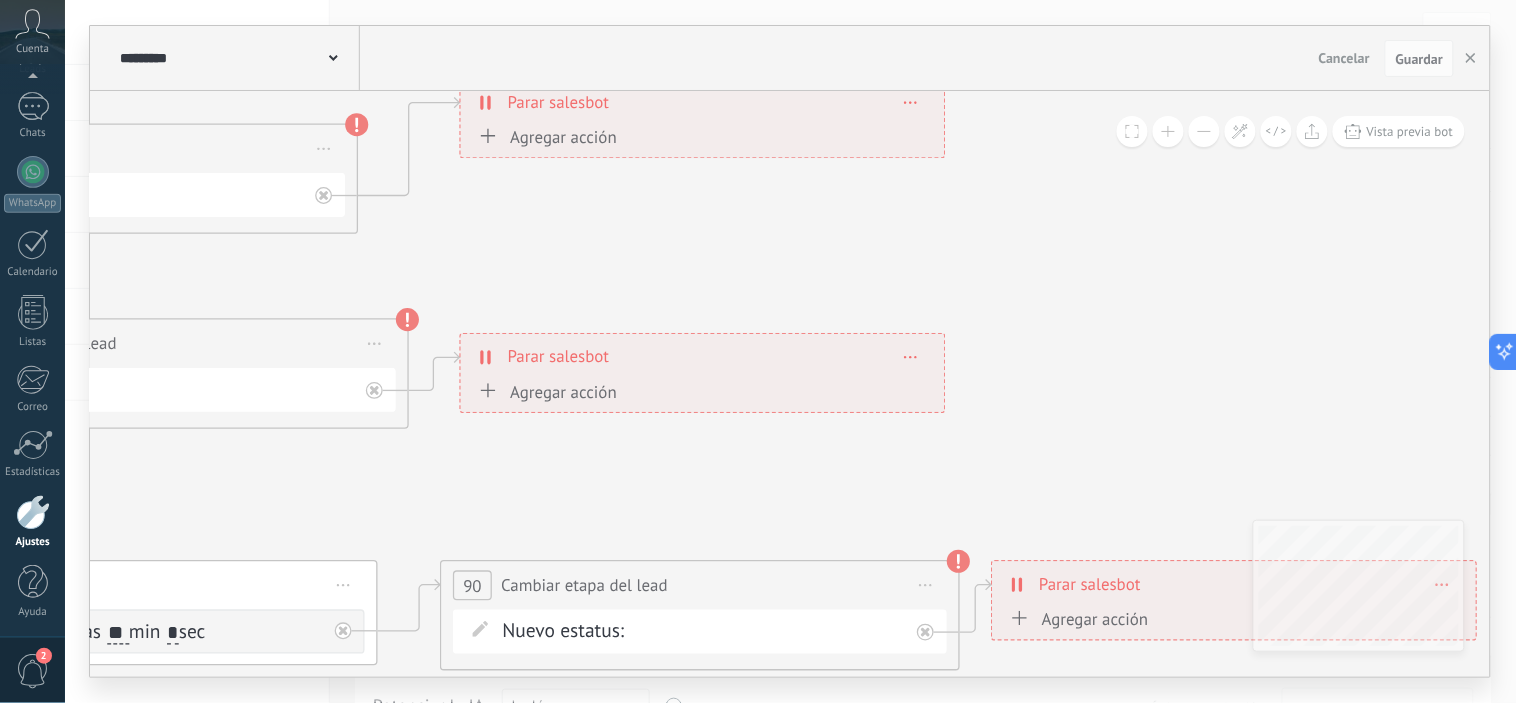 drag, startPoint x: 1352, startPoint y: 432, endPoint x: 1106, endPoint y: 396, distance: 248.6202 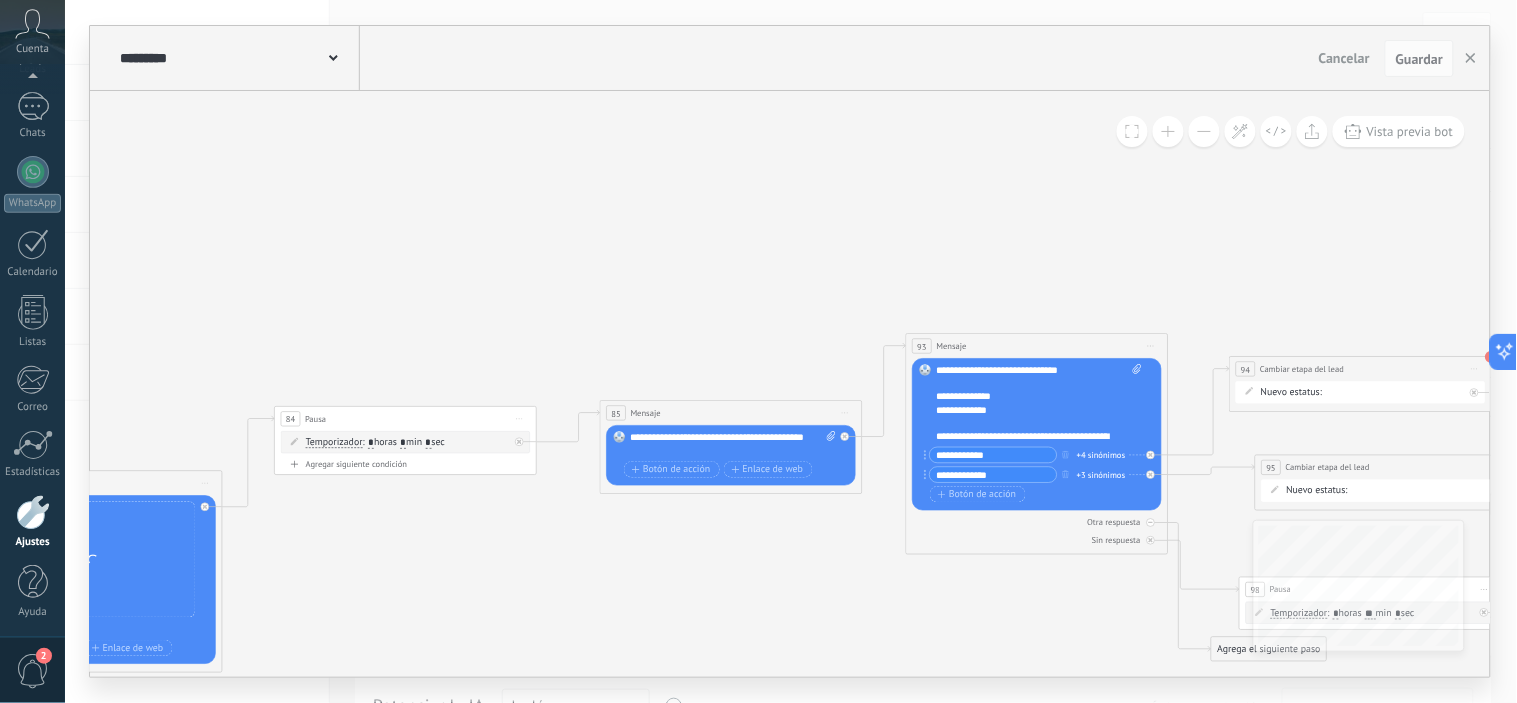 drag, startPoint x: 581, startPoint y: 190, endPoint x: 870, endPoint y: 276, distance: 301.52448 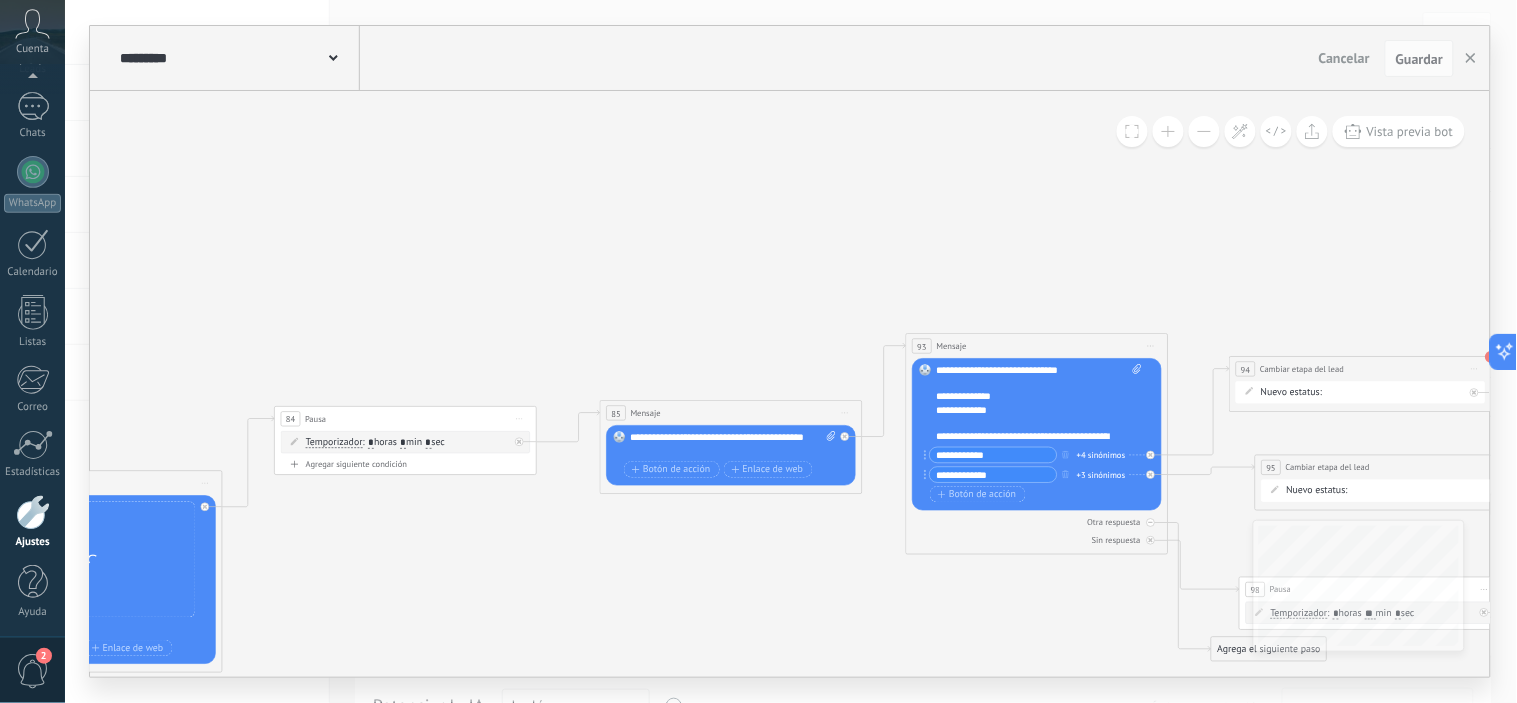 click 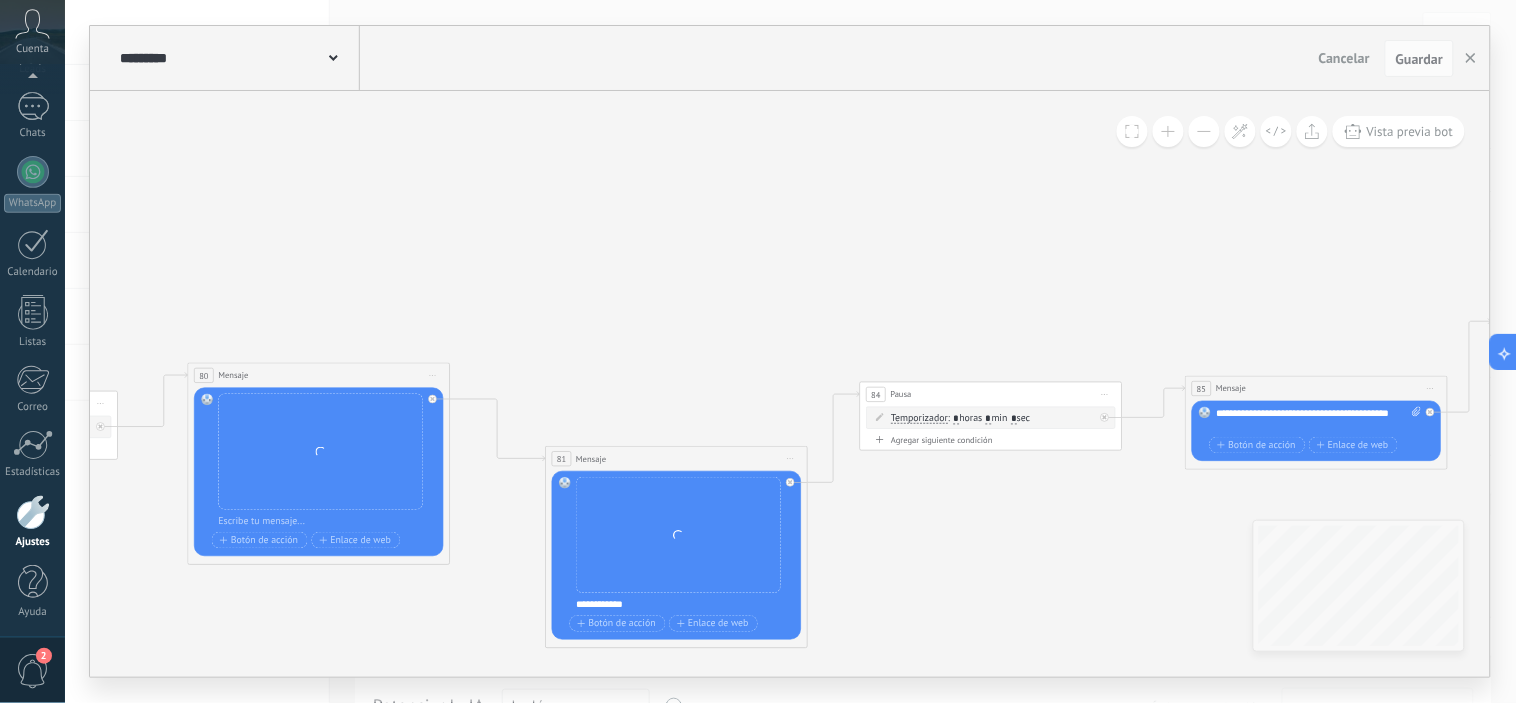 drag, startPoint x: 321, startPoint y: 237, endPoint x: 906, endPoint y: 216, distance: 585.37683 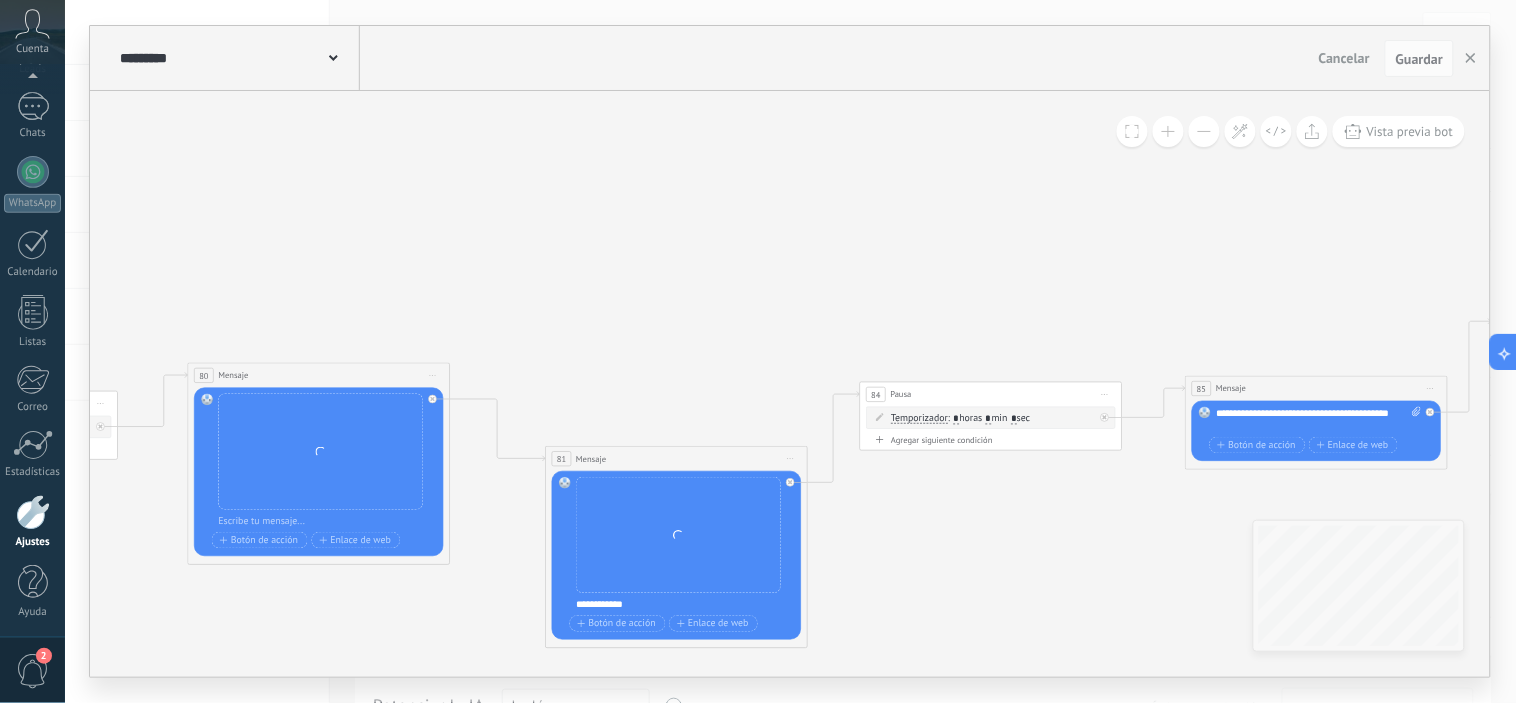 click 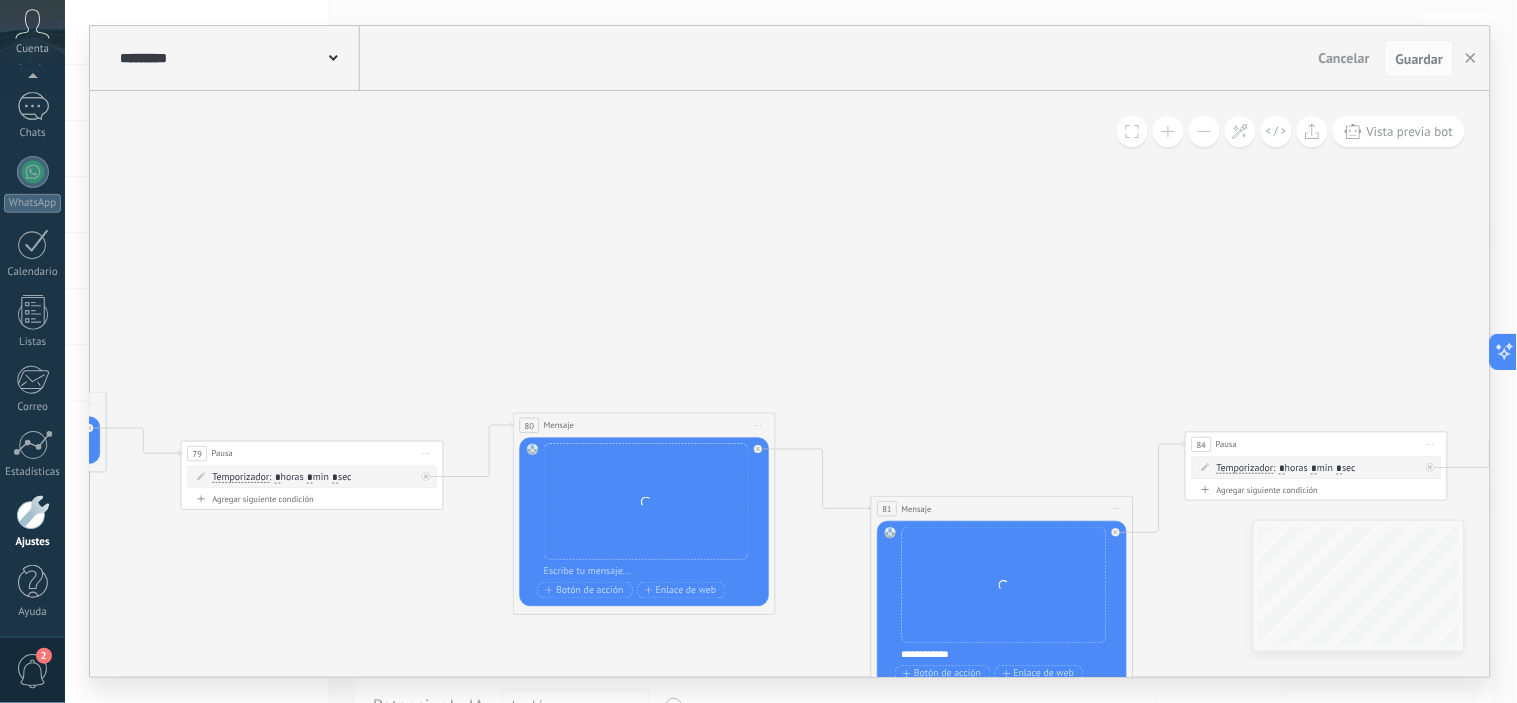 drag, startPoint x: 628, startPoint y: 198, endPoint x: 735, endPoint y: 236, distance: 113.54735 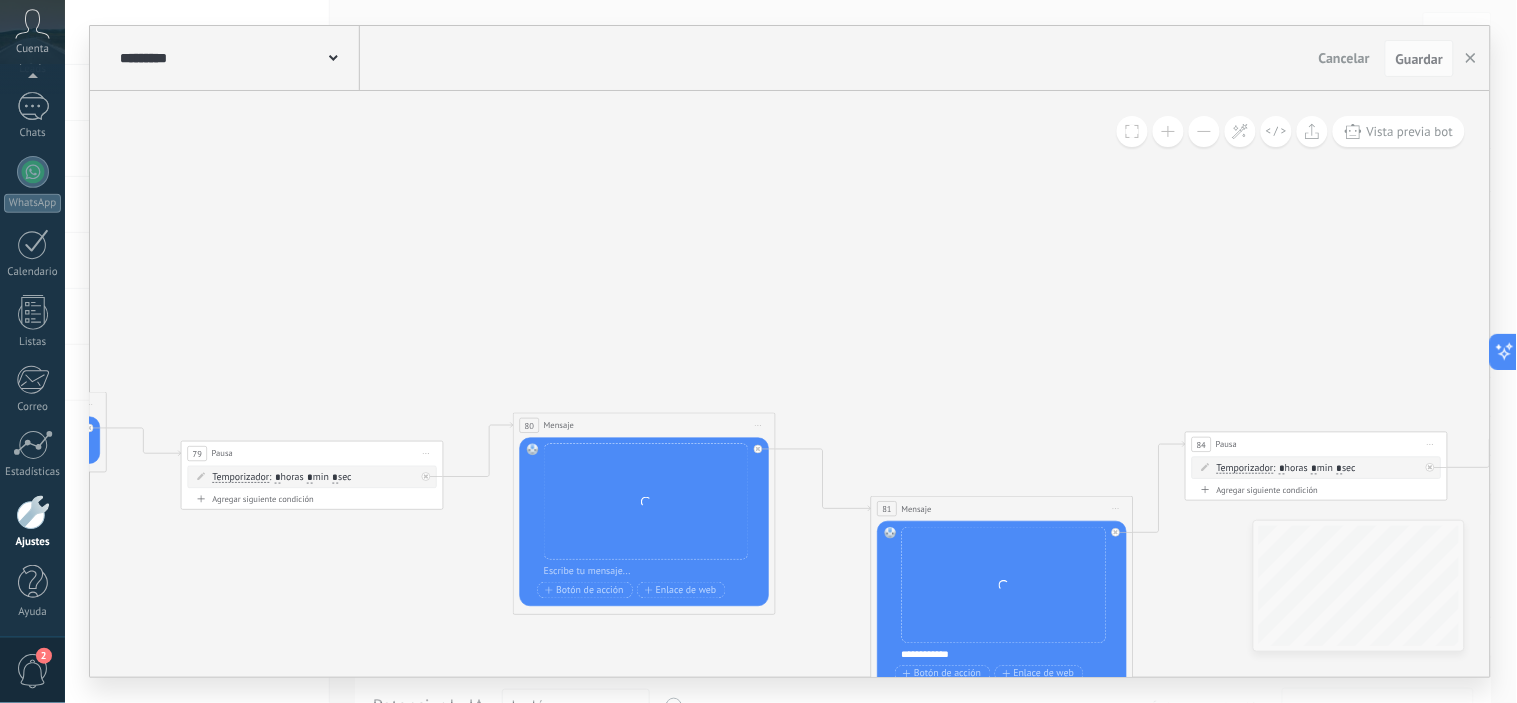 click 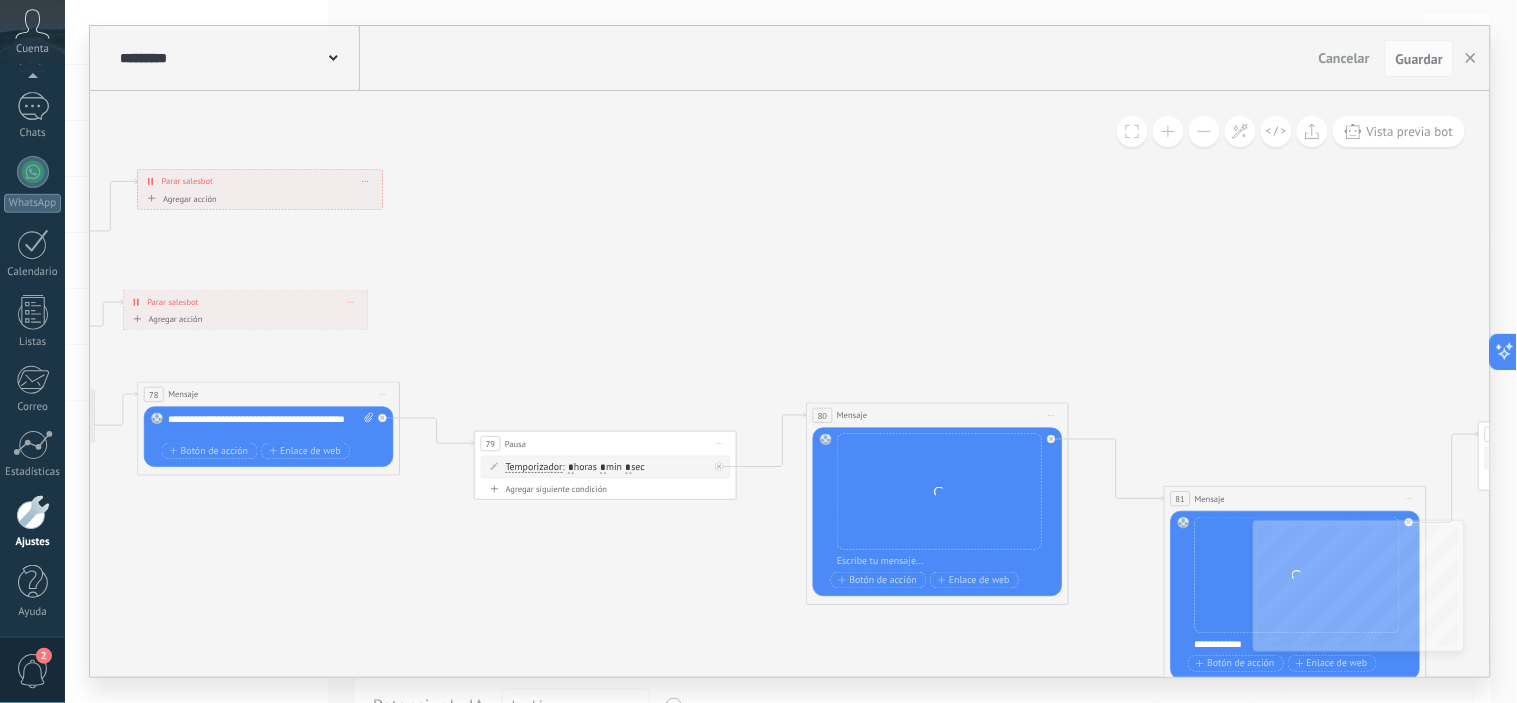drag, startPoint x: 274, startPoint y: 247, endPoint x: 768, endPoint y: 203, distance: 495.95566 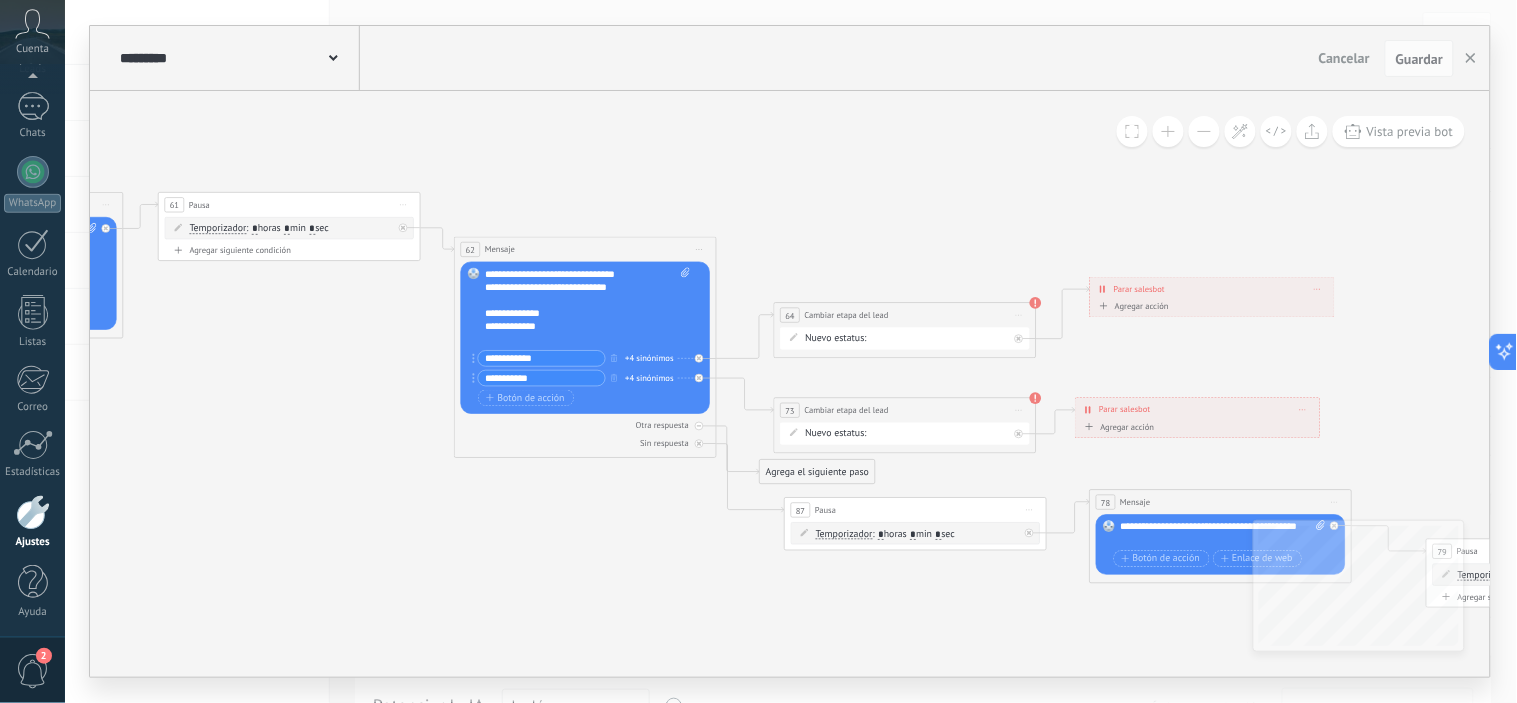 drag, startPoint x: 691, startPoint y: 245, endPoint x: 1407, endPoint y: 391, distance: 730.7339 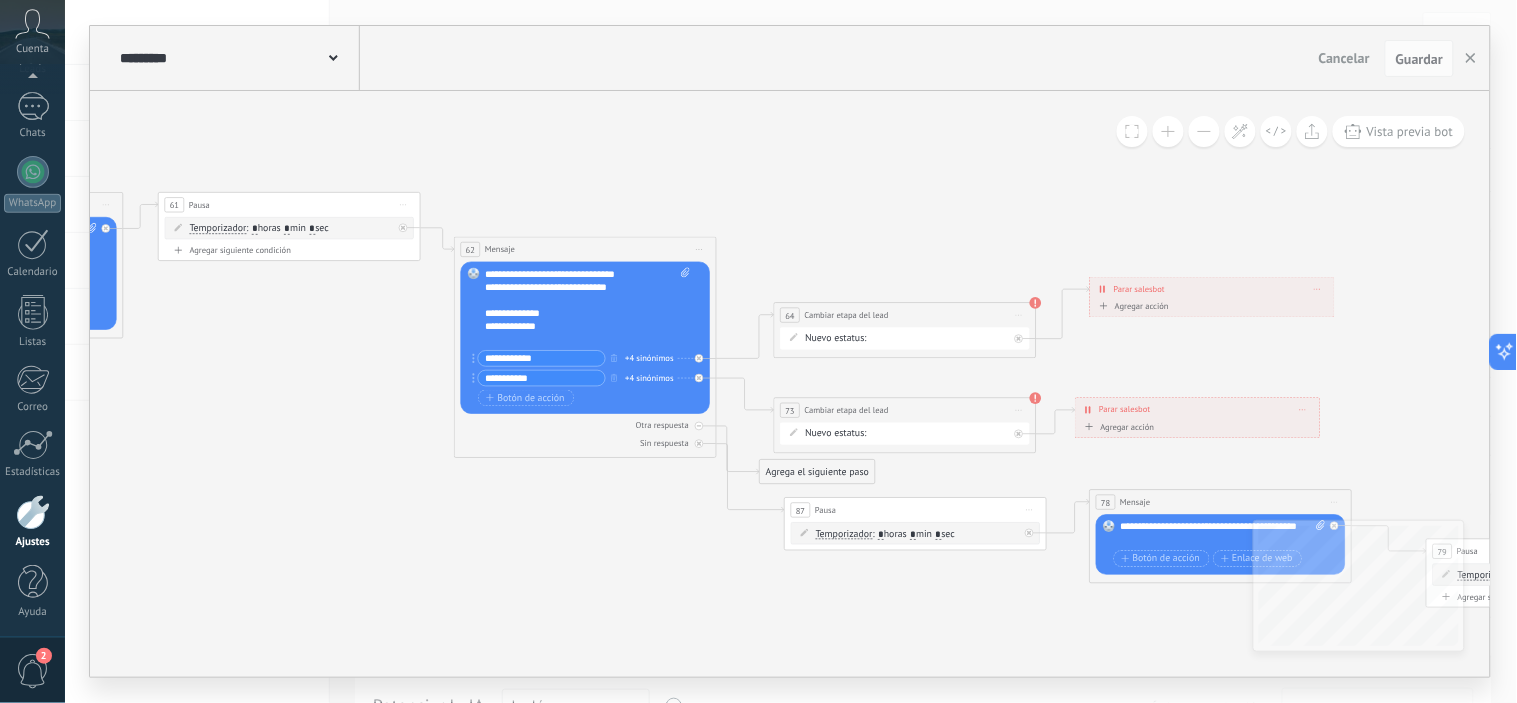 click 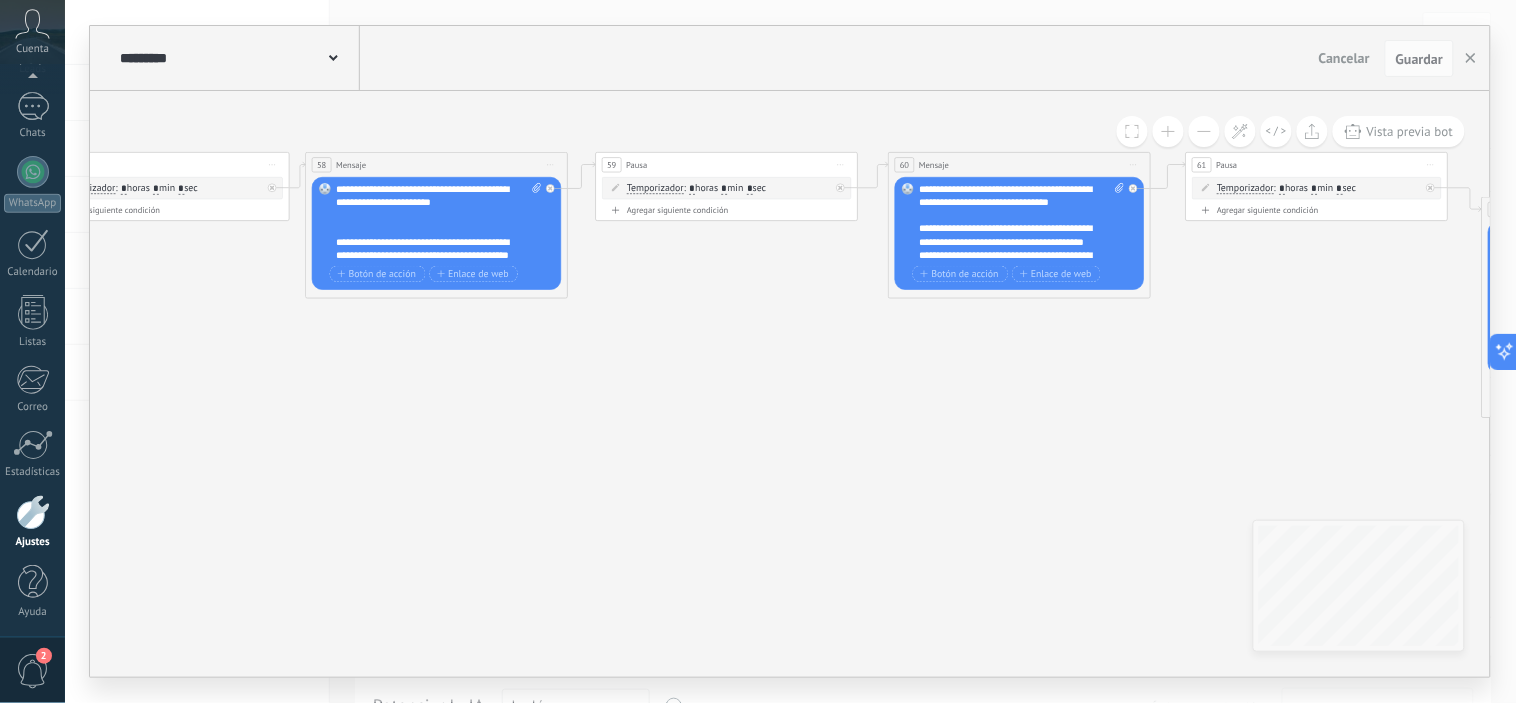 drag, startPoint x: 315, startPoint y: 386, endPoint x: 1344, endPoint y: 346, distance: 1029.7771 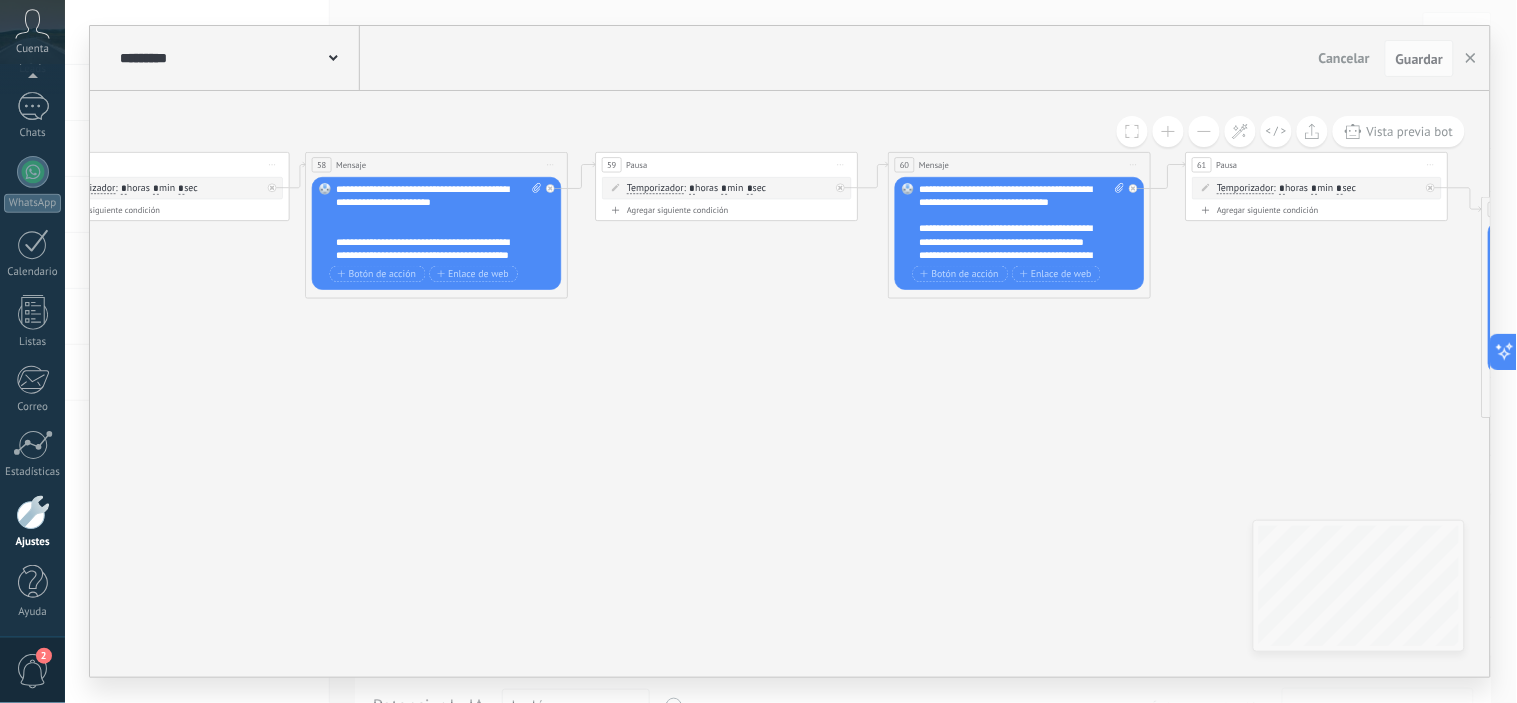 click 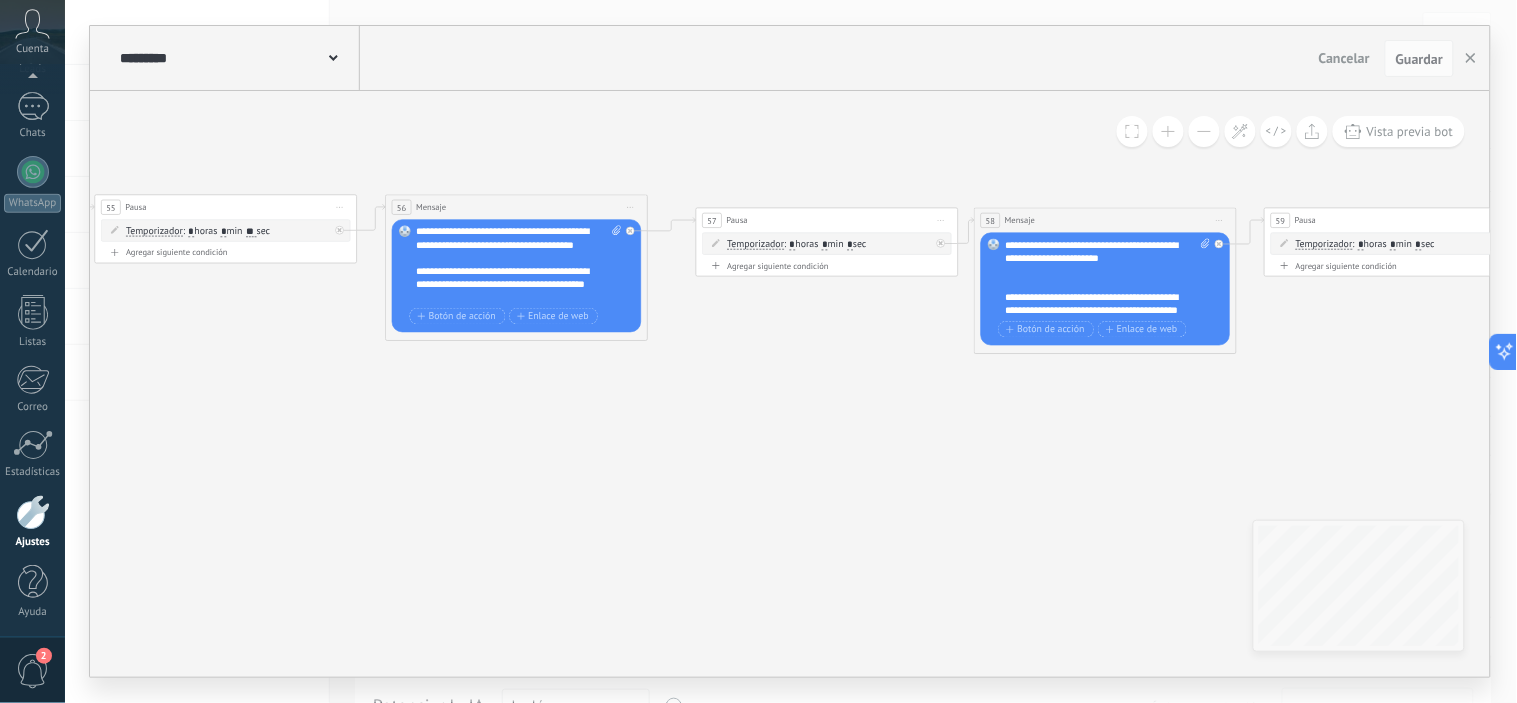 drag, startPoint x: 524, startPoint y: 443, endPoint x: 1192, endPoint y: 498, distance: 670.2604 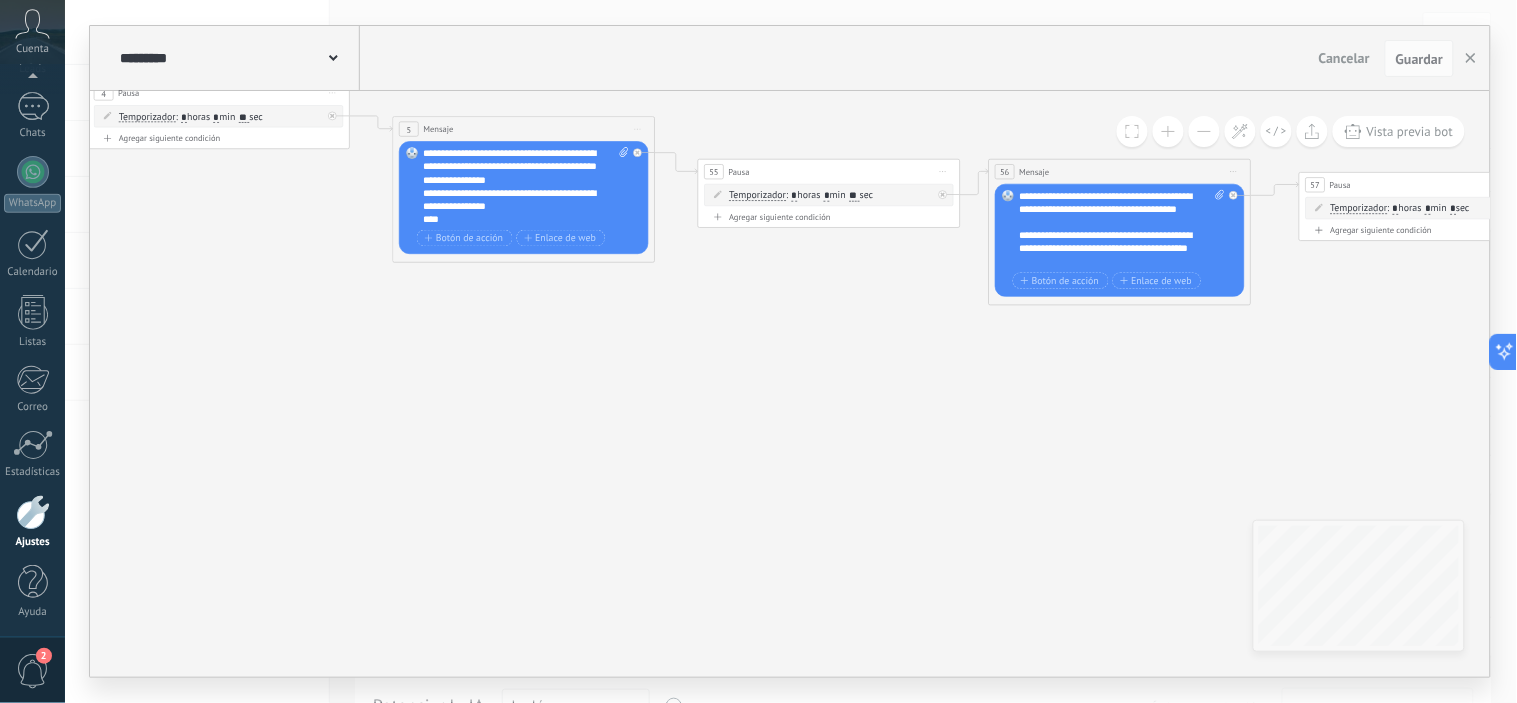 drag, startPoint x: 700, startPoint y: 434, endPoint x: 1303, endPoint y: 398, distance: 604.07367 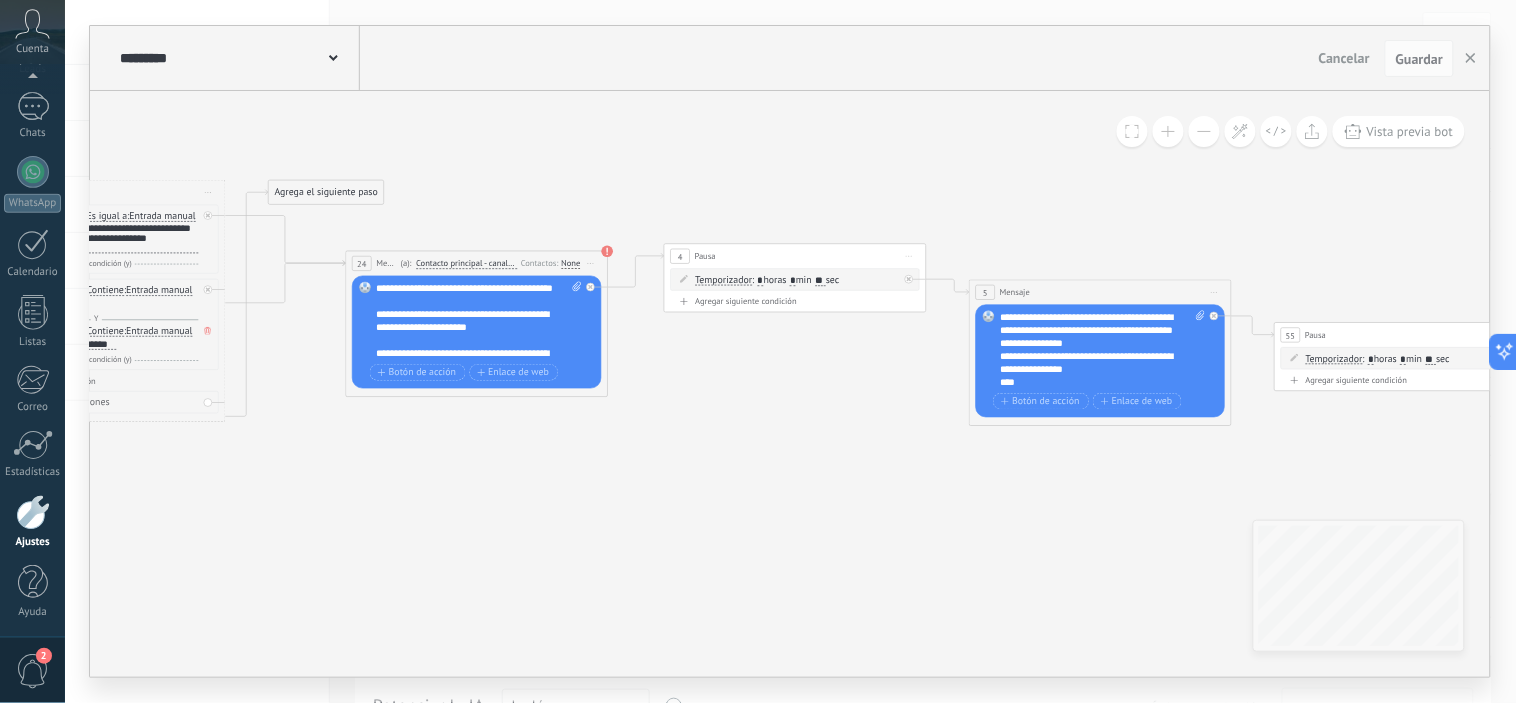 drag, startPoint x: 494, startPoint y: 378, endPoint x: 875, endPoint y: 513, distance: 404.21033 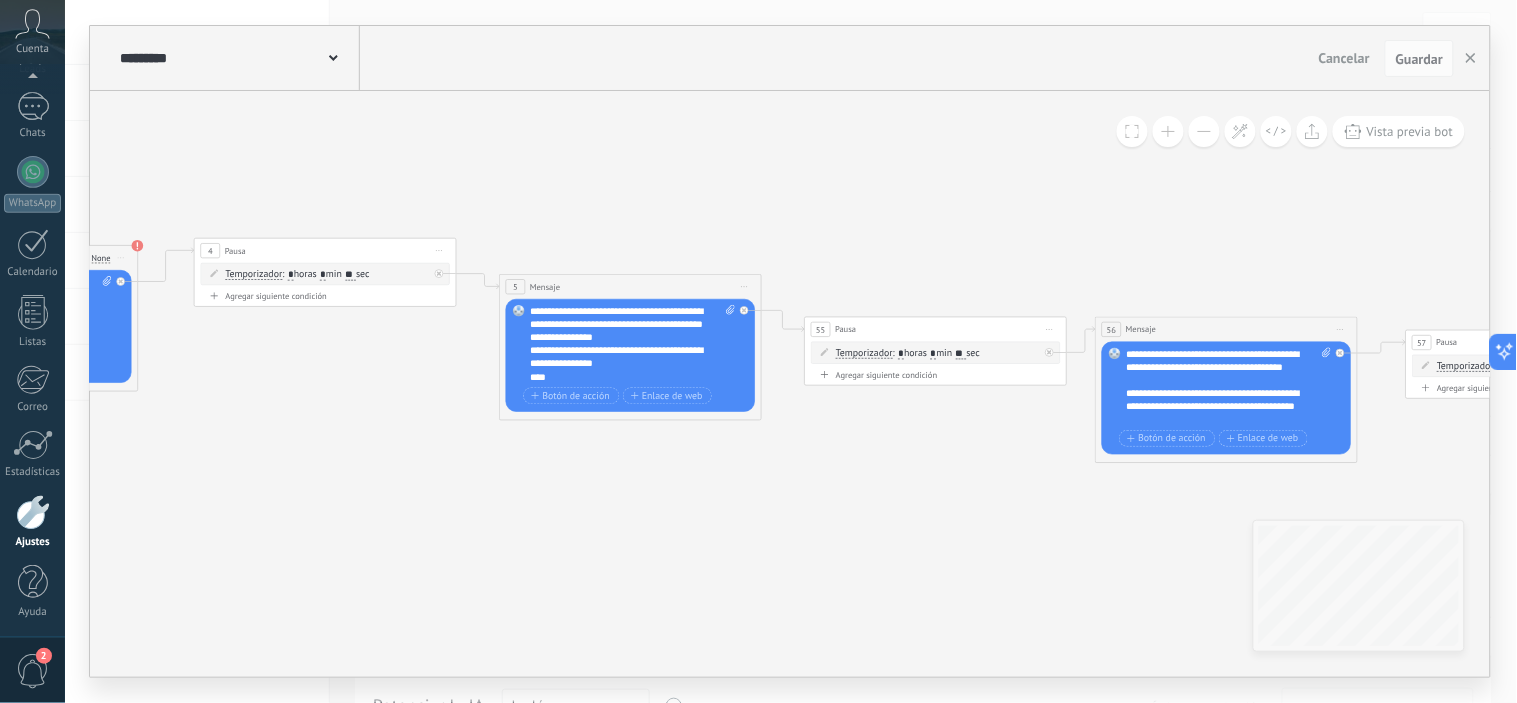 drag, startPoint x: 985, startPoint y: 443, endPoint x: 527, endPoint y: 440, distance: 458.00983 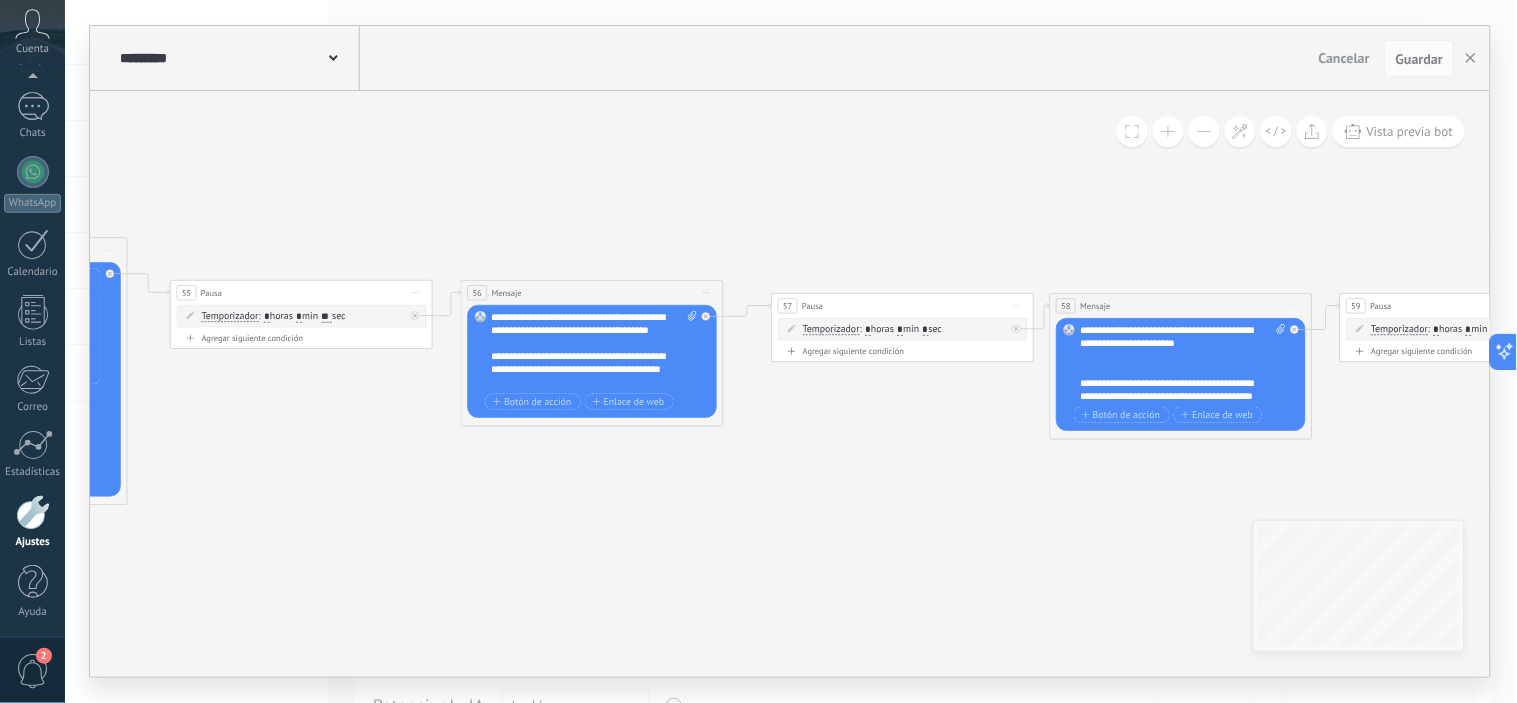 drag, startPoint x: 990, startPoint y: 534, endPoint x: 355, endPoint y: 497, distance: 636.077 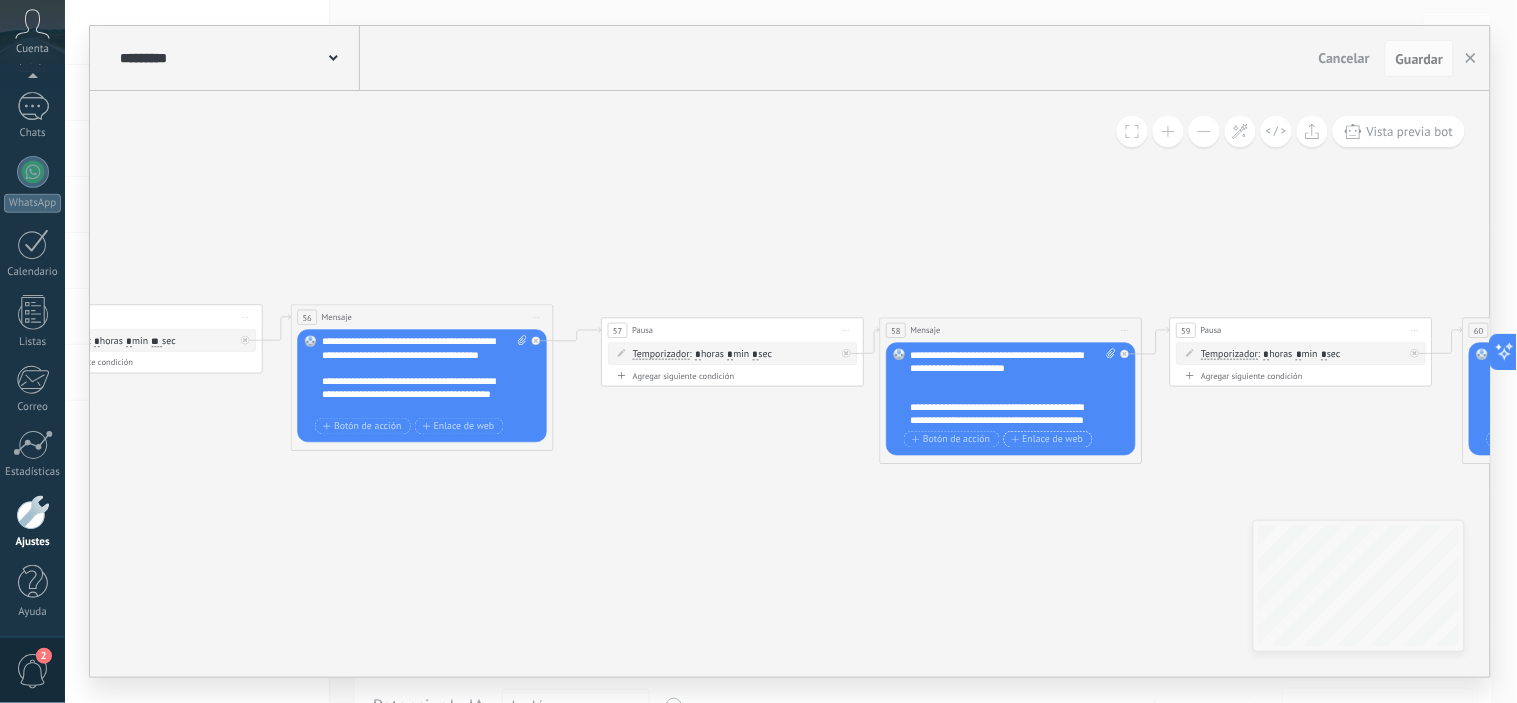 drag, startPoint x: 1106, startPoint y: 492, endPoint x: 1054, endPoint y: 441, distance: 72.835434 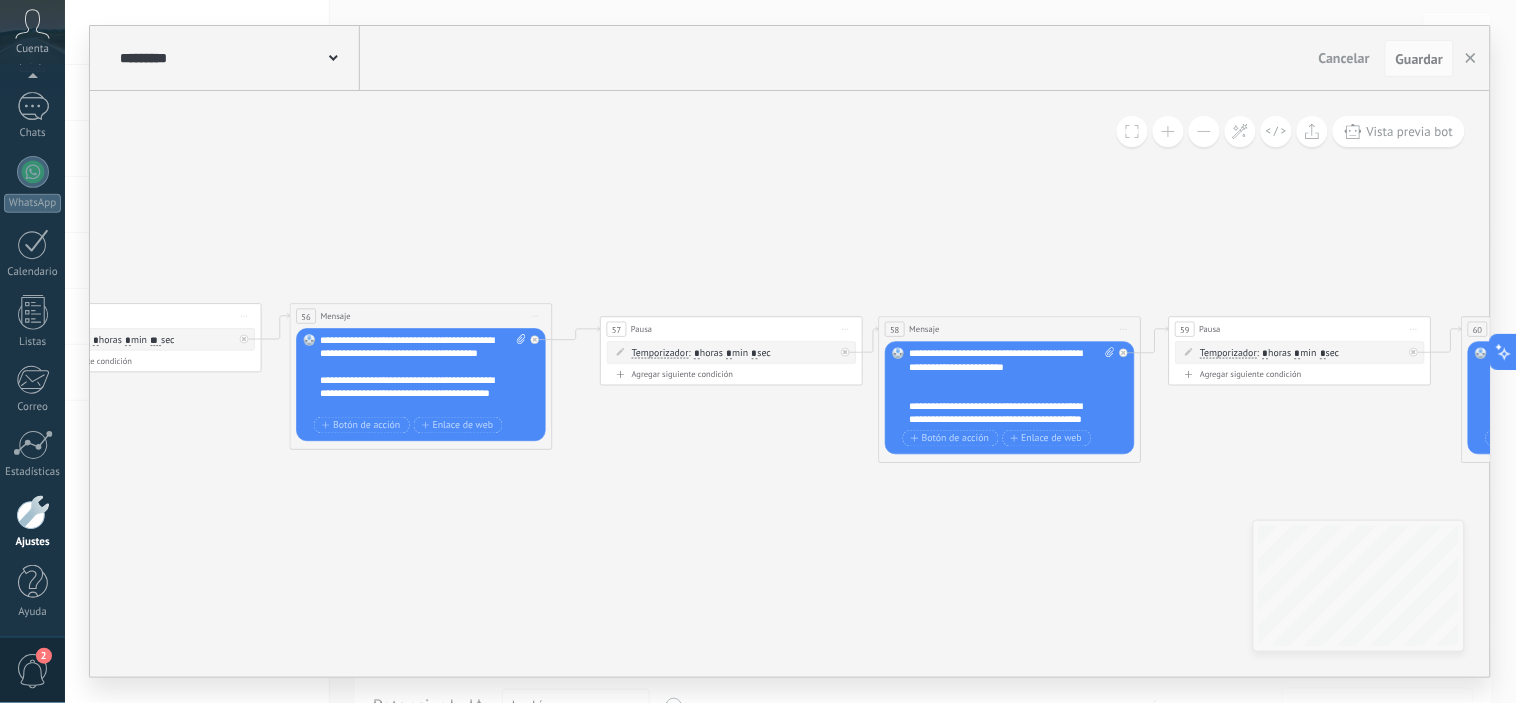 click at bounding box center (1108, 387) 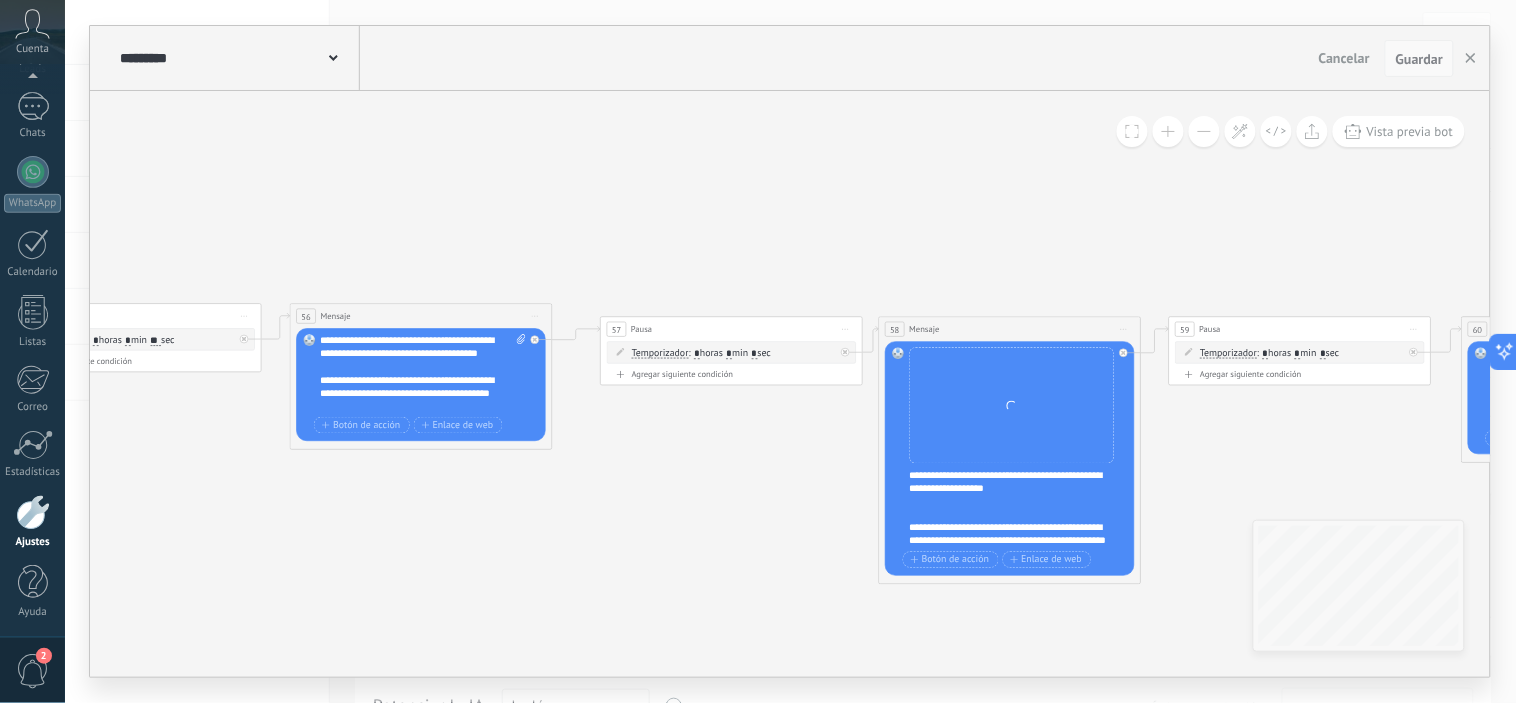 click on "Guardar" at bounding box center (1419, 59) 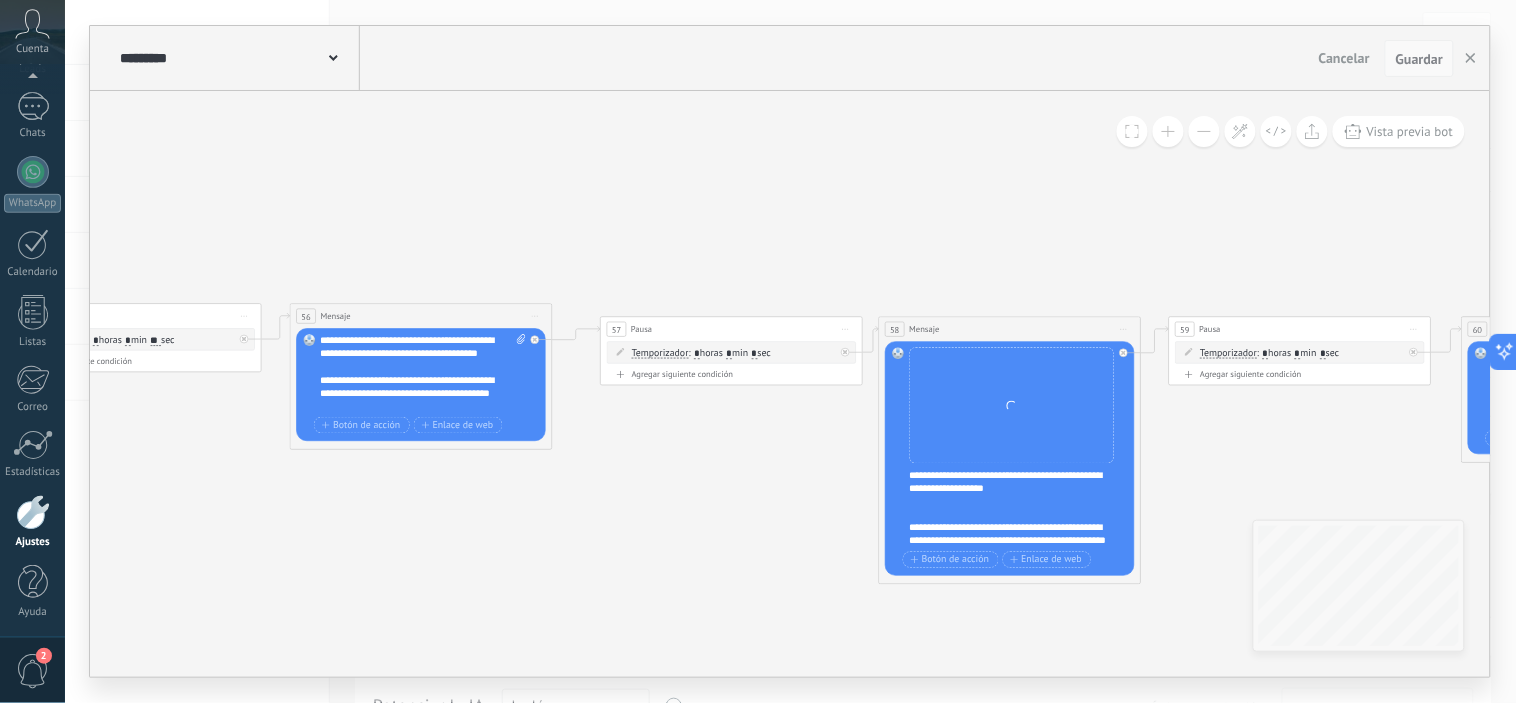 click on "Guardar" at bounding box center [1419, 59] 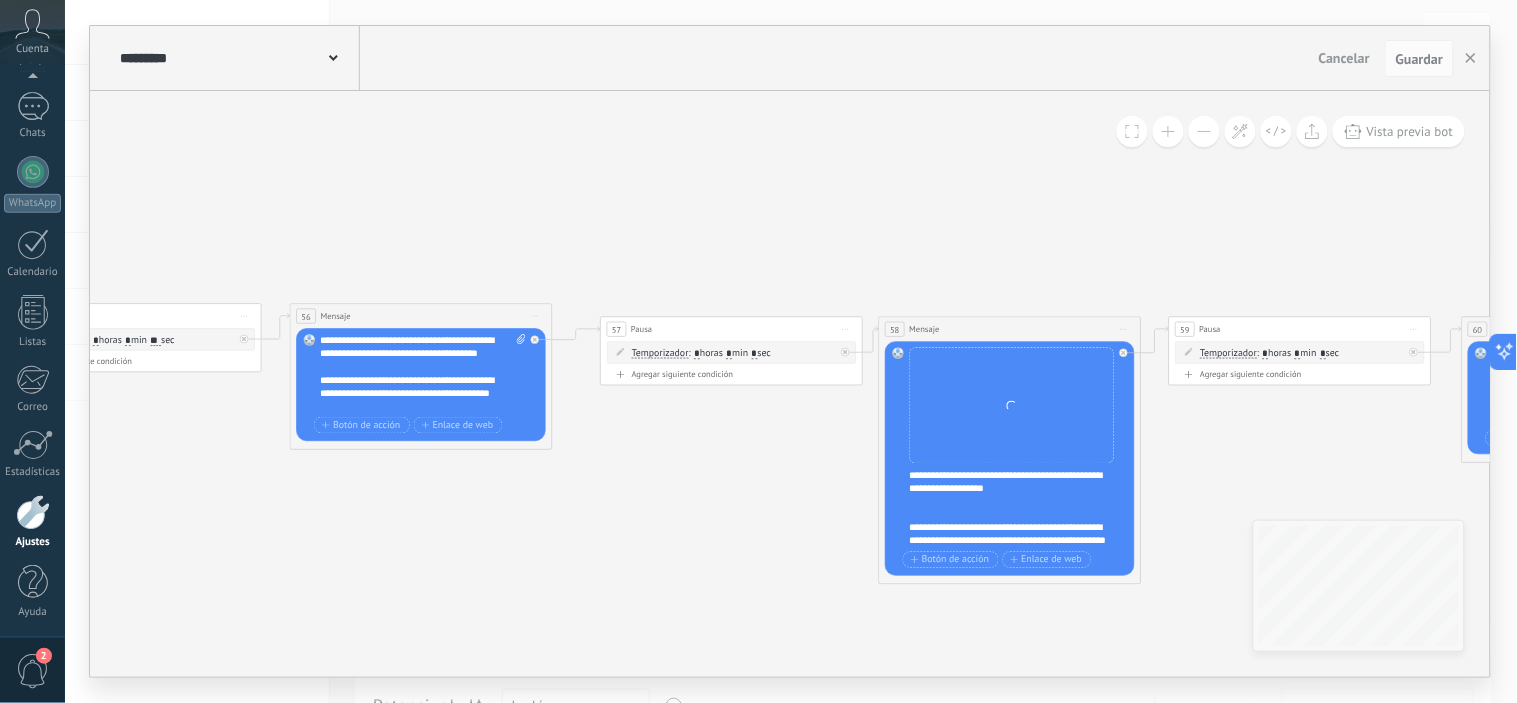 type 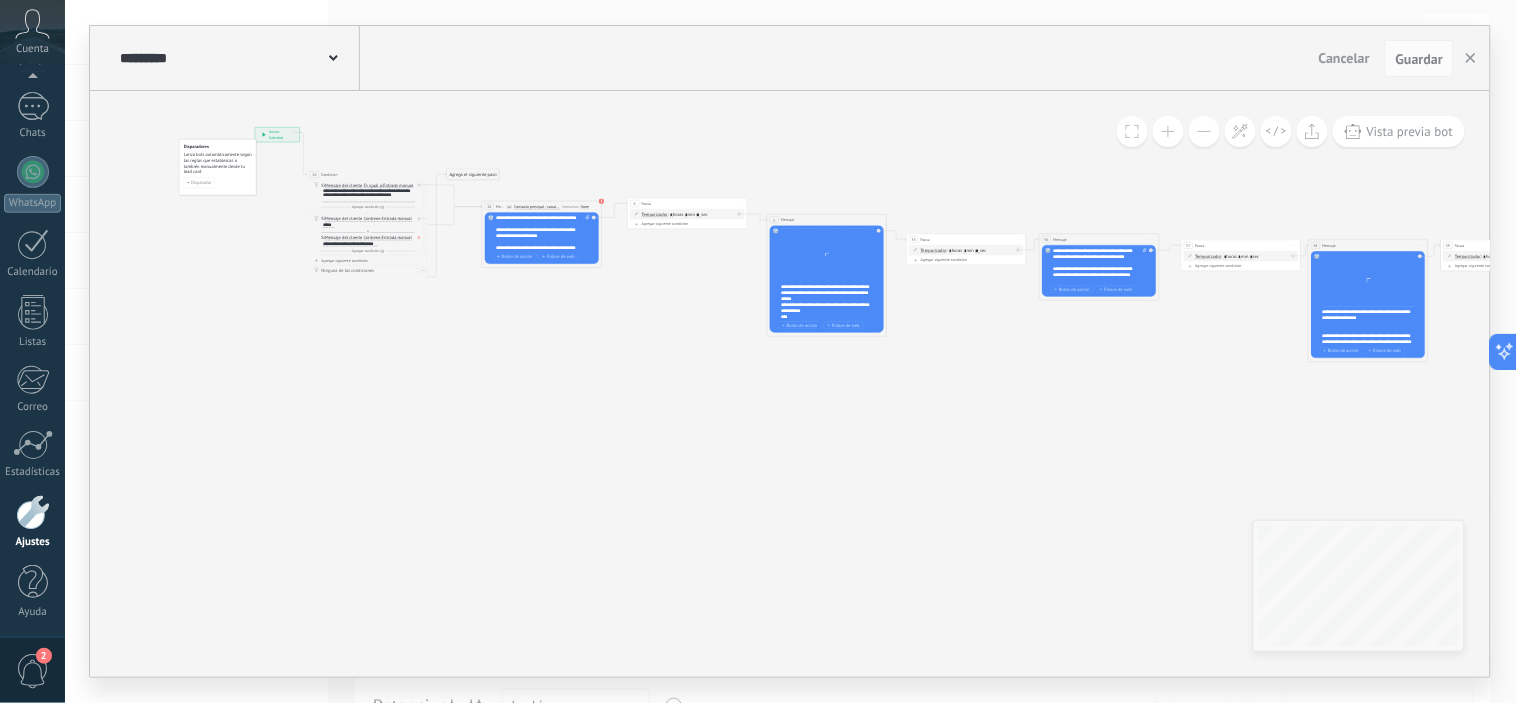drag, startPoint x: 477, startPoint y: 398, endPoint x: 762, endPoint y: 452, distance: 290.07068 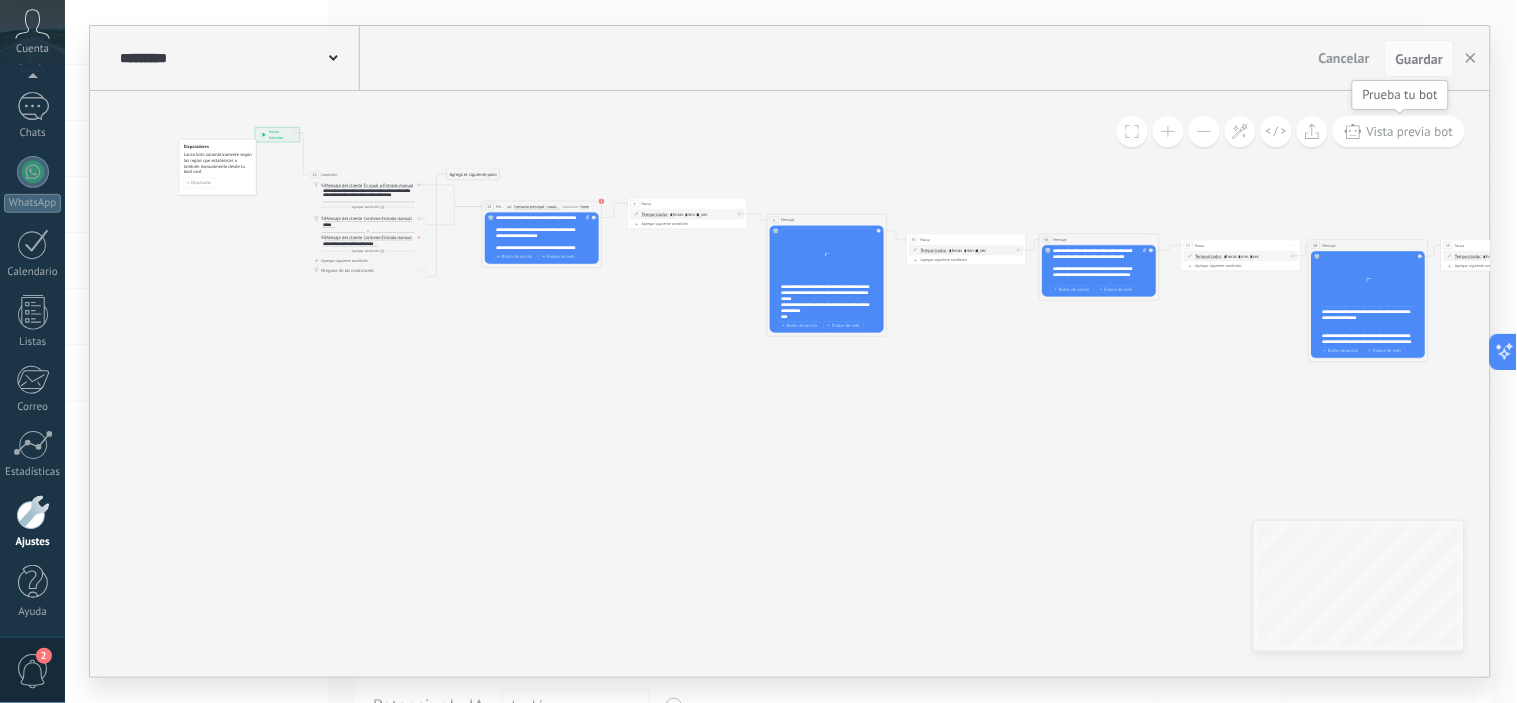 click on "Vista previa bot" at bounding box center [1399, 131] 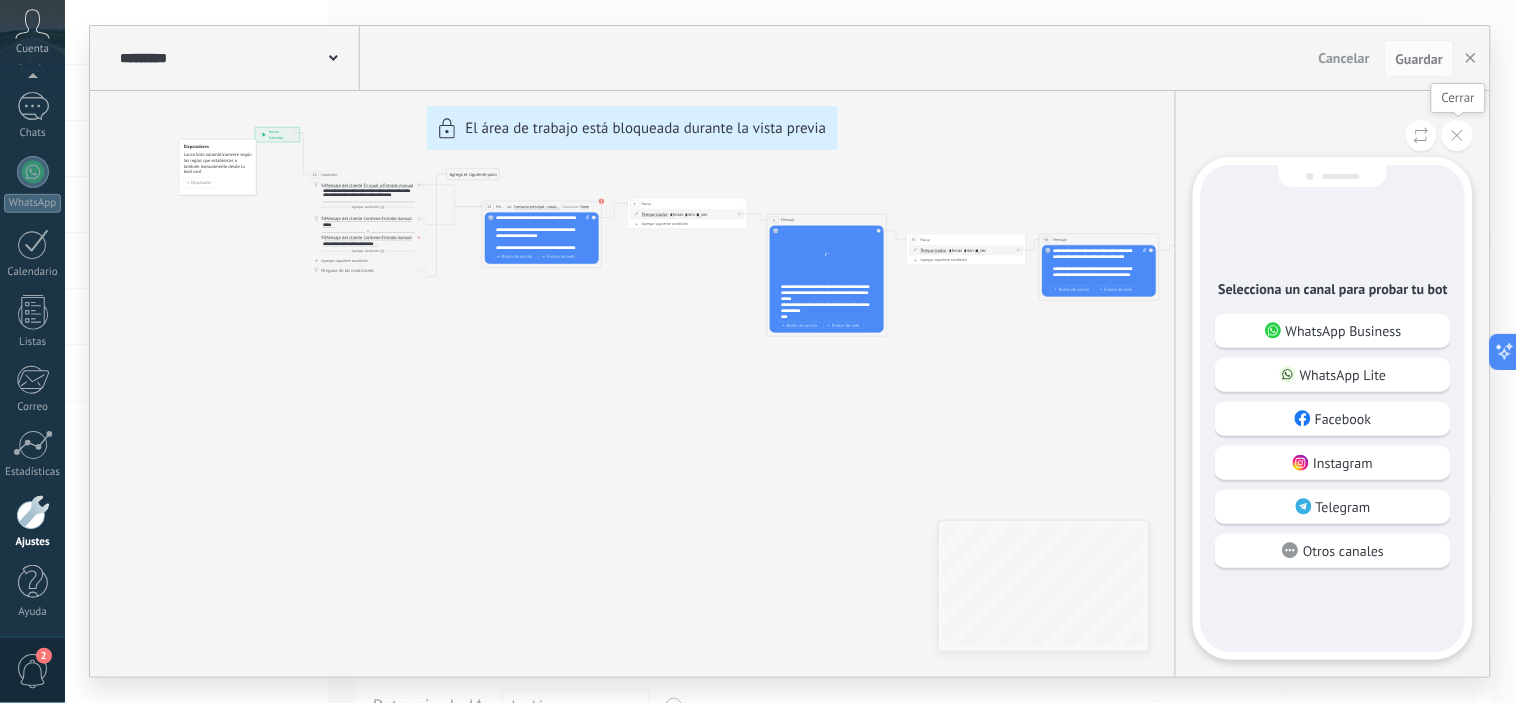click at bounding box center (1457, 135) 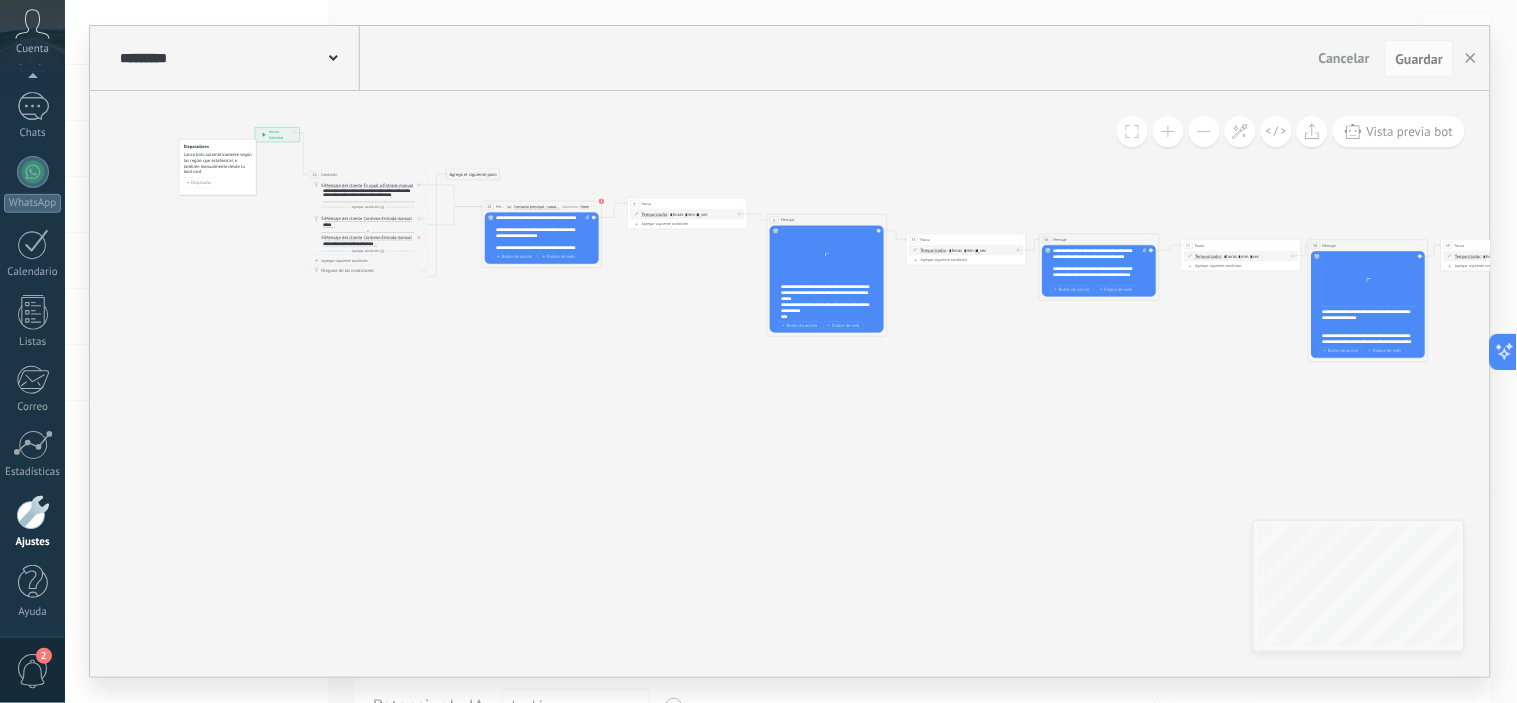 click on "********* Salesbots" at bounding box center [237, 58] 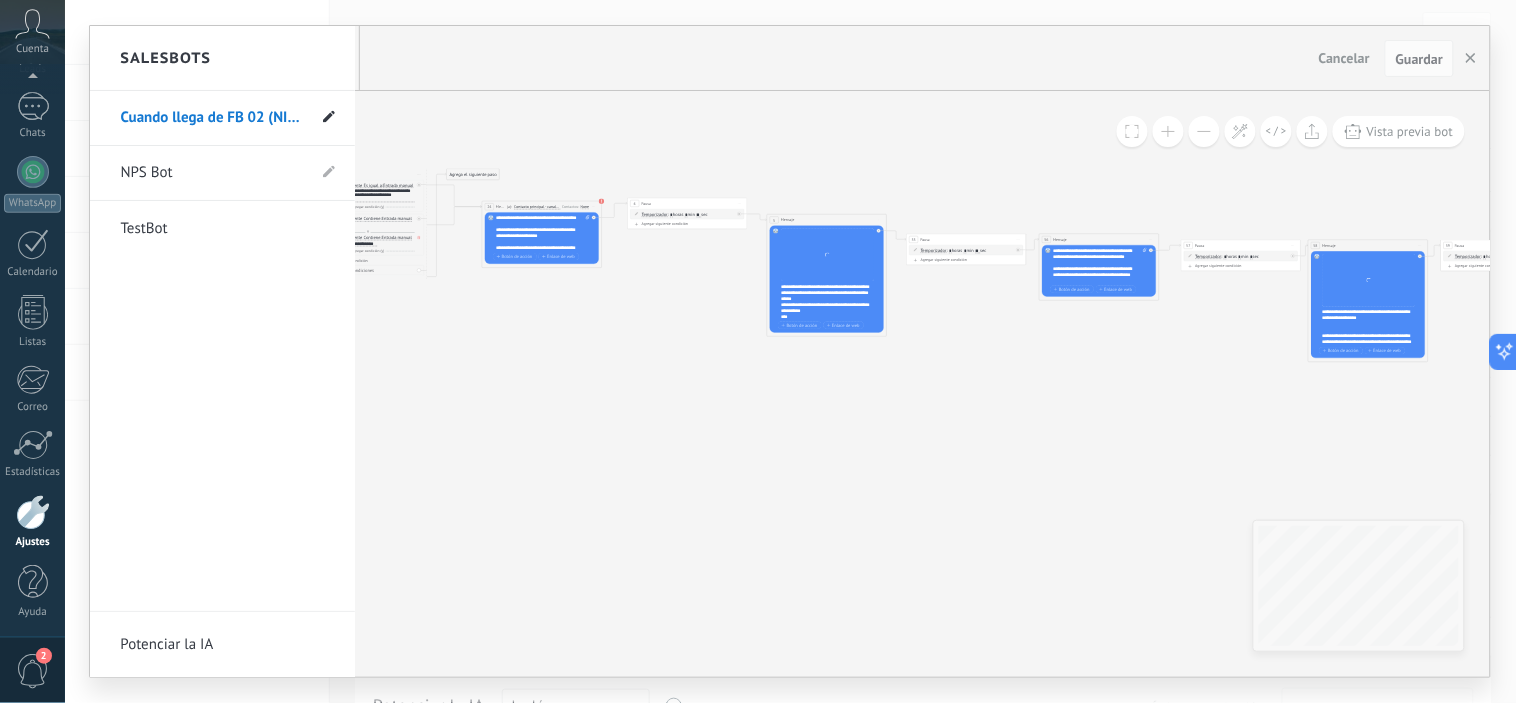 click 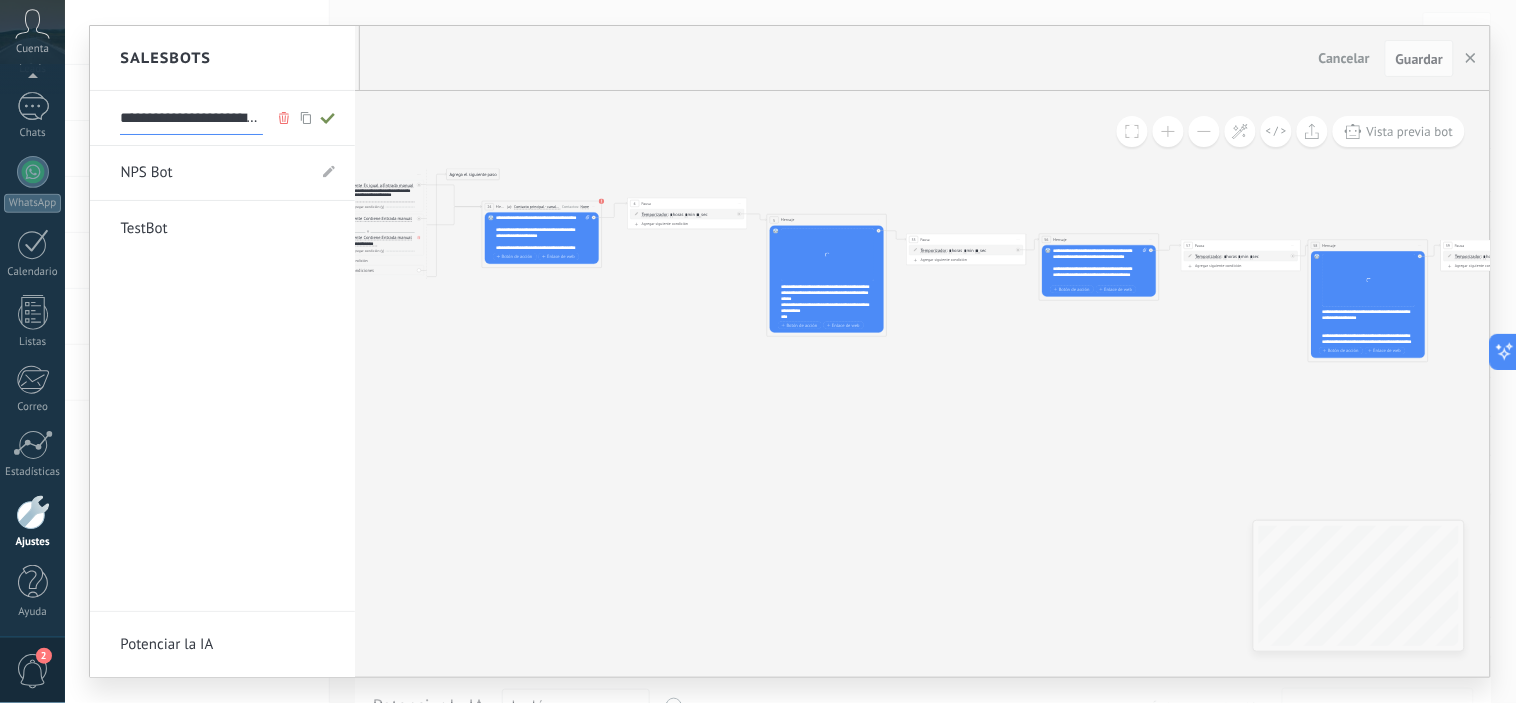 scroll, scrollTop: 0, scrollLeft: 64, axis: horizontal 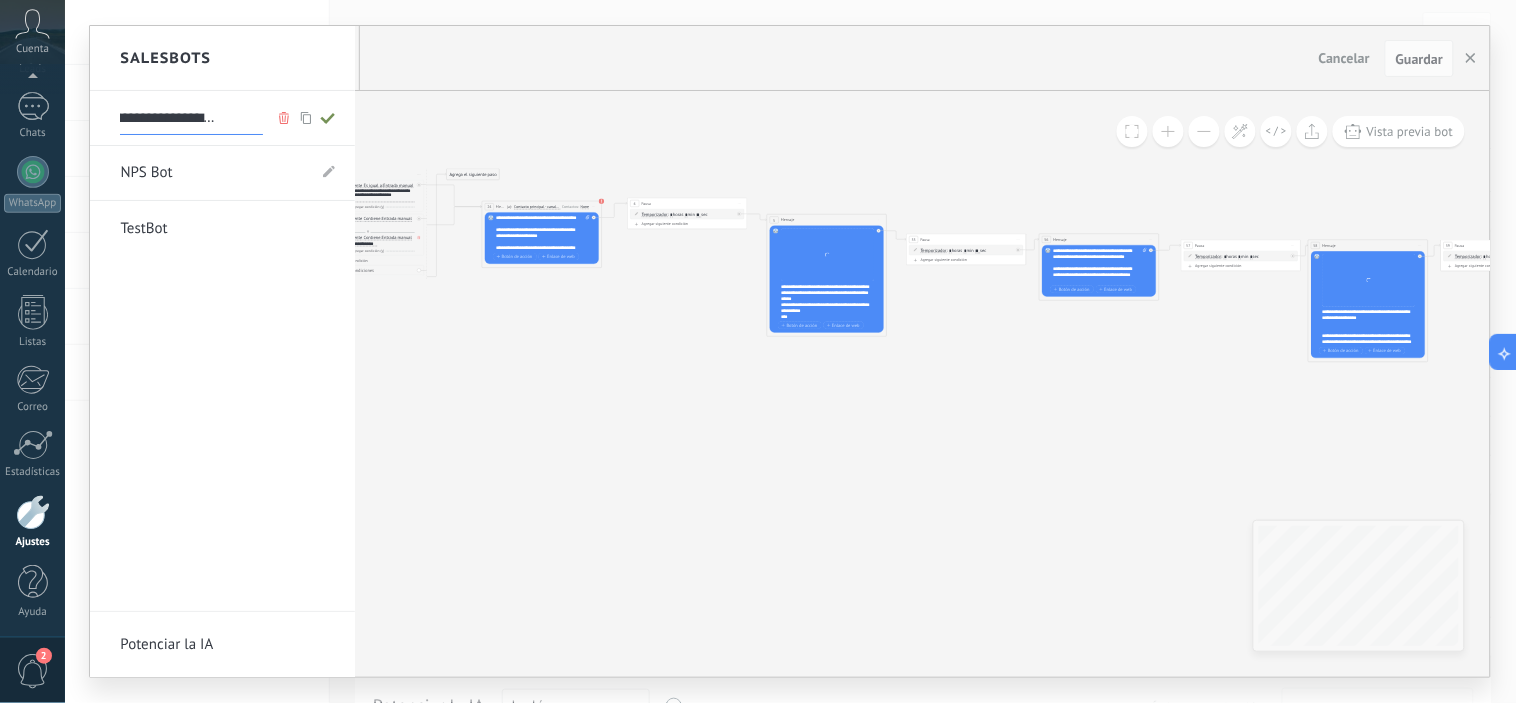 drag, startPoint x: 244, startPoint y: 118, endPoint x: 304, endPoint y: 130, distance: 61.188232 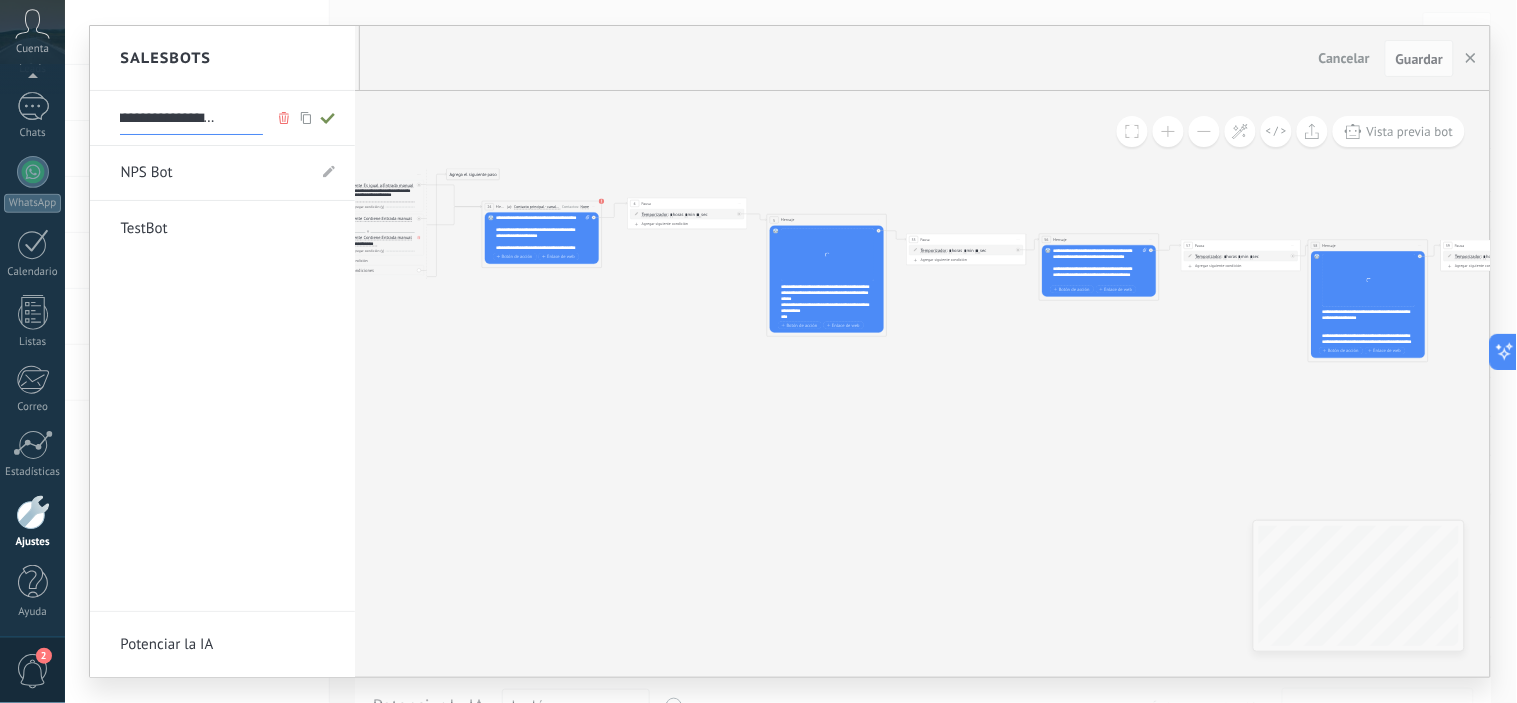 click on "**********" at bounding box center (191, 119) 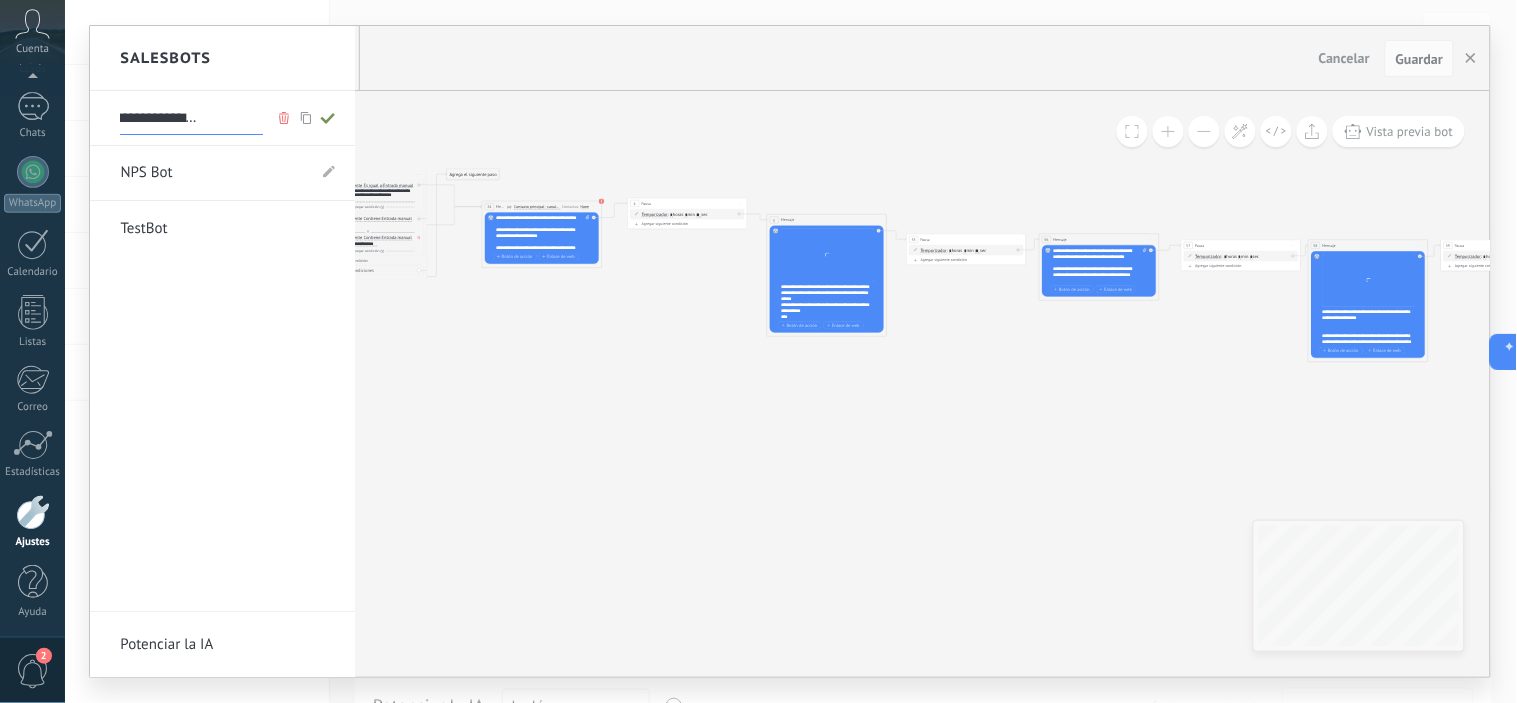 scroll, scrollTop: 0, scrollLeft: 72, axis: horizontal 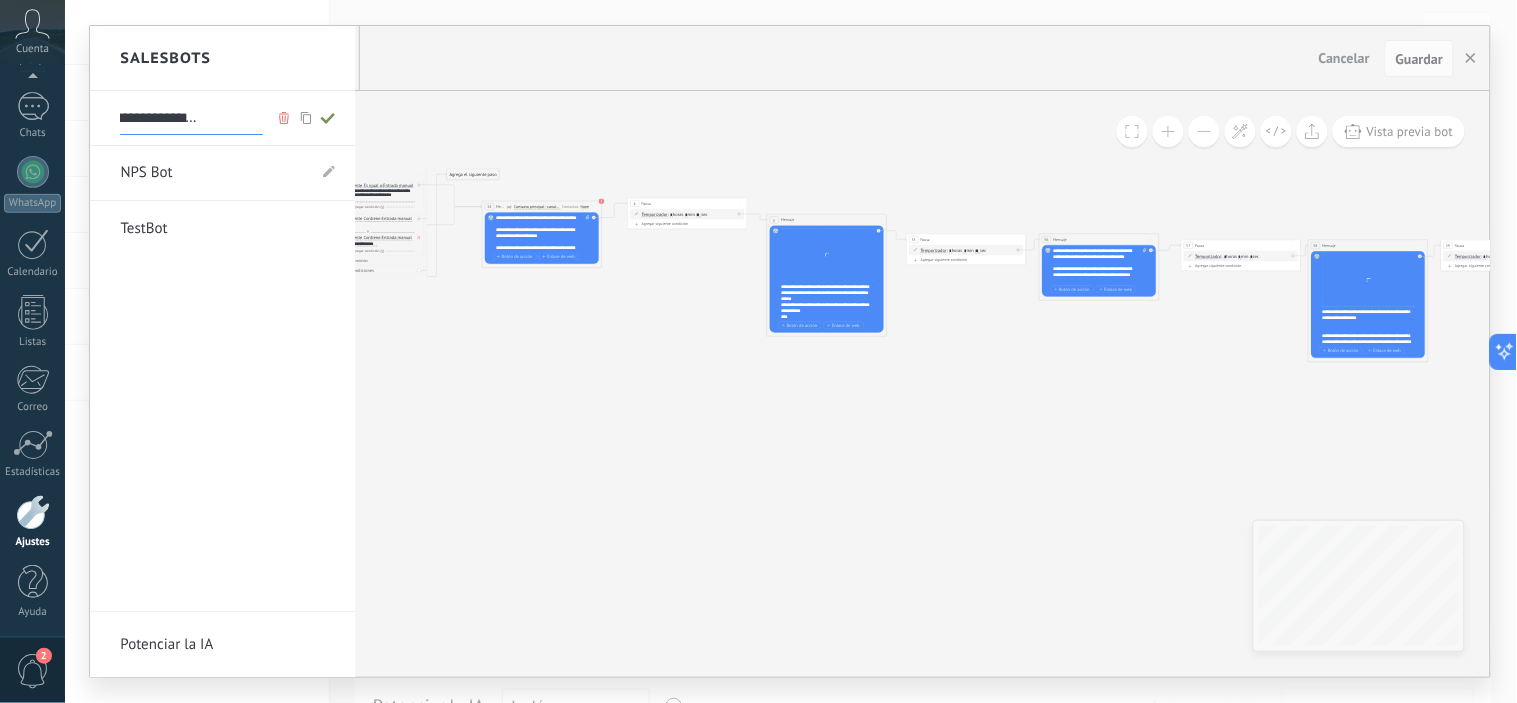 type on "**********" 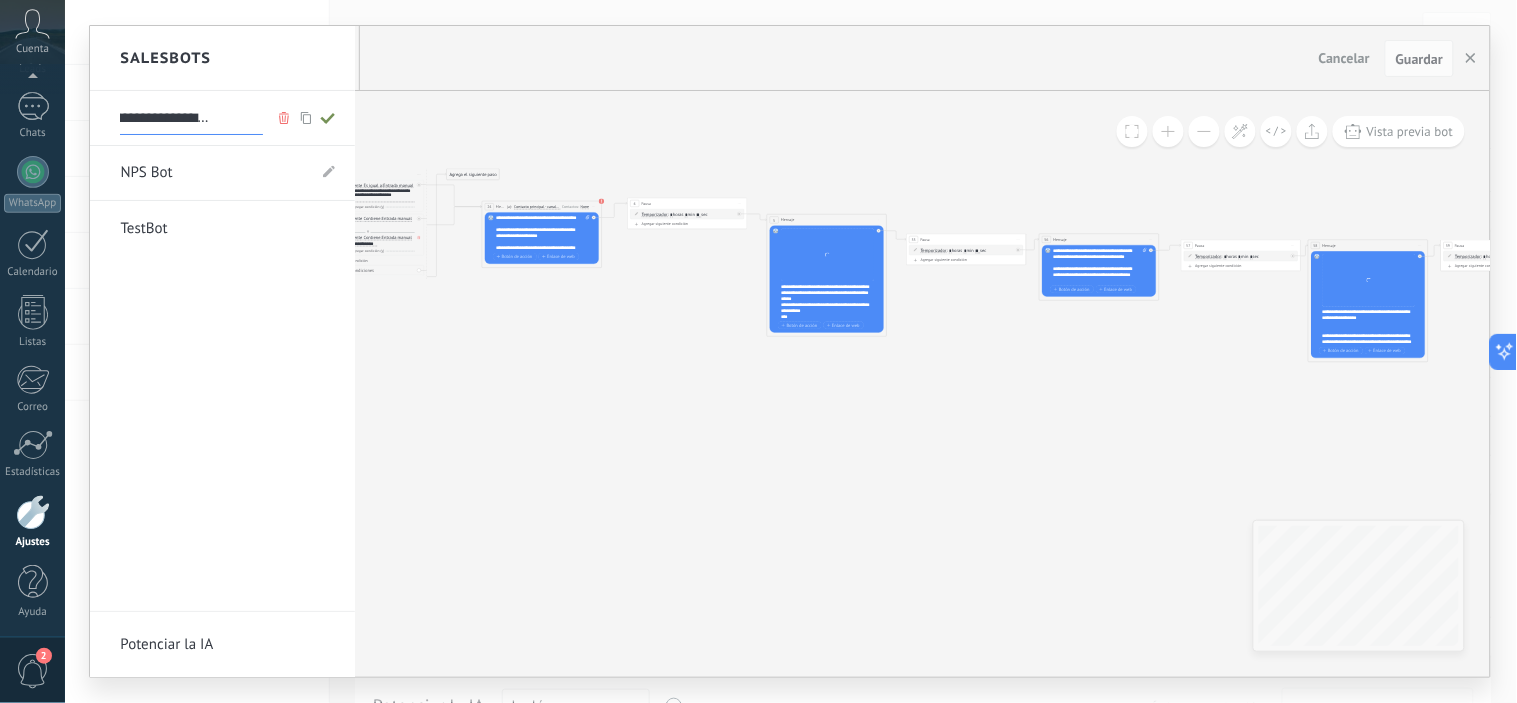 click 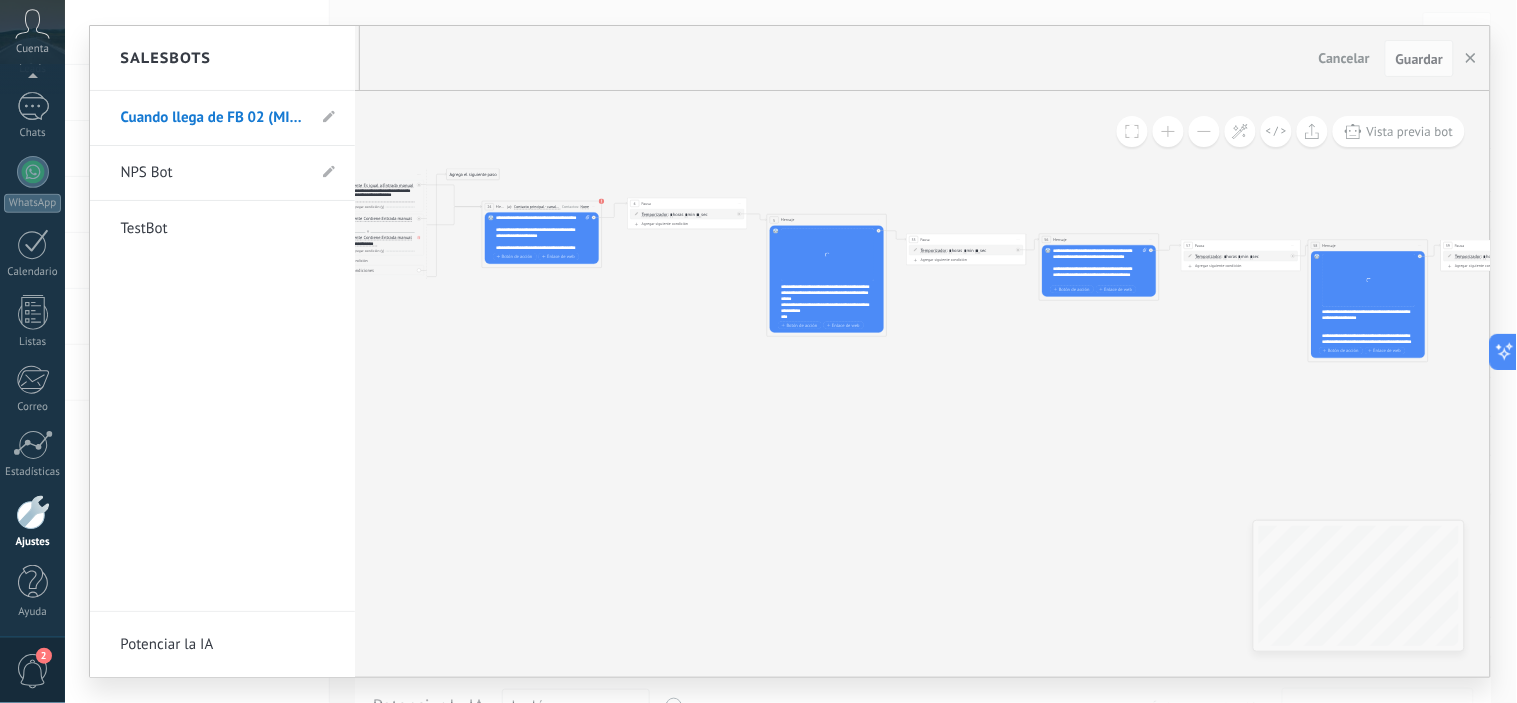 click at bounding box center [790, 351] 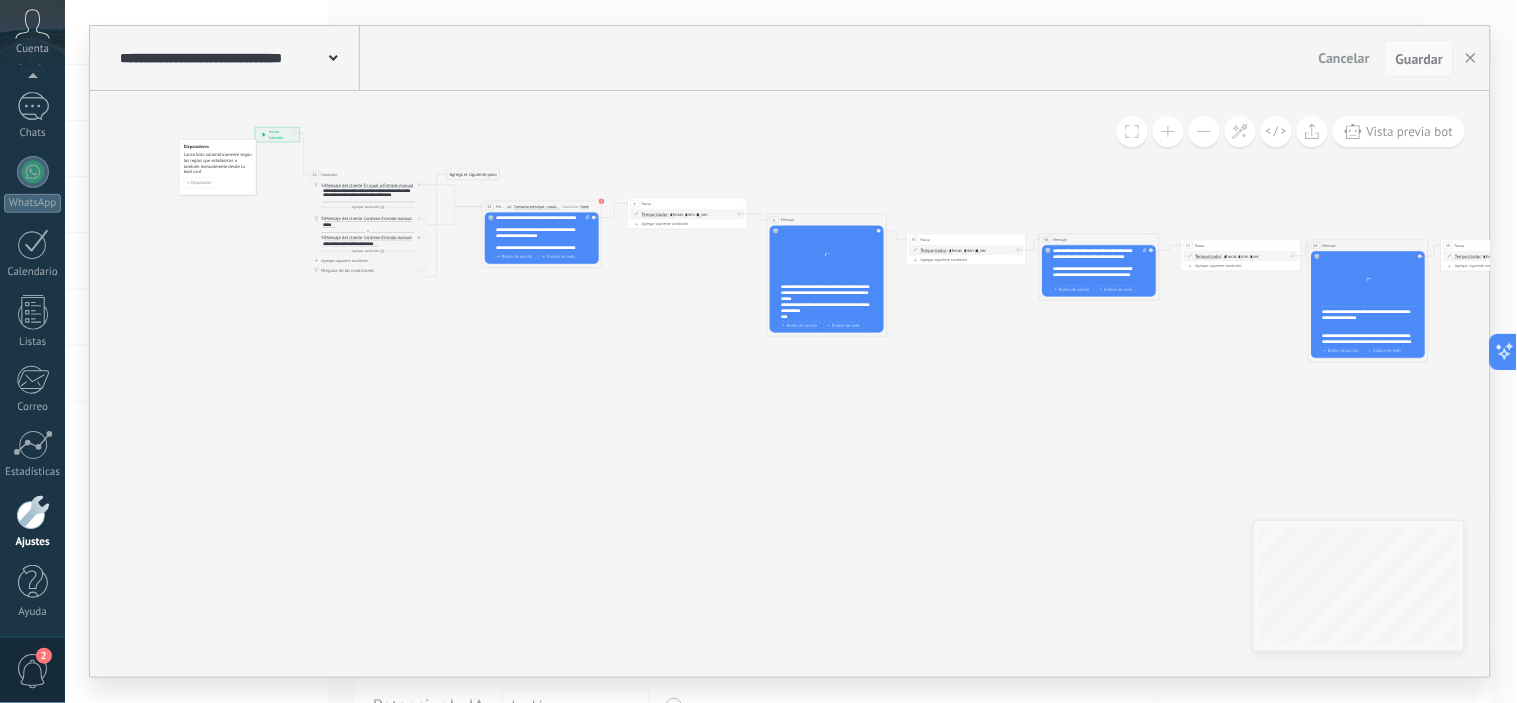 click on "Guardar" at bounding box center (1419, 59) 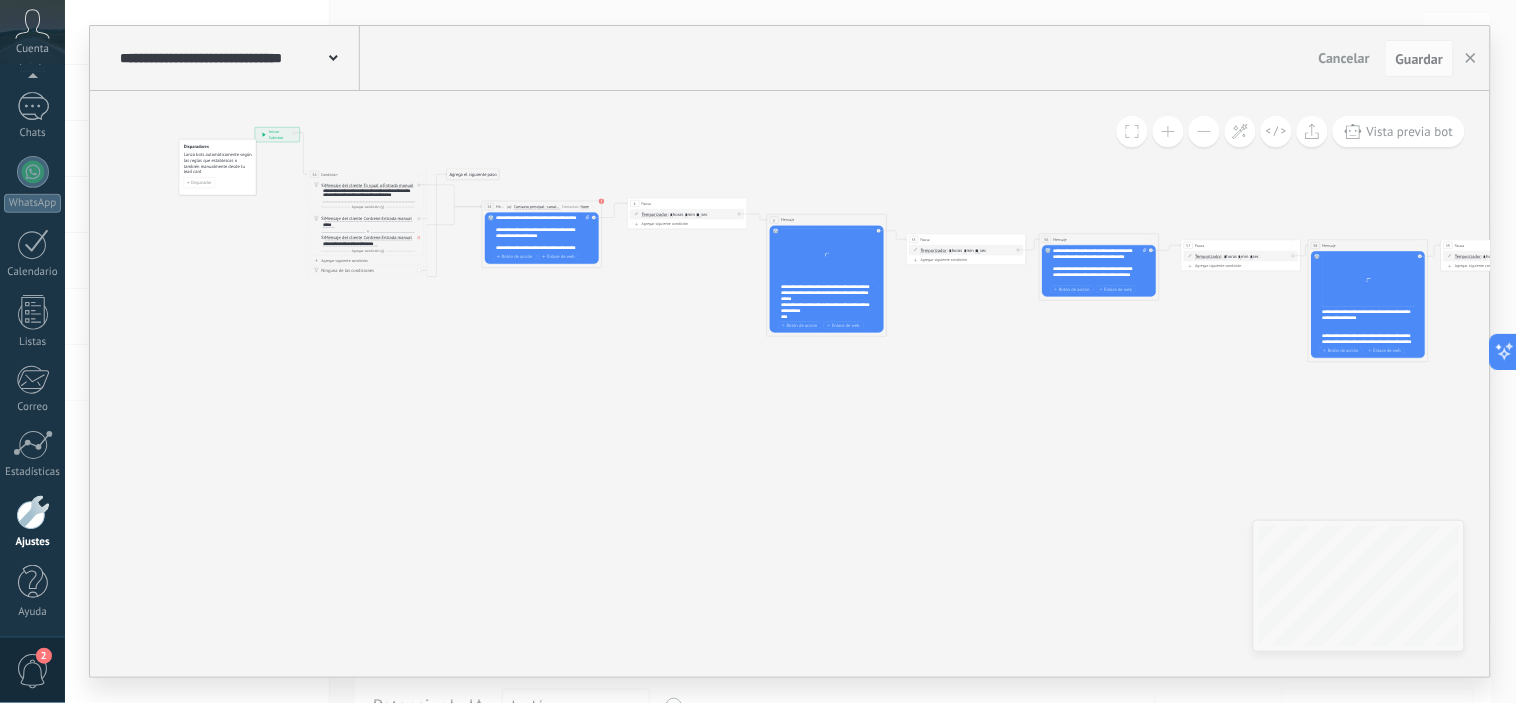 drag, startPoint x: 1427, startPoint y: 61, endPoint x: 1188, endPoint y: 70, distance: 239.1694 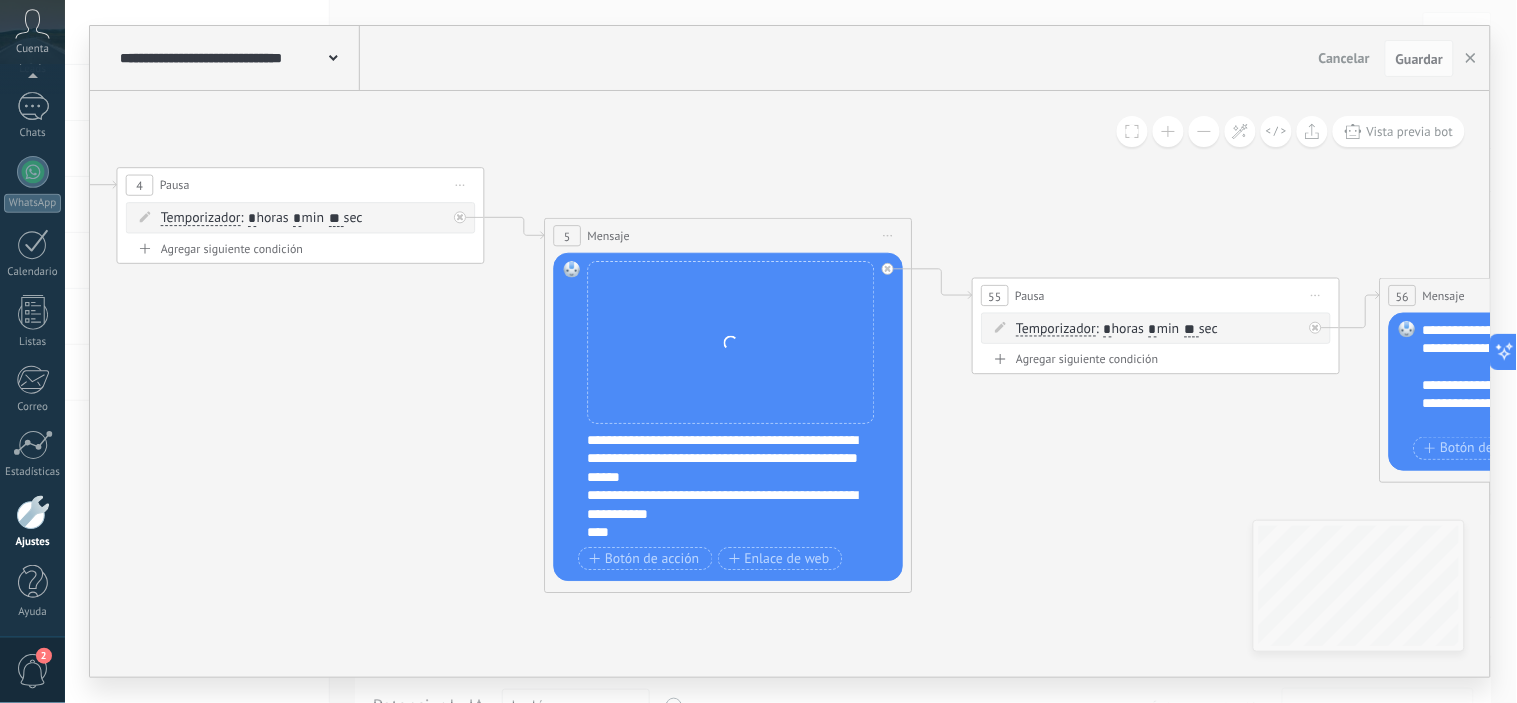 click on "Reemplazar
Quitar
Convertir a mensaje de voz
Arrastre la imagen aquí para adjuntarla.
Añadir imagen
Subir
Arrastrar y soltar
Archivo no encontrado" at bounding box center [731, 342] 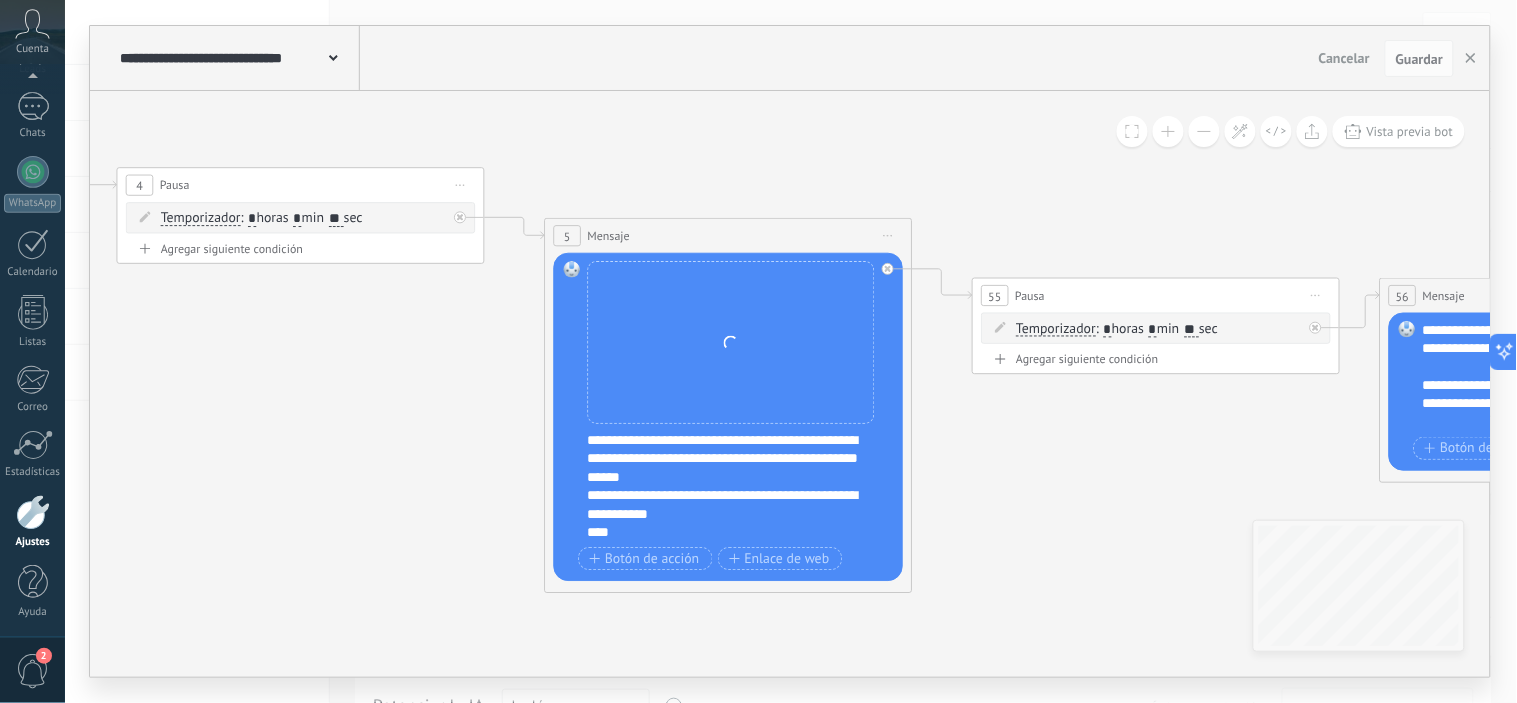 click on "Reemplazar
Quitar
Convertir a mensaje de voz
Arrastre la imagen aquí para adjuntarla.
Añadir imagen
Subir
Arrastrar y soltar
Archivo no encontrado" at bounding box center (731, 342) 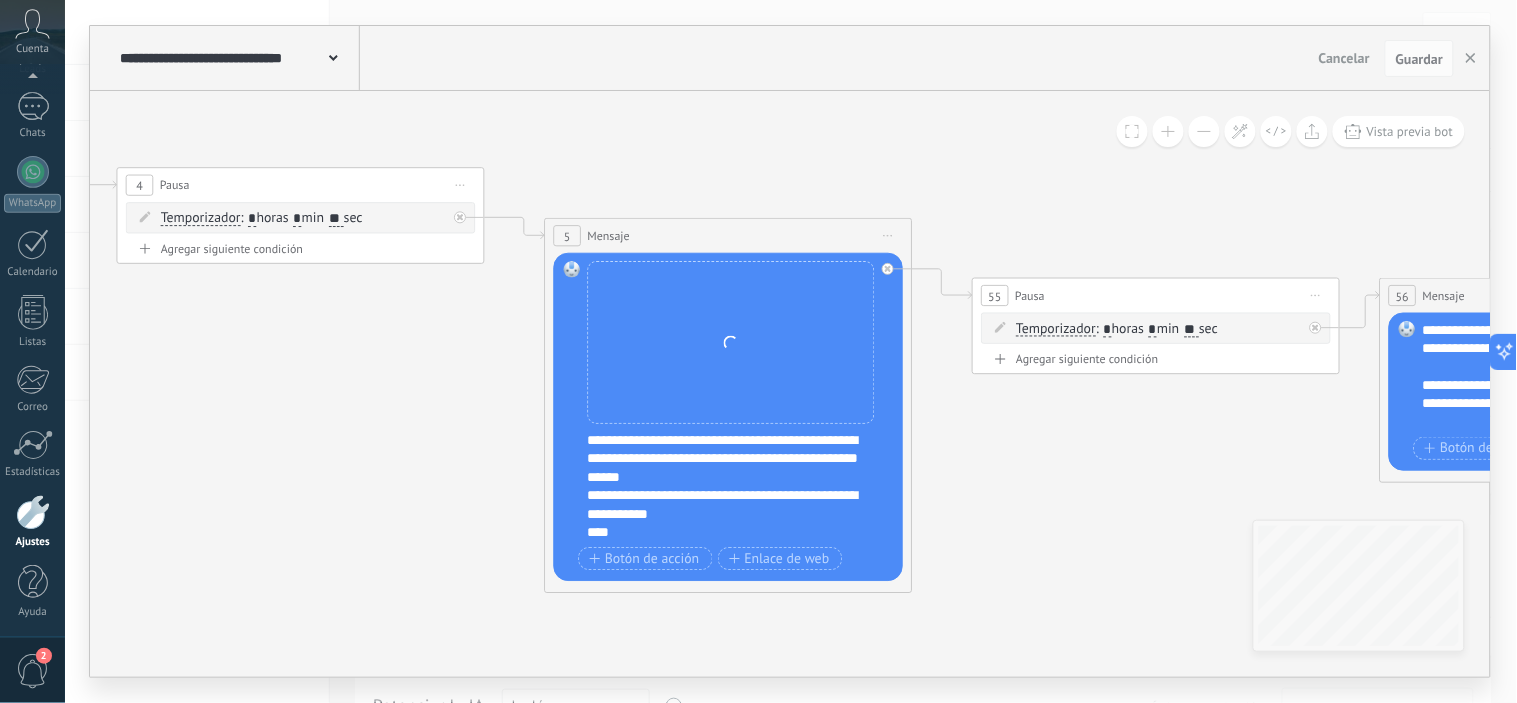drag, startPoint x: 830, startPoint y: 334, endPoint x: 776, endPoint y: 340, distance: 54.33231 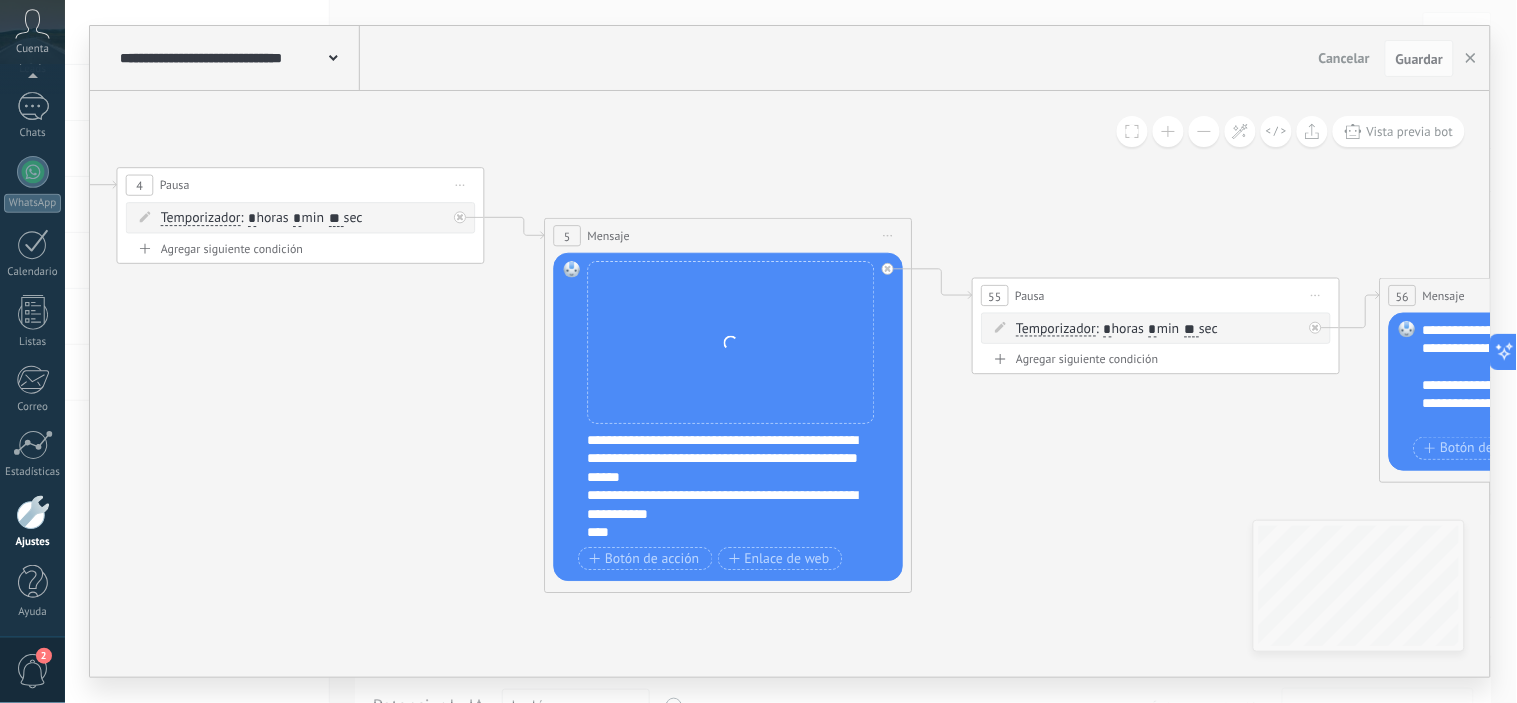 click on "Reemplazar
Quitar
Convertir a mensaje de voz
Arrastre la imagen aquí para adjuntarla.
Añadir imagen
Subir
Arrastrar y soltar
Archivo no encontrado" at bounding box center (731, 342) 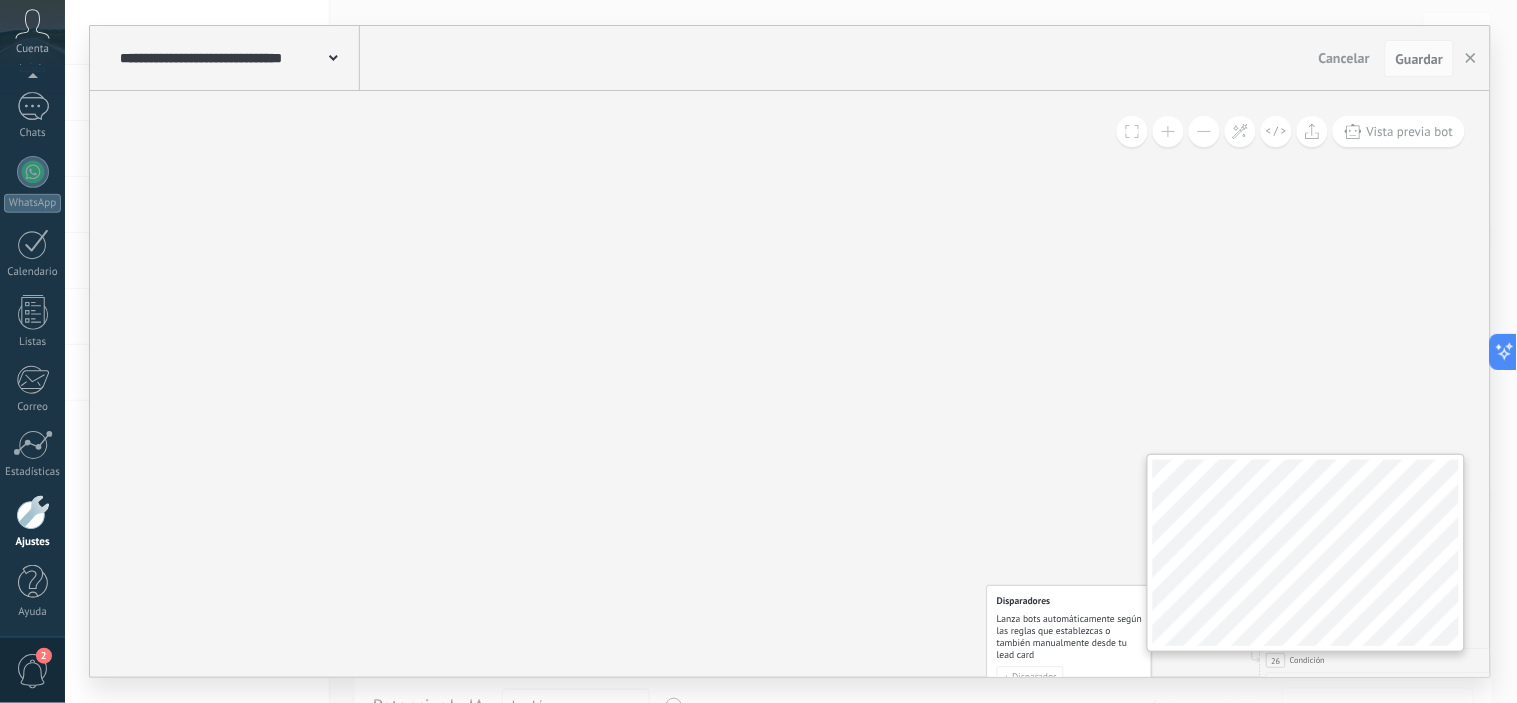 click on "**********" at bounding box center (790, 384) 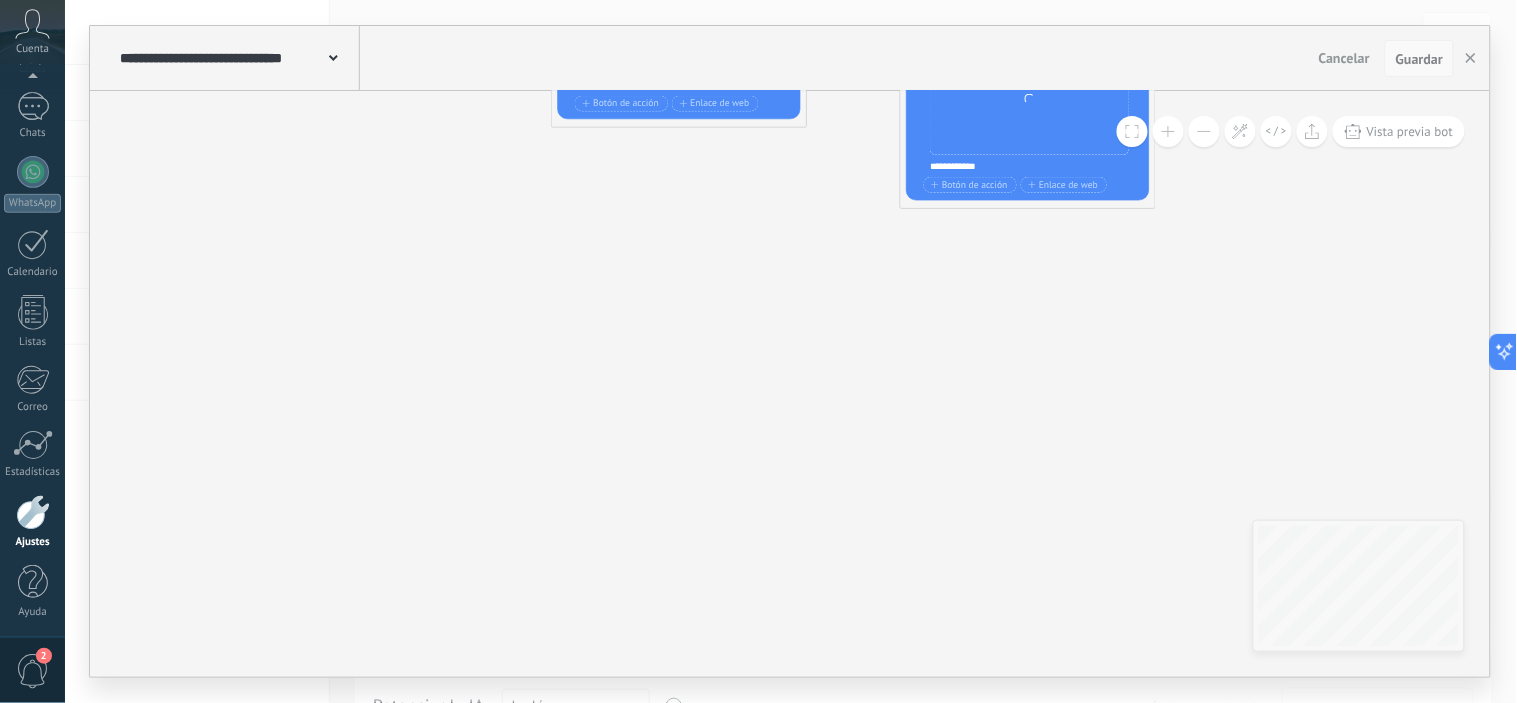 click on "Guardar" at bounding box center (1419, 59) 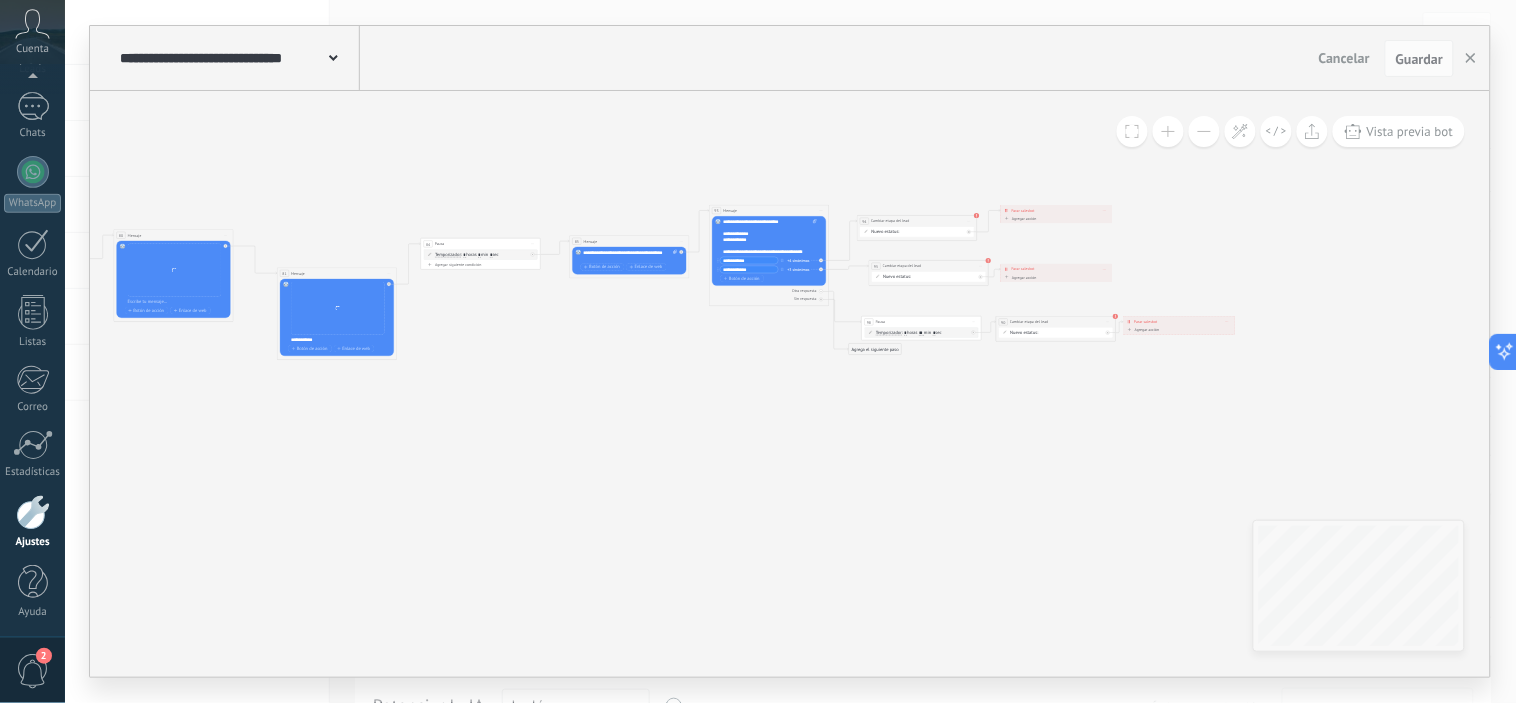 drag, startPoint x: 1087, startPoint y: 470, endPoint x: 607, endPoint y: 352, distance: 494.2914 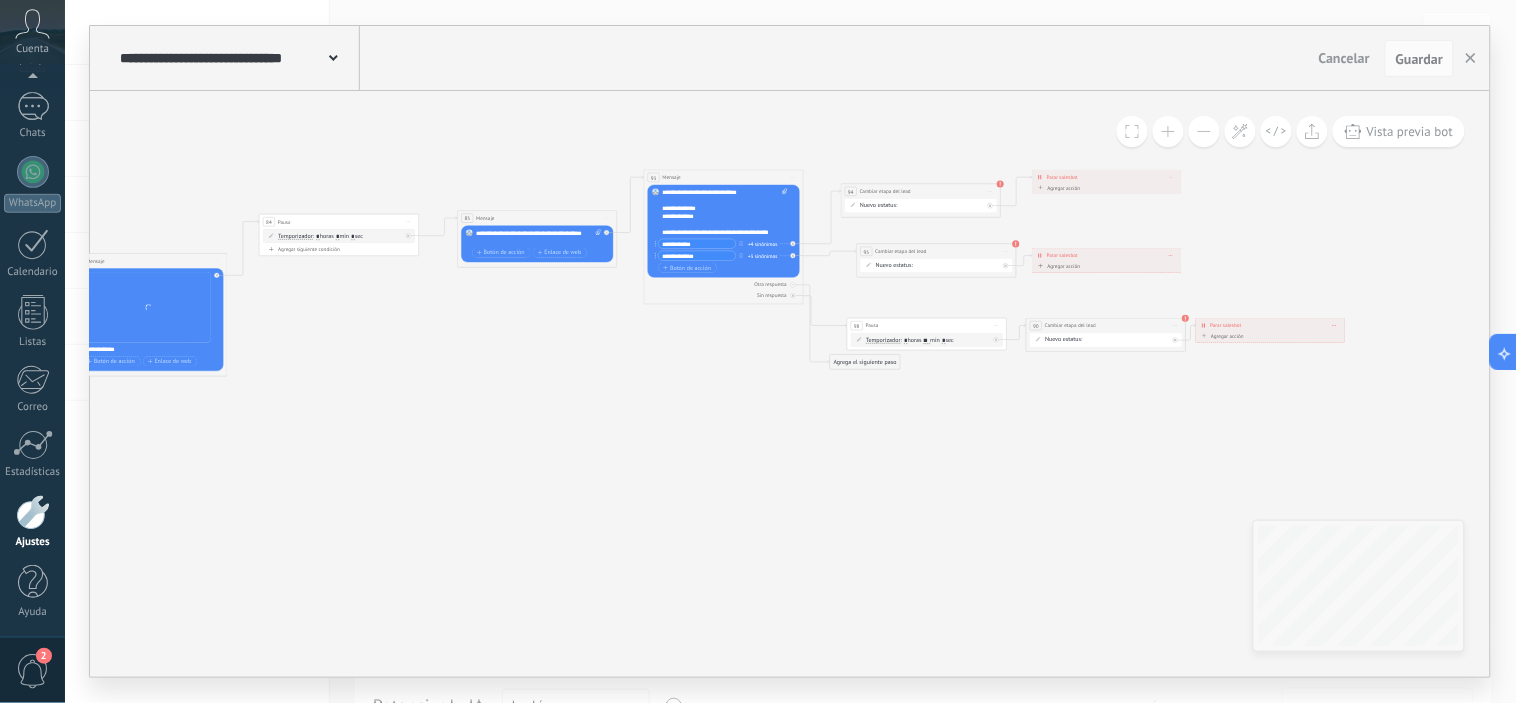 click 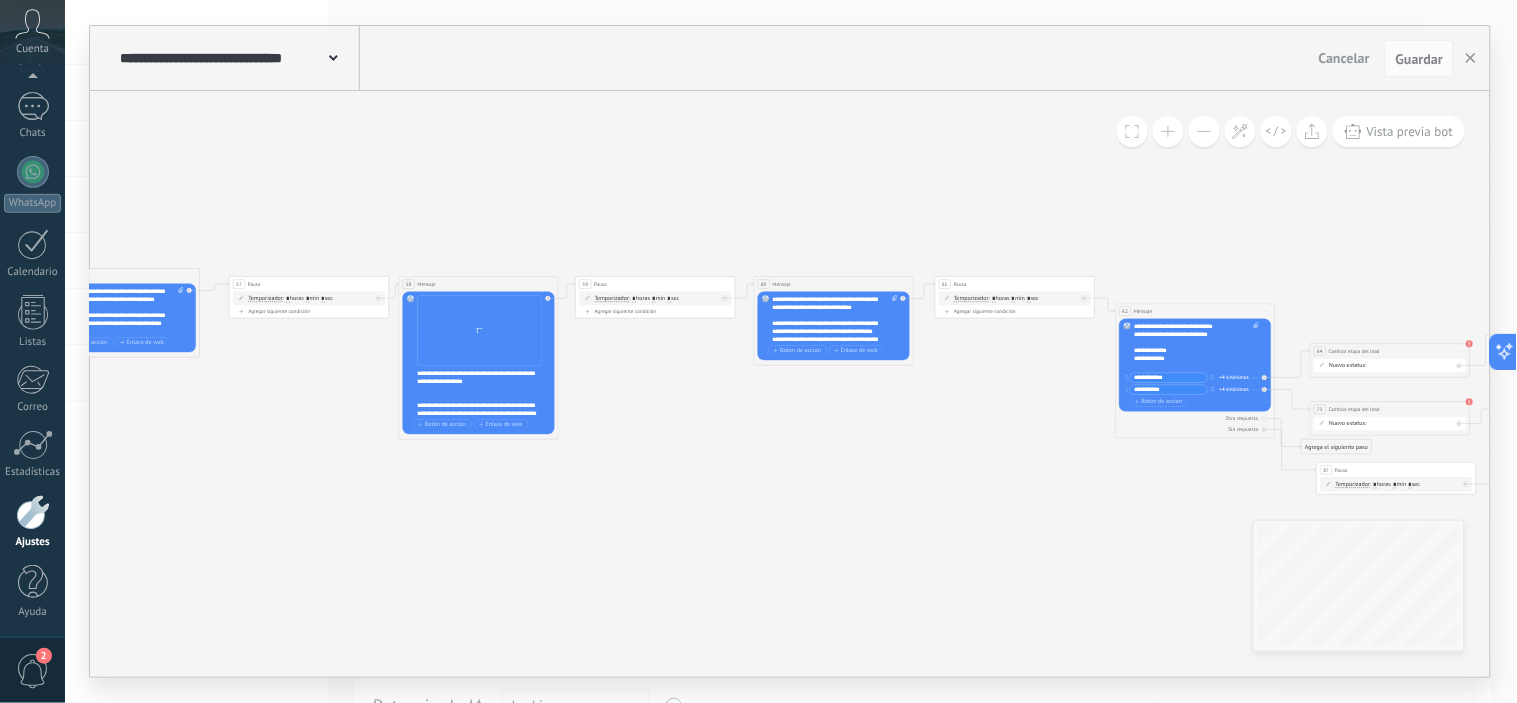 drag, startPoint x: 633, startPoint y: 318, endPoint x: 911, endPoint y: 478, distance: 320.75537 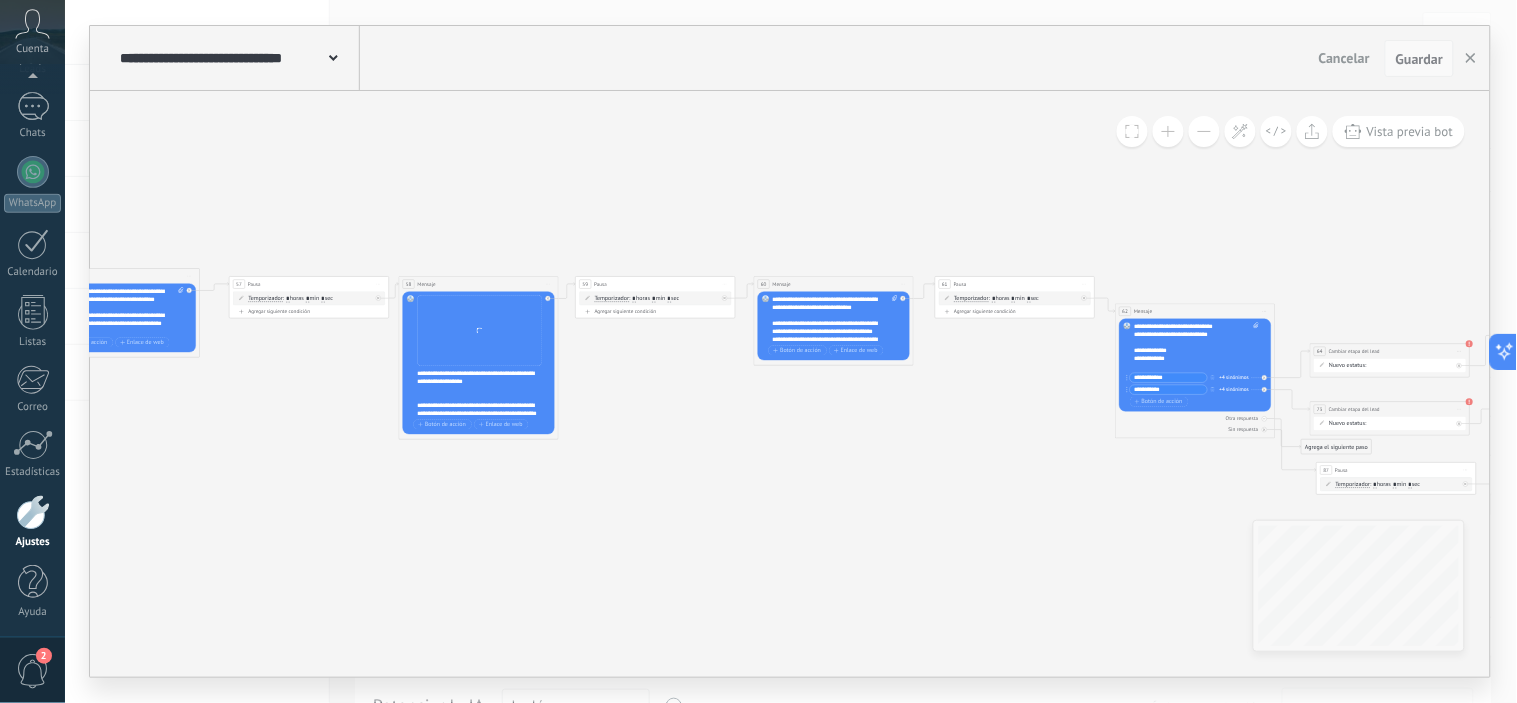 click on "Guardar" at bounding box center (1419, 59) 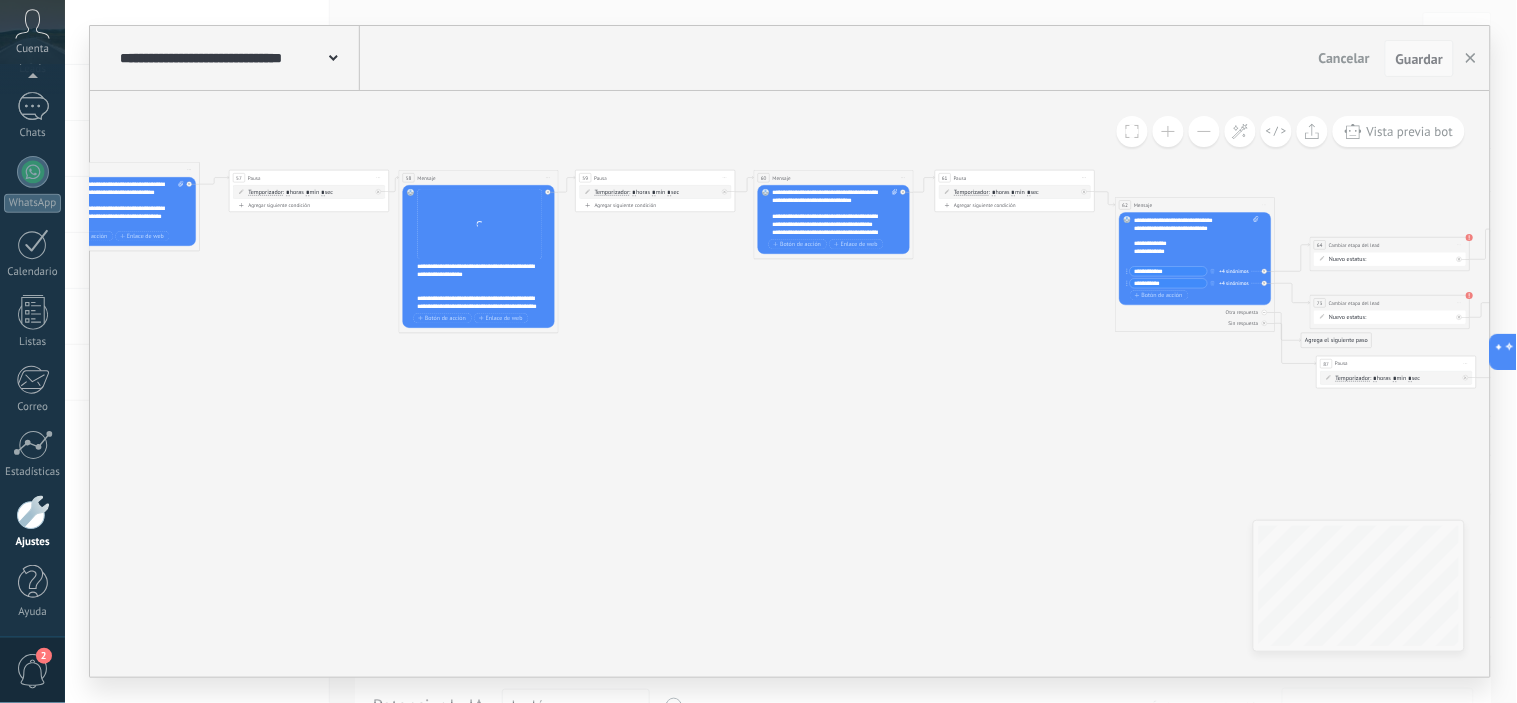 click on "Guardar" at bounding box center (1419, 59) 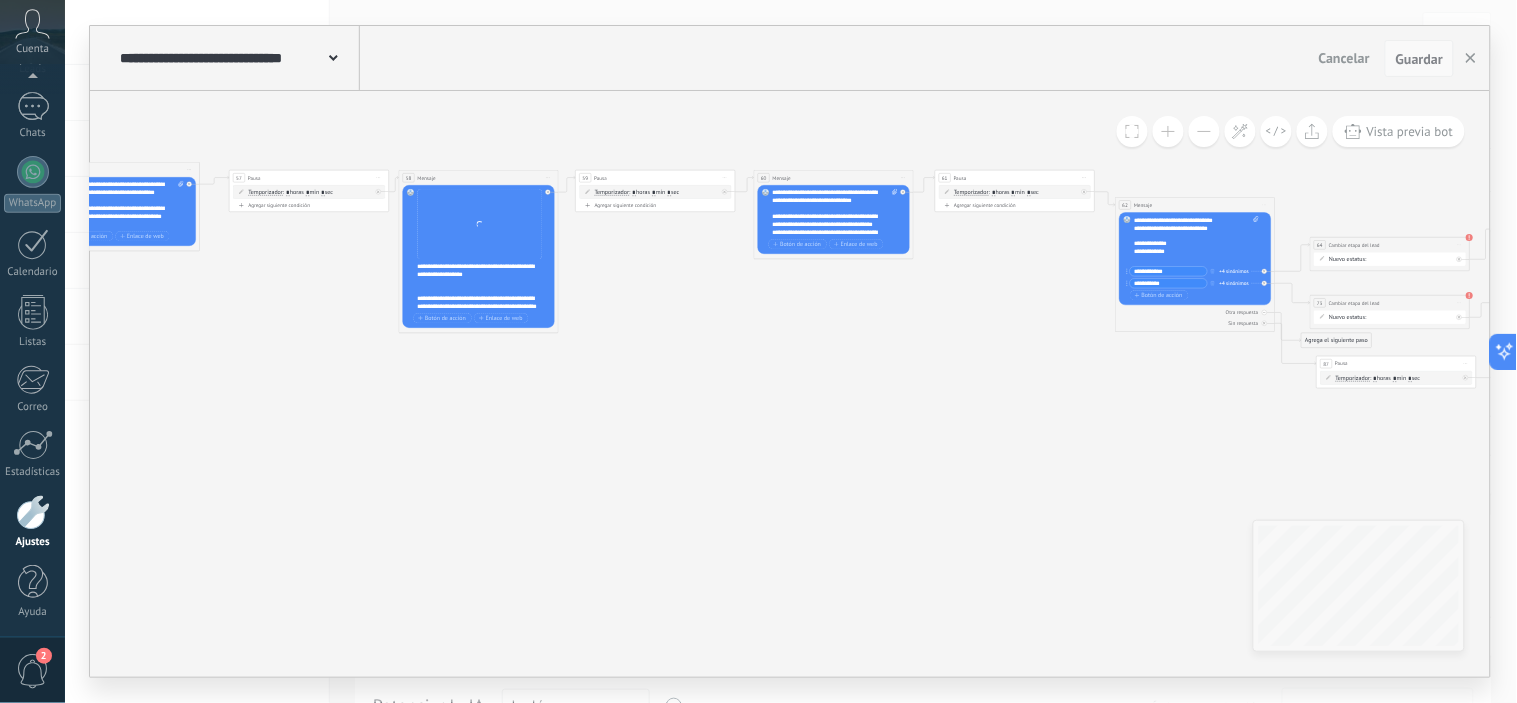 click on "Guardar" at bounding box center [1419, 59] 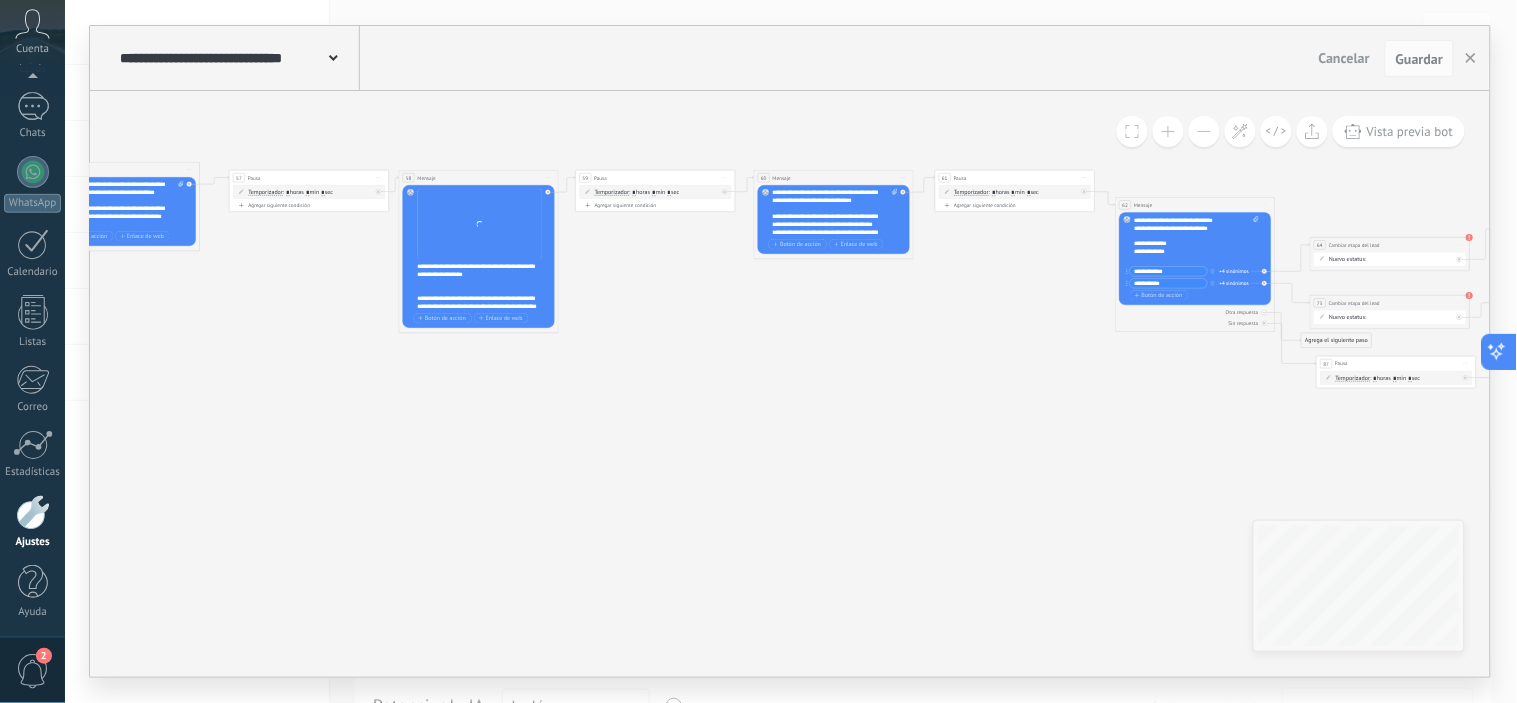click at bounding box center (1500, 352) 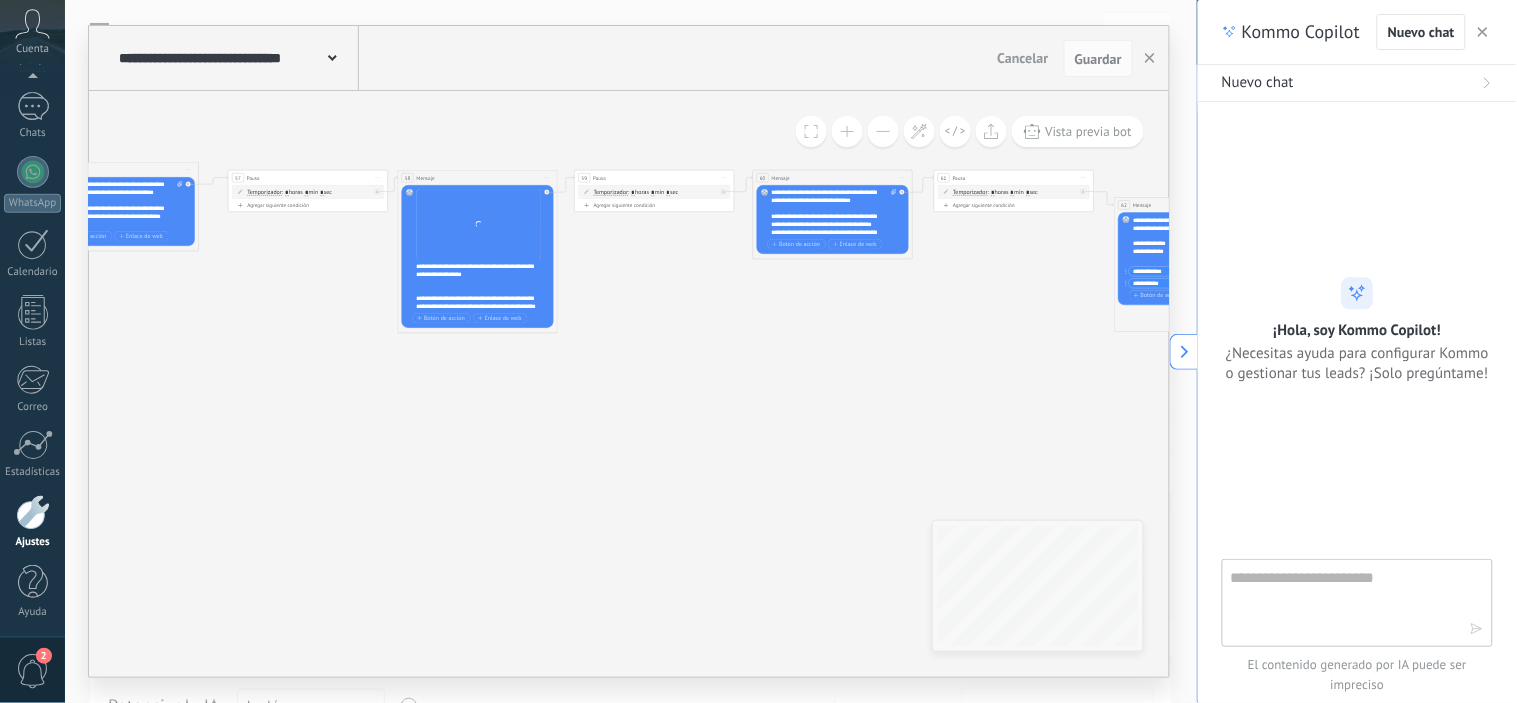 click at bounding box center (1483, 32) 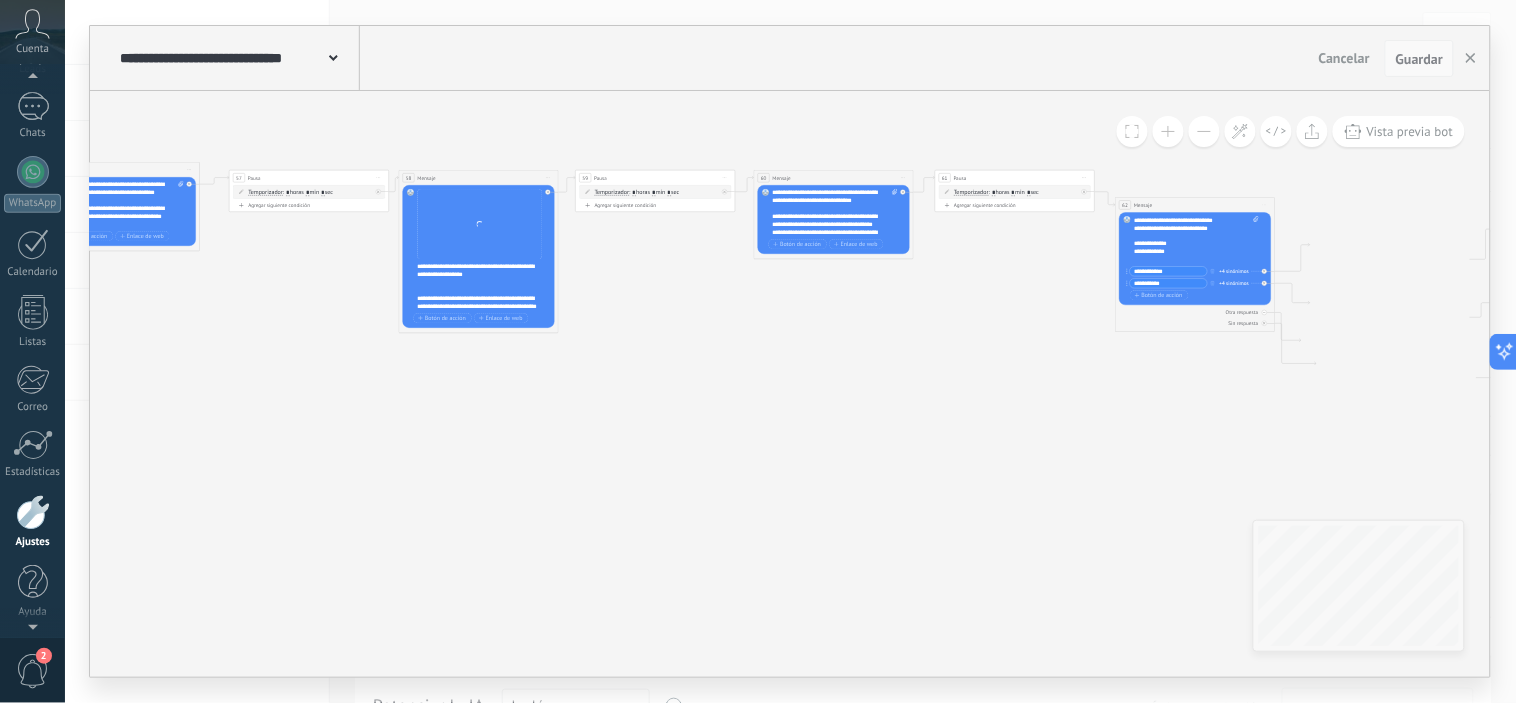 click on "Guardar" at bounding box center [1419, 59] 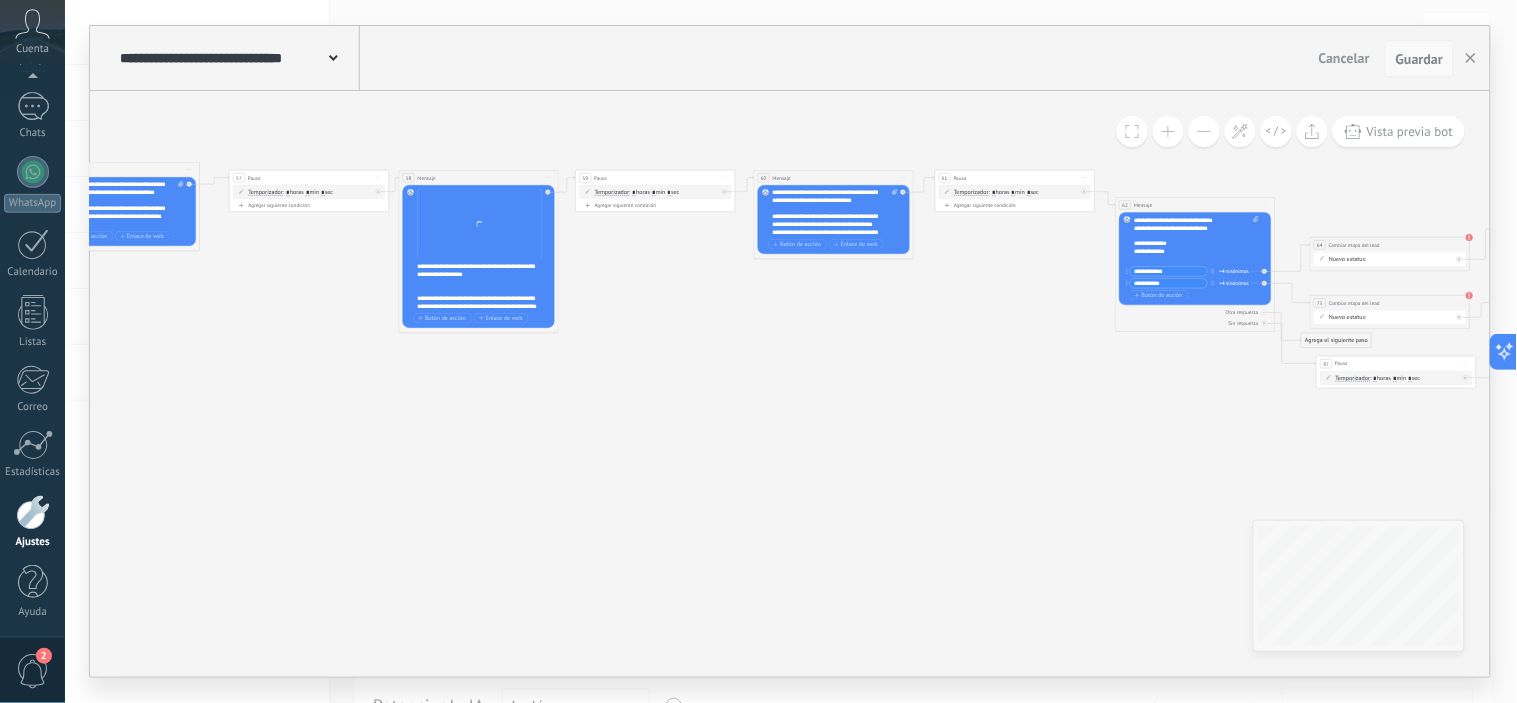 click on "Guardar" at bounding box center [1419, 59] 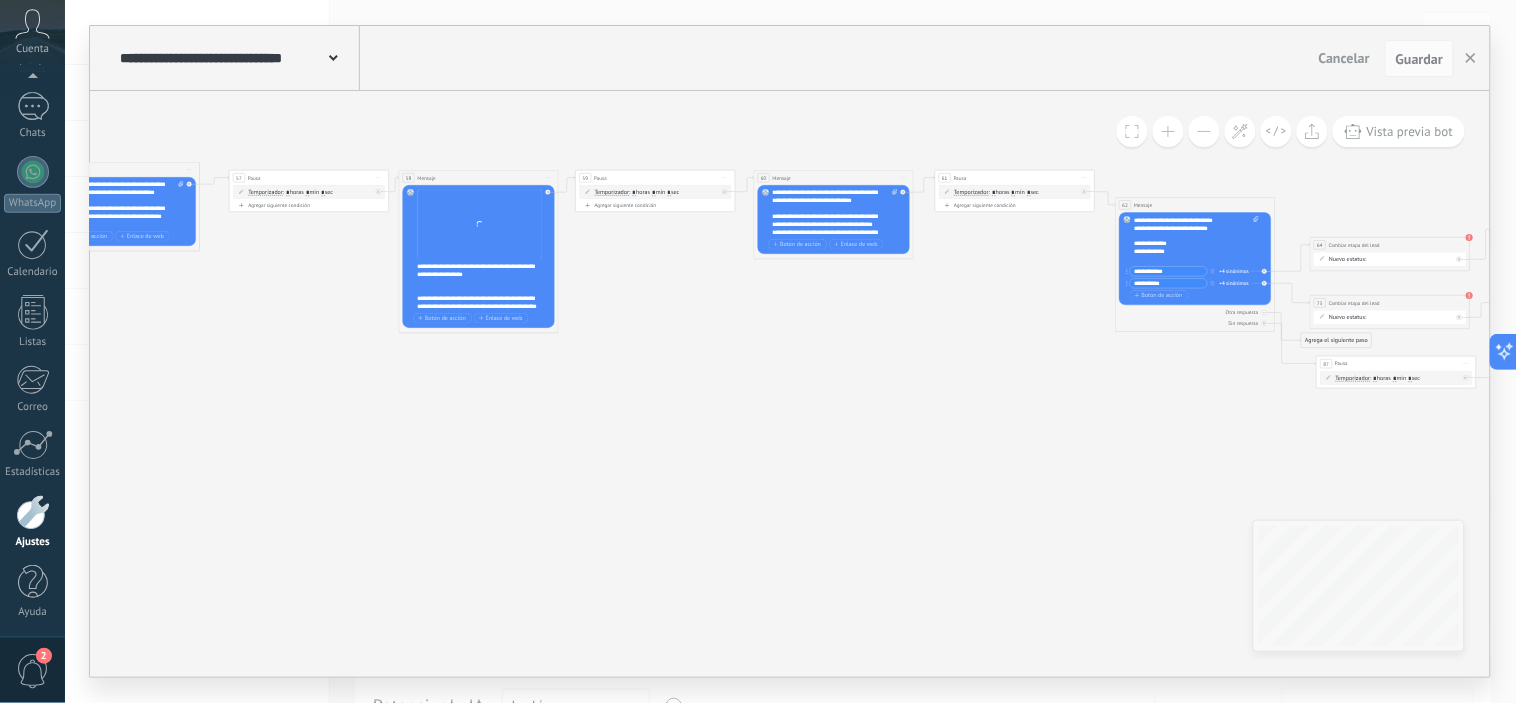 click 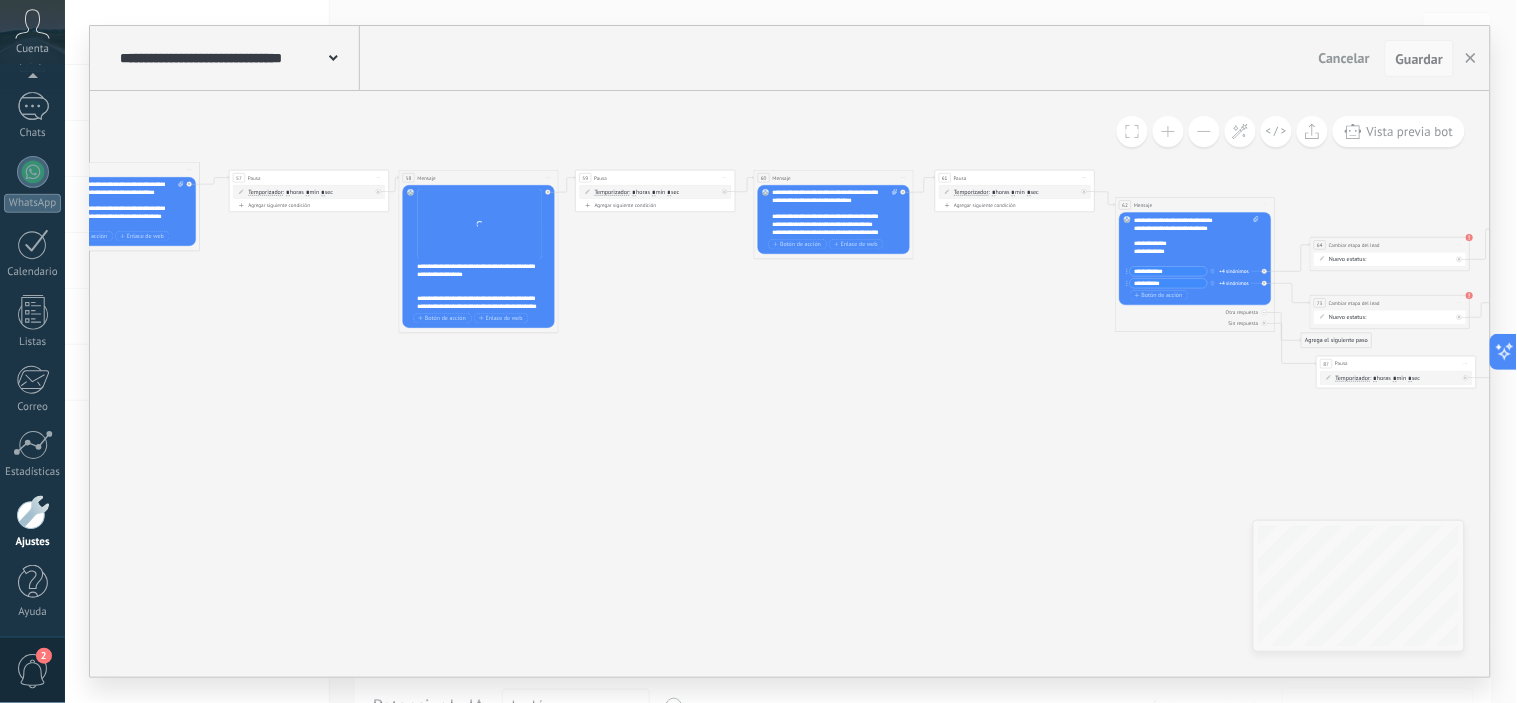 click on "Guardar" at bounding box center [1419, 59] 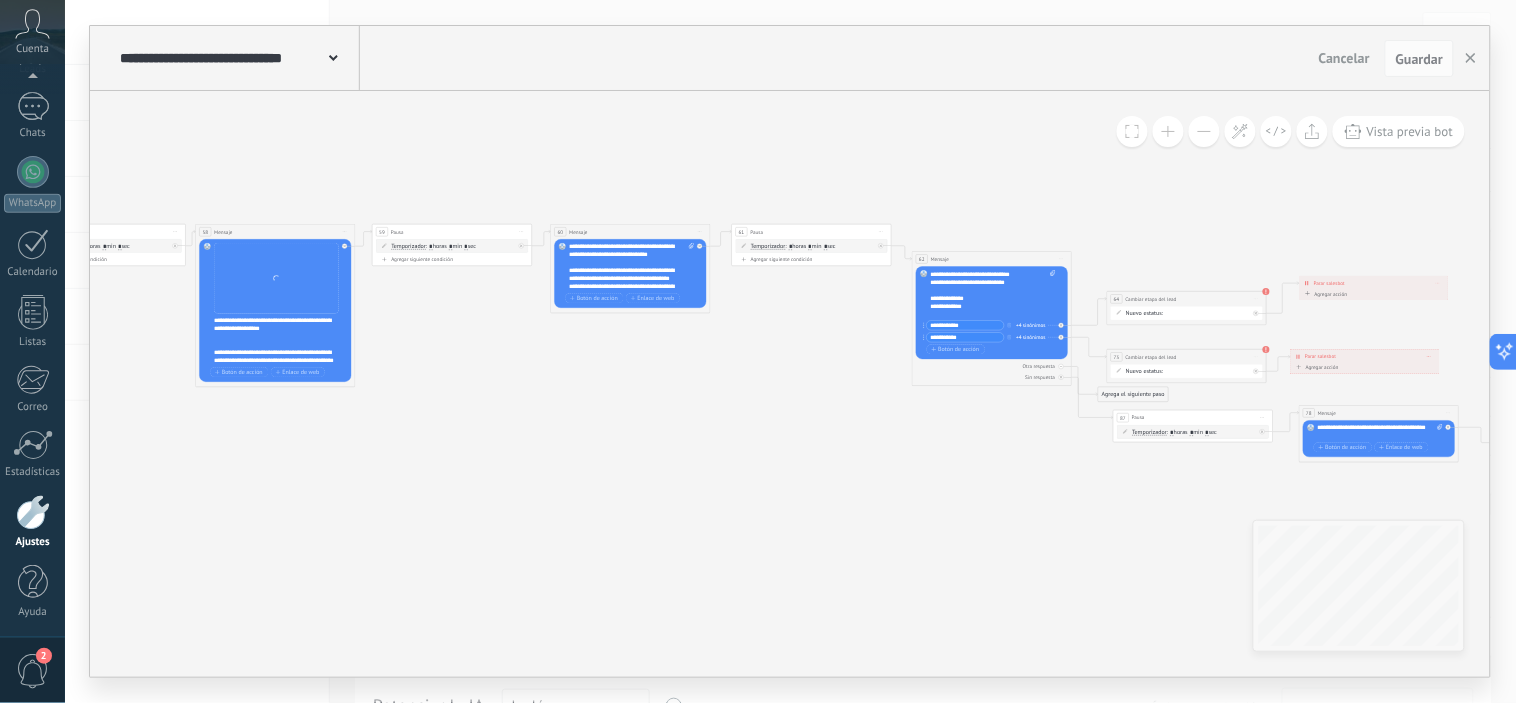 drag, startPoint x: 1347, startPoint y: 341, endPoint x: 1144, endPoint y: 235, distance: 229.00873 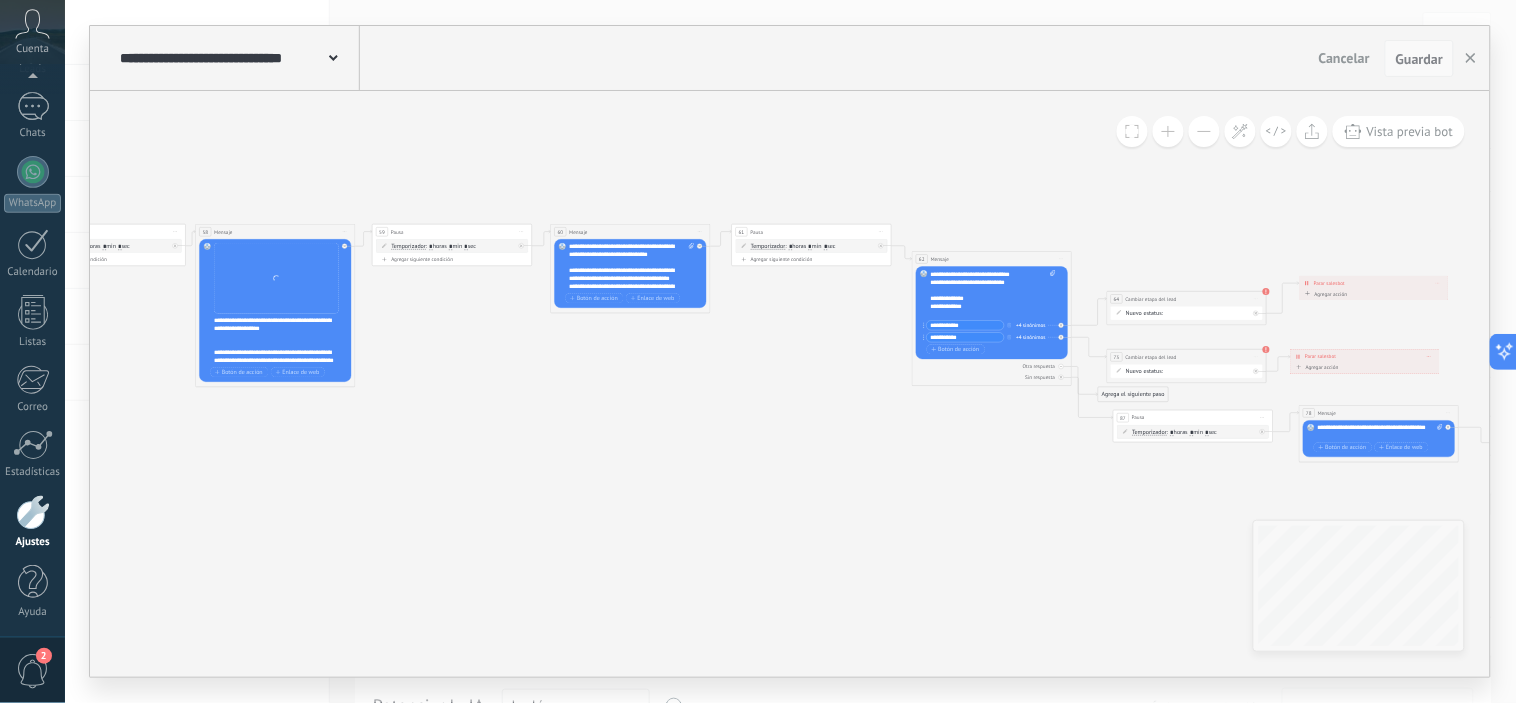 click on "Guardar" at bounding box center [1419, 59] 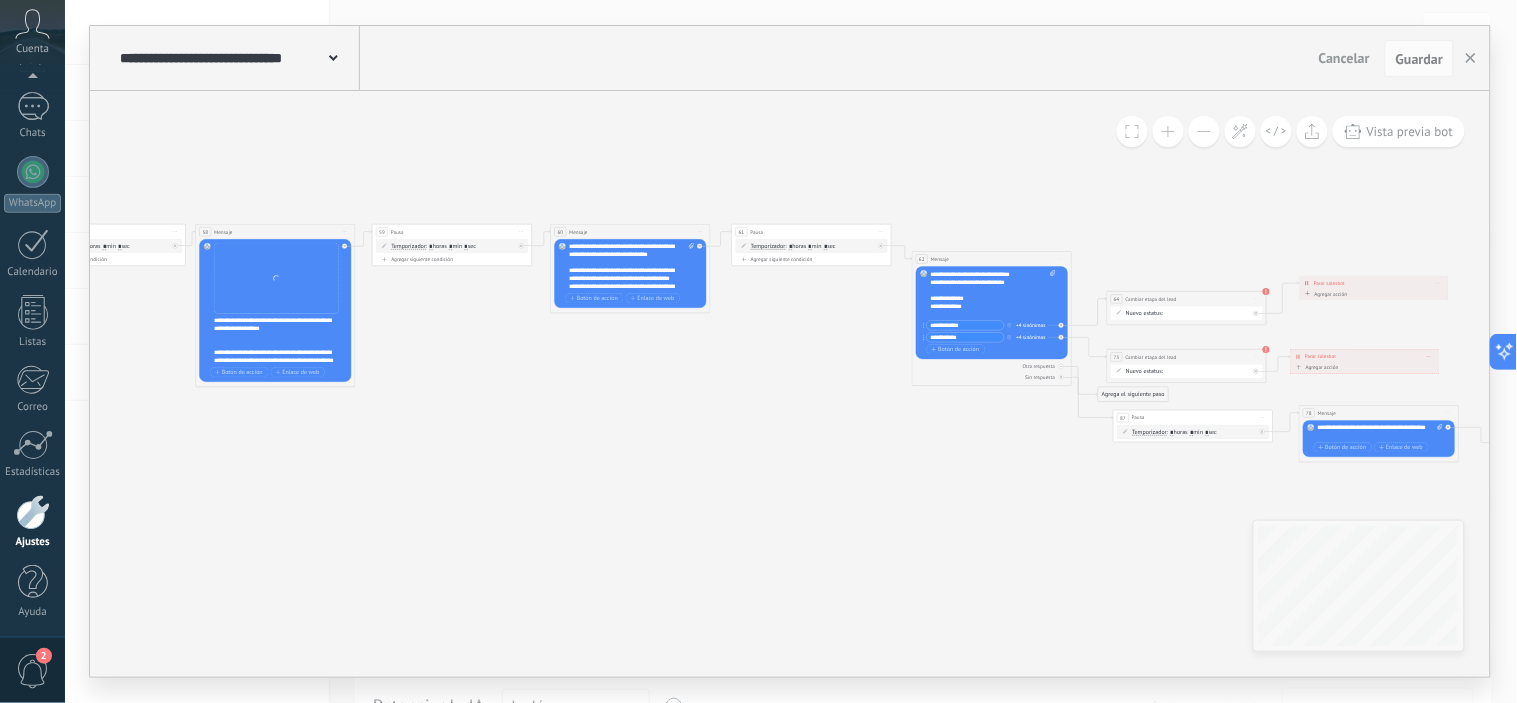 drag, startPoint x: 1434, startPoint y: 57, endPoint x: 957, endPoint y: 77, distance: 477.4191 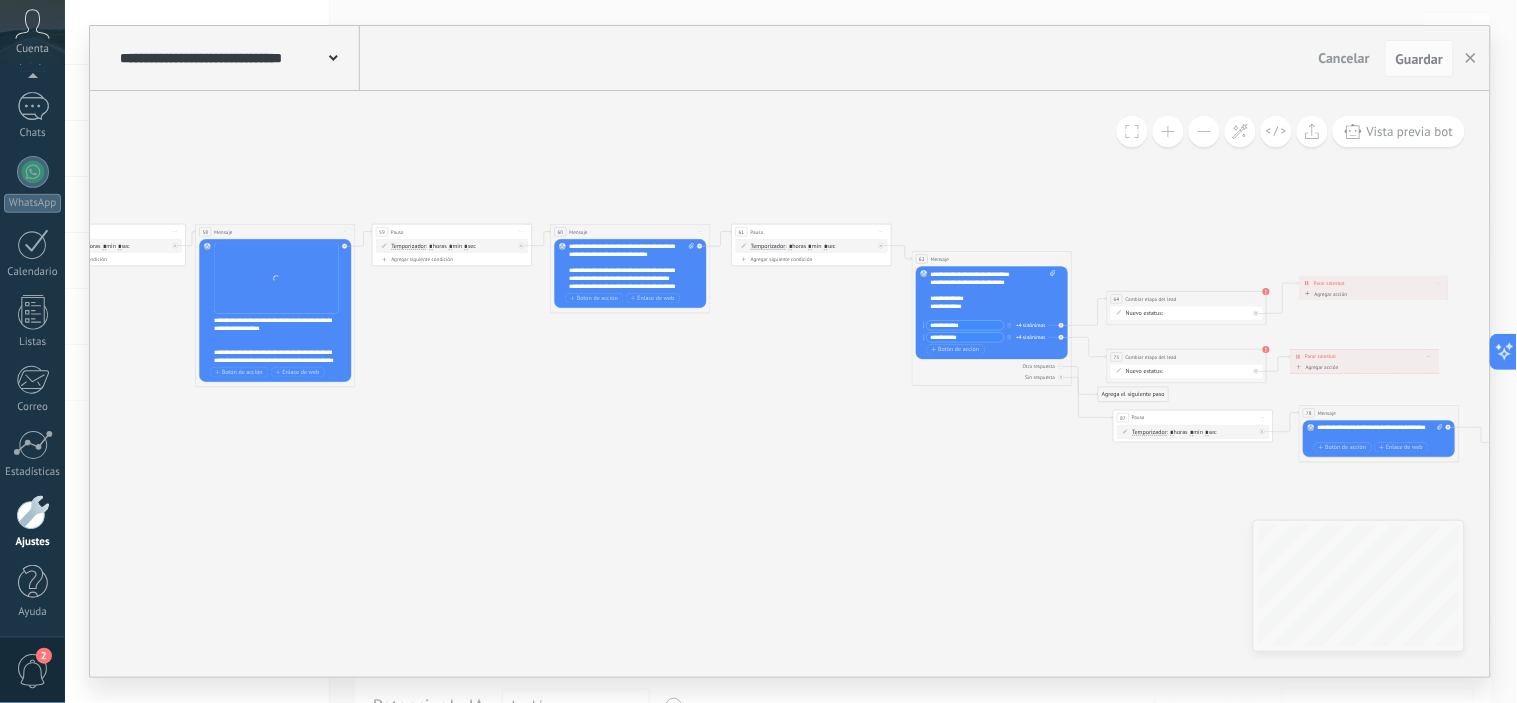 click at bounding box center [333, 56] 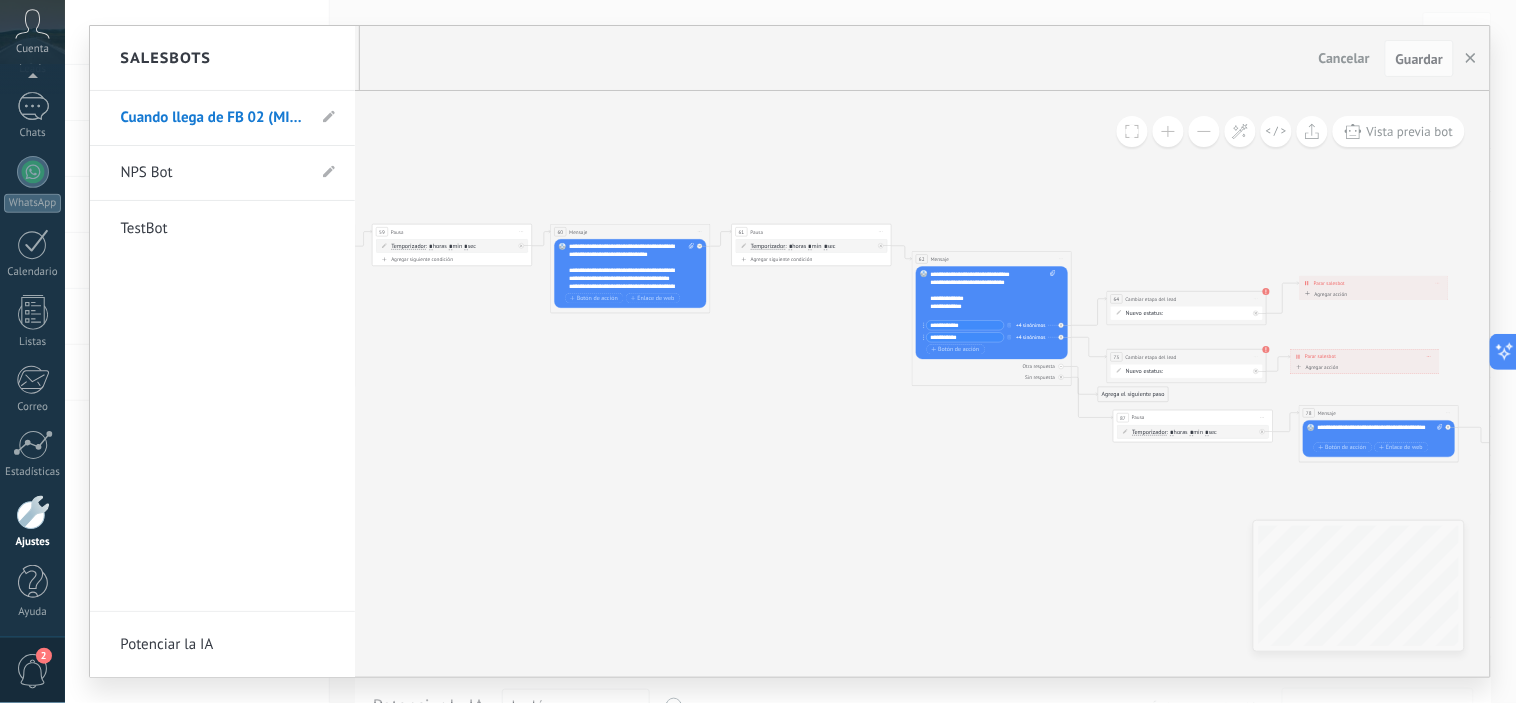 click on "Salesbots" at bounding box center (222, 58) 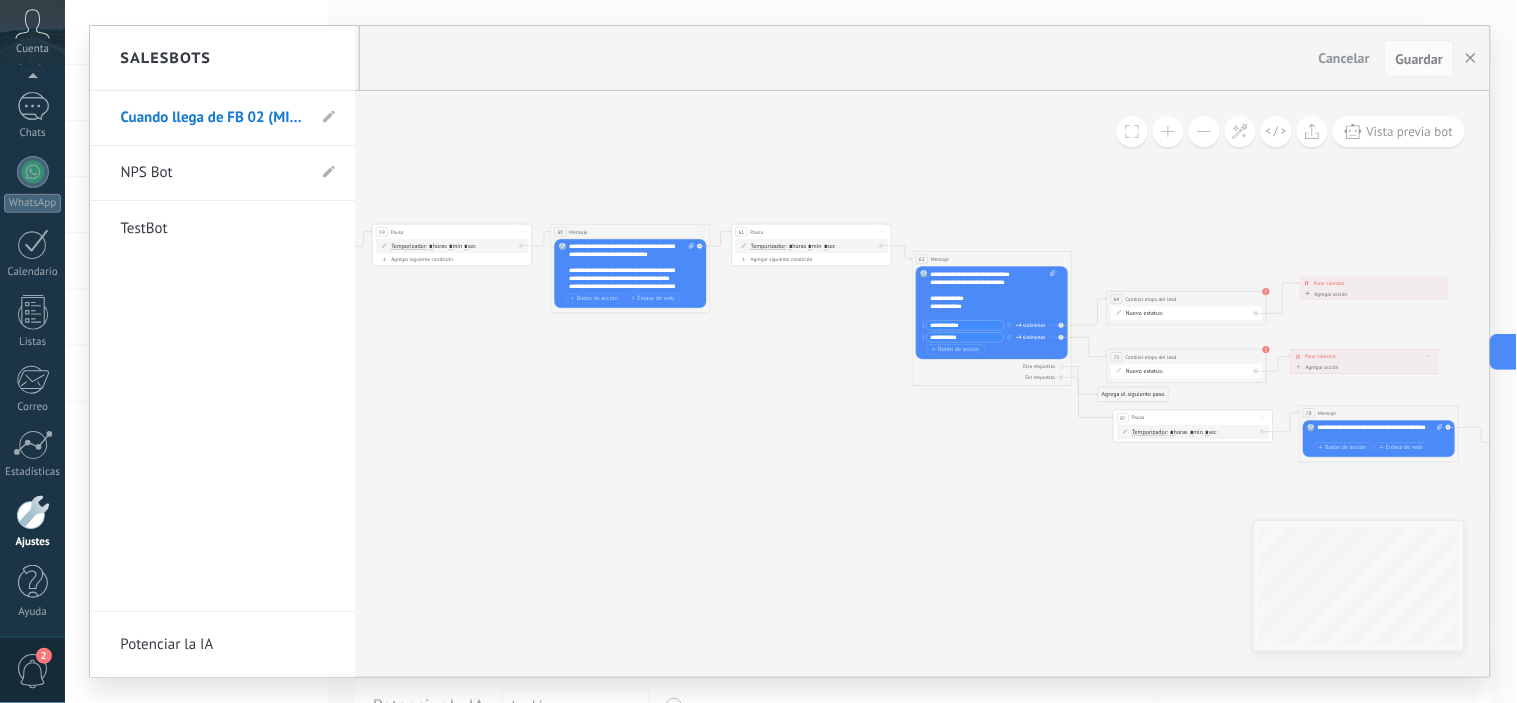 click on "Salesbots" at bounding box center (222, 58) 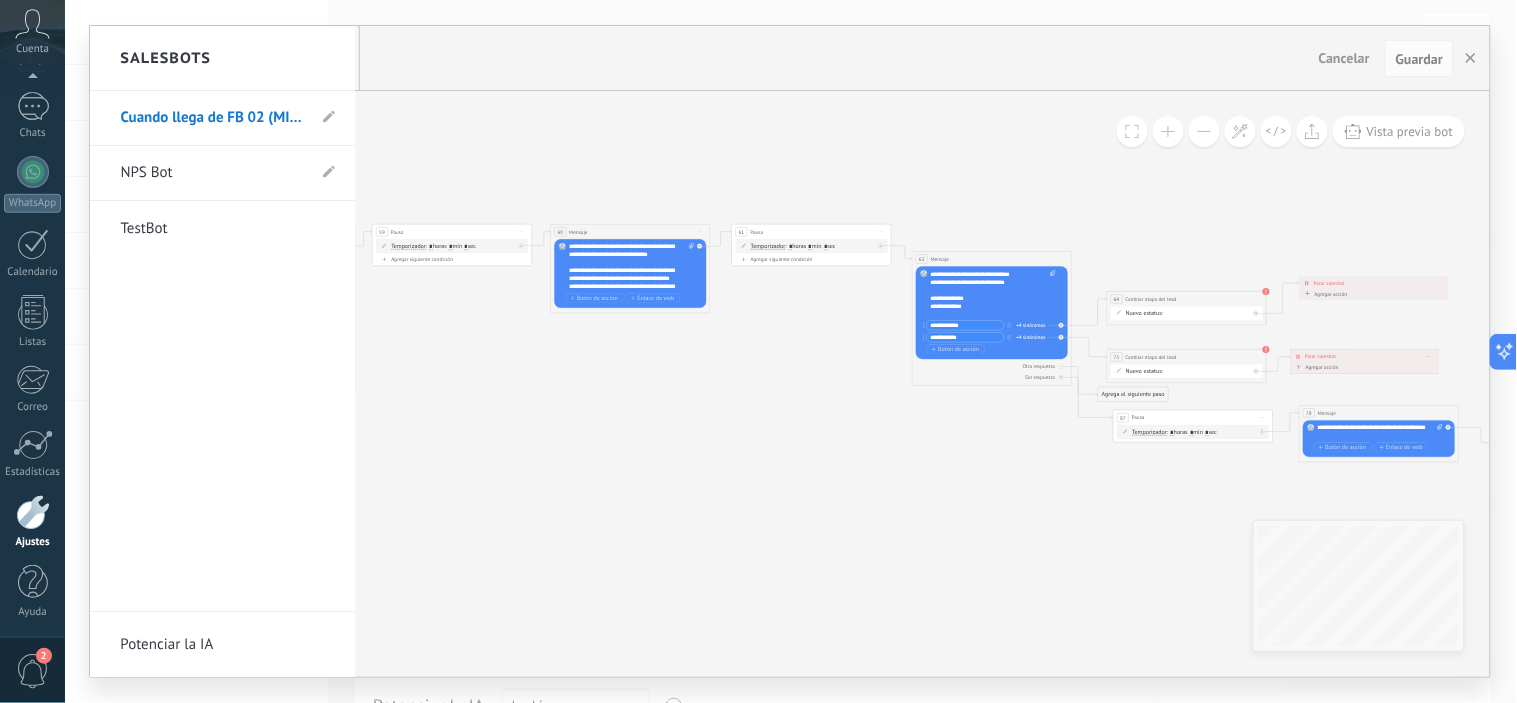 click at bounding box center [790, 351] 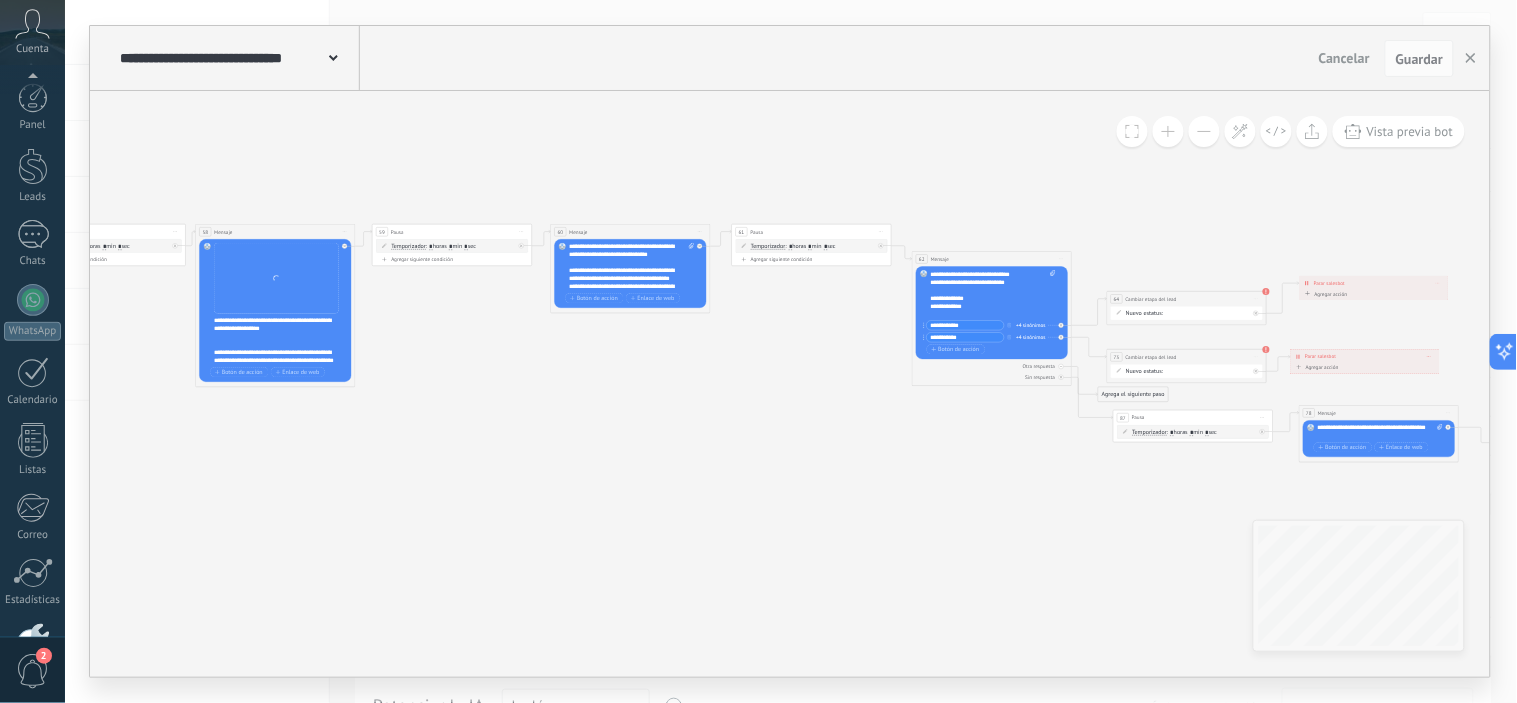 scroll, scrollTop: 128, scrollLeft: 0, axis: vertical 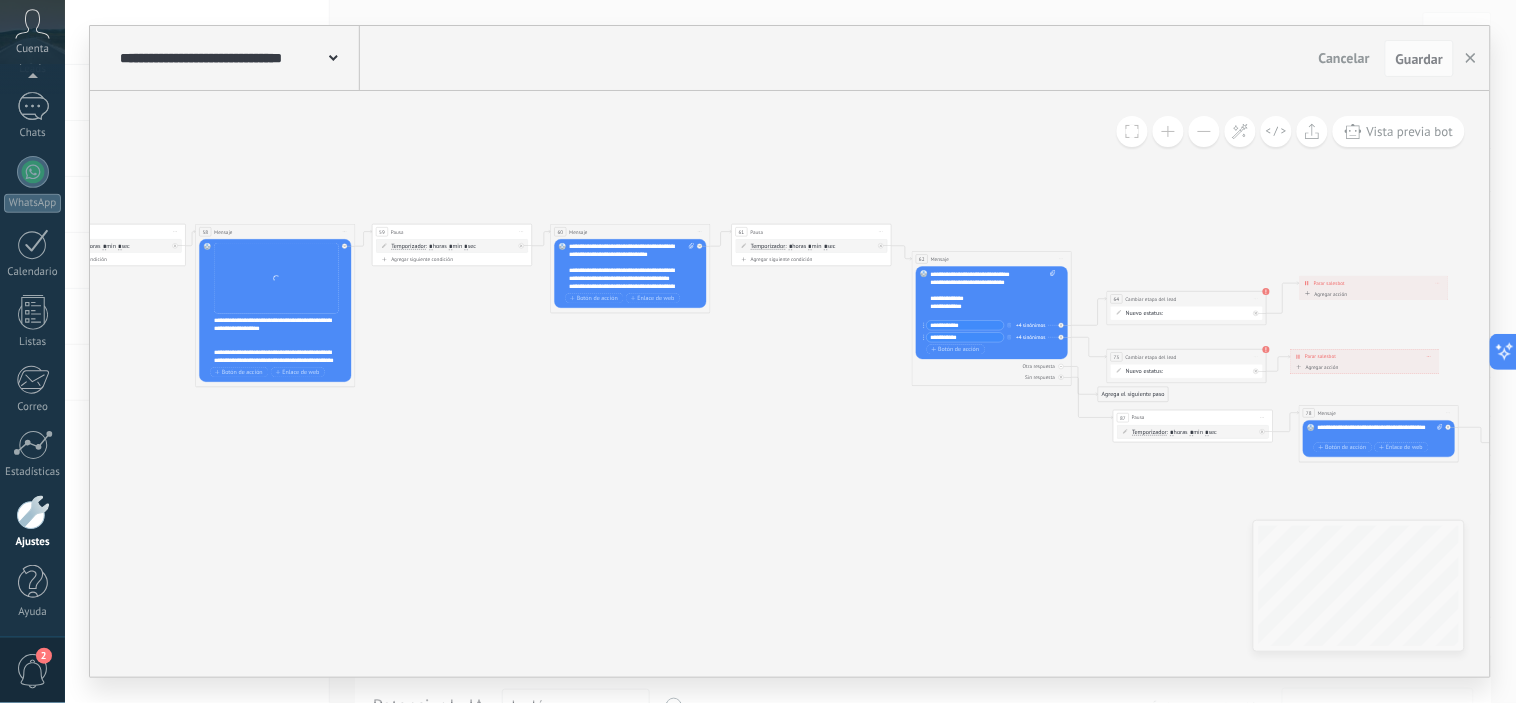 click 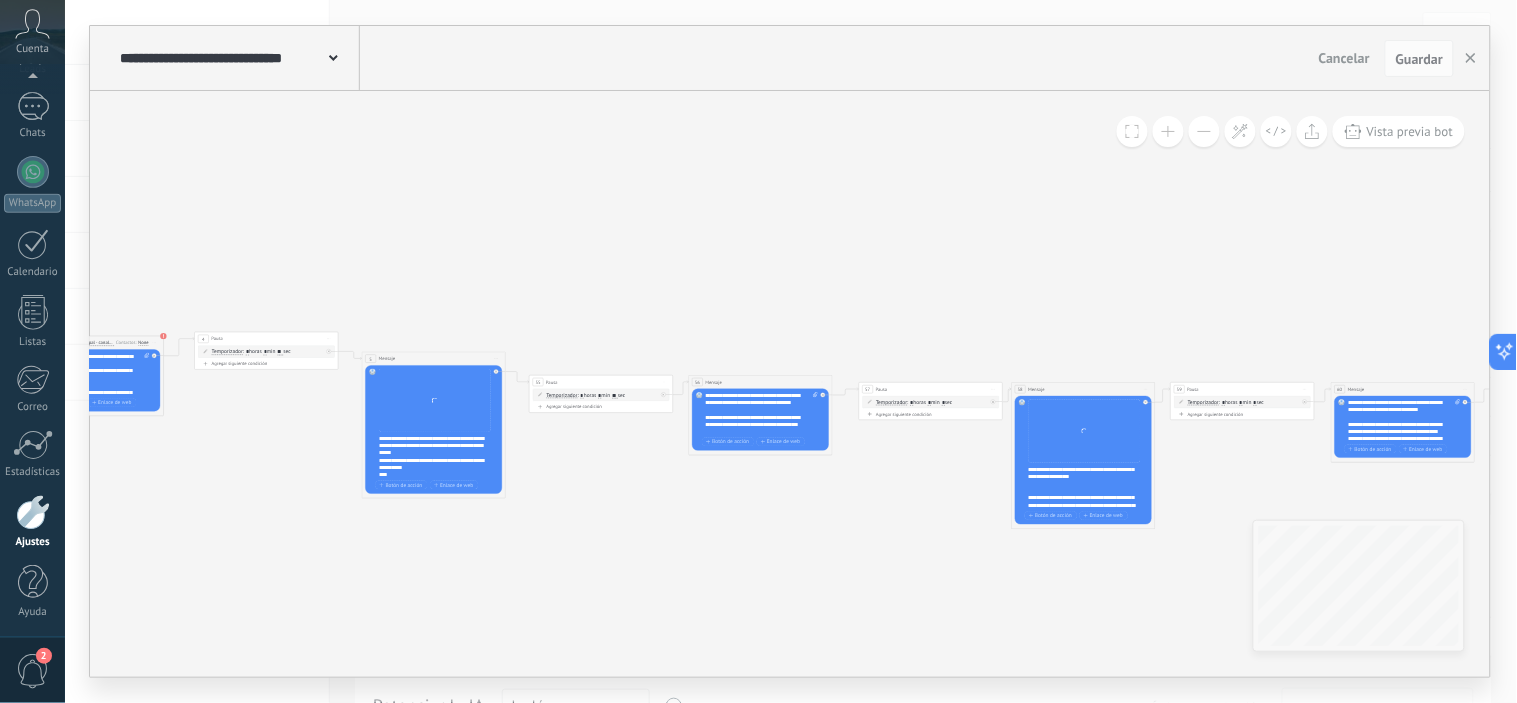 drag, startPoint x: 440, startPoint y: 192, endPoint x: 1135, endPoint y: 325, distance: 707.61145 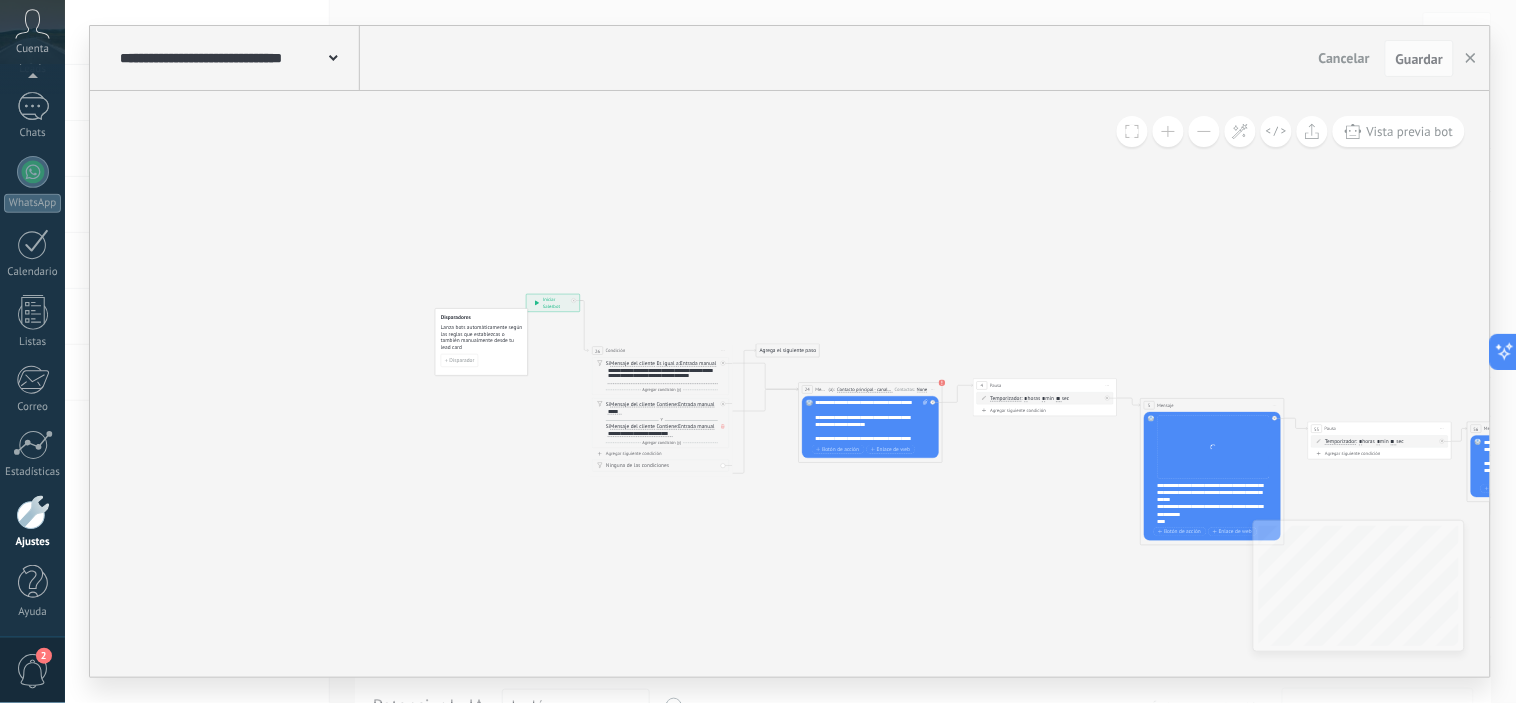 drag, startPoint x: 453, startPoint y: 250, endPoint x: 1232, endPoint y: 296, distance: 780.357 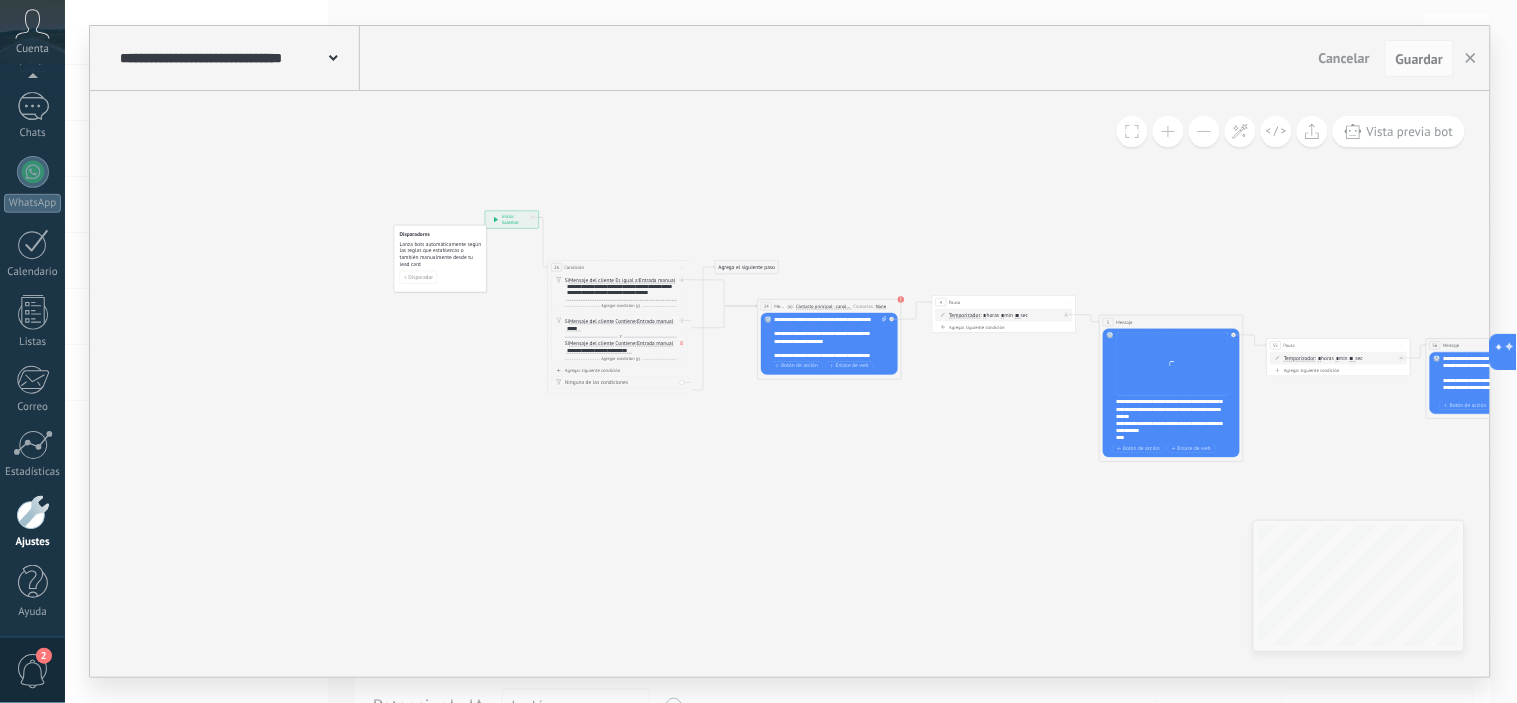 drag, startPoint x: 777, startPoint y: 313, endPoint x: 734, endPoint y: 228, distance: 95.257545 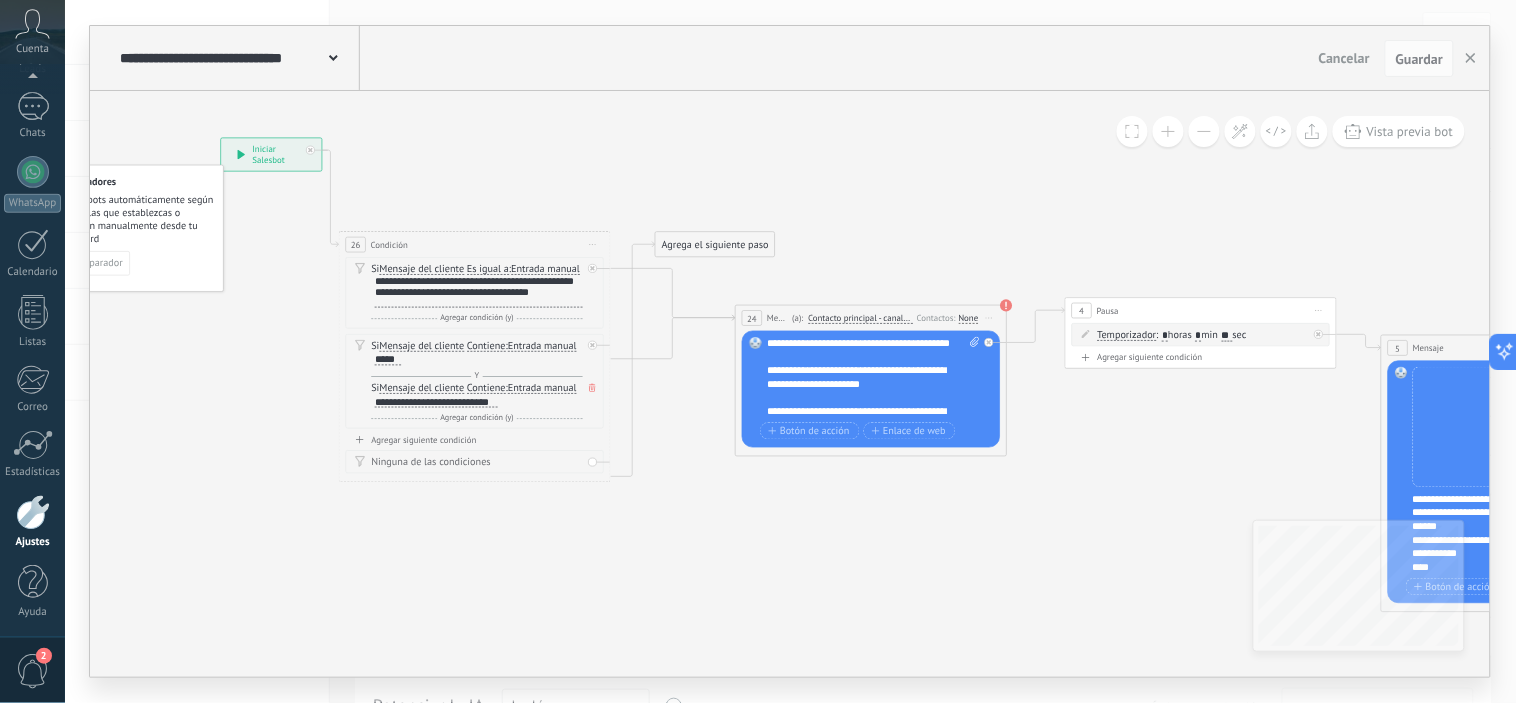 drag, startPoint x: 911, startPoint y: 554, endPoint x: 852, endPoint y: 558, distance: 59.135437 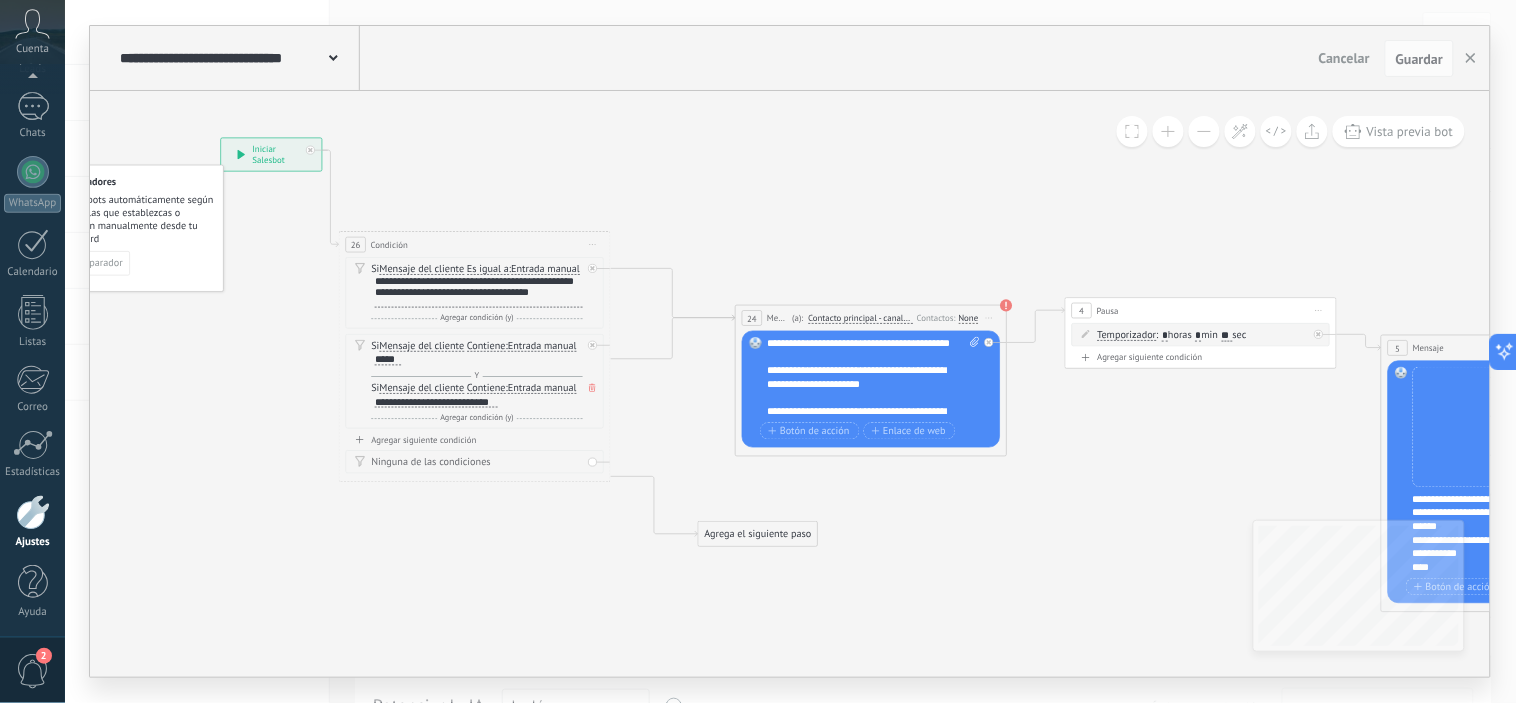 drag, startPoint x: 664, startPoint y: 245, endPoint x: 706, endPoint y: 534, distance: 292.03595 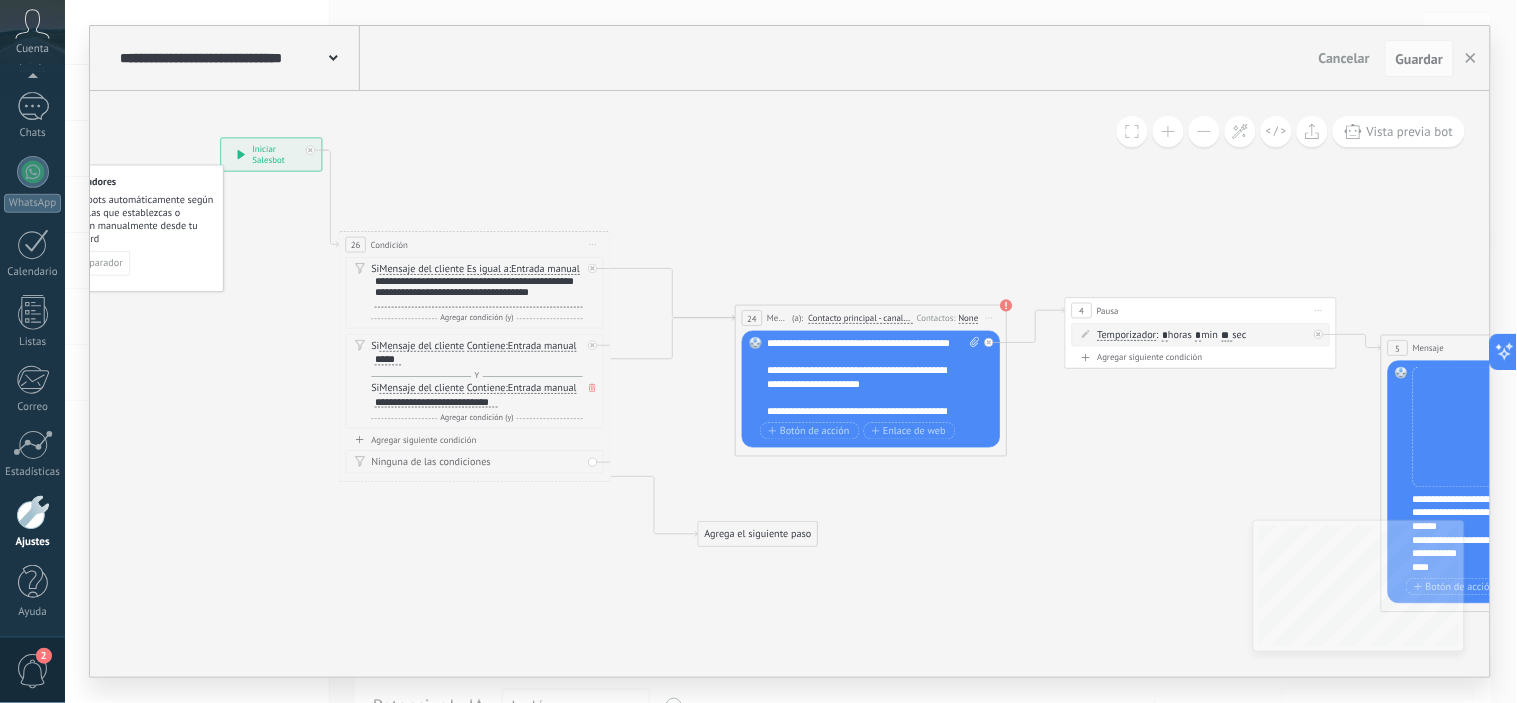 click on "Agrega el siguiente paso" at bounding box center (758, 535) 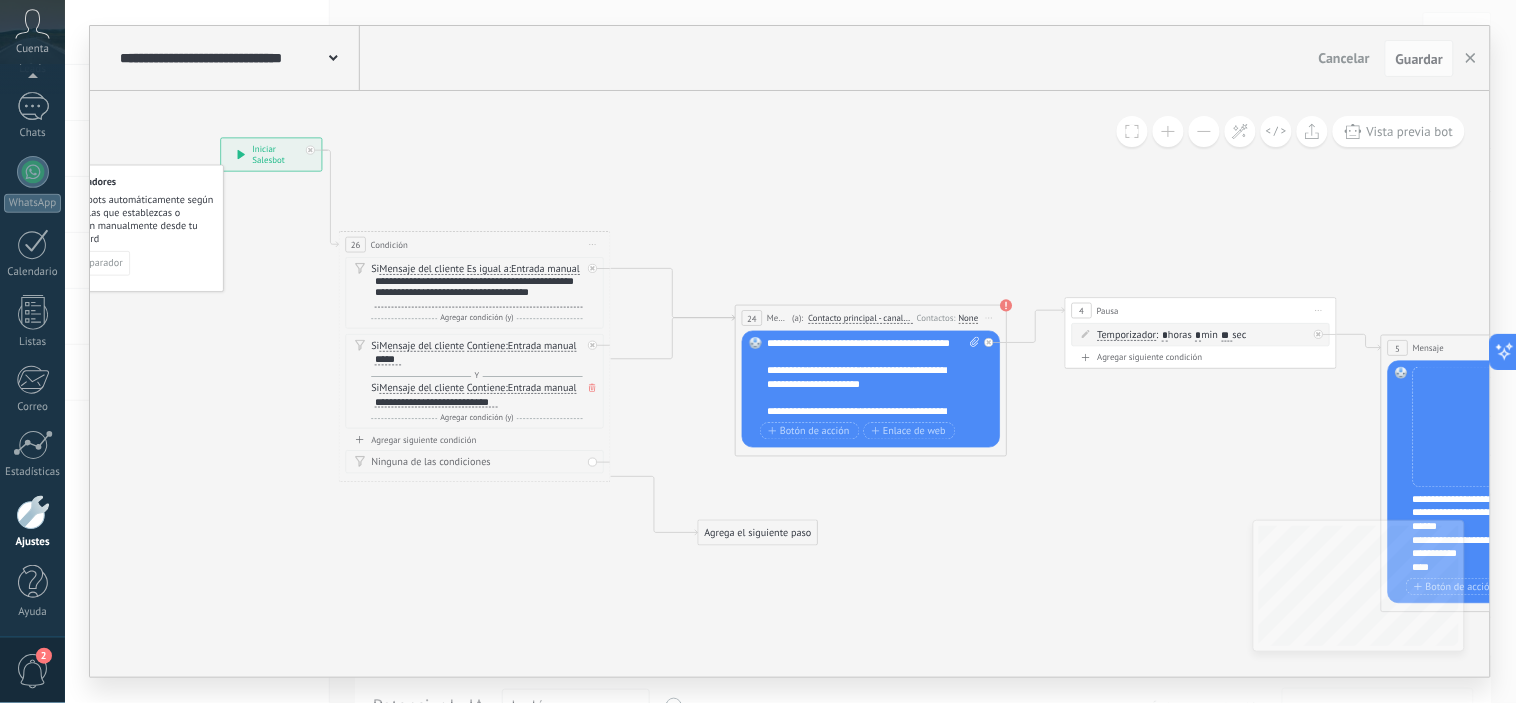 click on "**********" at bounding box center (874, 378) 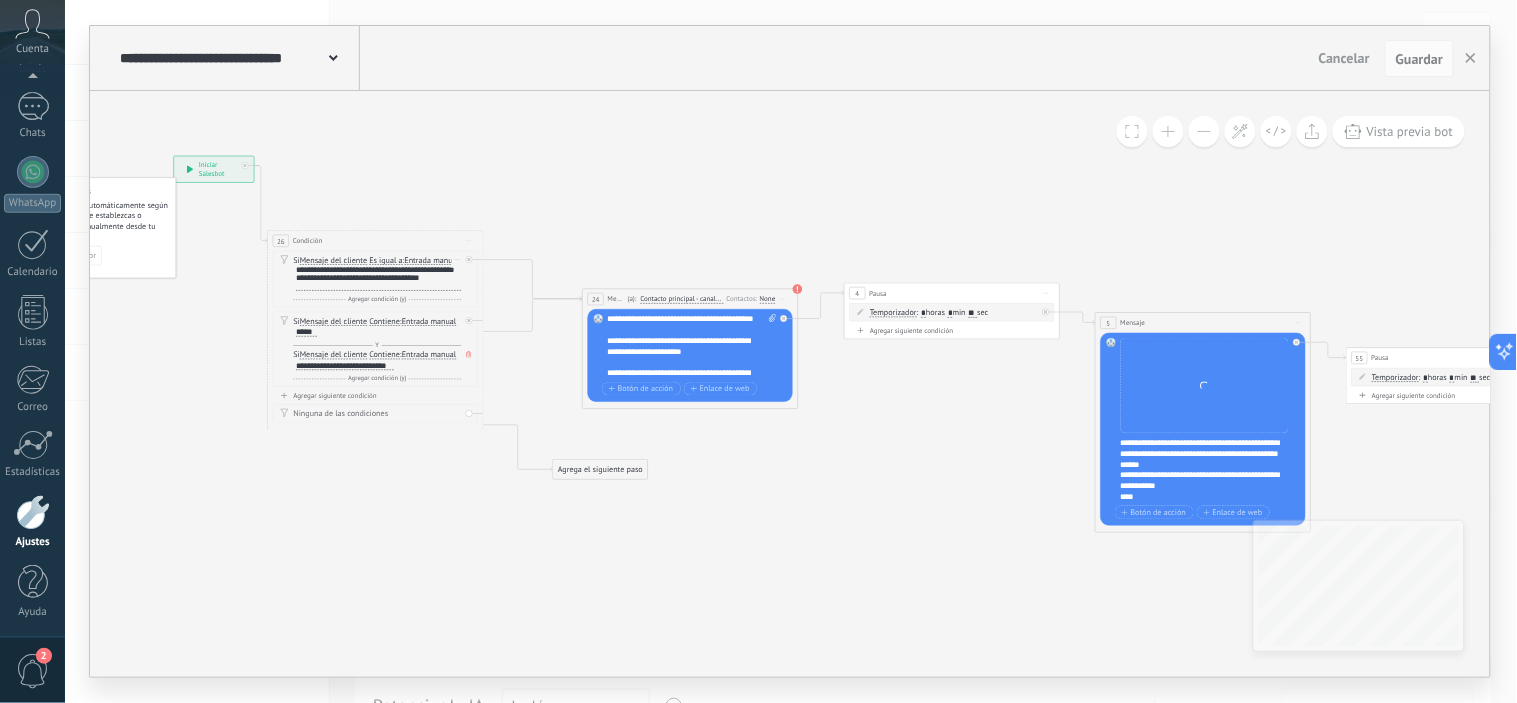 click on "**********" at bounding box center [378, 278] 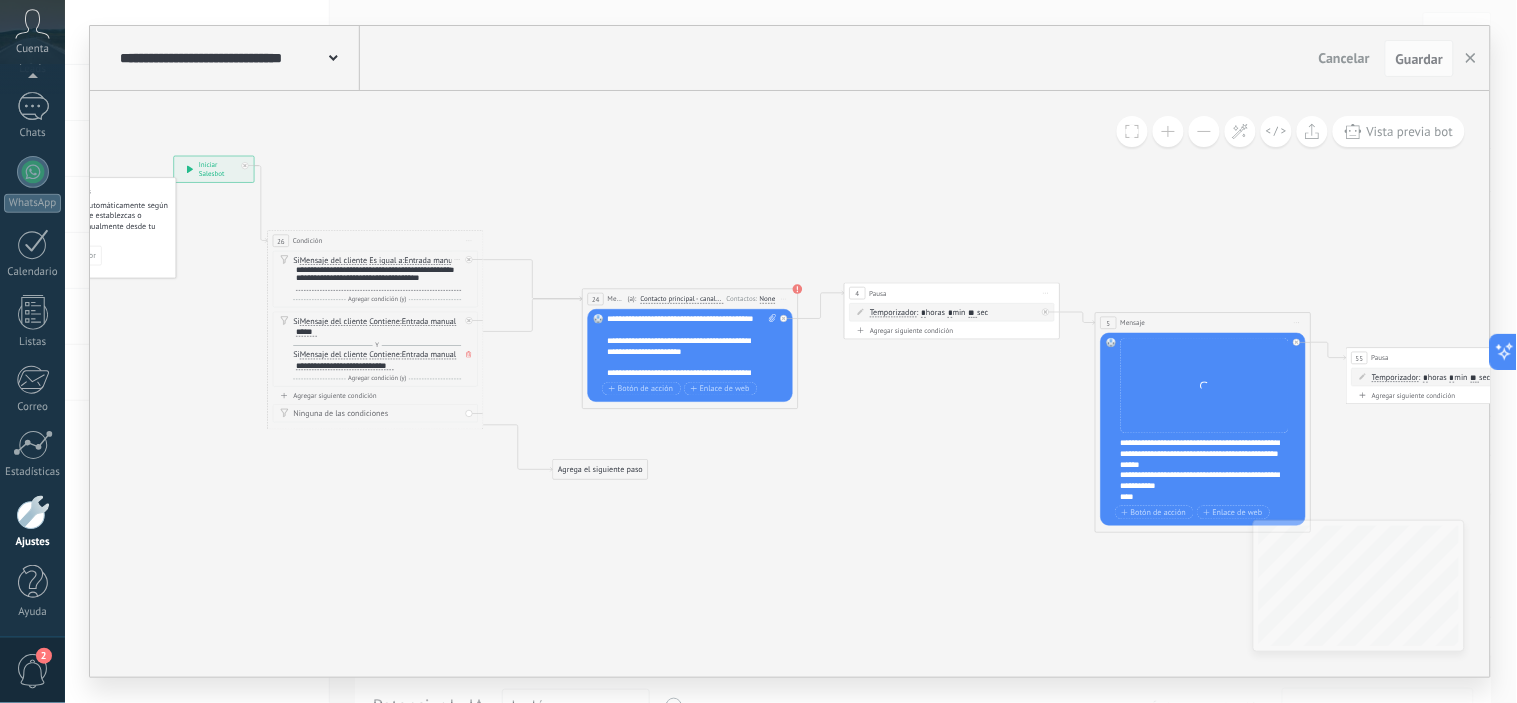 click on "**********" at bounding box center [378, 278] 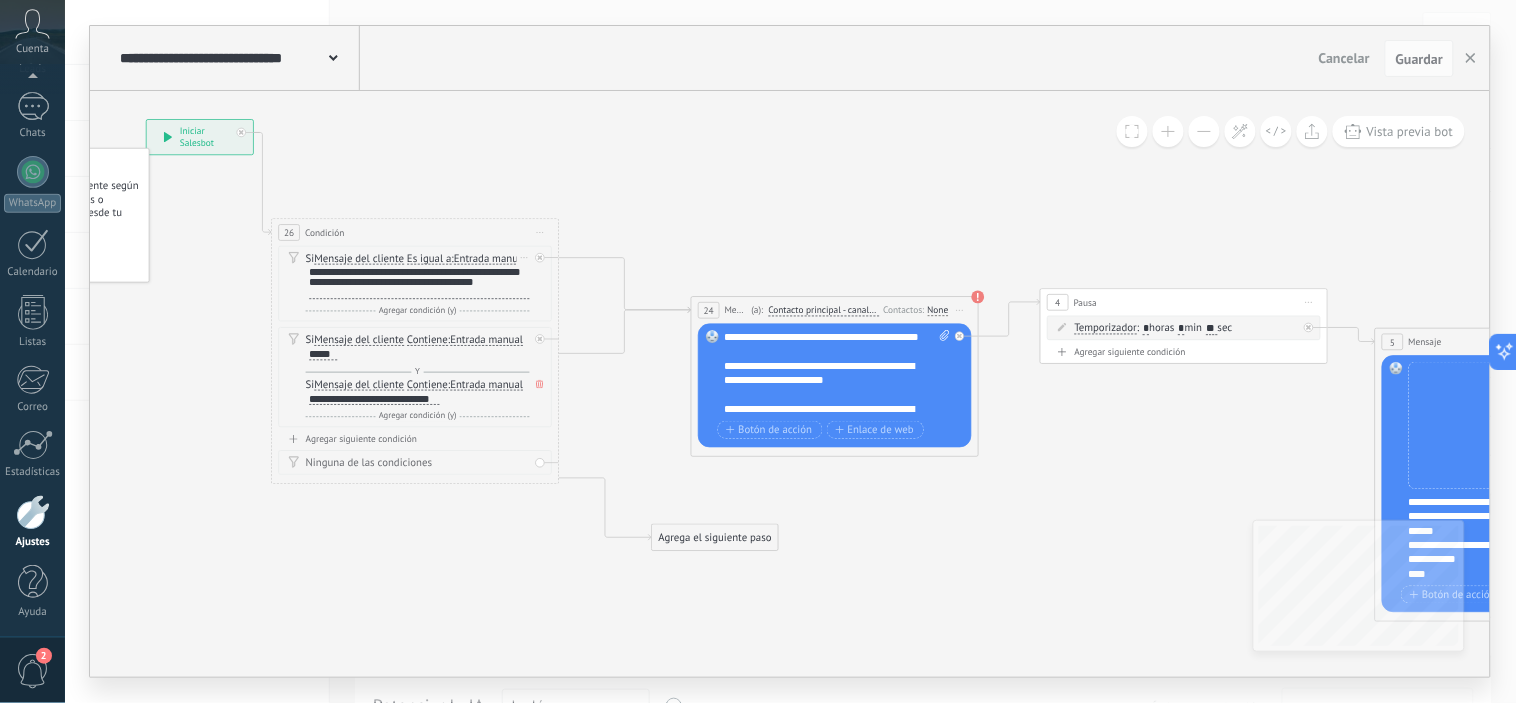 click on "**********" at bounding box center [418, 283] 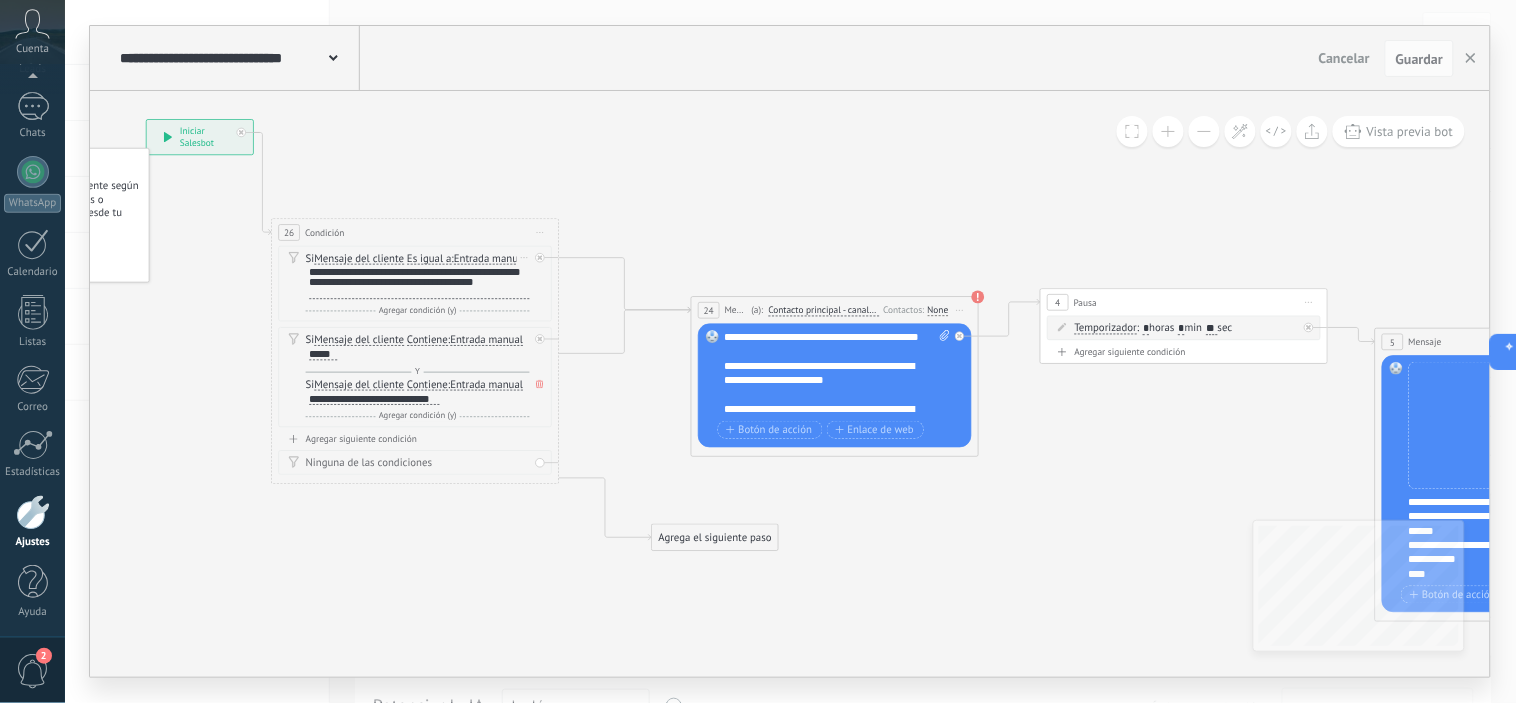 click on "**********" at bounding box center [418, 283] 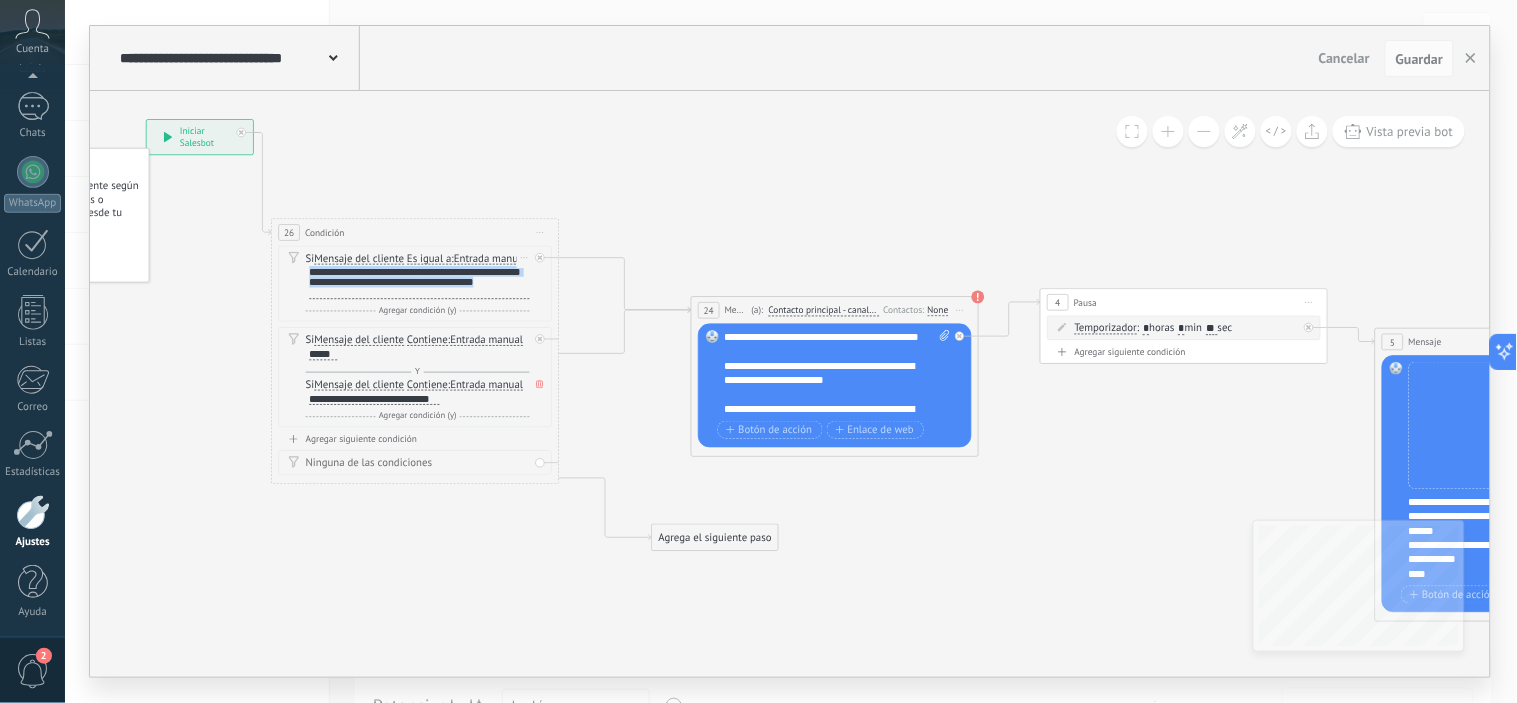 scroll, scrollTop: 1, scrollLeft: 0, axis: vertical 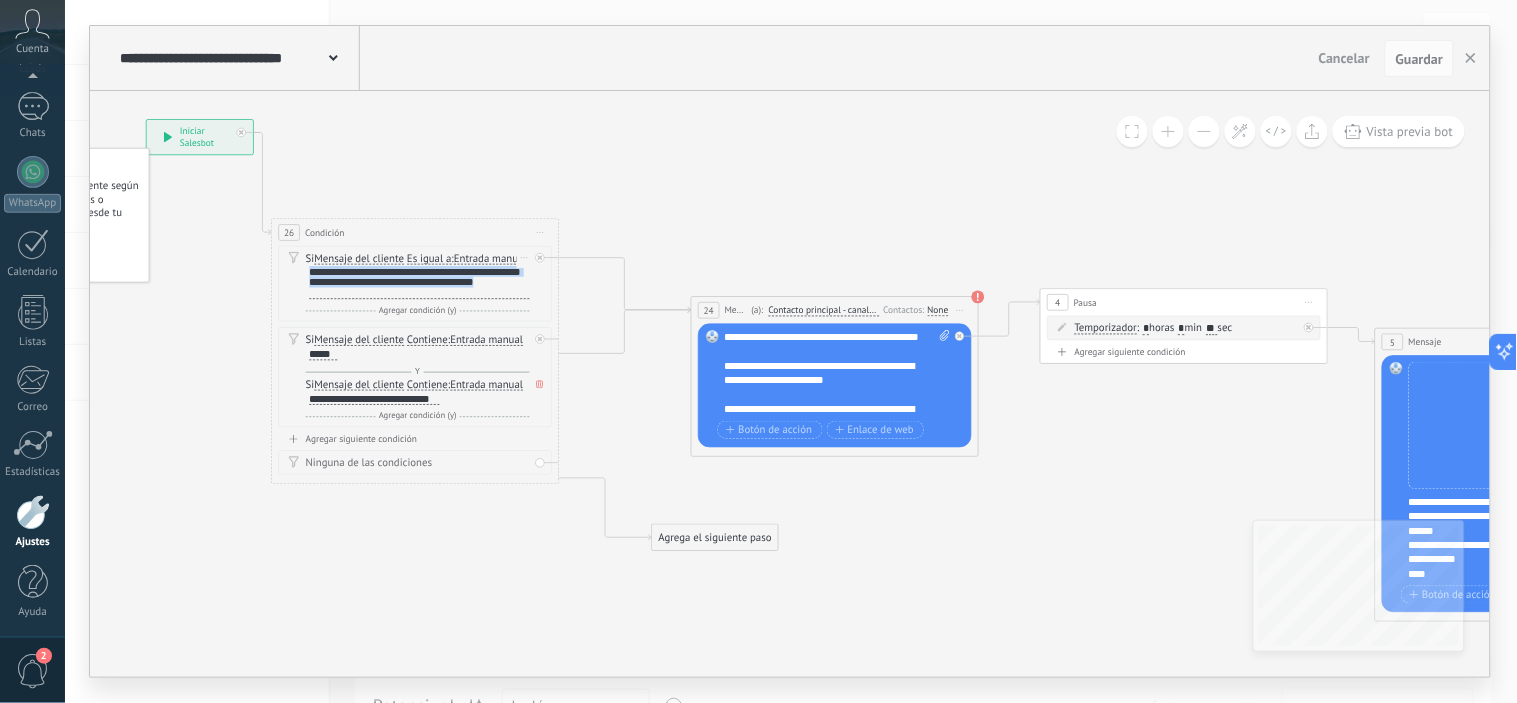 drag, startPoint x: 311, startPoint y: 287, endPoint x: 427, endPoint y: 324, distance: 121.75796 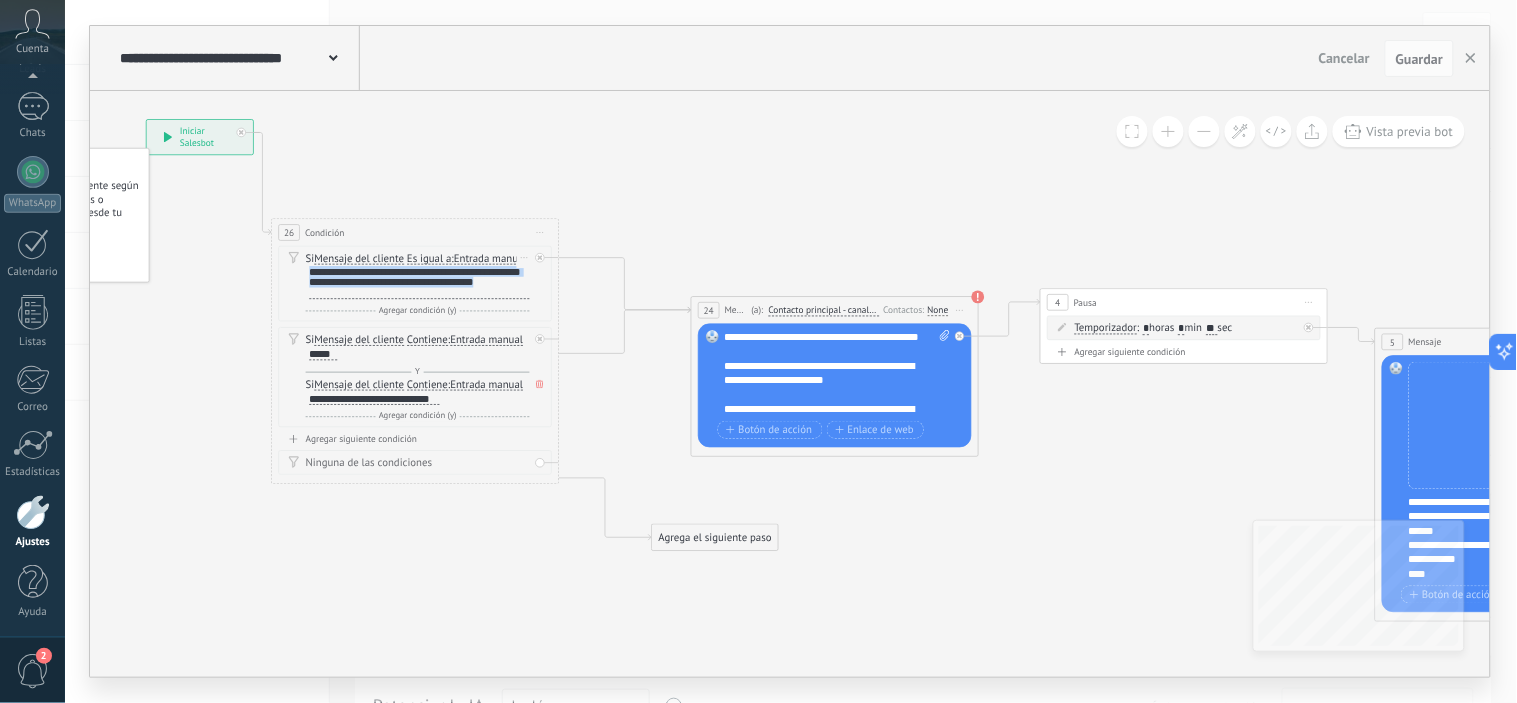 click on "Si
Mensaje del cliente
Mensaje del cliente
Emoción de la conversación
Comentario del cliente
El cliente
Código de chat activo
Mensajero de chat activo
Fuente de cliente potencial
Estado de la conversación
Estado de respuesta
Estado de interacción
Lead: utm_content
de" at bounding box center [418, 285] 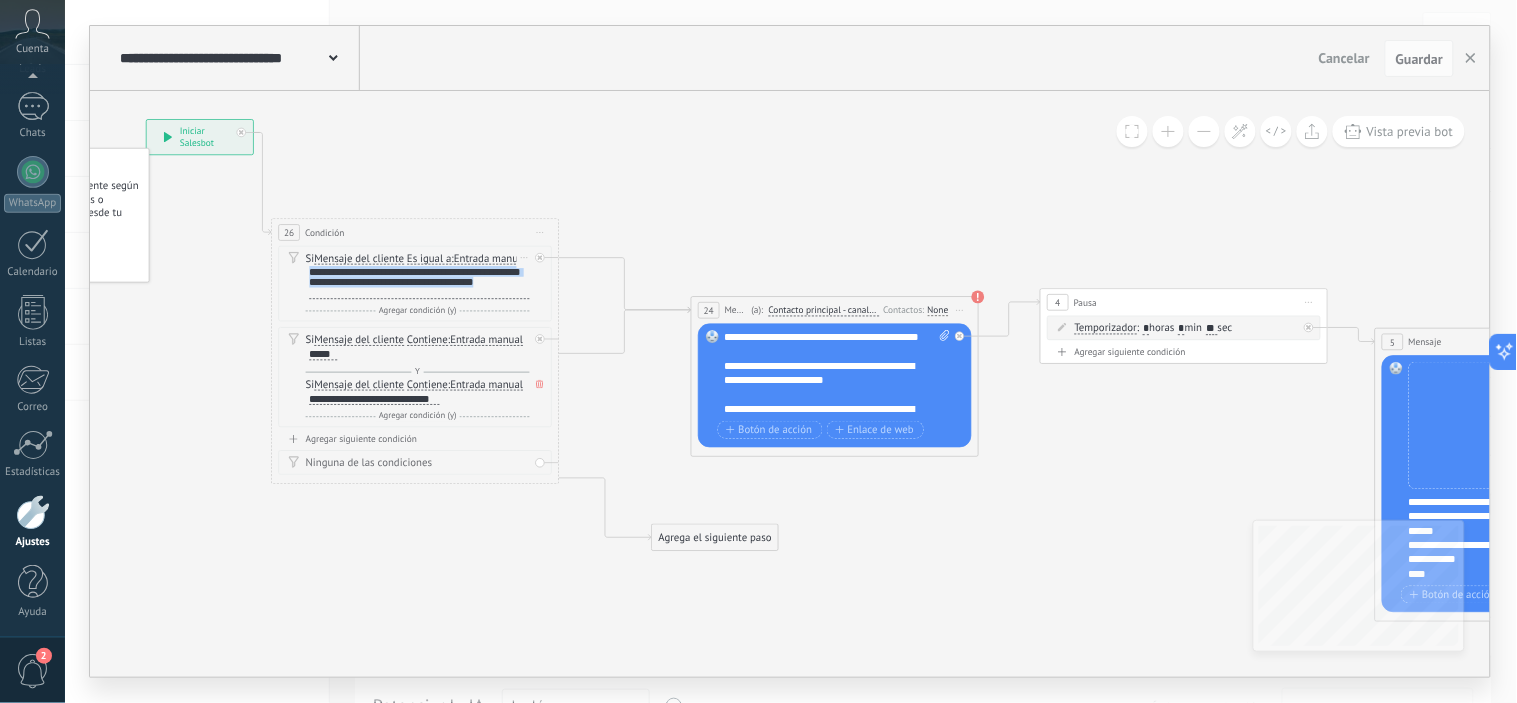 copy on "**********" 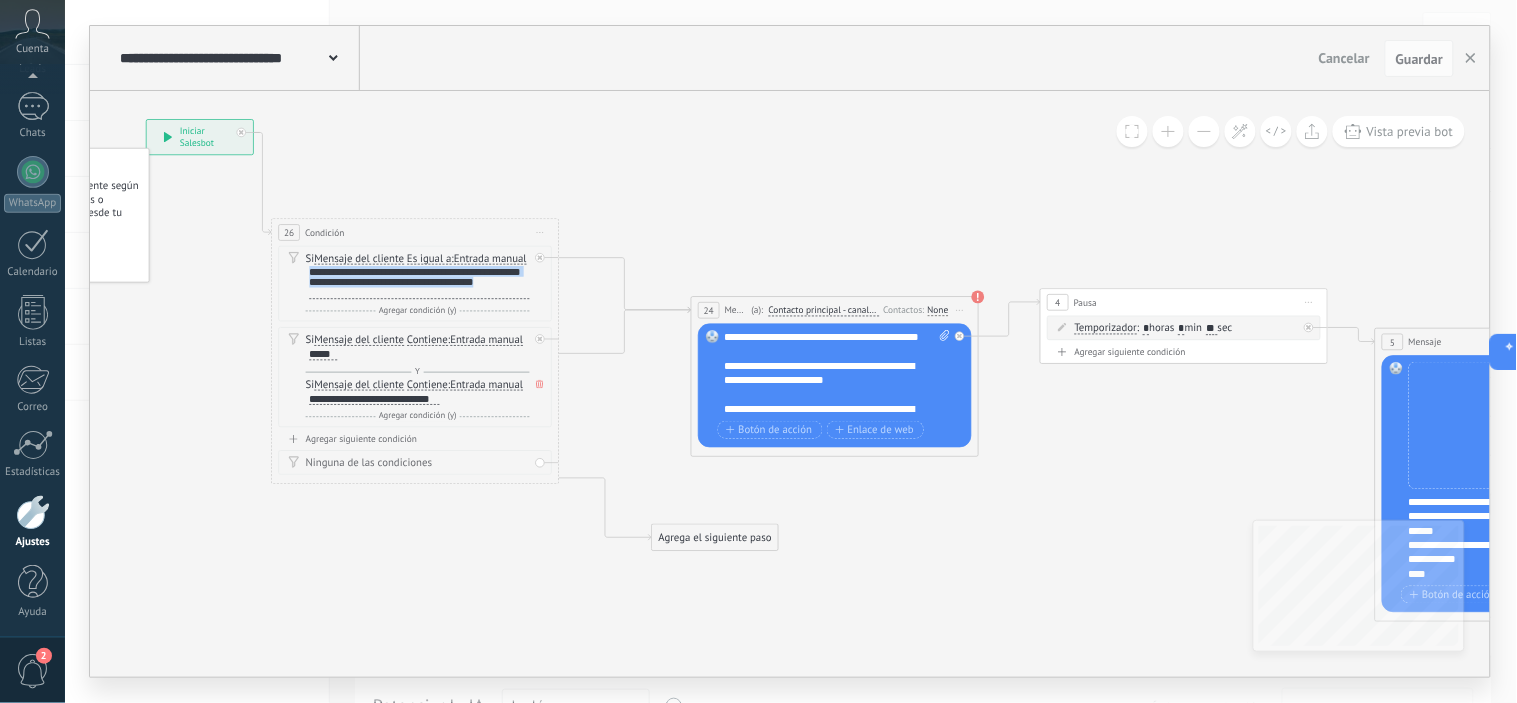 click on "Reemplazar
Quitar
Convertir a mensaje de voz
Arrastre la imagen aquí para adjuntarla.
Añadir imagen
Subir
Arrastrar y soltar
Archivo no encontrado
Escribe tu mensaje..." at bounding box center (836, 386) 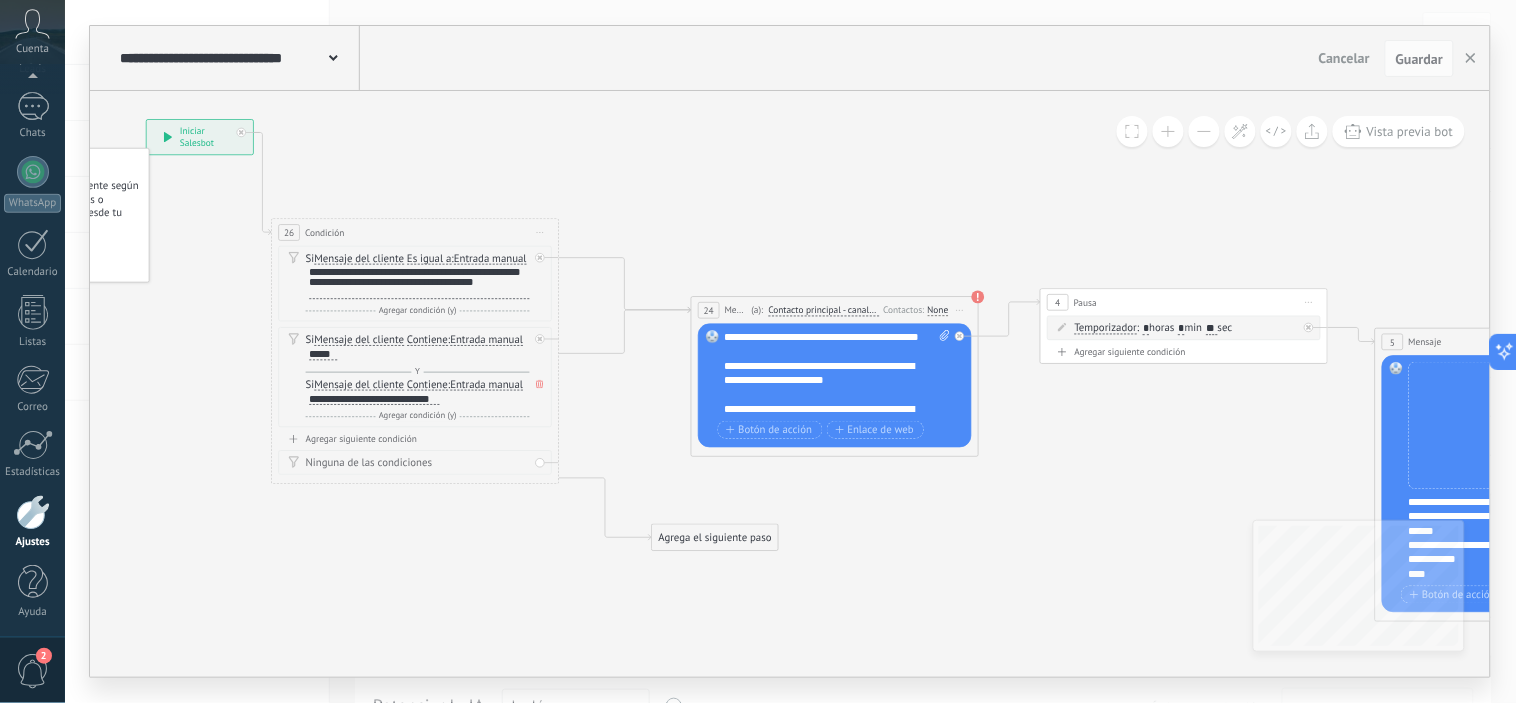 click on "**********" at bounding box center [837, 373] 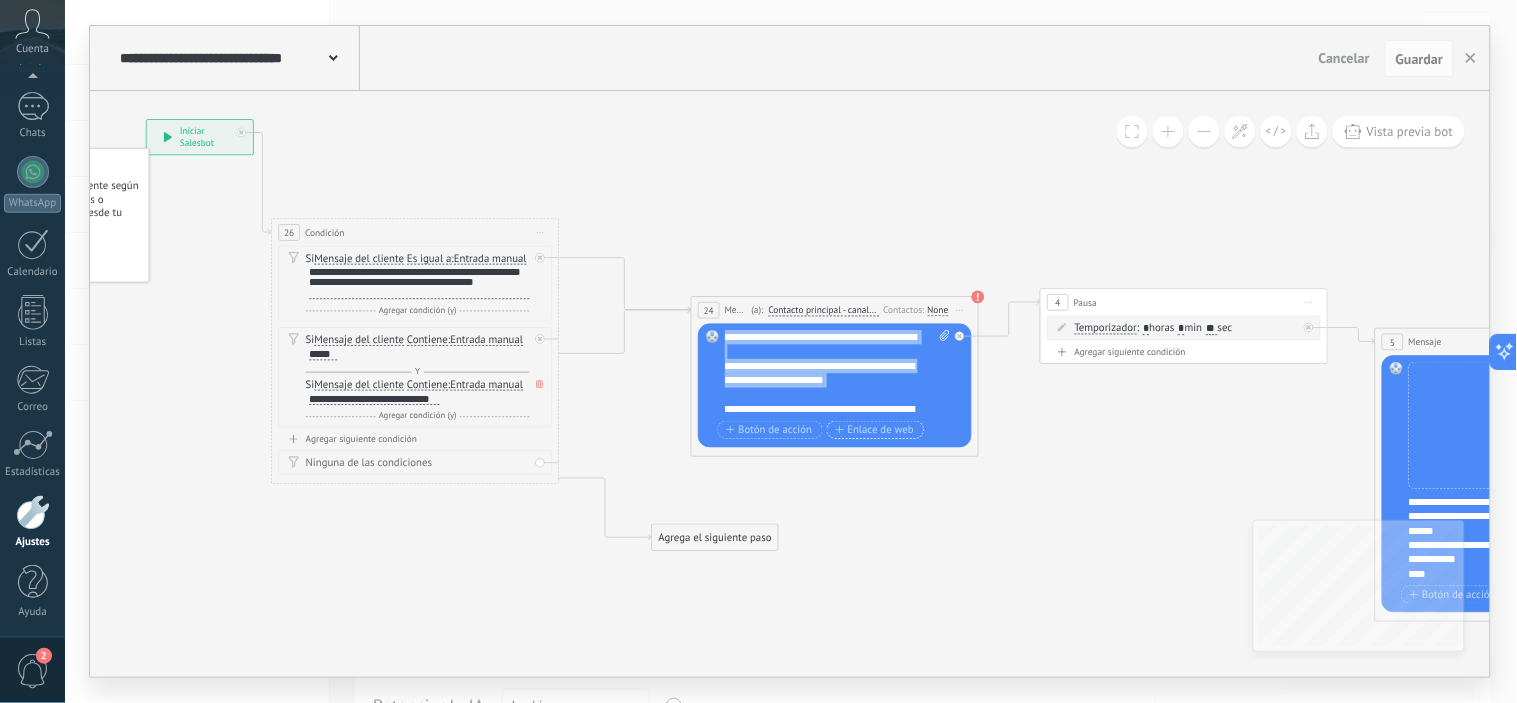 scroll, scrollTop: 120, scrollLeft: 0, axis: vertical 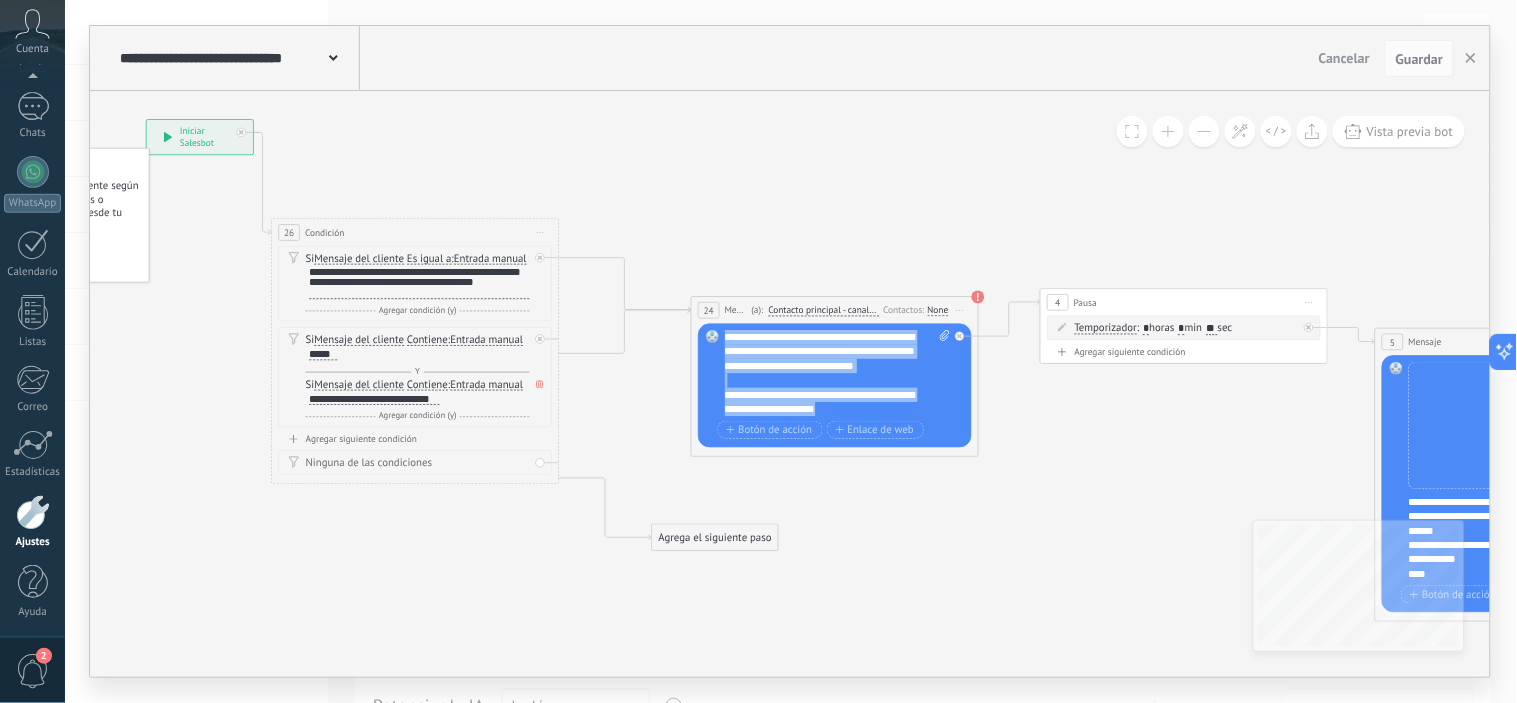 drag, startPoint x: 728, startPoint y: 338, endPoint x: 891, endPoint y: 466, distance: 207.25105 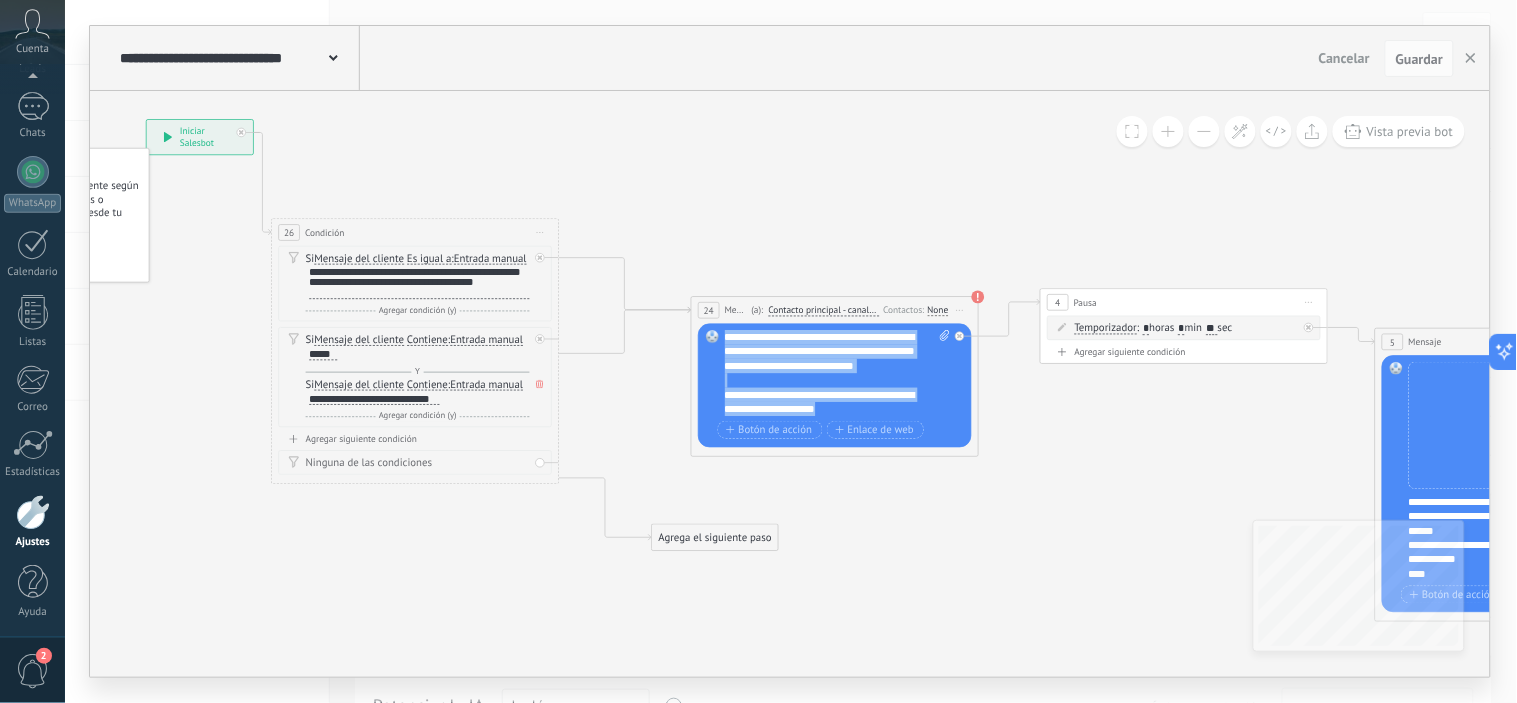 click on "**********" at bounding box center [216, 148] 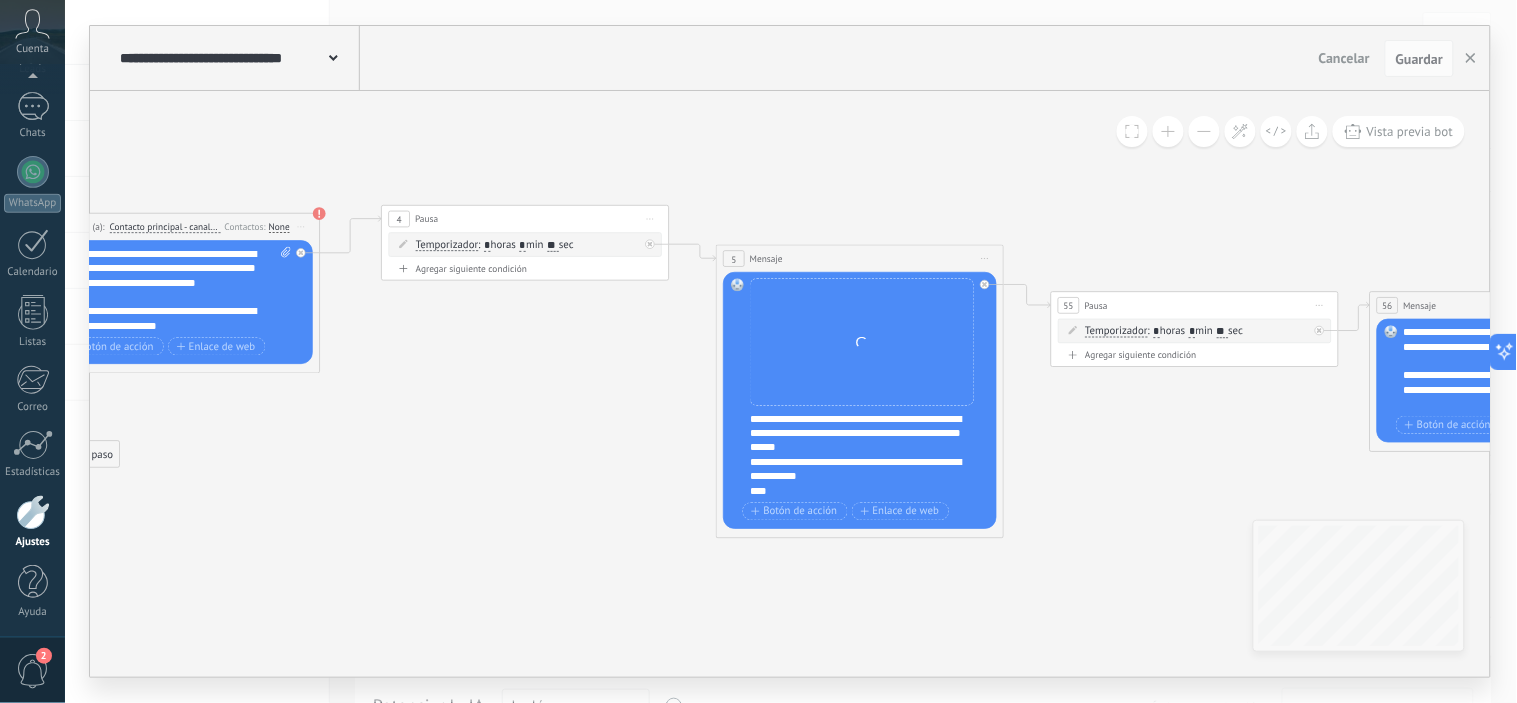 drag, startPoint x: 1017, startPoint y: 543, endPoint x: 433, endPoint y: 445, distance: 592.1655 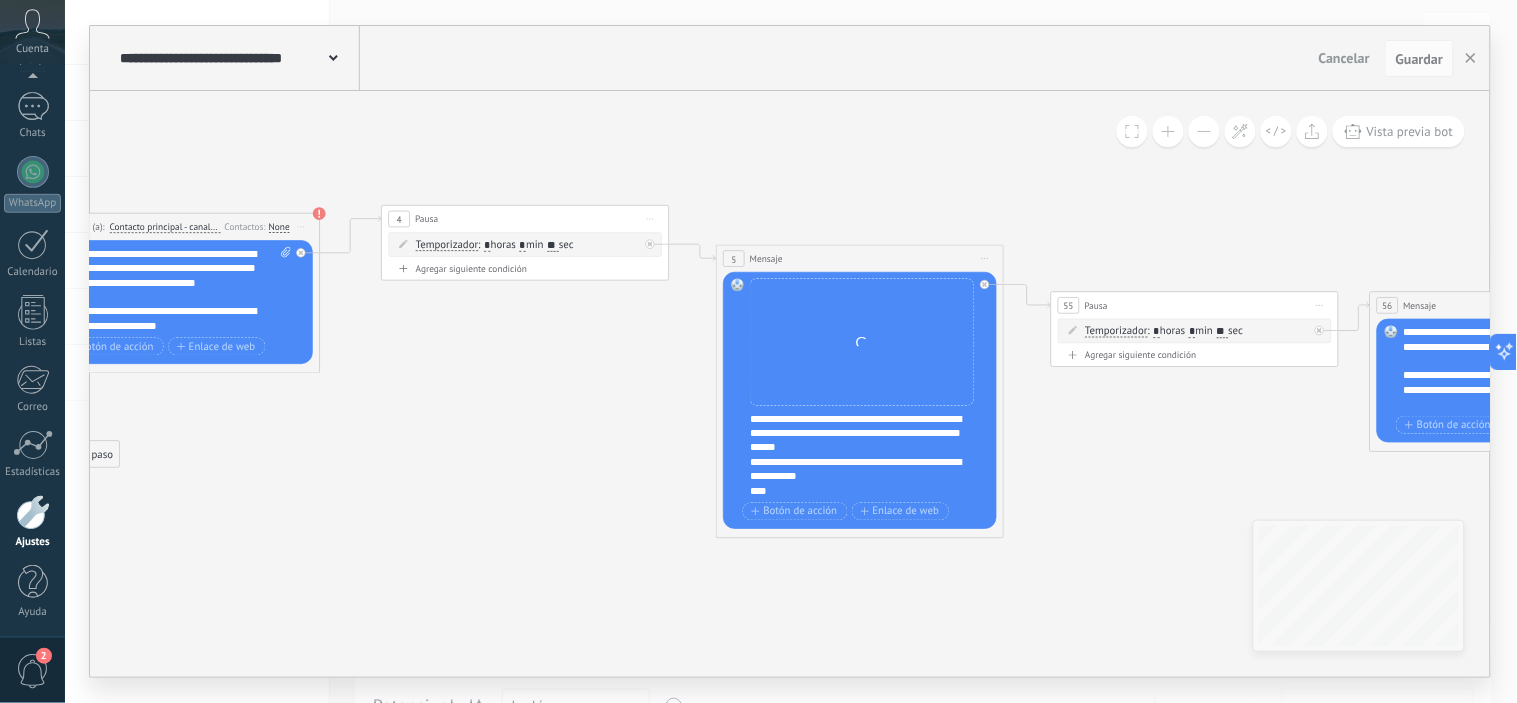 click 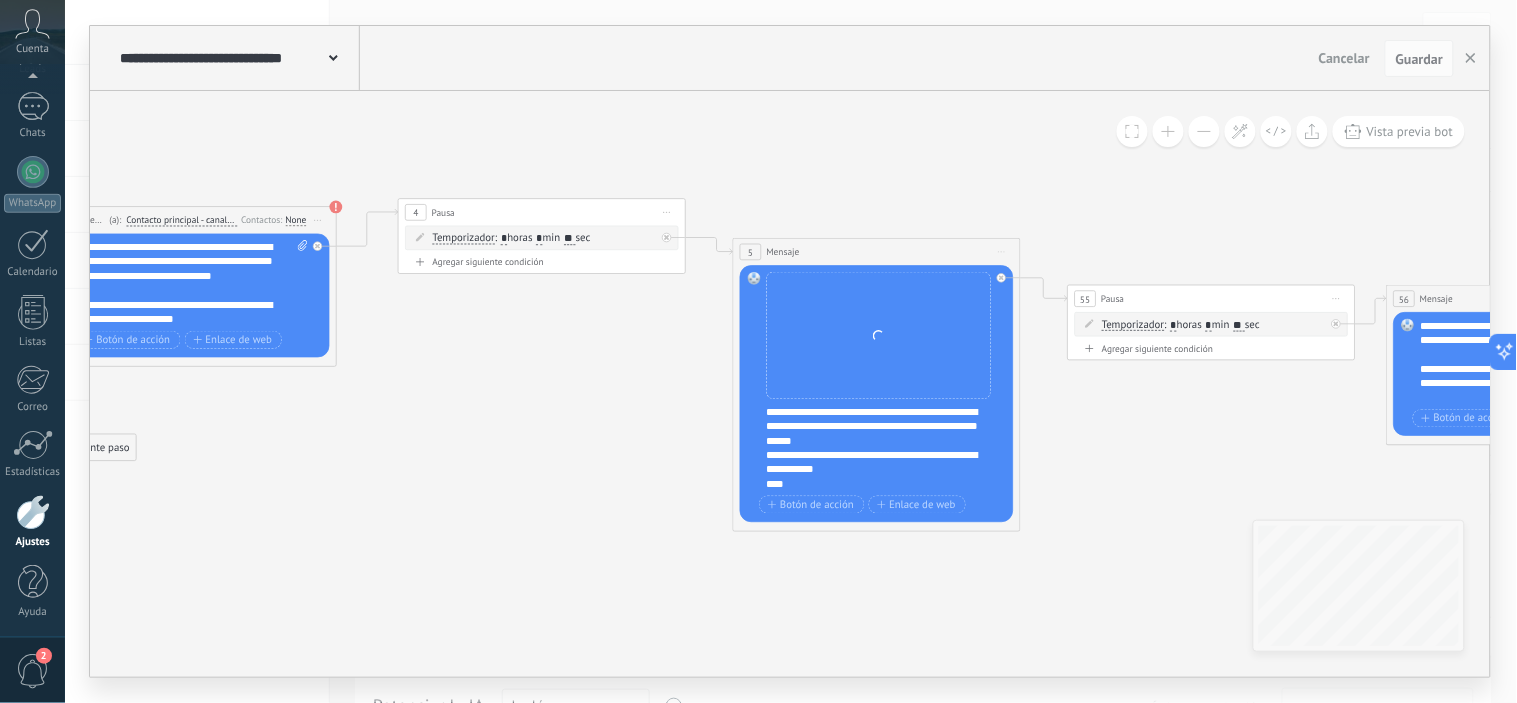 click on "**********" at bounding box center (886, 448) 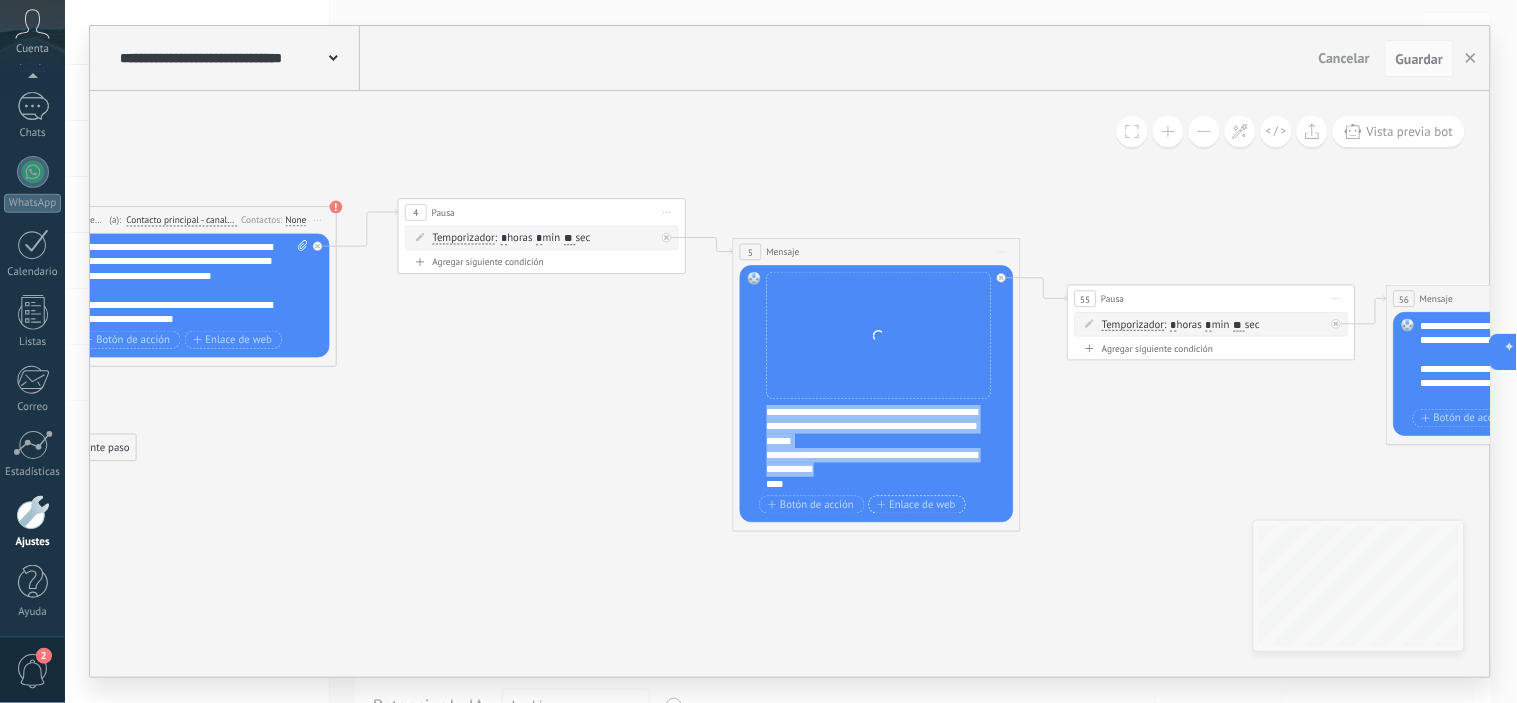 scroll, scrollTop: 220, scrollLeft: 0, axis: vertical 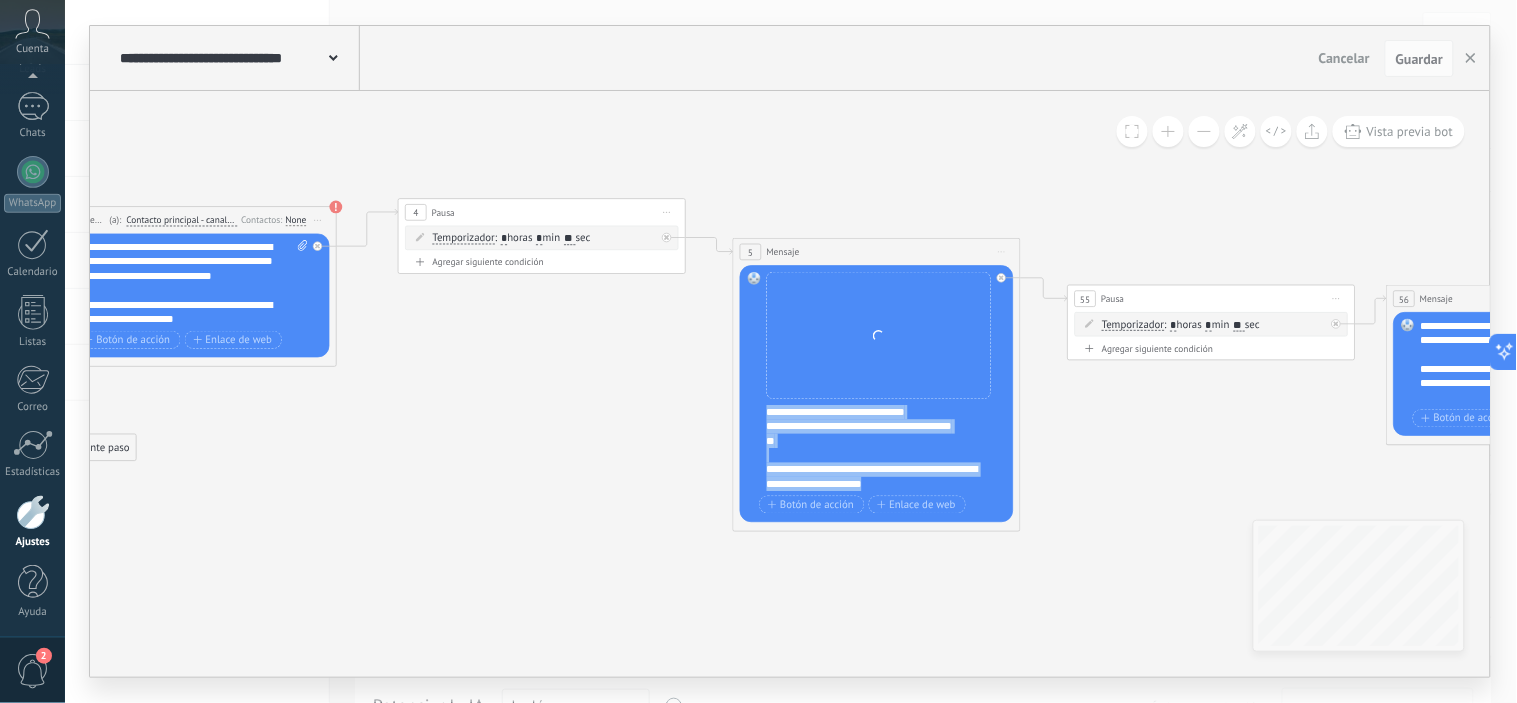 drag, startPoint x: 767, startPoint y: 412, endPoint x: 992, endPoint y: 504, distance: 243.08229 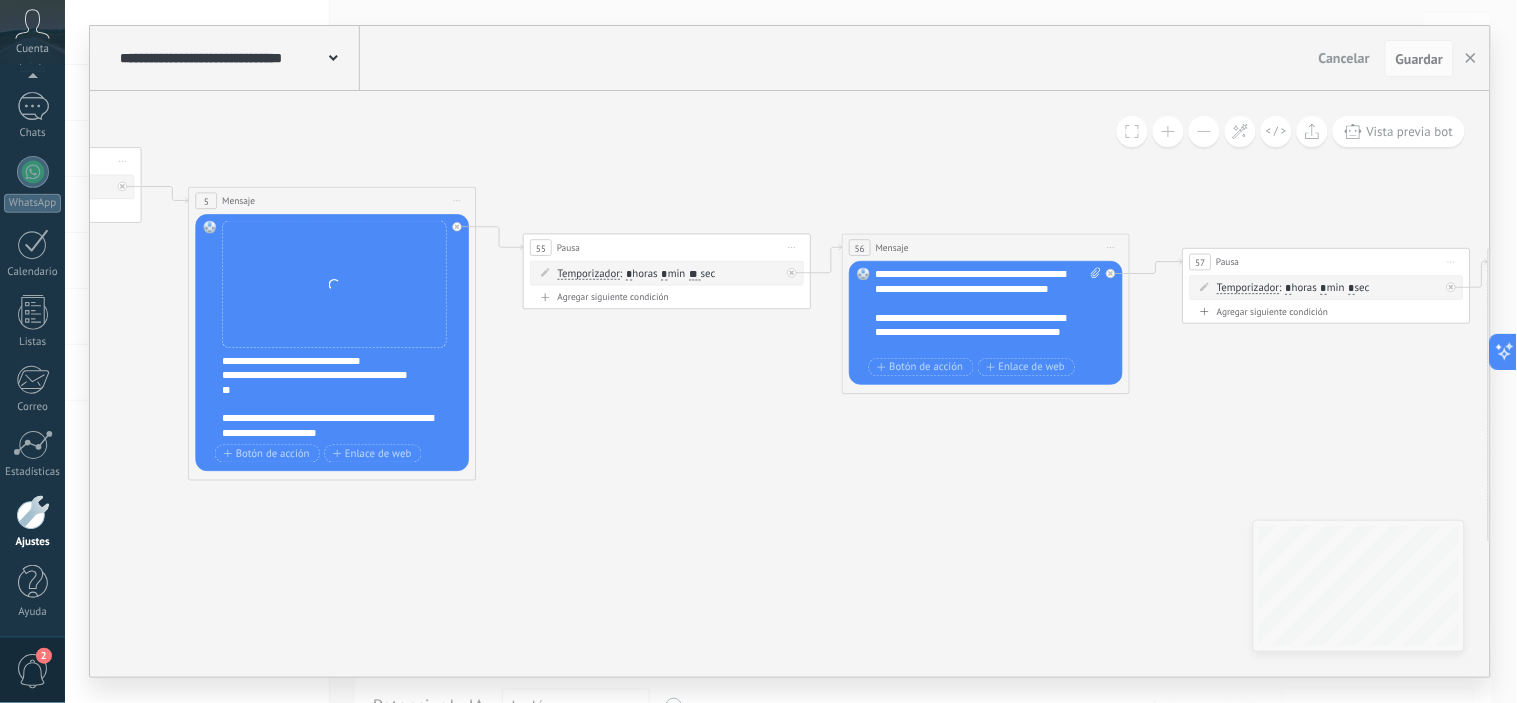 drag, startPoint x: 1190, startPoint y: 455, endPoint x: 645, endPoint y: 404, distance: 547.38104 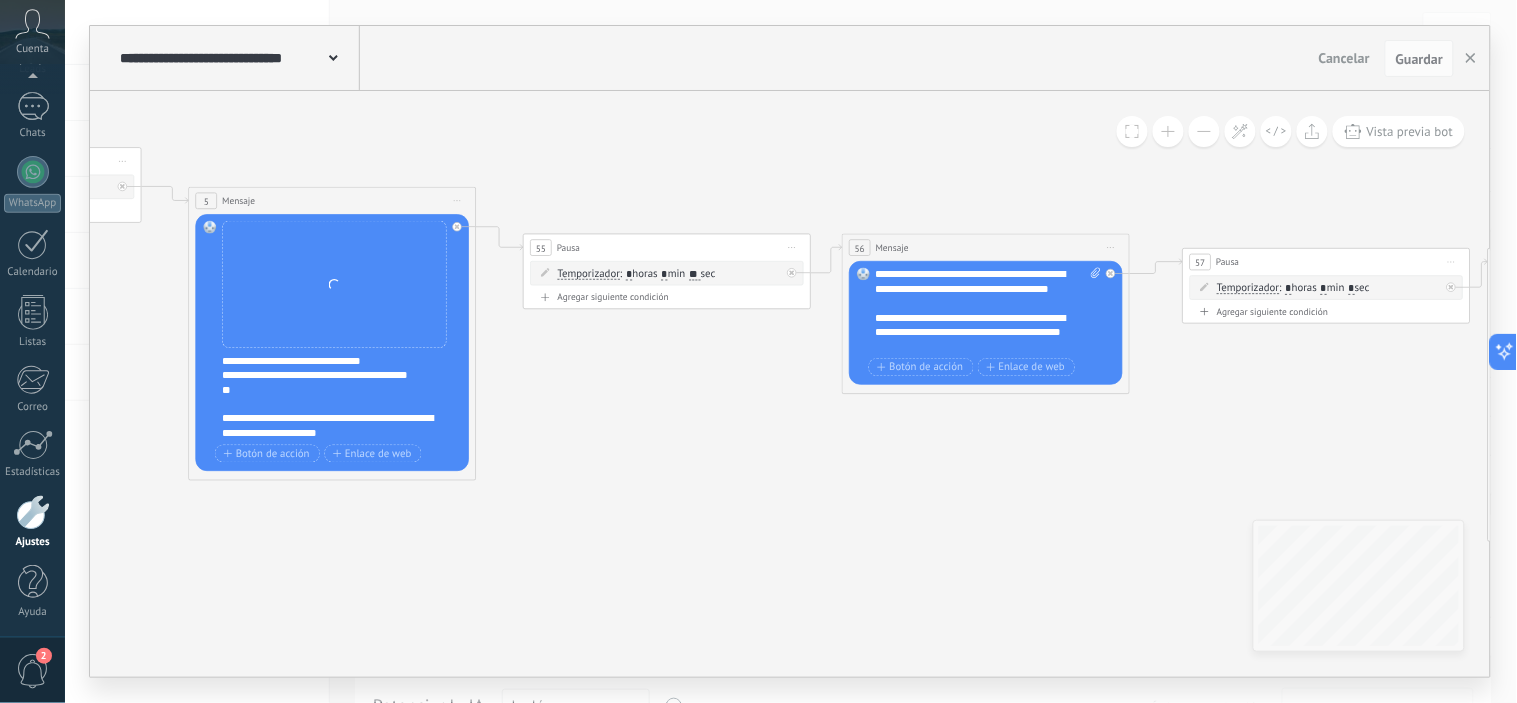 click on "**********" at bounding box center (988, 311) 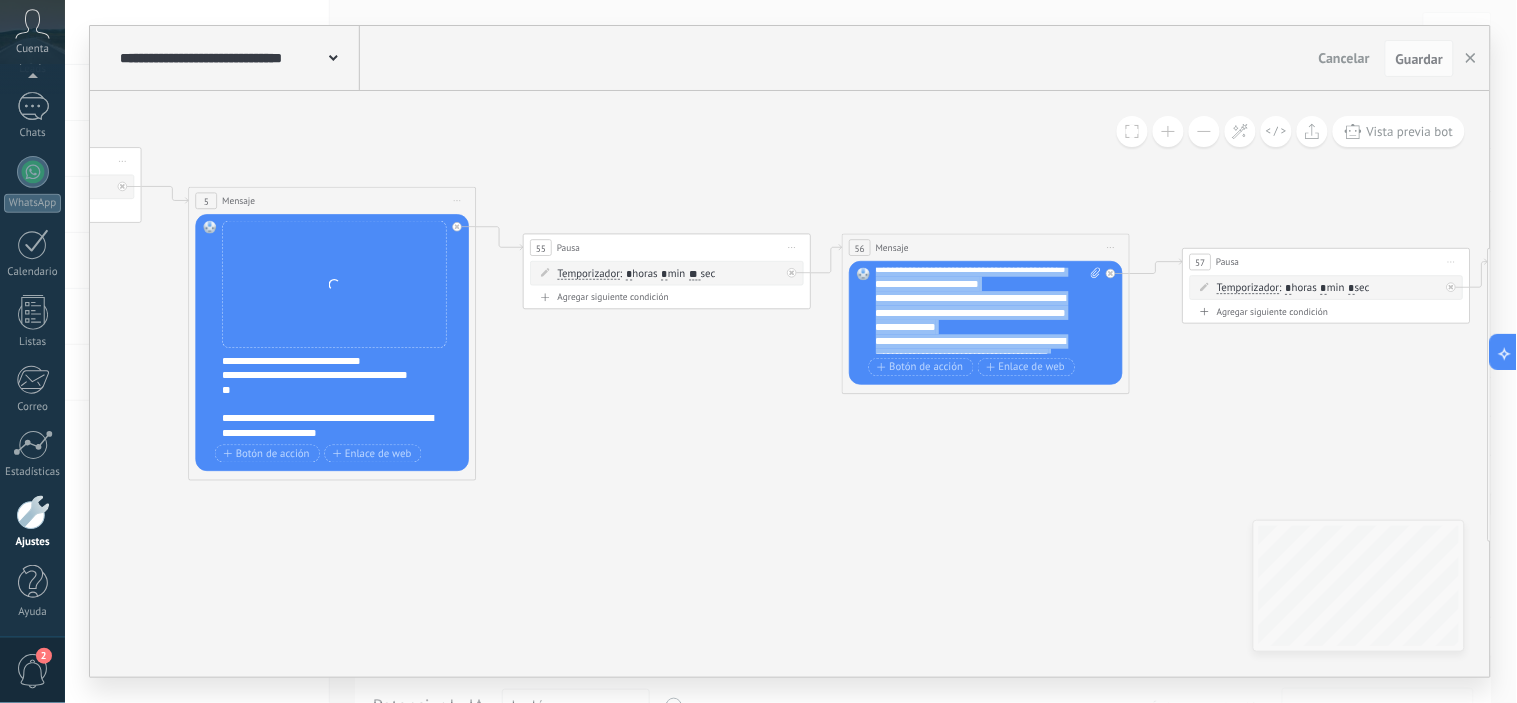 scroll, scrollTop: 320, scrollLeft: 0, axis: vertical 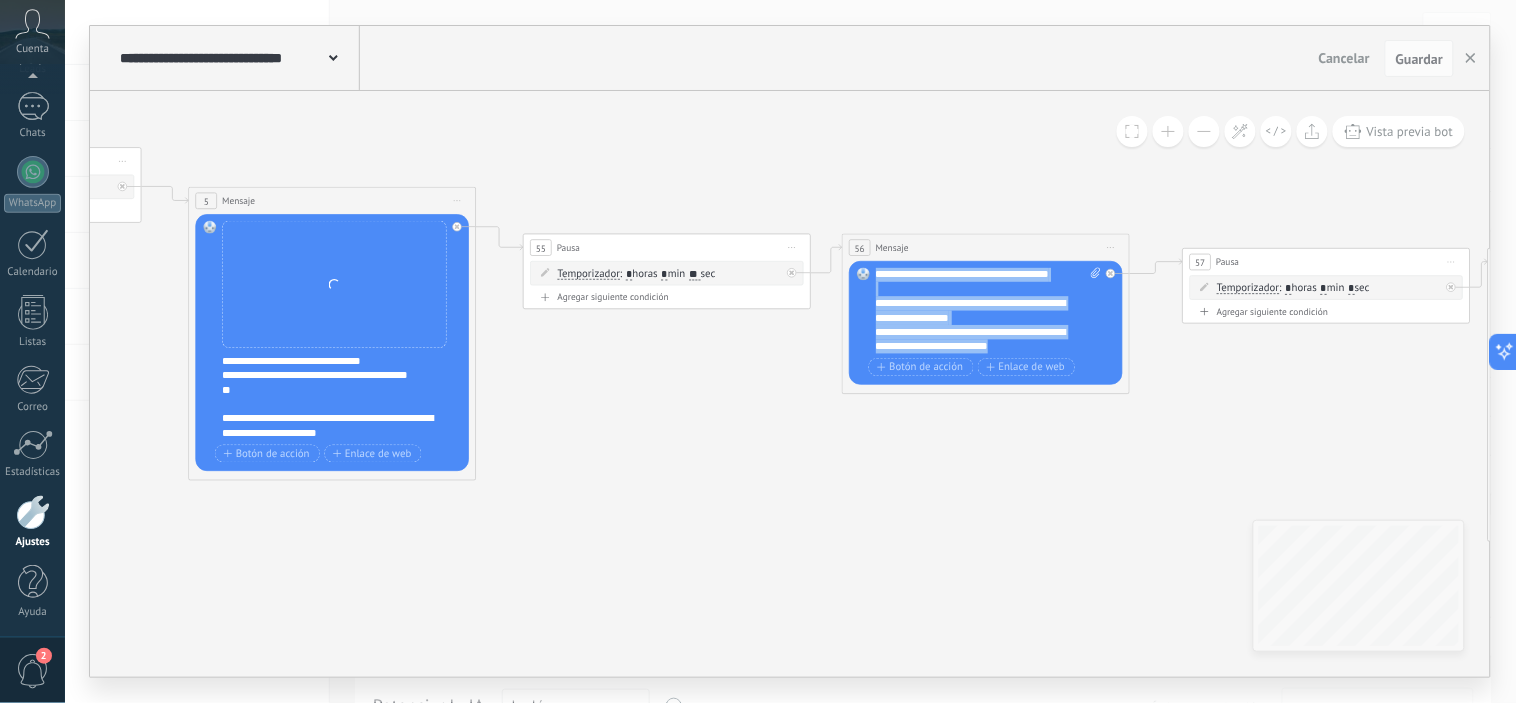 drag, startPoint x: 878, startPoint y: 277, endPoint x: 1110, endPoint y: 385, distance: 255.90623 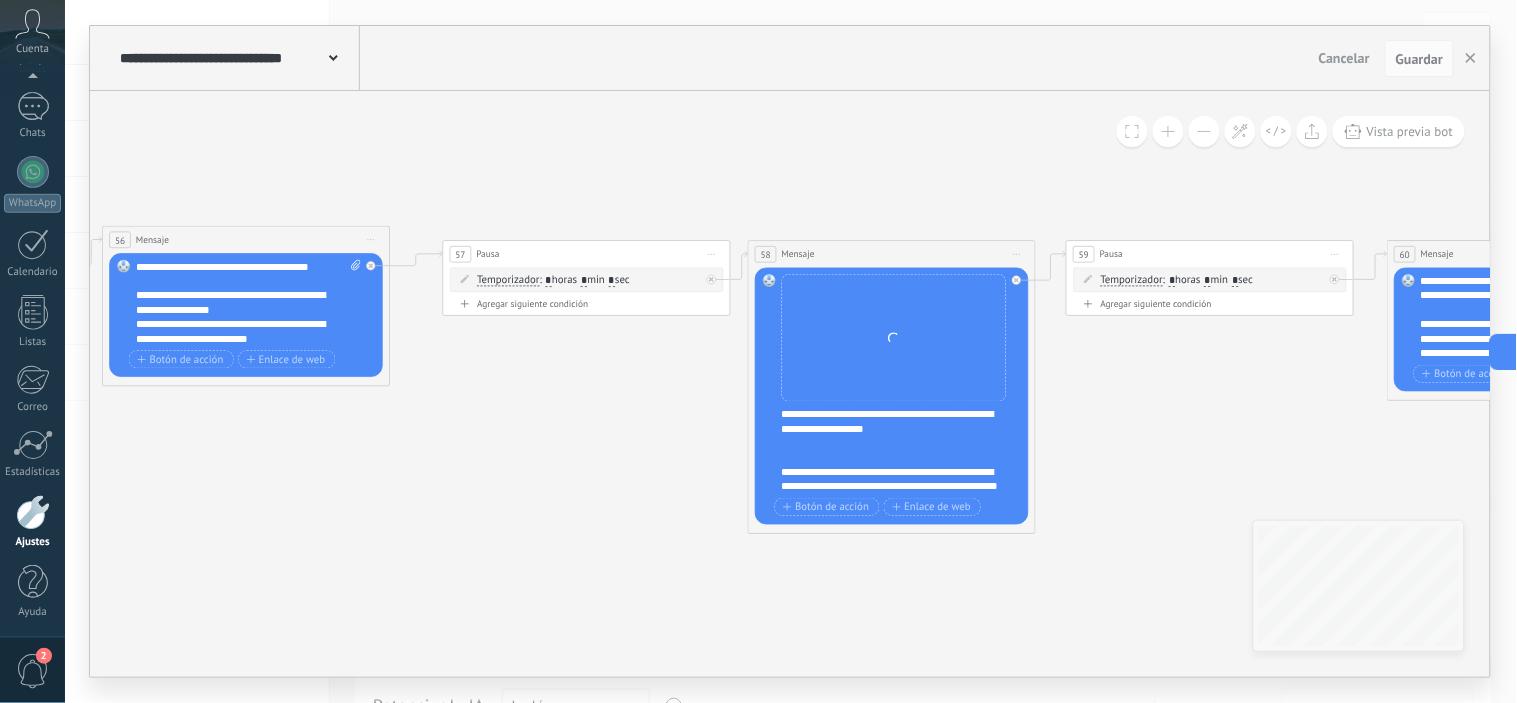 drag, startPoint x: 1220, startPoint y: 465, endPoint x: 860, endPoint y: 441, distance: 360.7991 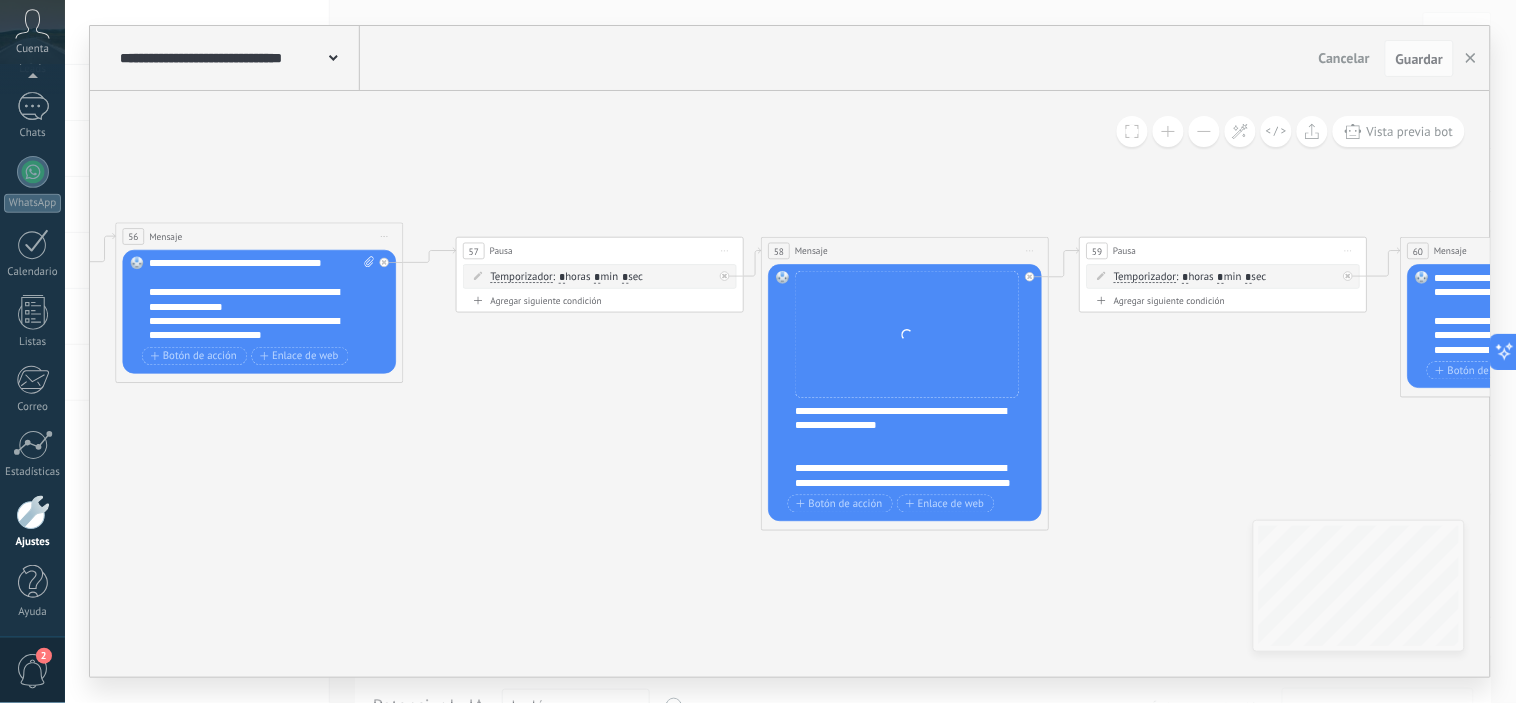 drag, startPoint x: 827, startPoint y: 422, endPoint x: 843, endPoint y: 411, distance: 19.416489 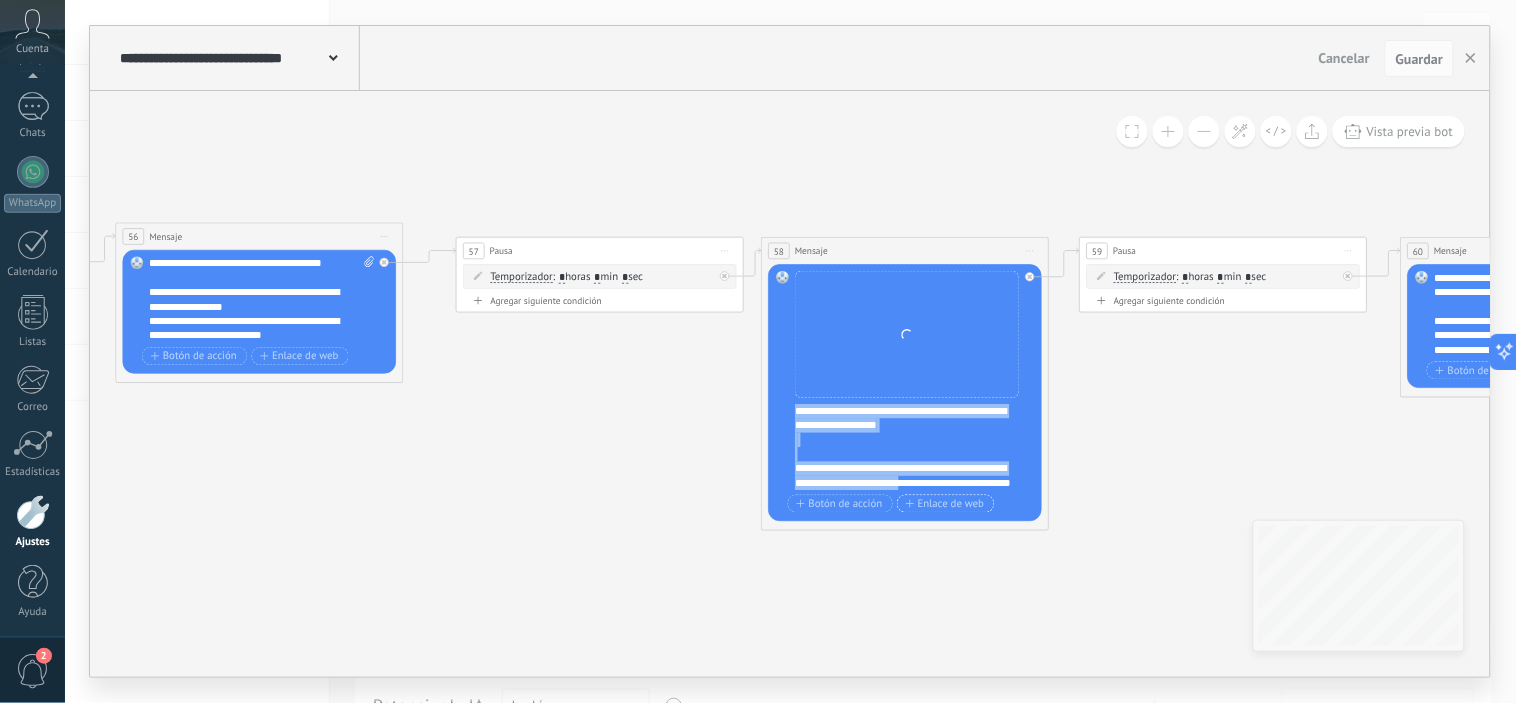 scroll, scrollTop: 100, scrollLeft: 0, axis: vertical 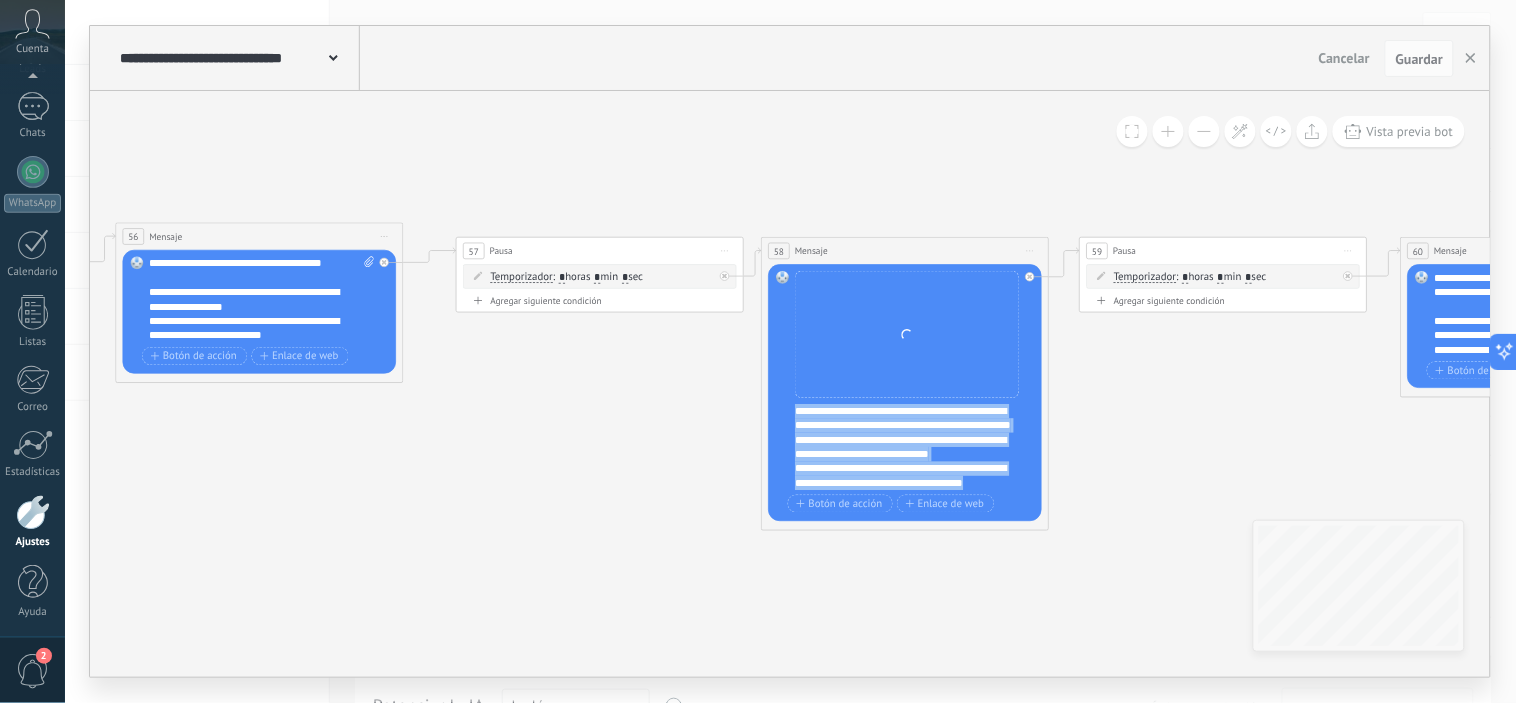 drag, startPoint x: 797, startPoint y: 410, endPoint x: 1062, endPoint y: 506, distance: 281.85278 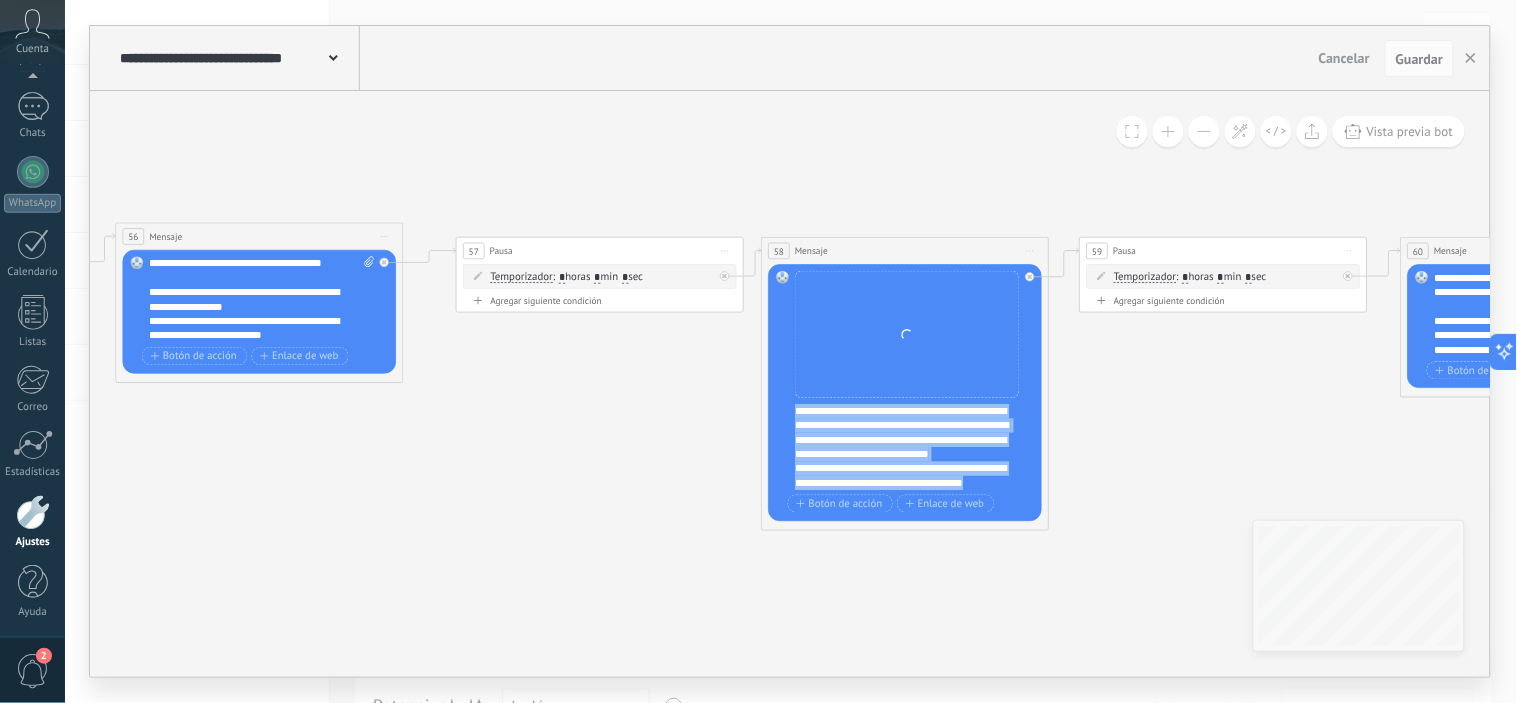 click on "**********" at bounding box center [-1697, -4] 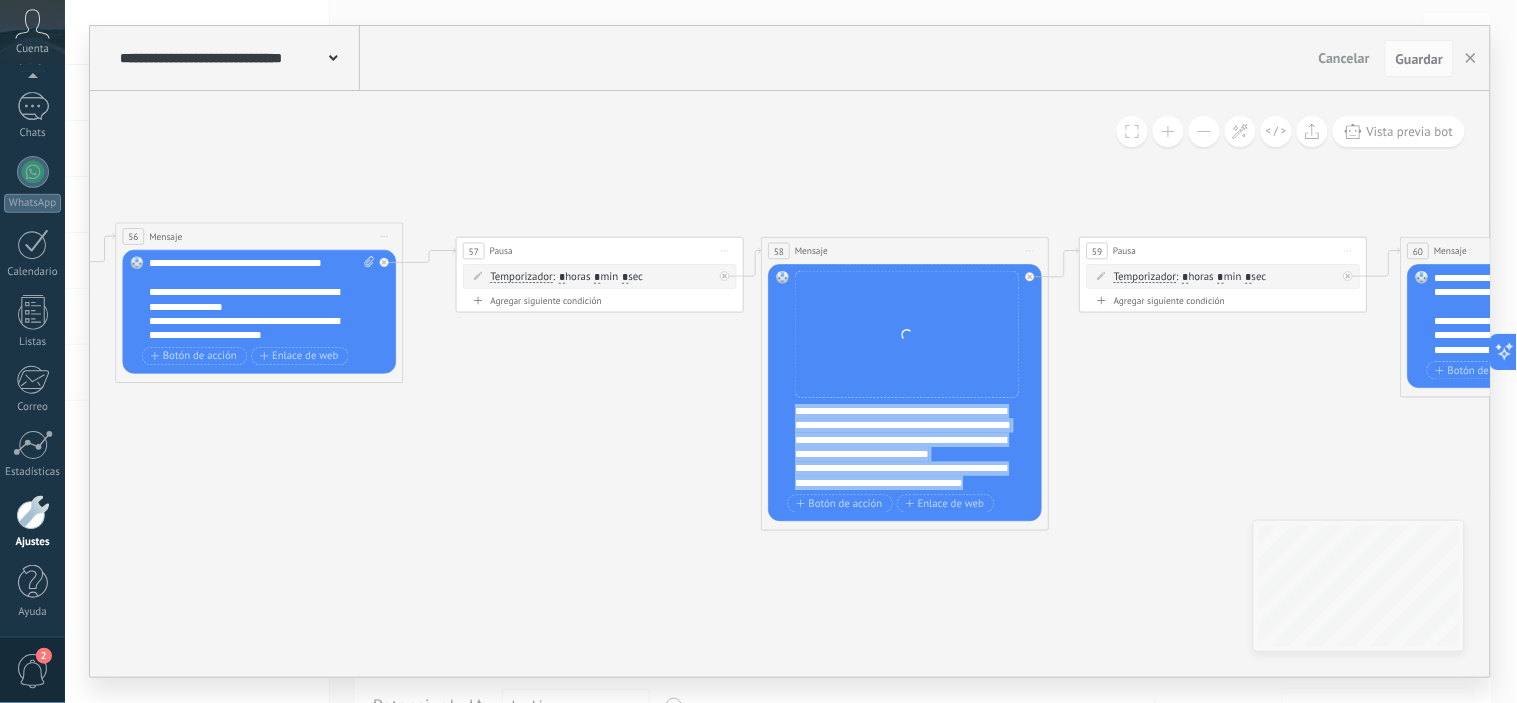 copy on "**********" 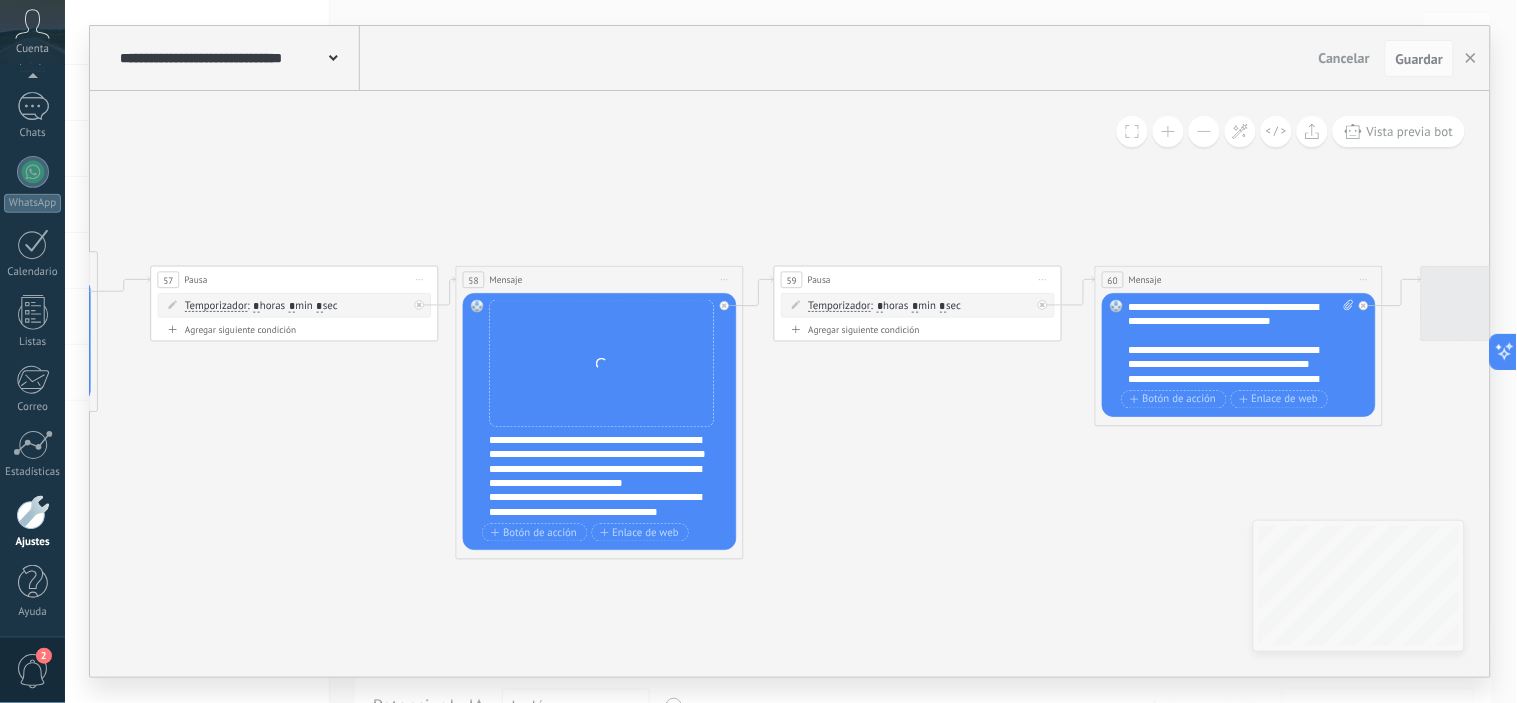 drag, startPoint x: 1303, startPoint y: 391, endPoint x: 955, endPoint y: 418, distance: 349.04584 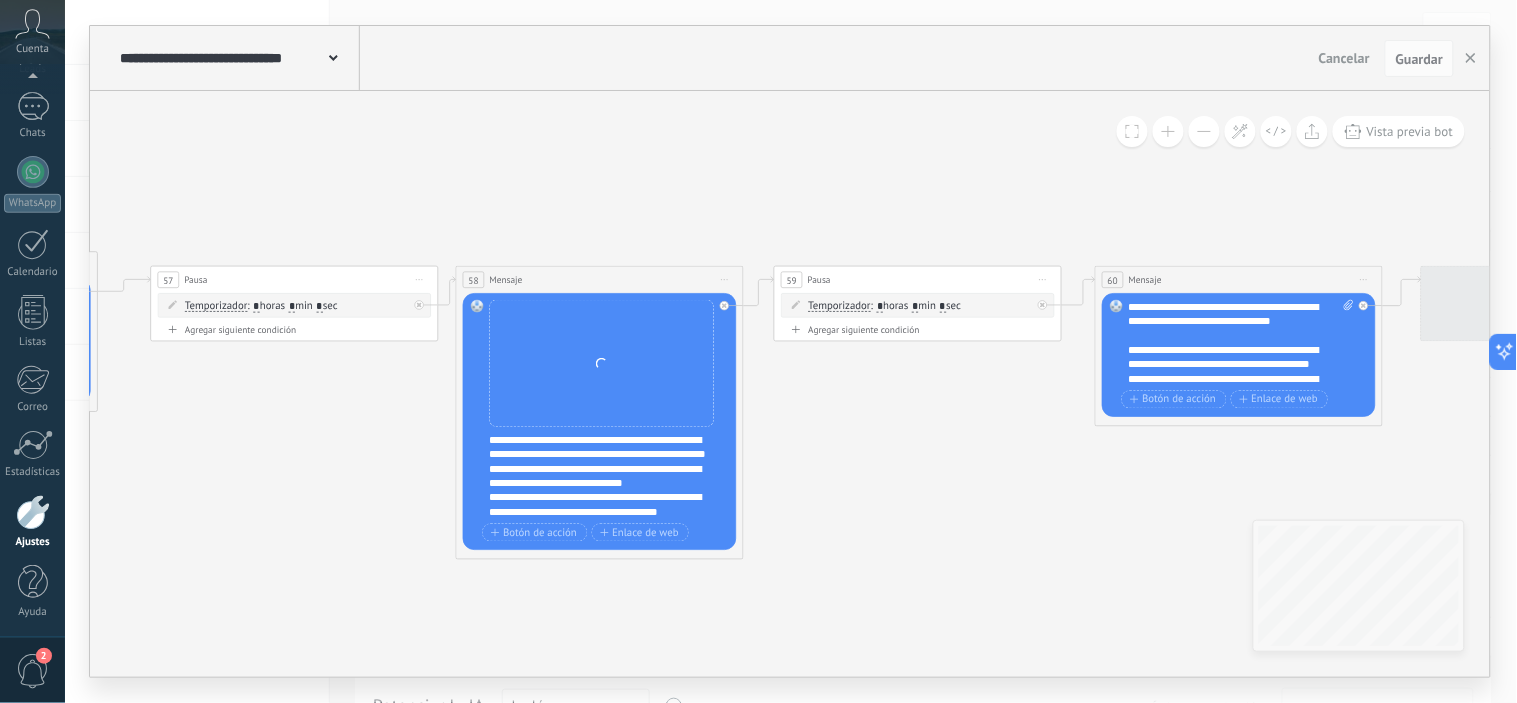 click 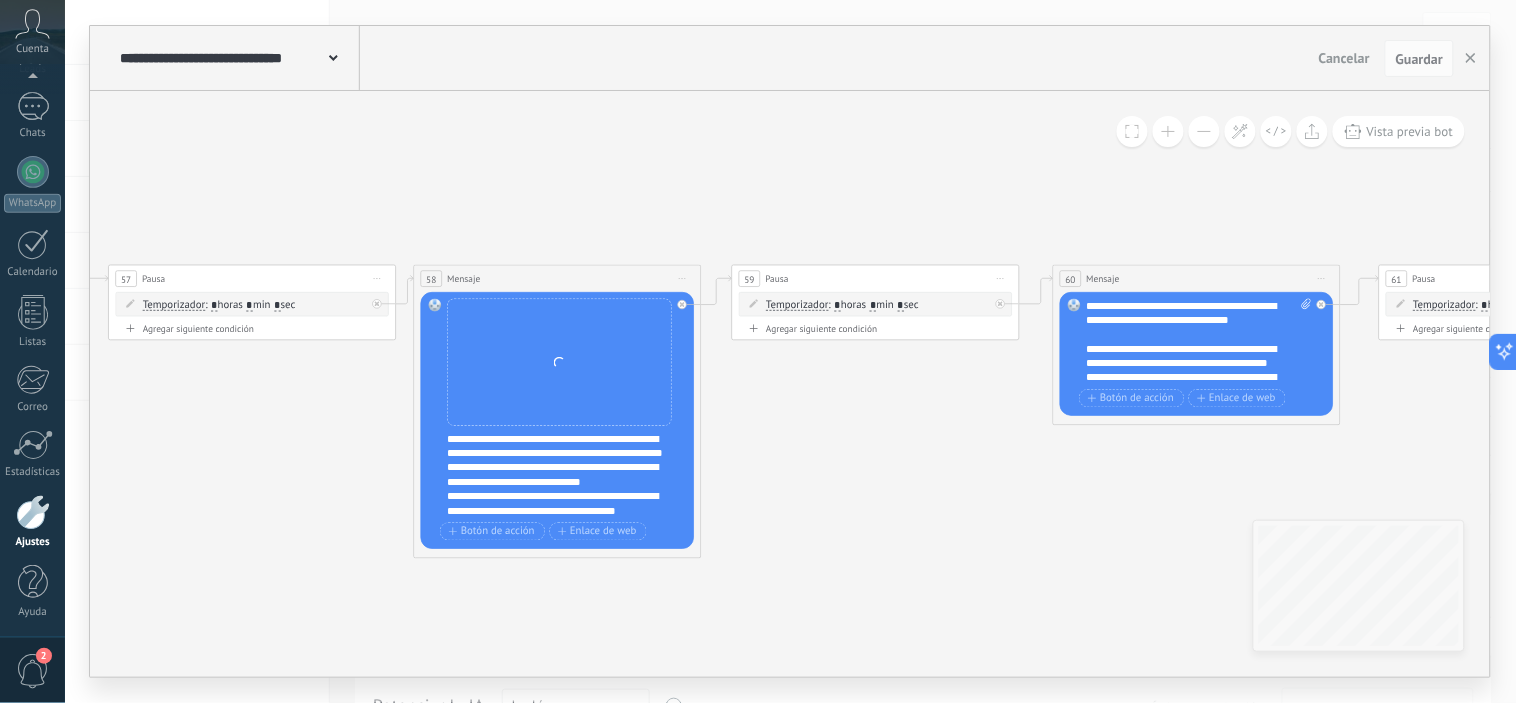 drag, startPoint x: 1124, startPoint y: 305, endPoint x: 1141, endPoint y: 316, distance: 20.248457 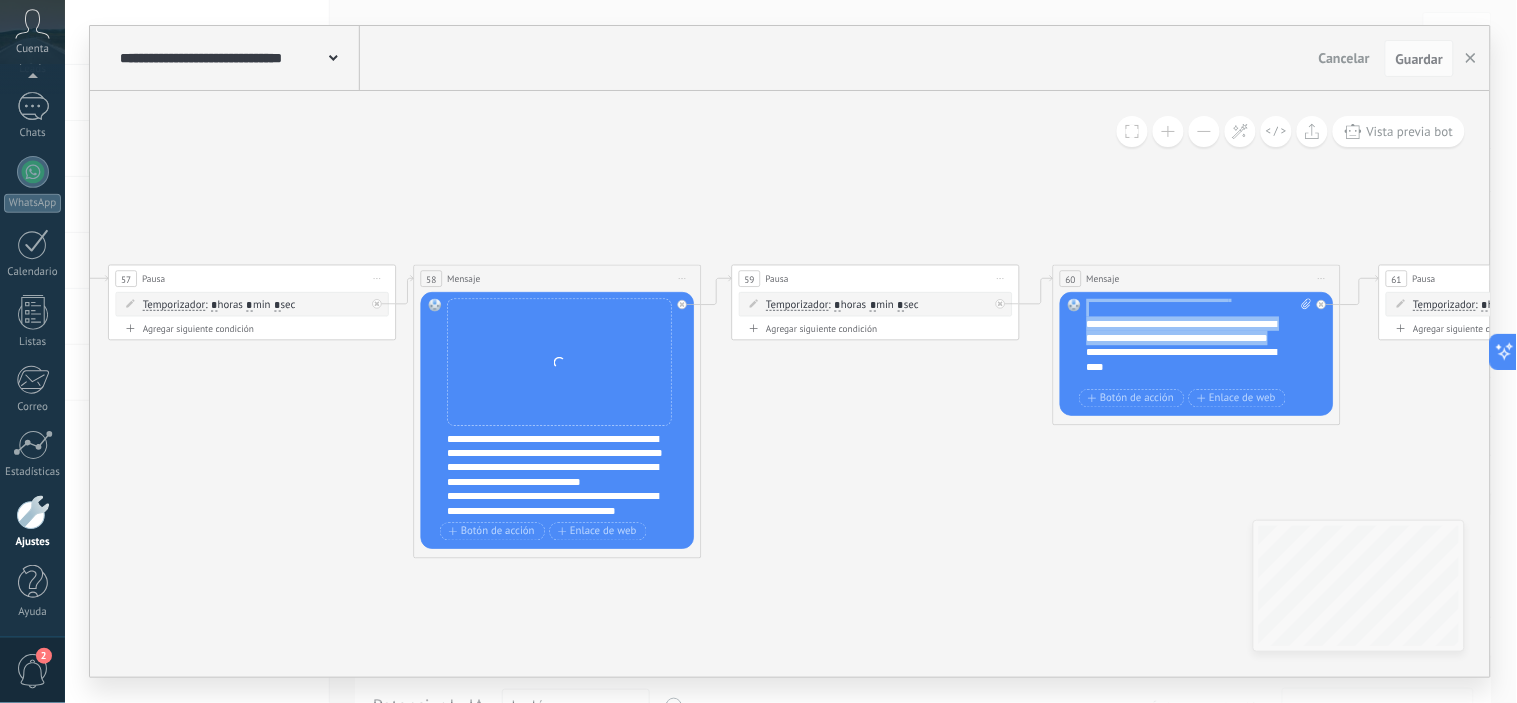 scroll, scrollTop: 160, scrollLeft: 0, axis: vertical 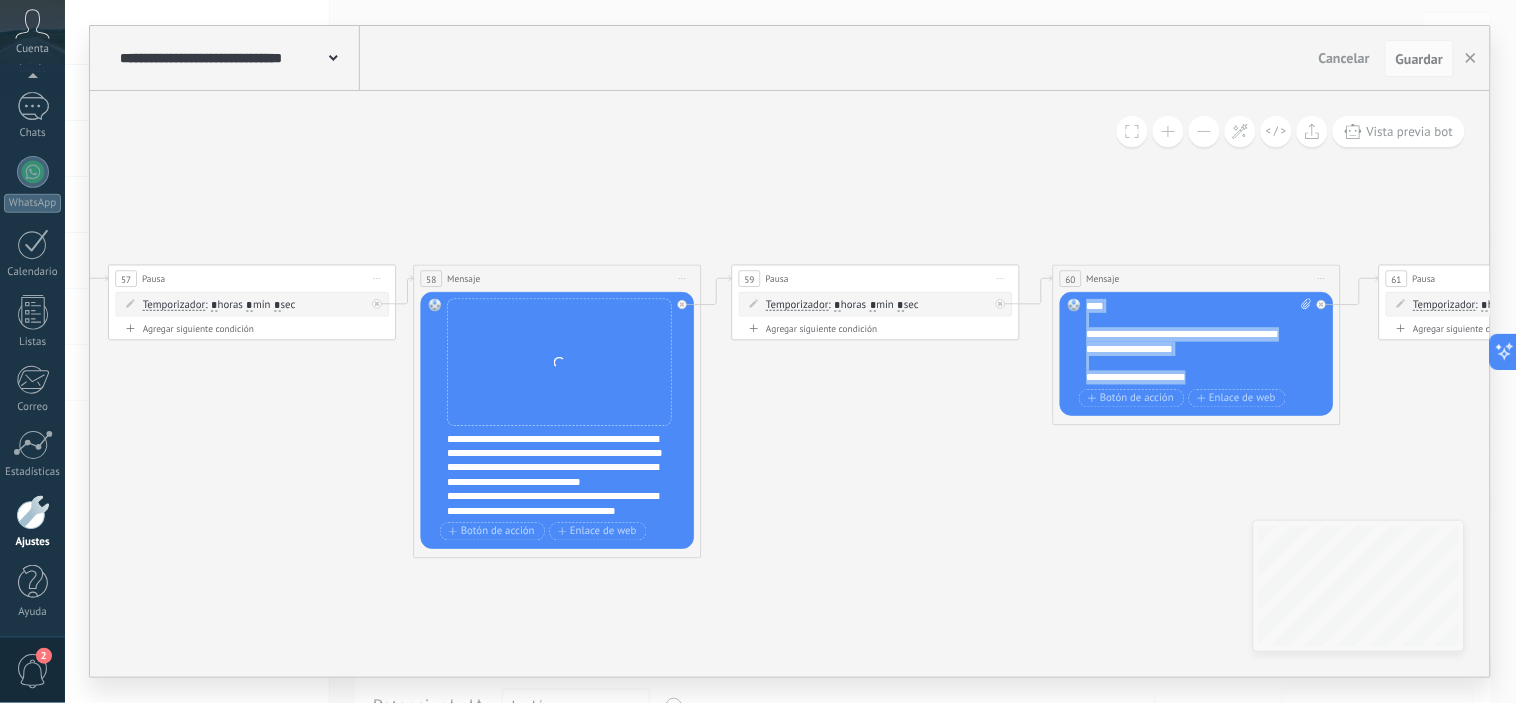 drag, startPoint x: 1092, startPoint y: 305, endPoint x: 1295, endPoint y: 403, distance: 225.41739 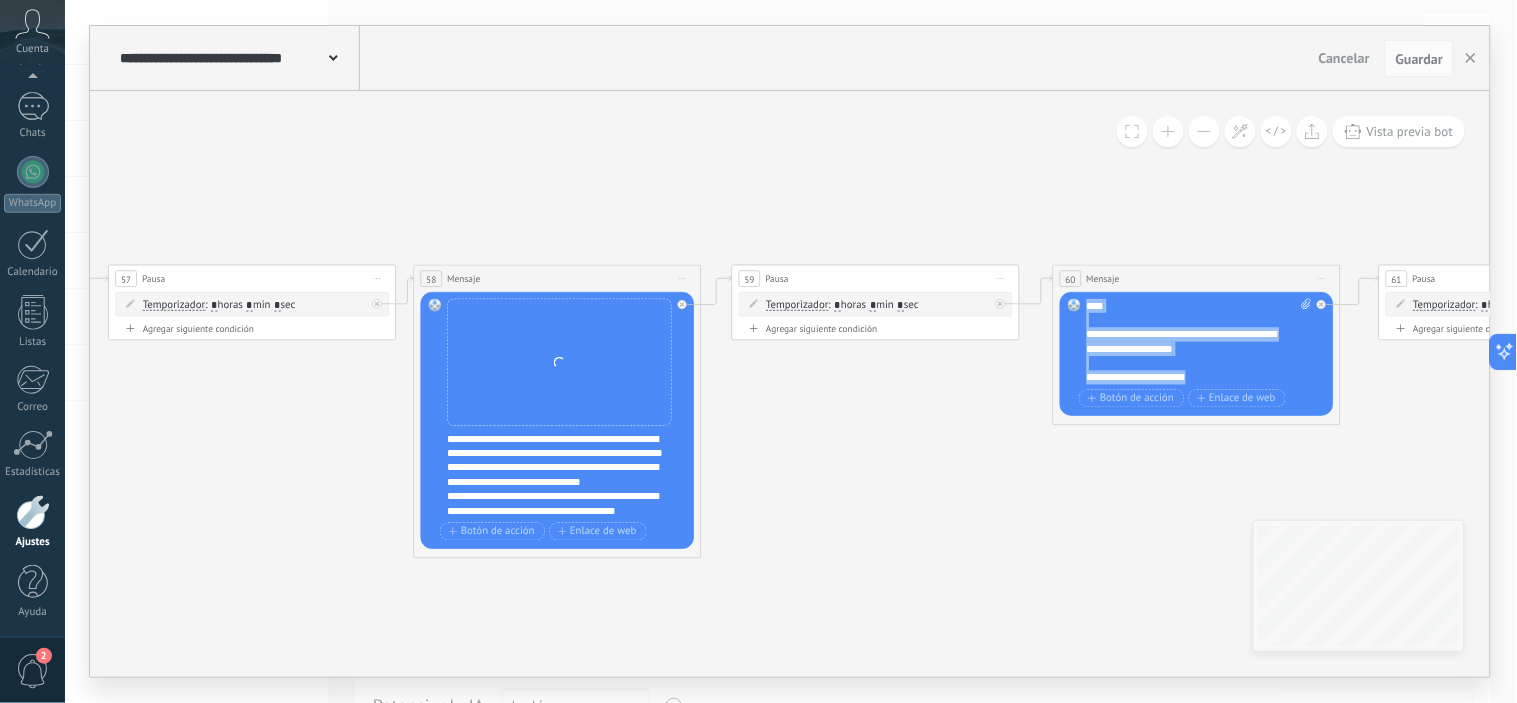 click on "**********" at bounding box center [1199, 355] 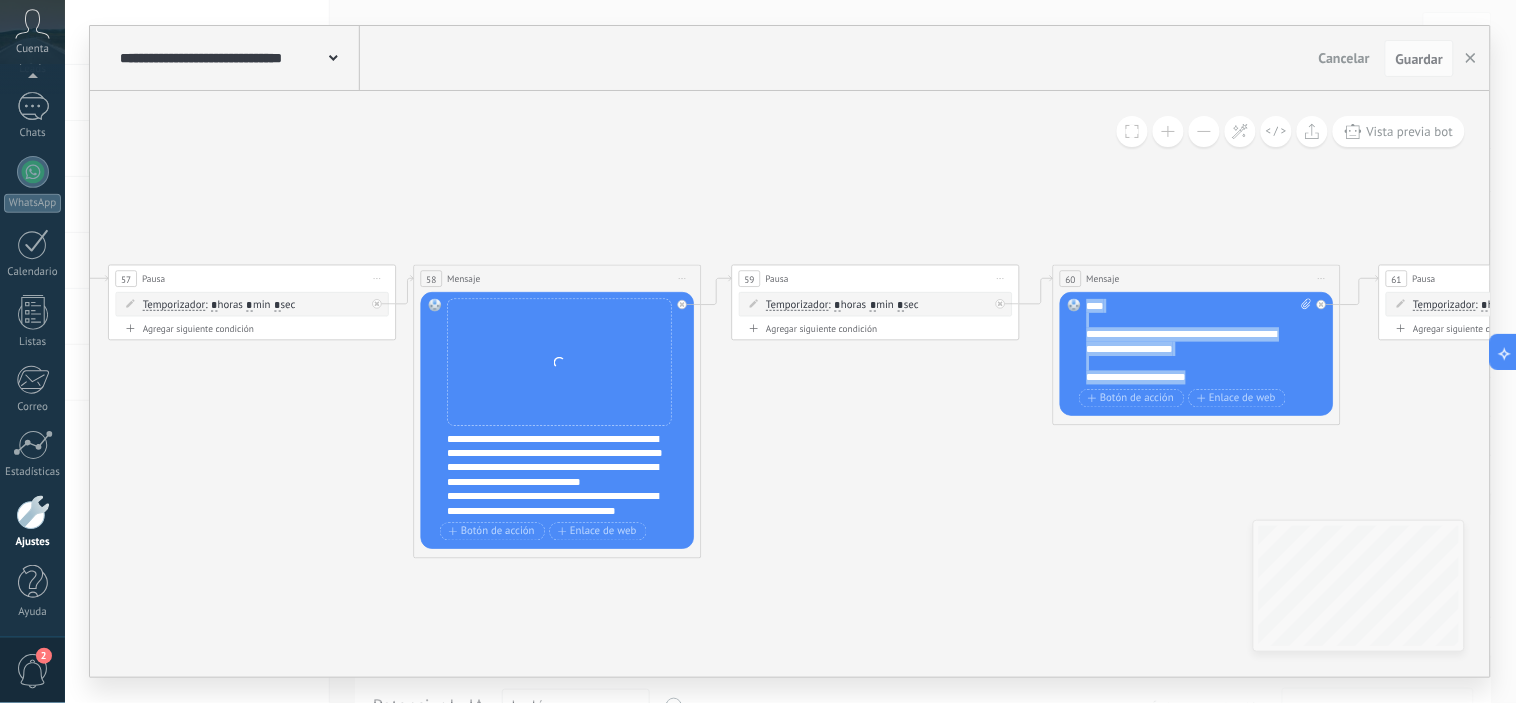 copy on "**********" 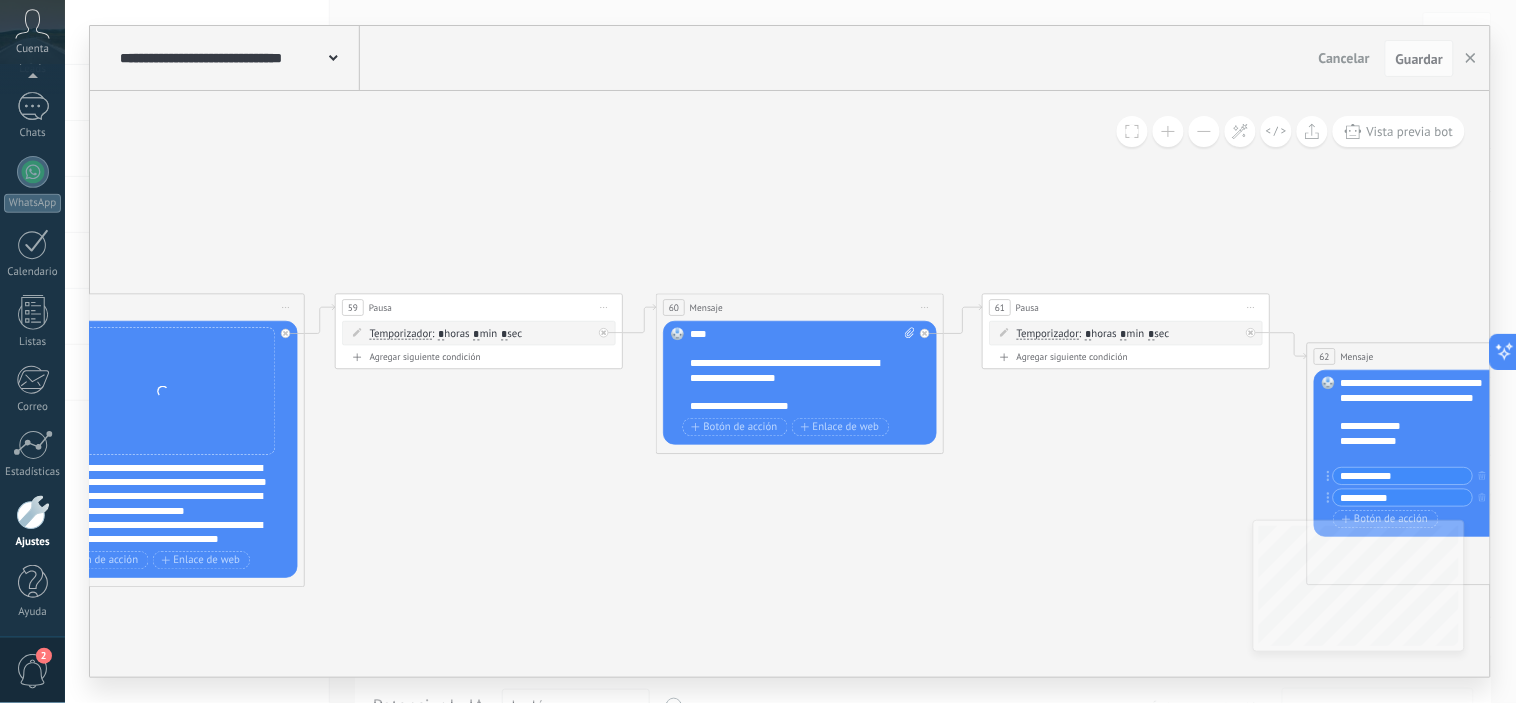drag, startPoint x: 1218, startPoint y: 511, endPoint x: 936, endPoint y: 515, distance: 282.02838 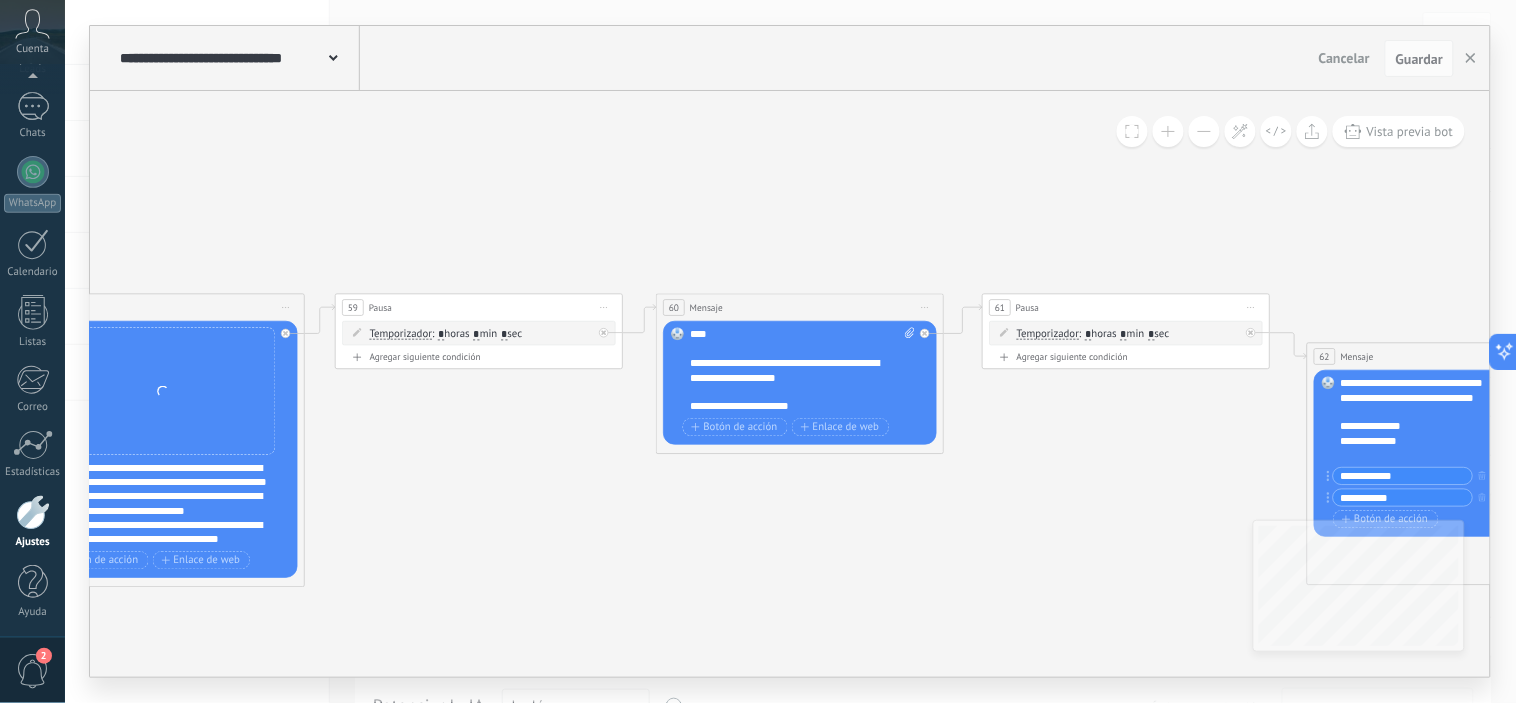 click 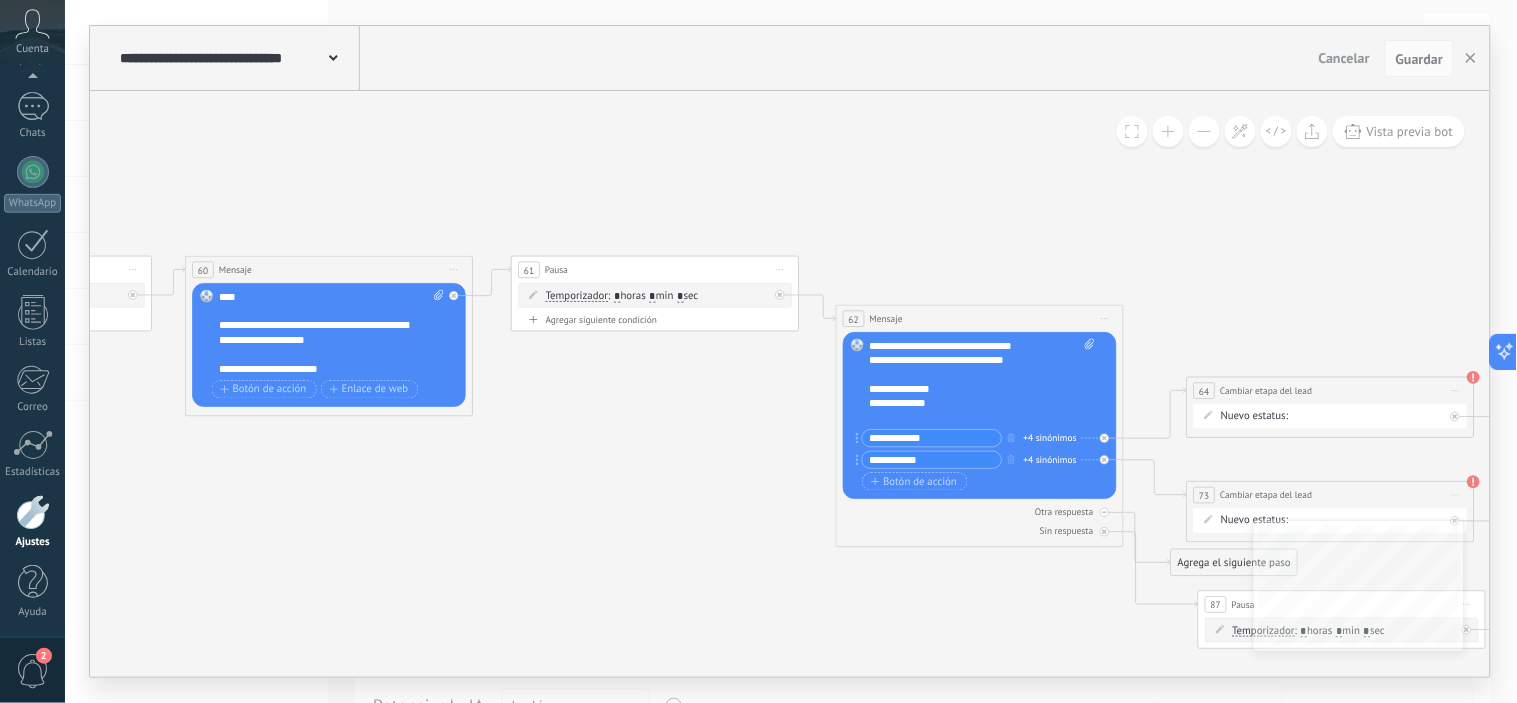 drag, startPoint x: 966, startPoint y: 511, endPoint x: 556, endPoint y: 463, distance: 412.8002 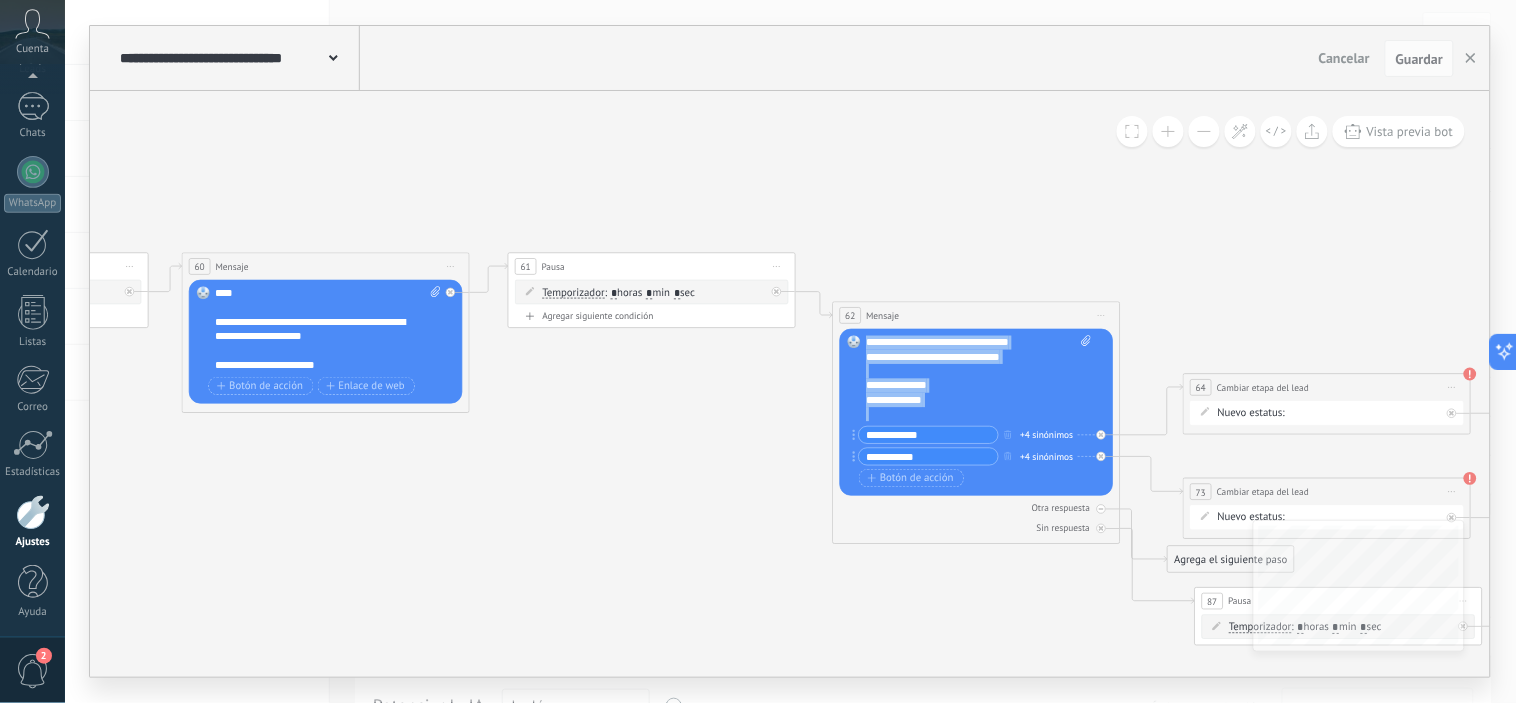 scroll, scrollTop: 120, scrollLeft: 0, axis: vertical 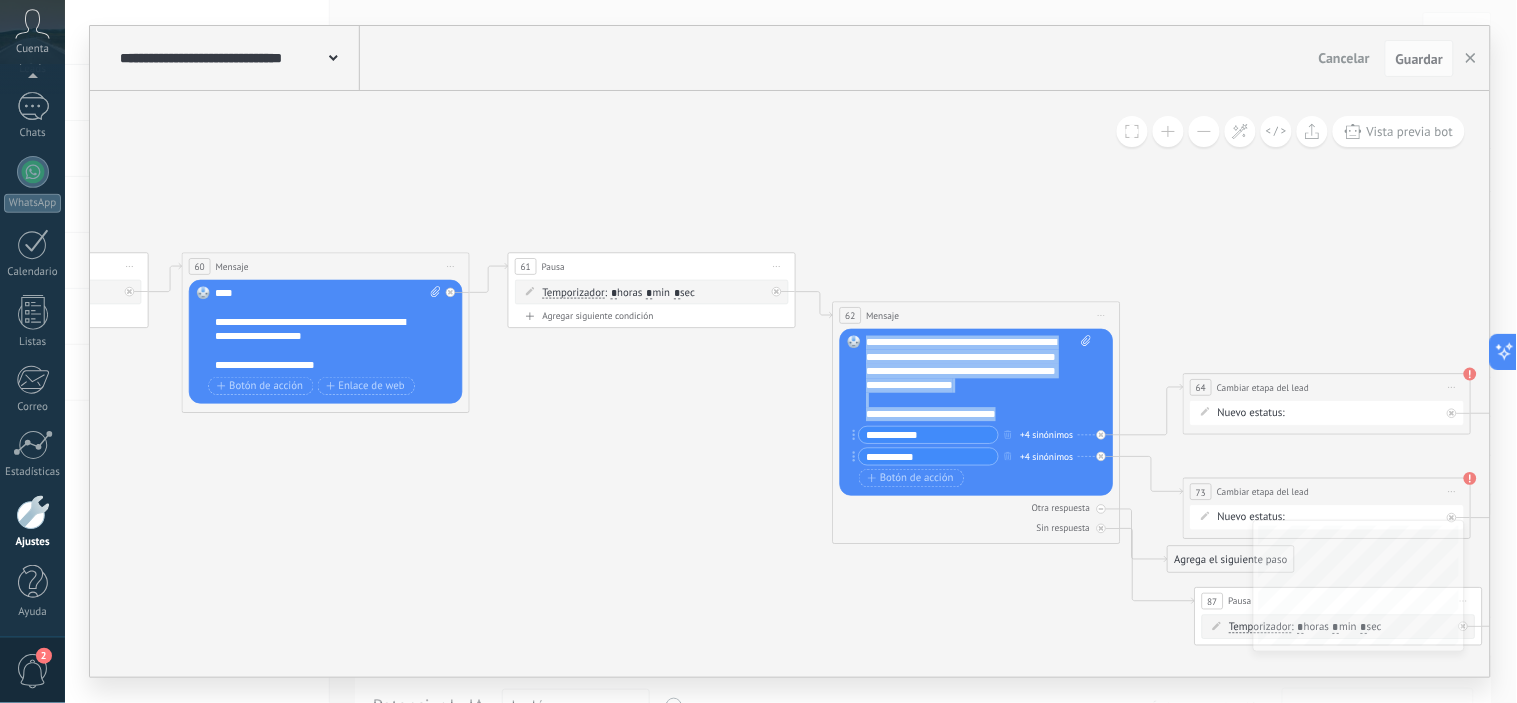 drag, startPoint x: 872, startPoint y: 341, endPoint x: 1055, endPoint y: 462, distance: 219.3855 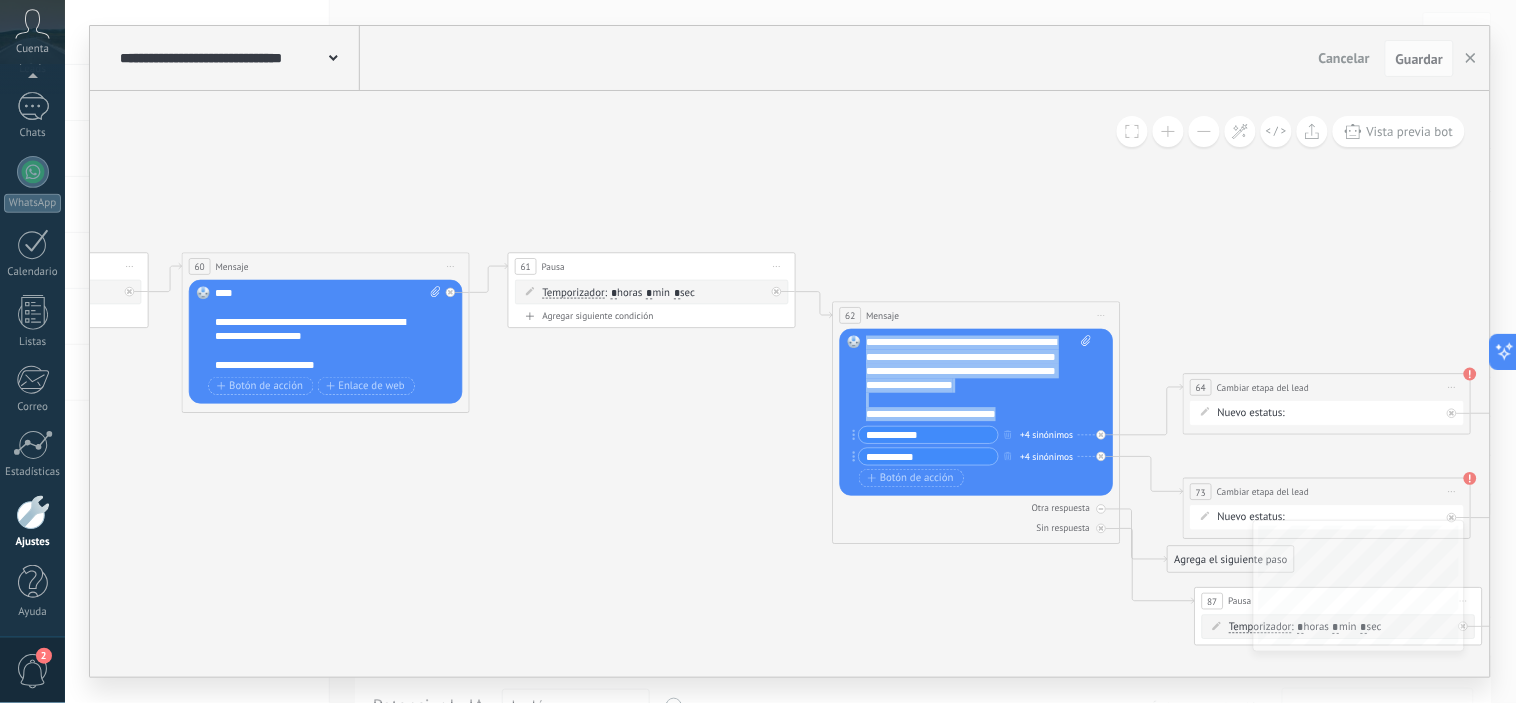 click on "**********" at bounding box center [979, 414] 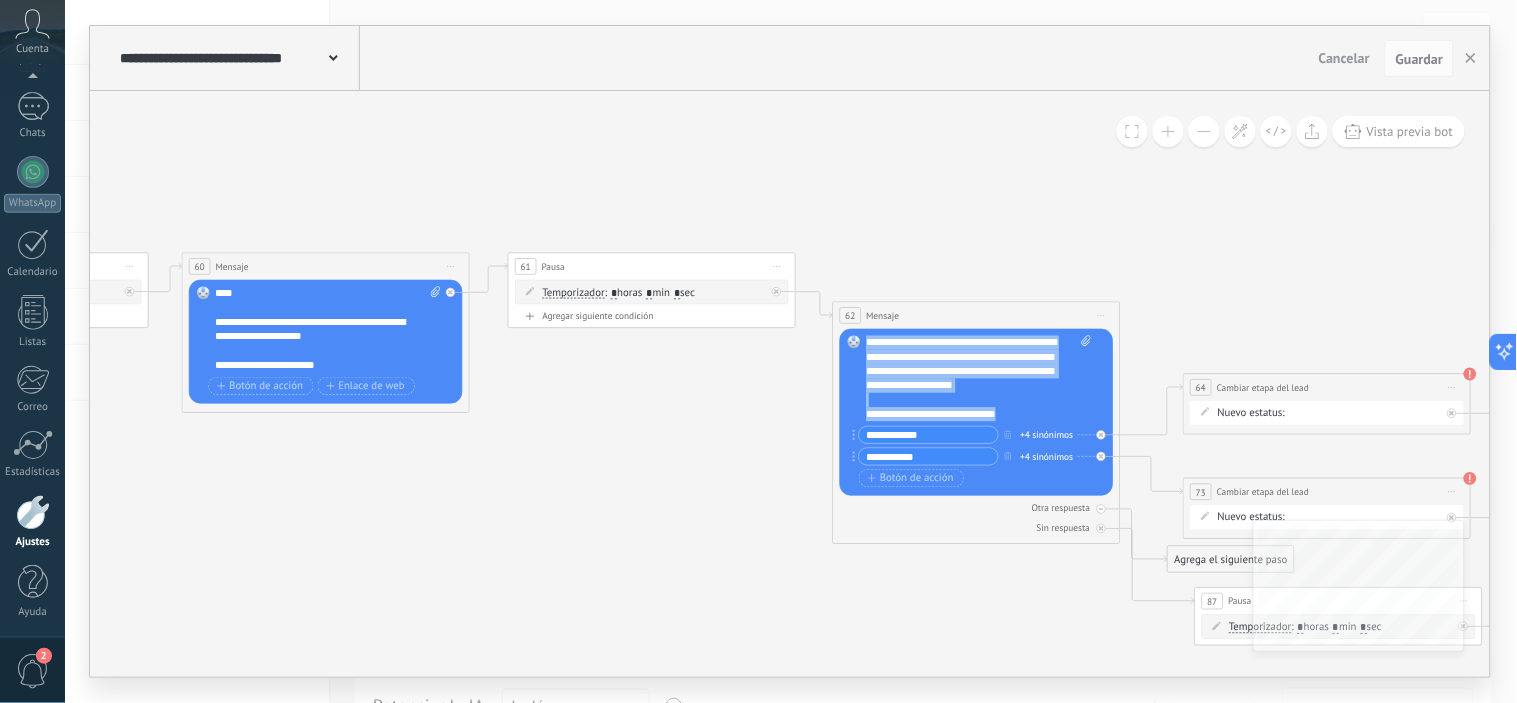 copy on "**********" 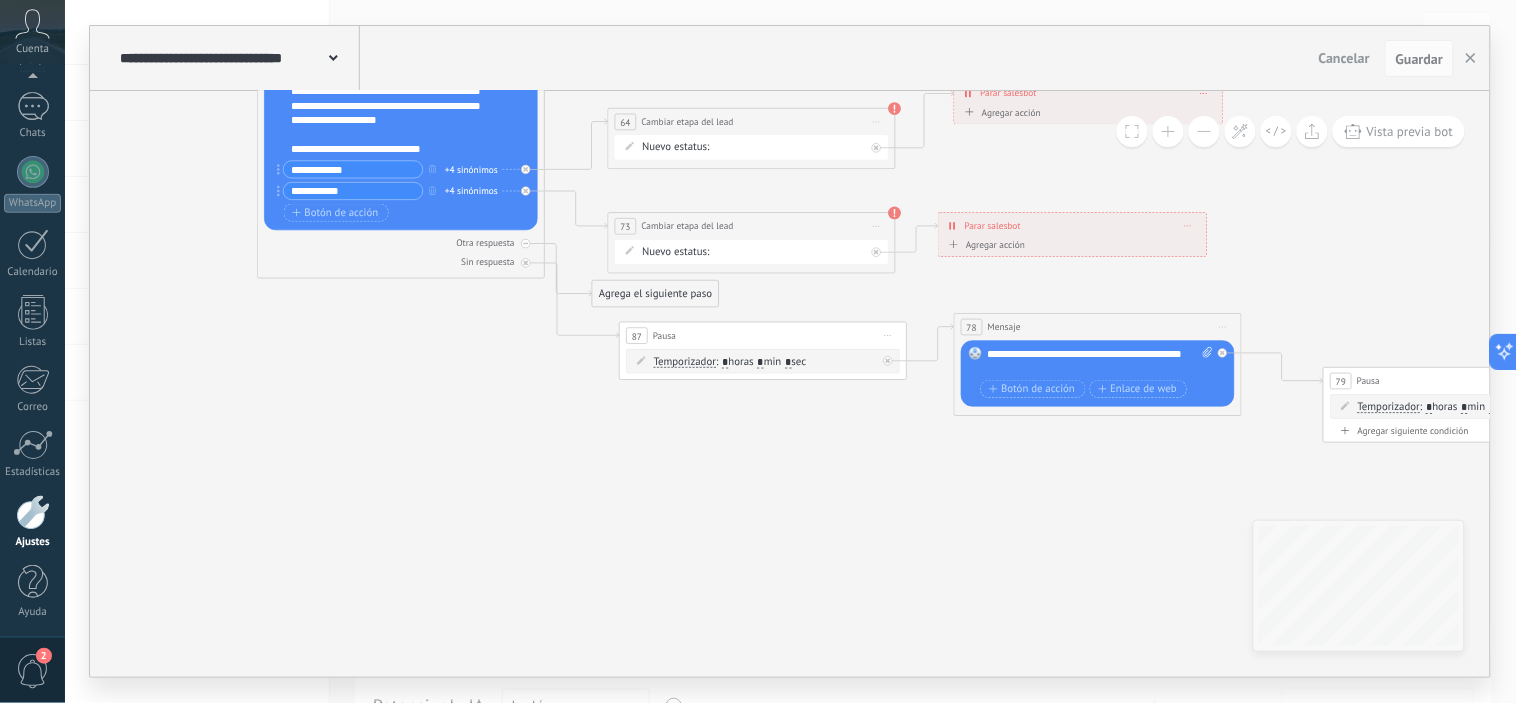 drag, startPoint x: 963, startPoint y: 586, endPoint x: 387, endPoint y: 321, distance: 634.03546 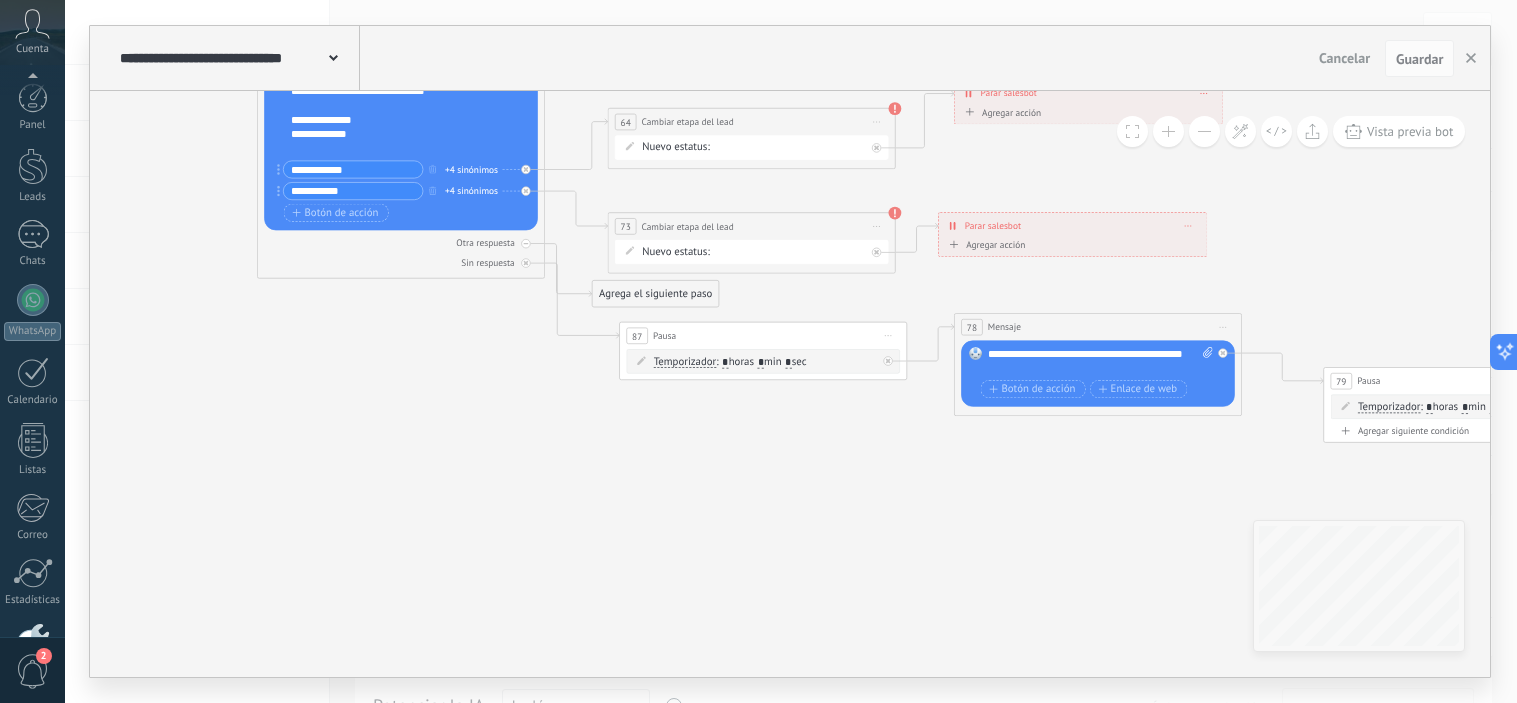 scroll, scrollTop: 0, scrollLeft: 0, axis: both 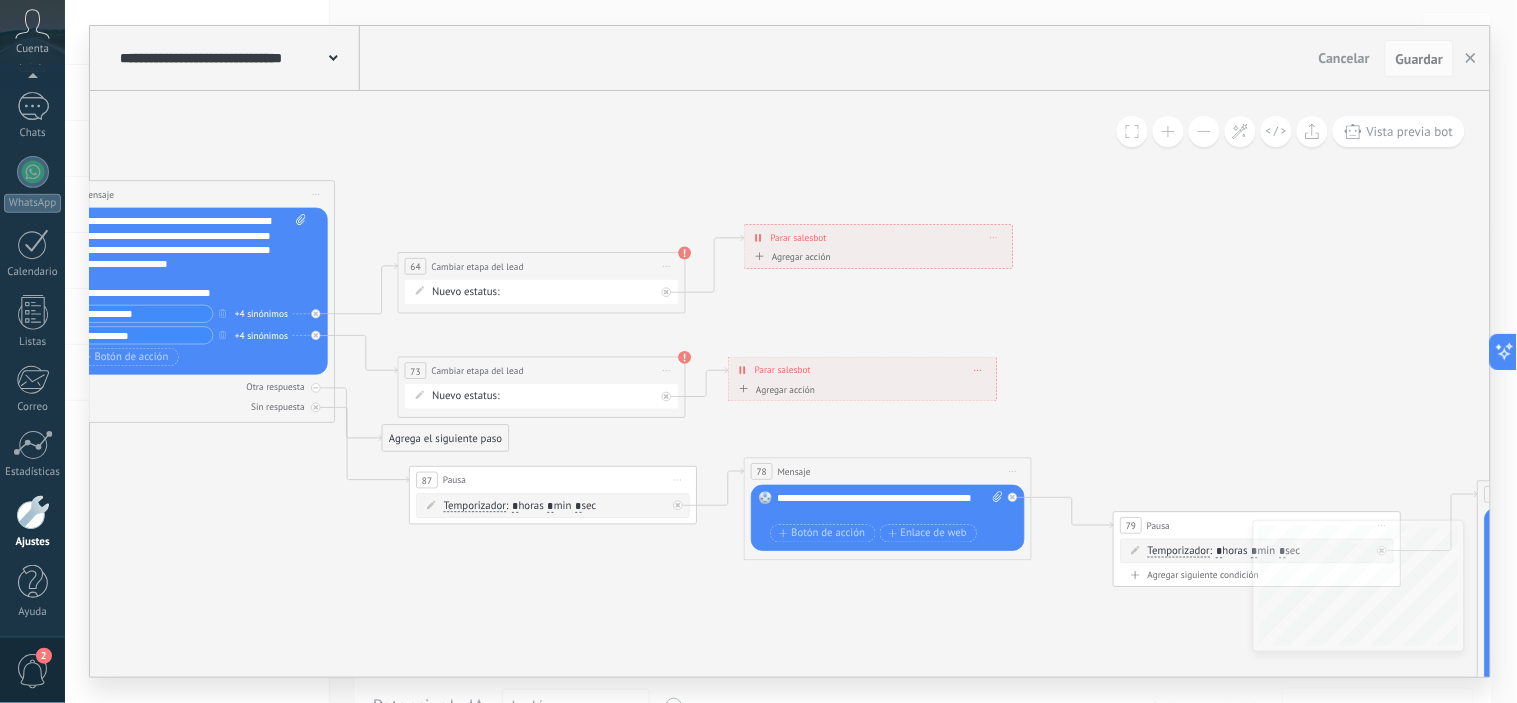 drag, startPoint x: 707, startPoint y: 444, endPoint x: 520, endPoint y: 575, distance: 228.31995 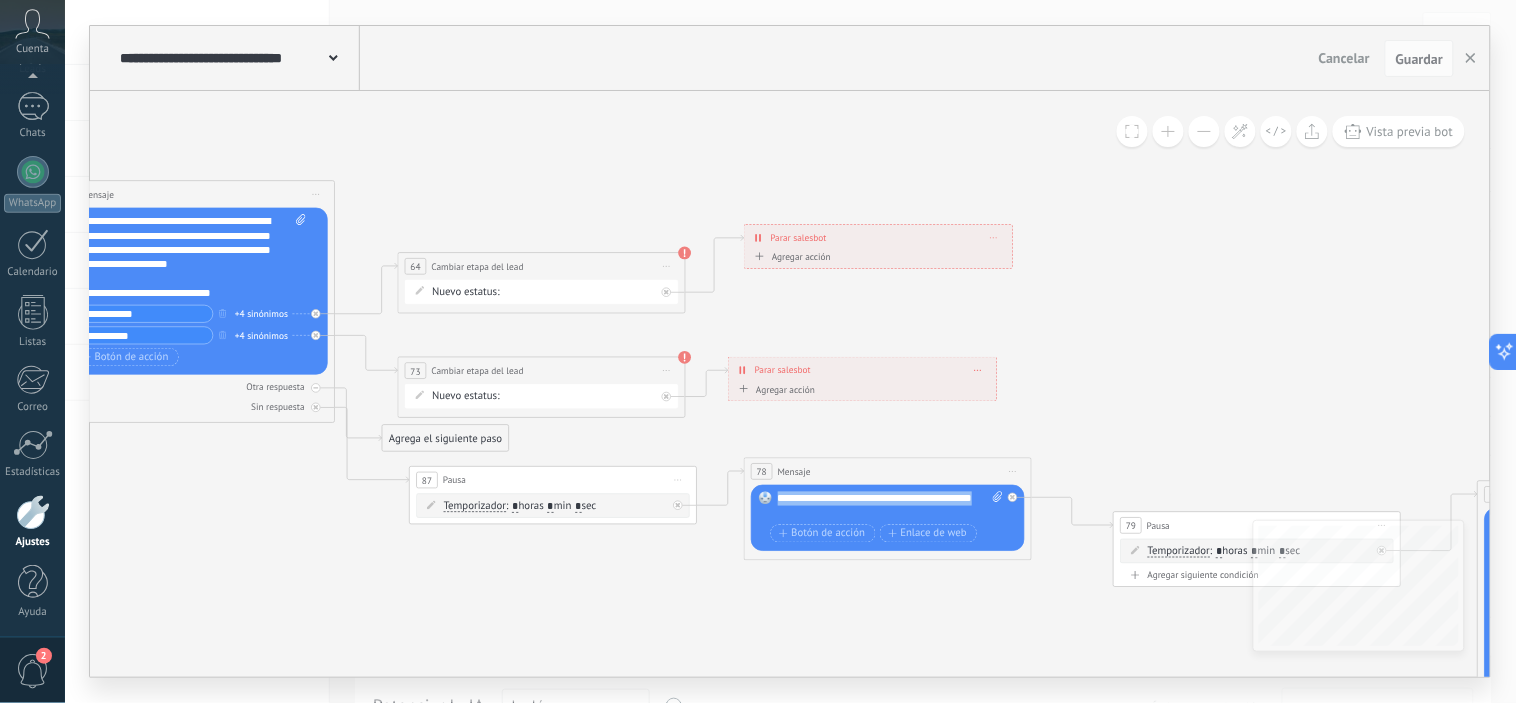 drag, startPoint x: 780, startPoint y: 498, endPoint x: 958, endPoint y: 523, distance: 179.74704 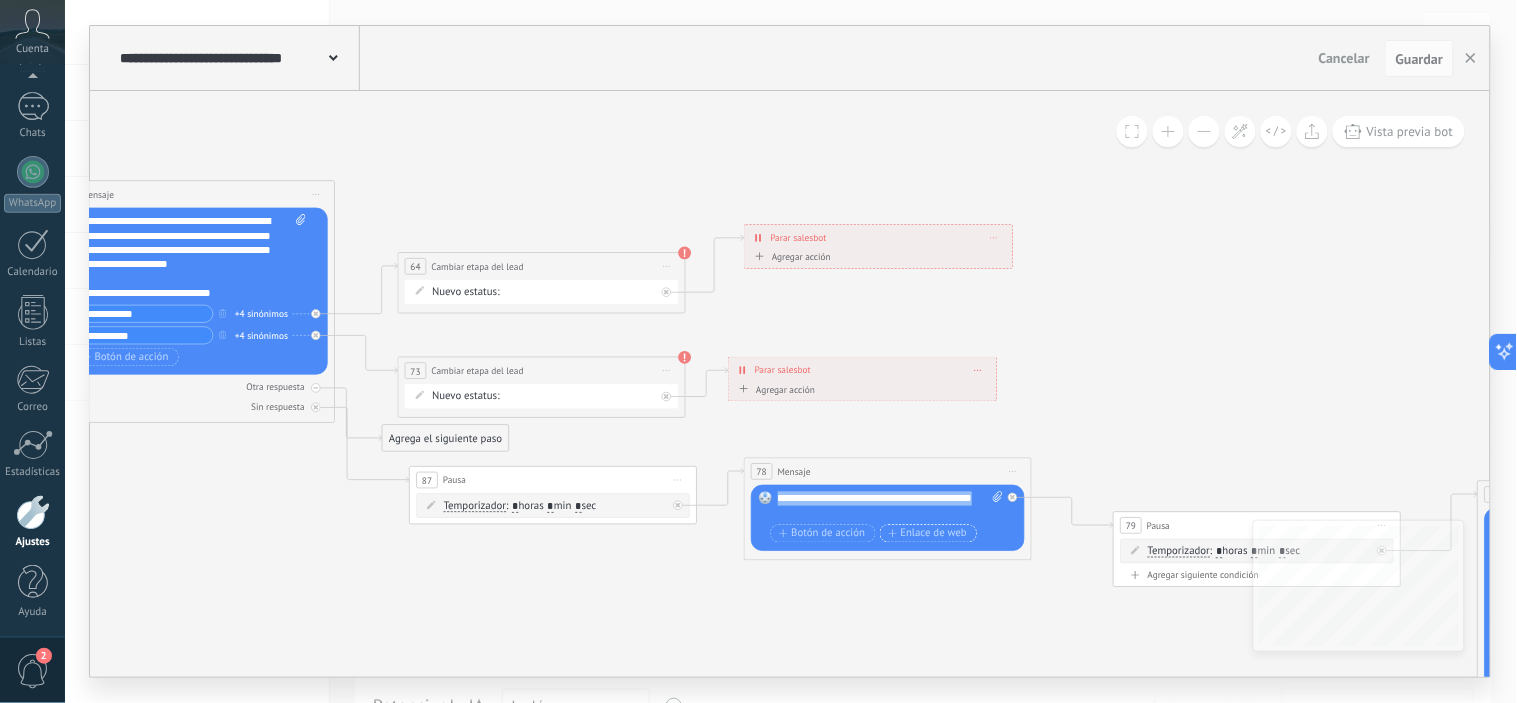 copy on "**********" 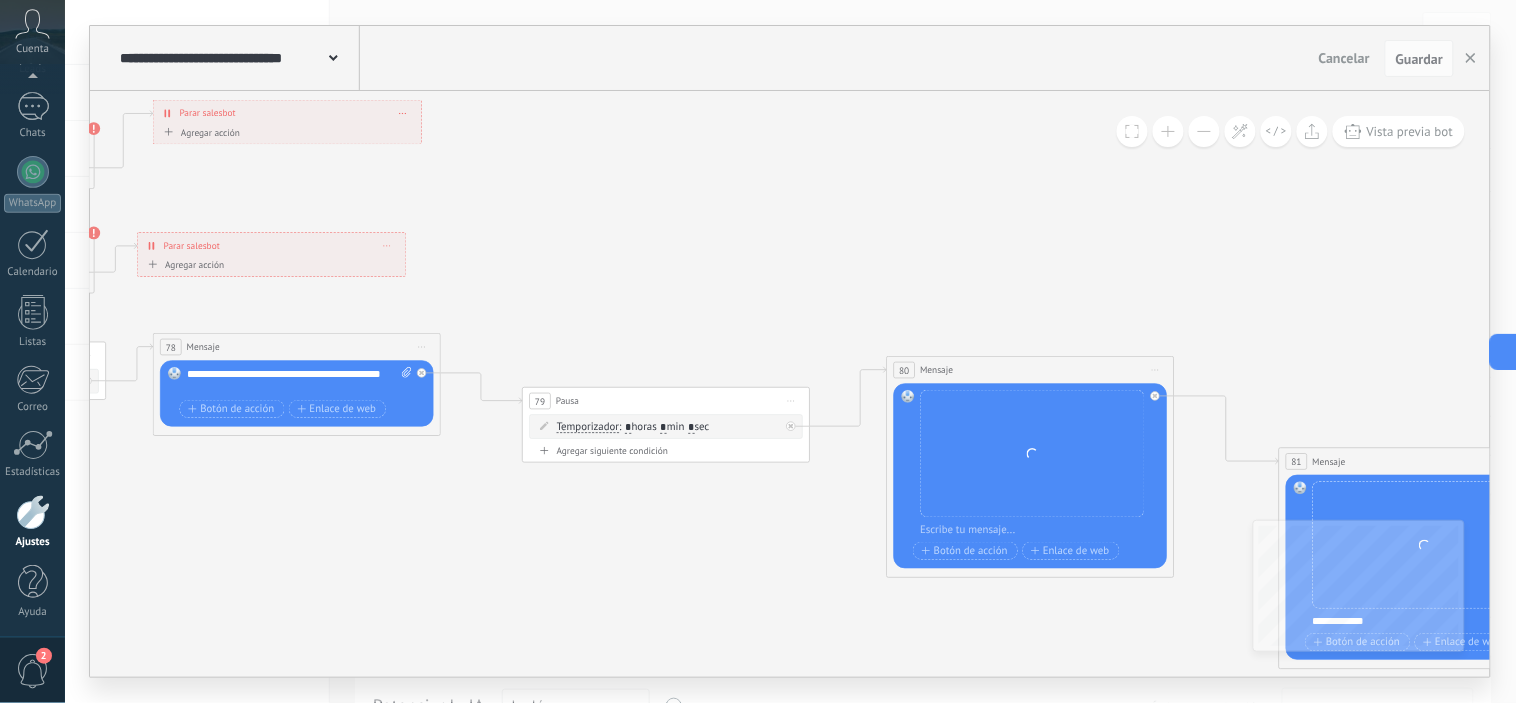 drag, startPoint x: 1047, startPoint y: 591, endPoint x: 641, endPoint y: 475, distance: 422.24637 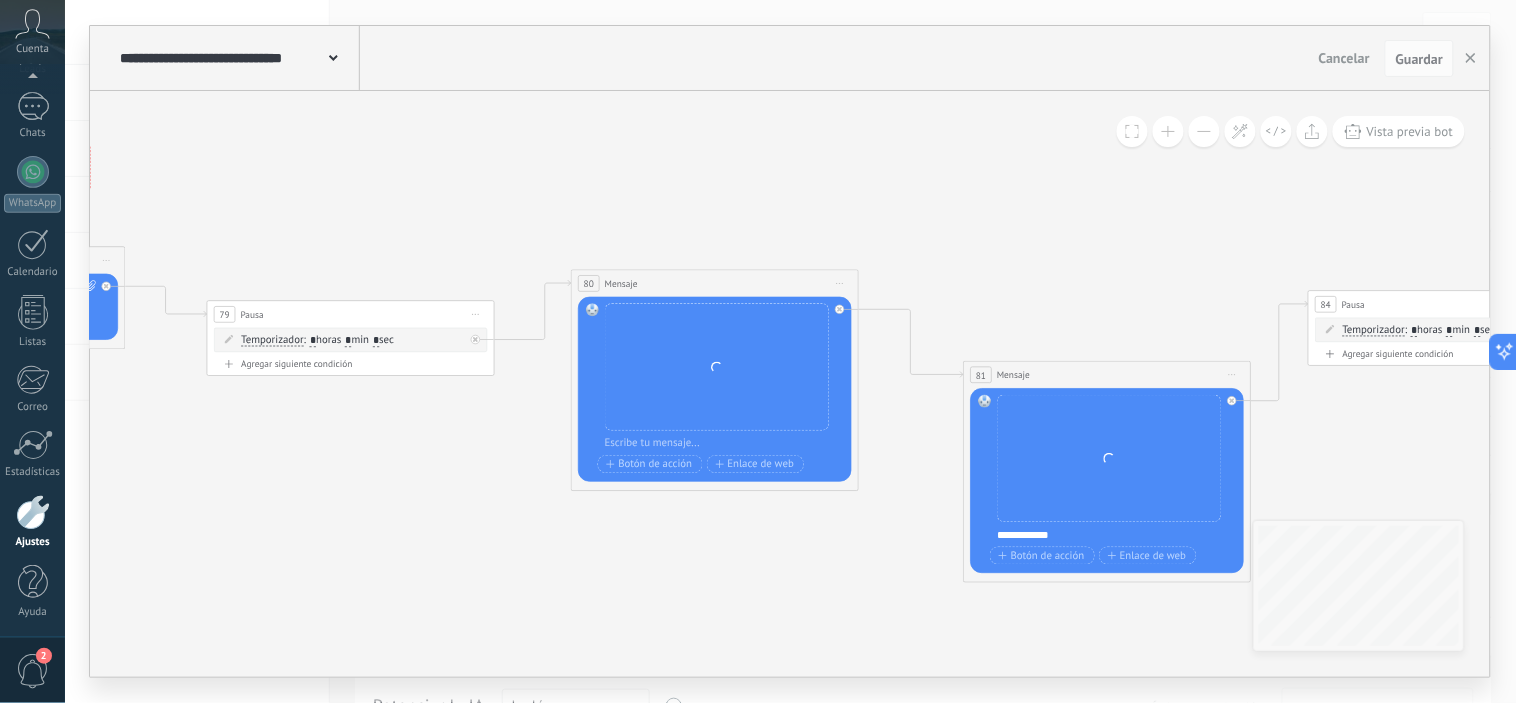 drag, startPoint x: 744, startPoint y: 525, endPoint x: 600, endPoint y: 468, distance: 154.87091 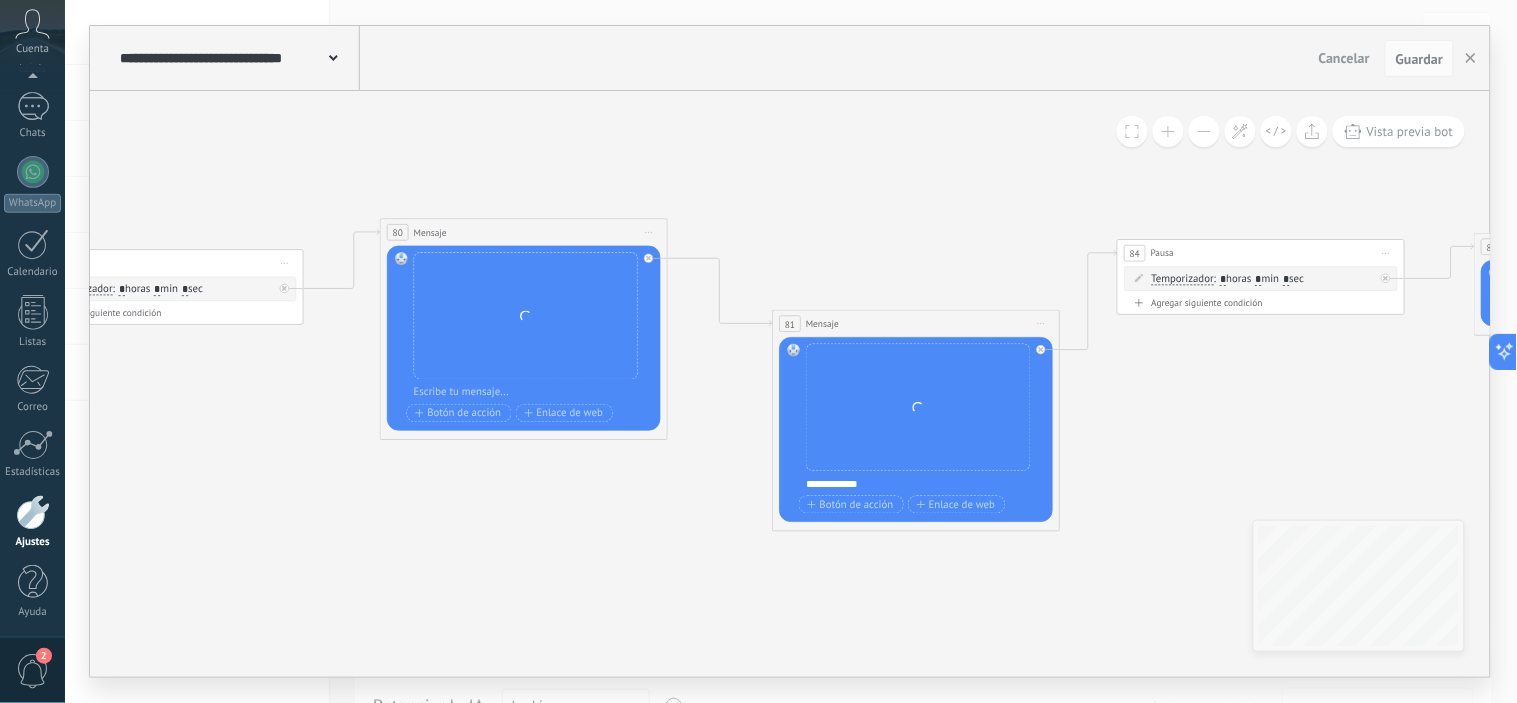 drag, startPoint x: 796, startPoint y: 544, endPoint x: 602, endPoint y: 504, distance: 198.0808 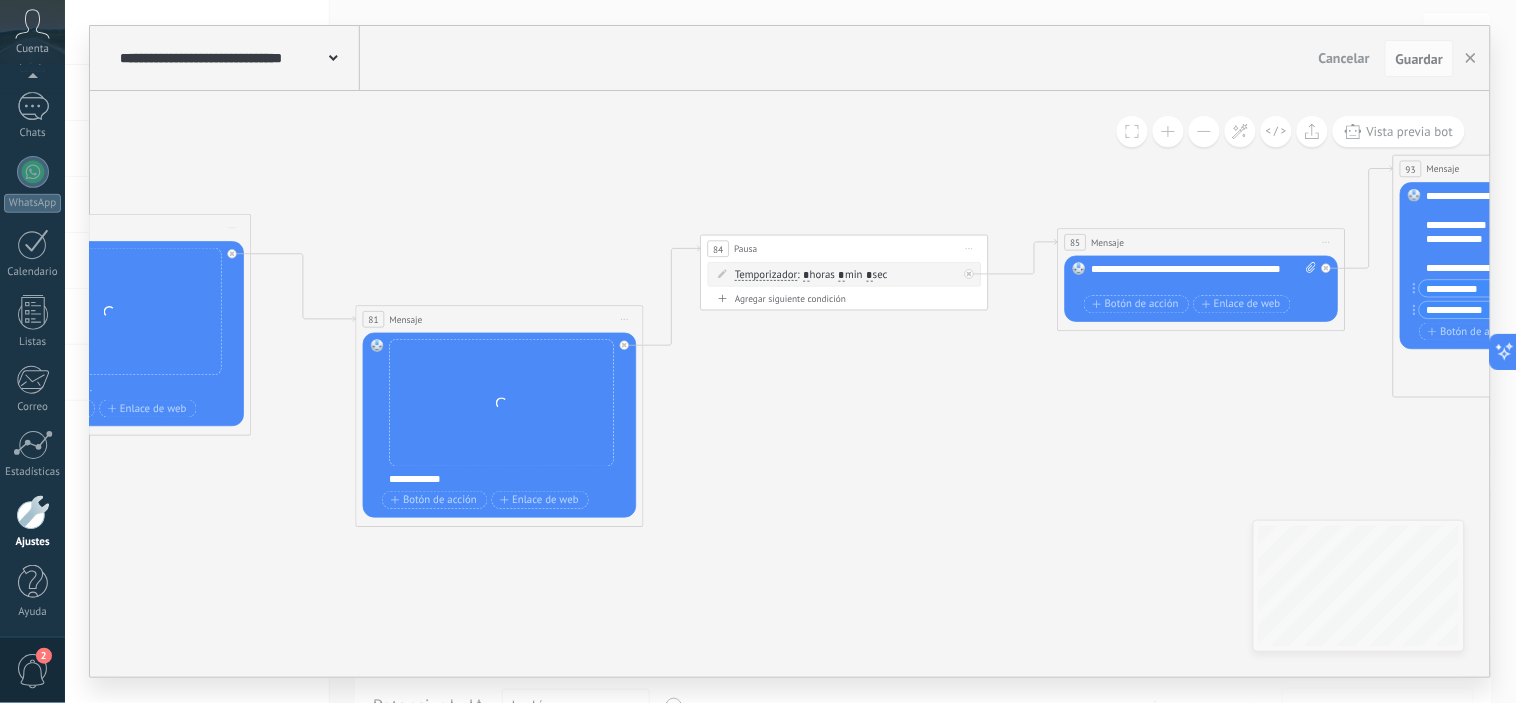 drag, startPoint x: 1212, startPoint y: 425, endPoint x: 795, endPoint y: 421, distance: 417.0192 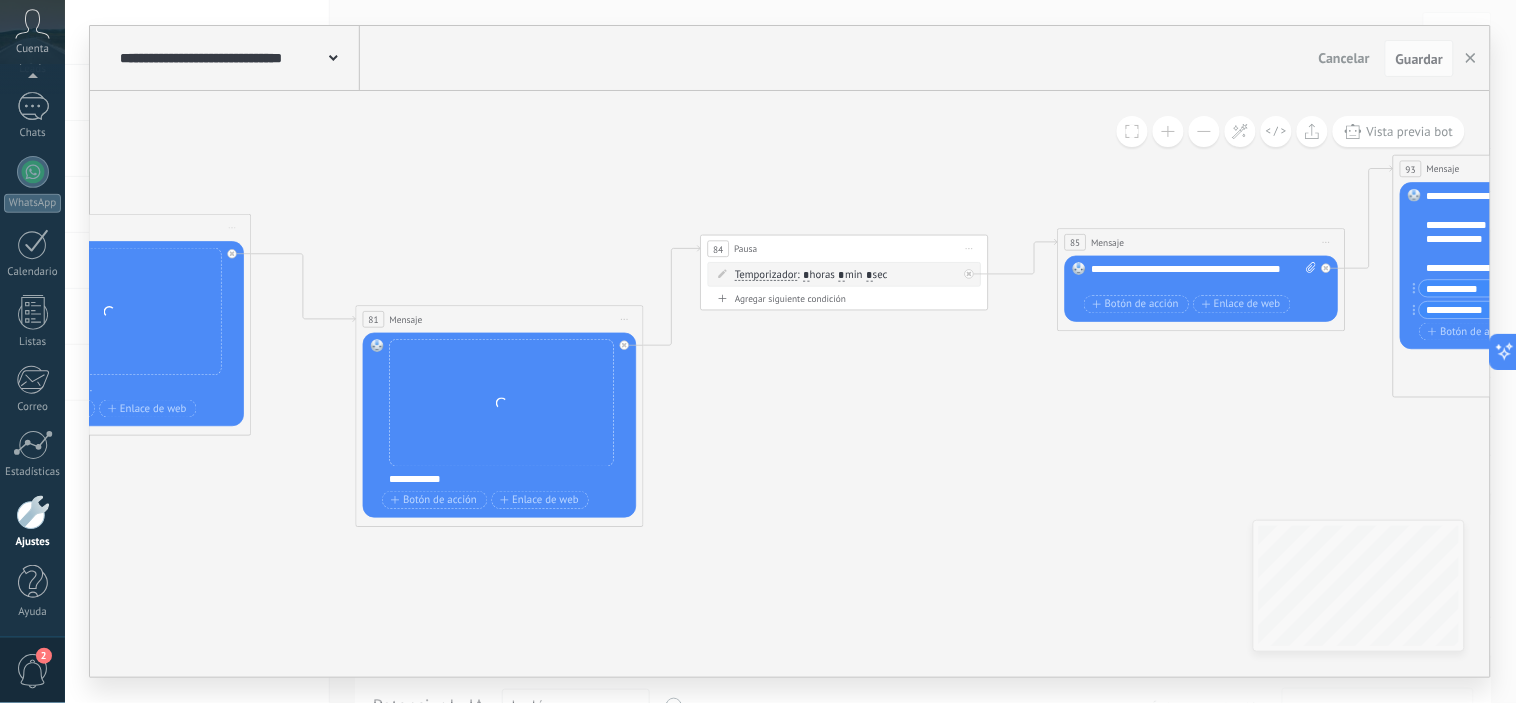 click 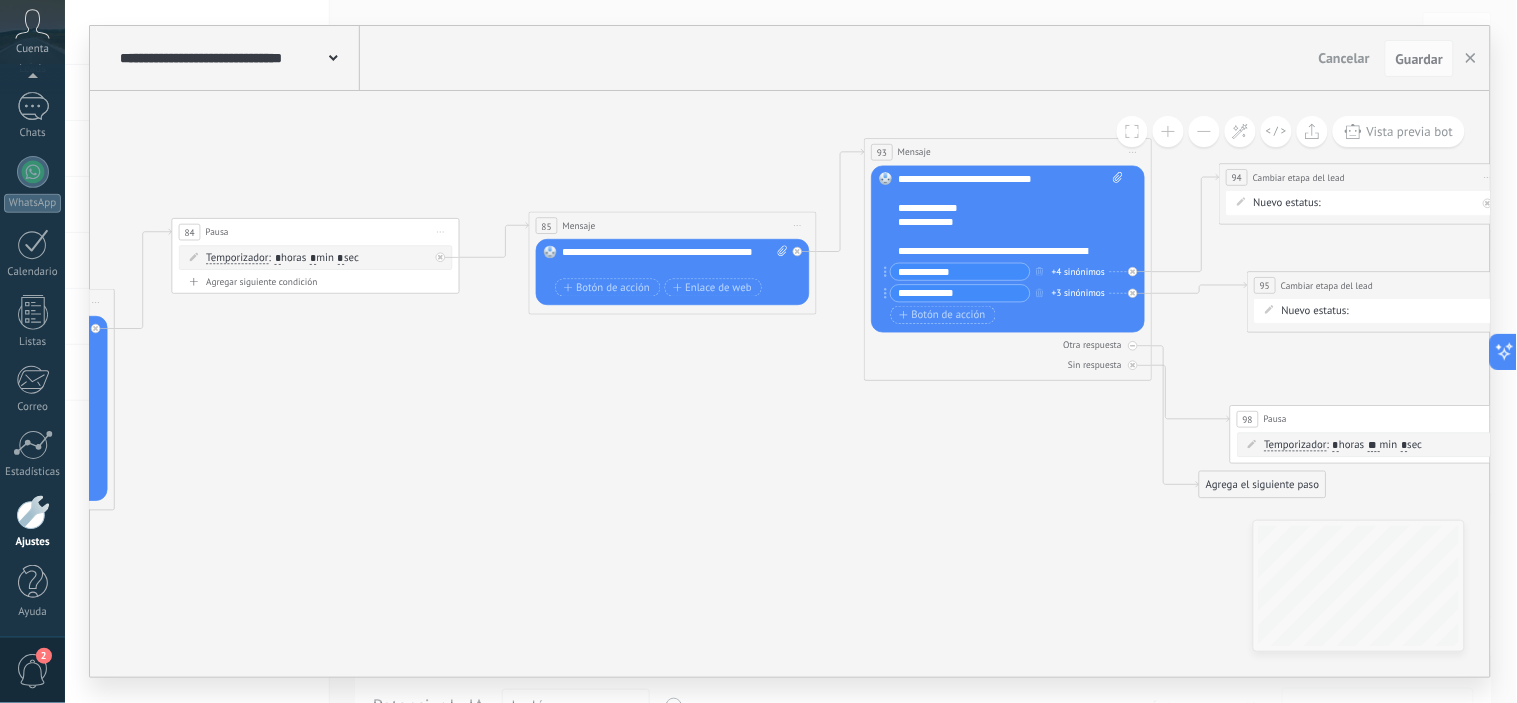 drag, startPoint x: 1240, startPoint y: 441, endPoint x: 753, endPoint y: 404, distance: 488.40353 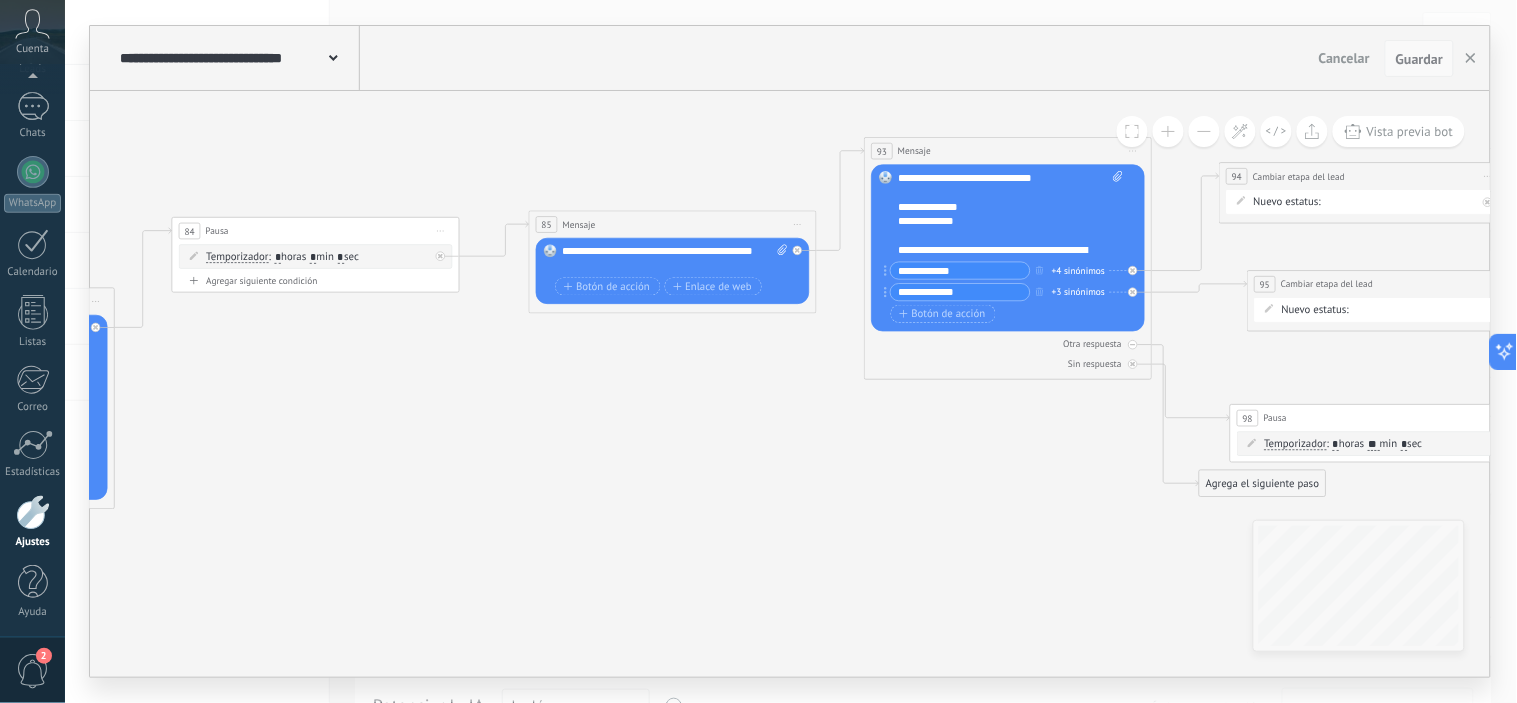 click on "Guardar" at bounding box center (1419, 59) 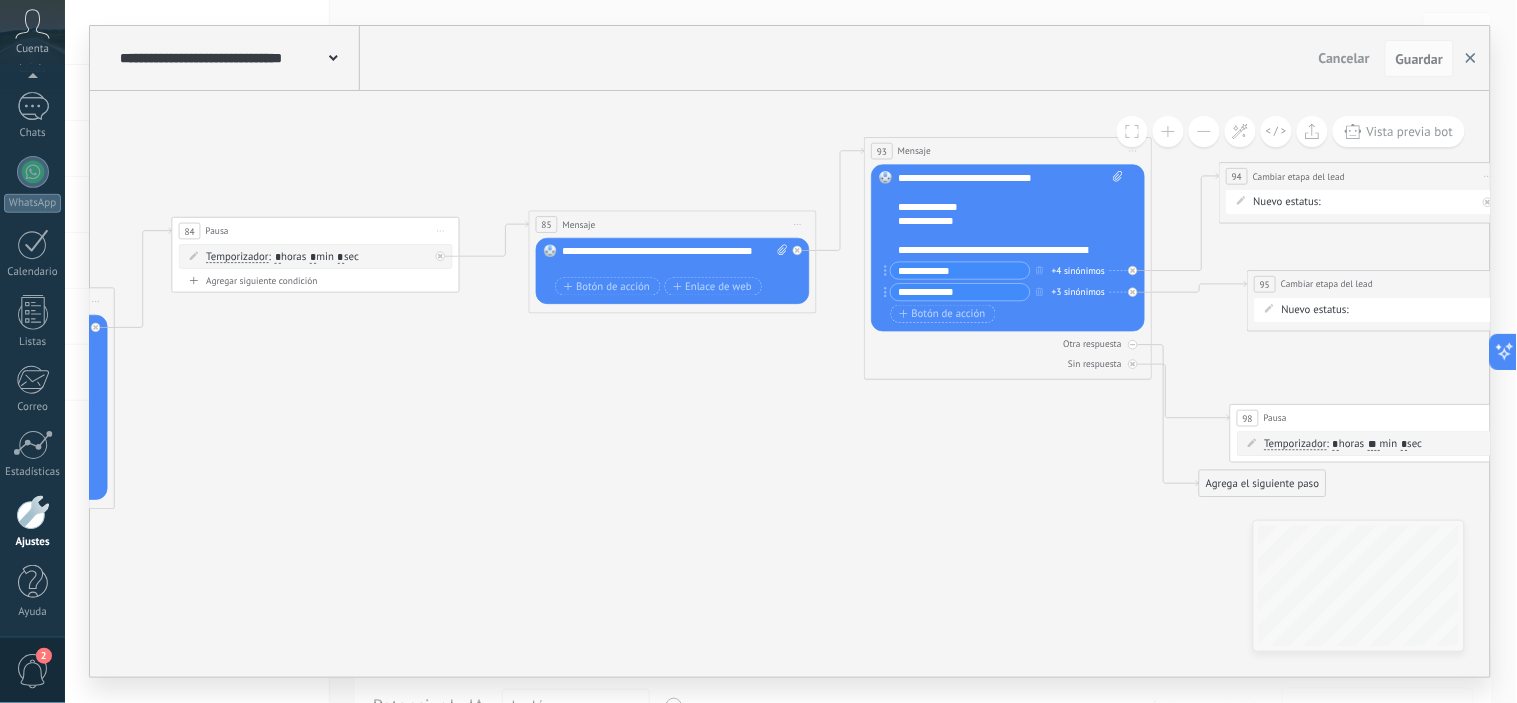 click 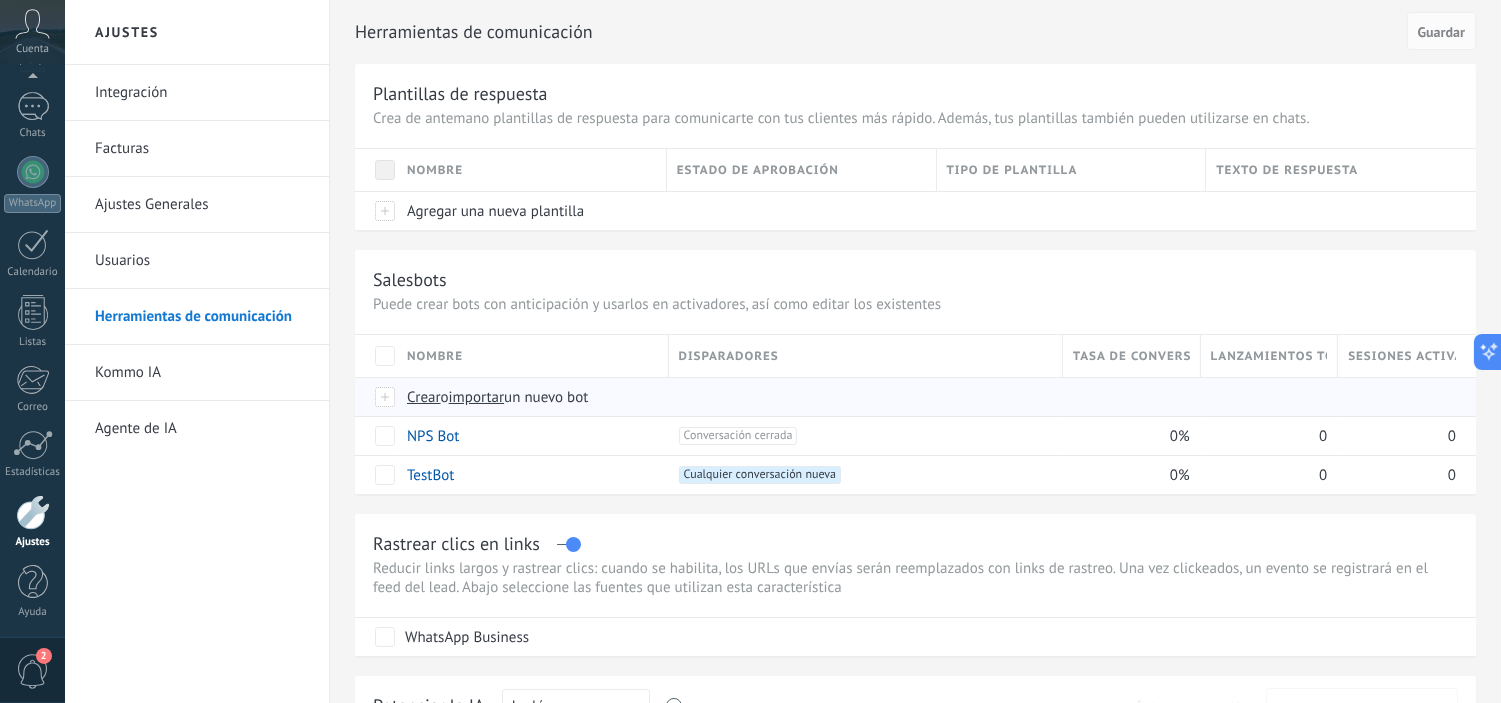 click on "importar" at bounding box center (477, 397) 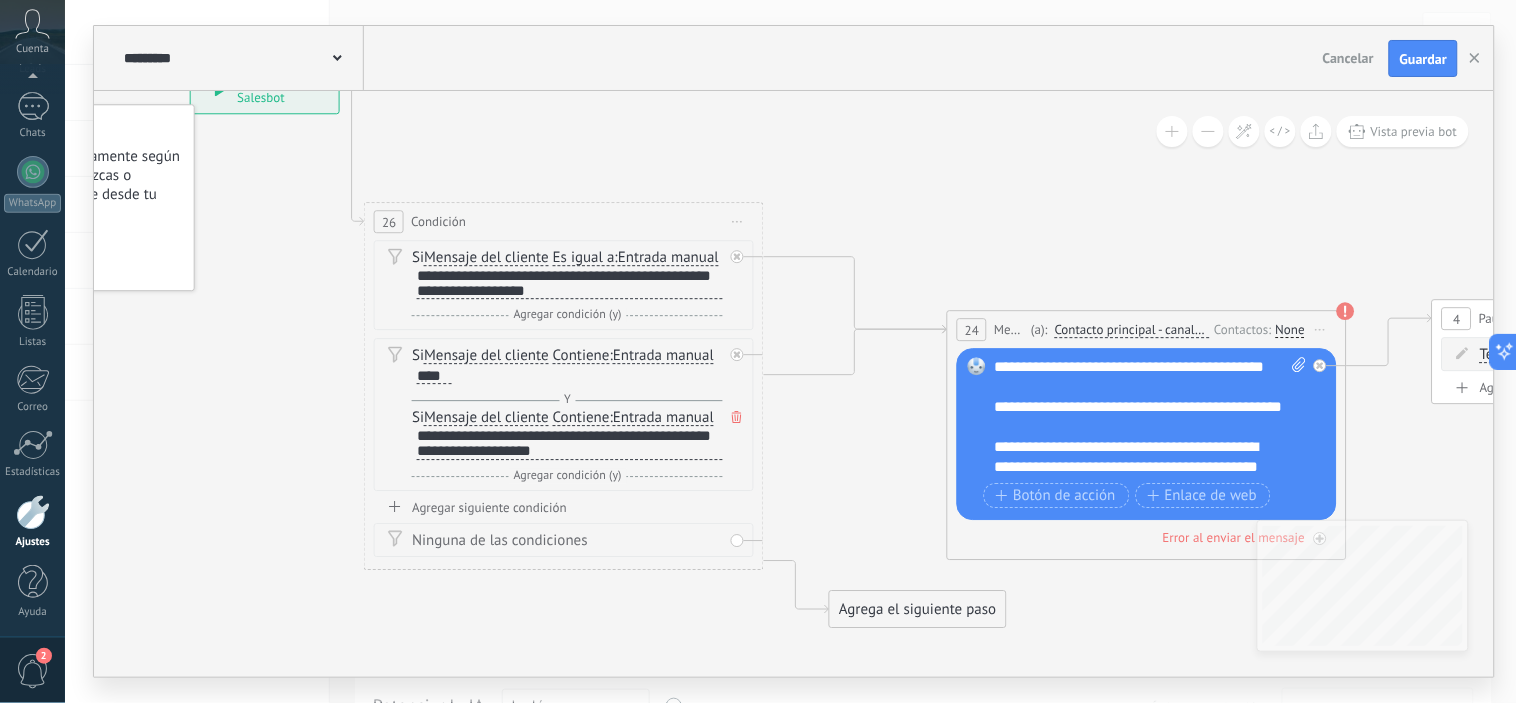 drag, startPoint x: 1010, startPoint y: 298, endPoint x: 777, endPoint y: 162, distance: 269.78696 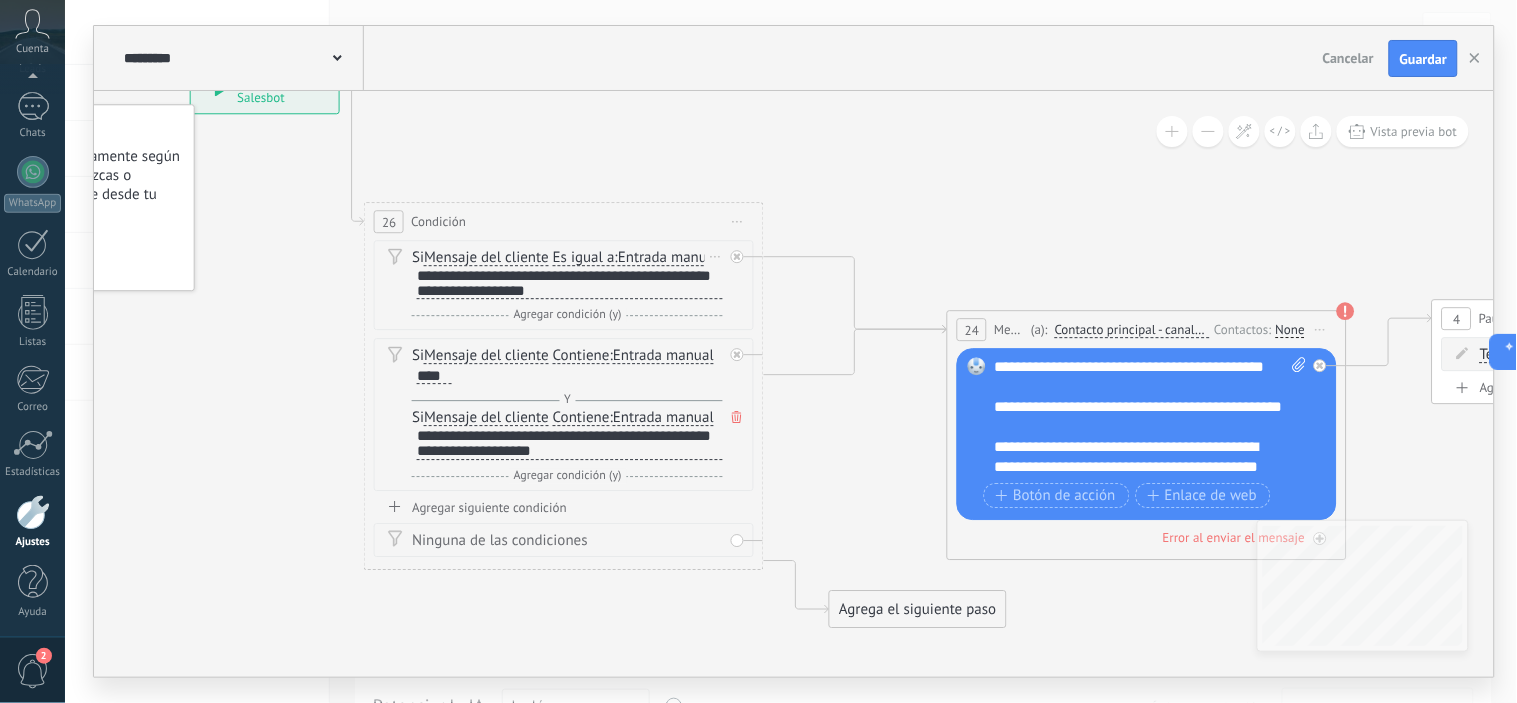 click on "**********" at bounding box center [570, 284] 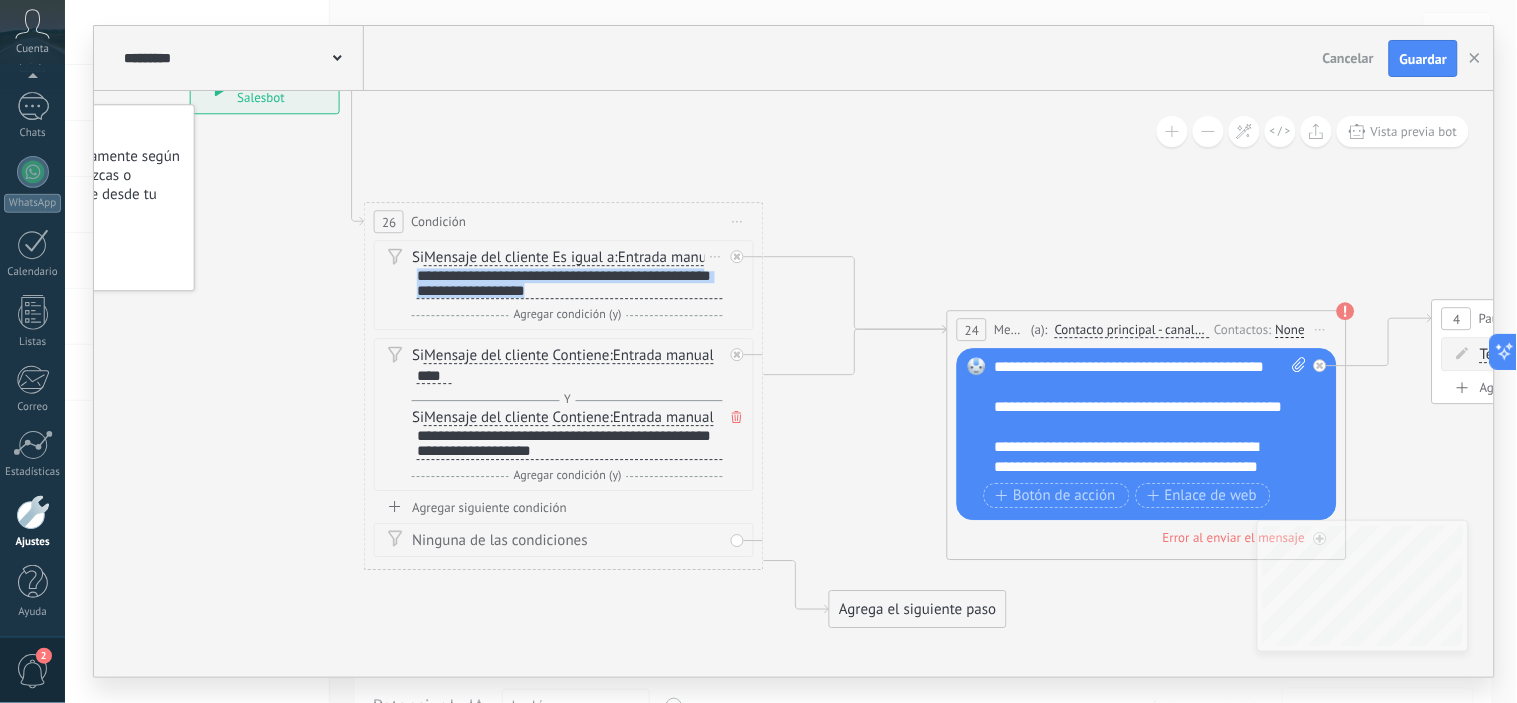 scroll, scrollTop: 2, scrollLeft: 0, axis: vertical 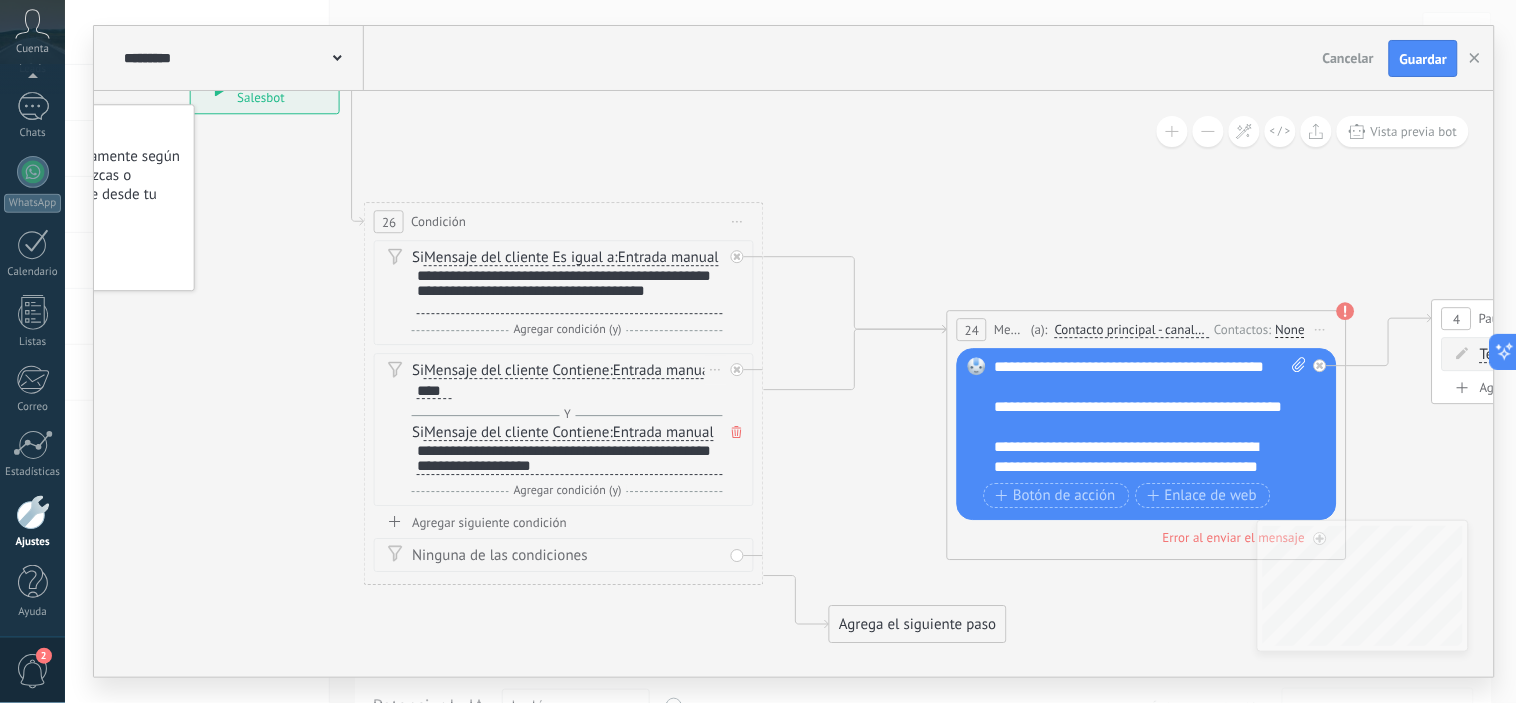 click on "Si
Mensaje del cliente
Mensaje del cliente
Emoción de la conversación
Comentario del cliente
El cliente
Código de chat activo
Mensajero de chat activo
Fuente de cliente potencial
Estado de la conversación
Estado de respuesta
Estado de interacción
Lead: utm_content
de" at bounding box center (567, 382) 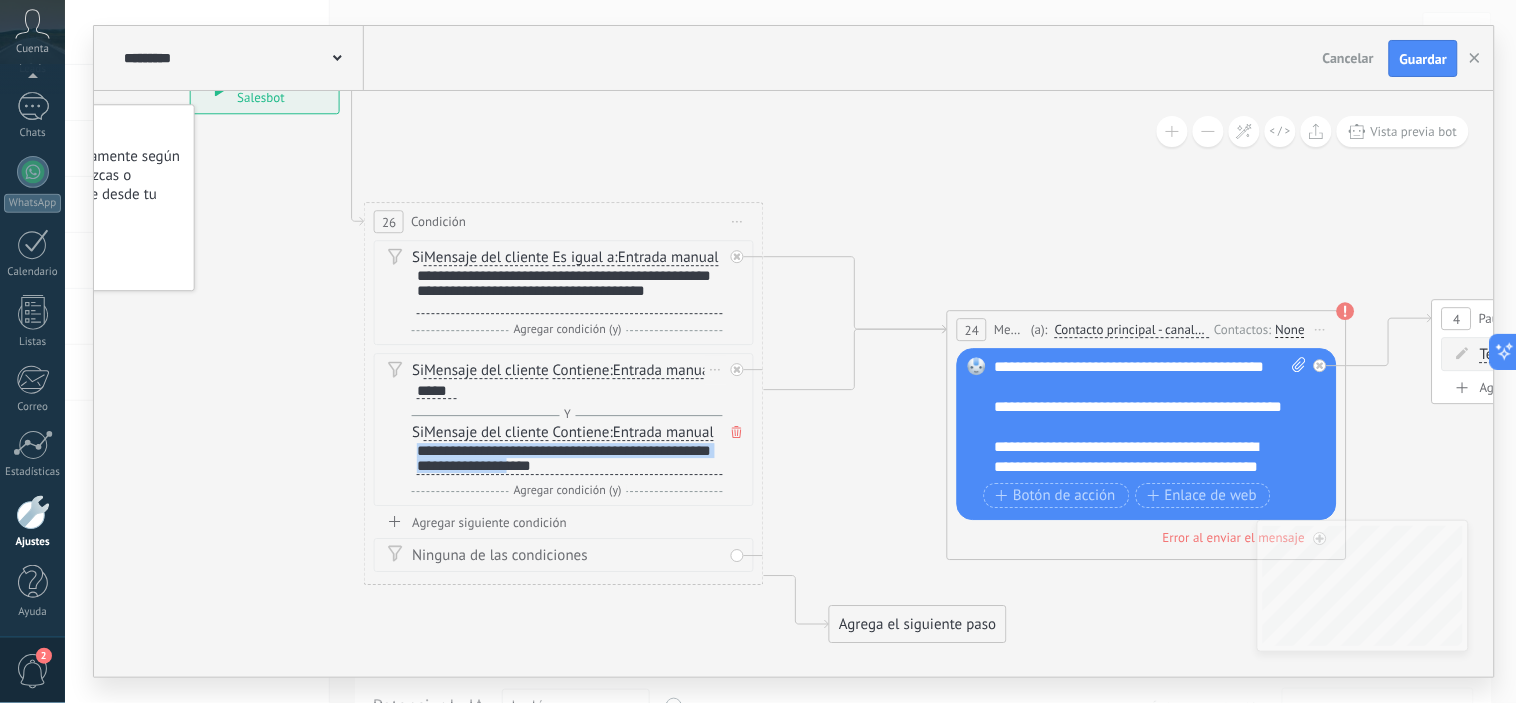 scroll, scrollTop: 2, scrollLeft: 0, axis: vertical 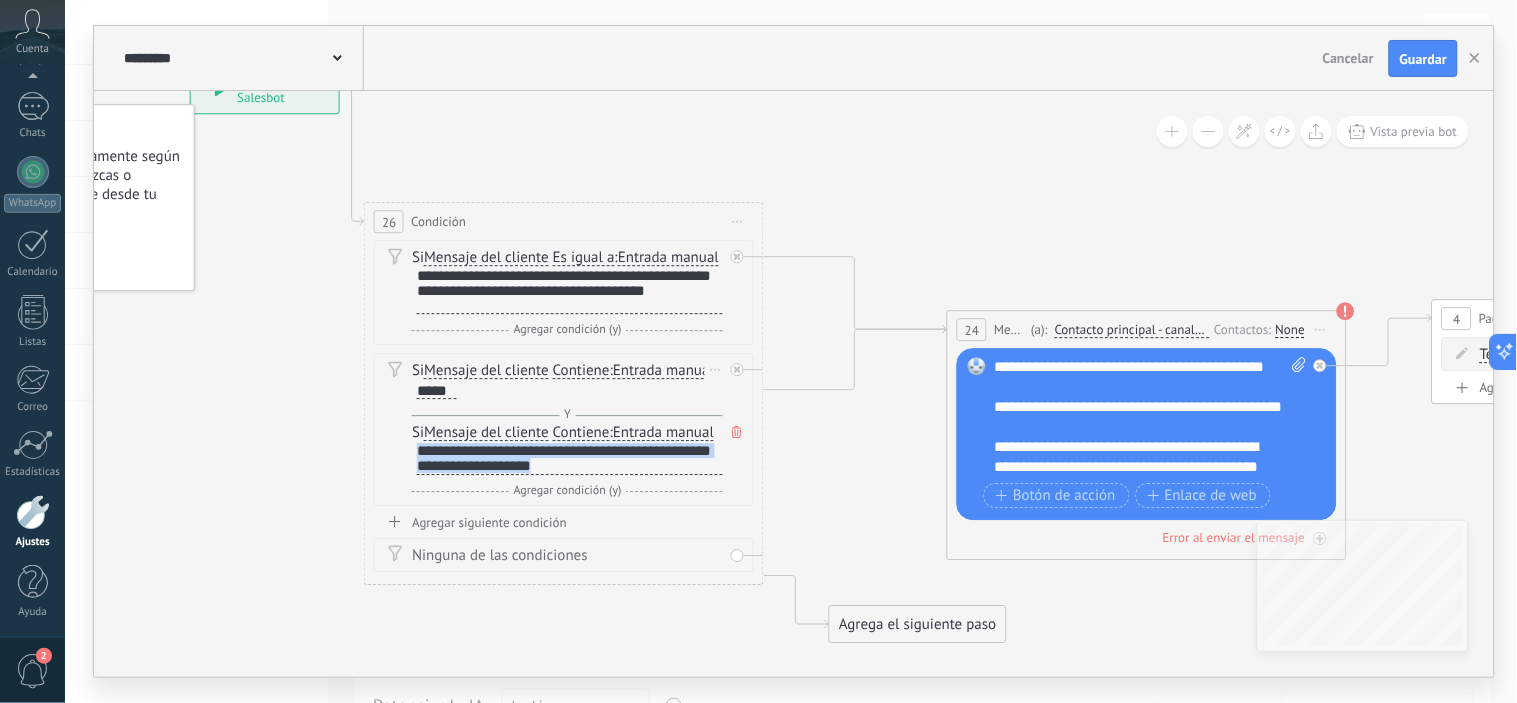 drag, startPoint x: 422, startPoint y: 465, endPoint x: 601, endPoint y: 501, distance: 182.58423 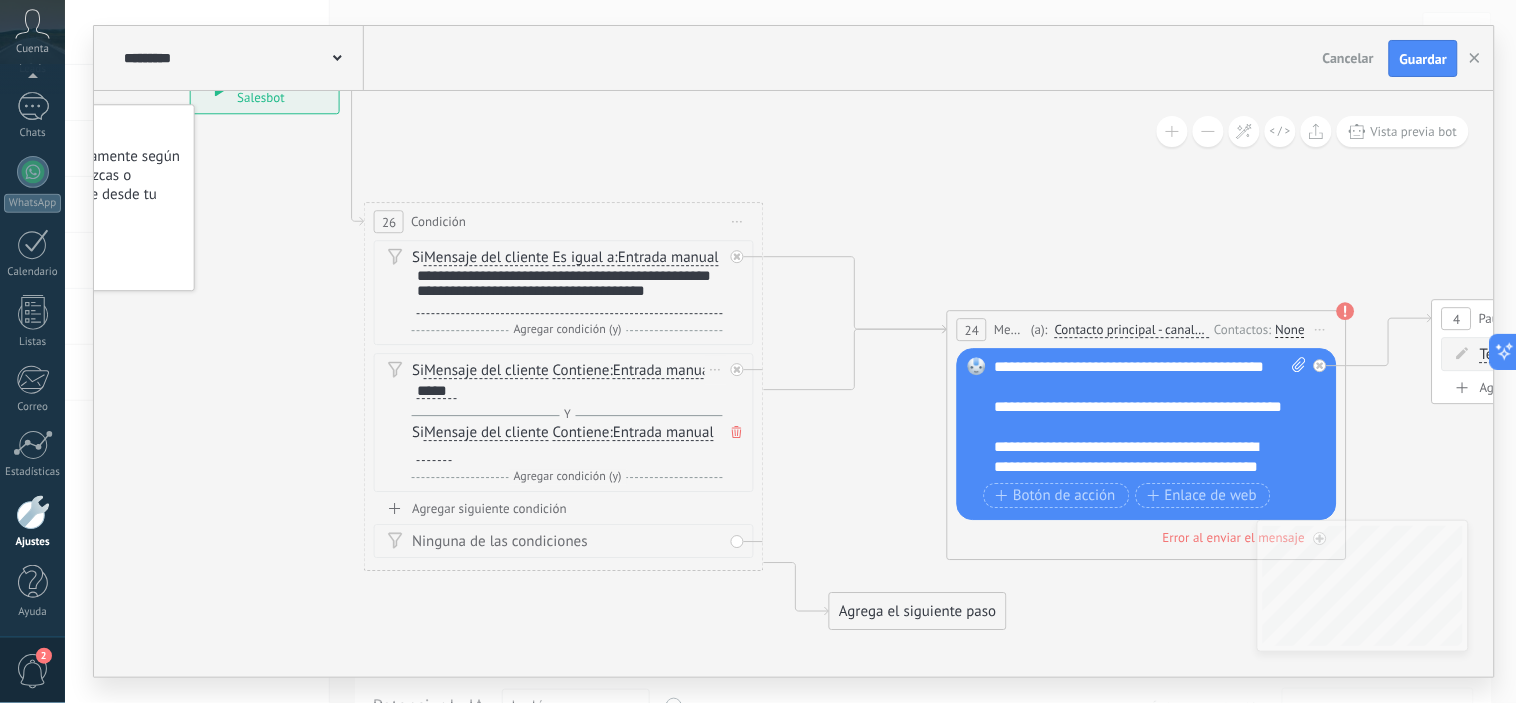 scroll, scrollTop: 0, scrollLeft: 0, axis: both 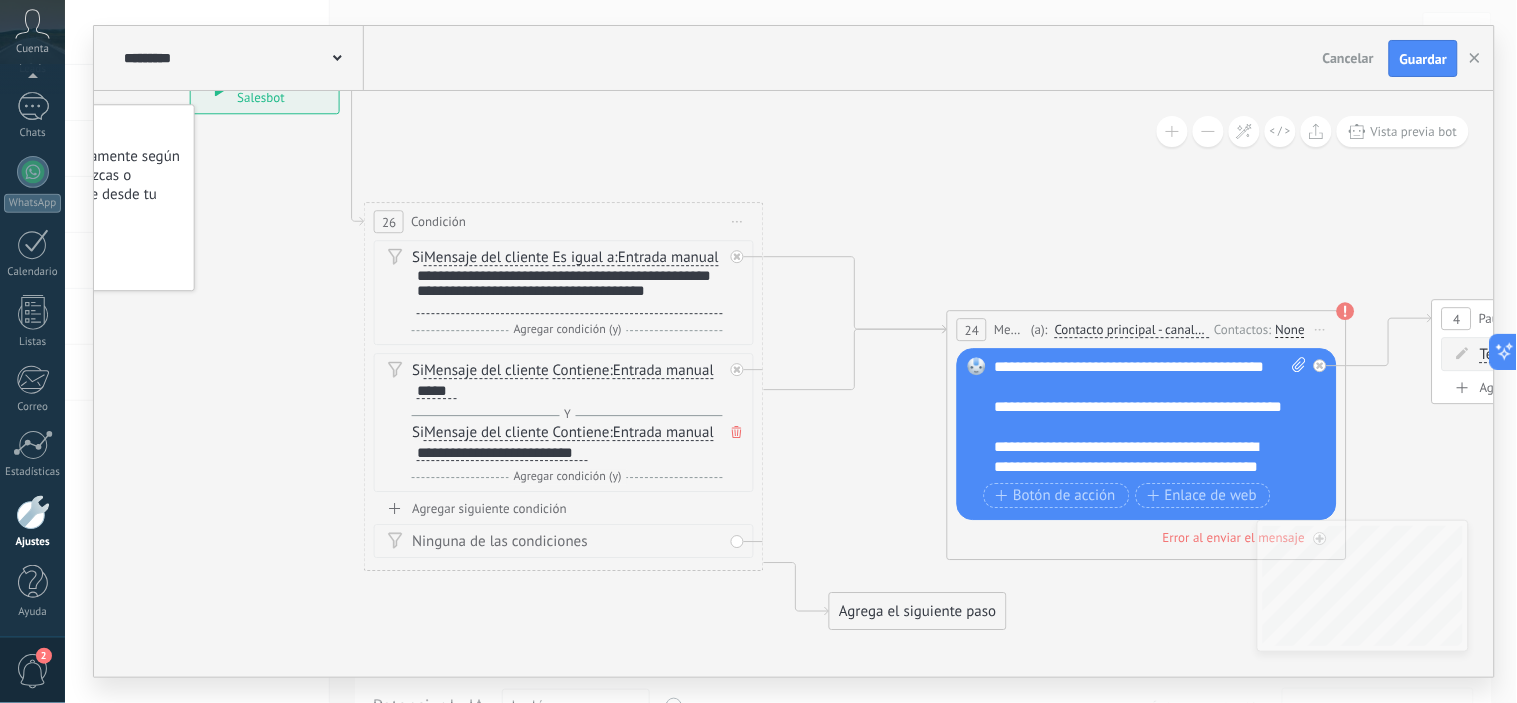 click 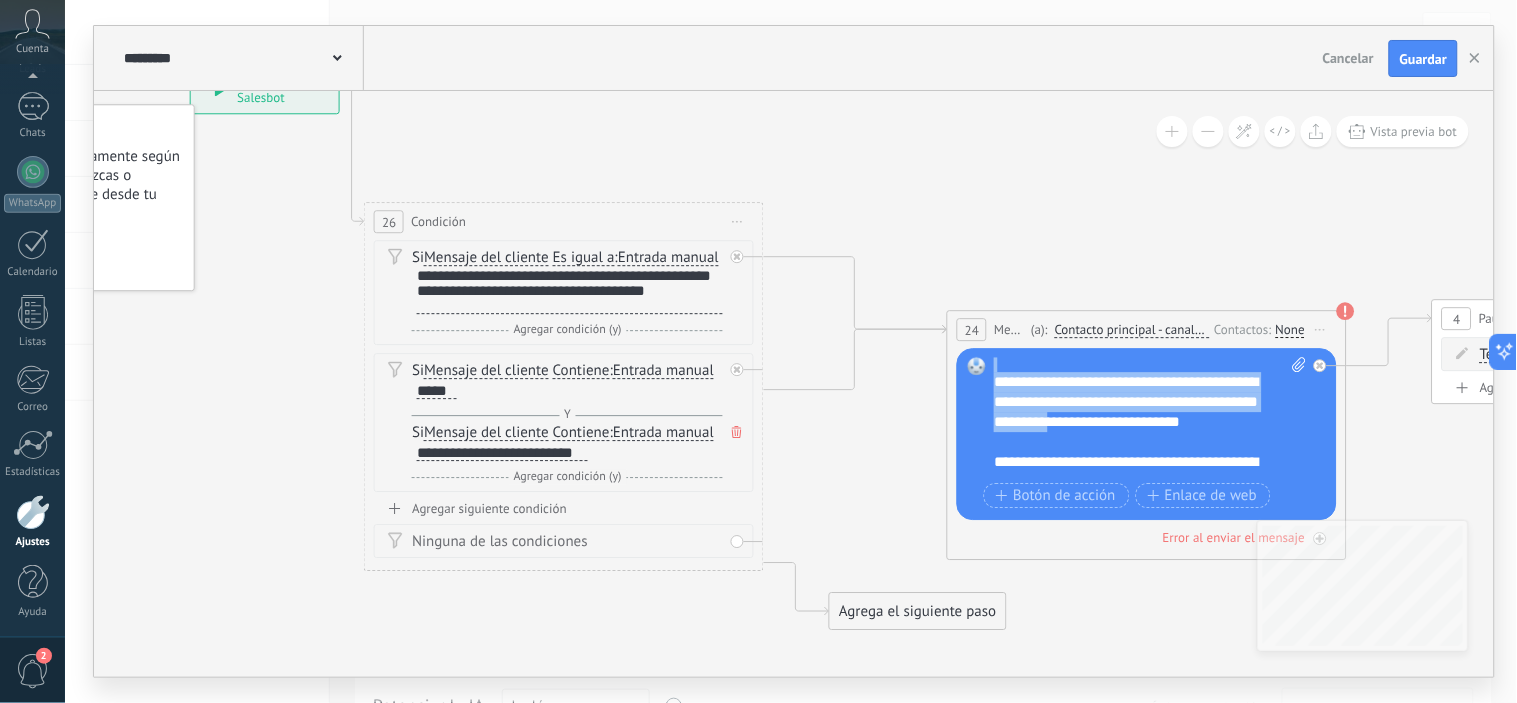 scroll, scrollTop: 120, scrollLeft: 0, axis: vertical 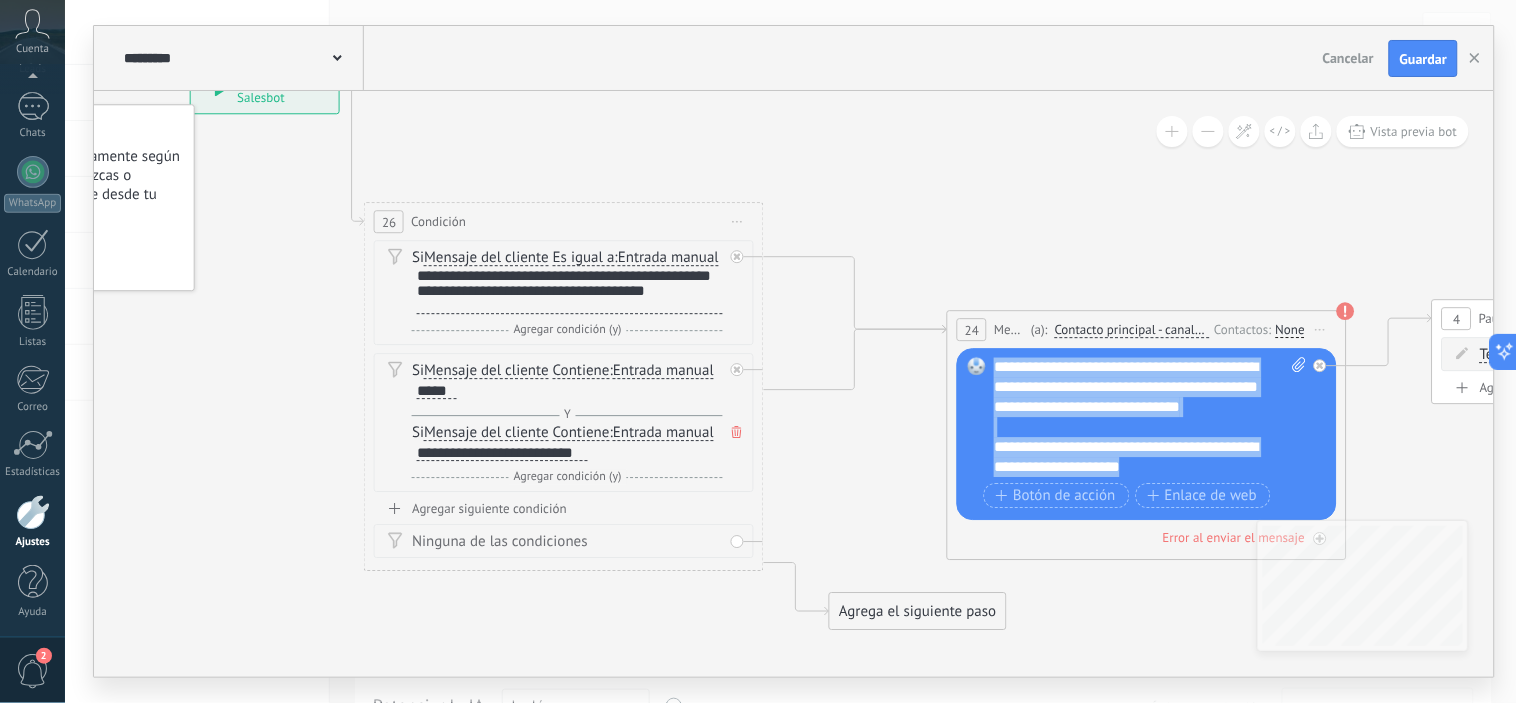drag, startPoint x: 997, startPoint y: 365, endPoint x: 1258, endPoint y: 470, distance: 281.32898 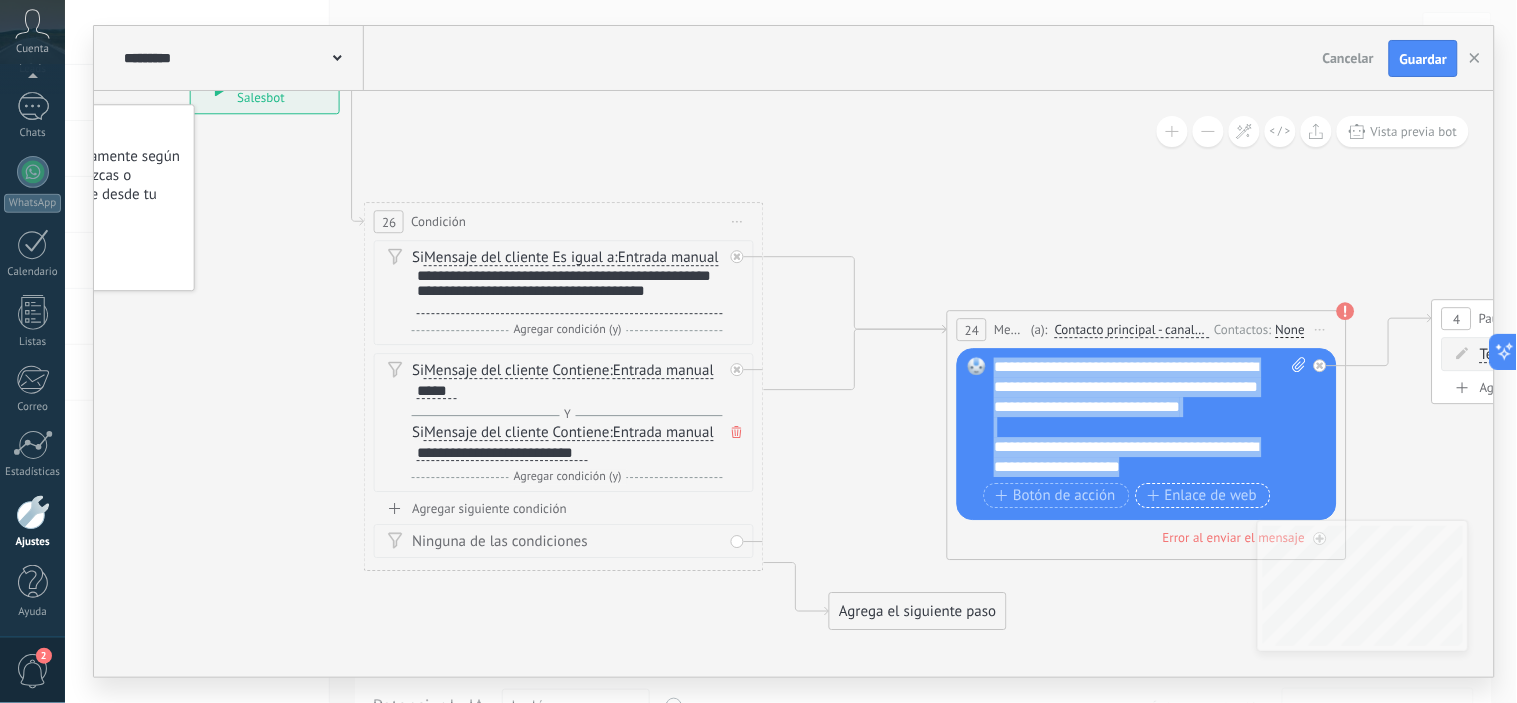 paste 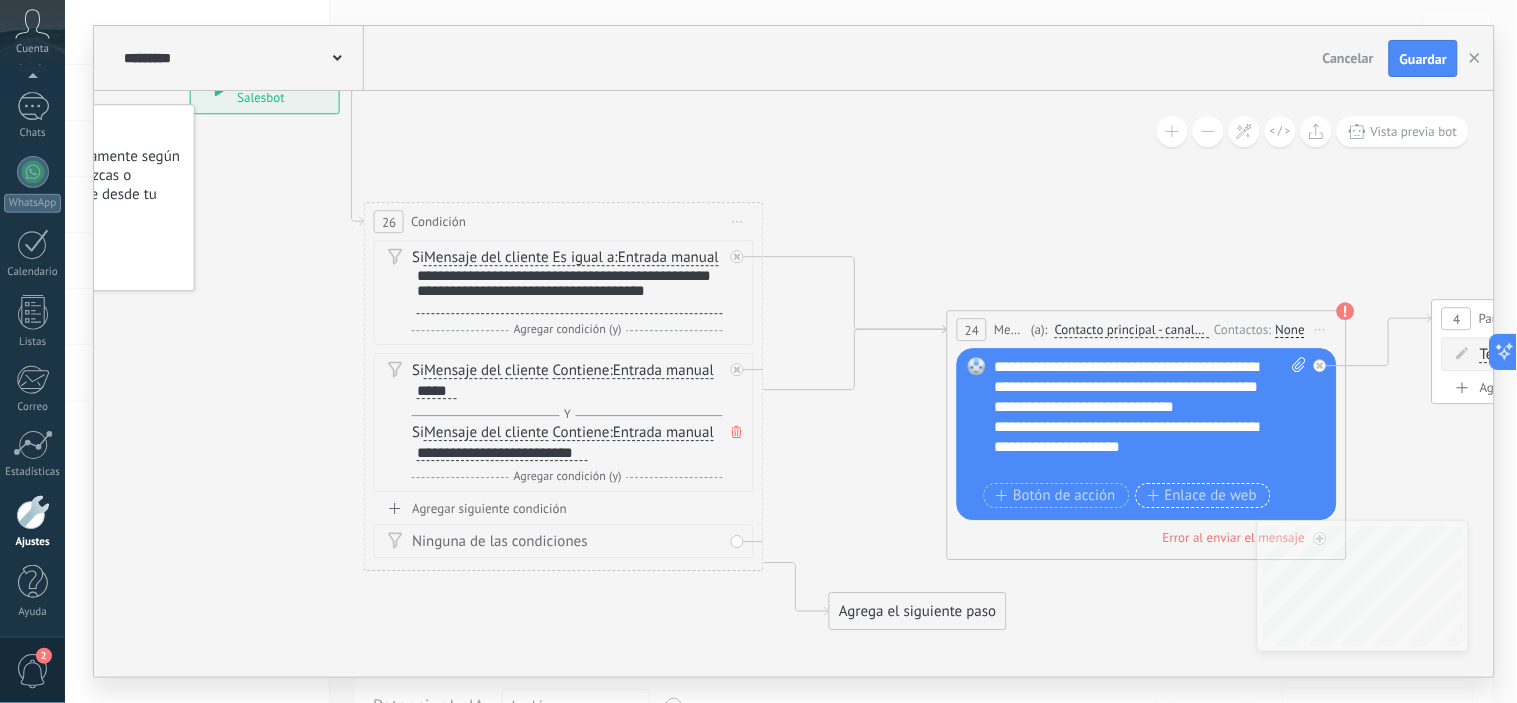 scroll, scrollTop: 0, scrollLeft: 0, axis: both 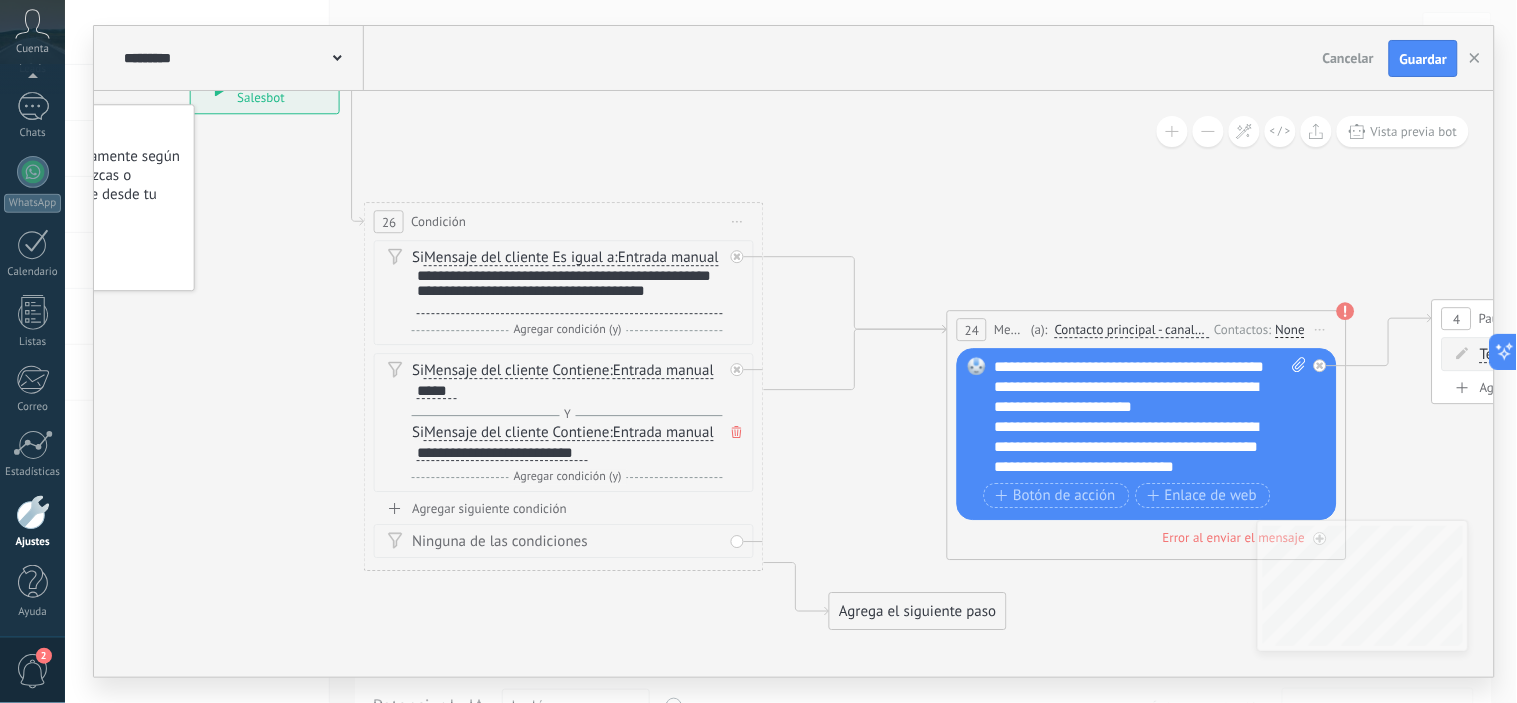 click on "**********" at bounding box center [1150, 418] 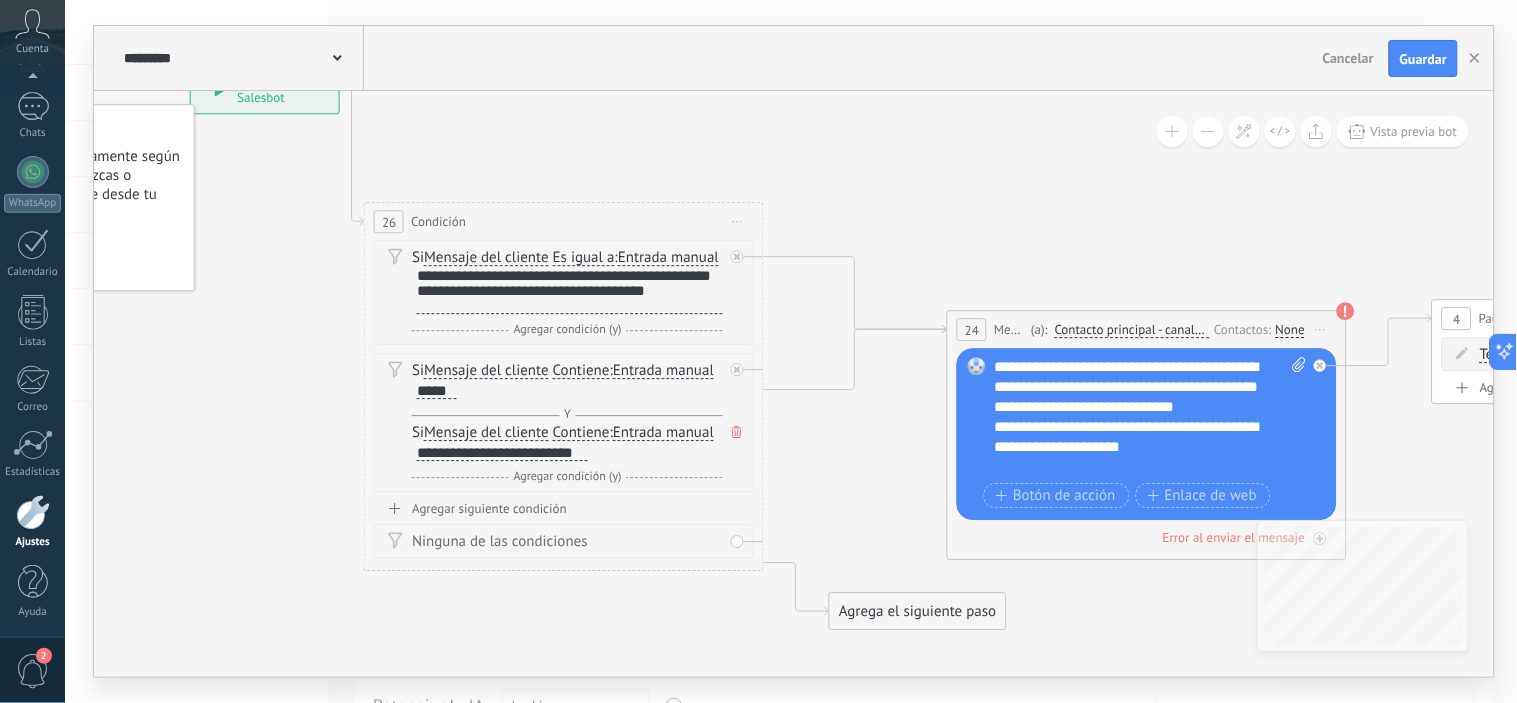 scroll, scrollTop: 0, scrollLeft: 0, axis: both 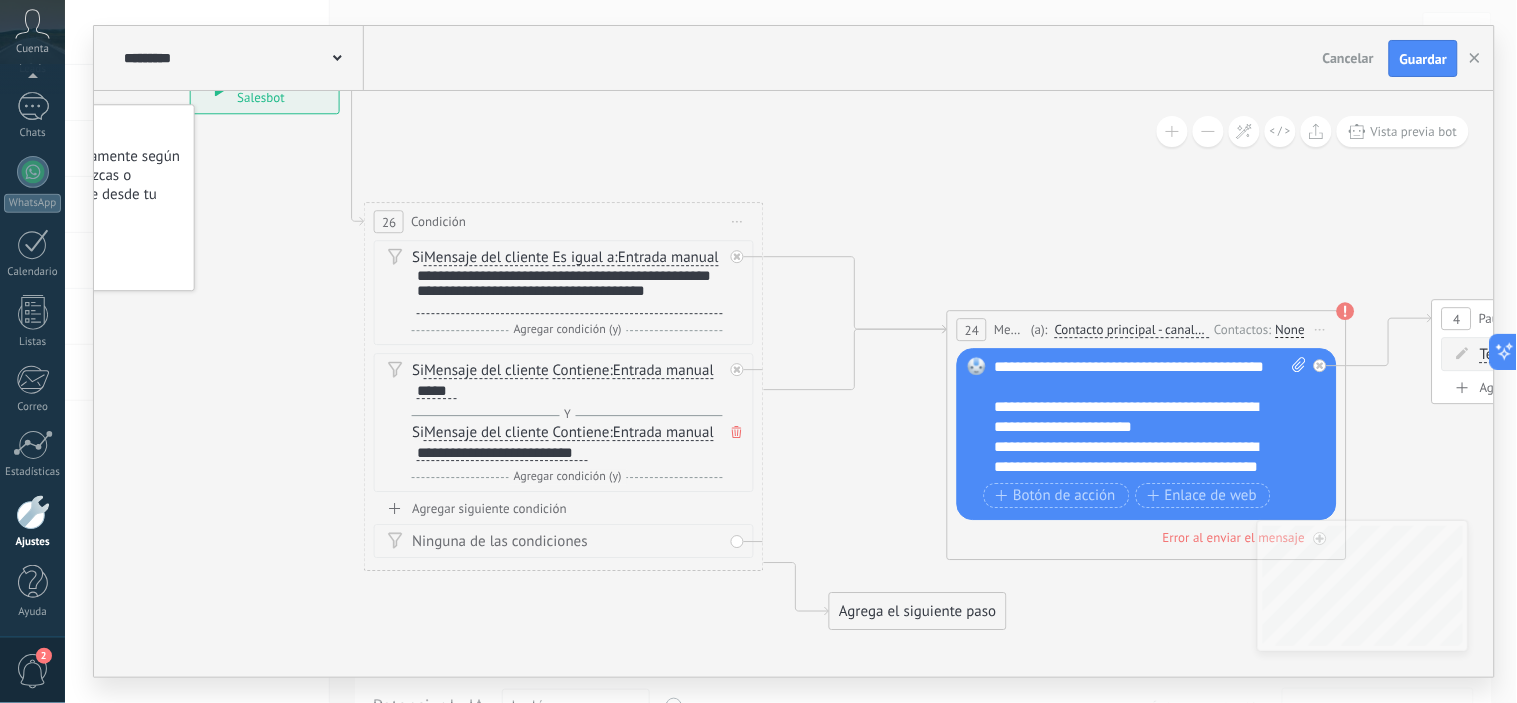 click on "**********" at bounding box center (1132, 418) 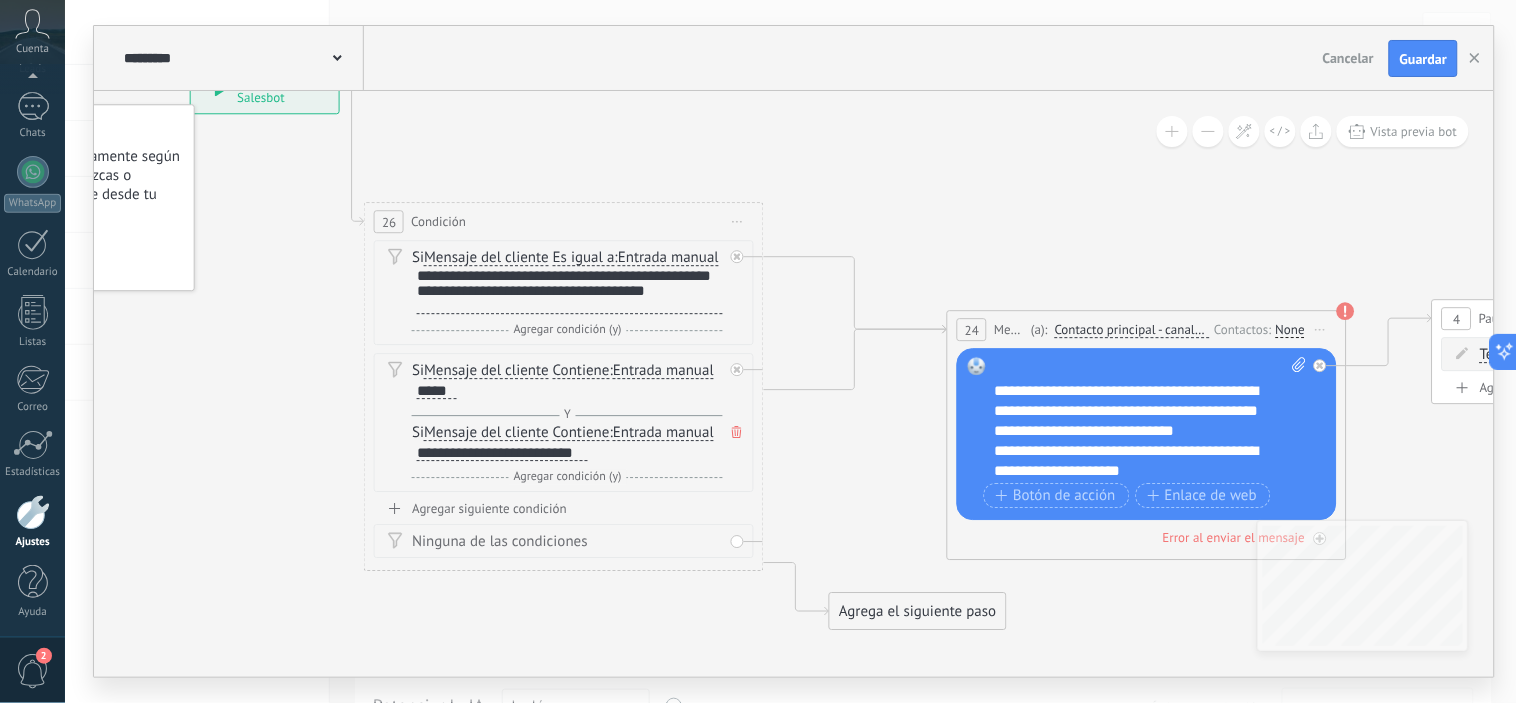 scroll, scrollTop: 112, scrollLeft: 0, axis: vertical 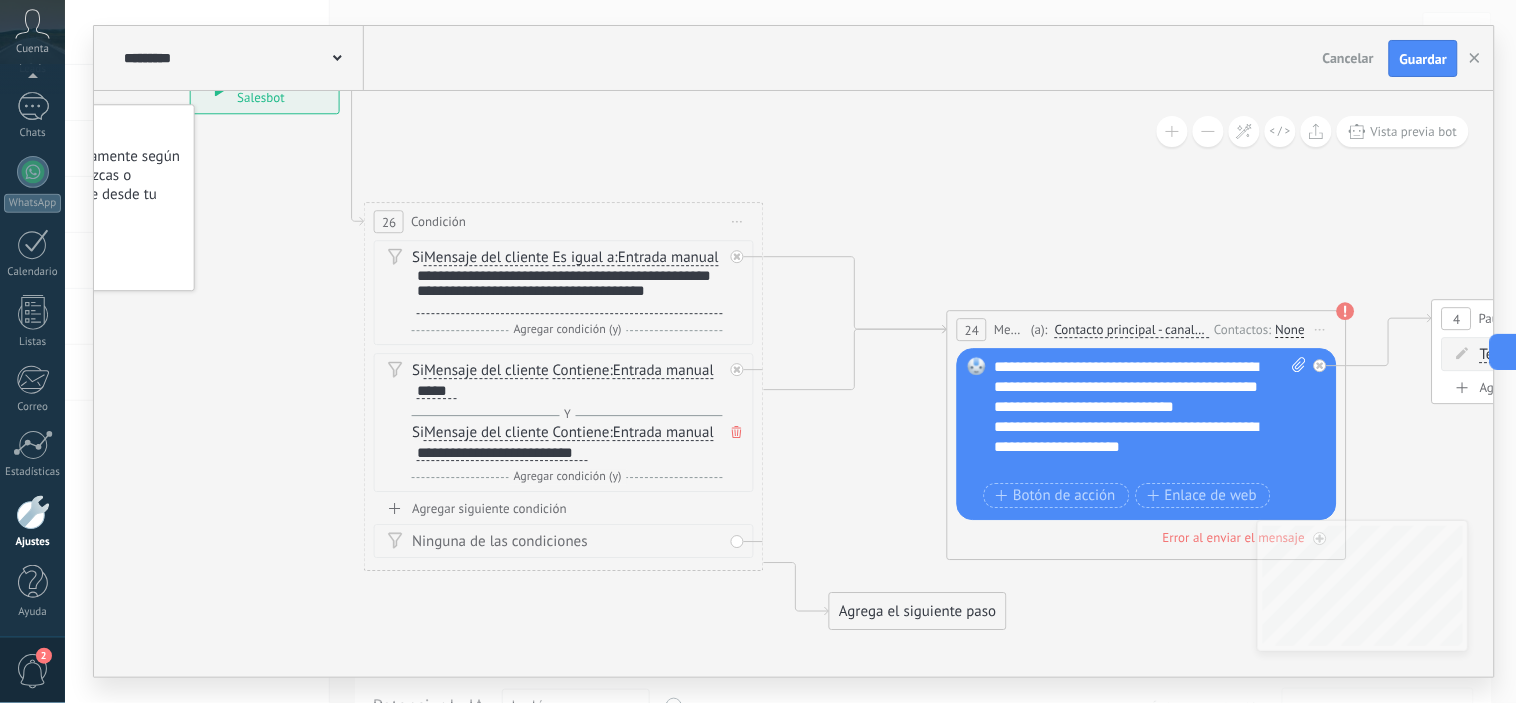 click on "**********" at bounding box center (1132, 388) 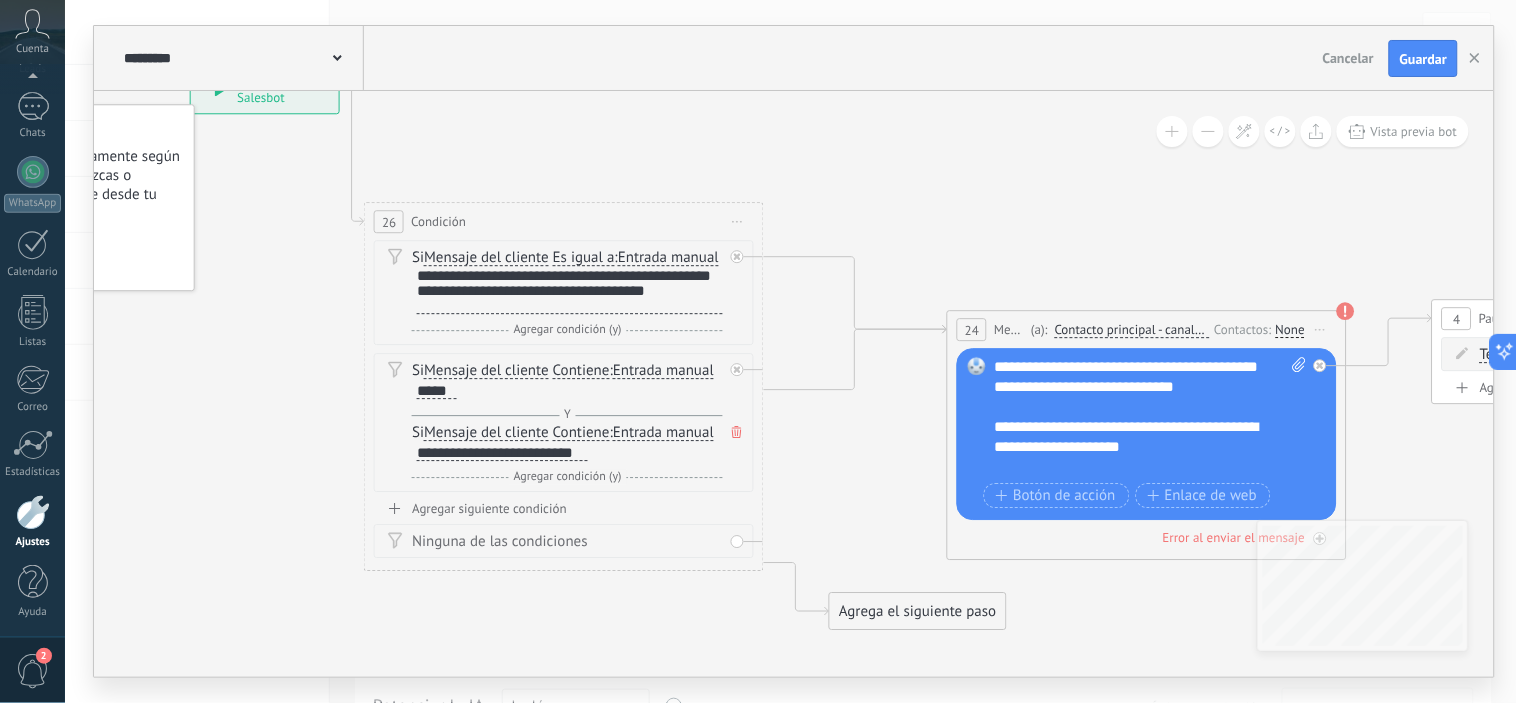 scroll, scrollTop: 140, scrollLeft: 0, axis: vertical 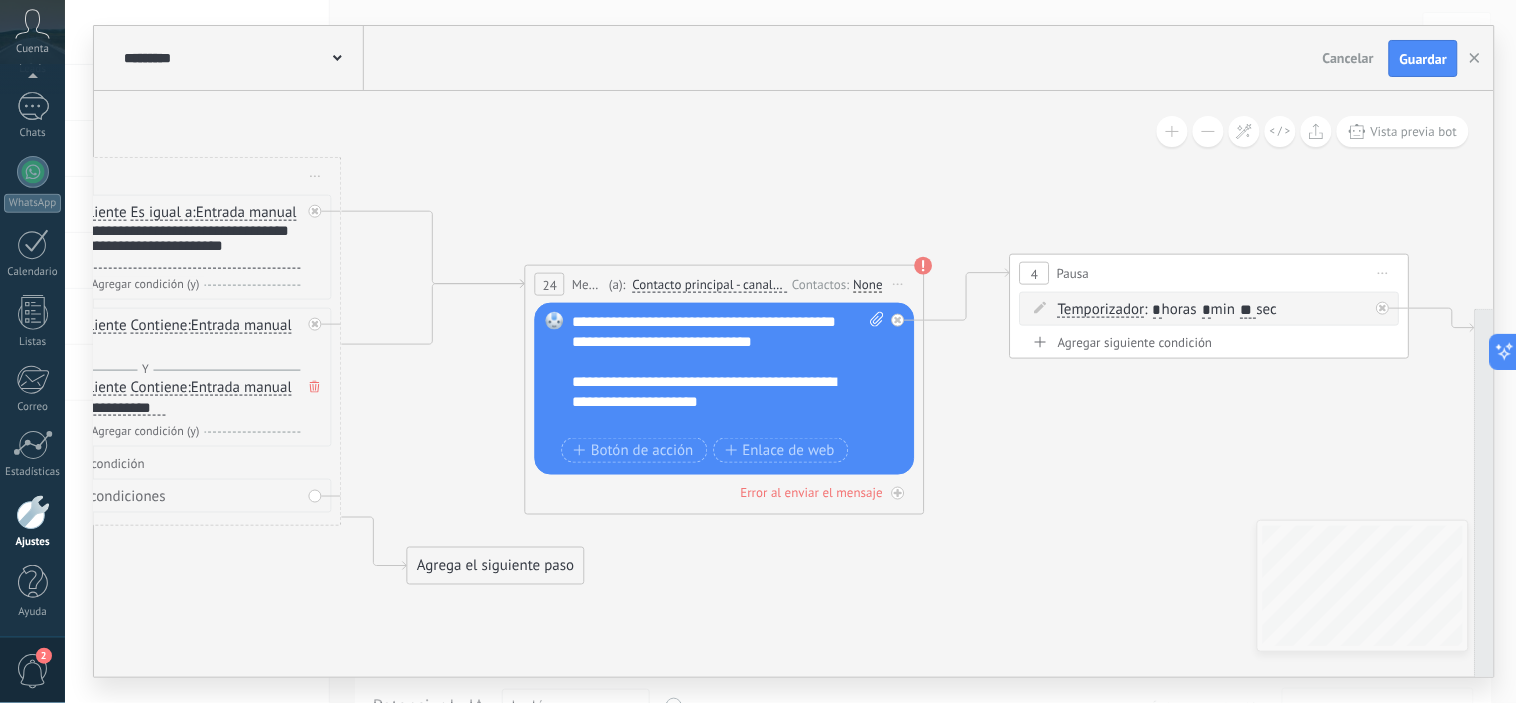 drag, startPoint x: 885, startPoint y: 492, endPoint x: 715, endPoint y: 424, distance: 183.0956 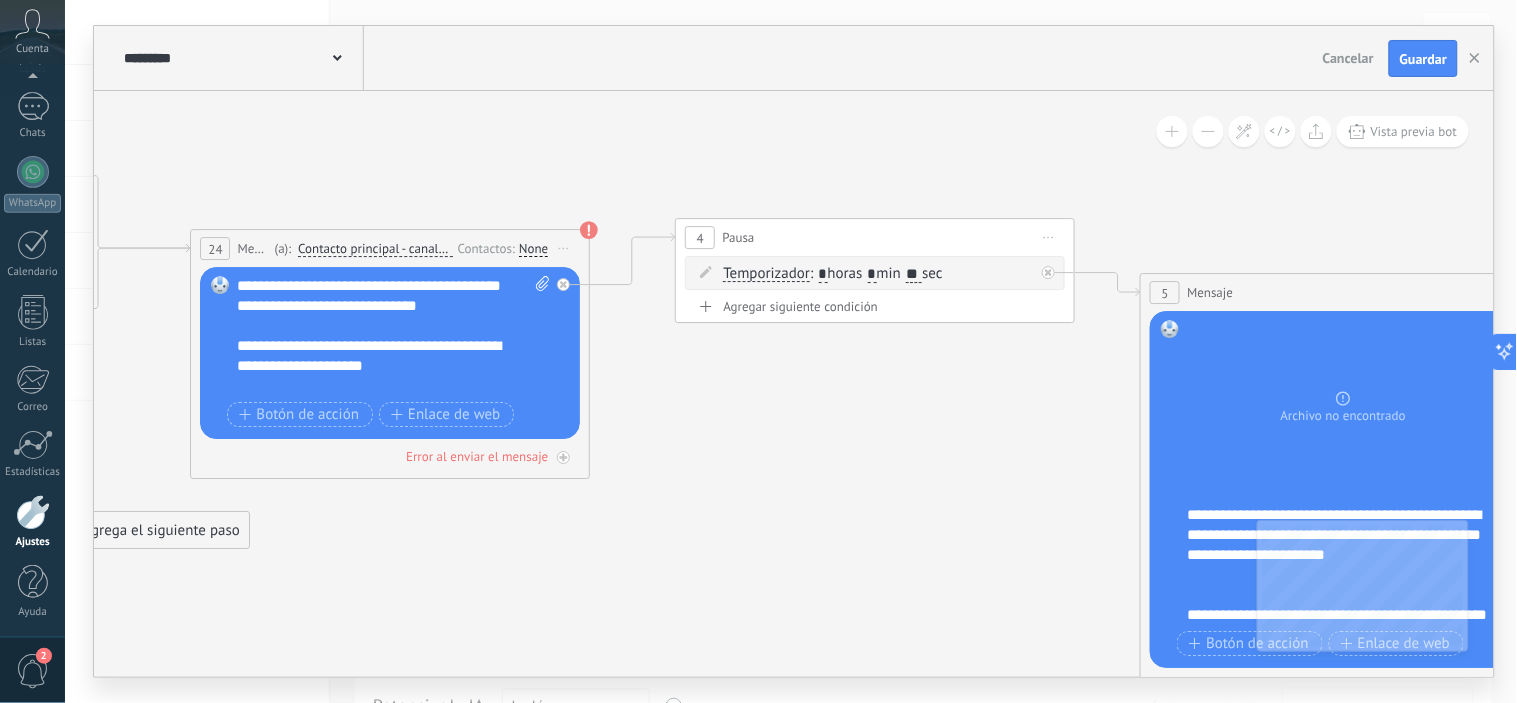 drag, startPoint x: 1122, startPoint y: 424, endPoint x: 786, endPoint y: 393, distance: 337.42703 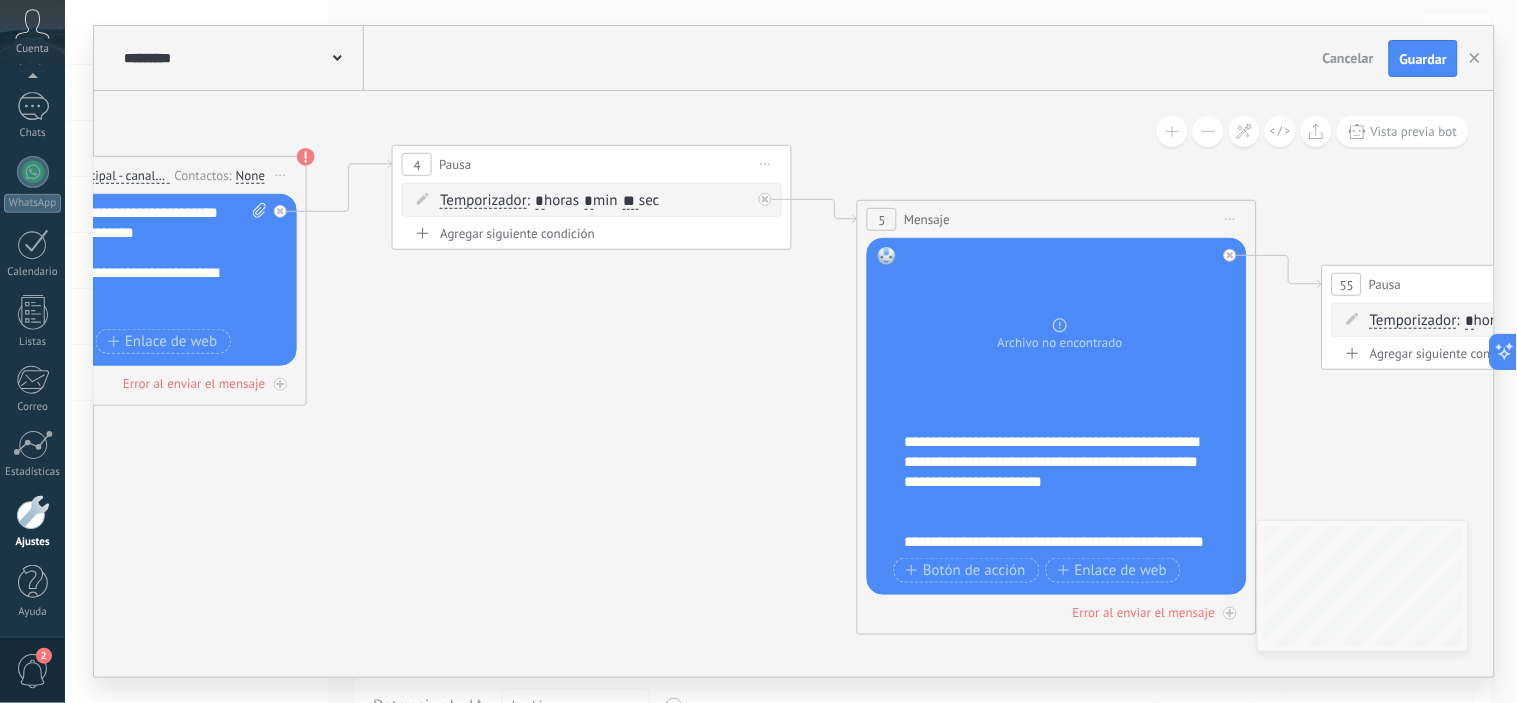 drag, startPoint x: 985, startPoint y: 403, endPoint x: 701, endPoint y: 327, distance: 293.9932 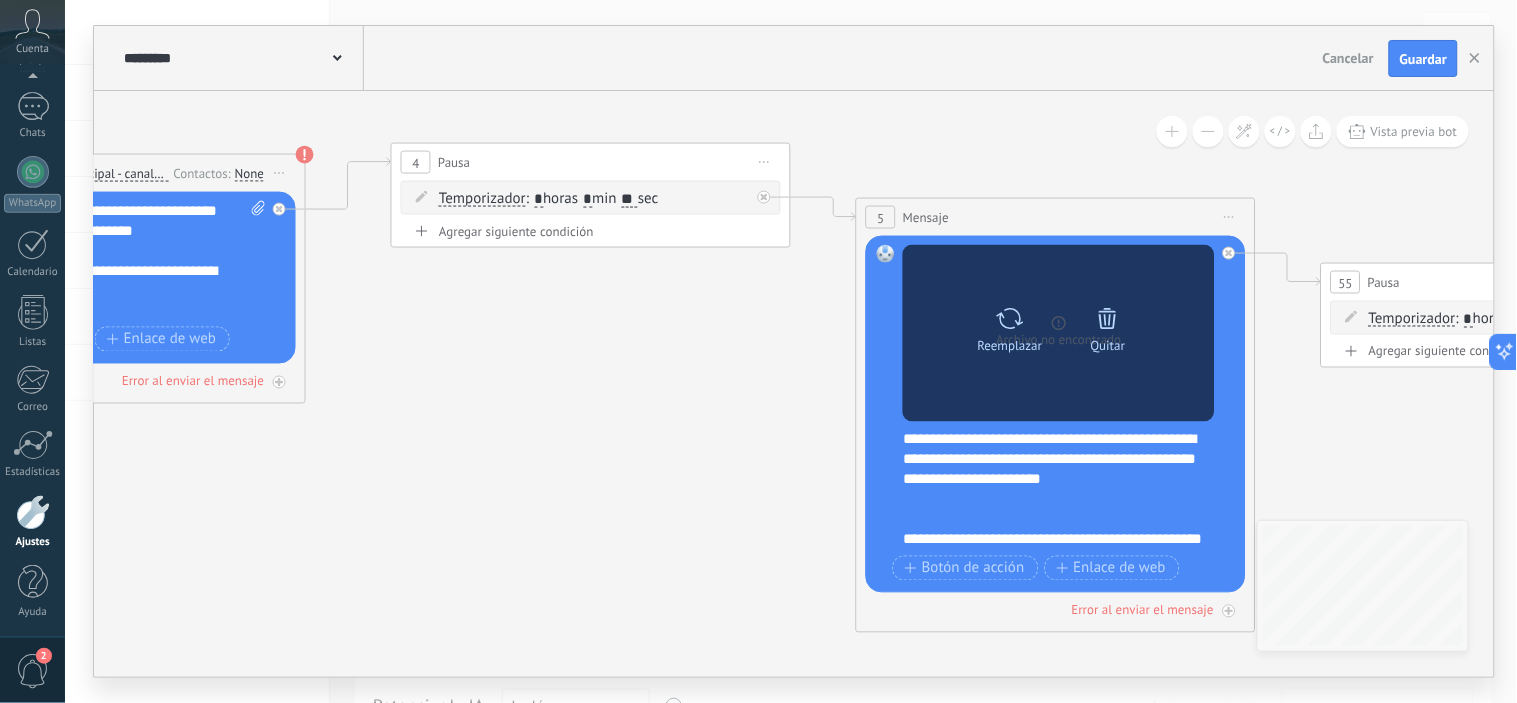click 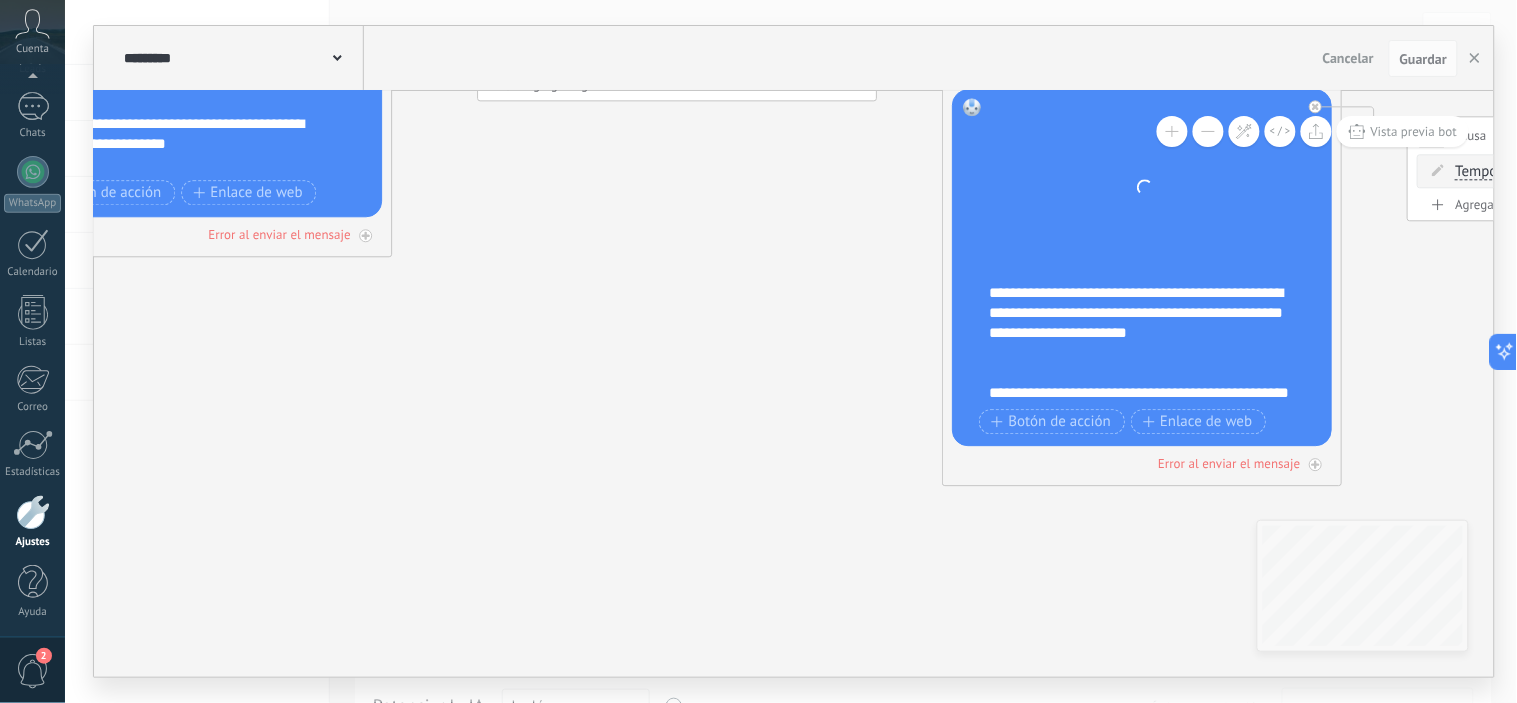 drag, startPoint x: 584, startPoint y: 282, endPoint x: 664, endPoint y: 283, distance: 80.00625 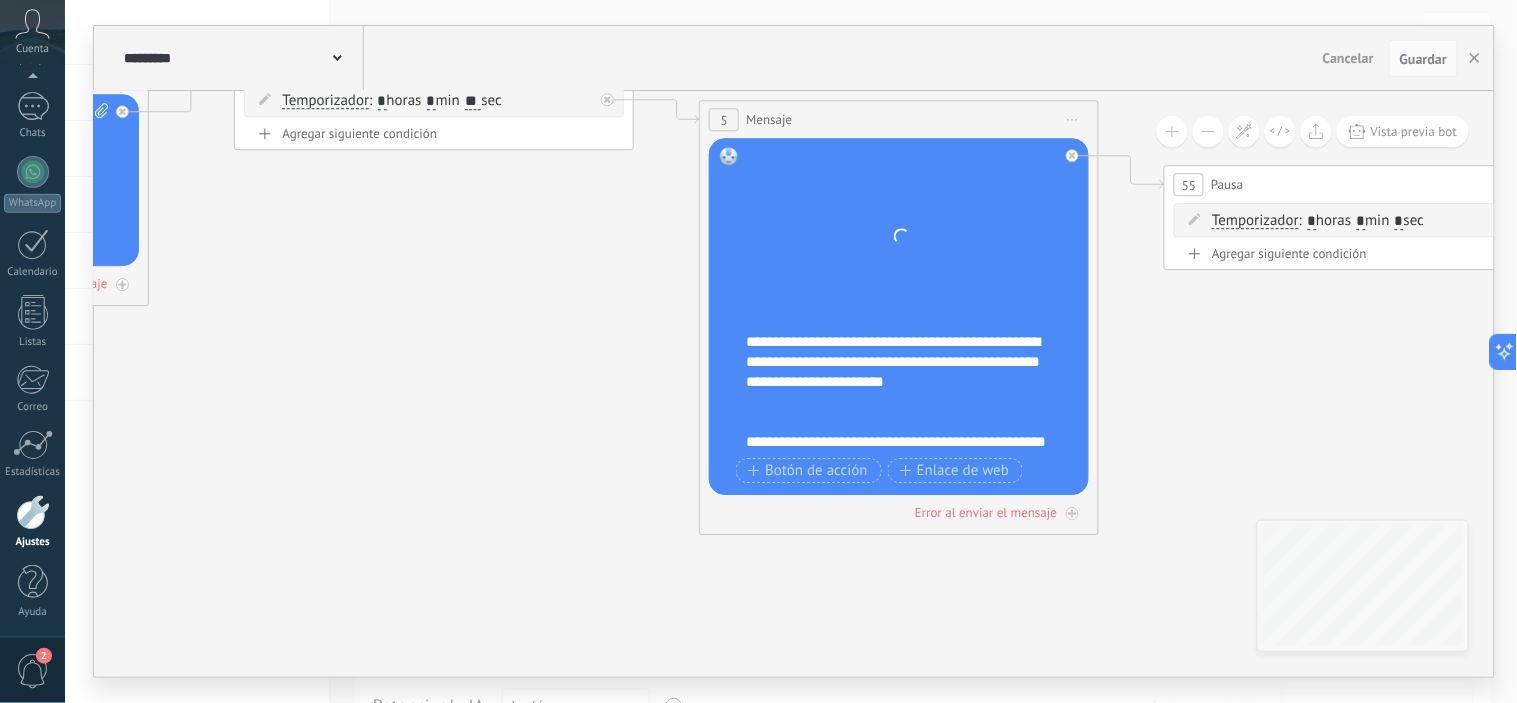 drag, startPoint x: 818, startPoint y: 327, endPoint x: 575, endPoint y: 376, distance: 247.8911 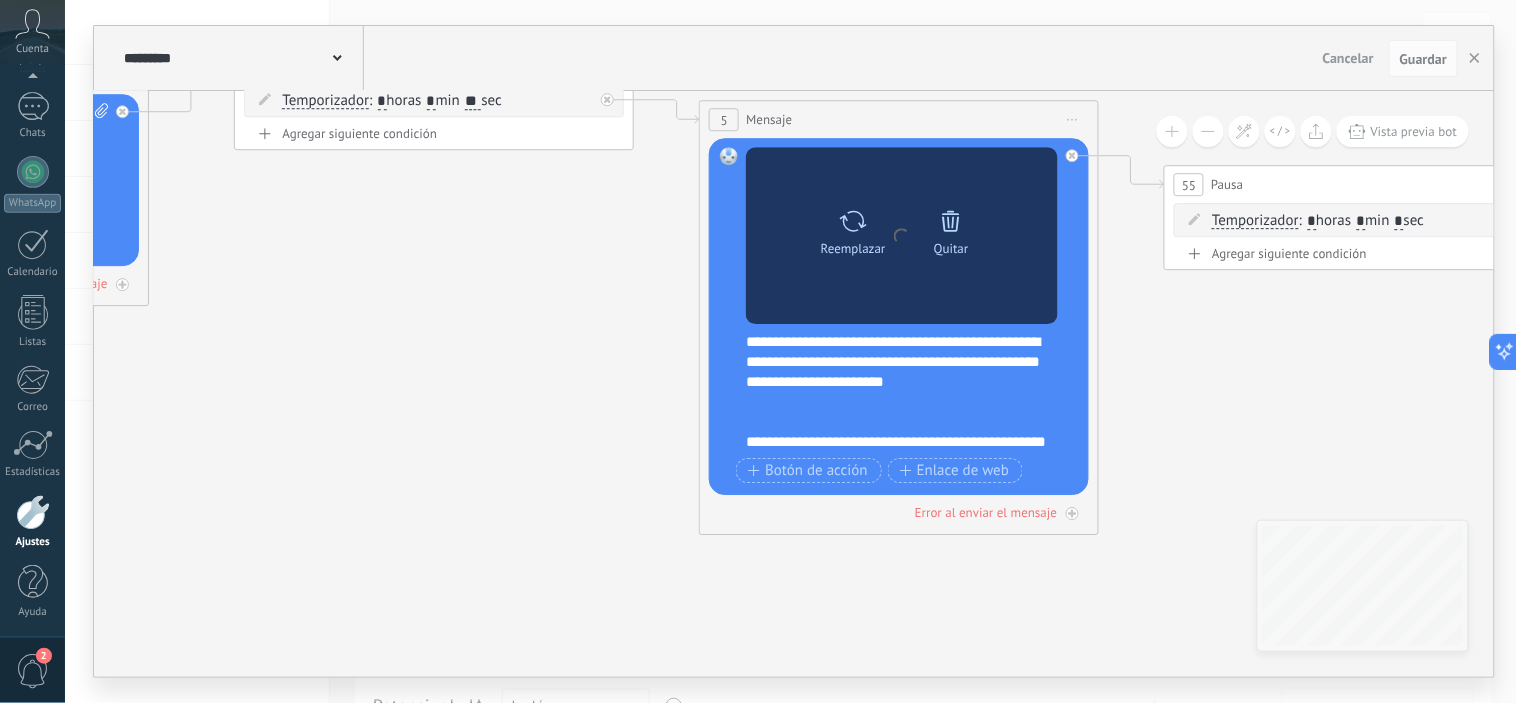 click 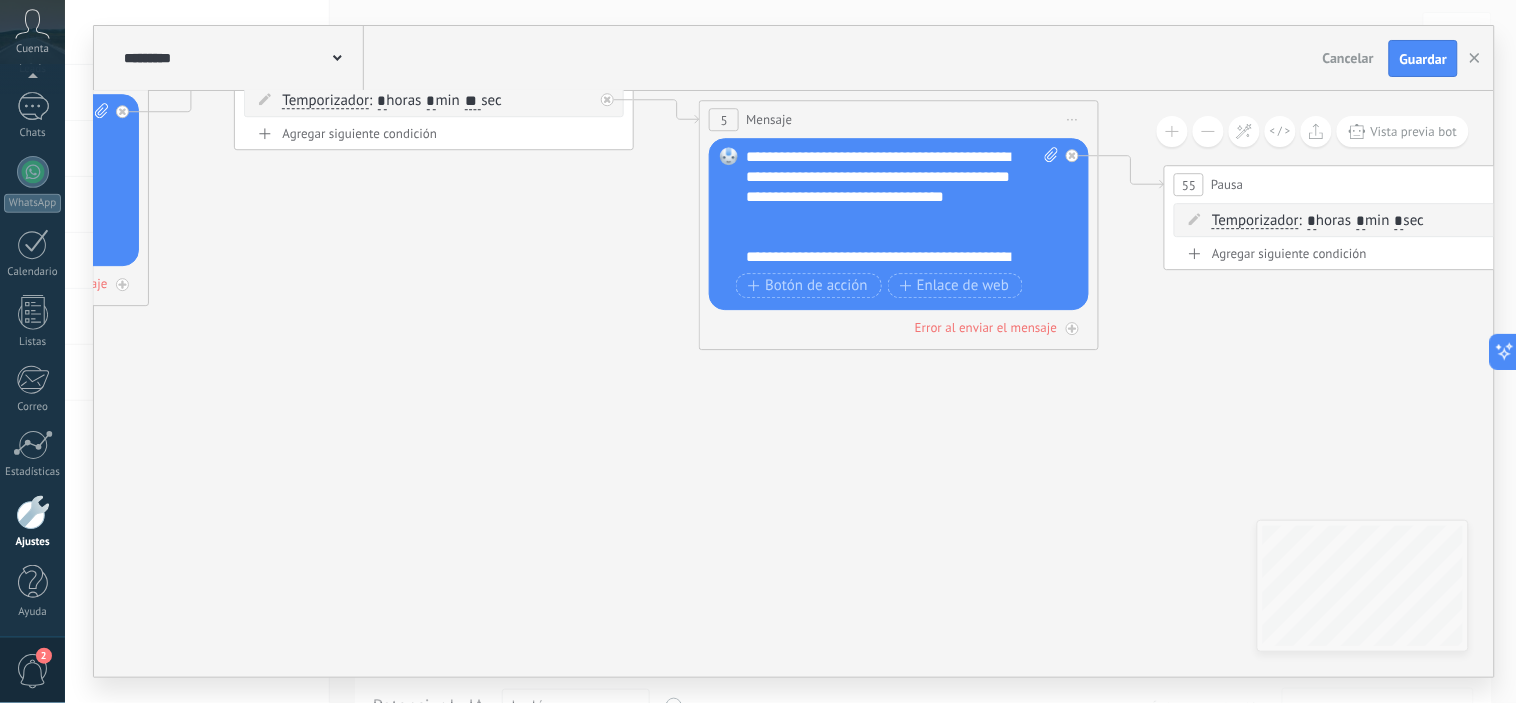 click at bounding box center (1048, 208) 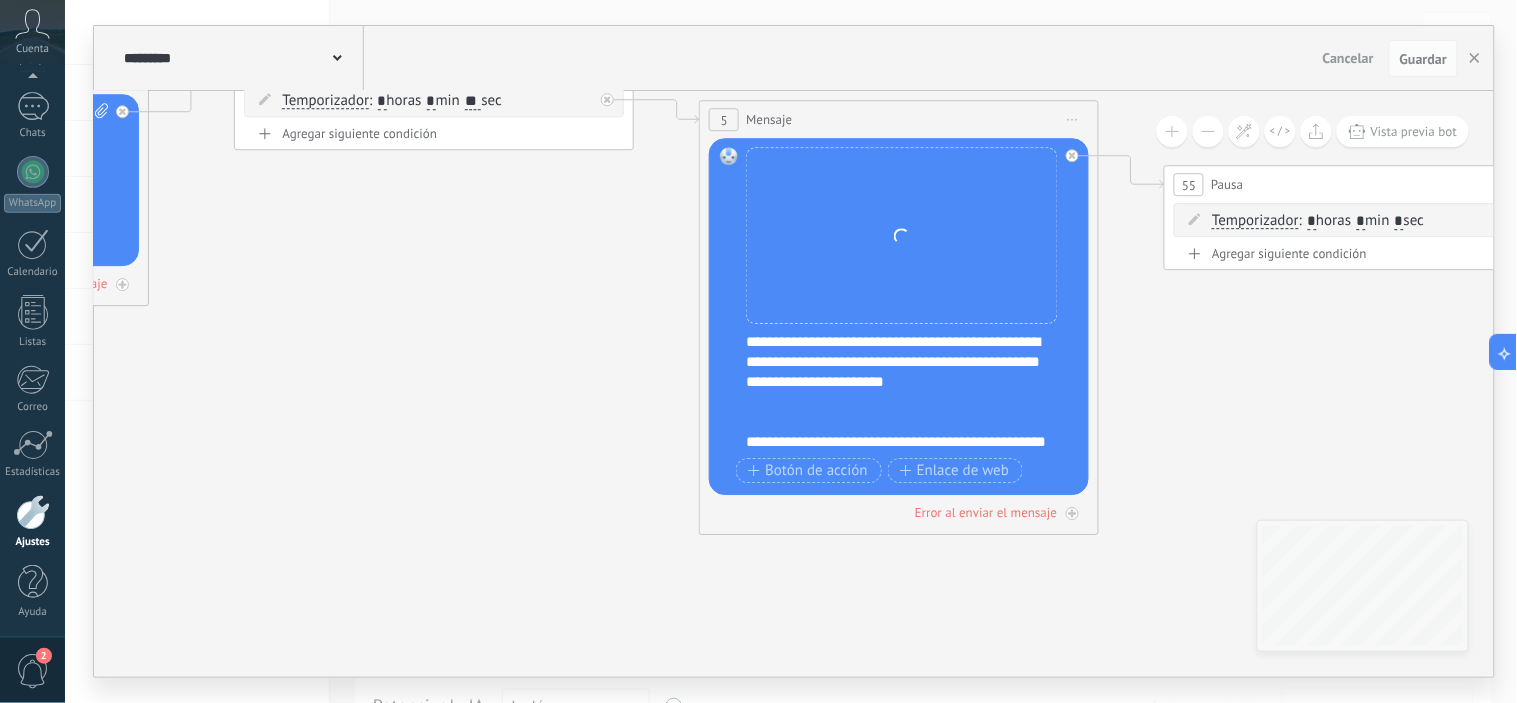 click on "Reemplazar
Quitar
Convertir a mensaje de voz
Arrastre la imagen aquí para adjuntarla.
Añadir imagen
Subir
Arrastrar y soltar
Archivo no encontrado" at bounding box center (902, 236) 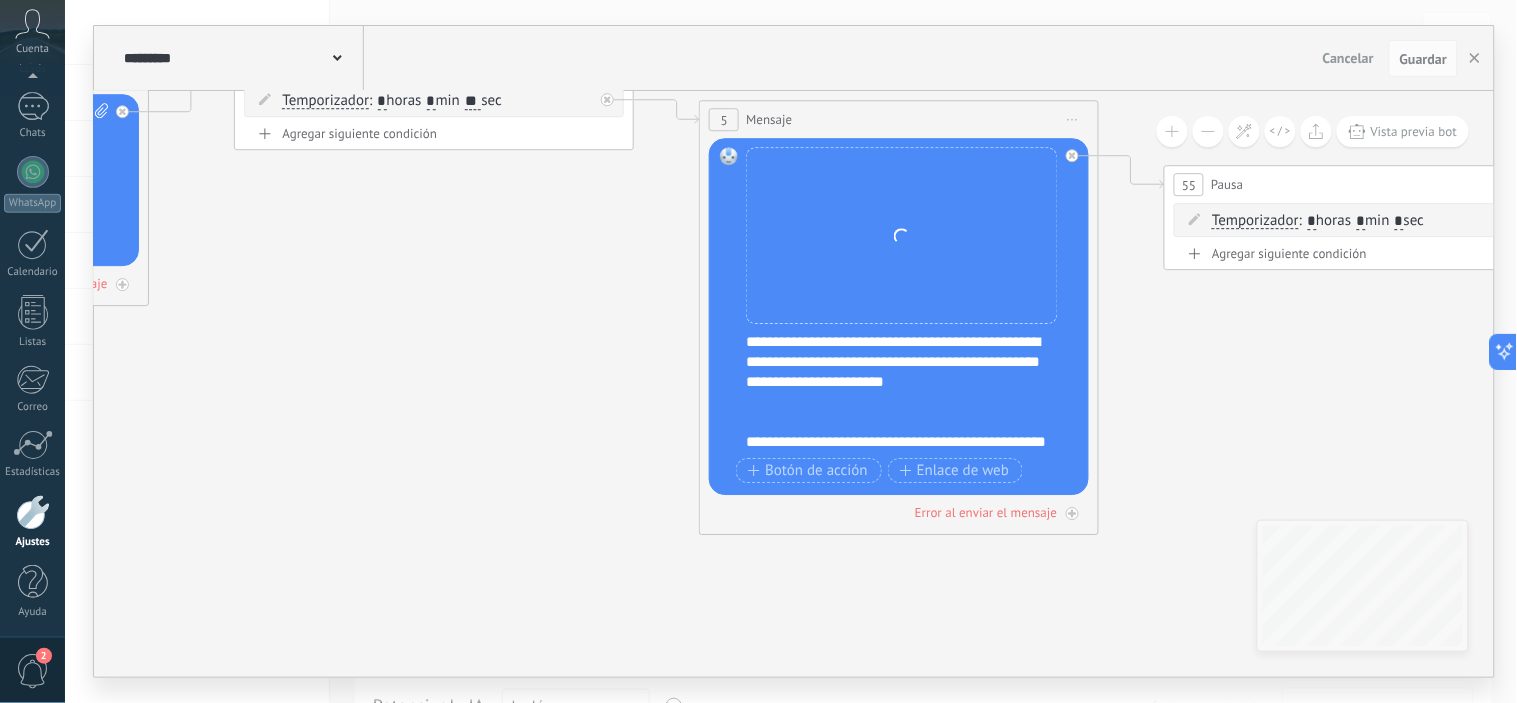 drag, startPoint x: 875, startPoint y: 228, endPoint x: 811, endPoint y: 315, distance: 108.00463 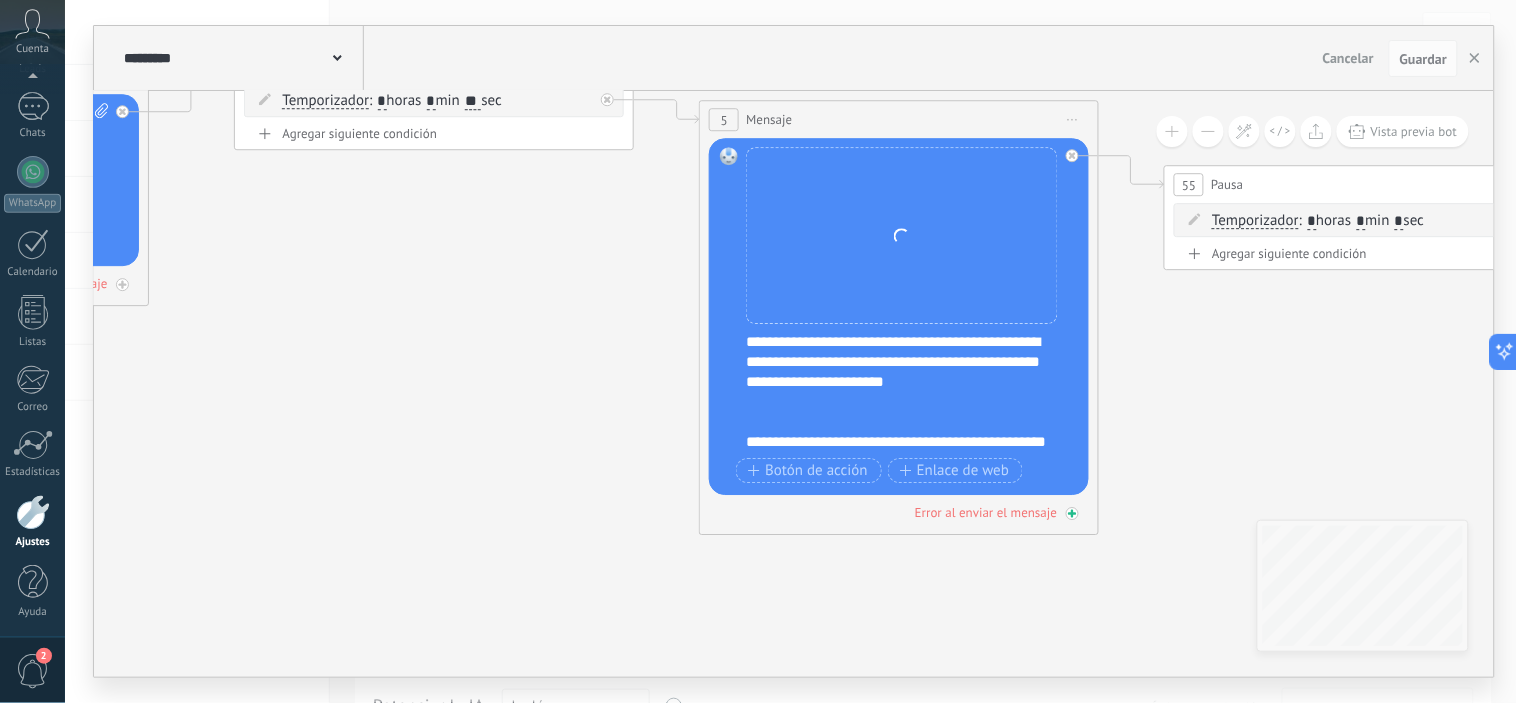 click on "Error al enviar el mensaje" at bounding box center [986, 513] 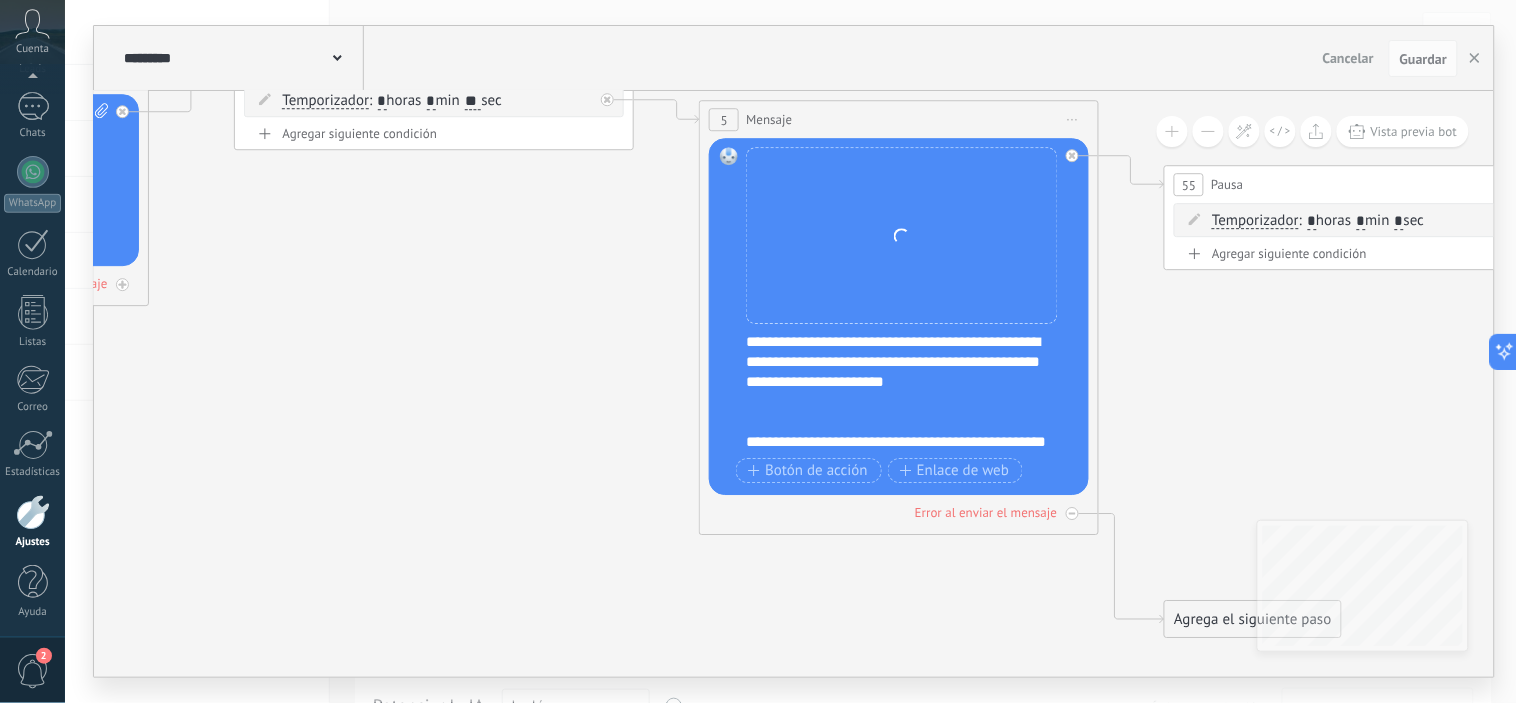 click on "Error al enviar el mensaje" at bounding box center [986, 513] 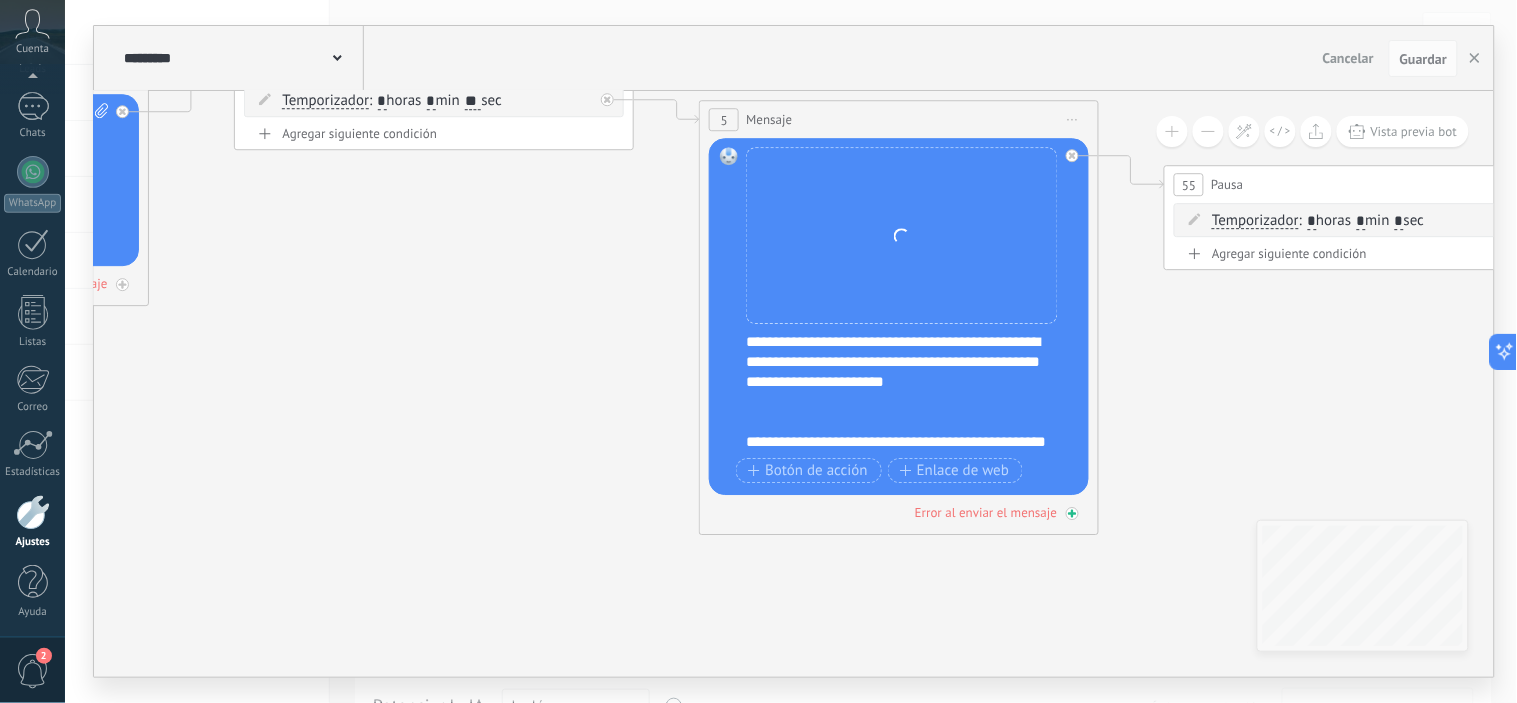 click on "Error al enviar el mensaje" at bounding box center (986, 513) 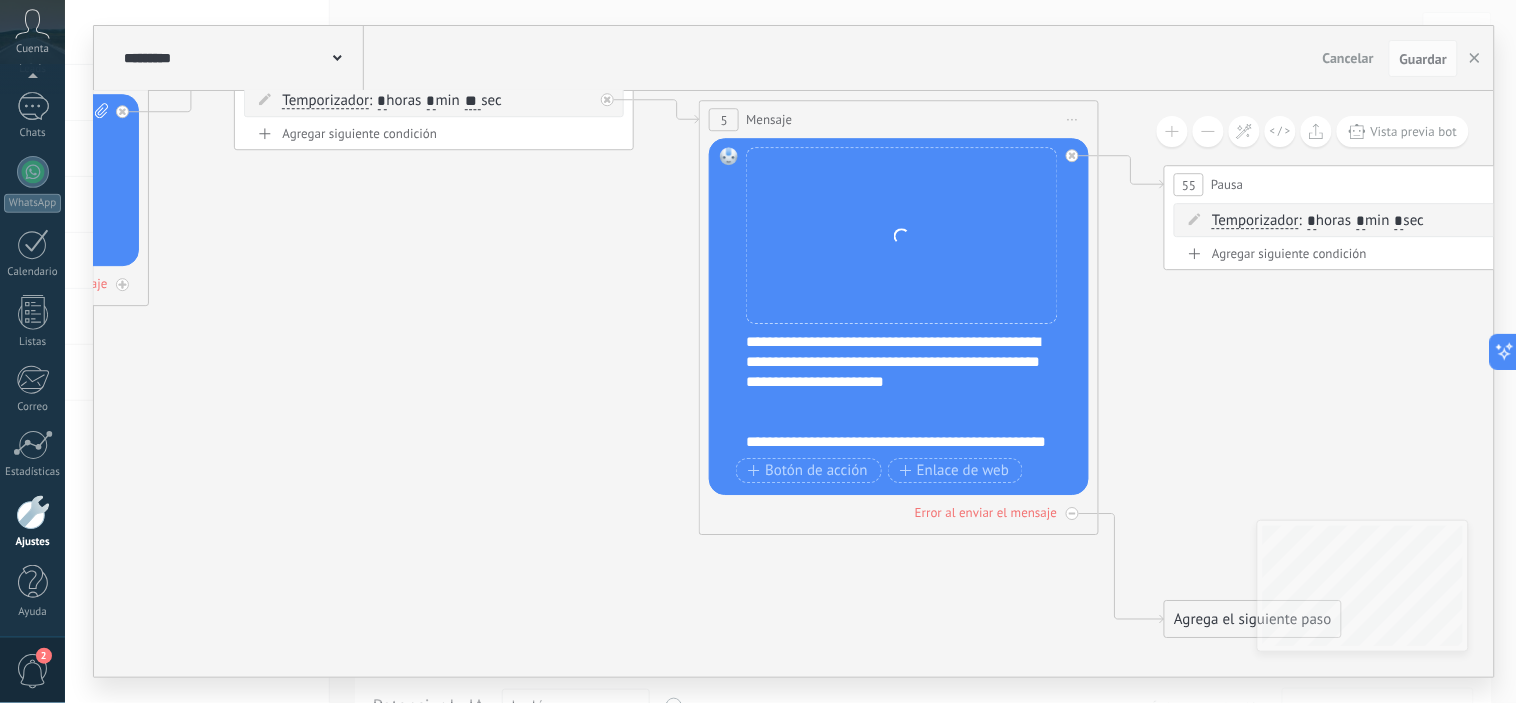 click on "Reemplazar
Quitar
Convertir a mensaje de voz
Arrastre la imagen aquí para adjuntarla.
Añadir imagen
Subir
Arrastrar y soltar
Archivo no encontrado" at bounding box center [902, 236] 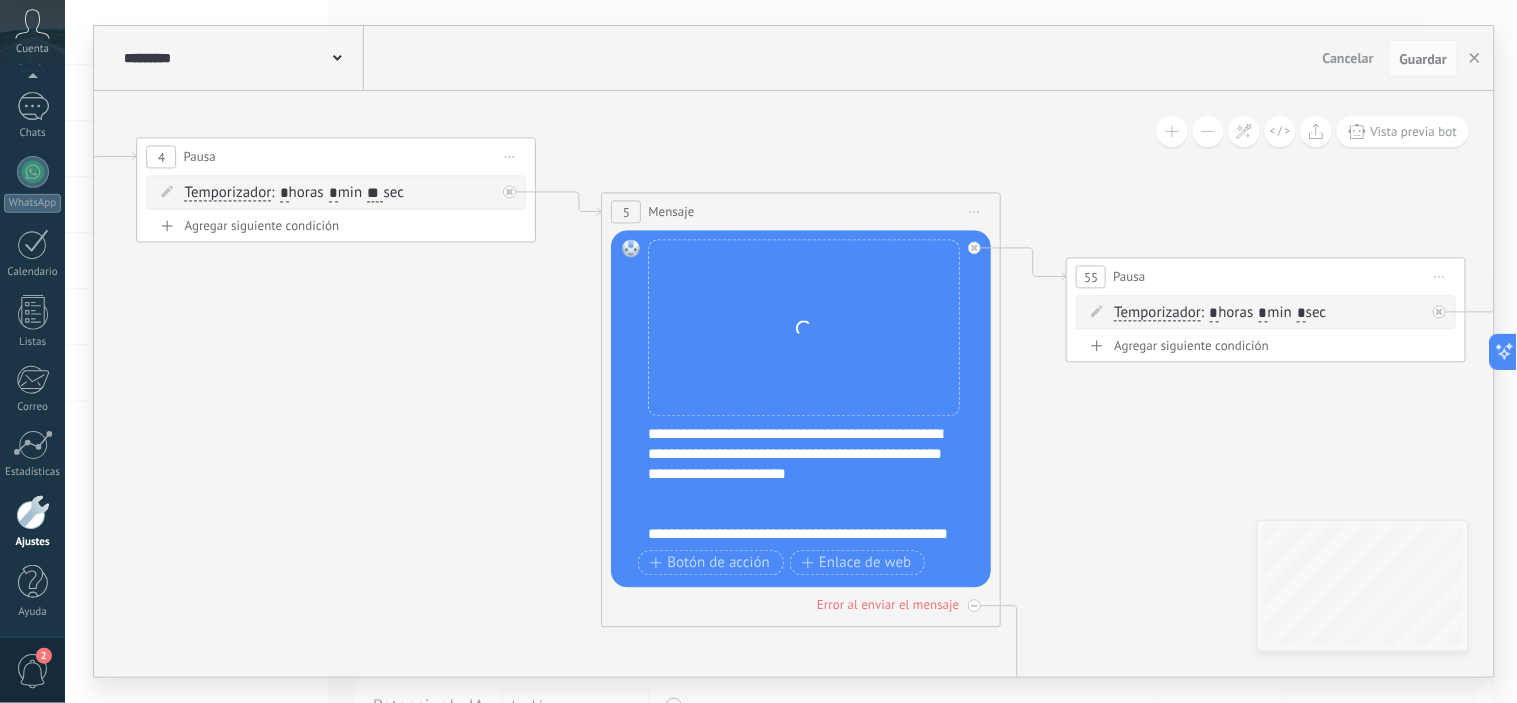 drag, startPoint x: 524, startPoint y: 300, endPoint x: 472, endPoint y: 326, distance: 58.137768 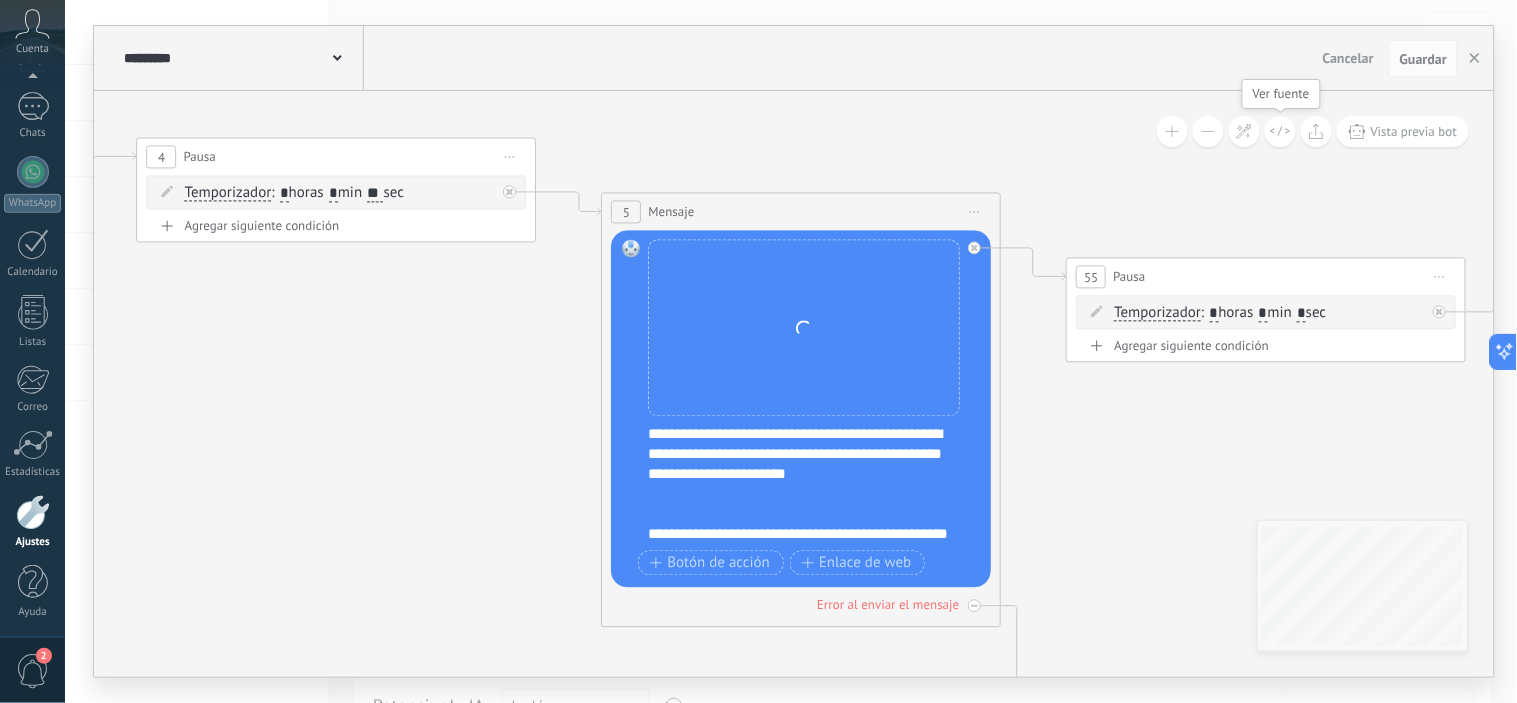 click at bounding box center [1280, 131] 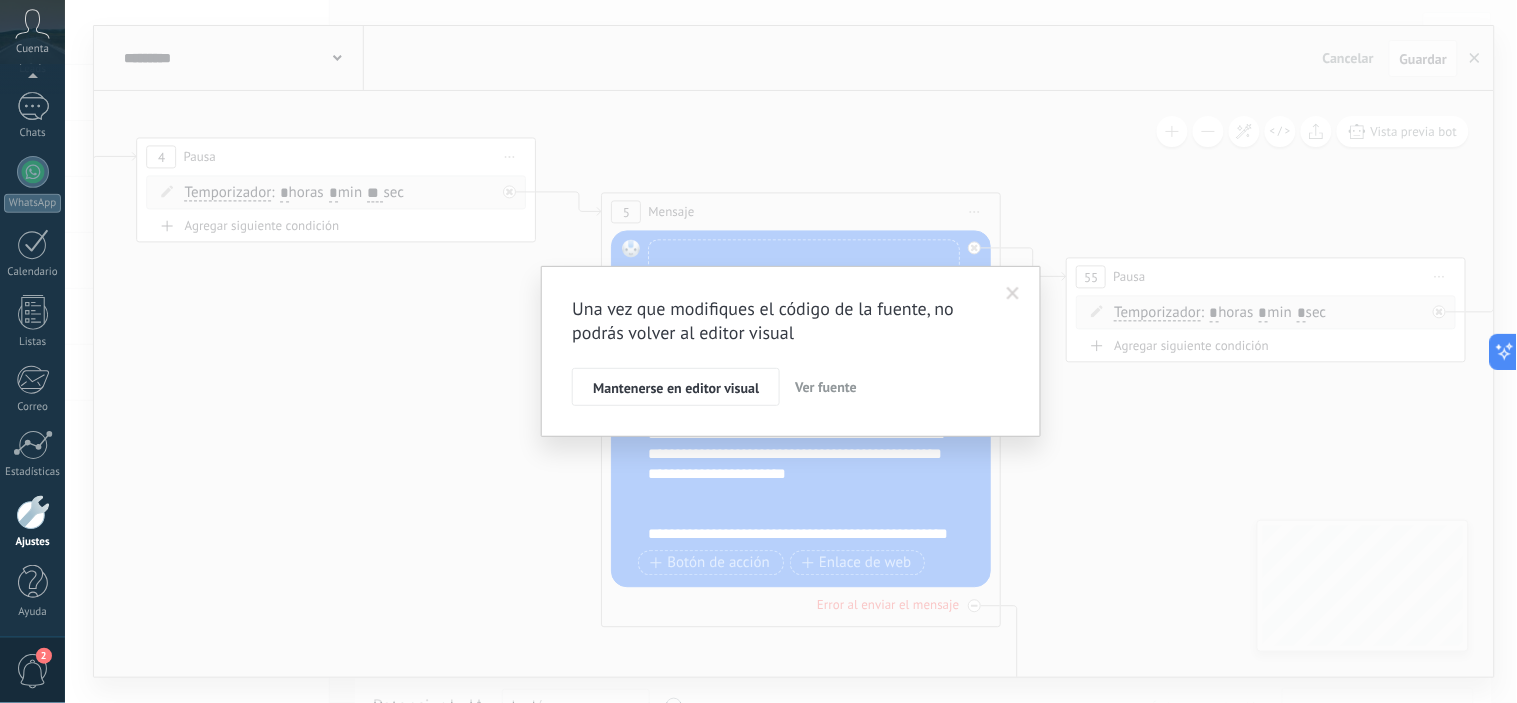 click at bounding box center (1013, 294) 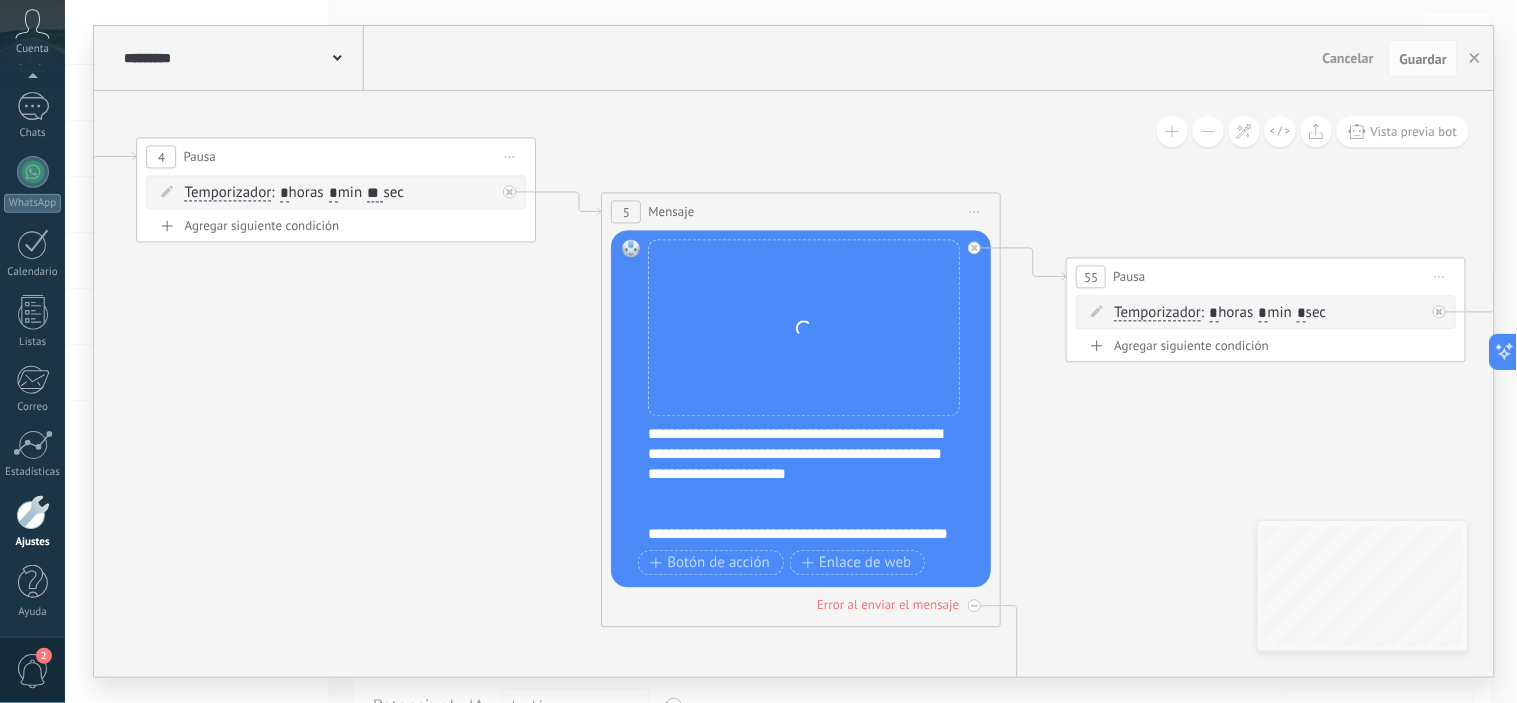 click on "Reemplazar
Quitar
Convertir a mensaje de voz
Arrastre la imagen aquí para adjuntarla.
Añadir imagen
Subir
Arrastrar y soltar
Archivo no encontrado" at bounding box center (805, 328) 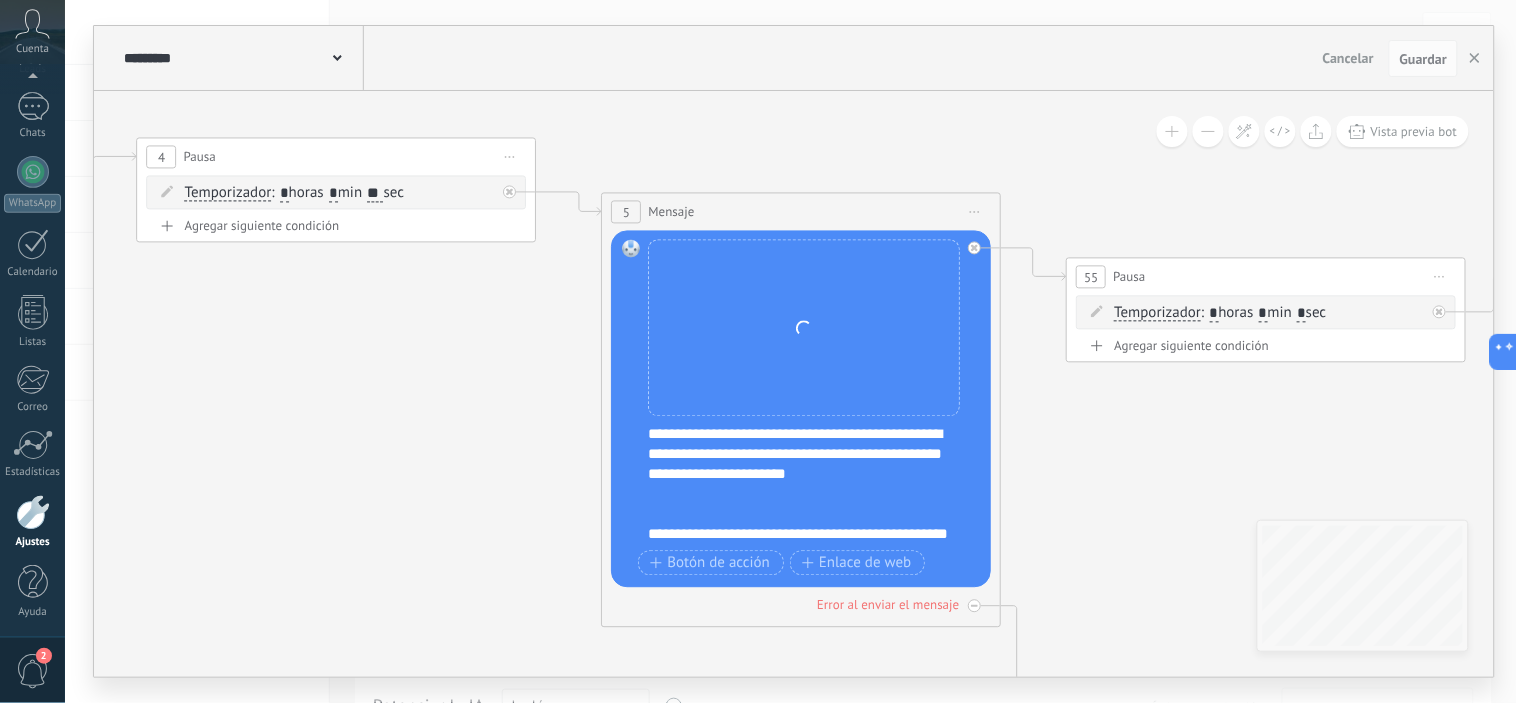 click on "Reemplazar
Quitar
Convertir a mensaje de voz
Arrastre la imagen aquí para adjuntarla.
Añadir imagen
Subir
Arrastrar y soltar
Archivo no encontrado" at bounding box center (805, 328) 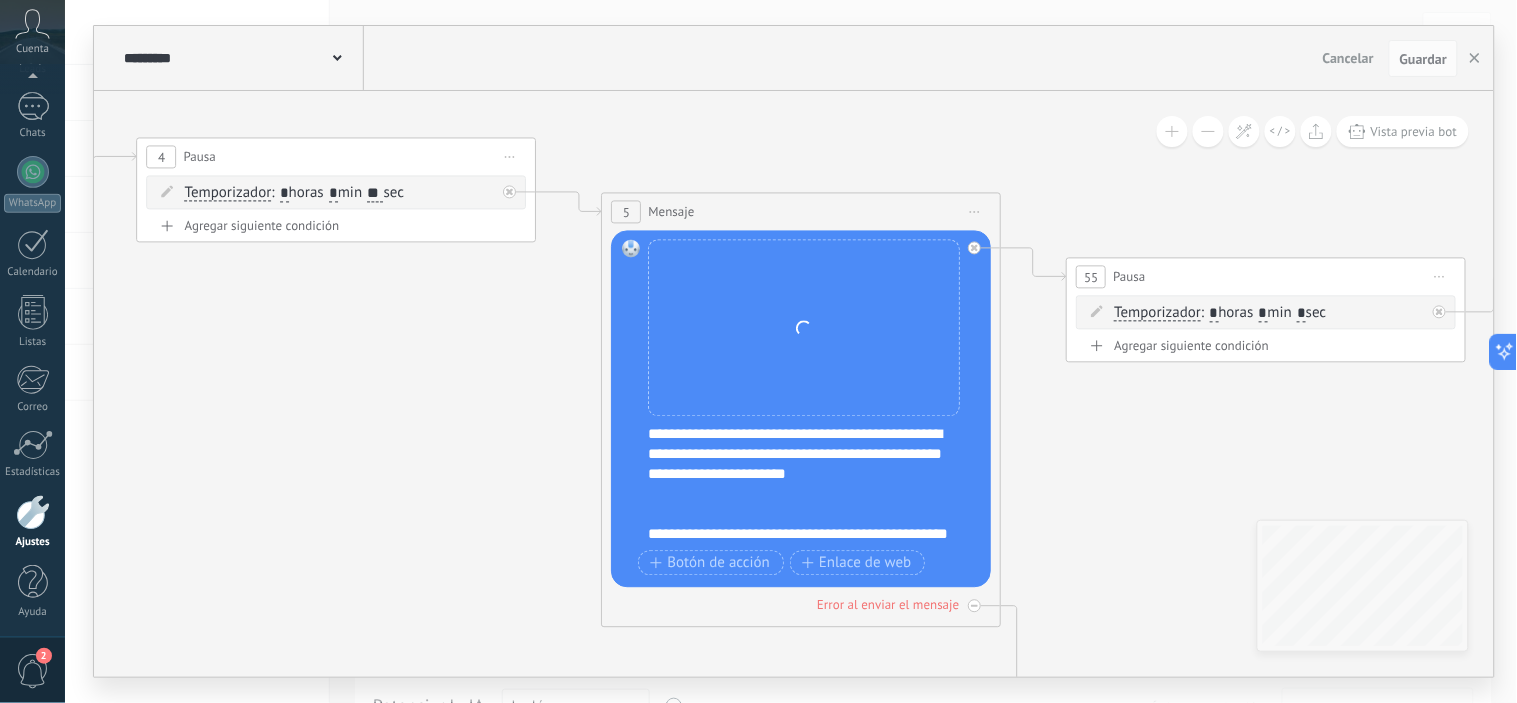 drag, startPoint x: 861, startPoint y: 340, endPoint x: 794, endPoint y: 327, distance: 68.24954 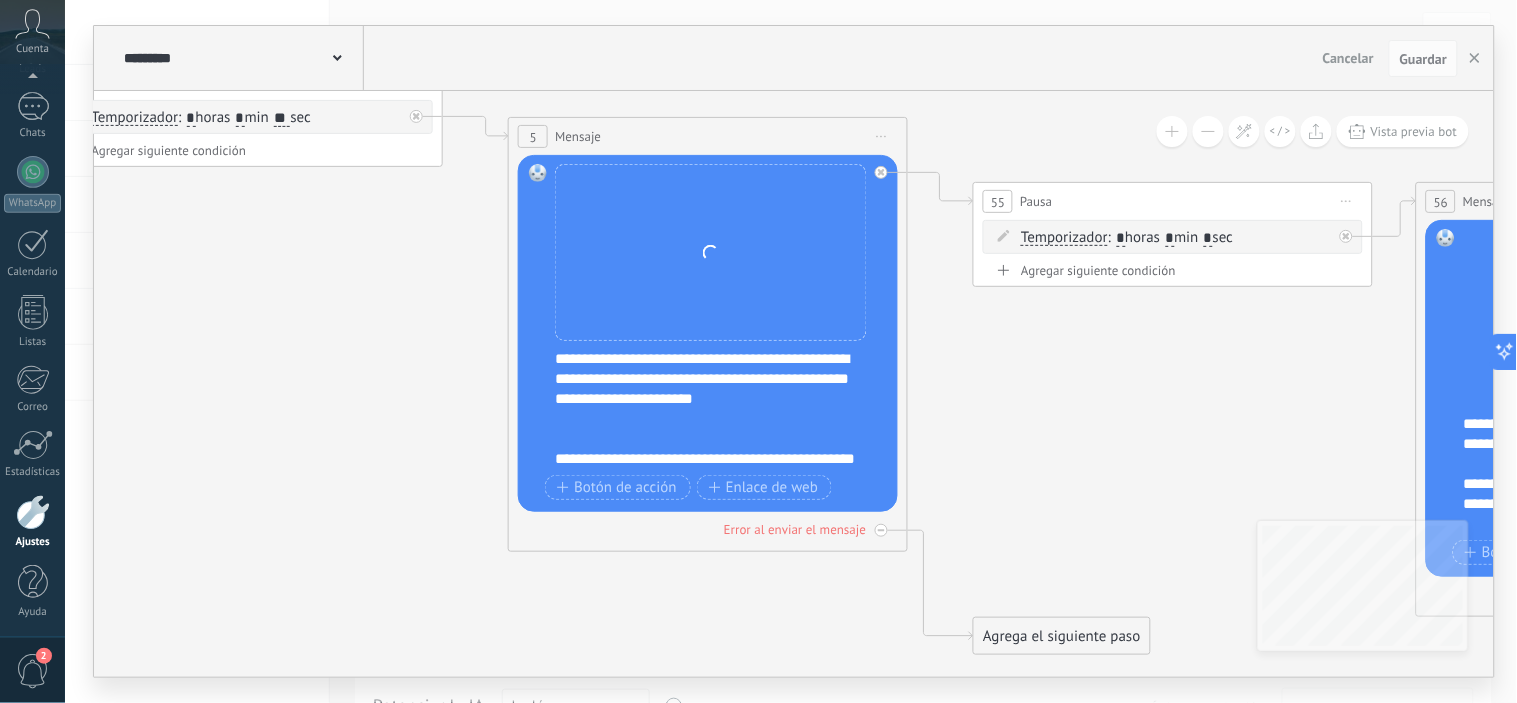 drag, startPoint x: 453, startPoint y: 473, endPoint x: 357, endPoint y: 393, distance: 124.964 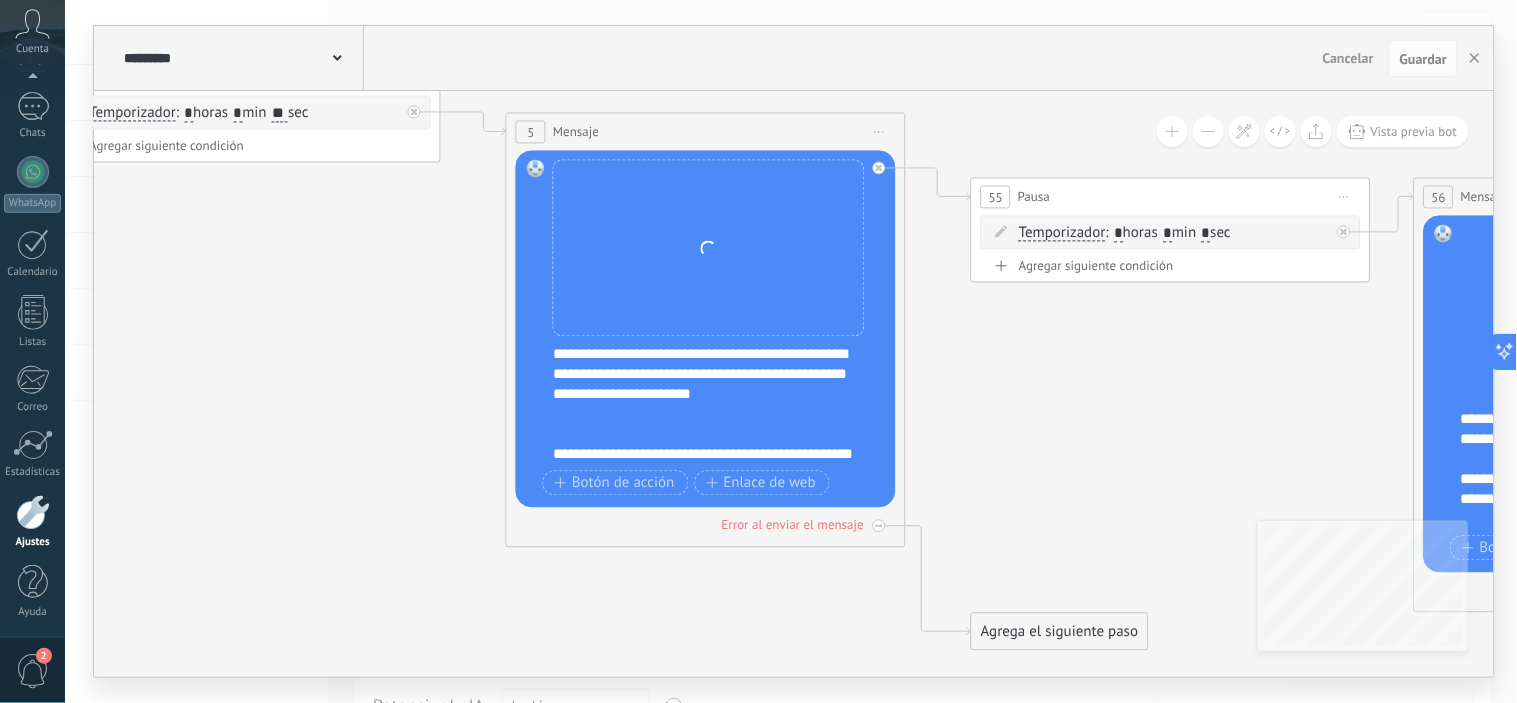 click on "5" at bounding box center (531, 132) 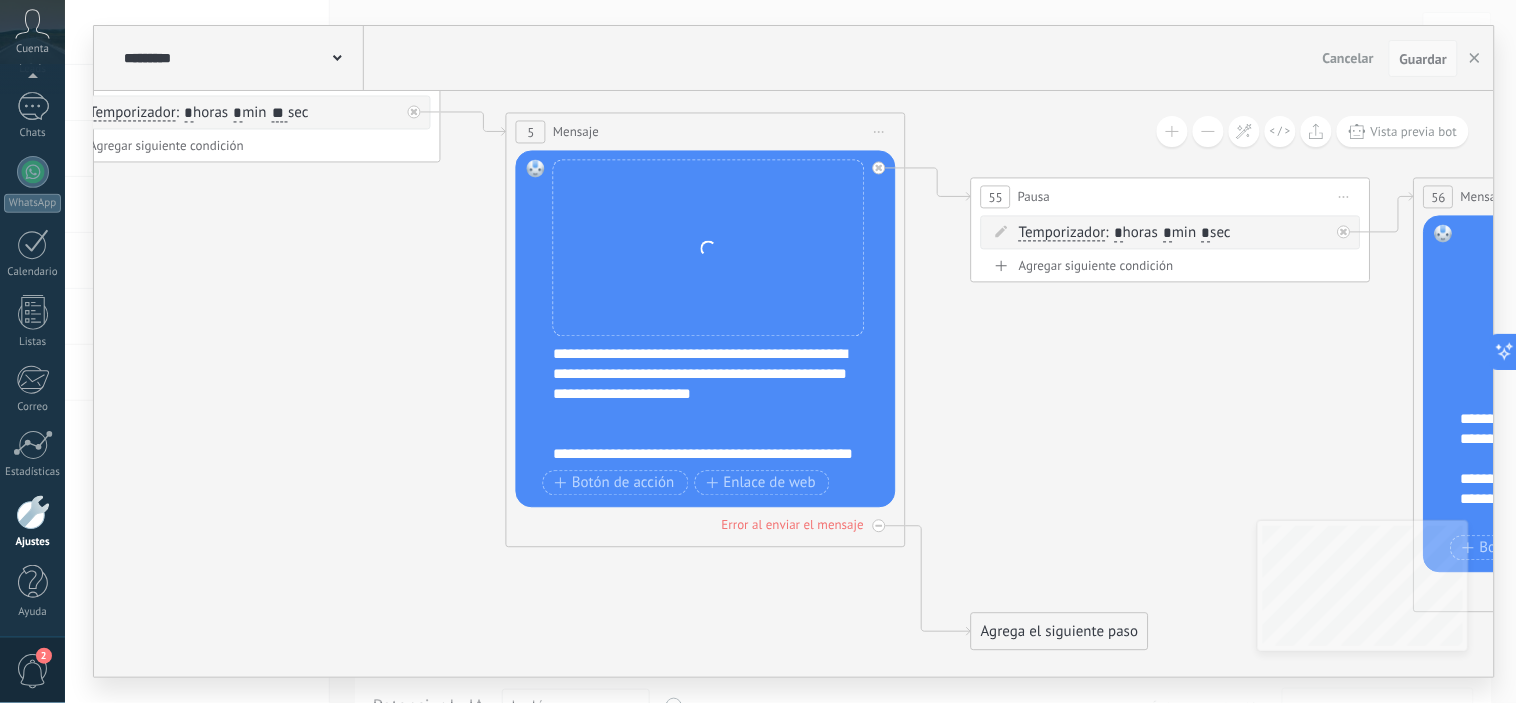 click on "Guardar" at bounding box center [1423, 59] 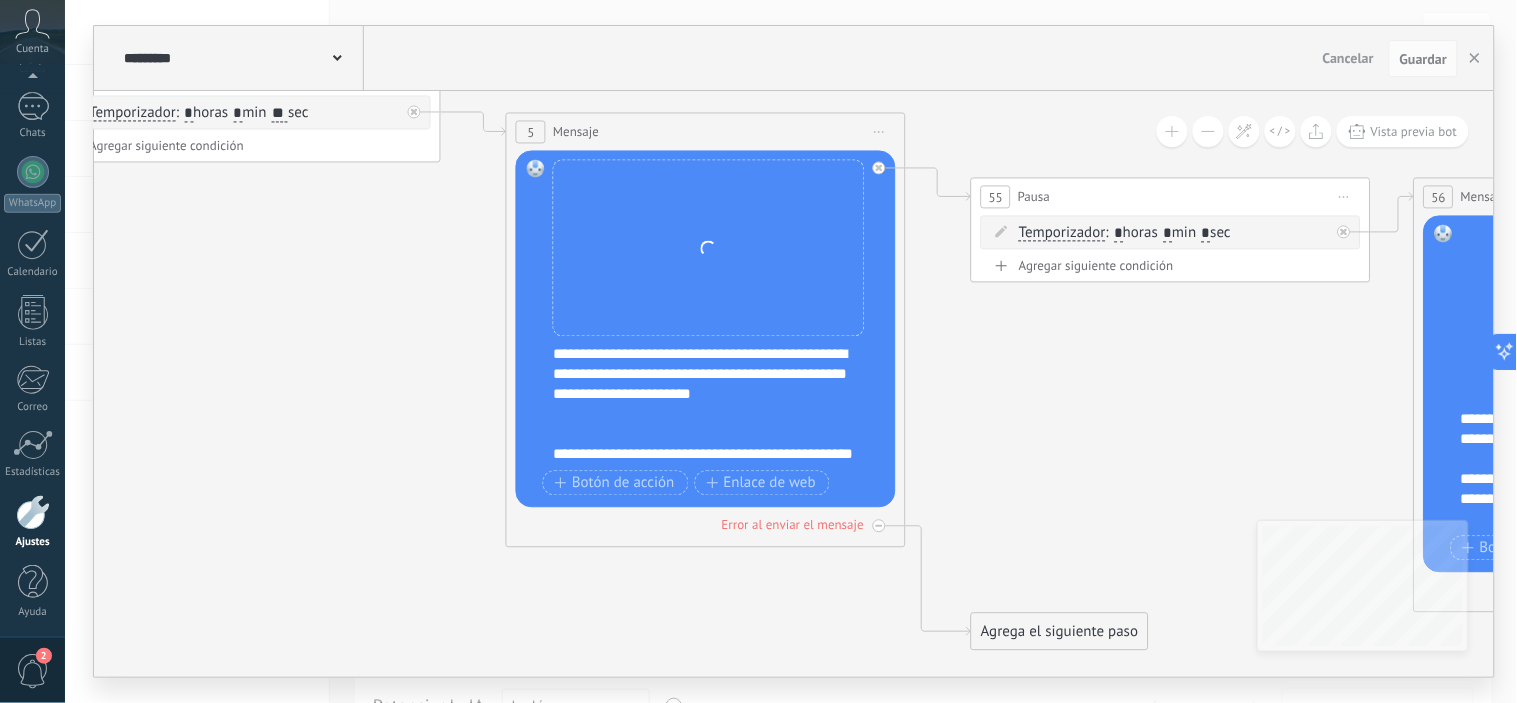 click on "Cancelar" at bounding box center (1348, 58) 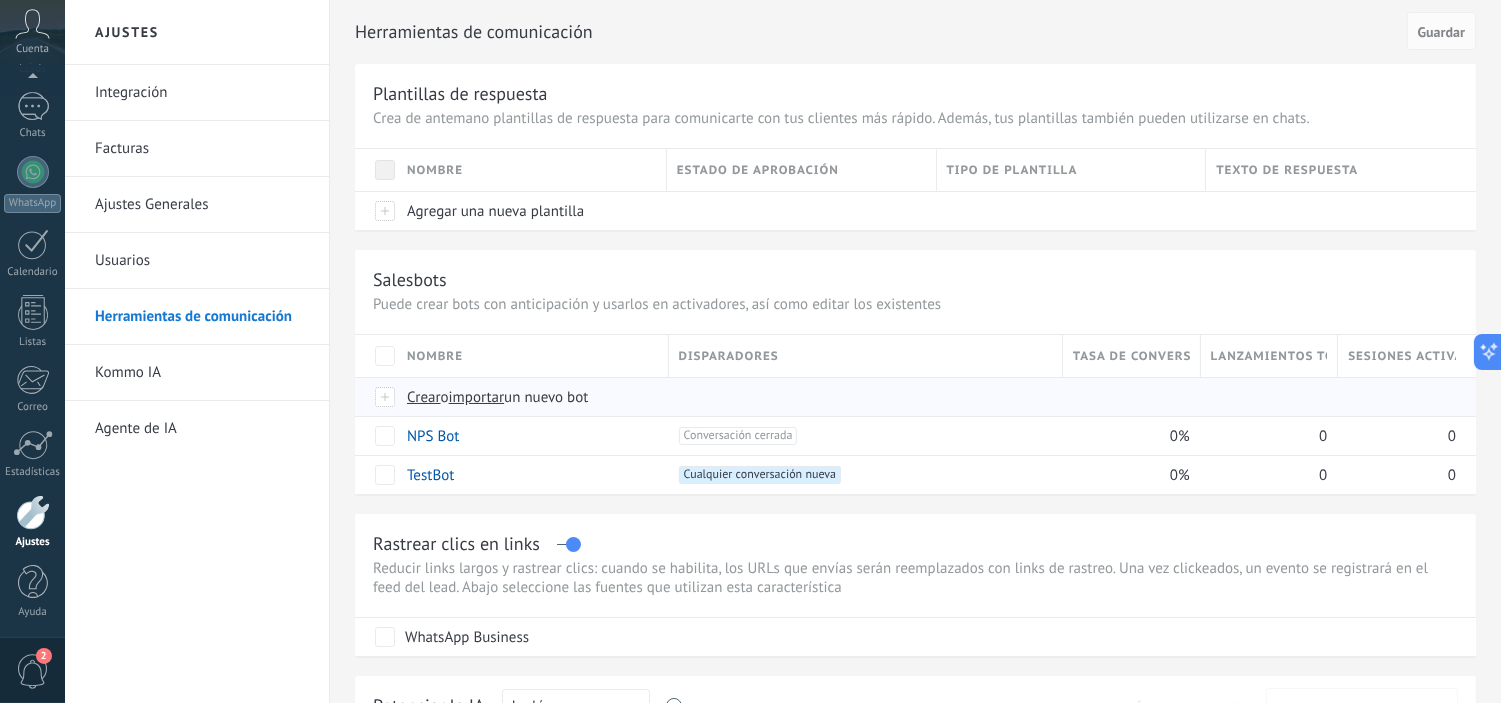 click on "importar" at bounding box center [477, 397] 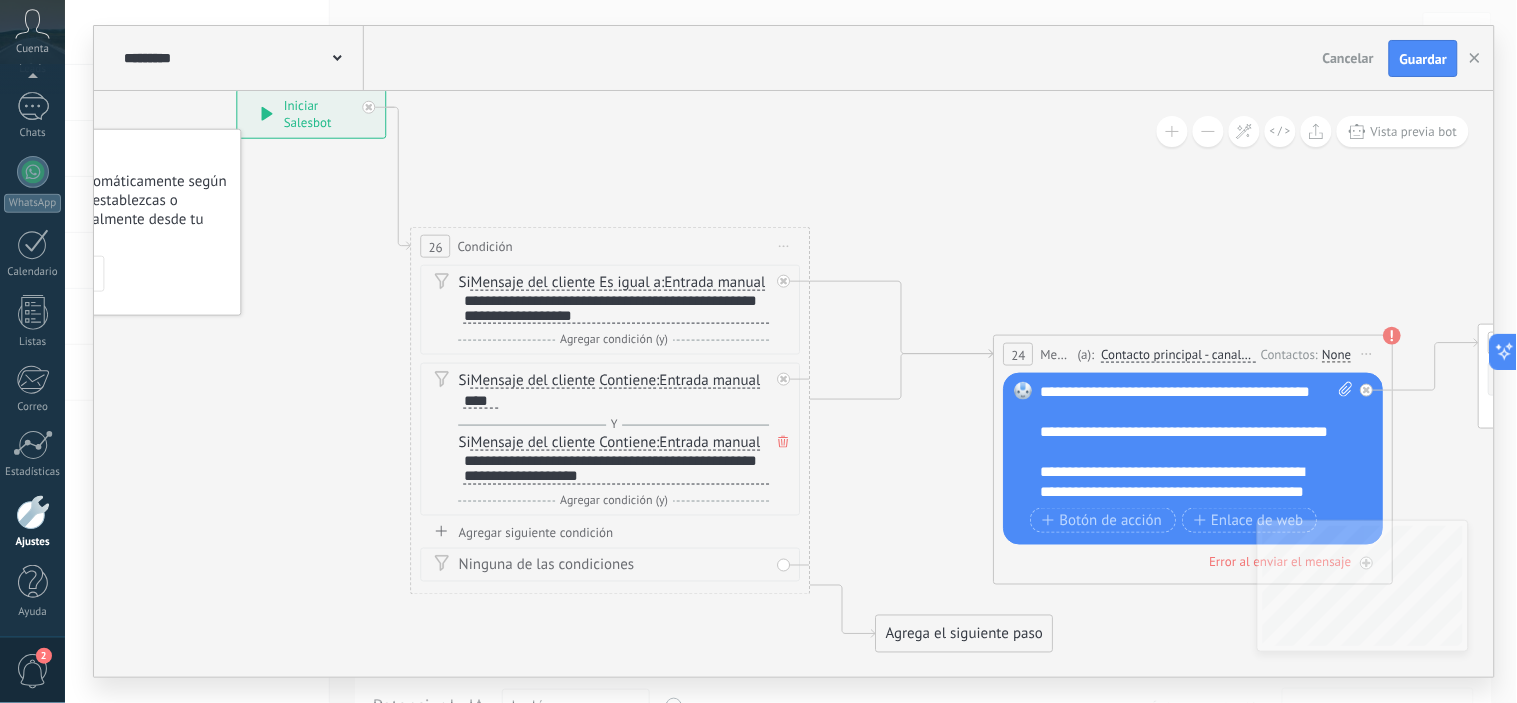 drag, startPoint x: 1207, startPoint y: 302, endPoint x: 1031, endPoint y: 207, distance: 200.0025 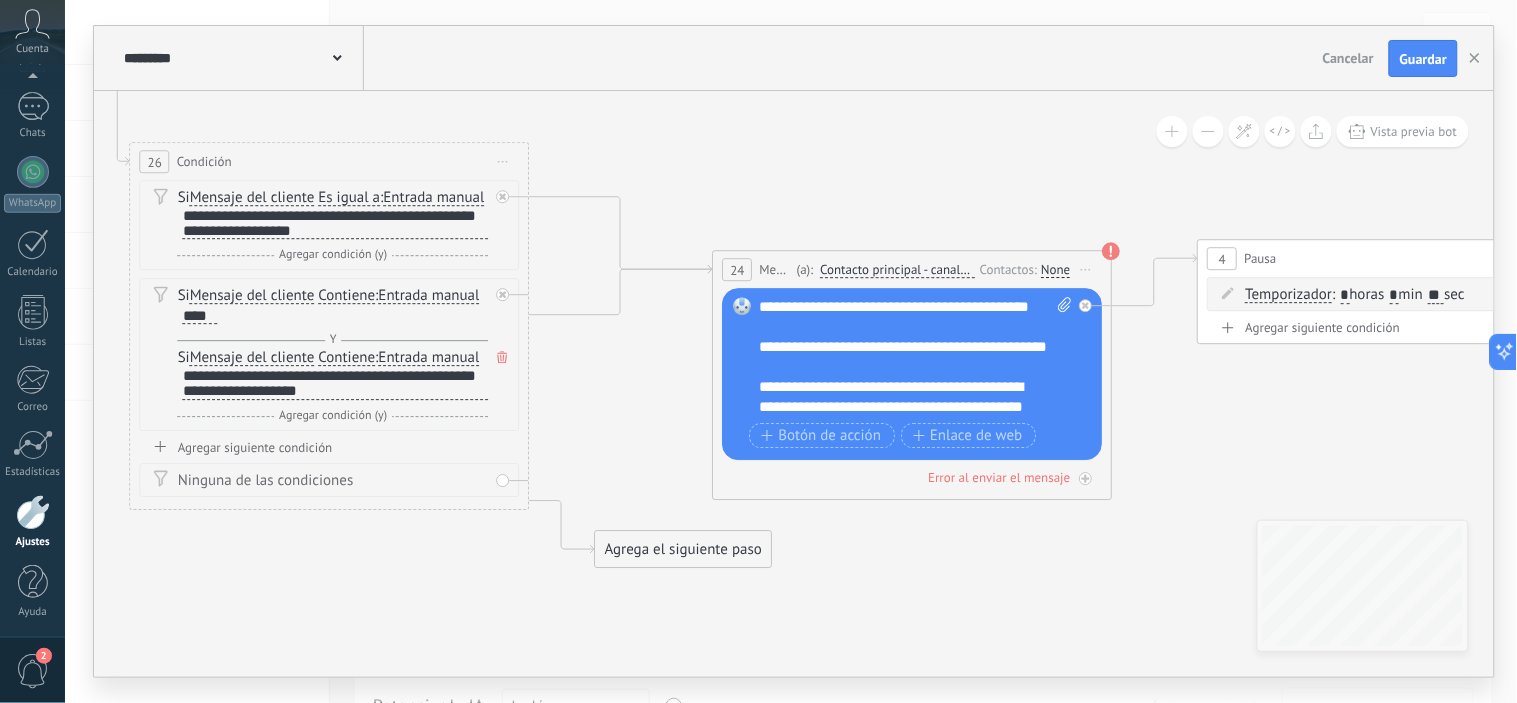 drag, startPoint x: 1050, startPoint y: 285, endPoint x: 862, endPoint y: 215, distance: 200.60907 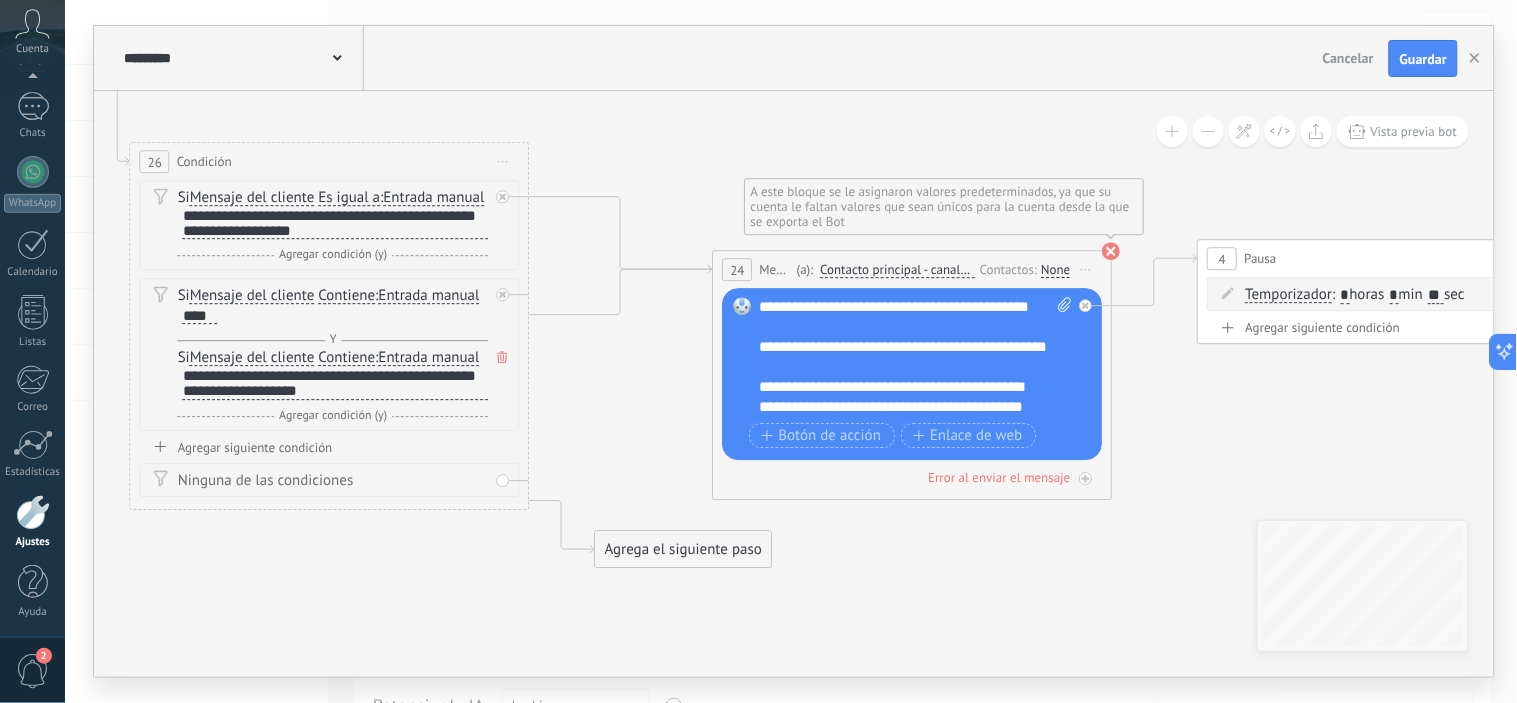 click 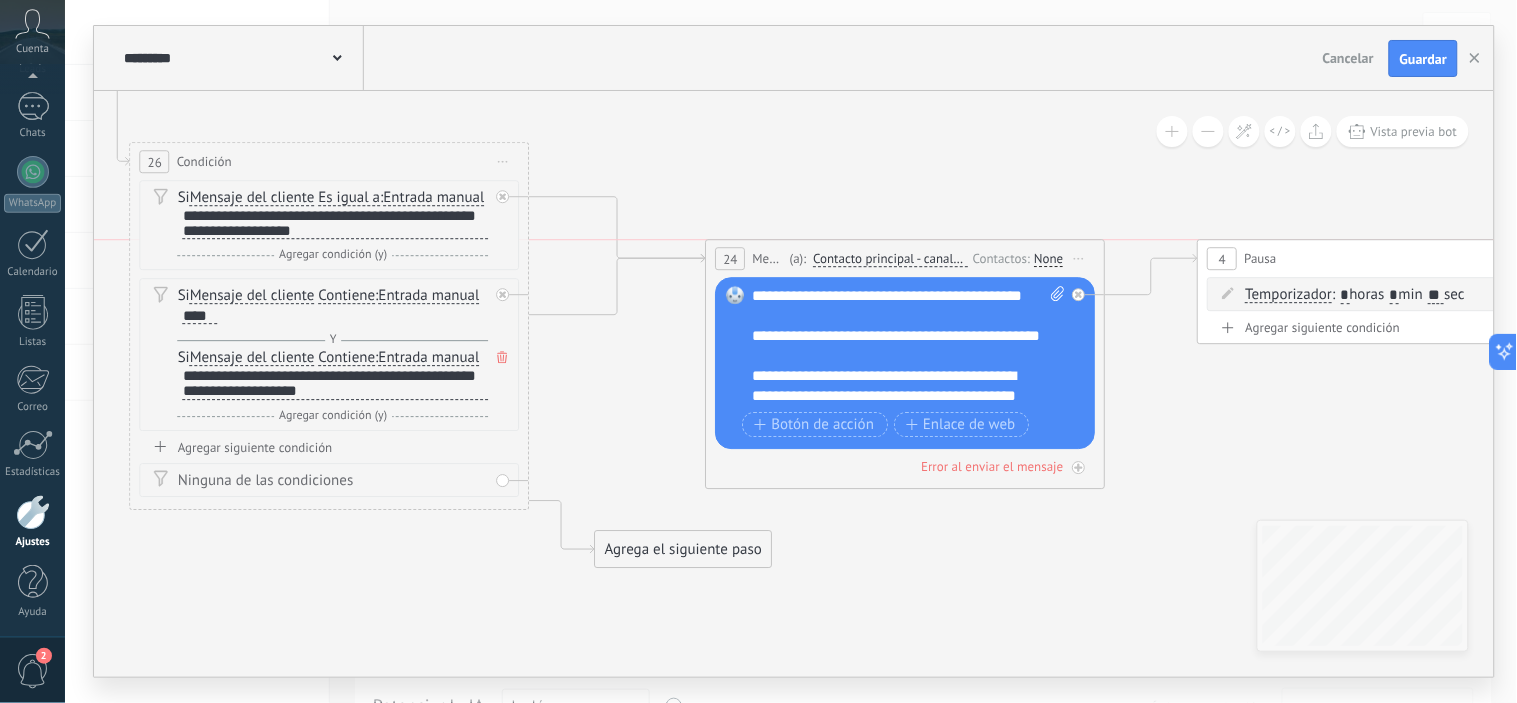 drag, startPoint x: 1040, startPoint y: 262, endPoint x: 1026, endPoint y: 247, distance: 20.518284 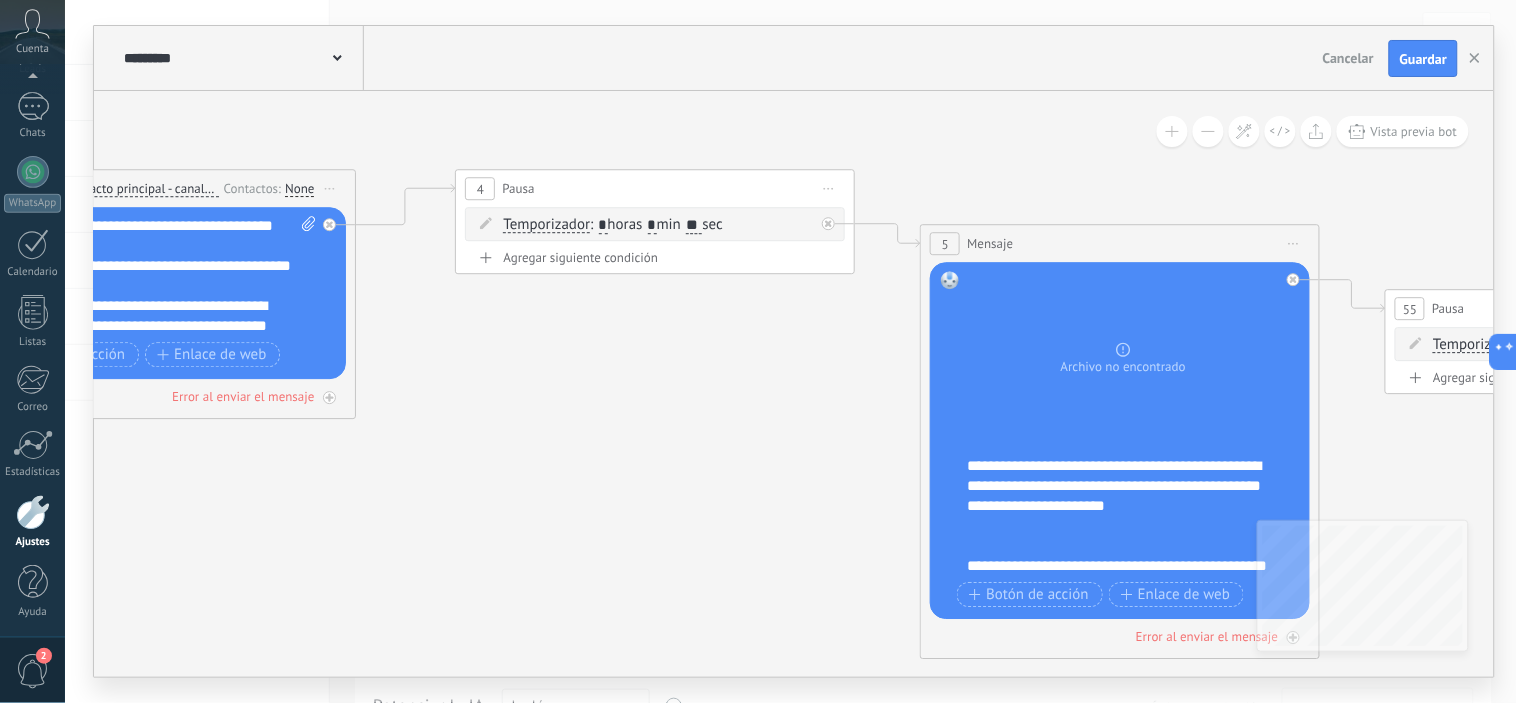 drag, startPoint x: 1236, startPoint y: 456, endPoint x: 632, endPoint y: 374, distance: 609.54083 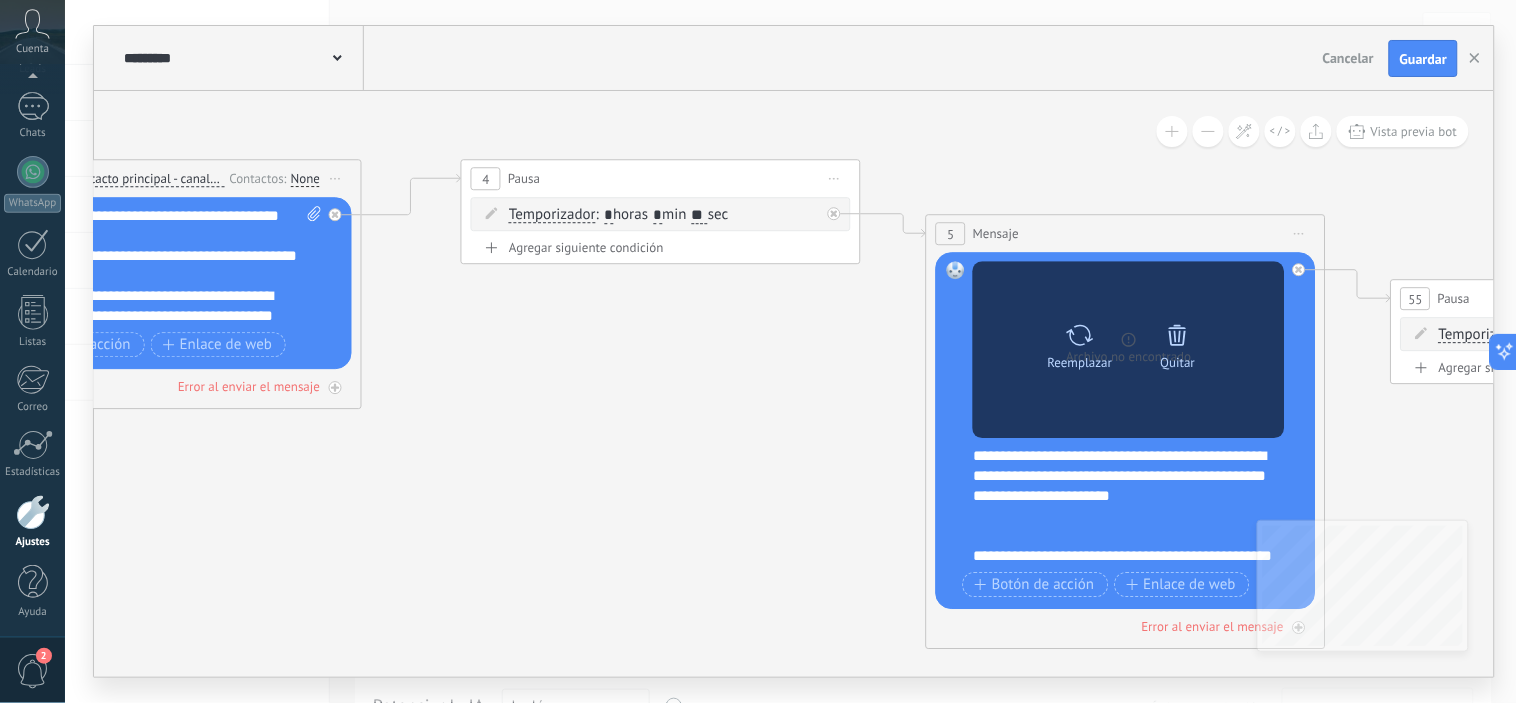 click on "Reemplazar
Quitar
Convertir a mensaje de voz" at bounding box center (1129, 350) 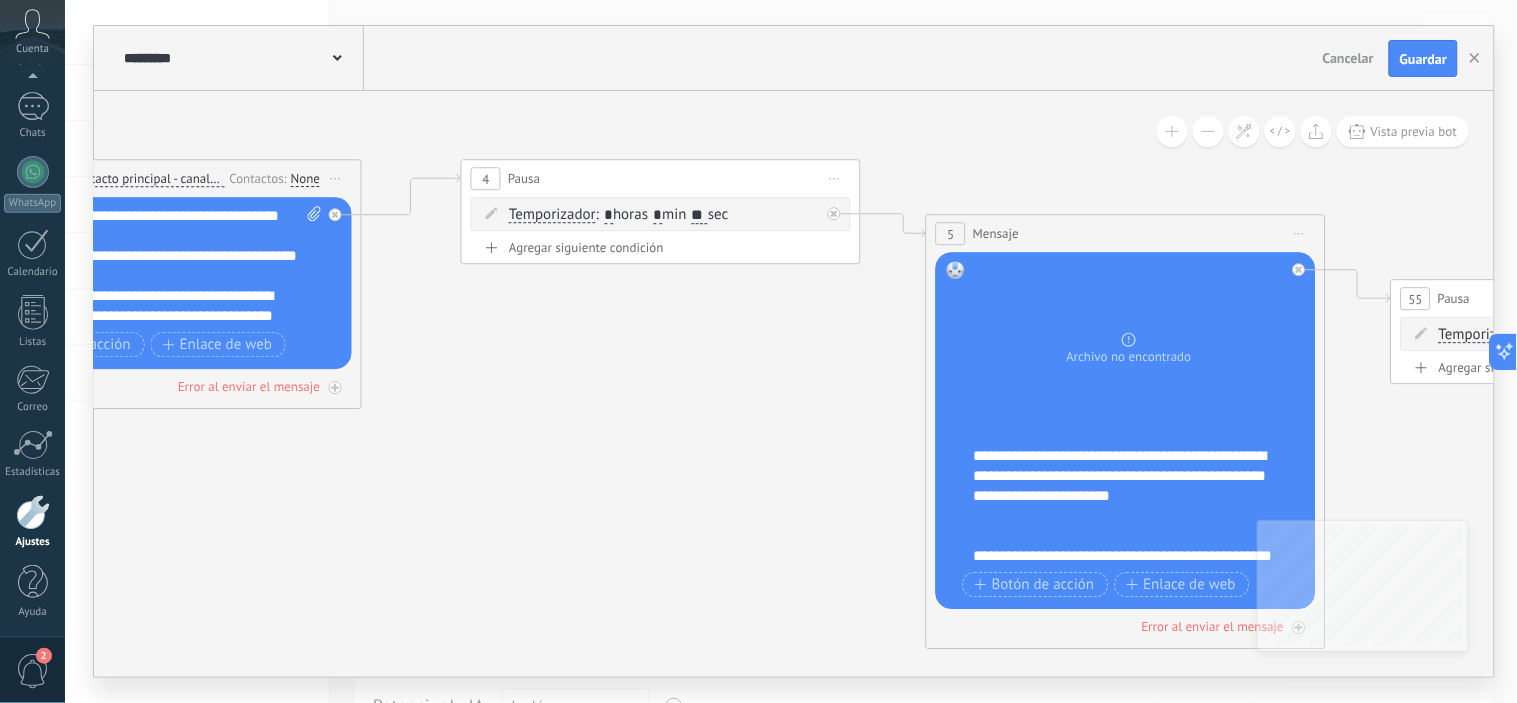 click 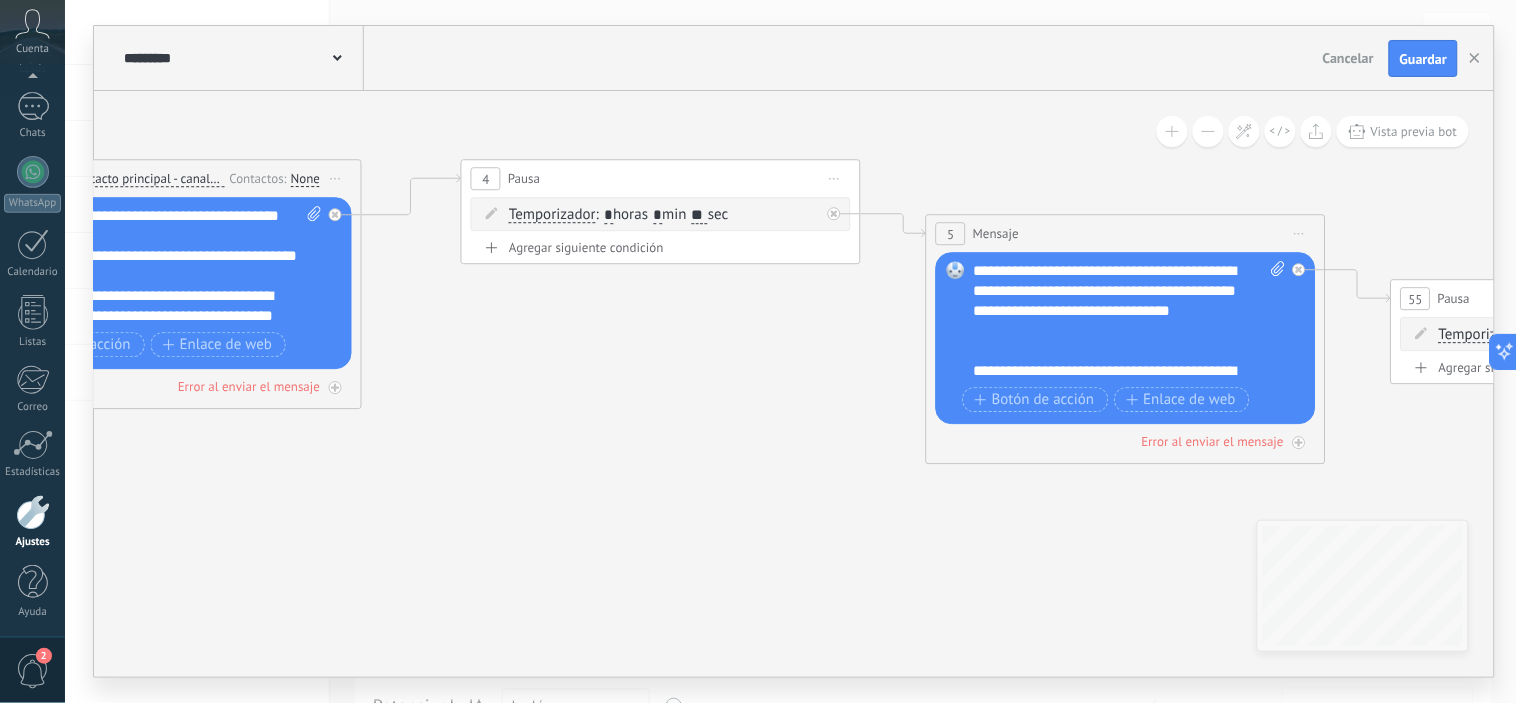 click at bounding box center [1275, 322] 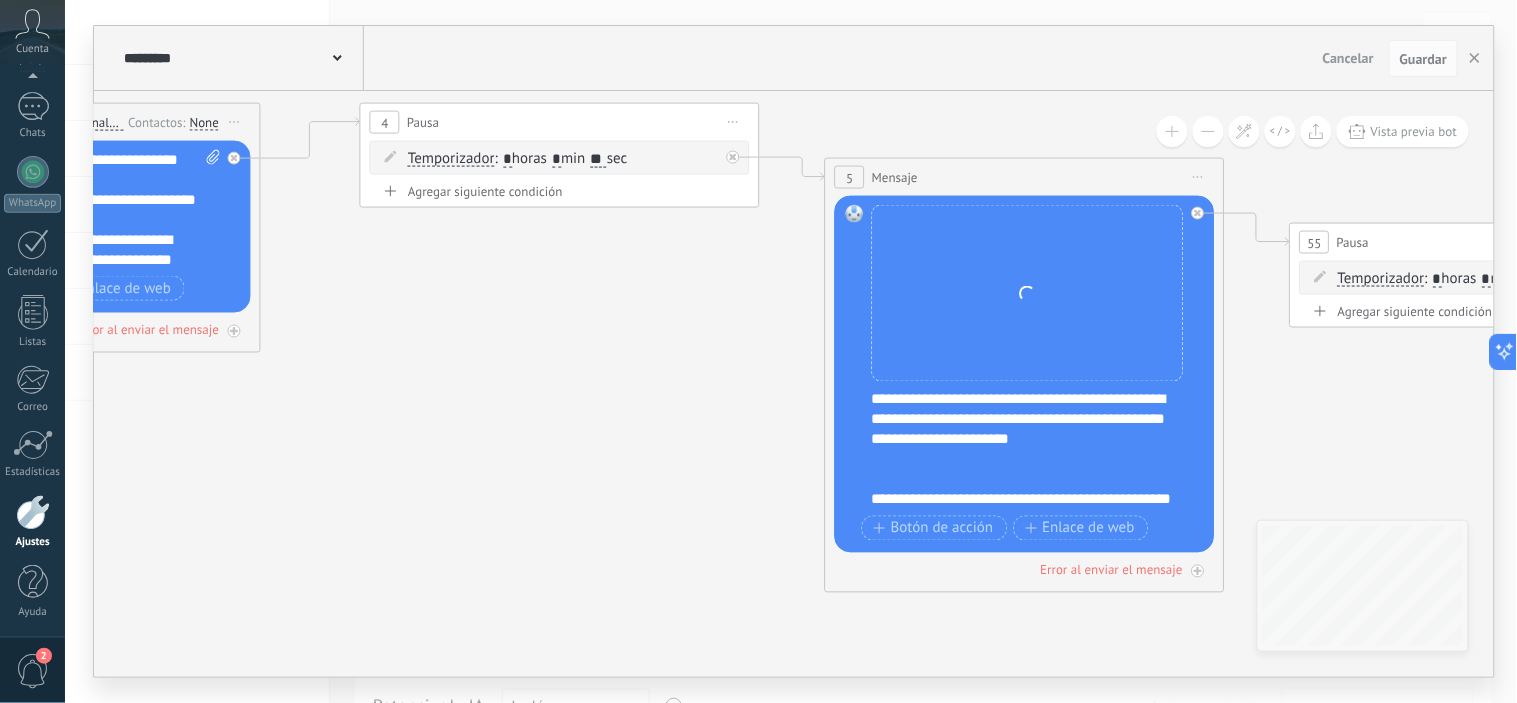 drag, startPoint x: 768, startPoint y: 372, endPoint x: 1090, endPoint y: 290, distance: 332.277 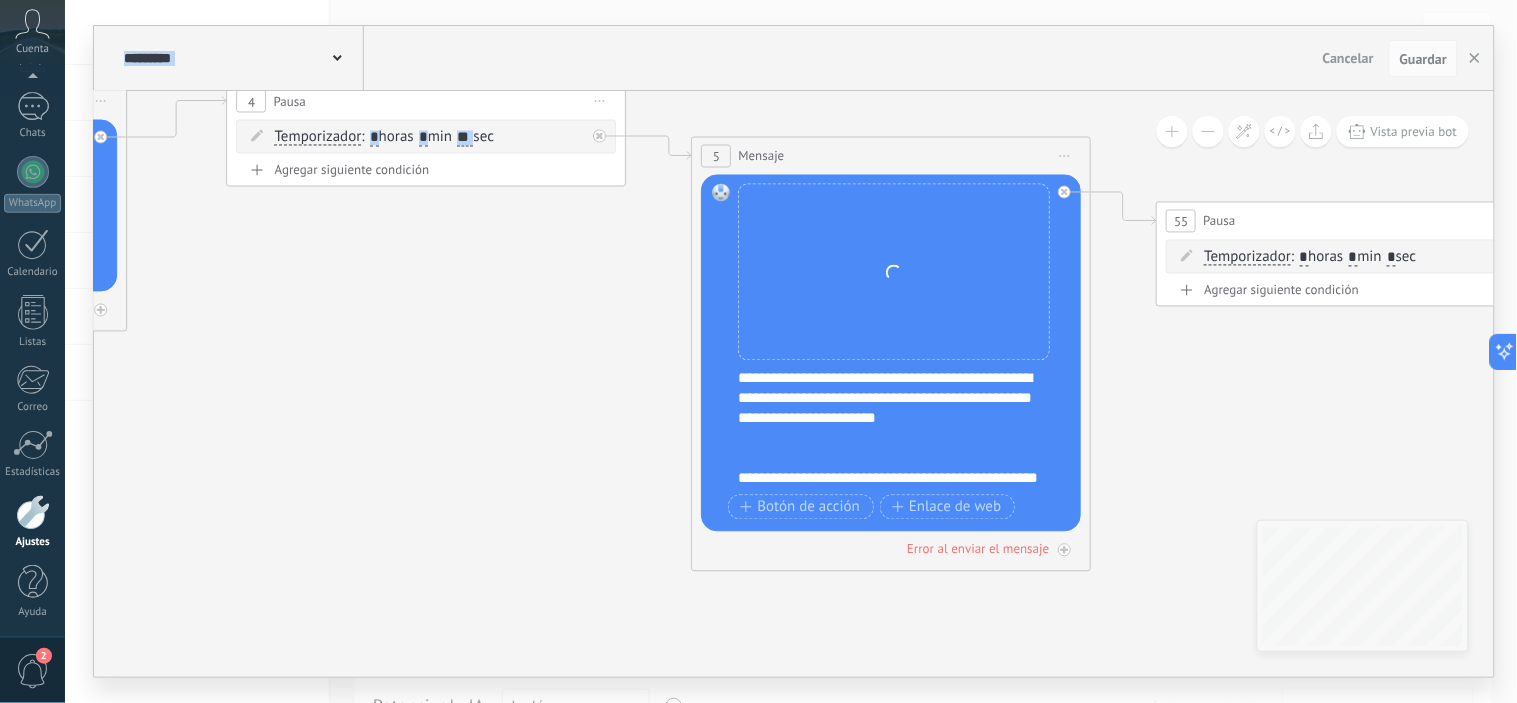drag, startPoint x: 1328, startPoint y: 354, endPoint x: 1218, endPoint y: 334, distance: 111.8034 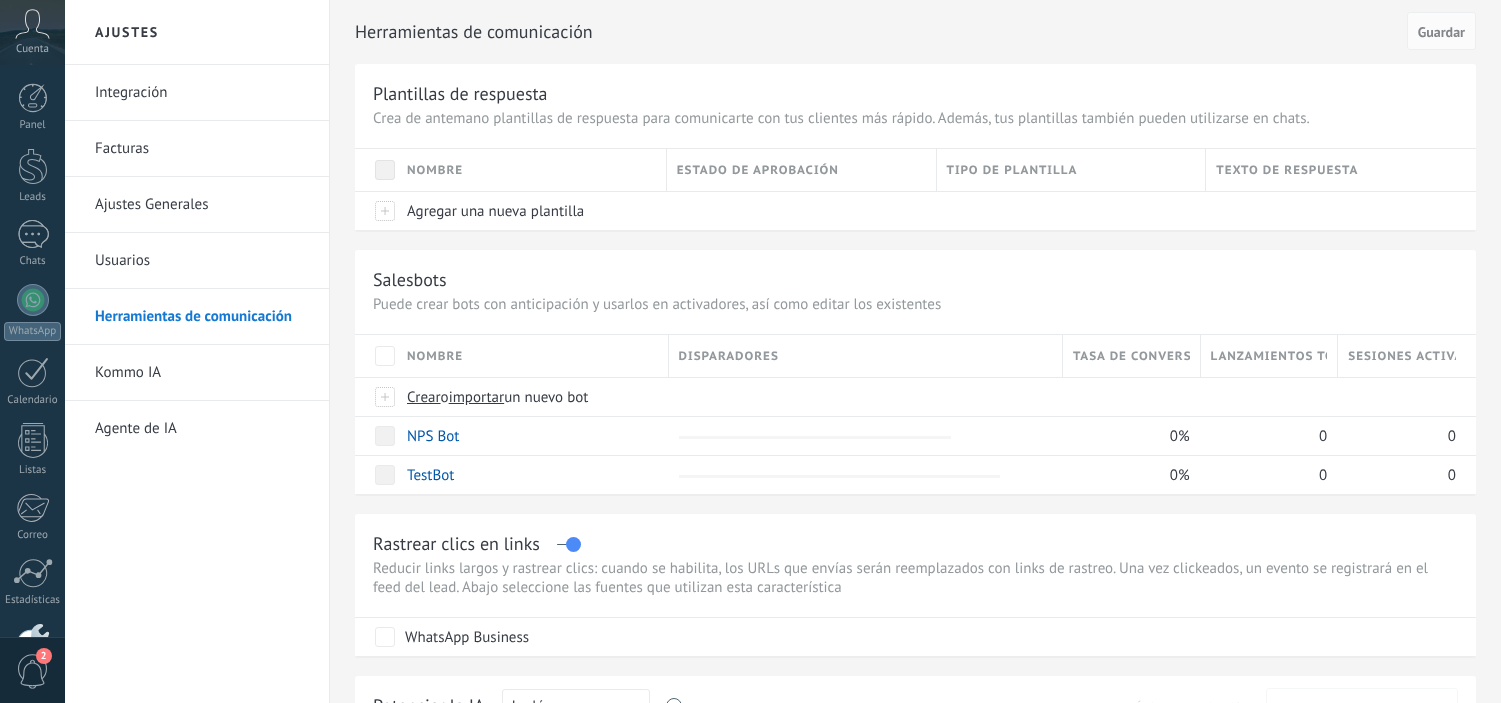 scroll, scrollTop: 0, scrollLeft: 0, axis: both 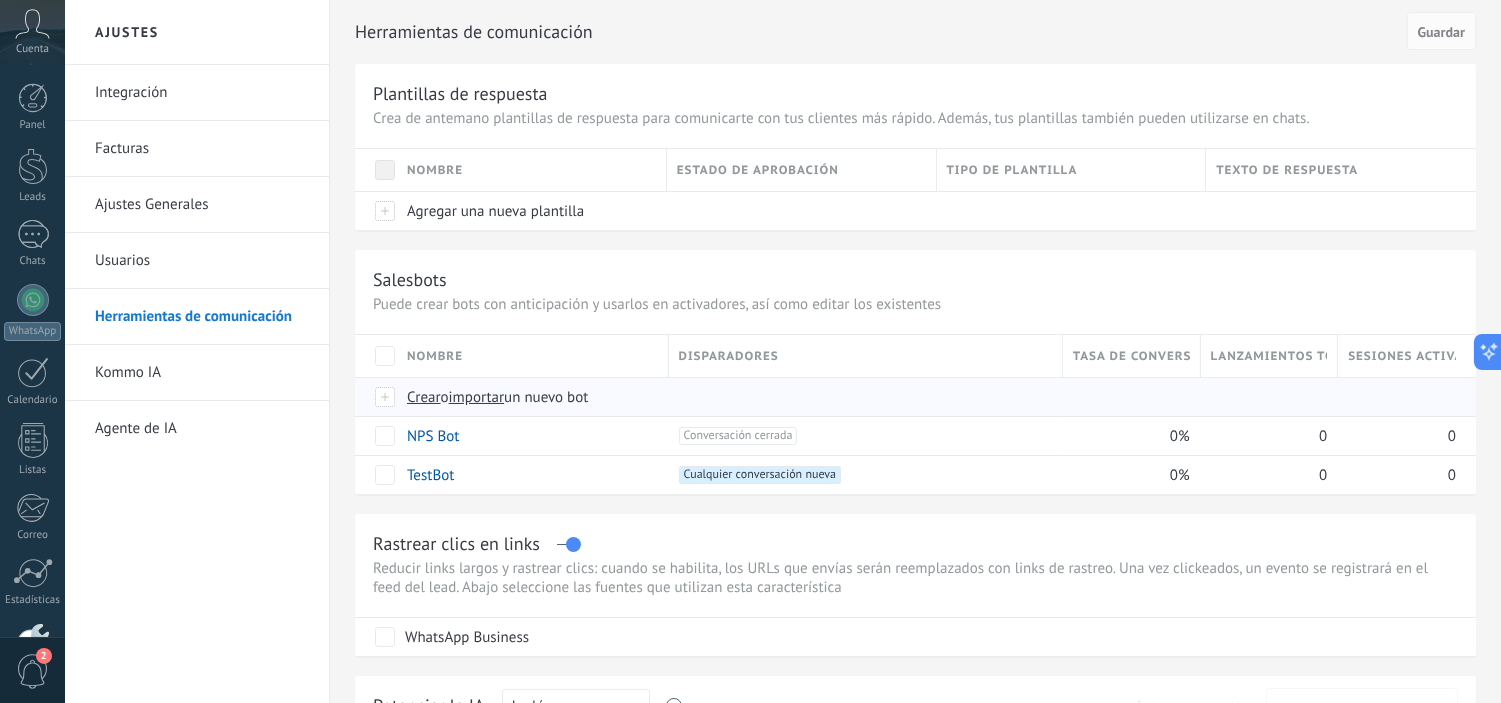 click on "importar" at bounding box center [477, 397] 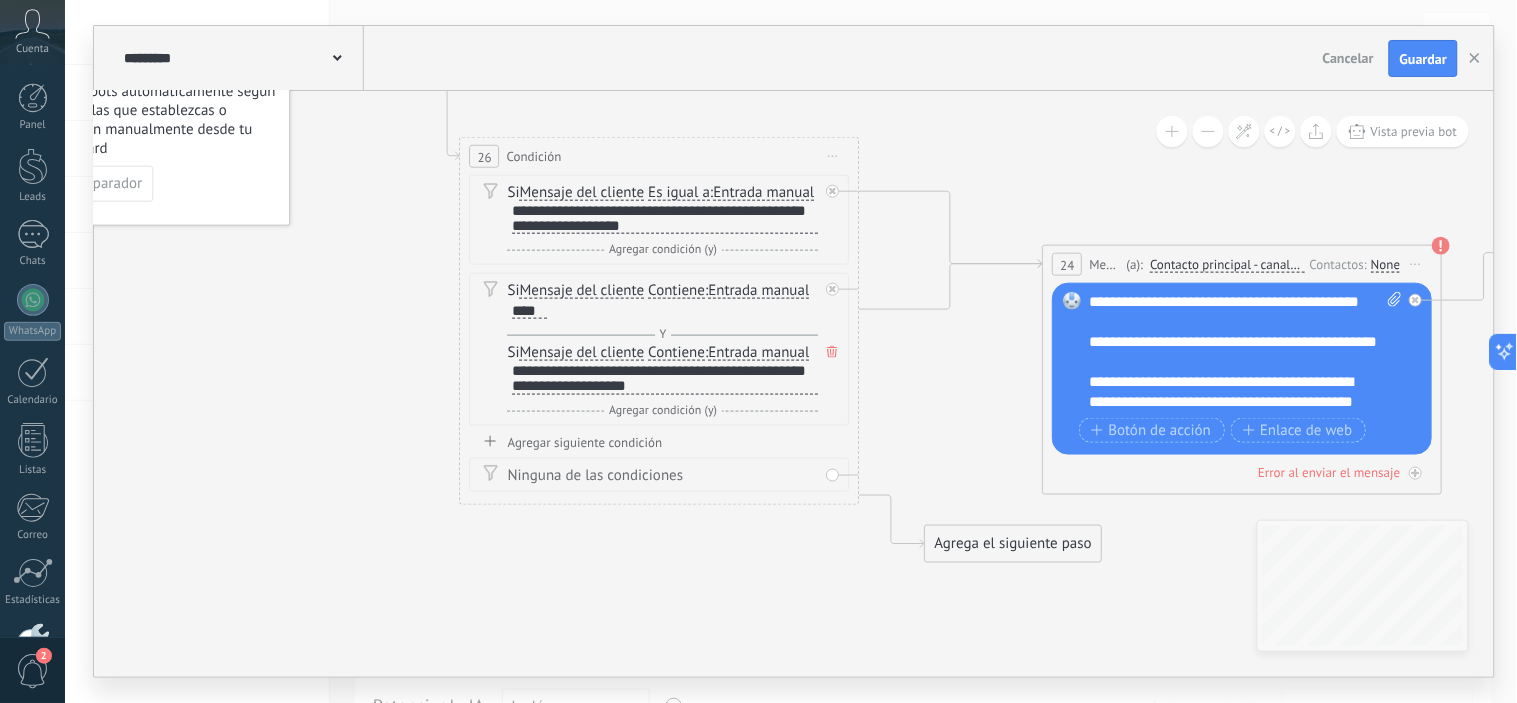 drag, startPoint x: 402, startPoint y: 527, endPoint x: 258, endPoint y: 322, distance: 250.52145 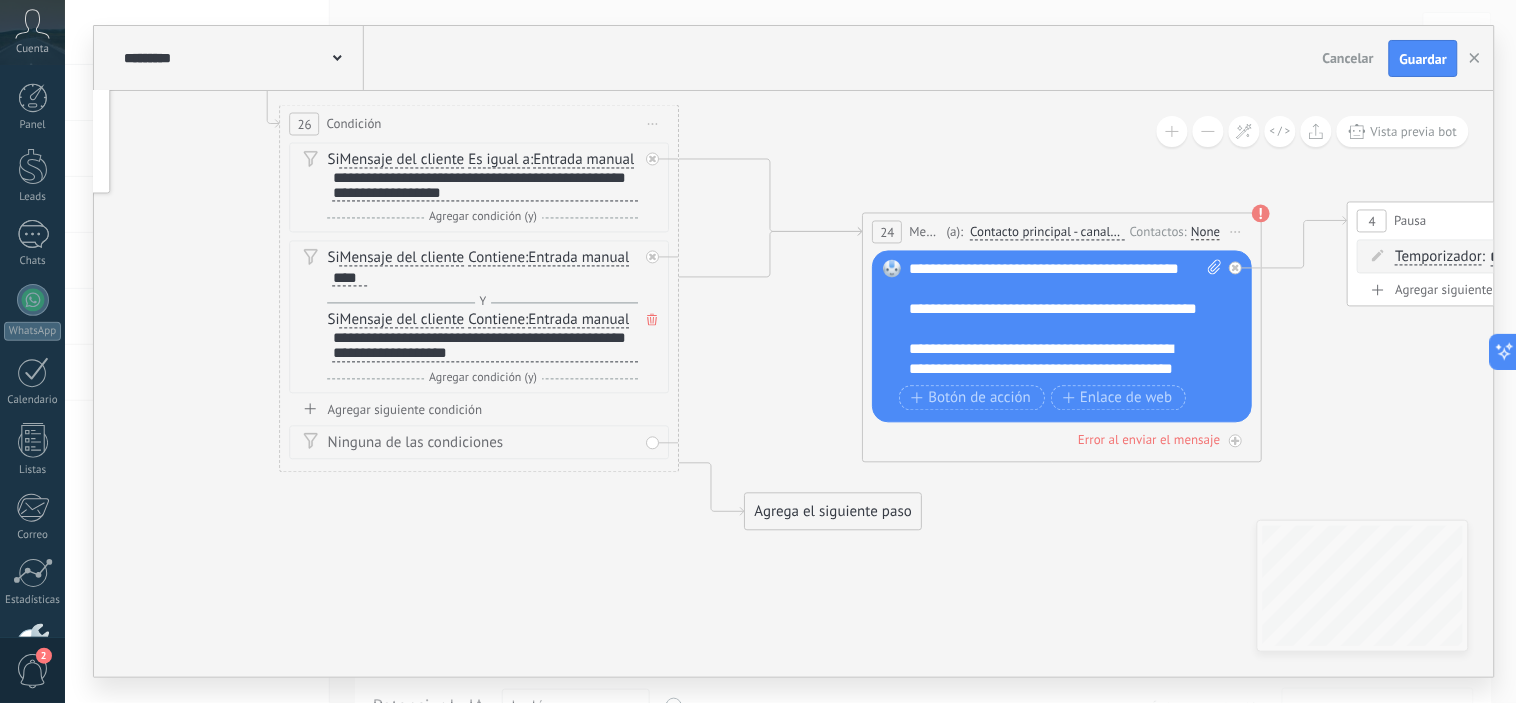 drag, startPoint x: 615, startPoint y: 572, endPoint x: 442, endPoint y: 543, distance: 175.4138 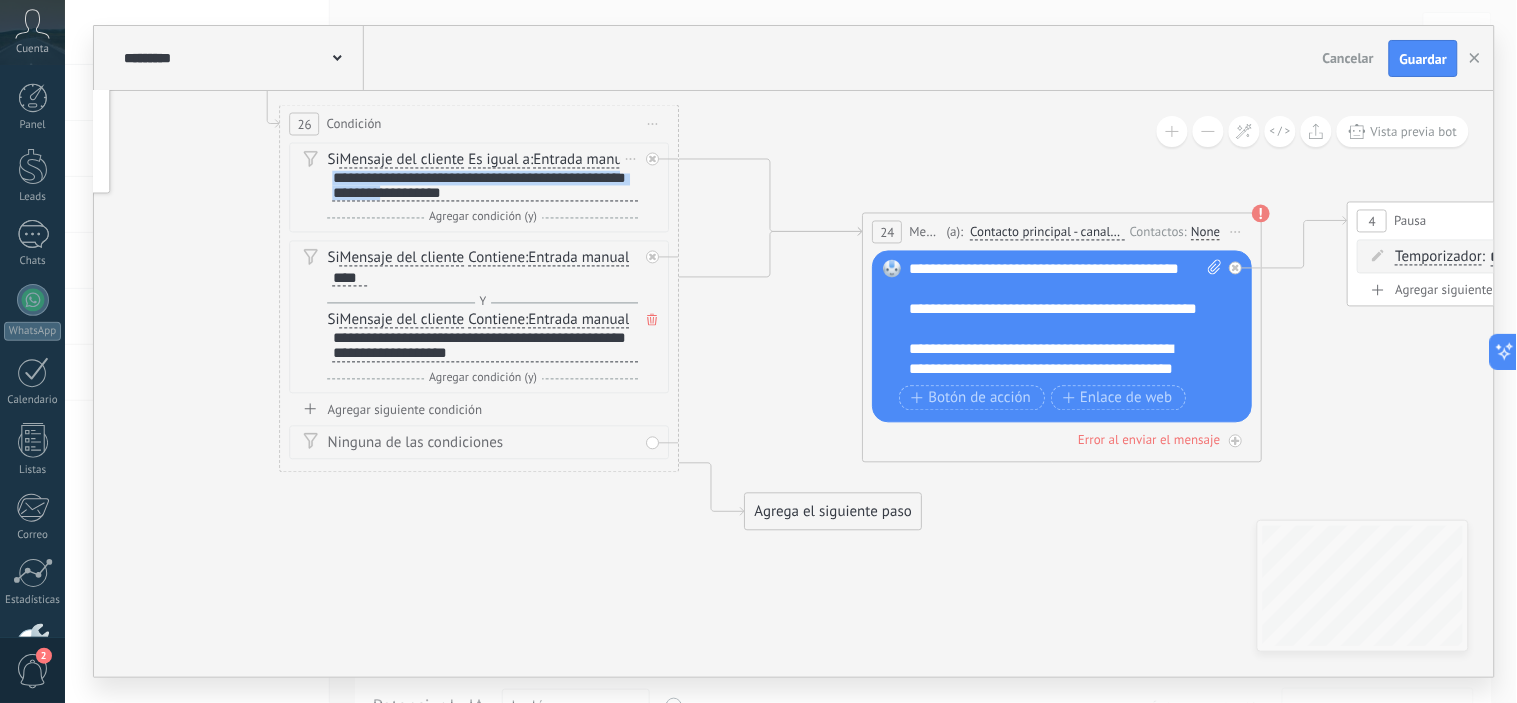 scroll, scrollTop: 2, scrollLeft: 0, axis: vertical 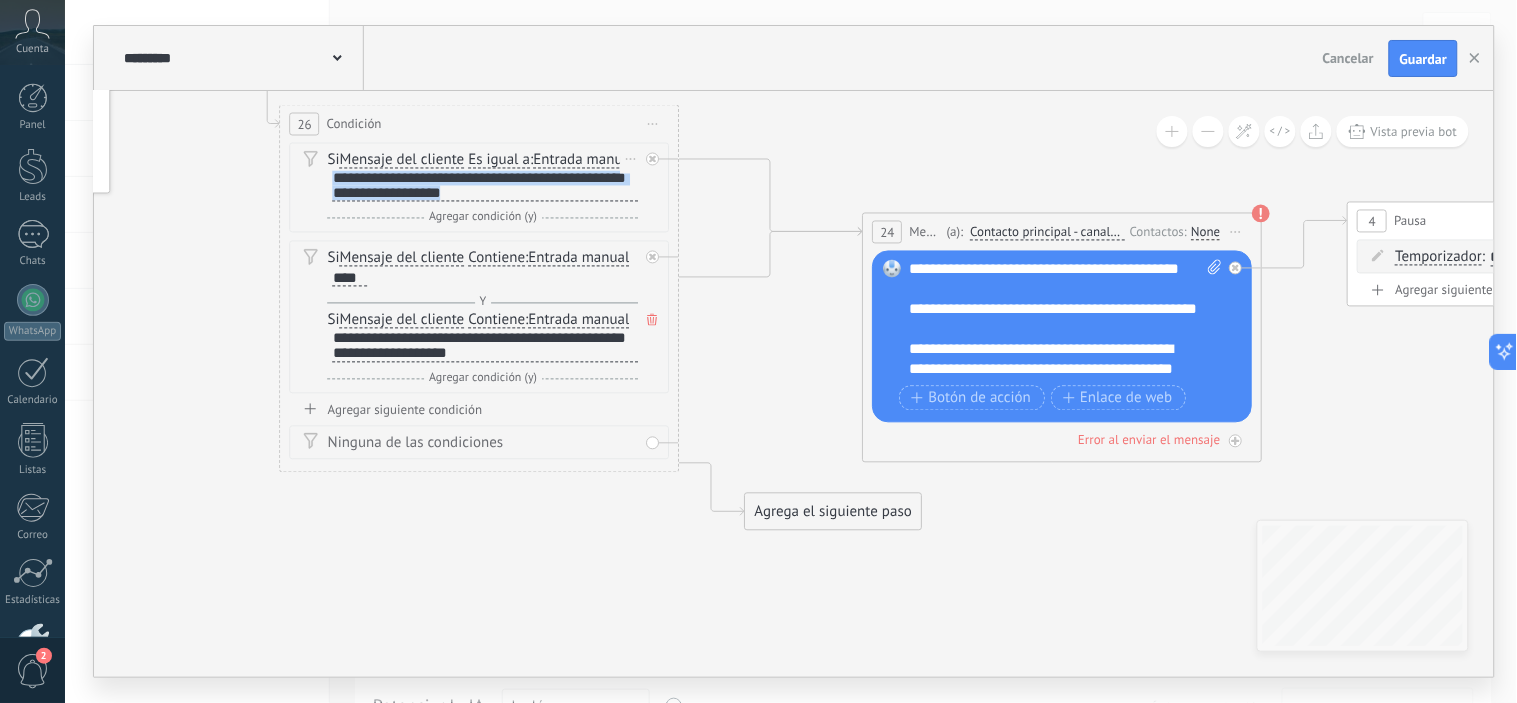 drag, startPoint x: 335, startPoint y: 198, endPoint x: 568, endPoint y: 234, distance: 235.76471 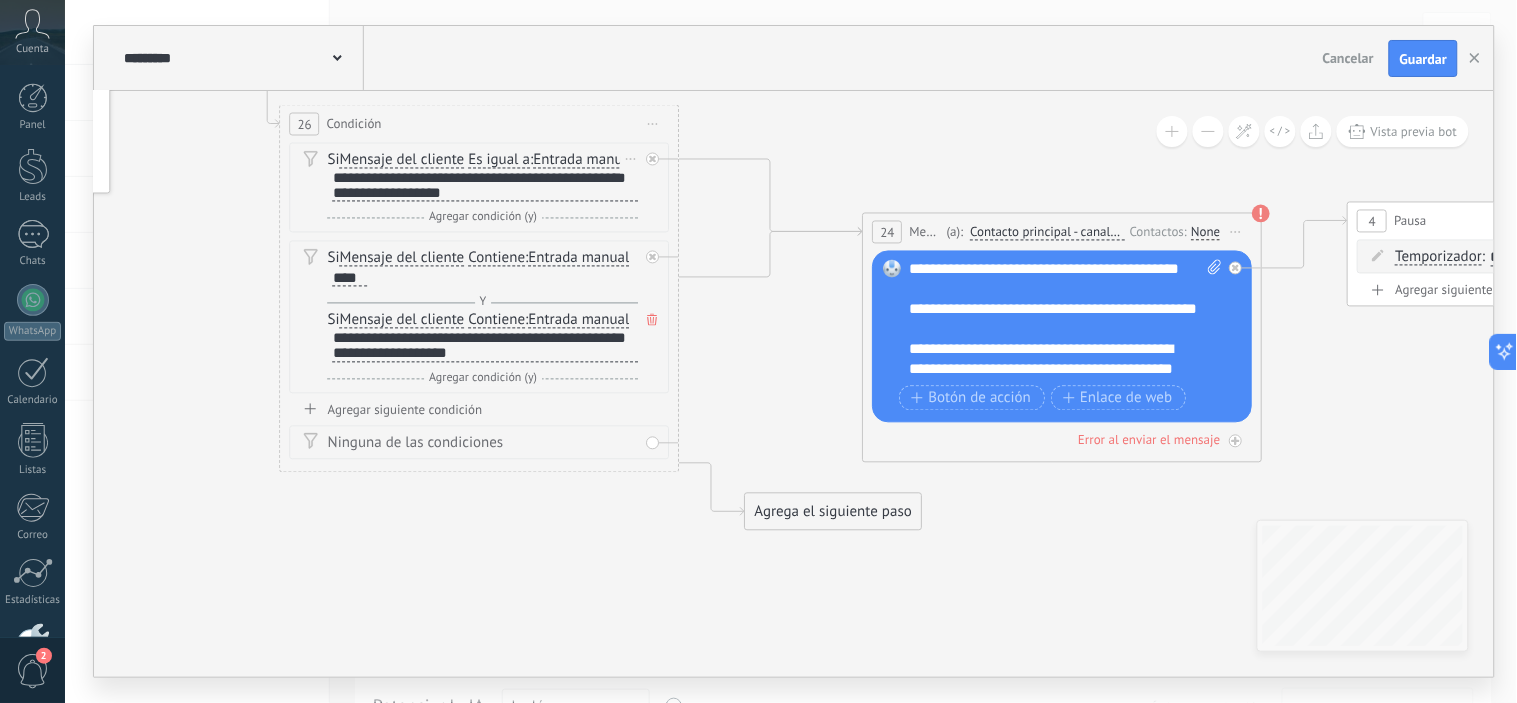 scroll, scrollTop: 0, scrollLeft: 0, axis: both 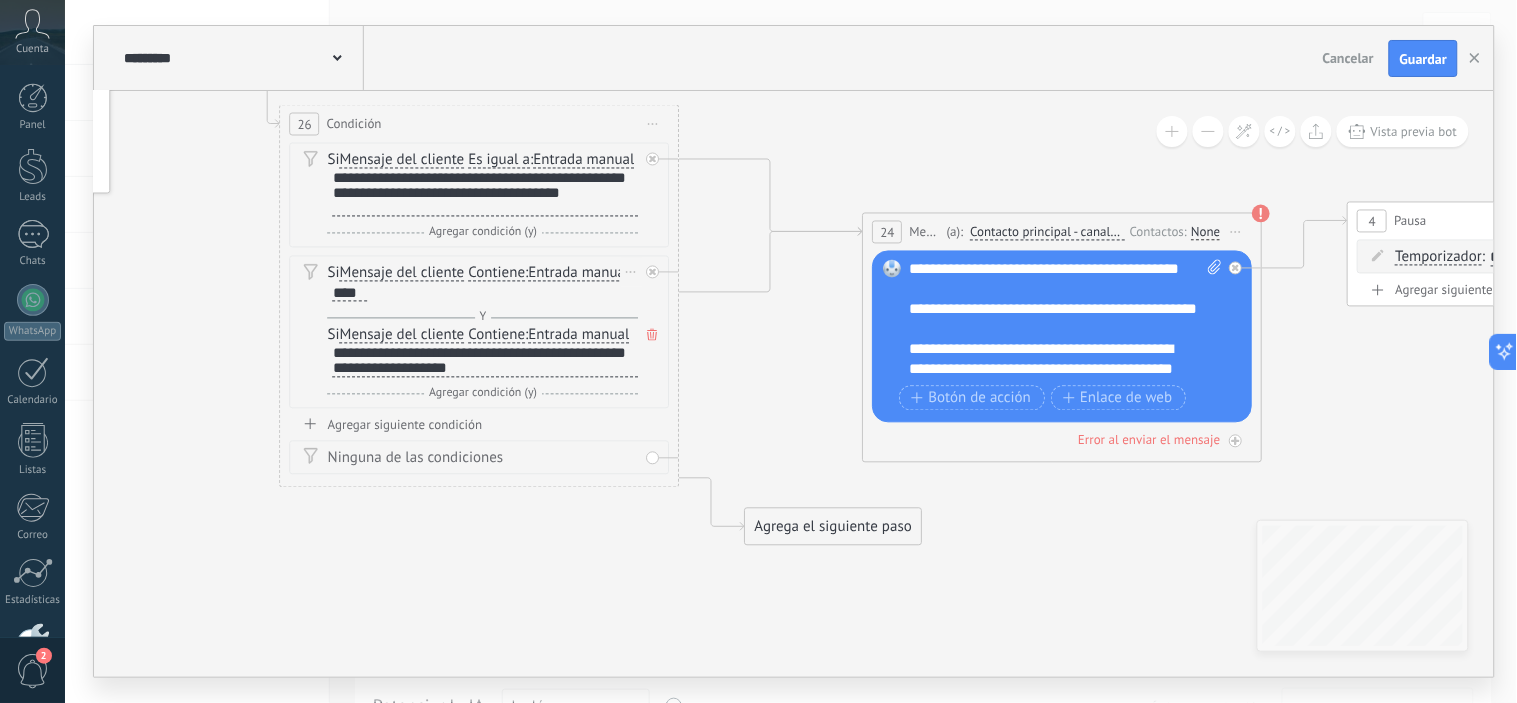 click on "****" at bounding box center [348, 295] 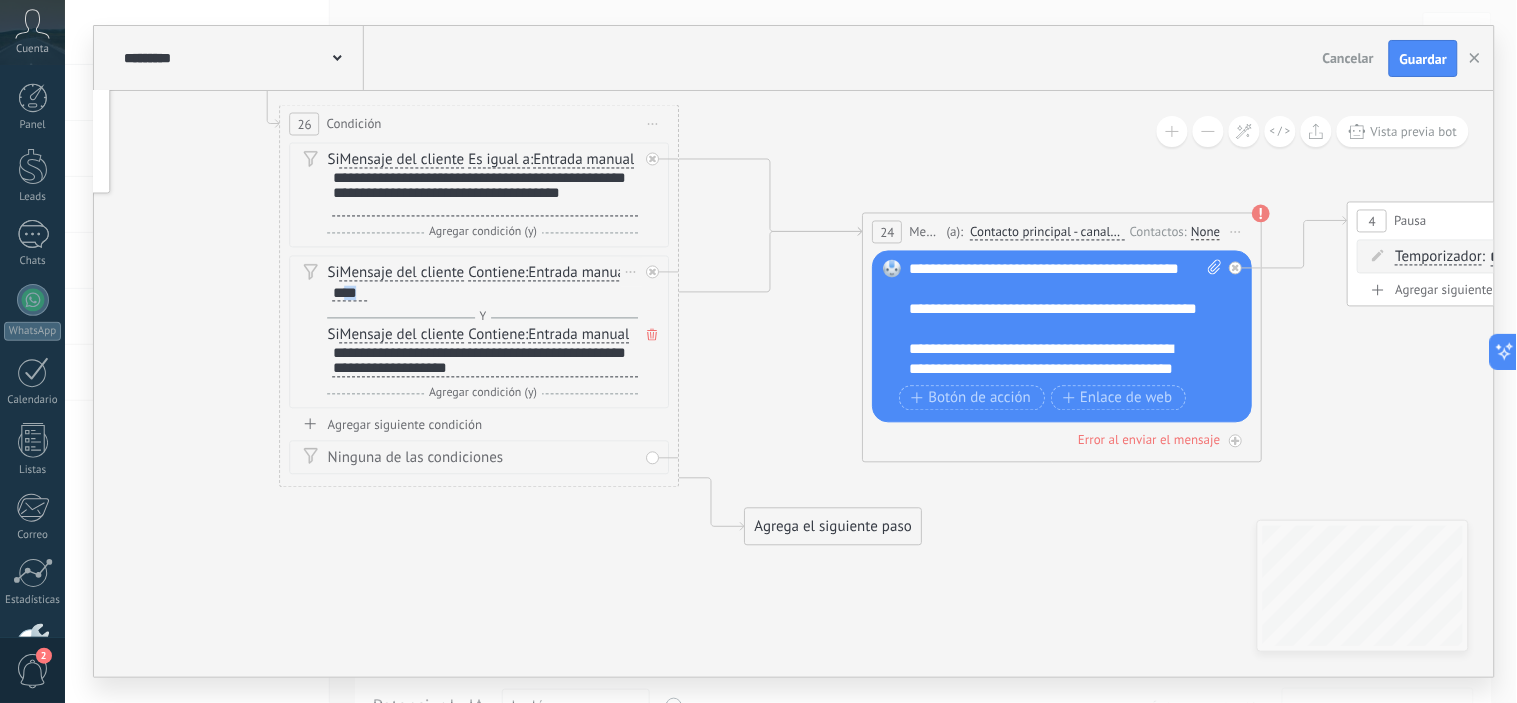 drag, startPoint x: 347, startPoint y: 313, endPoint x: 420, endPoint y: 315, distance: 73.02739 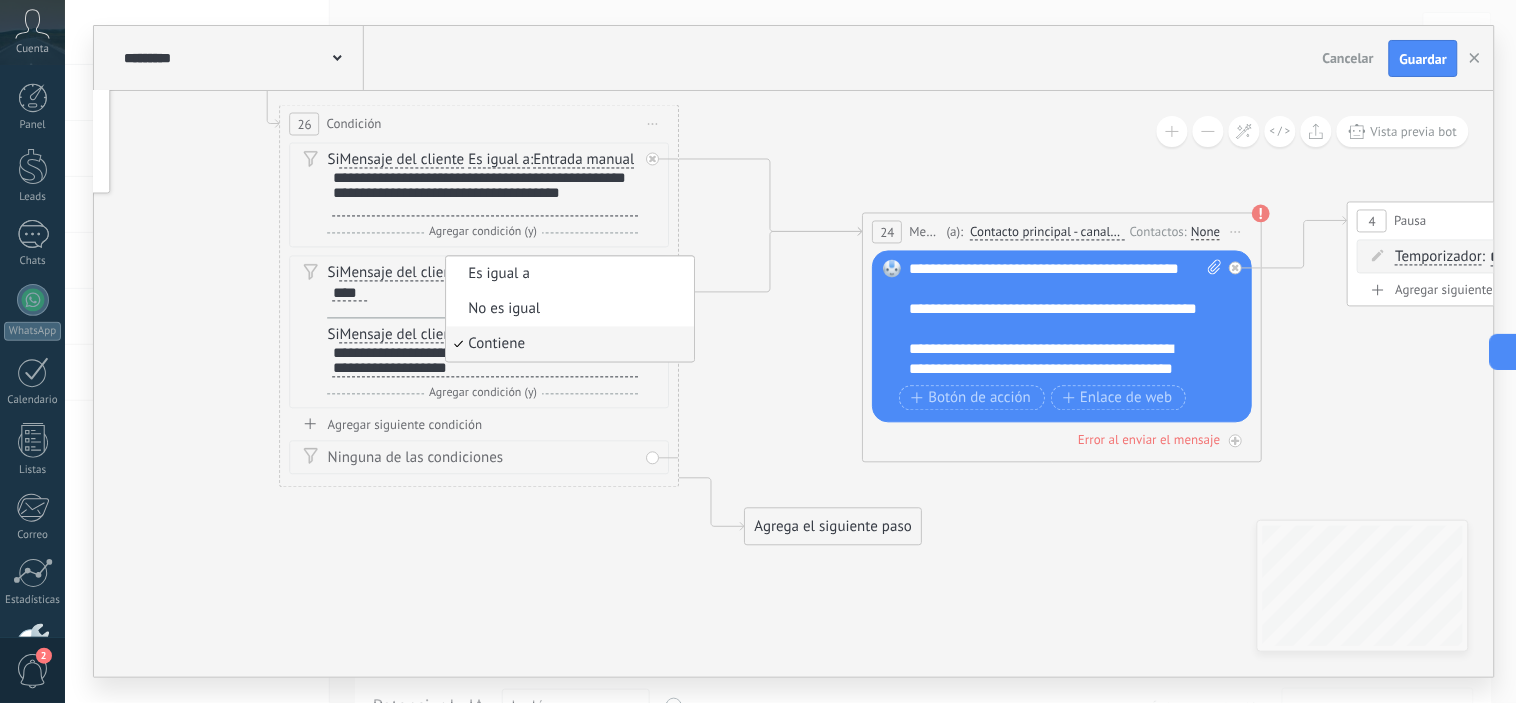 click on "****" at bounding box center (350, 294) 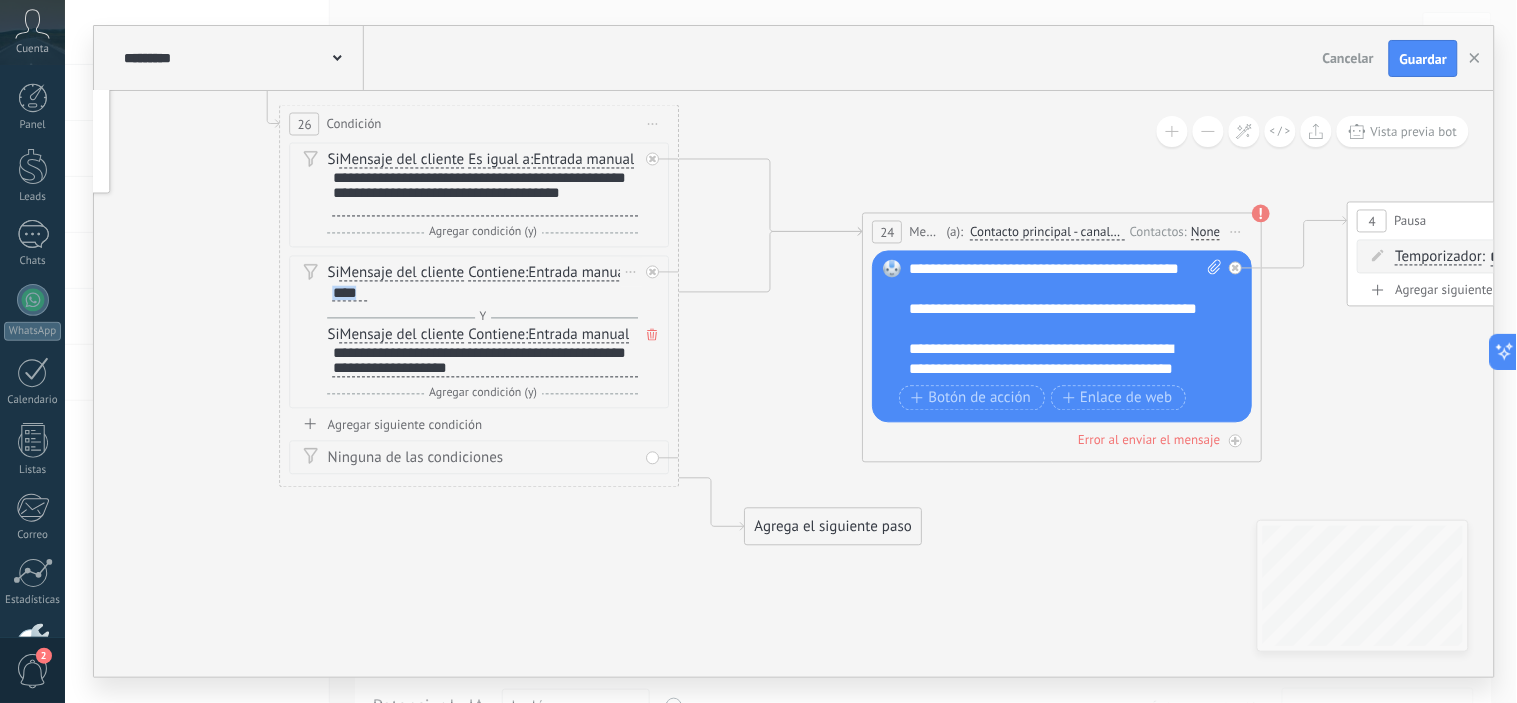 drag, startPoint x: 334, startPoint y: 311, endPoint x: 384, endPoint y: 311, distance: 50 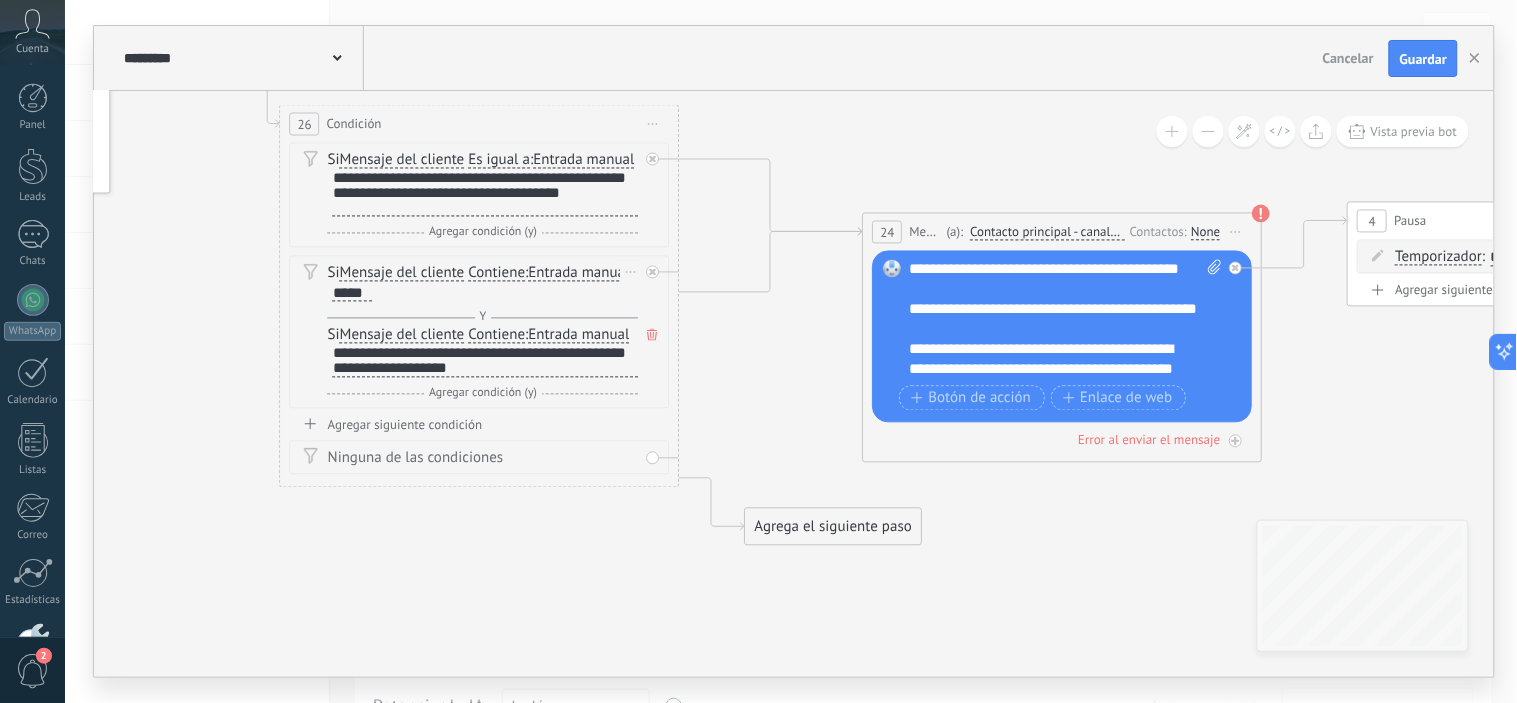 drag, startPoint x: 382, startPoint y: 351, endPoint x: 346, endPoint y: 357, distance: 36.496574 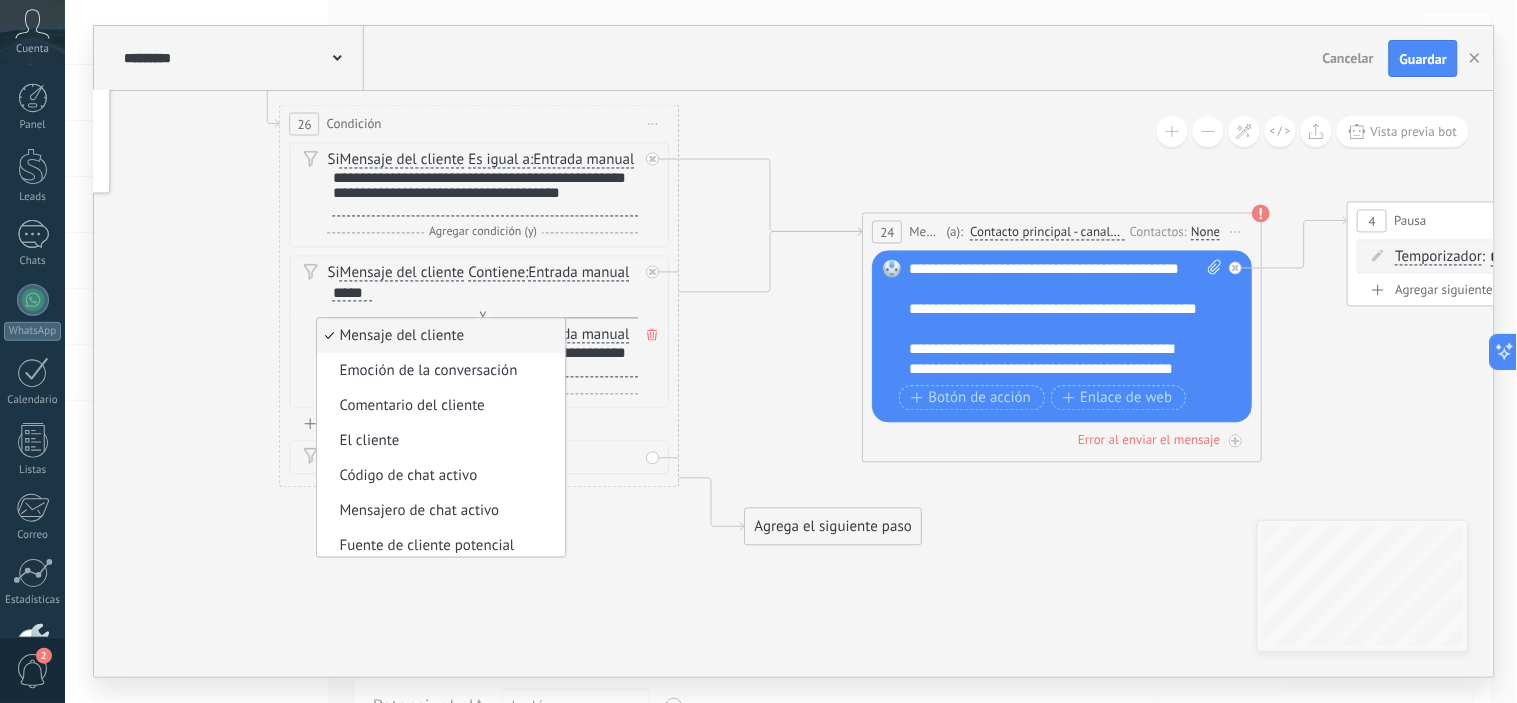 drag, startPoint x: 623, startPoint y: 440, endPoint x: 605, endPoint y: 432, distance: 19.697716 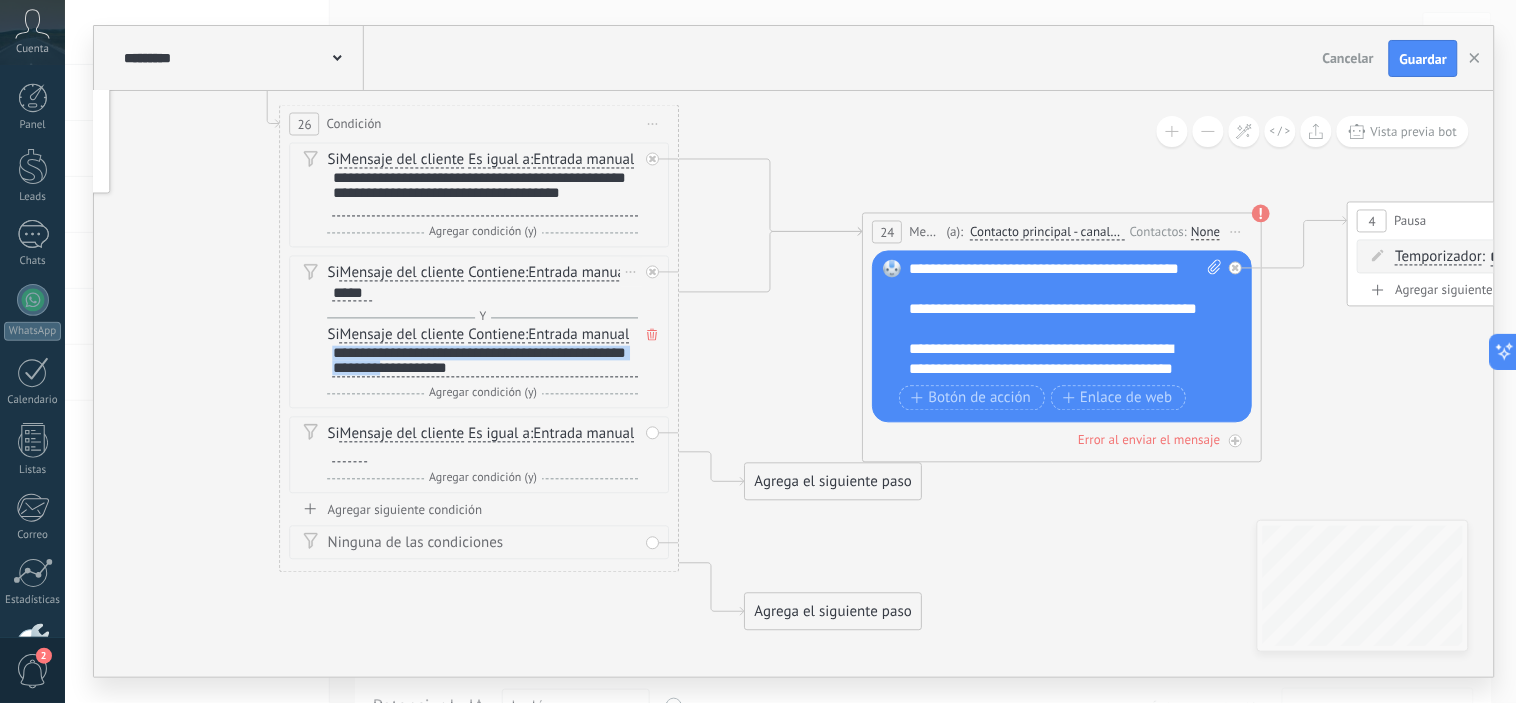 scroll, scrollTop: 2, scrollLeft: 0, axis: vertical 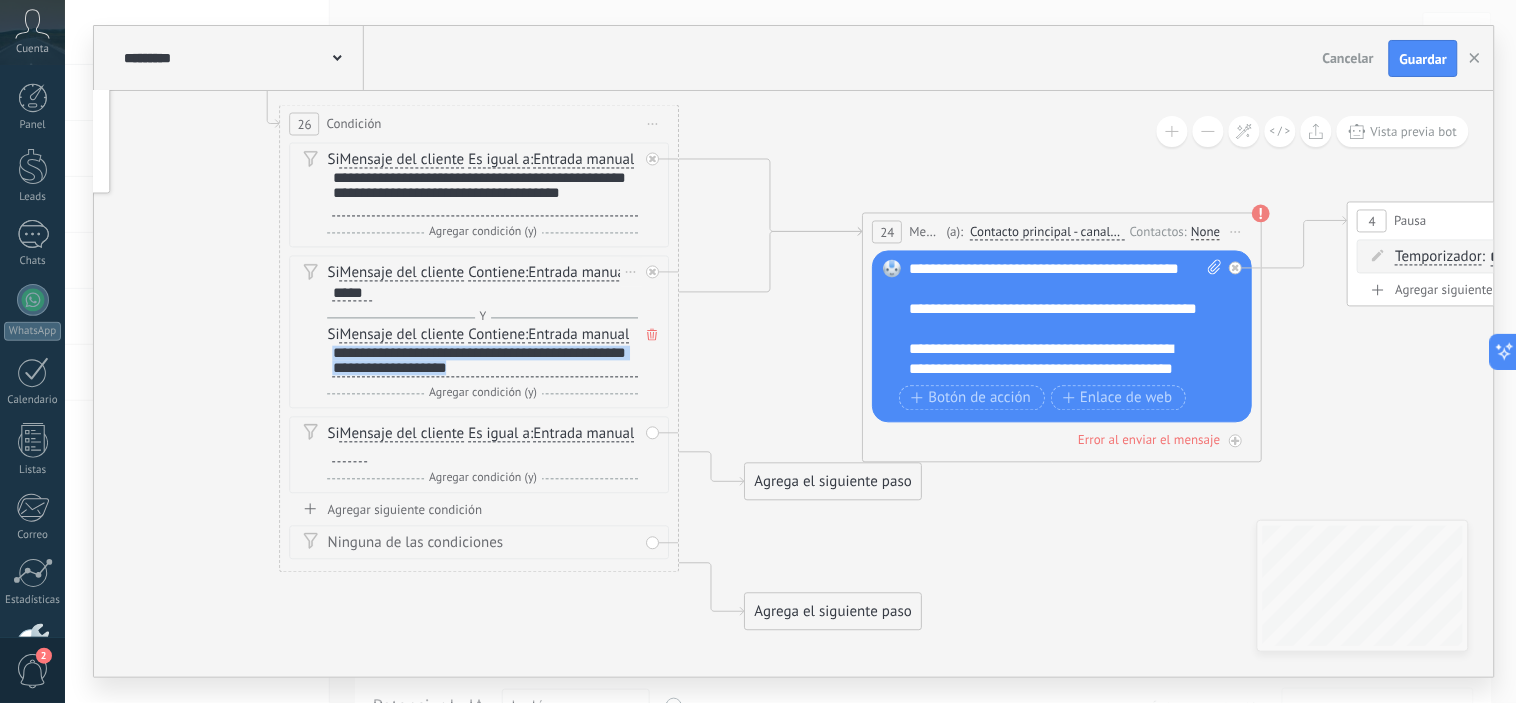 drag, startPoint x: 336, startPoint y: 372, endPoint x: 605, endPoint y: 422, distance: 273.6074 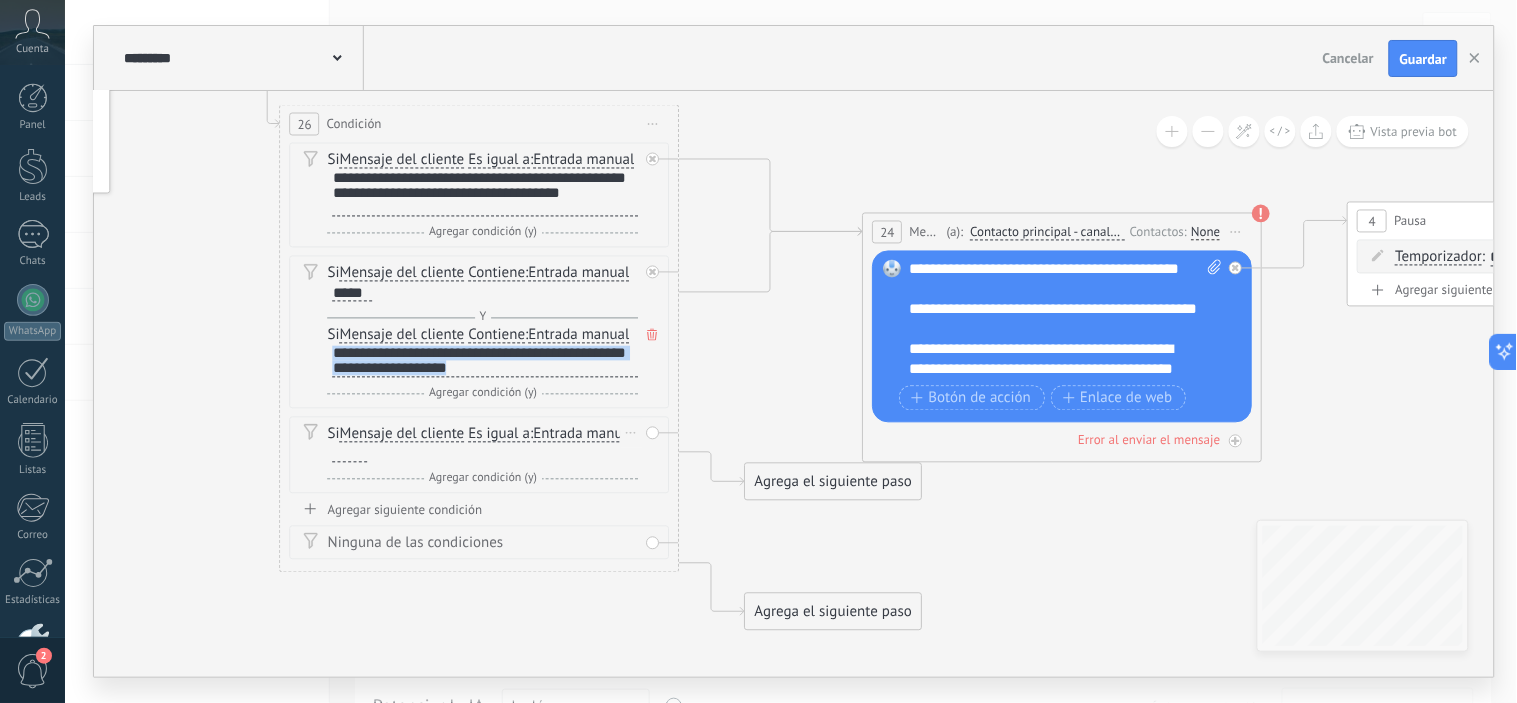 type 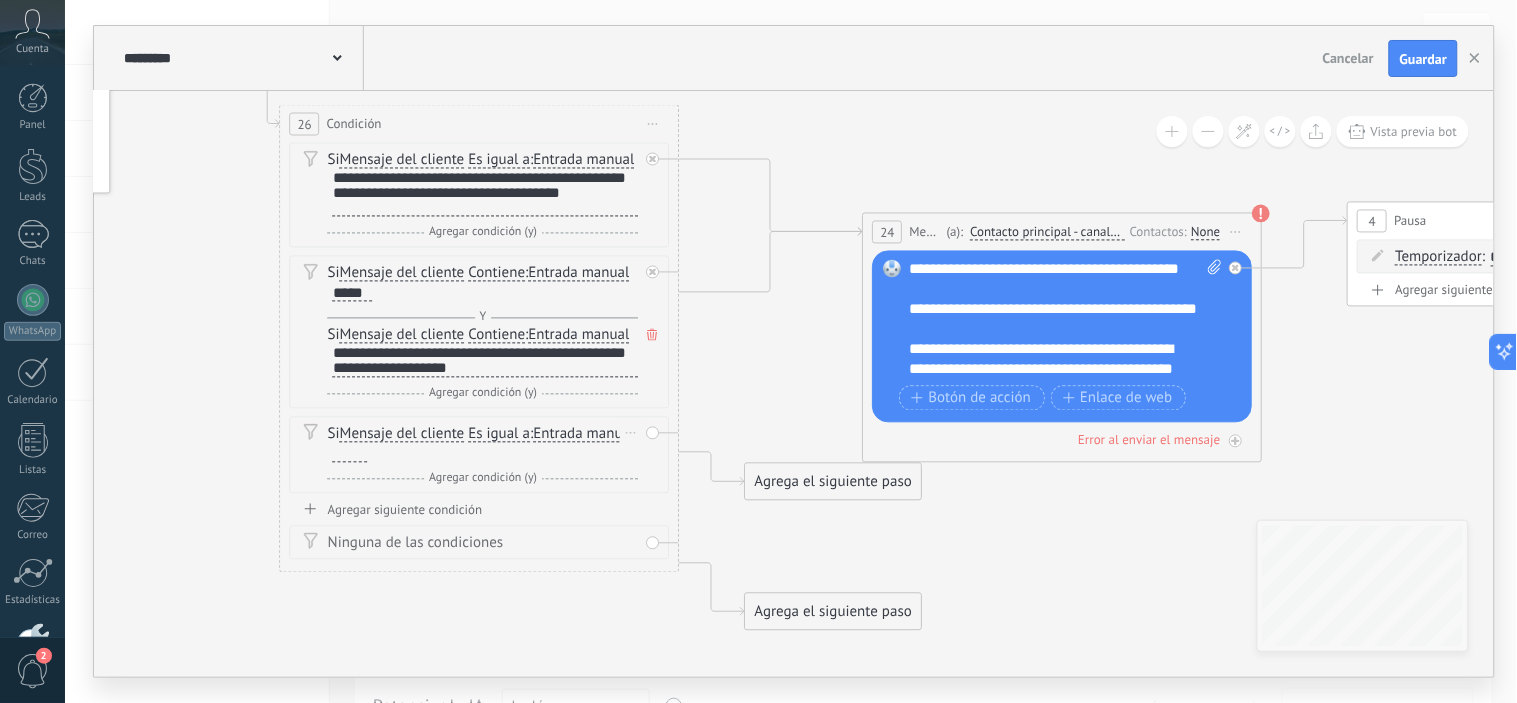 scroll, scrollTop: 0, scrollLeft: 0, axis: both 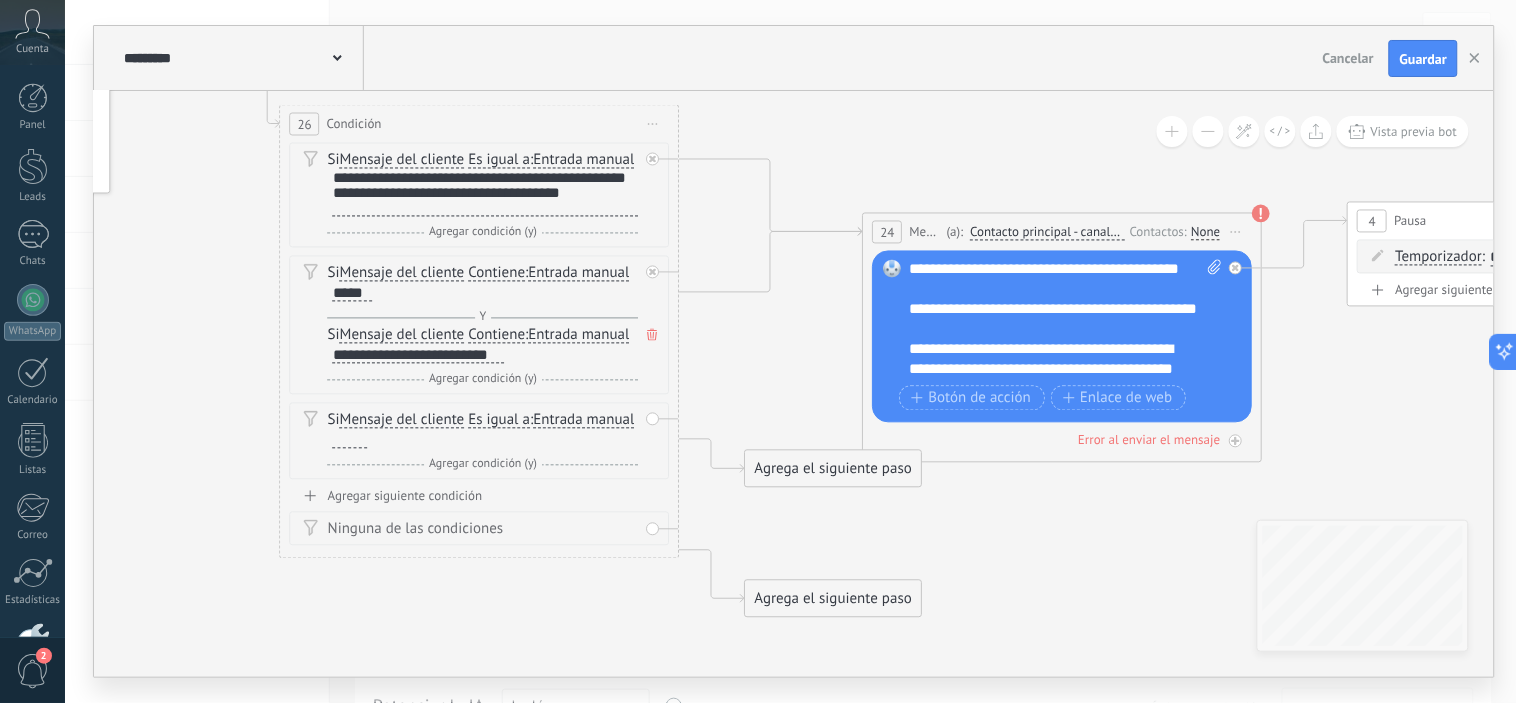 click 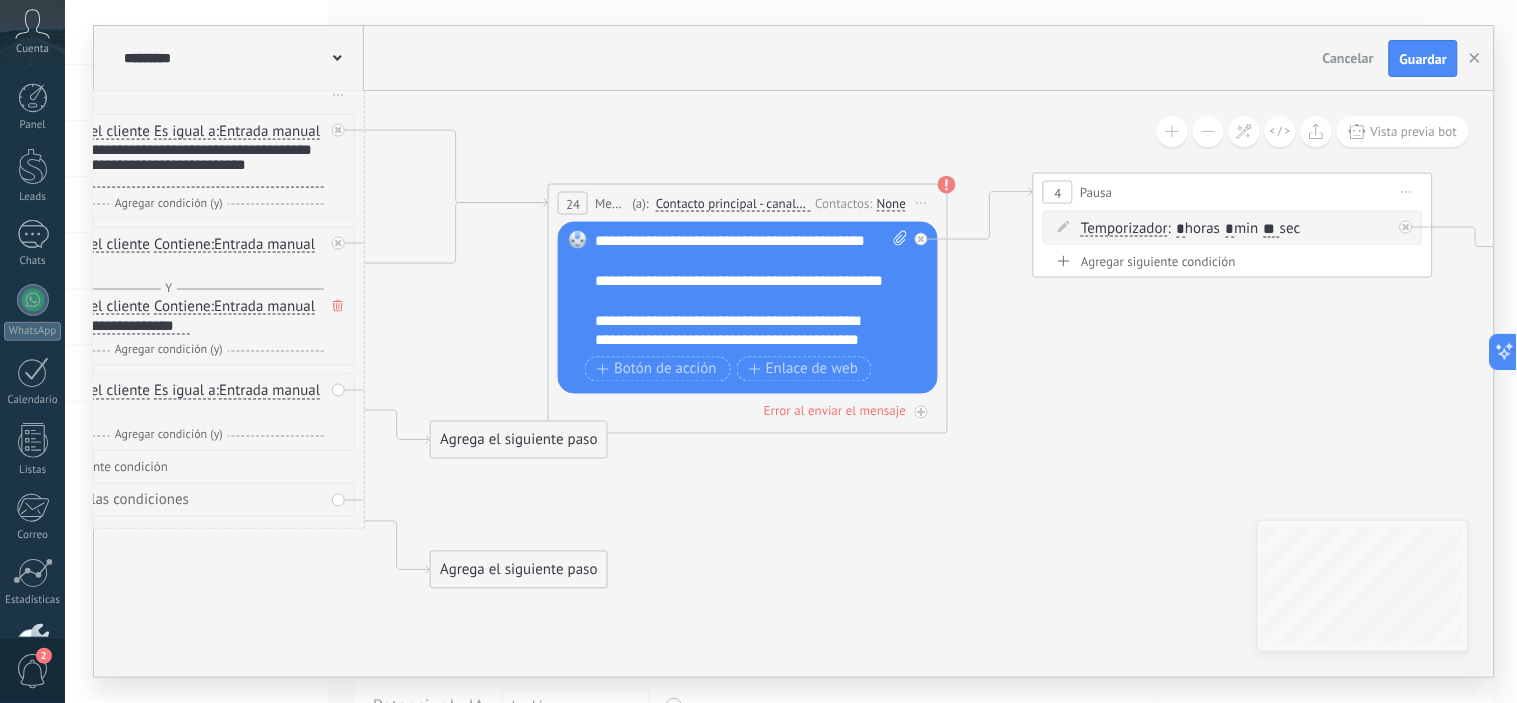 drag, startPoint x: 1111, startPoint y: 543, endPoint x: 790, endPoint y: 304, distance: 400.20245 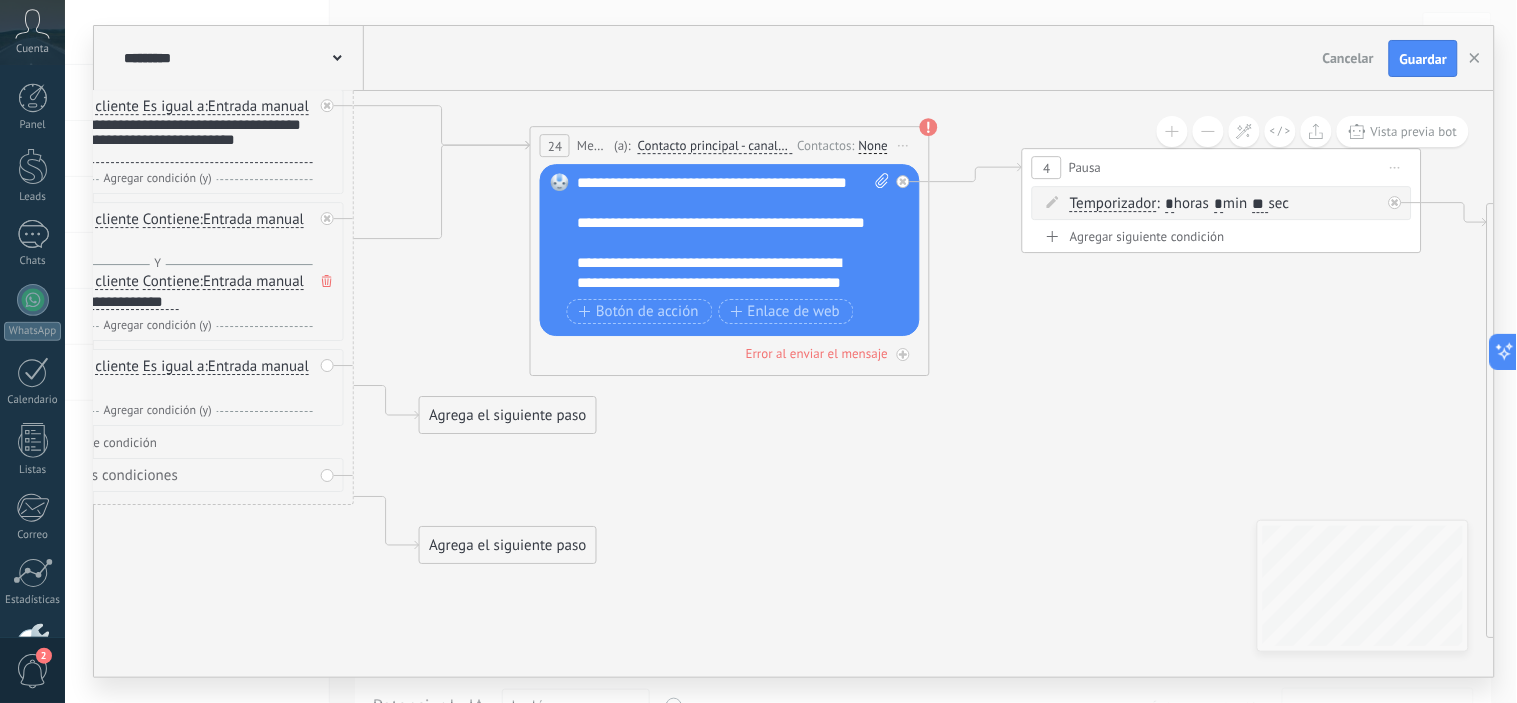 drag, startPoint x: 615, startPoint y: 166, endPoint x: 608, endPoint y: 134, distance: 32.75668 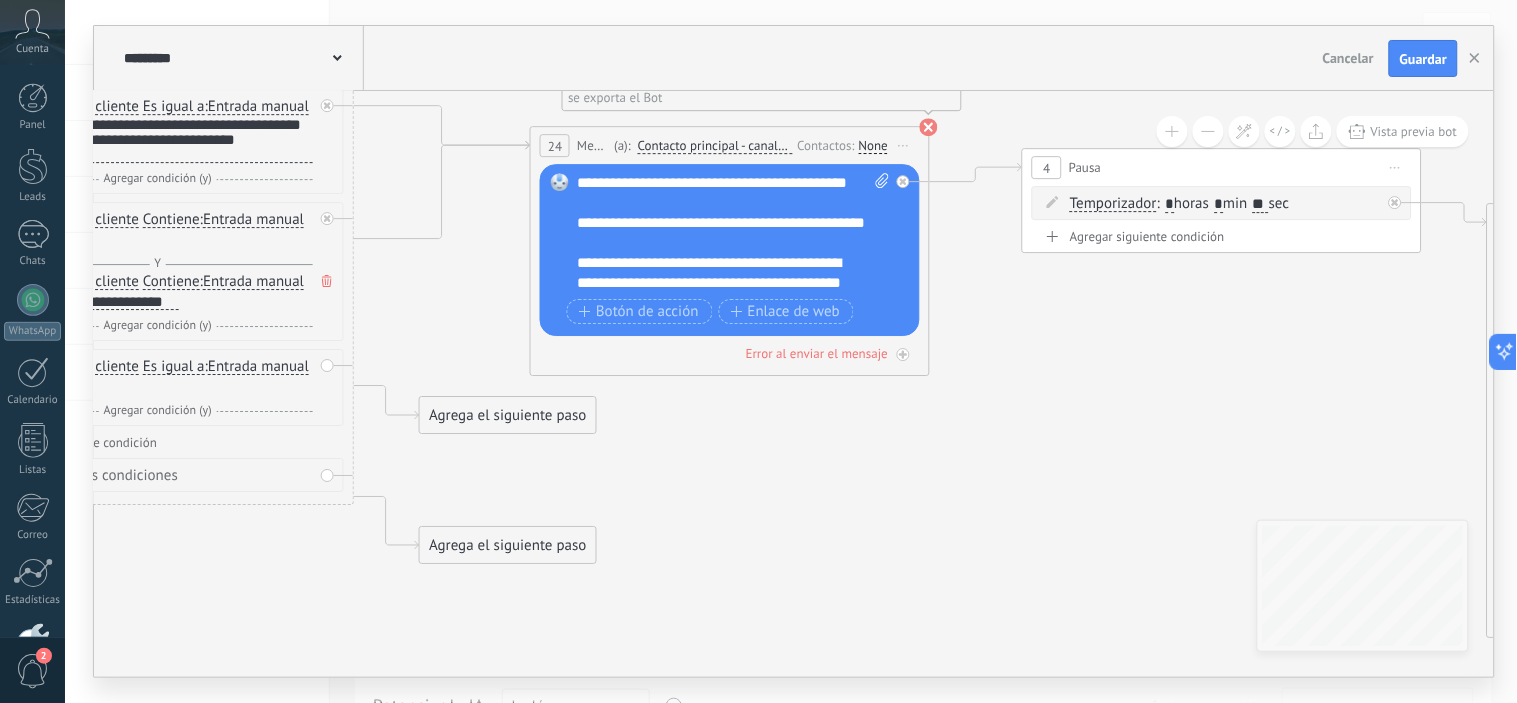 click 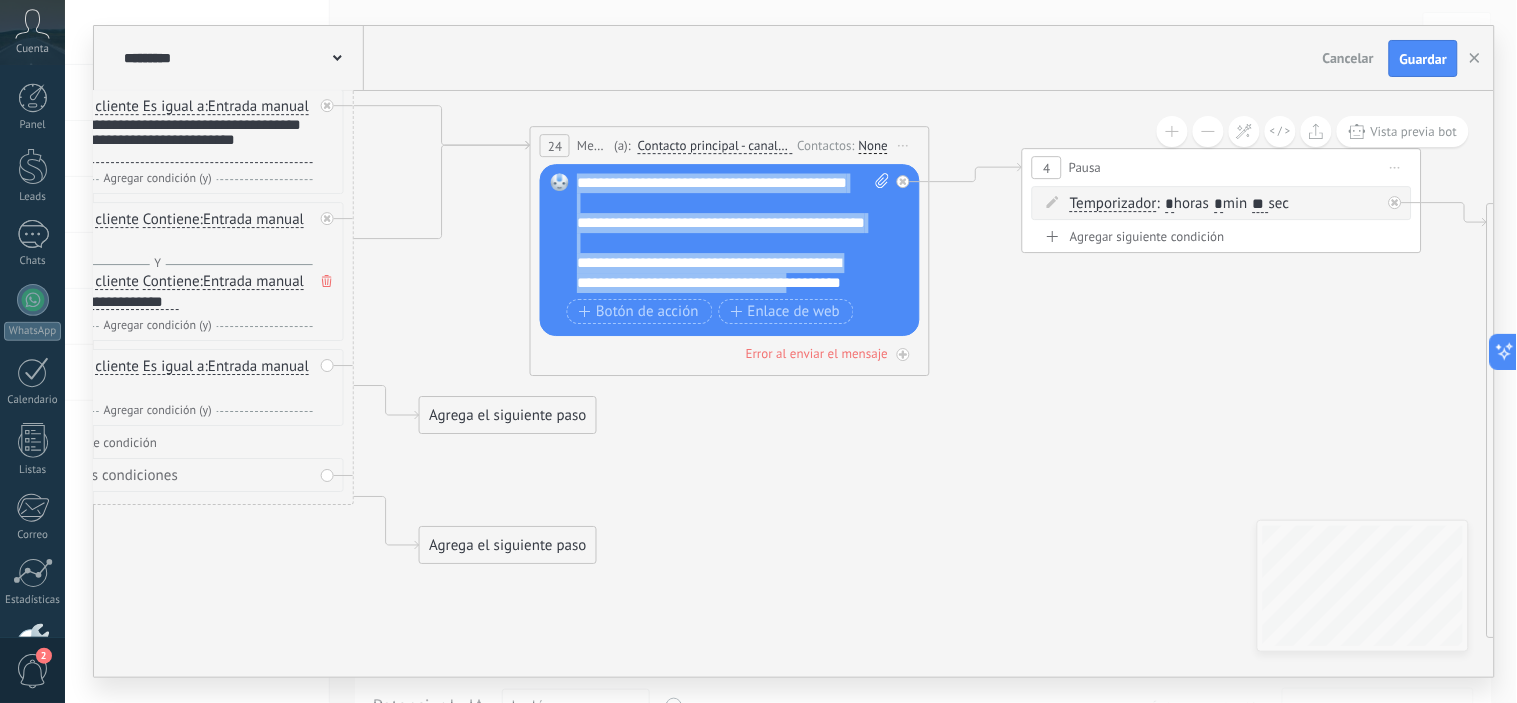 scroll, scrollTop: 120, scrollLeft: 0, axis: vertical 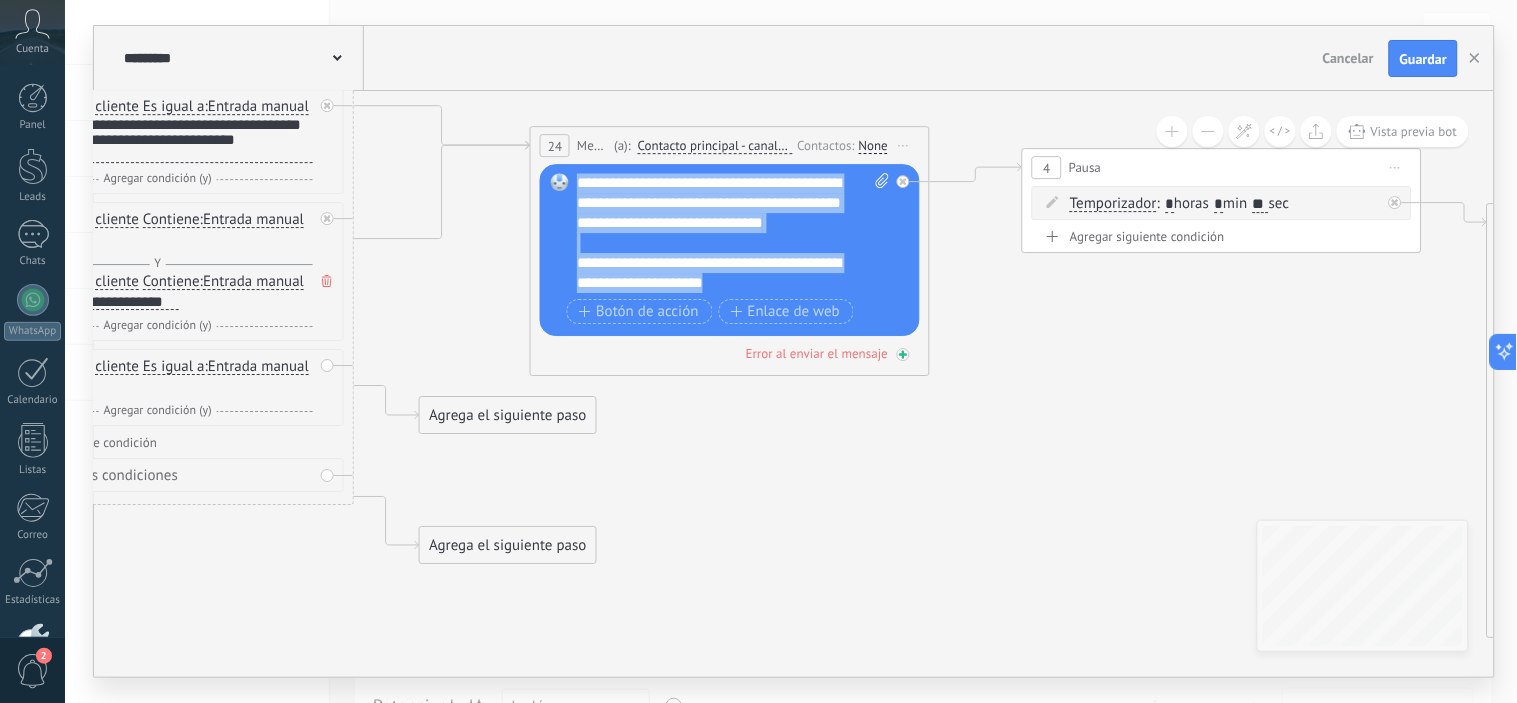 drag, startPoint x: 578, startPoint y: 177, endPoint x: 898, endPoint y: 351, distance: 364.24716 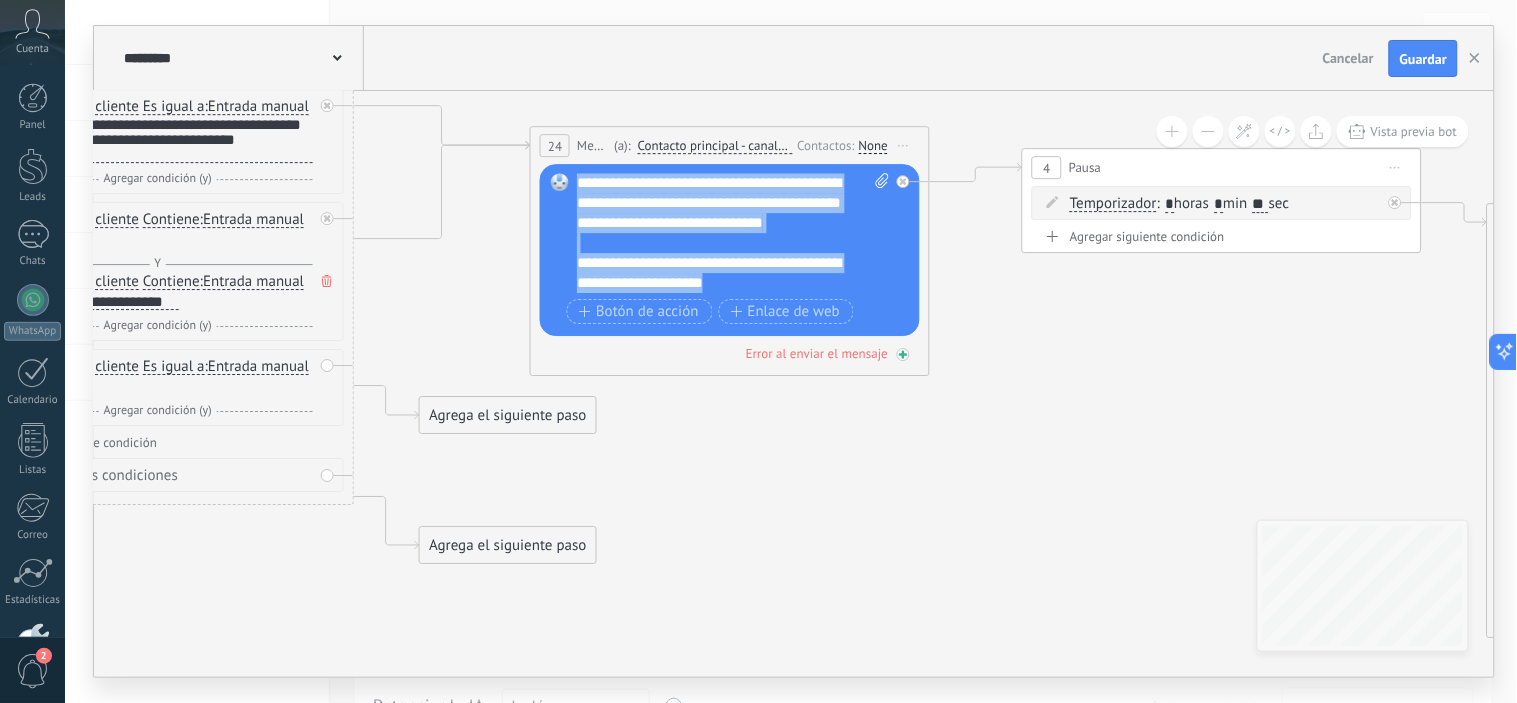 click on "24
Mensaje
*******
(a):
Contacto principal - canales seleccionados
Todos los contactos - canales seleccionados
Todos los contactos - canal primario
Contacto principal - canales seleccionados
Contacto principal - canal primario
Contacto principal - canales seleccionados
Todos los contactos - canales seleccionados
Todos los contactos - canal primario
Contacto principal - canales seleccionados" at bounding box center (730, 252) 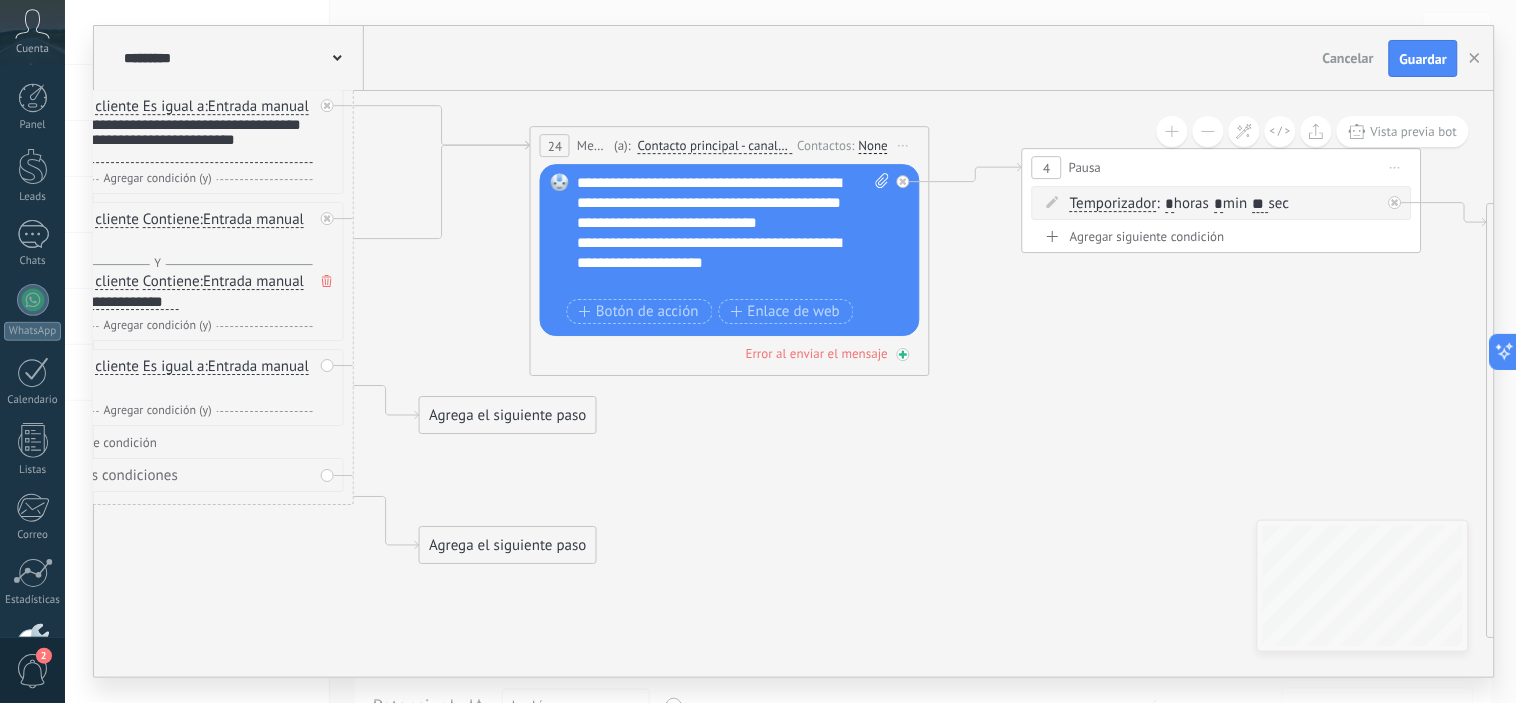 scroll, scrollTop: 0, scrollLeft: 0, axis: both 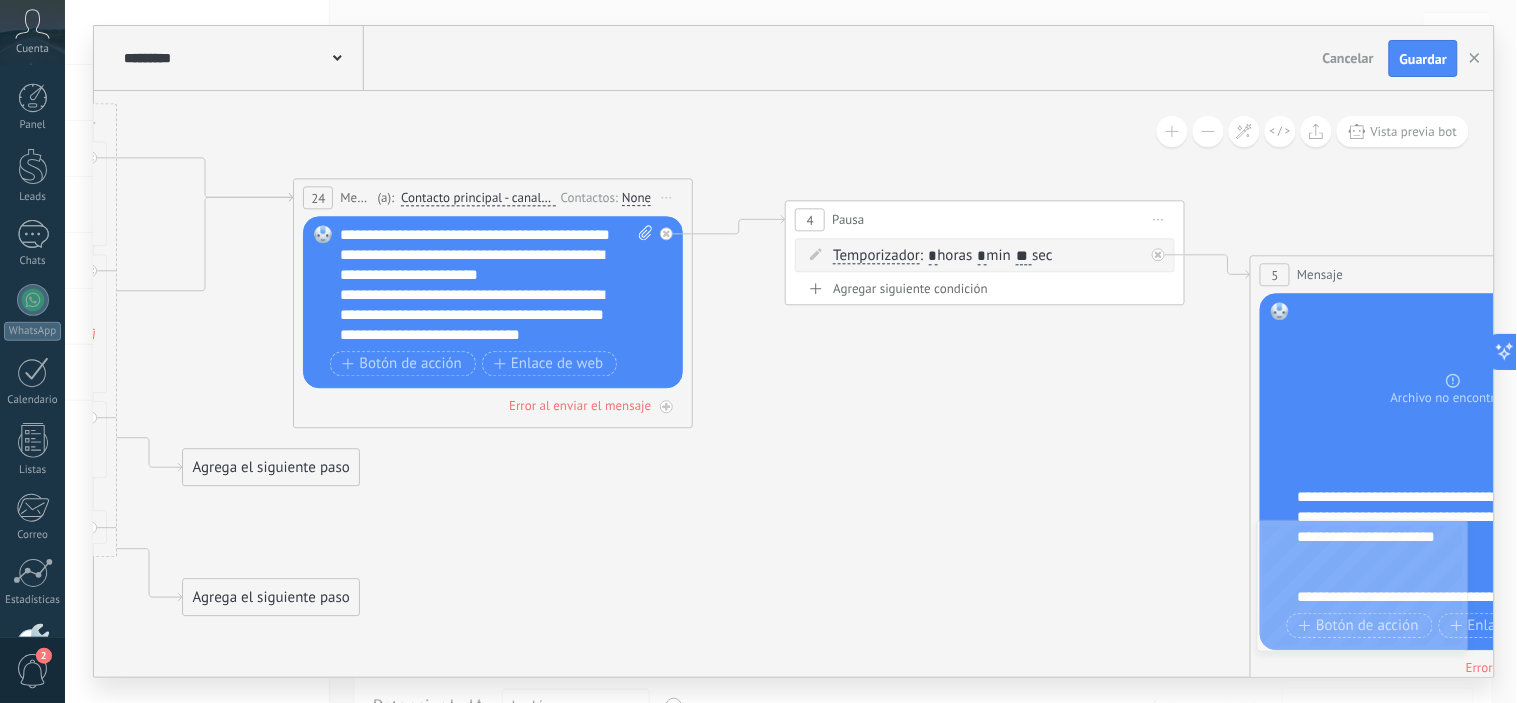 drag, startPoint x: 1156, startPoint y: 362, endPoint x: 961, endPoint y: 442, distance: 210.77238 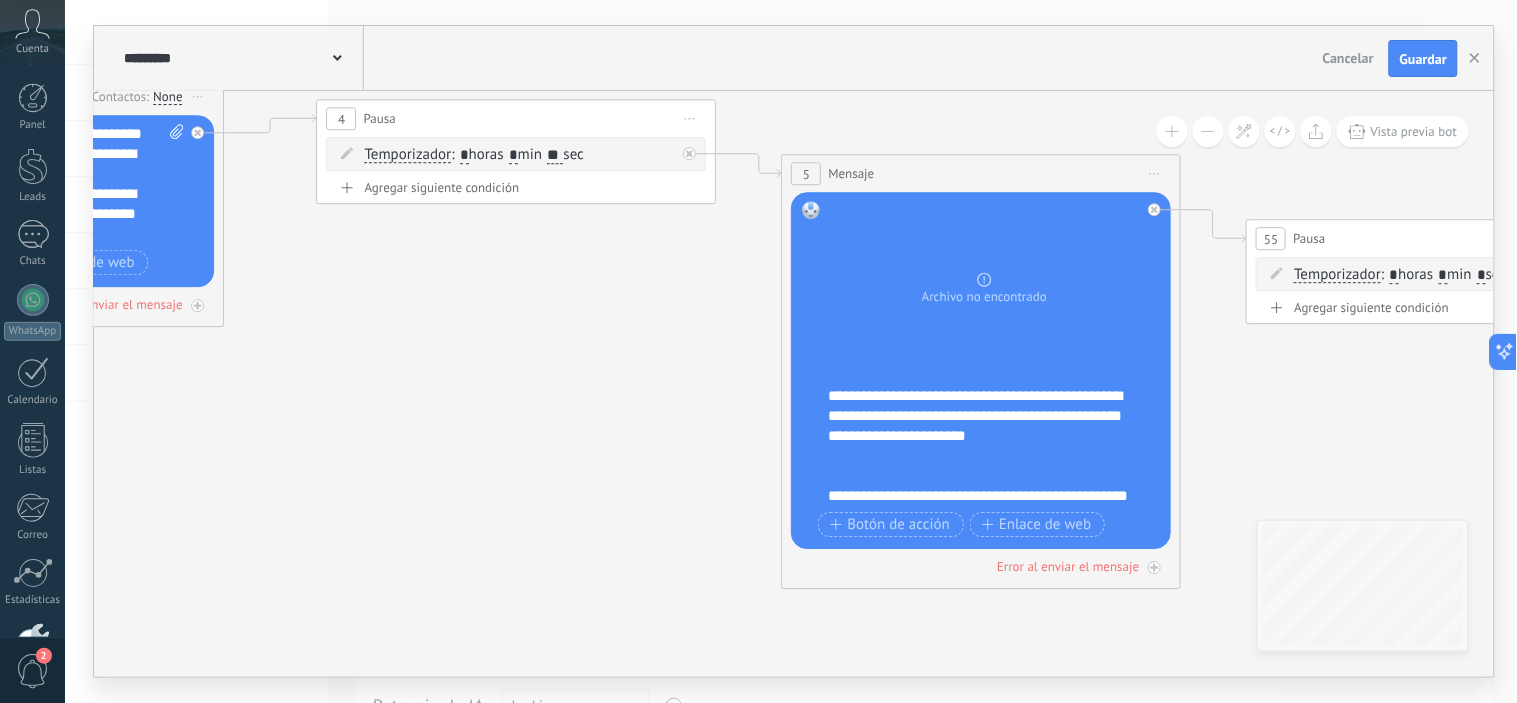drag, startPoint x: 1035, startPoint y: 501, endPoint x: 564, endPoint y: 397, distance: 482.3453 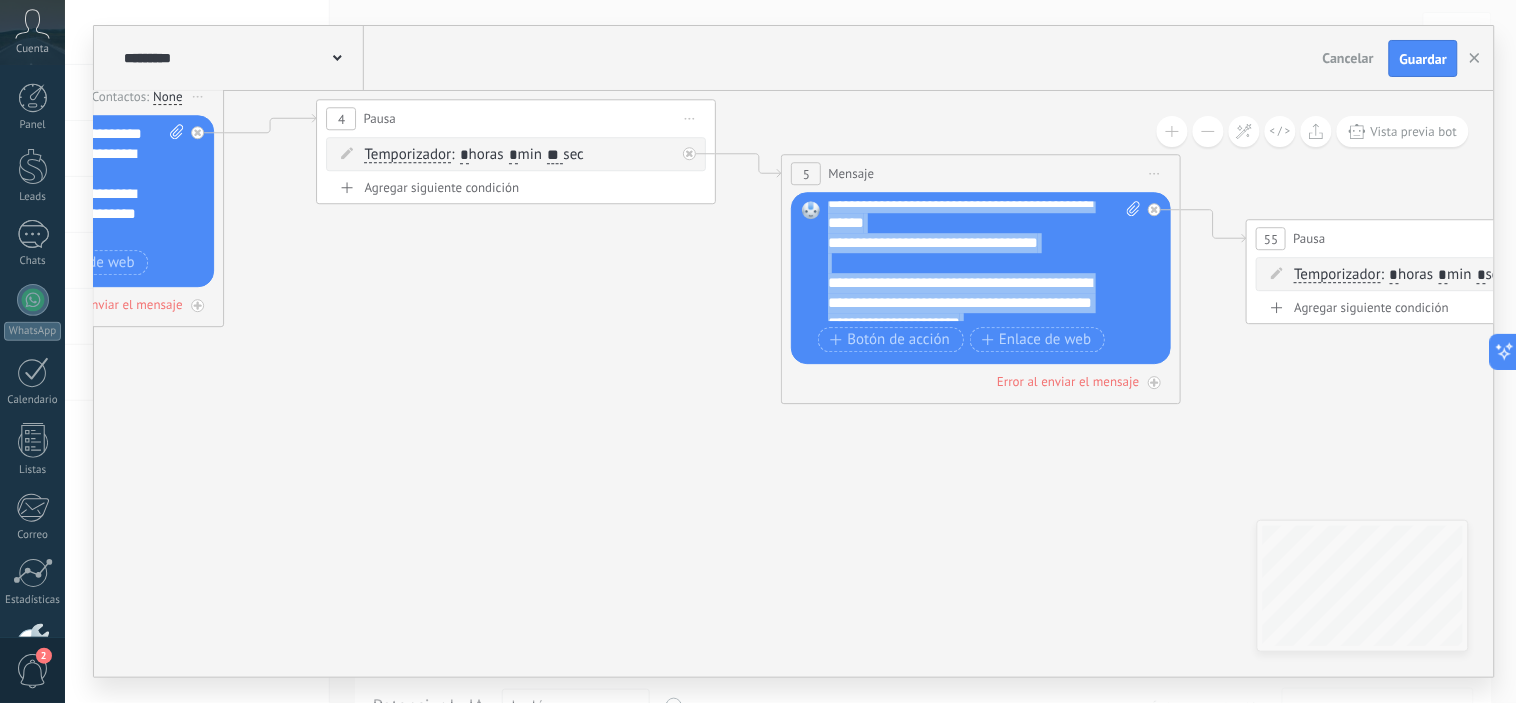 scroll, scrollTop: 340, scrollLeft: 0, axis: vertical 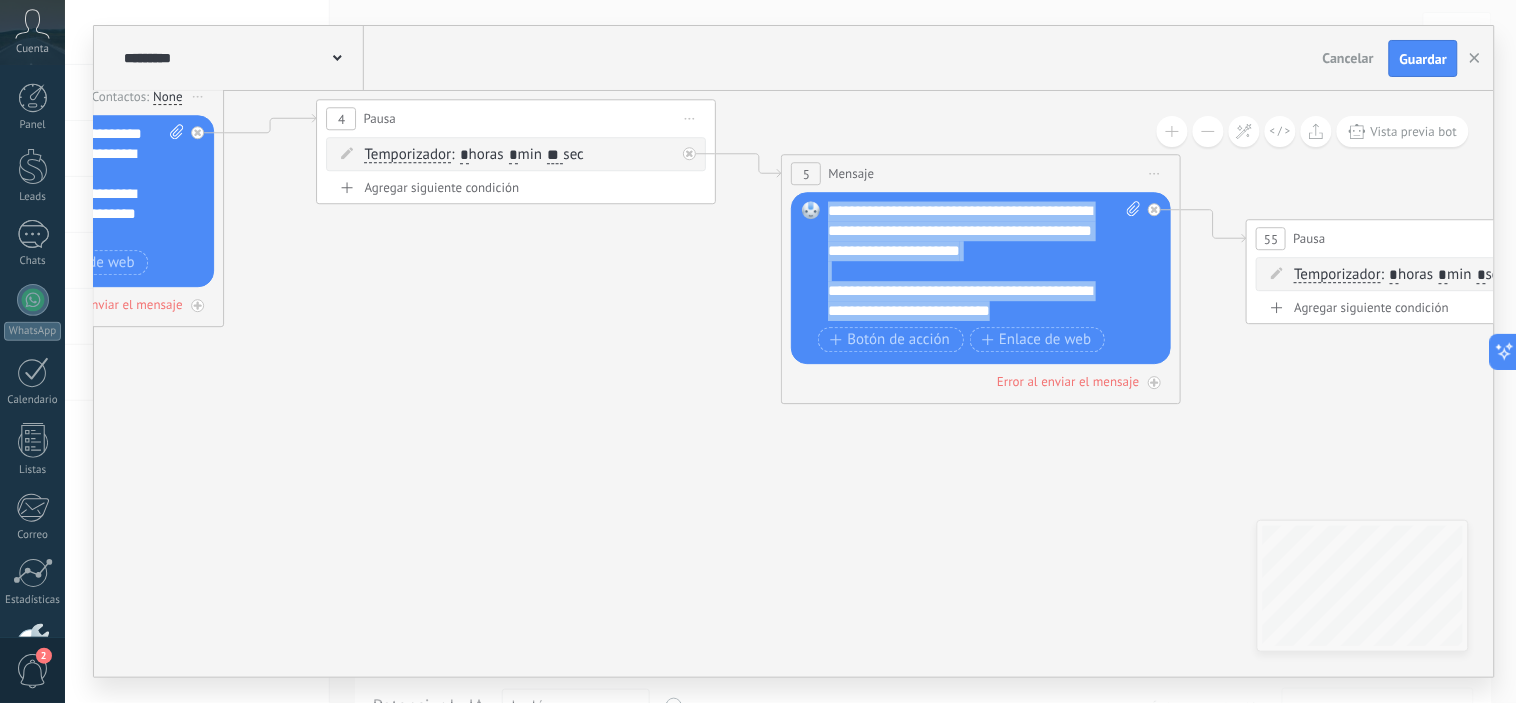 drag, startPoint x: 830, startPoint y: 206, endPoint x: 1130, endPoint y: 351, distance: 333.20413 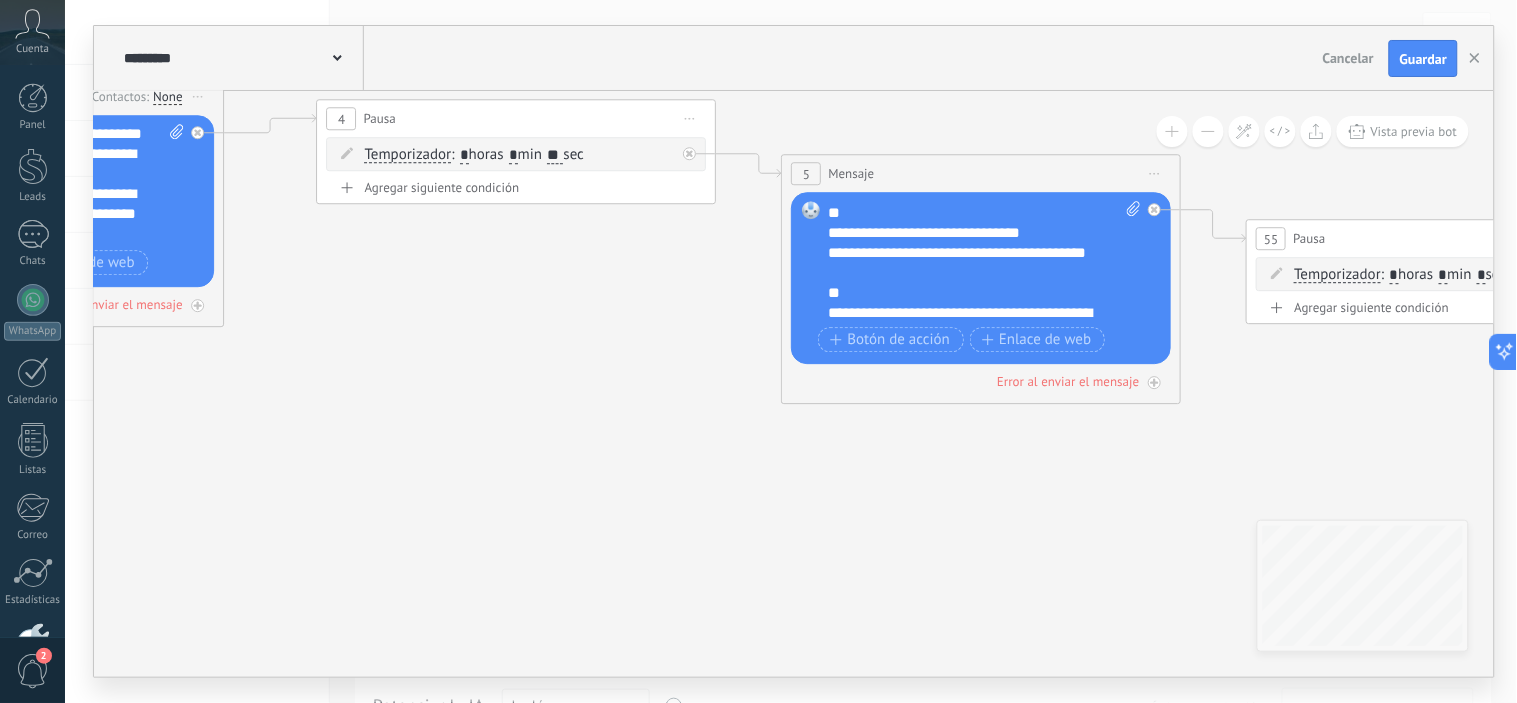 scroll, scrollTop: 180, scrollLeft: 0, axis: vertical 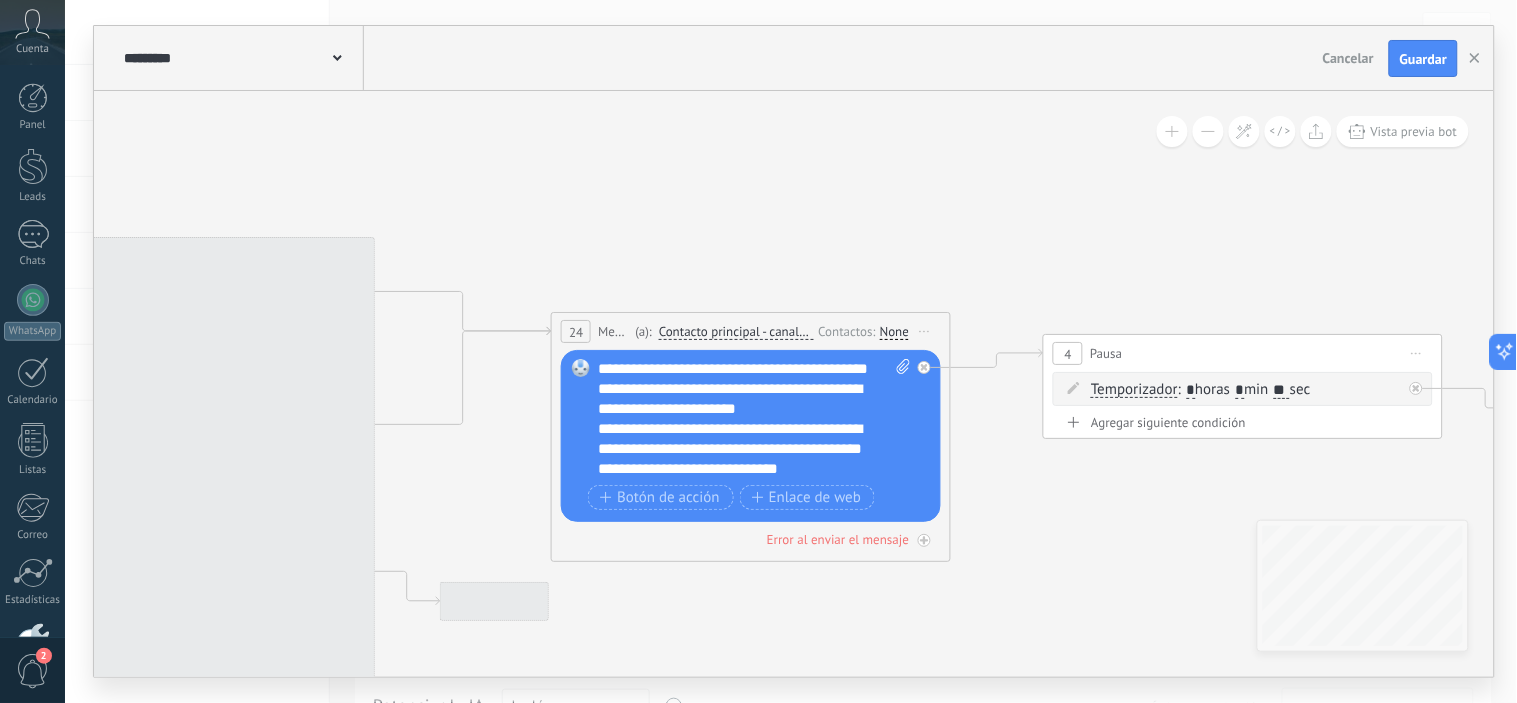 drag, startPoint x: 670, startPoint y: 232, endPoint x: 1418, endPoint y: 147, distance: 752.814 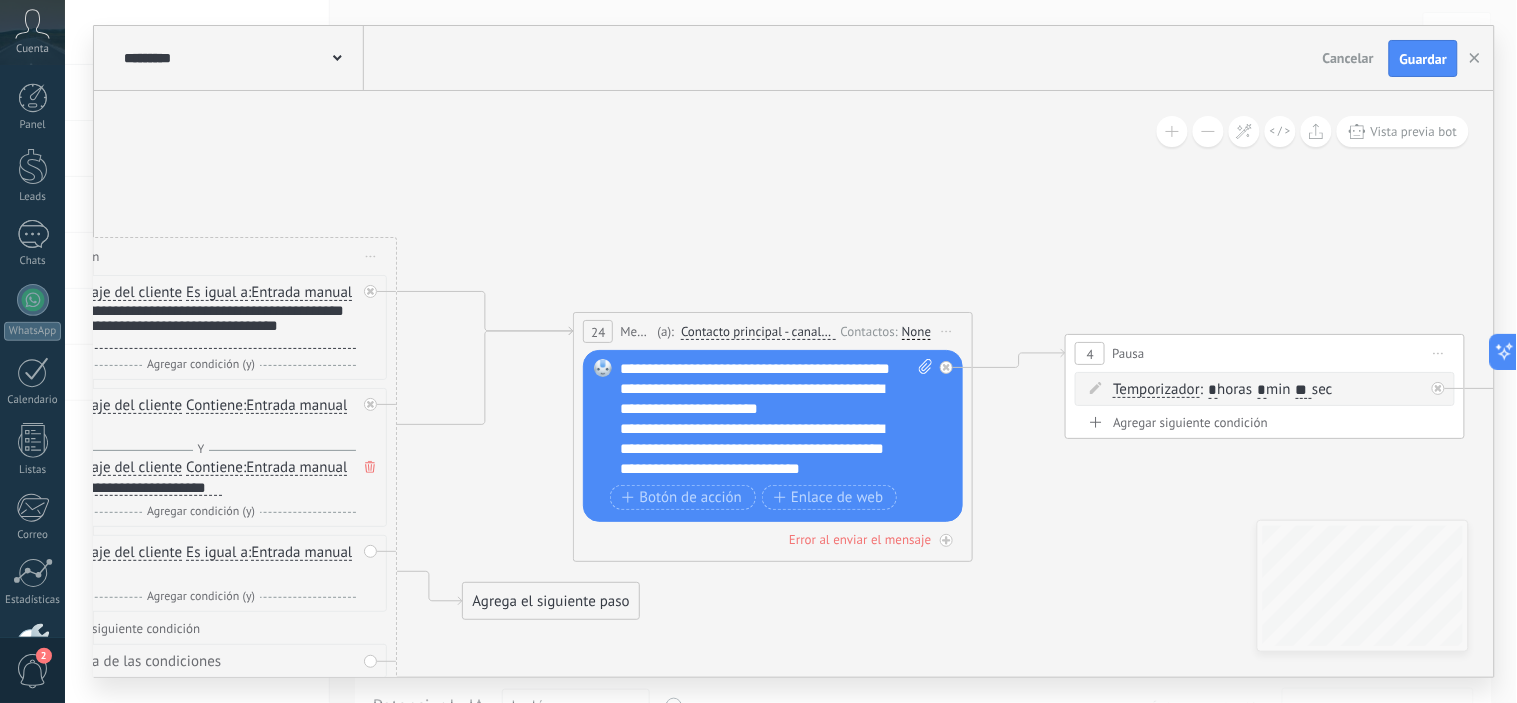 click on "**********" at bounding box center (777, 419) 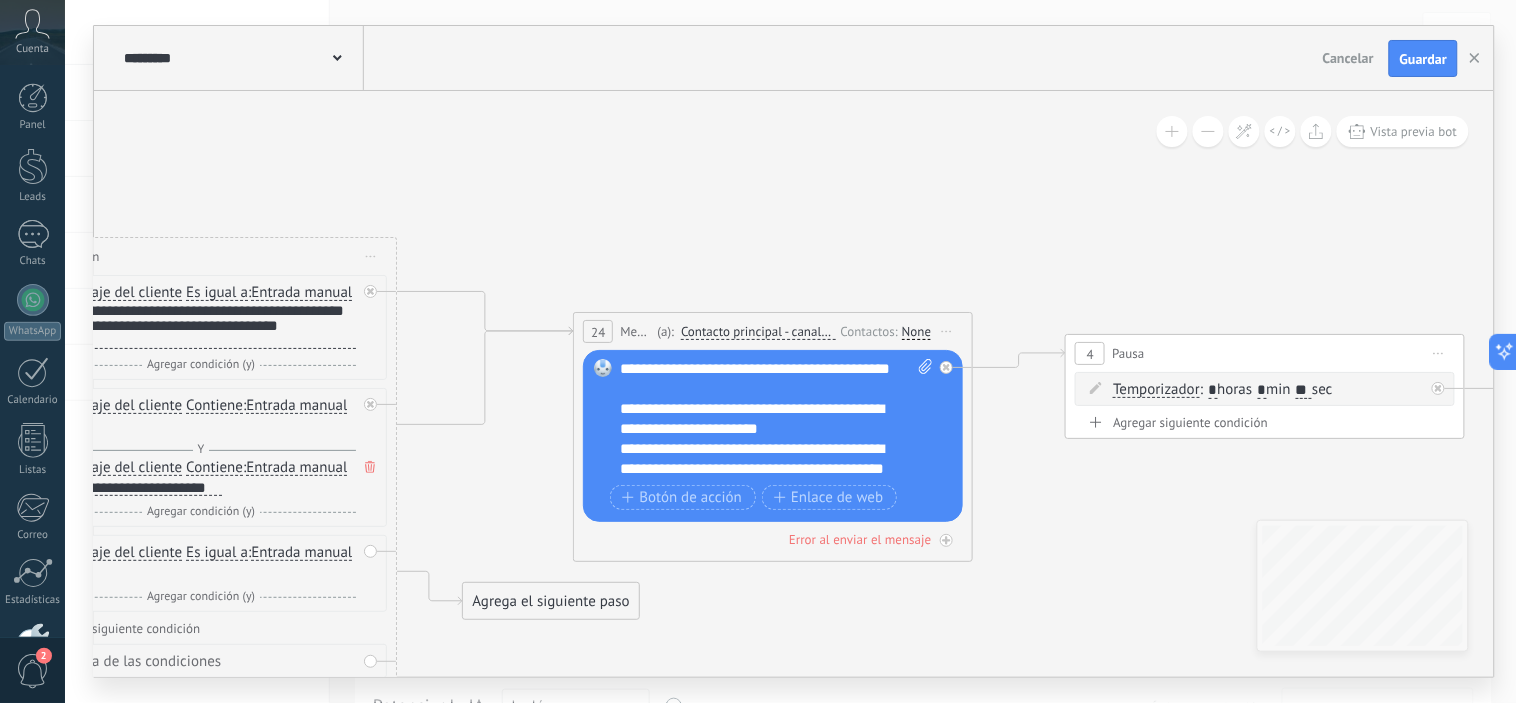 click on "**********" at bounding box center (759, 419) 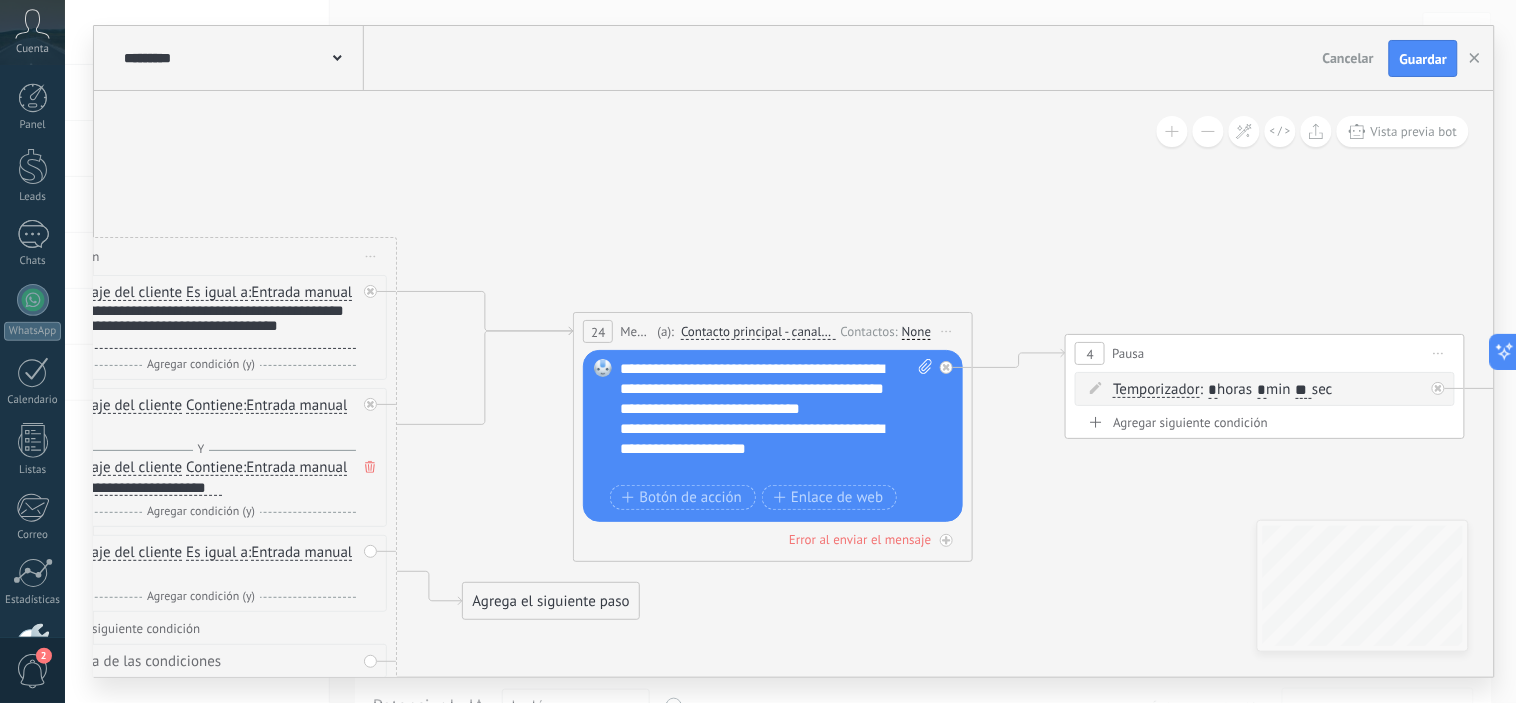 scroll, scrollTop: 120, scrollLeft: 0, axis: vertical 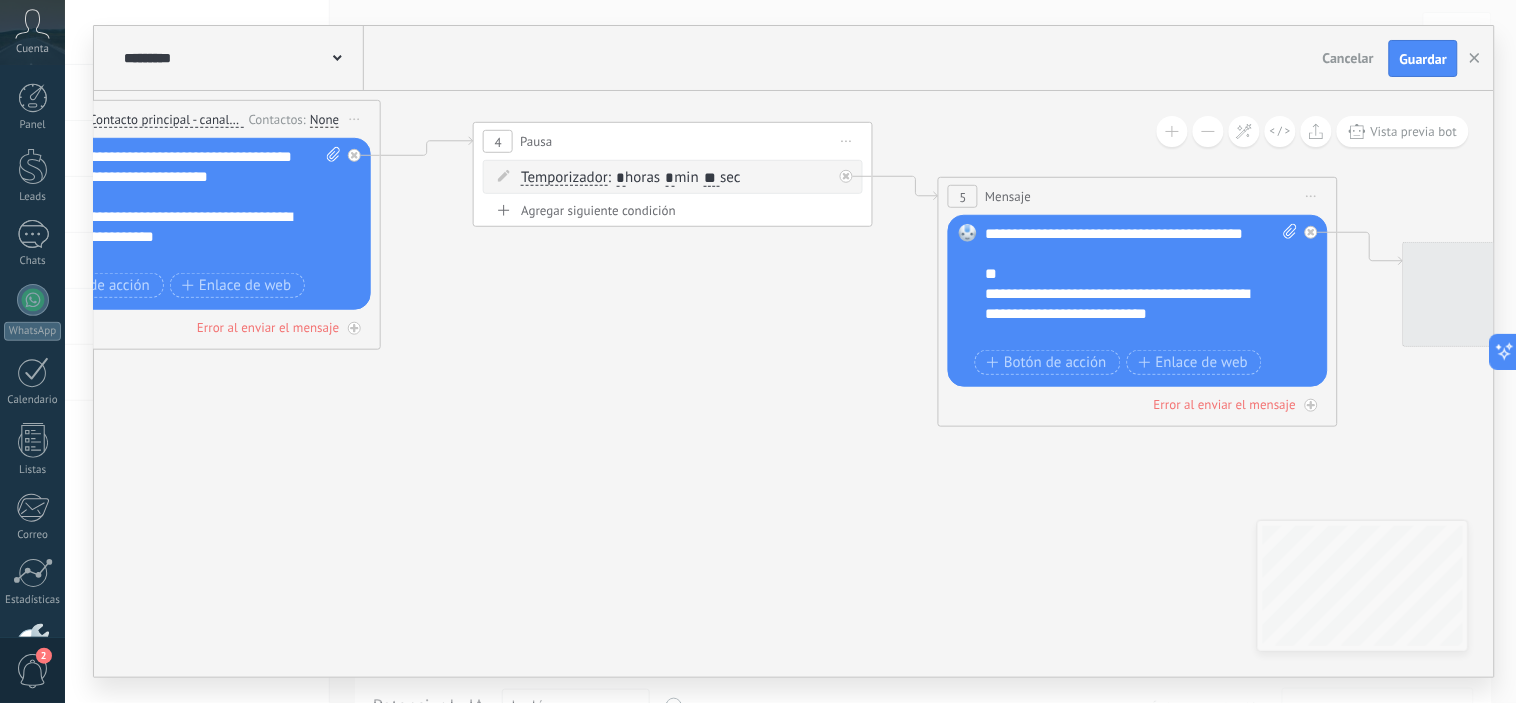 drag, startPoint x: 1164, startPoint y: 523, endPoint x: 573, endPoint y: 310, distance: 628.21173 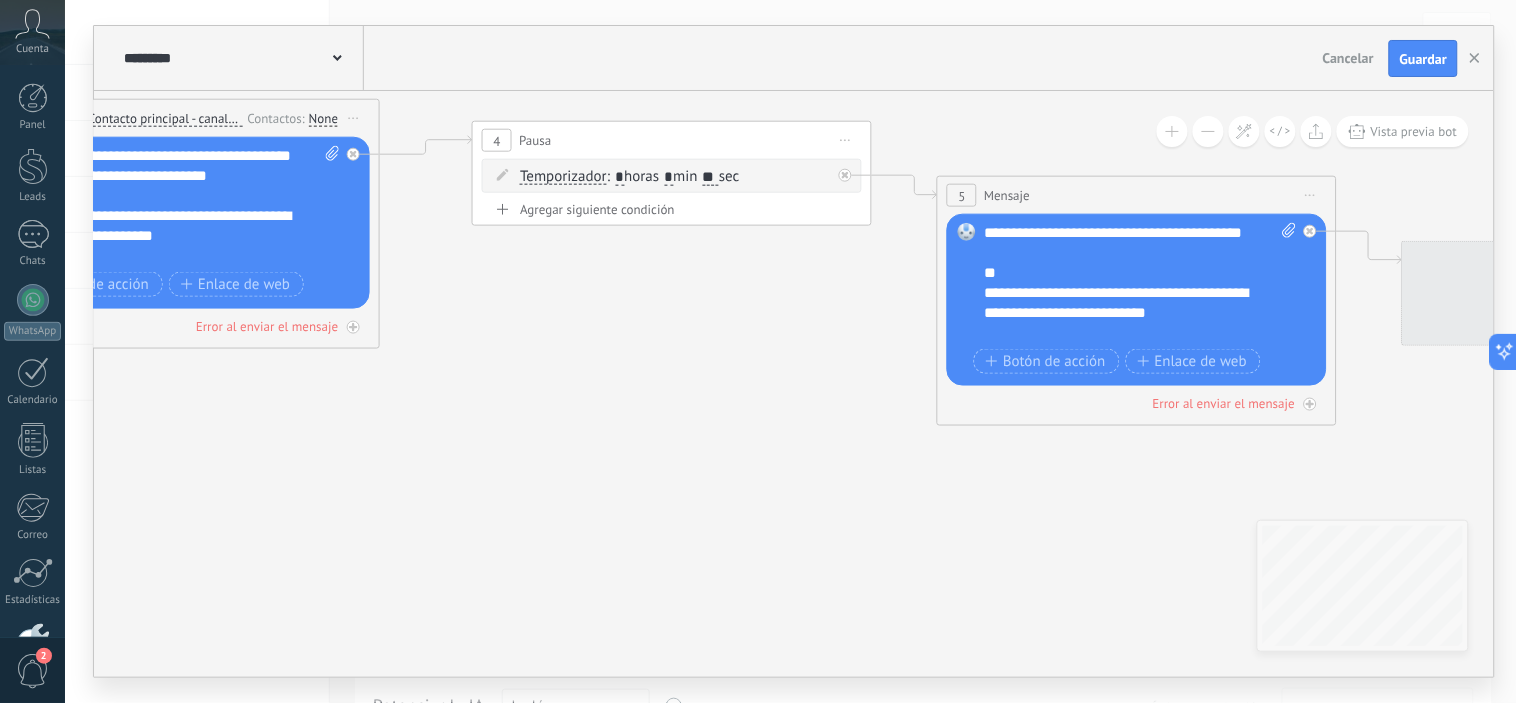 drag, startPoint x: 746, startPoint y: 361, endPoint x: 840, endPoint y: 348, distance: 94.89468 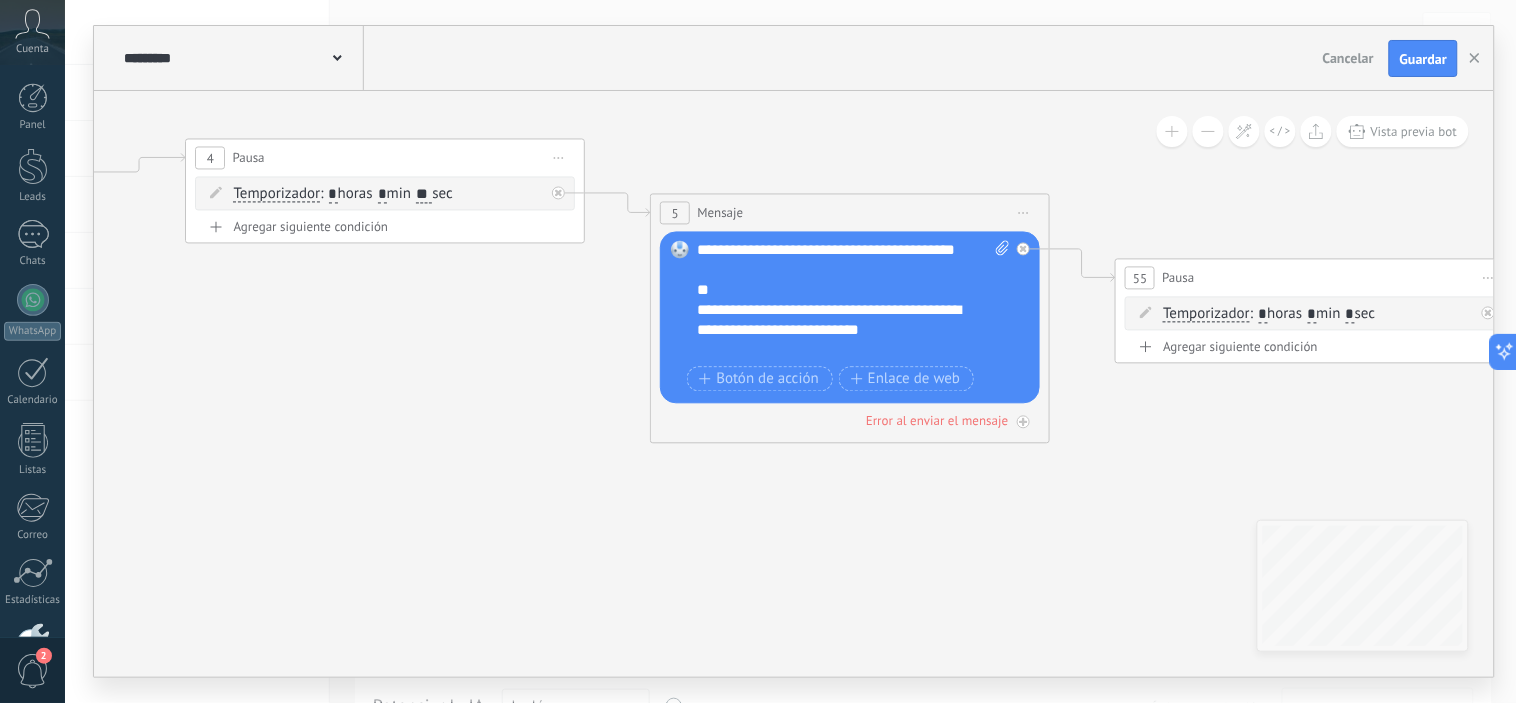 drag, startPoint x: 757, startPoint y: 335, endPoint x: 538, endPoint y: 337, distance: 219.00912 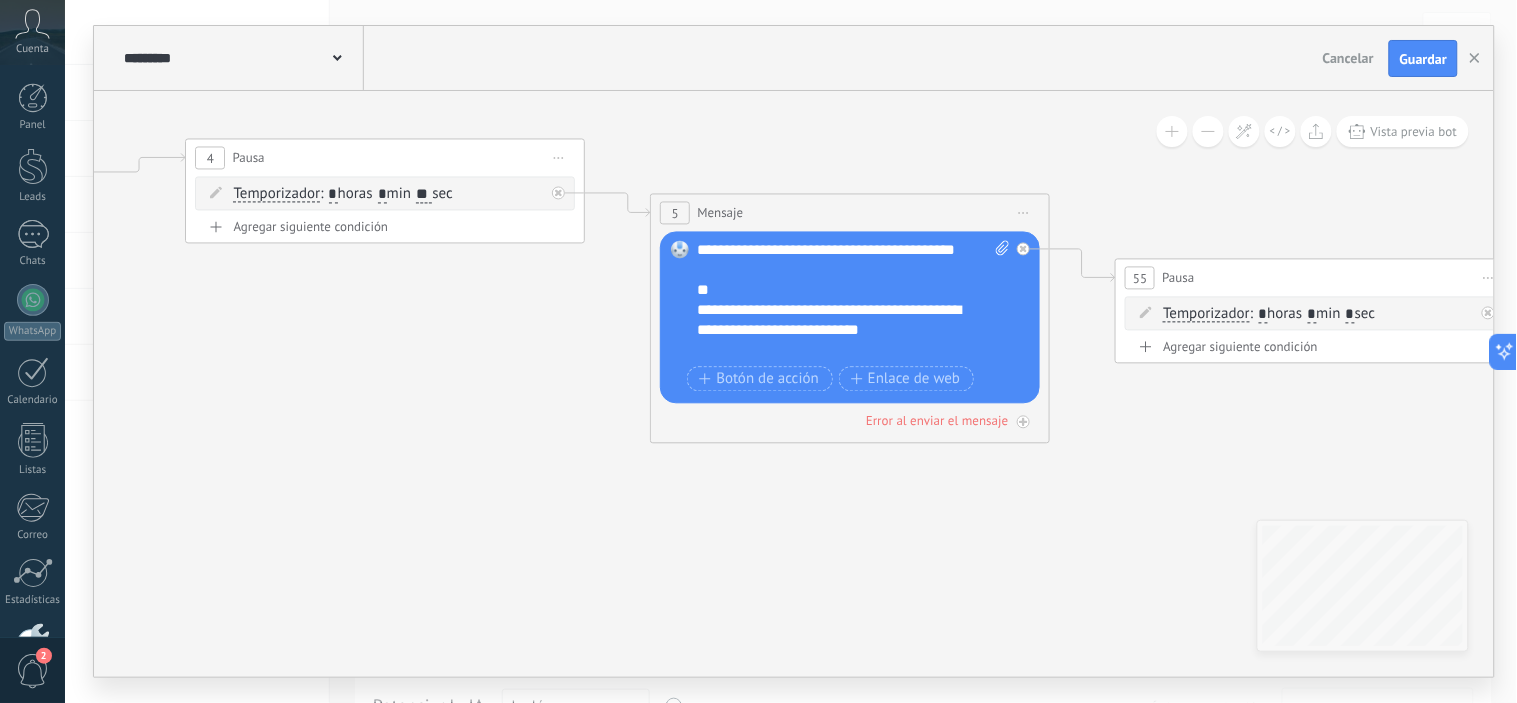 click on "**********" at bounding box center (836, 261) 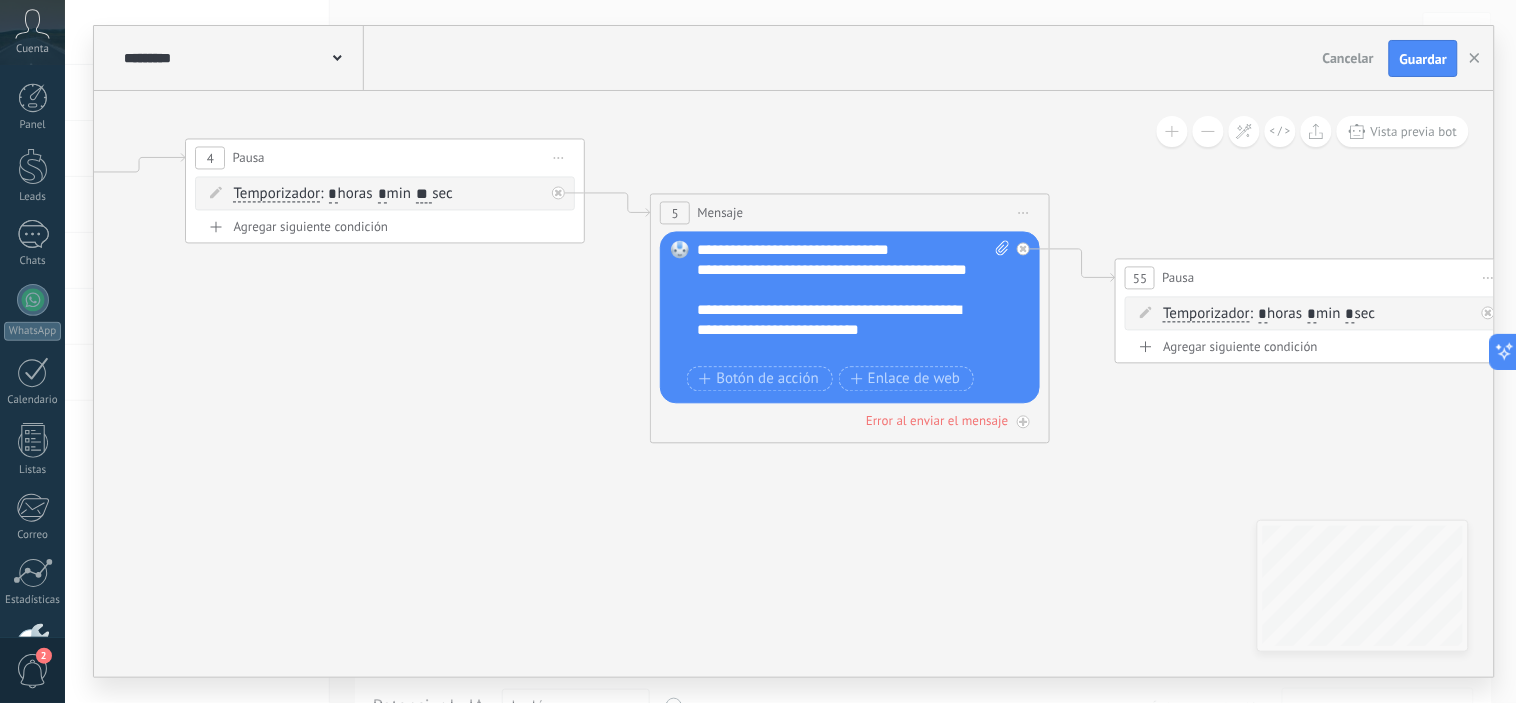 scroll, scrollTop: 160, scrollLeft: 0, axis: vertical 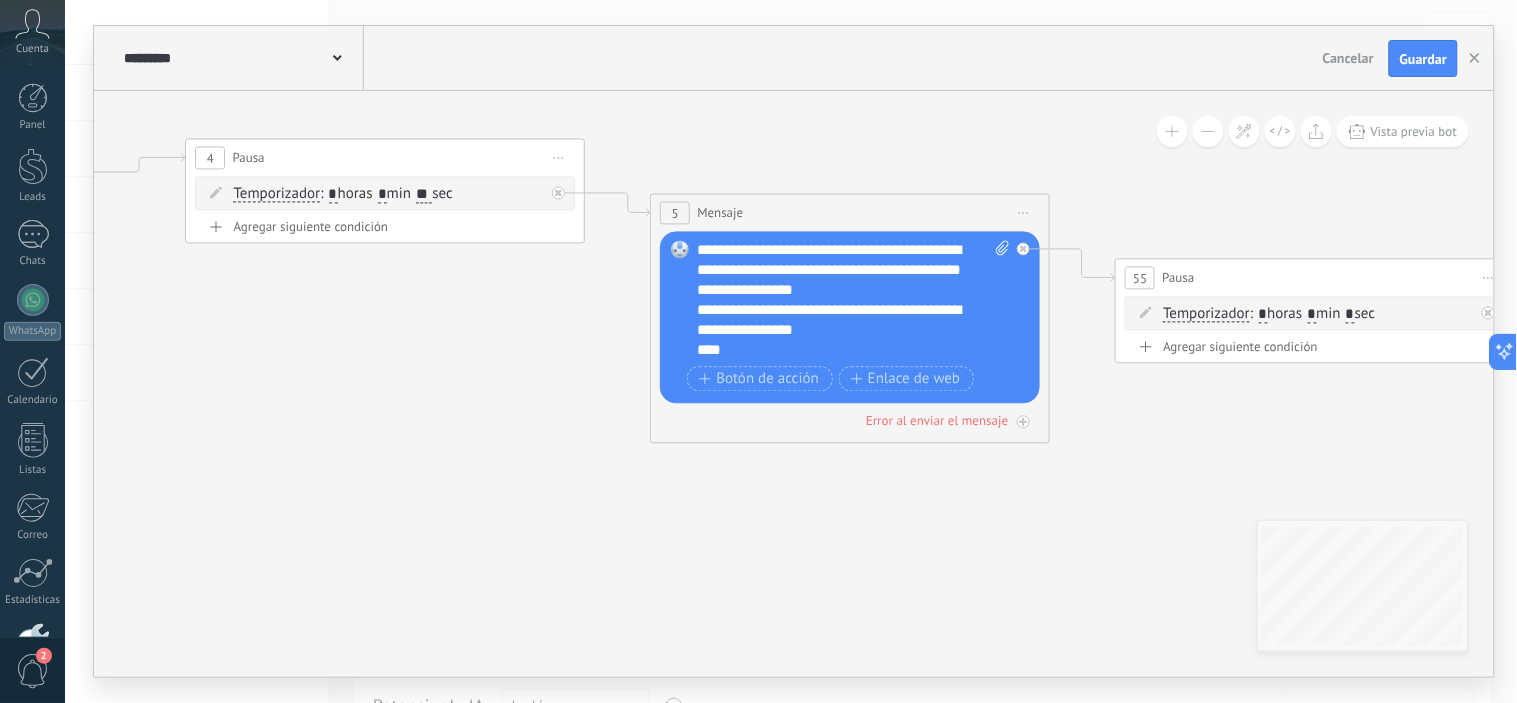 click on "**********" at bounding box center (854, 301) 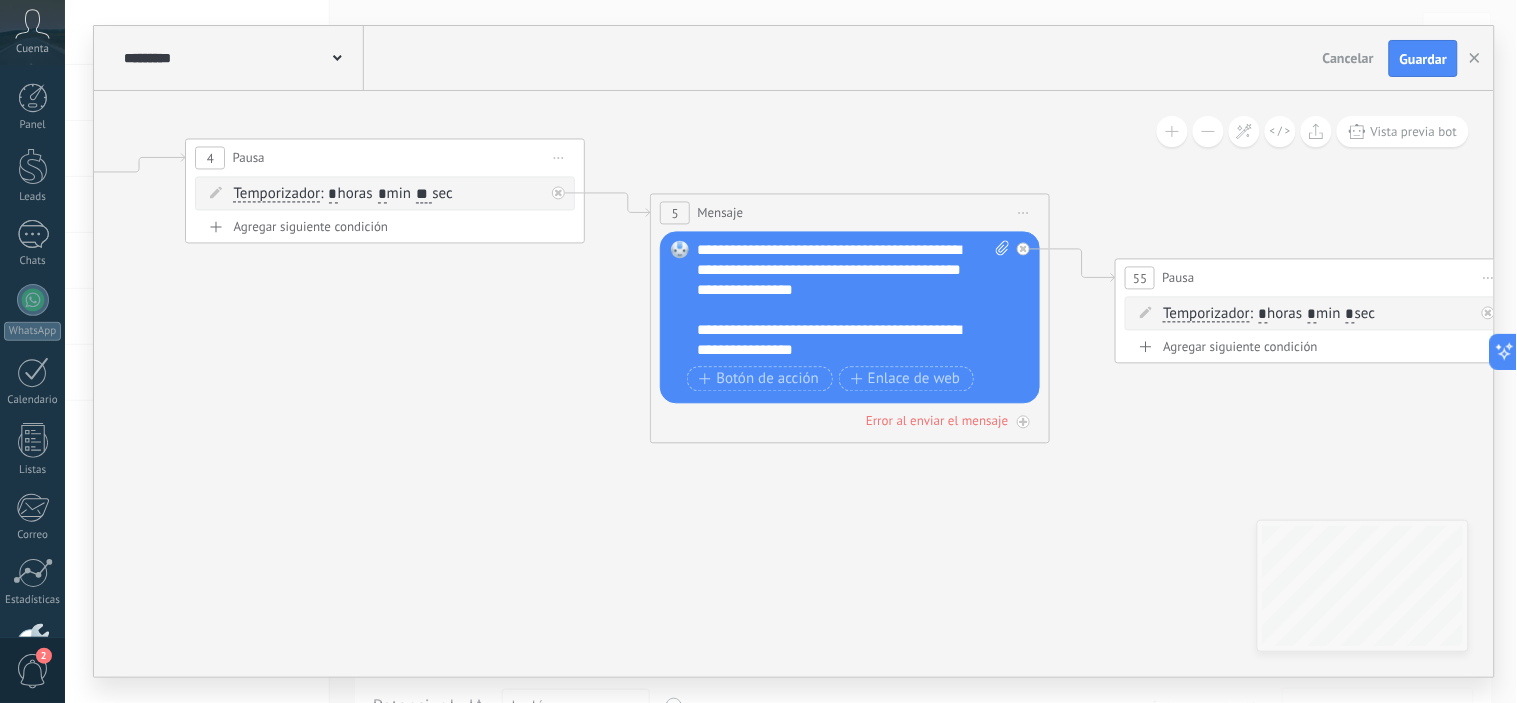 scroll, scrollTop: 111, scrollLeft: 0, axis: vertical 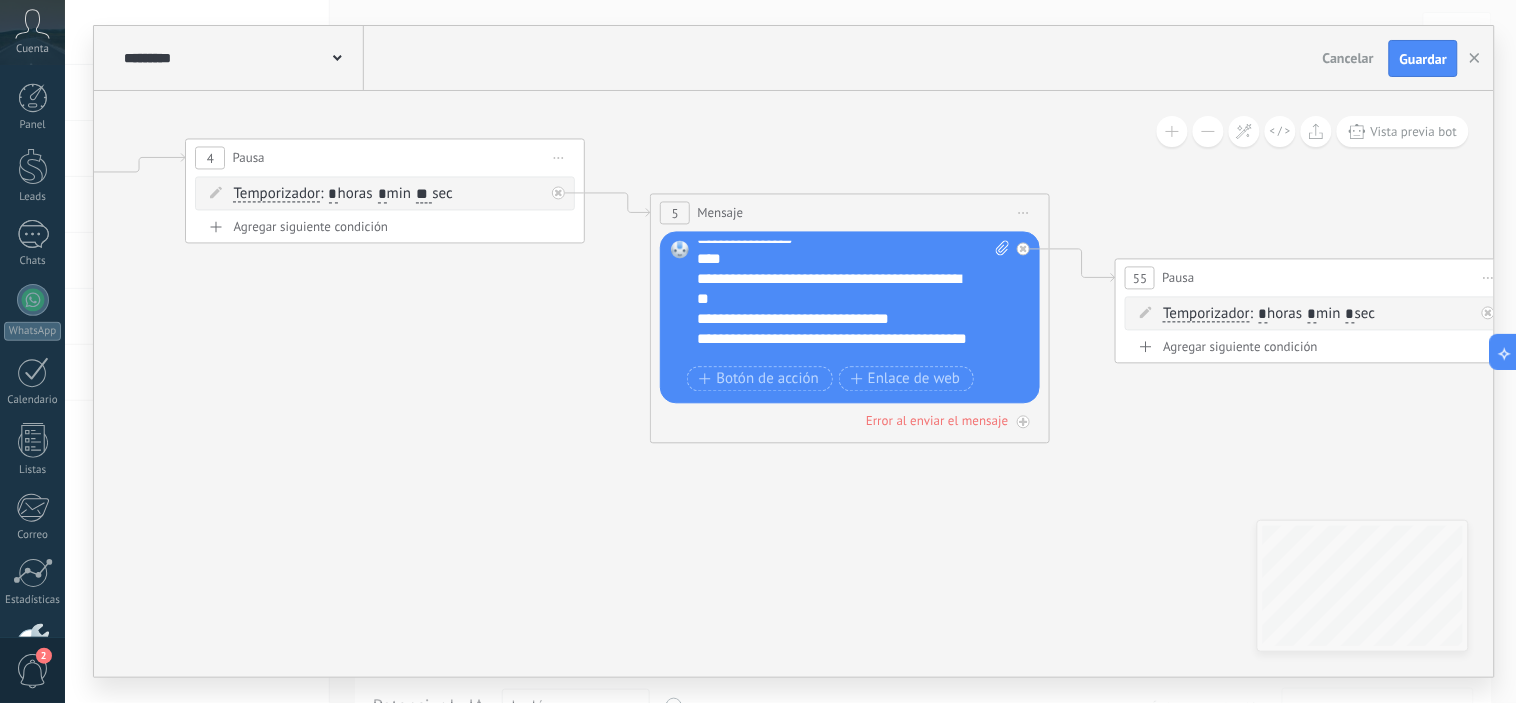 click on "****" at bounding box center [836, 260] 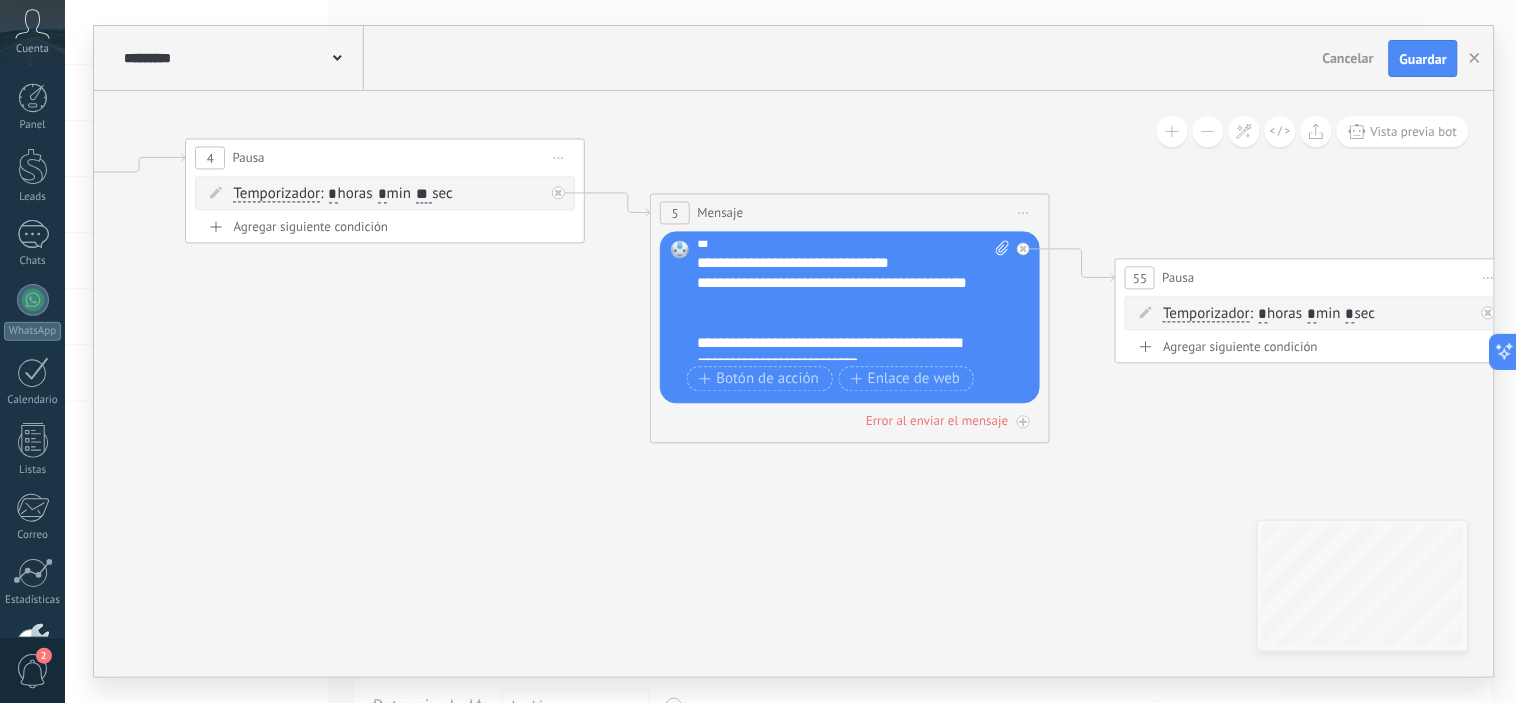 scroll, scrollTop: 220, scrollLeft: 0, axis: vertical 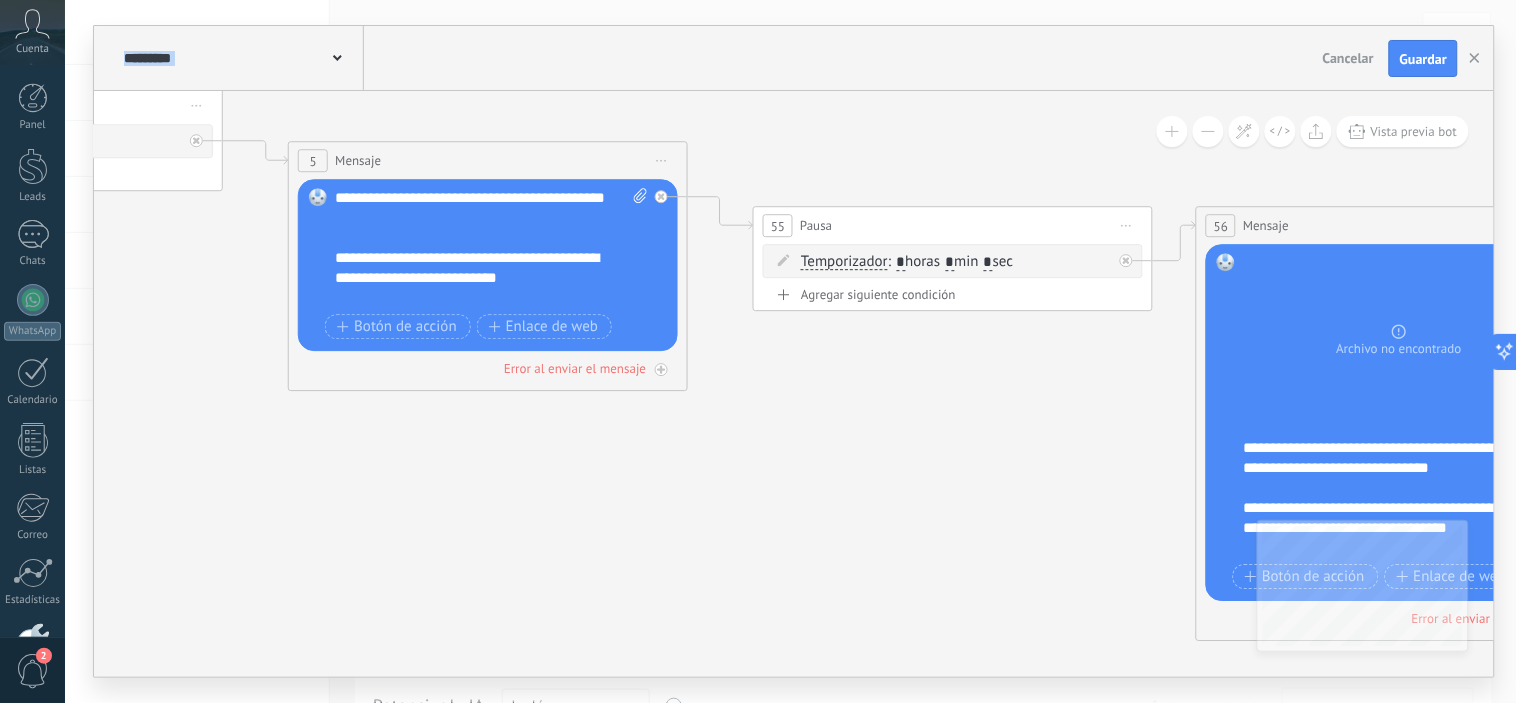 drag, startPoint x: 1194, startPoint y: 436, endPoint x: 832, endPoint y: 384, distance: 365.71573 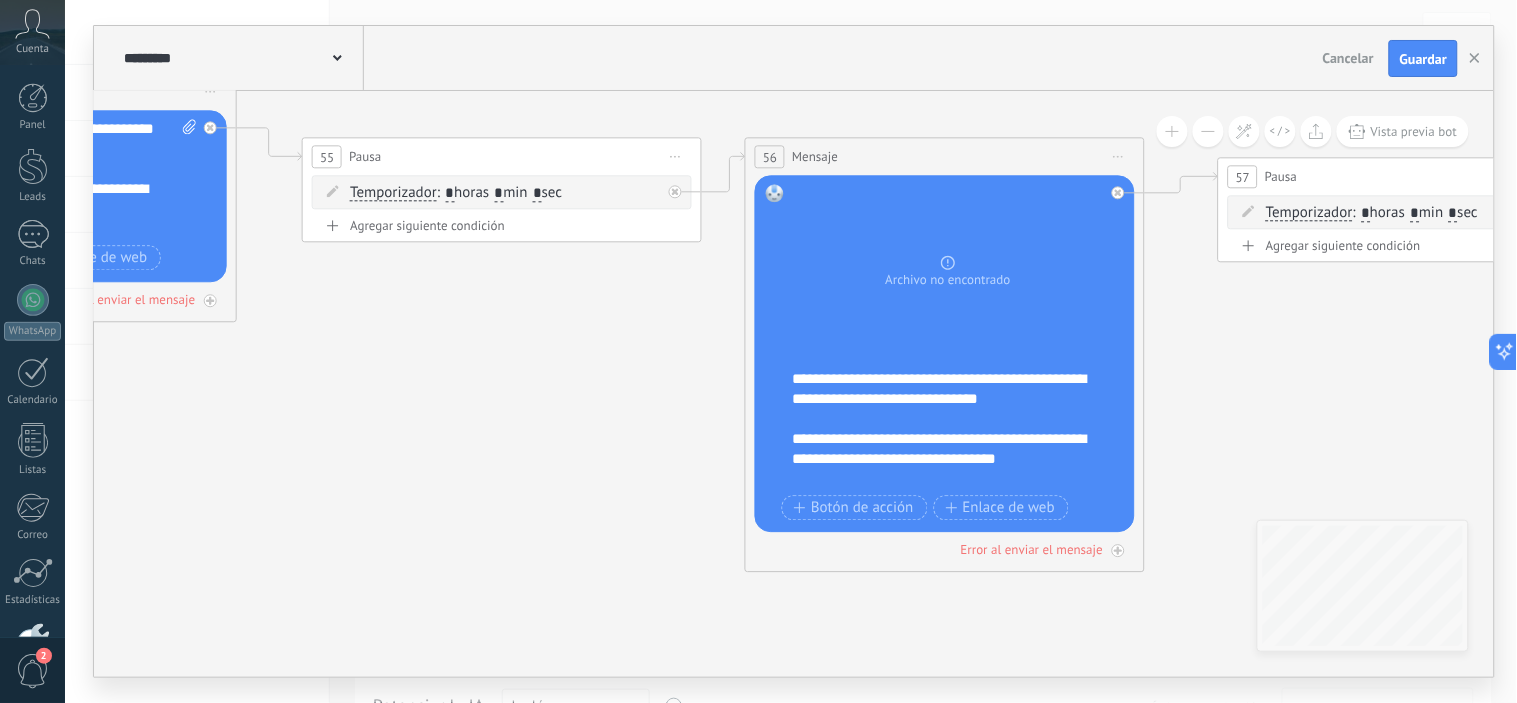 drag, startPoint x: 736, startPoint y: 330, endPoint x: 546, endPoint y: 318, distance: 190.37857 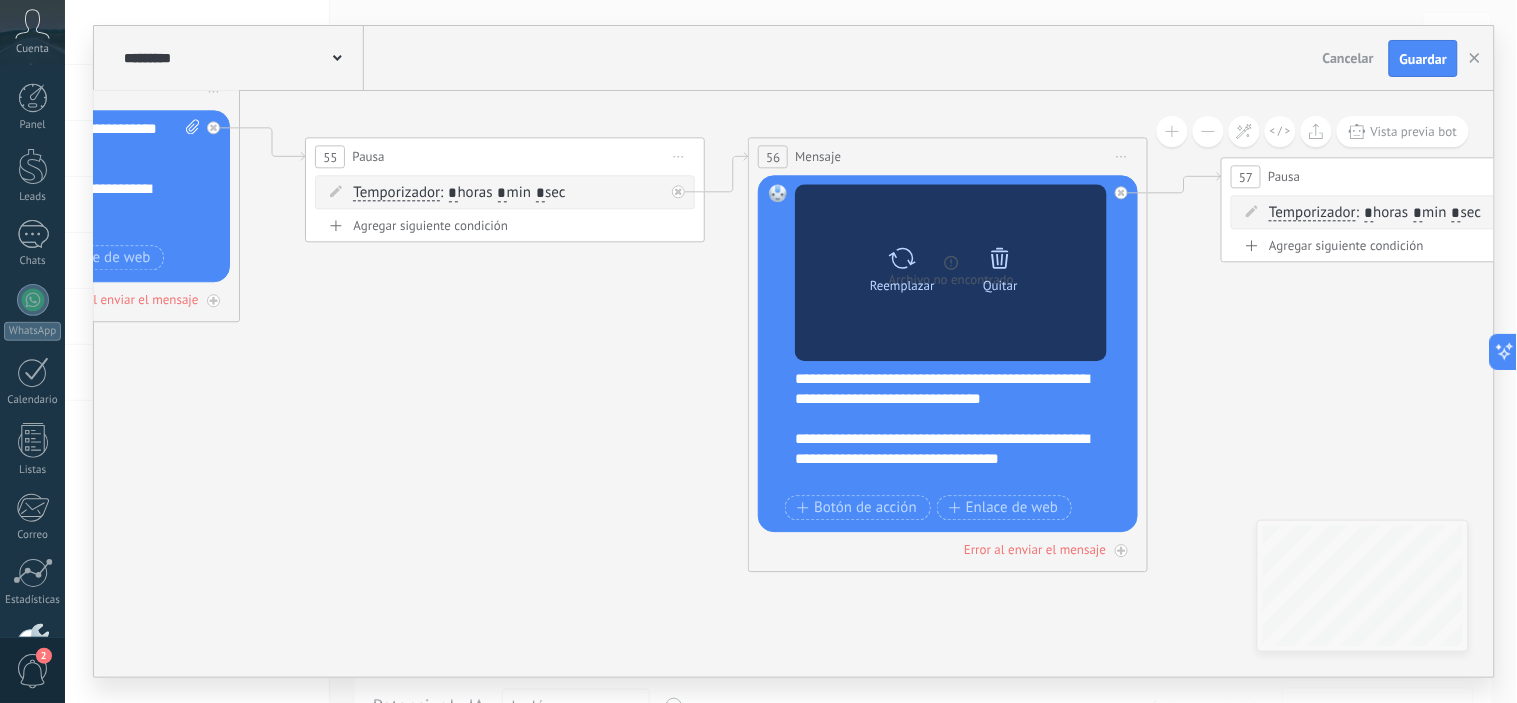 click 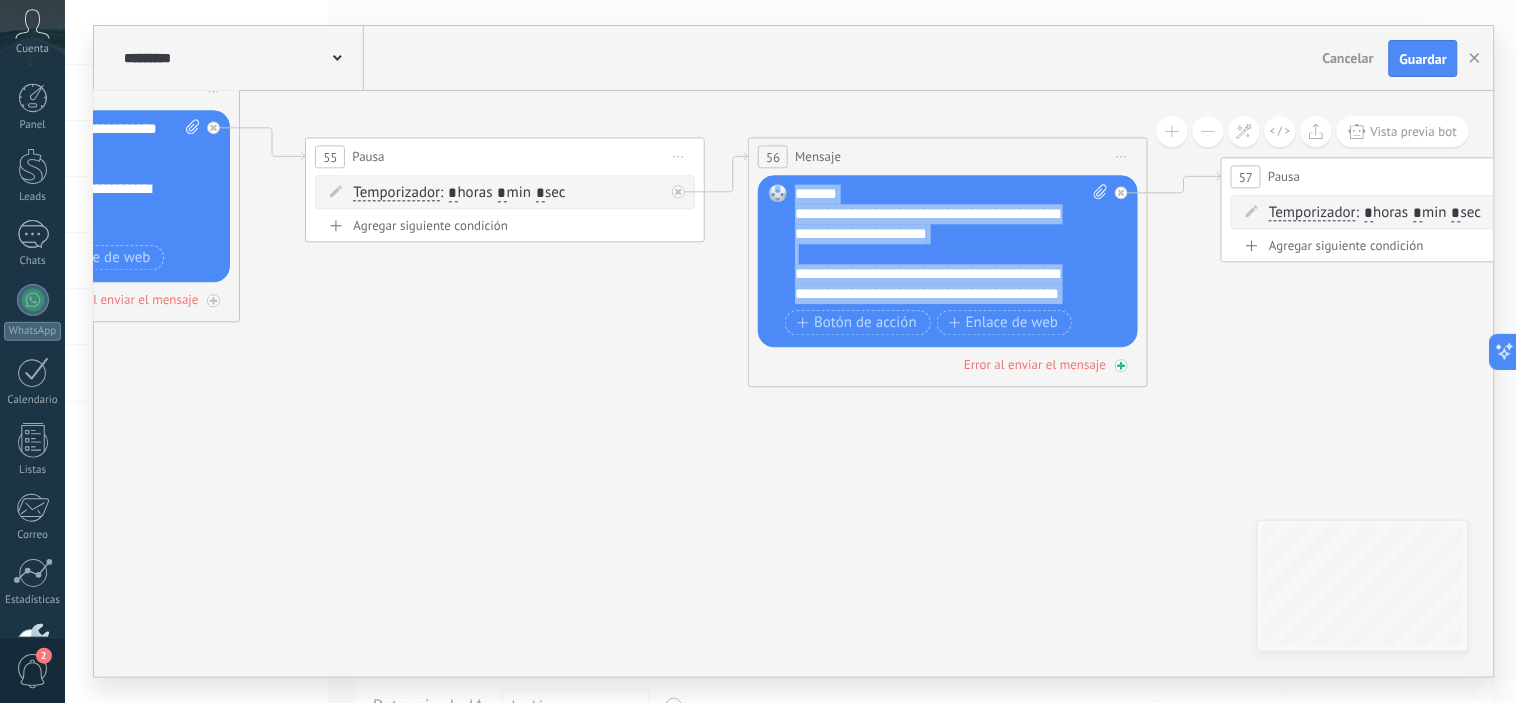 scroll, scrollTop: 220, scrollLeft: 0, axis: vertical 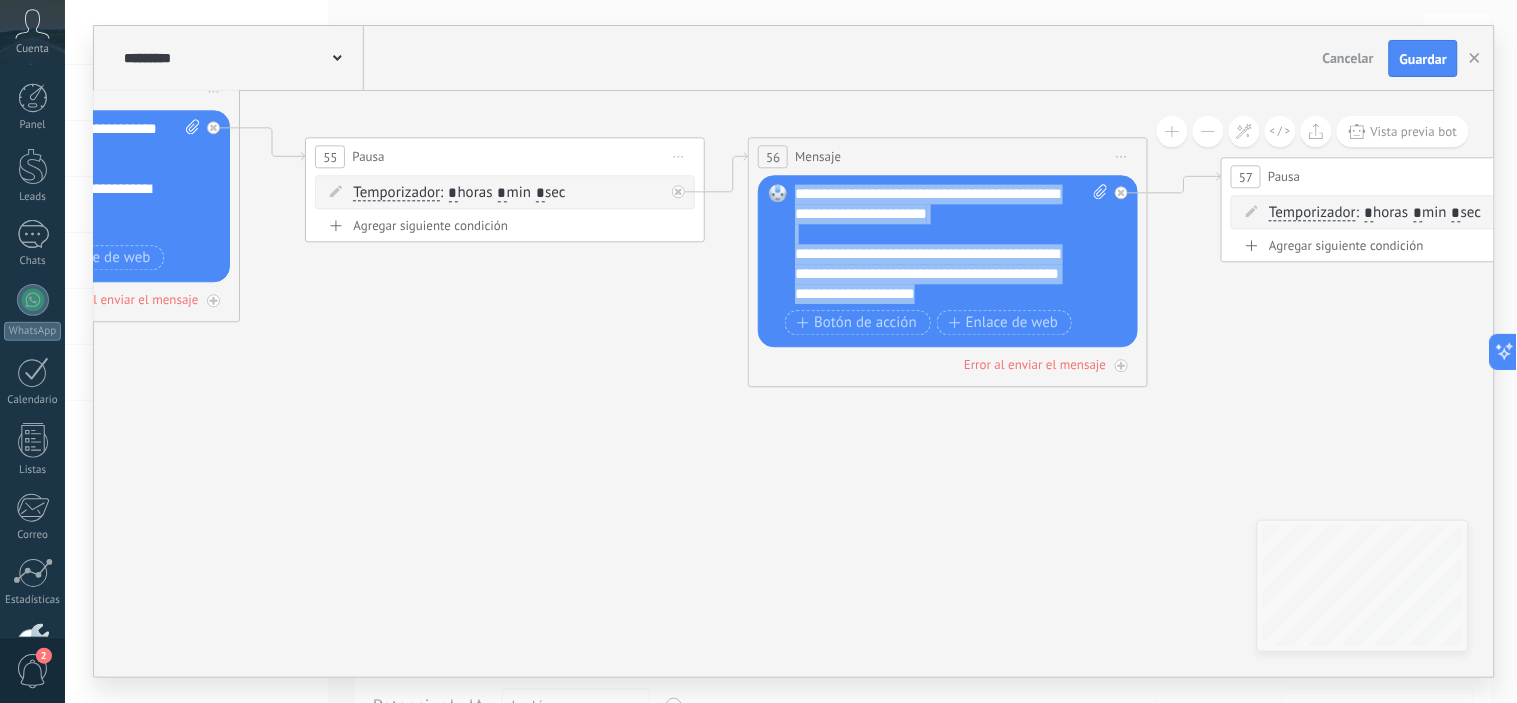 drag, startPoint x: 804, startPoint y: 191, endPoint x: 1104, endPoint y: 348, distance: 338.59857 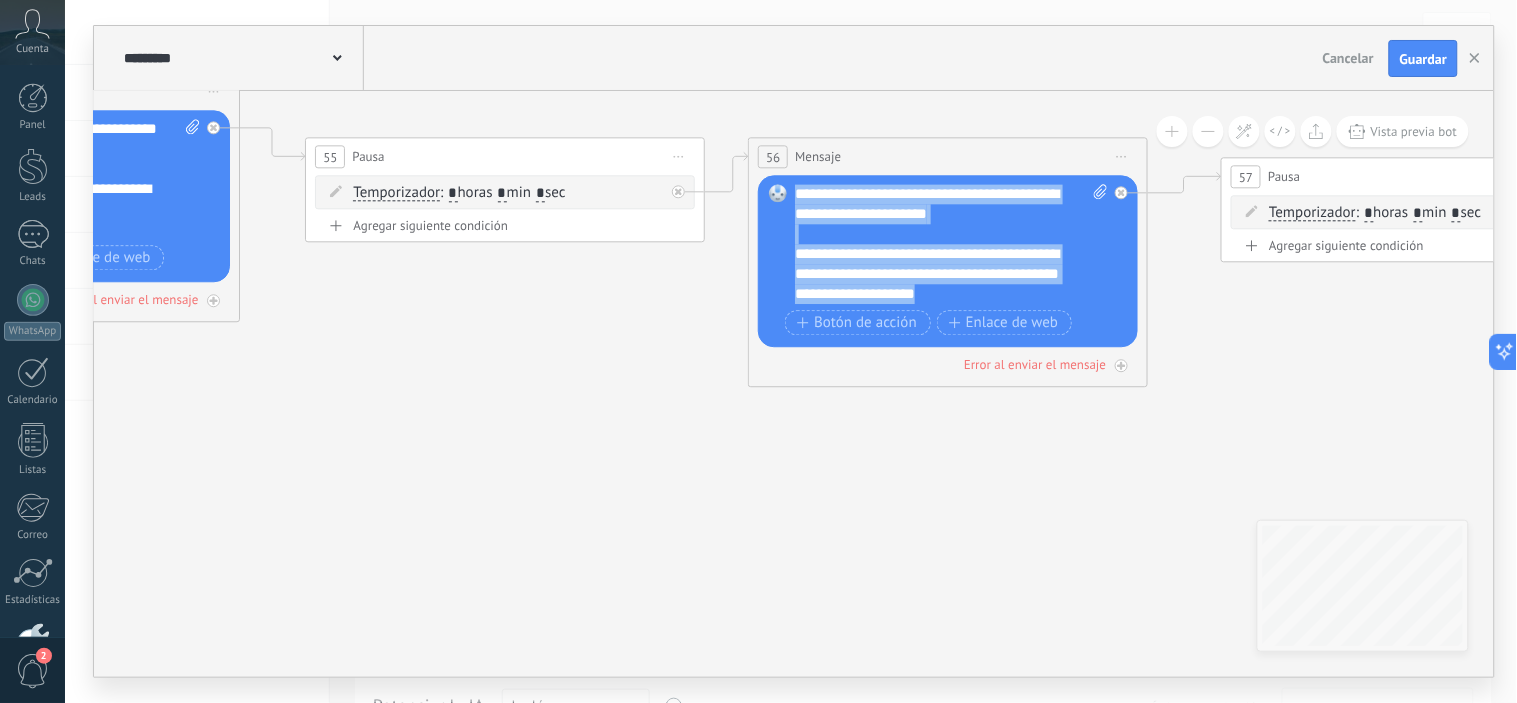 paste 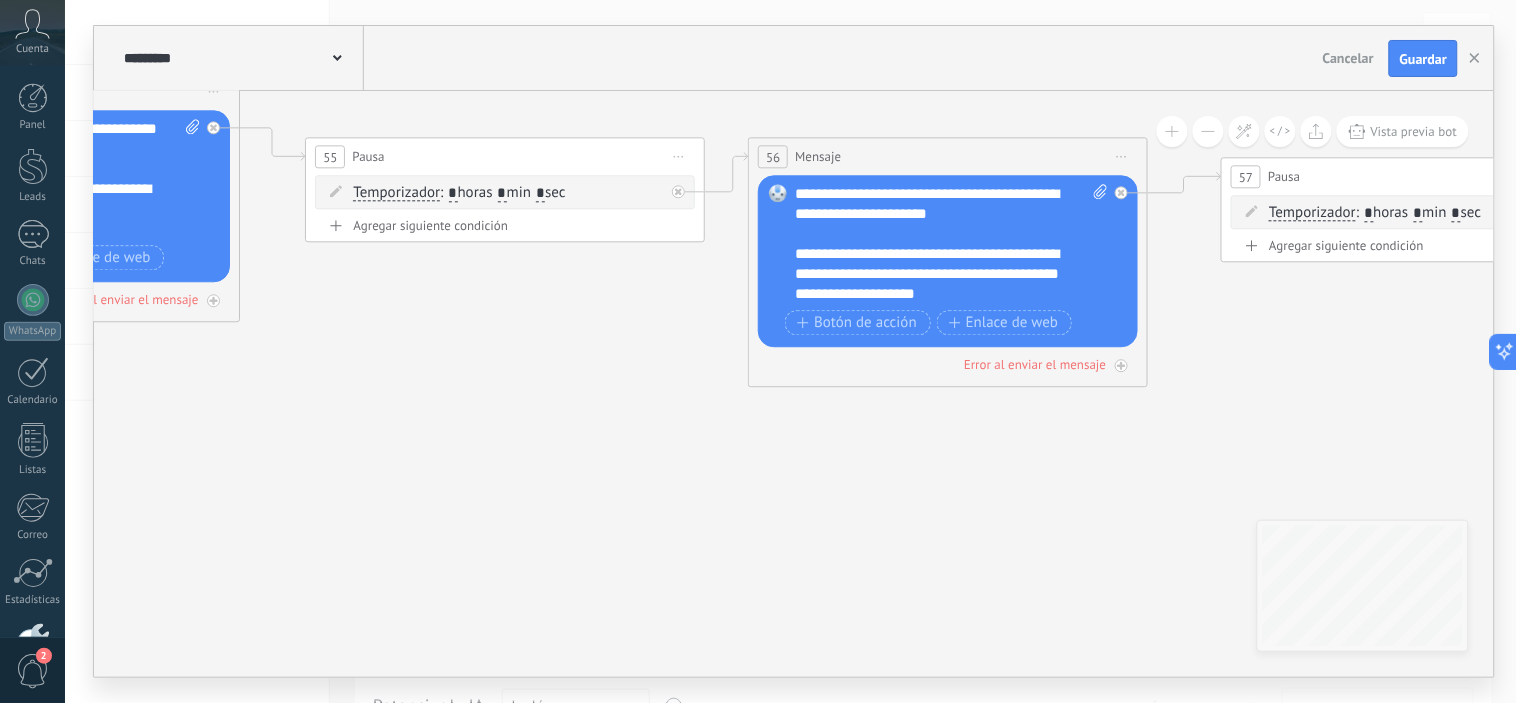 scroll, scrollTop: 0, scrollLeft: 0, axis: both 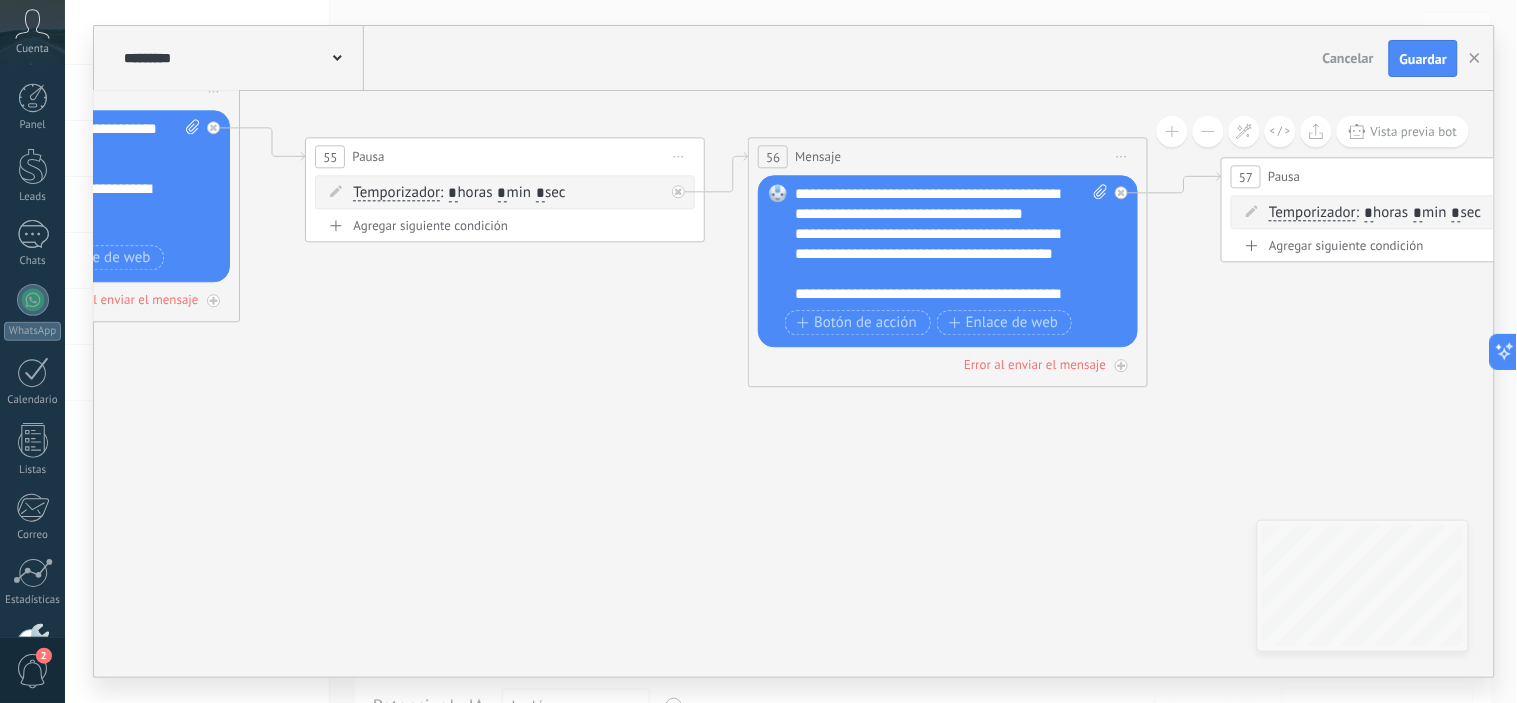 click on "**********" at bounding box center [952, 245] 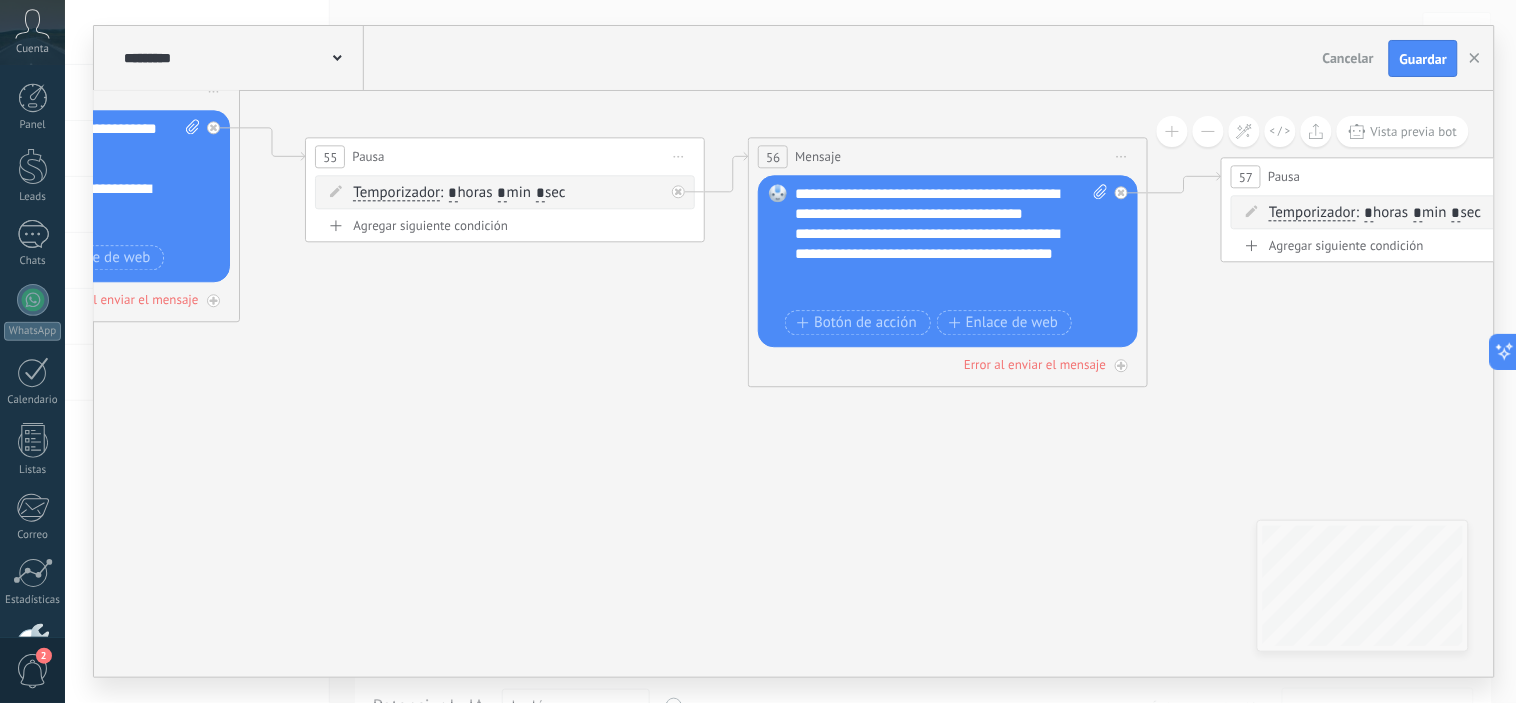 click on "**********" at bounding box center (952, 245) 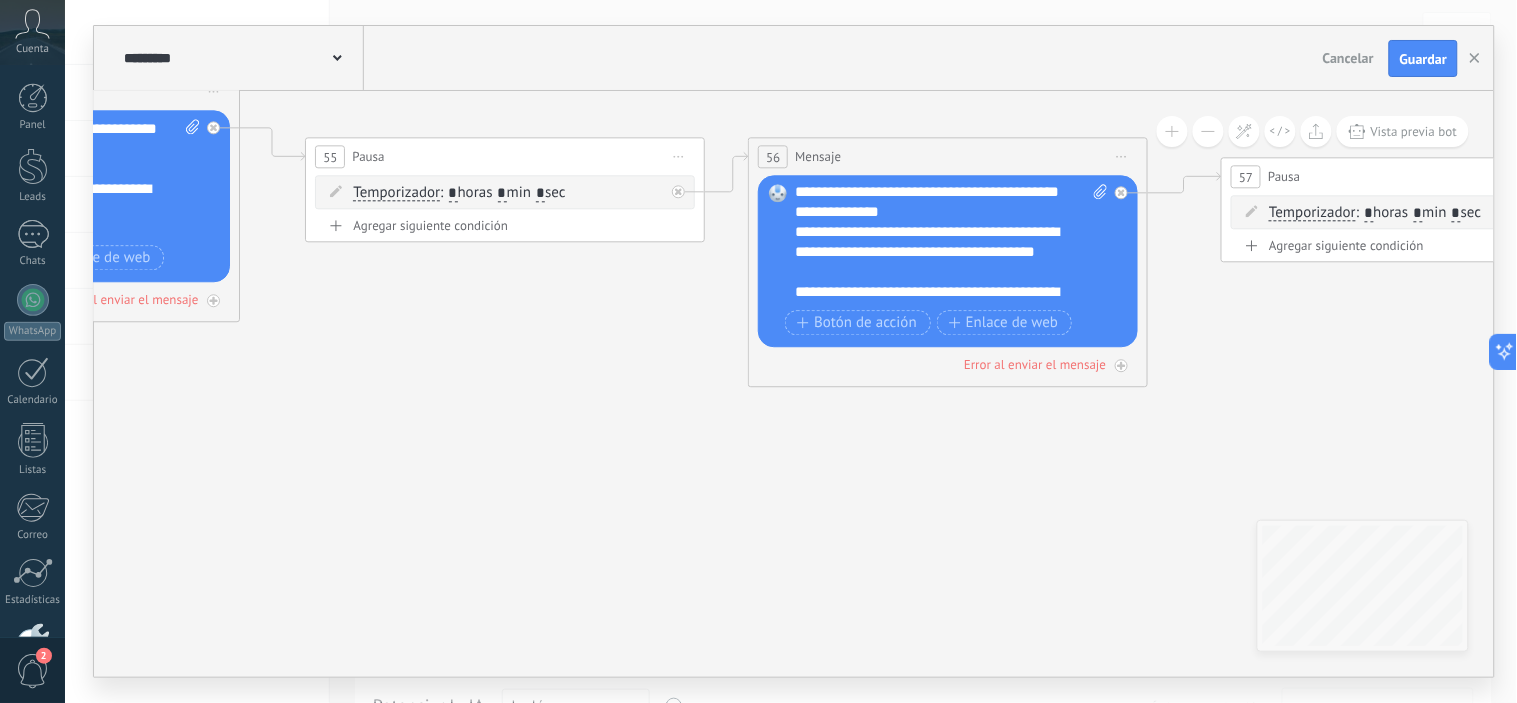 scroll, scrollTop: 300, scrollLeft: 0, axis: vertical 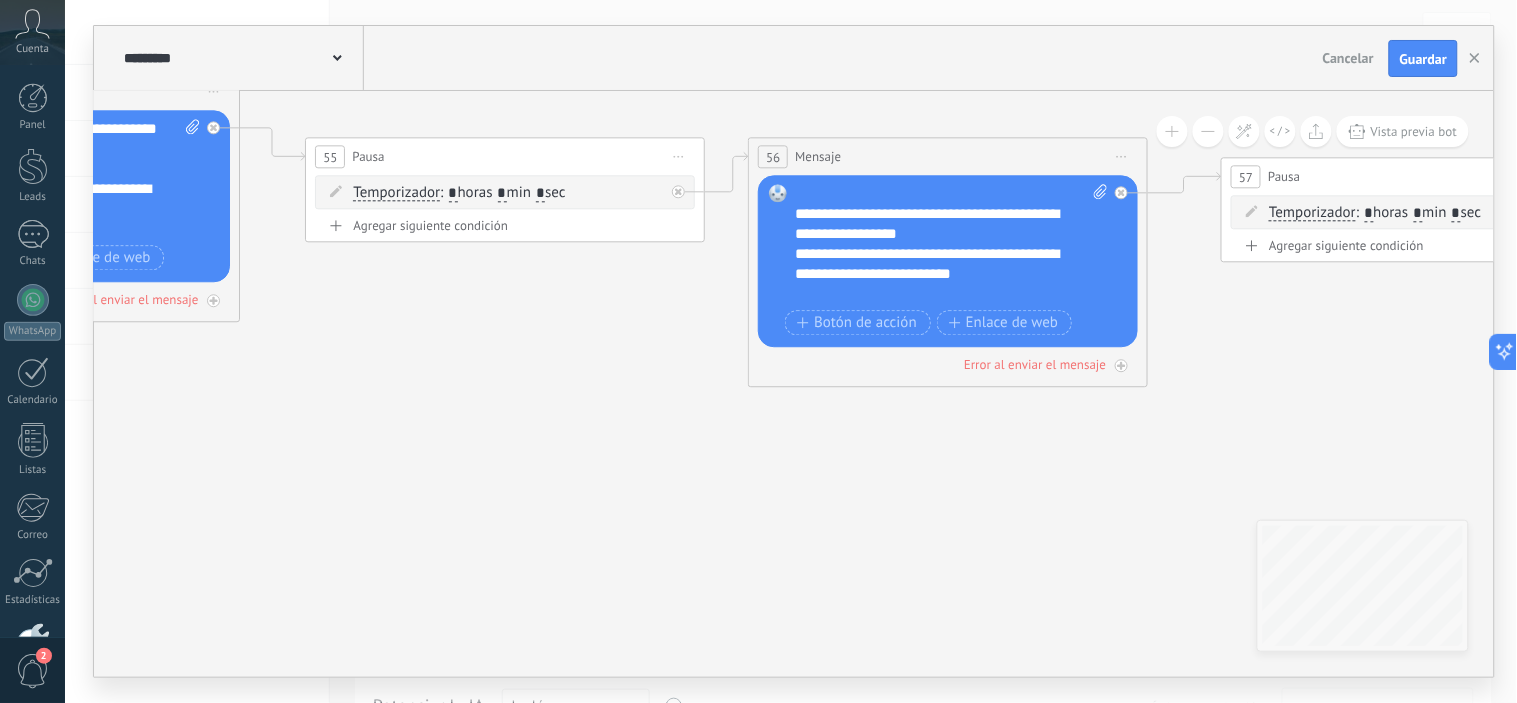 click on "**********" at bounding box center (934, 175) 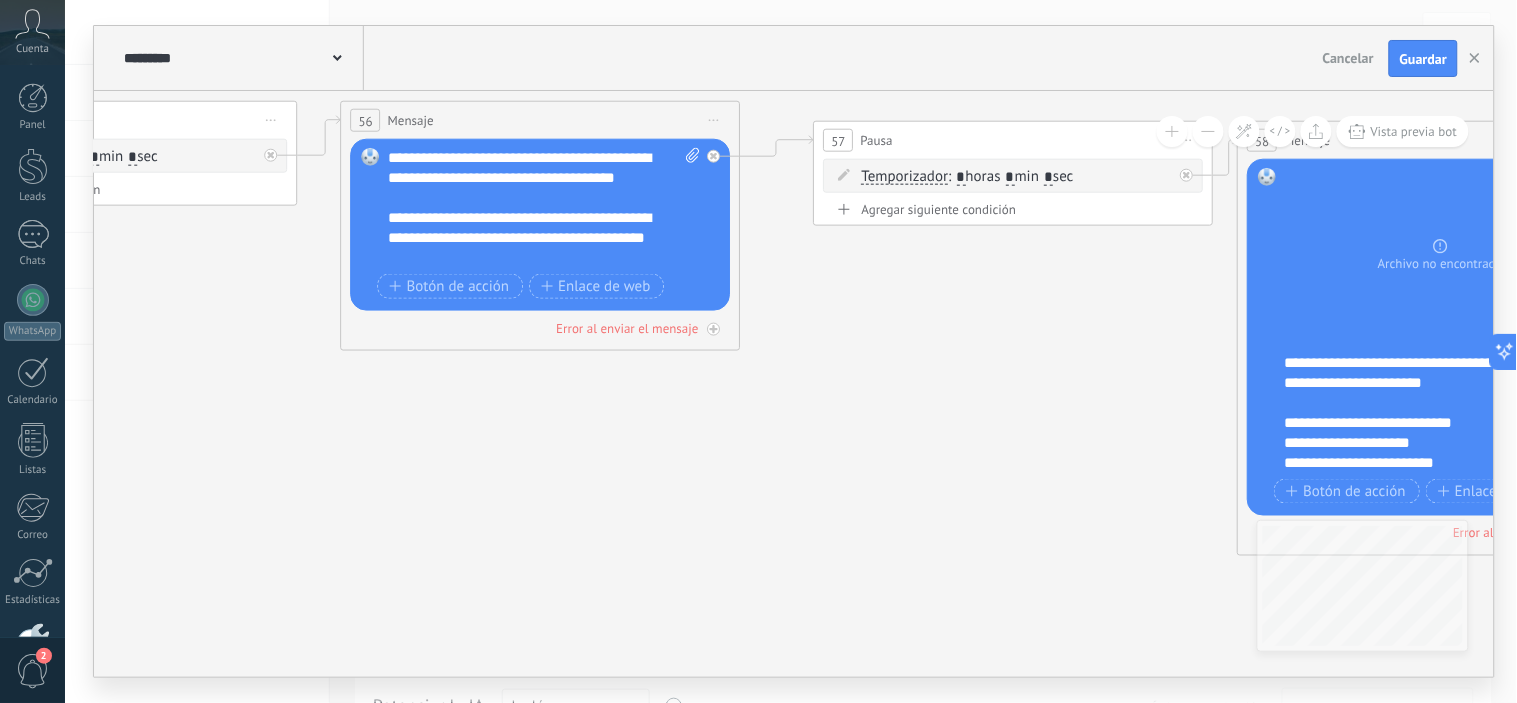 drag, startPoint x: 1222, startPoint y: 383, endPoint x: 1017, endPoint y: 342, distance: 209.0598 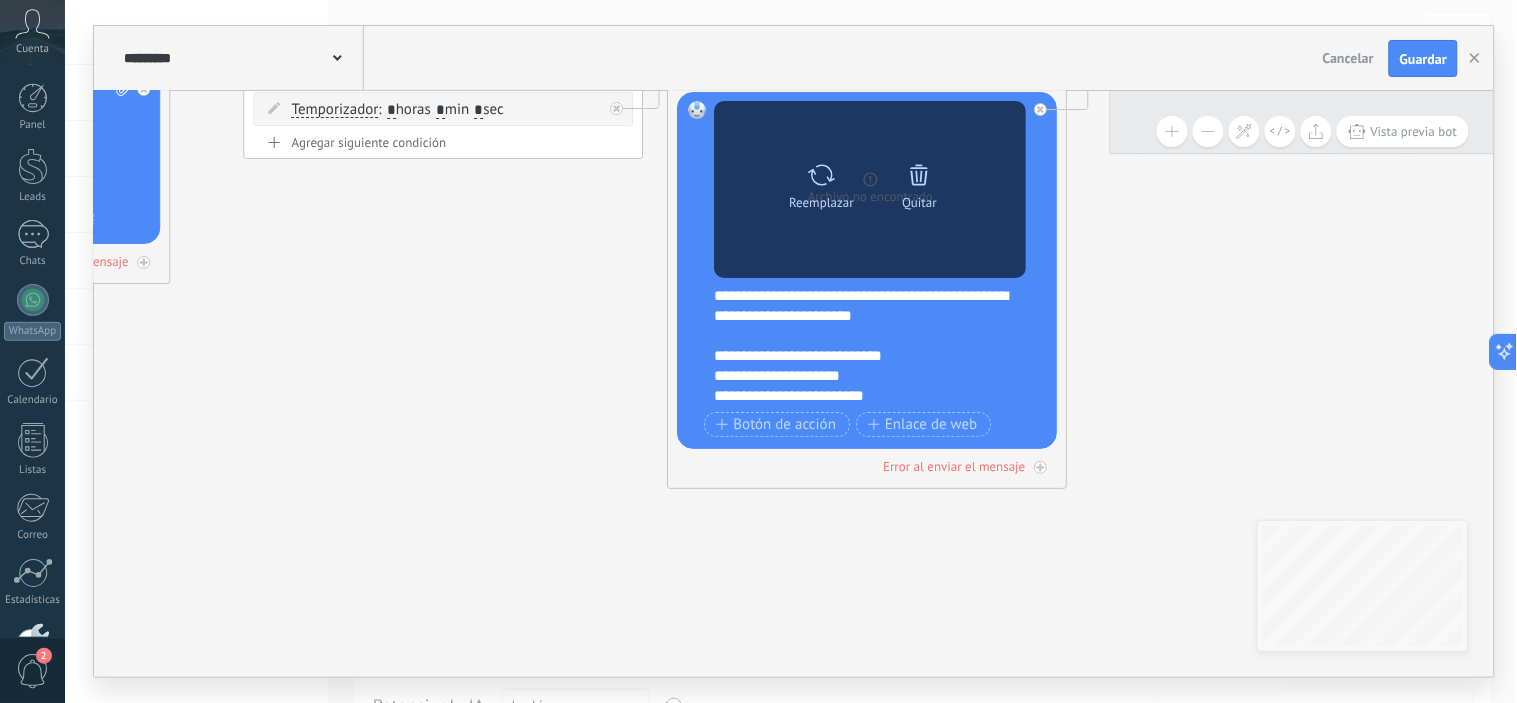 drag, startPoint x: 1142, startPoint y: 356, endPoint x: 920, endPoint y: 195, distance: 274.2353 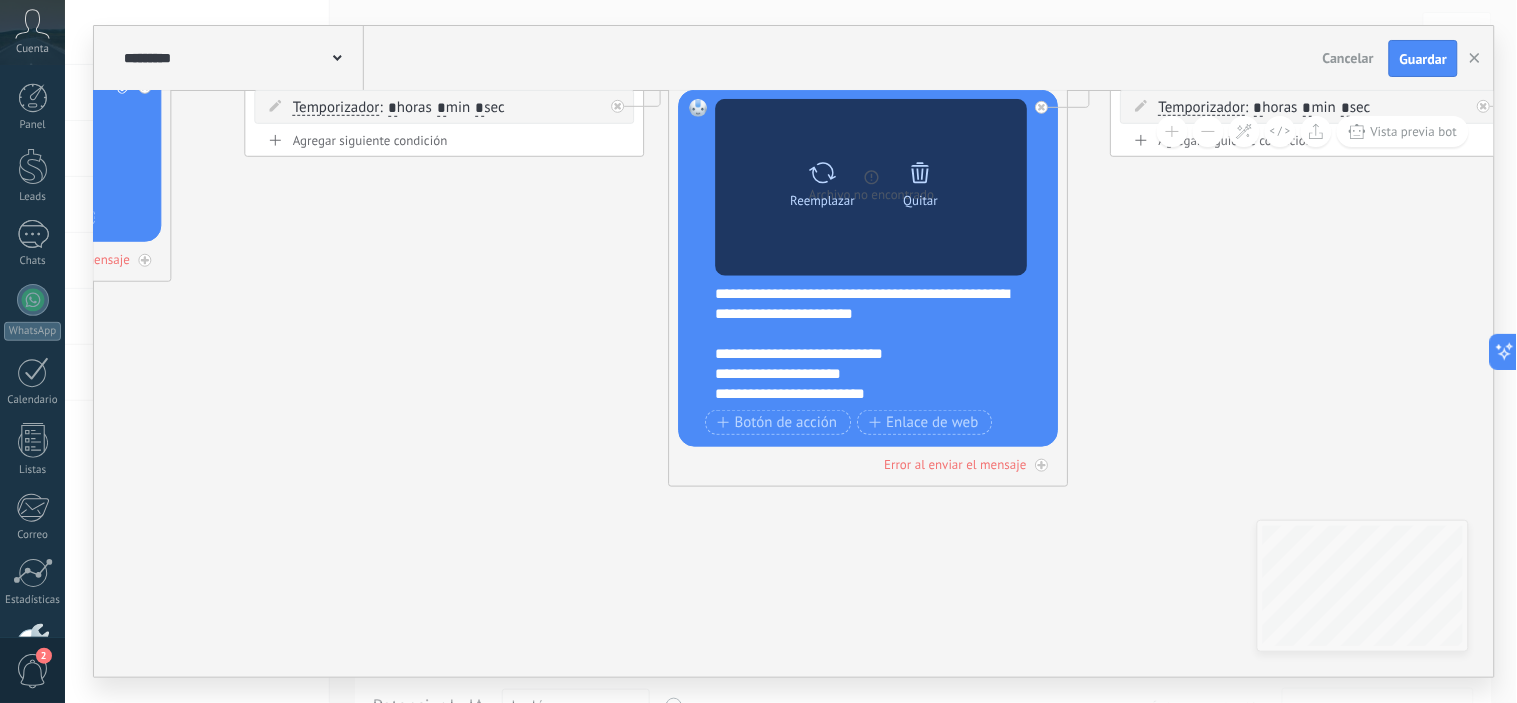 click 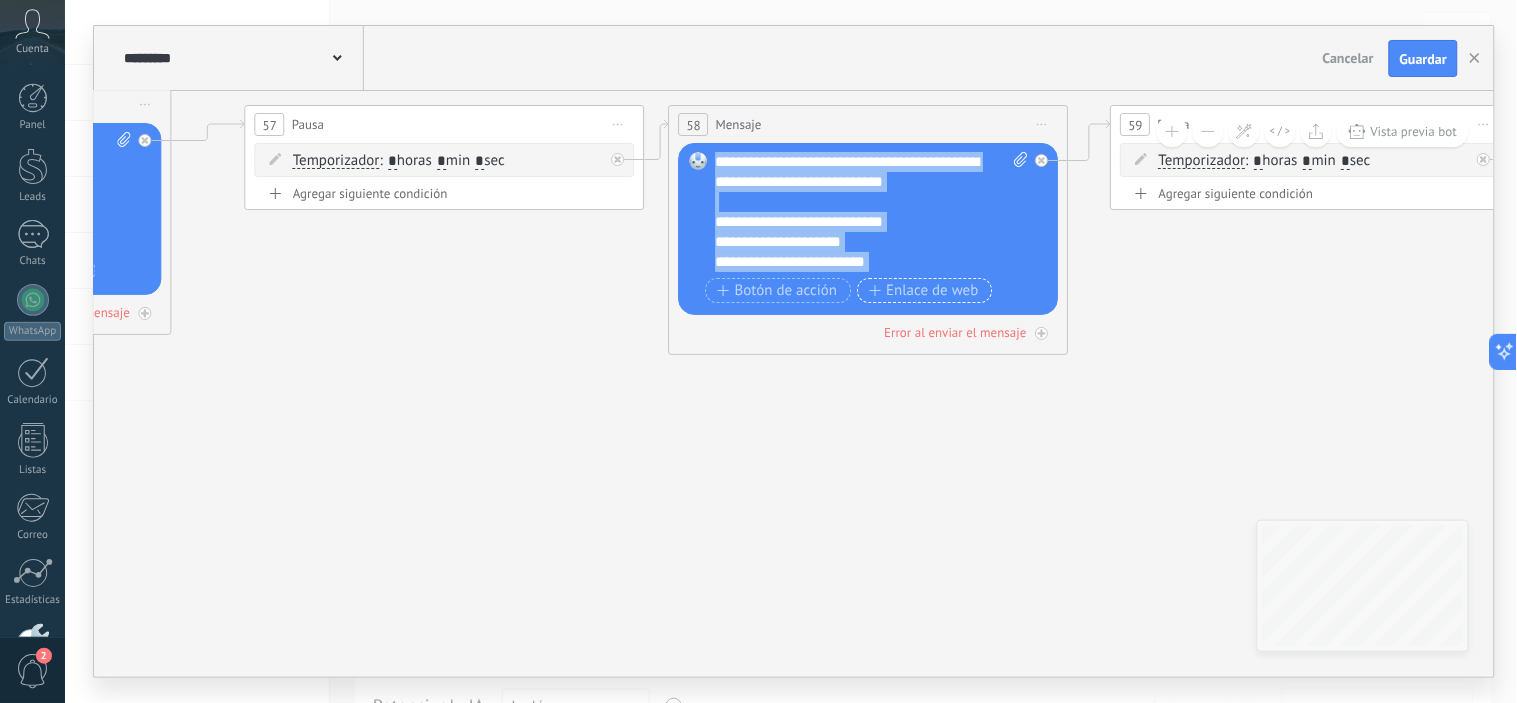 scroll, scrollTop: 180, scrollLeft: 0, axis: vertical 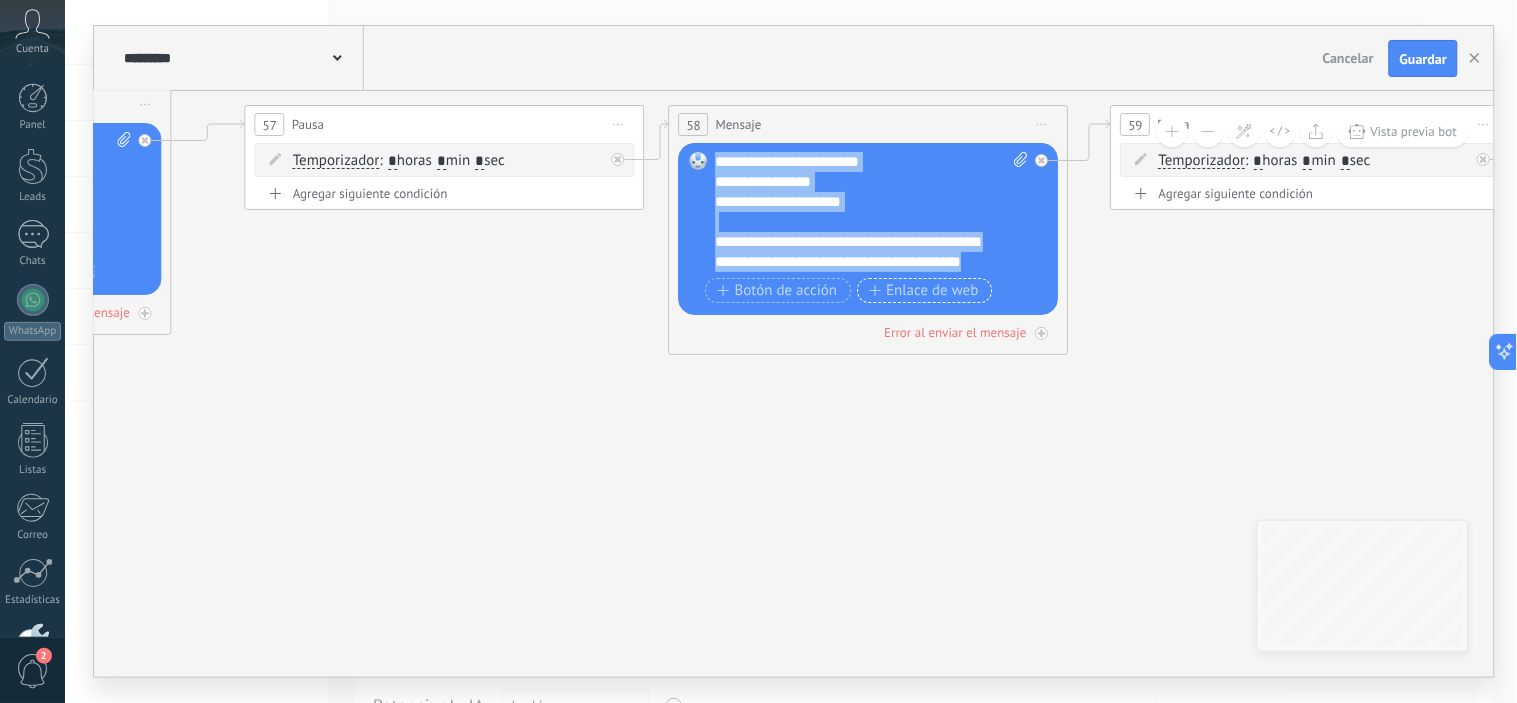 drag, startPoint x: 715, startPoint y: 164, endPoint x: 966, endPoint y: 288, distance: 279.95892 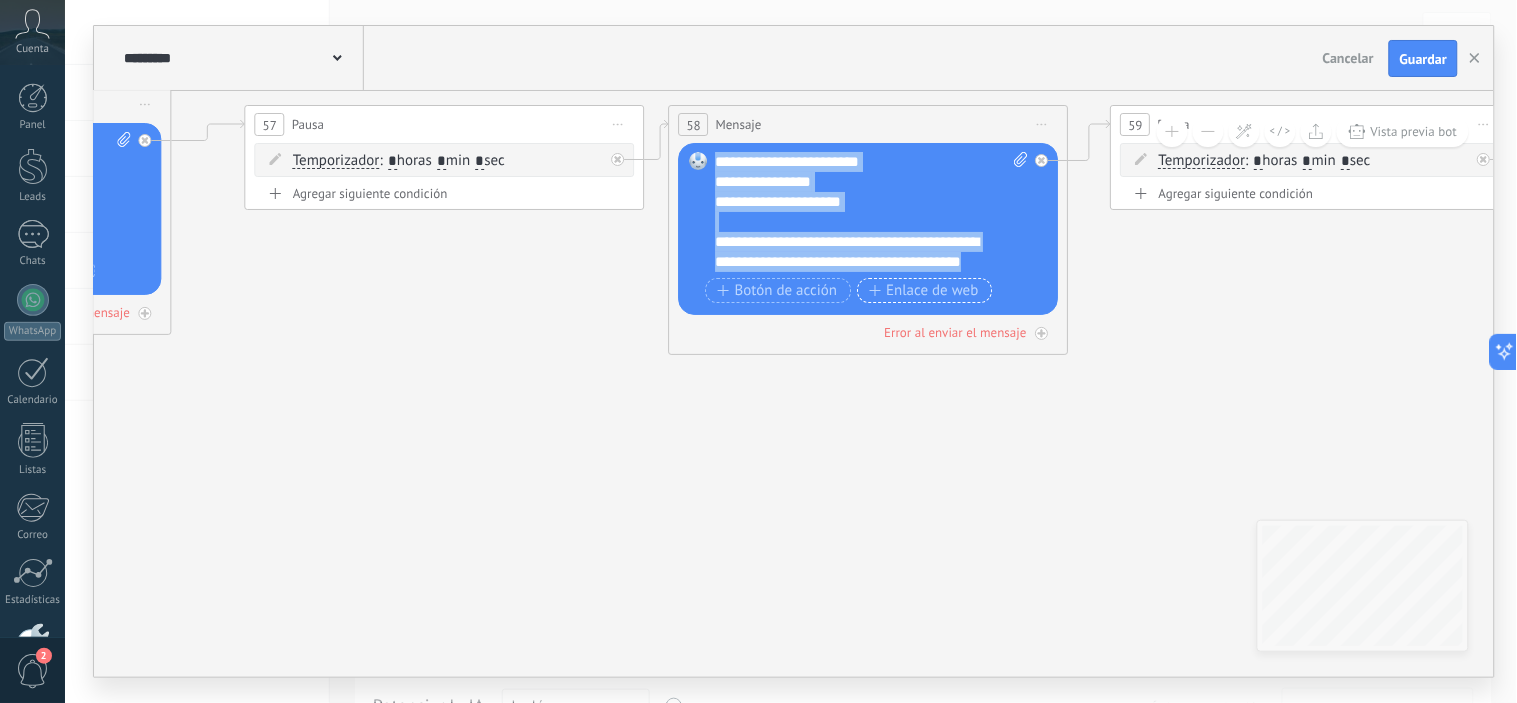 paste 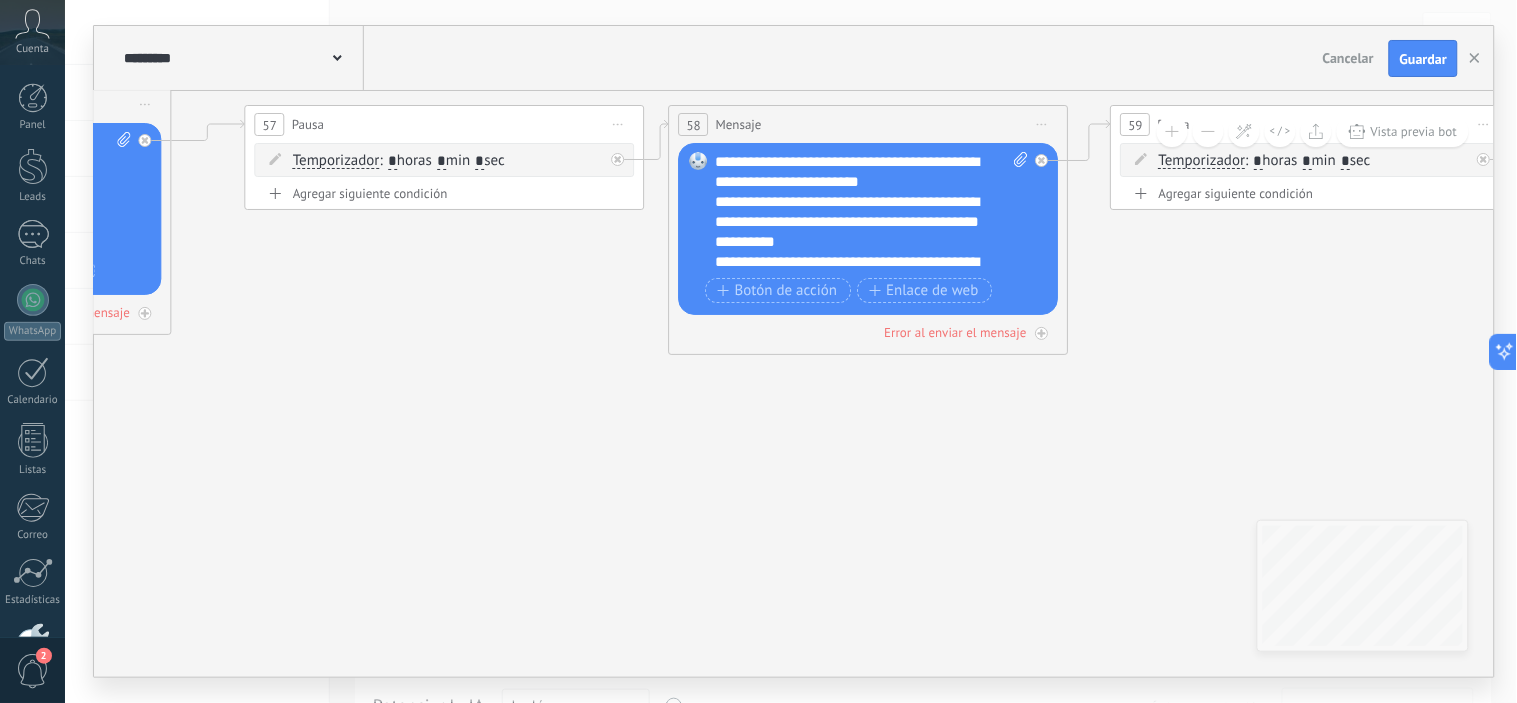 scroll, scrollTop: 100, scrollLeft: 0, axis: vertical 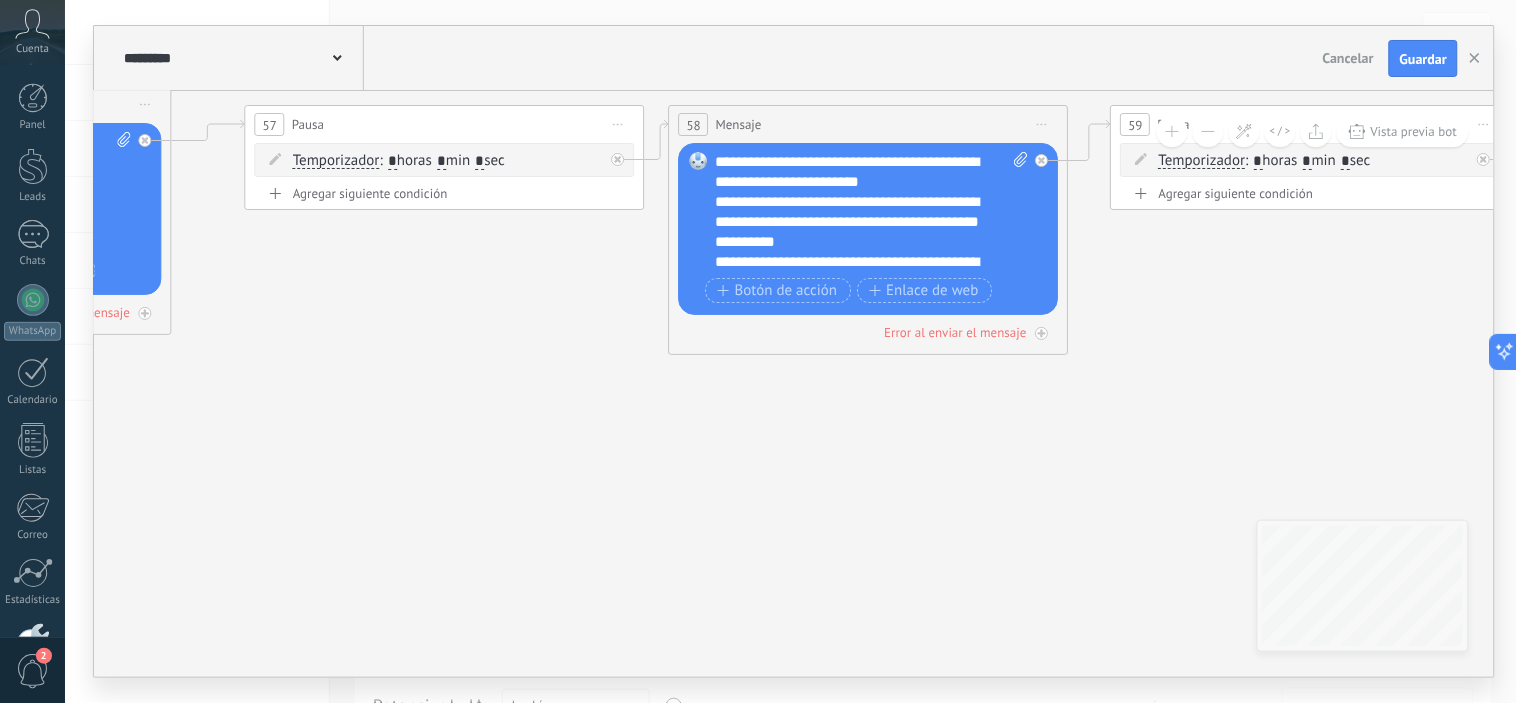 click on "**********" at bounding box center (872, 212) 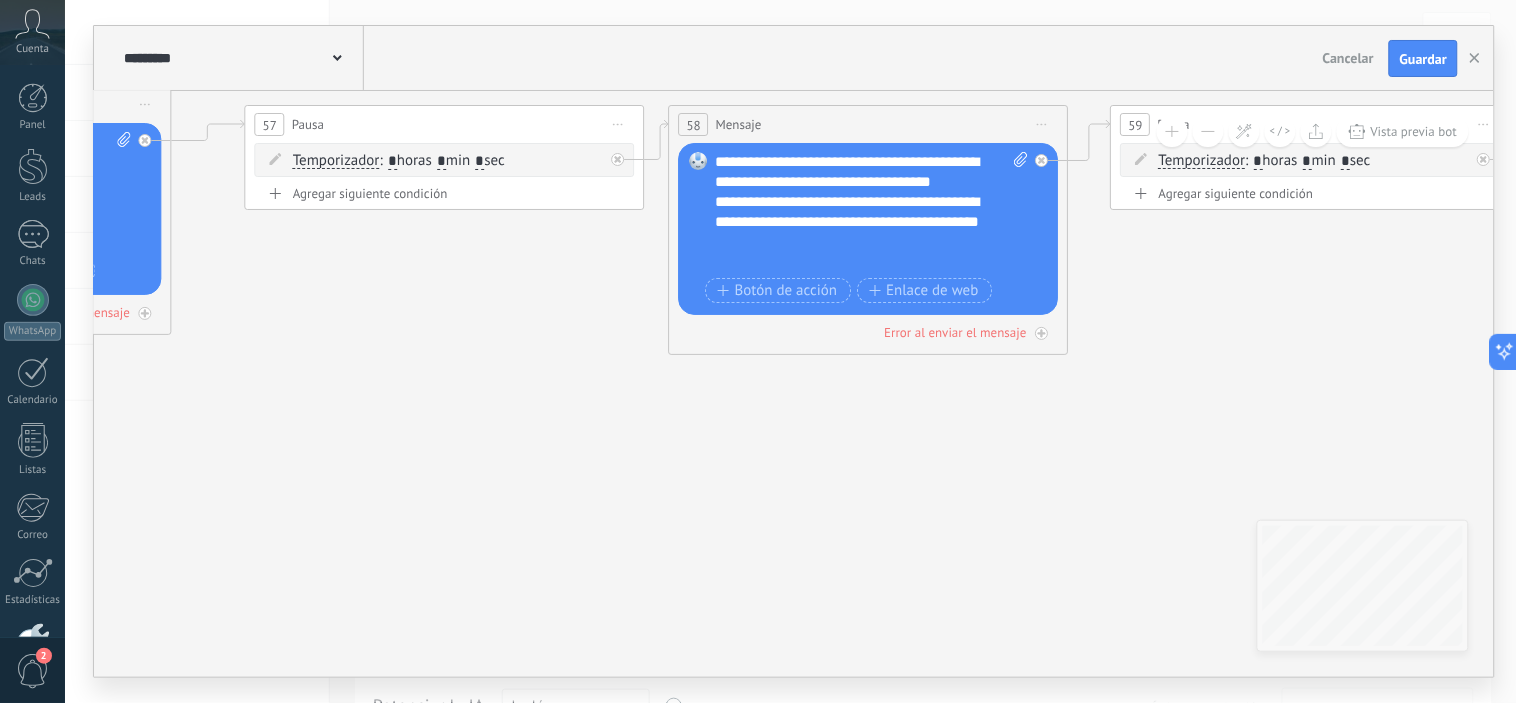 scroll, scrollTop: 8, scrollLeft: 0, axis: vertical 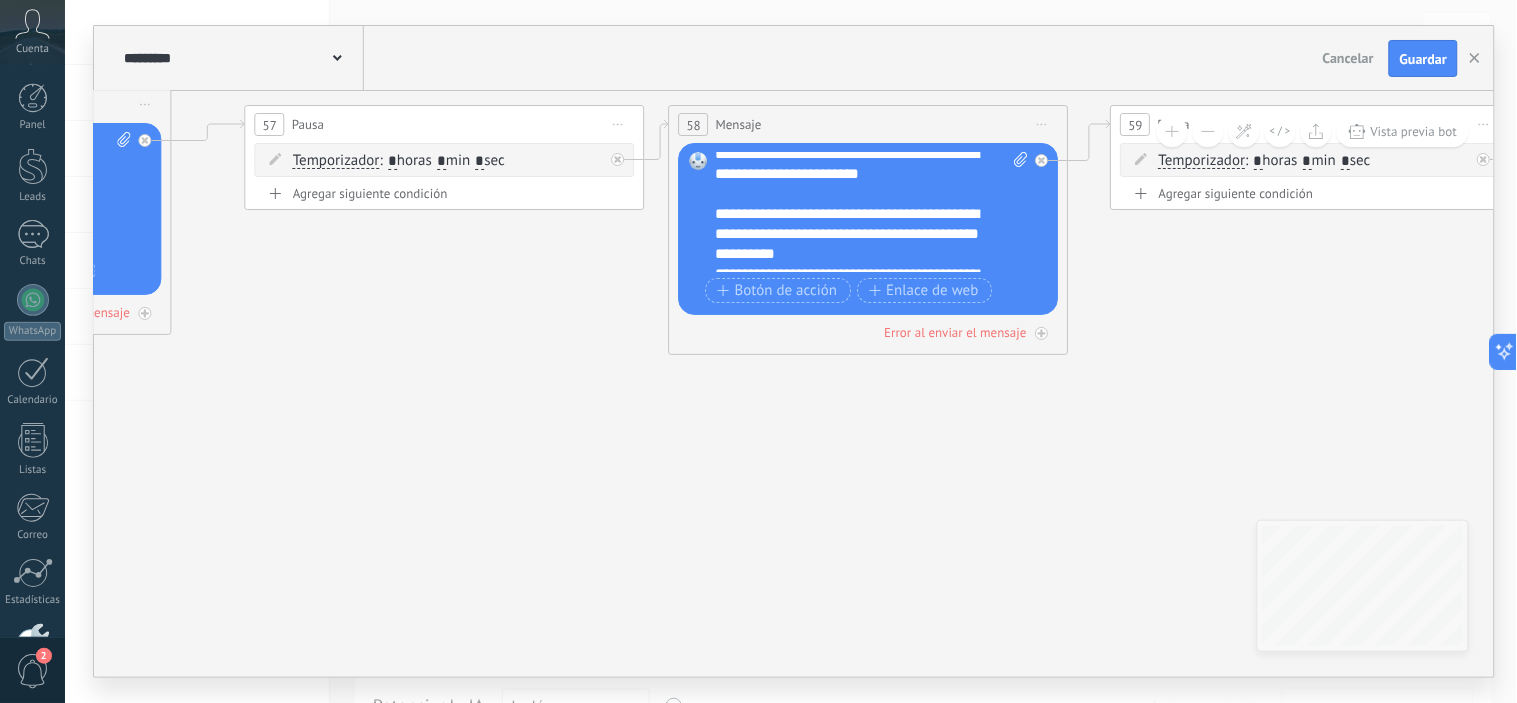 click on "**********" at bounding box center [854, 234] 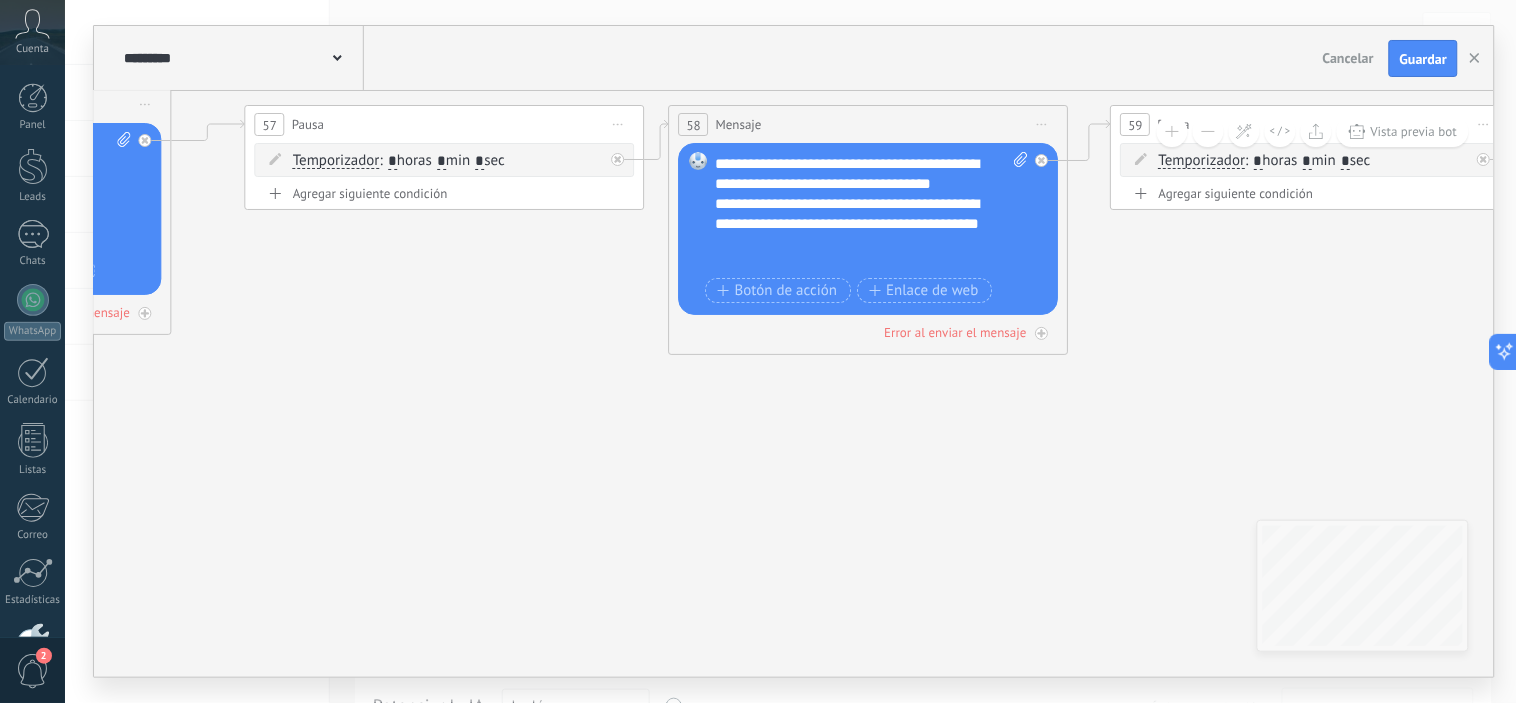 scroll, scrollTop: 120, scrollLeft: 0, axis: vertical 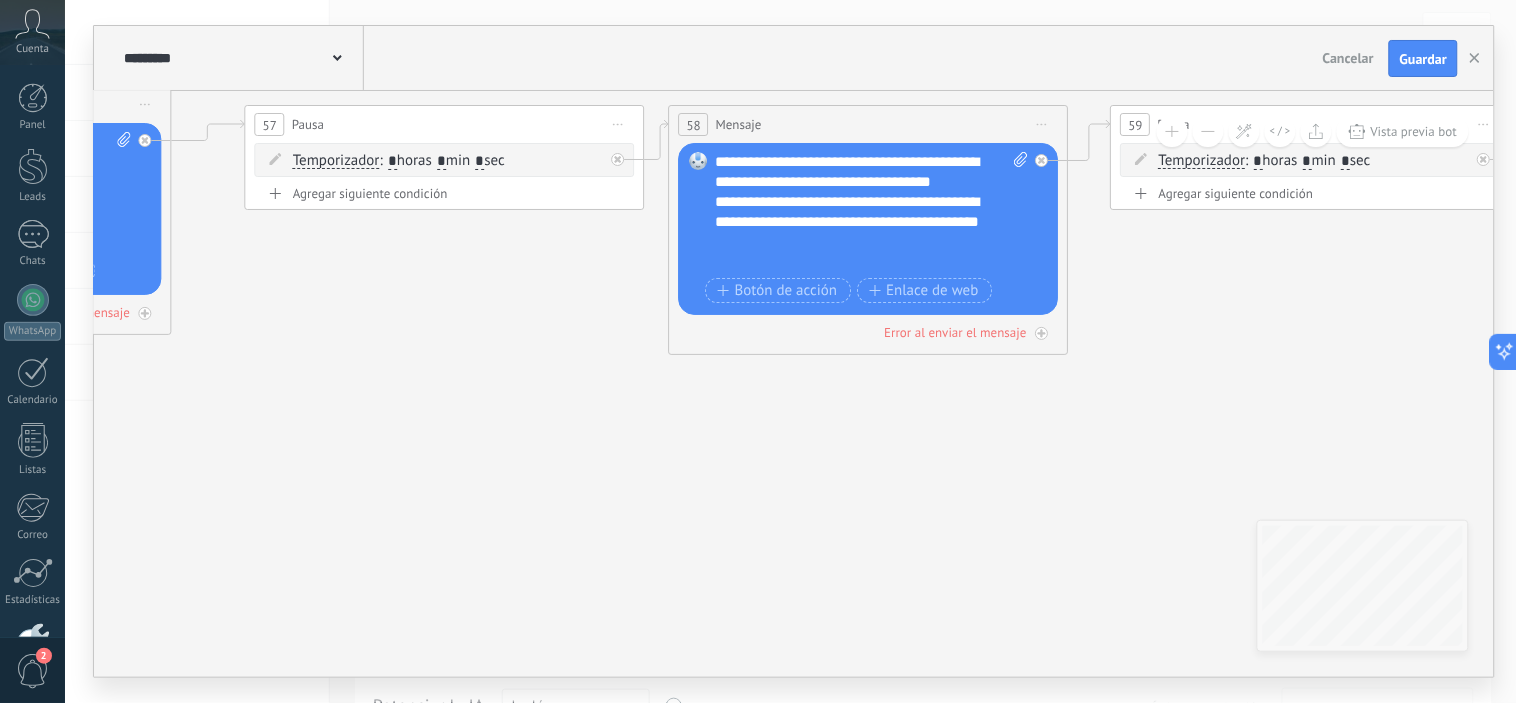 click 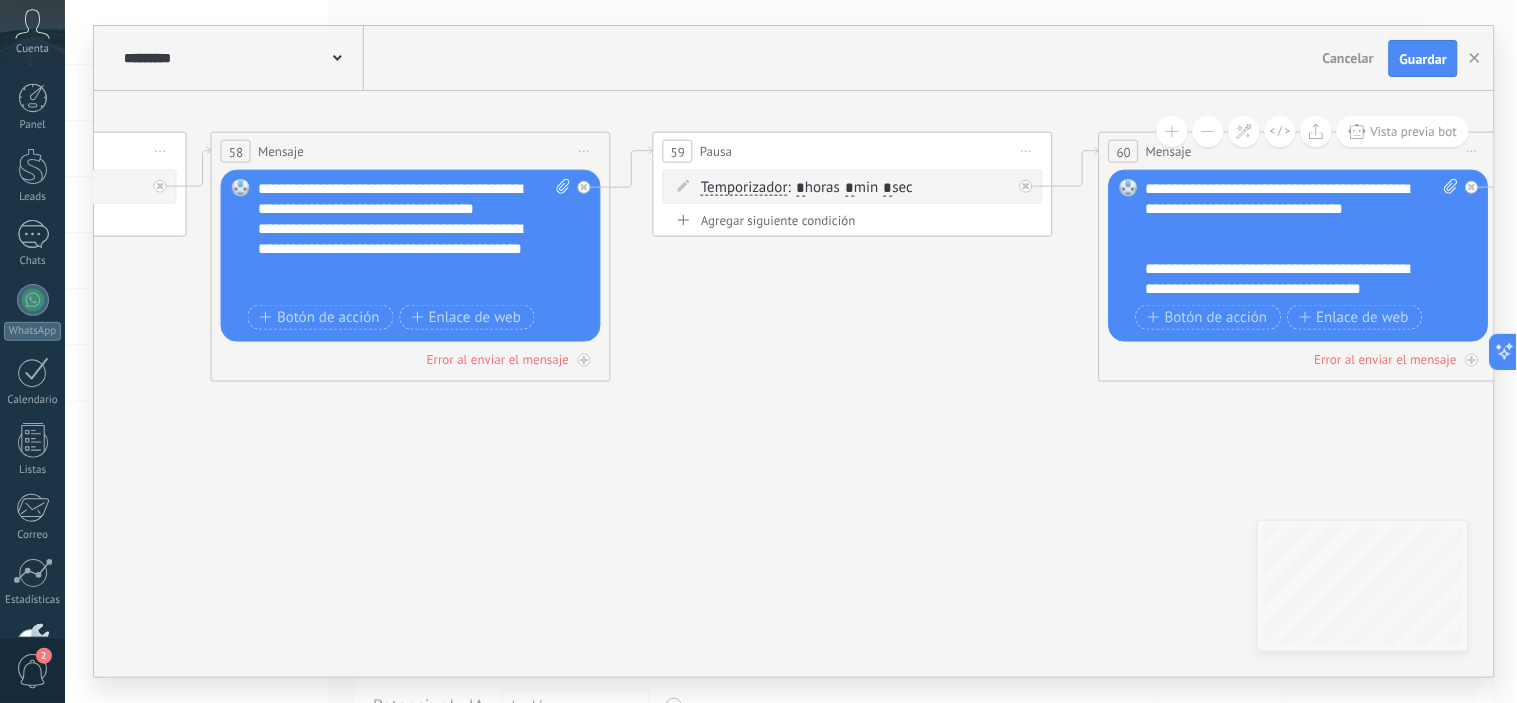 drag, startPoint x: 1203, startPoint y: 335, endPoint x: 596, endPoint y: 312, distance: 607.4356 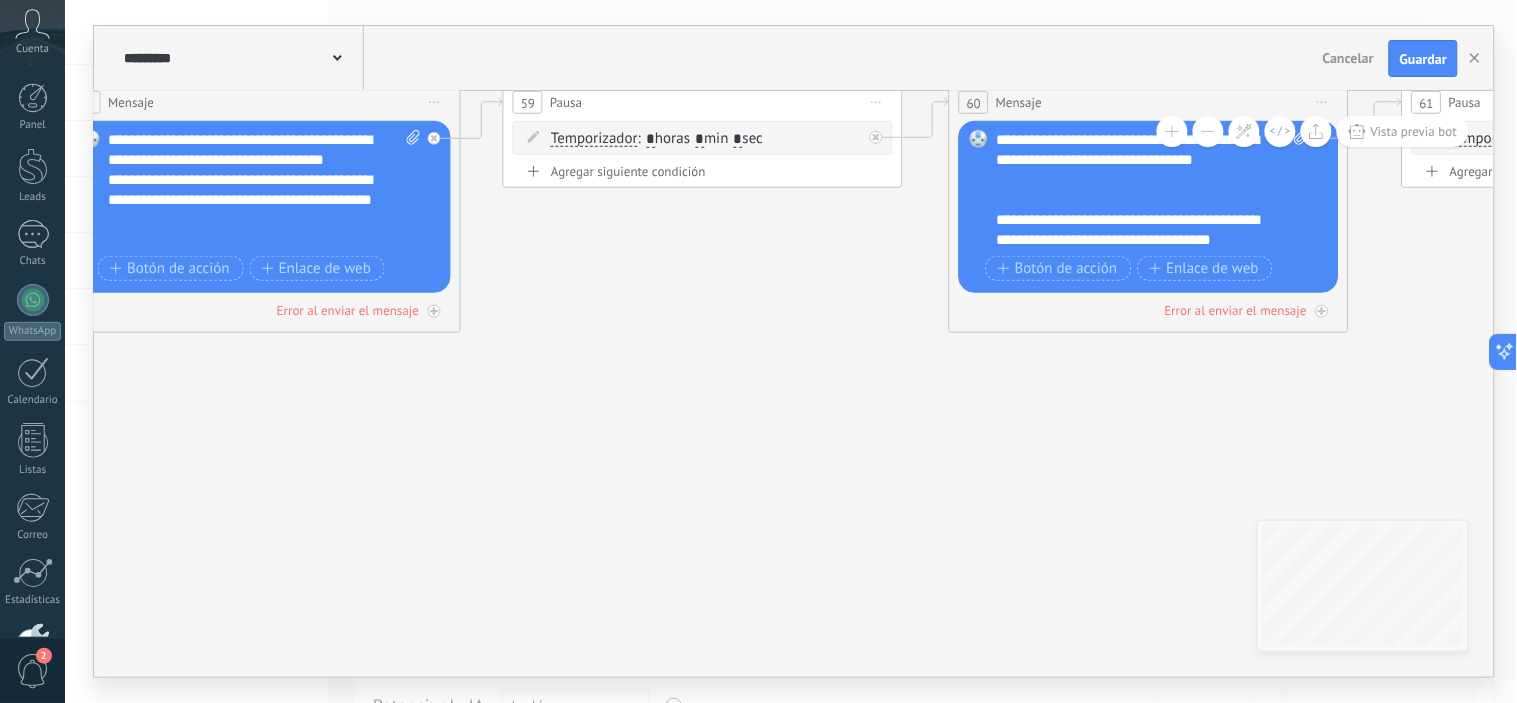 drag, startPoint x: 1117, startPoint y: 322, endPoint x: 938, endPoint y: 372, distance: 185.8521 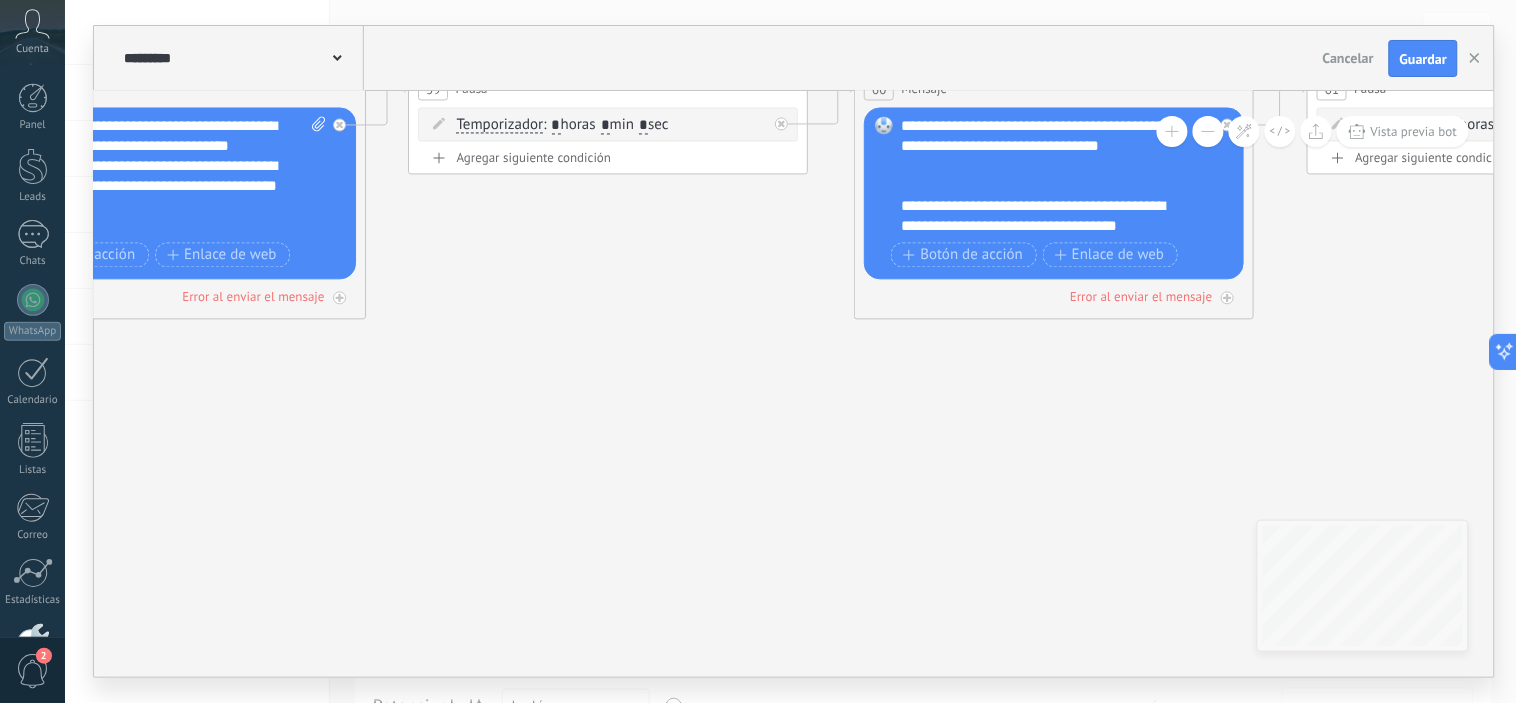 drag, startPoint x: 888, startPoint y: 357, endPoint x: 787, endPoint y: 344, distance: 101.8332 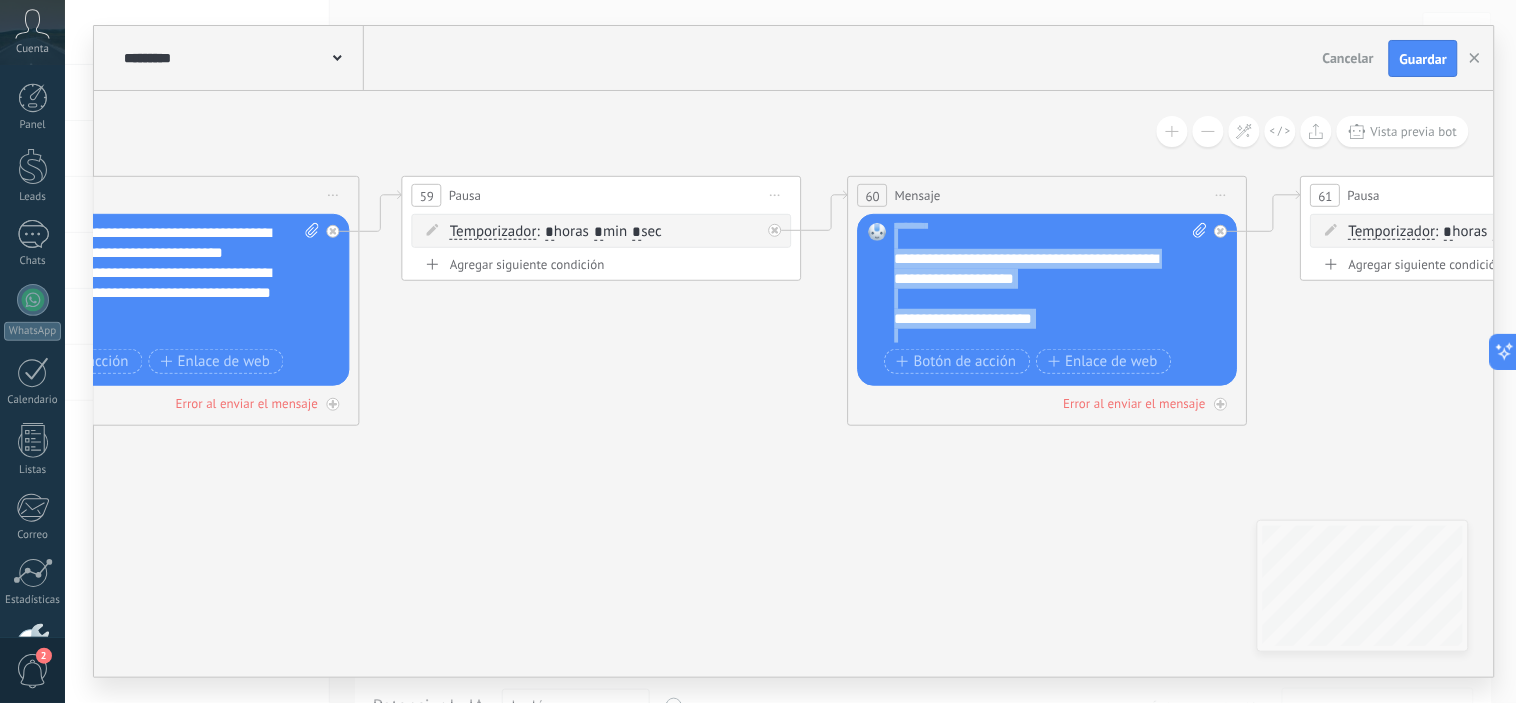 scroll, scrollTop: 240, scrollLeft: 0, axis: vertical 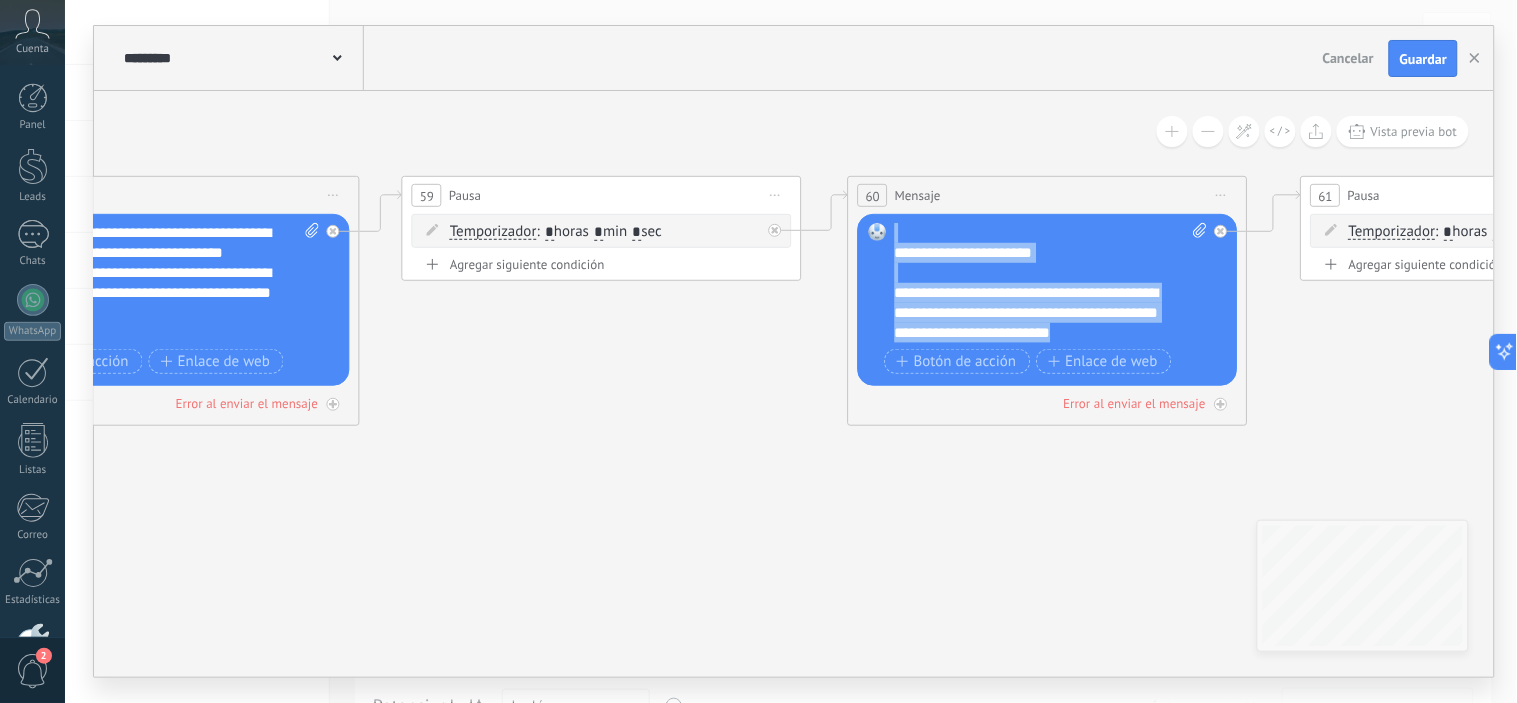 drag, startPoint x: 895, startPoint y: 232, endPoint x: 1177, endPoint y: 368, distance: 313.08145 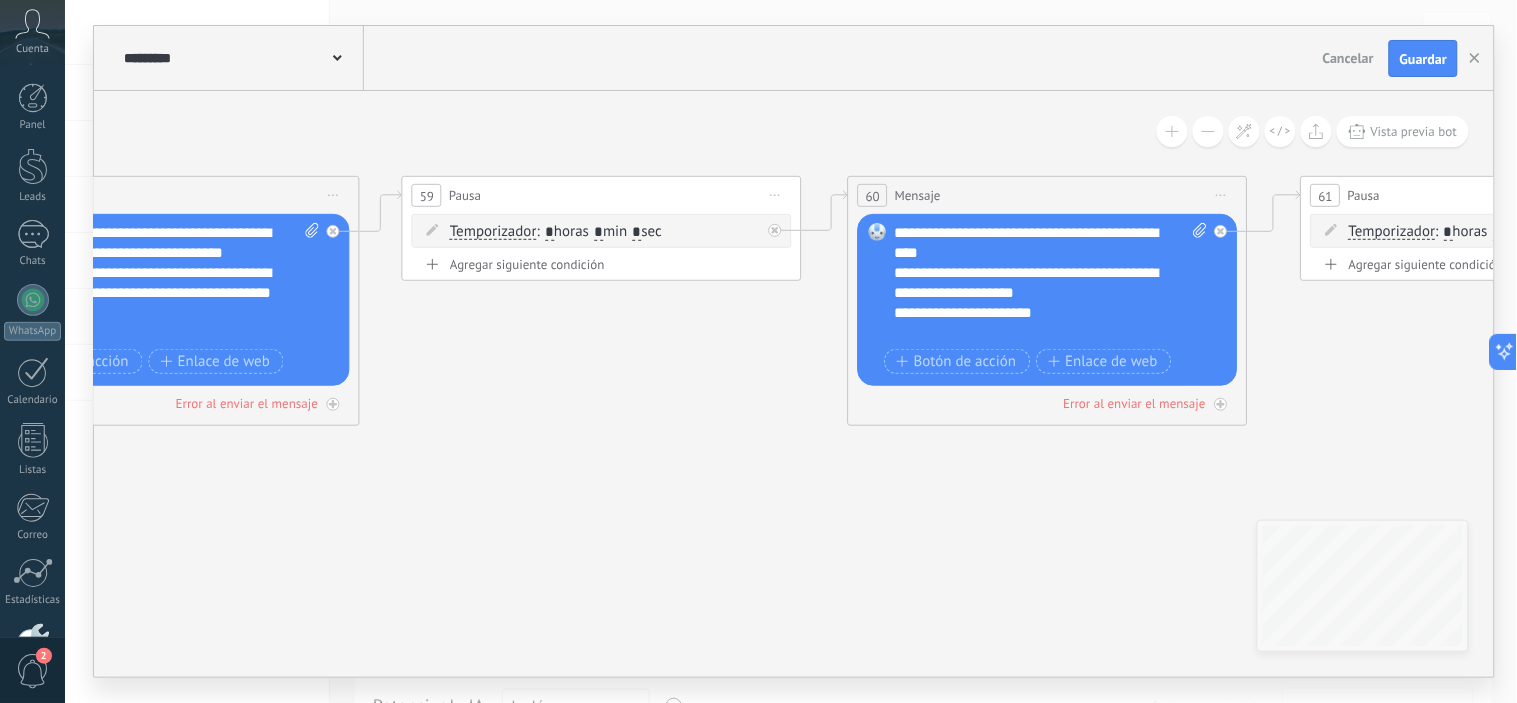 scroll, scrollTop: 0, scrollLeft: 0, axis: both 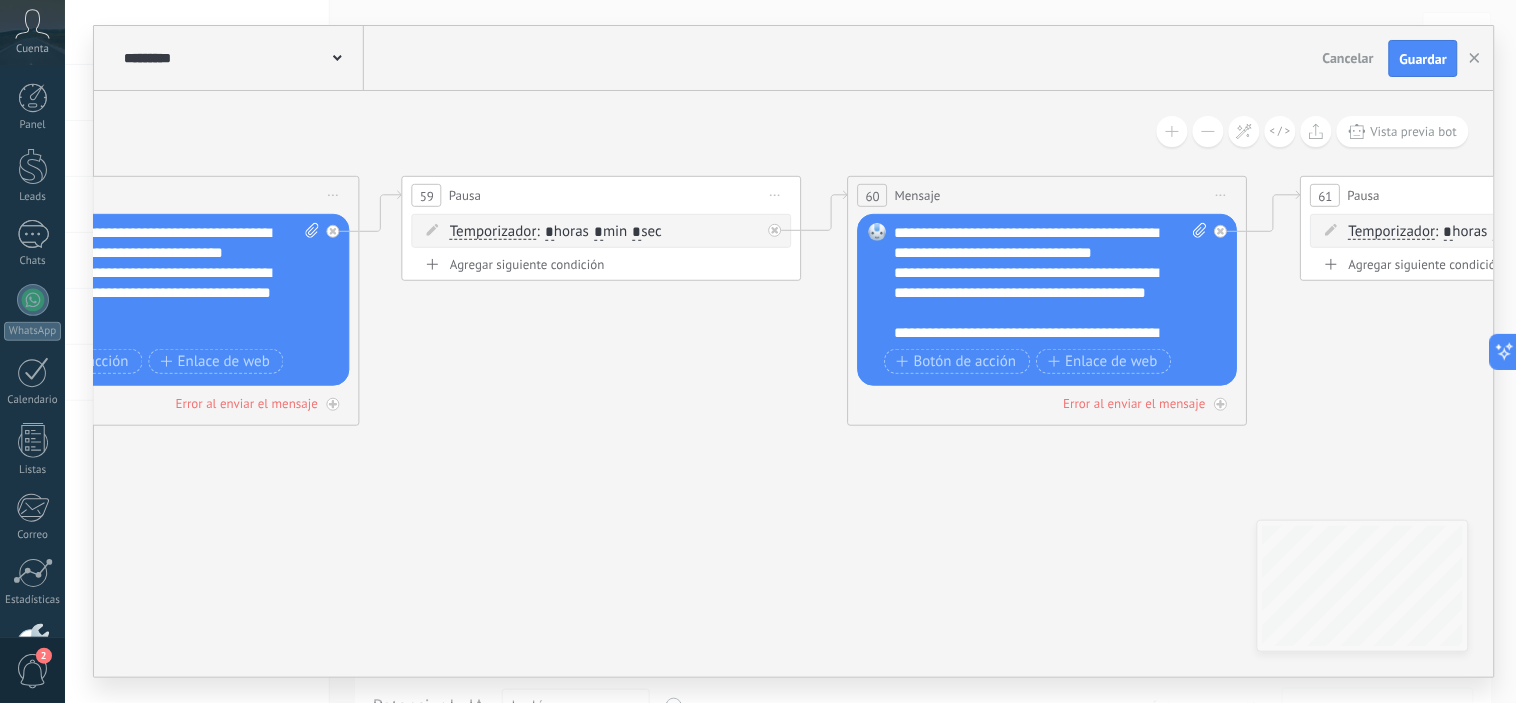 click on "**********" at bounding box center [1051, 283] 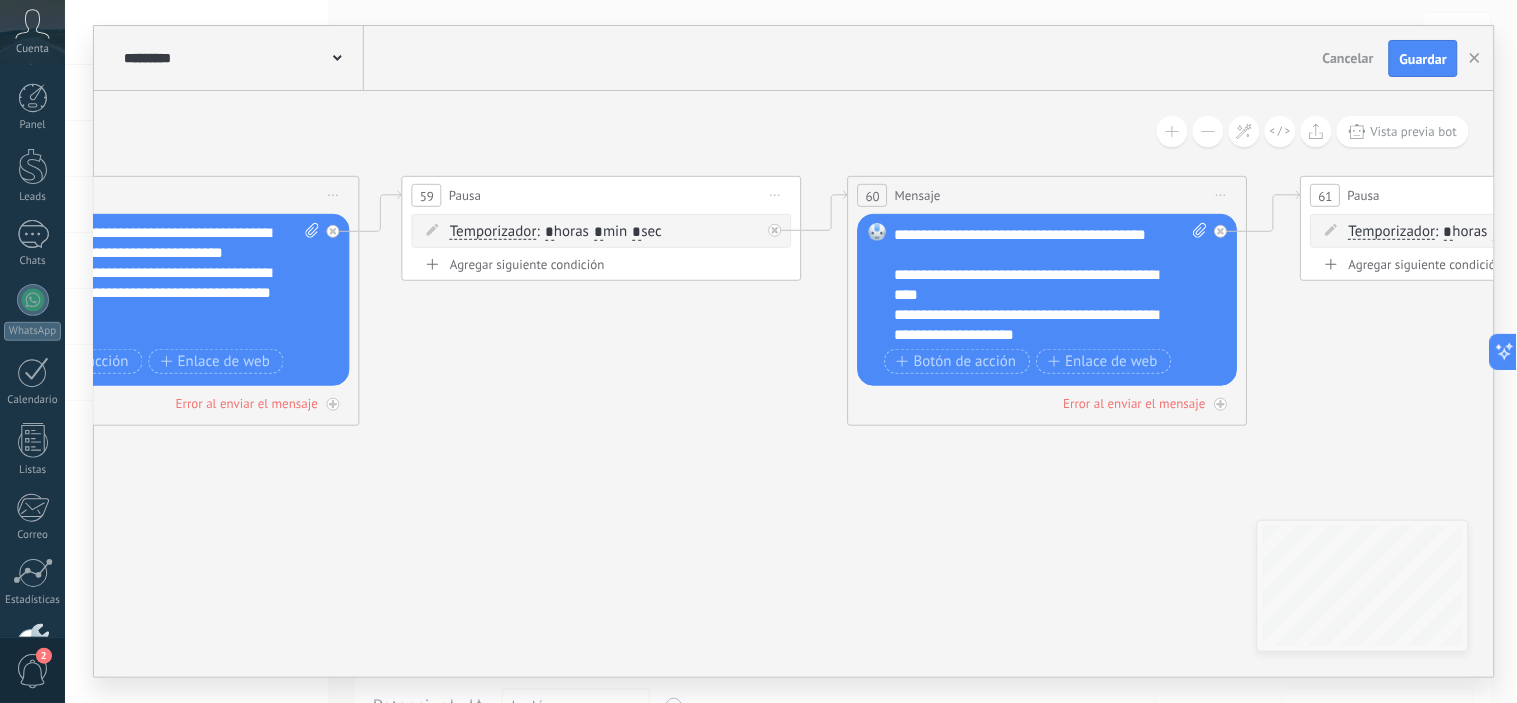 scroll, scrollTop: 111, scrollLeft: 0, axis: vertical 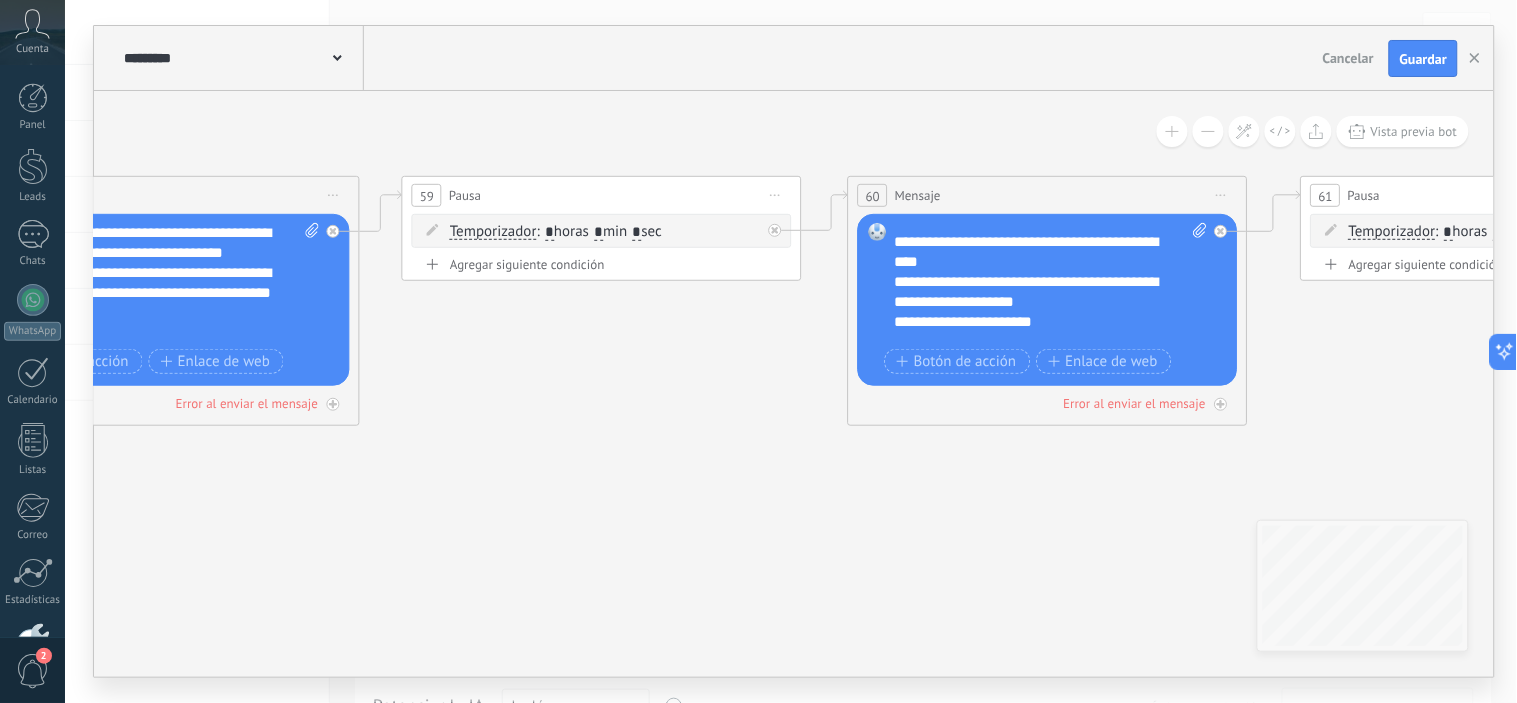 click on "**********" at bounding box center (1033, 202) 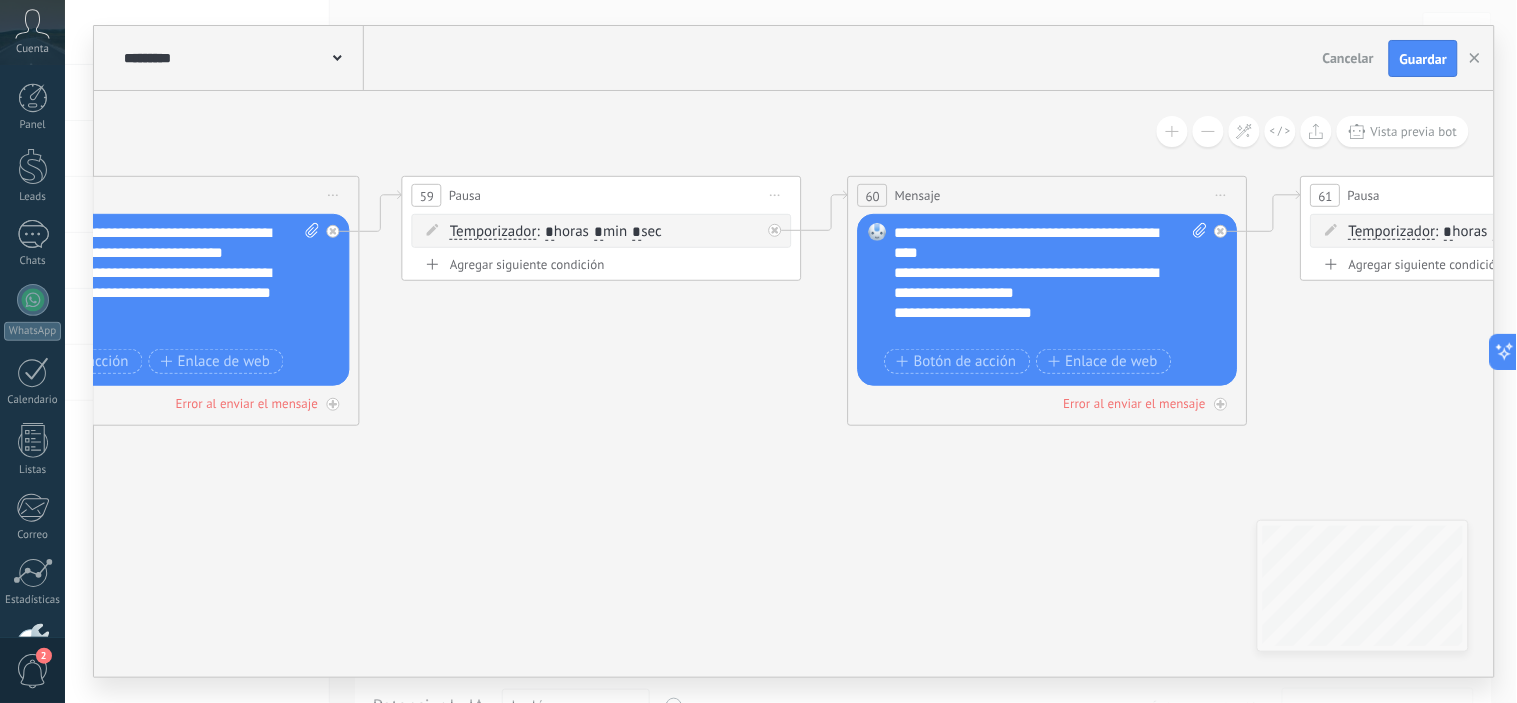 scroll, scrollTop: 160, scrollLeft: 0, axis: vertical 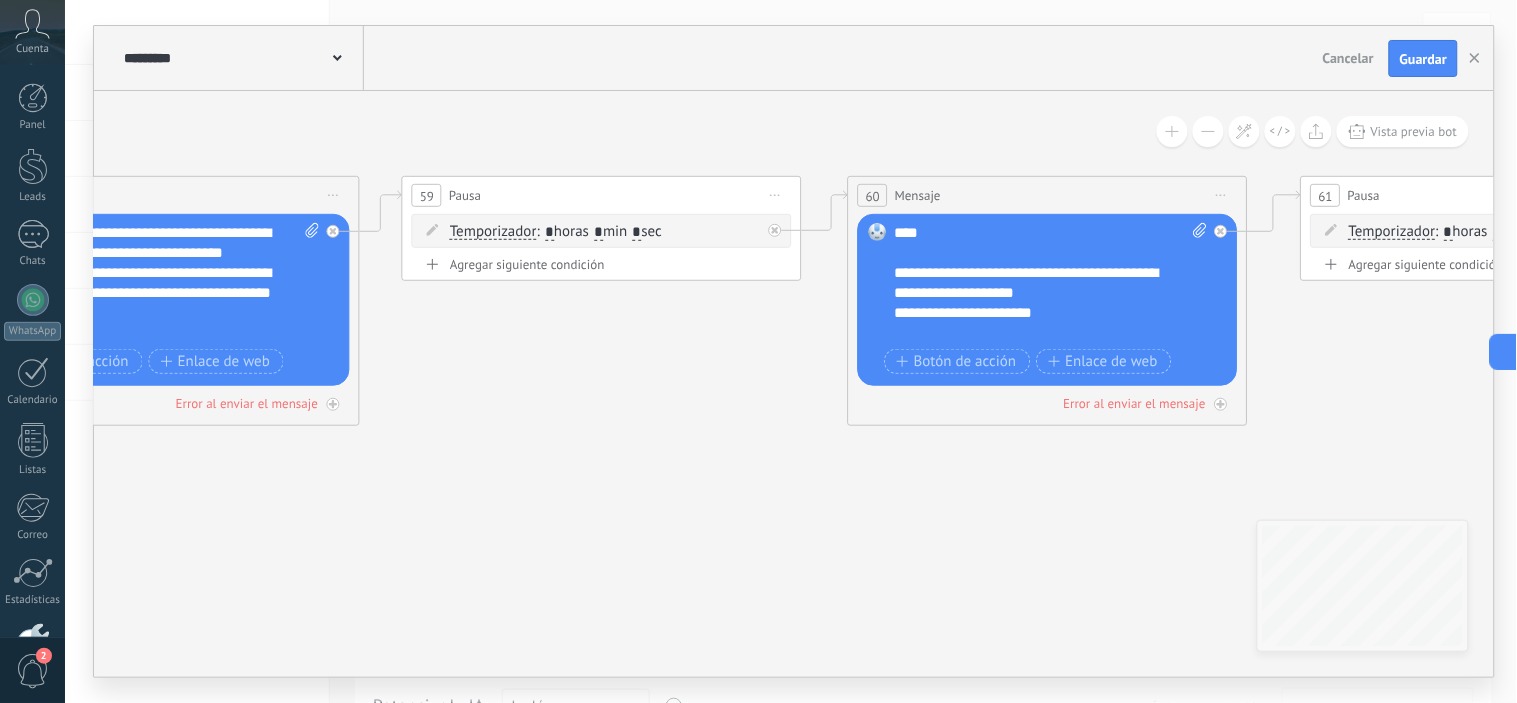 drag, startPoint x: 1402, startPoint y: 366, endPoint x: 1392, endPoint y: 371, distance: 11.18034 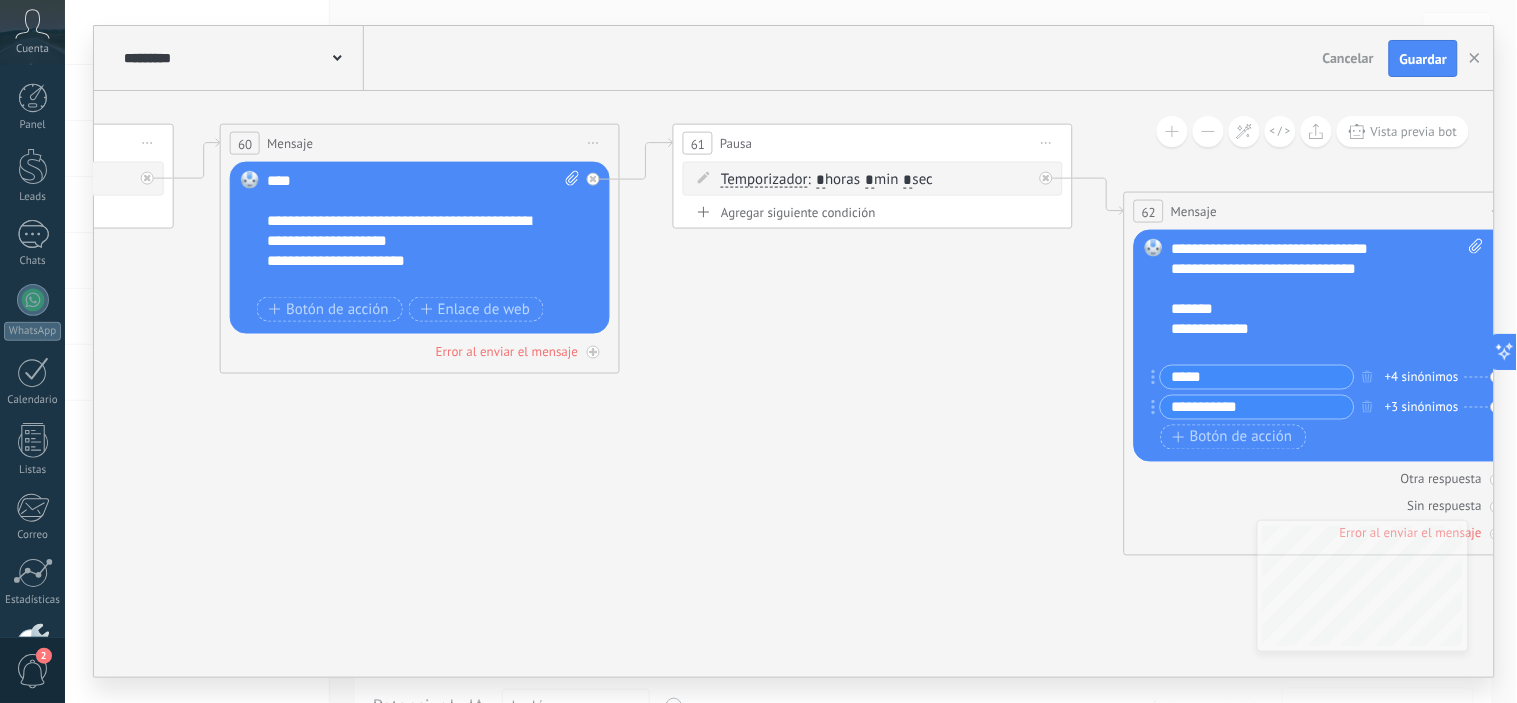 drag, startPoint x: 1388, startPoint y: 373, endPoint x: 773, endPoint y: 310, distance: 618.2184 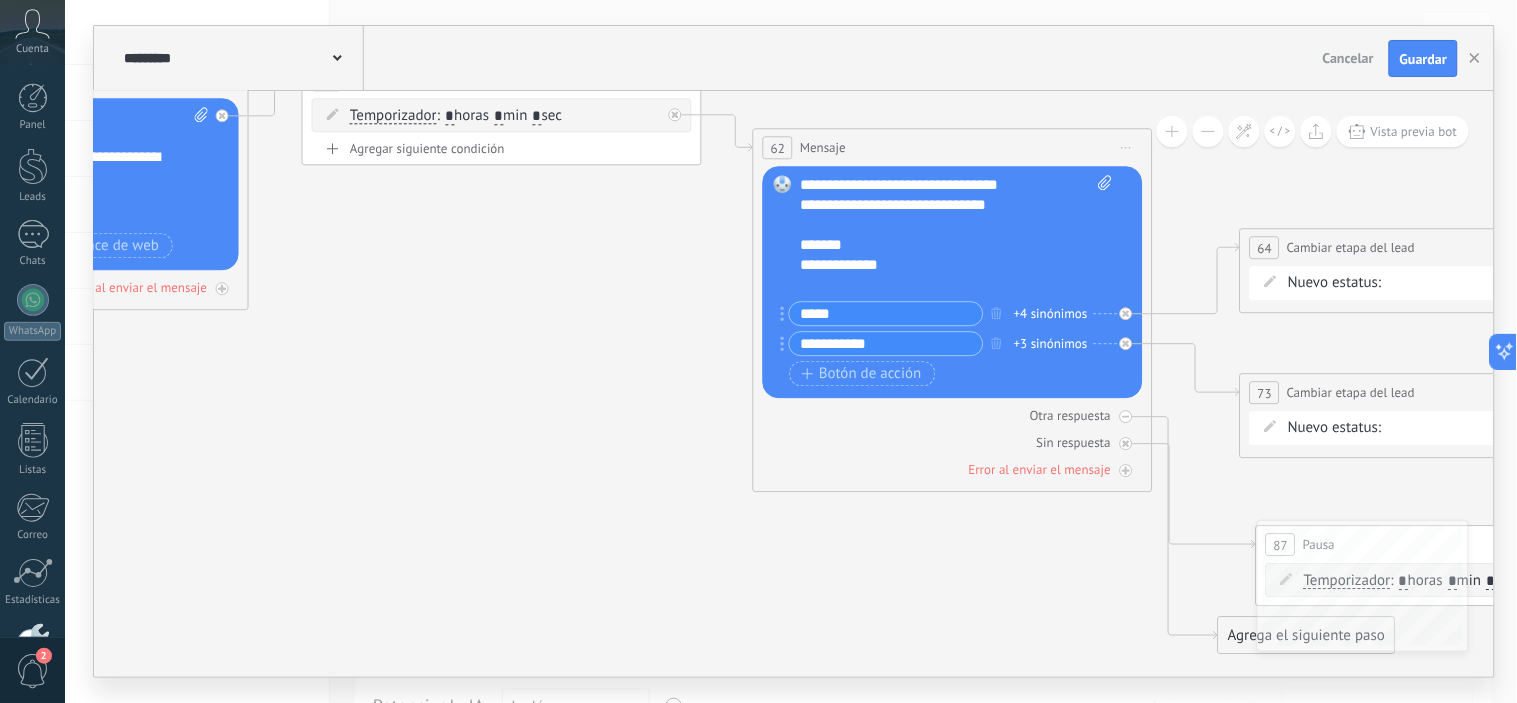 drag, startPoint x: 966, startPoint y: 344, endPoint x: 595, endPoint y: 284, distance: 375.82043 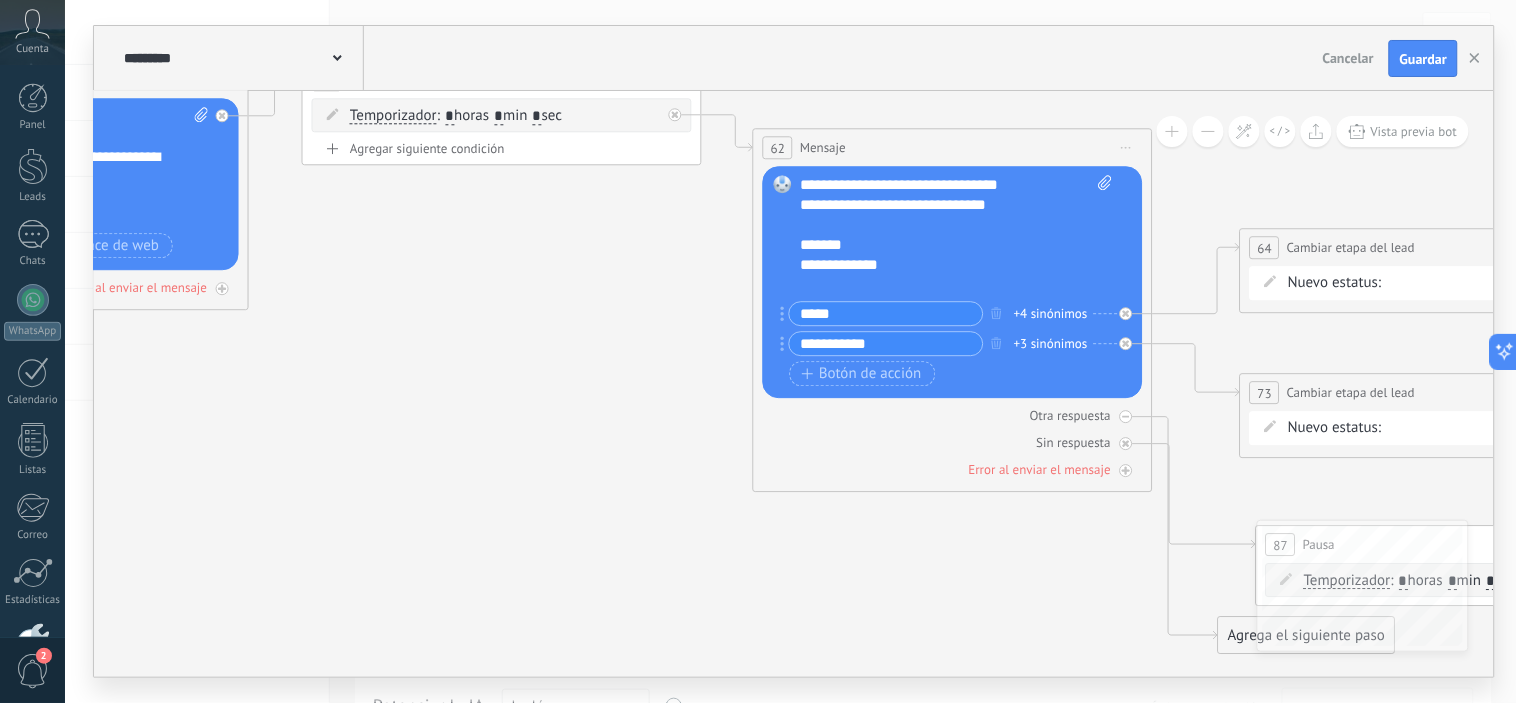 click 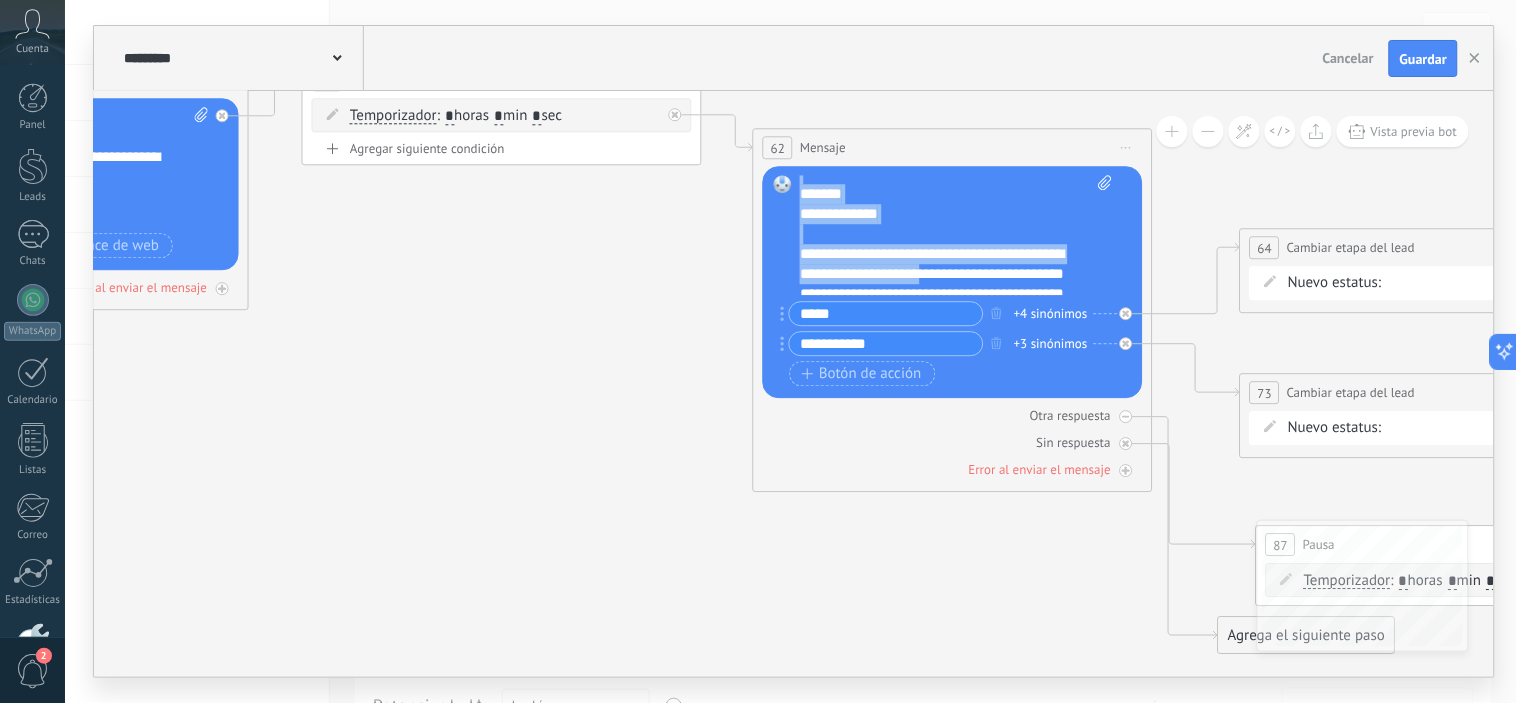 drag, startPoint x: 805, startPoint y: 188, endPoint x: 961, endPoint y: 275, distance: 178.6197 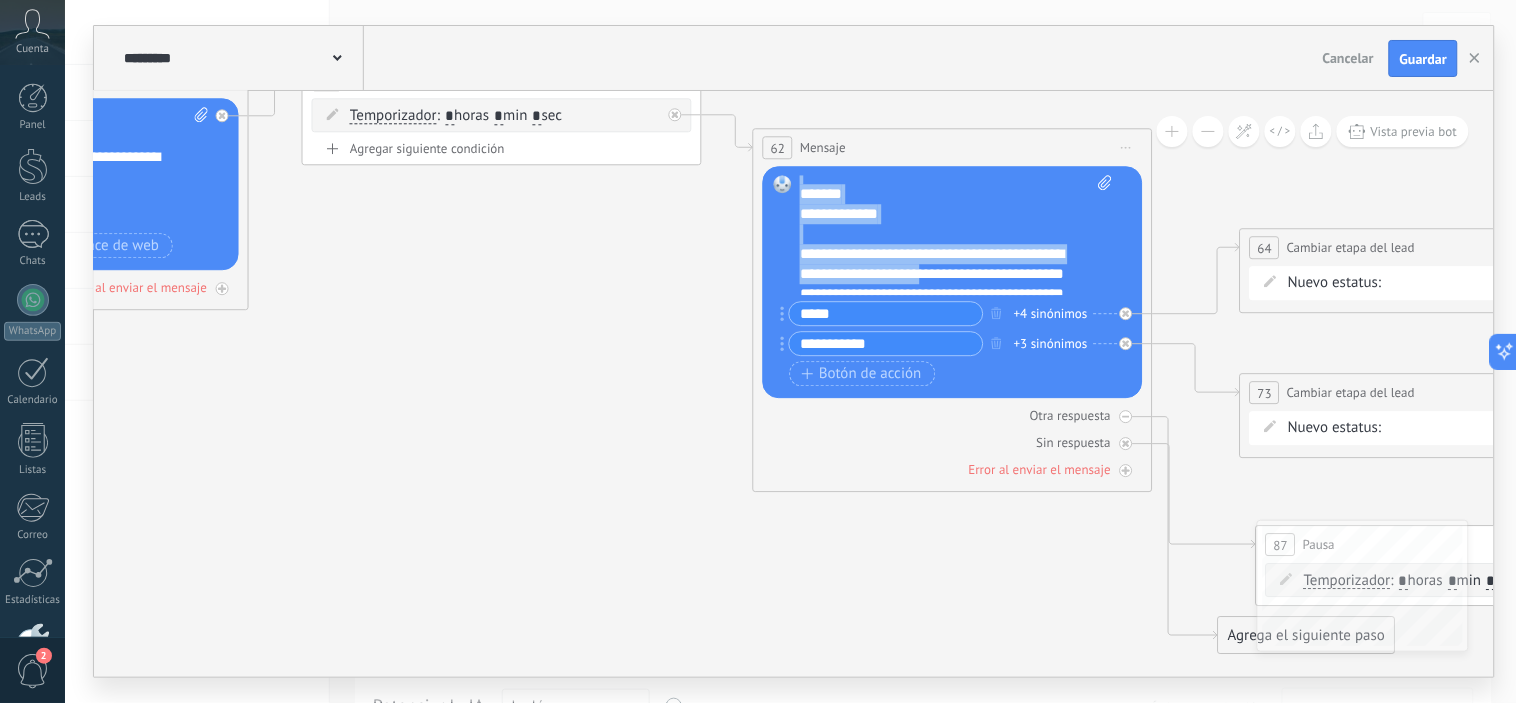 click on "**********" at bounding box center (956, 236) 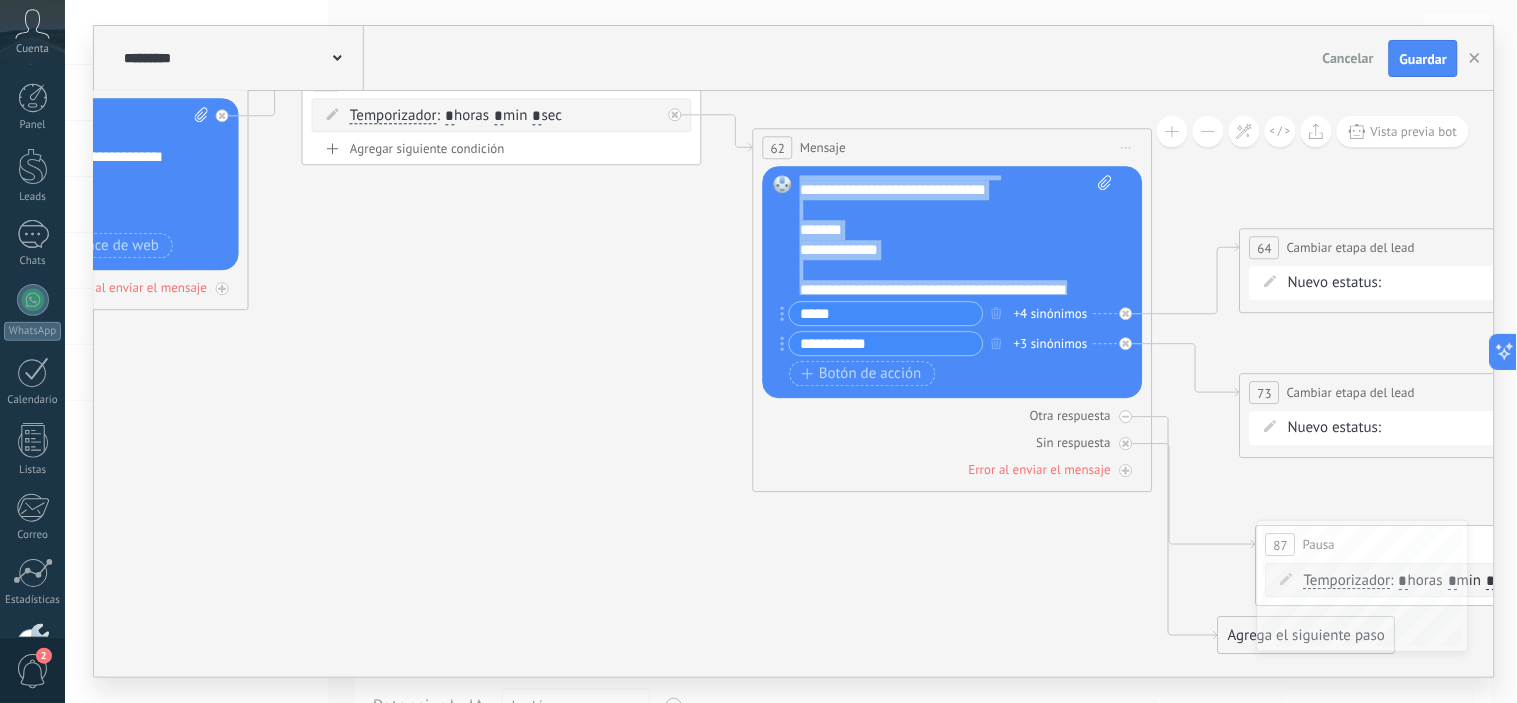scroll, scrollTop: 0, scrollLeft: 0, axis: both 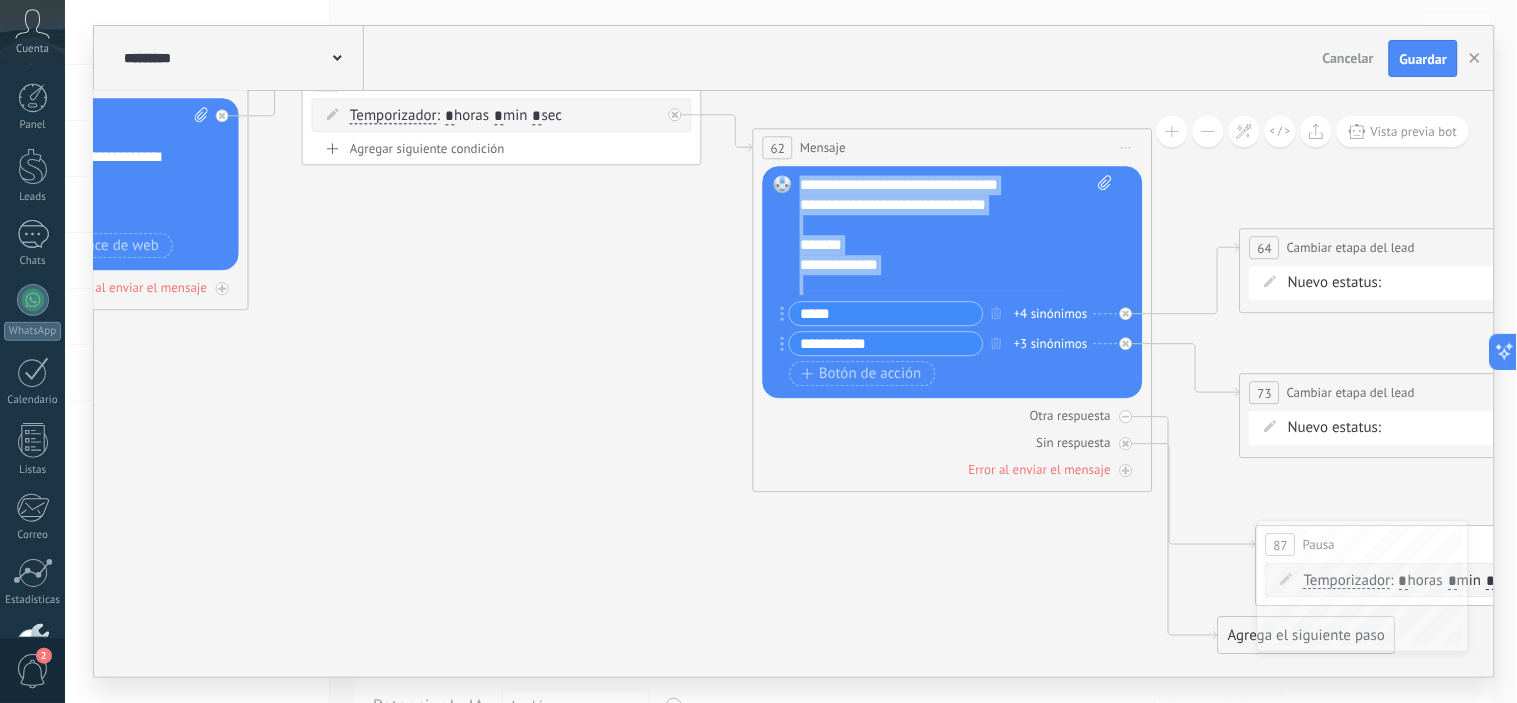 click on "**********" at bounding box center (956, 236) 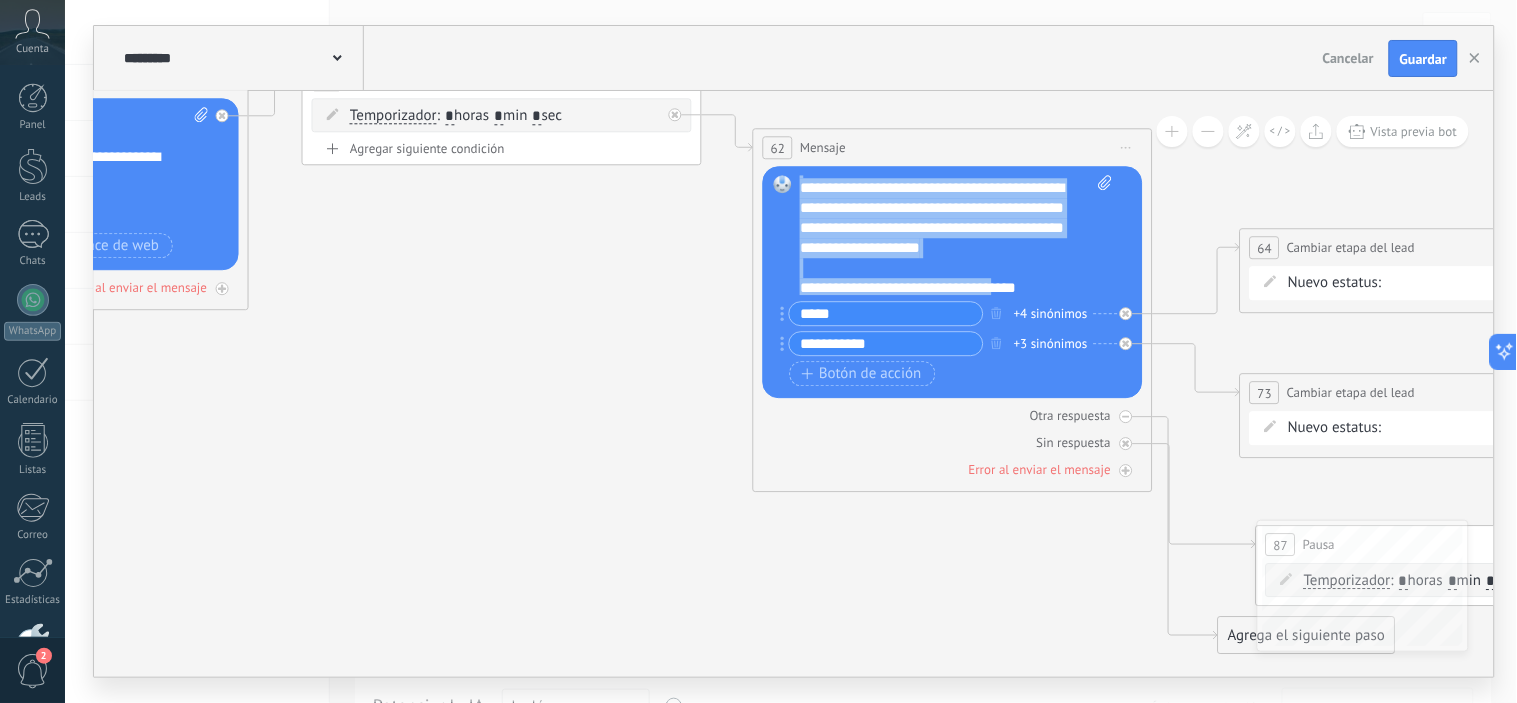 scroll, scrollTop: 120, scrollLeft: 0, axis: vertical 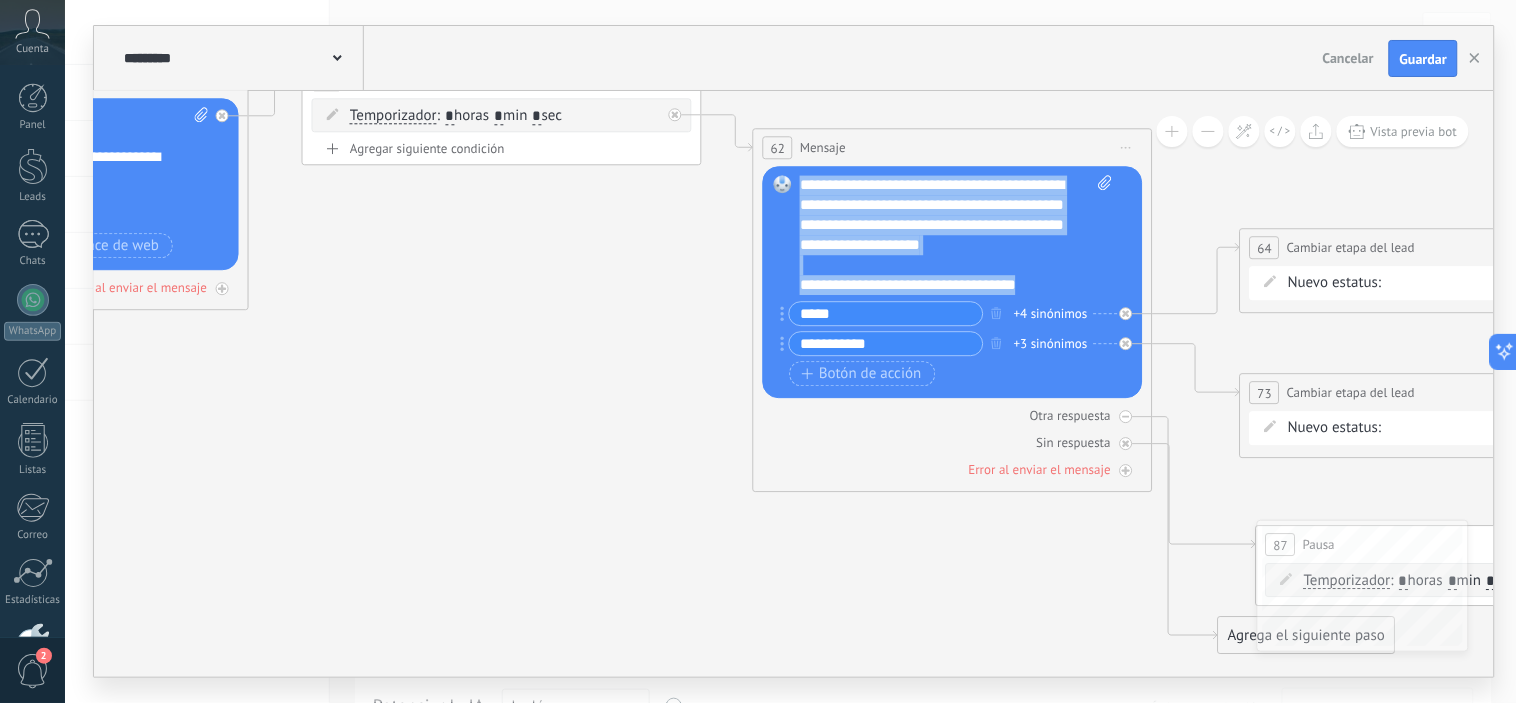 drag, startPoint x: 807, startPoint y: 182, endPoint x: 1056, endPoint y: 305, distance: 277.72287 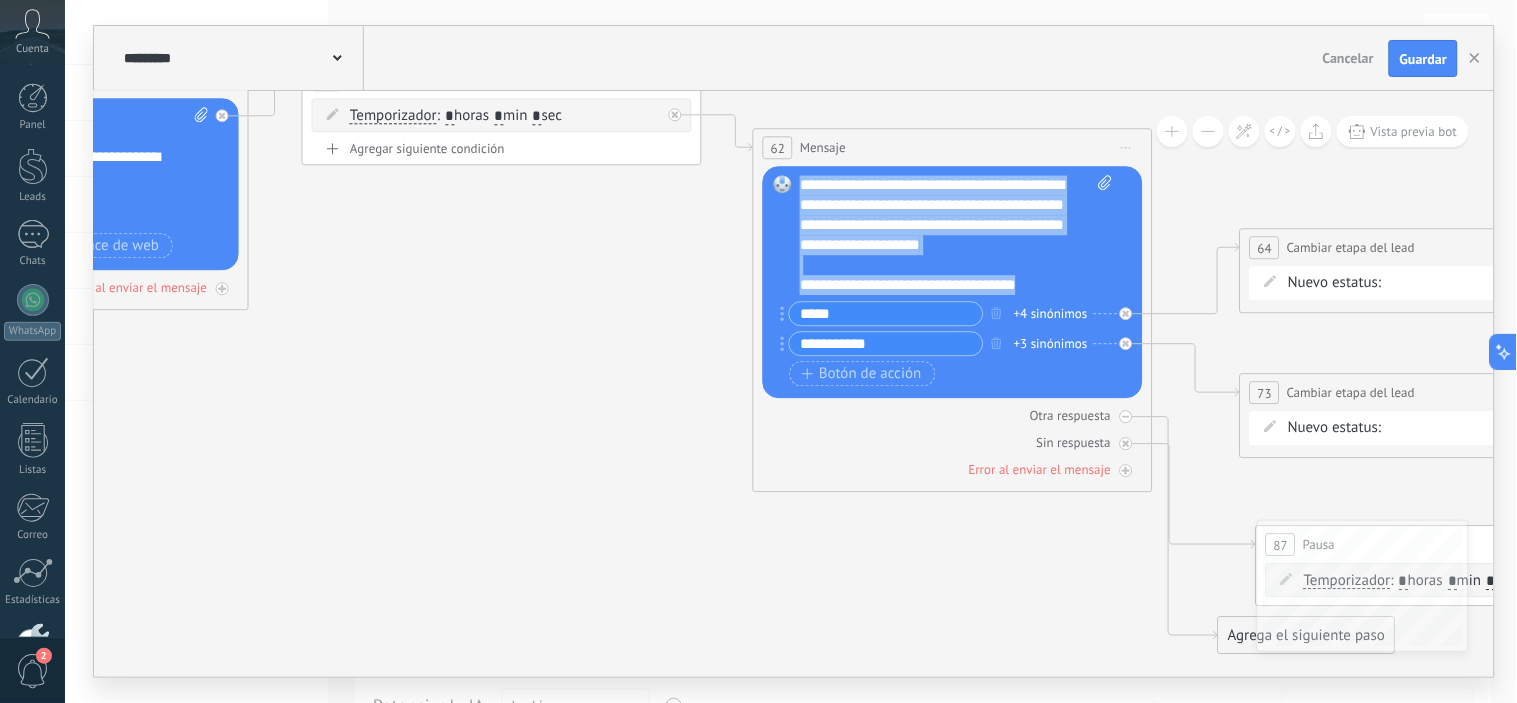 paste 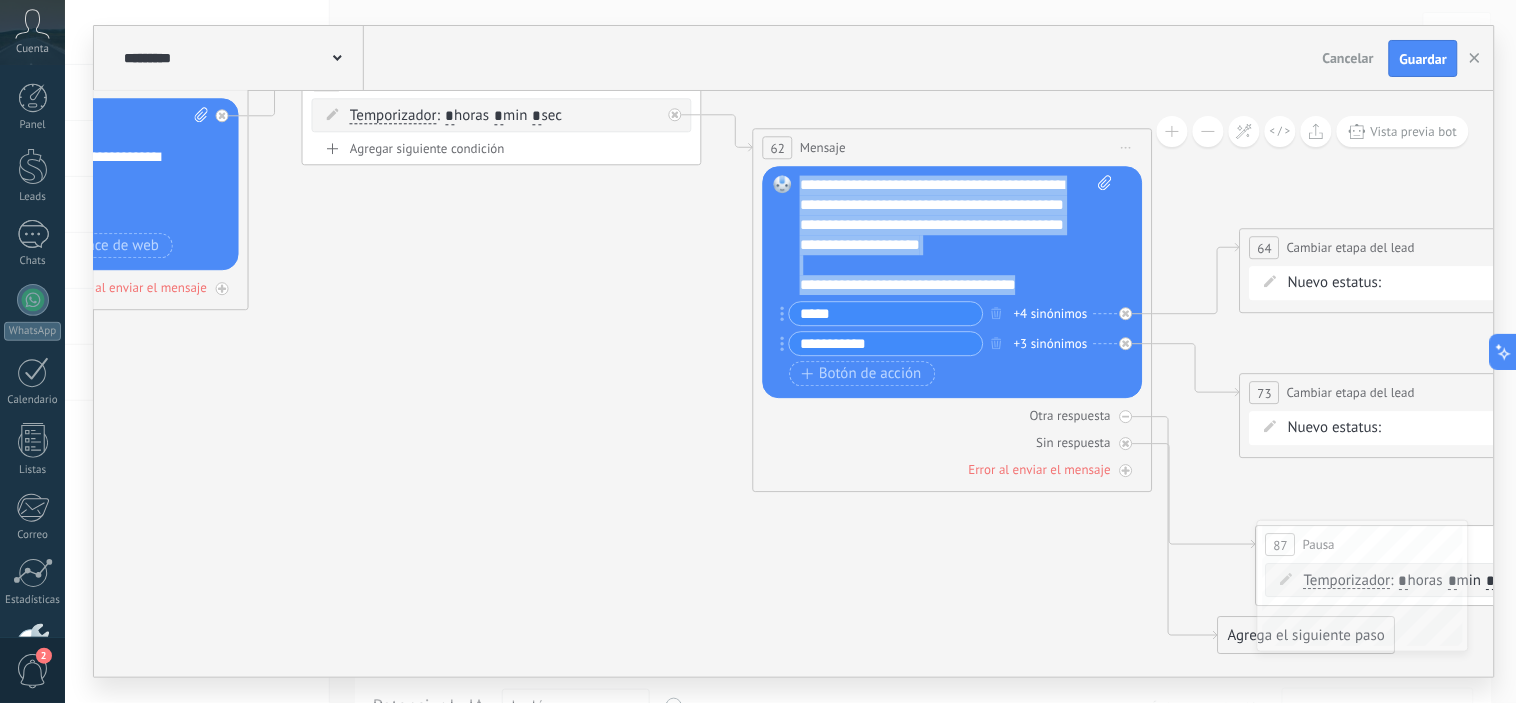 type 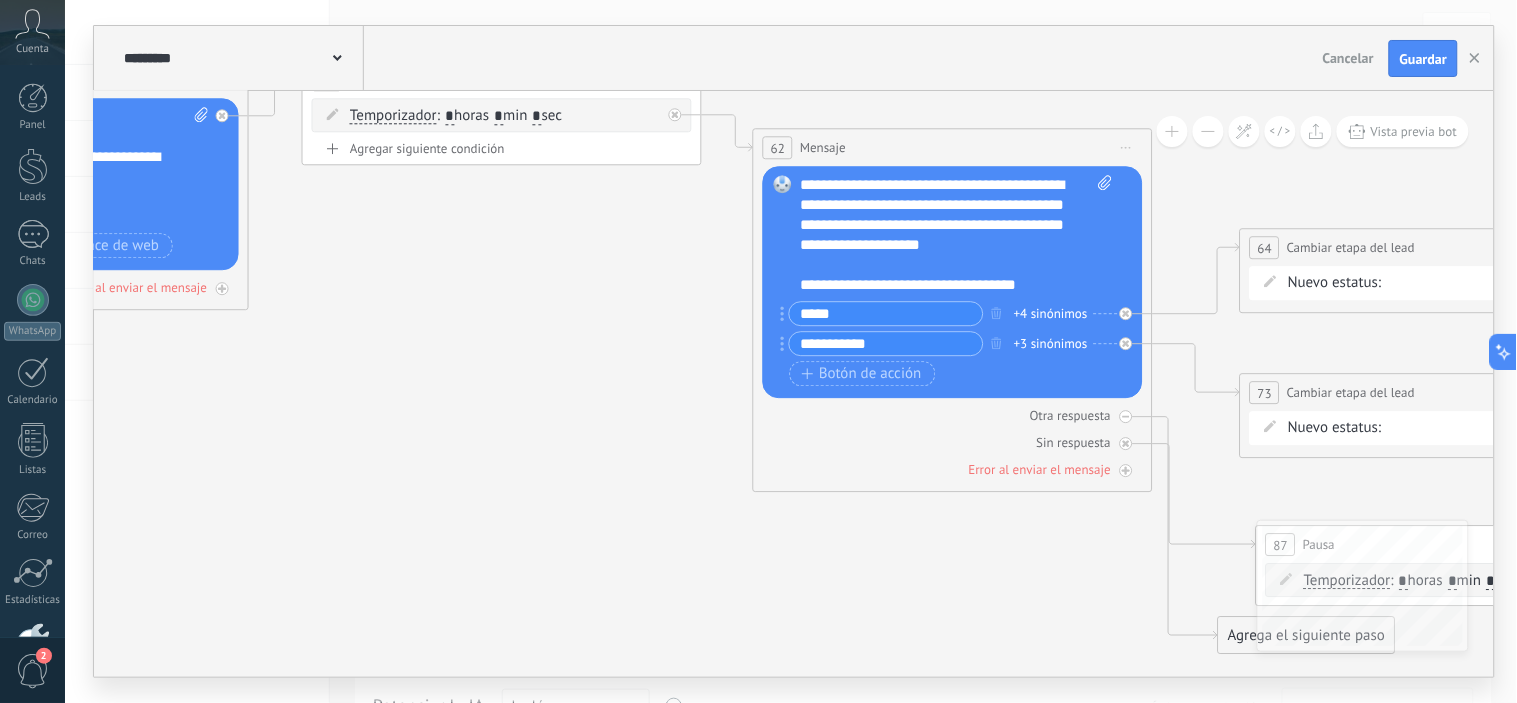 scroll, scrollTop: 0, scrollLeft: 0, axis: both 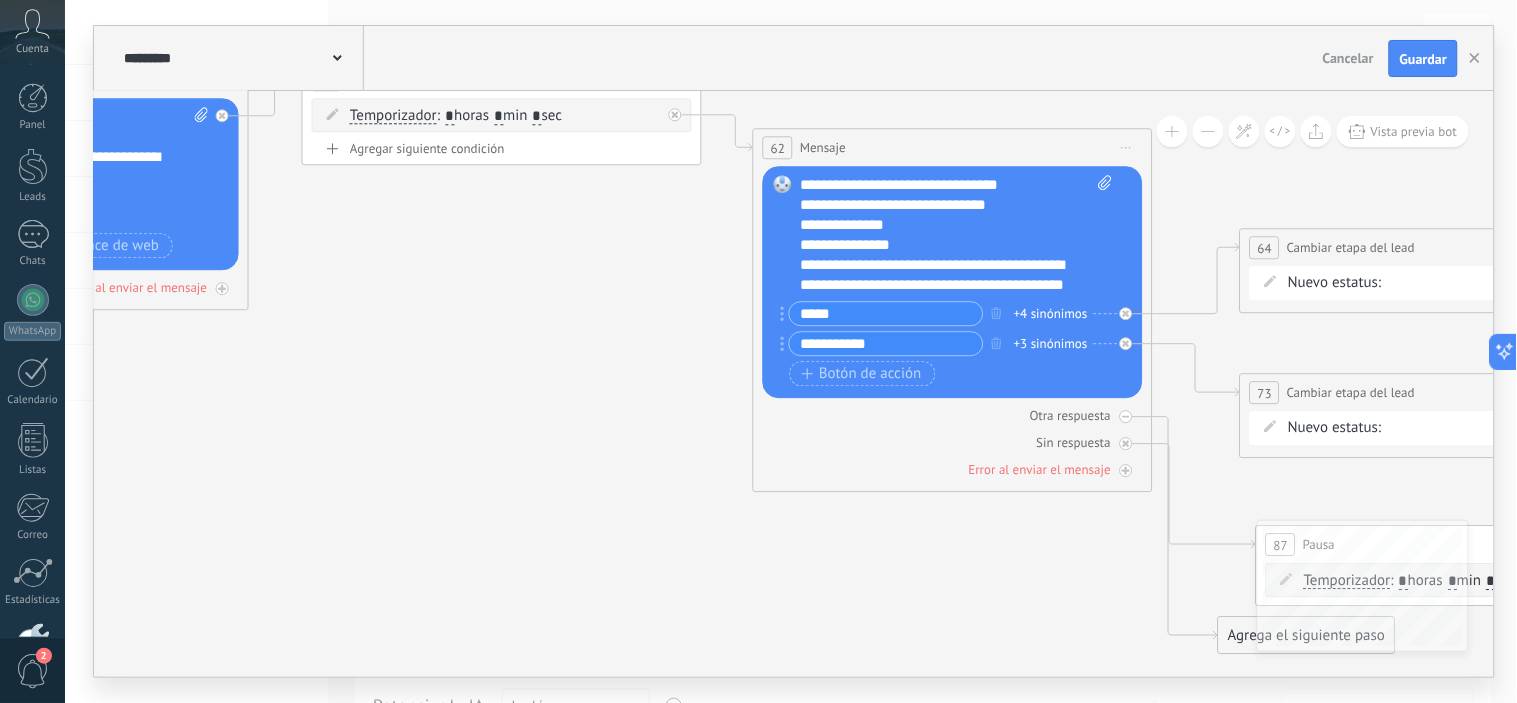 click on "**********" at bounding box center (938, 206) 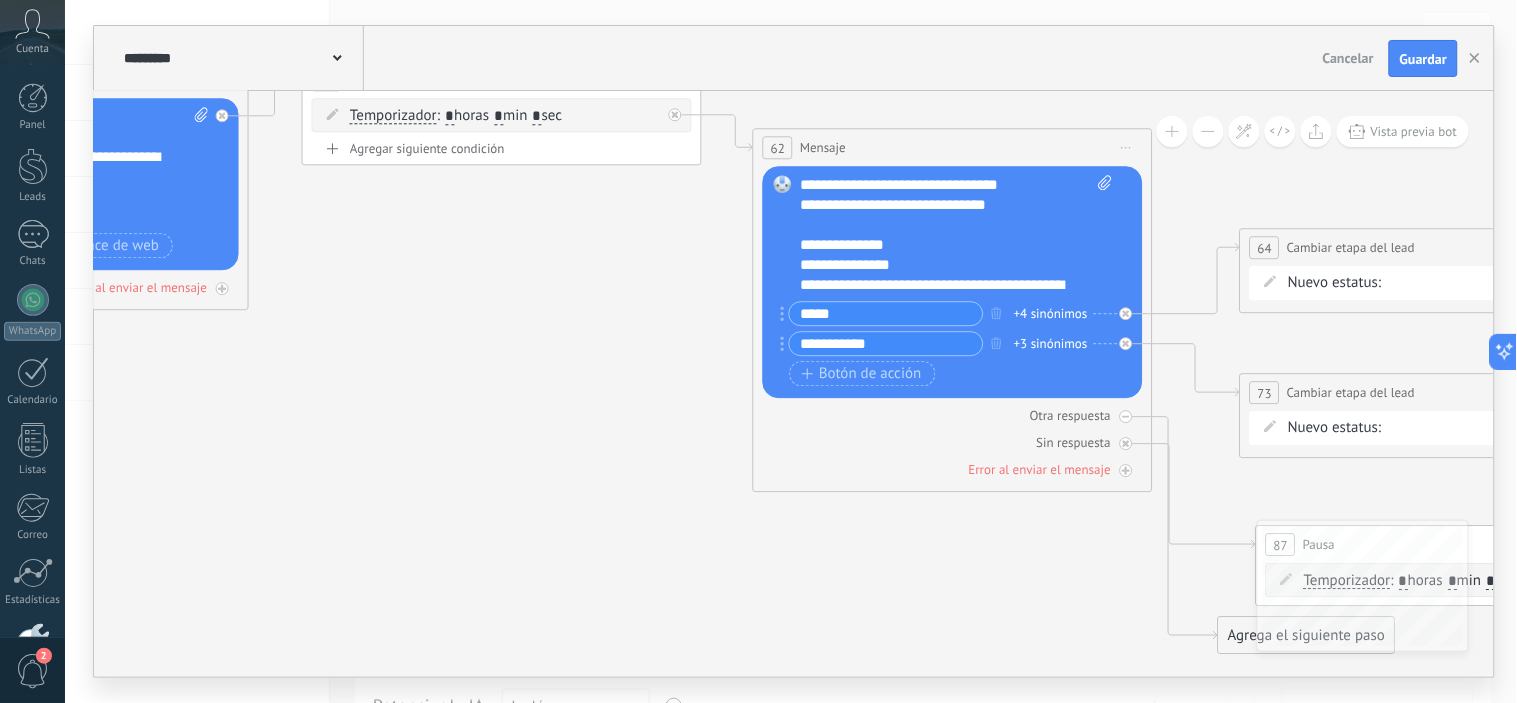 click on "**********" at bounding box center (938, 266) 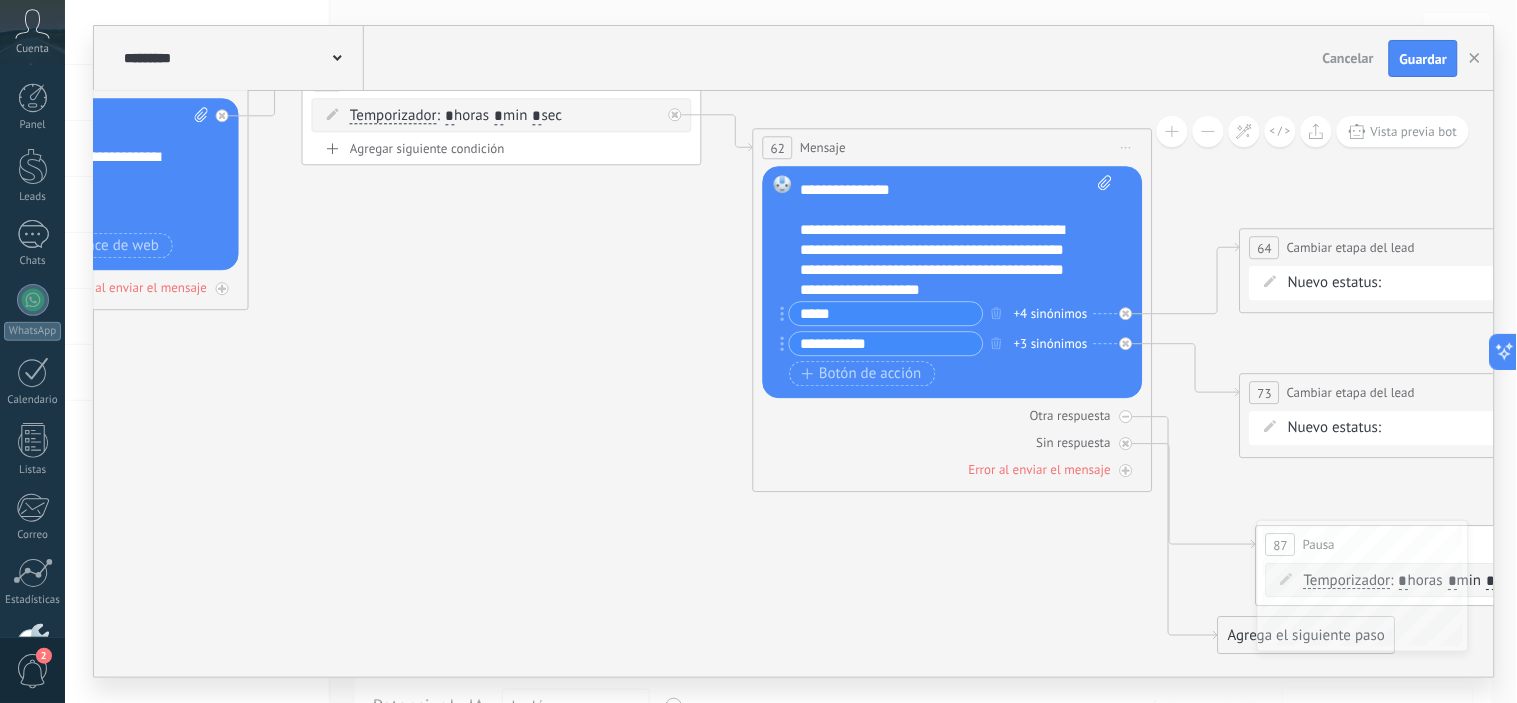 scroll, scrollTop: 120, scrollLeft: 0, axis: vertical 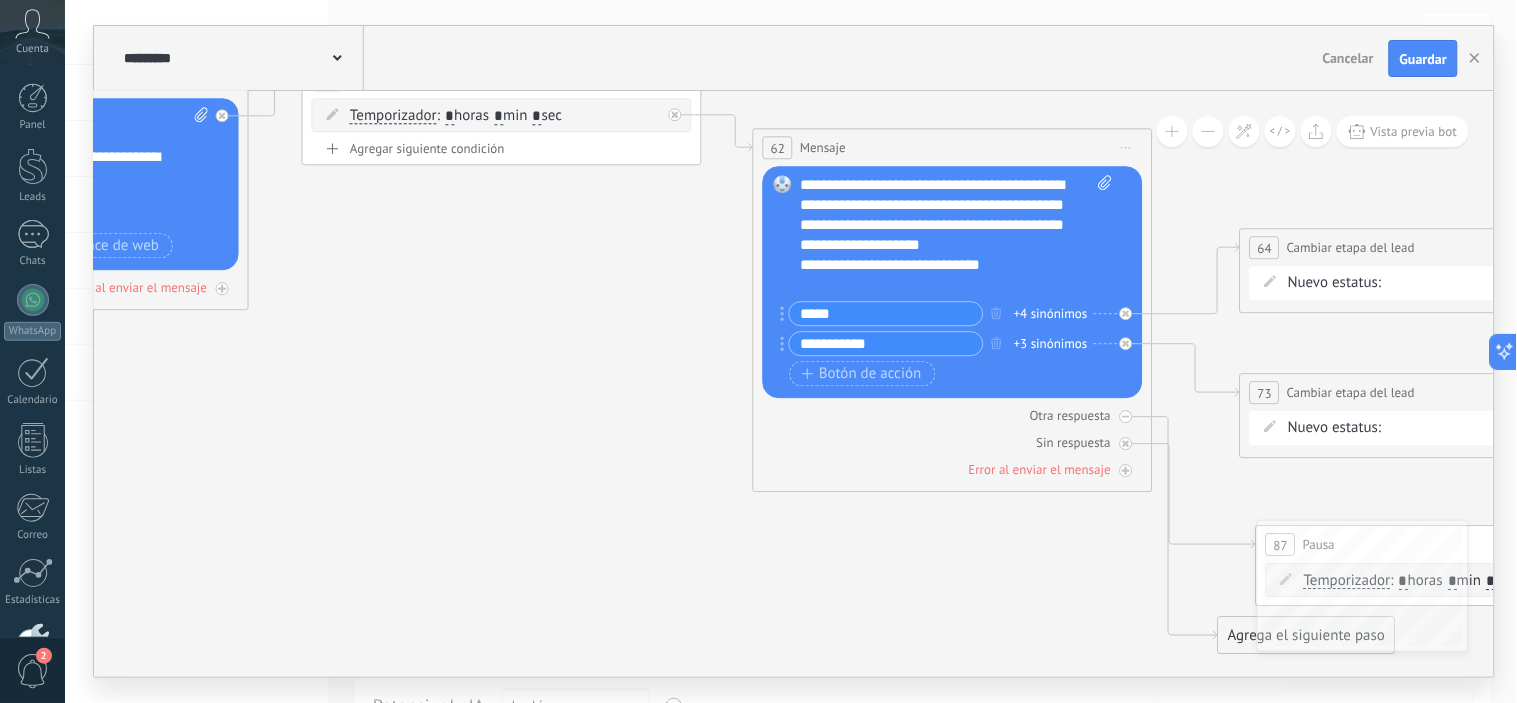 click on "*****" at bounding box center [886, 314] 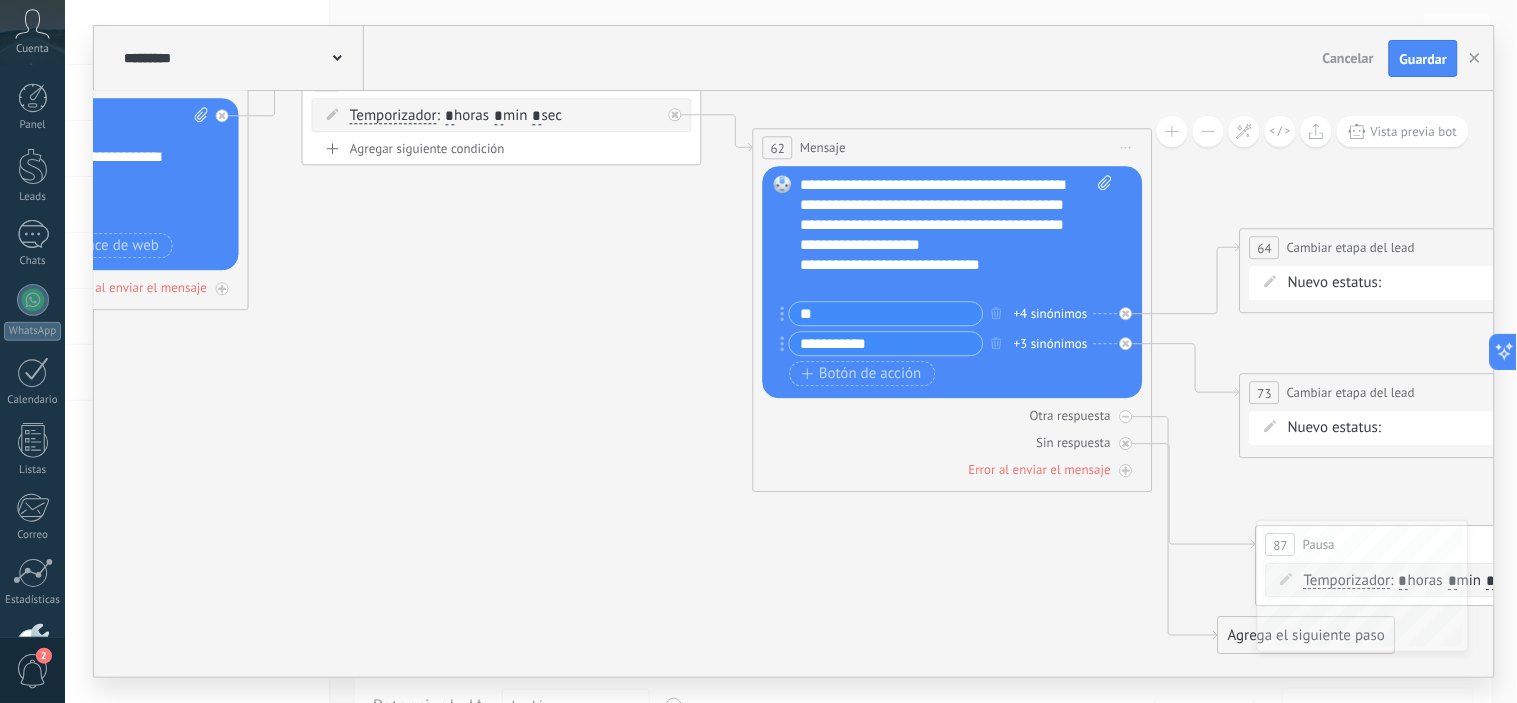 type on "*" 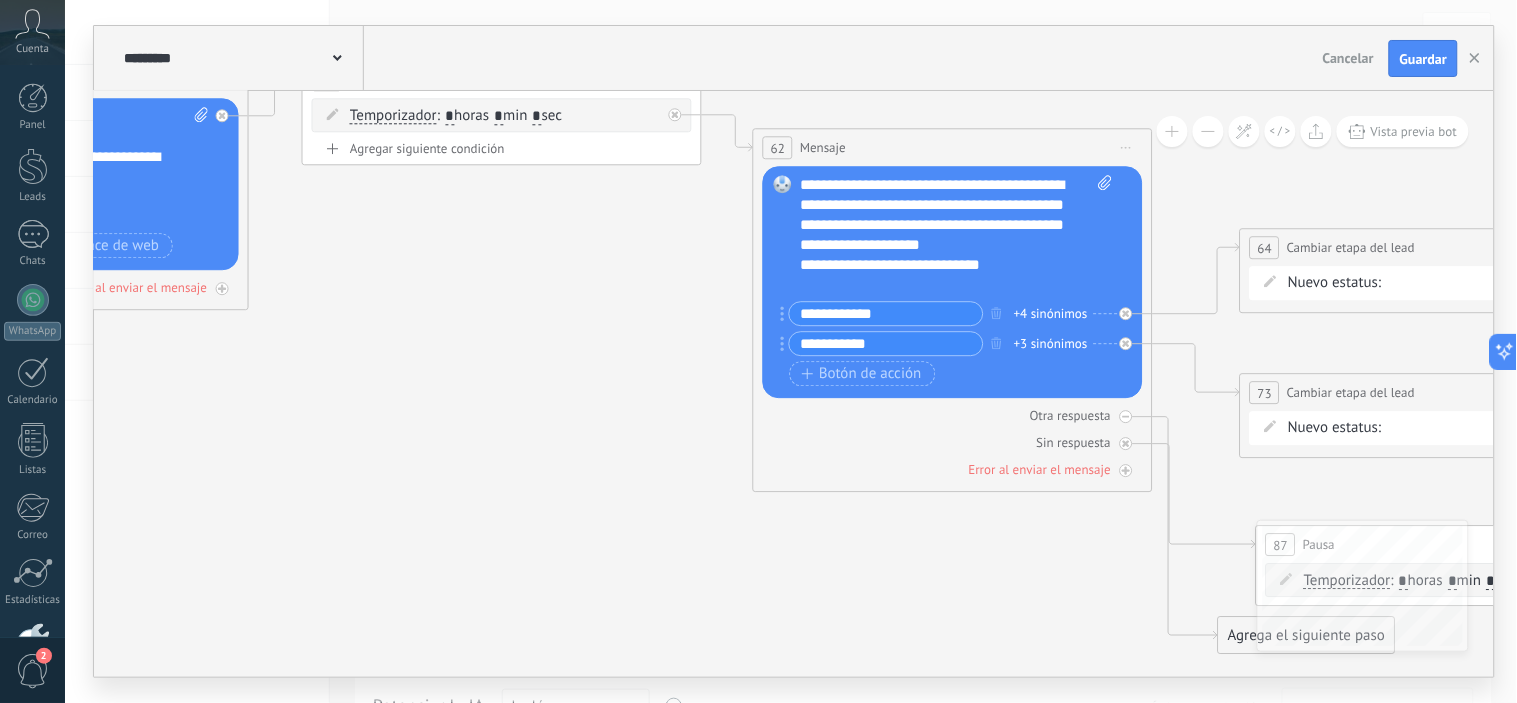 type on "**********" 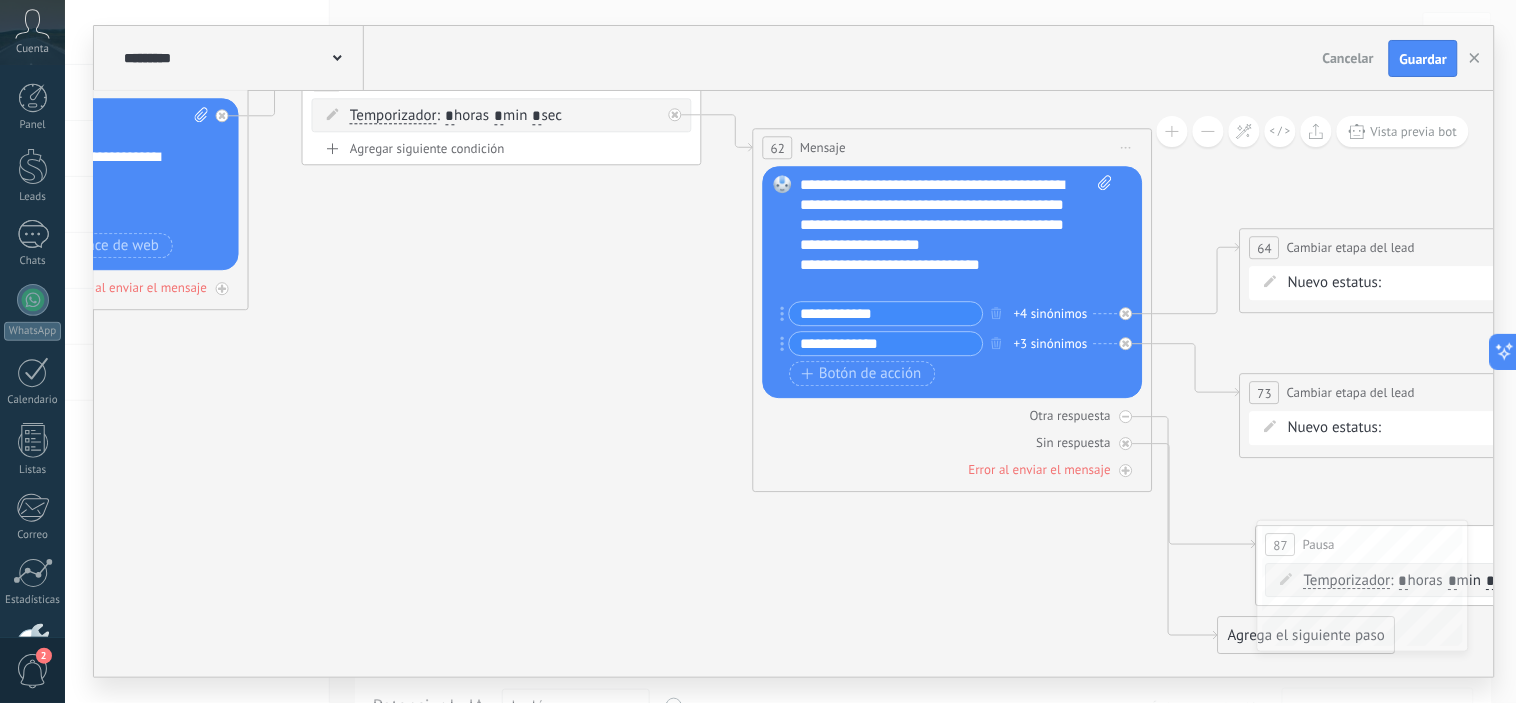 type on "**********" 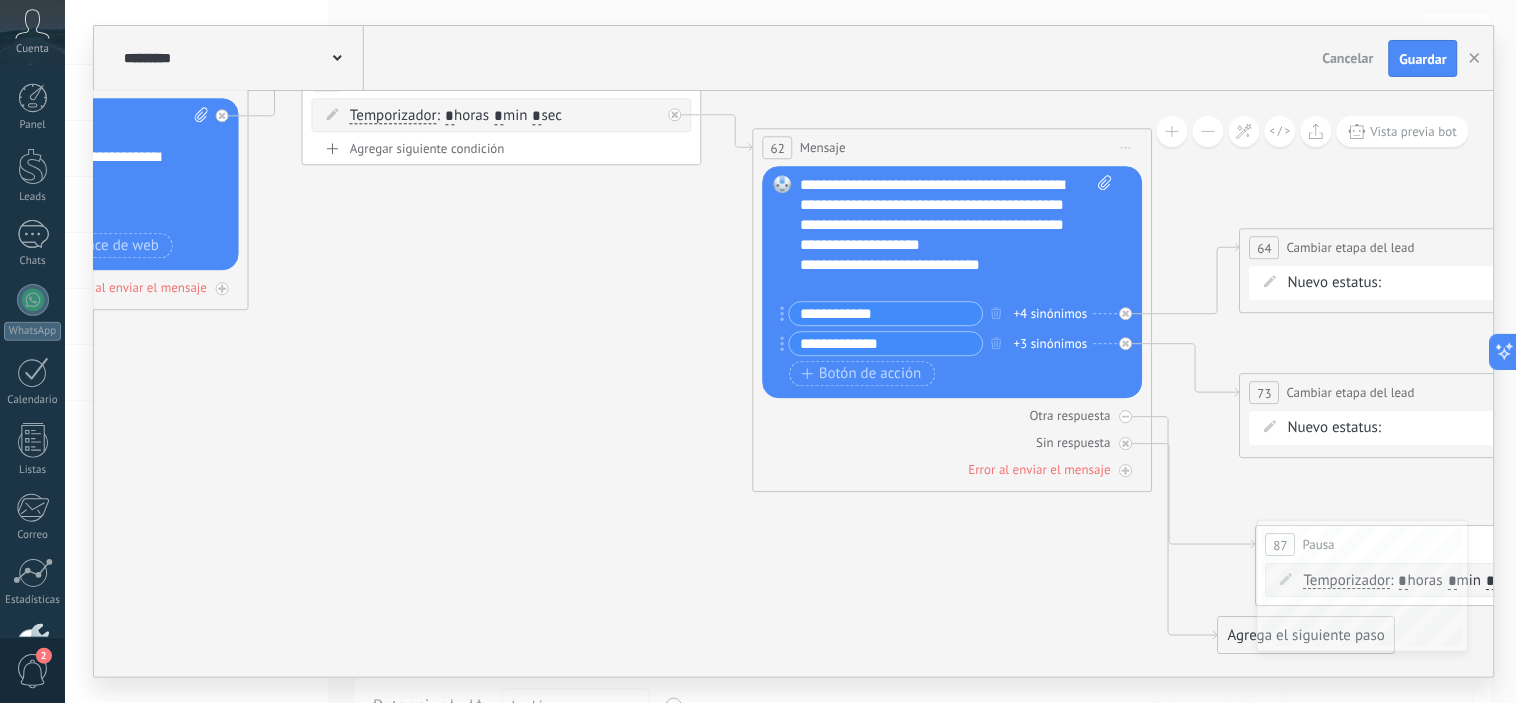 click on "+4 sinónimos" at bounding box center [1051, 314] 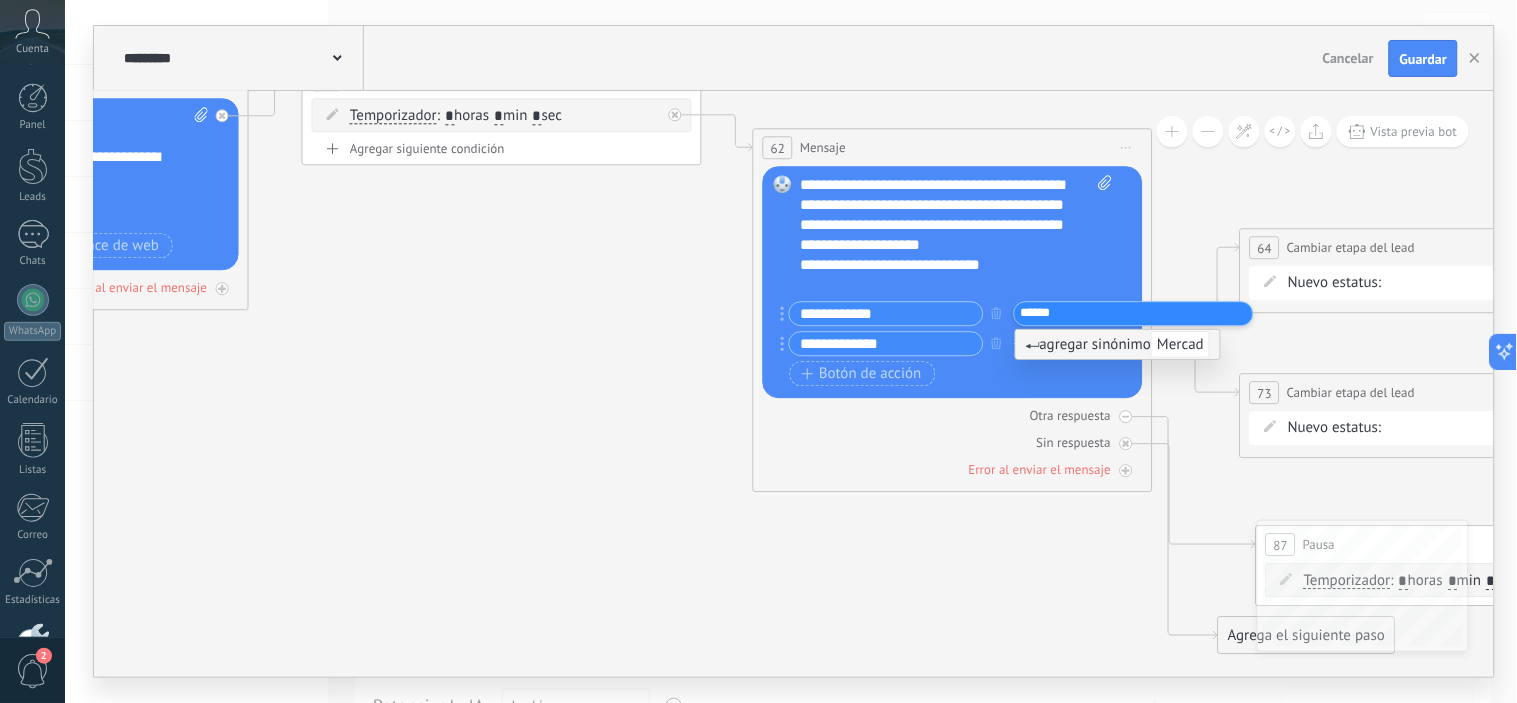 type on "*******" 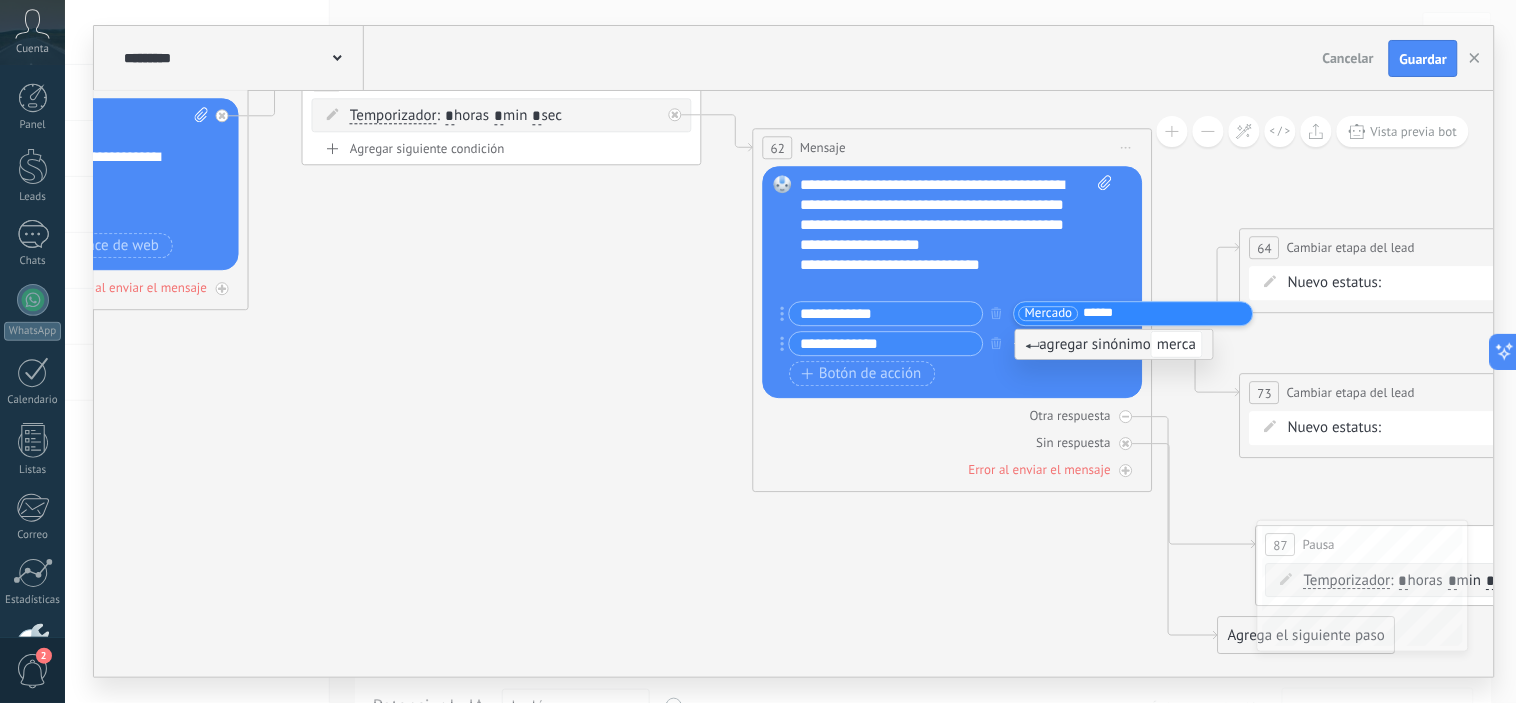 type on "*******" 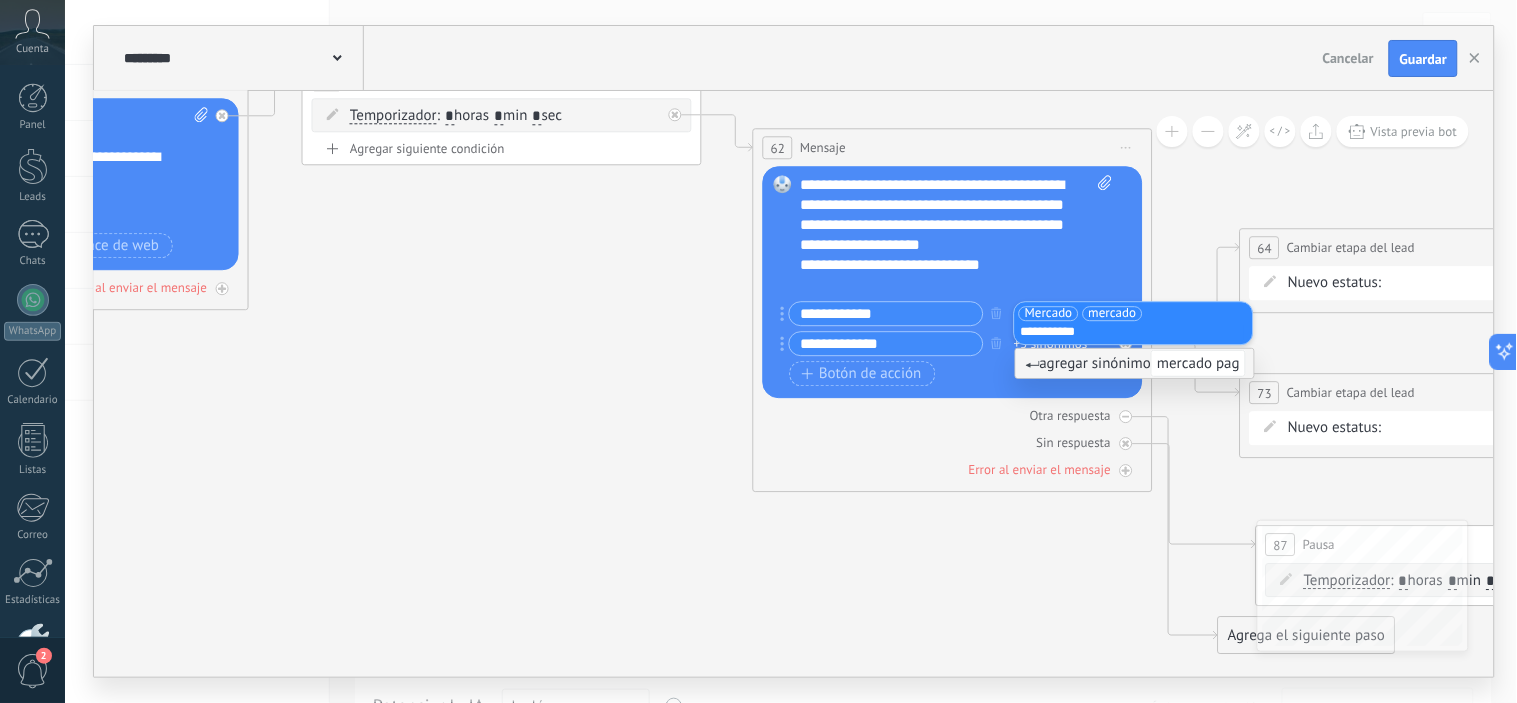 type on "**********" 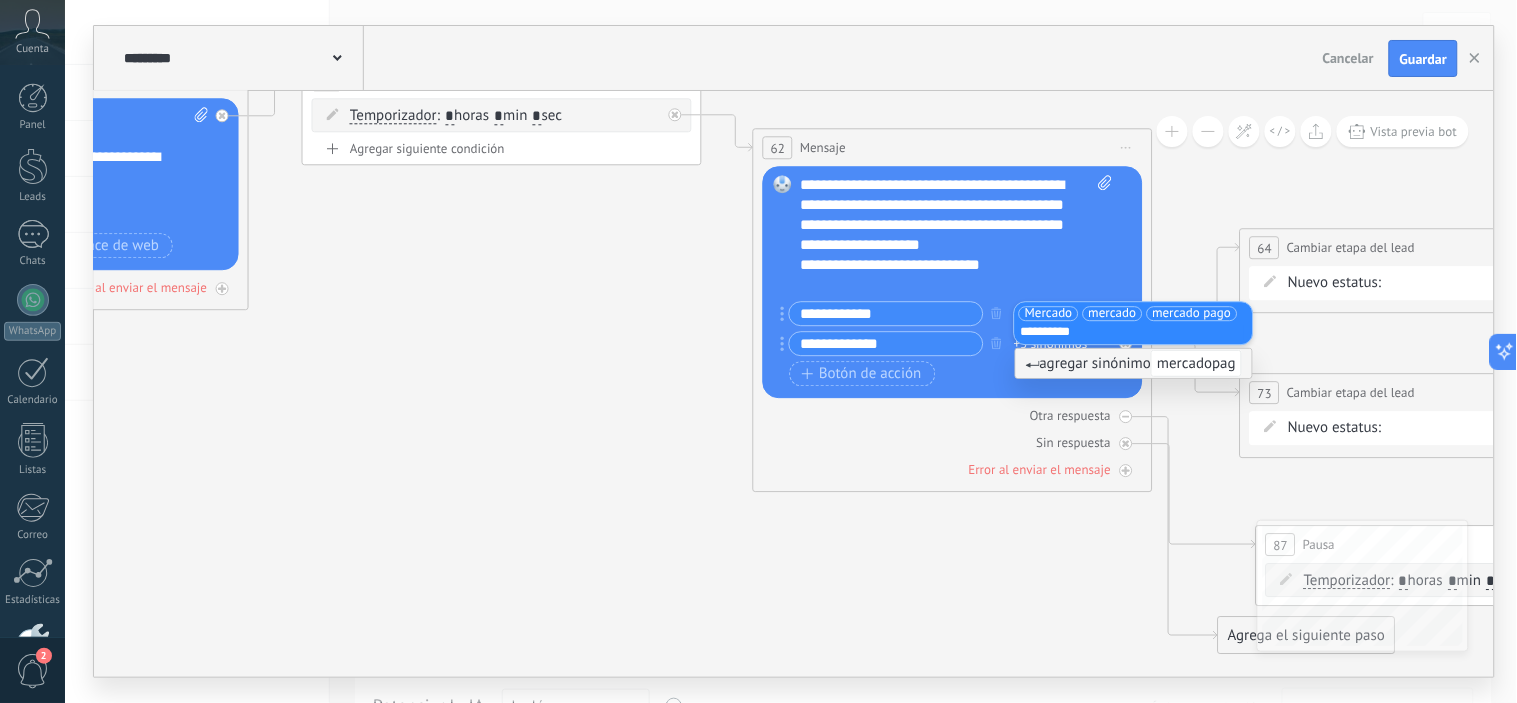type on "**********" 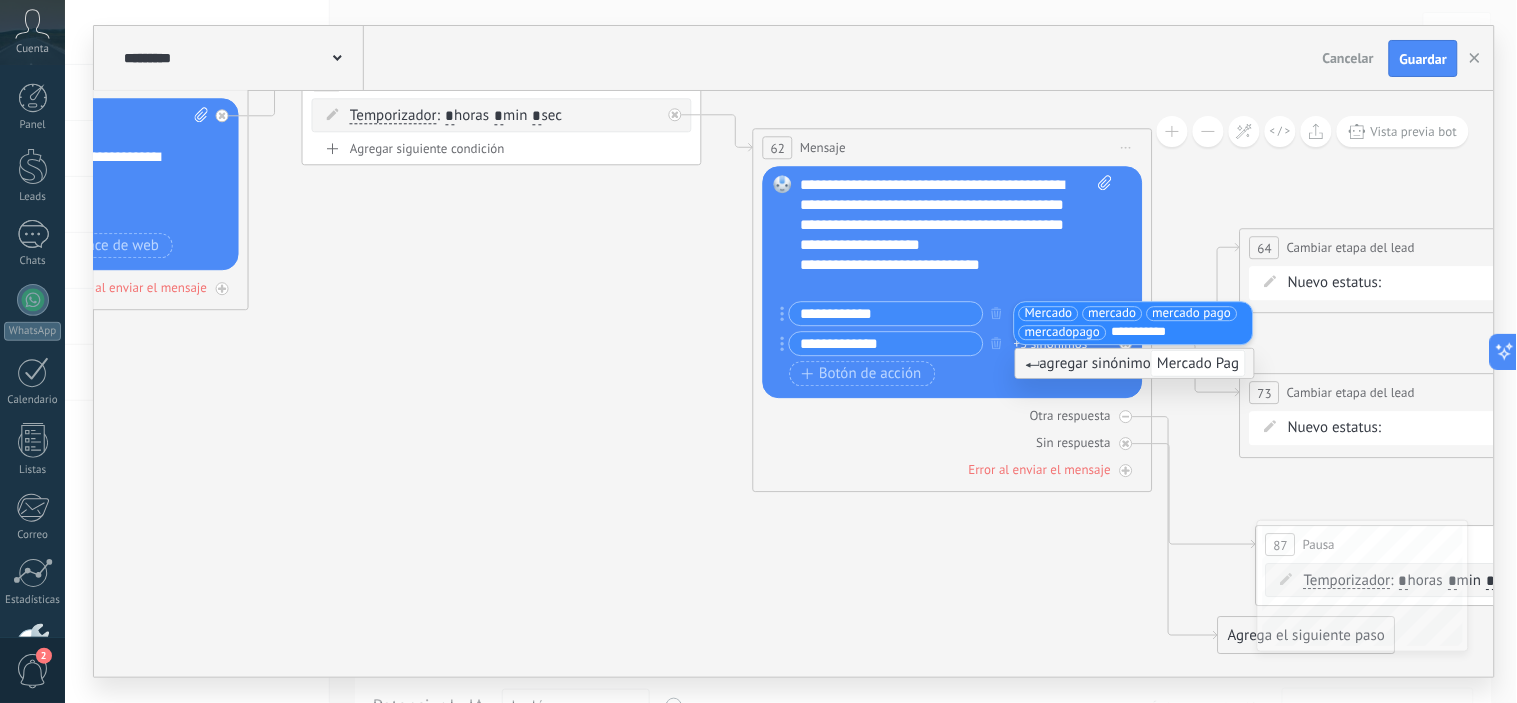 type on "**********" 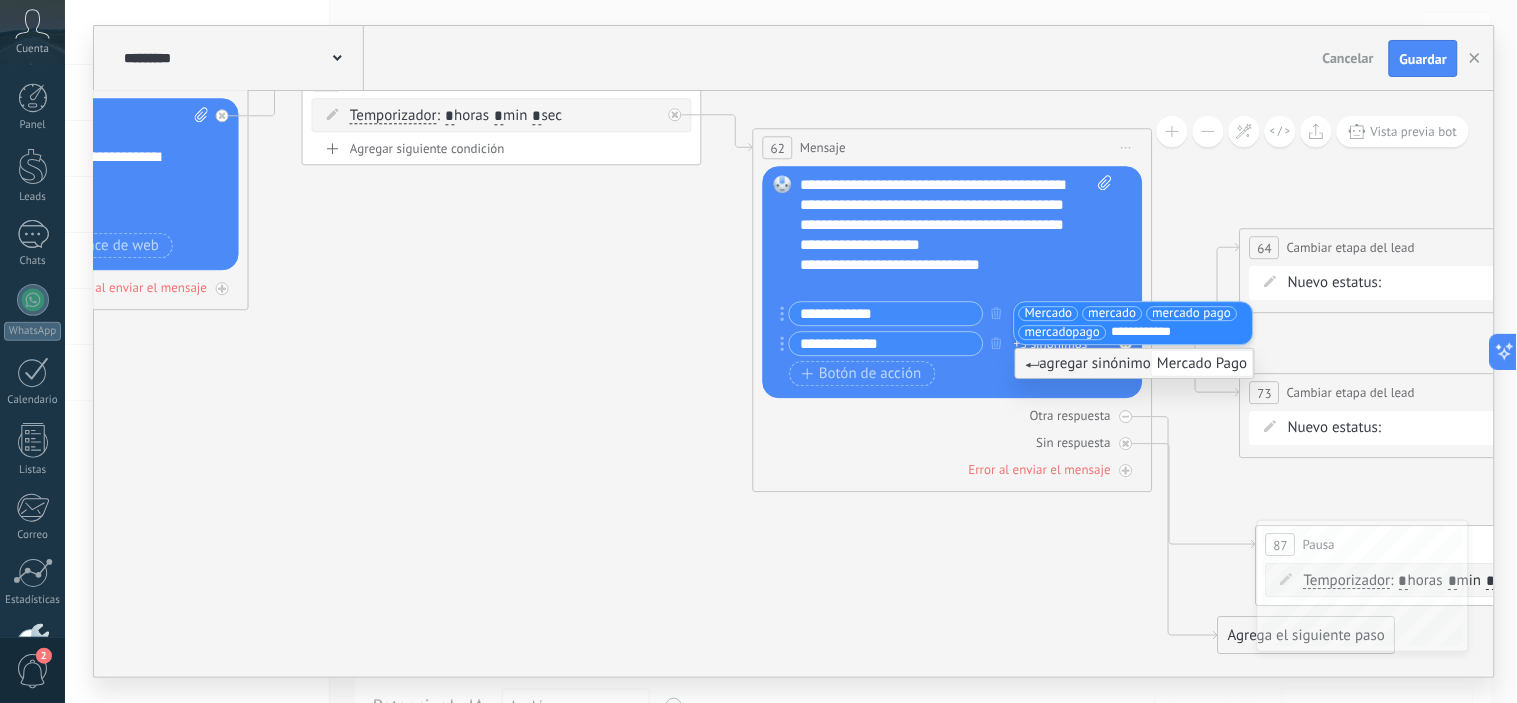type 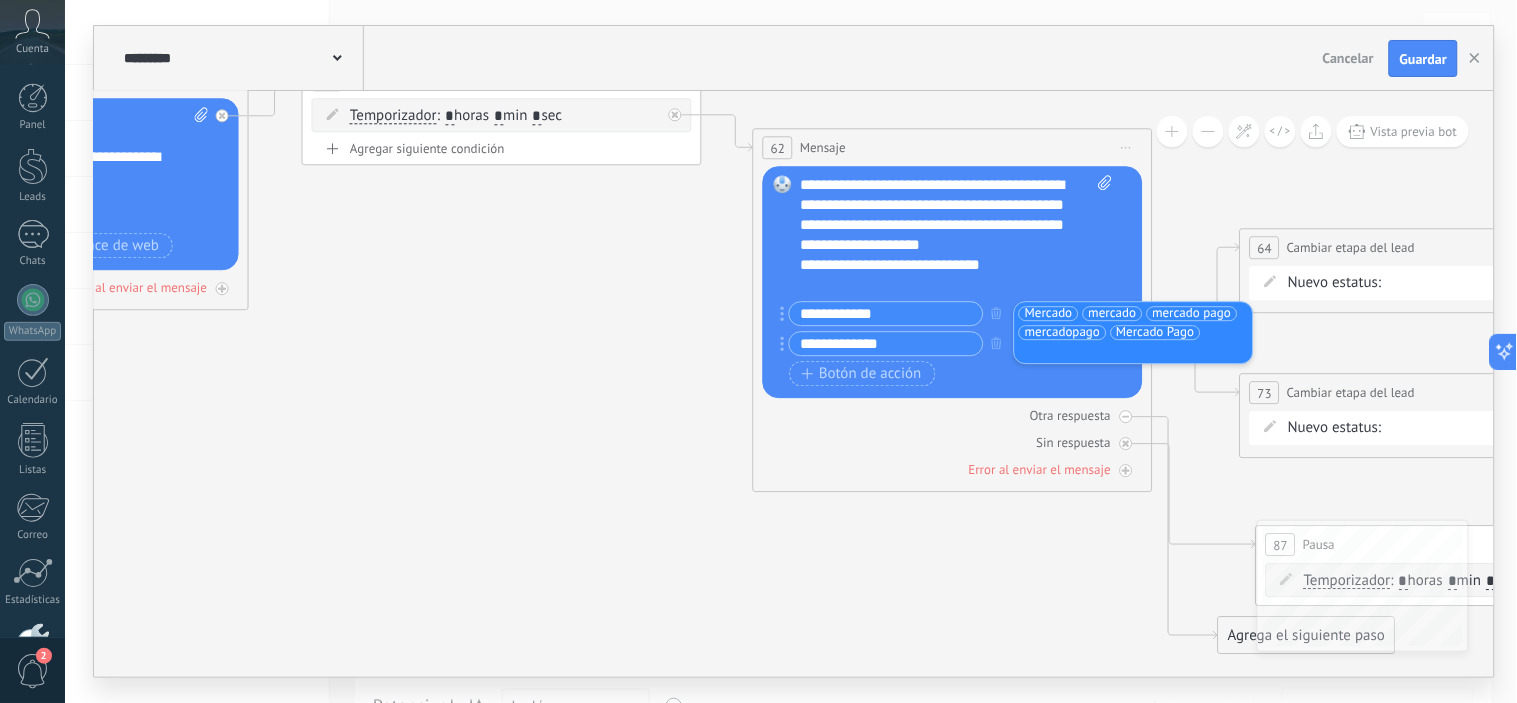 click 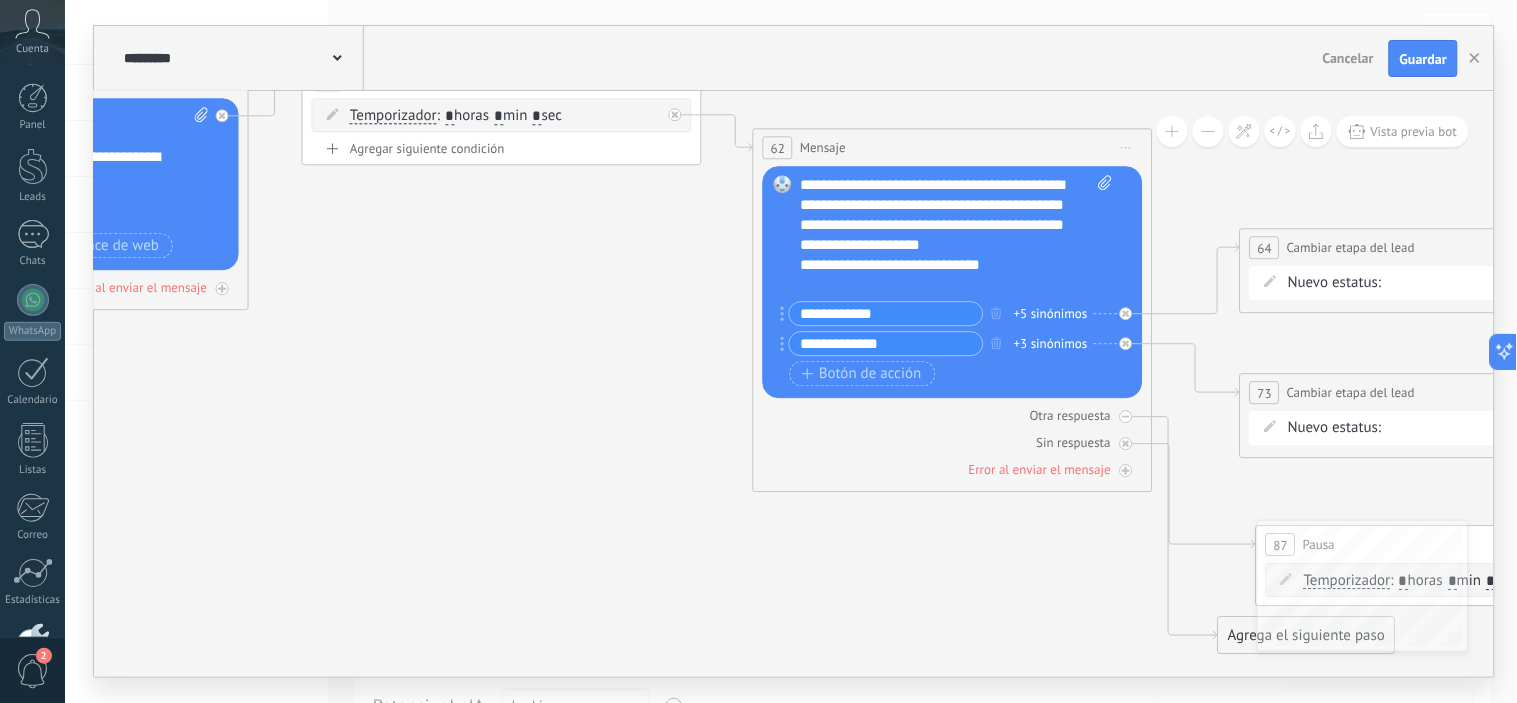 click on "+3 sinónimos" at bounding box center [1051, 344] 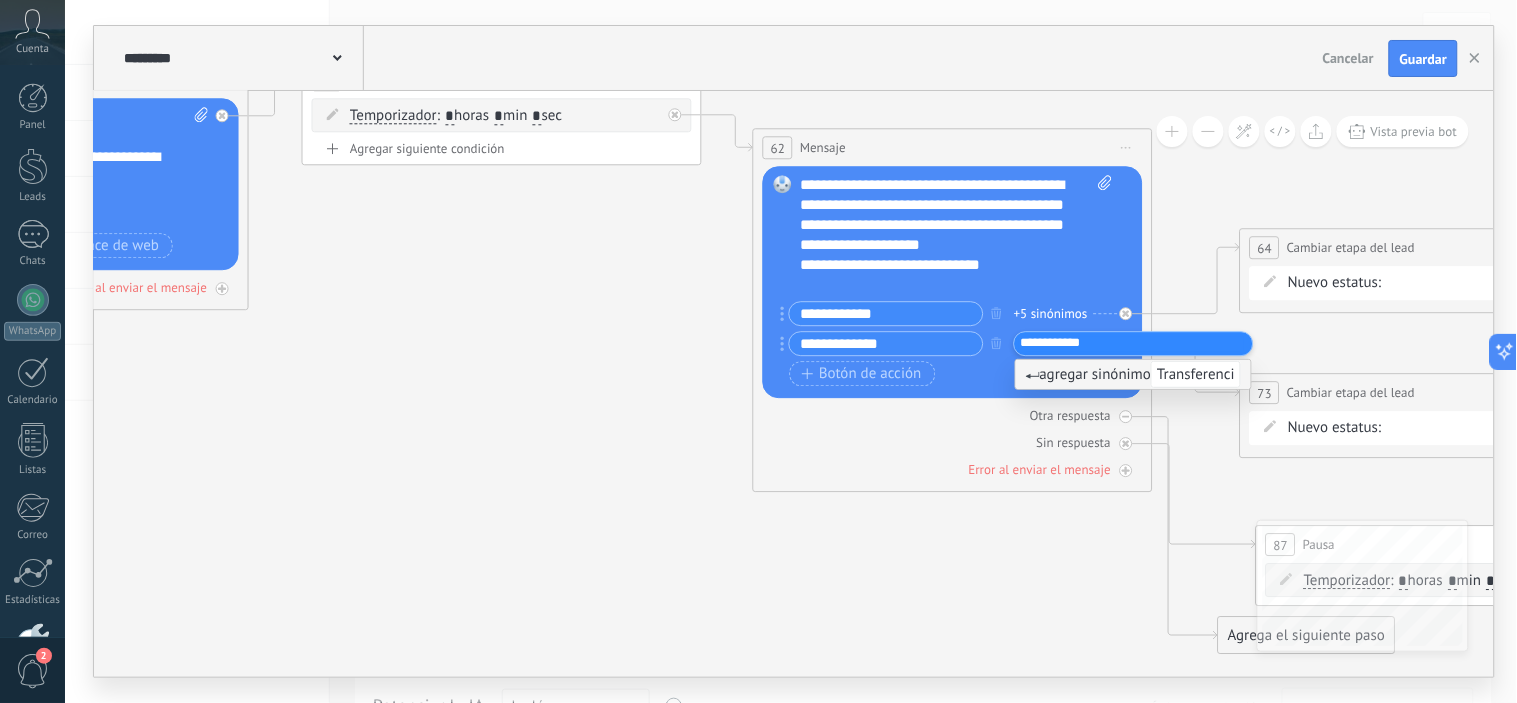 type on "**********" 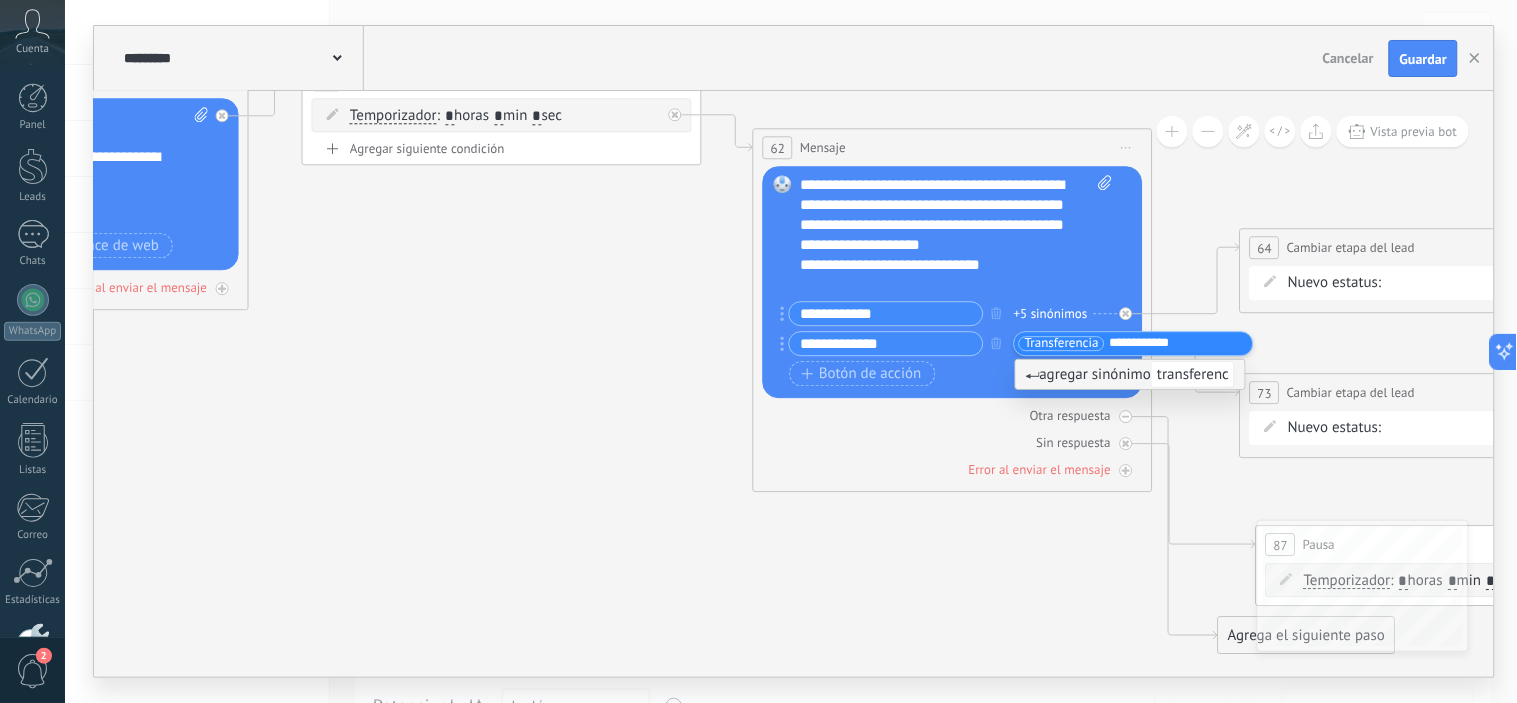 type on "**********" 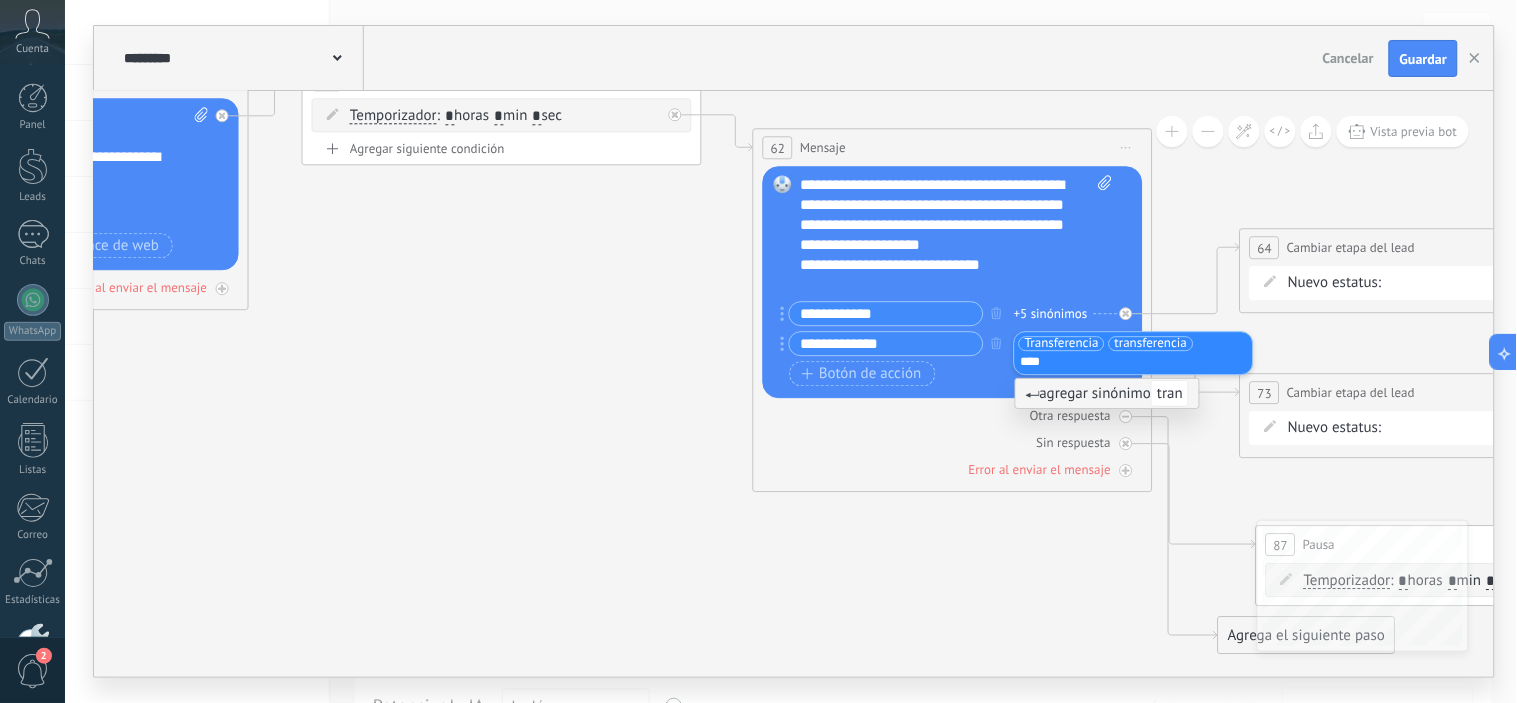 type on "*****" 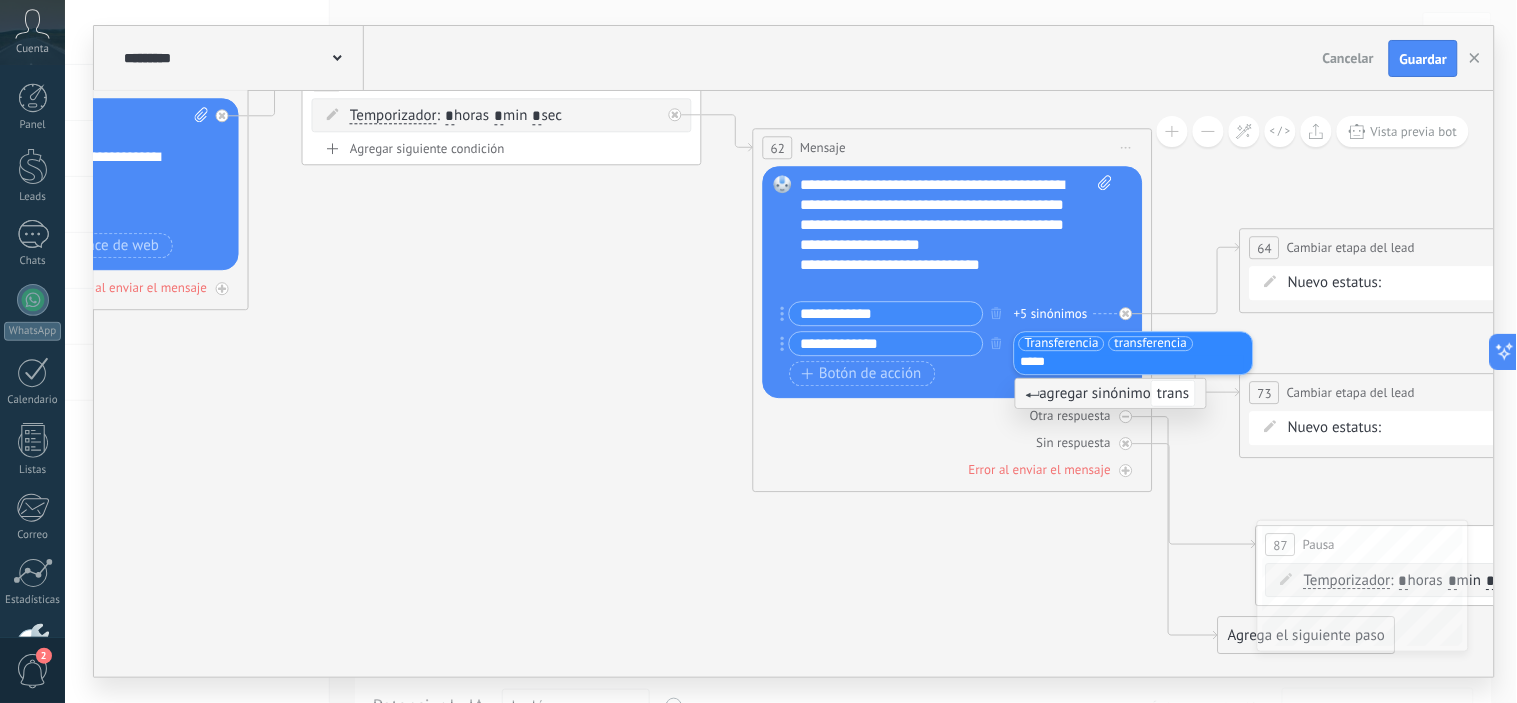 type 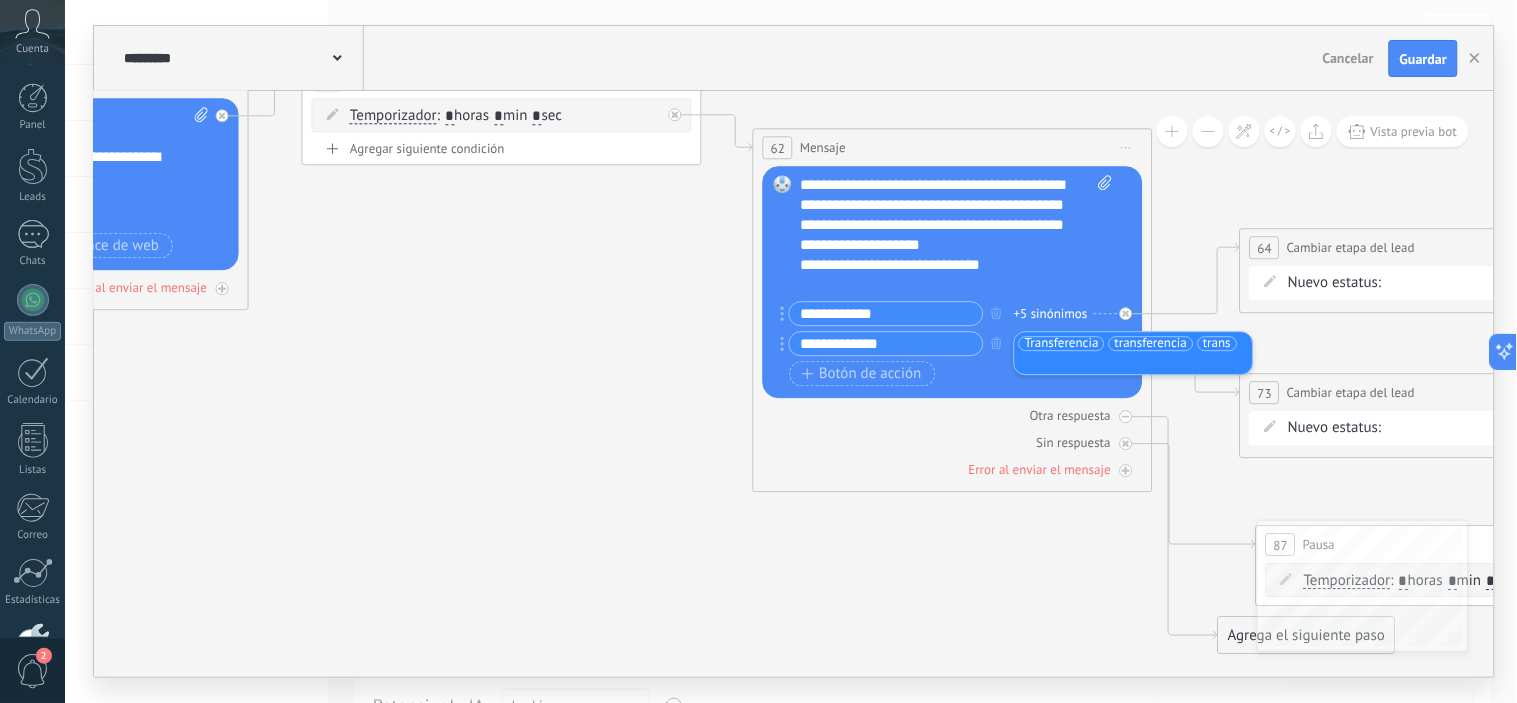 click 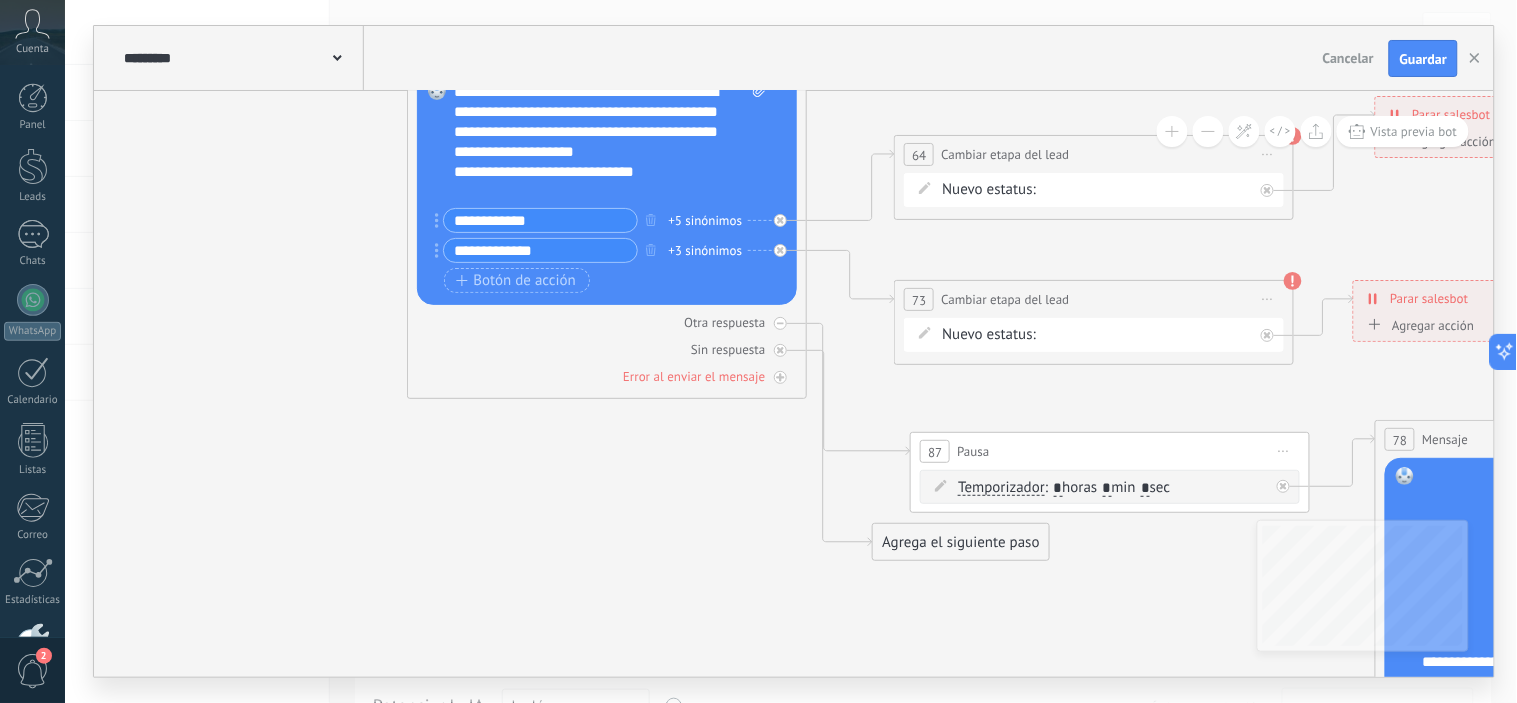 drag, startPoint x: 691, startPoint y: 407, endPoint x: 345, endPoint y: 314, distance: 358.2806 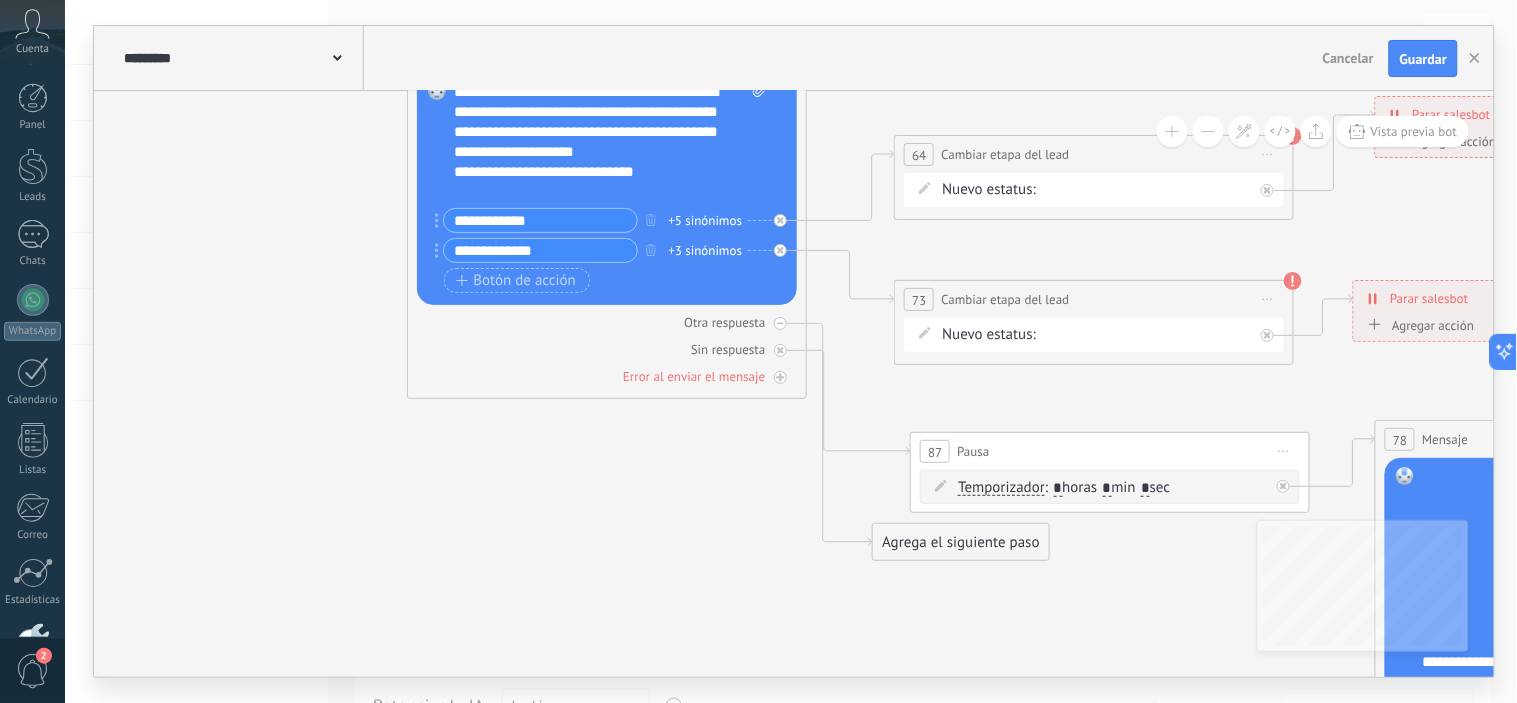 click 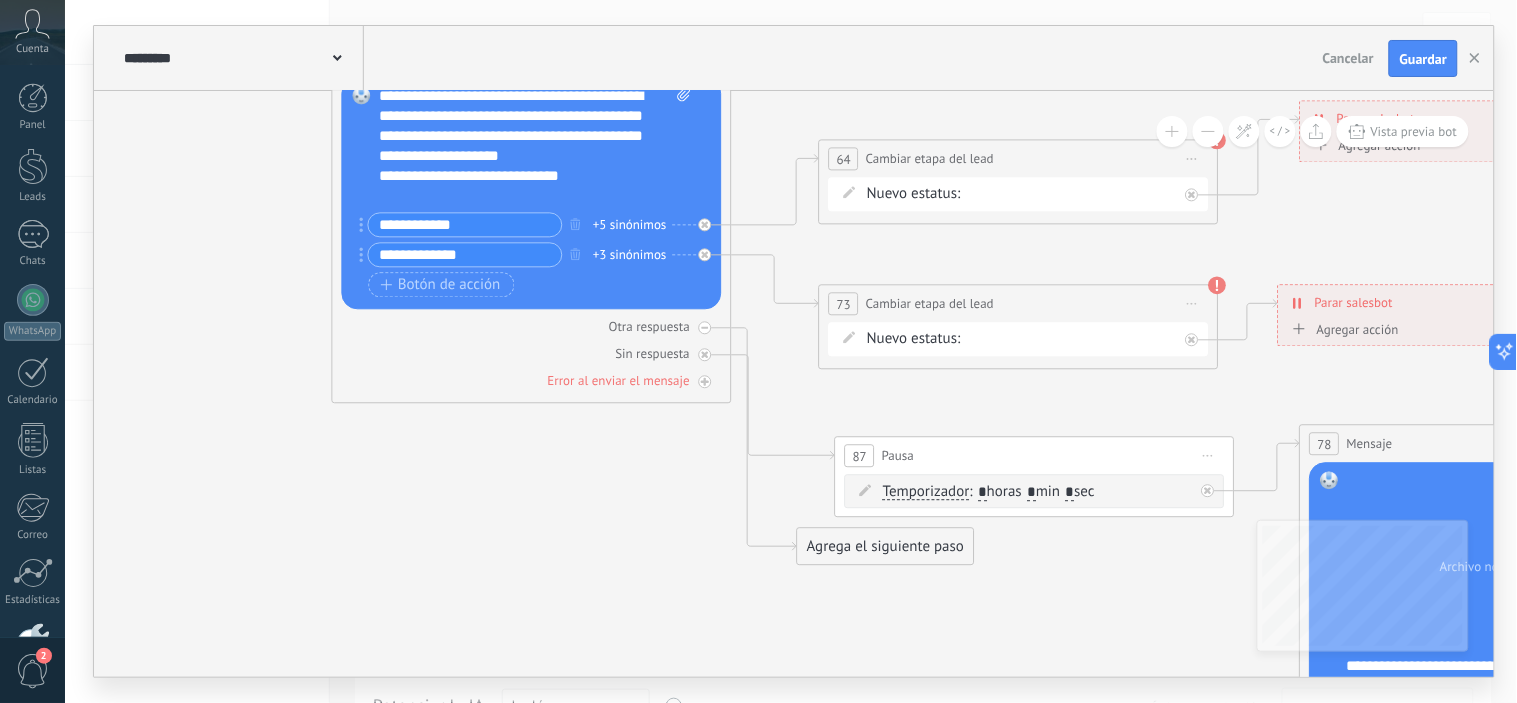 drag, startPoint x: 504, startPoint y: 498, endPoint x: 506, endPoint y: 476, distance: 22.090721 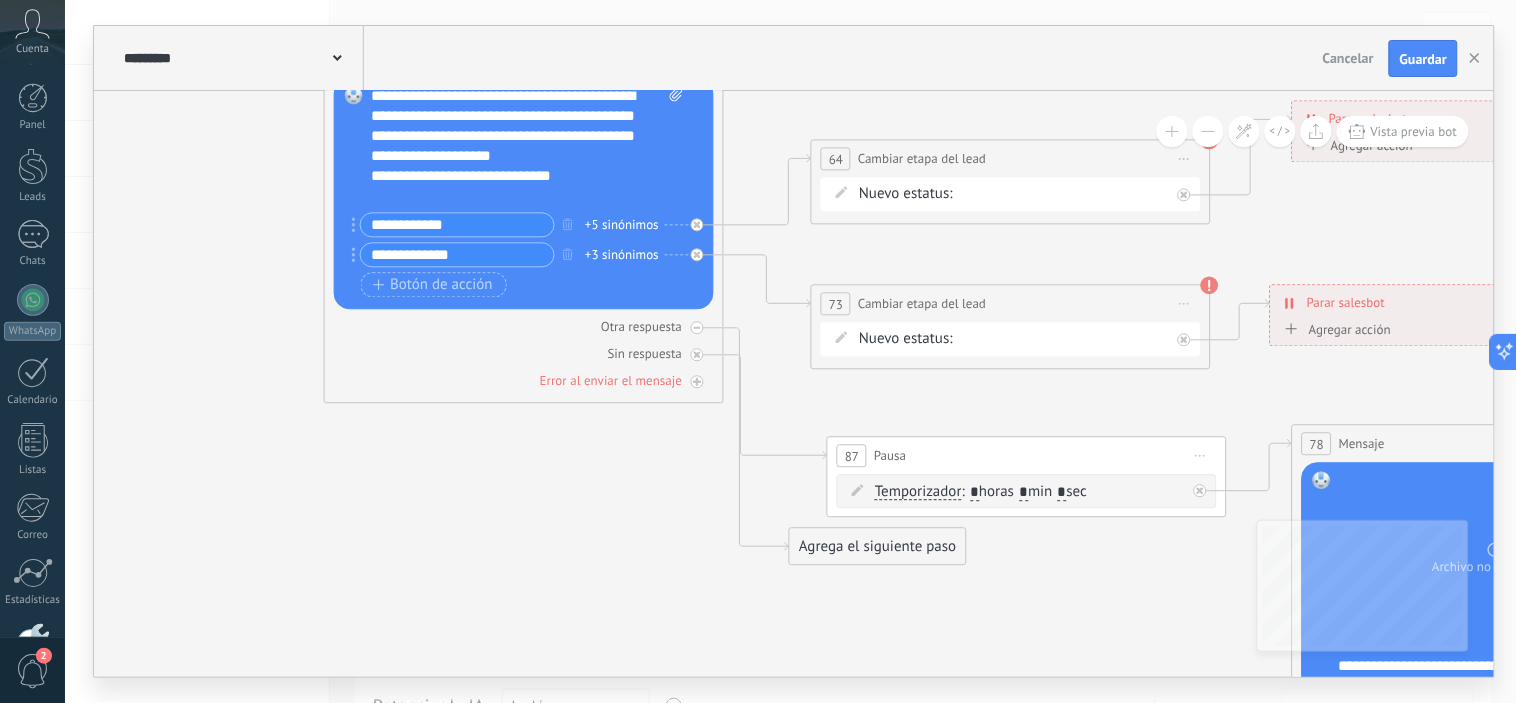 click on "MERCADO PAGO BANCO MACRO REMARKETIN Logrado con éxito Venta Perdido" at bounding box center [0, 0] 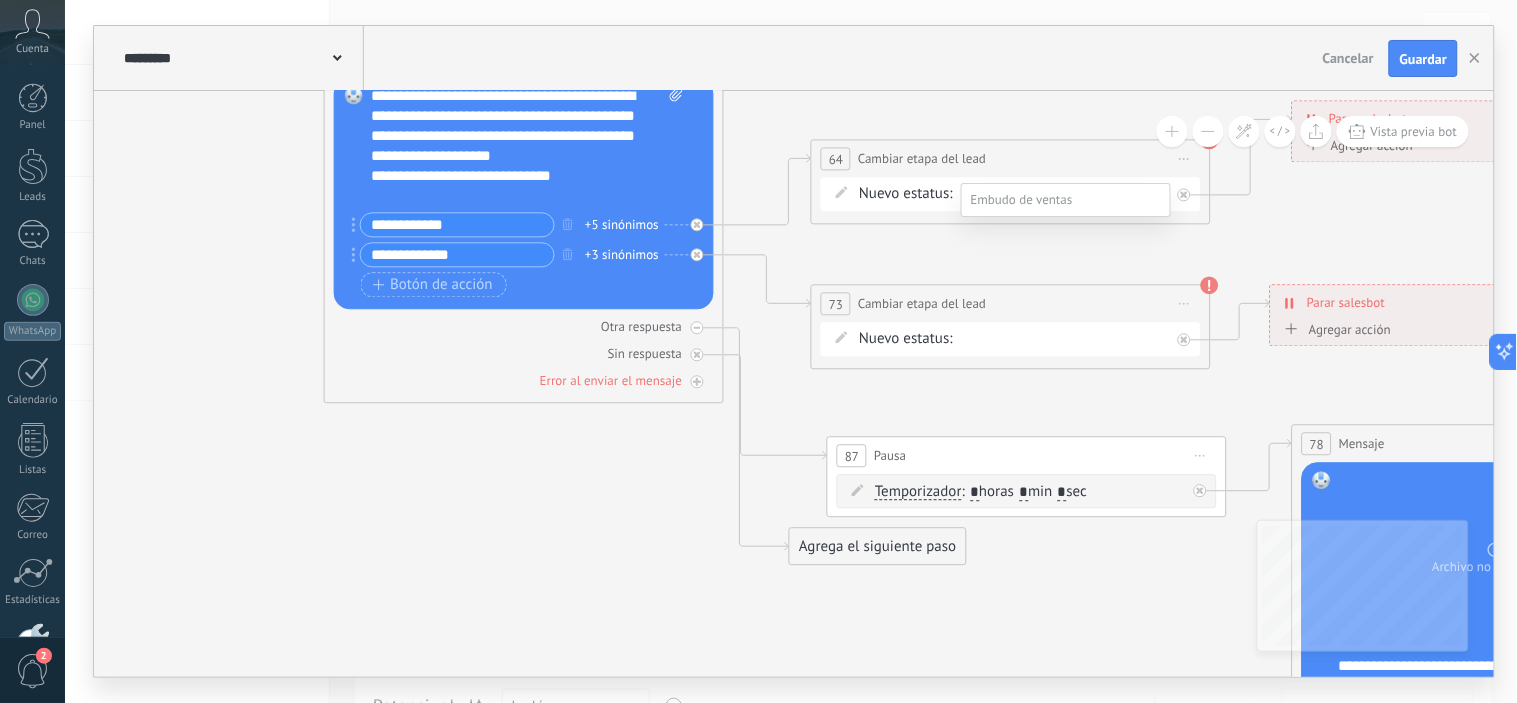 click on "MERCADO PAGO" at bounding box center [0, 0] 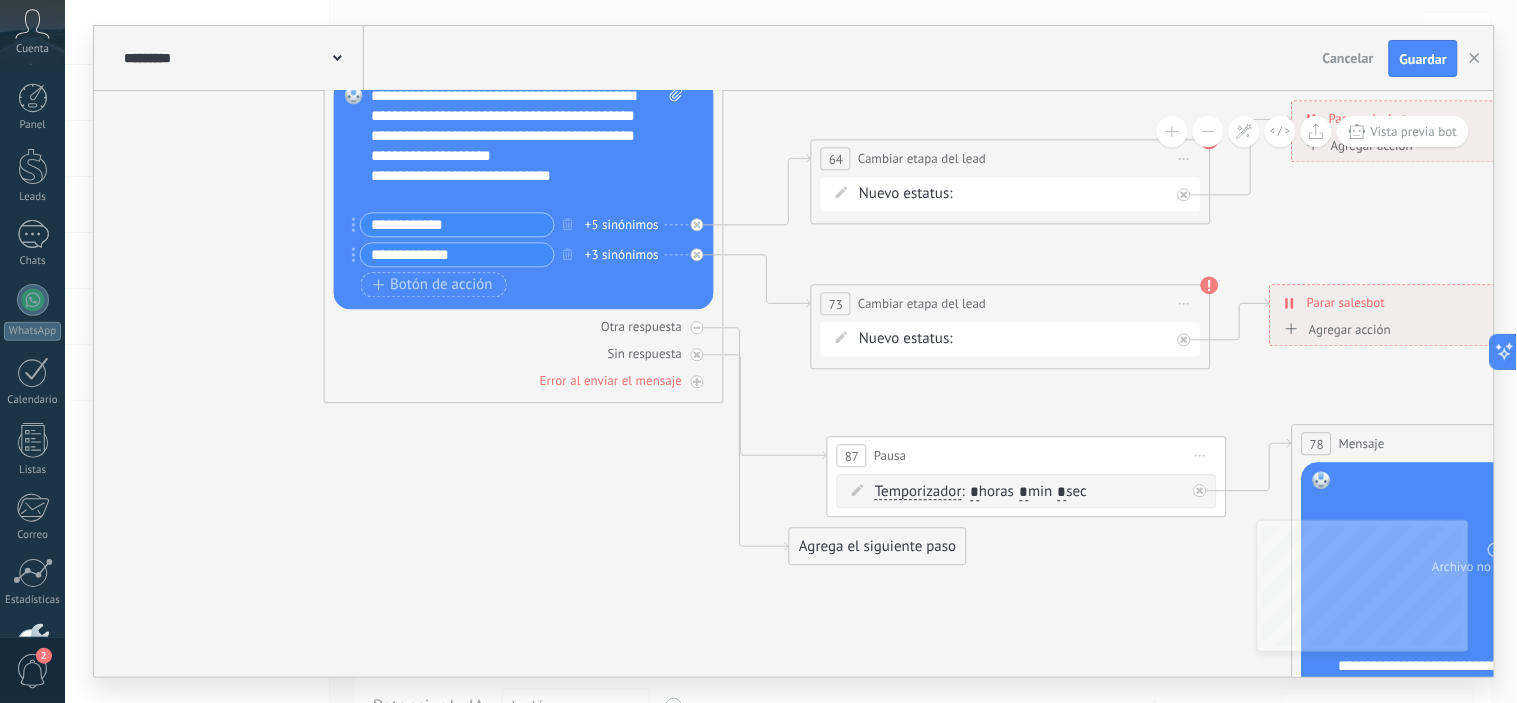 click on "MERCADO PAGO BANCO MACRO REMARKETIN Logrado con éxito Venta Perdido" at bounding box center (0, 0) 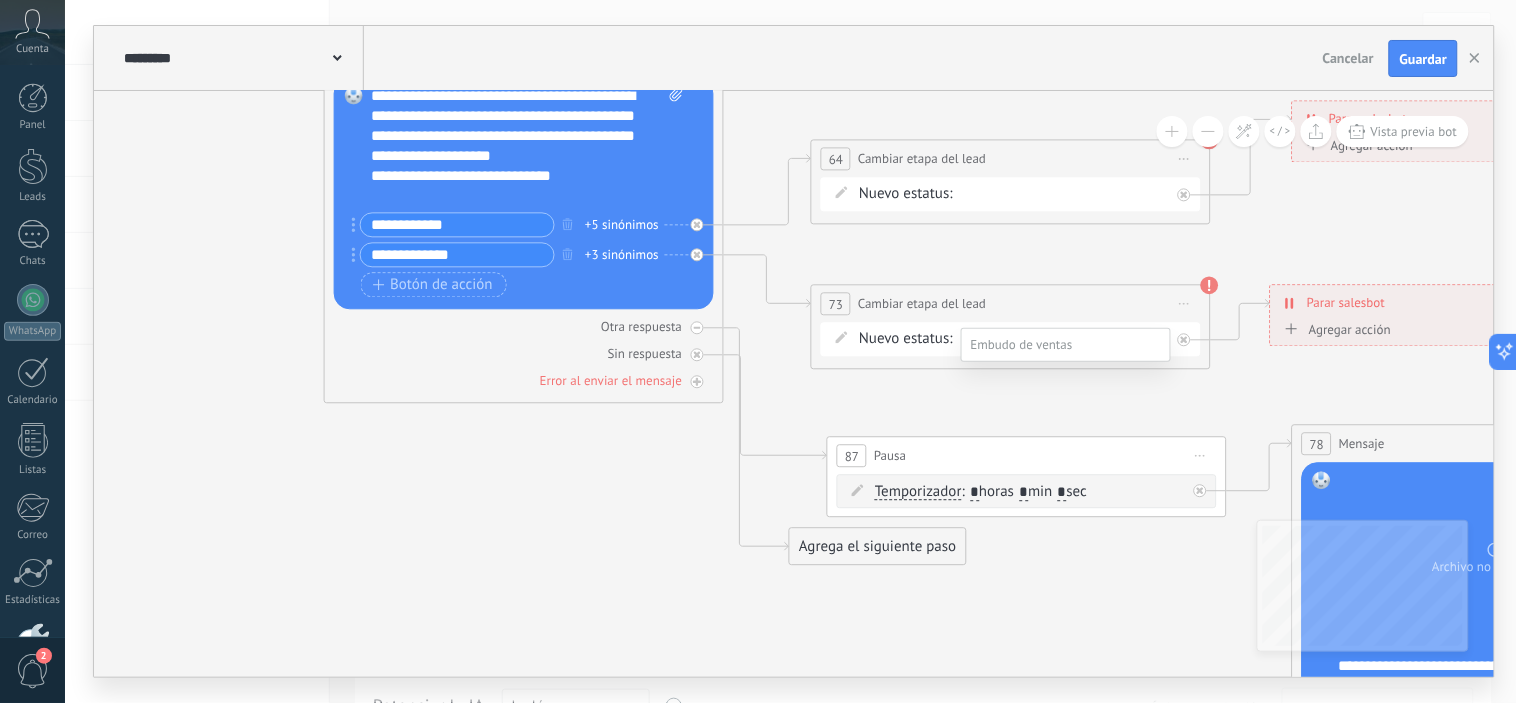 drag, startPoint x: 1090, startPoint y: 400, endPoint x: 1077, endPoint y: 405, distance: 13.928389 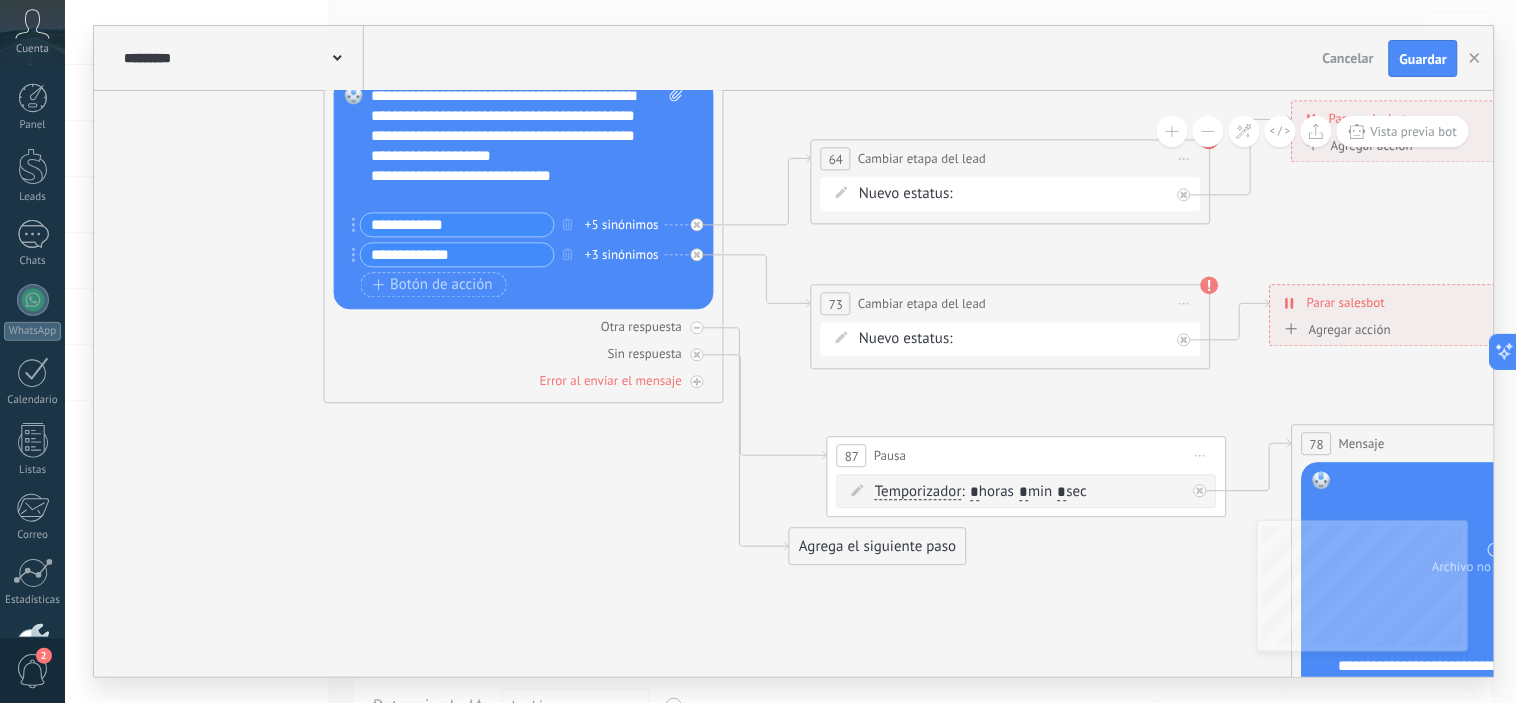 scroll, scrollTop: 0, scrollLeft: 0, axis: both 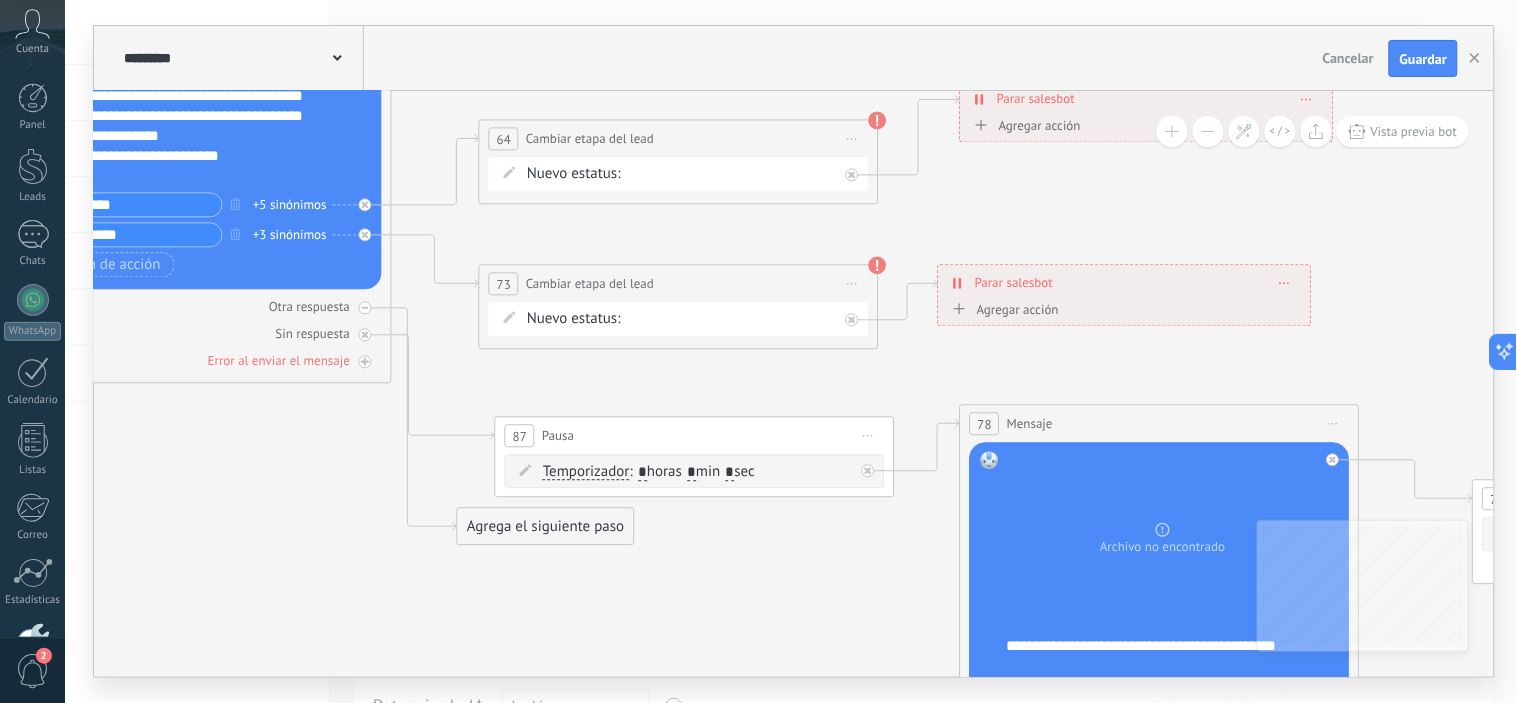 drag, startPoint x: 662, startPoint y: 468, endPoint x: 330, endPoint y: 448, distance: 332.60187 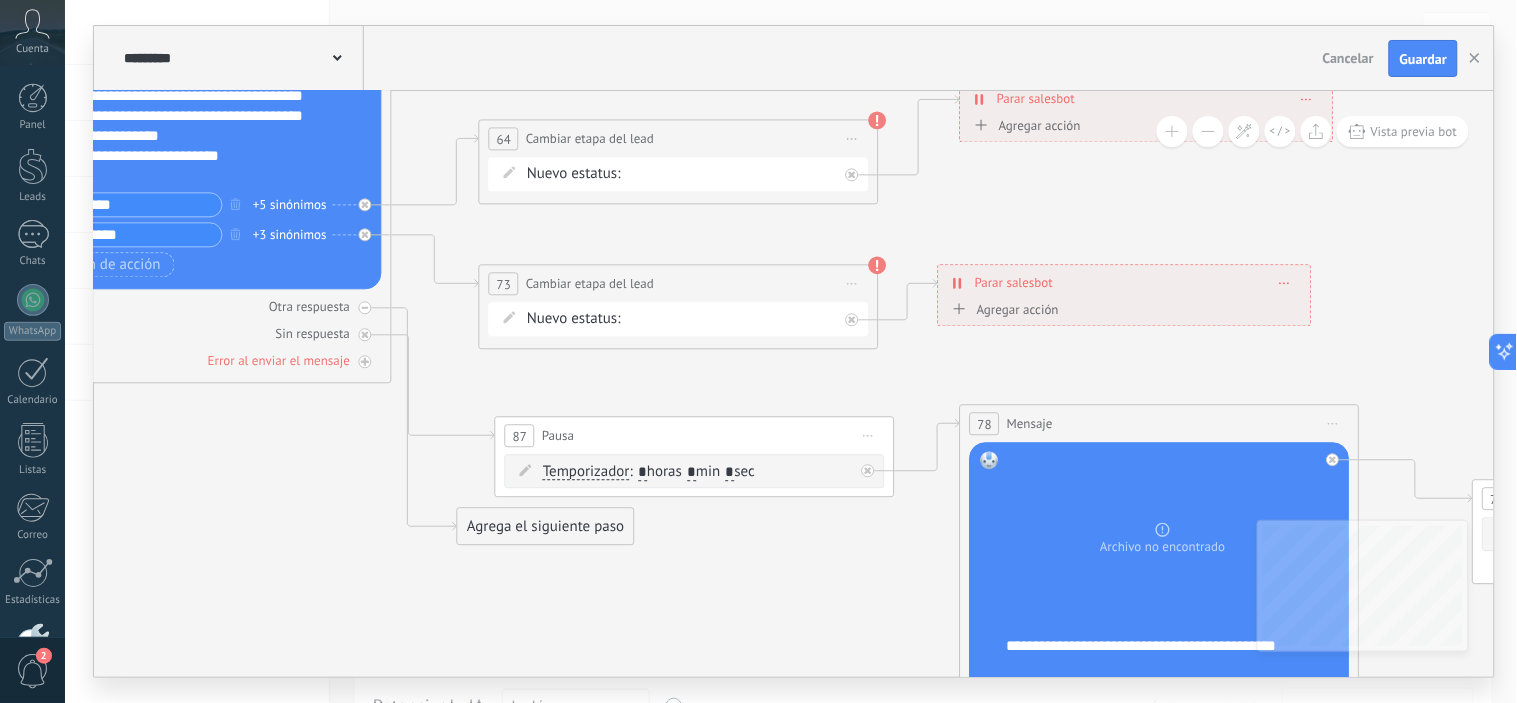 click 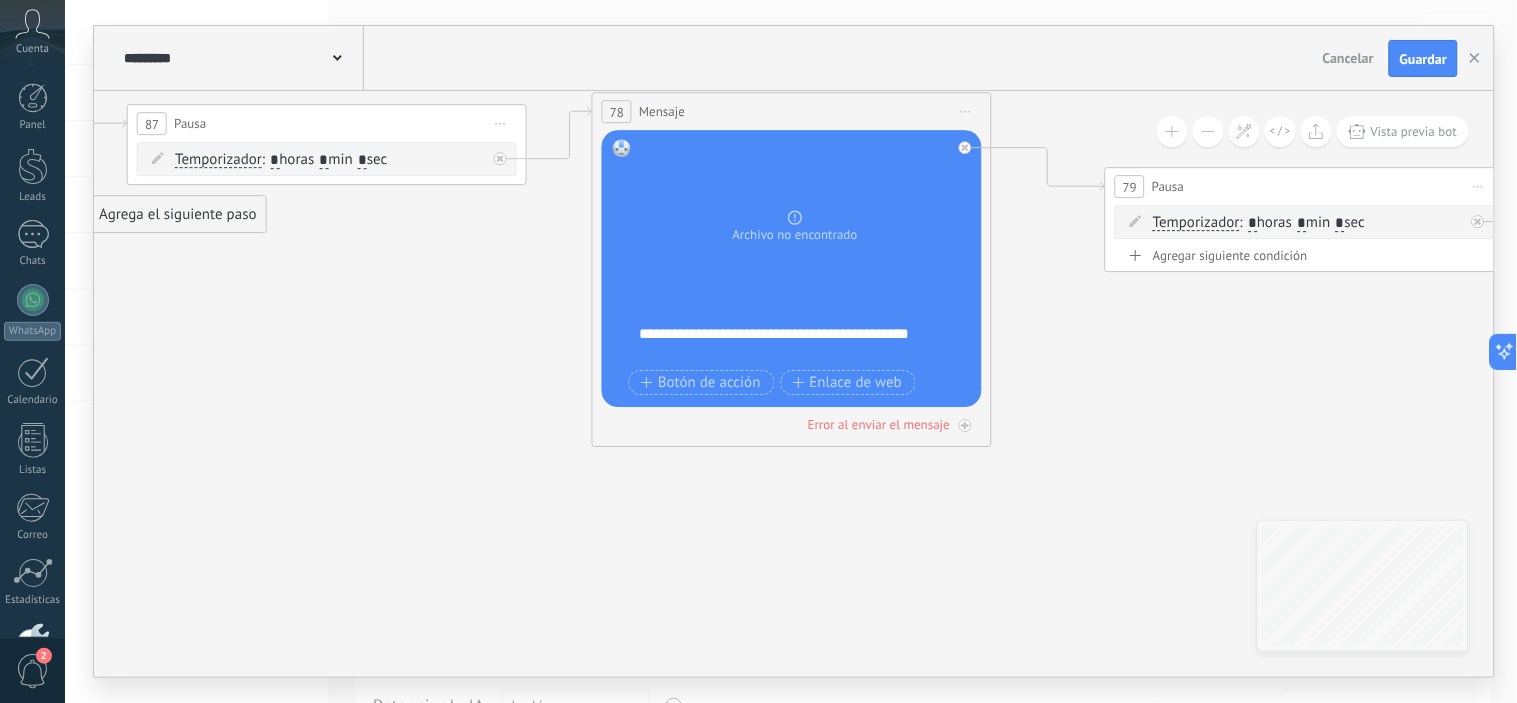 drag, startPoint x: 746, startPoint y: 574, endPoint x: 378, endPoint y: 262, distance: 482.46036 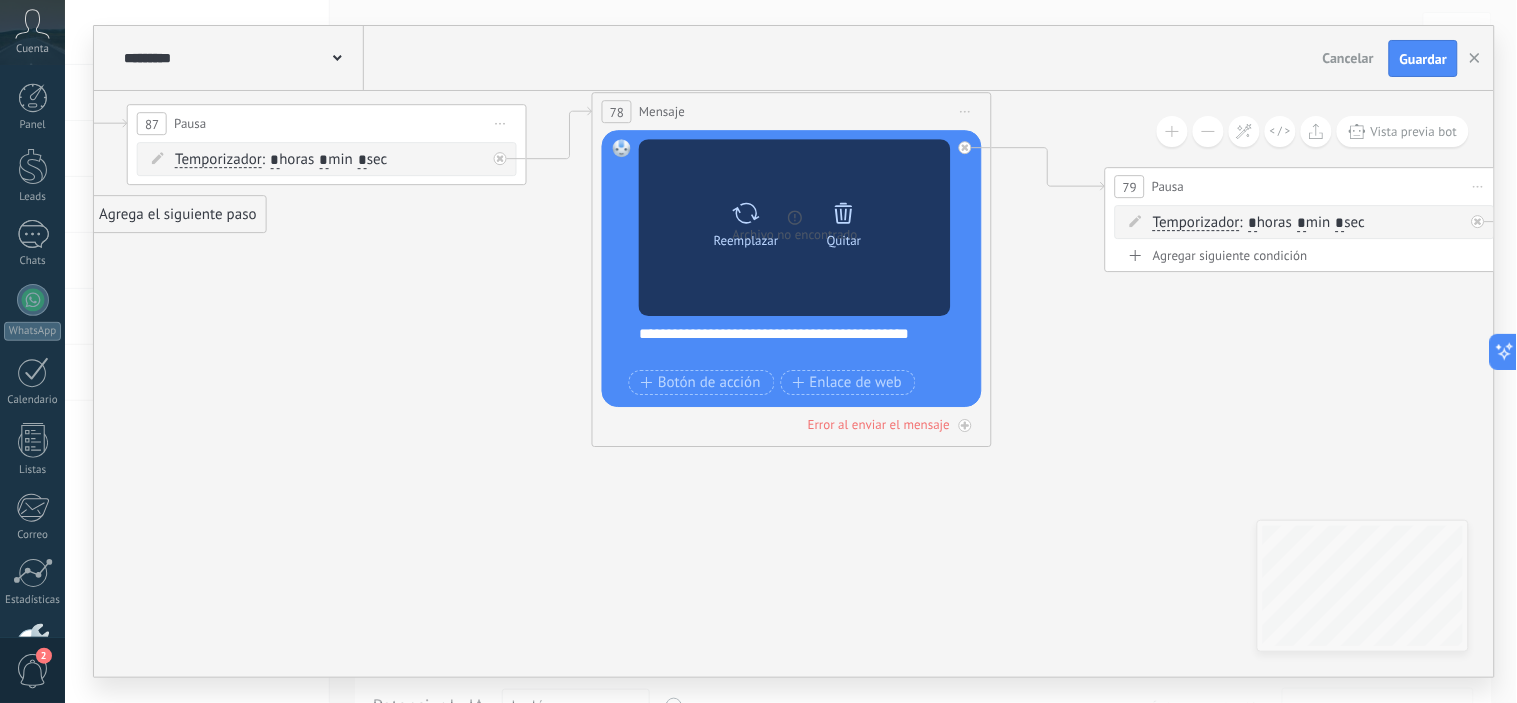 click 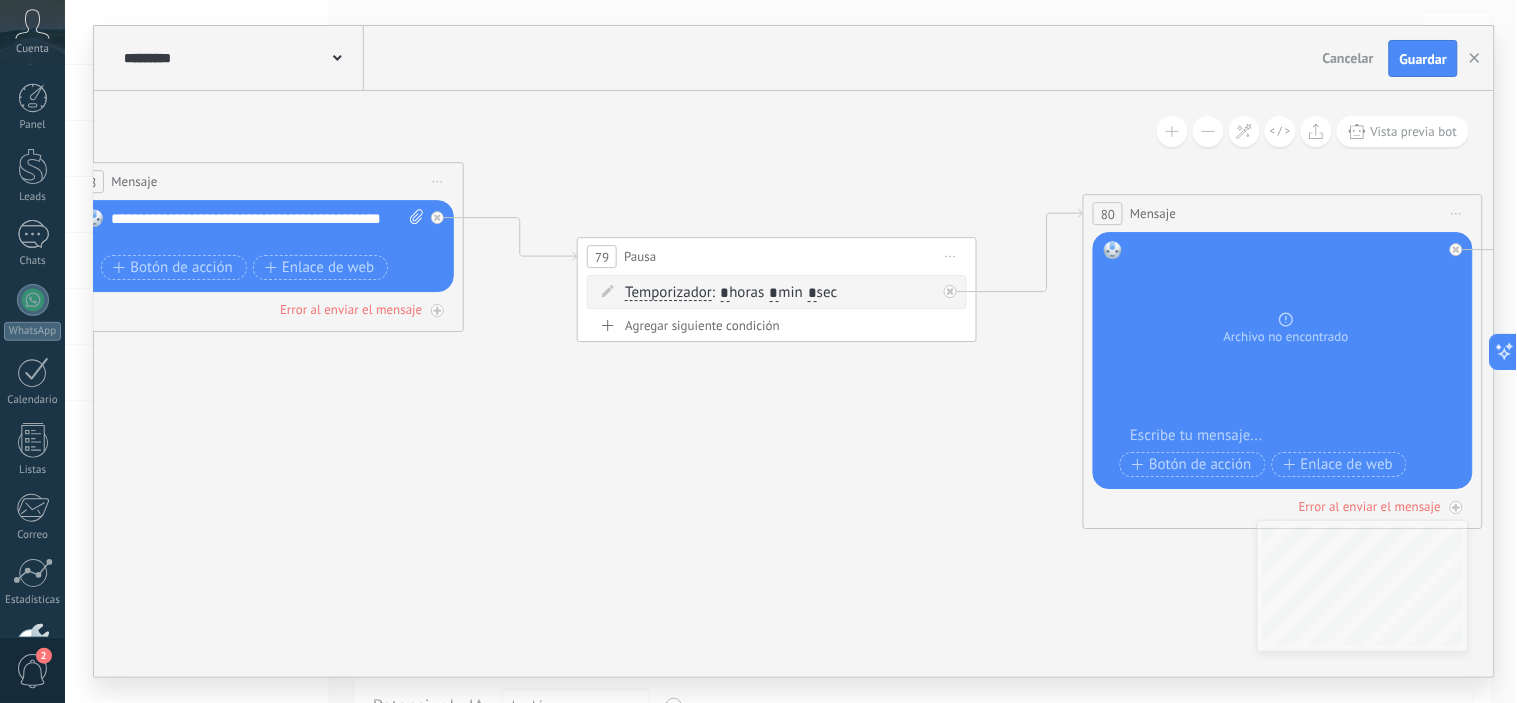 drag, startPoint x: 978, startPoint y: 326, endPoint x: 451, endPoint y: 396, distance: 531.6286 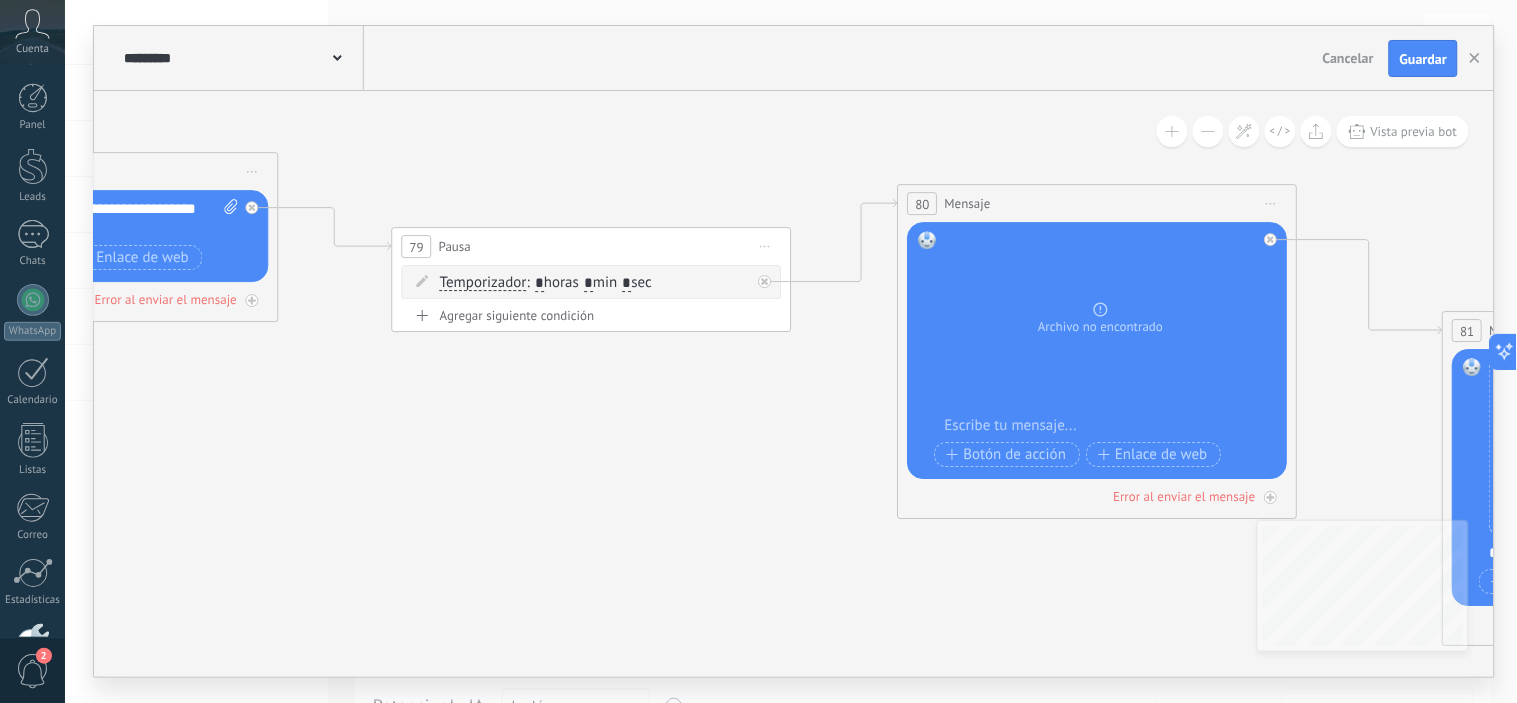 drag, startPoint x: 891, startPoint y: 446, endPoint x: 710, endPoint y: 437, distance: 181.22362 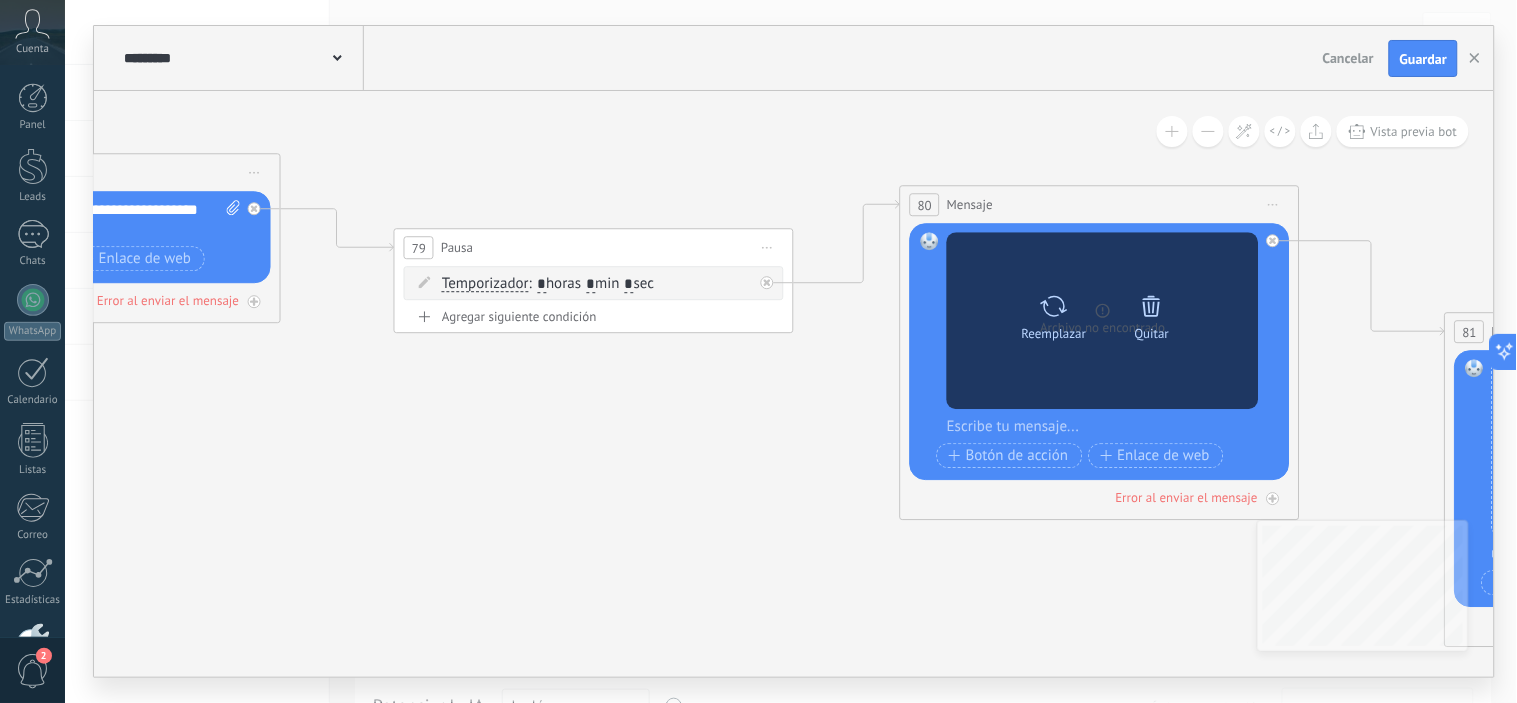 click 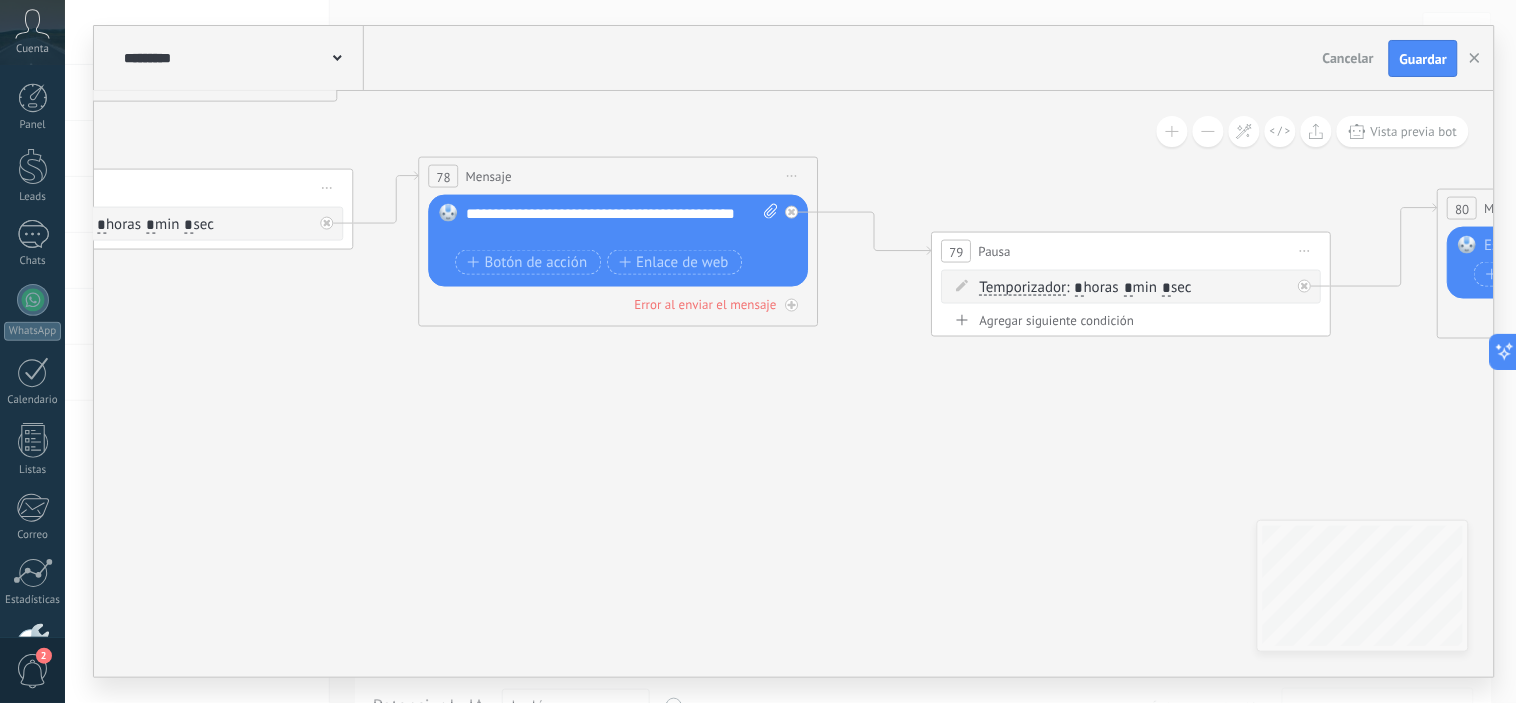 drag, startPoint x: 790, startPoint y: 453, endPoint x: 1328, endPoint y: 456, distance: 538.00836 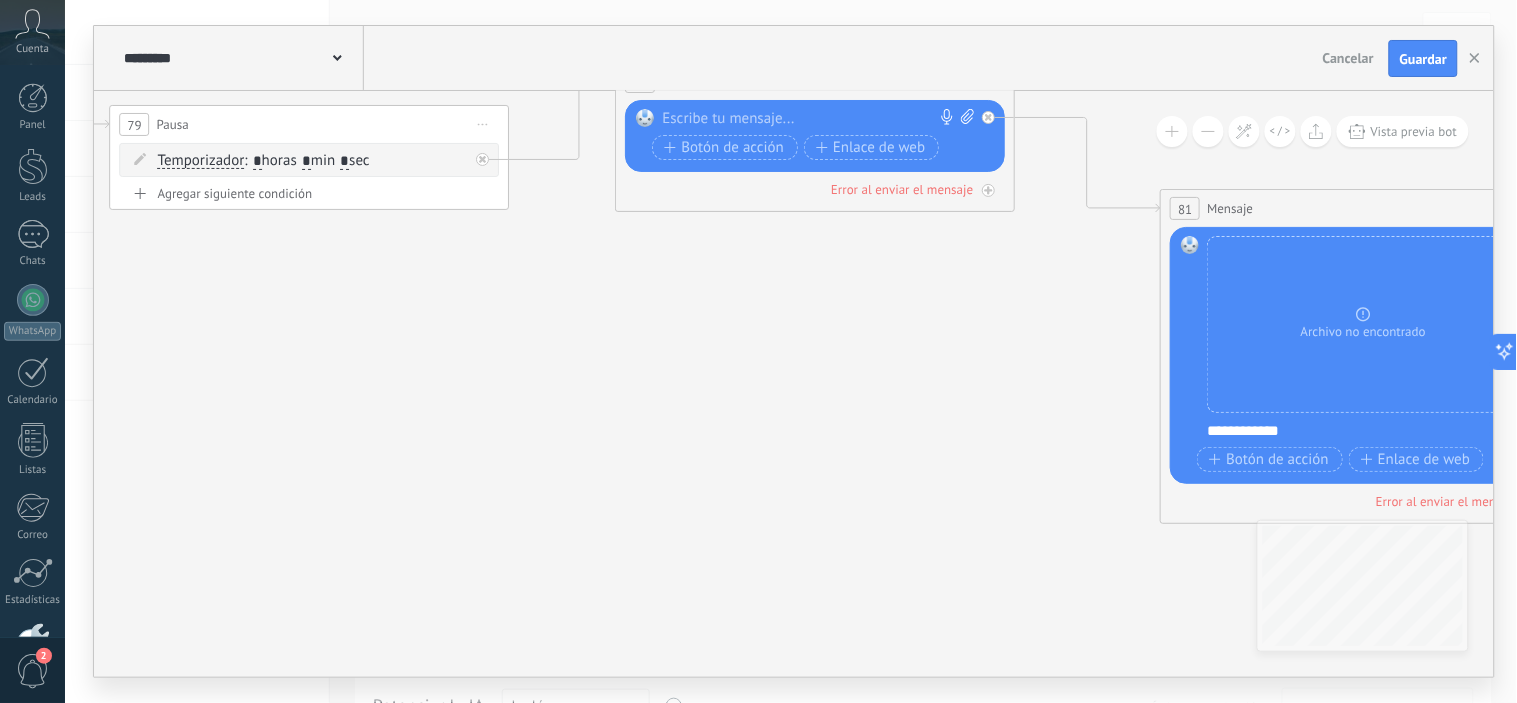 drag, startPoint x: 1118, startPoint y: 427, endPoint x: 820, endPoint y: 303, distance: 322.76926 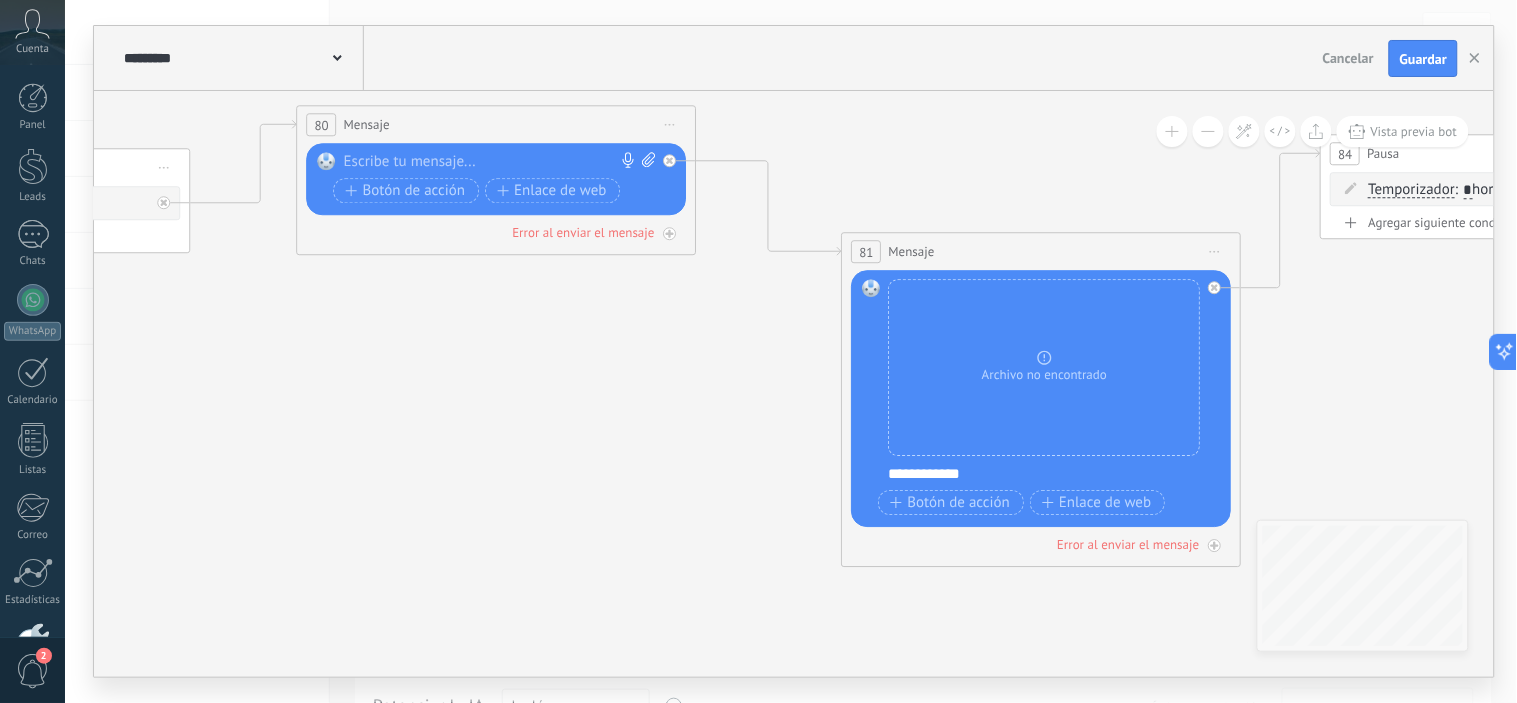 drag, startPoint x: 858, startPoint y: 304, endPoint x: 532, endPoint y: 347, distance: 328.82367 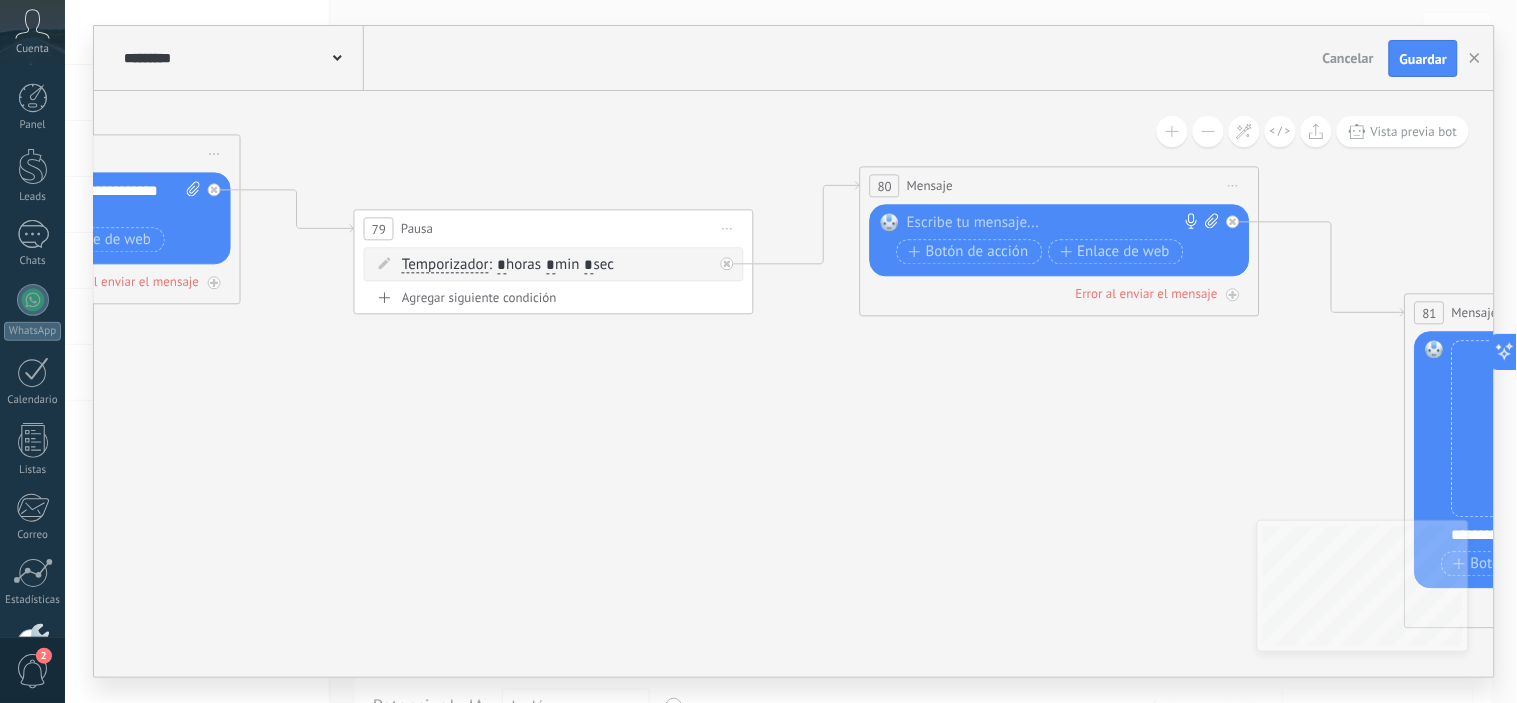 drag, startPoint x: 655, startPoint y: 324, endPoint x: 511, endPoint y: 371, distance: 151.47607 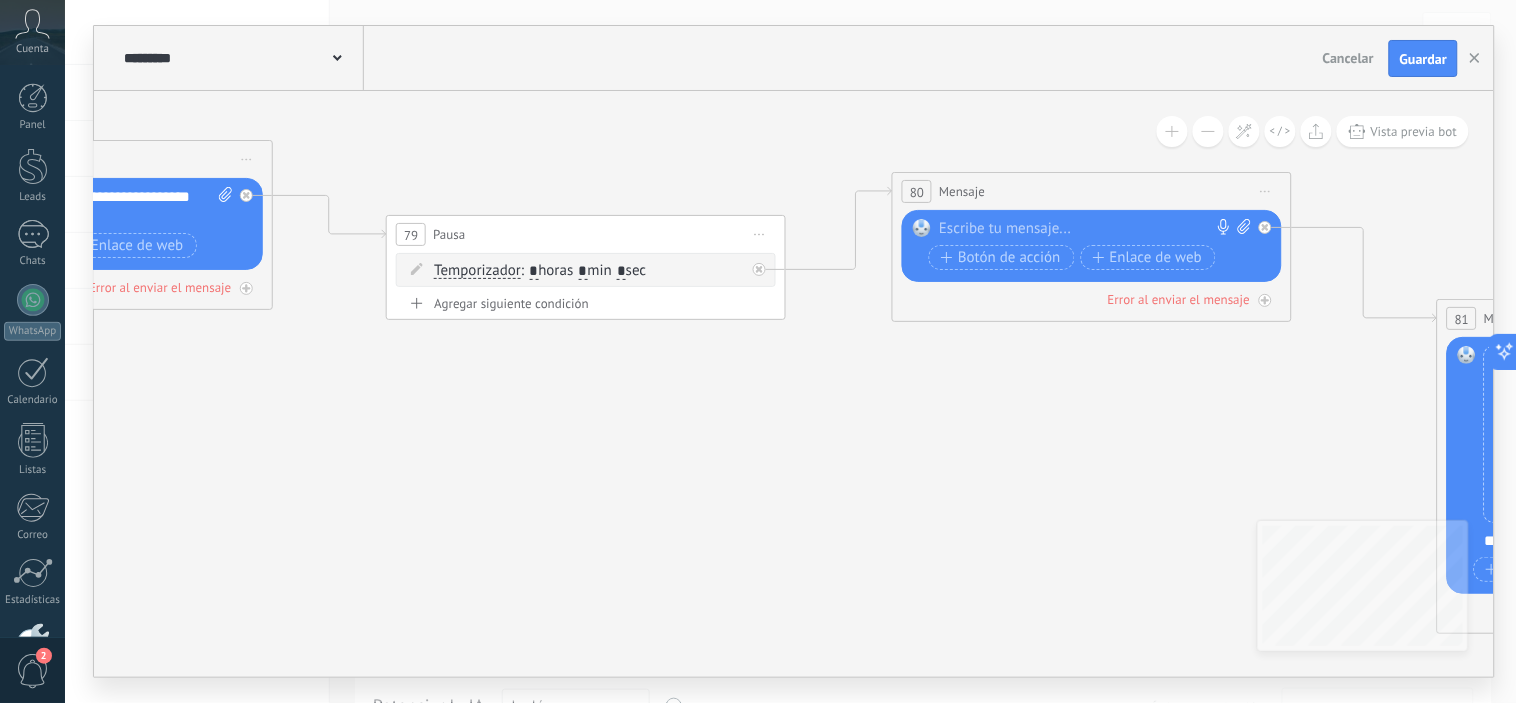 drag, startPoint x: 488, startPoint y: 371, endPoint x: 948, endPoint y: 434, distance: 464.2941 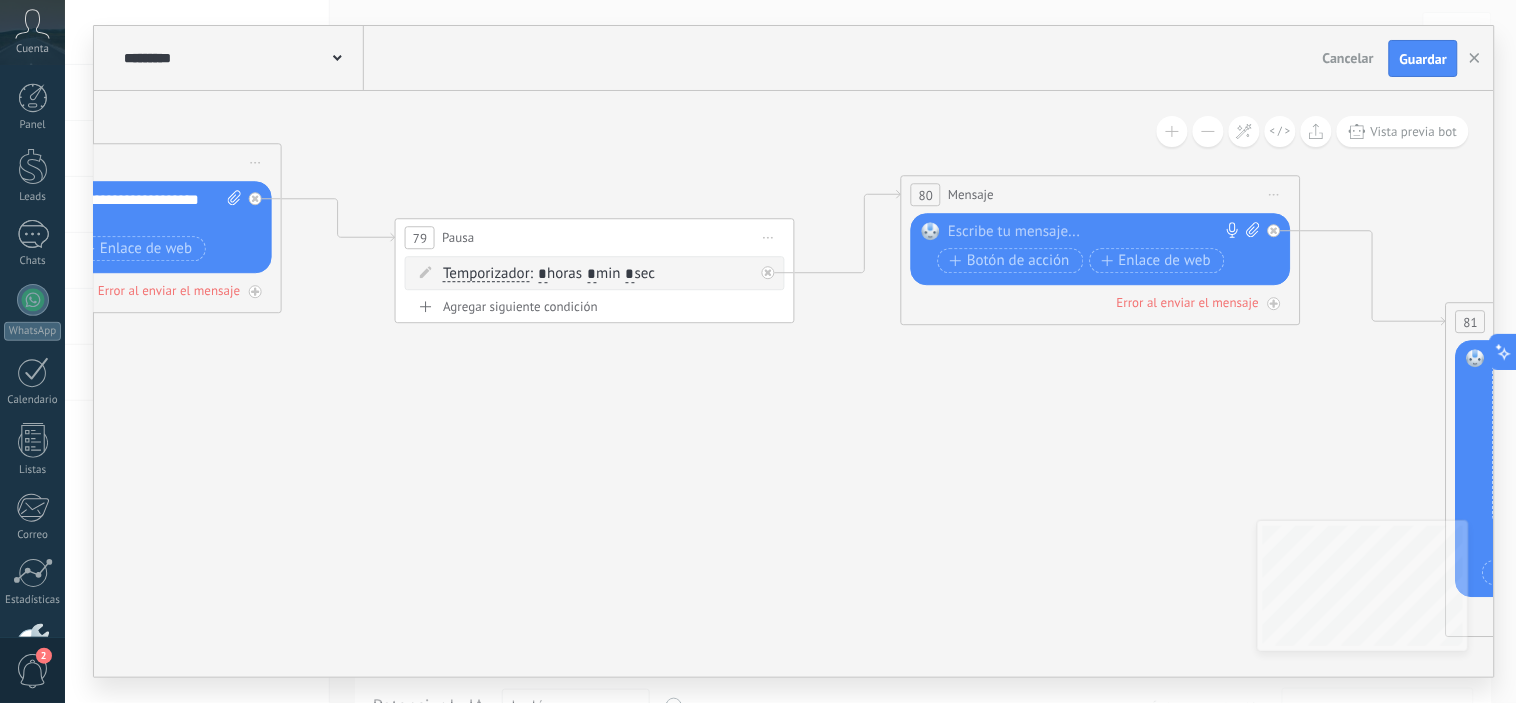 drag, startPoint x: 1024, startPoint y: 436, endPoint x: 535, endPoint y: 397, distance: 490.55273 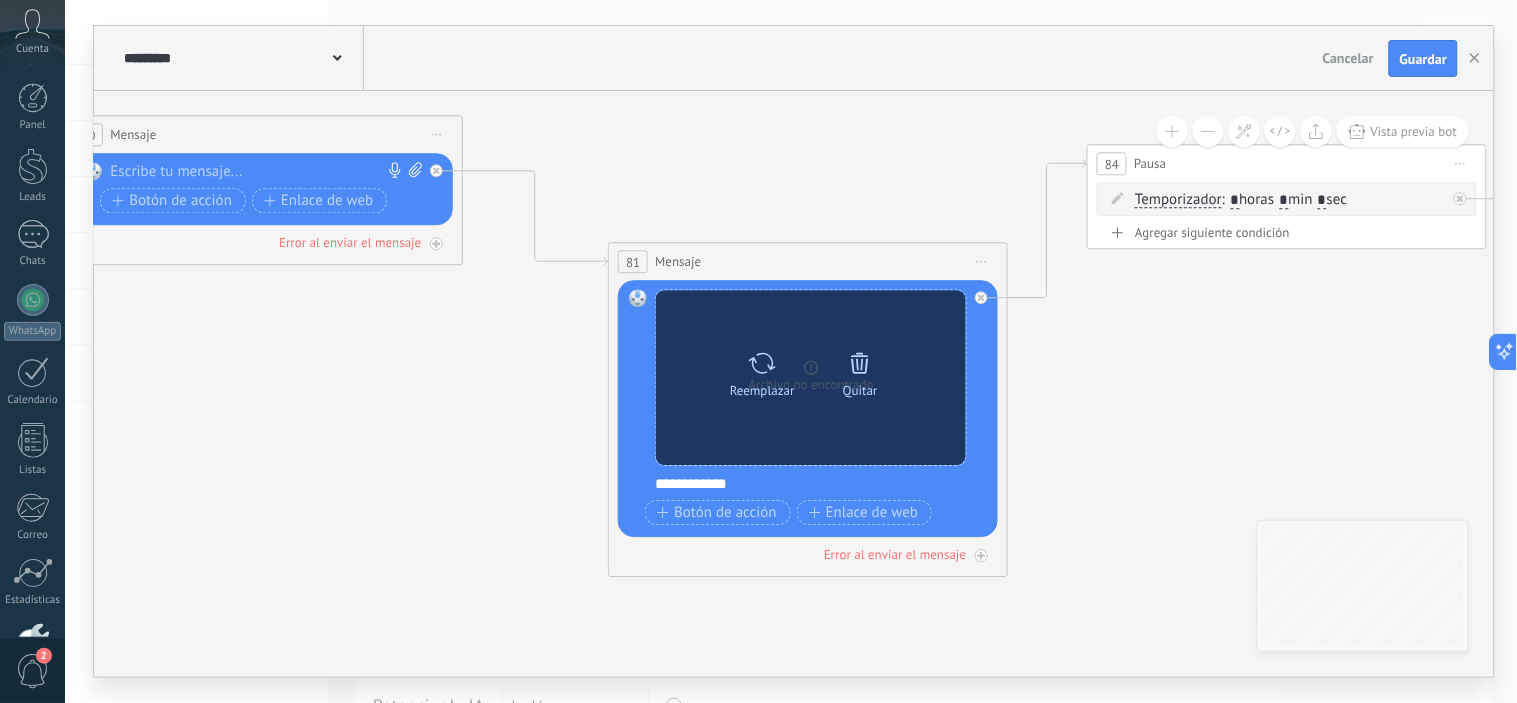 drag, startPoint x: 808, startPoint y: 420, endPoint x: 678, endPoint y: 384, distance: 134.89255 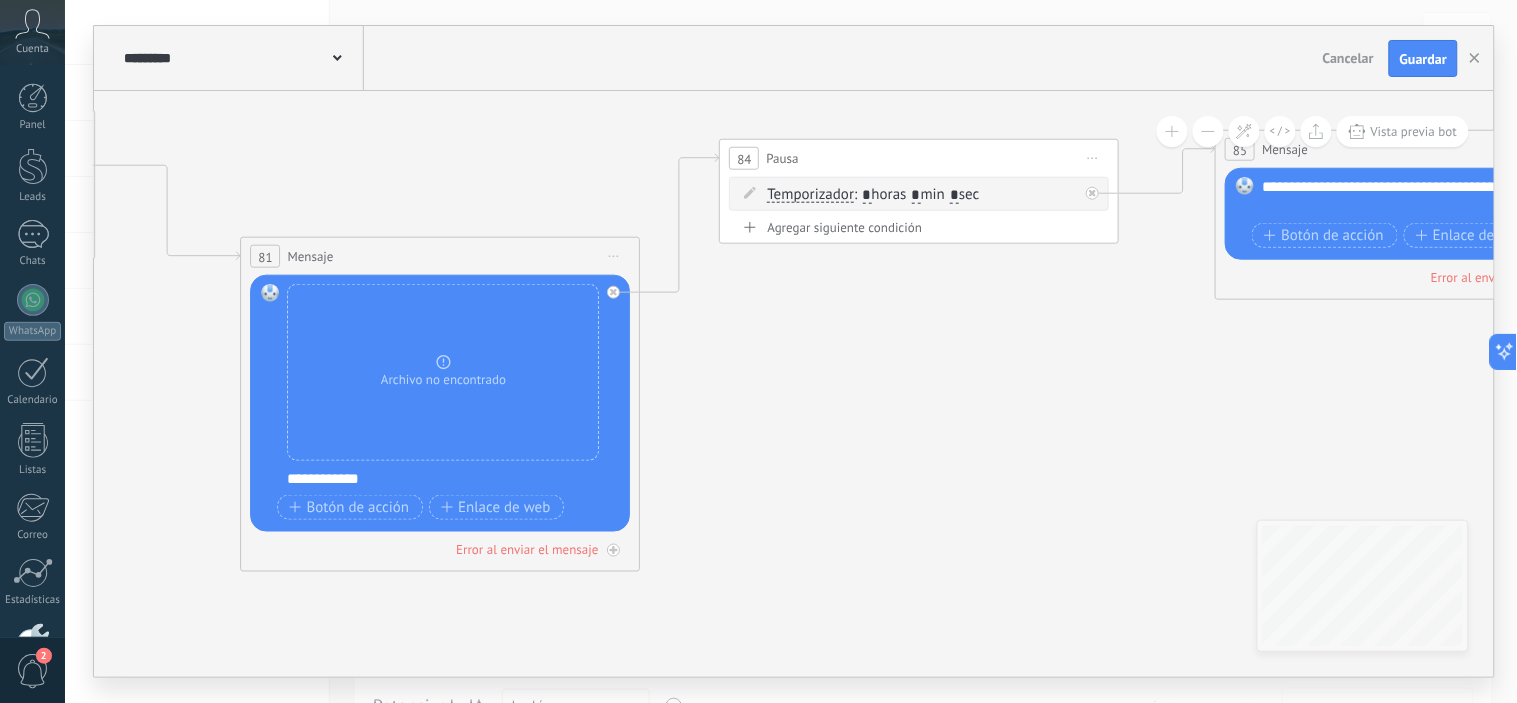 drag, startPoint x: 1264, startPoint y: 395, endPoint x: 1381, endPoint y: 424, distance: 120.54045 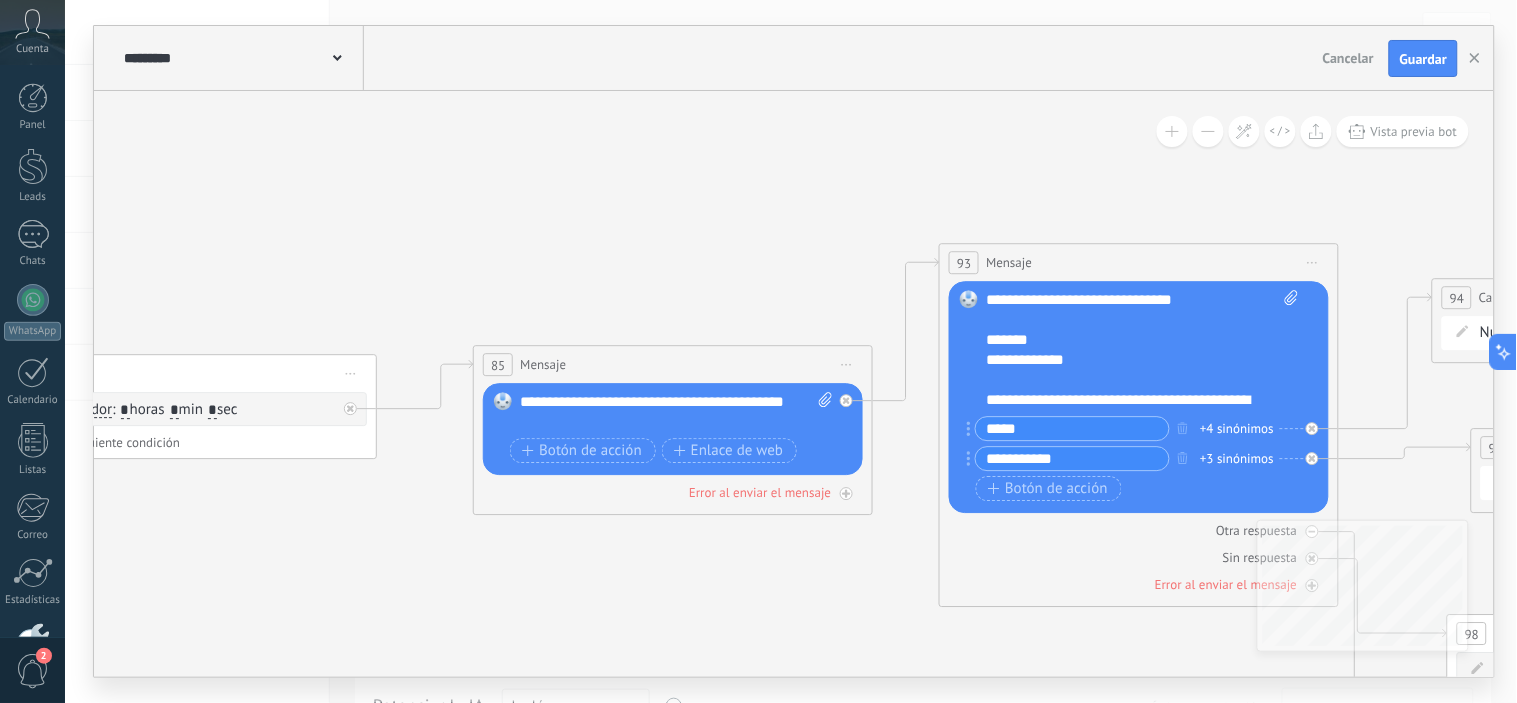 drag, startPoint x: 1346, startPoint y: 434, endPoint x: 647, endPoint y: 641, distance: 729.00616 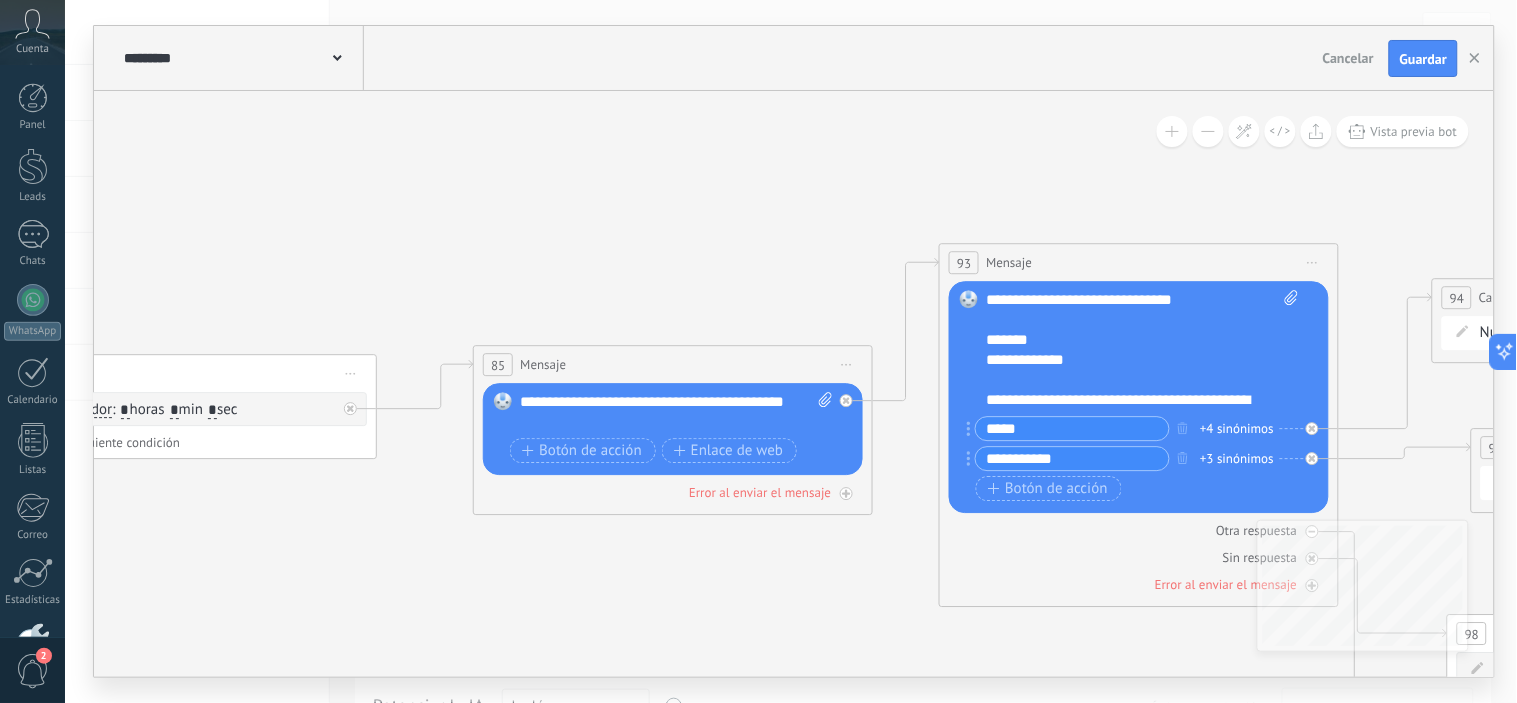 drag, startPoint x: 1114, startPoint y: 317, endPoint x: 1073, endPoint y: 320, distance: 41.109608 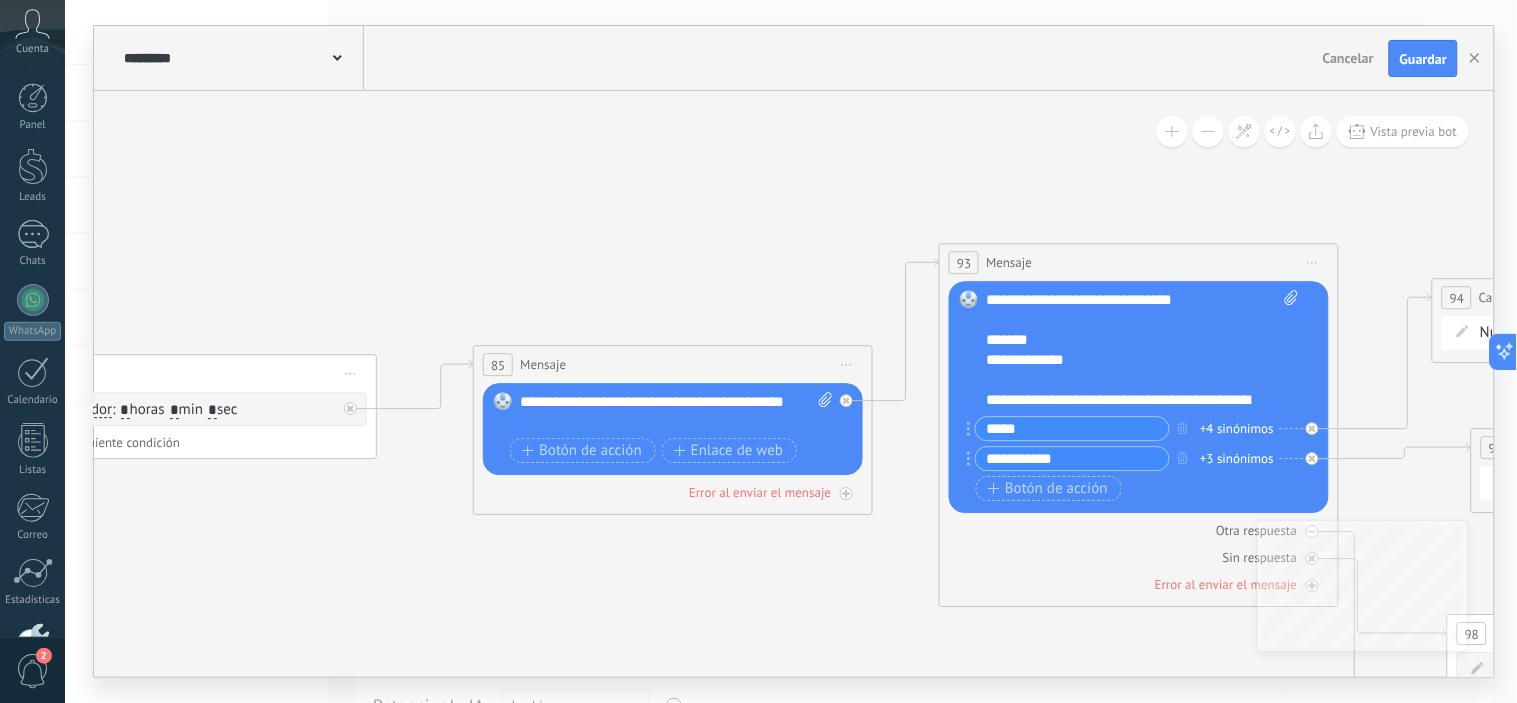 drag, startPoint x: 983, startPoint y: 340, endPoint x: 1022, endPoint y: 353, distance: 41.109608 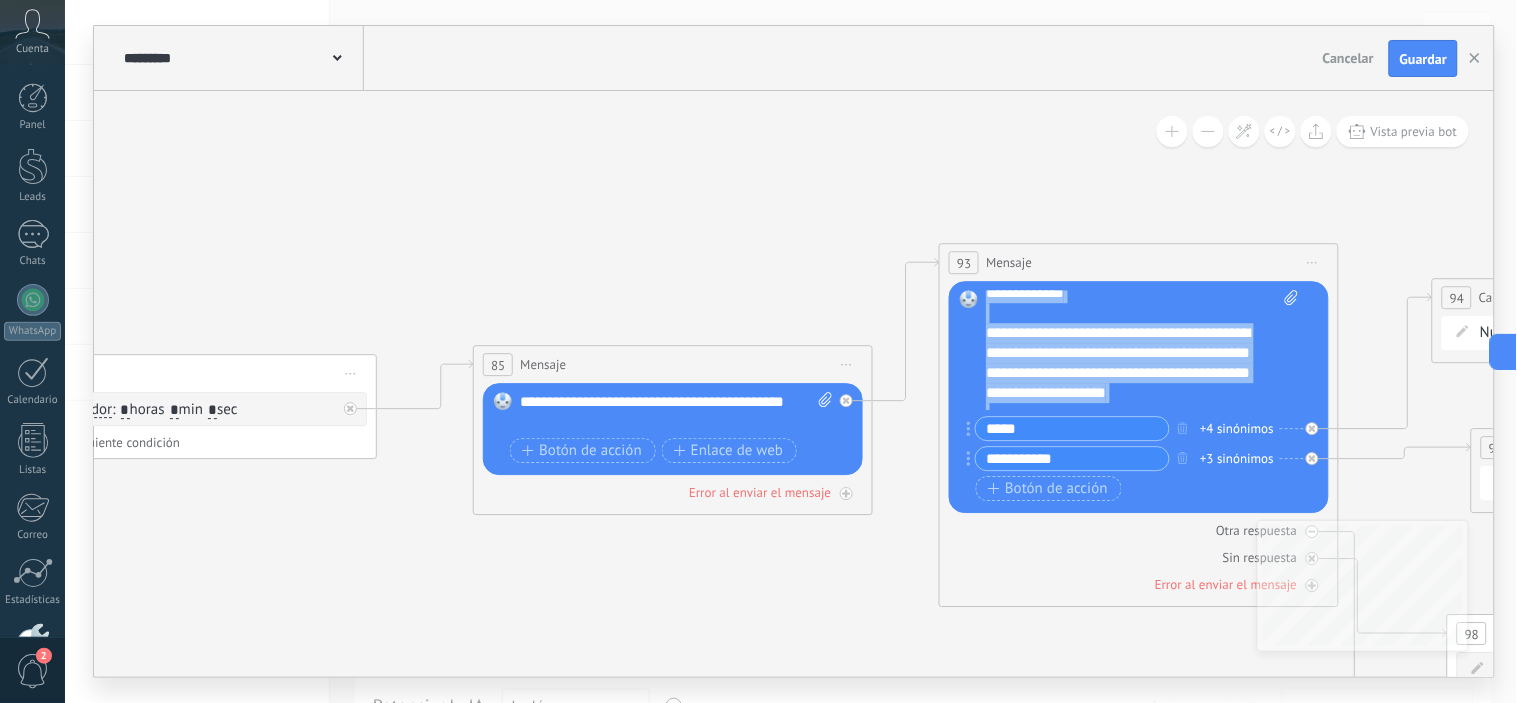 scroll, scrollTop: 100, scrollLeft: 0, axis: vertical 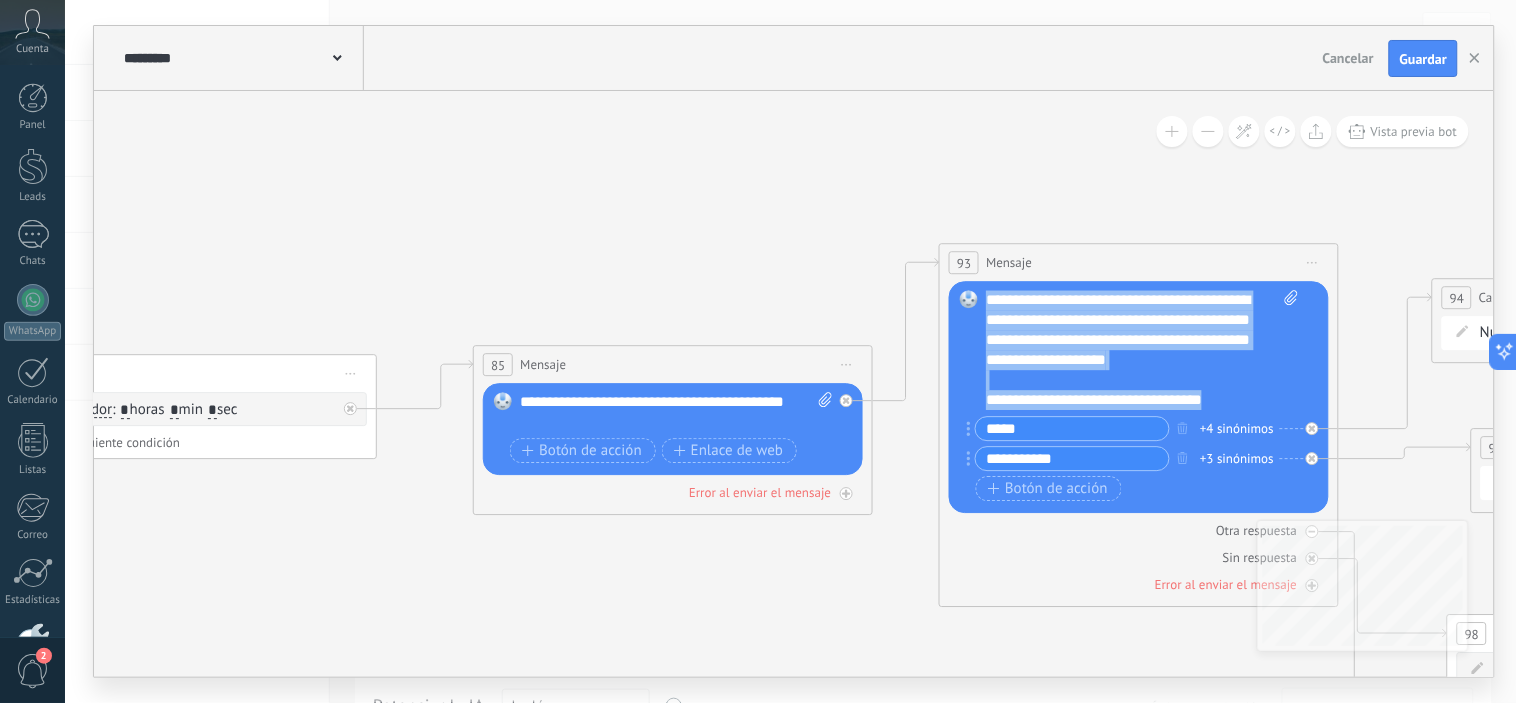 drag, startPoint x: 987, startPoint y: 338, endPoint x: 1298, endPoint y: 464, distance: 335.55478 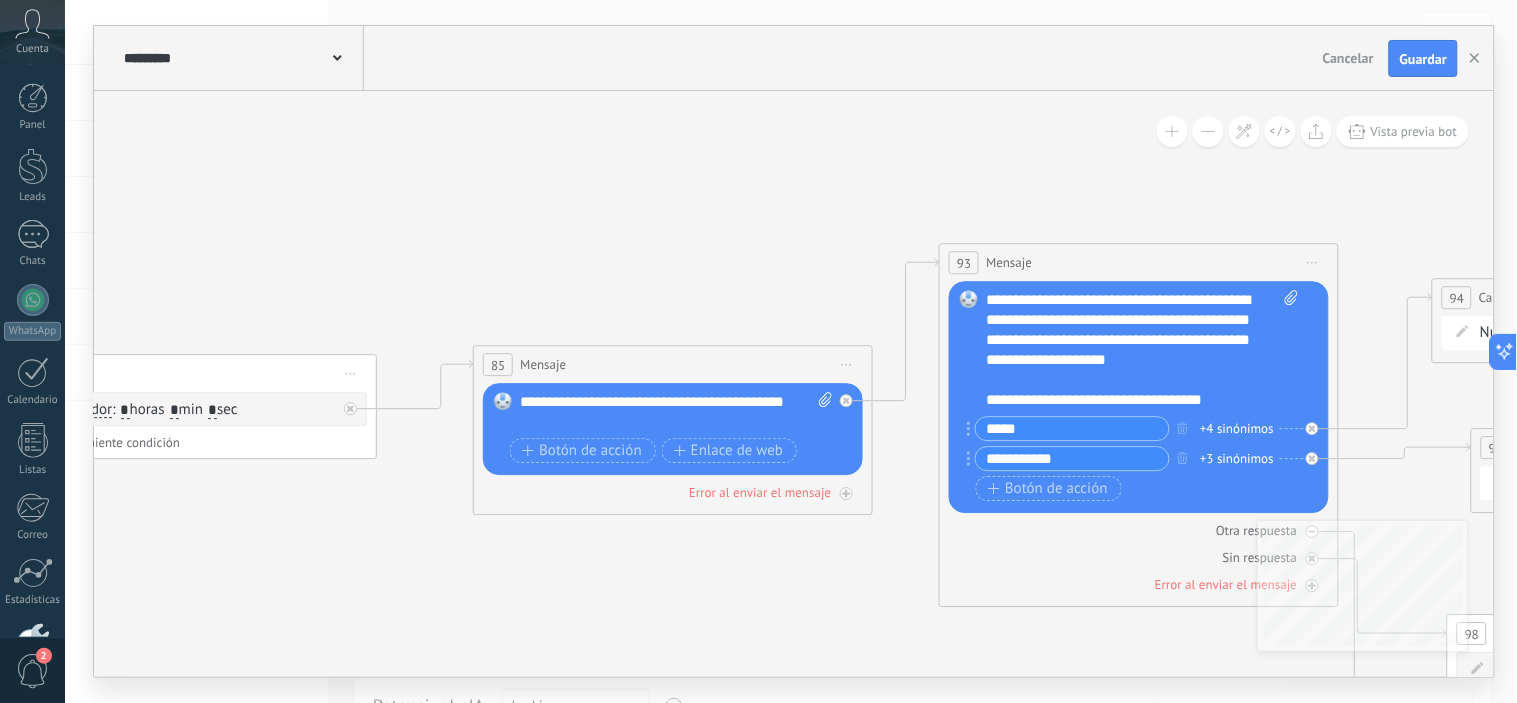 scroll, scrollTop: 0, scrollLeft: 0, axis: both 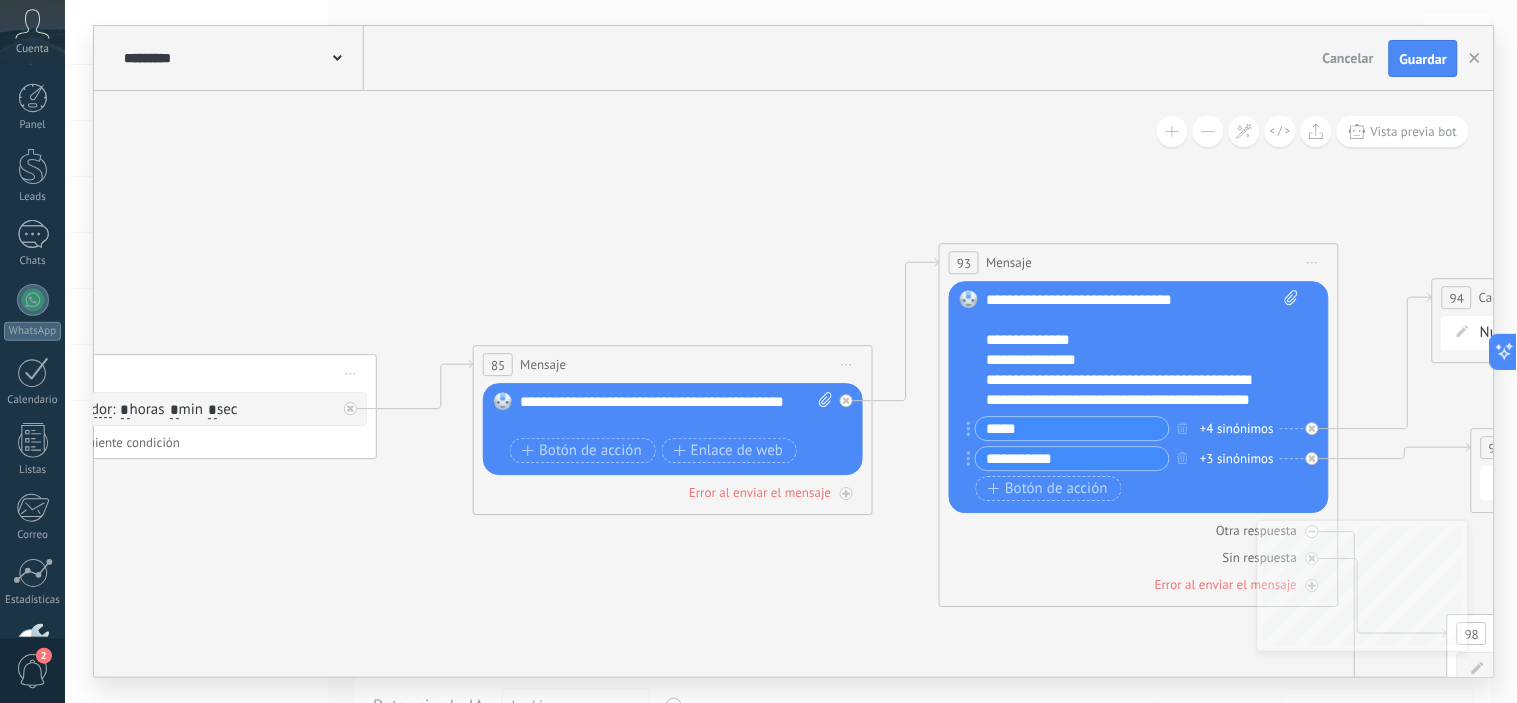 click on "**********" at bounding box center [1124, 361] 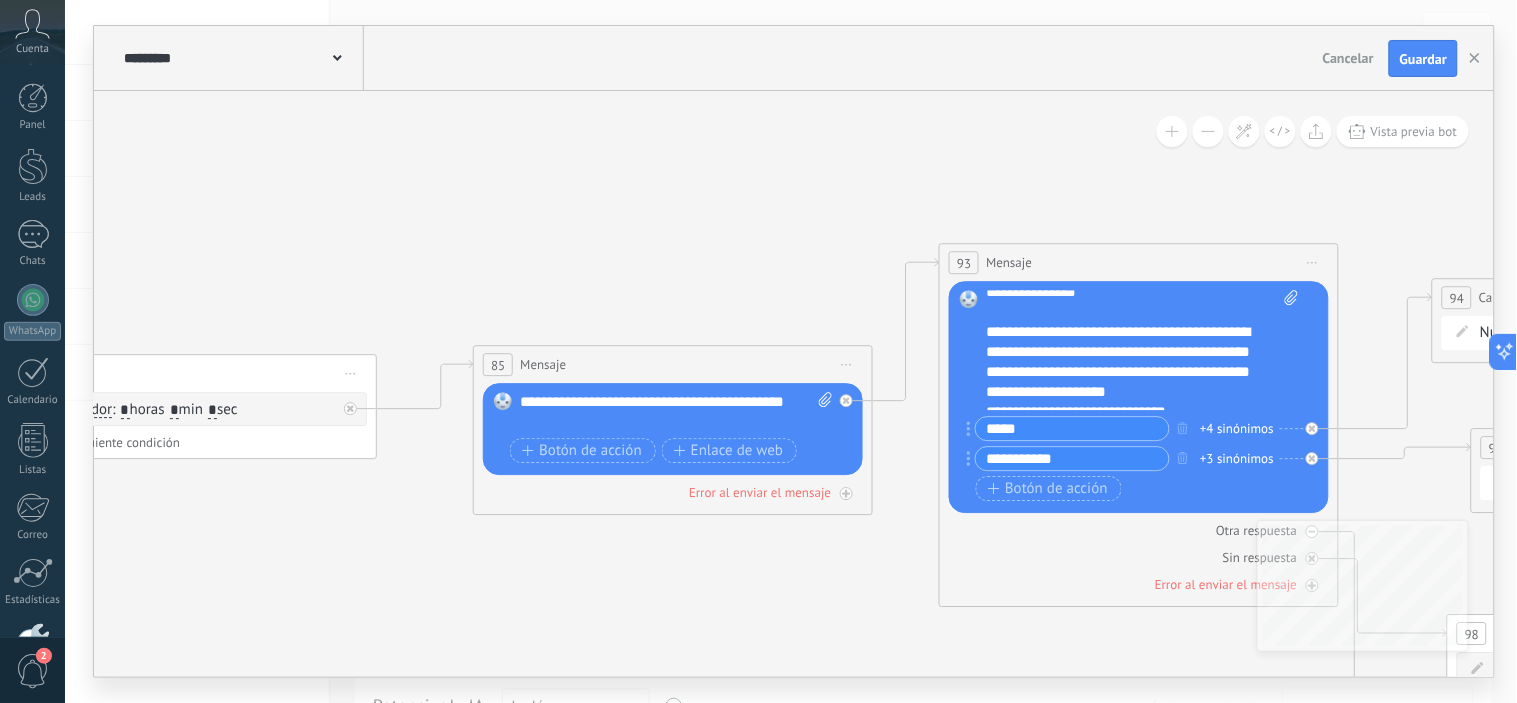 scroll, scrollTop: 100, scrollLeft: 0, axis: vertical 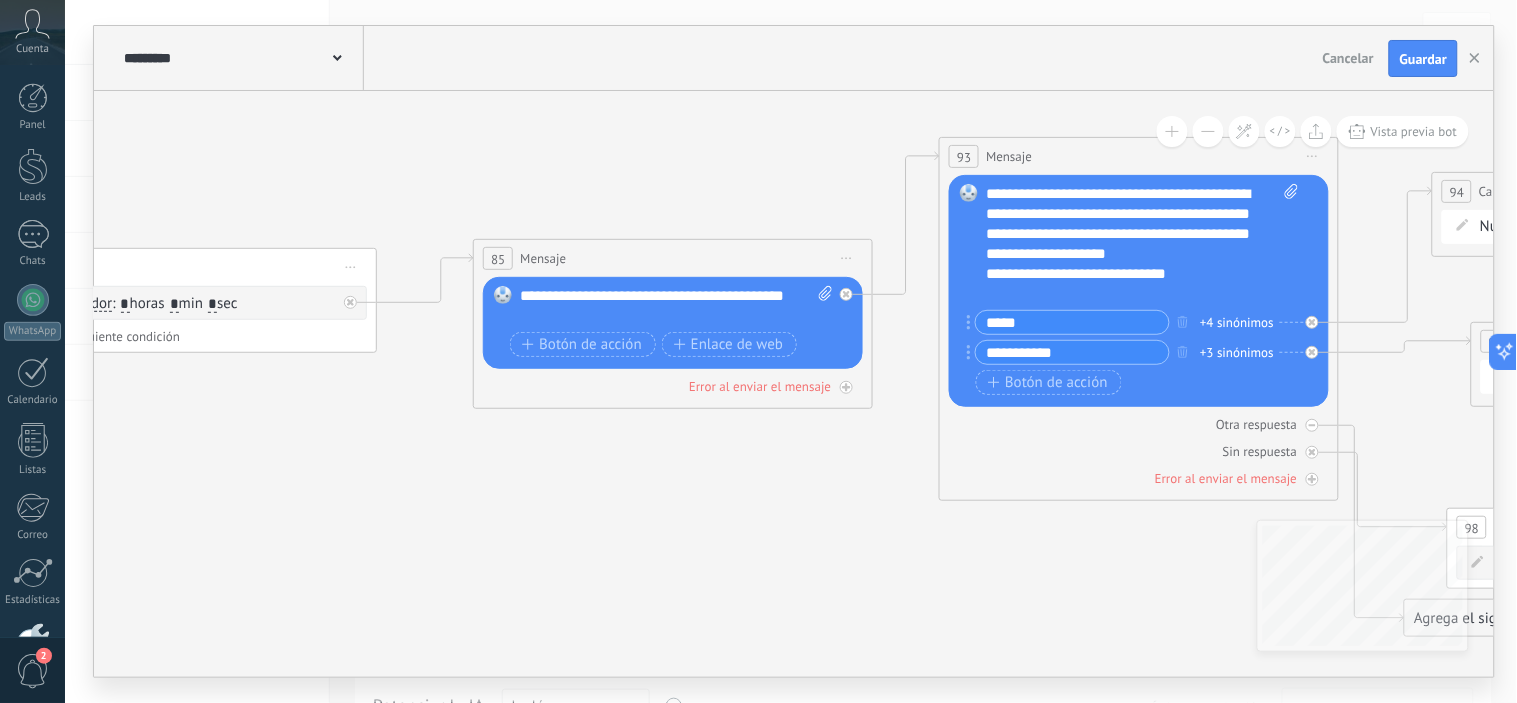 click on "*****" at bounding box center (1072, 322) 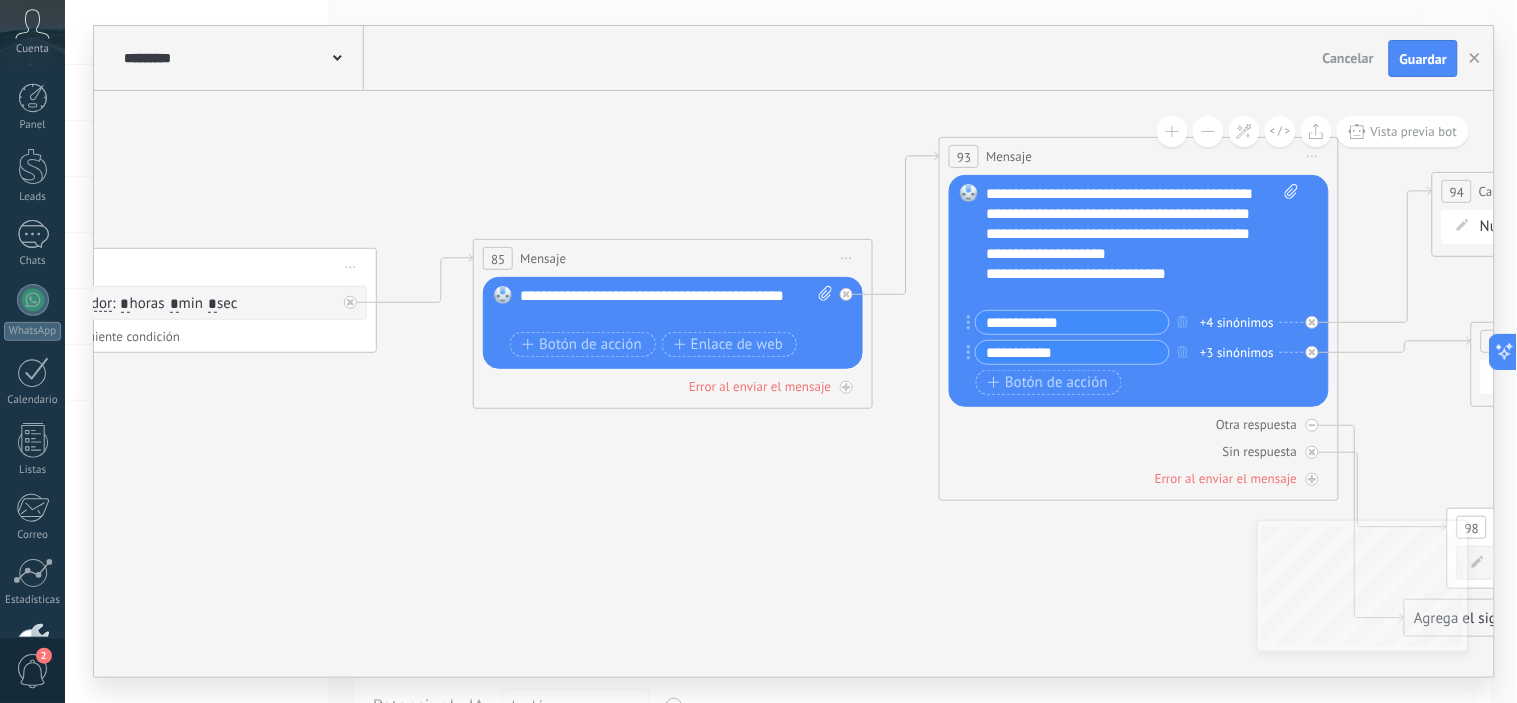 type on "**********" 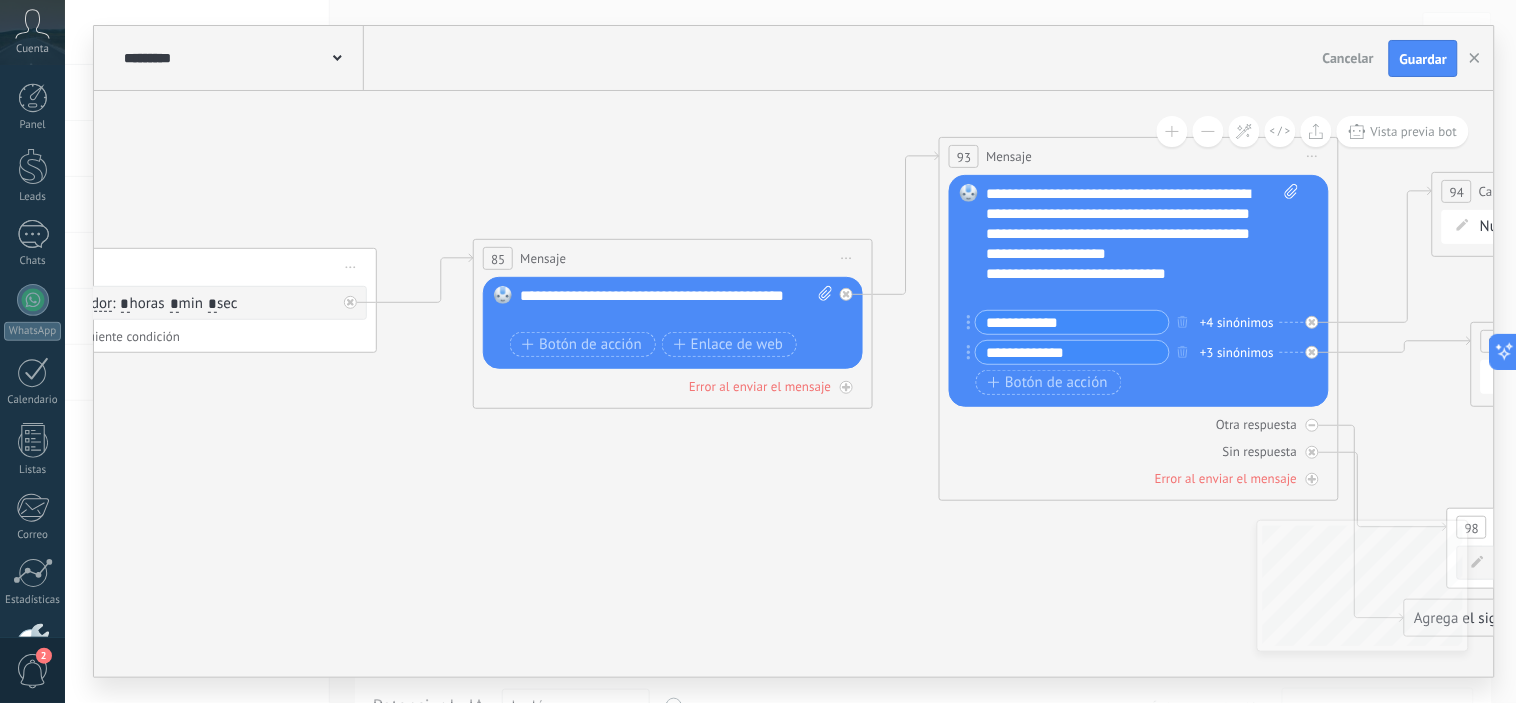 type on "**********" 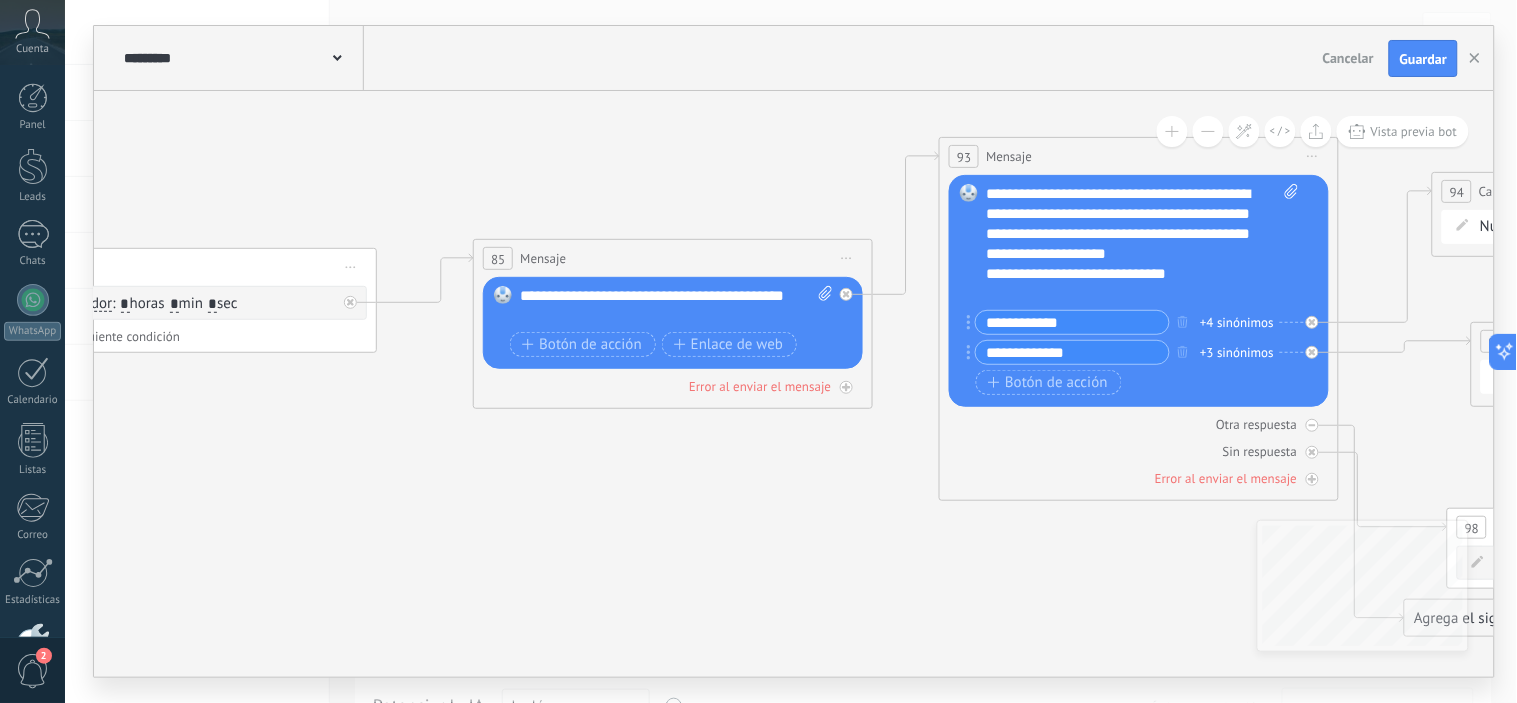 click 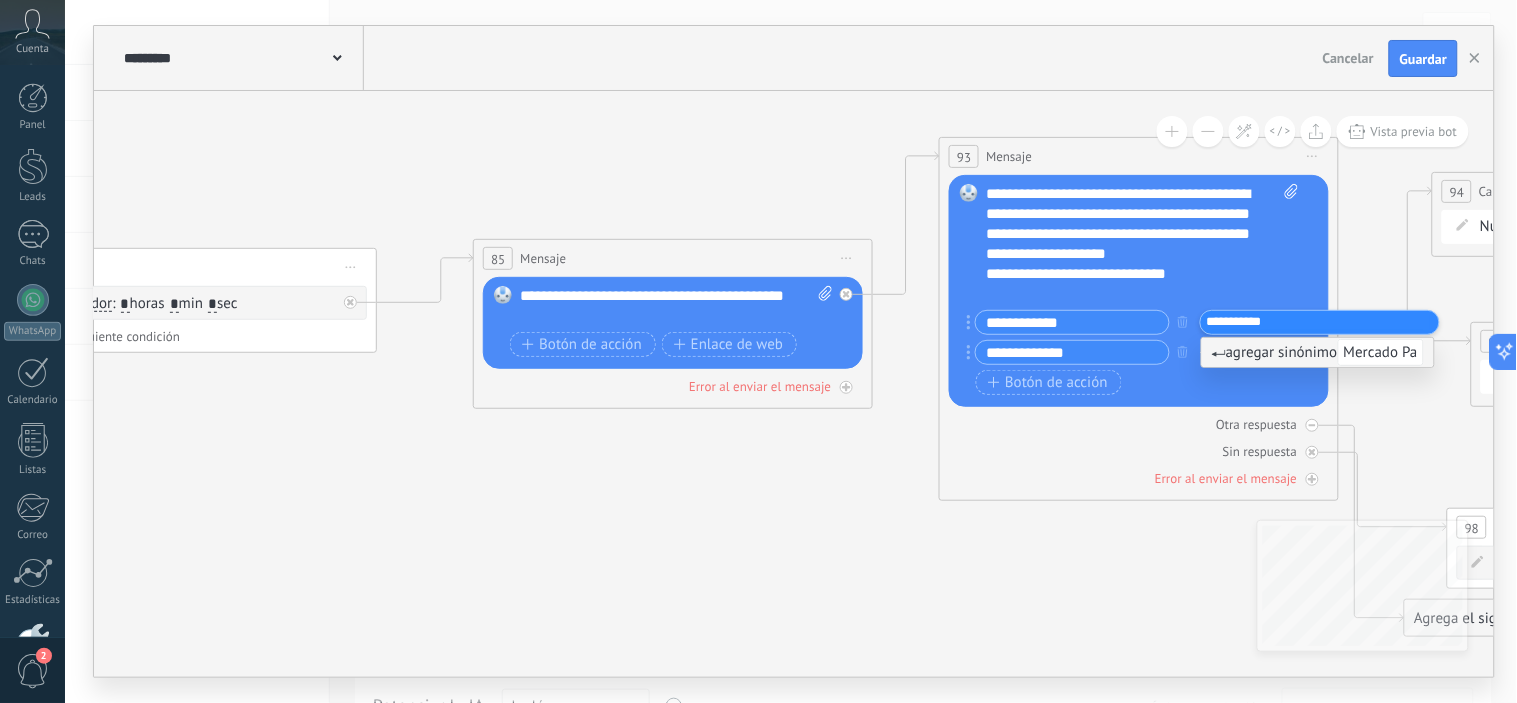 type on "**********" 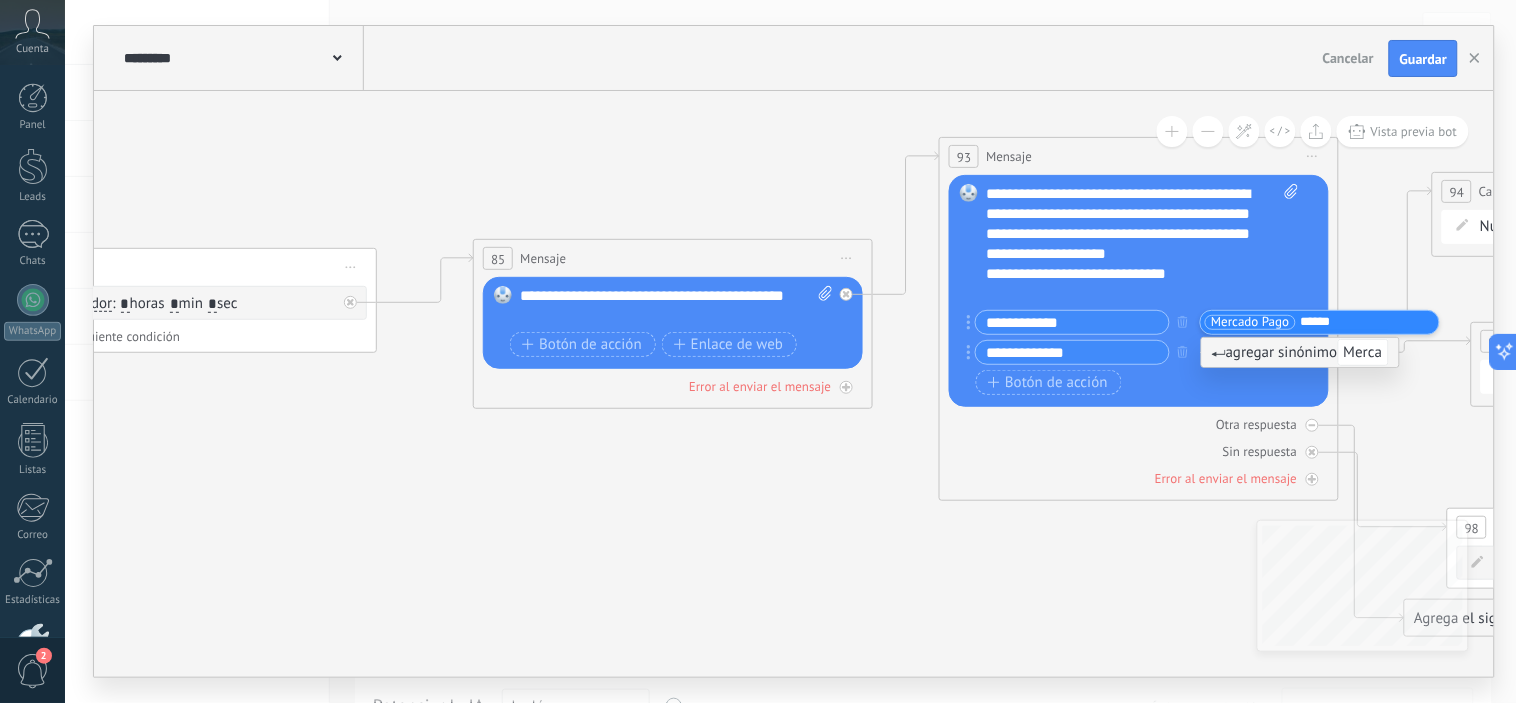 type on "*******" 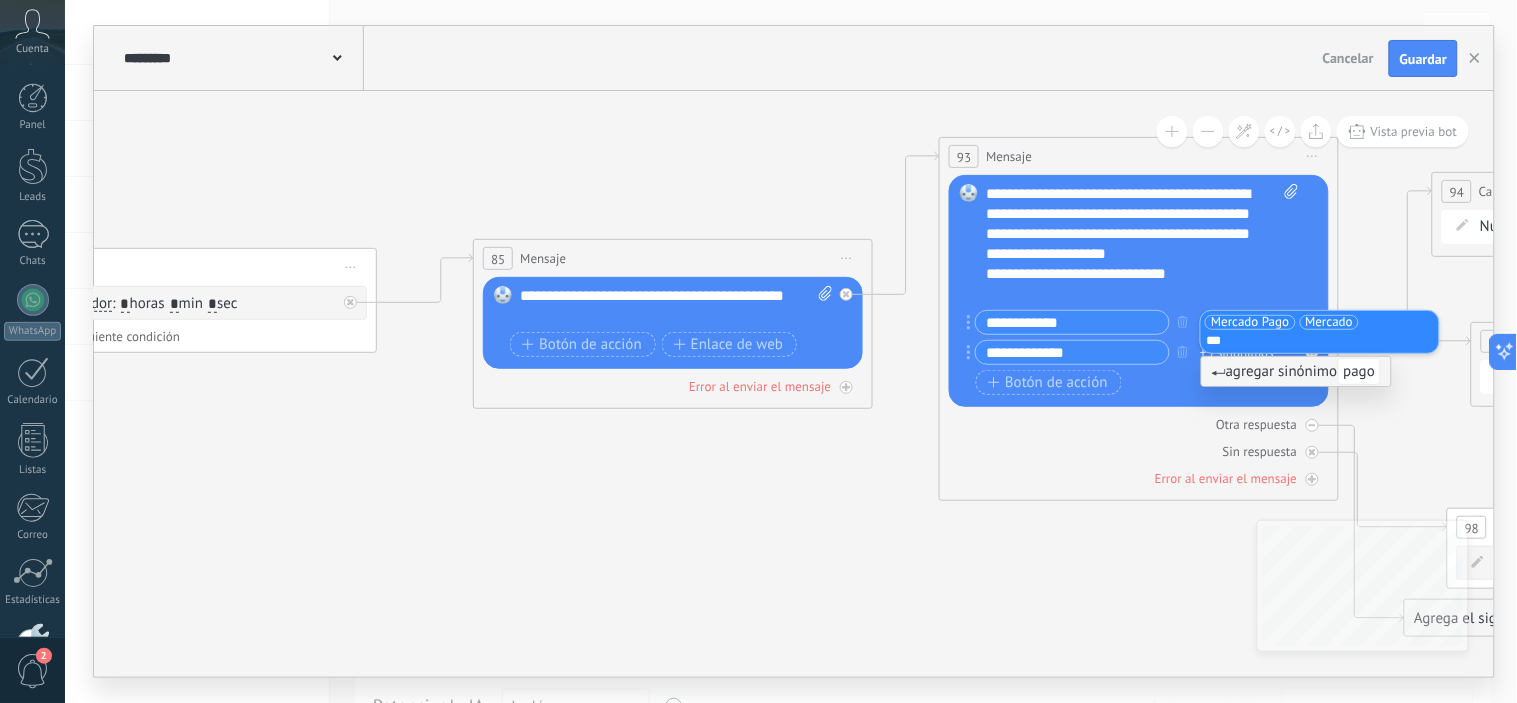 type on "****" 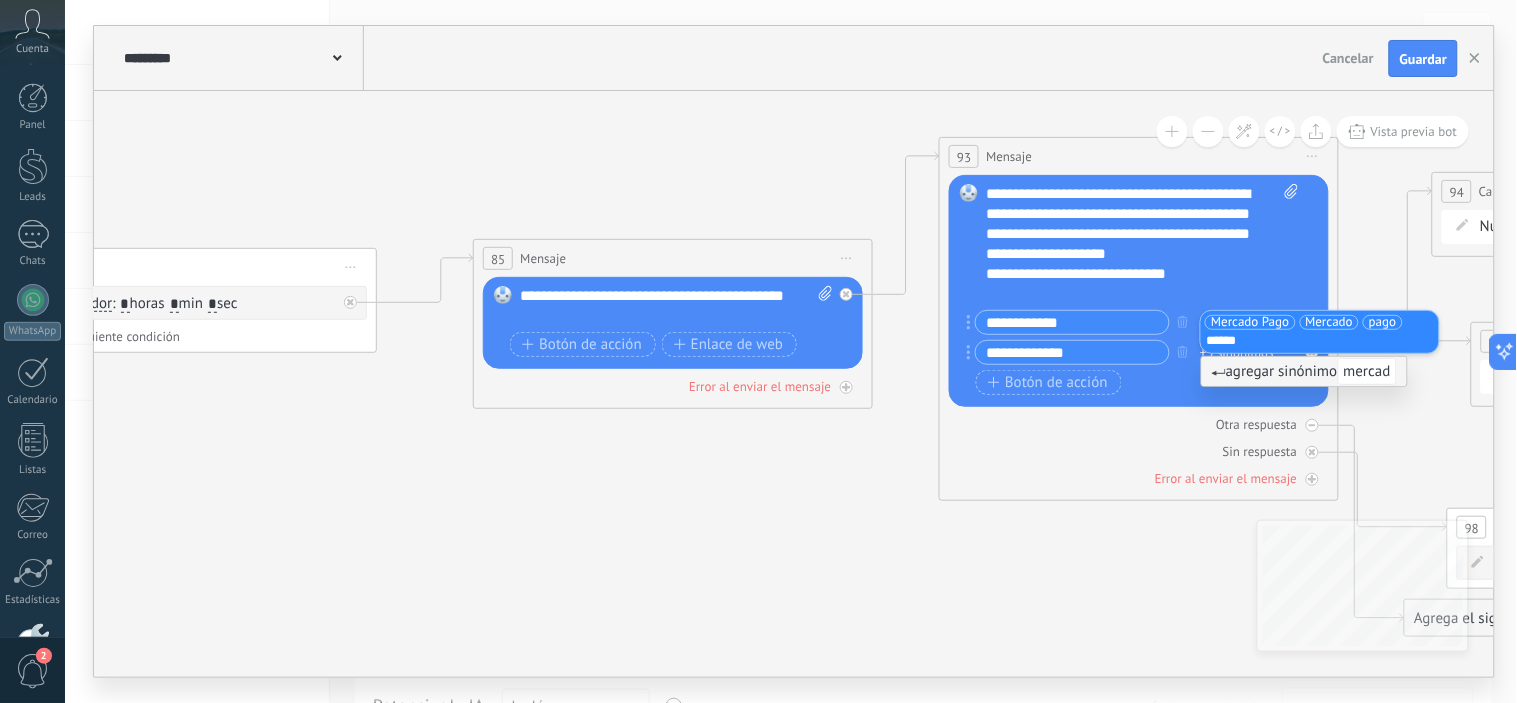 type on "*******" 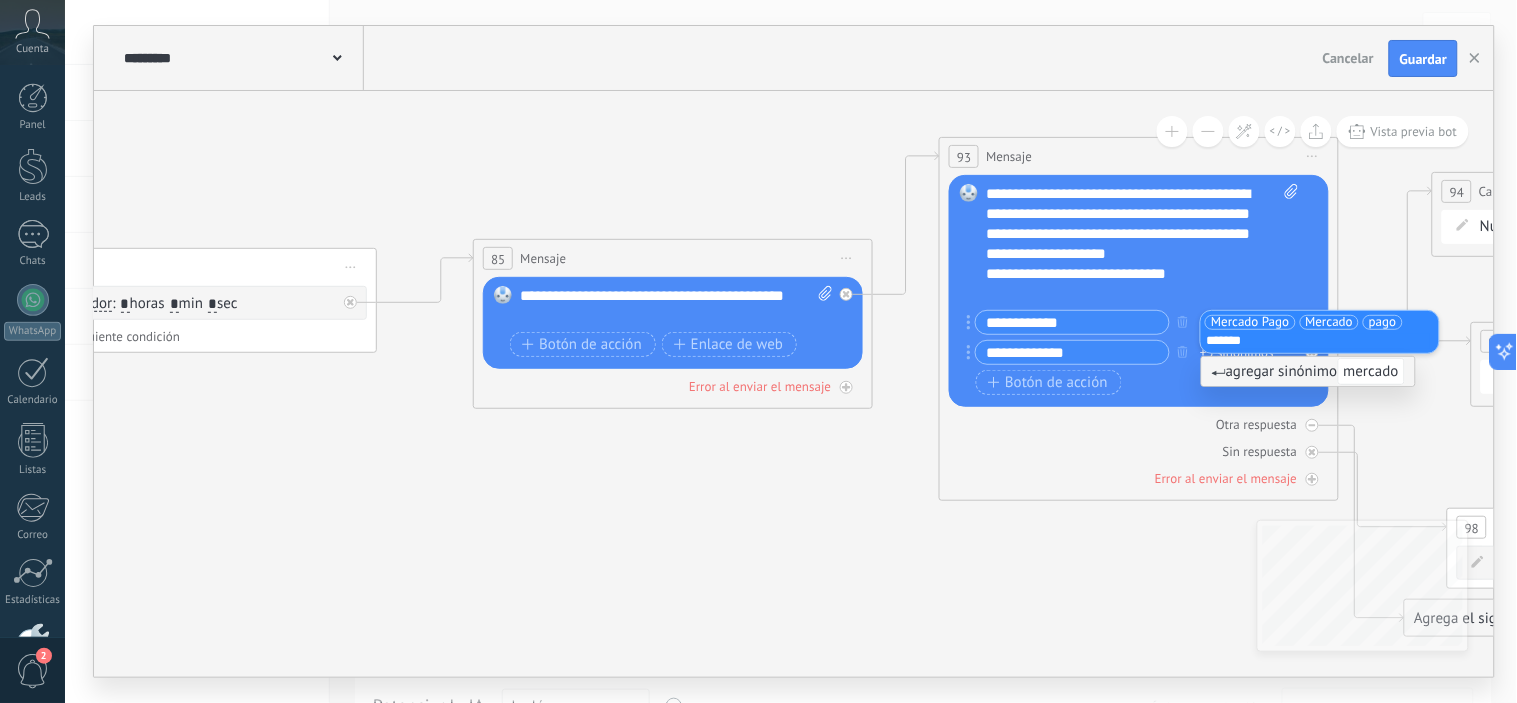 type 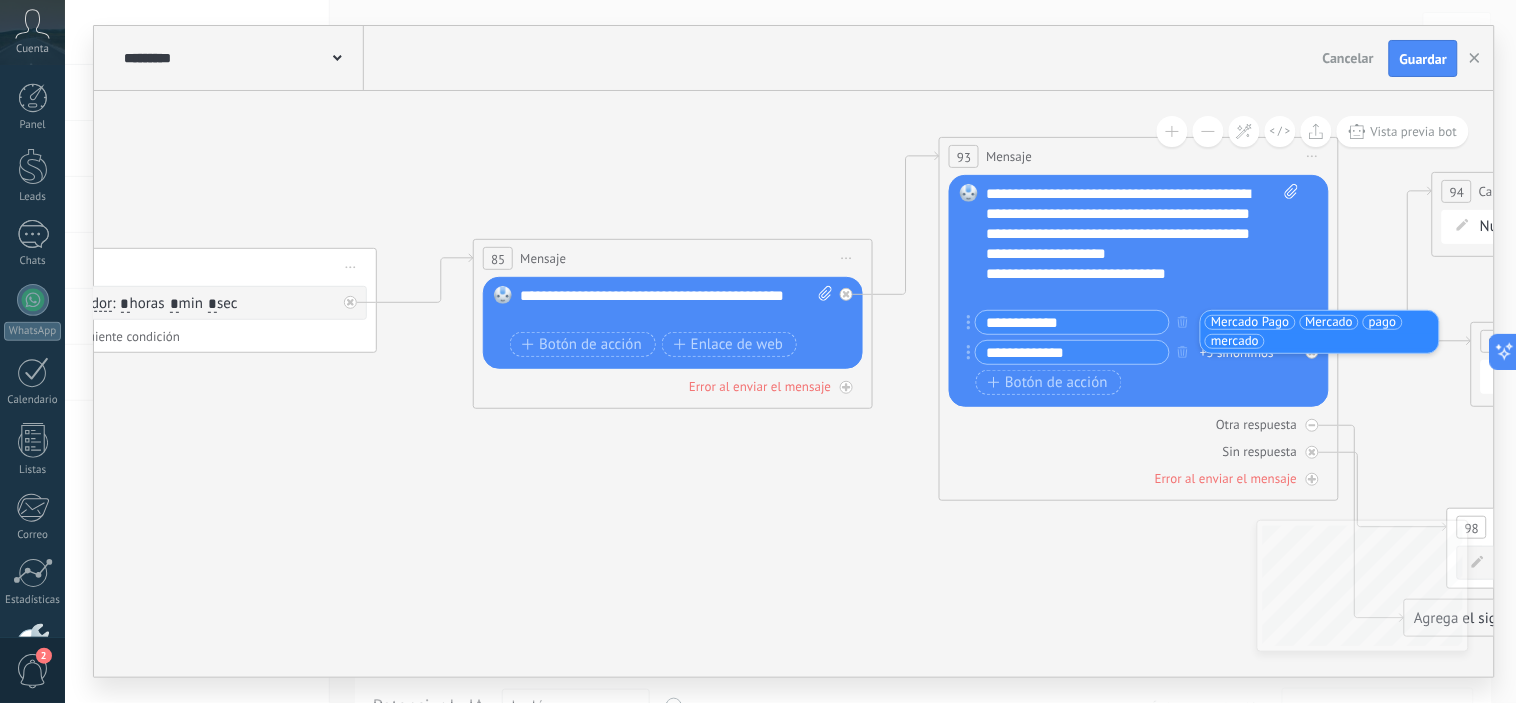 drag, startPoint x: 851, startPoint y: 465, endPoint x: 1130, endPoint y: 400, distance: 286.47165 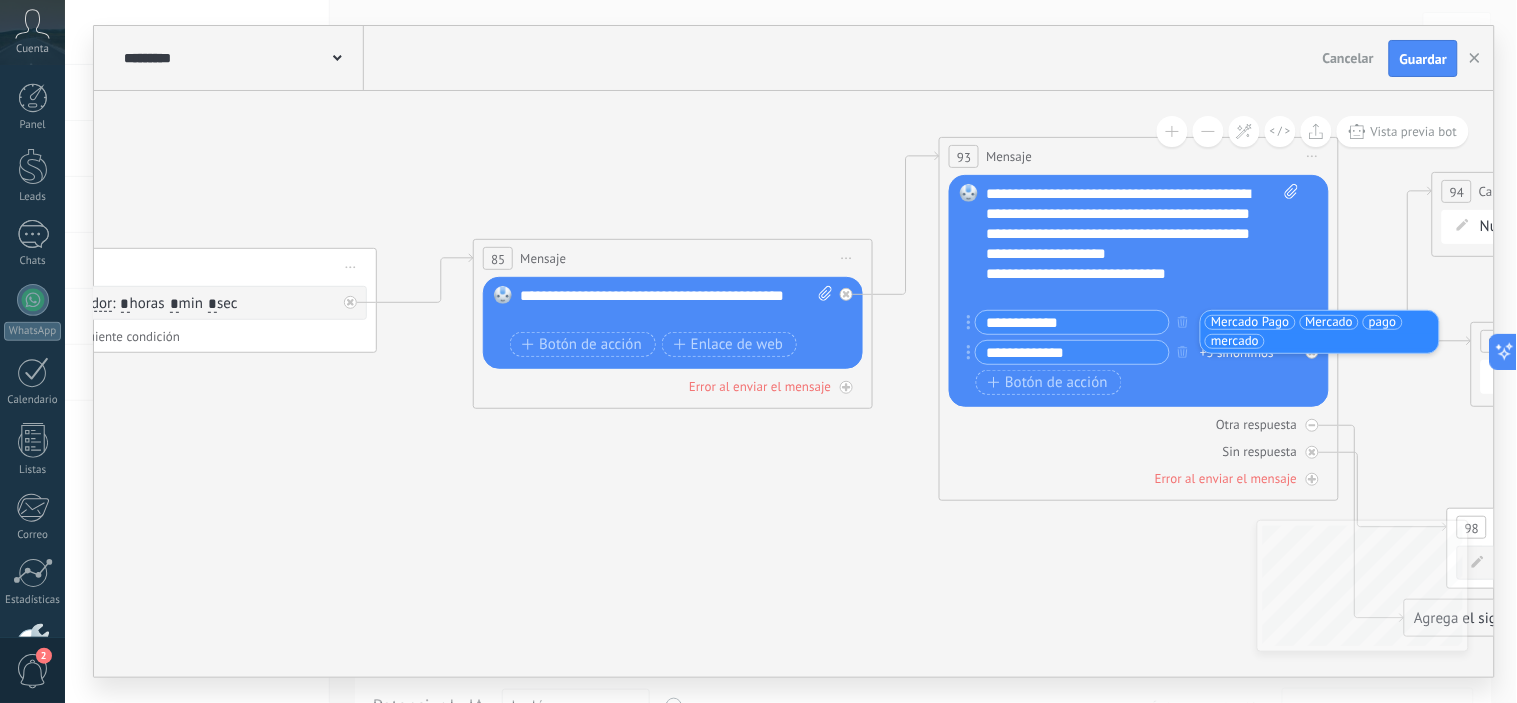 click 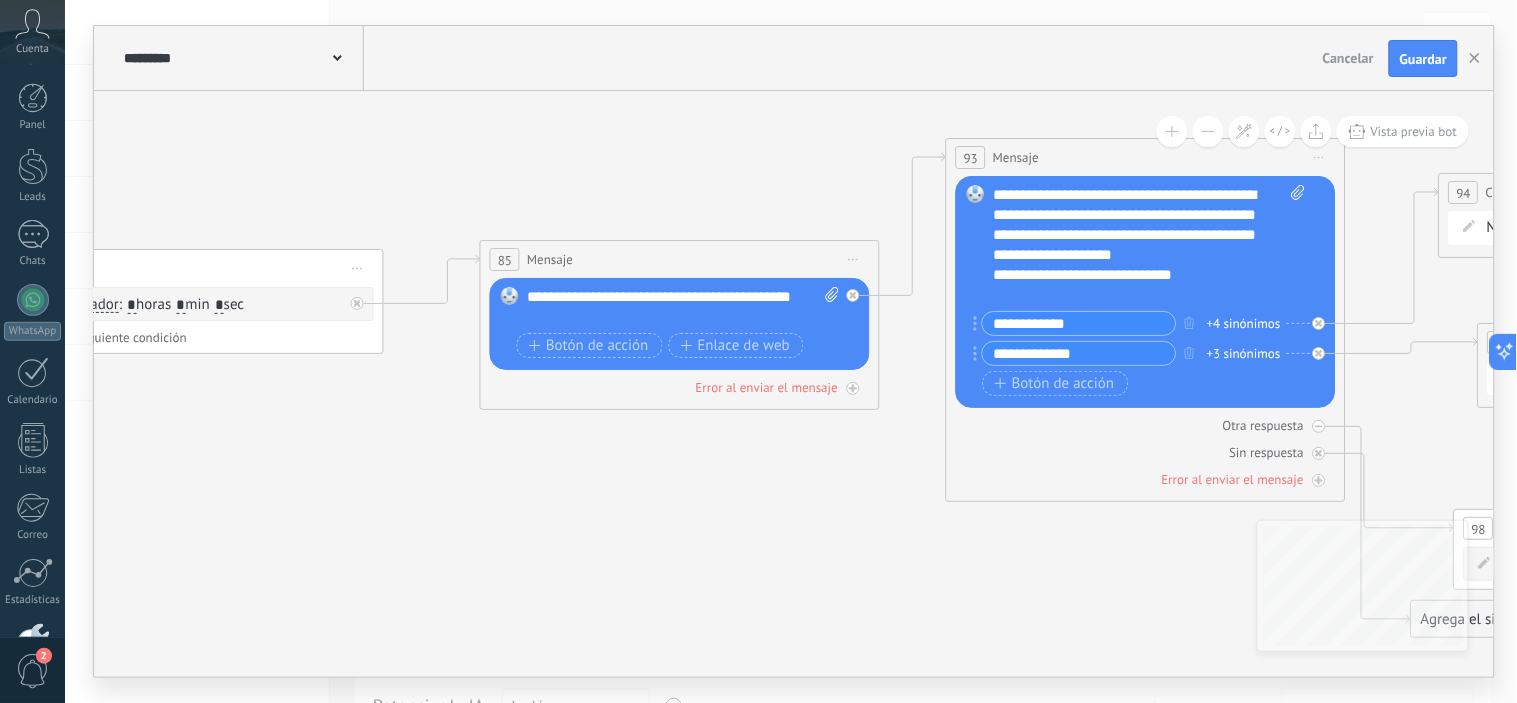 click on "+3 sinónimos" at bounding box center [1244, 354] 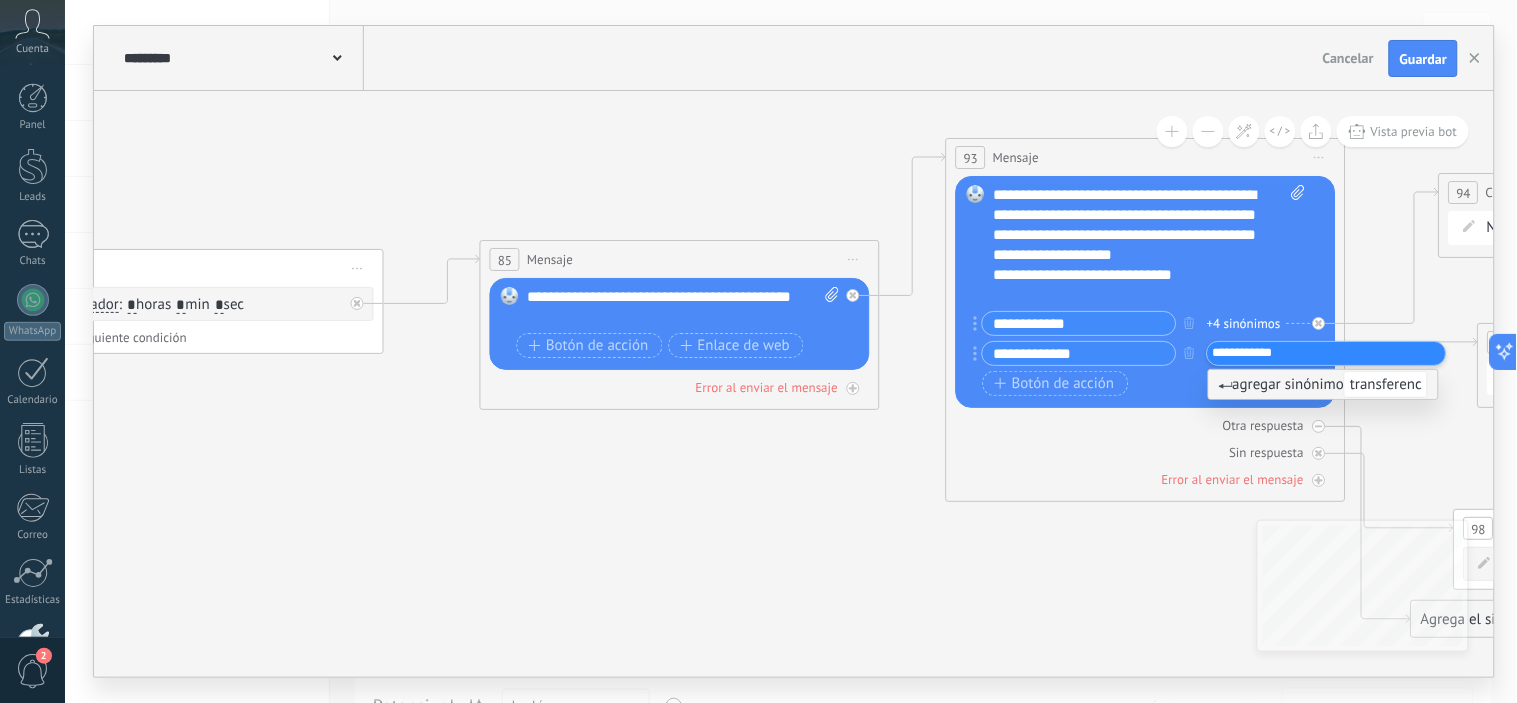 type on "**********" 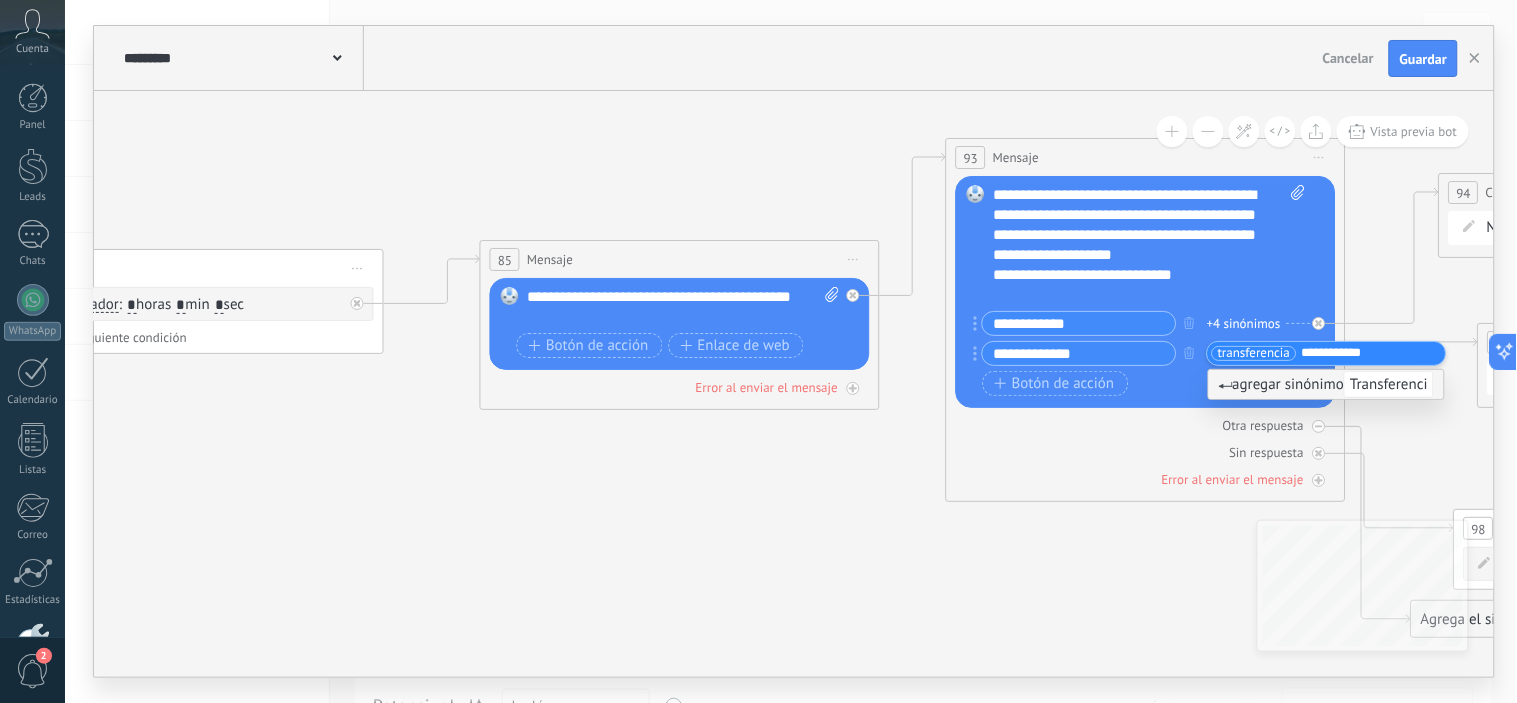 type on "**********" 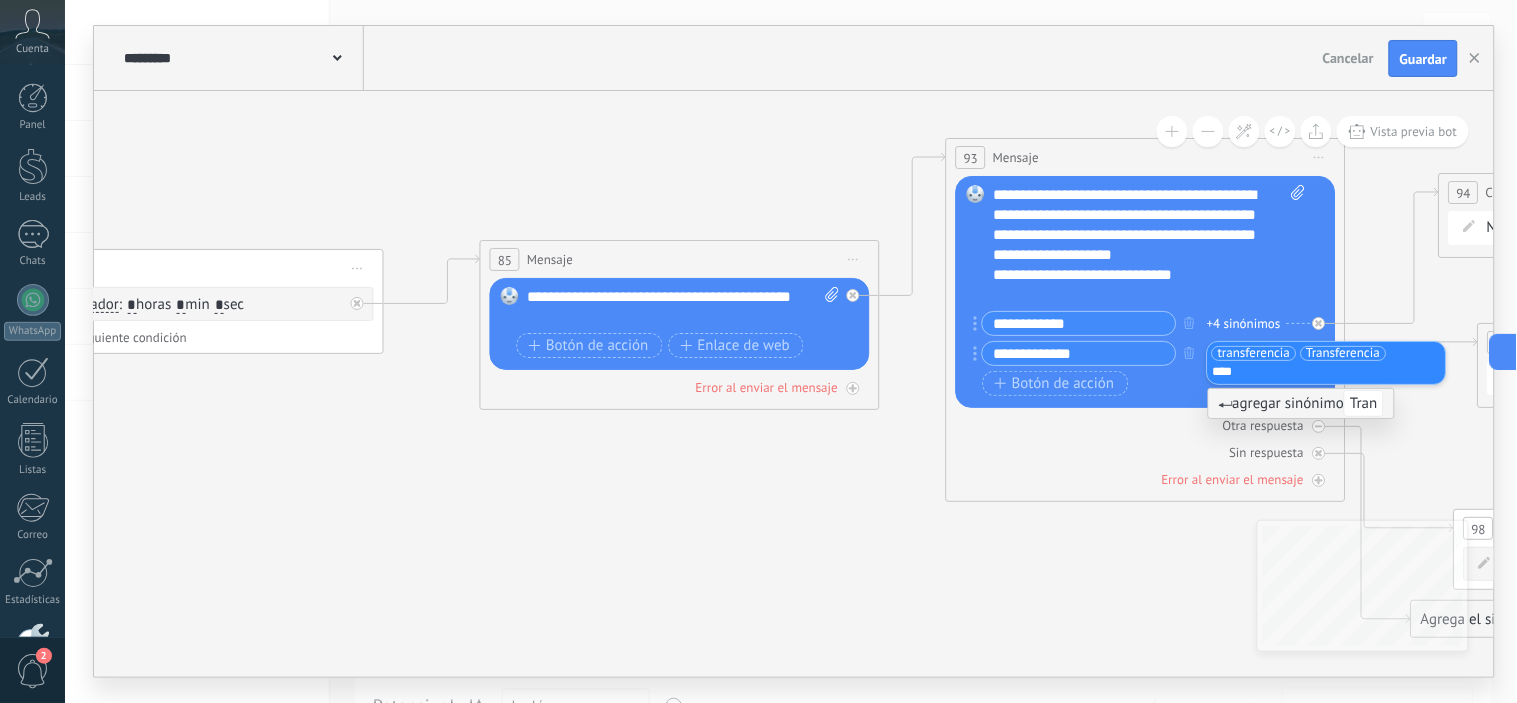 type on "*****" 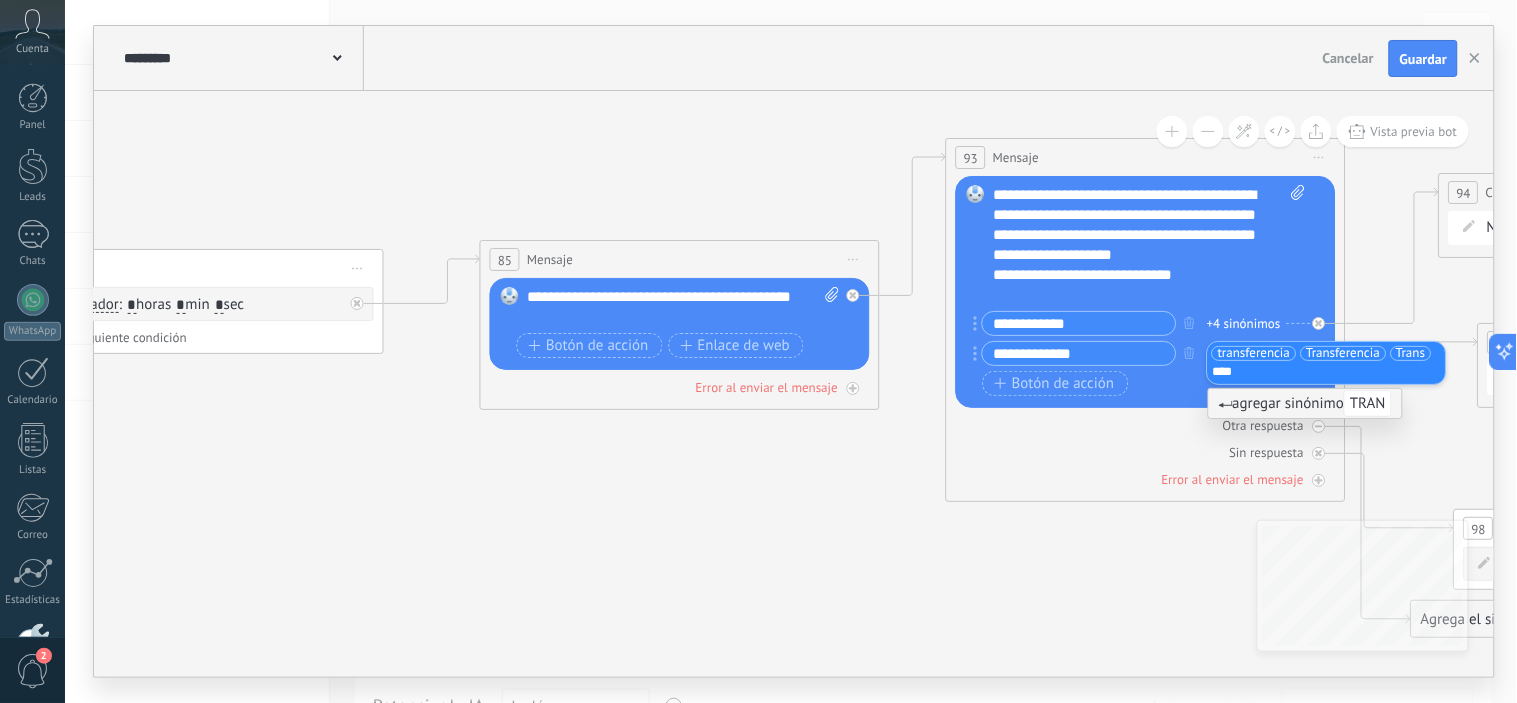 type on "*****" 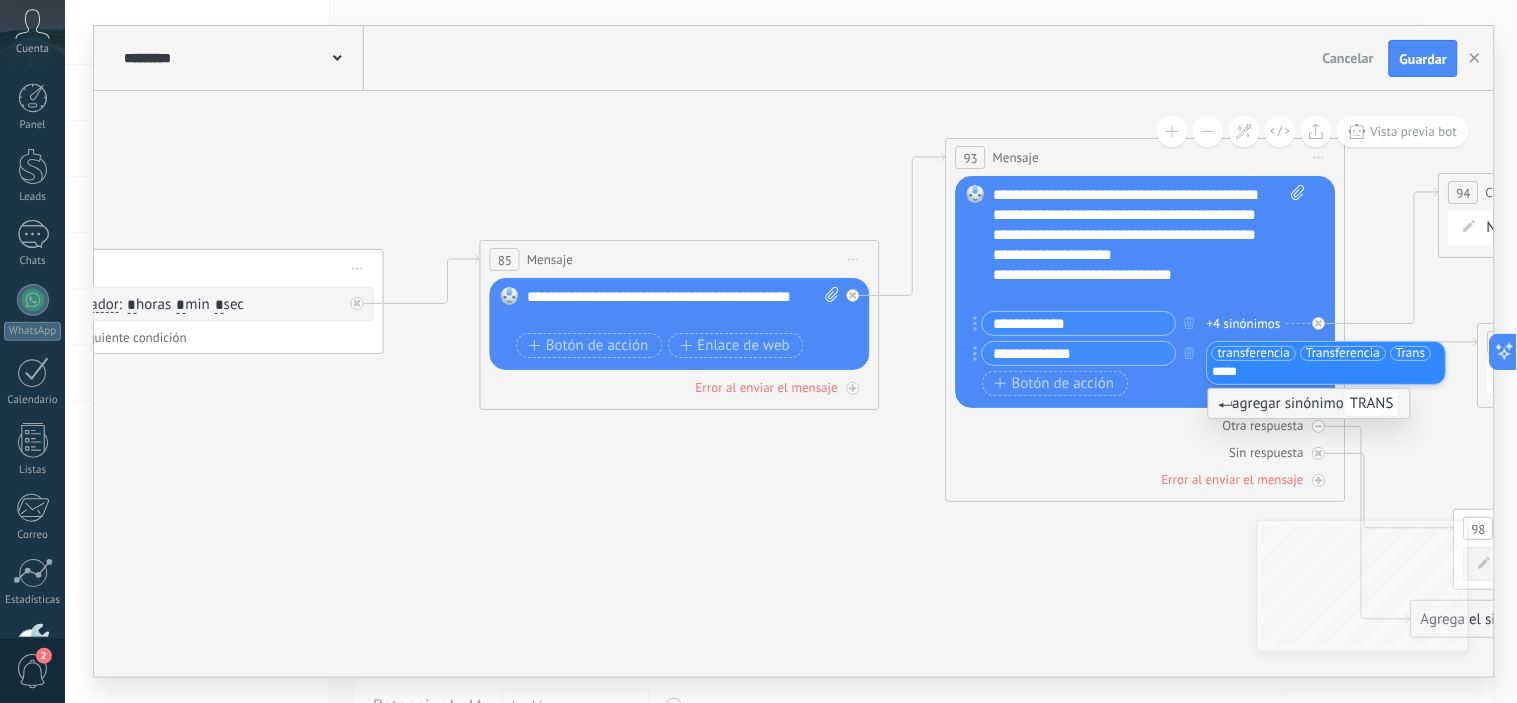 type 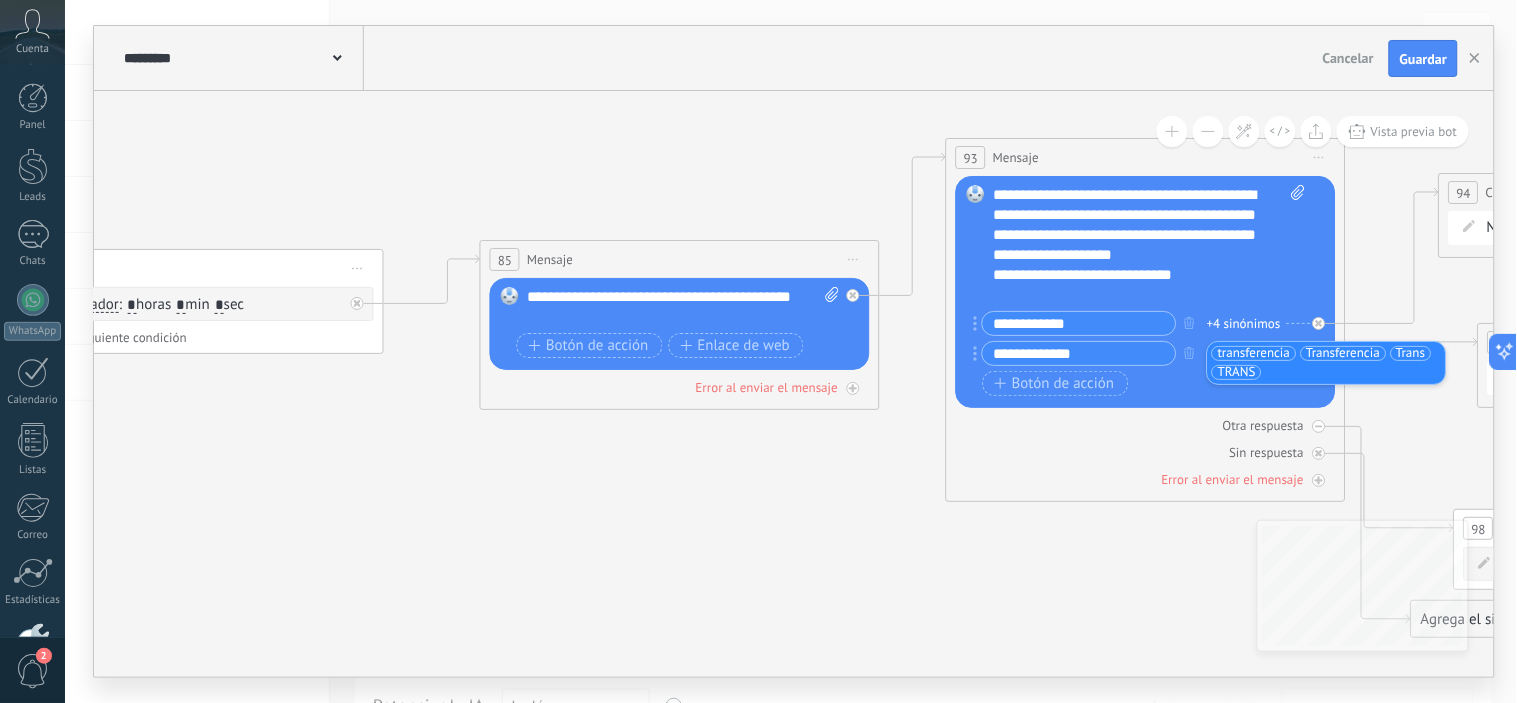 click 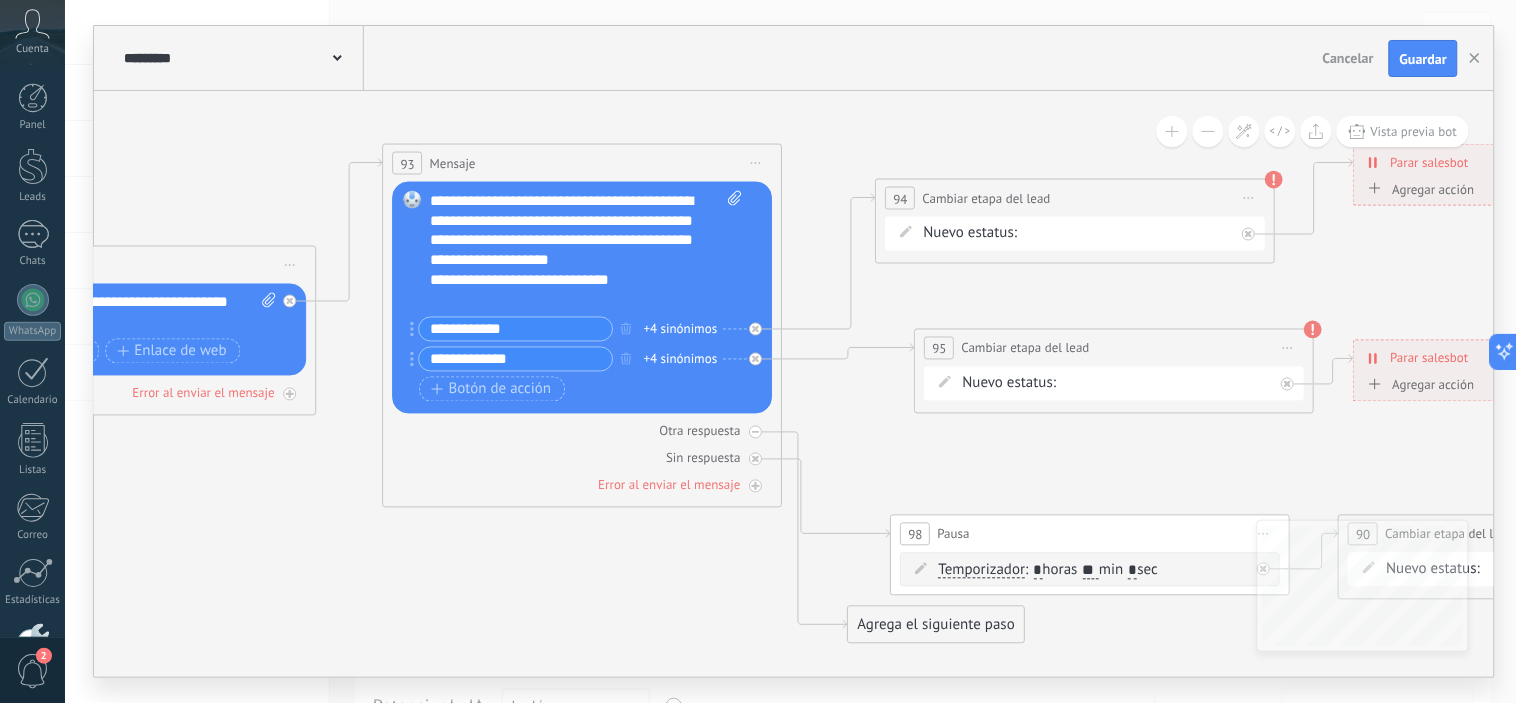 drag, startPoint x: 771, startPoint y: 184, endPoint x: 1008, endPoint y: 195, distance: 237.25514 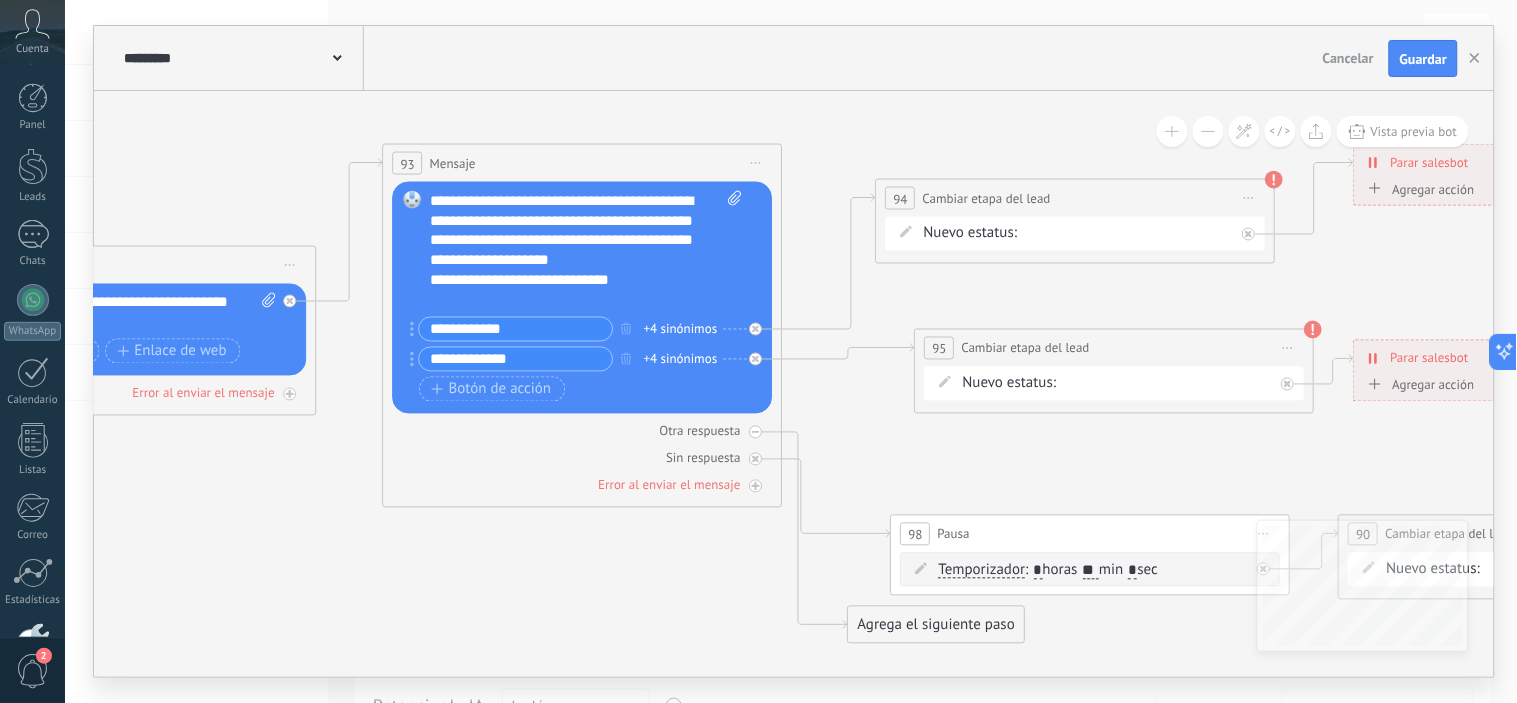 click 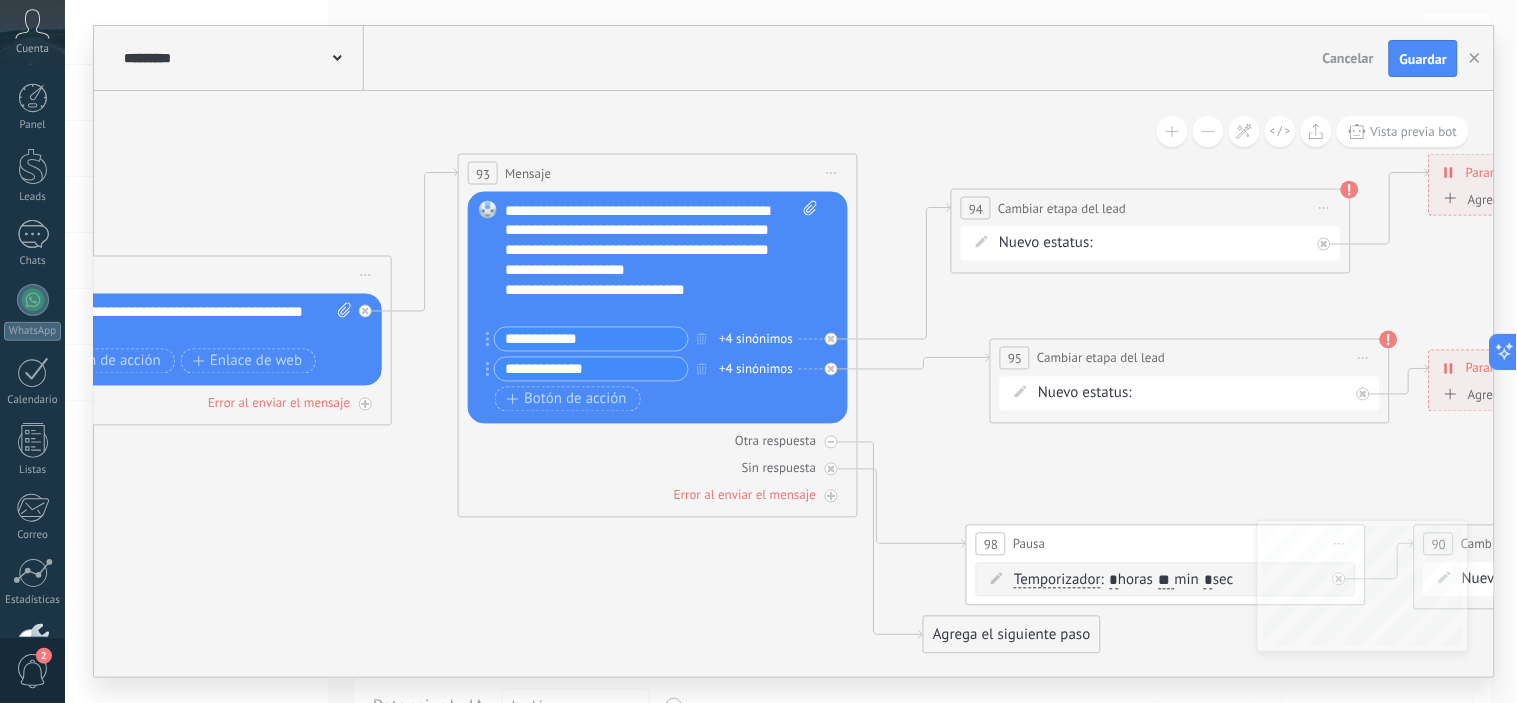 click on "MERCADO PAGO BANCO MACRO REMARKETIN Logrado con éxito Venta Perdido" at bounding box center (0, 0) 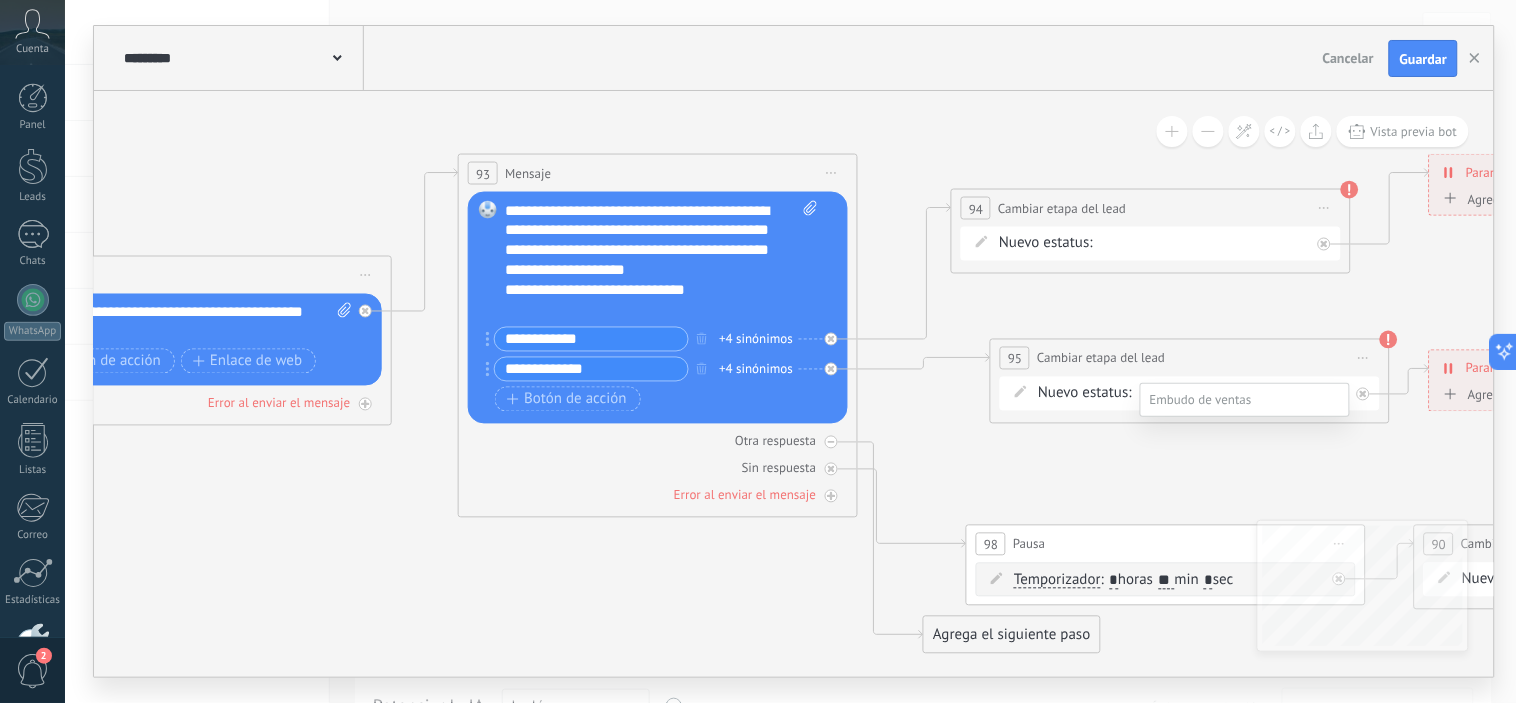 click on "BANCO MACRO" at bounding box center (0, 0) 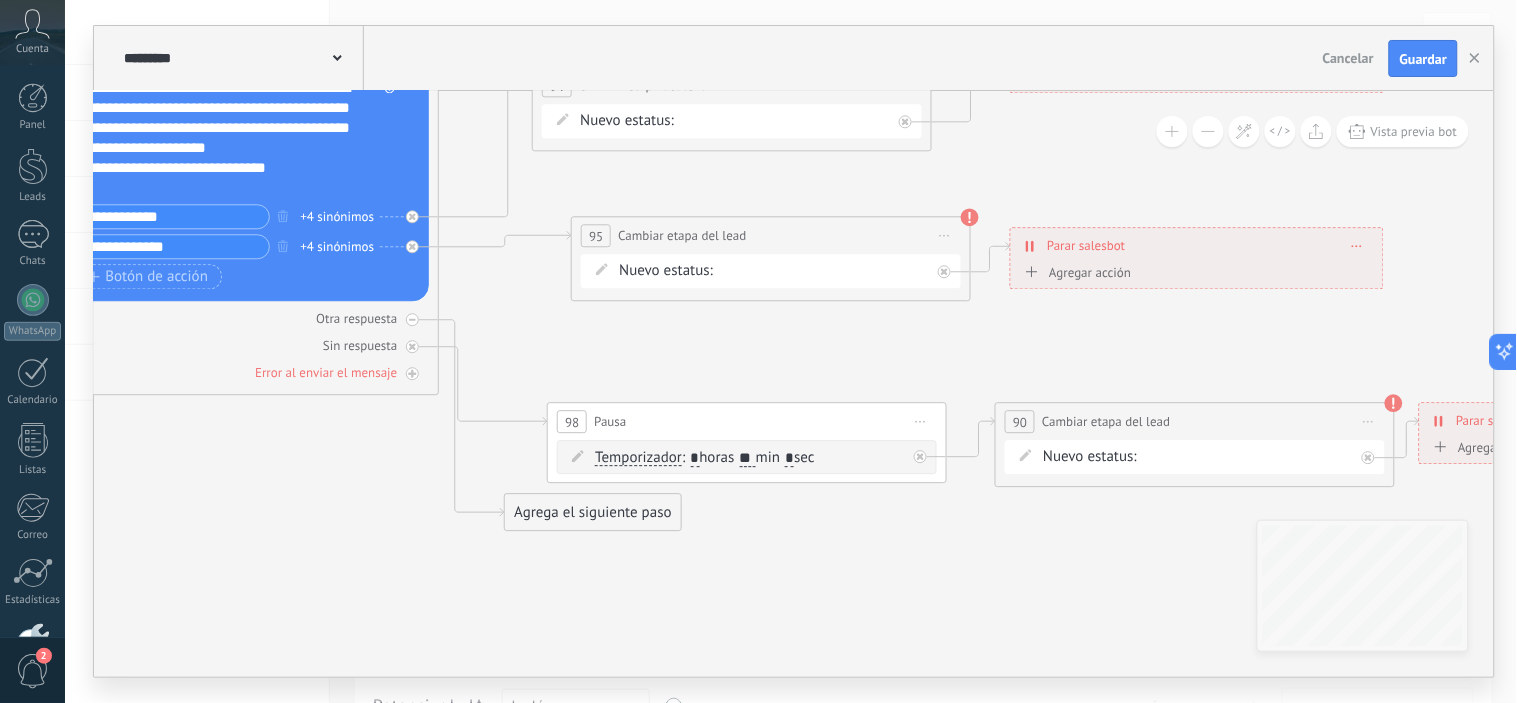 drag, startPoint x: 1118, startPoint y: 492, endPoint x: 710, endPoint y: 365, distance: 427.30902 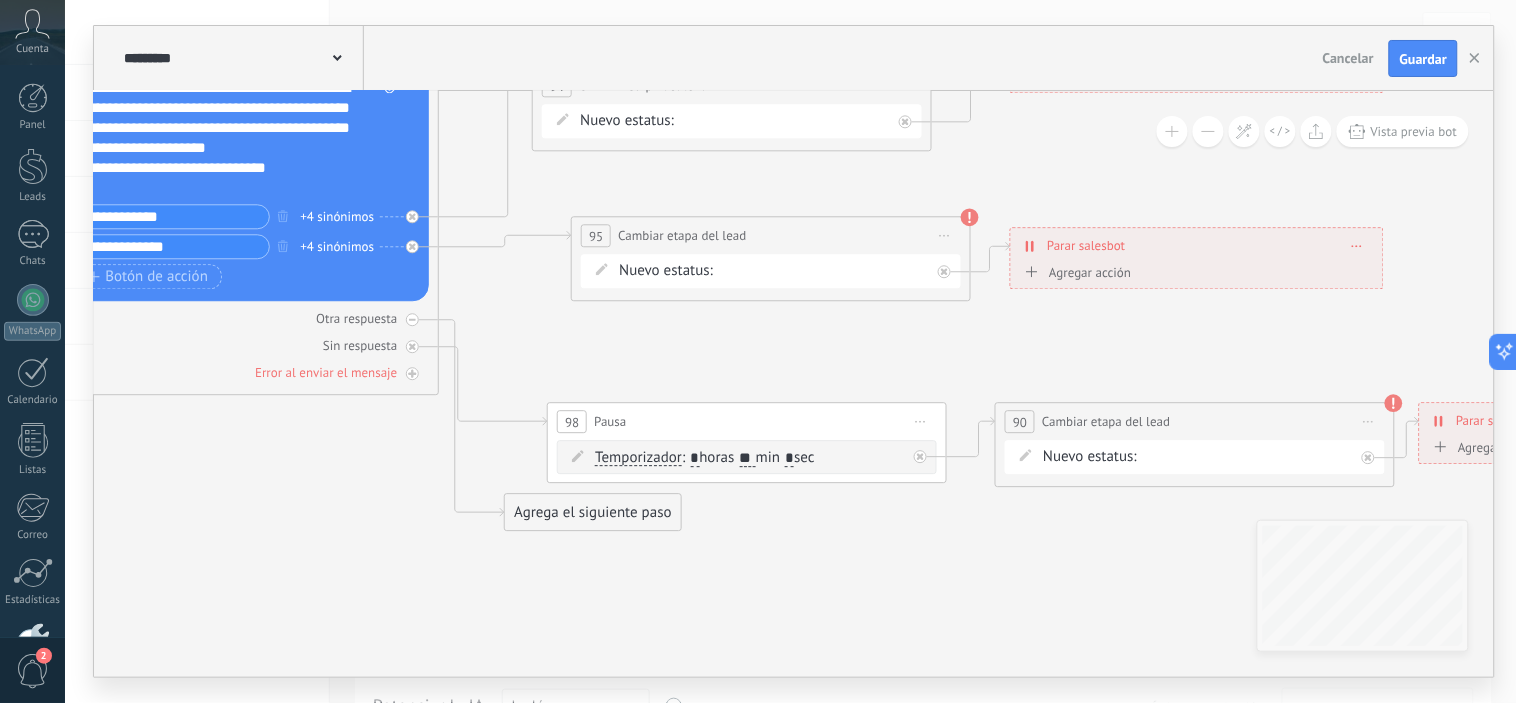 click 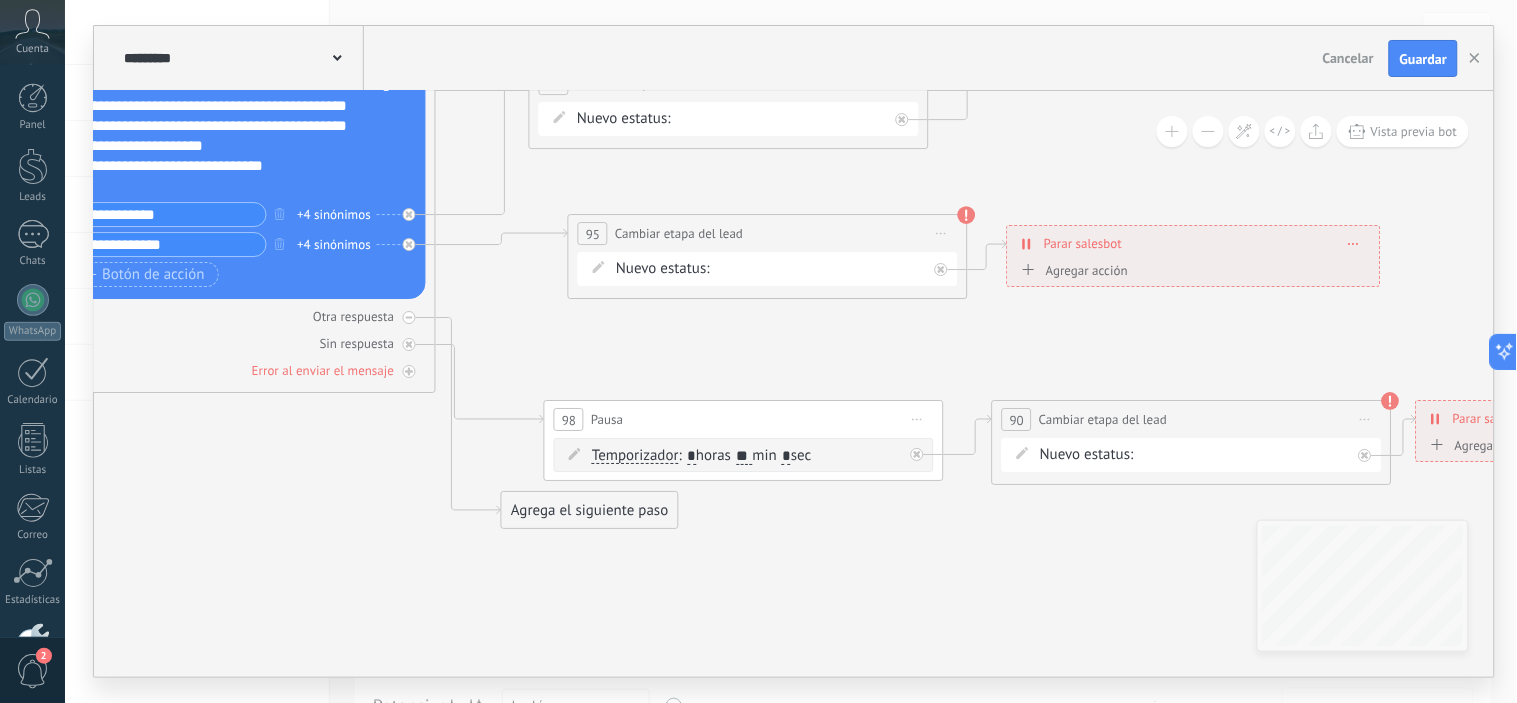 click on "MERCADO PAGO BANCO MACRO REMARKETIN Logrado con éxito Venta Perdido" at bounding box center (0, 0) 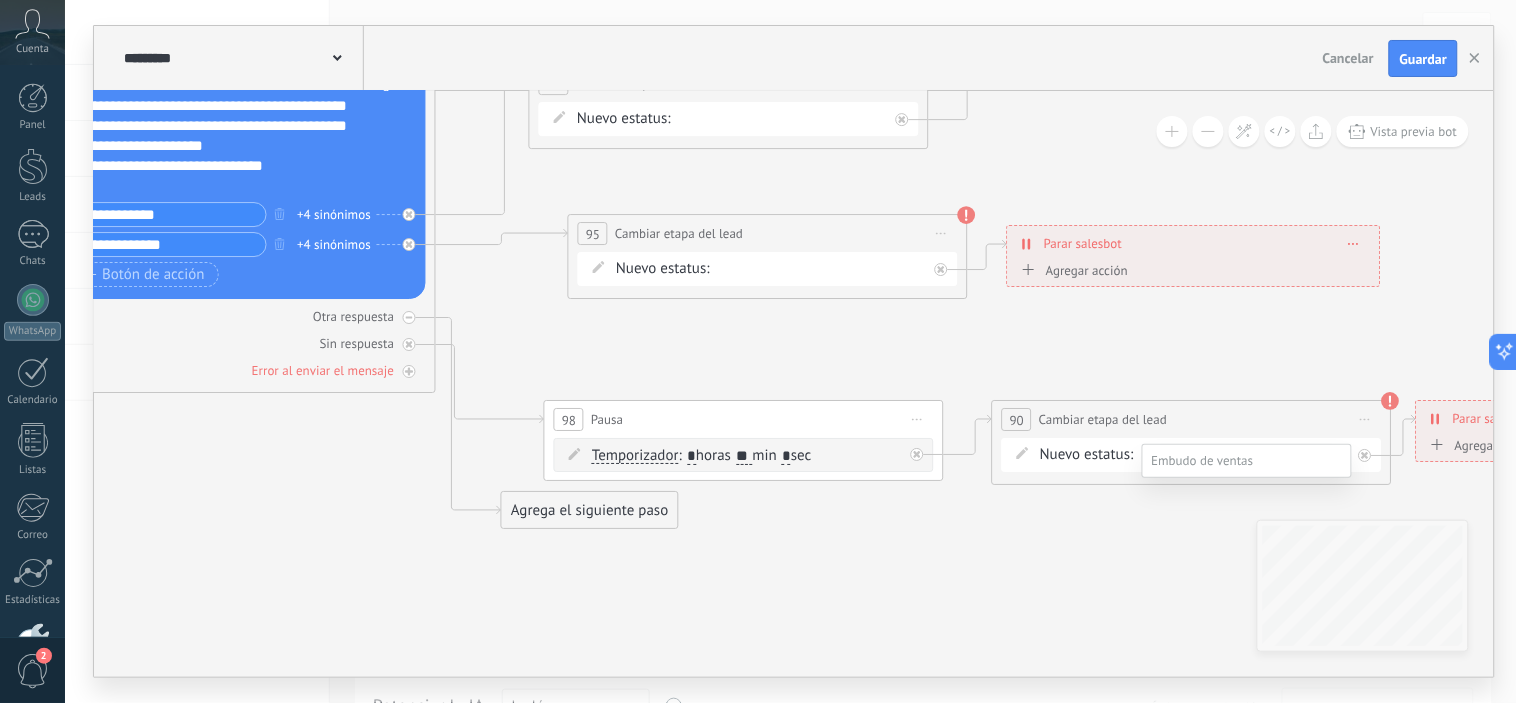 click on "REMARKETIN" at bounding box center [0, 0] 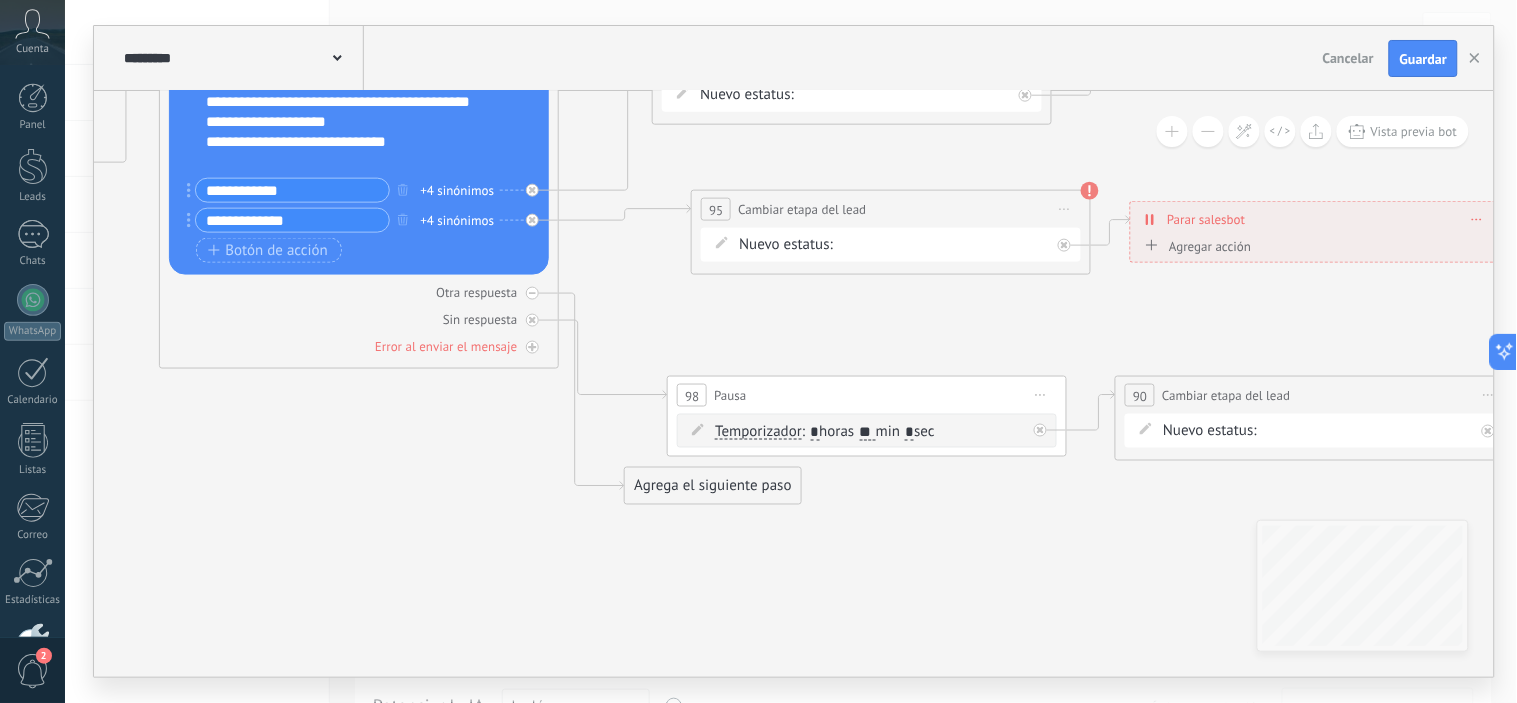 drag, startPoint x: 1178, startPoint y: 520, endPoint x: 1095, endPoint y: 434, distance: 119.519875 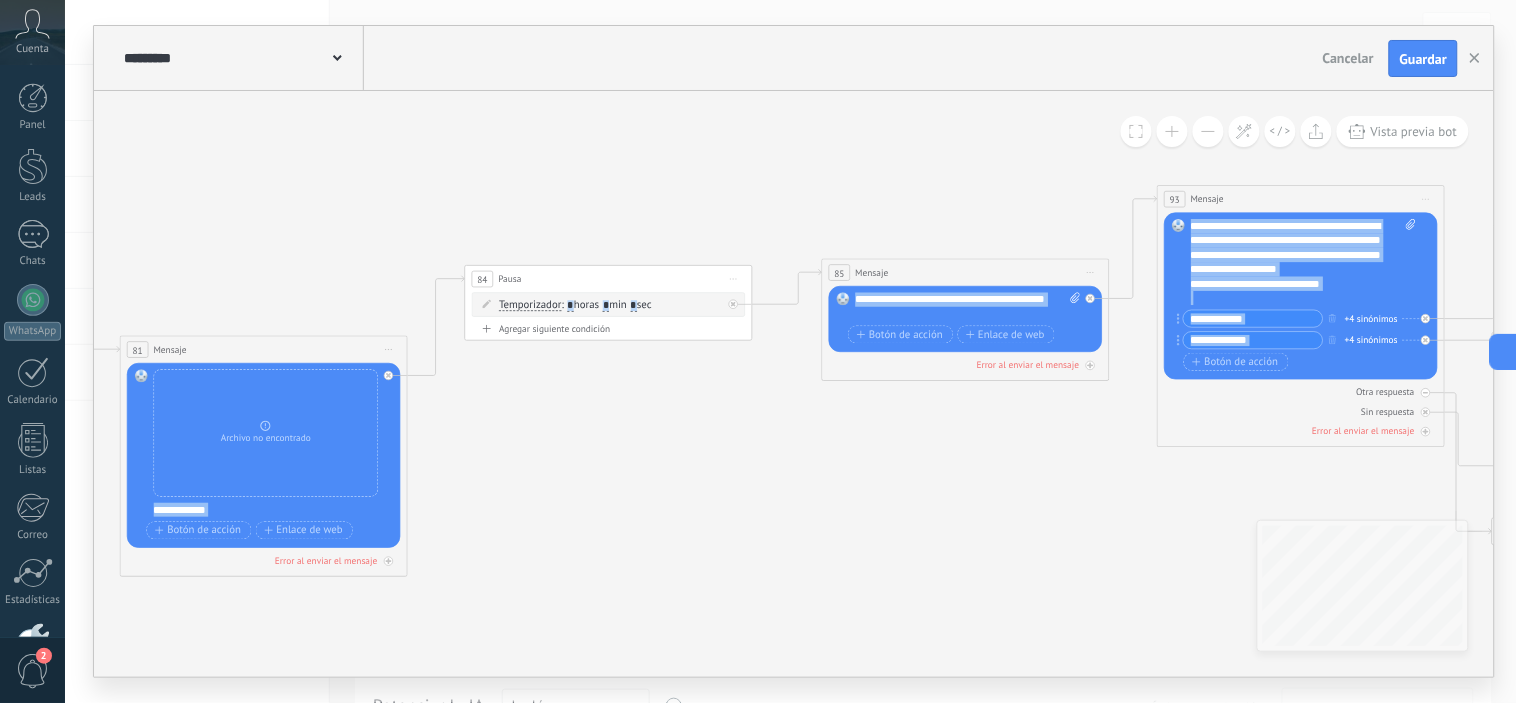 click on "**********" at bounding box center (794, 384) 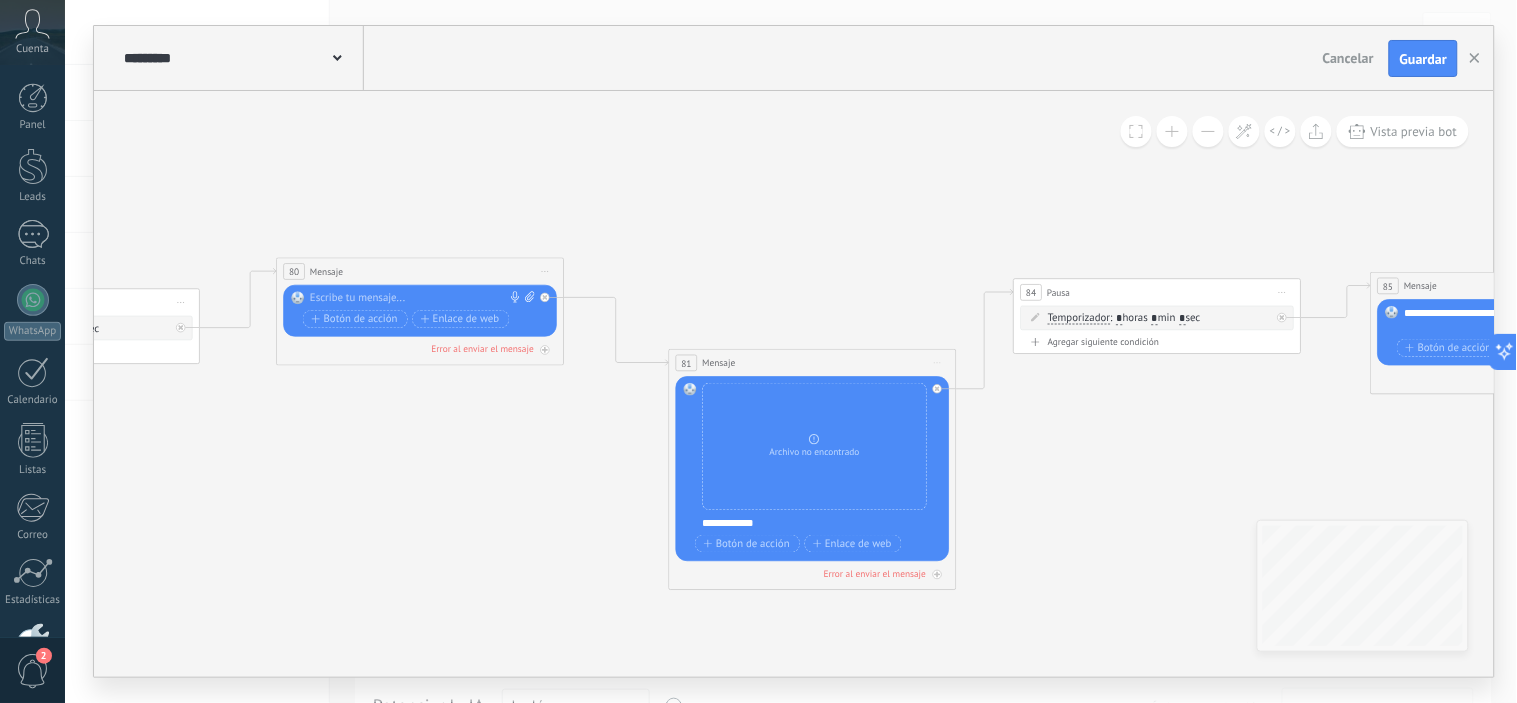 drag, startPoint x: 724, startPoint y: 437, endPoint x: 1085, endPoint y: 455, distance: 361.4485 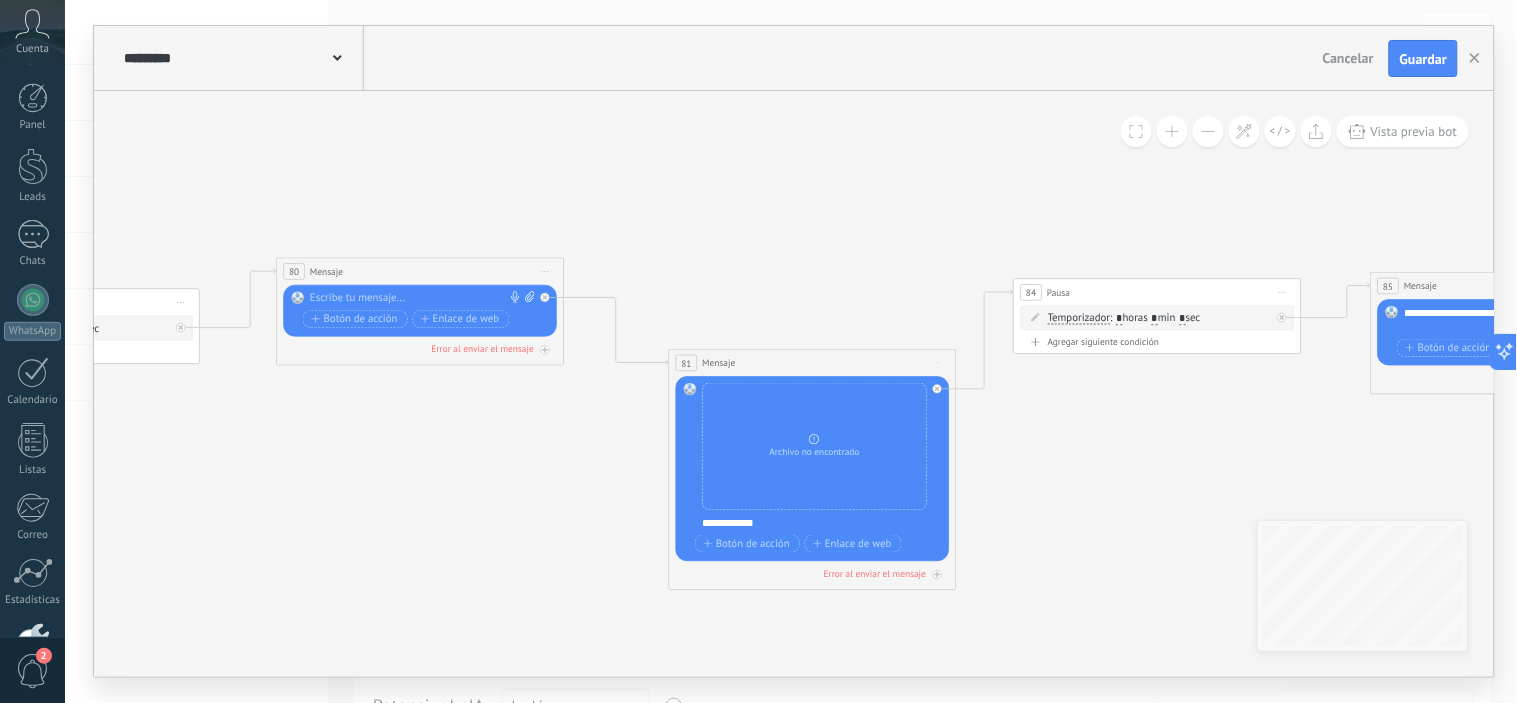 drag, startPoint x: 855, startPoint y: 437, endPoint x: 812, endPoint y: 460, distance: 48.76474 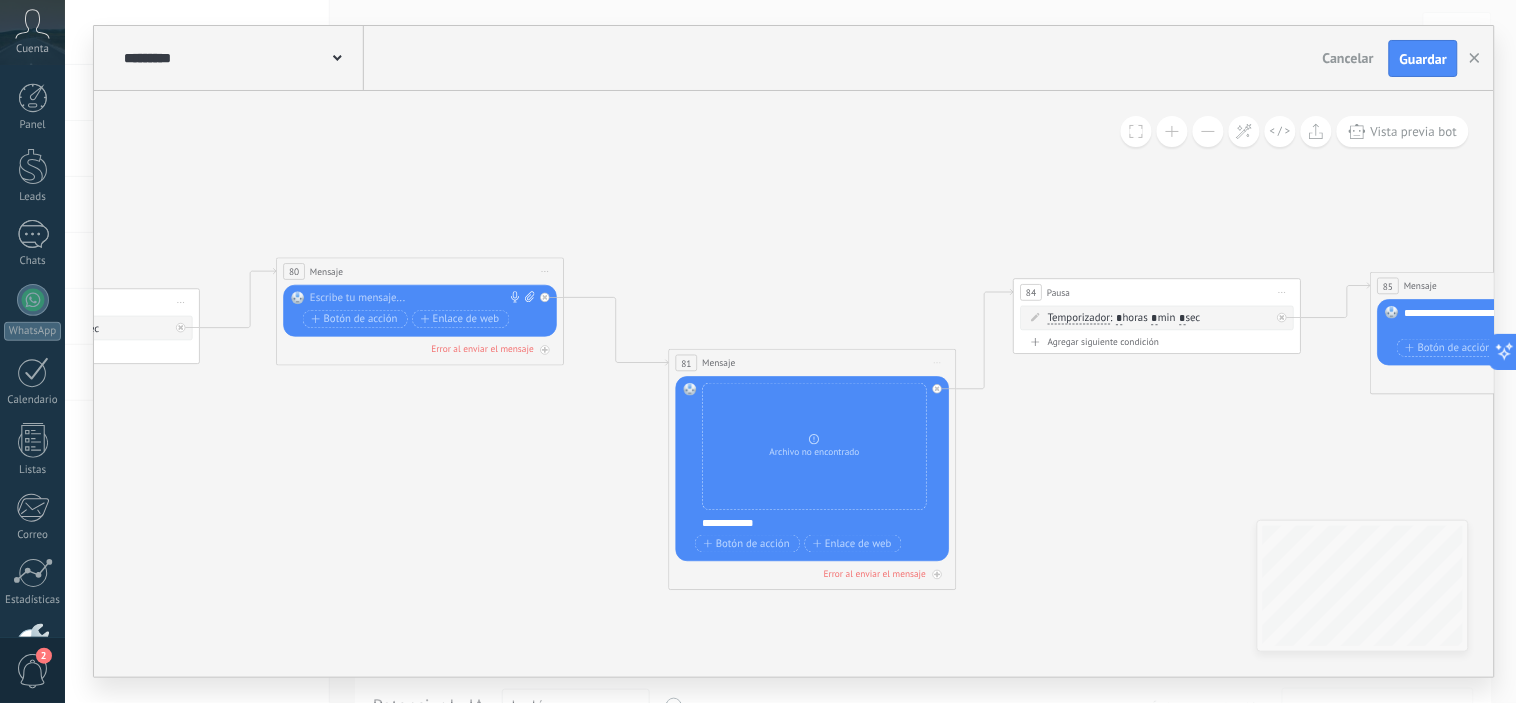 click 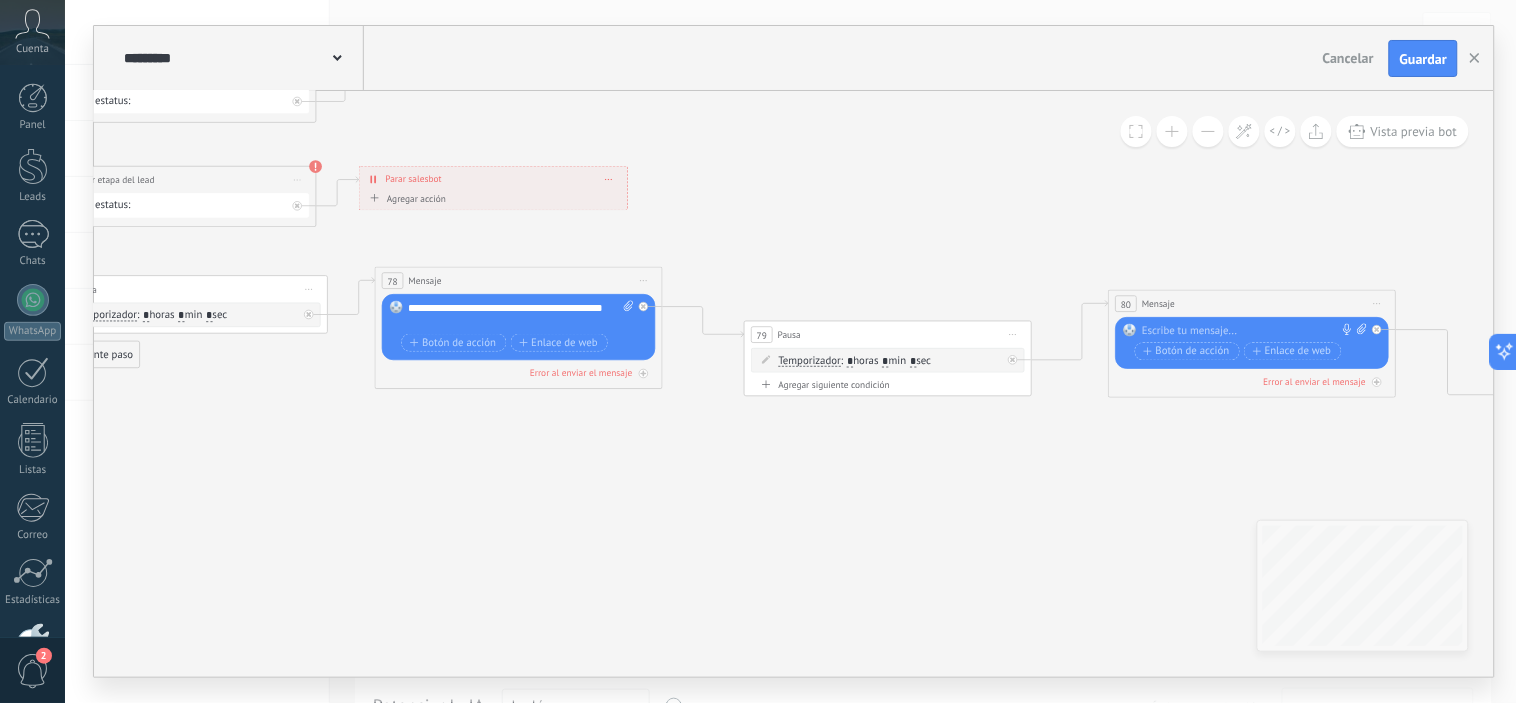 drag, startPoint x: 538, startPoint y: 460, endPoint x: 1360, endPoint y: 487, distance: 822.4433 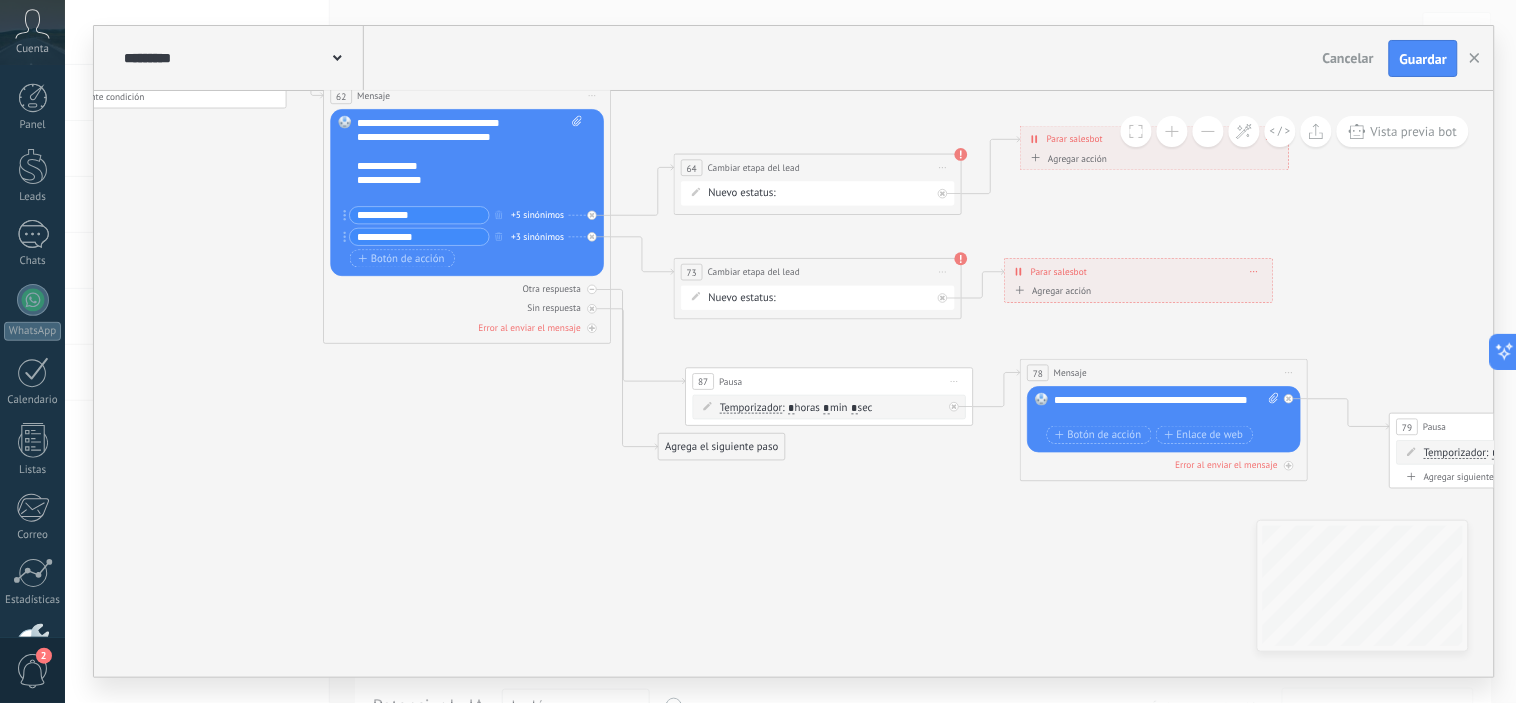 drag, startPoint x: 664, startPoint y: 448, endPoint x: 1247, endPoint y: 505, distance: 585.77985 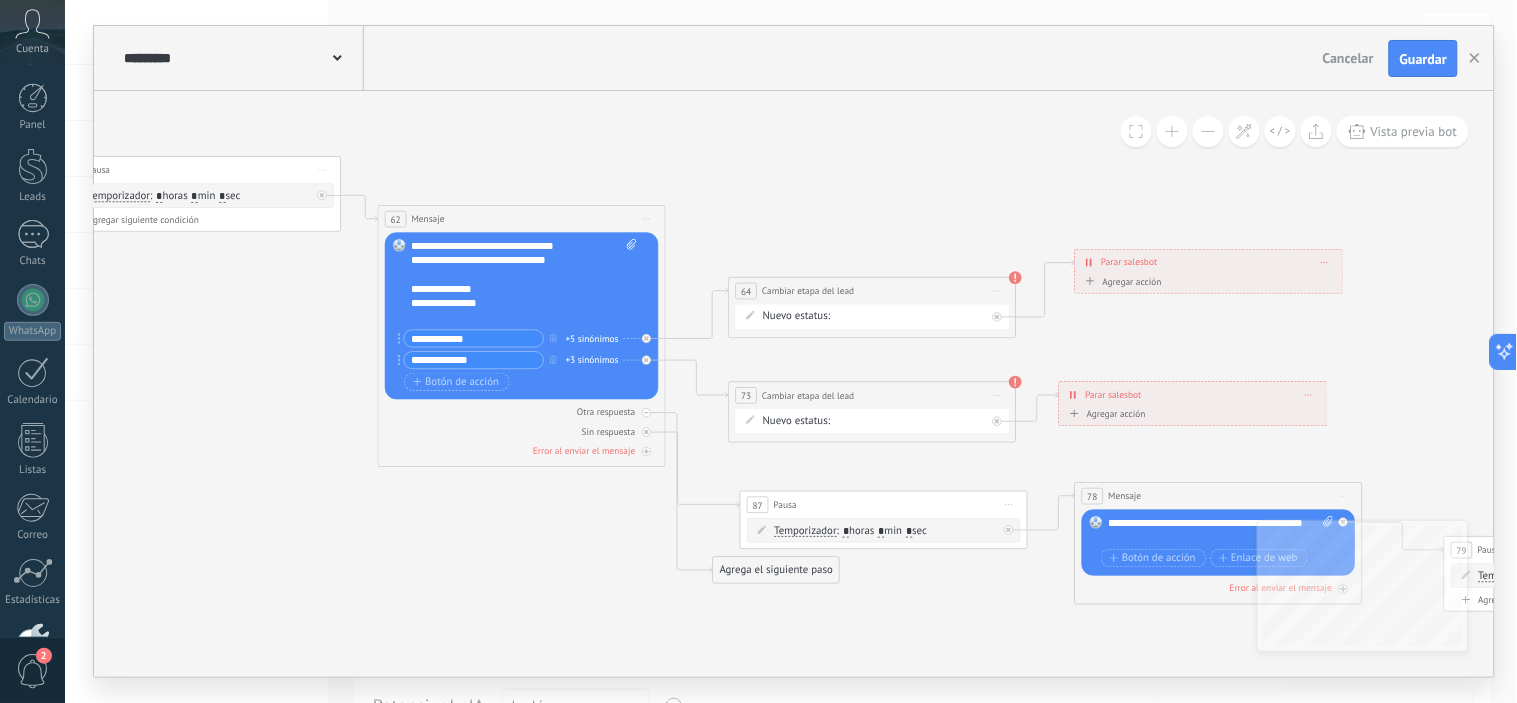 drag, startPoint x: 552, startPoint y: 368, endPoint x: 606, endPoint y: 492, distance: 135.24792 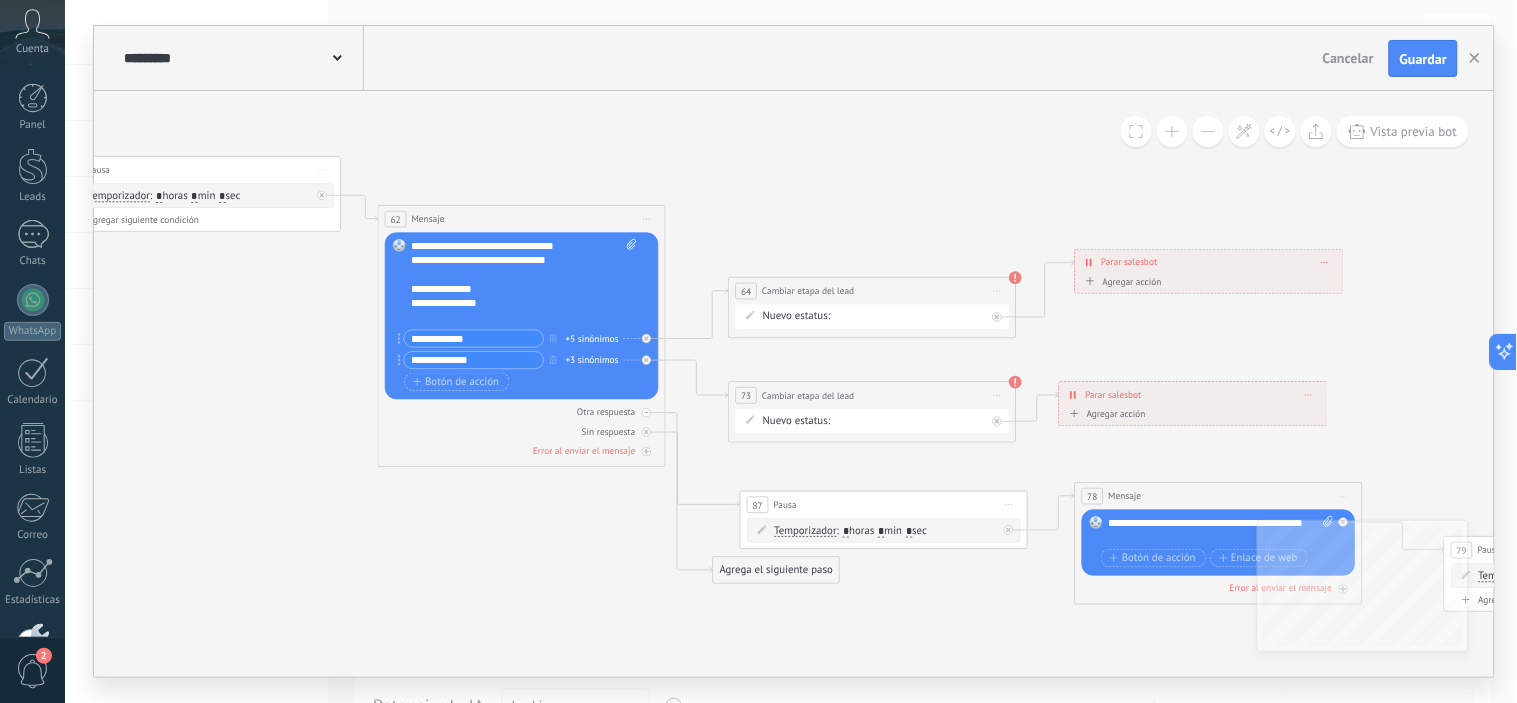 type on "**********" 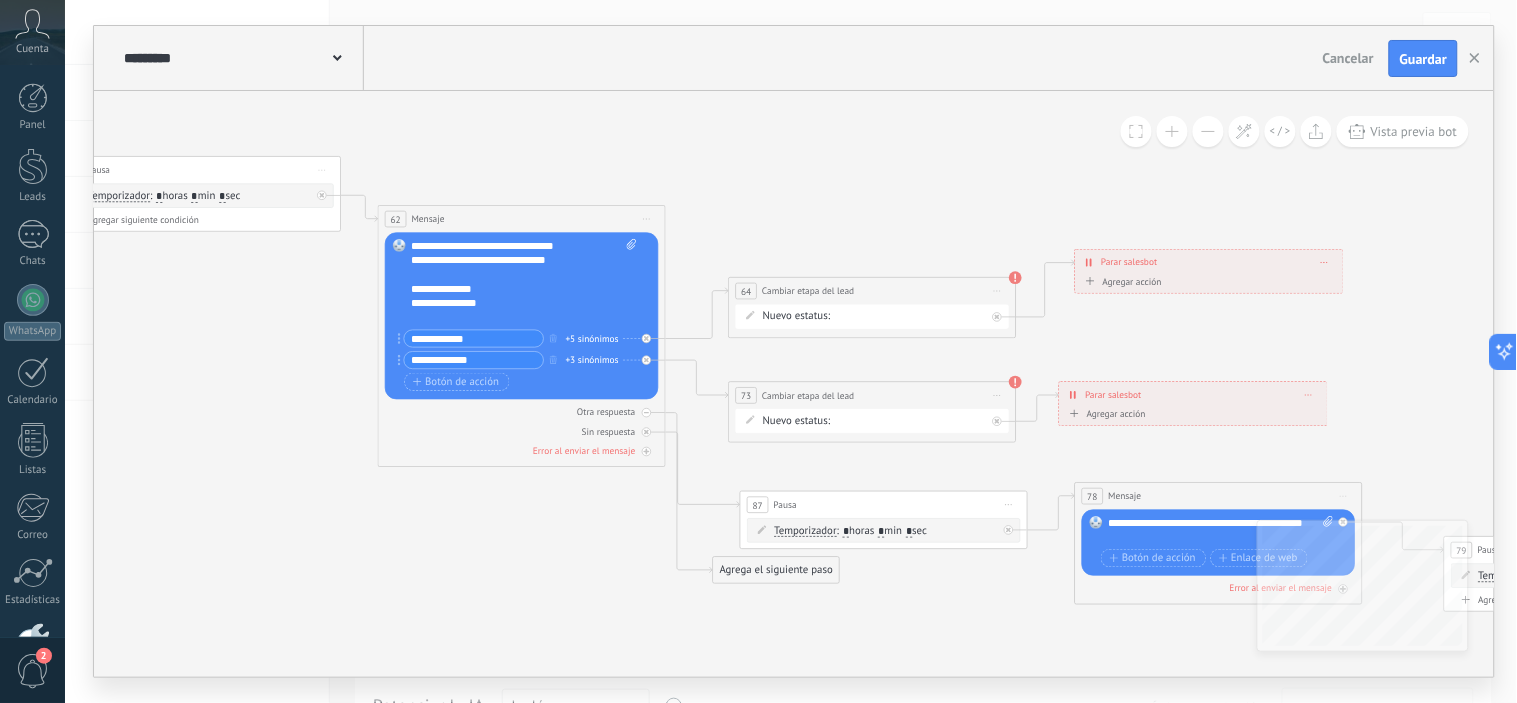 type on "**********" 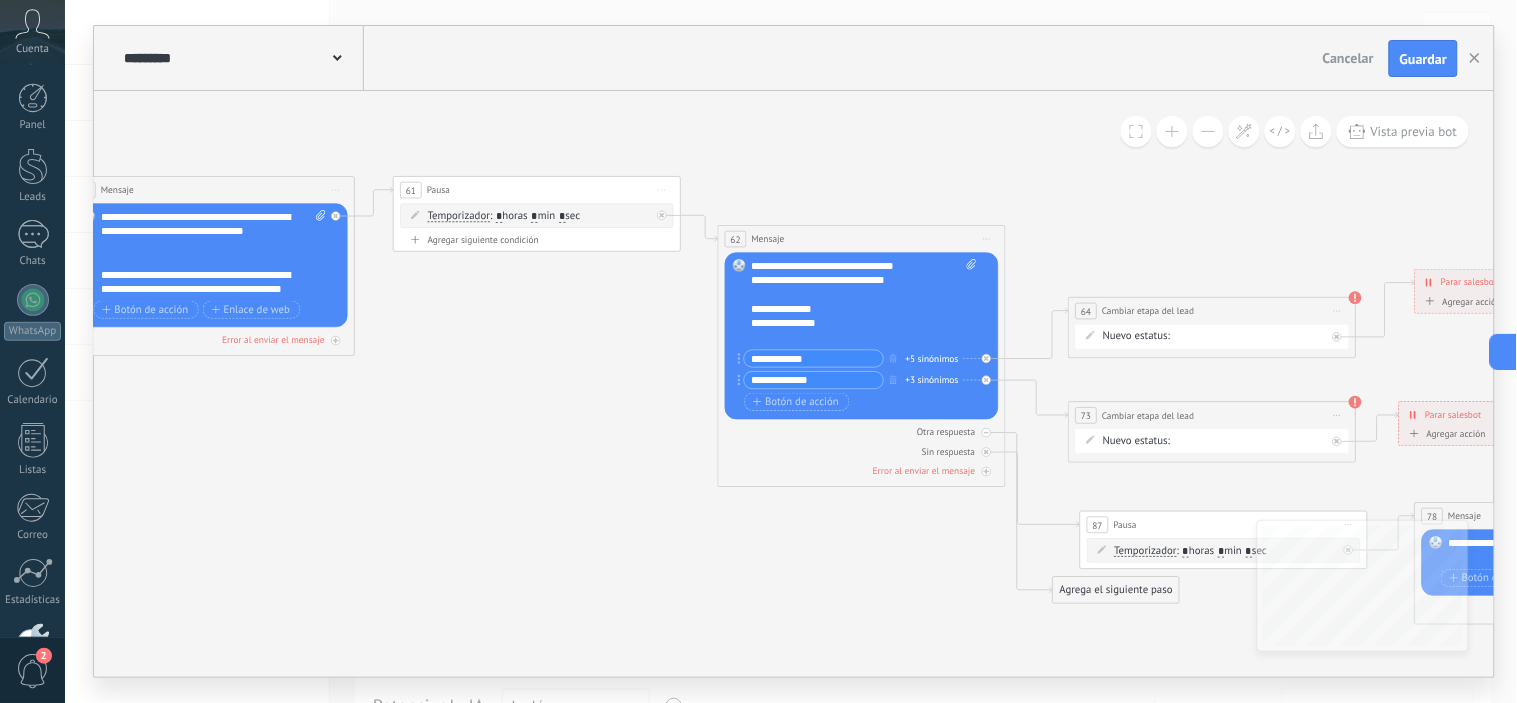 drag, startPoint x: 918, startPoint y: 165, endPoint x: 1190, endPoint y: 183, distance: 272.59494 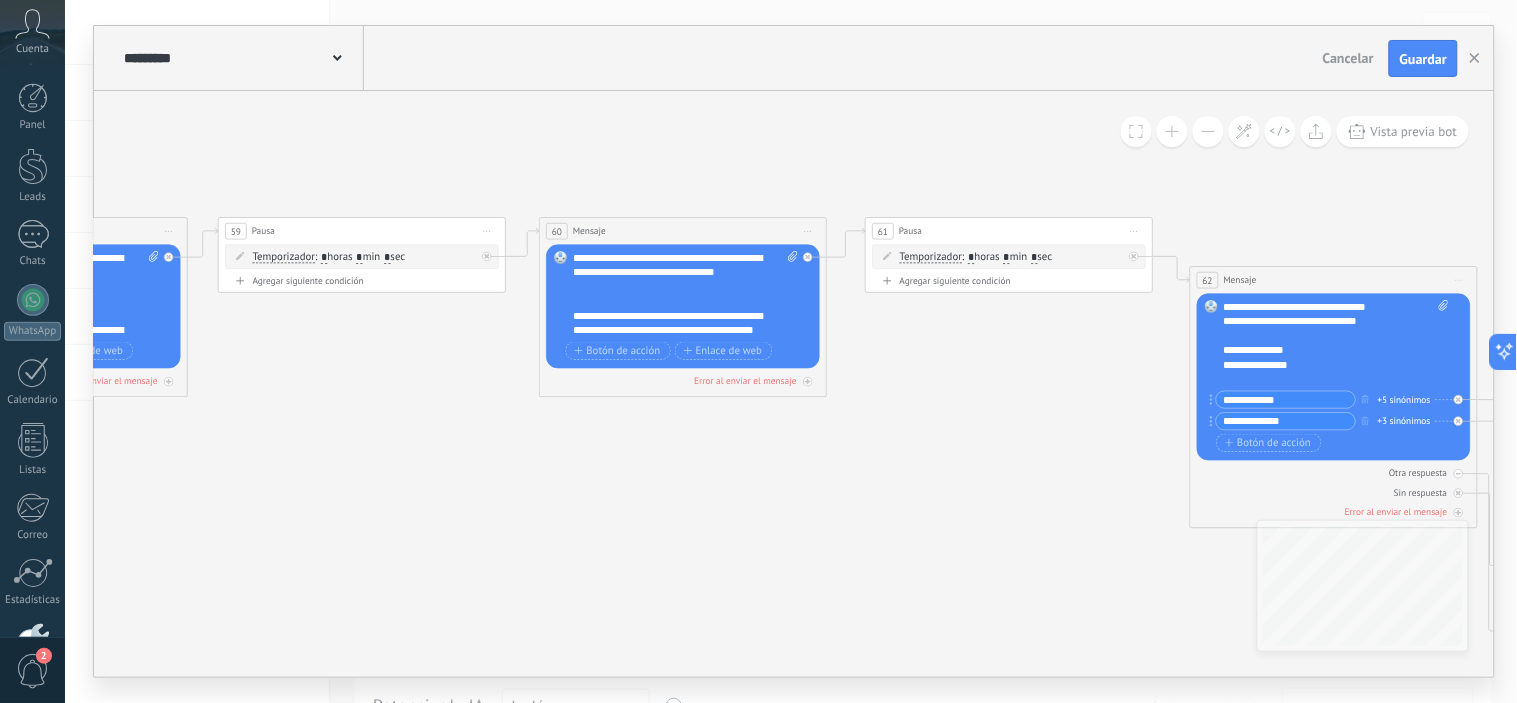 drag, startPoint x: 600, startPoint y: 556, endPoint x: 904, endPoint y: 555, distance: 304.00165 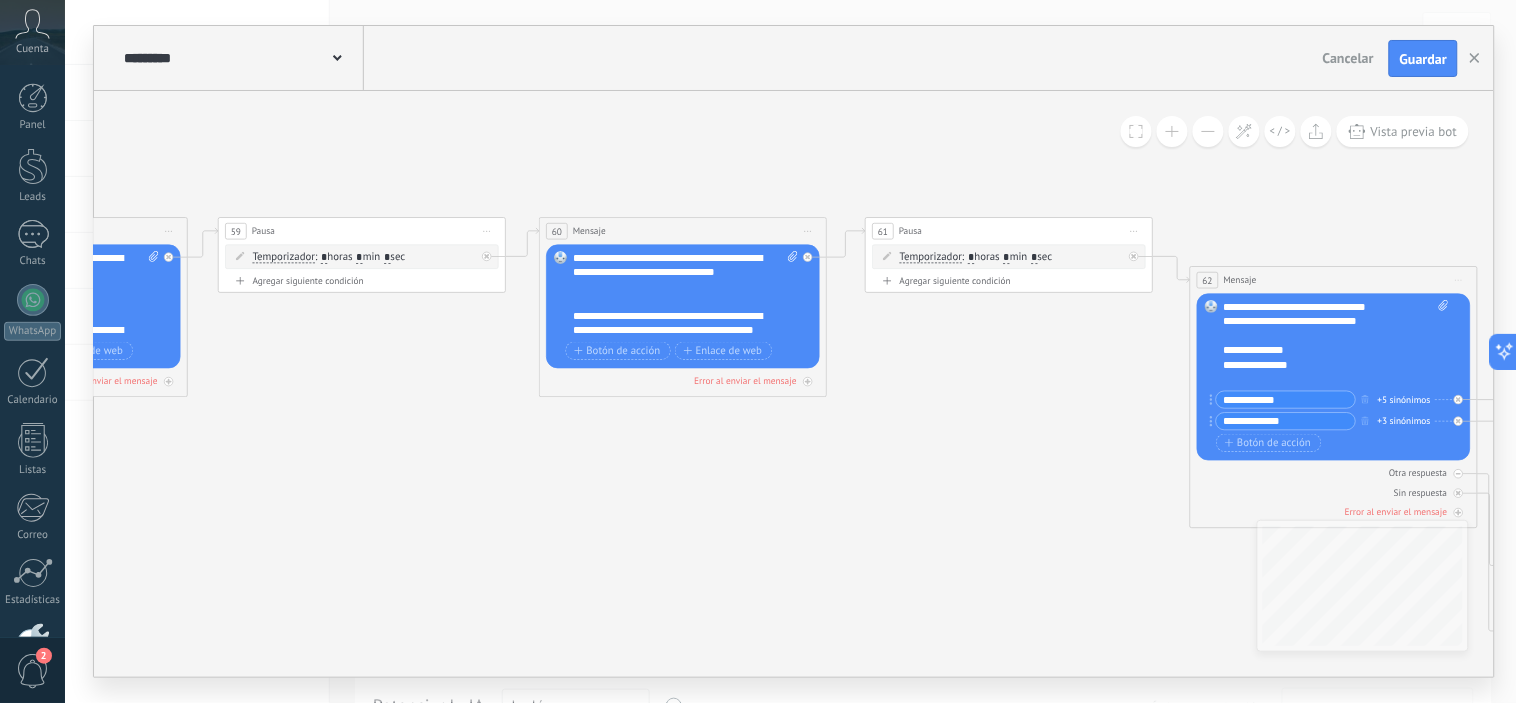 click 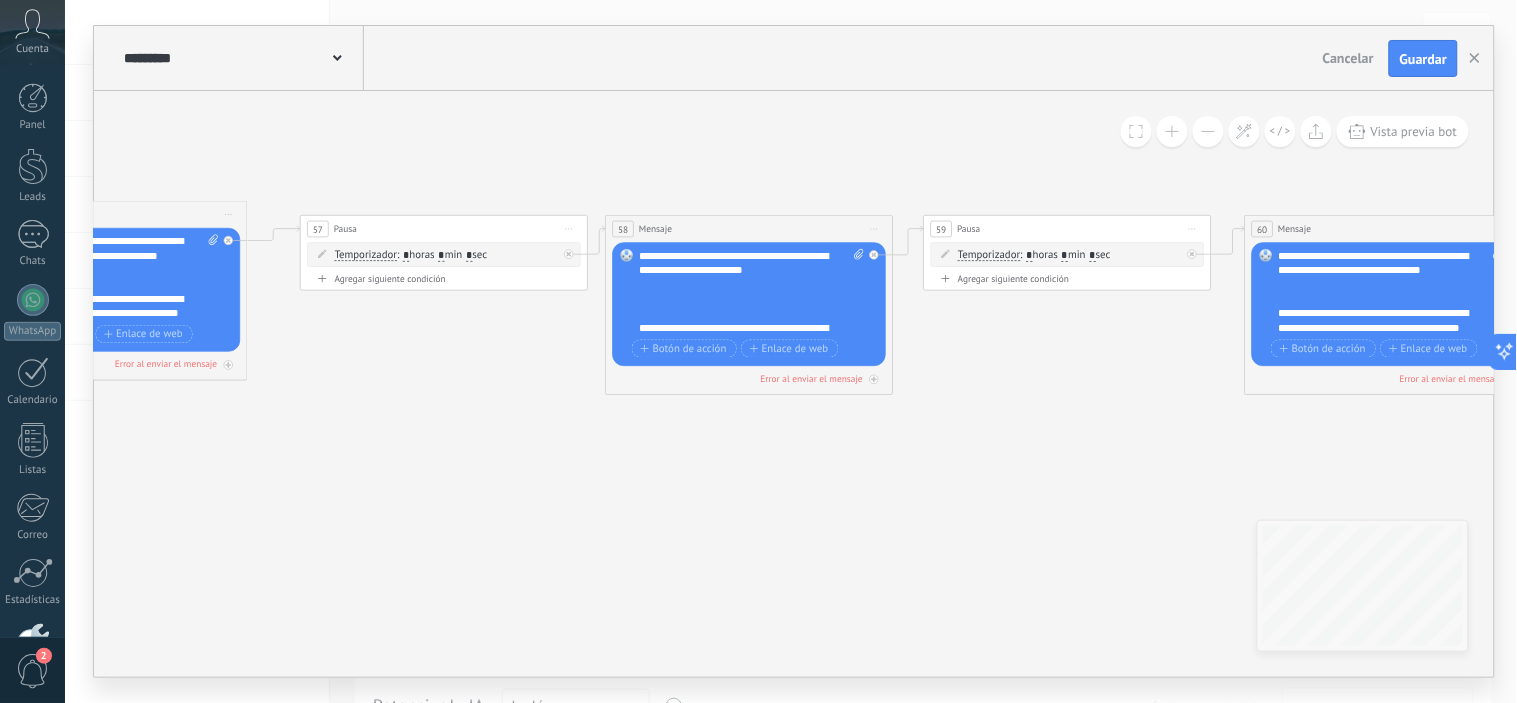 drag, startPoint x: 373, startPoint y: 533, endPoint x: 1018, endPoint y: 527, distance: 645.0279 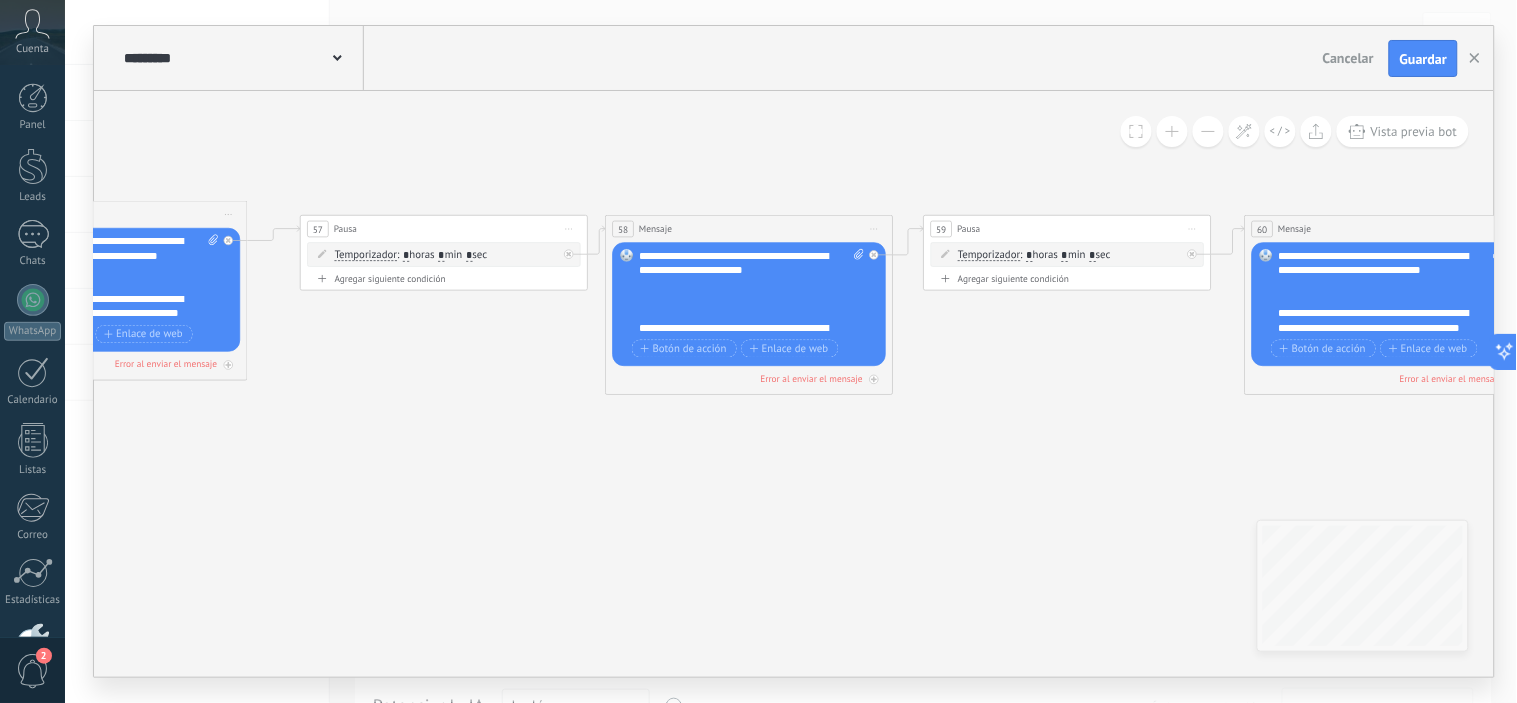 click 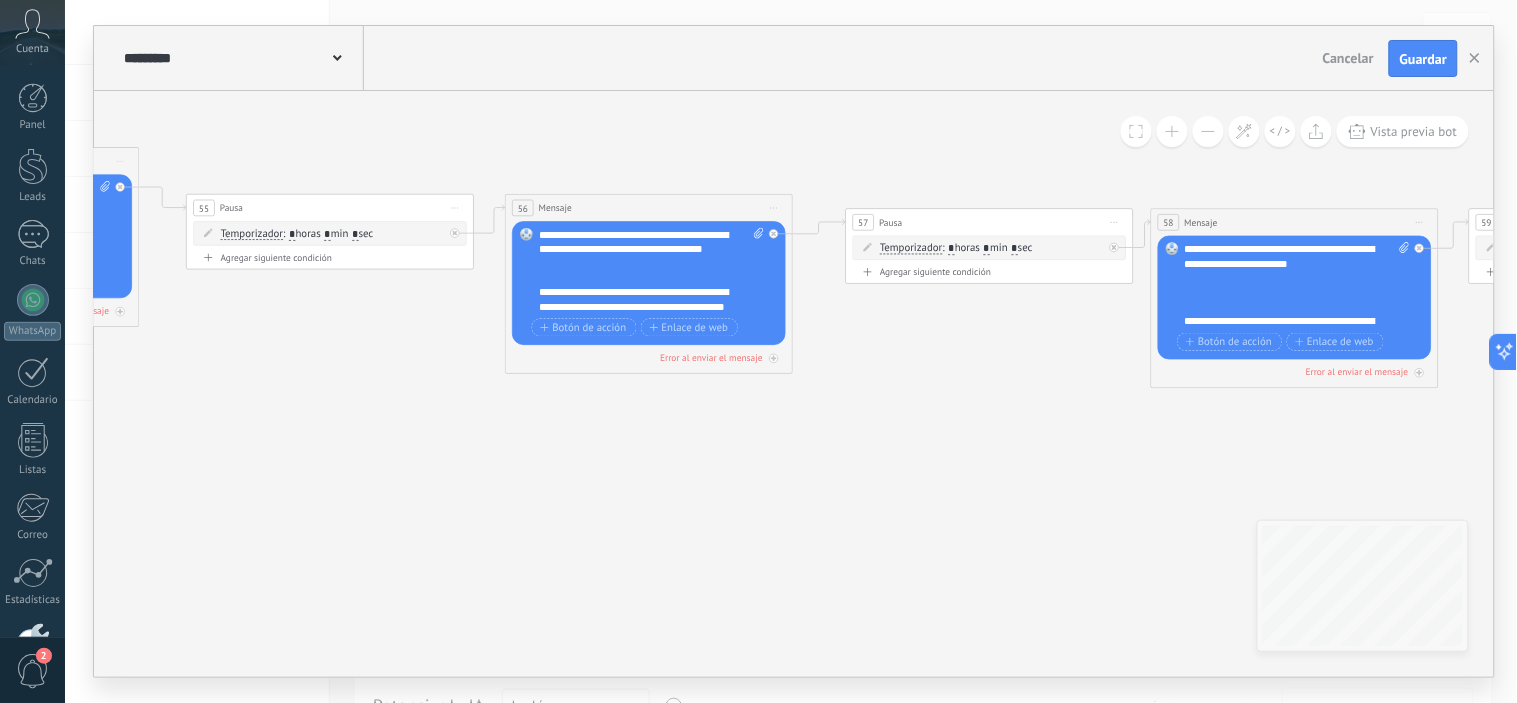 drag, startPoint x: 570, startPoint y: 525, endPoint x: 615, endPoint y: 514, distance: 46.32494 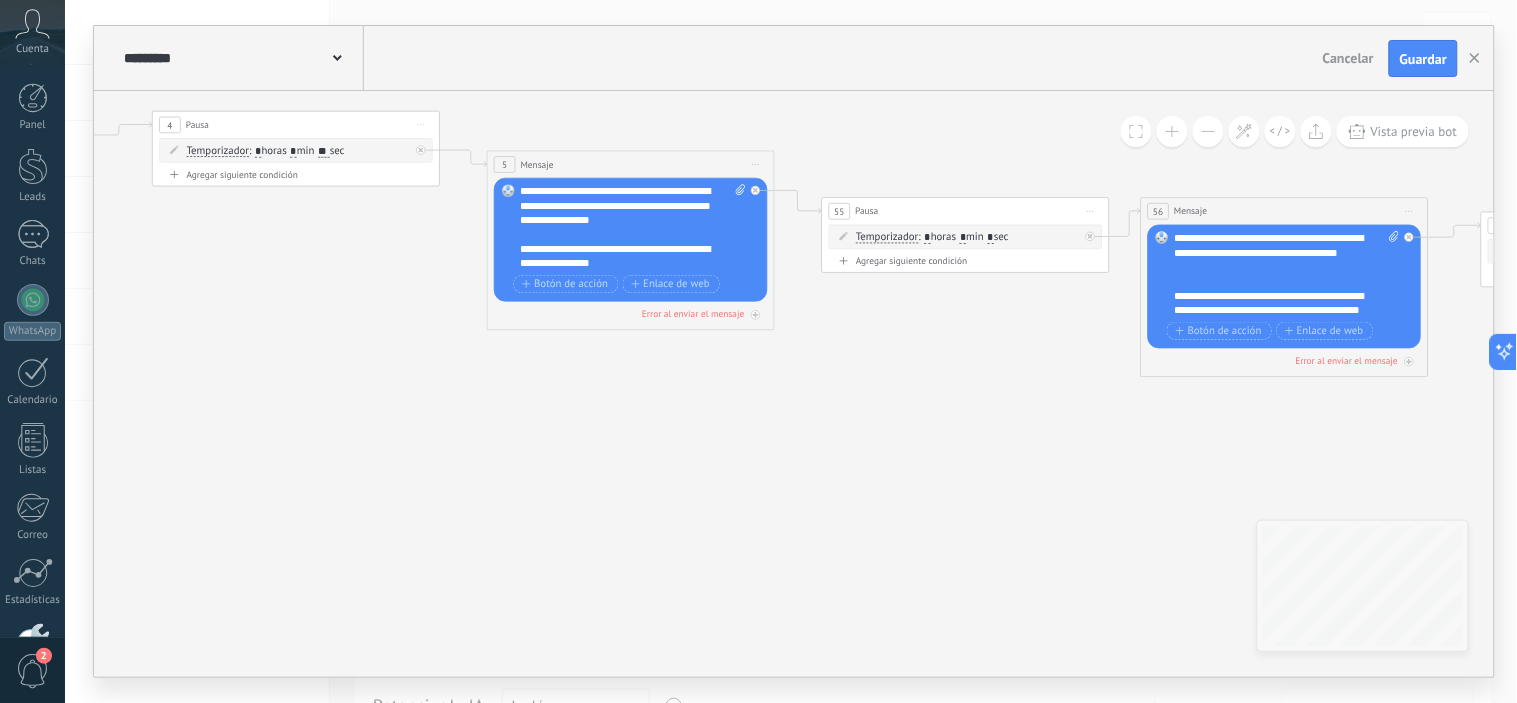 drag, startPoint x: 550, startPoint y: 507, endPoint x: 1011, endPoint y: 491, distance: 461.2776 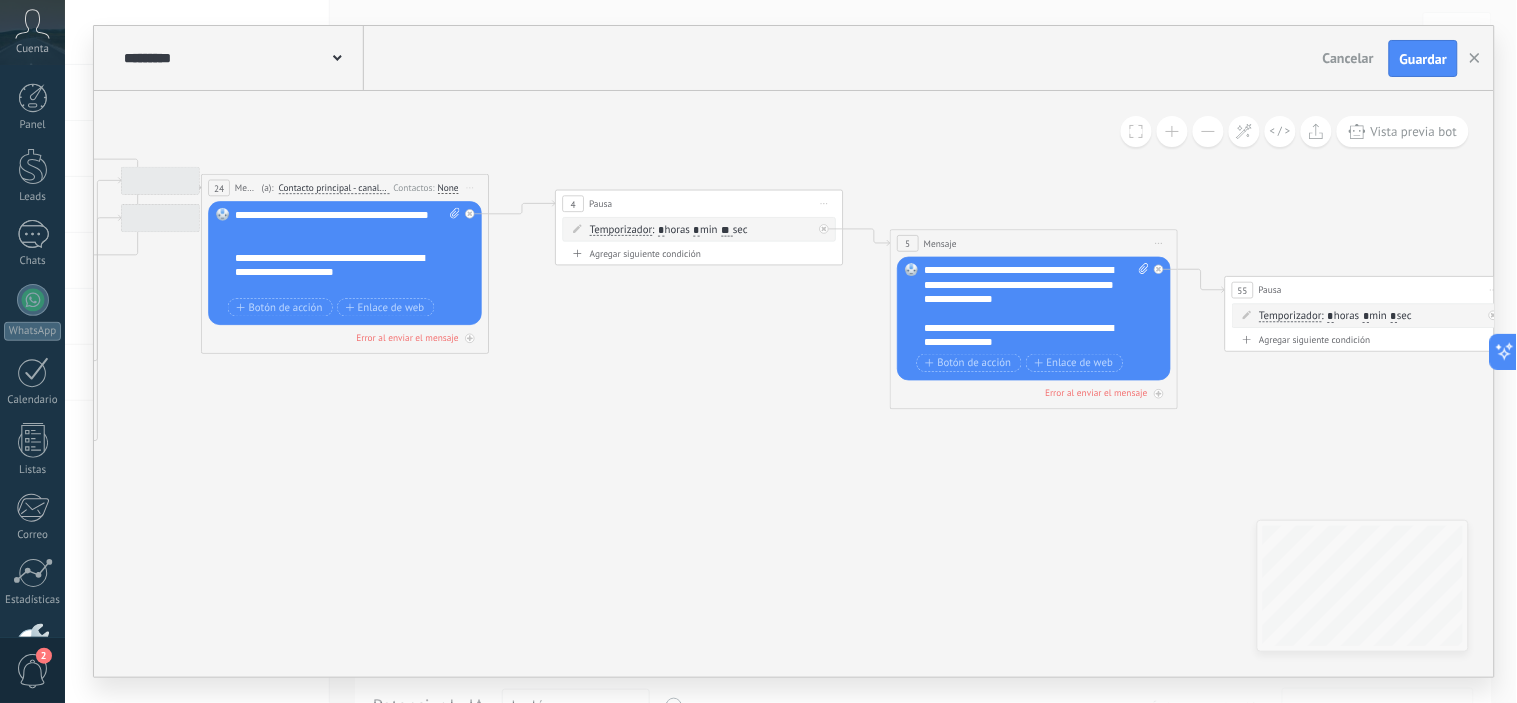 drag, startPoint x: 727, startPoint y: 455, endPoint x: 1161, endPoint y: 534, distance: 441.1315 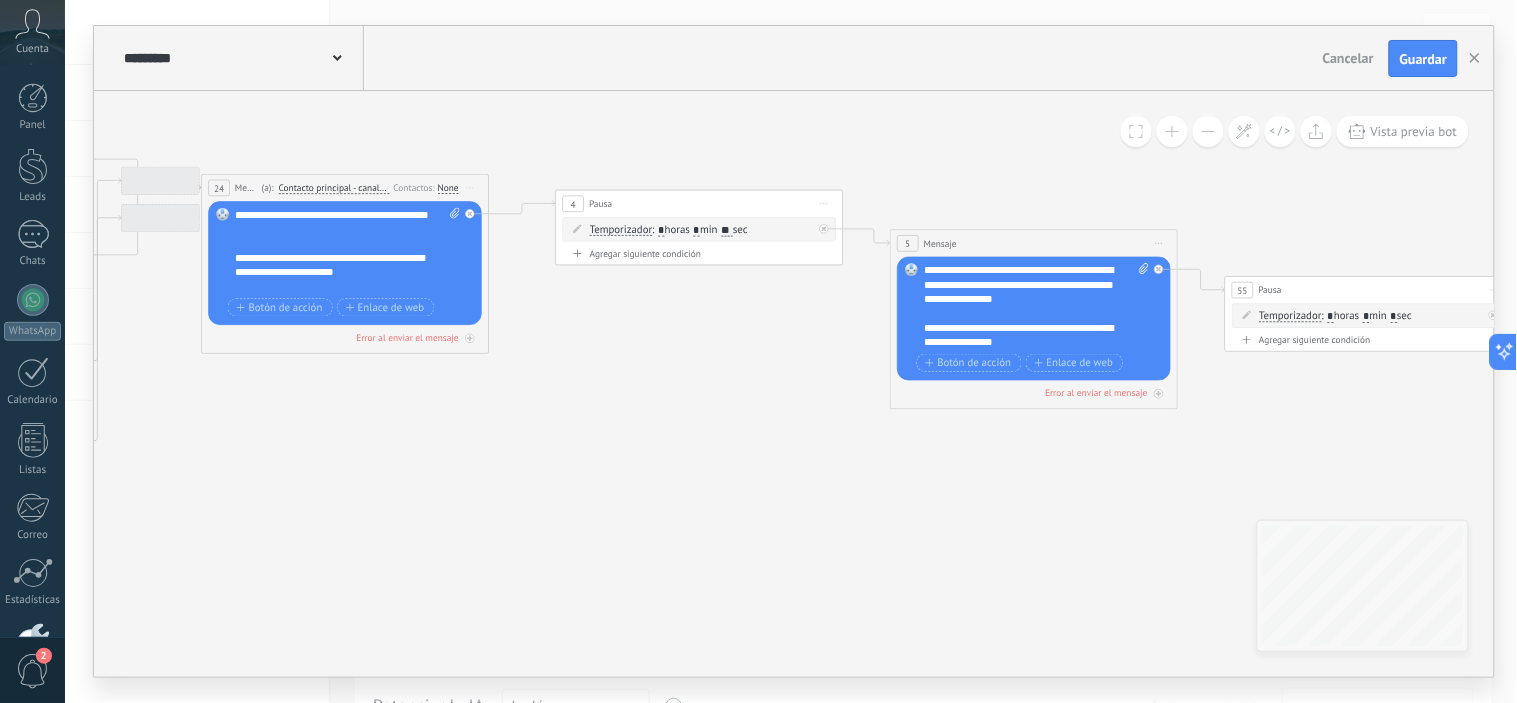 click 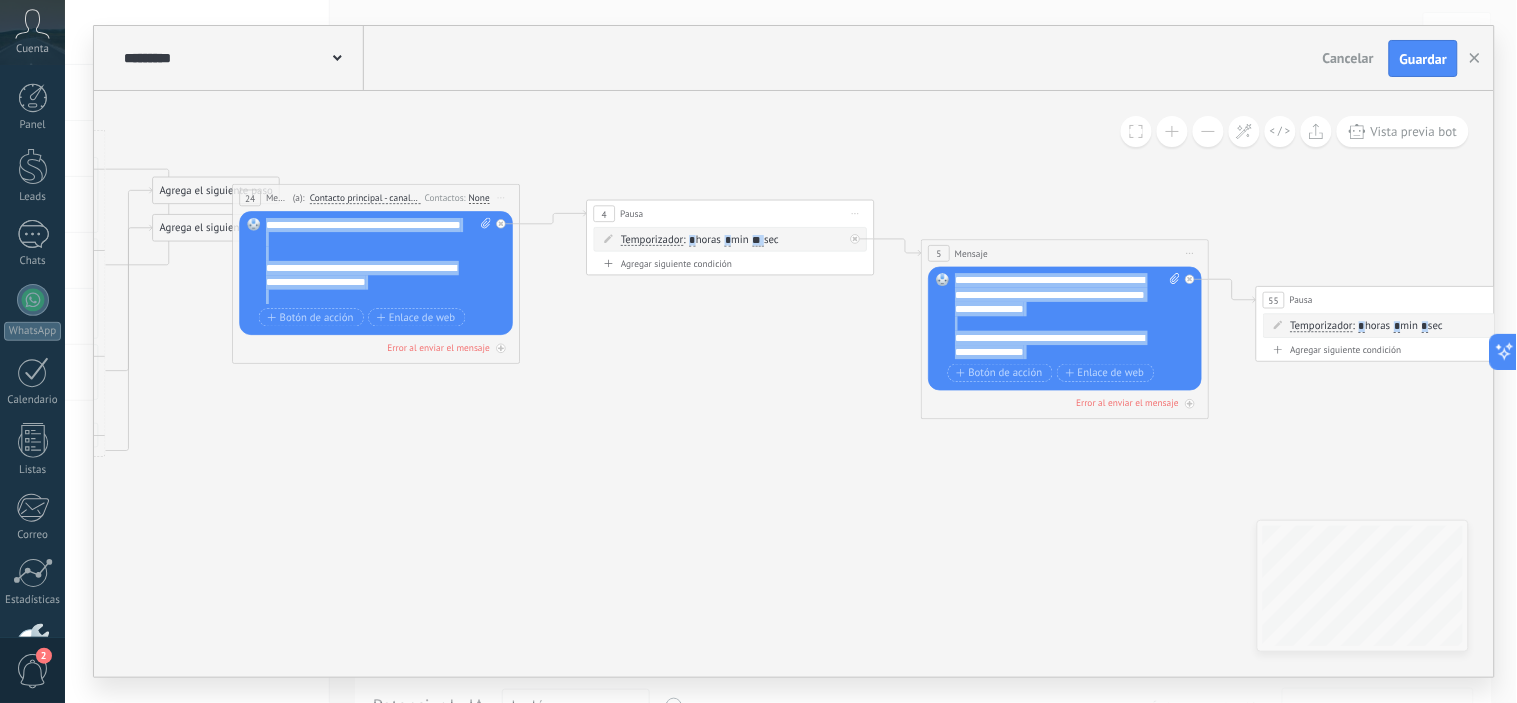 click on "**********" at bounding box center (794, 384) 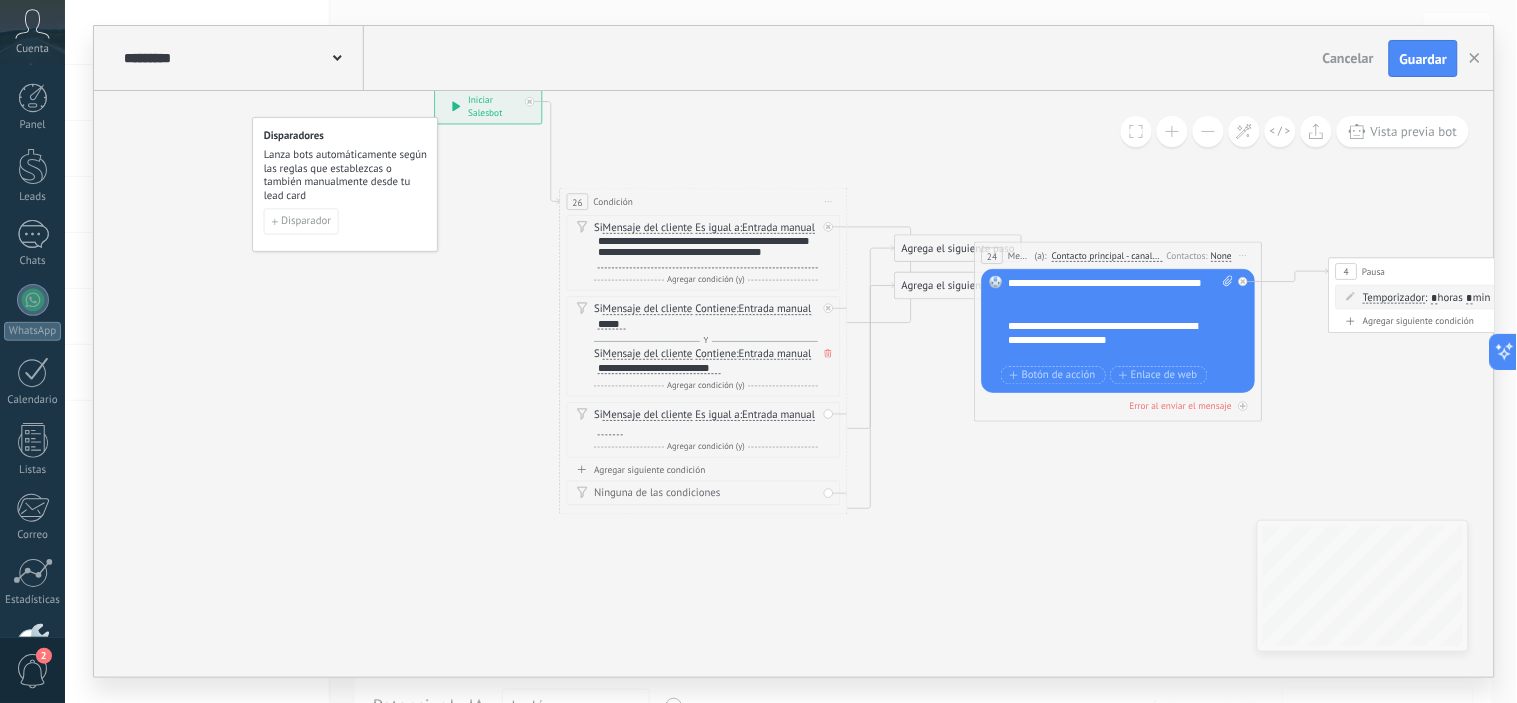drag, startPoint x: 911, startPoint y: 551, endPoint x: 1166, endPoint y: 560, distance: 255.15877 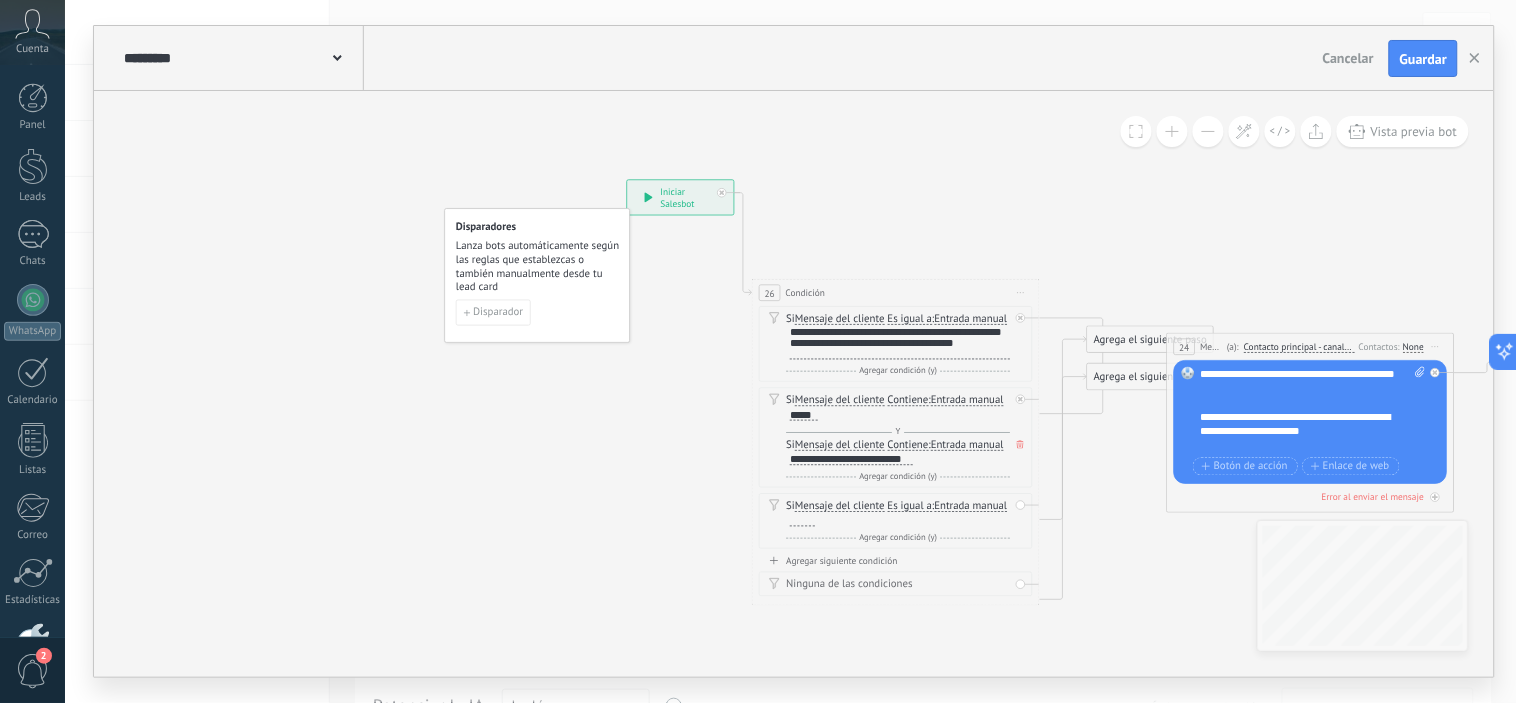 drag, startPoint x: 368, startPoint y: 381, endPoint x: 561, endPoint y: 472, distance: 213.3776 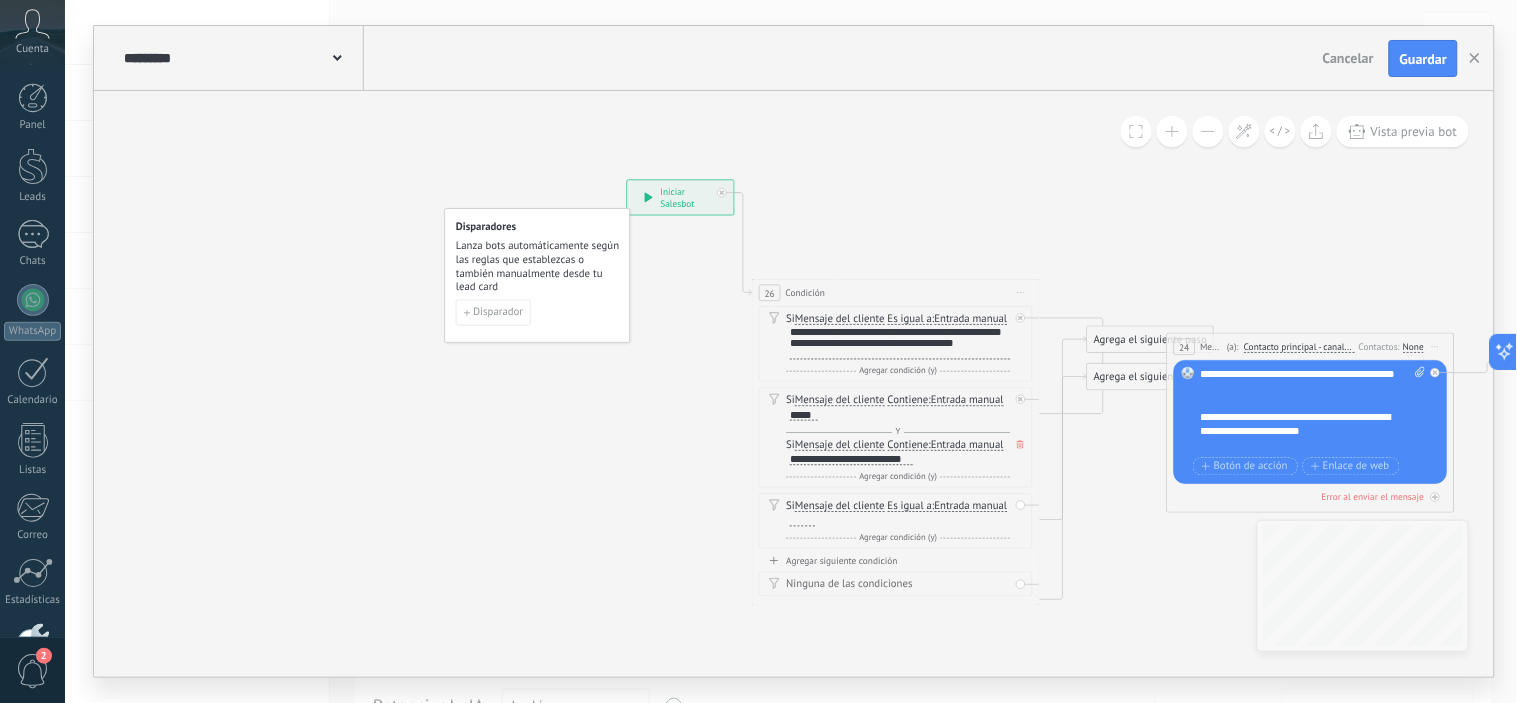 click at bounding box center (337, 56) 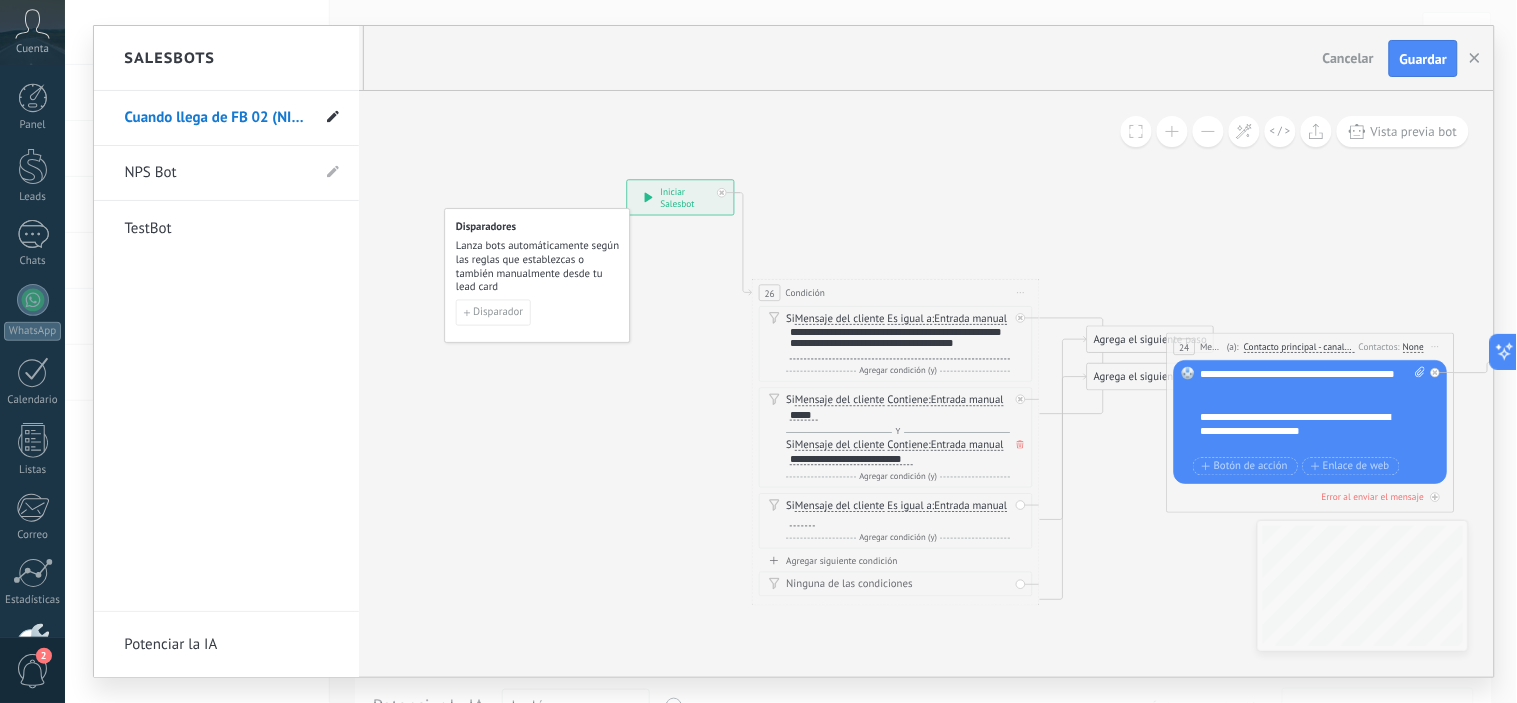 click 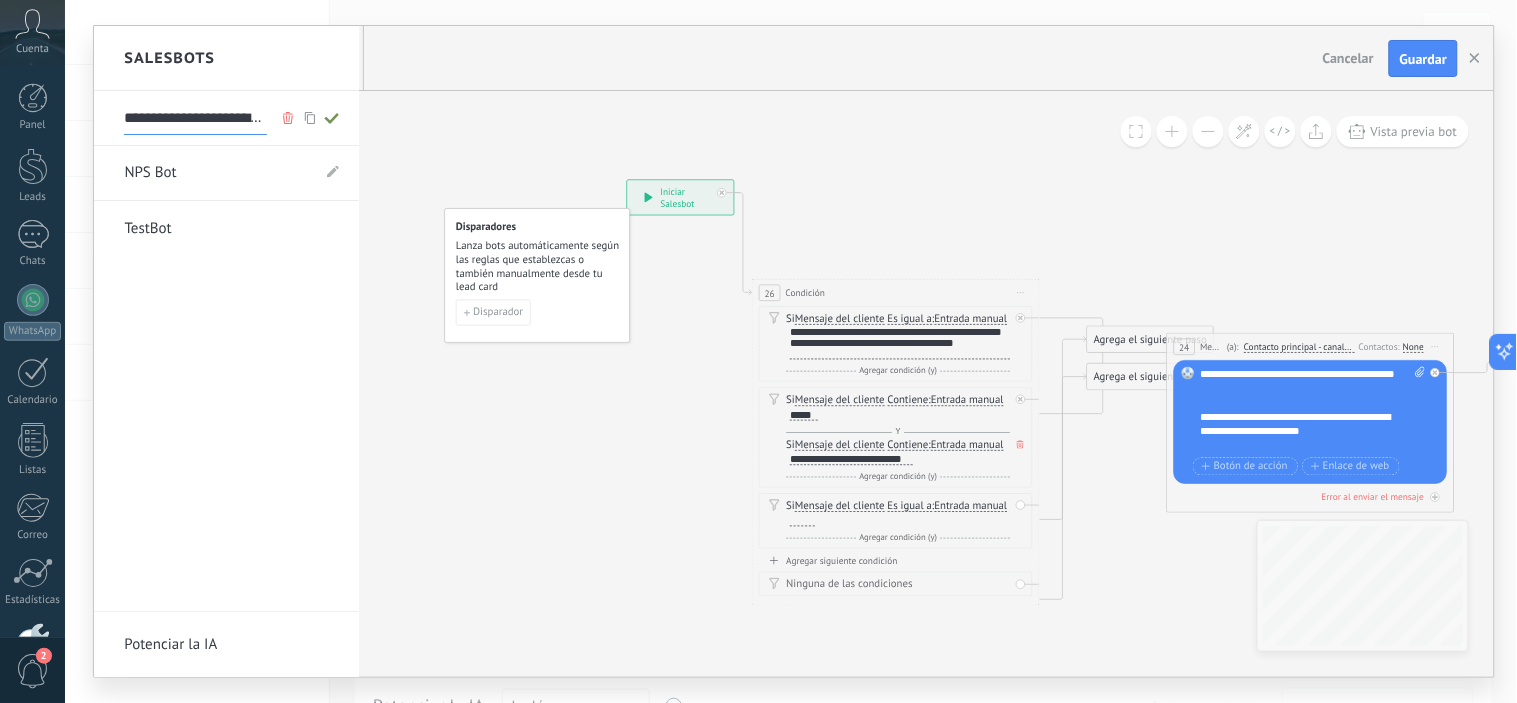 click on "**********" at bounding box center [195, 119] 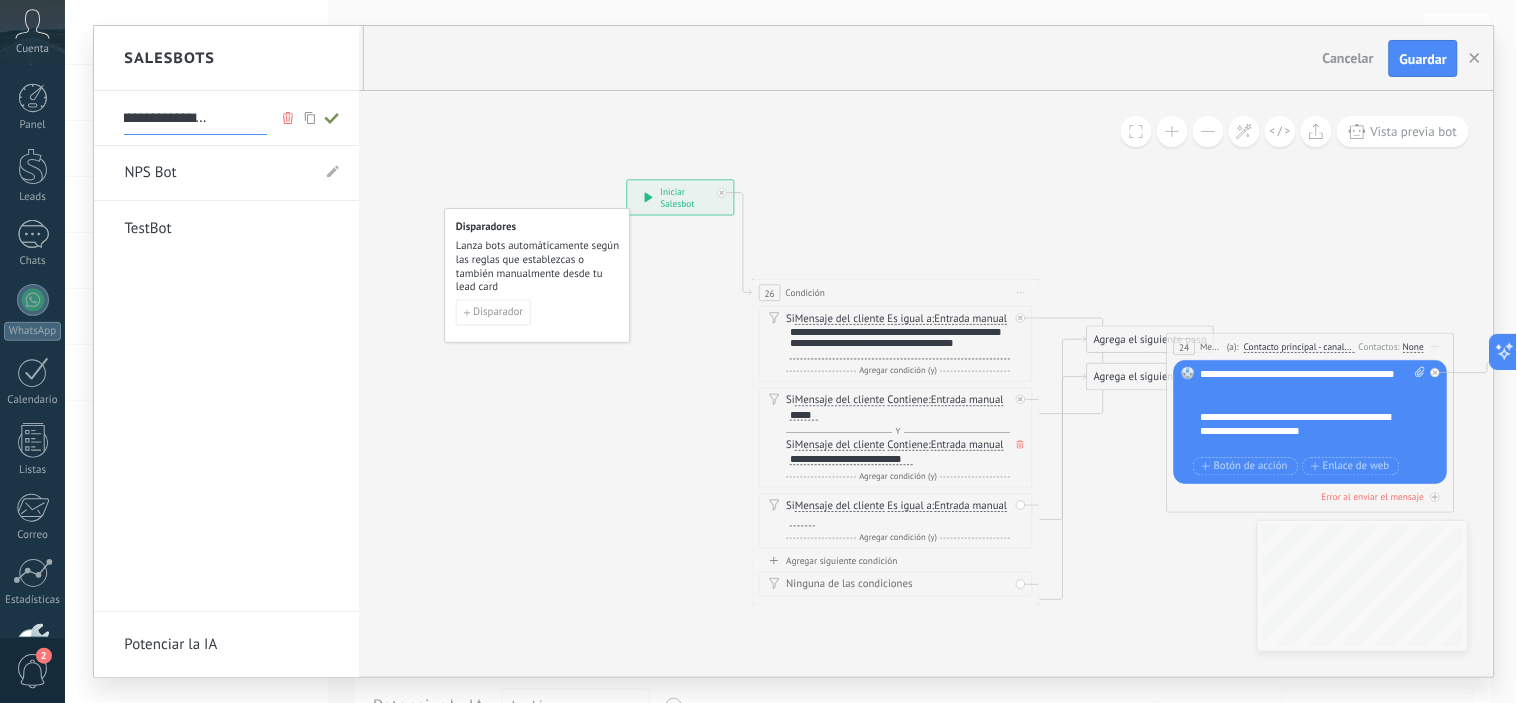 scroll, scrollTop: 0, scrollLeft: 68, axis: horizontal 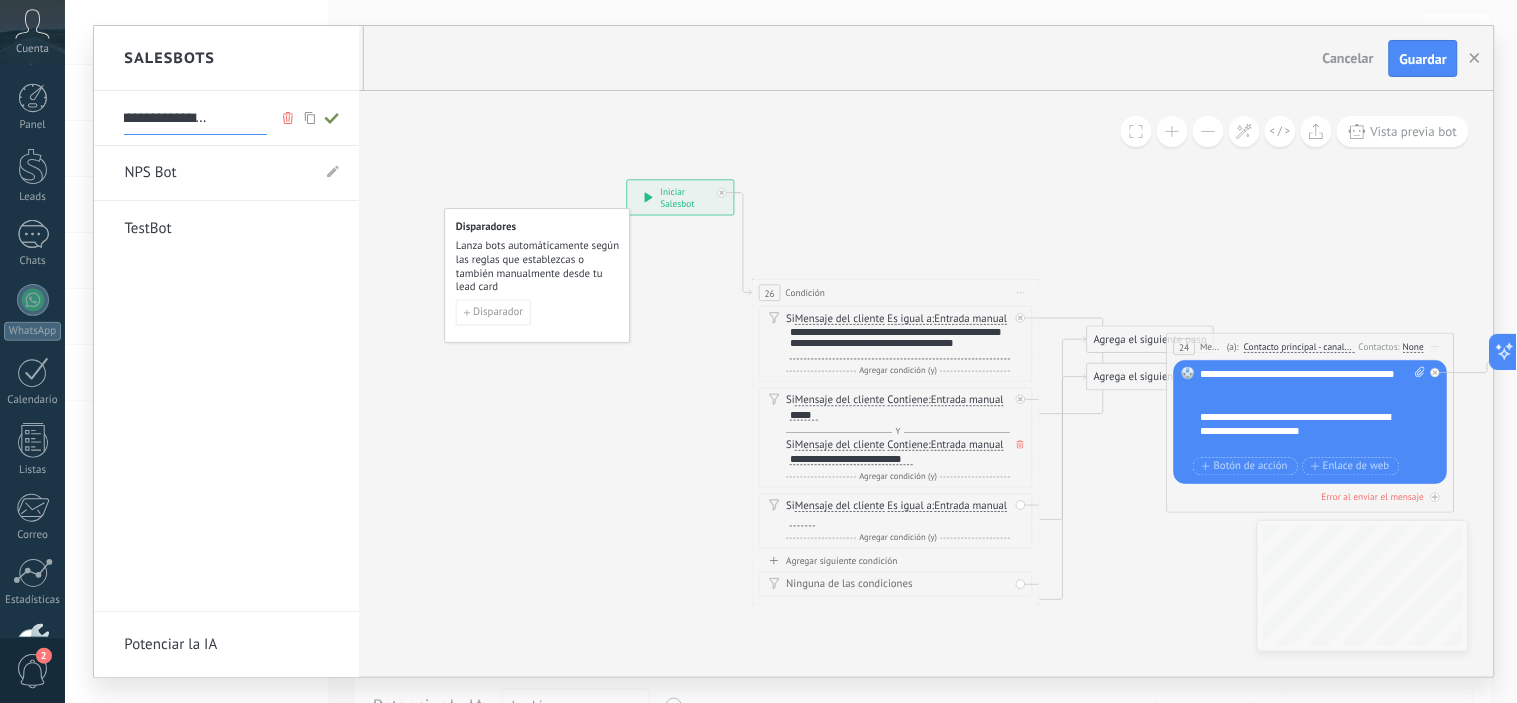 type on "**********" 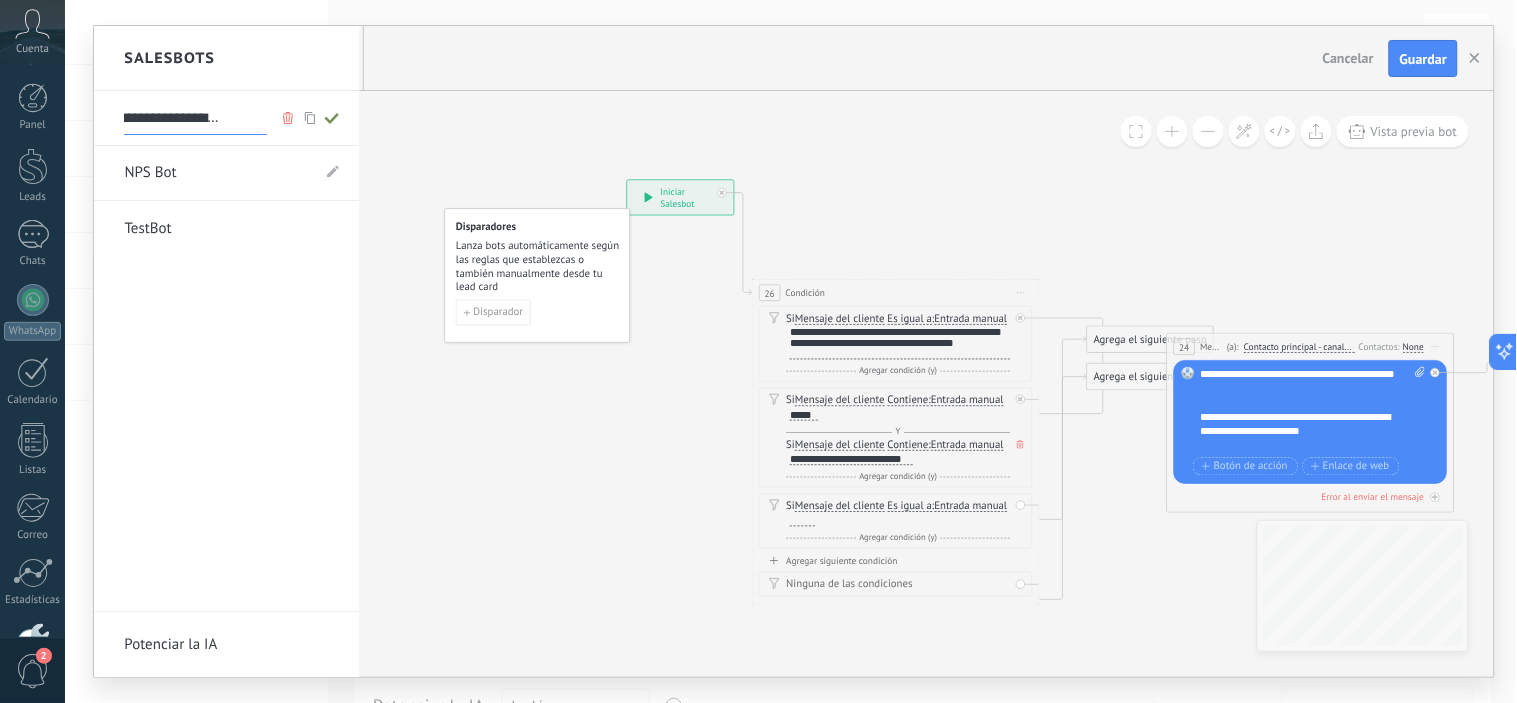 click at bounding box center [794, 351] 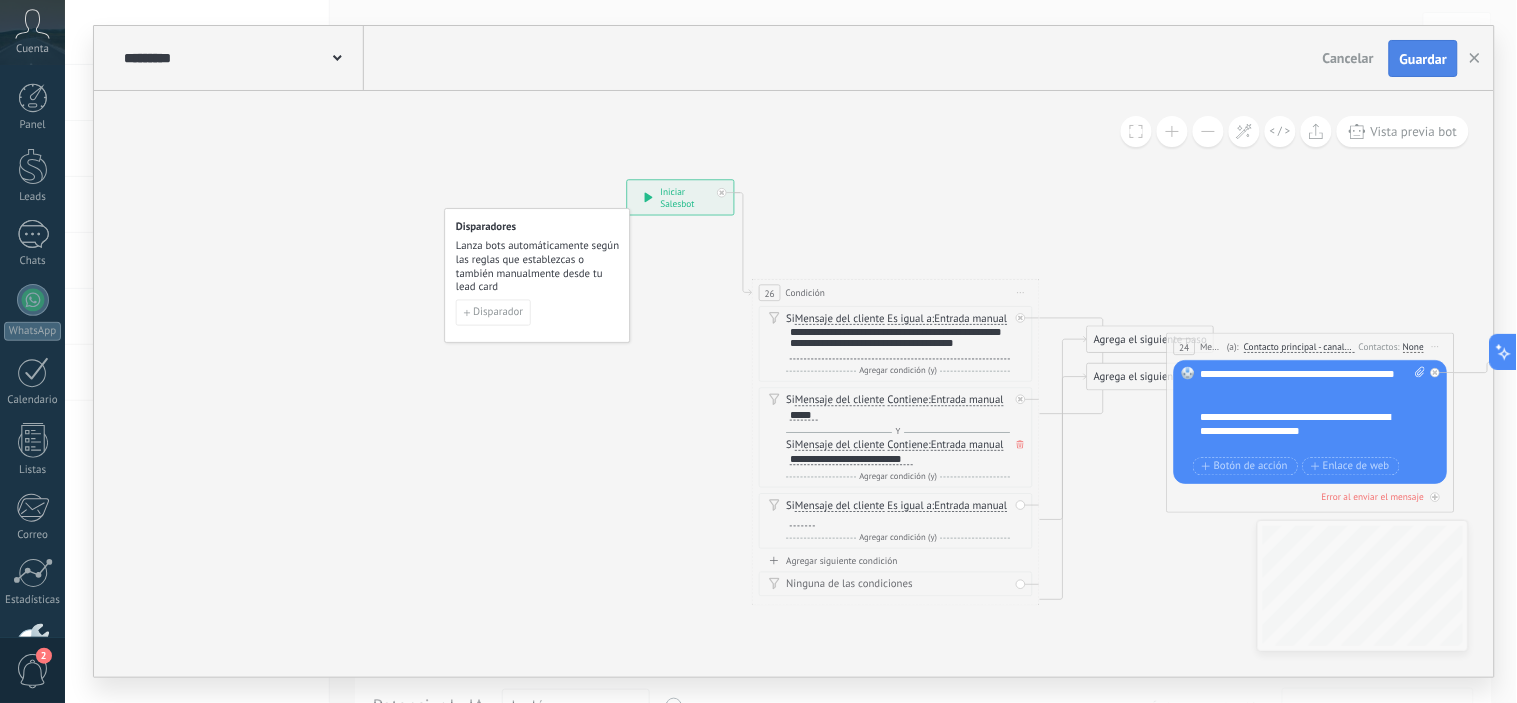 click on "Guardar" at bounding box center [1423, 59] 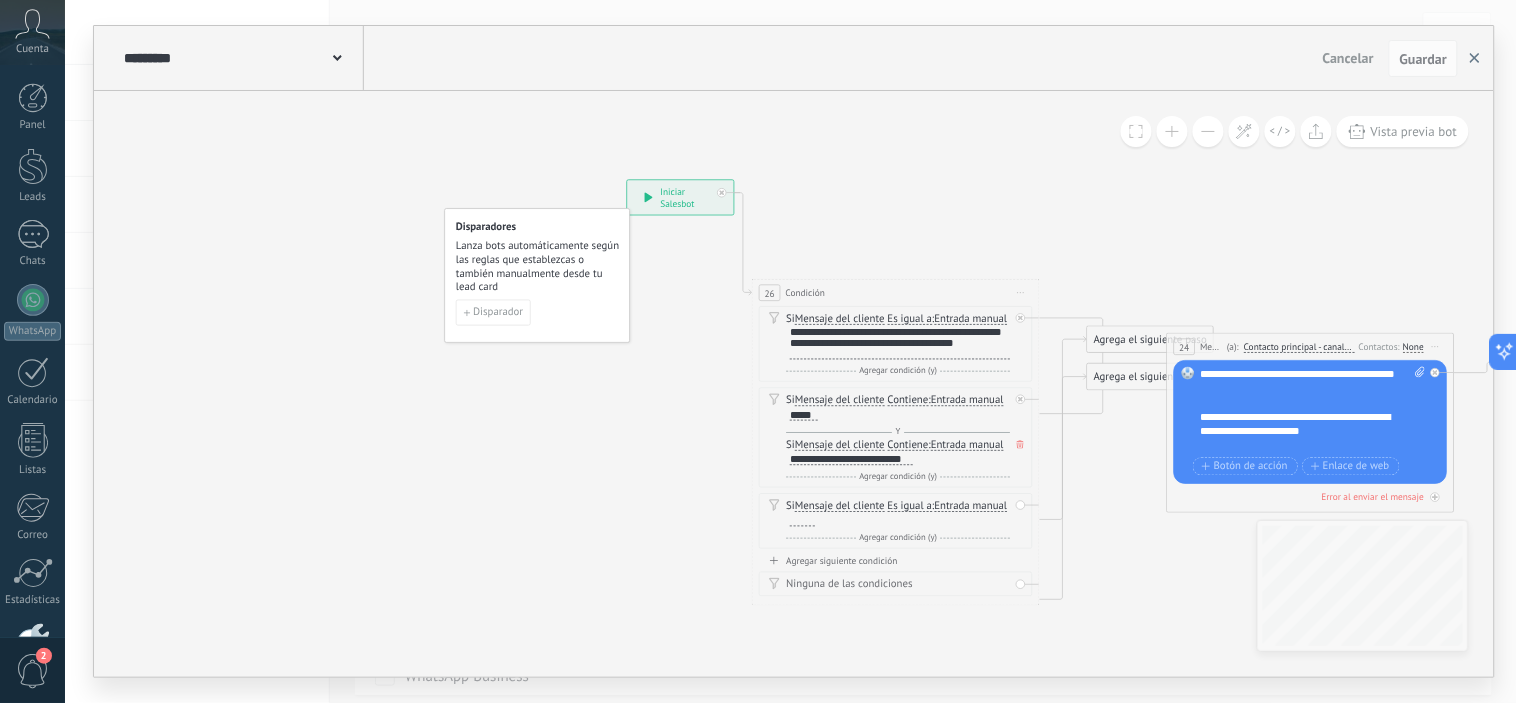 click 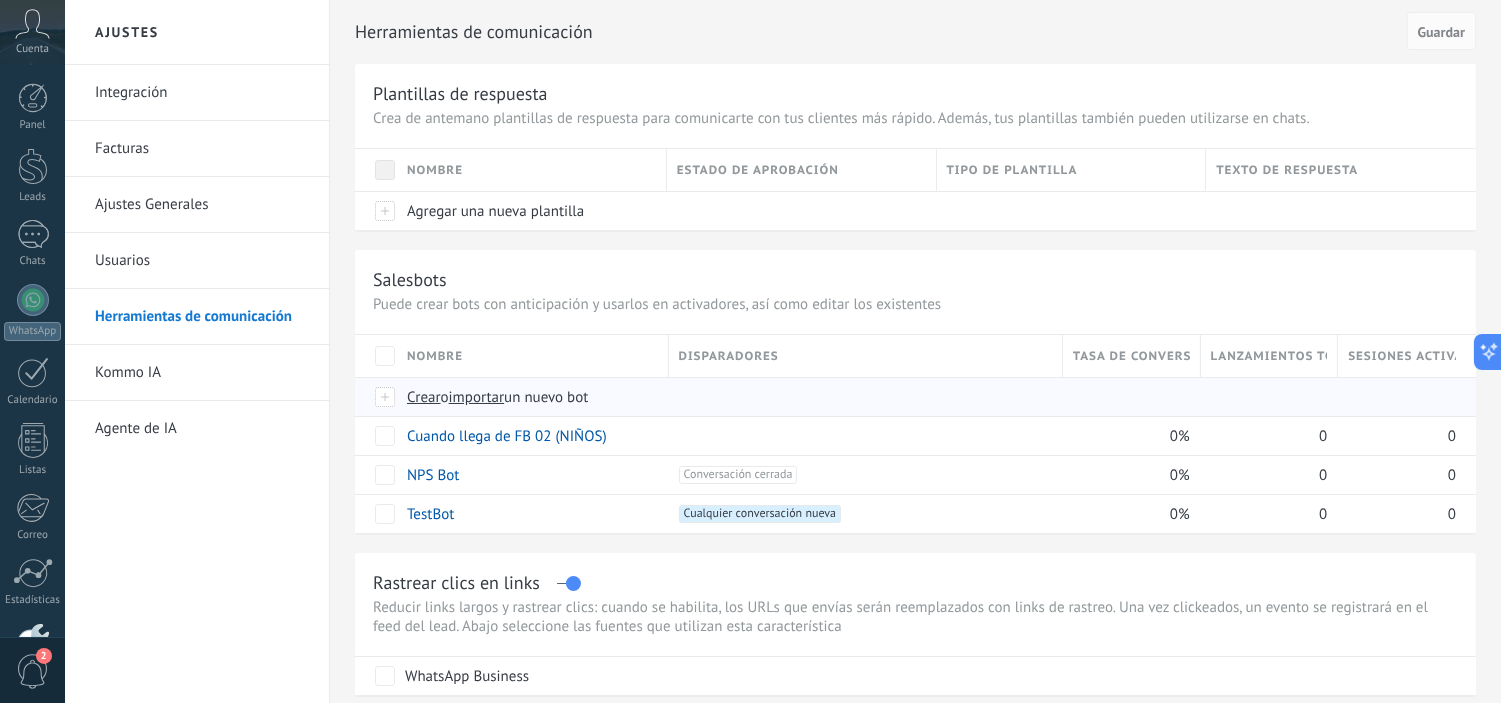 click on "importar" at bounding box center (477, 397) 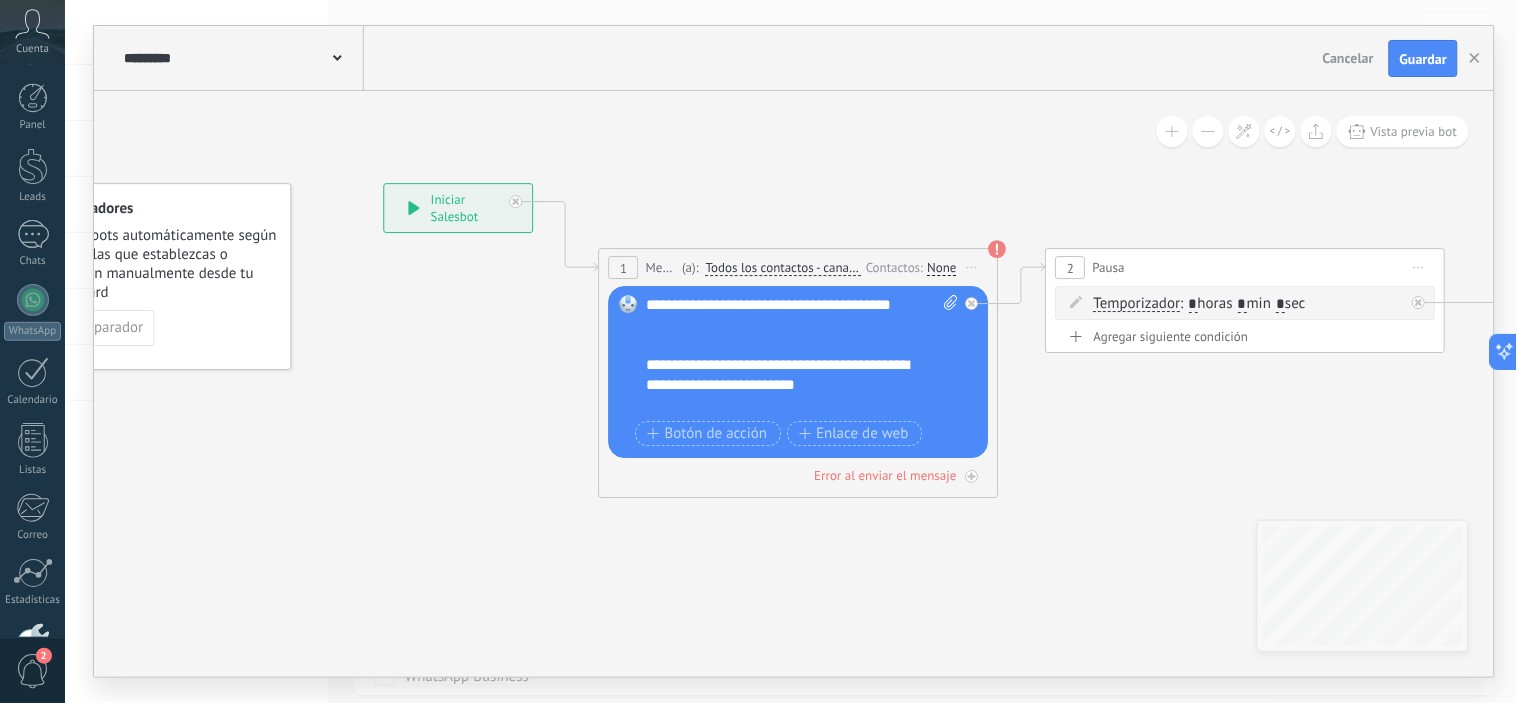 drag, startPoint x: 566, startPoint y: 488, endPoint x: 448, endPoint y: 427, distance: 132.83449 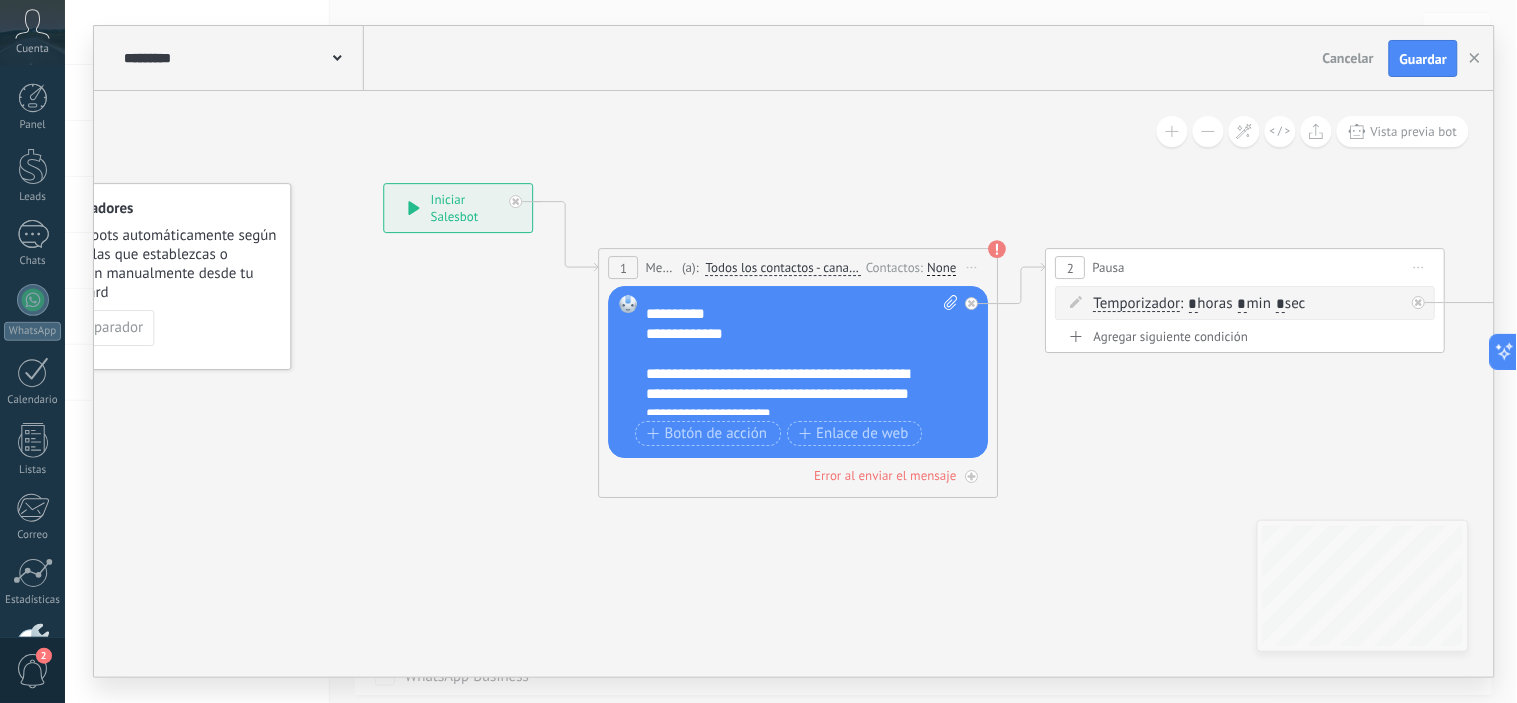 scroll, scrollTop: 0, scrollLeft: 0, axis: both 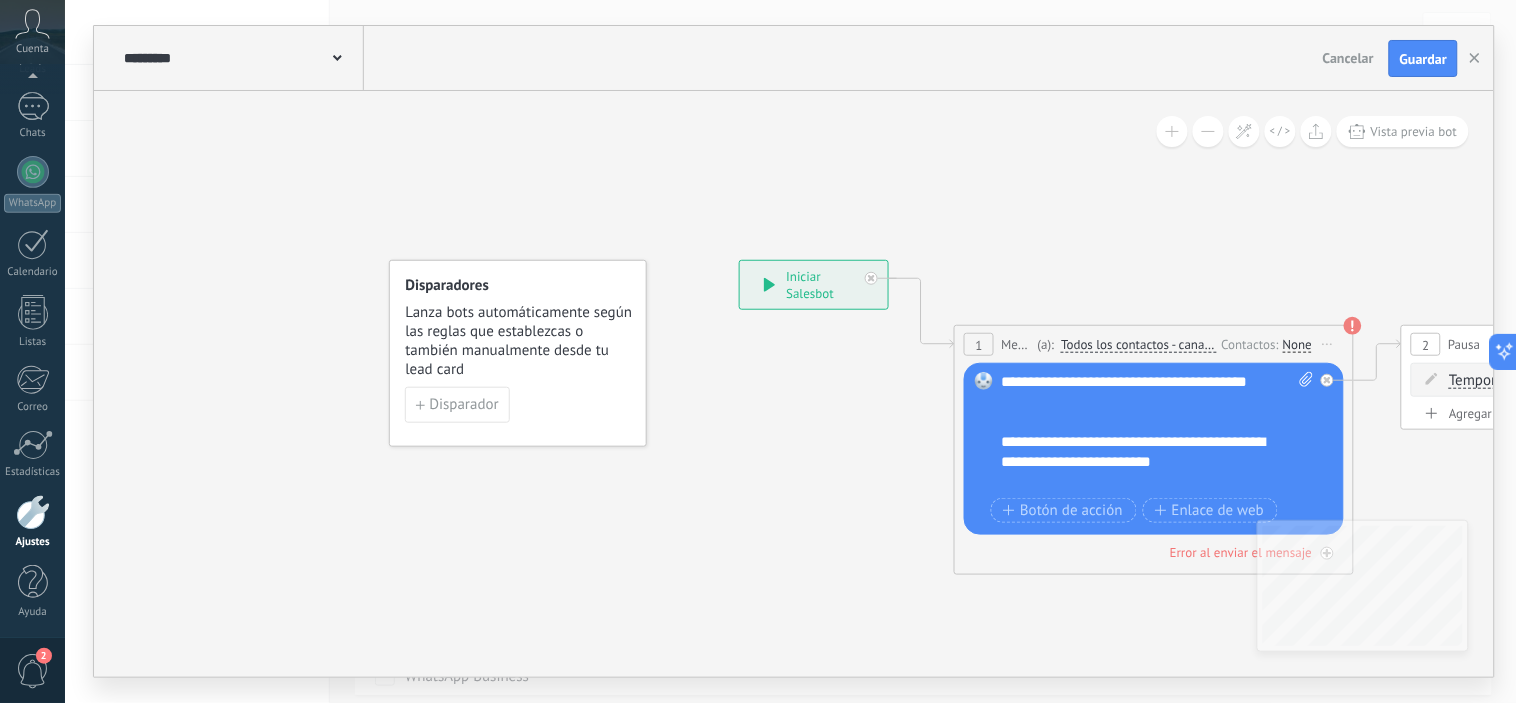 drag, startPoint x: 380, startPoint y: 466, endPoint x: 735, endPoint y: 543, distance: 363.25473 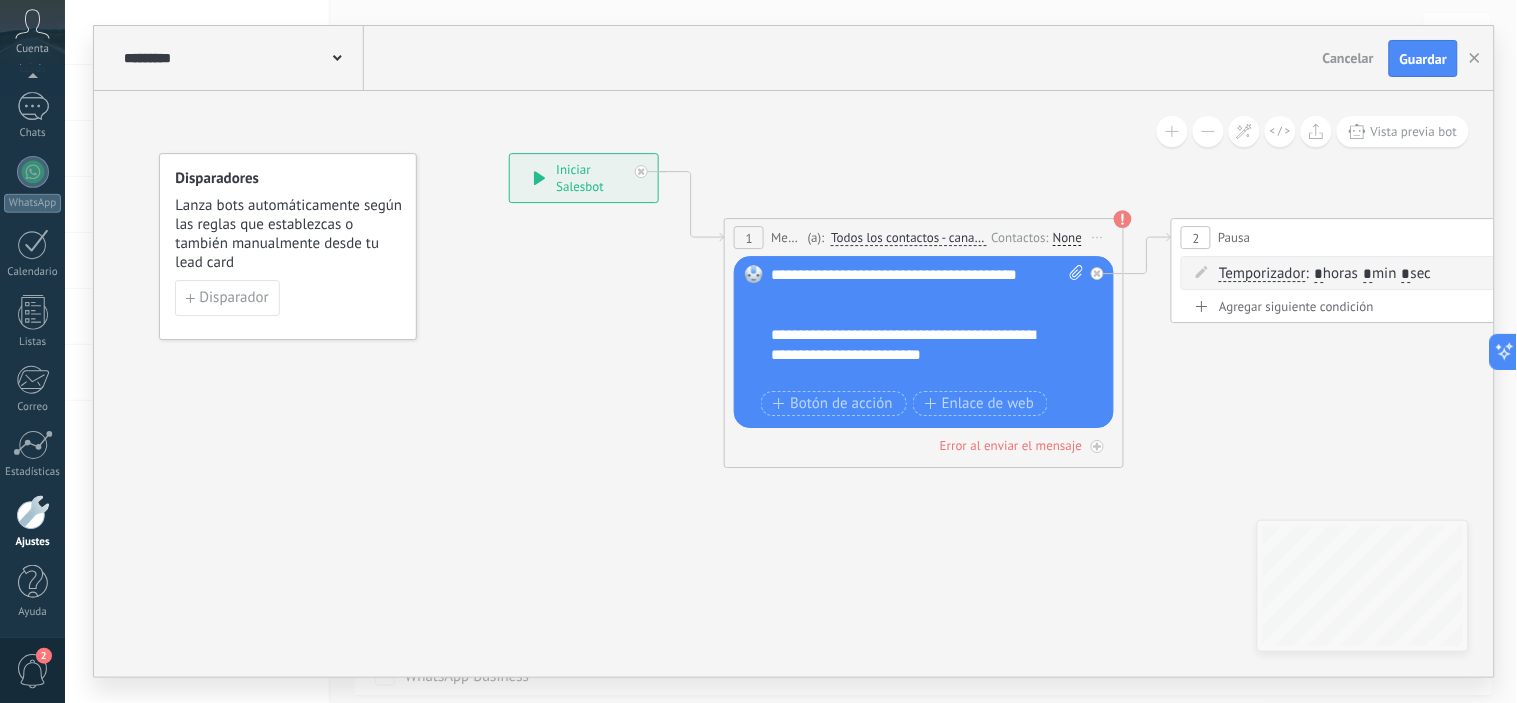 drag, startPoint x: 824, startPoint y: 528, endPoint x: 594, endPoint y: 423, distance: 252.83394 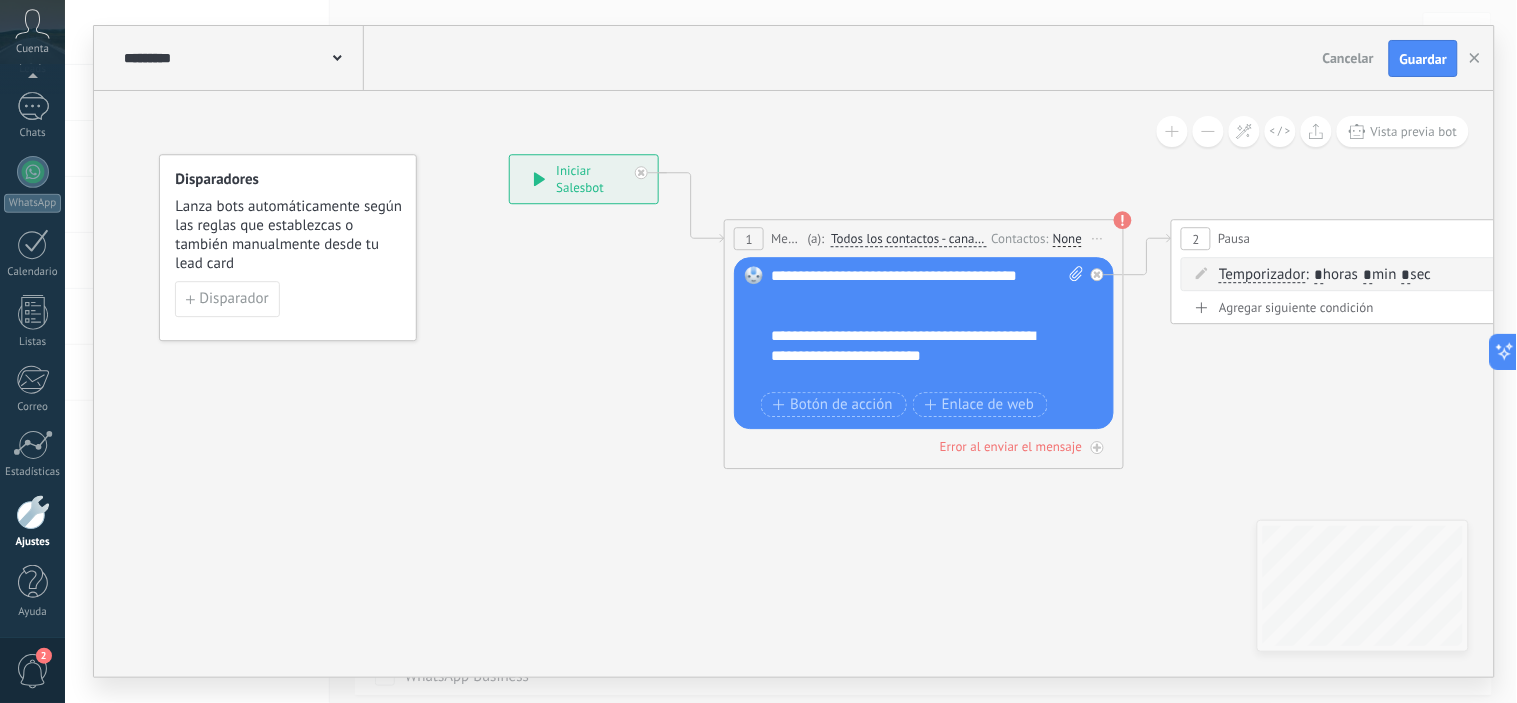 drag, startPoint x: 911, startPoint y: 354, endPoint x: 915, endPoint y: 365, distance: 11.7046995 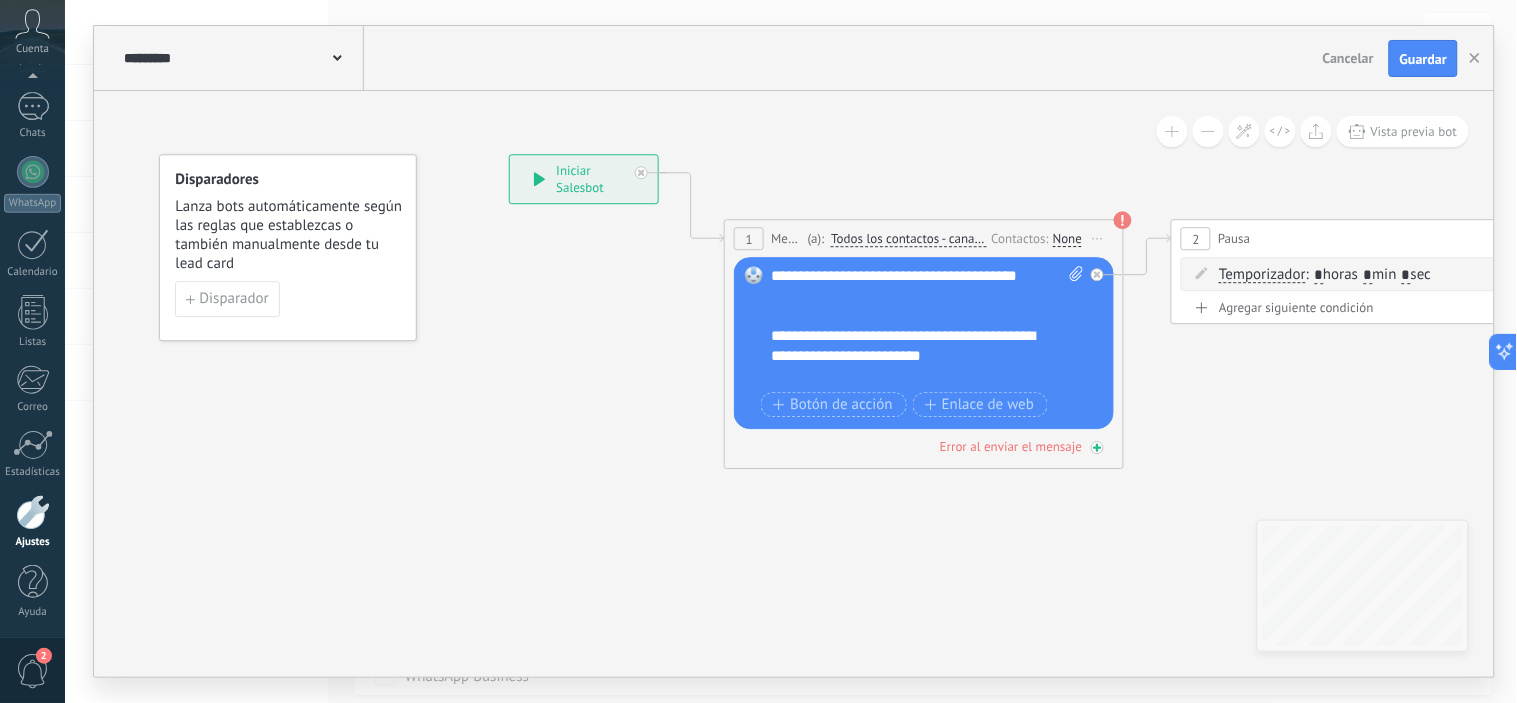 type 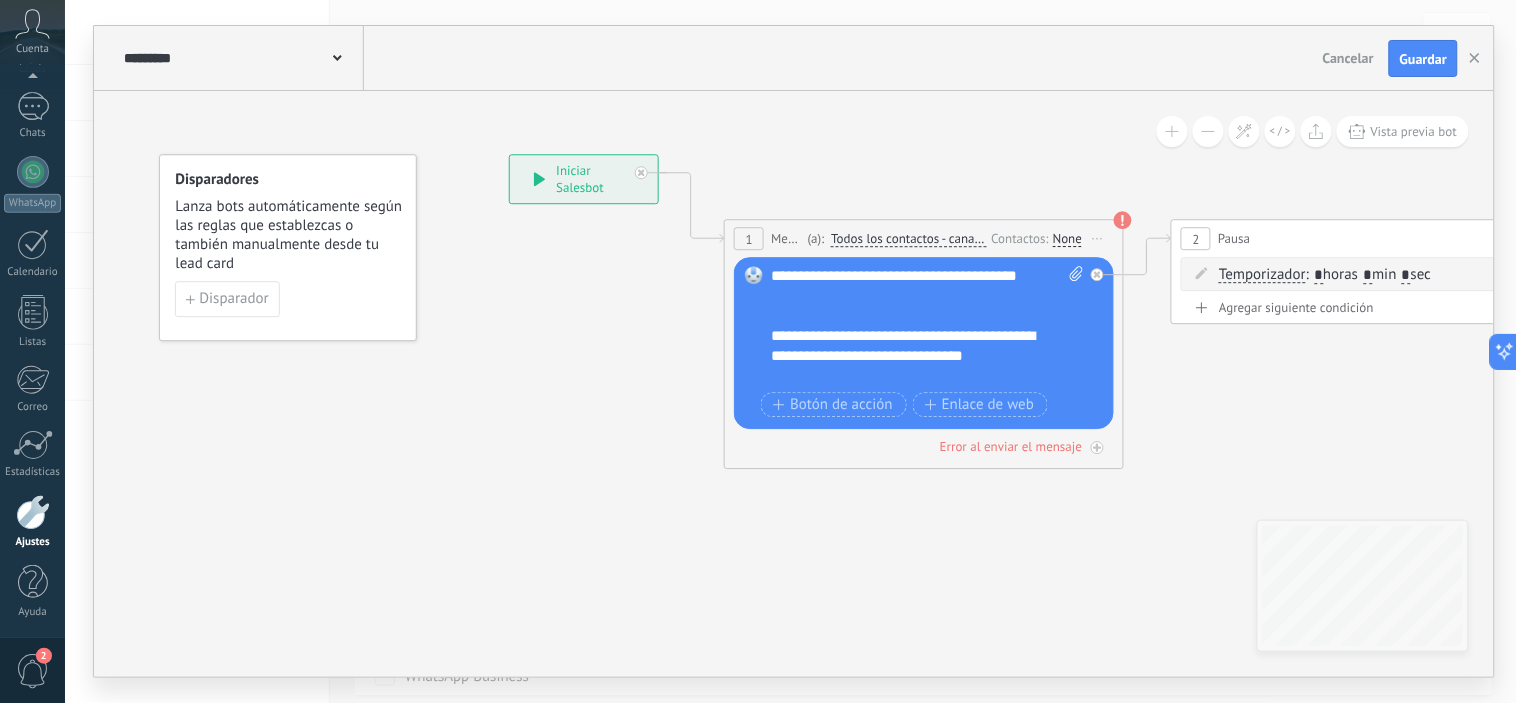 click on "**********" at bounding box center (927, 327) 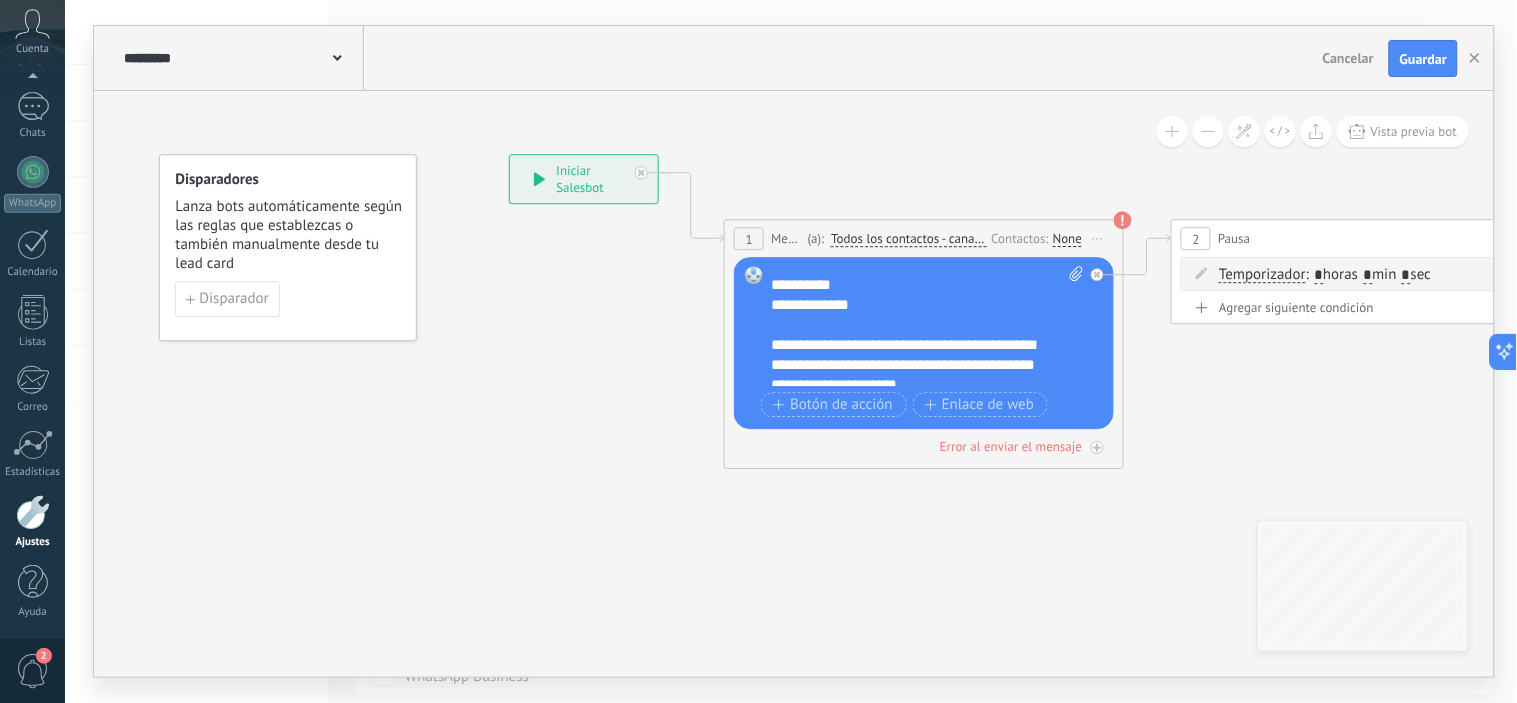 scroll, scrollTop: 140, scrollLeft: 0, axis: vertical 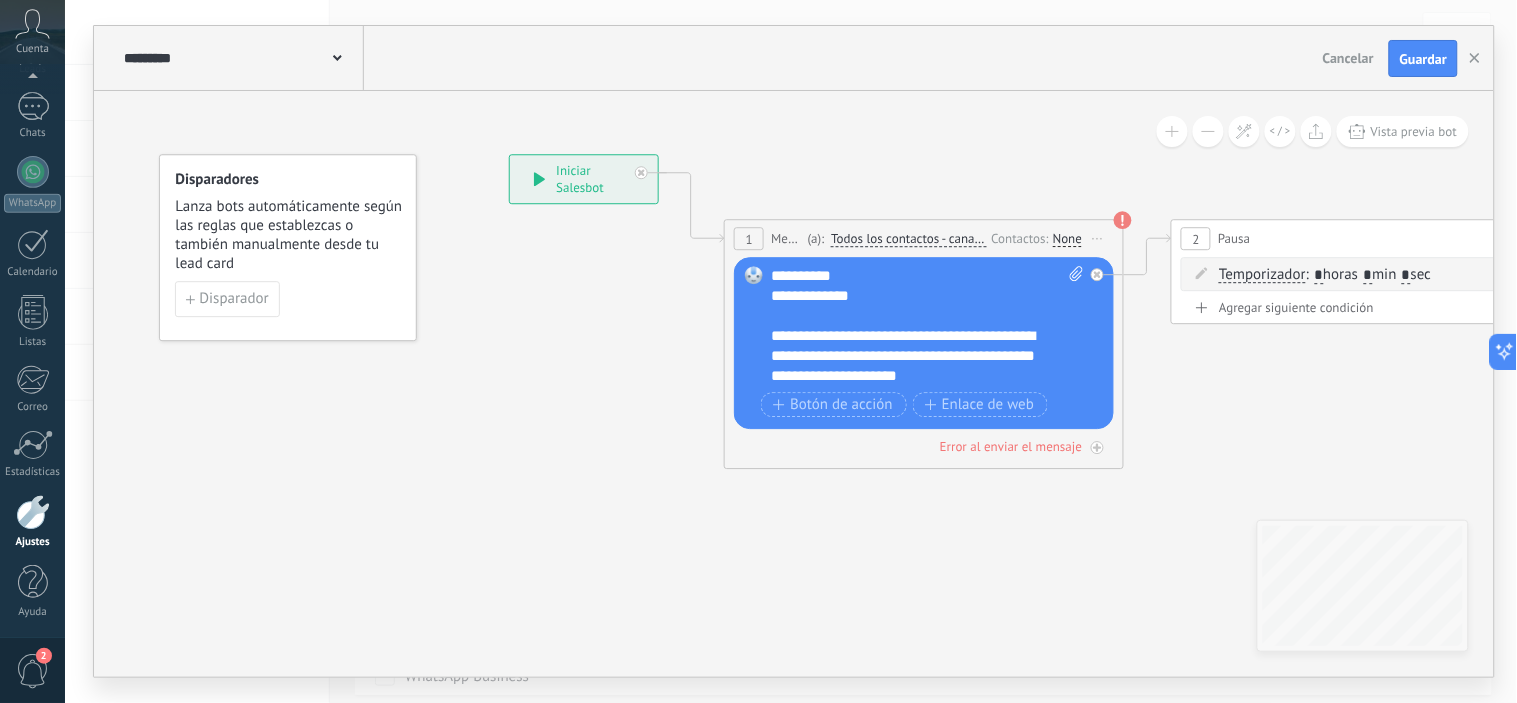 click on "**********" at bounding box center (927, 327) 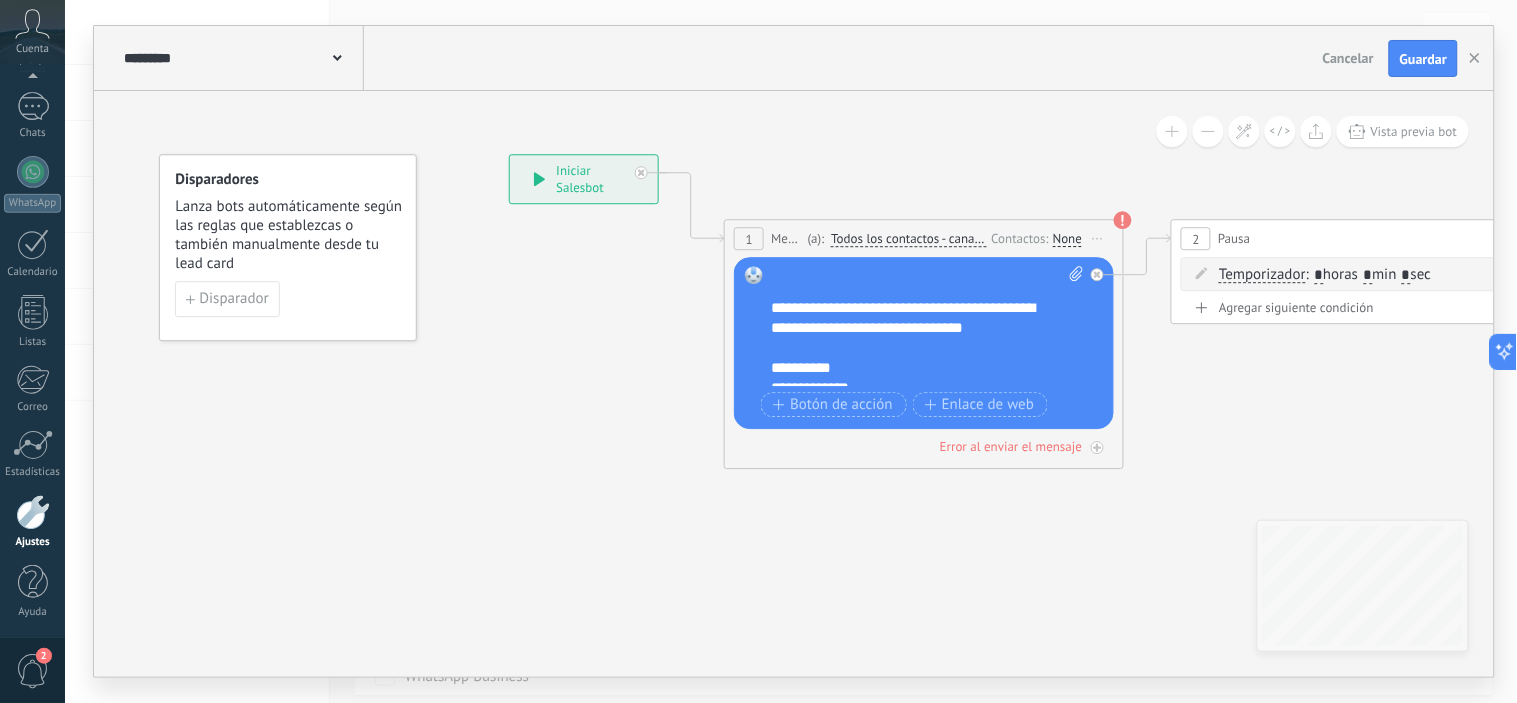 scroll, scrollTop: 140, scrollLeft: 0, axis: vertical 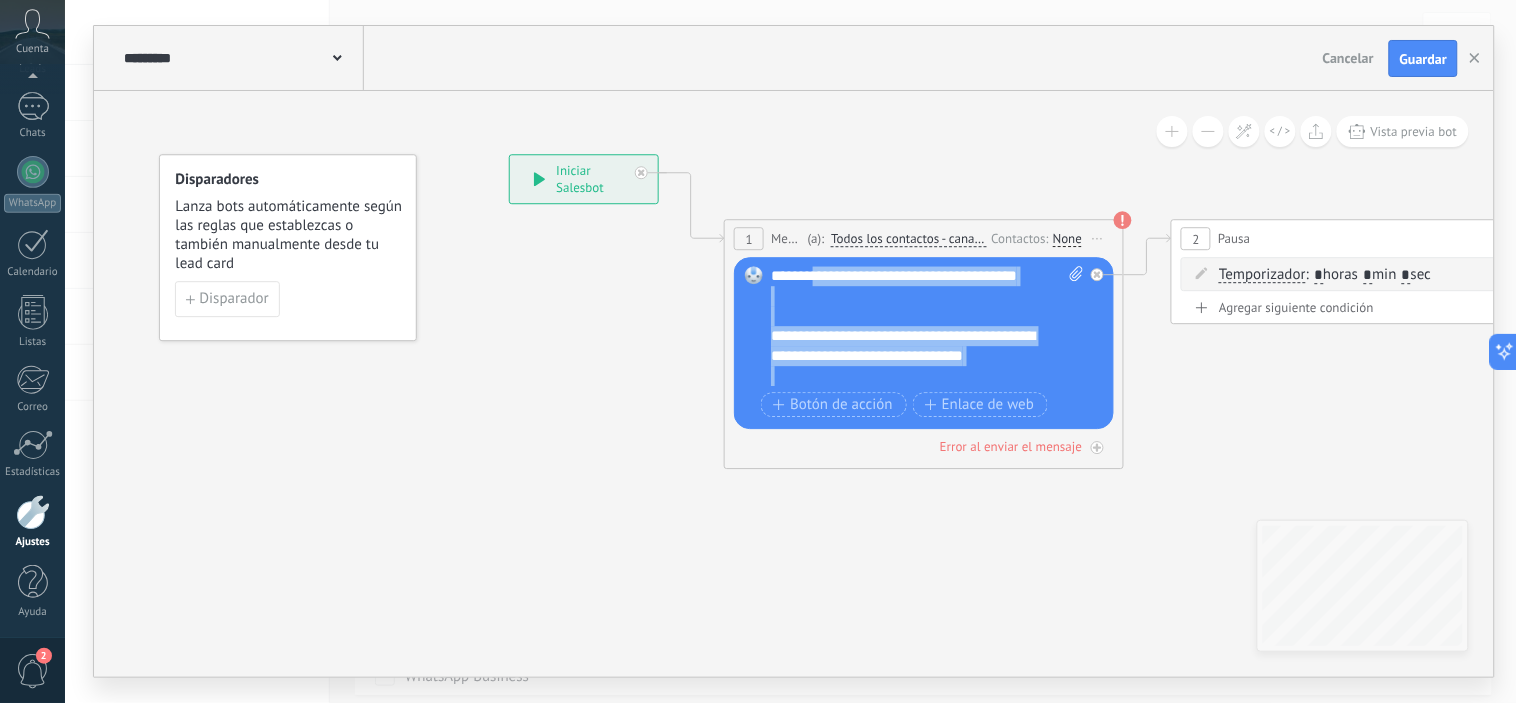 drag, startPoint x: 780, startPoint y: 278, endPoint x: 826, endPoint y: 284, distance: 46.389652 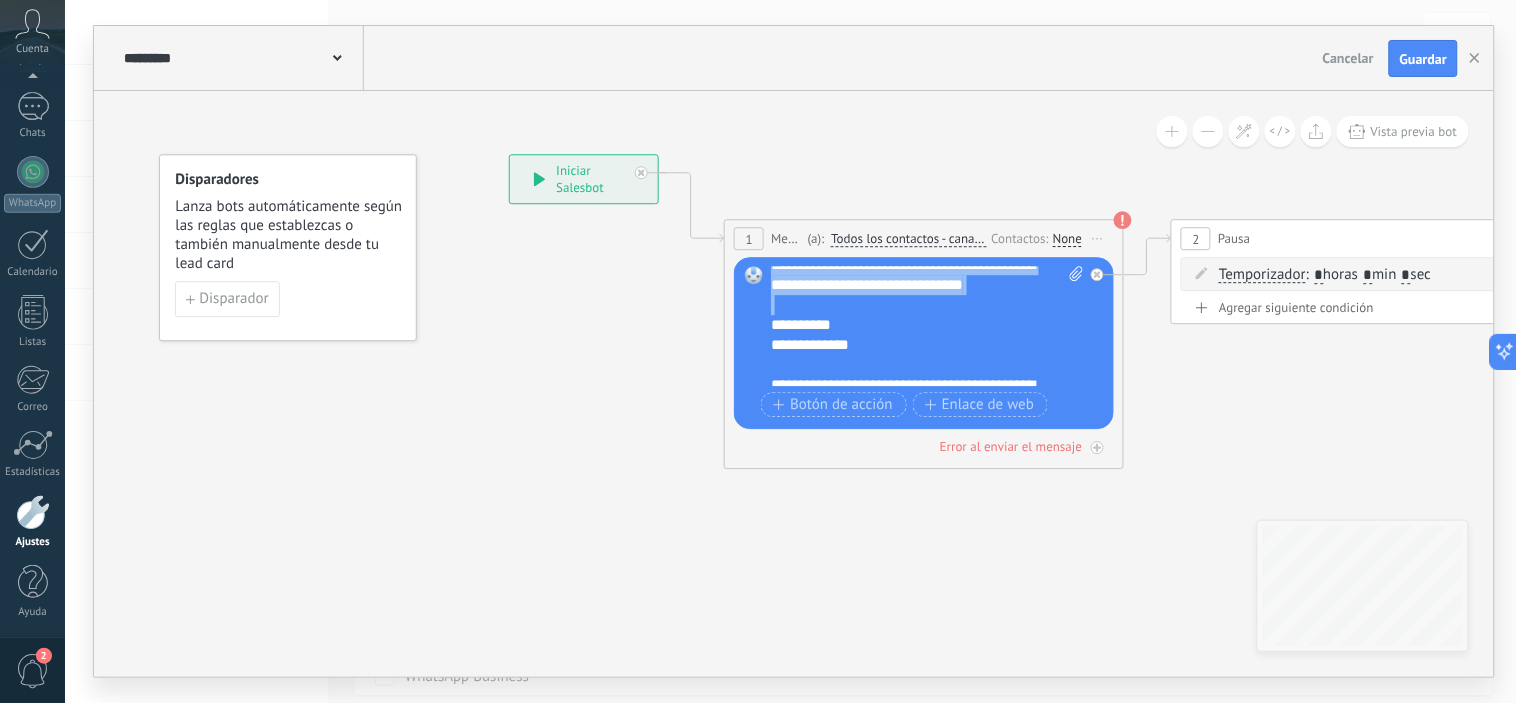 scroll, scrollTop: 140, scrollLeft: 0, axis: vertical 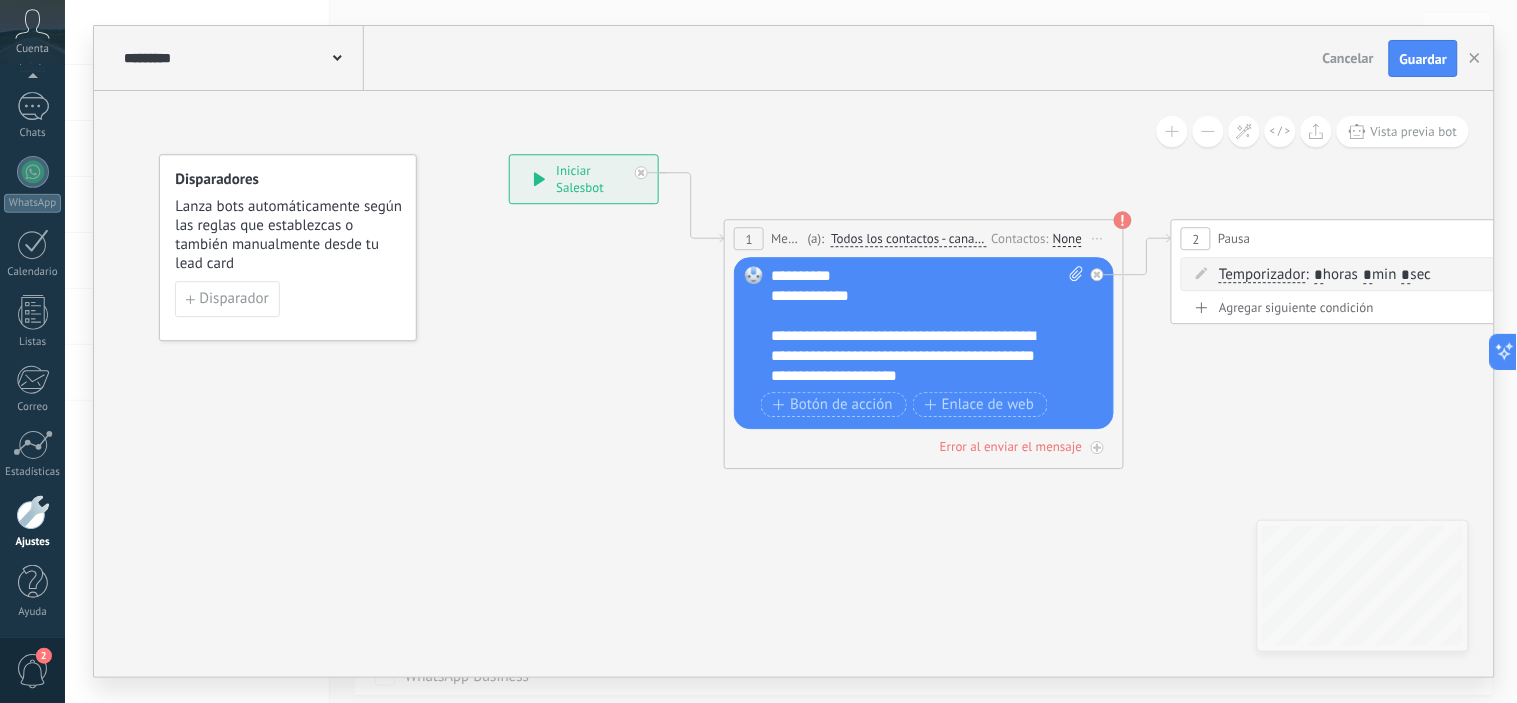 click on "**********" at bounding box center [927, 327] 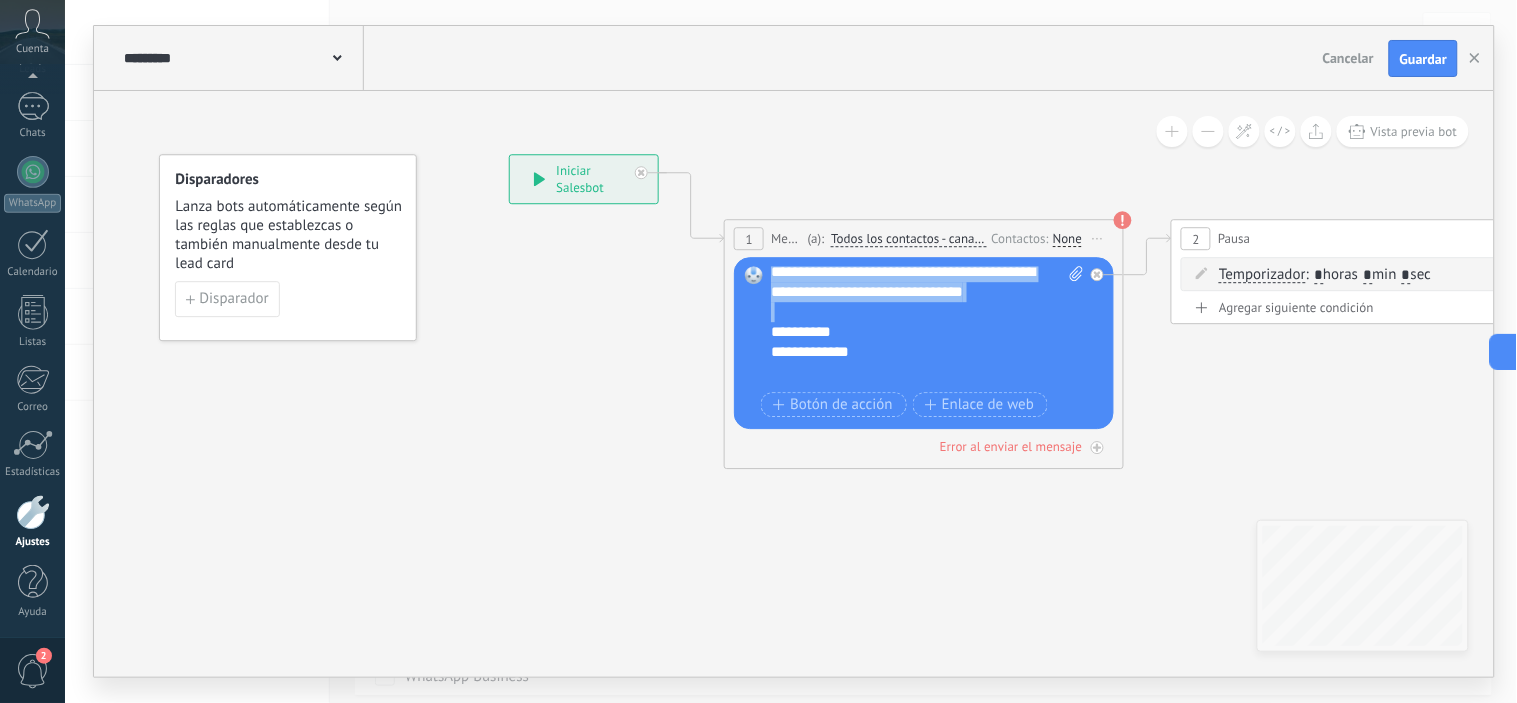 scroll, scrollTop: 0, scrollLeft: 0, axis: both 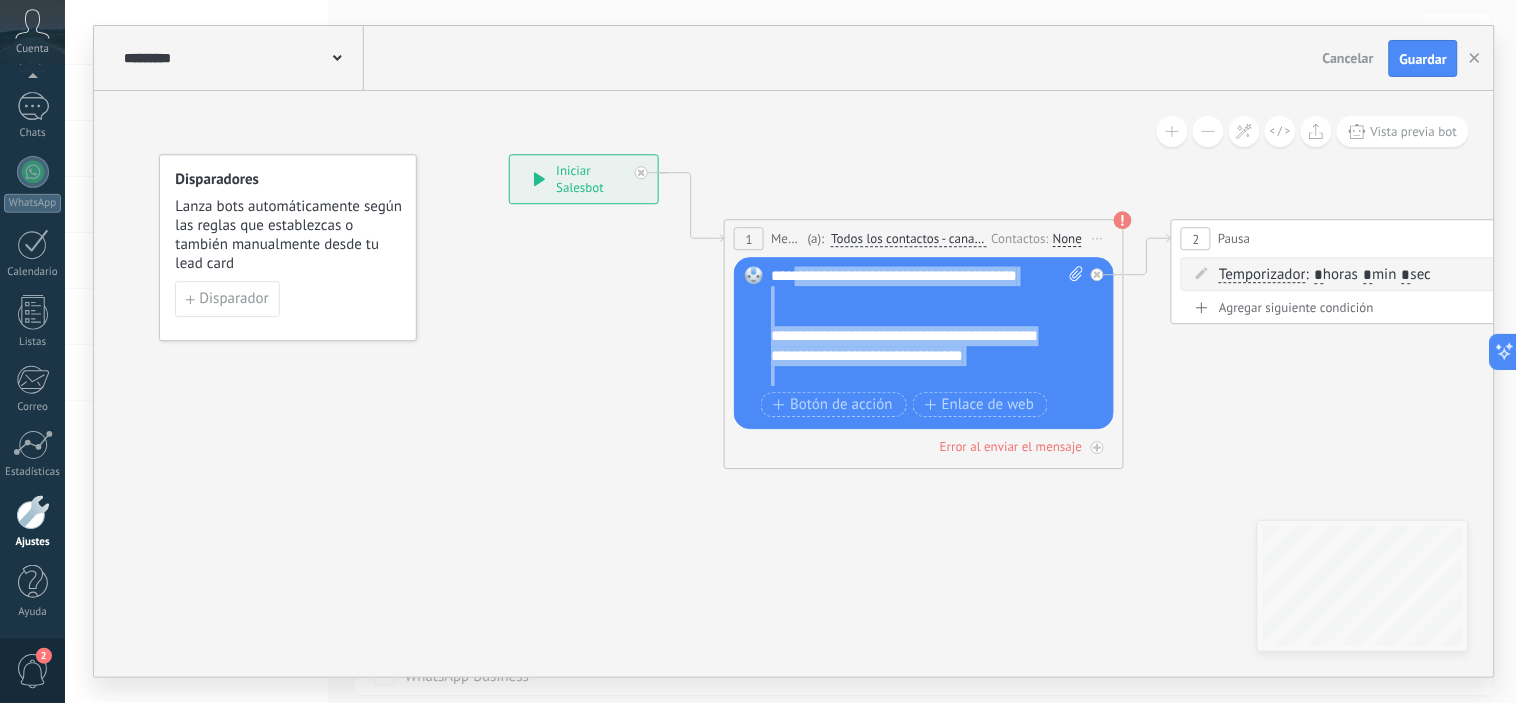 drag, startPoint x: 782, startPoint y: 280, endPoint x: 803, endPoint y: 282, distance: 21.095022 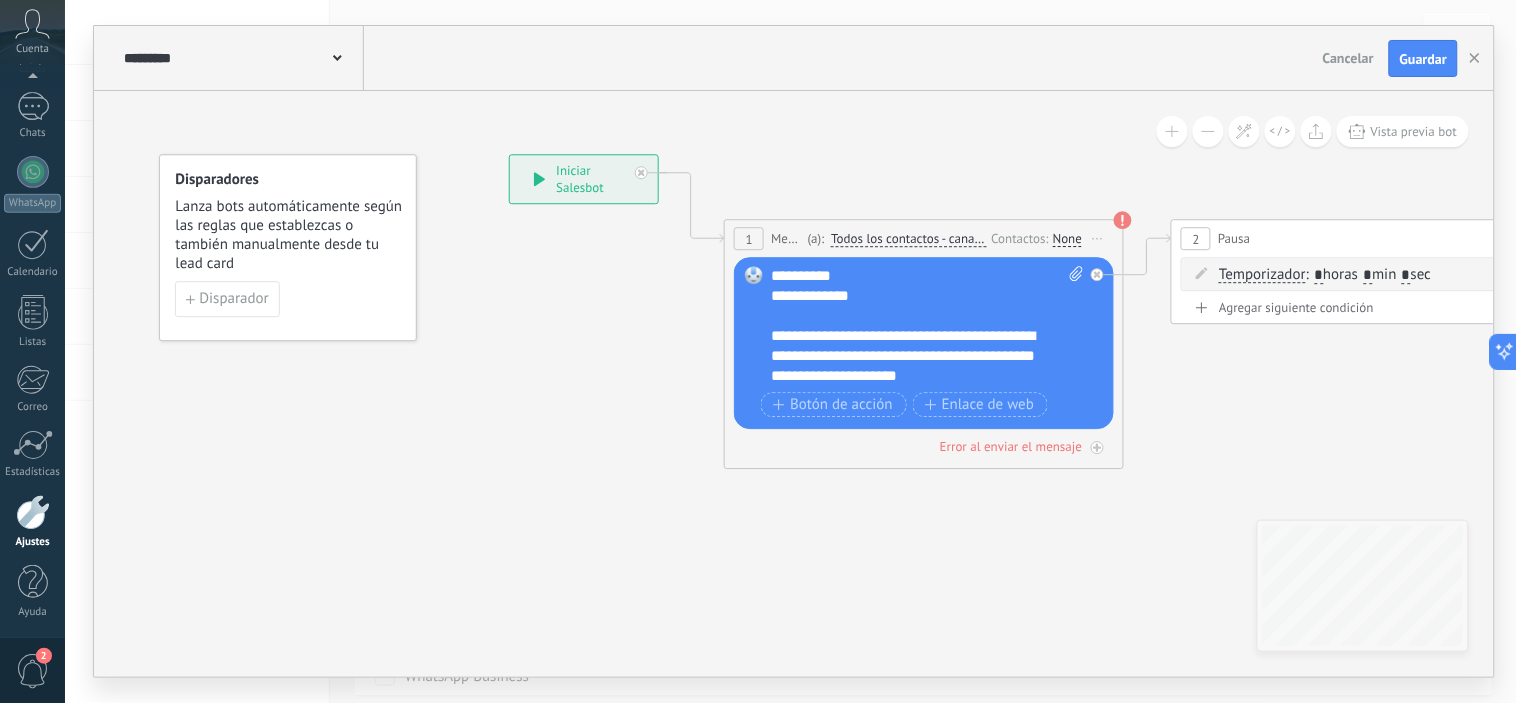 click on "**********" at bounding box center (927, 327) 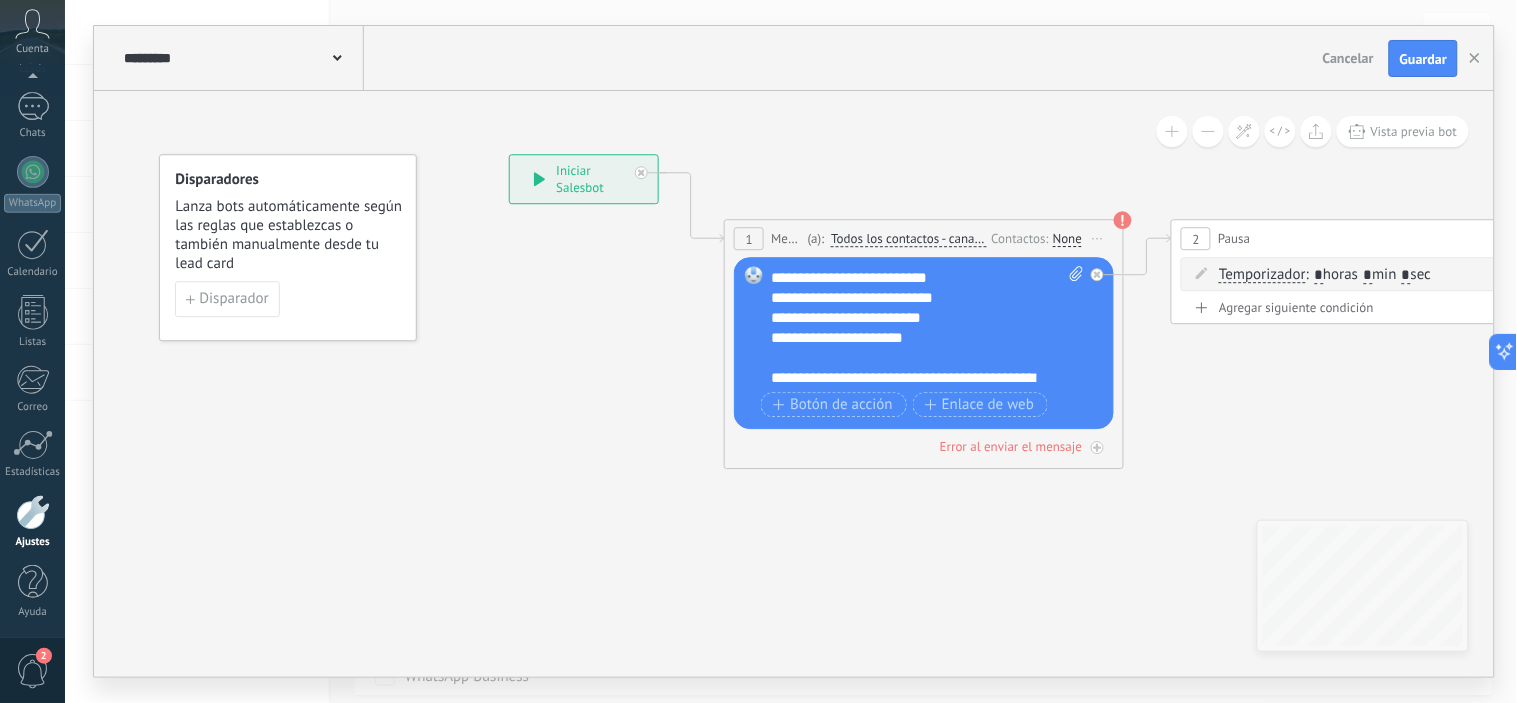 scroll, scrollTop: 98, scrollLeft: 0, axis: vertical 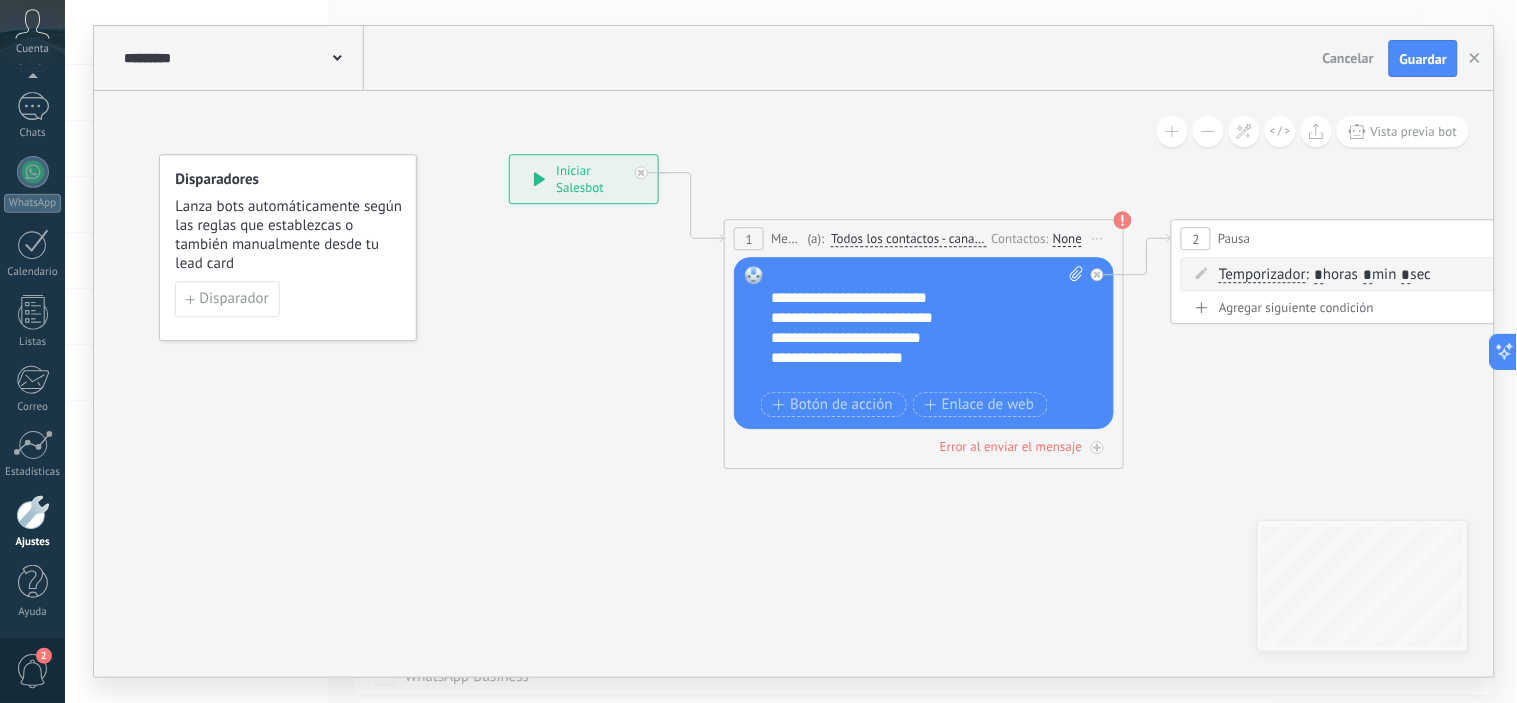click on "Reemplazar
Quitar
Convertir a mensaje de voz
Arrastre la imagen aquí para adjuntarla.
Añadir imagen
Subir
Arrastrar y soltar
Archivo no encontrado
Escribe tu mensaje..." at bounding box center (924, 344) 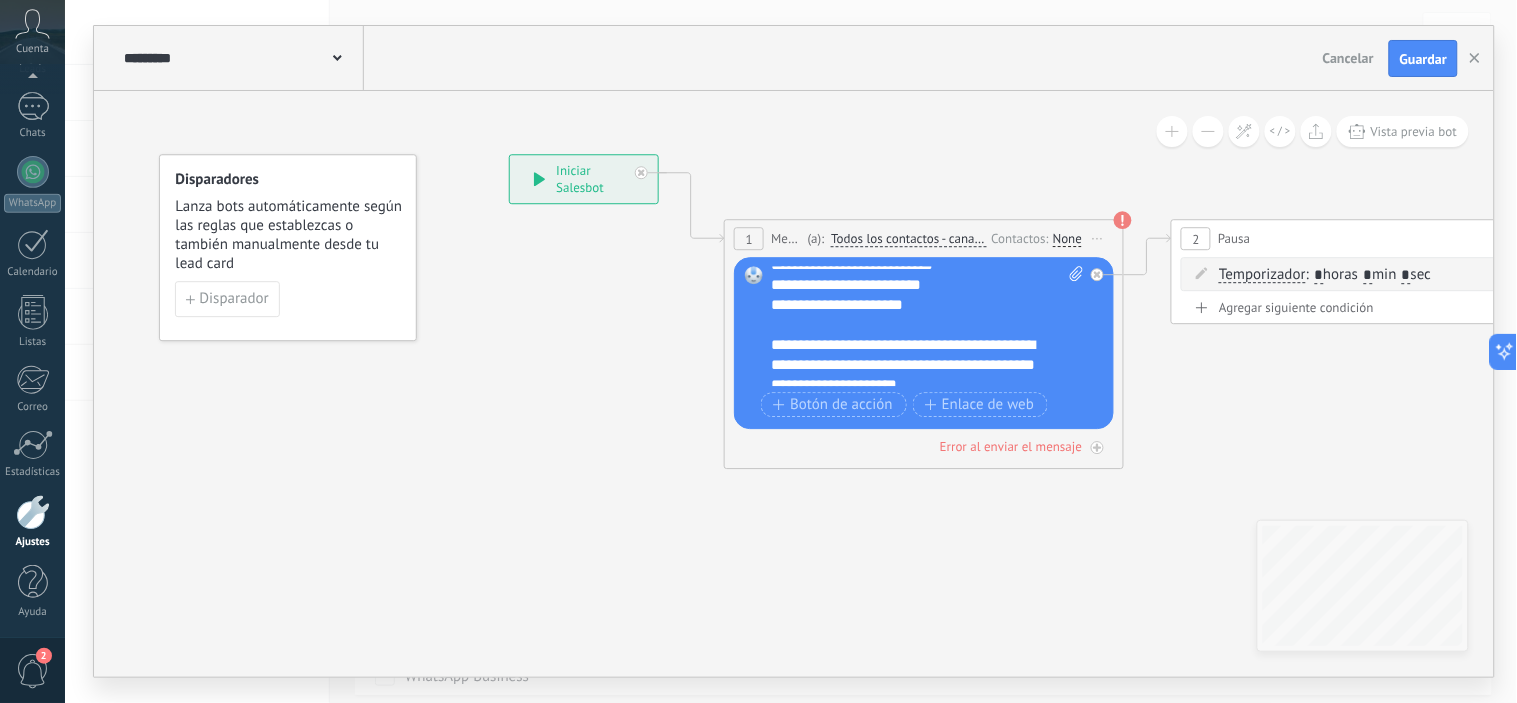 scroll, scrollTop: 180, scrollLeft: 0, axis: vertical 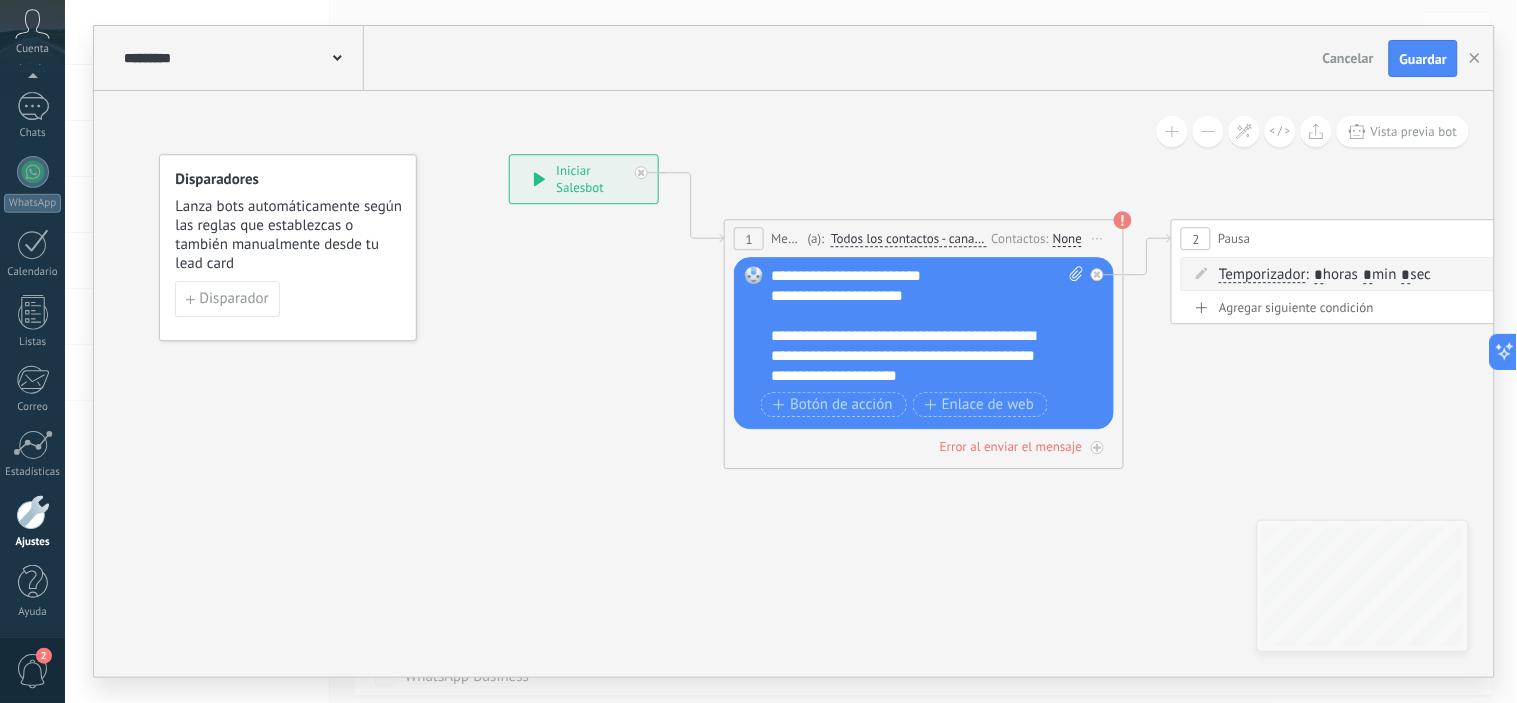 click 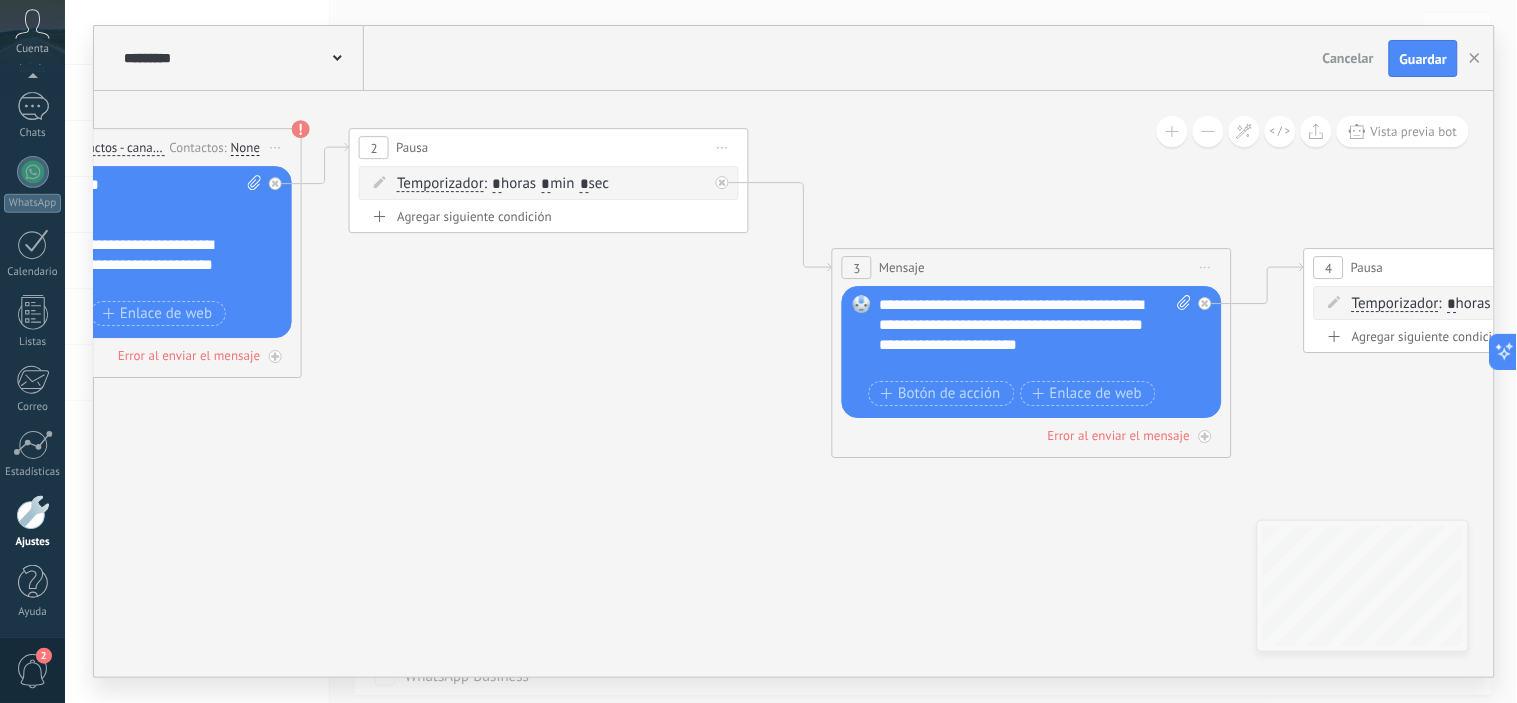 drag, startPoint x: 1315, startPoint y: 376, endPoint x: 505, endPoint y: 285, distance: 815.0957 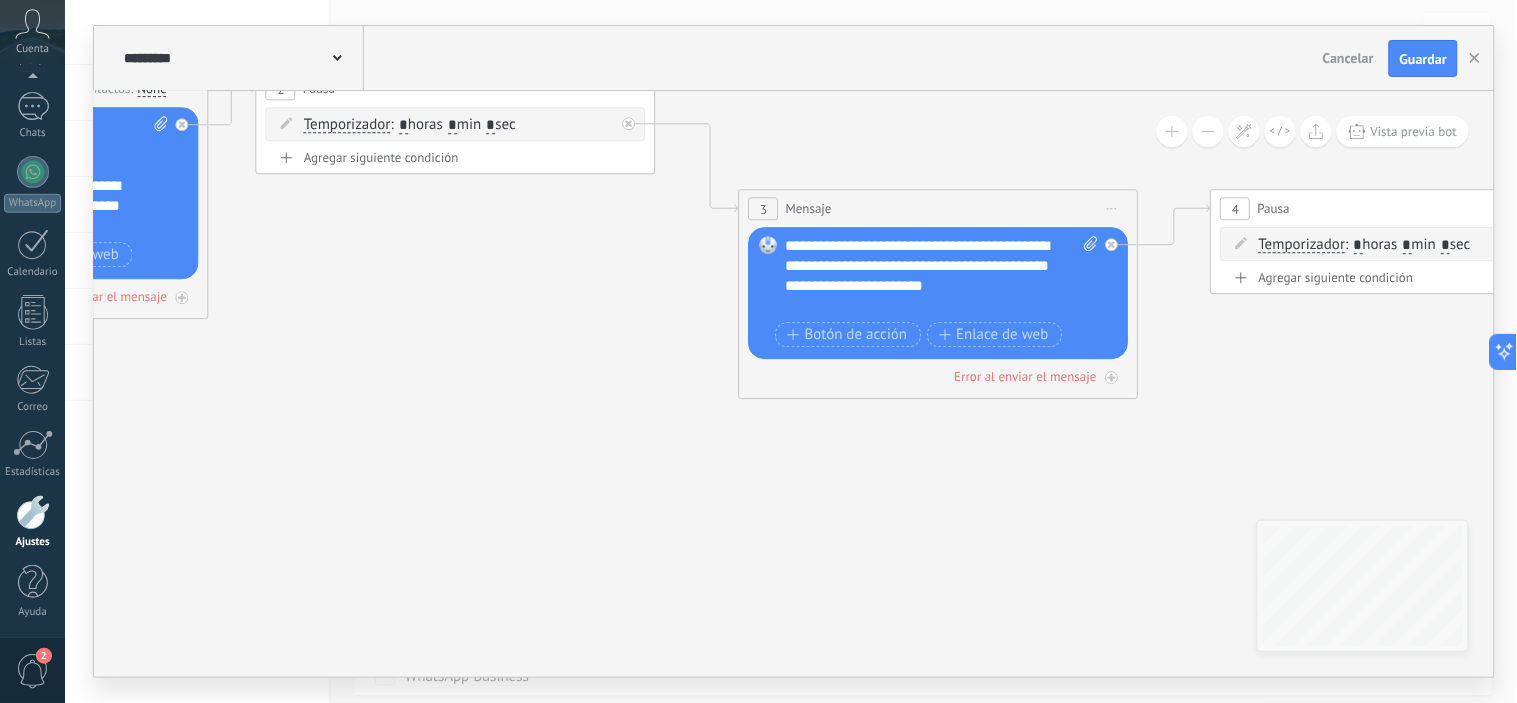 drag, startPoint x: 765, startPoint y: 356, endPoint x: 672, endPoint y: 297, distance: 110.13628 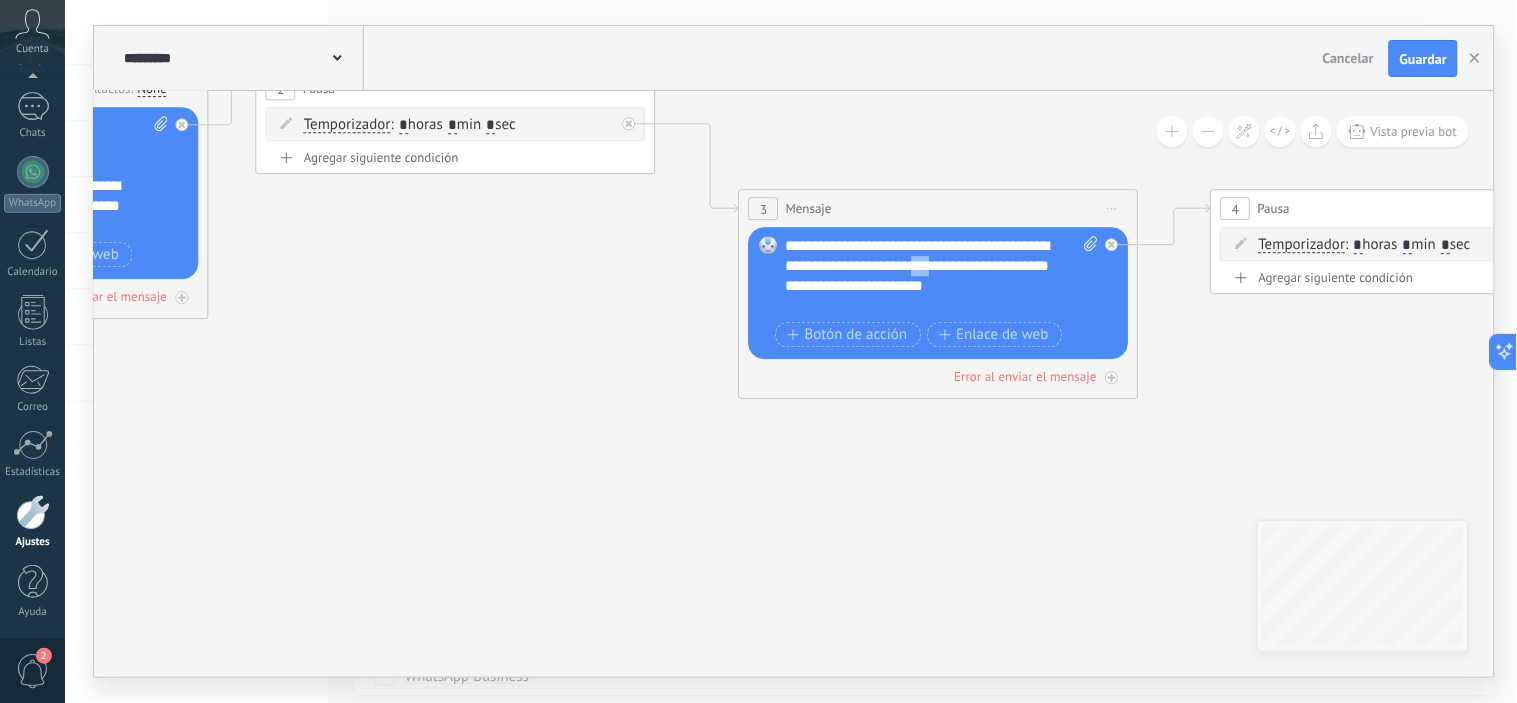 drag, startPoint x: 974, startPoint y: 271, endPoint x: 993, endPoint y: 270, distance: 19.026299 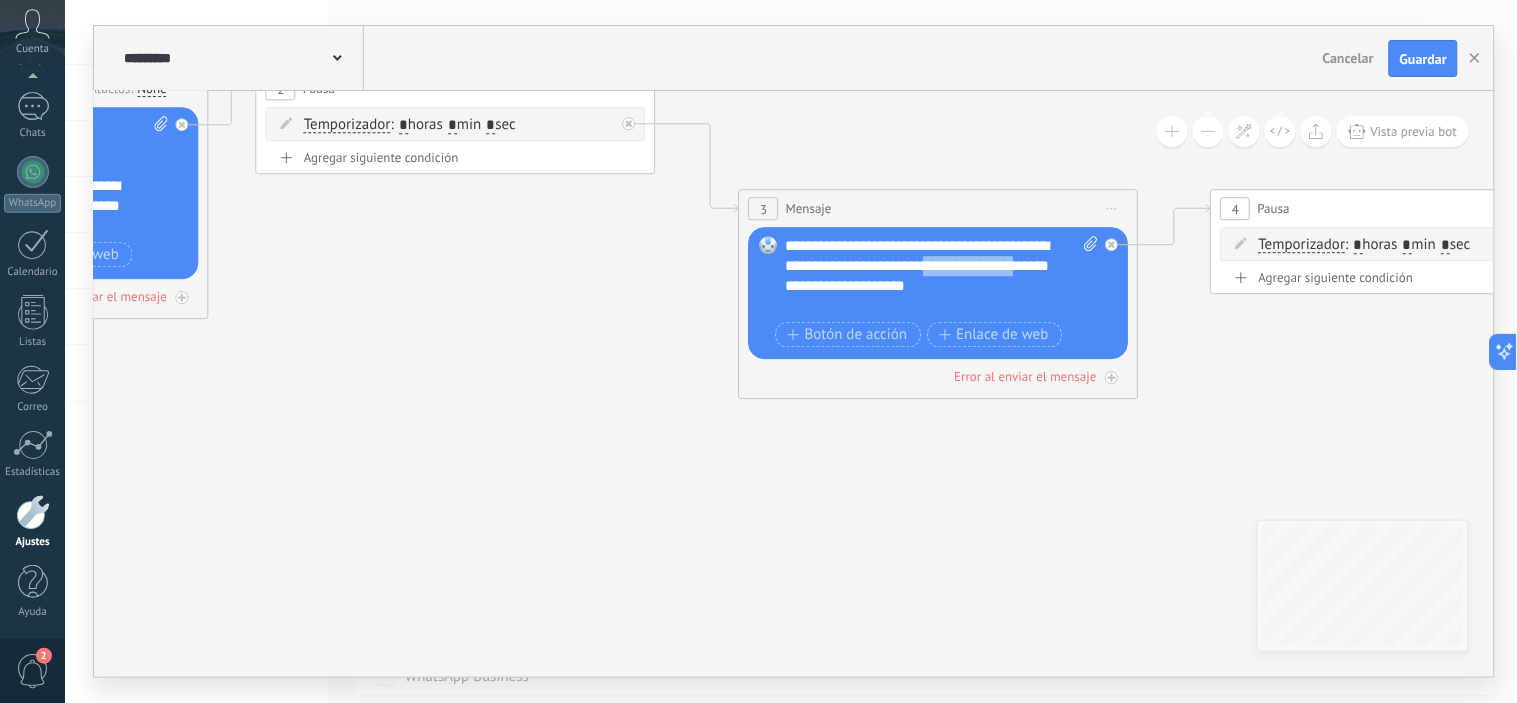 drag, startPoint x: 985, startPoint y: 263, endPoint x: 853, endPoint y: 287, distance: 134.16408 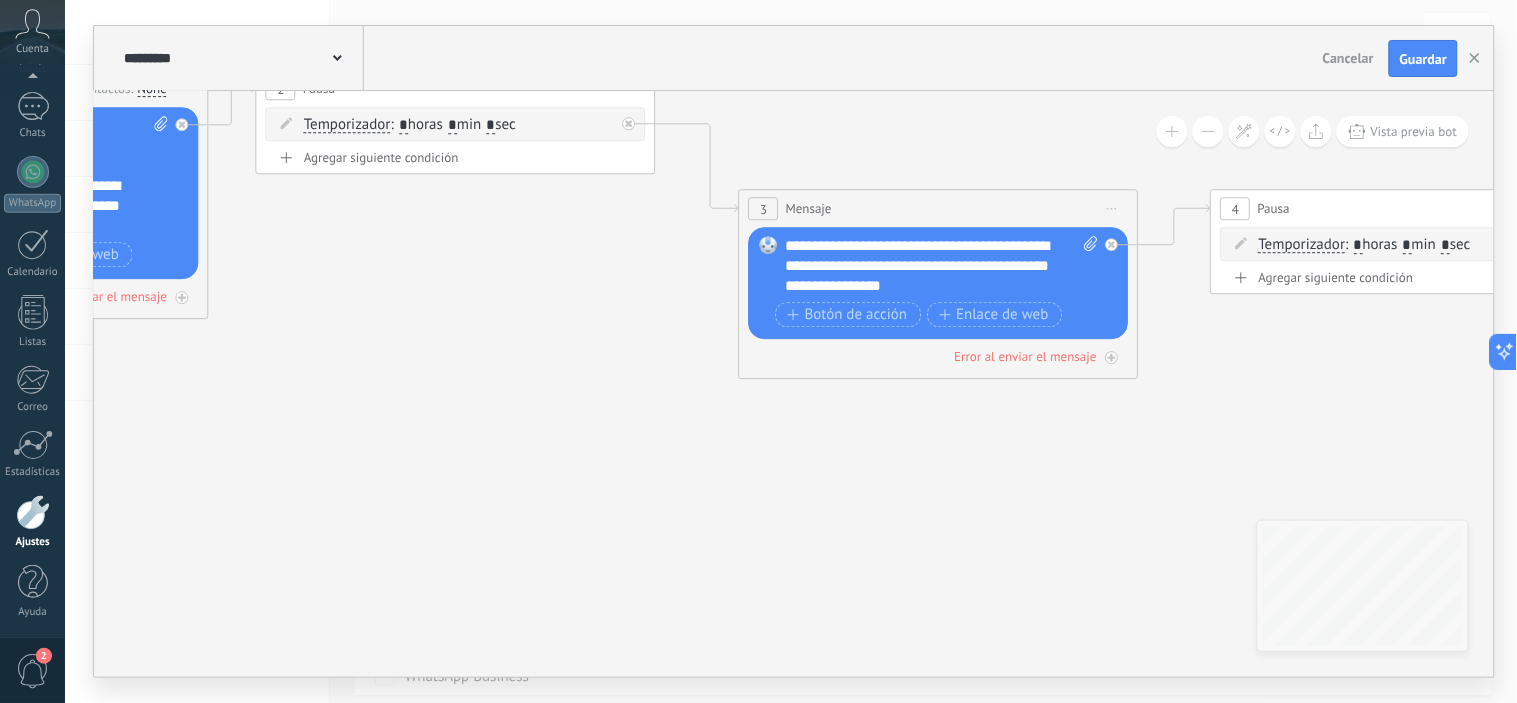 click 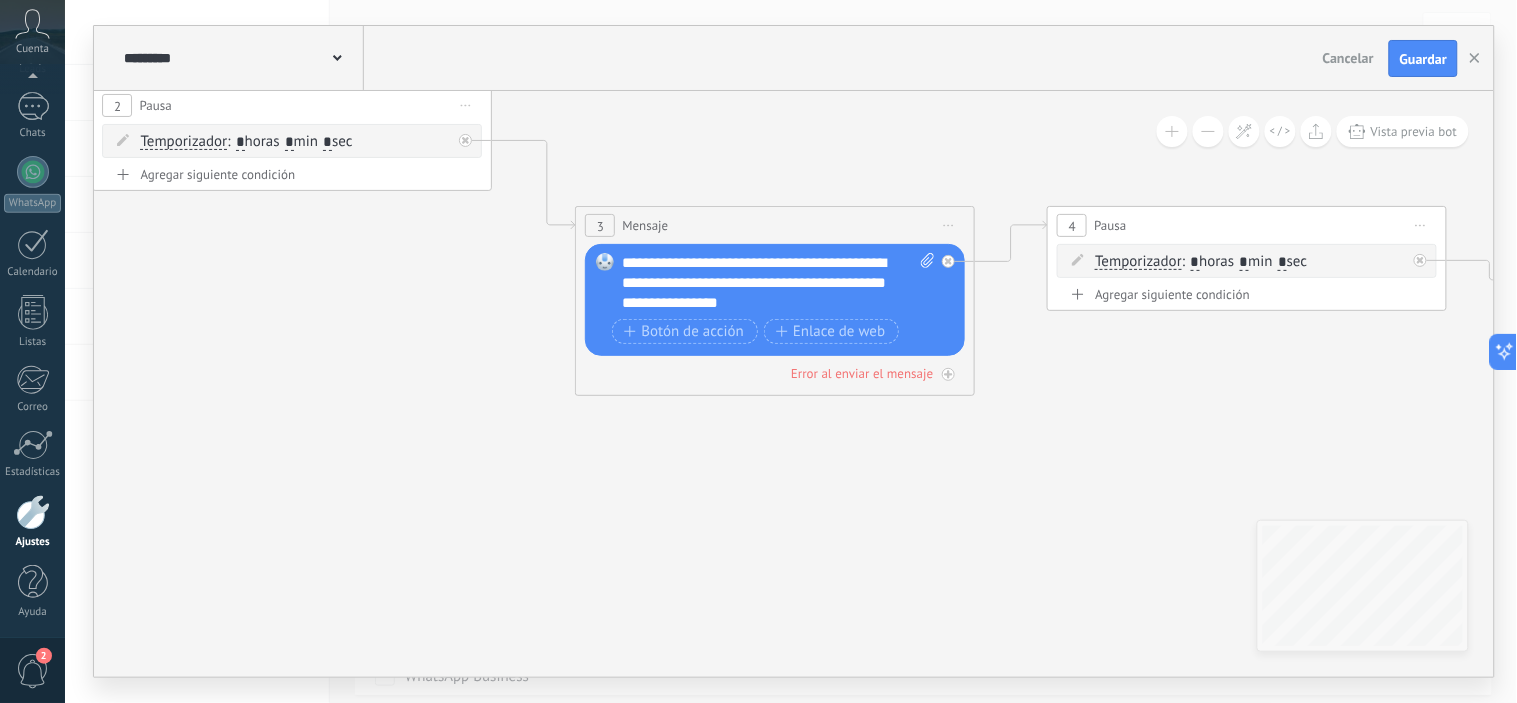 drag, startPoint x: 1103, startPoint y: 423, endPoint x: 940, endPoint y: 435, distance: 163.44112 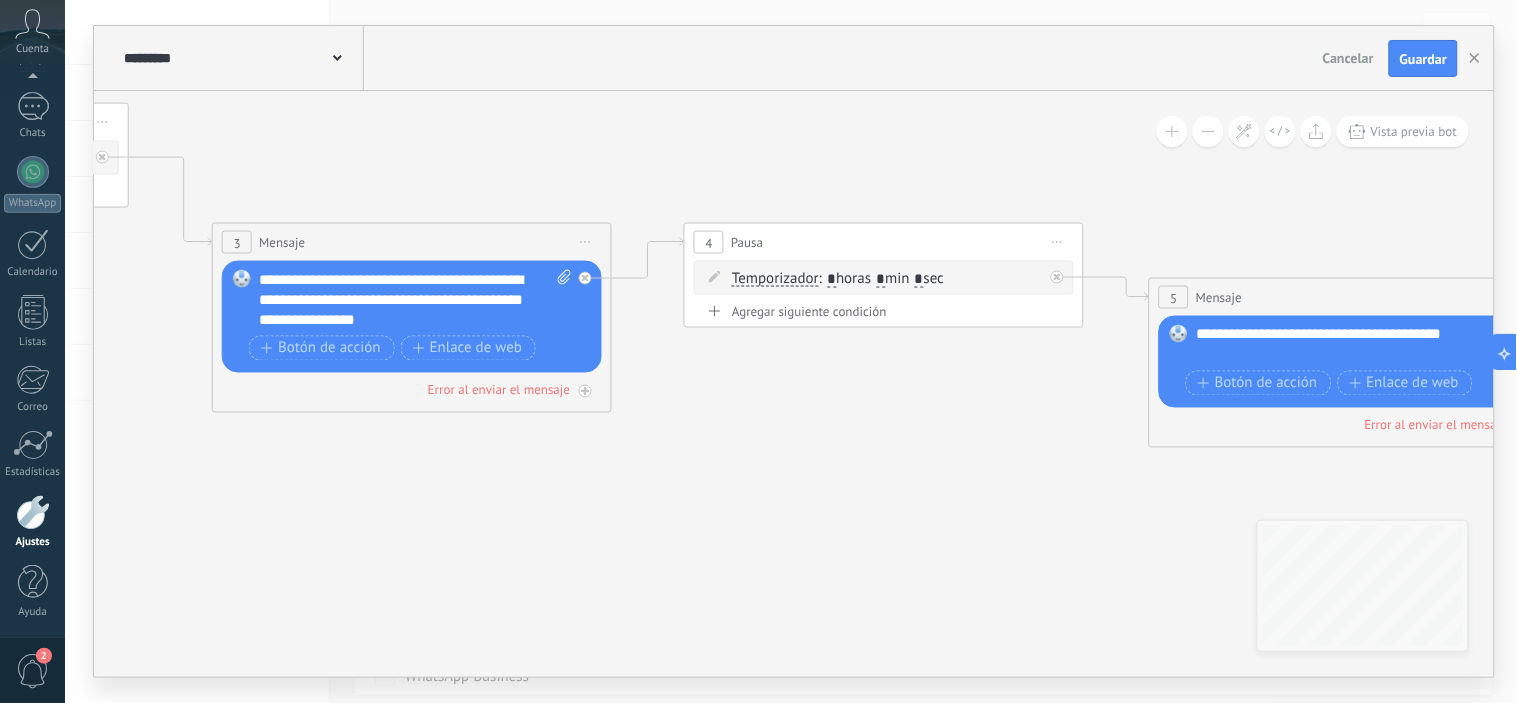 drag, startPoint x: 788, startPoint y: 434, endPoint x: 855, endPoint y: 420, distance: 68.44706 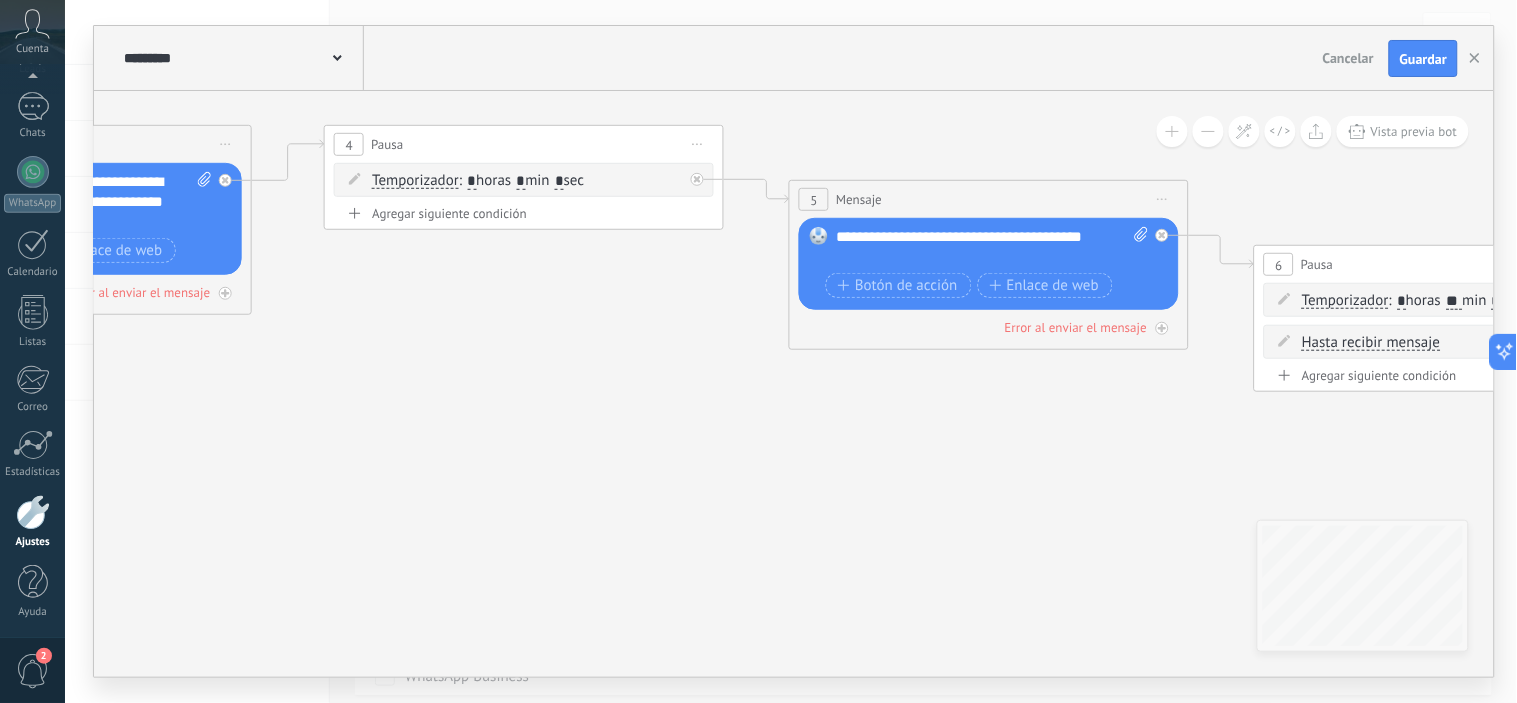 drag, startPoint x: 976, startPoint y: 424, endPoint x: 614, endPoint y: 328, distance: 374.51303 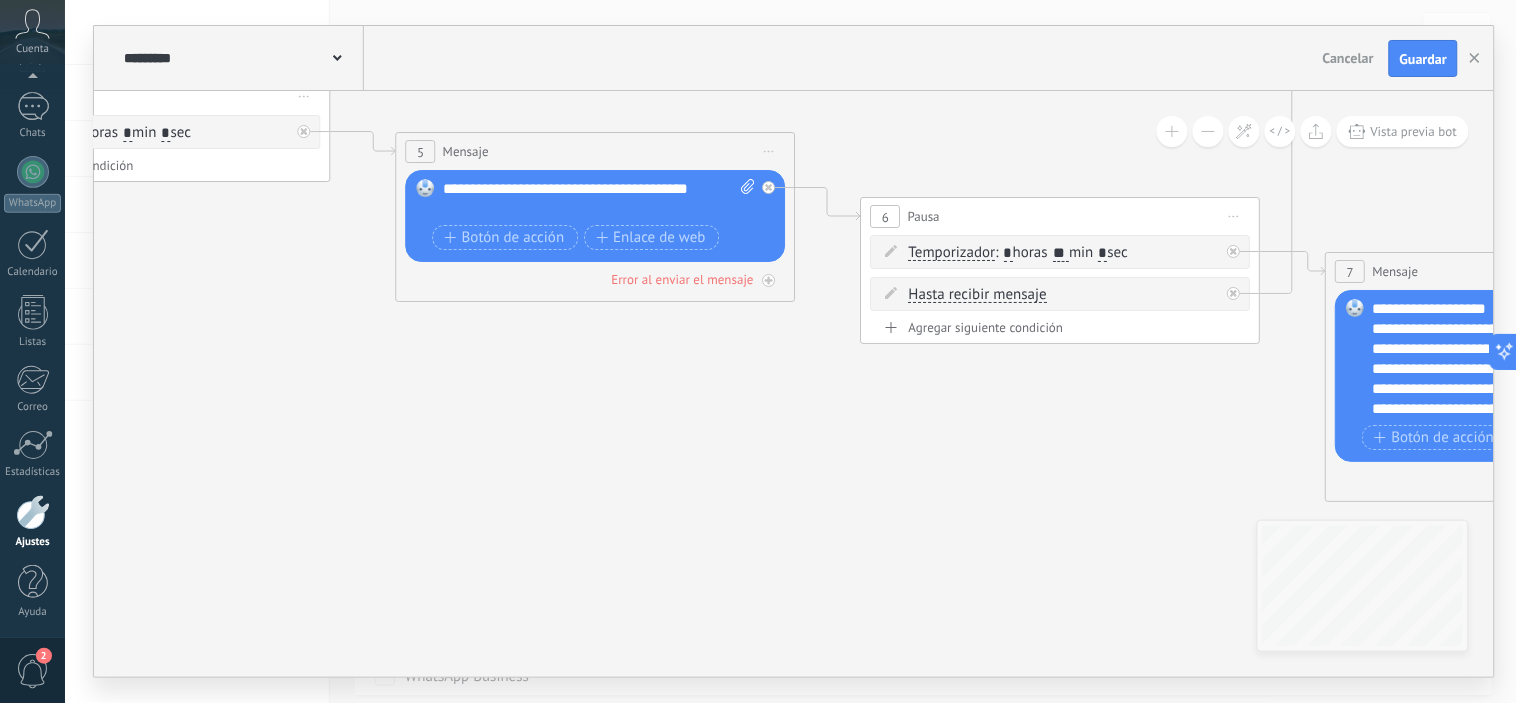 drag, startPoint x: 958, startPoint y: 403, endPoint x: 580, endPoint y: 351, distance: 381.55997 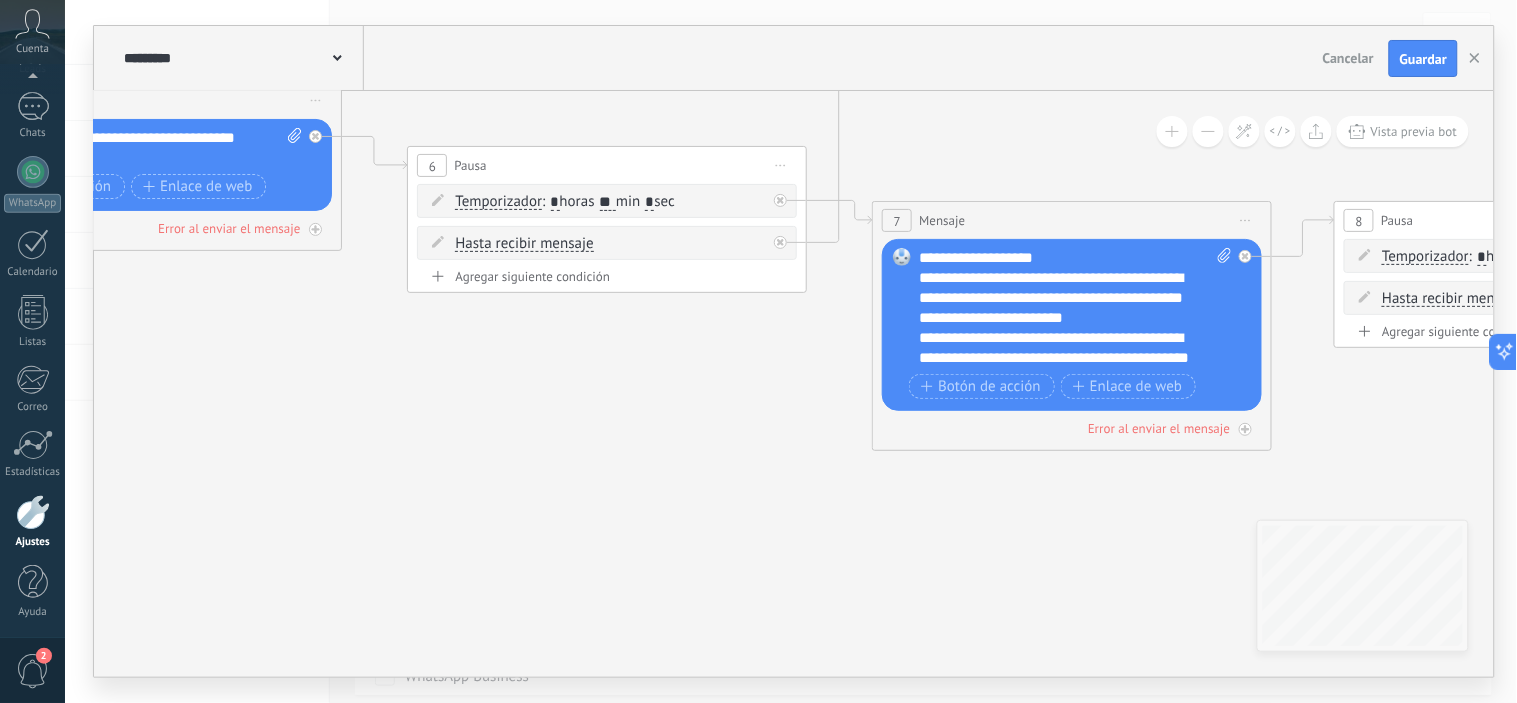 drag, startPoint x: 950, startPoint y: 397, endPoint x: 494, endPoint y: 346, distance: 458.8431 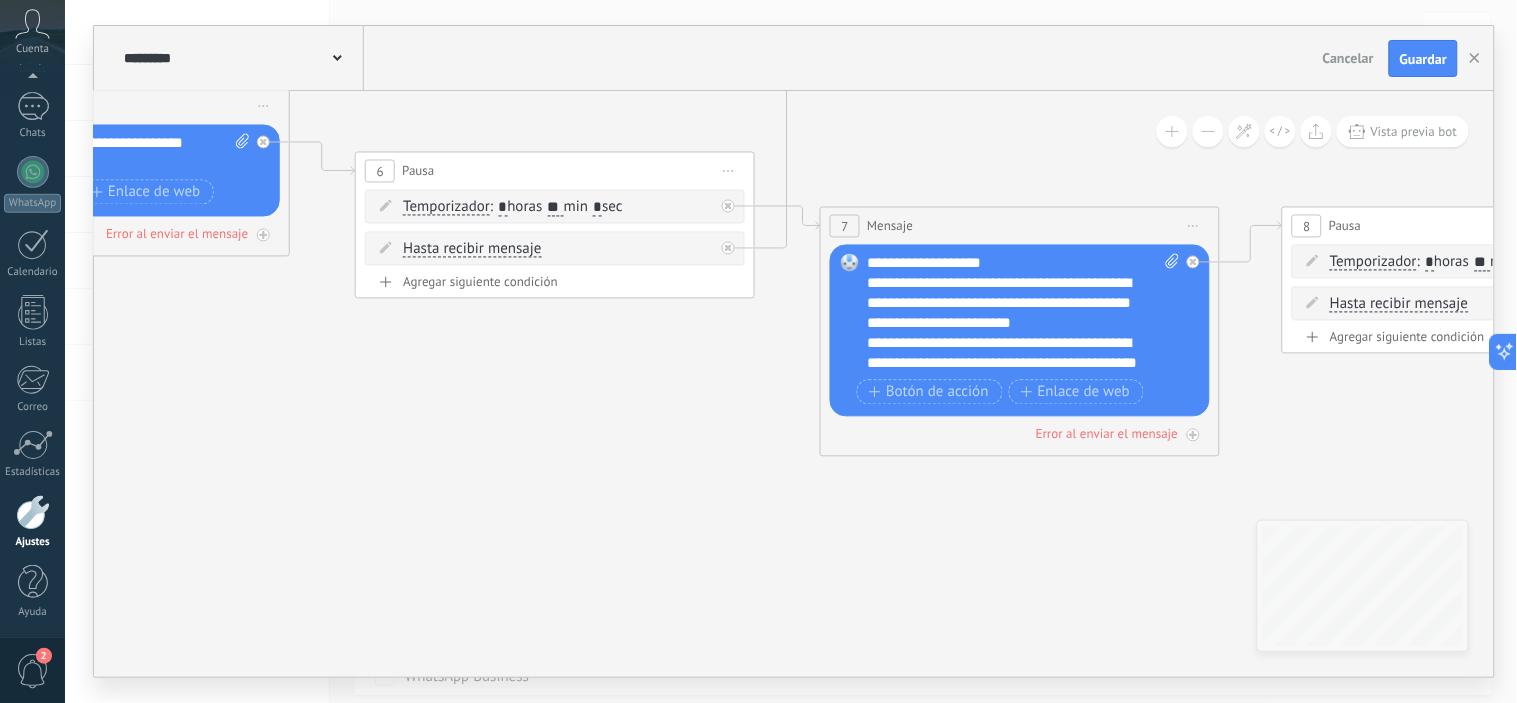 drag, startPoint x: 707, startPoint y: 393, endPoint x: 804, endPoint y: 364, distance: 101.24229 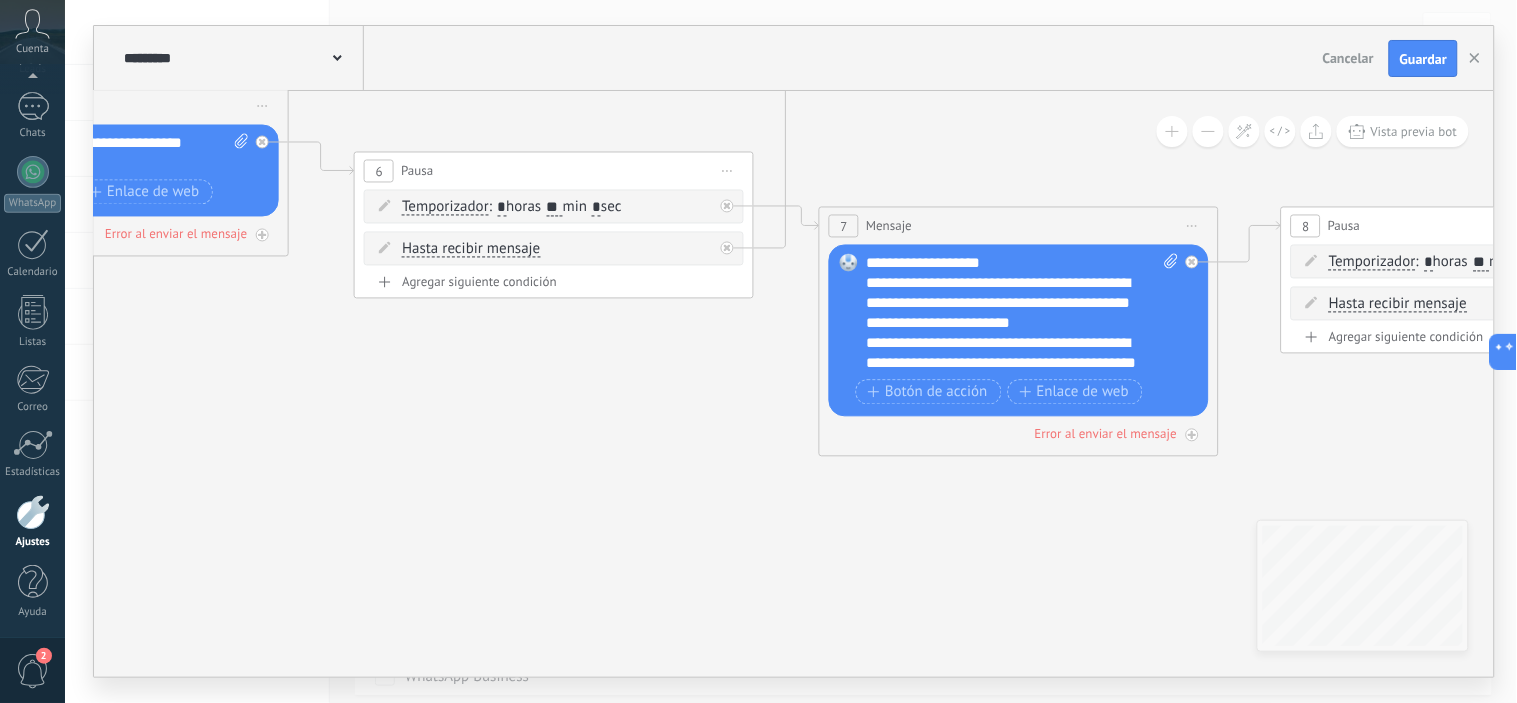 click on "**********" at bounding box center (1022, 314) 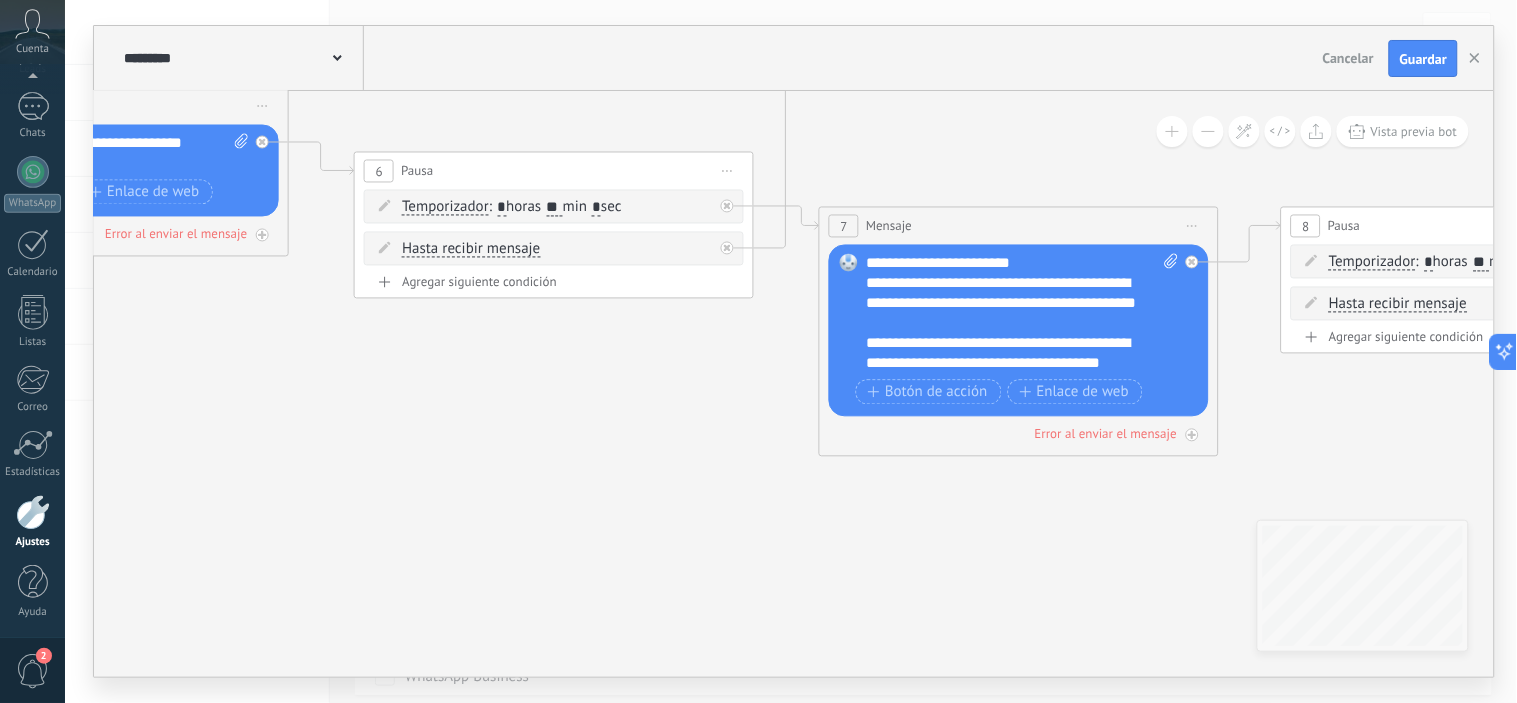 scroll, scrollTop: 0, scrollLeft: 0, axis: both 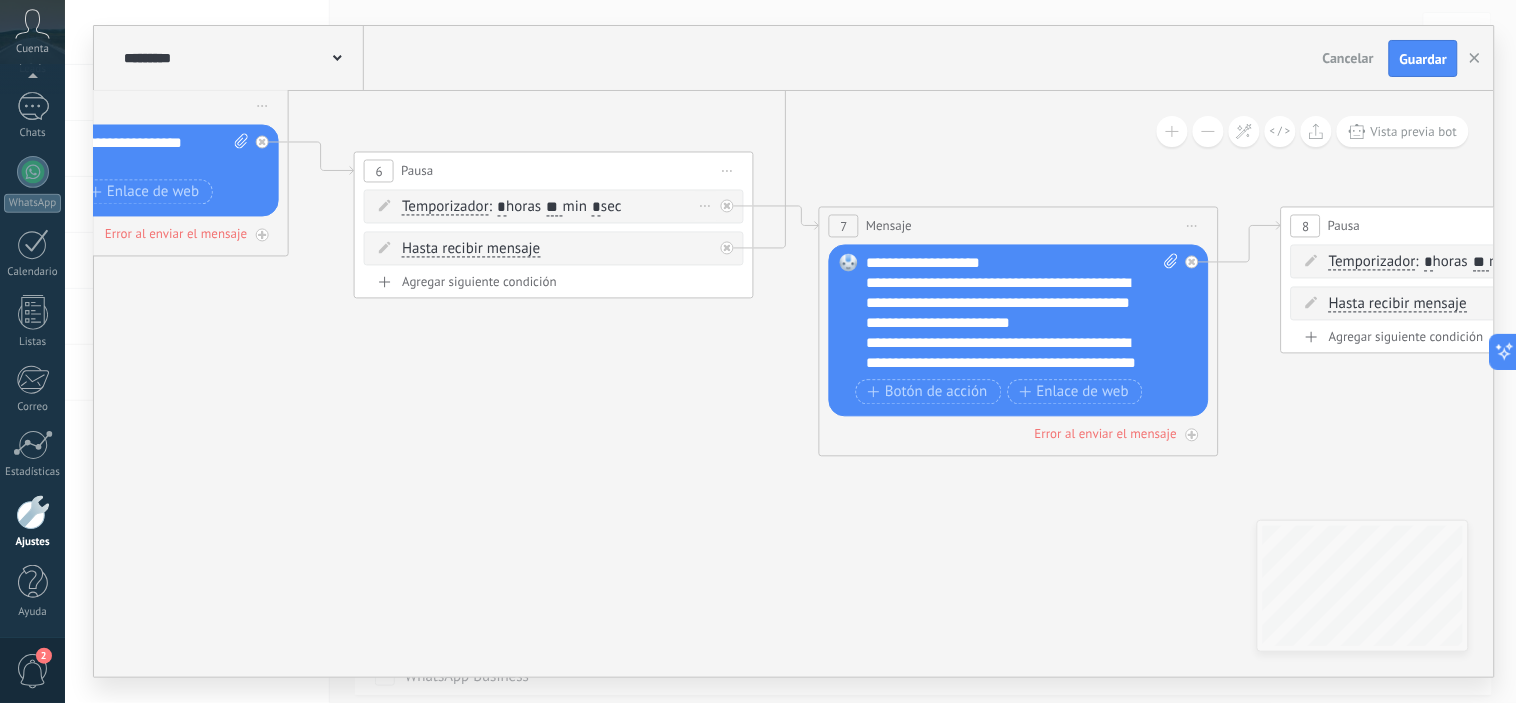 click on ":
*  horas
**  min  *  sec" at bounding box center [555, 207] 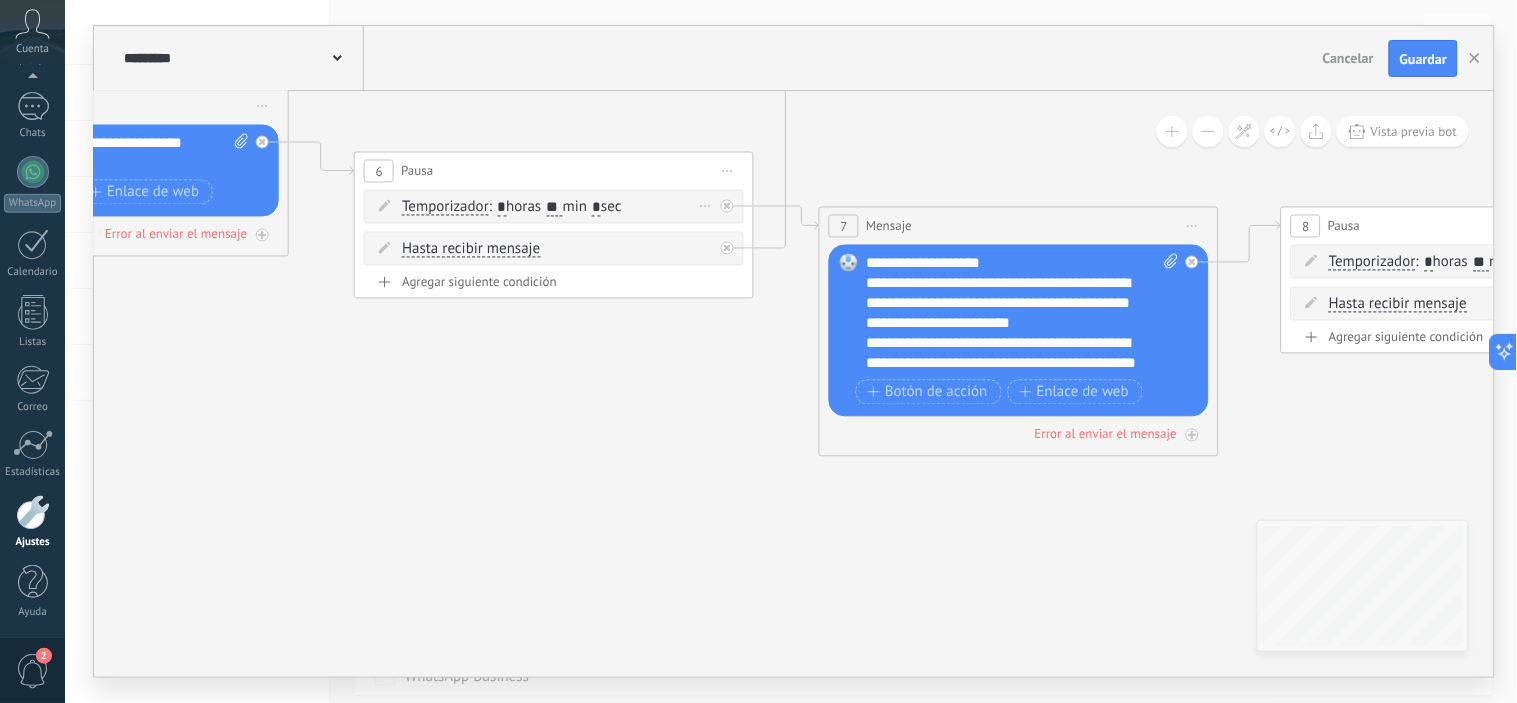 click on "**" at bounding box center (554, 208) 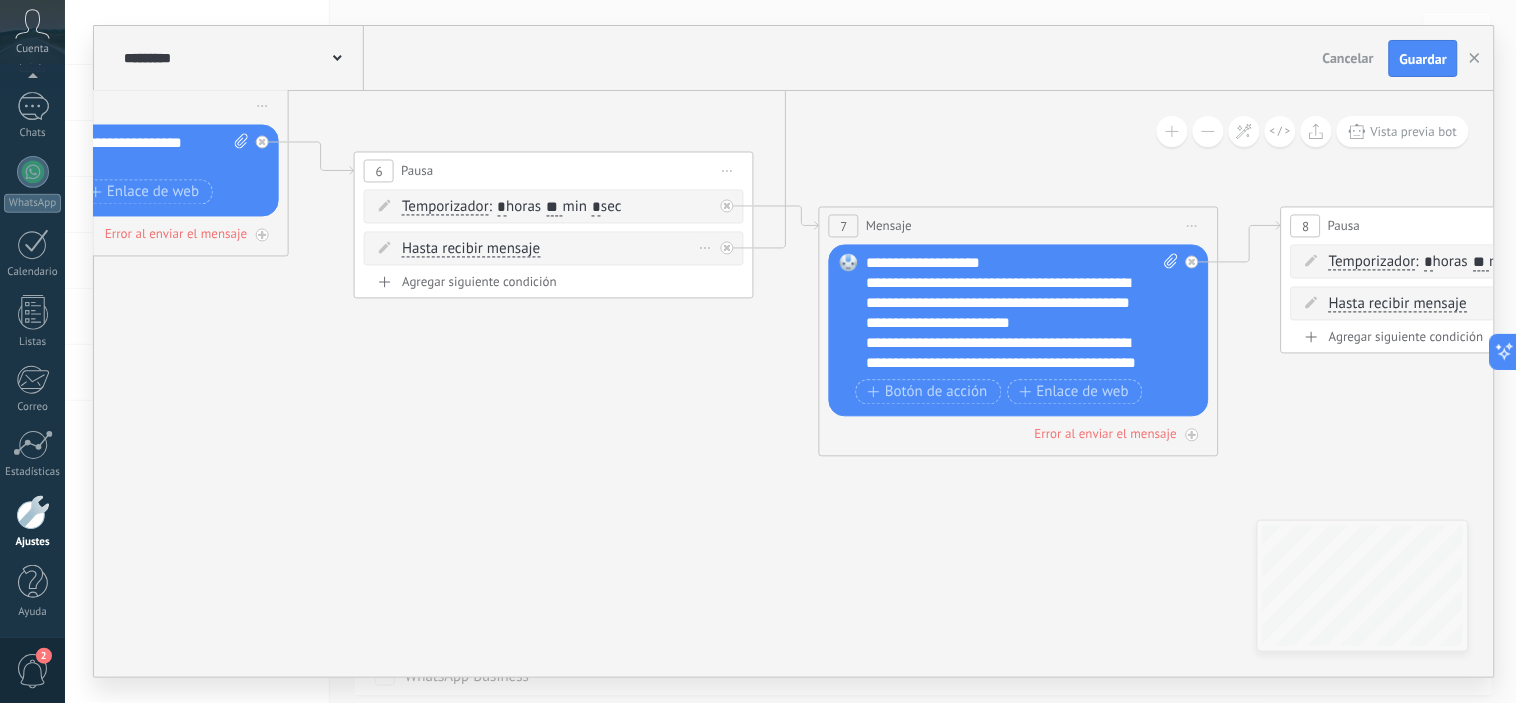 type on "*" 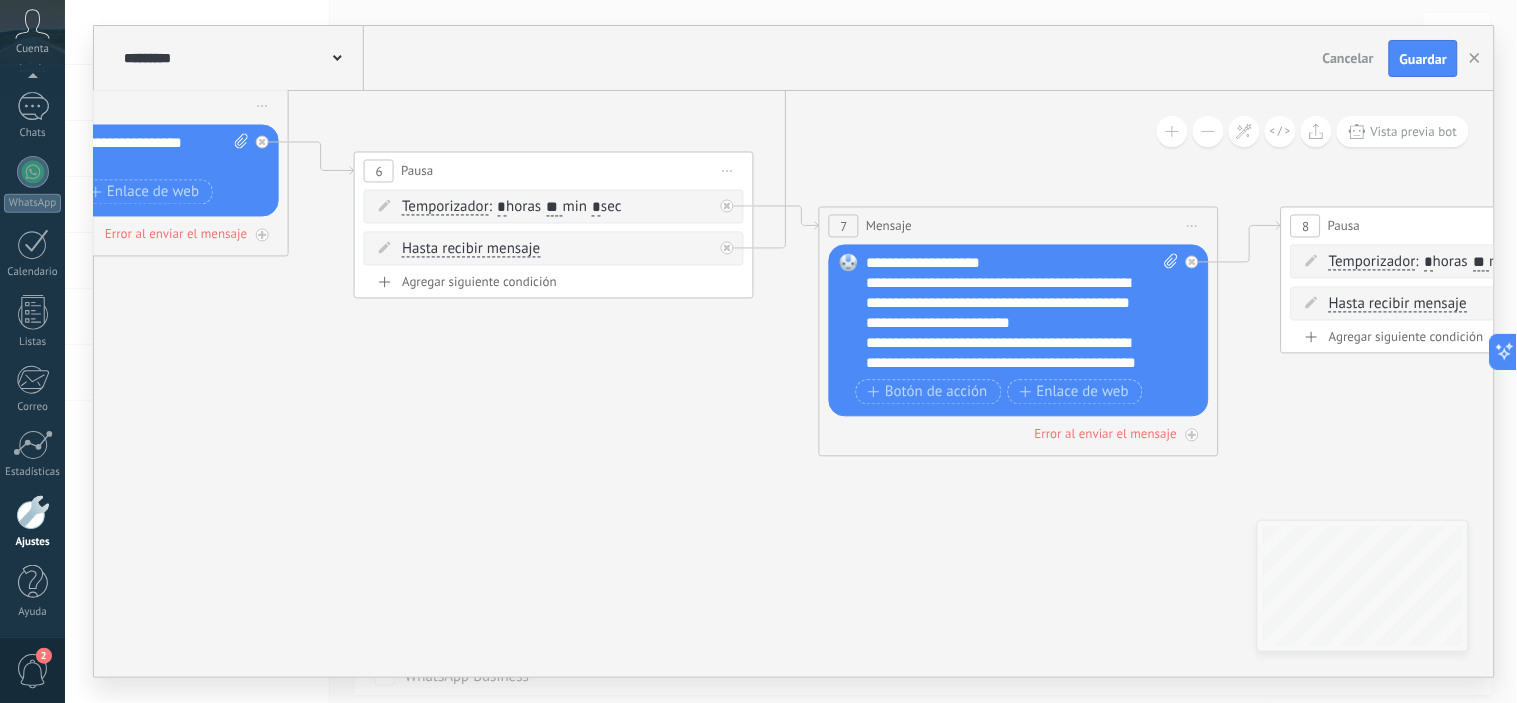 type on "**" 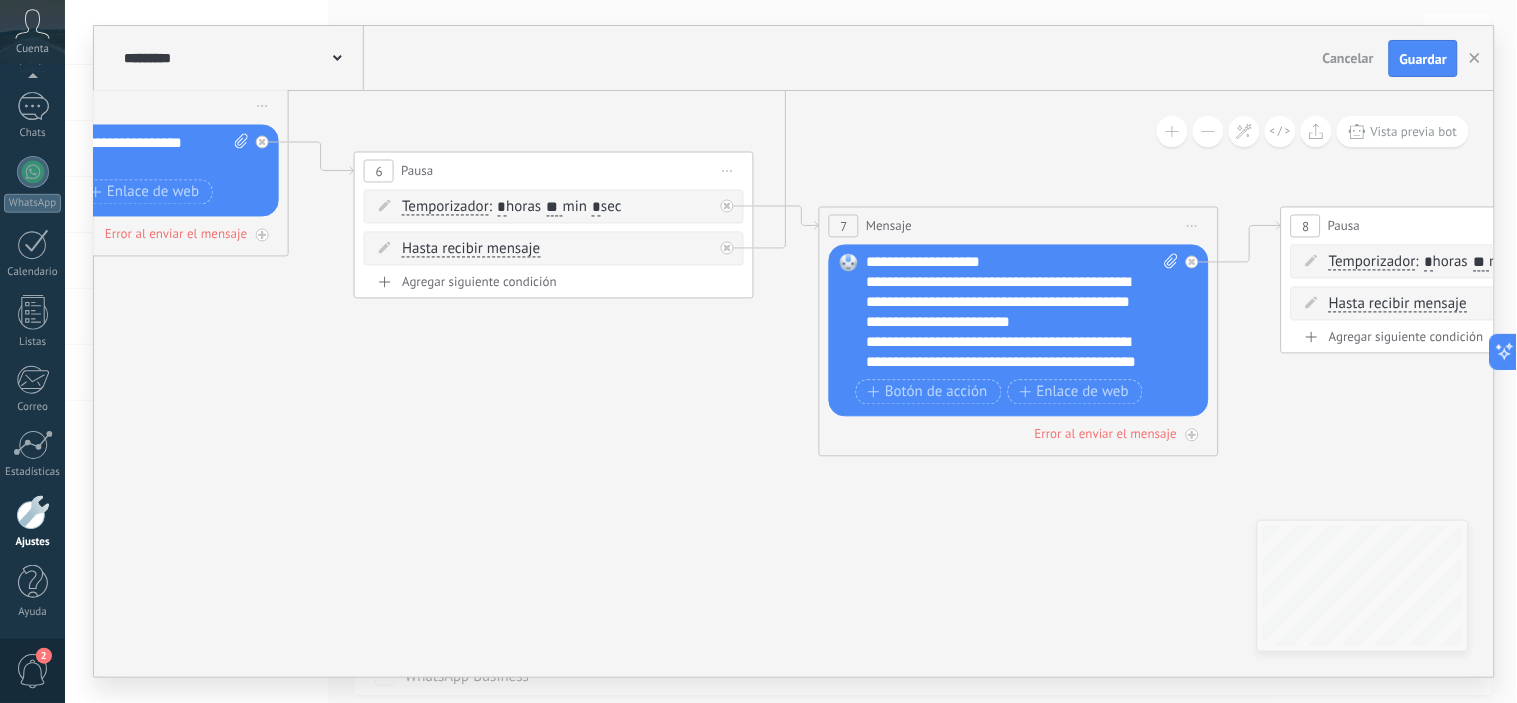 scroll, scrollTop: 0, scrollLeft: 0, axis: both 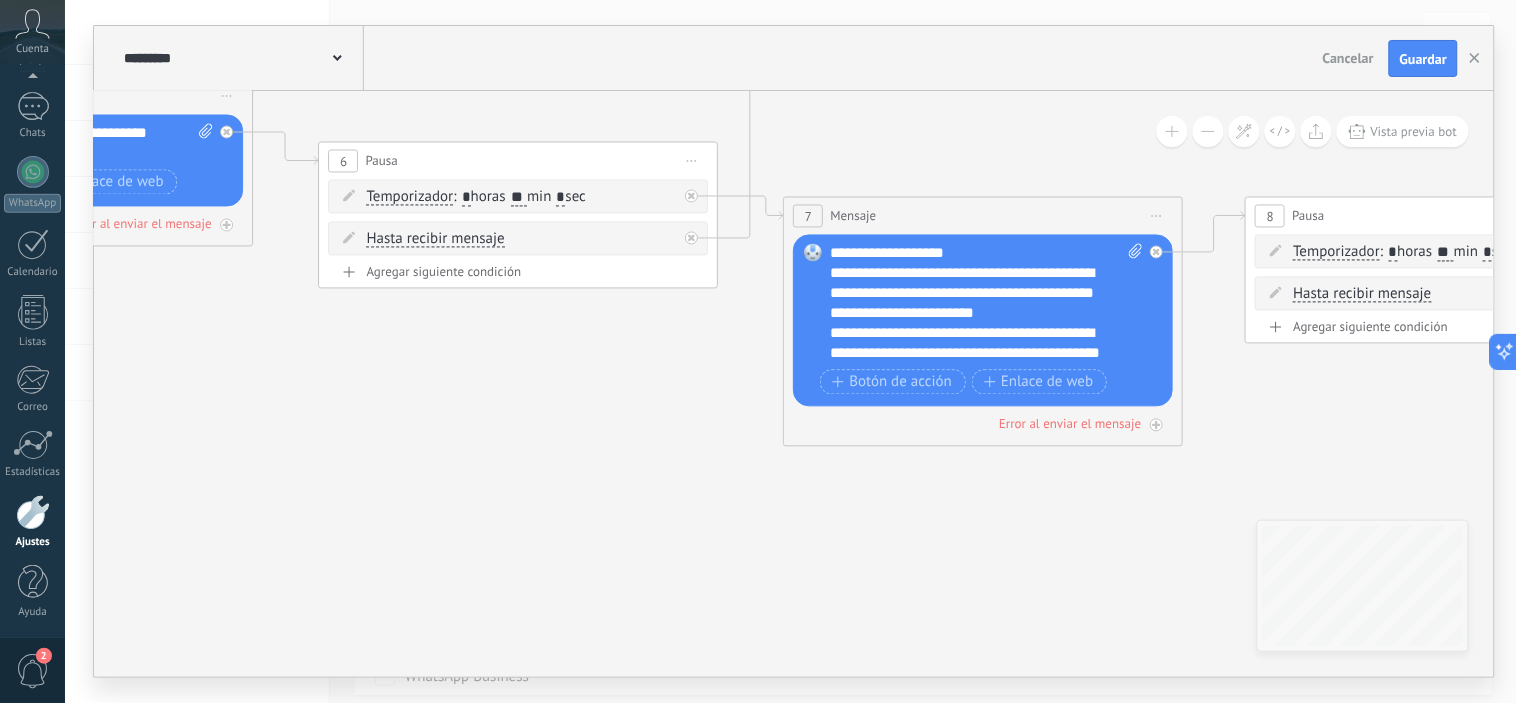 drag, startPoint x: 765, startPoint y: 392, endPoint x: 808, endPoint y: 346, distance: 62.968246 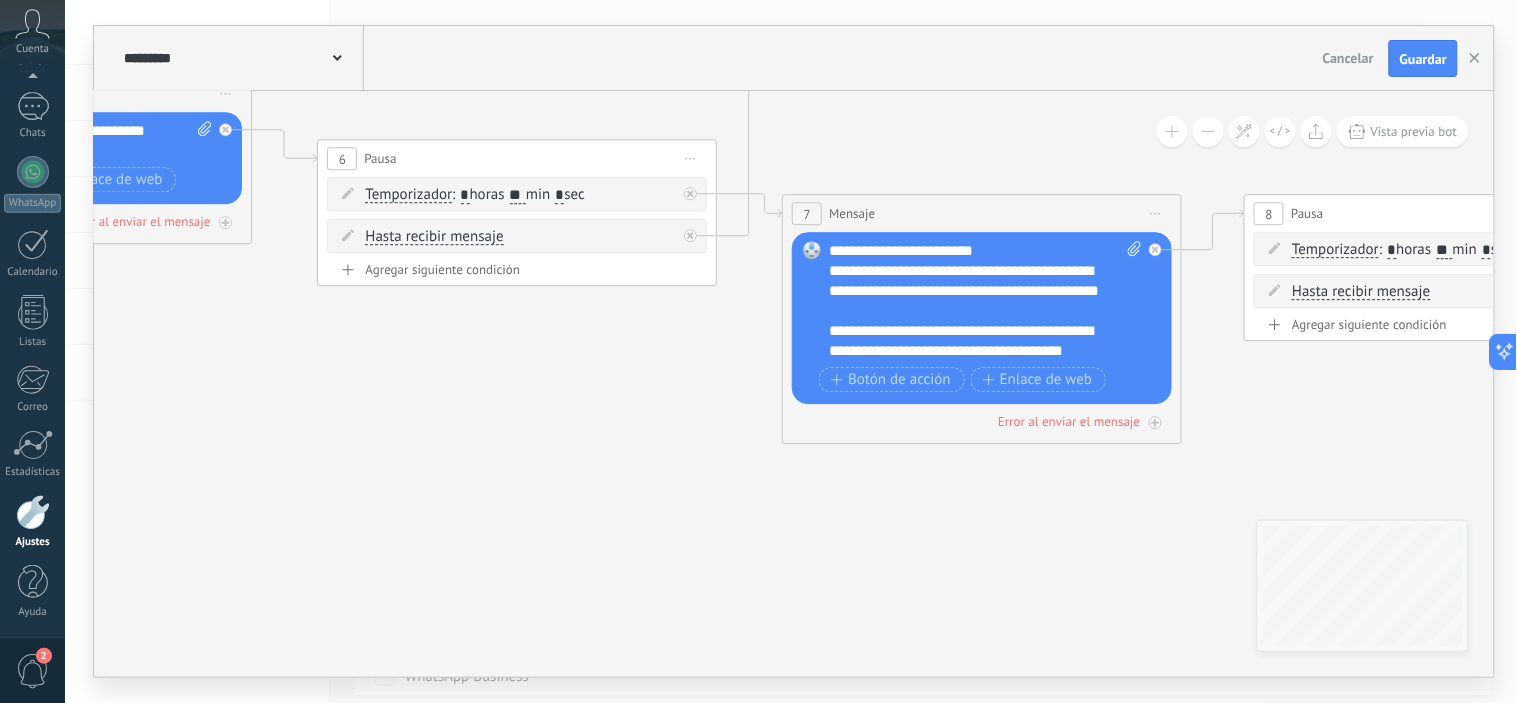 scroll, scrollTop: 120, scrollLeft: 0, axis: vertical 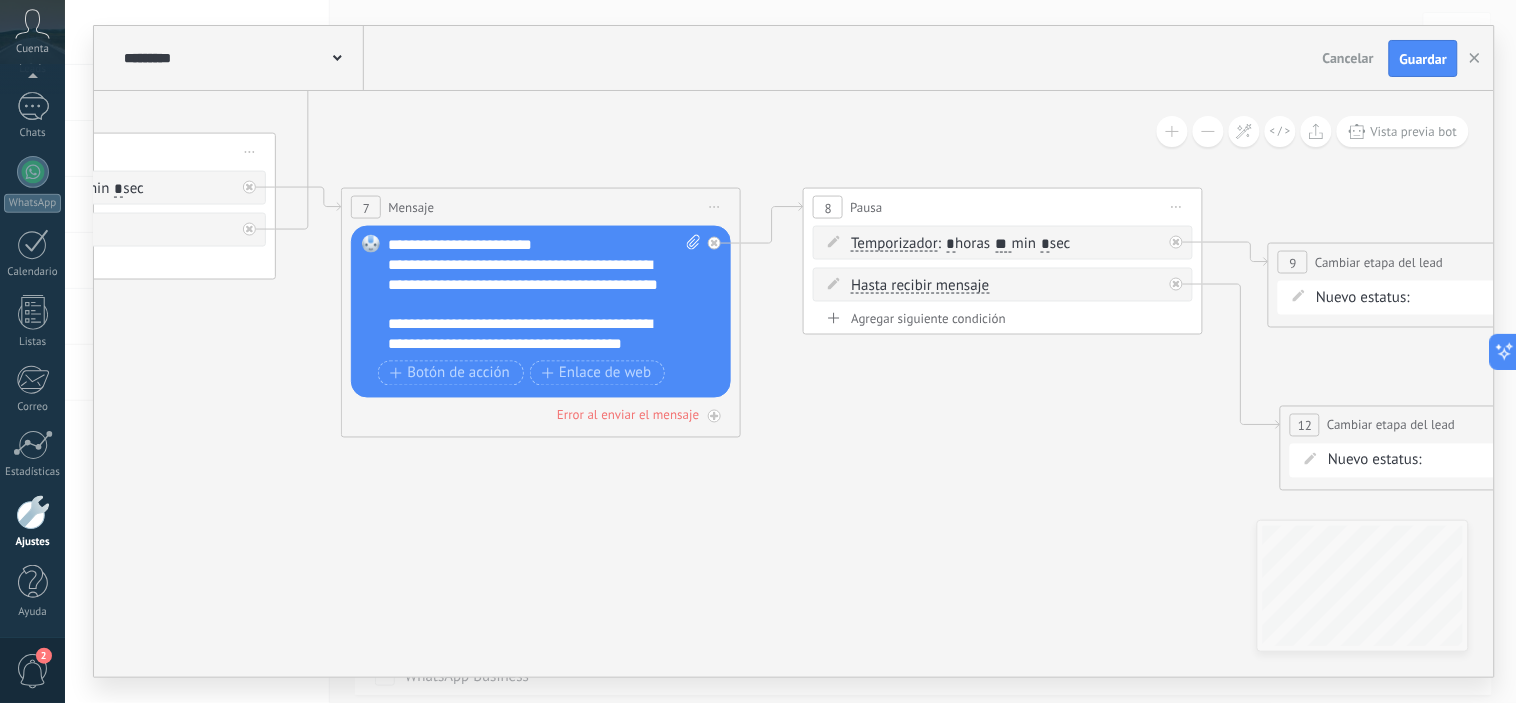 drag, startPoint x: 1040, startPoint y: 470, endPoint x: 531, endPoint y: 455, distance: 509.22098 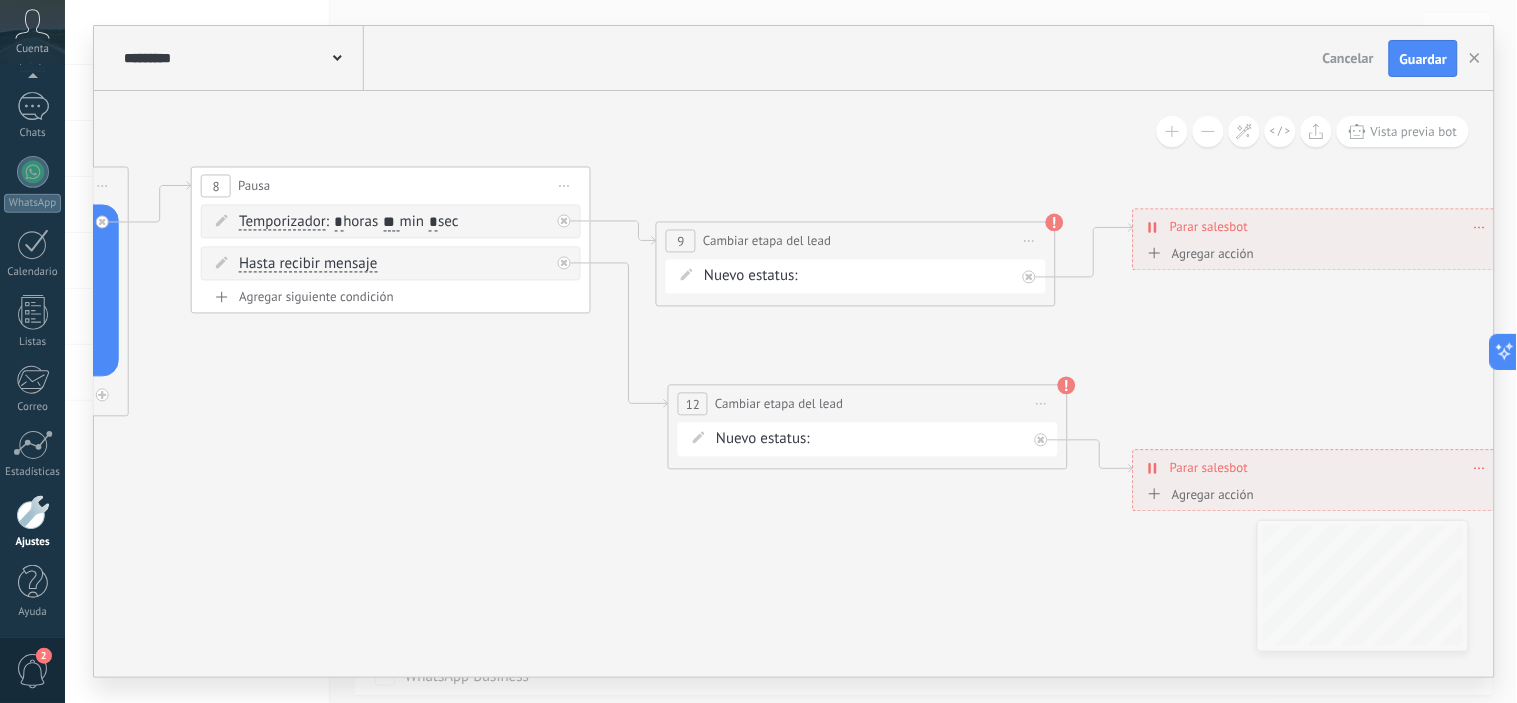 drag, startPoint x: 928, startPoint y: 451, endPoint x: 403, endPoint y: 431, distance: 525.3808 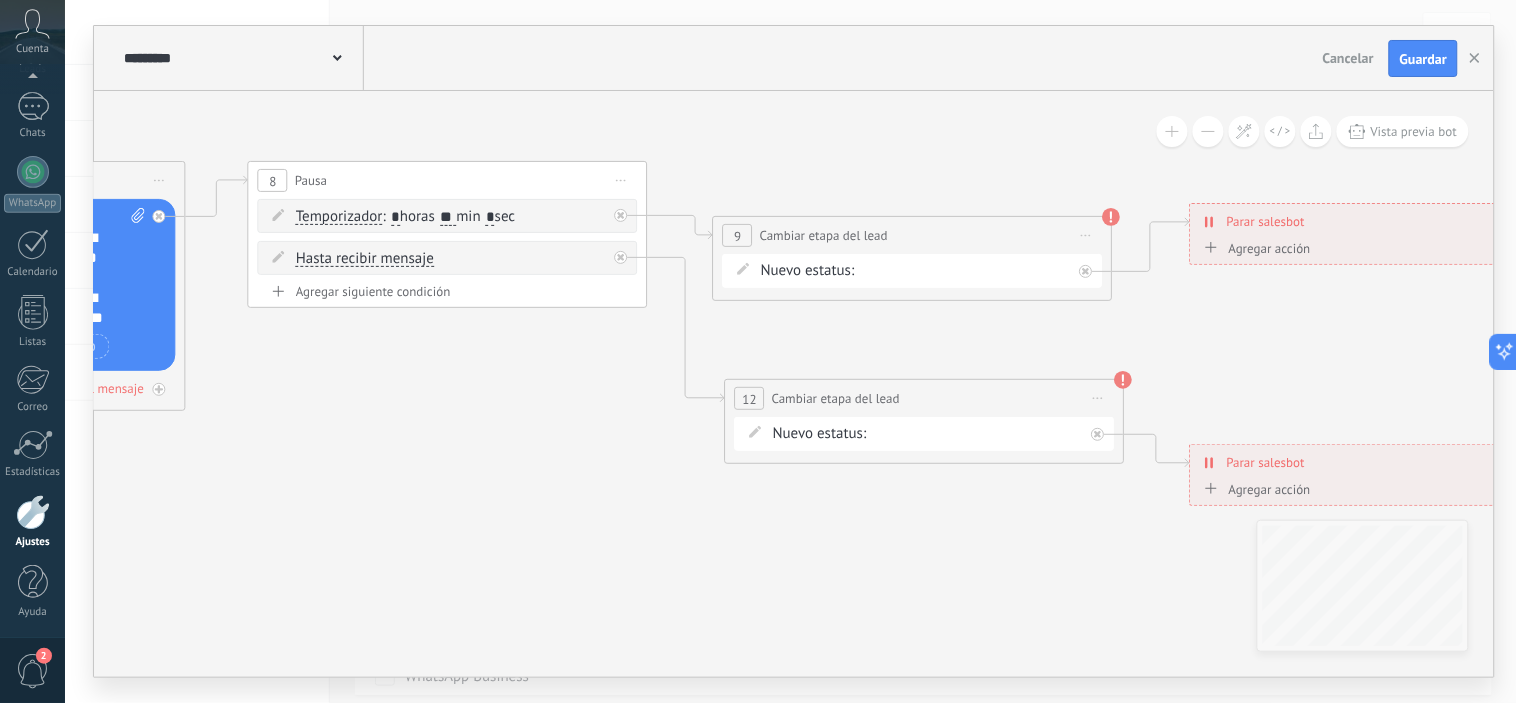 drag, startPoint x: 571, startPoint y: 448, endPoint x: 638, endPoint y: 440, distance: 67.47592 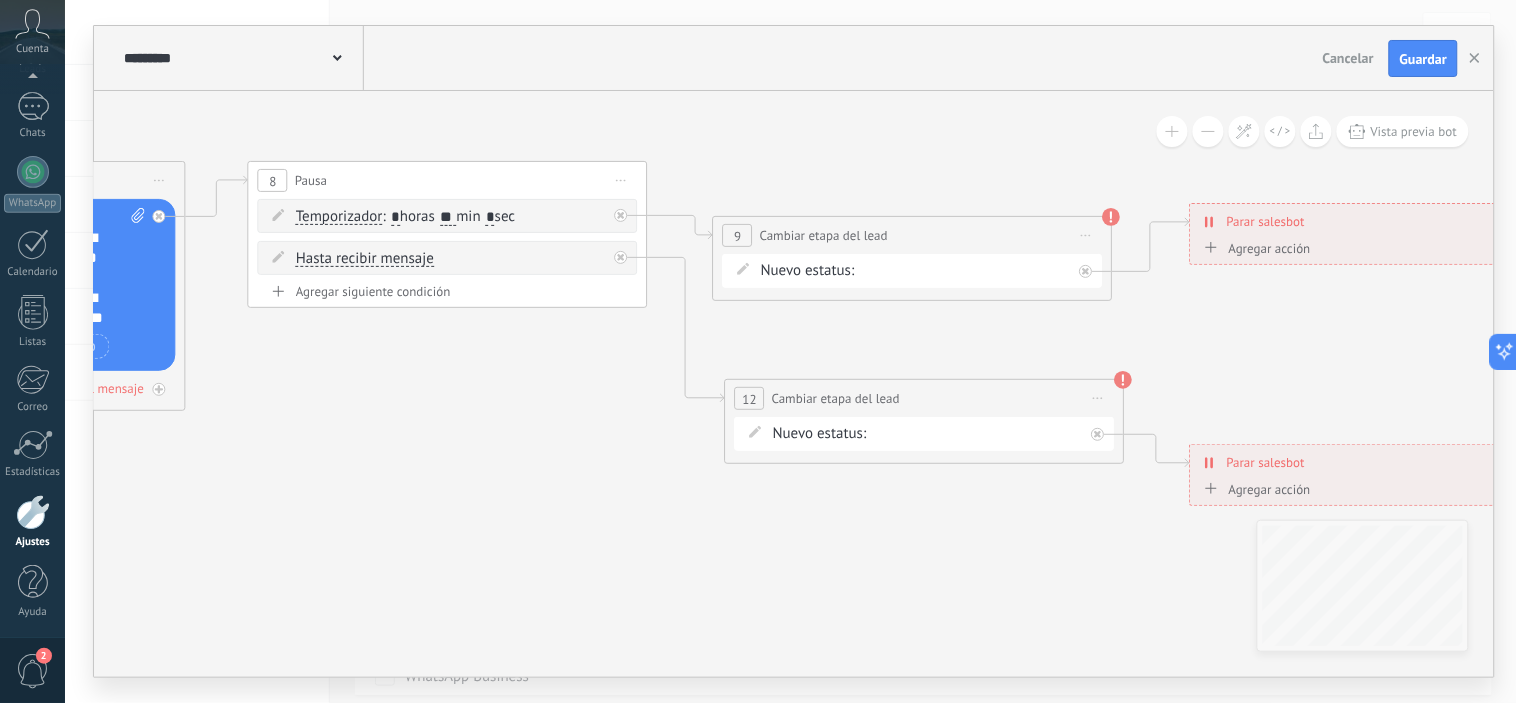 click on "MERCADO PAGO BANCO MACRO REMARKETIN Logrado con éxito Venta Perdido" at bounding box center (0, 0) 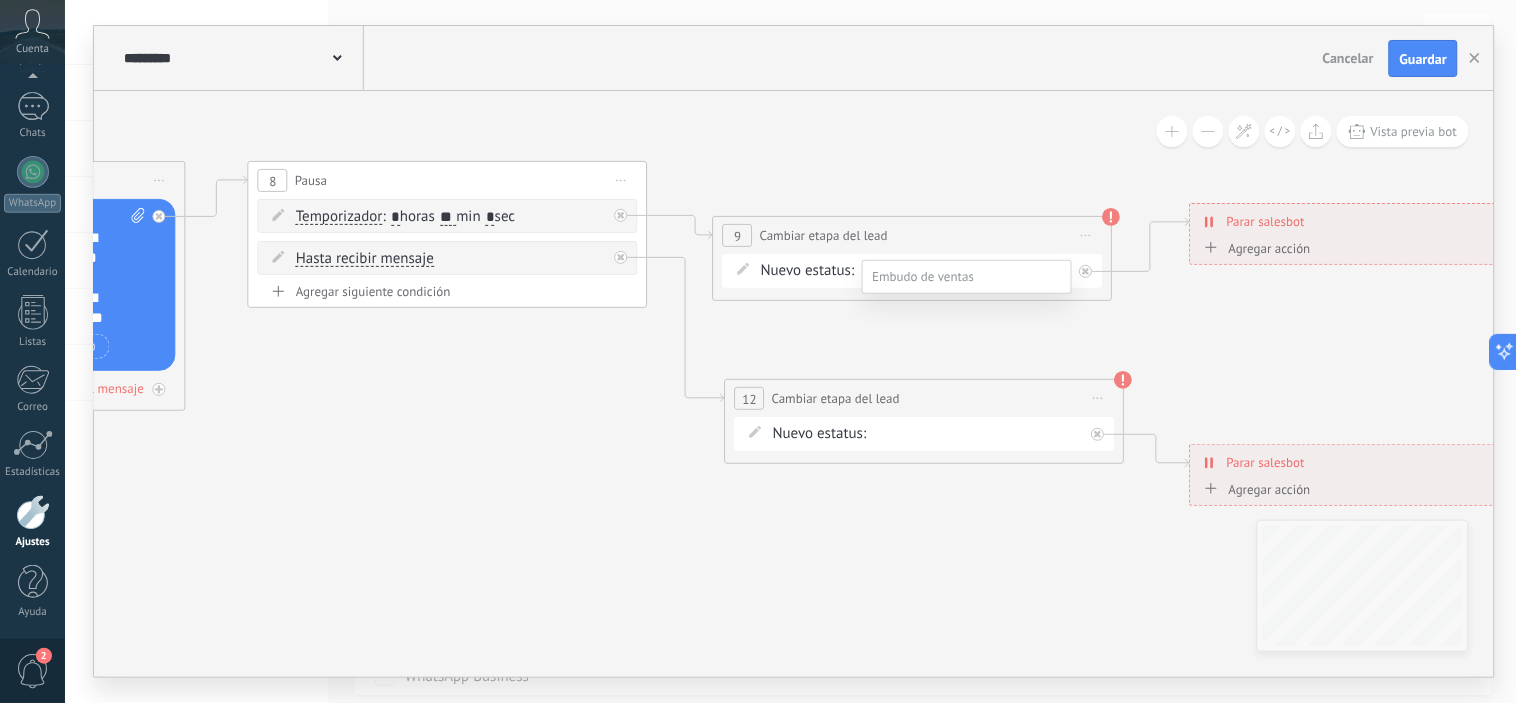 click on "REMARKETIN" at bounding box center (0, 0) 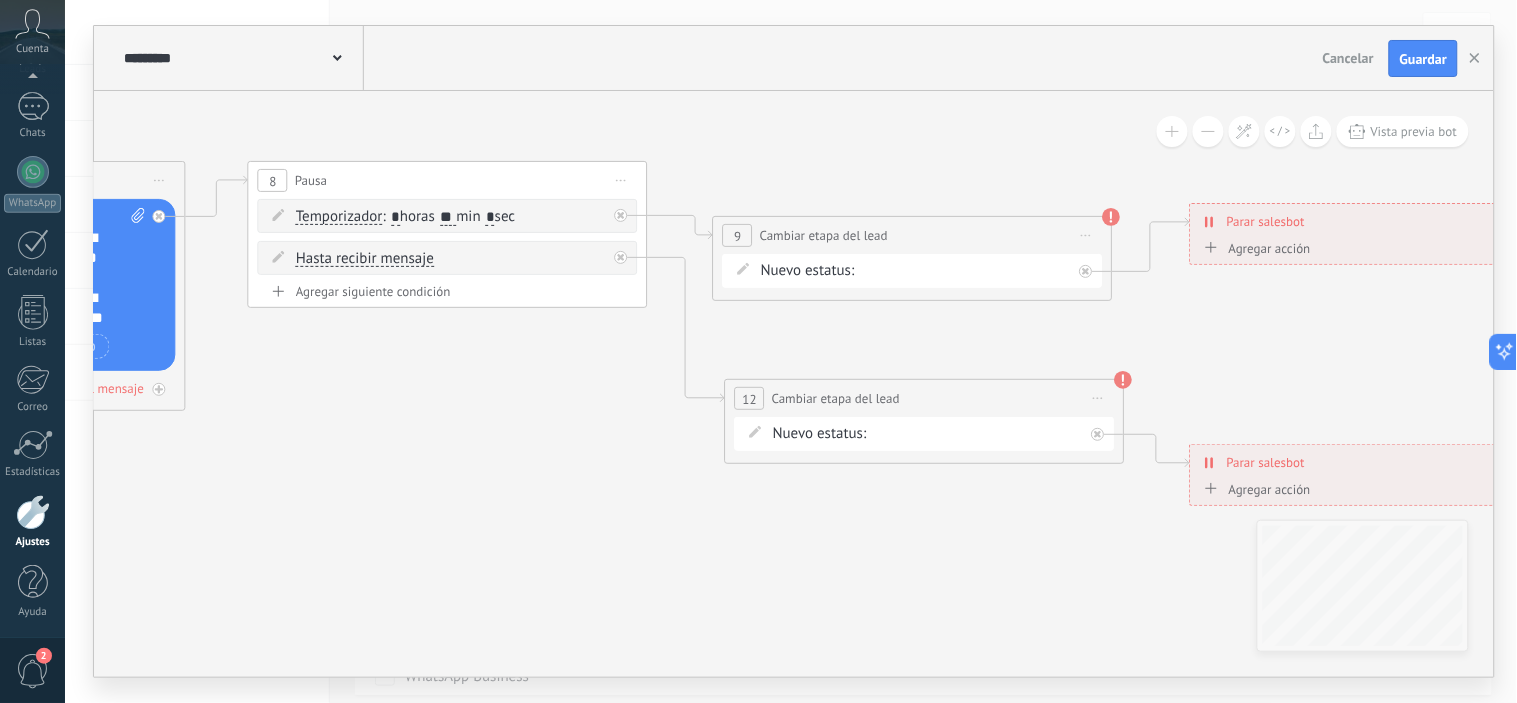 click on "MERCADO PAGO BANCO MACRO REMARKETIN Logrado con éxito Venta Perdido" at bounding box center (0, 0) 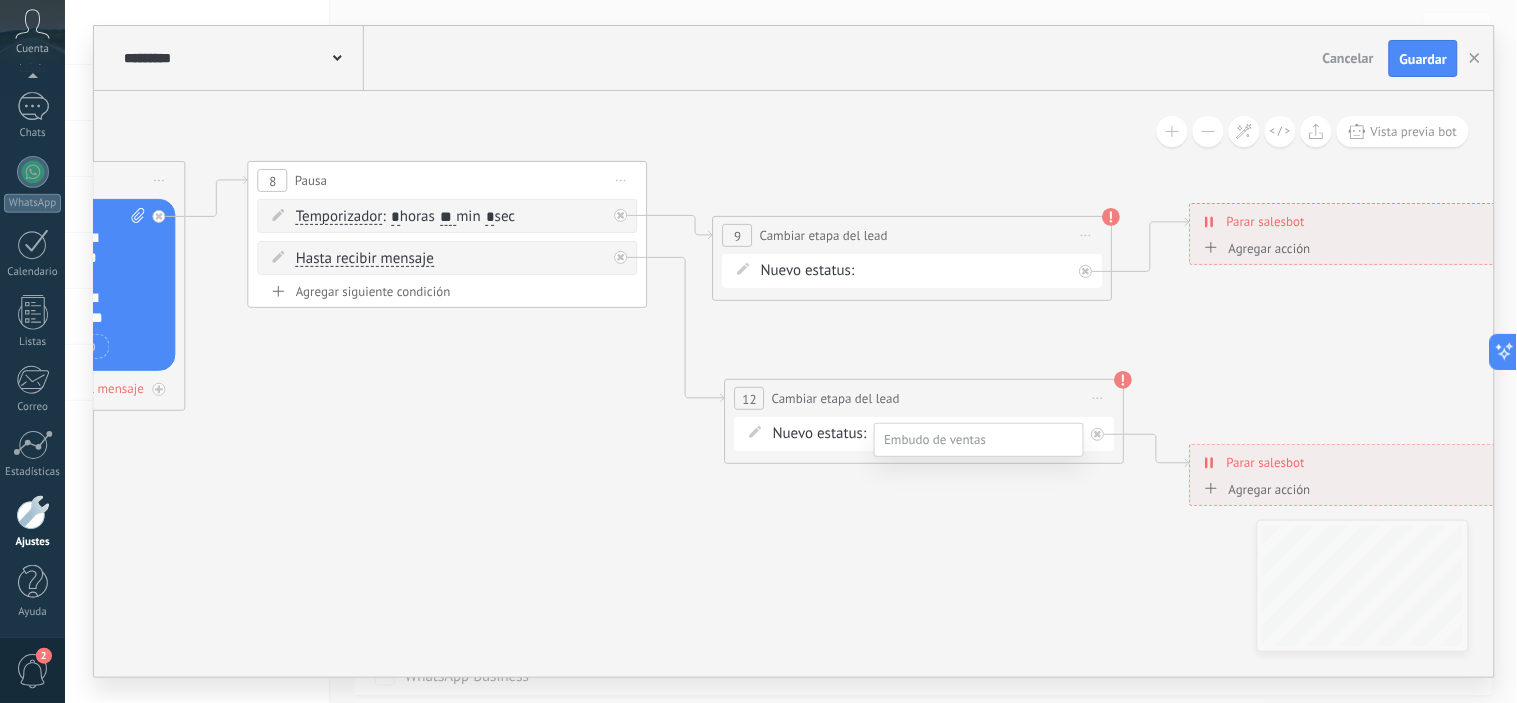 click on "Logrado con éxito" at bounding box center [0, 0] 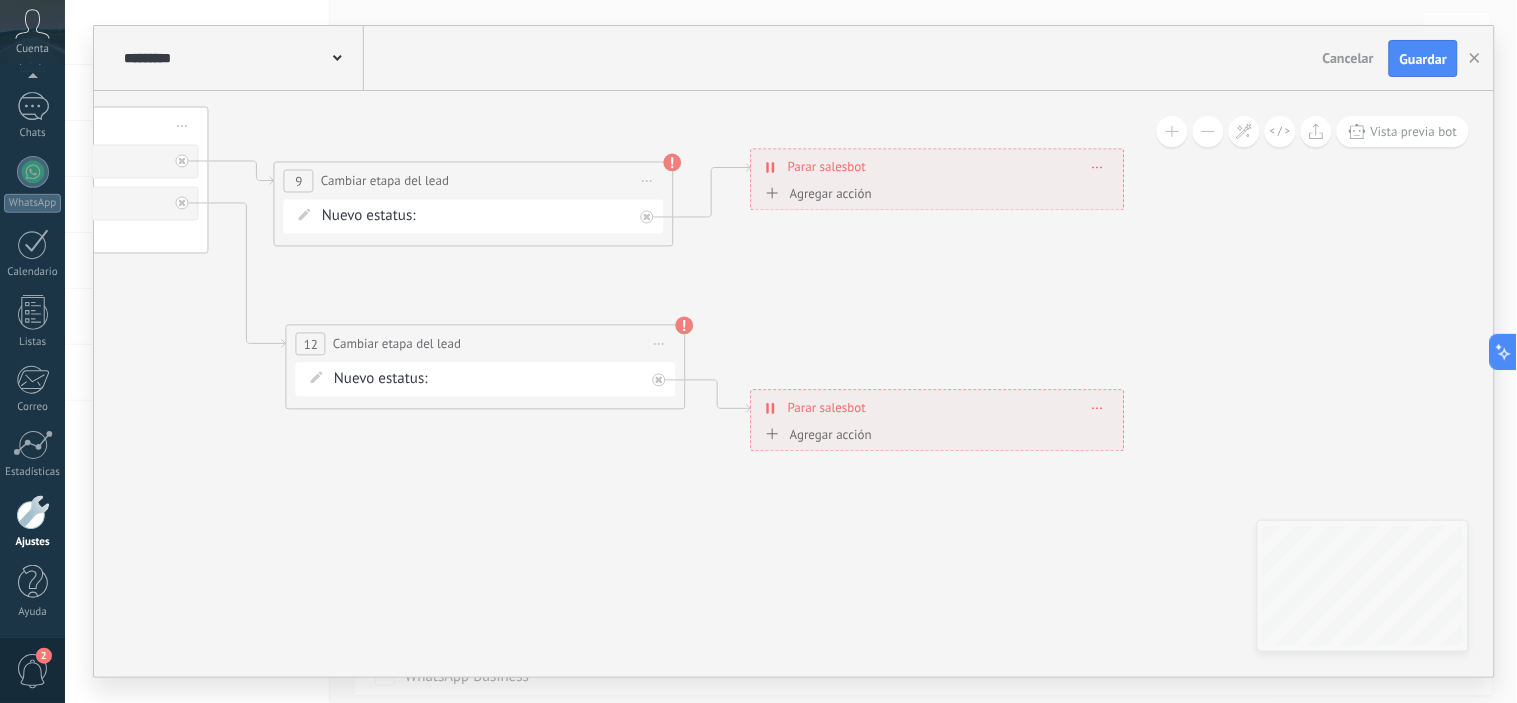drag, startPoint x: 970, startPoint y: 562, endPoint x: 576, endPoint y: 507, distance: 397.8203 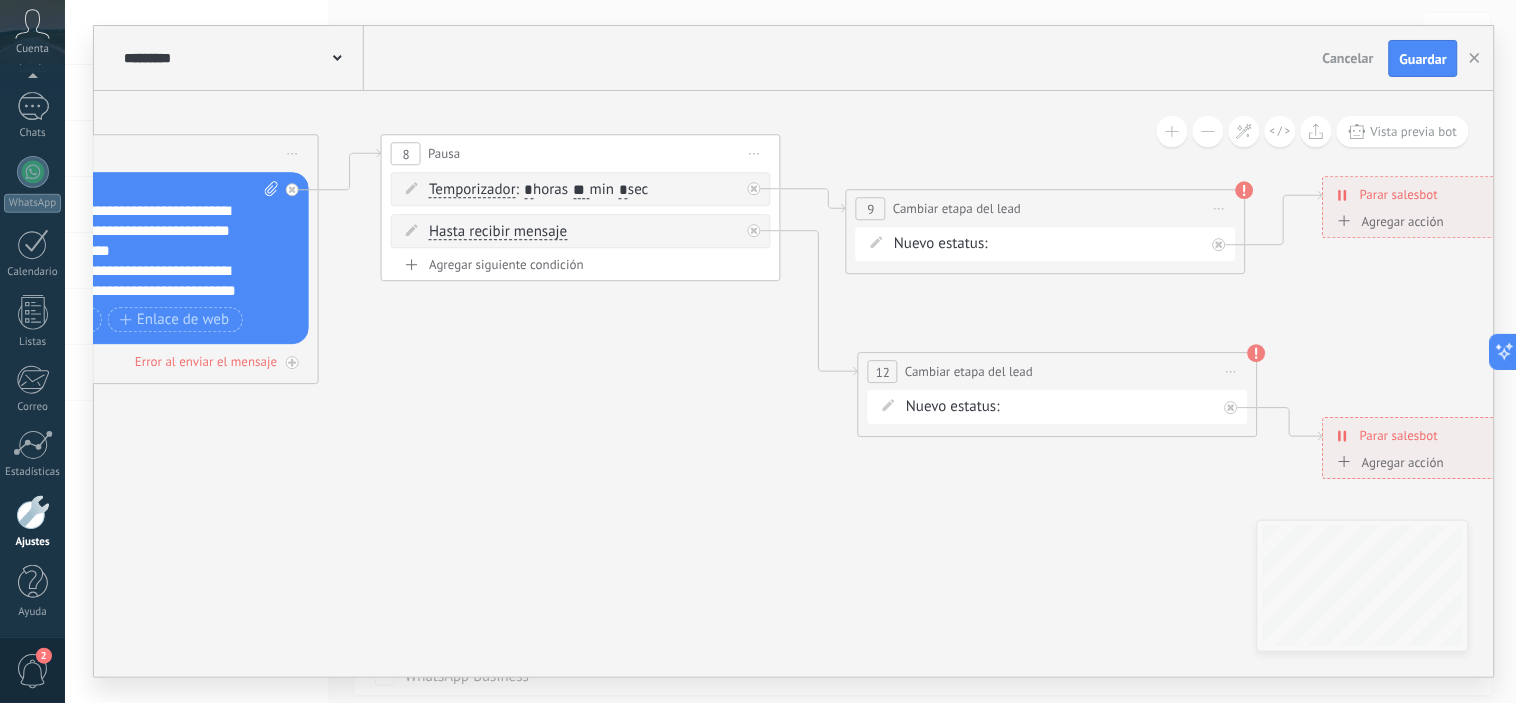 drag, startPoint x: 441, startPoint y: 463, endPoint x: 661, endPoint y: 436, distance: 221.65062 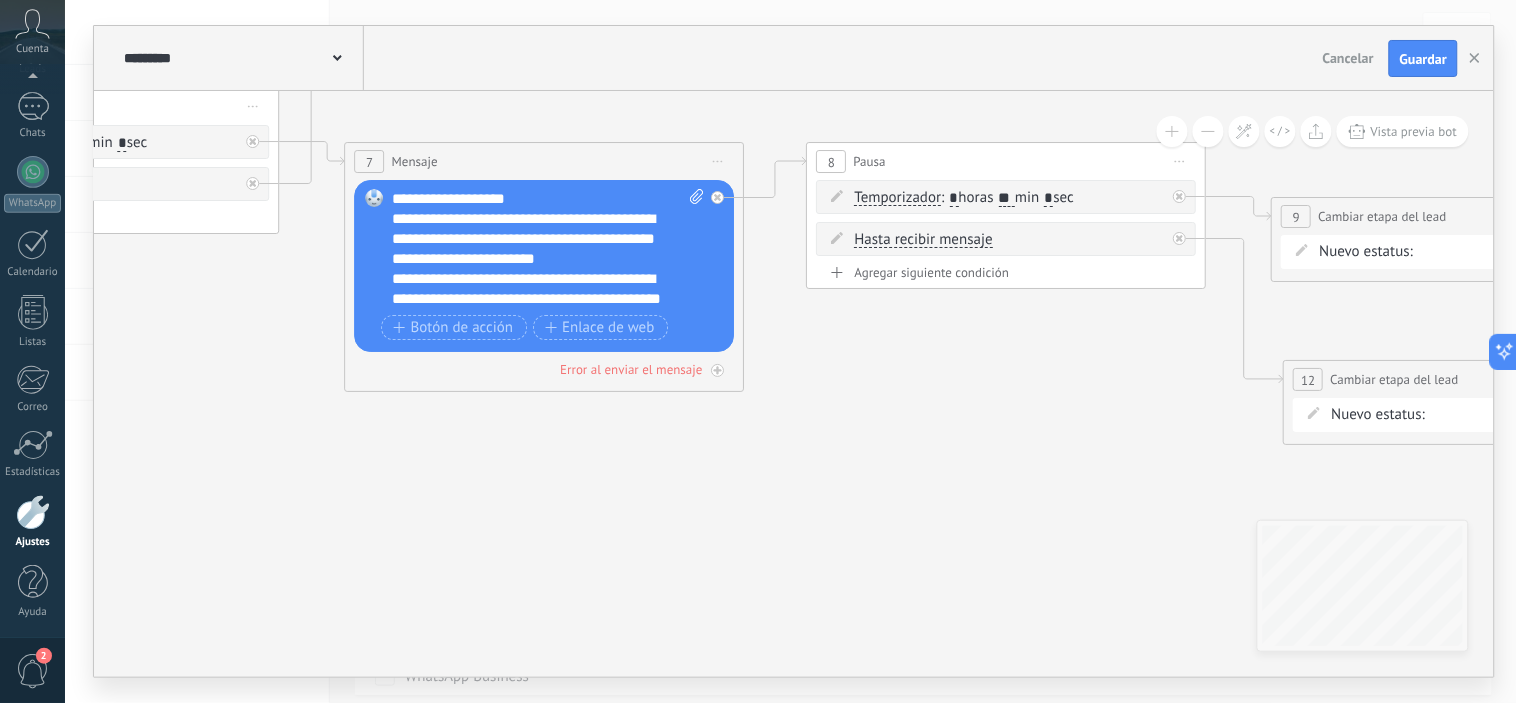 drag, startPoint x: 414, startPoint y: 422, endPoint x: 684, endPoint y: 435, distance: 270.31277 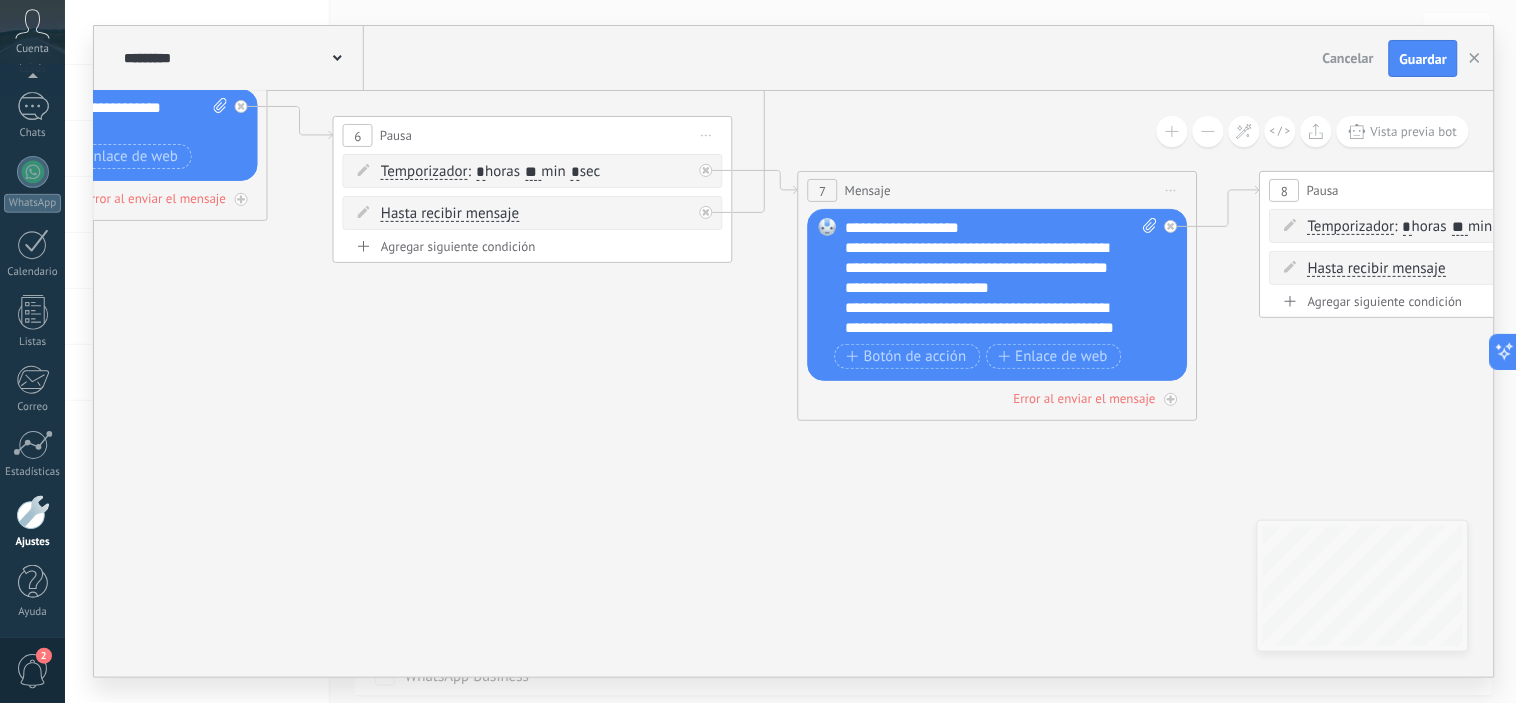 drag, startPoint x: 496, startPoint y: 426, endPoint x: 1030, endPoint y: 461, distance: 535.14575 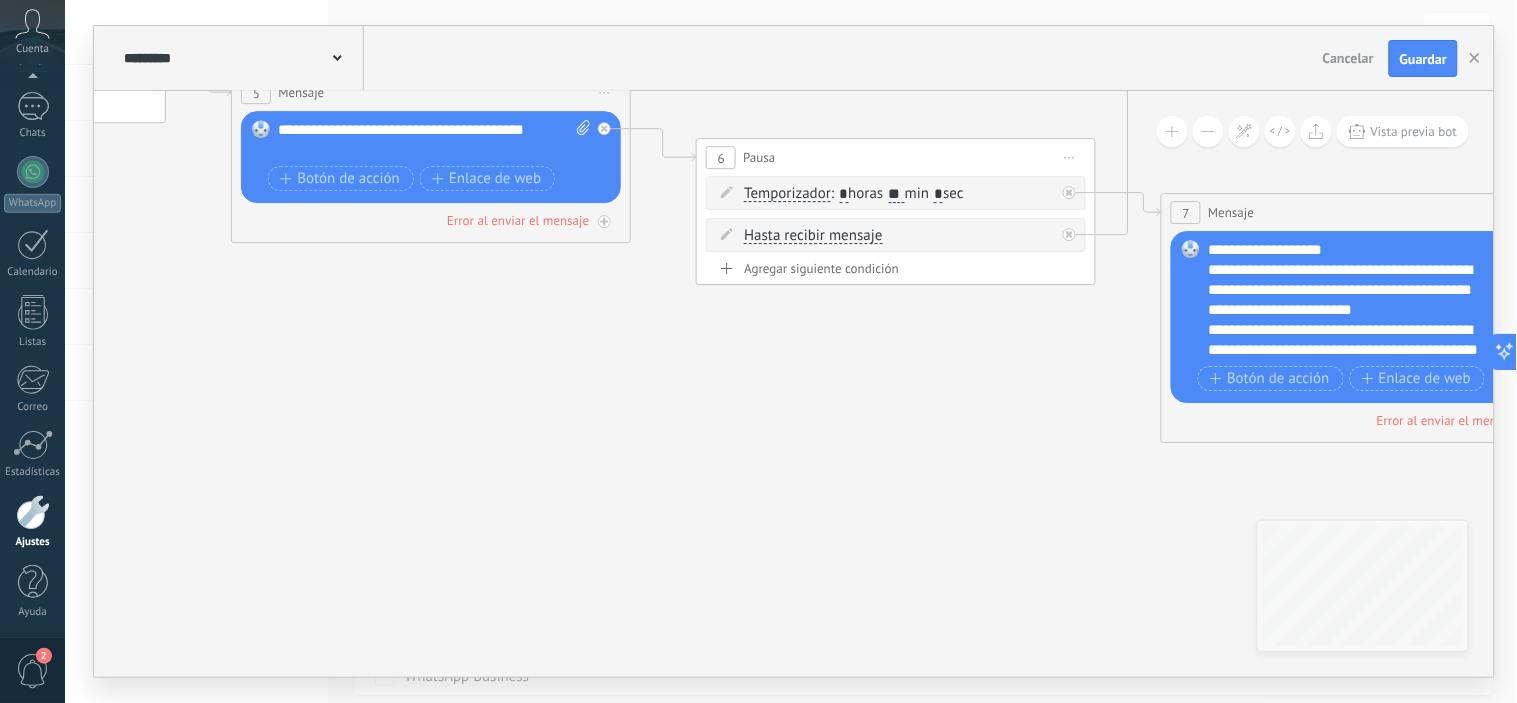drag, startPoint x: 603, startPoint y: 437, endPoint x: 1155, endPoint y: 453, distance: 552.2318 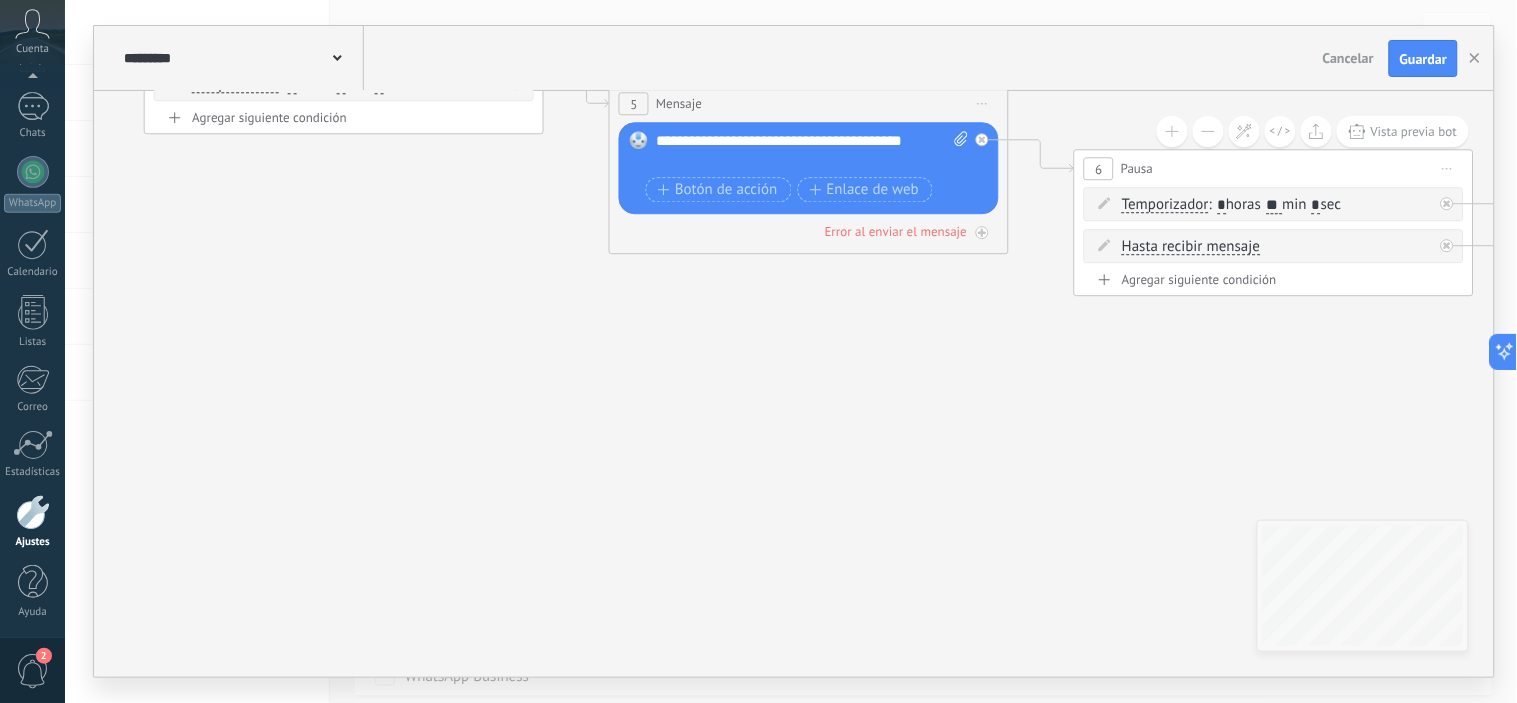 drag, startPoint x: 798, startPoint y: 456, endPoint x: 1078, endPoint y: 526, distance: 288.6174 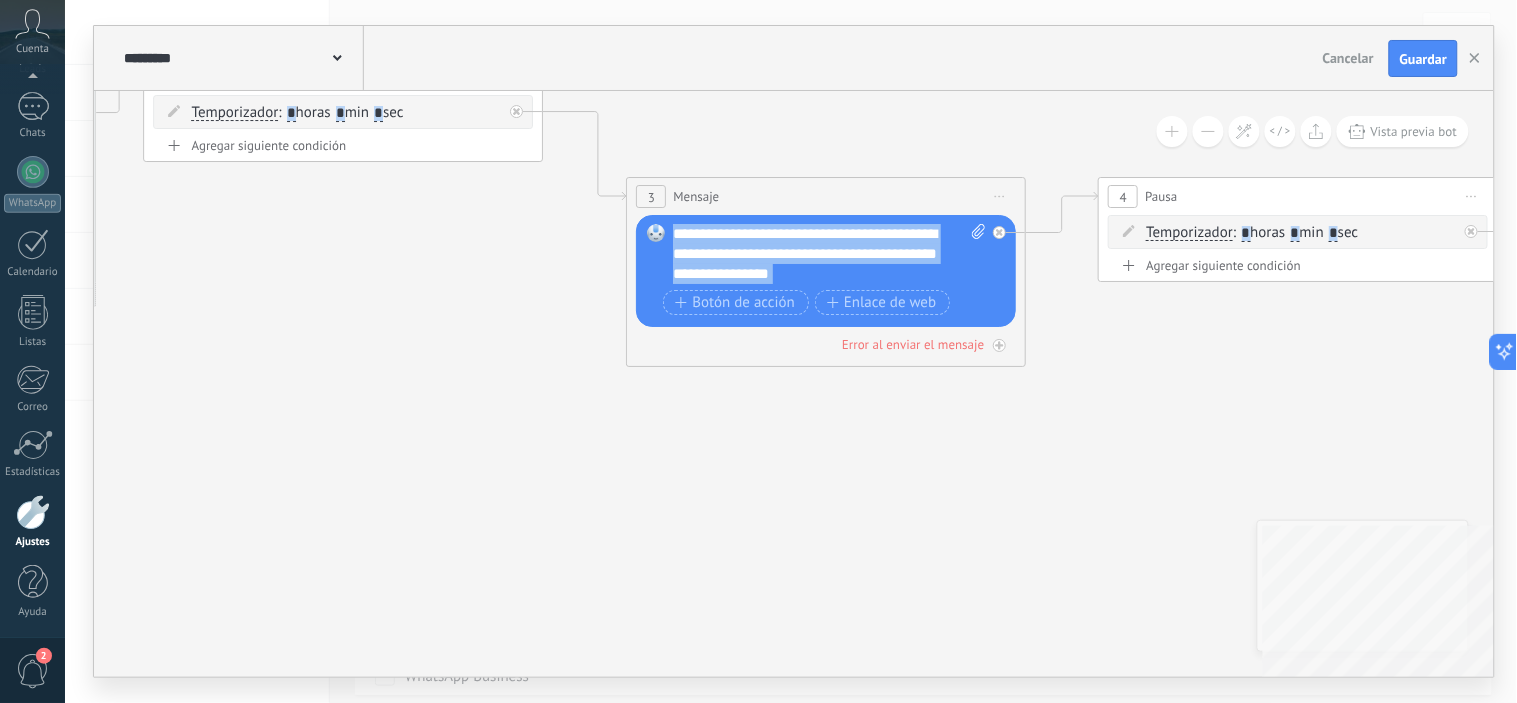 click on "**********" at bounding box center [794, 384] 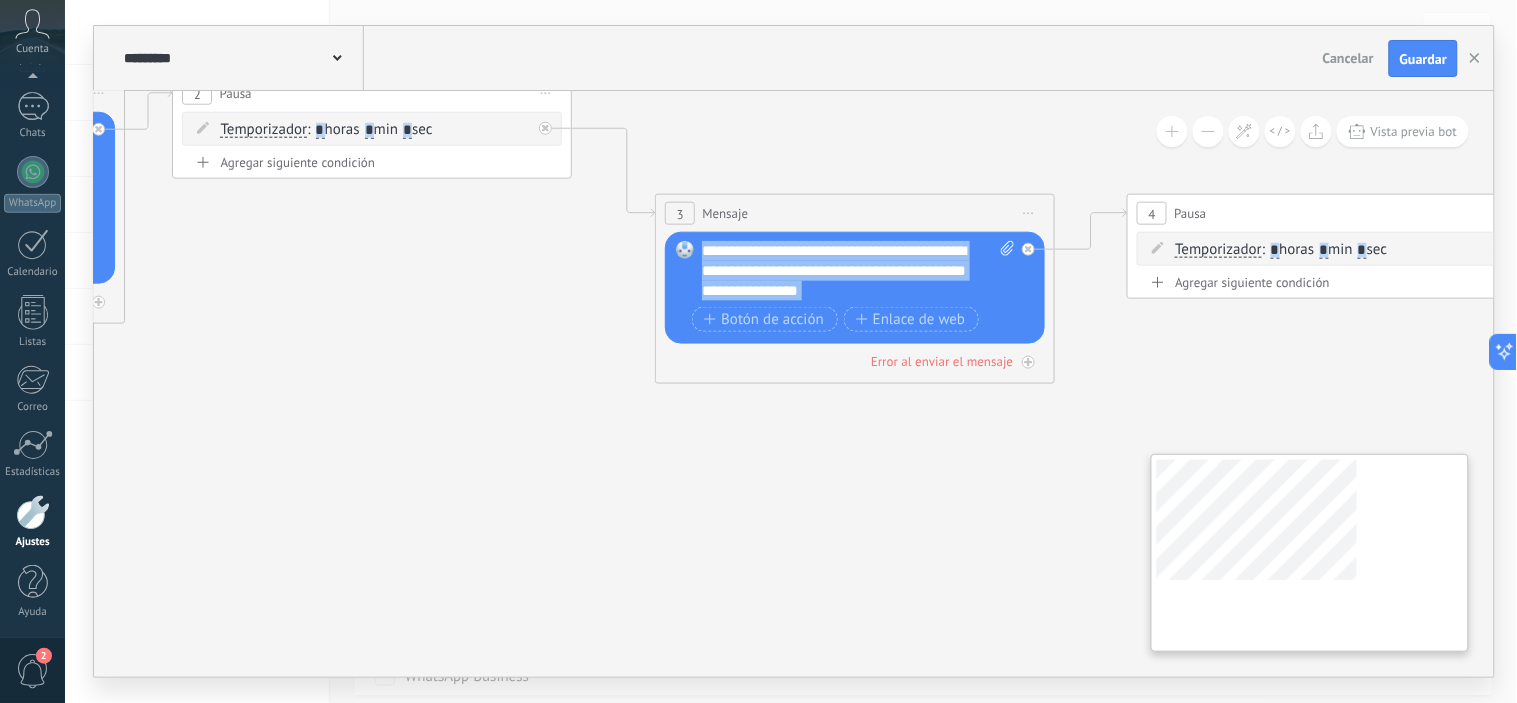 click on "**********" at bounding box center (794, 384) 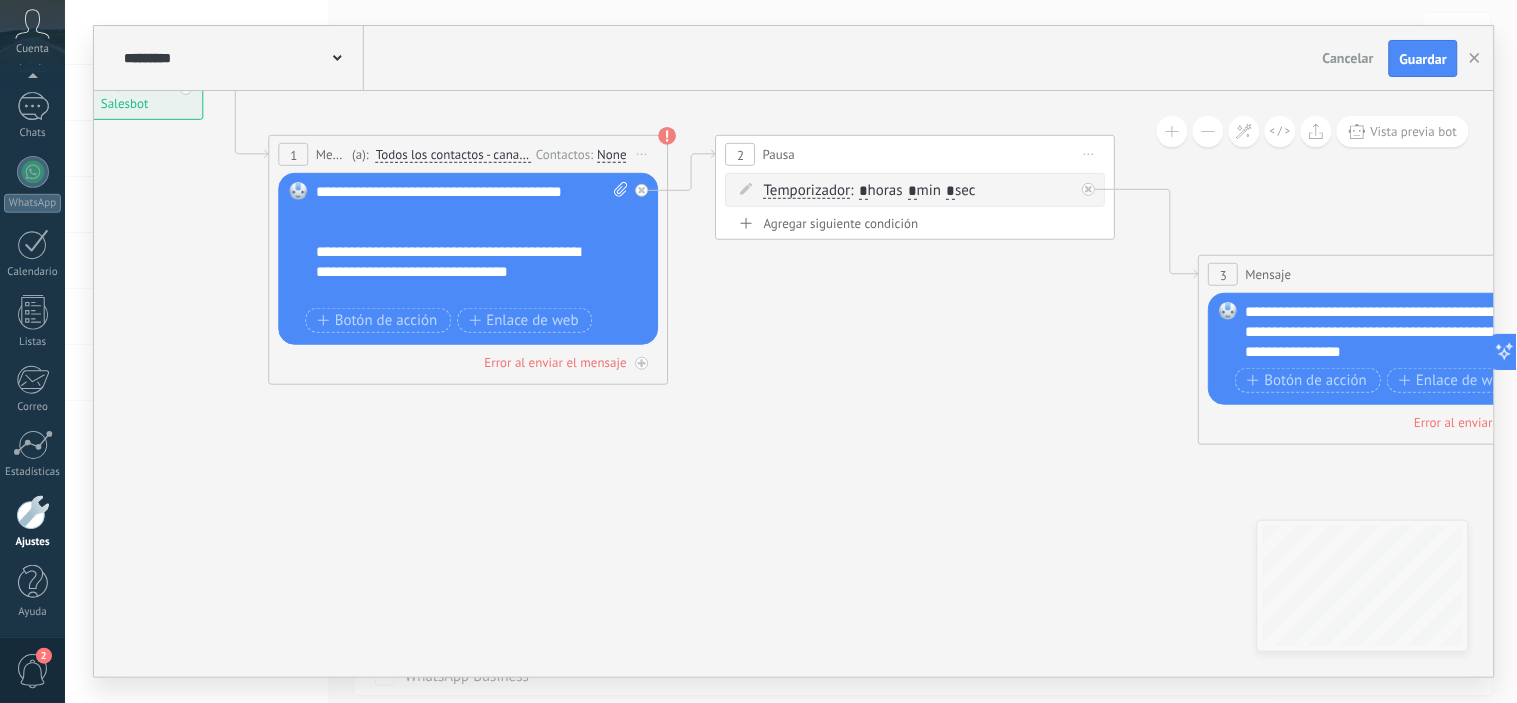 drag, startPoint x: 848, startPoint y: 528, endPoint x: 1092, endPoint y: 530, distance: 244.0082 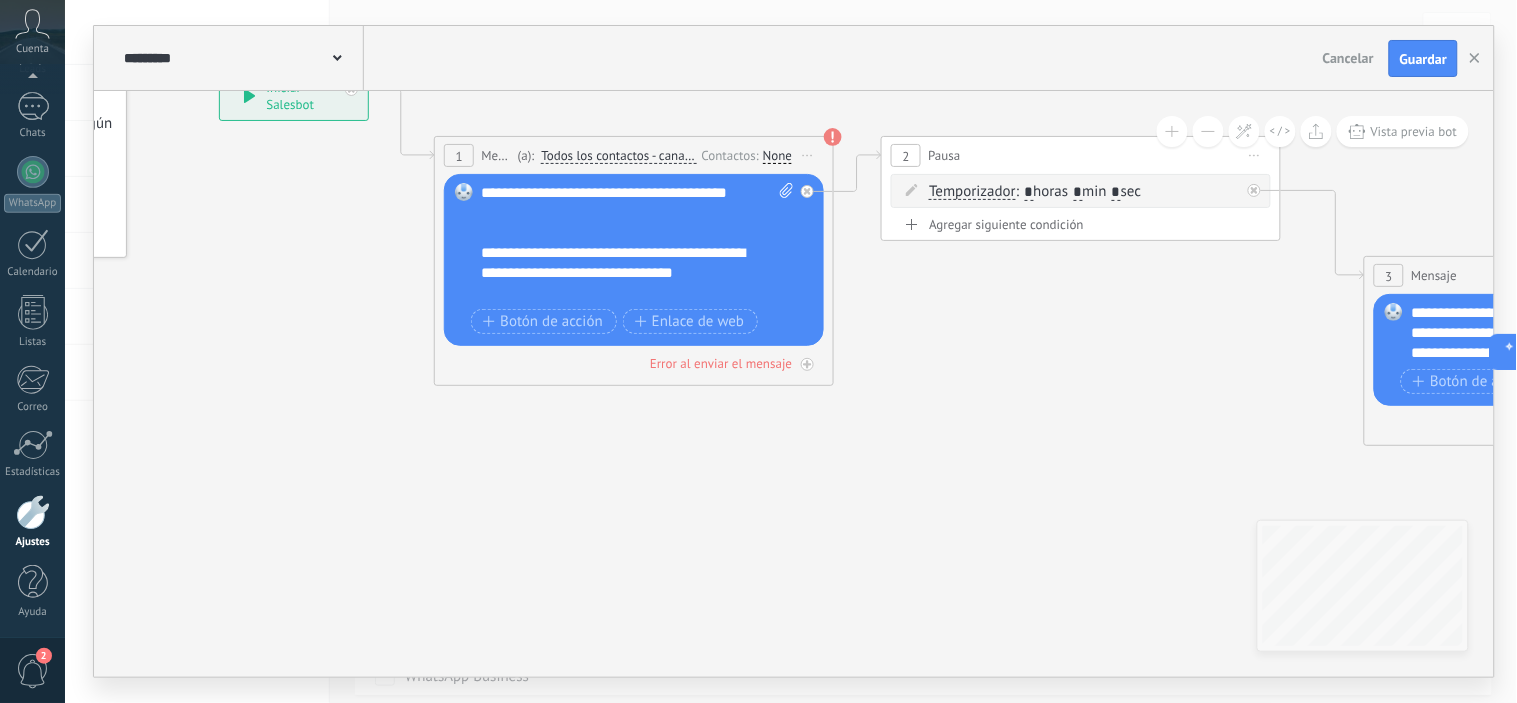 drag, startPoint x: 696, startPoint y: 496, endPoint x: 1008, endPoint y: 505, distance: 312.1298 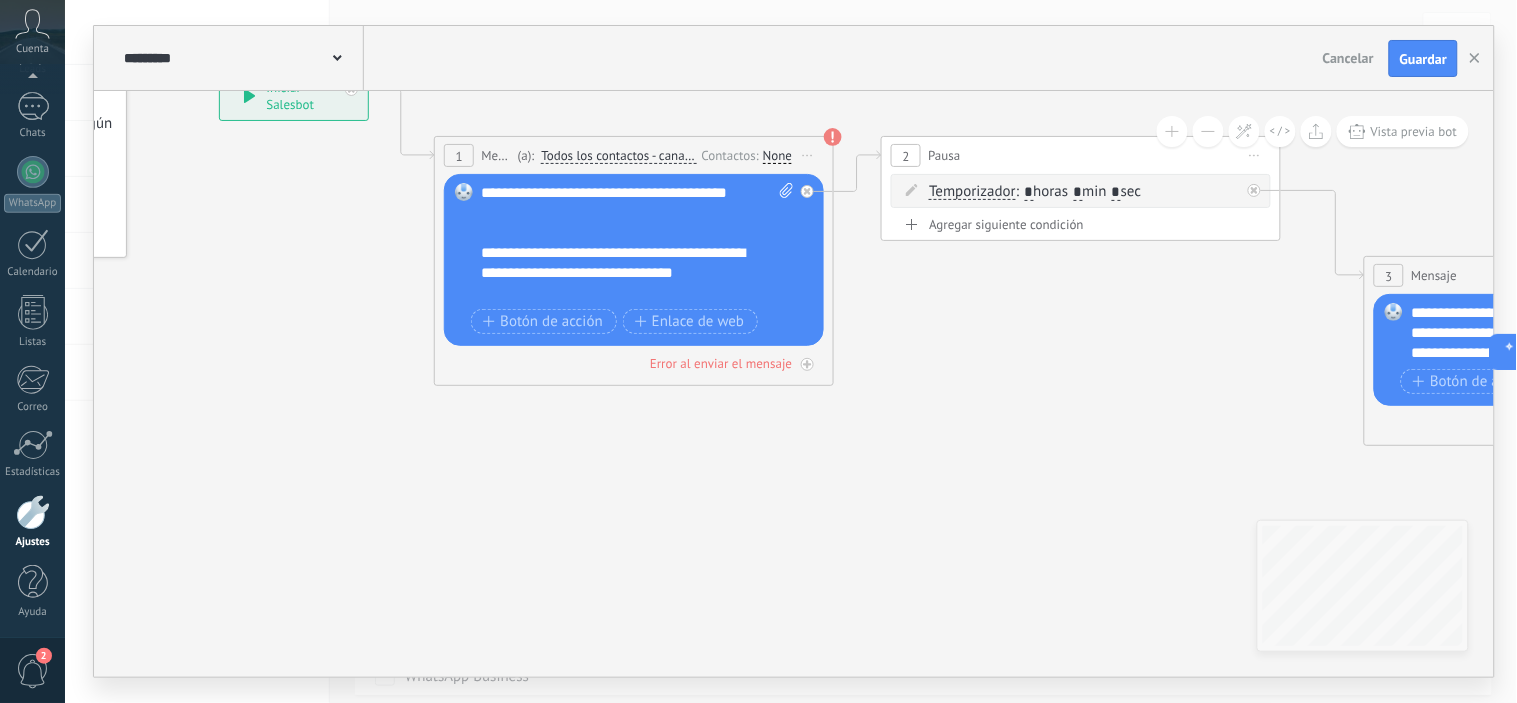 click 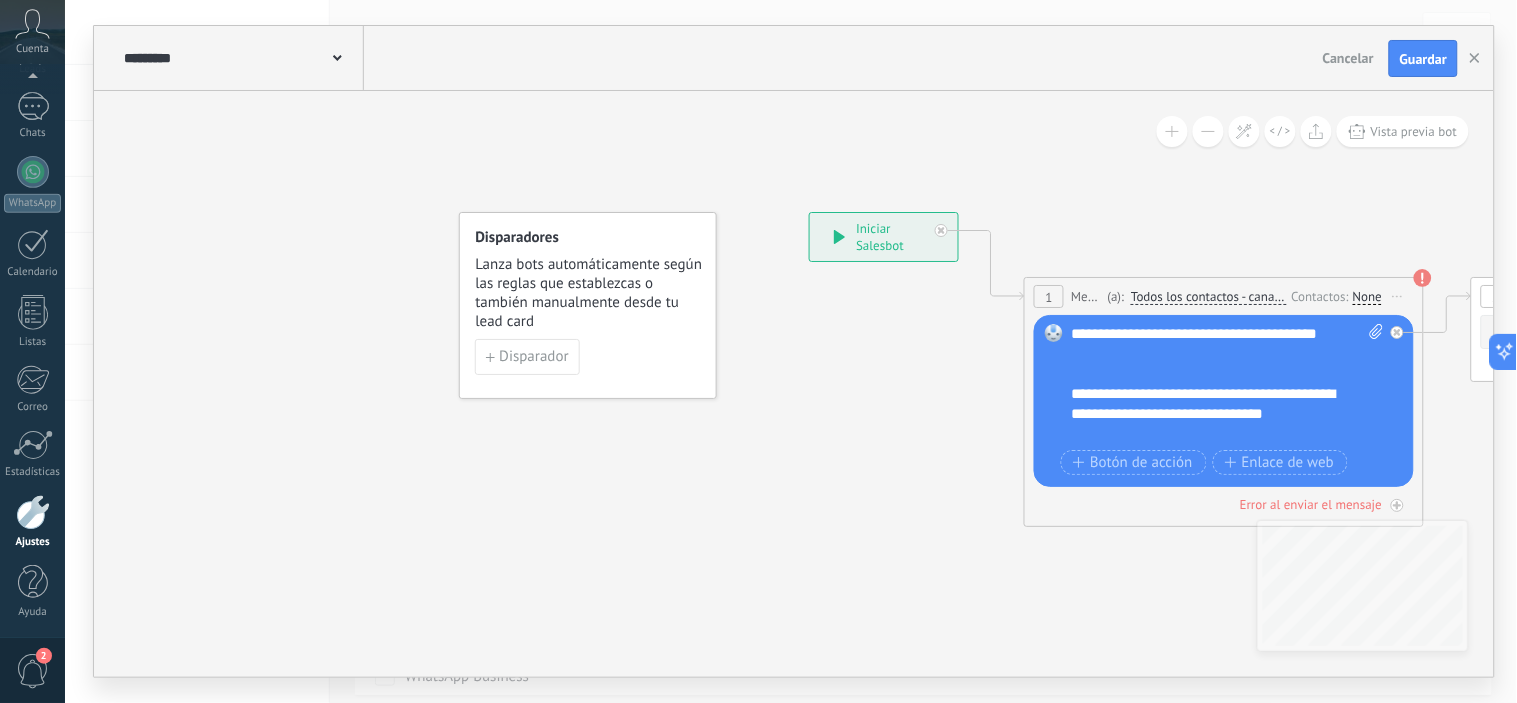drag, startPoint x: 627, startPoint y: 418, endPoint x: 943, endPoint y: 553, distance: 343.62915 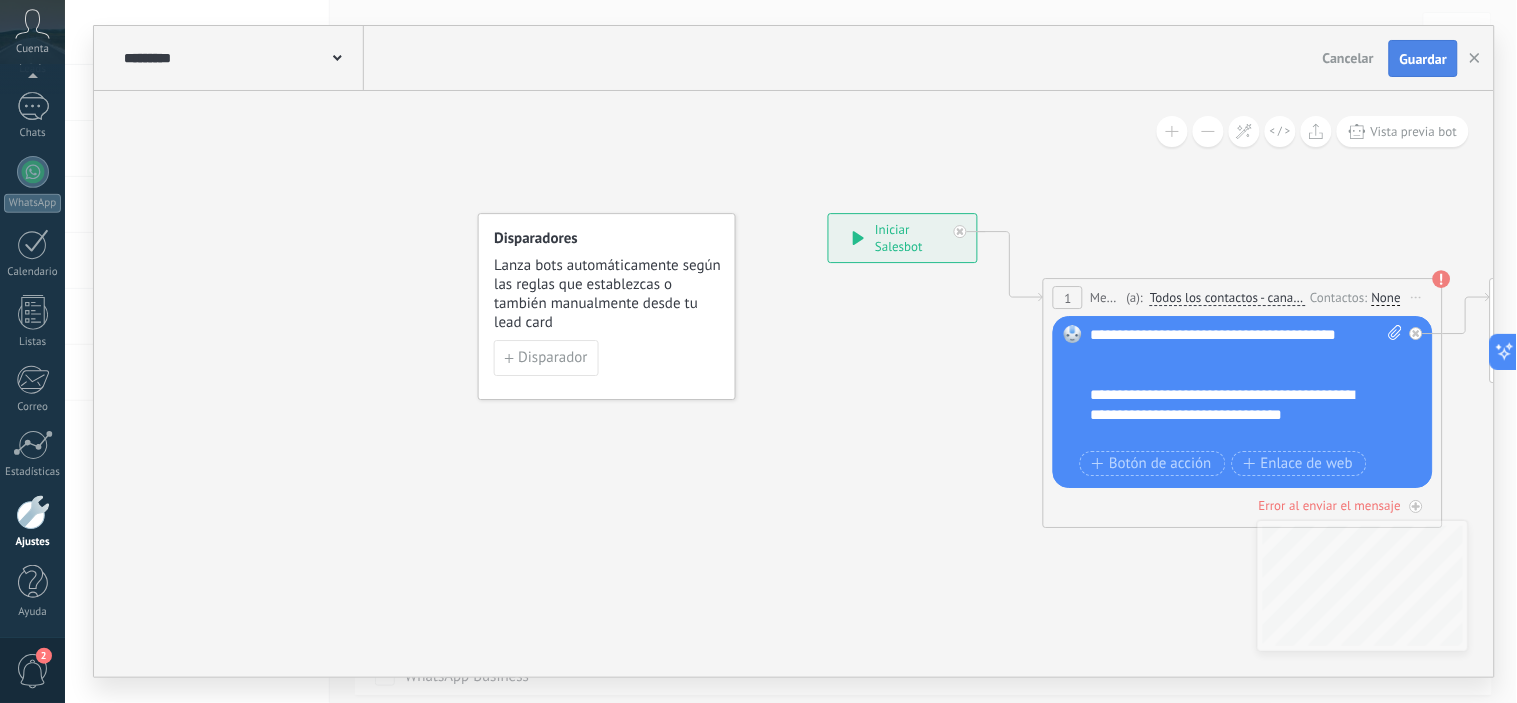 click on "Guardar" at bounding box center (1423, 59) 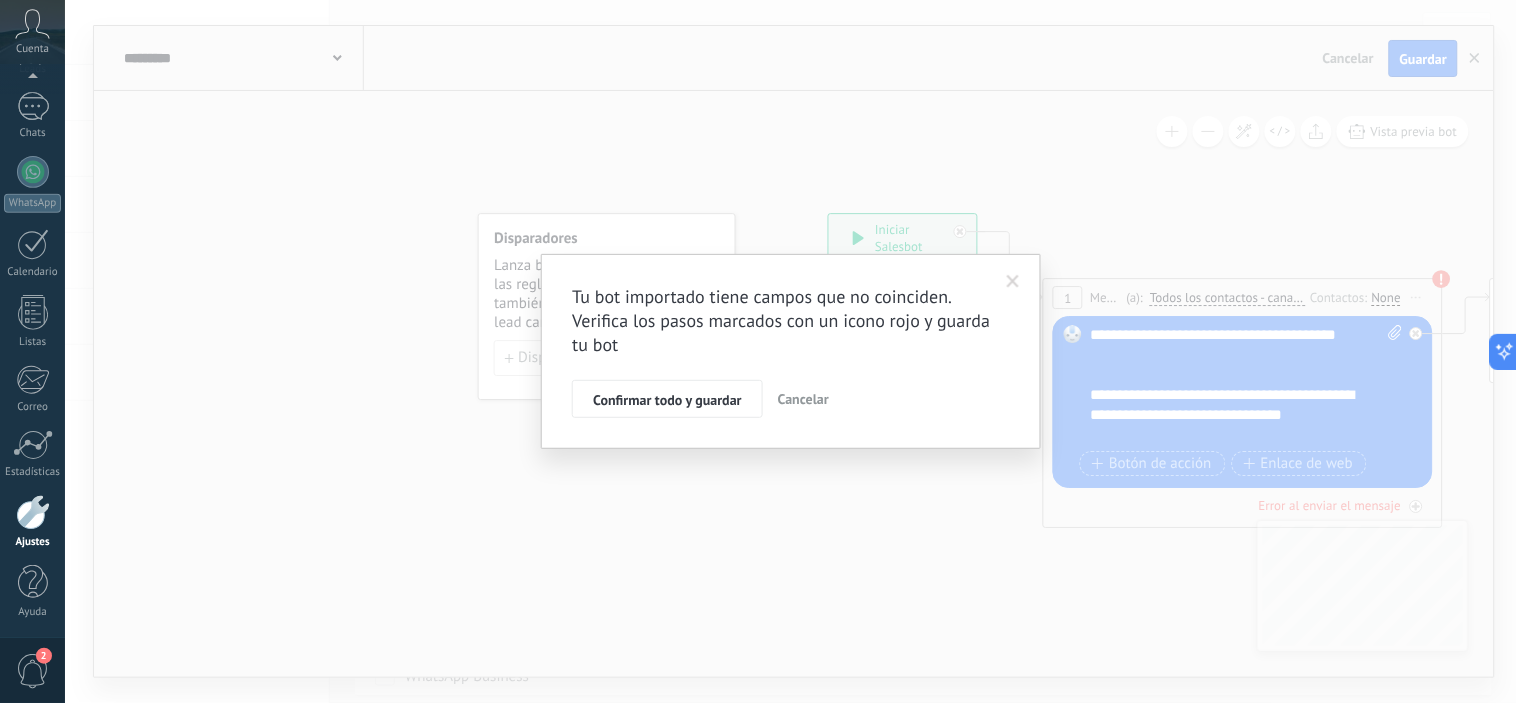 click on "Tu bot importado tiene campos que no coinciden. Verifica los pasos marcados con un icono rojo y guarda tu bot Confirmar todo y guardar Cancelar" at bounding box center [791, 351] 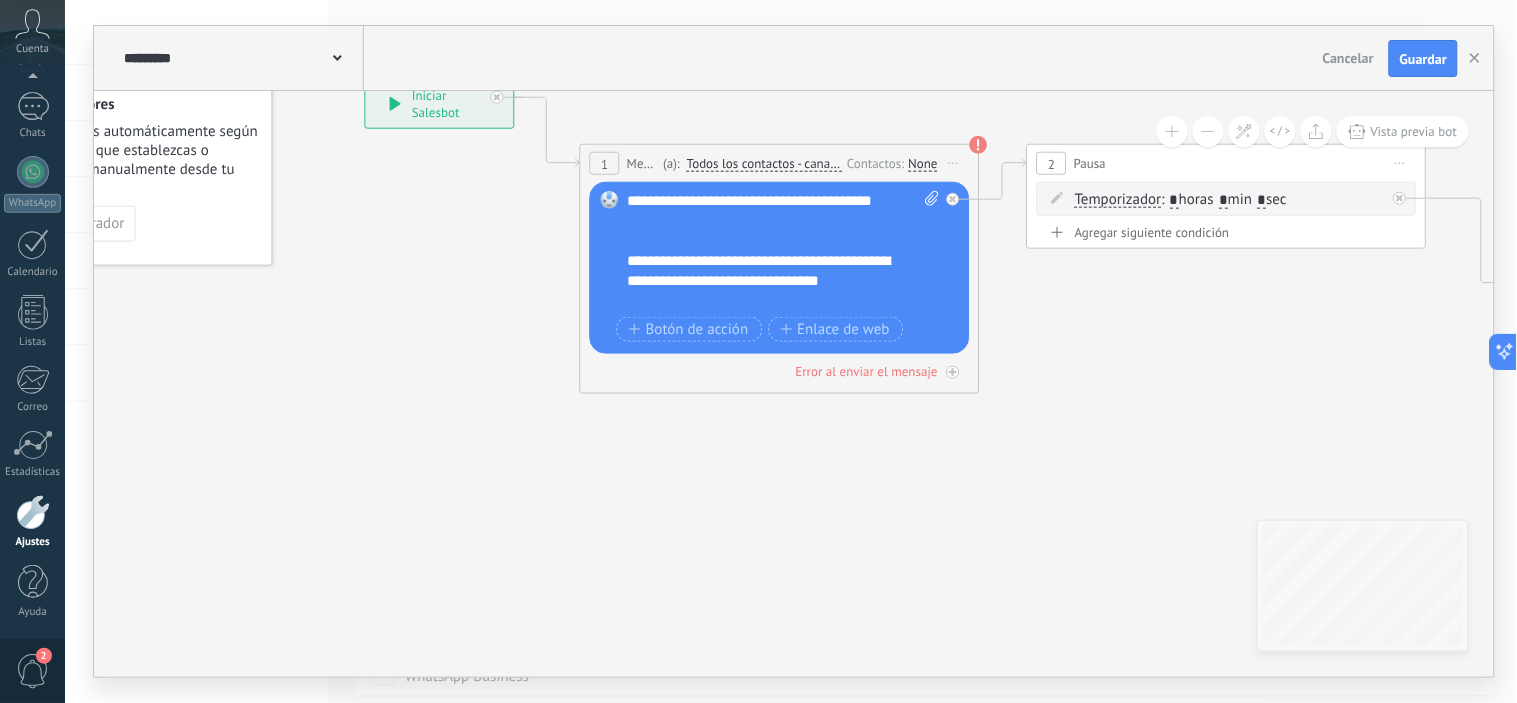 drag, startPoint x: 858, startPoint y: 494, endPoint x: 437, endPoint y: 350, distance: 444.94608 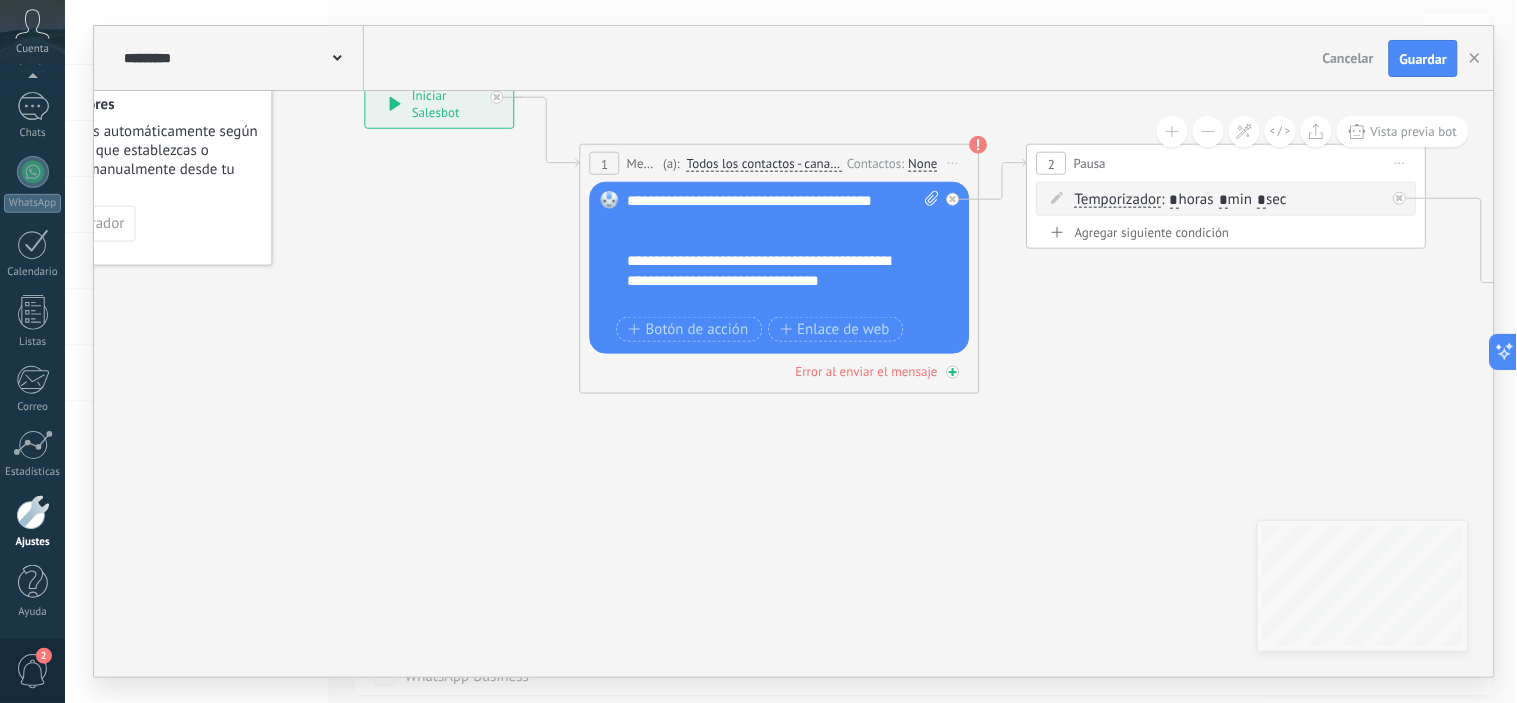 click on "Error al enviar el mensaje" at bounding box center (867, 371) 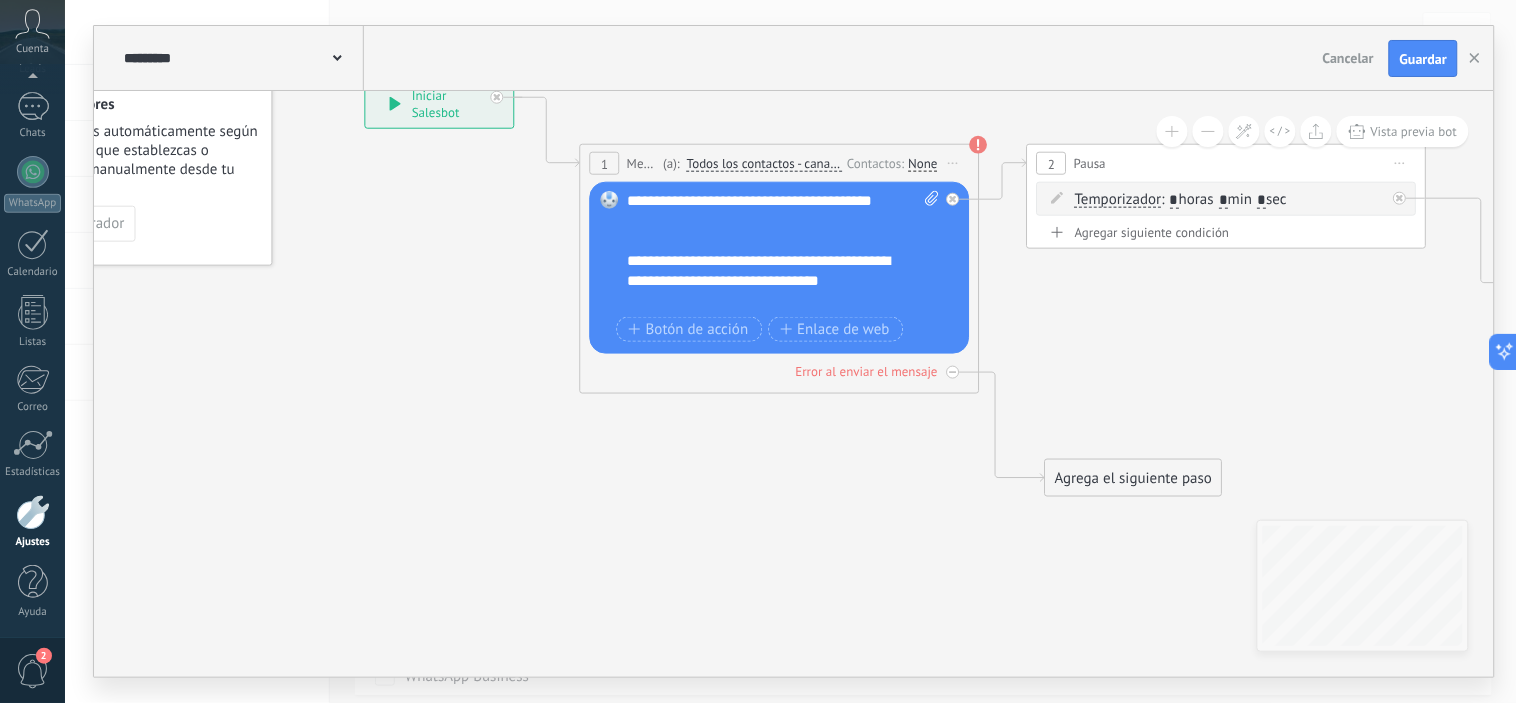 click on "Error al enviar el mensaje" at bounding box center [867, 371] 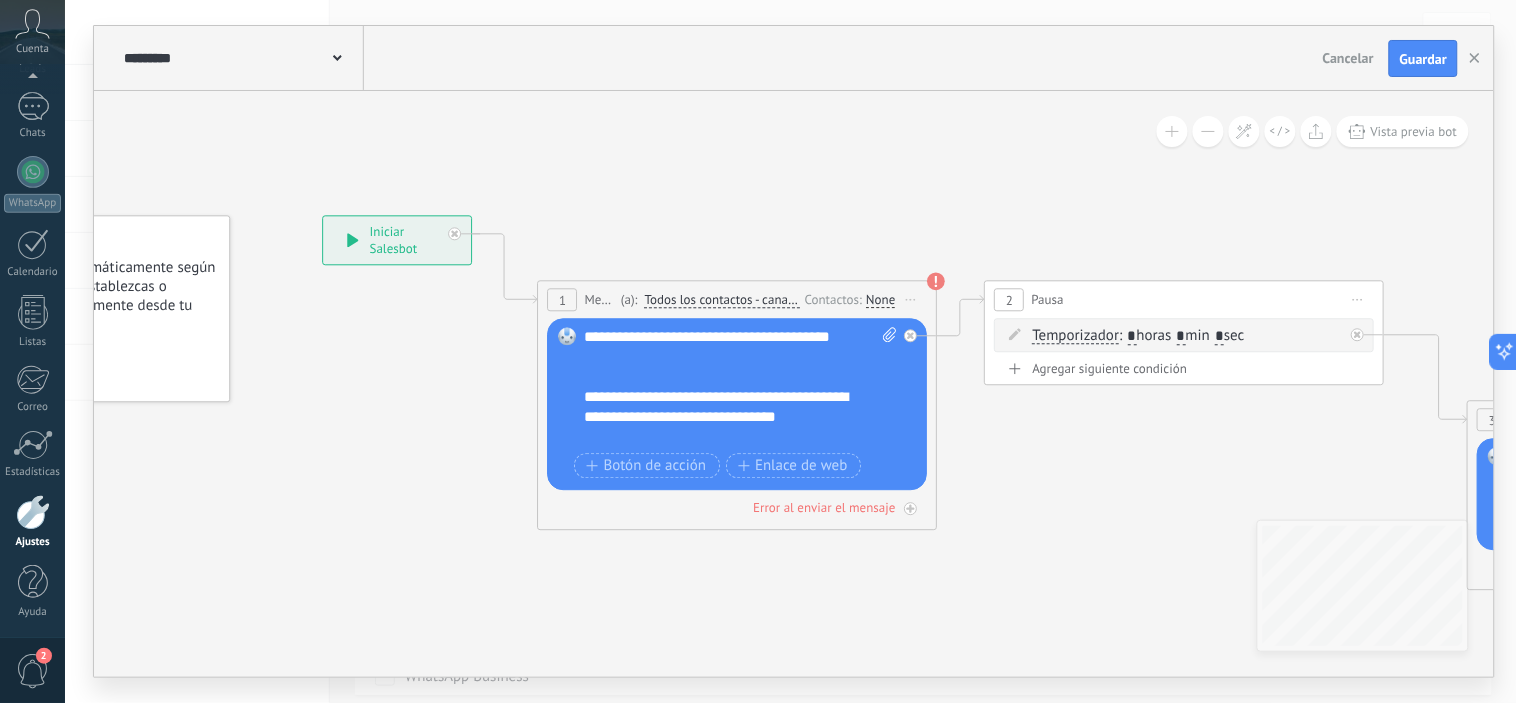 drag, startPoint x: 1107, startPoint y: 328, endPoint x: 1043, endPoint y: 457, distance: 144.00348 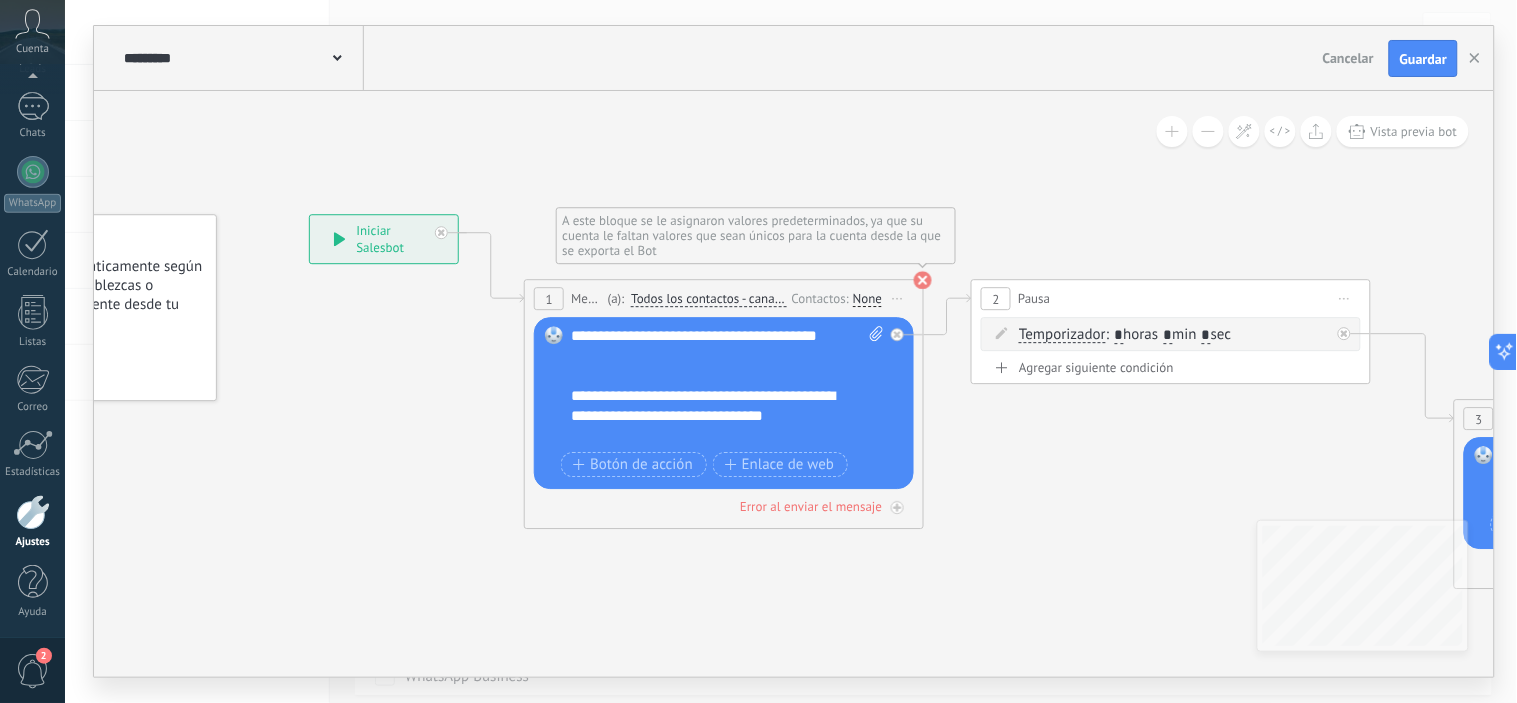 click 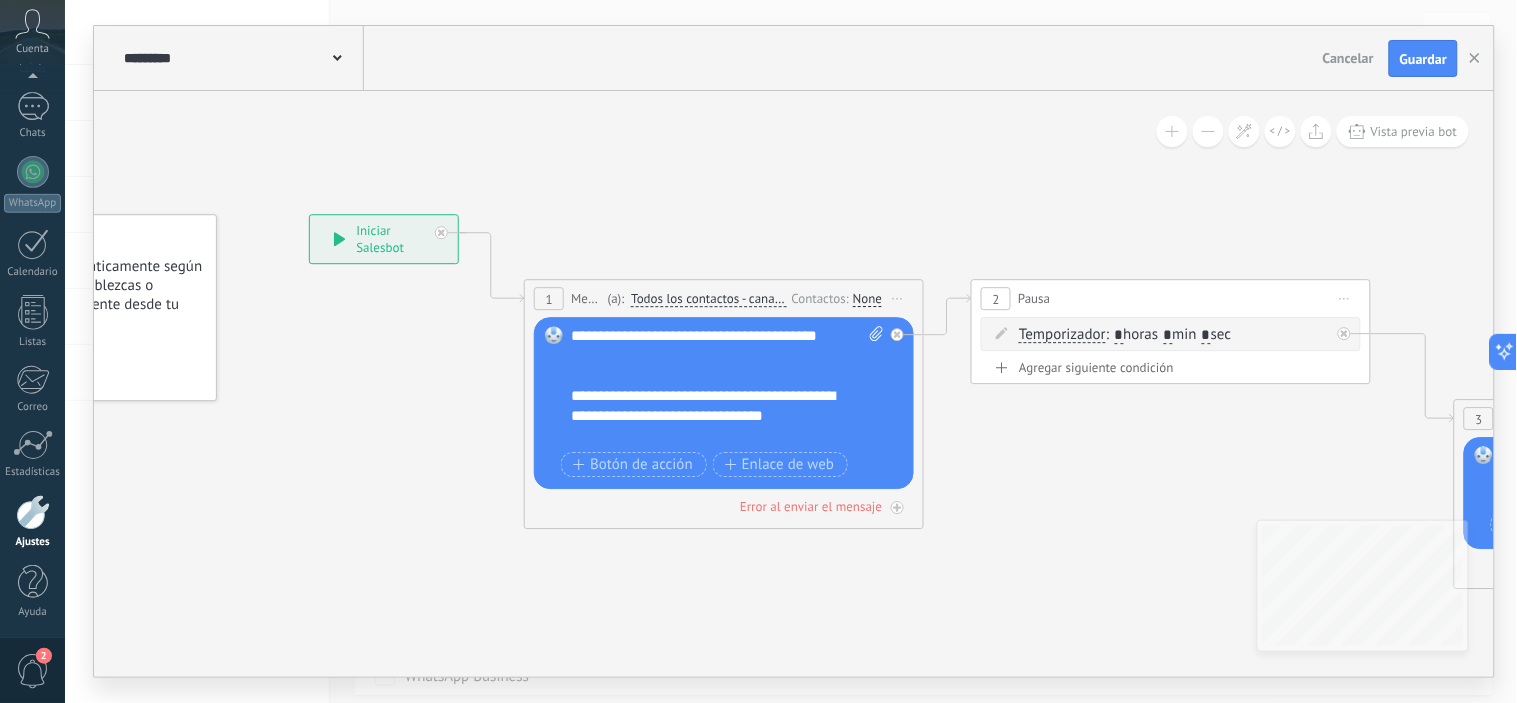 click on "Todos los contactos - canales seleccionados" at bounding box center (708, 300) 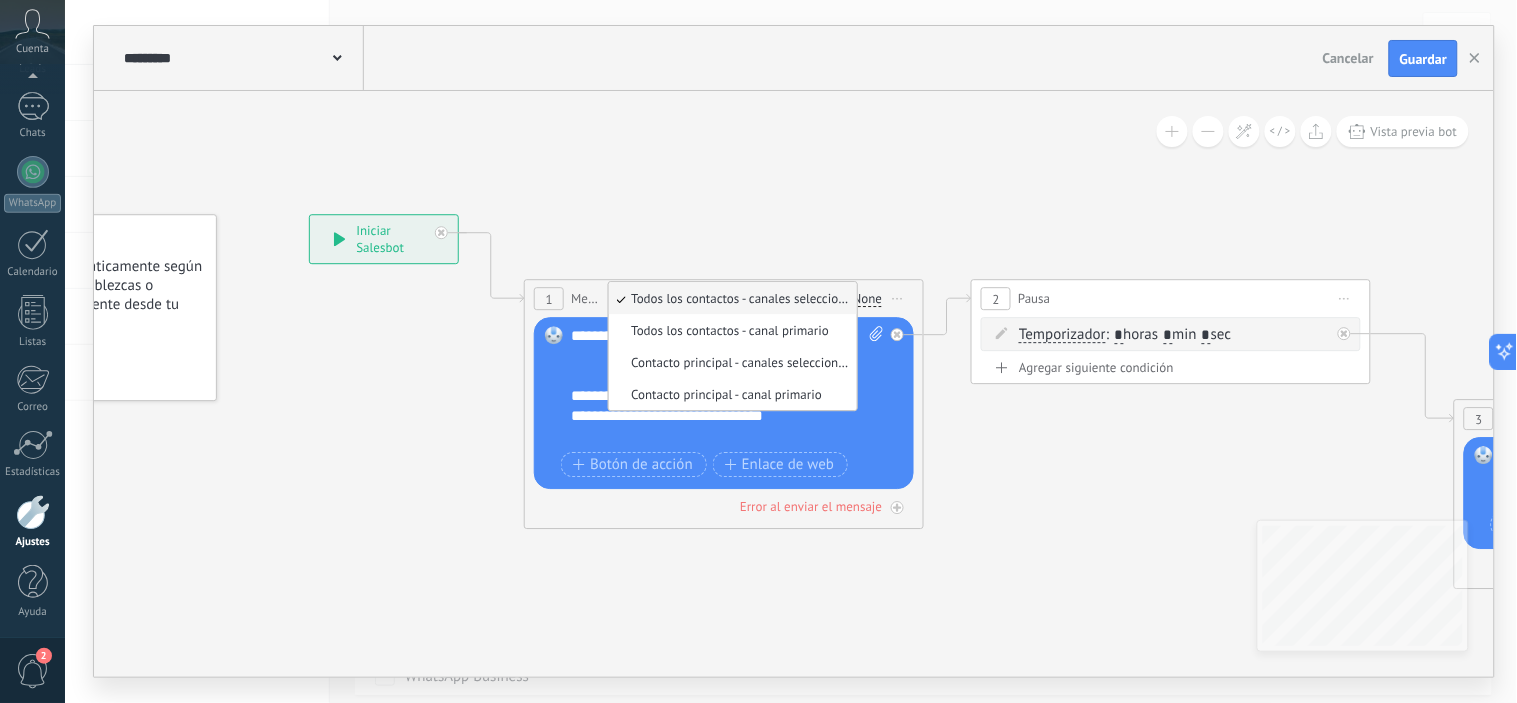 click on "Todos los contactos - canales seleccionados" at bounding box center (730, 299) 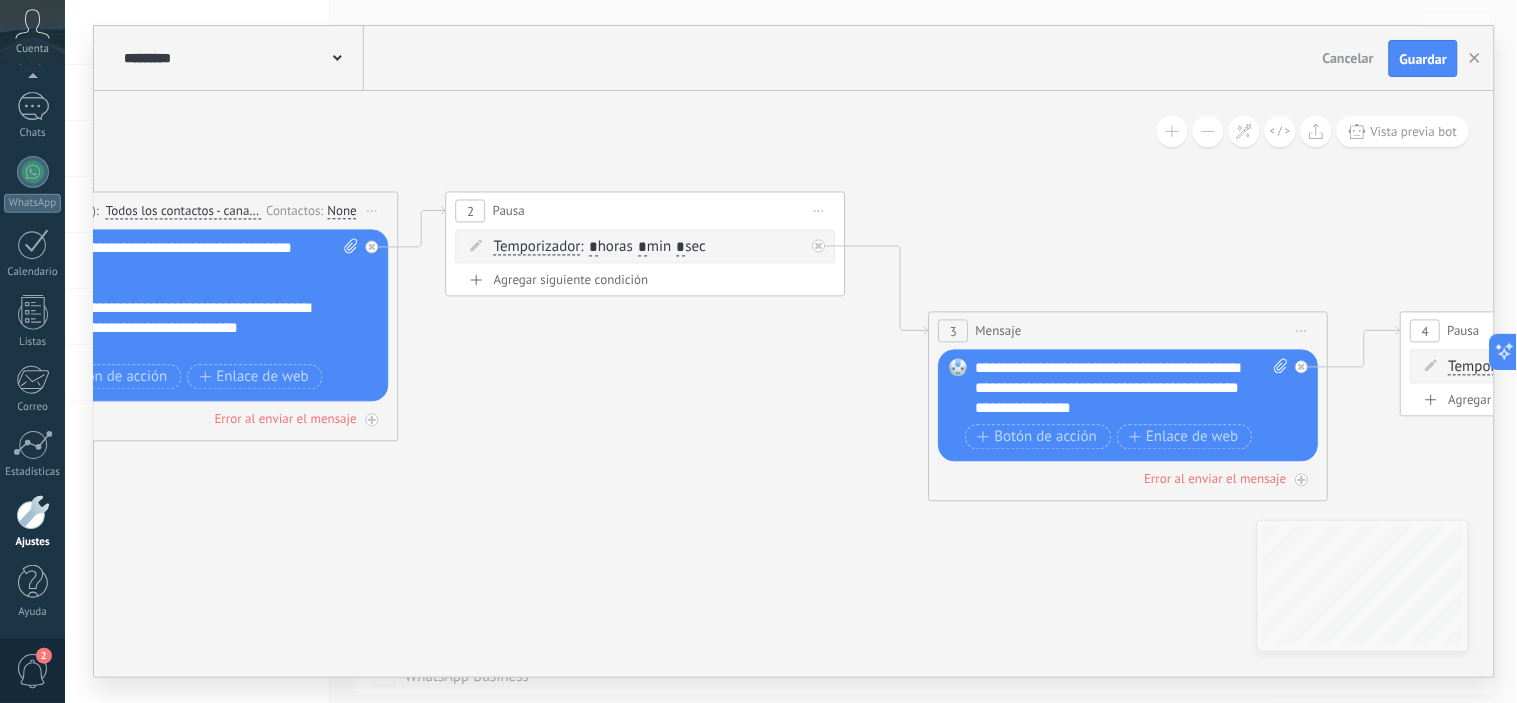 drag, startPoint x: 1041, startPoint y: 445, endPoint x: 563, endPoint y: 331, distance: 491.40616 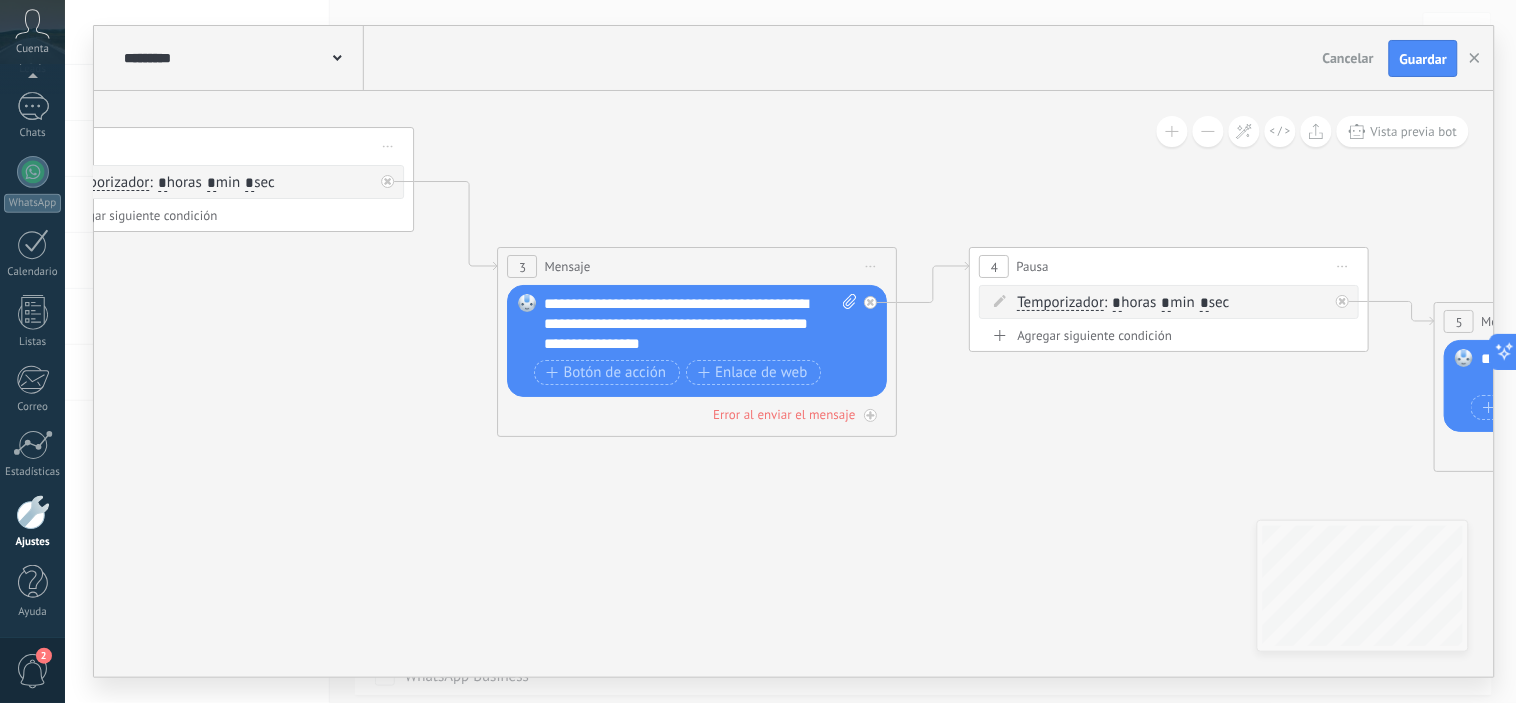 drag, startPoint x: 736, startPoint y: 394, endPoint x: 435, endPoint y: 321, distance: 309.72568 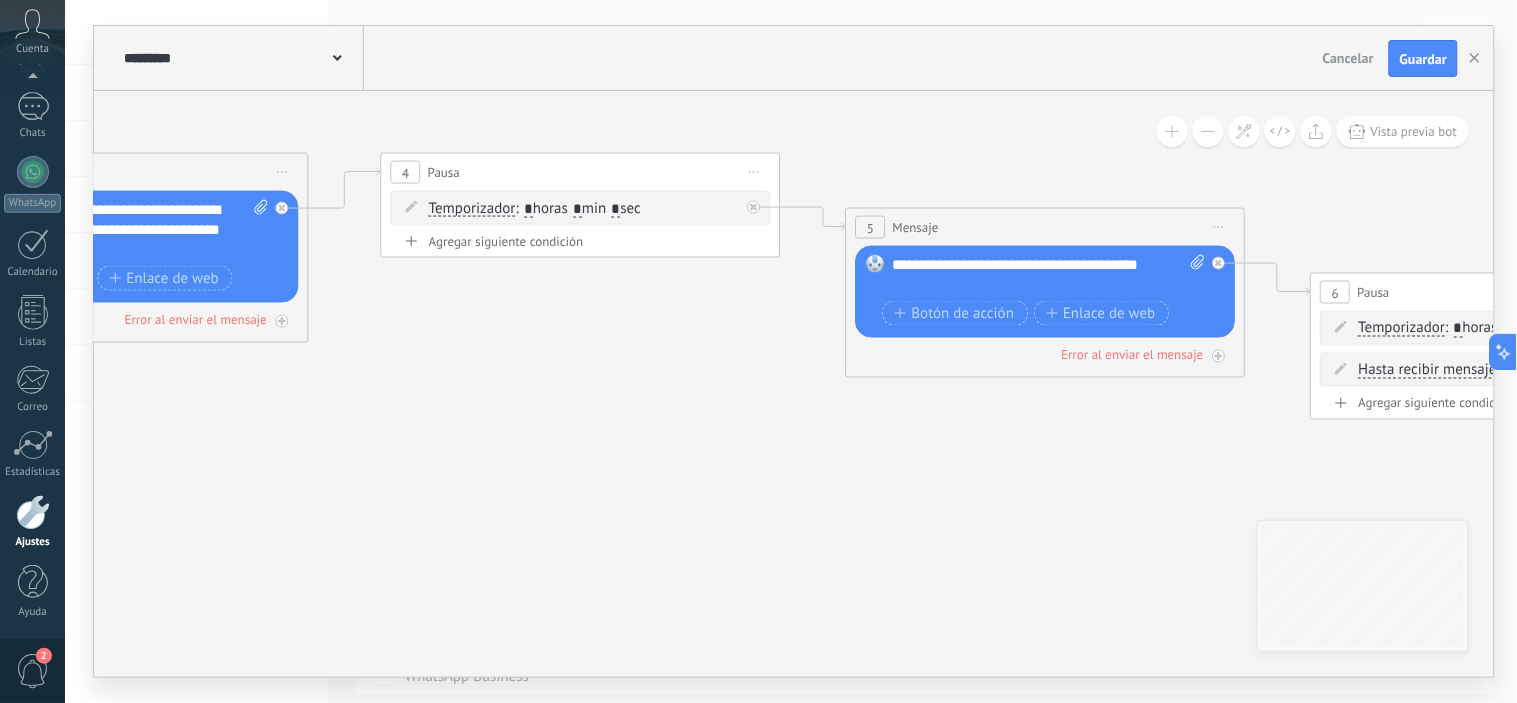 drag, startPoint x: 1123, startPoint y: 434, endPoint x: 656, endPoint y: 355, distance: 473.6349 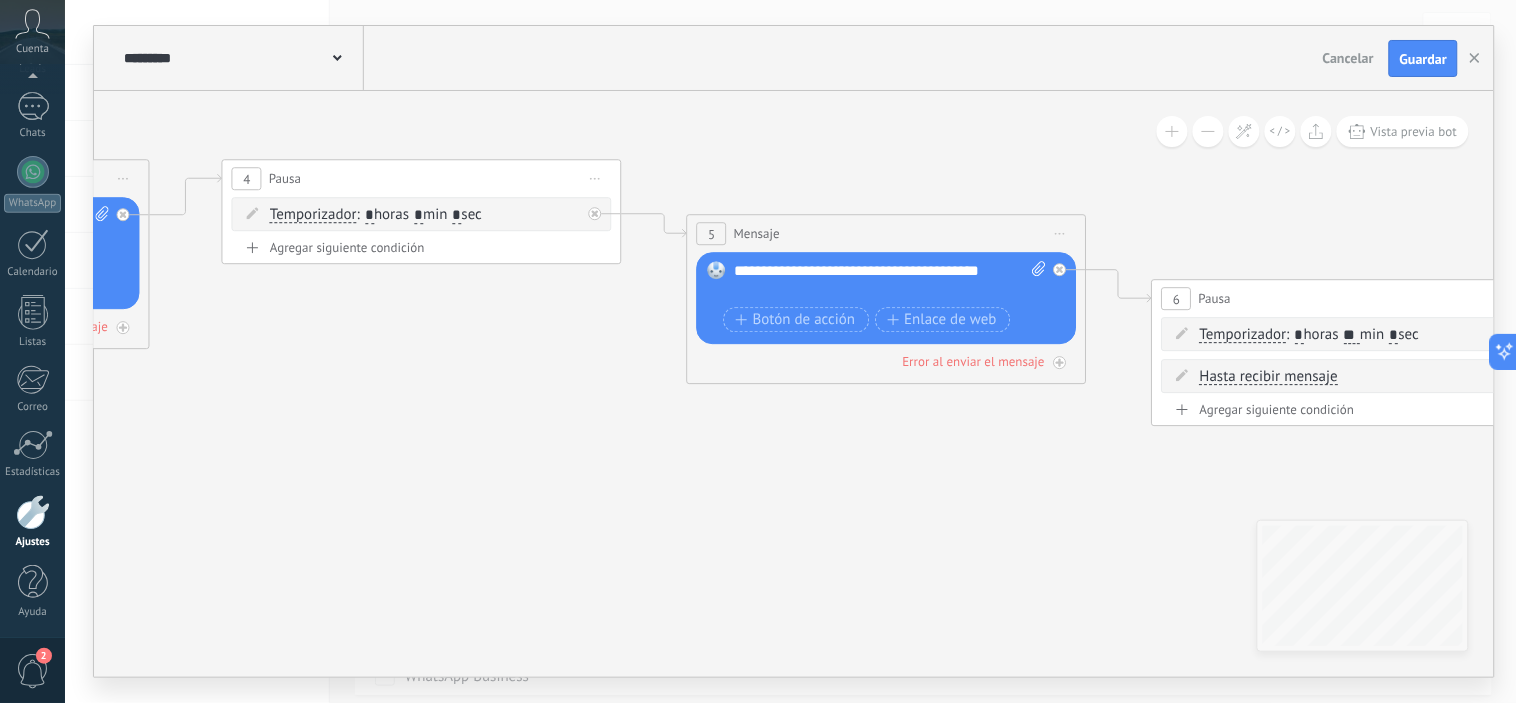 drag, startPoint x: 894, startPoint y: 464, endPoint x: 620, endPoint y: 376, distance: 287.78464 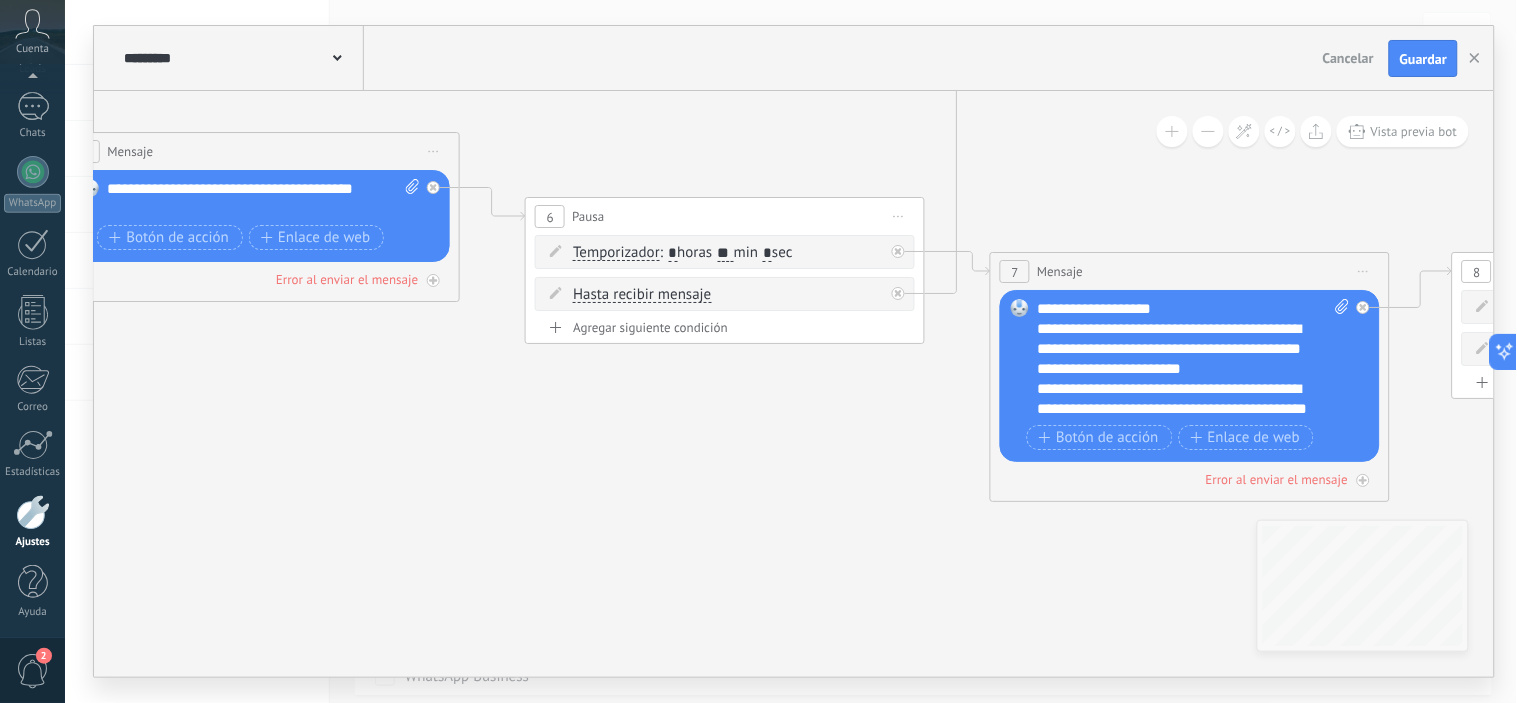 click 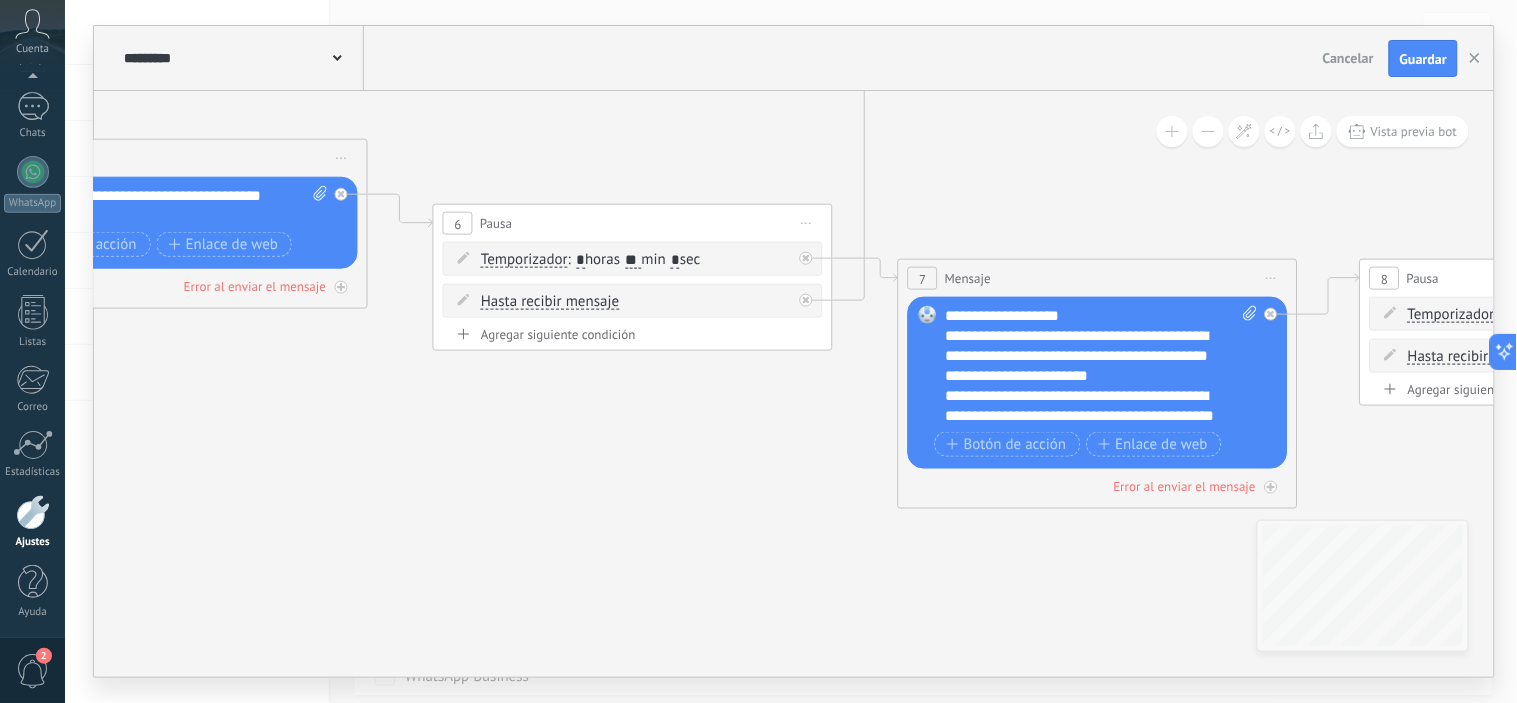 drag, startPoint x: 788, startPoint y: 444, endPoint x: 421, endPoint y: 374, distance: 373.61612 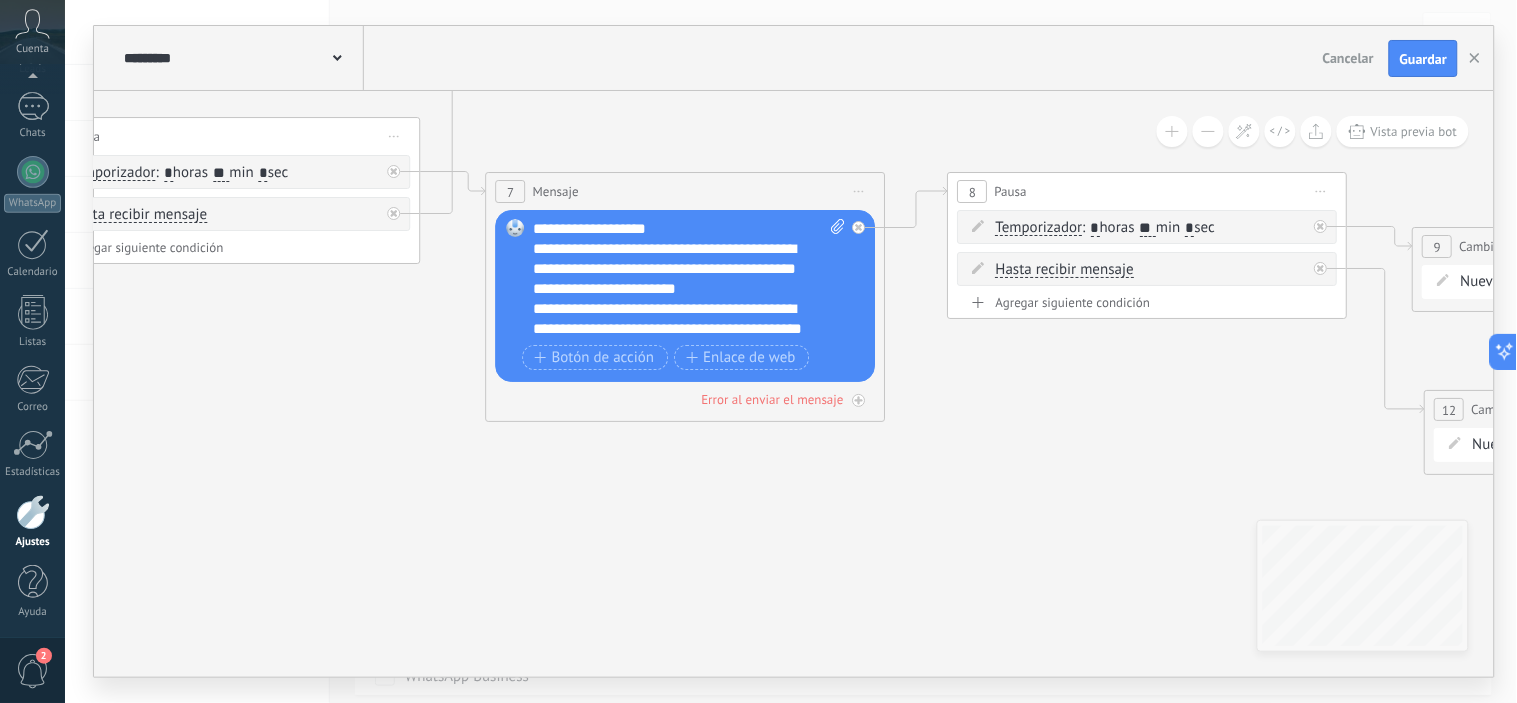 drag, startPoint x: 1003, startPoint y: 457, endPoint x: 610, endPoint y: 440, distance: 393.36752 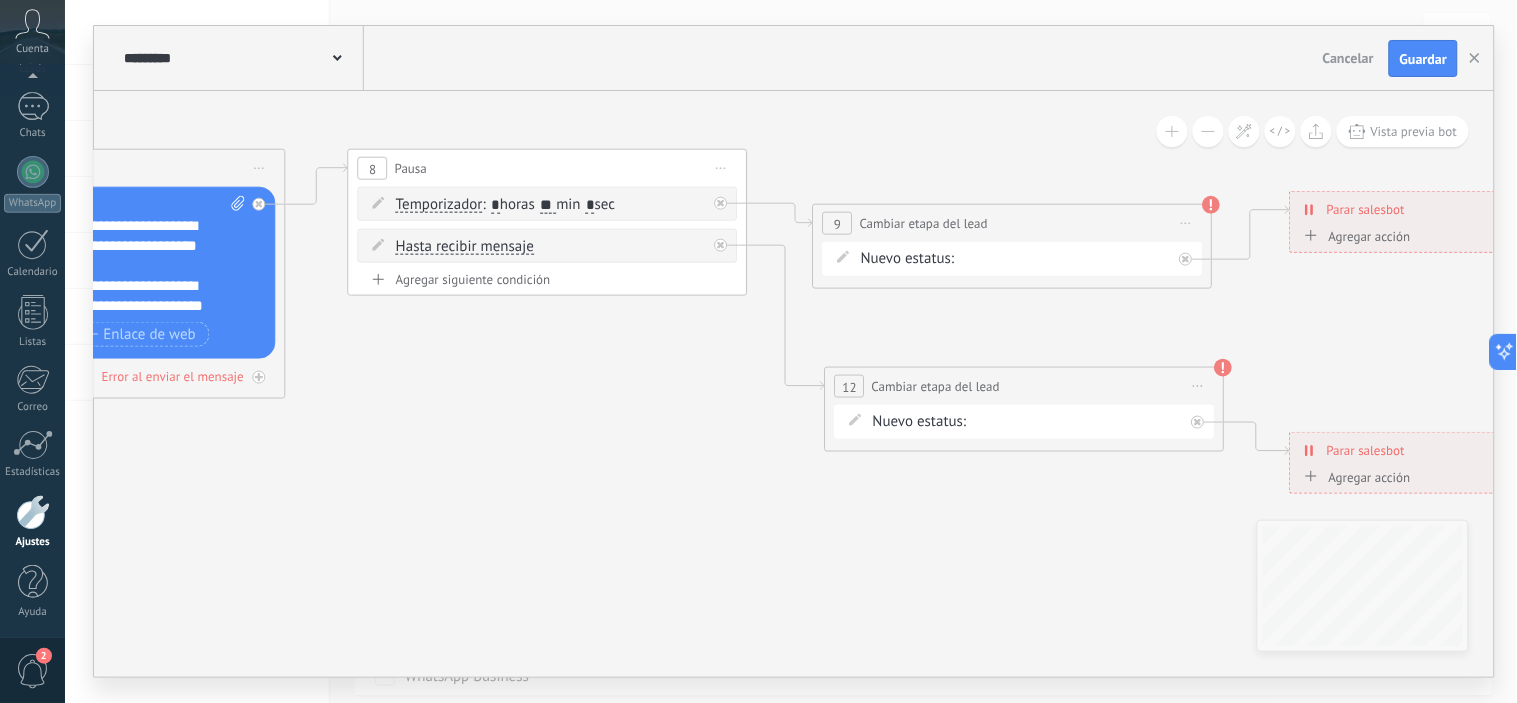 drag, startPoint x: 850, startPoint y: 465, endPoint x: 480, endPoint y: 413, distance: 373.6362 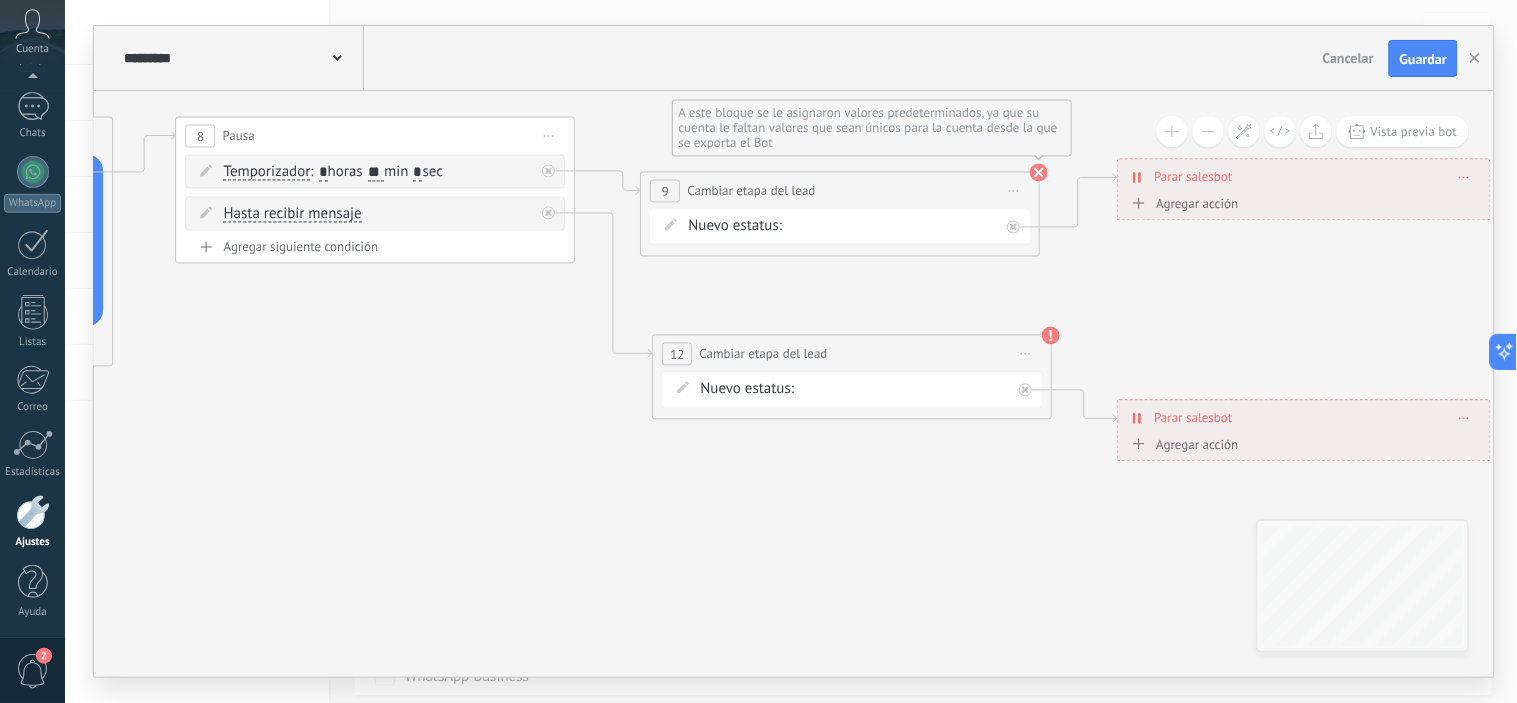 click 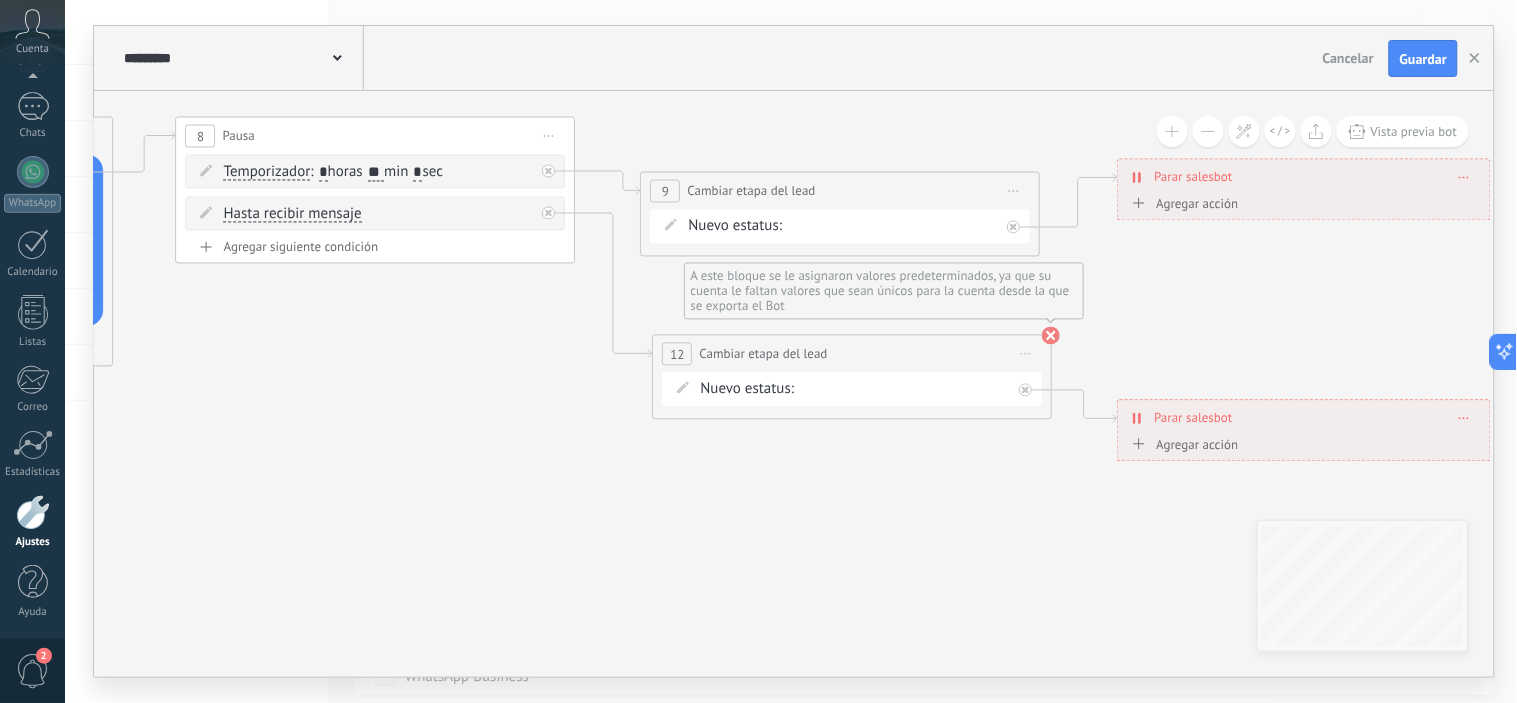 click 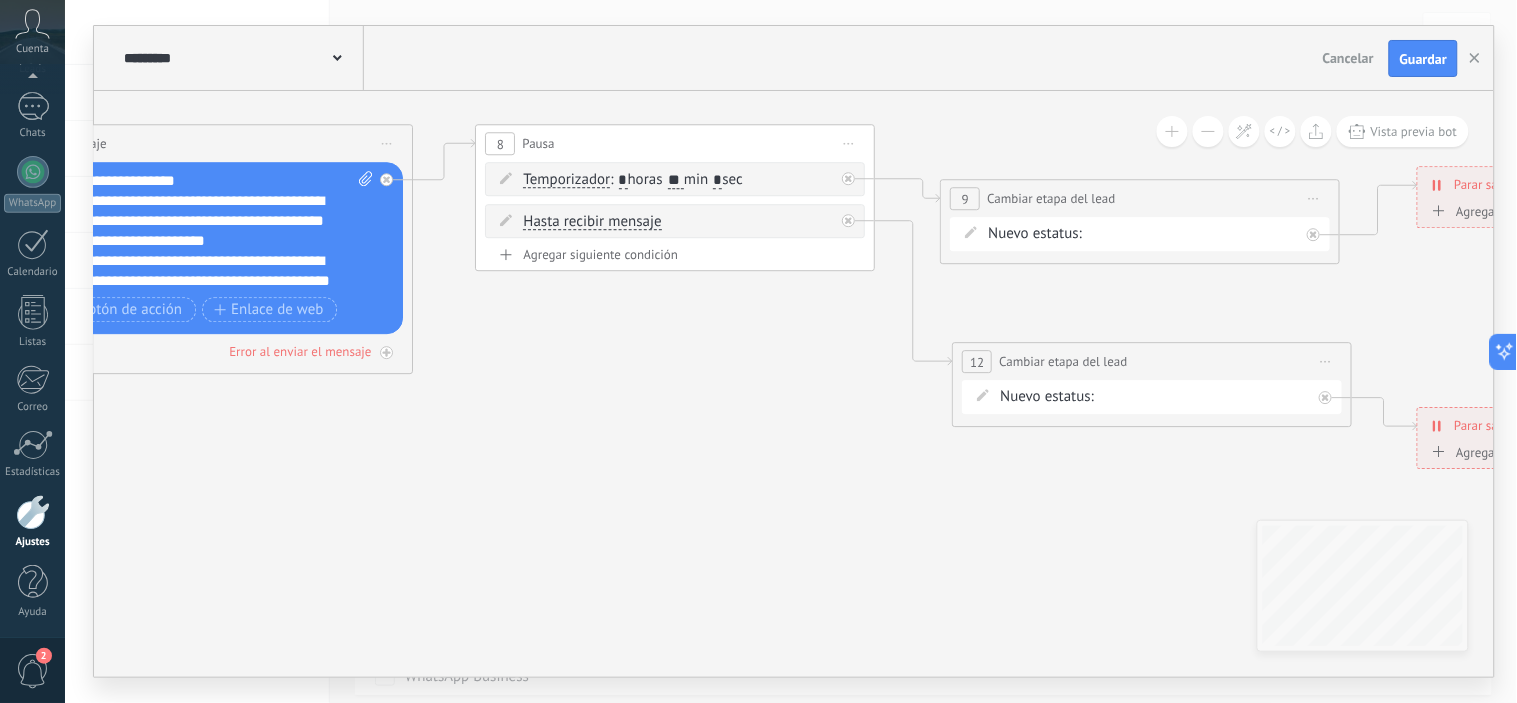 drag, startPoint x: 1204, startPoint y: 310, endPoint x: 850, endPoint y: 291, distance: 354.50952 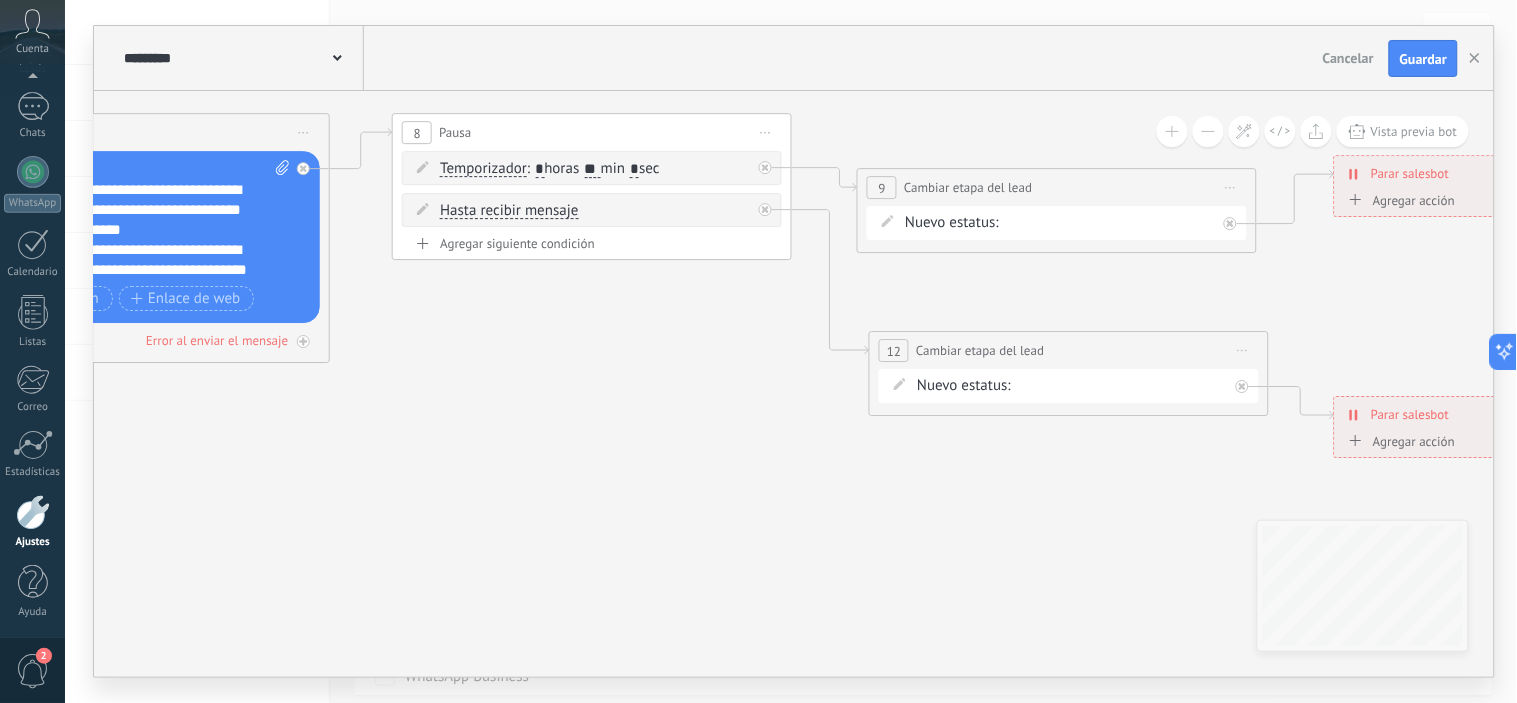 drag, startPoint x: 628, startPoint y: 327, endPoint x: 1346, endPoint y: 352, distance: 718.4351 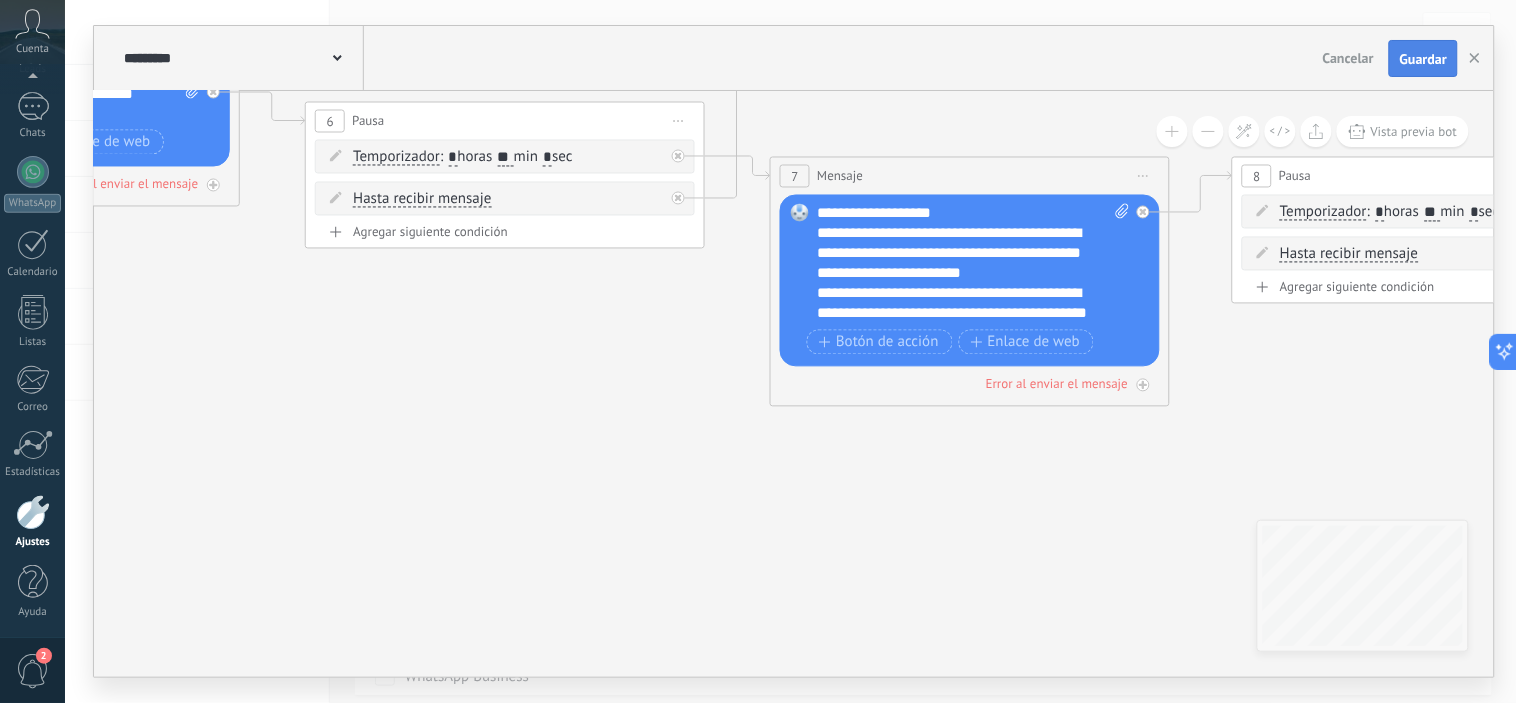 click on "Guardar" at bounding box center [1423, 59] 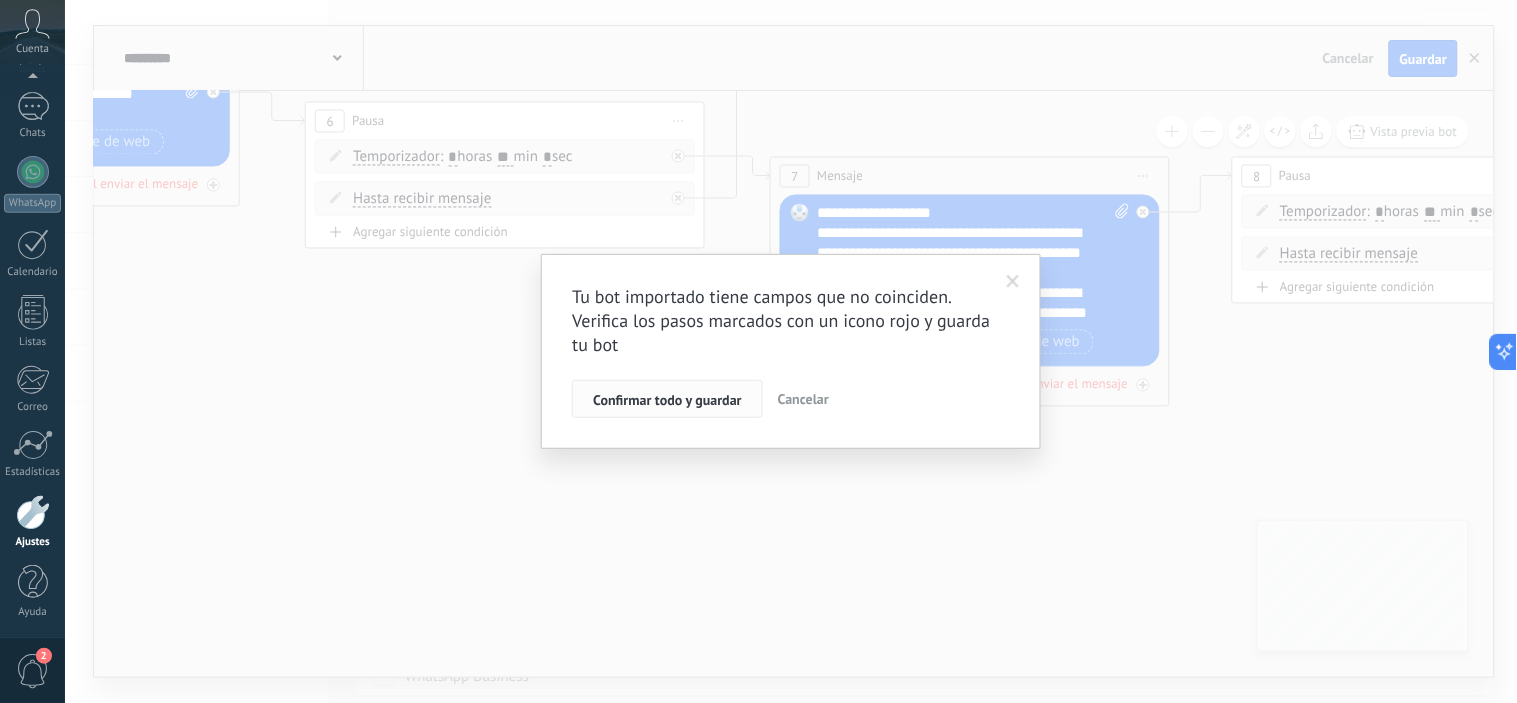 click on "Confirmar todo y guardar" at bounding box center (667, 400) 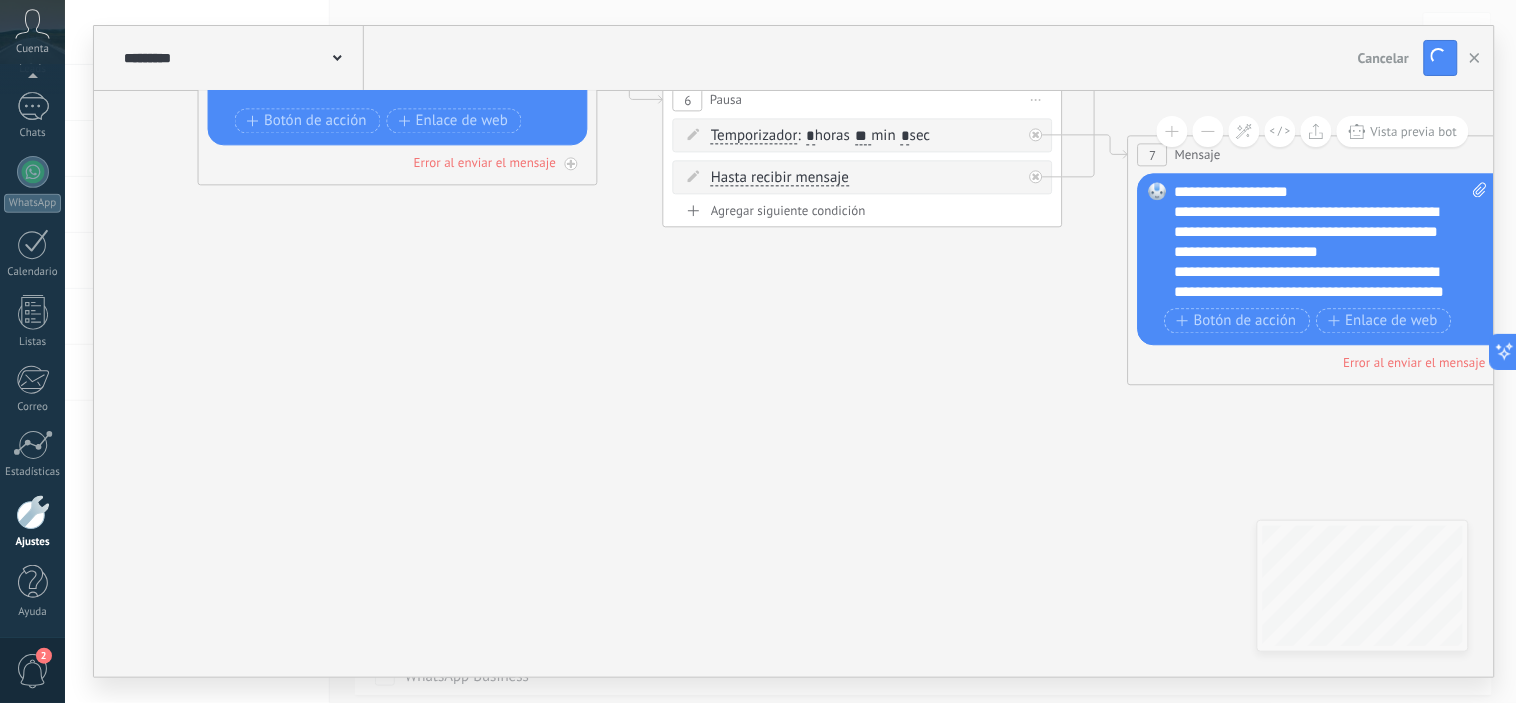 drag, startPoint x: 593, startPoint y: 396, endPoint x: 933, endPoint y: 364, distance: 341.50256 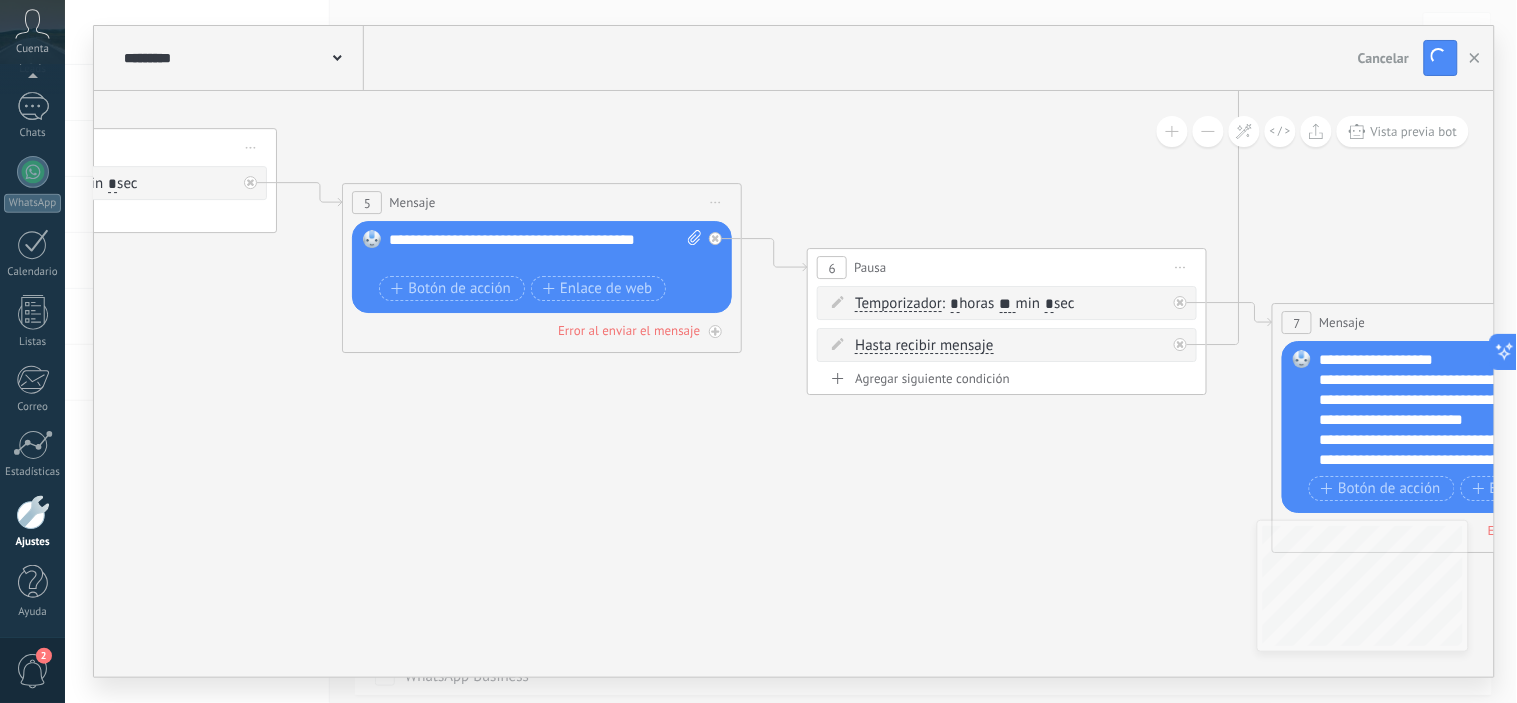 drag, startPoint x: 614, startPoint y: 484, endPoint x: 920, endPoint y: 545, distance: 312.02084 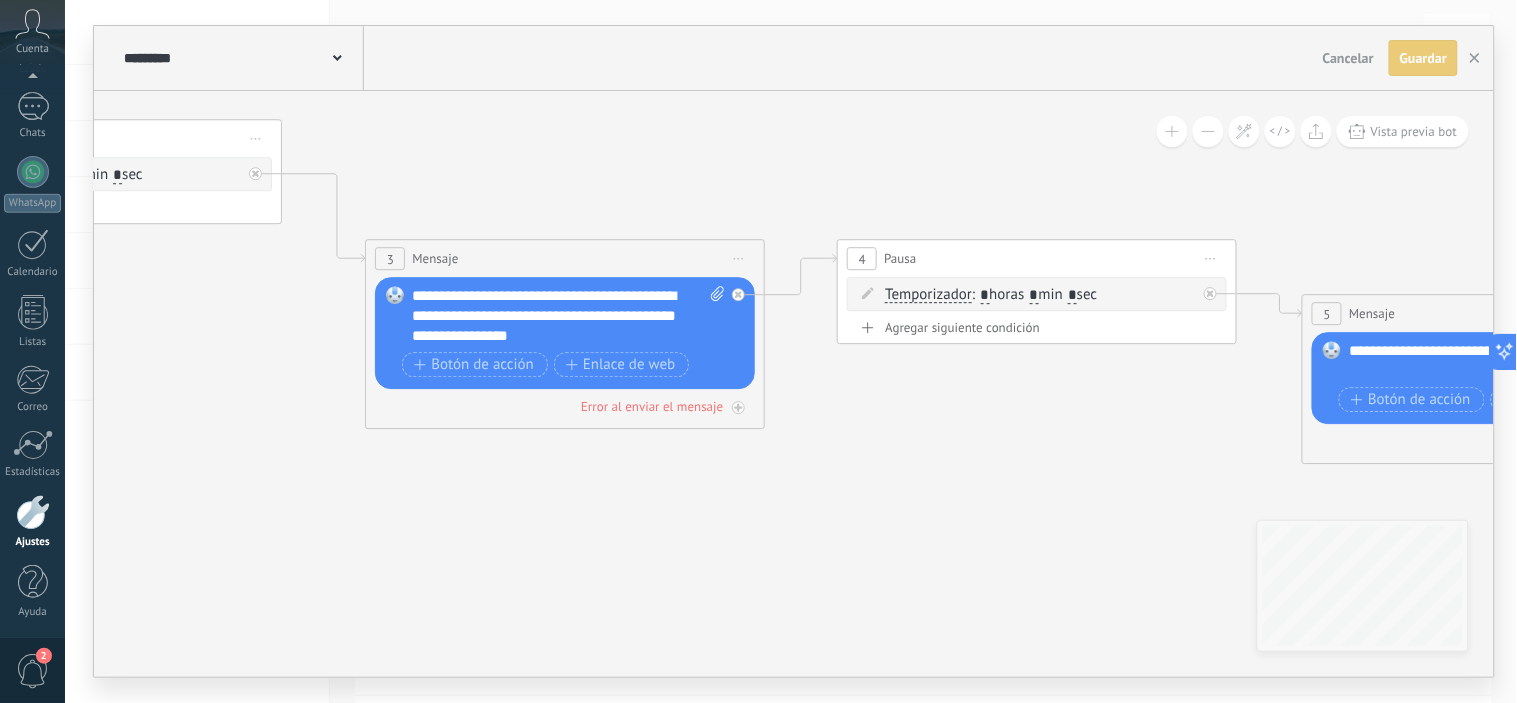drag, startPoint x: 654, startPoint y: 461, endPoint x: 1290, endPoint y: 472, distance: 636.0951 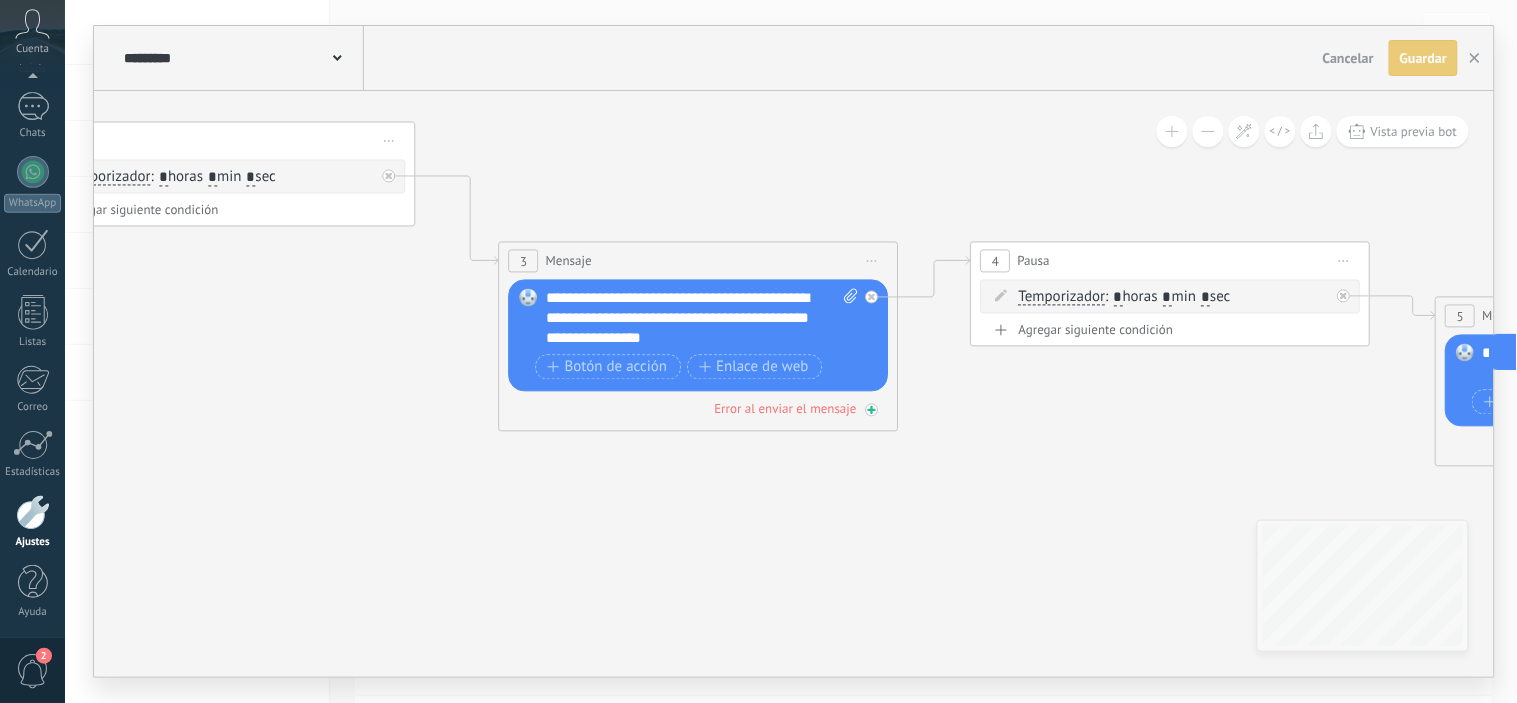 drag, startPoint x: 745, startPoint y: 474, endPoint x: 795, endPoint y: 417, distance: 75.82216 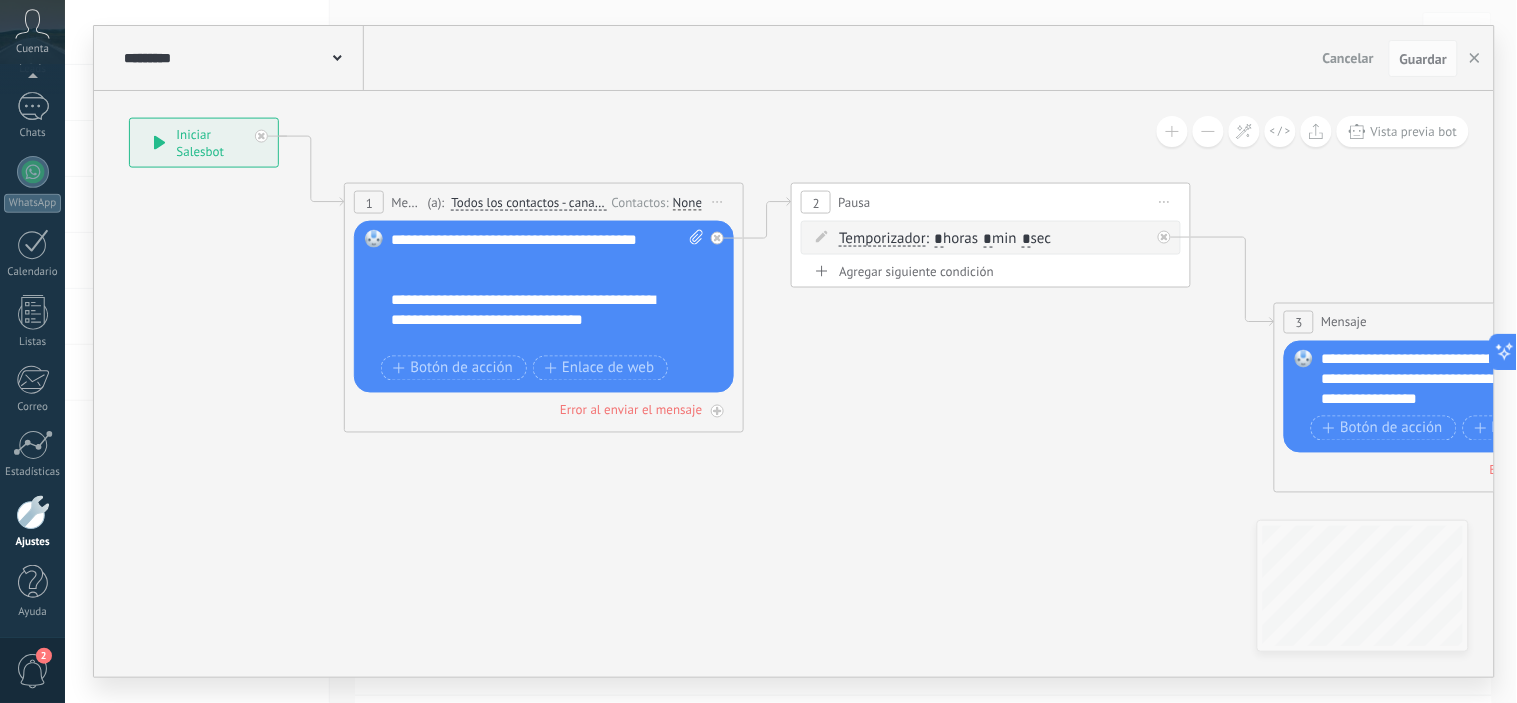 drag, startPoint x: 287, startPoint y: 315, endPoint x: 816, endPoint y: 377, distance: 532.62085 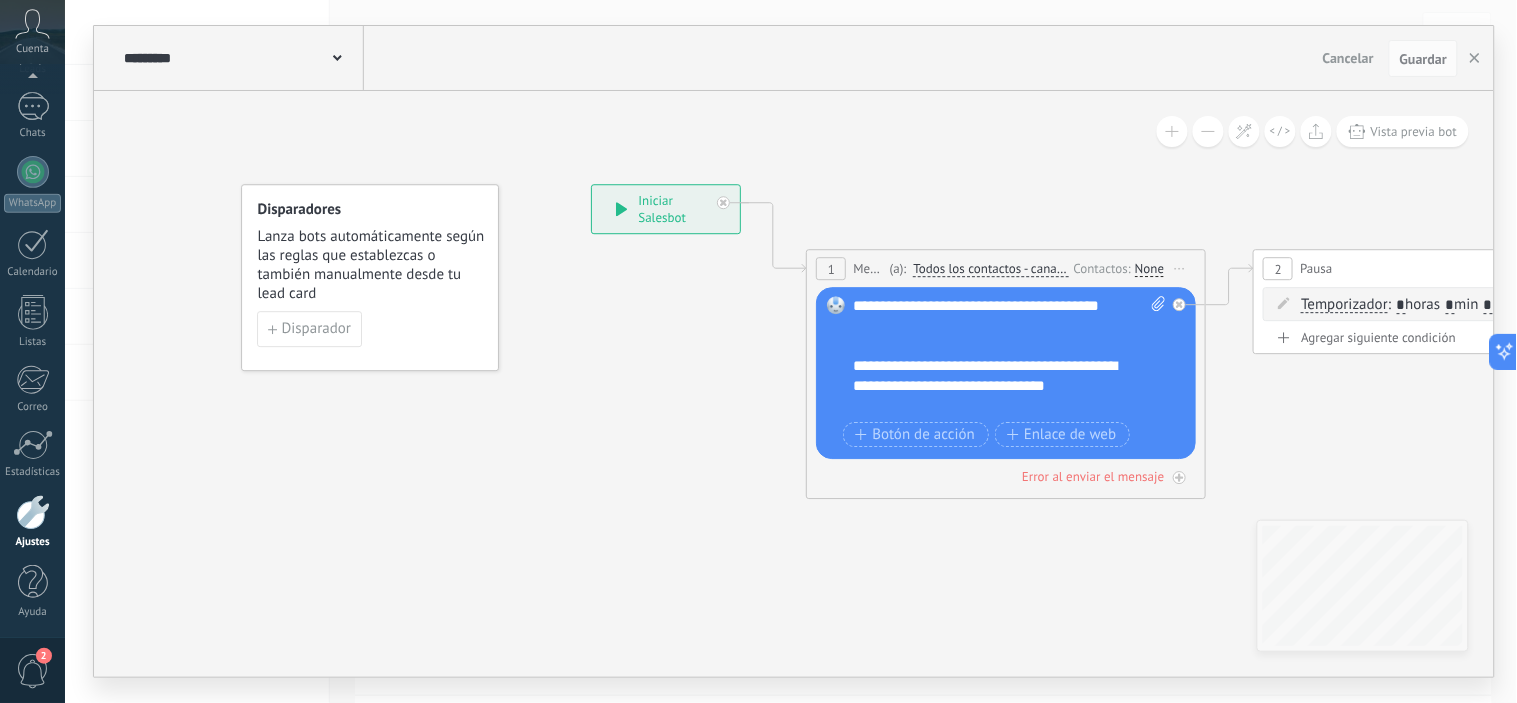 drag, startPoint x: 204, startPoint y: 292, endPoint x: 666, endPoint y: 358, distance: 466.6905 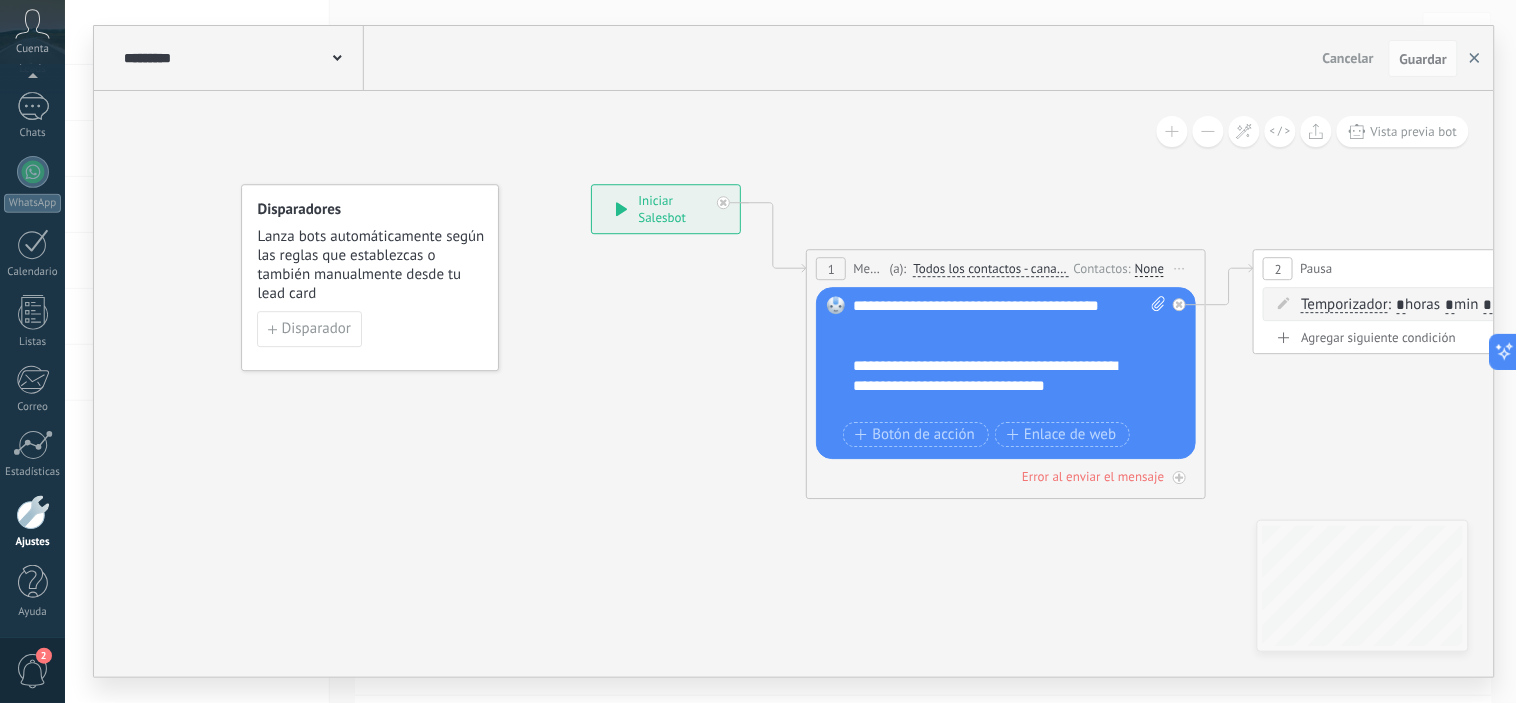 click 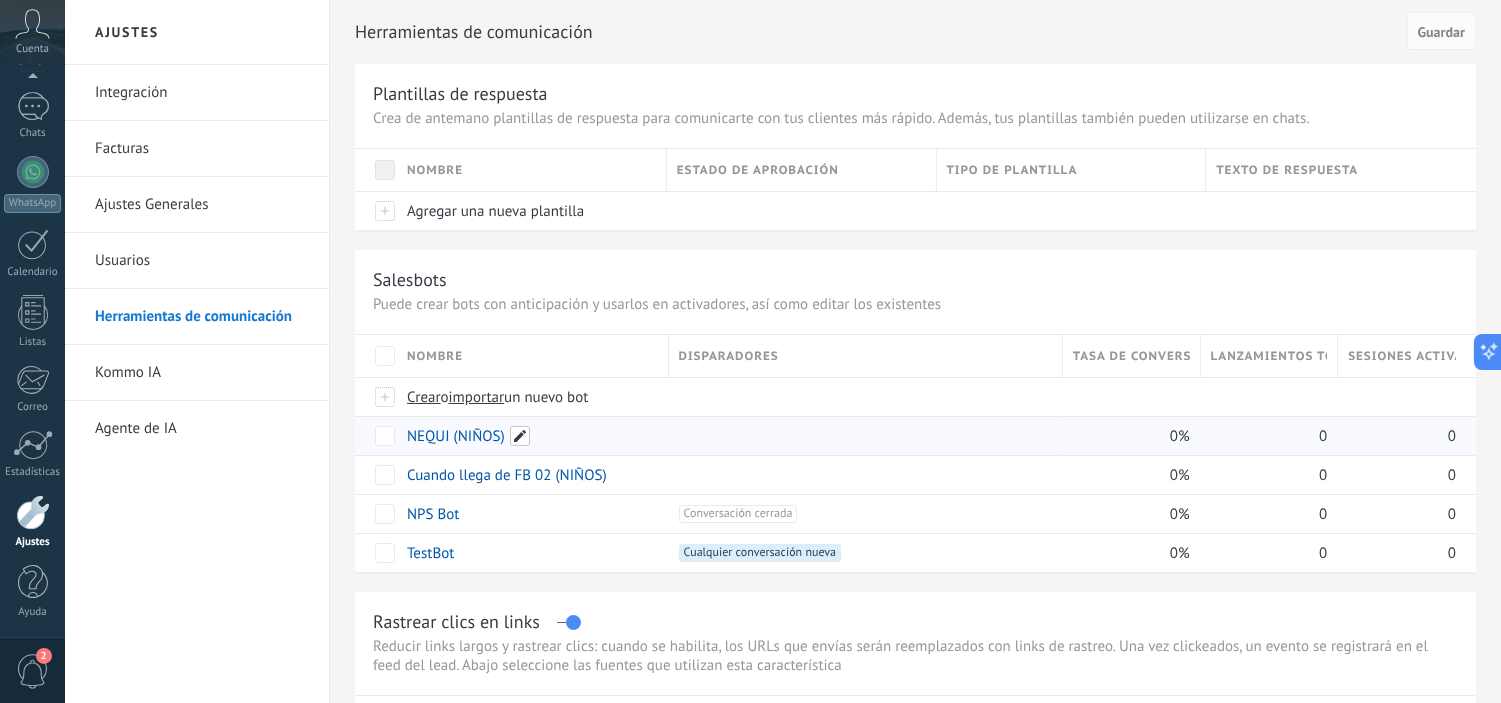click at bounding box center [520, 436] 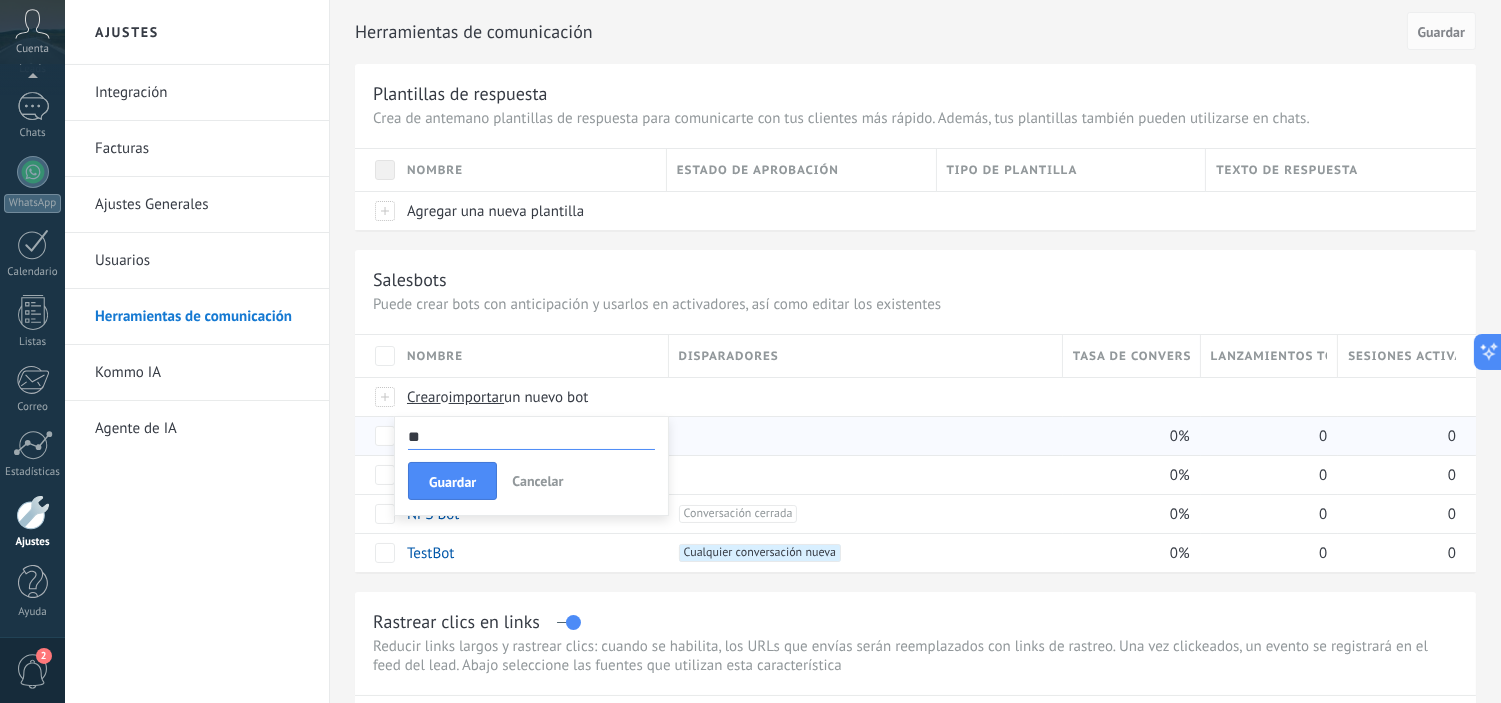 type on "*" 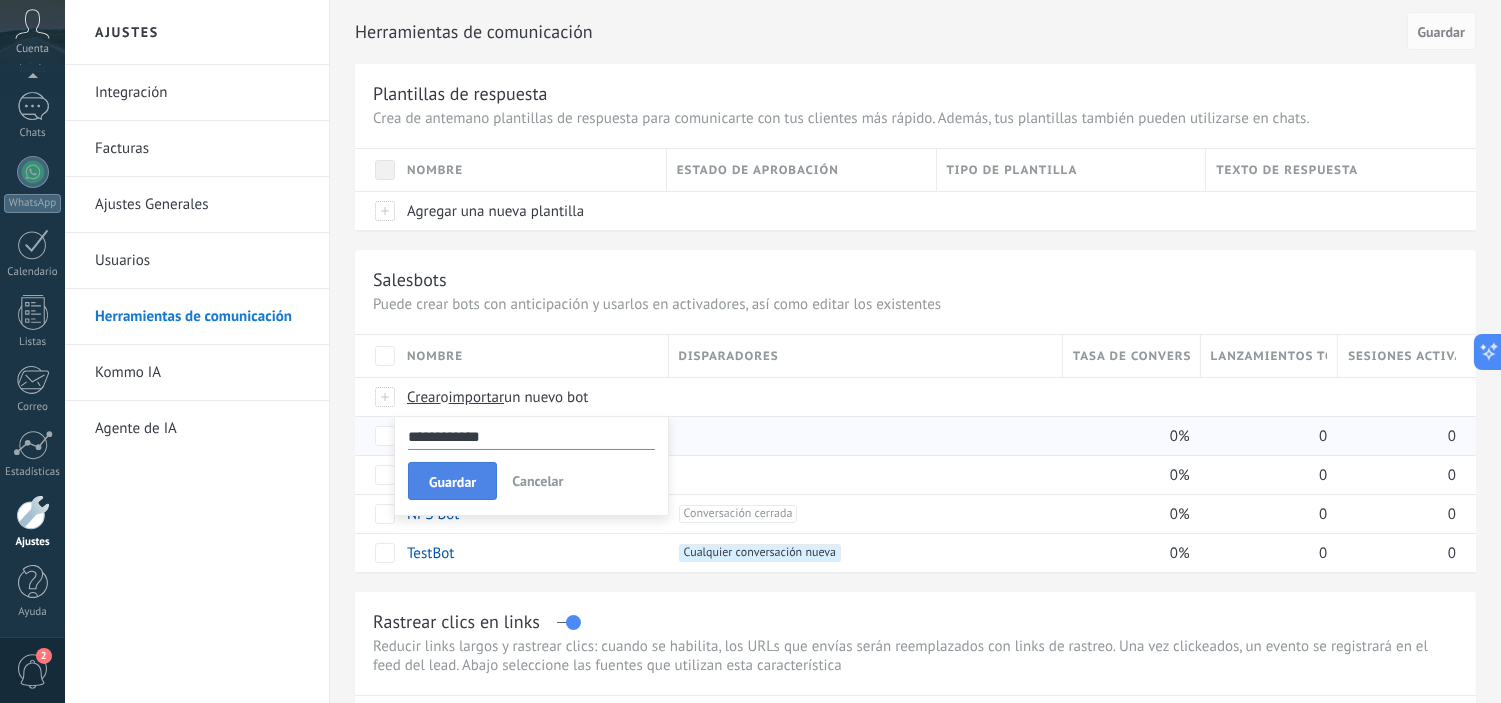 type on "**********" 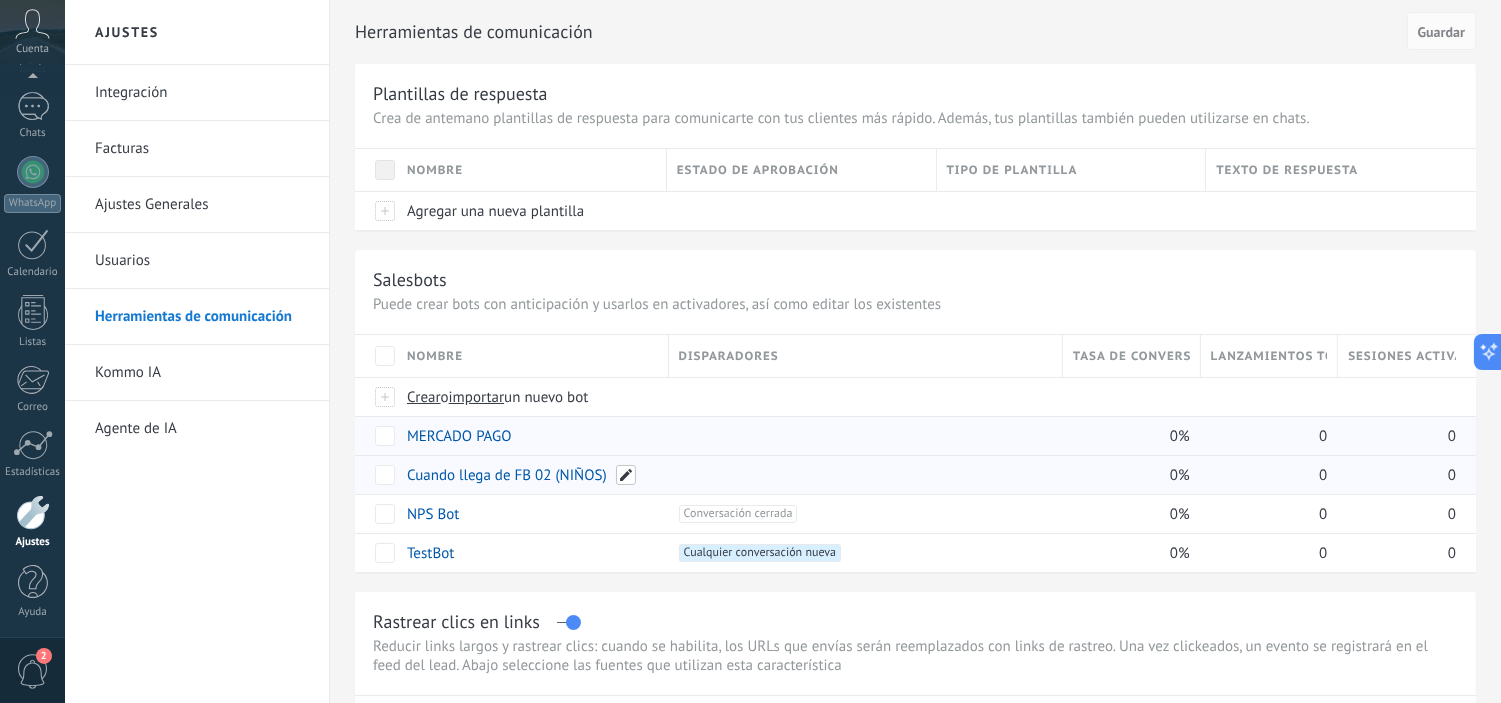 click at bounding box center (626, 475) 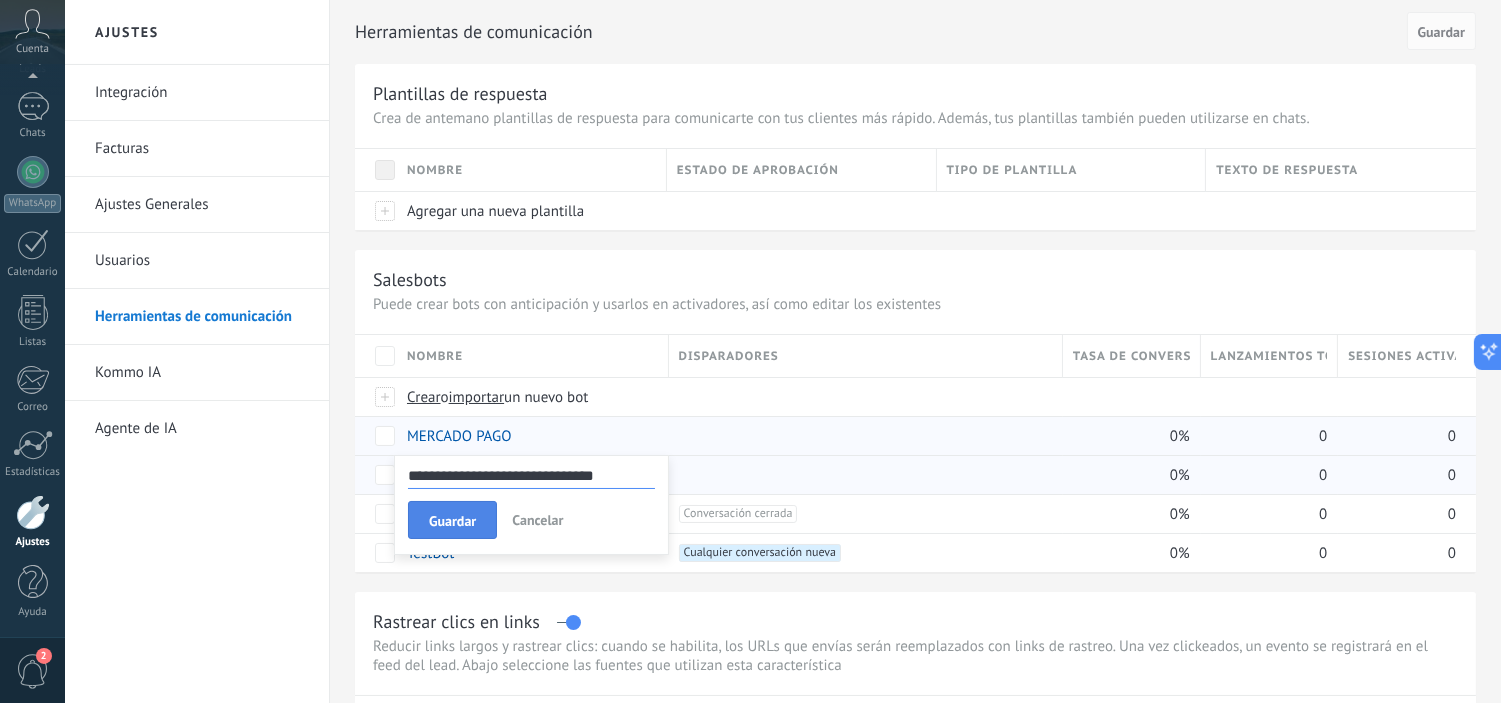 type on "**********" 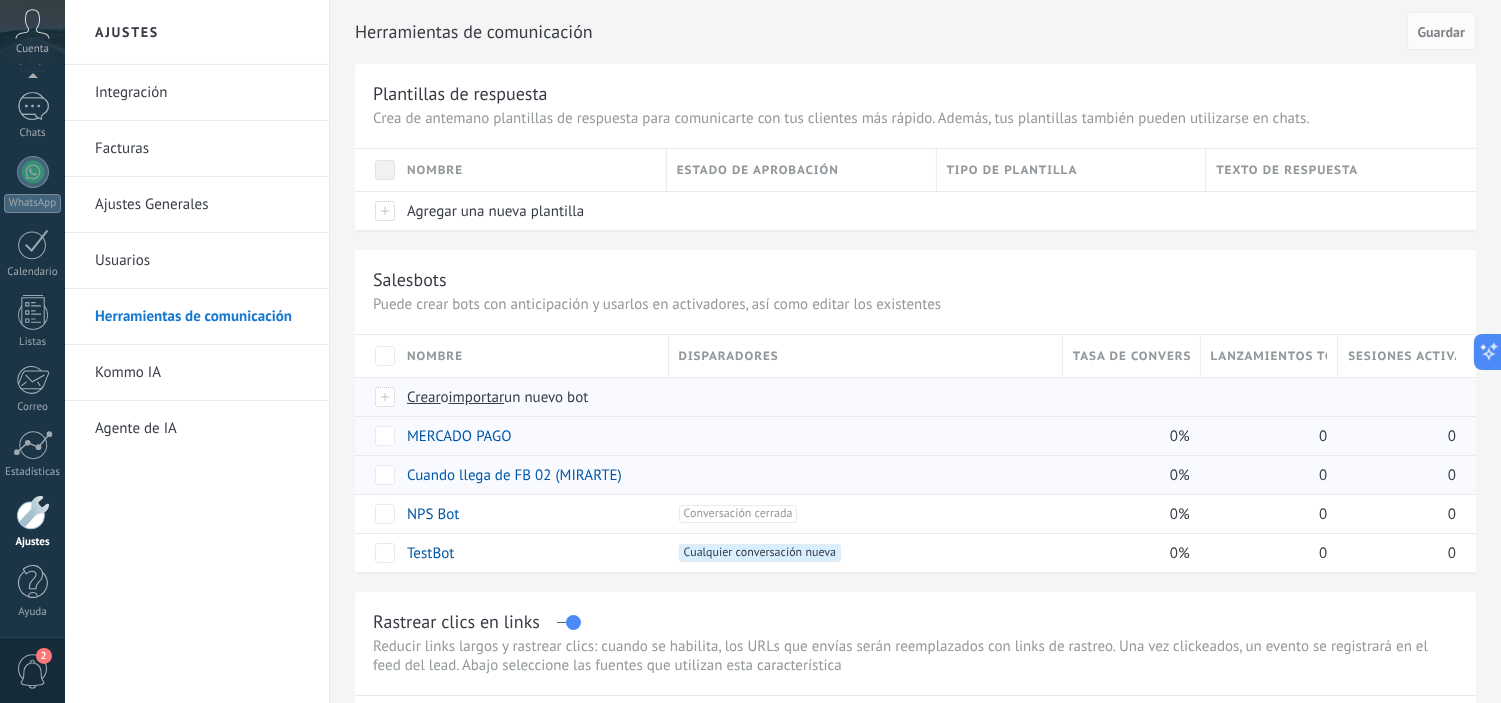 click on "importar" at bounding box center [477, 397] 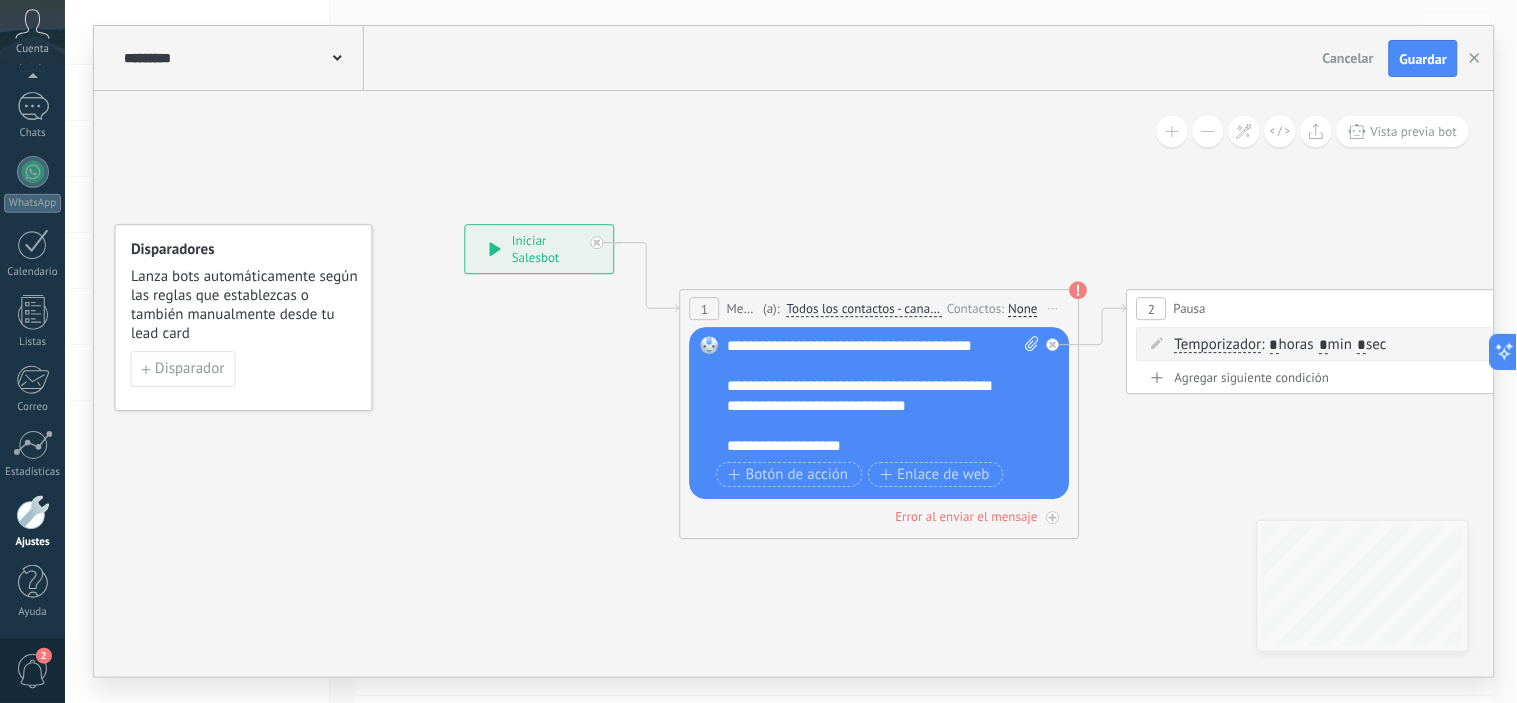 drag, startPoint x: 585, startPoint y: 403, endPoint x: 531, endPoint y: 386, distance: 56.61272 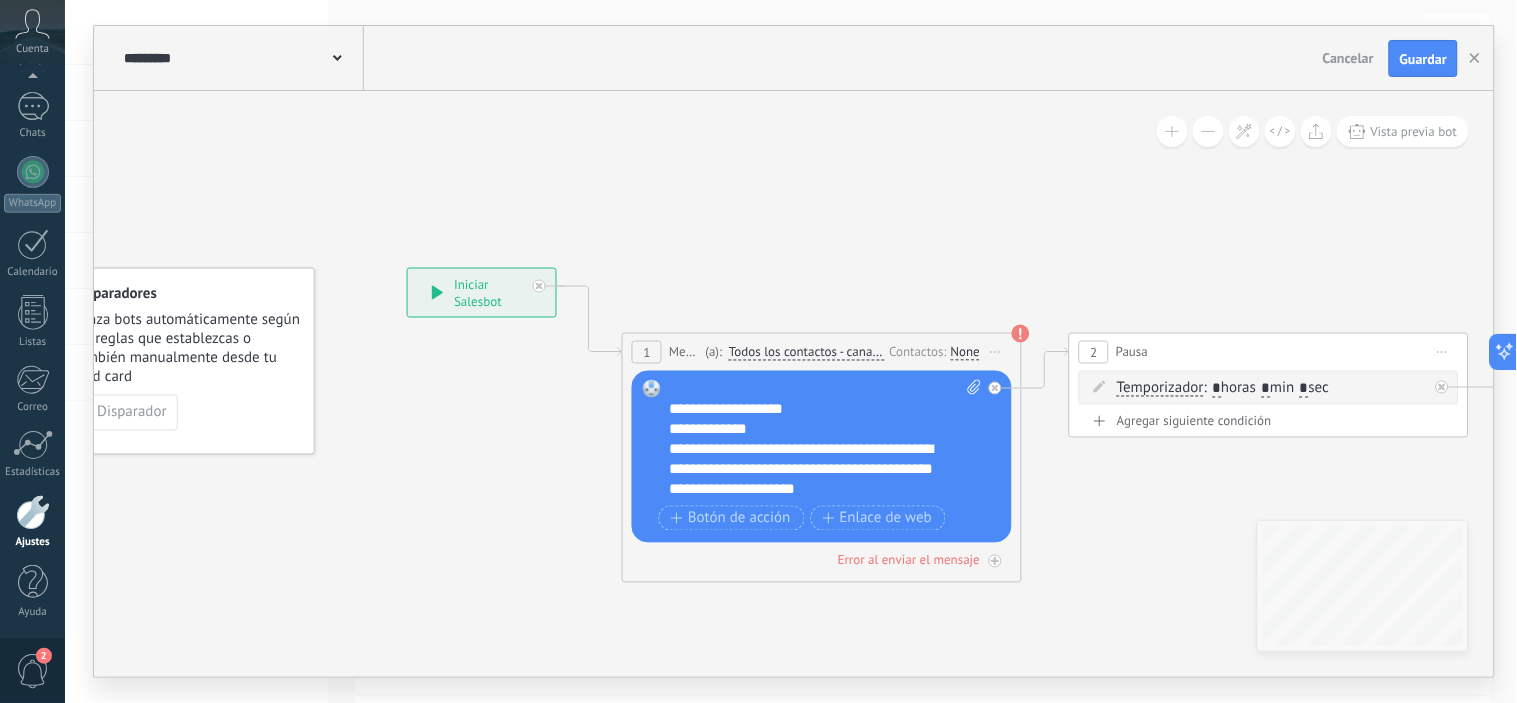 drag, startPoint x: 580, startPoint y: 398, endPoint x: 522, endPoint y: 442, distance: 72.8011 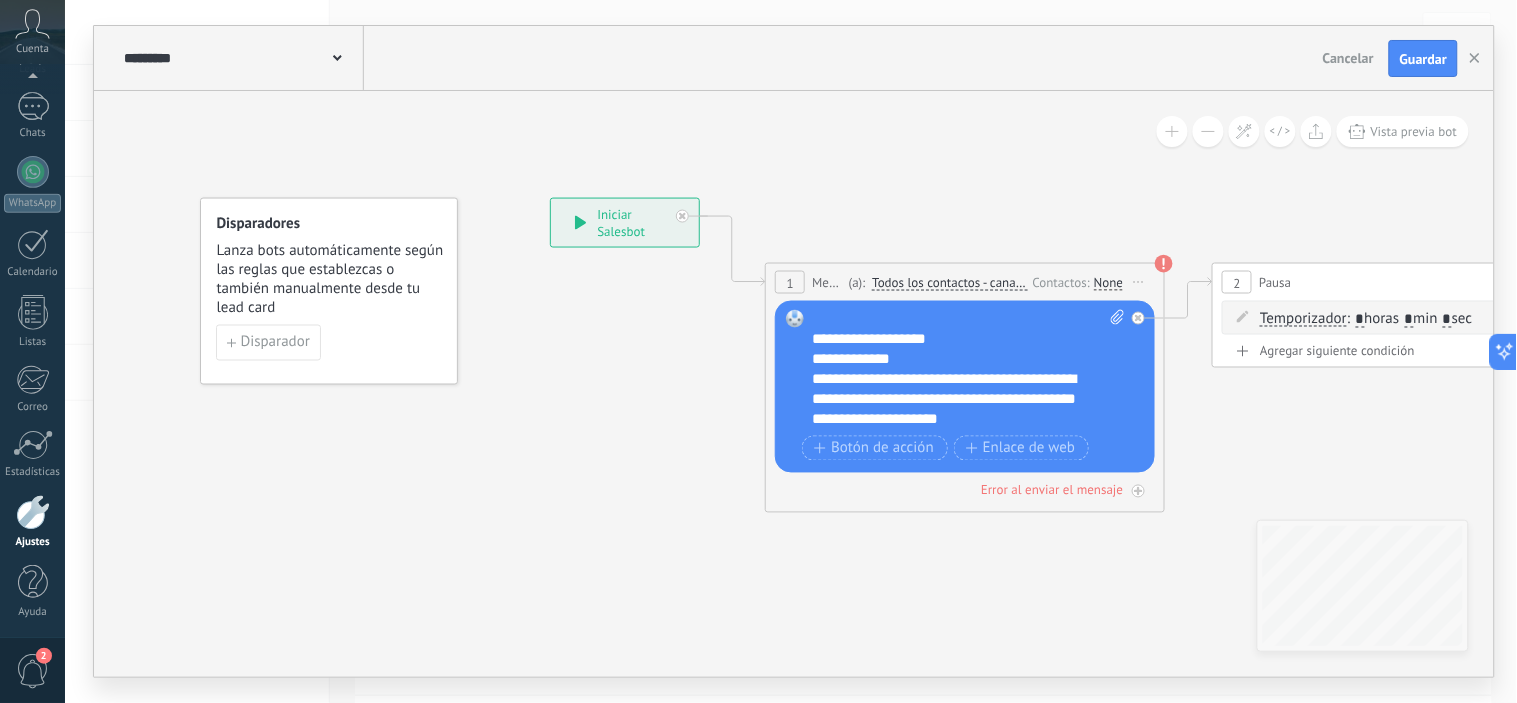 drag, startPoint x: 351, startPoint y: 557, endPoint x: 494, endPoint y: 487, distance: 159.2137 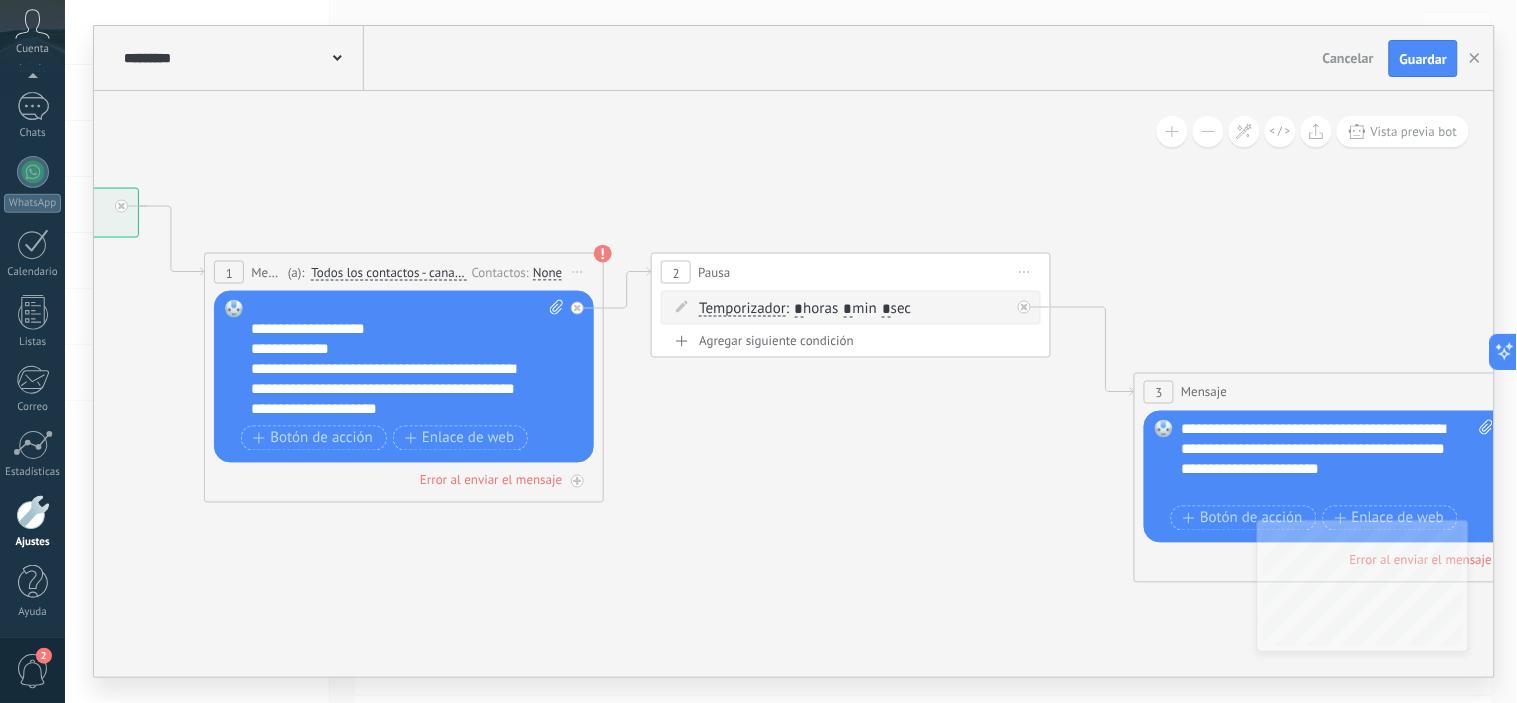 drag, startPoint x: 1295, startPoint y: 424, endPoint x: 734, endPoint y: 414, distance: 561.0891 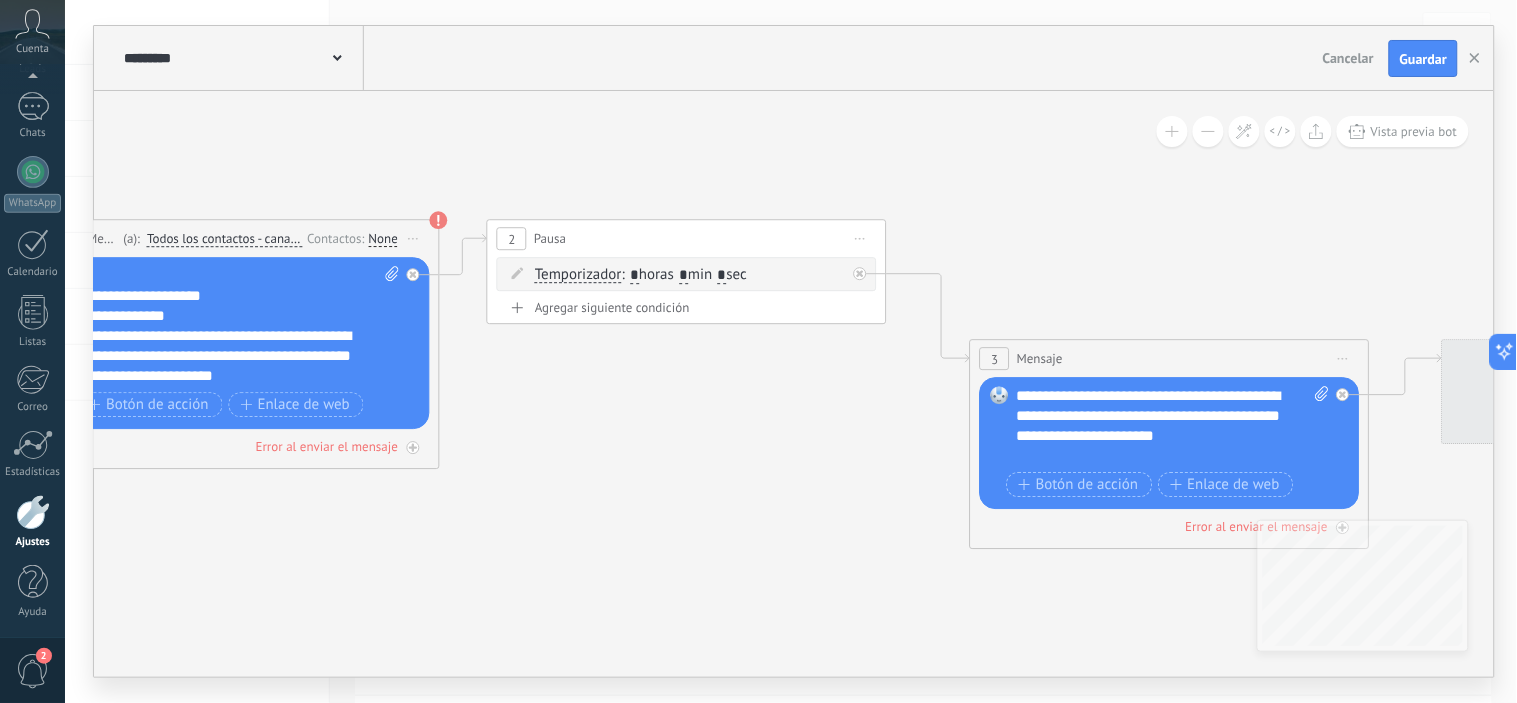 drag, startPoint x: 900, startPoint y: 450, endPoint x: 701, endPoint y: 390, distance: 207.8485 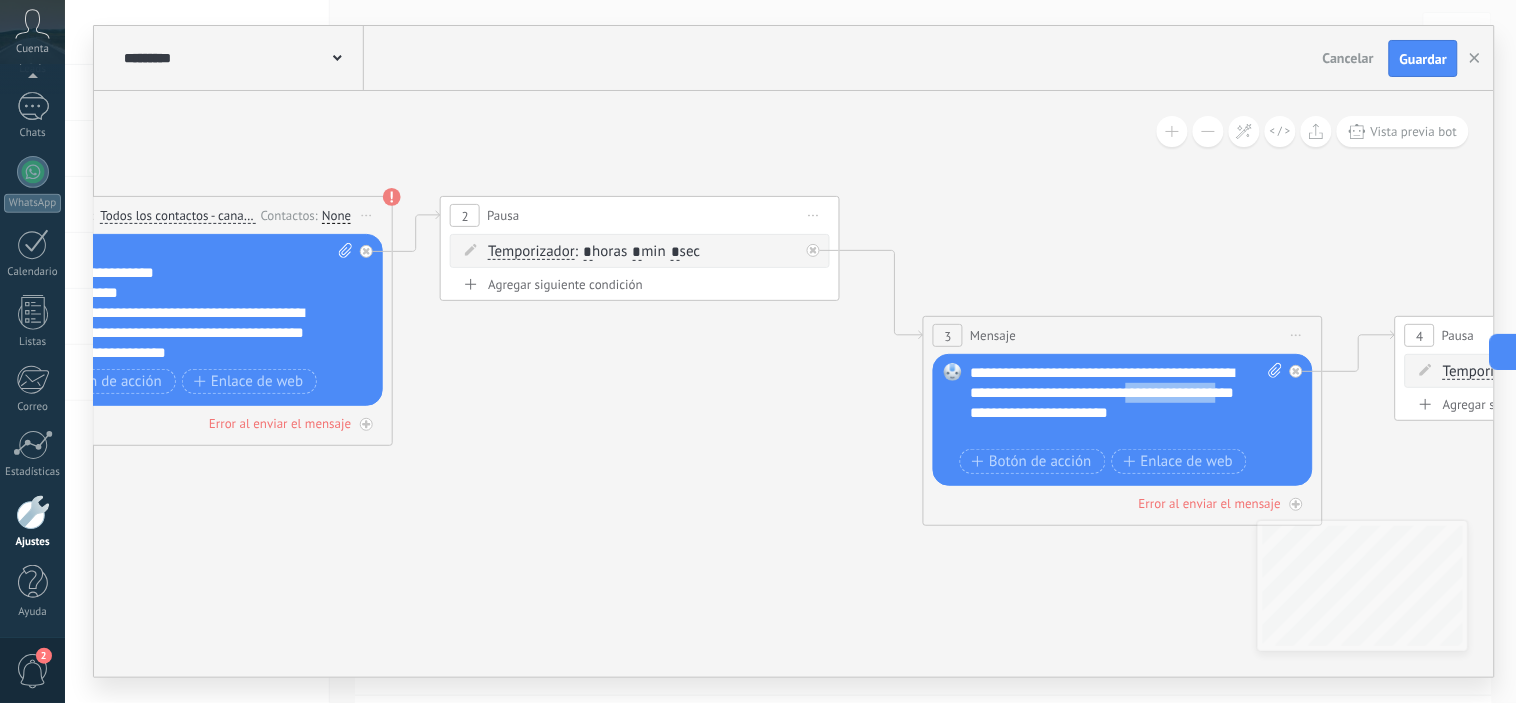 drag, startPoint x: 1190, startPoint y: 396, endPoint x: 1081, endPoint y: 428, distance: 113.600174 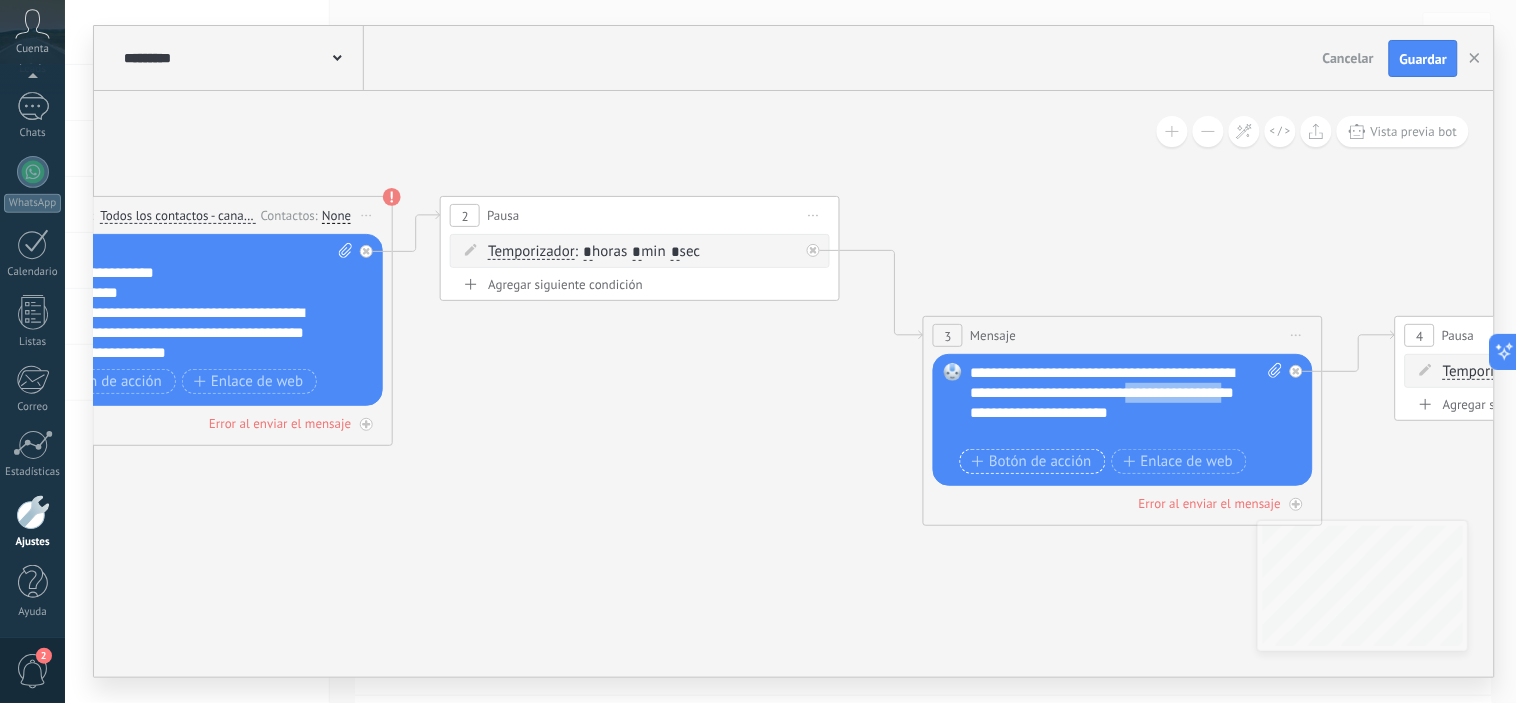 type 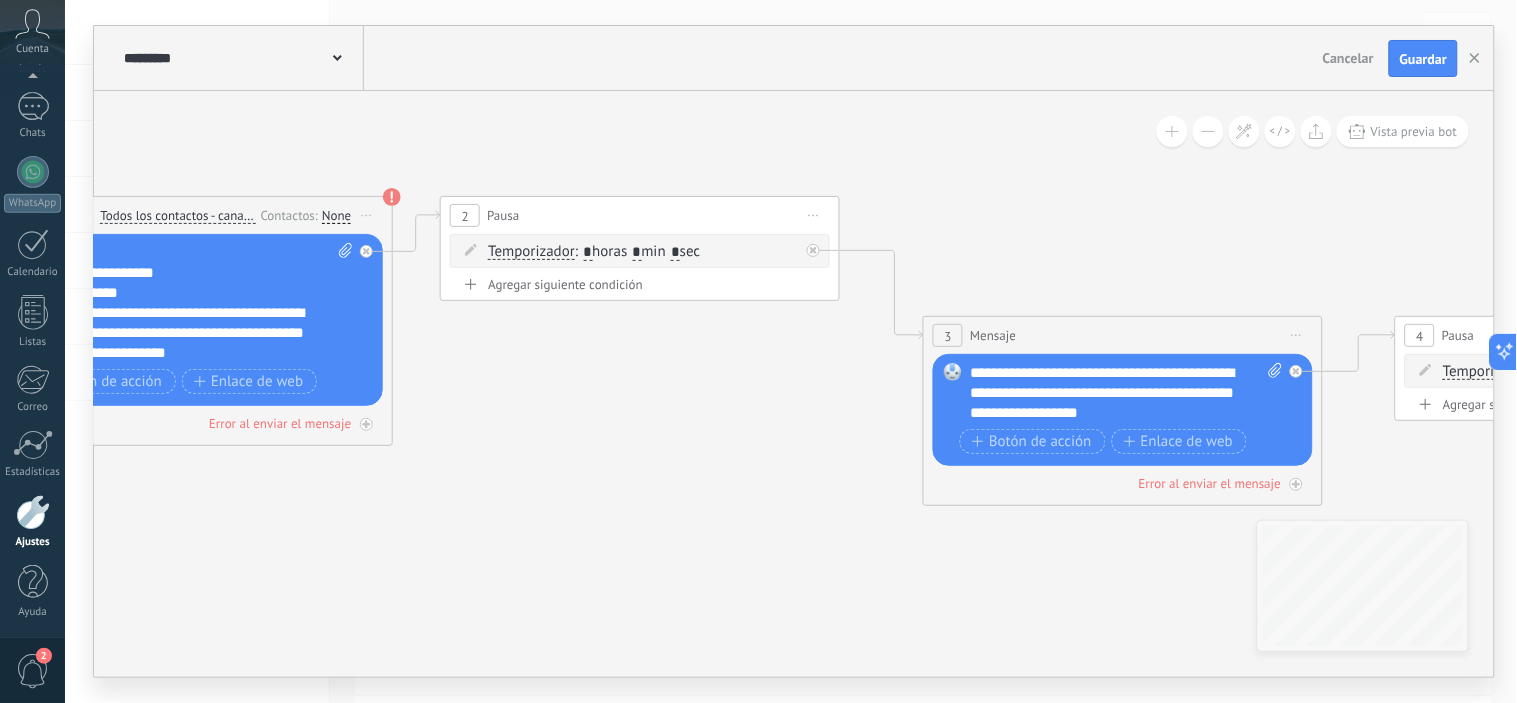 click on "**********" at bounding box center [1126, 393] 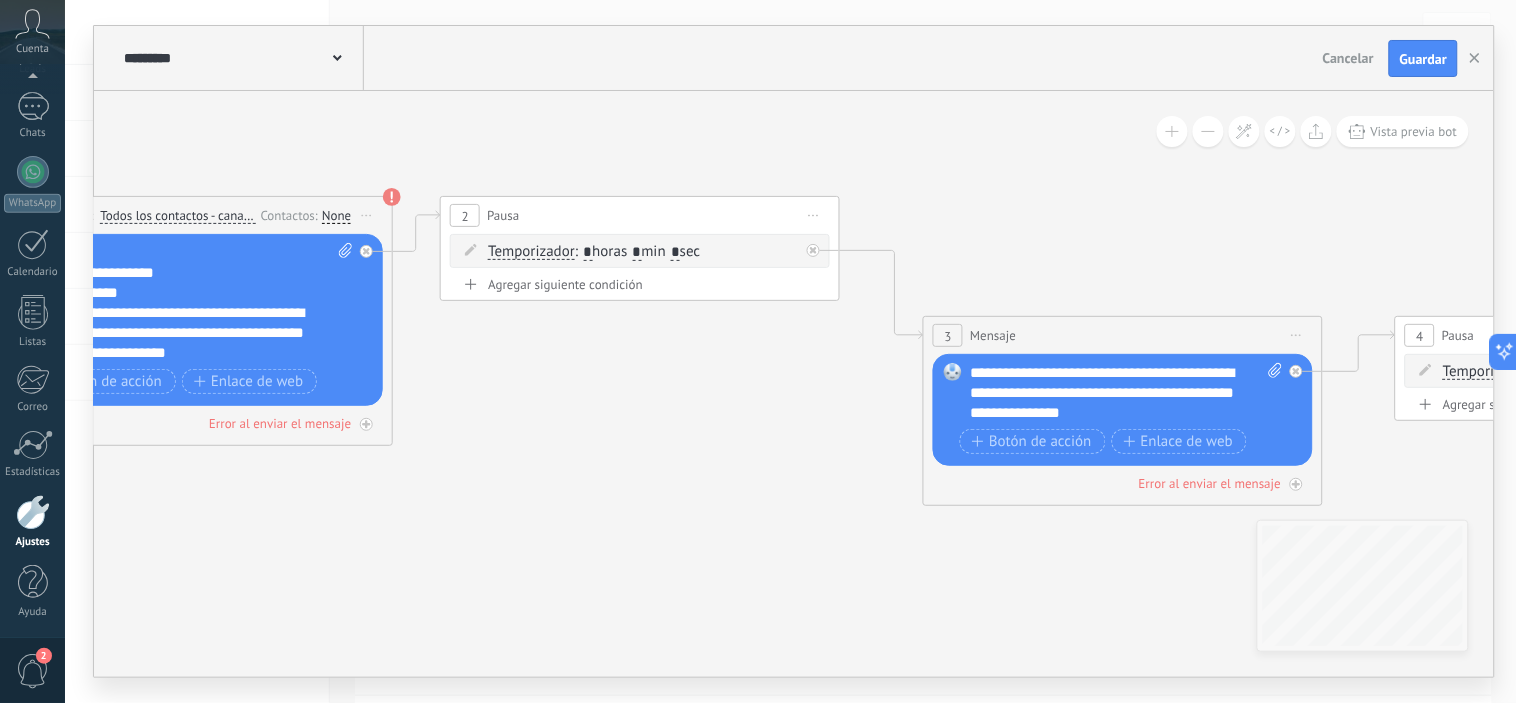 click 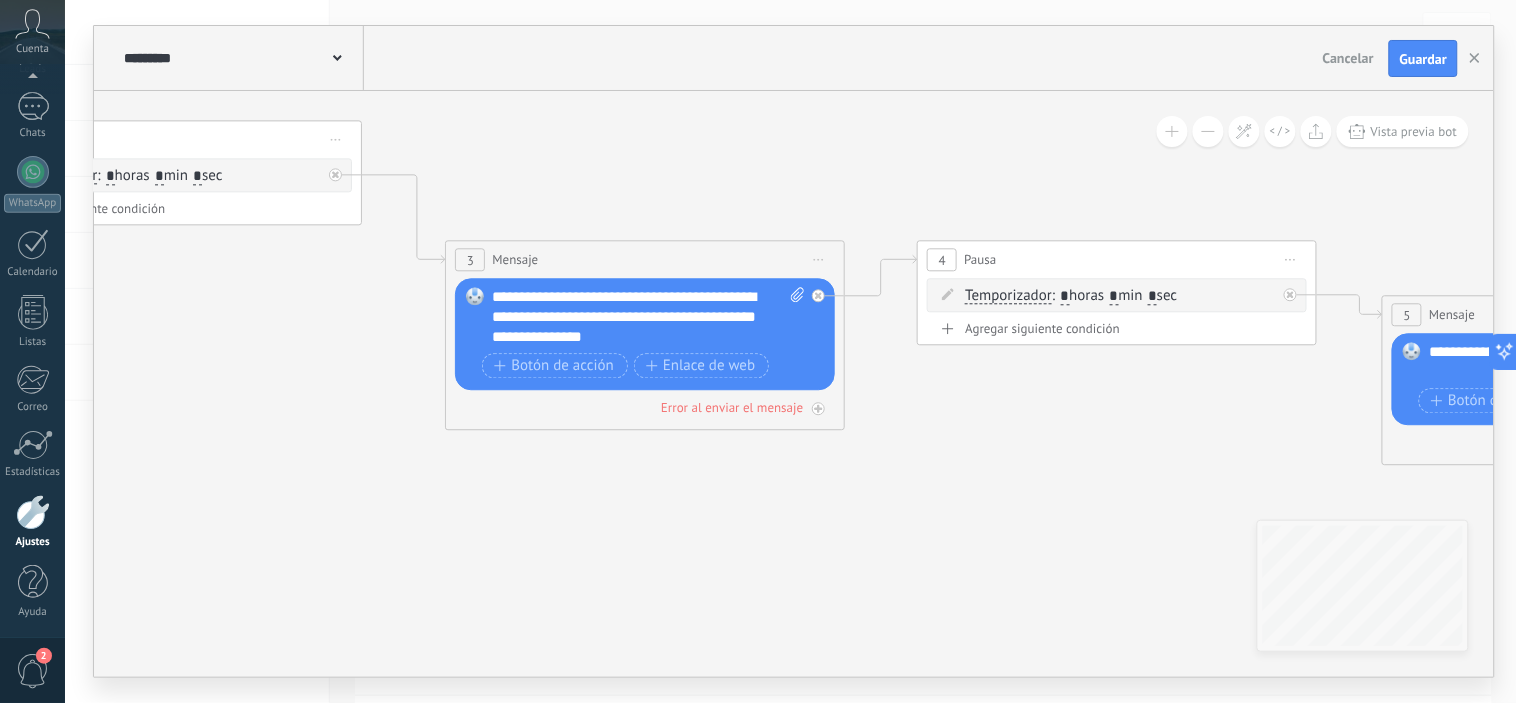 drag, startPoint x: 374, startPoint y: 475, endPoint x: 376, endPoint y: 424, distance: 51.0392 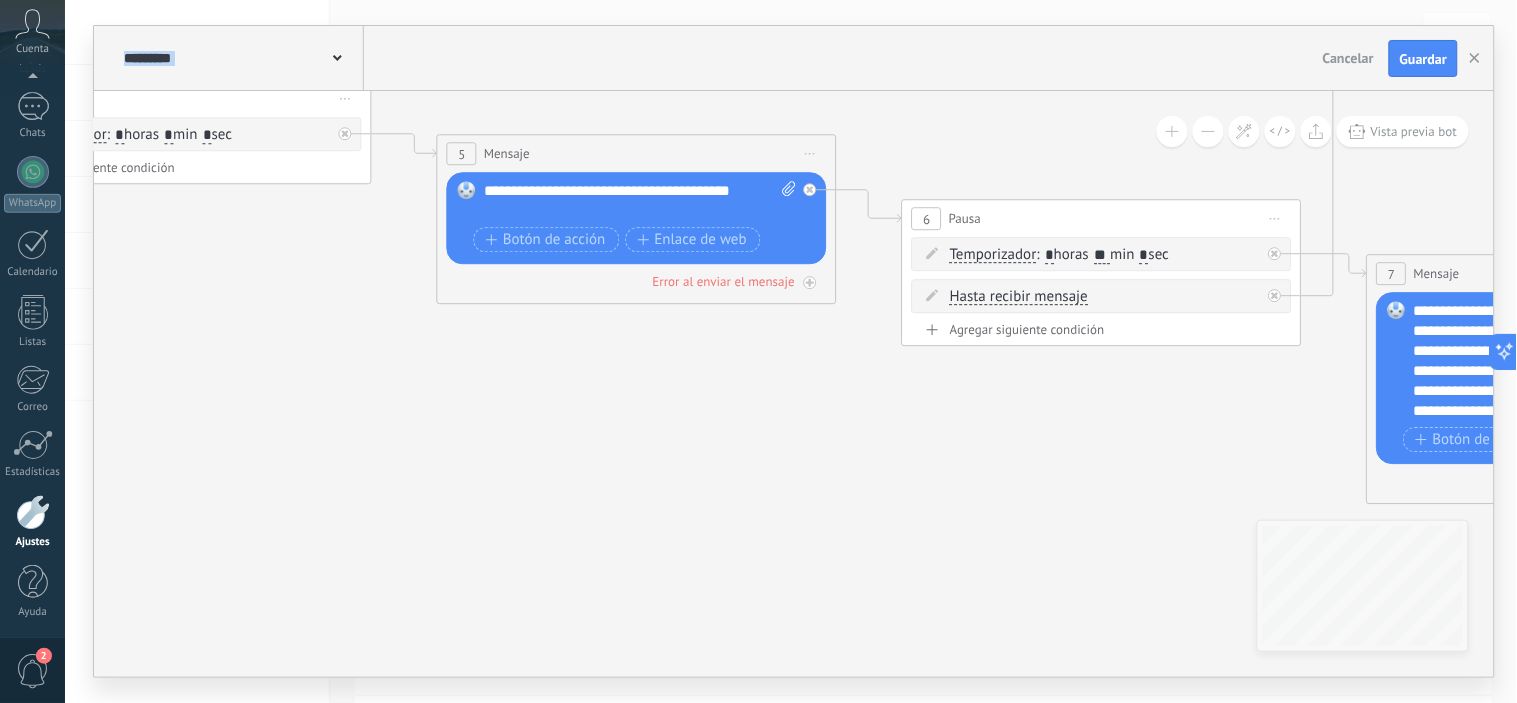 drag, startPoint x: 1048, startPoint y: 513, endPoint x: 191, endPoint y: 373, distance: 868.3599 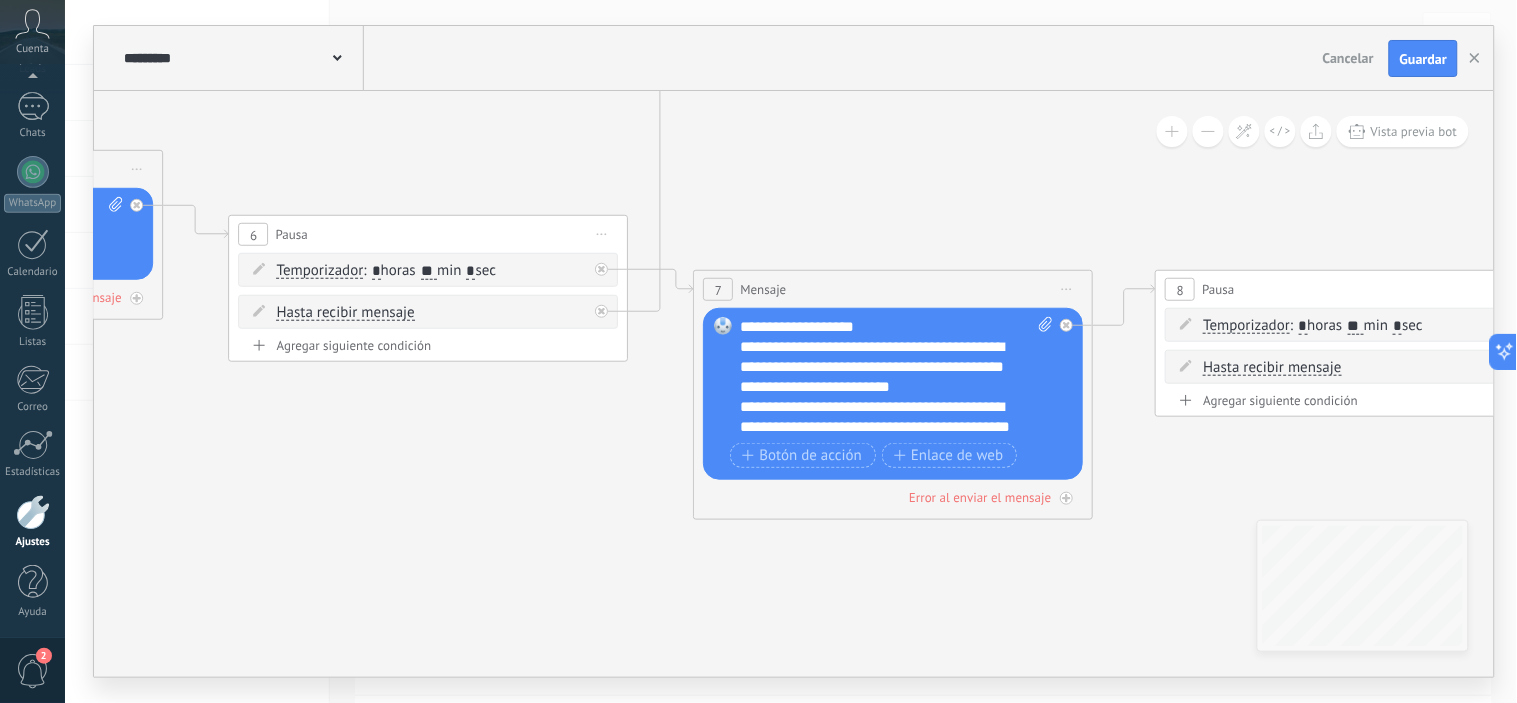 drag, startPoint x: 851, startPoint y: 410, endPoint x: 243, endPoint y: 393, distance: 608.2376 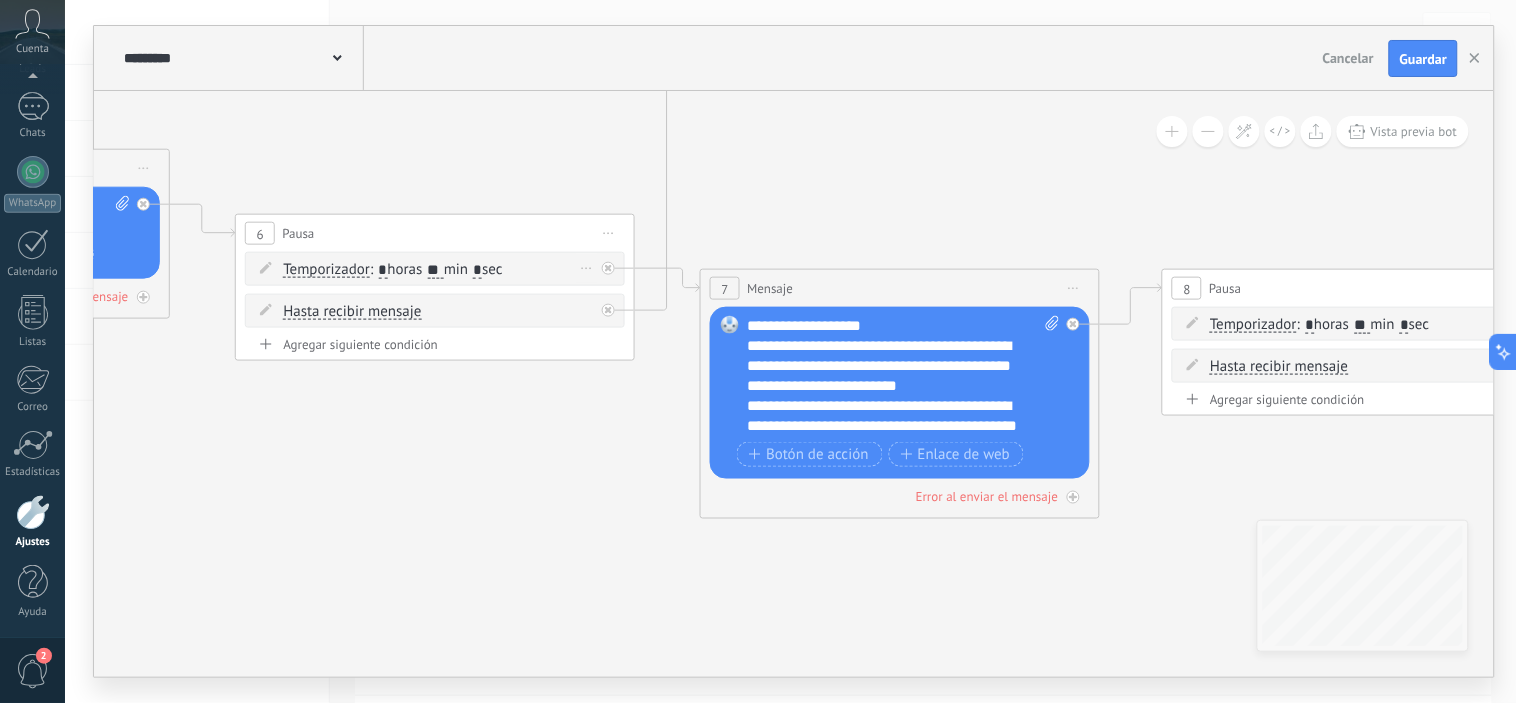 click on ":
*  horas
**  min  *  sec" at bounding box center [436, 269] 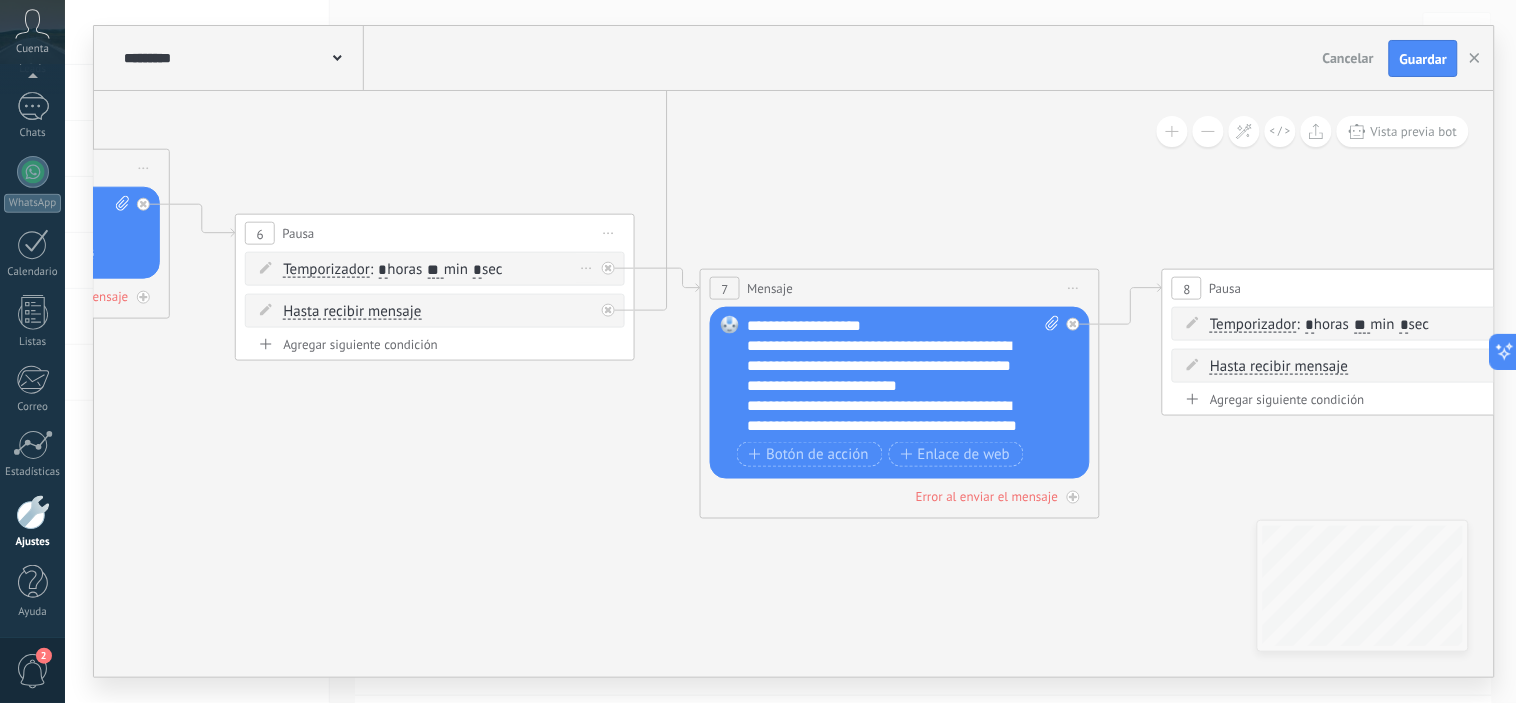 drag, startPoint x: 453, startPoint y: 265, endPoint x: 441, endPoint y: 267, distance: 12.165525 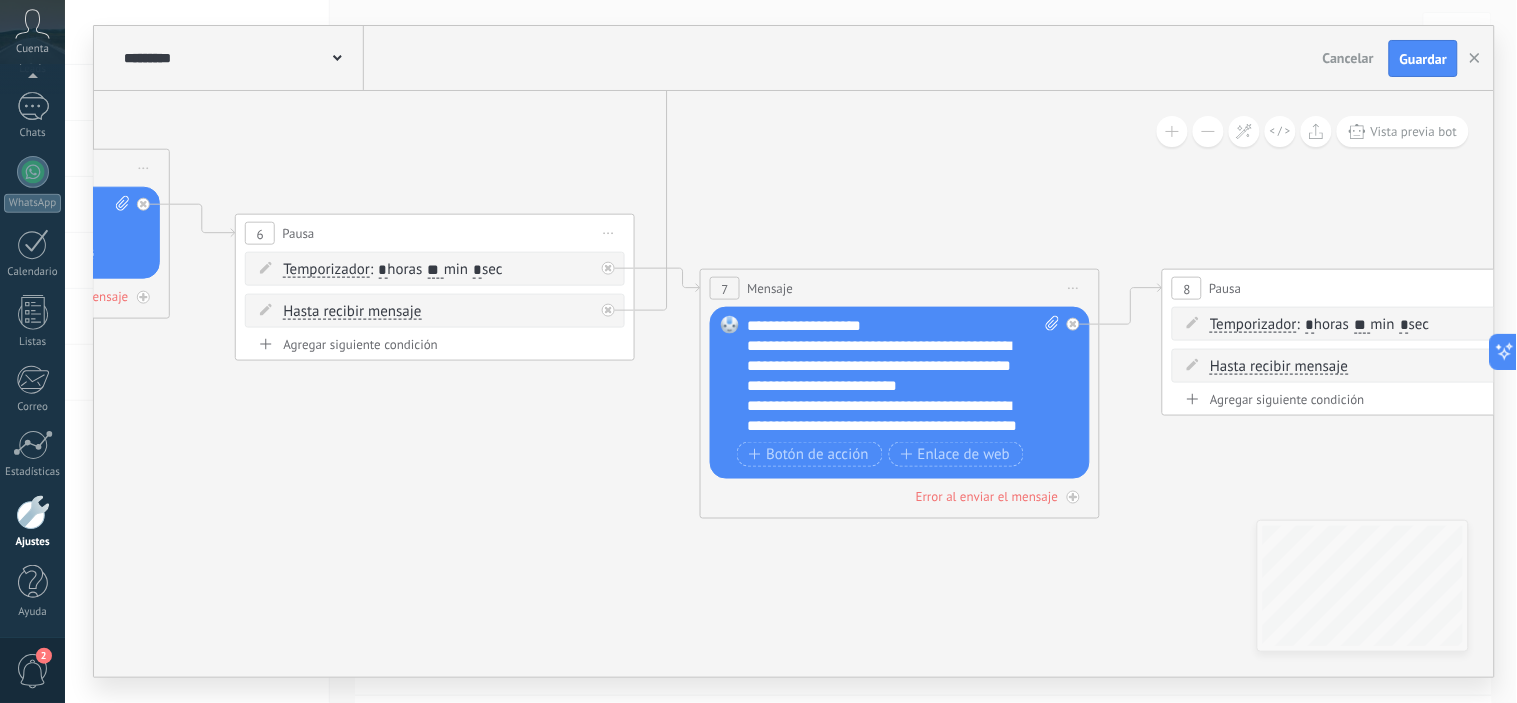 type on "**" 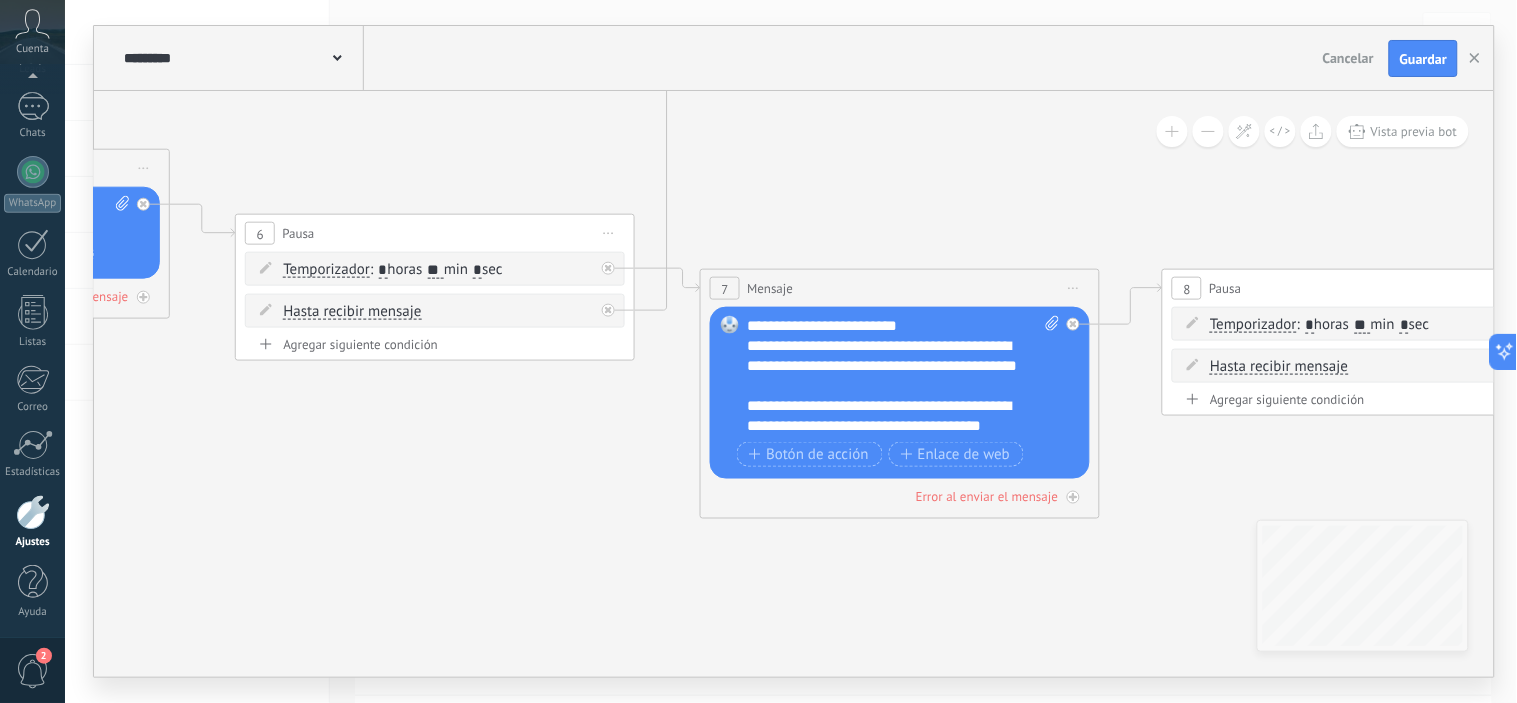 scroll, scrollTop: 100, scrollLeft: 0, axis: vertical 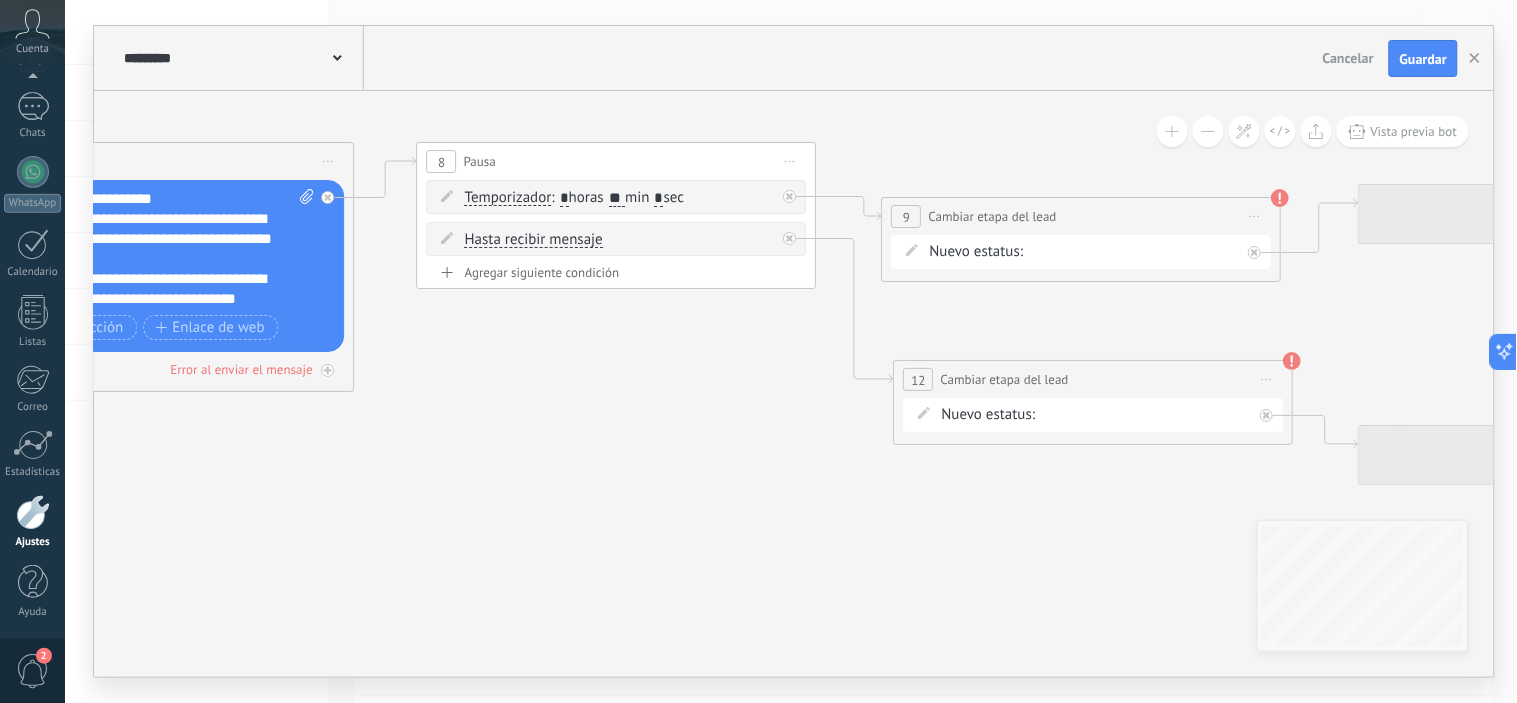drag, startPoint x: 1195, startPoint y: 460, endPoint x: 450, endPoint y: 333, distance: 755.7473 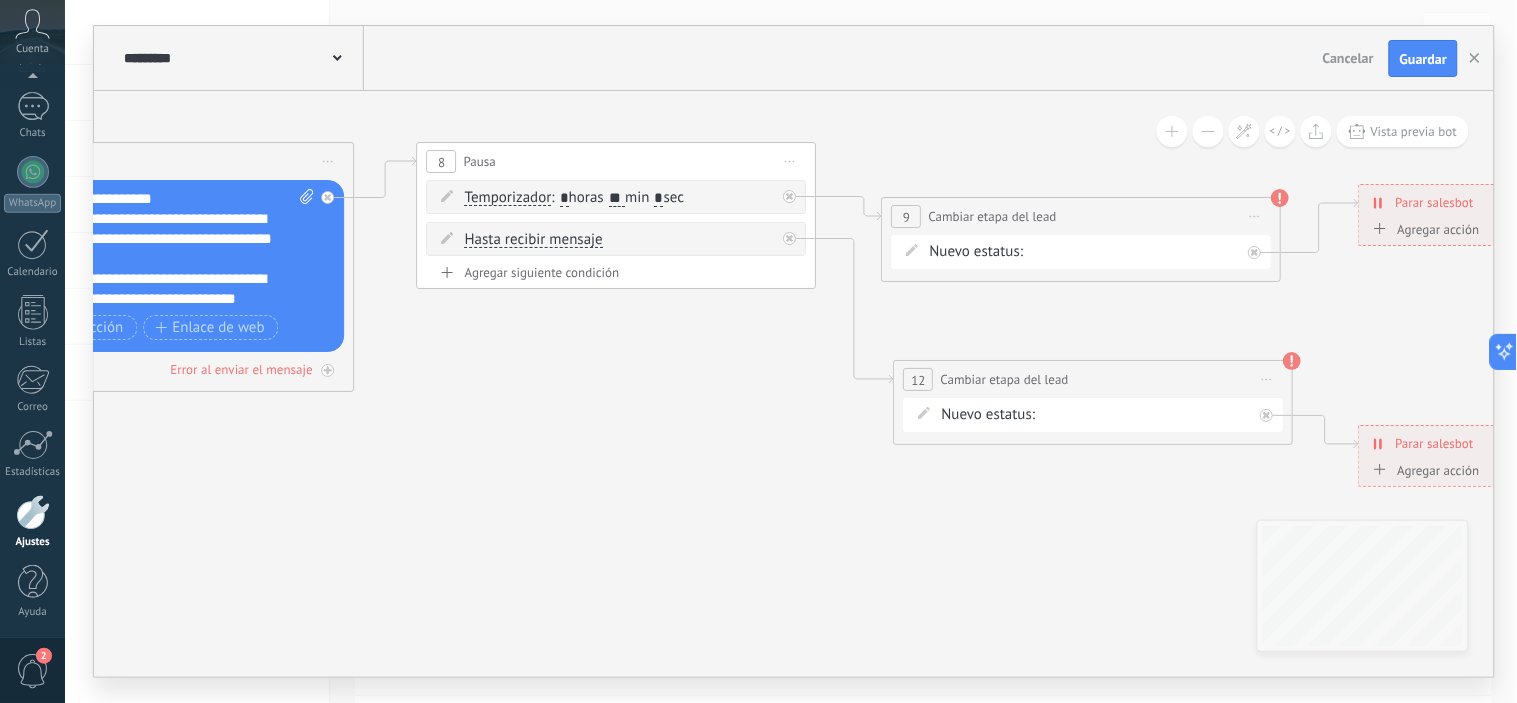 click on "MERCADO PAGO BANCO MACRO REMARKETIN Logrado con éxito Venta Perdido" at bounding box center (0, 0) 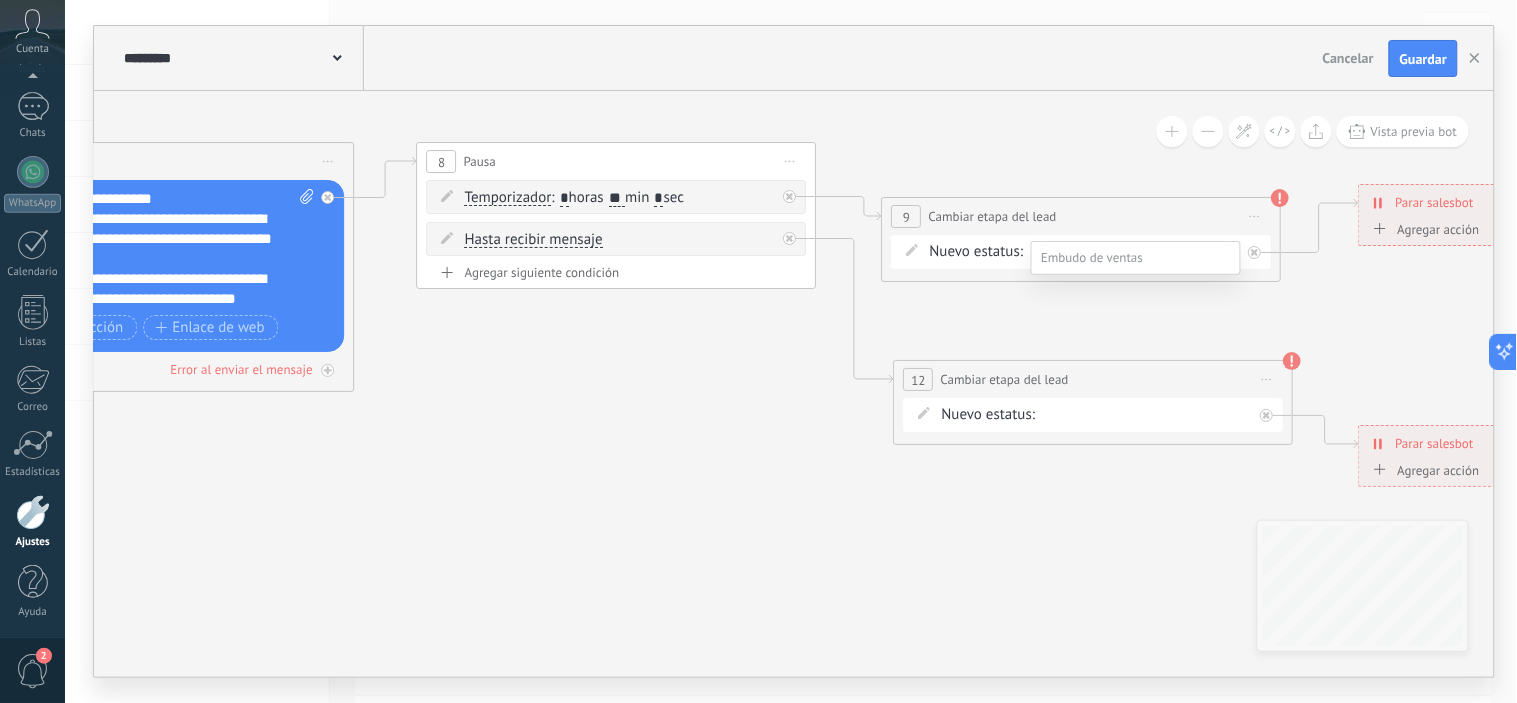 click on "REMARKETIN" at bounding box center (0, 0) 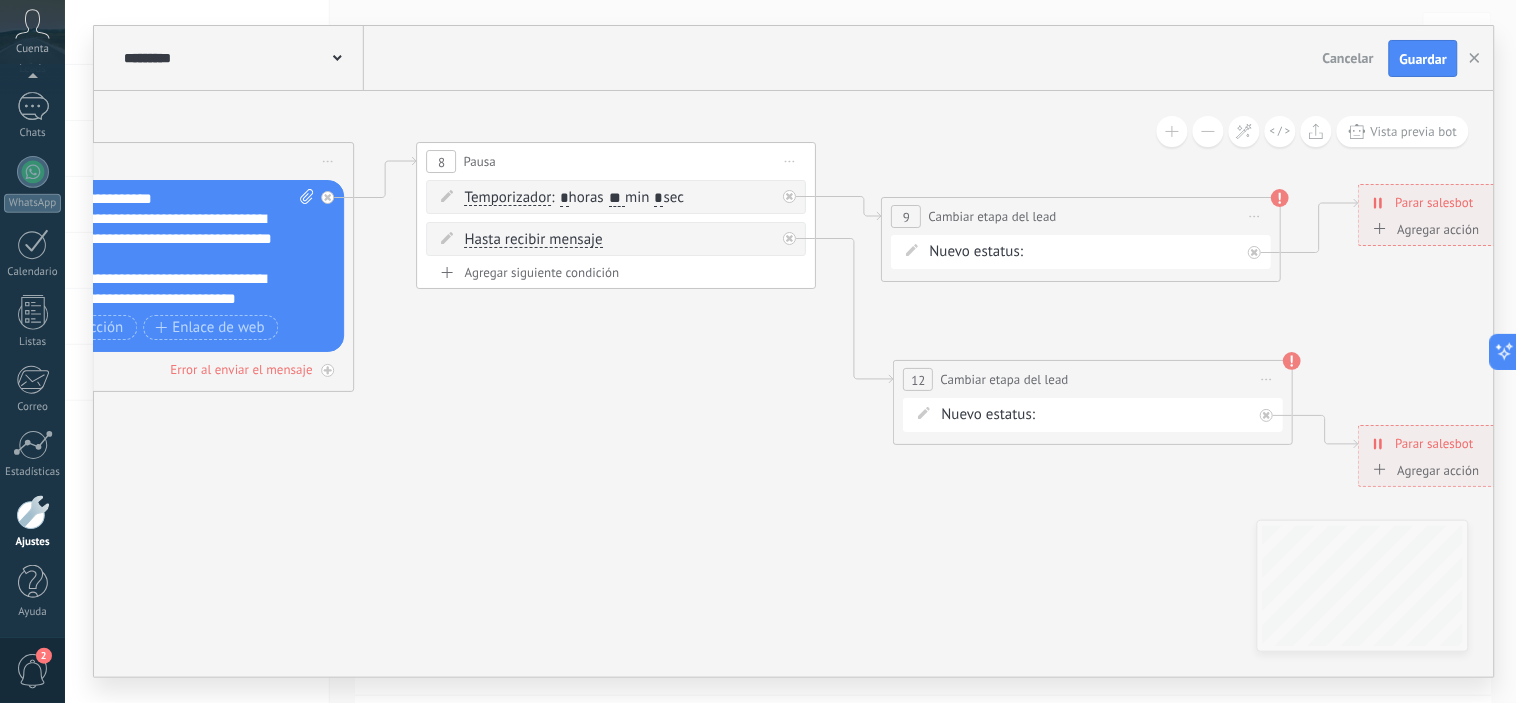 click on "MERCADO PAGO BANCO MACRO REMARKETIN Logrado con éxito Venta Perdido" at bounding box center (0, 0) 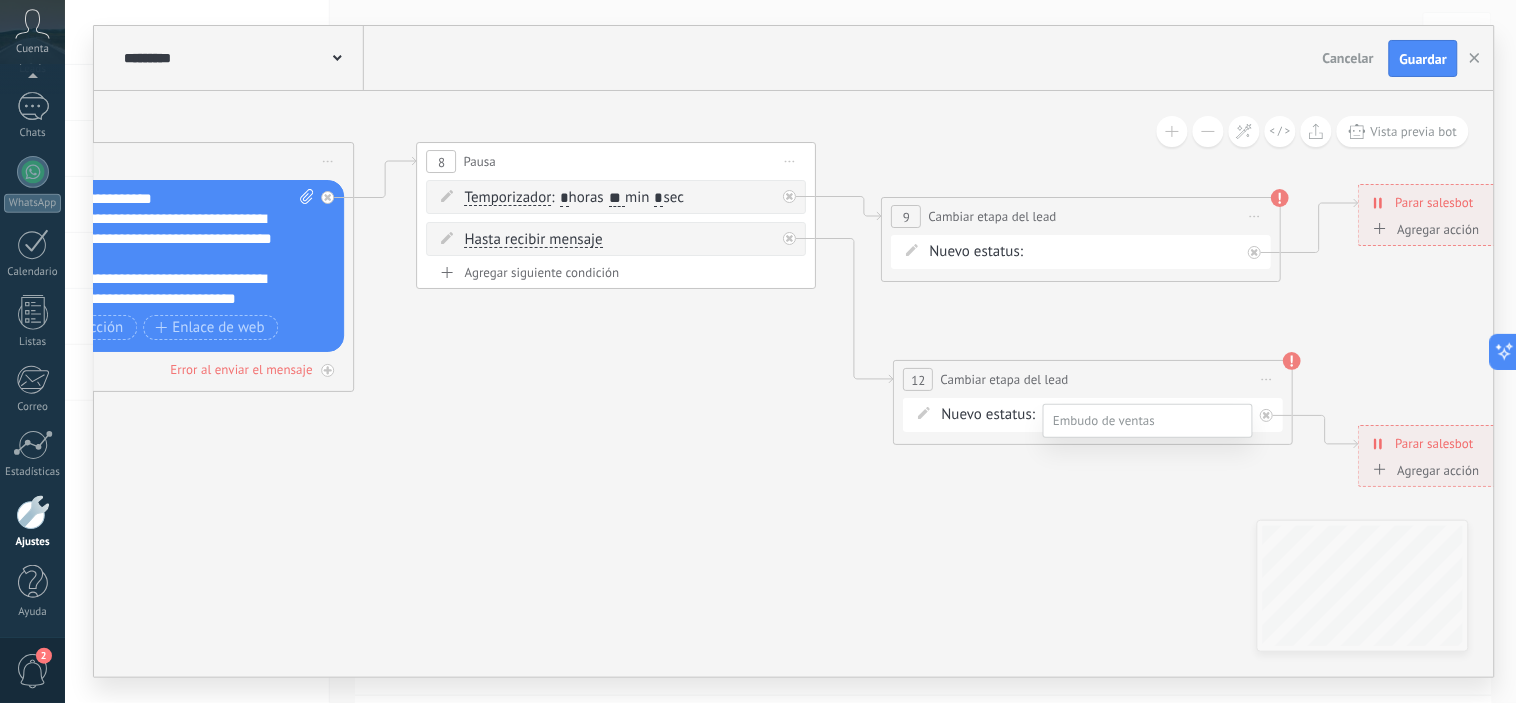 click on "Logrado con éxito" at bounding box center [0, 0] 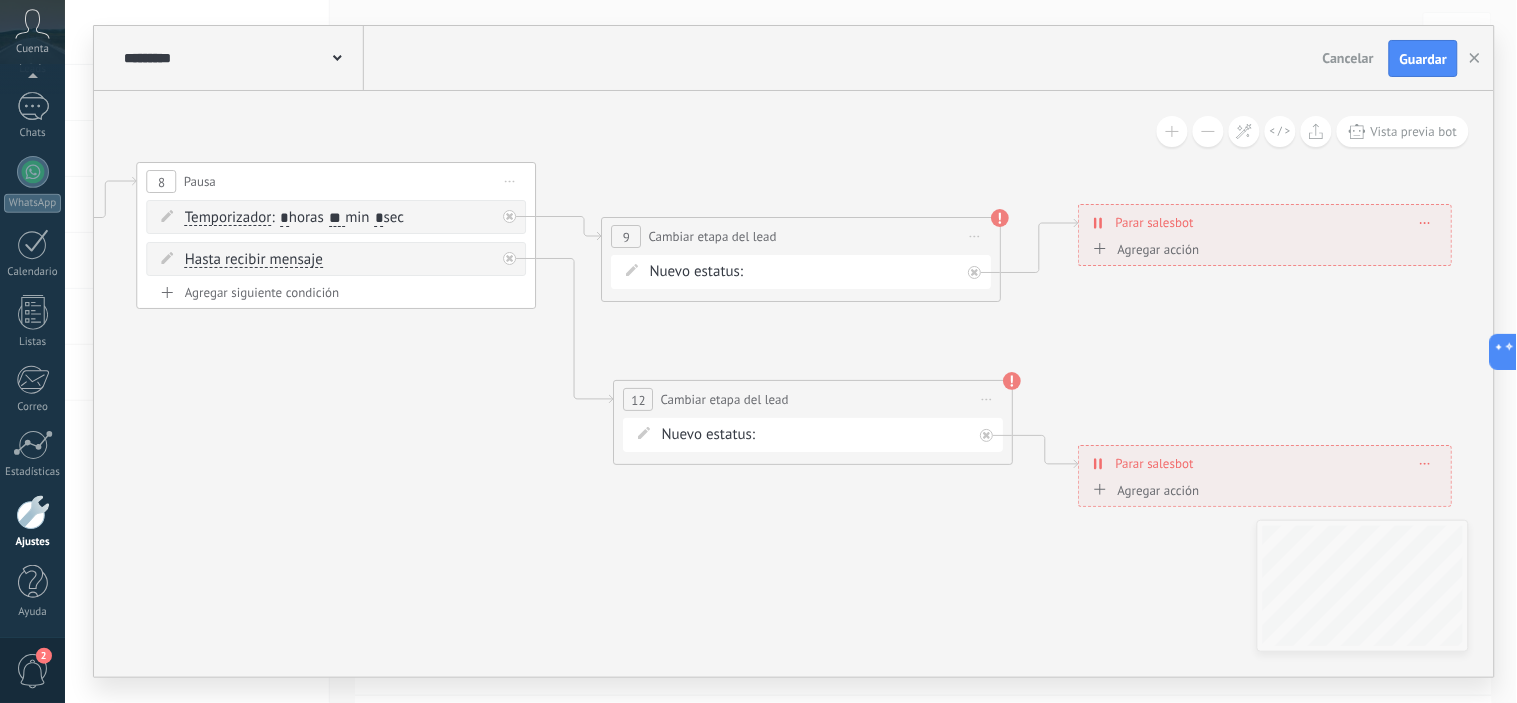 drag, startPoint x: 633, startPoint y: 480, endPoint x: 353, endPoint y: 500, distance: 280.71338 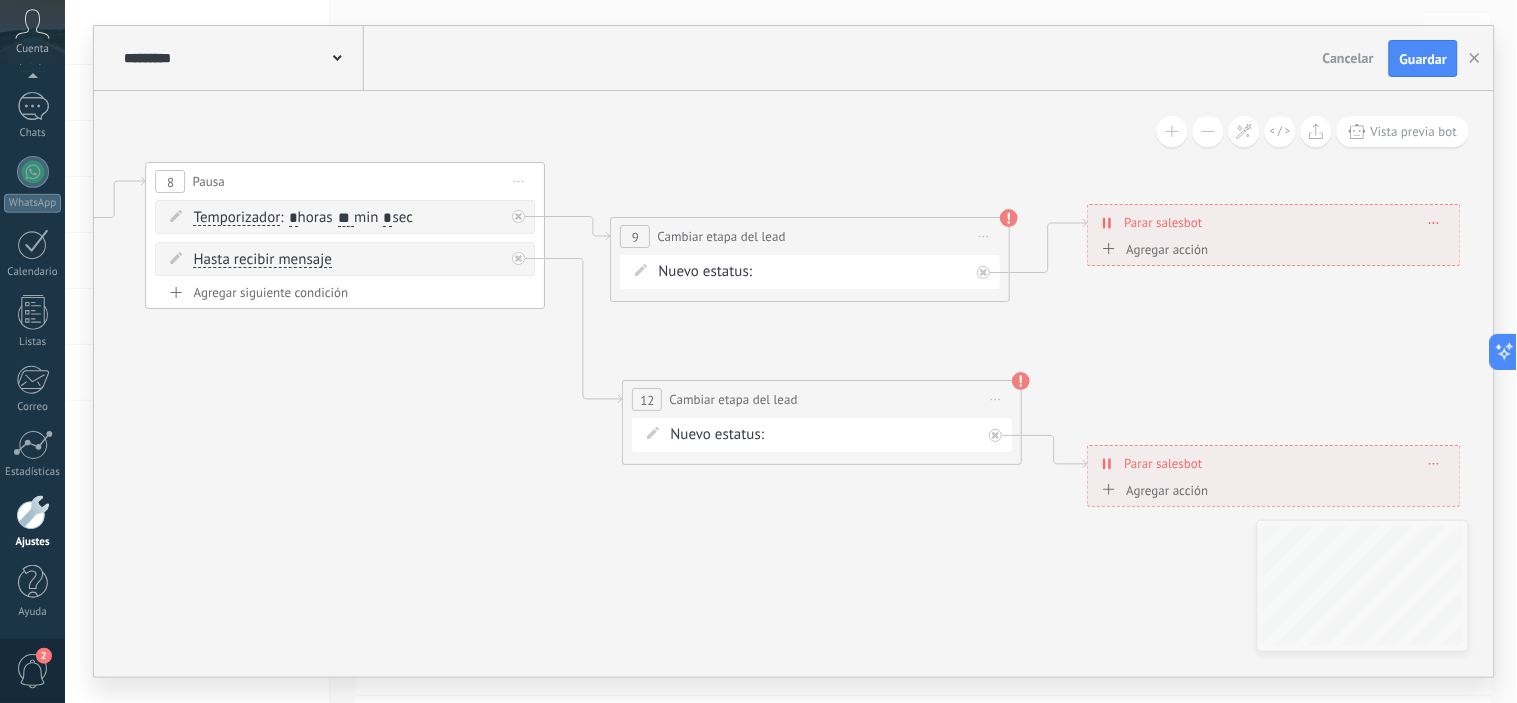 drag, startPoint x: 357, startPoint y: 466, endPoint x: 477, endPoint y: 462, distance: 120.06665 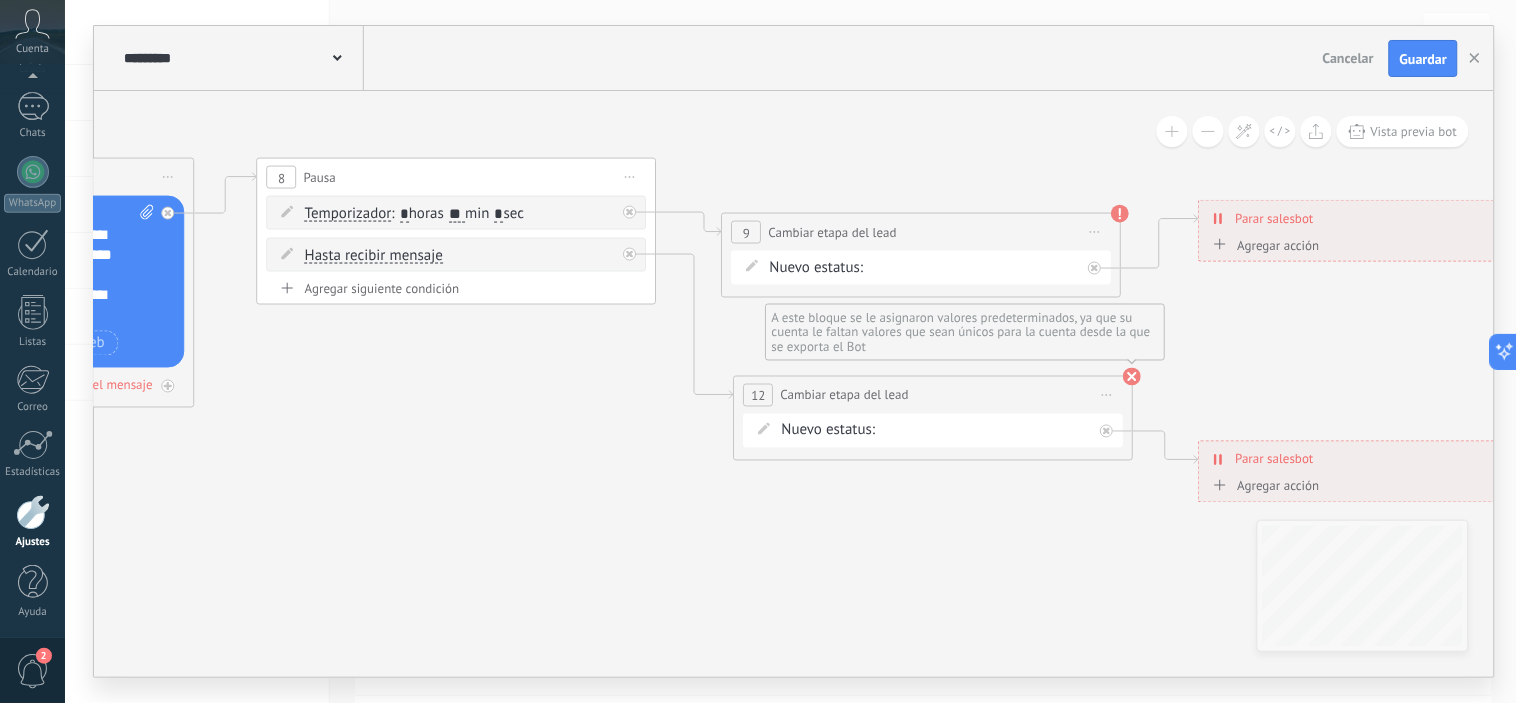click 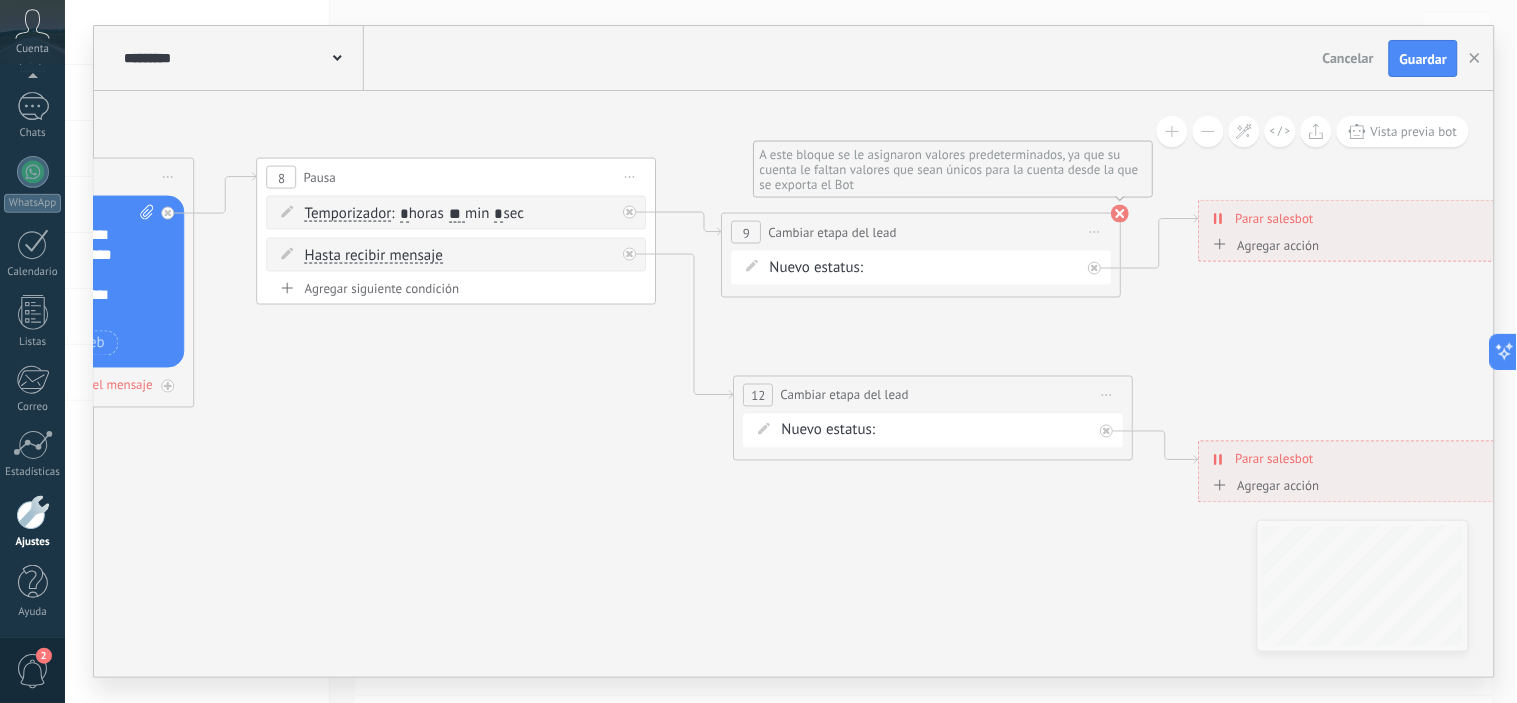 click 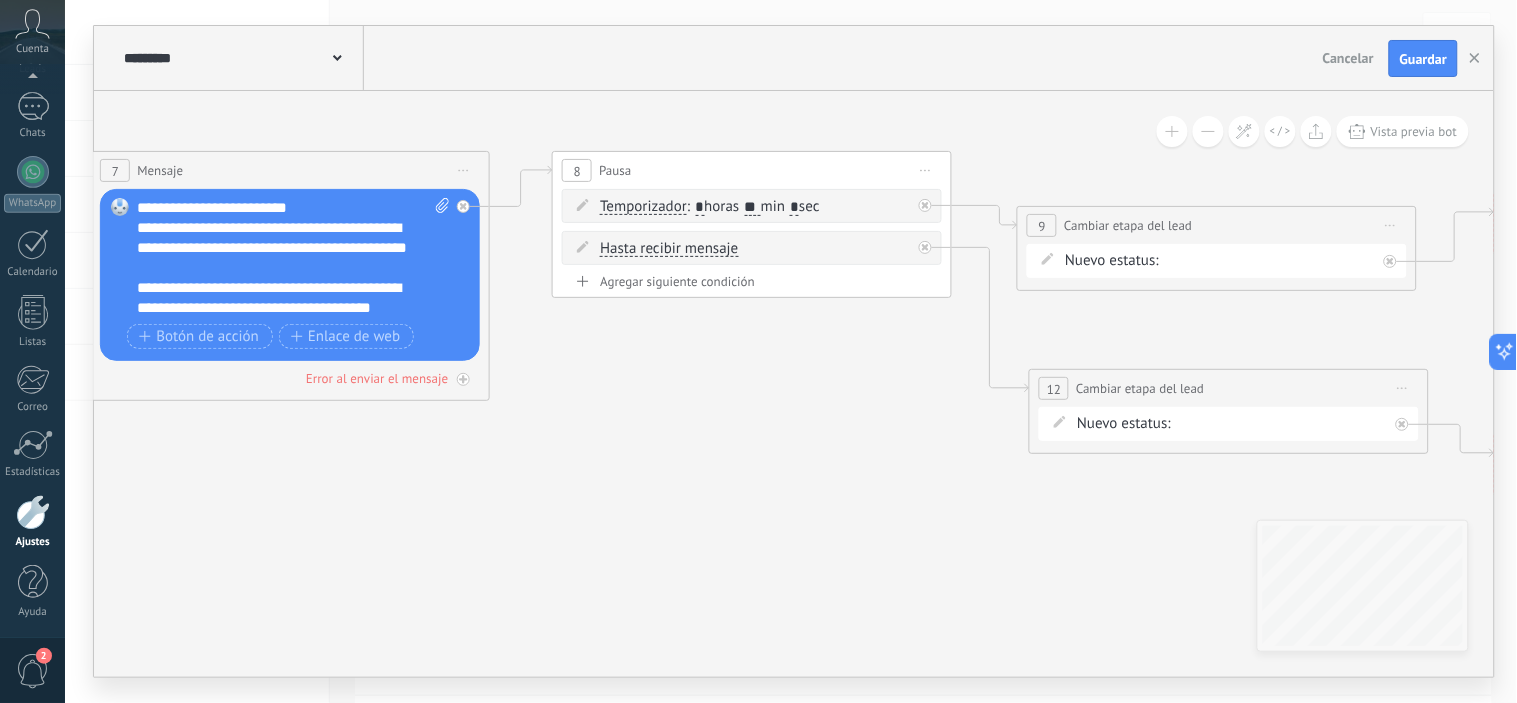 drag, startPoint x: 503, startPoint y: 478, endPoint x: 906, endPoint y: 431, distance: 405.73145 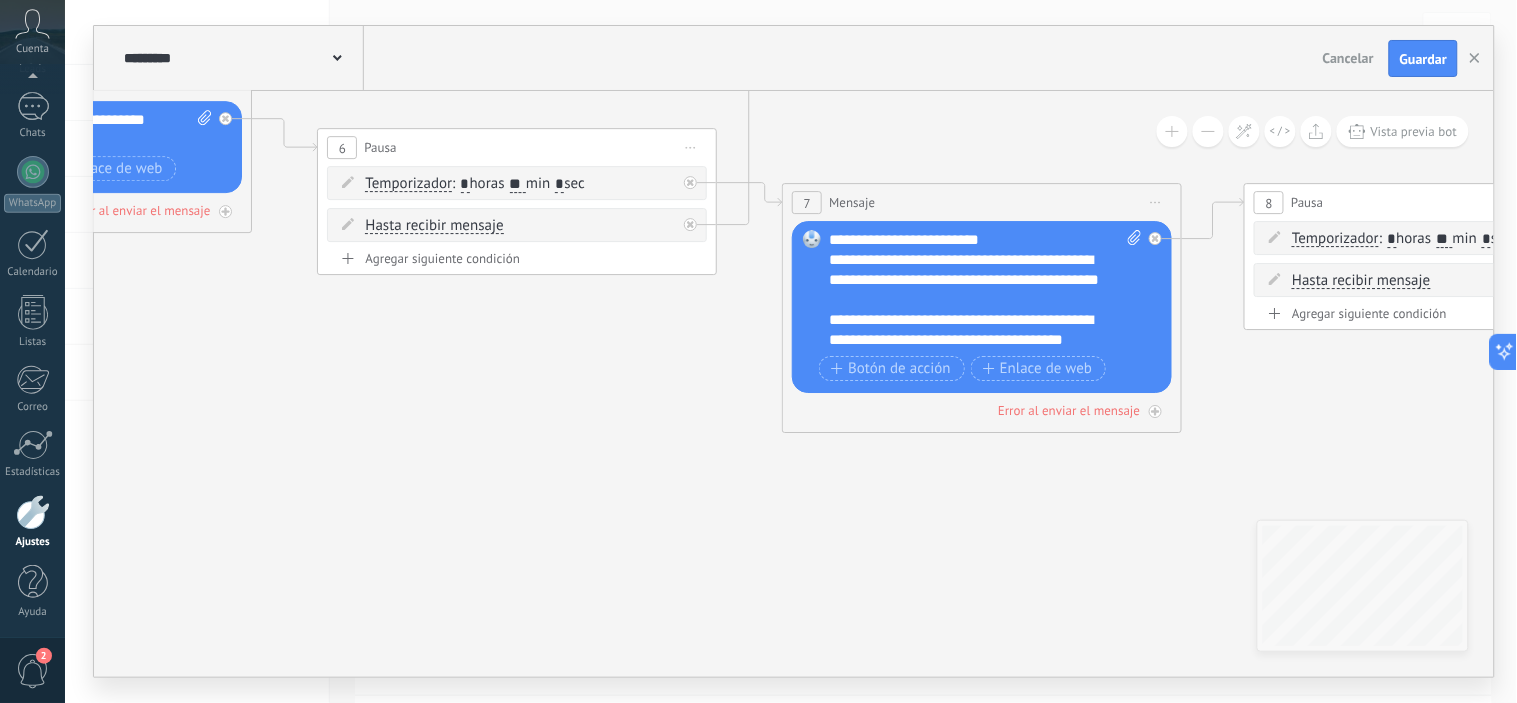 drag, startPoint x: 238, startPoint y: 394, endPoint x: 540, endPoint y: 447, distance: 306.6154 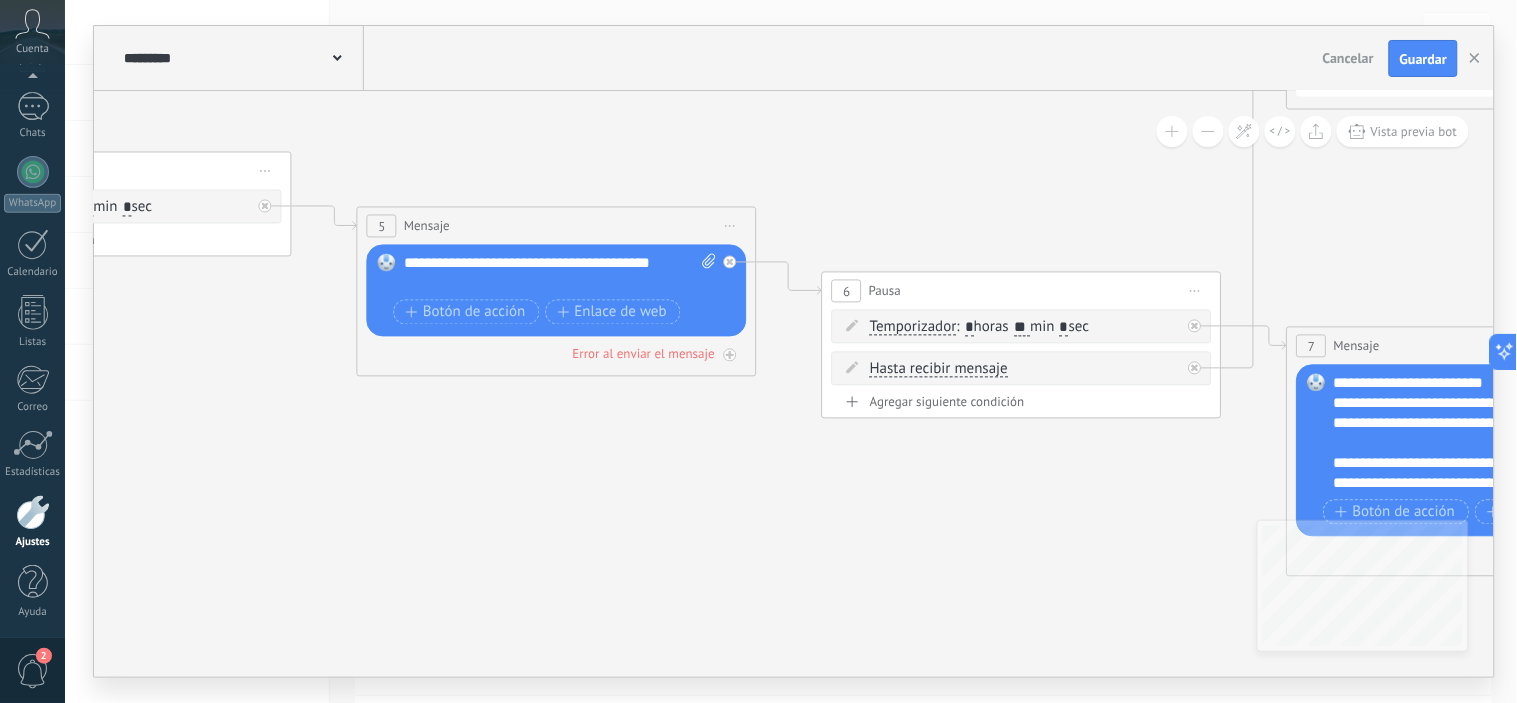 drag, startPoint x: 380, startPoint y: 426, endPoint x: 876, endPoint y: 570, distance: 516.4804 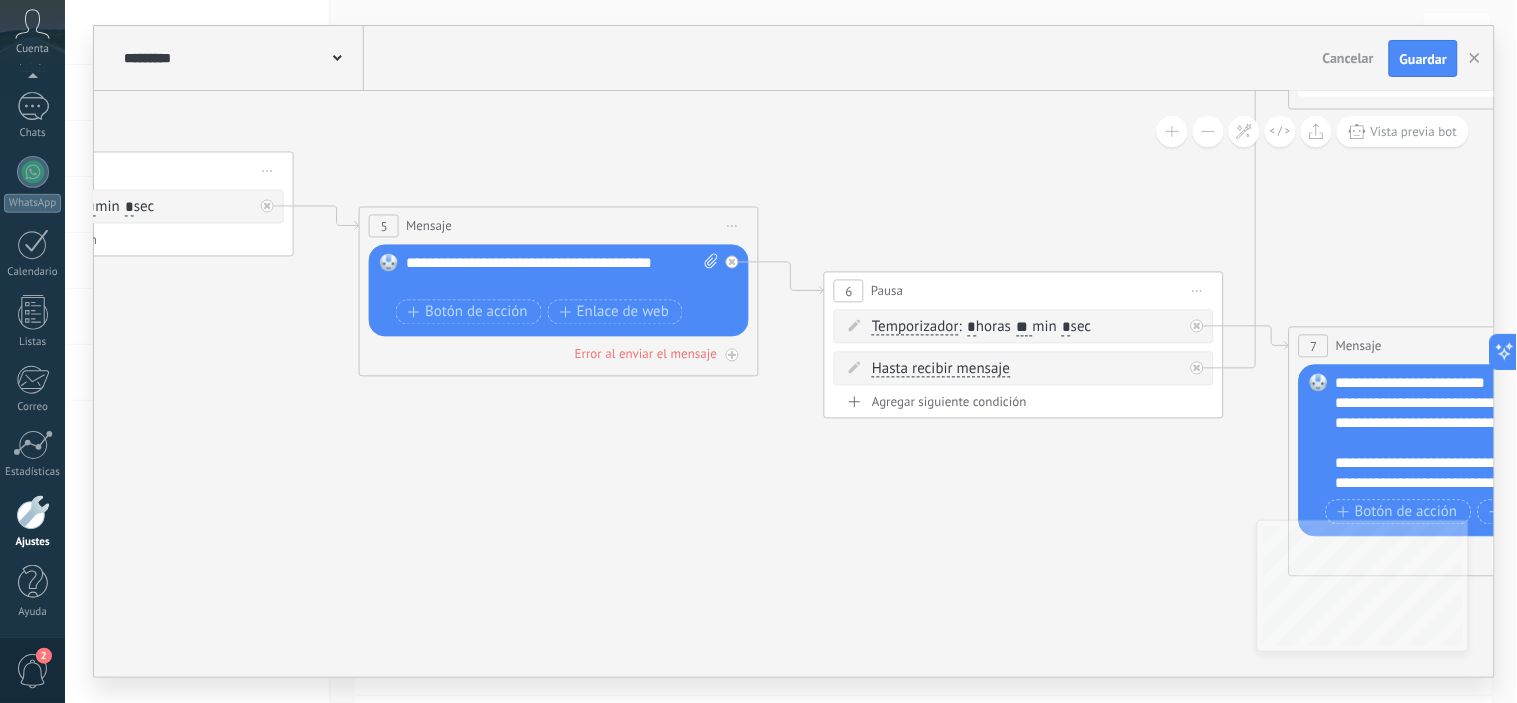 drag, startPoint x: 374, startPoint y: 500, endPoint x: 756, endPoint y: 540, distance: 384.08853 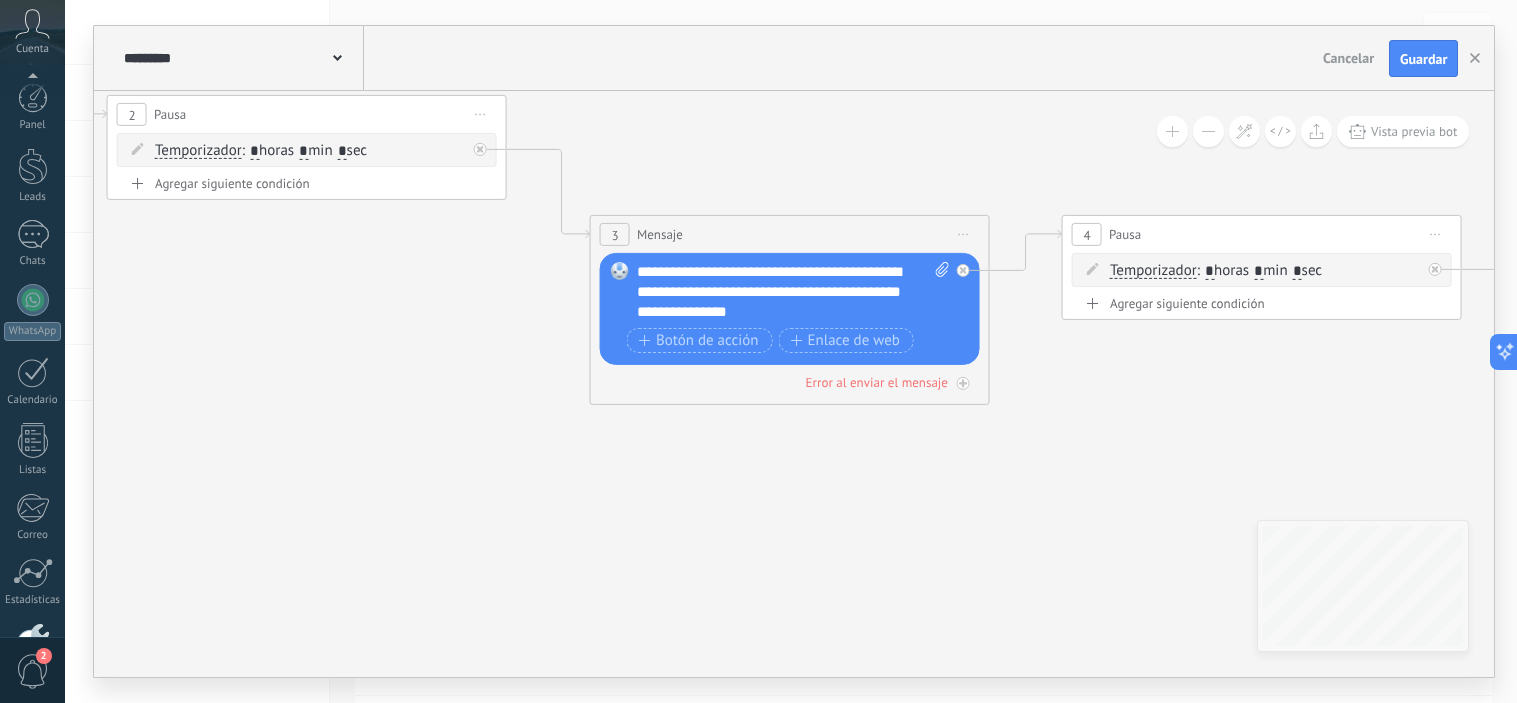 scroll, scrollTop: 0, scrollLeft: 0, axis: both 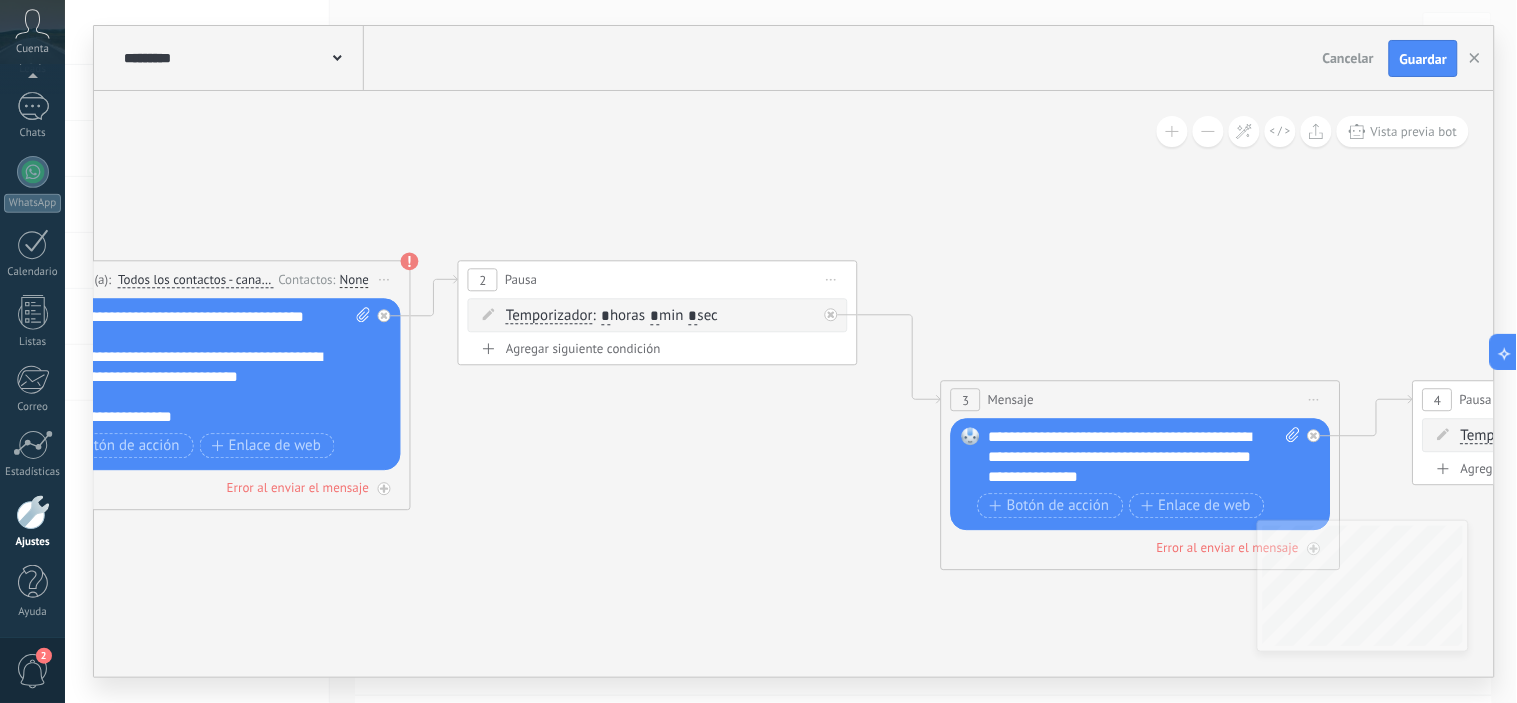 drag, startPoint x: 672, startPoint y: 610, endPoint x: 548, endPoint y: 567, distance: 131.24405 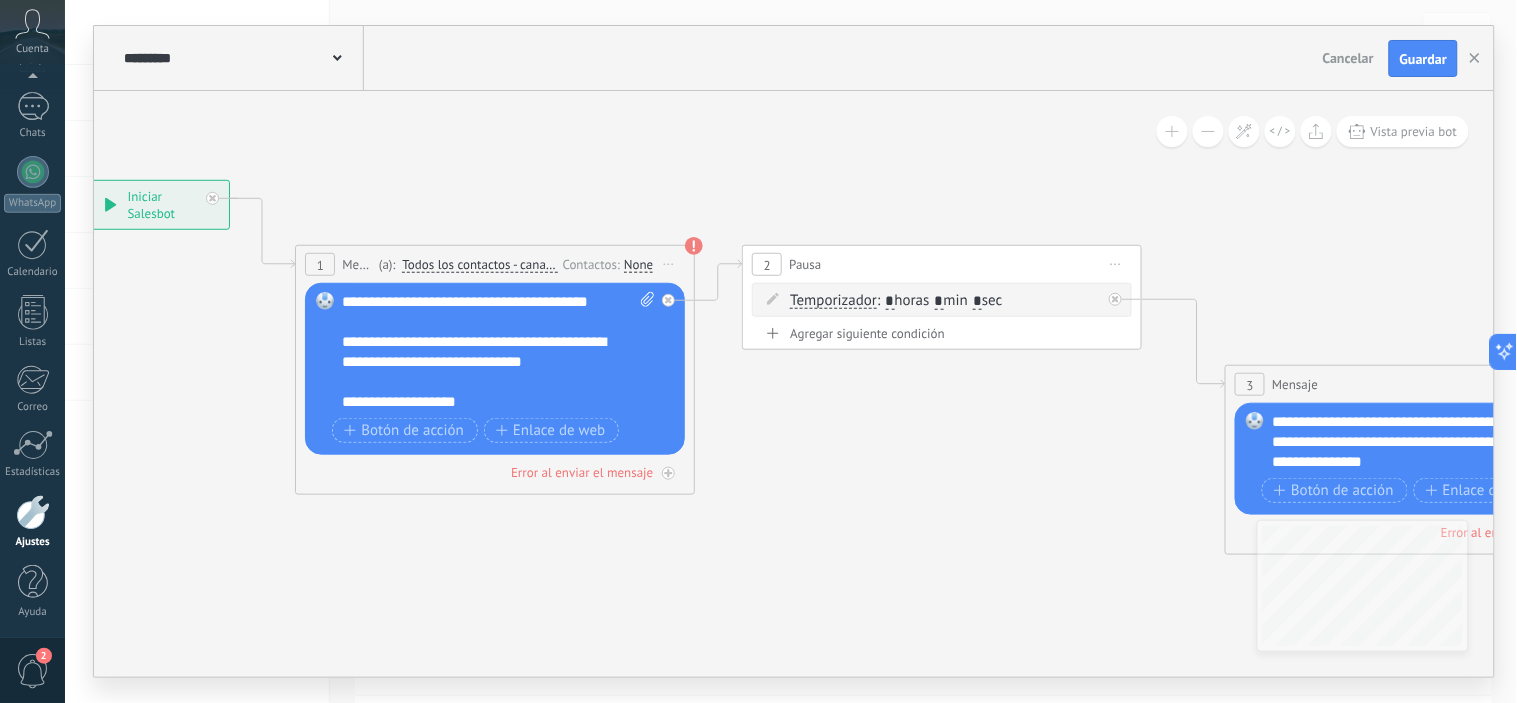 drag, startPoint x: 548, startPoint y: 567, endPoint x: 805, endPoint y: 543, distance: 258.1182 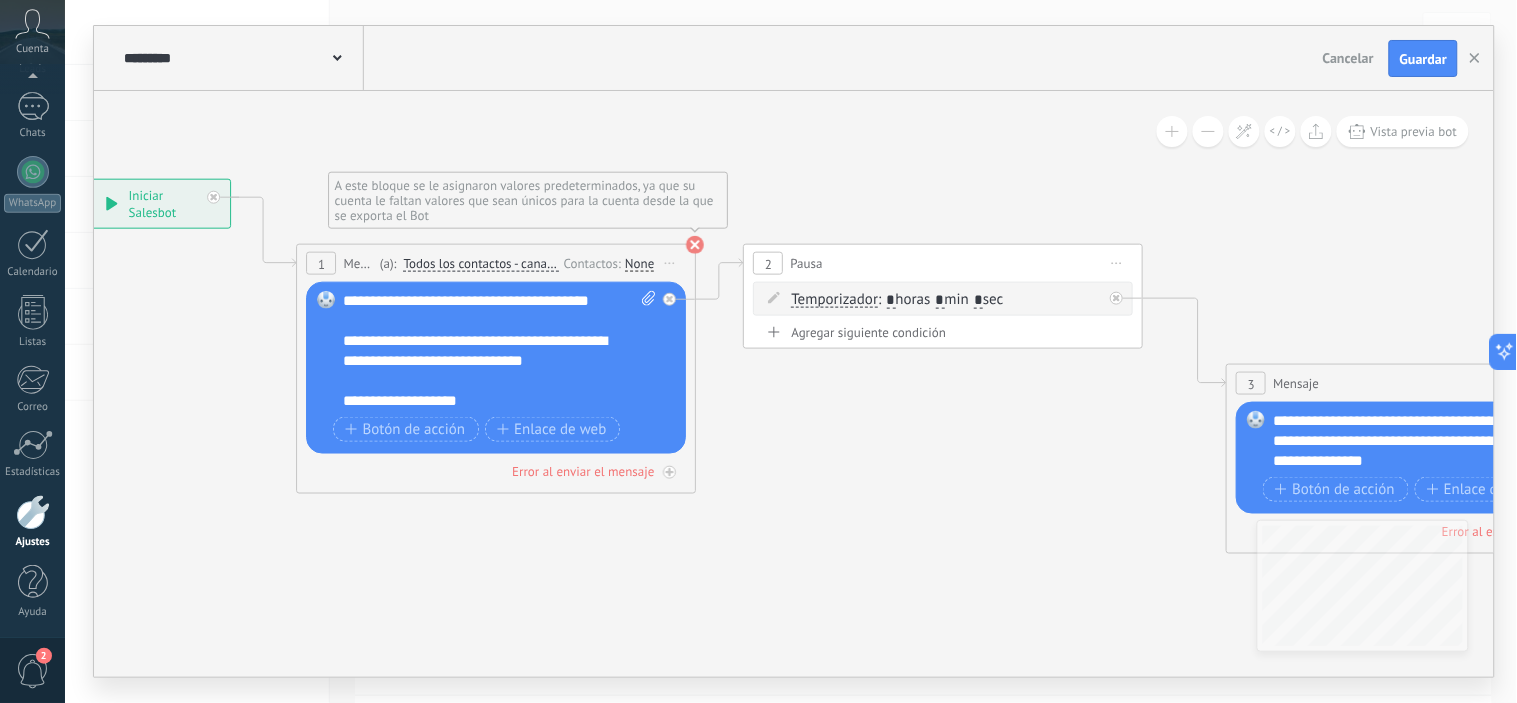 drag, startPoint x: 695, startPoint y: 238, endPoint x: 737, endPoint y: 310, distance: 83.35467 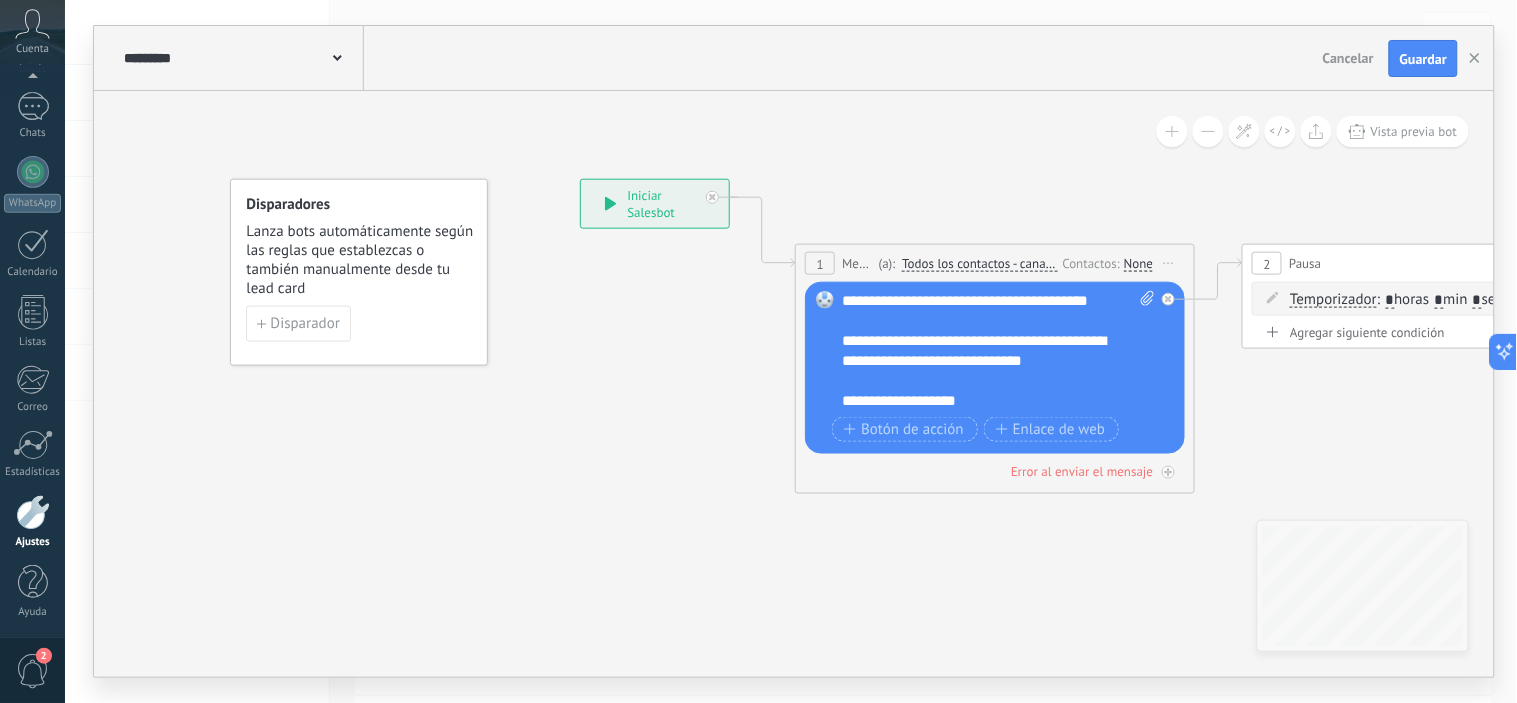 drag, startPoint x: 417, startPoint y: 543, endPoint x: 916, endPoint y: 543, distance: 499 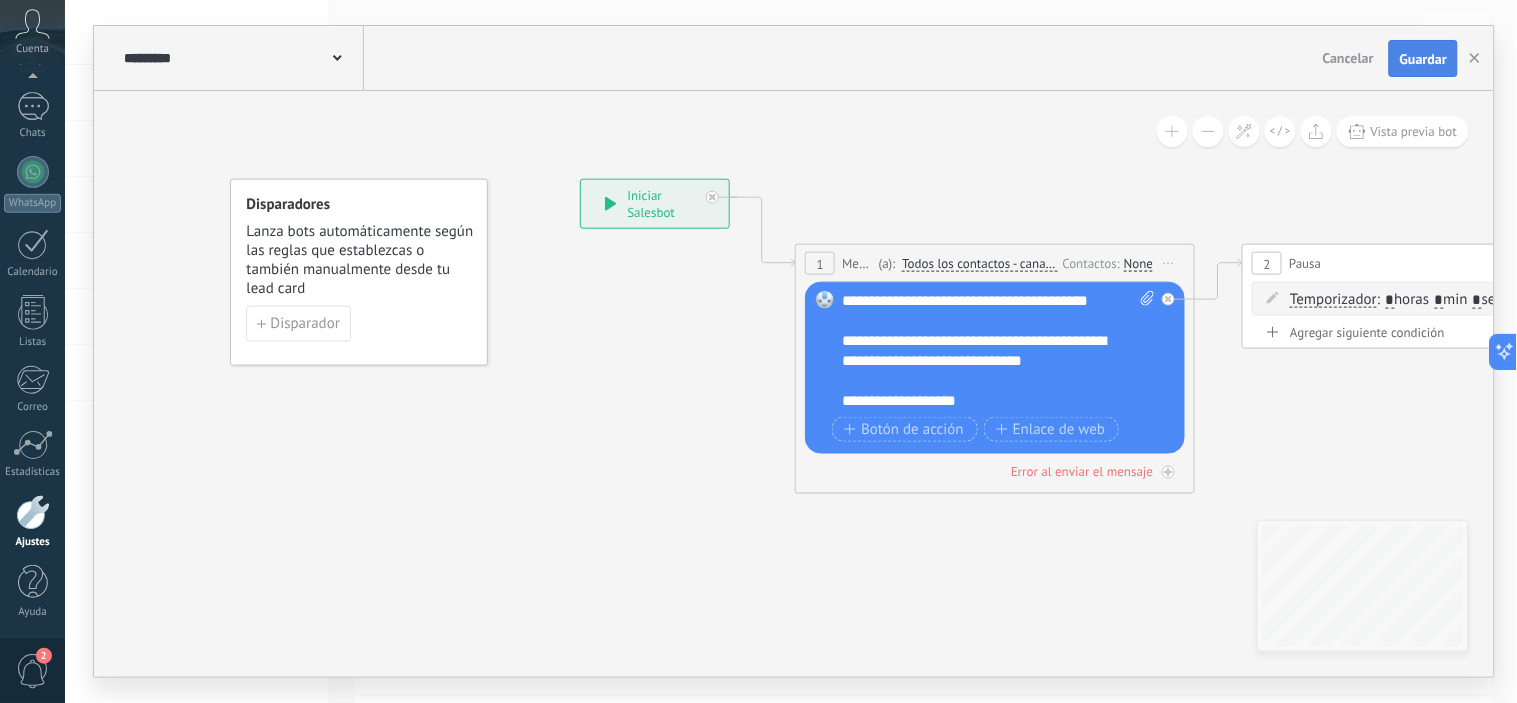click on "Guardar" at bounding box center [1423, 59] 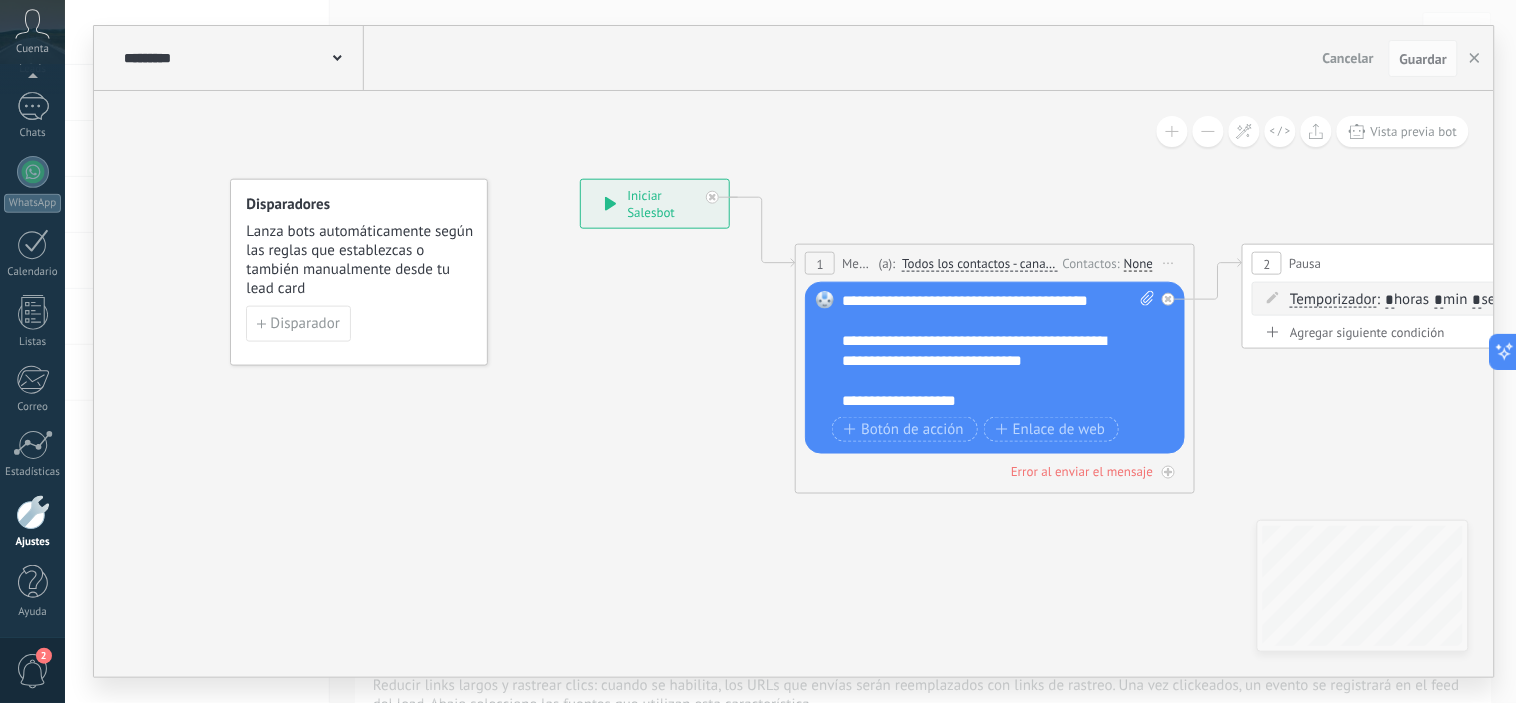 click 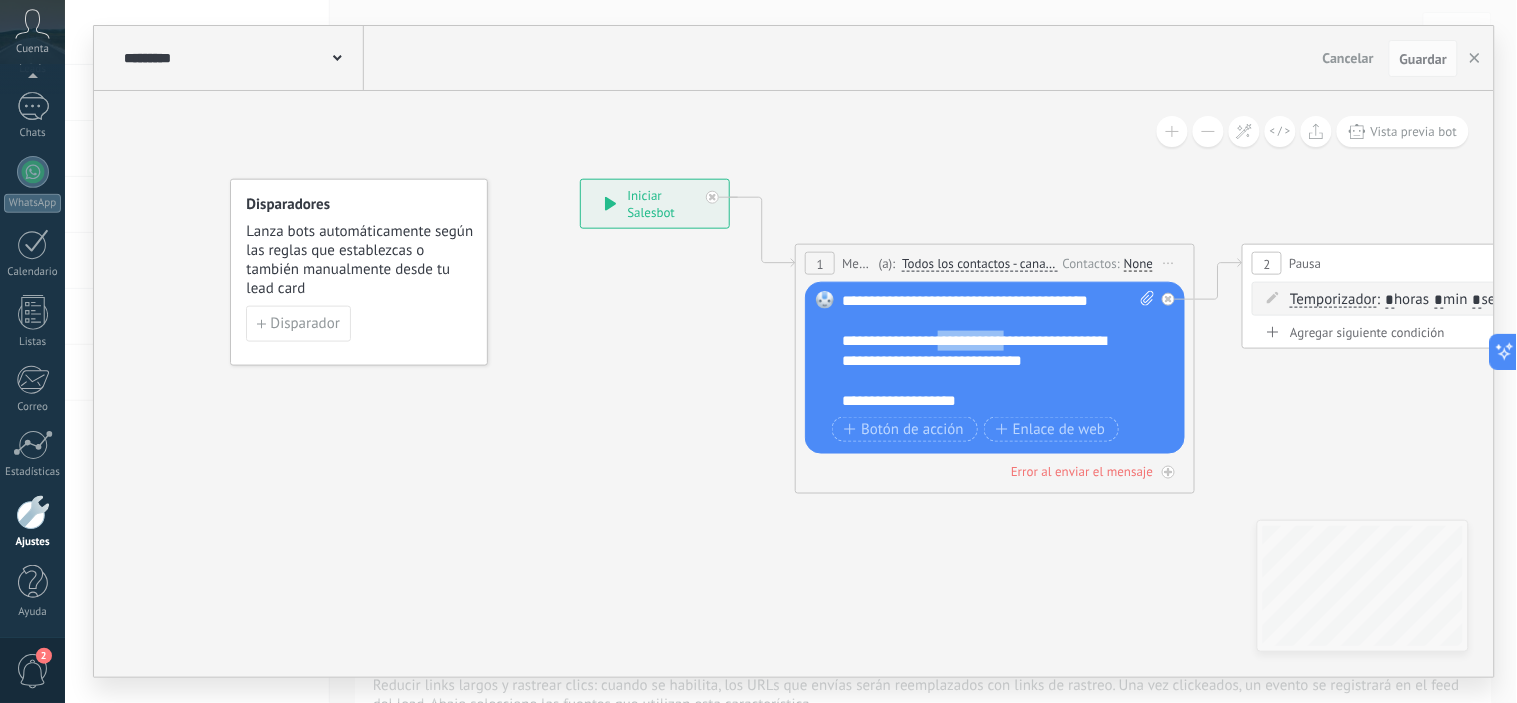 drag, startPoint x: 950, startPoint y: 361, endPoint x: 1044, endPoint y: 360, distance: 94.00532 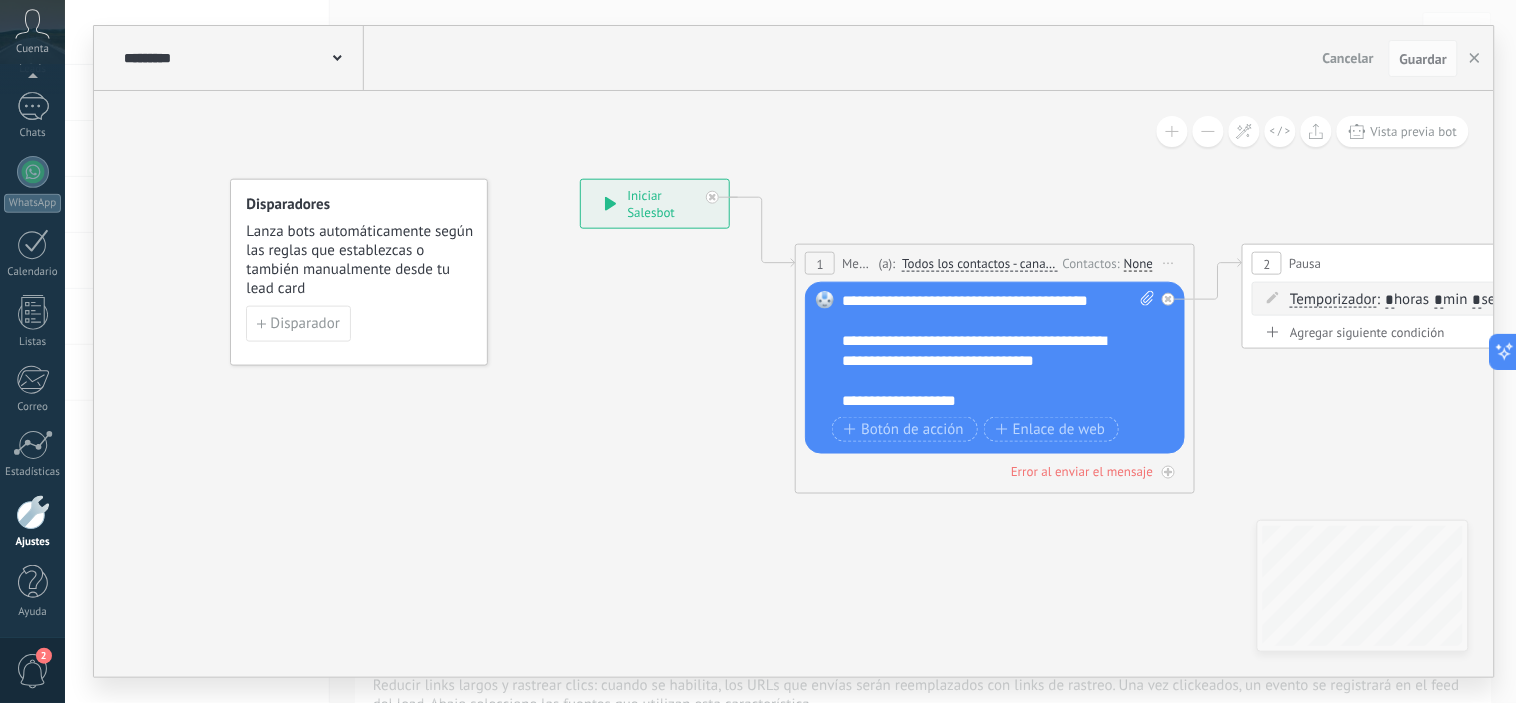 click on "**********" at bounding box center (998, 351) 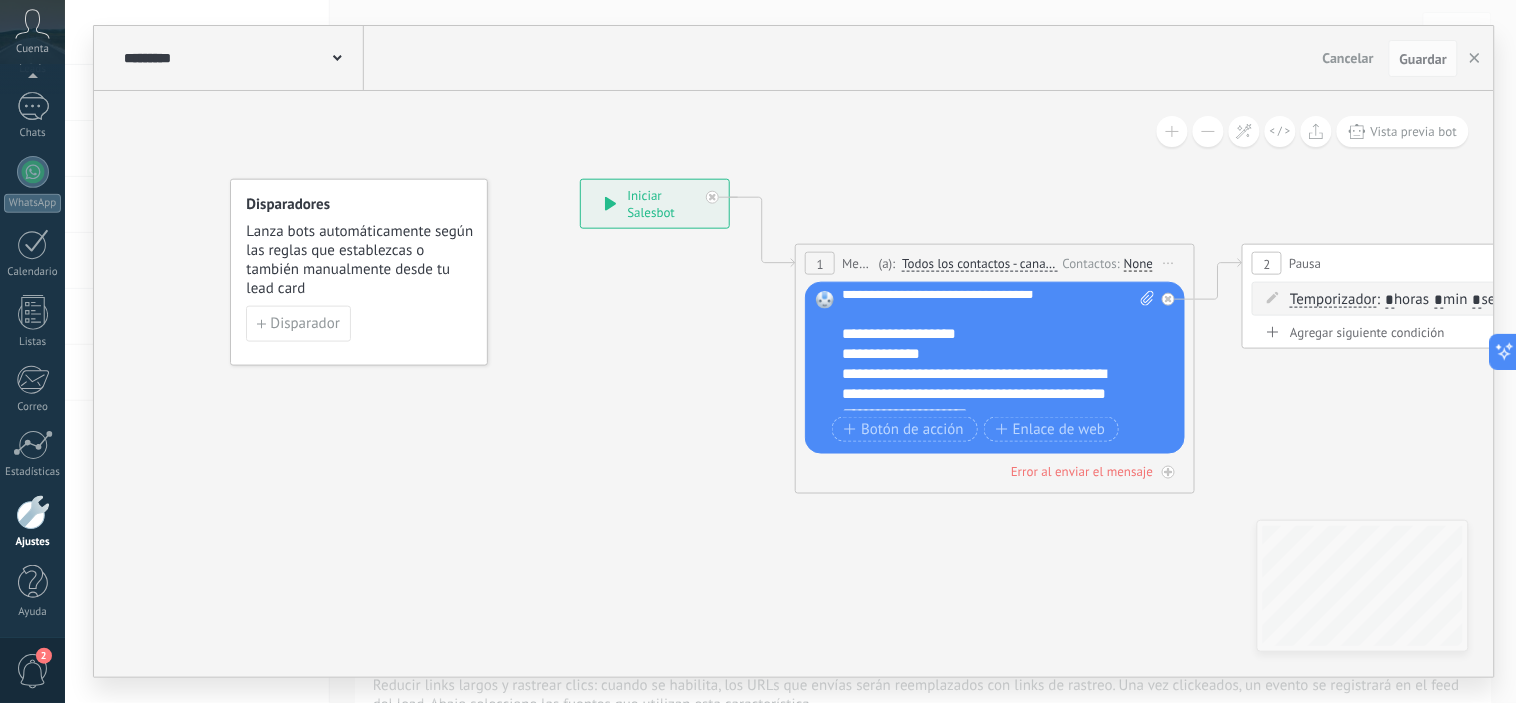 scroll, scrollTop: 100, scrollLeft: 0, axis: vertical 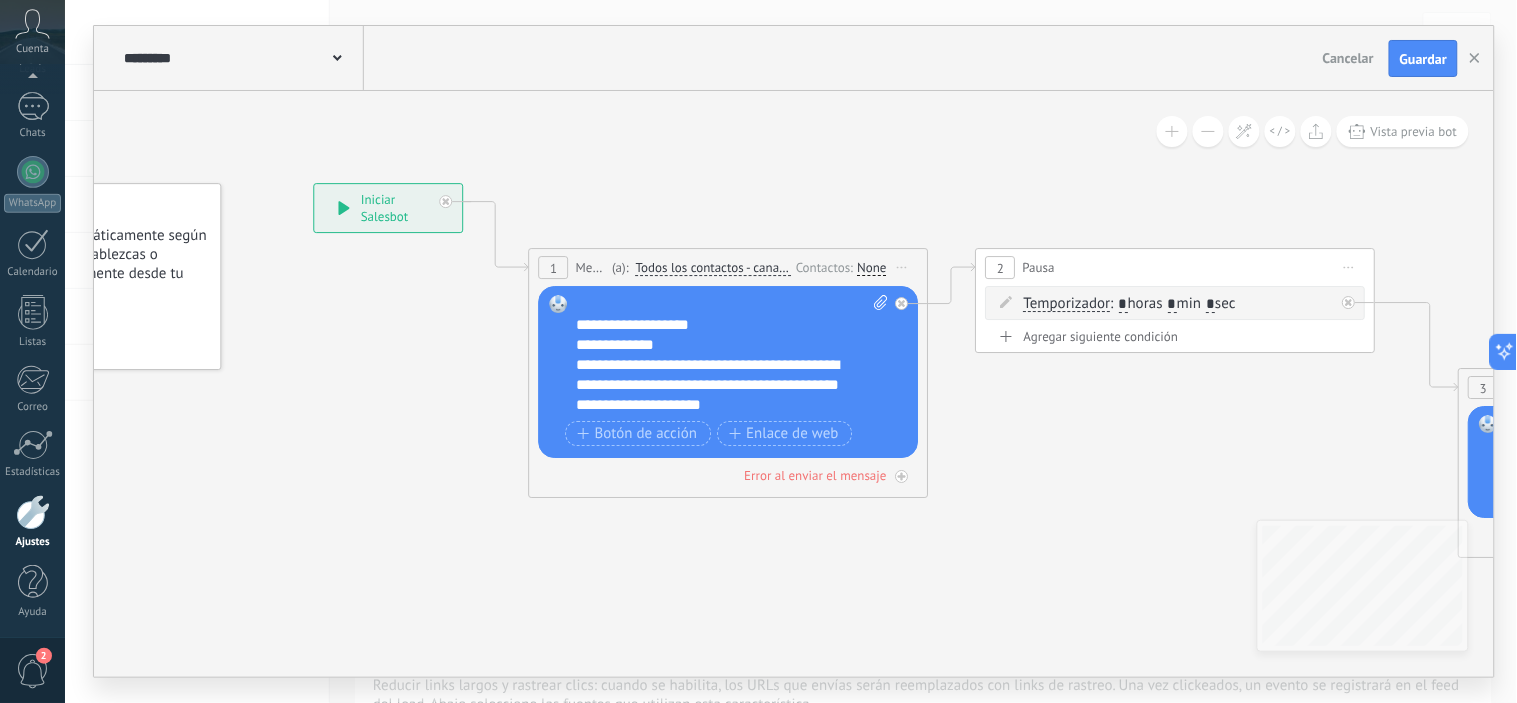 drag, startPoint x: 1284, startPoint y: 404, endPoint x: 982, endPoint y: 403, distance: 302.00165 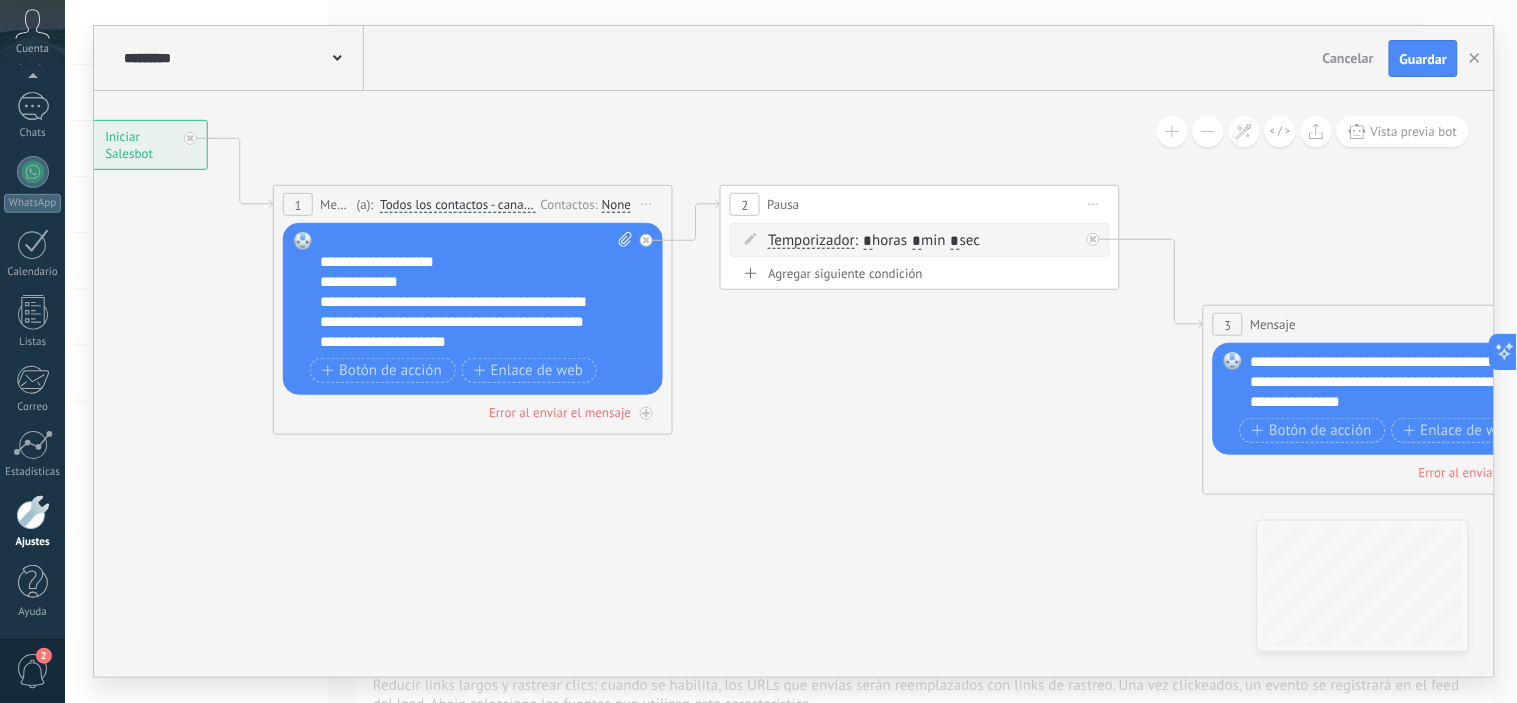 drag, startPoint x: 881, startPoint y: 385, endPoint x: 771, endPoint y: 313, distance: 131.46863 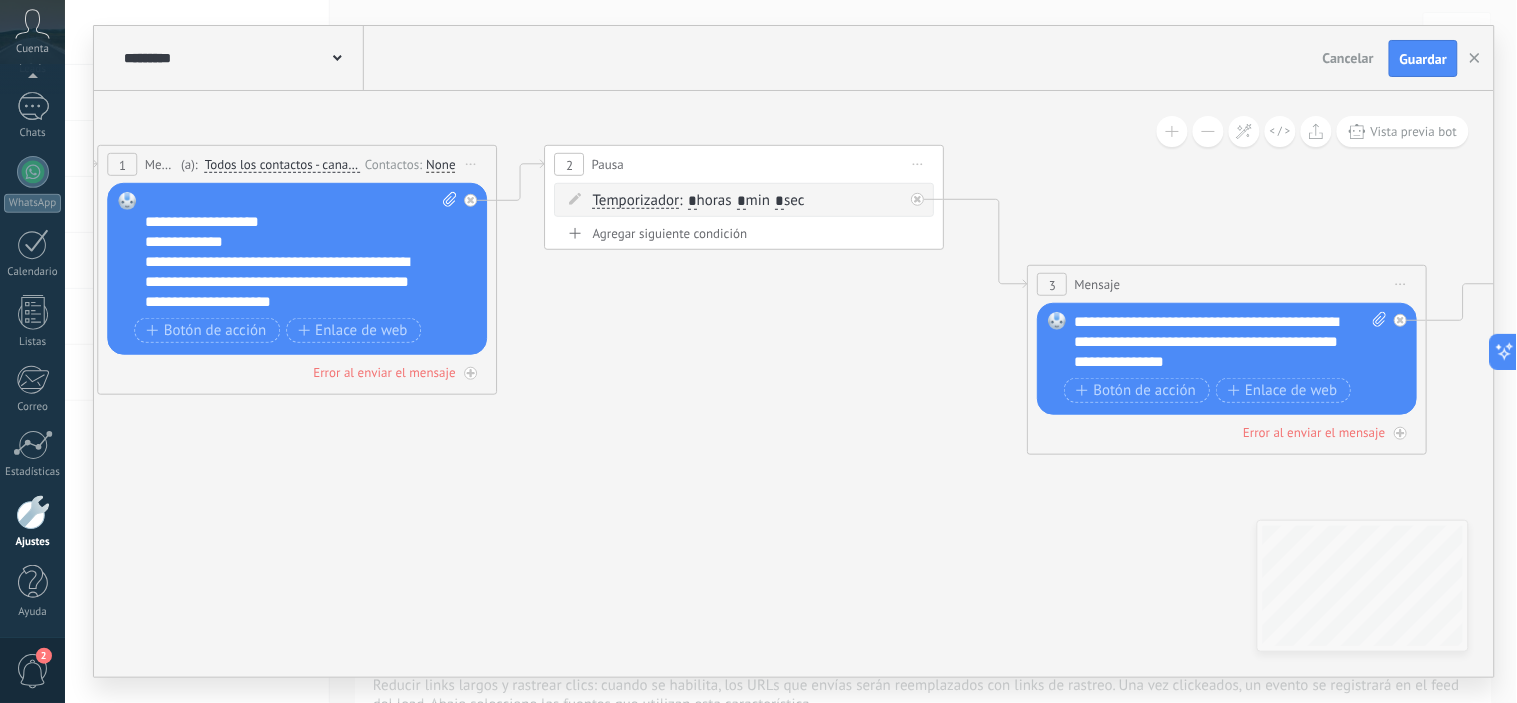 drag, startPoint x: 937, startPoint y: 411, endPoint x: 835, endPoint y: 421, distance: 102.48902 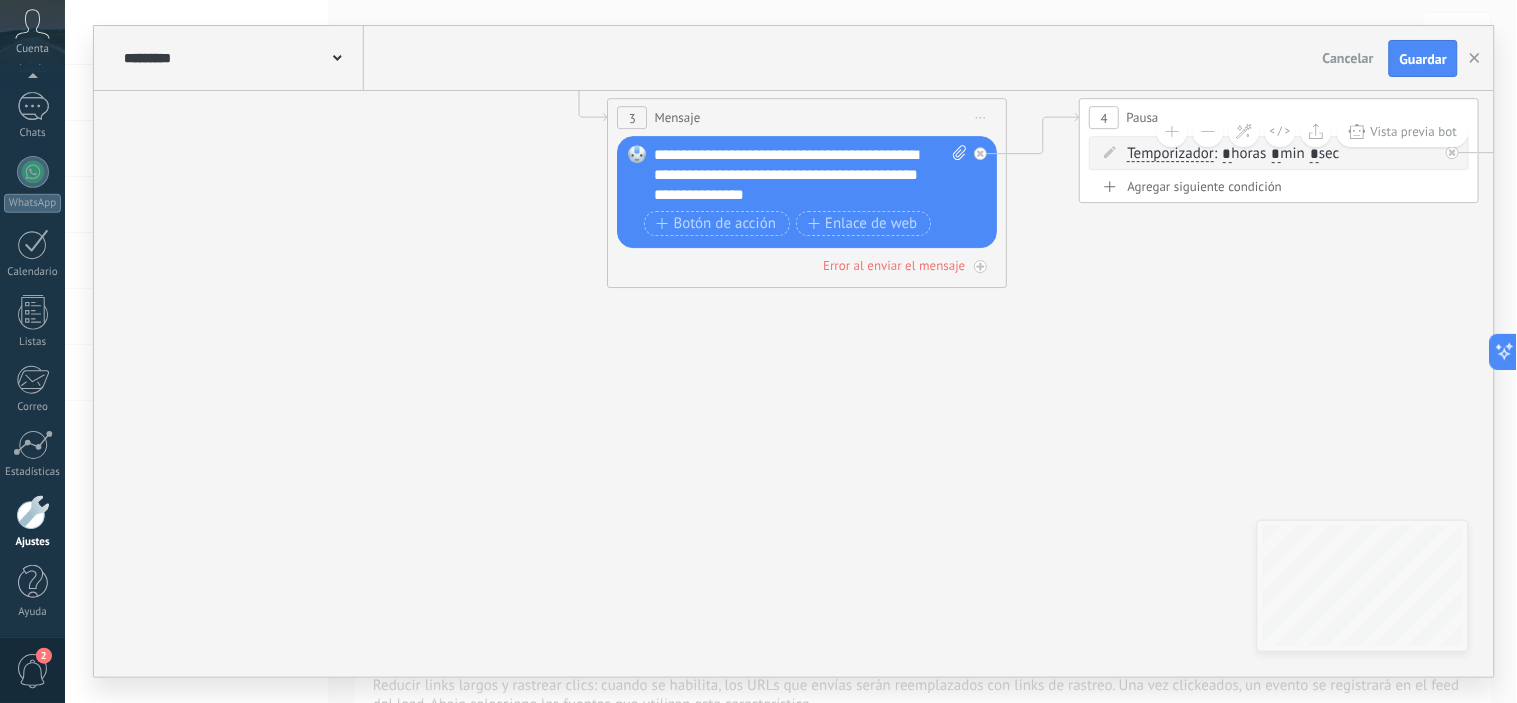 drag, startPoint x: 1021, startPoint y: 447, endPoint x: 593, endPoint y: 278, distance: 460.1576 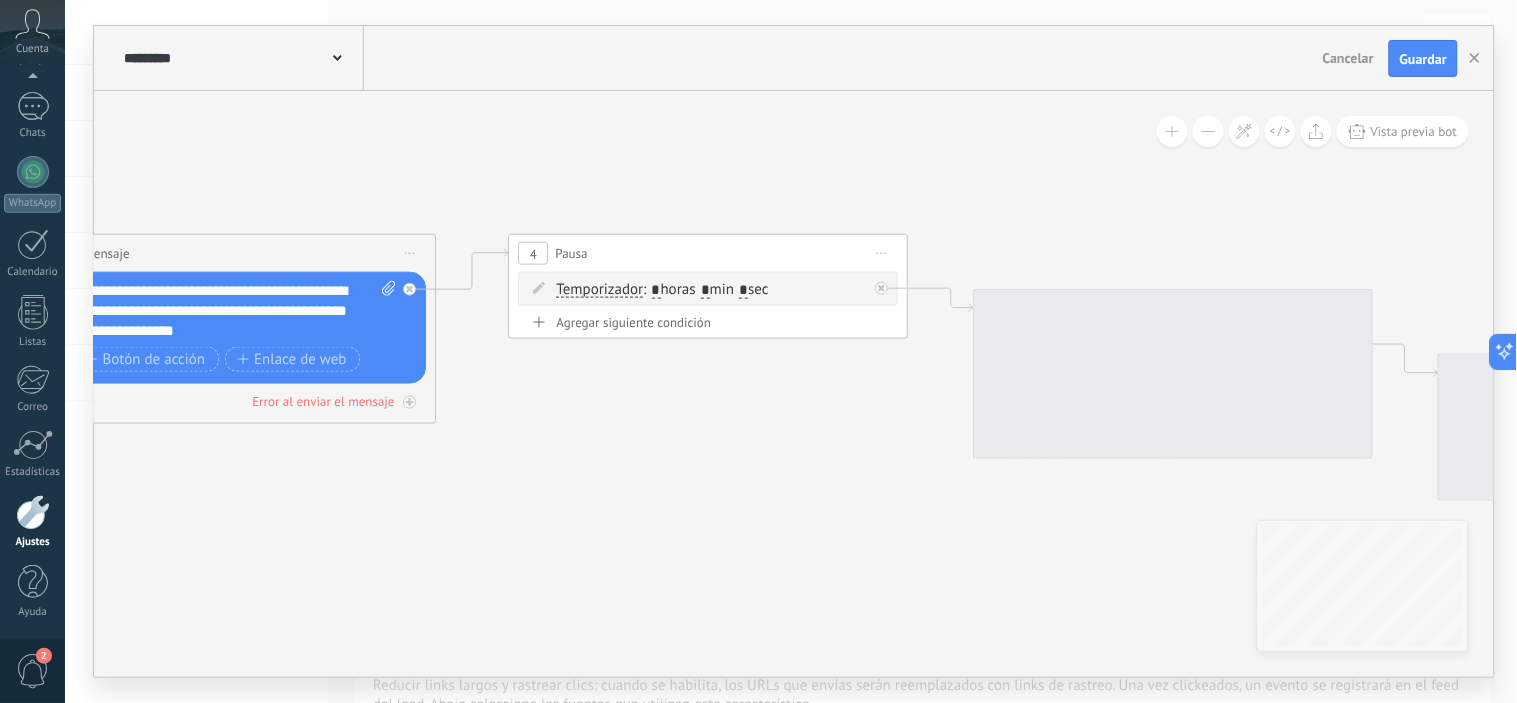 drag, startPoint x: 1257, startPoint y: 306, endPoint x: 694, endPoint y: 444, distance: 579.66626 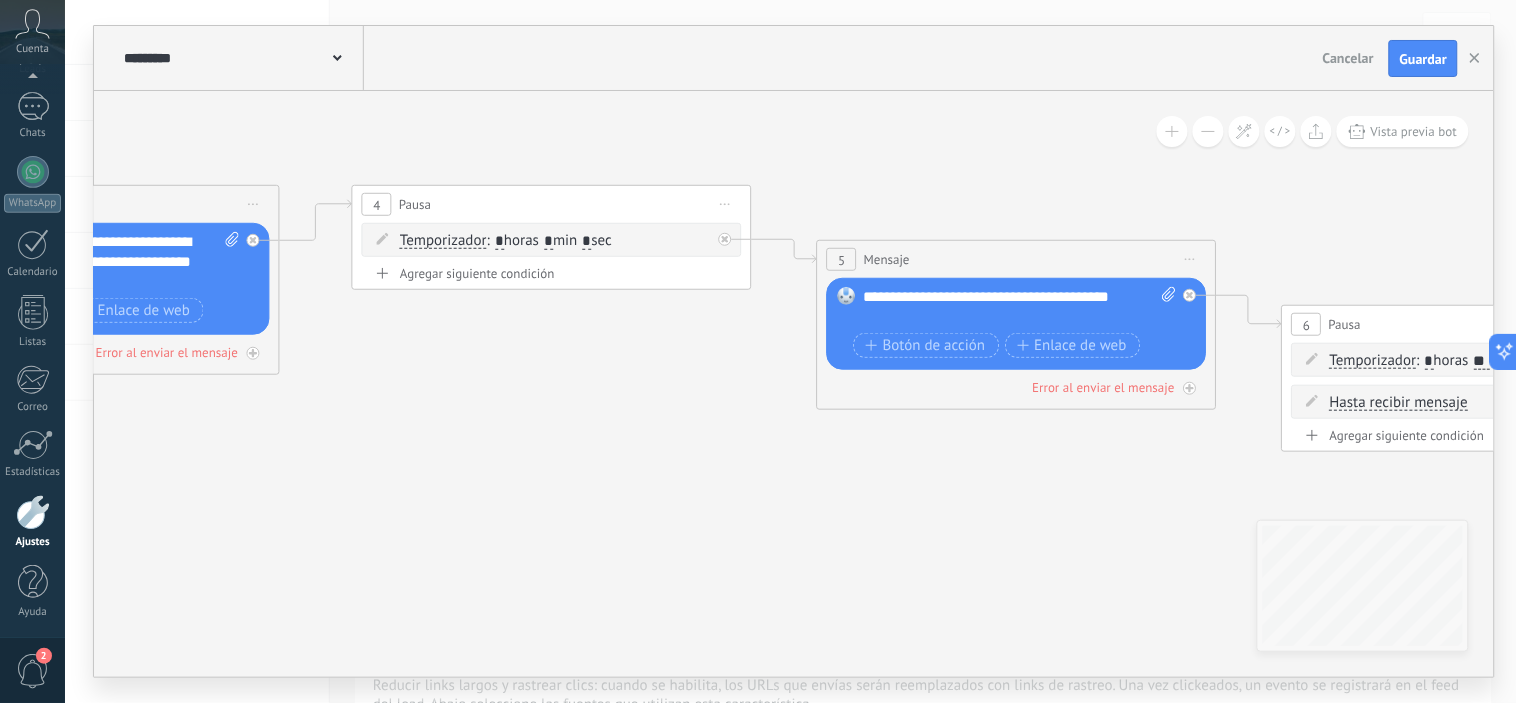 drag, startPoint x: 733, startPoint y: 448, endPoint x: 540, endPoint y: 353, distance: 215.11392 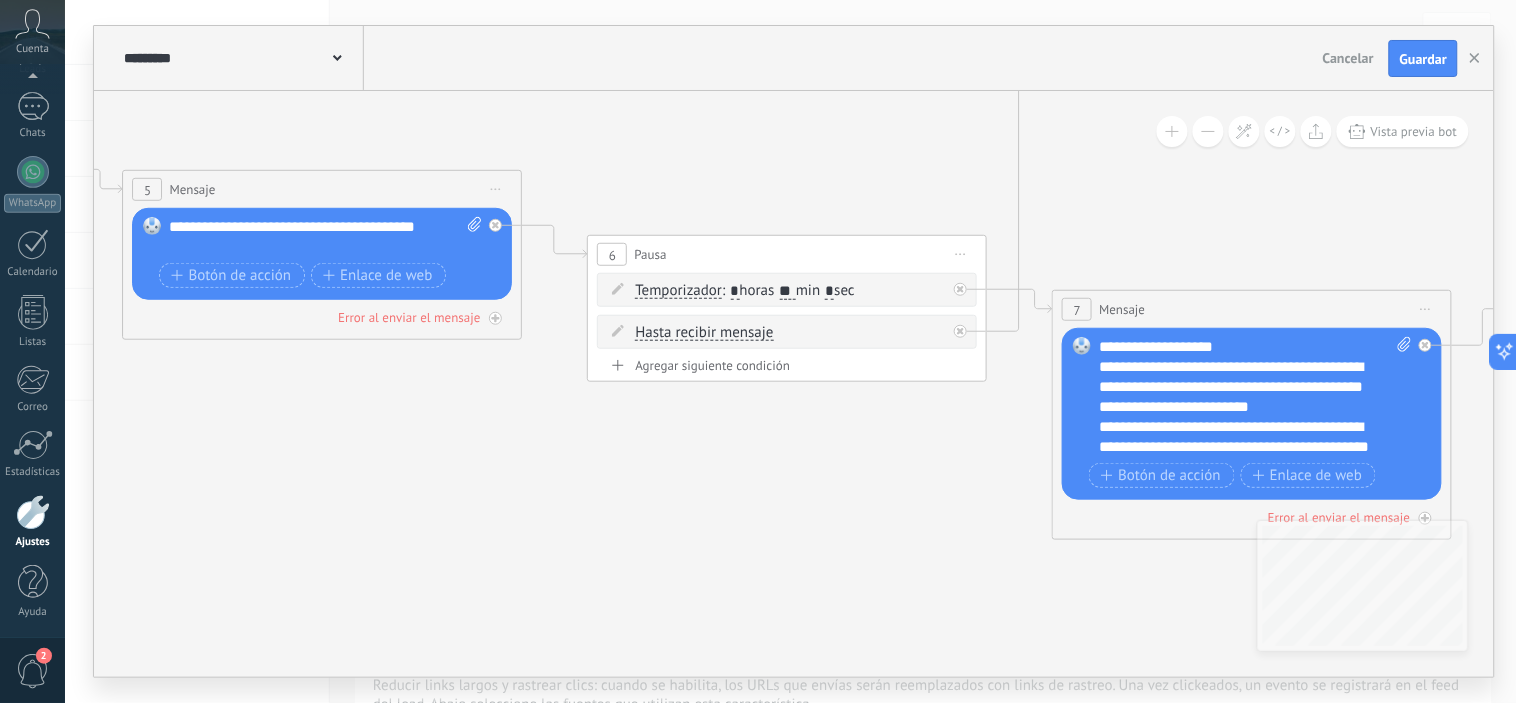 drag, startPoint x: 916, startPoint y: 461, endPoint x: 291, endPoint y: 446, distance: 625.18 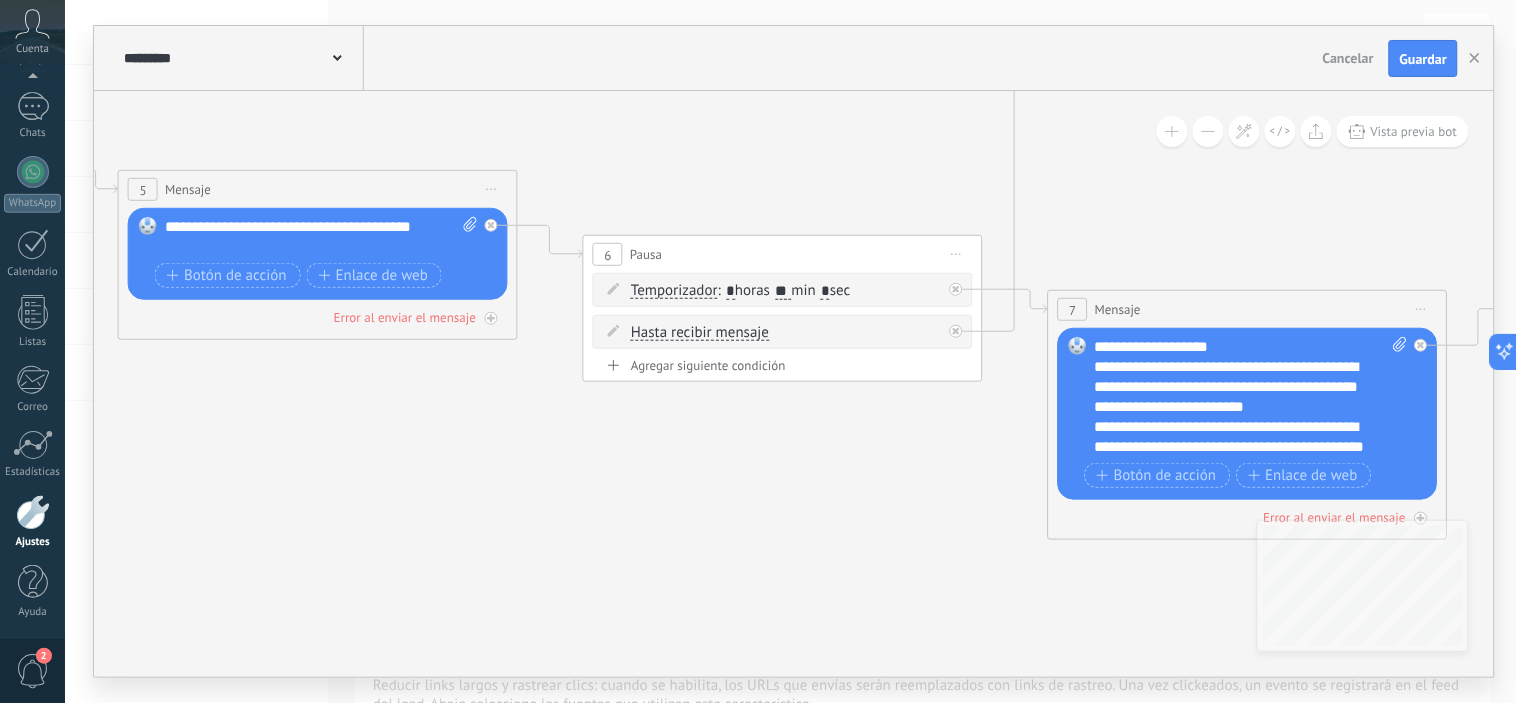 click on "**********" at bounding box center (1251, 397) 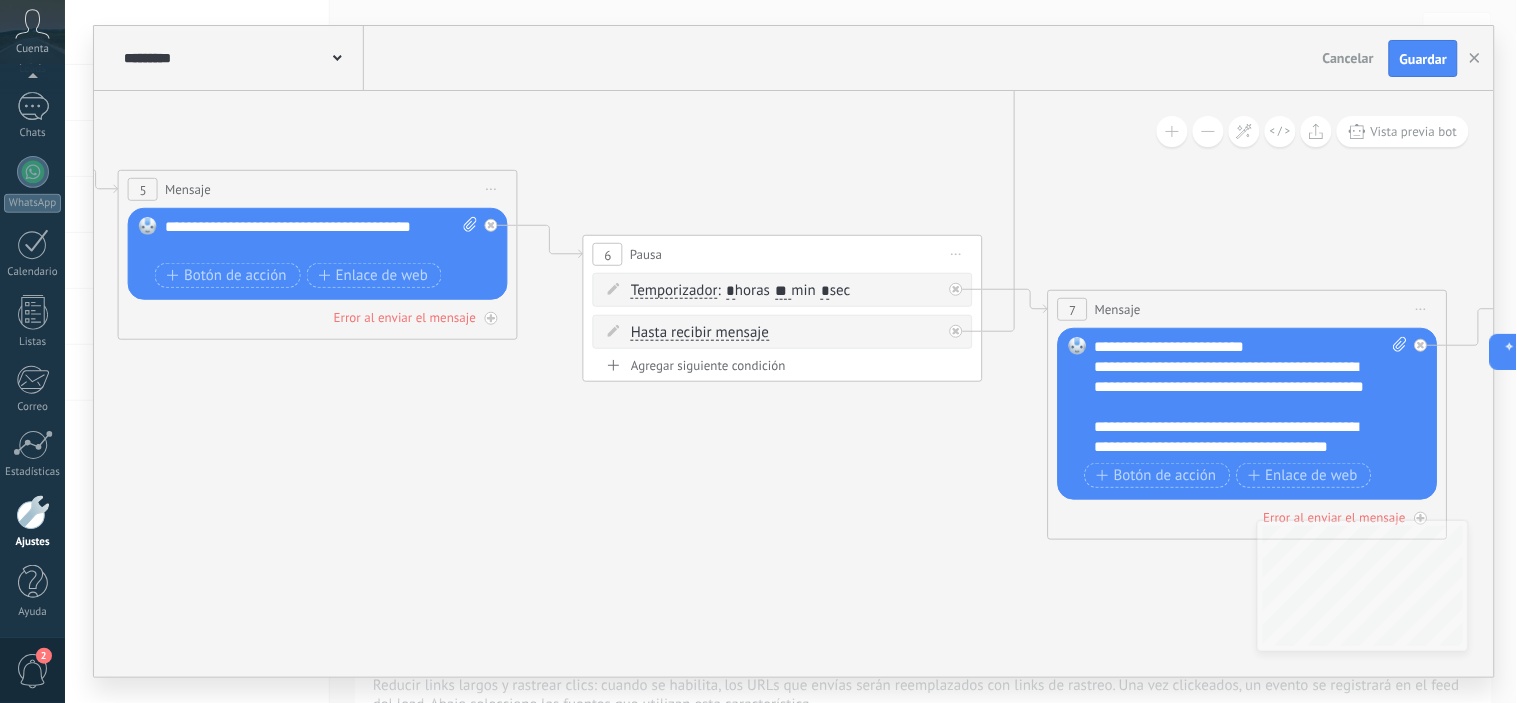 scroll, scrollTop: 100, scrollLeft: 0, axis: vertical 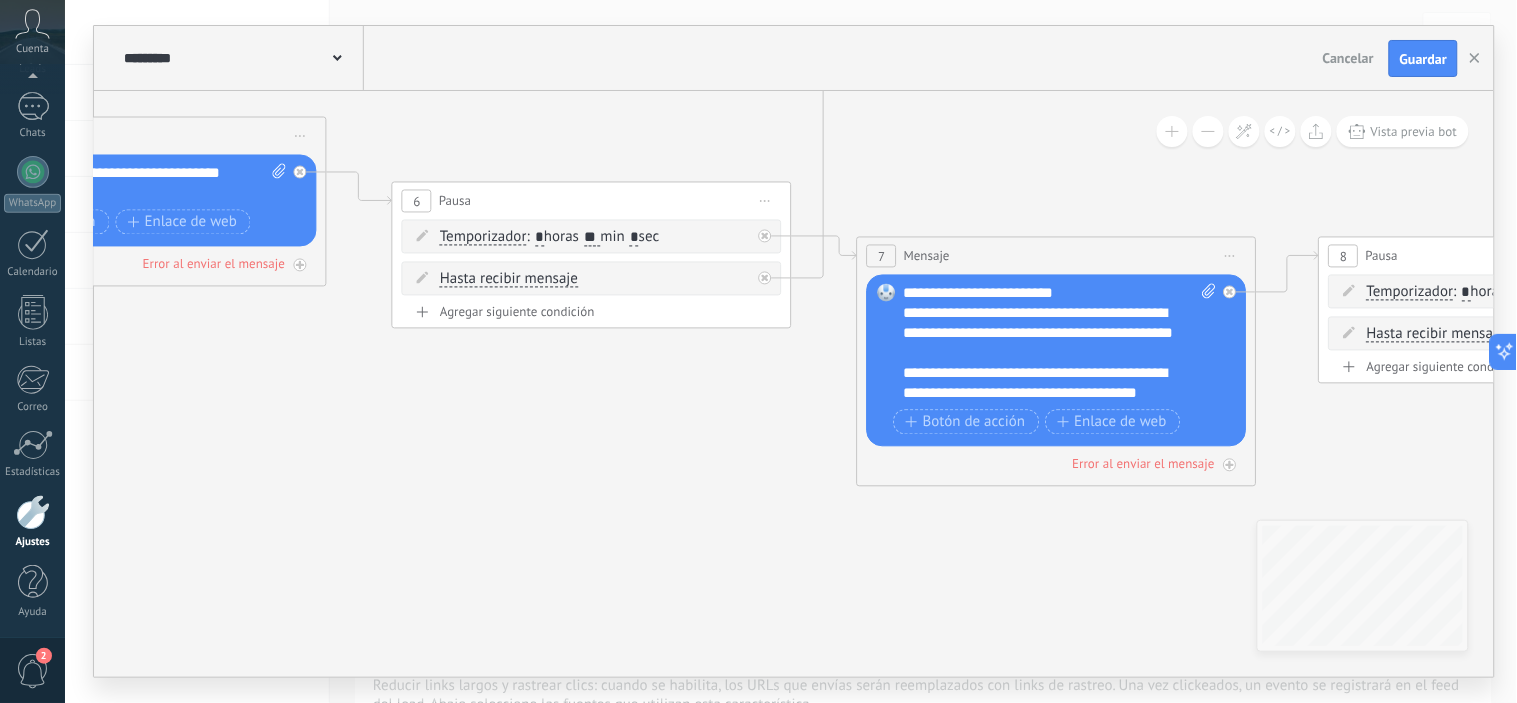 drag, startPoint x: 811, startPoint y: 518, endPoint x: 628, endPoint y: 461, distance: 191.6716 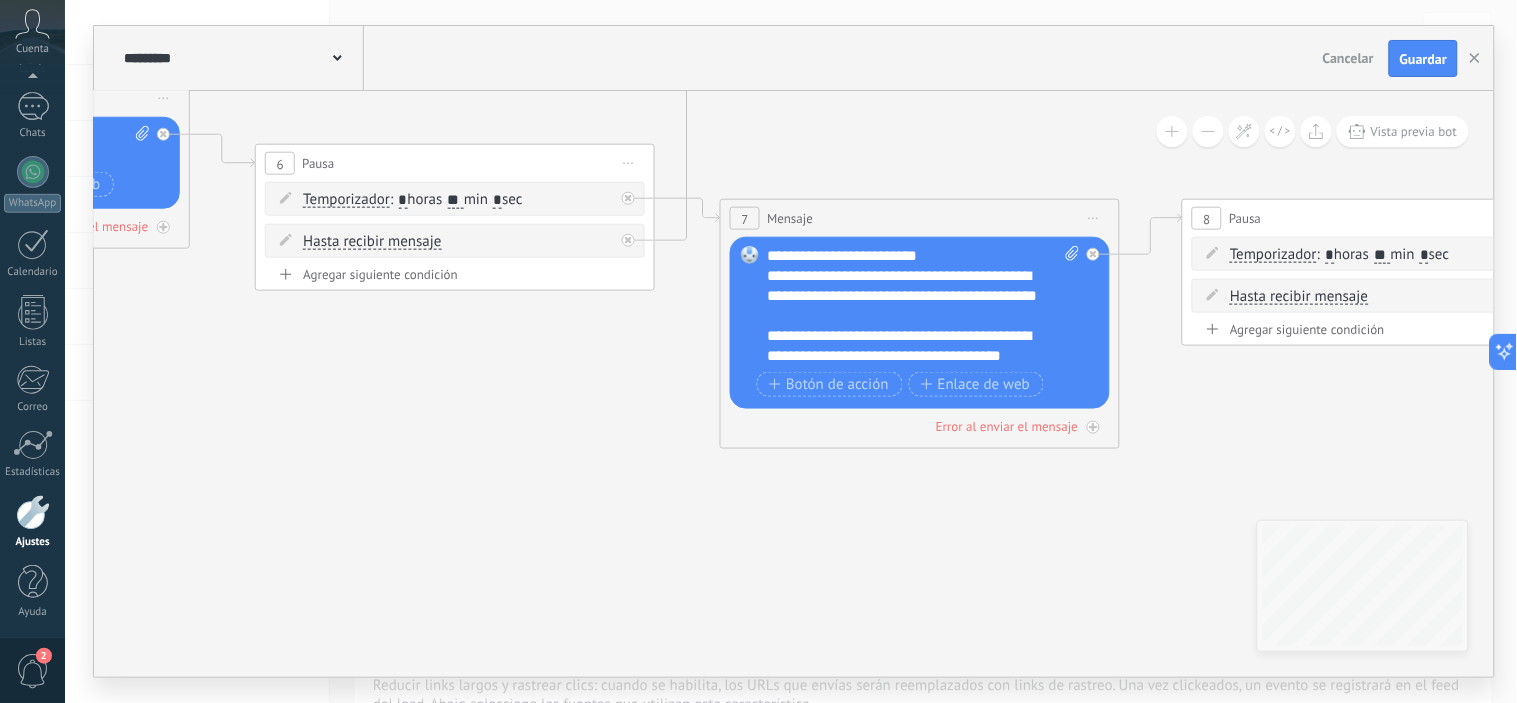 drag, startPoint x: 798, startPoint y: 558, endPoint x: 753, endPoint y: 541, distance: 48.104053 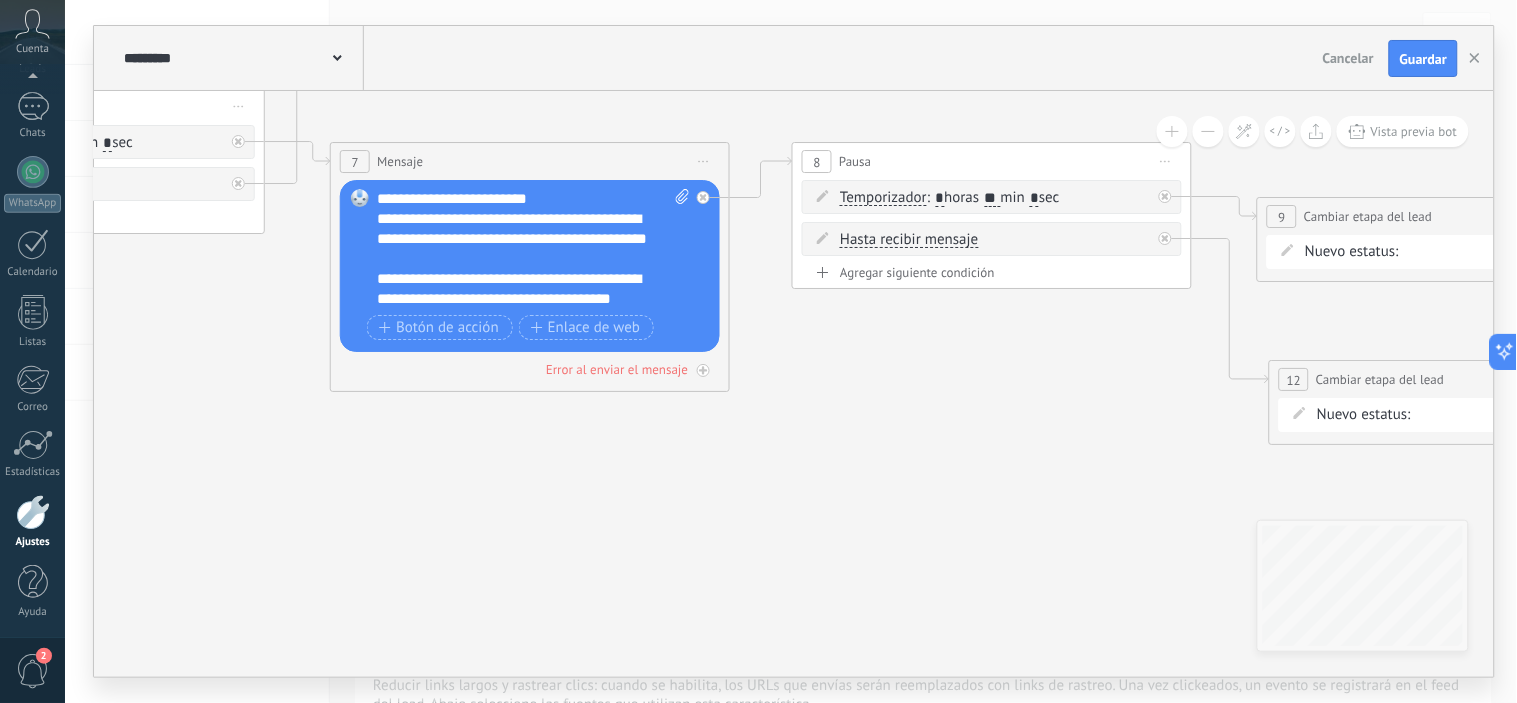 drag, startPoint x: 1066, startPoint y: 532, endPoint x: 1068, endPoint y: 425, distance: 107.01869 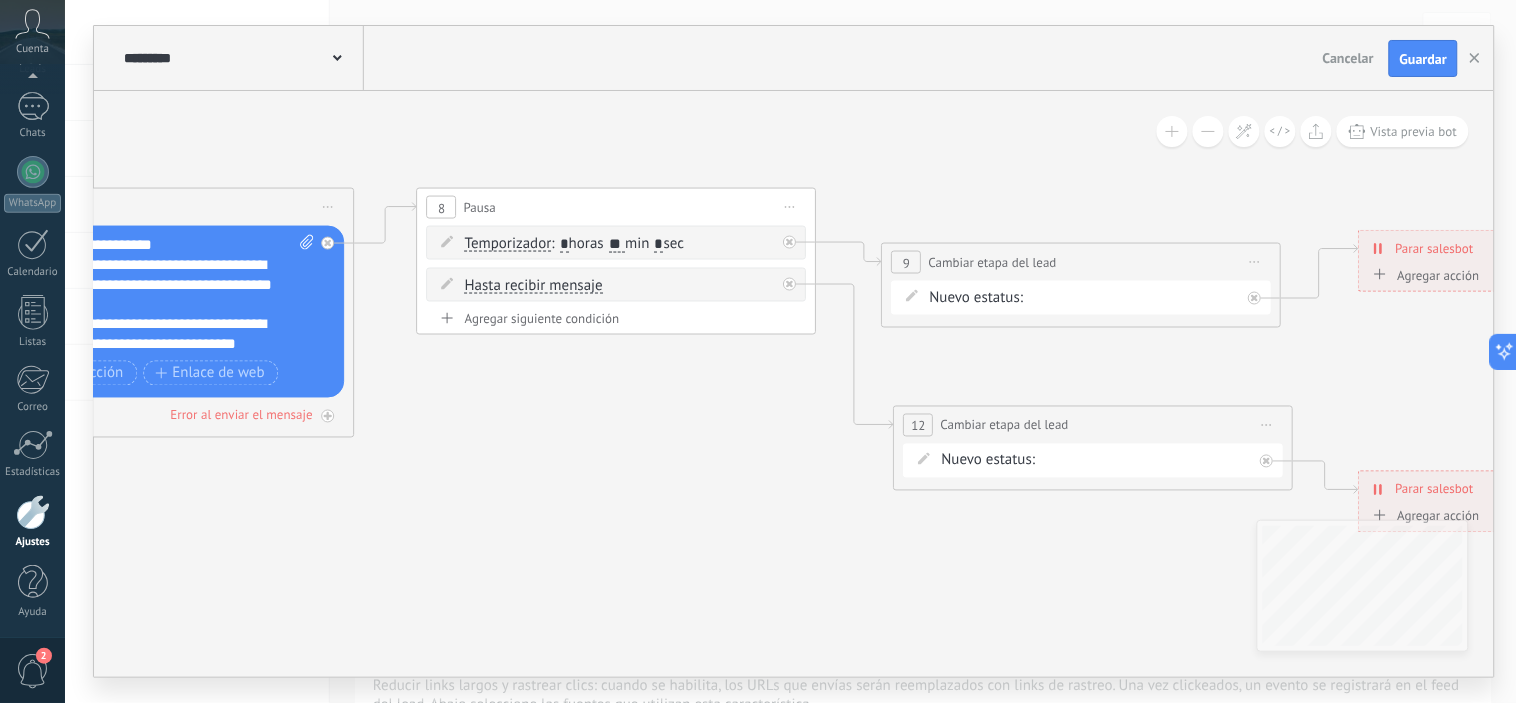 drag, startPoint x: 1163, startPoint y: 413, endPoint x: 742, endPoint y: 471, distance: 424.97647 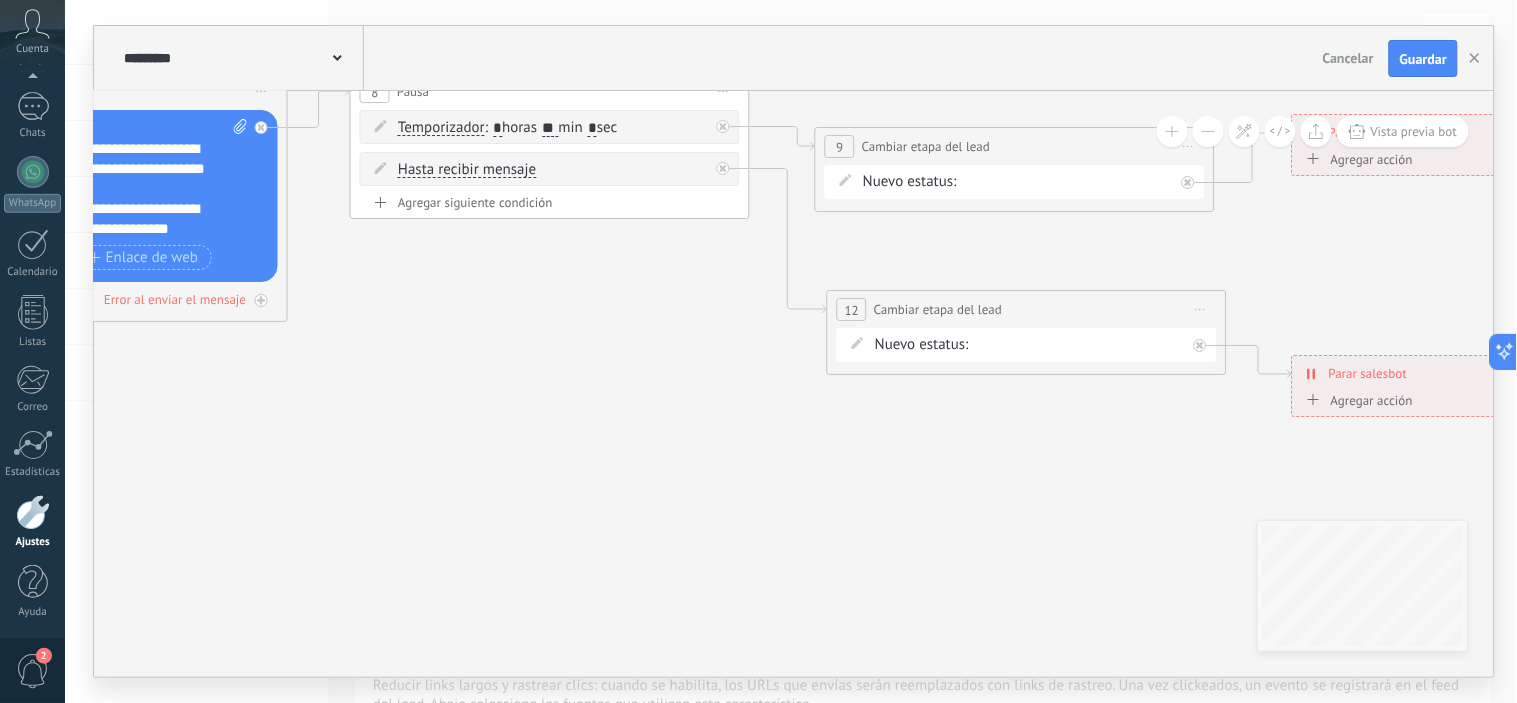 drag, startPoint x: 674, startPoint y: 547, endPoint x: 681, endPoint y: 430, distance: 117.20921 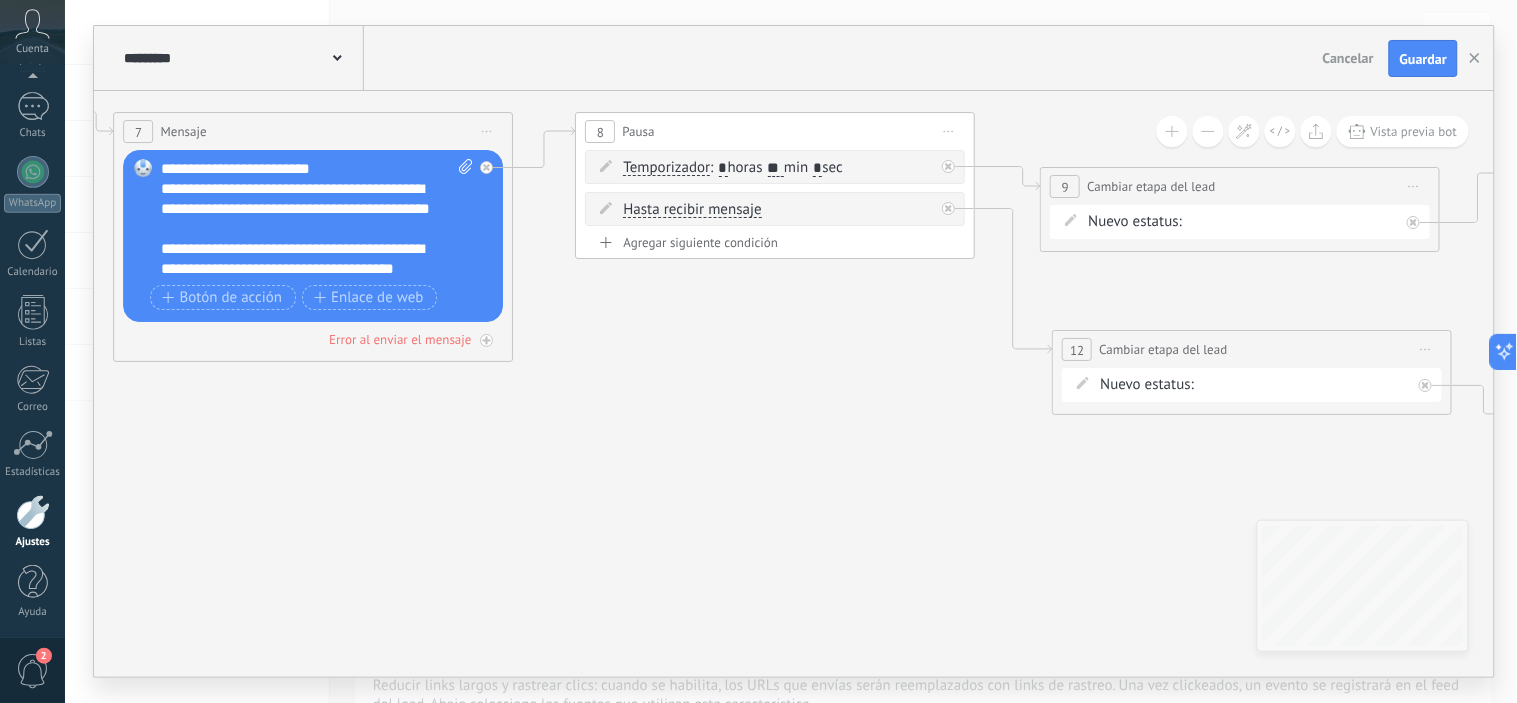 drag, startPoint x: 423, startPoint y: 430, endPoint x: 695, endPoint y: 470, distance: 274.92545 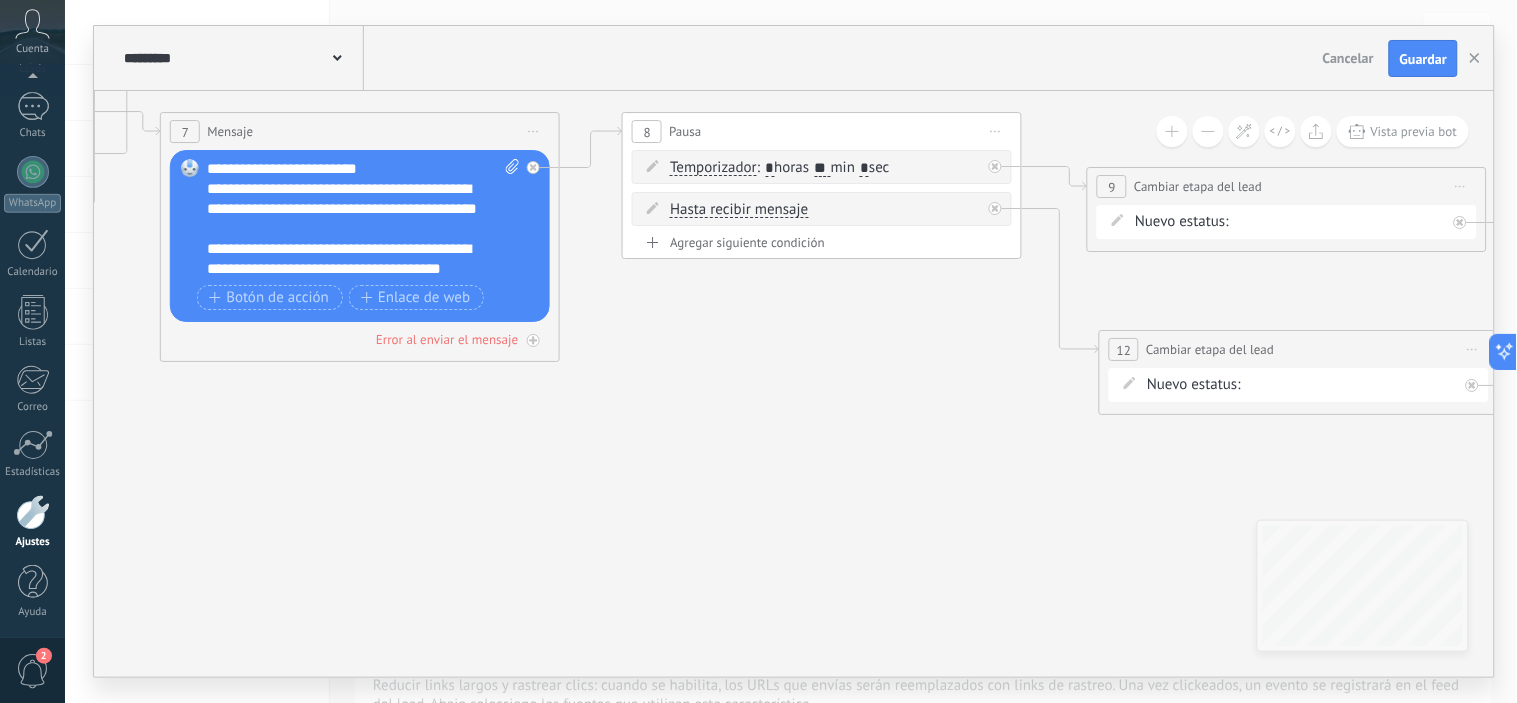 drag, startPoint x: 182, startPoint y: 486, endPoint x: 196, endPoint y: 486, distance: 14 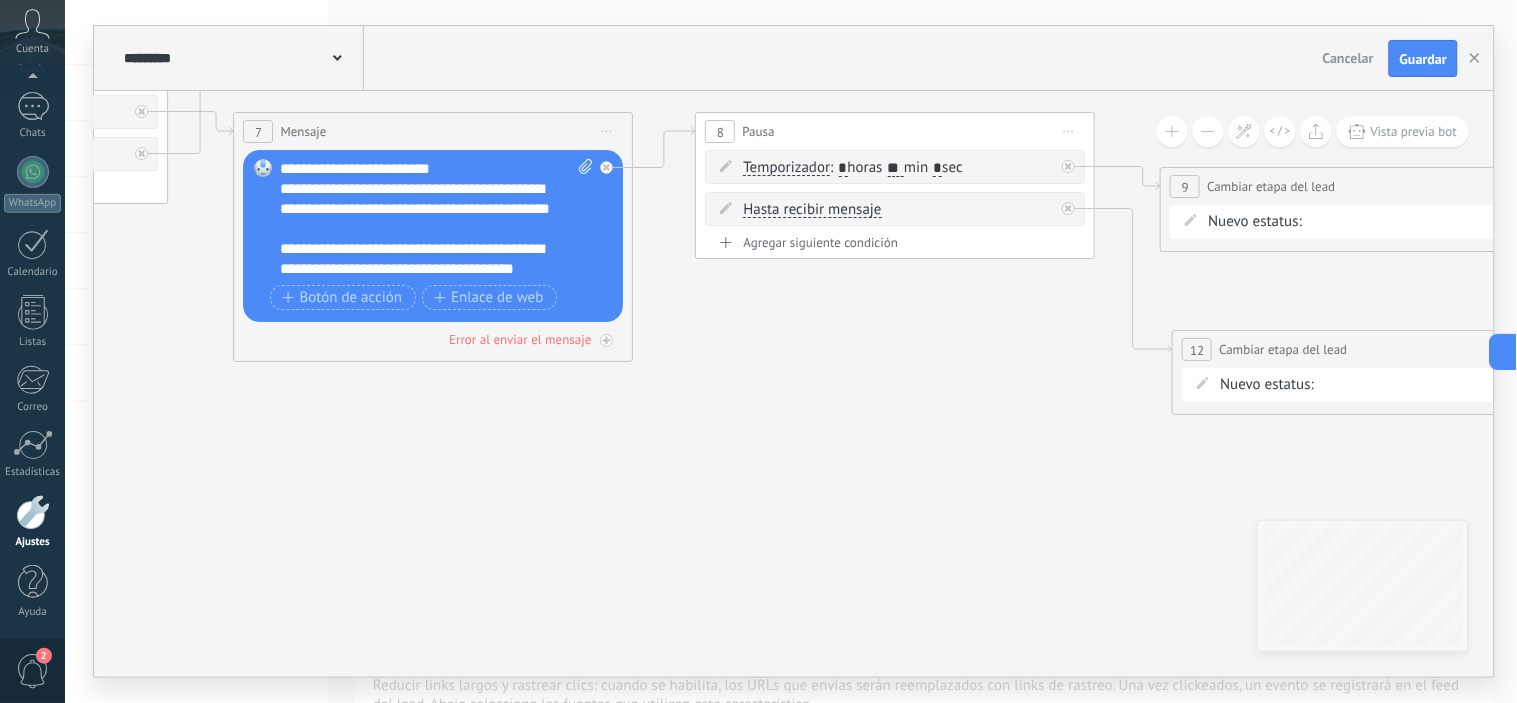 drag, startPoint x: 160, startPoint y: 476, endPoint x: 313, endPoint y: 475, distance: 153.00327 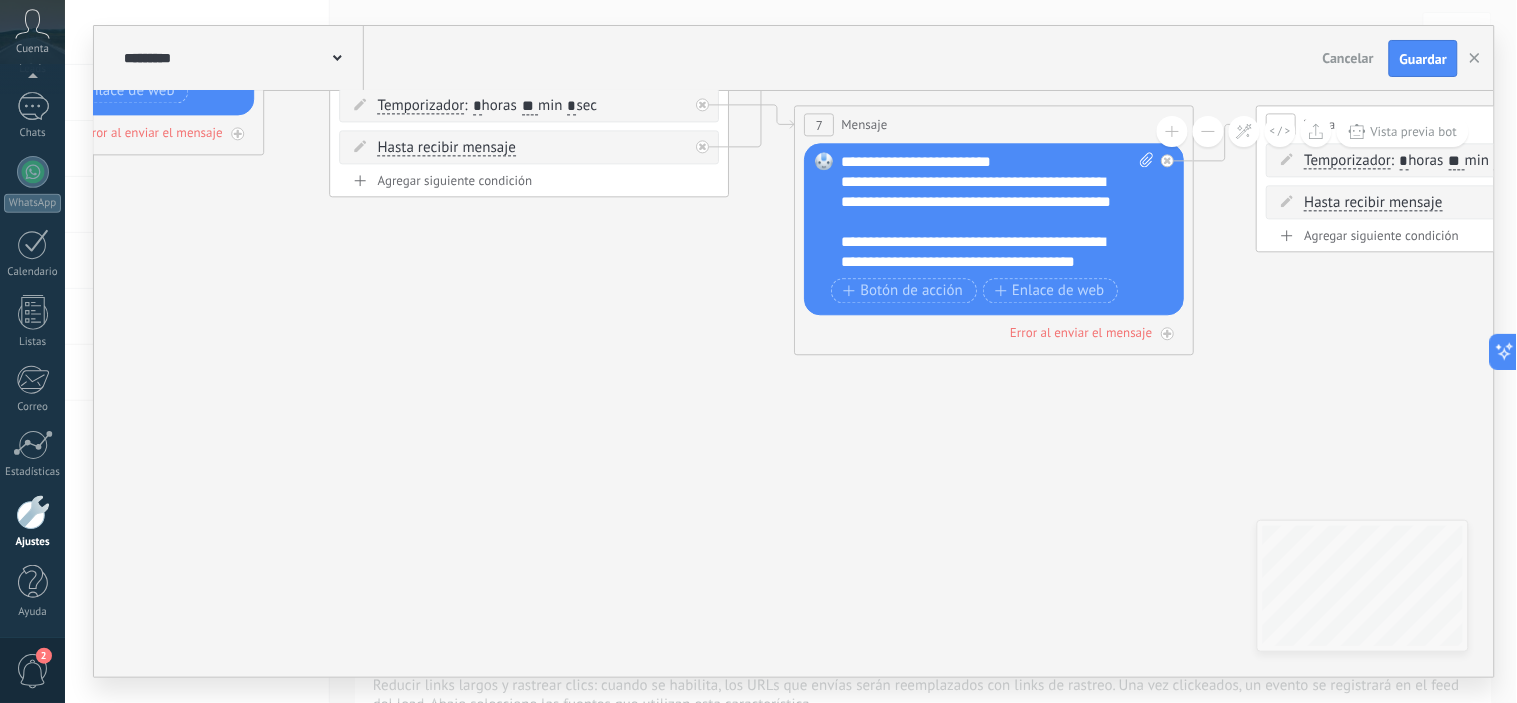drag, startPoint x: 105, startPoint y: 466, endPoint x: 486, endPoint y: 417, distance: 384.138 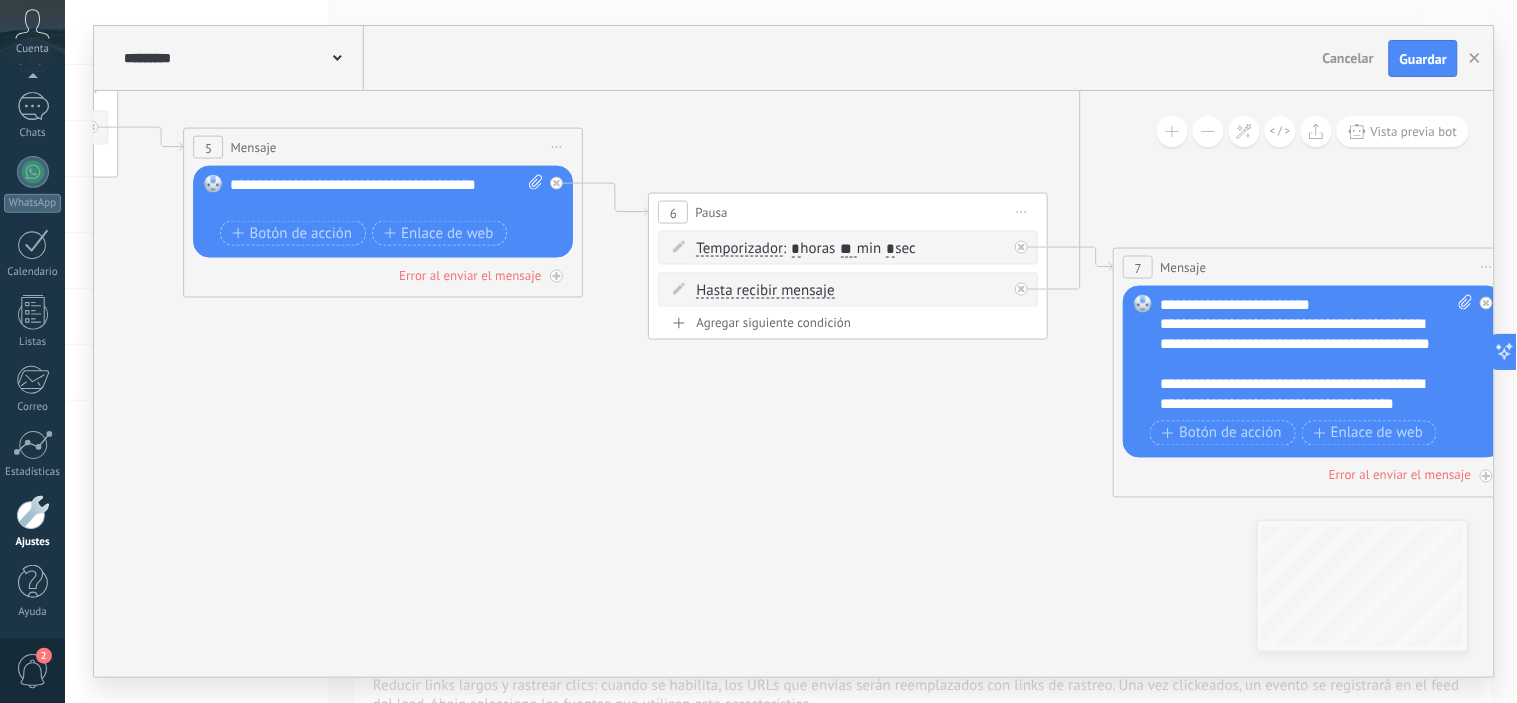 drag, startPoint x: 385, startPoint y: 333, endPoint x: 912, endPoint y: 535, distance: 564.38727 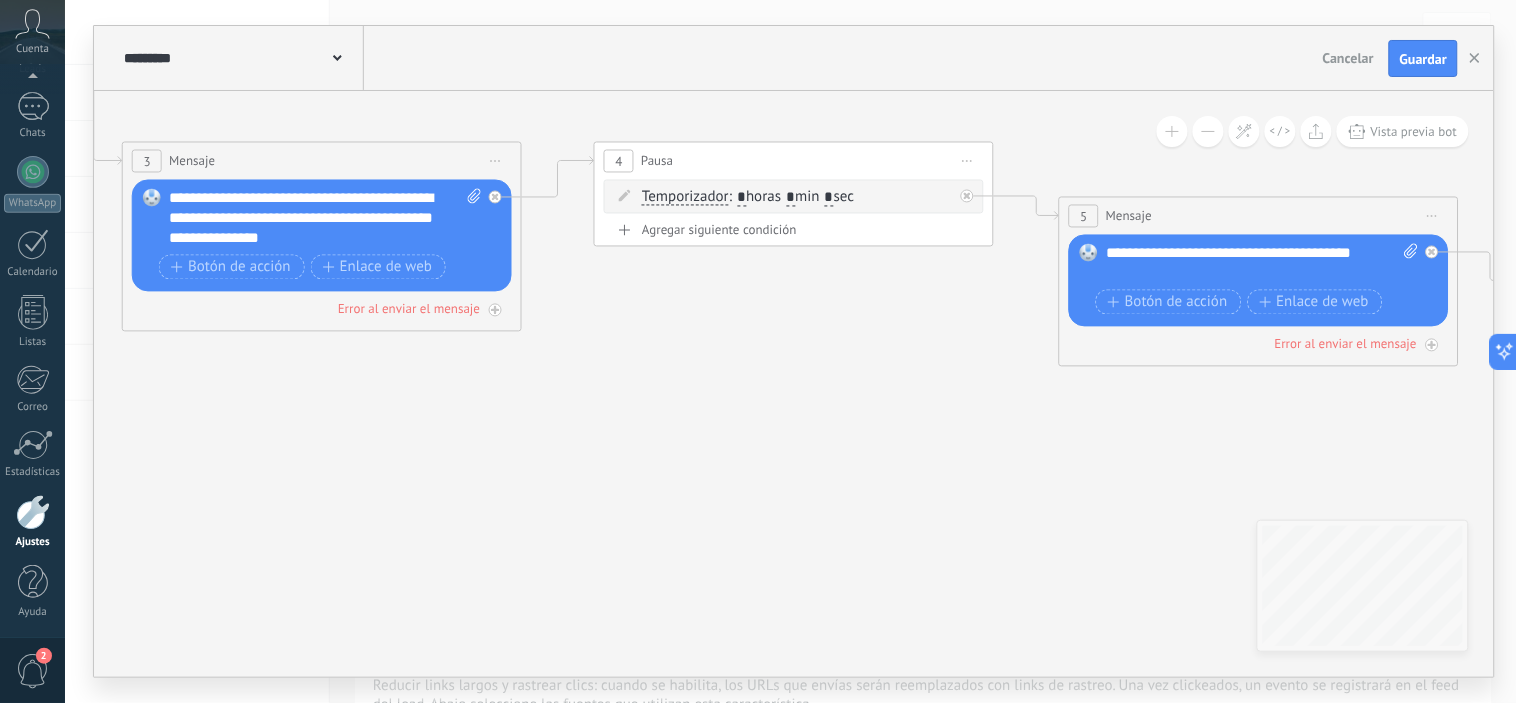 drag, startPoint x: 325, startPoint y: 492, endPoint x: 708, endPoint y: 466, distance: 383.8815 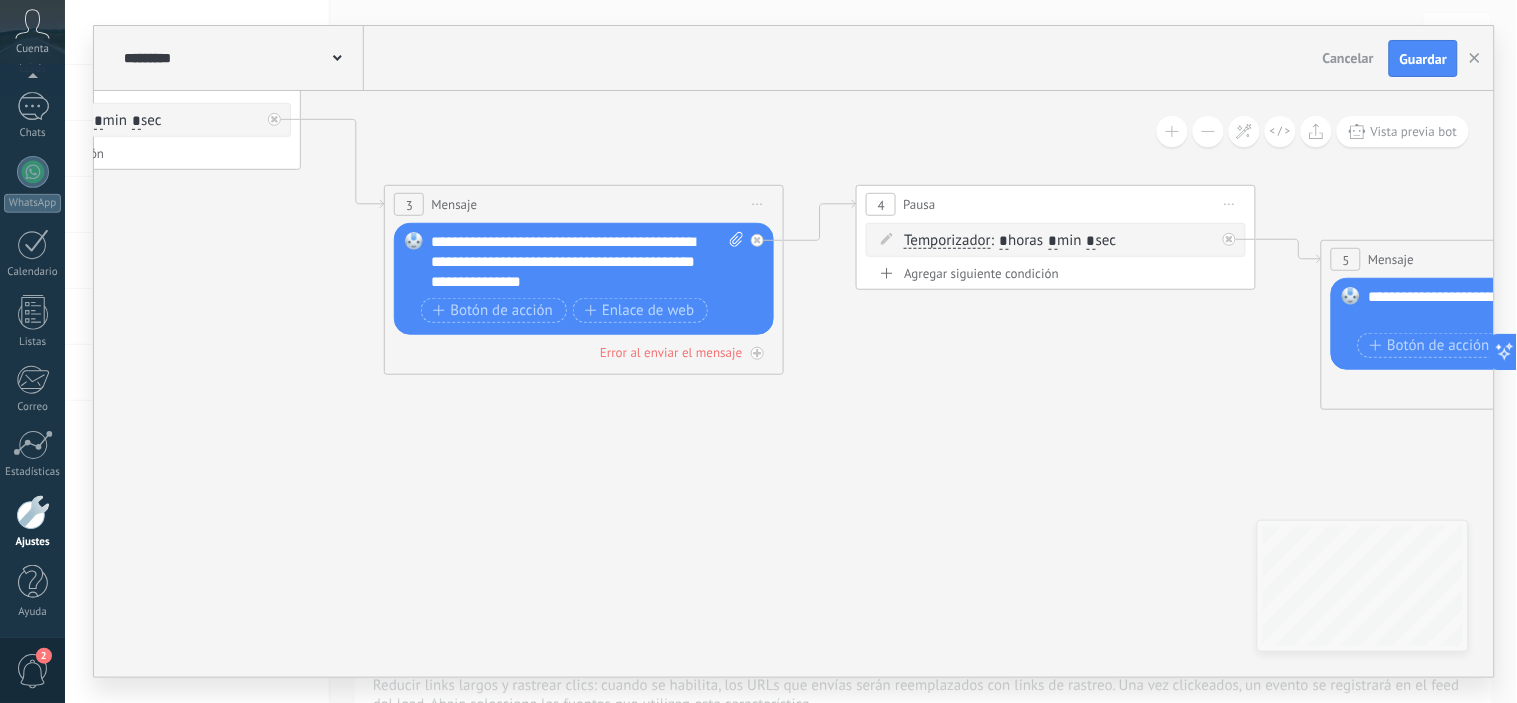 drag, startPoint x: 397, startPoint y: 435, endPoint x: 746, endPoint y: 491, distance: 353.4643 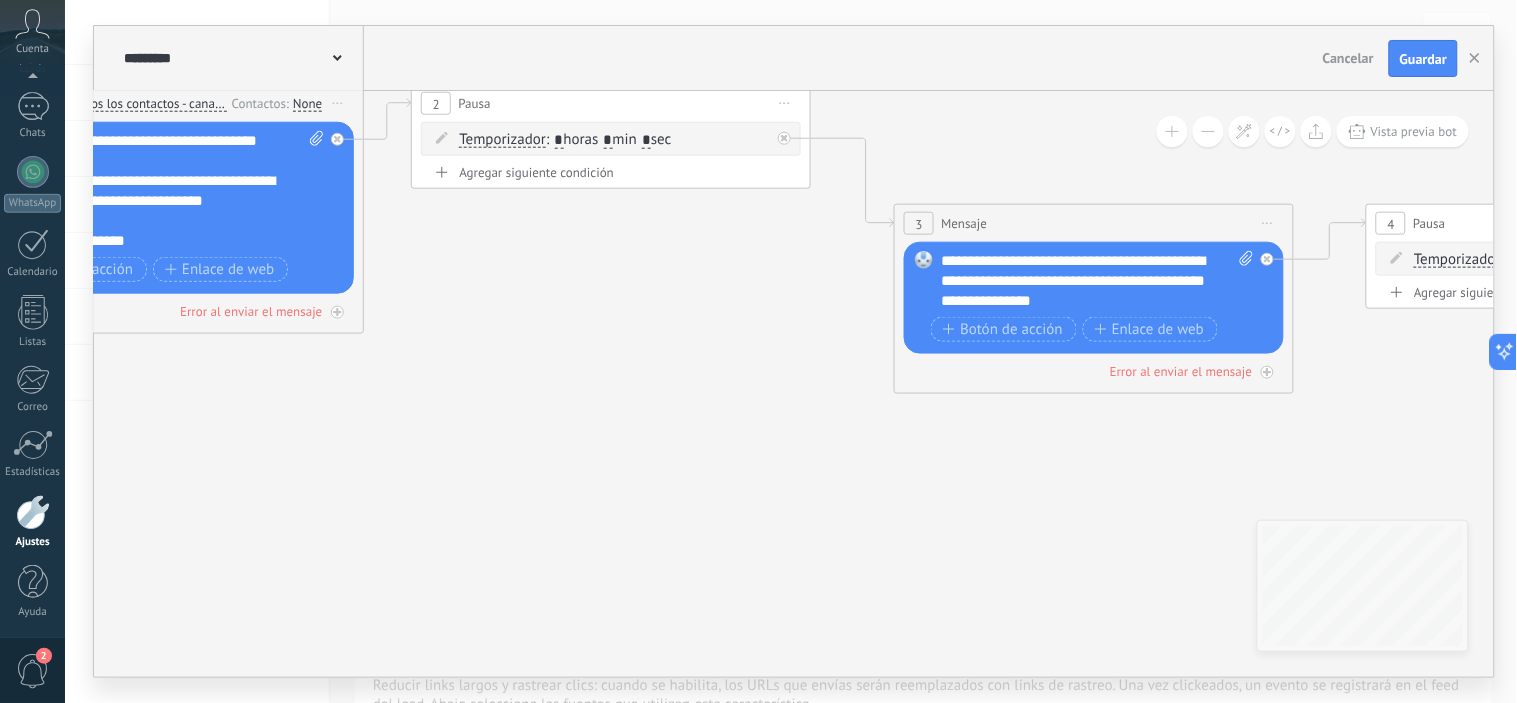 drag, startPoint x: 123, startPoint y: 458, endPoint x: 406, endPoint y: 387, distance: 291.77045 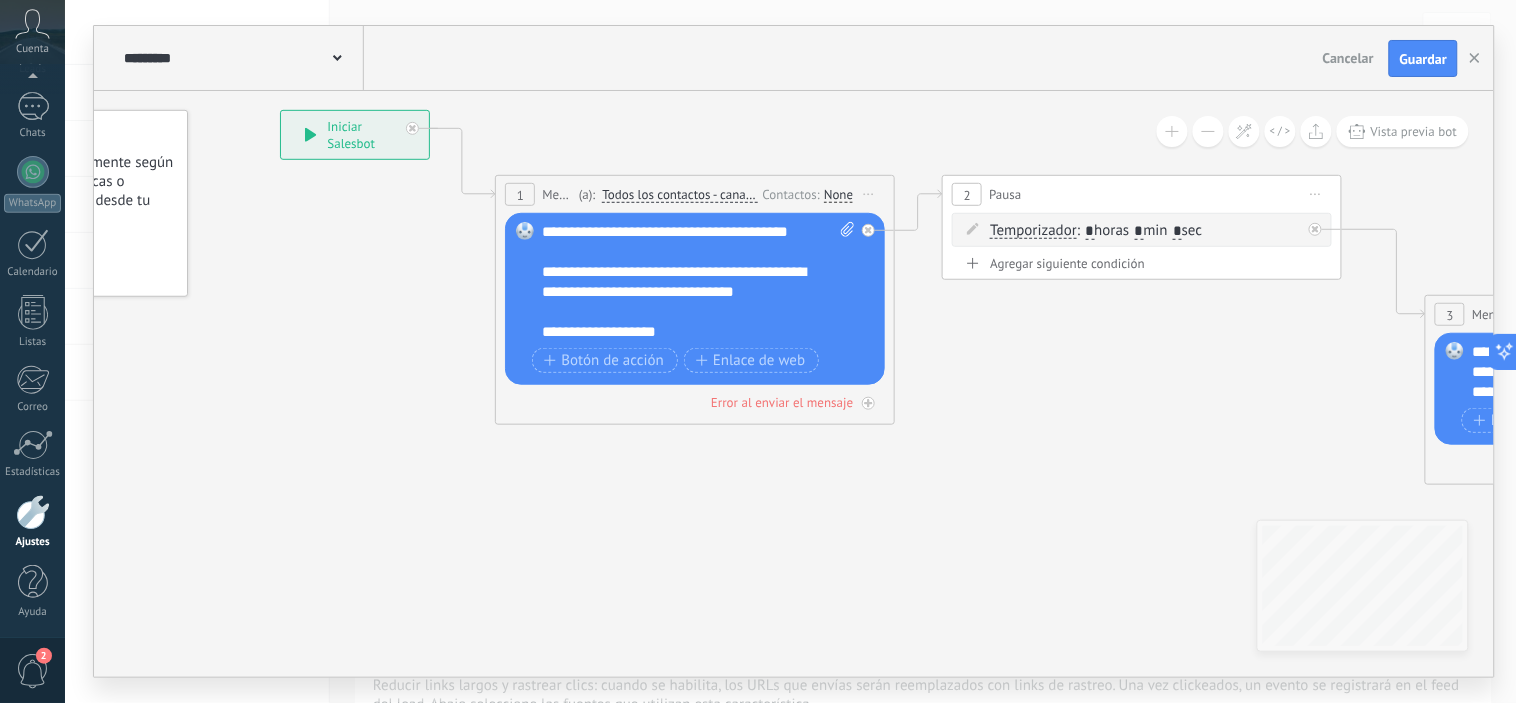 click 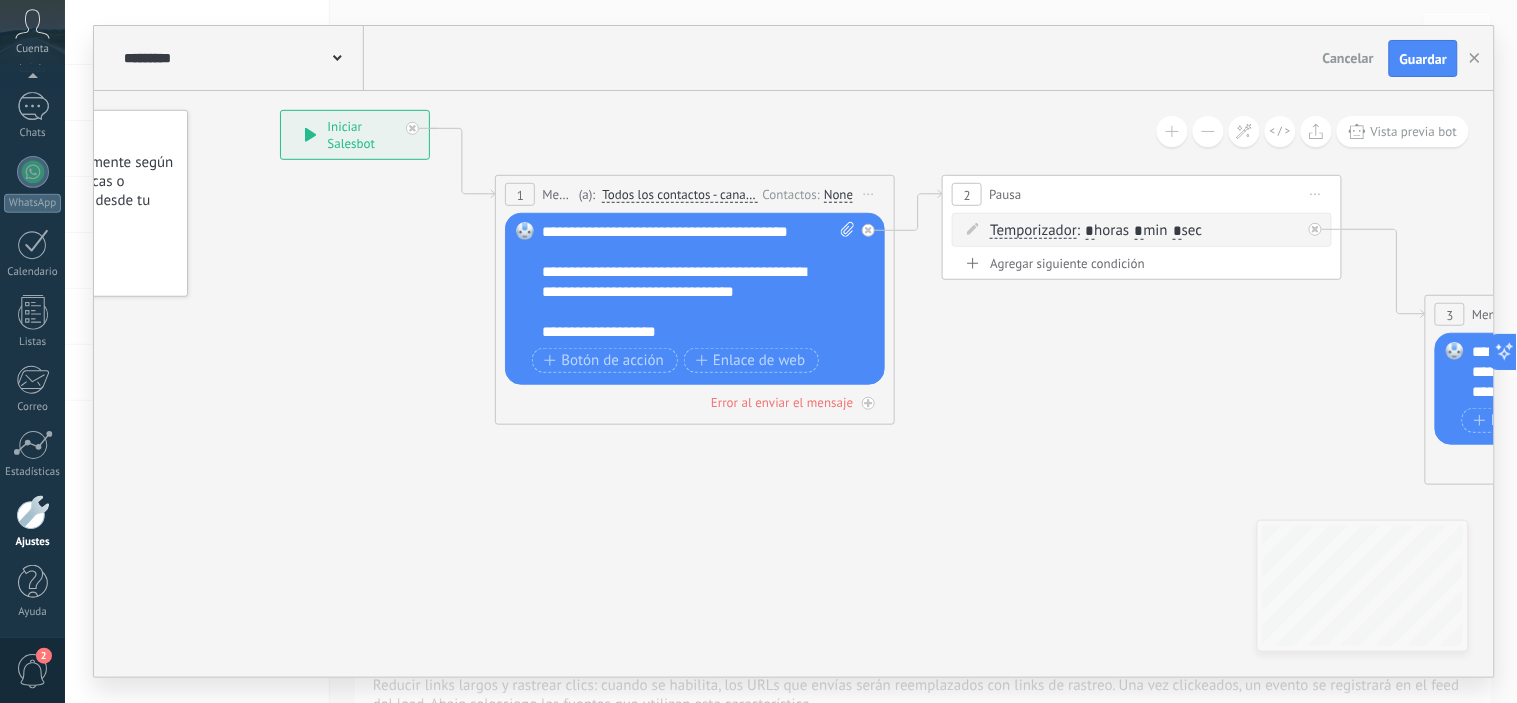 drag, startPoint x: 563, startPoint y: 455, endPoint x: 951, endPoint y: 488, distance: 389.40082 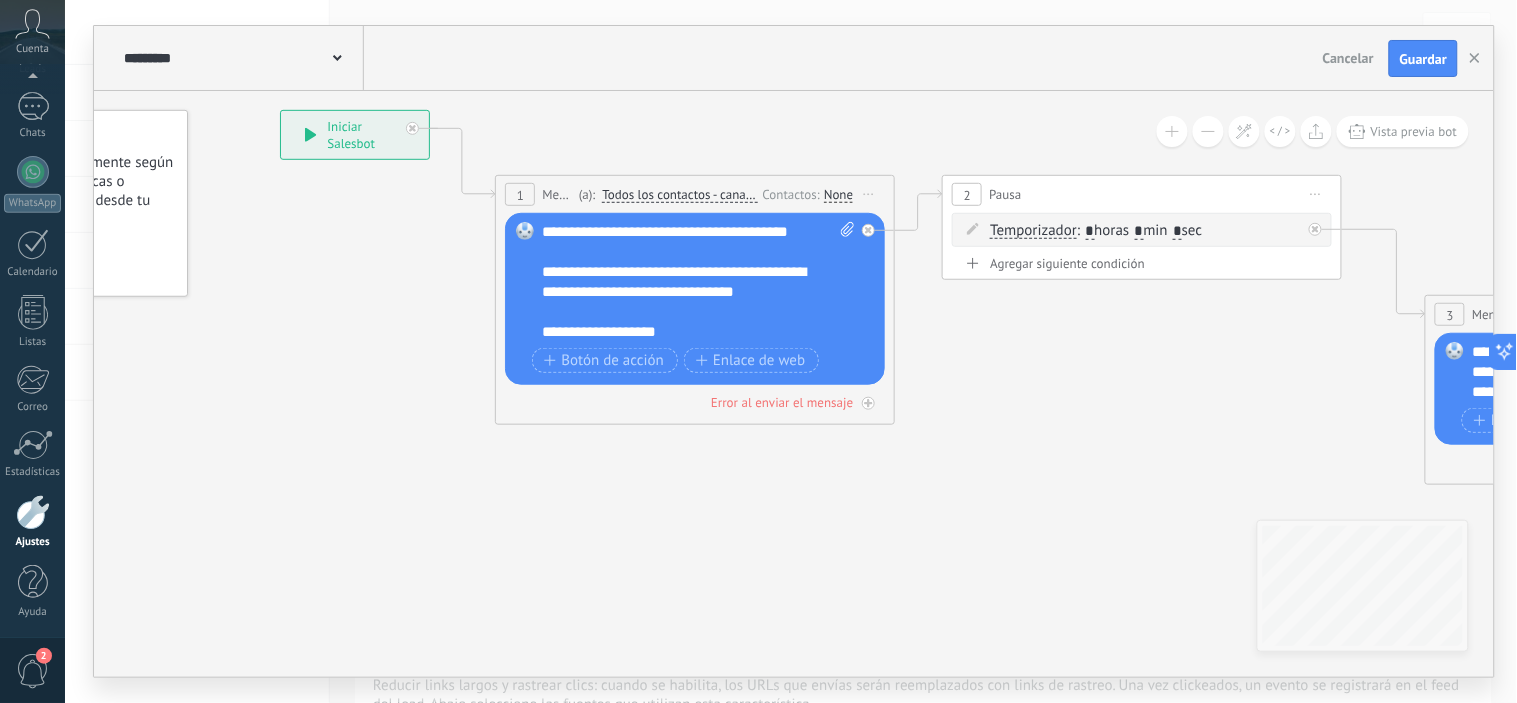 click 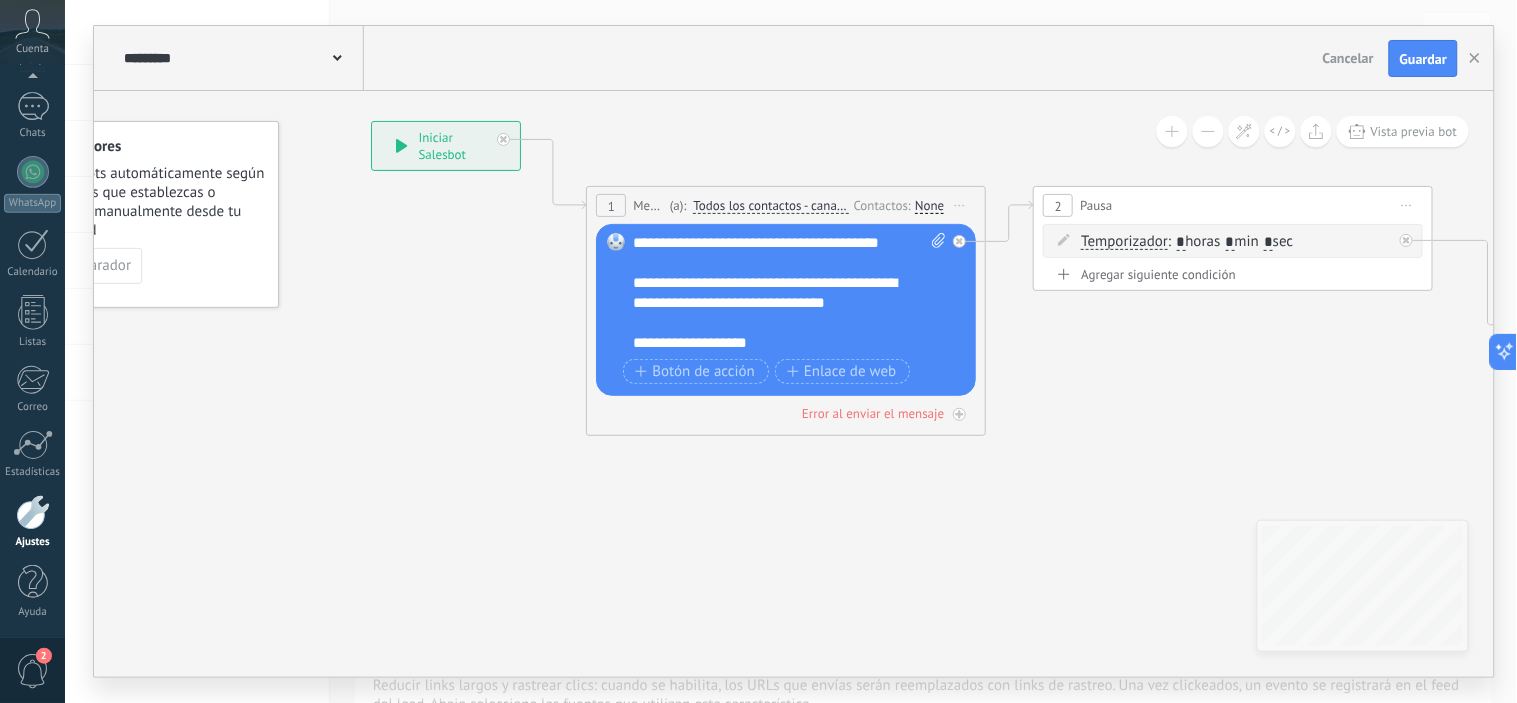 drag, startPoint x: 697, startPoint y: 527, endPoint x: 484, endPoint y: 523, distance: 213.03755 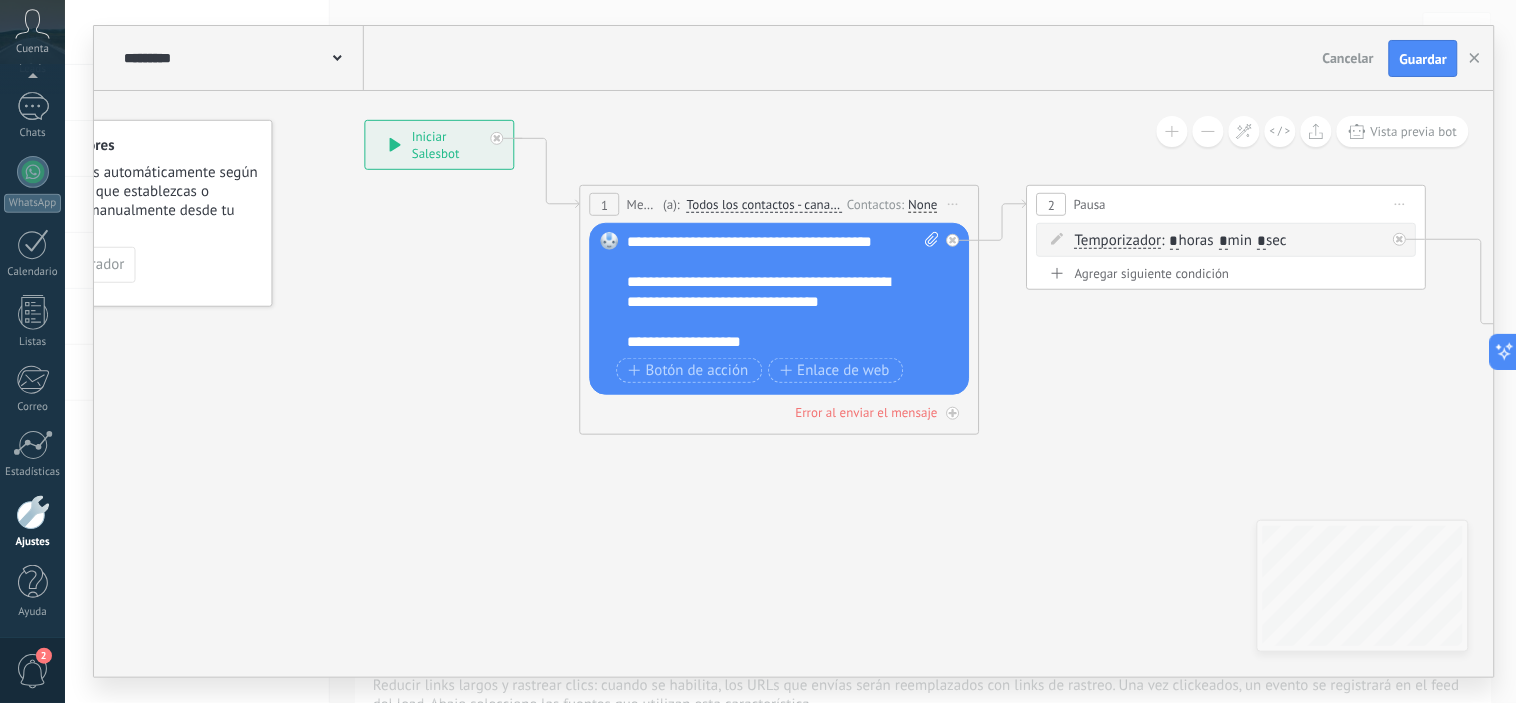drag, startPoint x: 1407, startPoint y: 57, endPoint x: 1395, endPoint y: 71, distance: 18.439089 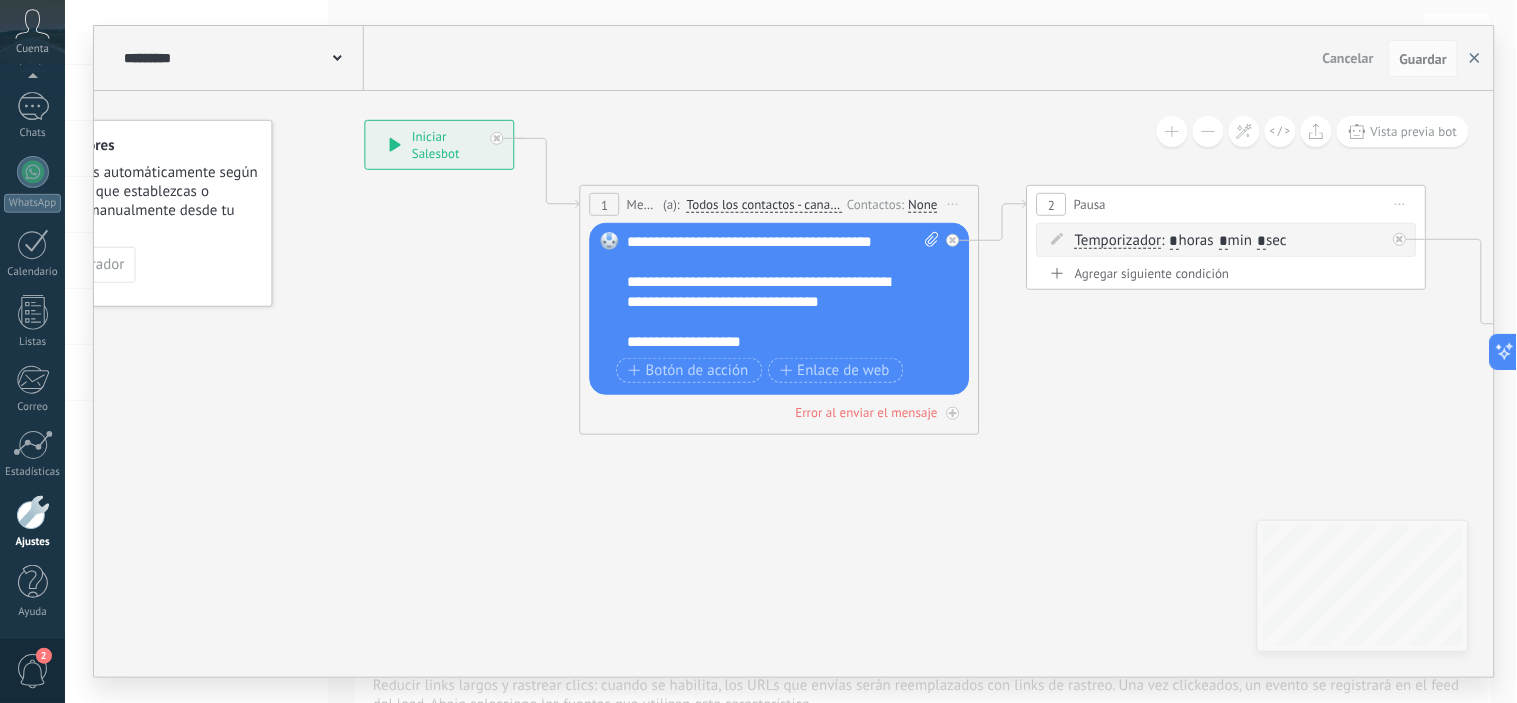 click 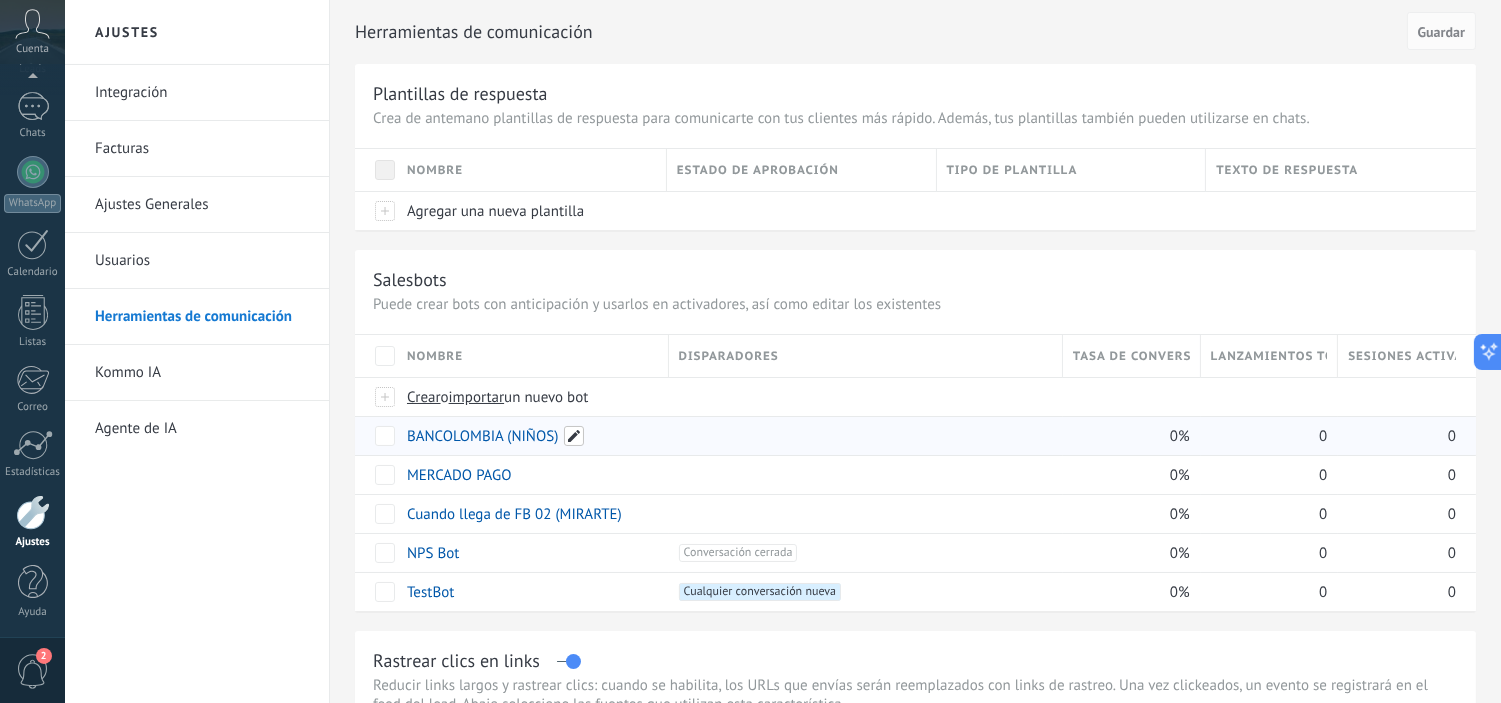 click at bounding box center (574, 436) 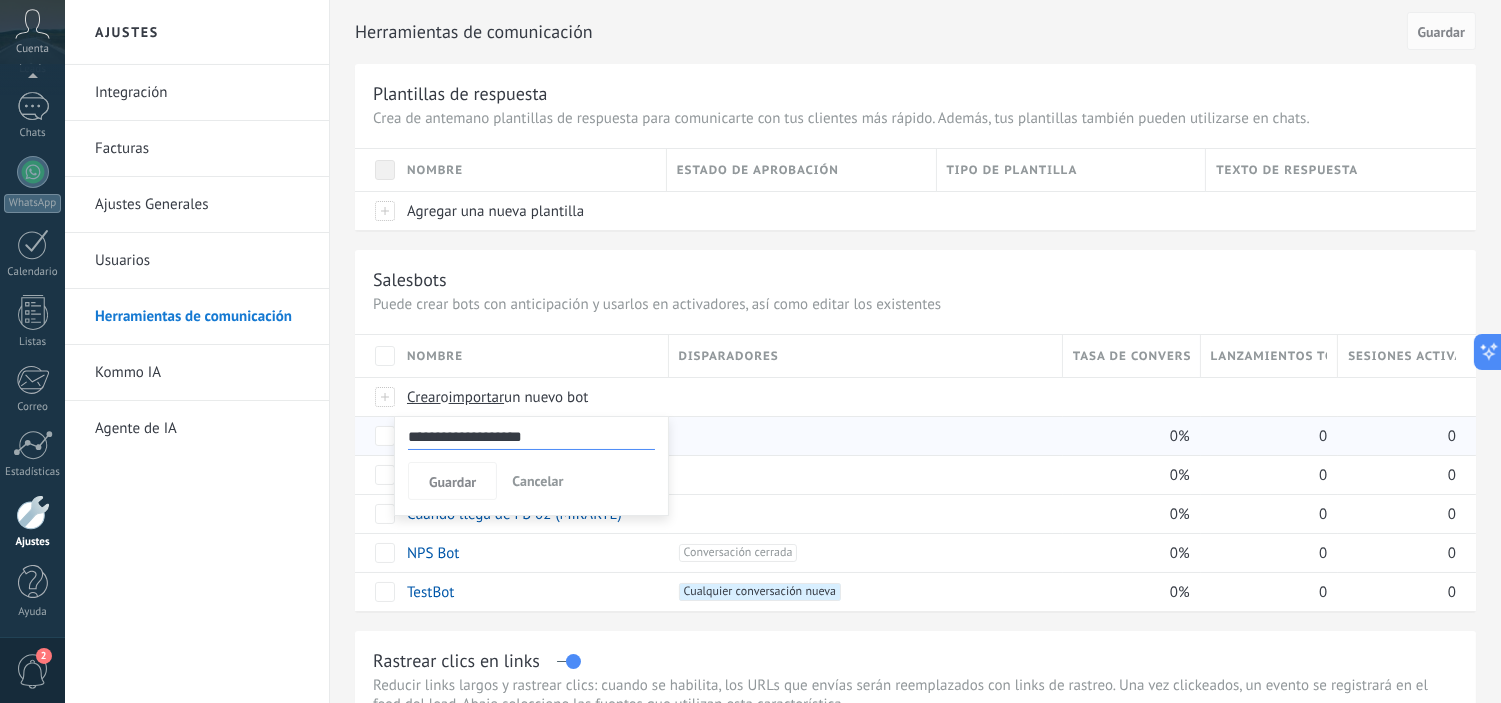 drag, startPoint x: 576, startPoint y: 435, endPoint x: 341, endPoint y: 436, distance: 235.00212 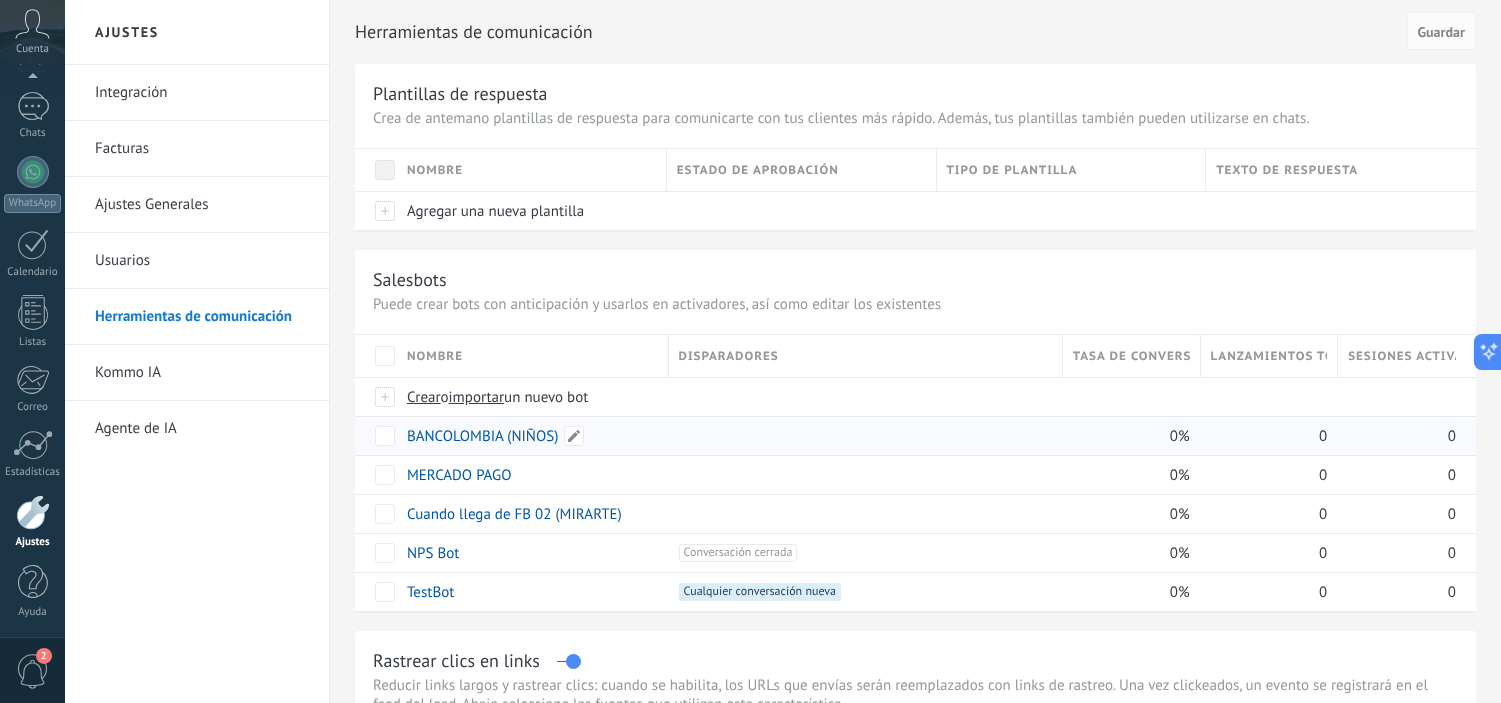 click at bounding box center (574, 436) 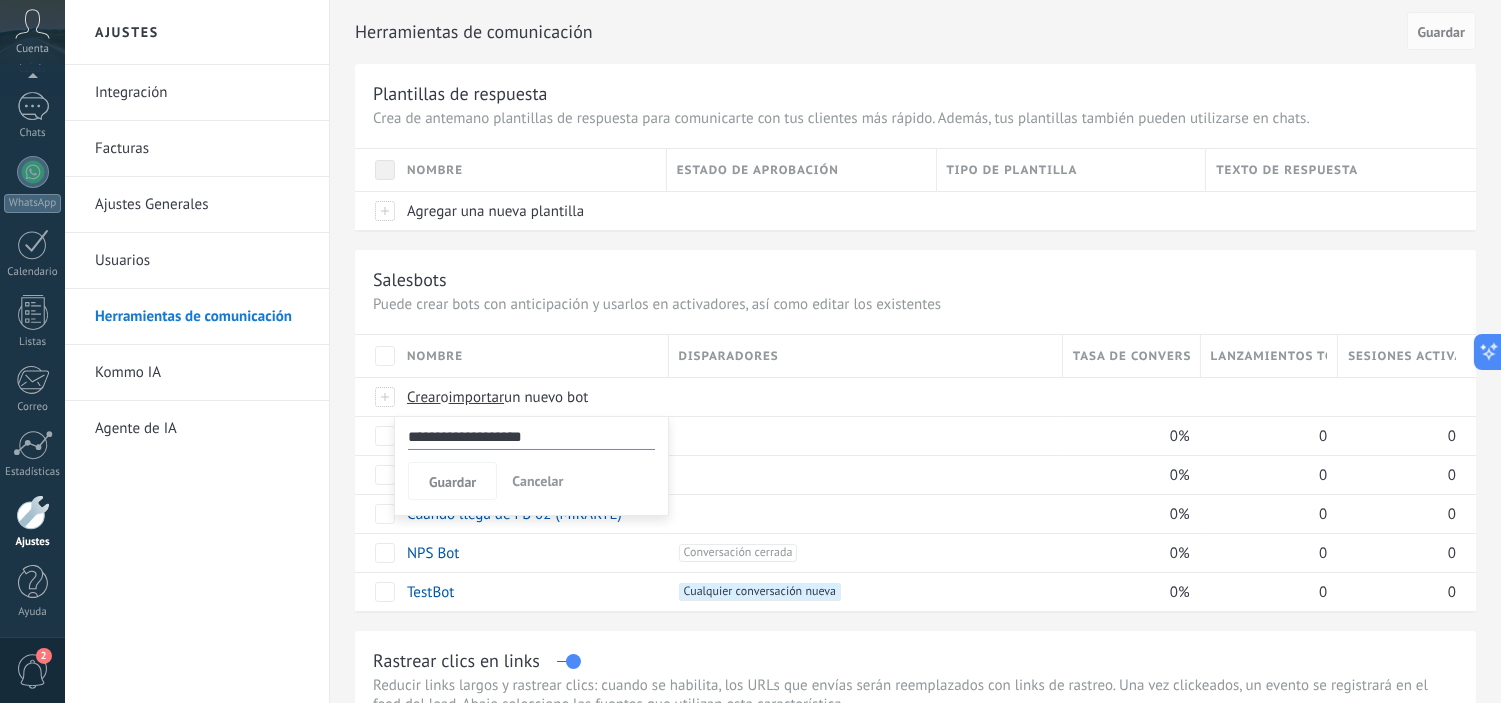 drag, startPoint x: 592, startPoint y: 443, endPoint x: 403, endPoint y: 450, distance: 189.12958 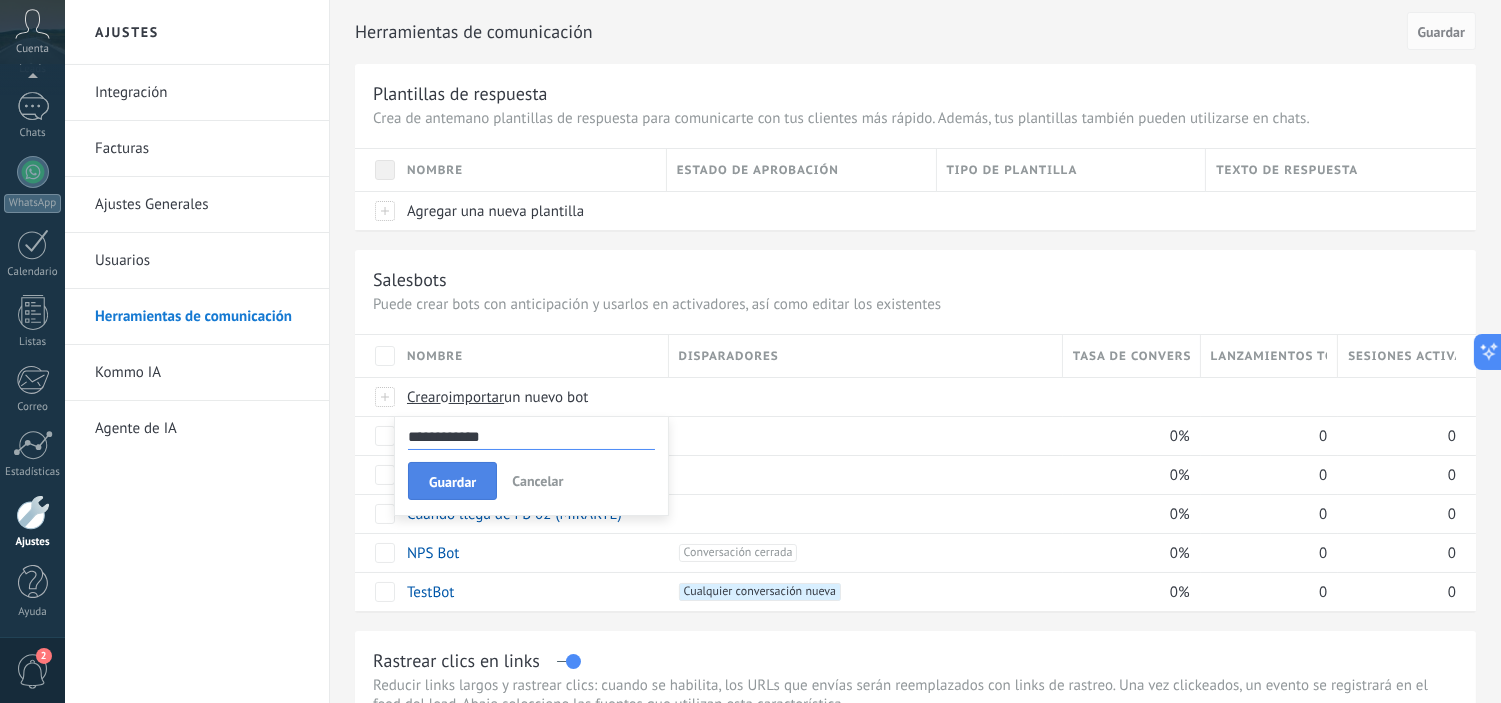 type on "**********" 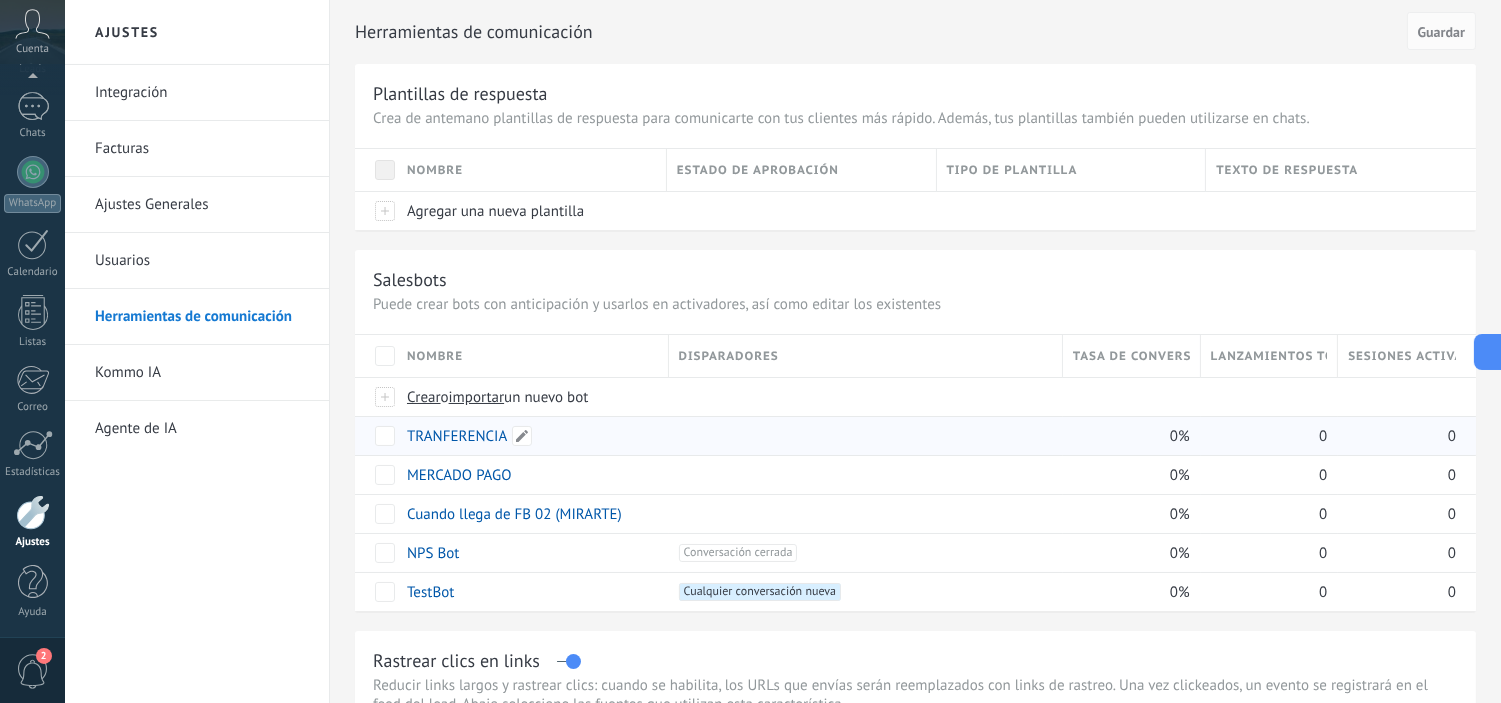 click on "TRANFERENCIA" at bounding box center (457, 436) 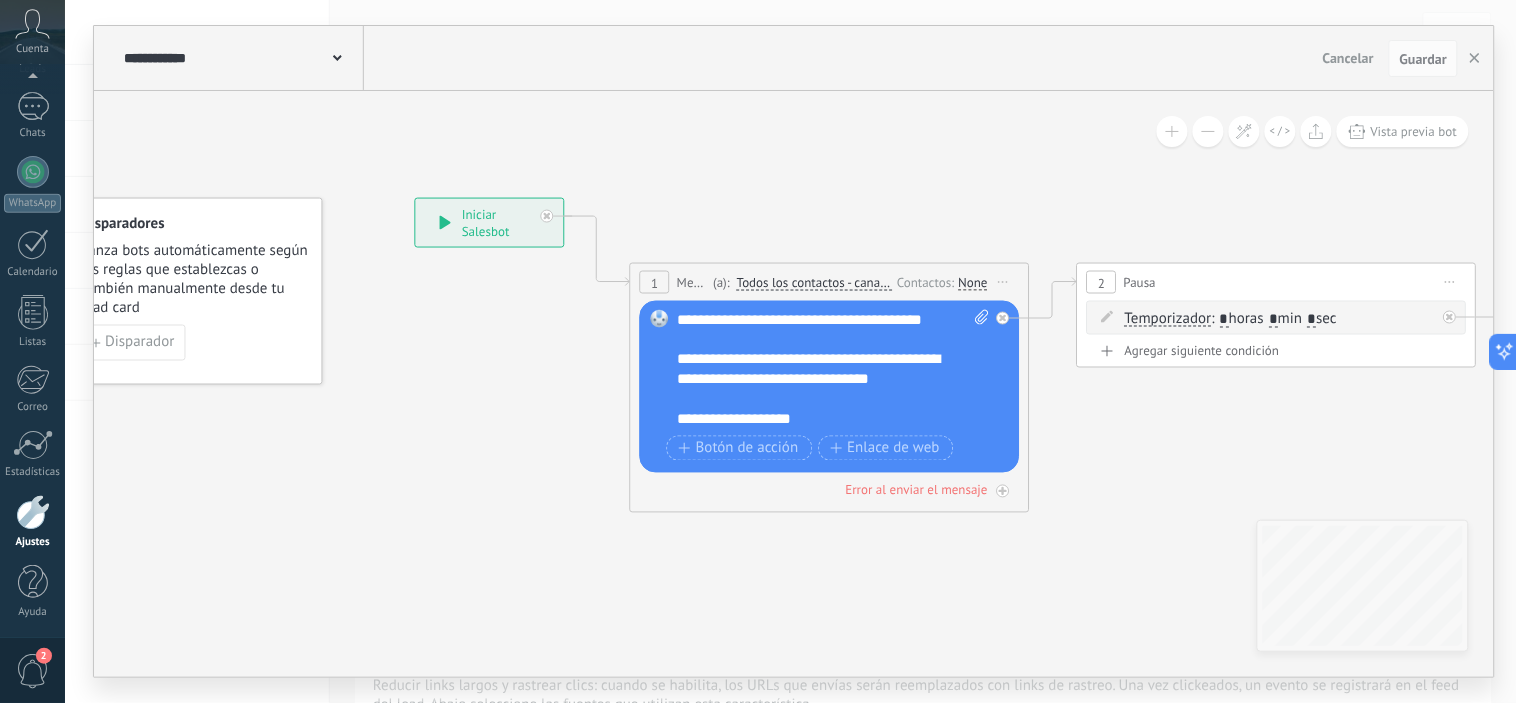 drag, startPoint x: 612, startPoint y: 446, endPoint x: 542, endPoint y: 406, distance: 80.622574 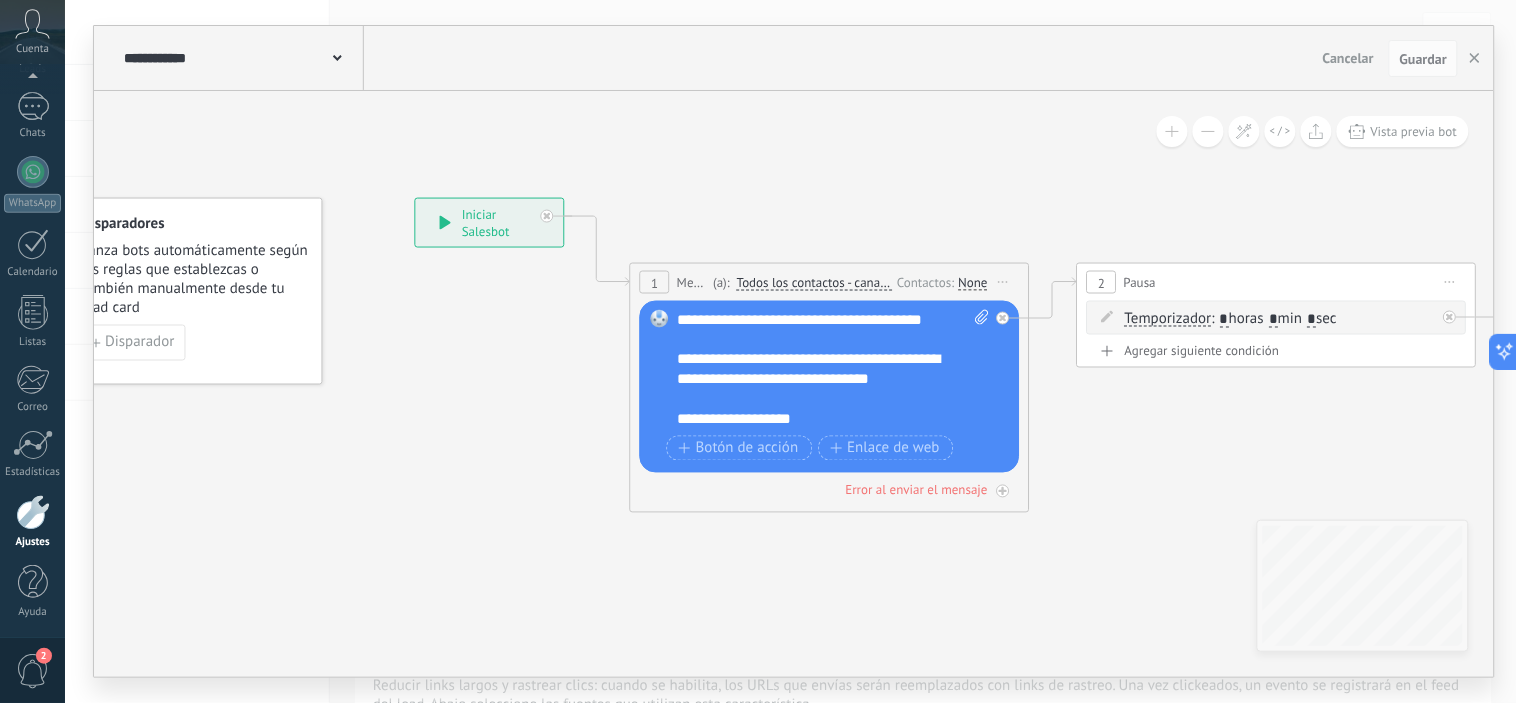 type 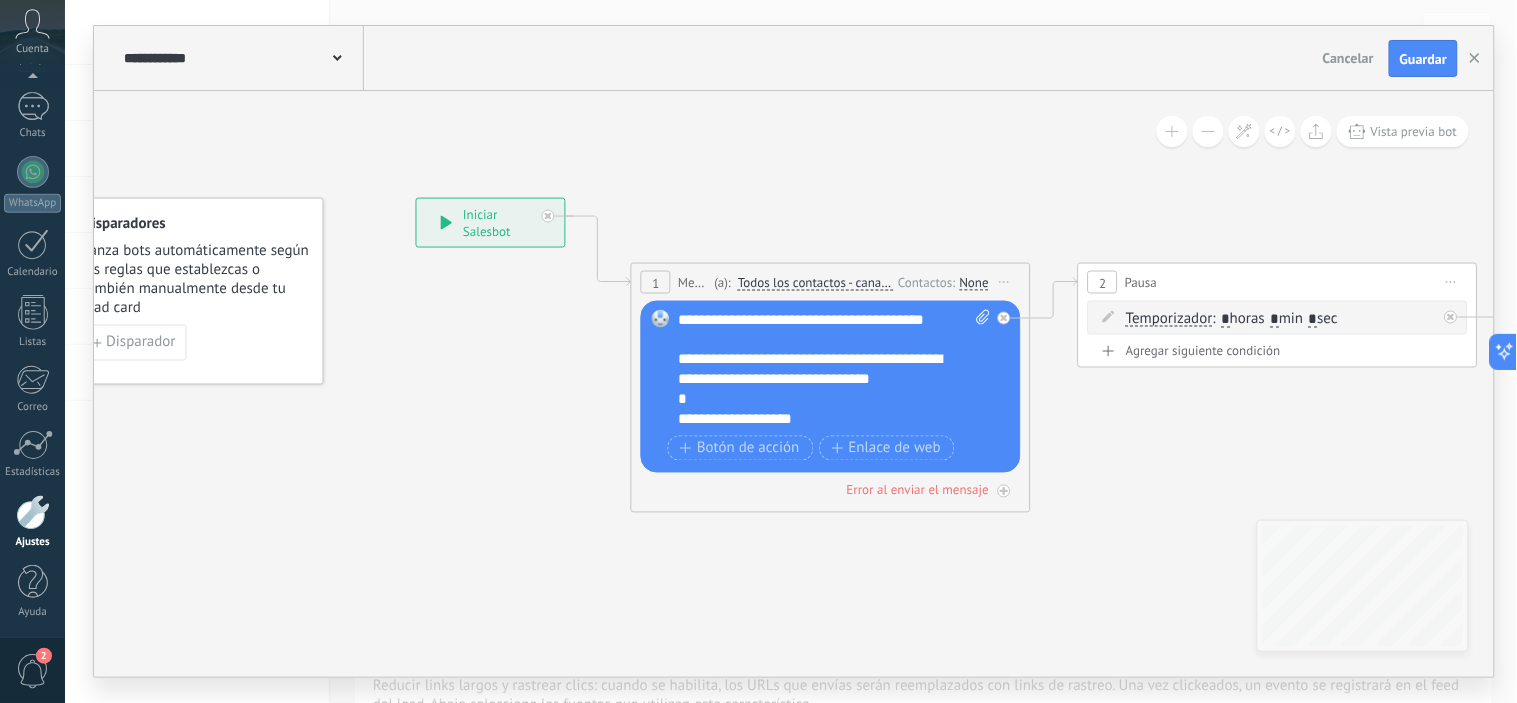 click 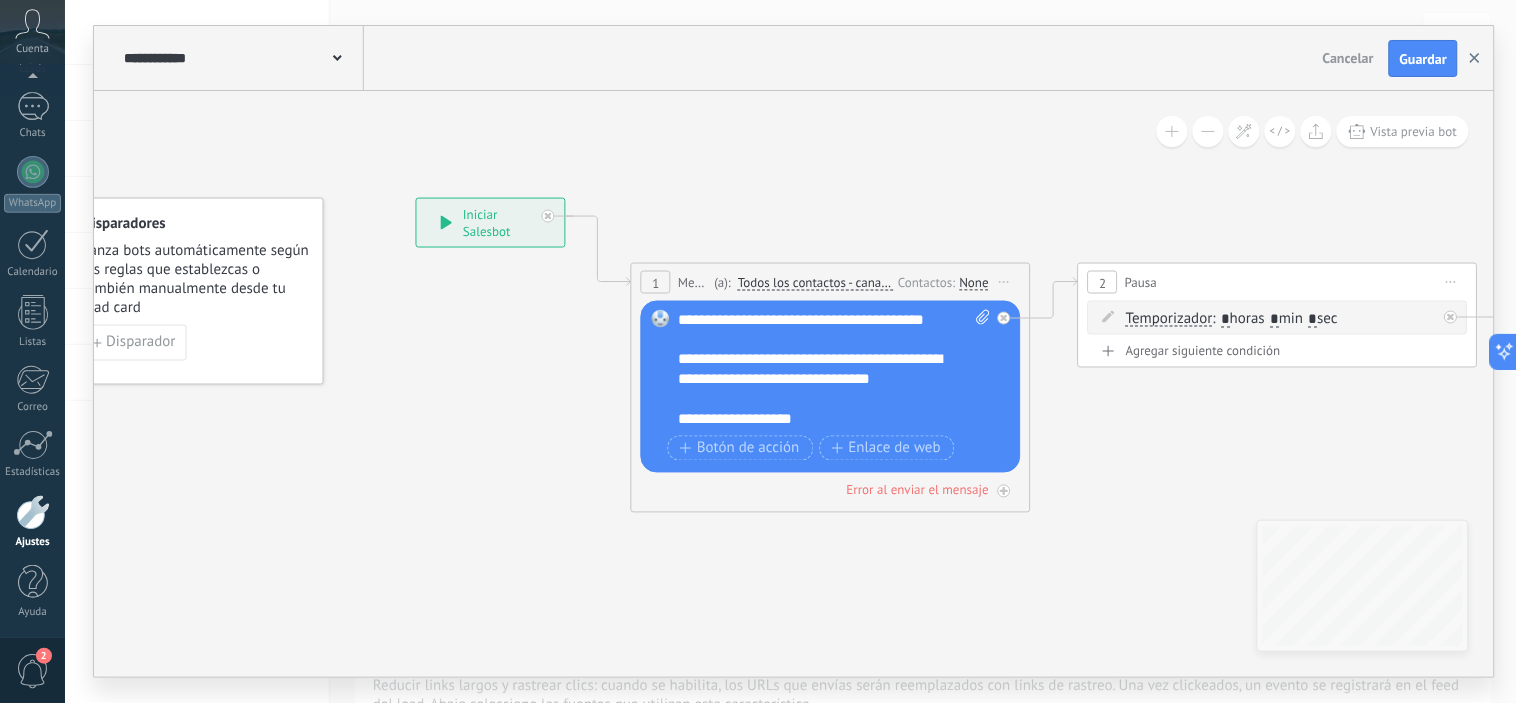 click 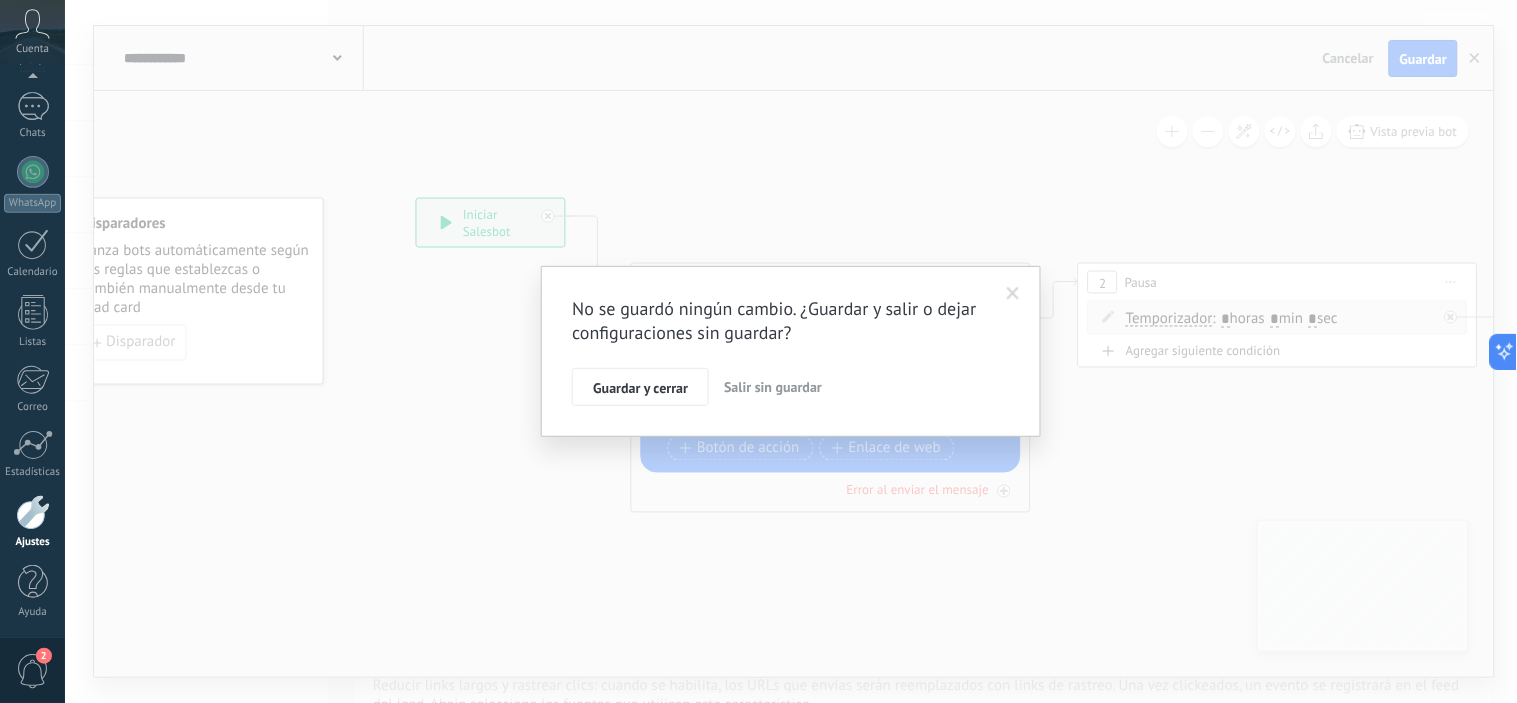 drag, startPoint x: 801, startPoint y: 386, endPoint x: 796, endPoint y: 400, distance: 14.866069 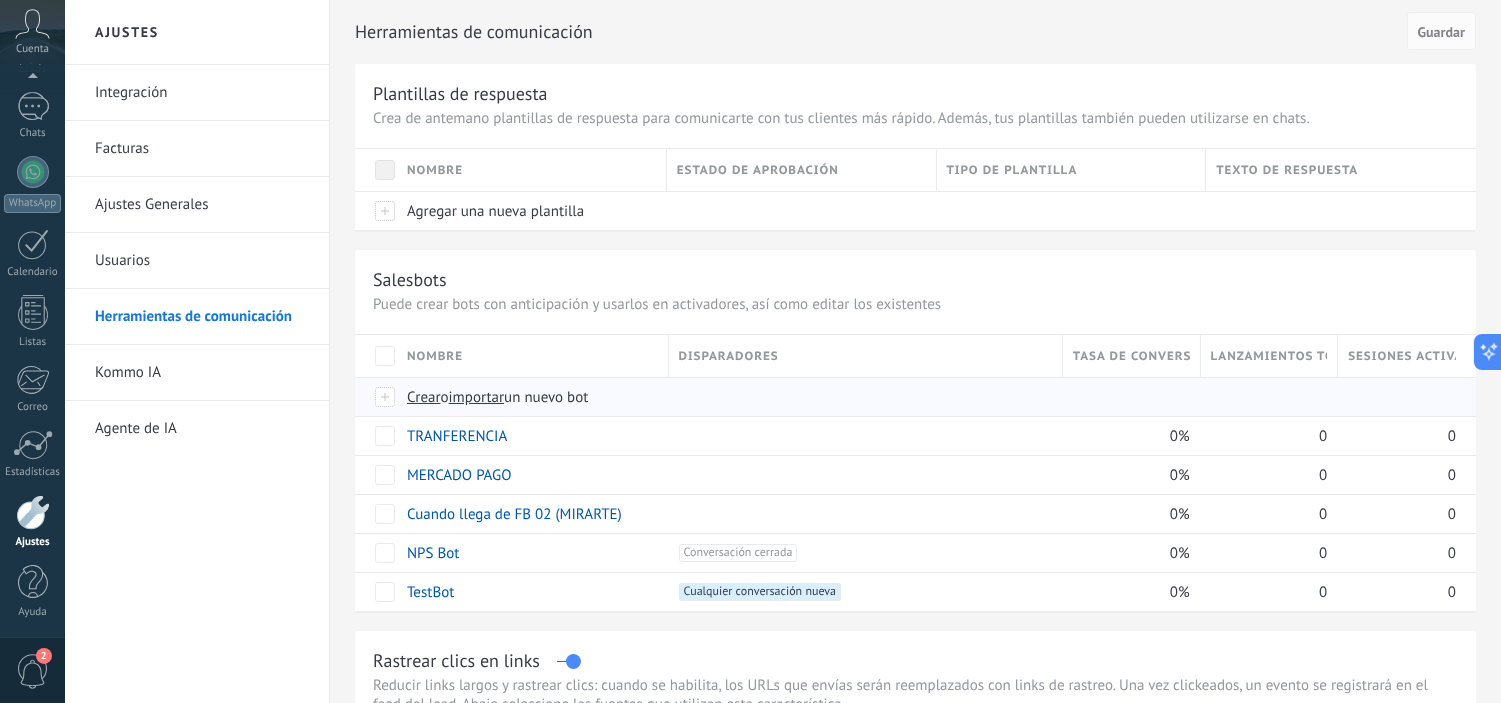 click on "importar" at bounding box center (477, 397) 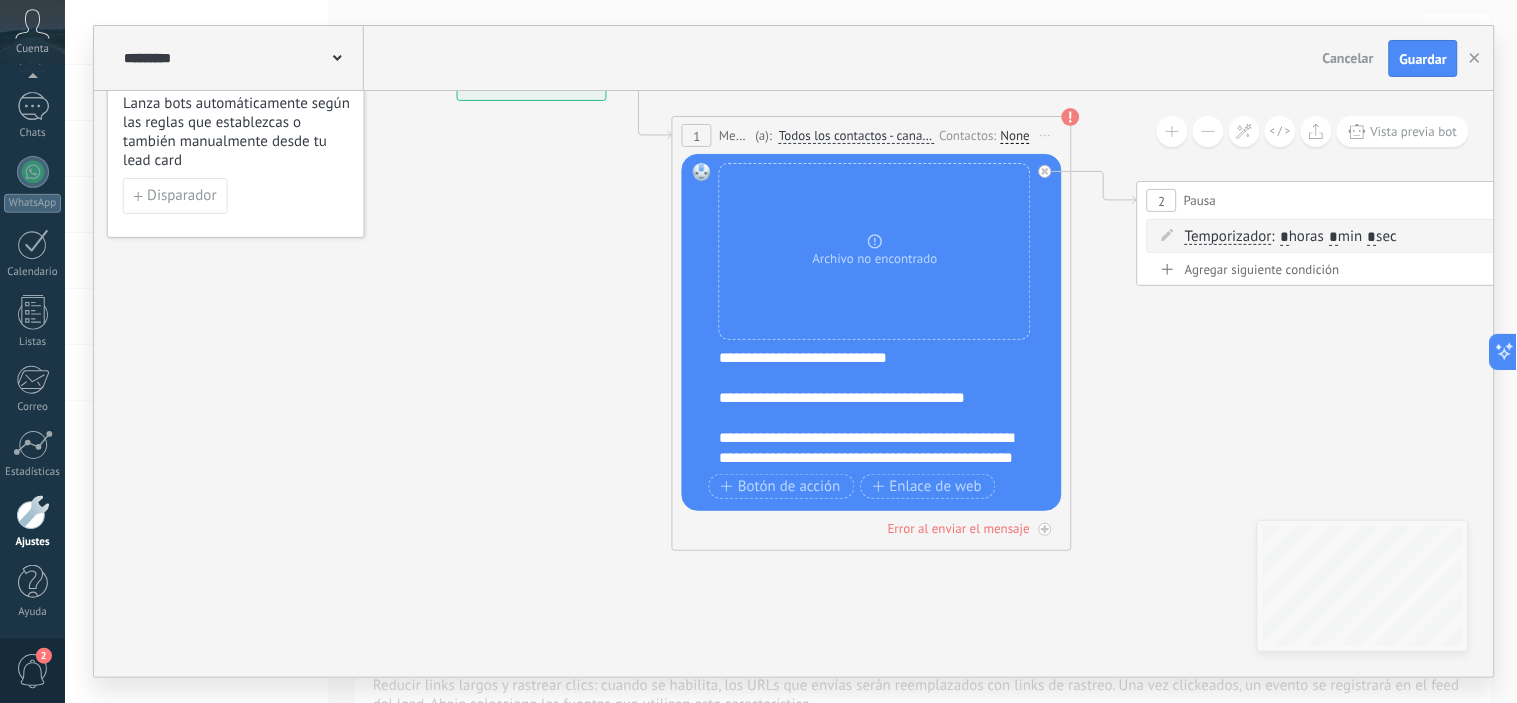 drag, startPoint x: 626, startPoint y: 503, endPoint x: 564, endPoint y: 313, distance: 199.85995 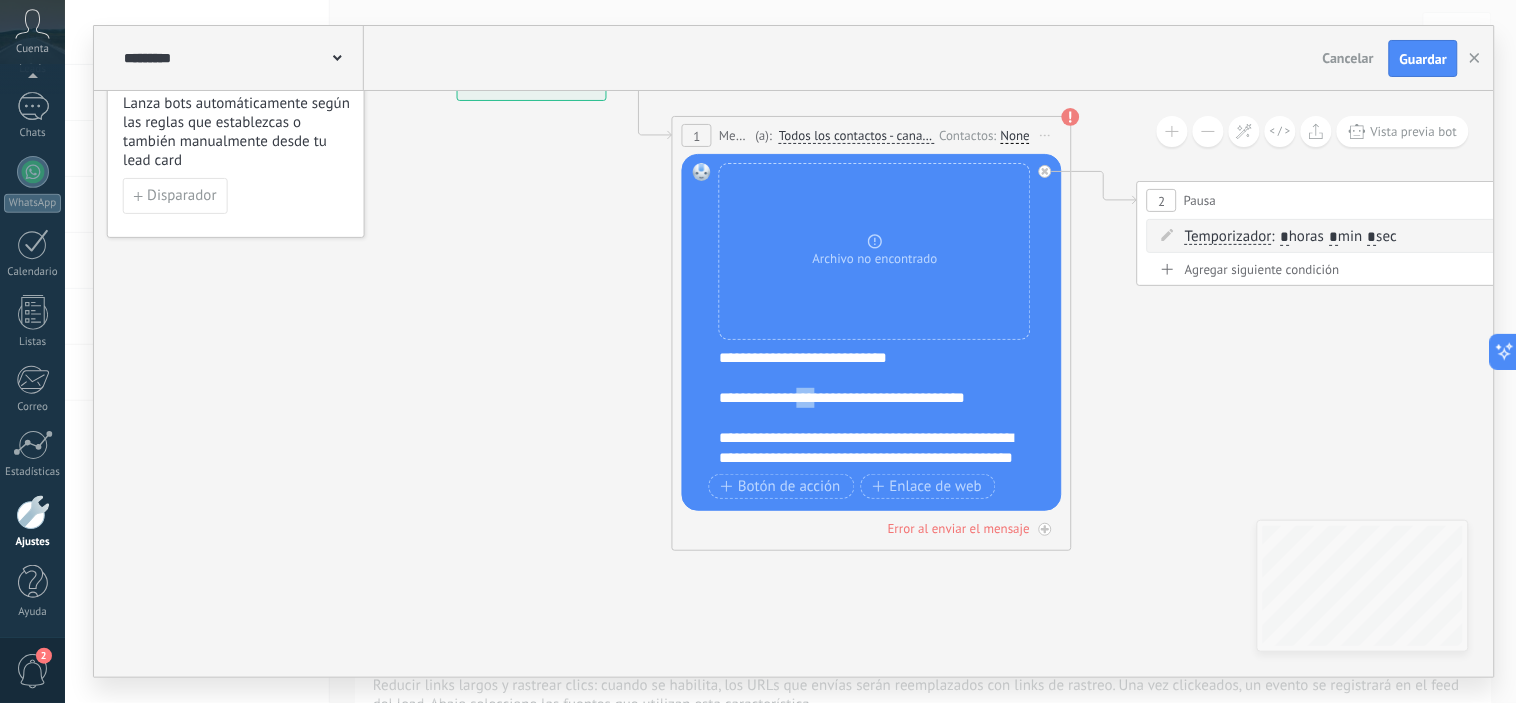 drag, startPoint x: 817, startPoint y: 406, endPoint x: 834, endPoint y: 403, distance: 17.262676 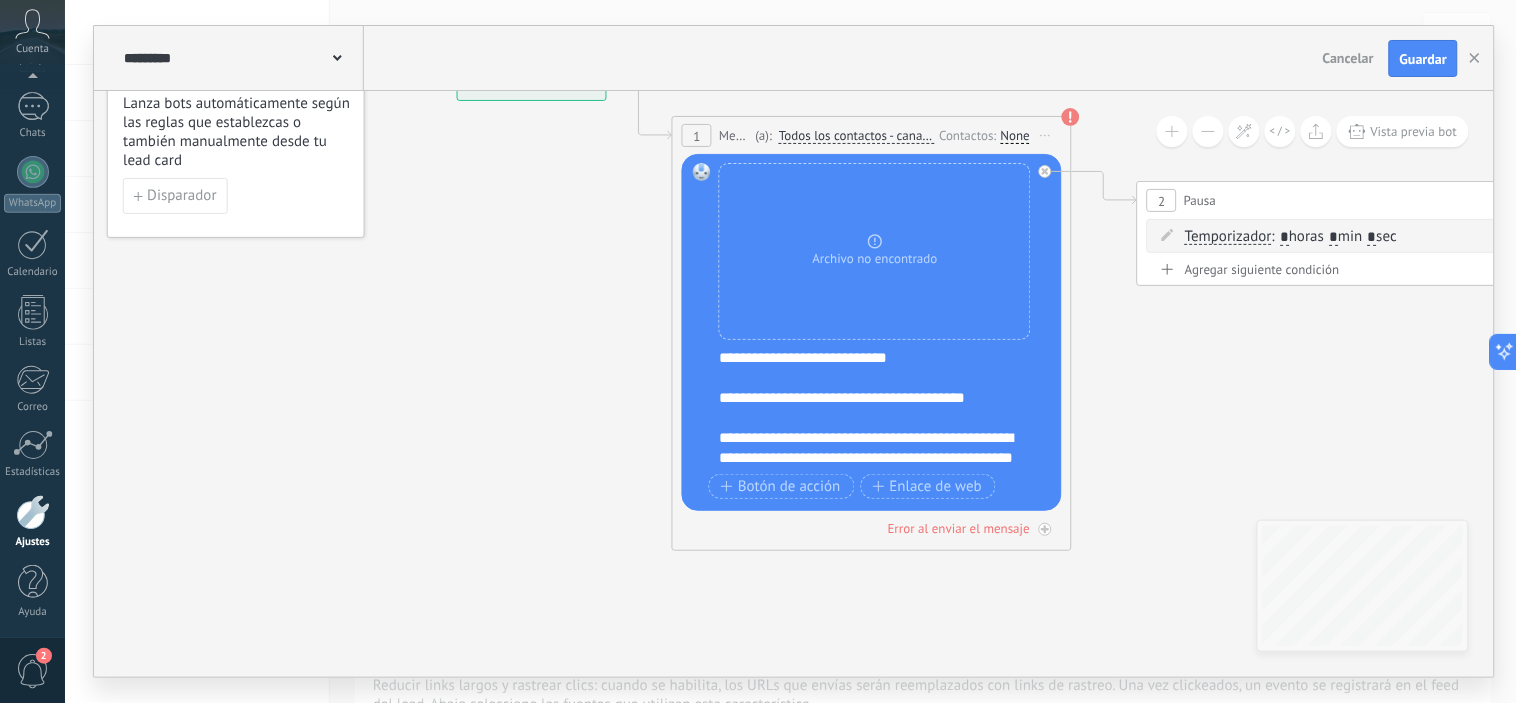 click on "**********" at bounding box center (885, 408) 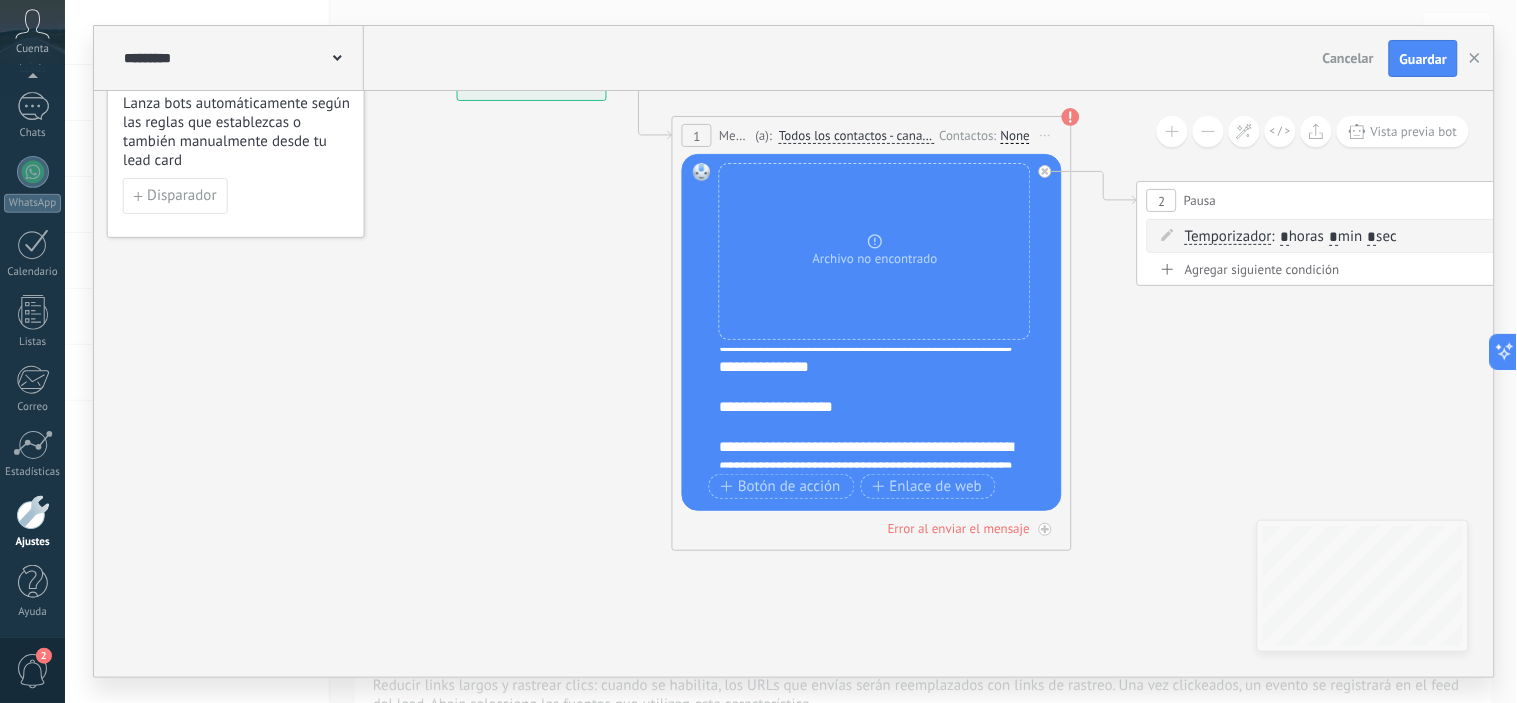 click on "**********" at bounding box center [885, 408] 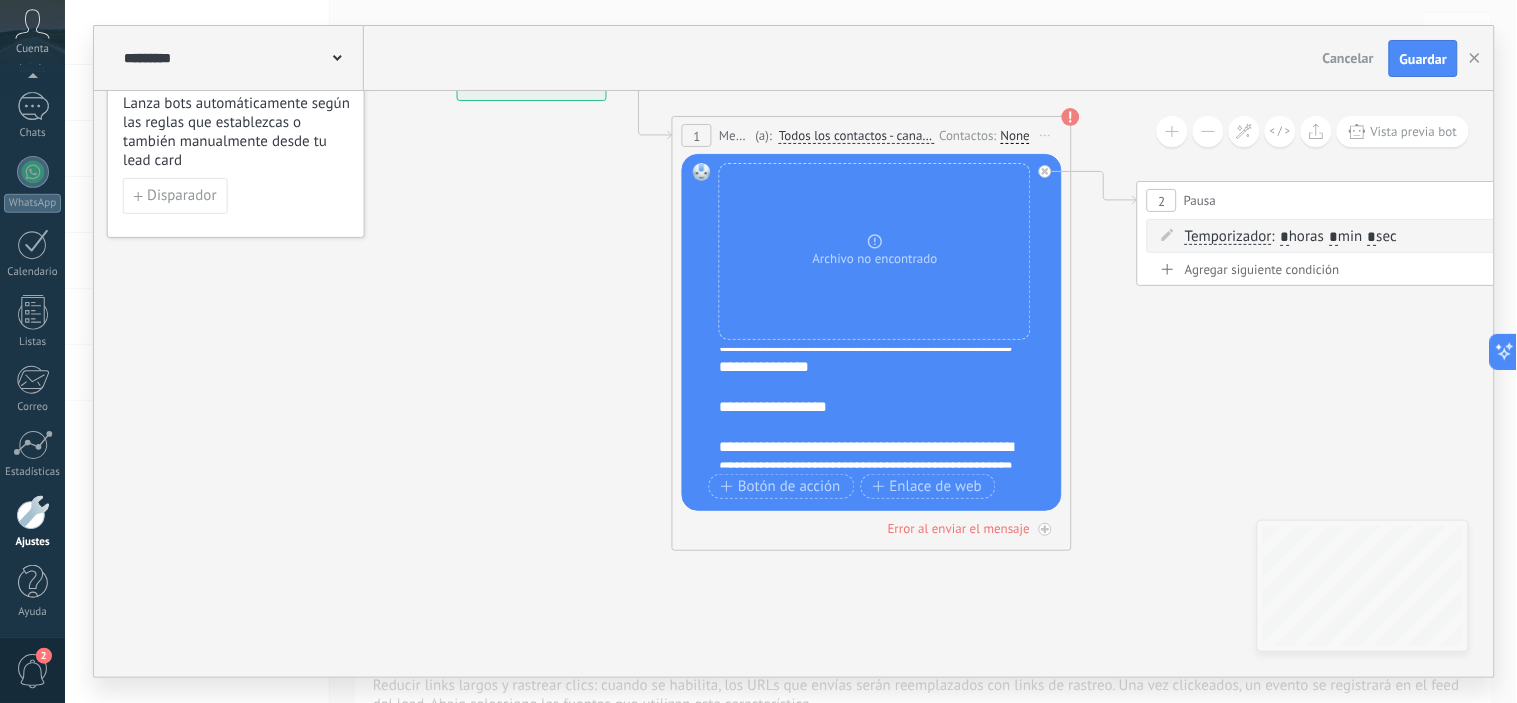 click on "**********" at bounding box center (885, 408) 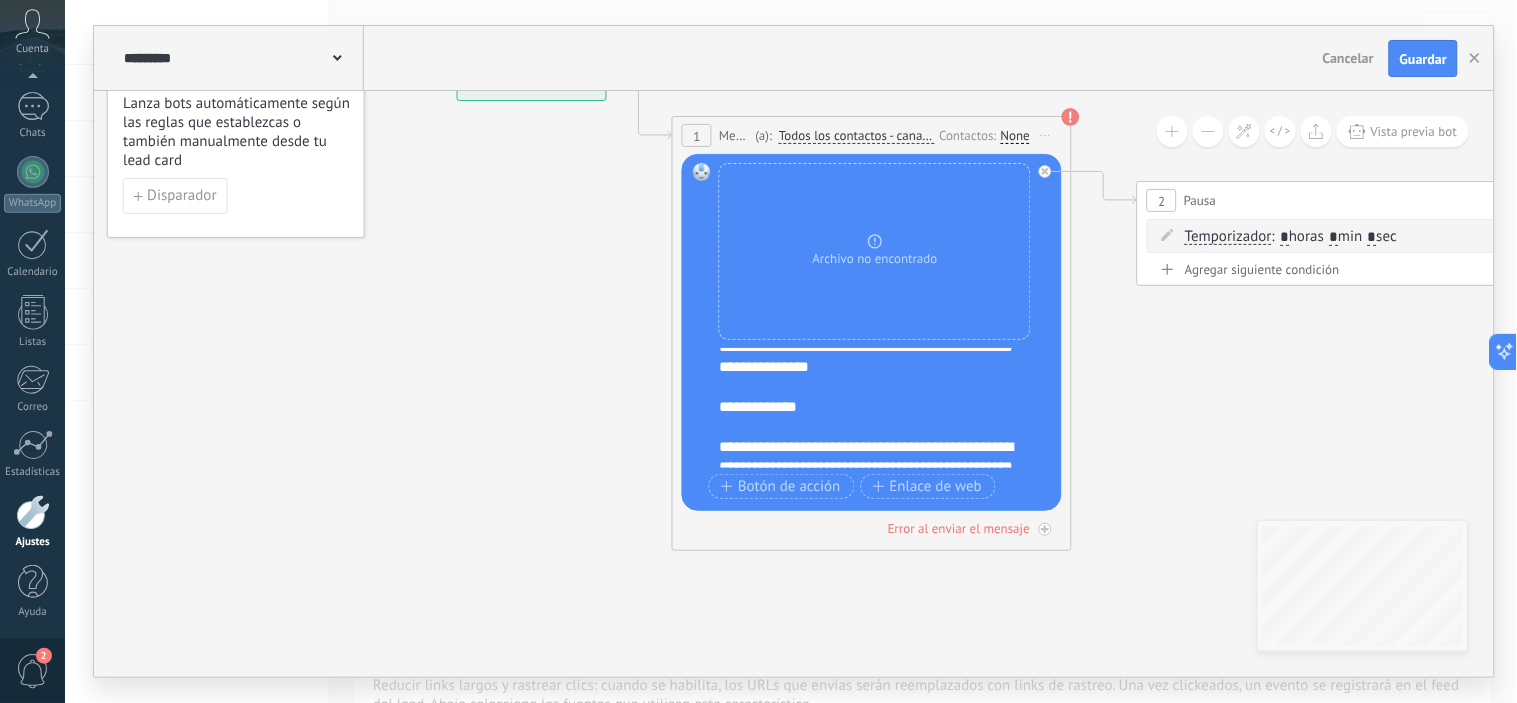 scroll, scrollTop: 200, scrollLeft: 0, axis: vertical 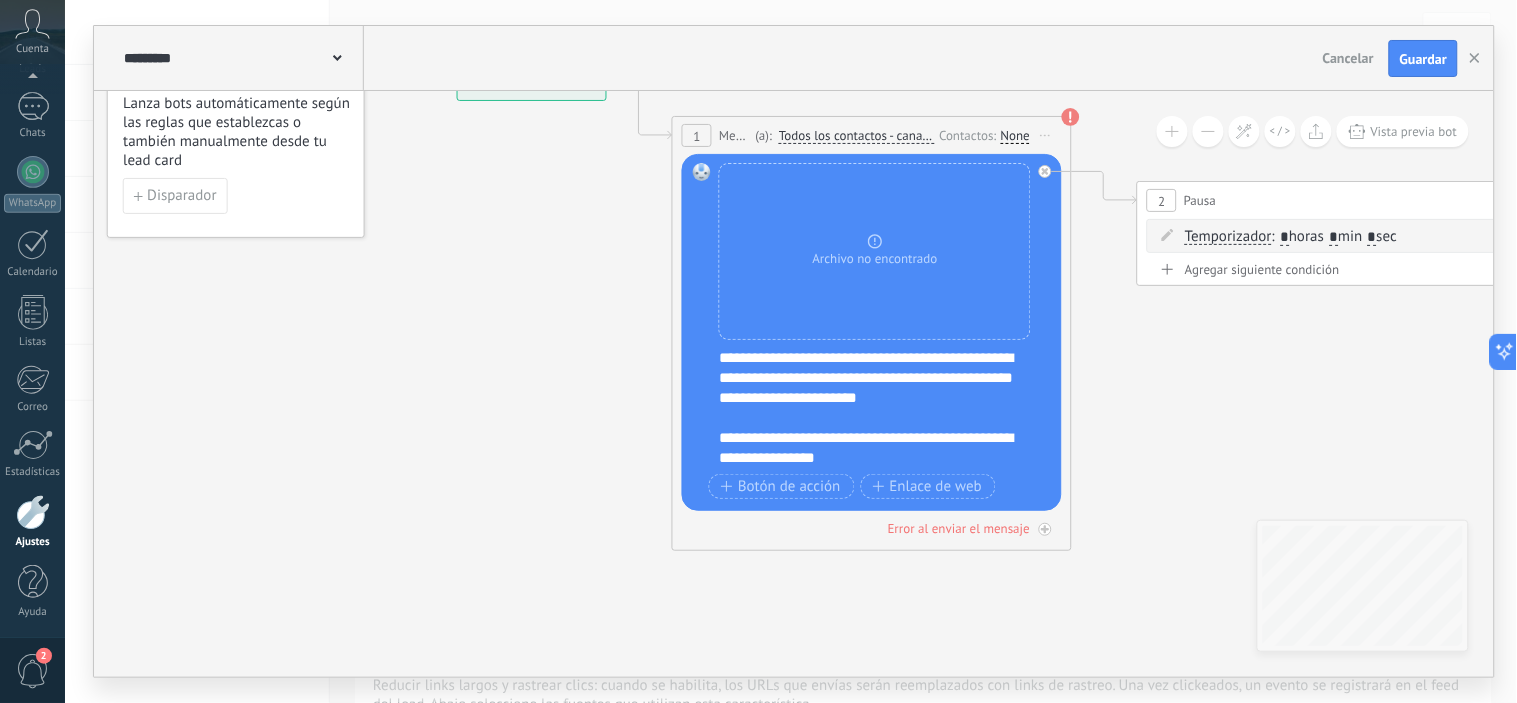 click on "**********" at bounding box center [885, 408] 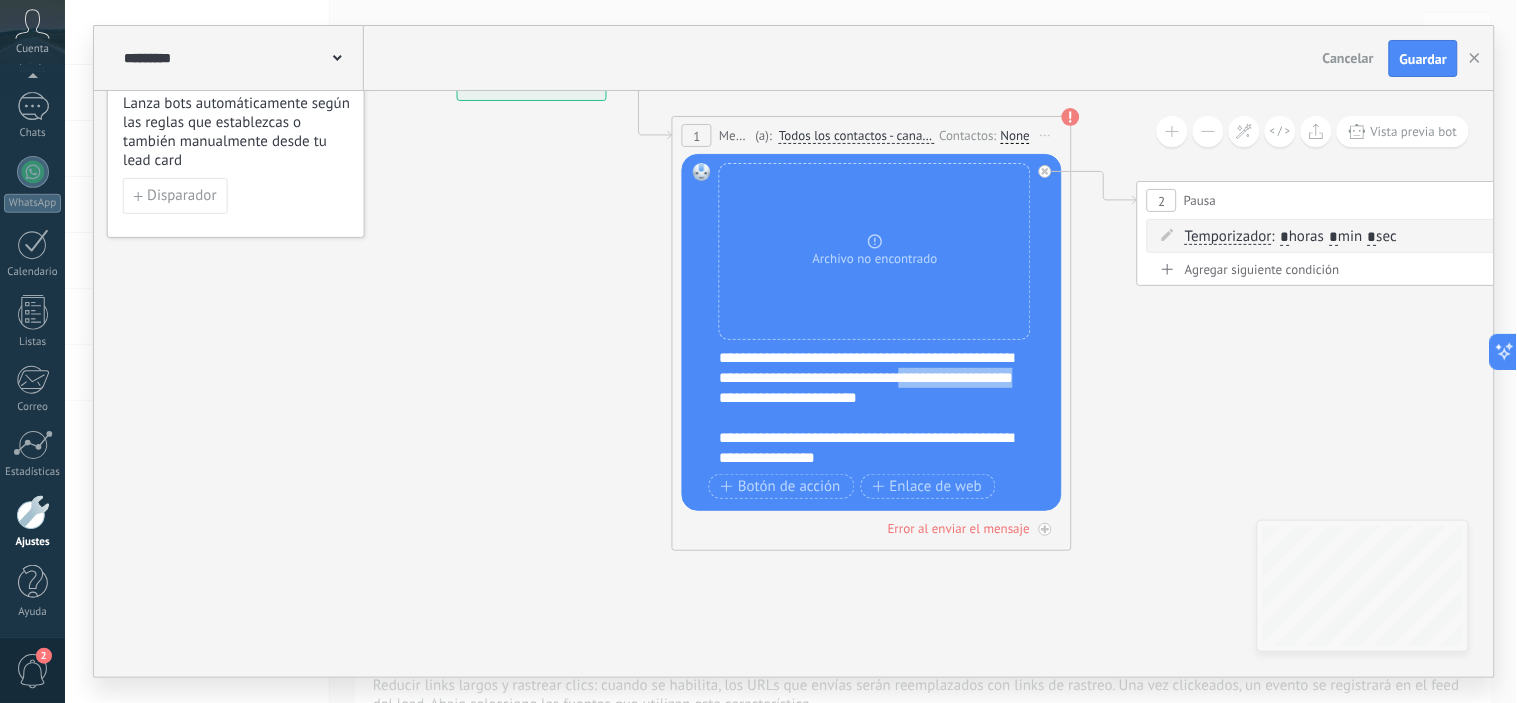 drag, startPoint x: 934, startPoint y: 374, endPoint x: 817, endPoint y: 402, distance: 120.30378 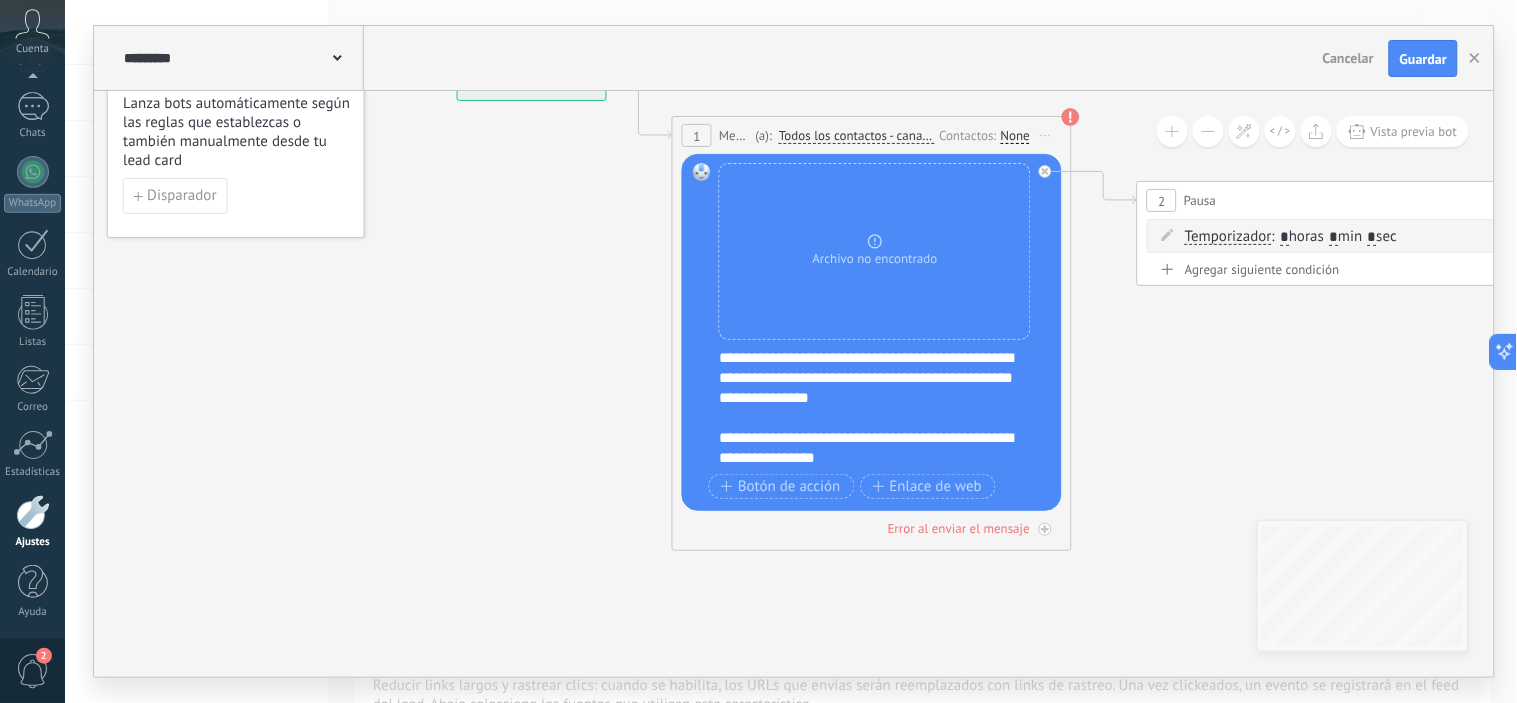 click on "**********" at bounding box center [885, 408] 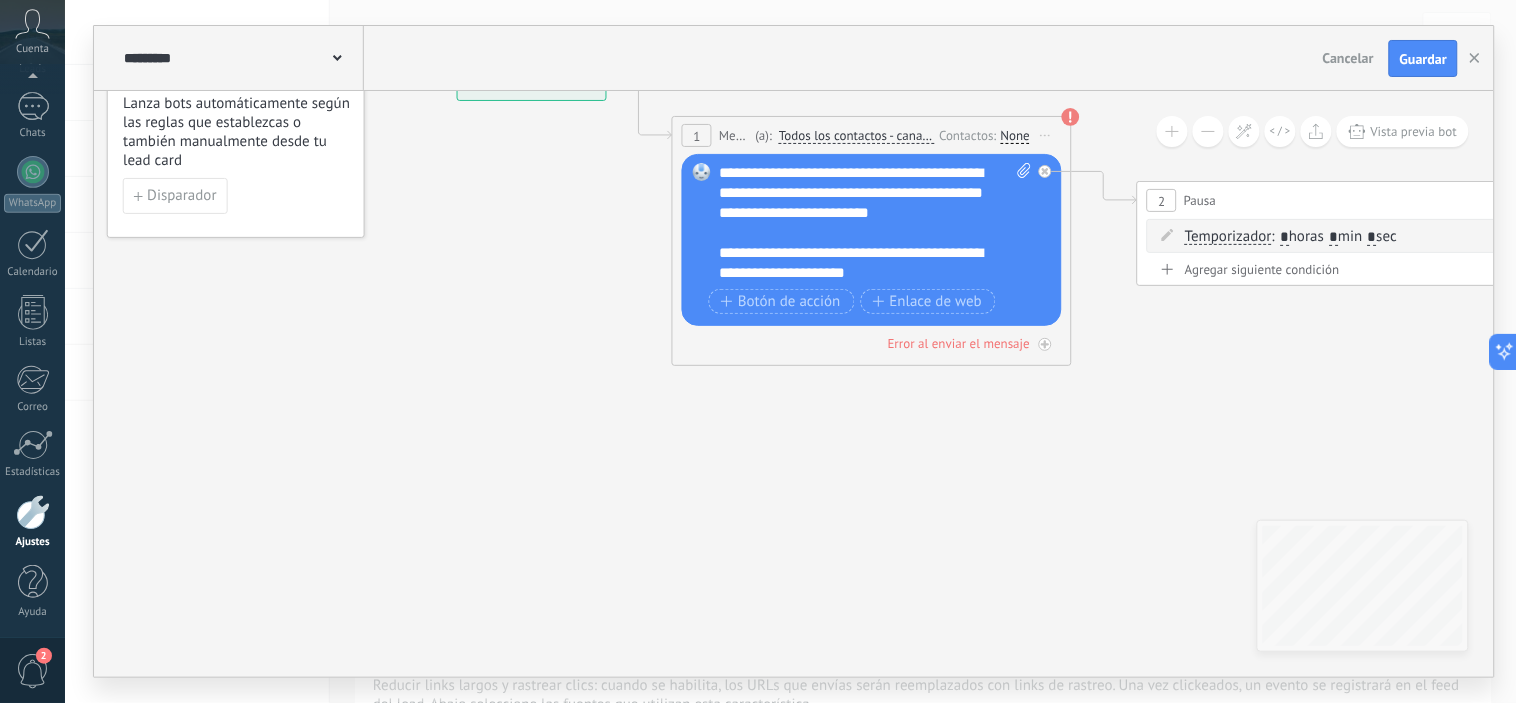 scroll, scrollTop: 220, scrollLeft: 0, axis: vertical 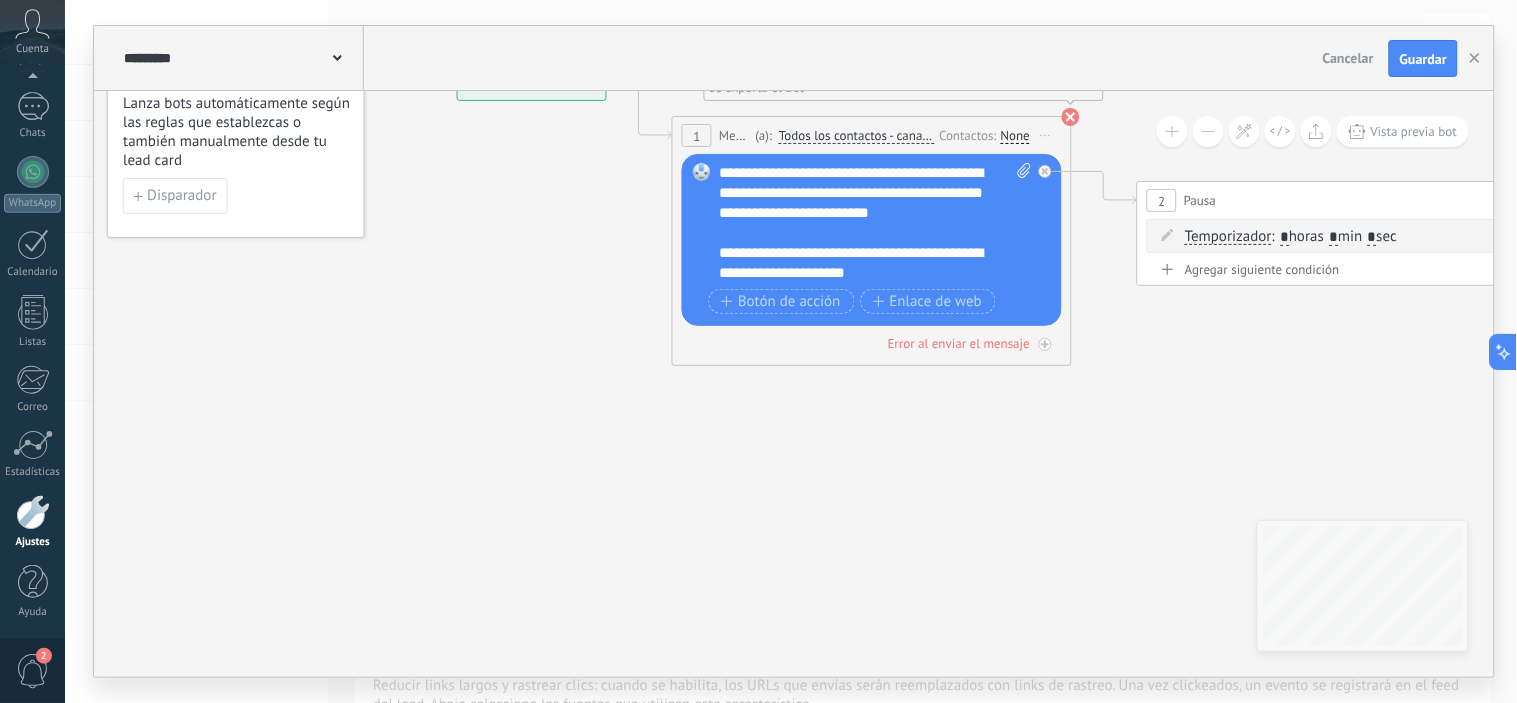 click 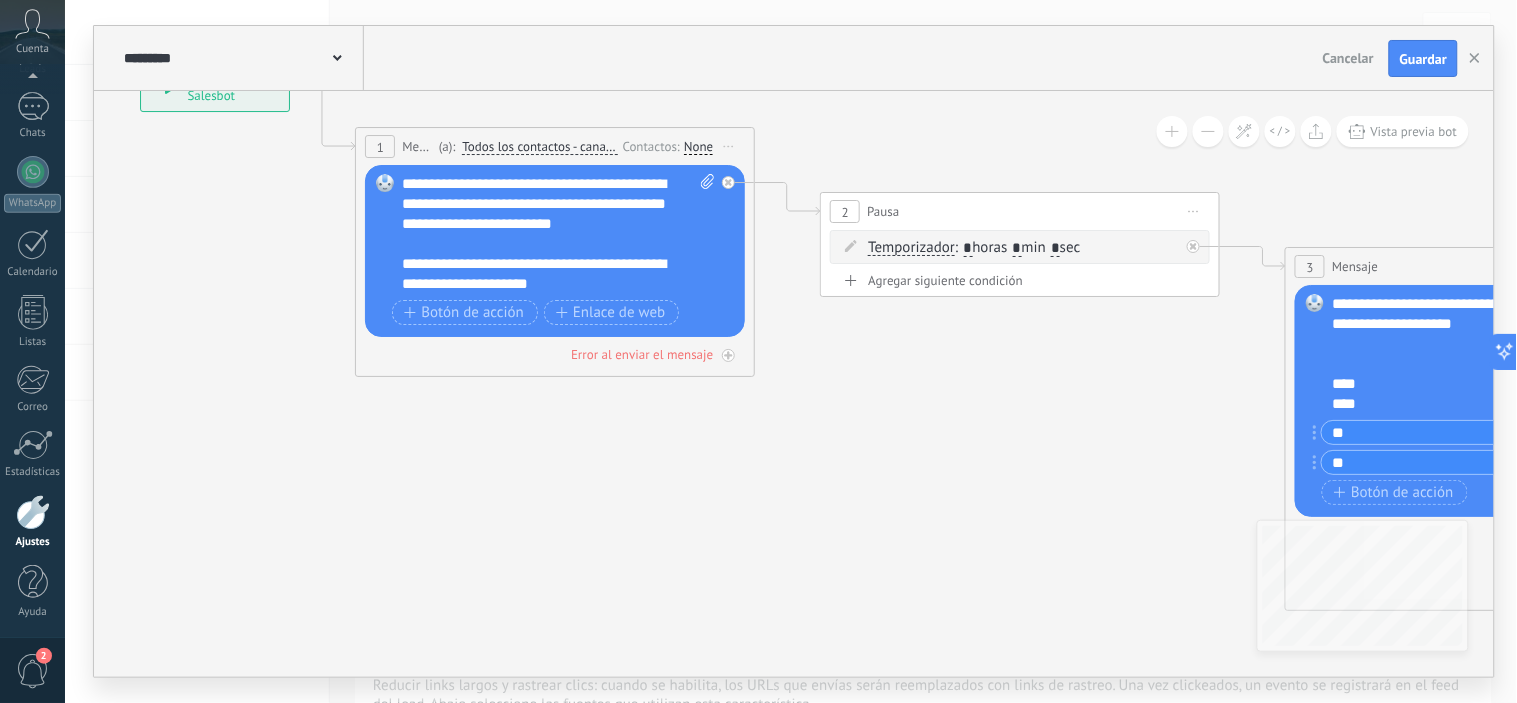 drag, startPoint x: 1211, startPoint y: 450, endPoint x: 825, endPoint y: 447, distance: 386.01166 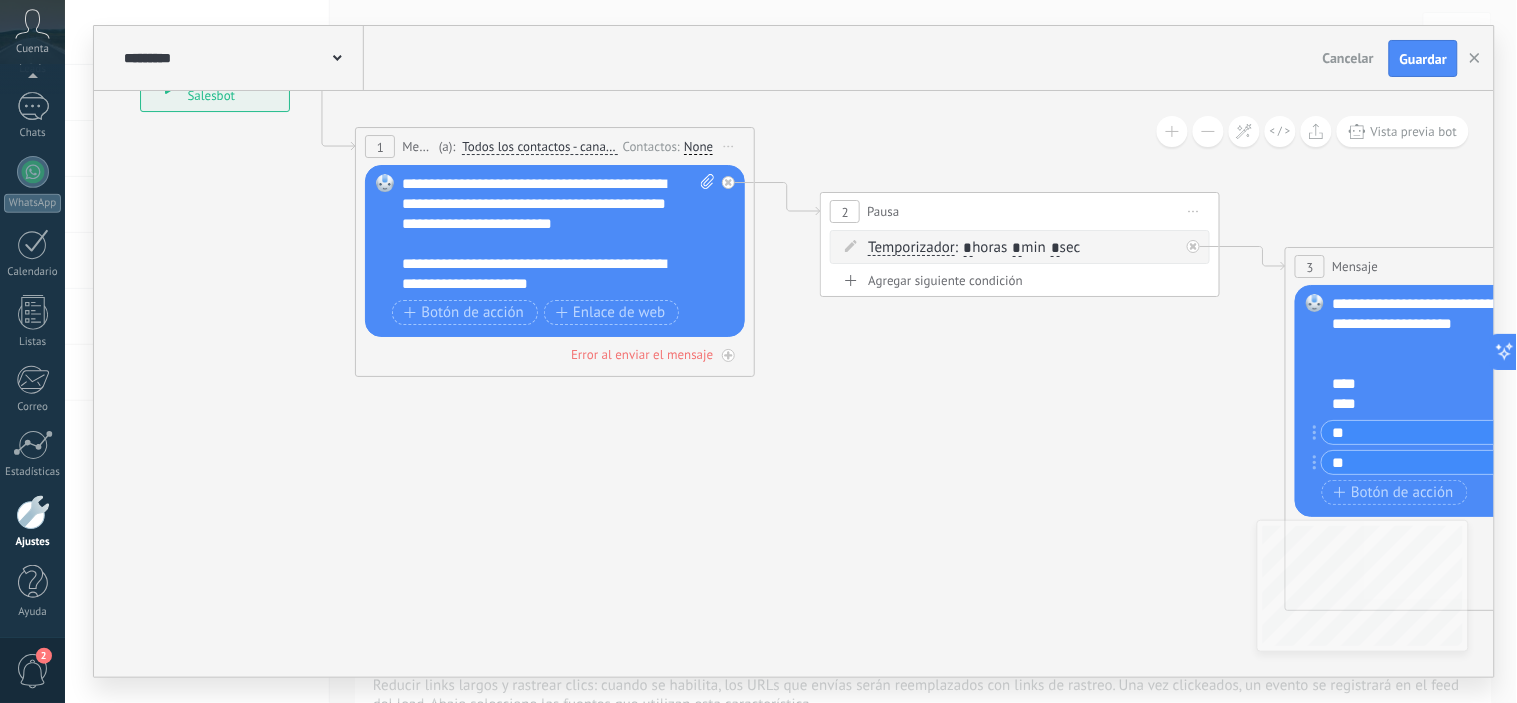 click 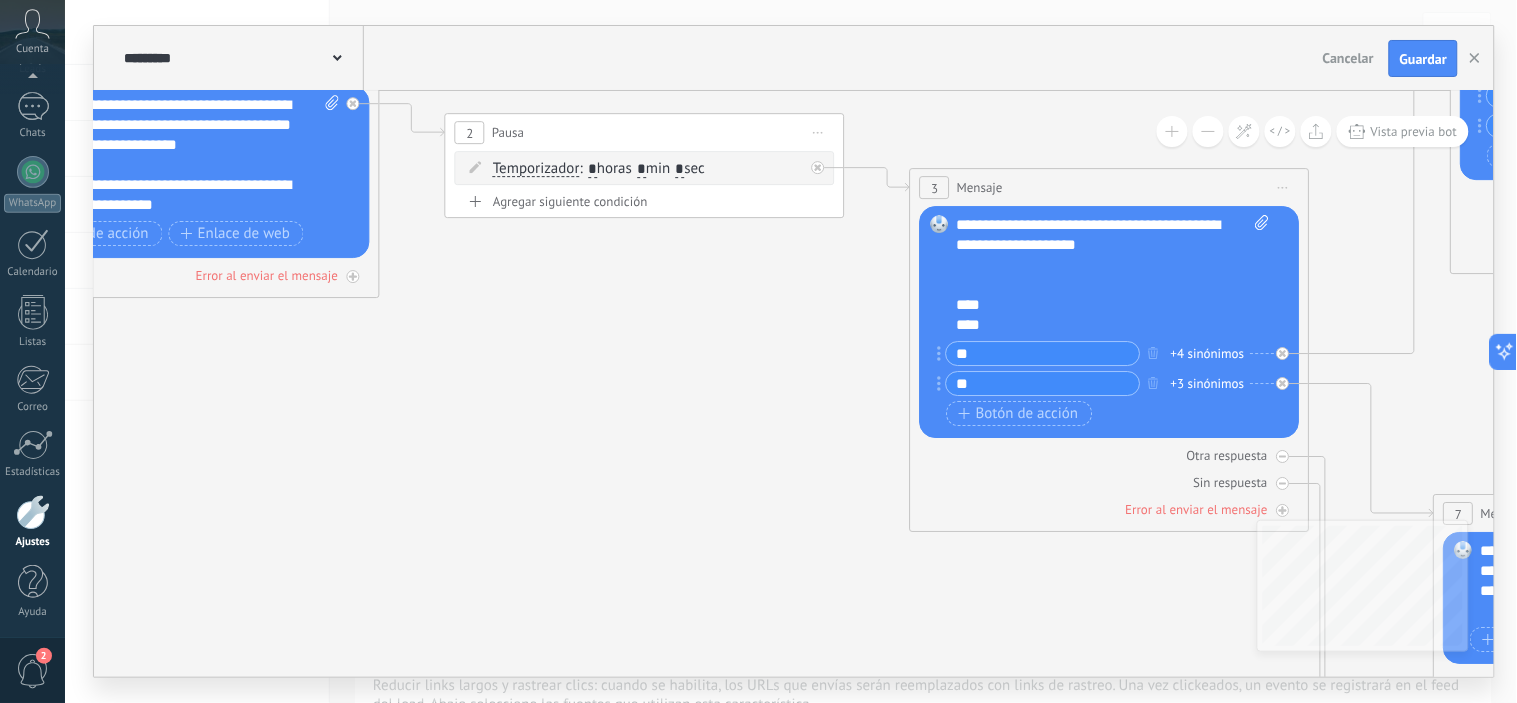 drag, startPoint x: 970, startPoint y: 464, endPoint x: 727, endPoint y: 377, distance: 258.10464 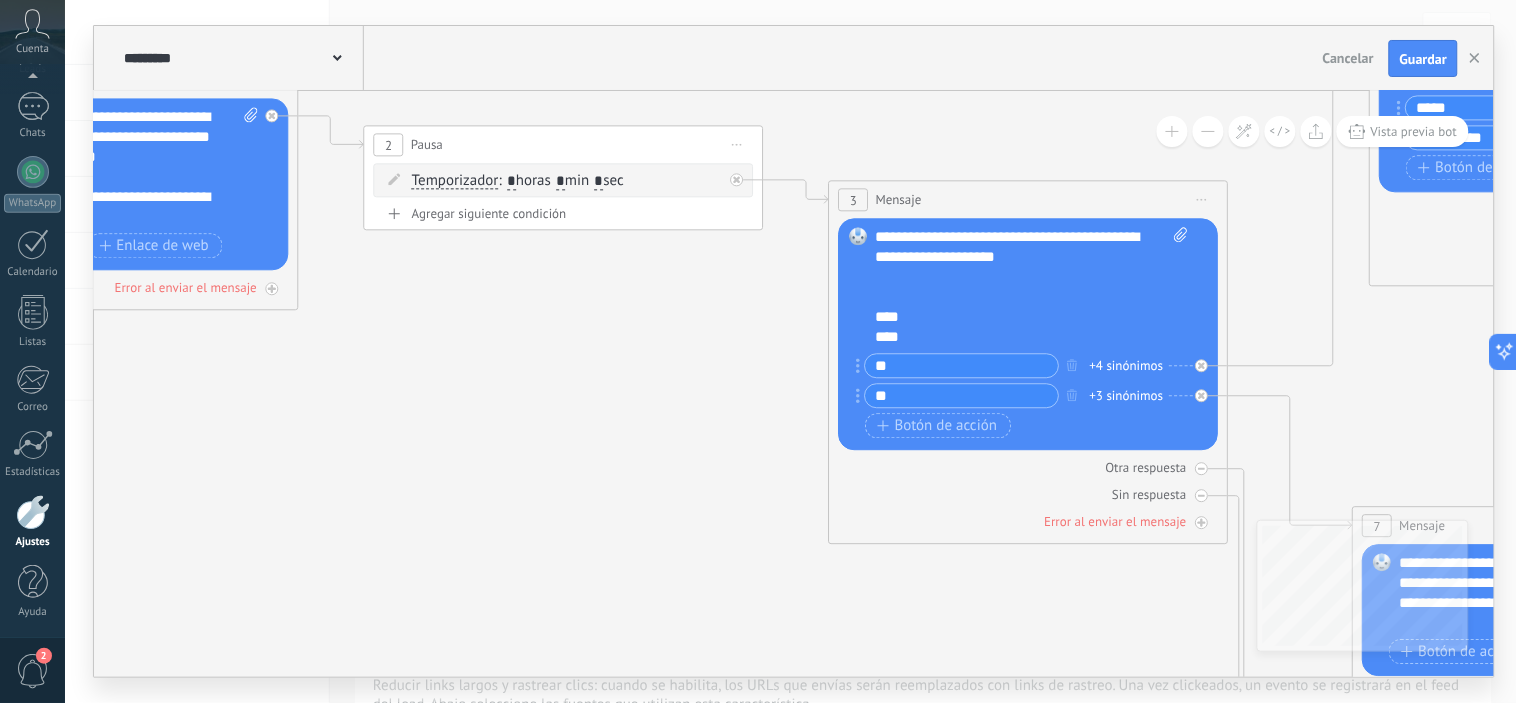 drag, startPoint x: 727, startPoint y: 376, endPoint x: 613, endPoint y: 383, distance: 114.21471 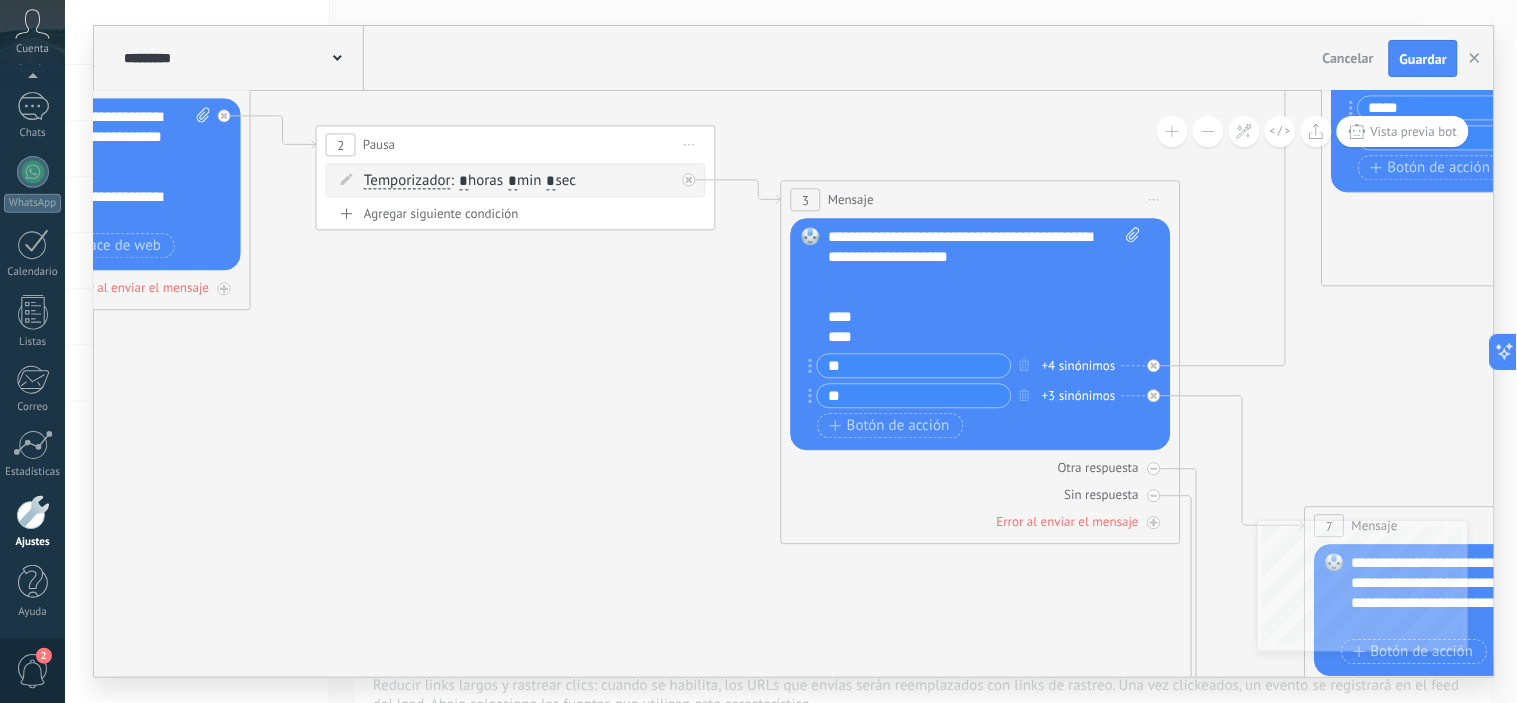 click on "+4 sinónimos" at bounding box center (1079, 366) 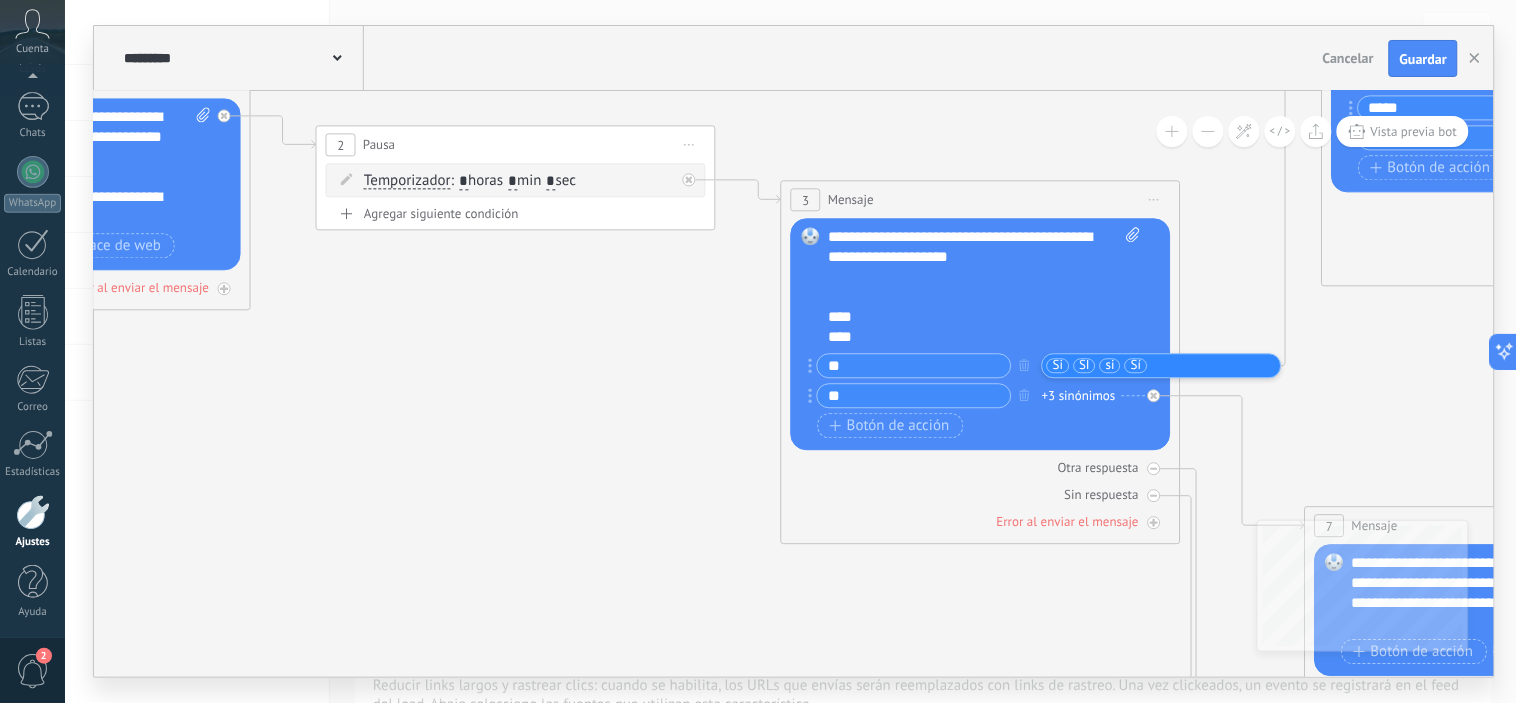 click on "+3 sinónimos" at bounding box center [1079, 396] 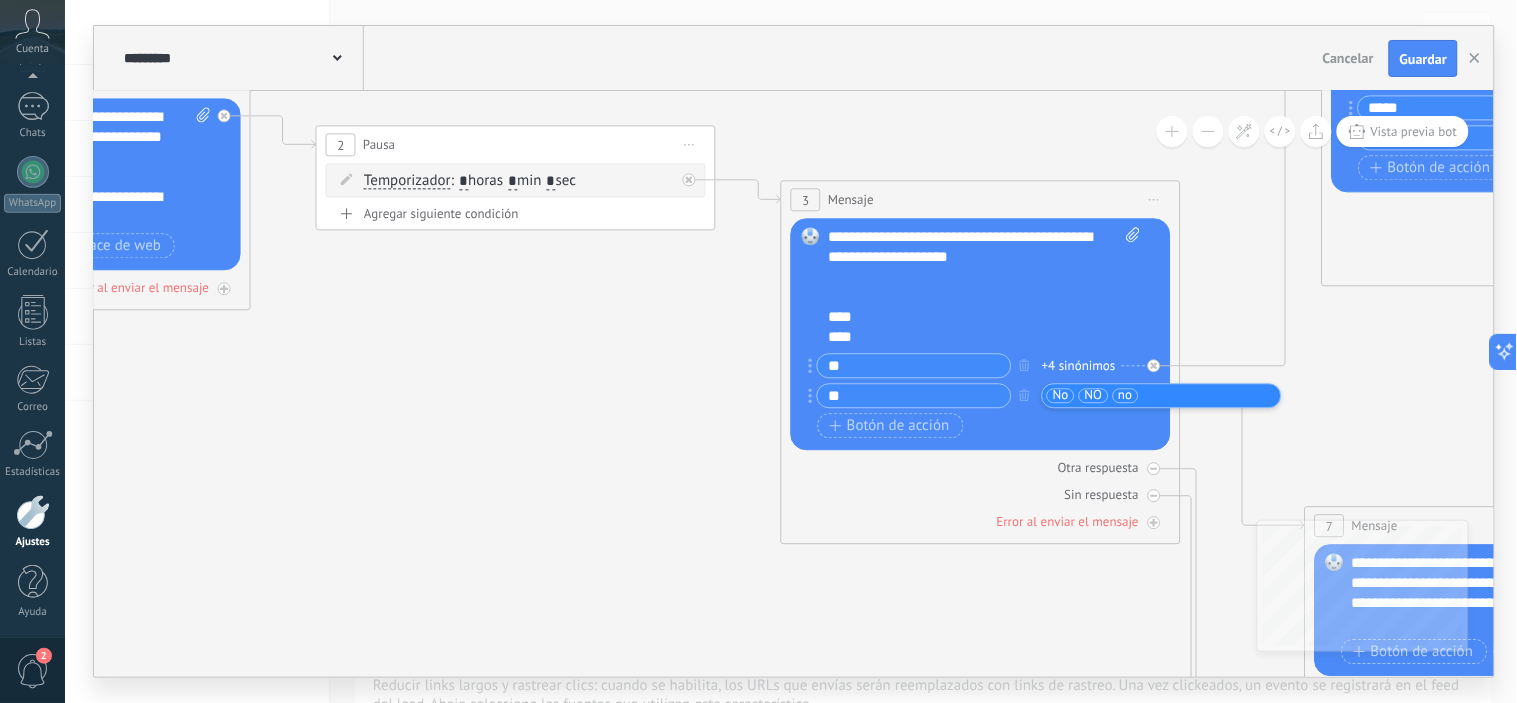 click 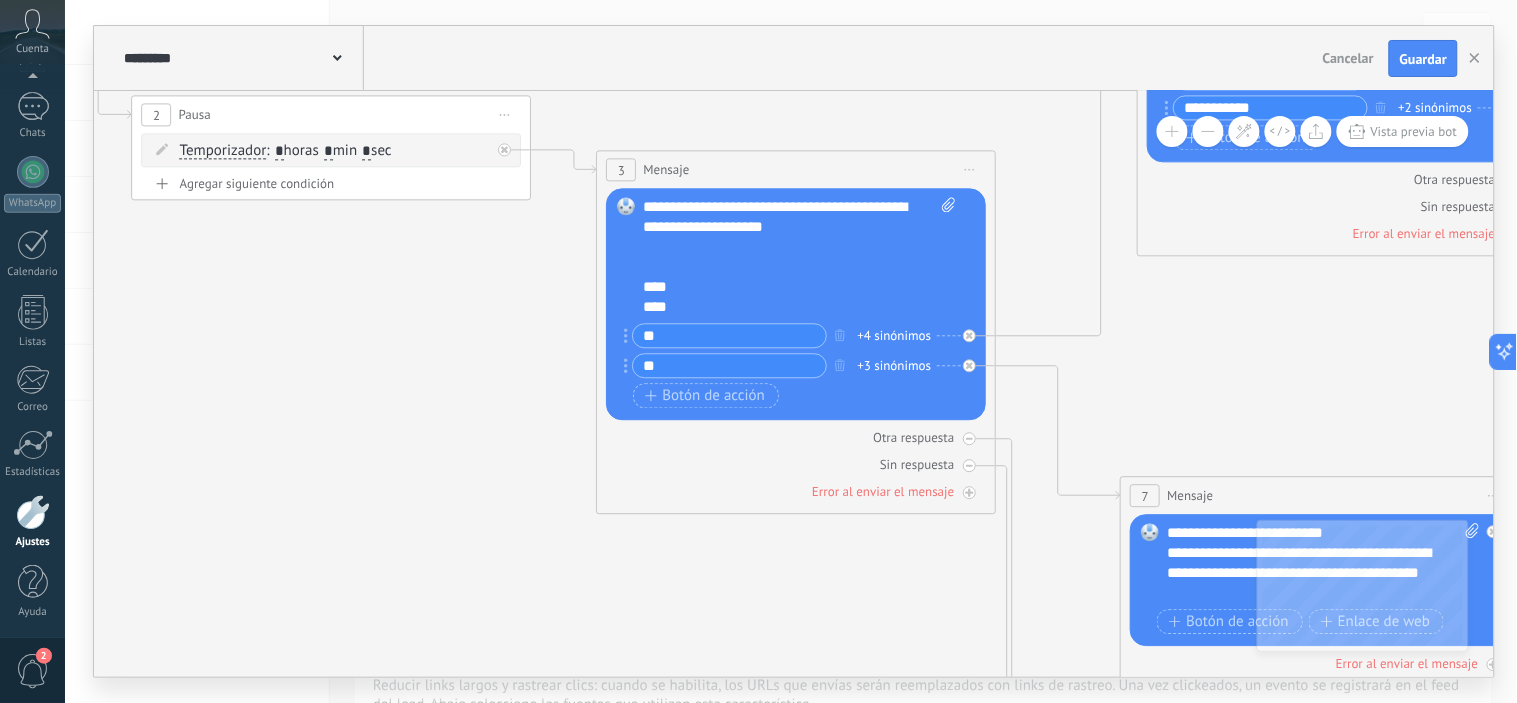 drag, startPoint x: 575, startPoint y: 483, endPoint x: 413, endPoint y: 423, distance: 172.75417 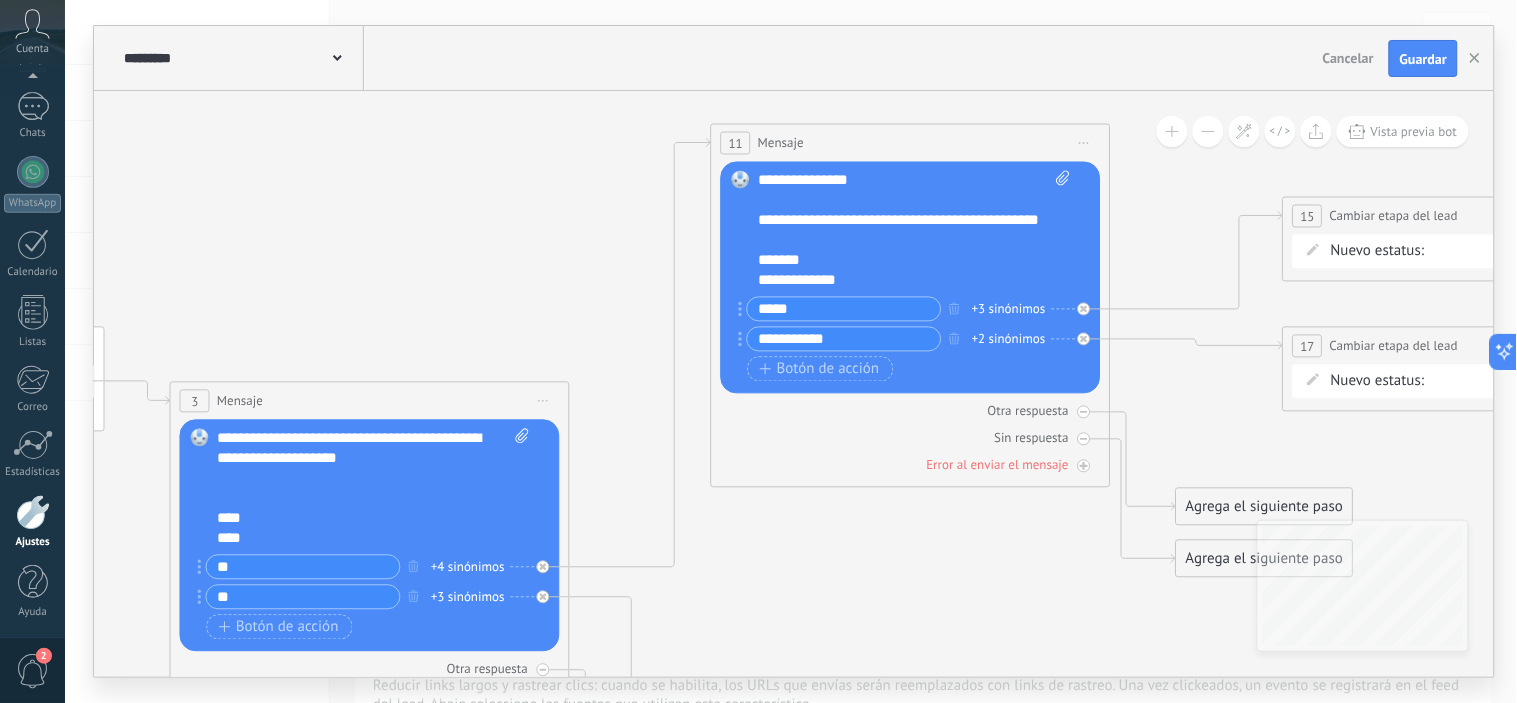 drag, startPoint x: 1247, startPoint y: 270, endPoint x: 824, endPoint y: 504, distance: 483.40976 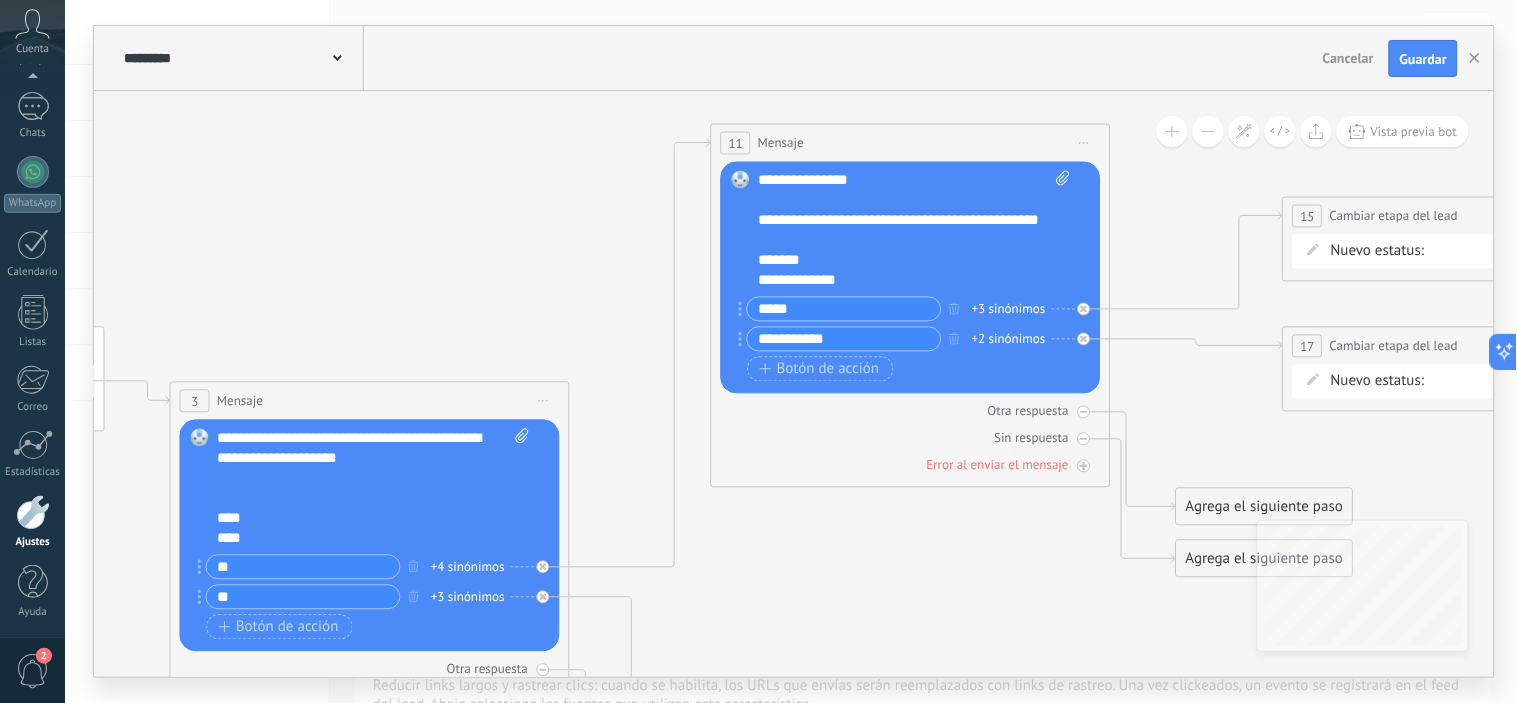 click 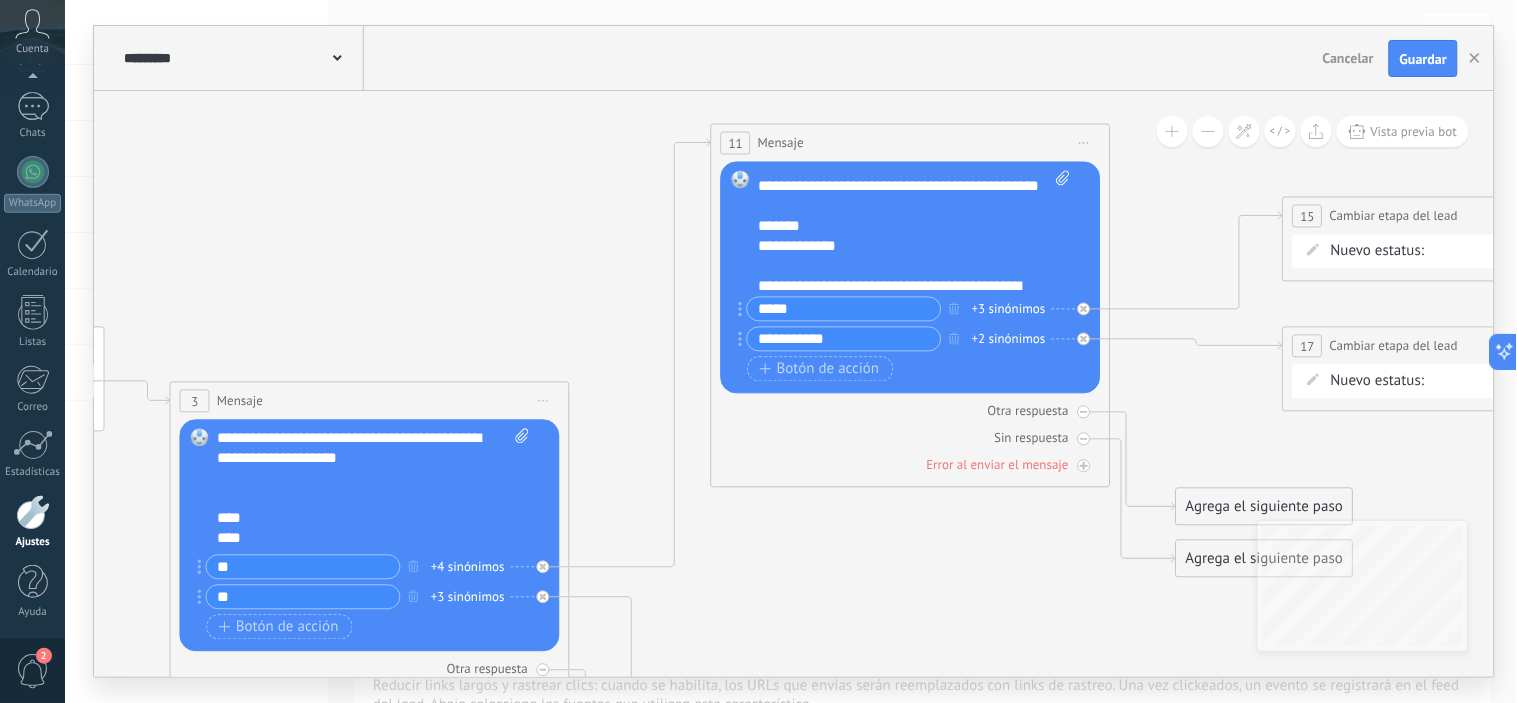 scroll, scrollTop: 0, scrollLeft: 0, axis: both 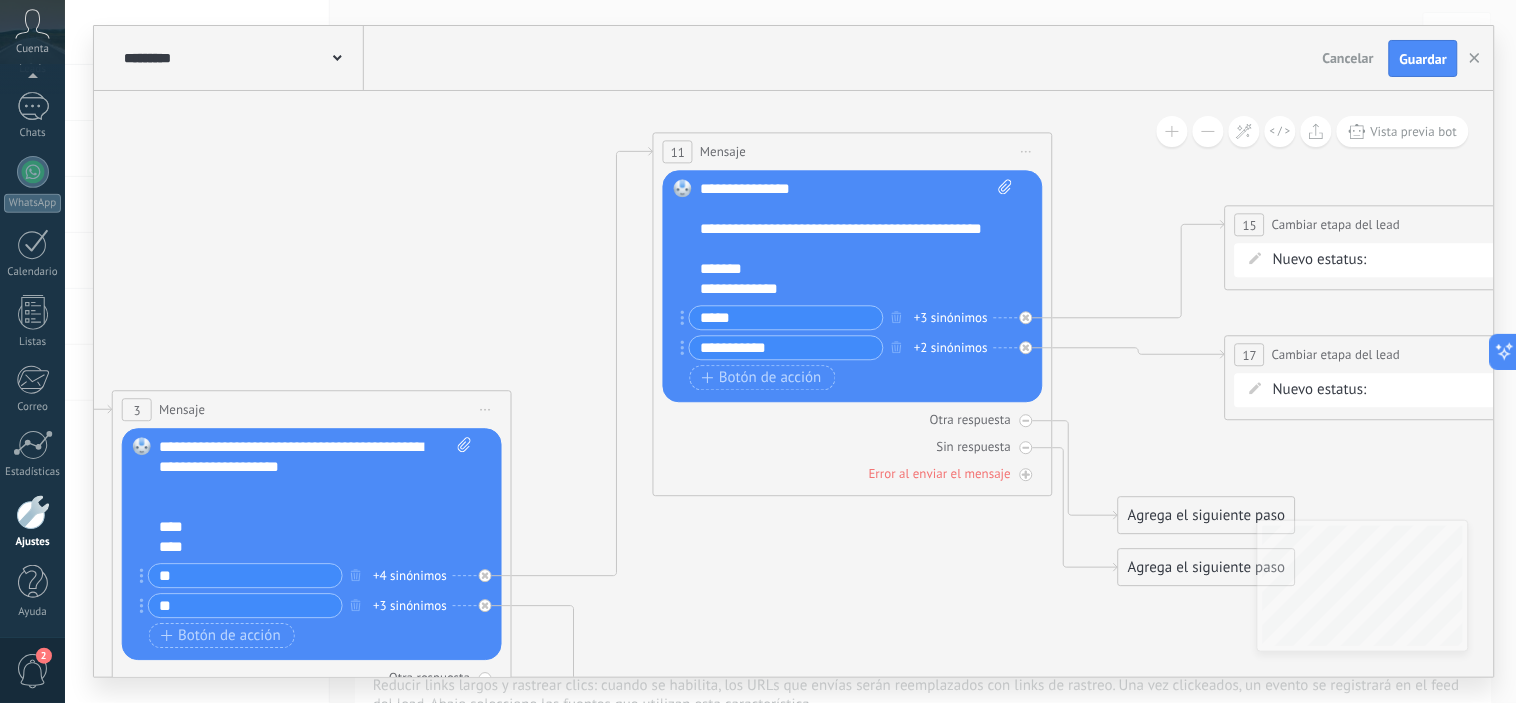 drag, startPoint x: 837, startPoint y: 550, endPoint x: 780, endPoint y: 557, distance: 57.428215 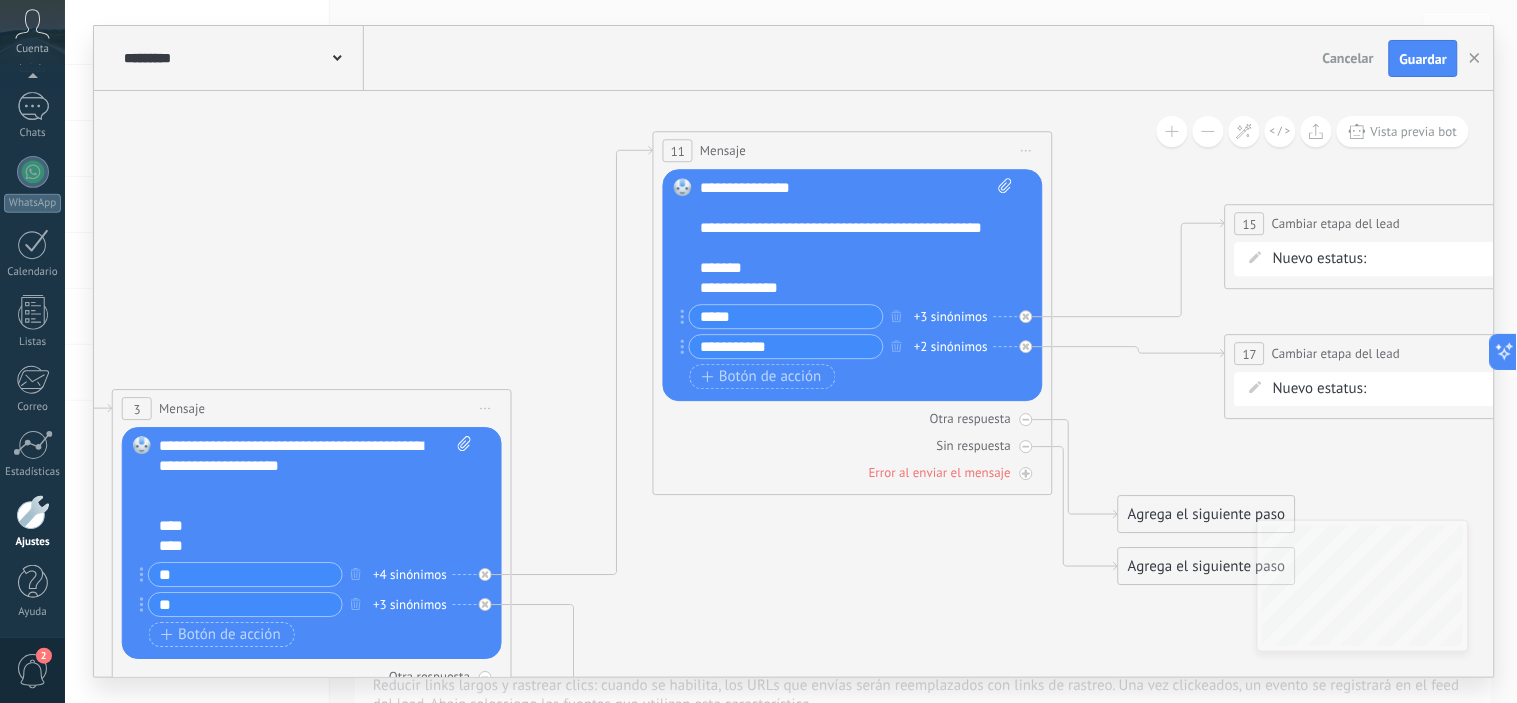 click 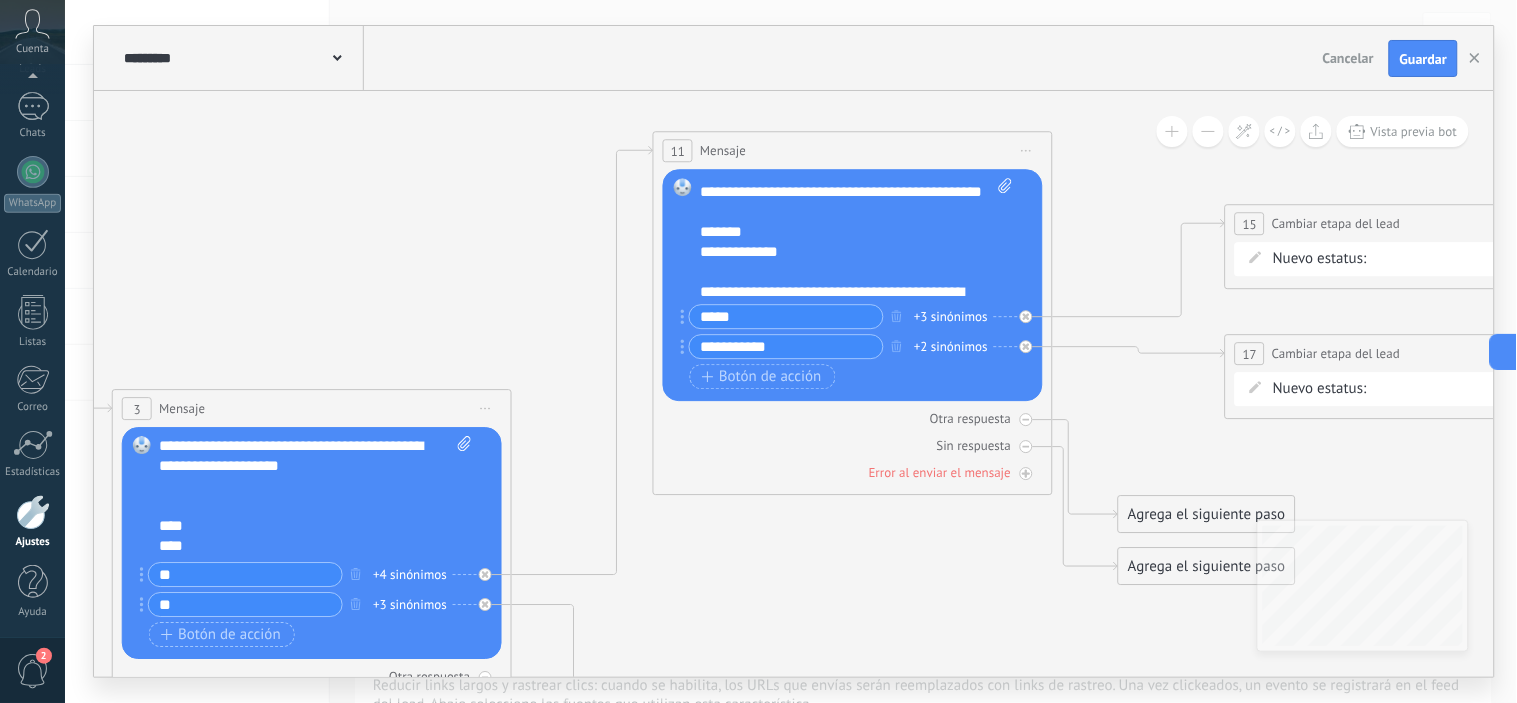 scroll, scrollTop: 0, scrollLeft: 0, axis: both 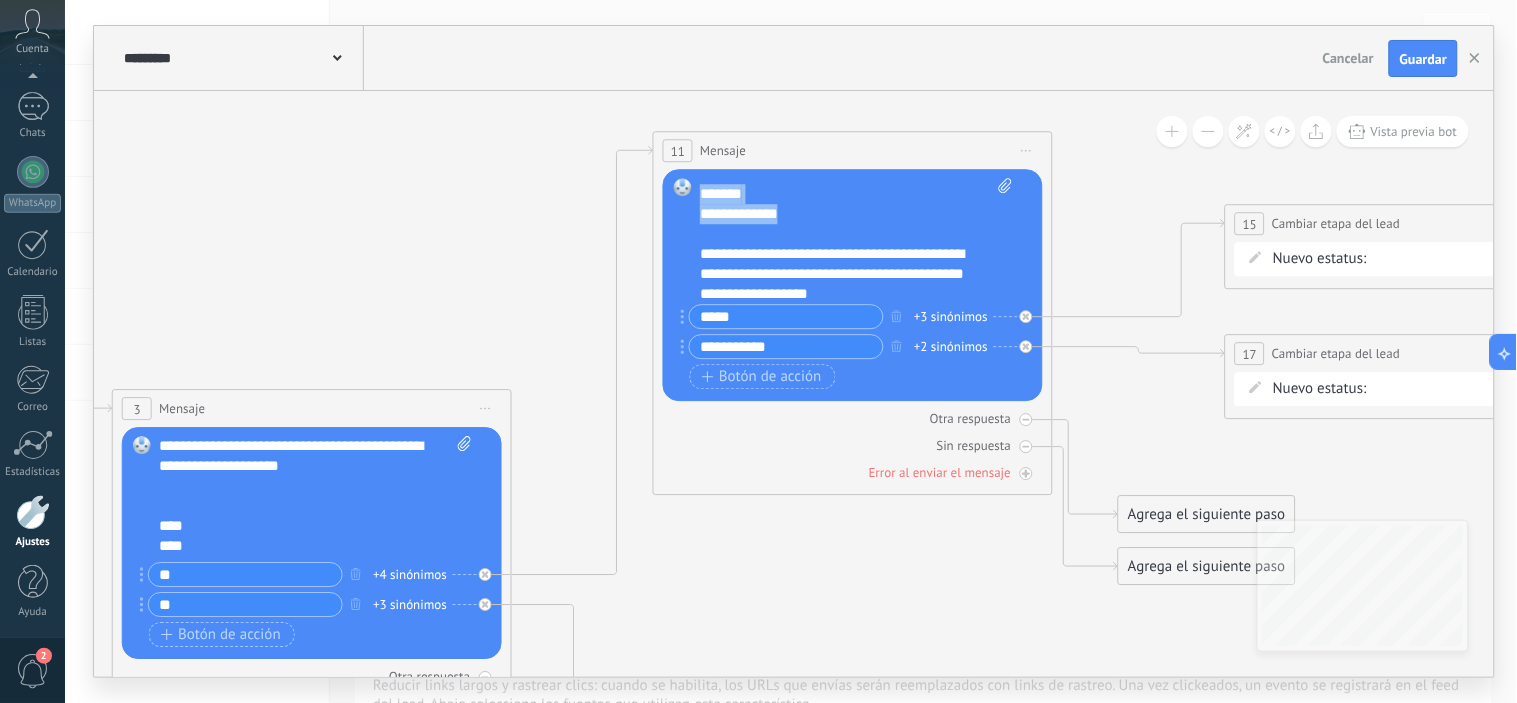 drag, startPoint x: 703, startPoint y: 286, endPoint x: 831, endPoint y: 226, distance: 141.36478 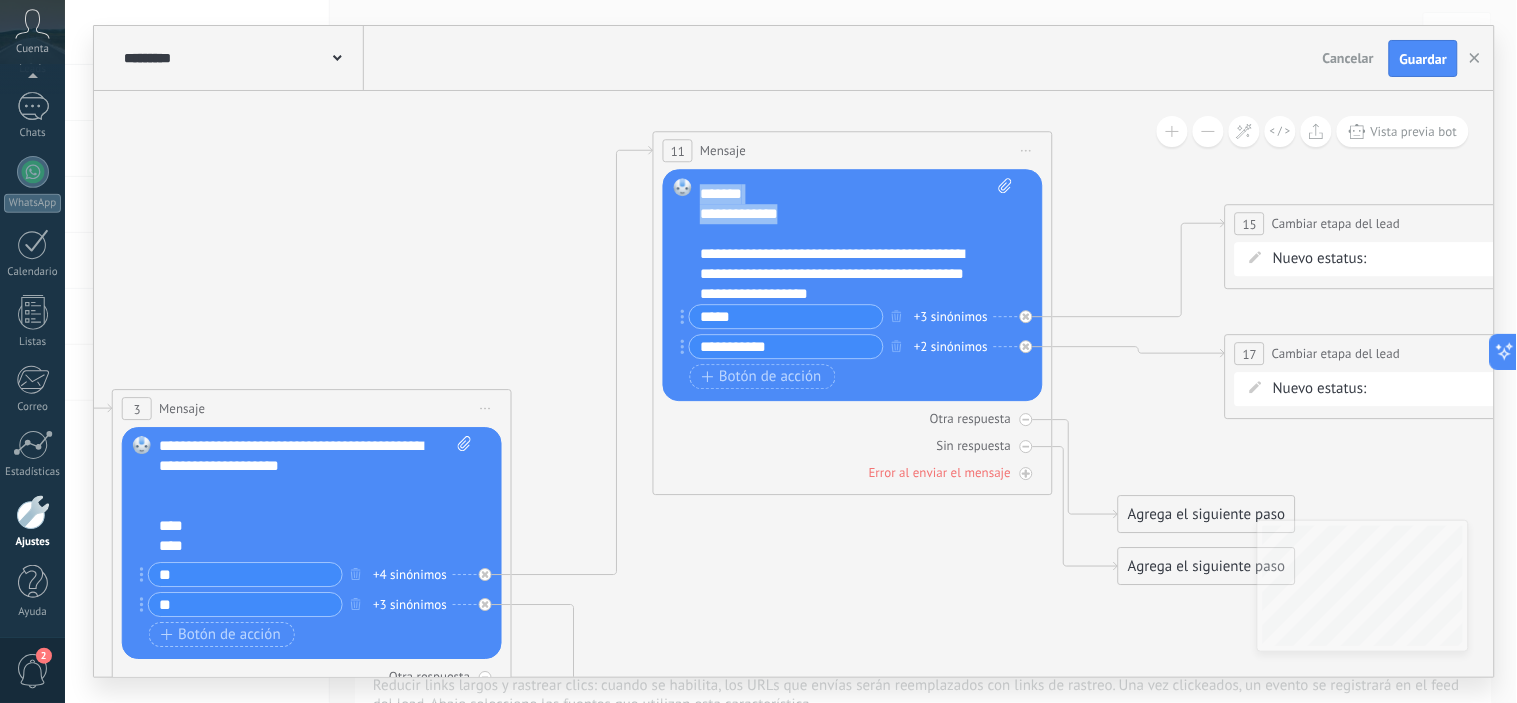paste 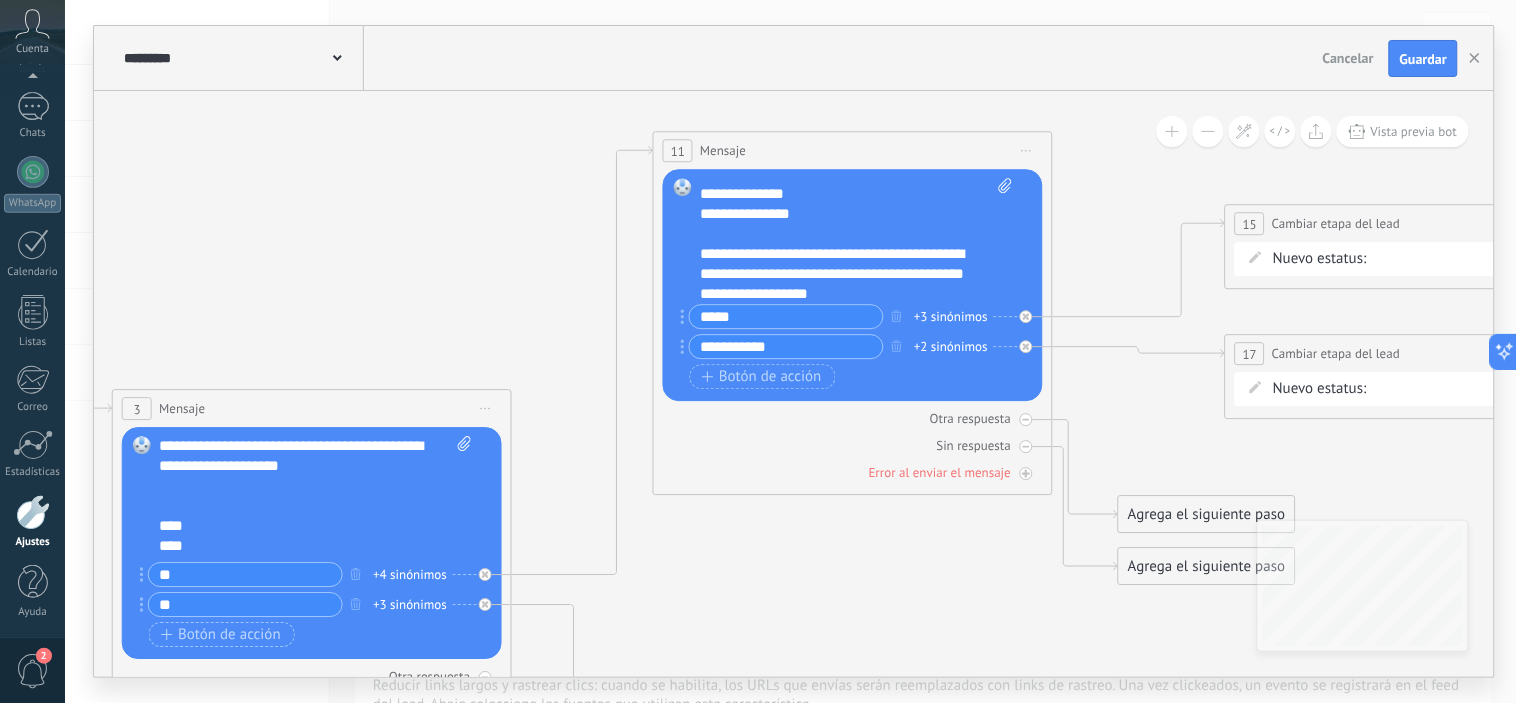 scroll, scrollTop: 160, scrollLeft: 0, axis: vertical 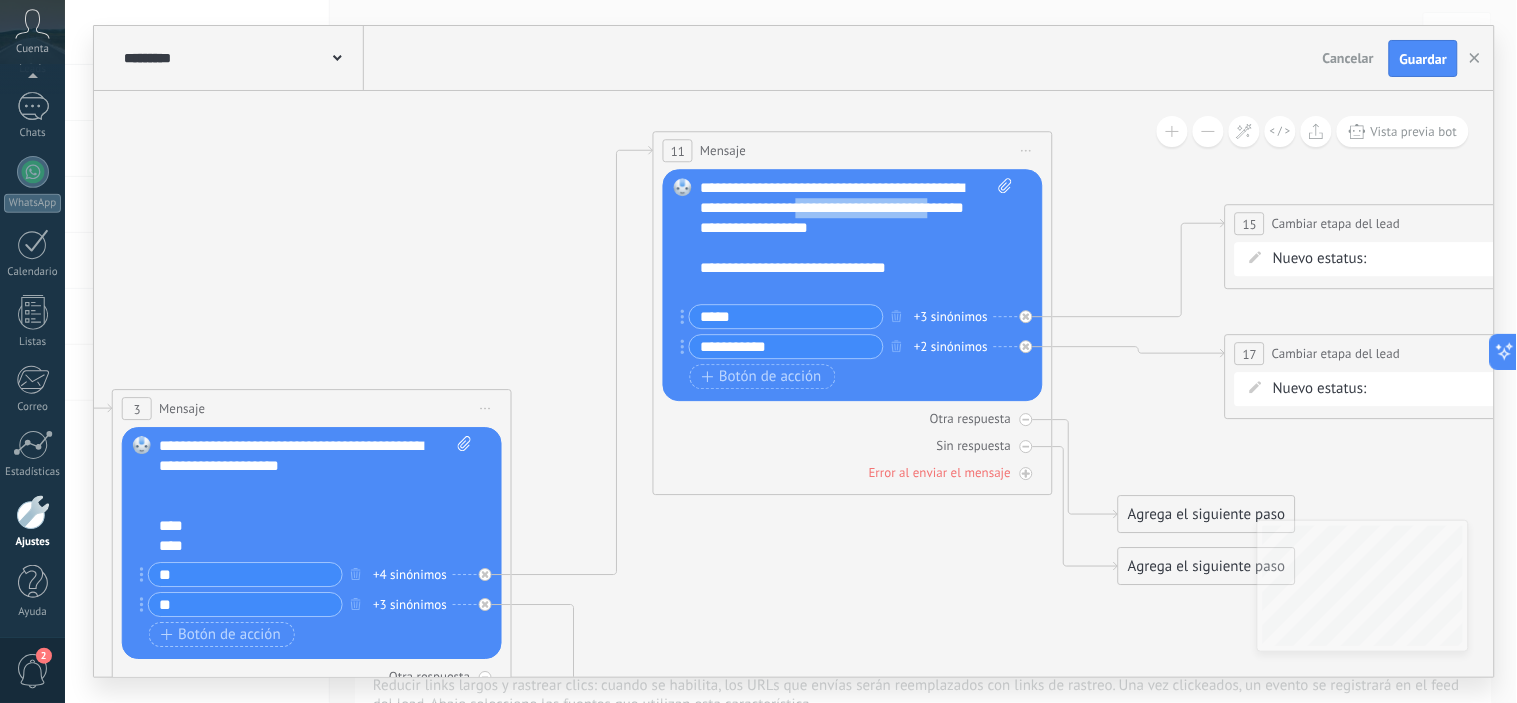 drag, startPoint x: 854, startPoint y: 211, endPoint x: 802, endPoint y: 224, distance: 53.600372 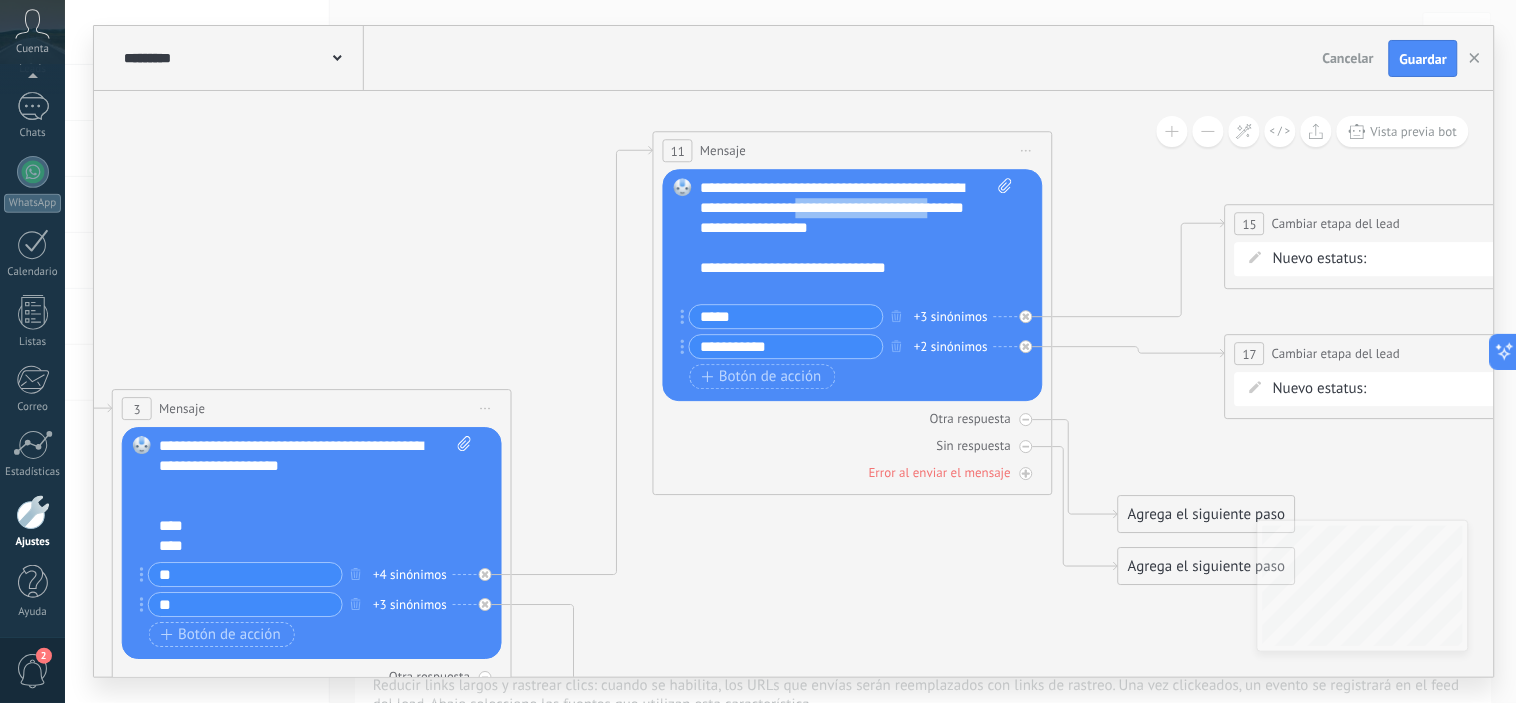 click on "**********" at bounding box center (838, 229) 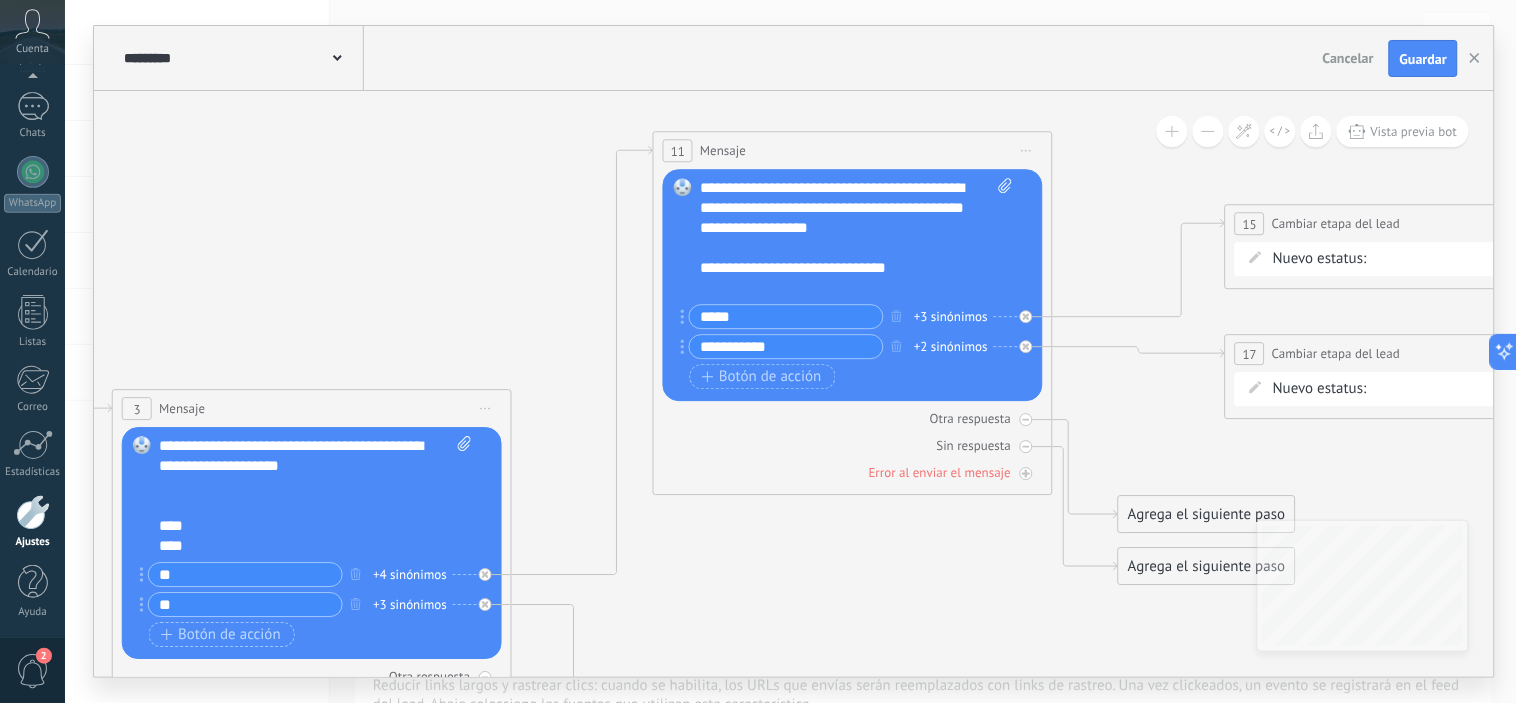 scroll, scrollTop: 140, scrollLeft: 0, axis: vertical 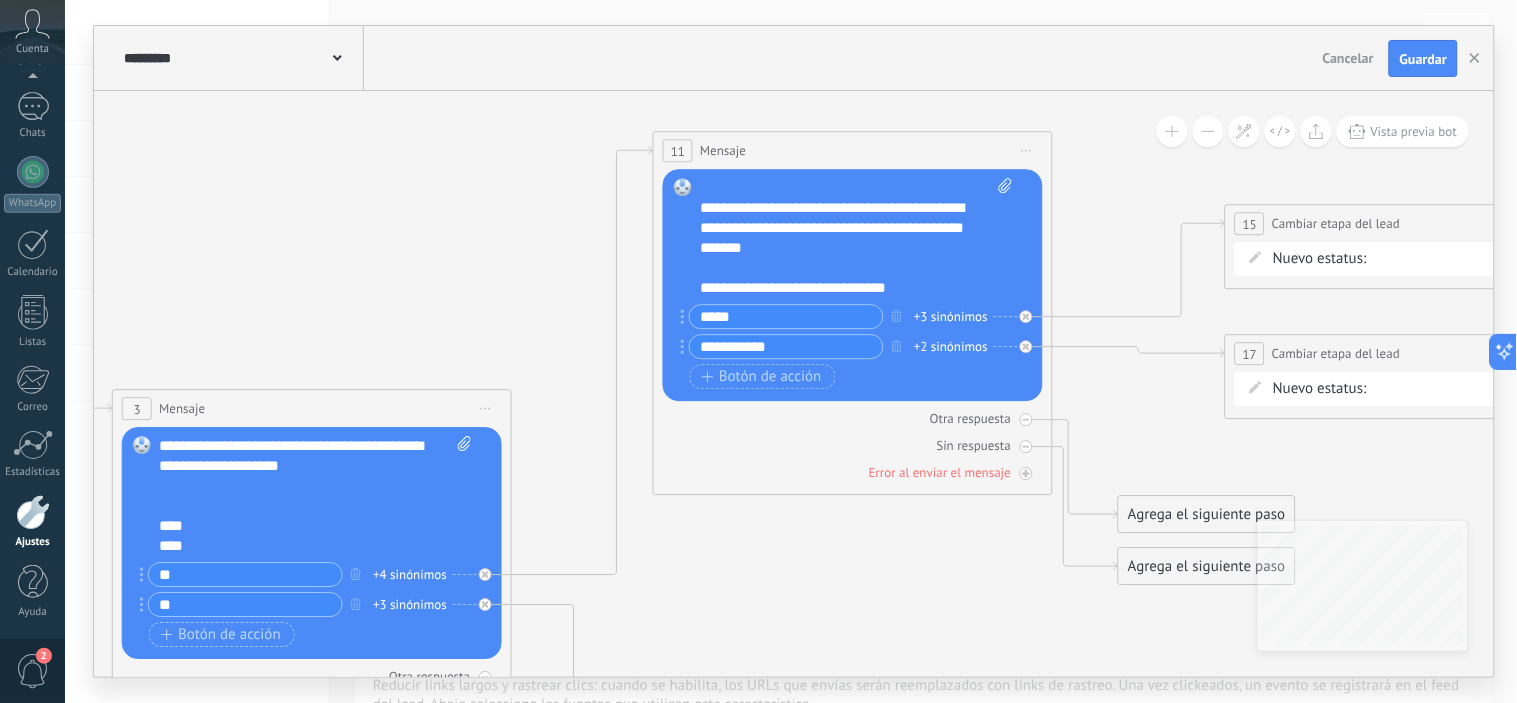 drag, startPoint x: 833, startPoint y: 273, endPoint x: 833, endPoint y: 284, distance: 11 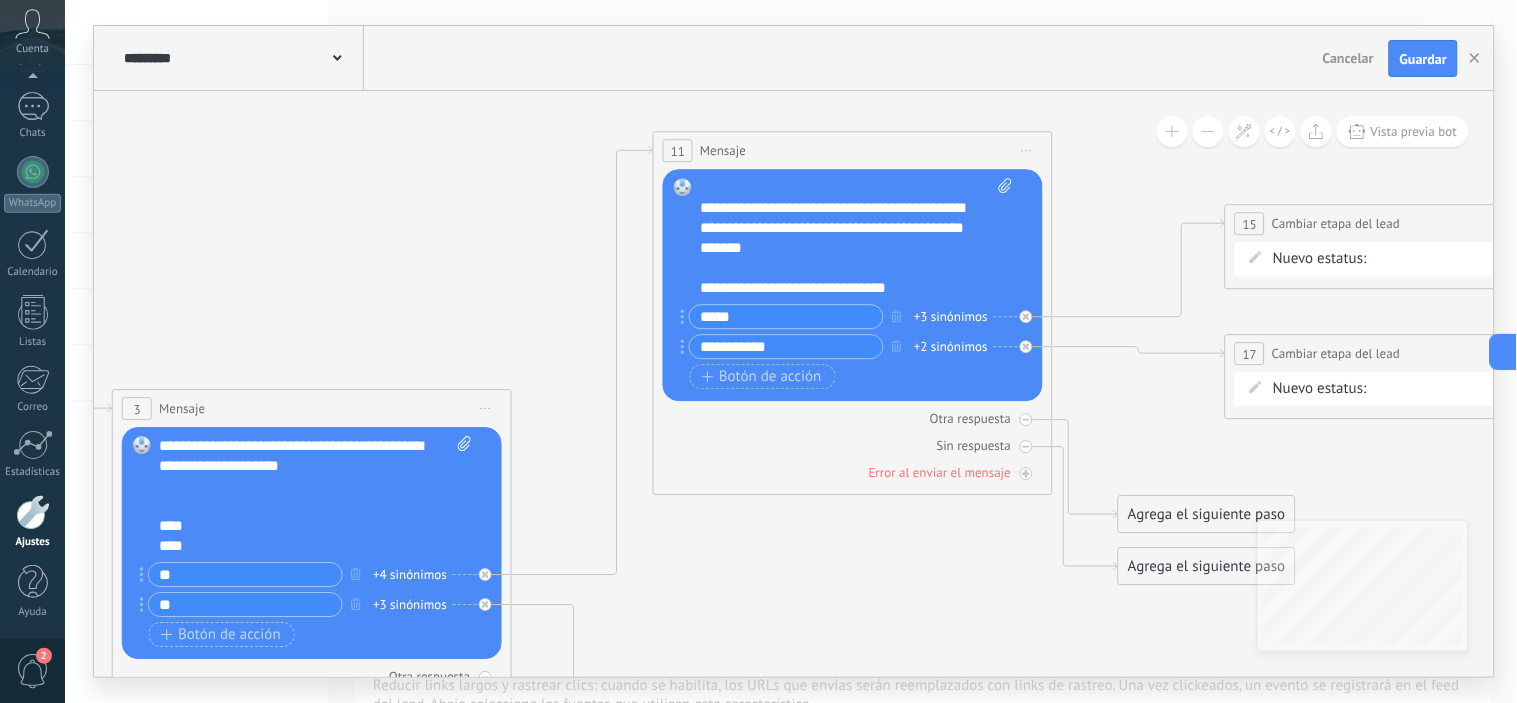 drag, startPoint x: 834, startPoint y: 286, endPoint x: 853, endPoint y: 312, distance: 32.202484 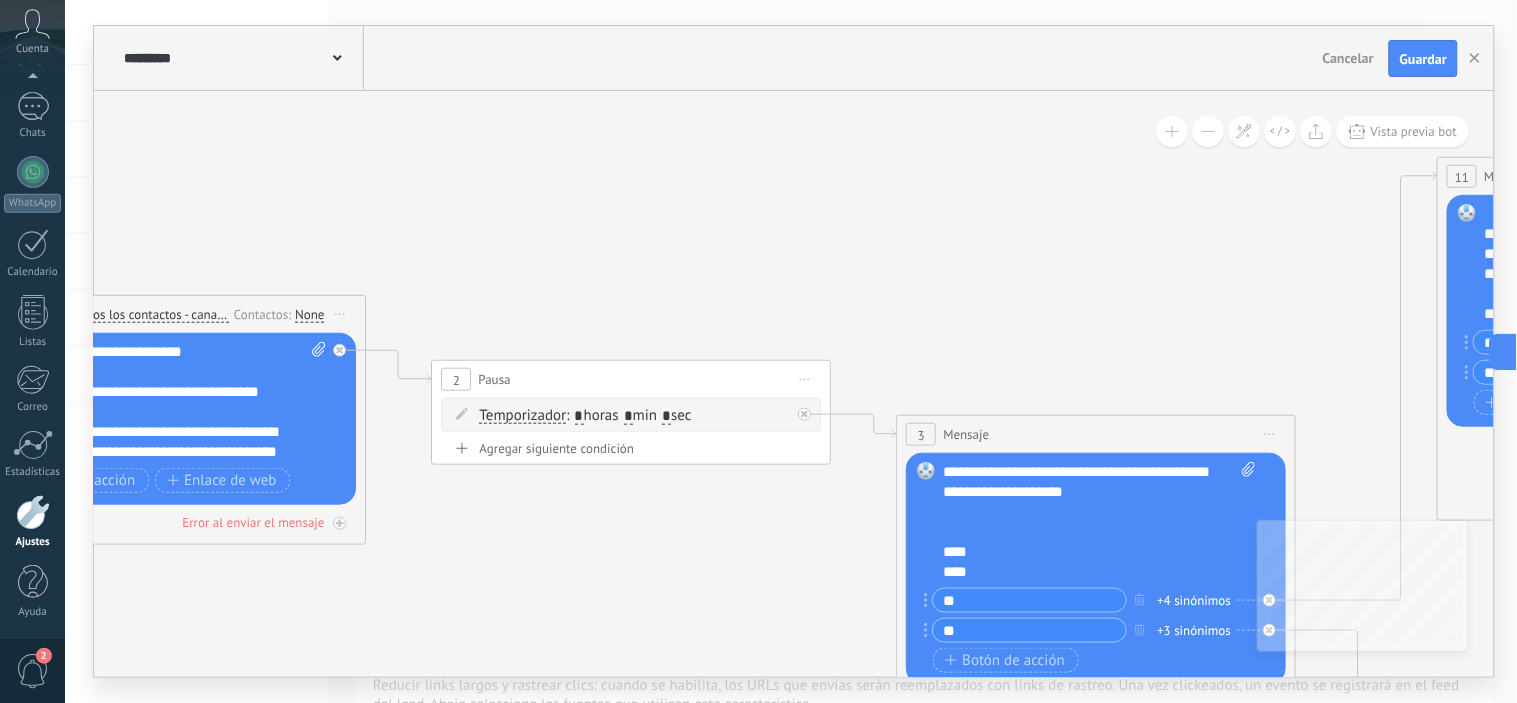 drag, startPoint x: 467, startPoint y: 235, endPoint x: 1252, endPoint y: 261, distance: 785.4305 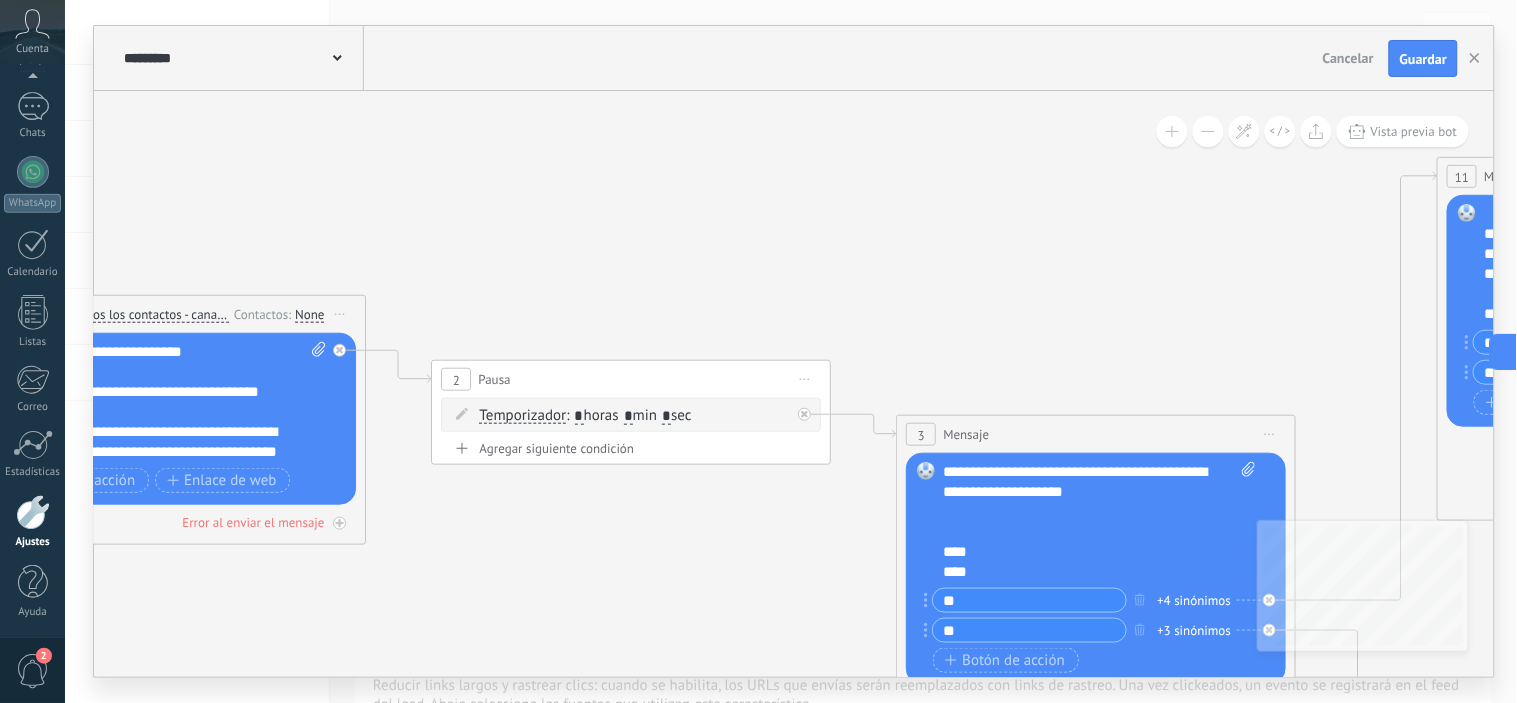 click 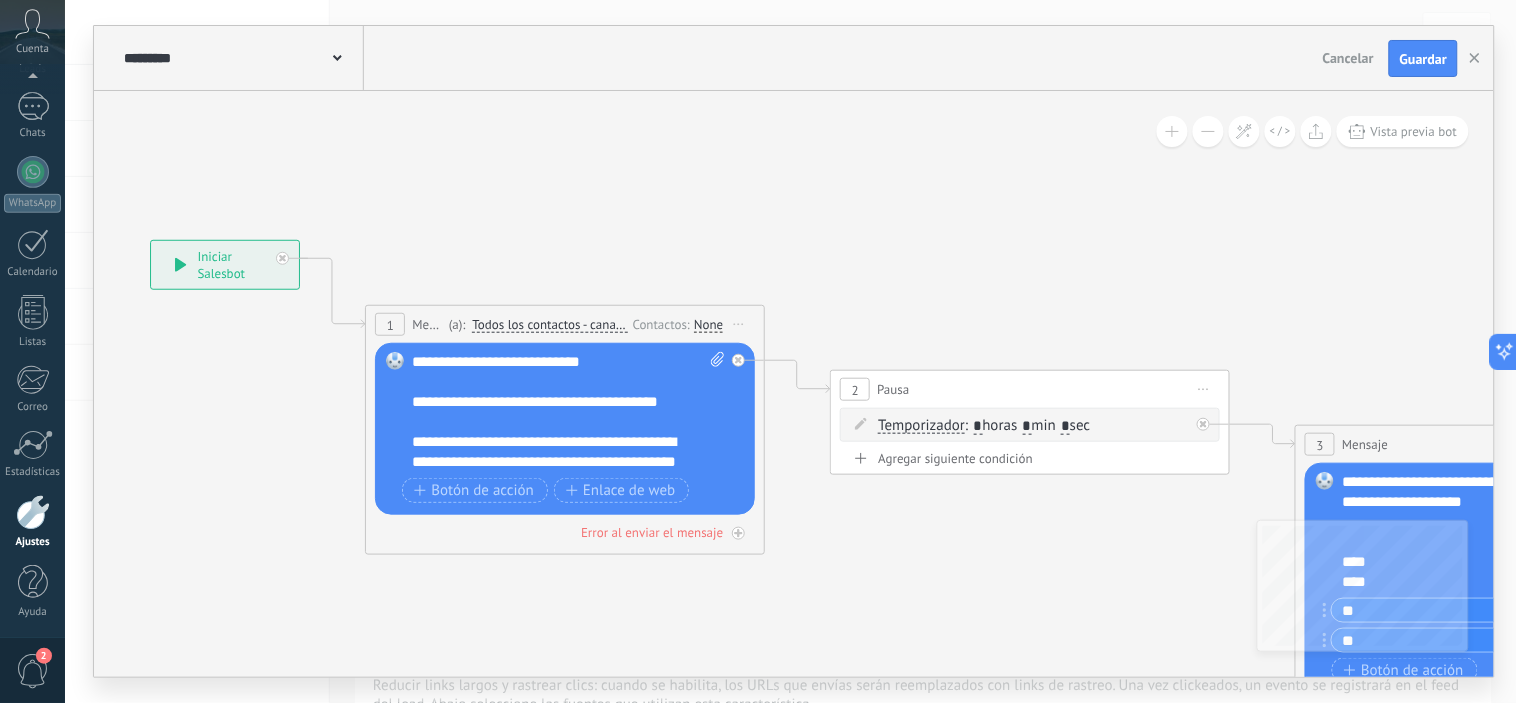 drag, startPoint x: 724, startPoint y: 208, endPoint x: 1123, endPoint y: 218, distance: 399.1253 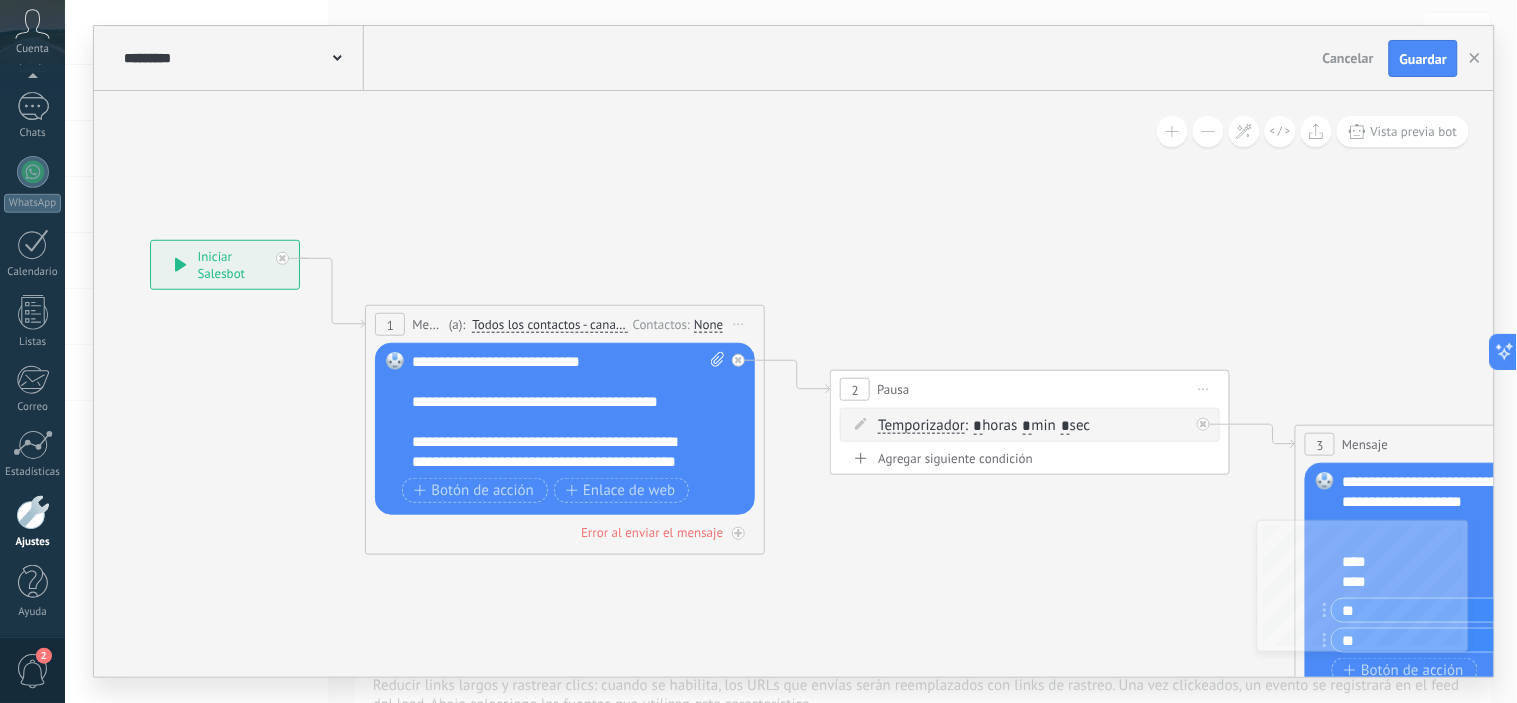 click 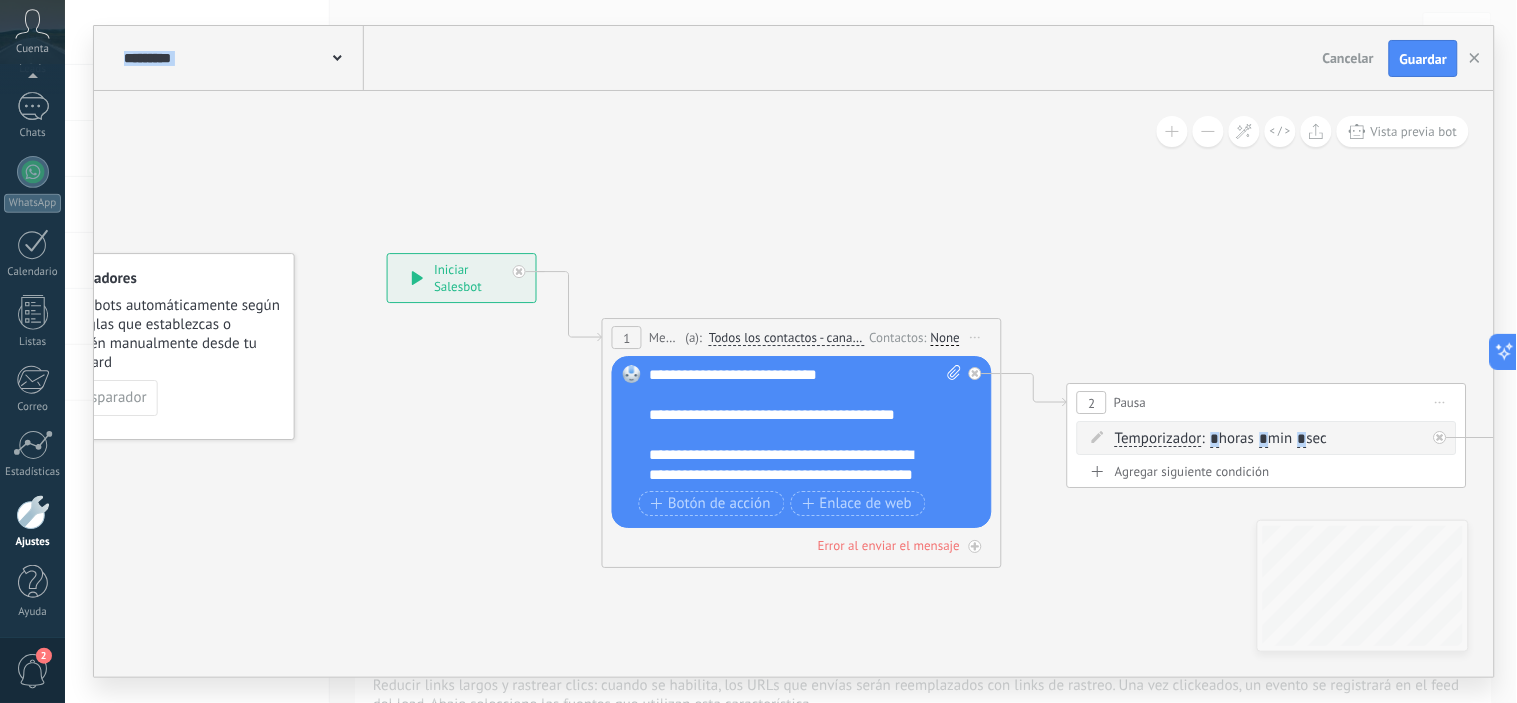 drag, startPoint x: 670, startPoint y: 241, endPoint x: 906, endPoint y: 254, distance: 236.35777 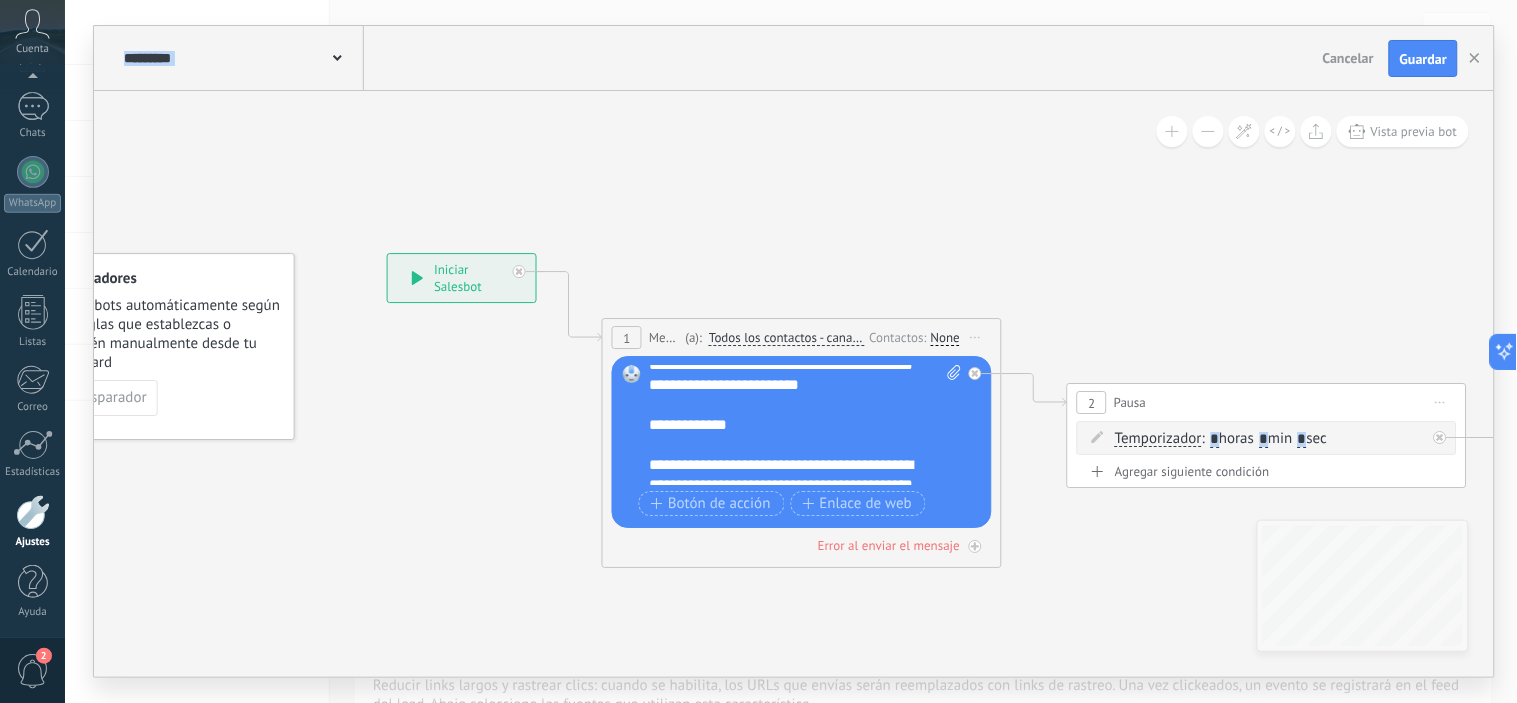 scroll, scrollTop: 108, scrollLeft: 0, axis: vertical 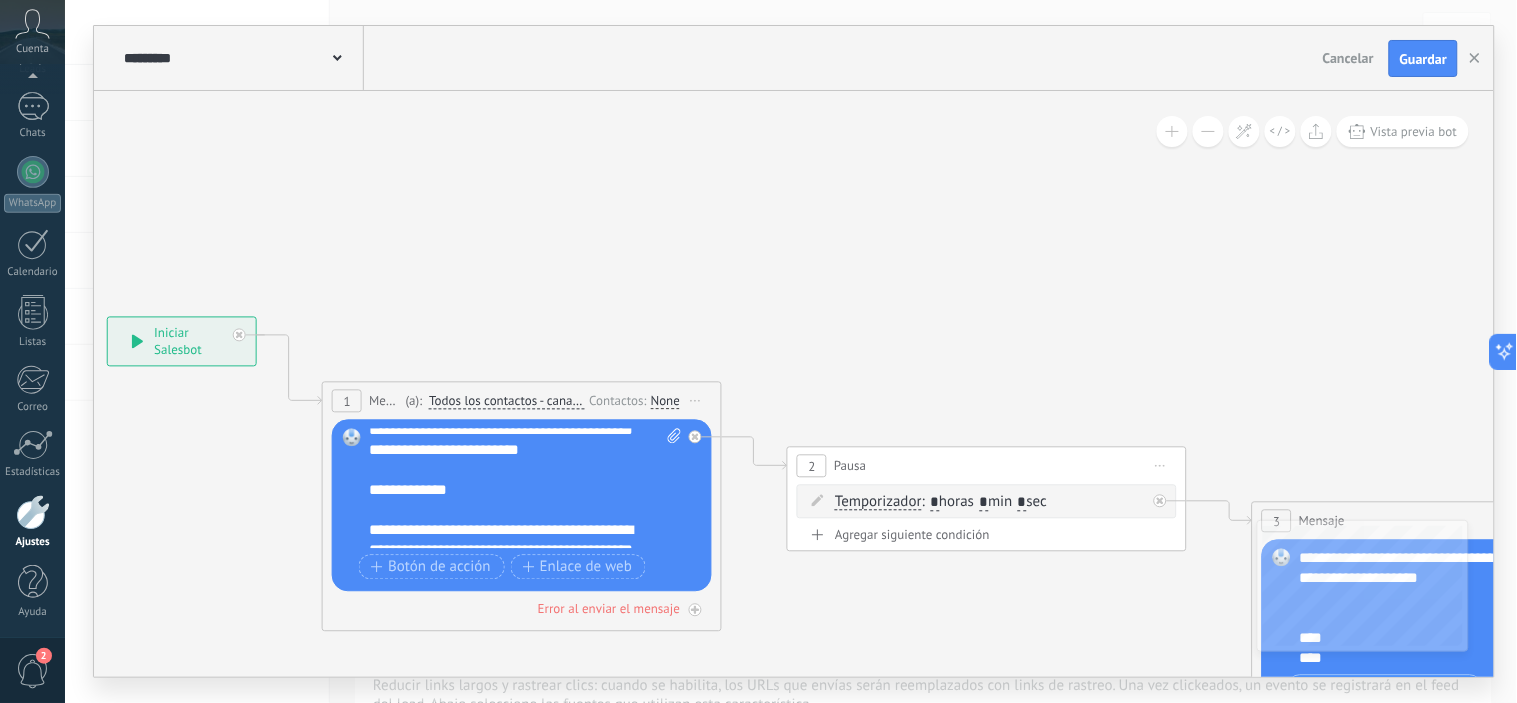 drag, startPoint x: 1214, startPoint y: 276, endPoint x: 934, endPoint y: 340, distance: 287.22116 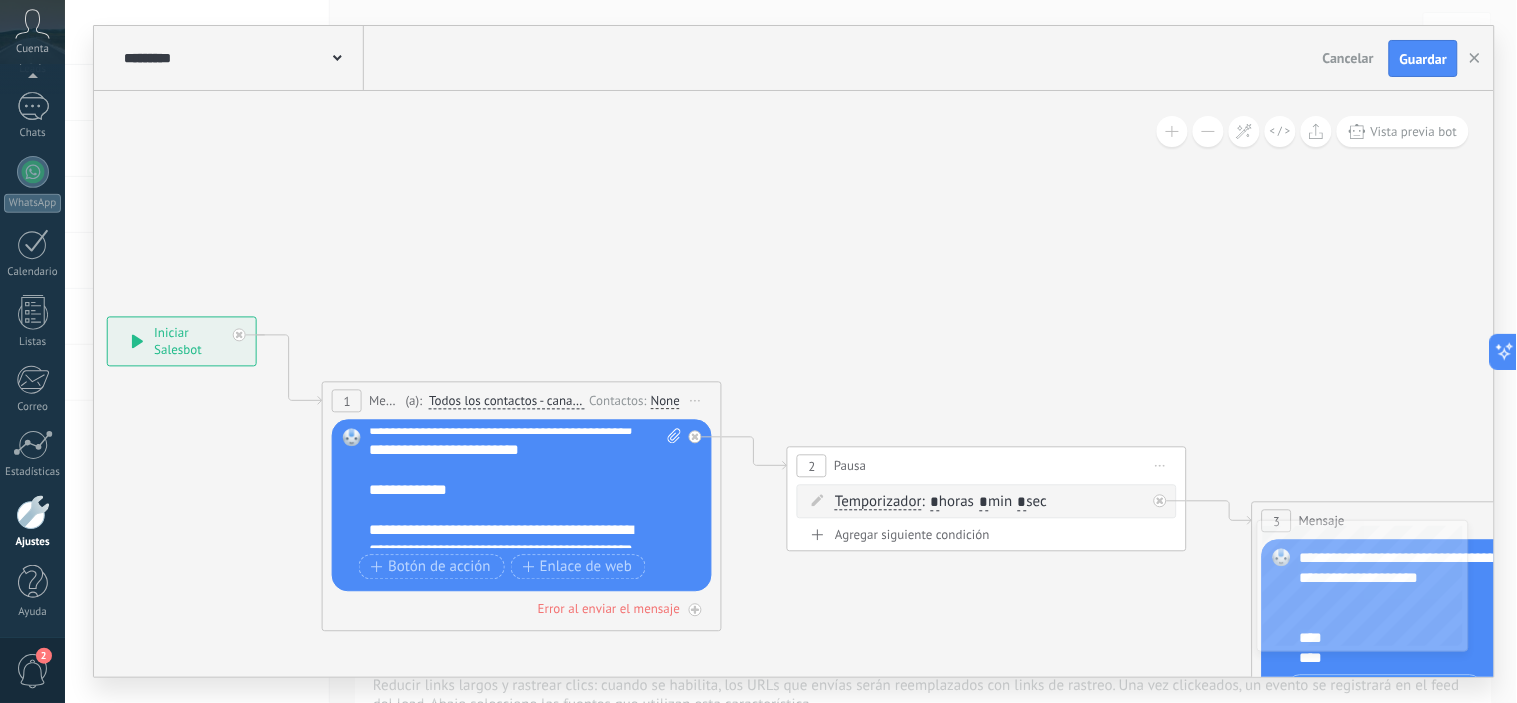 click 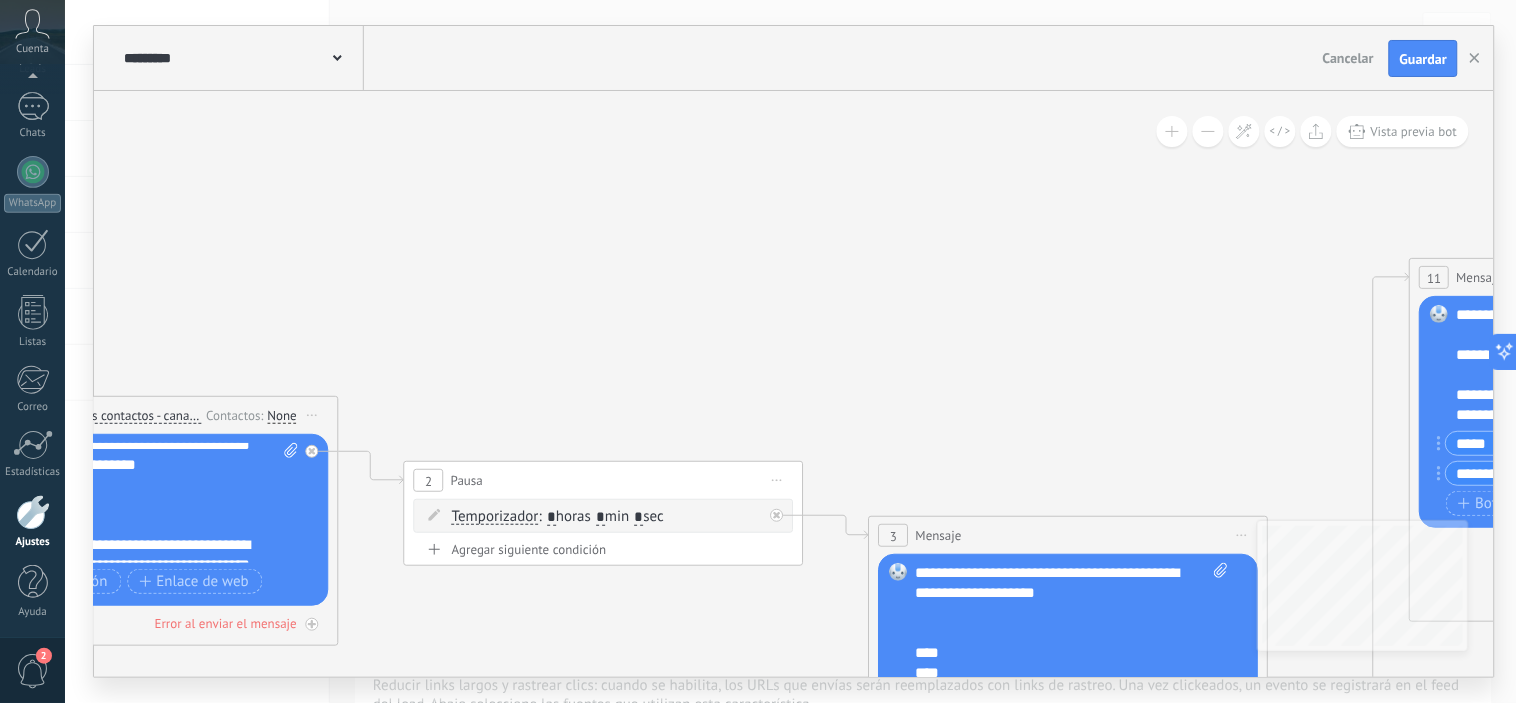 drag, startPoint x: 994, startPoint y: 321, endPoint x: 601, endPoint y: 334, distance: 393.21497 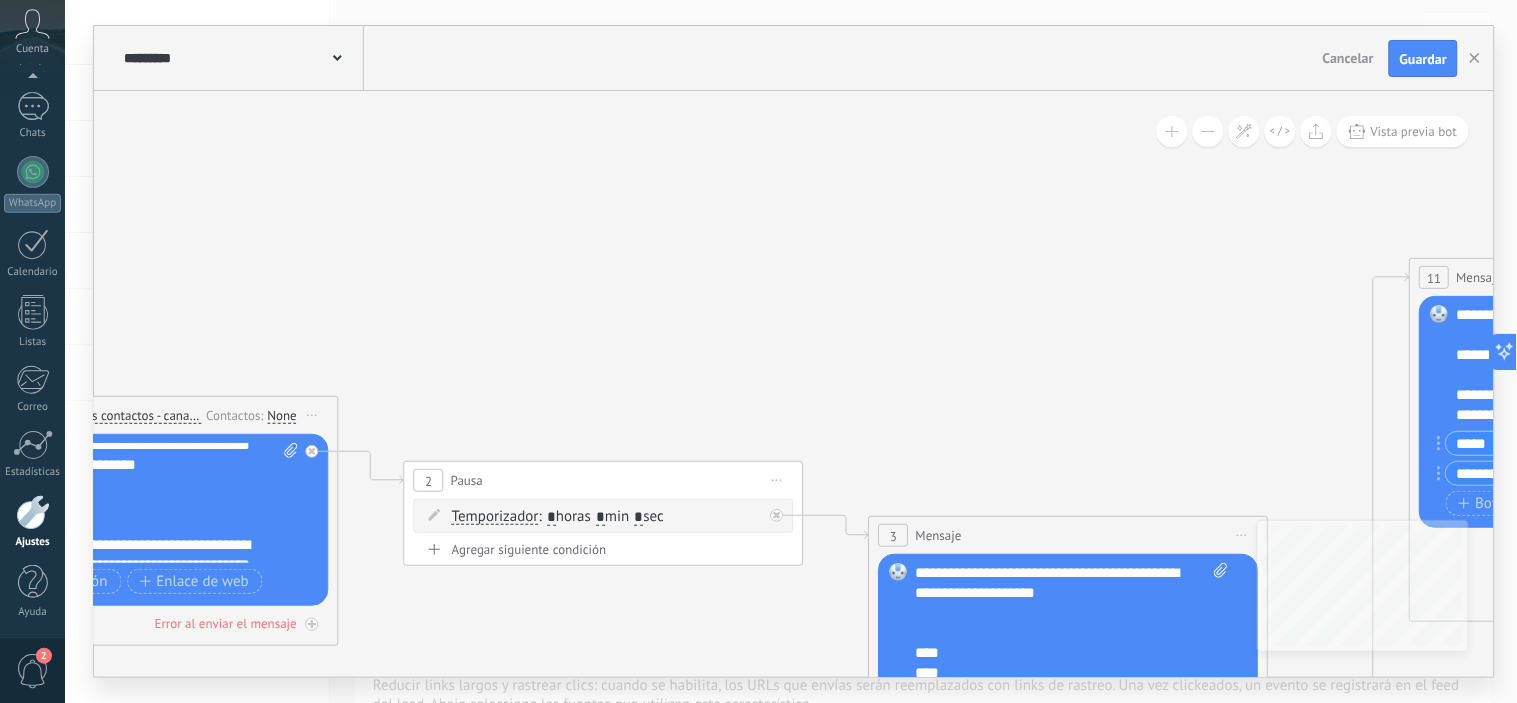 click 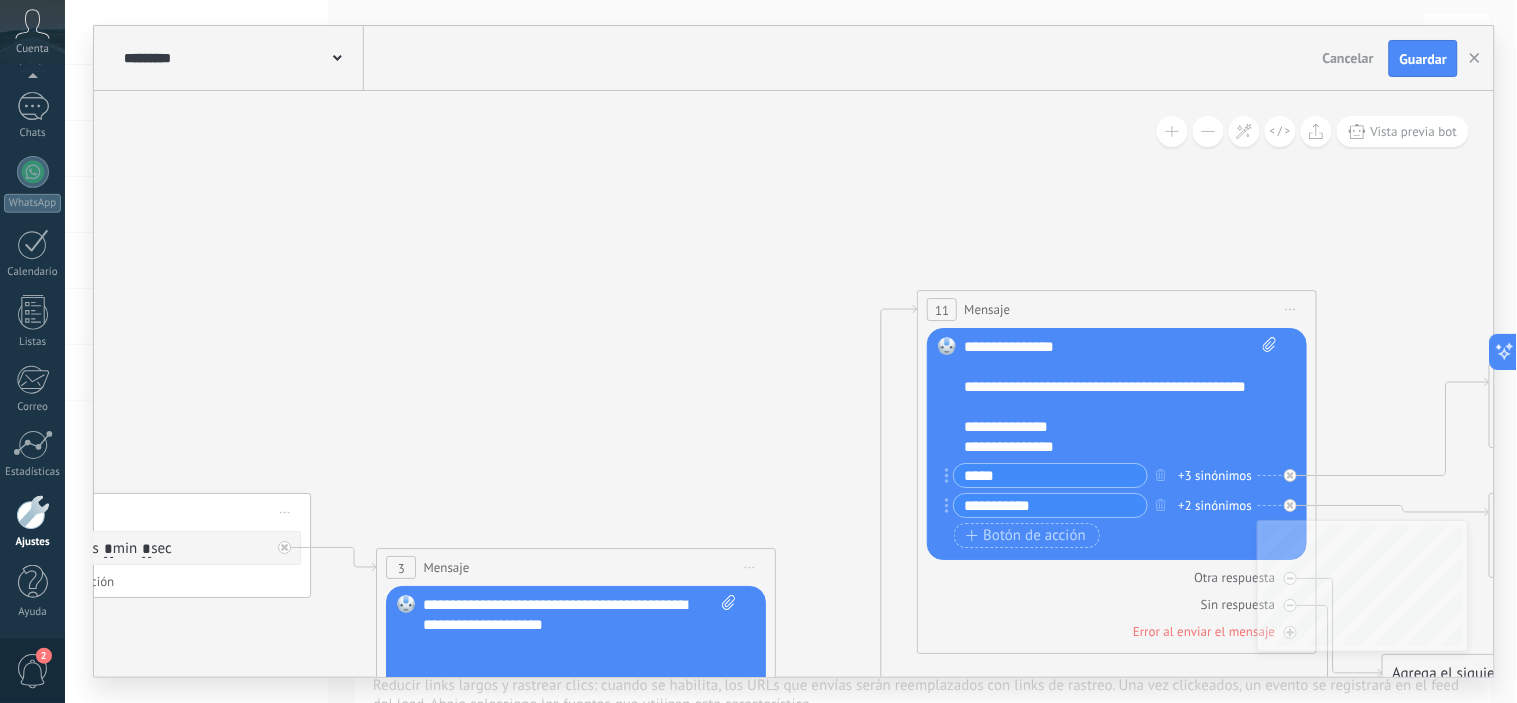 drag, startPoint x: 1023, startPoint y: 304, endPoint x: 537, endPoint y: 331, distance: 486.74942 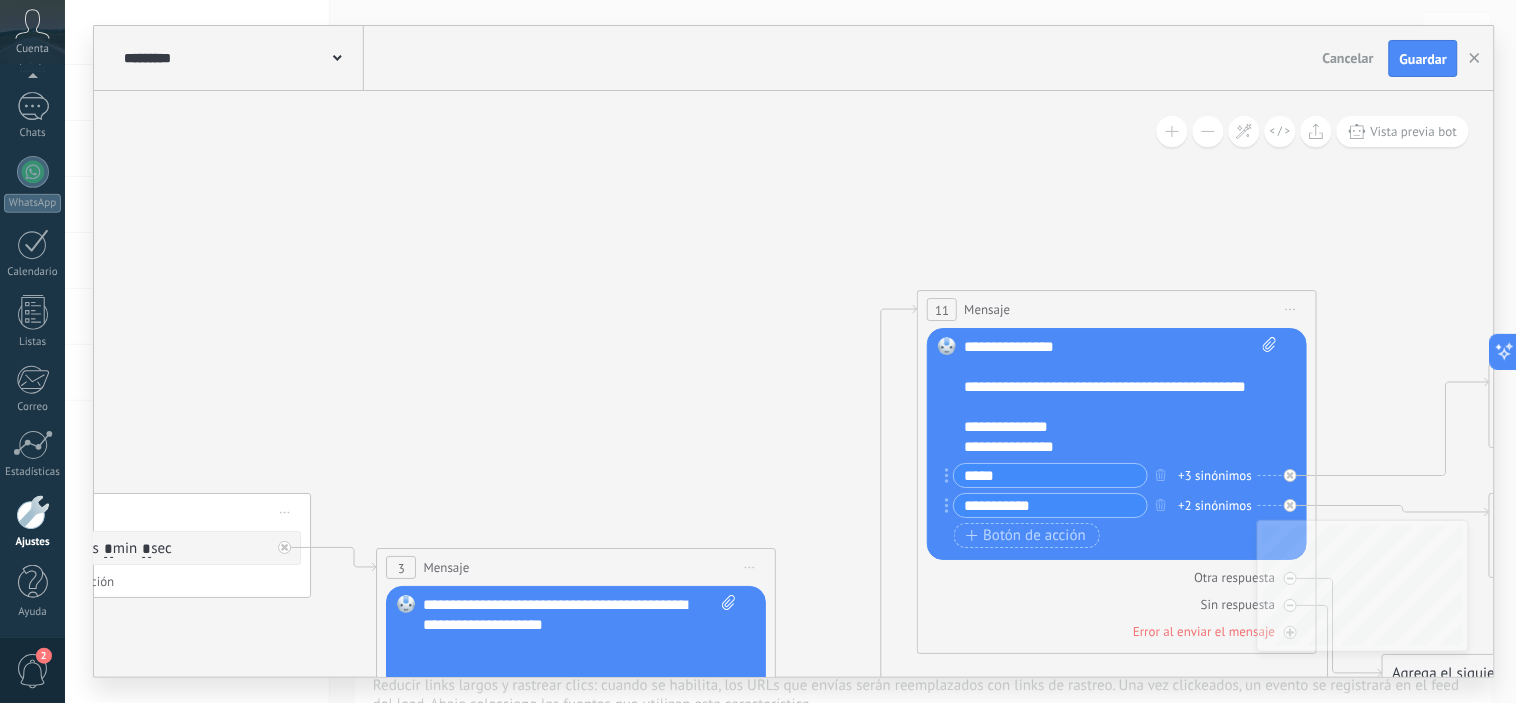 click 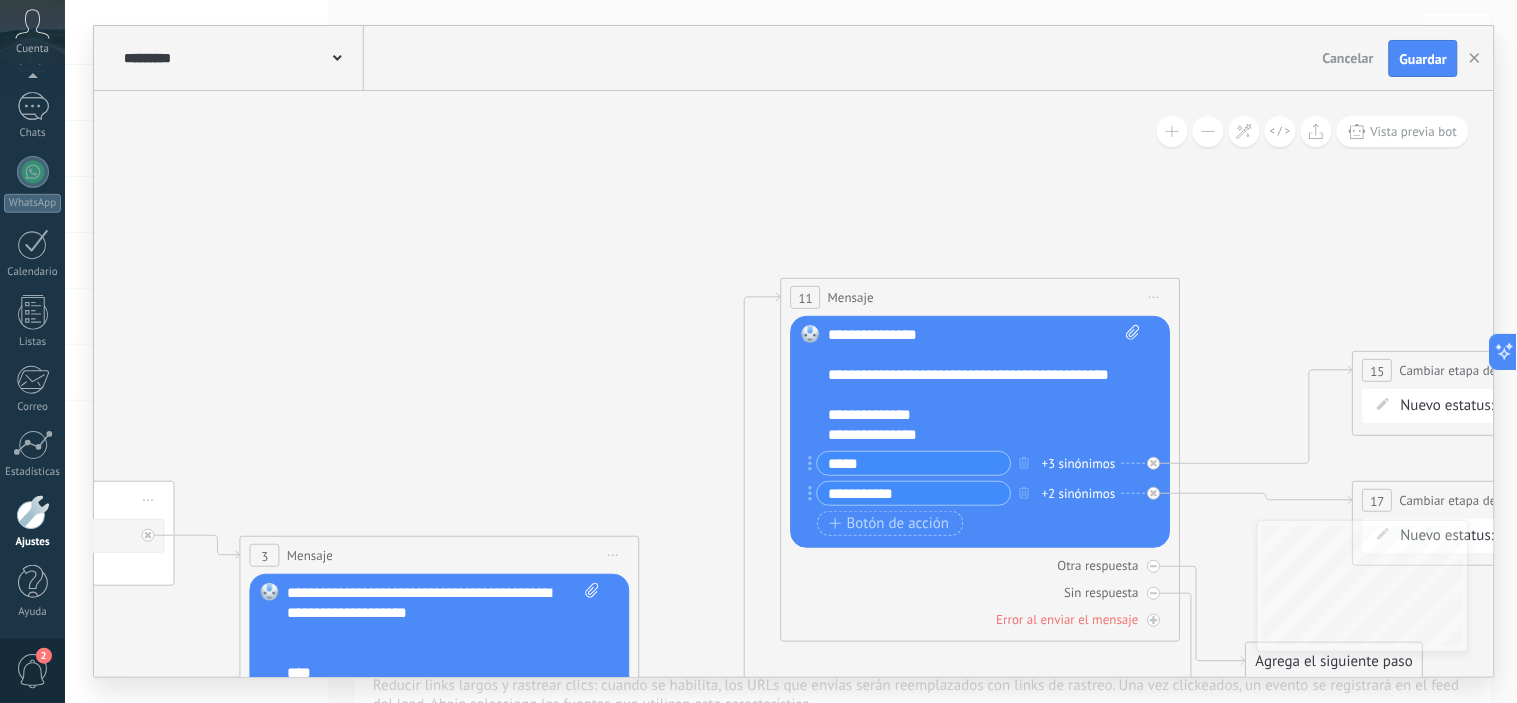 drag, startPoint x: 725, startPoint y: 374, endPoint x: 595, endPoint y: 366, distance: 130.24593 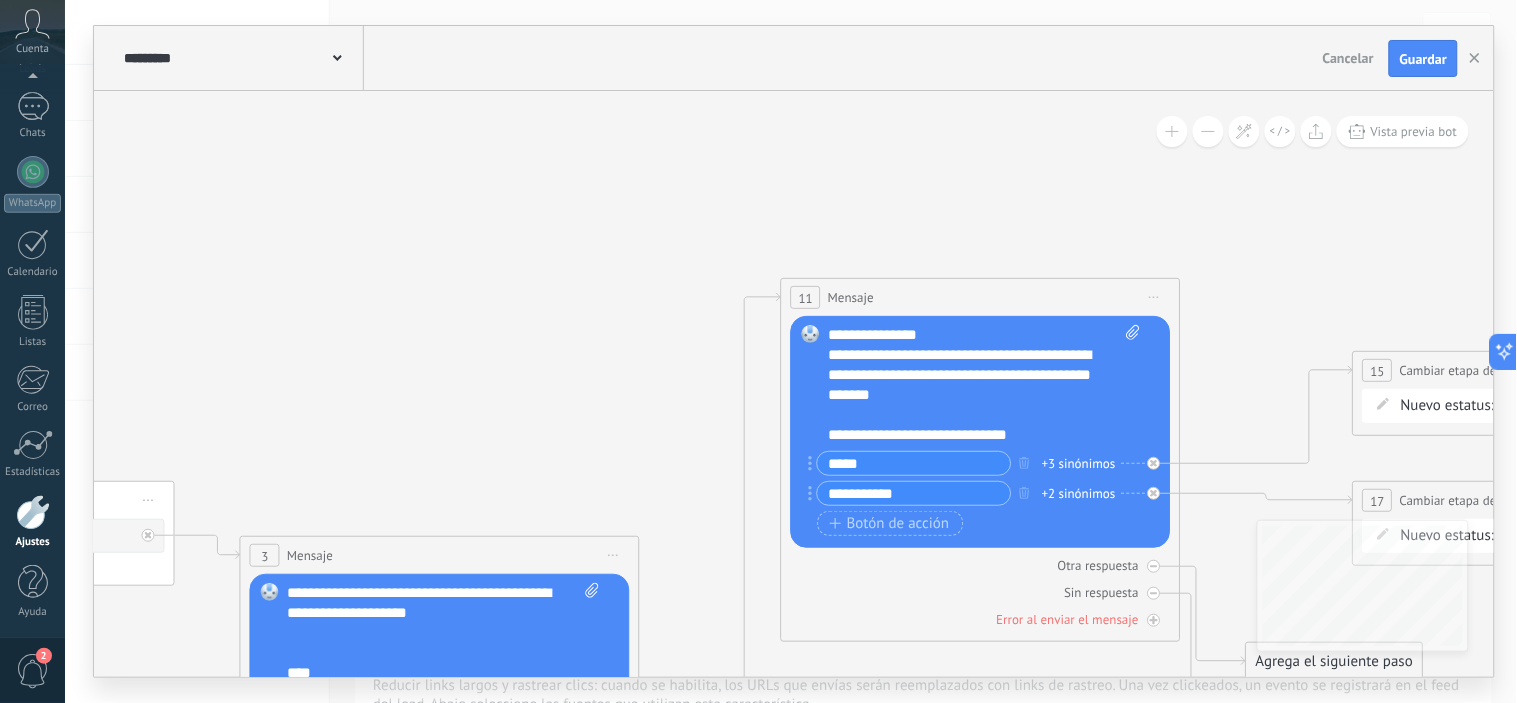 scroll, scrollTop: 120, scrollLeft: 0, axis: vertical 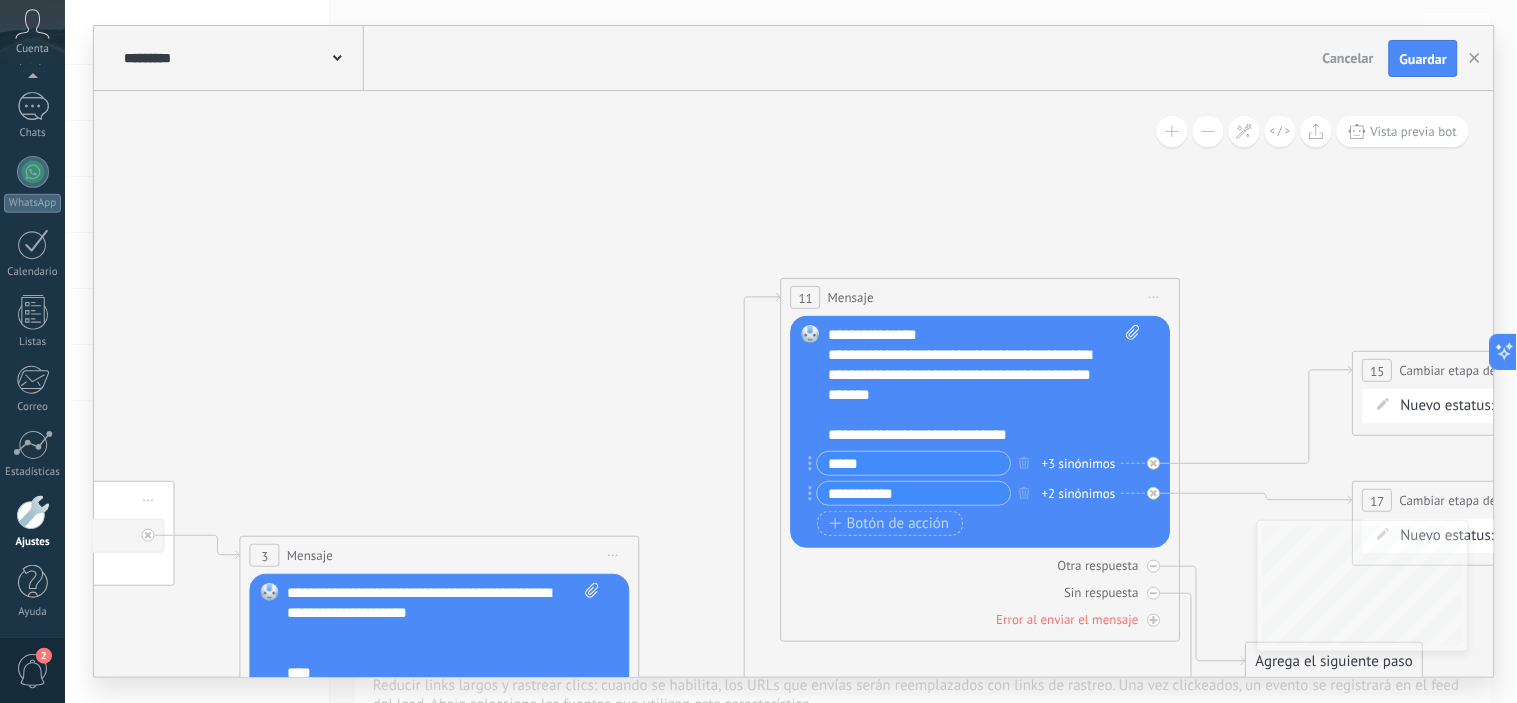 drag, startPoint x: 953, startPoint y: 433, endPoint x: 990, endPoint y: 463, distance: 47.63402 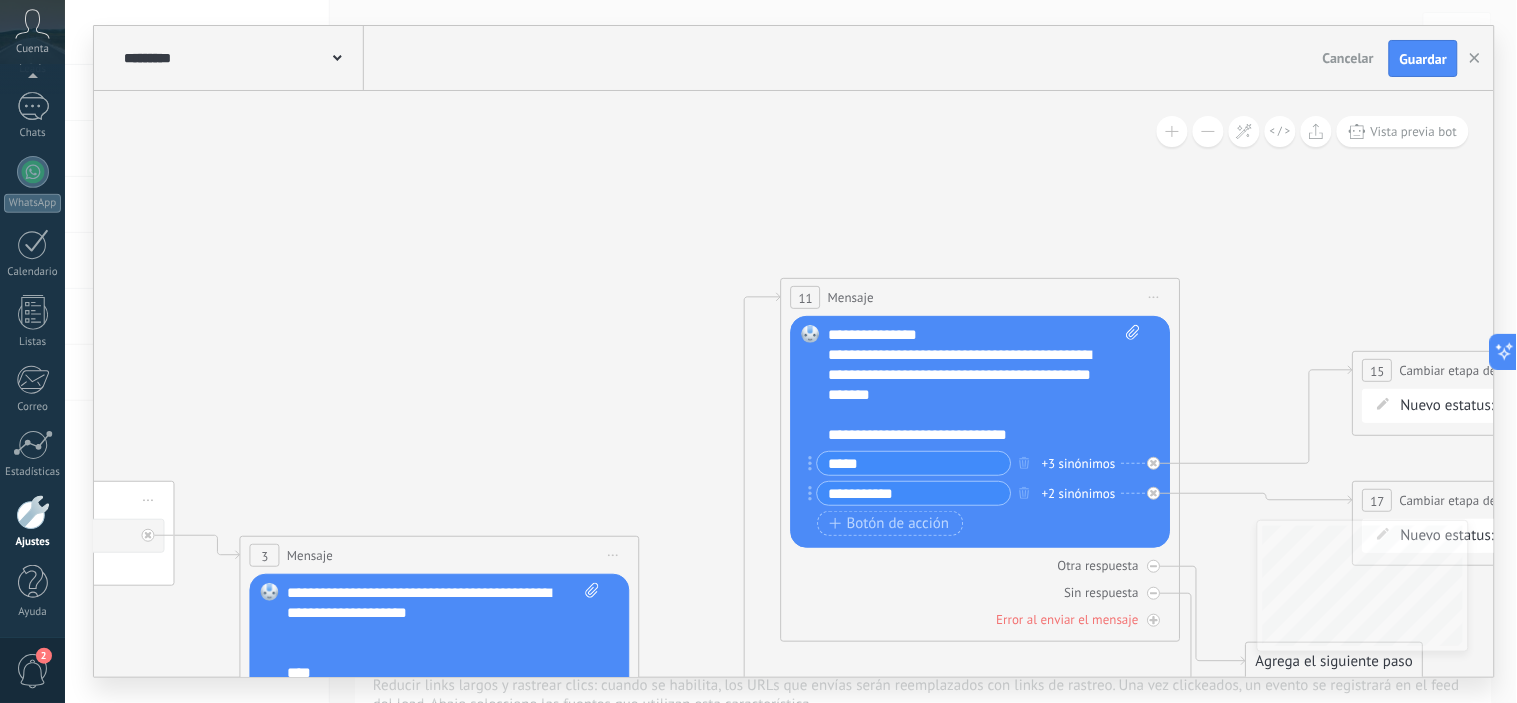 type 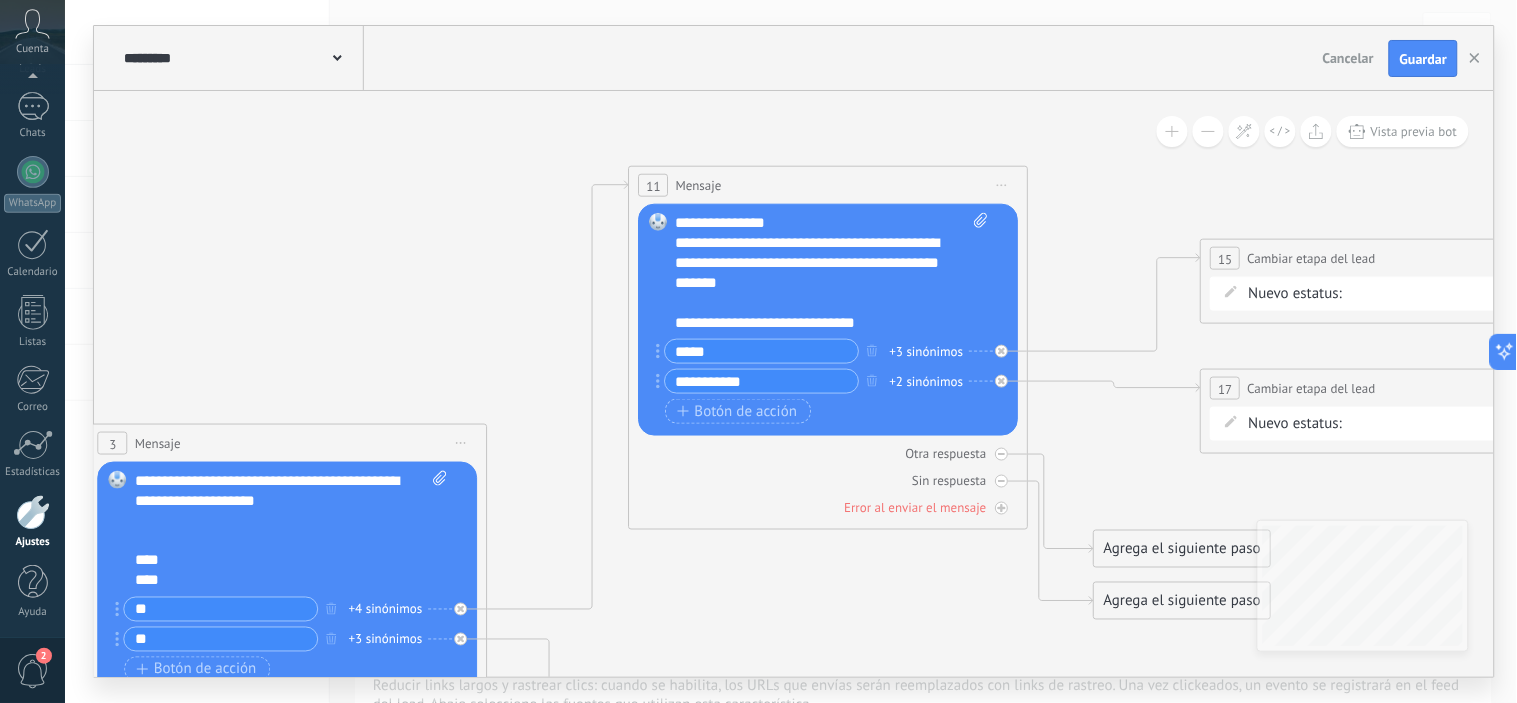 drag, startPoint x: 677, startPoint y: 390, endPoint x: 524, endPoint y: 277, distance: 190.20515 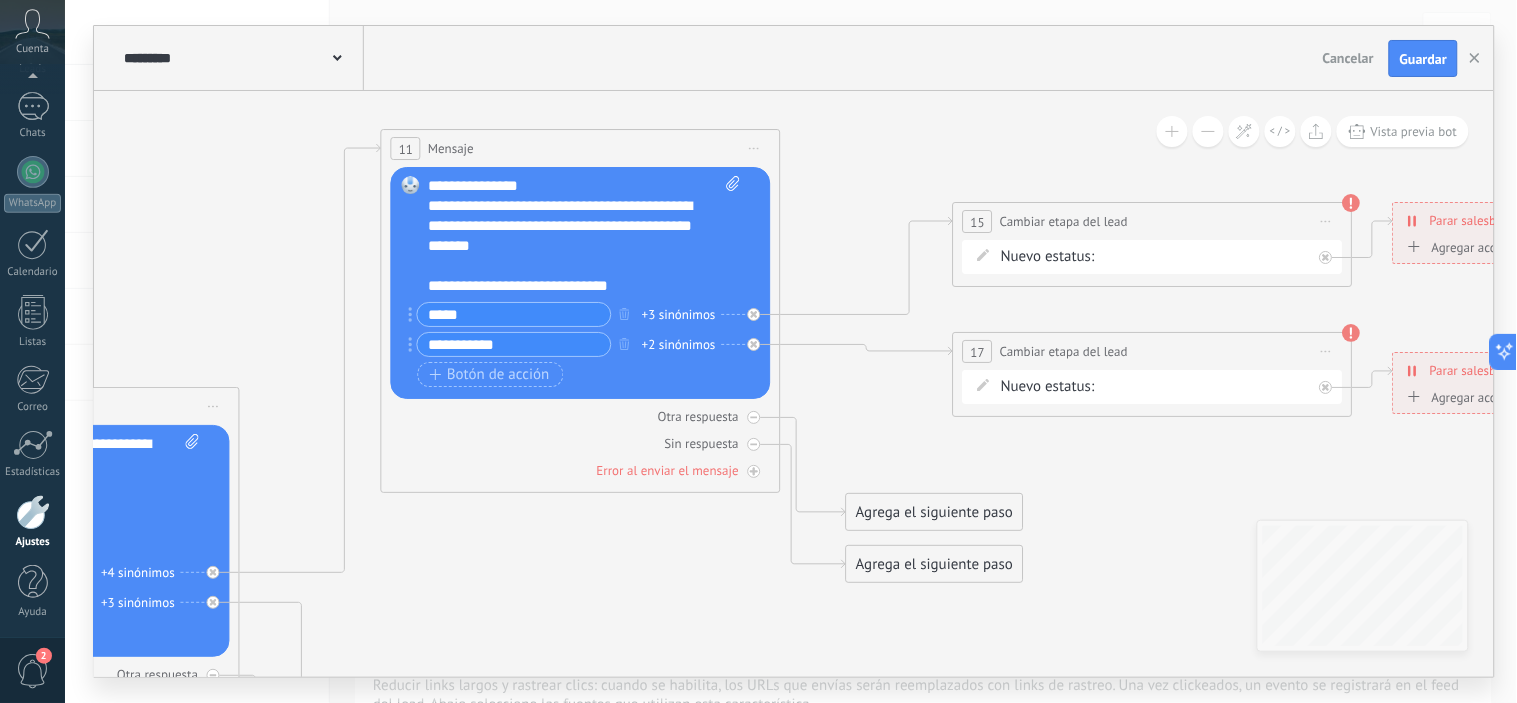 drag, startPoint x: 790, startPoint y: 575, endPoint x: 543, endPoint y: 538, distance: 249.75587 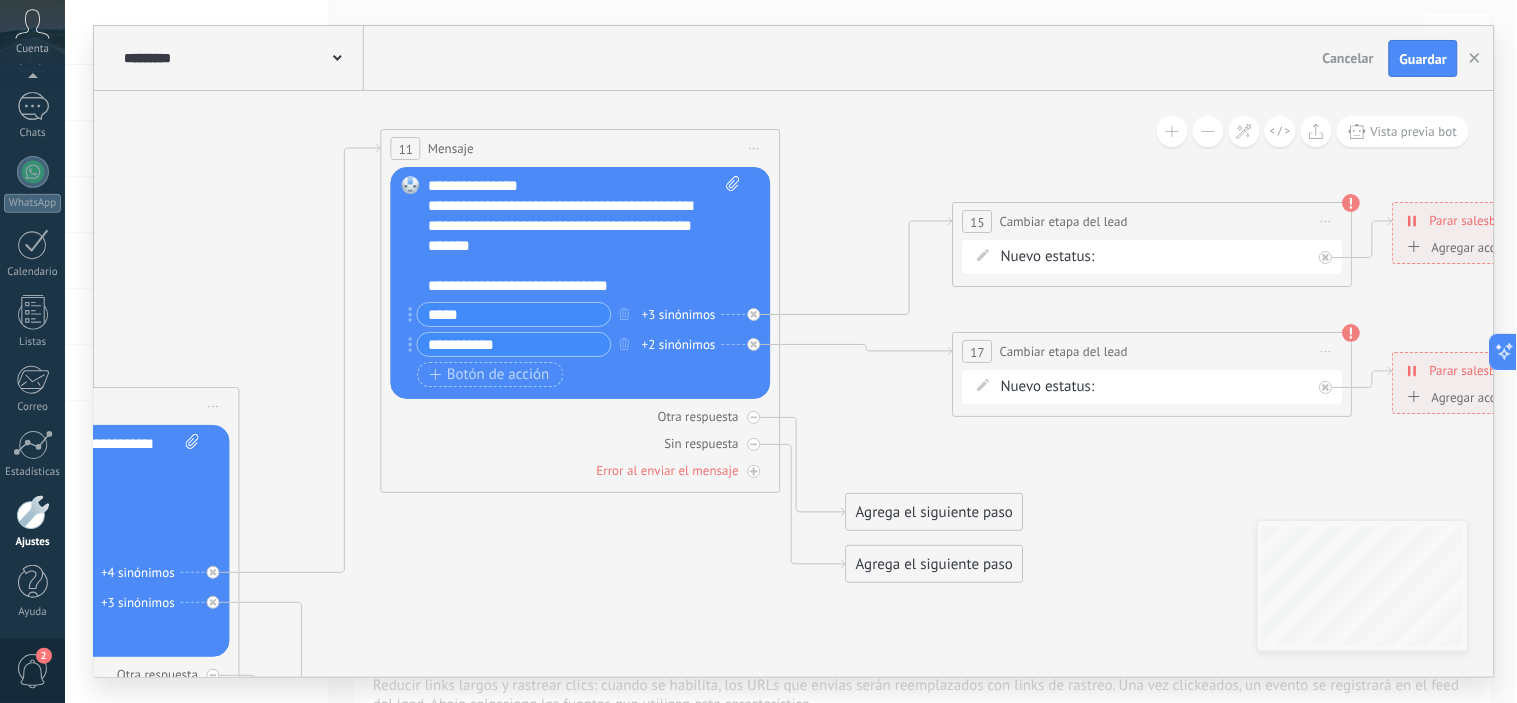 click 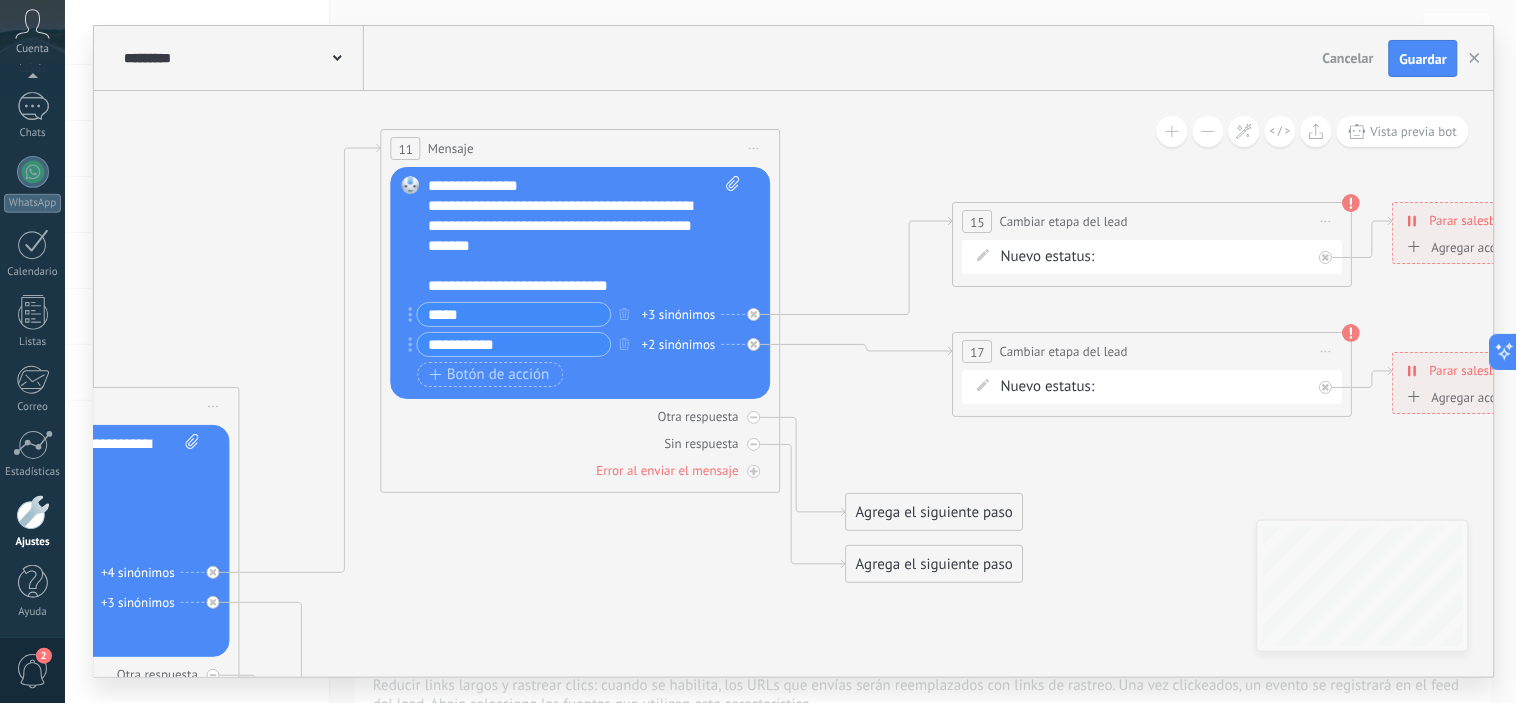 click on "MERCADO PAGO BANCO MACRO REMARKETIN Logrado con éxito Venta Perdido" at bounding box center (0, 0) 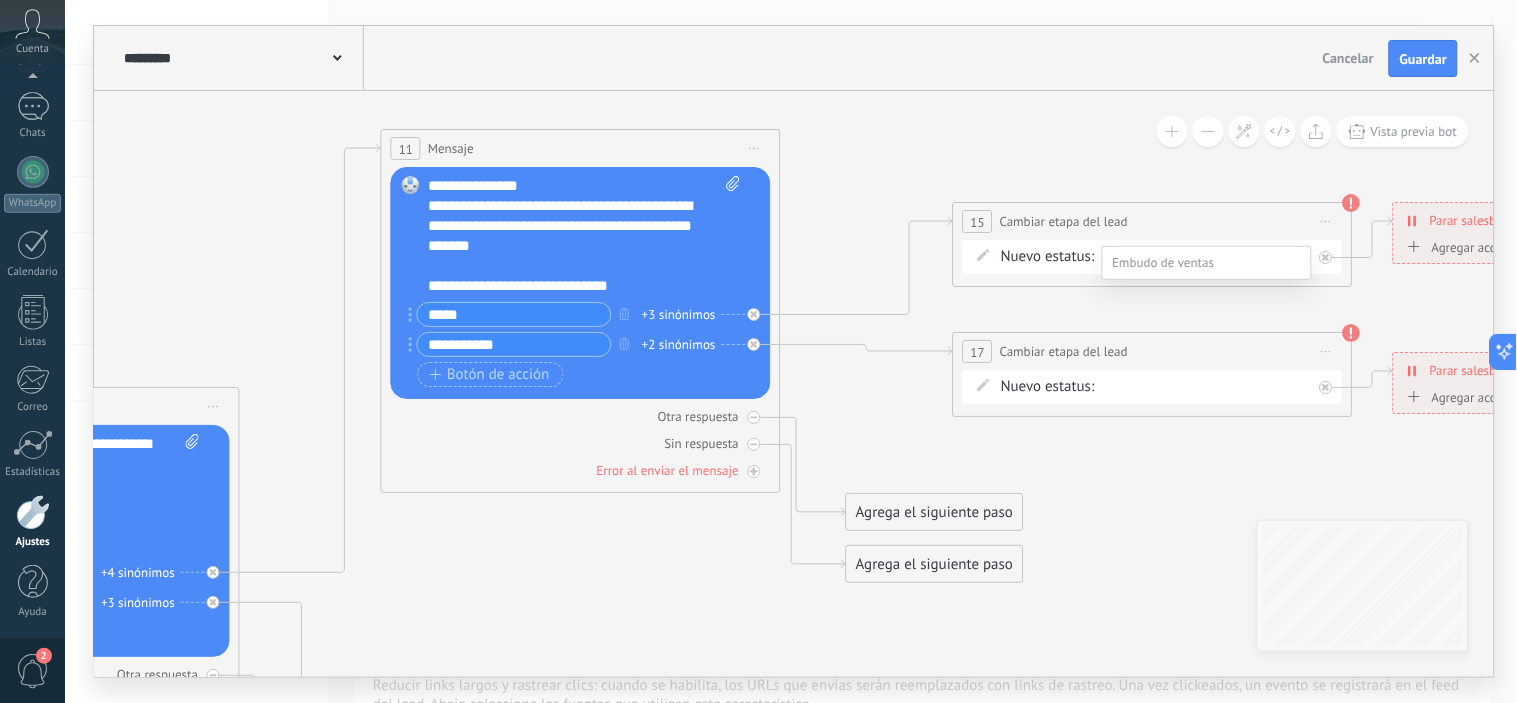 click on "MERCADO PAGO" at bounding box center (0, 0) 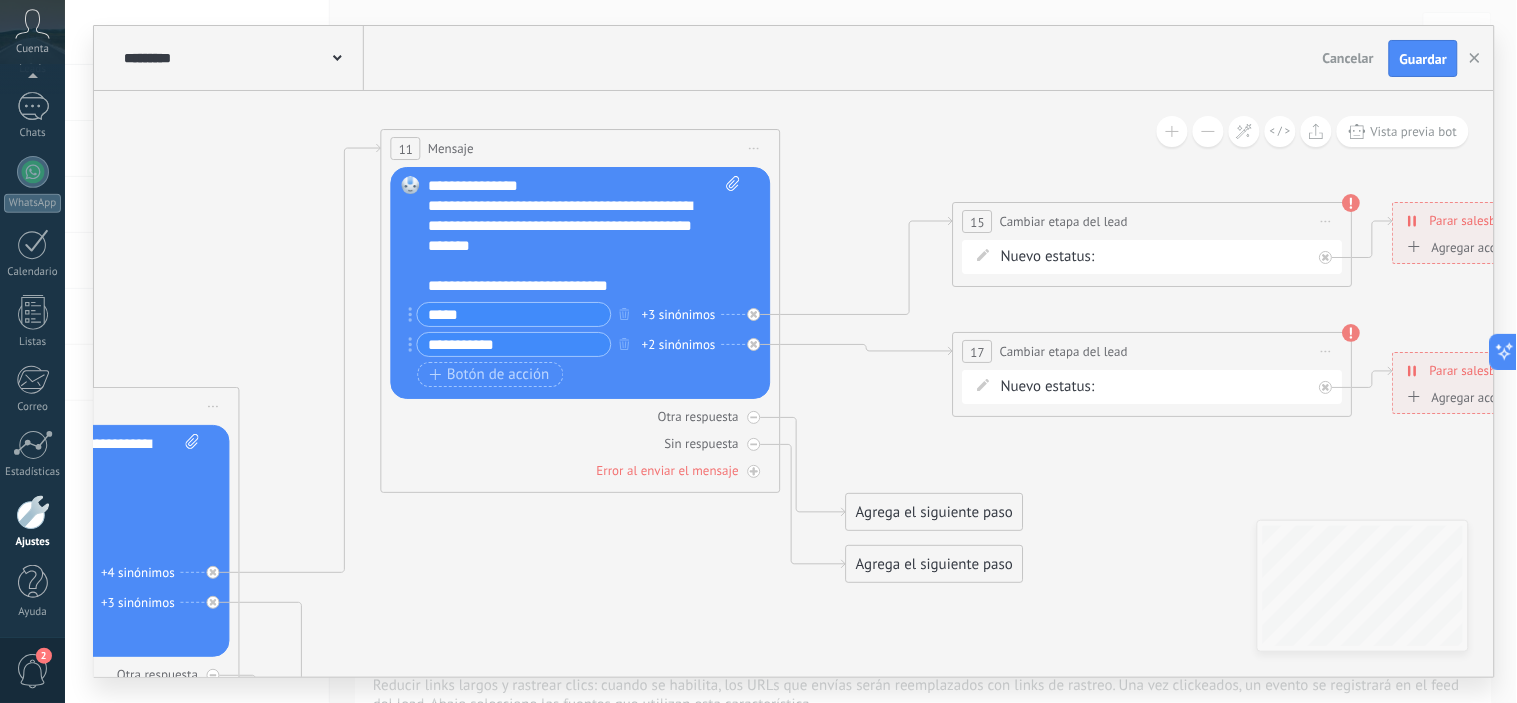 click on "MERCADO PAGO BANCO MACRO REMARKETIN Logrado con éxito Venta Perdido" at bounding box center (0, 0) 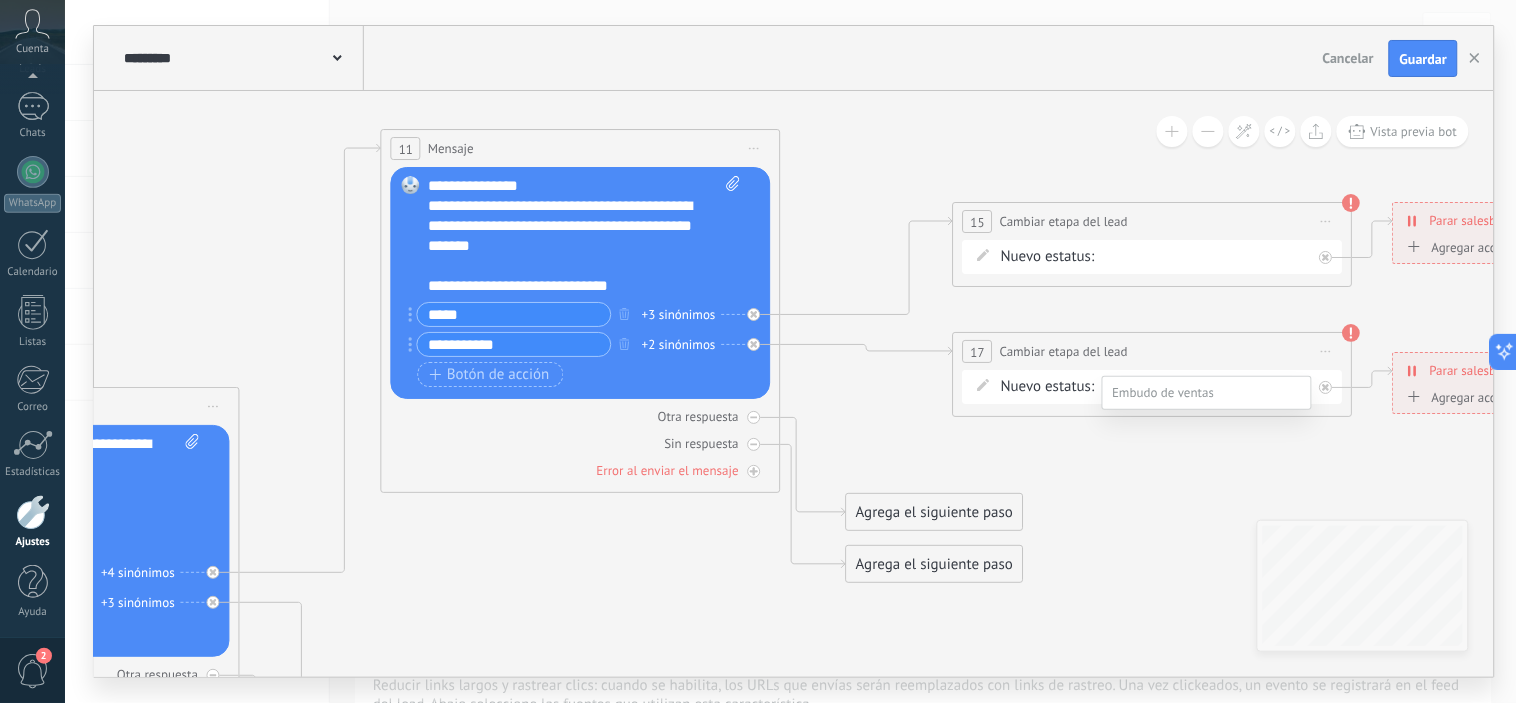 click on "BANCO MACRO" at bounding box center [0, 0] 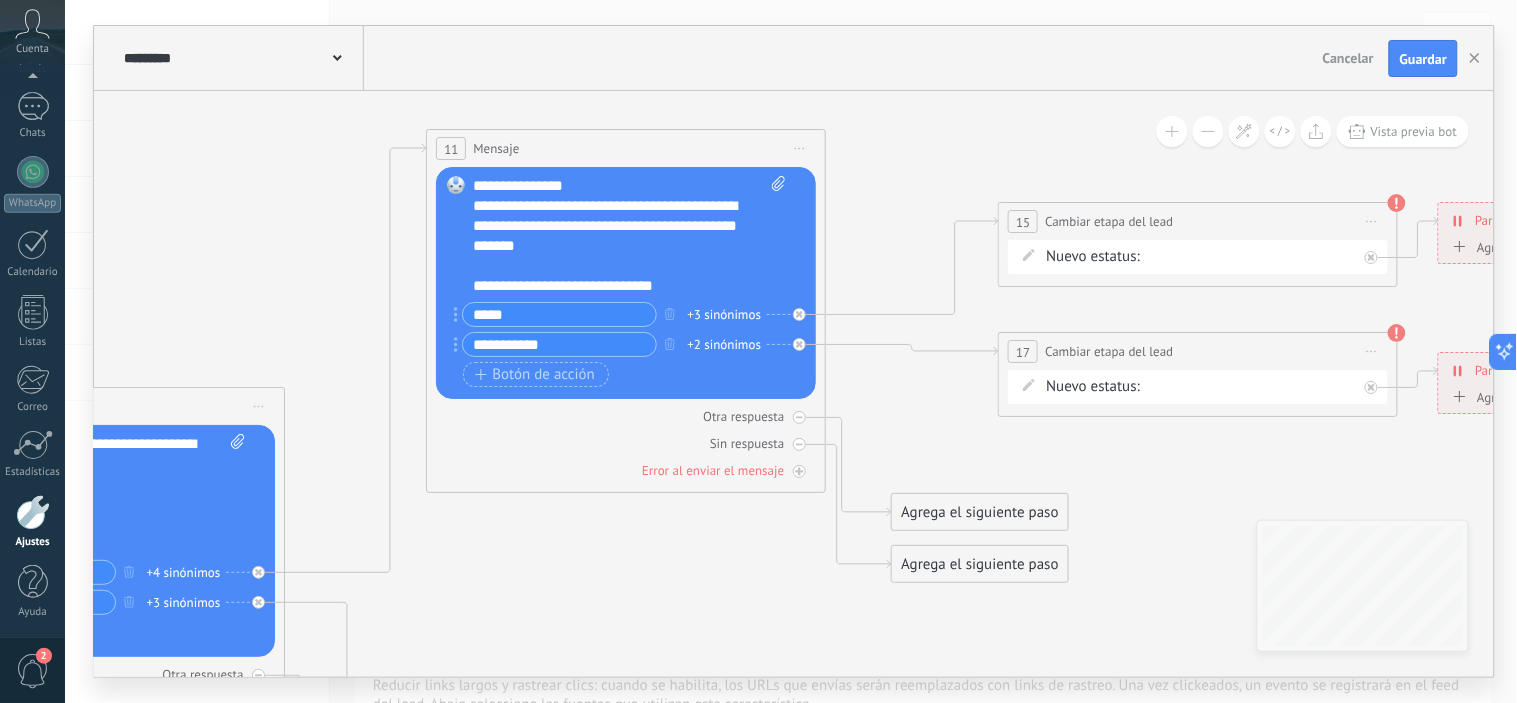 drag, startPoint x: 335, startPoint y: 314, endPoint x: 381, endPoint y: 314, distance: 46 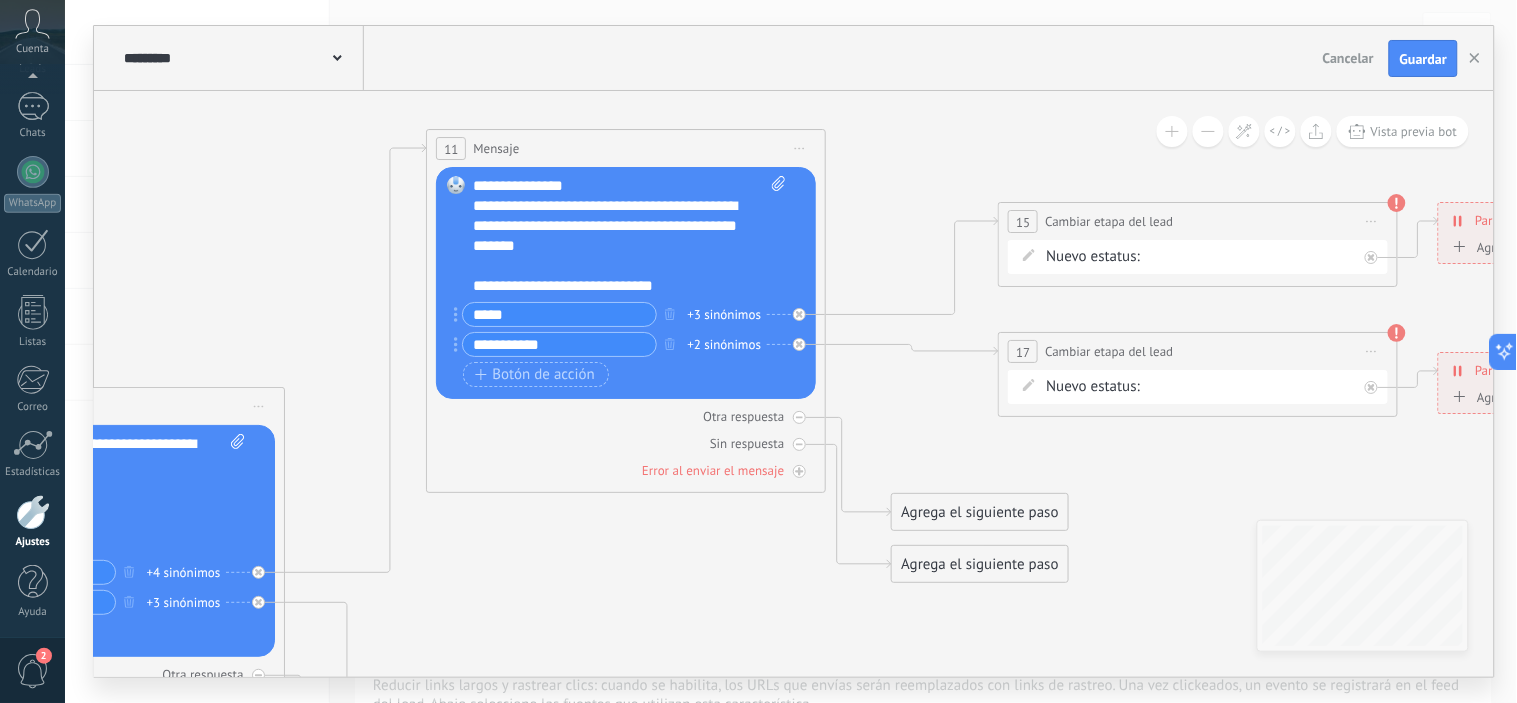 click 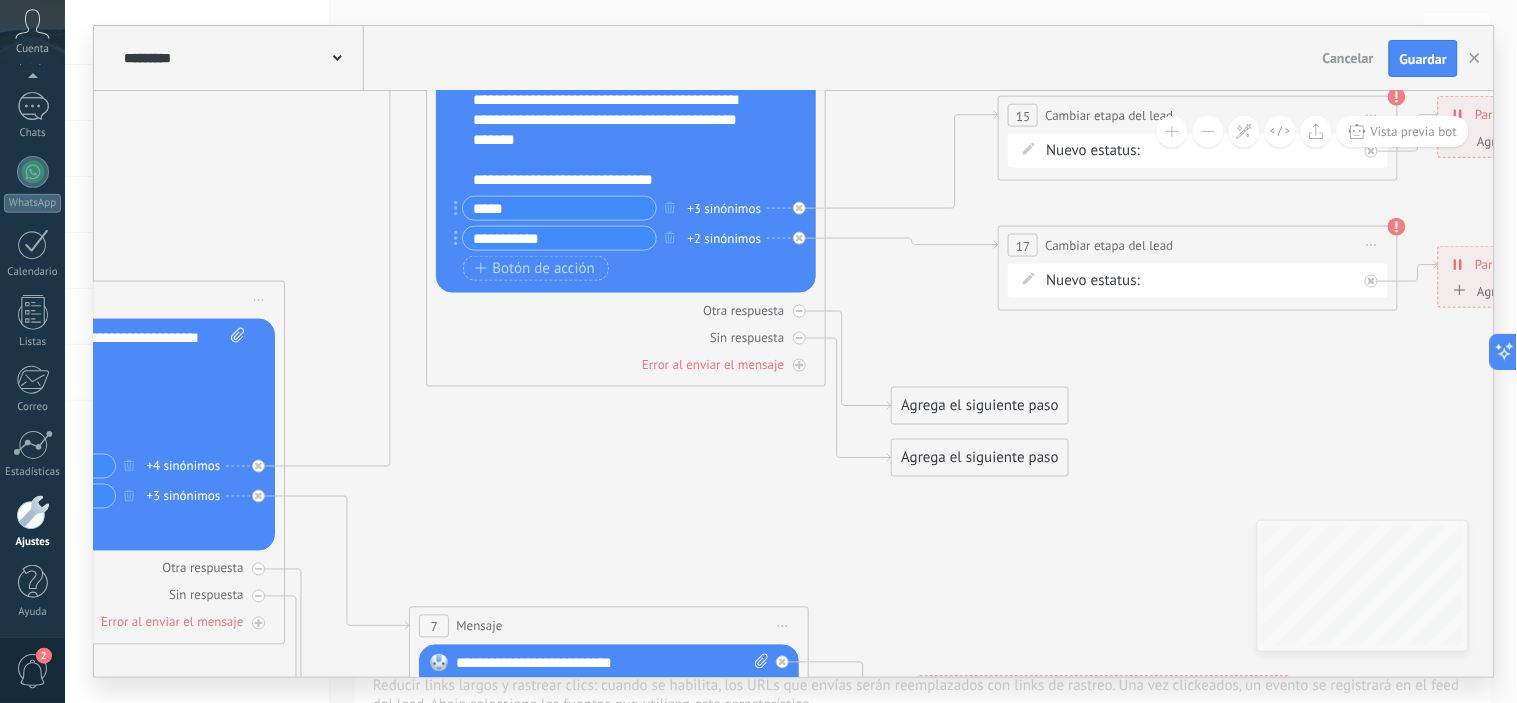 click on "**********" at bounding box center [630, 130] 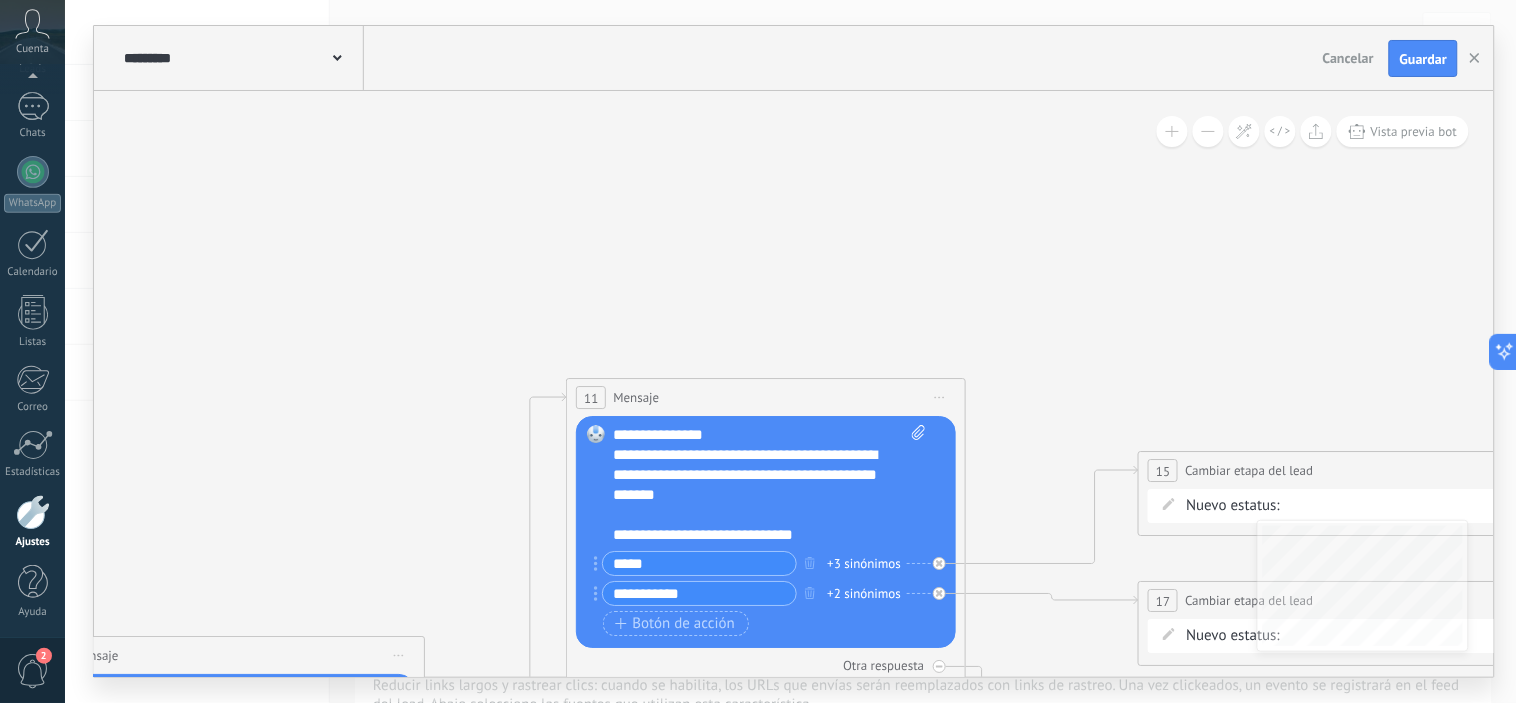 drag, startPoint x: 352, startPoint y: 207, endPoint x: 492, endPoint y: 563, distance: 382.53888 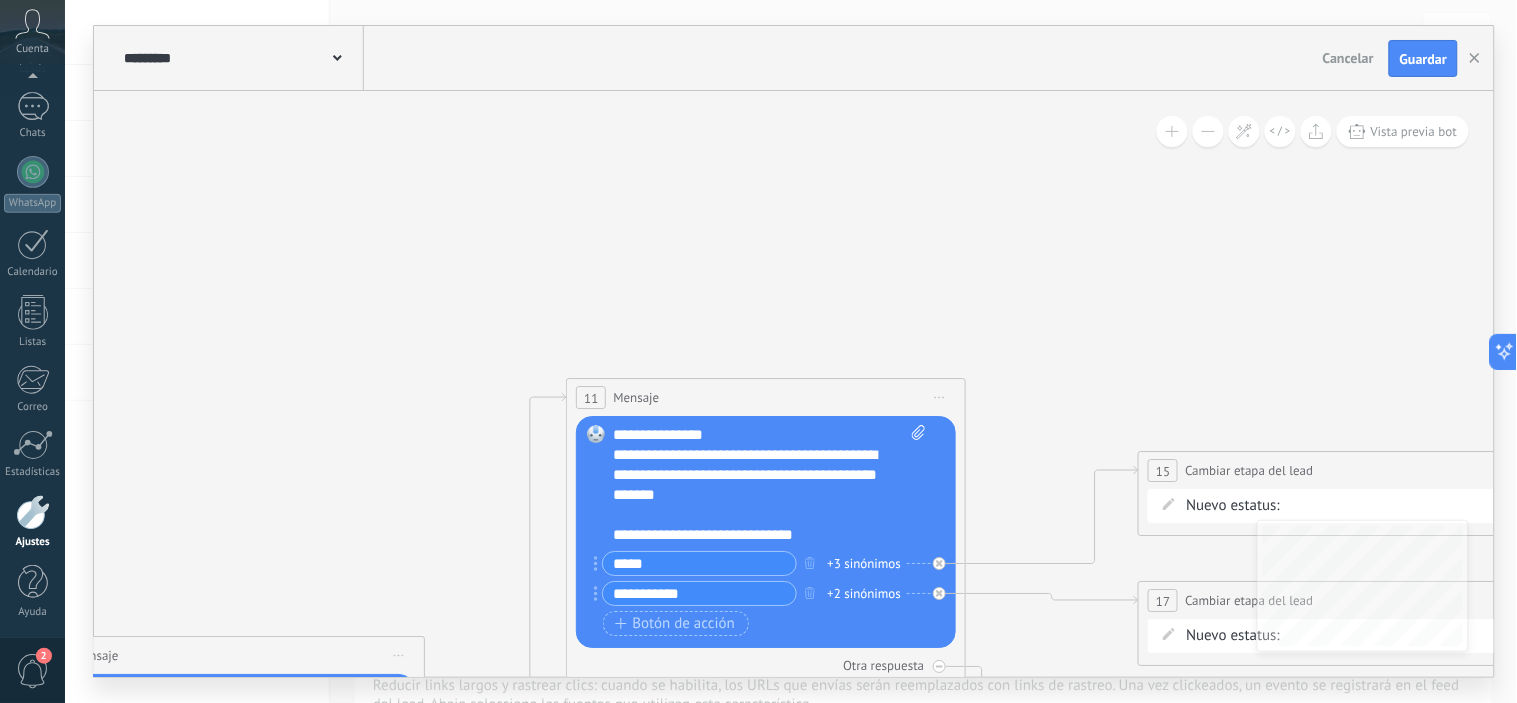 click 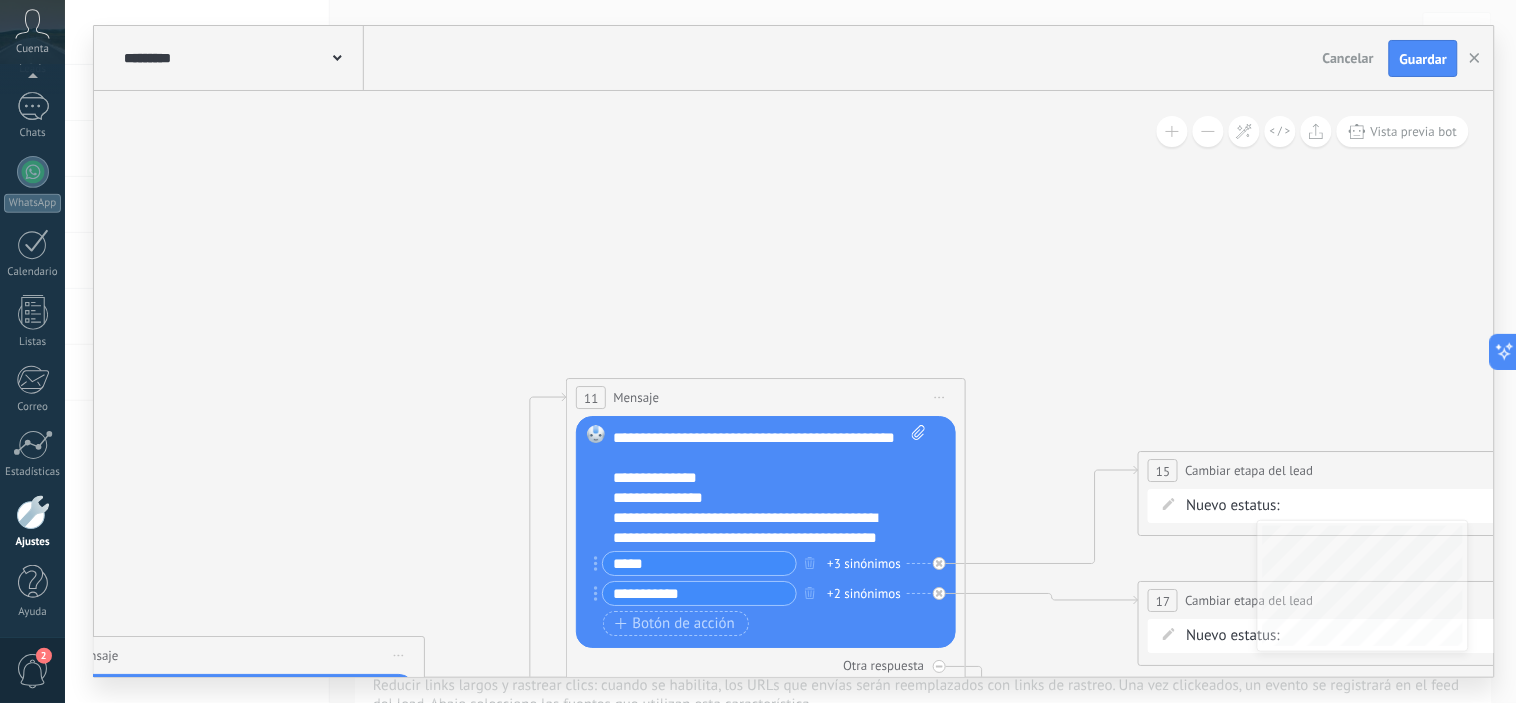 scroll, scrollTop: 0, scrollLeft: 0, axis: both 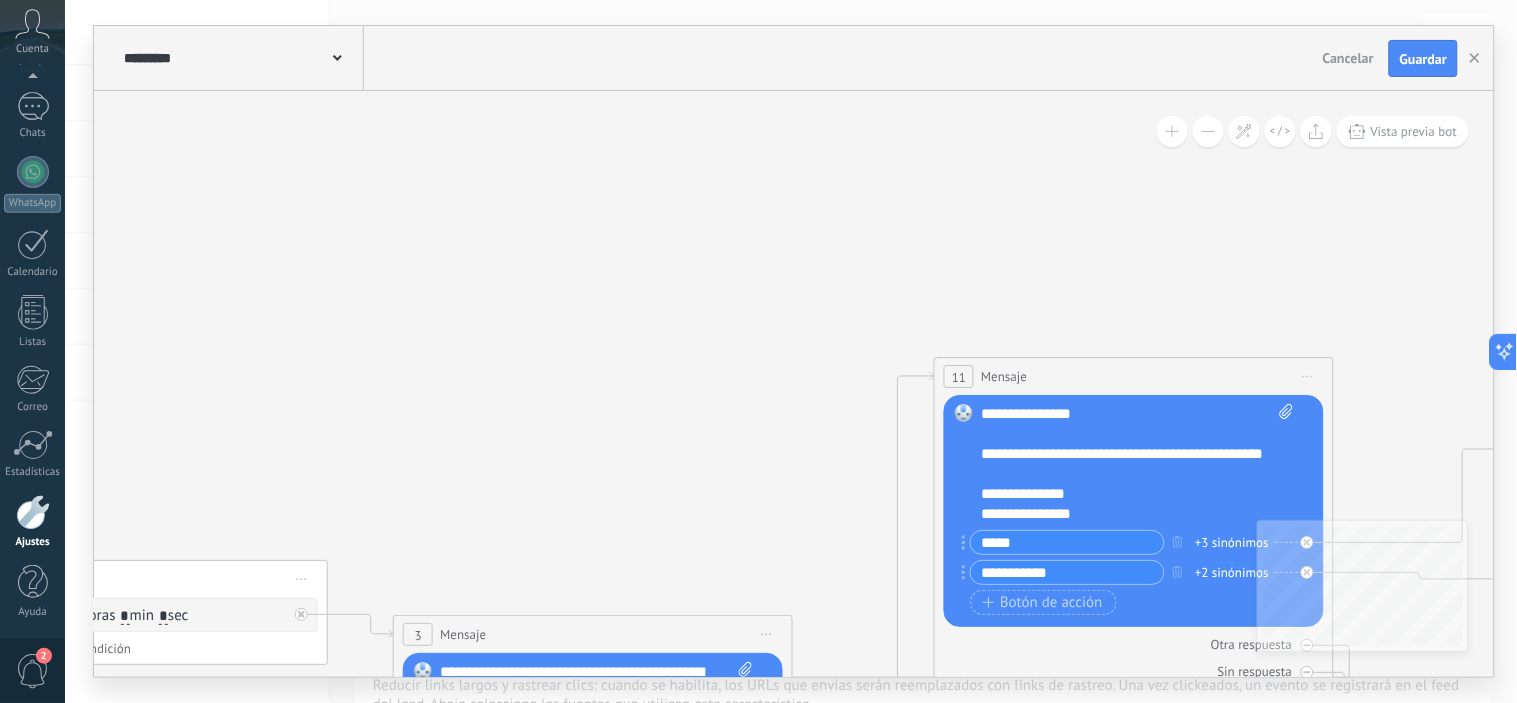 drag, startPoint x: 770, startPoint y: 293, endPoint x: 1035, endPoint y: 260, distance: 267.0468 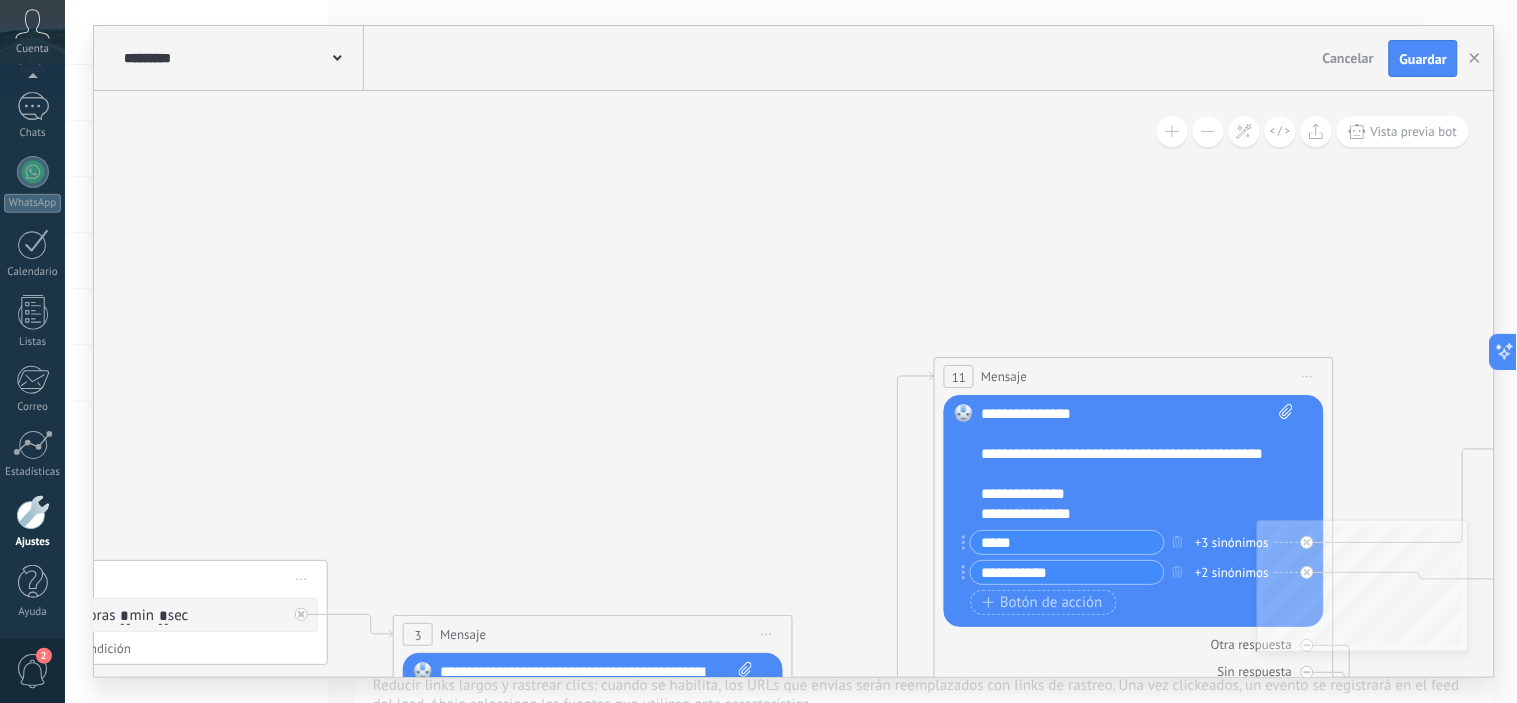click 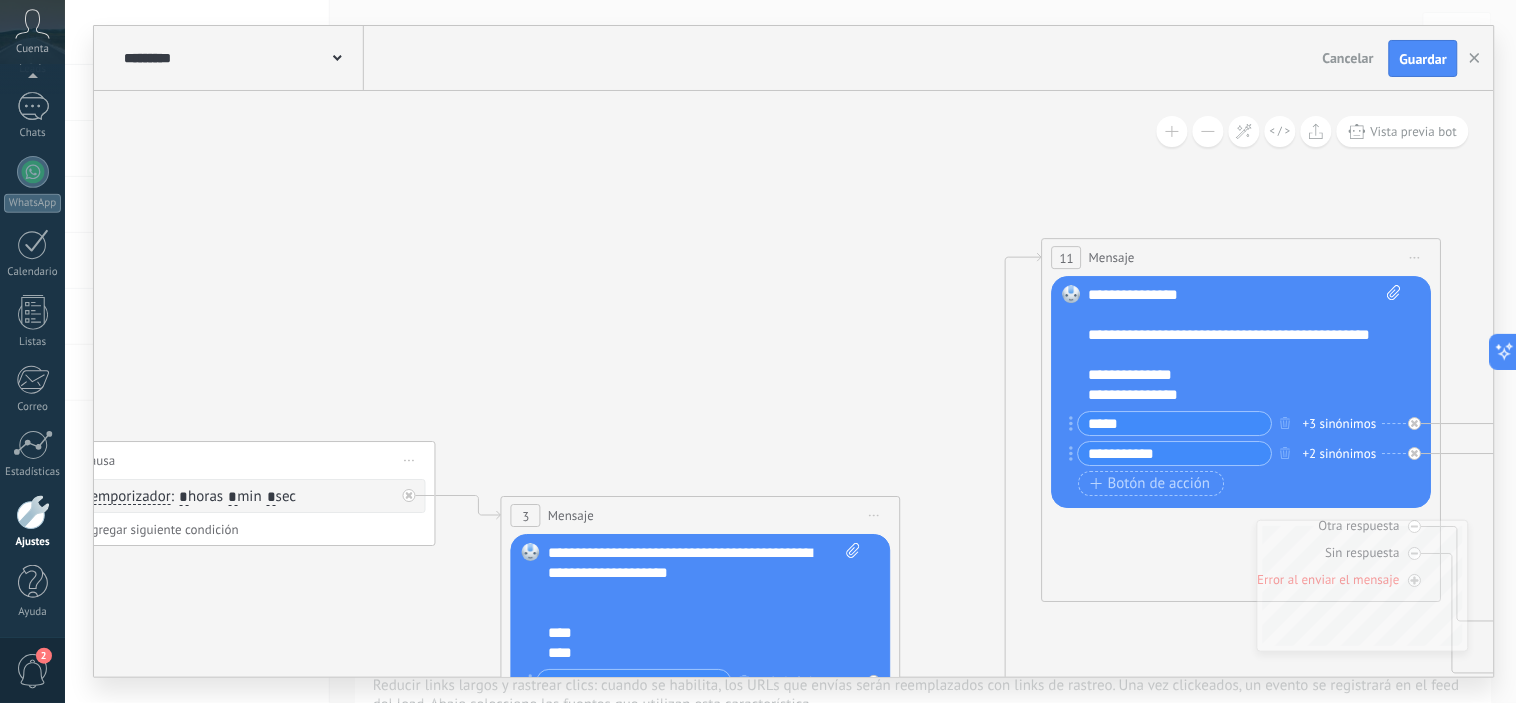 drag, startPoint x: 753, startPoint y: 395, endPoint x: 888, endPoint y: 183, distance: 251.33444 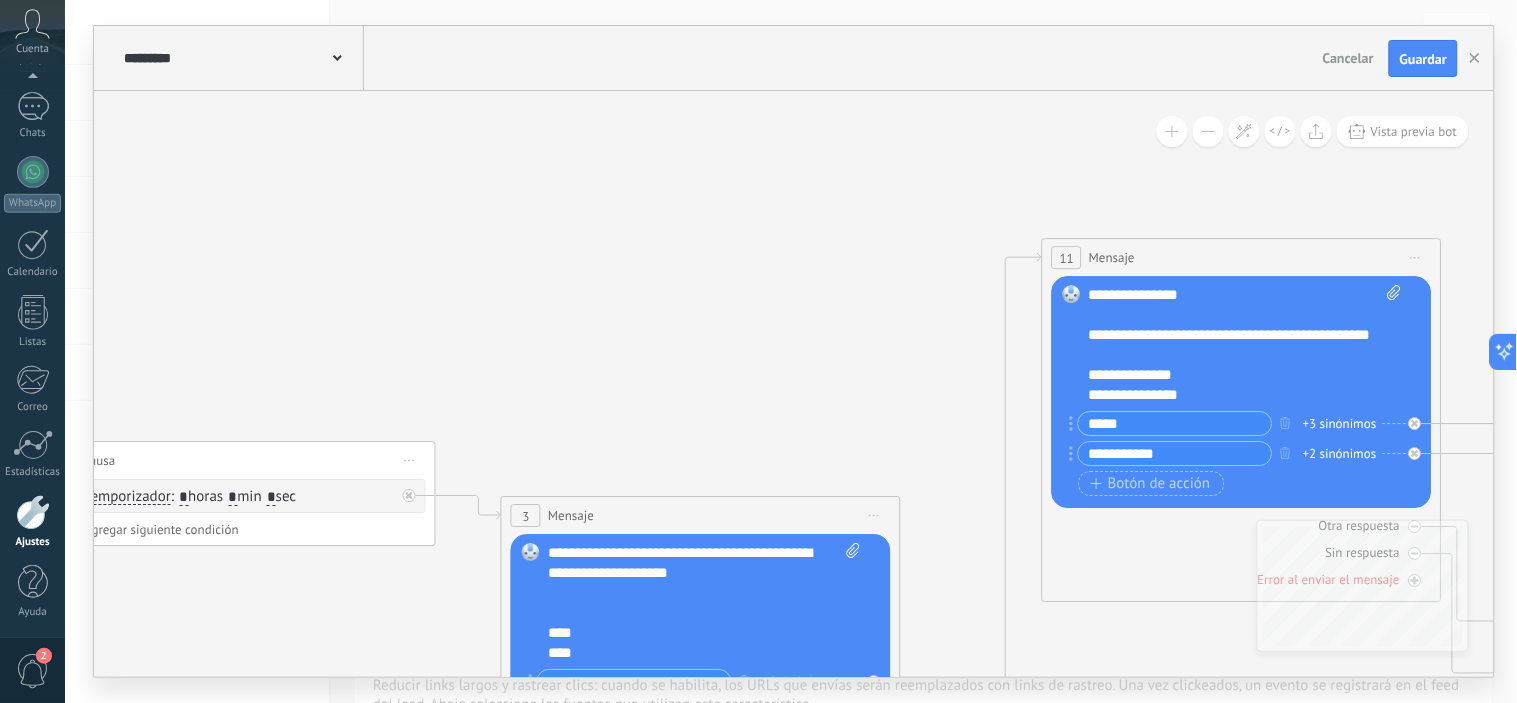 click 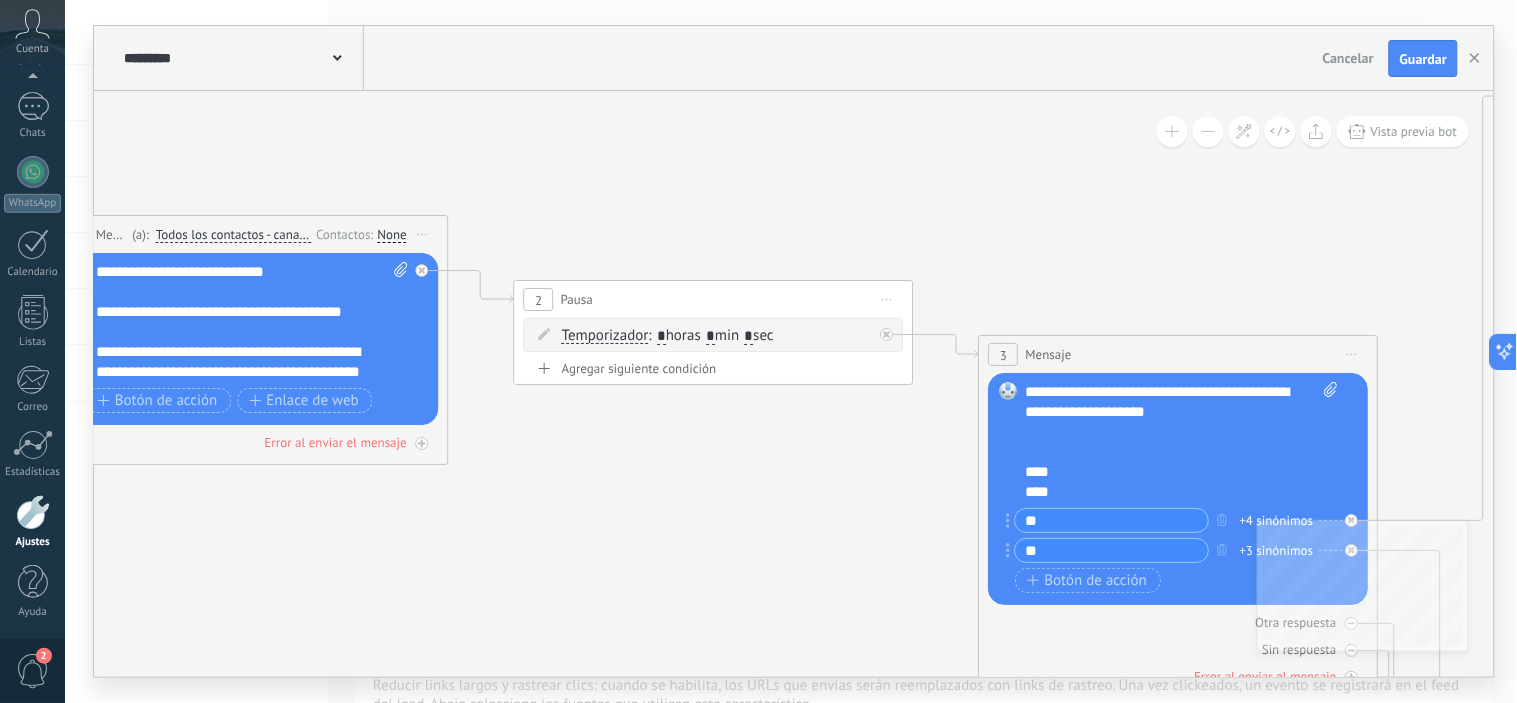 drag, startPoint x: 437, startPoint y: 567, endPoint x: 961, endPoint y: 510, distance: 527.09106 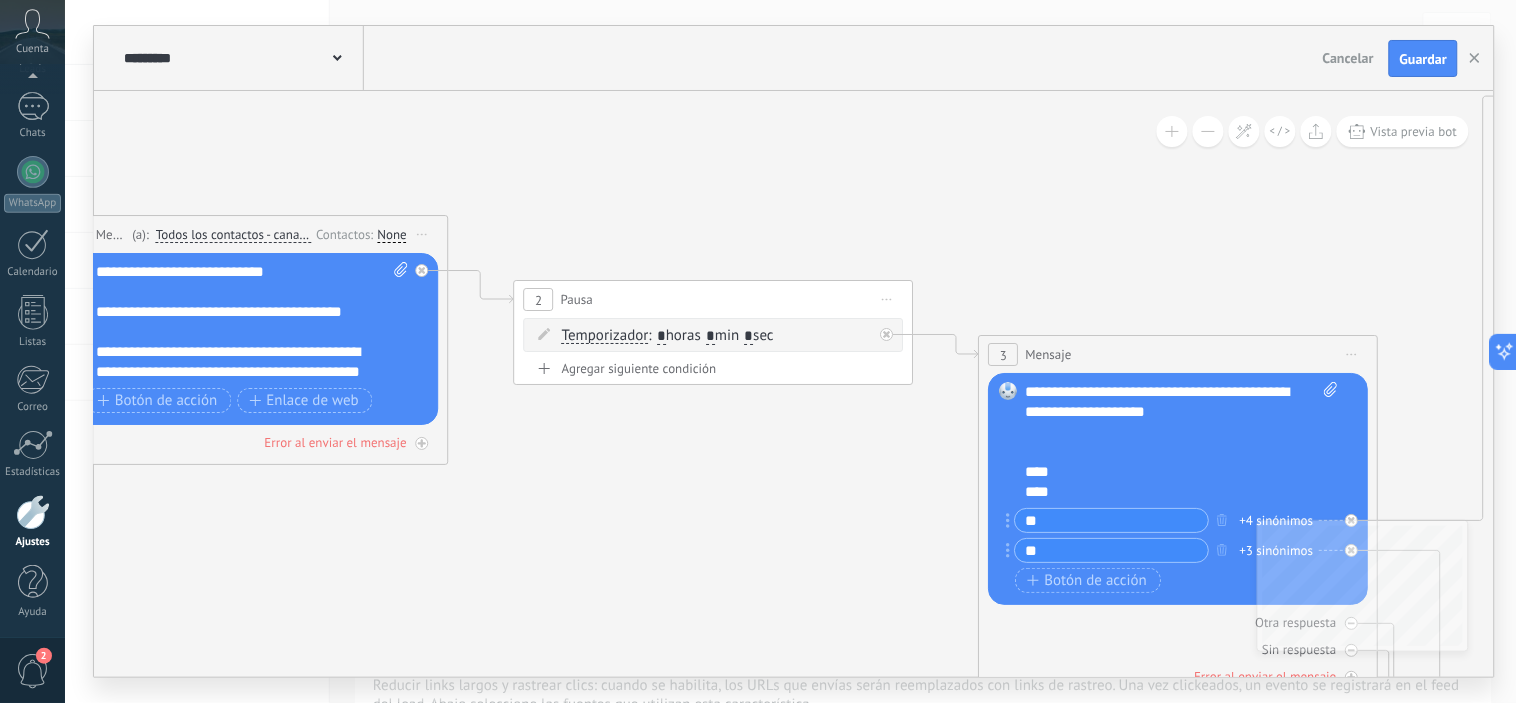 click 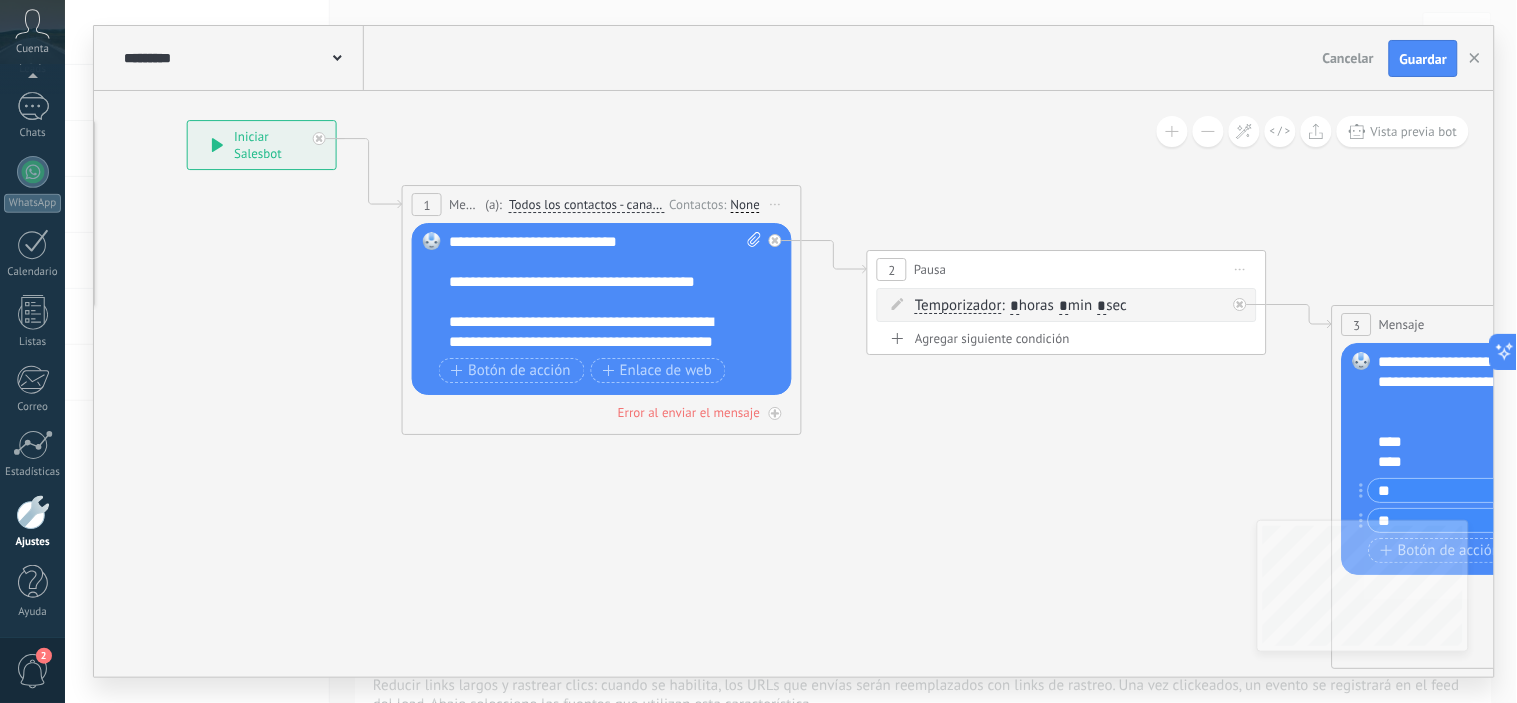 drag, startPoint x: 647, startPoint y: 542, endPoint x: 746, endPoint y: 473, distance: 120.67311 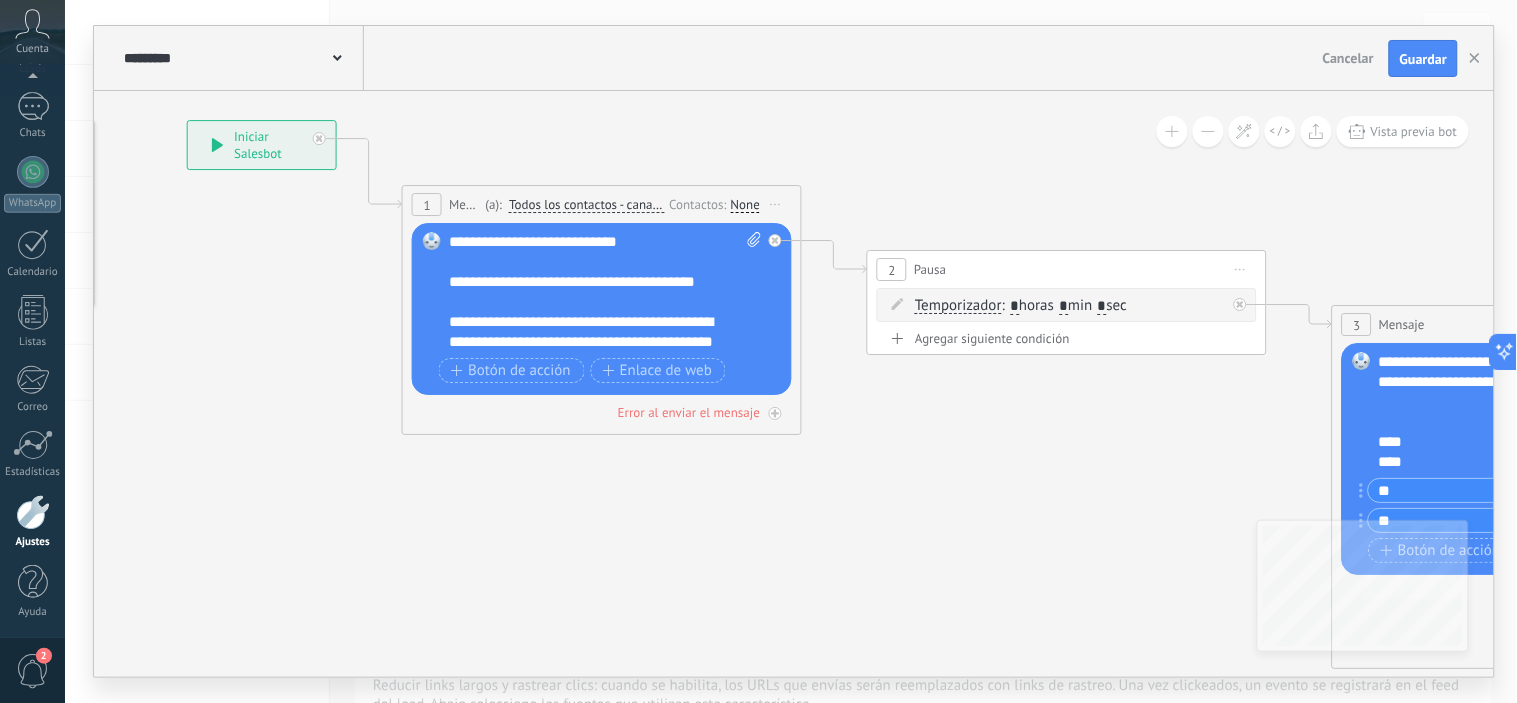 click 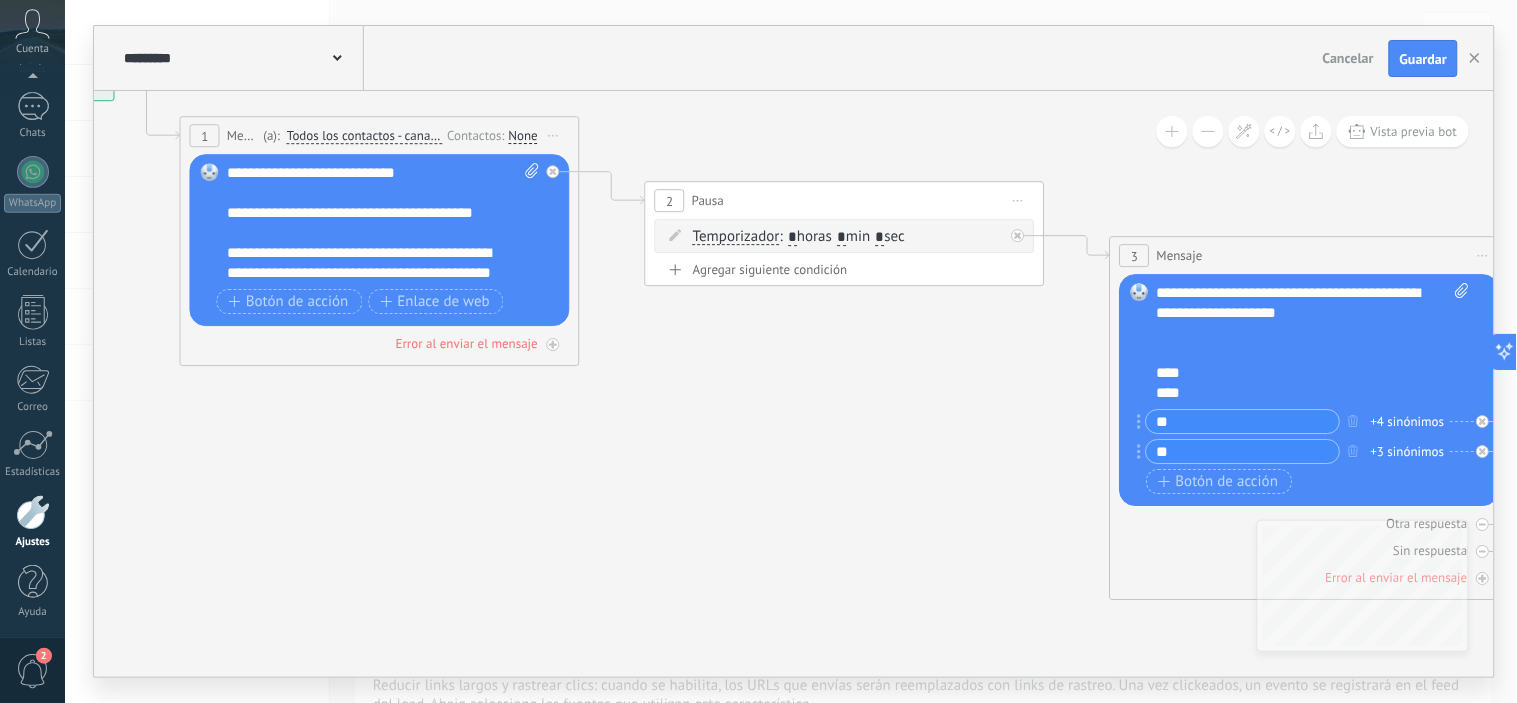 drag, startPoint x: 921, startPoint y: 511, endPoint x: 686, endPoint y: 452, distance: 242.29321 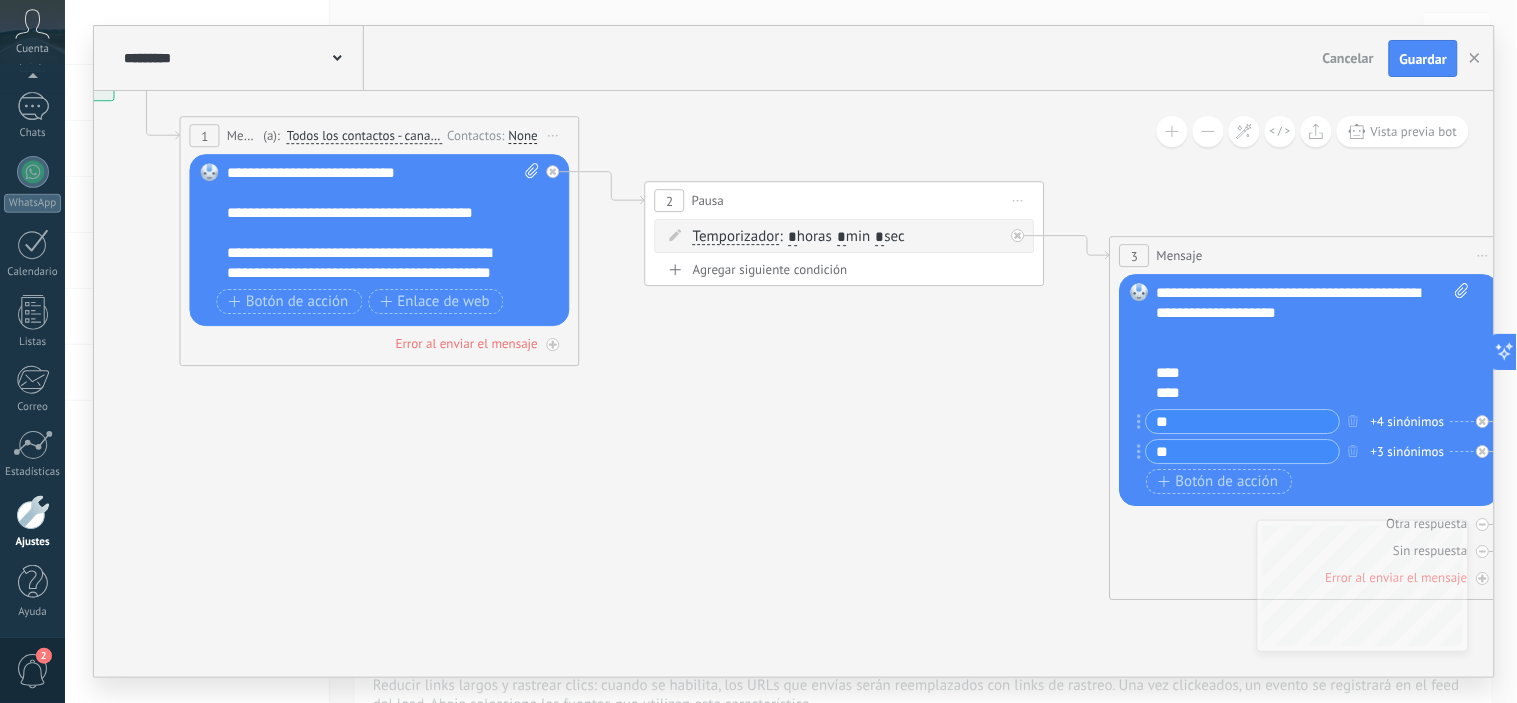 click 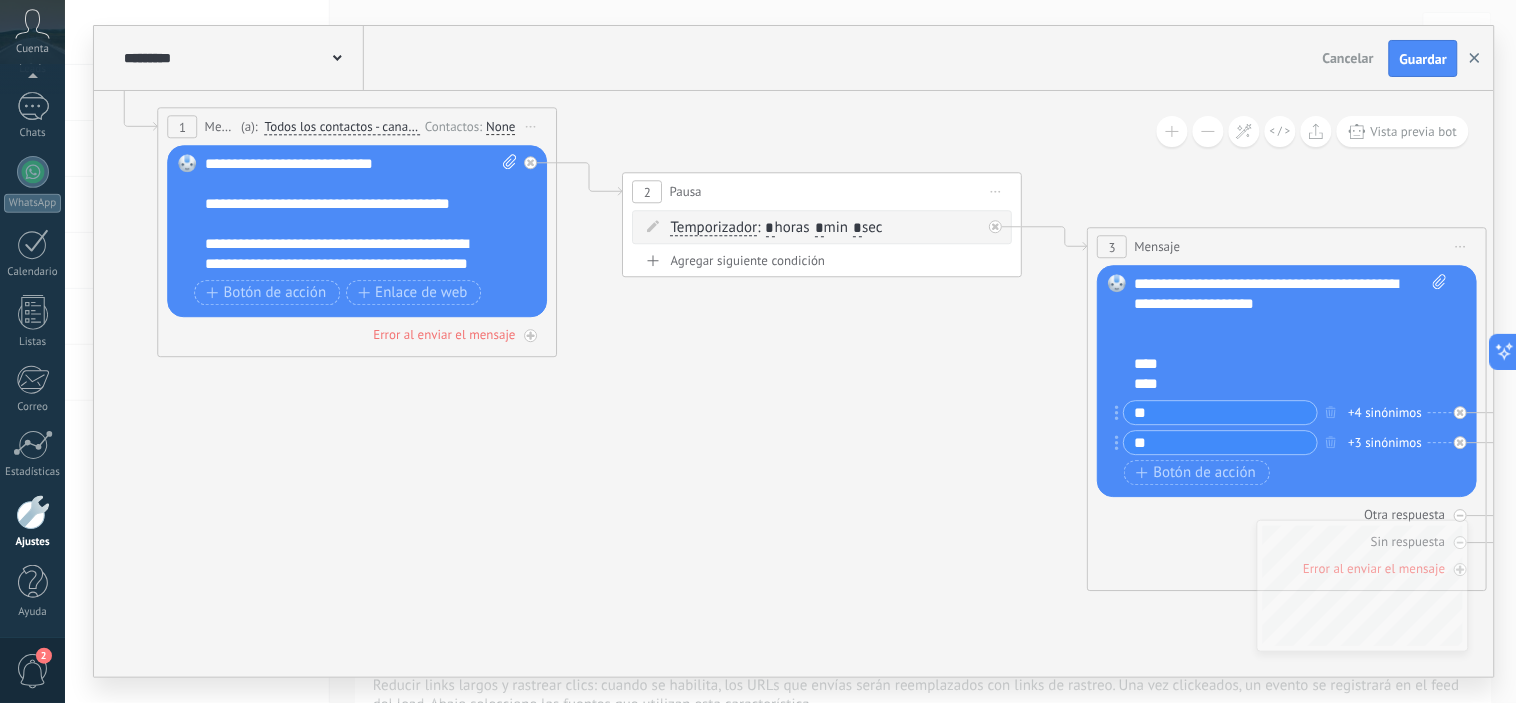 click 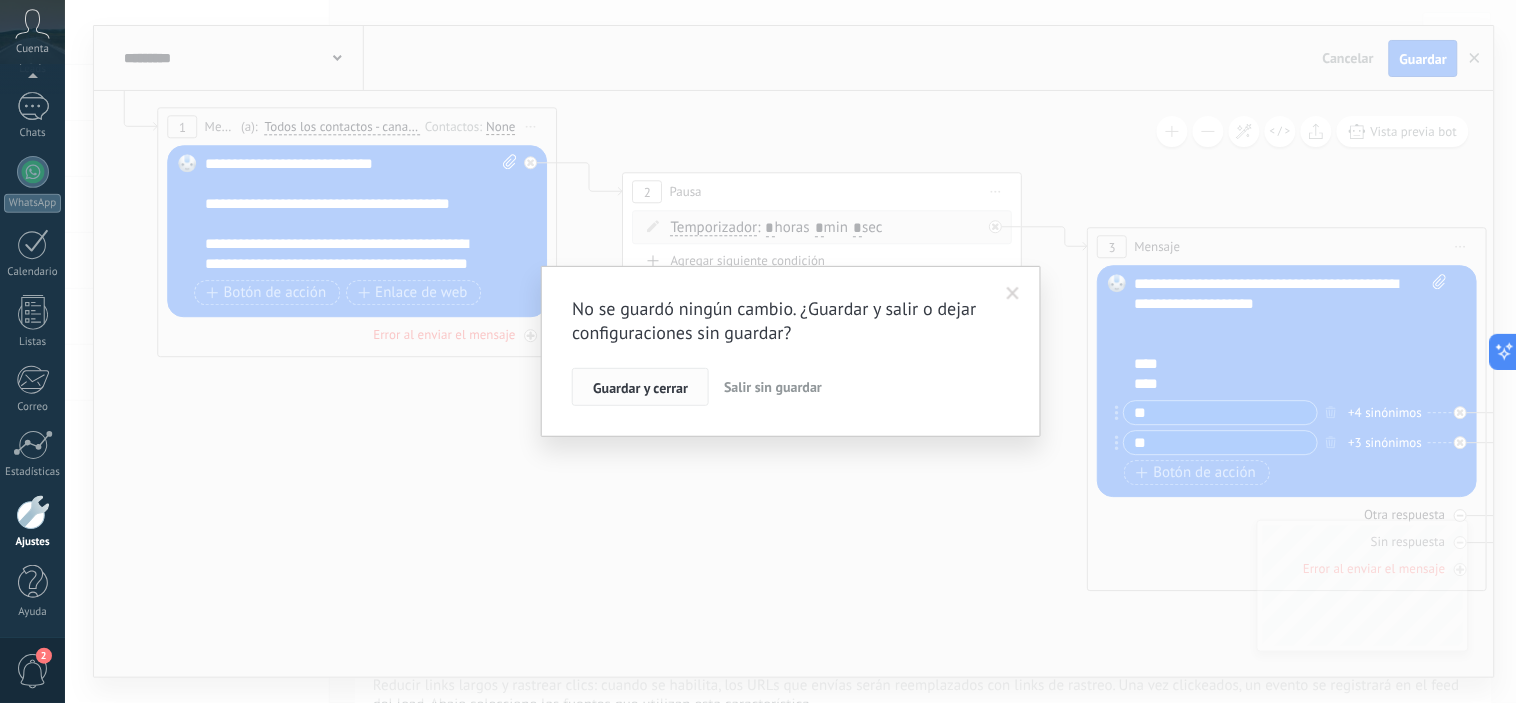 click on "Guardar y cerrar" at bounding box center (640, 388) 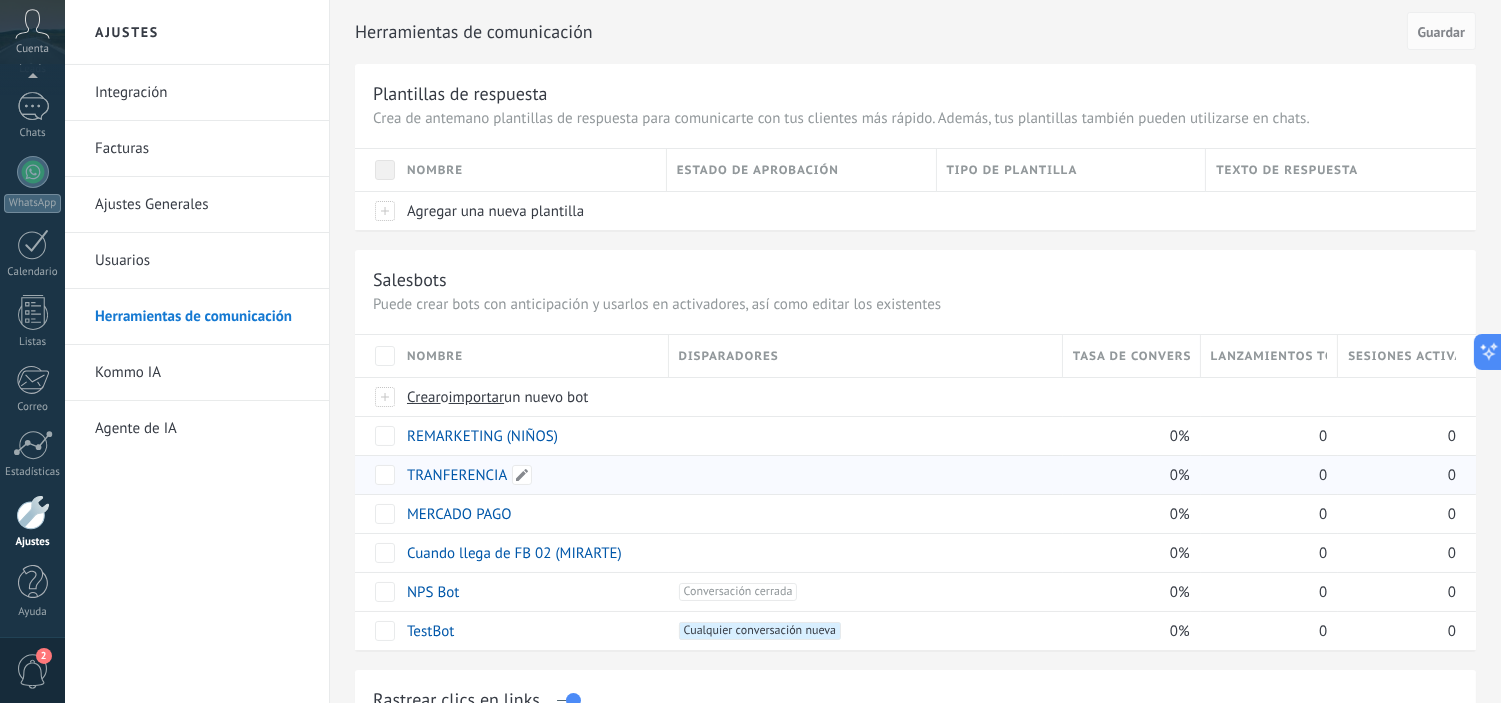 click on "TRANFERENCIA" at bounding box center [457, 475] 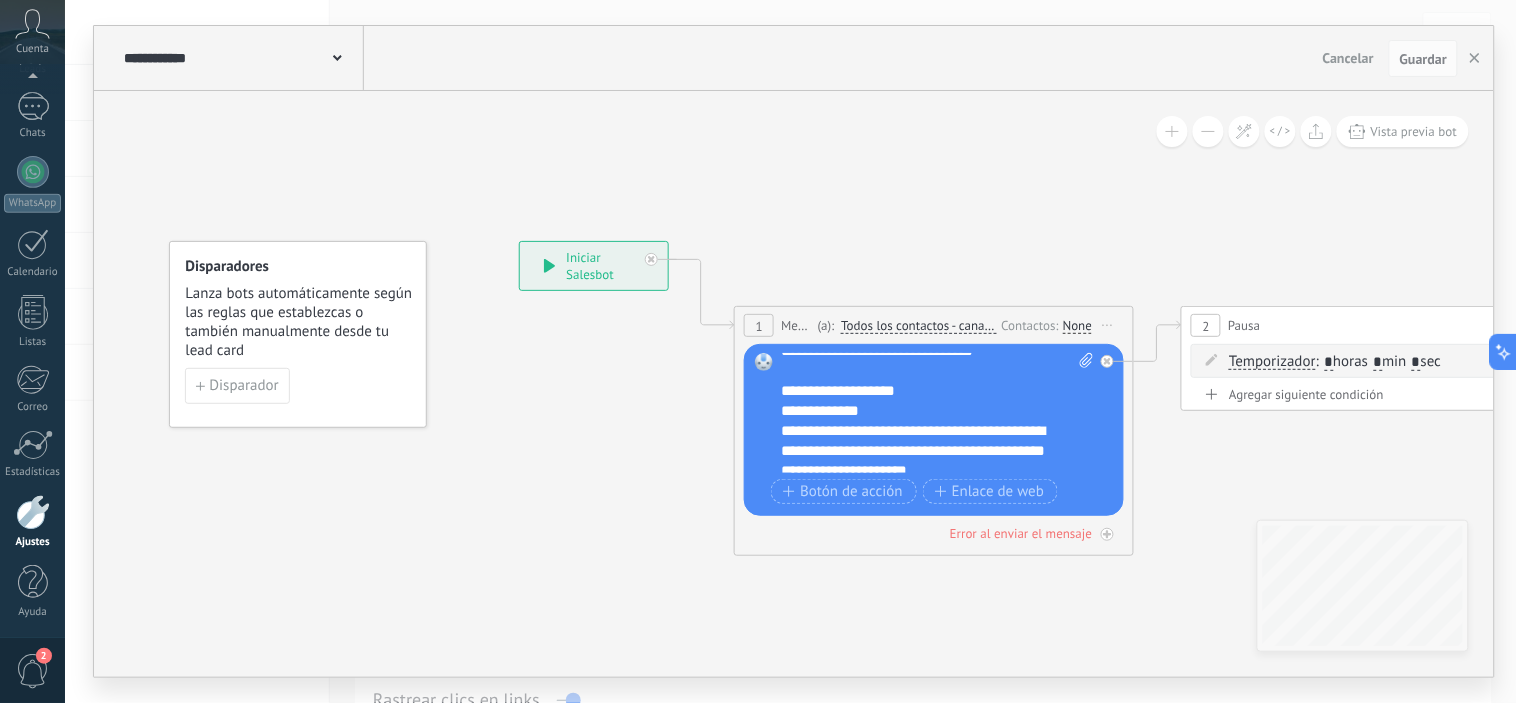 scroll, scrollTop: 100, scrollLeft: 0, axis: vertical 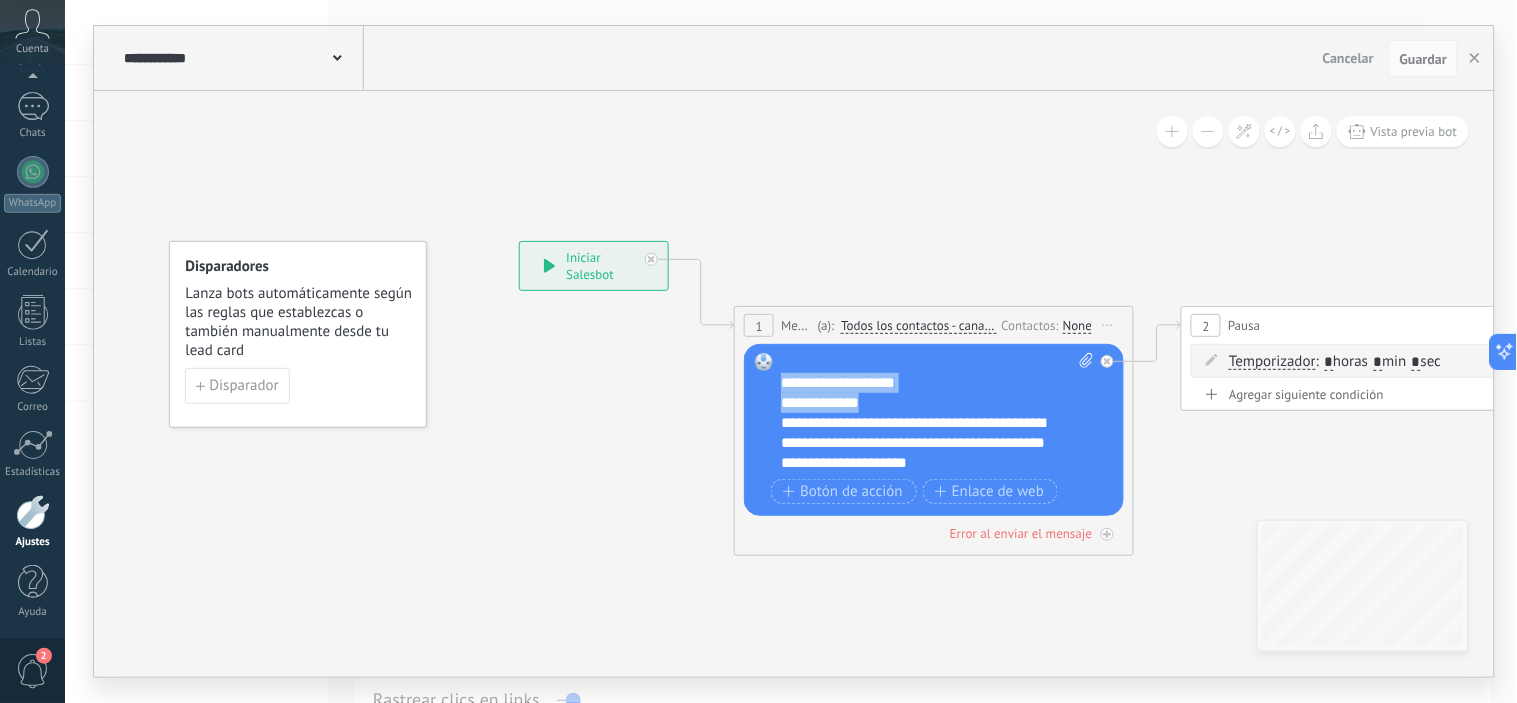 drag, startPoint x: 782, startPoint y: 387, endPoint x: 861, endPoint y: 402, distance: 80.411446 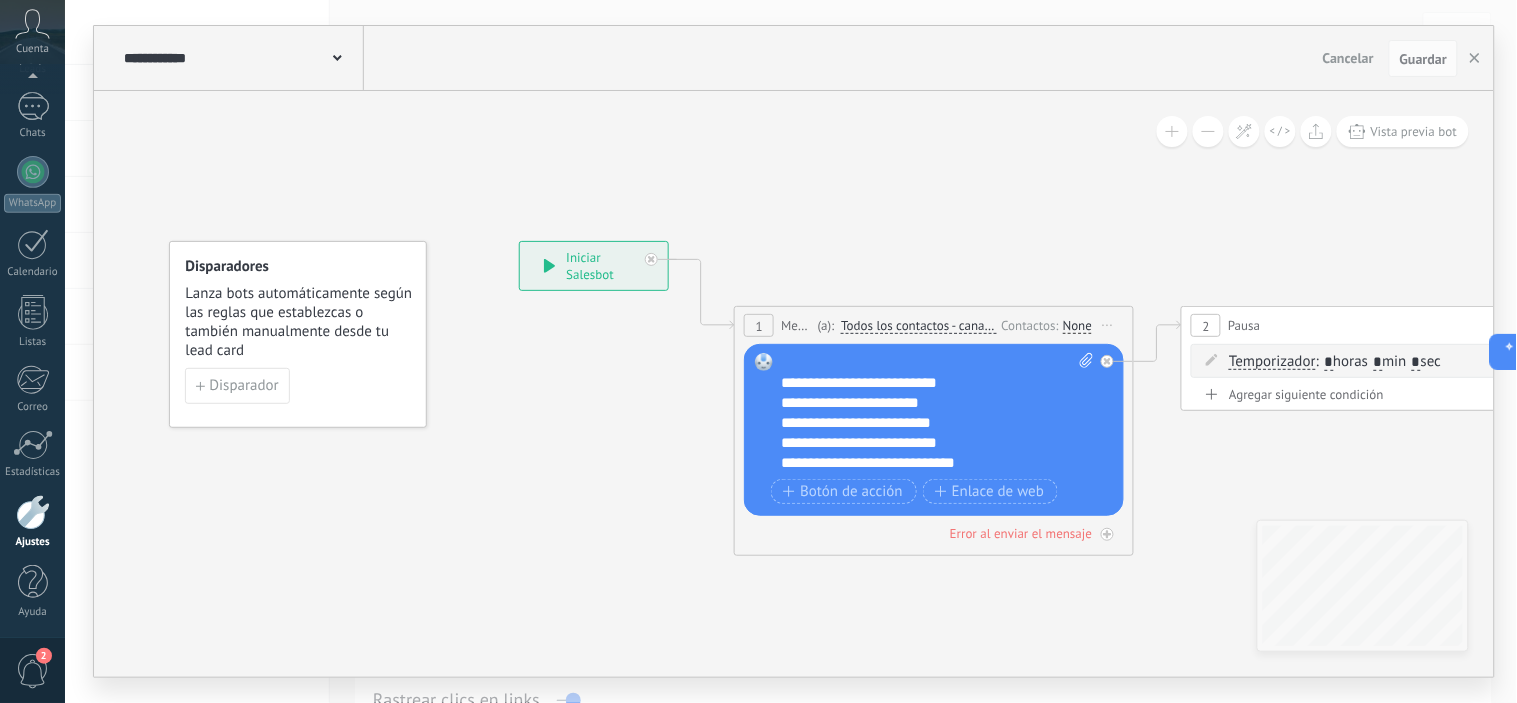 scroll, scrollTop: 180, scrollLeft: 0, axis: vertical 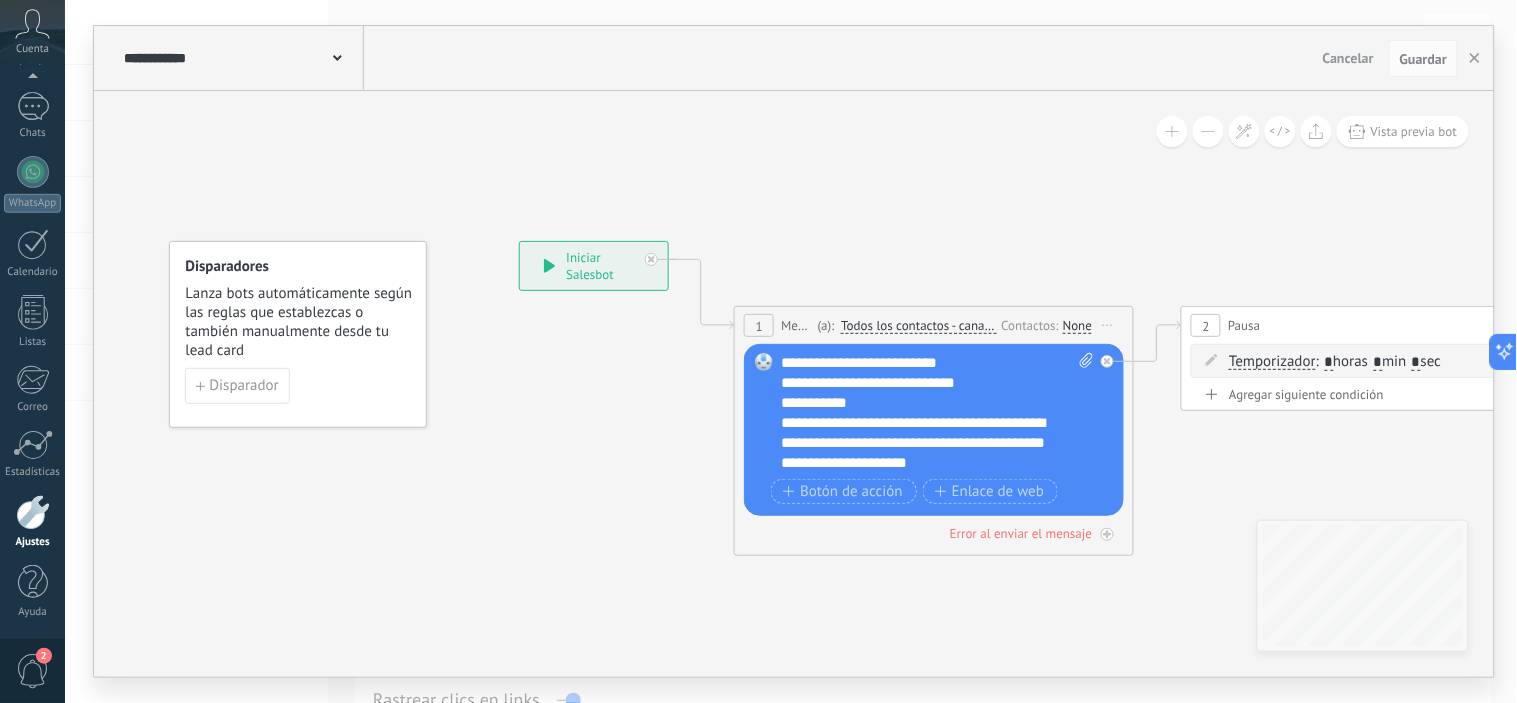 click on "**********" at bounding box center (919, 433) 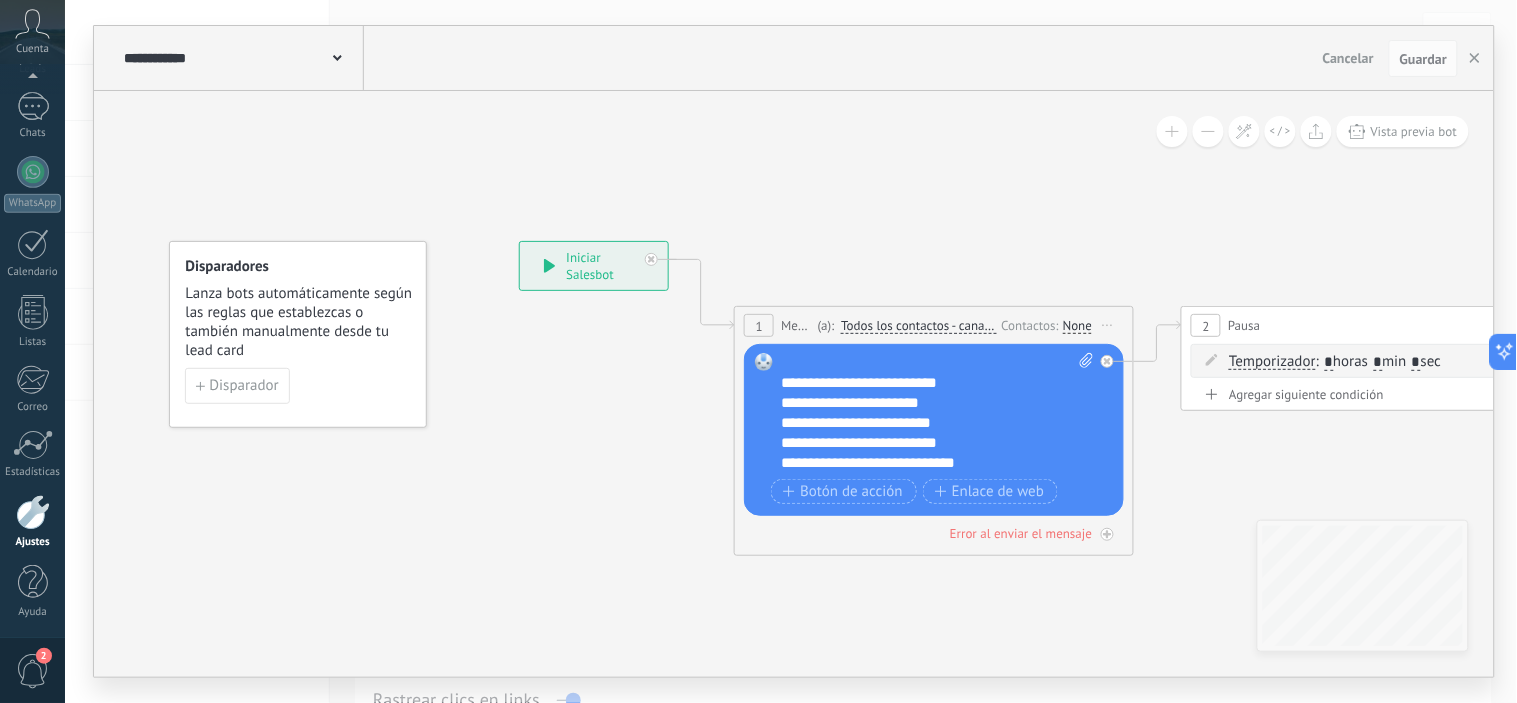scroll, scrollTop: 111, scrollLeft: 0, axis: vertical 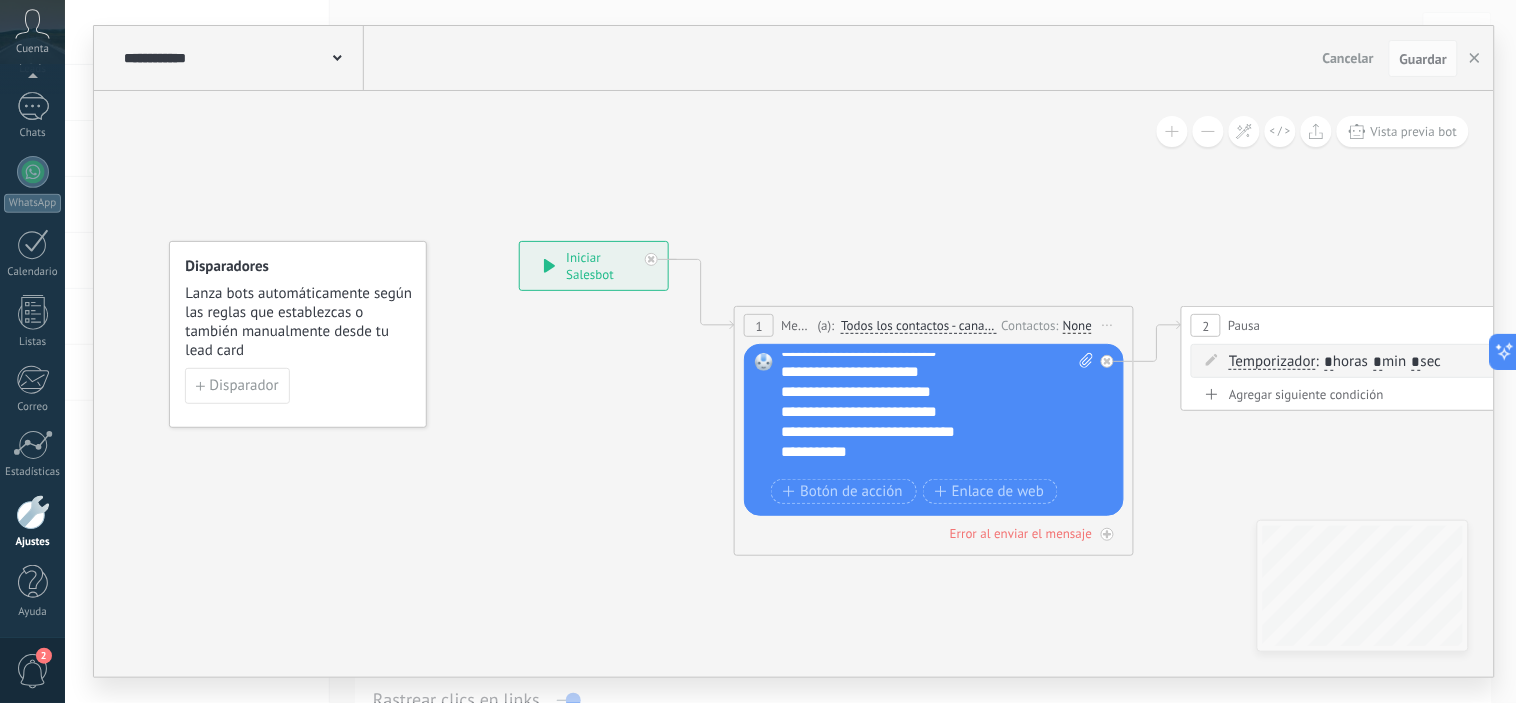 click on "**********" at bounding box center [919, 372] 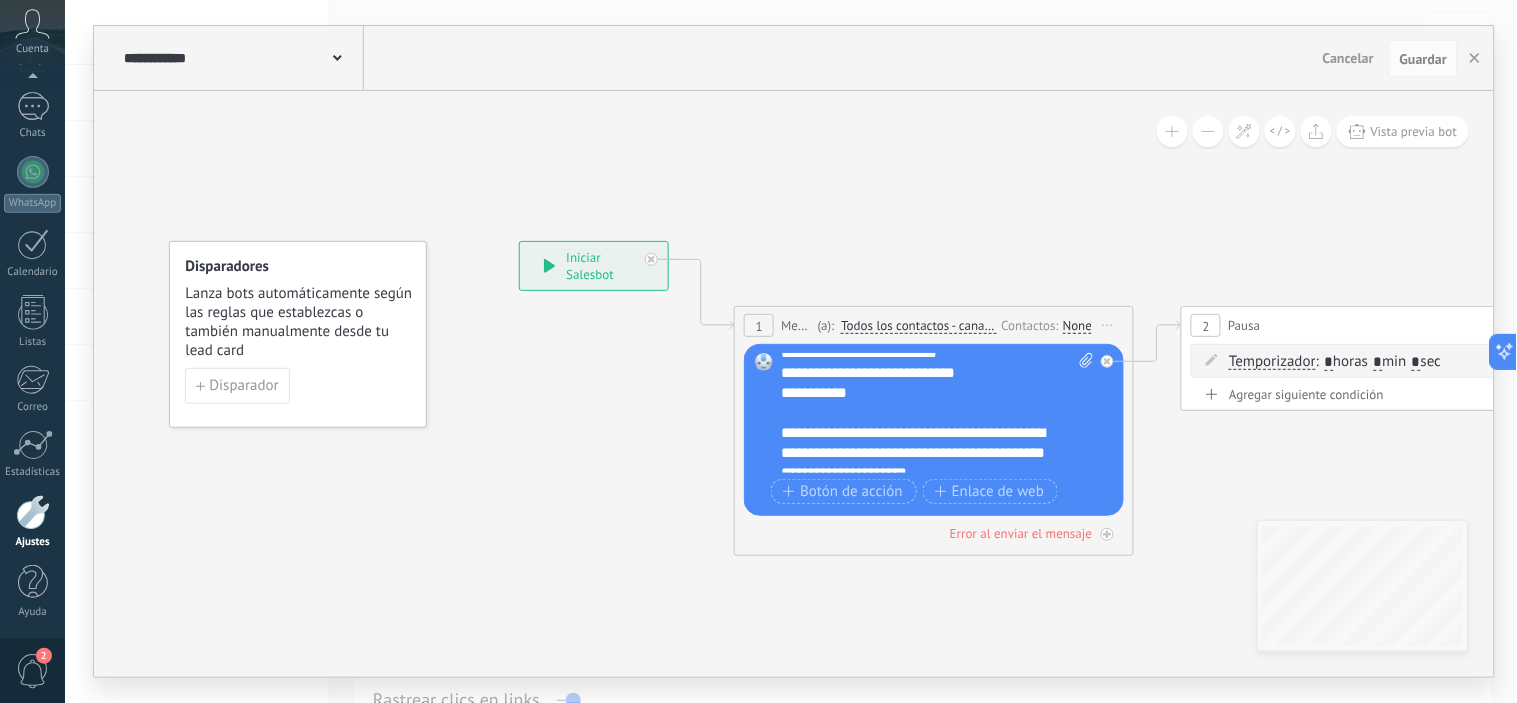 scroll, scrollTop: 200, scrollLeft: 0, axis: vertical 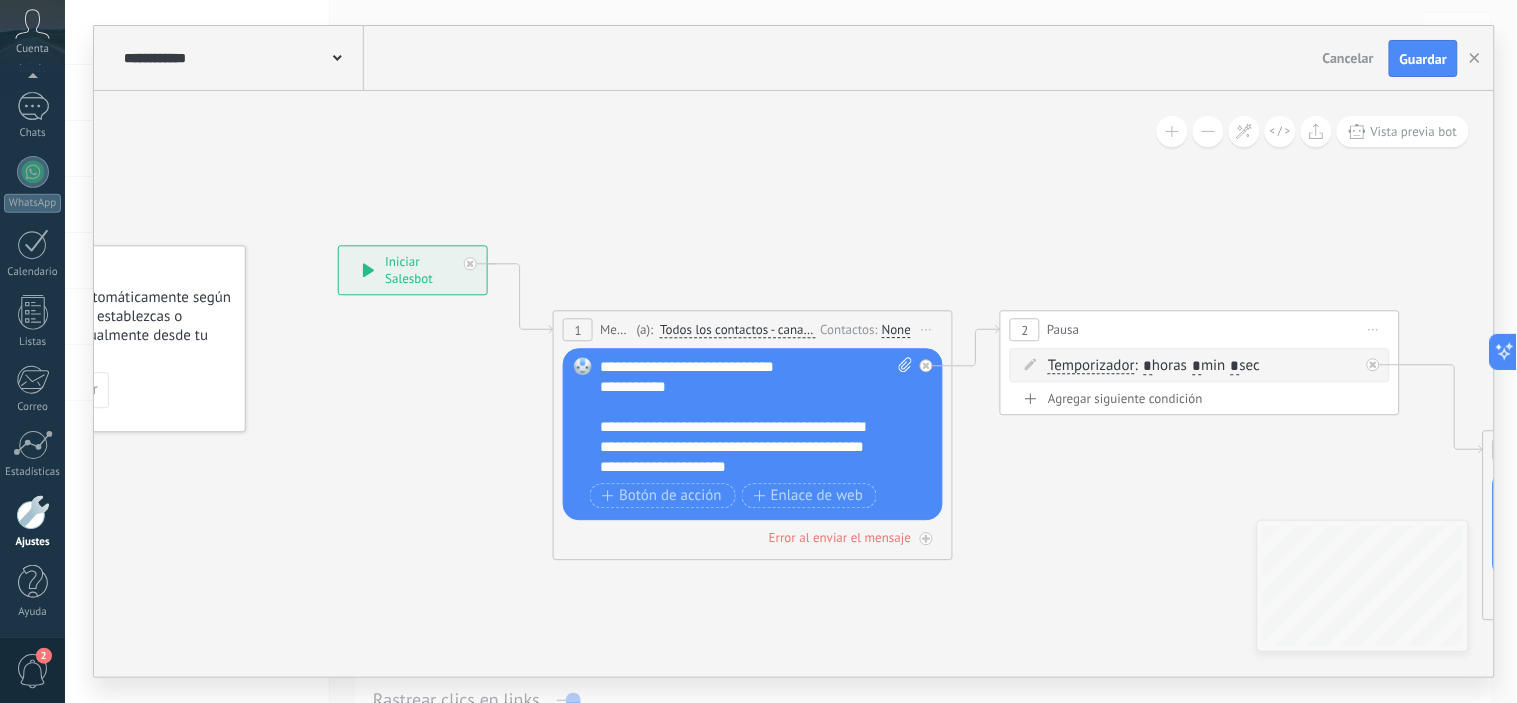 drag, startPoint x: 1275, startPoint y: 458, endPoint x: 1191, endPoint y: 370, distance: 121.65525 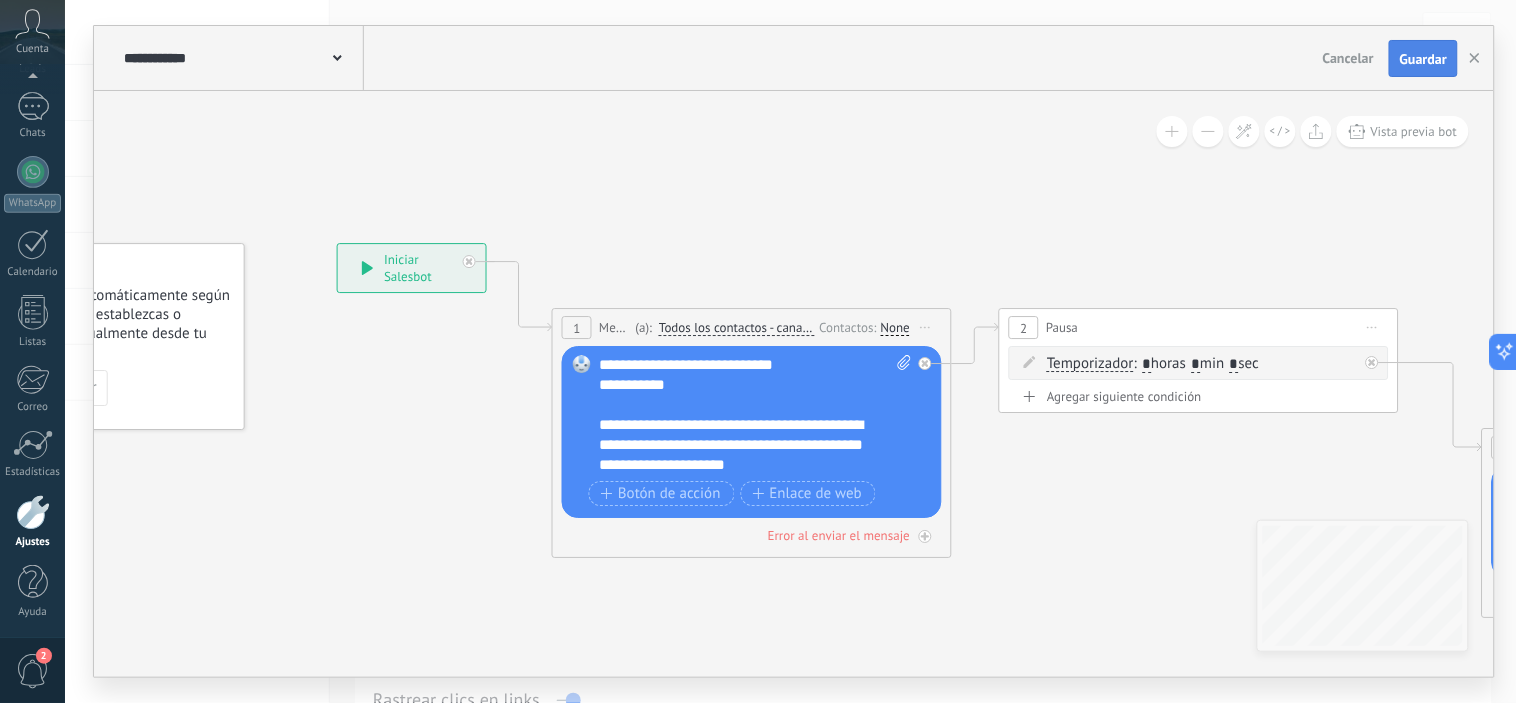 click on "Guardar" at bounding box center (1423, 59) 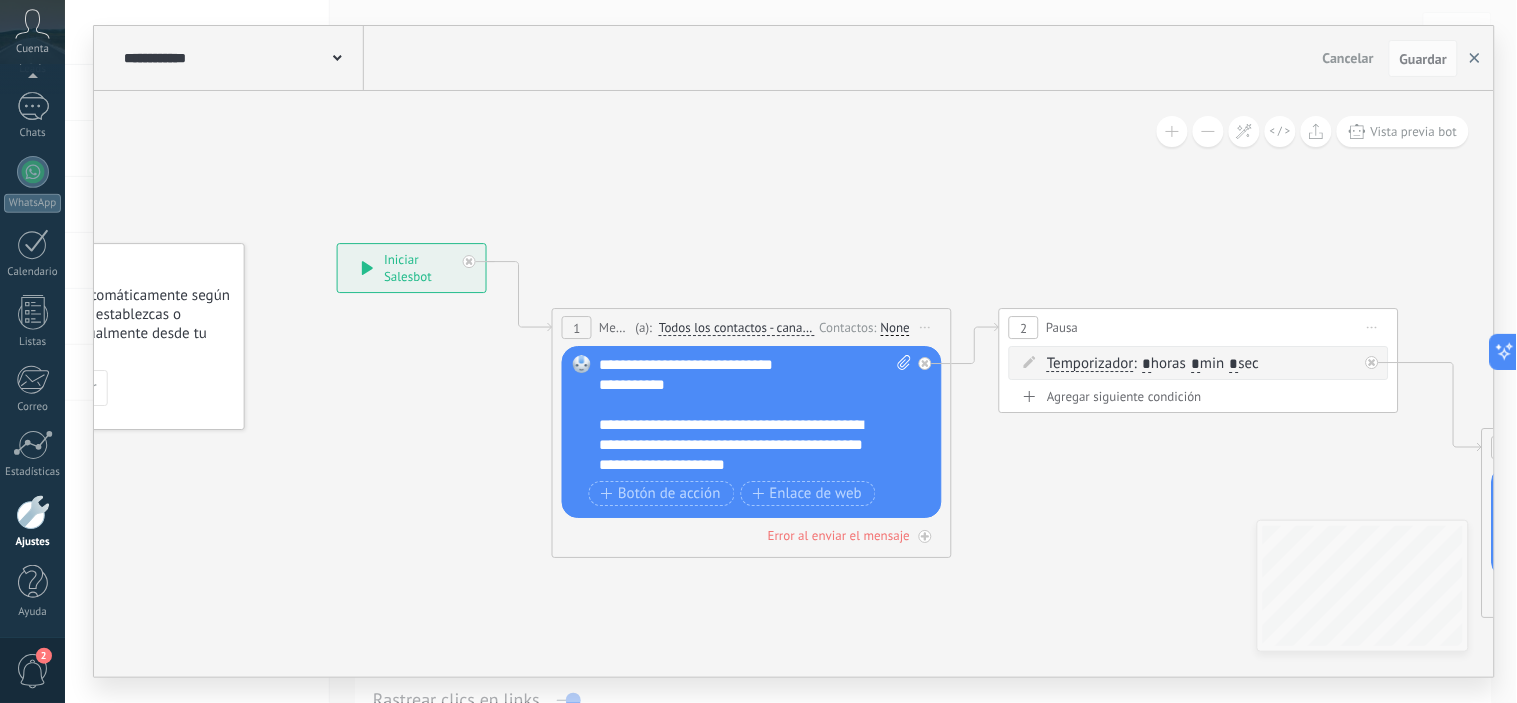 click at bounding box center [1475, 59] 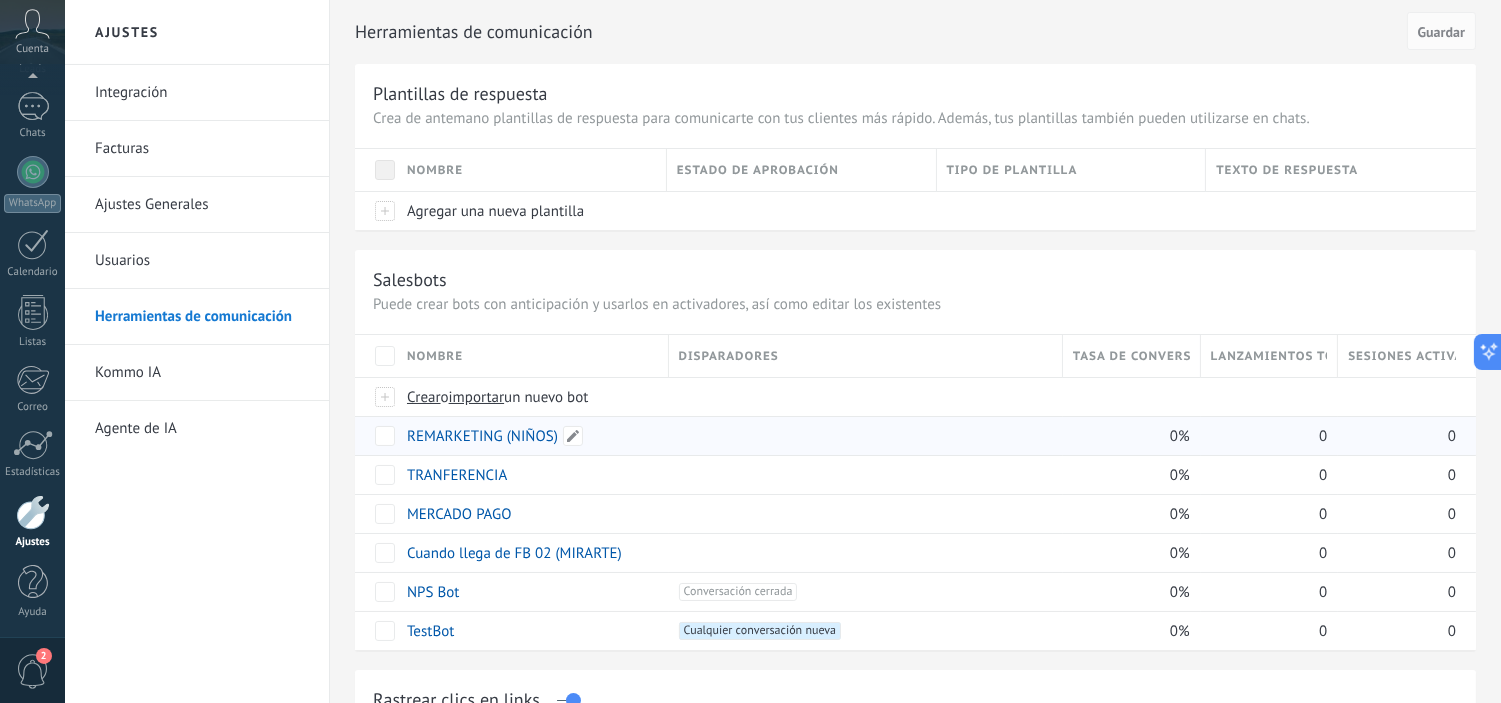 click on "REMARKETING (NIÑOS)" at bounding box center [482, 436] 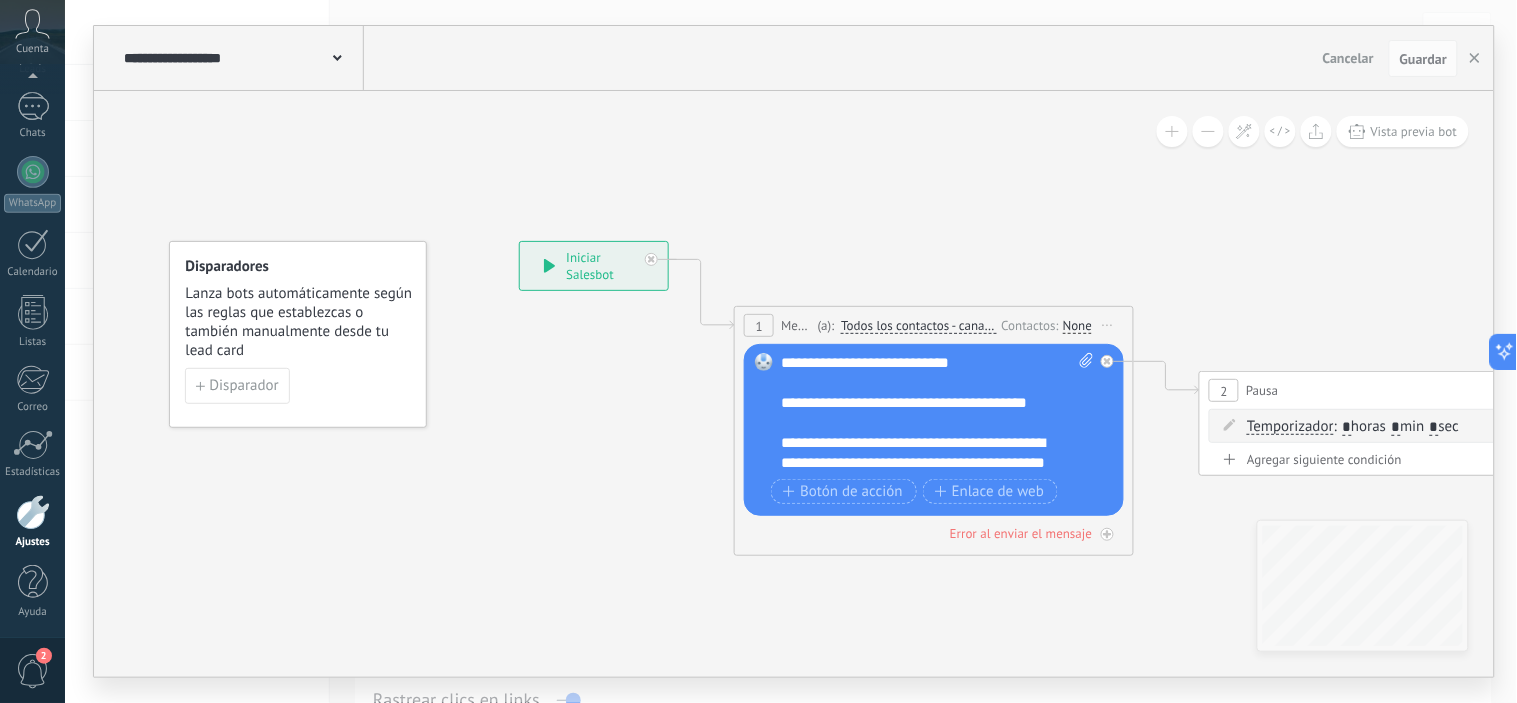 click on "**********" at bounding box center [937, 413] 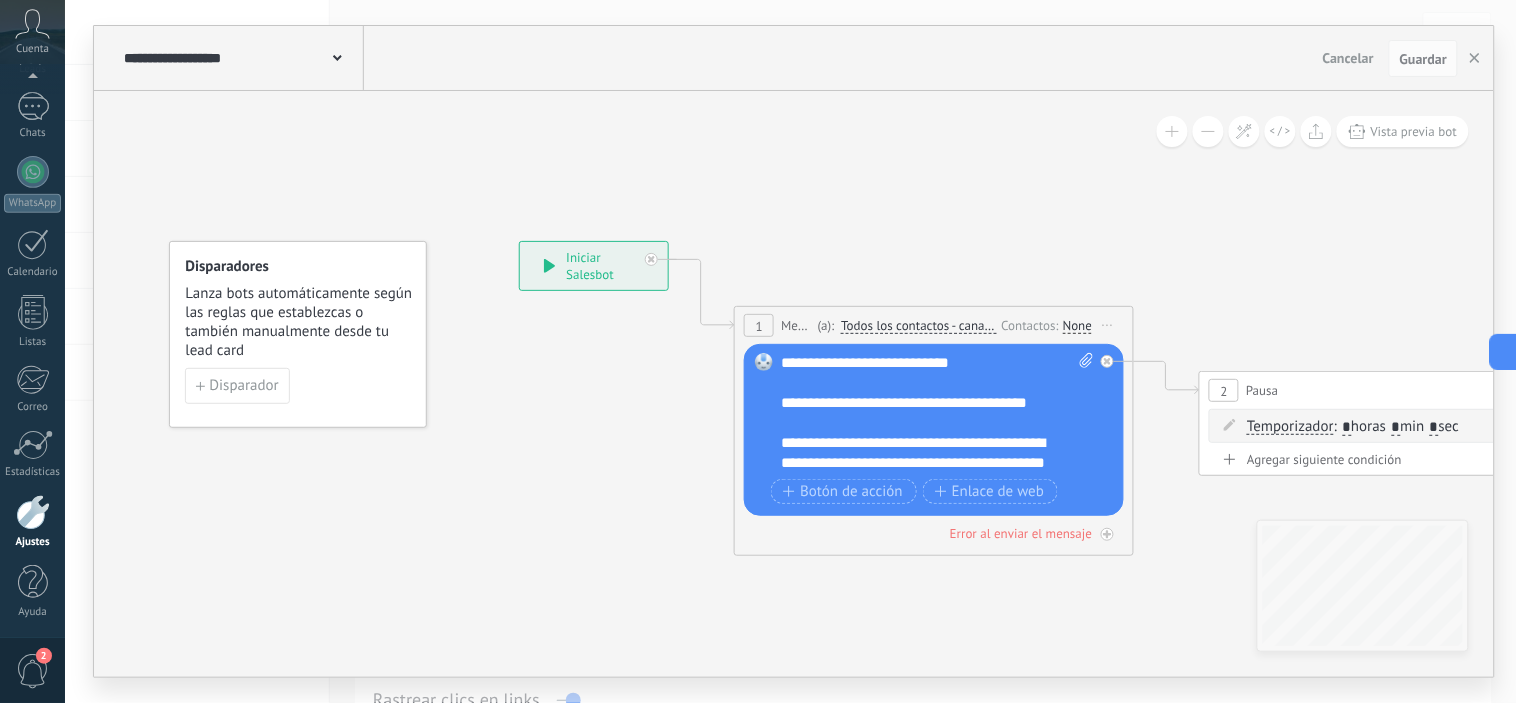 scroll, scrollTop: 220, scrollLeft: 0, axis: vertical 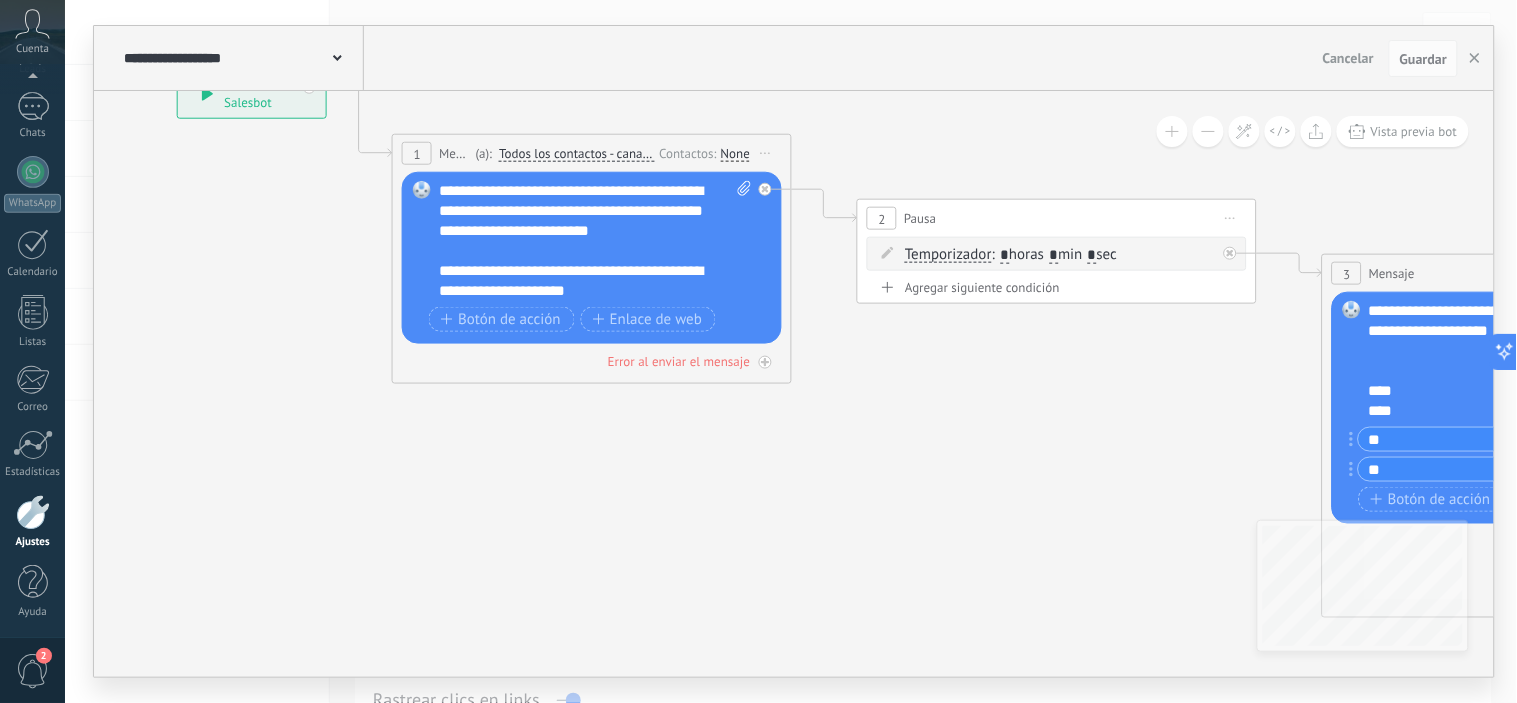 drag, startPoint x: 596, startPoint y: 512, endPoint x: 306, endPoint y: 340, distance: 337.1706 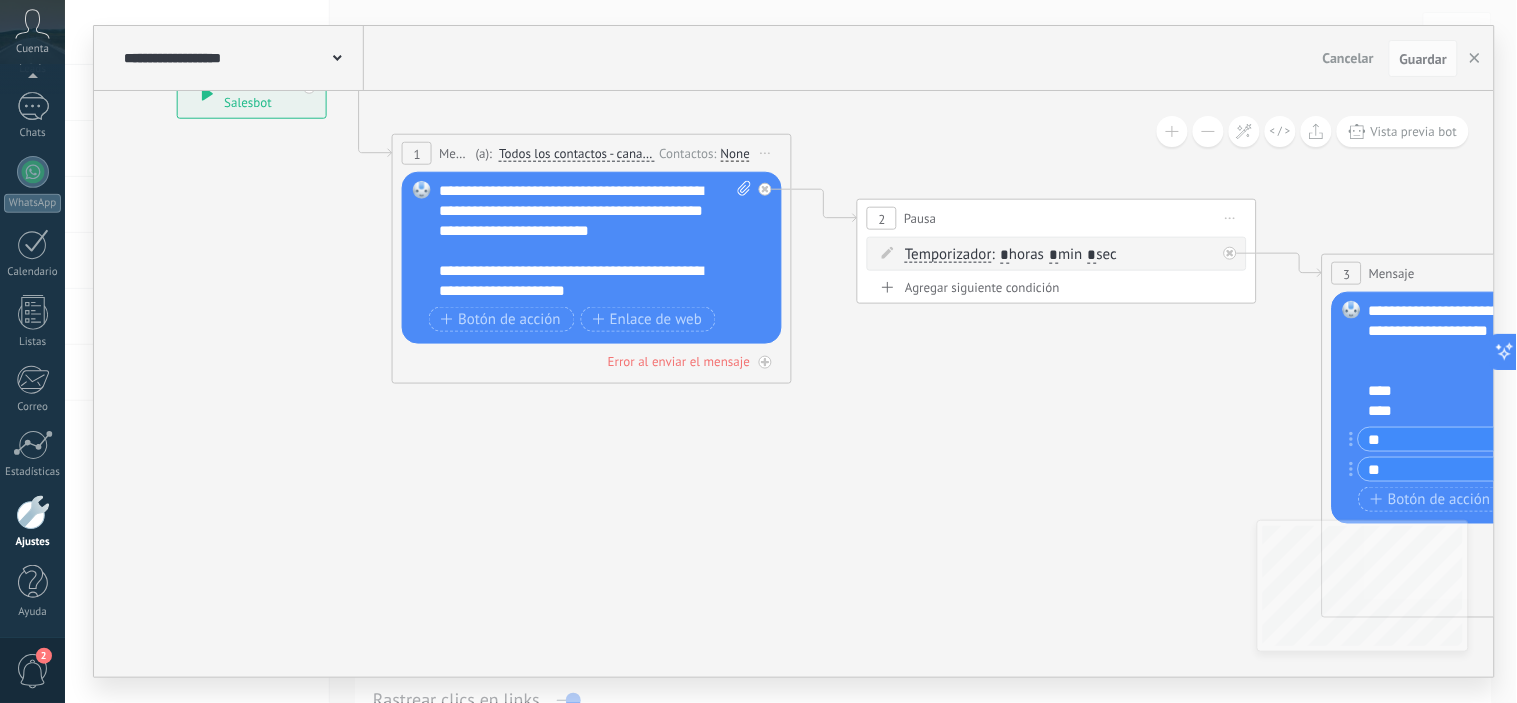 click 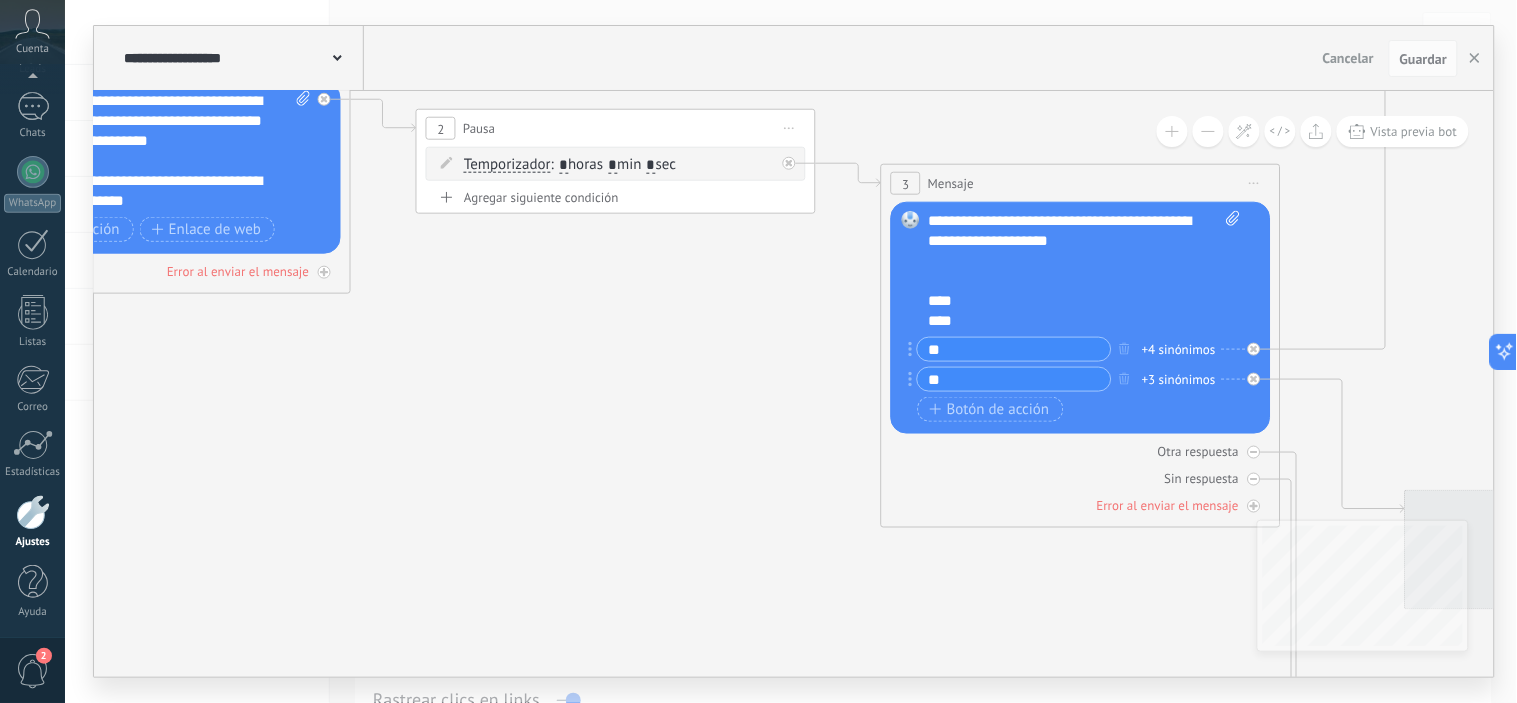 drag, startPoint x: 955, startPoint y: 456, endPoint x: 546, endPoint y: 374, distance: 417.13907 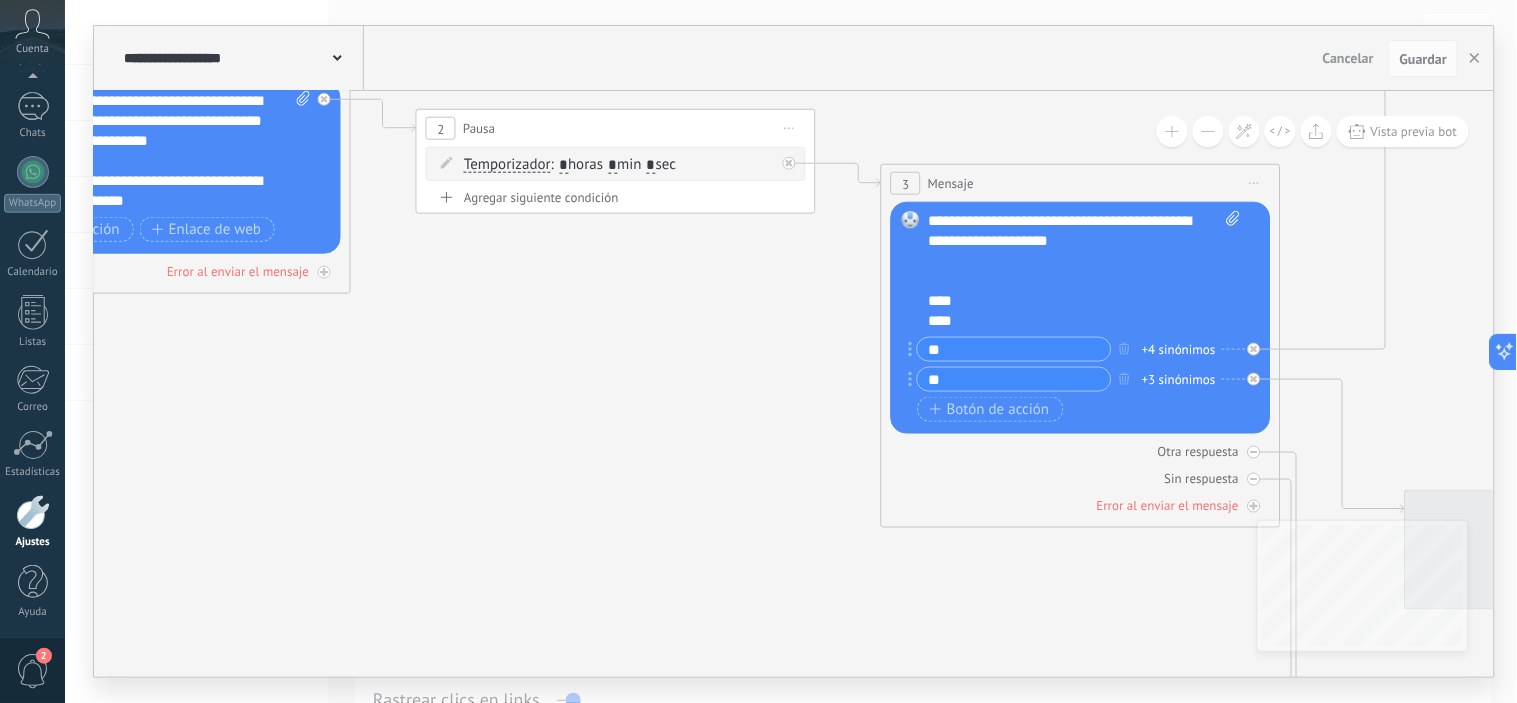 click 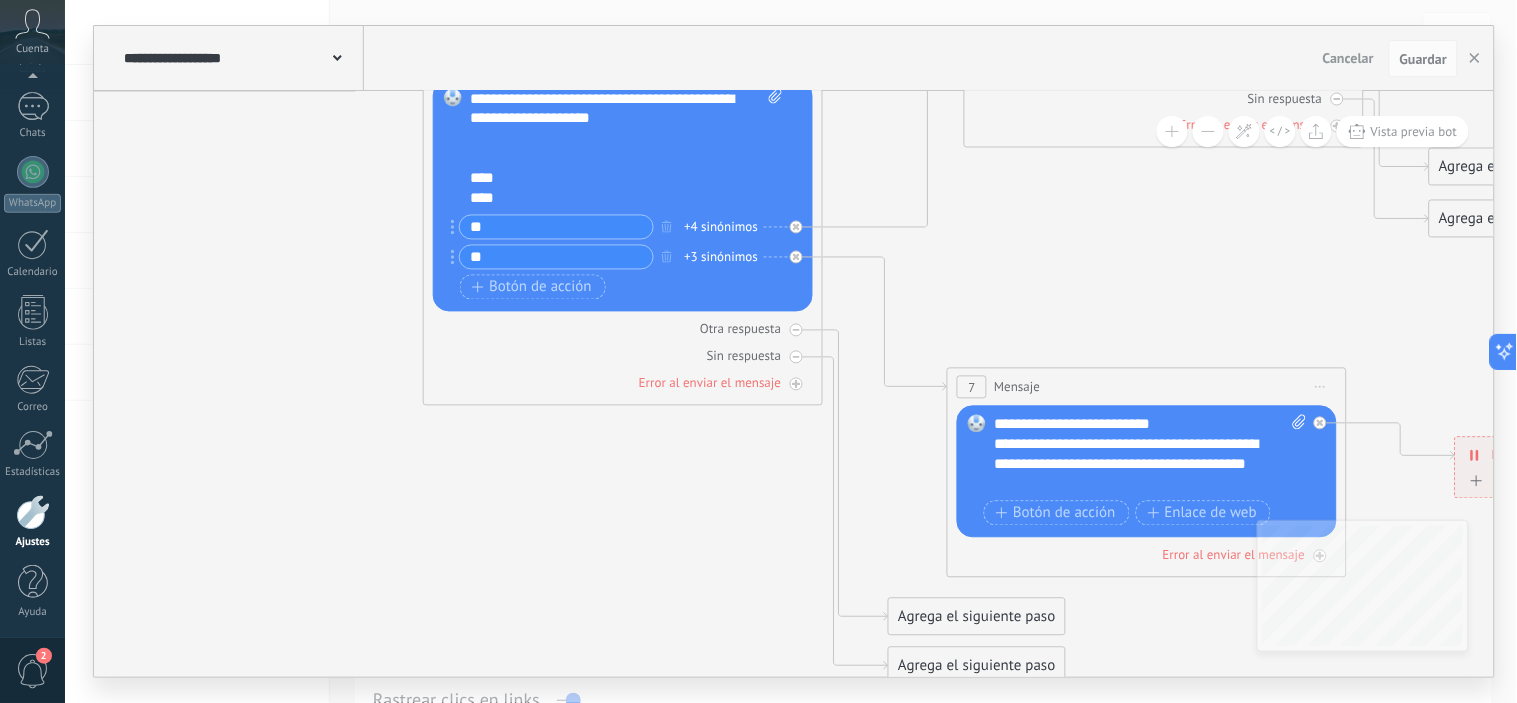 drag, startPoint x: 563, startPoint y: 404, endPoint x: 220, endPoint y: 293, distance: 360.51352 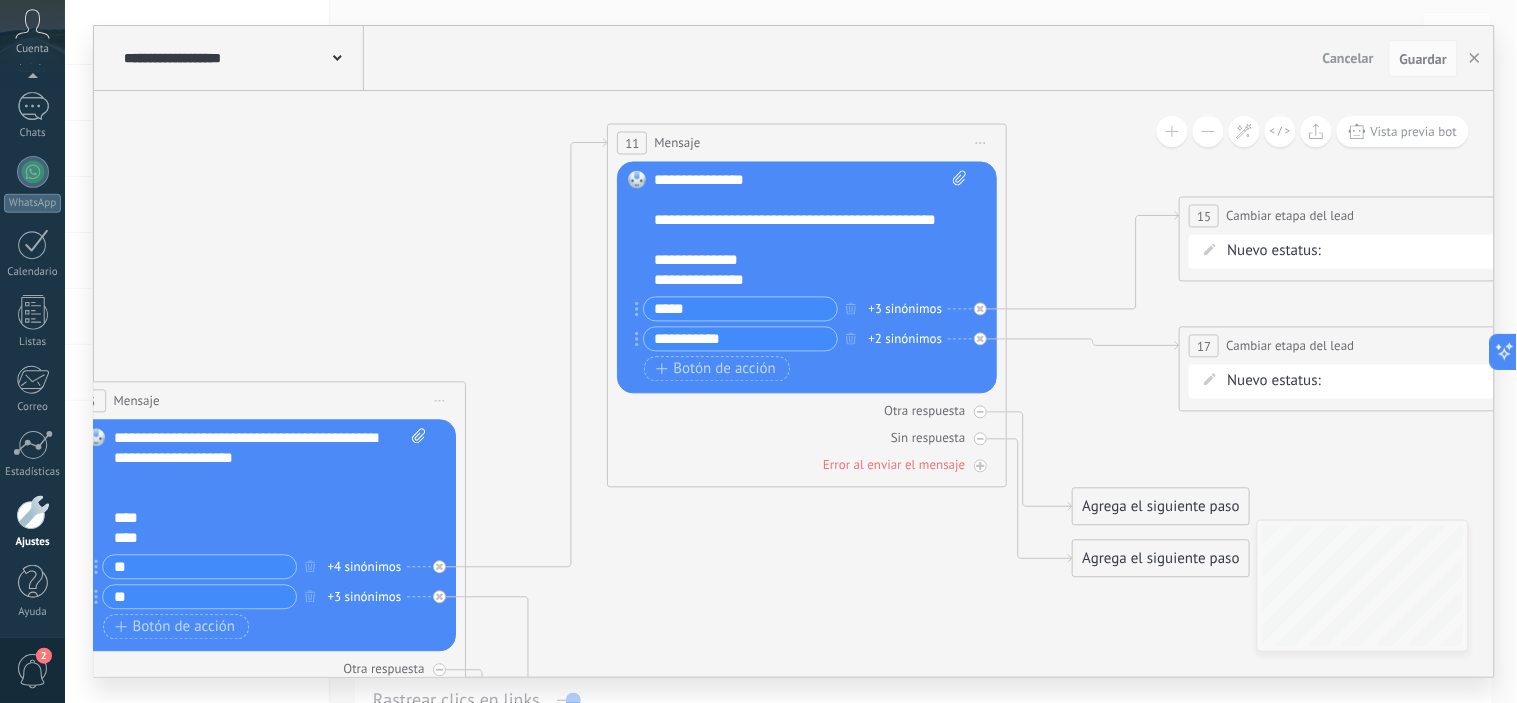 drag, startPoint x: 1162, startPoint y: 238, endPoint x: 785, endPoint y: 594, distance: 518.5219 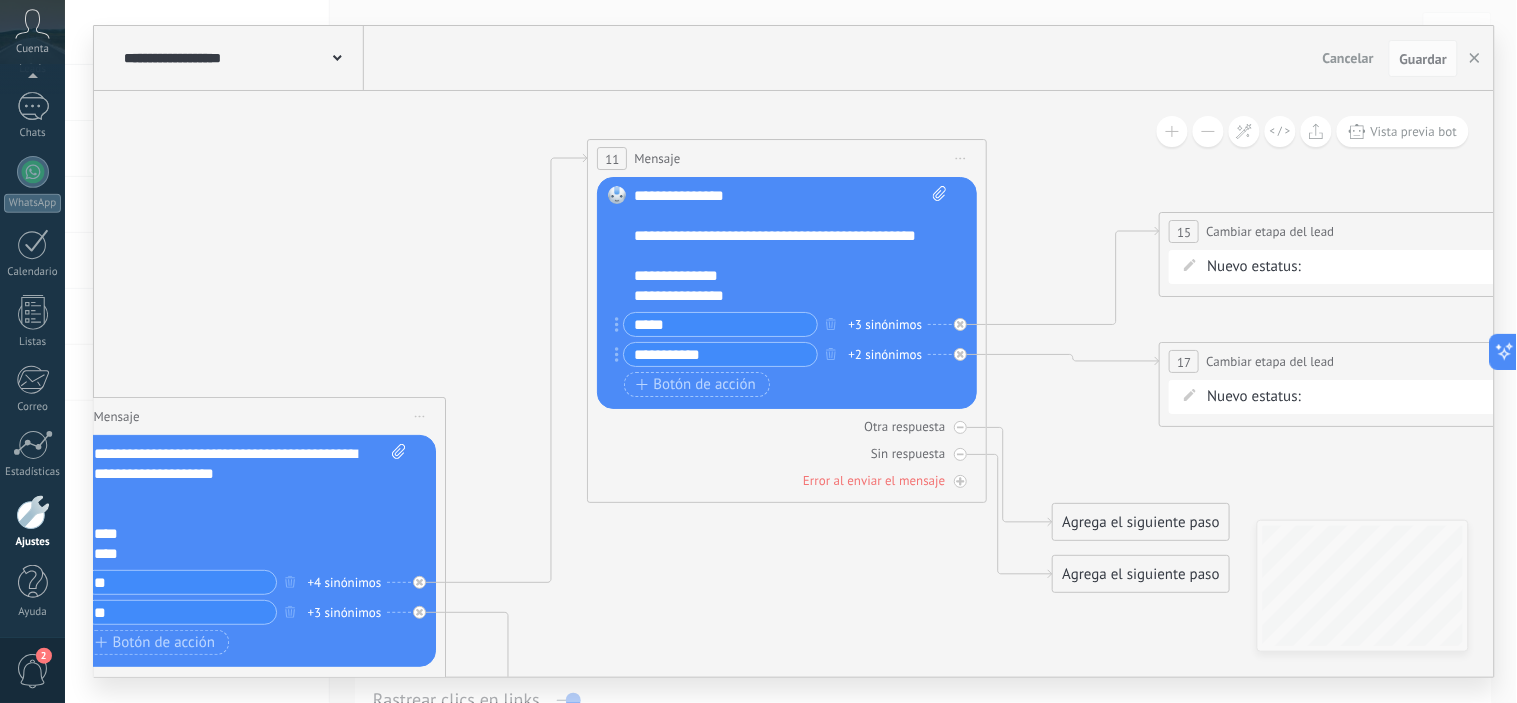 click on "**********" at bounding box center (791, 246) 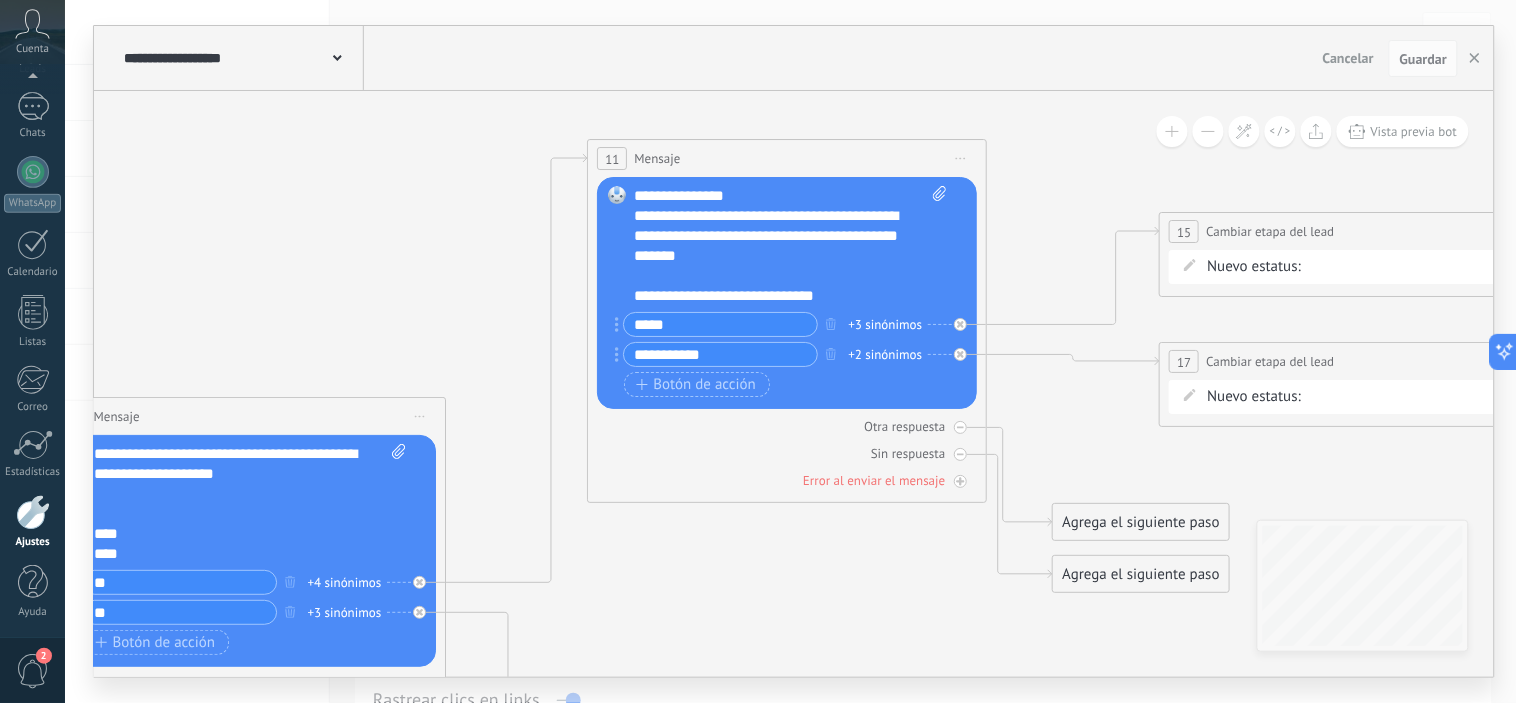 scroll, scrollTop: 120, scrollLeft: 0, axis: vertical 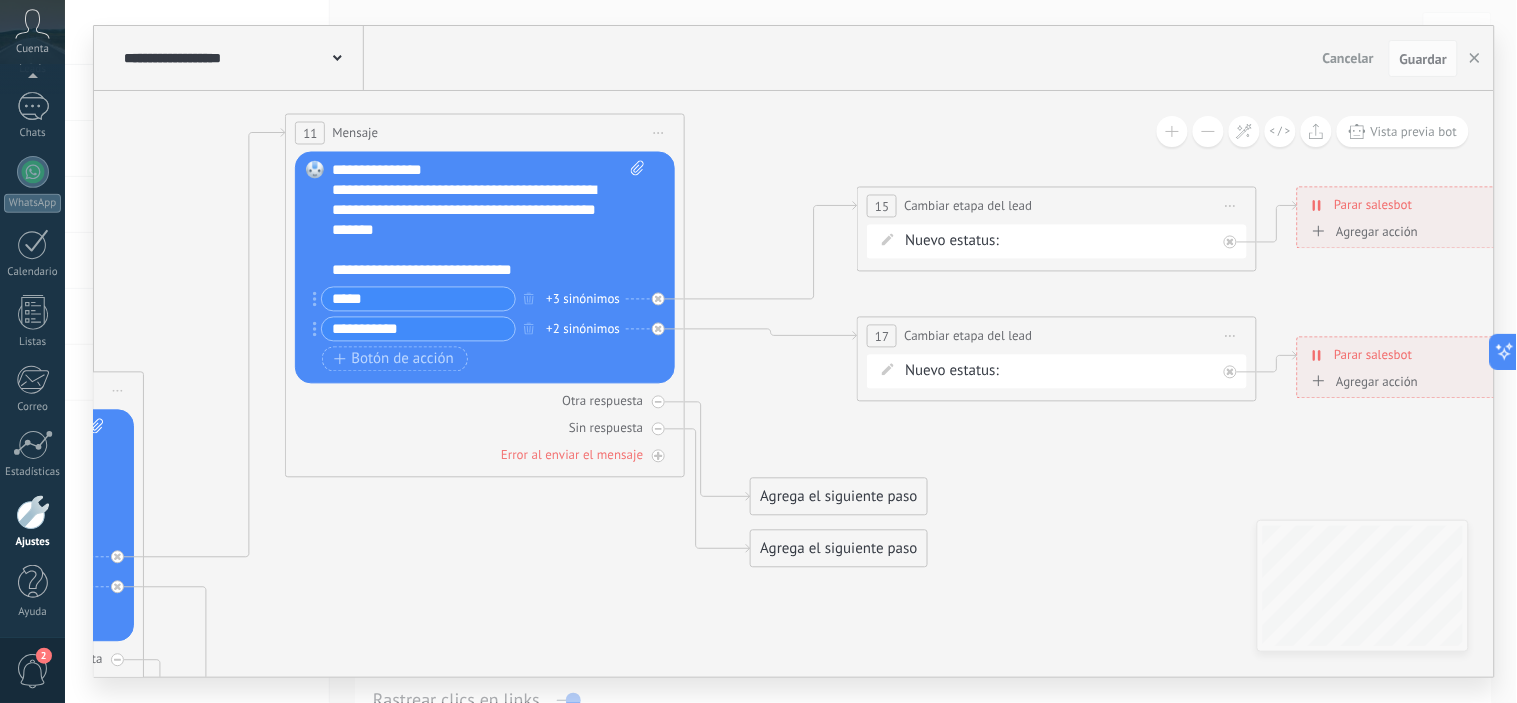drag, startPoint x: 710, startPoint y: 561, endPoint x: 528, endPoint y: 528, distance: 184.96756 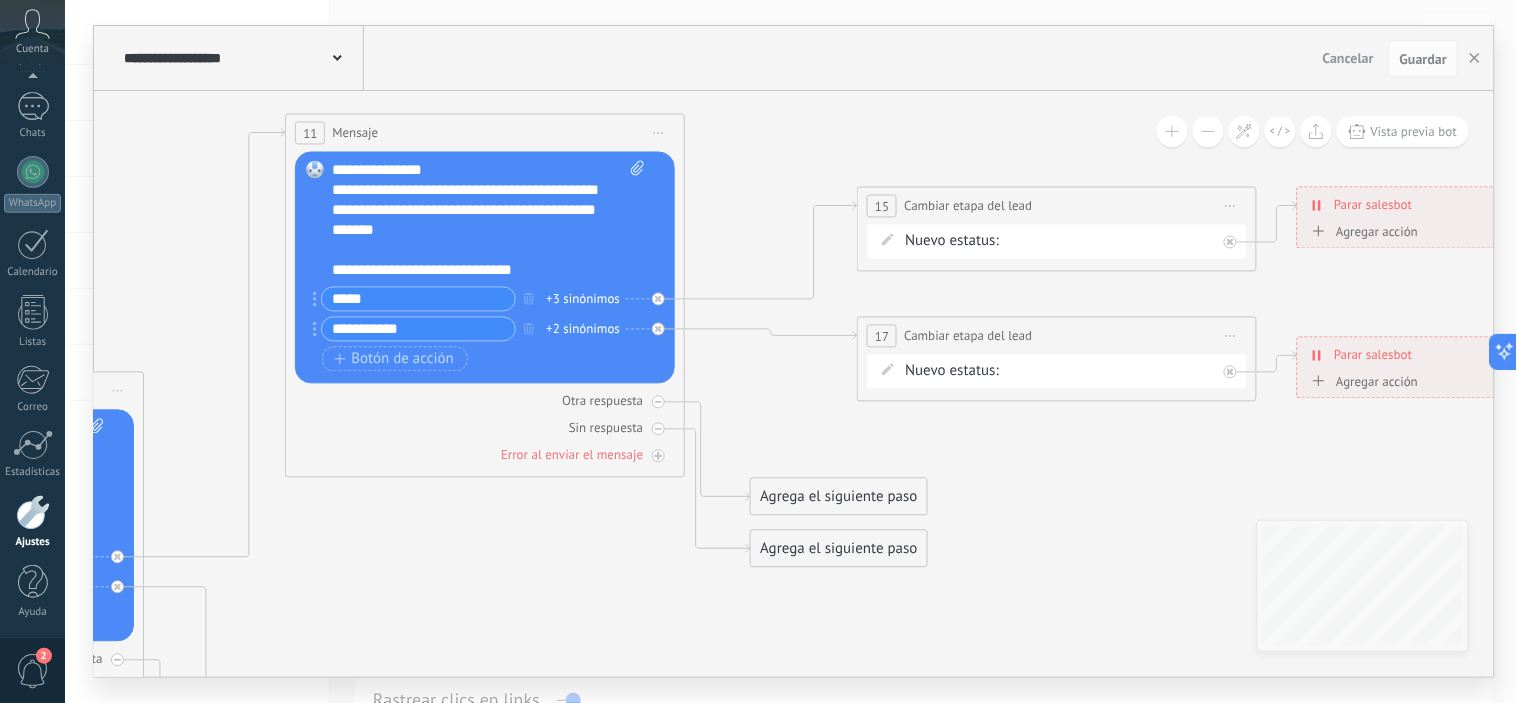 click 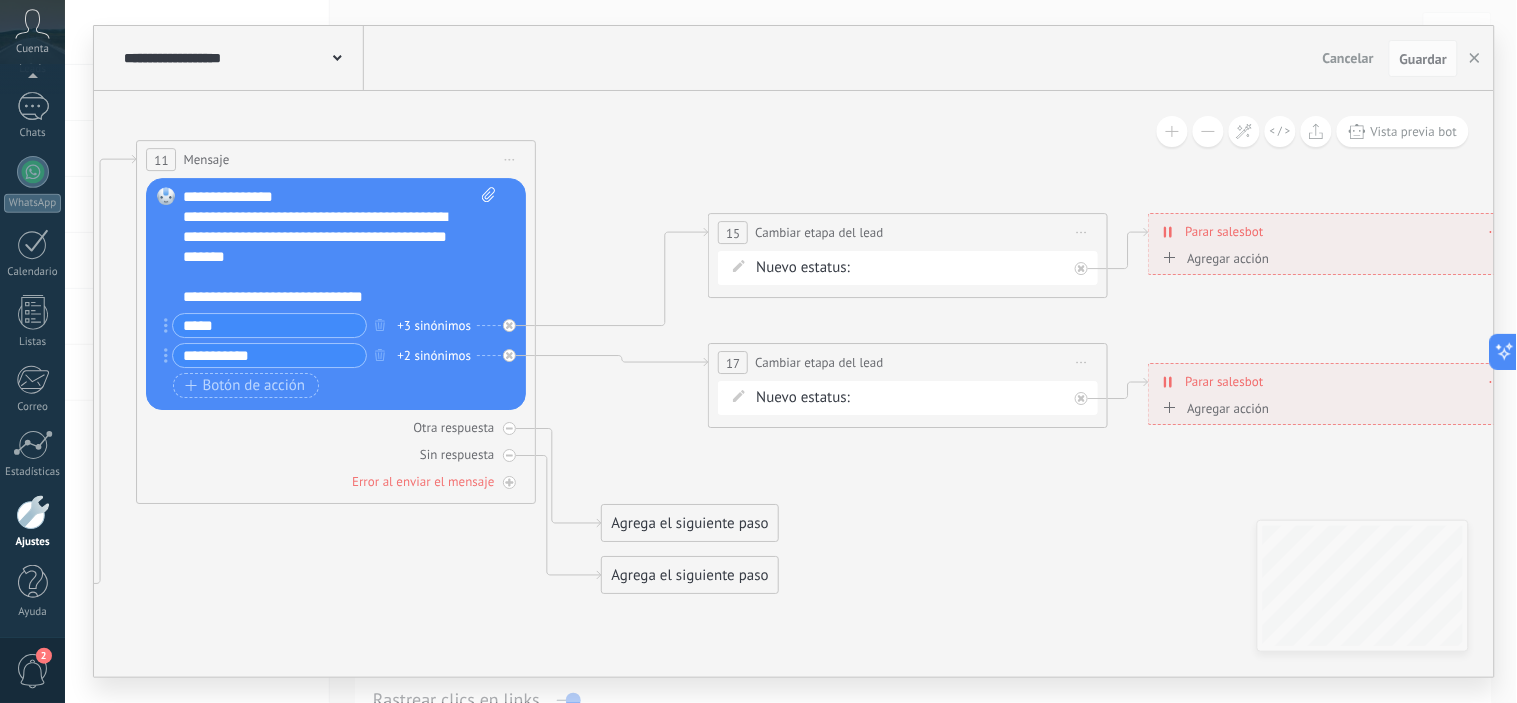 drag, startPoint x: 1080, startPoint y: 431, endPoint x: 936, endPoint y: 461, distance: 147.09181 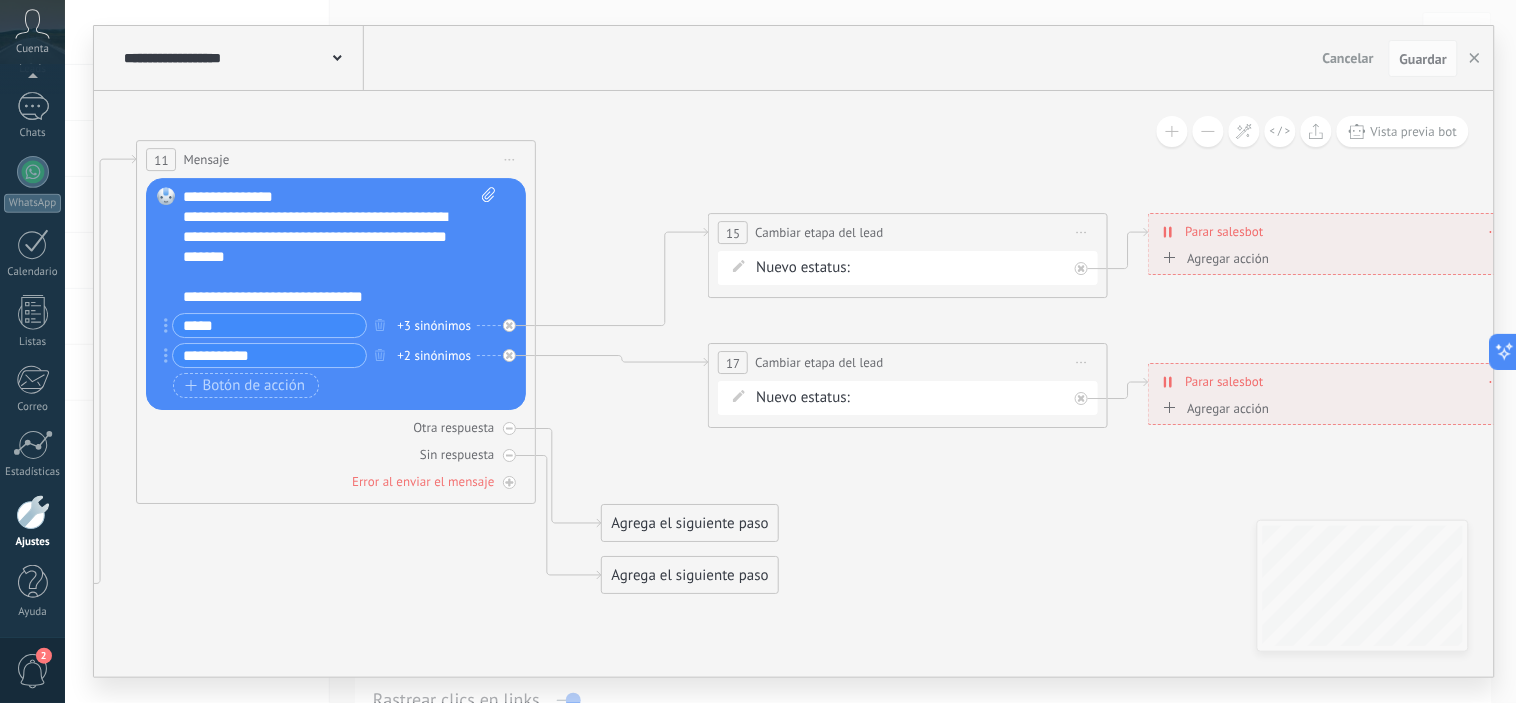 click 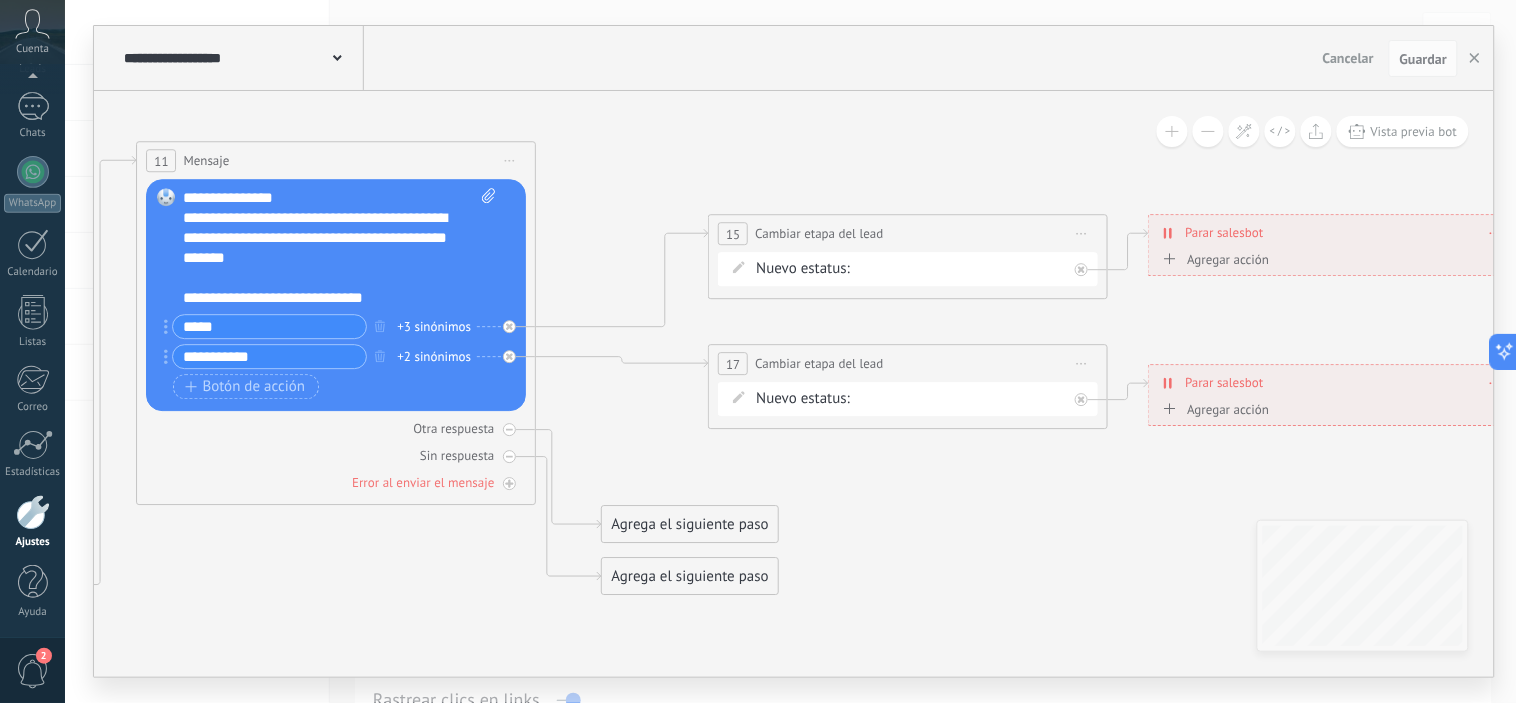 click on "*****" at bounding box center [270, 327] 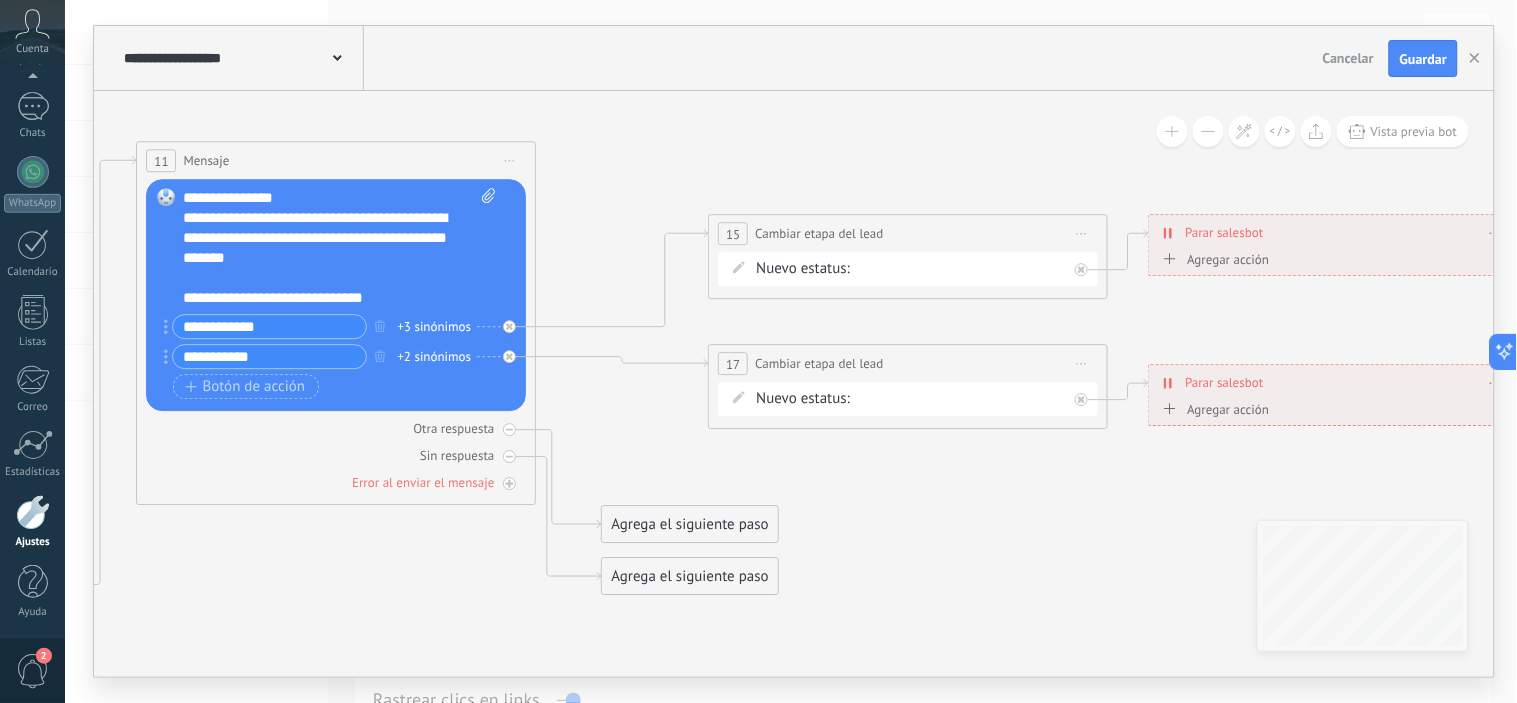 type on "**********" 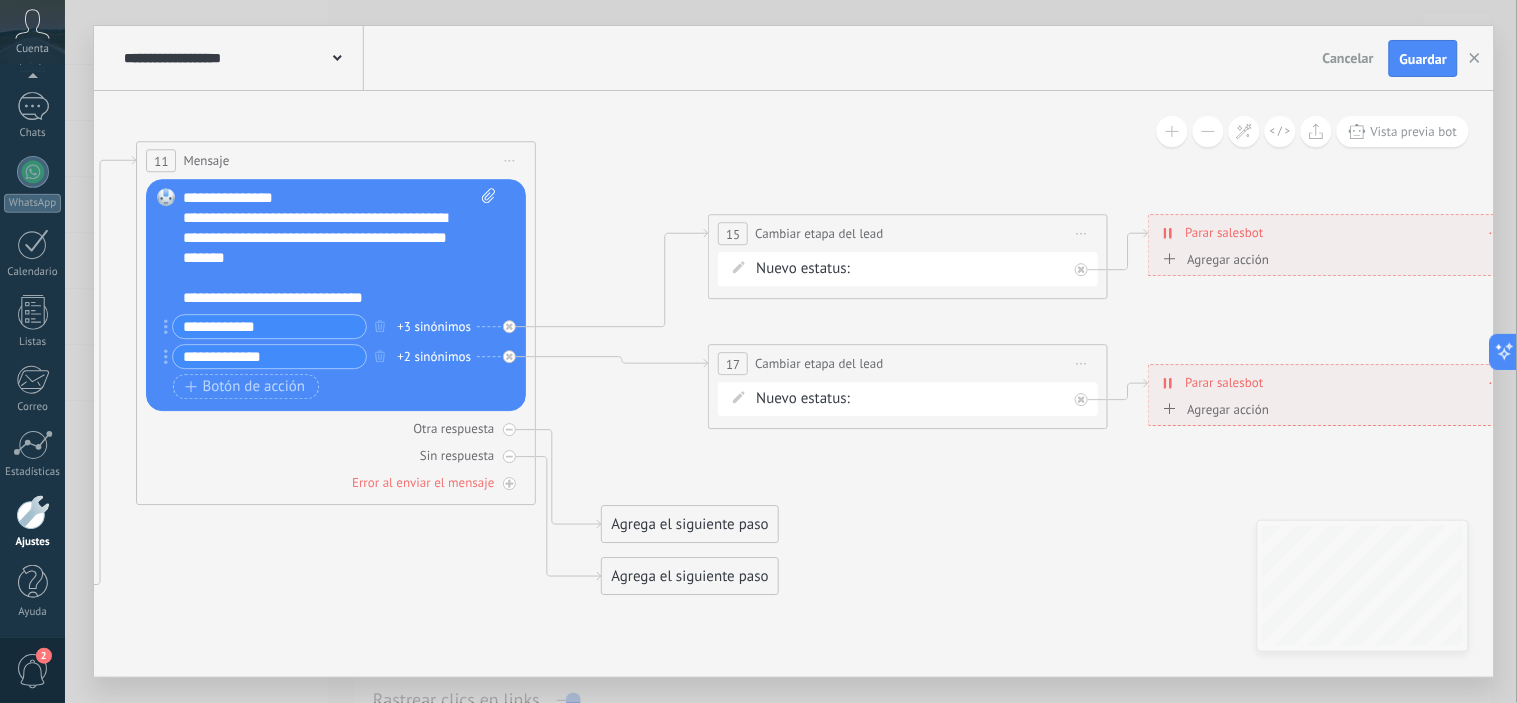 type on "**********" 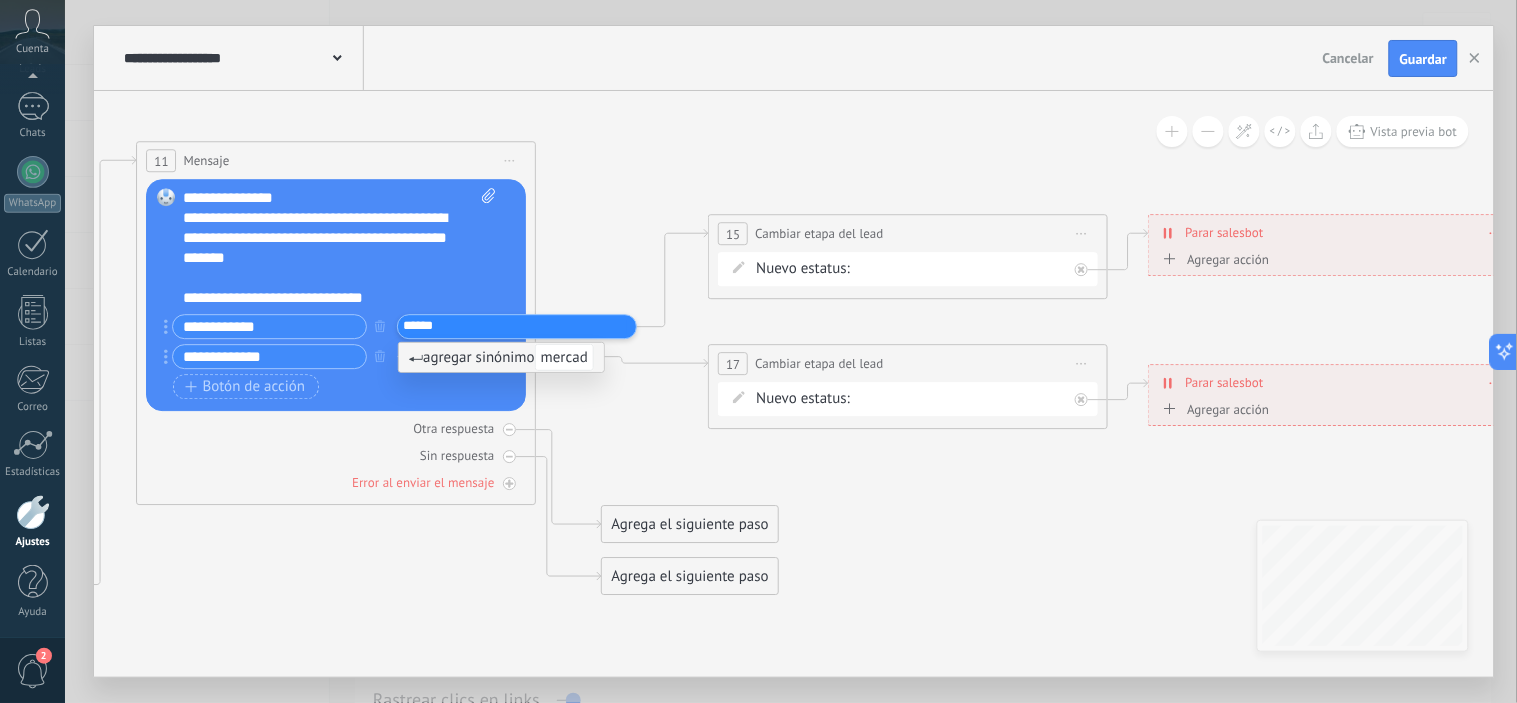 type on "*******" 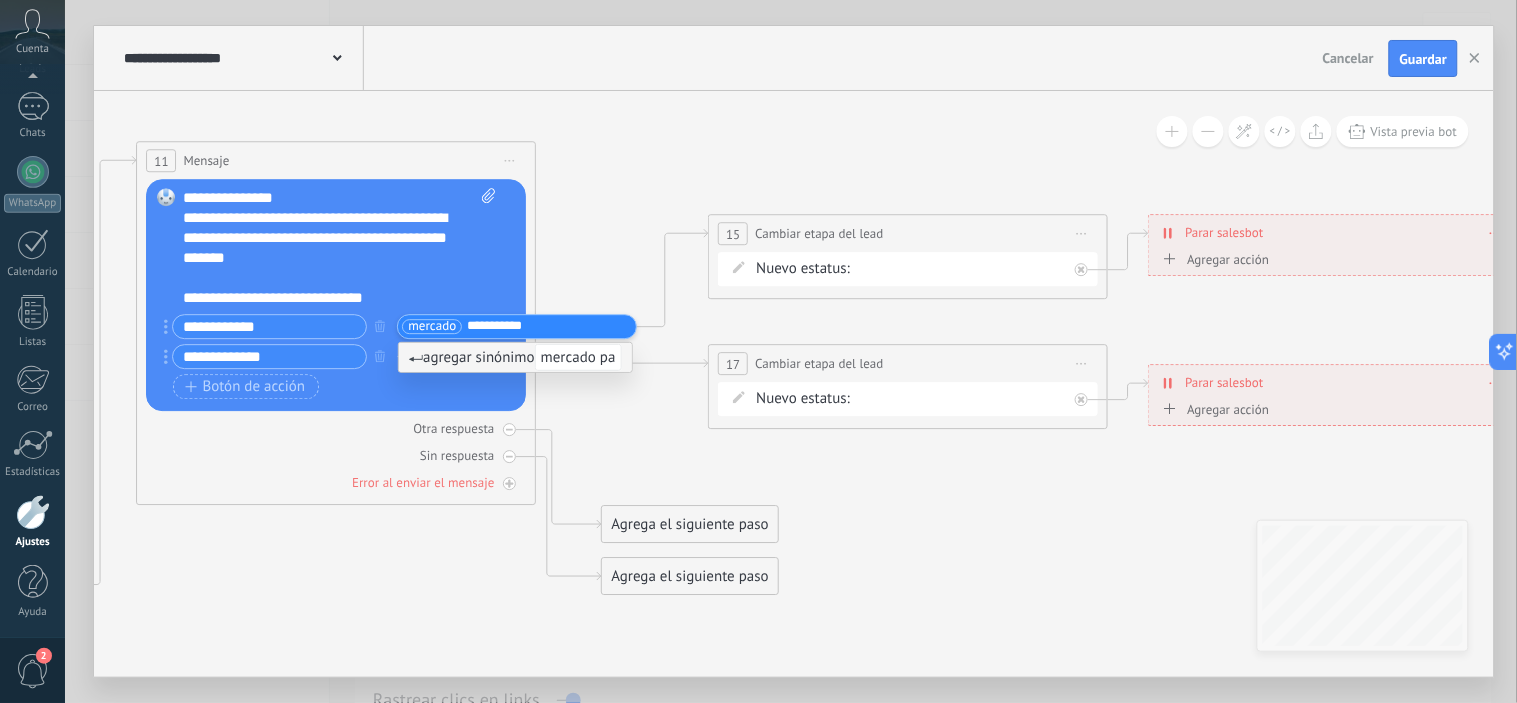 type on "**********" 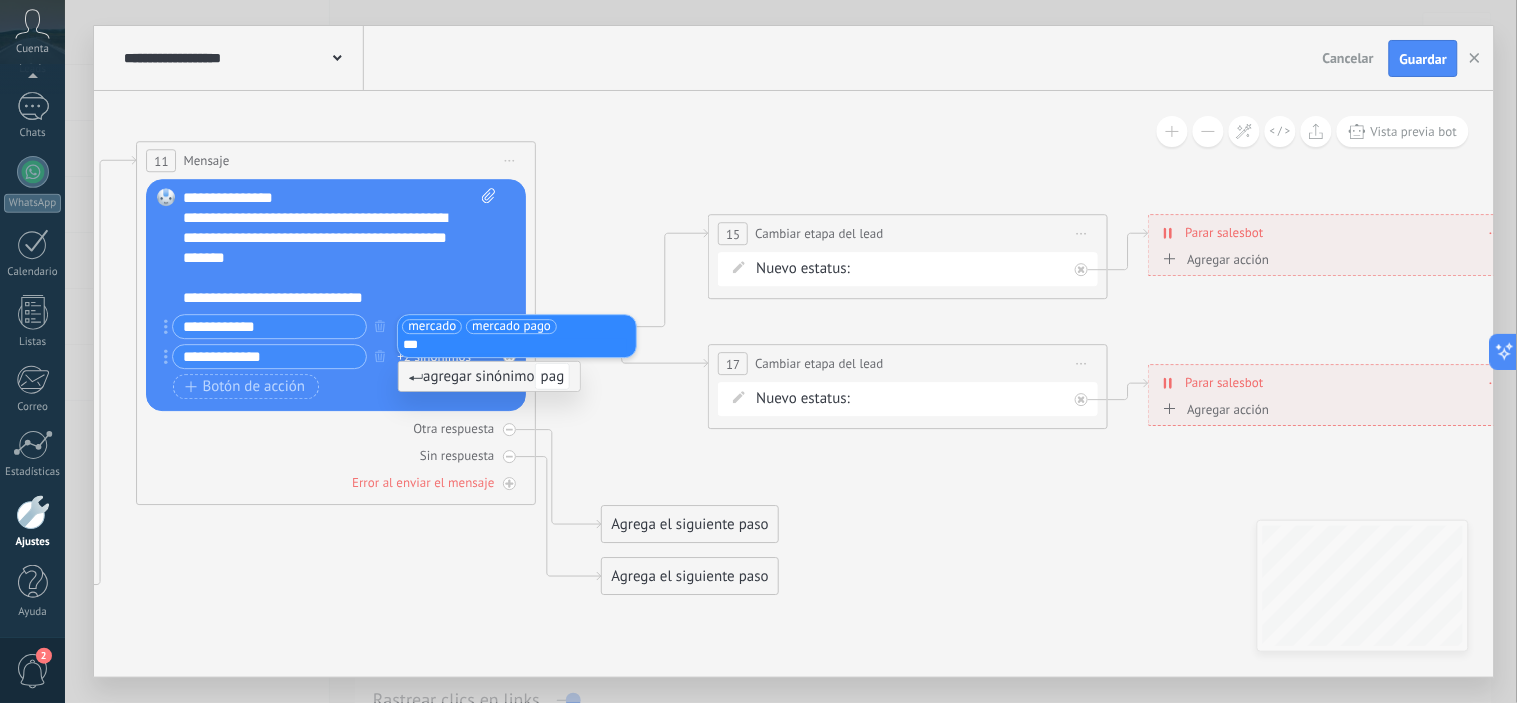 type on "****" 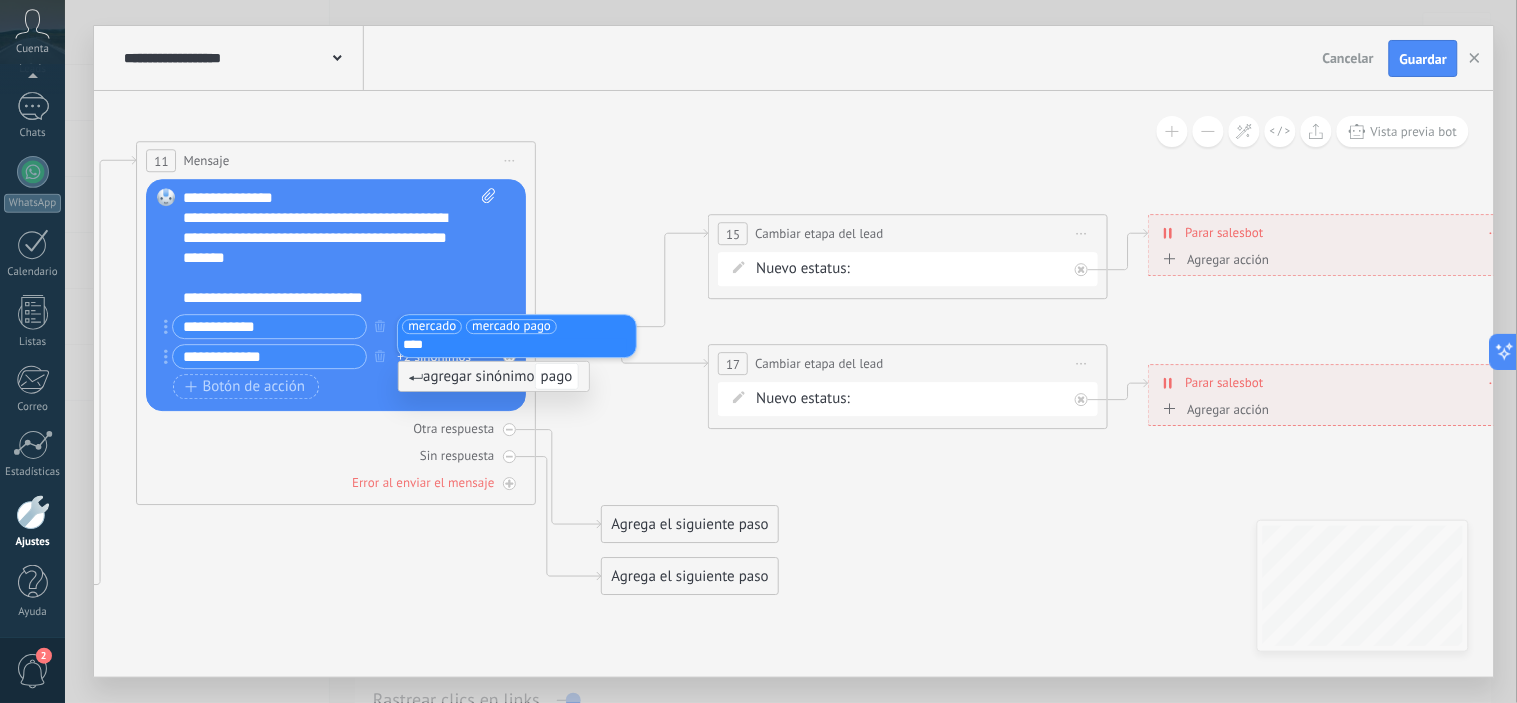 type 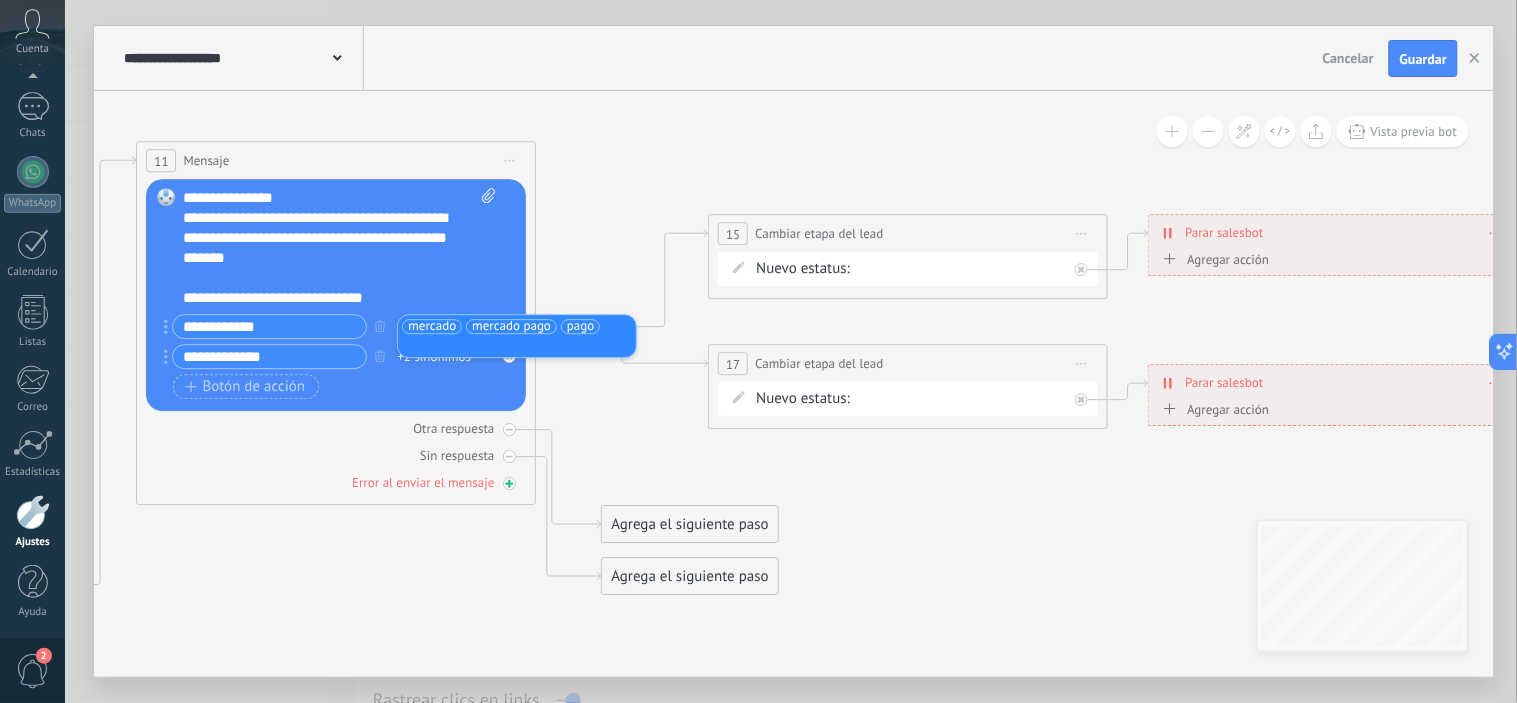 click on "Error al enviar el mensaje" at bounding box center [337, 483] 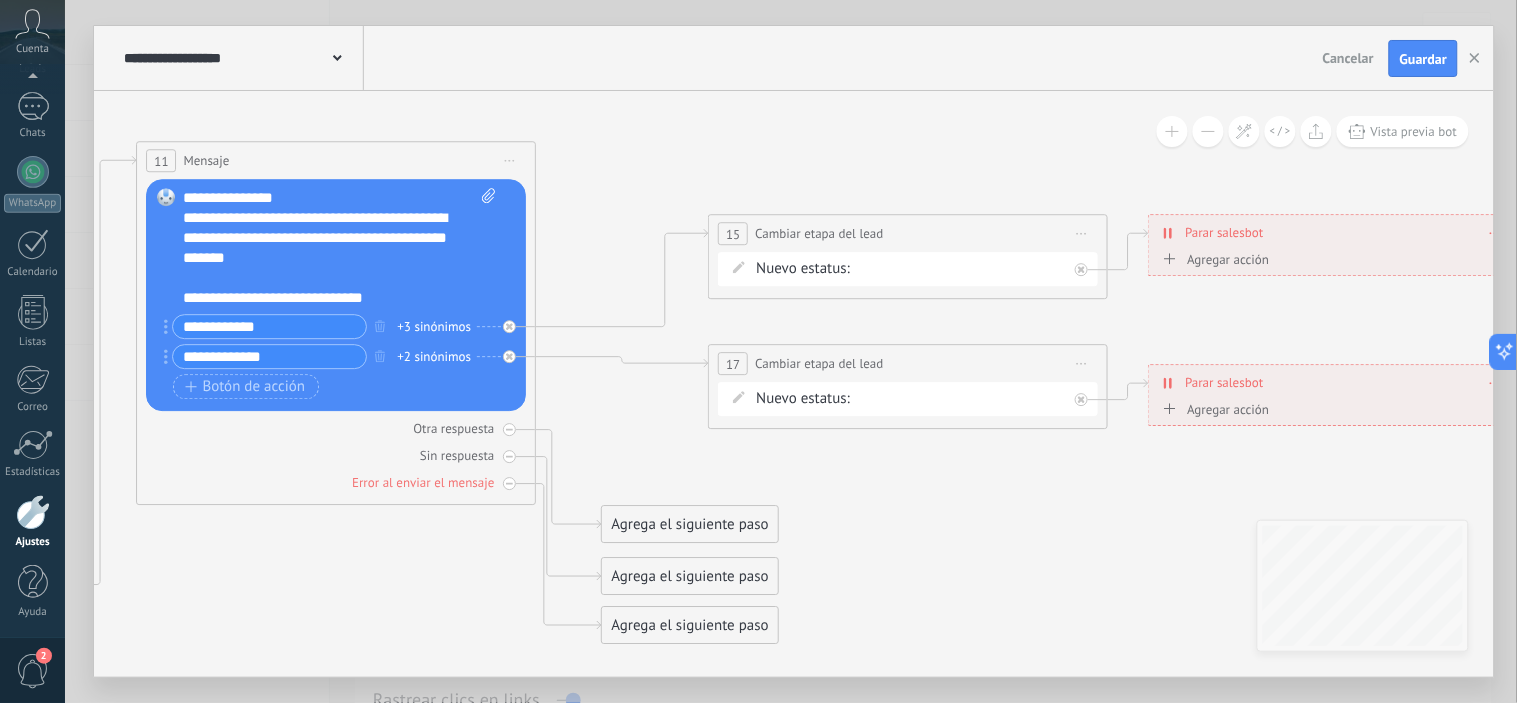 click on "+2 sinónimos" at bounding box center [435, 357] 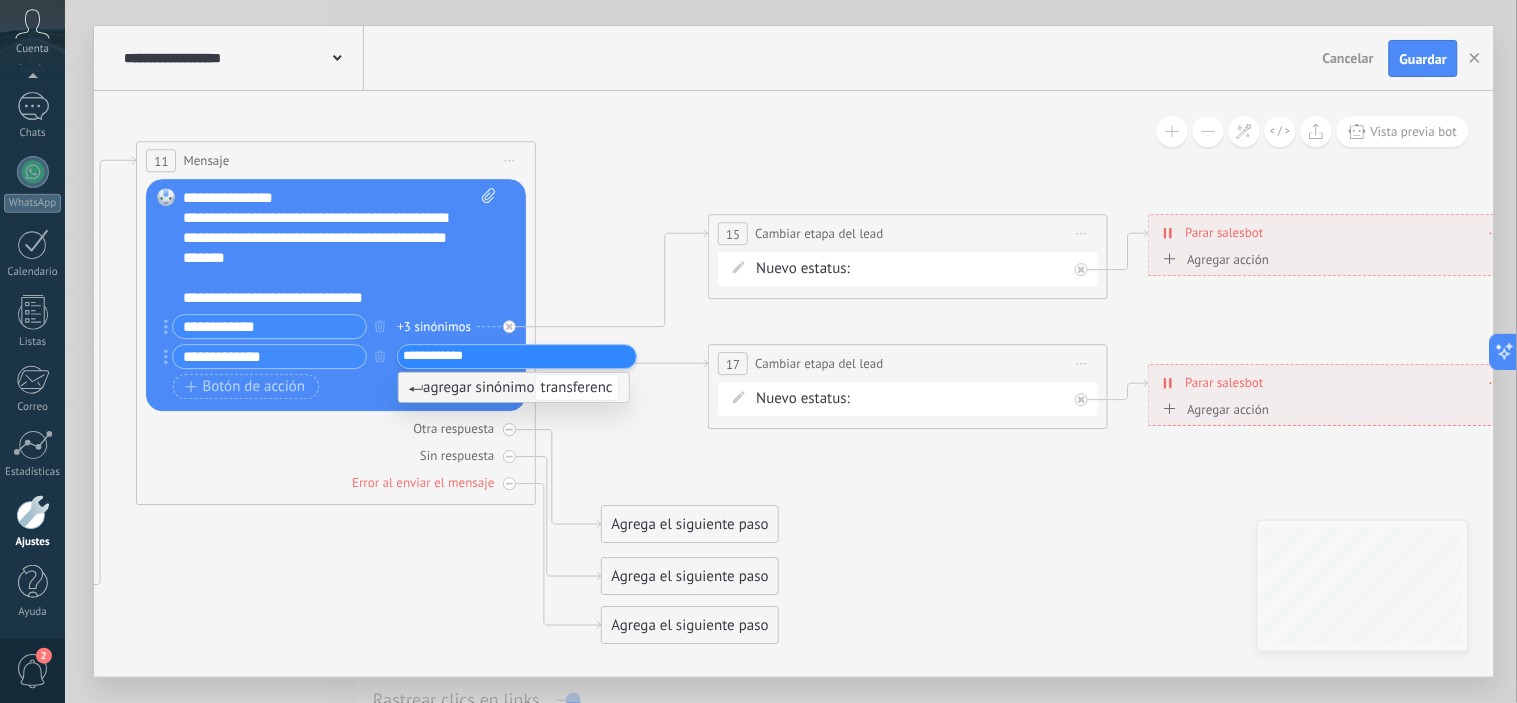 type on "**********" 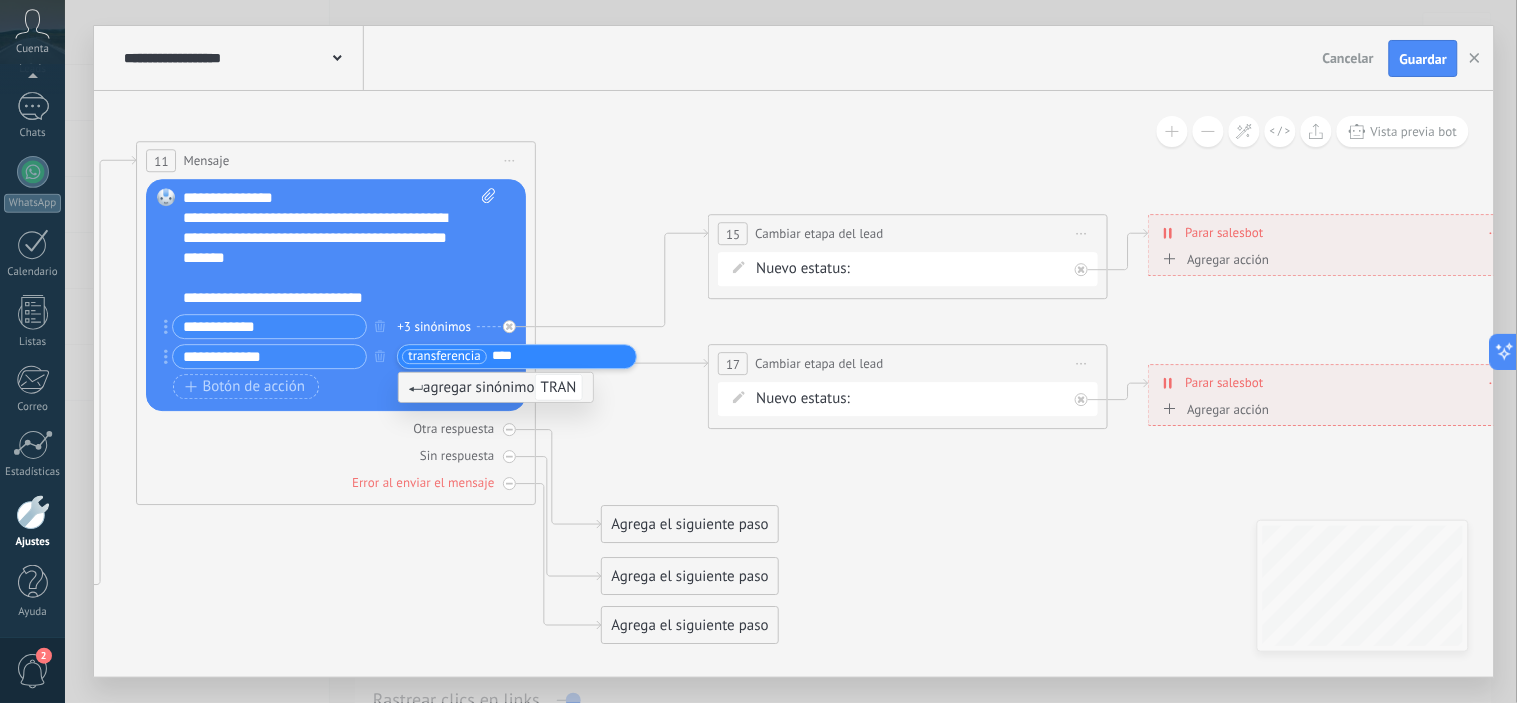 type on "*****" 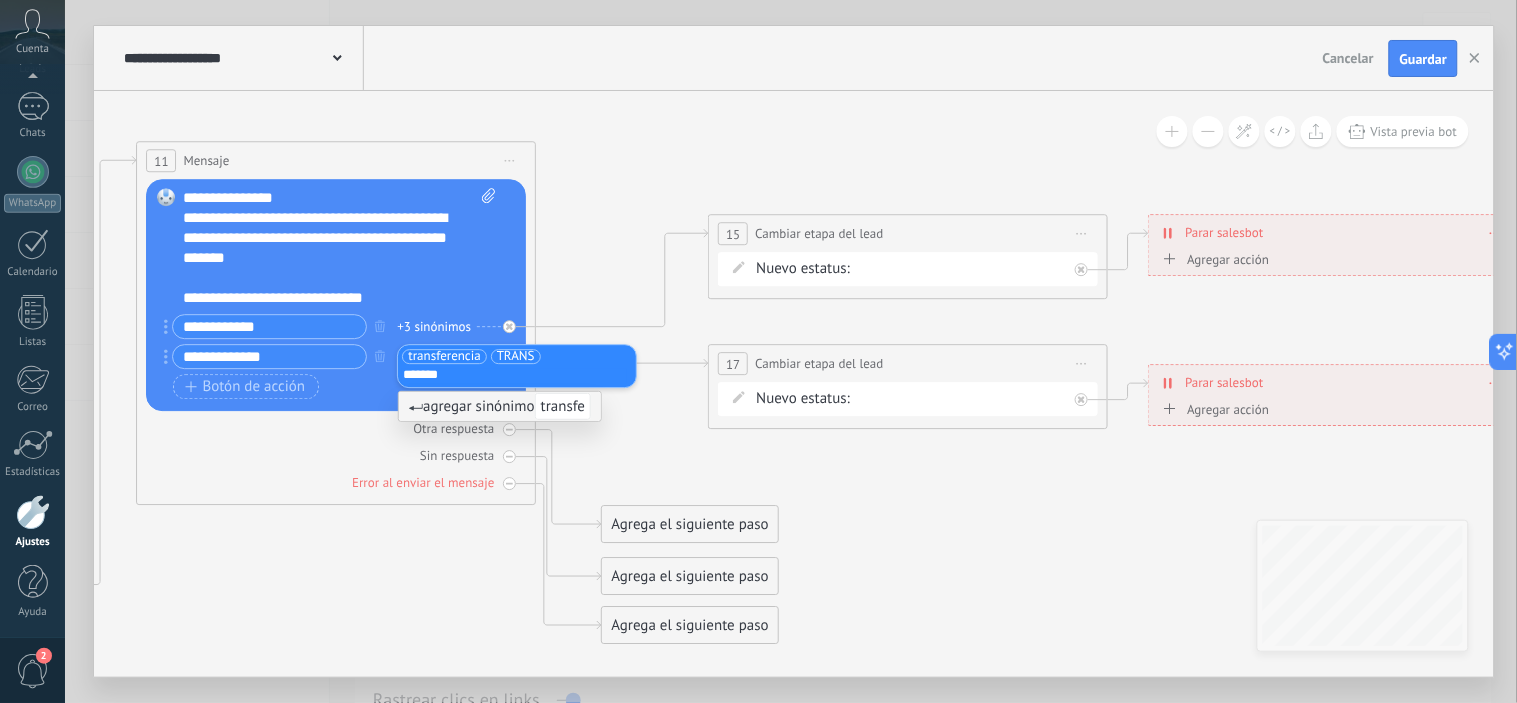 type on "********" 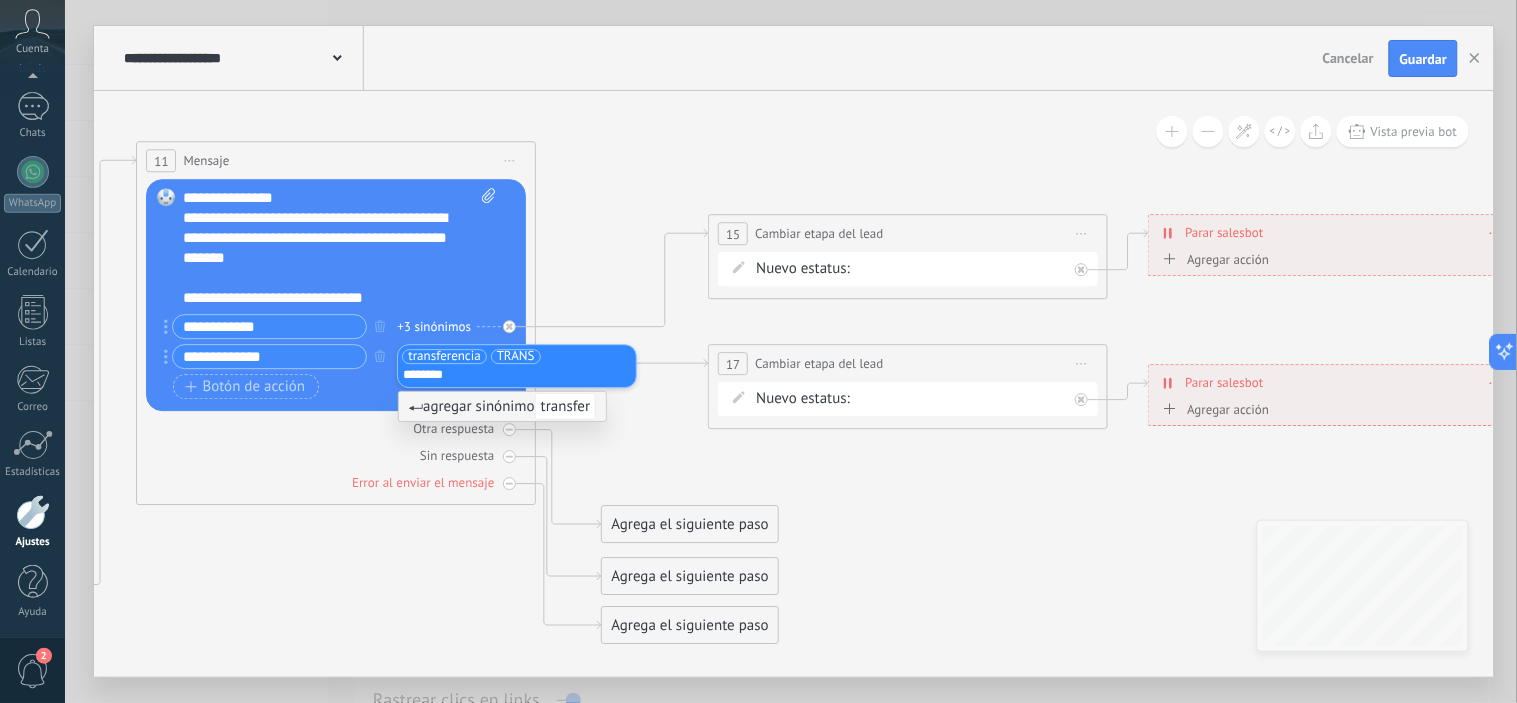 type 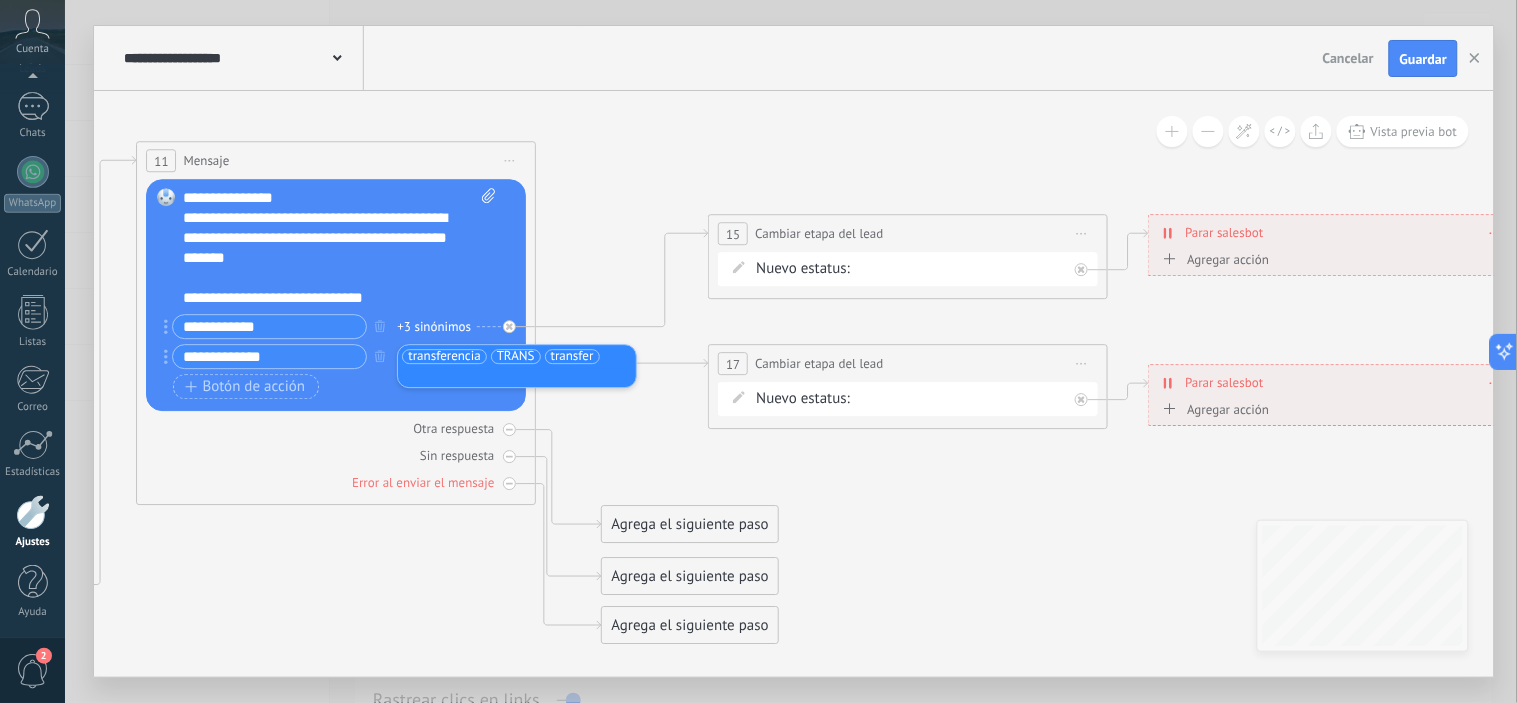 click 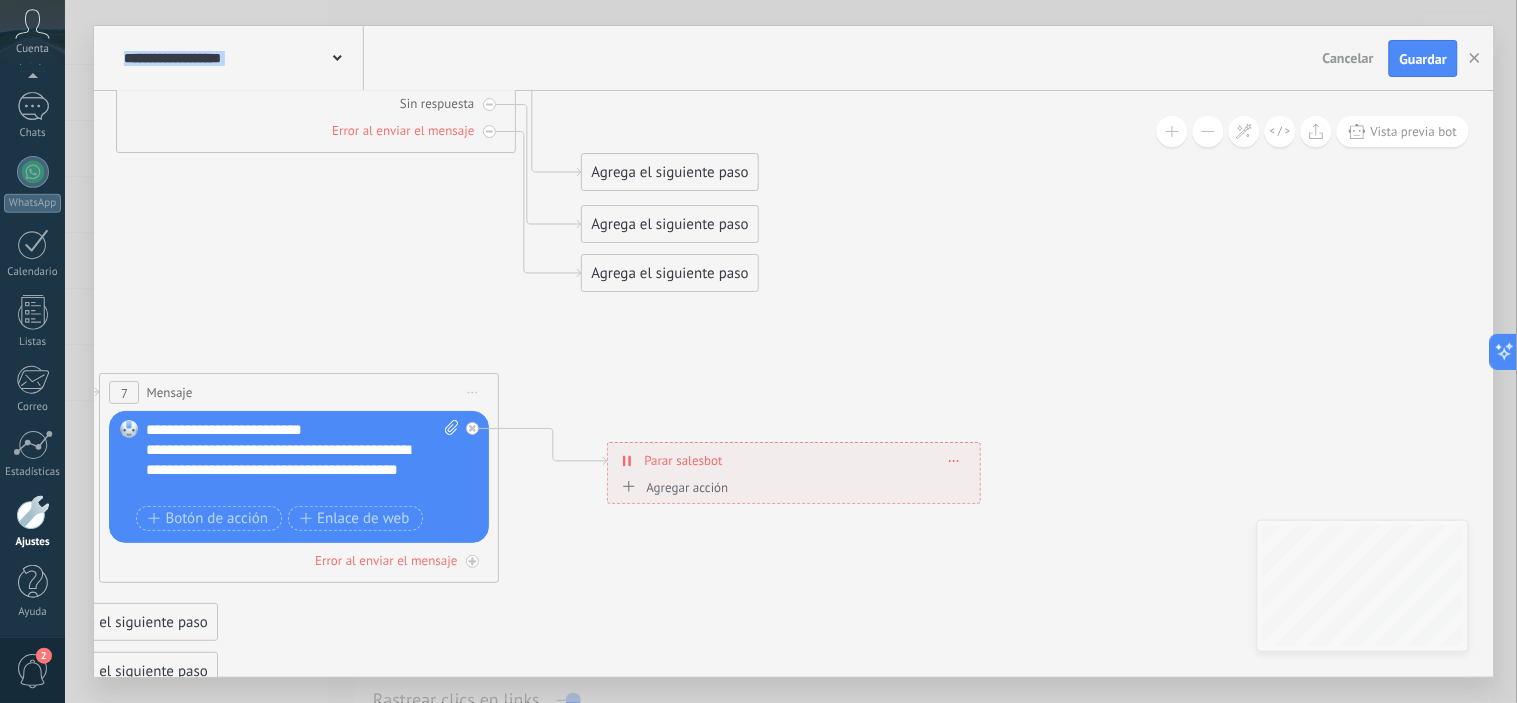 drag, startPoint x: 1040, startPoint y: 474, endPoint x: 1106, endPoint y: 102, distance: 377.80948 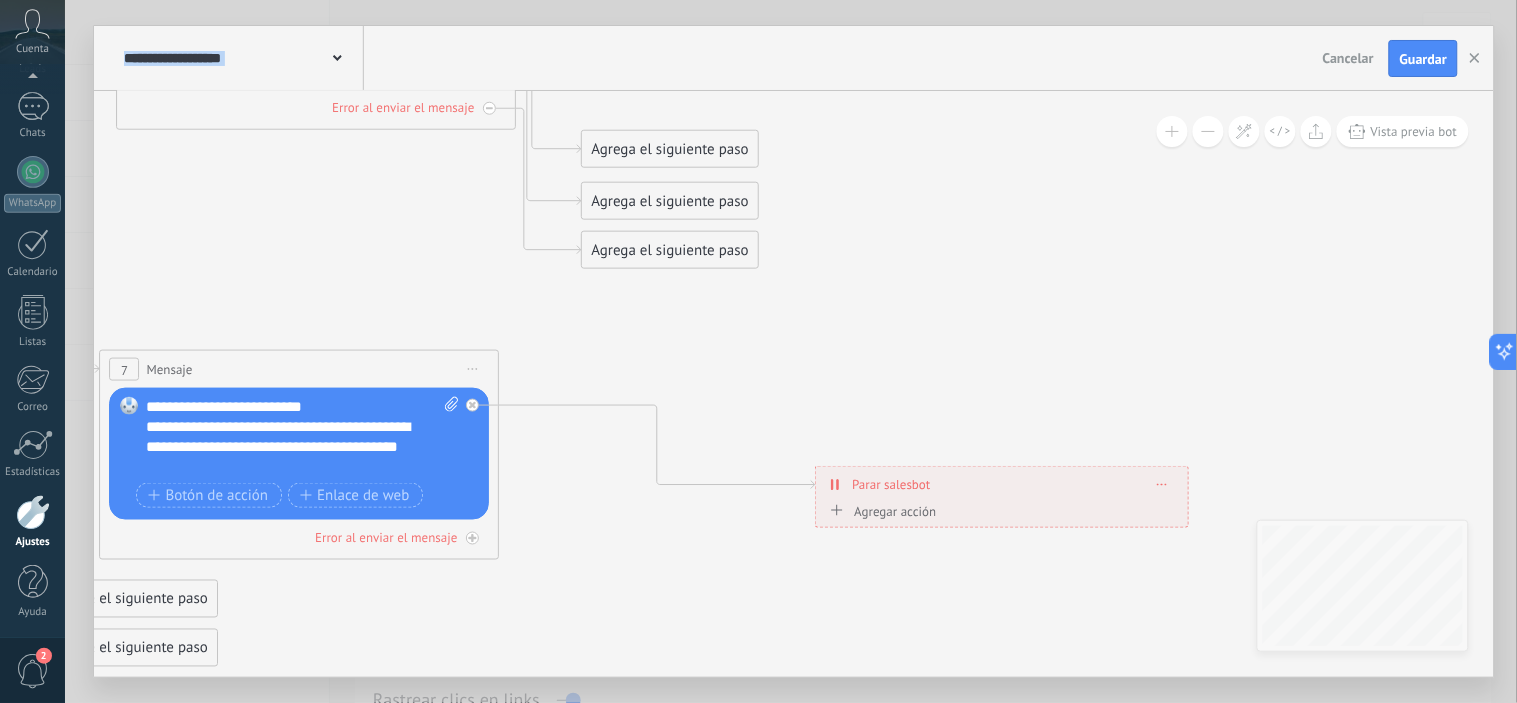 drag, startPoint x: 858, startPoint y: 425, endPoint x: 984, endPoint y: 403, distance: 127.90621 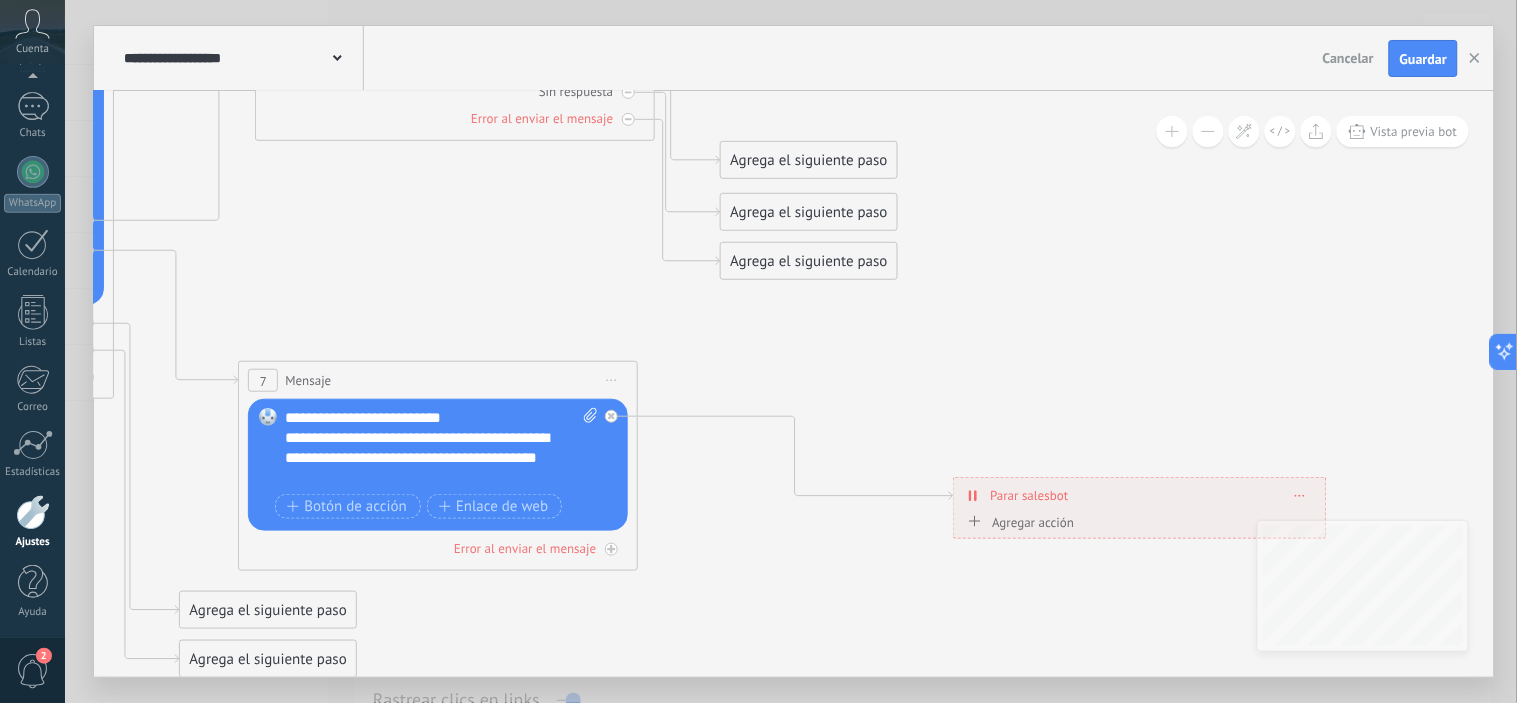 drag, startPoint x: 957, startPoint y: 377, endPoint x: 1318, endPoint y: 424, distance: 364.0467 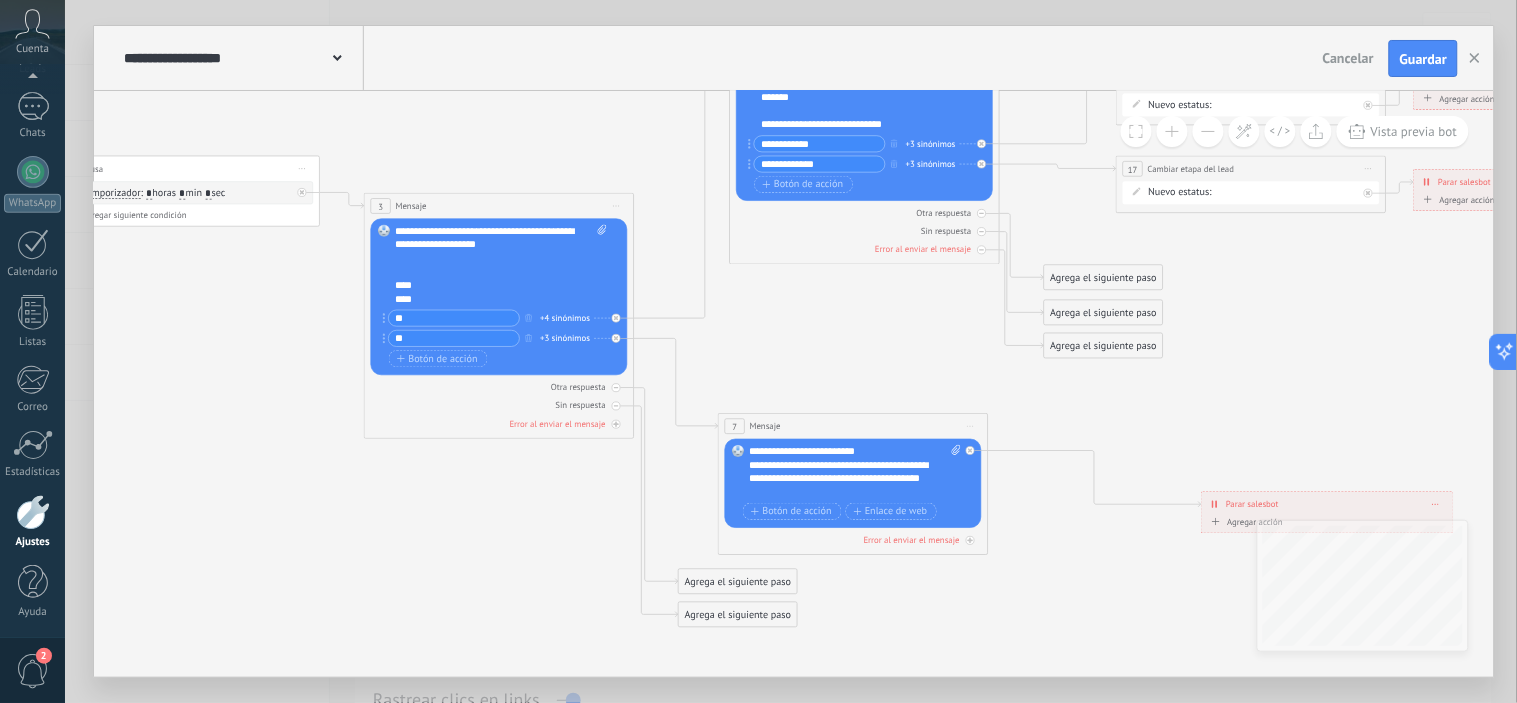 drag, startPoint x: 918, startPoint y: 512, endPoint x: 907, endPoint y: 336, distance: 176.34341 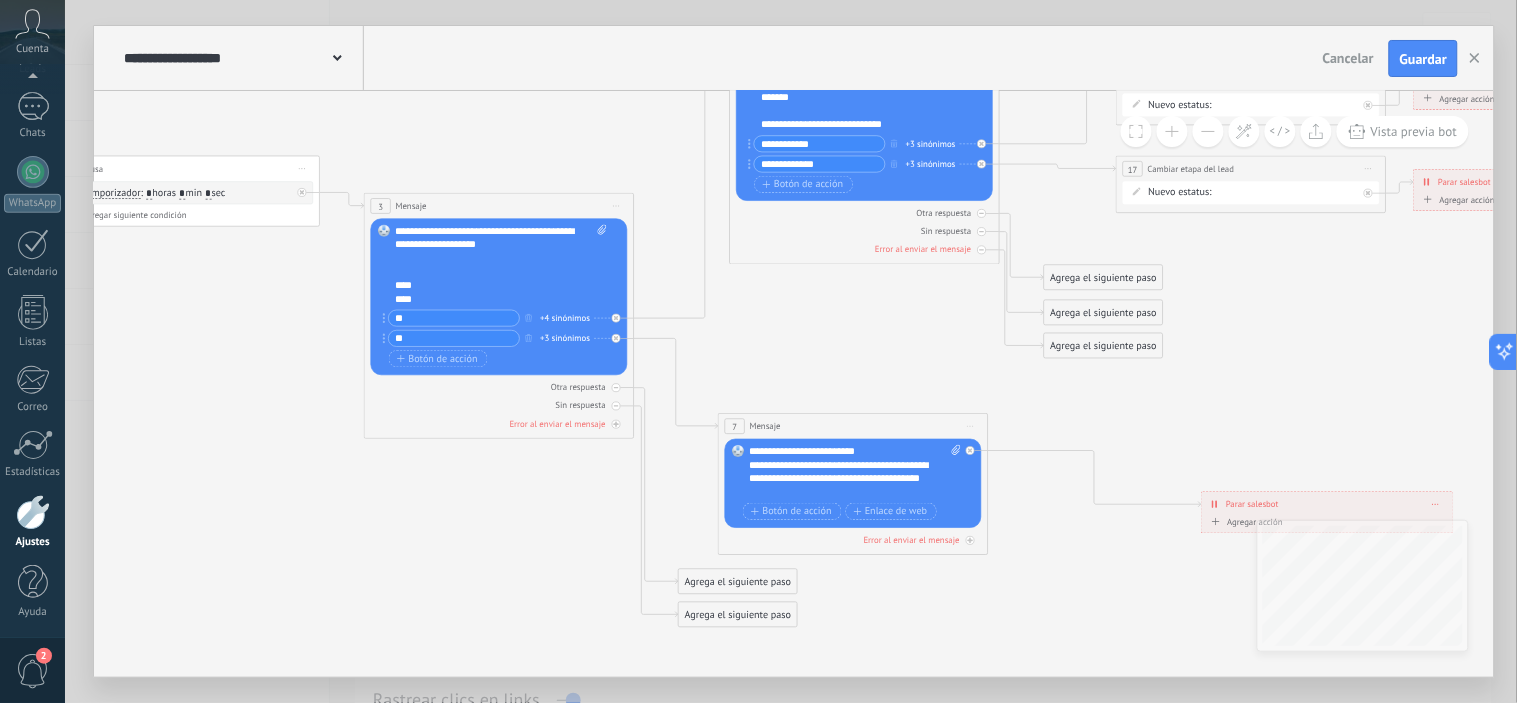 click 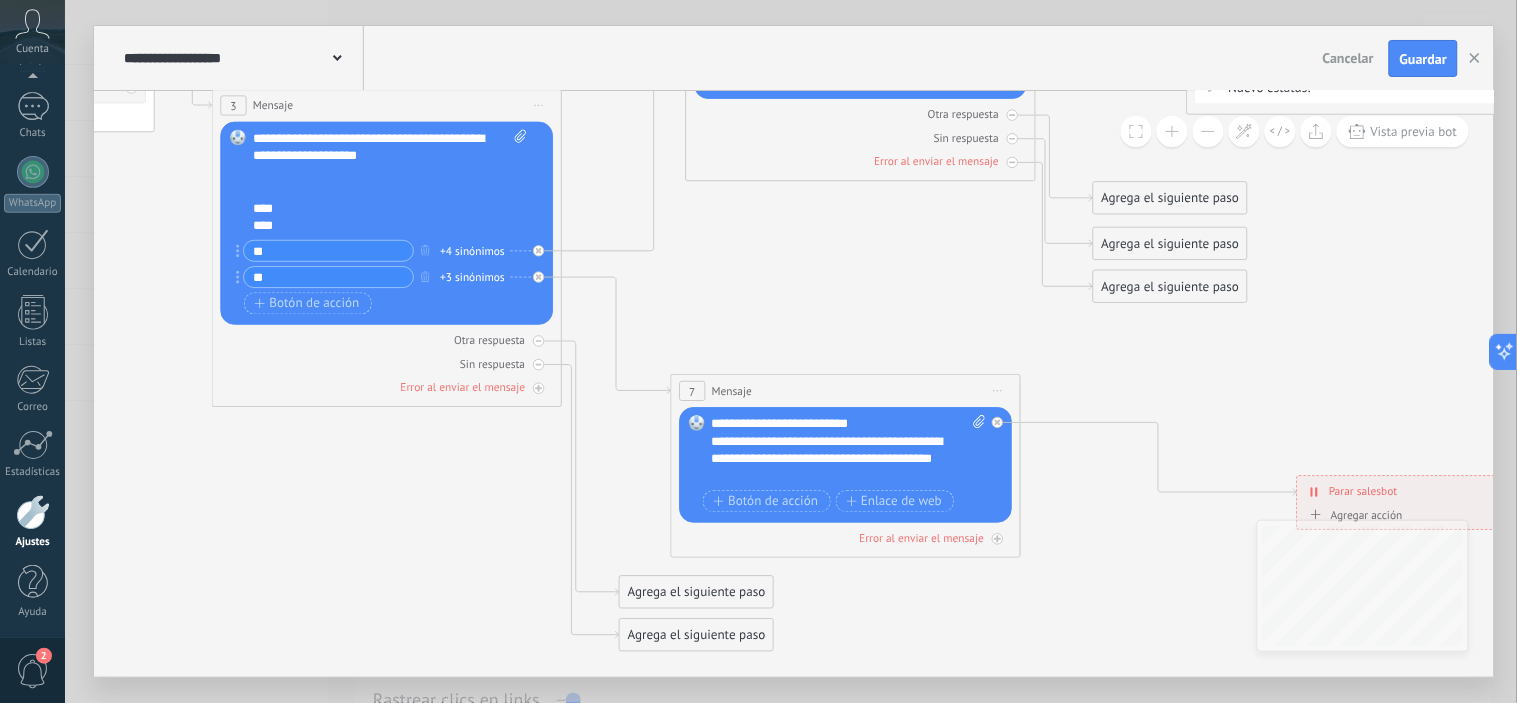 click on "**********" at bounding box center (849, 451) 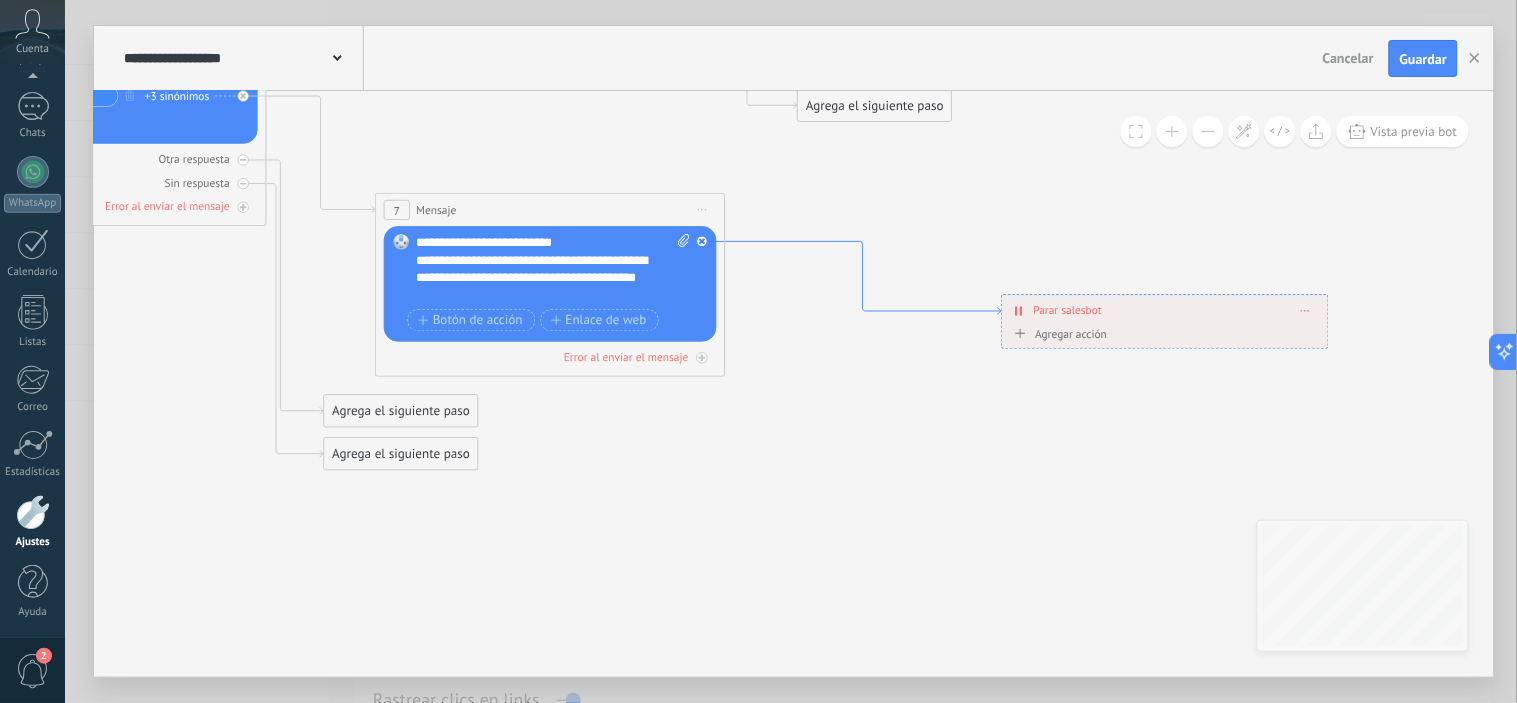 drag, startPoint x: 1205, startPoint y: 495, endPoint x: 907, endPoint y: 314, distance: 348.6617 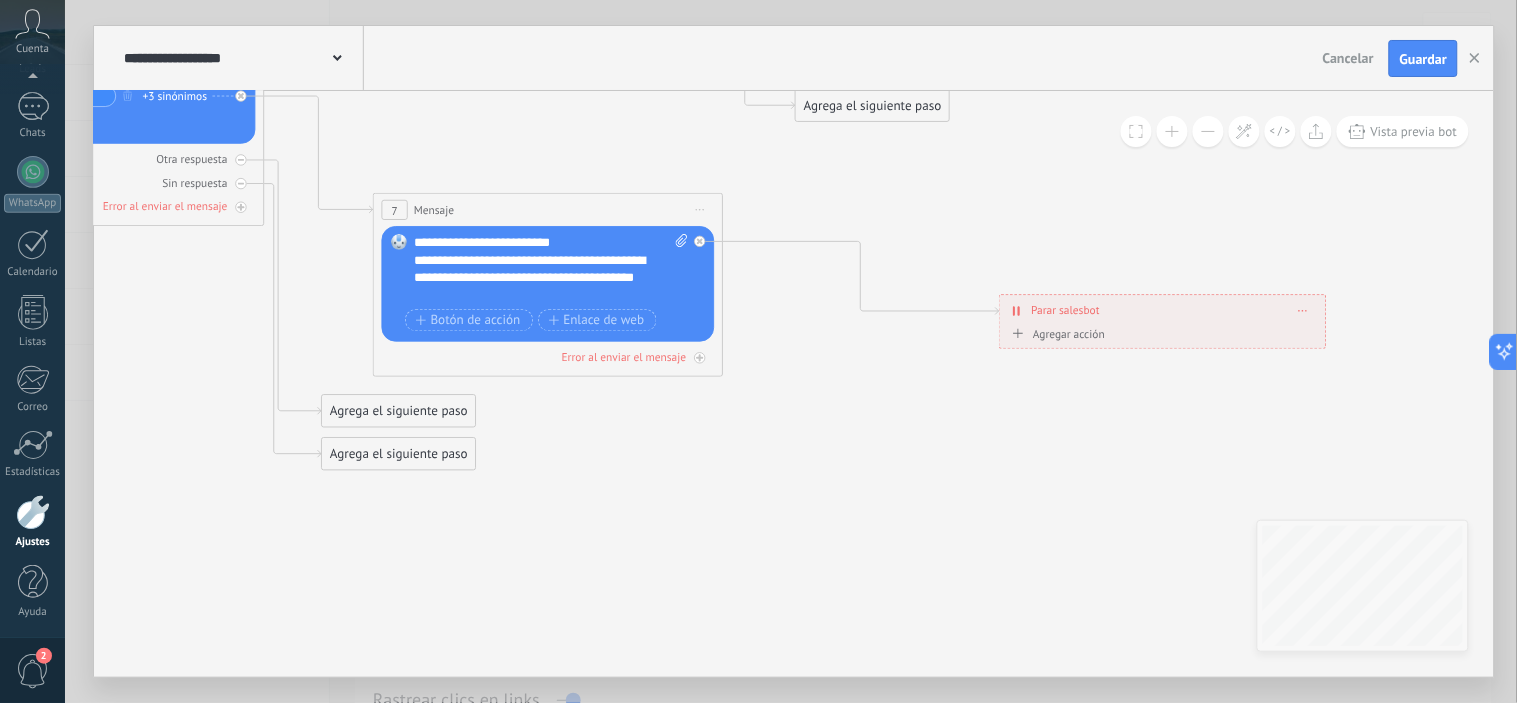 drag, startPoint x: 1002, startPoint y: 424, endPoint x: 990, endPoint y: 424, distance: 12 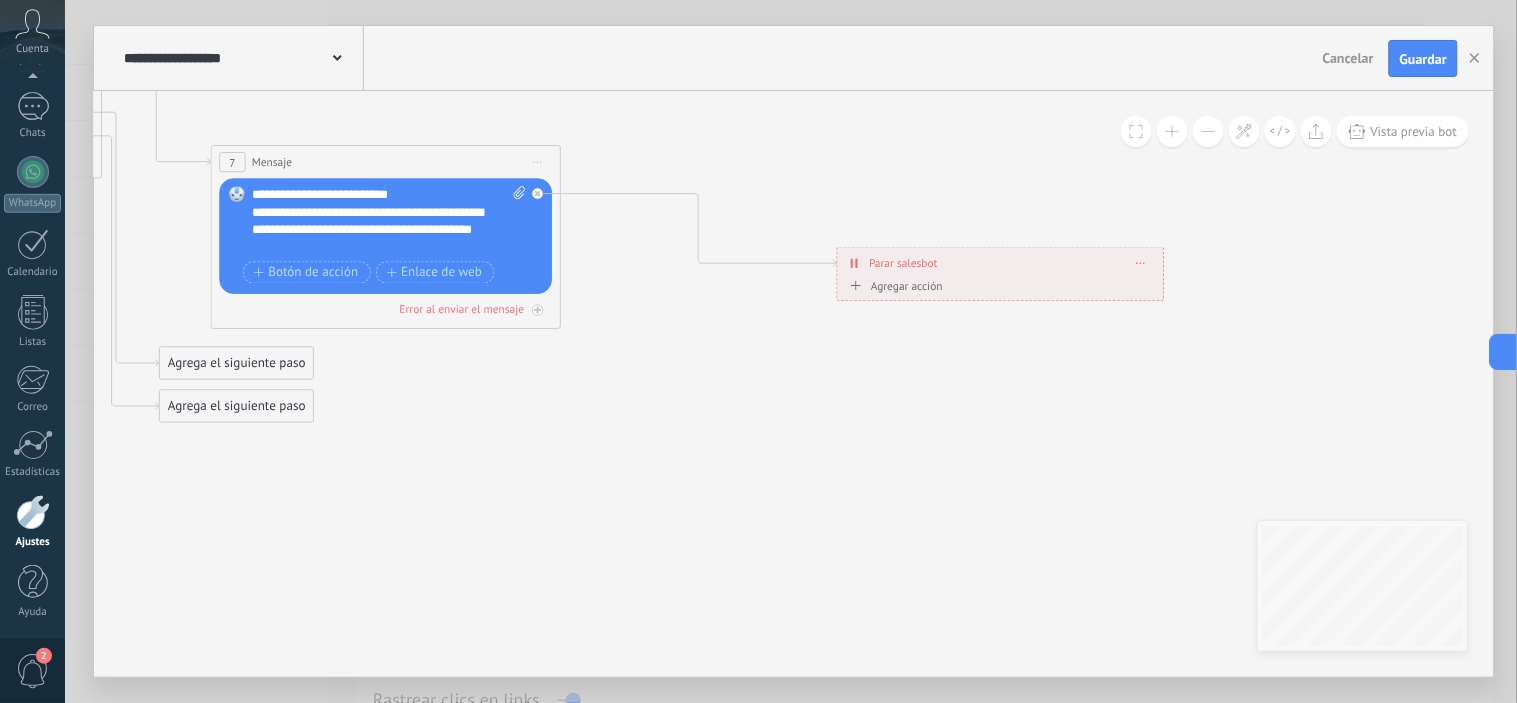 drag, startPoint x: 936, startPoint y: 427, endPoint x: 883, endPoint y: 406, distance: 57.00877 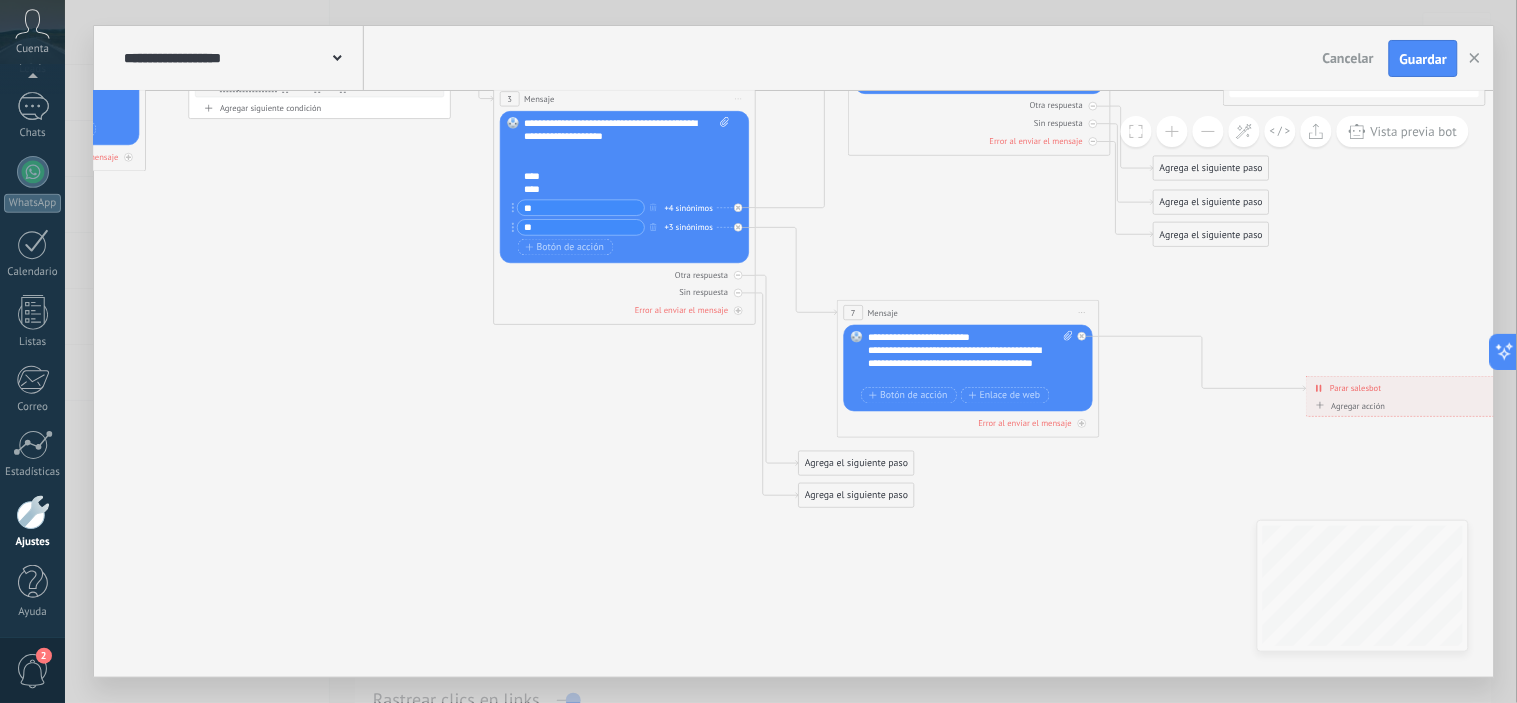 drag, startPoint x: 653, startPoint y: 528, endPoint x: 1090, endPoint y: 601, distance: 443.0553 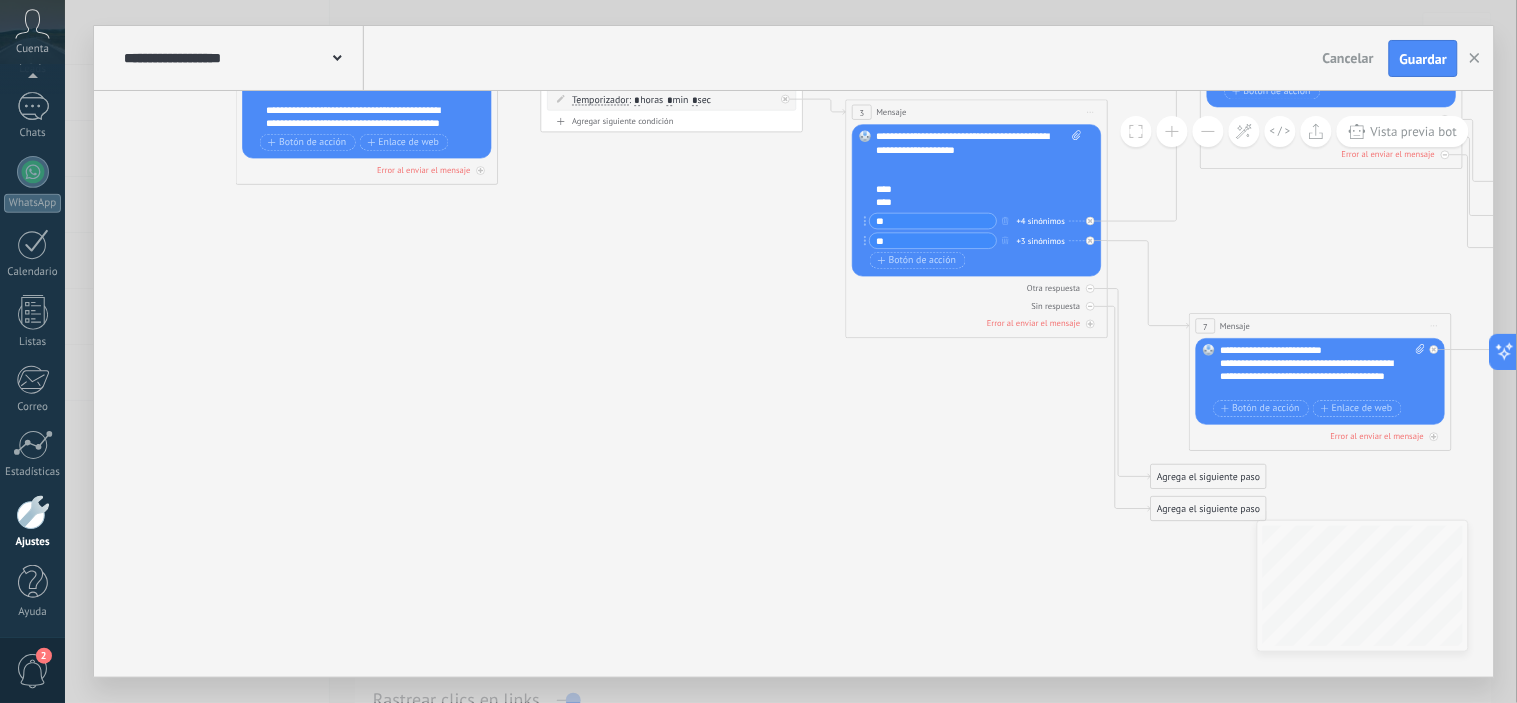 drag, startPoint x: 592, startPoint y: 454, endPoint x: 974, endPoint y: 473, distance: 382.47223 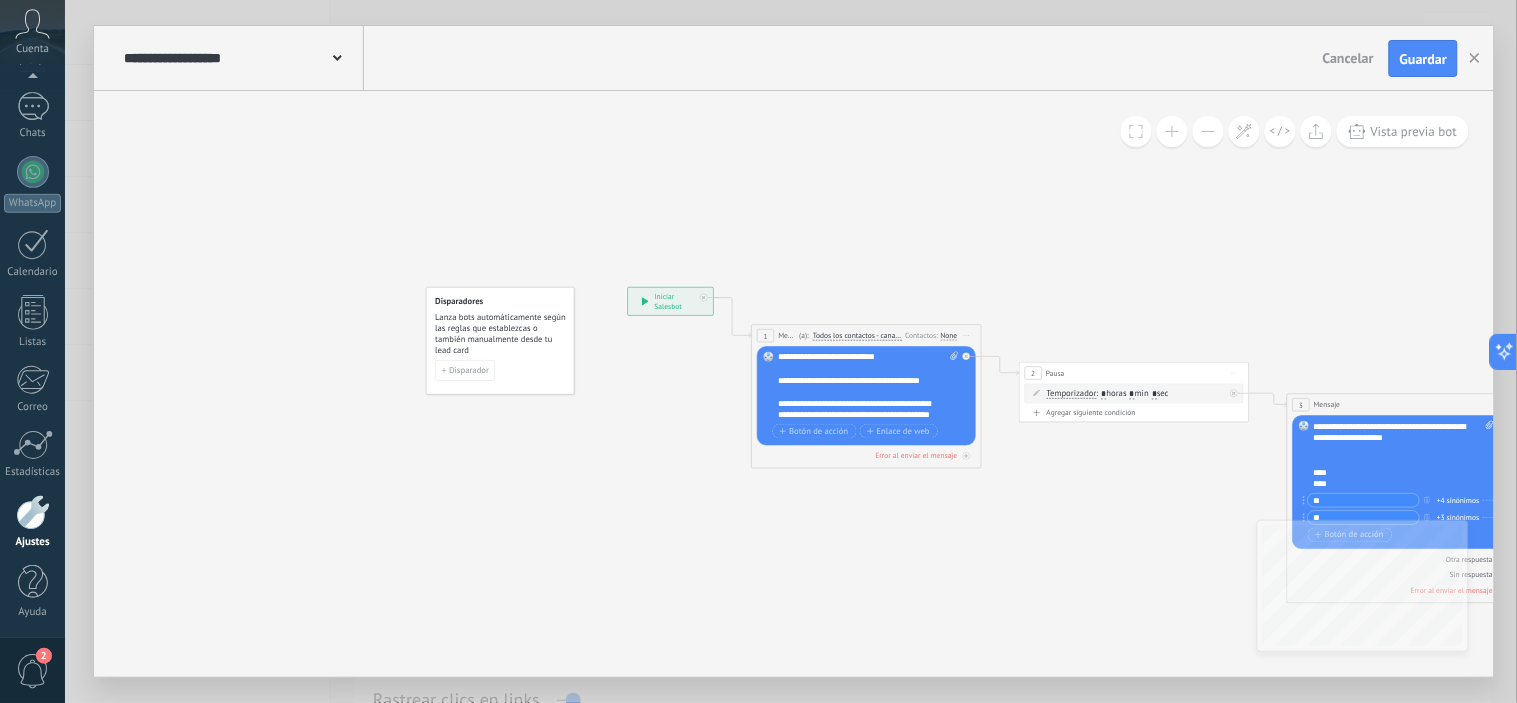 drag, startPoint x: 593, startPoint y: 408, endPoint x: 995, endPoint y: 624, distance: 456.35513 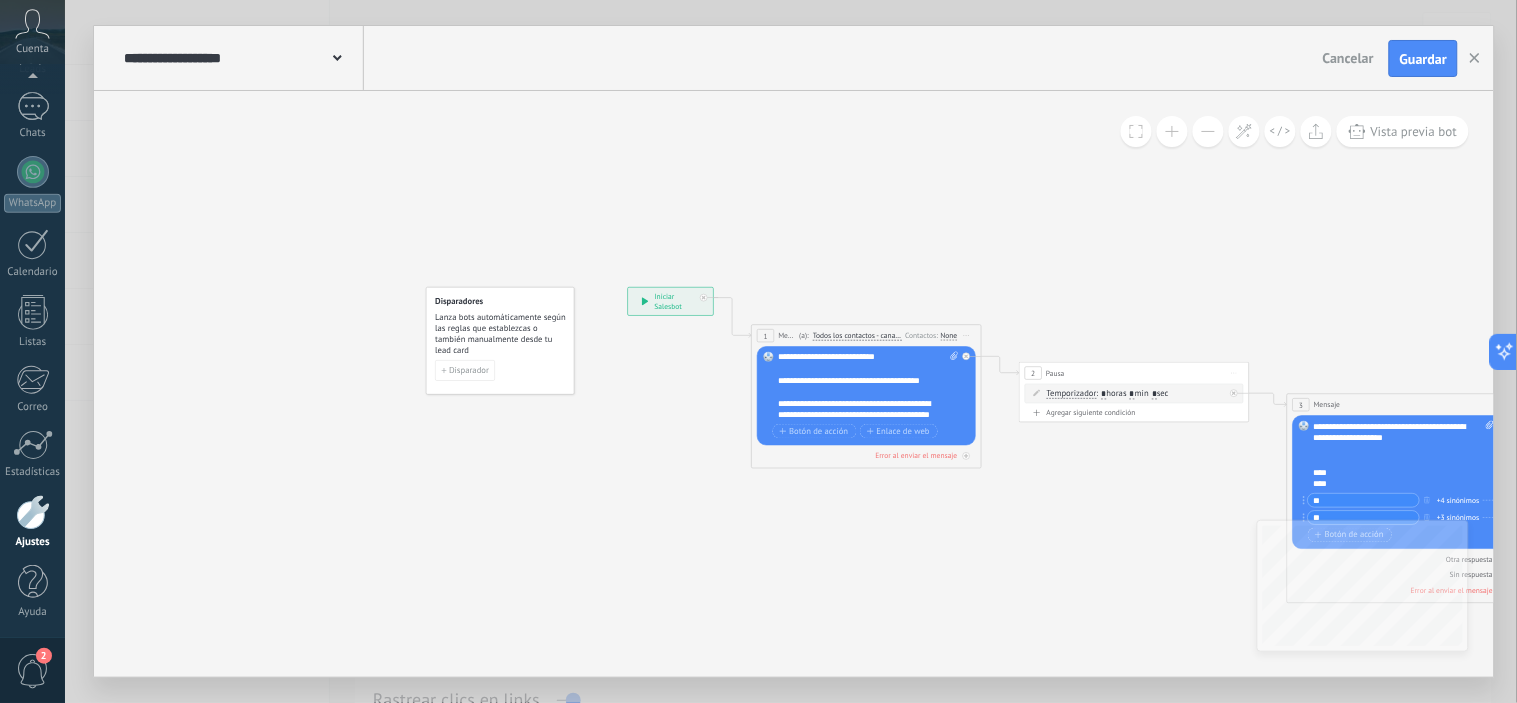 click 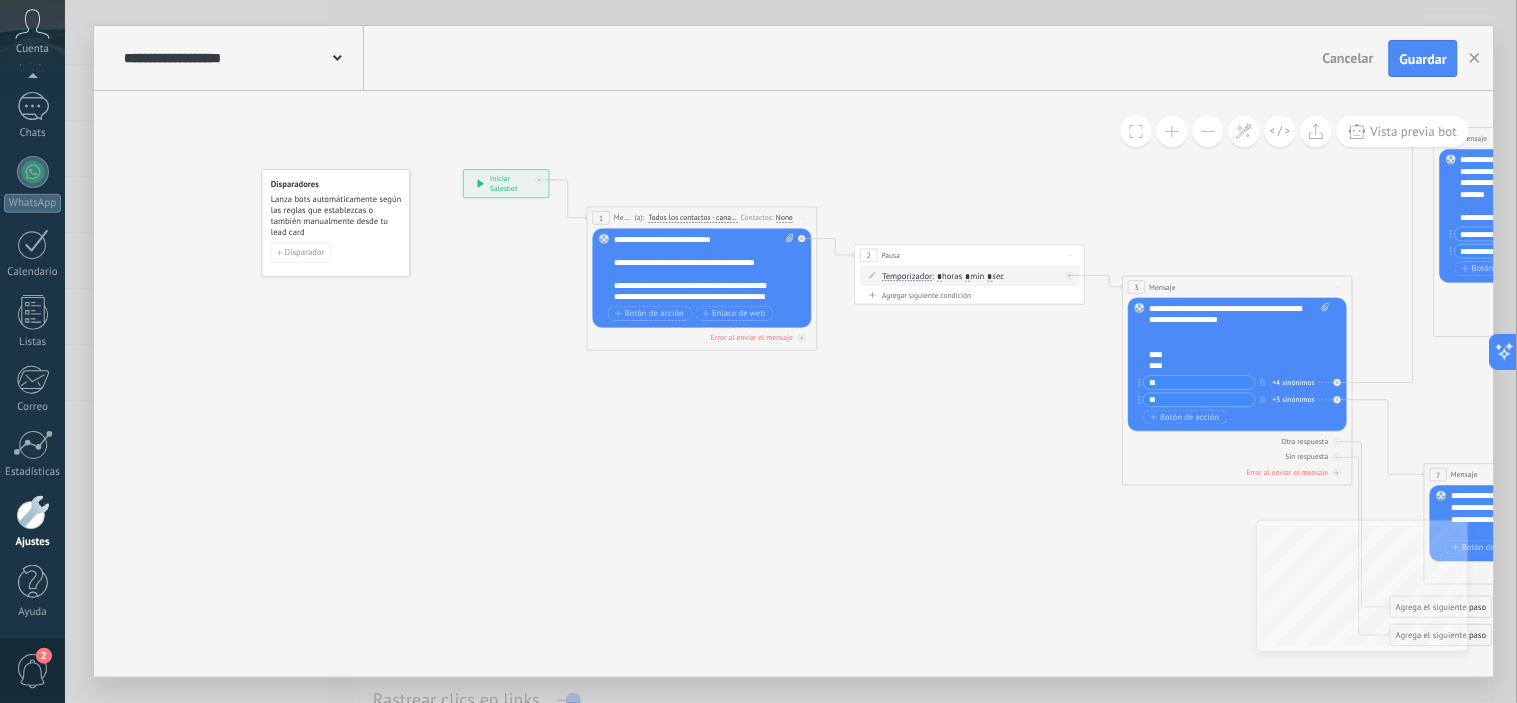 drag, startPoint x: 701, startPoint y: 527, endPoint x: 515, endPoint y: 406, distance: 221.89412 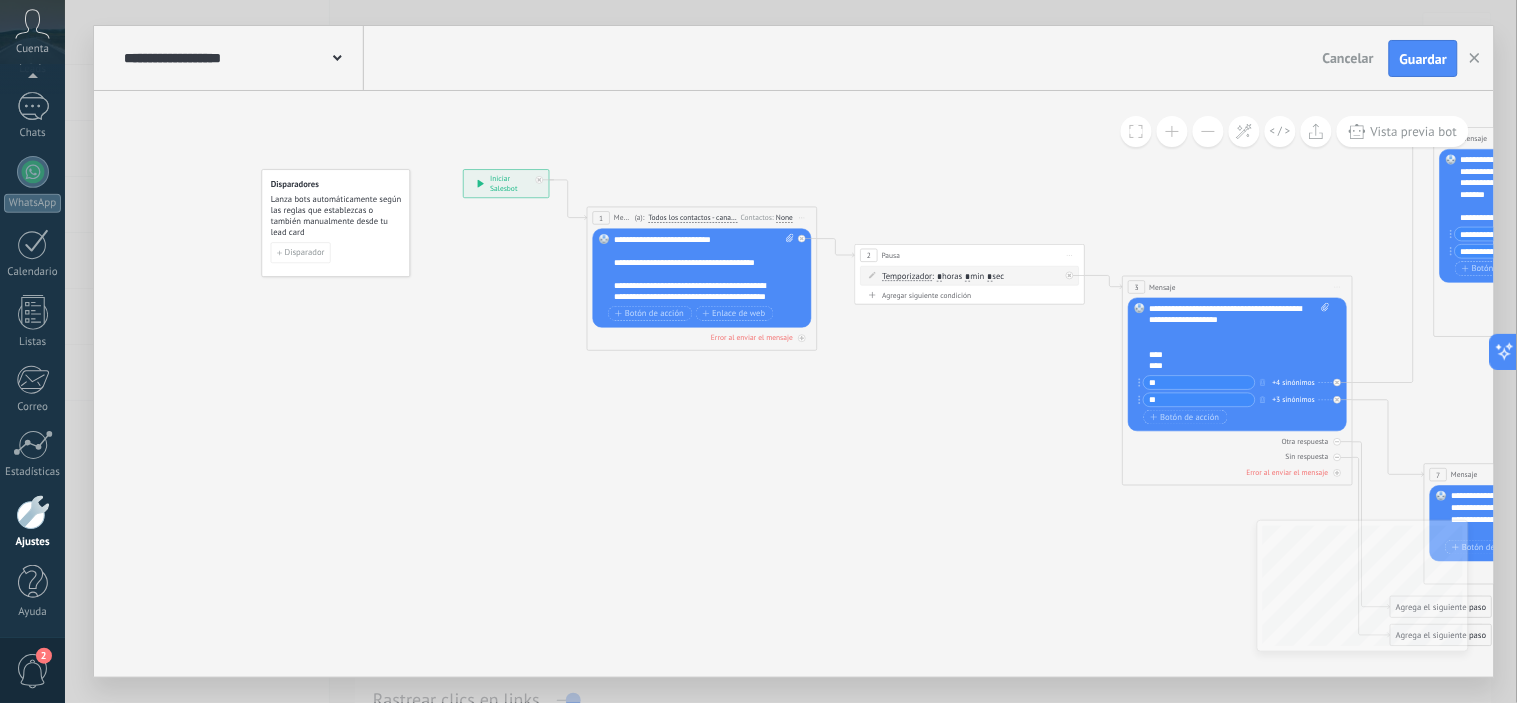 click 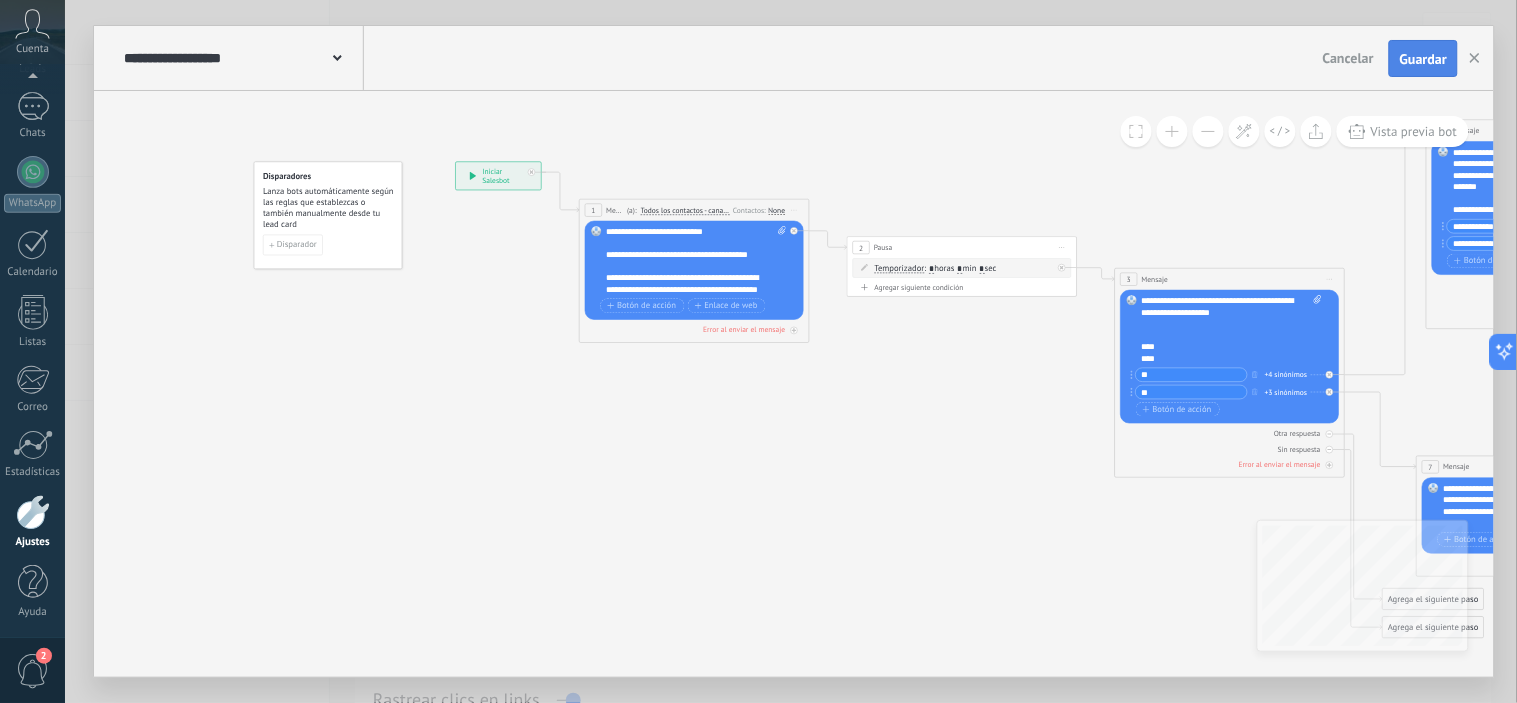 click on "Guardar" at bounding box center (1423, 59) 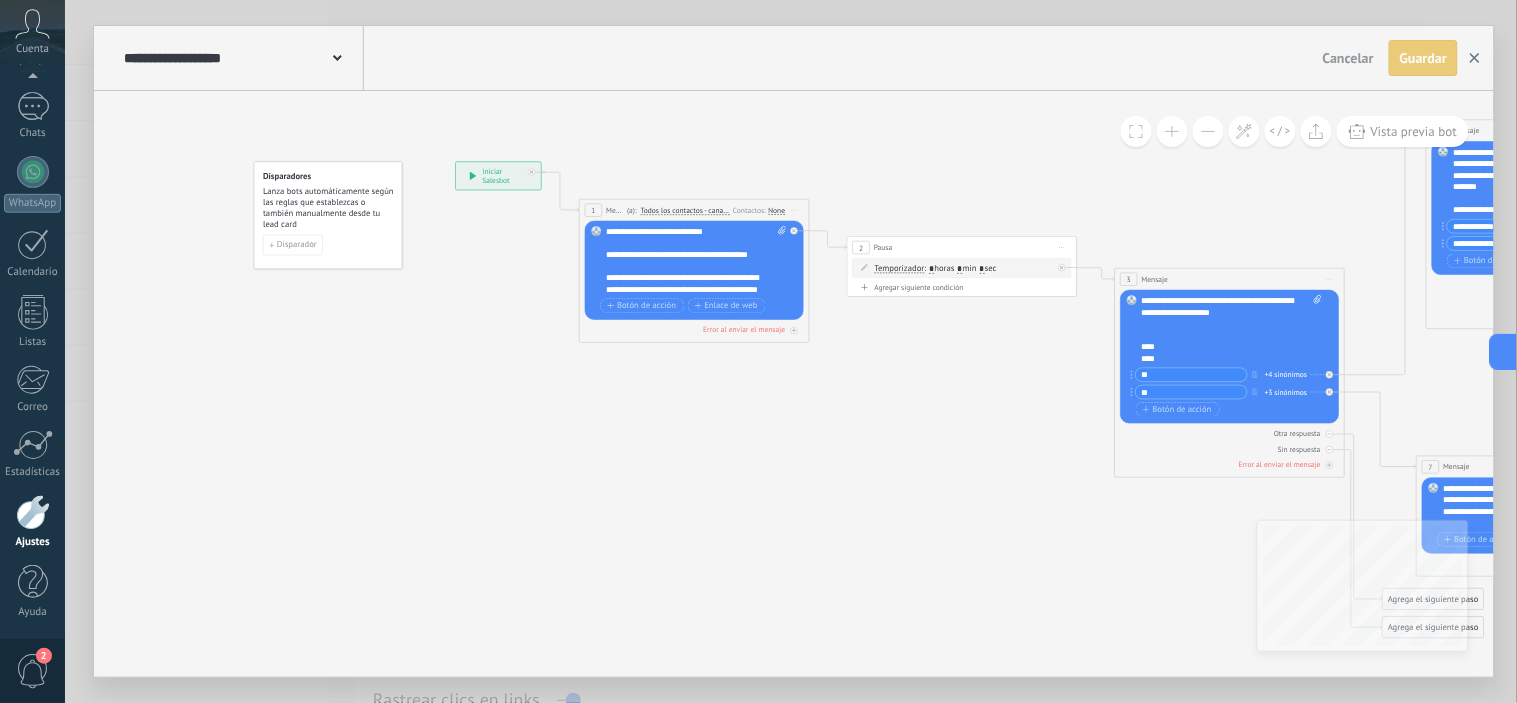 click at bounding box center [1475, 58] 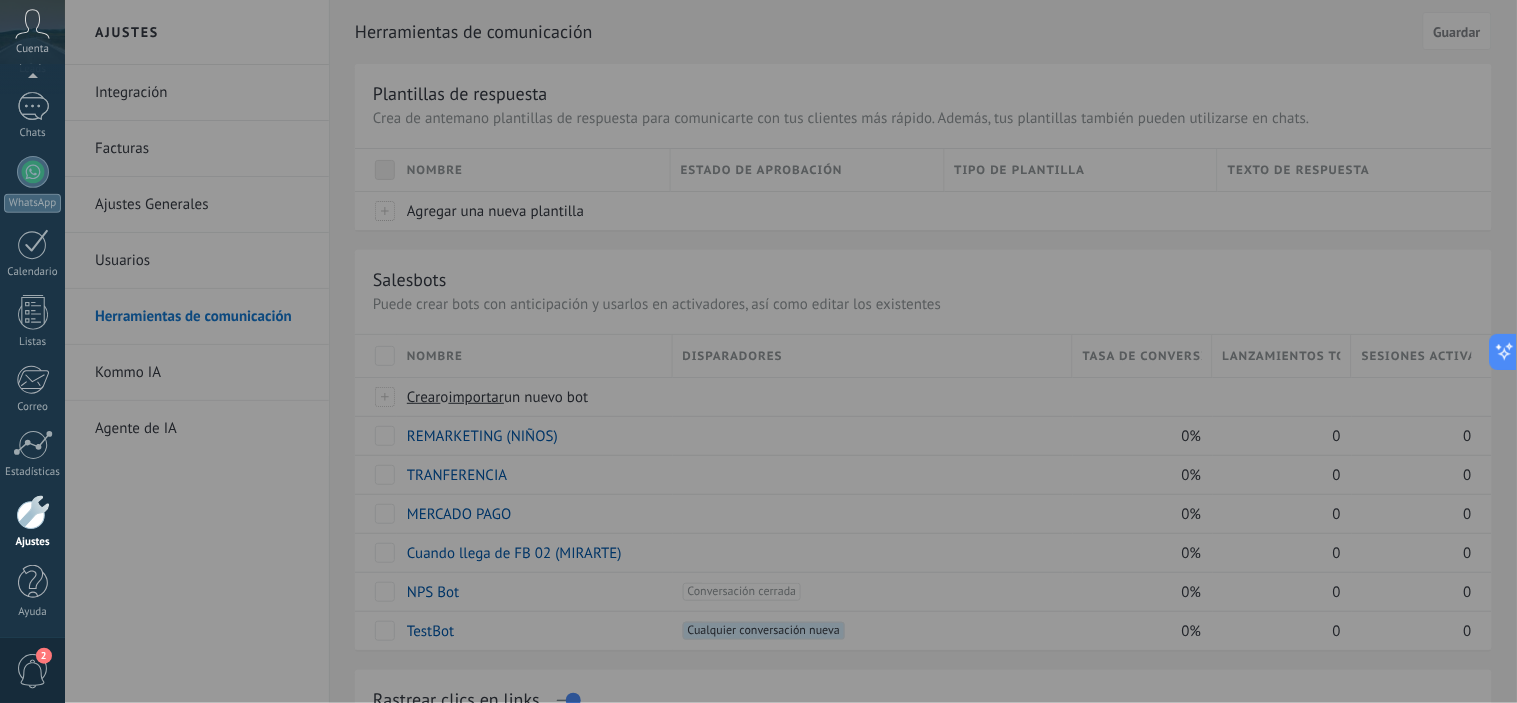 click at bounding box center [823, 351] 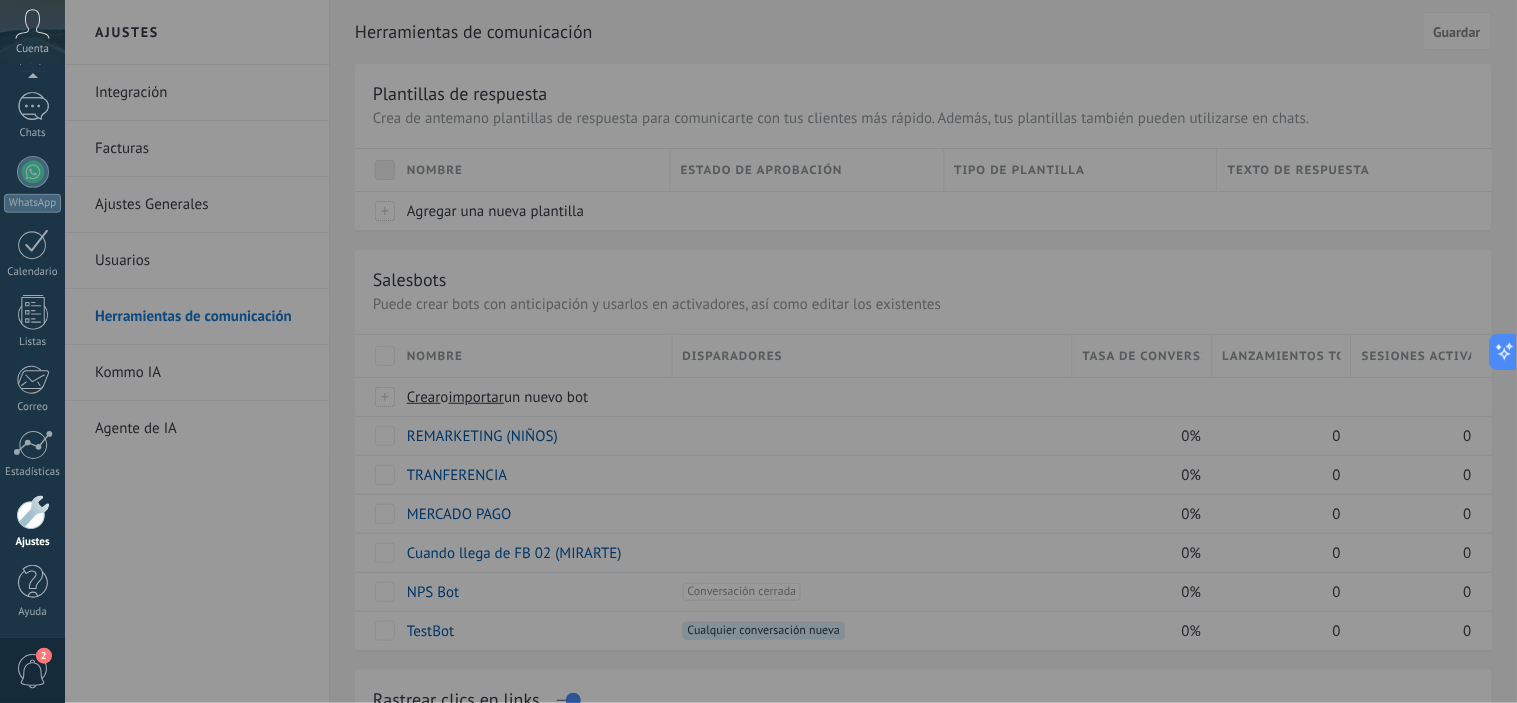 click at bounding box center (823, 351) 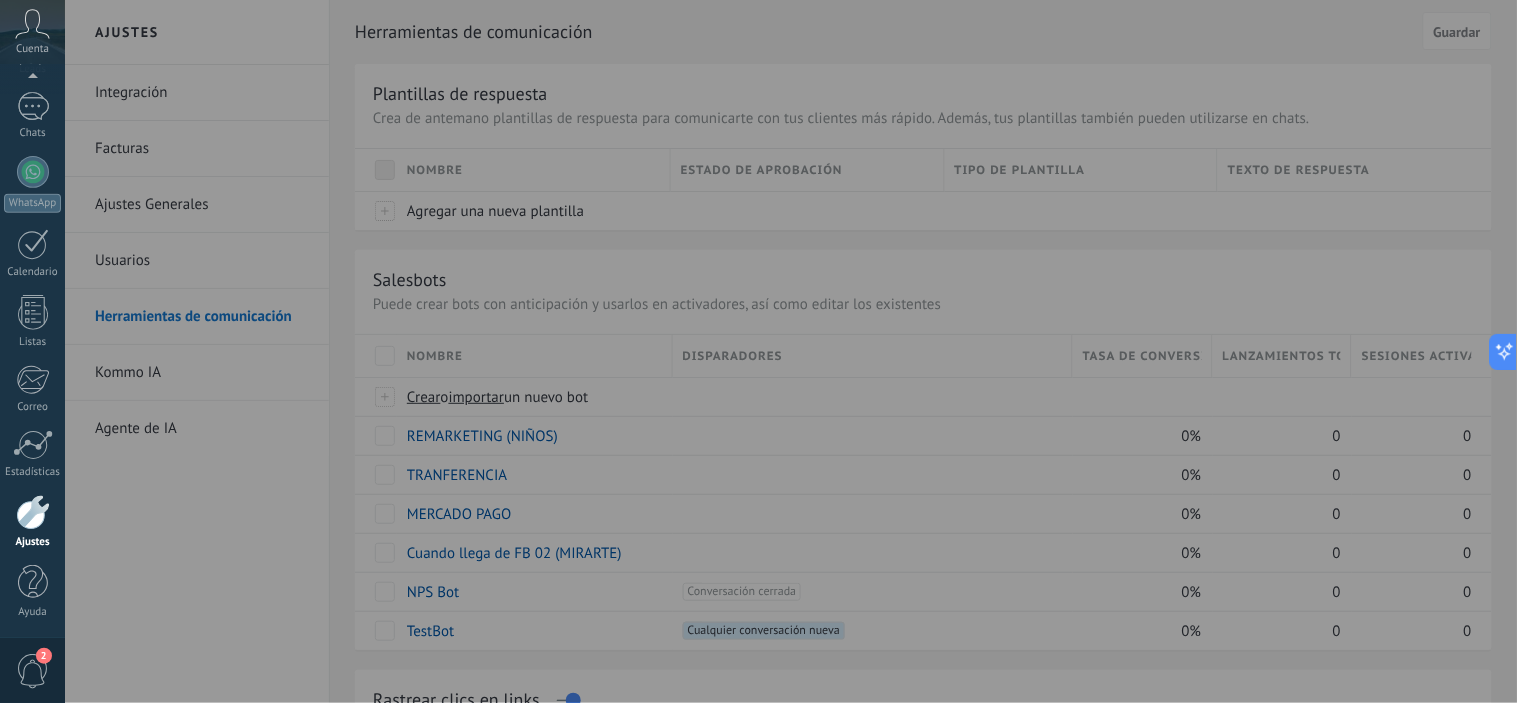click at bounding box center [823, 351] 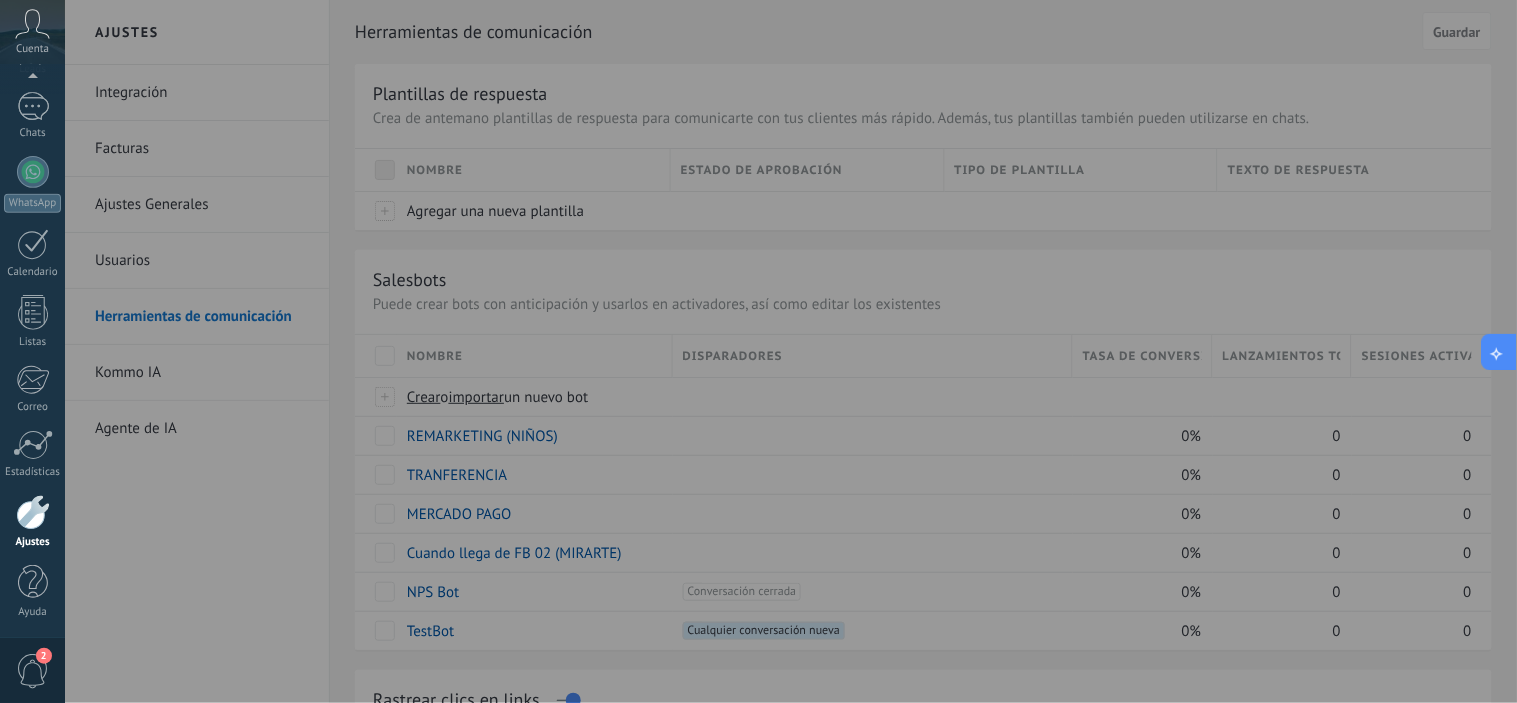 click at bounding box center (1500, 352) 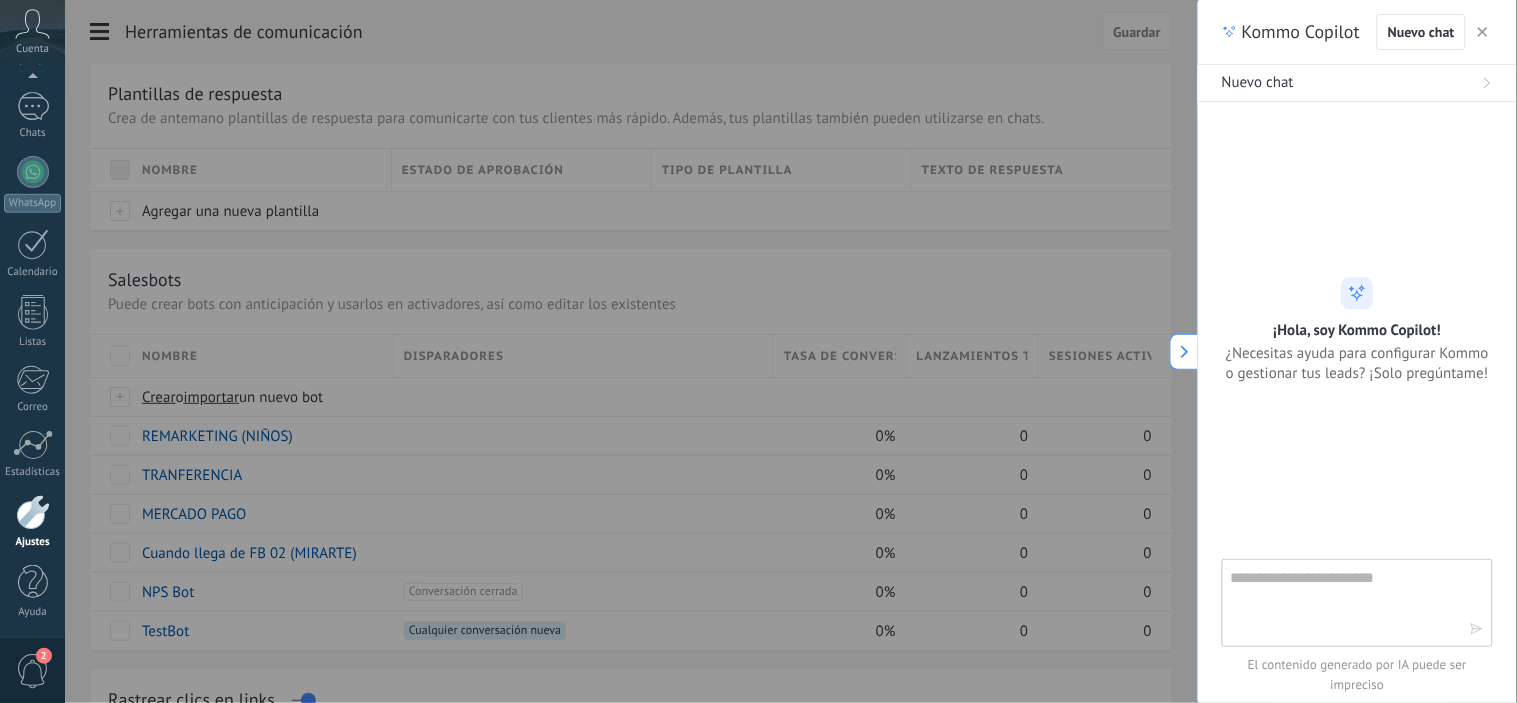 click at bounding box center (1483, 32) 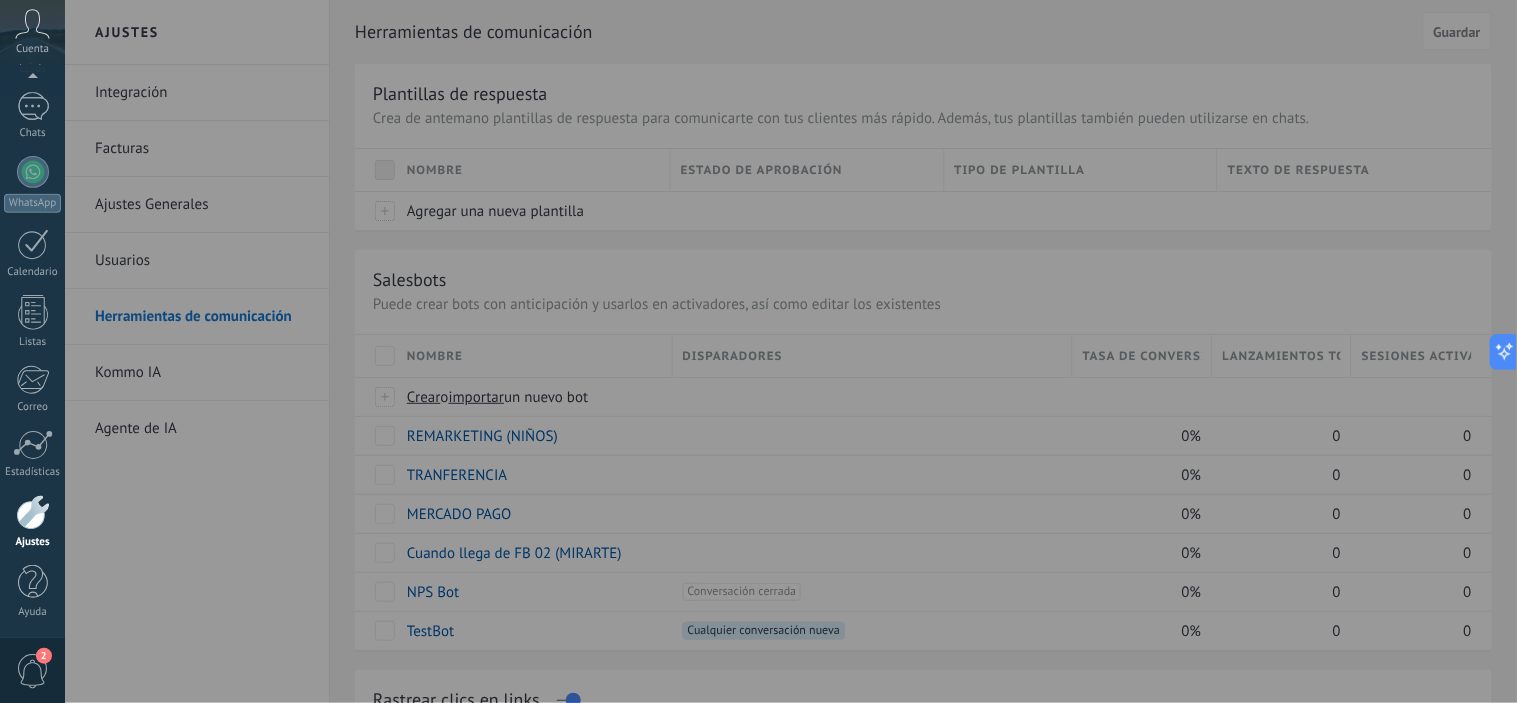 click on "Ajustes" at bounding box center (33, 542) 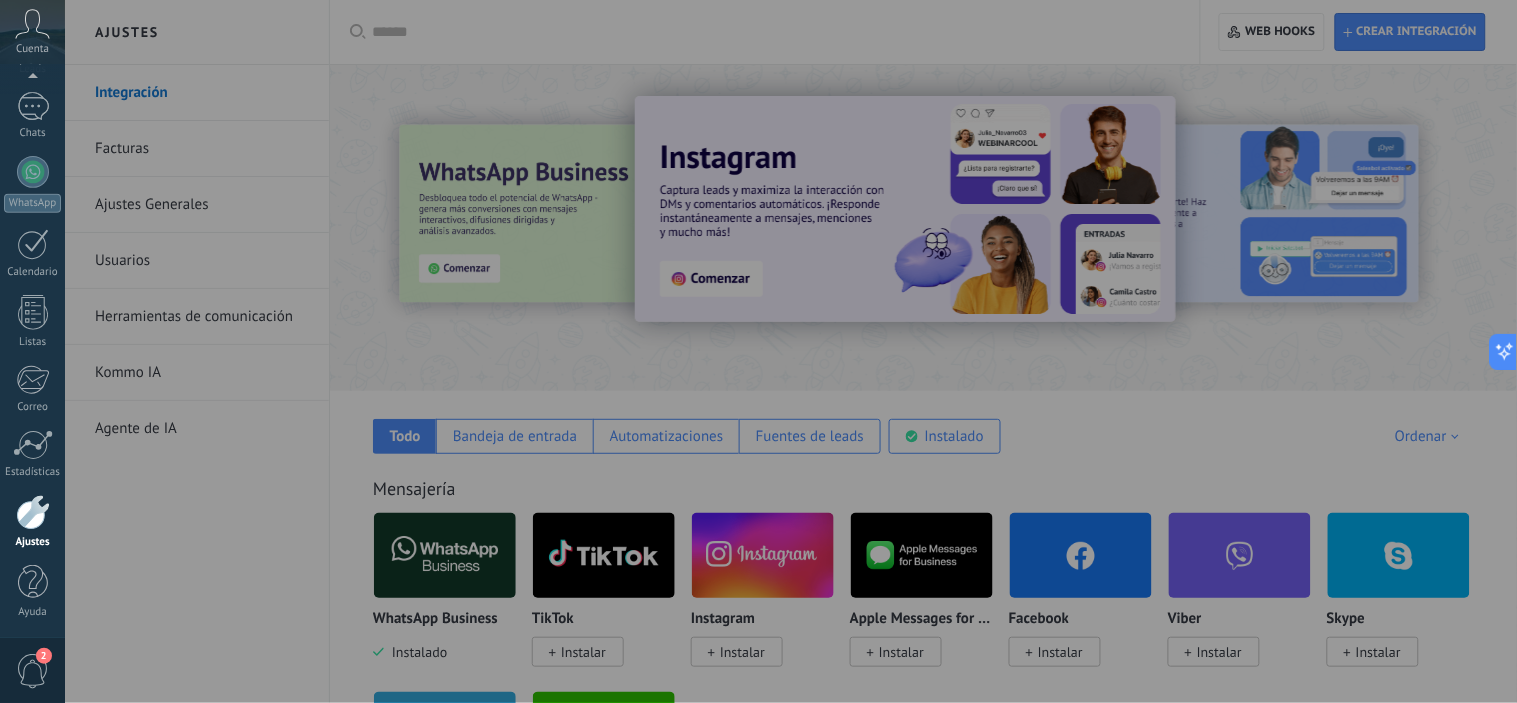 click at bounding box center (823, 351) 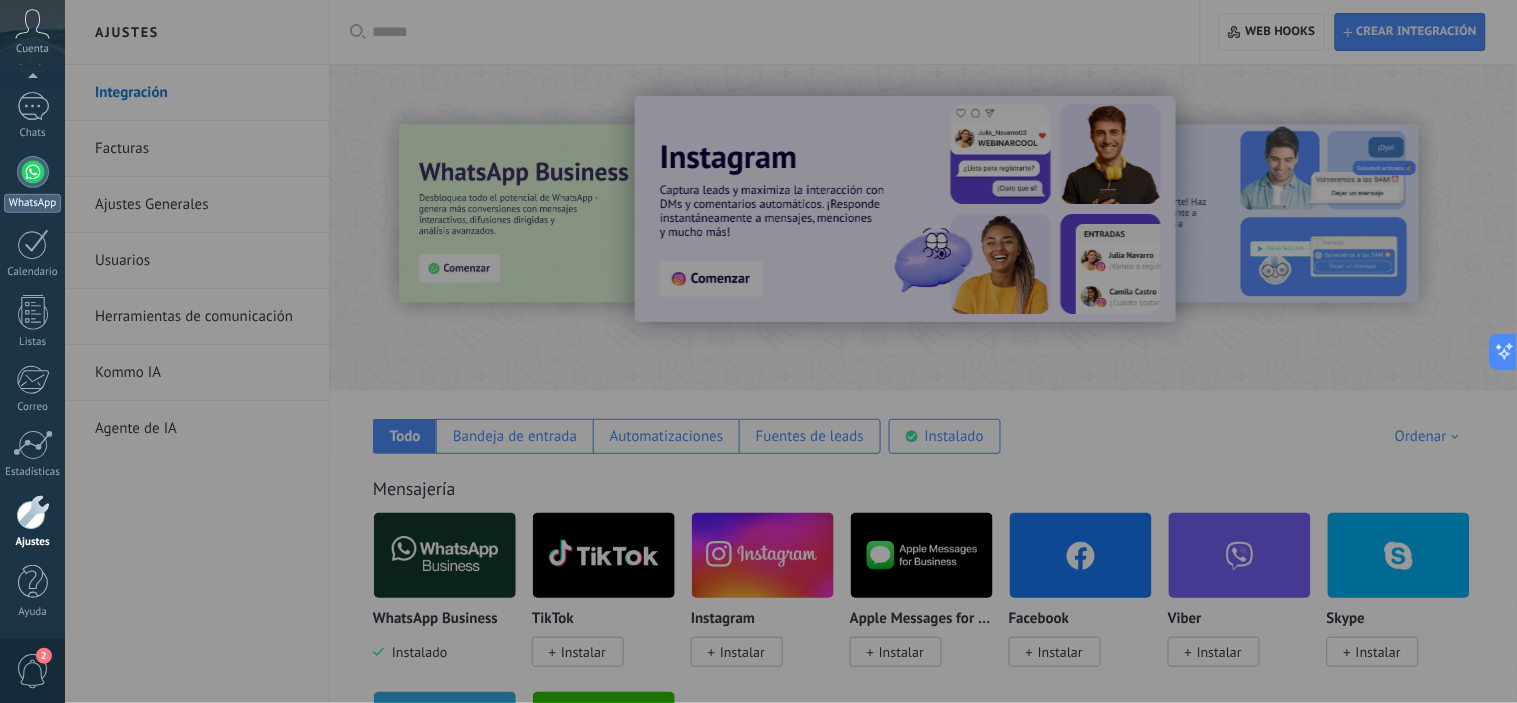click on "WhatsApp" at bounding box center (32, 184) 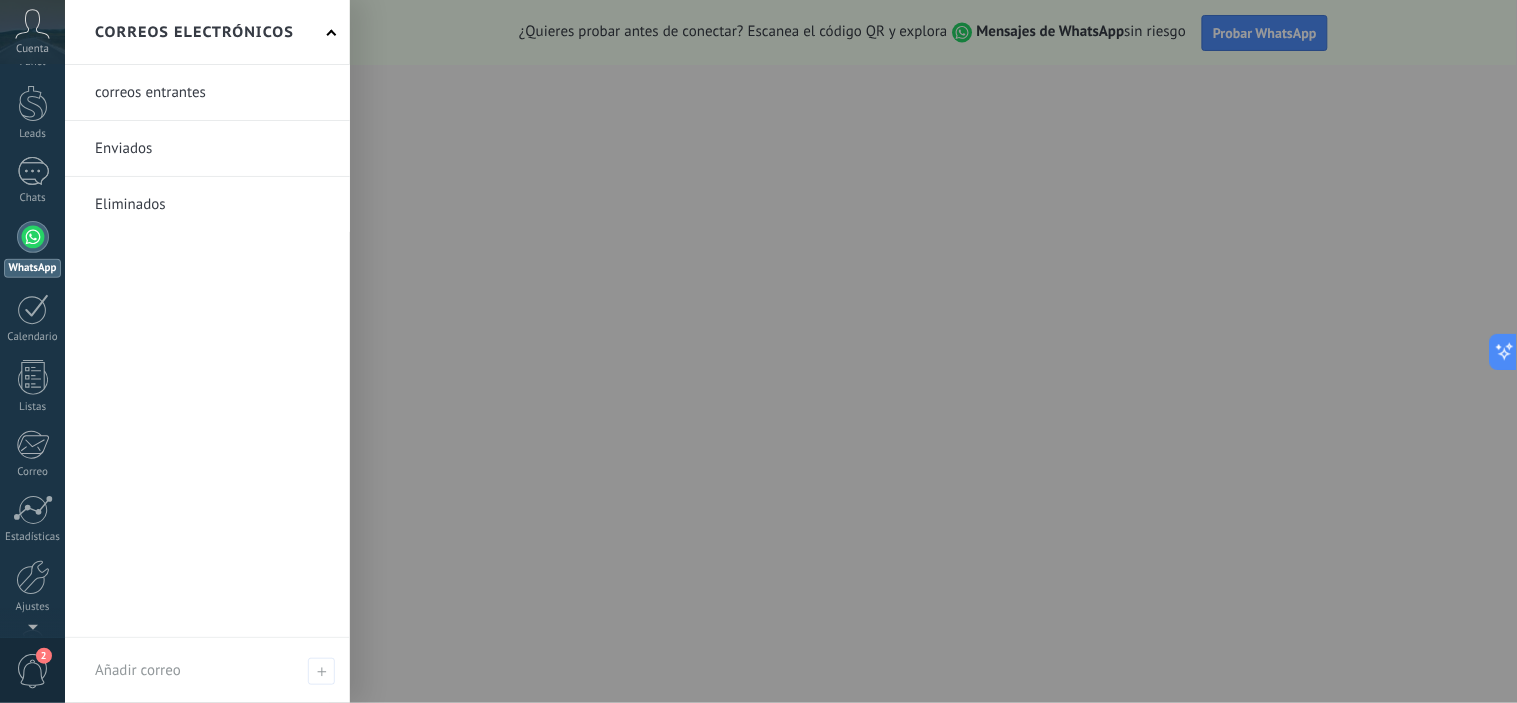 scroll, scrollTop: 128, scrollLeft: 0, axis: vertical 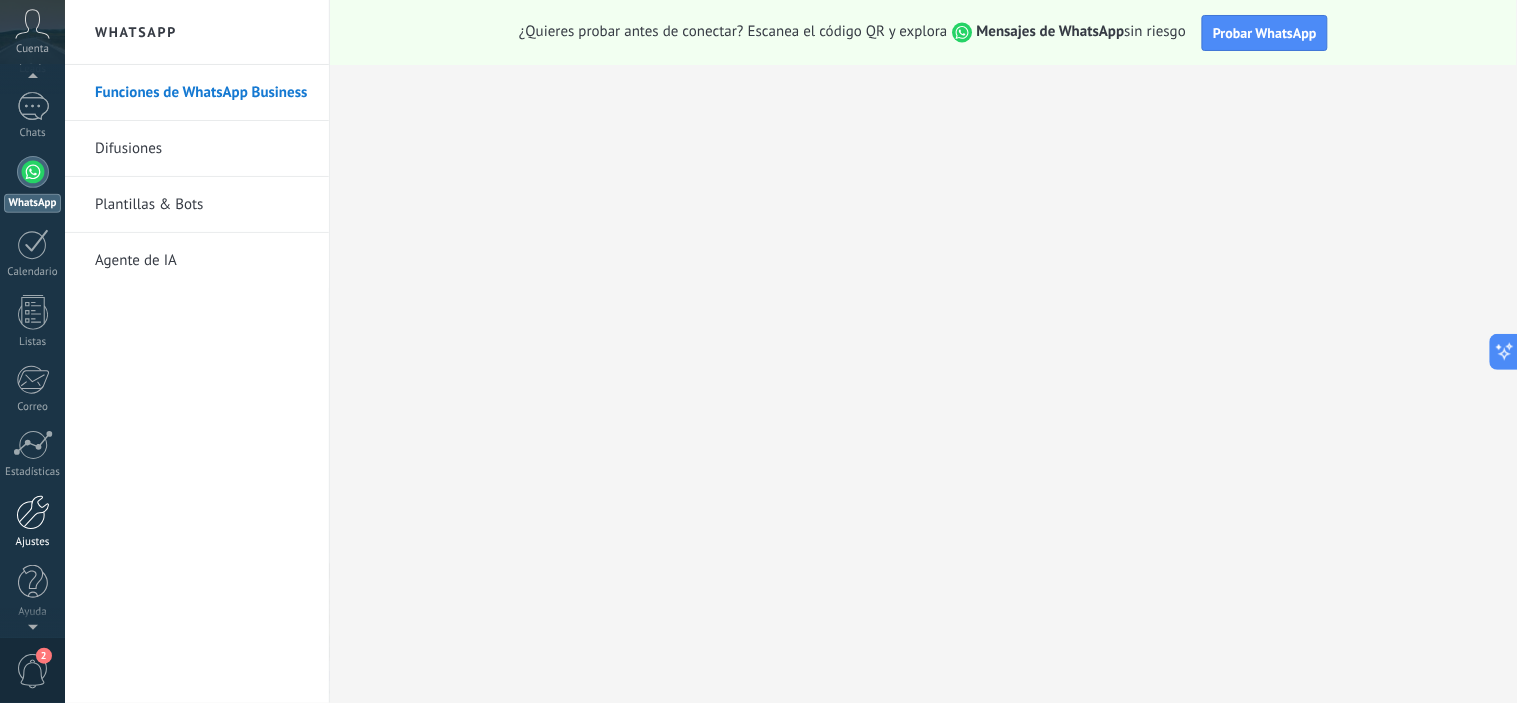 click on "Ajustes" at bounding box center (32, 522) 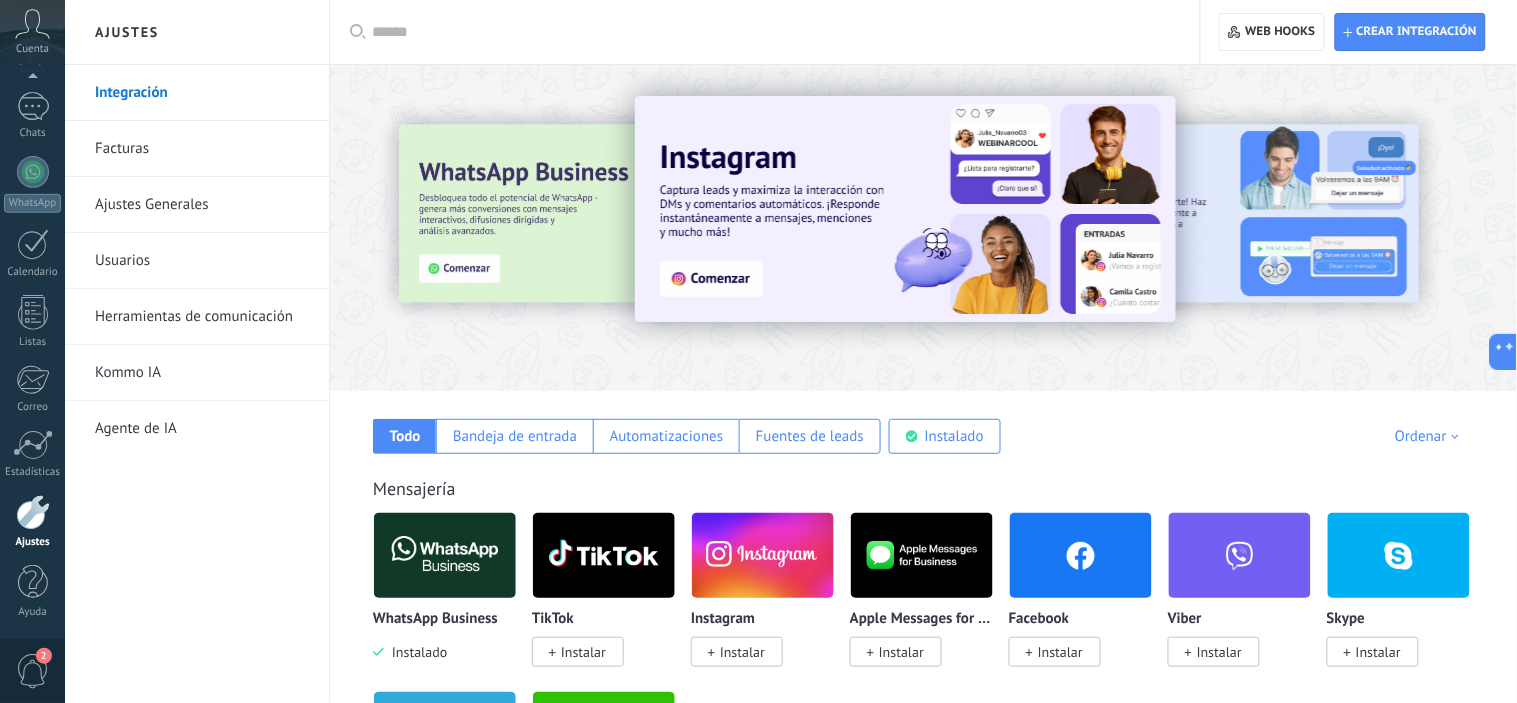 click on "Herramientas de comunicación" at bounding box center (202, 317) 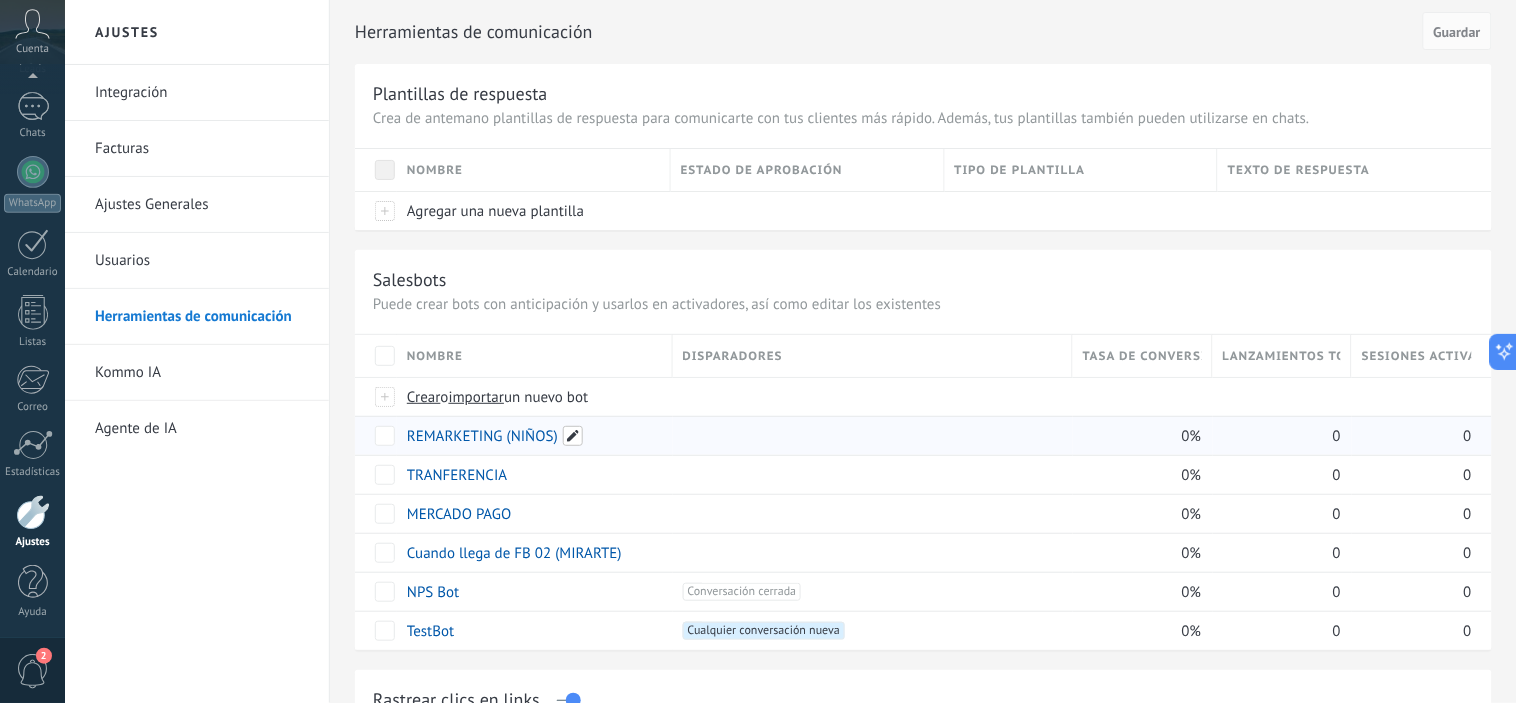 click at bounding box center [573, 436] 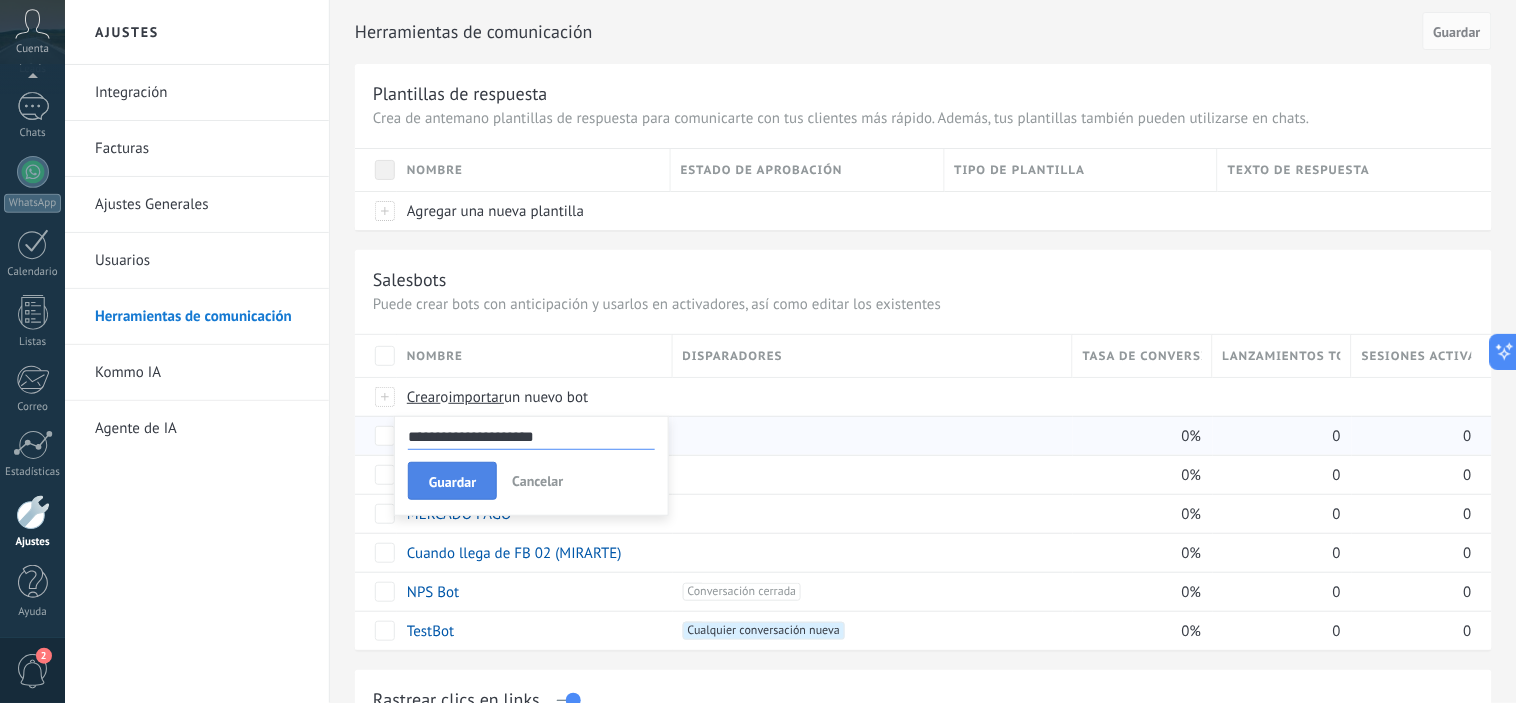 type on "**********" 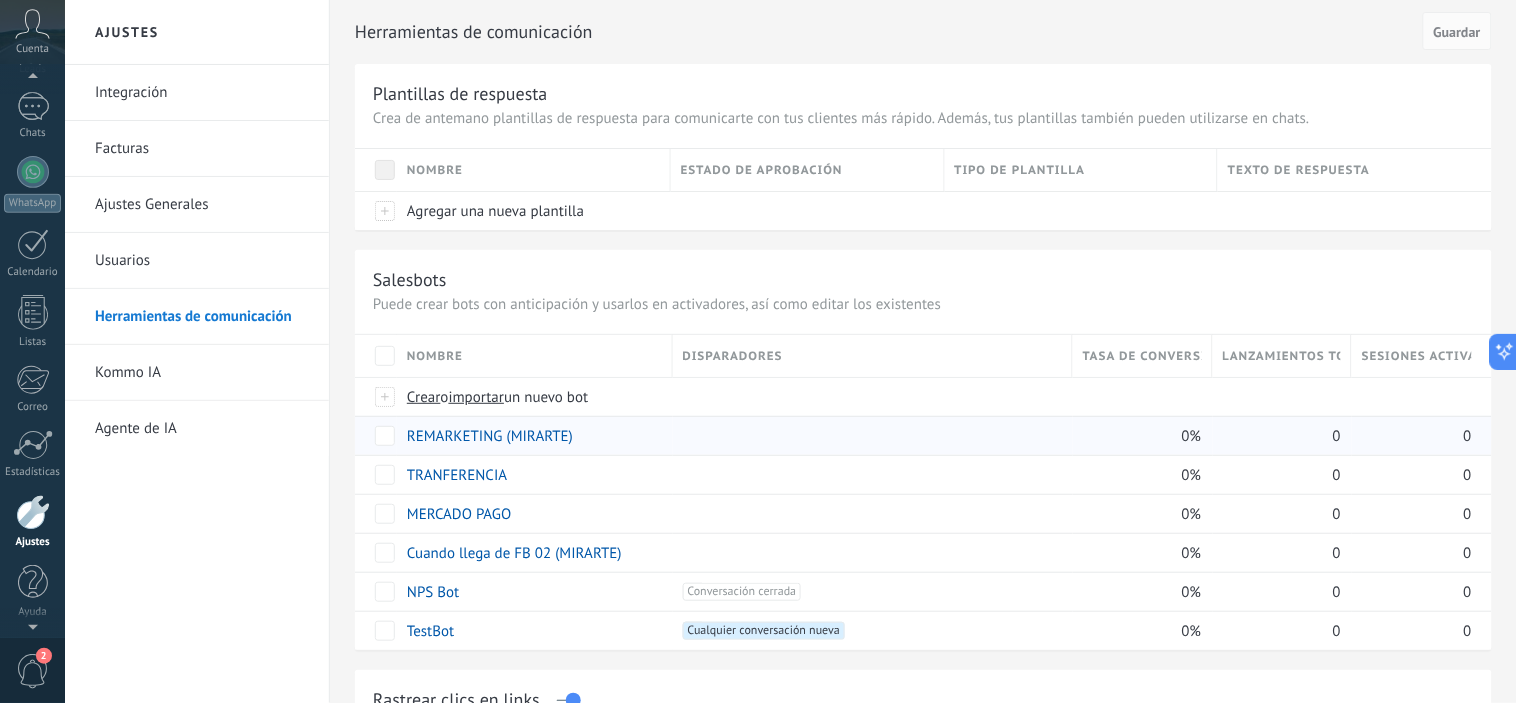 scroll, scrollTop: 68, scrollLeft: 0, axis: vertical 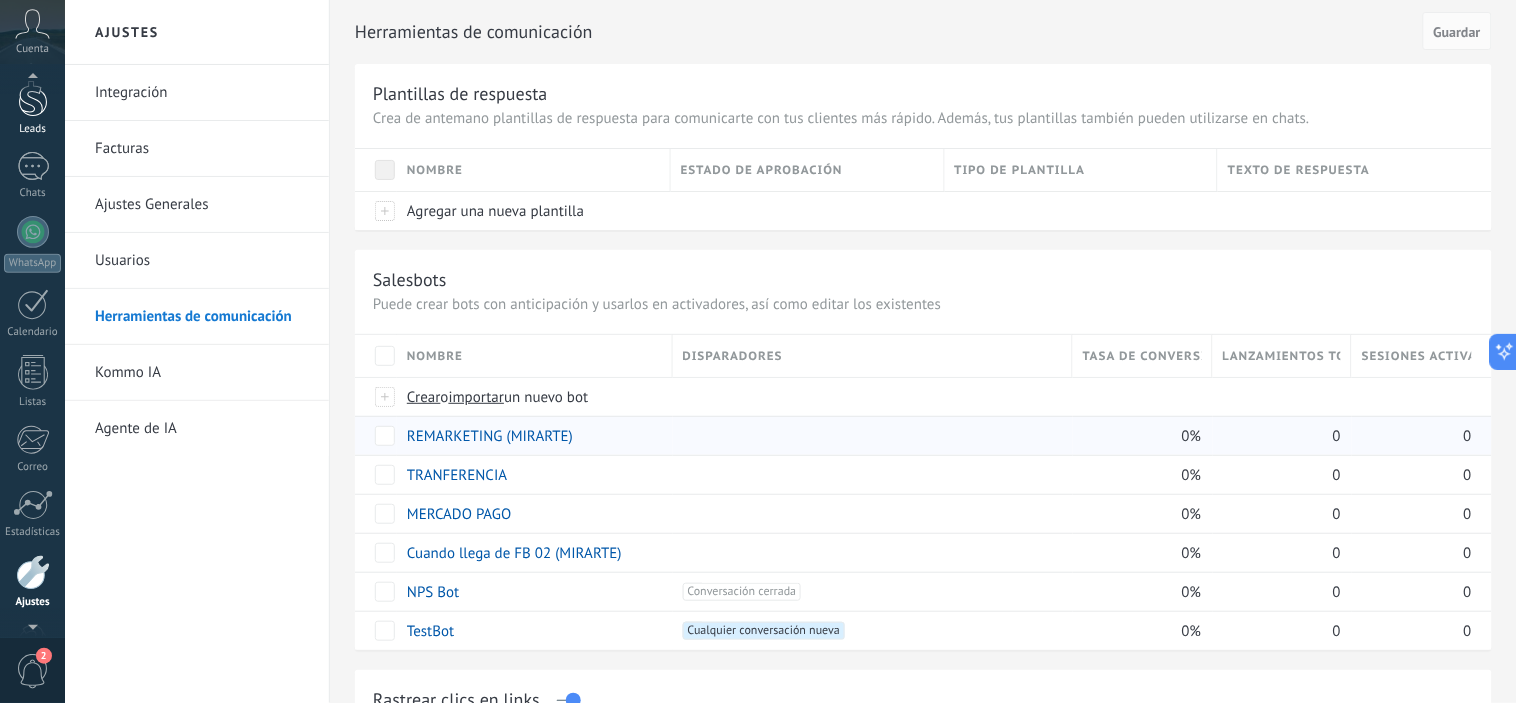 click at bounding box center (33, 98) 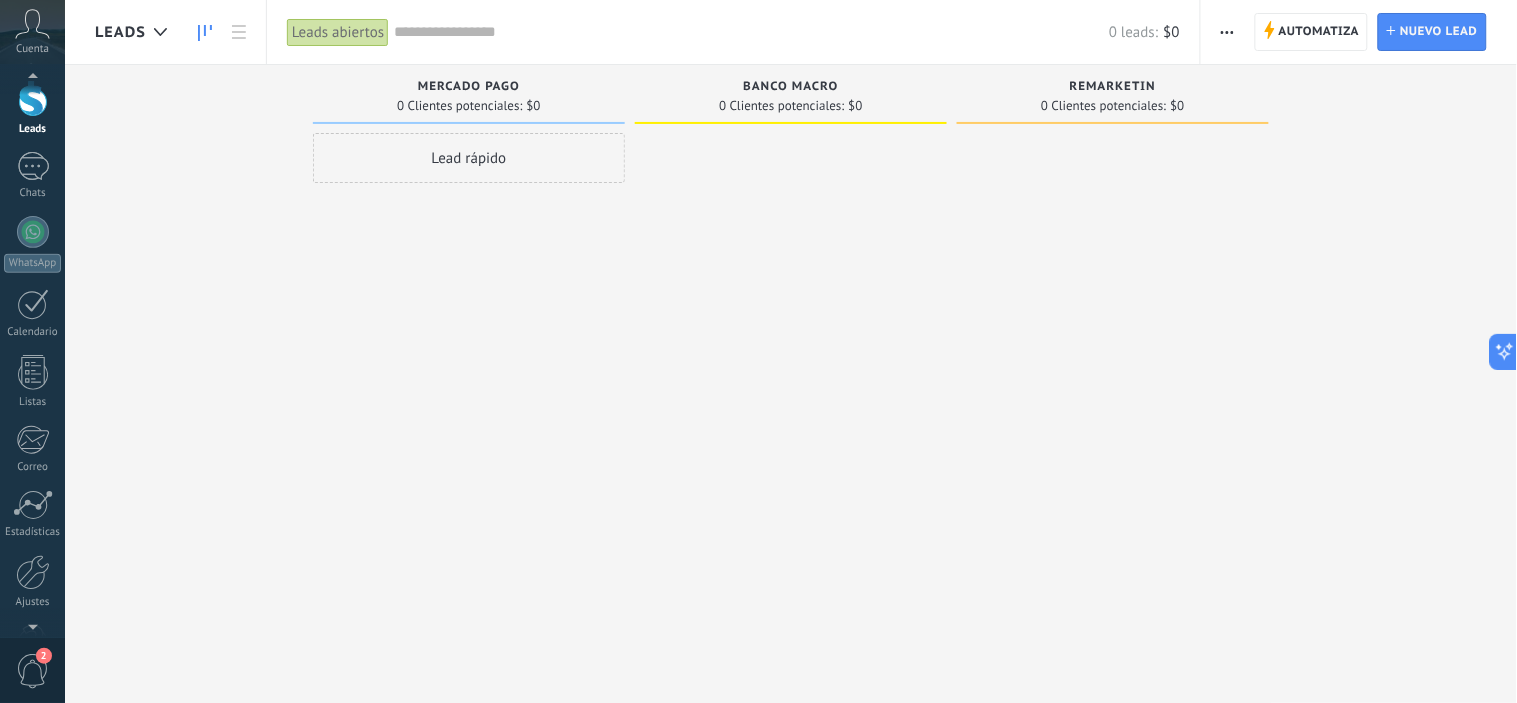 scroll, scrollTop: 0, scrollLeft: 0, axis: both 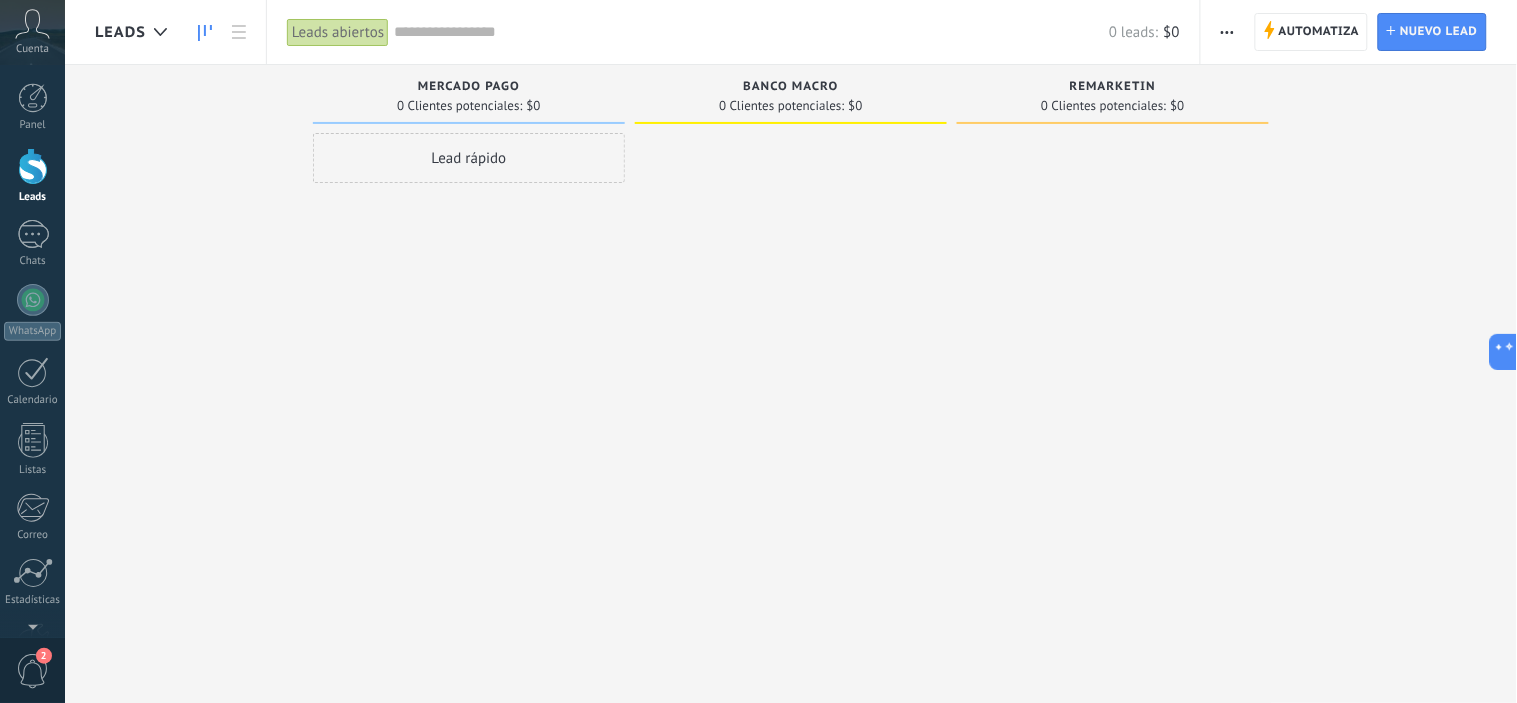 click at bounding box center (1227, 32) 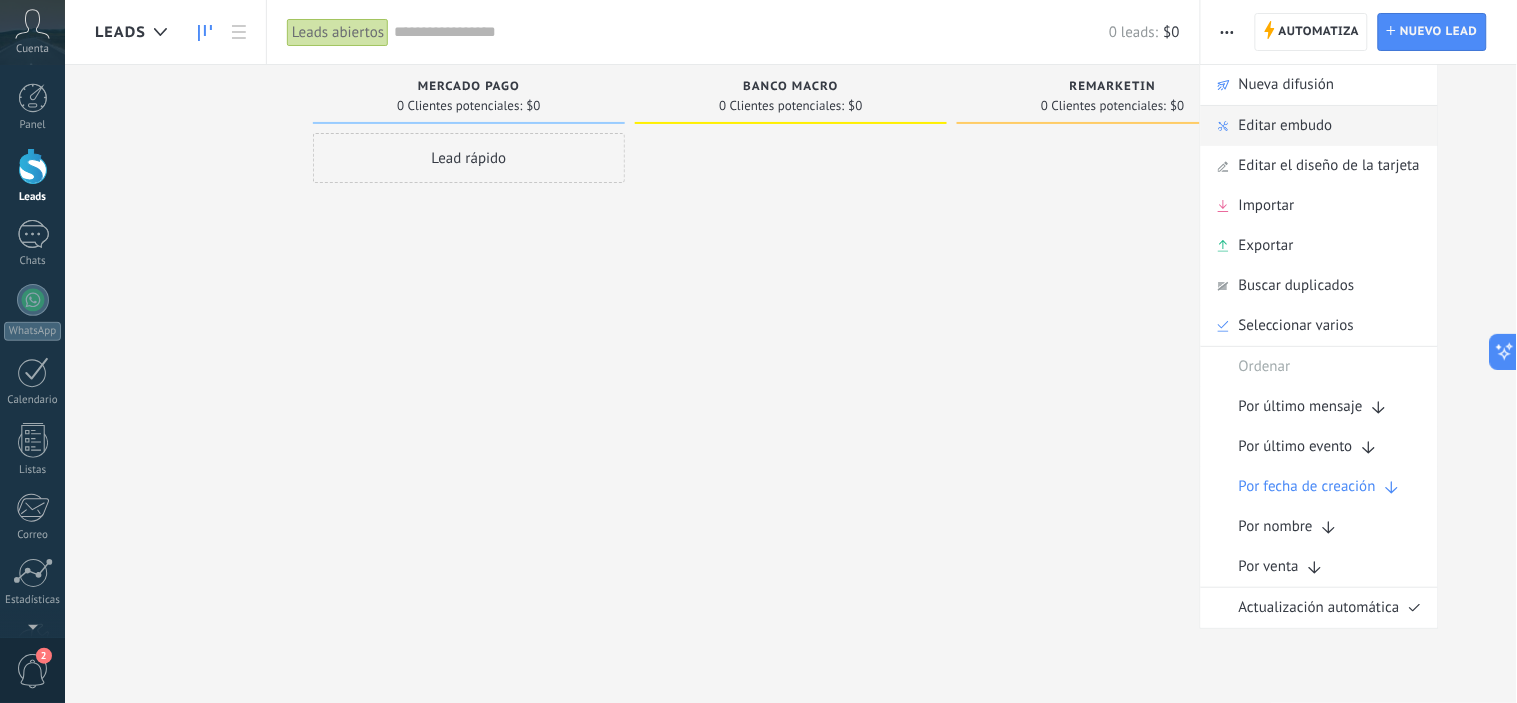 click on "Editar embudo" at bounding box center [1286, 126] 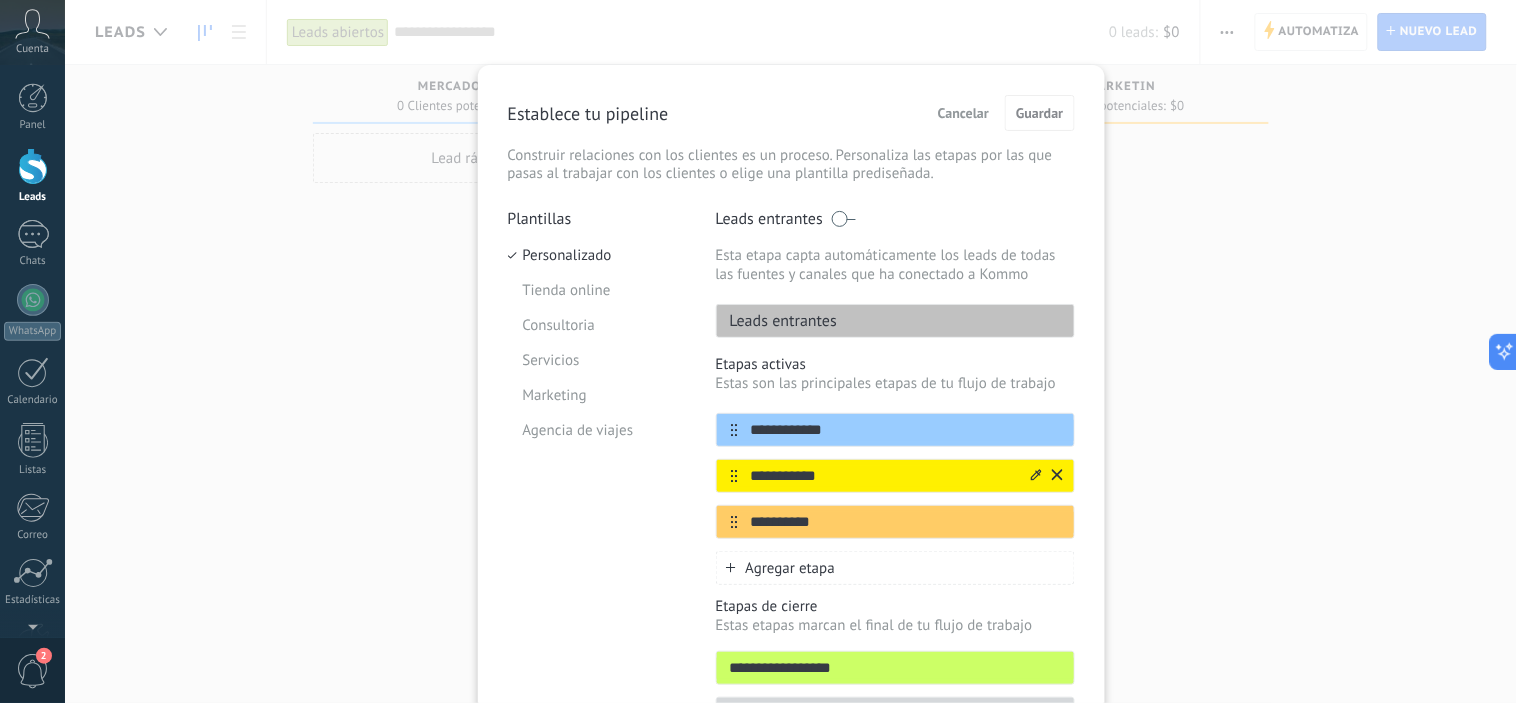 click on "**********" at bounding box center (883, 476) 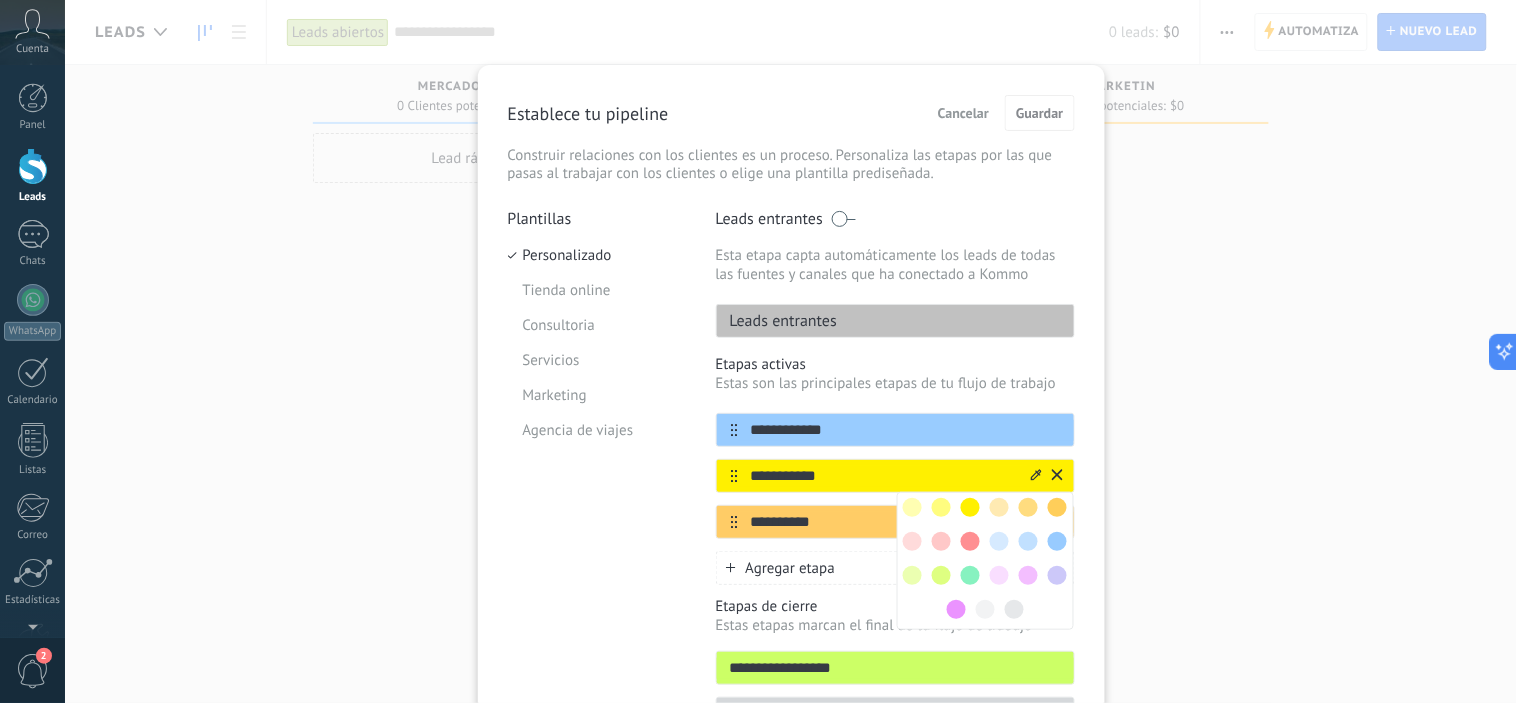 click on "**********" at bounding box center (883, 476) 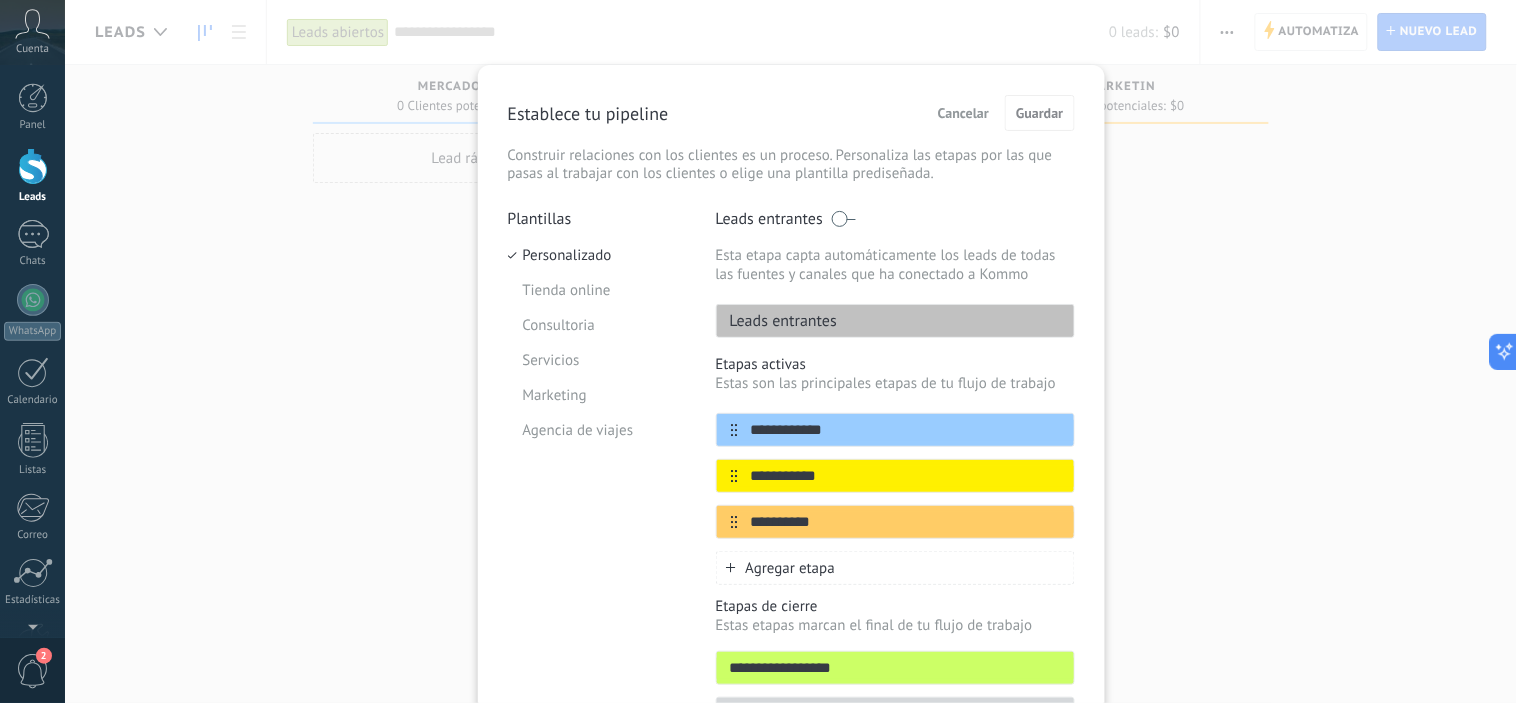 drag, startPoint x: 956, startPoint y: 478, endPoint x: 720, endPoint y: 503, distance: 237.32047 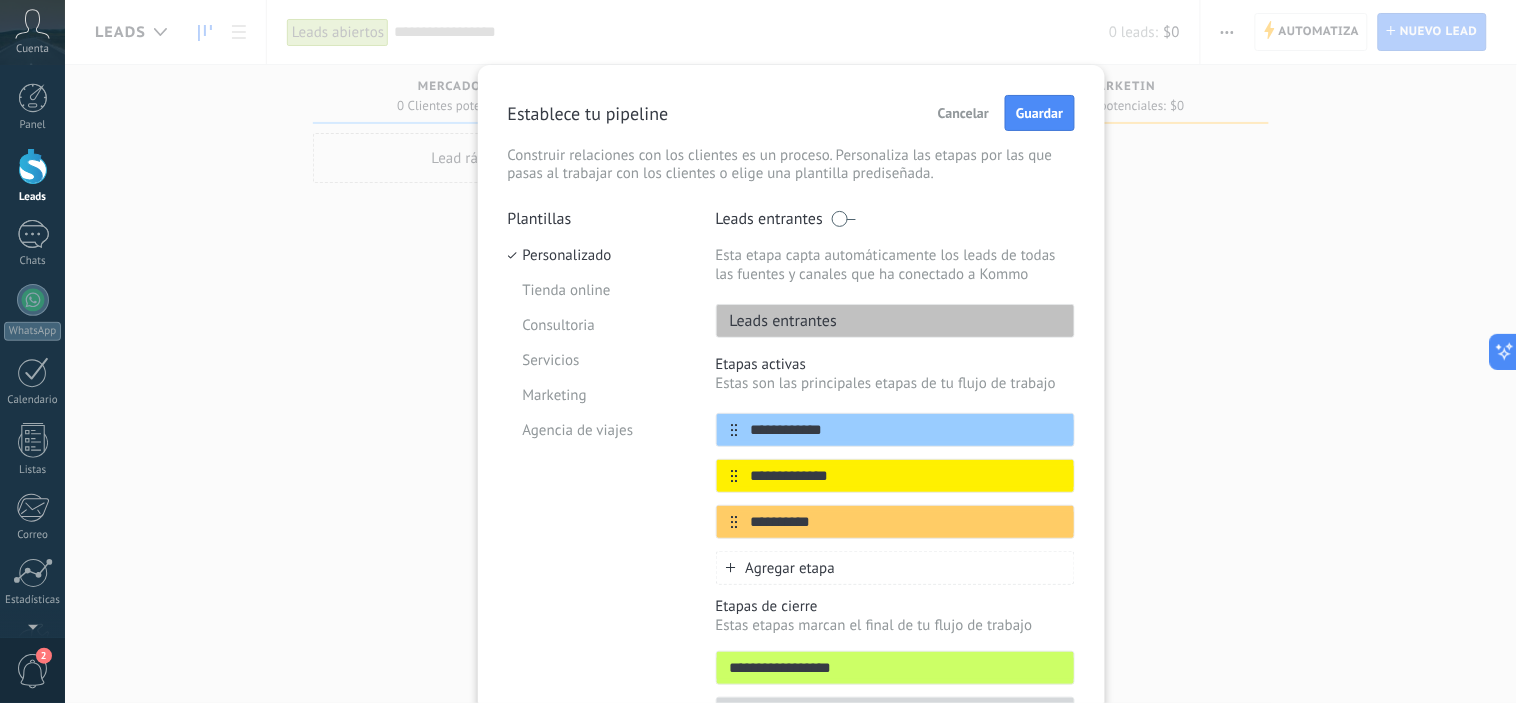 type on "**********" 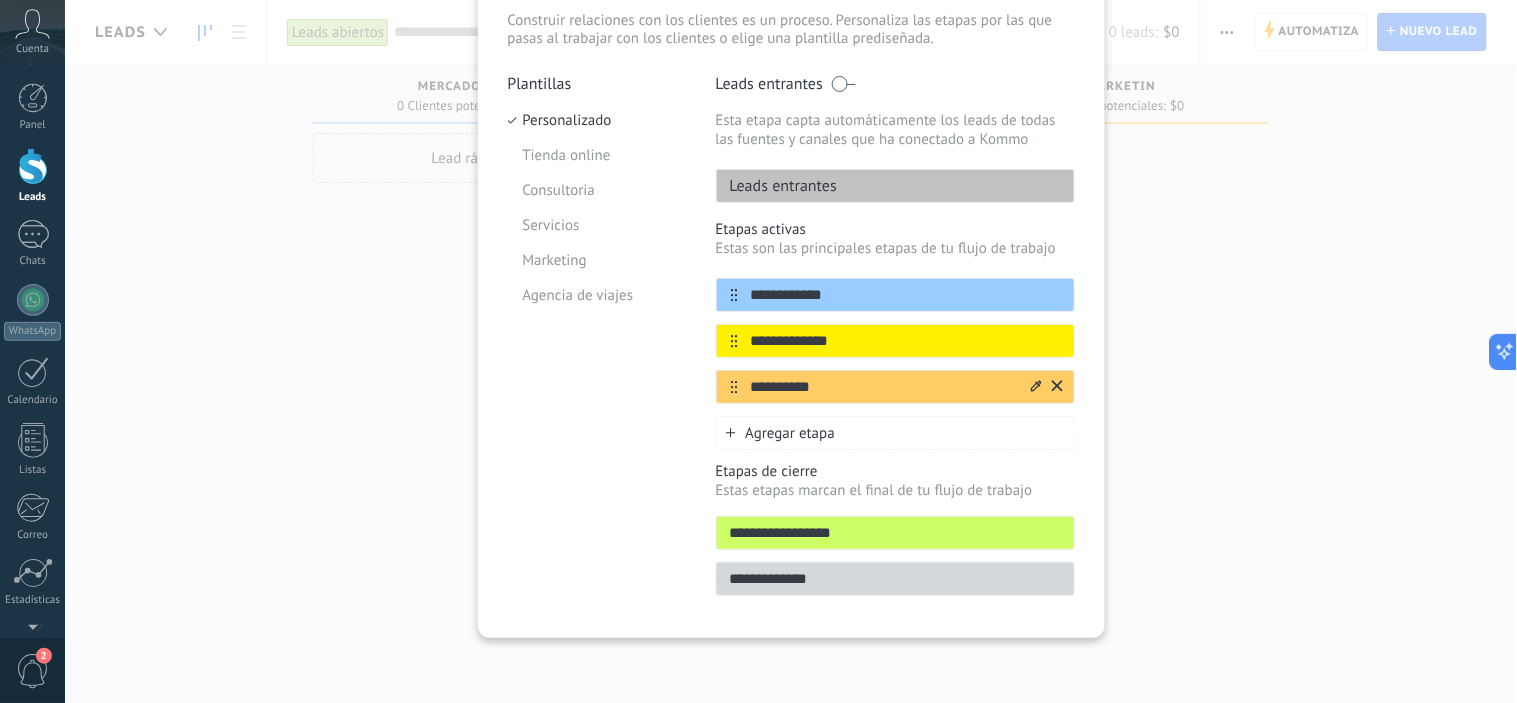 scroll, scrollTop: 0, scrollLeft: 0, axis: both 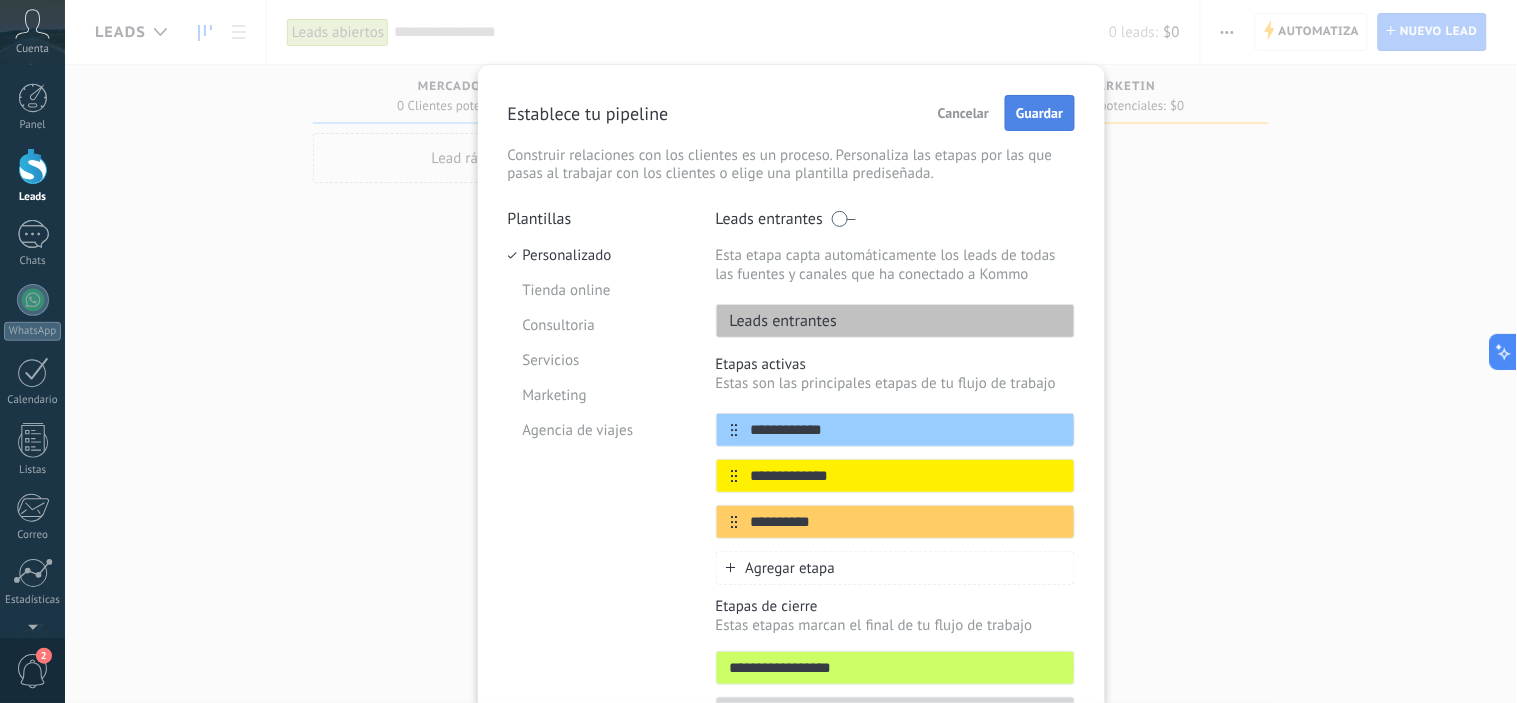 click on "Guardar" at bounding box center [1039, 113] 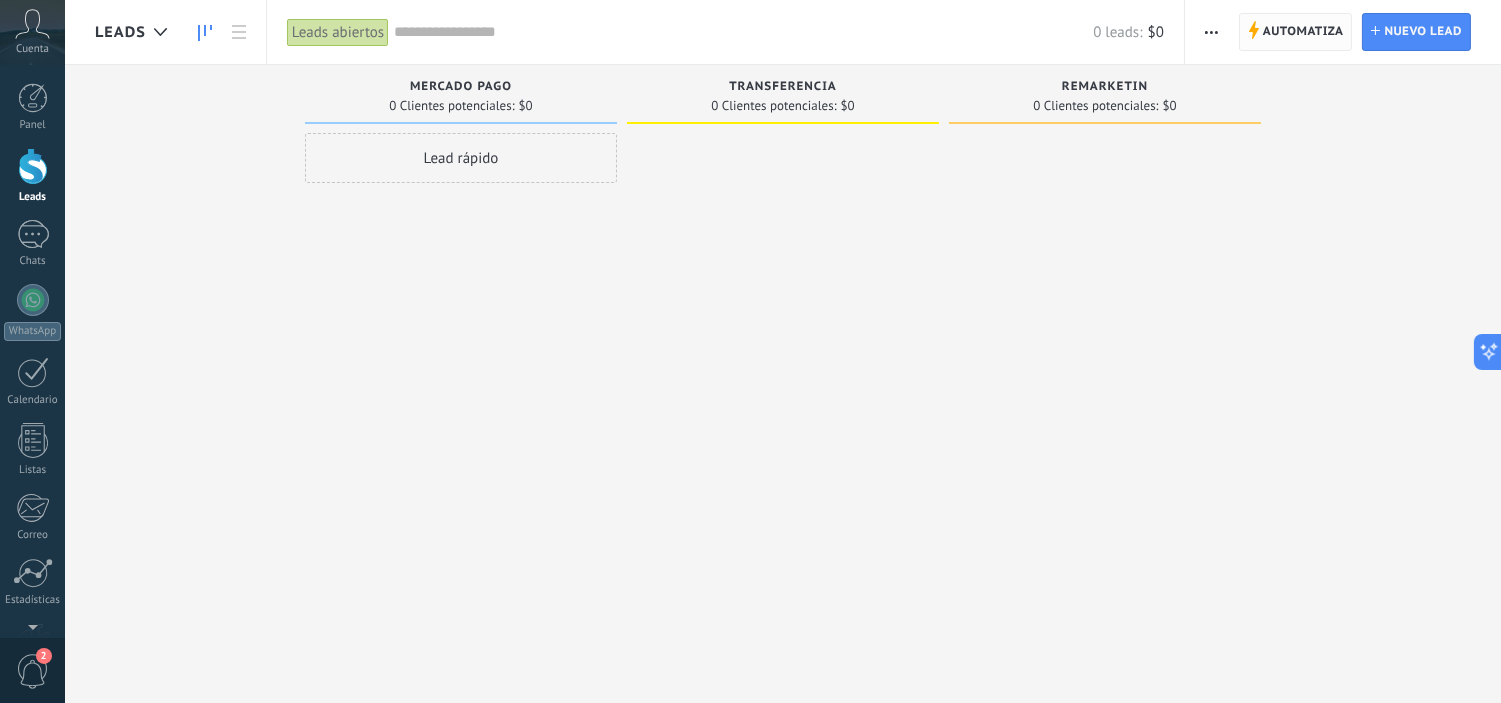 click on "Automatiza" at bounding box center [1303, 32] 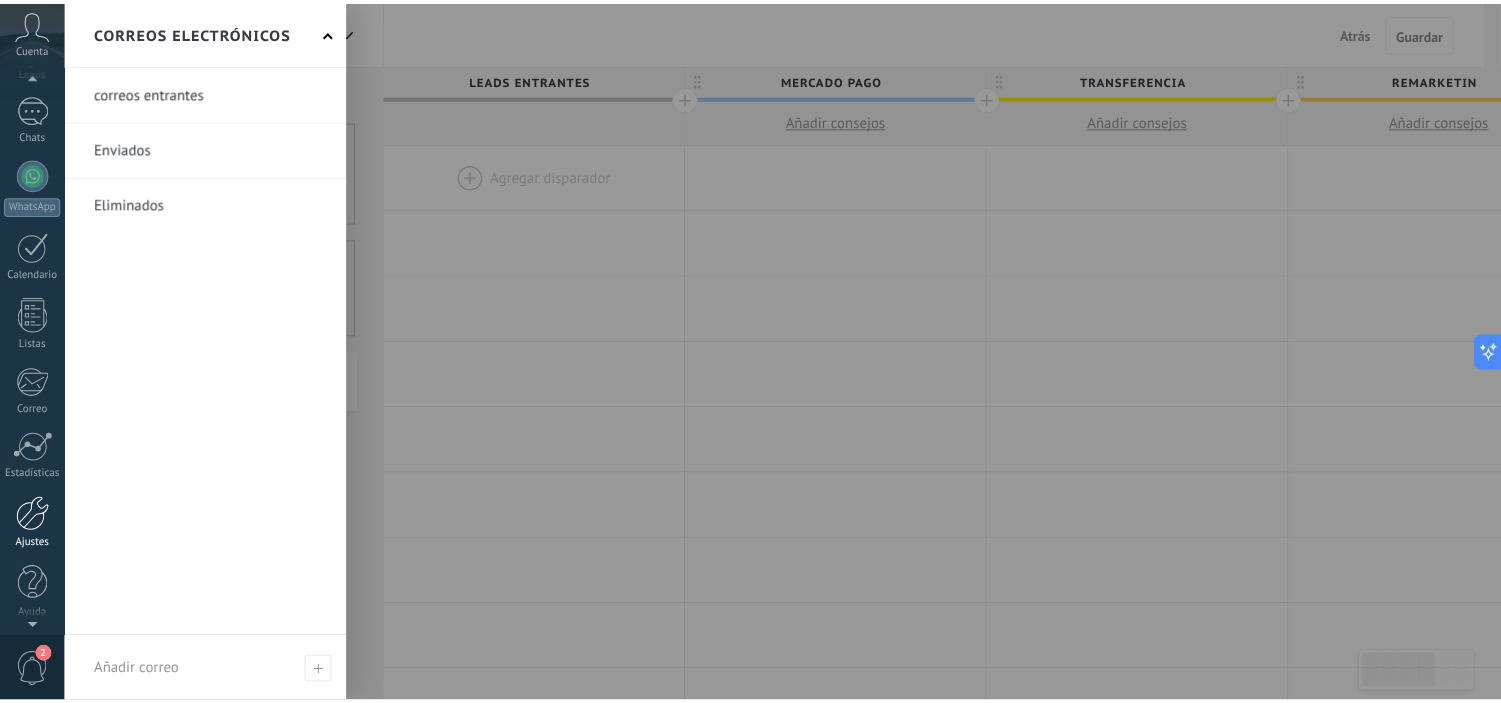 scroll, scrollTop: 128, scrollLeft: 0, axis: vertical 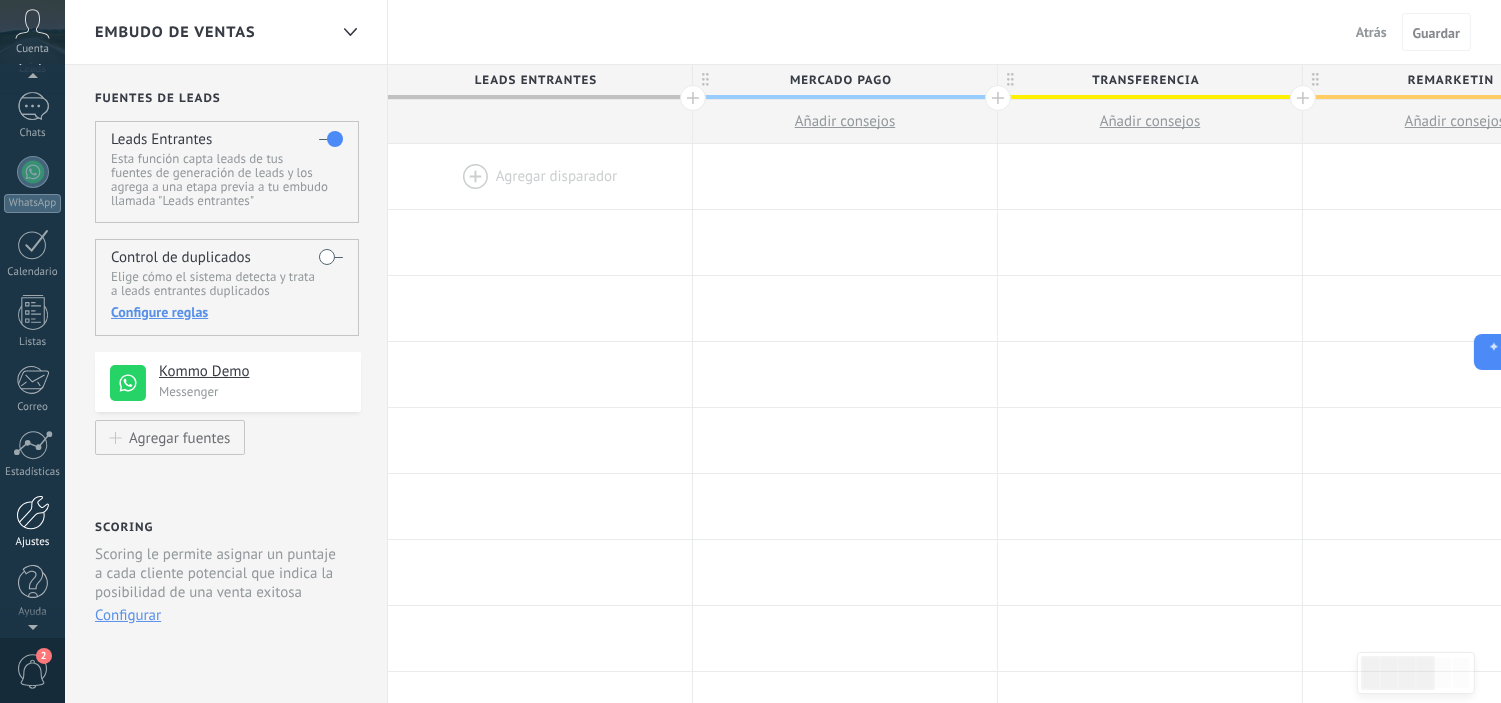 click at bounding box center (33, 512) 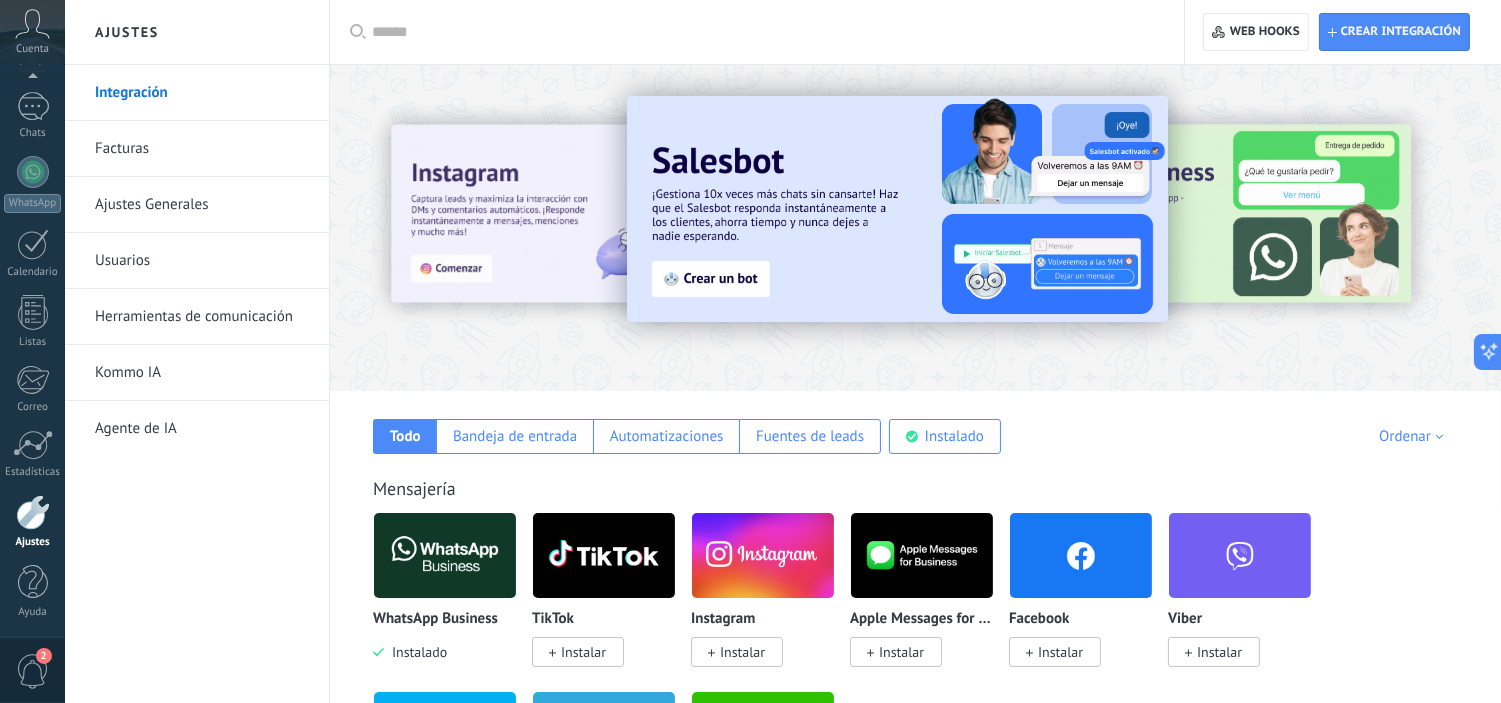 click on "Herramientas de comunicación" at bounding box center (202, 317) 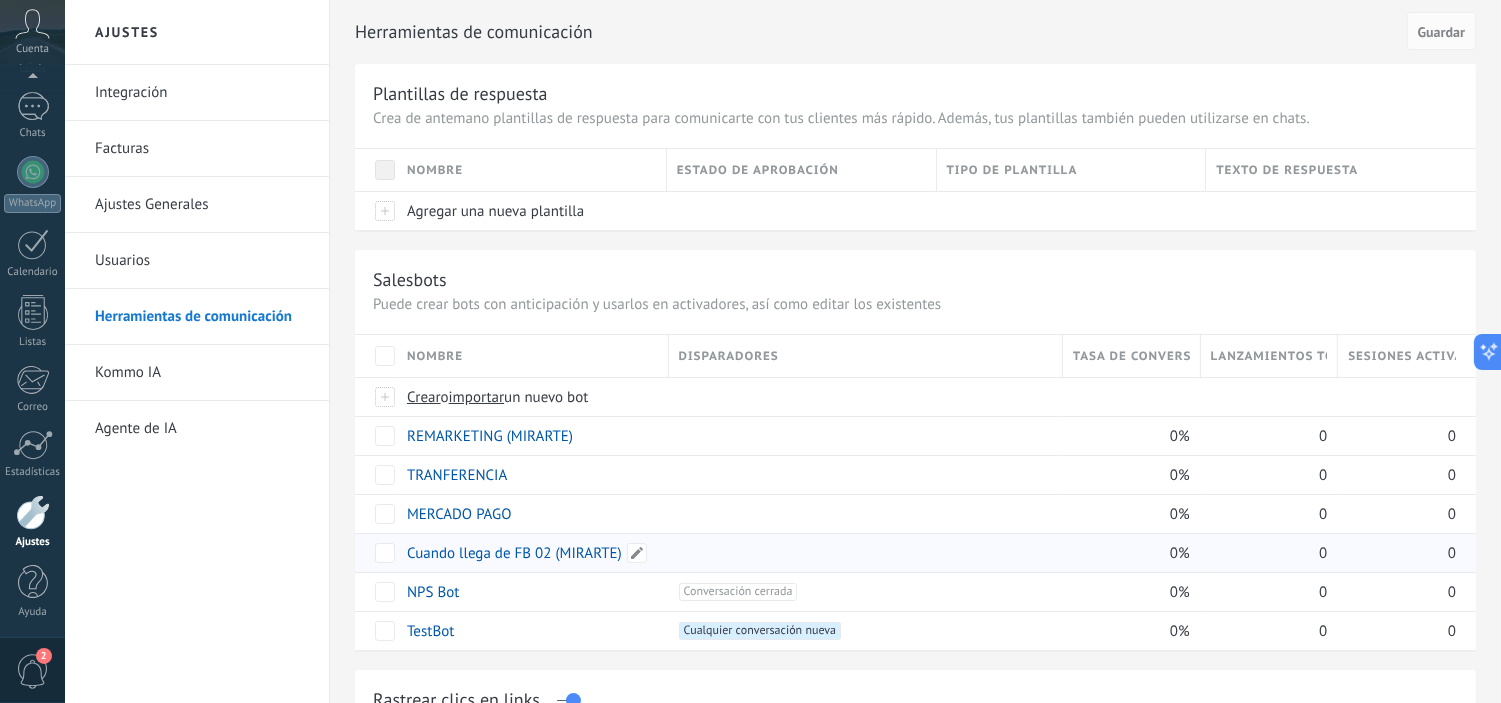 click on "Cuando llega de FB 02 (MIRARTE)" at bounding box center [514, 553] 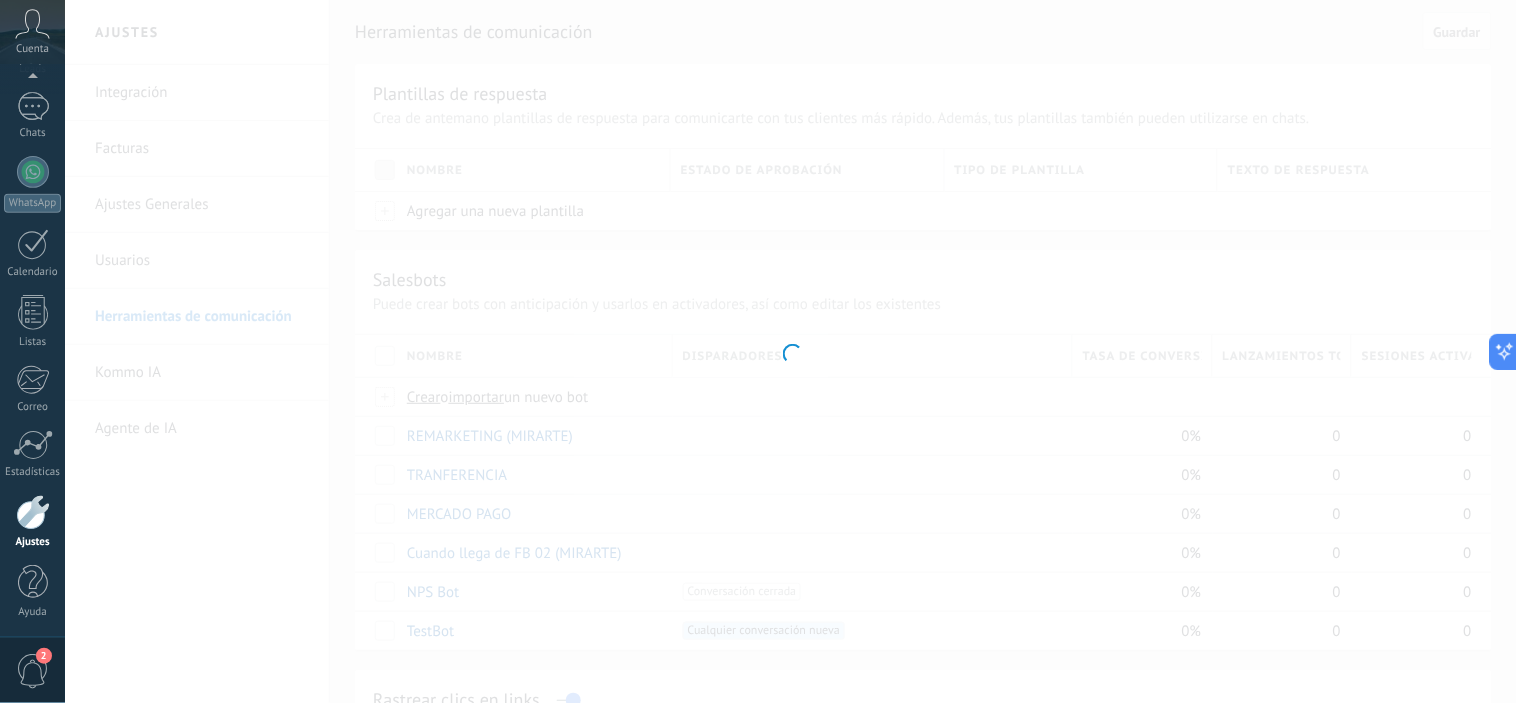 type on "**********" 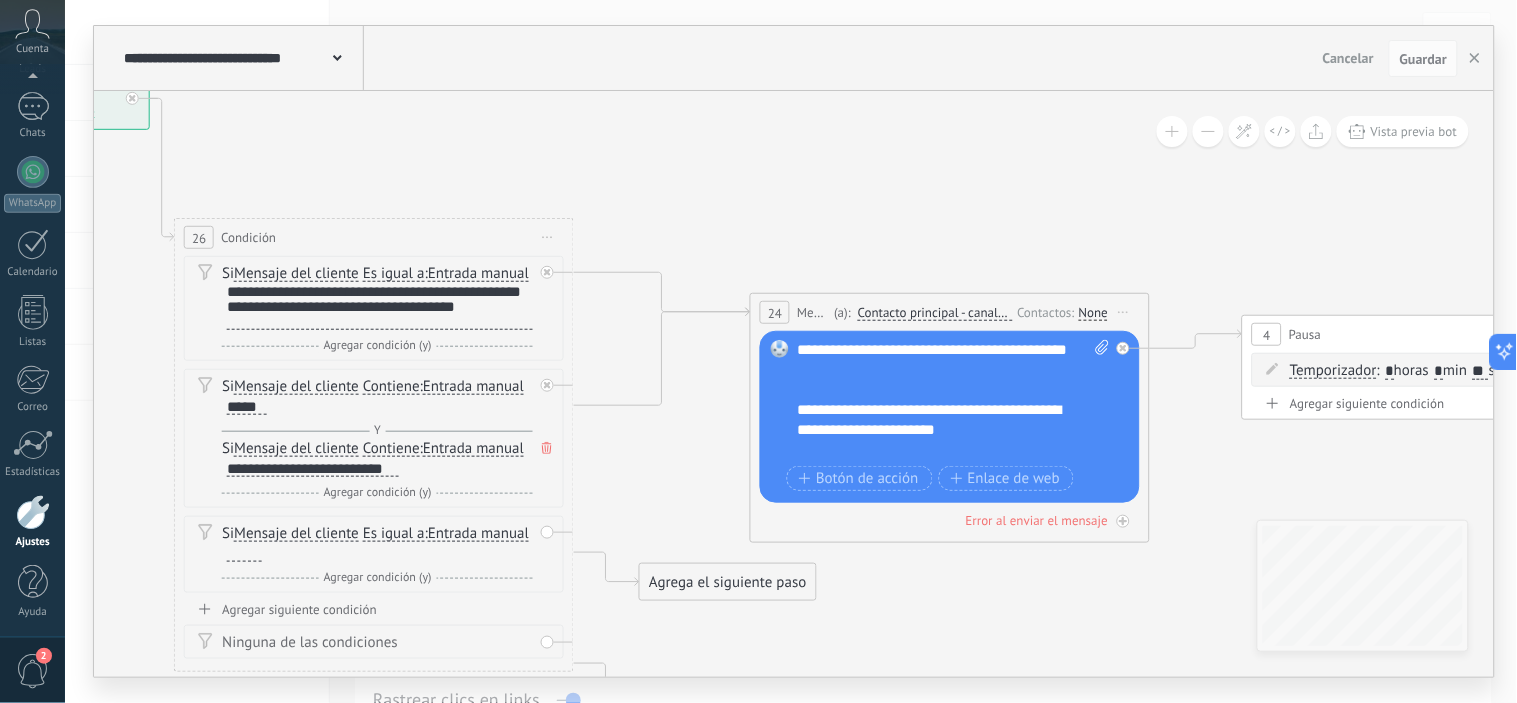 drag, startPoint x: 1072, startPoint y: 276, endPoint x: 605, endPoint y: 150, distance: 483.69928 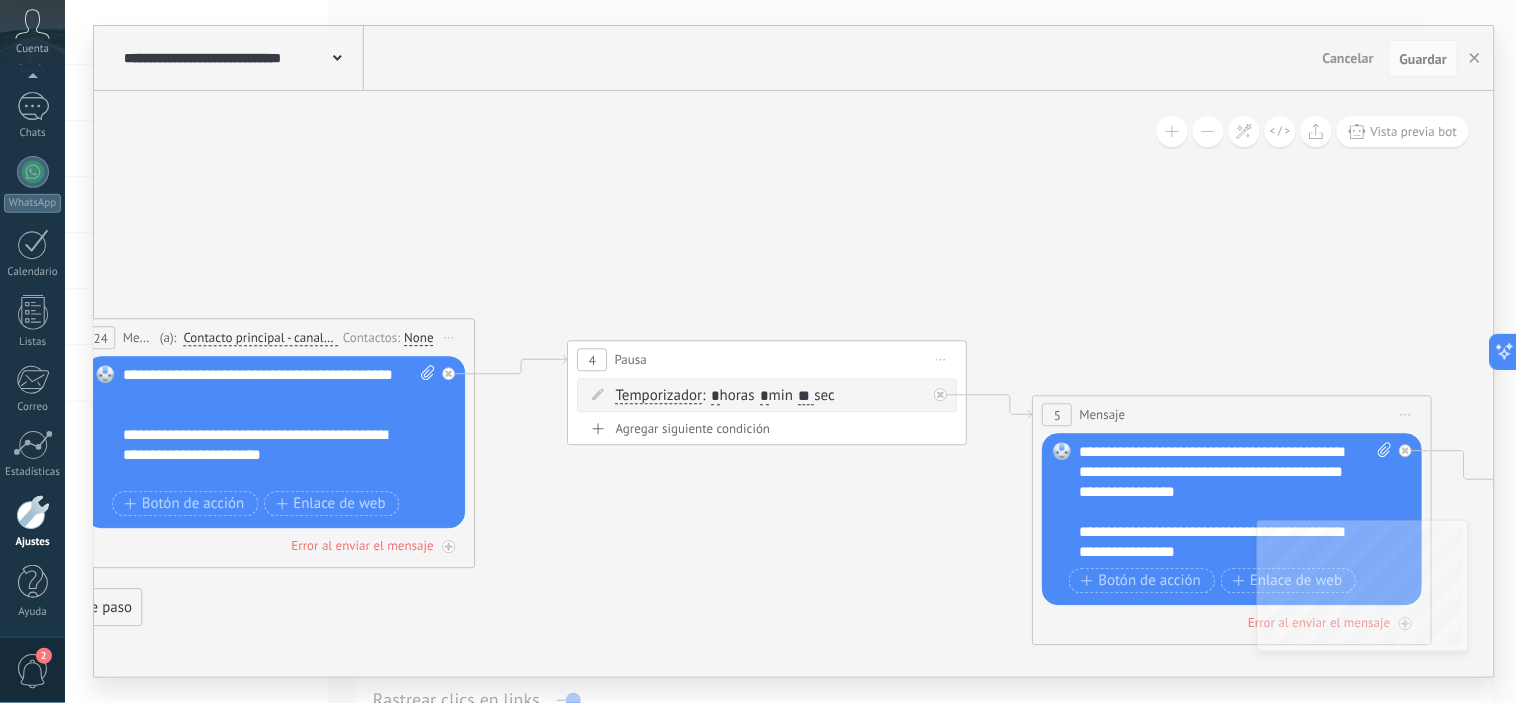 drag, startPoint x: 932, startPoint y: 205, endPoint x: 302, endPoint y: 236, distance: 630.7622 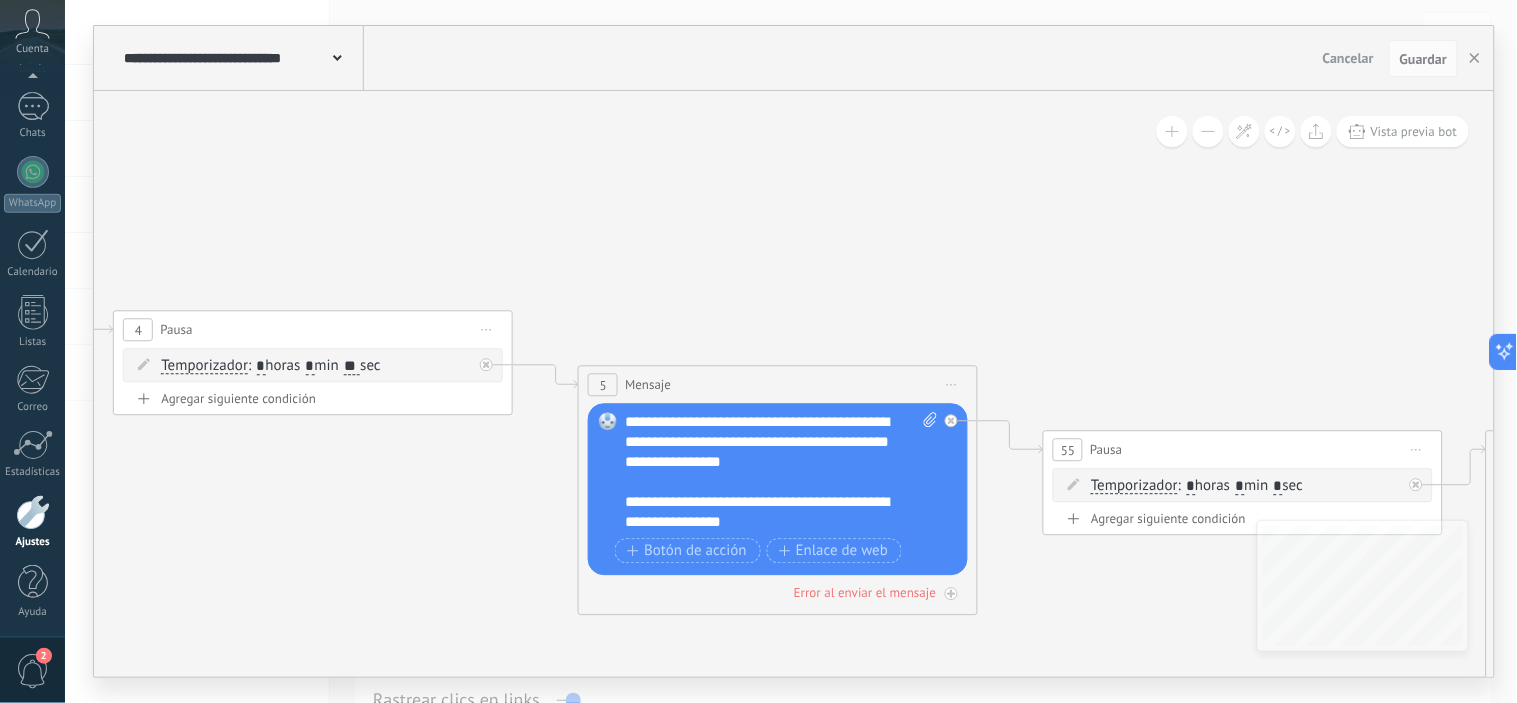 drag, startPoint x: 781, startPoint y: 285, endPoint x: 326, endPoint y: 255, distance: 455.98795 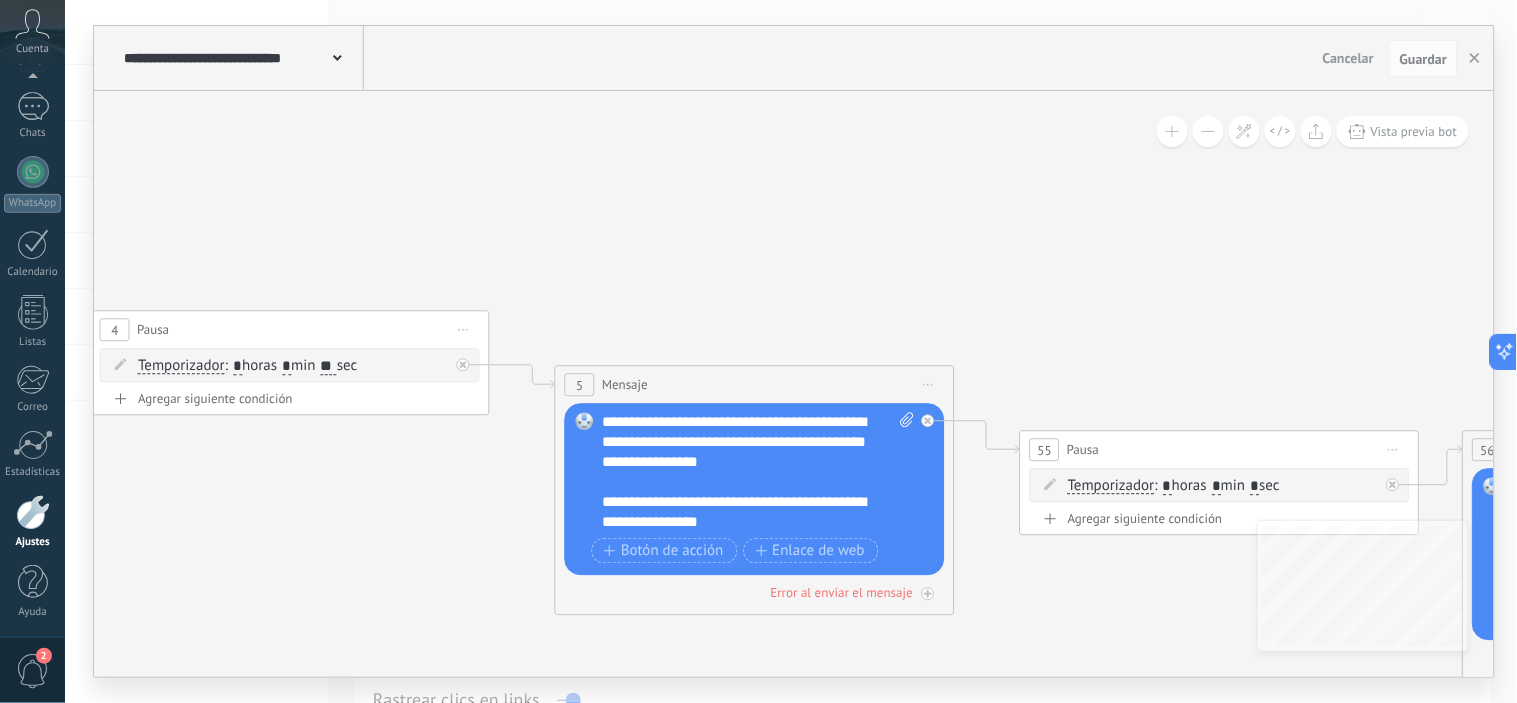 drag, startPoint x: 674, startPoint y: 306, endPoint x: 212, endPoint y: 264, distance: 463.90515 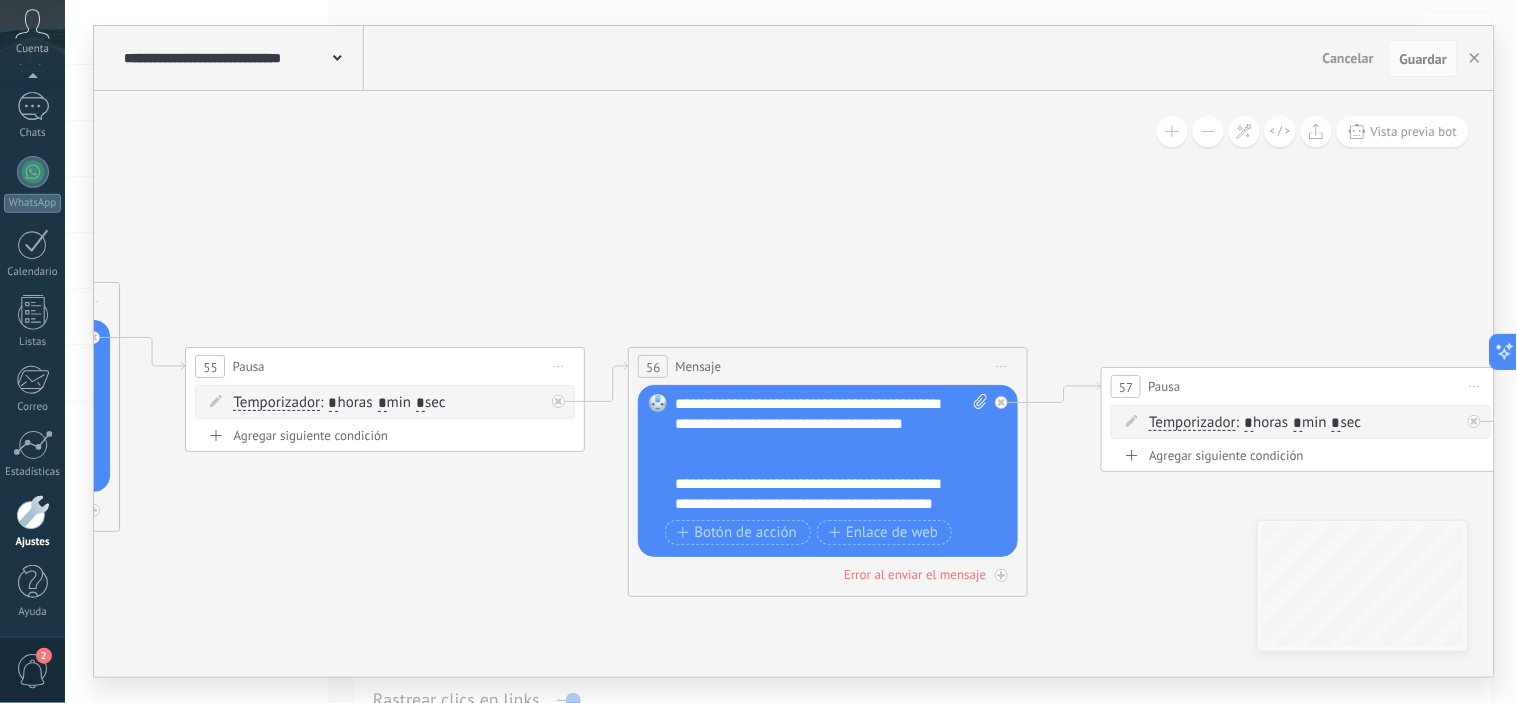drag, startPoint x: 937, startPoint y: 287, endPoint x: 473, endPoint y: 213, distance: 469.8638 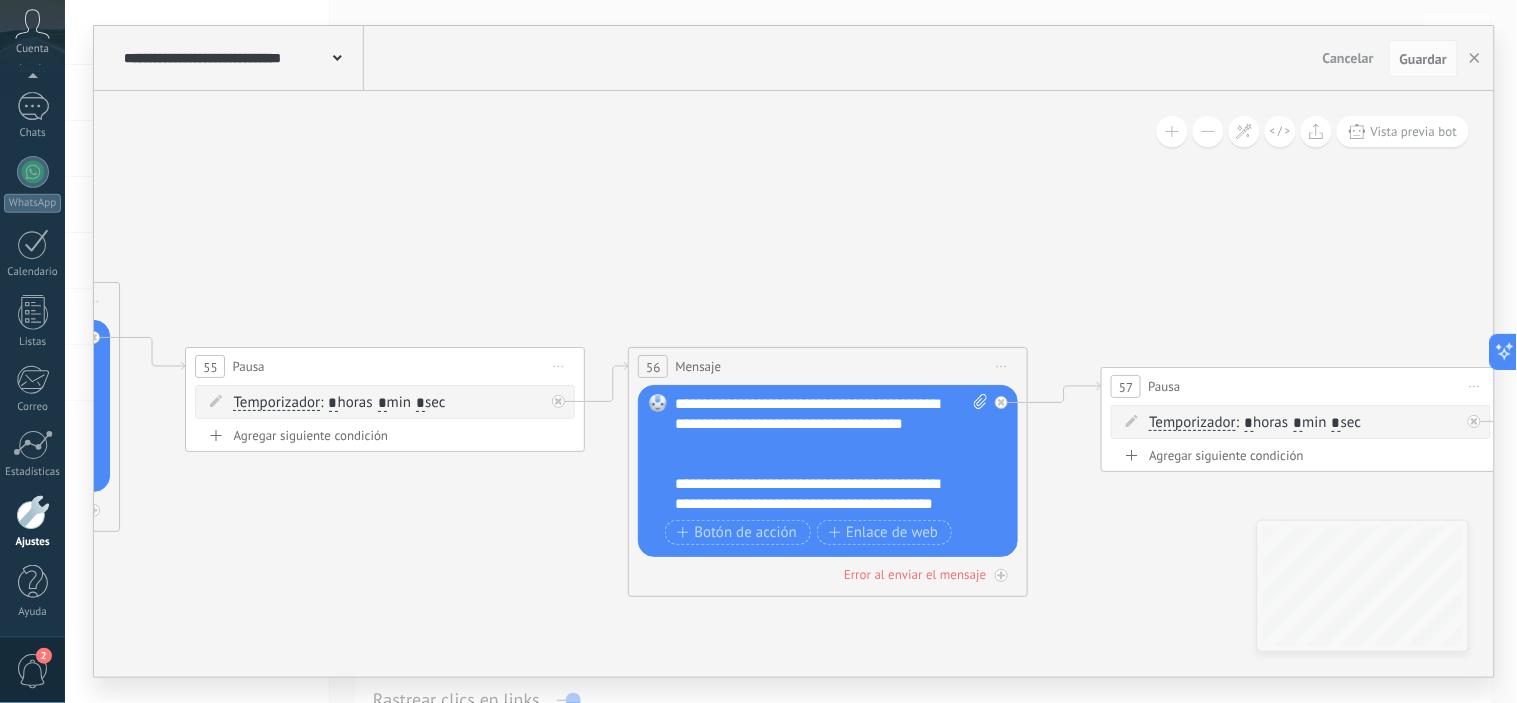 click 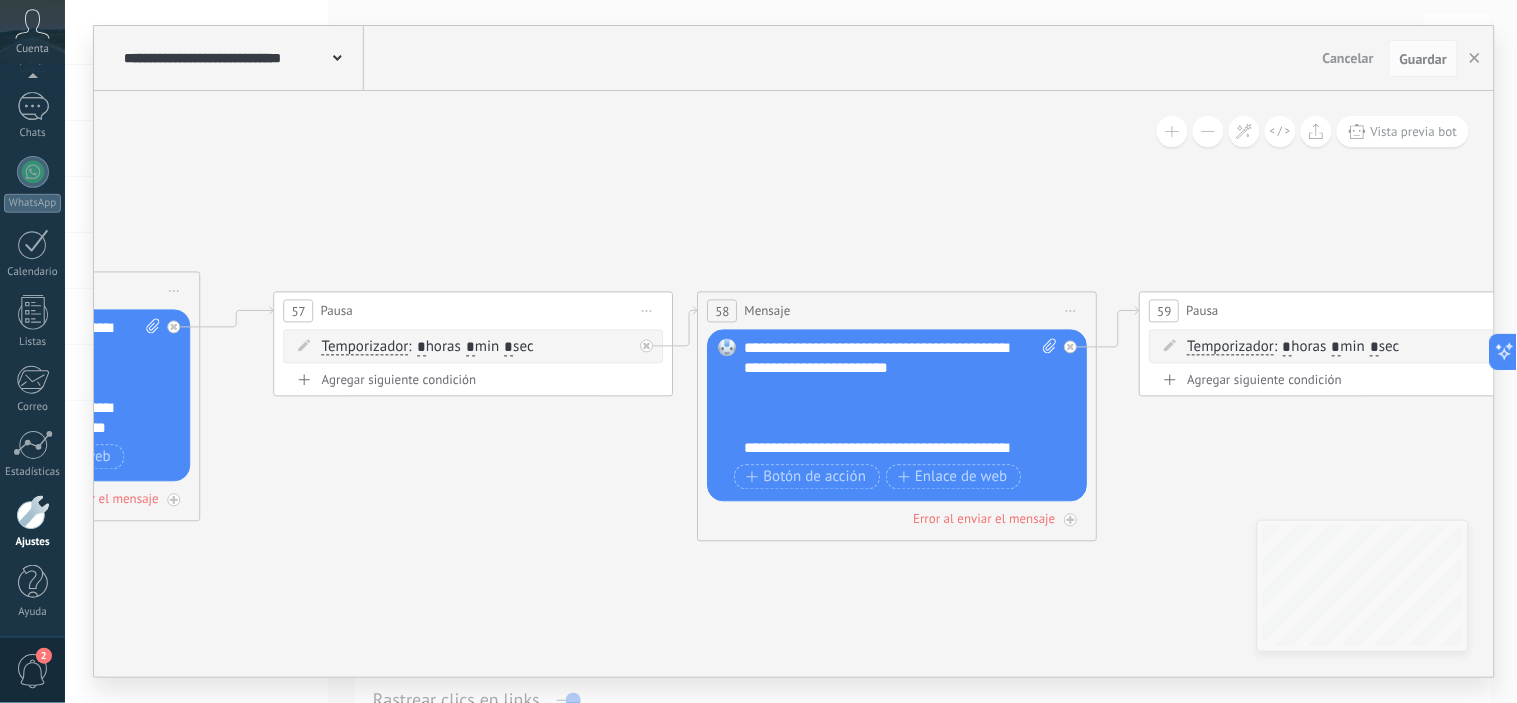 drag, startPoint x: 776, startPoint y: 270, endPoint x: 417, endPoint y: 210, distance: 363.9794 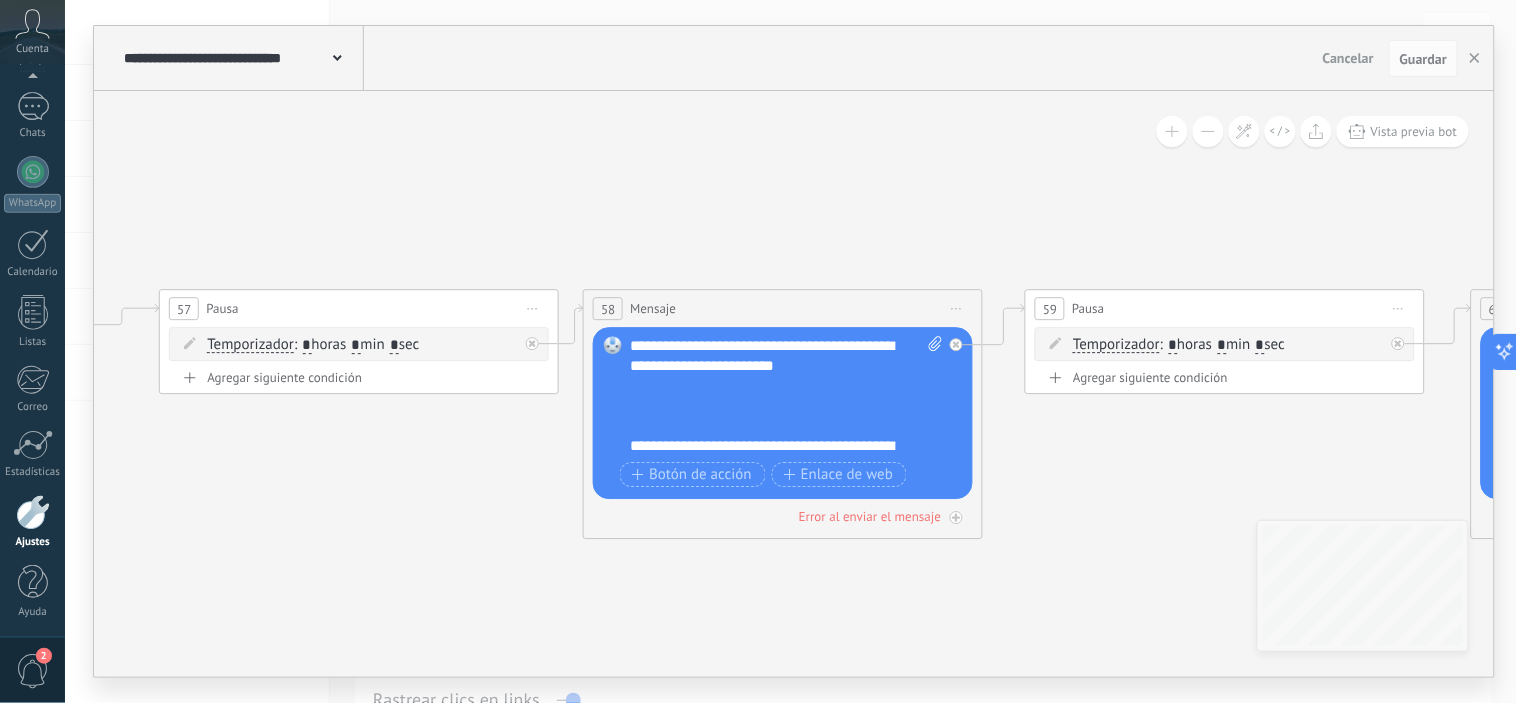 drag, startPoint x: 898, startPoint y: 222, endPoint x: 362, endPoint y: 238, distance: 536.2388 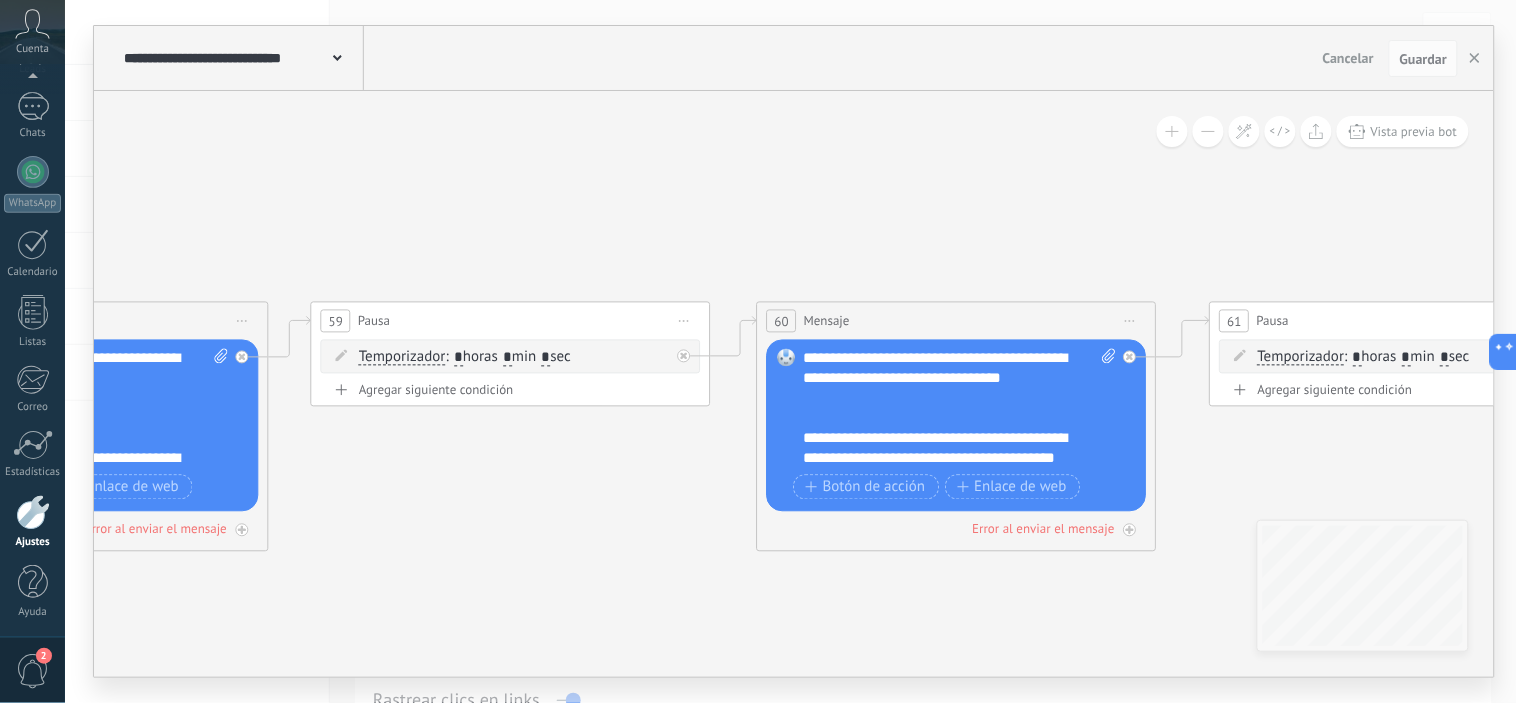 drag, startPoint x: 863, startPoint y: 241, endPoint x: 601, endPoint y: 223, distance: 262.61758 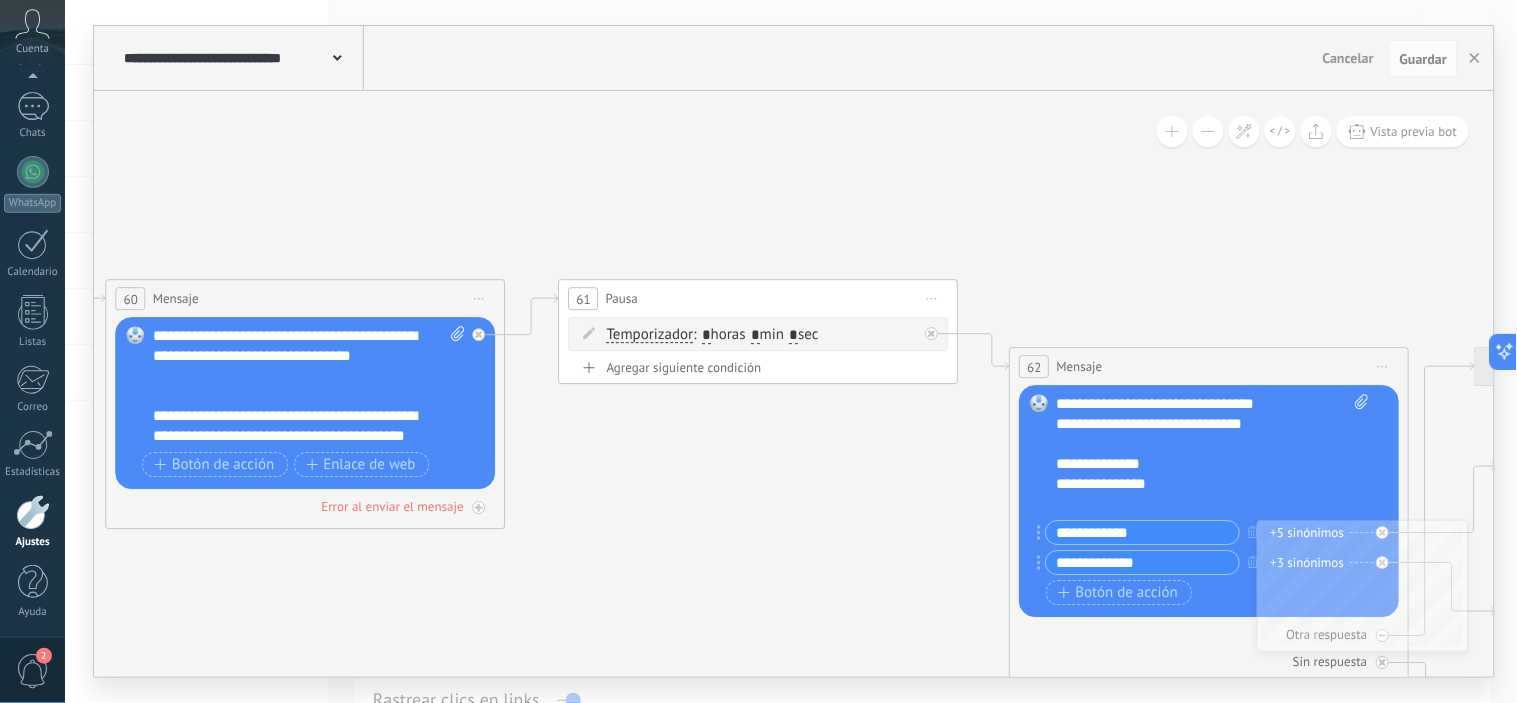 drag, startPoint x: 922, startPoint y: 233, endPoint x: 693, endPoint y: 217, distance: 229.55827 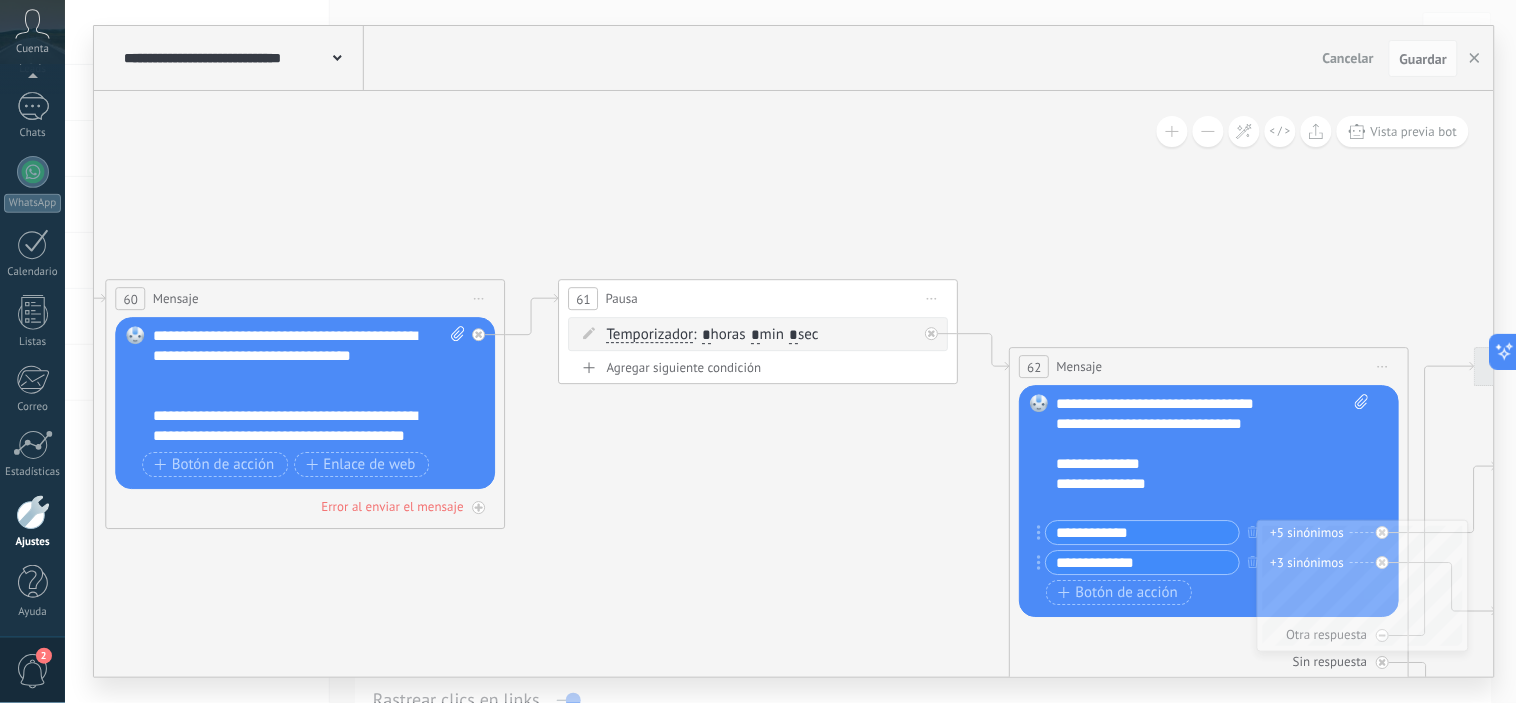 click 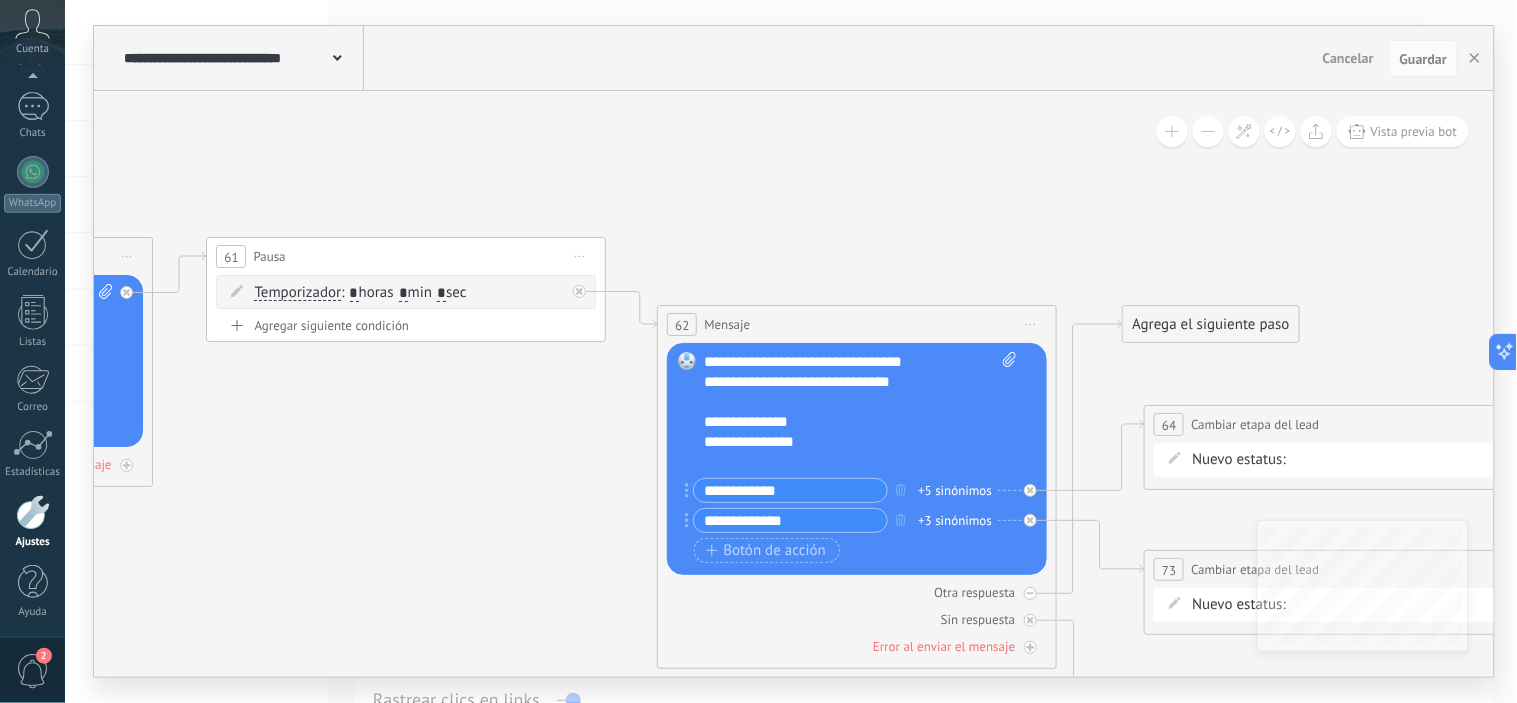 drag, startPoint x: 896, startPoint y: 258, endPoint x: 692, endPoint y: 221, distance: 207.32825 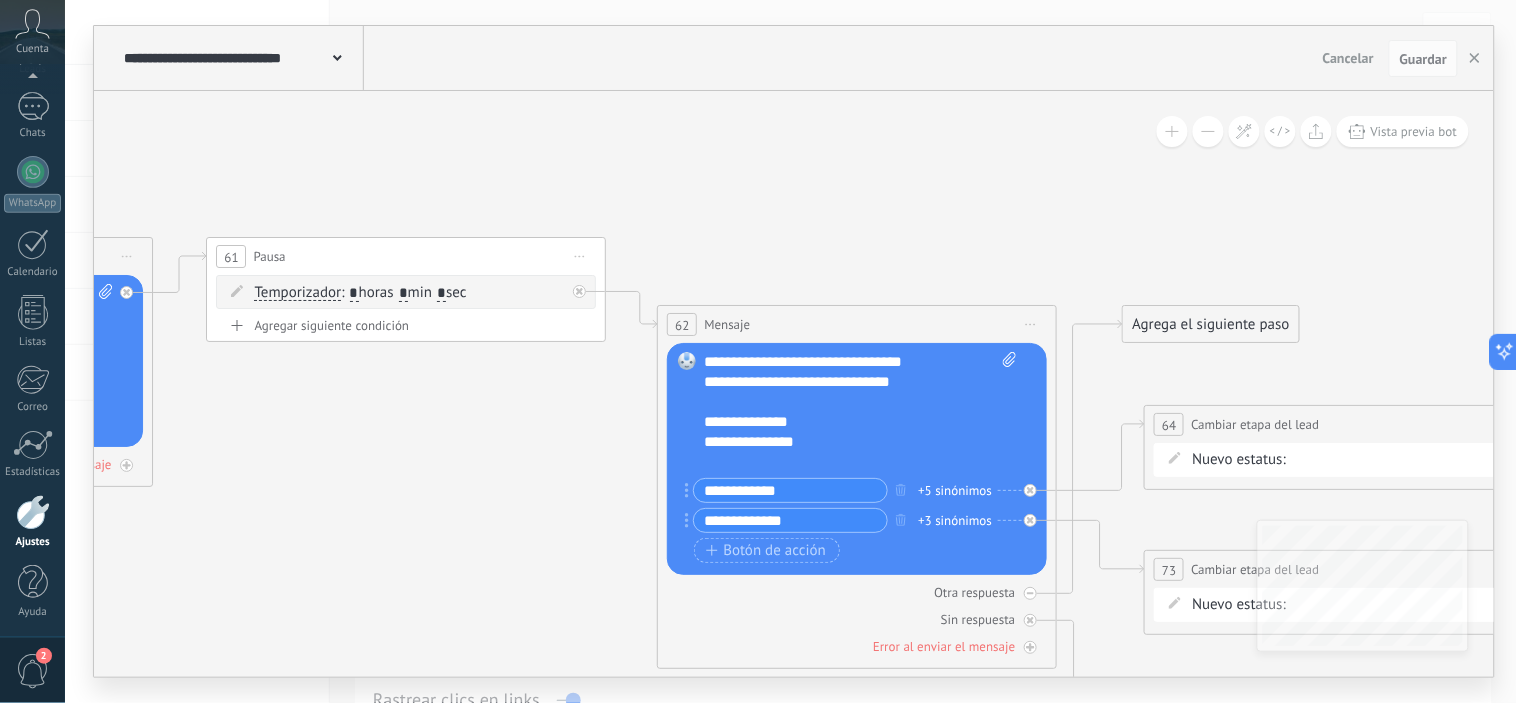 click 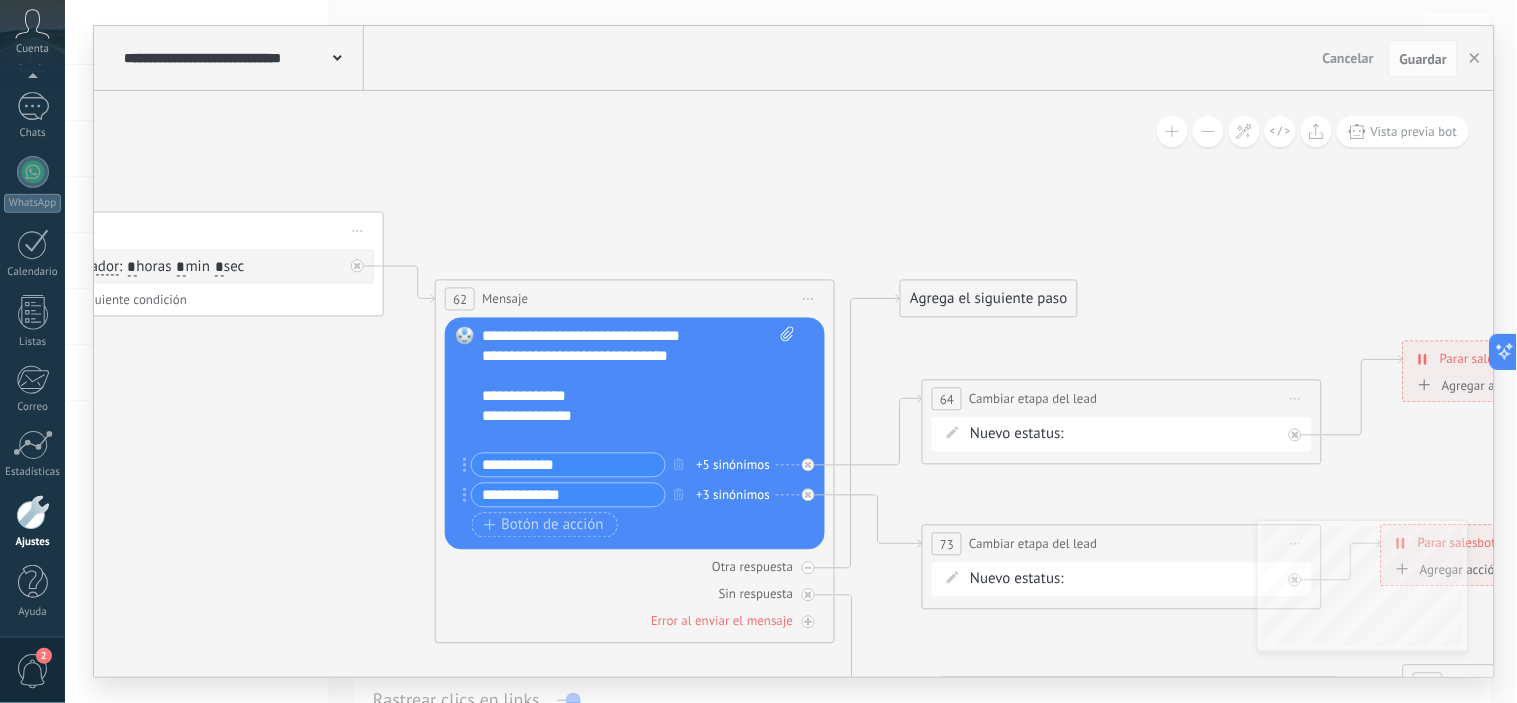 drag, startPoint x: 873, startPoint y: 271, endPoint x: 678, endPoint y: 223, distance: 200.82082 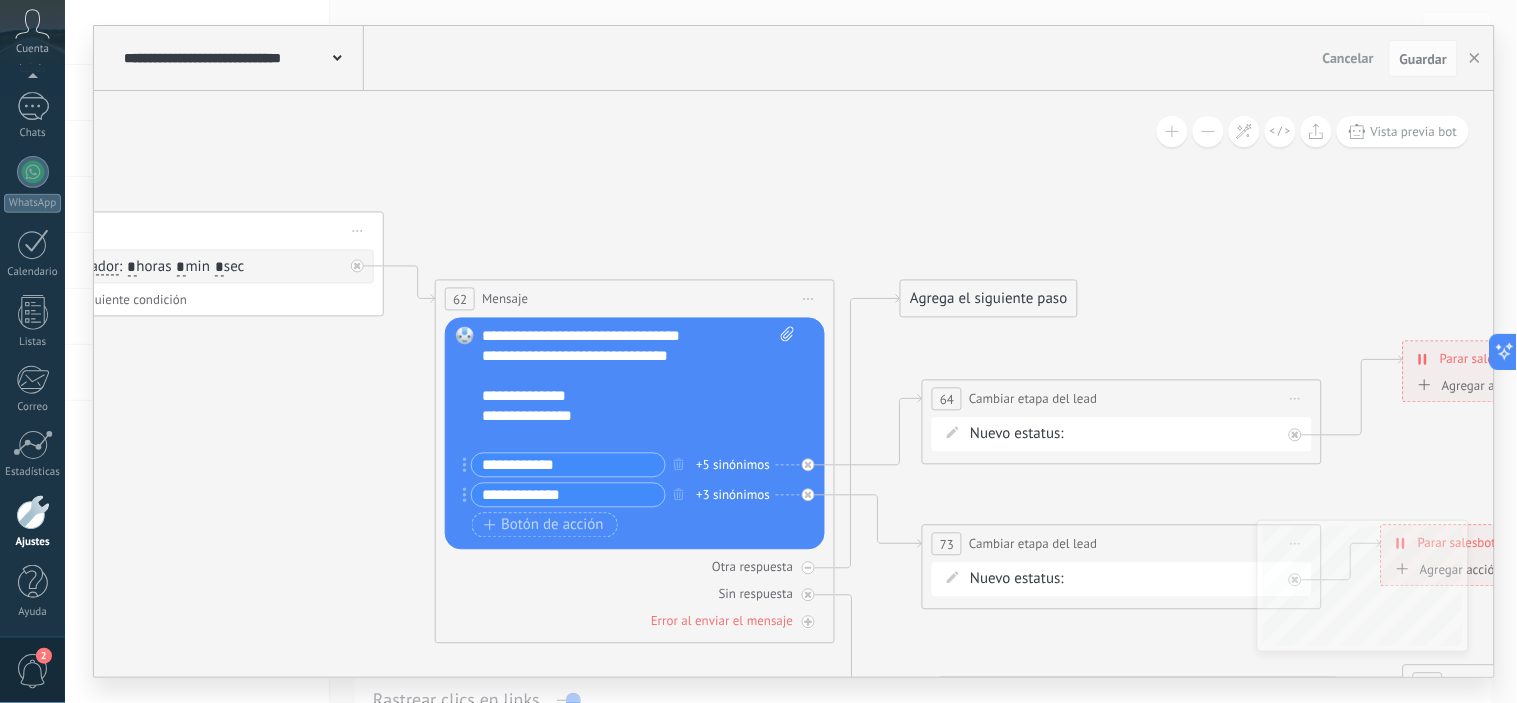 click 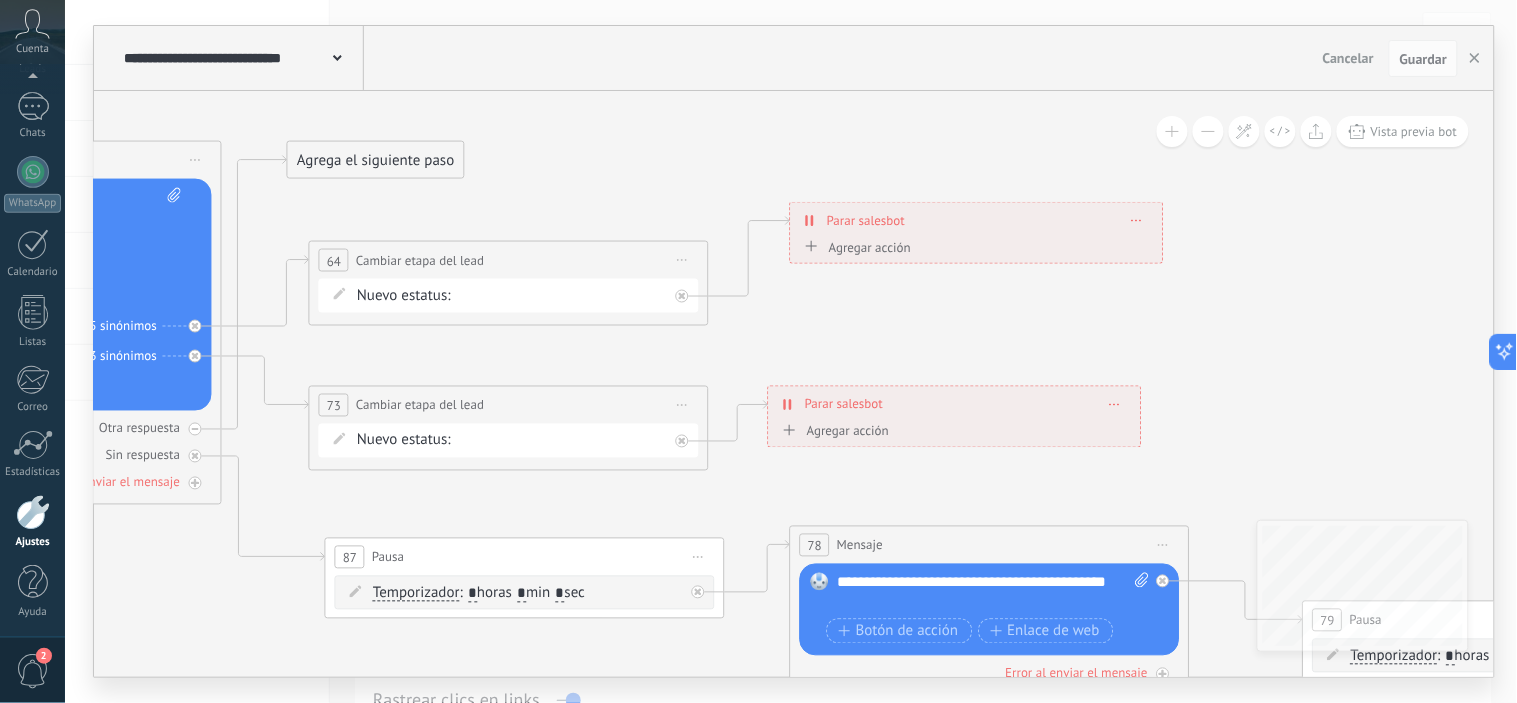 drag, startPoint x: 1226, startPoint y: 283, endPoint x: 673, endPoint y: 166, distance: 565.2415 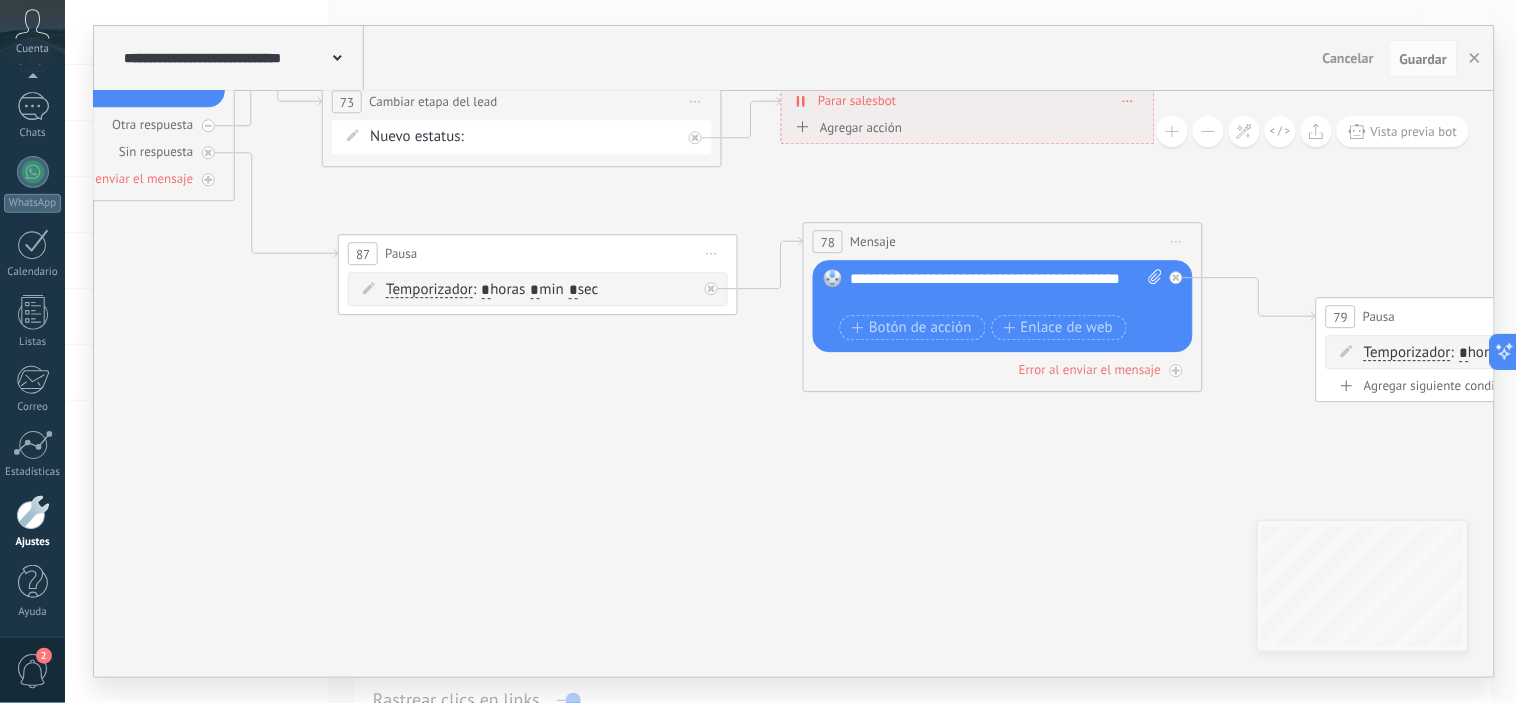 drag, startPoint x: 1222, startPoint y: 520, endPoint x: 1174, endPoint y: 490, distance: 56.603886 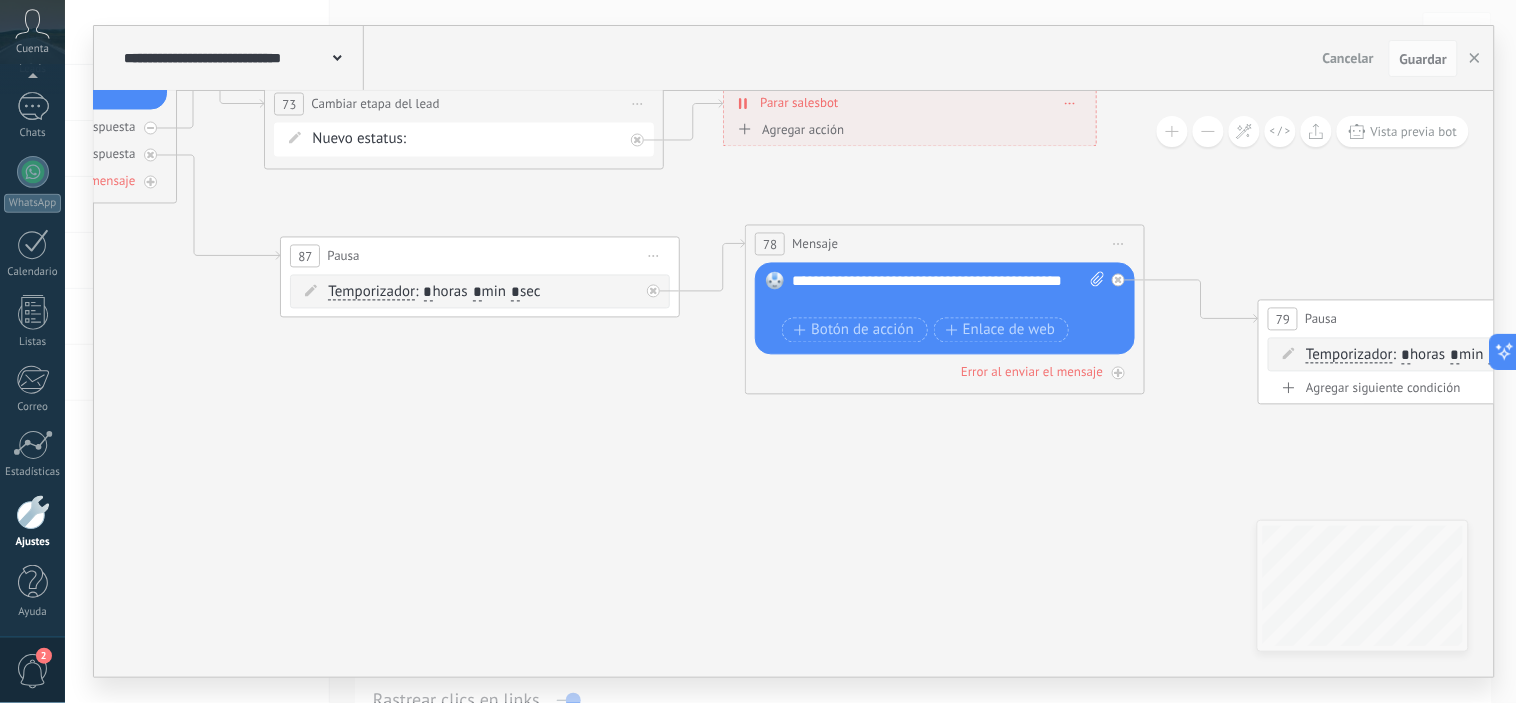 drag, startPoint x: 1046, startPoint y: 580, endPoint x: 613, endPoint y: 521, distance: 437.00113 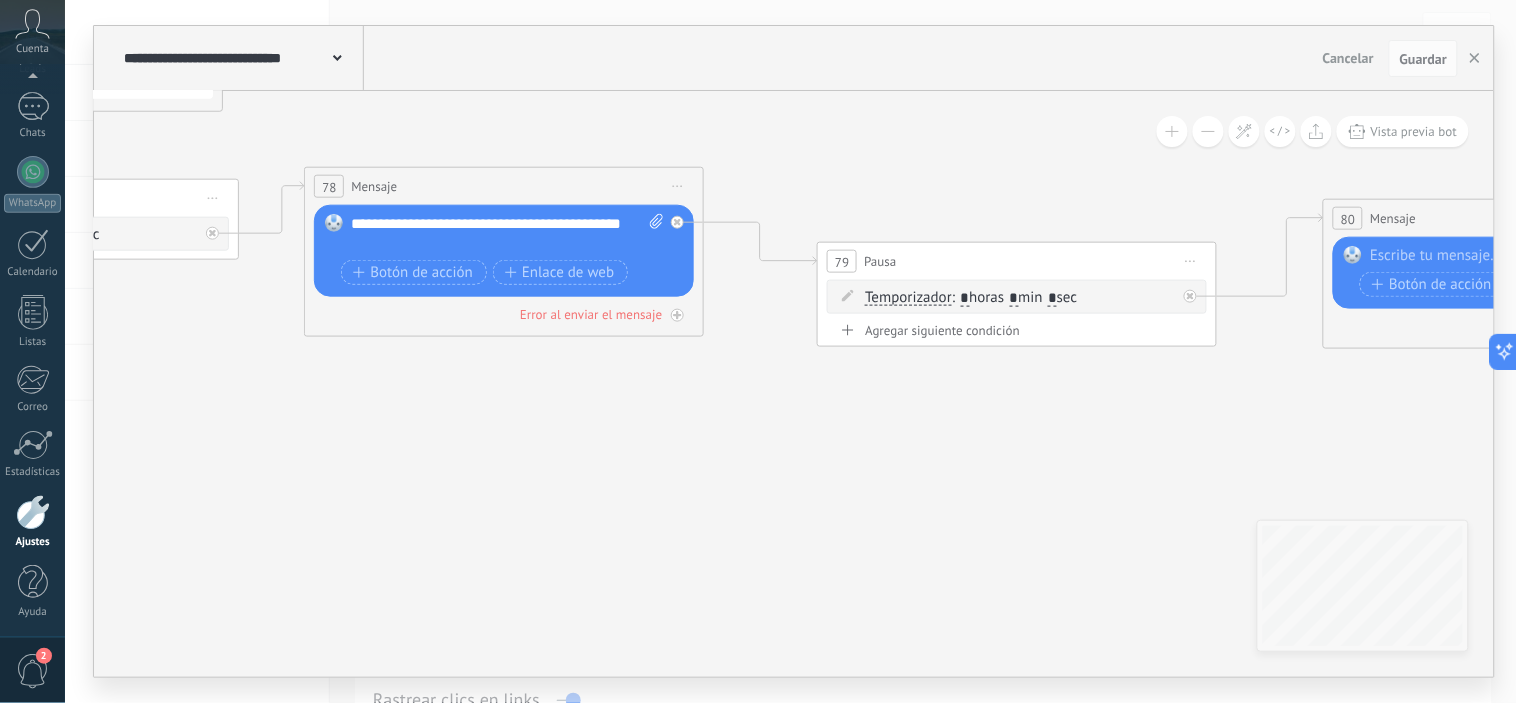 drag, startPoint x: 1000, startPoint y: 486, endPoint x: 754, endPoint y: 486, distance: 246 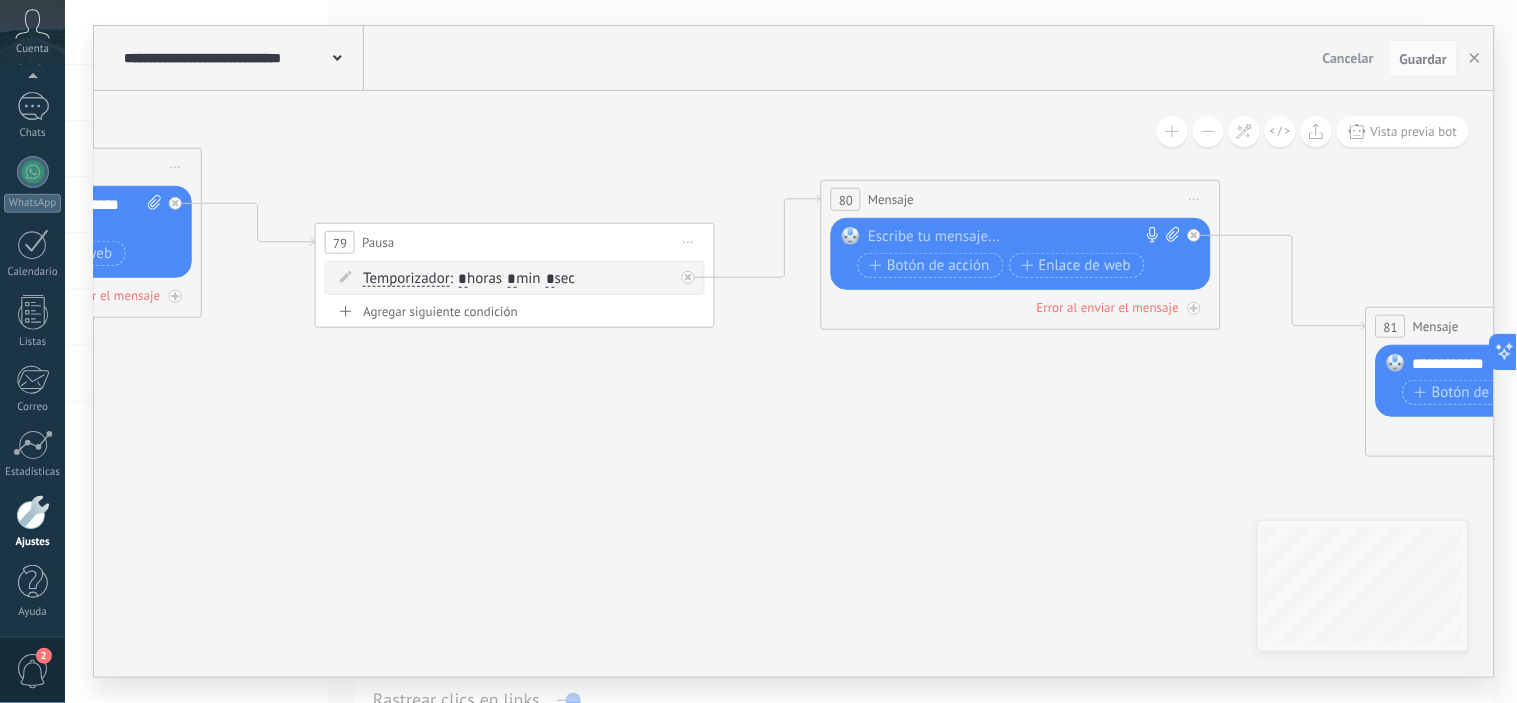 drag, startPoint x: 984, startPoint y: 512, endPoint x: 436, endPoint y: 438, distance: 552.97375 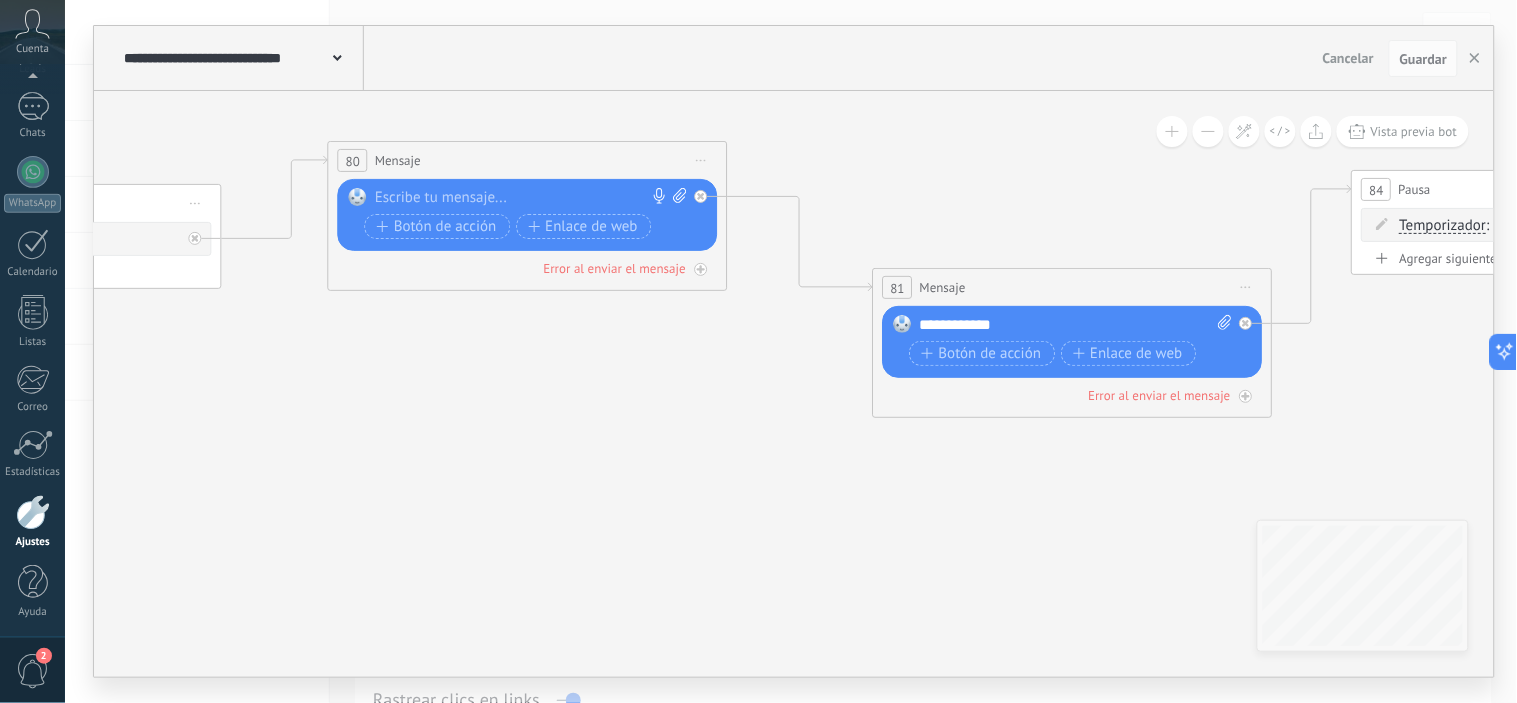 drag, startPoint x: 588, startPoint y: 434, endPoint x: 321, endPoint y: 363, distance: 276.27884 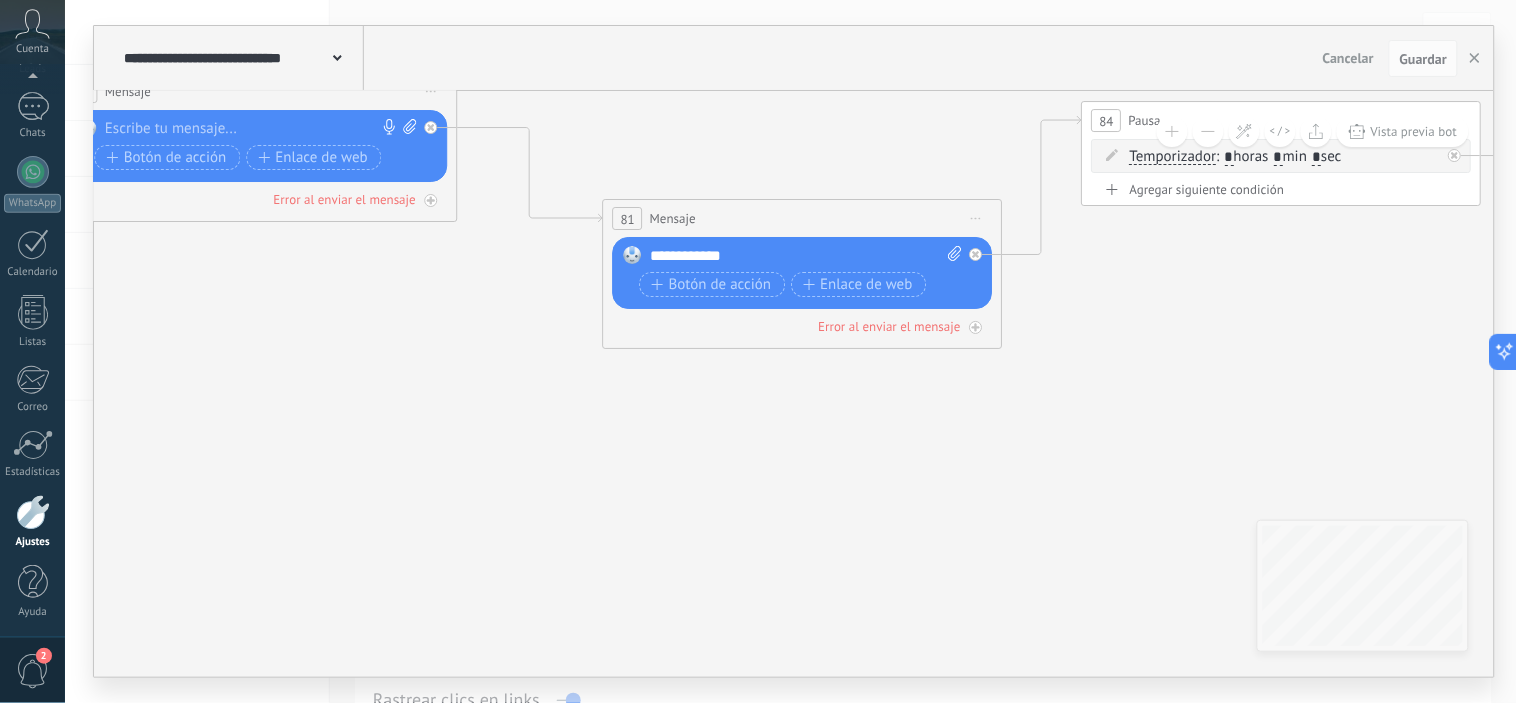 drag, startPoint x: 957, startPoint y: 413, endPoint x: 602, endPoint y: 377, distance: 356.82068 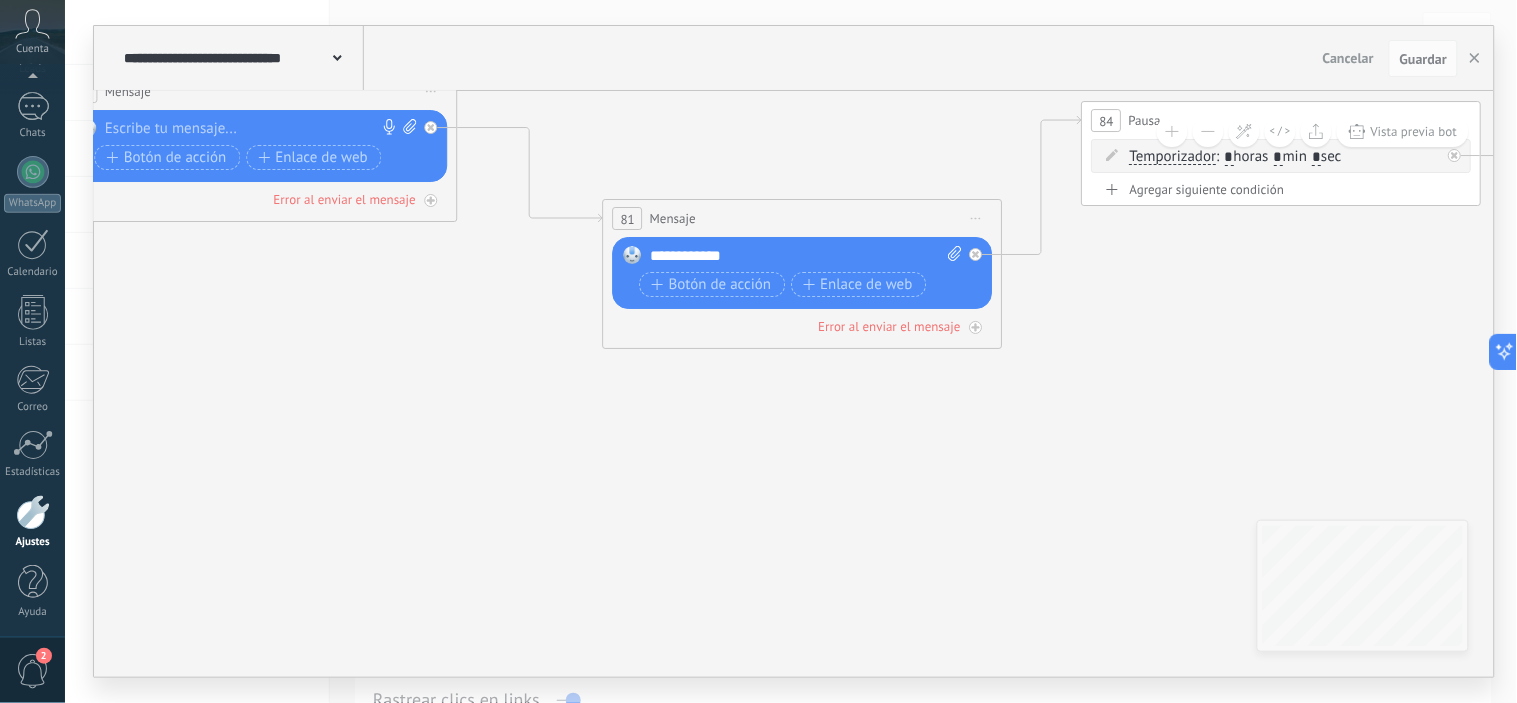click 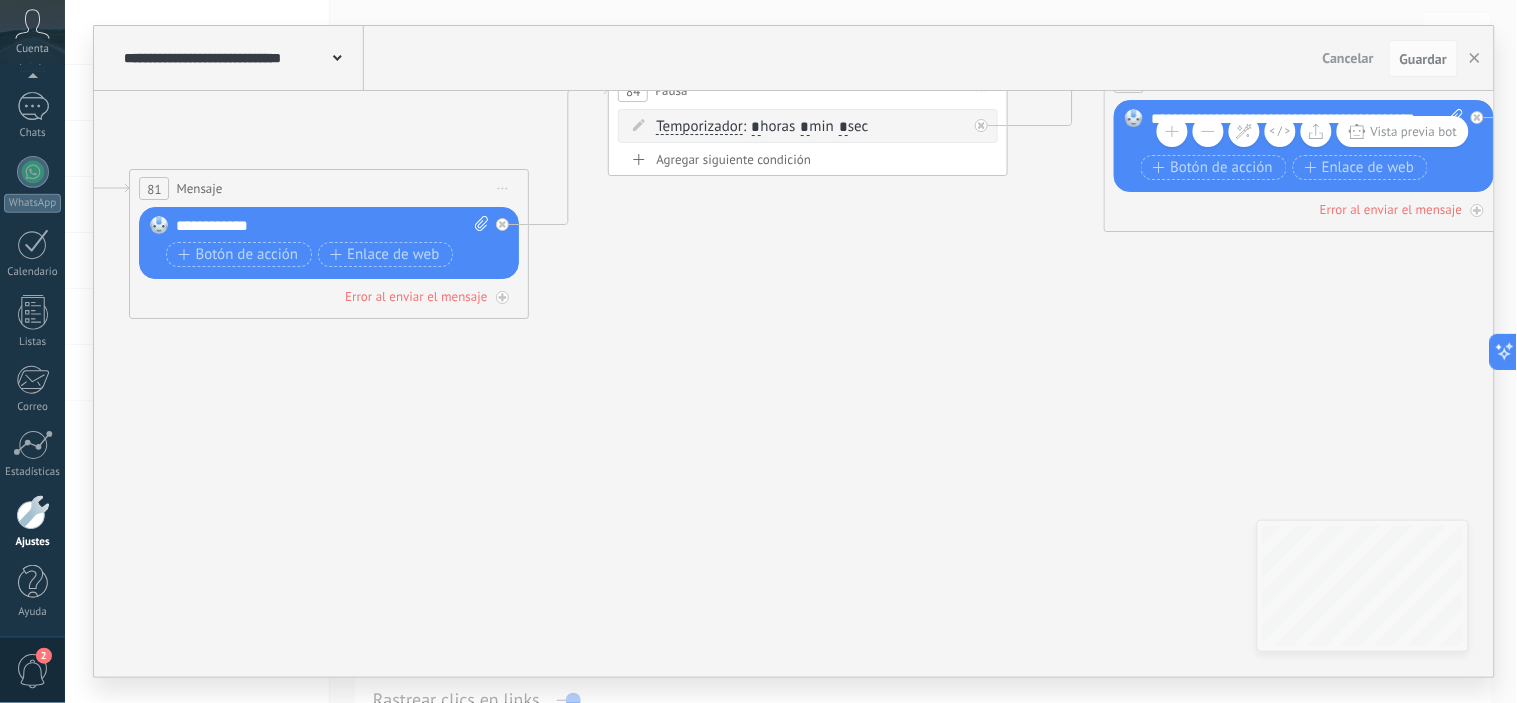 drag, startPoint x: 1052, startPoint y: 395, endPoint x: 677, endPoint y: 412, distance: 375.38513 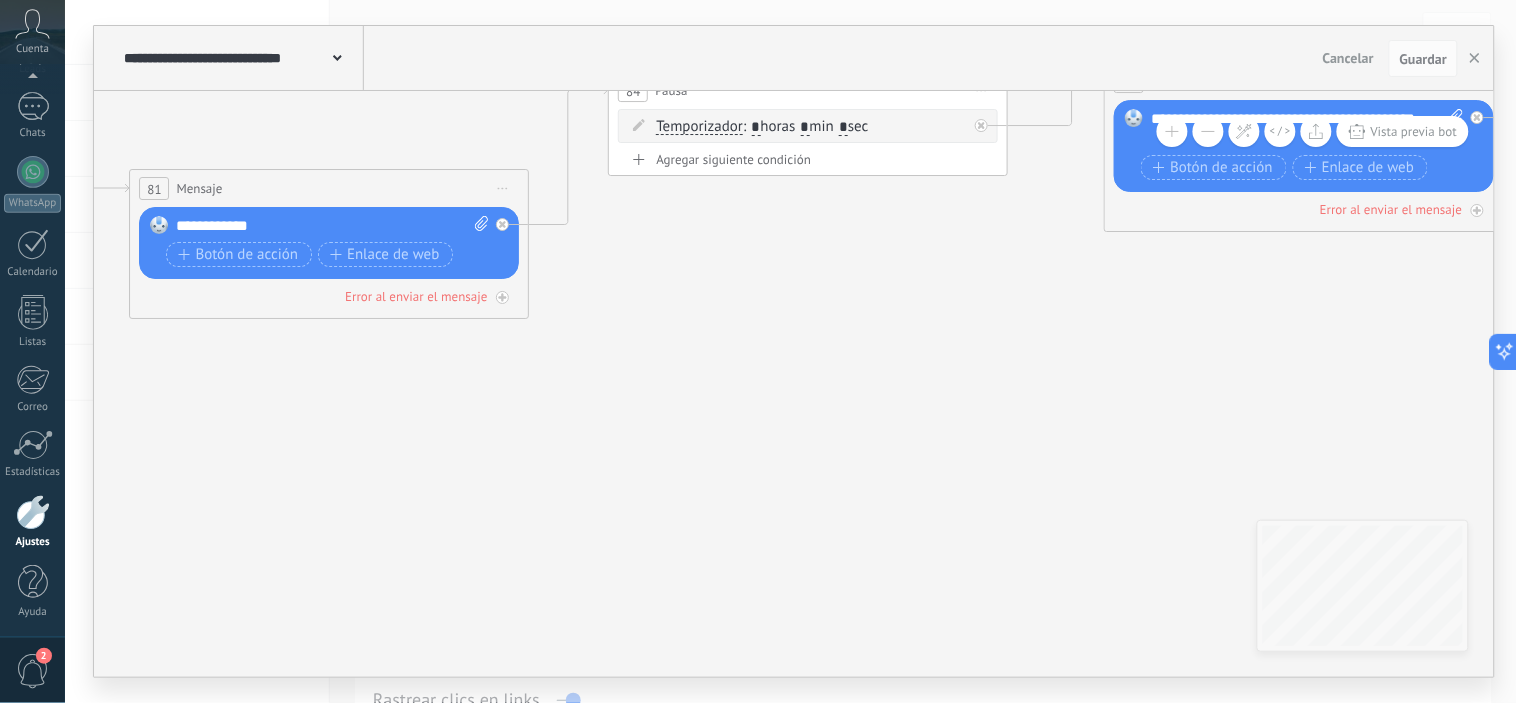 click 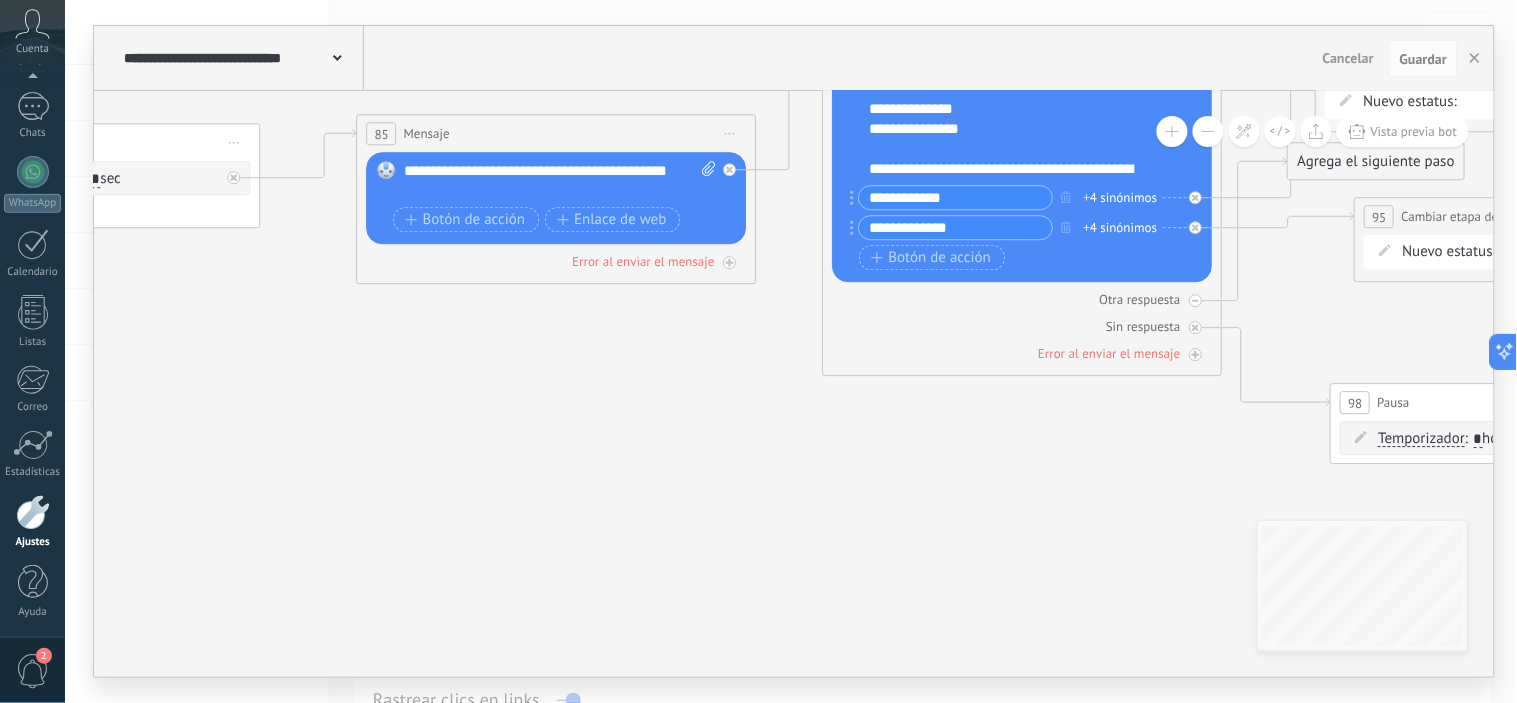 drag, startPoint x: 514, startPoint y: 453, endPoint x: 427, endPoint y: 453, distance: 87 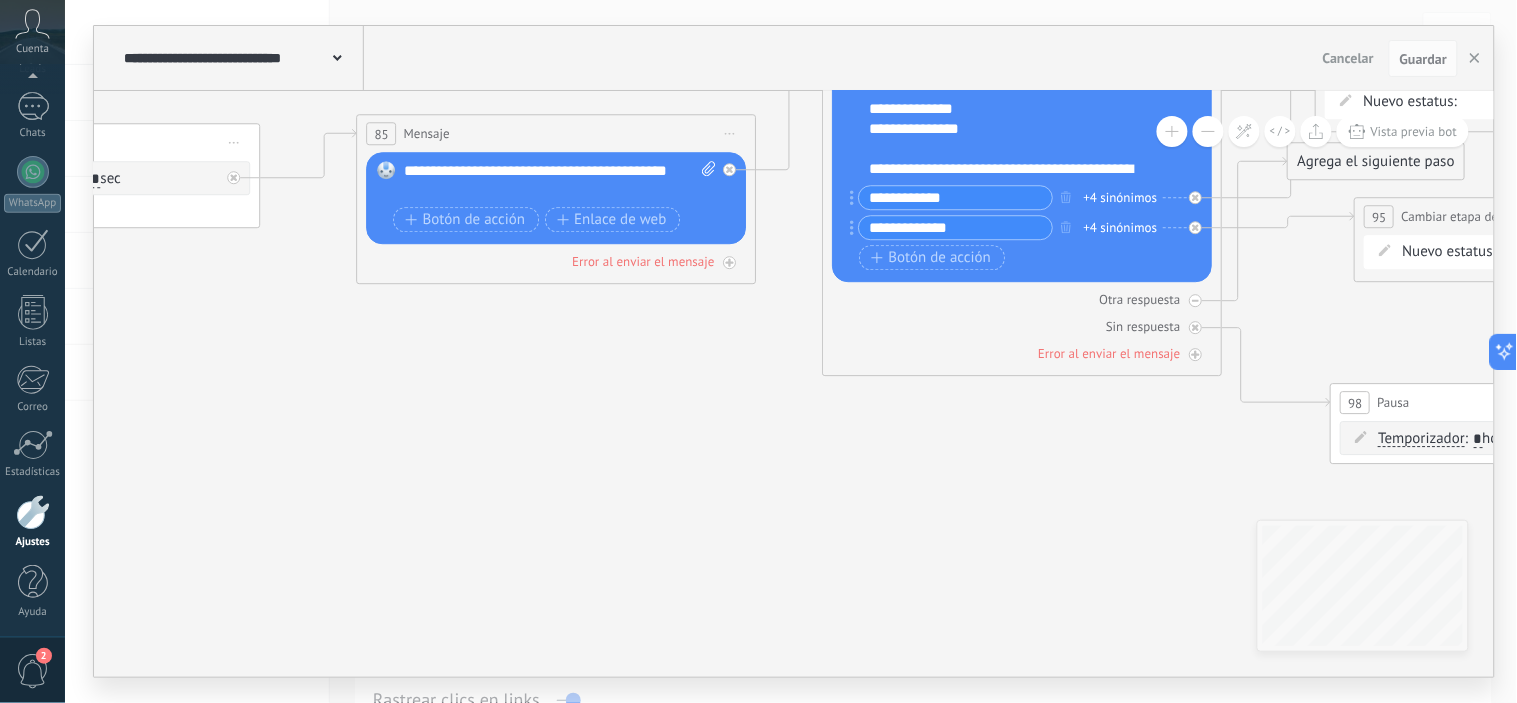 click 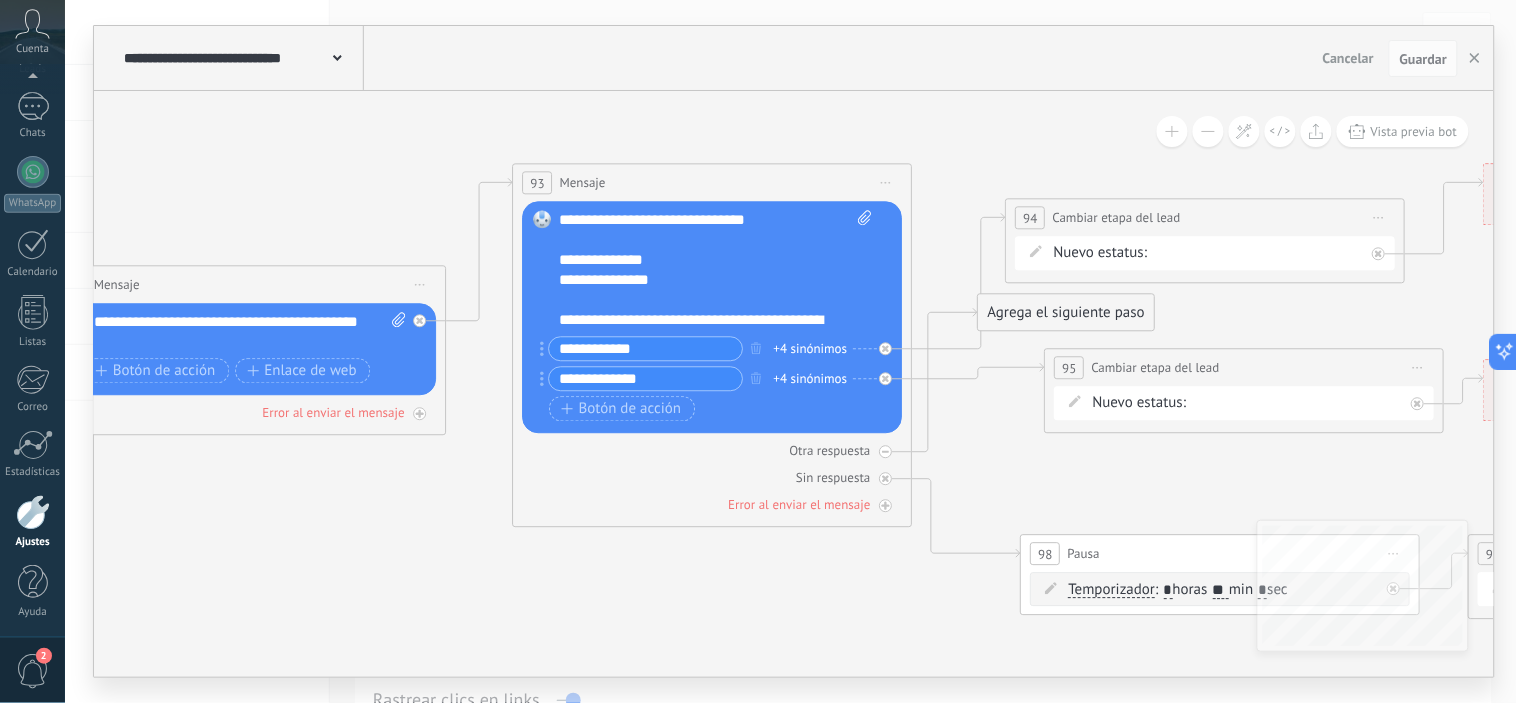 drag, startPoint x: 927, startPoint y: 494, endPoint x: 623, endPoint y: 643, distance: 338.55133 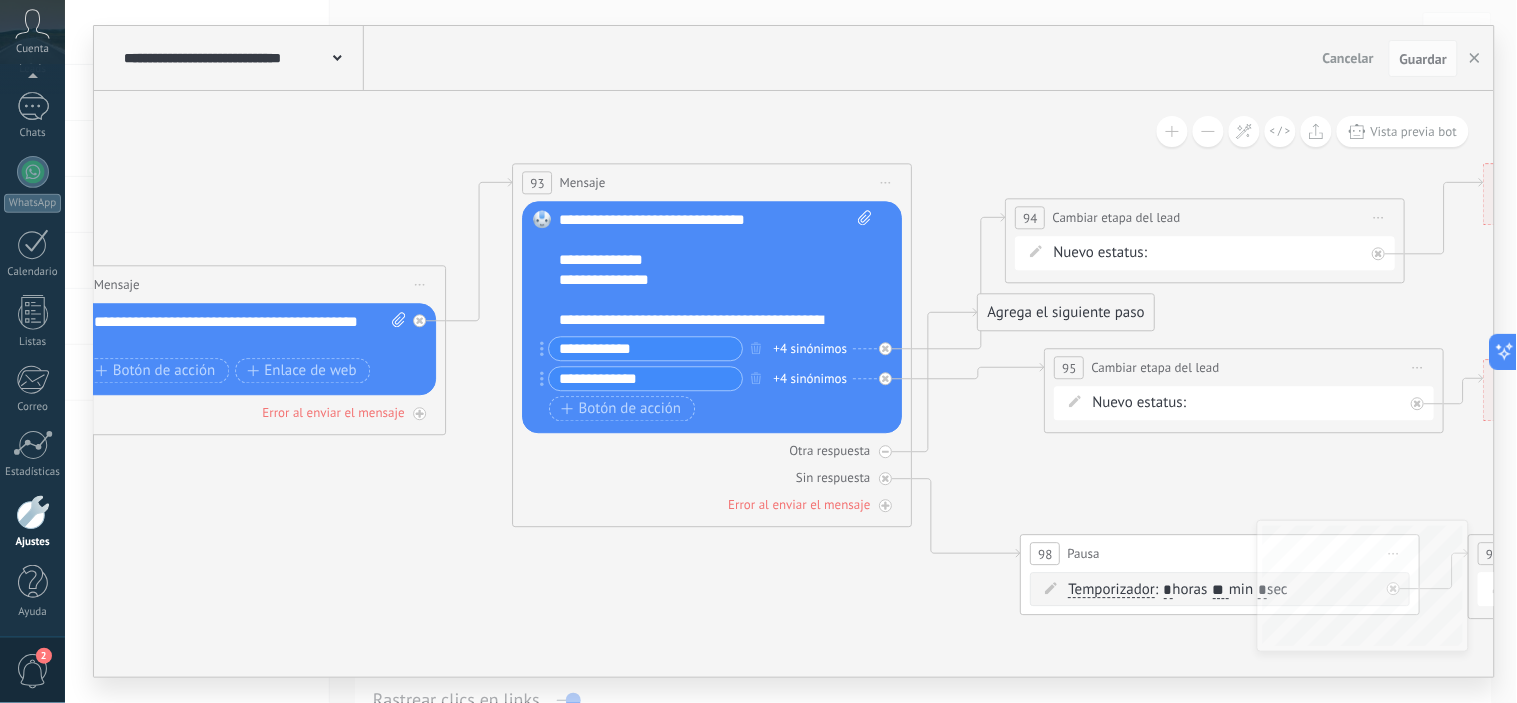 click 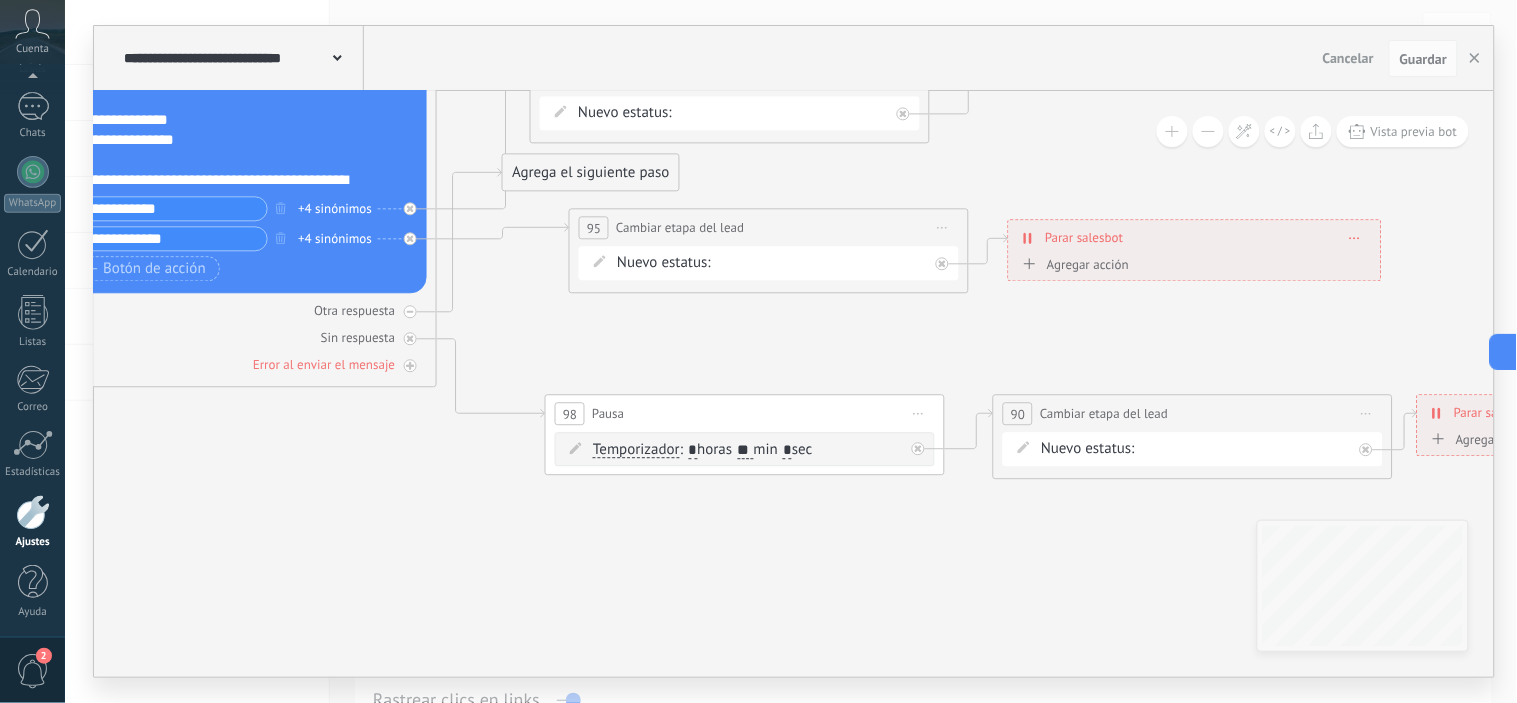drag, startPoint x: 614, startPoint y: 507, endPoint x: 302, endPoint y: 447, distance: 317.71686 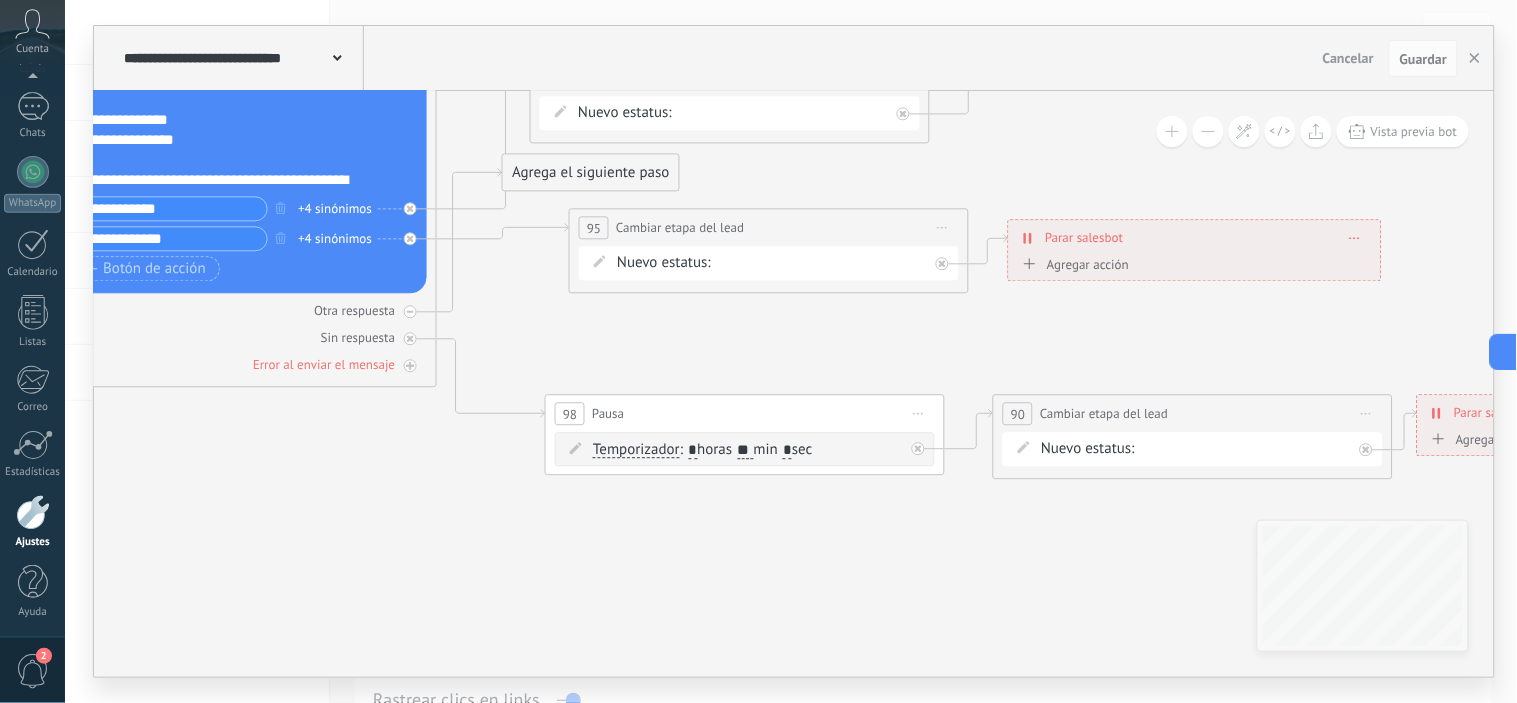 click 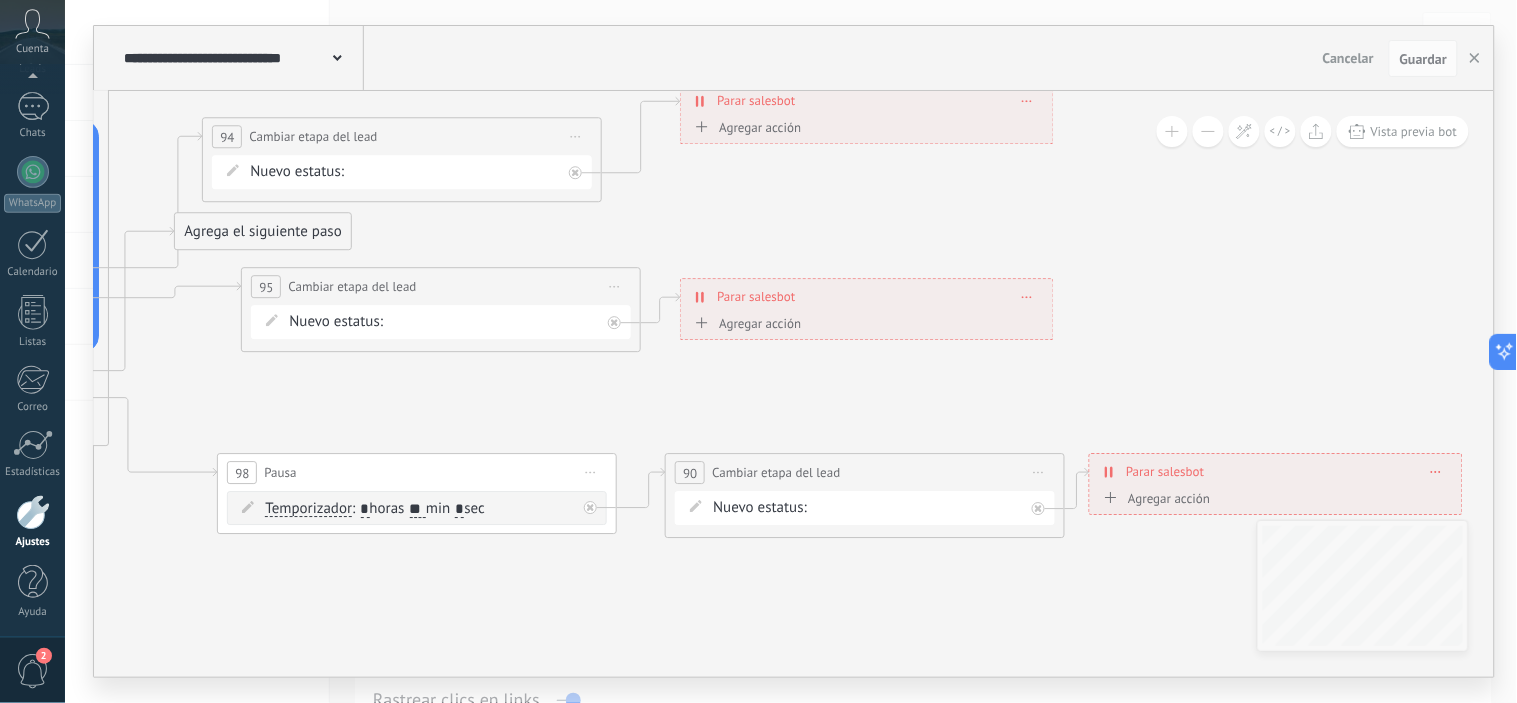 drag, startPoint x: 613, startPoint y: 535, endPoint x: 342, endPoint y: 592, distance: 276.9296 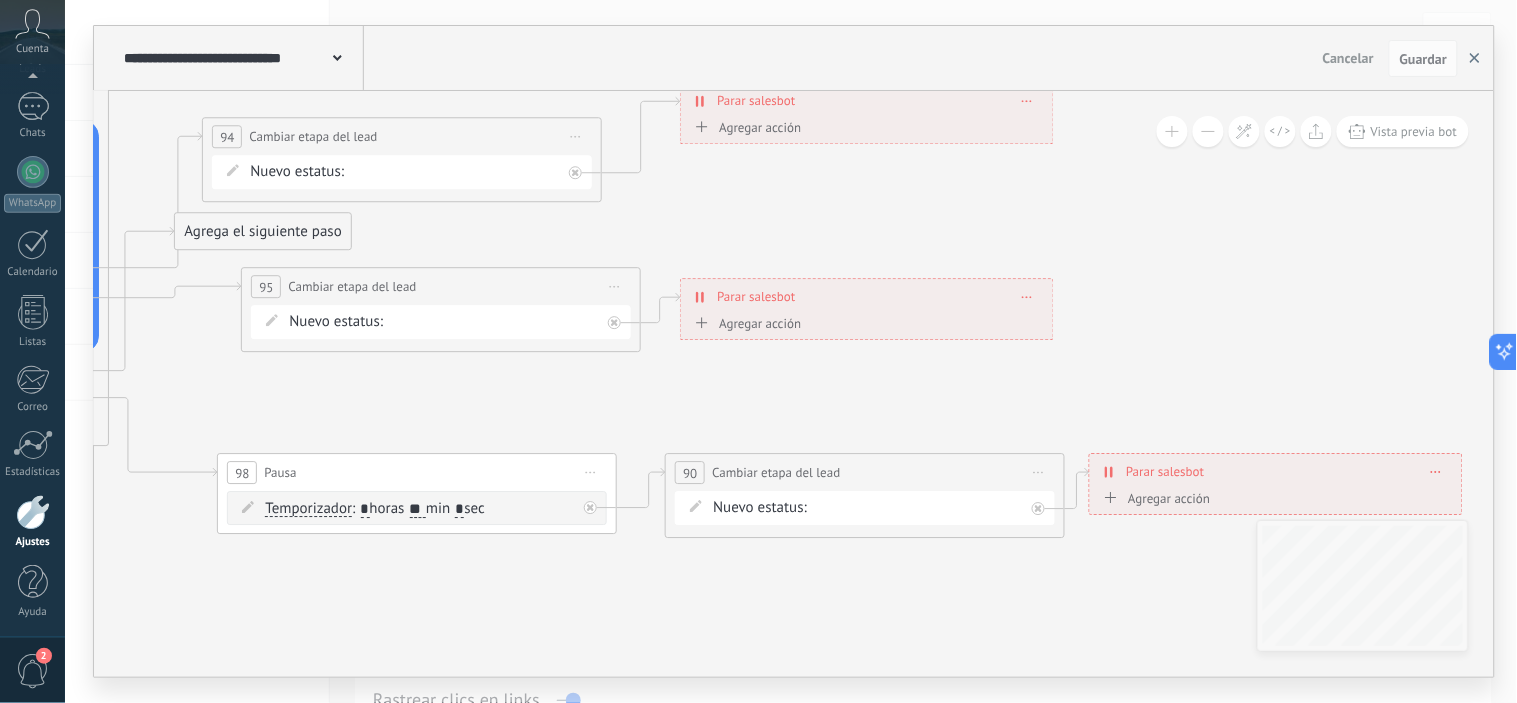 drag, startPoint x: 1477, startPoint y: 61, endPoint x: 1445, endPoint y: 74, distance: 34.539833 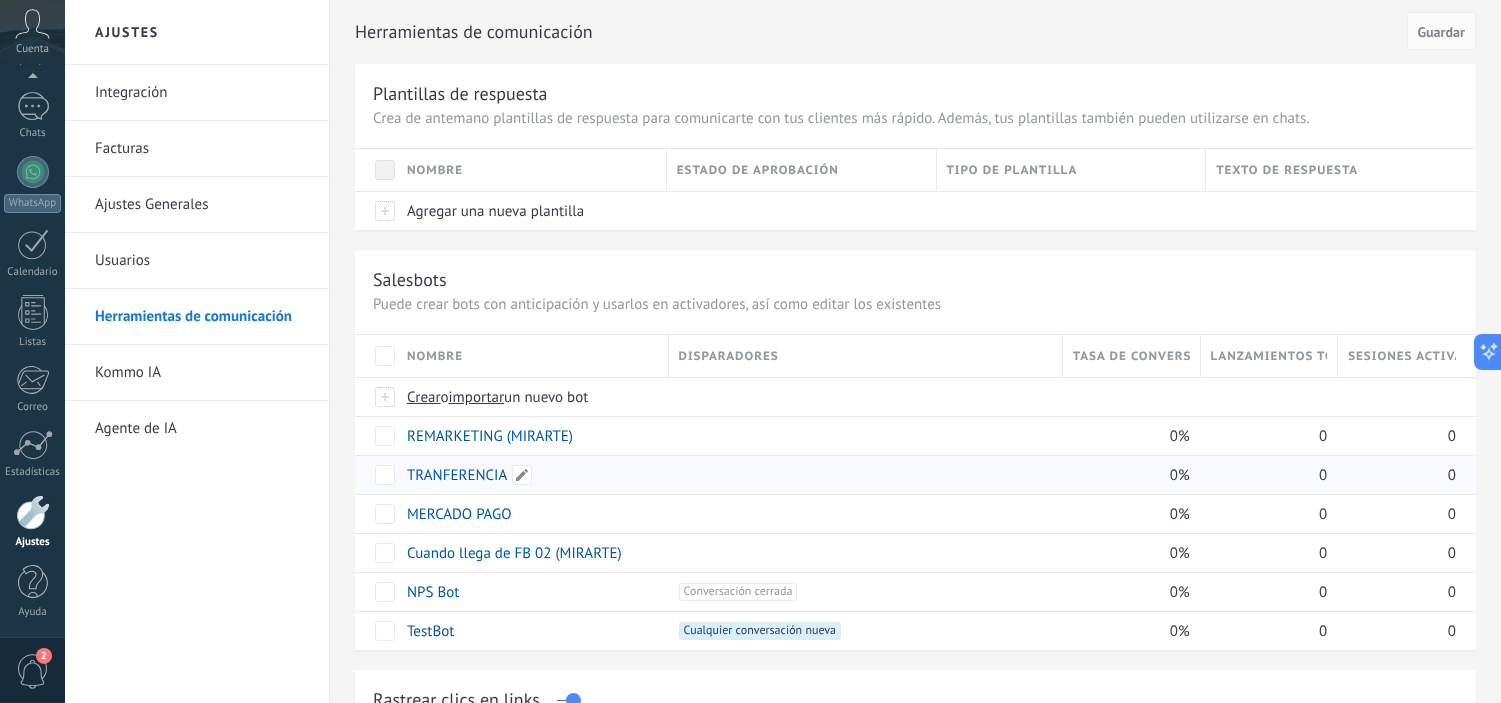 click on "TRANFERENCIA" at bounding box center [457, 475] 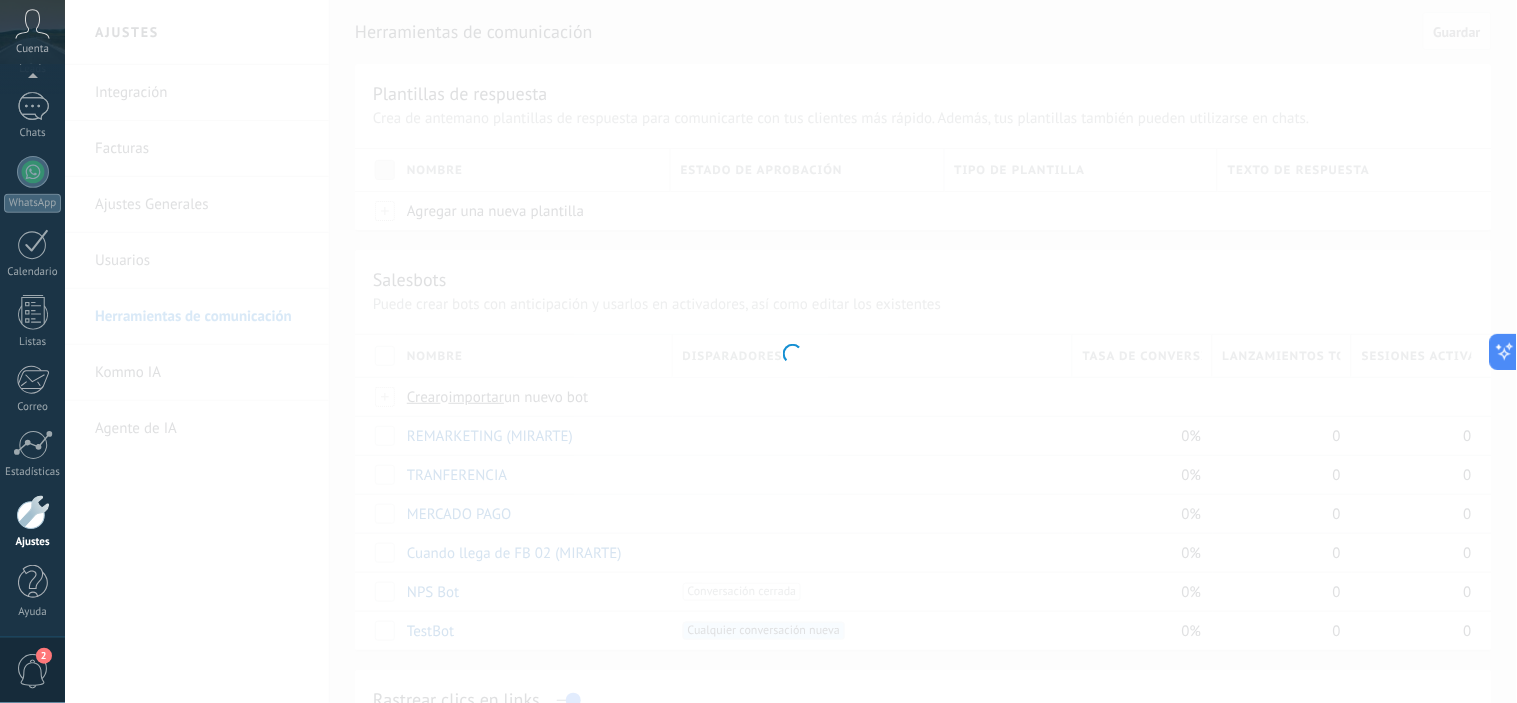 type on "**********" 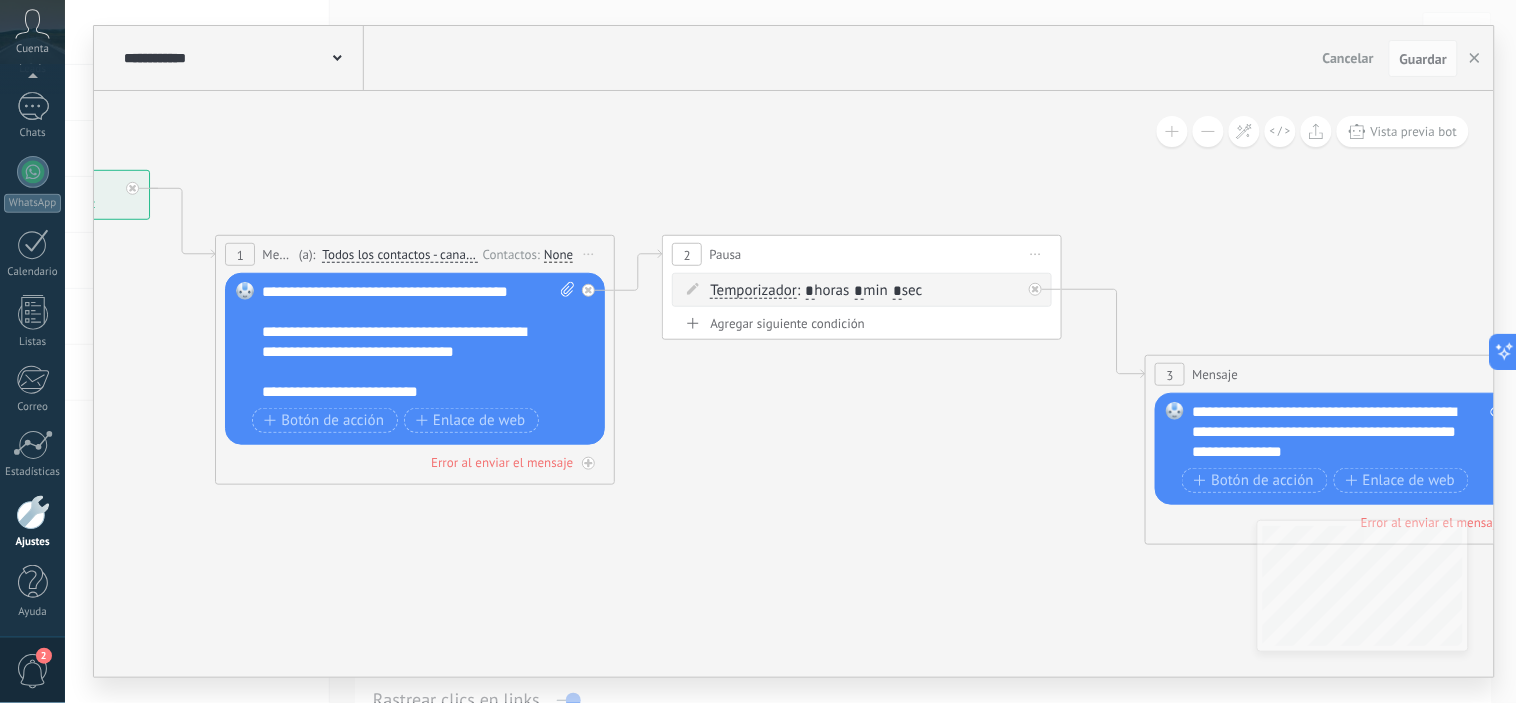 drag, startPoint x: 1317, startPoint y: 452, endPoint x: 626, endPoint y: 336, distance: 700.66895 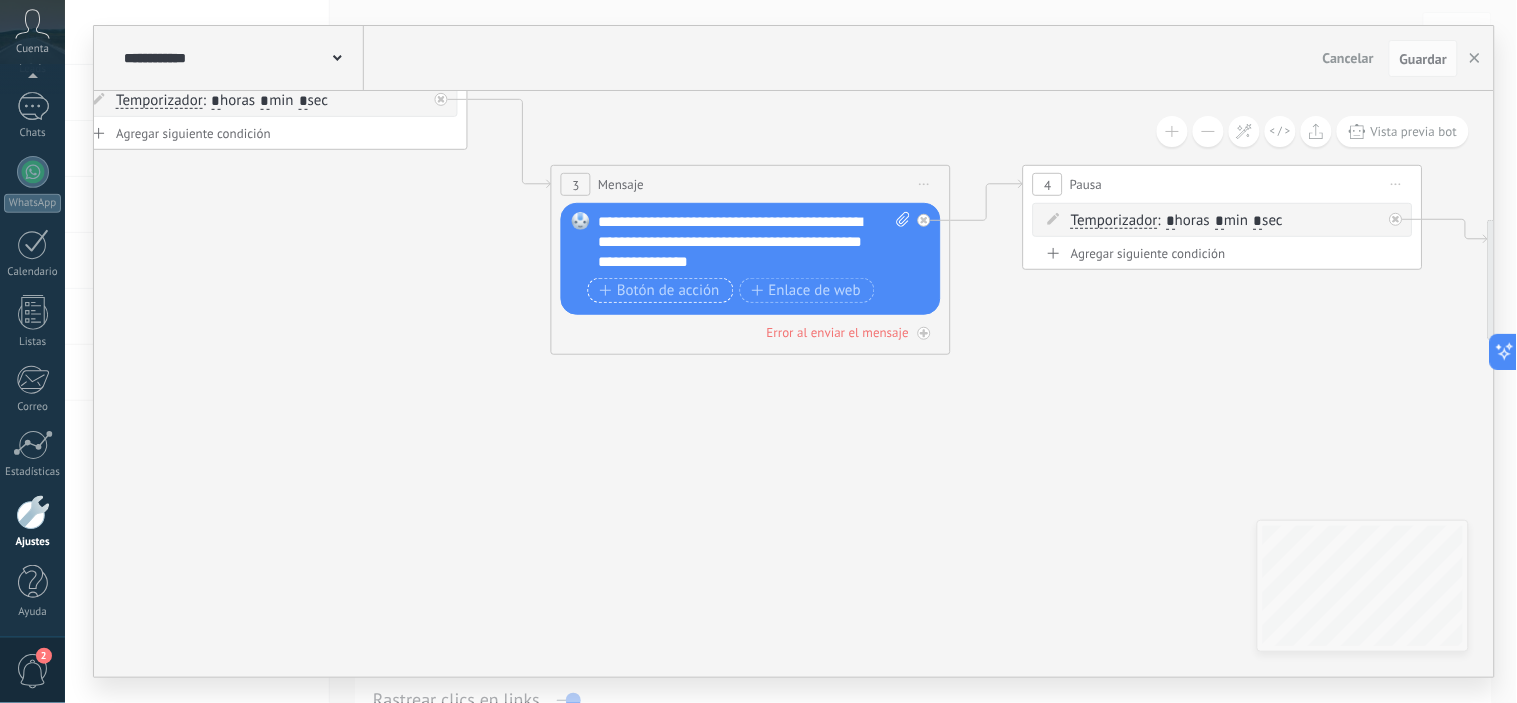 drag, startPoint x: 835, startPoint y: 420, endPoint x: 555, endPoint y: 272, distance: 316.70807 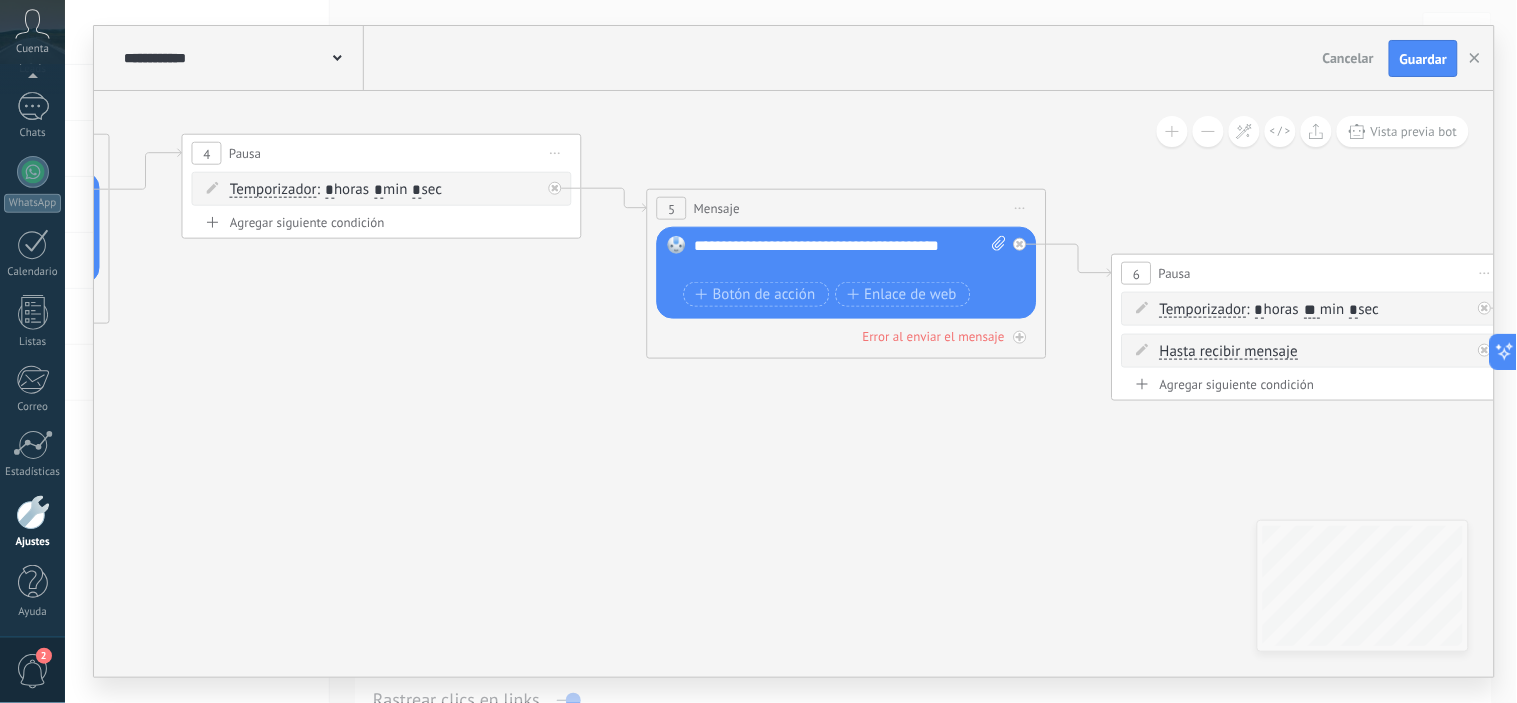 drag, startPoint x: 1237, startPoint y: 341, endPoint x: 331, endPoint y: 304, distance: 906.7552 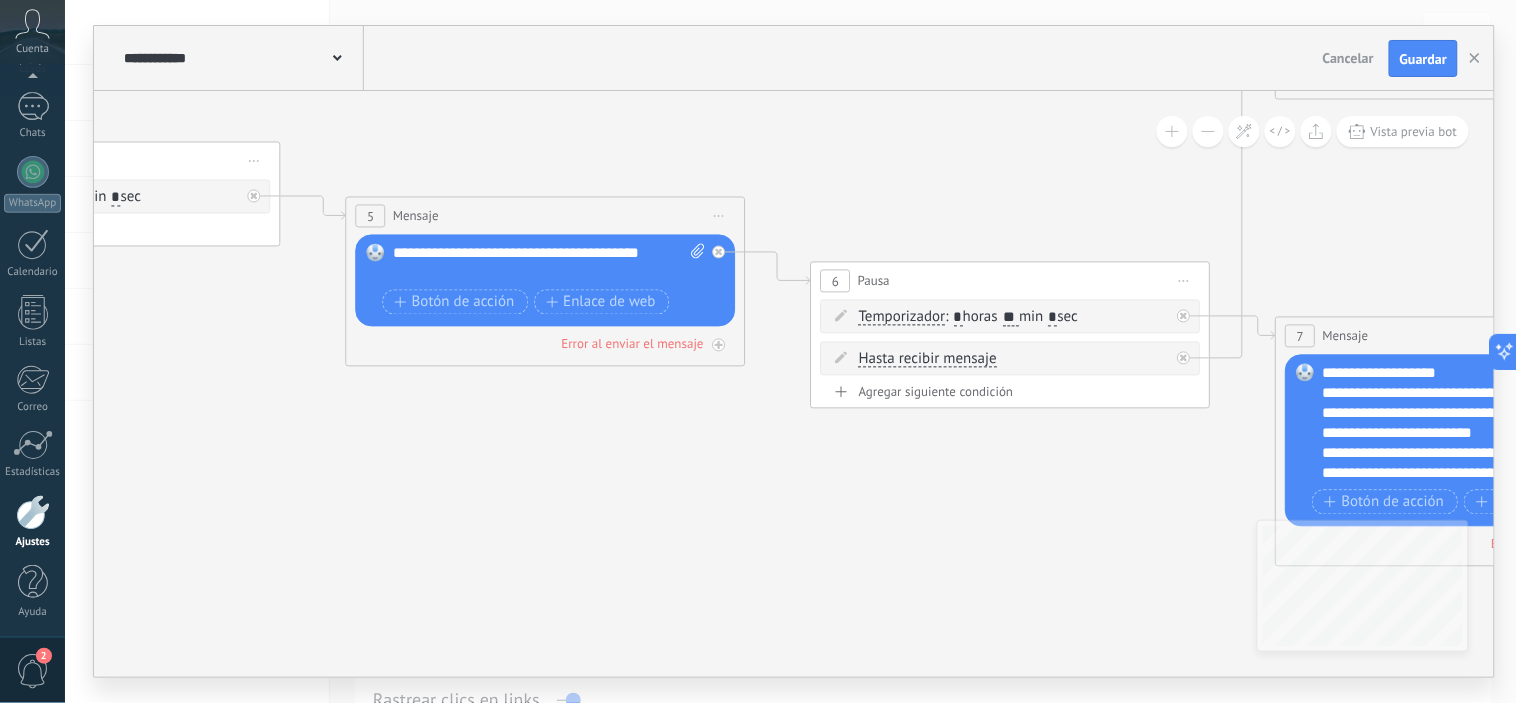 drag, startPoint x: 772, startPoint y: 430, endPoint x: 514, endPoint y: 376, distance: 263.5906 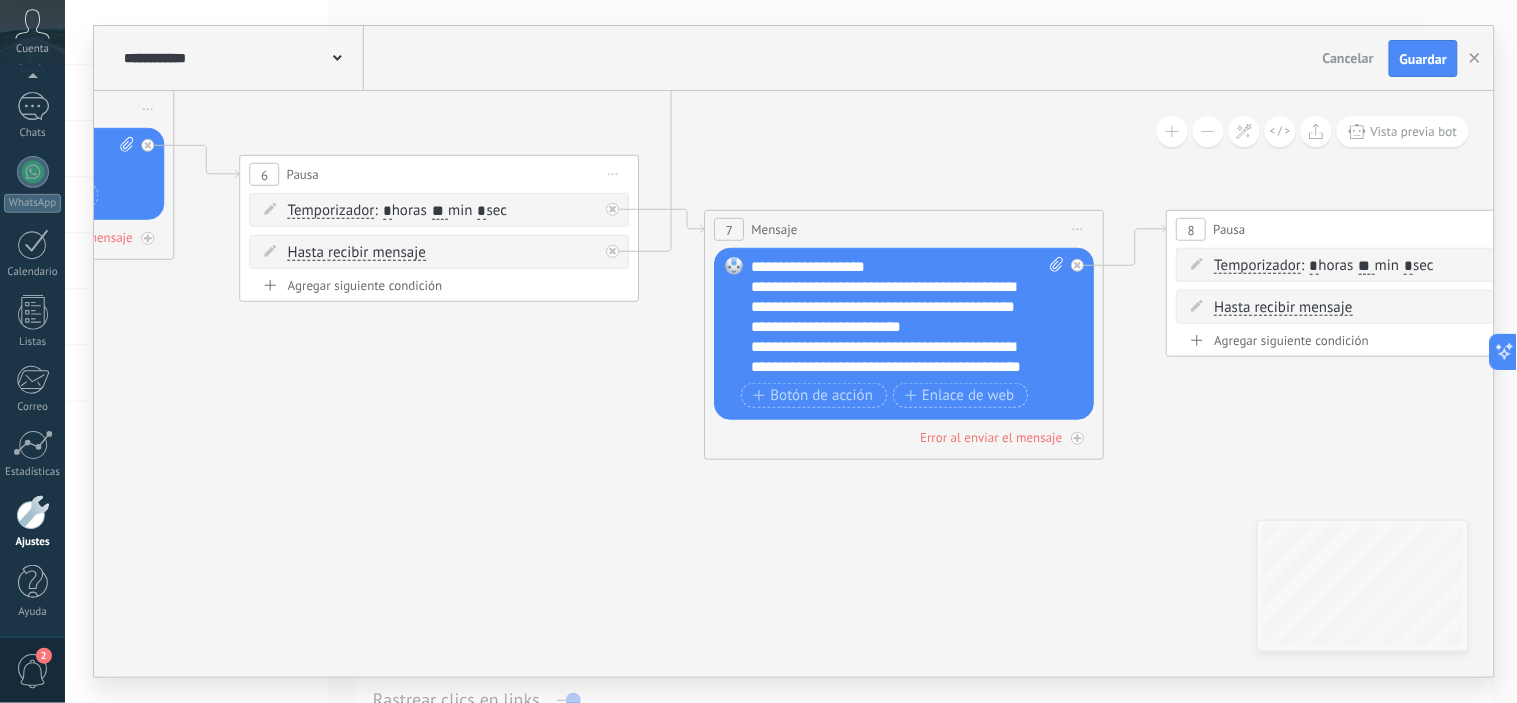 drag, startPoint x: 557, startPoint y: 452, endPoint x: 447, endPoint y: 418, distance: 115.134705 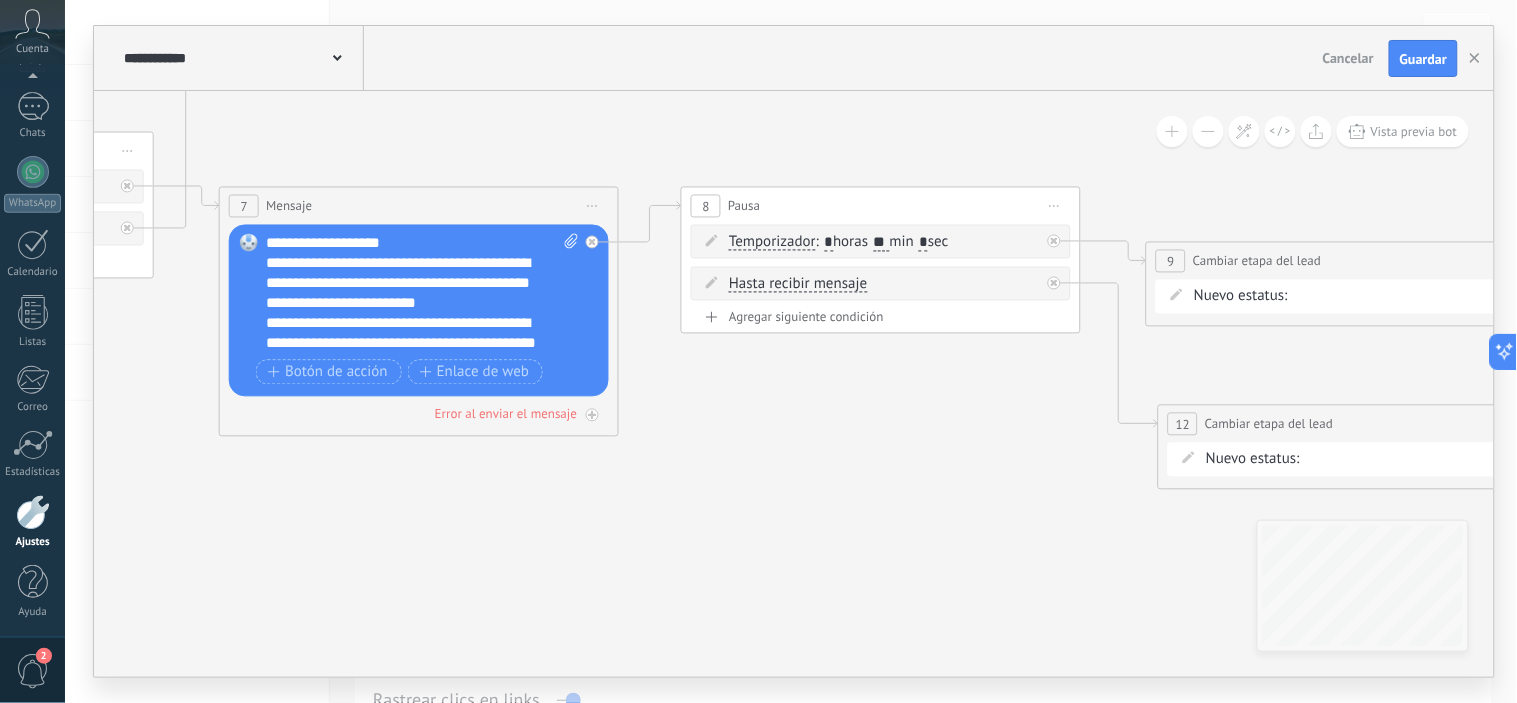 drag, startPoint x: 926, startPoint y: 432, endPoint x: 1027, endPoint y: 425, distance: 101.24229 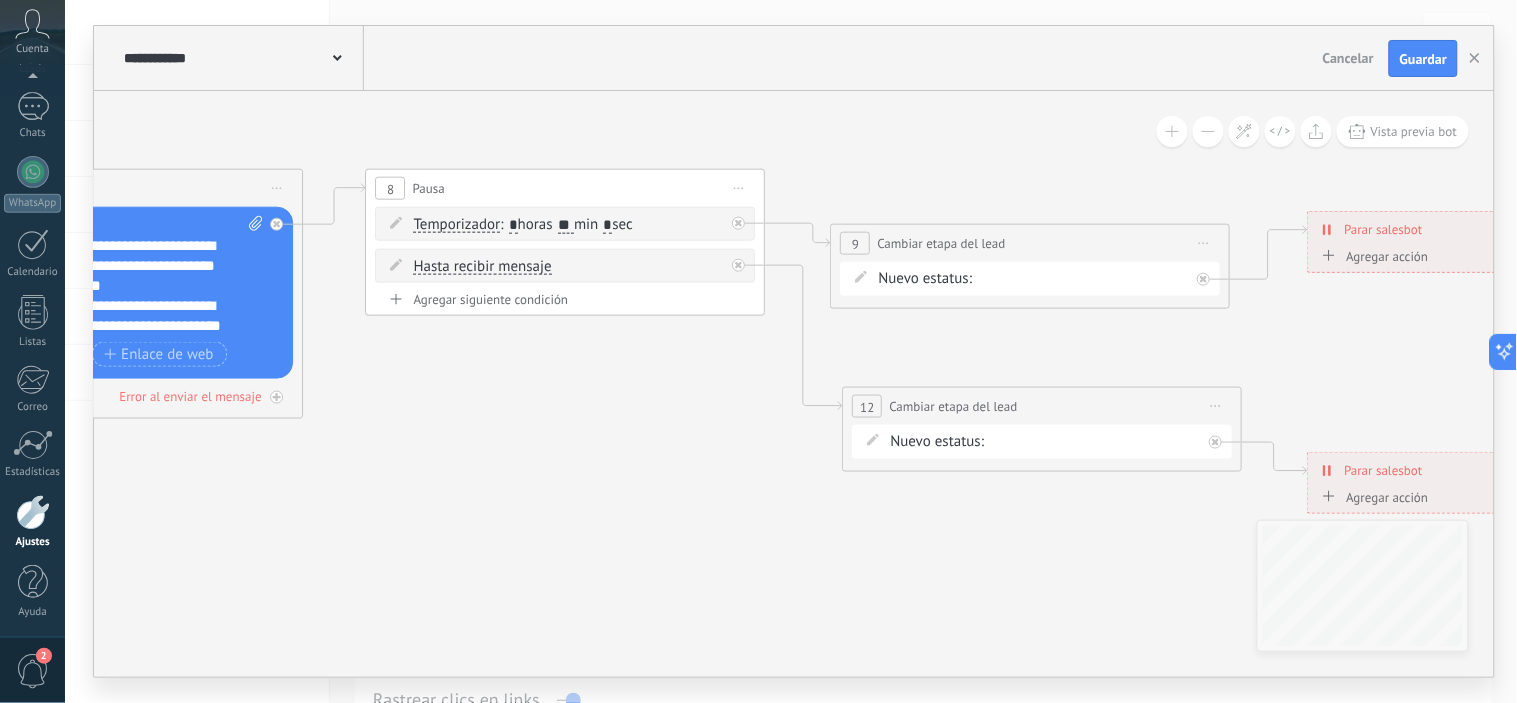 drag 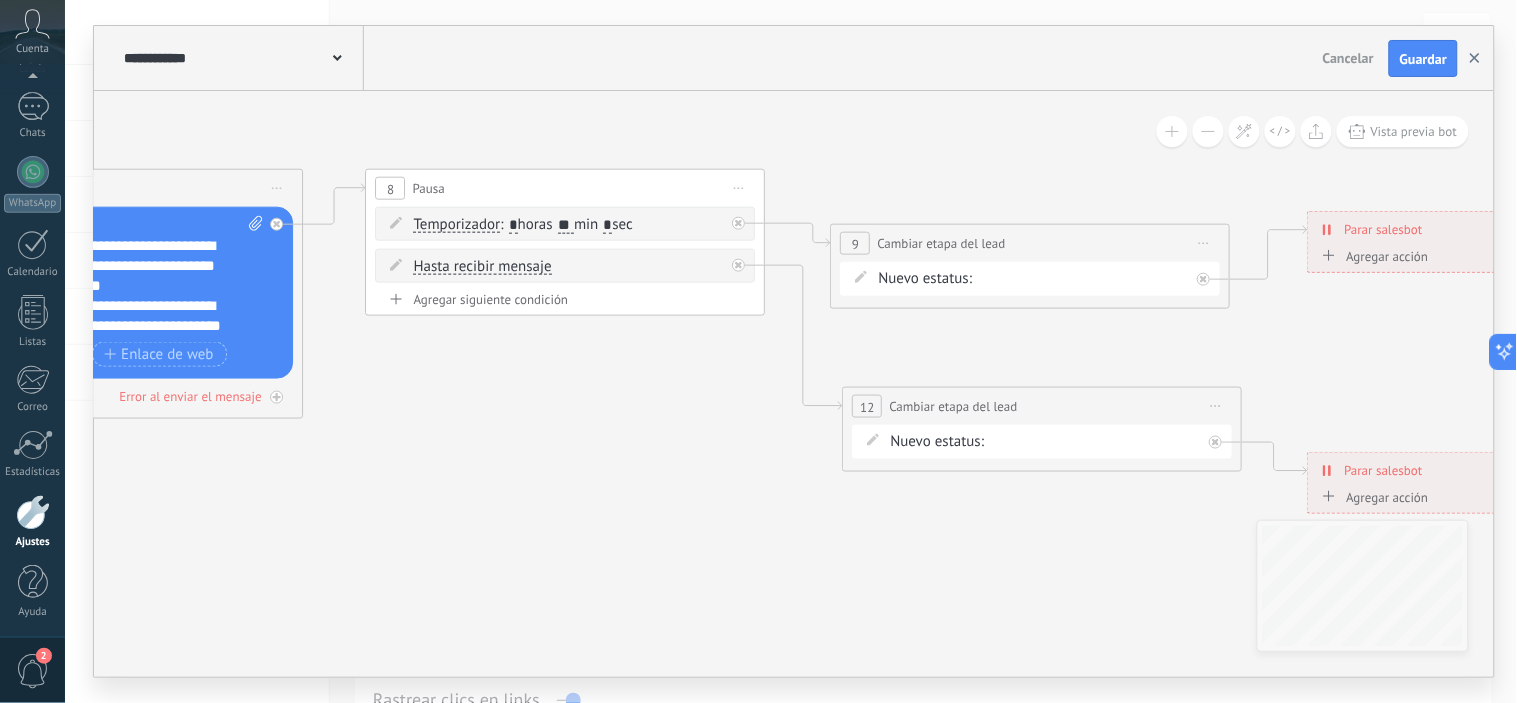 click 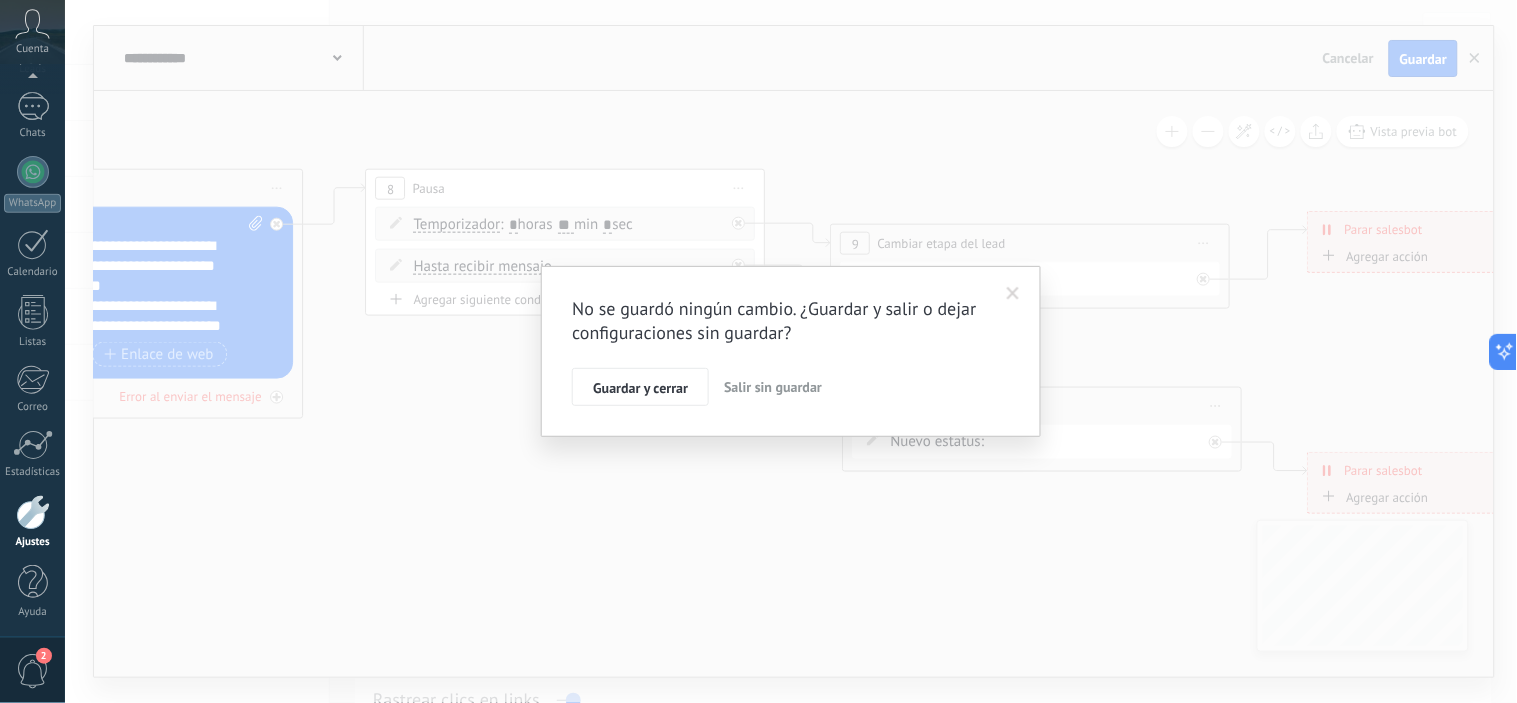 click on "Salir sin guardar" at bounding box center [773, 387] 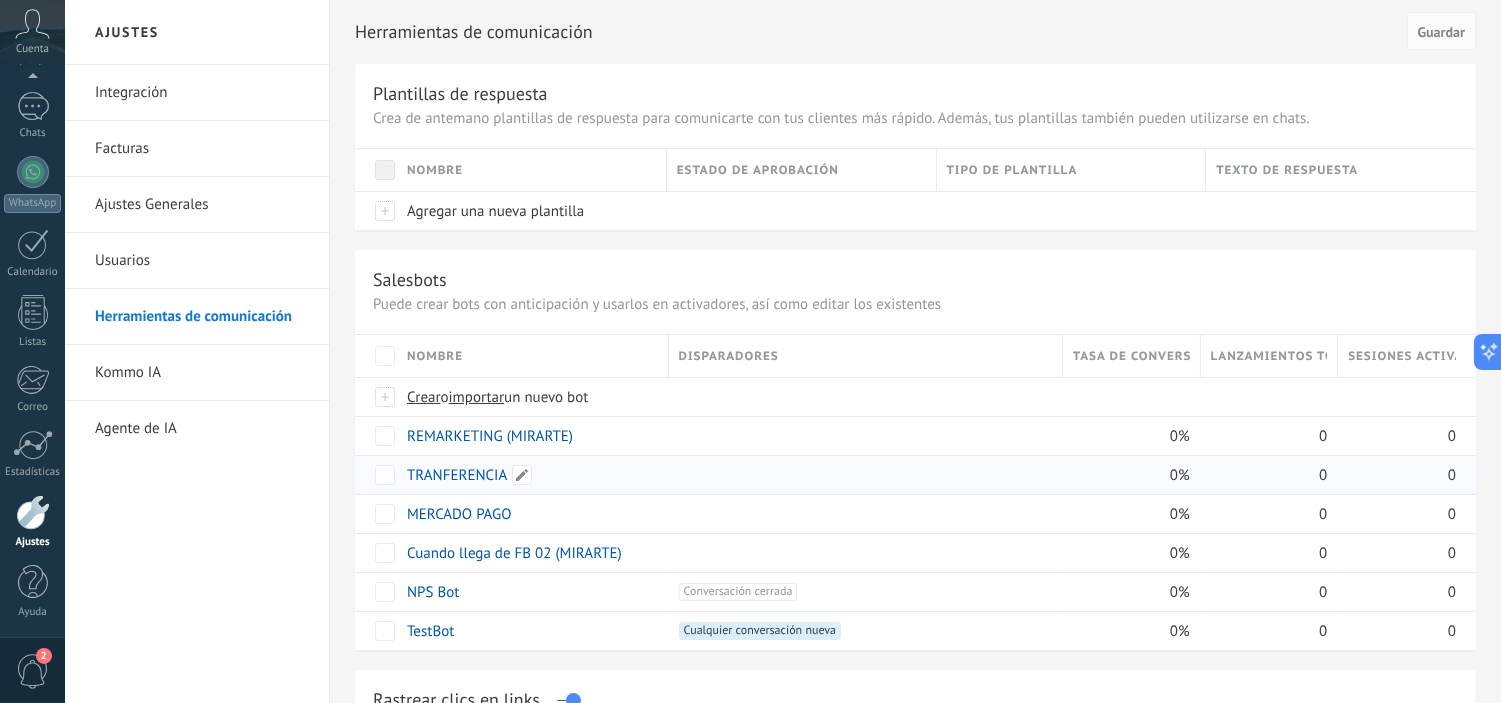 click on "TRANFERENCIA" at bounding box center (457, 475) 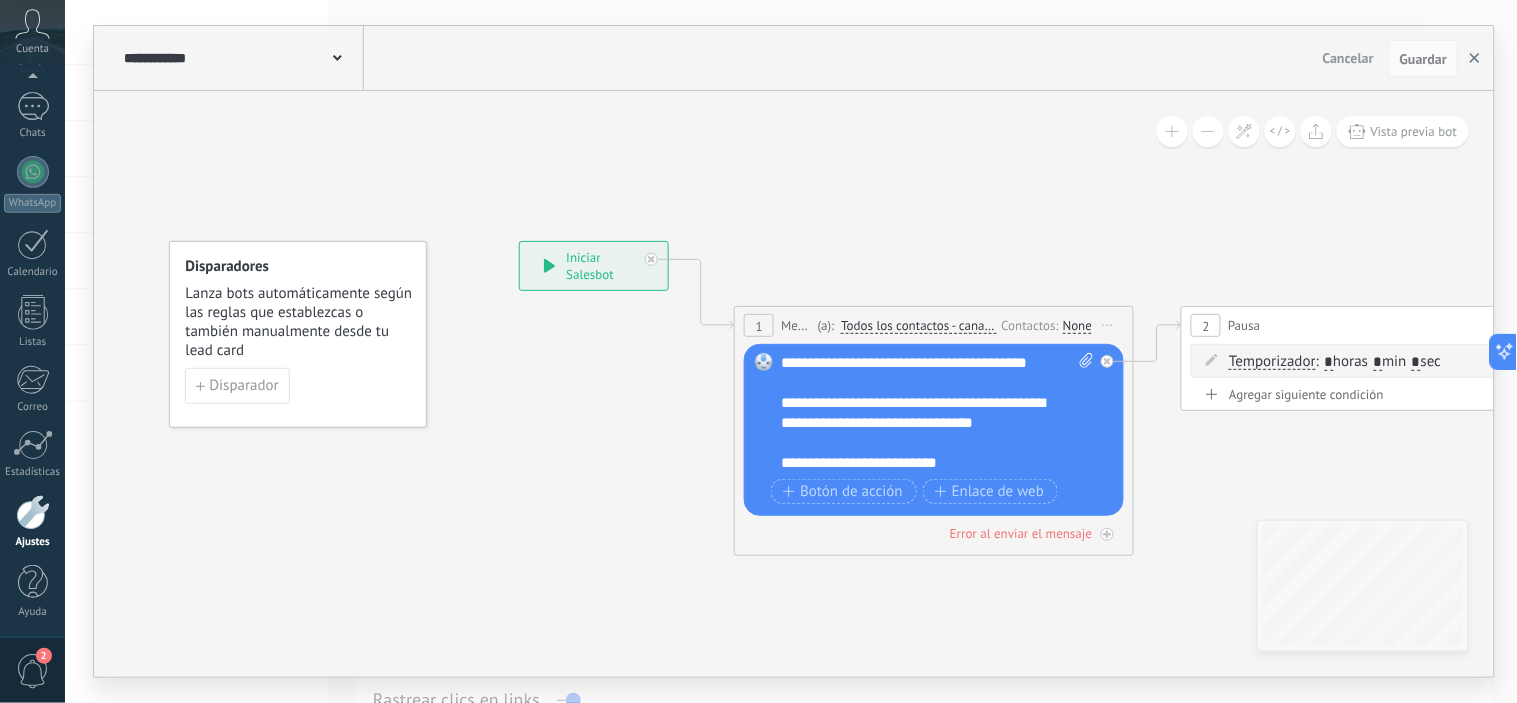 click at bounding box center (1475, 59) 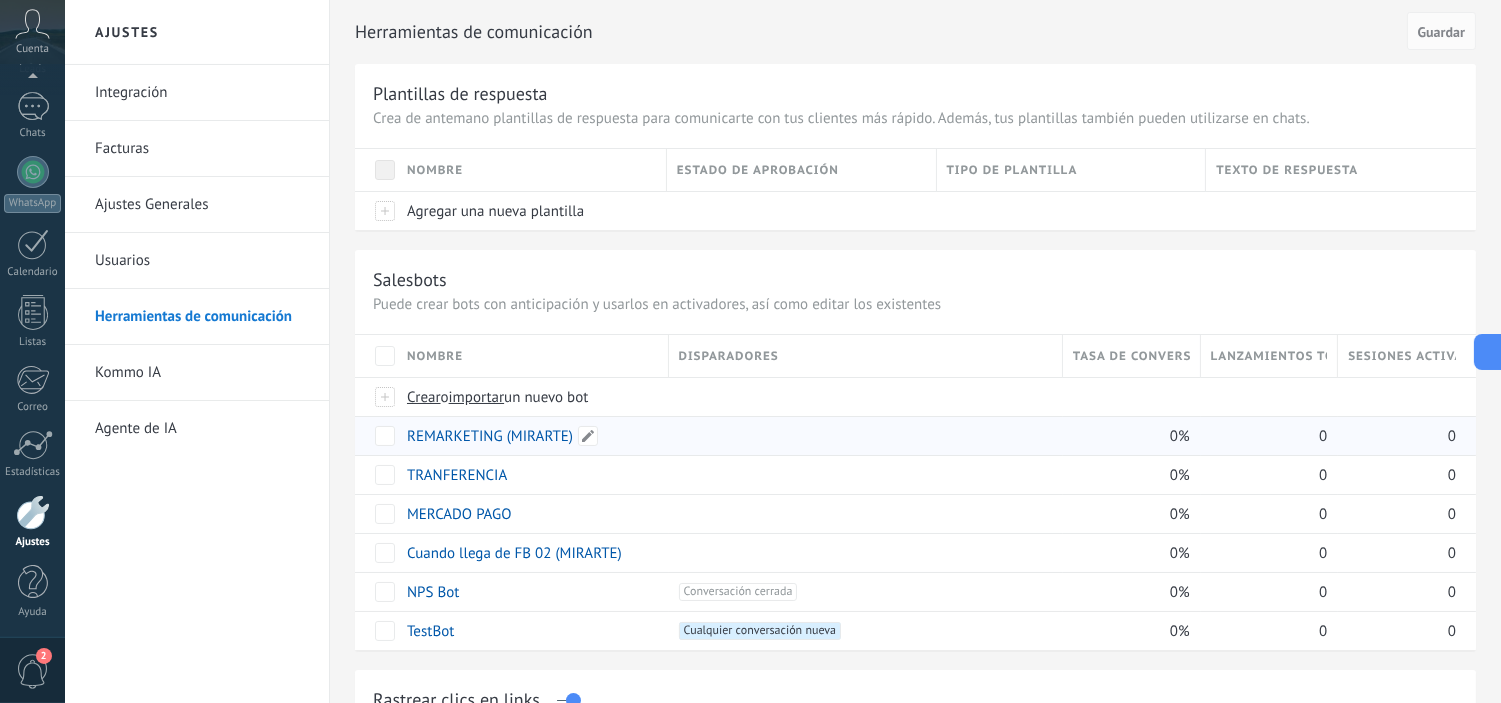 click on "REMARKETING (MIRARTE)" at bounding box center (490, 436) 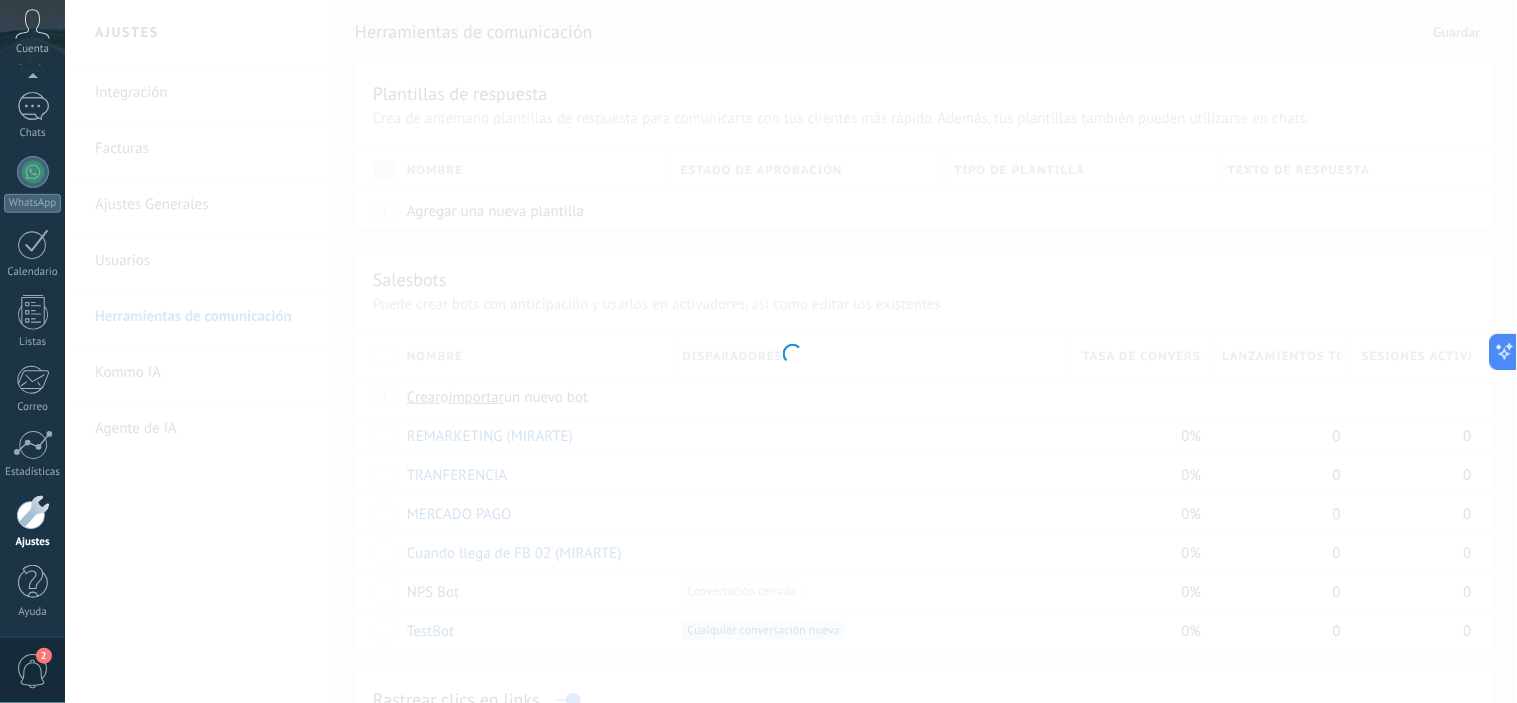 type on "**********" 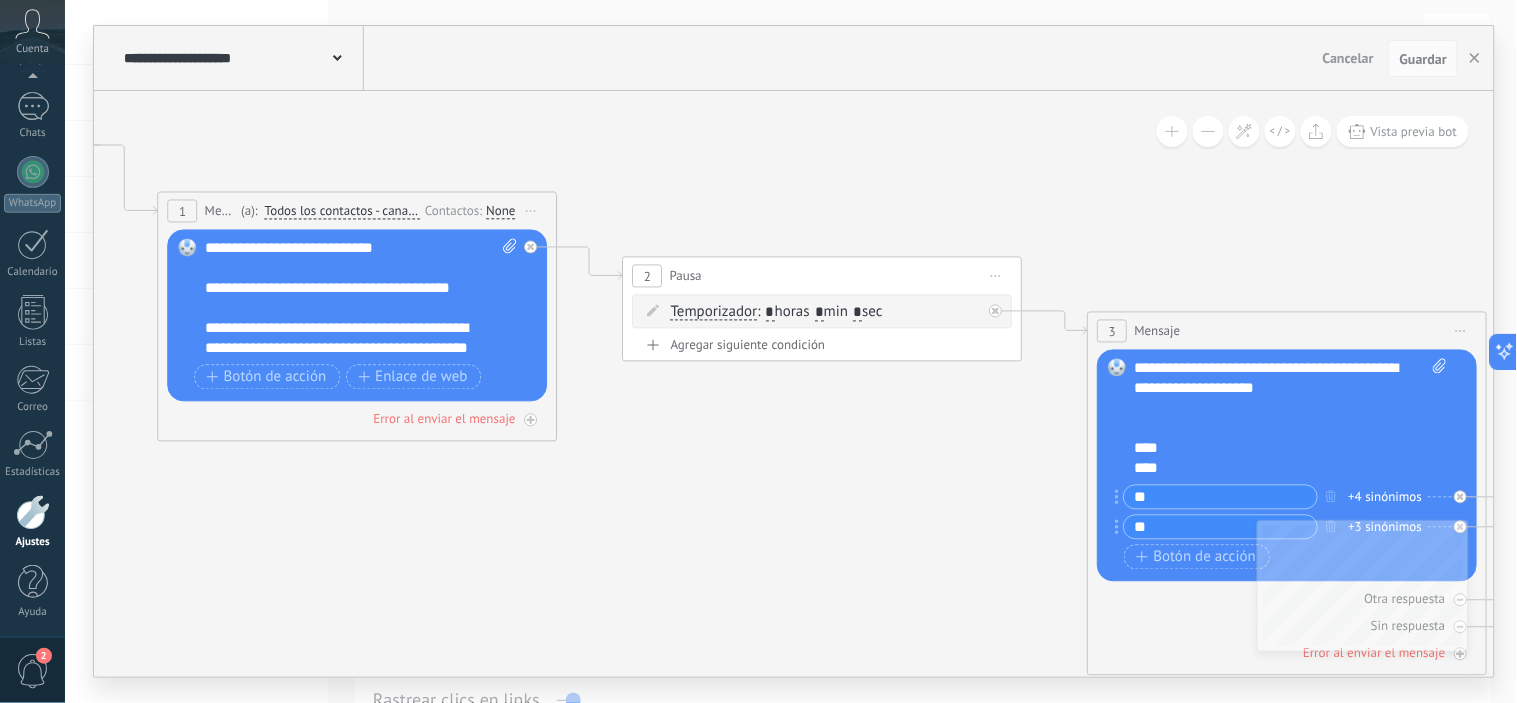 click 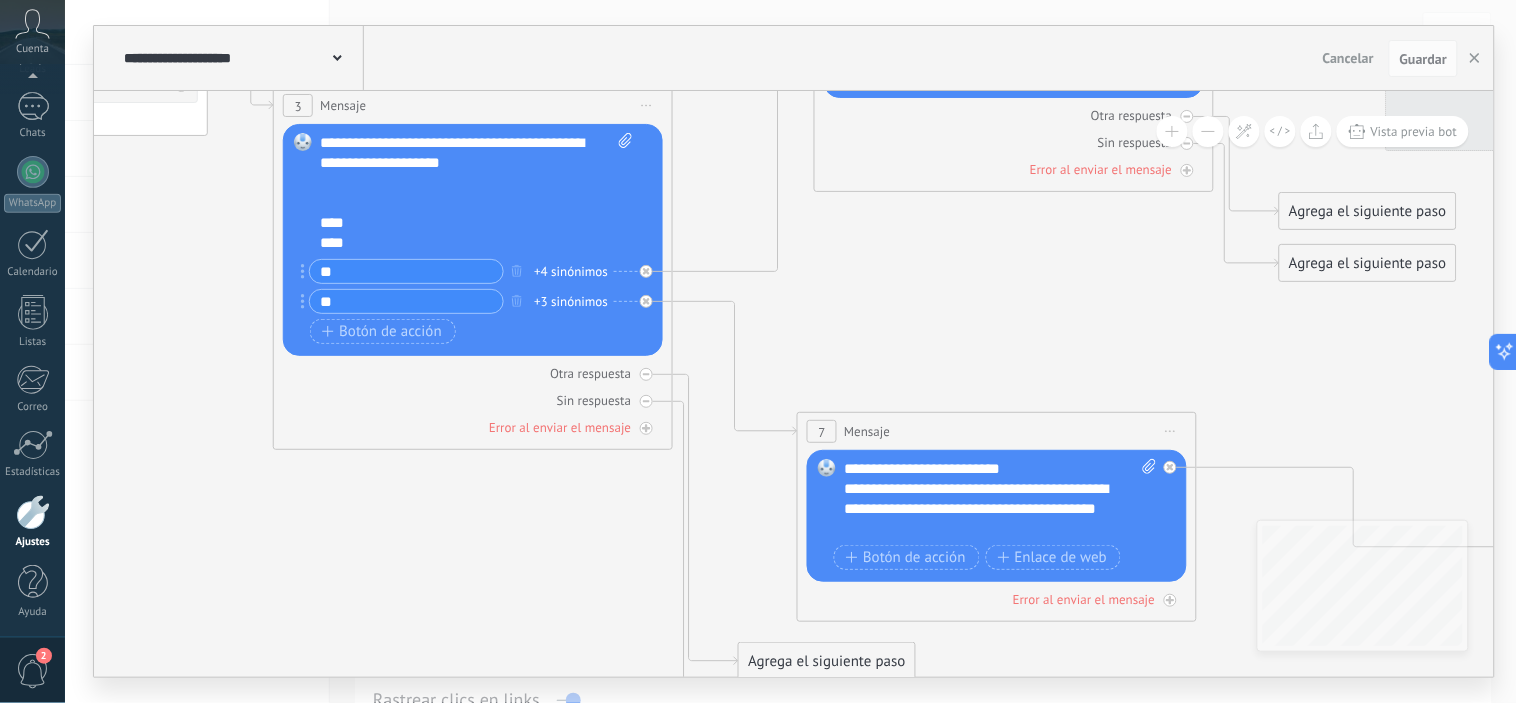click on "**********" at bounding box center [791, 351] 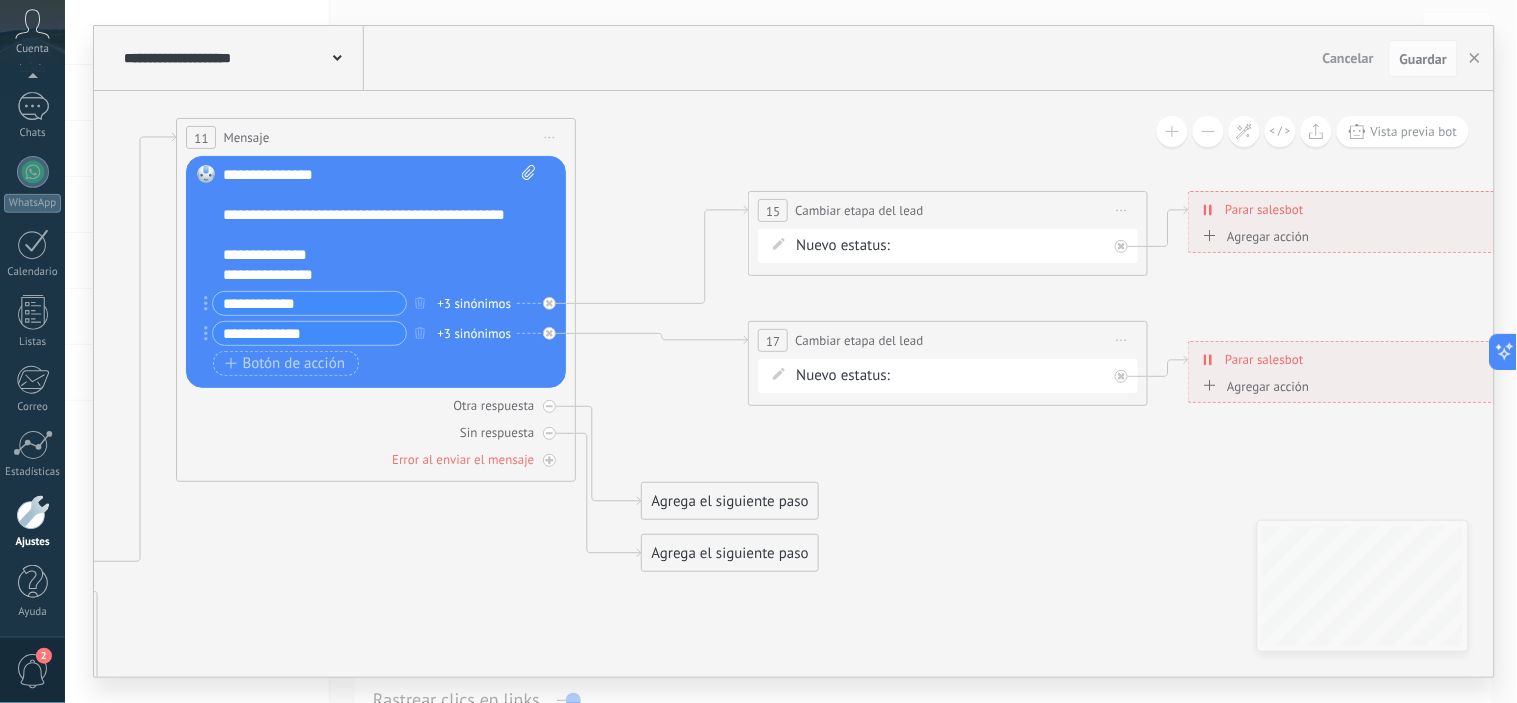 click 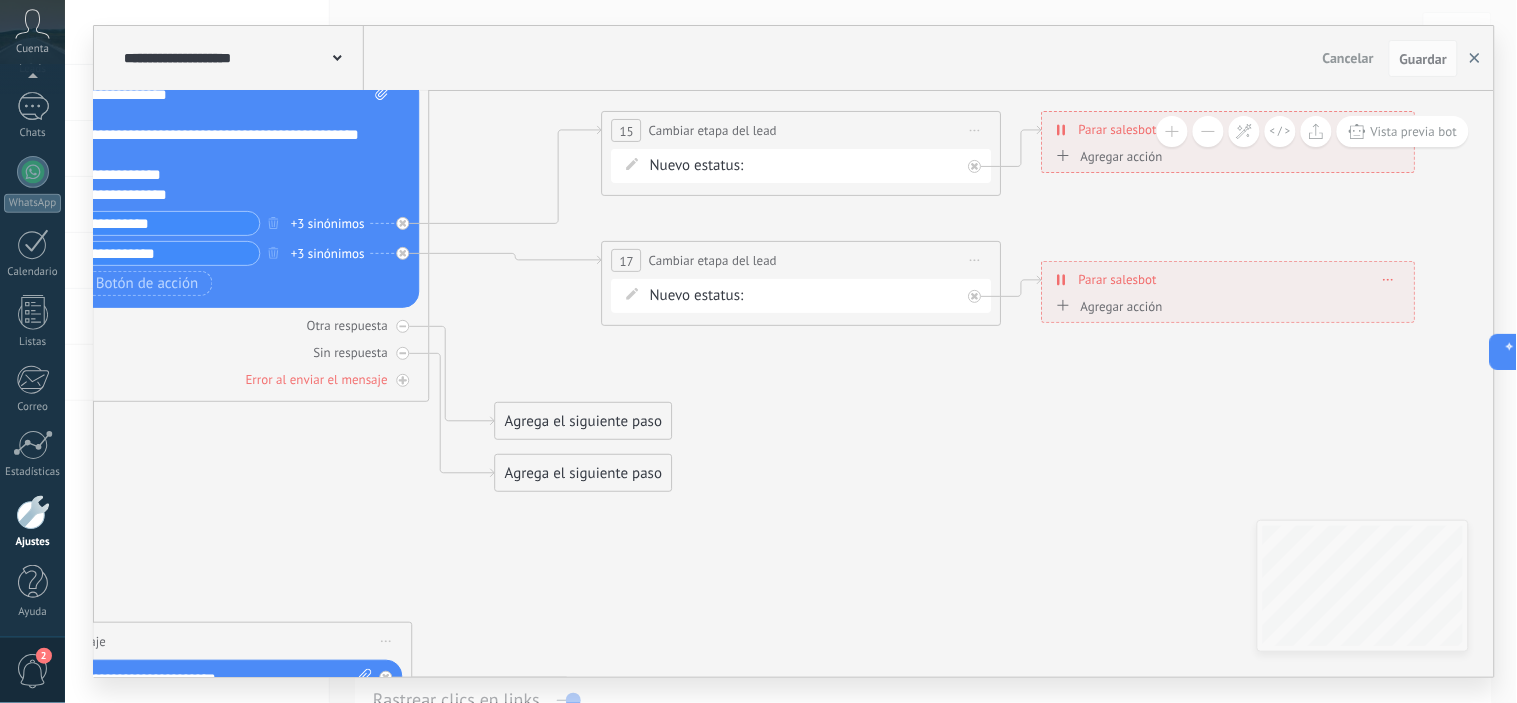 click at bounding box center [1475, 59] 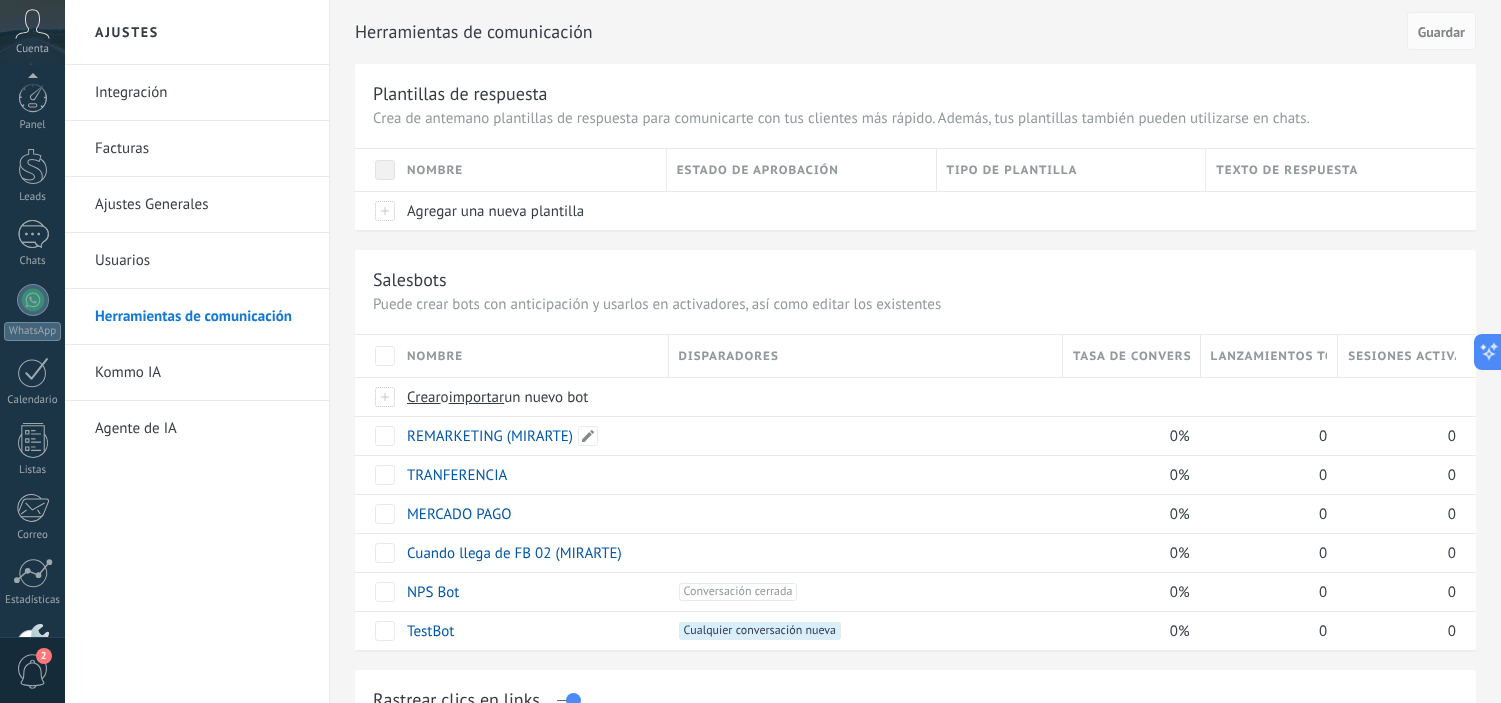 scroll, scrollTop: 0, scrollLeft: 0, axis: both 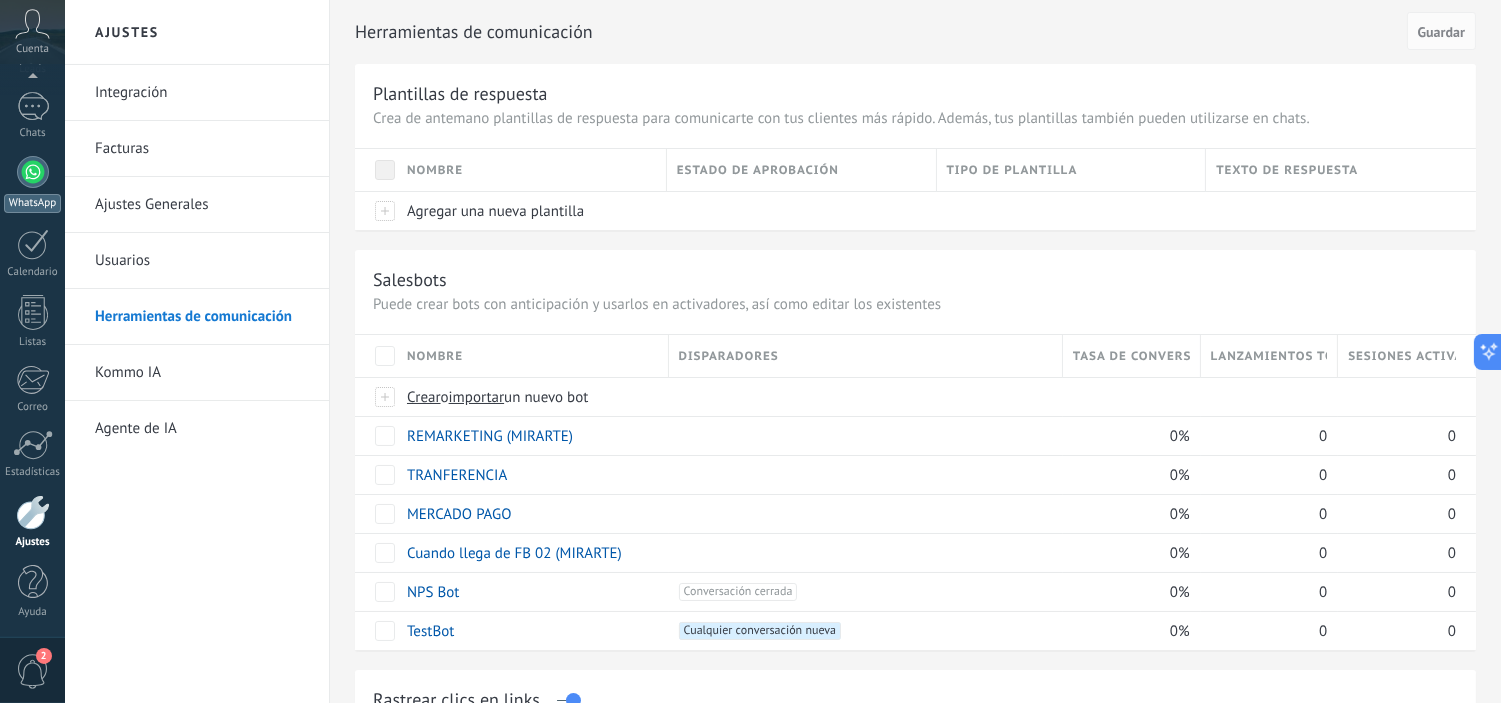 click at bounding box center [33, 172] 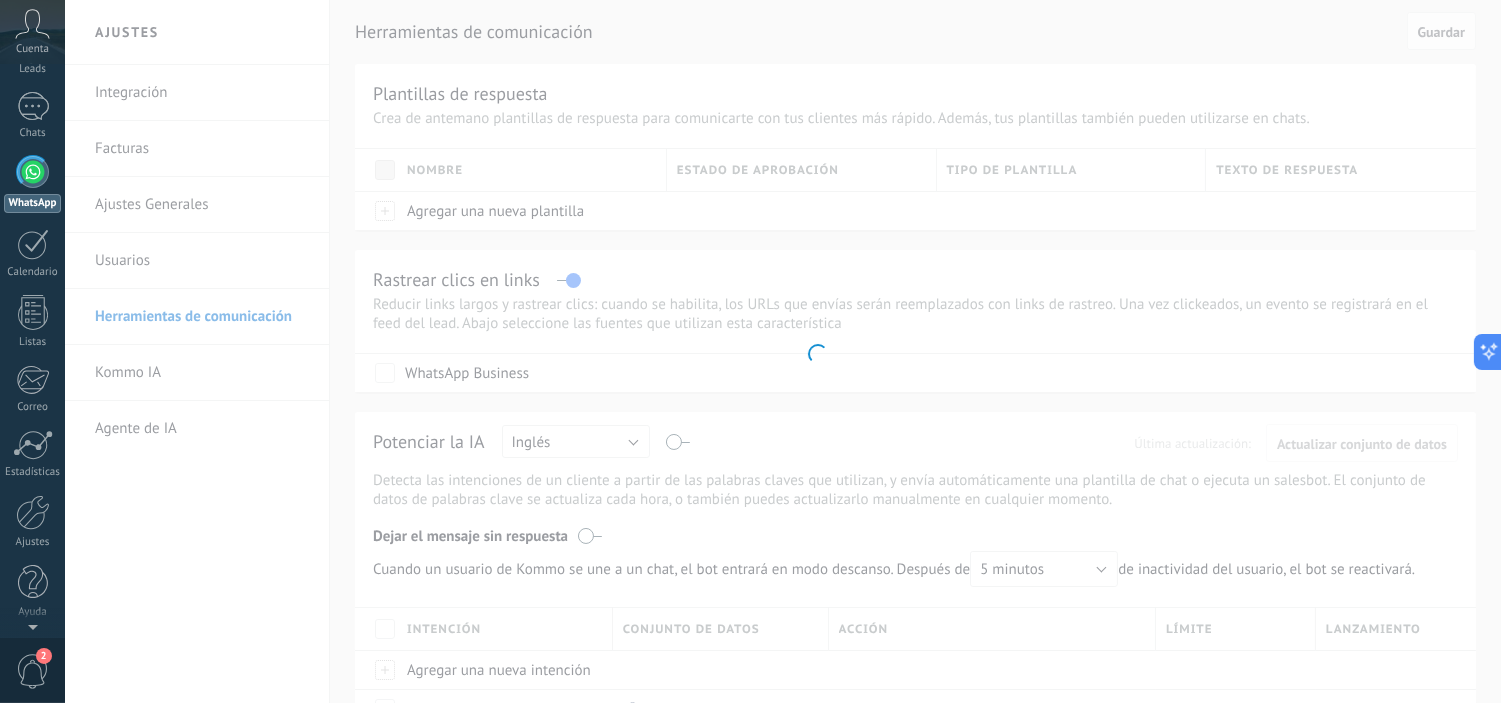 scroll, scrollTop: 0, scrollLeft: 0, axis: both 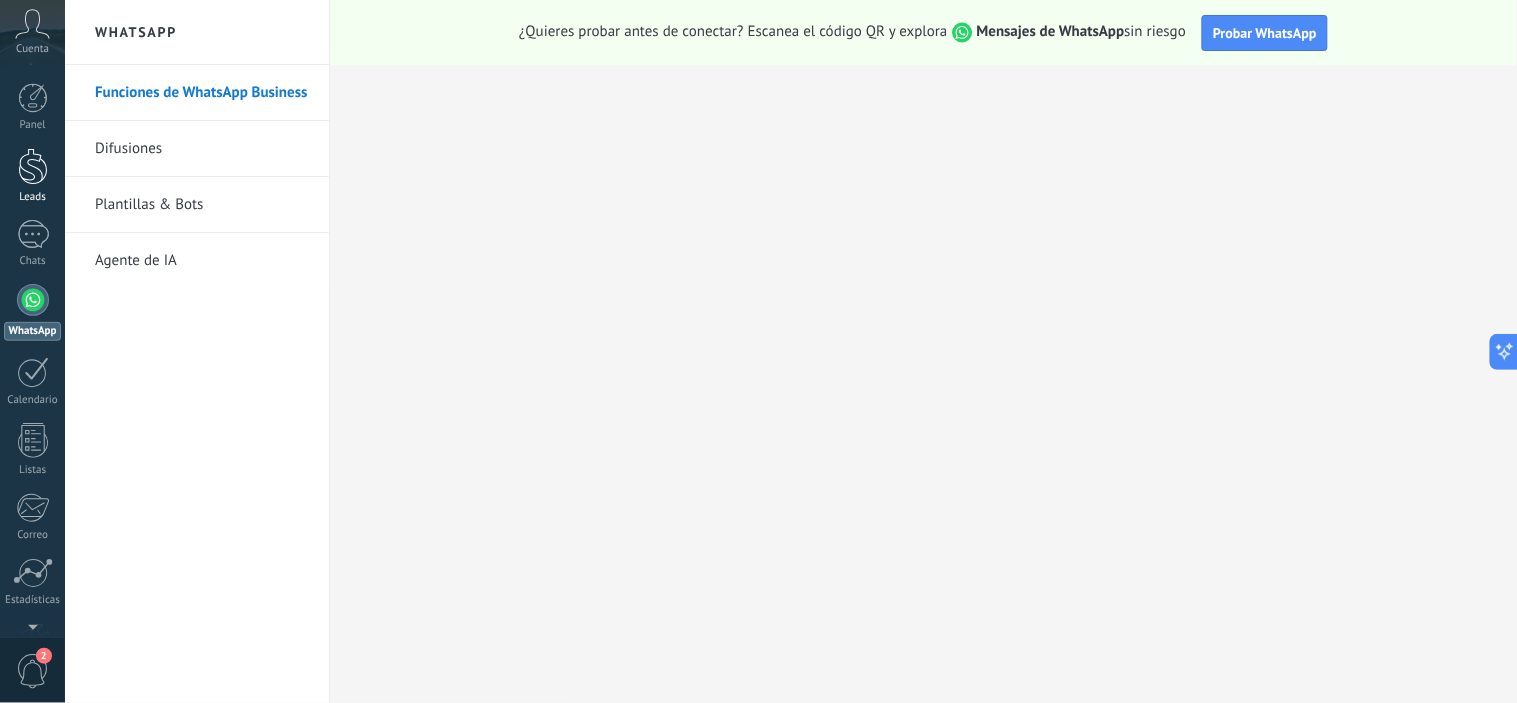 click on "Leads" at bounding box center [32, 176] 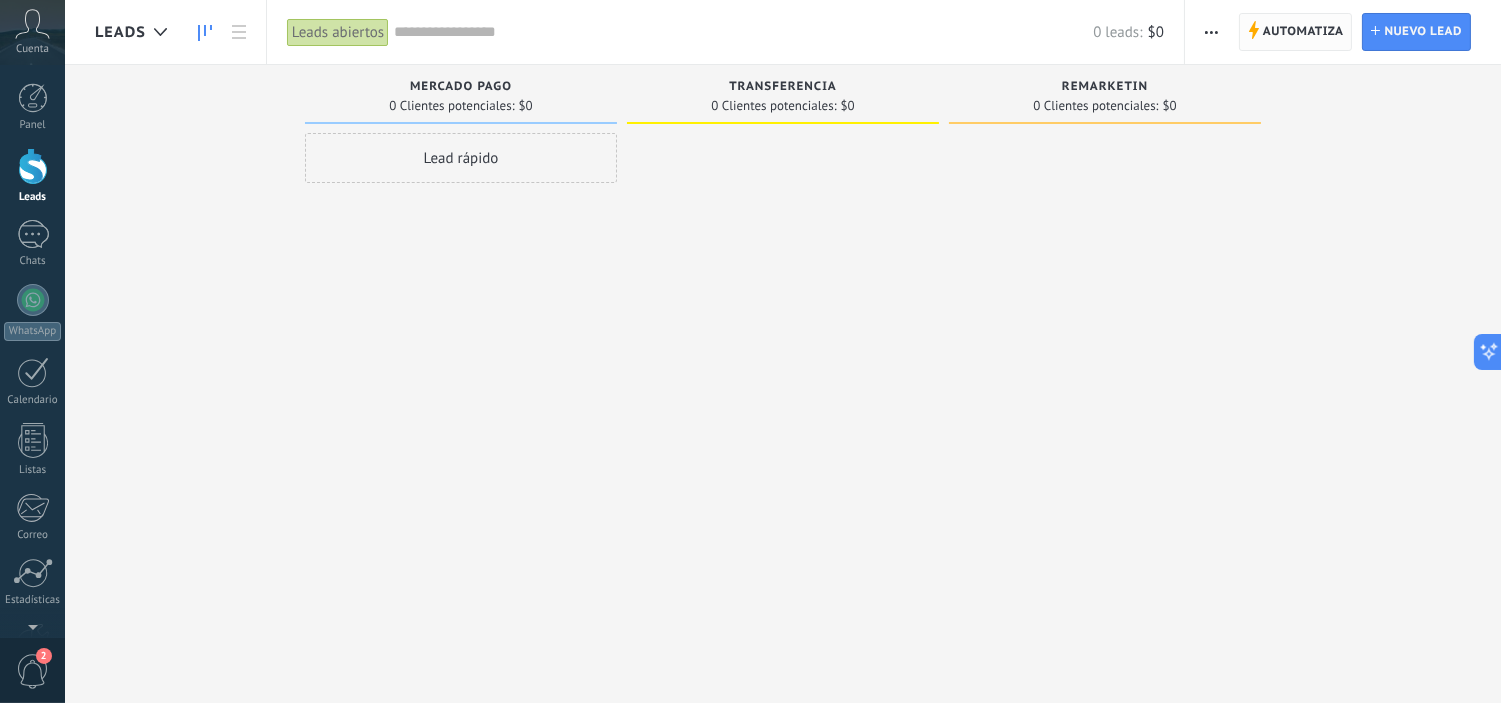 click on "Automatiza" at bounding box center [1303, 32] 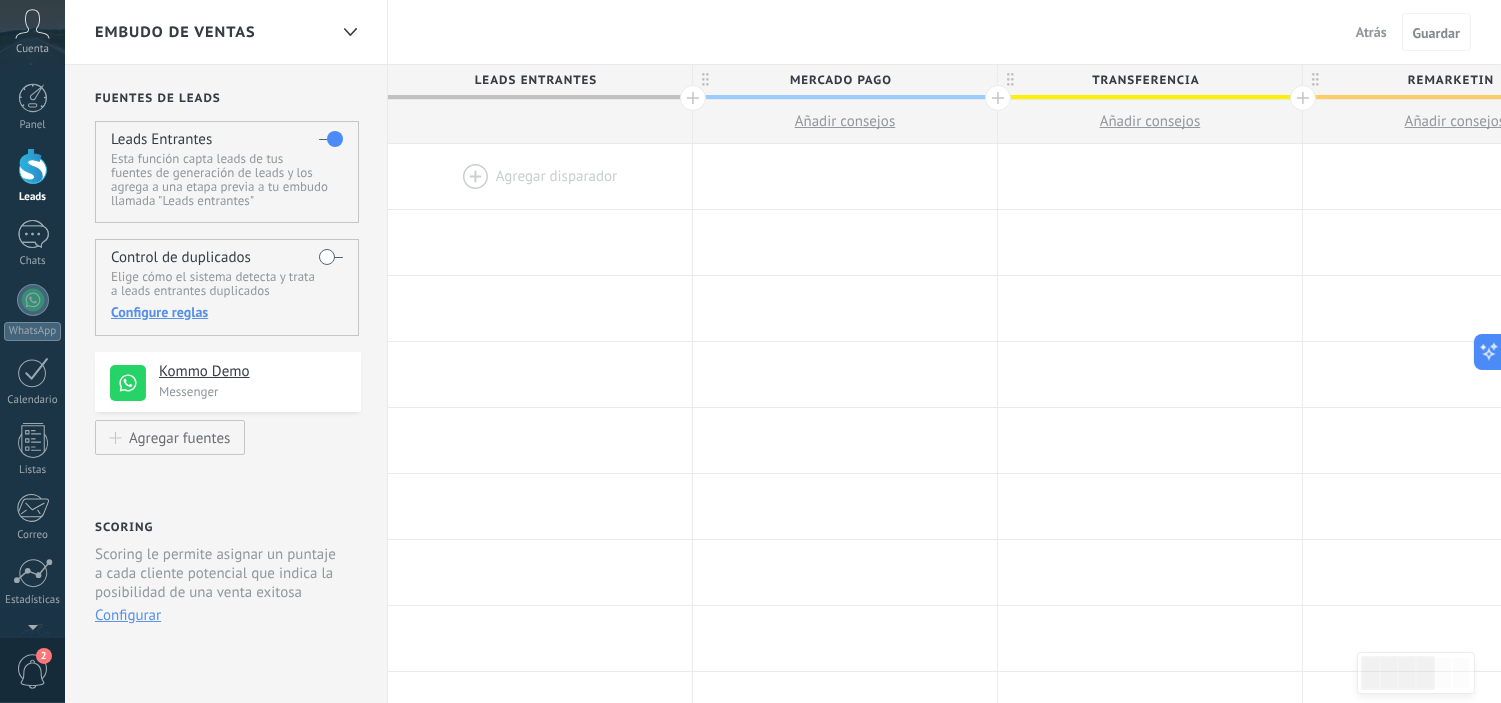 click at bounding box center (540, 176) 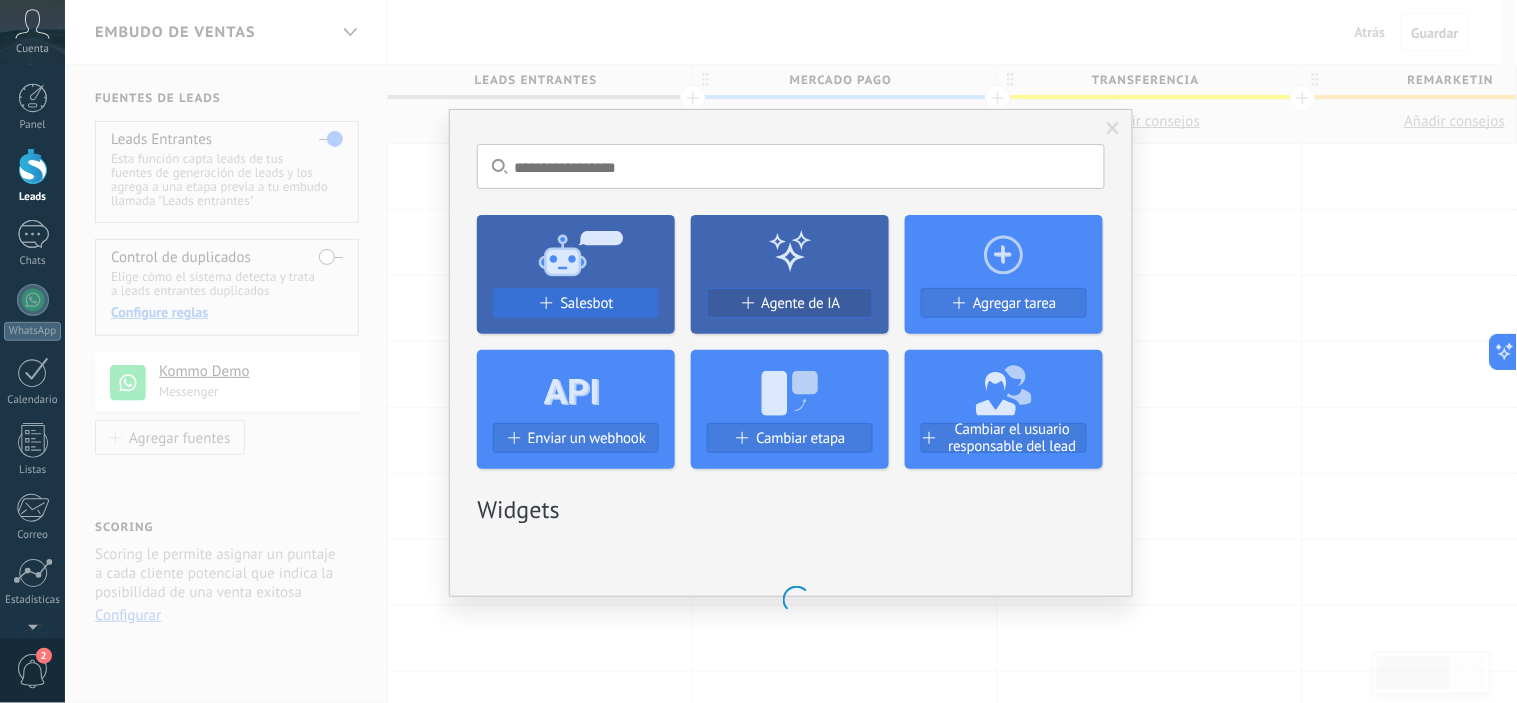 click on "Salesbot" at bounding box center [586, 303] 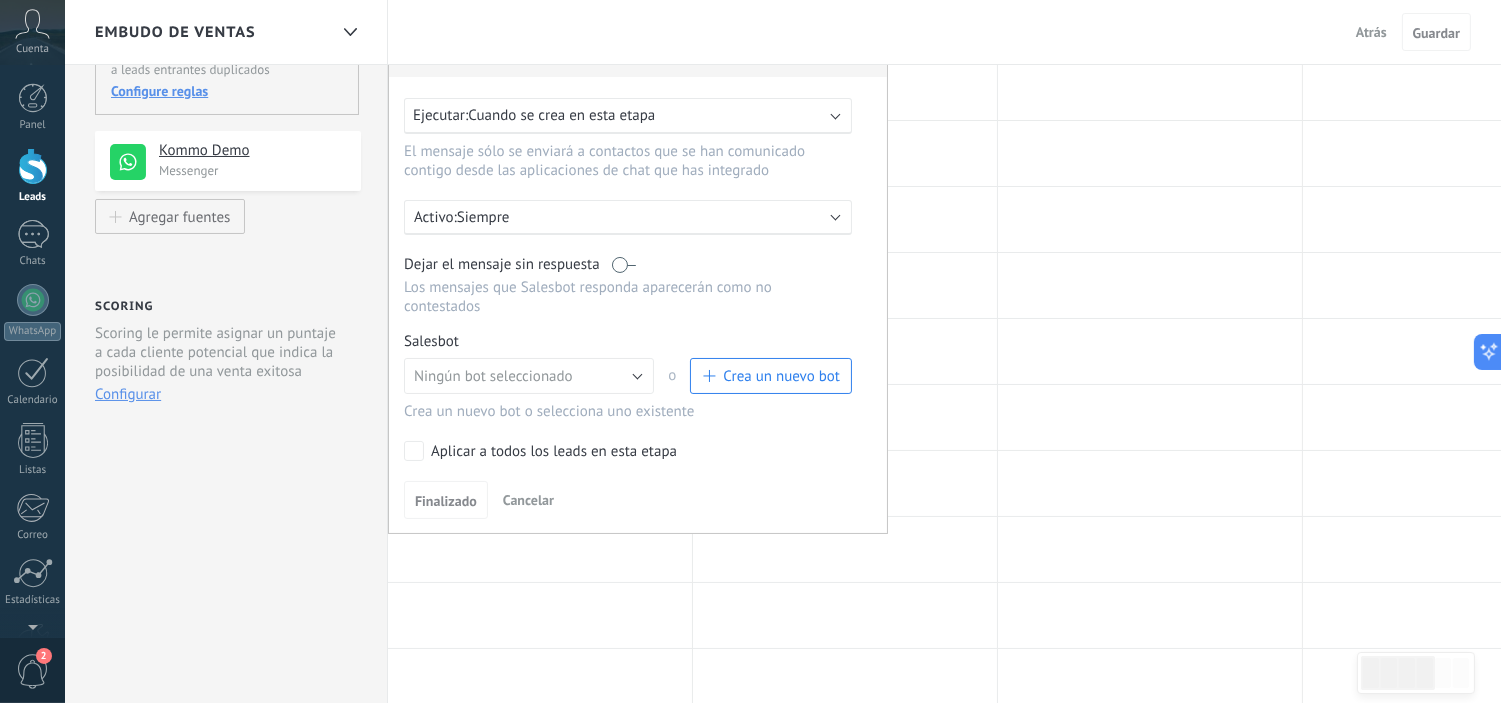 scroll, scrollTop: 222, scrollLeft: 0, axis: vertical 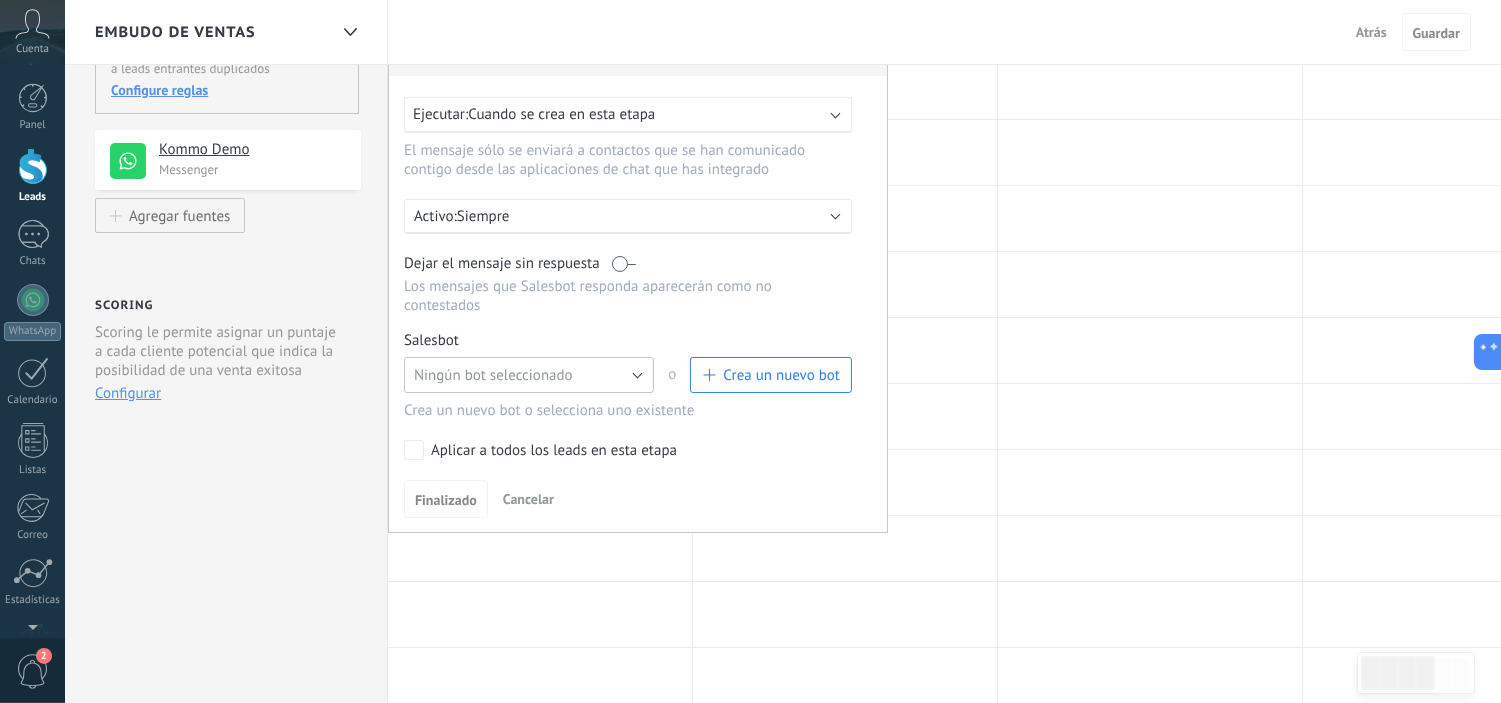 click on "Ningún bot seleccionado" at bounding box center [529, 375] 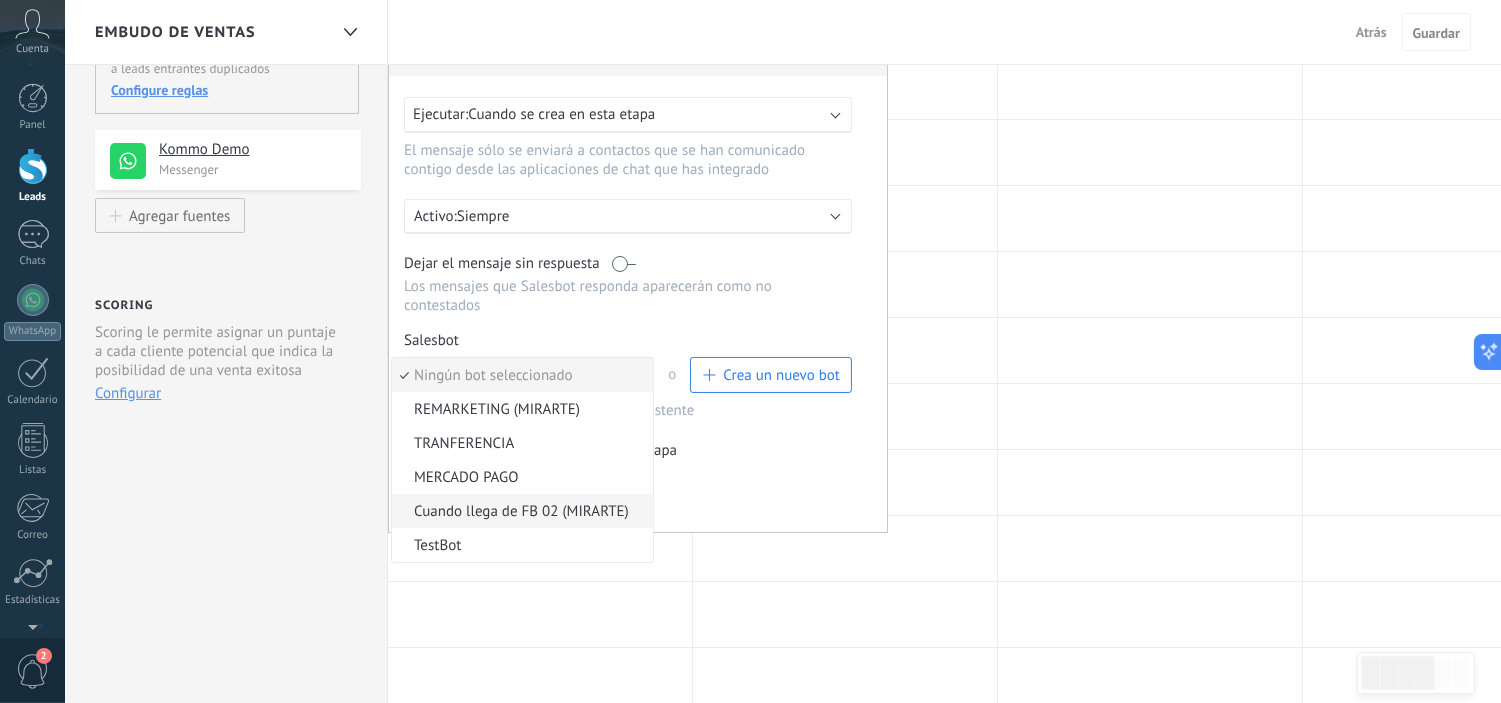 click on "Cuando llega de FB 02 (MIRARTE)" at bounding box center [519, 511] 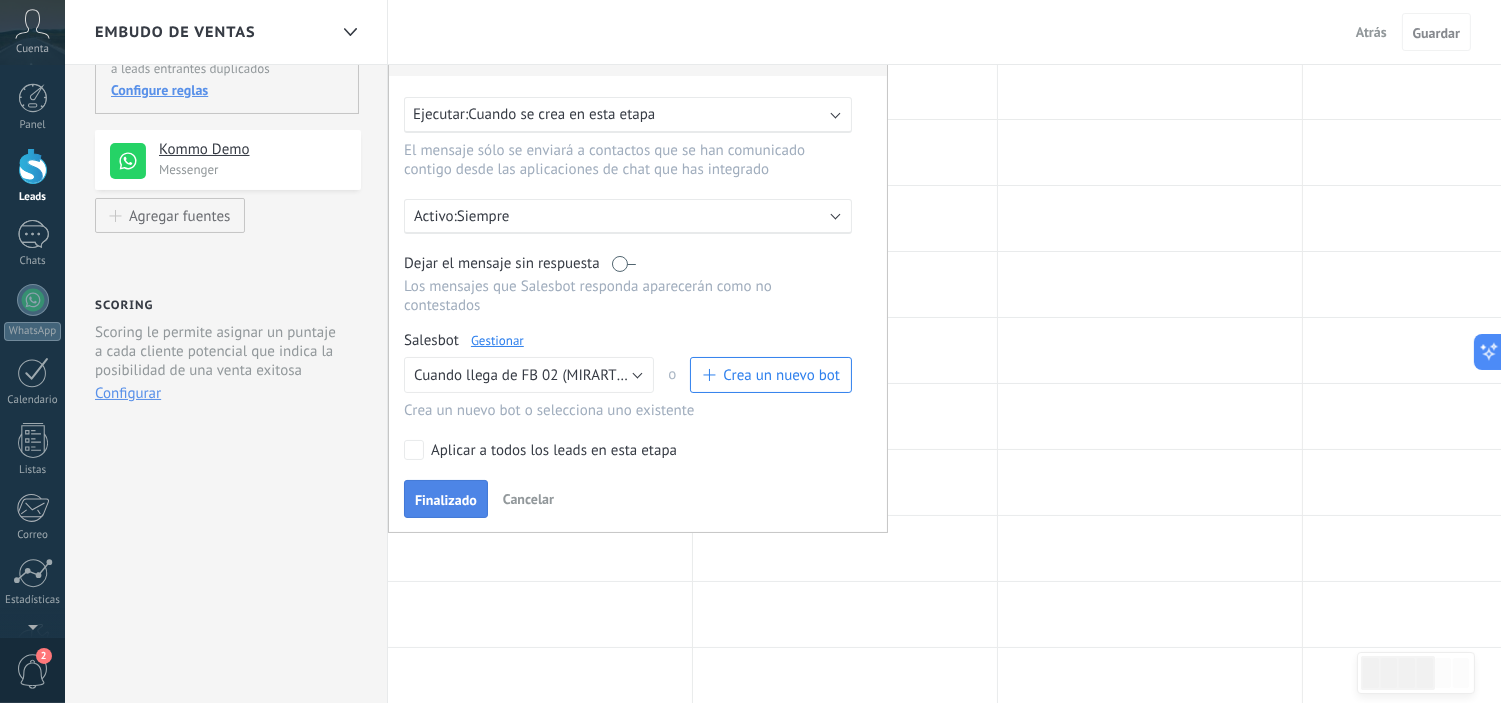 click on "Finalizado" at bounding box center (446, 500) 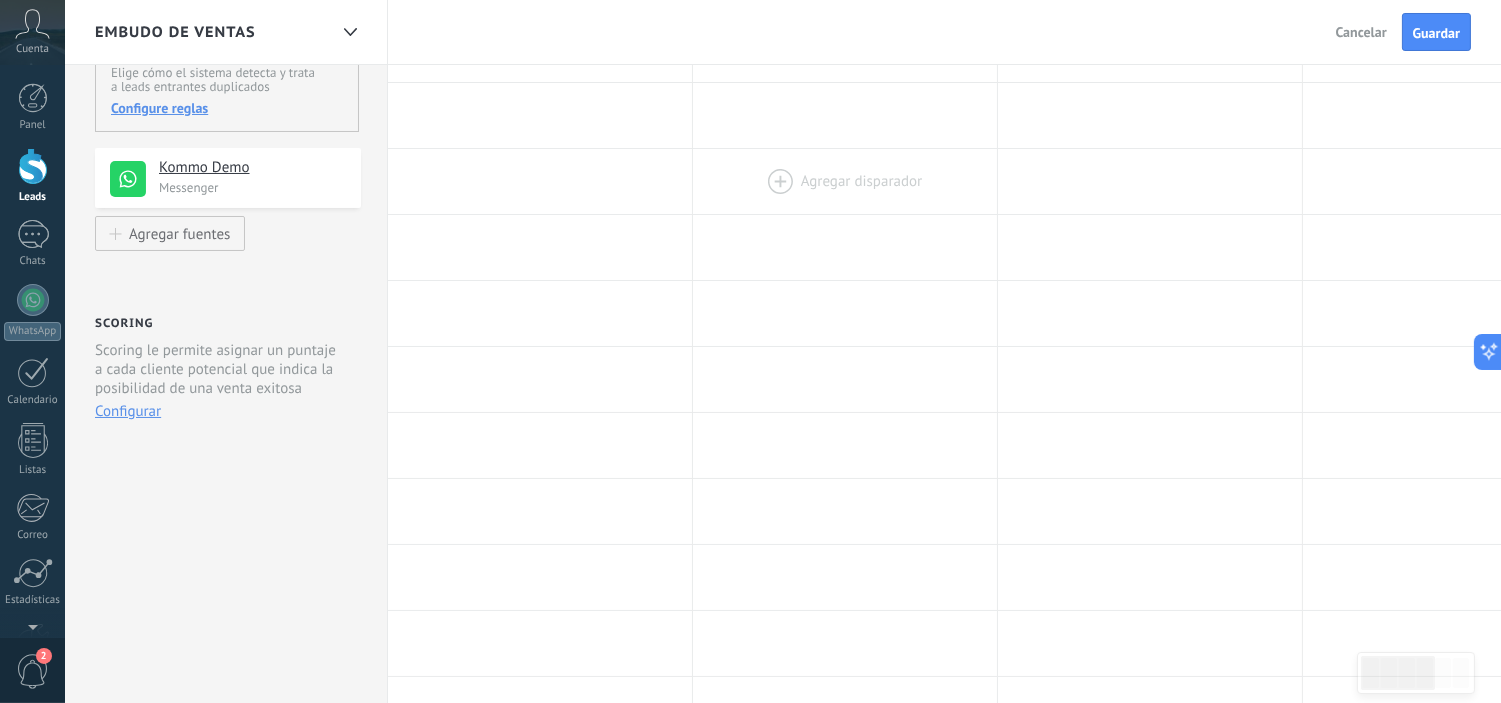 scroll, scrollTop: 0, scrollLeft: 0, axis: both 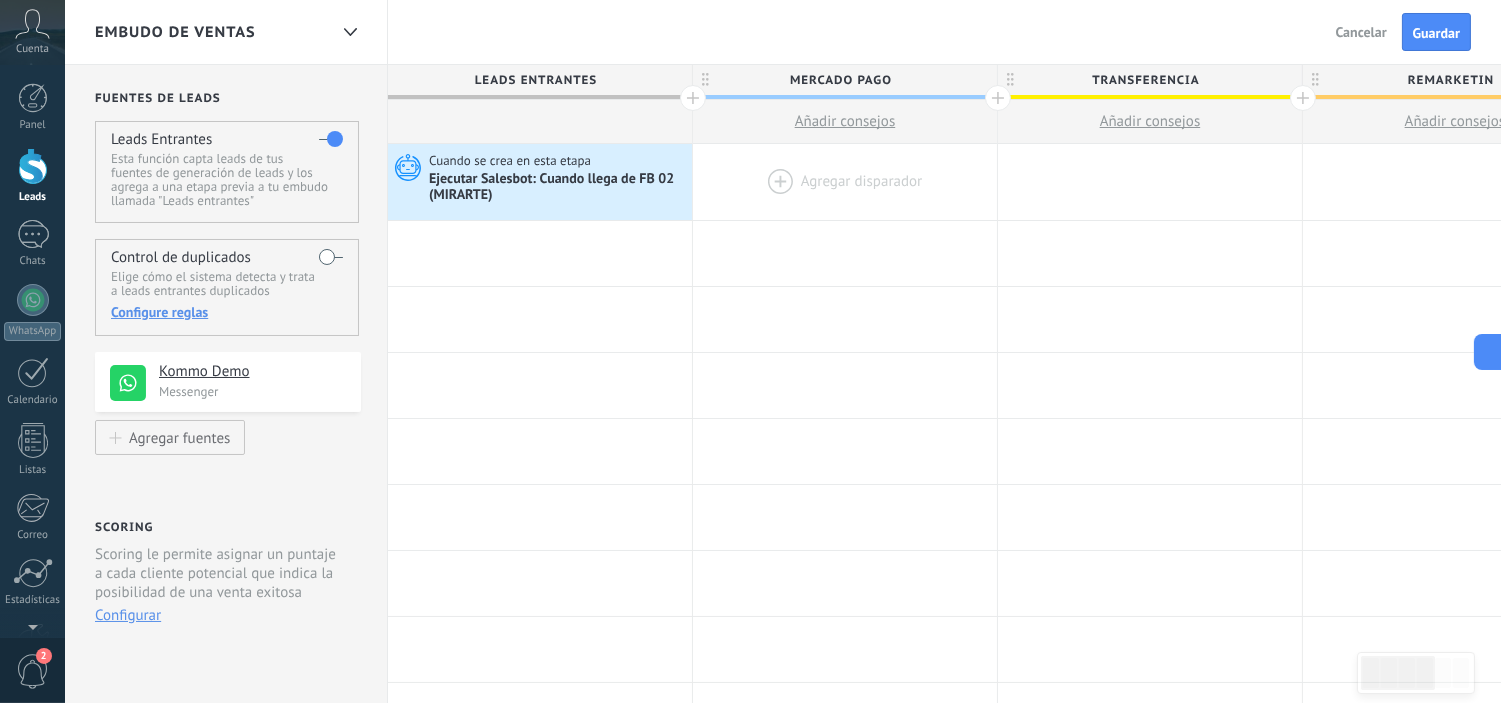 click at bounding box center (845, 182) 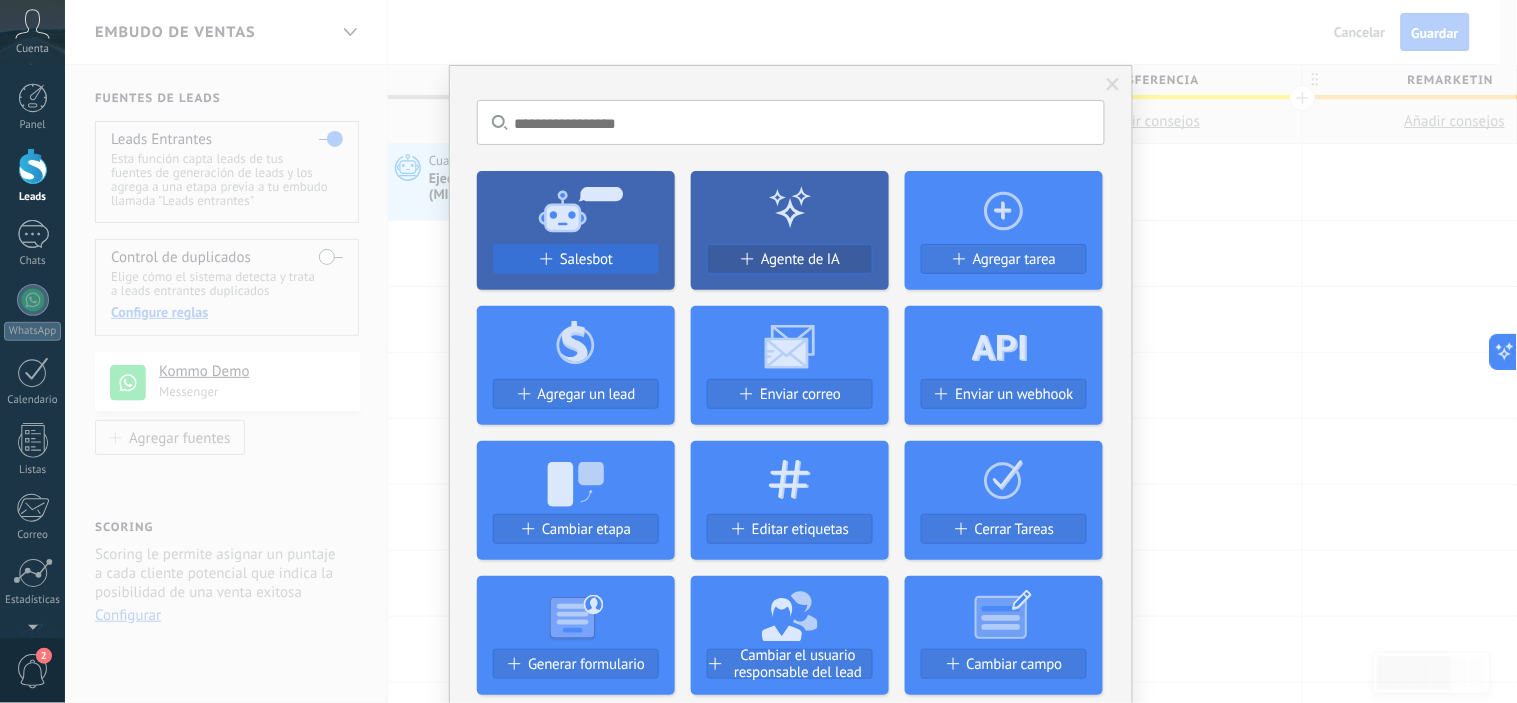 click on "Salesbot" at bounding box center [586, 259] 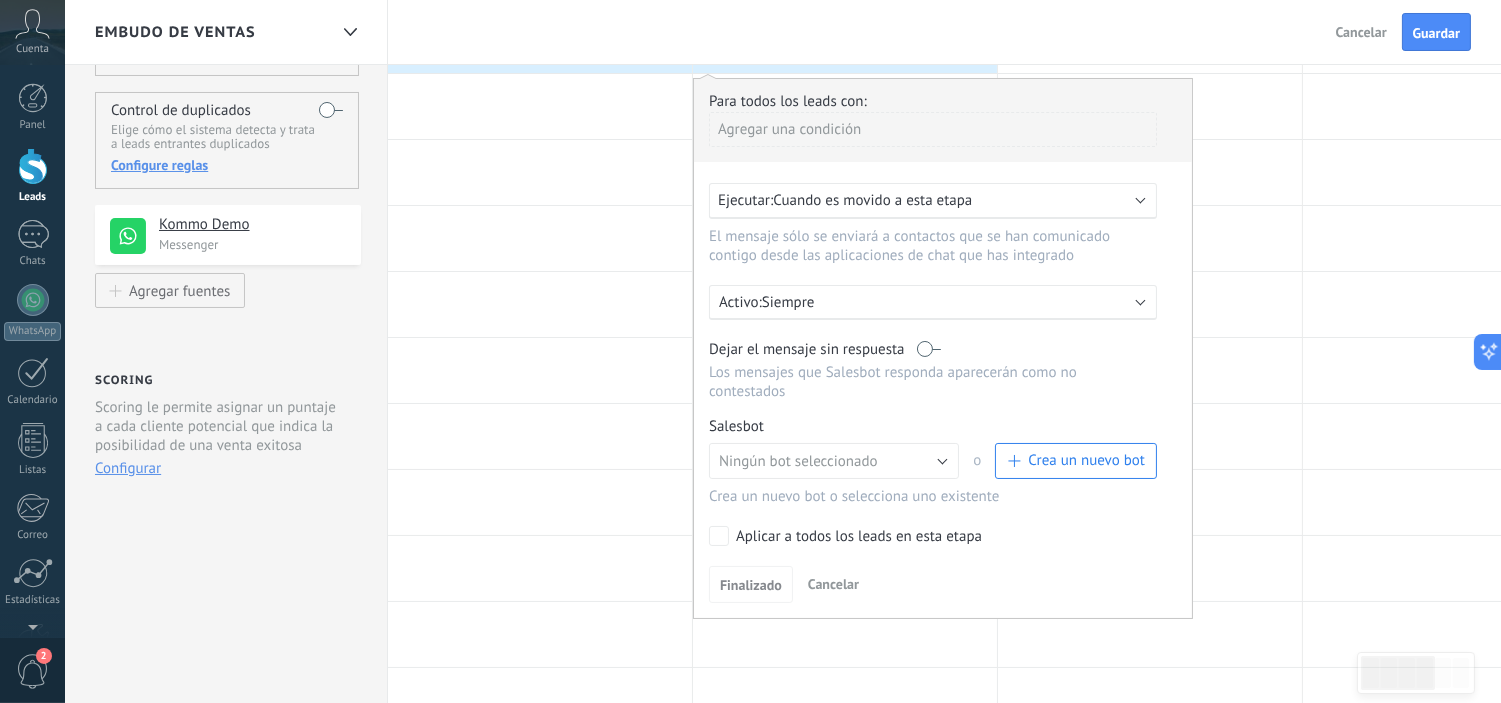 scroll, scrollTop: 333, scrollLeft: 0, axis: vertical 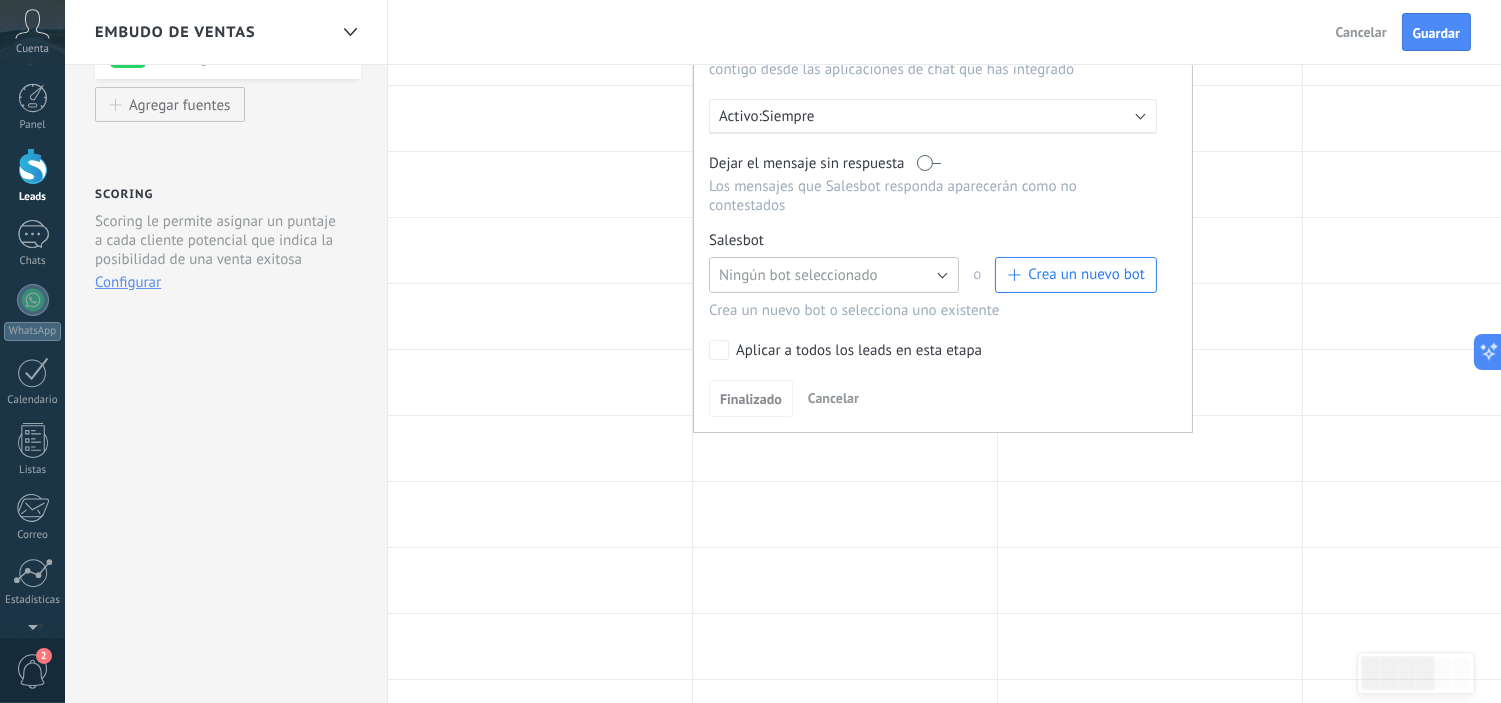 drag, startPoint x: 816, startPoint y: 275, endPoint x: 815, endPoint y: 285, distance: 10.049875 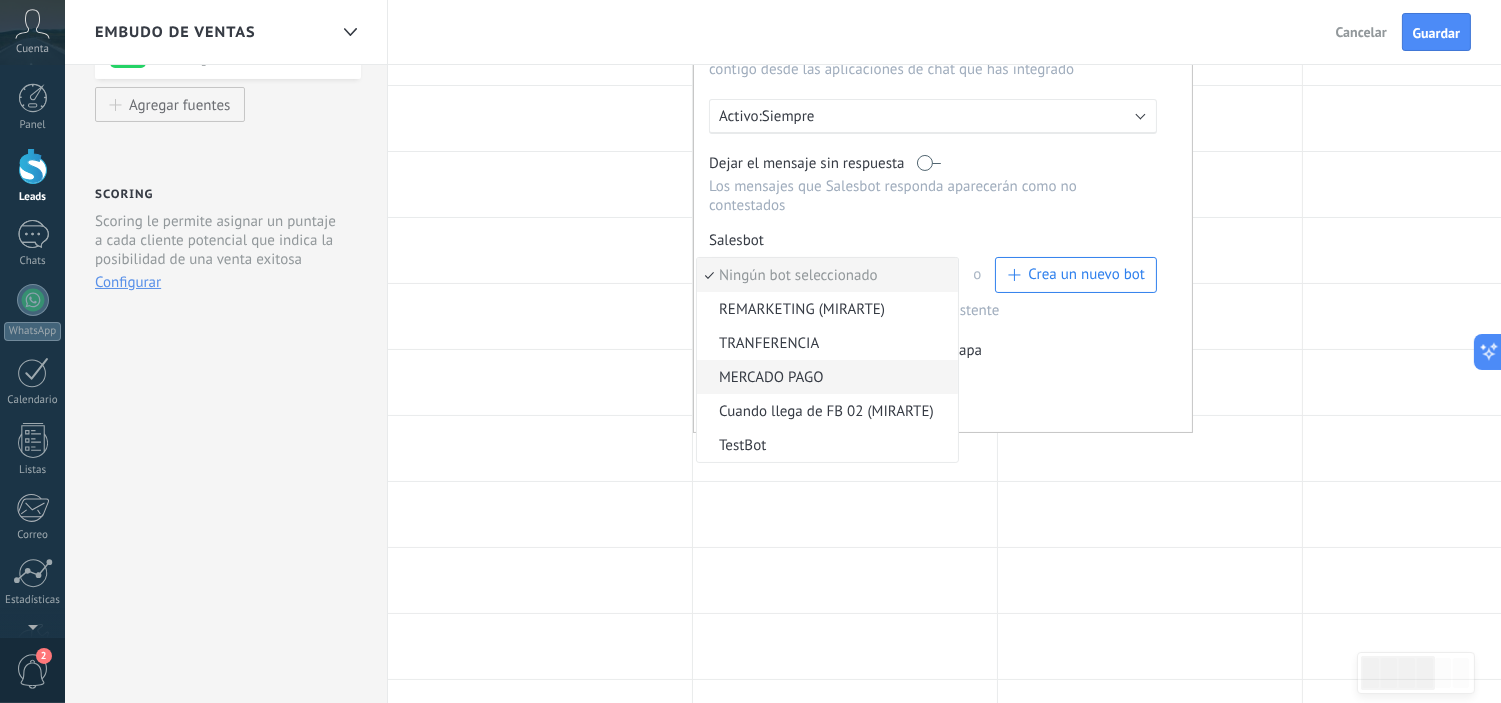 click on "MERCADO PAGO" at bounding box center (824, 377) 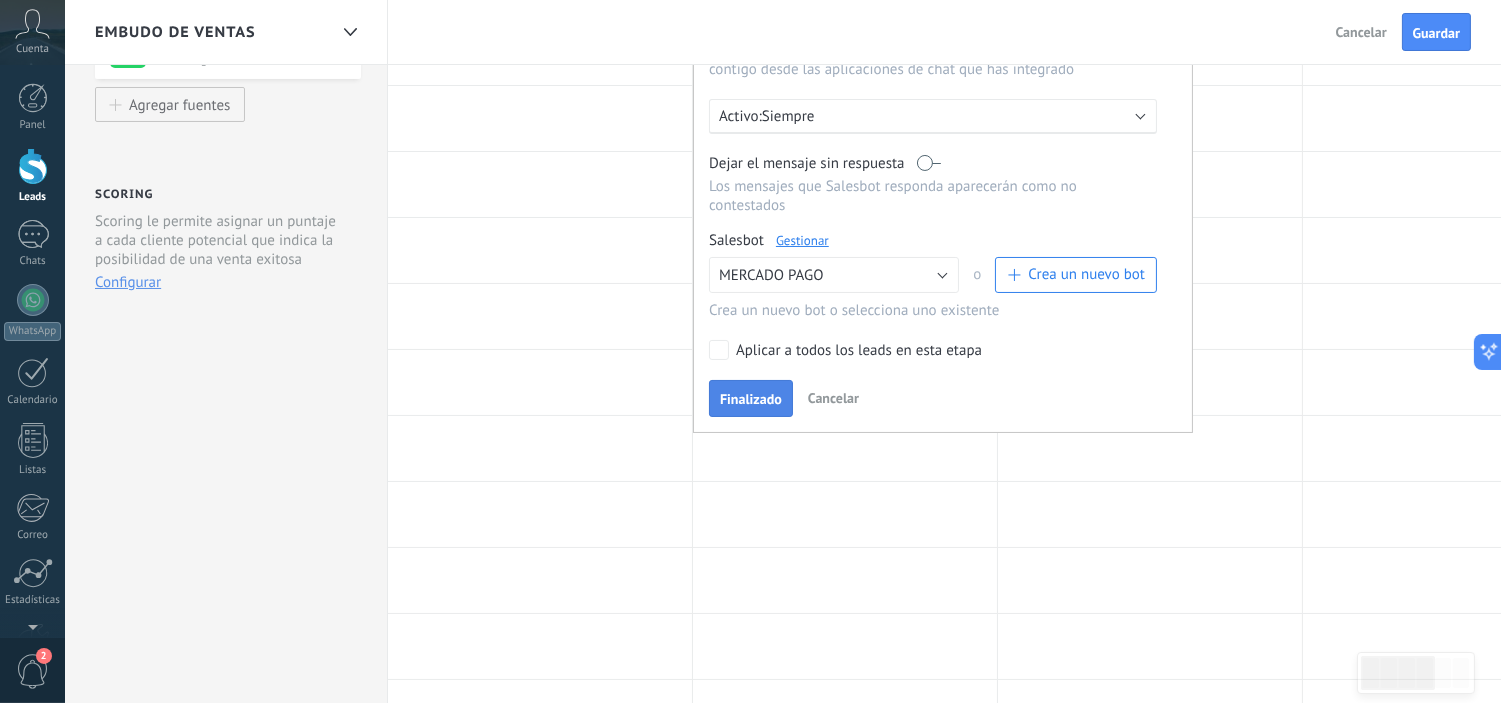 click on "Finalizado" at bounding box center (751, 399) 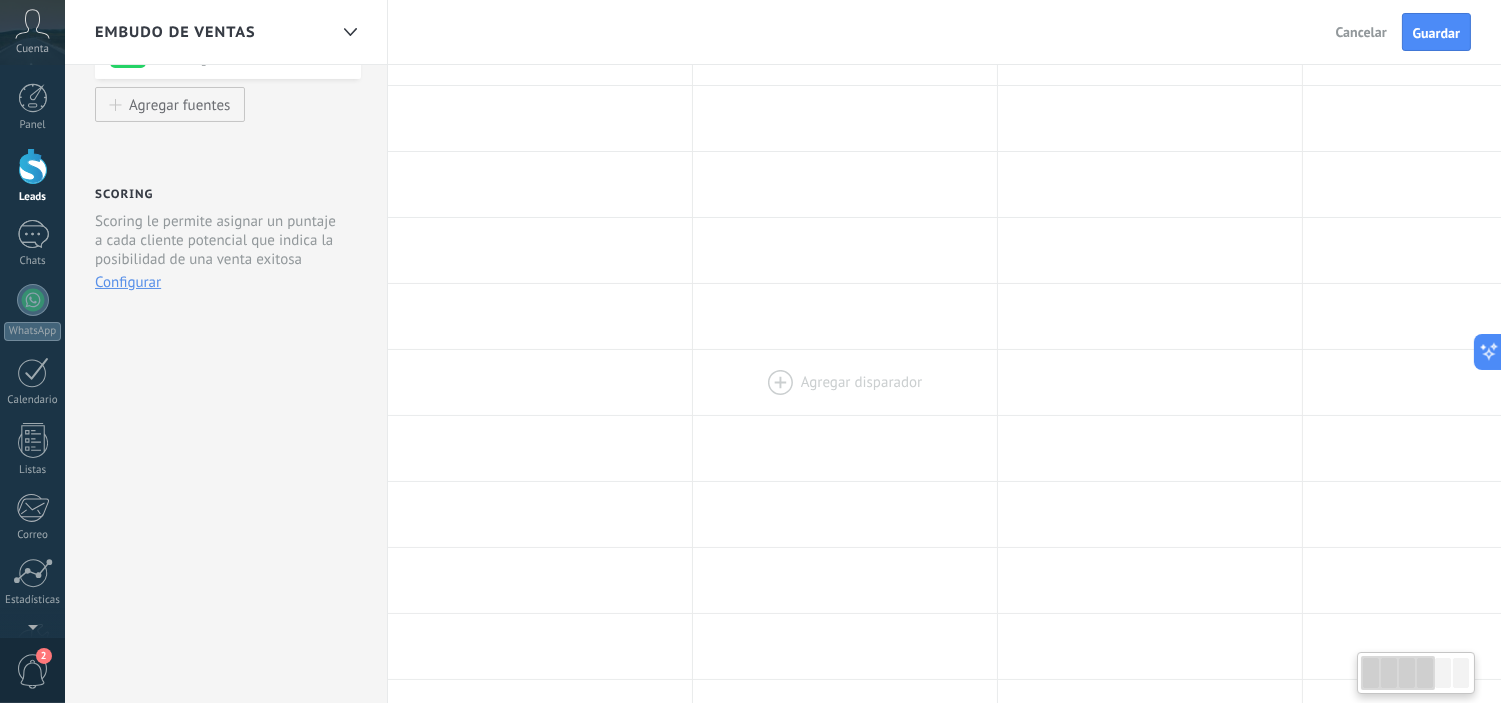 scroll, scrollTop: 0, scrollLeft: 0, axis: both 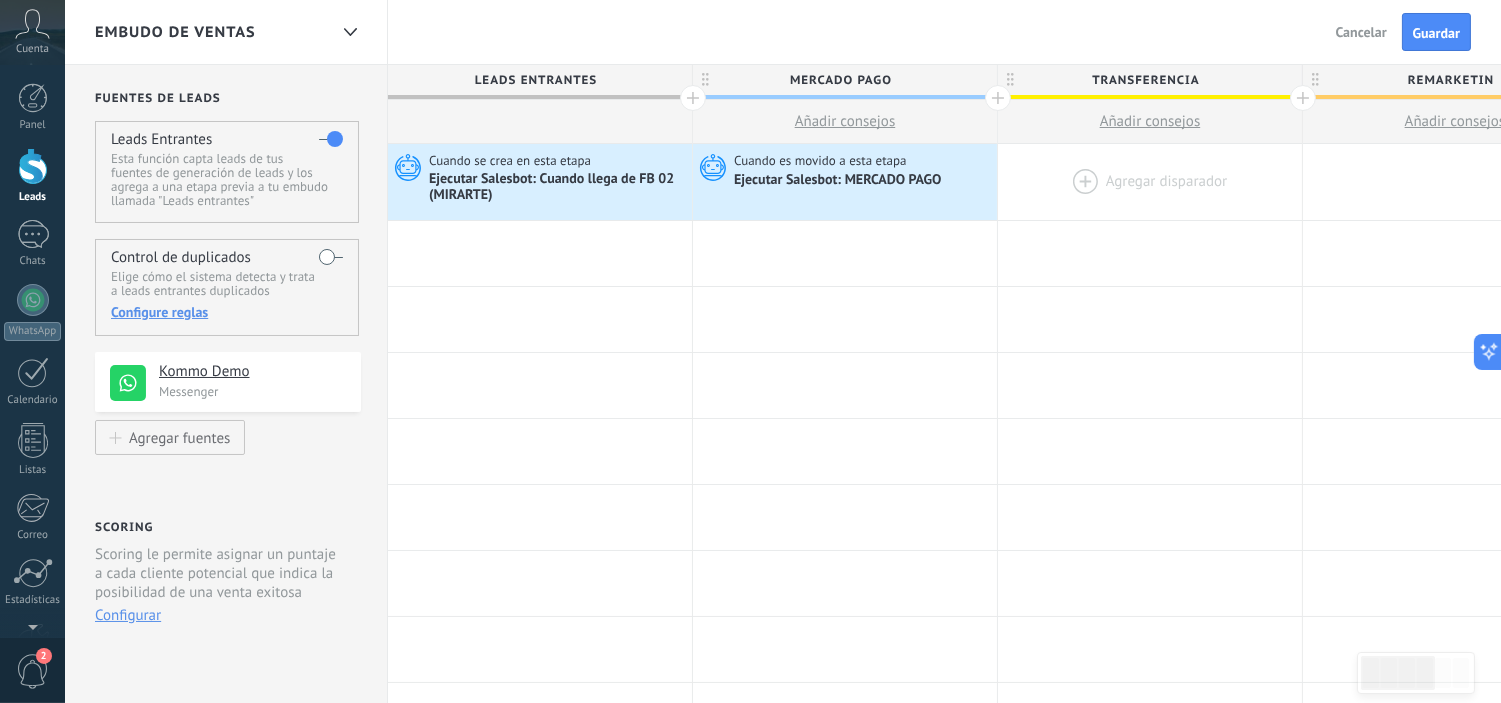 click at bounding box center (1150, 182) 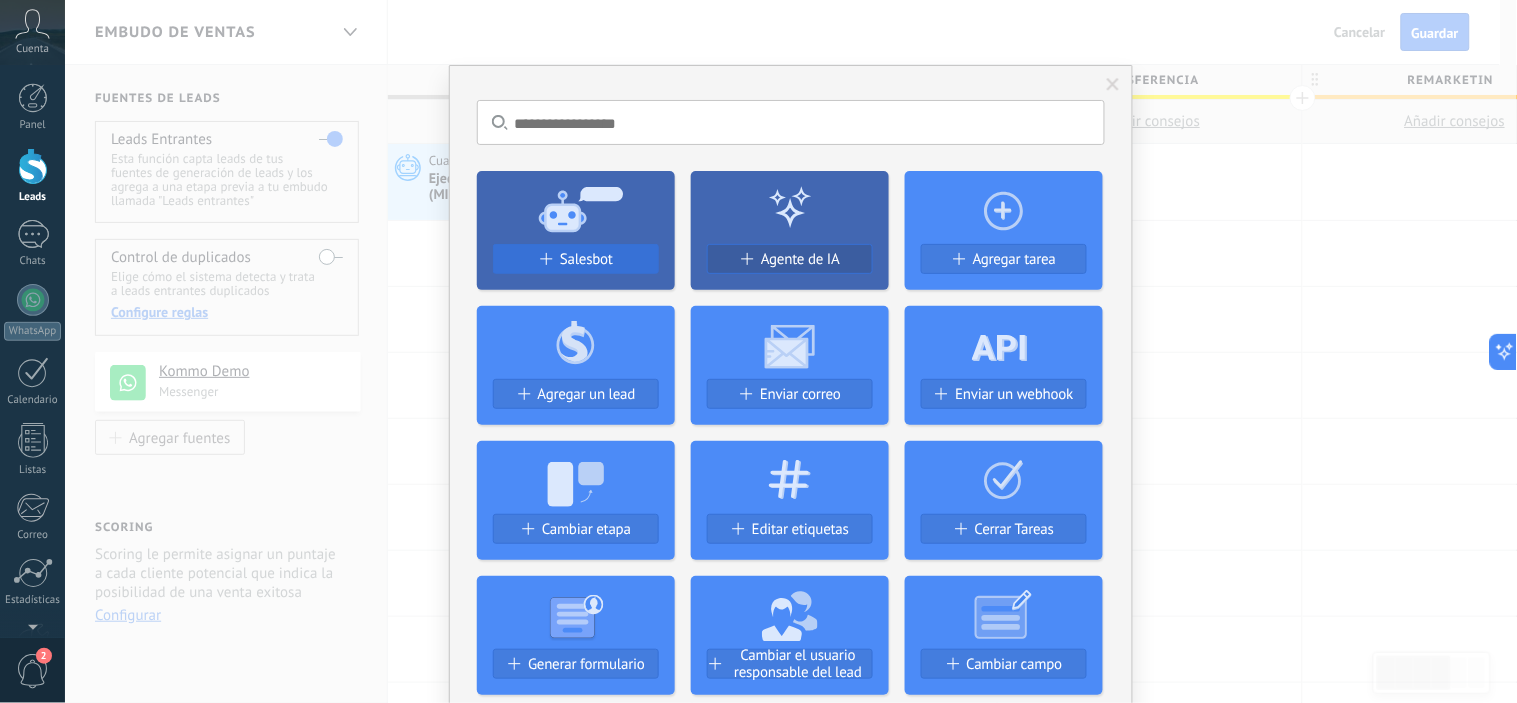 click on "Salesbot" at bounding box center [586, 259] 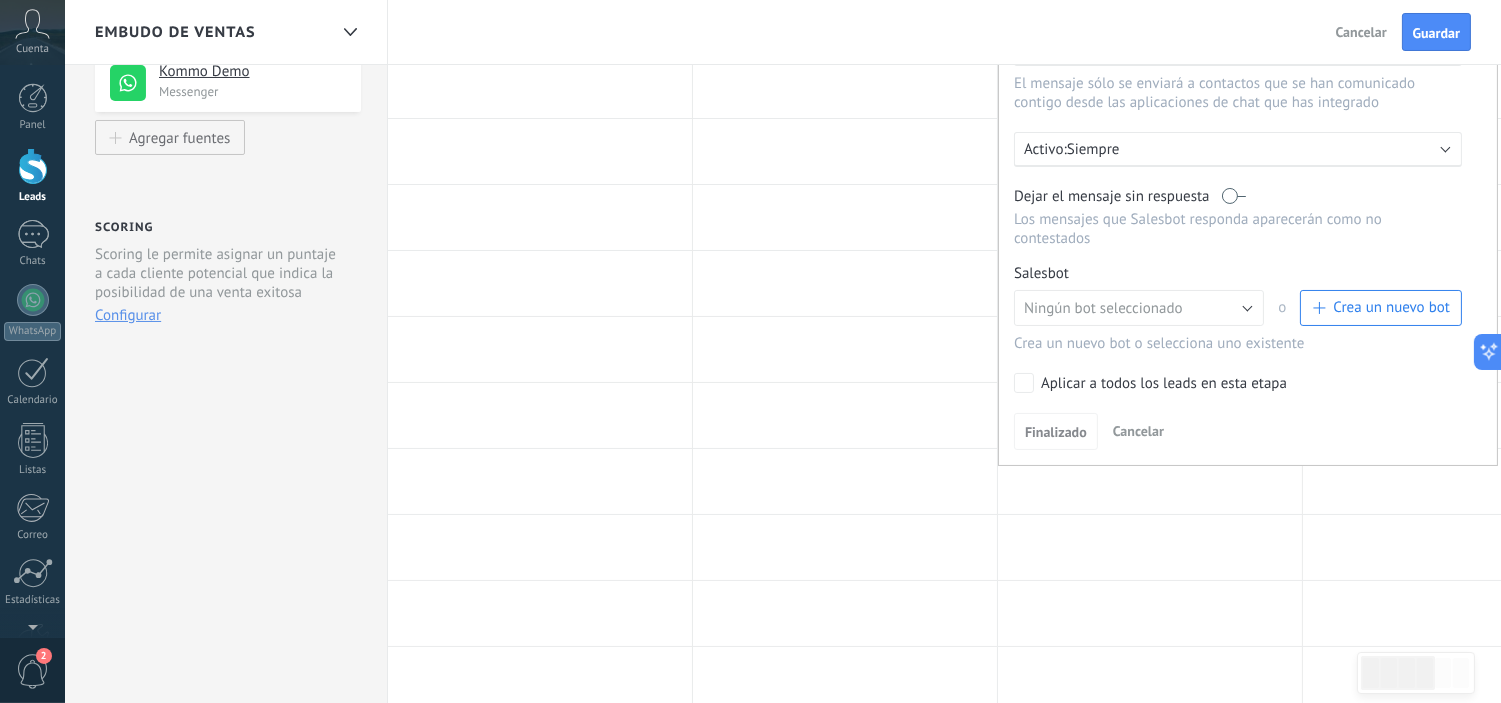 scroll, scrollTop: 333, scrollLeft: 0, axis: vertical 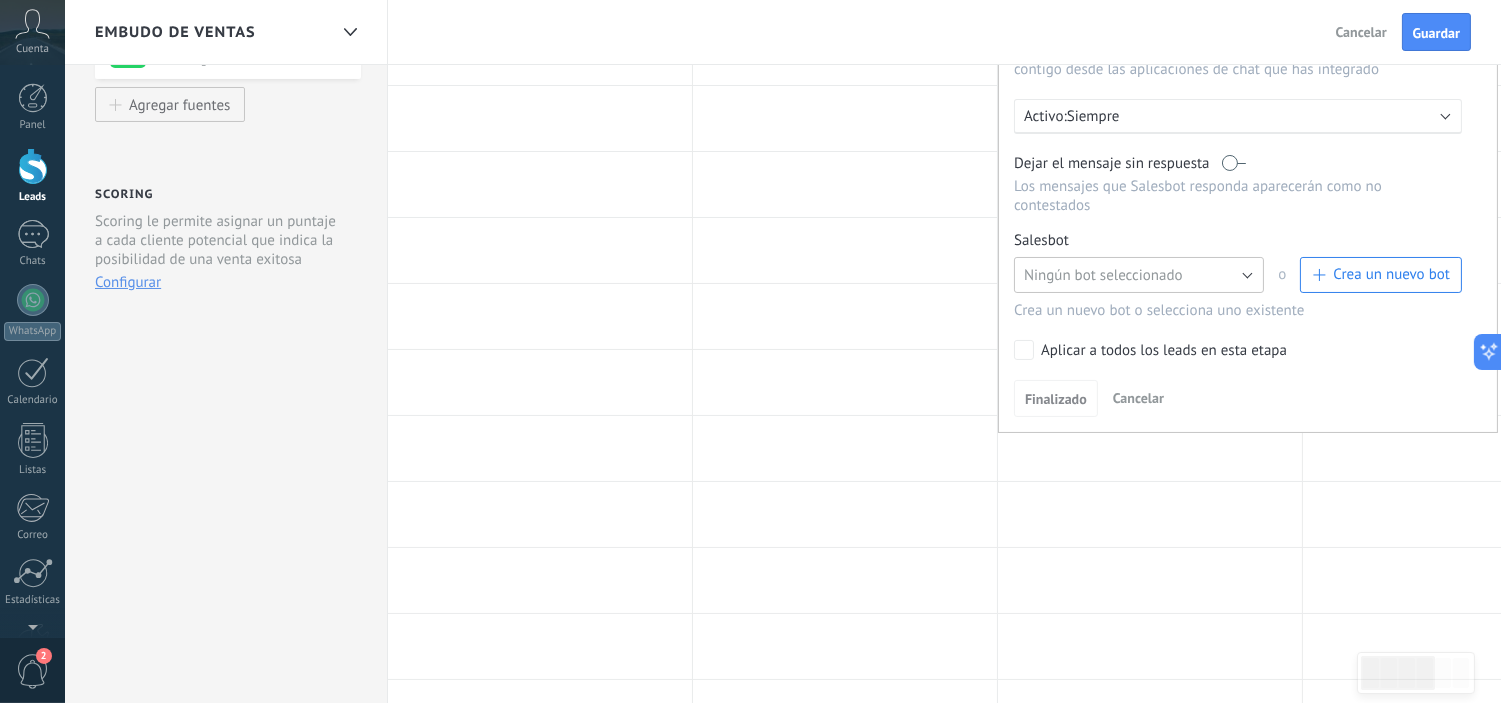 click on "Ningún bot seleccionado" at bounding box center [1103, 275] 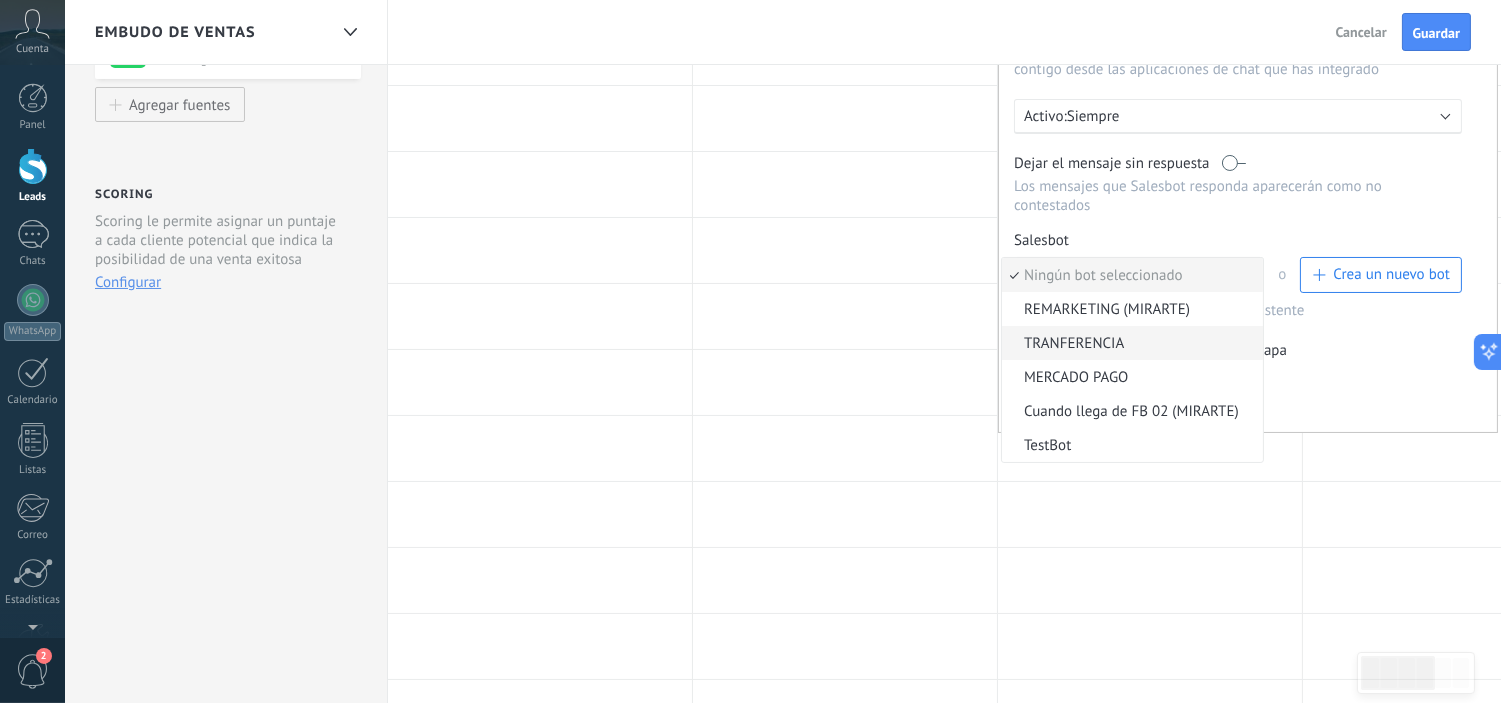 click on "TRANFERENCIA" at bounding box center (1129, 343) 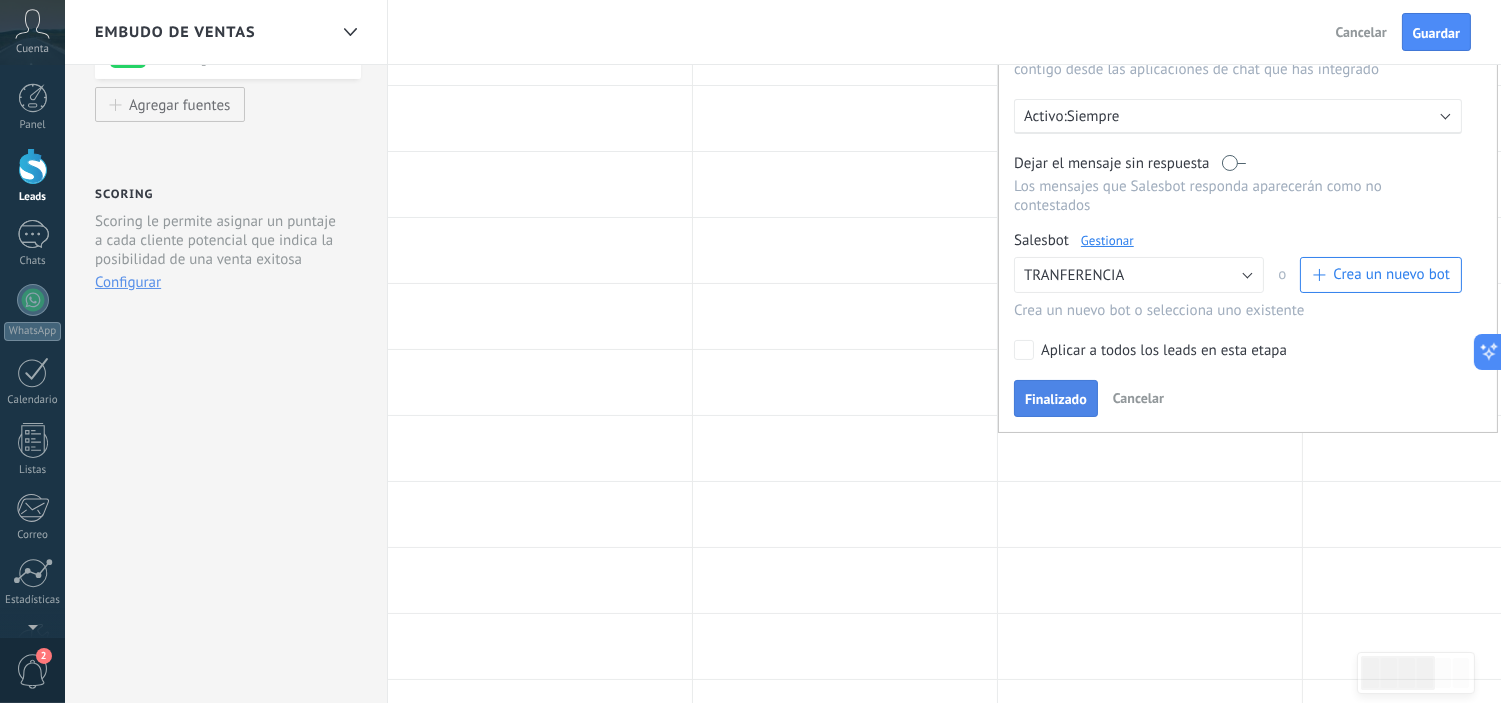 click on "Finalizado" at bounding box center [1056, 399] 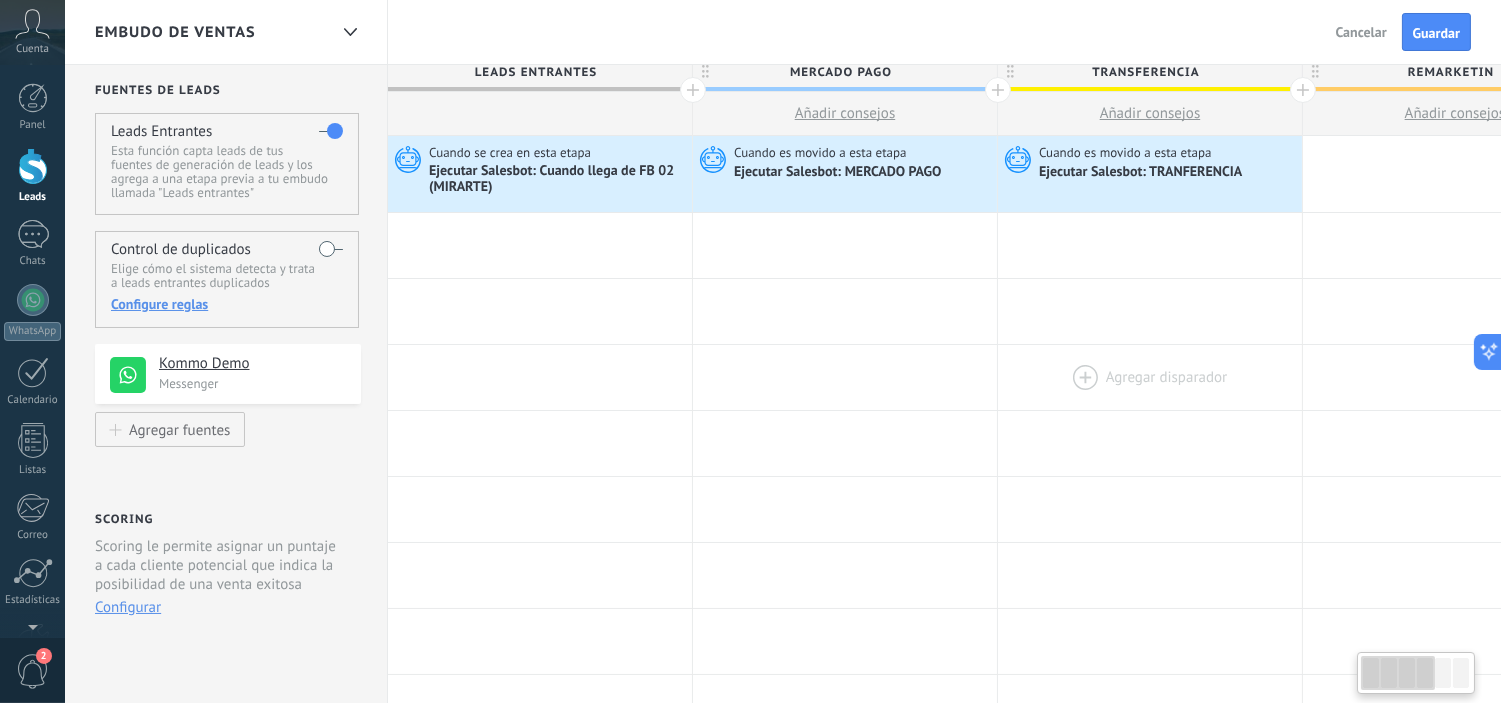 scroll, scrollTop: 0, scrollLeft: 0, axis: both 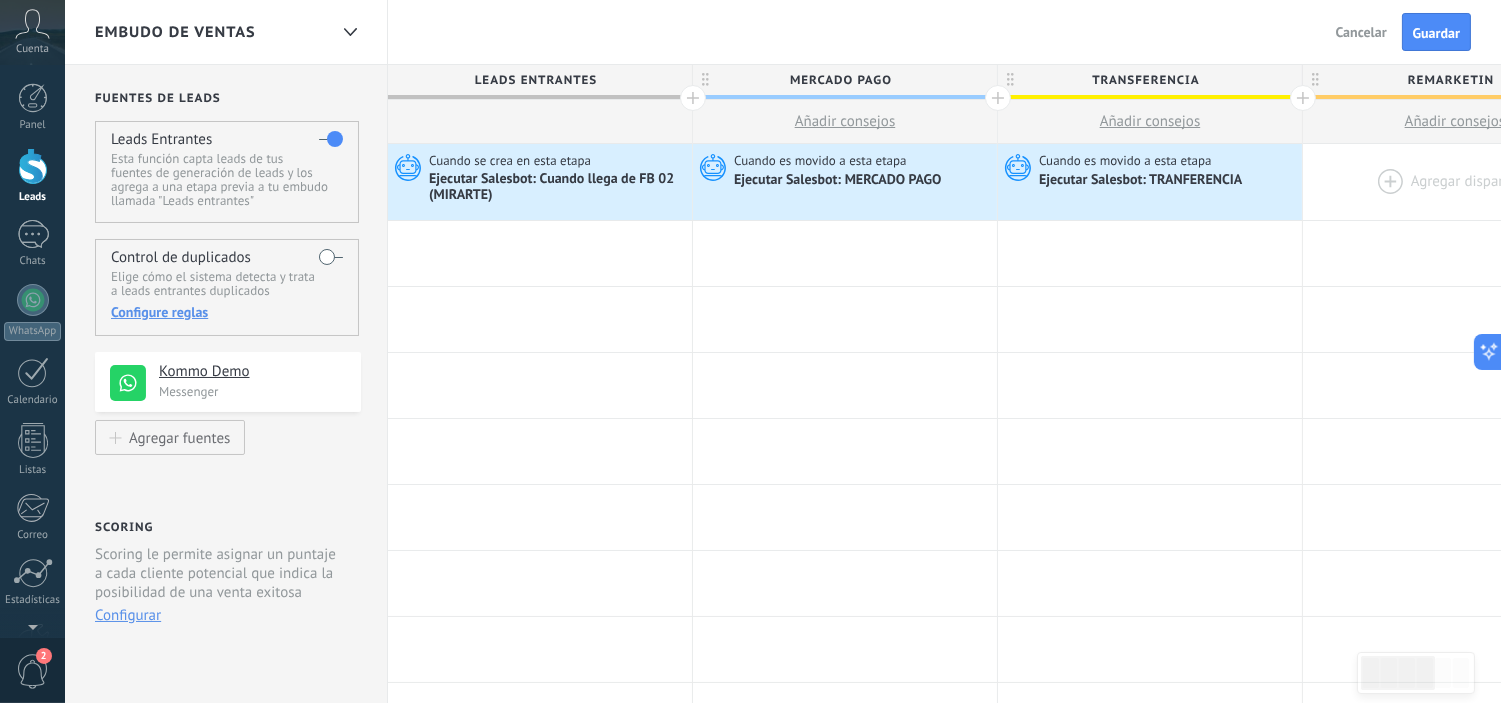 click at bounding box center (1455, 182) 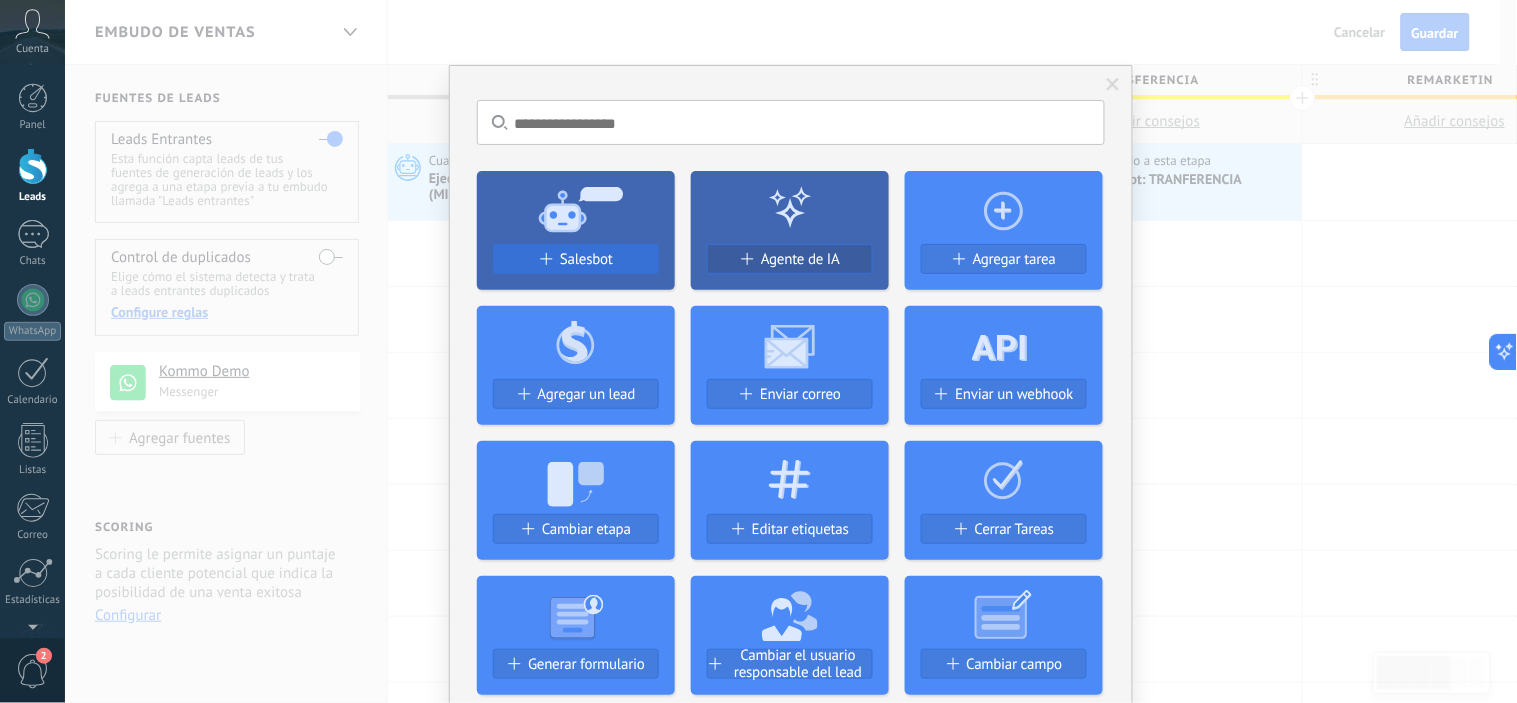 click on "Salesbot" at bounding box center (586, 259) 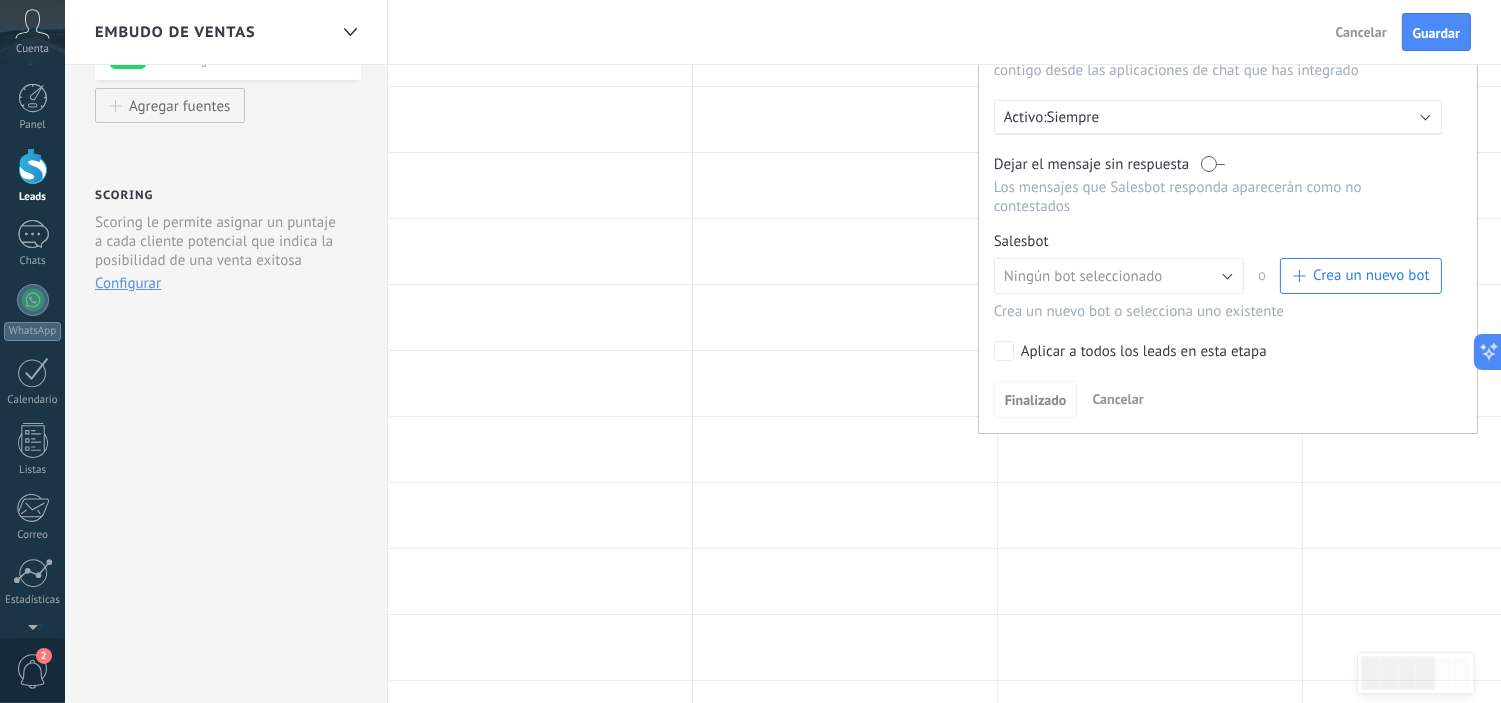 scroll, scrollTop: 333, scrollLeft: 0, axis: vertical 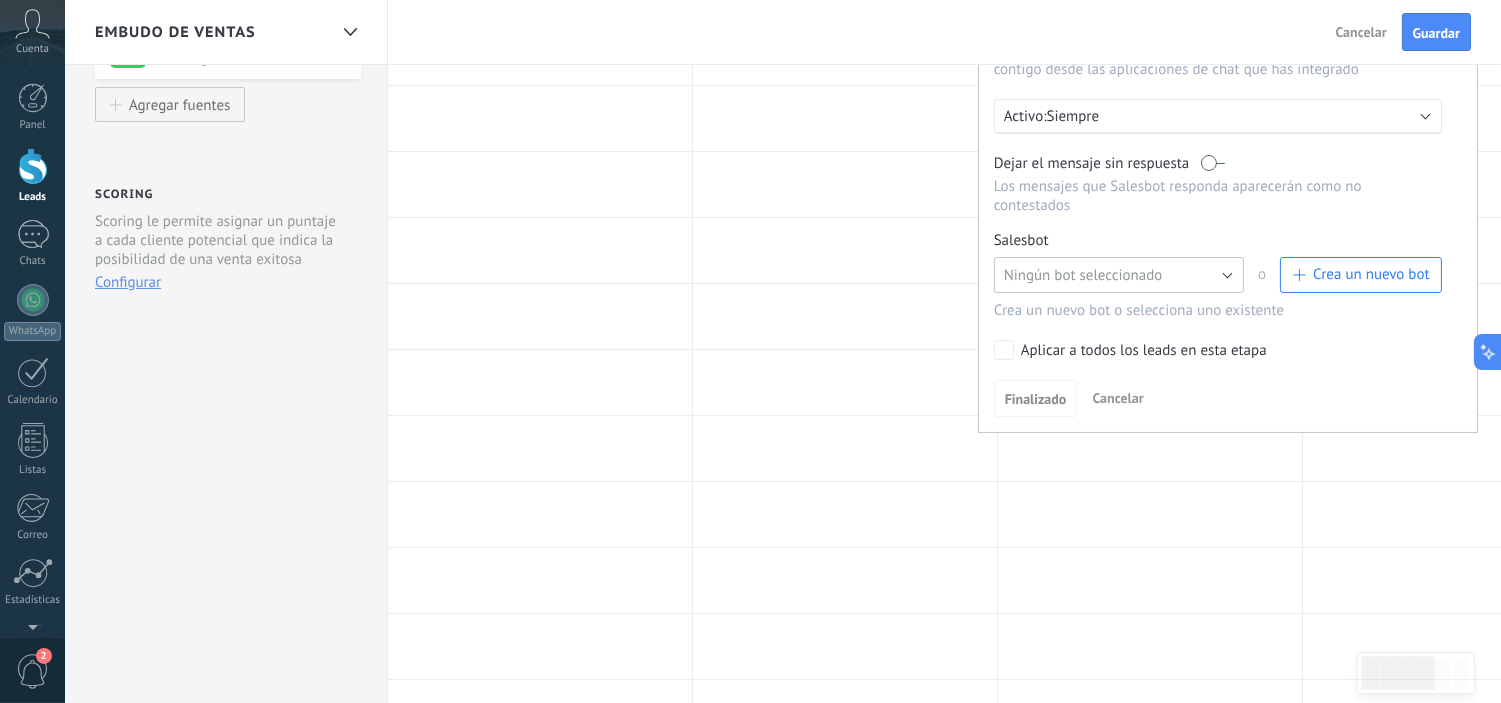 click on "Ningún bot seleccionado" at bounding box center (1083, 275) 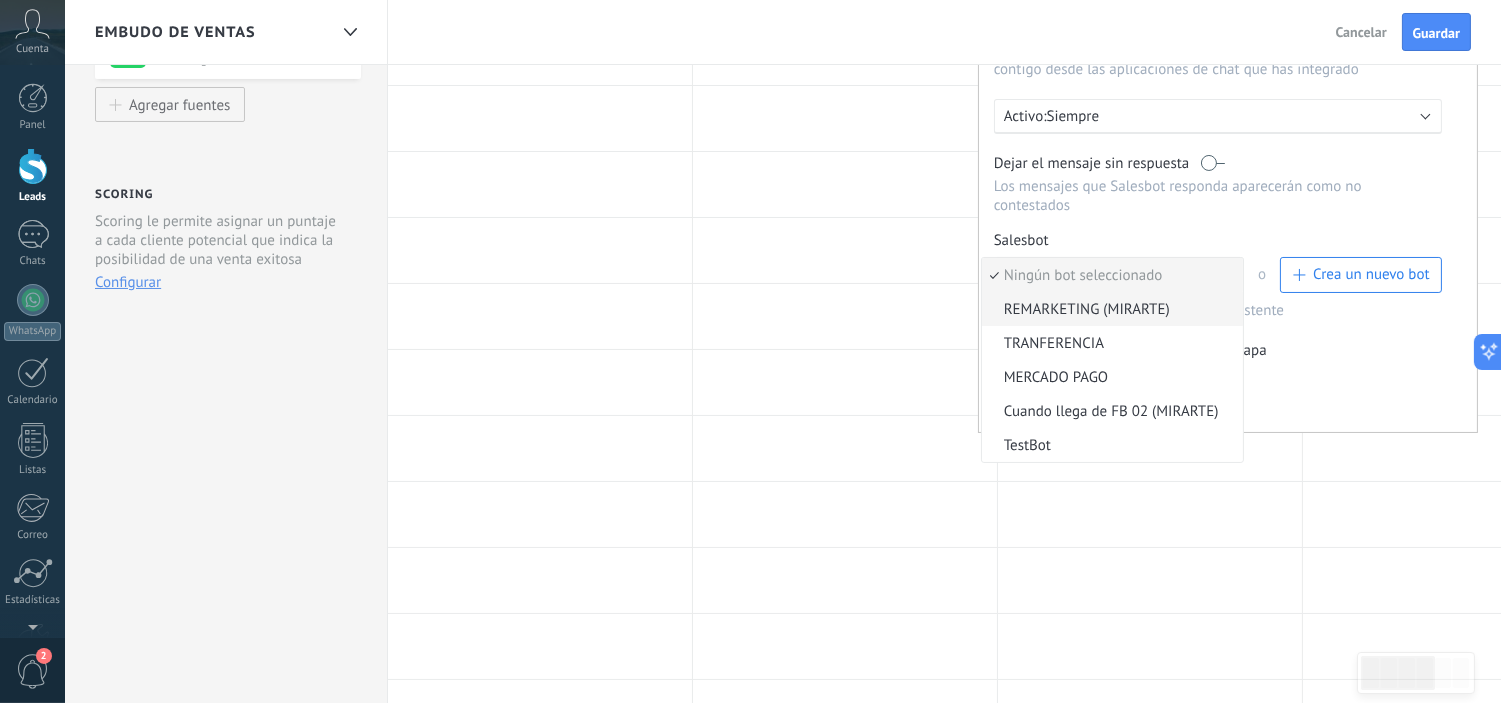 click on "REMARKETING (MIRARTE)" at bounding box center [1109, 309] 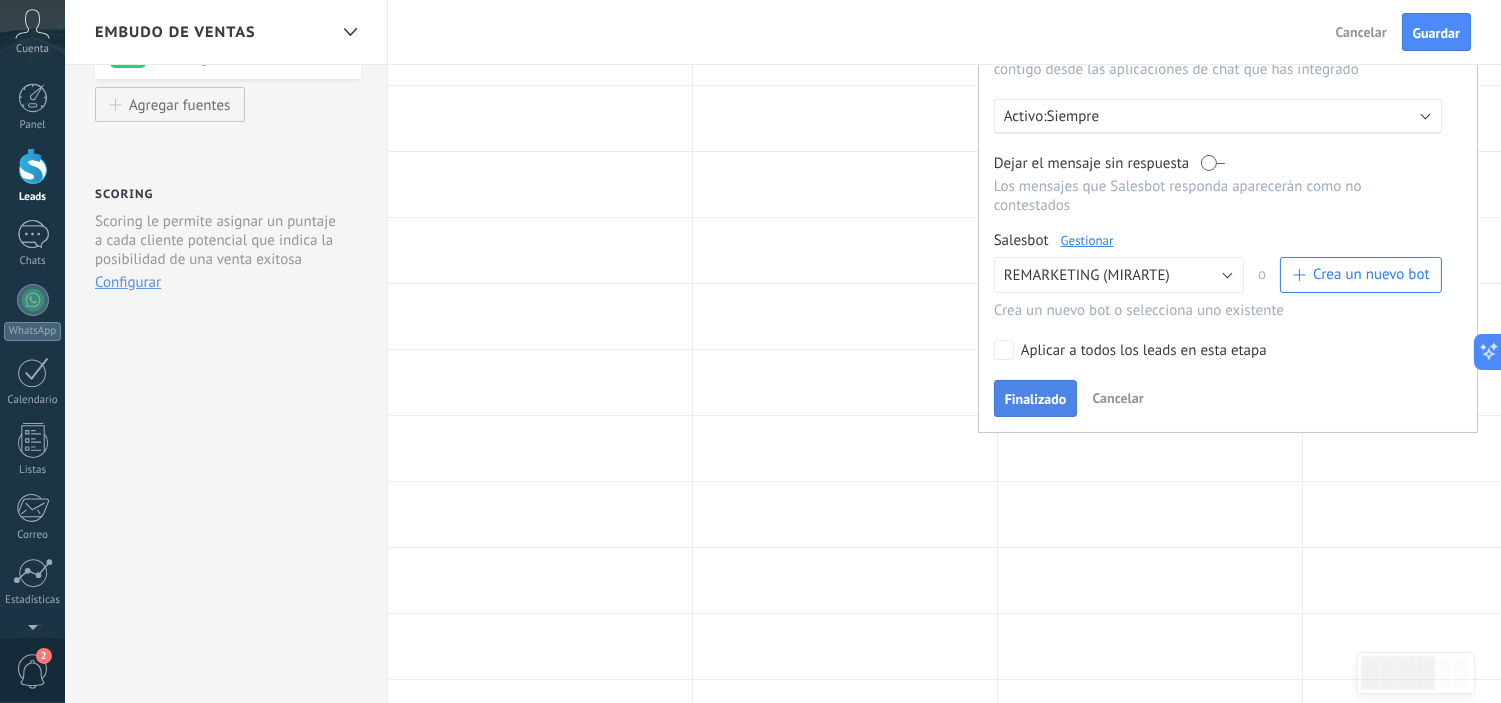 click on "Finalizado" at bounding box center (1036, 399) 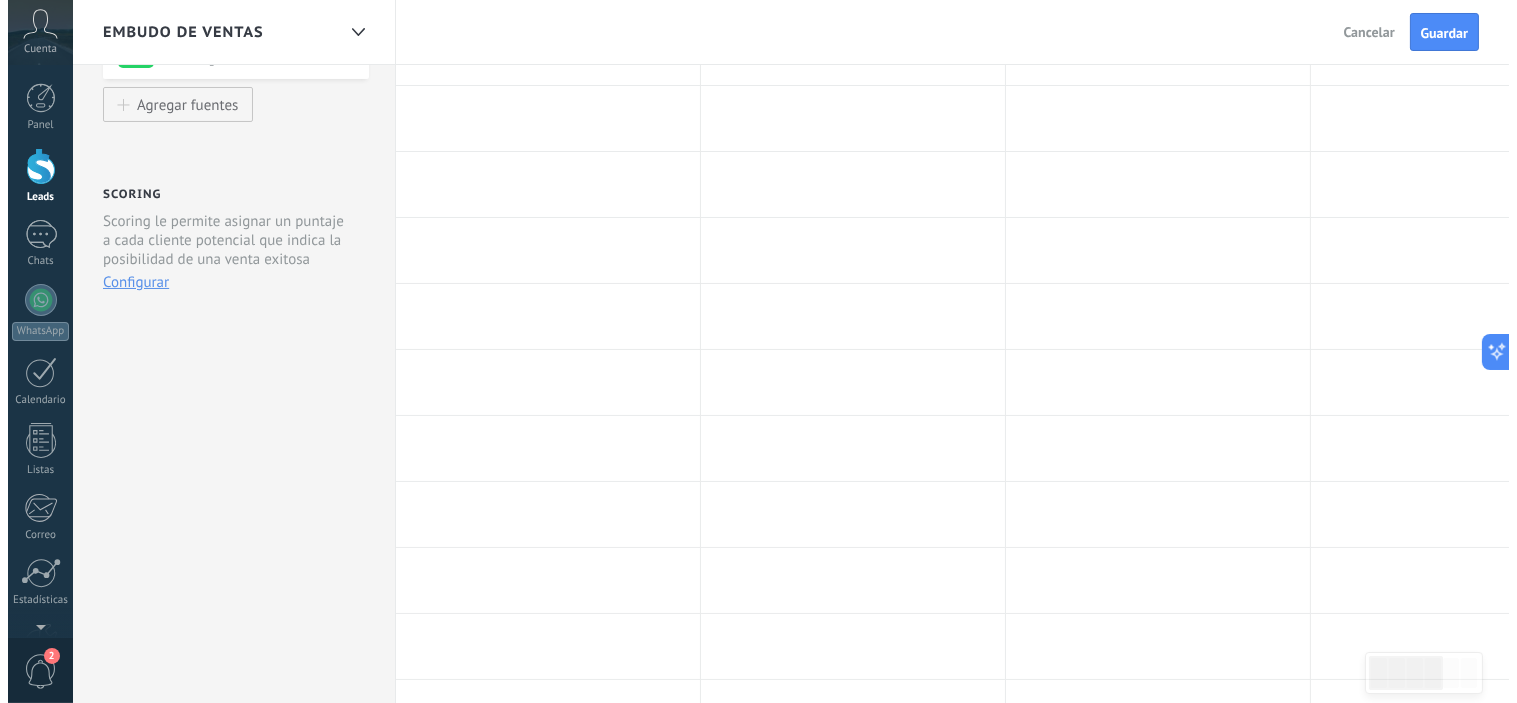 scroll, scrollTop: 0, scrollLeft: 0, axis: both 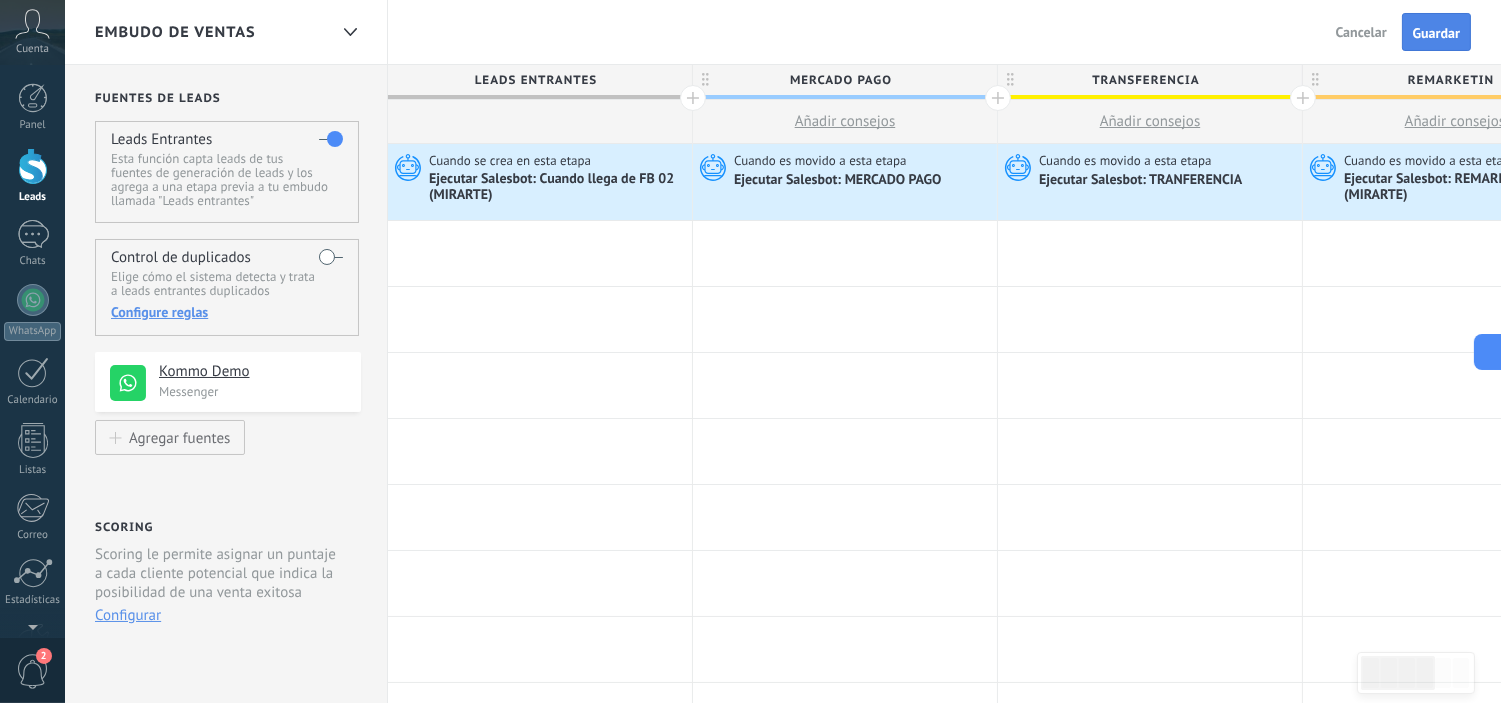 click on "Guardar" at bounding box center (1436, 33) 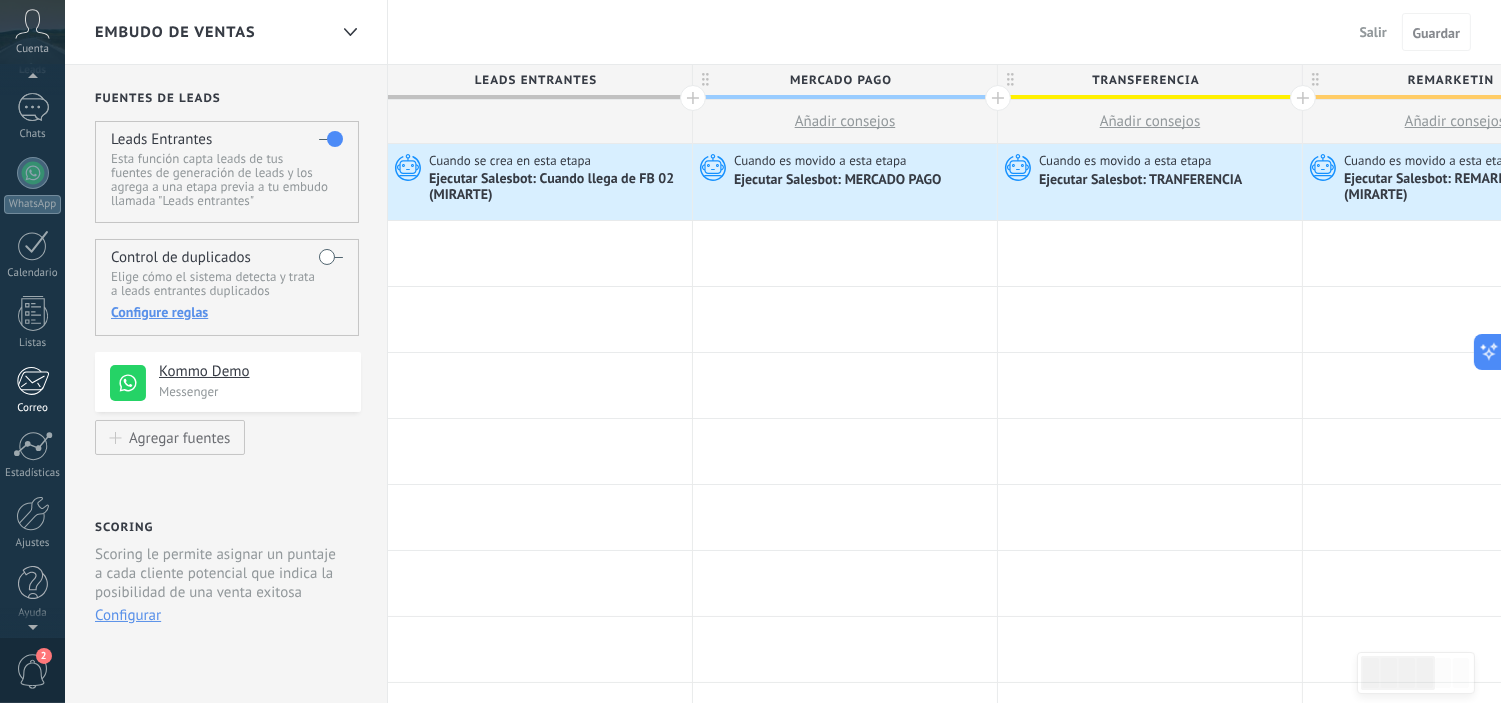 scroll, scrollTop: 128, scrollLeft: 0, axis: vertical 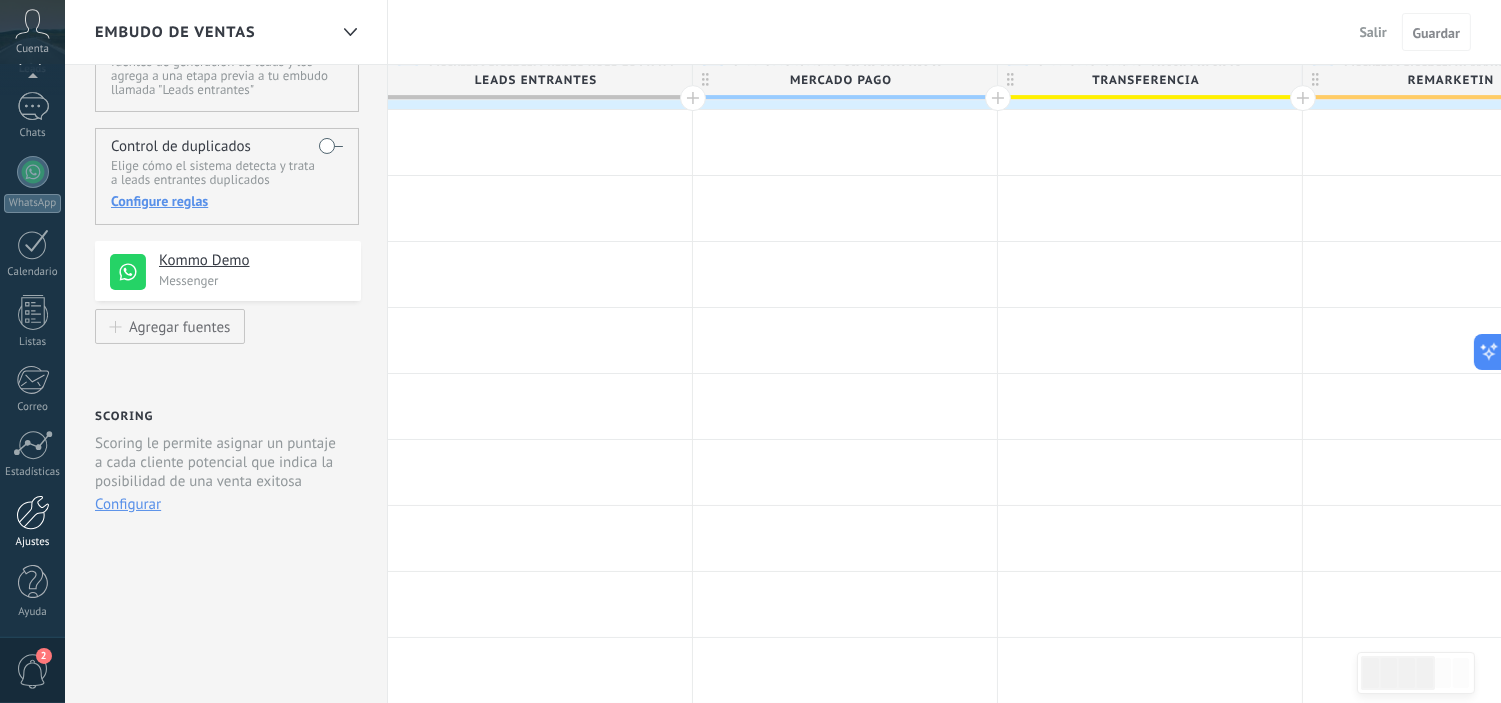 click at bounding box center (33, 512) 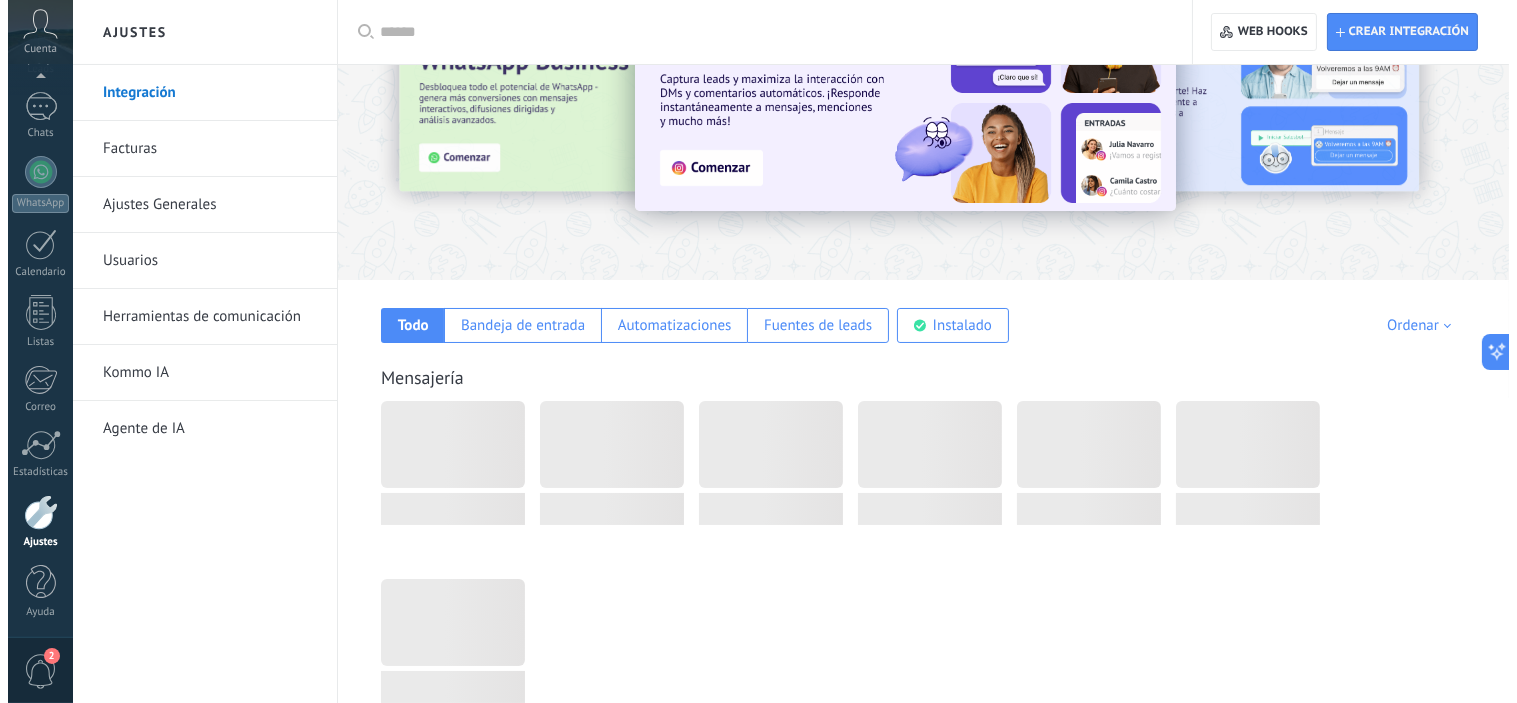scroll, scrollTop: 0, scrollLeft: 0, axis: both 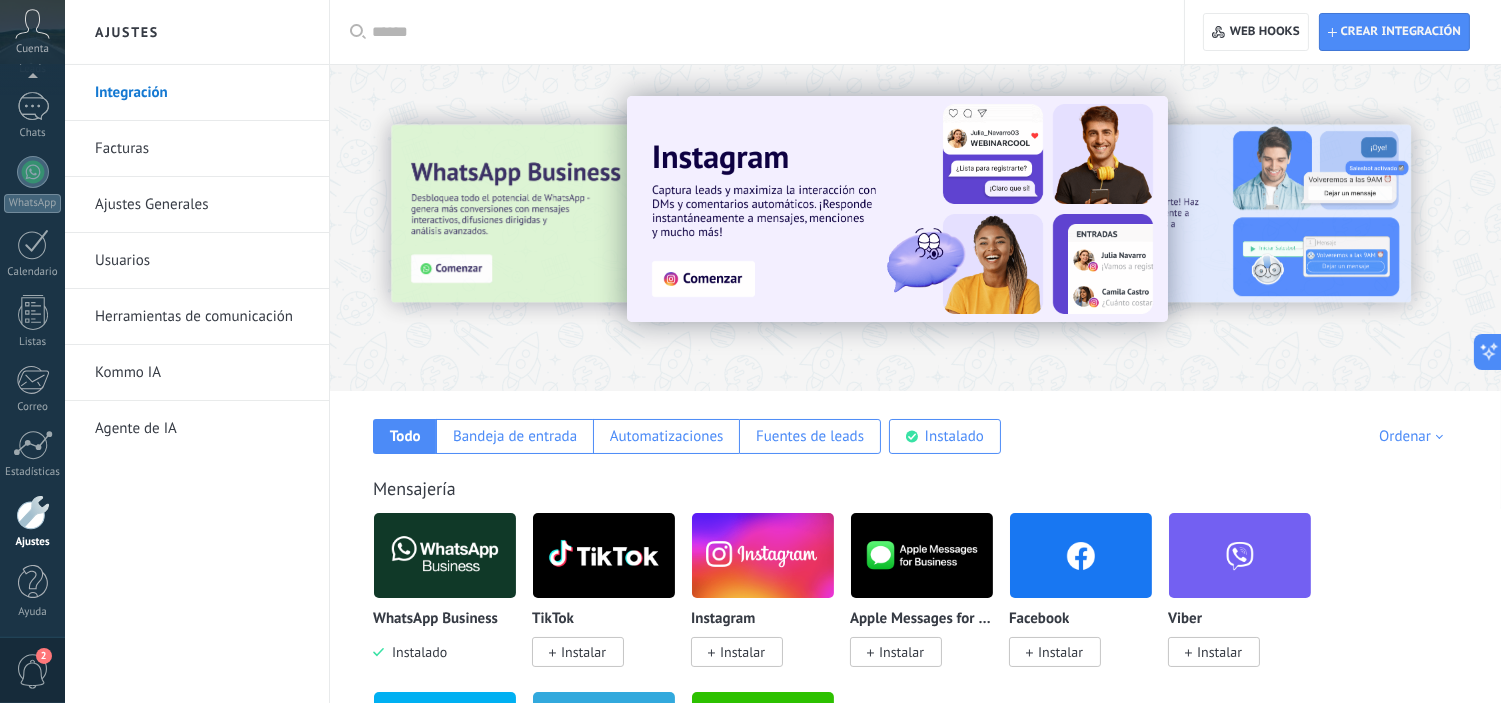 click on "Integración" at bounding box center (202, 93) 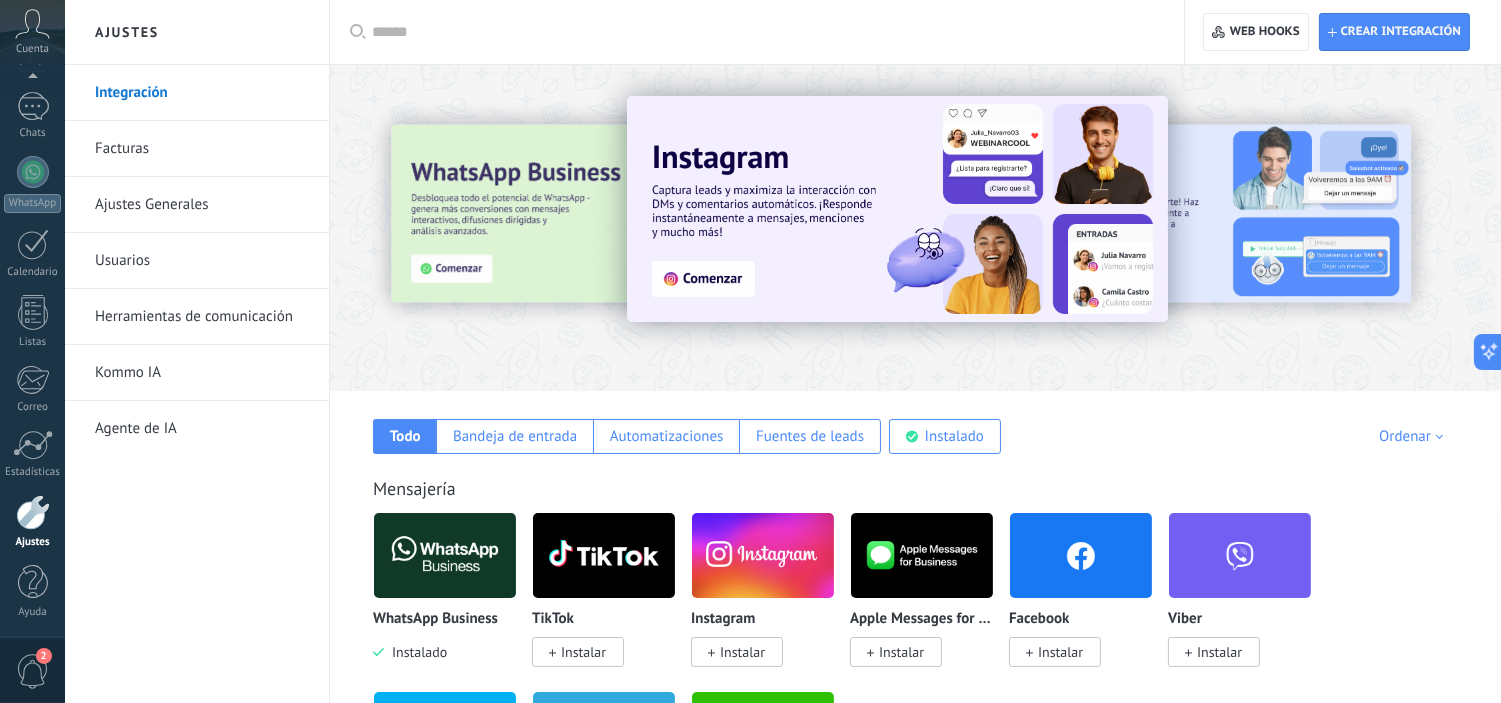 click on "Integración" at bounding box center [202, 93] 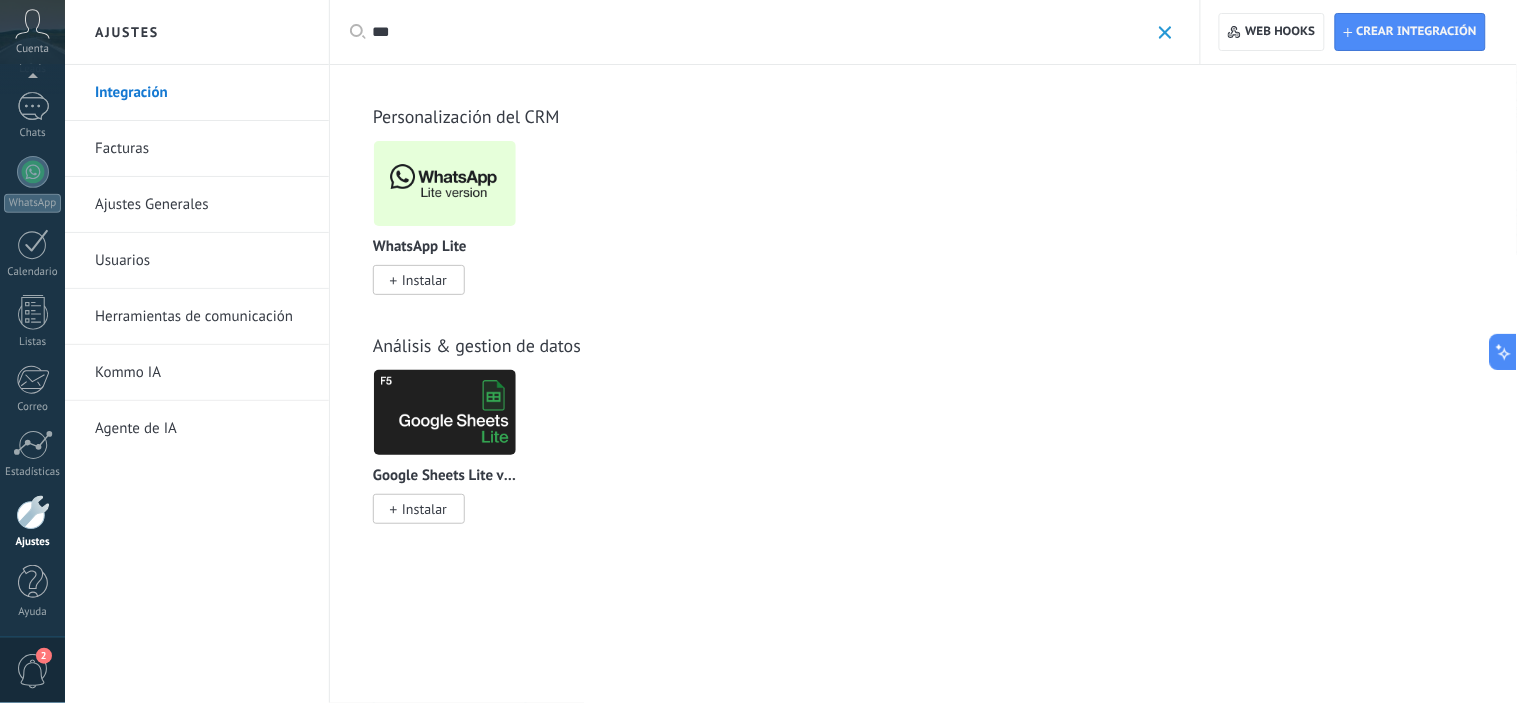 type on "***" 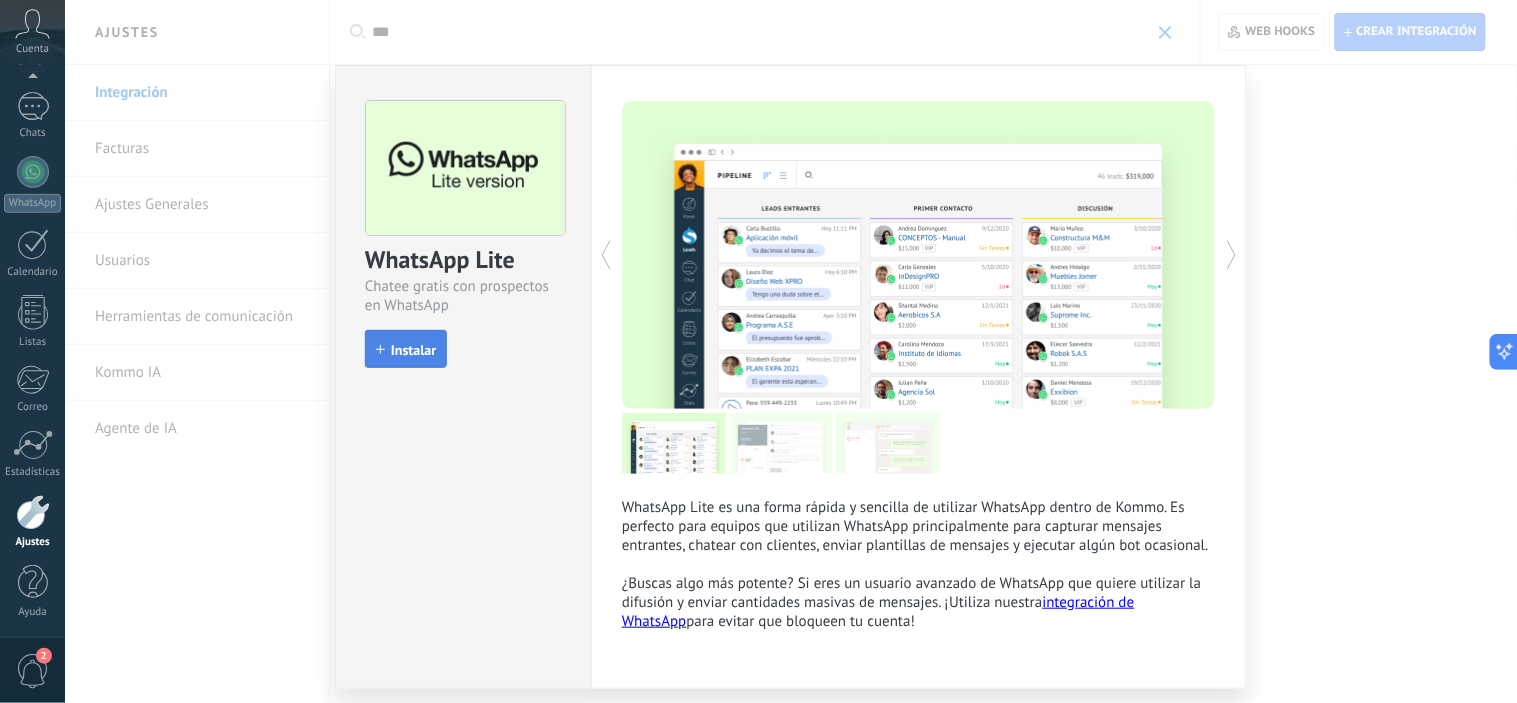 click on "Instalar" at bounding box center (413, 350) 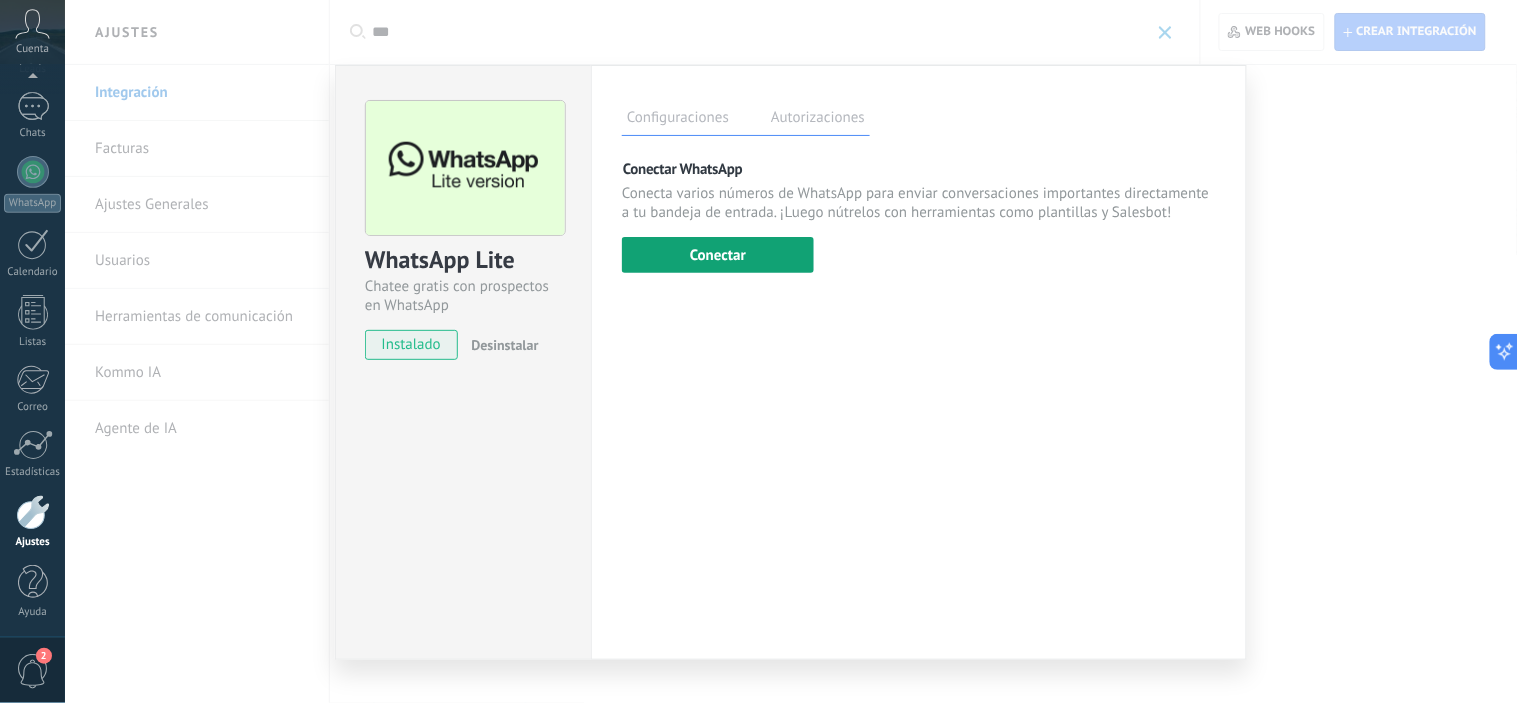 click on "Conectar" at bounding box center (718, 255) 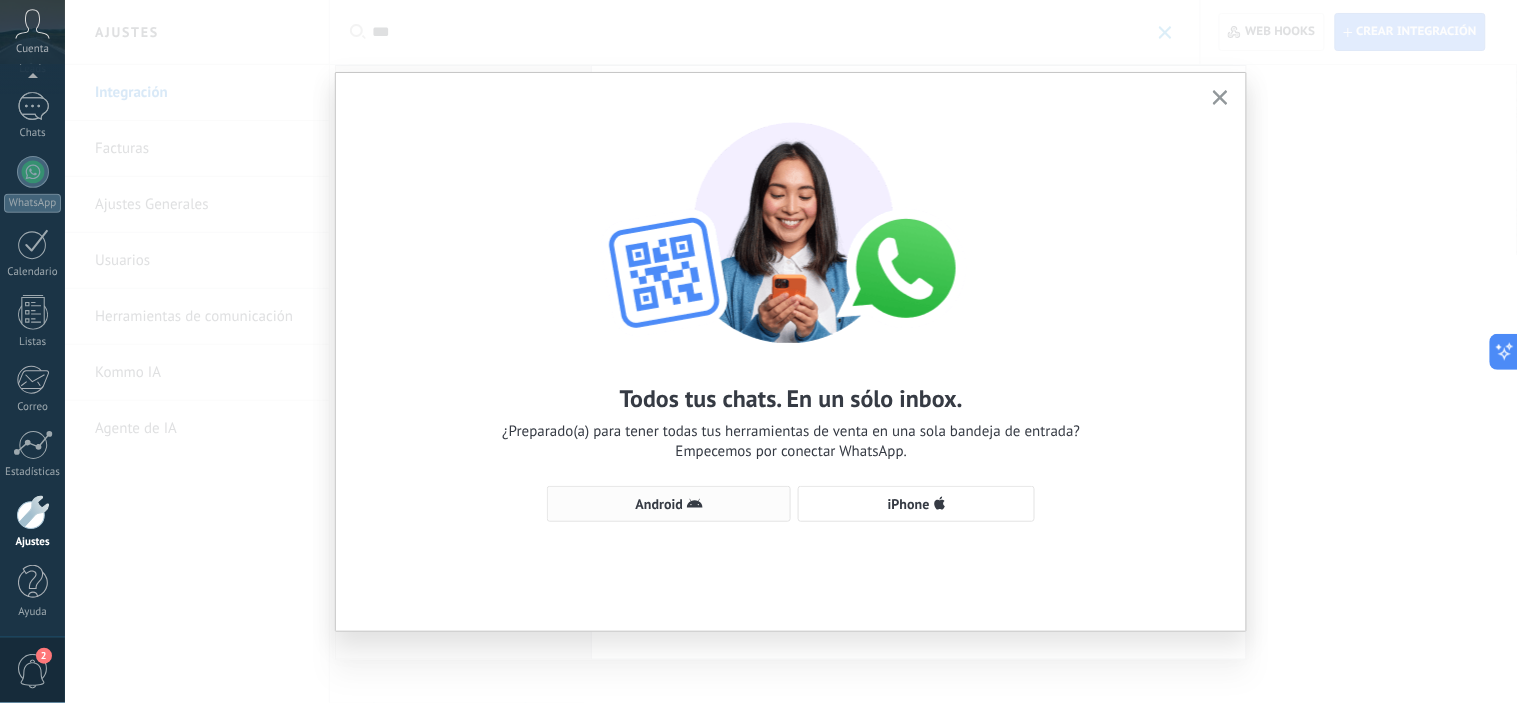click on "Android" at bounding box center (669, 504) 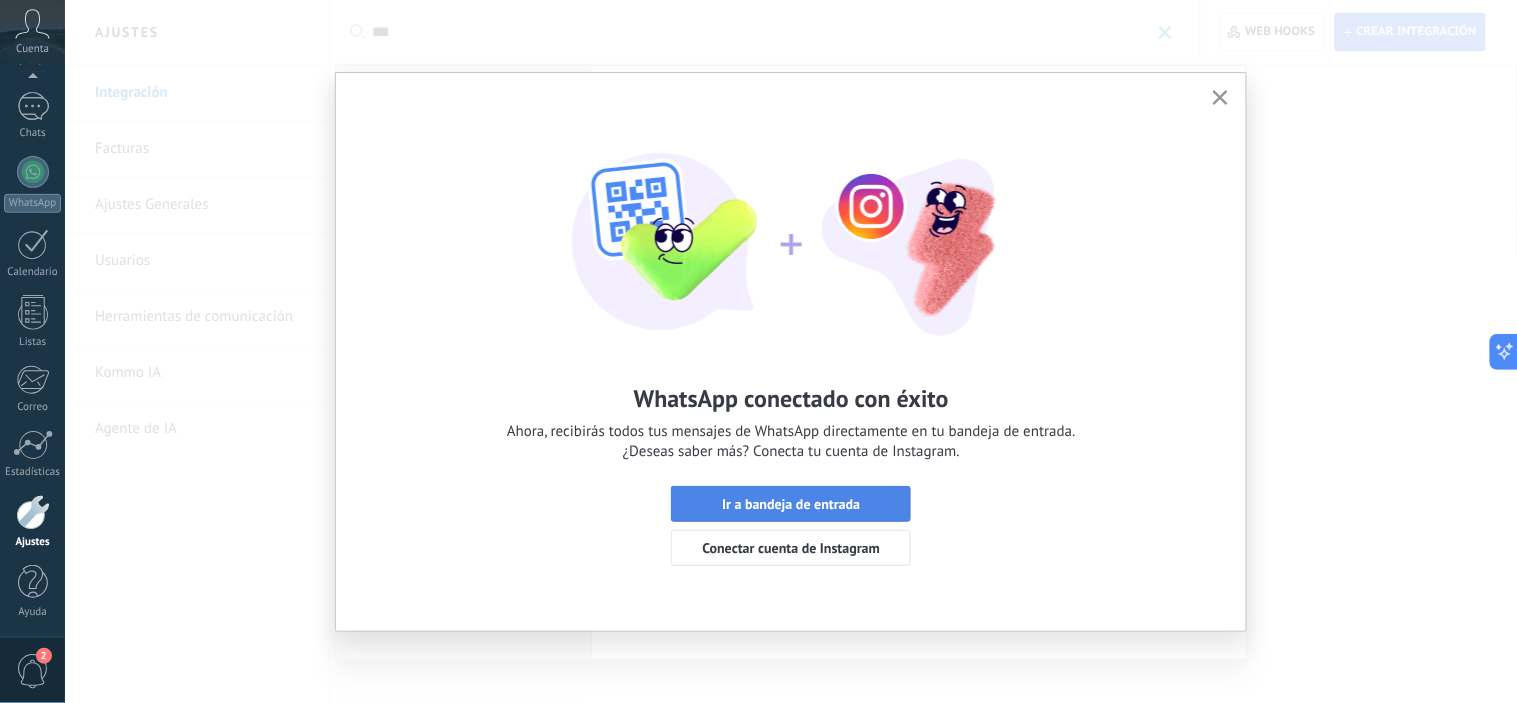 click on "Ir a bandeja de entrada" at bounding box center (791, 504) 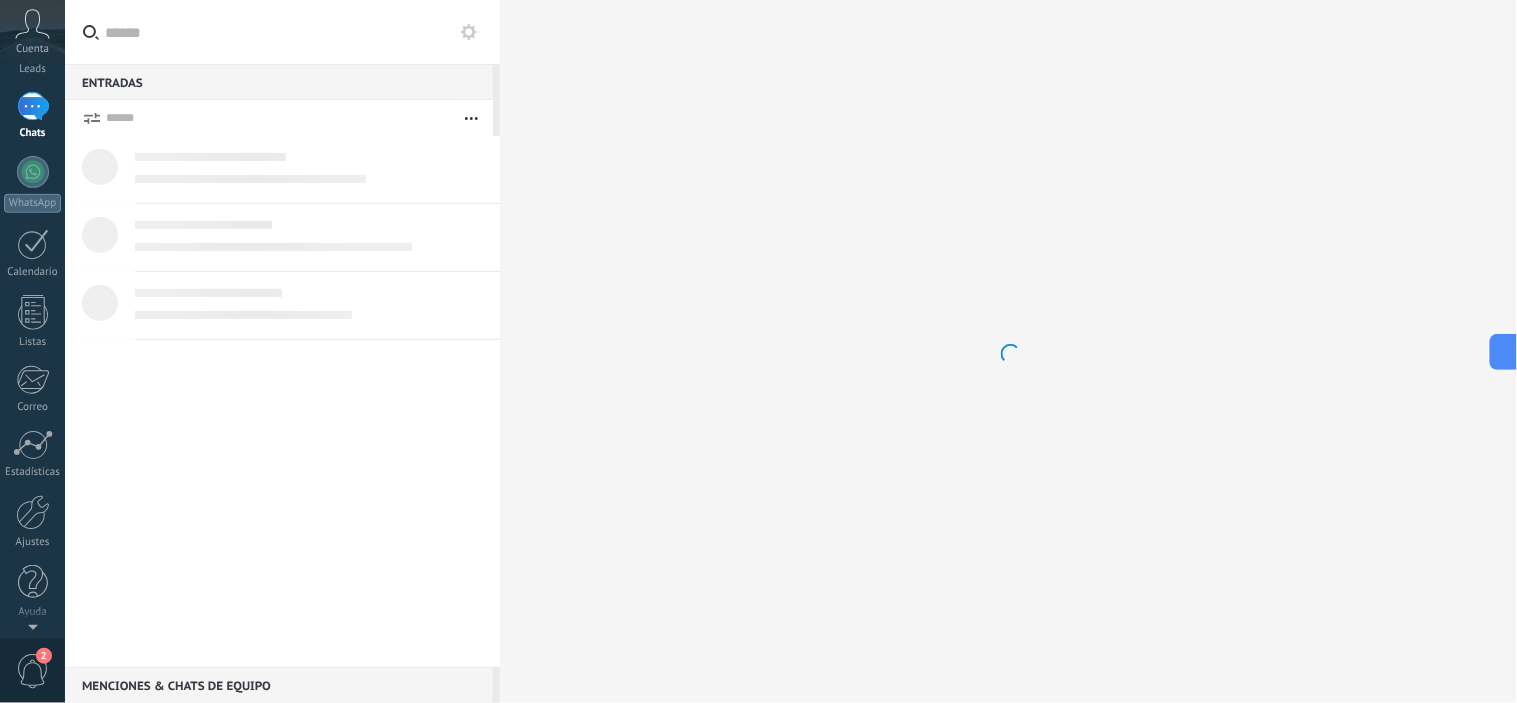 scroll, scrollTop: 0, scrollLeft: 0, axis: both 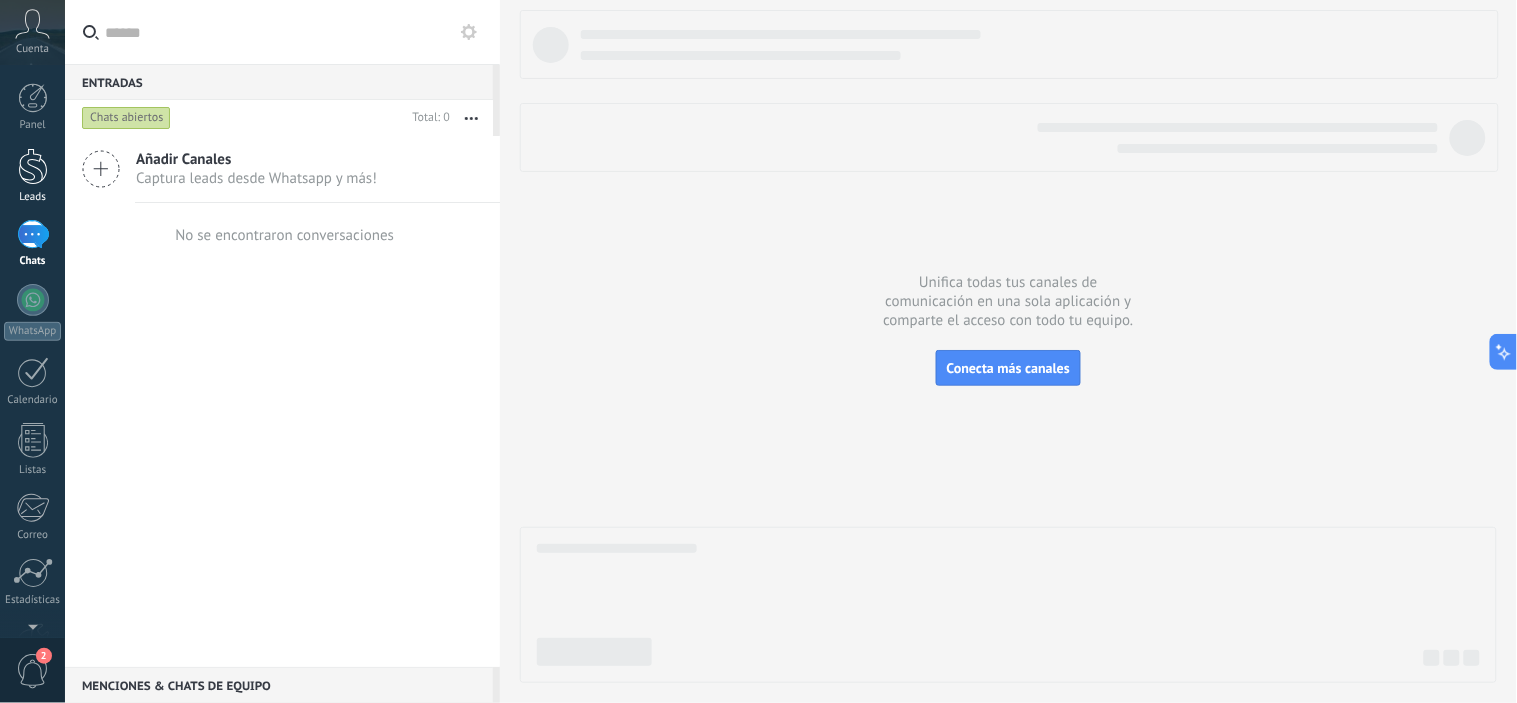 click at bounding box center (33, 166) 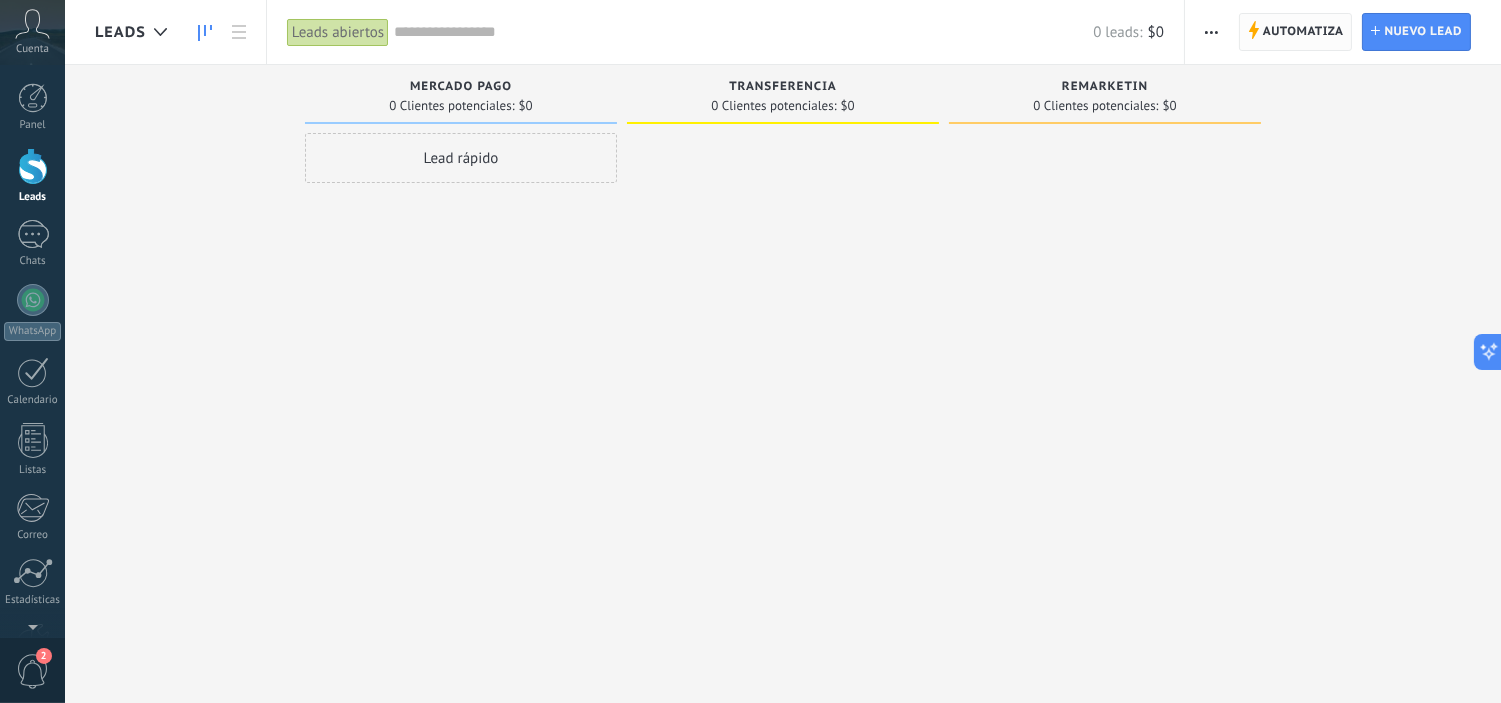 click on "Automatiza" at bounding box center (1303, 32) 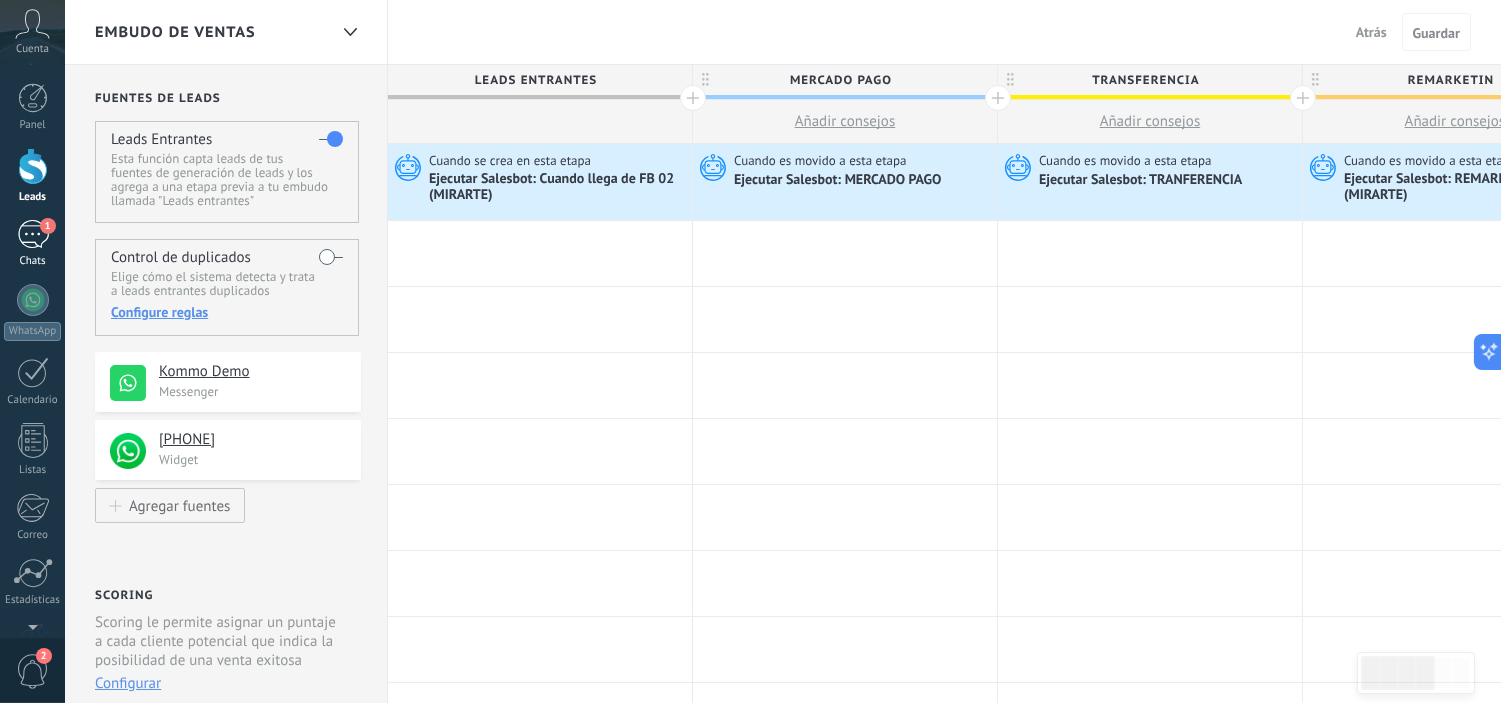 click on "1" at bounding box center (33, 234) 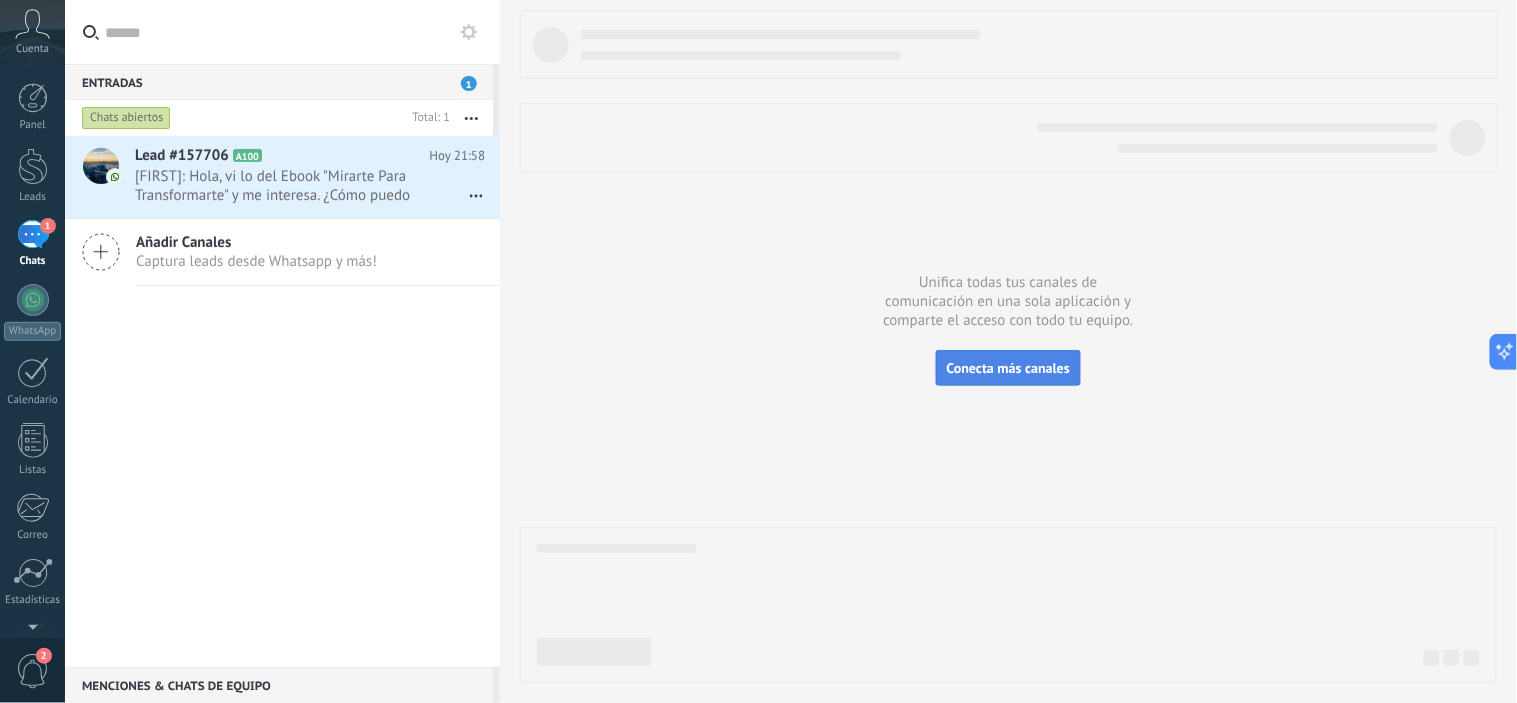 click on "Conecta más canales" at bounding box center [1008, 368] 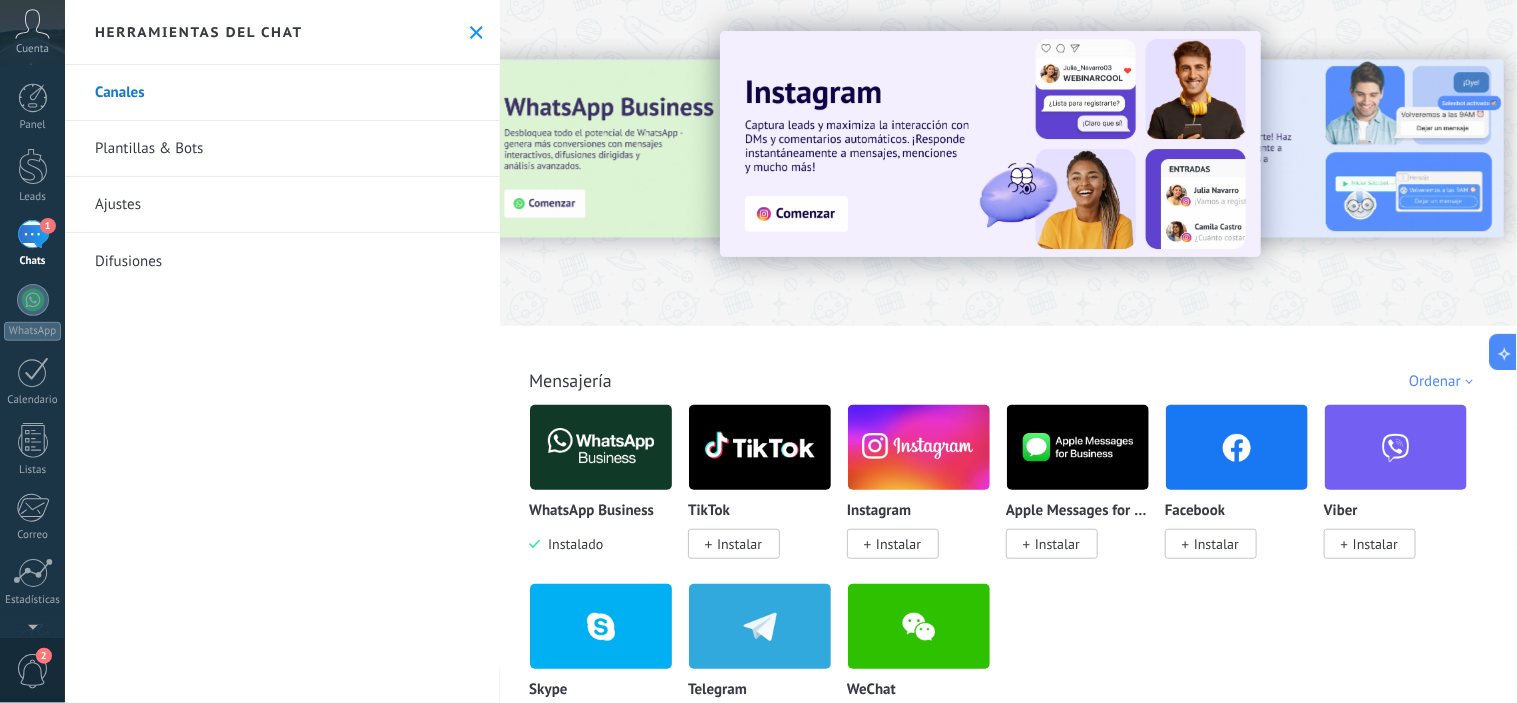 click 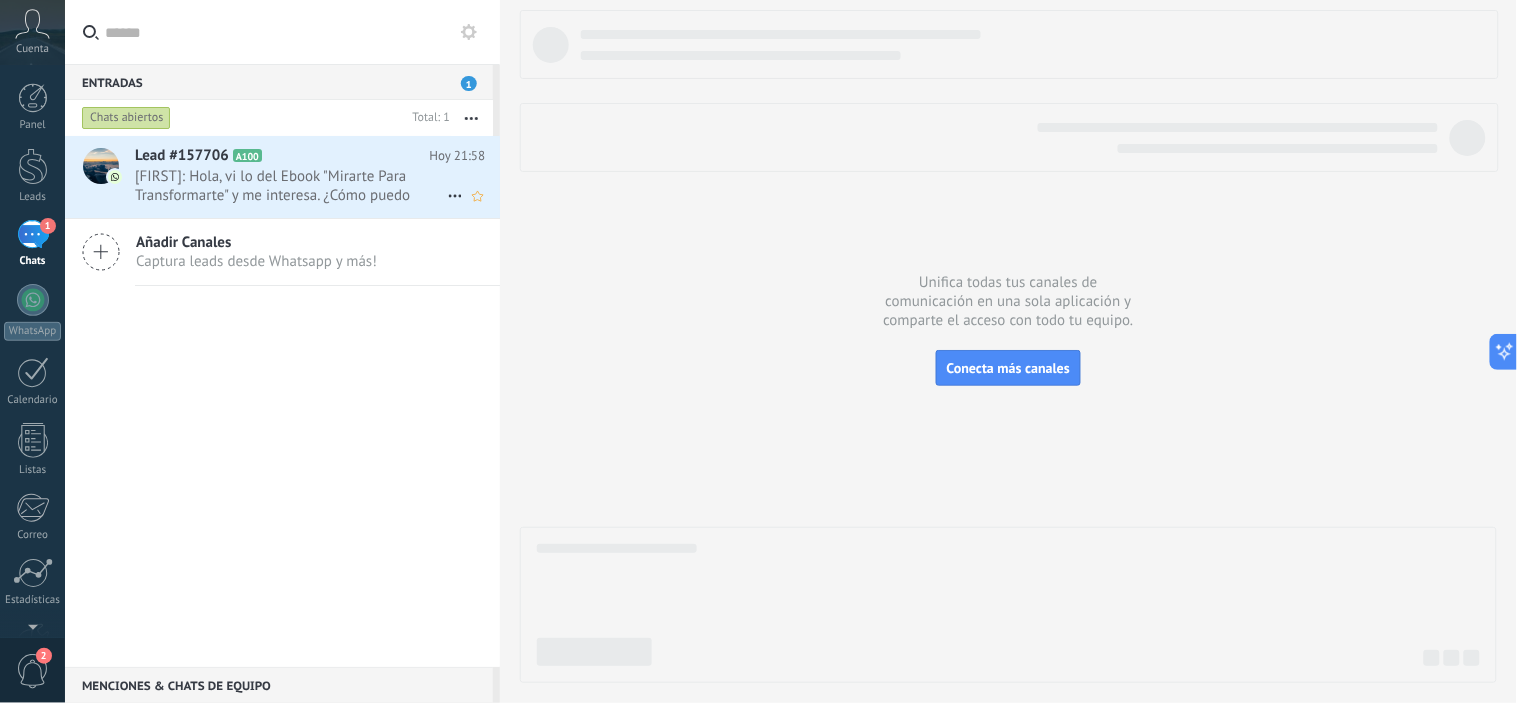 click 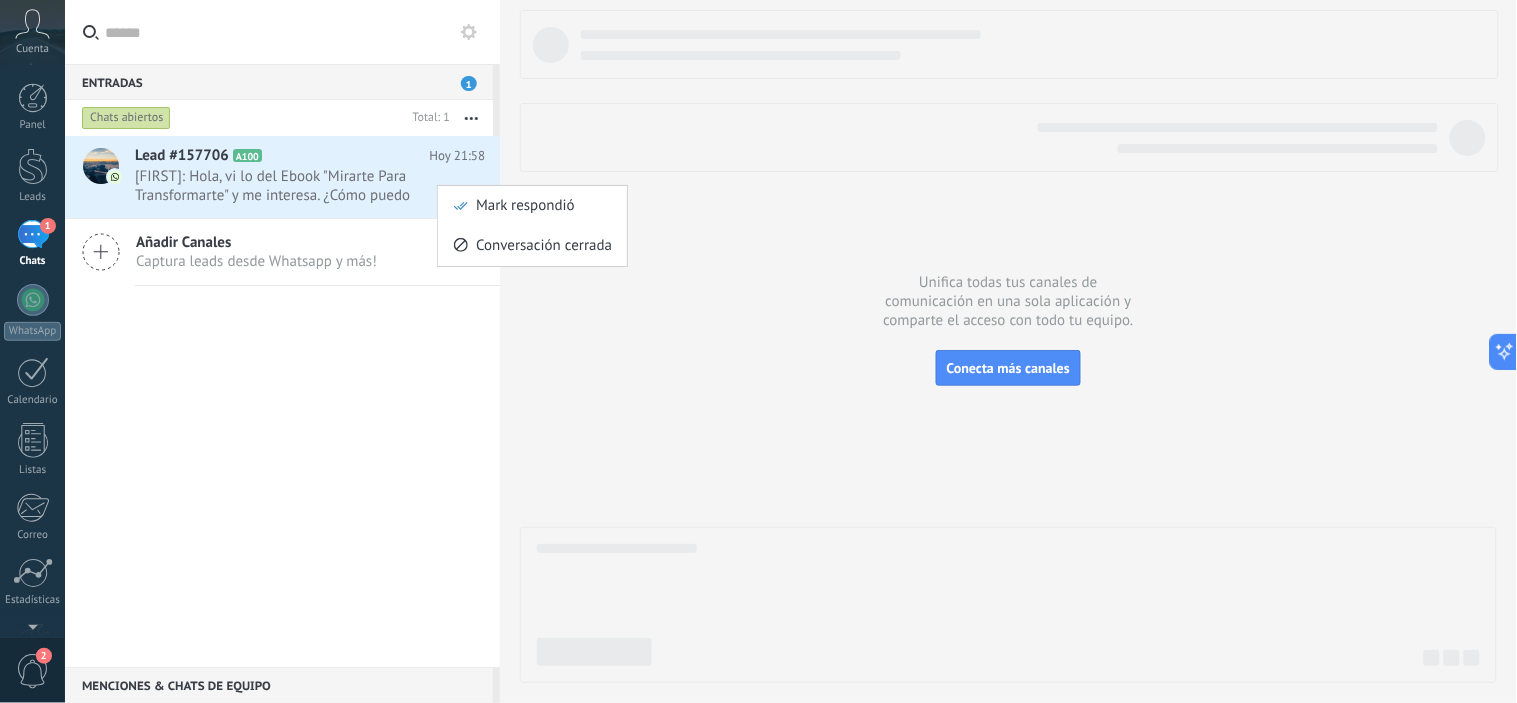 click at bounding box center [758, 351] 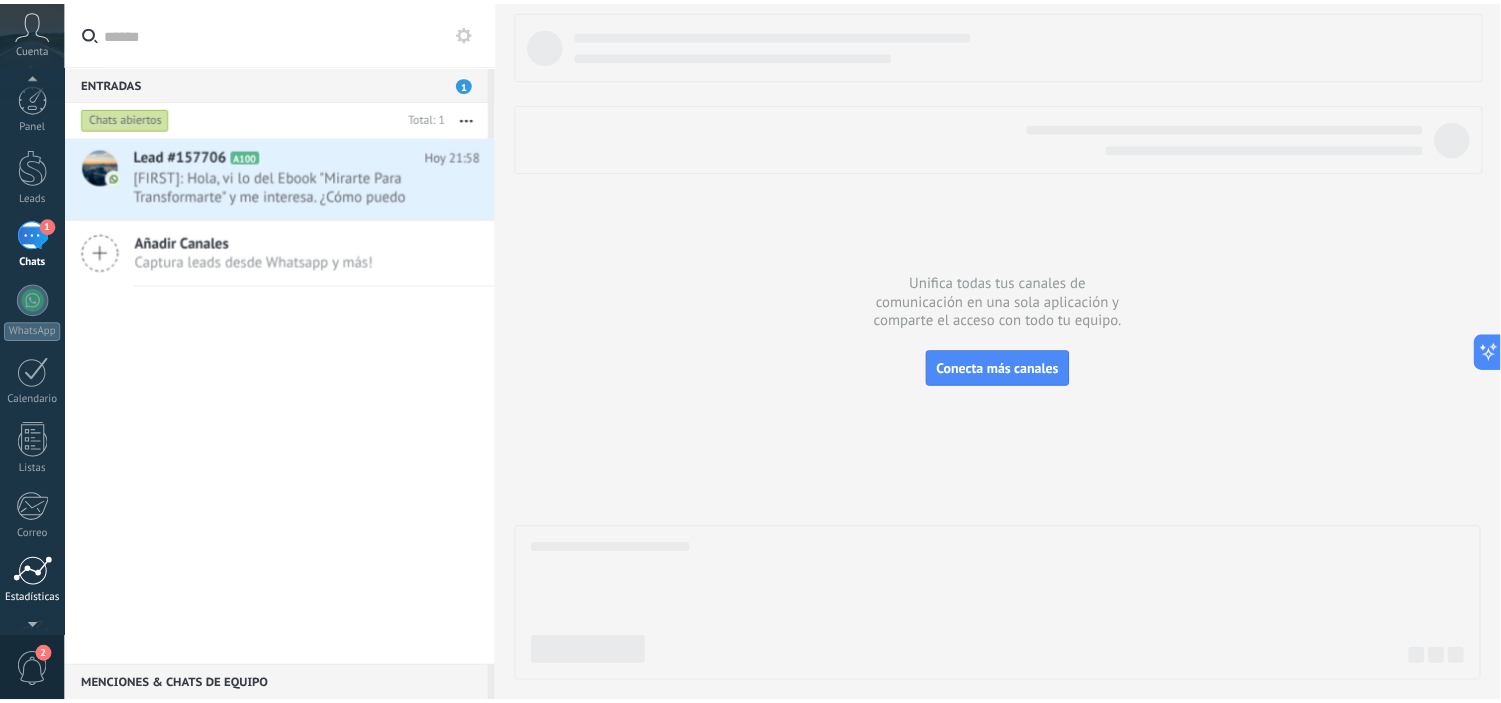 scroll, scrollTop: 111, scrollLeft: 0, axis: vertical 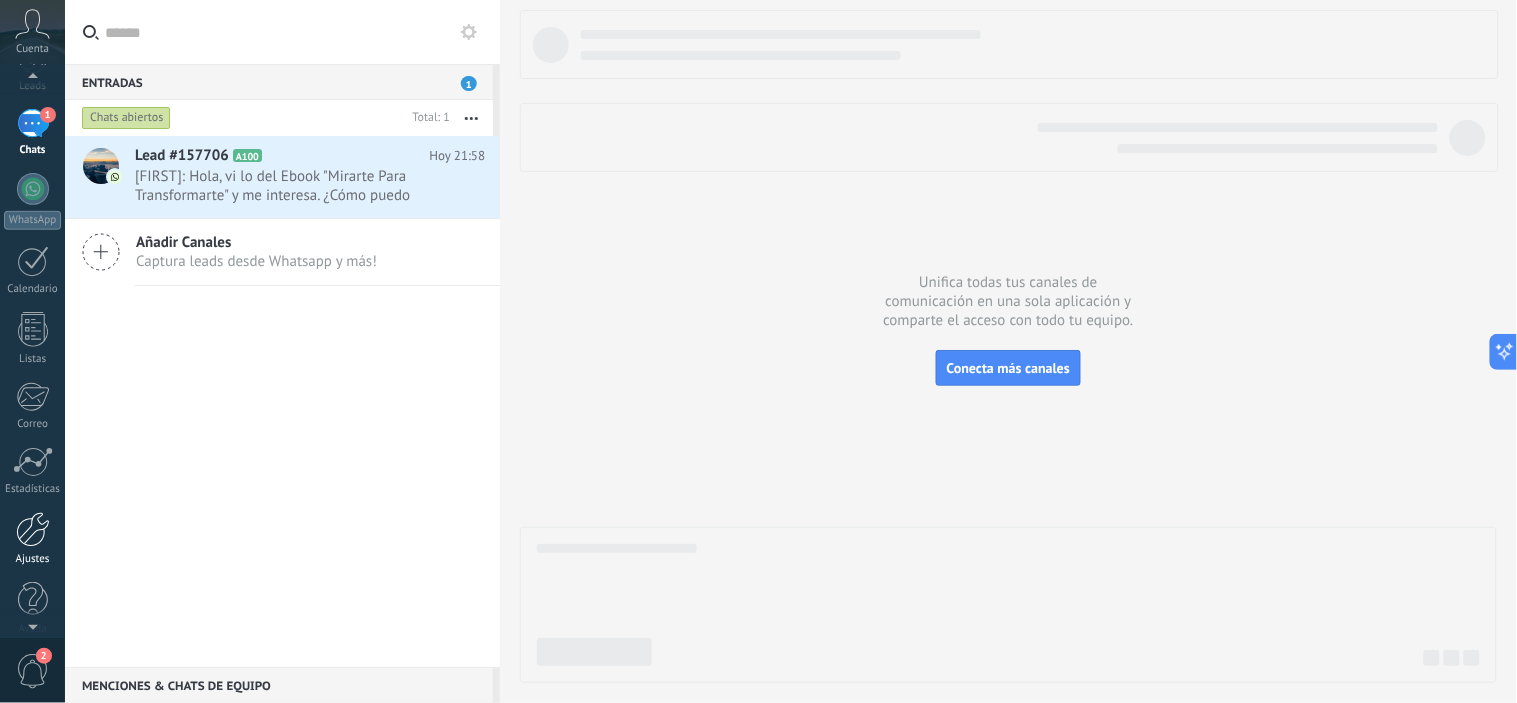 click on "Ajustes" at bounding box center (32, 539) 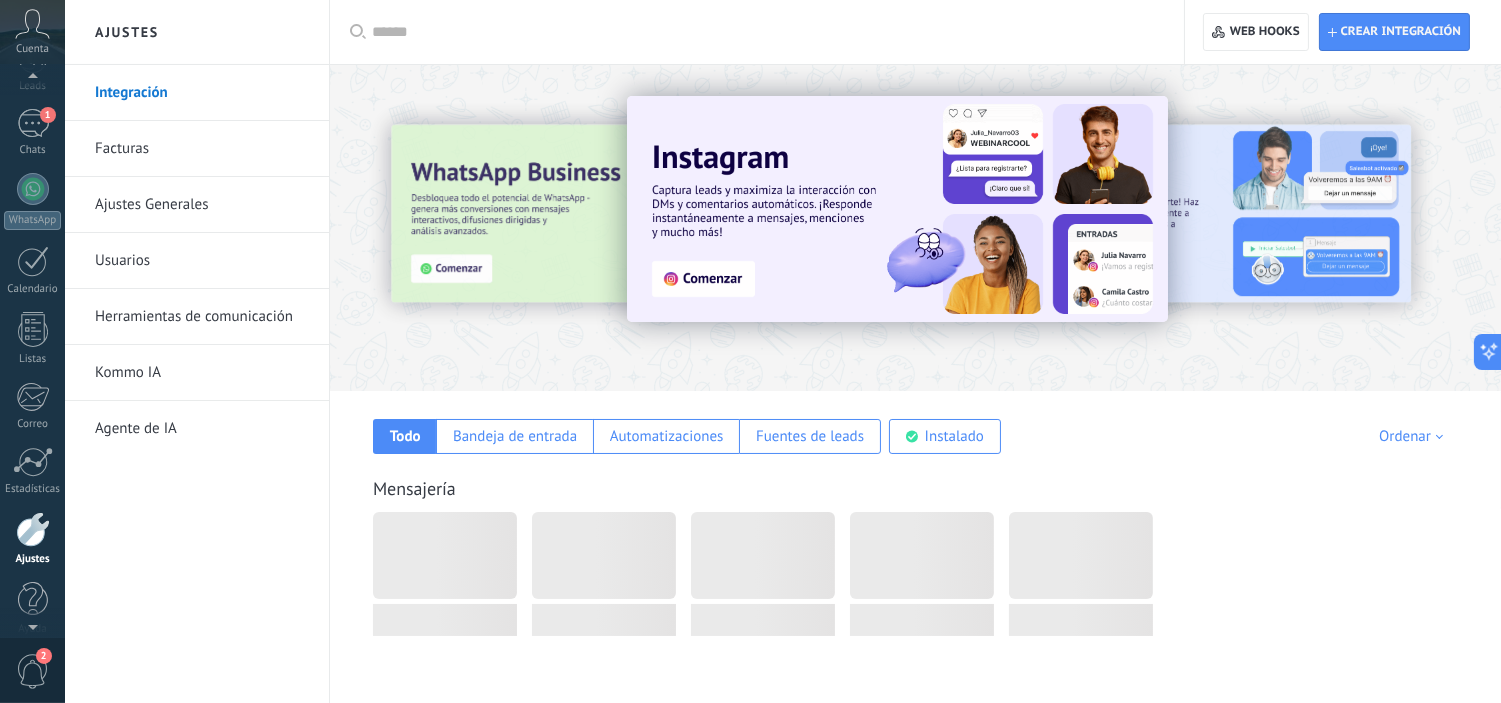 scroll, scrollTop: 128, scrollLeft: 0, axis: vertical 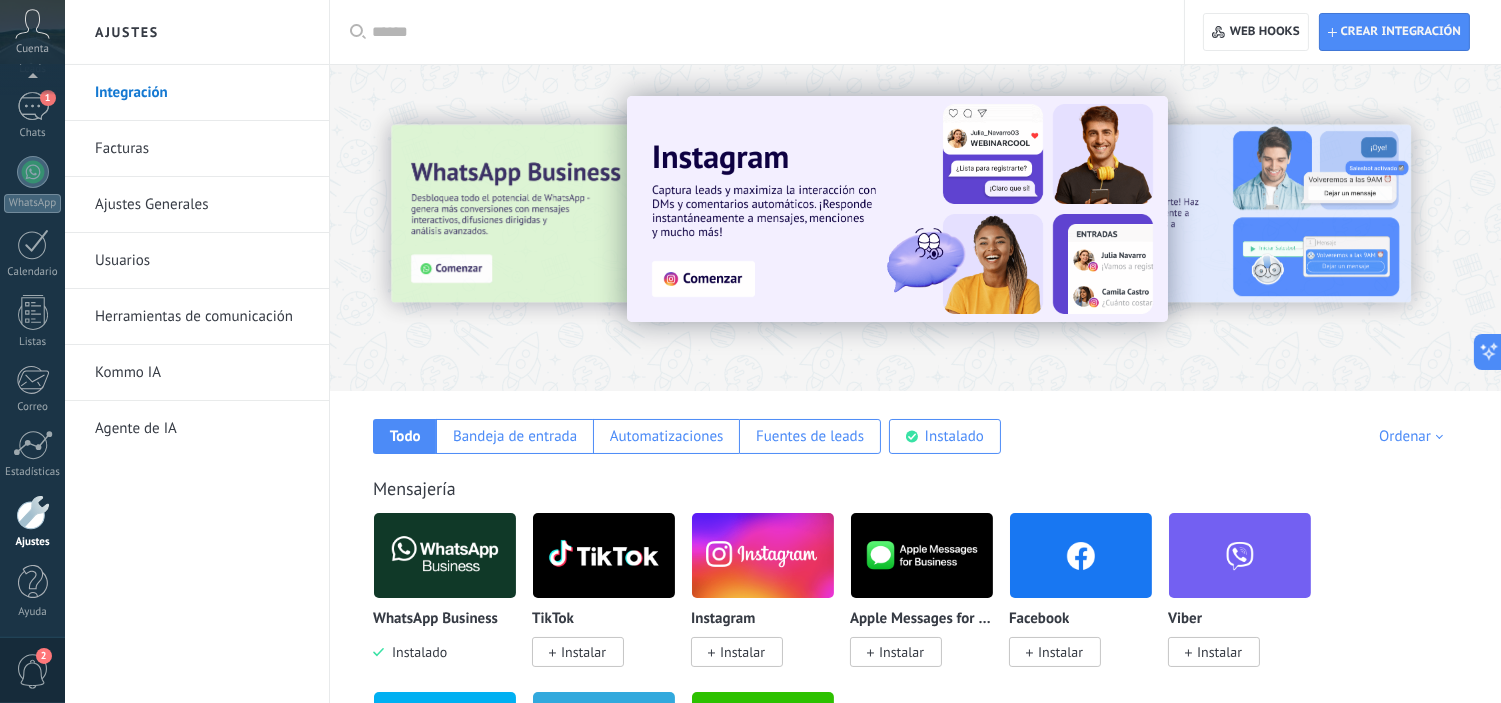 click on "Herramientas de comunicación" at bounding box center (202, 317) 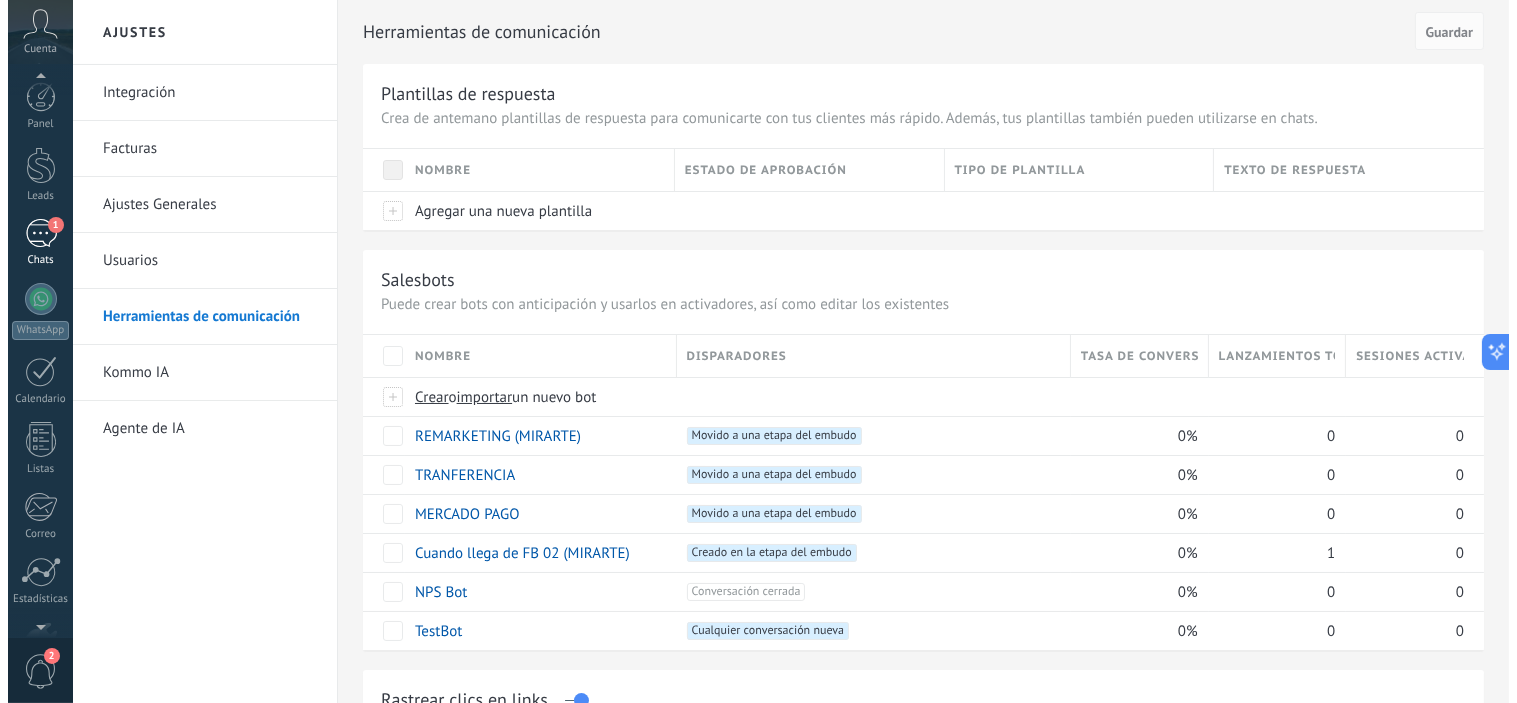 scroll, scrollTop: 0, scrollLeft: 0, axis: both 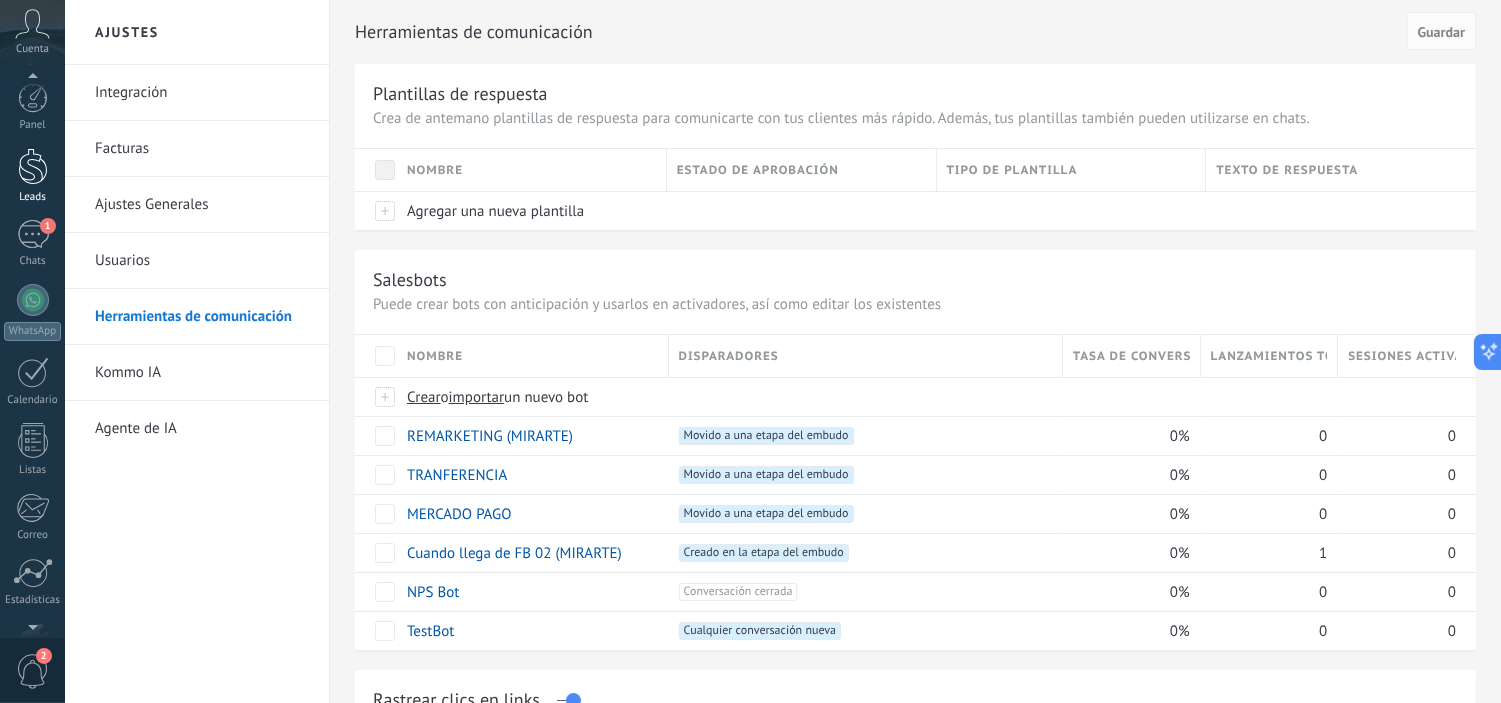 click at bounding box center (33, 166) 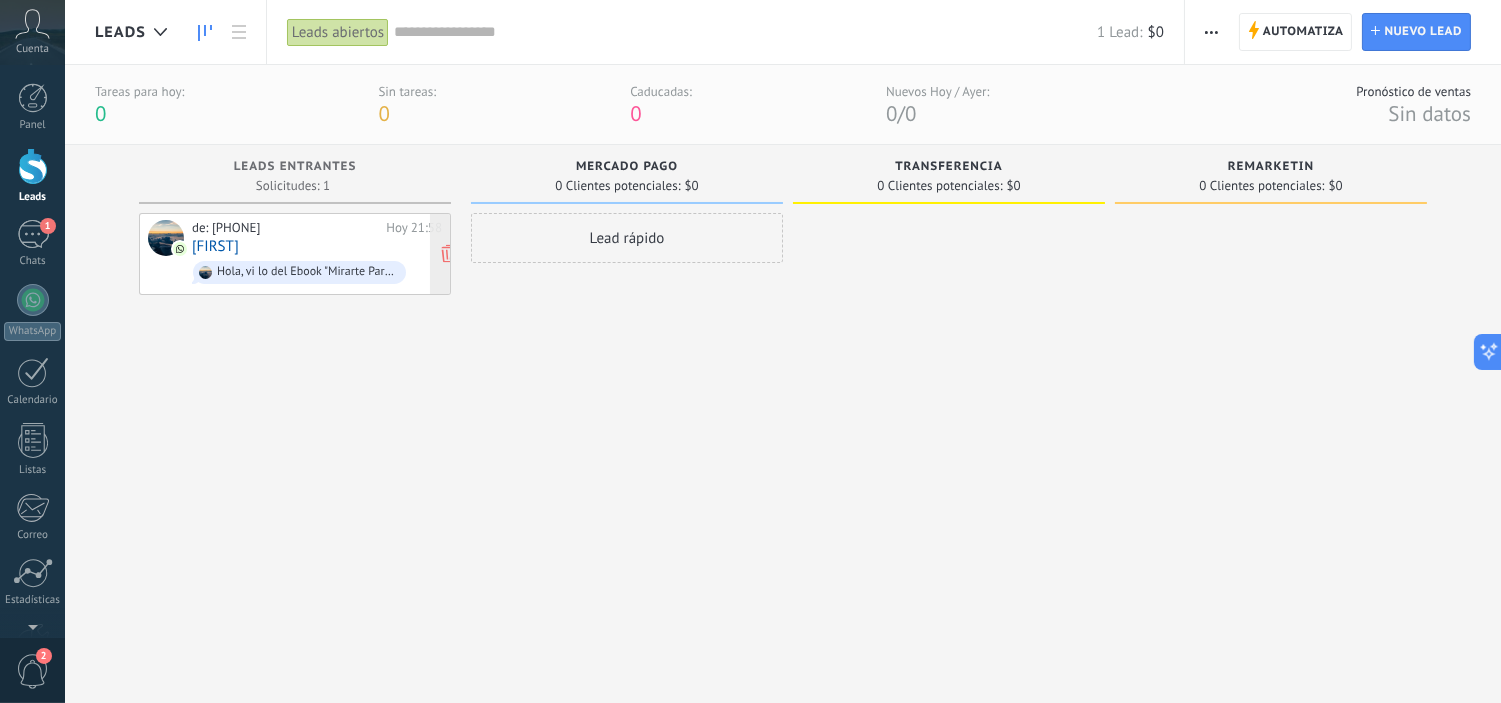 click on "Hola, vi lo del Ebook "Mirarte Para Transformarte" y me interesa. ¿Cómo puedo obtenerlo?" at bounding box center [307, 272] 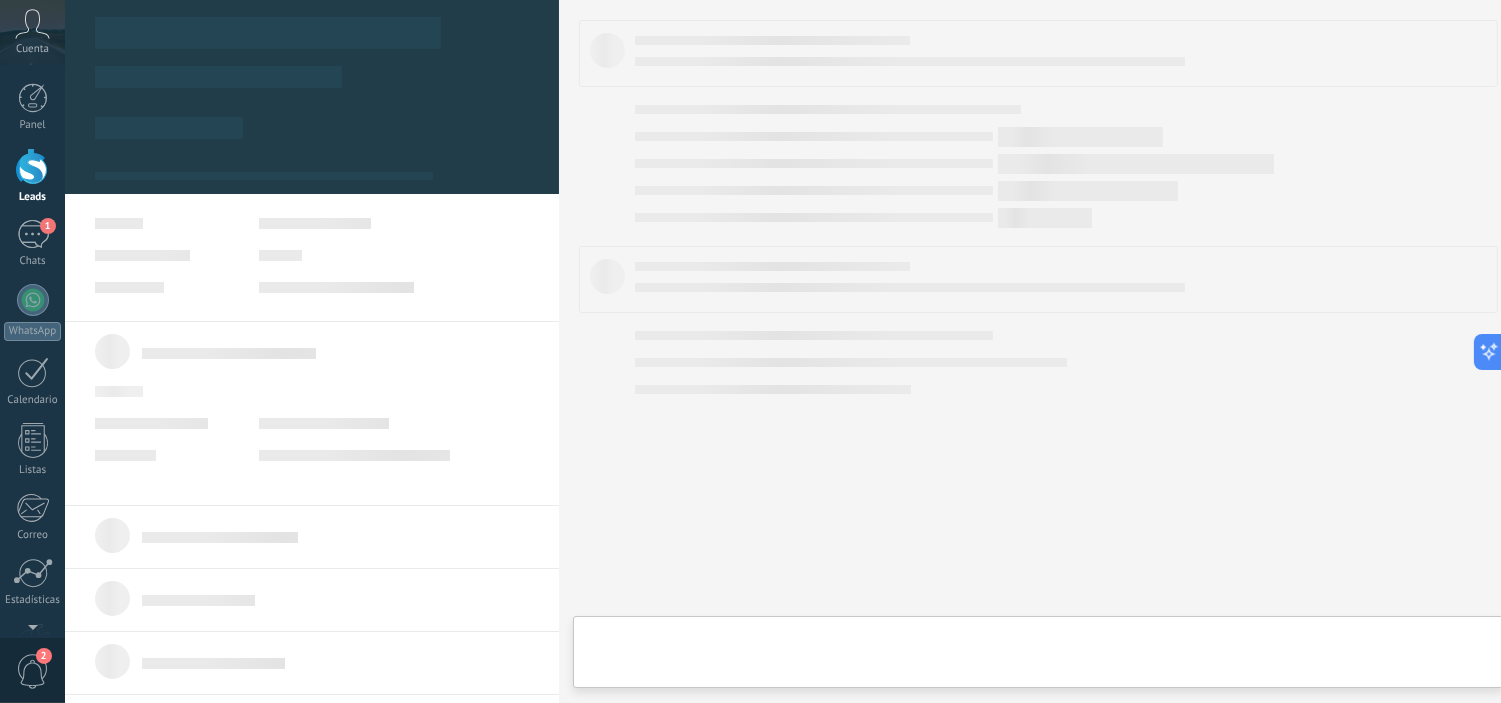 click on ".abccls-1,.abccls-2{fill-rule:evenodd}.abccls-2{fill:#fff} .abfcls-1{fill:none}.abfcls-2{fill:#fff} .abncls-1{isolation:isolate}.abncls-2{opacity:.06}.abncls-2,.abncls-3,.abncls-6{mix-blend-mode:multiply}.abncls-3{opacity:.15}.abncls-4,.abncls-8{fill:#fff}.abncls-5{fill:url(#abnlinear-gradient)}.abncls-6{opacity:.04}.abncls-7{fill:url(#abnlinear-gradient-2)}.abncls-8{fill-rule:evenodd} .abqst0{fill:#ffa200} .abwcls-1{fill:#252525} .cls-1{isolation:isolate} .acicls-1{fill:none} .aclcls-1{fill:#232323} .acnst0{display:none} .addcls-1,.addcls-2{fill:none;stroke-miterlimit:10}.addcls-1{stroke:#dfe0e5}.addcls-2{stroke:#a1a7ab} .adecls-1,.adecls-2{fill:none;stroke-miterlimit:10}.adecls-1{stroke:#dfe0e5}.adecls-2{stroke:#a1a7ab} .adqcls-1{fill:#8591a5;fill-rule:evenodd} .aeccls-1{fill:#5c9f37} .aeecls-1{fill:#f86161} .aejcls-1{fill:#8591a5;fill-rule:evenodd} .aekcls-1{fill-rule:evenodd} .aelcls-1{fill-rule:evenodd;fill:currentColor} .aemcls-1{fill-rule:evenodd;fill:currentColor} .aencls-2{fill:#f86161;opacity:.3}" at bounding box center (750, 351) 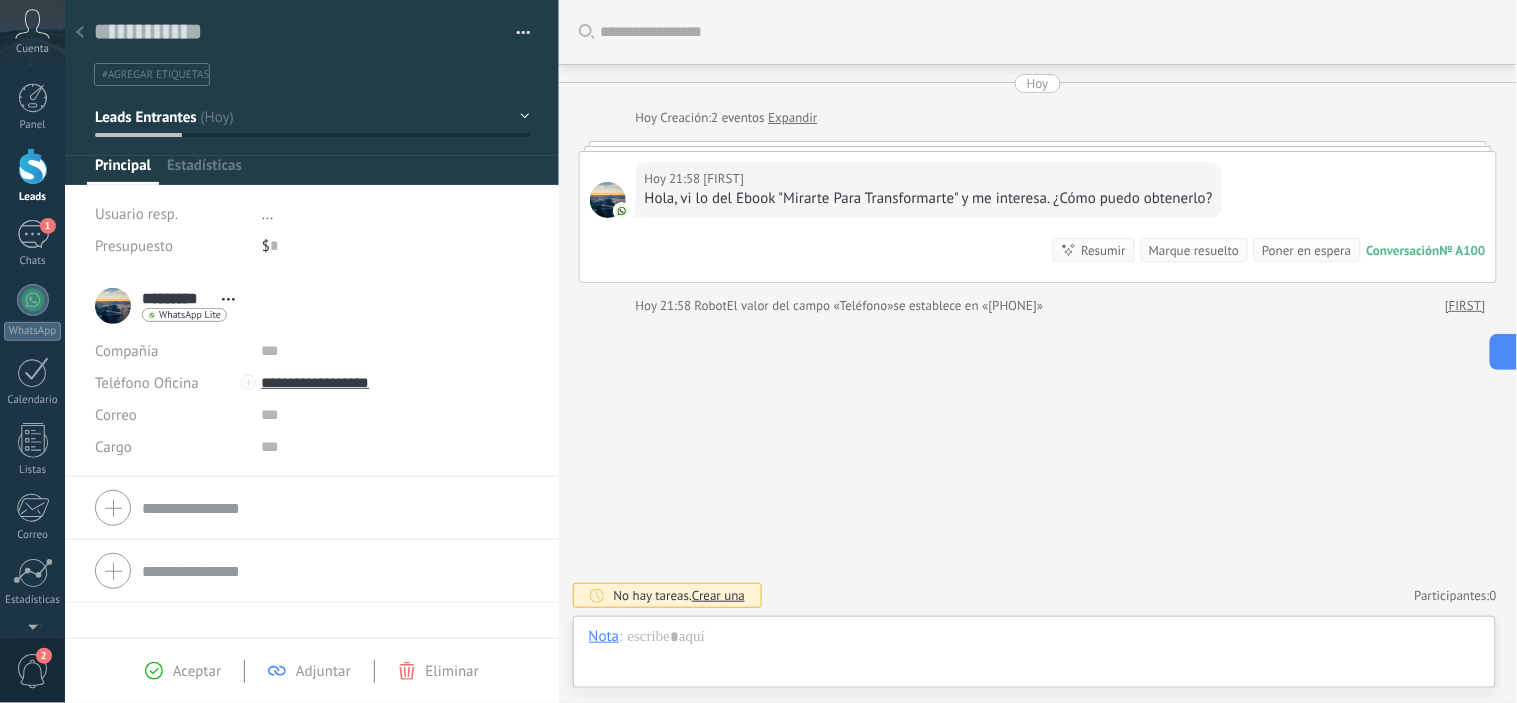 scroll, scrollTop: 30, scrollLeft: 0, axis: vertical 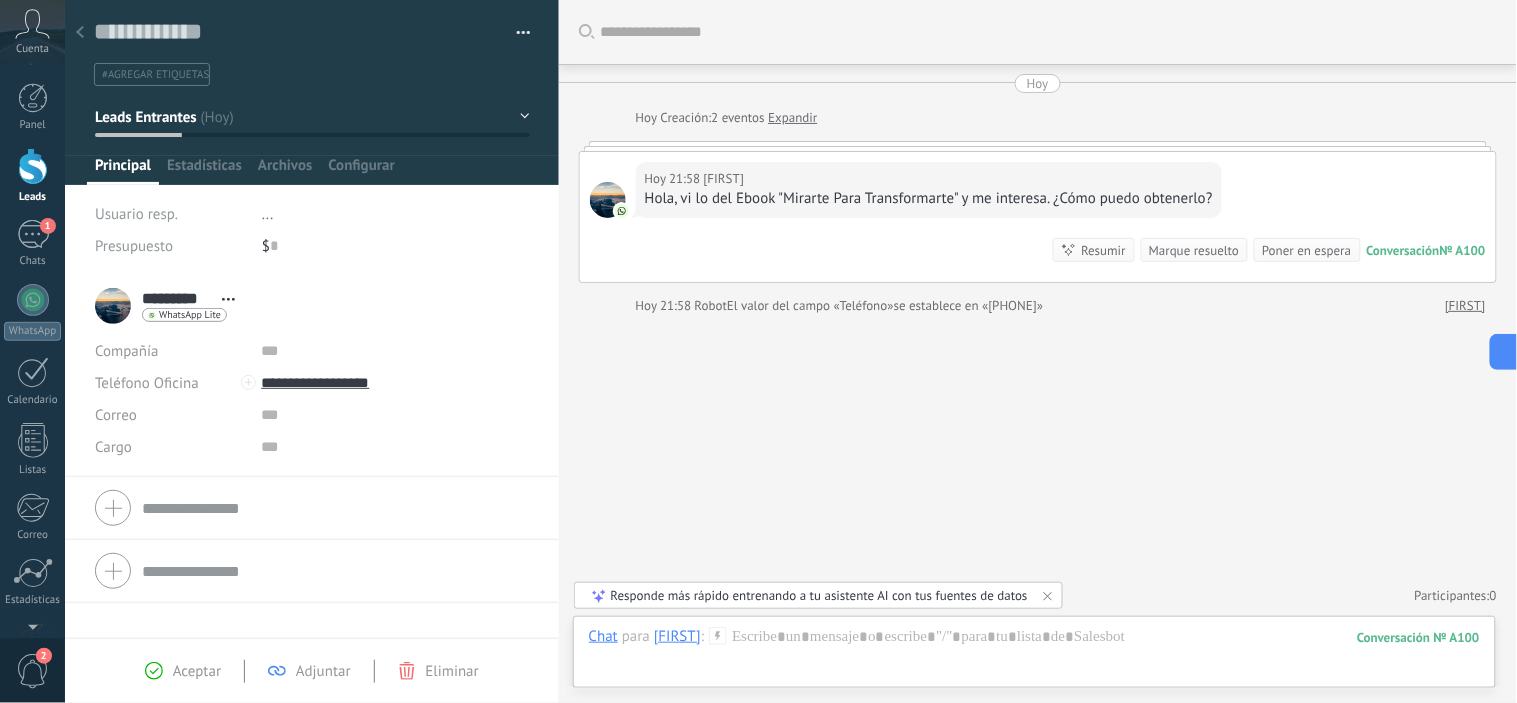 click on "Hola, vi lo del Ebook "Mirarte Para Transformarte" y me interesa. ¿Cómo puedo obtenerlo?" at bounding box center [929, 199] 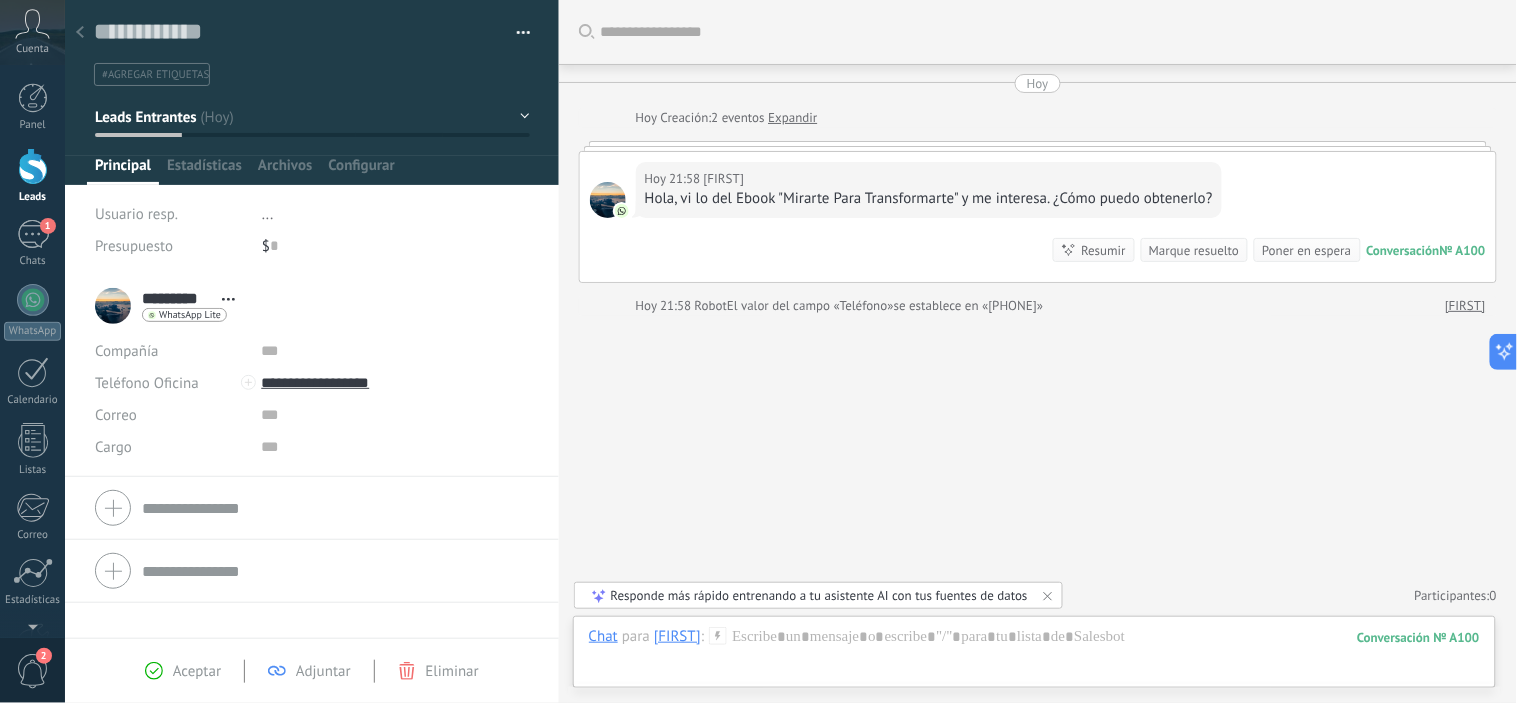 click on "Aceptar" at bounding box center [197, 671] 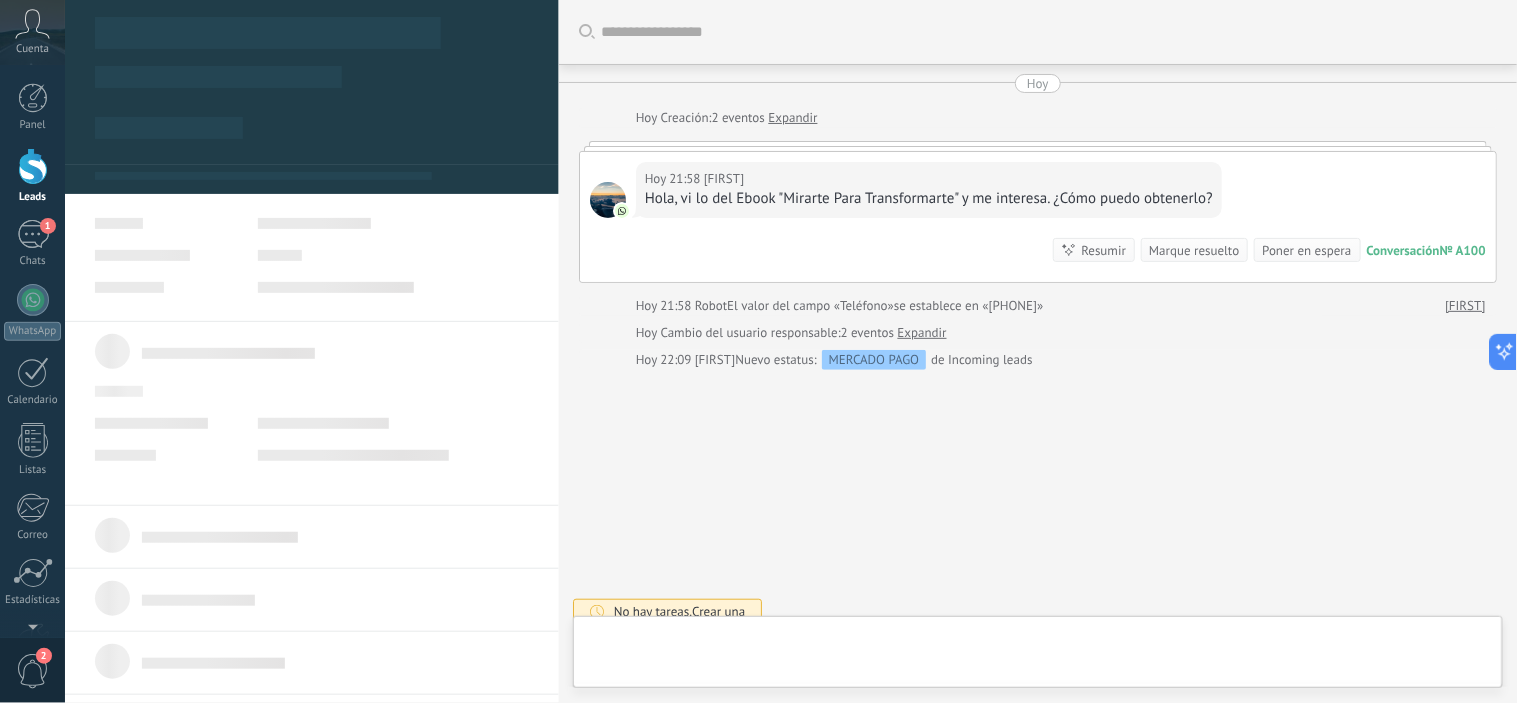 type on "**********" 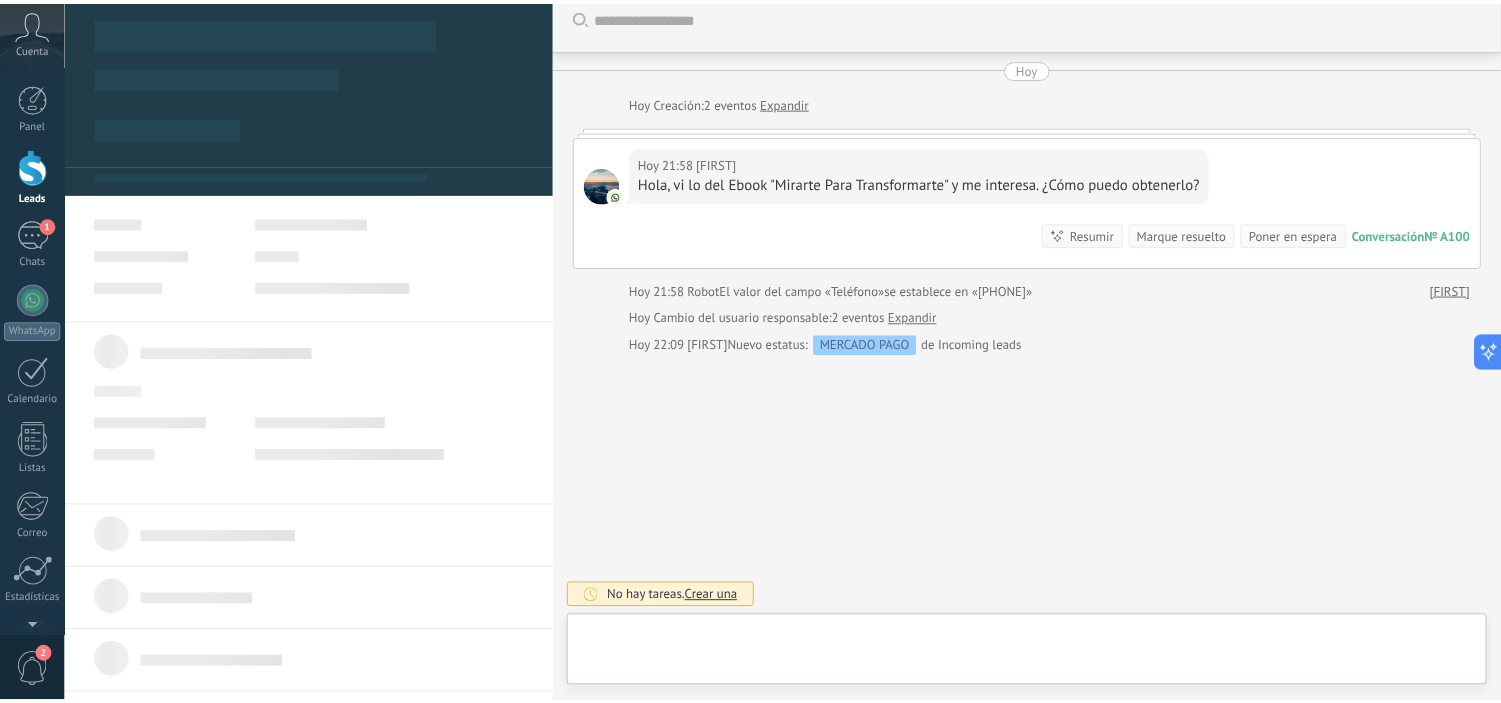 scroll, scrollTop: 30, scrollLeft: 0, axis: vertical 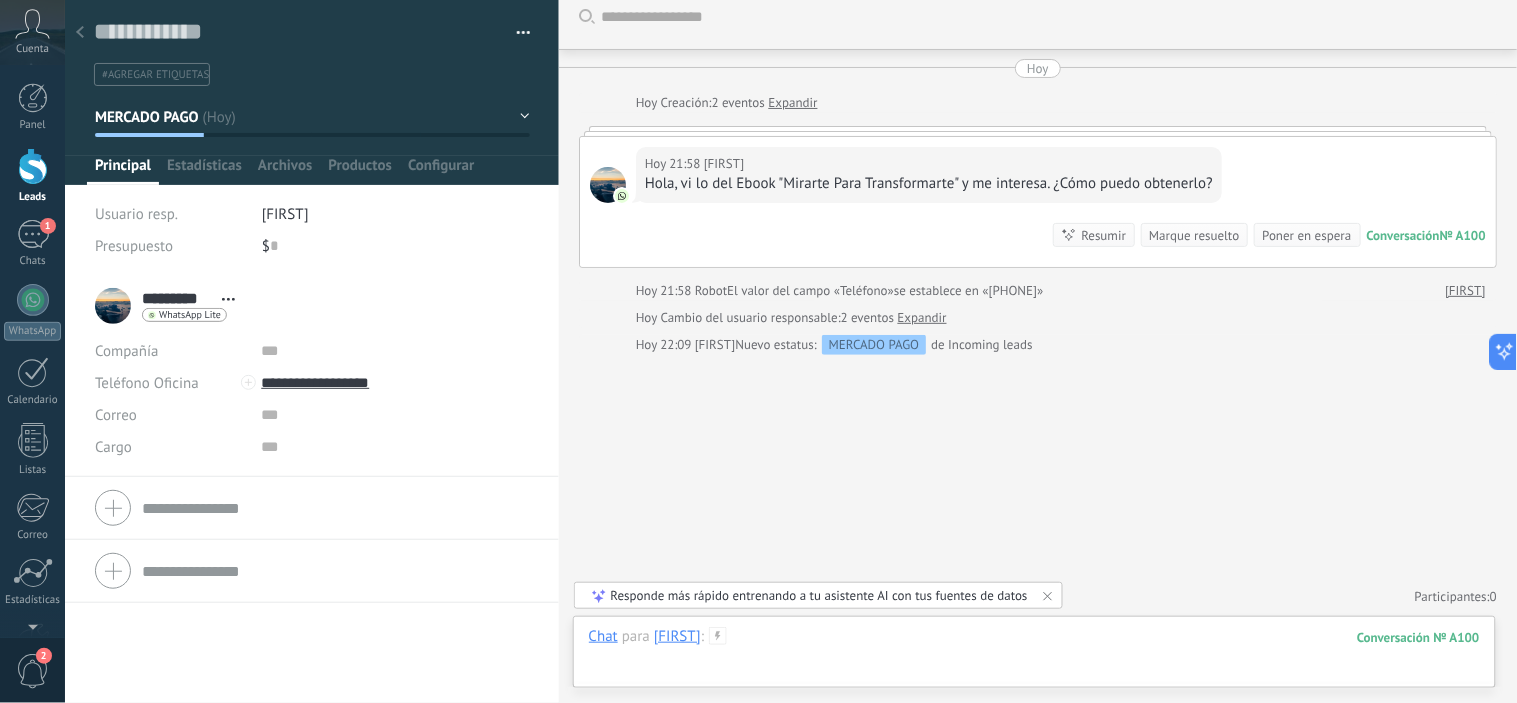 click at bounding box center (1034, 657) 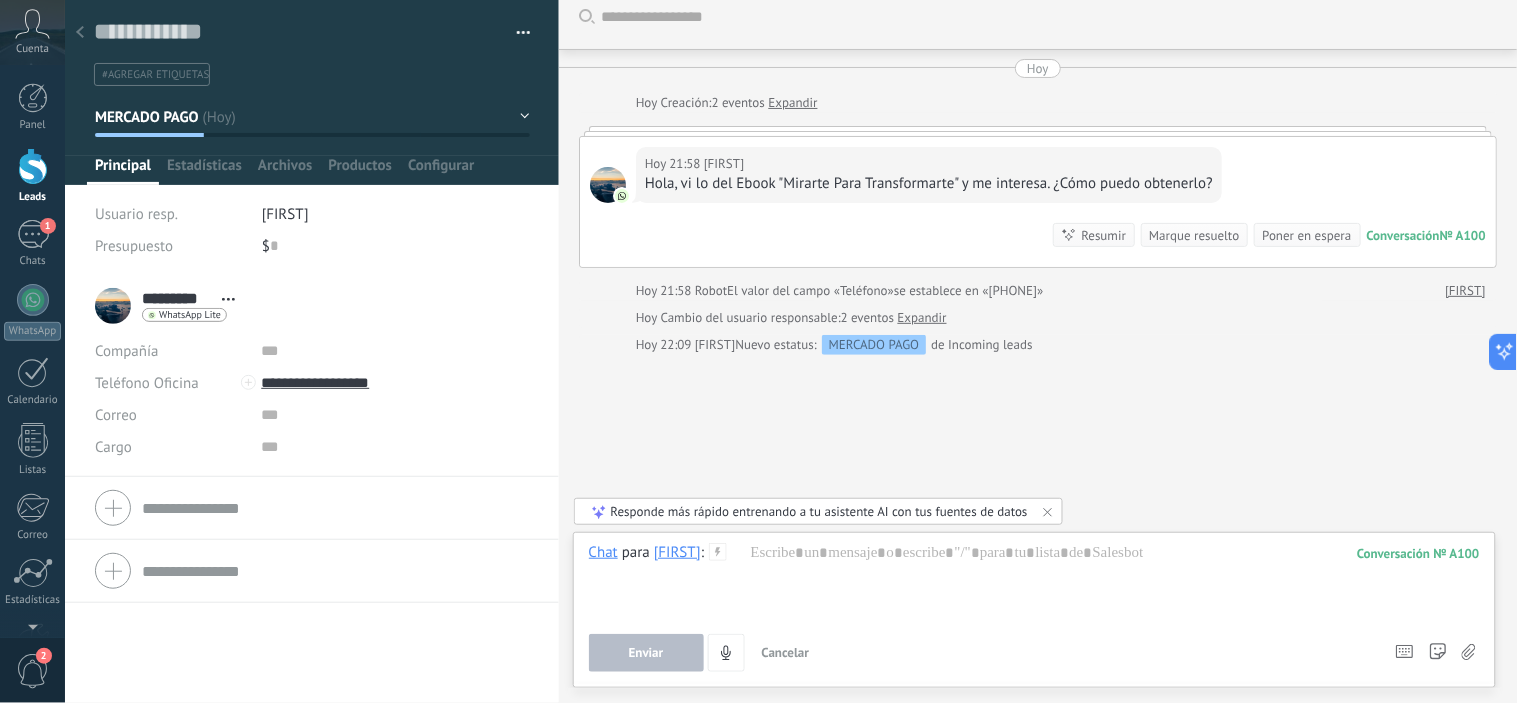 click on "********* Alexandro
********* Alexandro
Apellido
Abrir detalle
Copie el nombre" at bounding box center [312, 489] 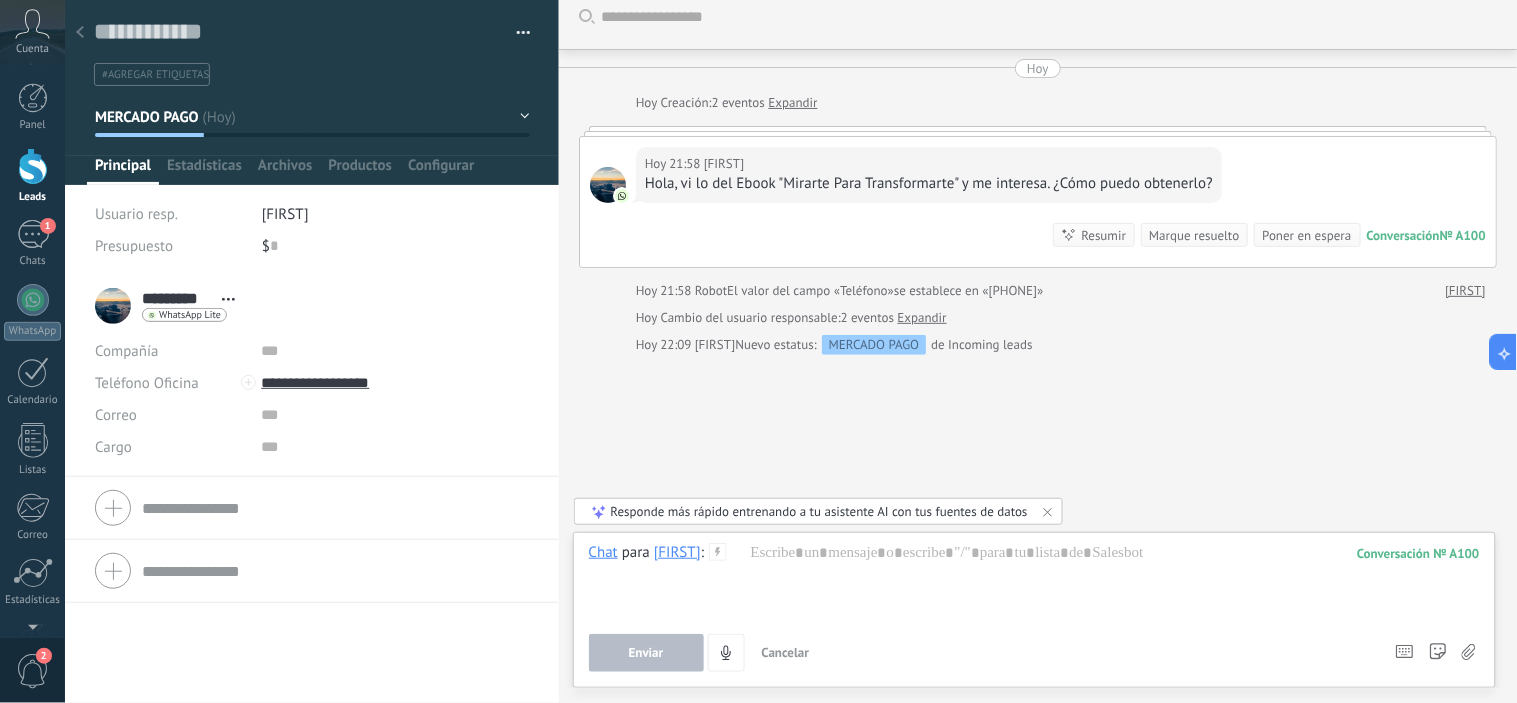 click at bounding box center (608, 185) 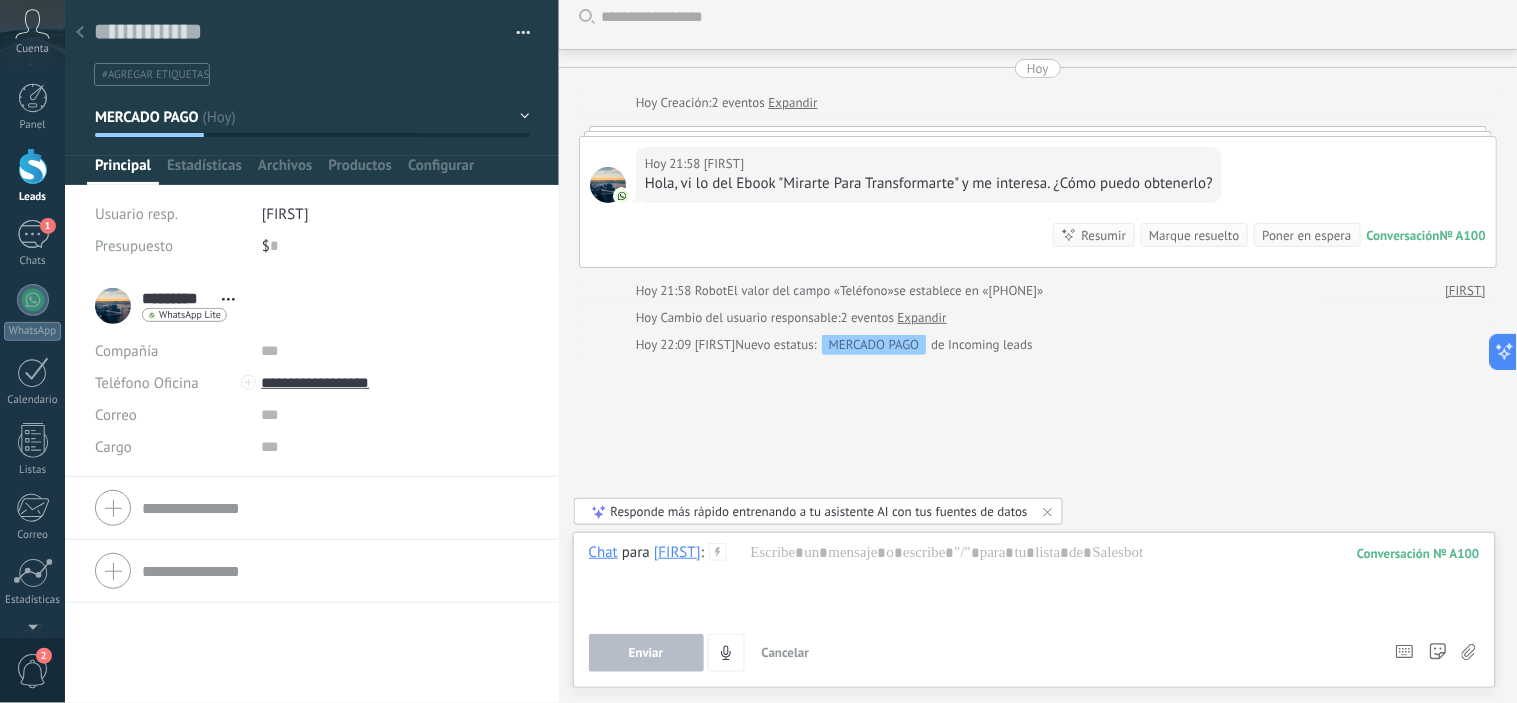 click at bounding box center (33, 166) 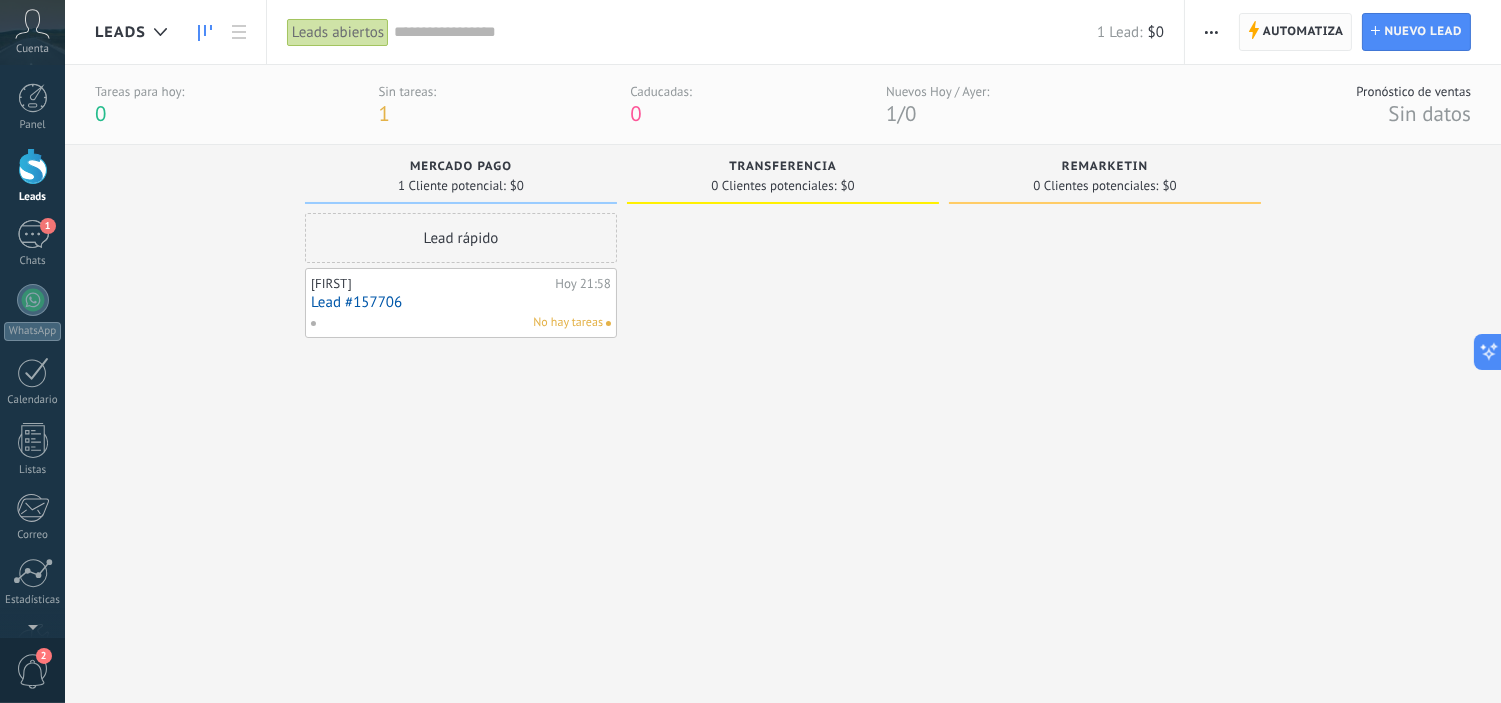 click on "Automatiza" at bounding box center (1303, 32) 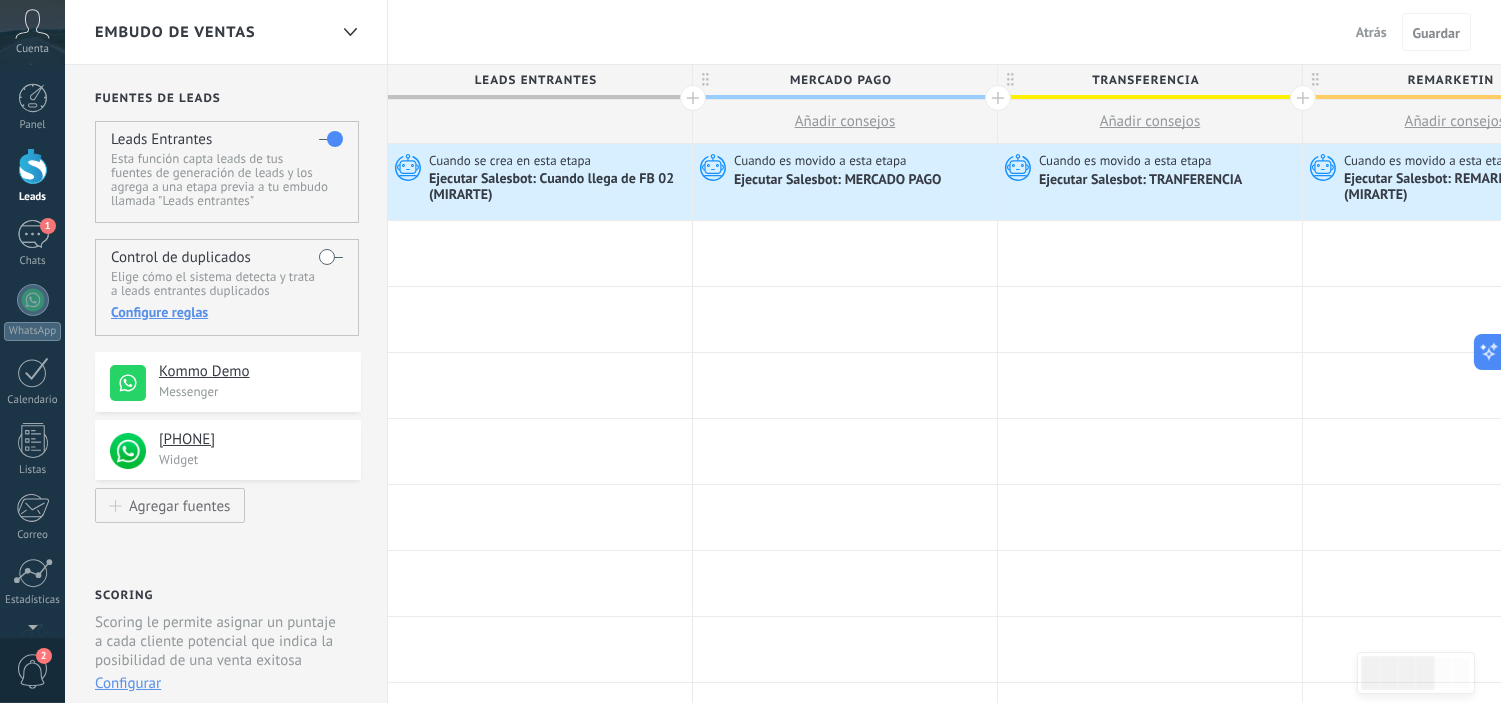 click on "Kommo Demo" at bounding box center (252, 372) 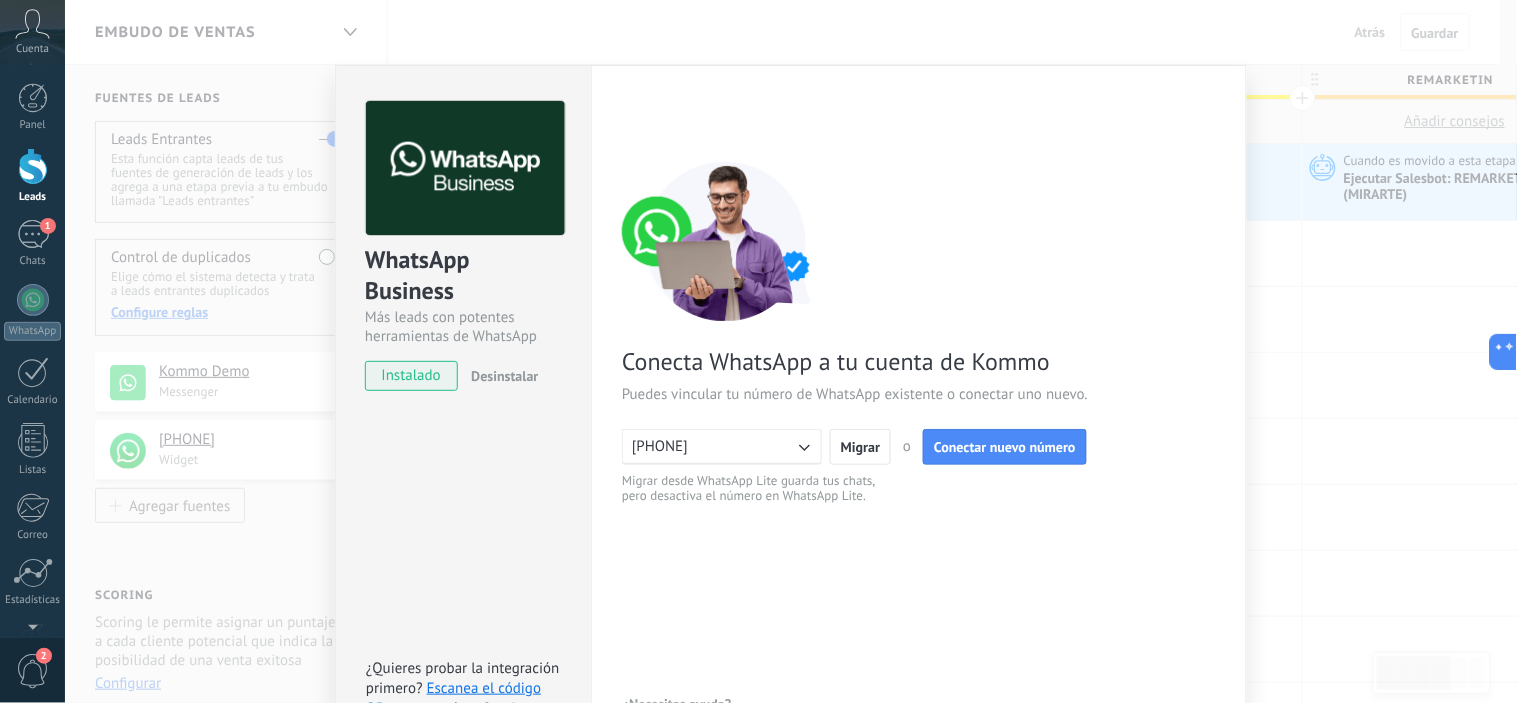 click on "WhatsApp Business Más leads con potentes herramientas de WhatsApp instalado Desinstalar ¿Quieres probar la integración primero?   Escanea el código QR   para ver cómo funciona. Configuraciones Autorizaciones Esta pestaña registra a los usuarios que han concedido acceso a las integración a esta cuenta. Si deseas remover la posibilidad que un usuario pueda enviar solicitudes a la cuenta en nombre de esta integración, puedes revocar el acceso. Si el acceso a todos los usuarios es revocado, la integración dejará de funcionar. Esta aplicacion está instalada, pero nadie le ha dado acceso aun. WhatsApp Cloud API más _:  Guardar < Volver 1 Conectar Facebook  2 Finalizar configuración Conecta WhatsApp a tu cuenta de Kommo Puedes vincular tu número de WhatsApp existente o conectar uno nuevo. +5493815277327 Migrar o Conectar nuevo número Migrar desde WhatsApp Lite guarda tus chats, pero desactiva el número en WhatsApp Lite. ¿Necesitas ayuda?" at bounding box center [791, 351] 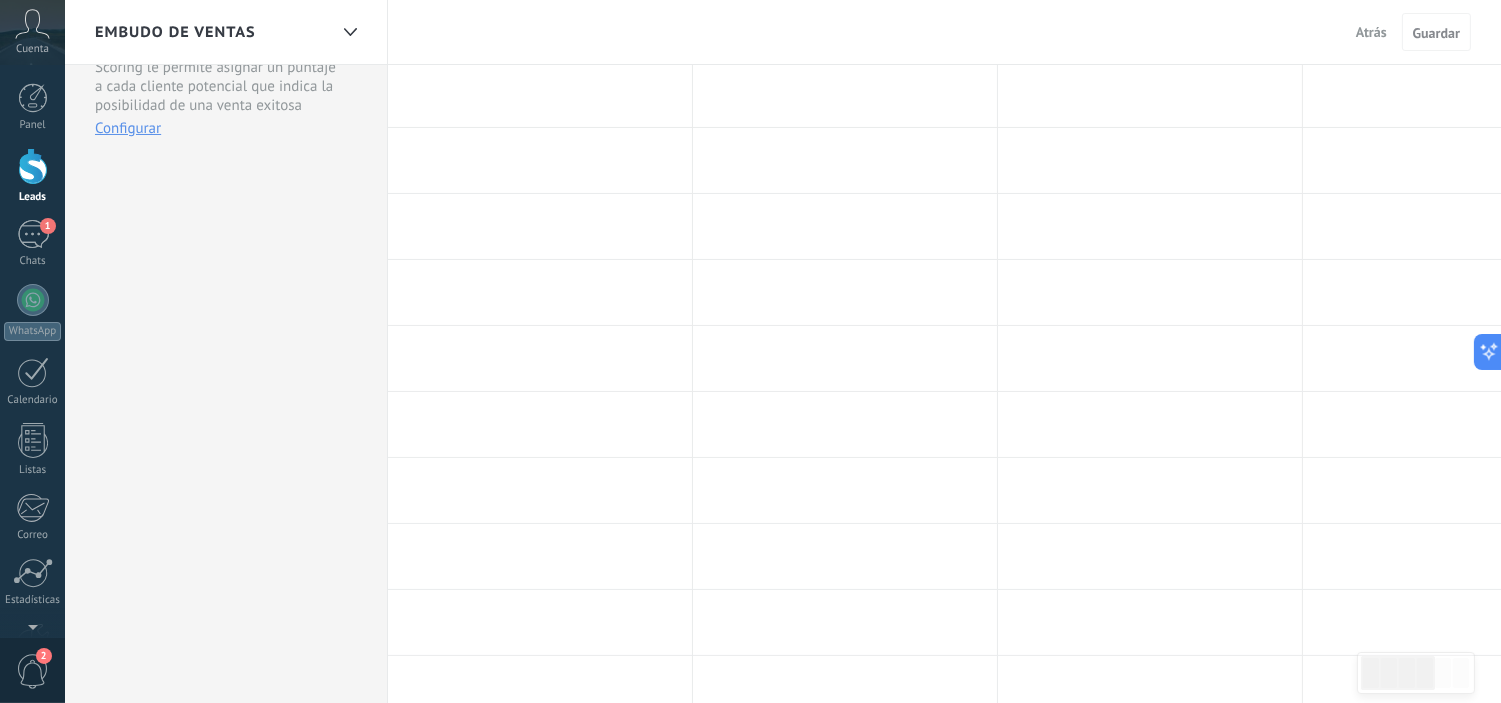 scroll, scrollTop: 0, scrollLeft: 0, axis: both 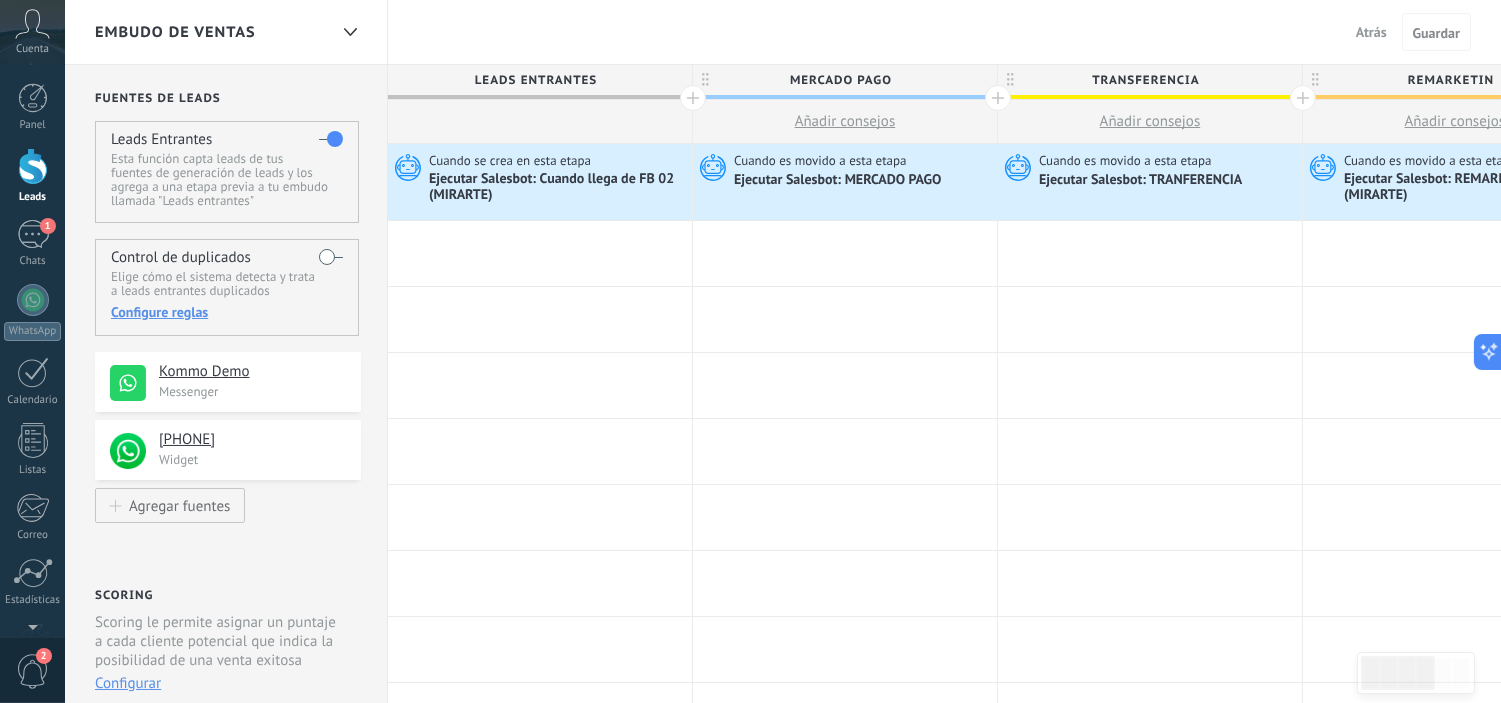 drag, startPoint x: 673, startPoint y: 186, endPoint x: 701, endPoint y: 193, distance: 28.86174 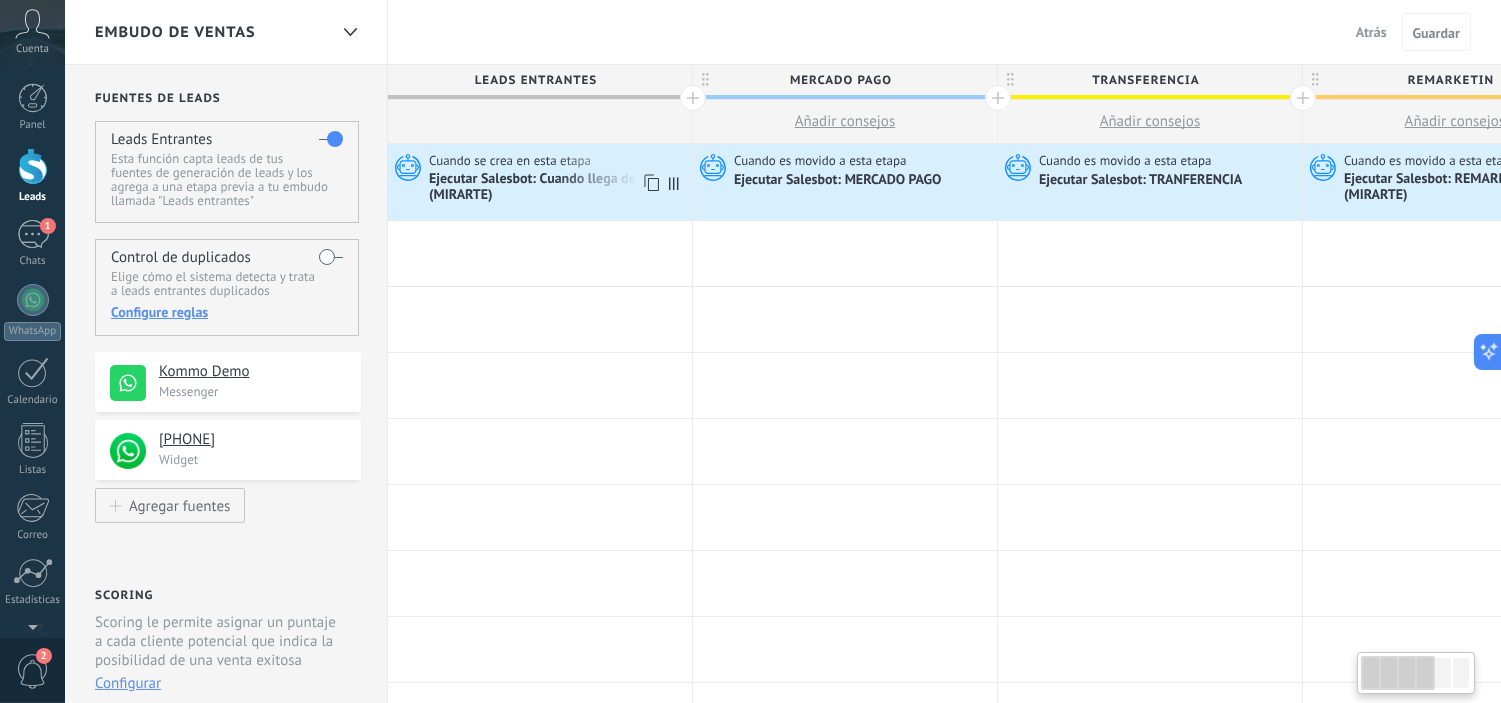click 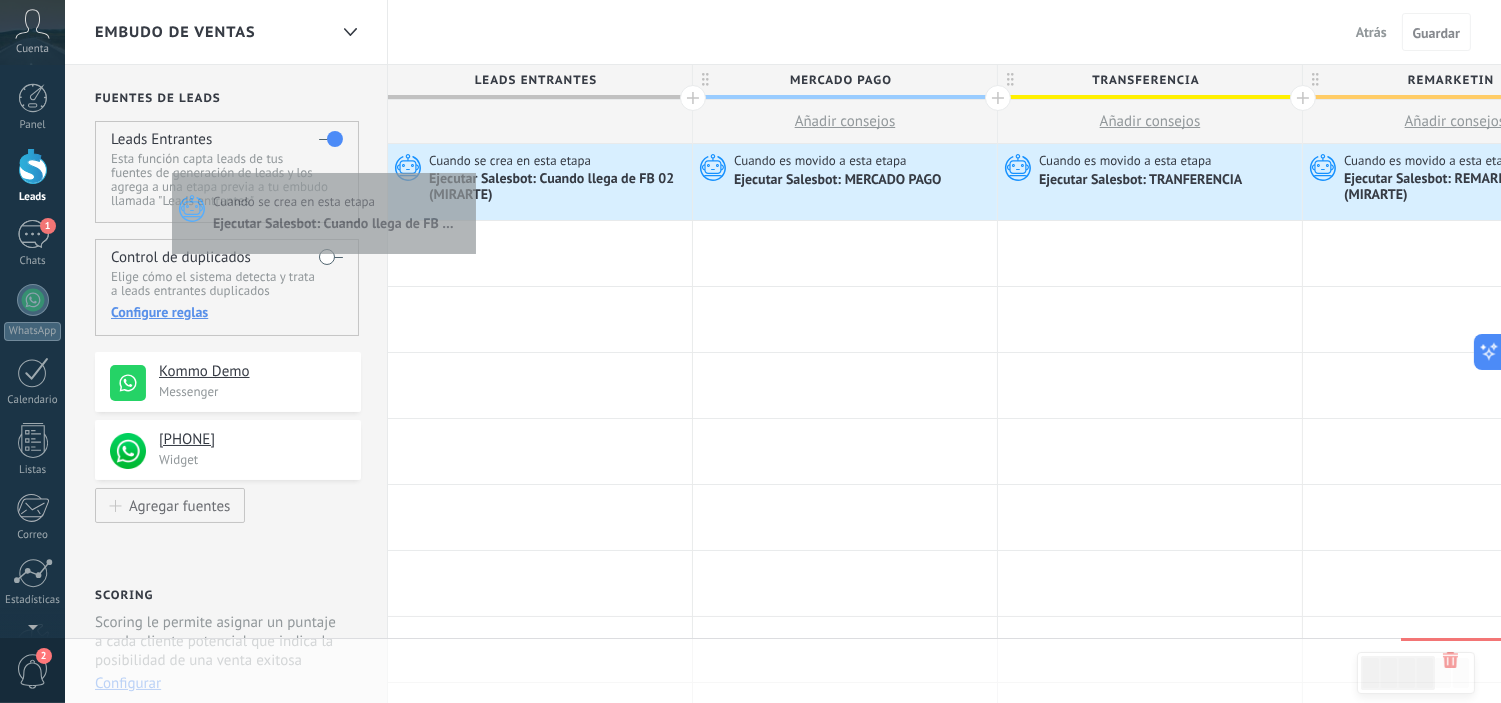 drag, startPoint x: 471, startPoint y: 168, endPoint x: 505, endPoint y: 157, distance: 35.735138 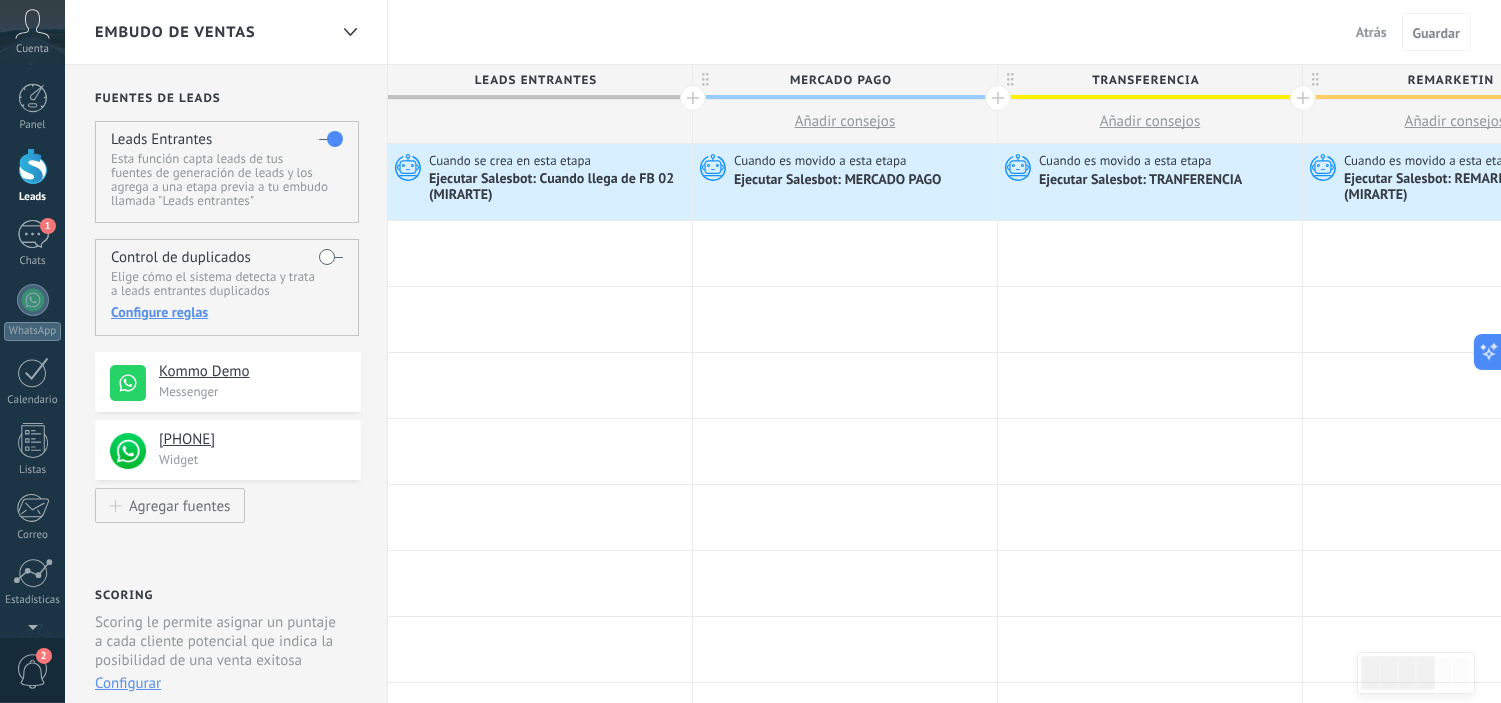 click on "Cuando se crea en esta etapa" at bounding box center (511, 161) 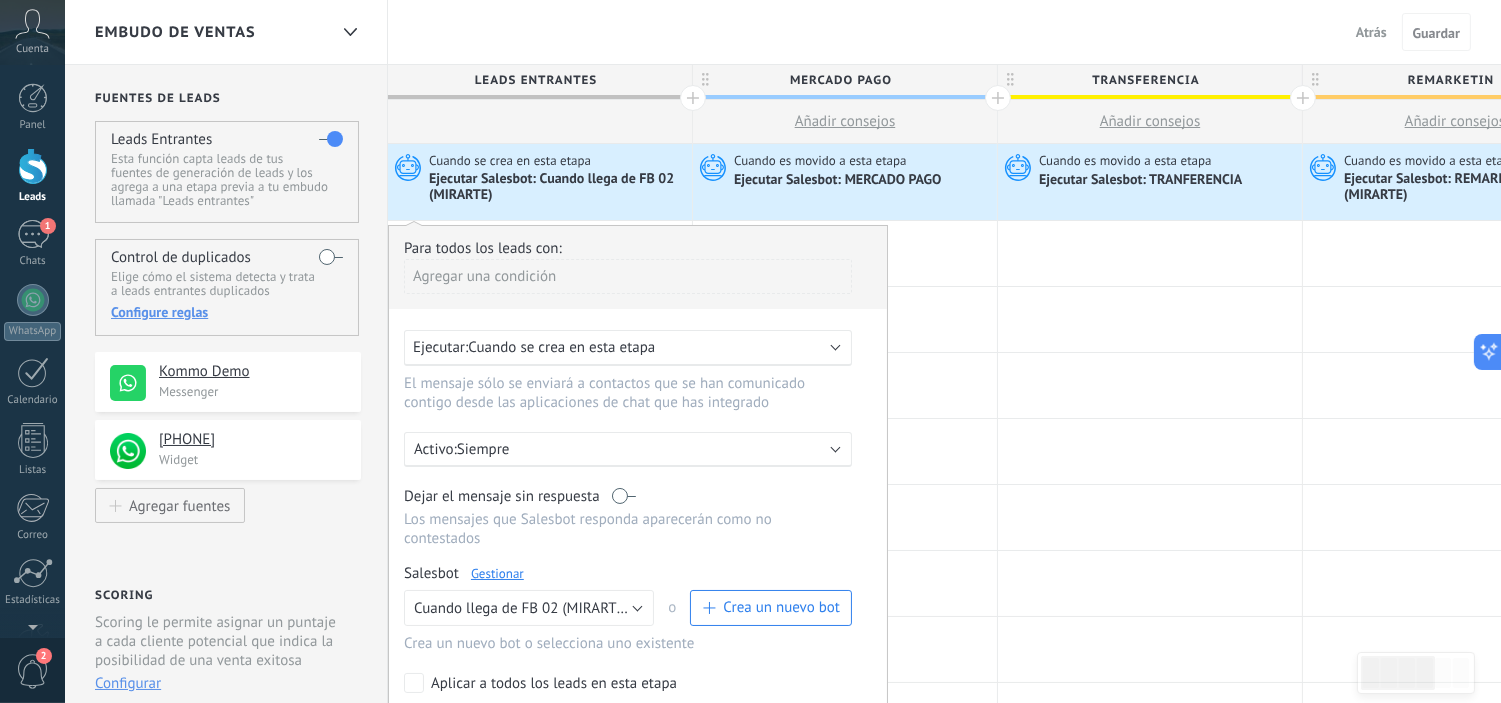 click on "Cuando se crea en esta etapa" at bounding box center [561, 347] 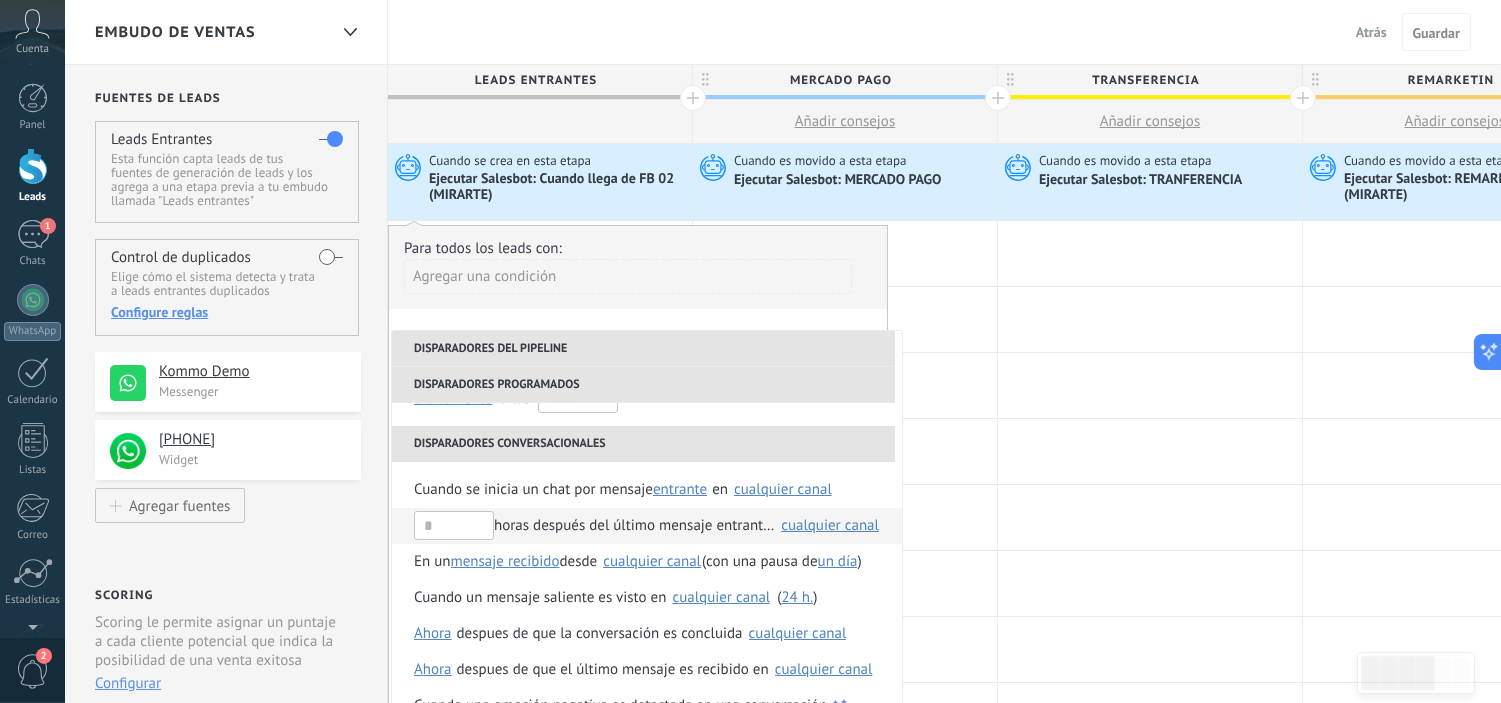 scroll, scrollTop: 163, scrollLeft: 0, axis: vertical 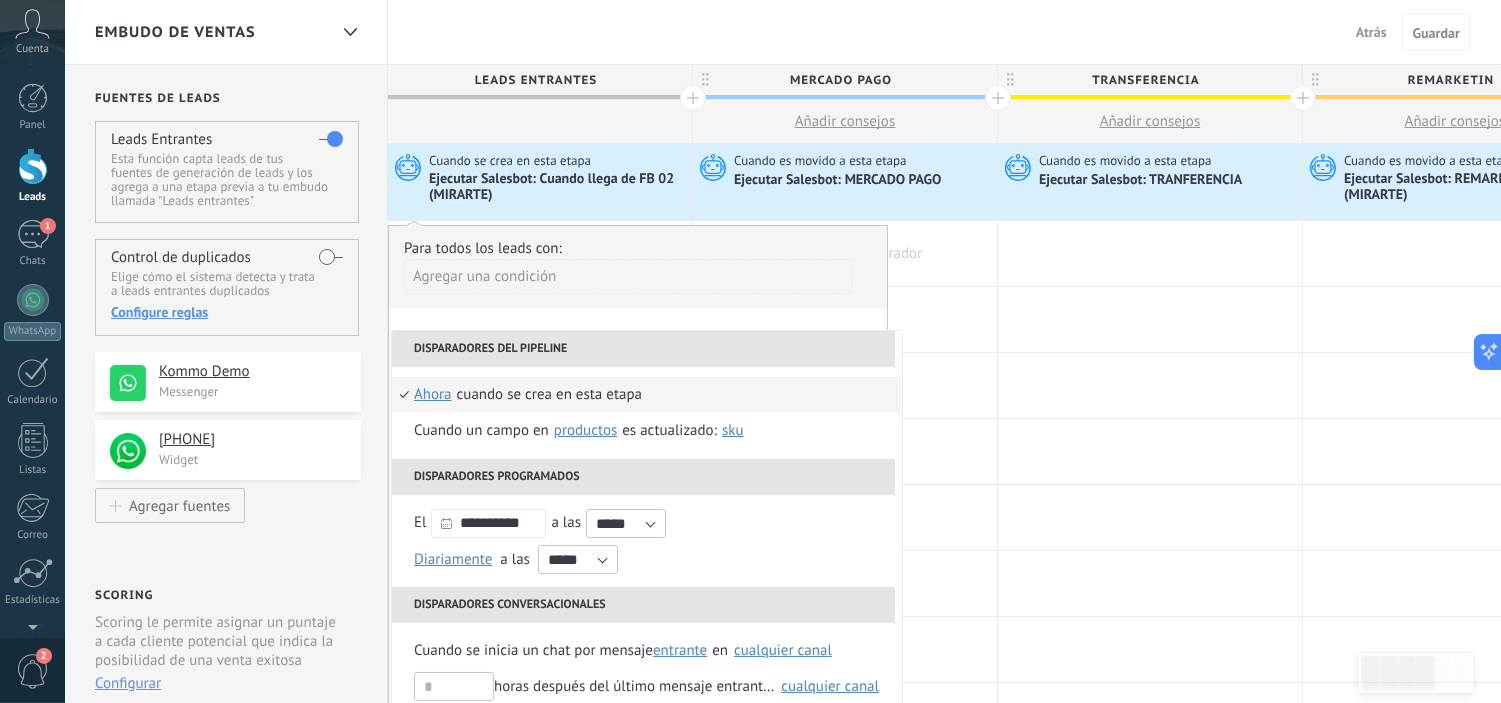 click at bounding box center (845, 253) 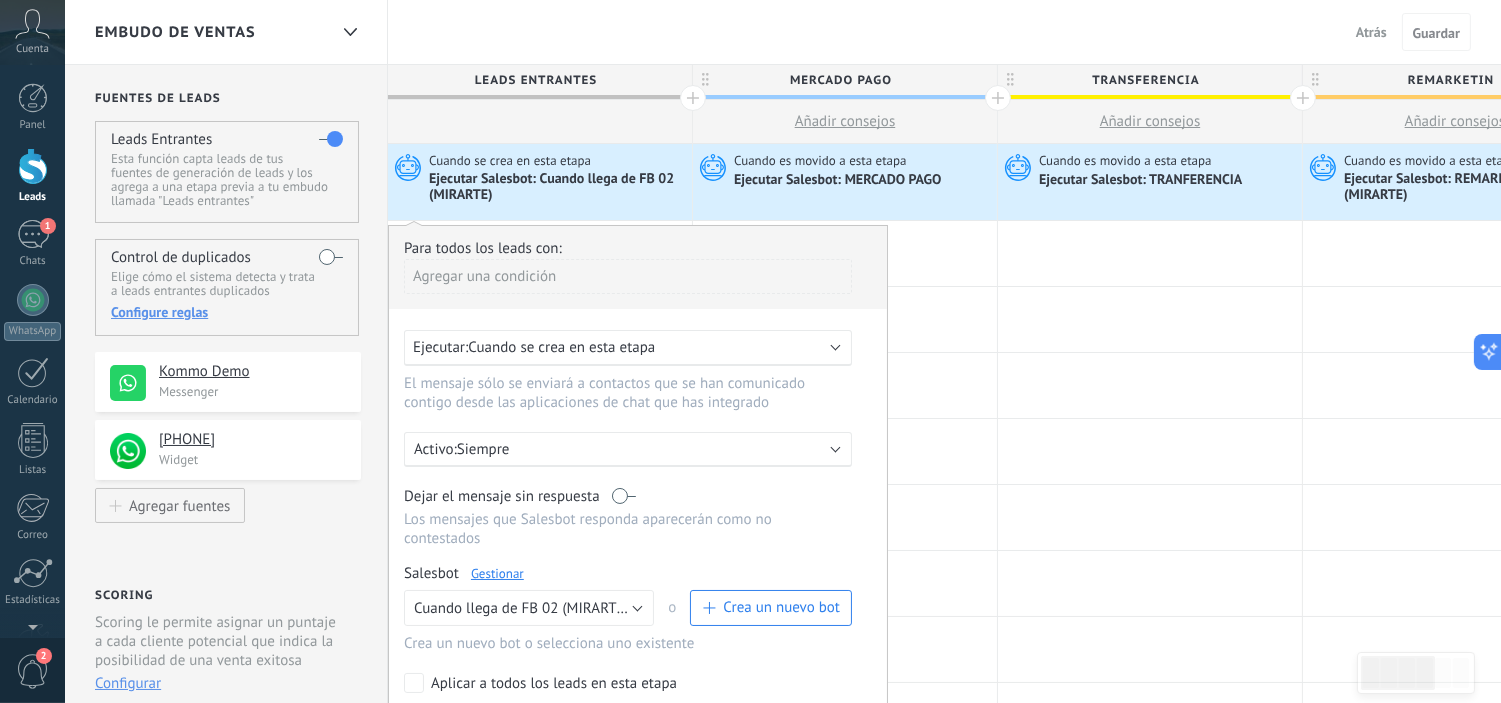 scroll, scrollTop: 111, scrollLeft: 0, axis: vertical 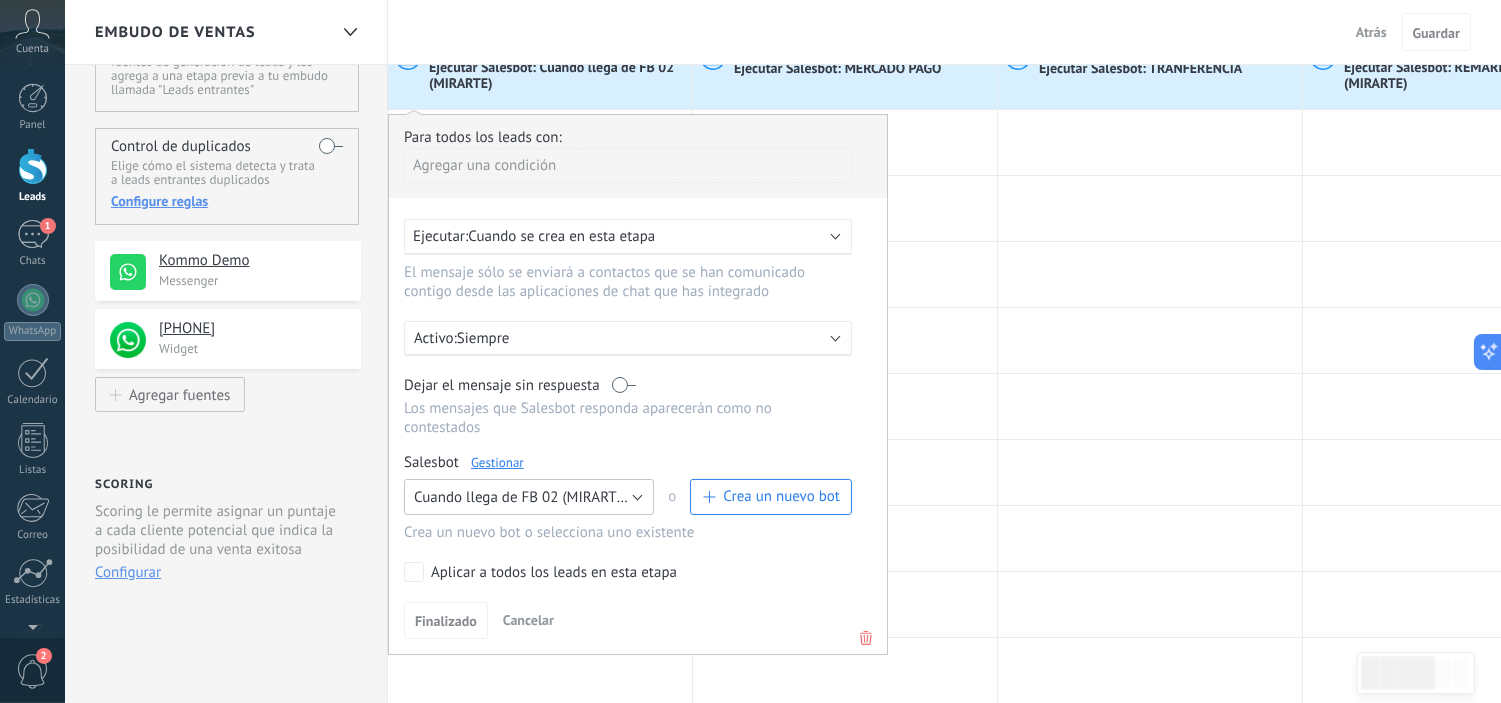 click on "Cuando llega de FB 02 (MIRARTE)" at bounding box center [529, 497] 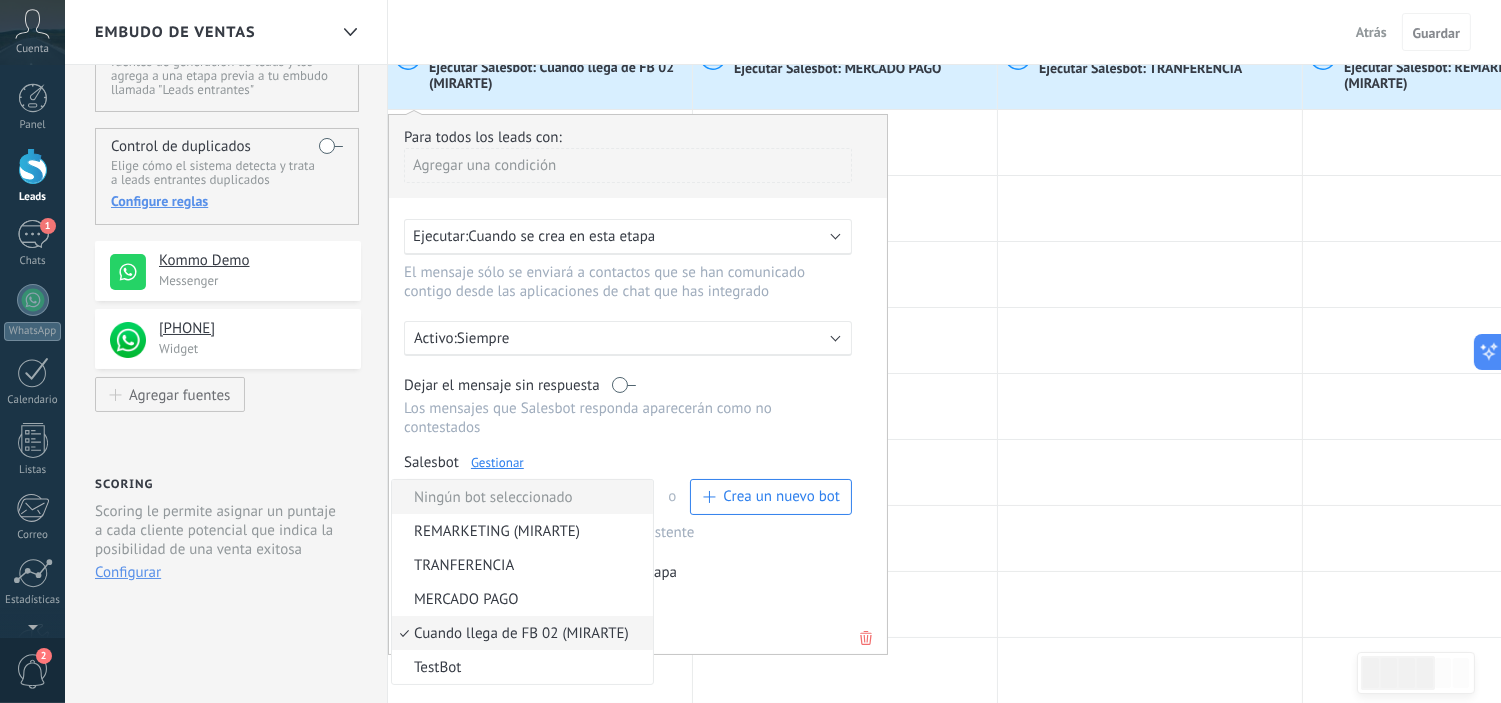 click on "Ningún bot seleccionado" at bounding box center (519, 497) 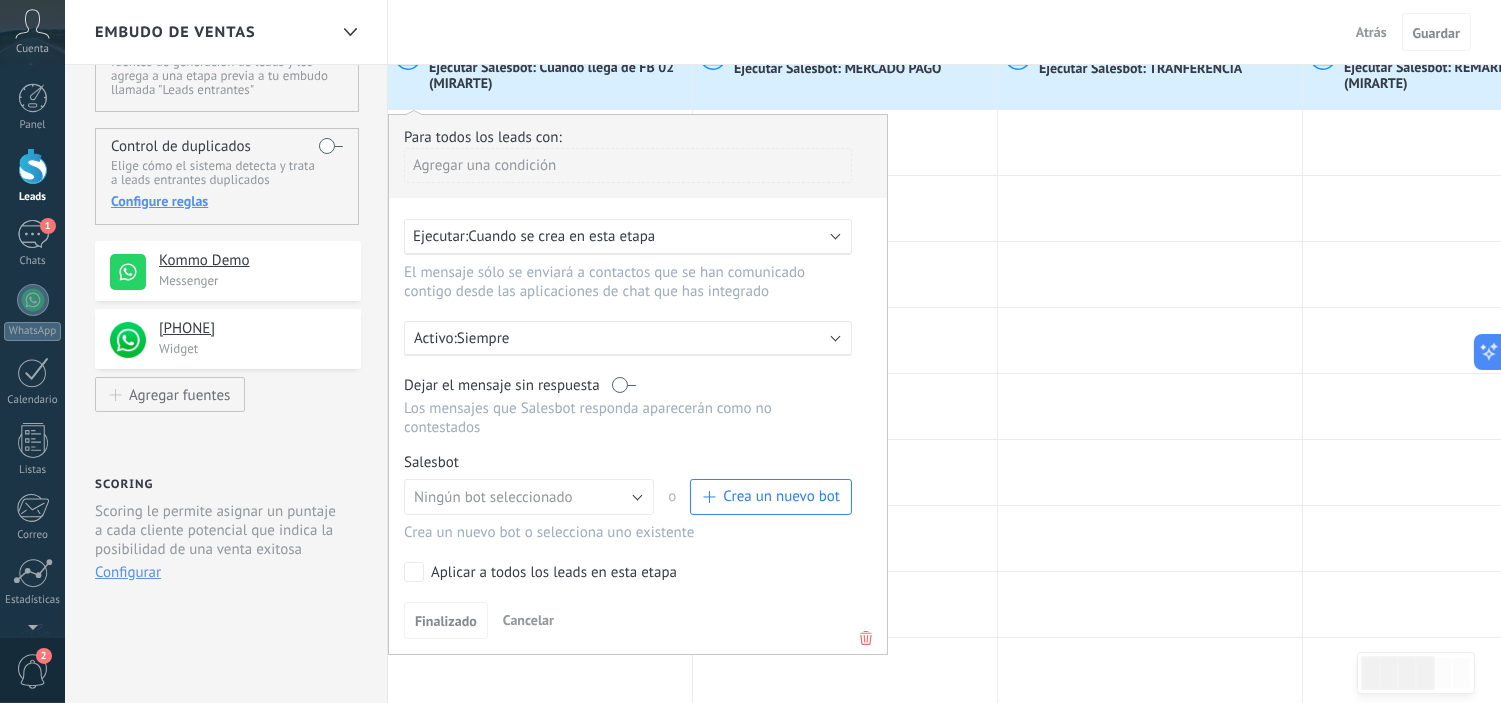 click on "Para todos los leads con: Agregar una condición Ejecutar:  Cuando se crea en esta etapa  El mensaje sólo se enviará a contactos que se han comunicado contigo desde las aplicaciones de chat que has integrado Activo:  Siempre Dejar el mensaje sin respuesta Los mensajes que Salesbot responda aparecerán como no contestados    Salesbot Gestionar Ningún bot seleccionado REMARKETING (MIRARTE) TRANFERENCIA MERCADO PAGO Cuando llega de FB 02 (MIRARTE) TestBot Ningún bot seleccionado o Crea un nuevo bot Crea un nuevo bot o selecciona uno existente Aplicar a todos los leads en esta etapa Finalizado Cancelar" at bounding box center (638, 384) 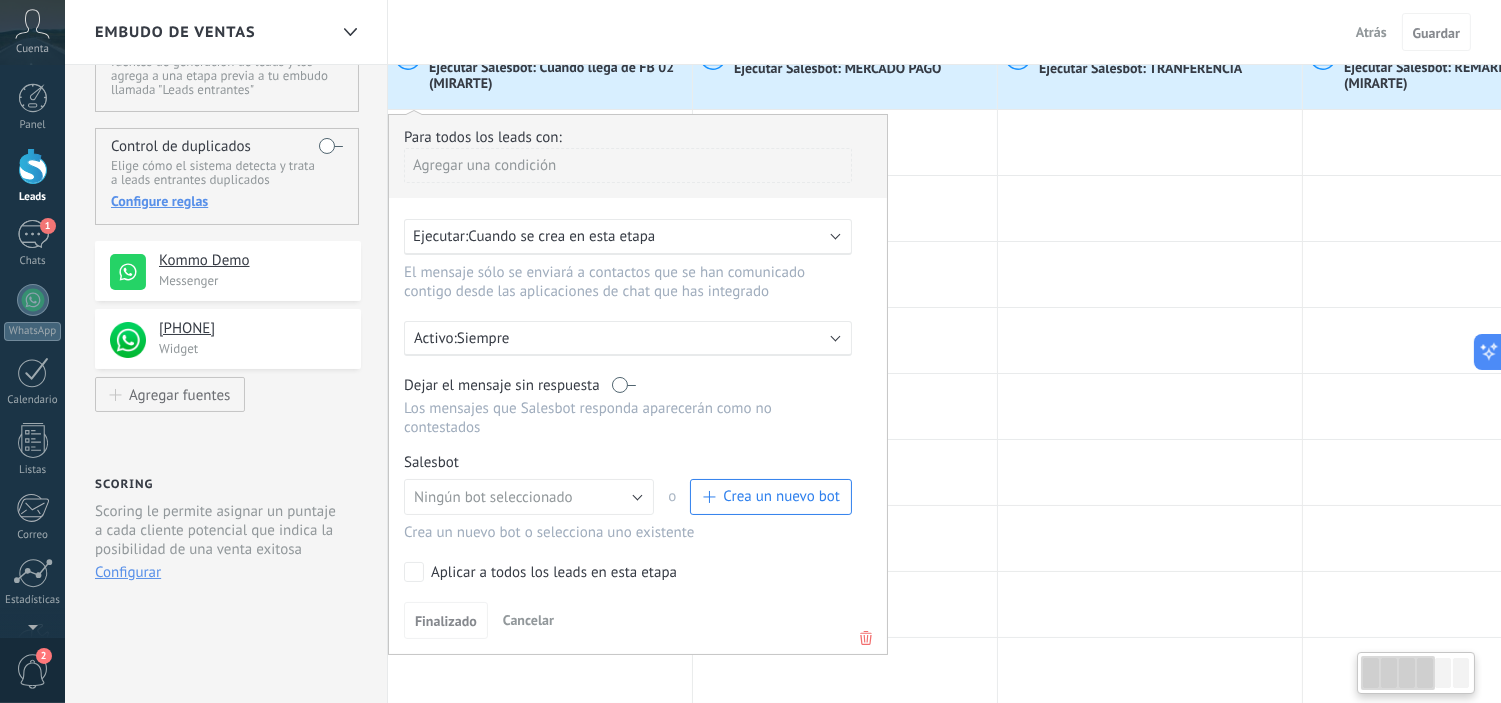 click on "Aplicar a todos los leads en esta etapa" at bounding box center [554, 573] 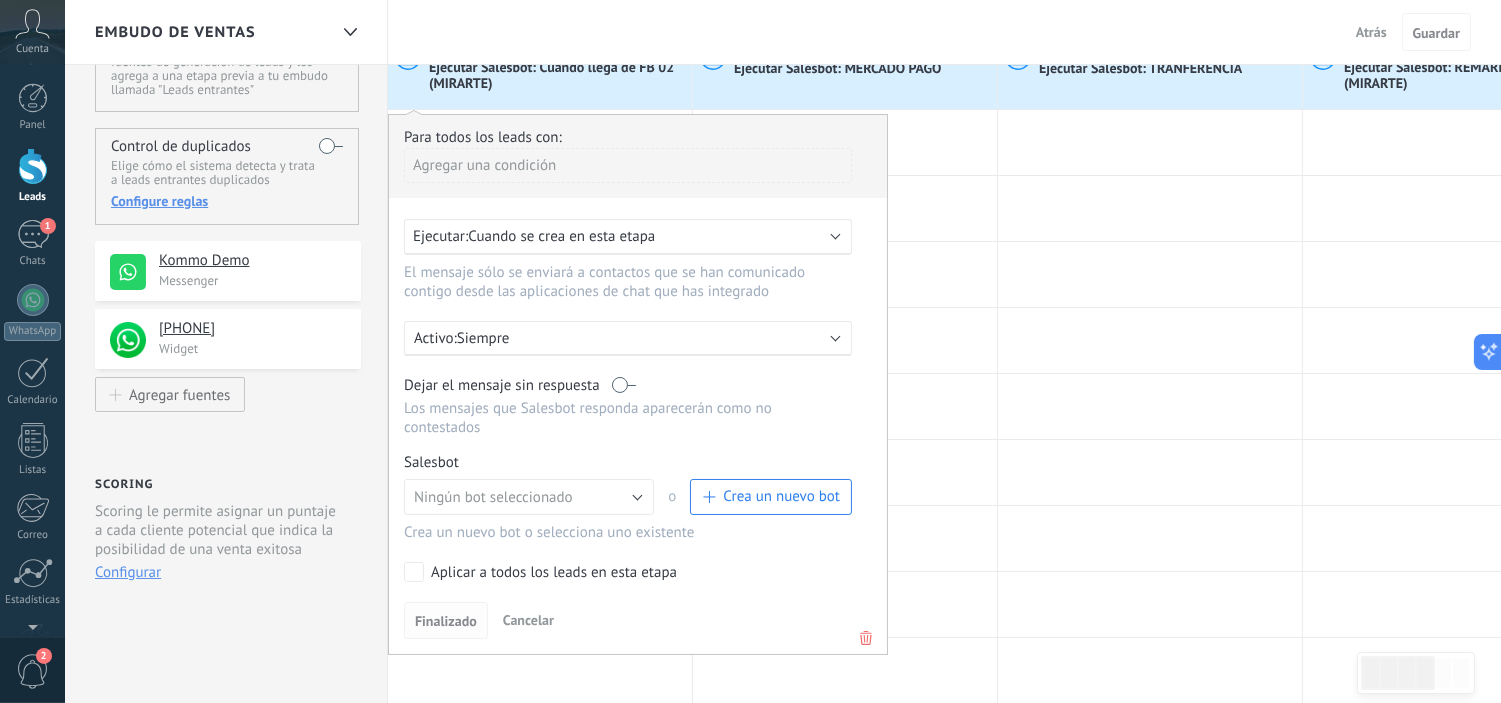 click on "Finalizado" at bounding box center [446, 621] 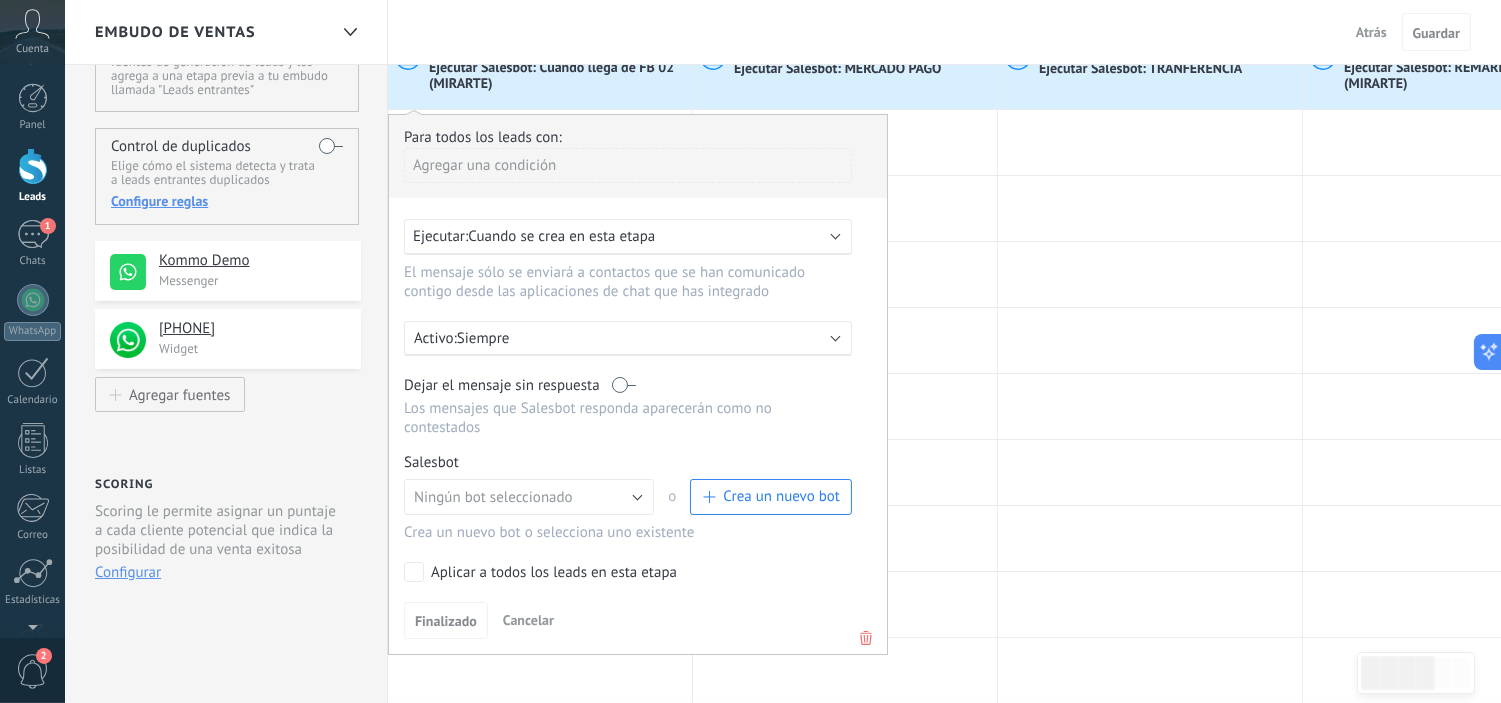 click on "Aplicar a todos los leads en esta etapa" at bounding box center [554, 573] 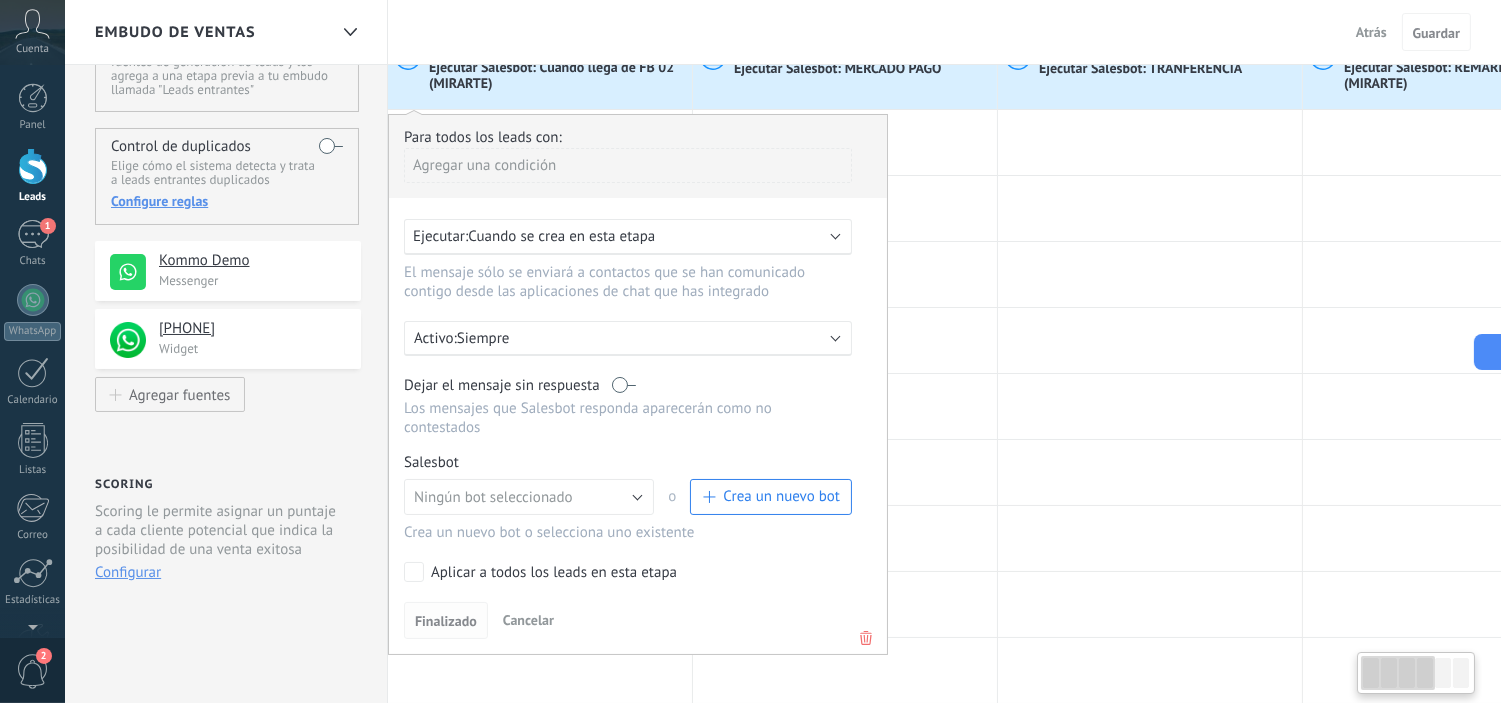click on "Finalizado" at bounding box center (446, 621) 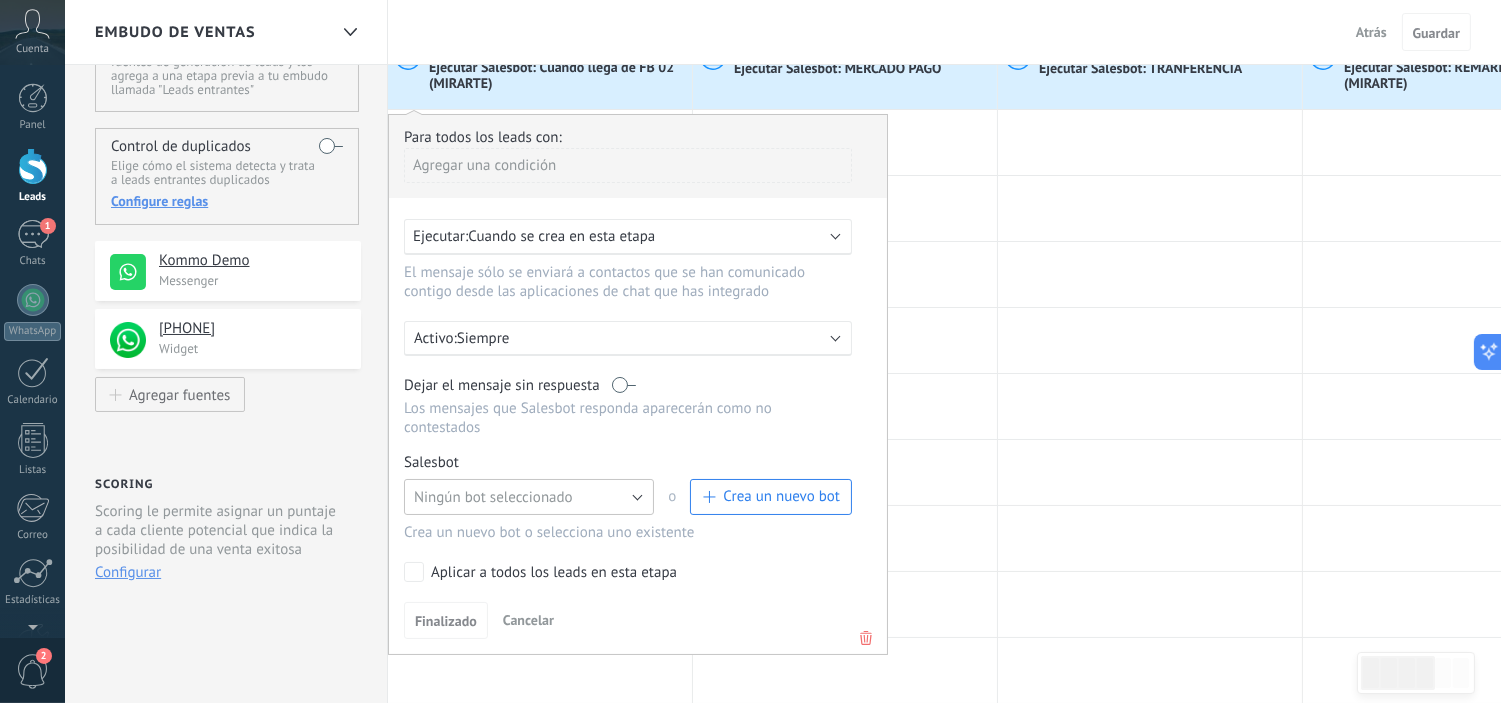click on "Ningún bot seleccionado" at bounding box center (493, 497) 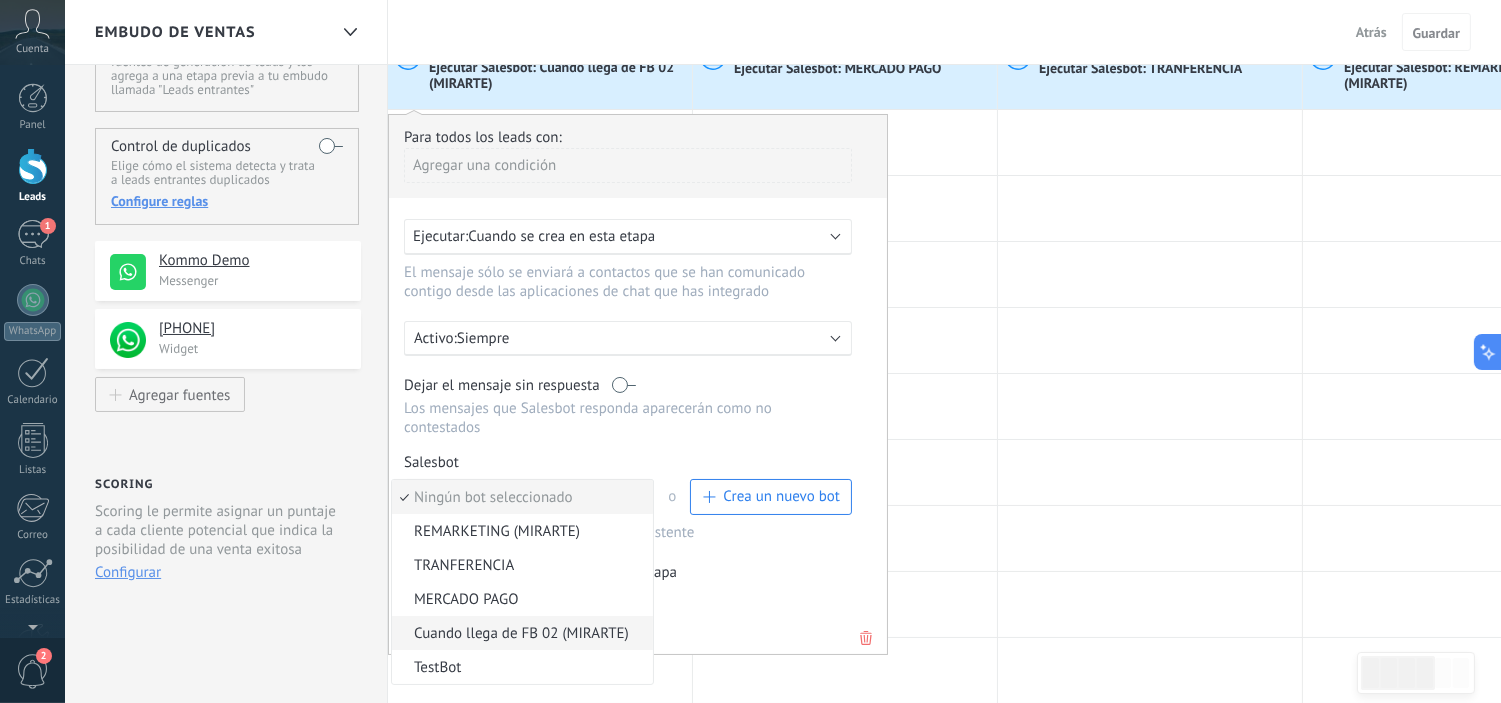 click on "Cuando llega de FB 02 (MIRARTE)" at bounding box center [519, 633] 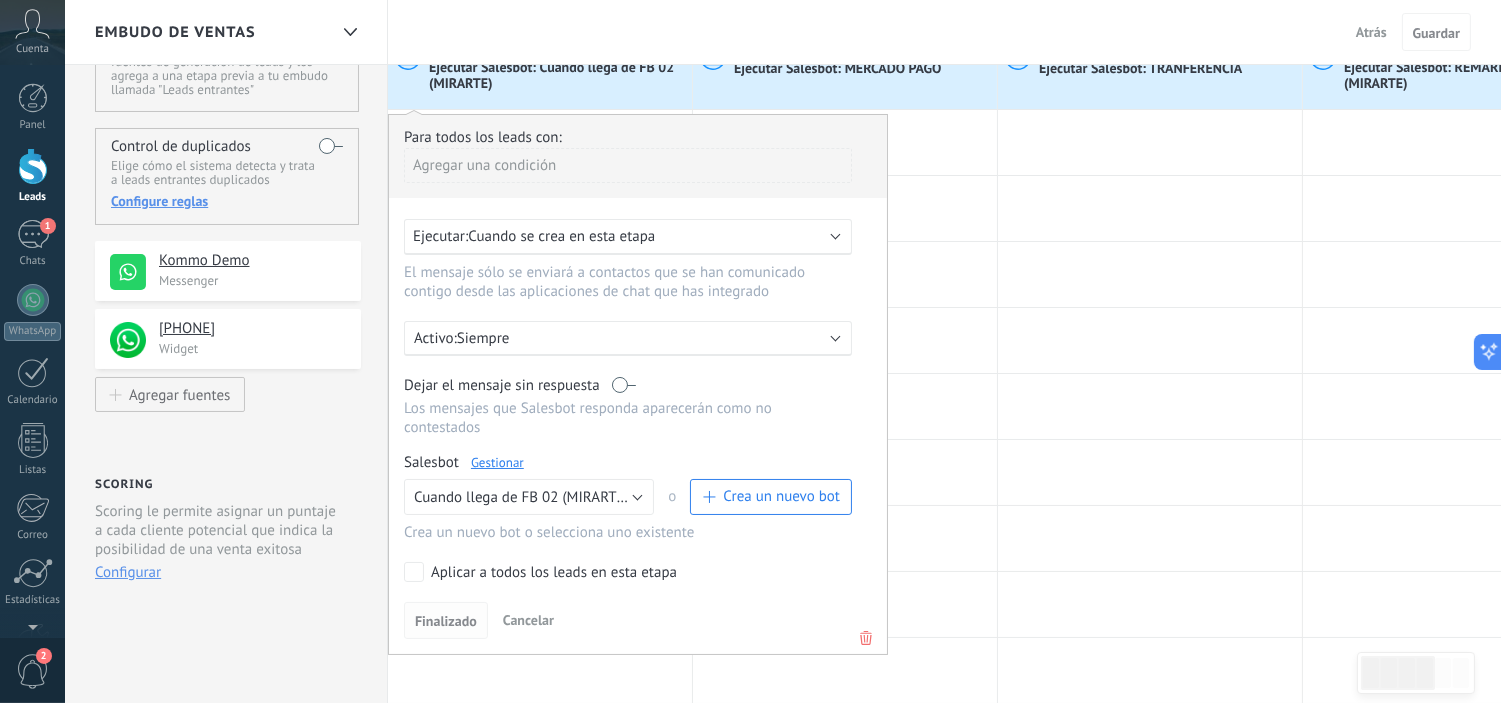 click on "Finalizado" at bounding box center [446, 621] 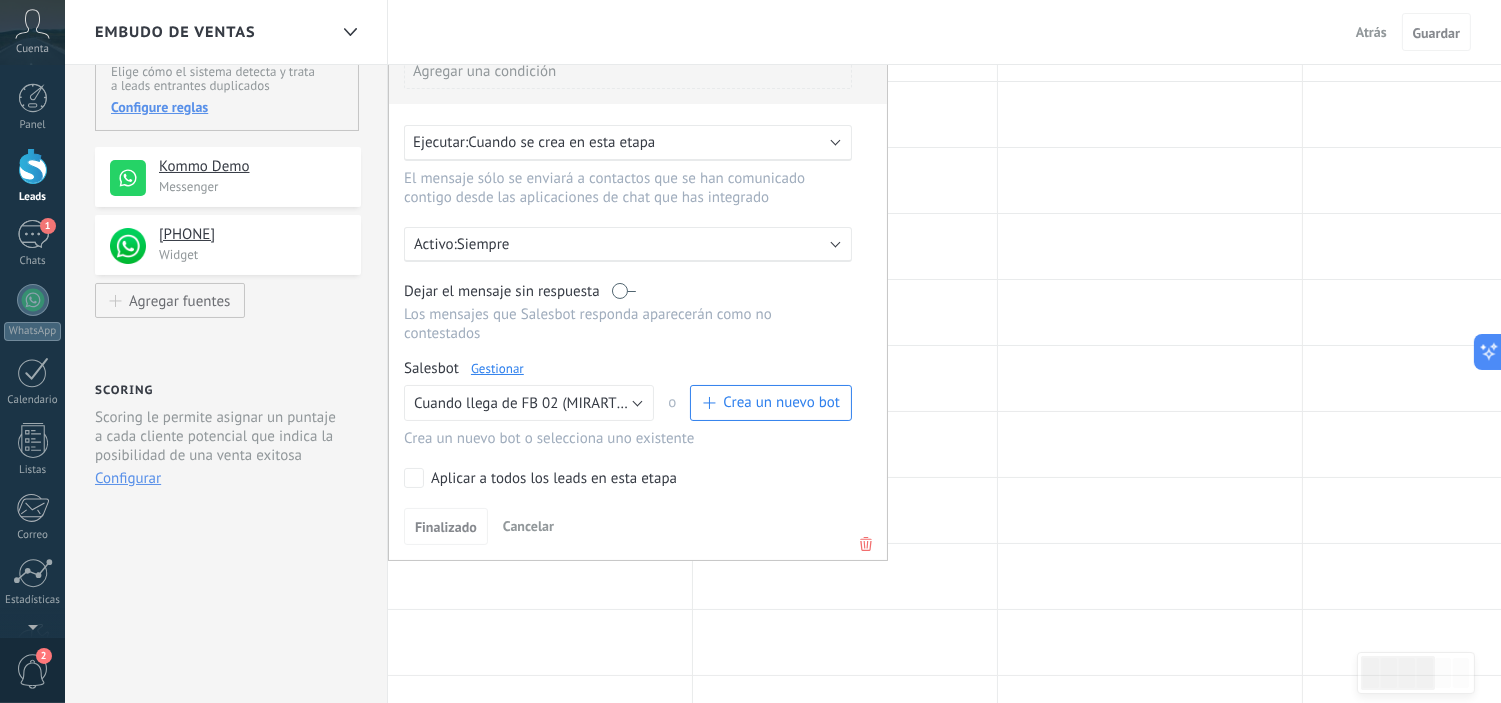 scroll, scrollTop: 222, scrollLeft: 0, axis: vertical 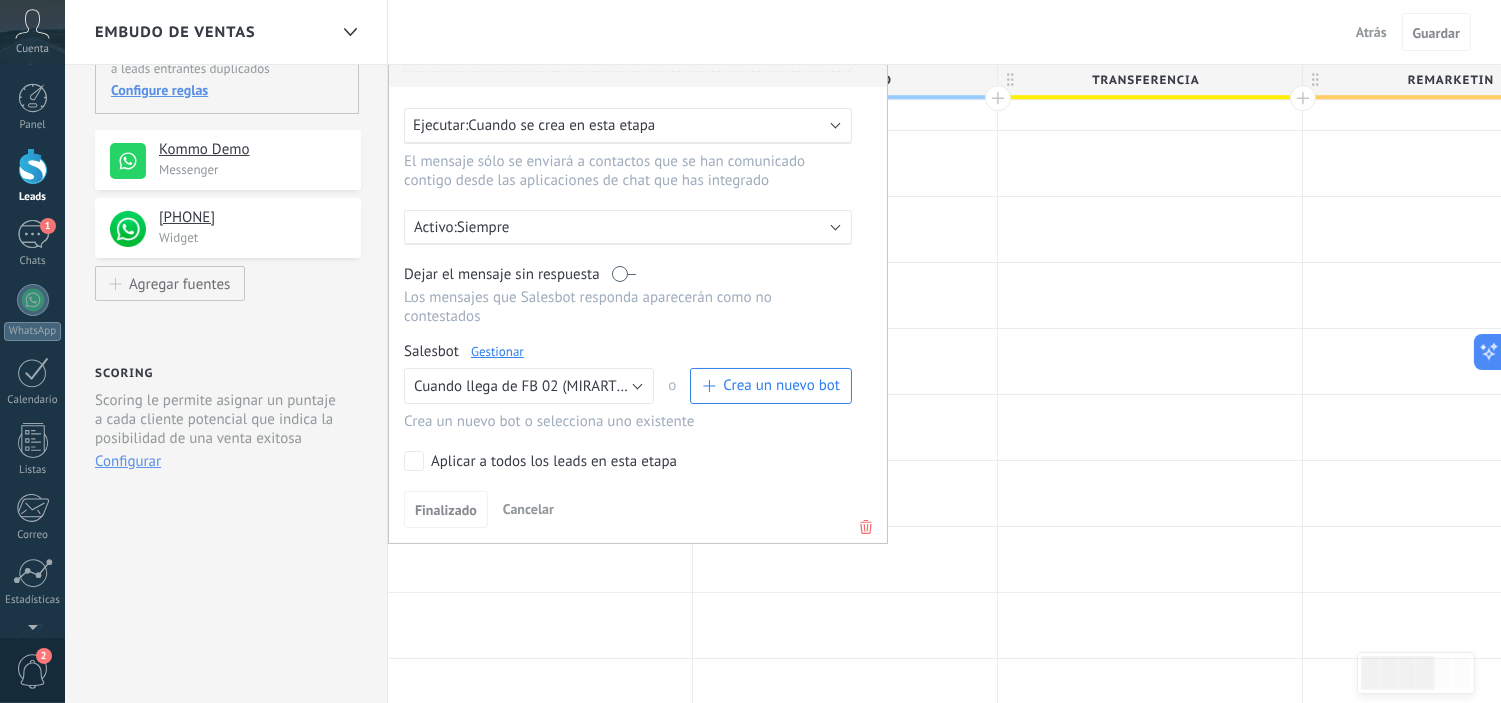 click on "Gestionar" at bounding box center (497, 351) 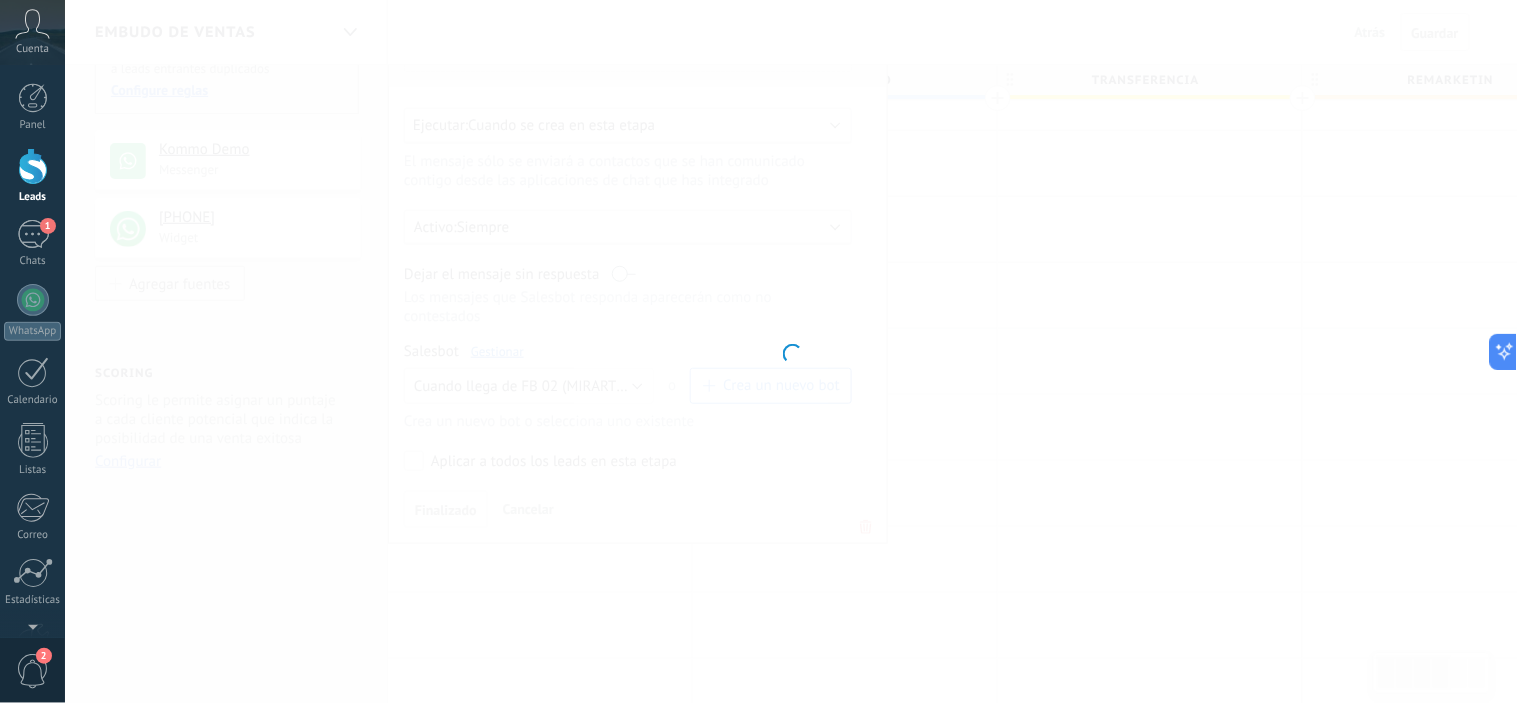 type on "**********" 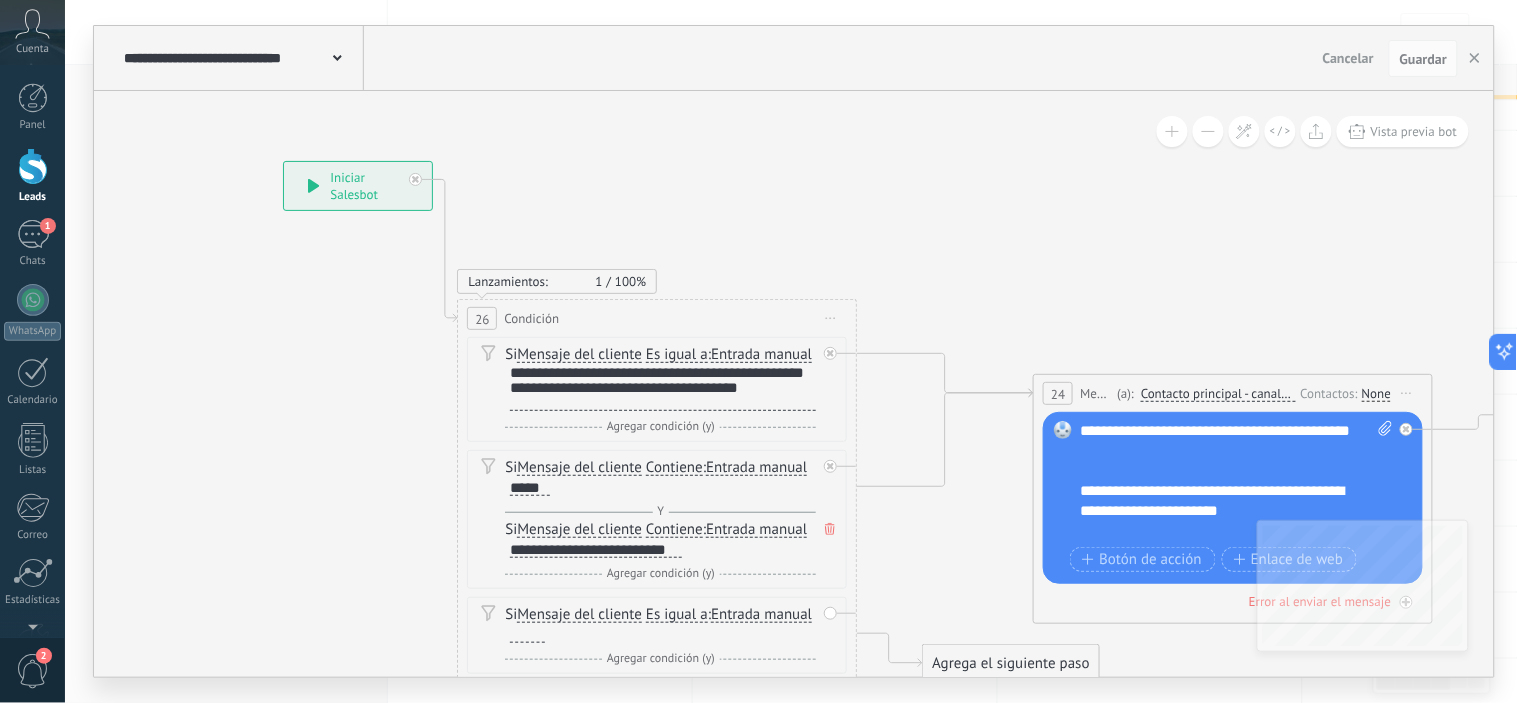 drag, startPoint x: 952, startPoint y: 235, endPoint x: 813, endPoint y: 195, distance: 144.64093 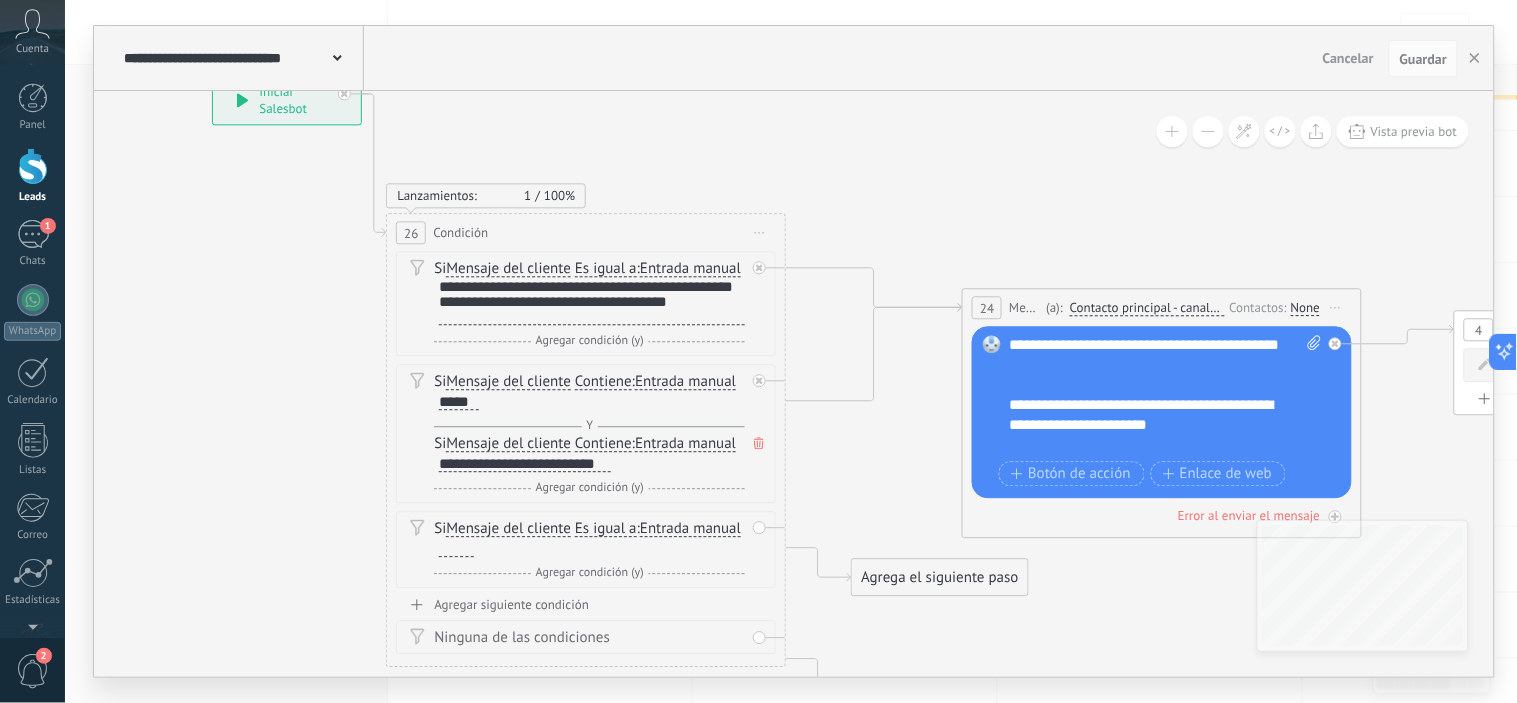drag, startPoint x: 956, startPoint y: 258, endPoint x: 885, endPoint y: 173, distance: 110.751976 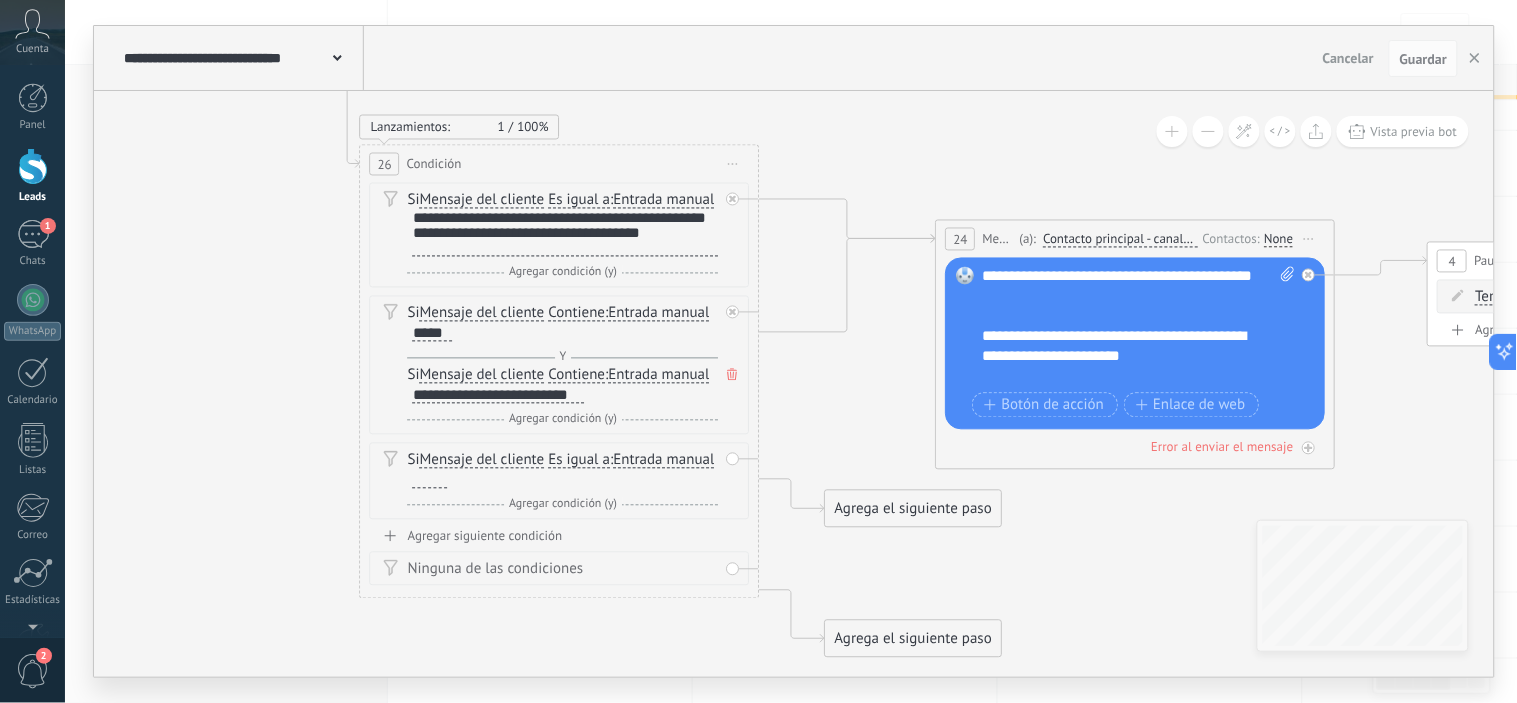 drag, startPoint x: 893, startPoint y: 221, endPoint x: 866, endPoint y: 152, distance: 74.094536 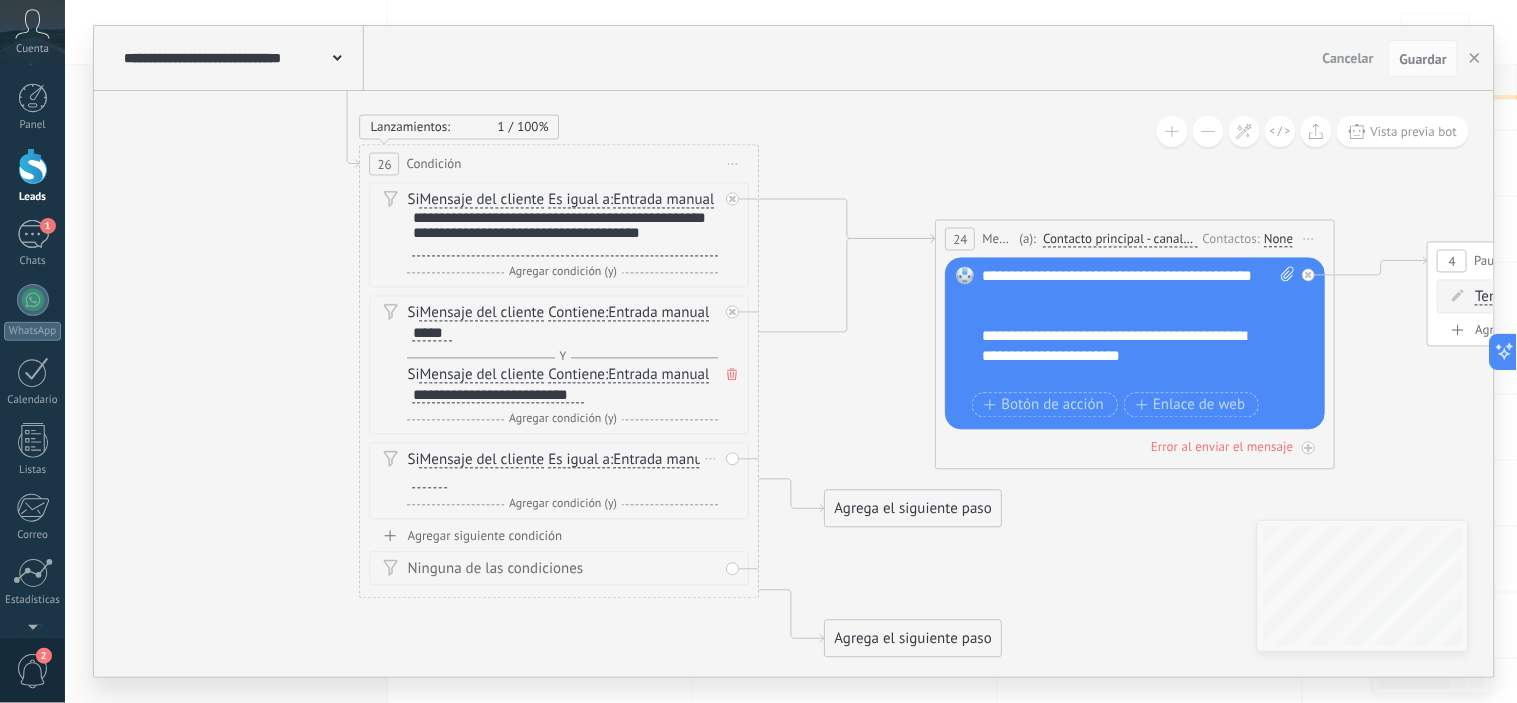 click on "Es igual a" at bounding box center [579, 461] 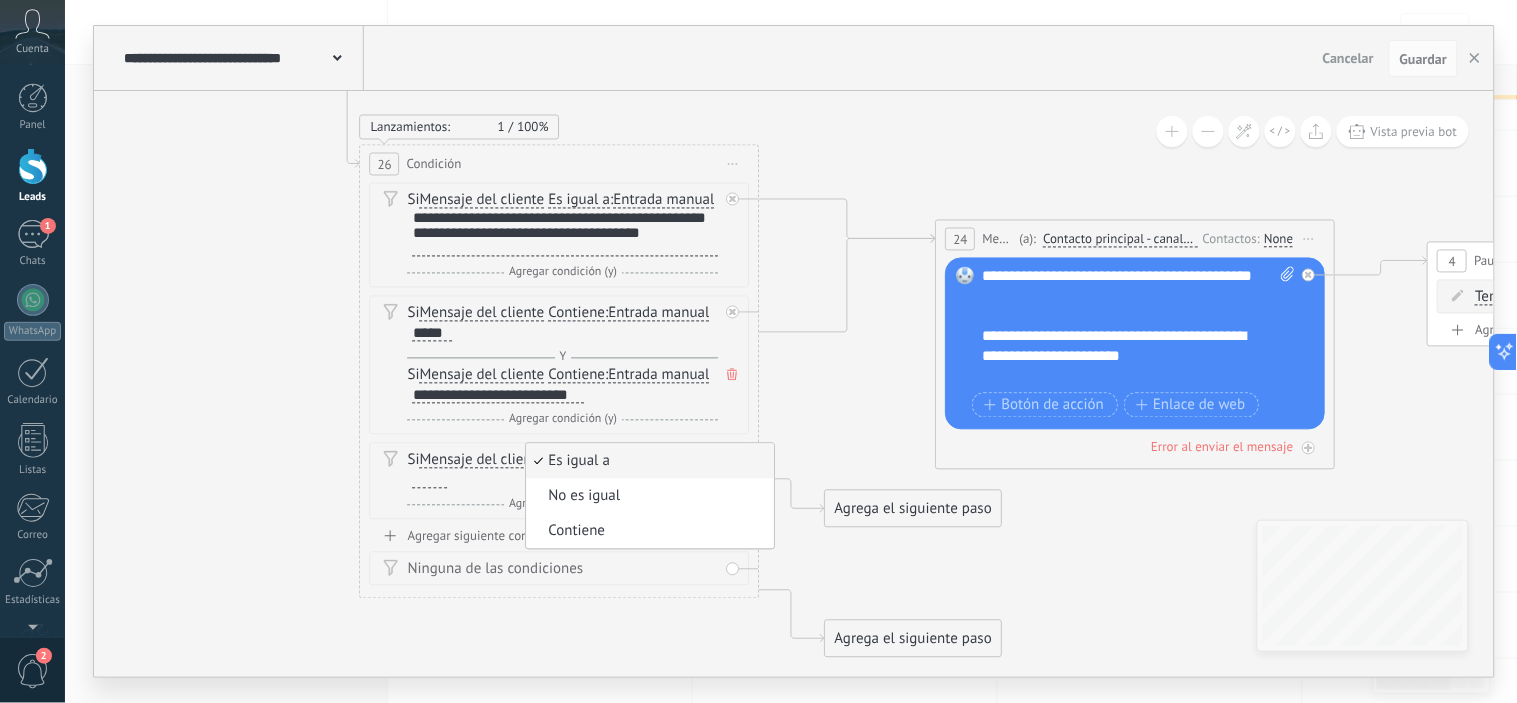 click on "Contiene" at bounding box center [647, 532] 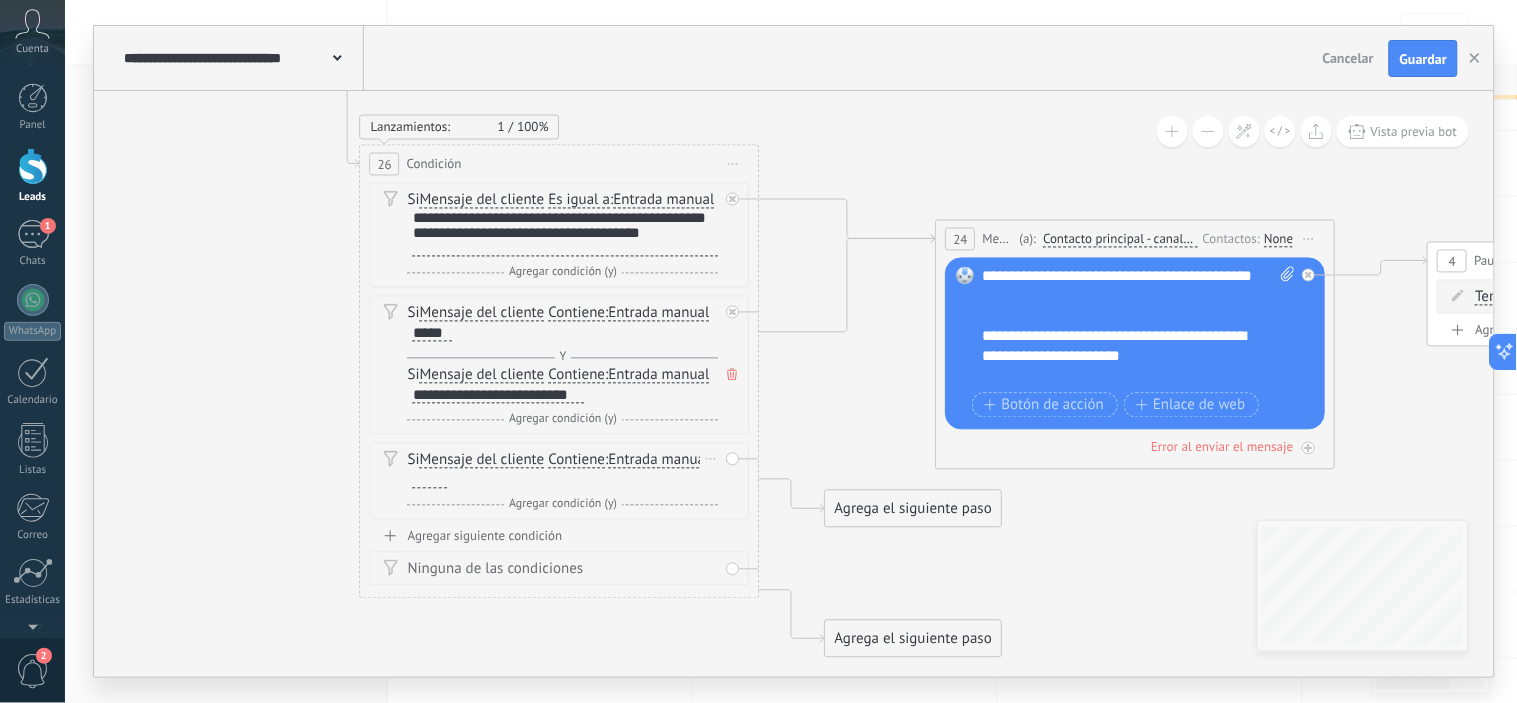click at bounding box center [430, 481] 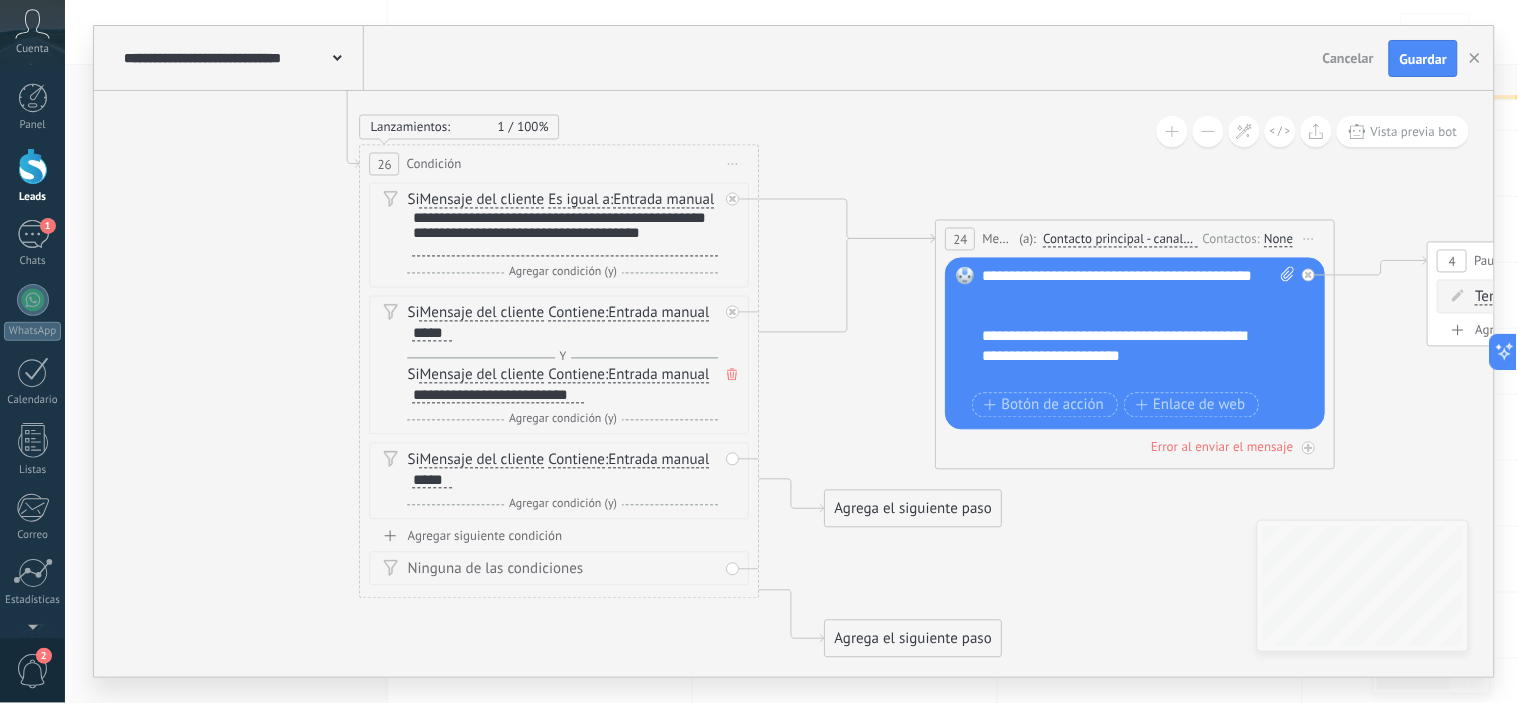 click 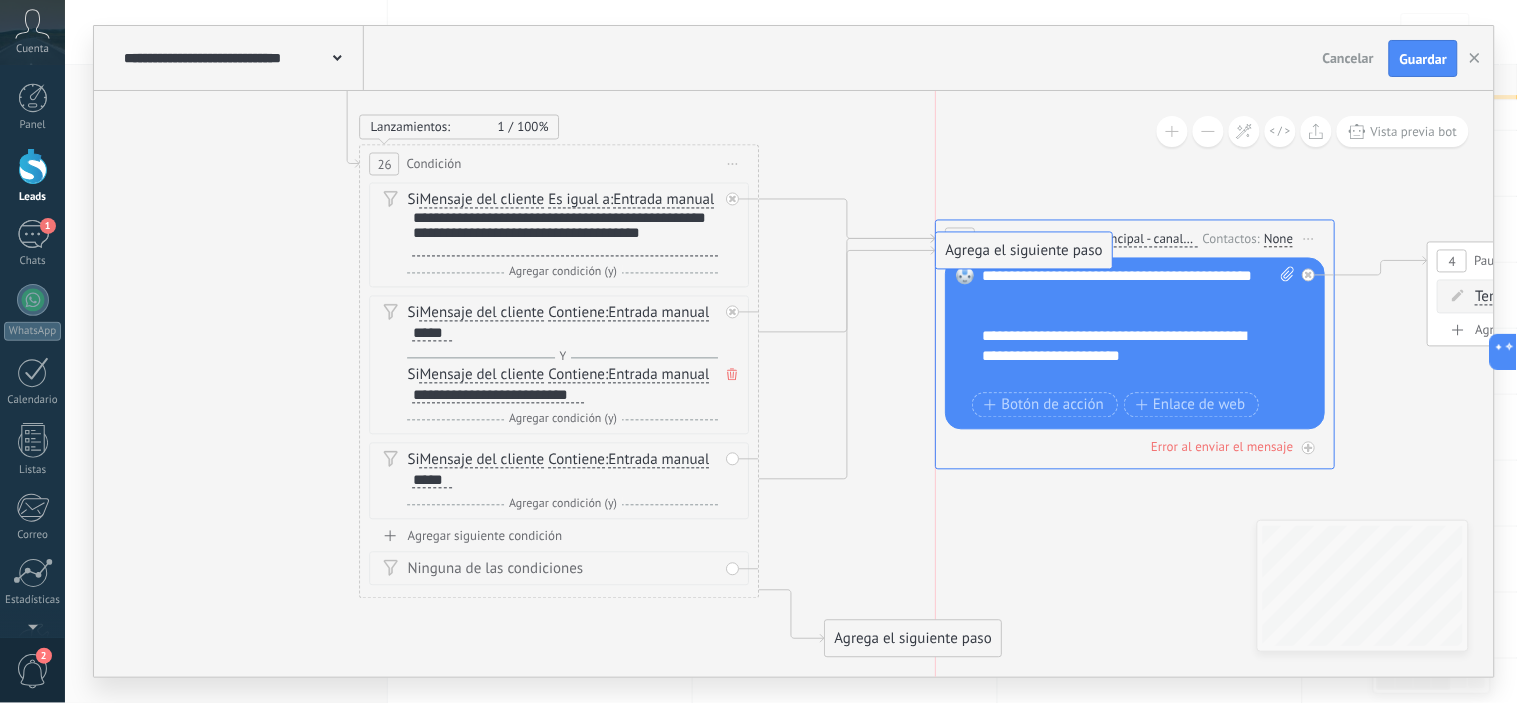 drag, startPoint x: 868, startPoint y: 507, endPoint x: 981, endPoint y: 250, distance: 280.74542 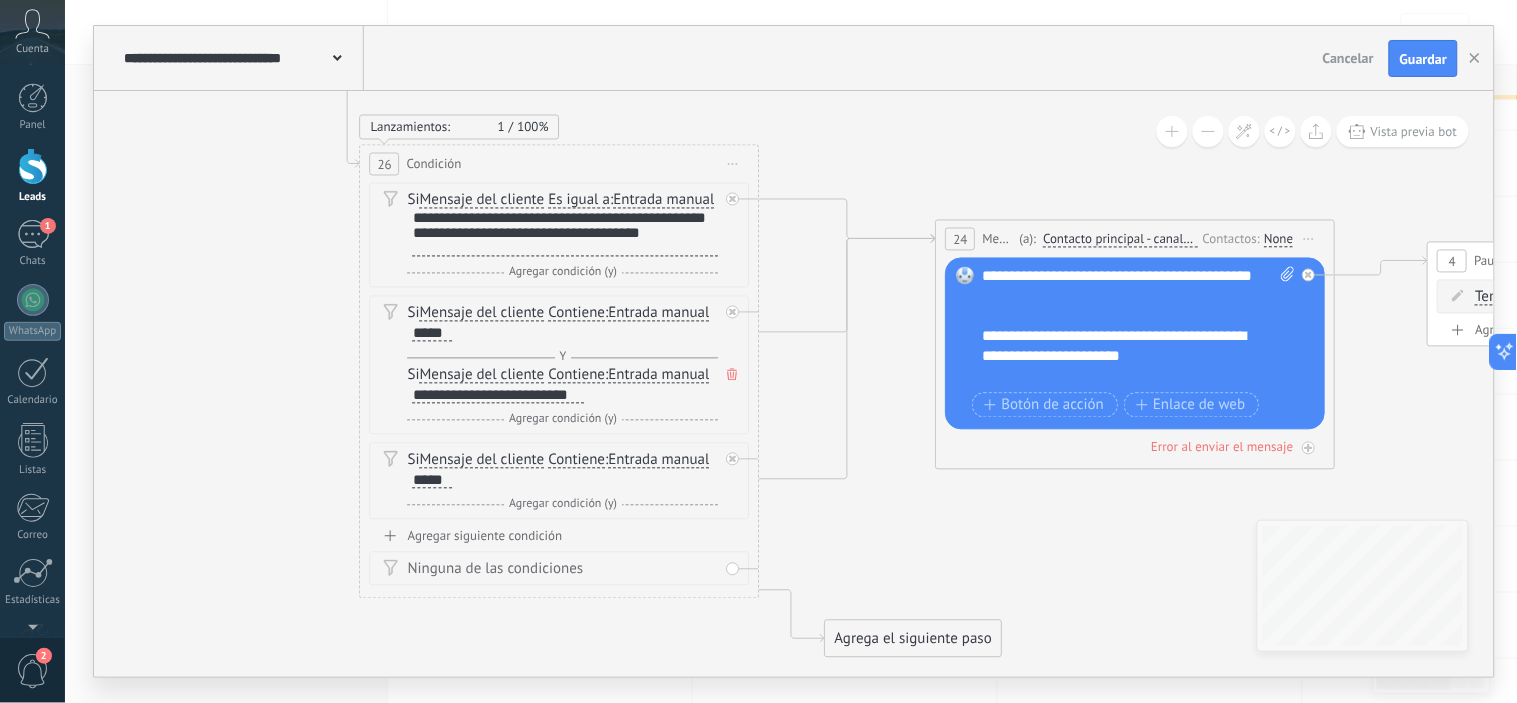 click 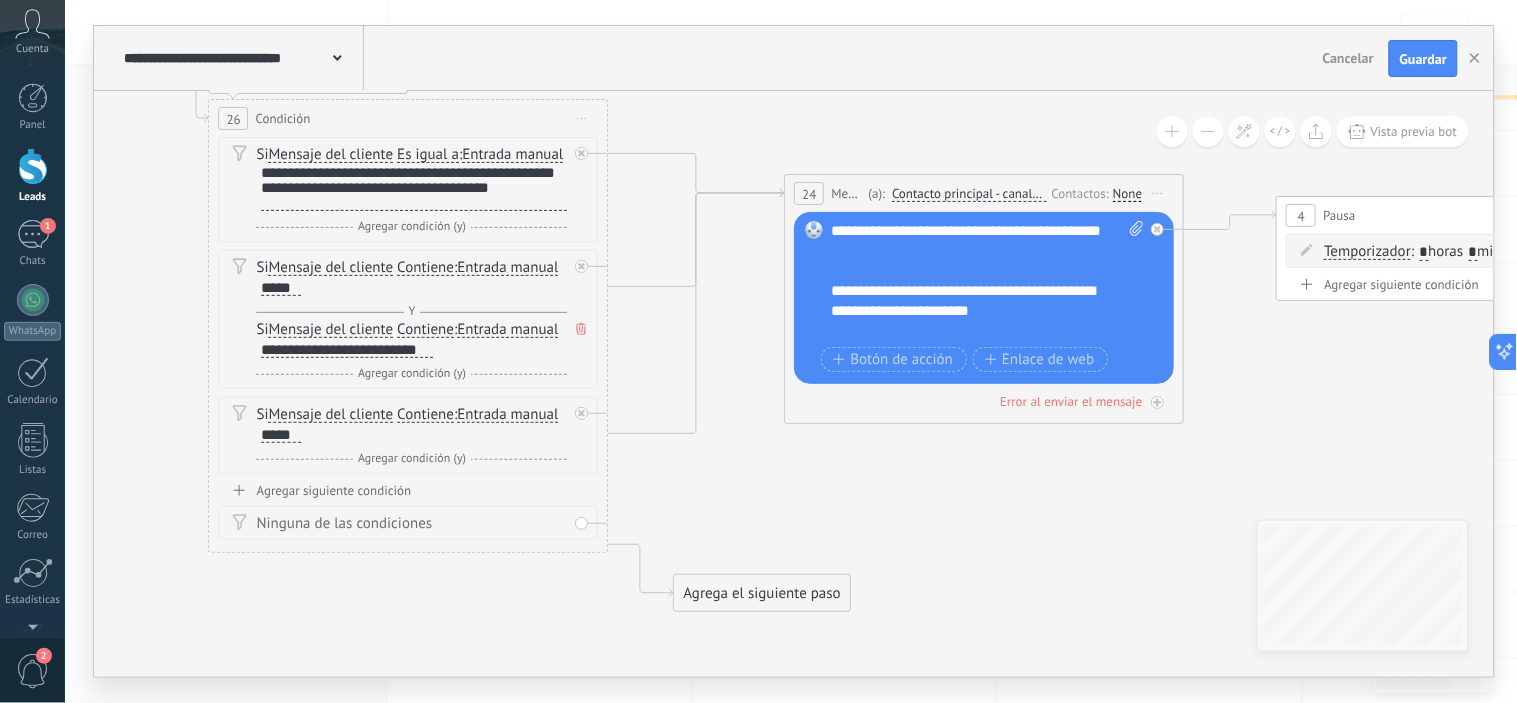 drag, startPoint x: 988, startPoint y: 535, endPoint x: 837, endPoint y: 490, distance: 157.56268 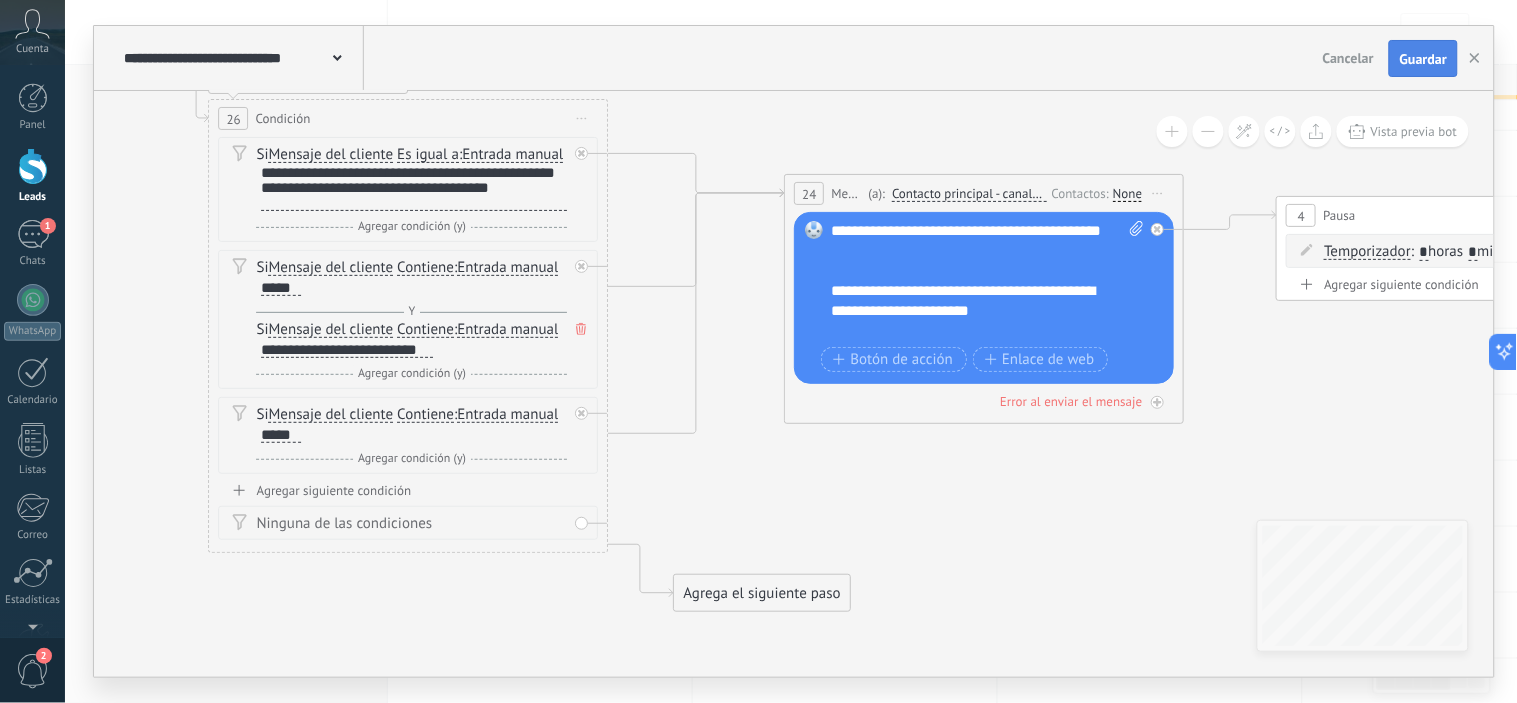 click on "Guardar" at bounding box center (1423, 59) 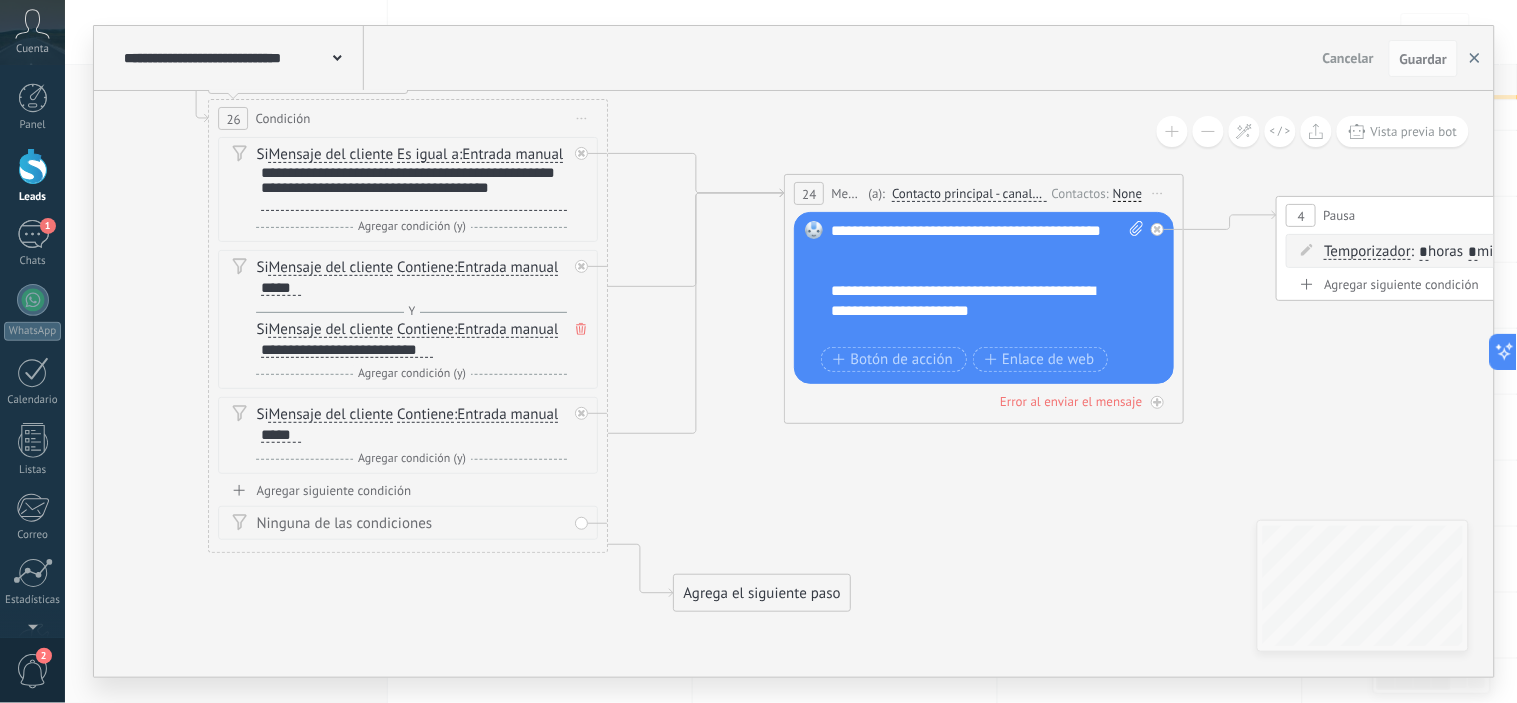 click at bounding box center [1475, 59] 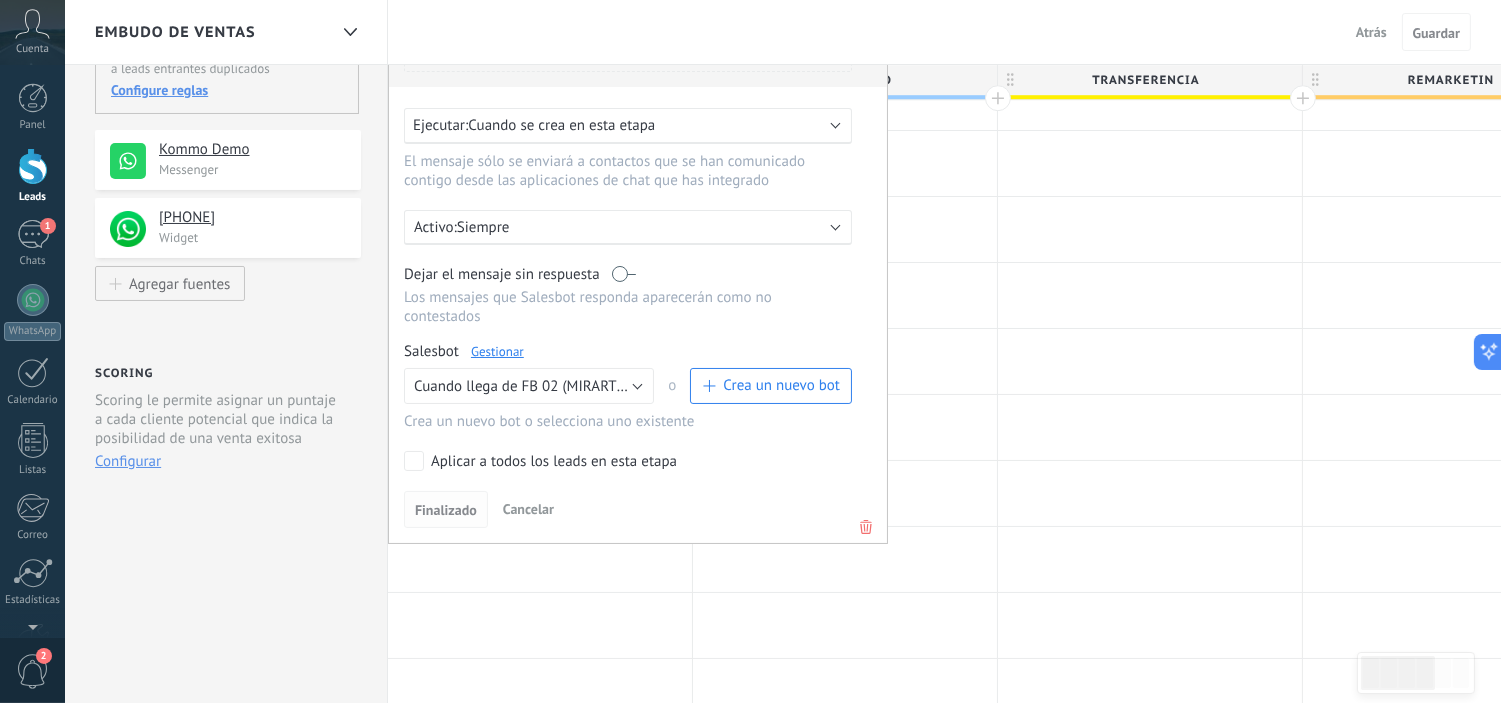 drag, startPoint x: 435, startPoint y: 515, endPoint x: 442, endPoint y: 523, distance: 10.630146 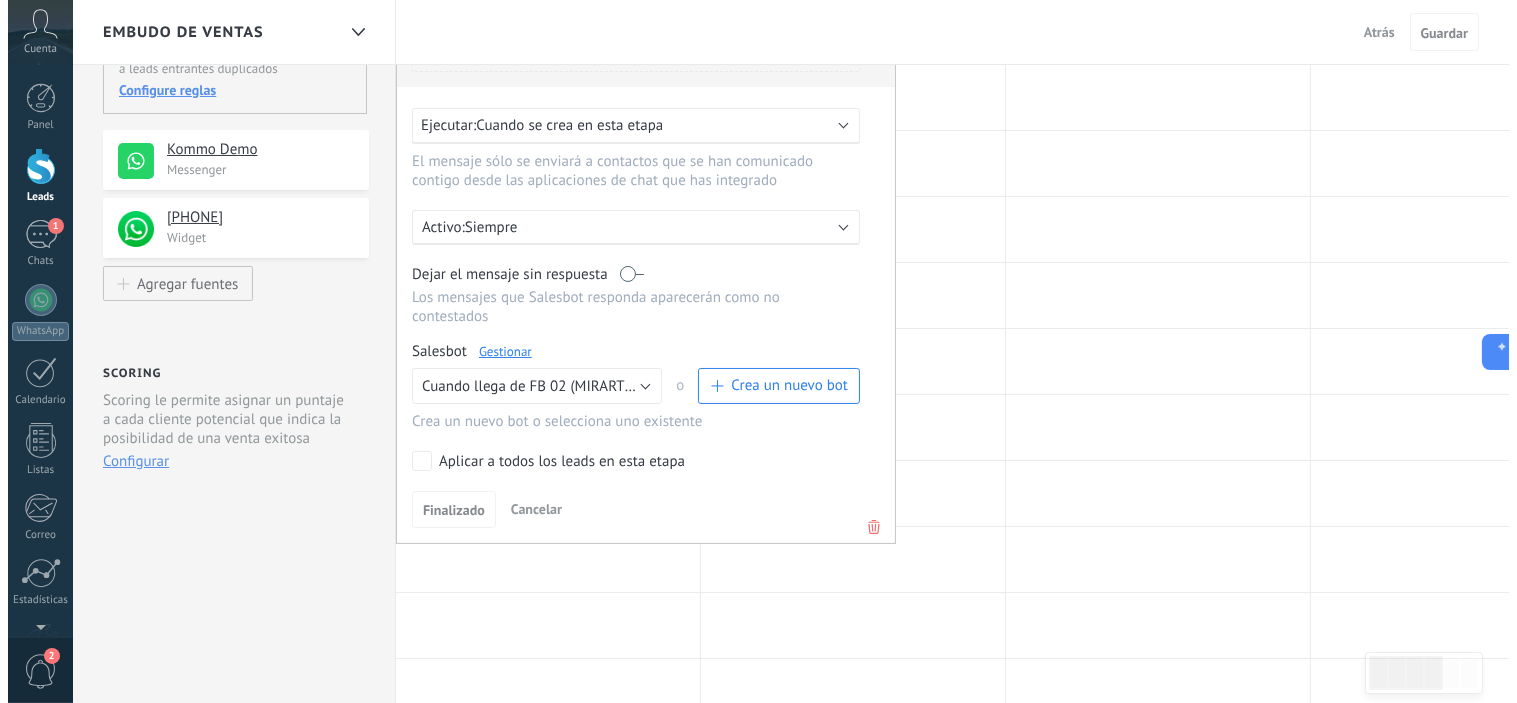 scroll, scrollTop: 0, scrollLeft: 0, axis: both 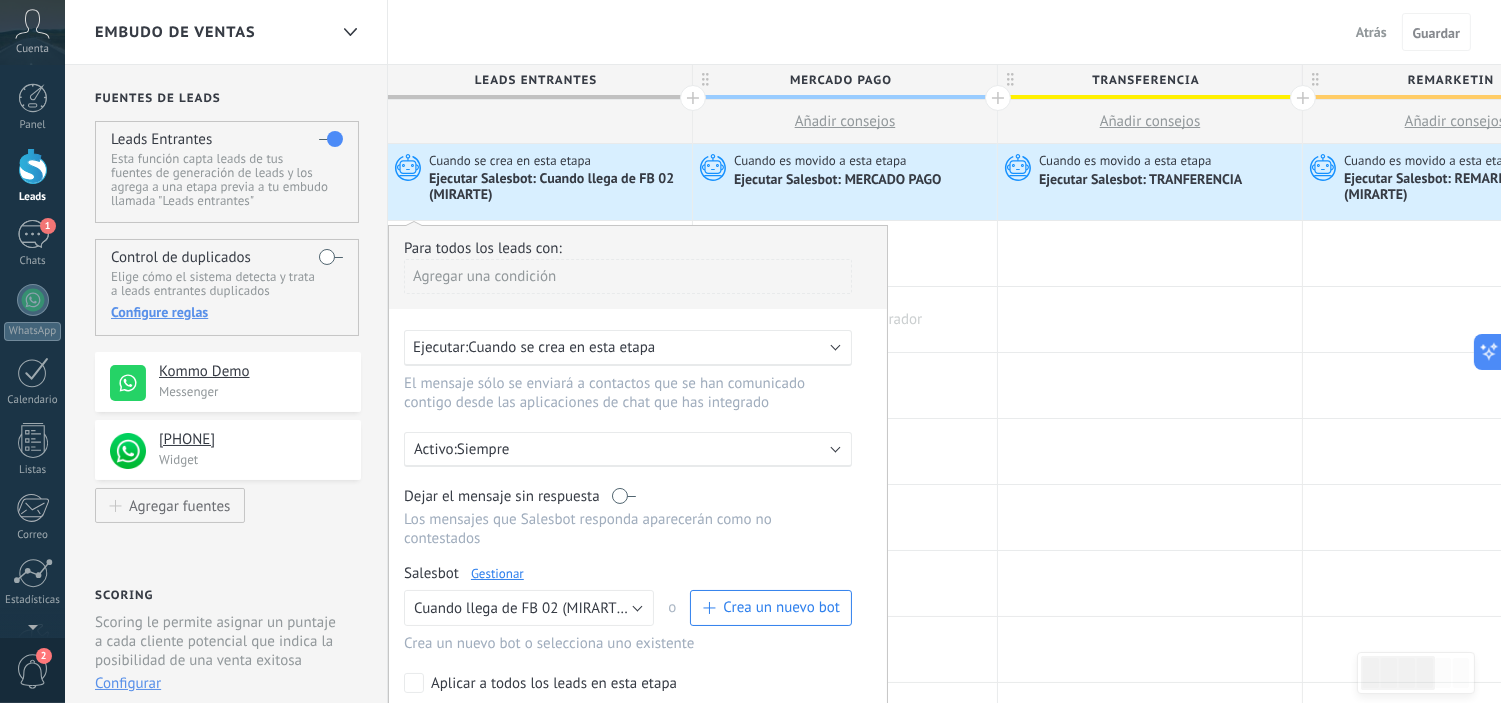 click at bounding box center (845, 319) 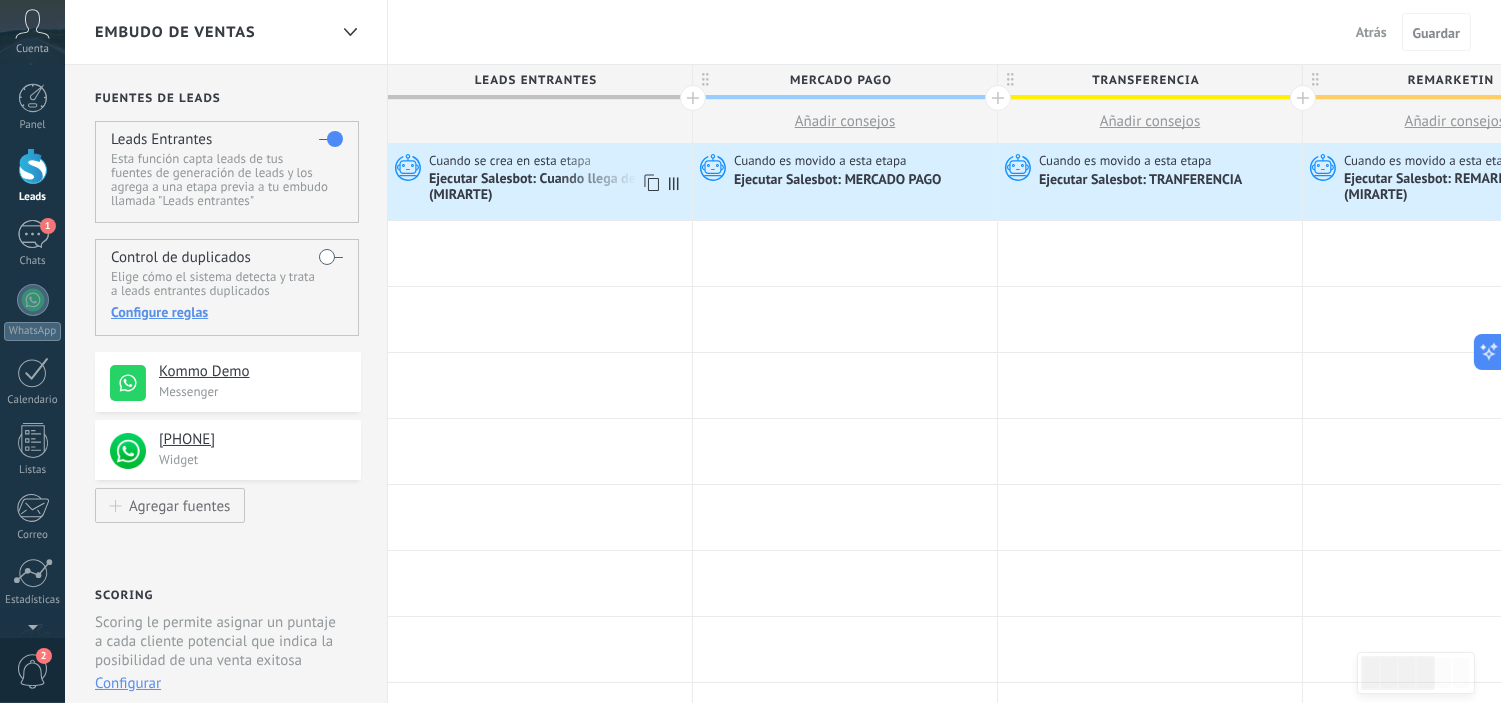 click on "Ejecutar Salesbot: Cuando llega de FB 02 (MIRARTE)" at bounding box center [558, 188] 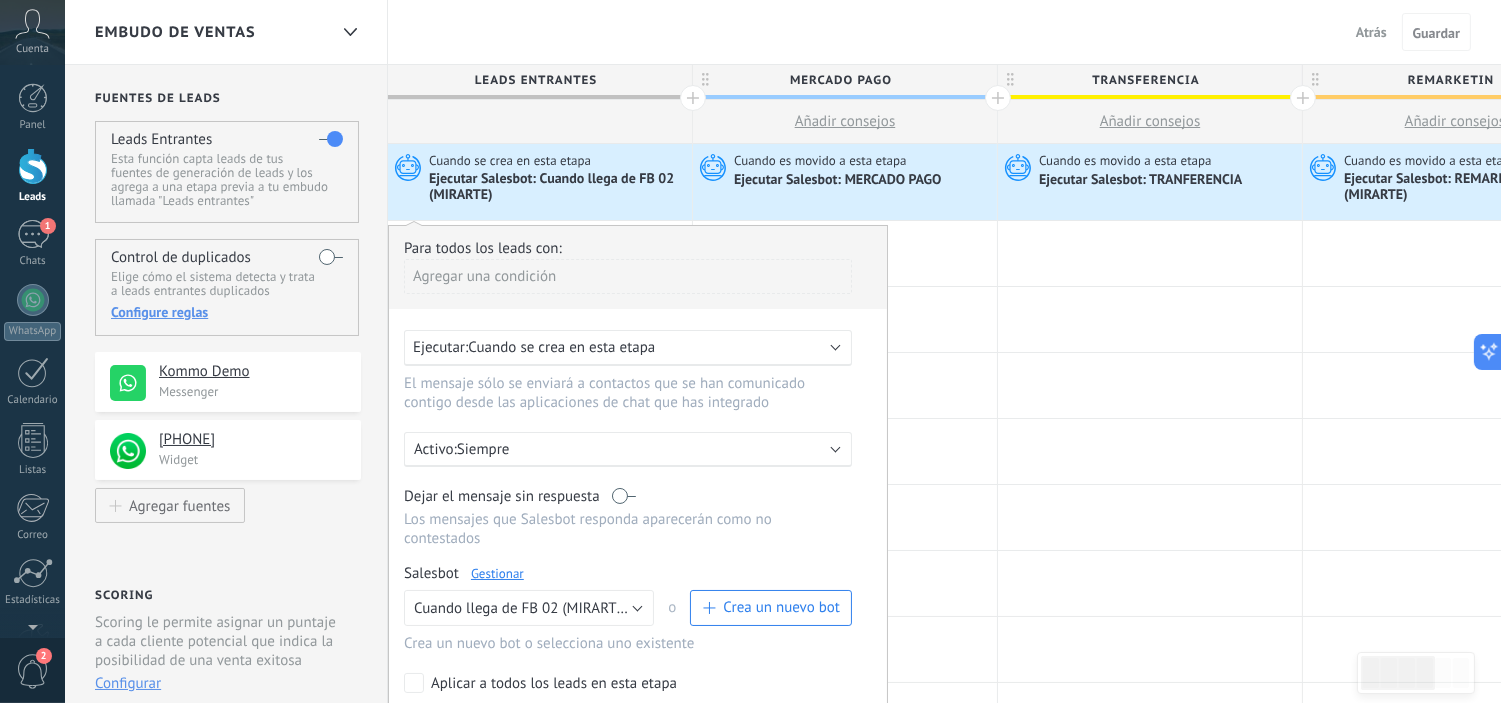 click on "Gestionar" at bounding box center (497, 573) 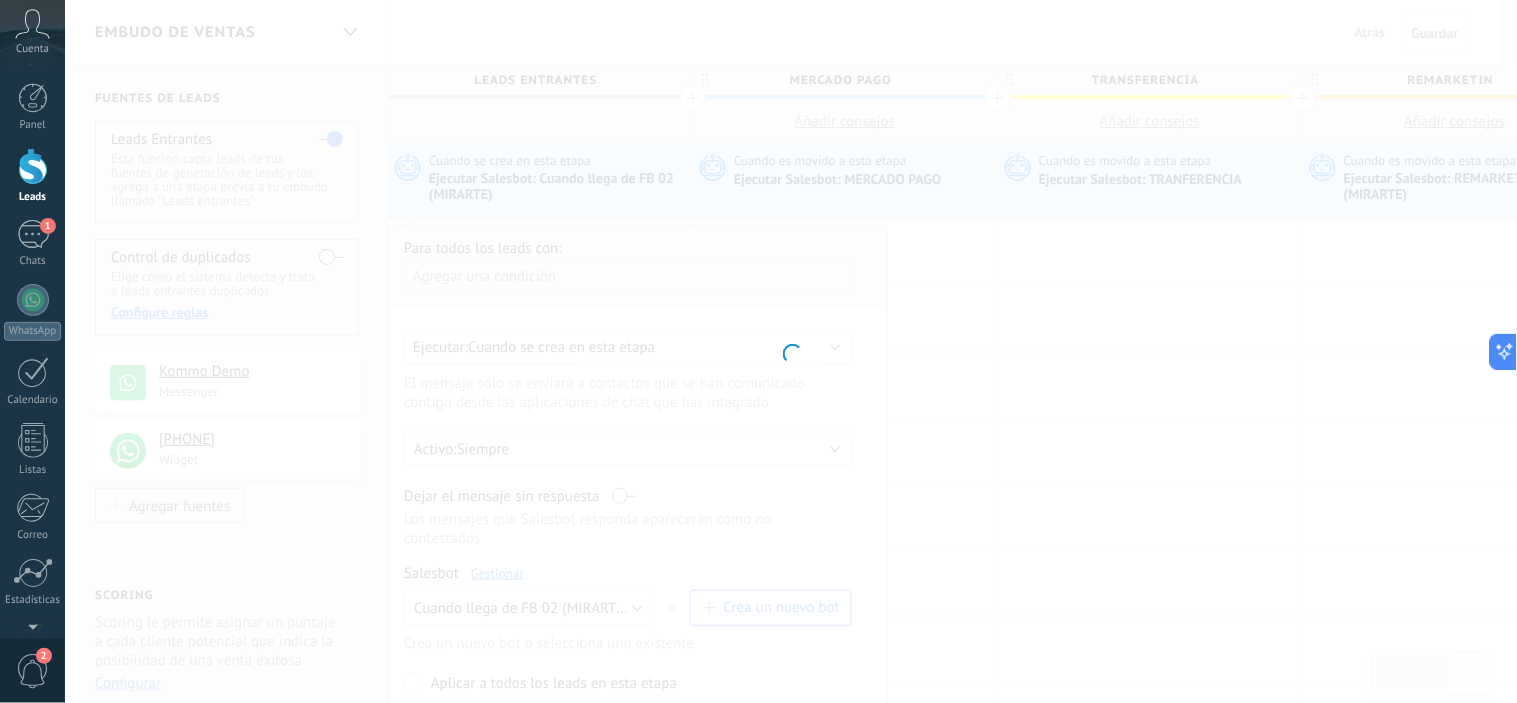 type on "**********" 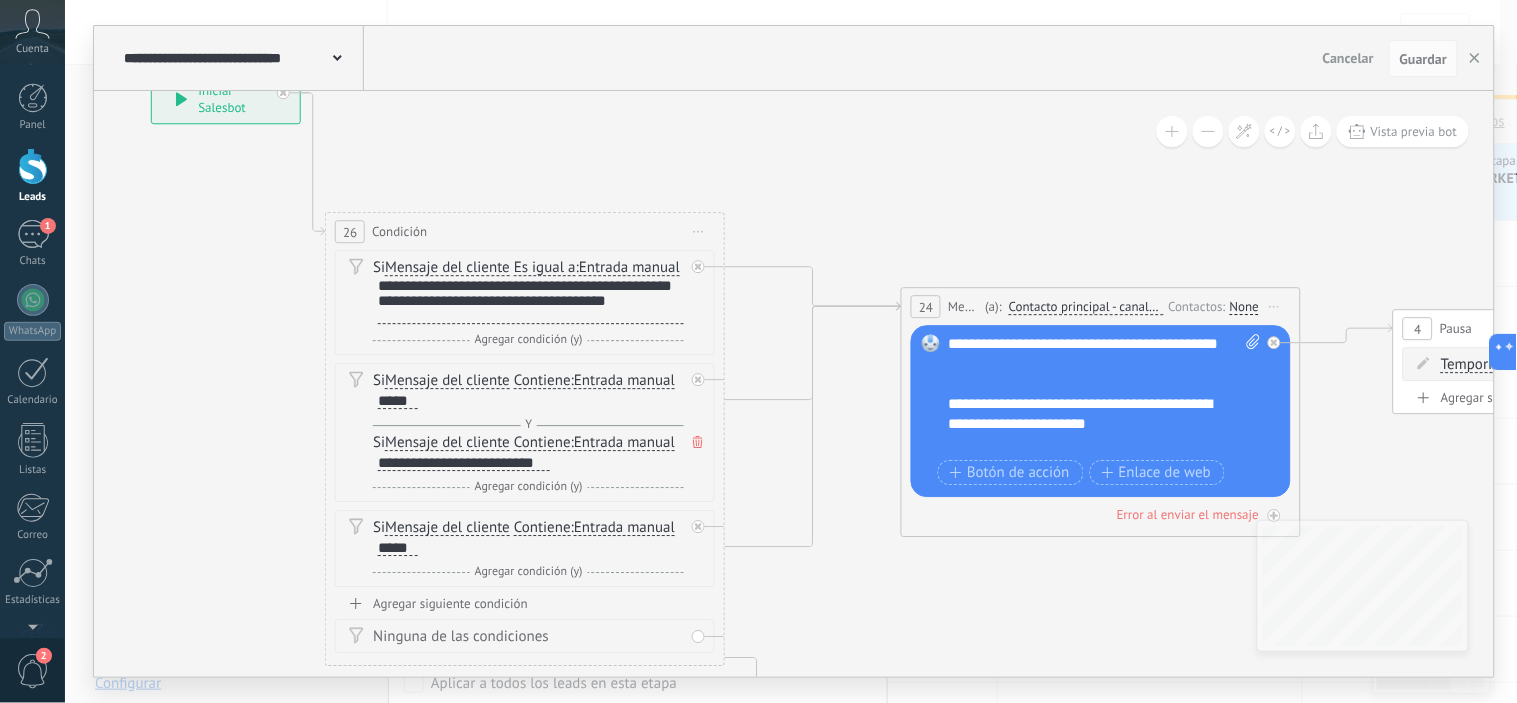 drag, startPoint x: 1034, startPoint y: 290, endPoint x: 747, endPoint y: 161, distance: 314.65854 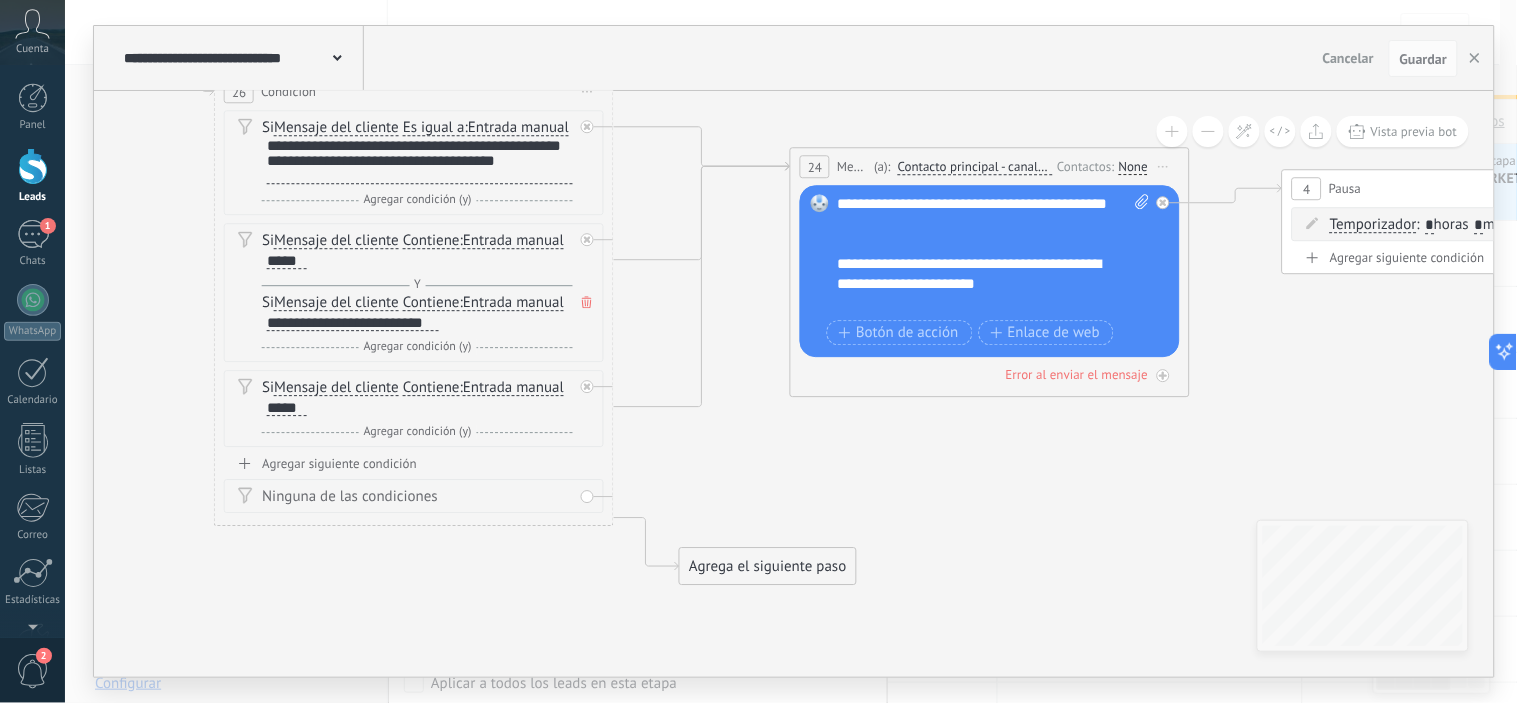 drag, startPoint x: 880, startPoint y: 564, endPoint x: 781, endPoint y: 426, distance: 169.83817 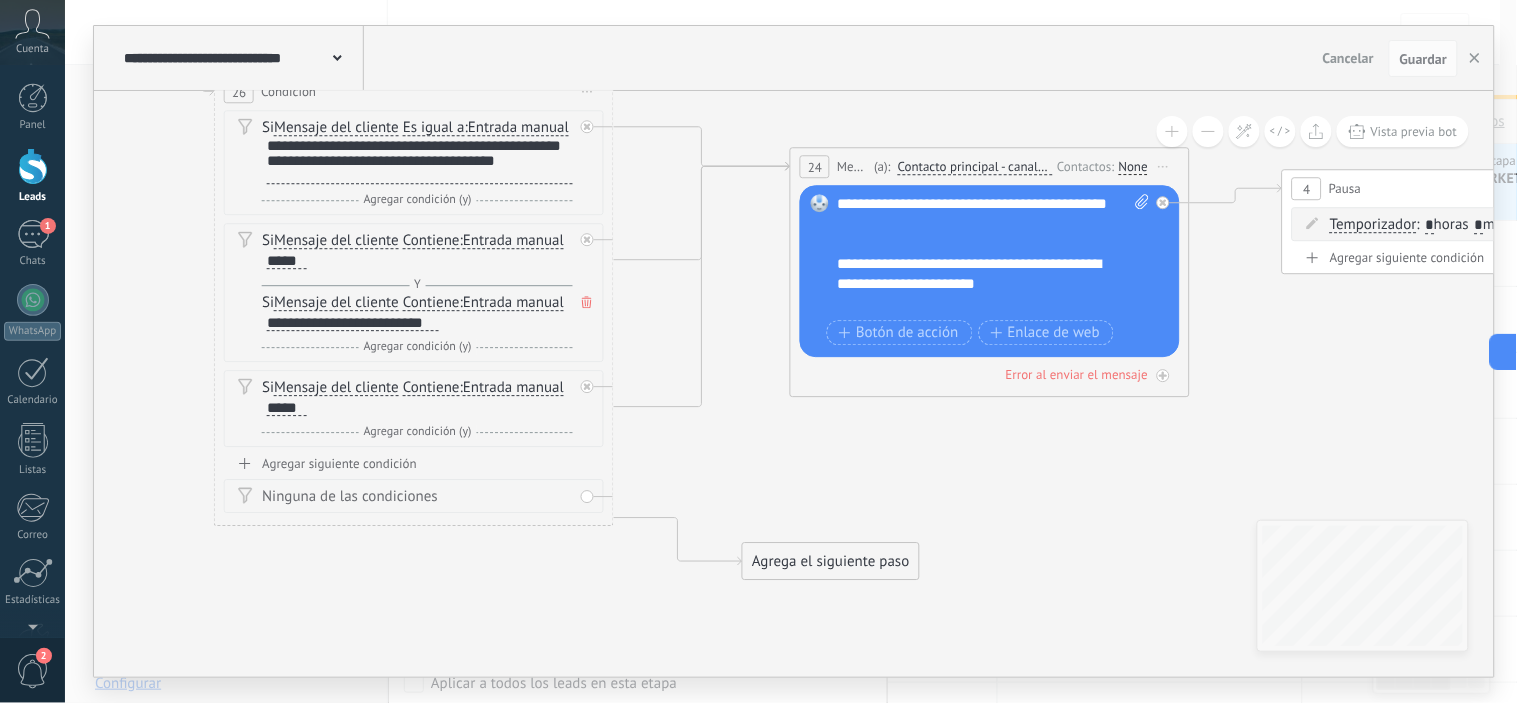 drag, startPoint x: 736, startPoint y: 574, endPoint x: 803, endPoint y: 570, distance: 67.11929 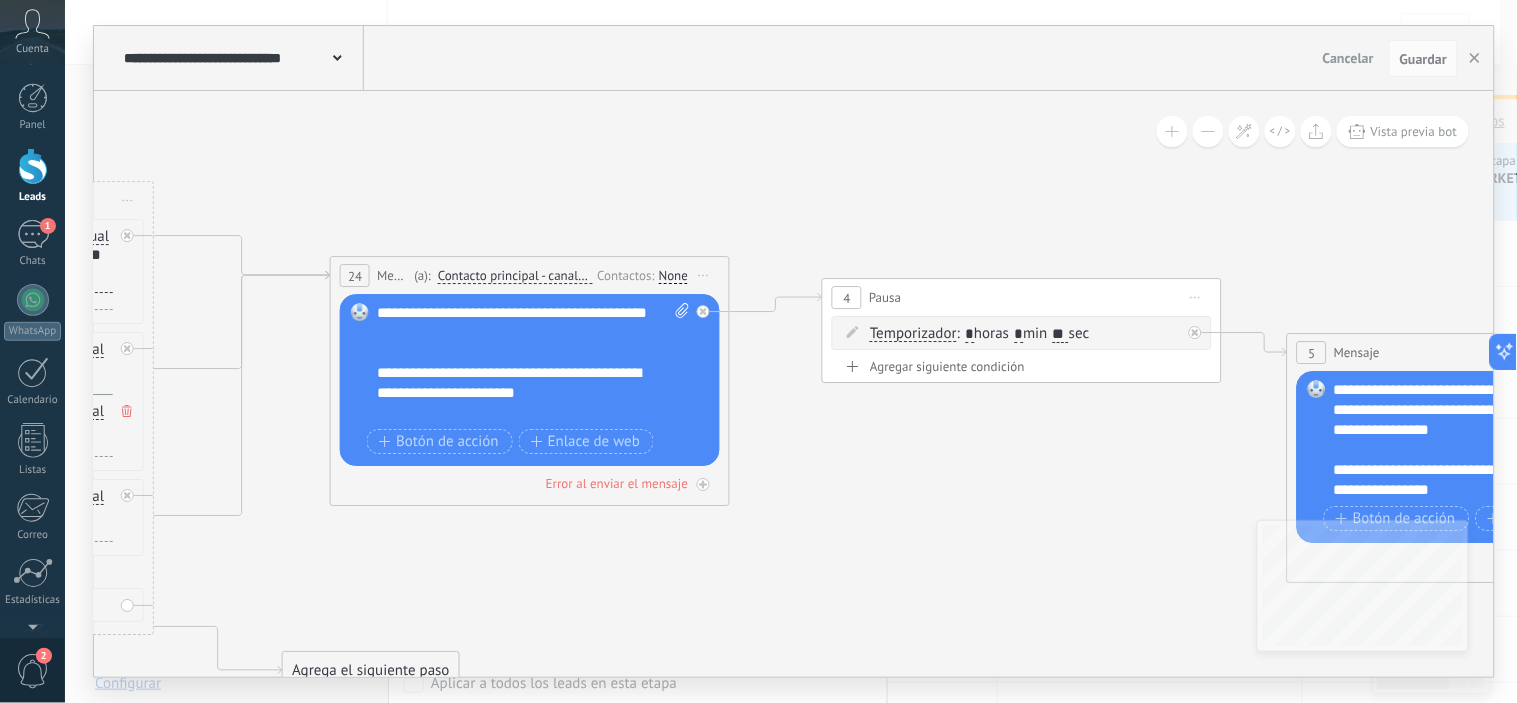 drag, startPoint x: 1097, startPoint y: 490, endPoint x: 637, endPoint y: 598, distance: 472.5082 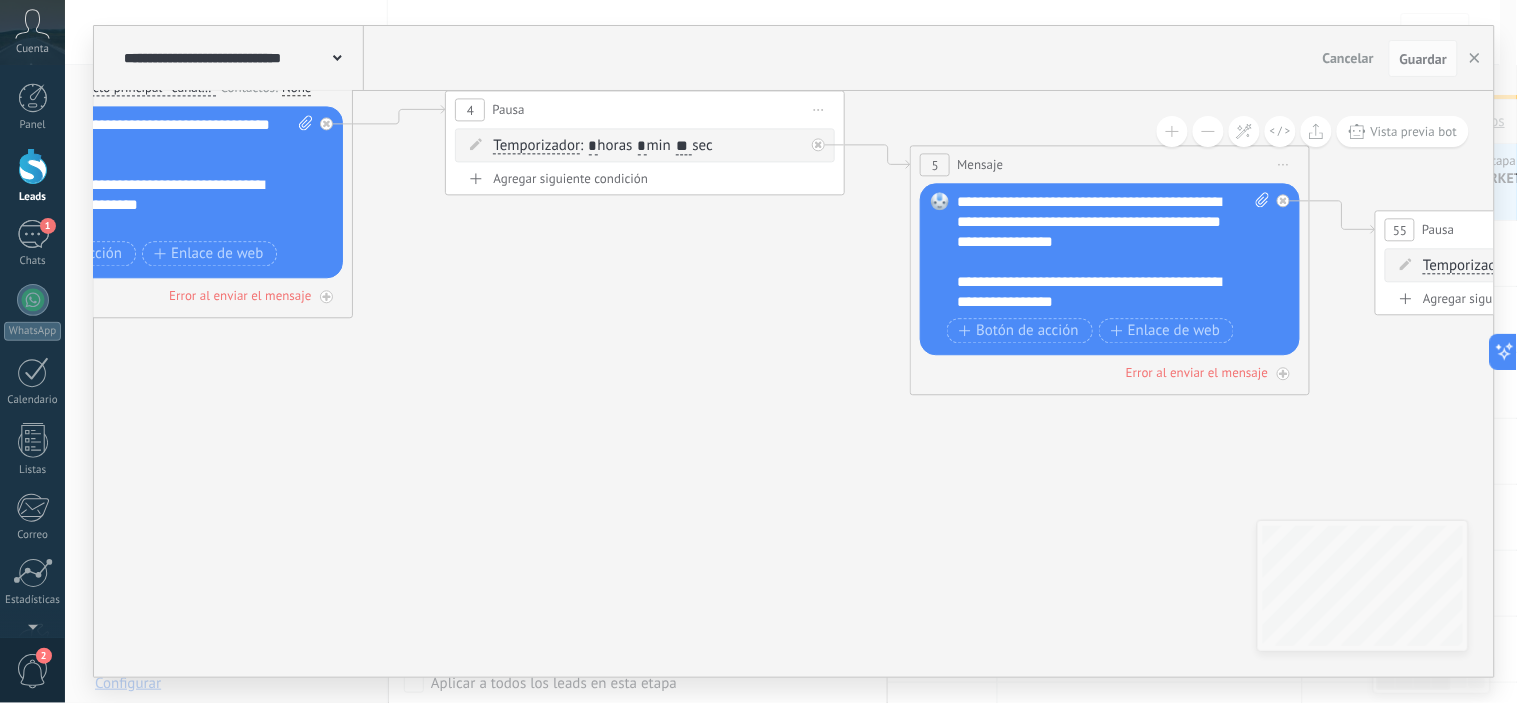 drag, startPoint x: 833, startPoint y: 546, endPoint x: 452, endPoint y: 356, distance: 425.7476 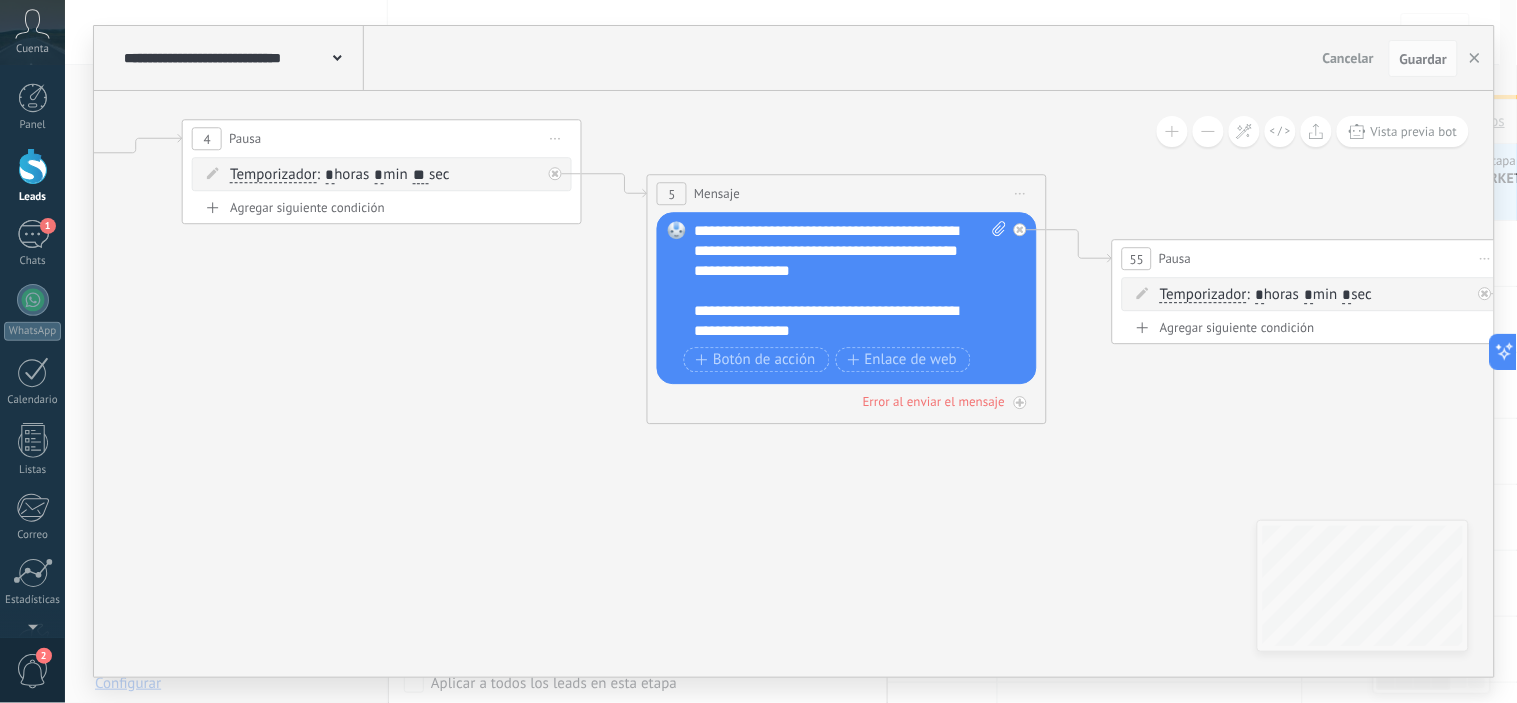 drag, startPoint x: 998, startPoint y: 476, endPoint x: 732, endPoint y: 511, distance: 268.29276 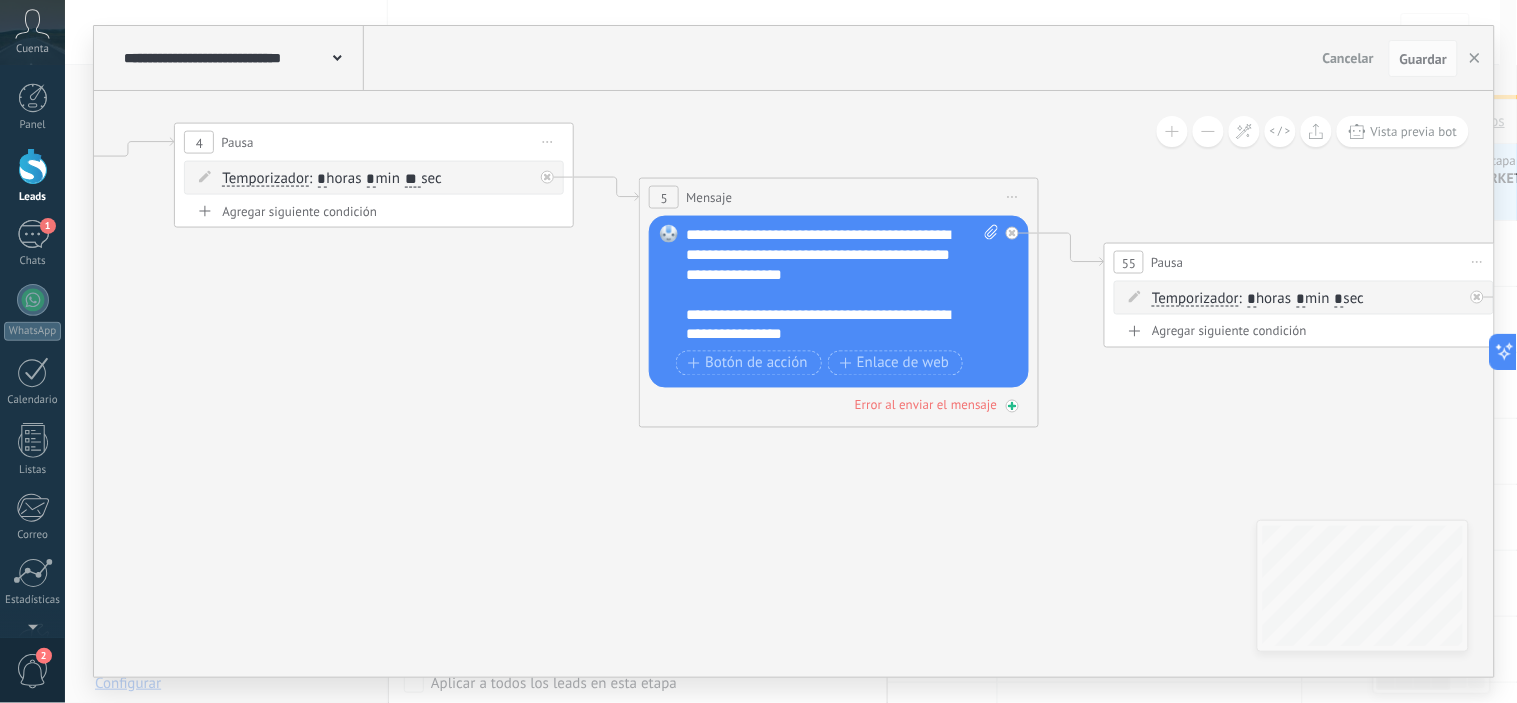click on "Error al enviar el mensaje" at bounding box center (926, 405) 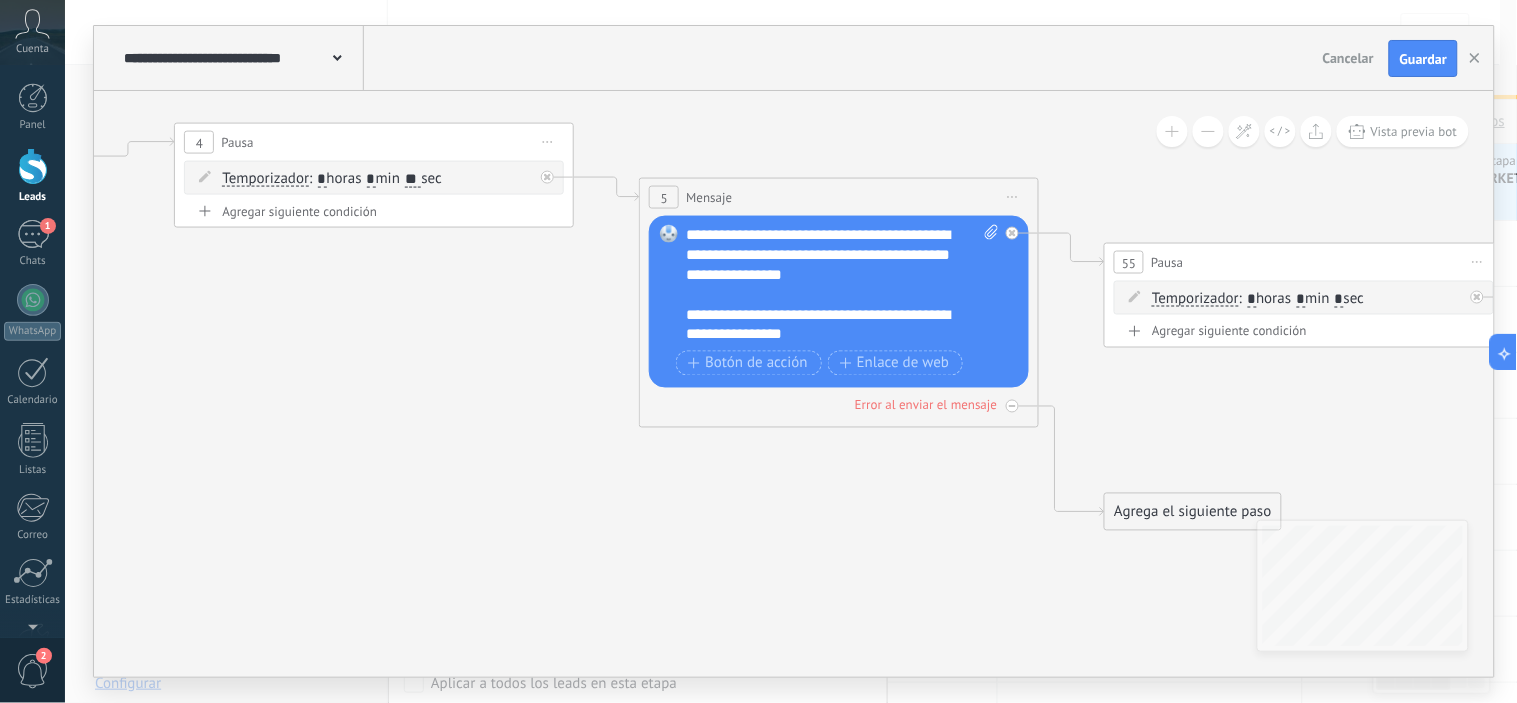 click on "Error al enviar el mensaje" at bounding box center [926, 405] 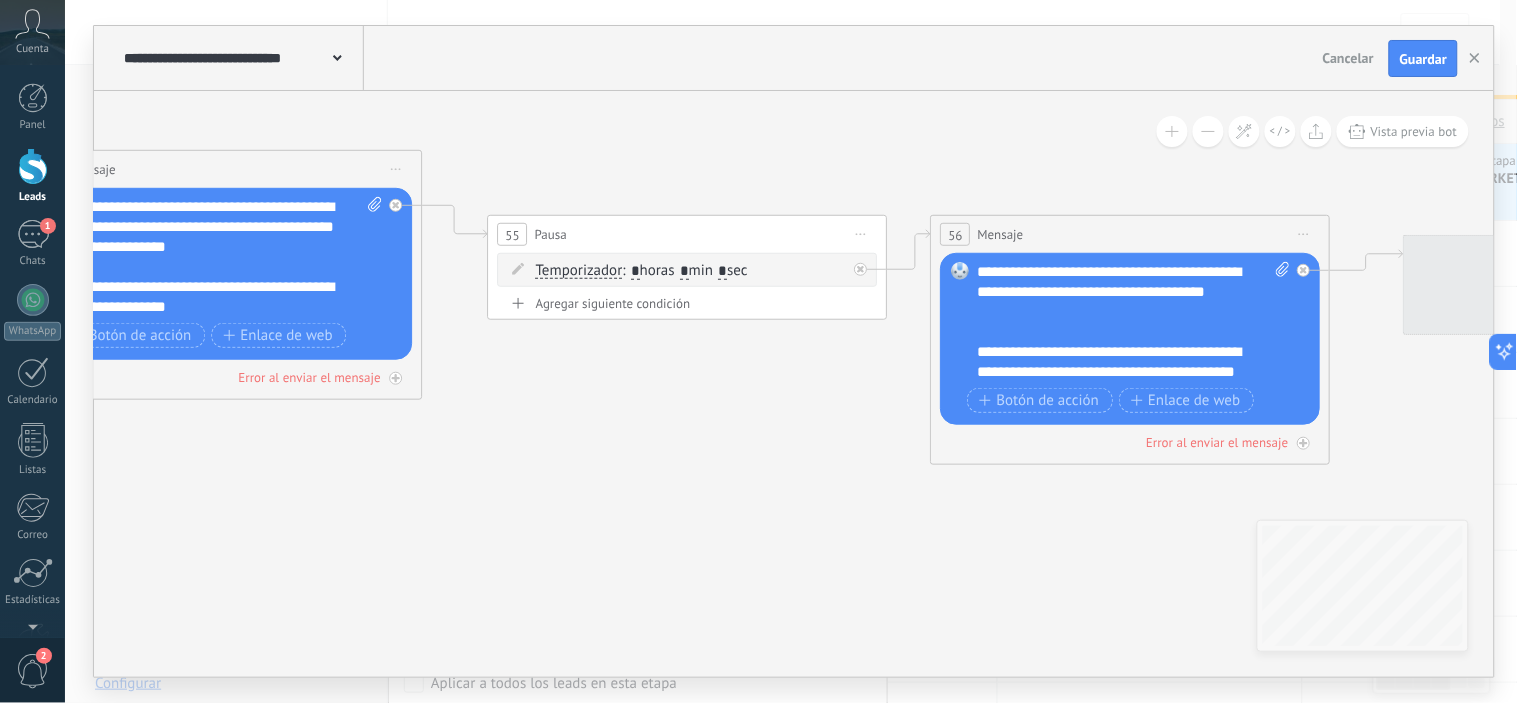 drag, startPoint x: 1157, startPoint y: 433, endPoint x: 541, endPoint y: 405, distance: 616.63605 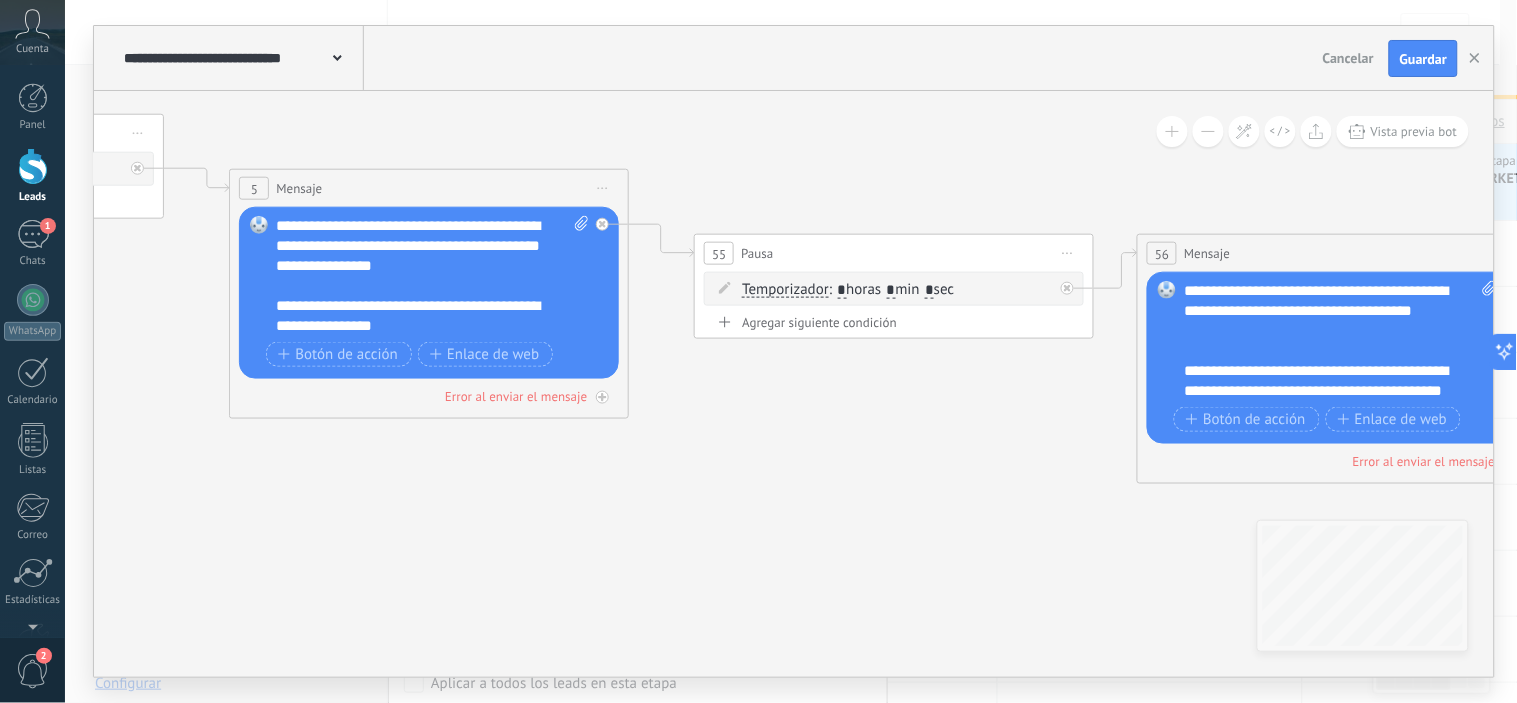 drag, startPoint x: 844, startPoint y: 483, endPoint x: 1051, endPoint y: 502, distance: 207.87015 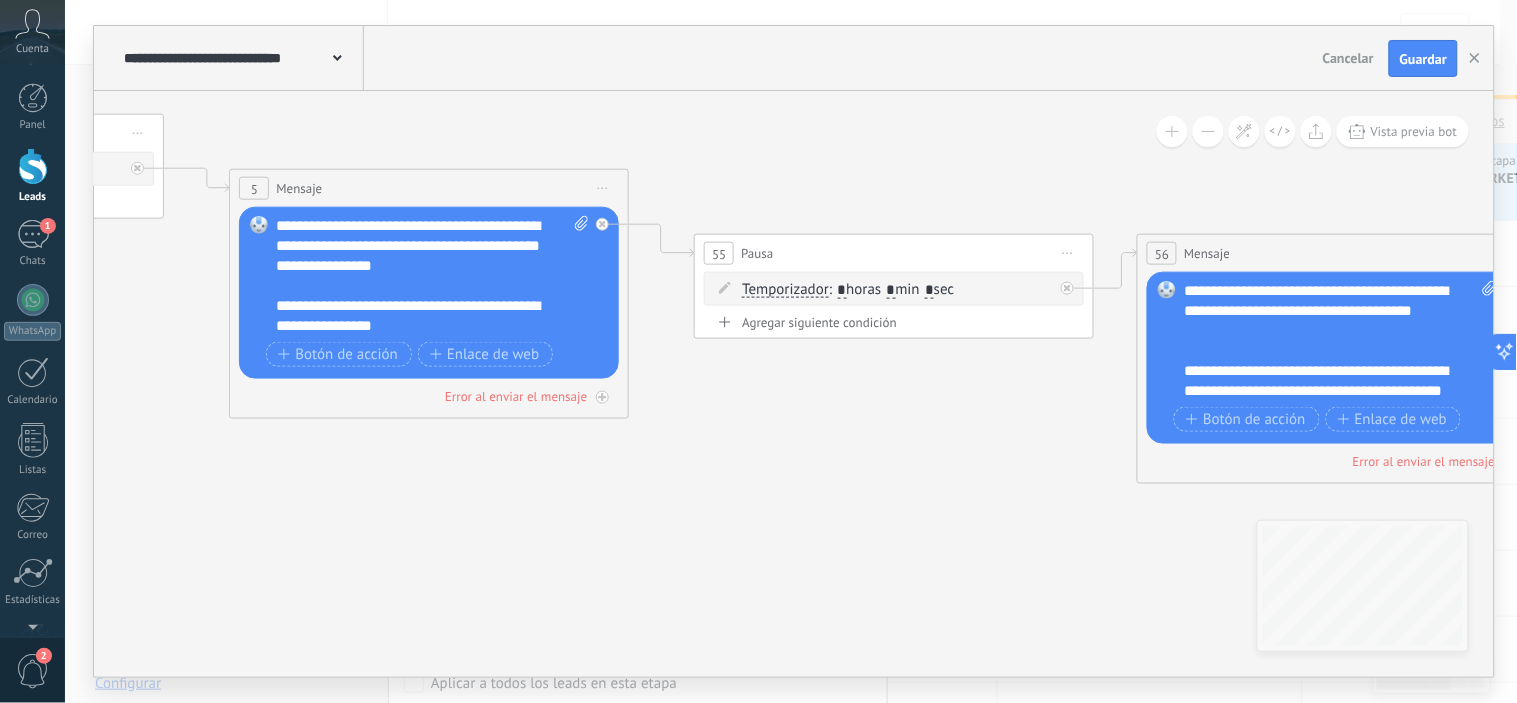 drag, startPoint x: 252, startPoint y: 177, endPoint x: 253, endPoint y: 197, distance: 20.024984 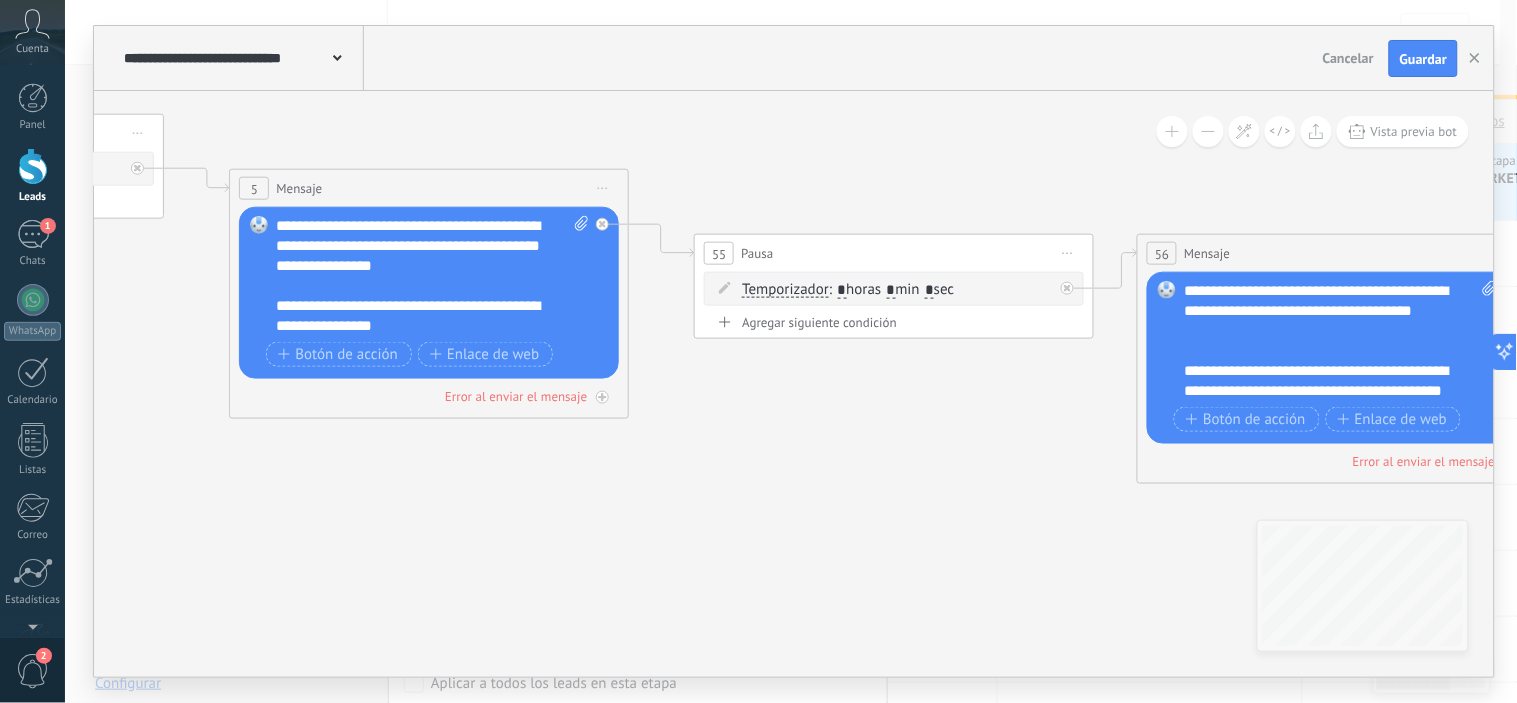 click on "5" at bounding box center [254, 188] 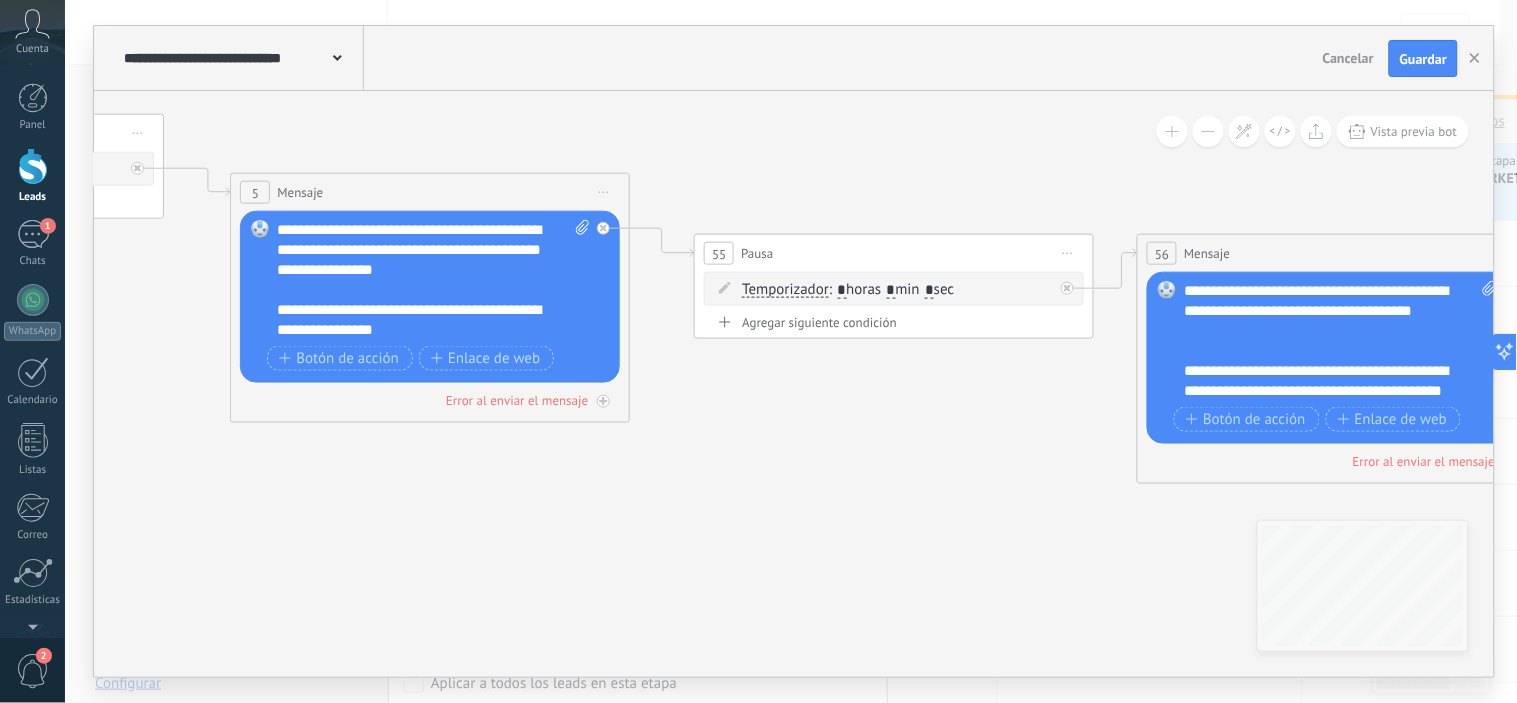 drag, startPoint x: 368, startPoint y: 183, endPoint x: 376, endPoint y: 171, distance: 14.422205 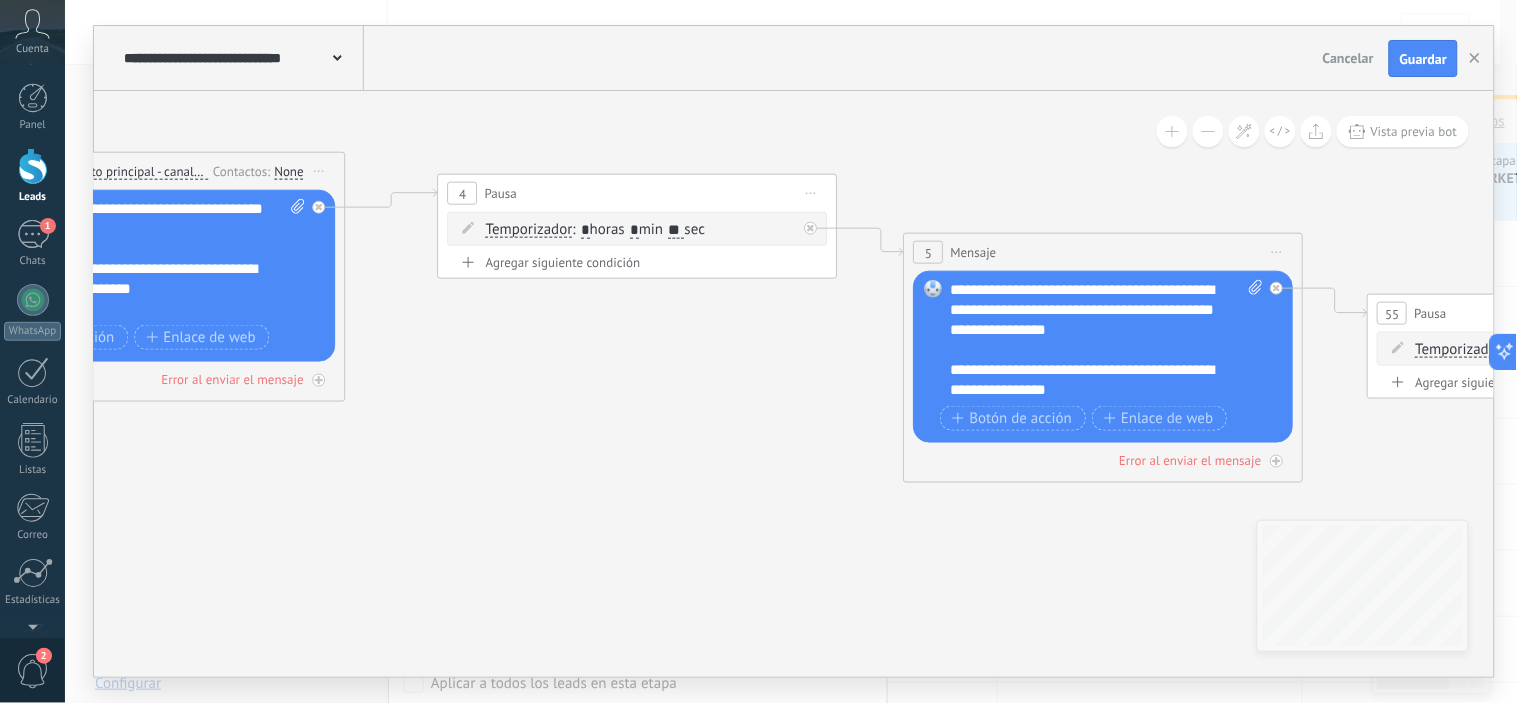 drag, startPoint x: 135, startPoint y: 384, endPoint x: 808, endPoint y: 444, distance: 675.6693 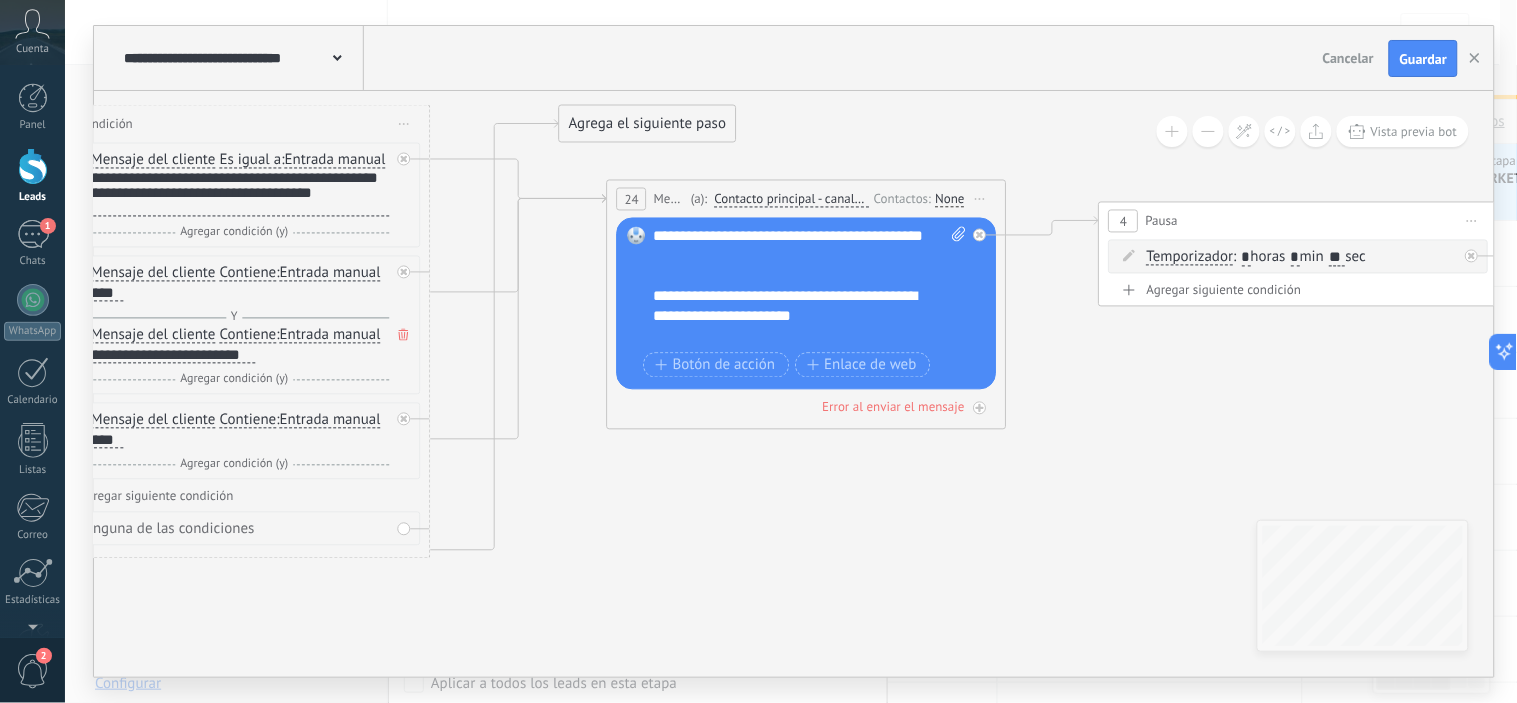 drag, startPoint x: 501, startPoint y: 506, endPoint x: 1095, endPoint y: 534, distance: 594.65955 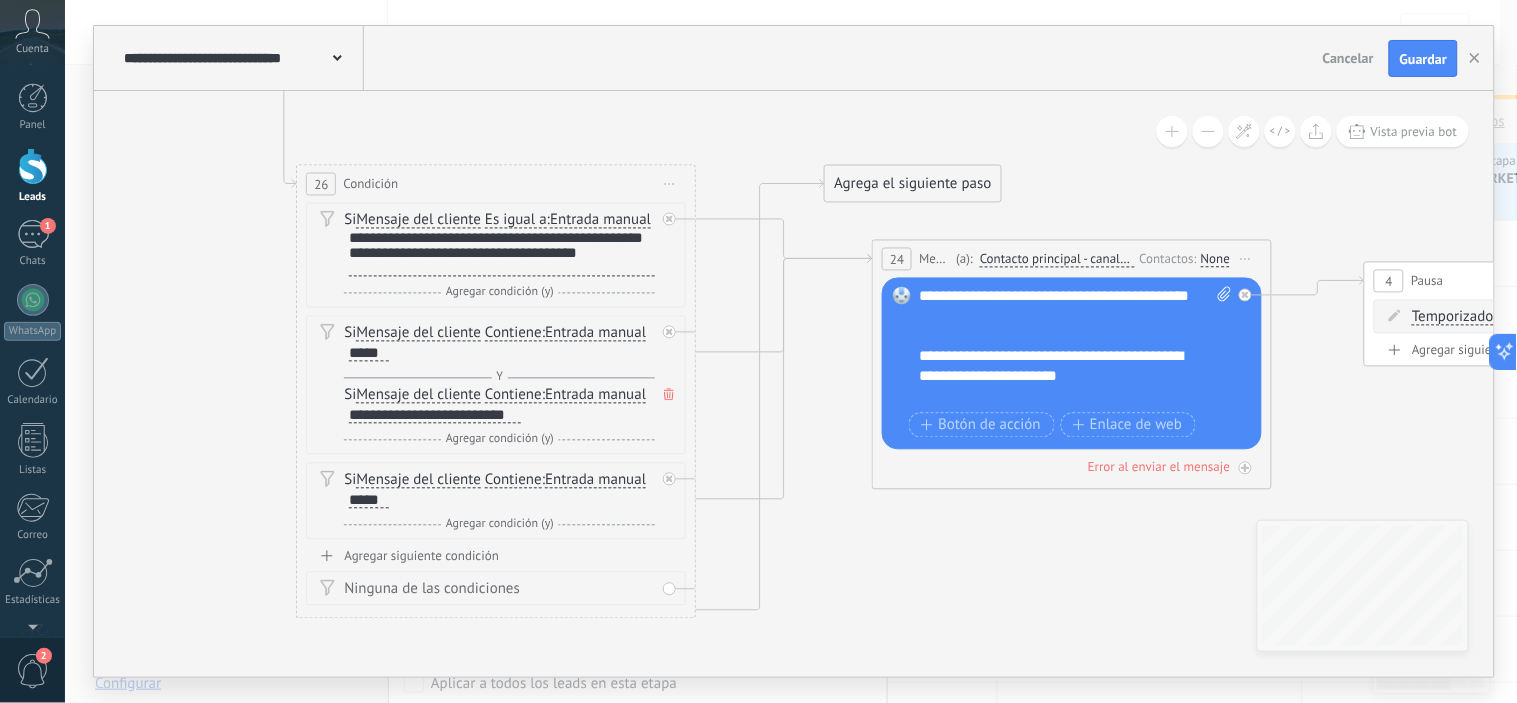 drag, startPoint x: 847, startPoint y: 546, endPoint x: 1034, endPoint y: 618, distance: 200.38214 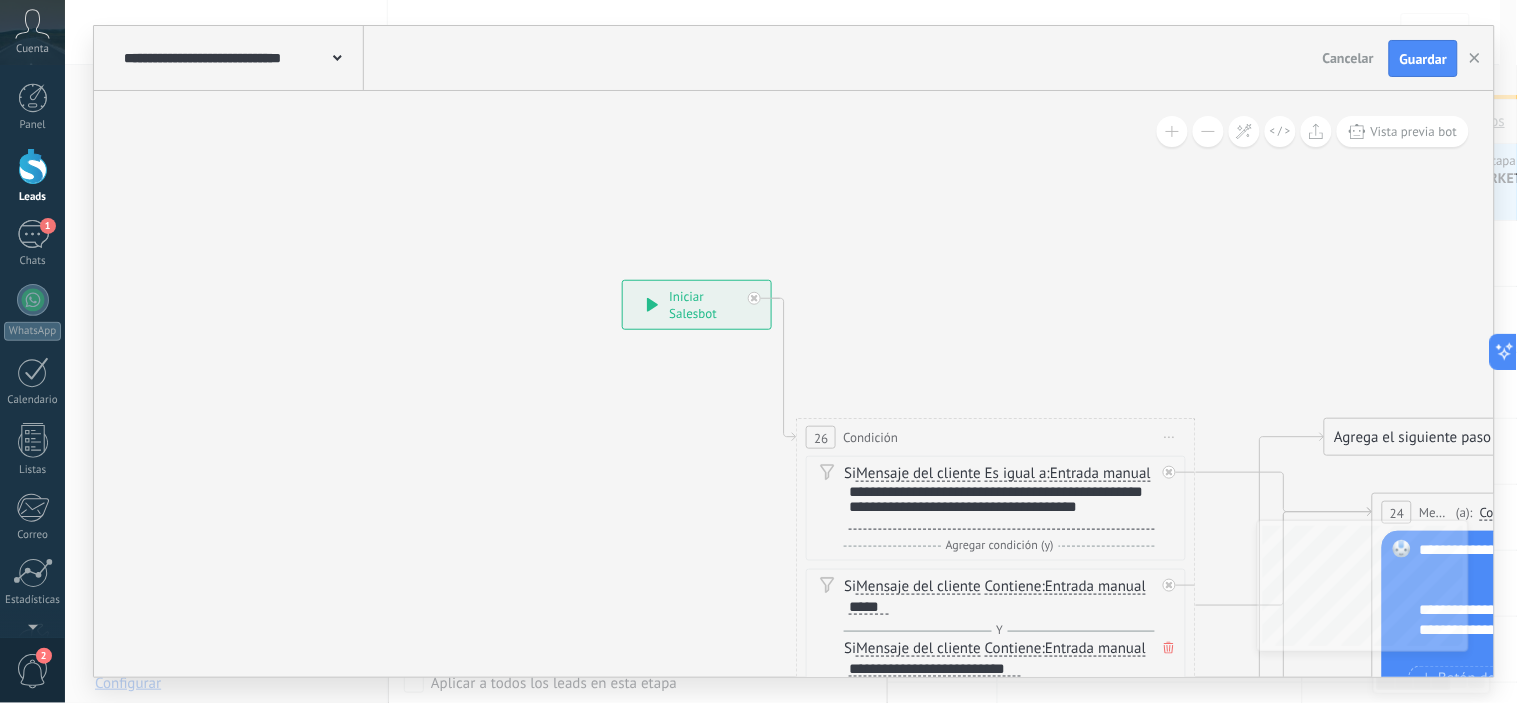 drag, startPoint x: 342, startPoint y: 466, endPoint x: 701, endPoint y: 615, distance: 388.6927 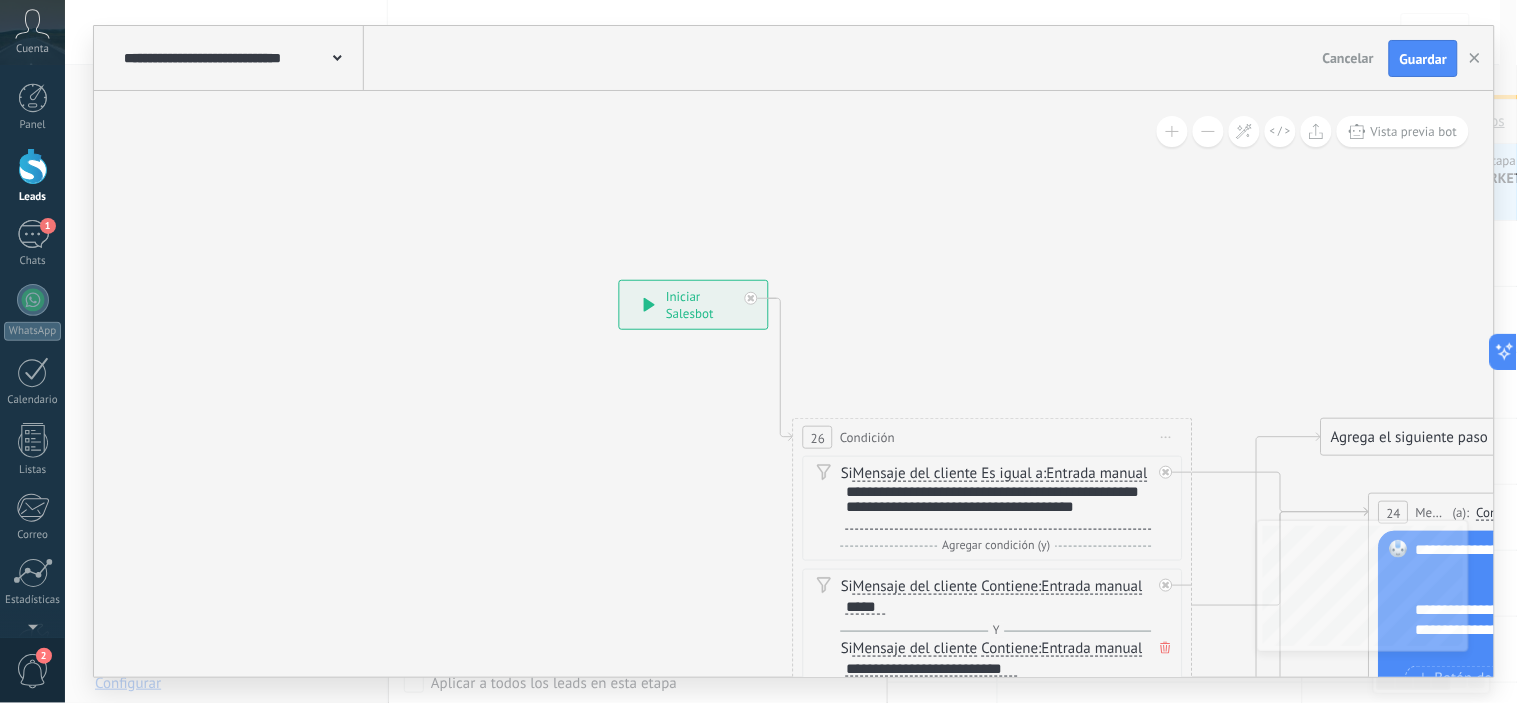 click on "26
Condición
*********
Iniciar vista previa aquí
Cambiar nombre
Duplicar
Borrar" at bounding box center (993, 437) 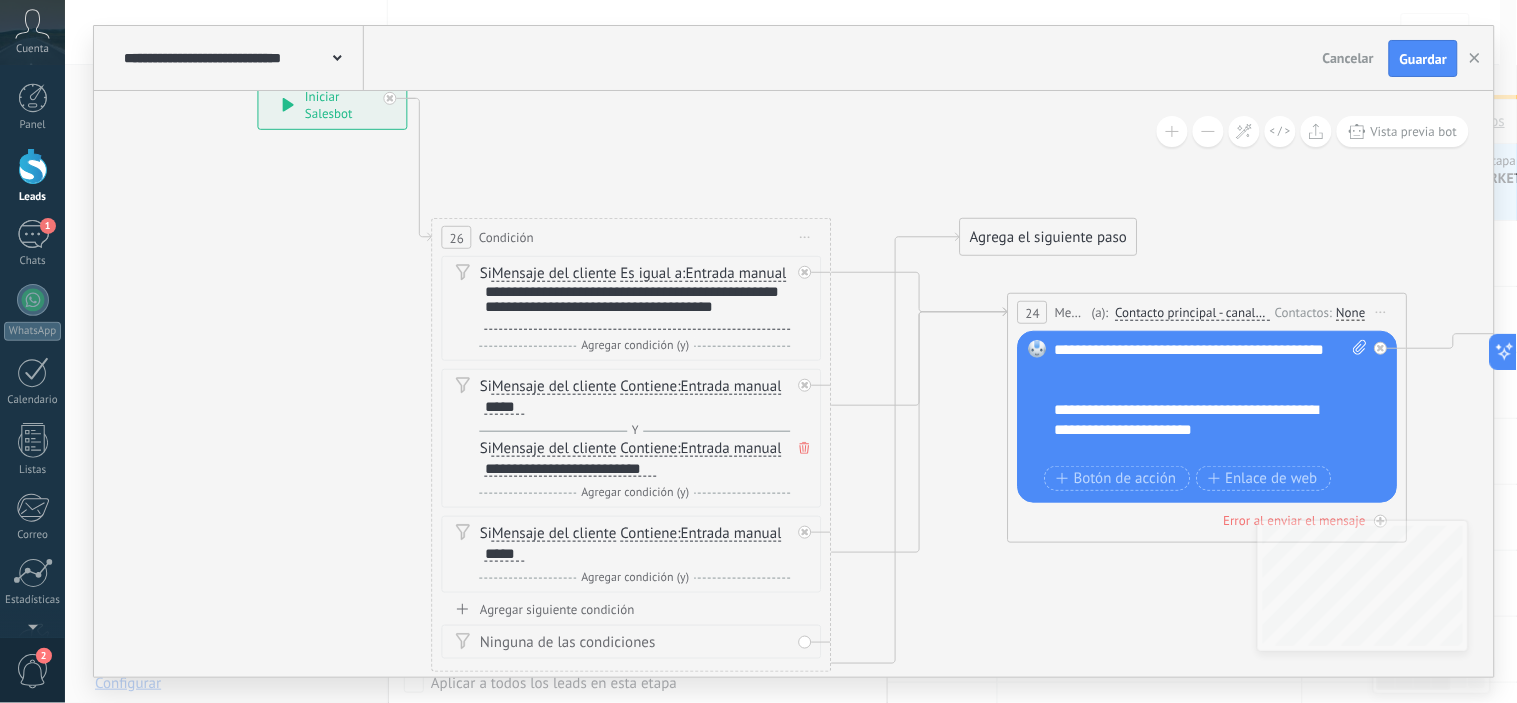 drag, startPoint x: 685, startPoint y: 510, endPoint x: 353, endPoint y: 312, distance: 386.55917 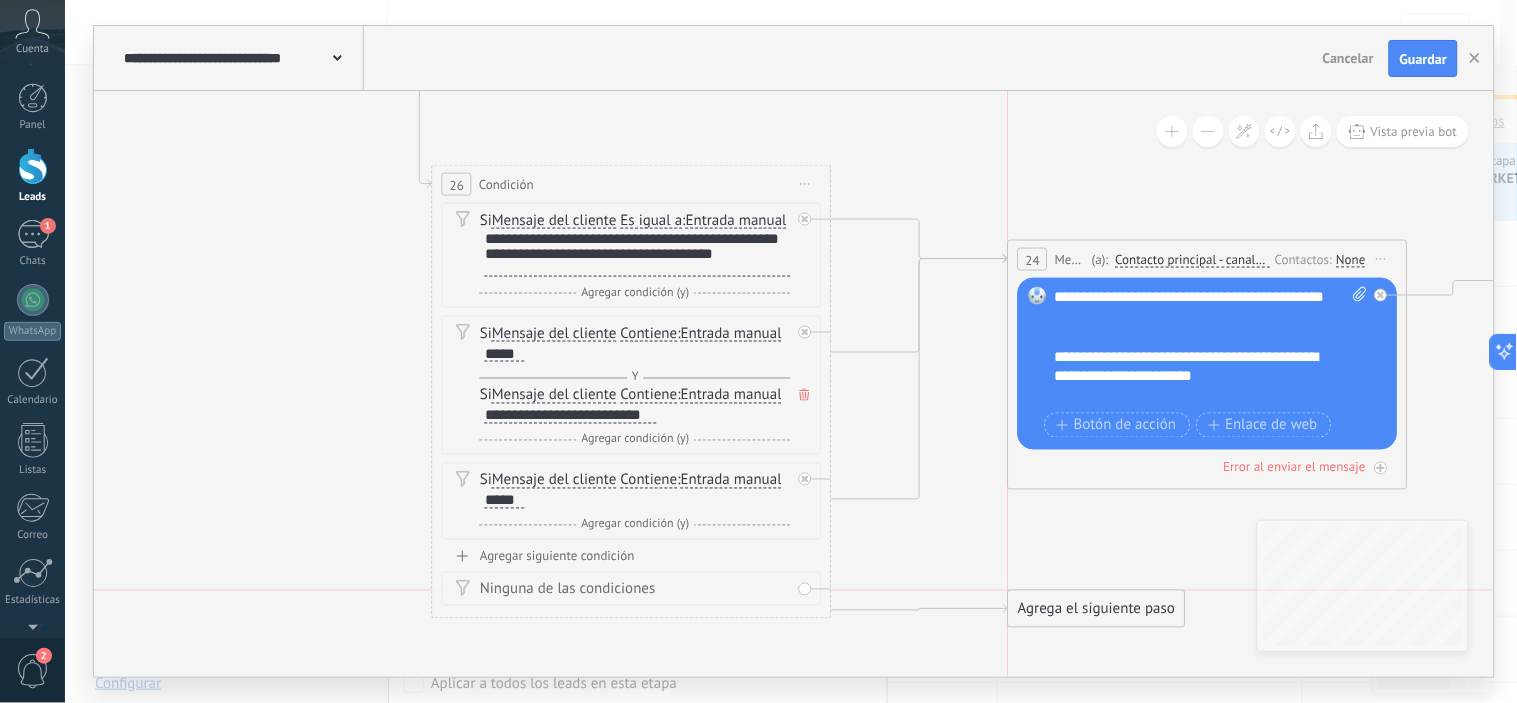 drag, startPoint x: 998, startPoint y: 187, endPoint x: 1044, endPoint y: 621, distance: 436.43097 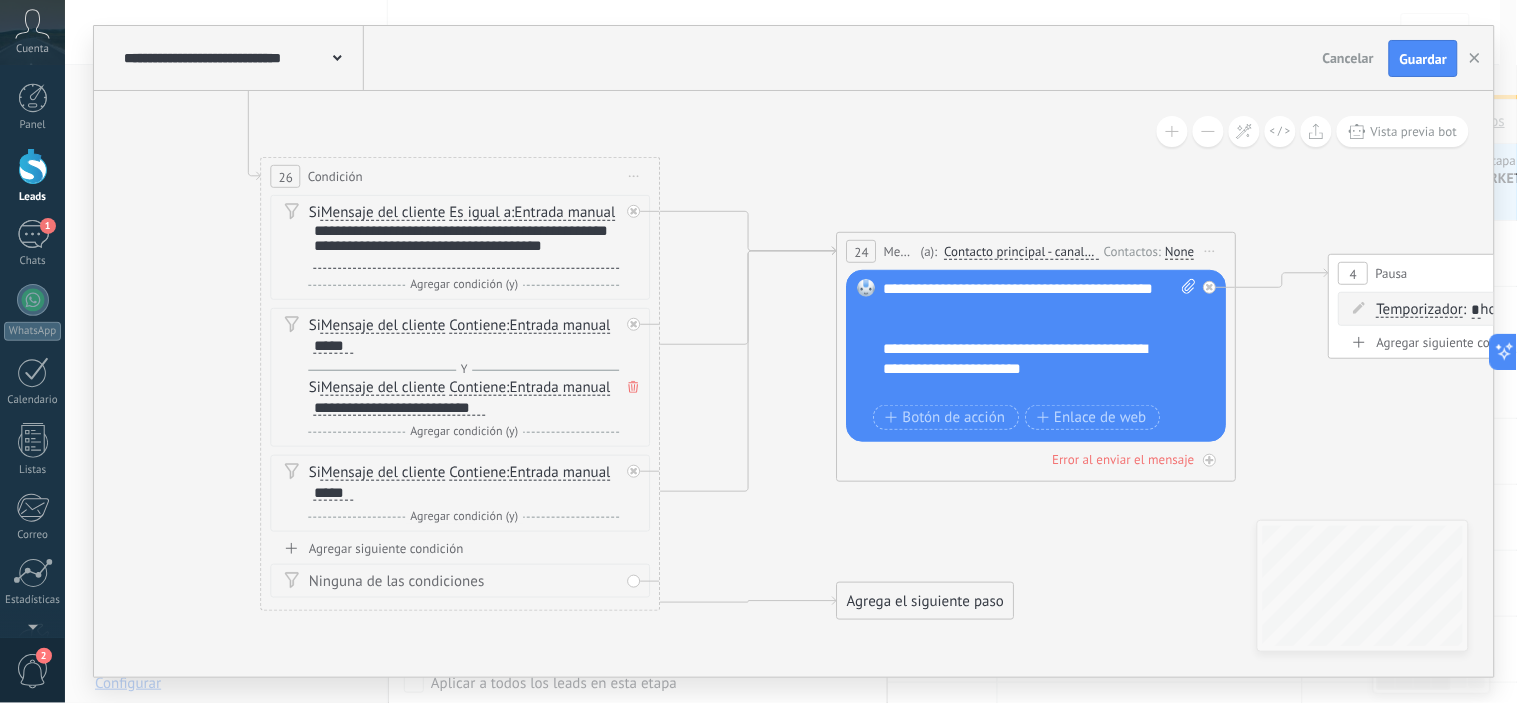 drag, startPoint x: 1068, startPoint y: 568, endPoint x: 894, endPoint y: 561, distance: 174.14075 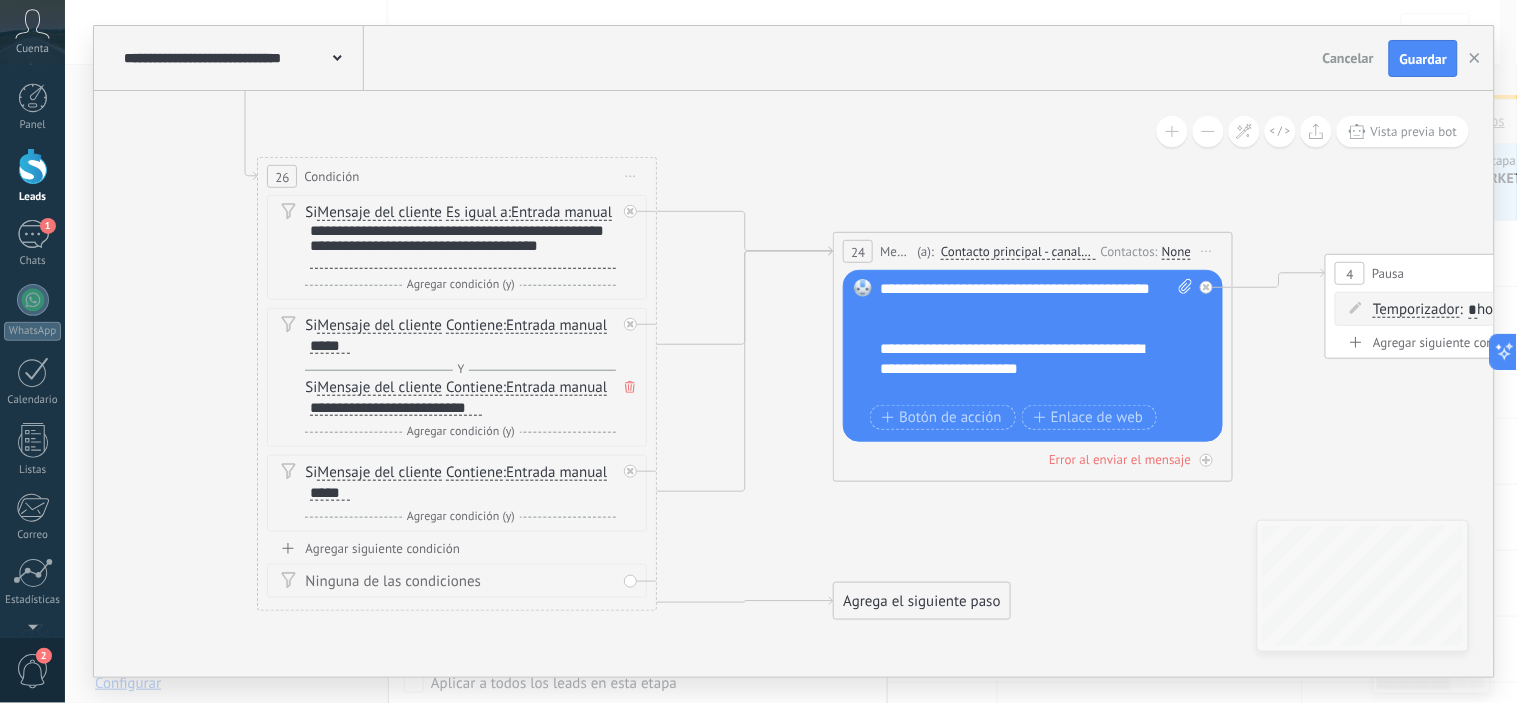 click on "Contacto principal - canales seleccionados" at bounding box center [1018, 252] 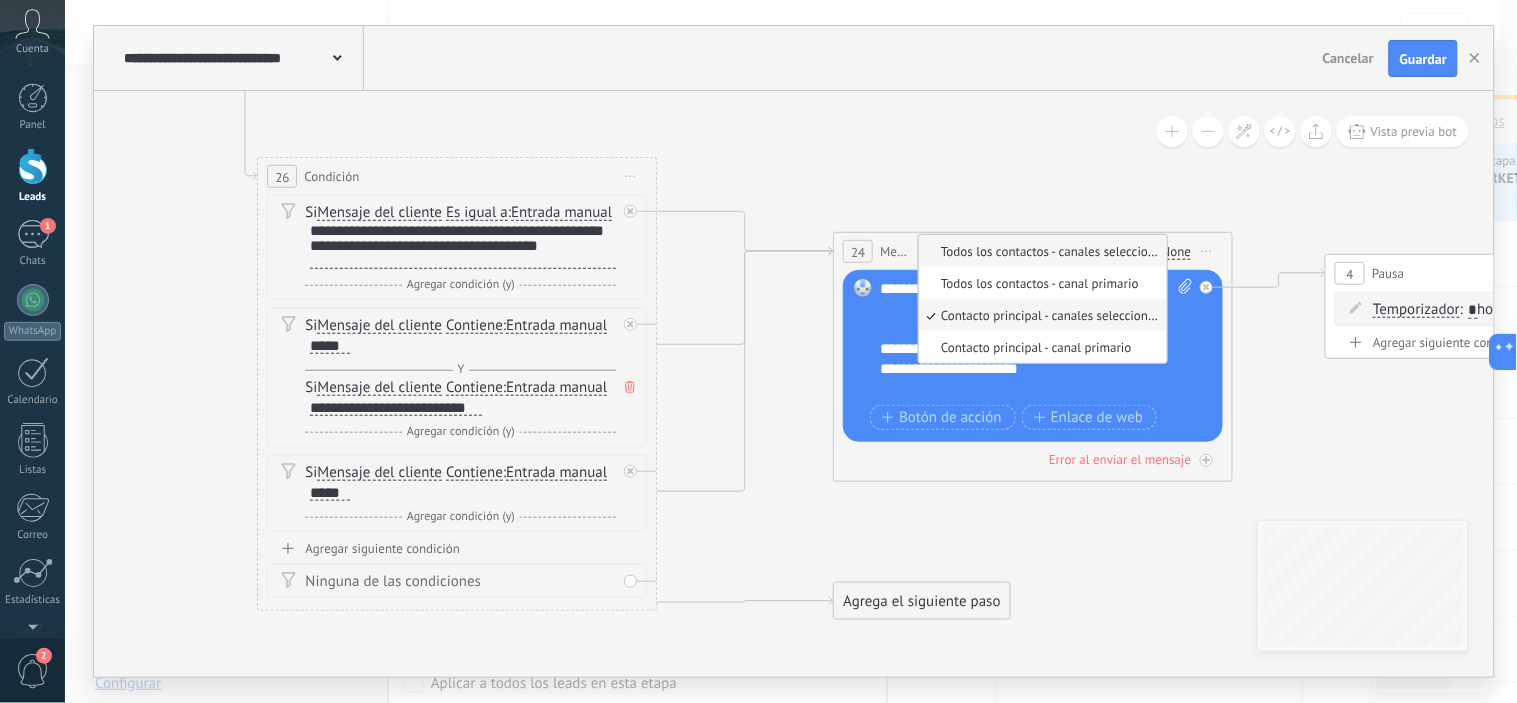 click on "Todos los contactos - canales seleccionados" at bounding box center (1040, 251) 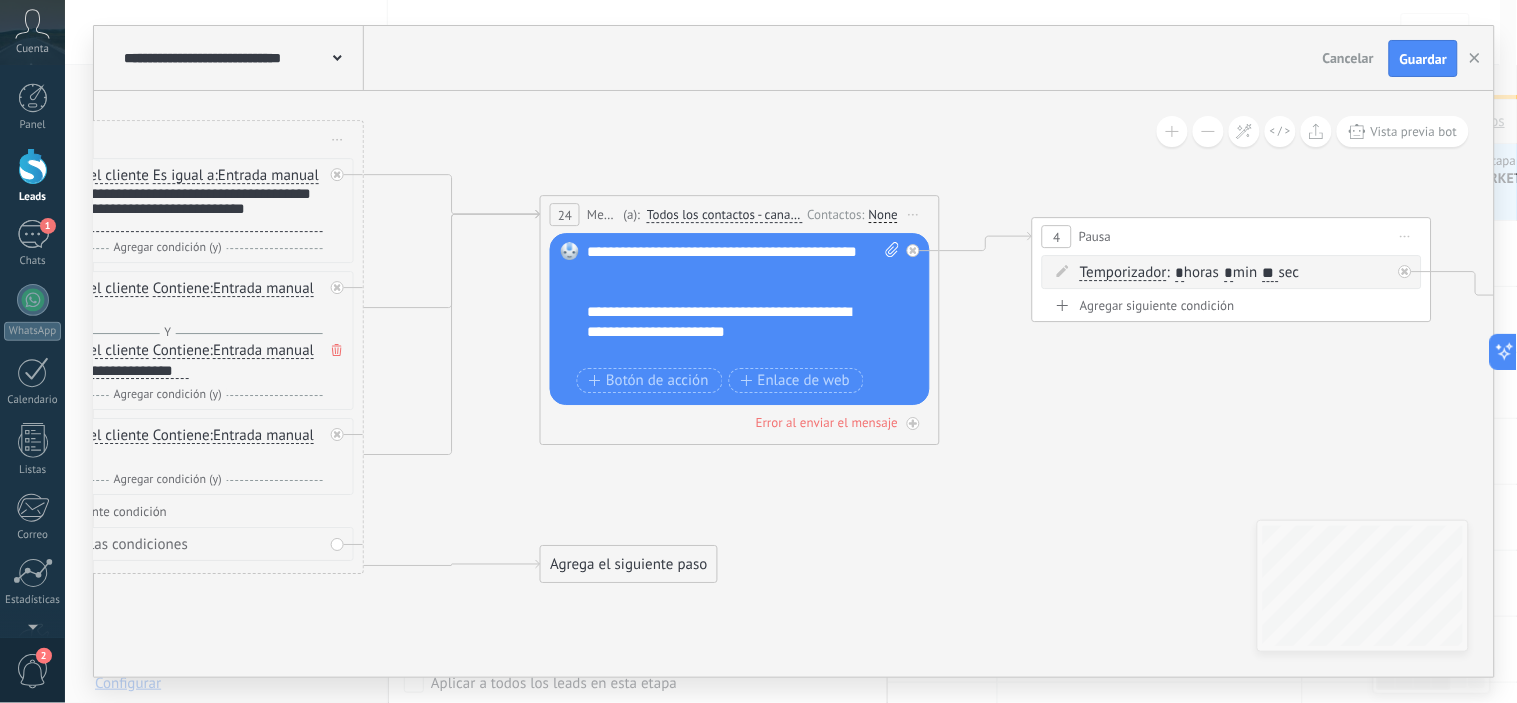 drag, startPoint x: 1062, startPoint y: 191, endPoint x: 598, endPoint y: 206, distance: 464.2424 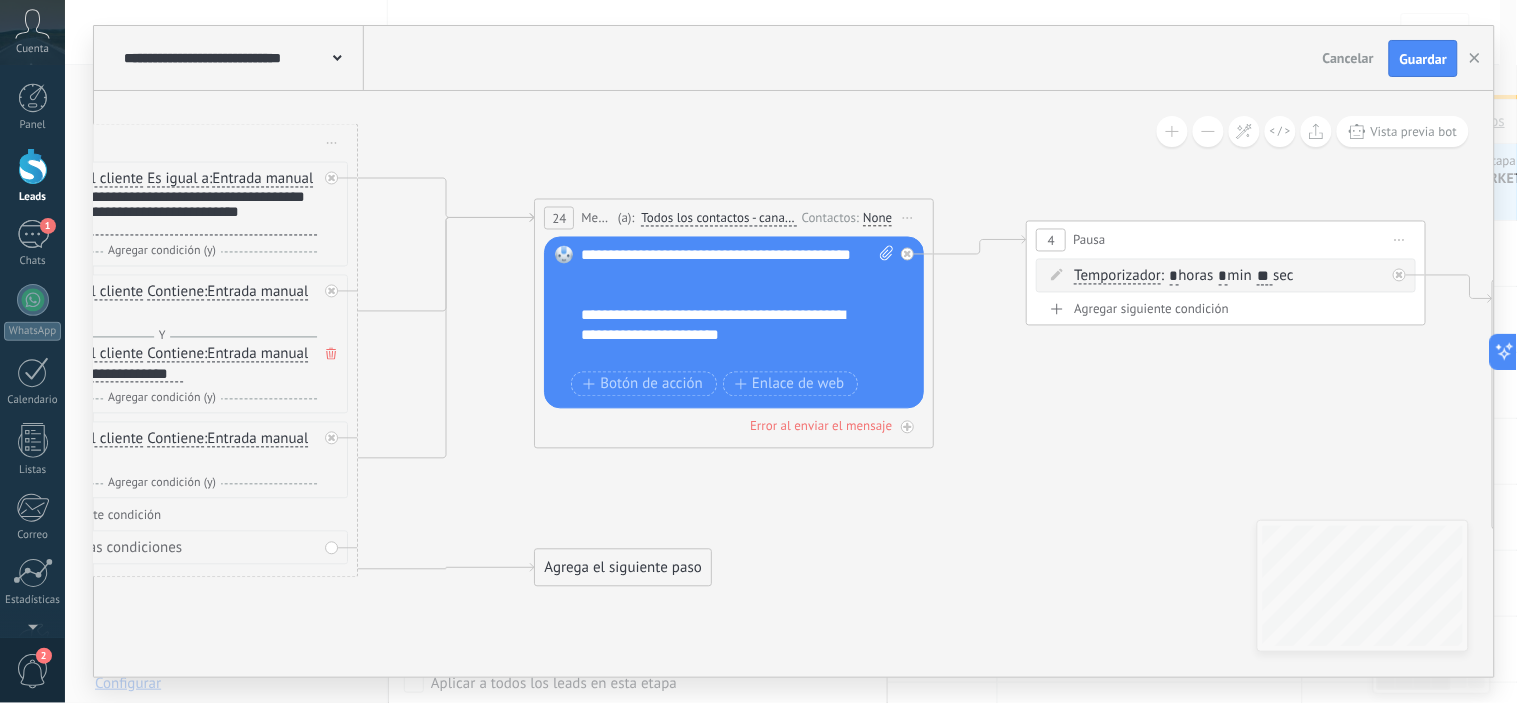 click on "24" at bounding box center [560, 218] 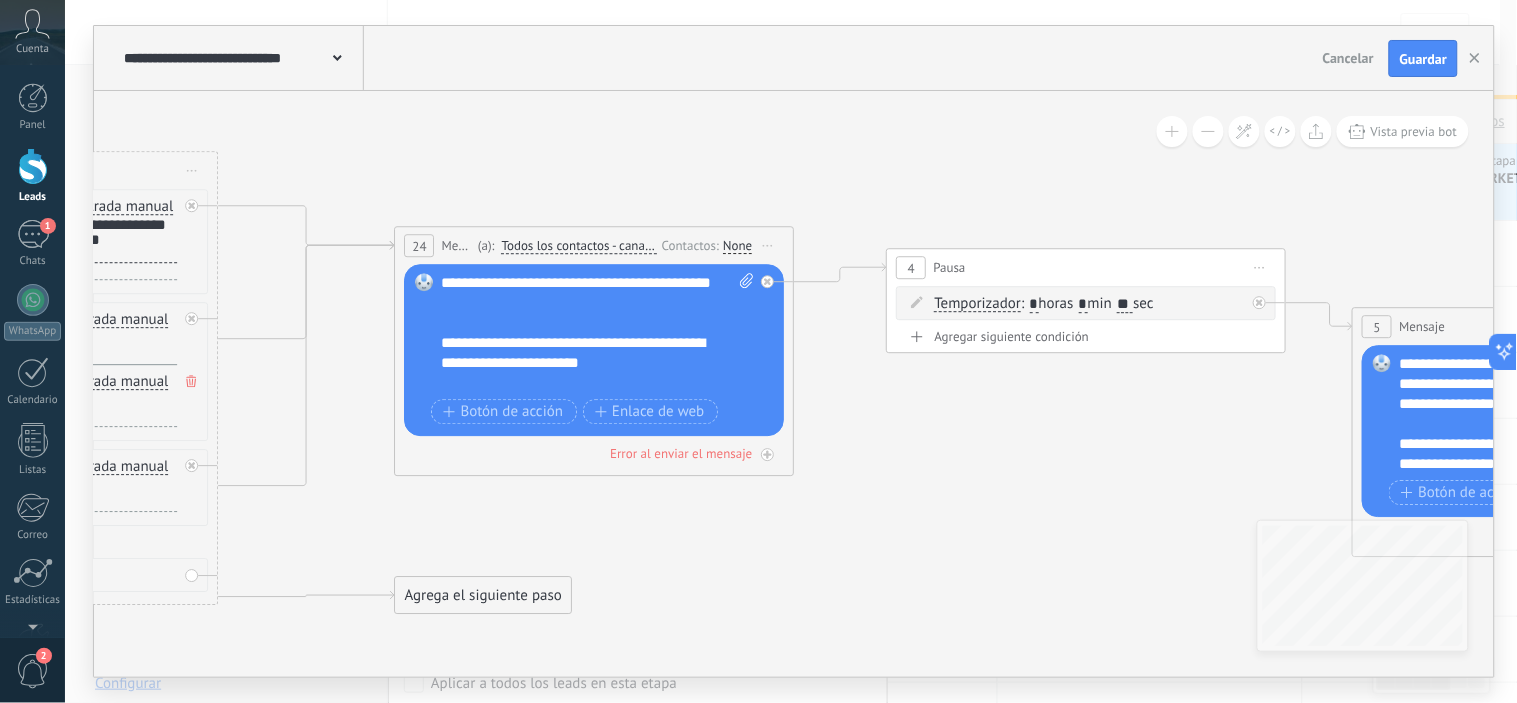 drag, startPoint x: 1220, startPoint y: 451, endPoint x: 1065, endPoint y: 478, distance: 157.33405 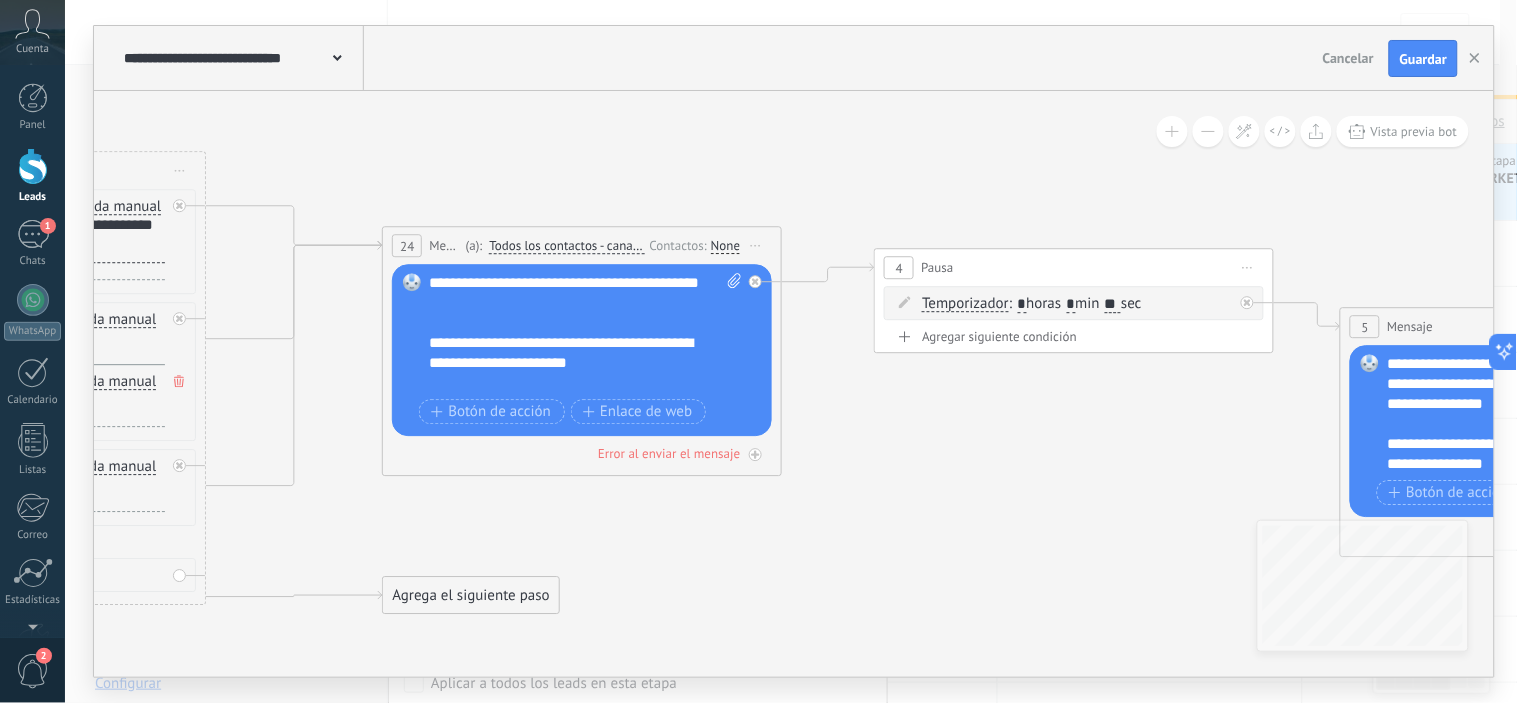 click on "4" at bounding box center (899, 268) 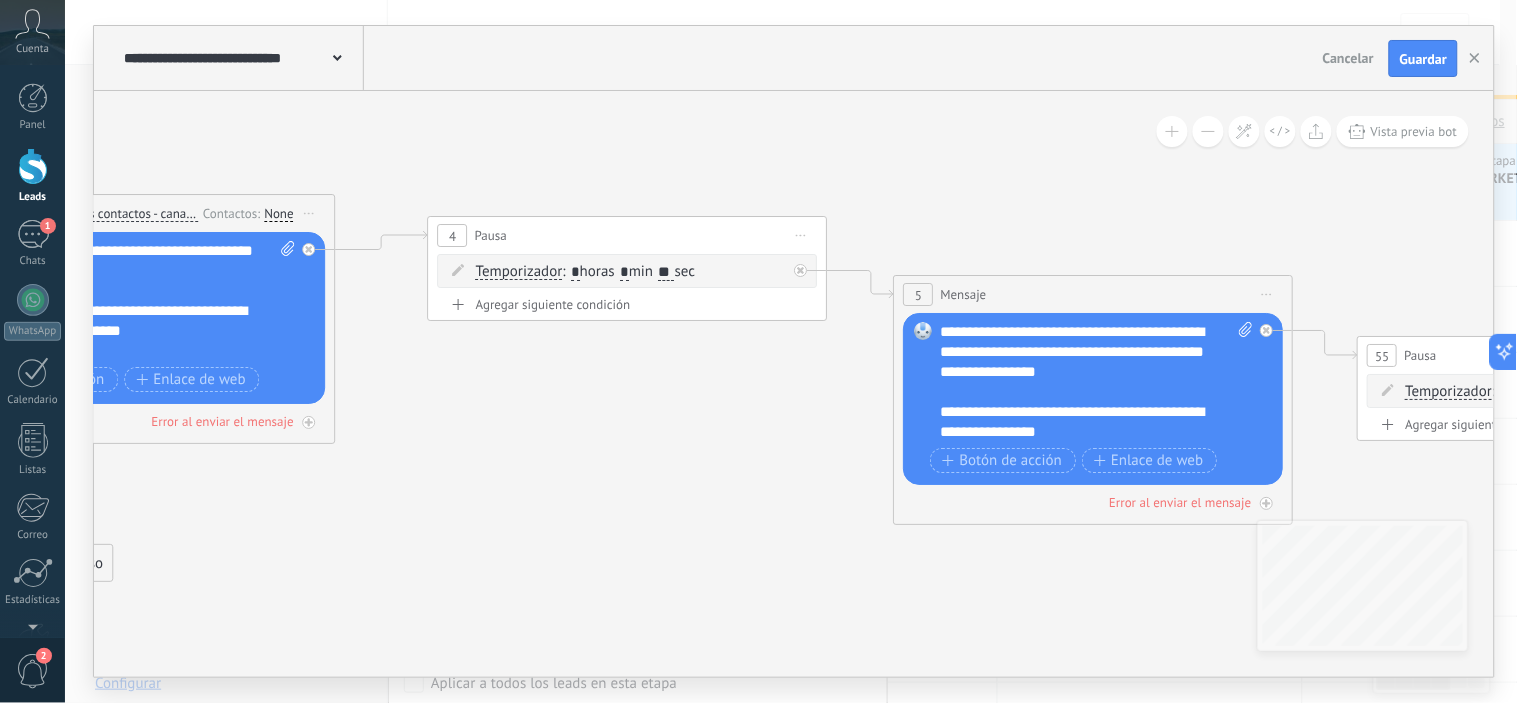 drag, startPoint x: 1084, startPoint y: 443, endPoint x: 632, endPoint y: 411, distance: 453.13132 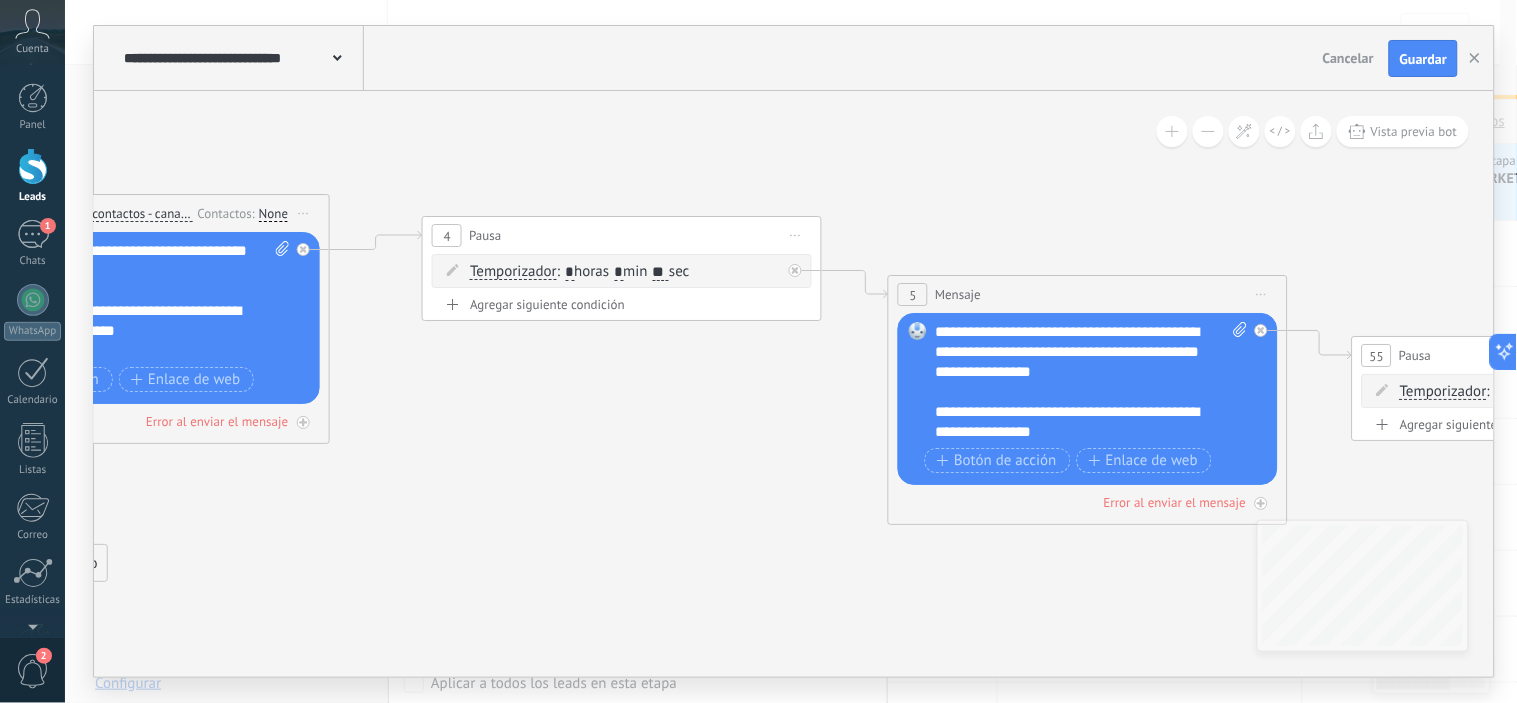 click on "5" at bounding box center [913, 295] 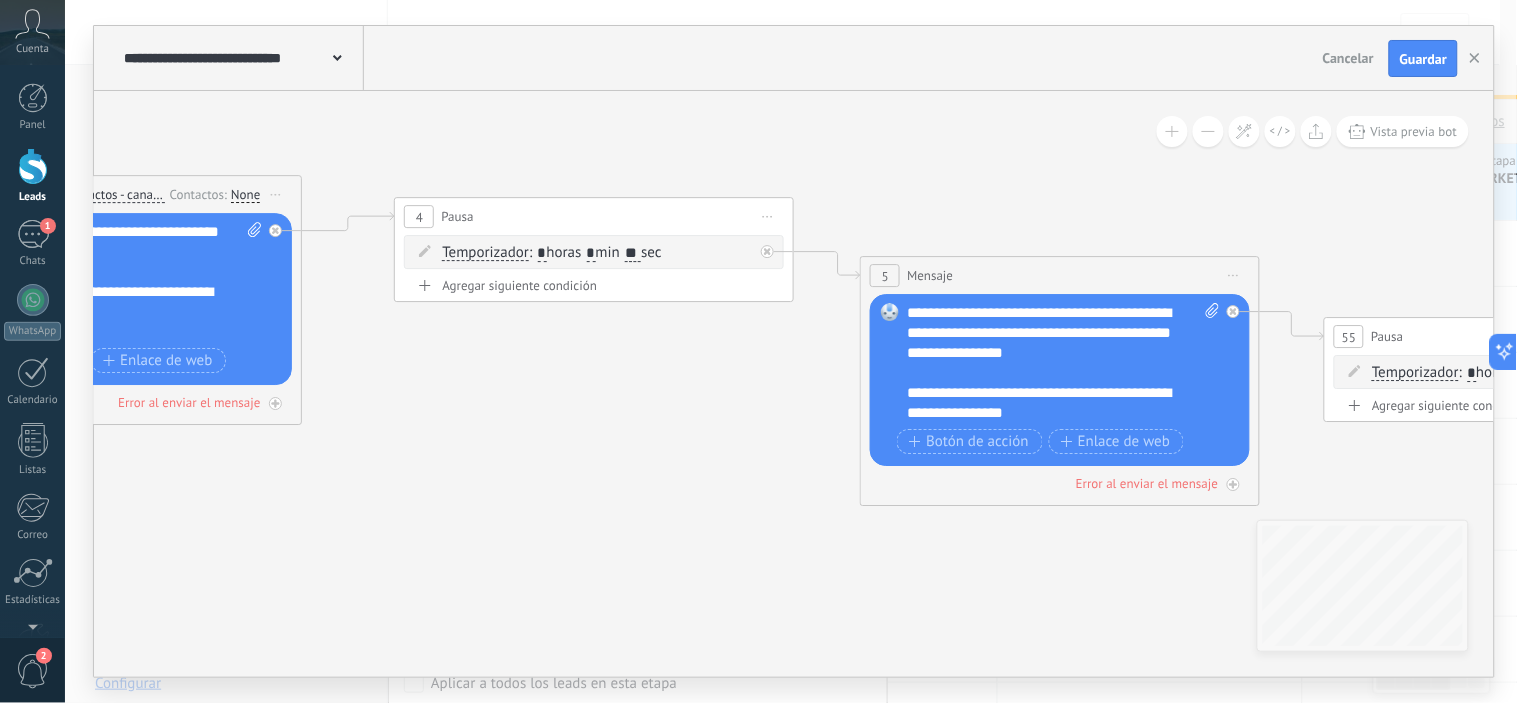drag, startPoint x: 768, startPoint y: 577, endPoint x: 741, endPoint y: 558, distance: 33.01515 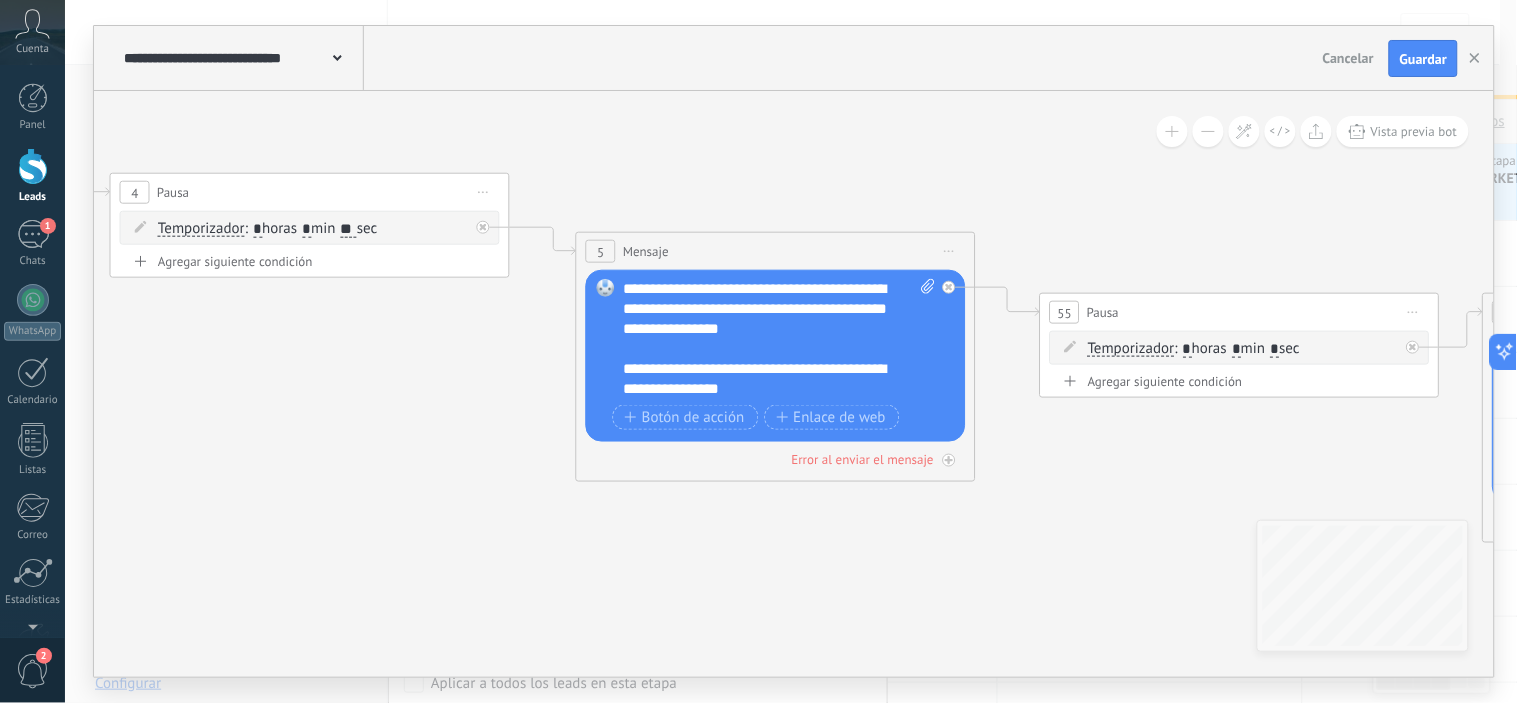 drag, startPoint x: 1044, startPoint y: 536, endPoint x: 760, endPoint y: 512, distance: 285.01227 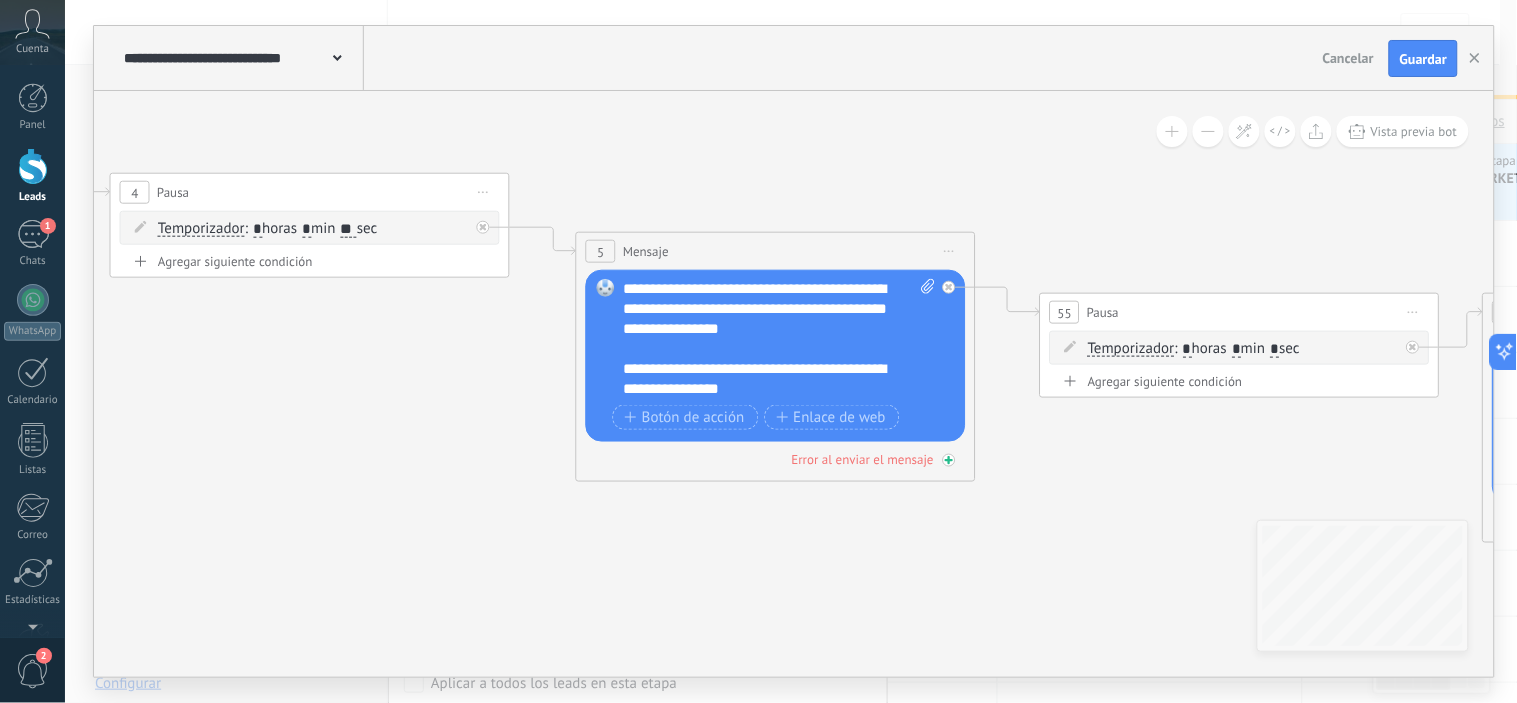 click on "Error al enviar el mensaje" at bounding box center [863, 459] 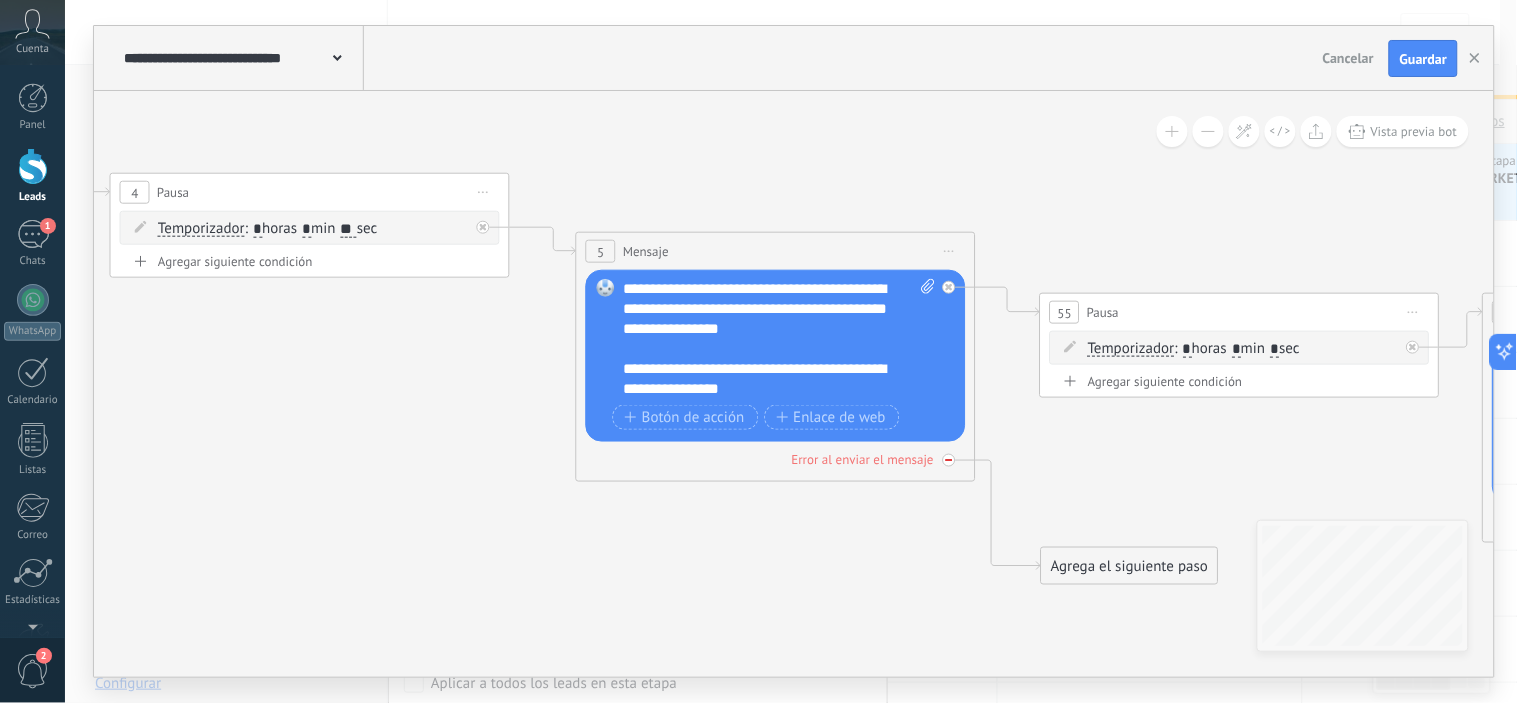 click on "Error al enviar el mensaje" at bounding box center [863, 459] 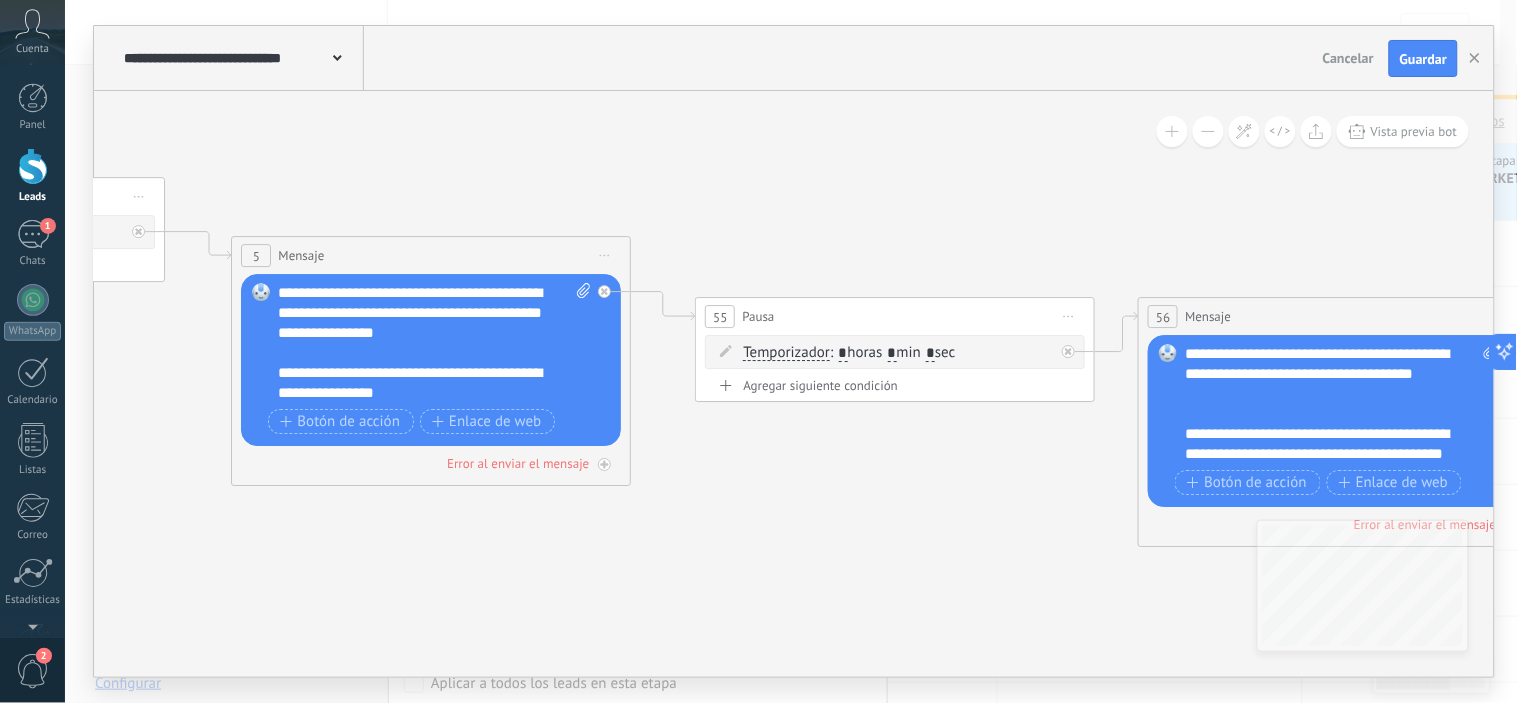 drag, startPoint x: 1080, startPoint y: 480, endPoint x: 735, endPoint y: 484, distance: 345.0232 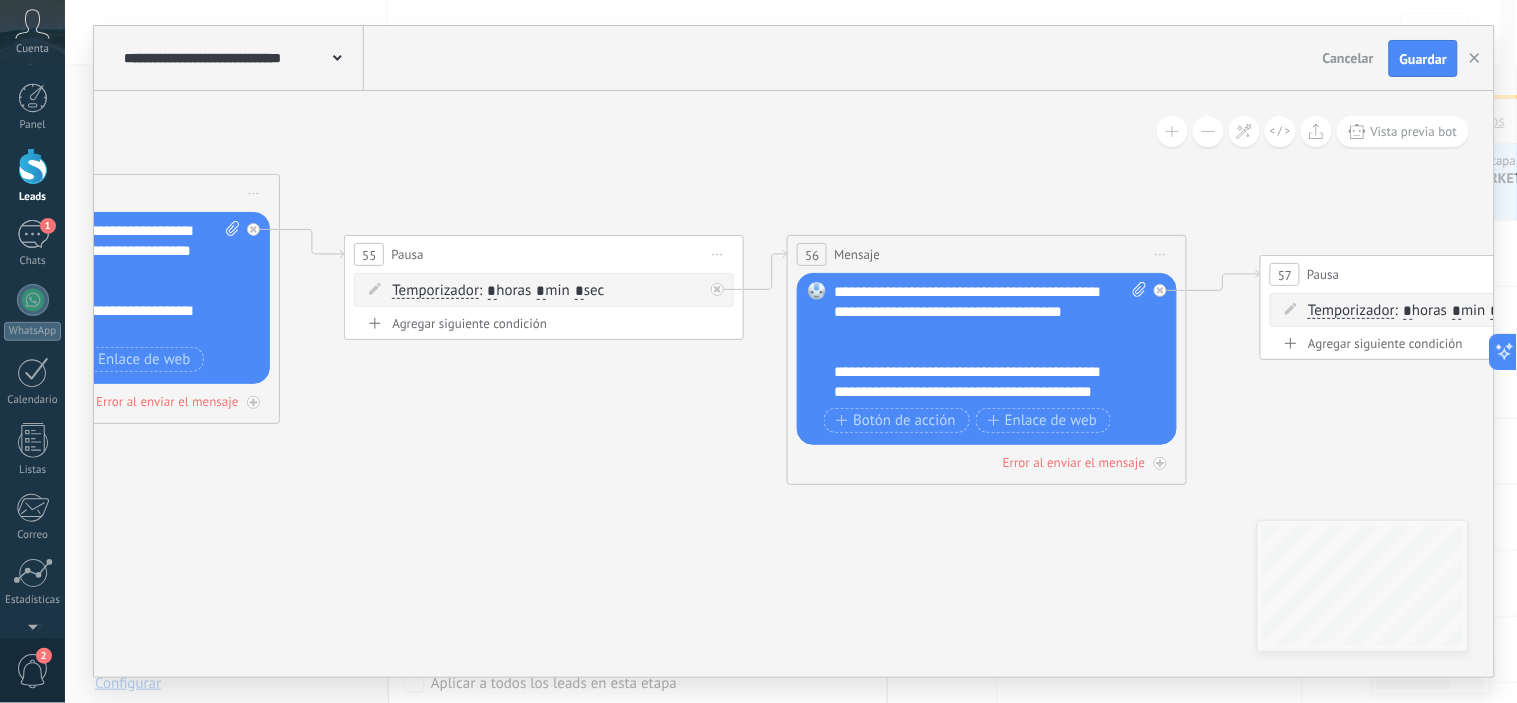 drag, startPoint x: 928, startPoint y: 480, endPoint x: 574, endPoint y: 415, distance: 359.91806 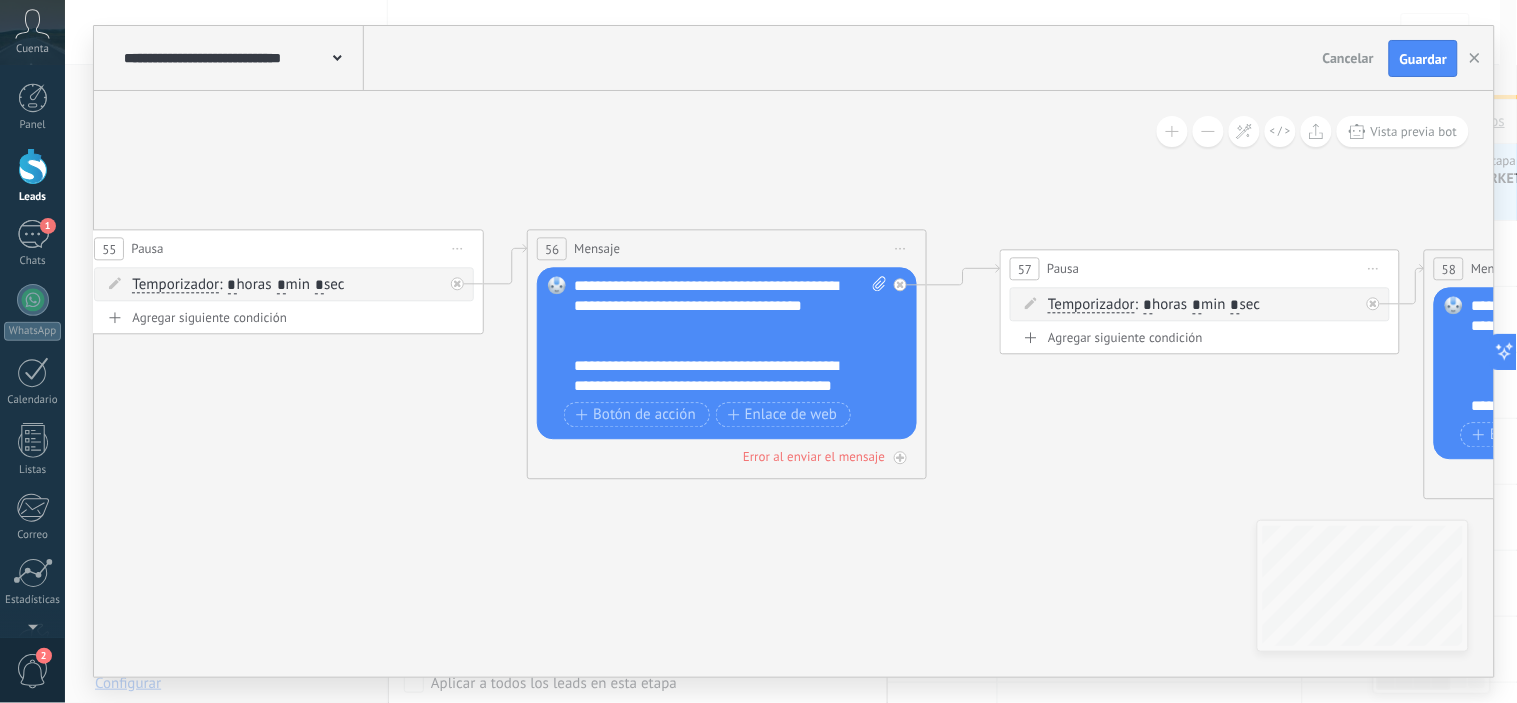 drag, startPoint x: 837, startPoint y: 500, endPoint x: 595, endPoint y: 491, distance: 242.1673 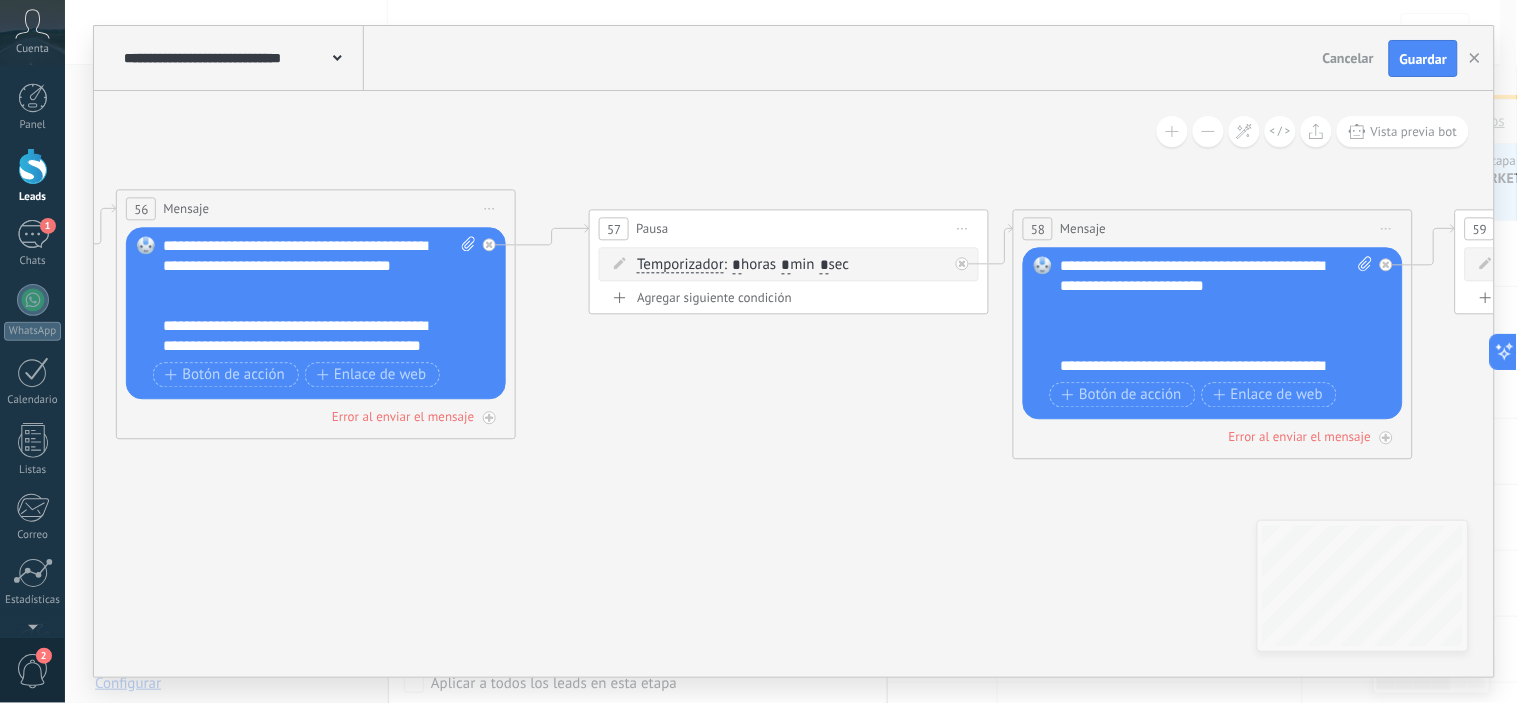 drag, startPoint x: 1074, startPoint y: 451, endPoint x: 827, endPoint y: 441, distance: 247.20235 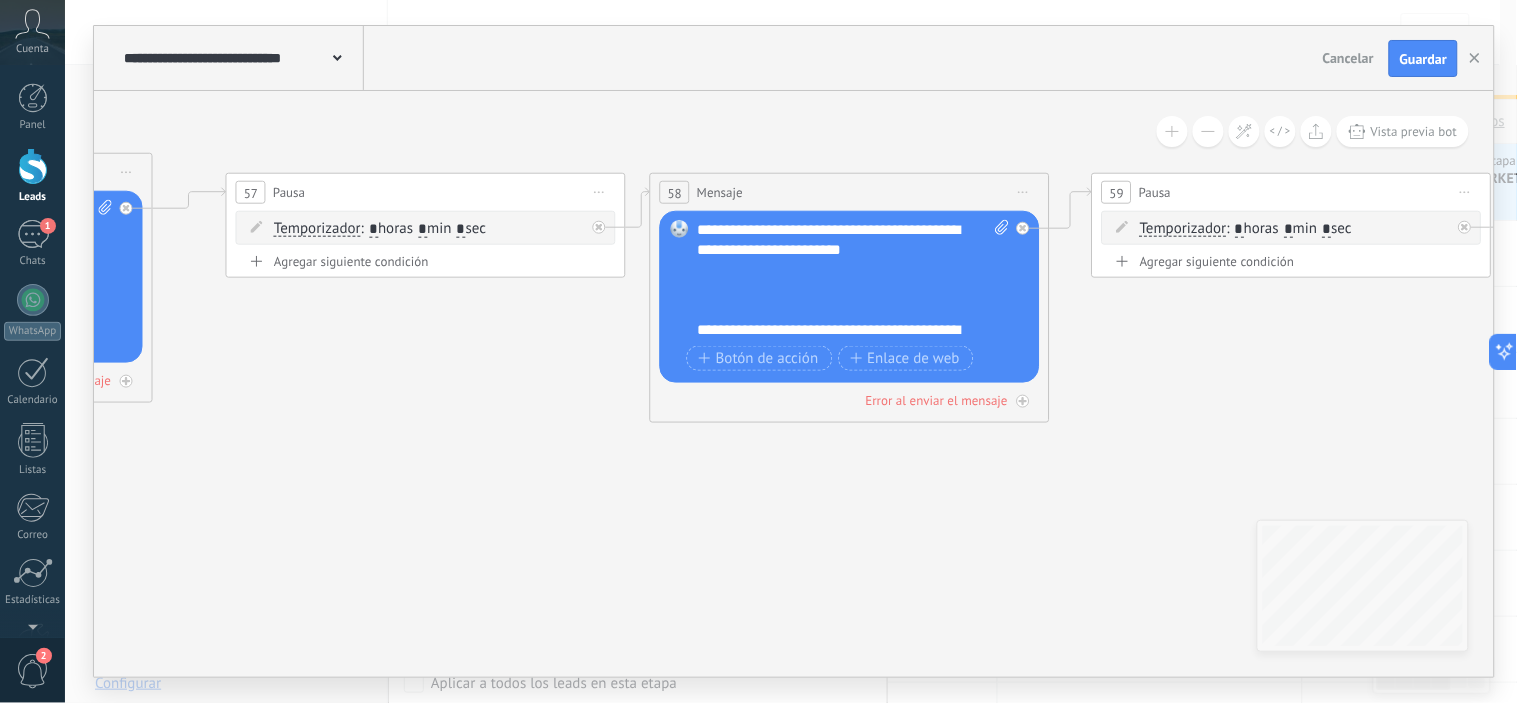 drag, startPoint x: 910, startPoint y: 474, endPoint x: 537, endPoint y: 440, distance: 374.5464 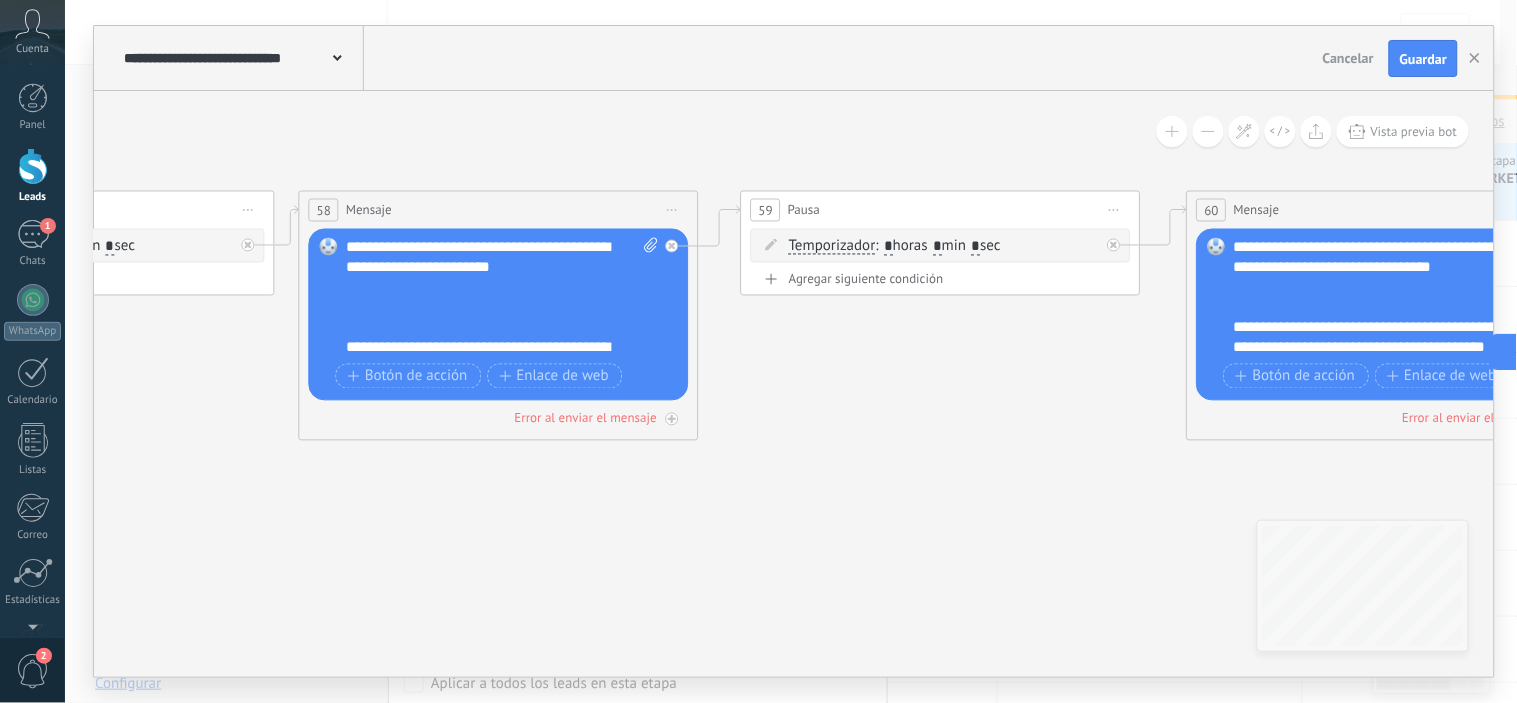 drag, startPoint x: 1040, startPoint y: 451, endPoint x: 688, endPoint y: 468, distance: 352.41028 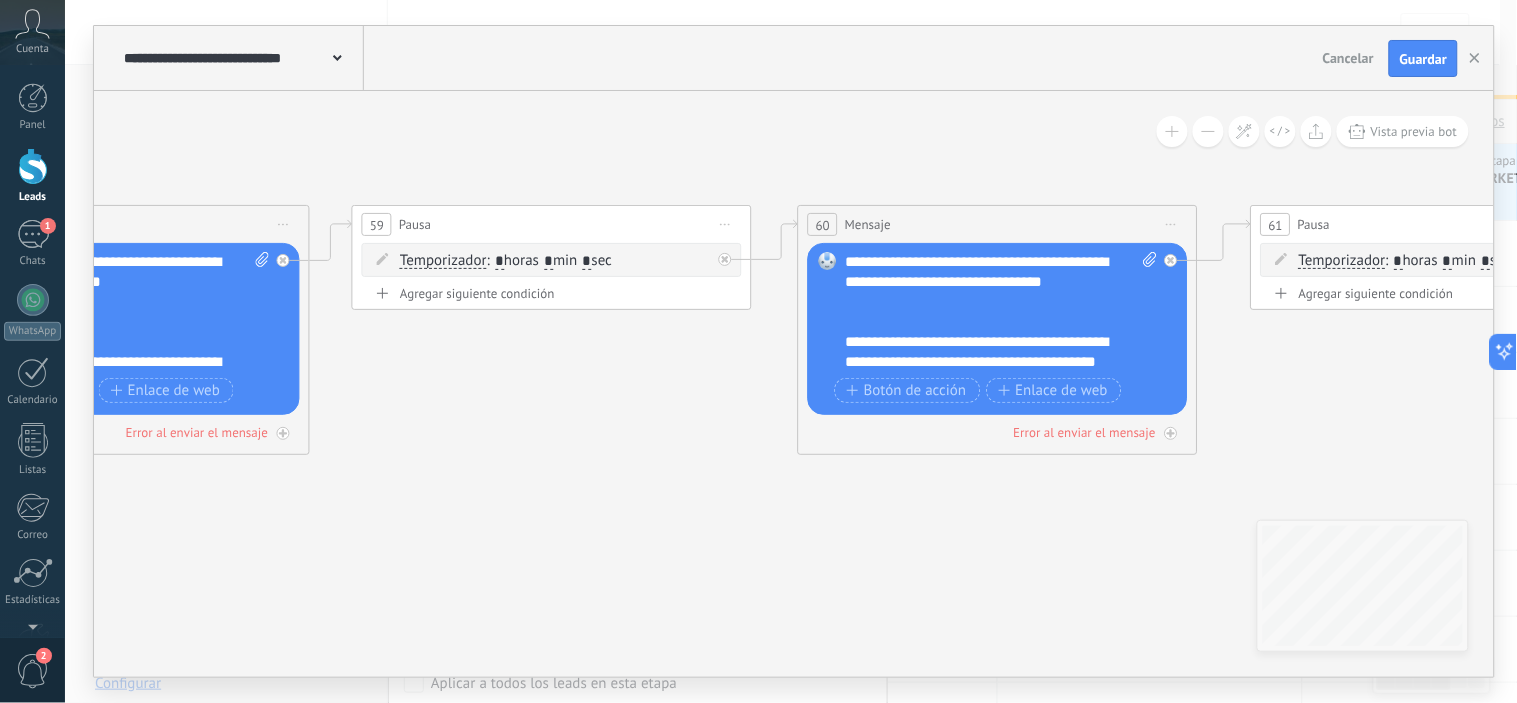 drag, startPoint x: 1071, startPoint y: 438, endPoint x: 682, endPoint y: 453, distance: 389.2891 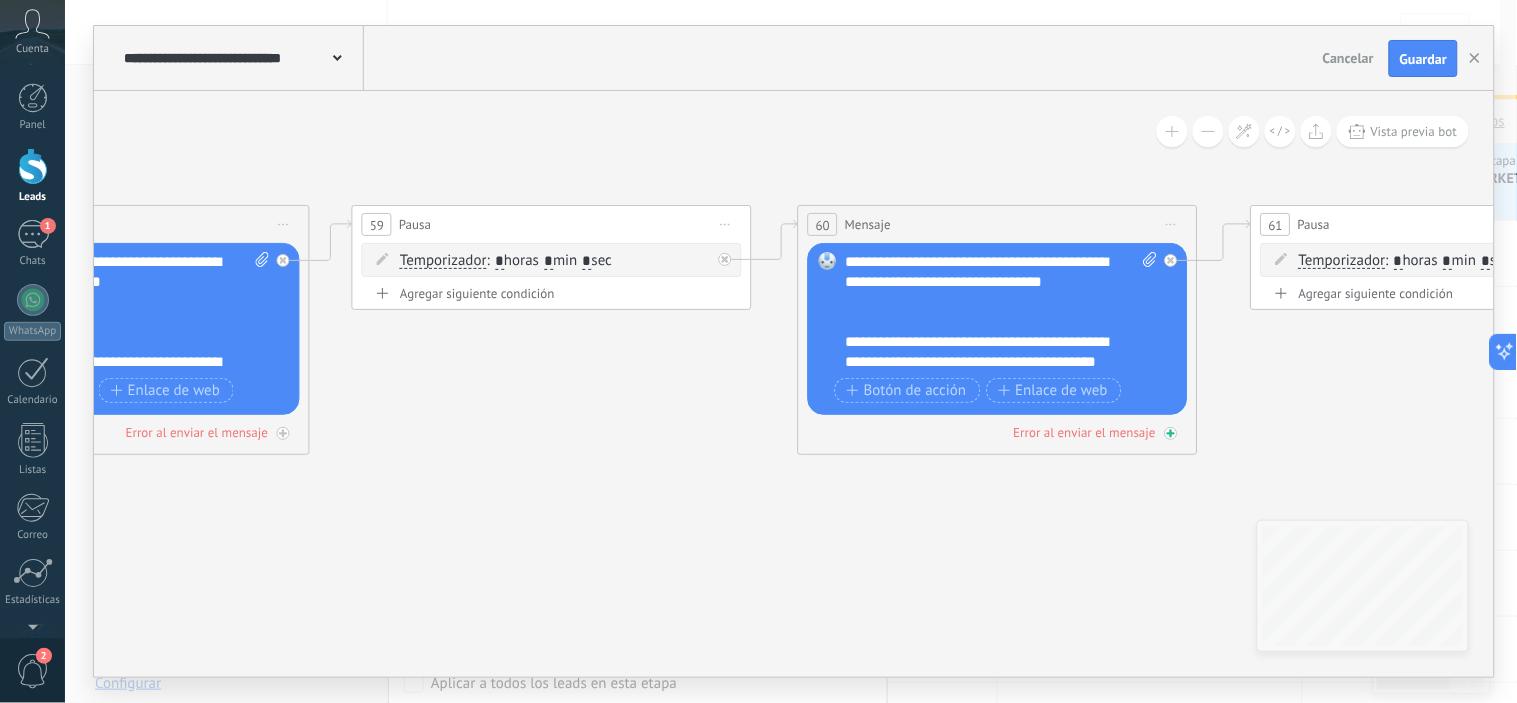 click on "Error al enviar el mensaje" at bounding box center (1085, 432) 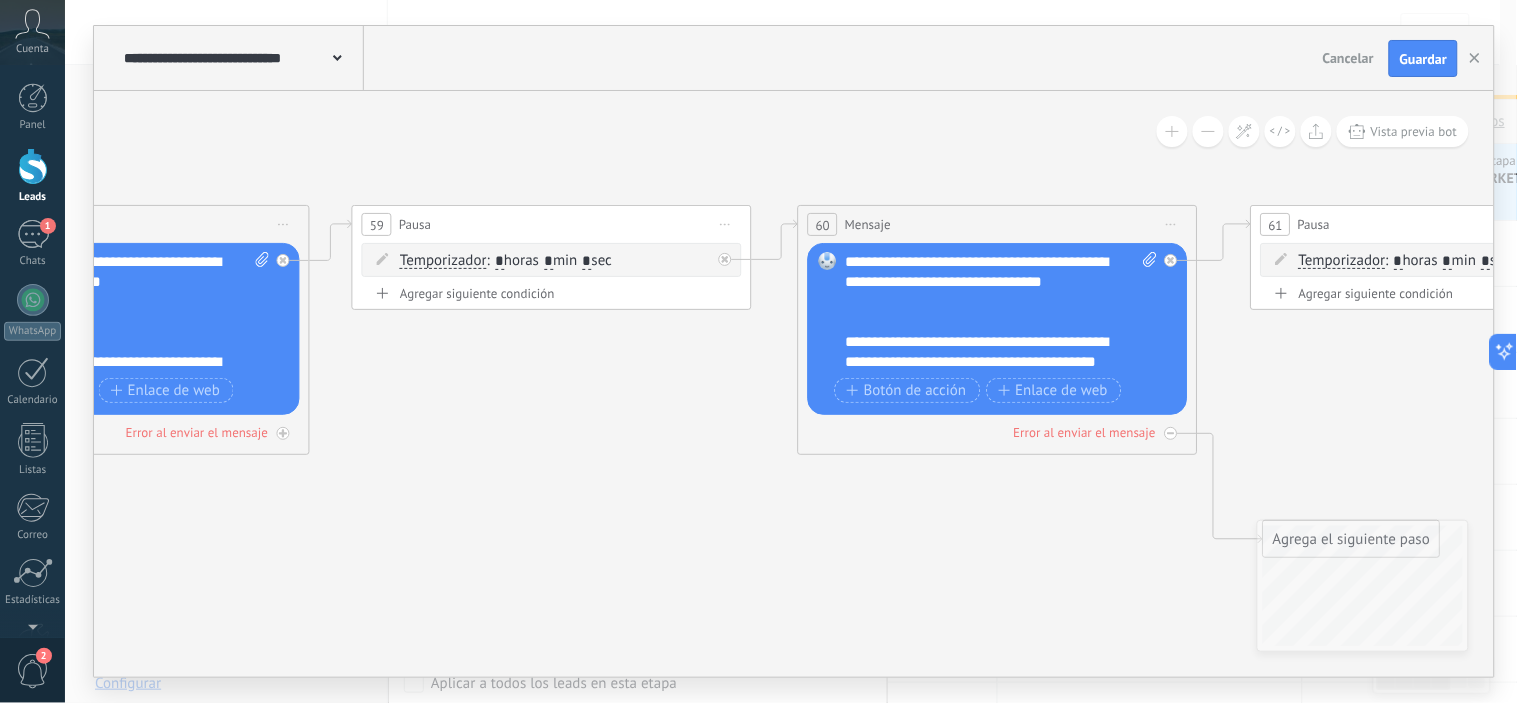 click on "Error al enviar el mensaje" at bounding box center (1085, 432) 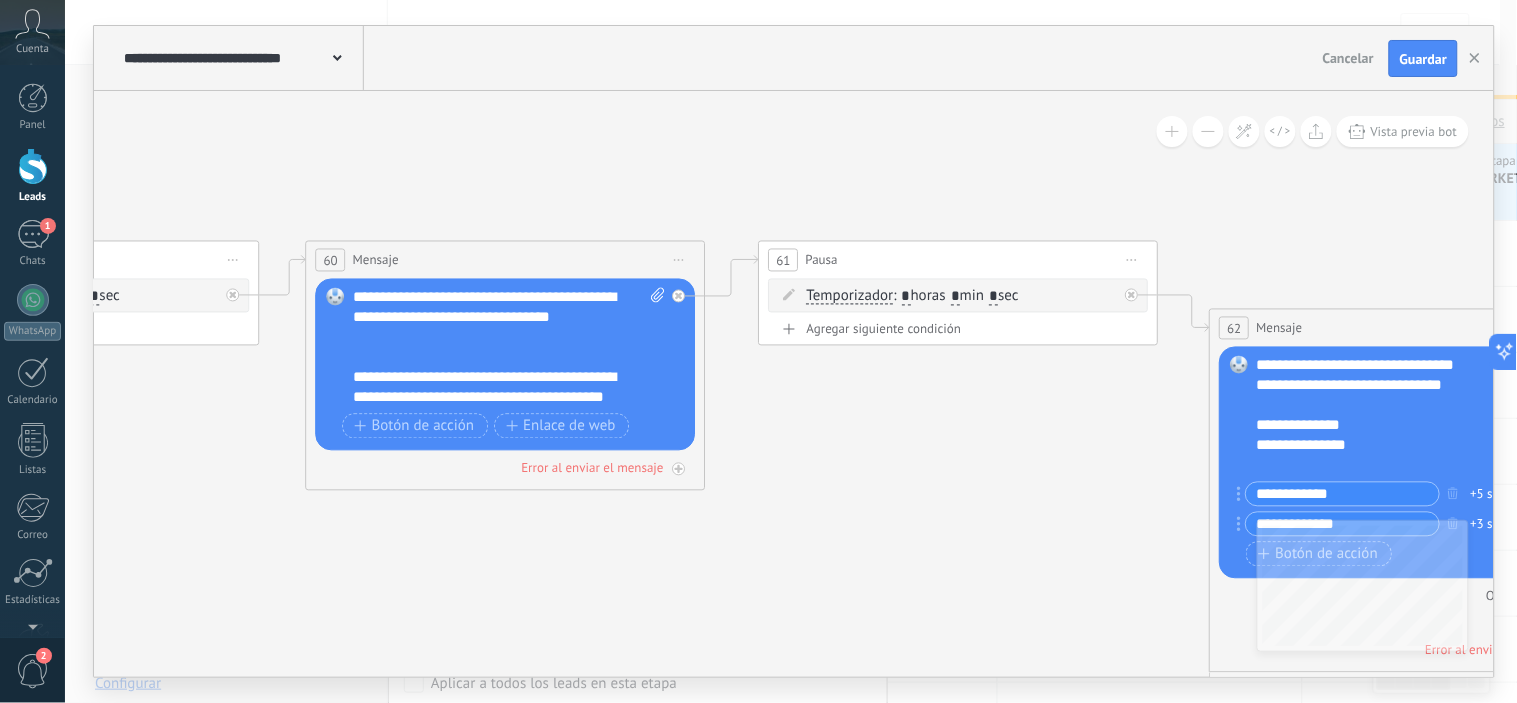 drag, startPoint x: 1305, startPoint y: 391, endPoint x: 813, endPoint y: 426, distance: 493.24335 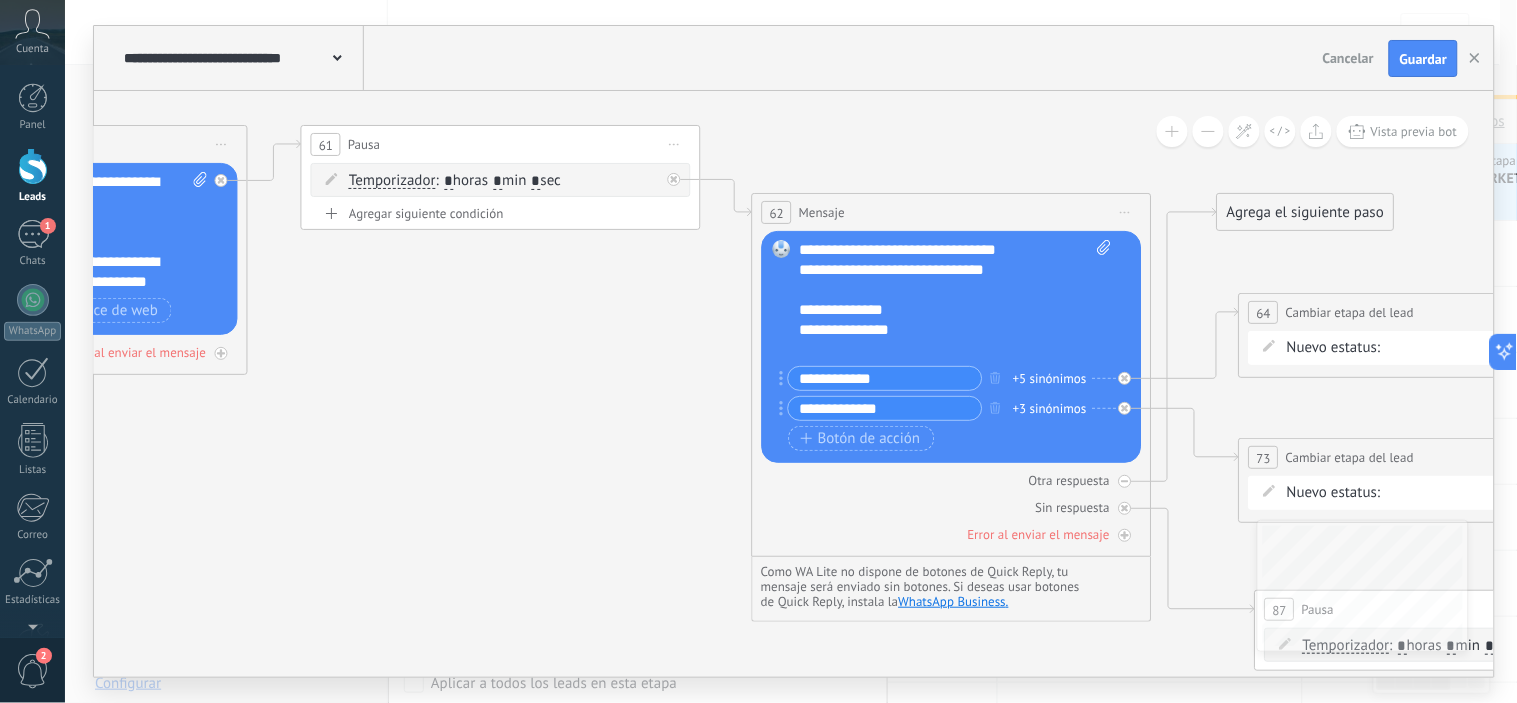 drag, startPoint x: 1062, startPoint y: 491, endPoint x: 604, endPoint y: 375, distance: 472.46164 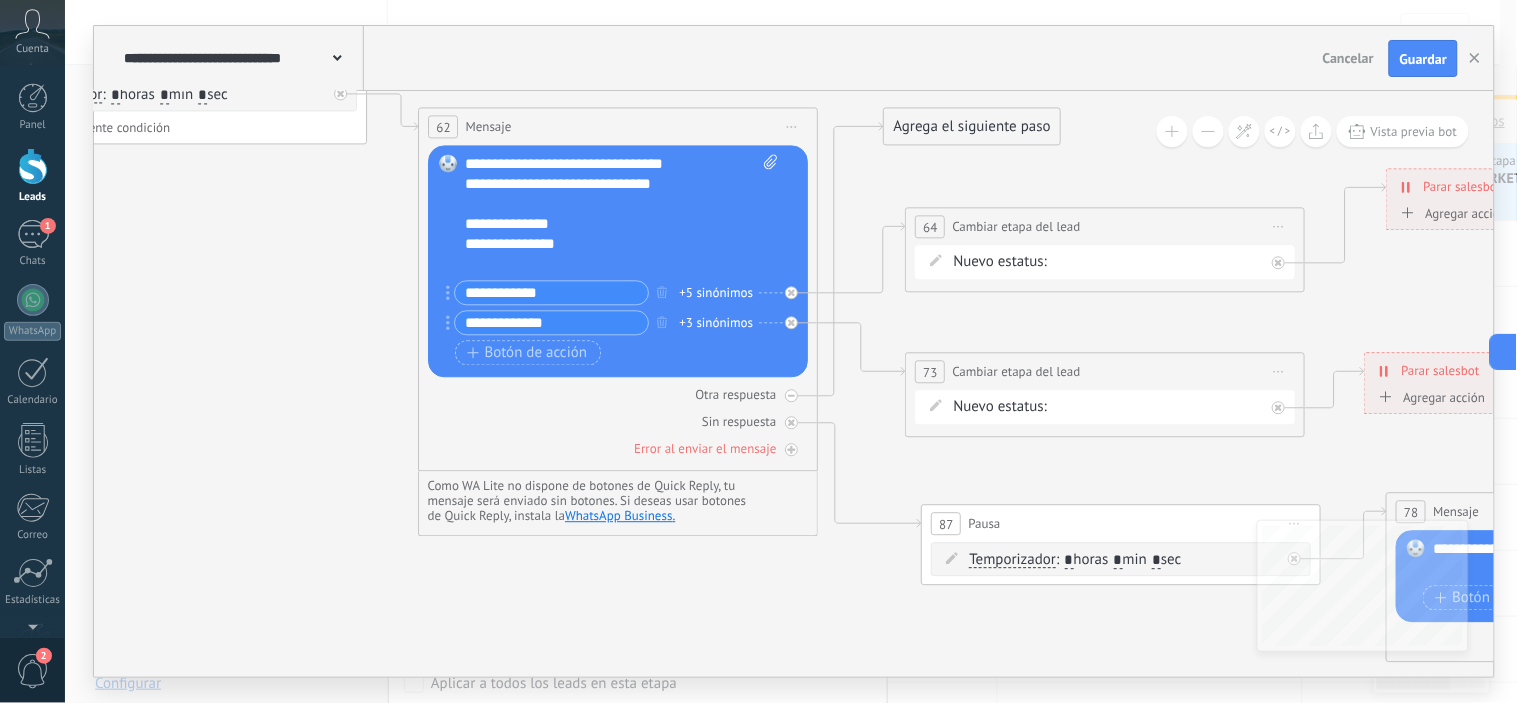 drag, startPoint x: 614, startPoint y: 464, endPoint x: 276, endPoint y: 377, distance: 349.01718 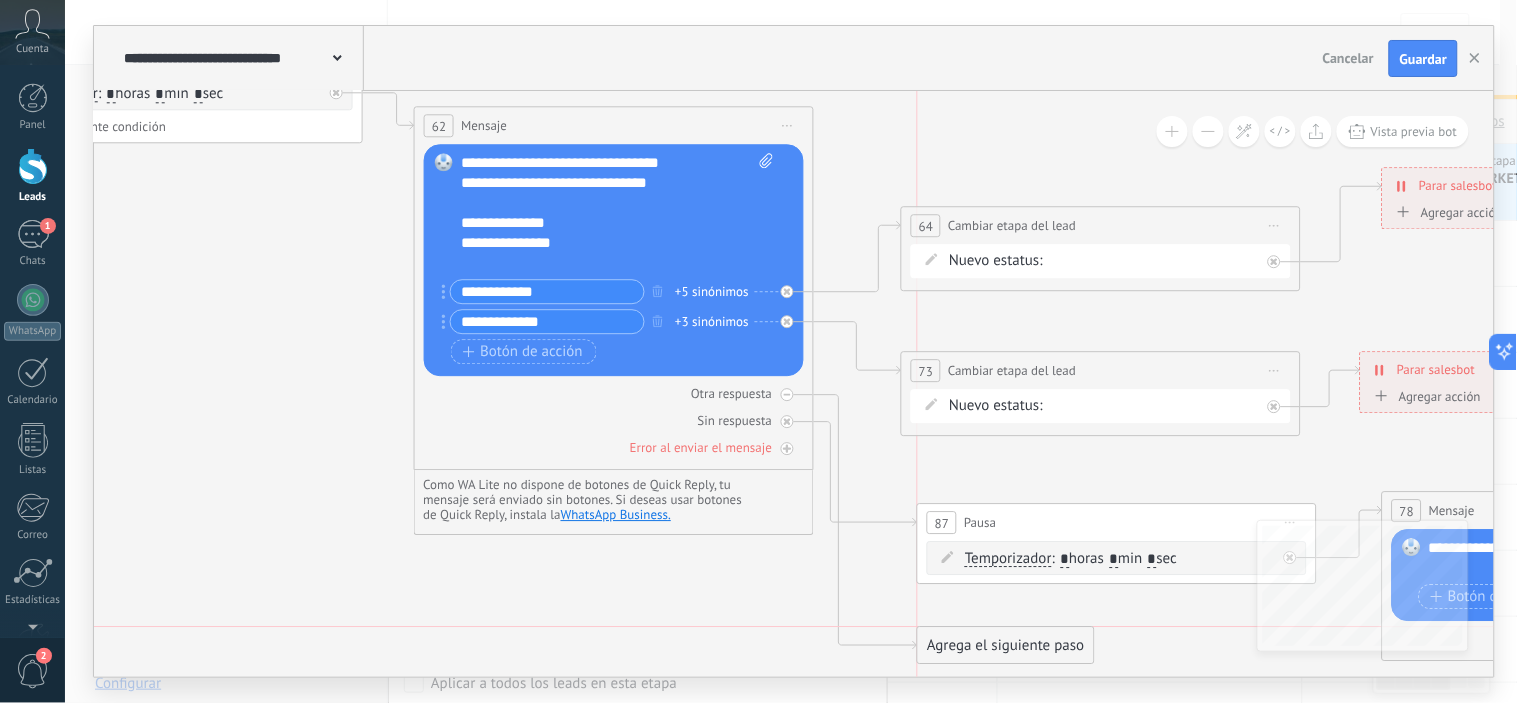 drag, startPoint x: 952, startPoint y: 116, endPoint x: 984, endPoint y: 630, distance: 514.9951 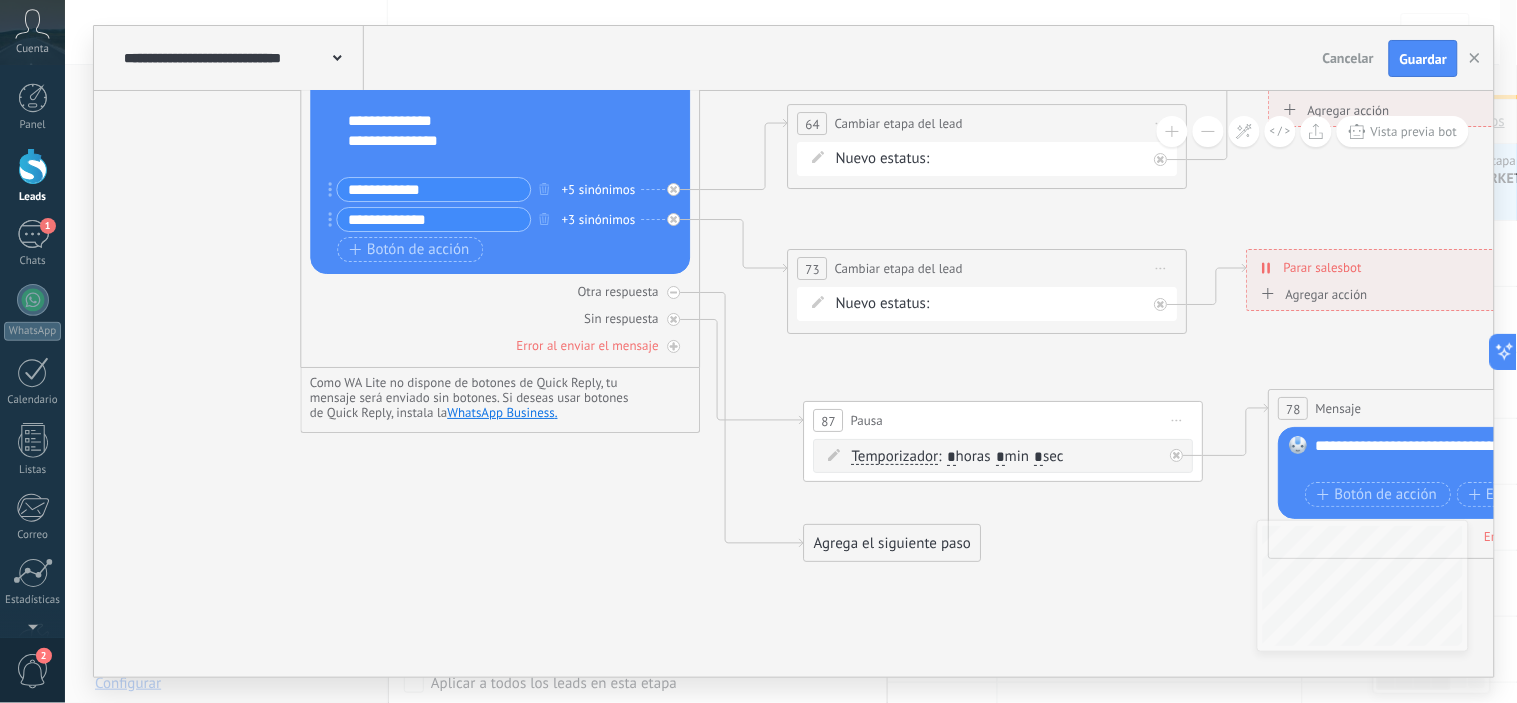 drag, startPoint x: 728, startPoint y: 570, endPoint x: 615, endPoint y: 467, distance: 152.89867 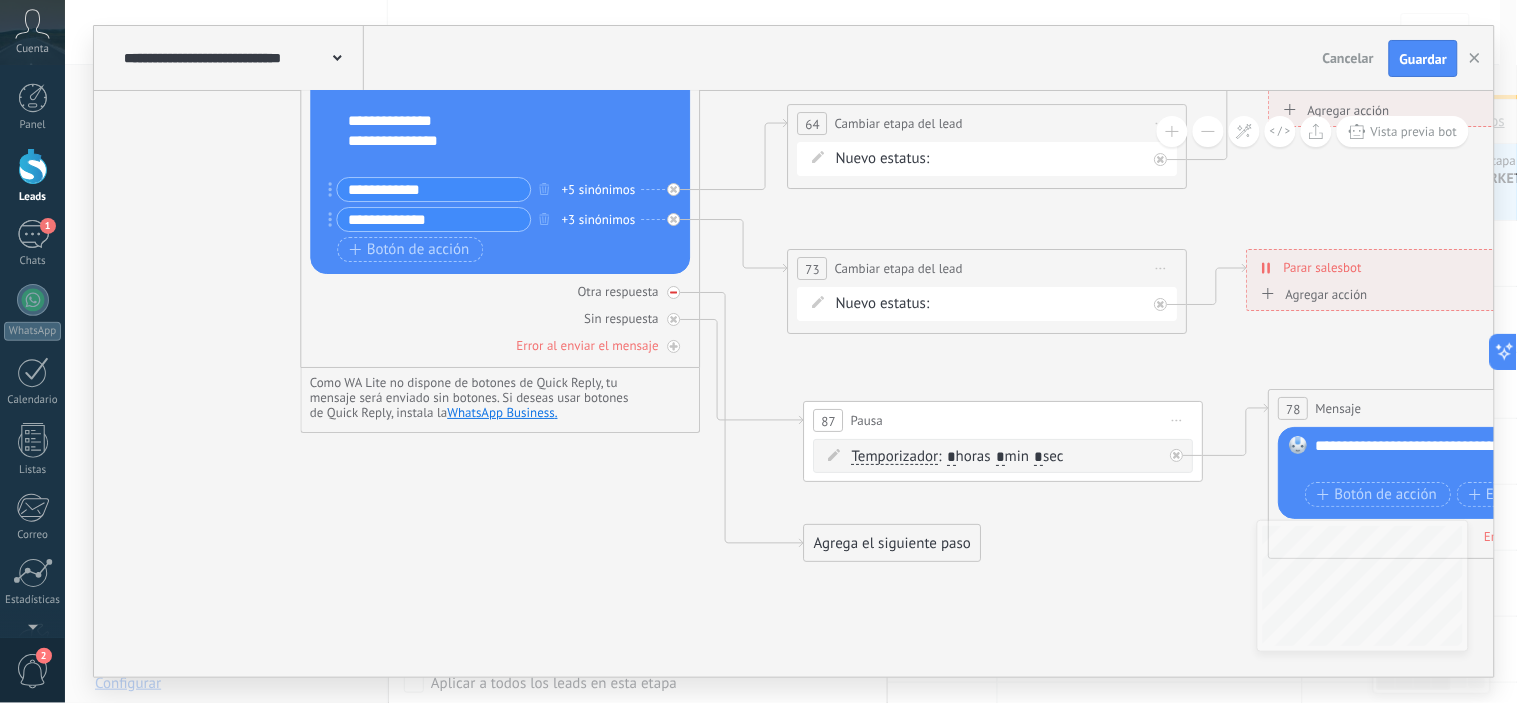 click 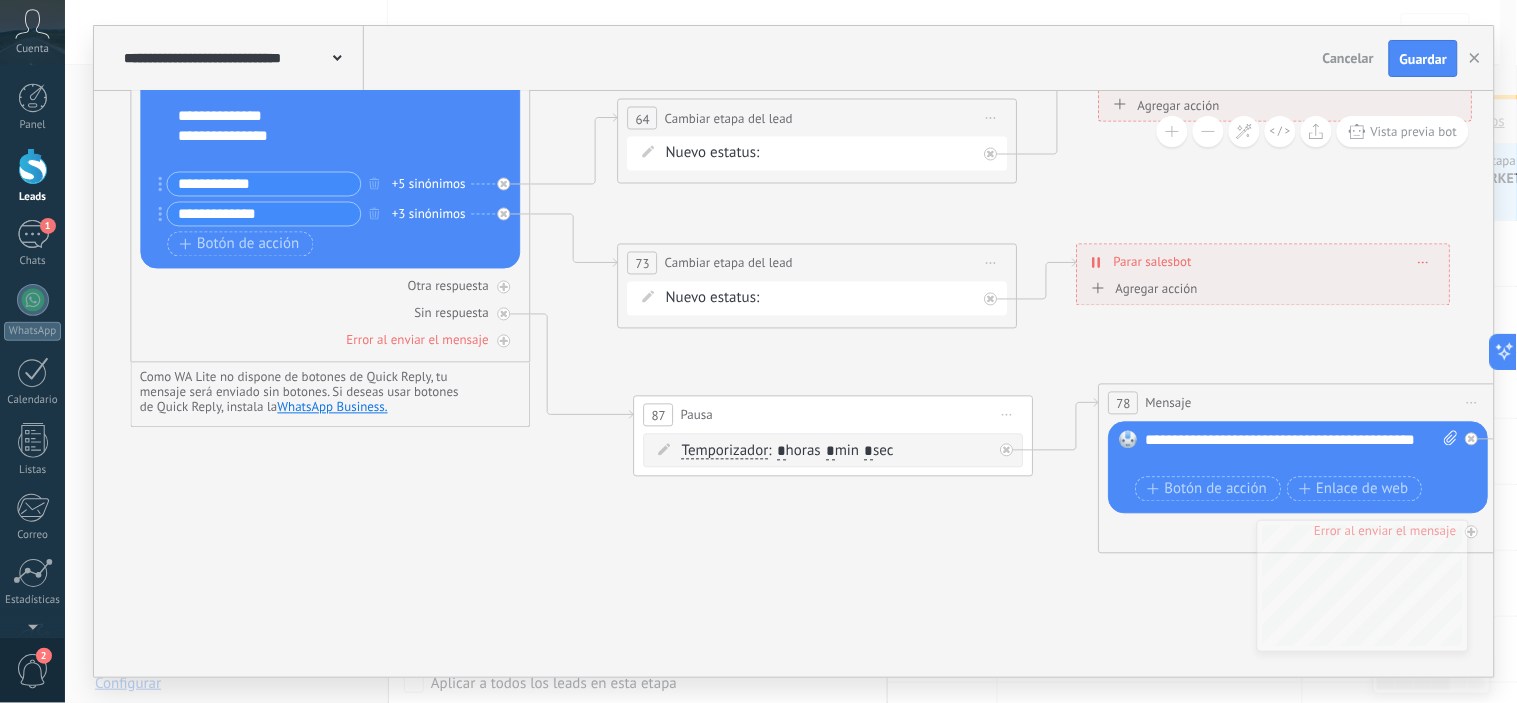 drag, startPoint x: 565, startPoint y: 481, endPoint x: 392, endPoint y: 473, distance: 173.18488 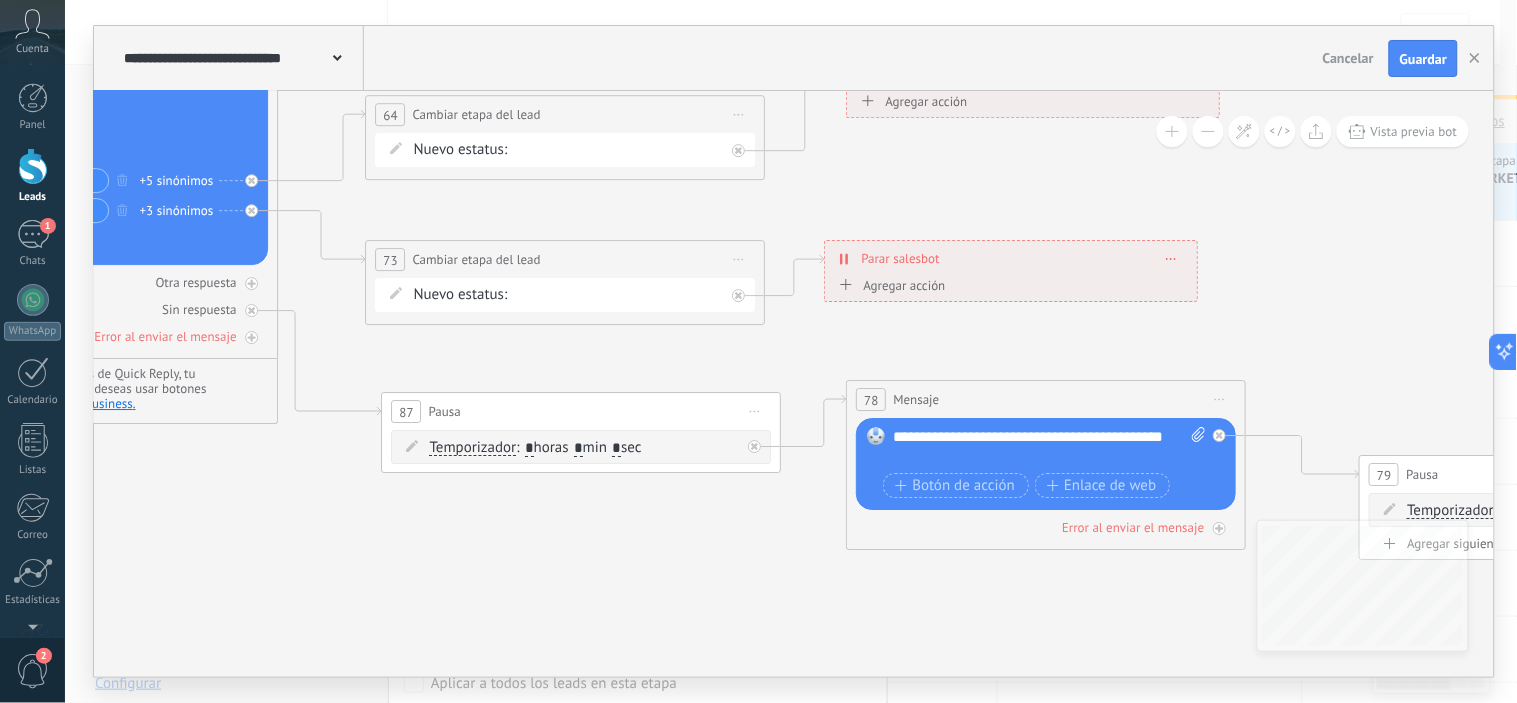 drag, startPoint x: 632, startPoint y: 531, endPoint x: 408, endPoint y: 515, distance: 224.5707 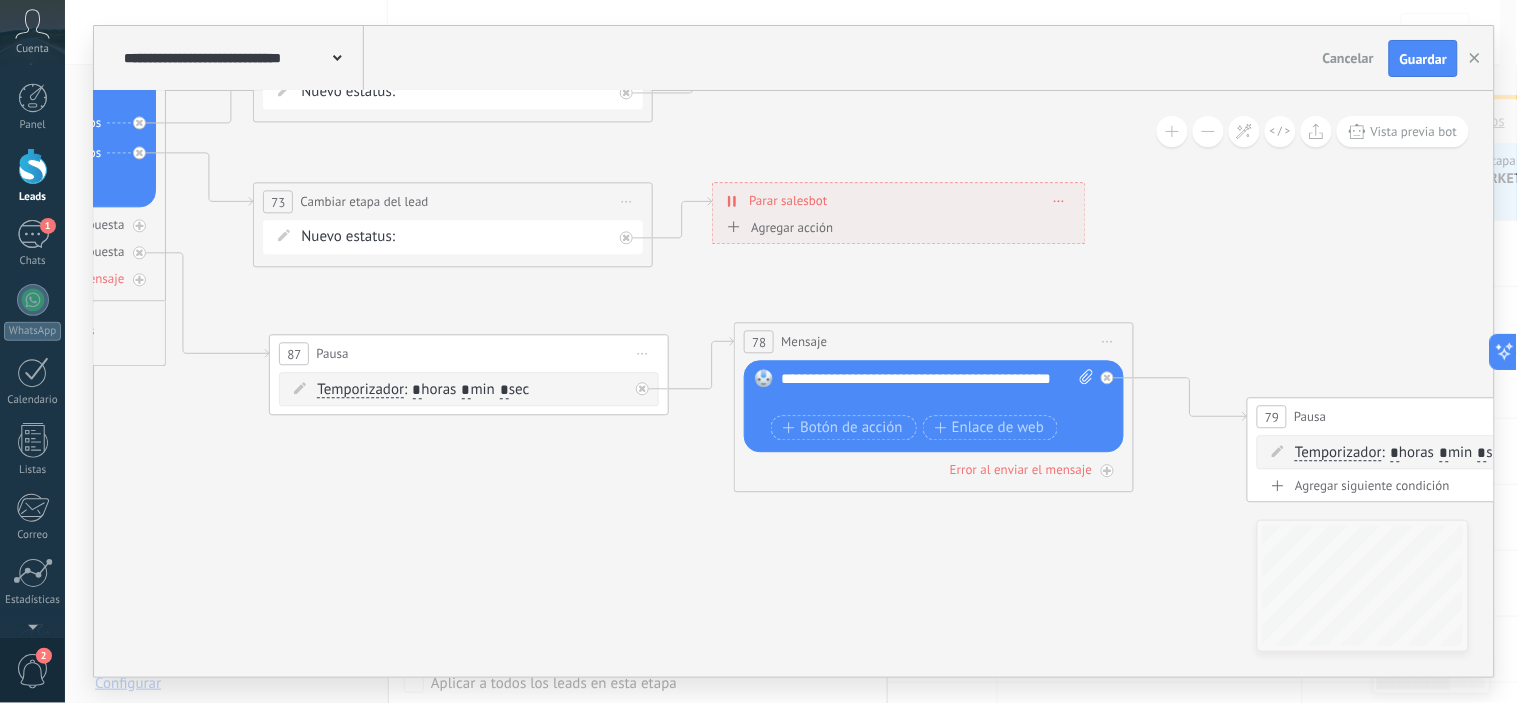 drag, startPoint x: 677, startPoint y: 565, endPoint x: 571, endPoint y: 525, distance: 113.296074 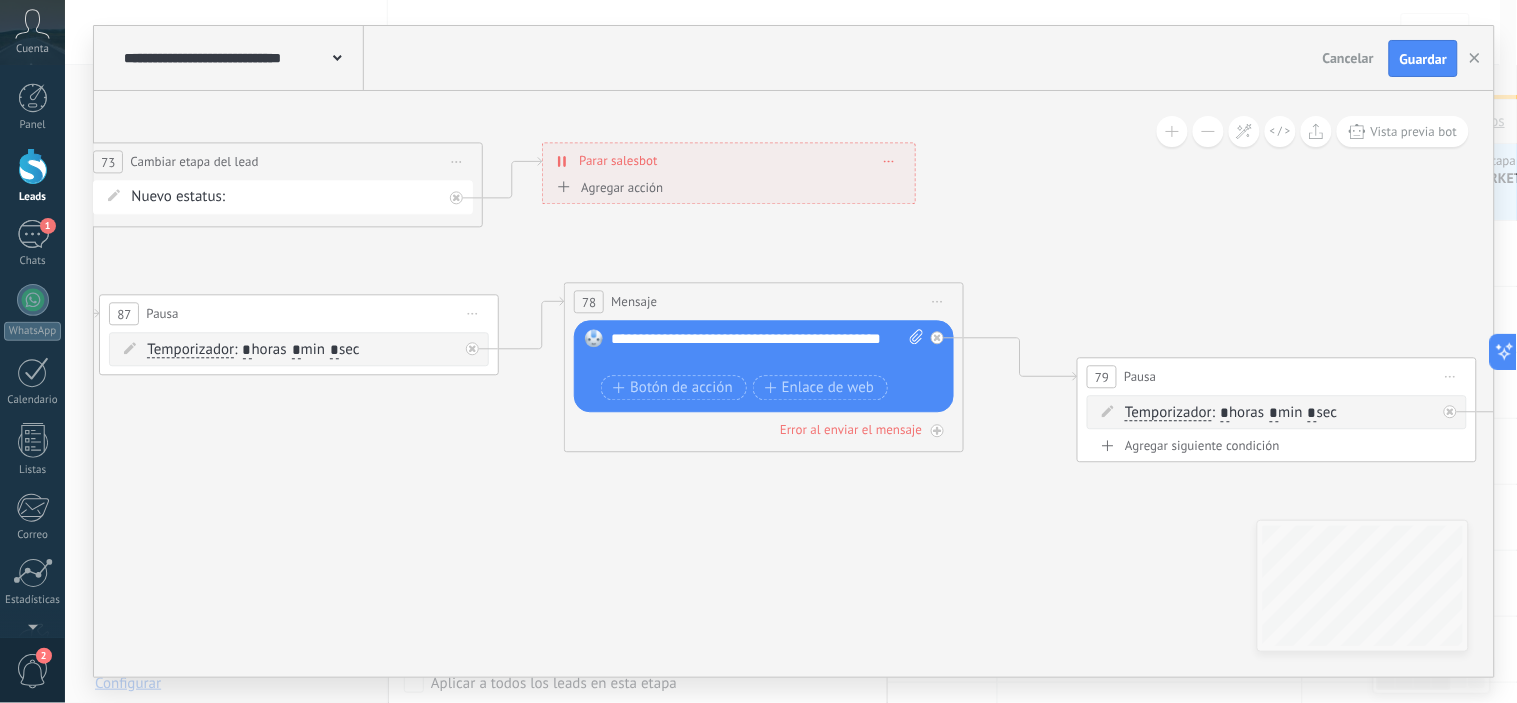 drag, startPoint x: 758, startPoint y: 546, endPoint x: 607, endPoint y: 505, distance: 156.46725 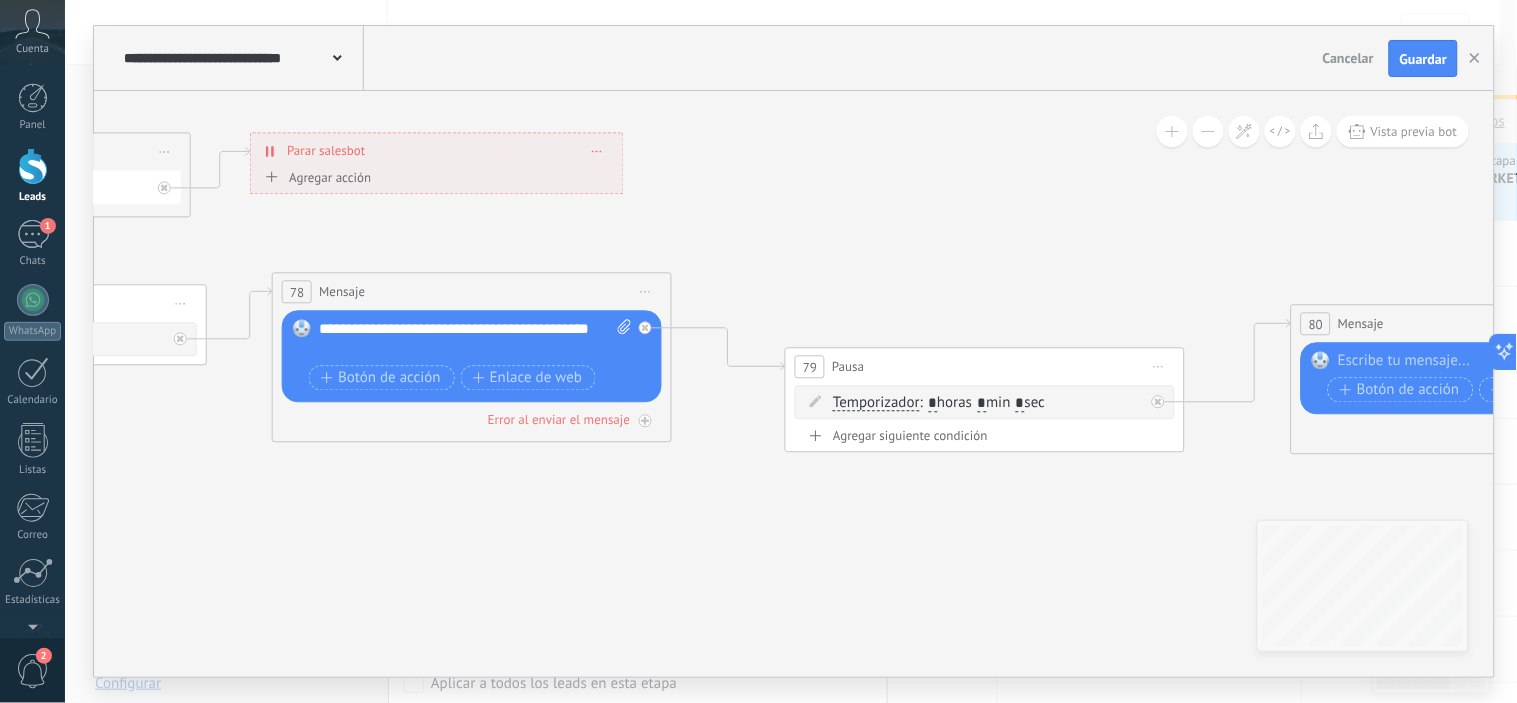 drag, startPoint x: 777, startPoint y: 523, endPoint x: 414, endPoint y: 501, distance: 363.66605 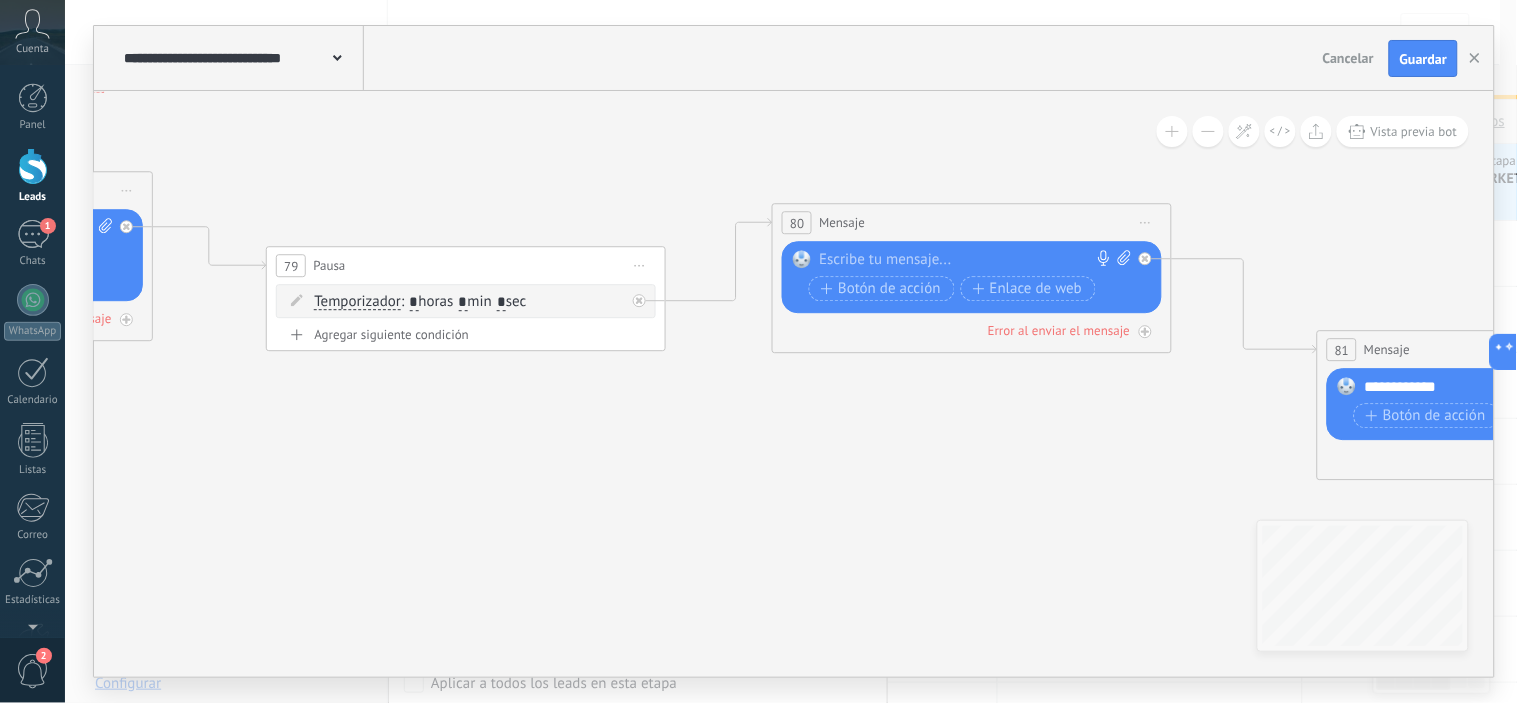 drag, startPoint x: 808, startPoint y: 541, endPoint x: 360, endPoint y: 448, distance: 457.5511 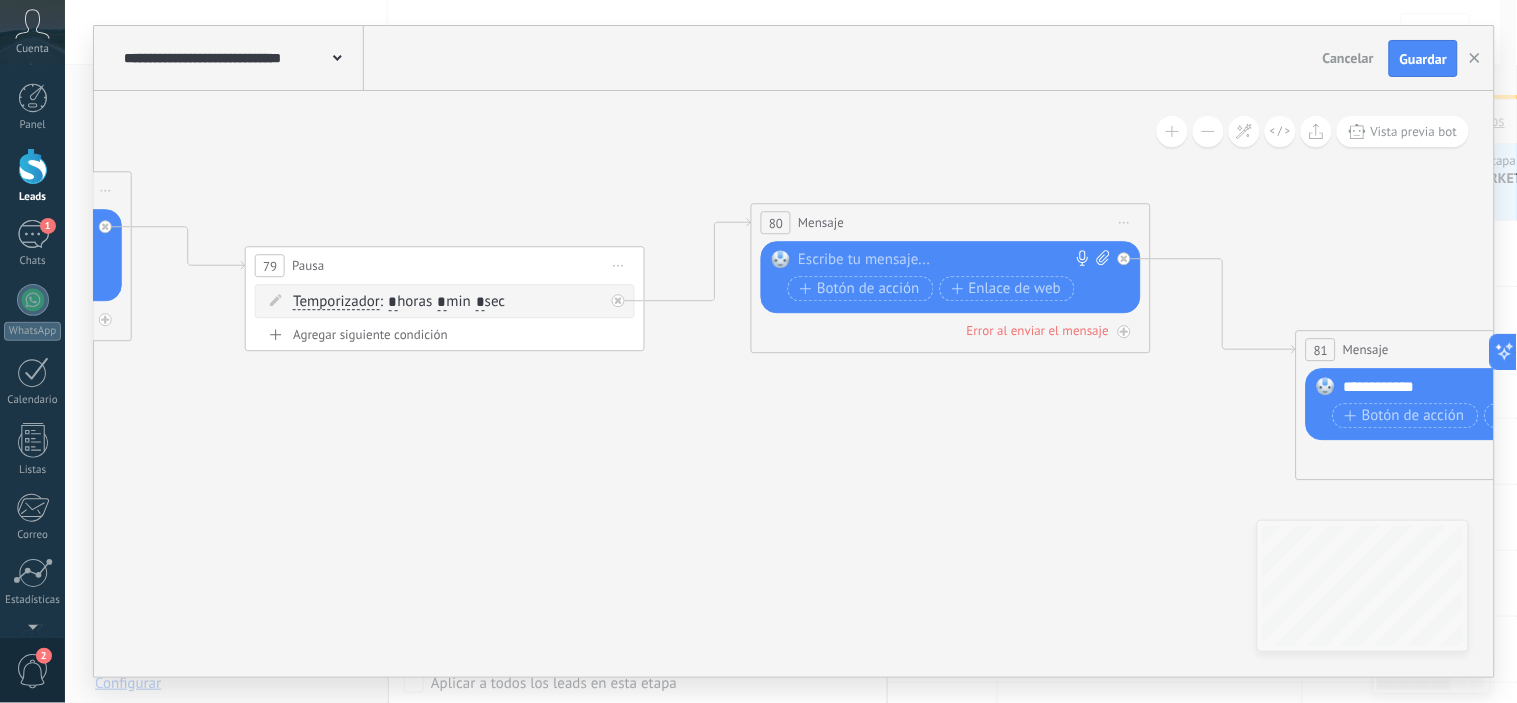drag, startPoint x: 796, startPoint y: 474, endPoint x: 436, endPoint y: 427, distance: 363.05508 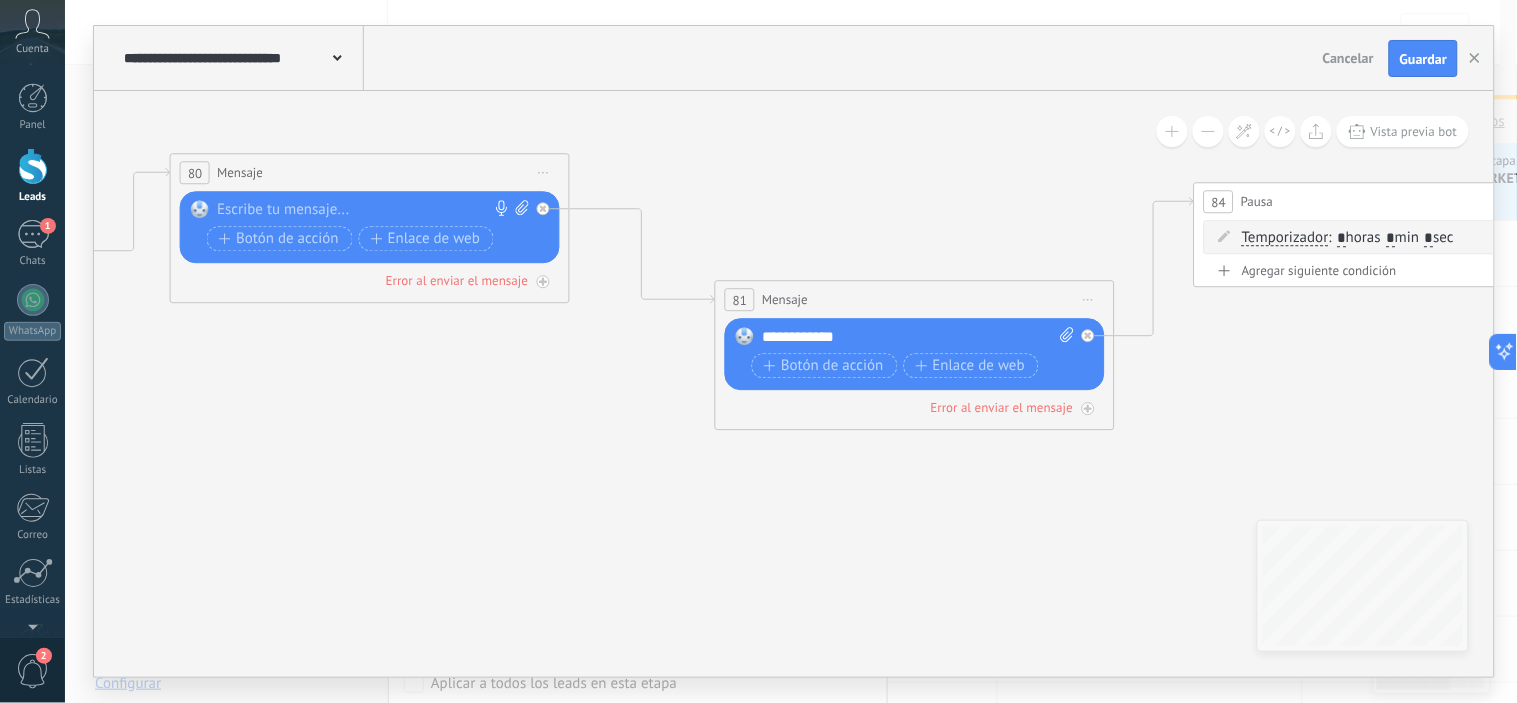 drag, startPoint x: 733, startPoint y: 453, endPoint x: 590, endPoint y: 451, distance: 143.01399 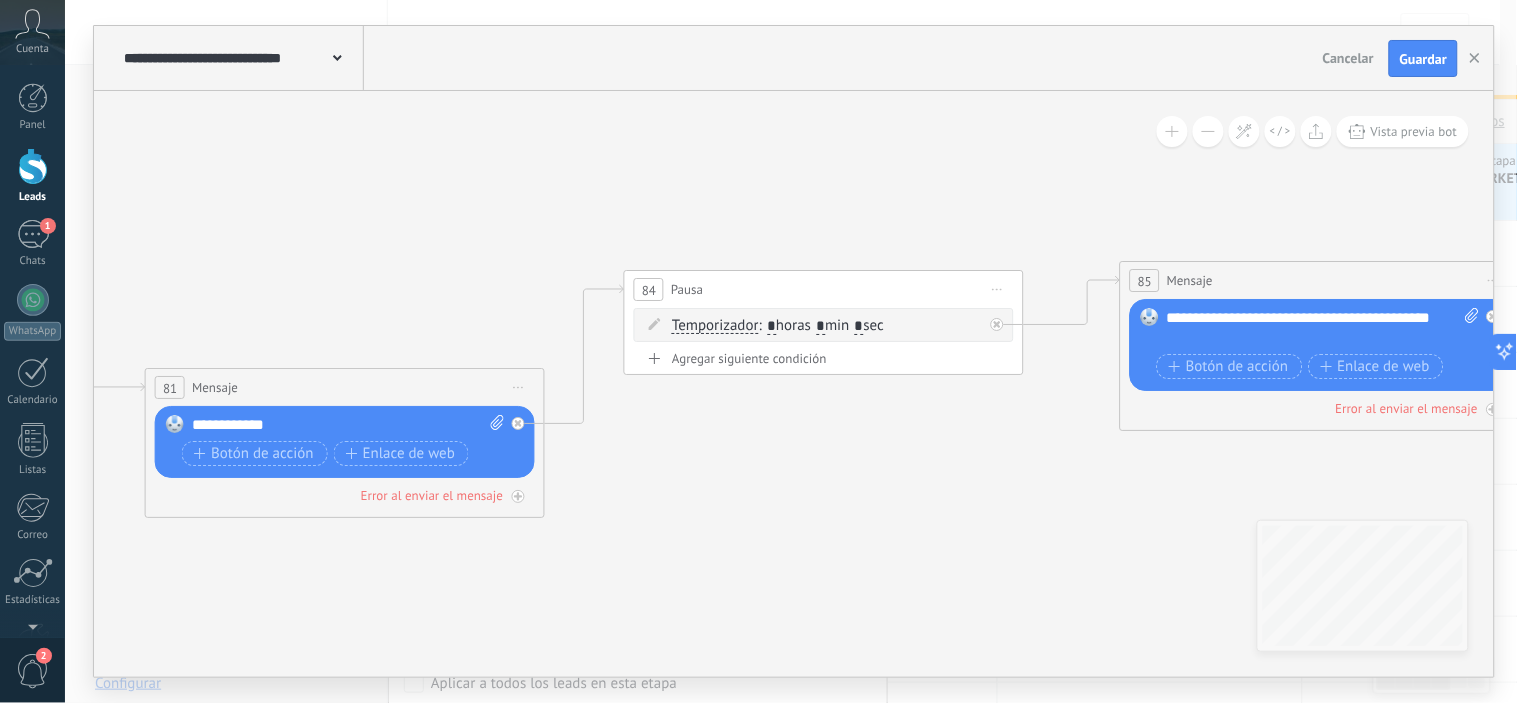 drag, startPoint x: 927, startPoint y: 496, endPoint x: 374, endPoint y: 584, distance: 559.958 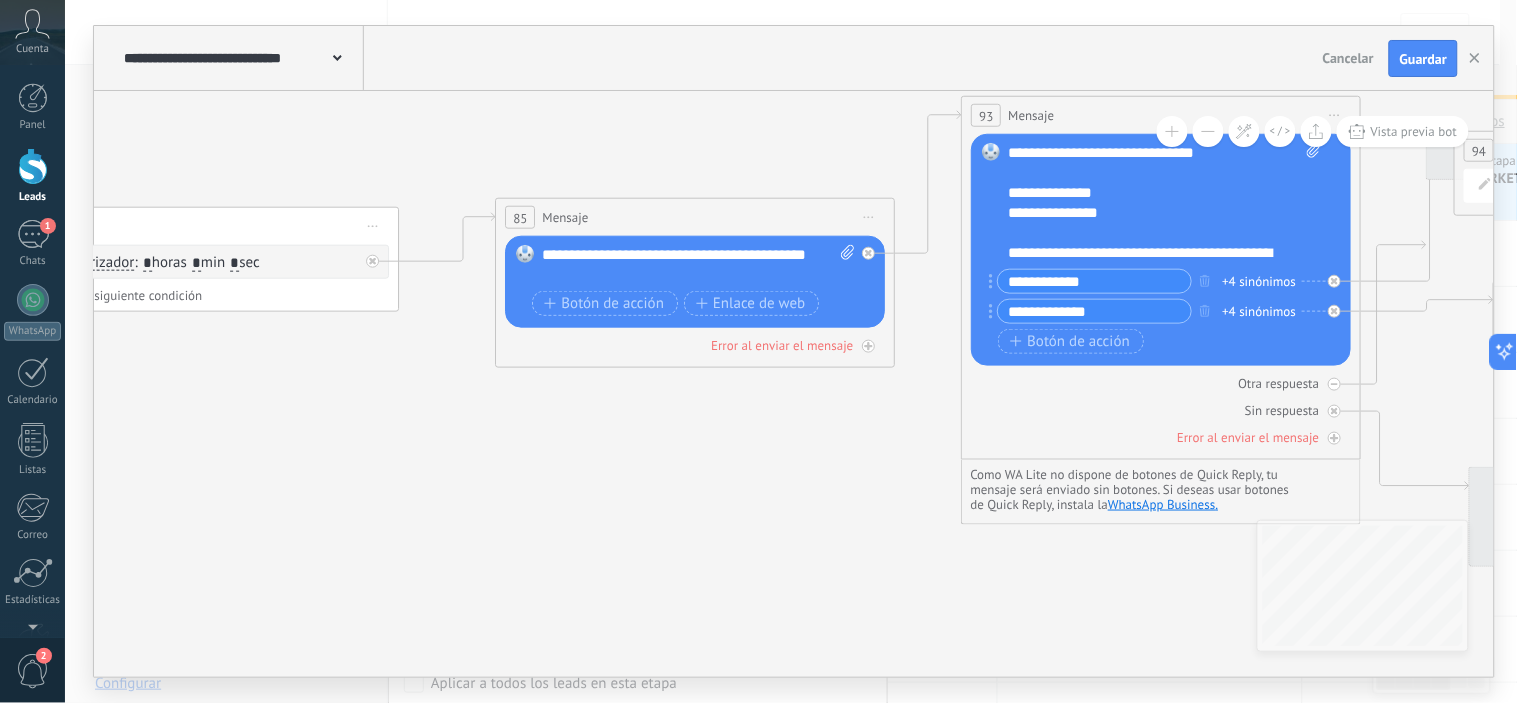 drag, startPoint x: 1064, startPoint y: 535, endPoint x: 440, endPoint y: 472, distance: 627.17224 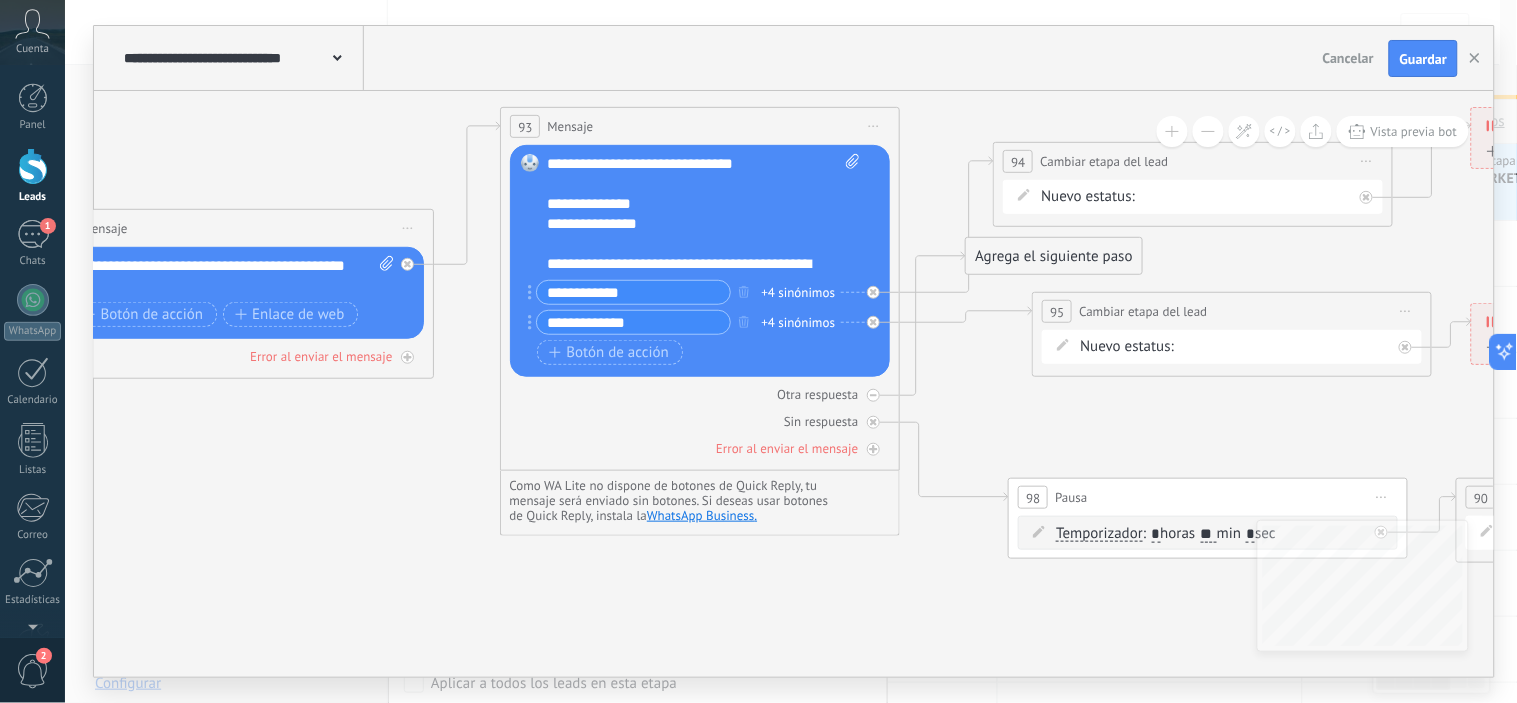 drag, startPoint x: 787, startPoint y: 427, endPoint x: 326, endPoint y: 438, distance: 461.13123 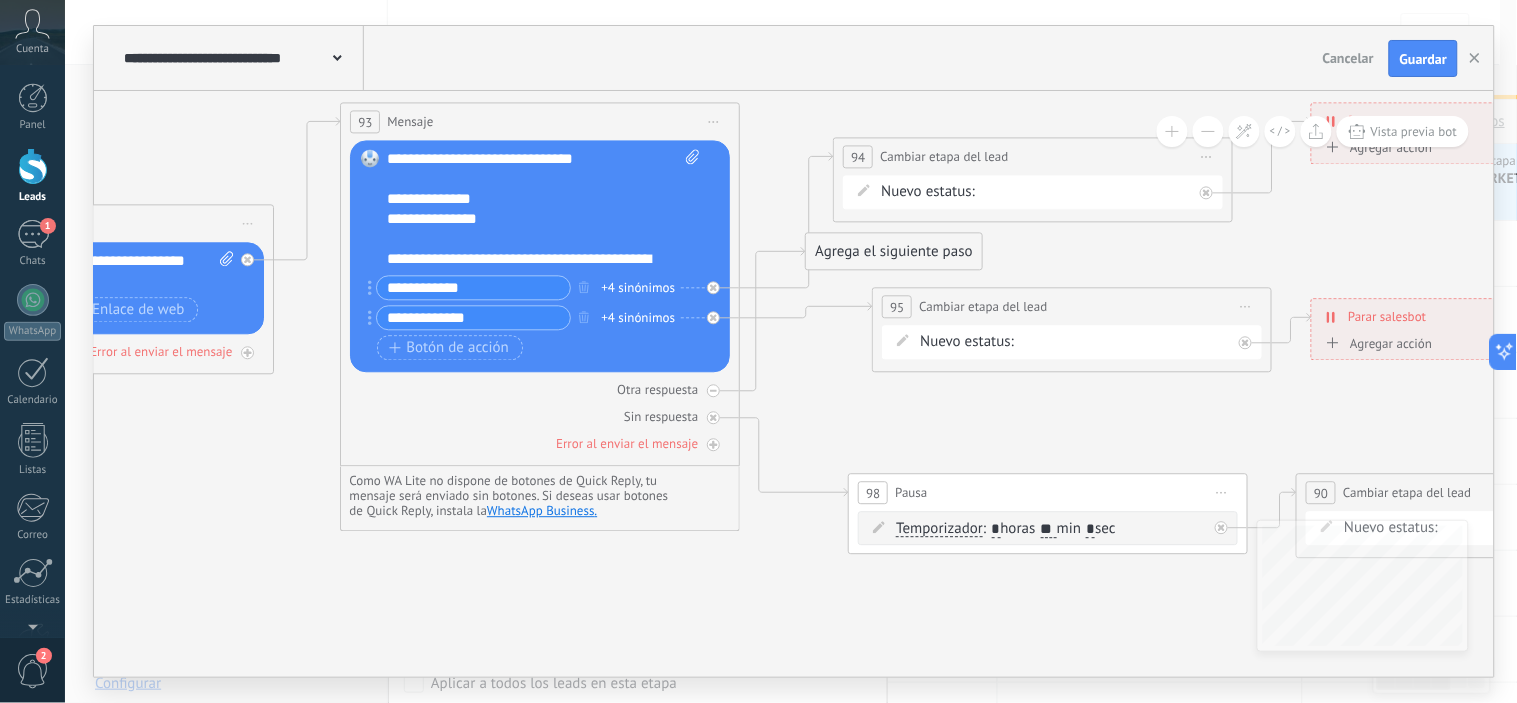 drag, startPoint x: 795, startPoint y: 577, endPoint x: 626, endPoint y: 578, distance: 169.00296 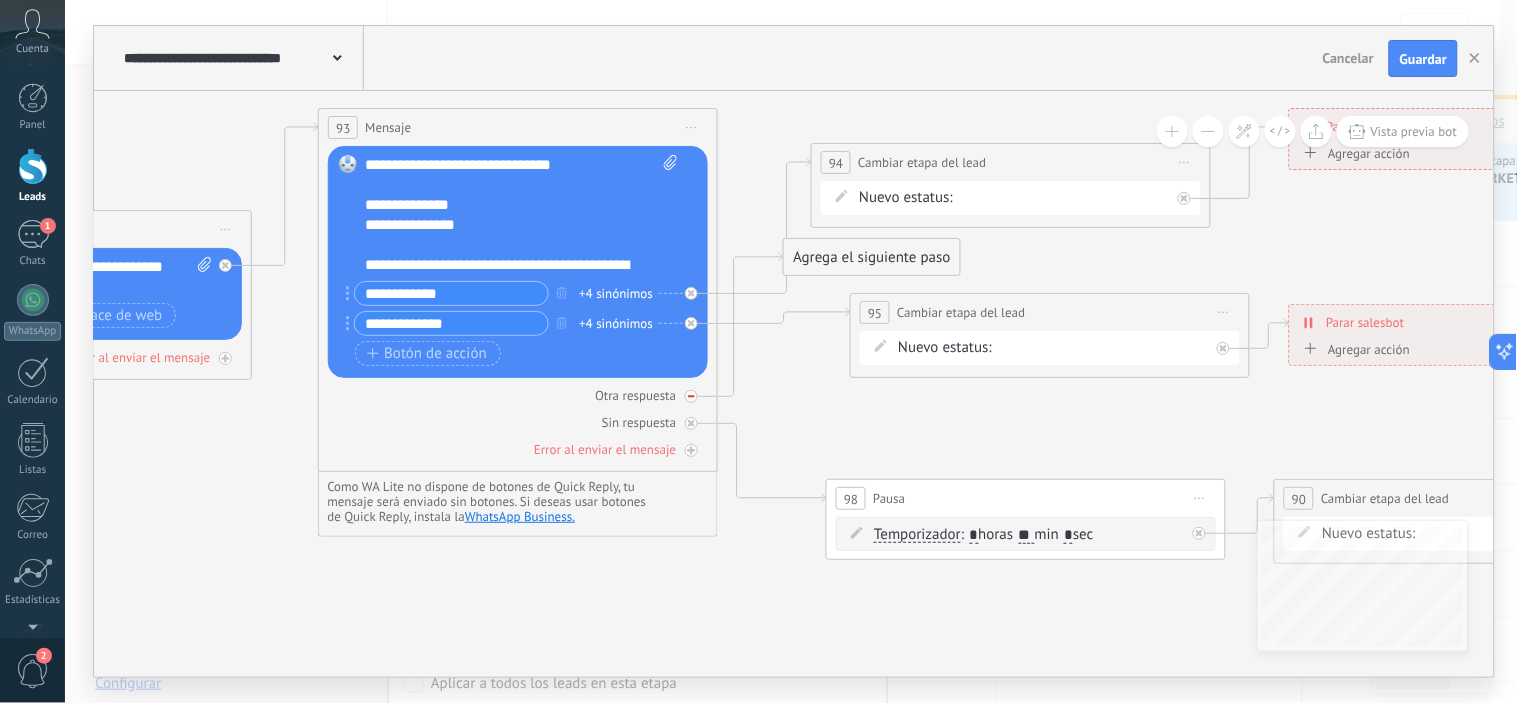 click 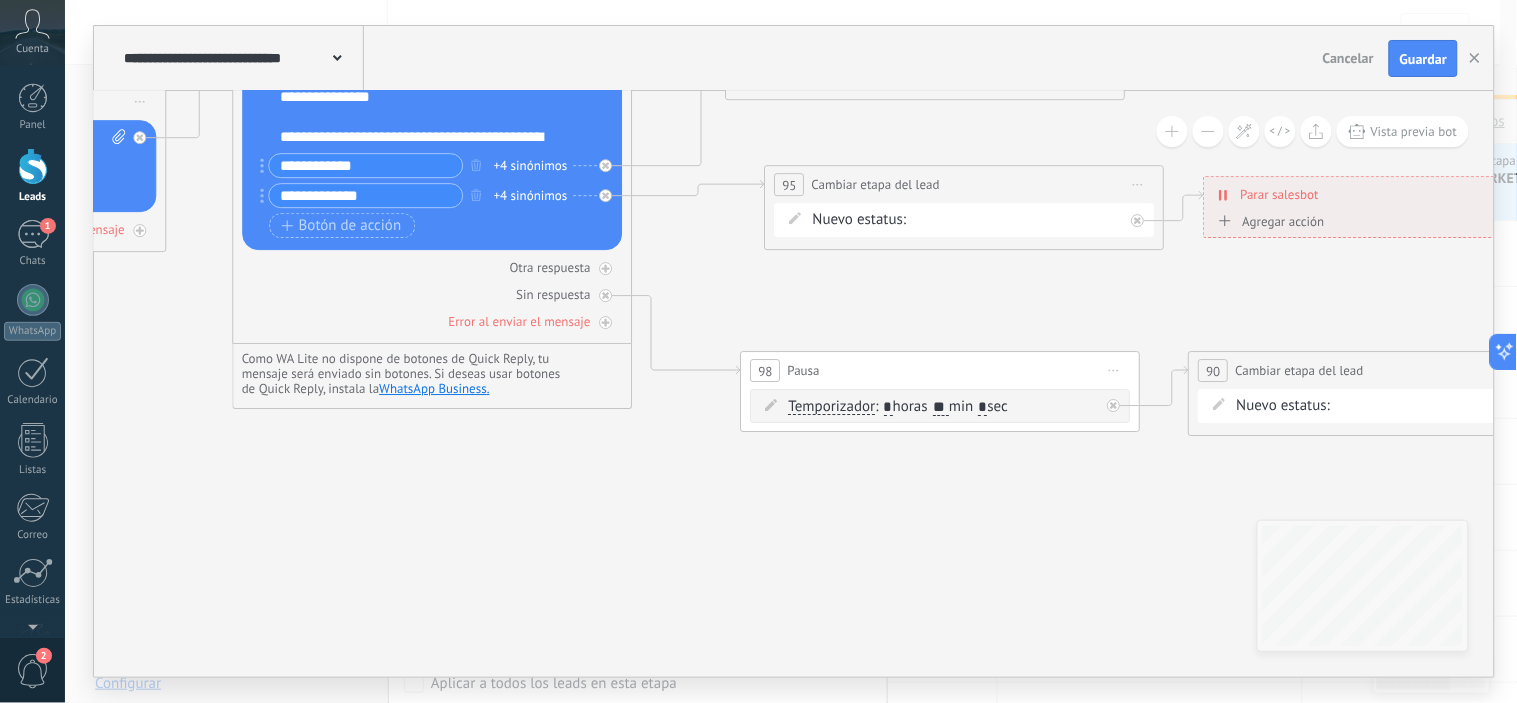 drag, startPoint x: 780, startPoint y: 567, endPoint x: 694, endPoint y: 440, distance: 153.37862 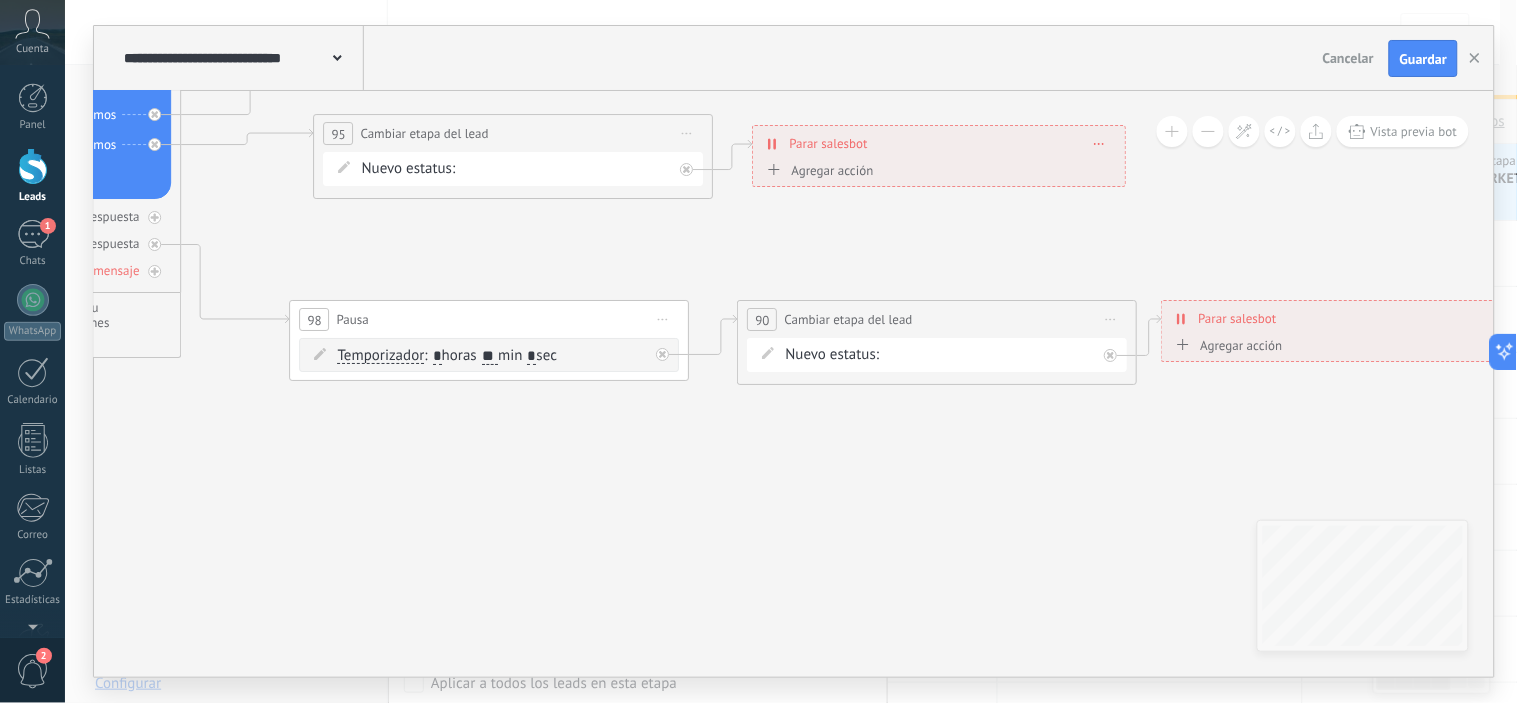 drag, startPoint x: 1068, startPoint y: 520, endPoint x: 617, endPoint y: 468, distance: 453.98788 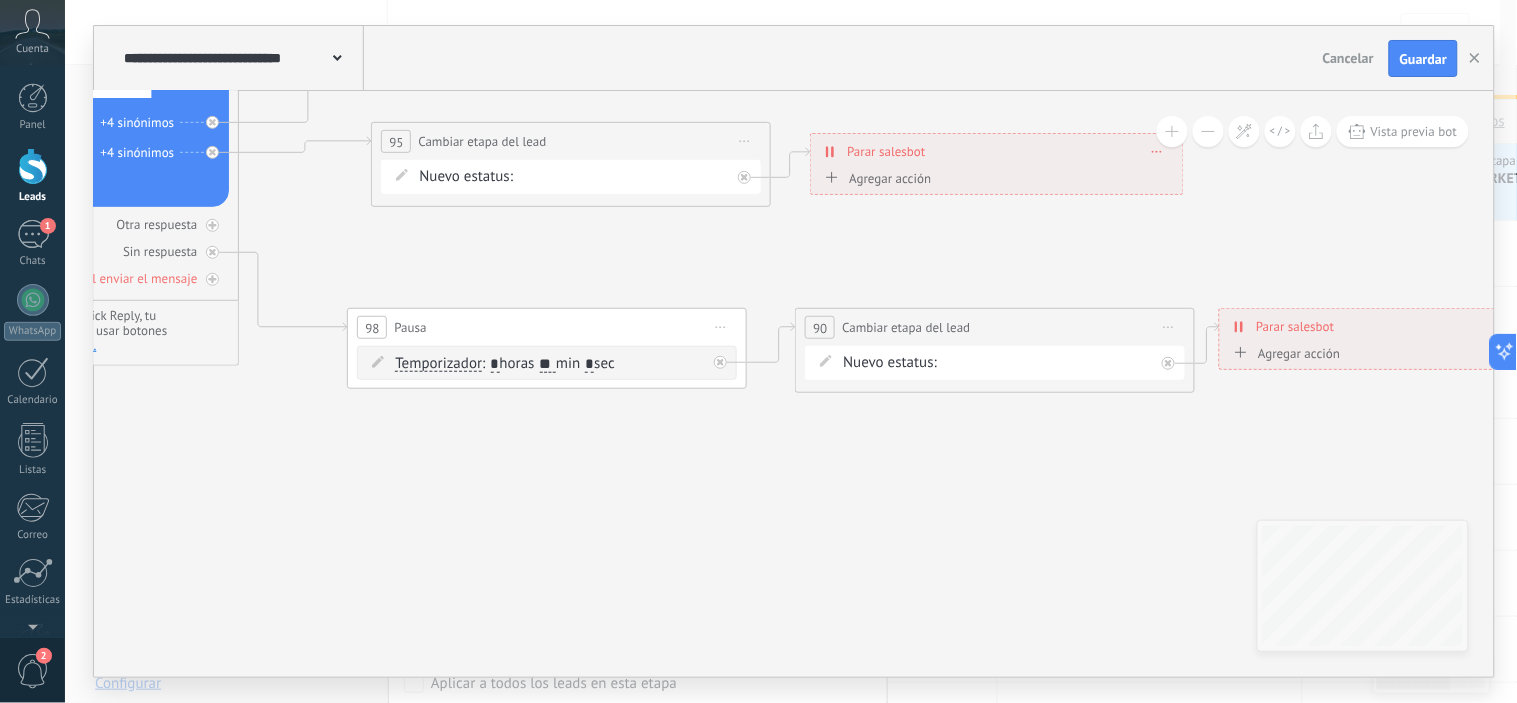 drag, startPoint x: 760, startPoint y: 442, endPoint x: 1021, endPoint y: 454, distance: 261.27573 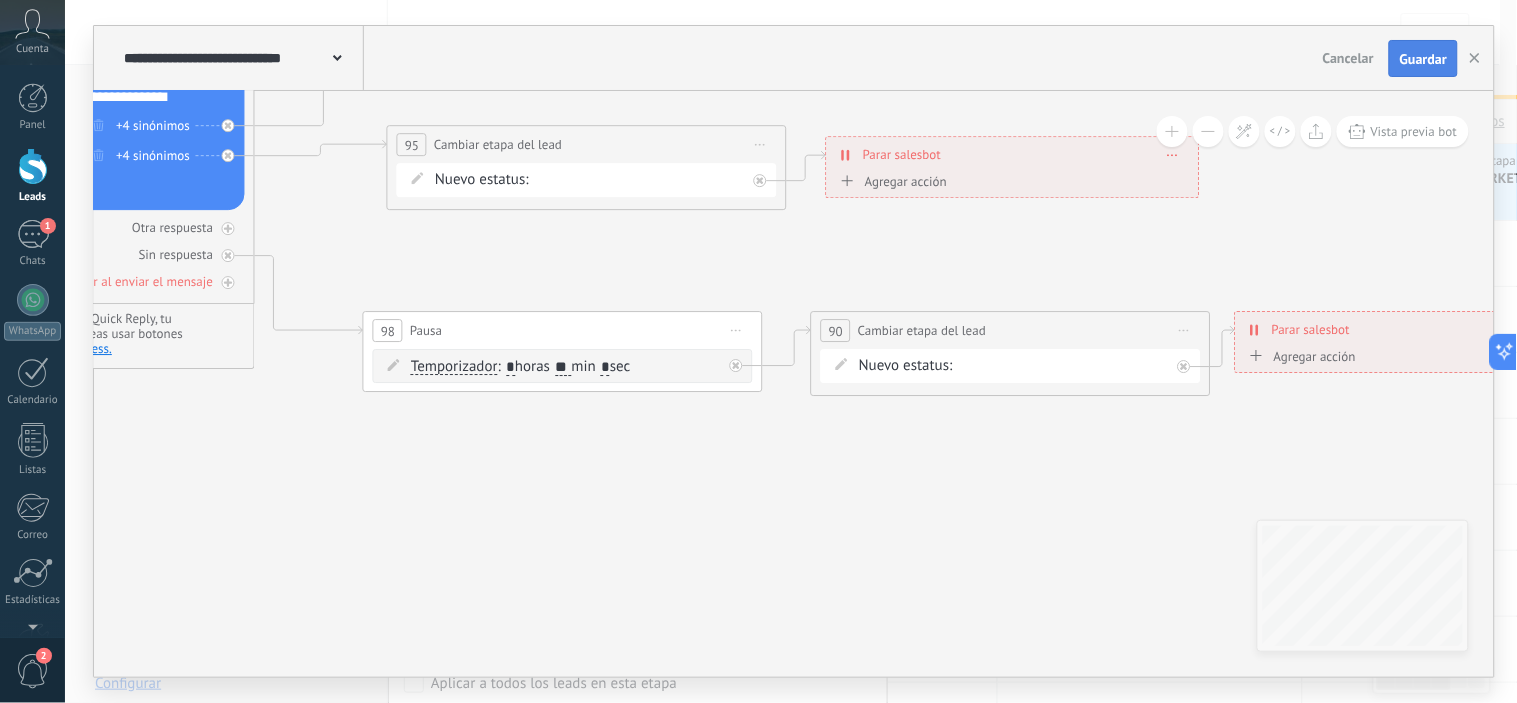 click on "Guardar" at bounding box center (1423, 59) 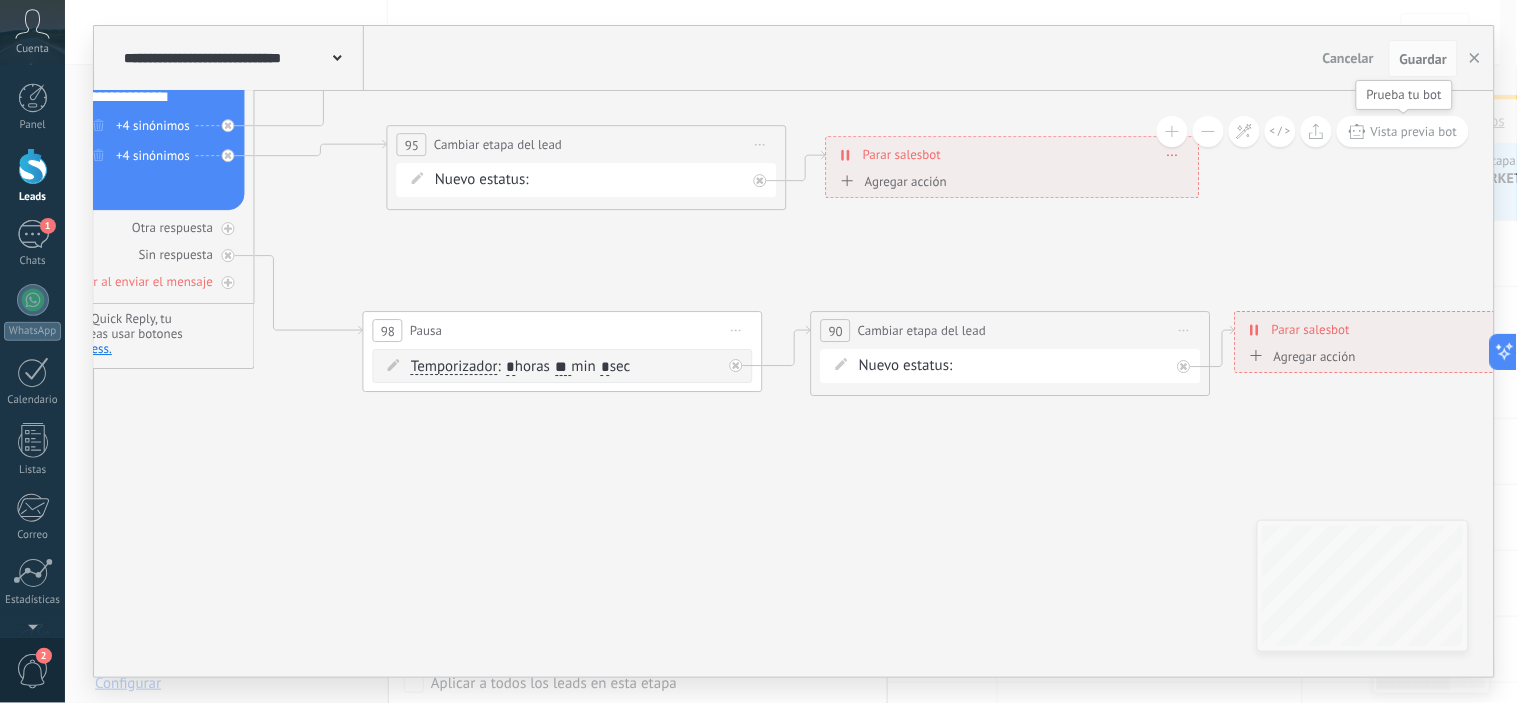 click on "Vista previa bot" at bounding box center [1414, 131] 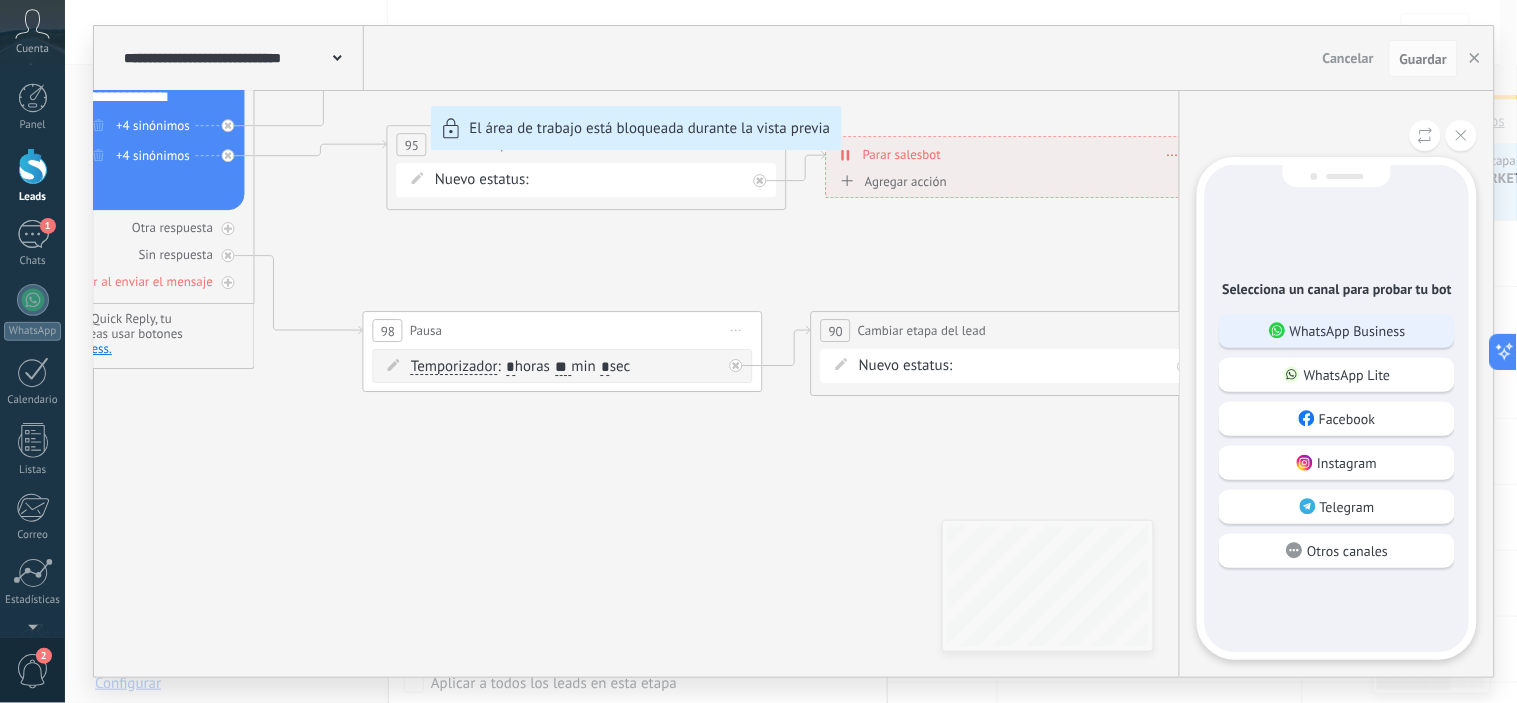 click on "WhatsApp Business" at bounding box center [1348, 331] 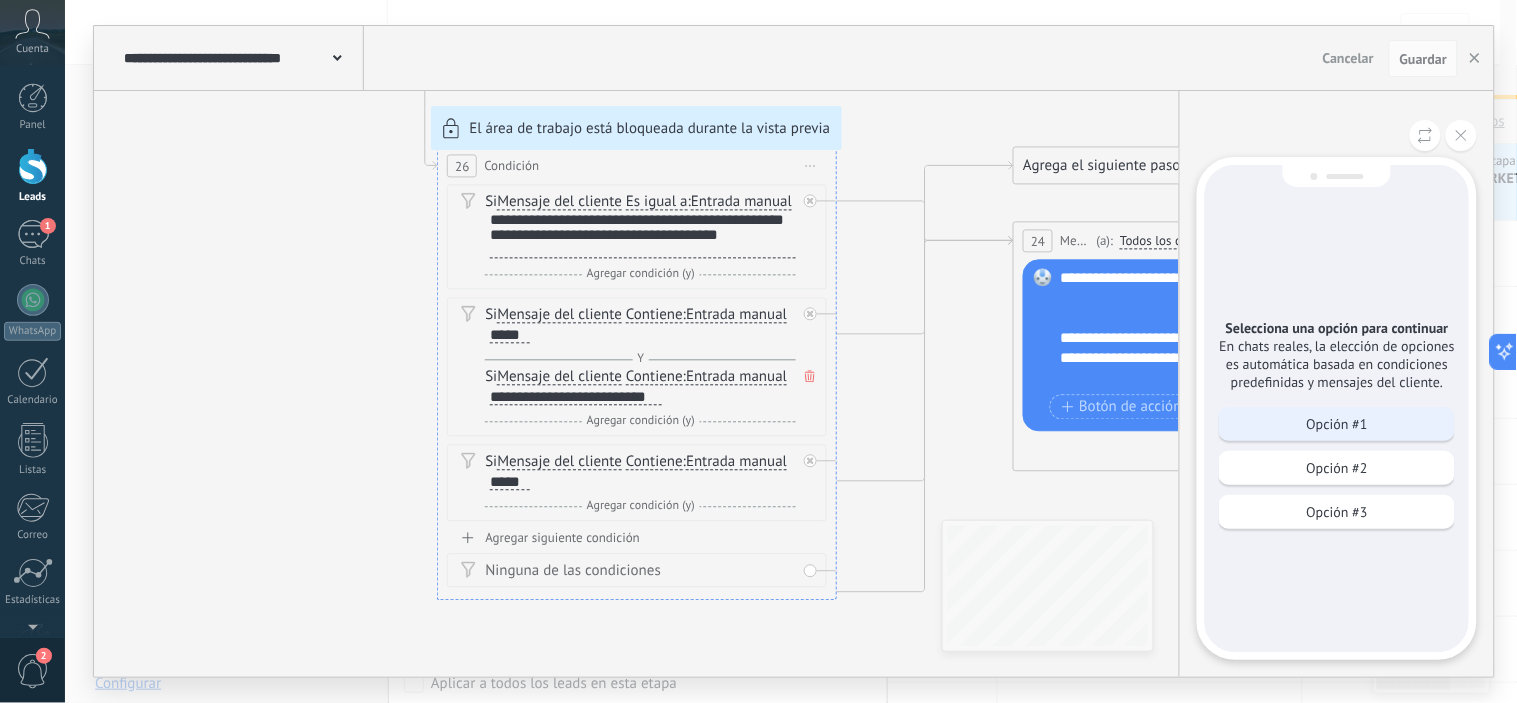click on "Opción #1" at bounding box center [1337, 424] 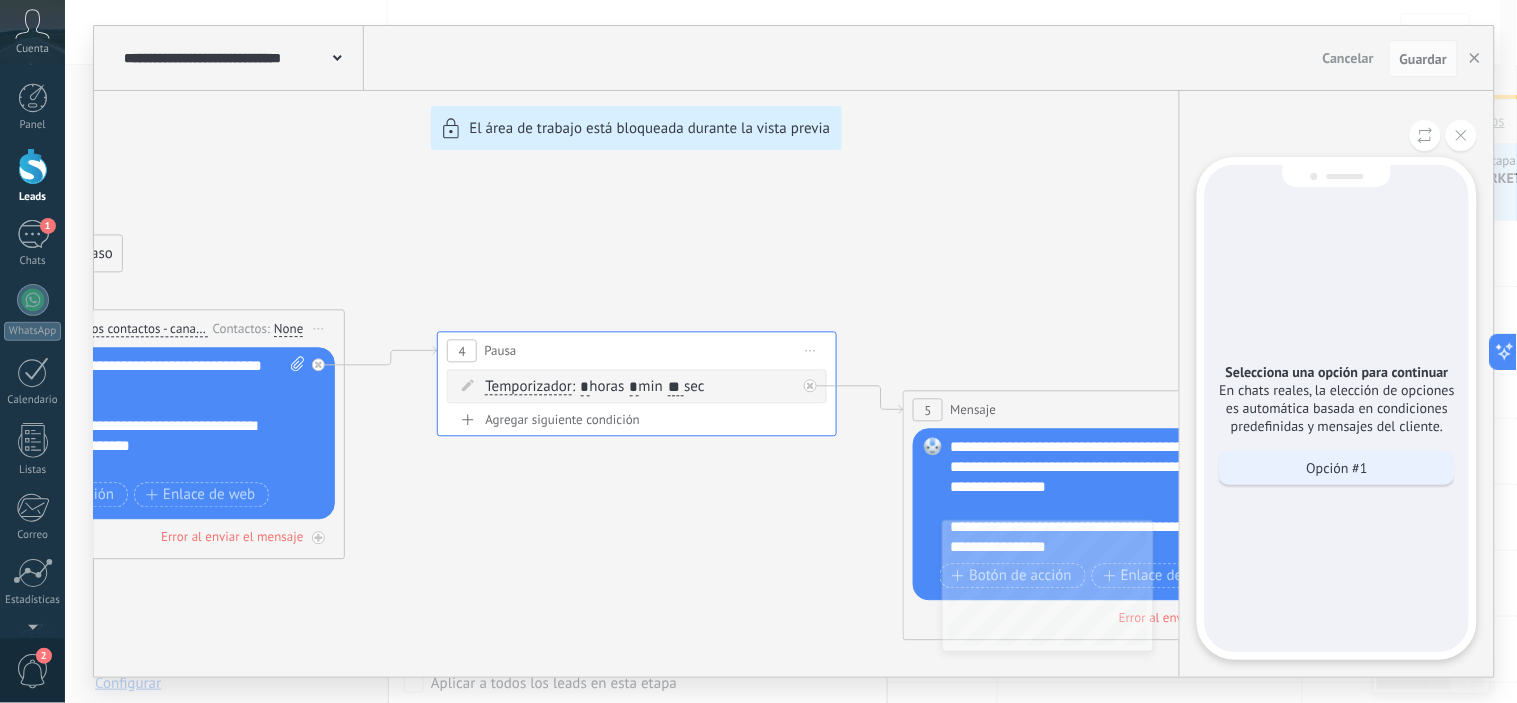 click on "Opción #1" at bounding box center (1337, 468) 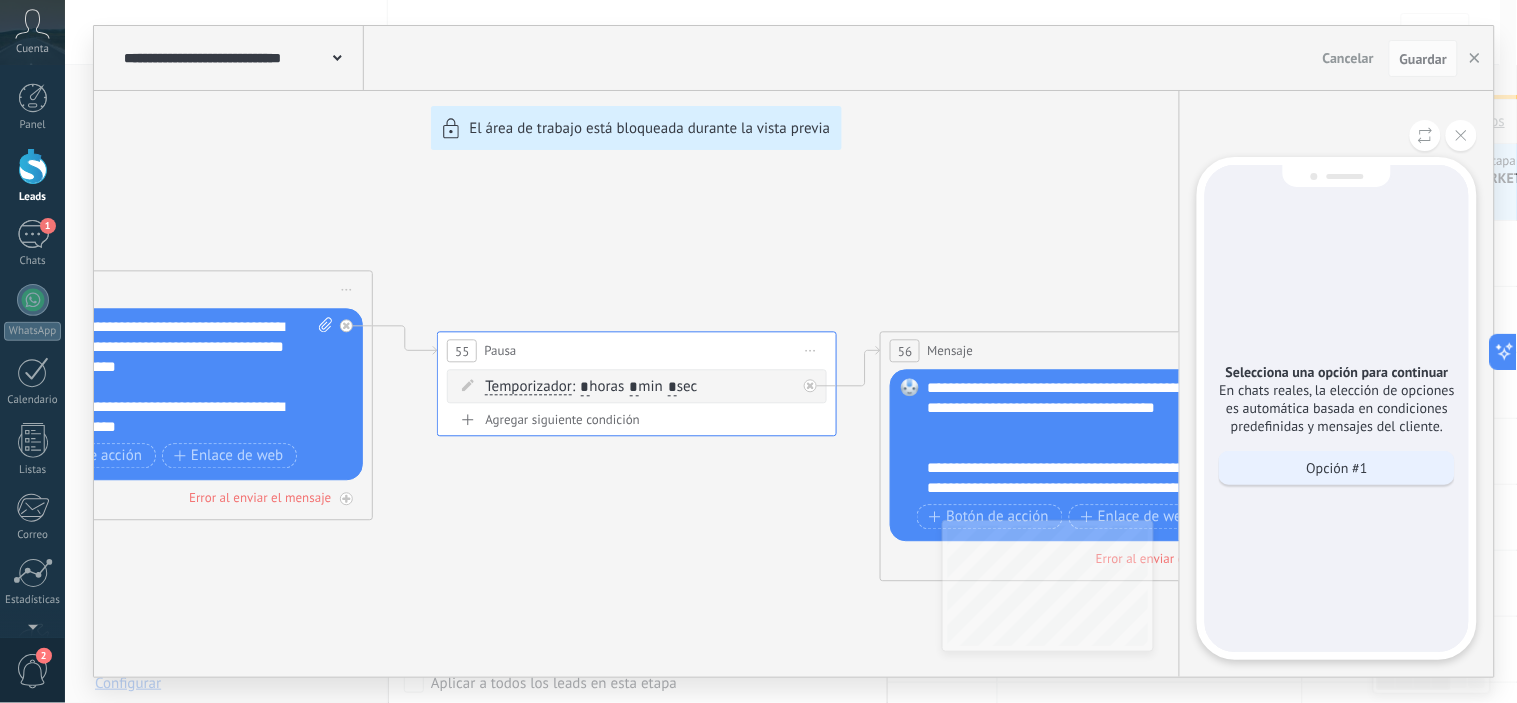 click on "Opción #1" at bounding box center (1337, 468) 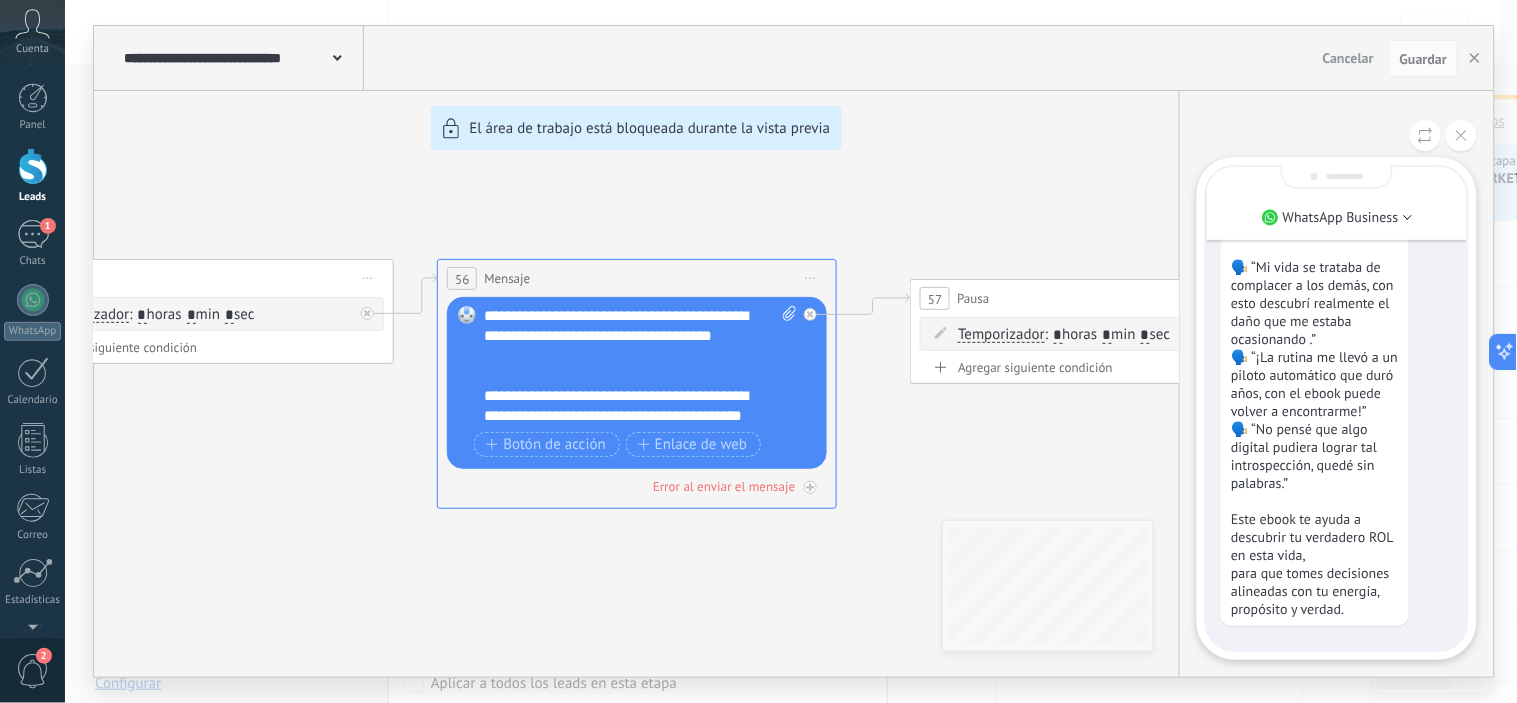 scroll, scrollTop: 1, scrollLeft: 0, axis: vertical 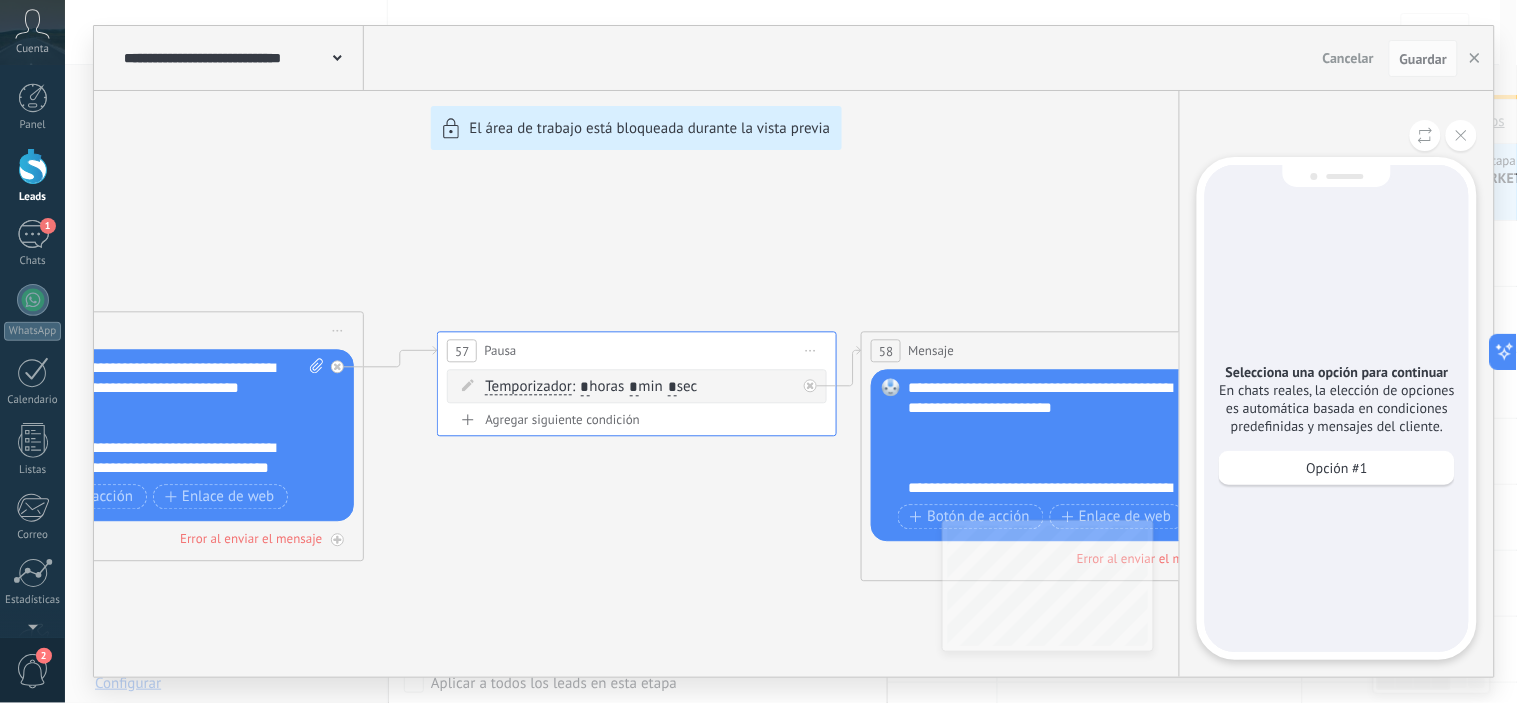 click on "Opción #1" at bounding box center (1337, 468) 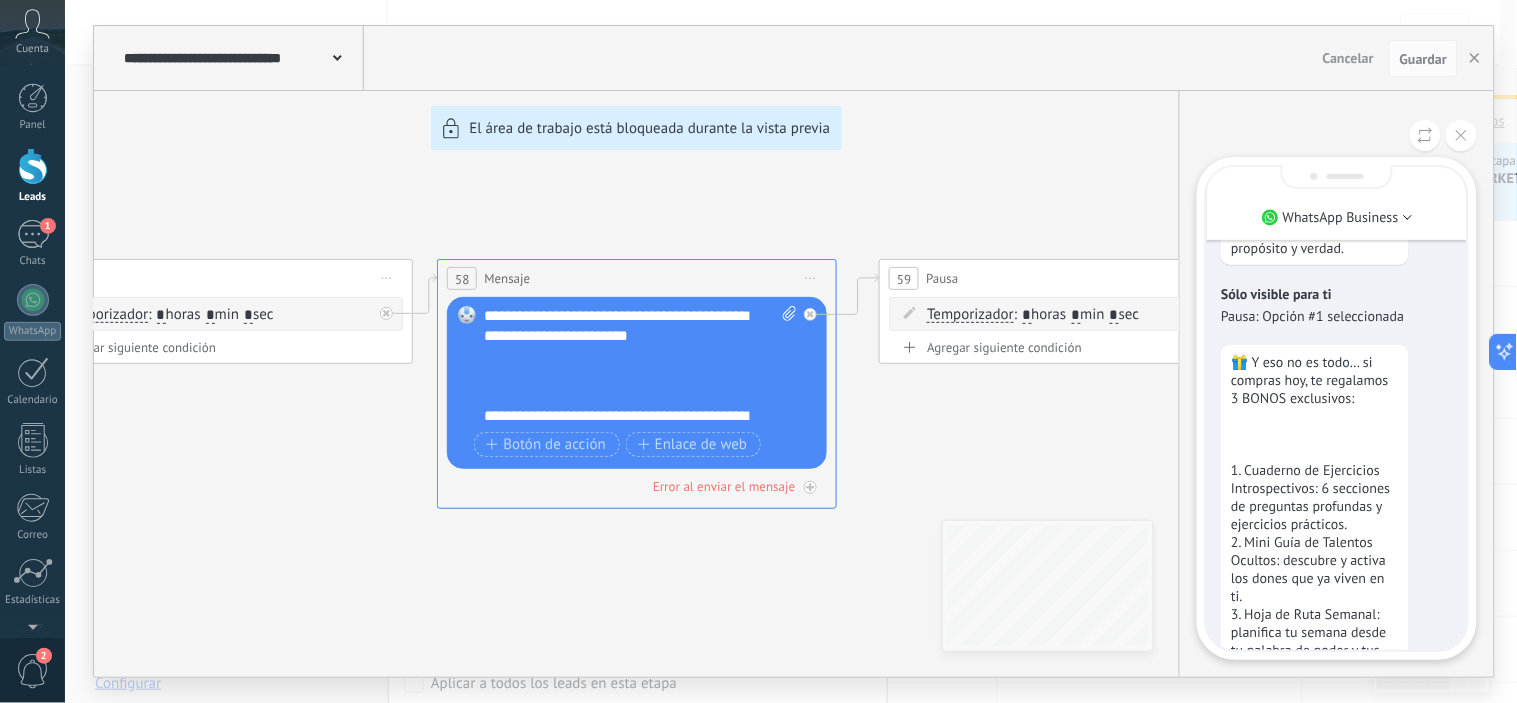 scroll, scrollTop: -415, scrollLeft: 0, axis: vertical 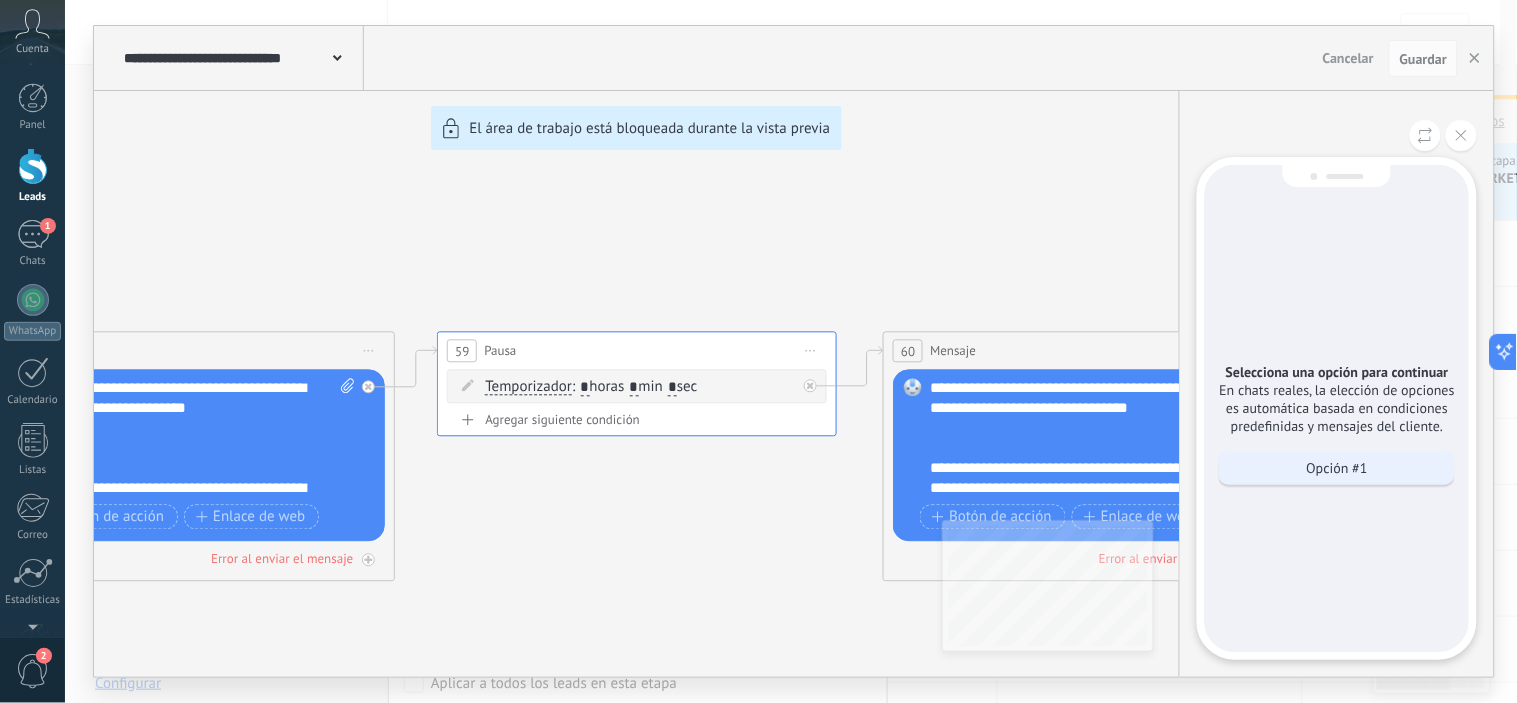 click on "Opción #1" at bounding box center (1337, 468) 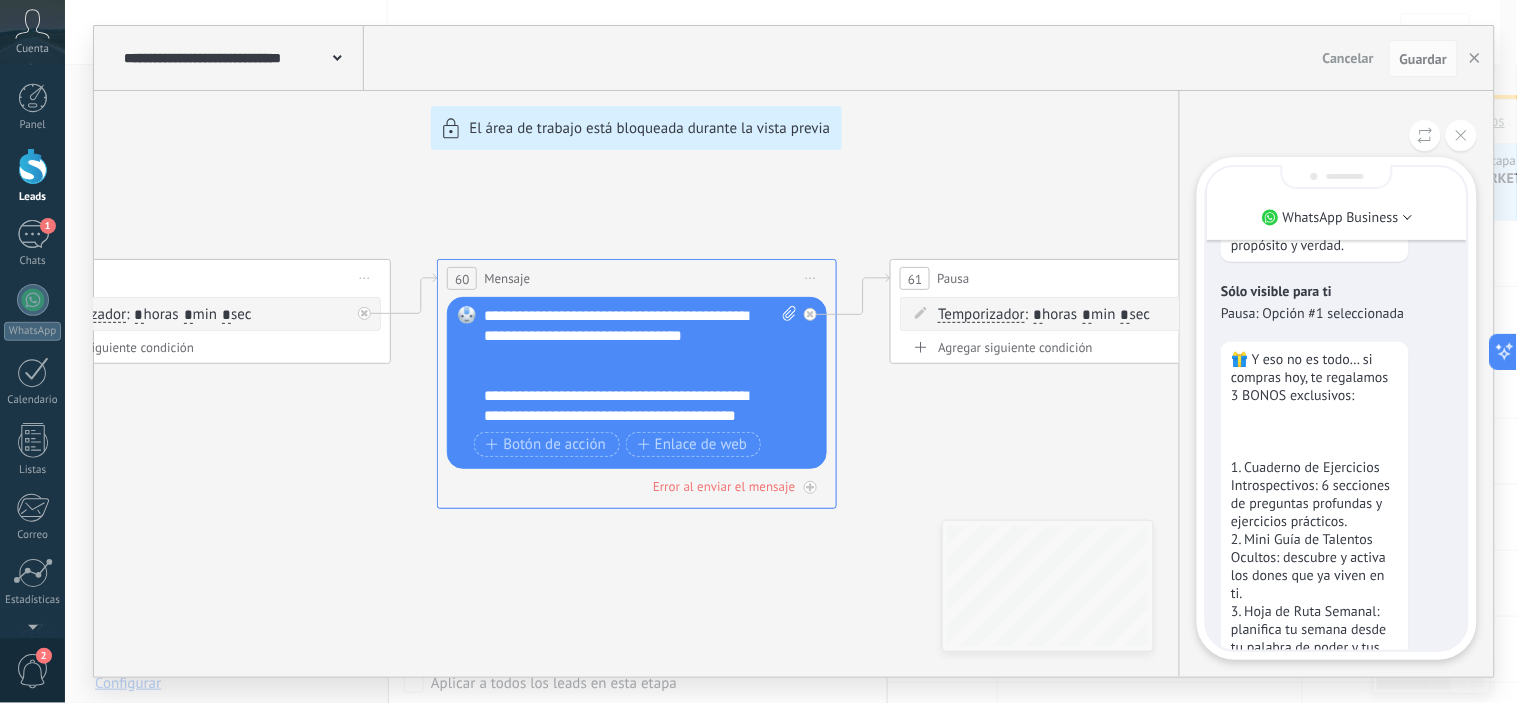 scroll, scrollTop: -833, scrollLeft: 0, axis: vertical 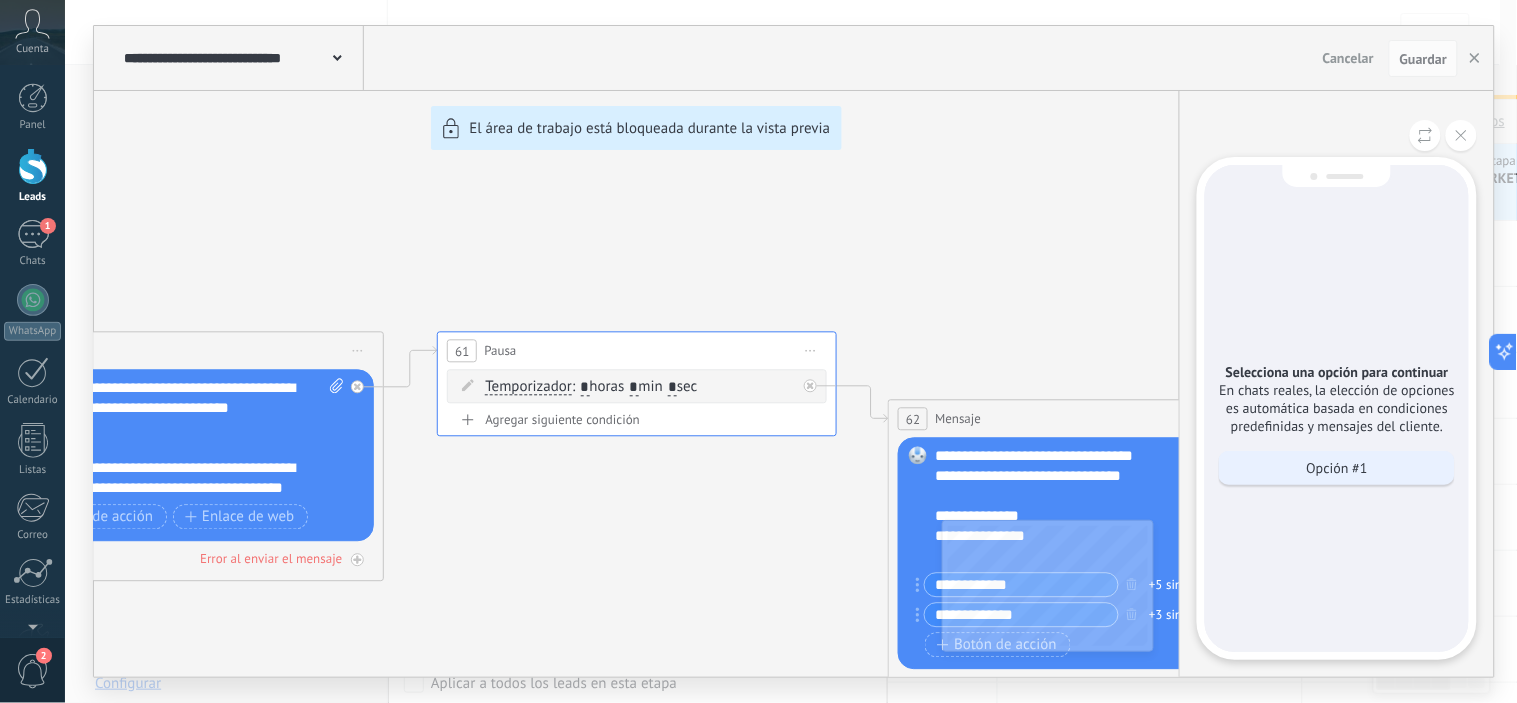 click on "Opción #1" at bounding box center [1337, 468] 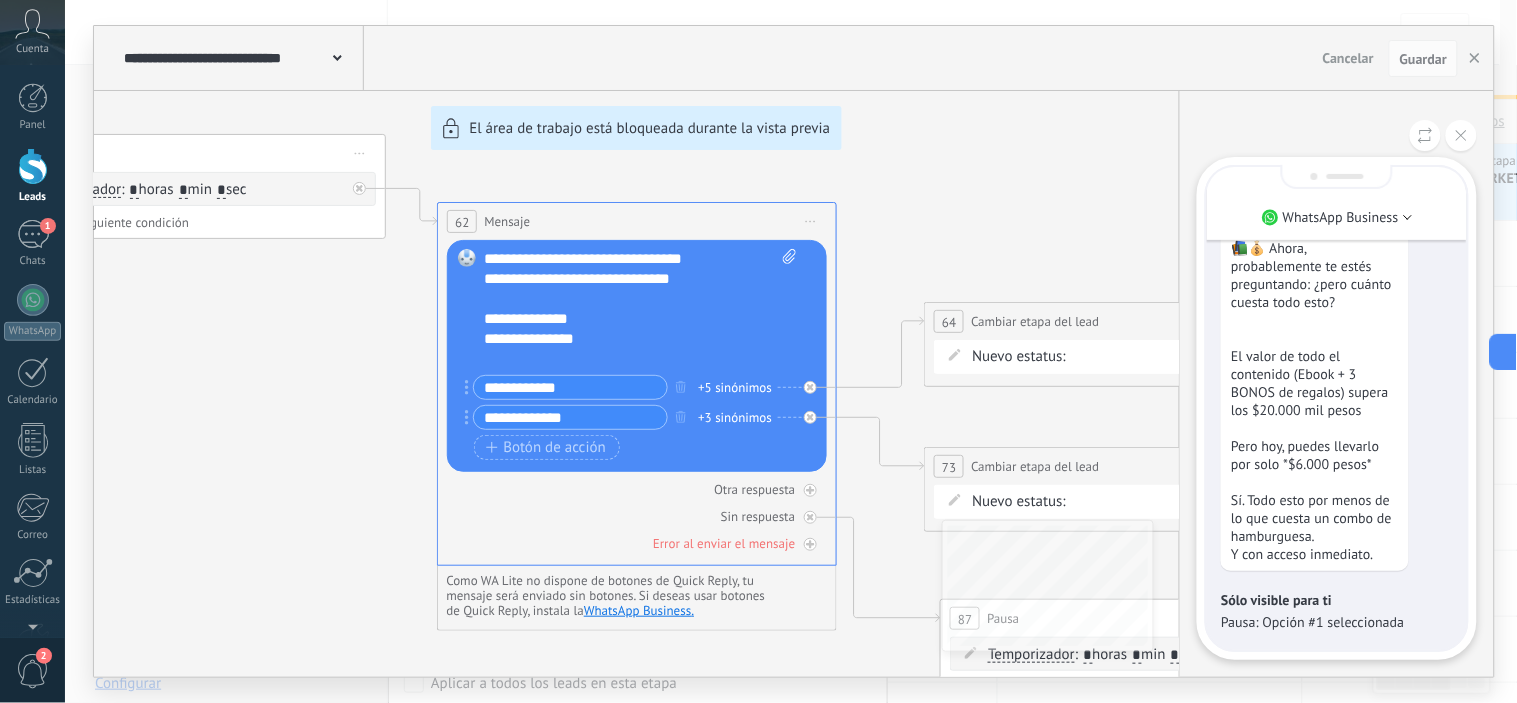 scroll, scrollTop: 0, scrollLeft: 0, axis: both 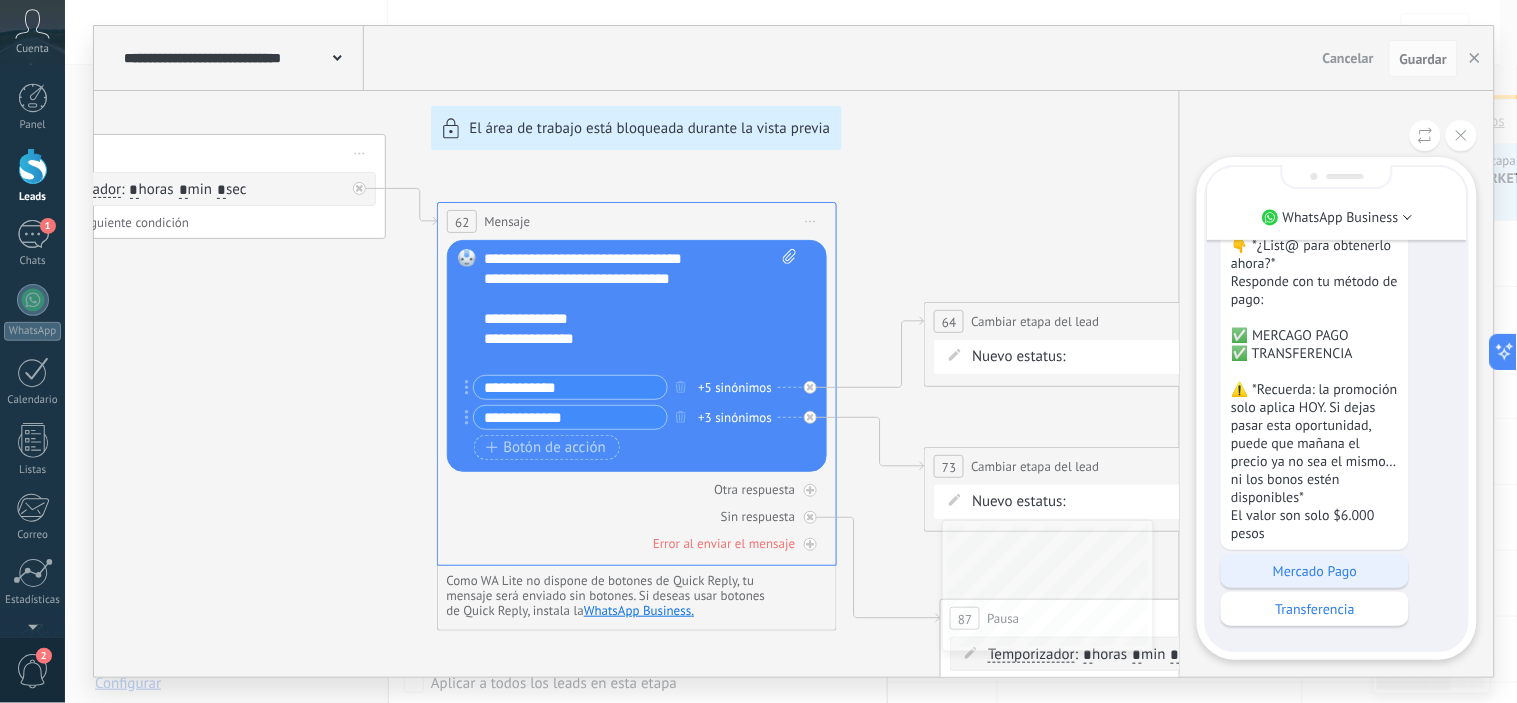 click on "Mercado Pago" at bounding box center (1315, 571) 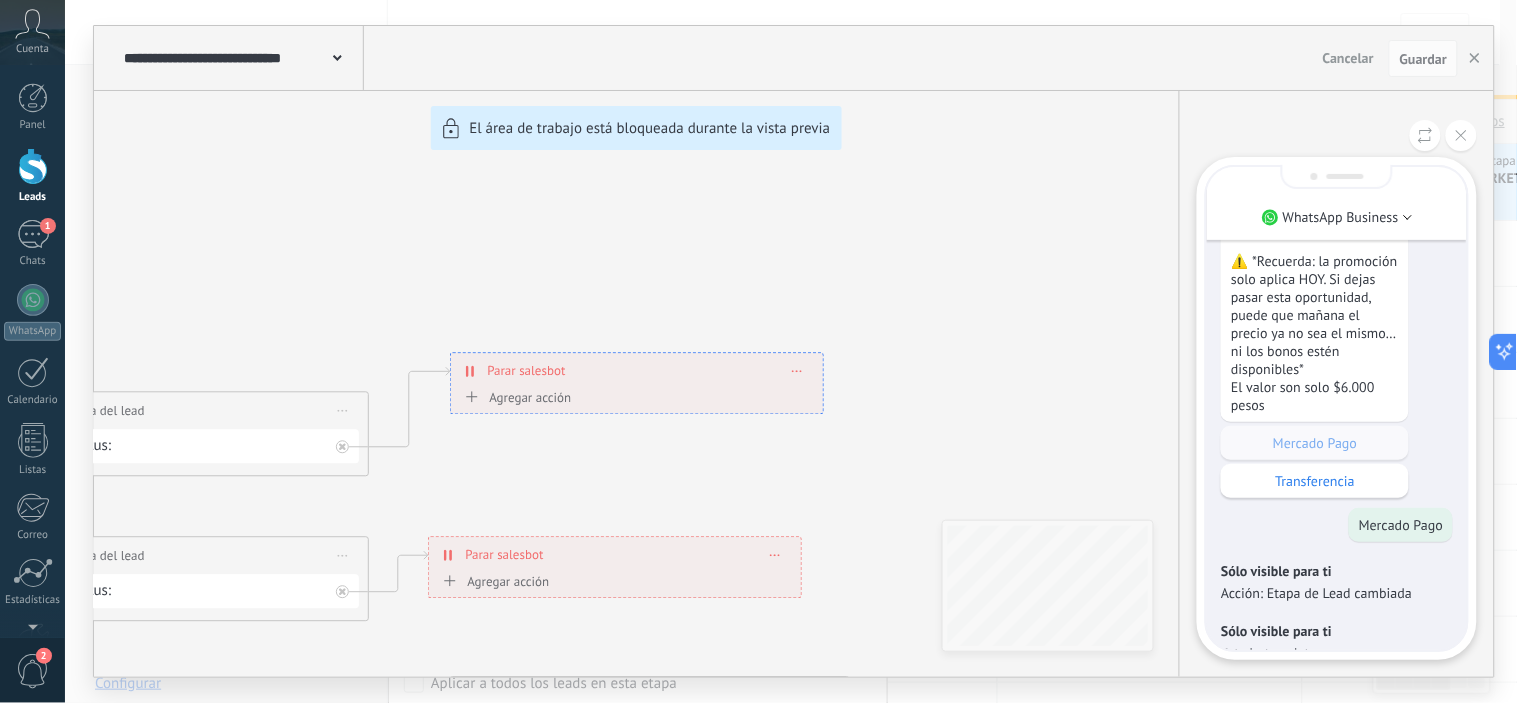 scroll, scrollTop: 1, scrollLeft: 0, axis: vertical 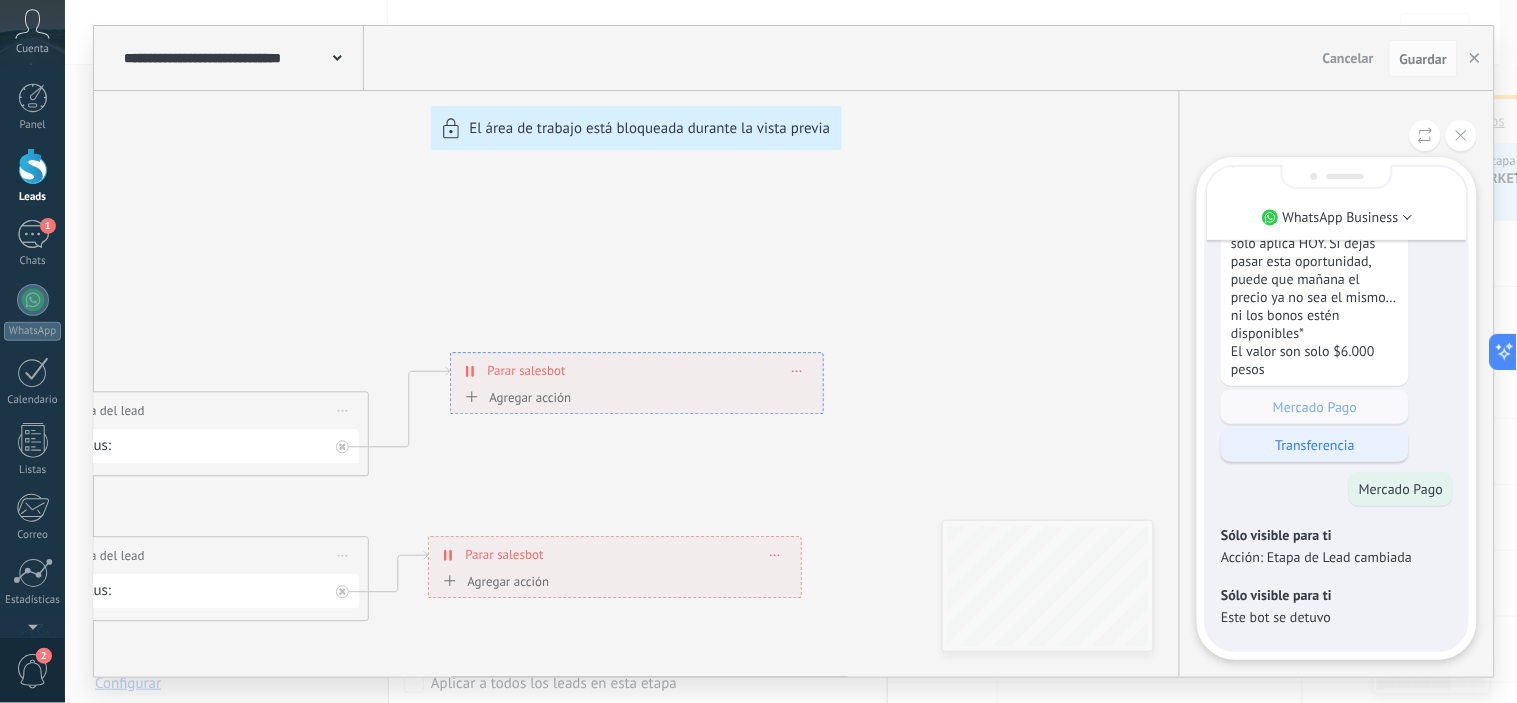 click on "Transferencia" at bounding box center (1315, 445) 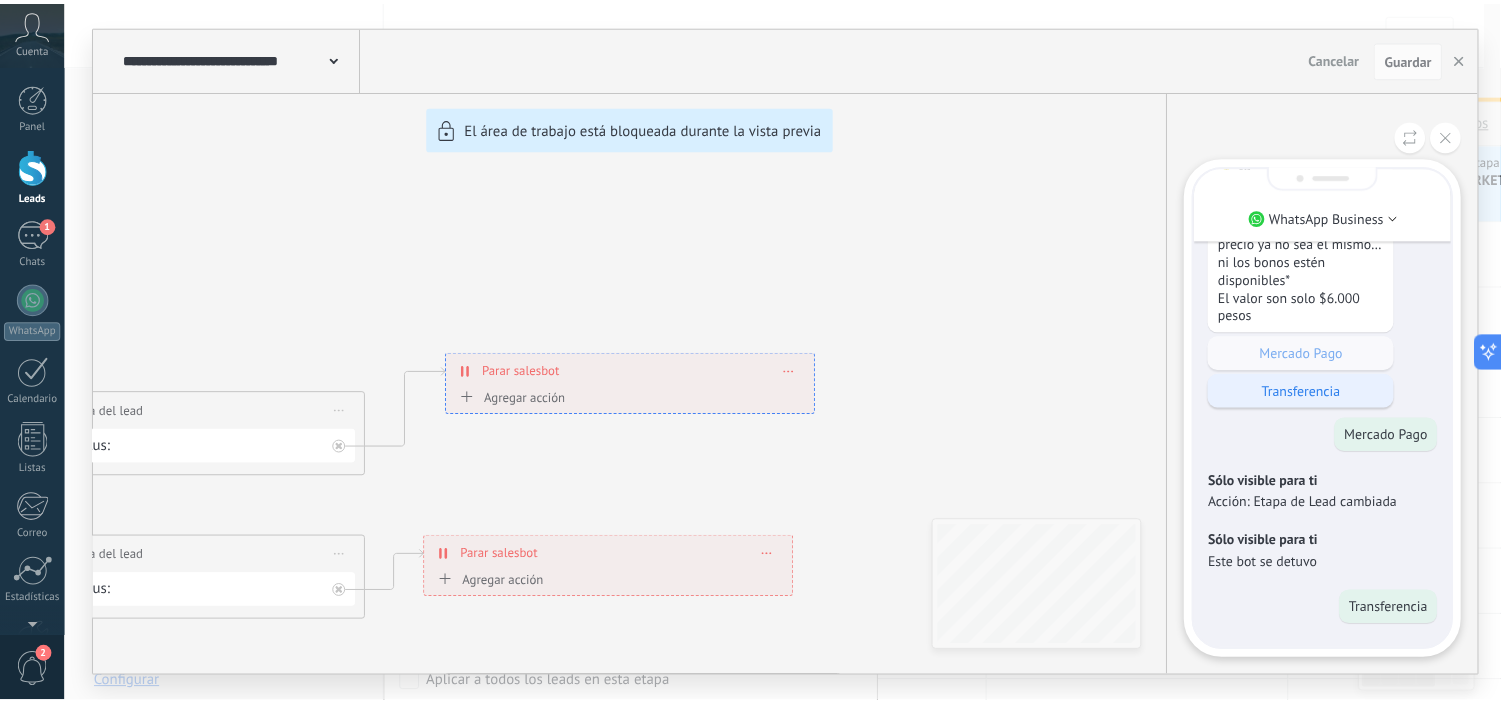 scroll, scrollTop: 0, scrollLeft: 0, axis: both 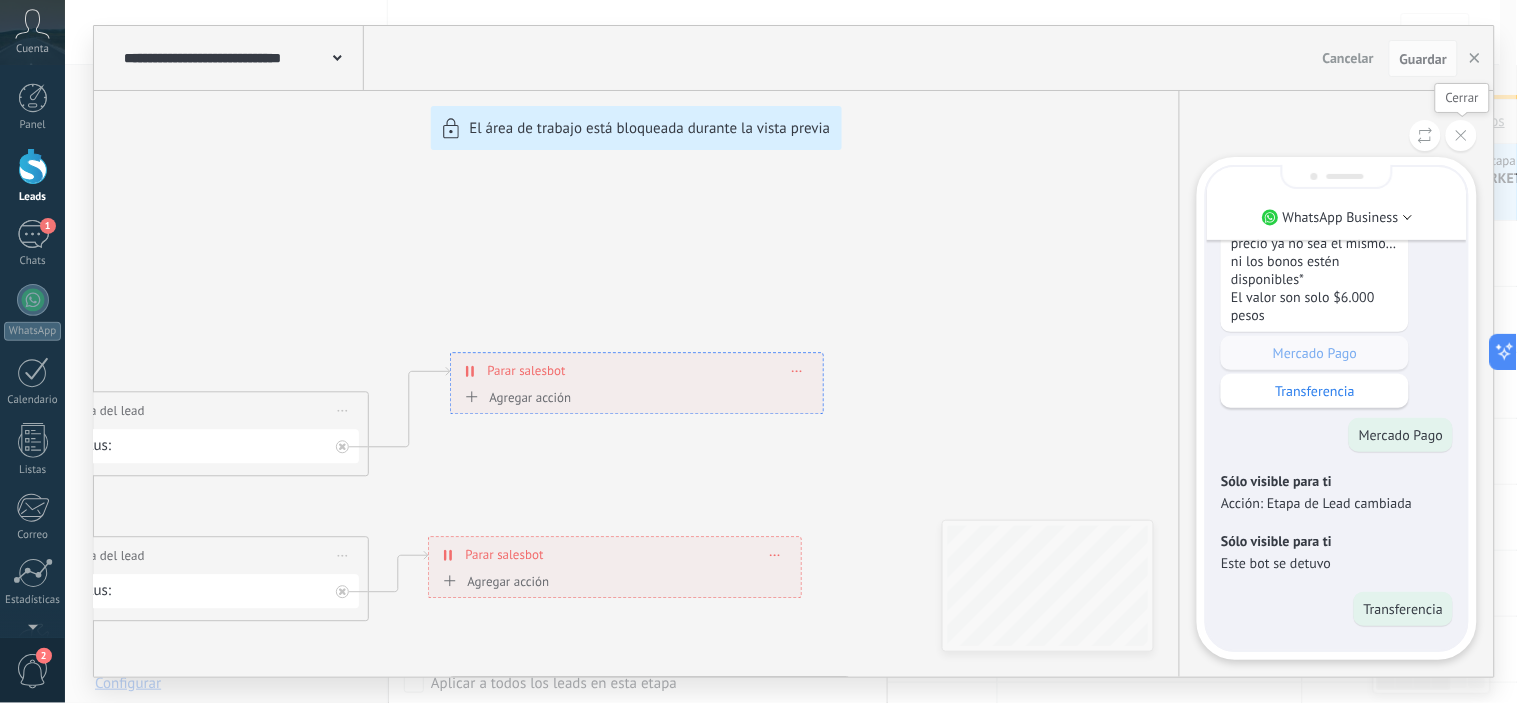 click 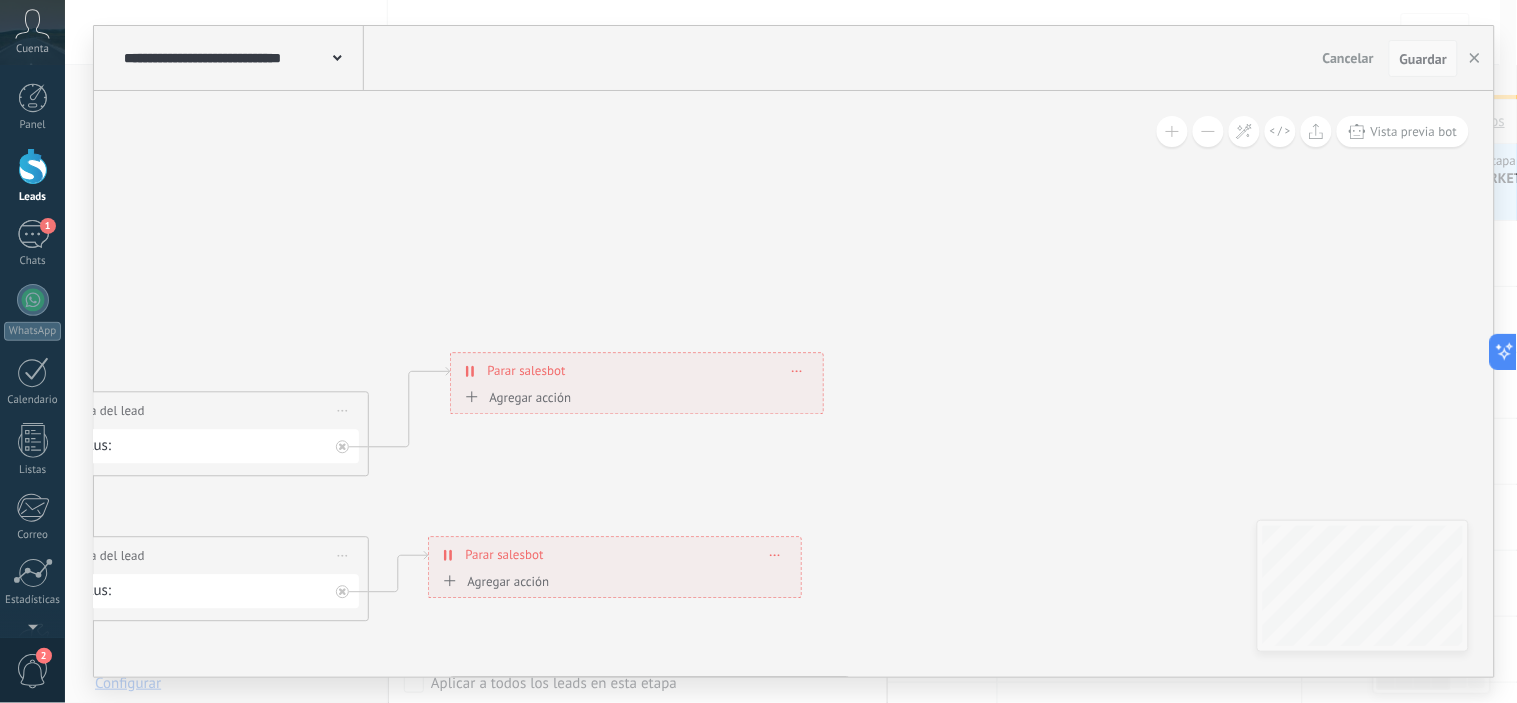 click on "Guardar" at bounding box center [1423, 59] 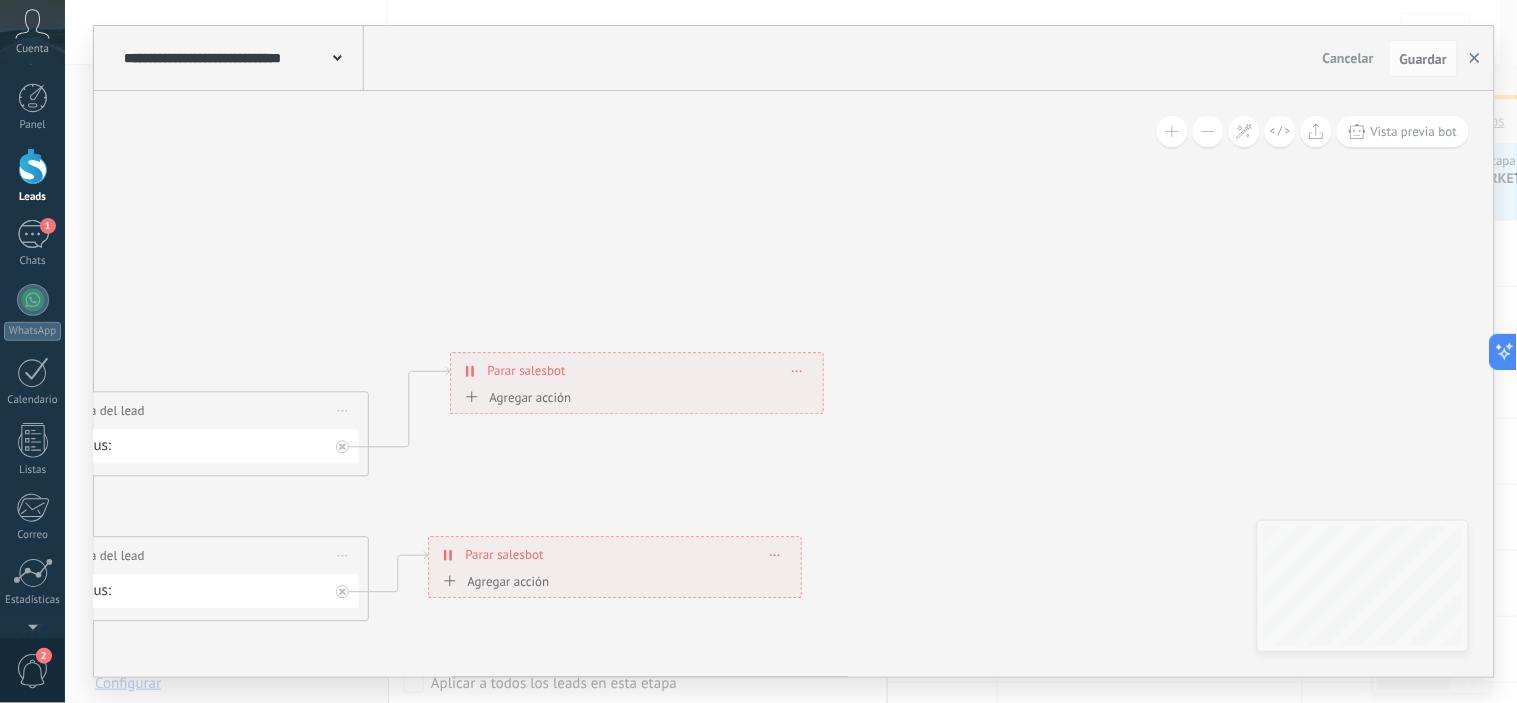 click 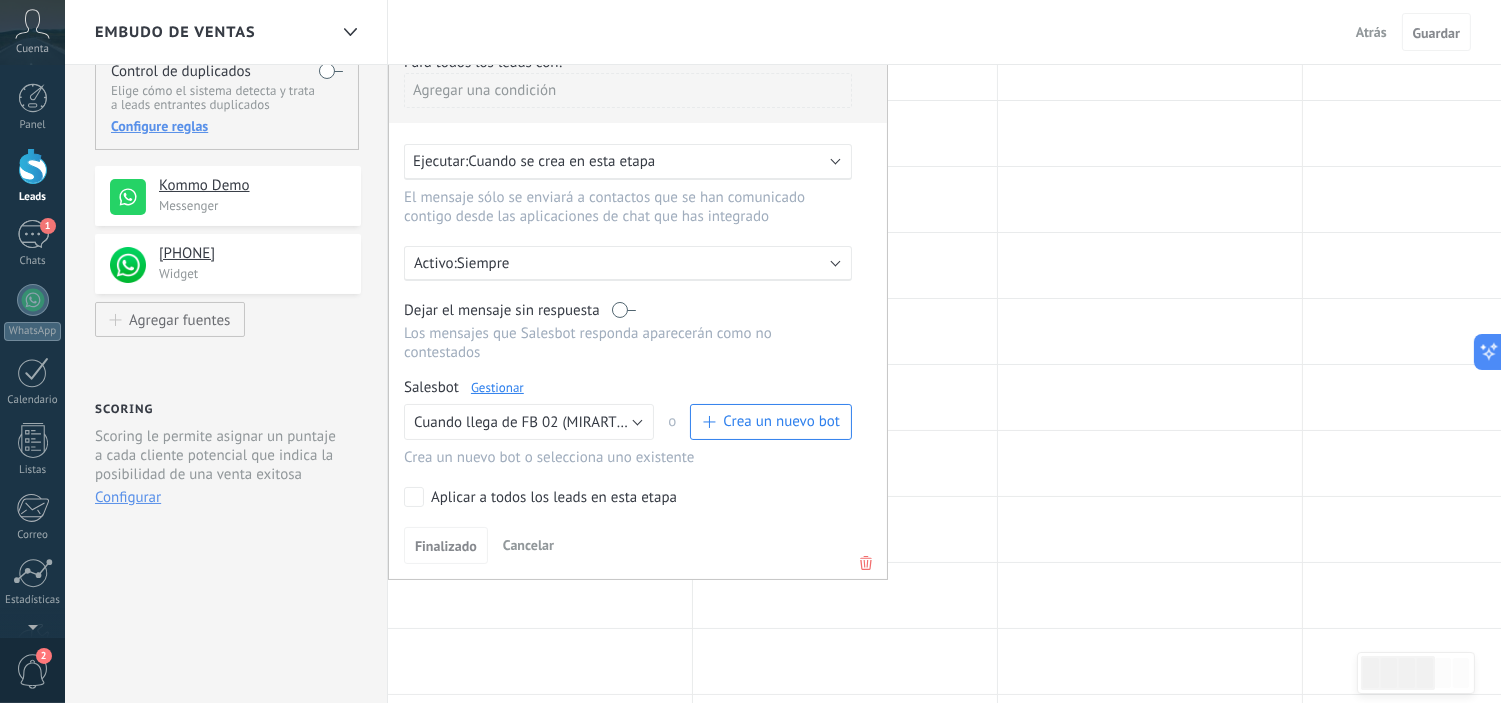 scroll, scrollTop: 222, scrollLeft: 0, axis: vertical 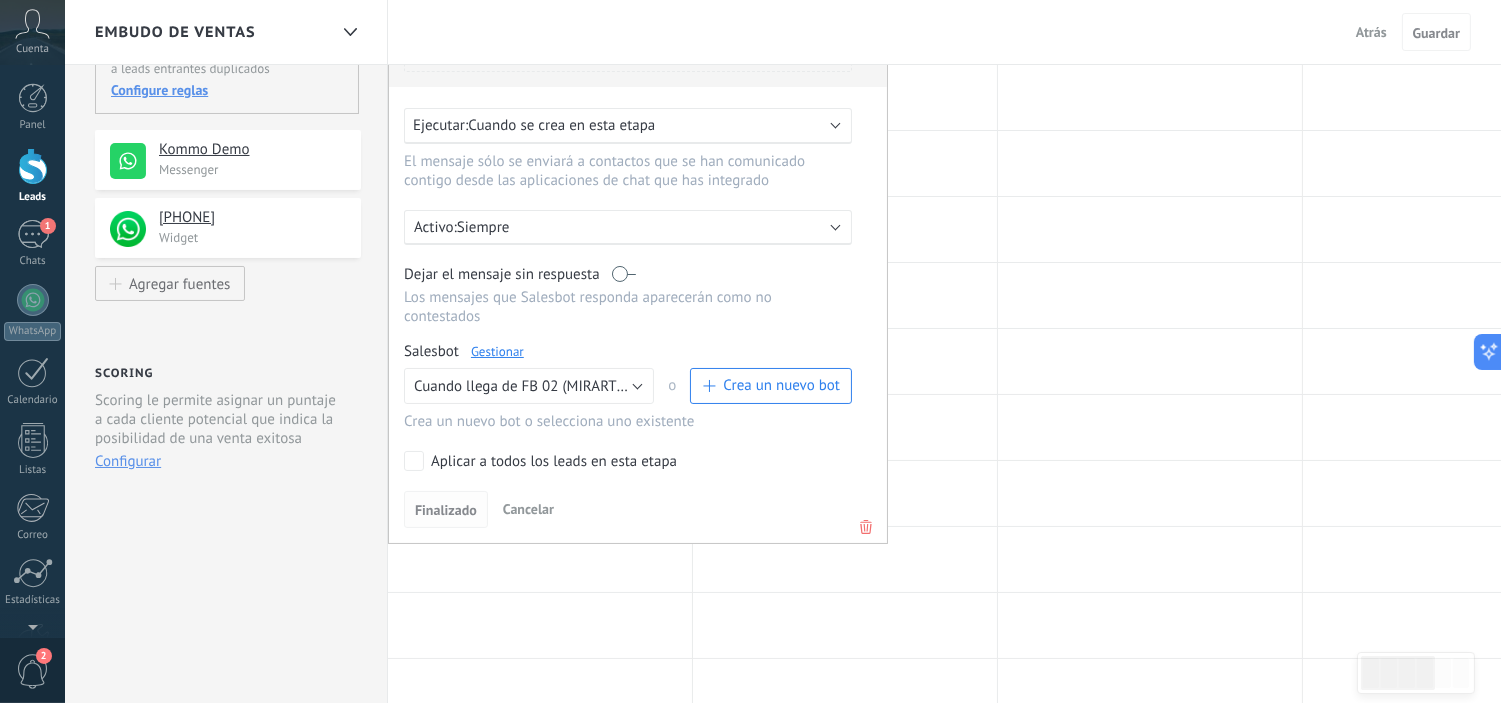 click on "Finalizado" at bounding box center (446, 510) 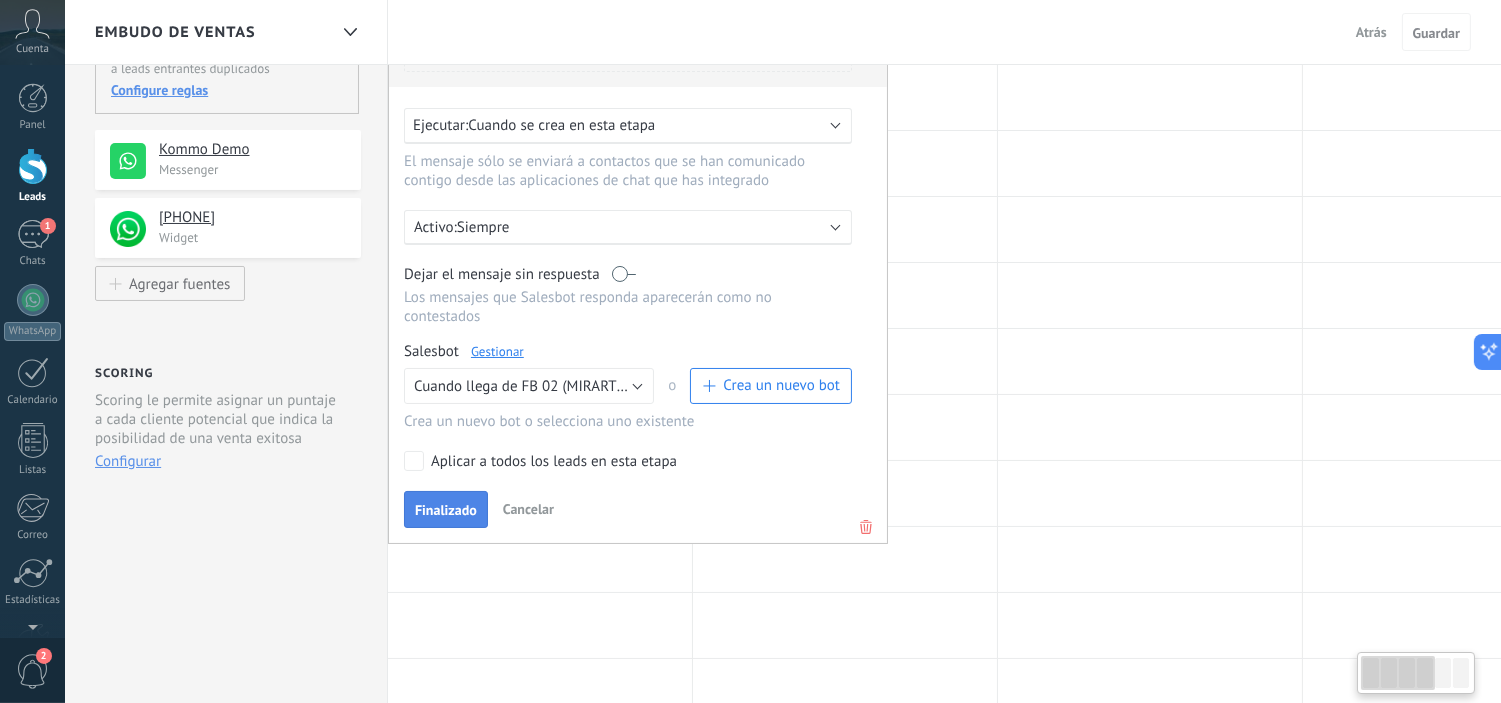click on "Finalizado" at bounding box center [446, 510] 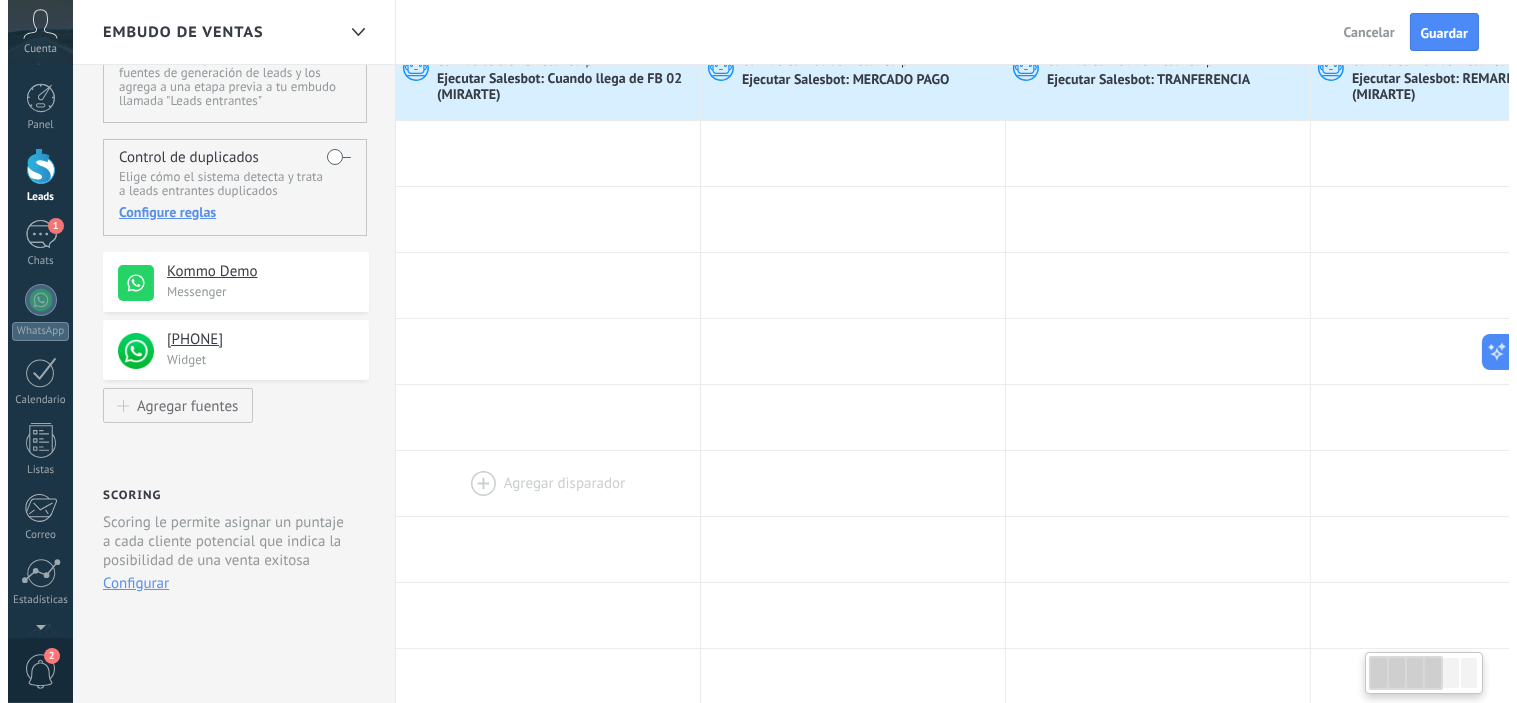 scroll, scrollTop: 0, scrollLeft: 0, axis: both 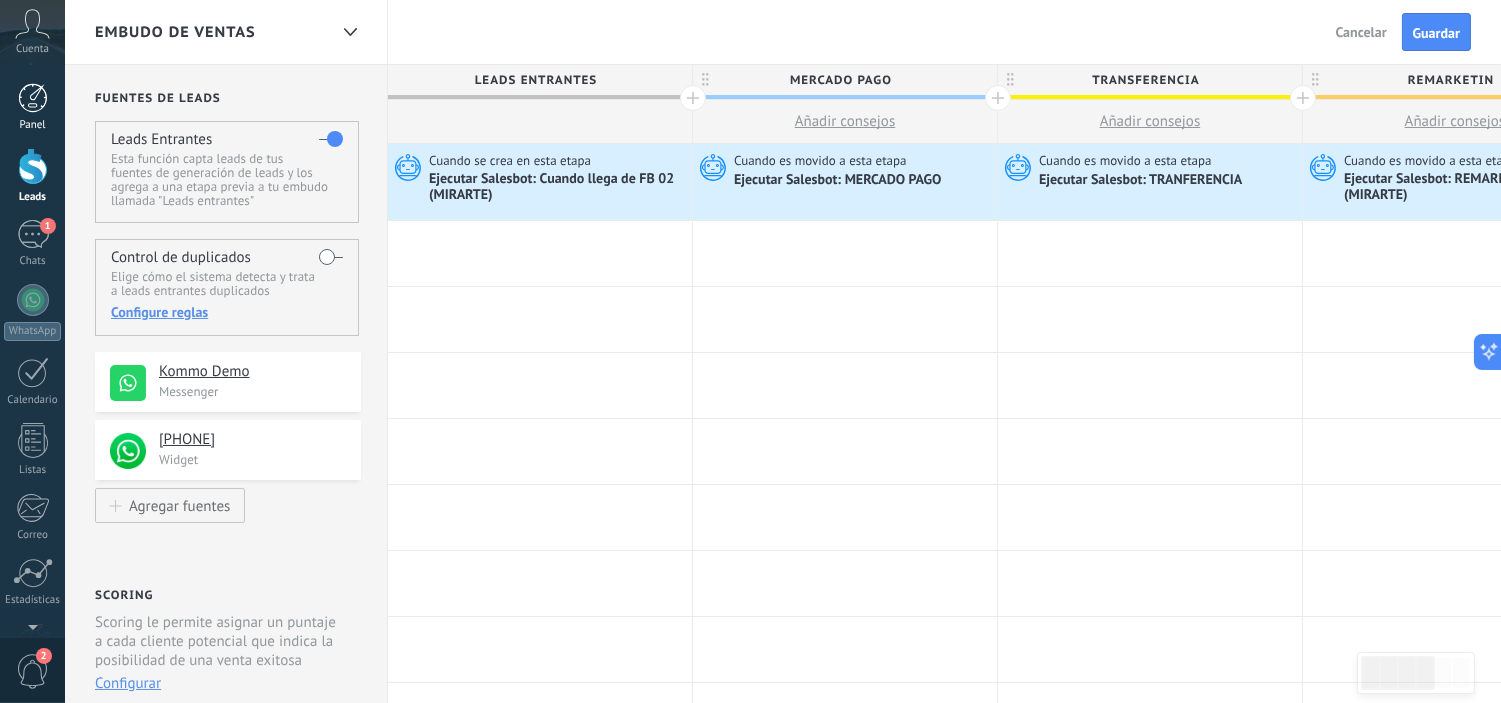 click at bounding box center (33, 98) 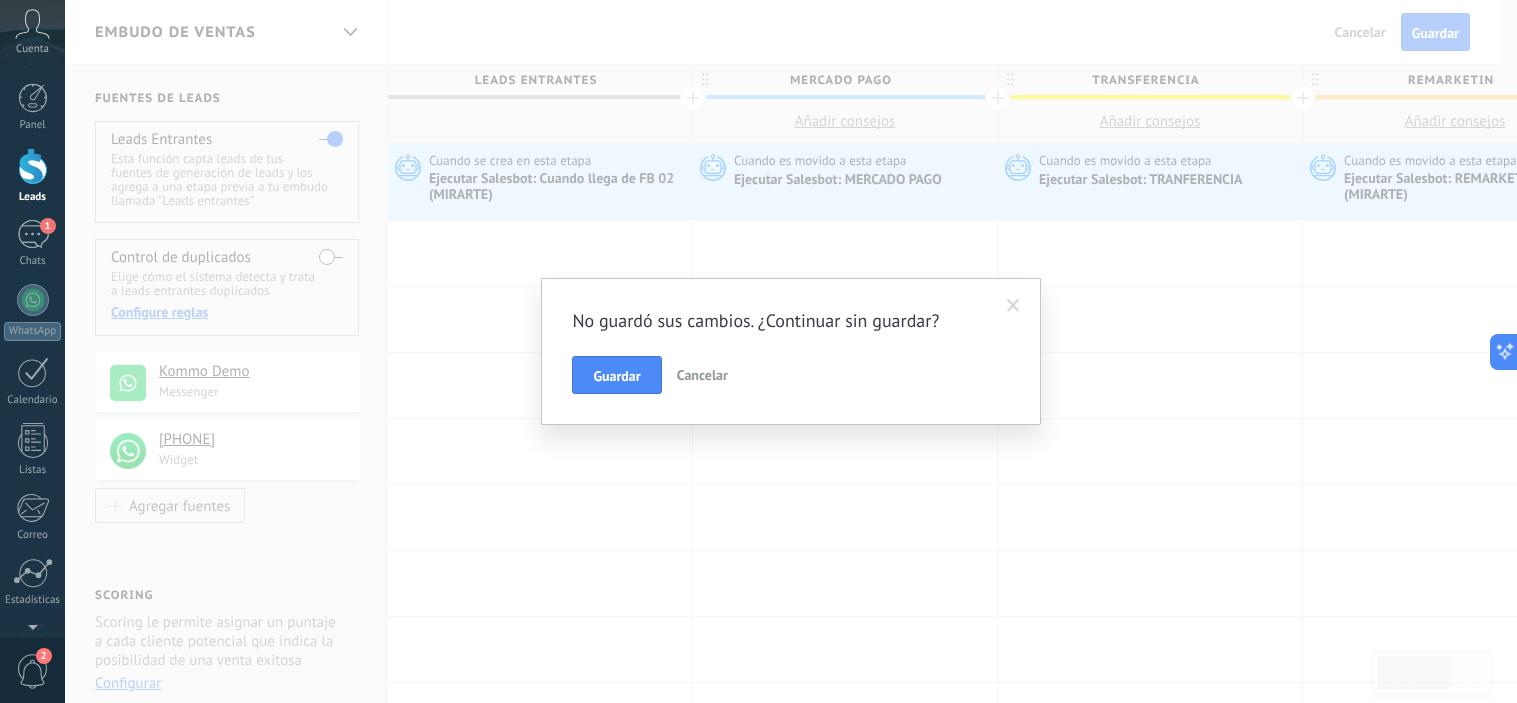 scroll, scrollTop: 0, scrollLeft: 0, axis: both 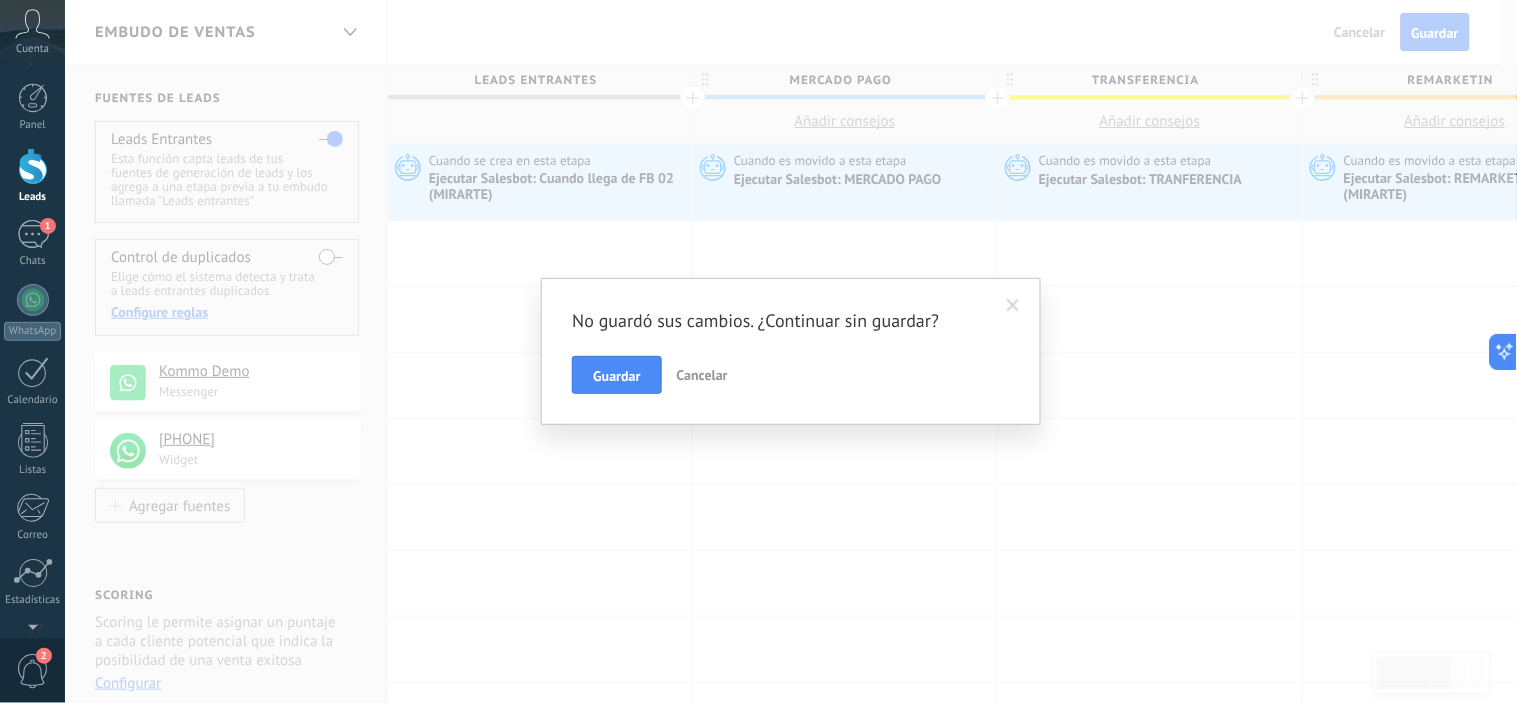 click on "Guardar" at bounding box center (616, 376) 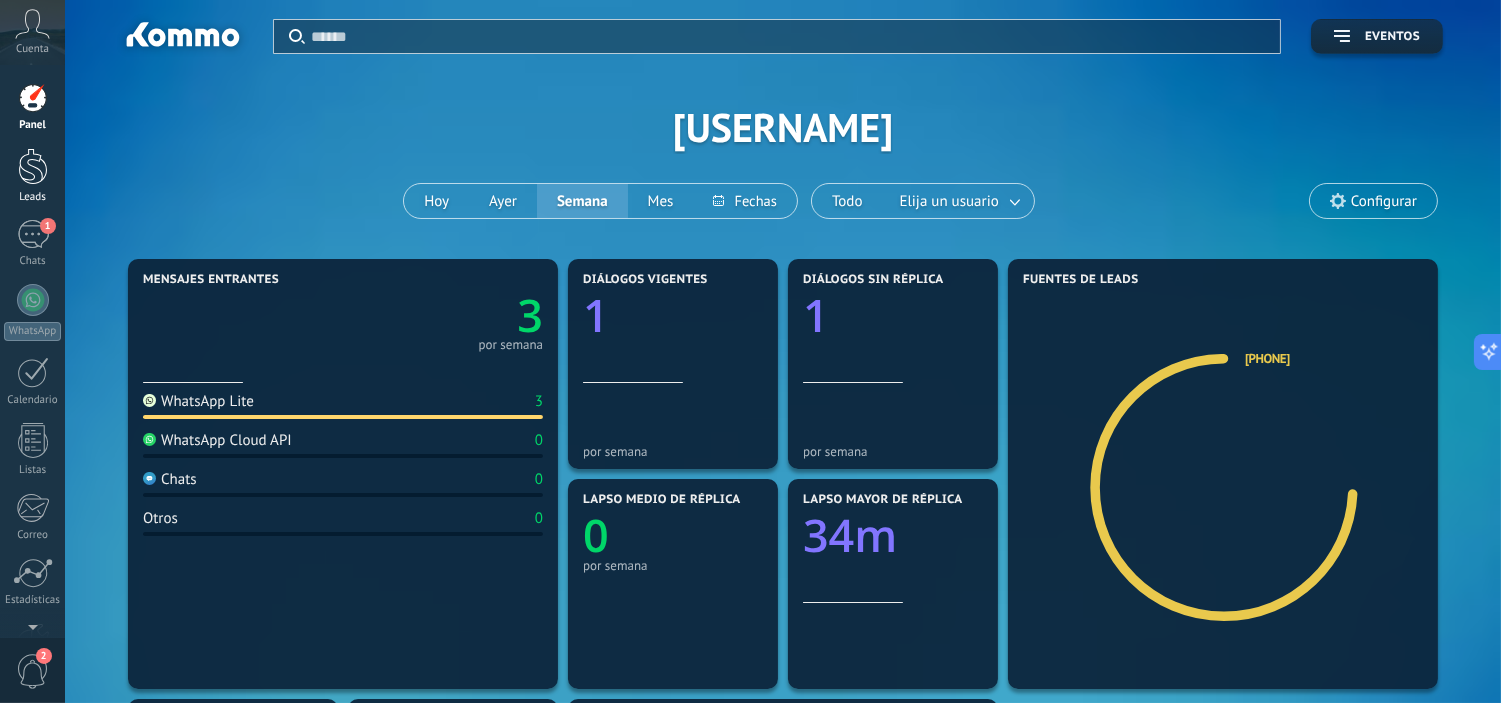 click at bounding box center (33, 166) 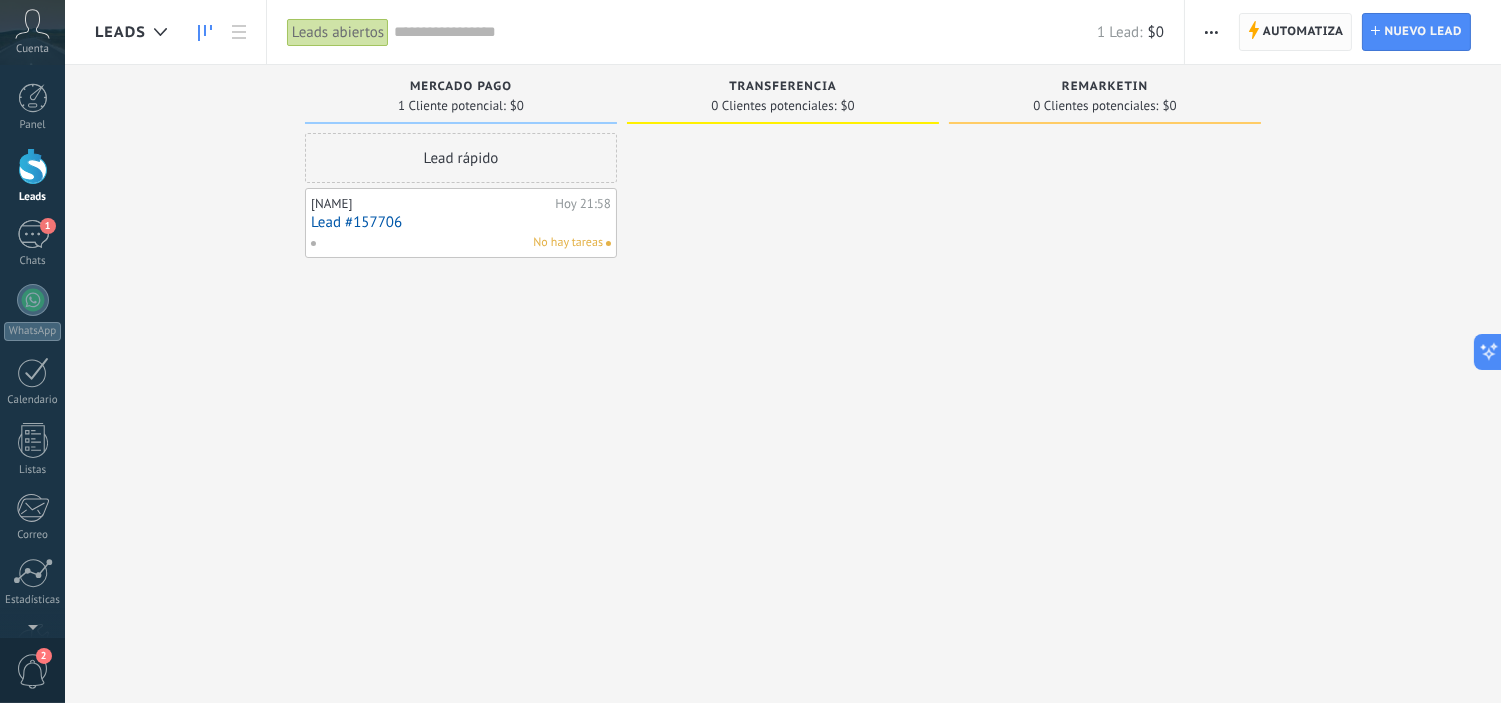 click on "Automatiza" at bounding box center (1303, 32) 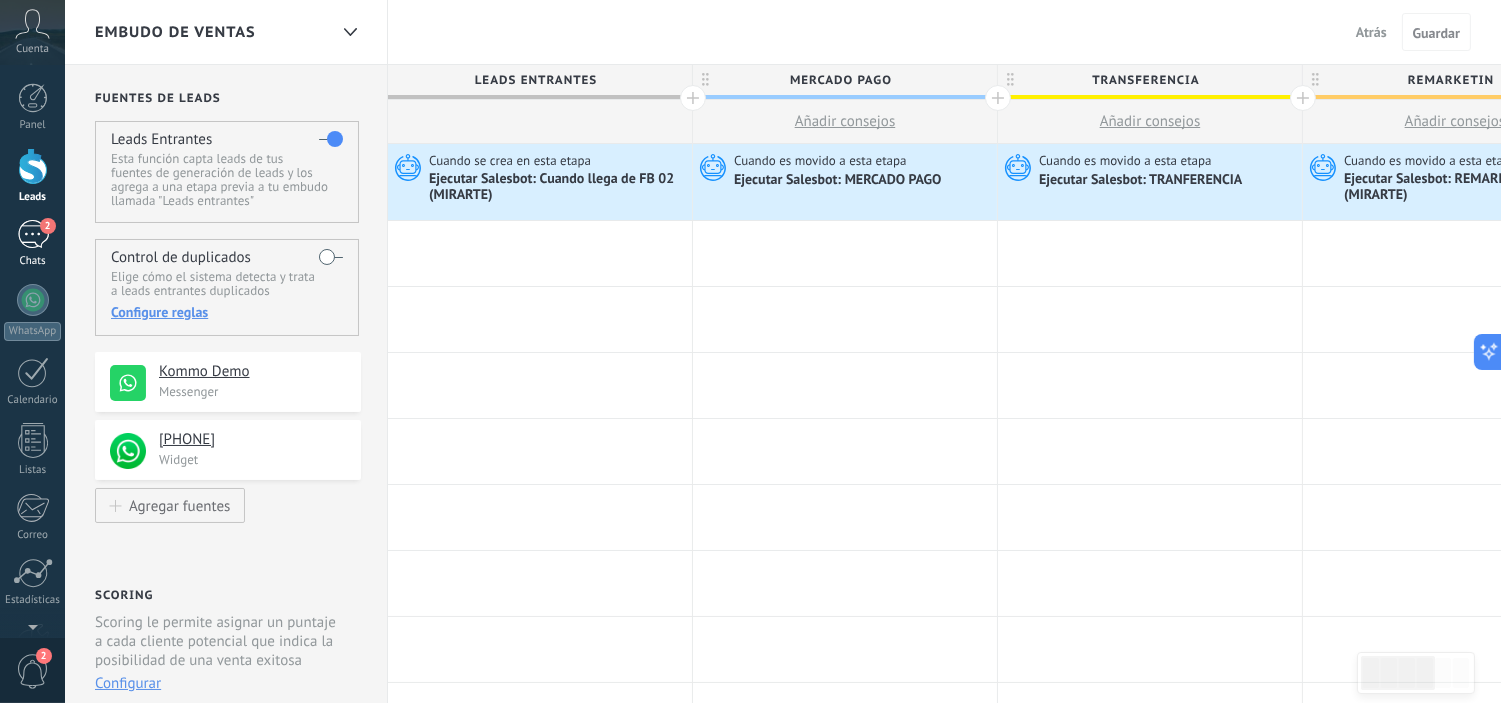 click on "2
Chats" at bounding box center [32, 244] 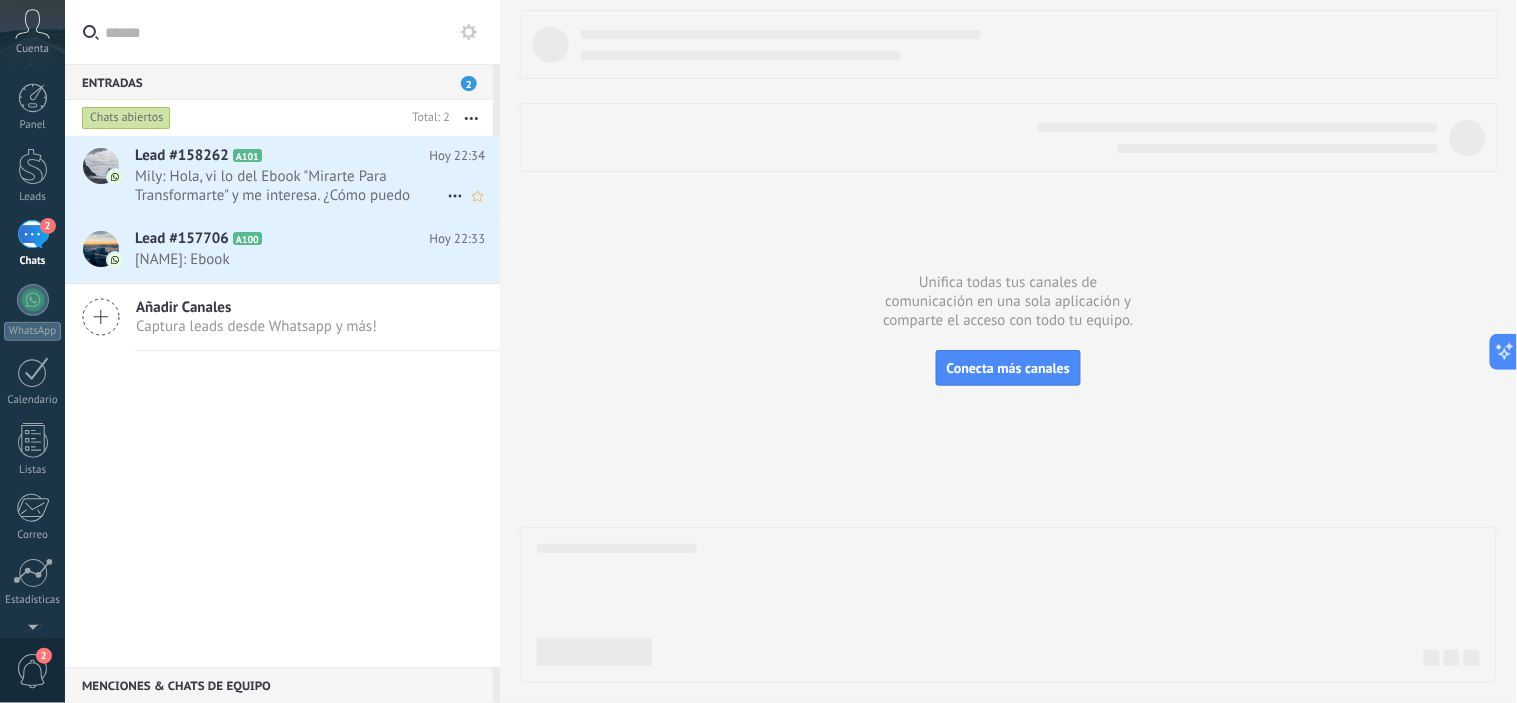 click at bounding box center (101, 166) 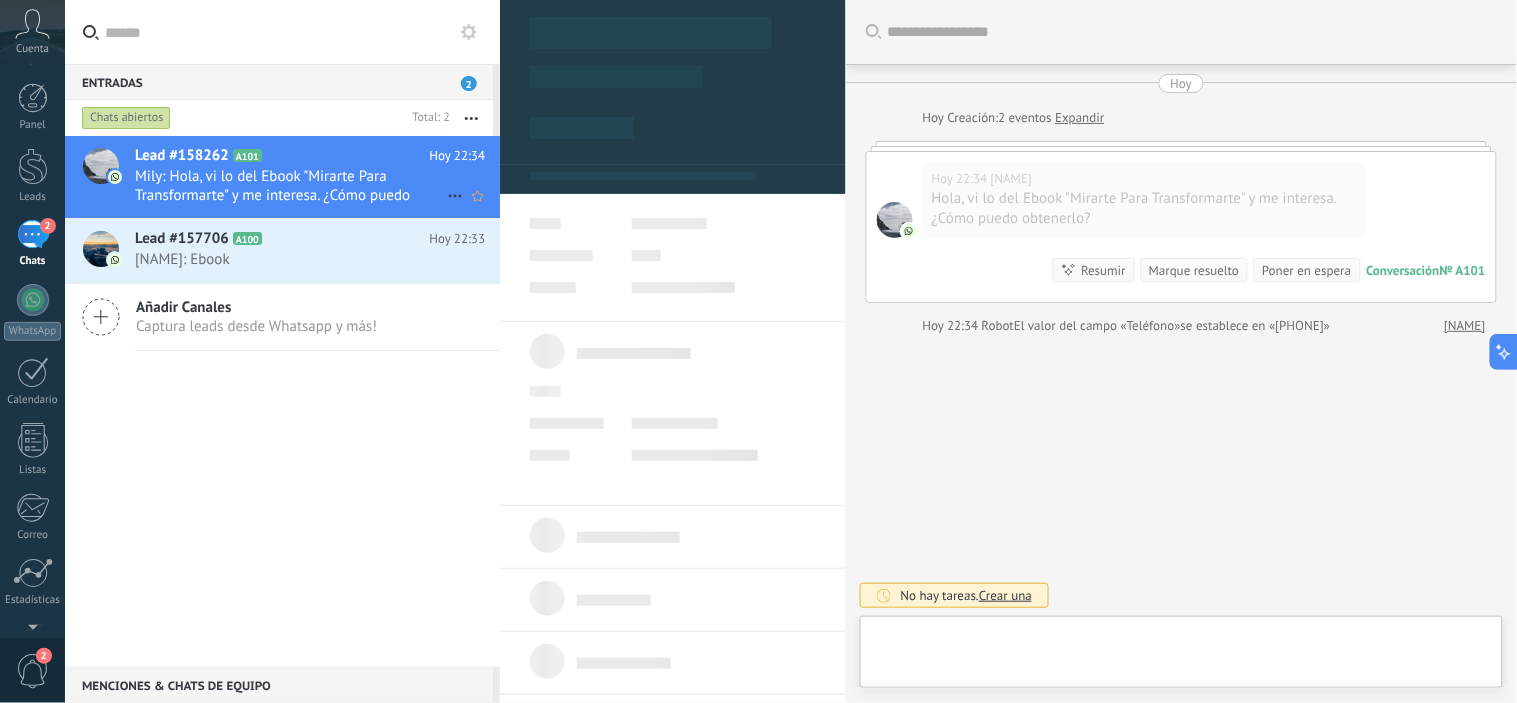 scroll, scrollTop: 30, scrollLeft: 0, axis: vertical 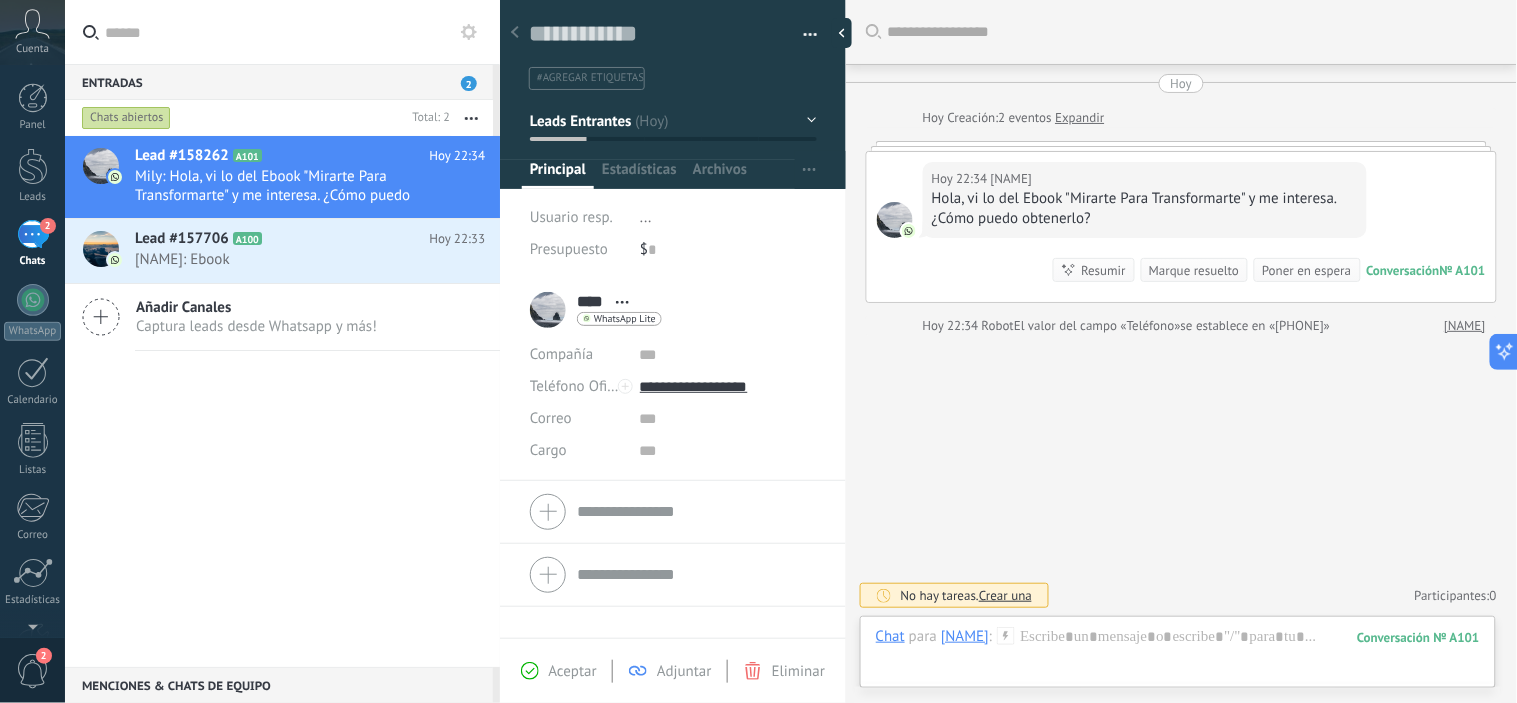 click on "**** [NAME]
**** [NAME]
[LAST]
Abrir detalle
Copie el nombre
Desatar
Contacto principal" at bounding box center [596, 310] 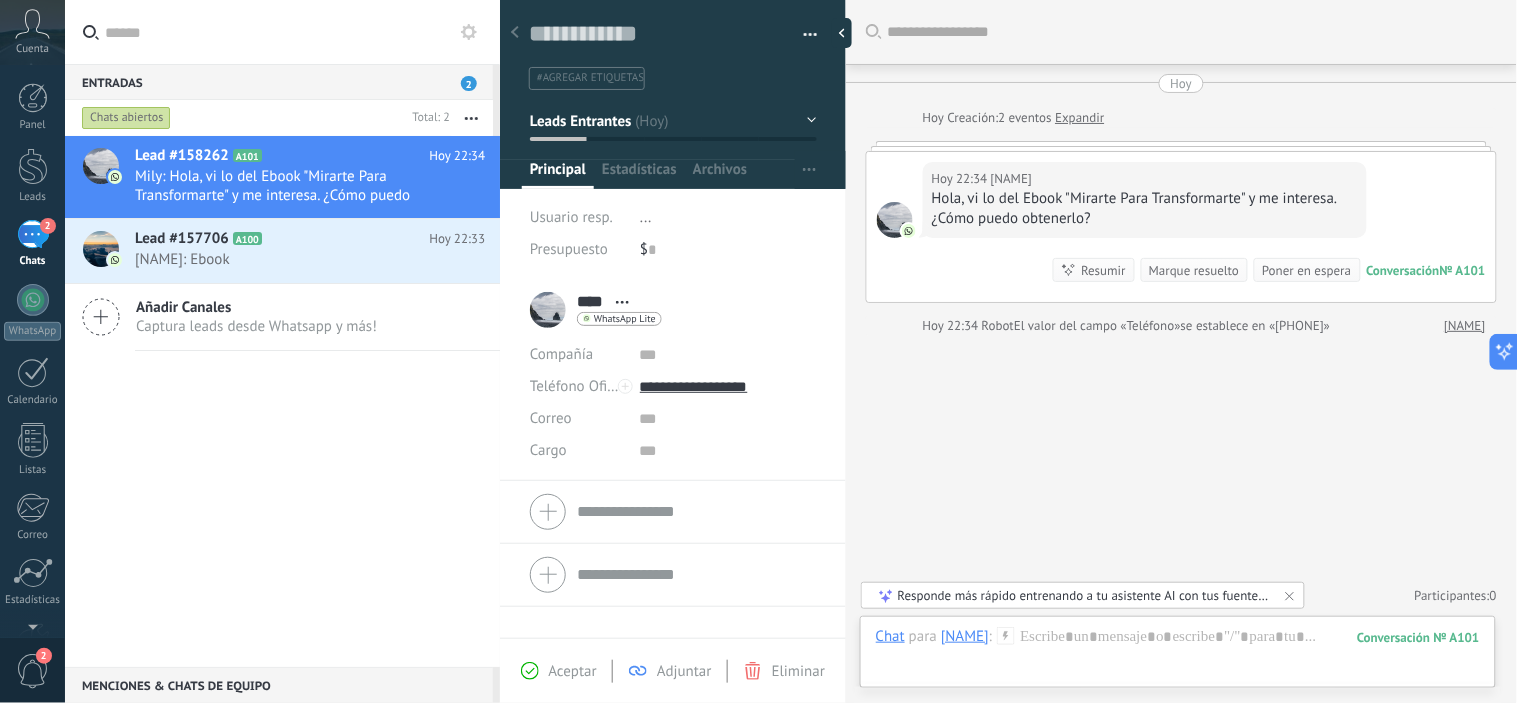 click on "**** [NAME]
**** [NAME]
[LAST]
Abrir detalle
Copie el nombre
Desatar
Contacto principal" at bounding box center (596, 310) 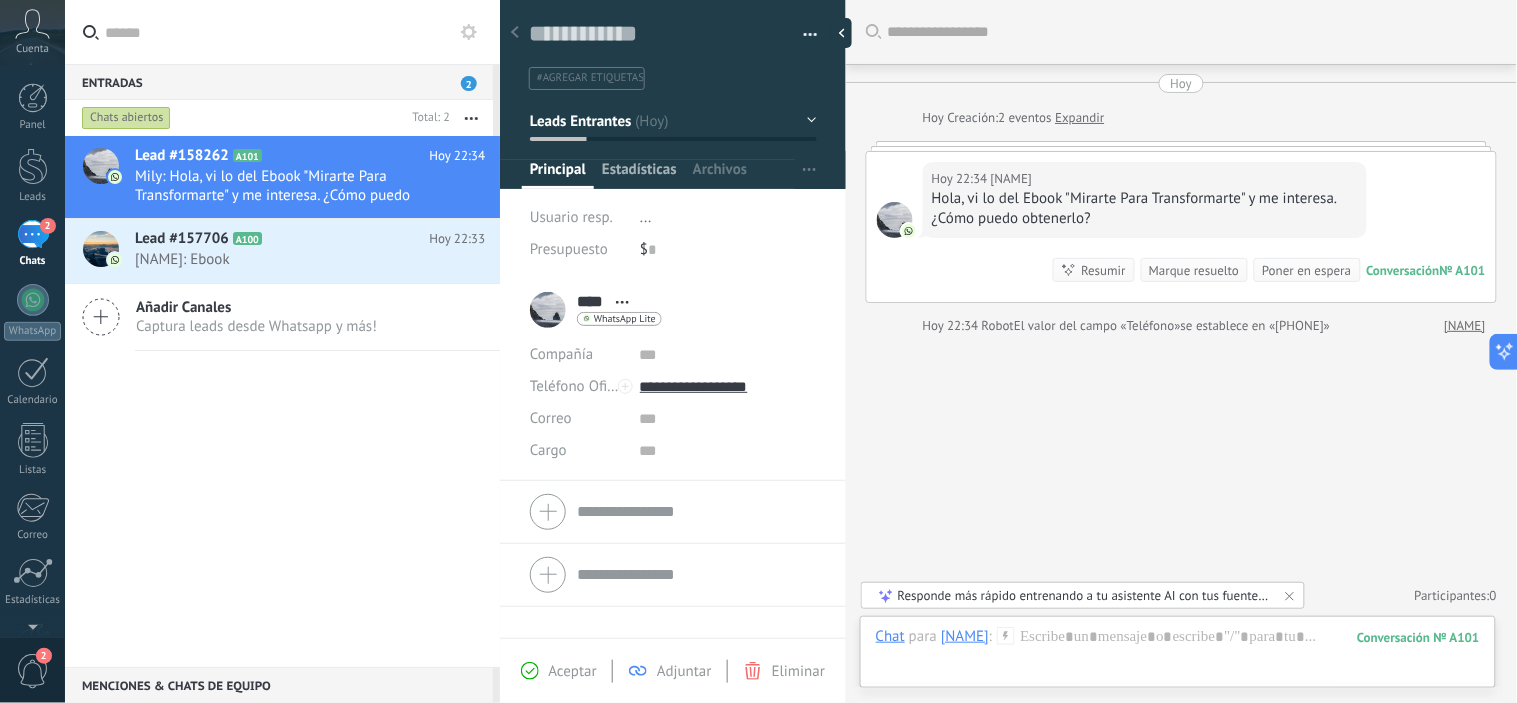 click on "Estadísticas" at bounding box center [639, 174] 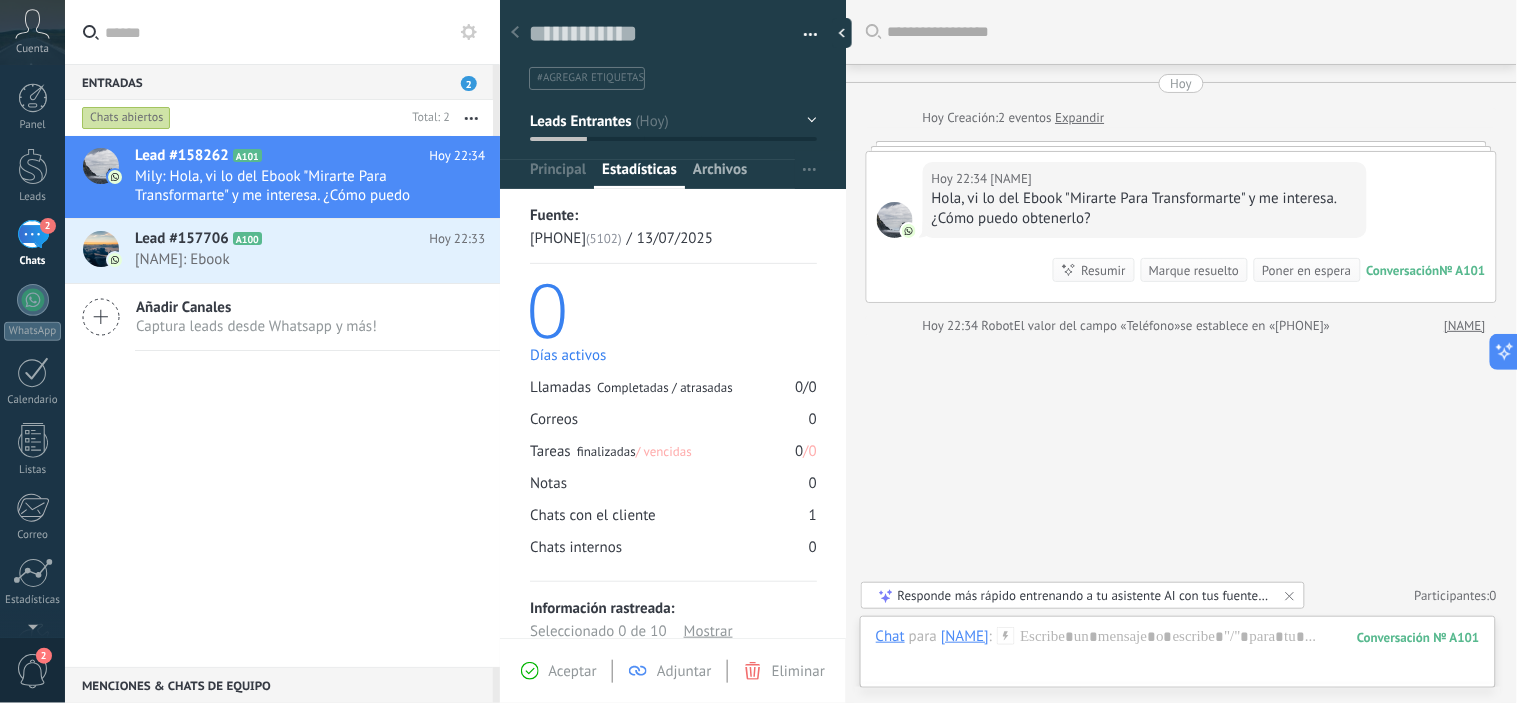click on "Archivos" at bounding box center (720, 174) 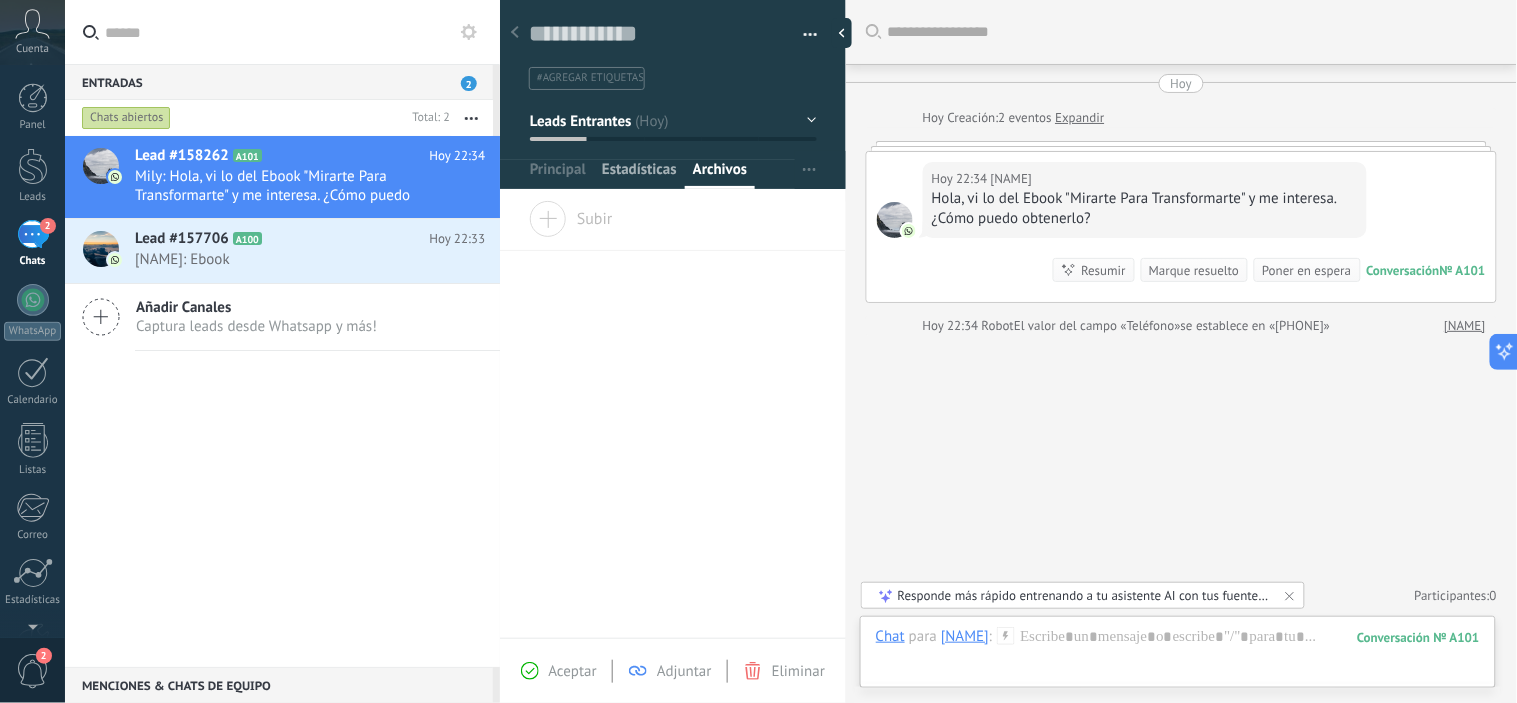 click on "Estadísticas" at bounding box center [639, 174] 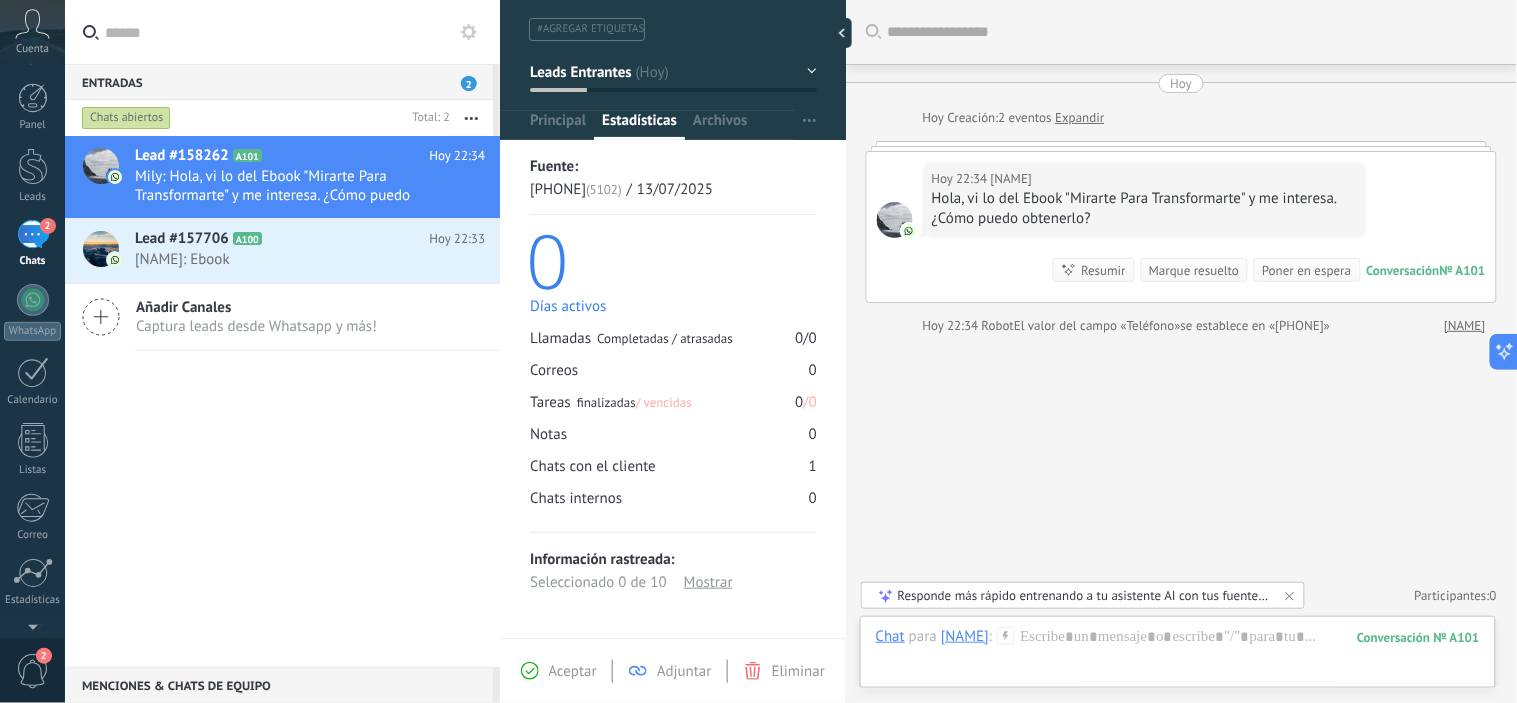 scroll, scrollTop: 0, scrollLeft: 0, axis: both 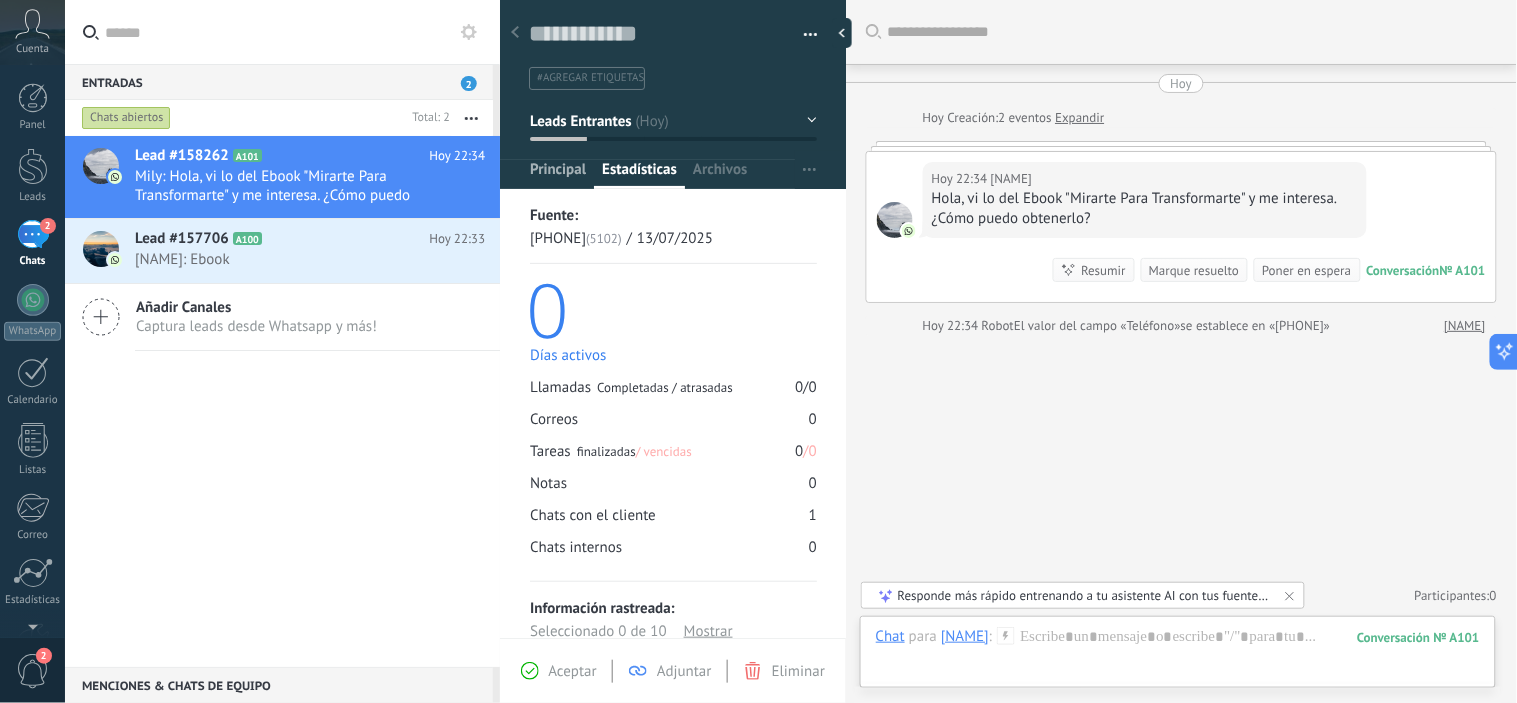 click on "Principal" at bounding box center (558, 174) 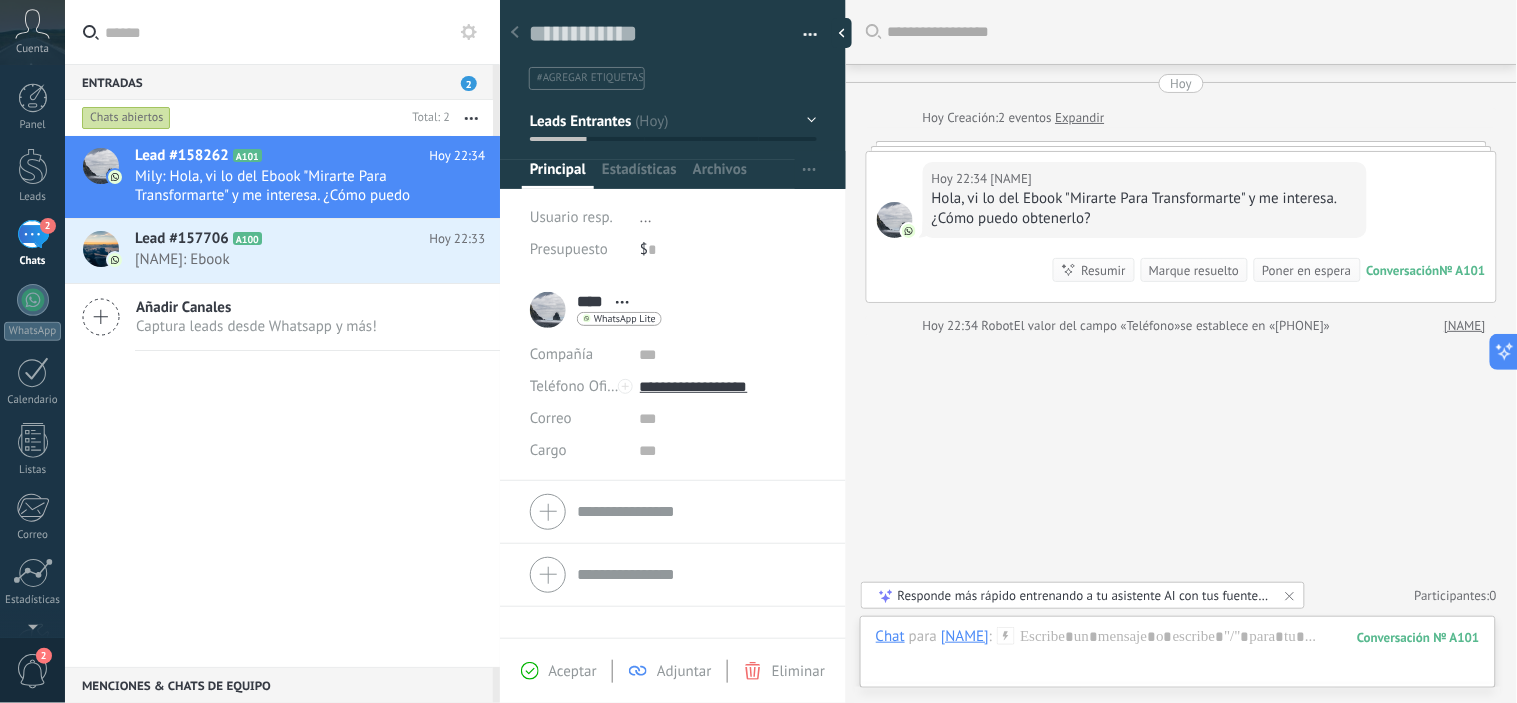 click on "Aceptar" at bounding box center [559, 671] 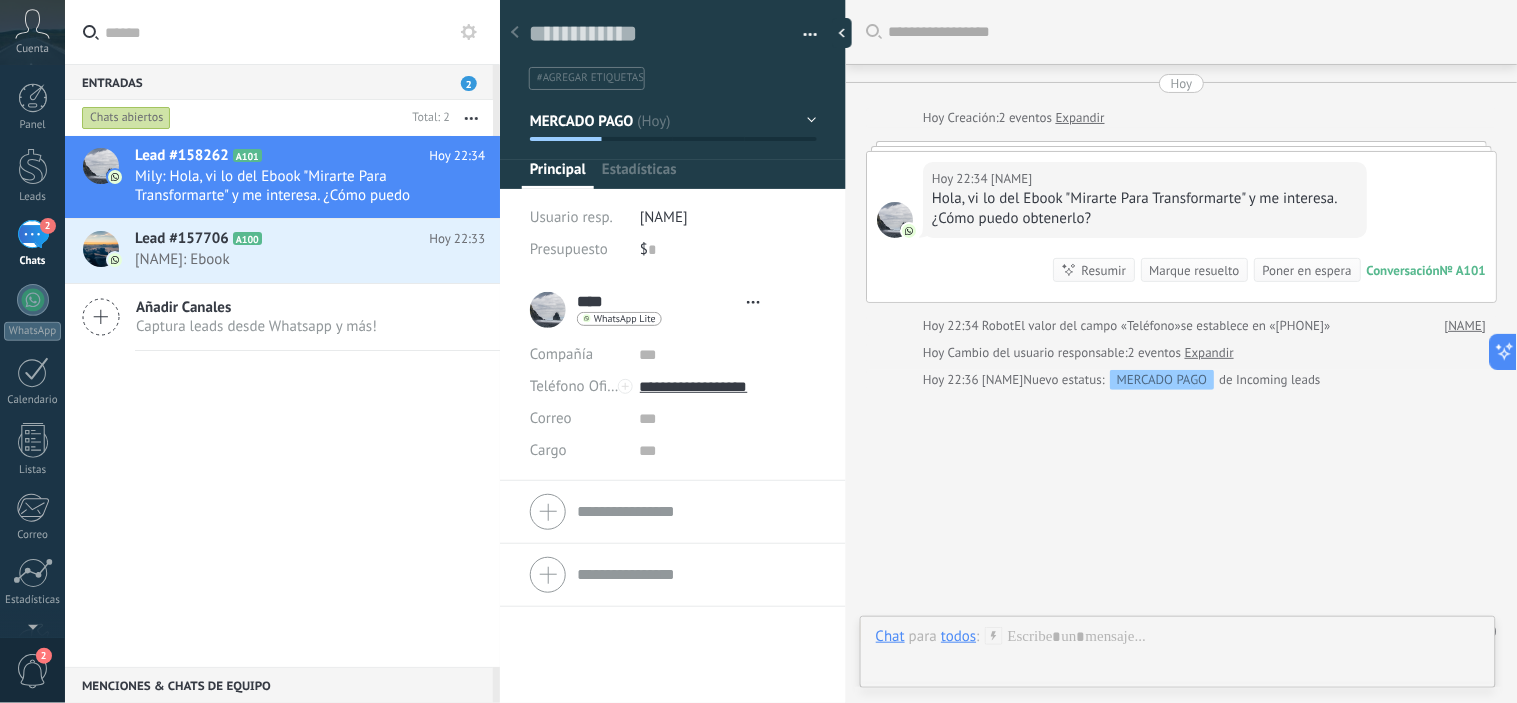 type on "**********" 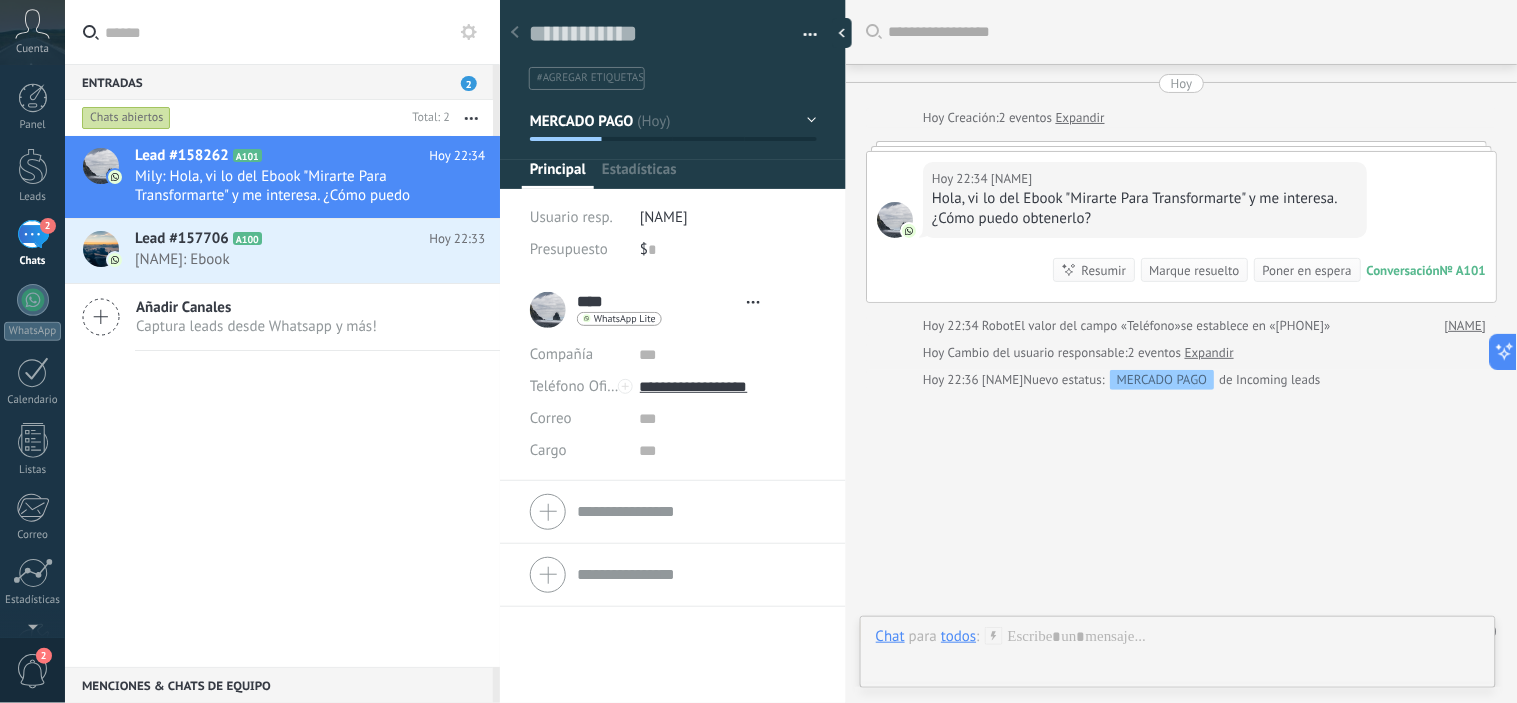 scroll, scrollTop: 30, scrollLeft: 0, axis: vertical 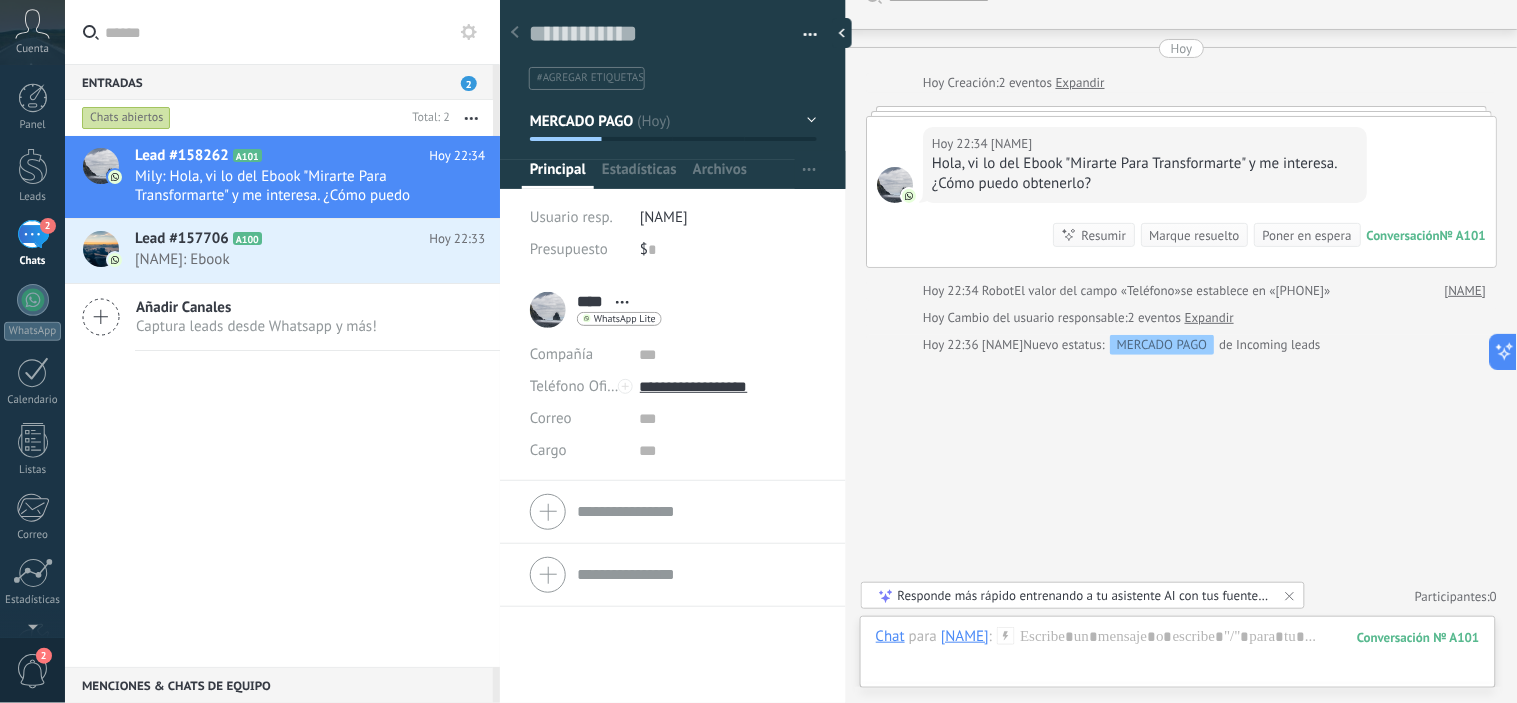 click on "Responde más rápido entrenando a tu asistente AI con tus fuentes de datos" at bounding box center [1084, 595] 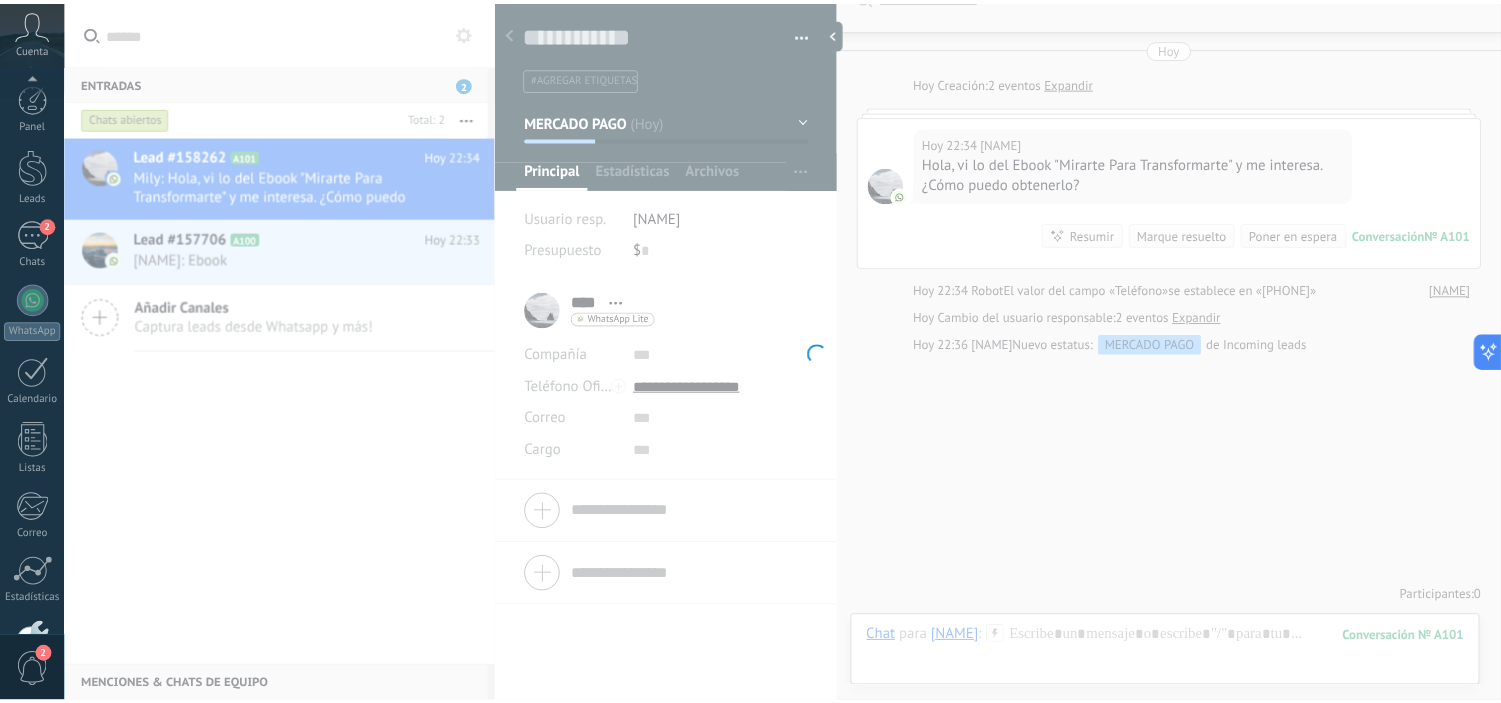 scroll, scrollTop: 128, scrollLeft: 0, axis: vertical 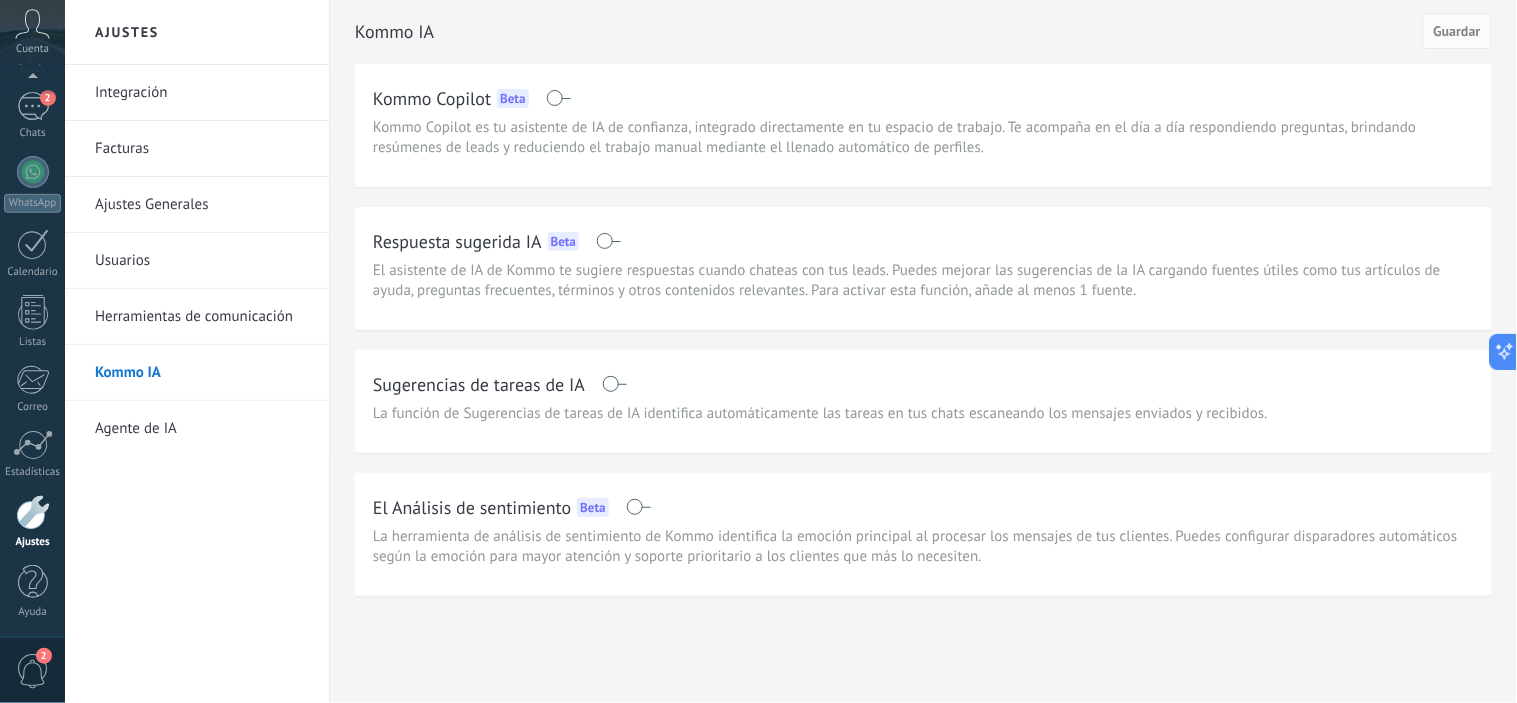 click at bounding box center [608, 241] 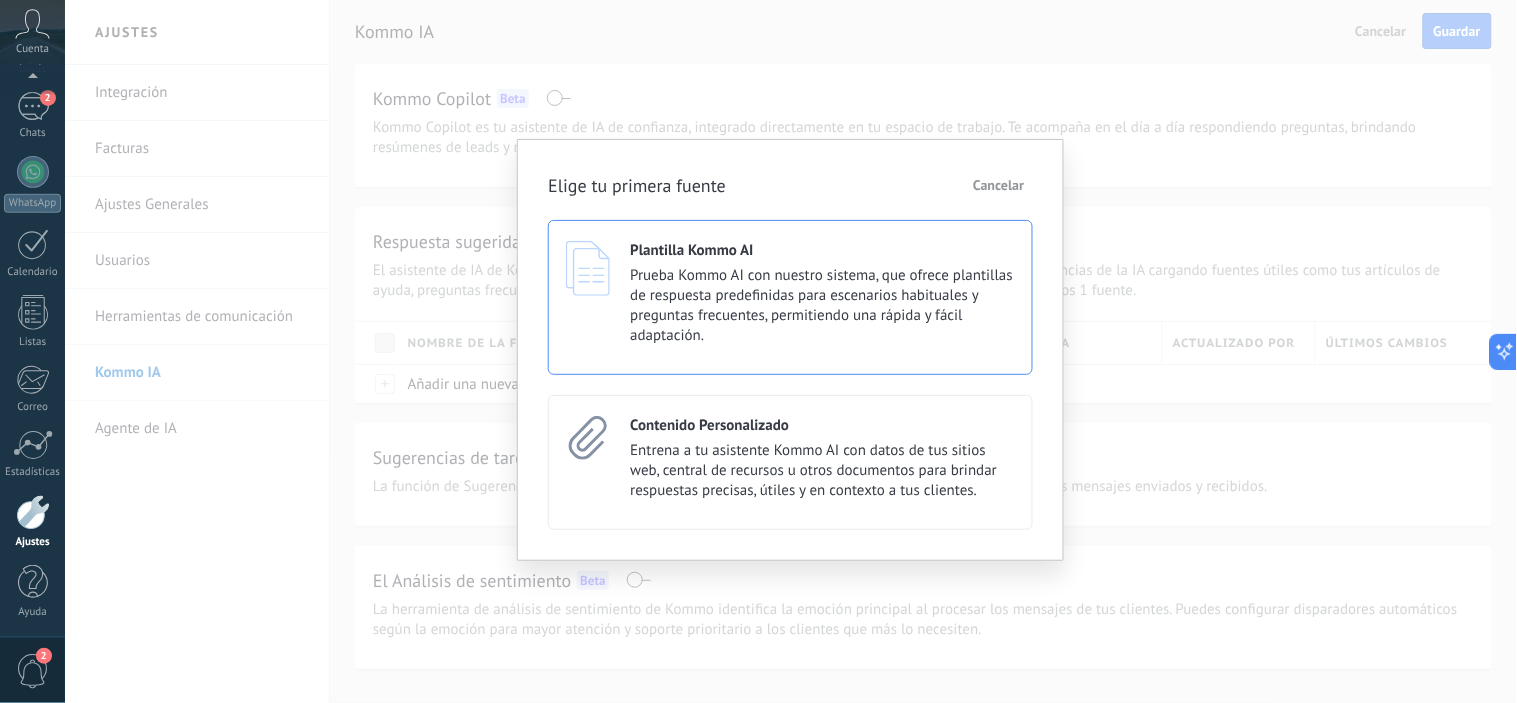 click on "Prueba Kommo AI con nuestro sistema, que ofrece plantillas de respuesta predefinidas para escenarios habituales y preguntas frecuentes, permitiendo una rápida y fácil adaptación." at bounding box center [822, 306] 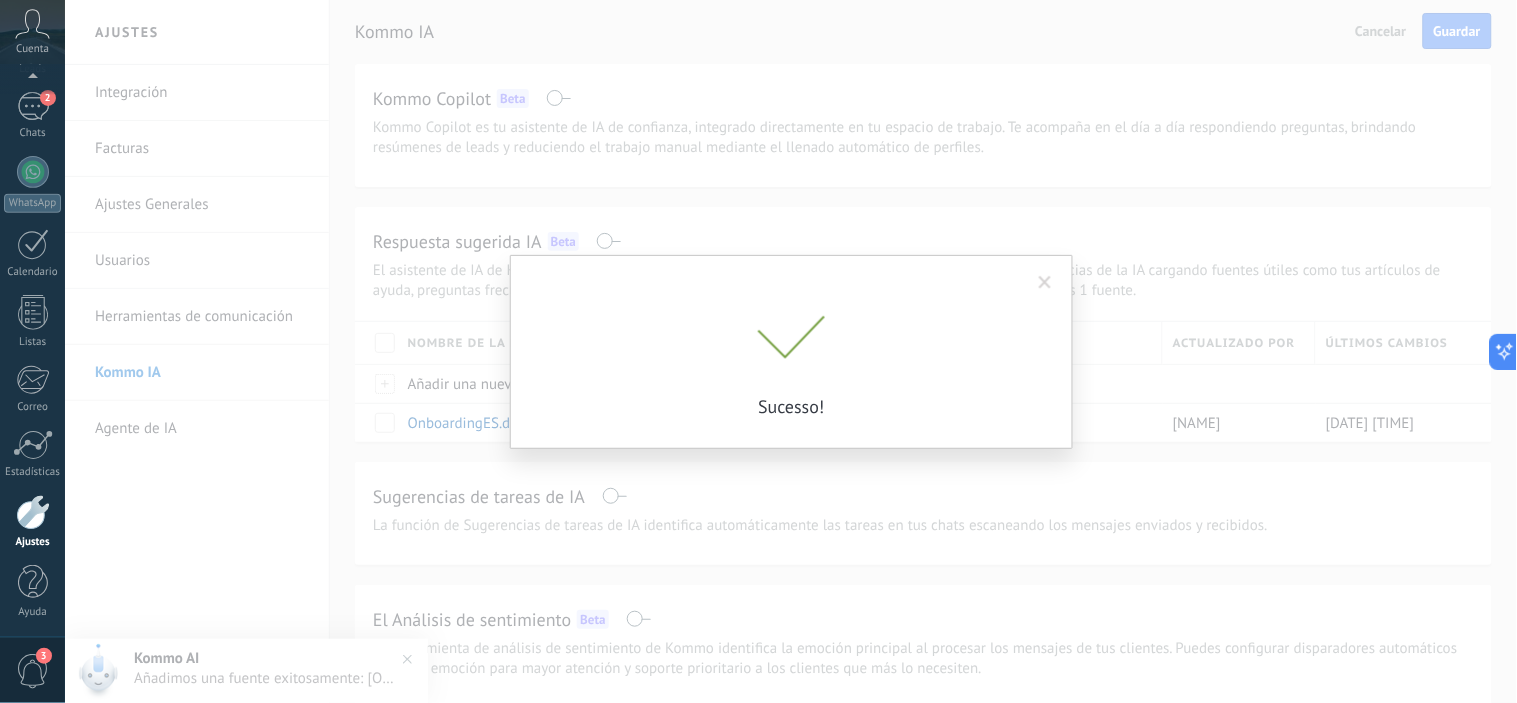 click on "Sucesso!" at bounding box center (791, 406) 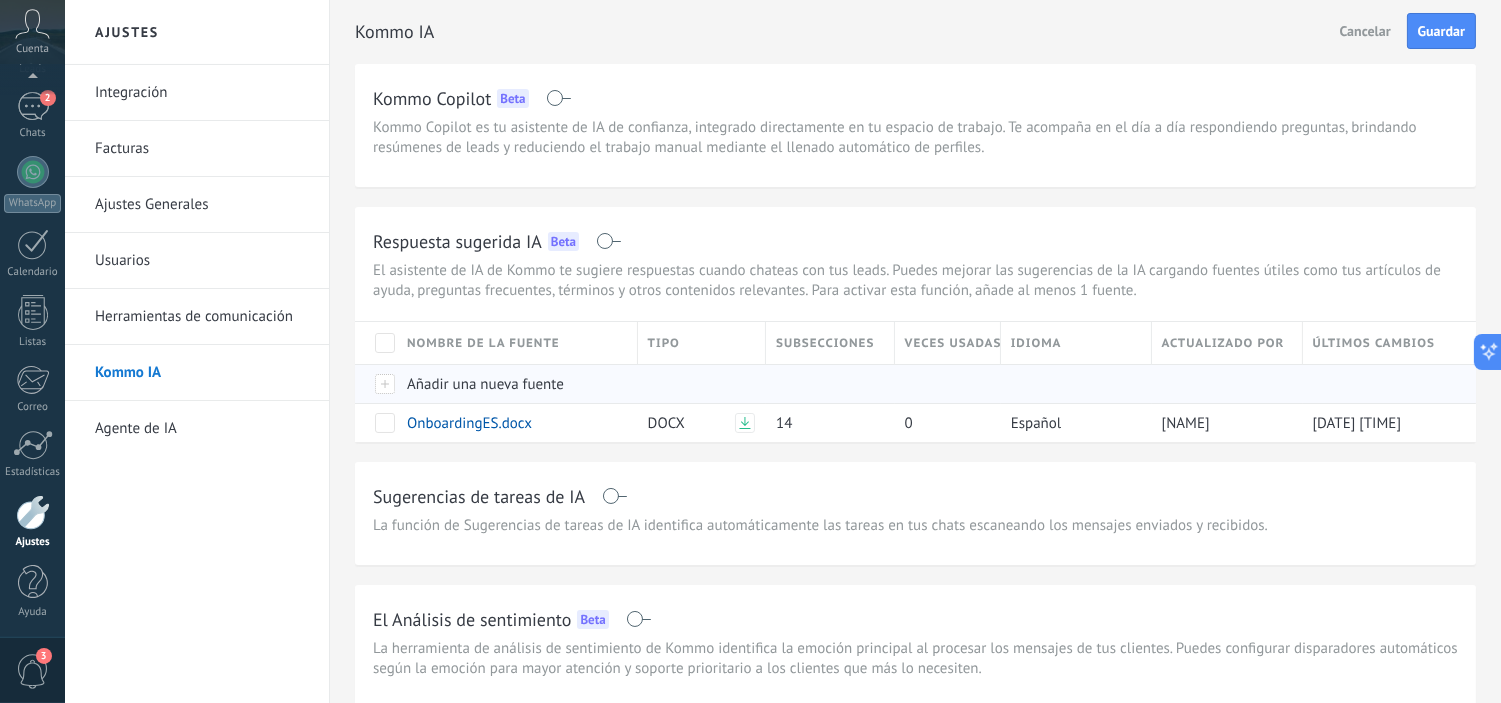 click at bounding box center (376, 383) 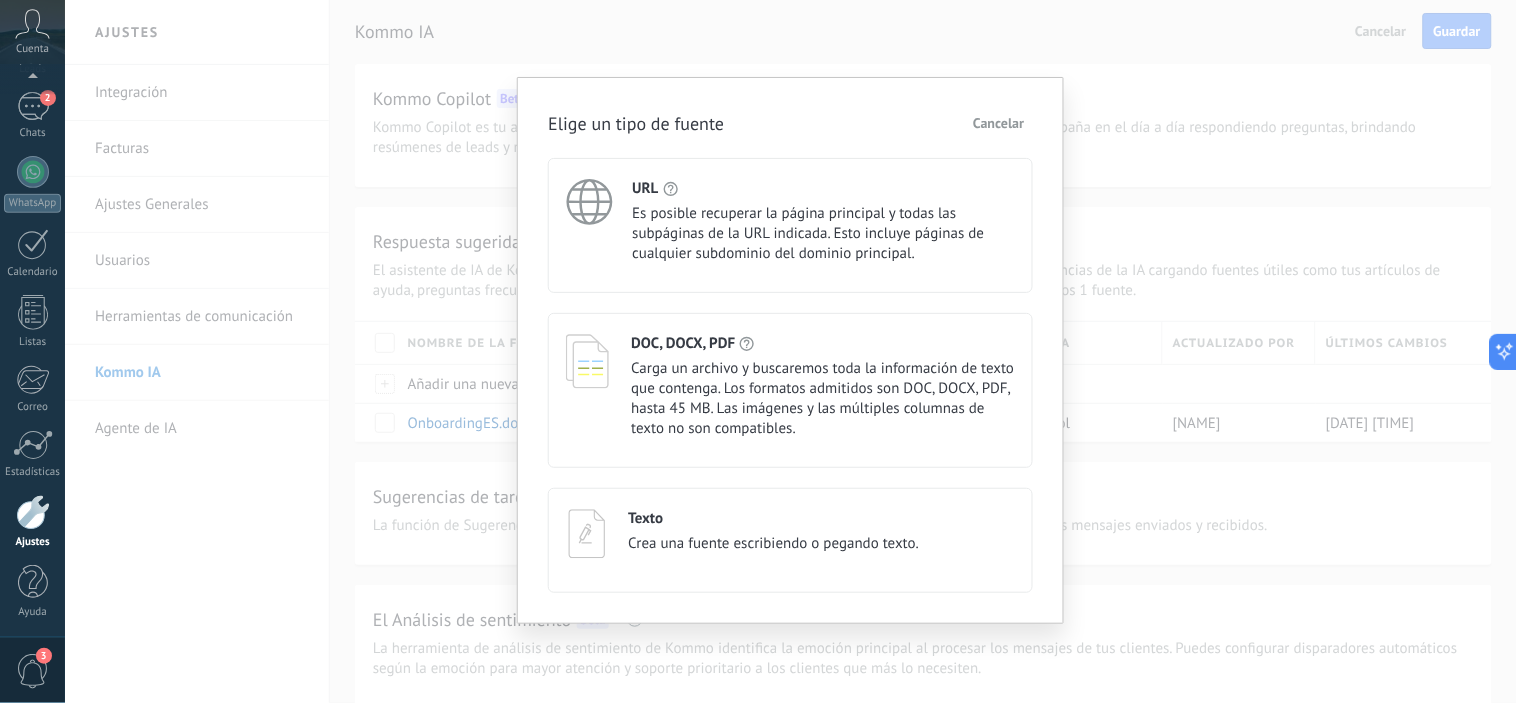 click on "Cancelar" at bounding box center (998, 123) 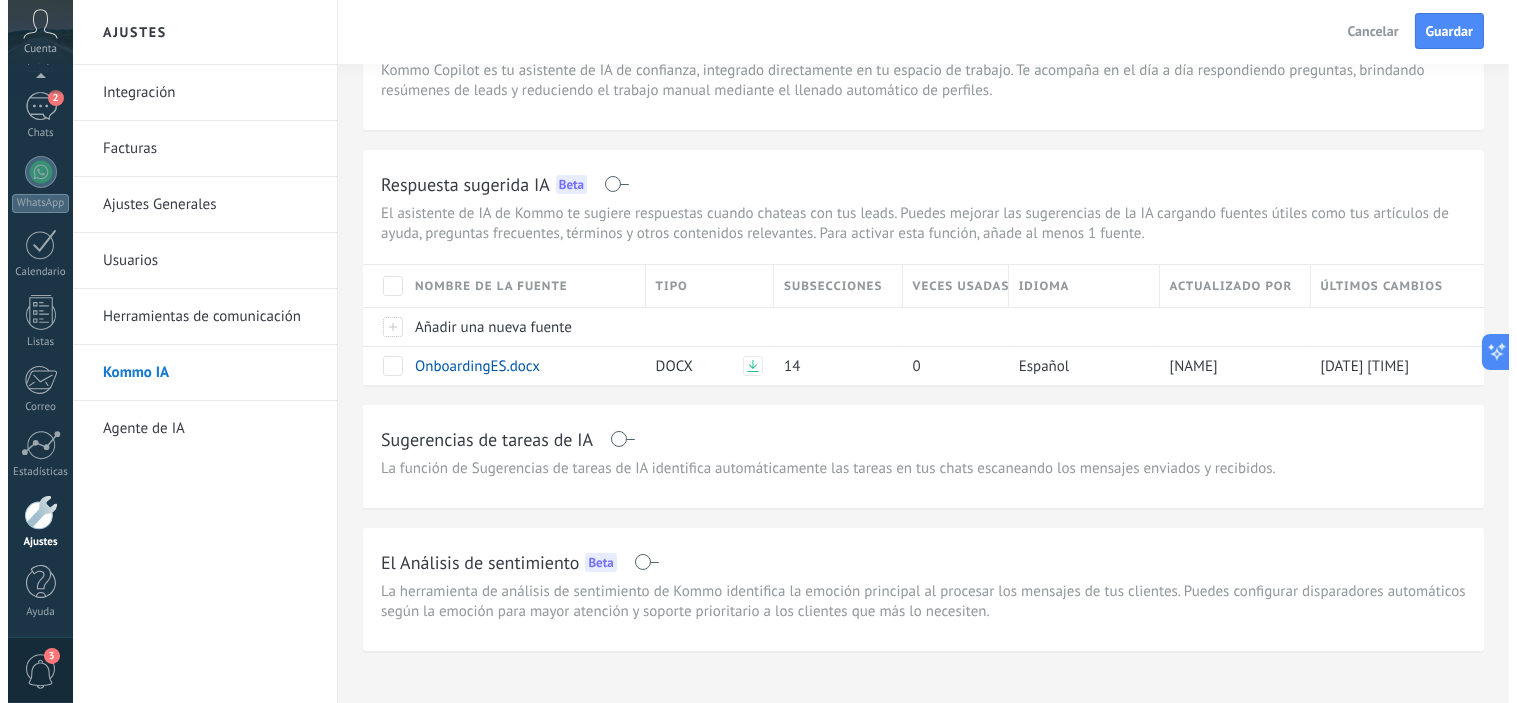 scroll, scrollTop: 90, scrollLeft: 0, axis: vertical 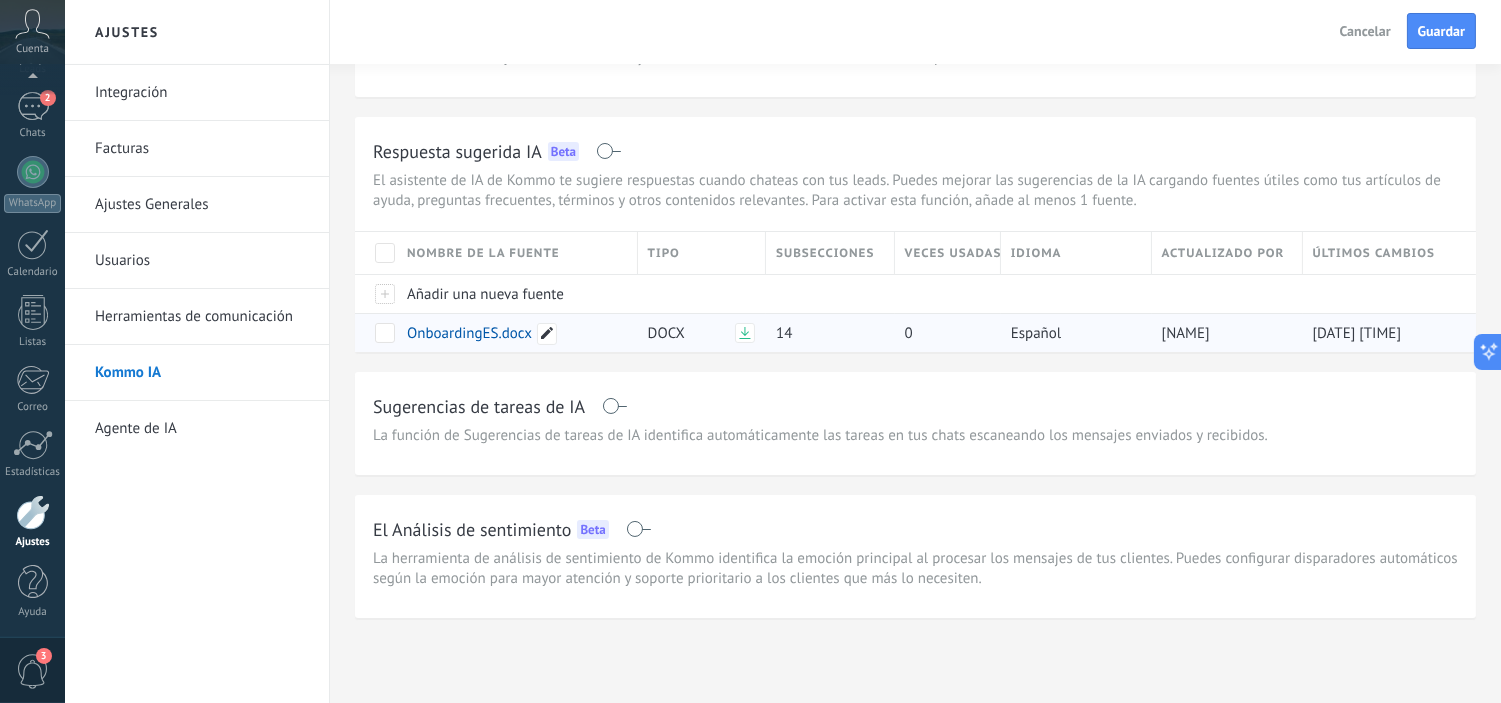 click 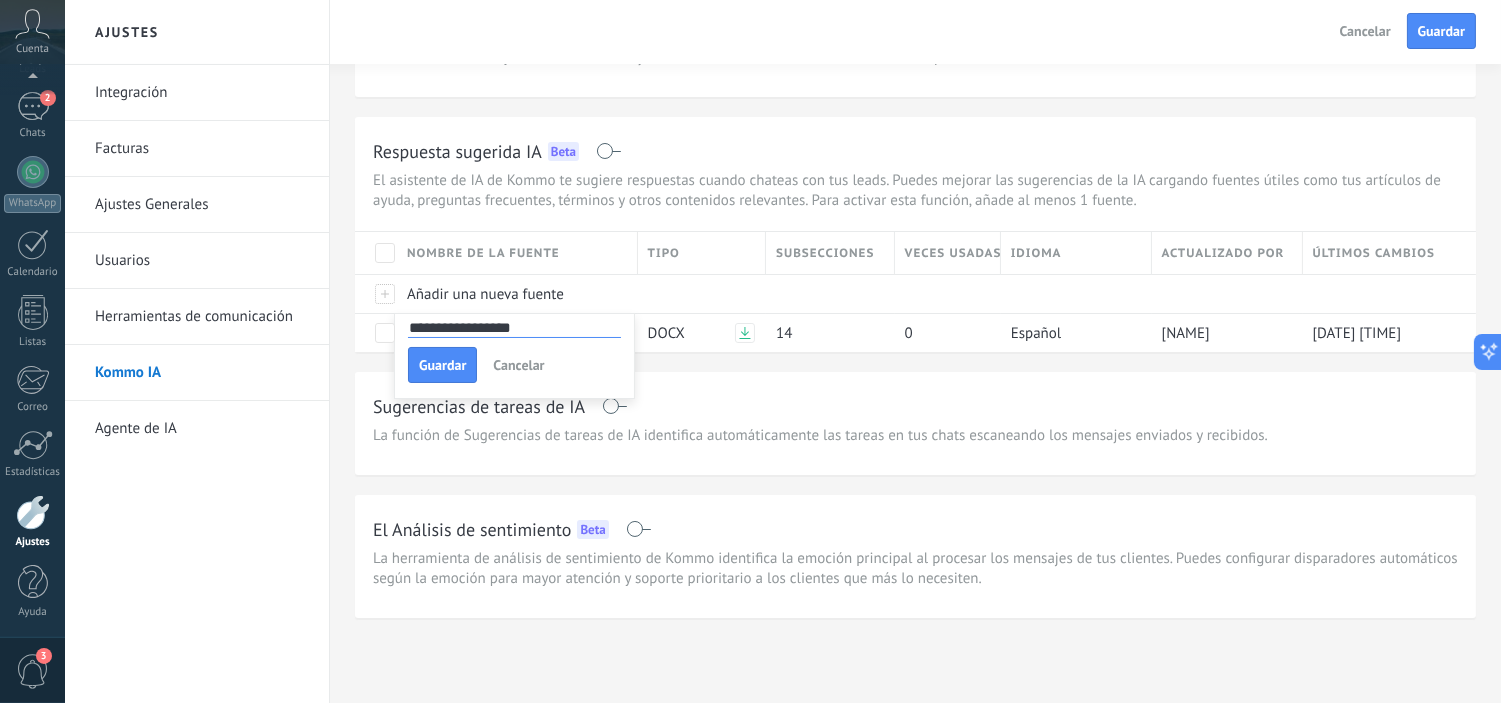 click on "Cancelar" at bounding box center (518, 365) 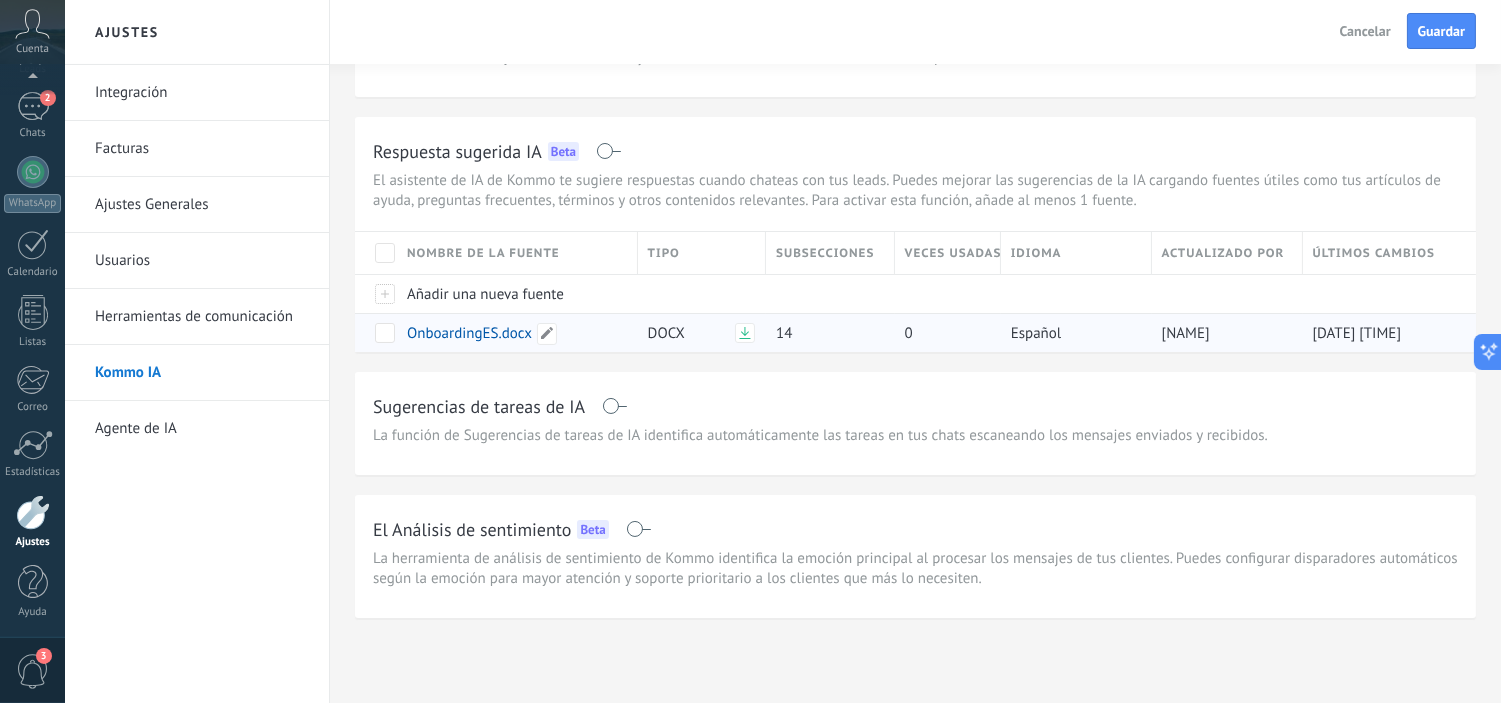 click on "OnboardingES.docx" at bounding box center [469, 333] 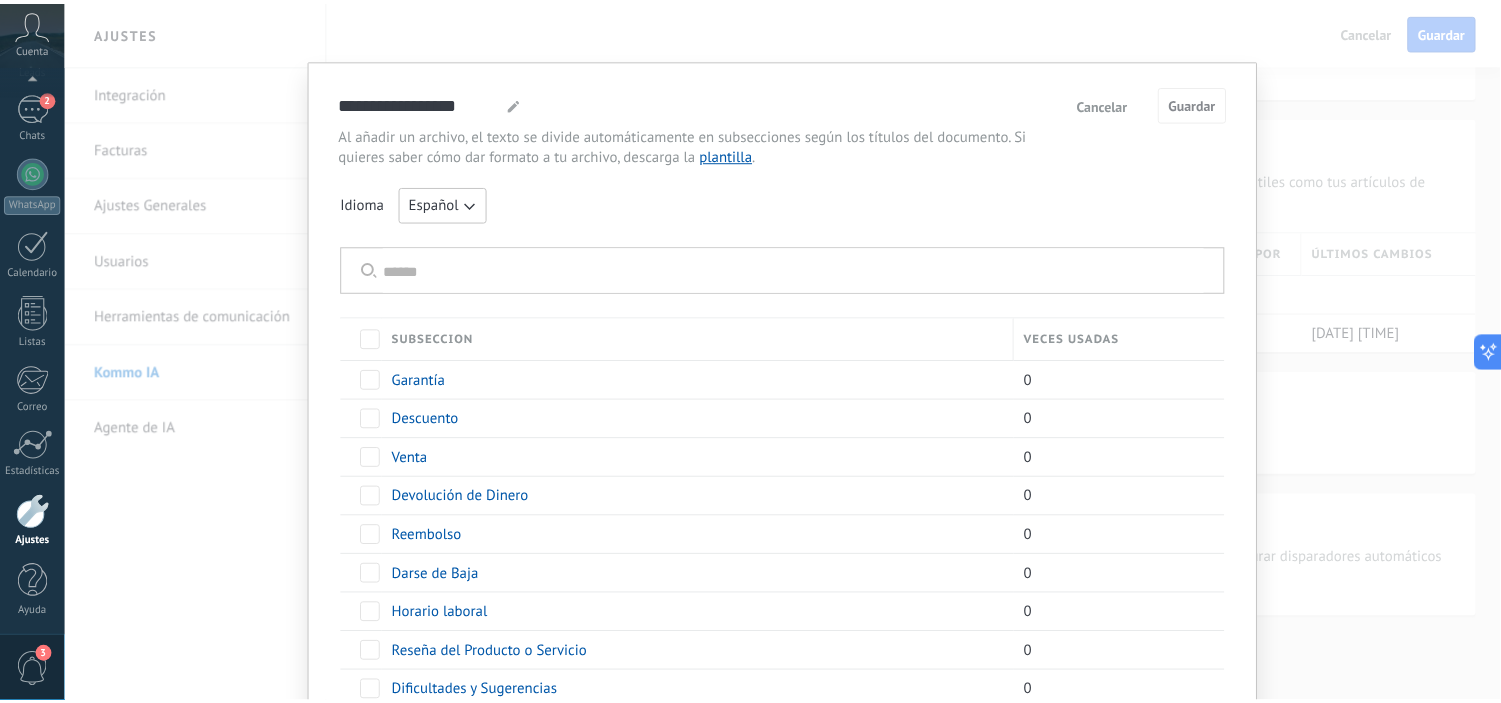 scroll, scrollTop: 0, scrollLeft: 0, axis: both 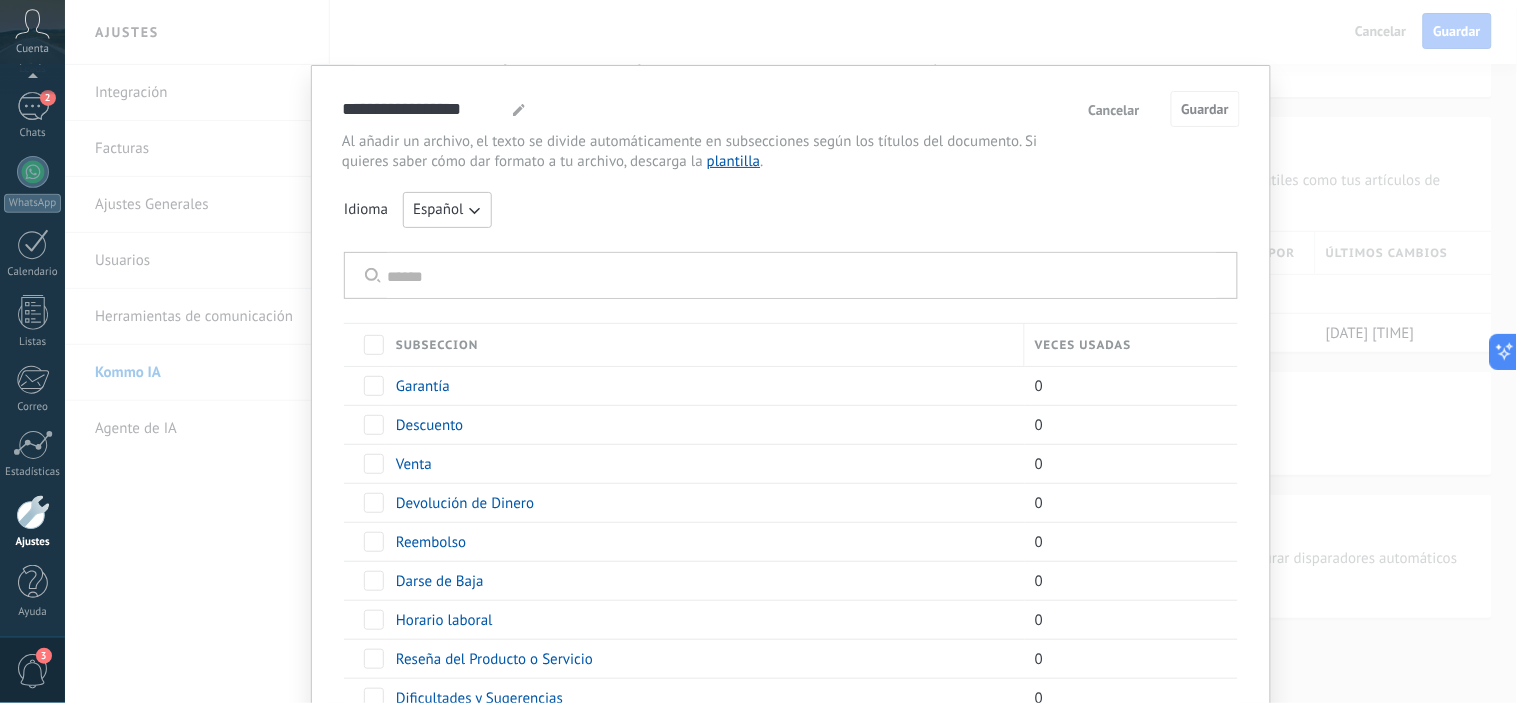 click on "Cancelar" at bounding box center (1114, 110) 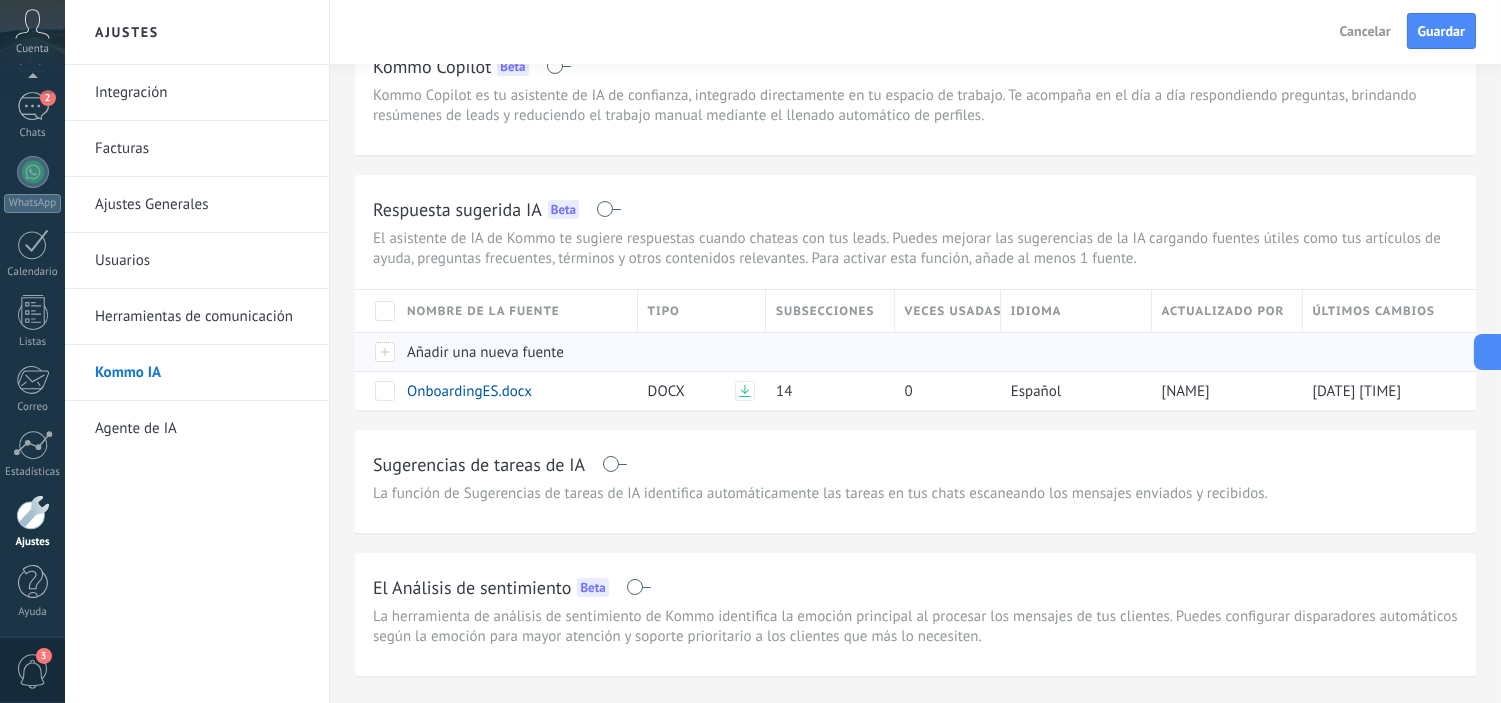 scroll, scrollTop: 0, scrollLeft: 0, axis: both 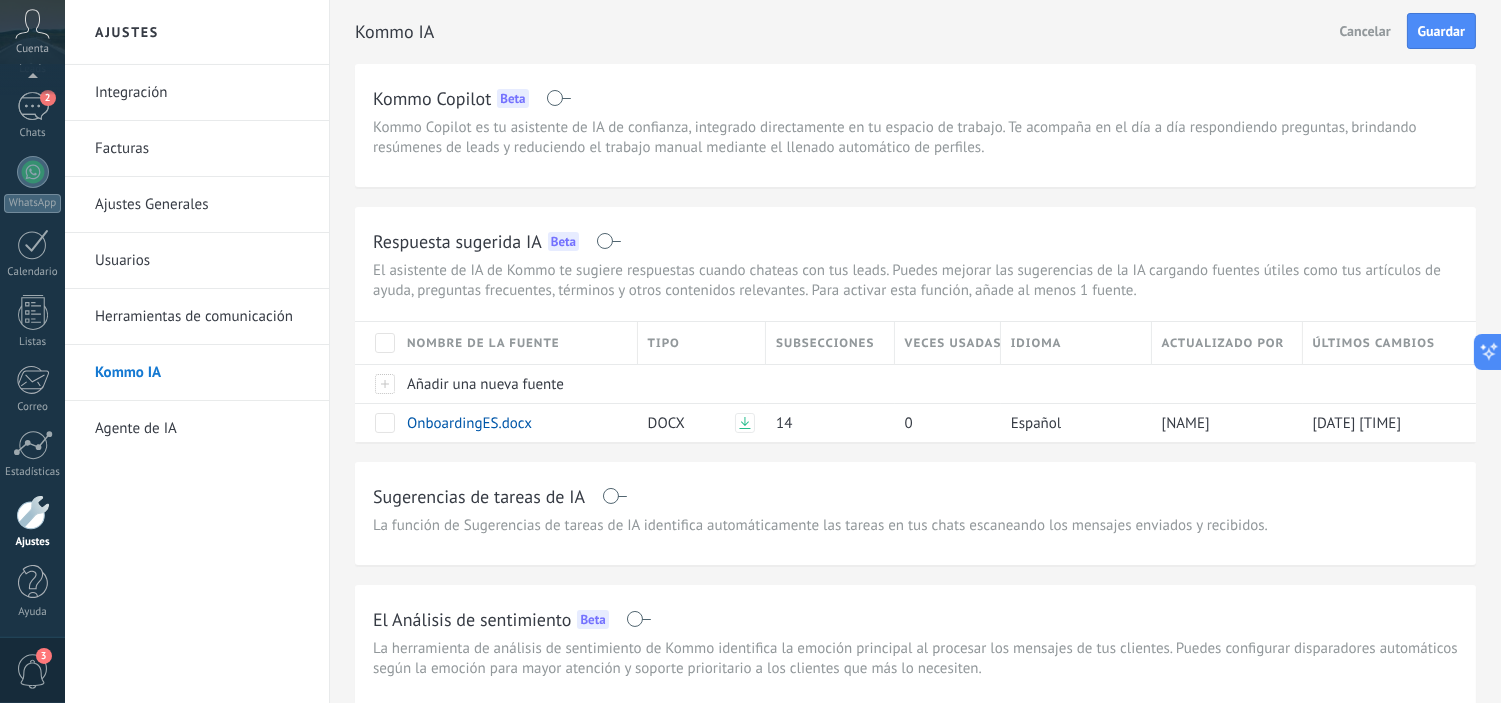 click on "Tipo" at bounding box center [702, 343] 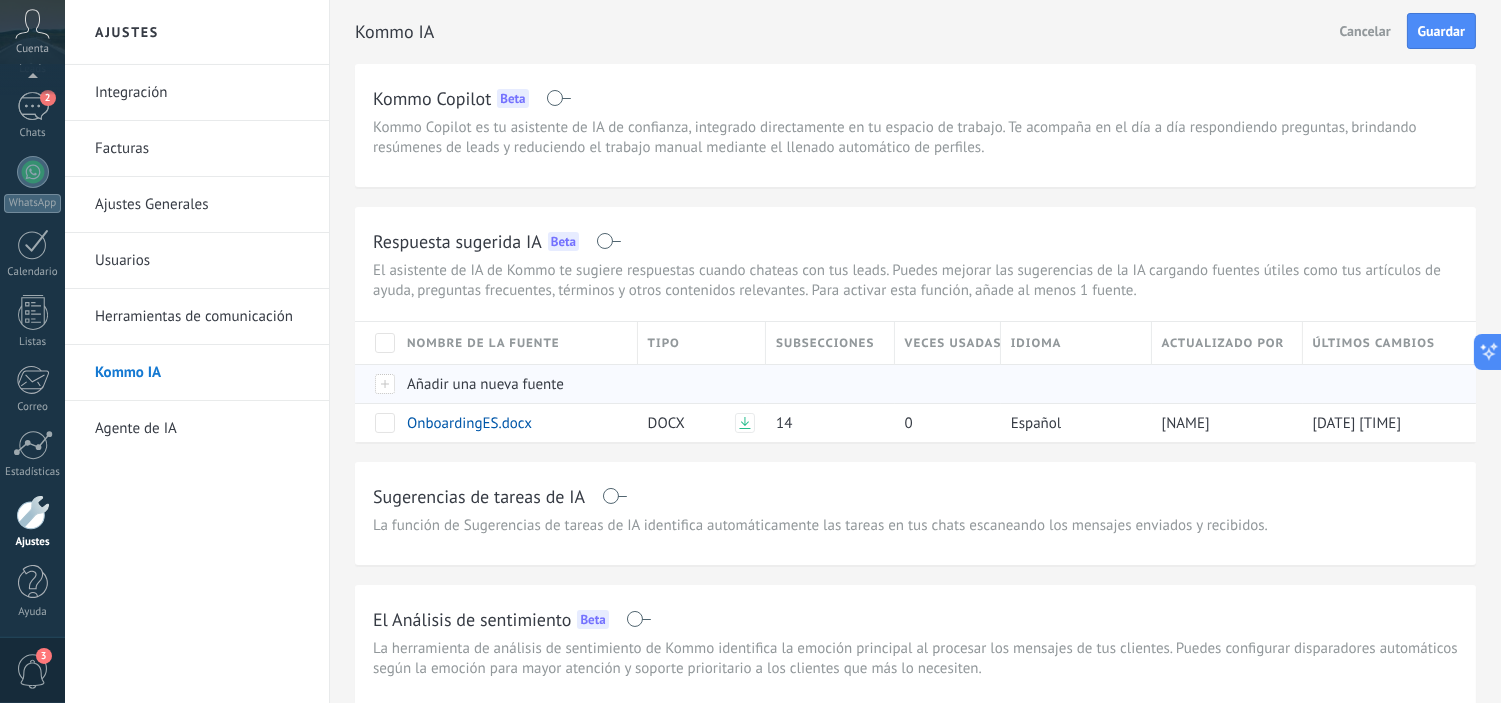 click at bounding box center [1071, 384] 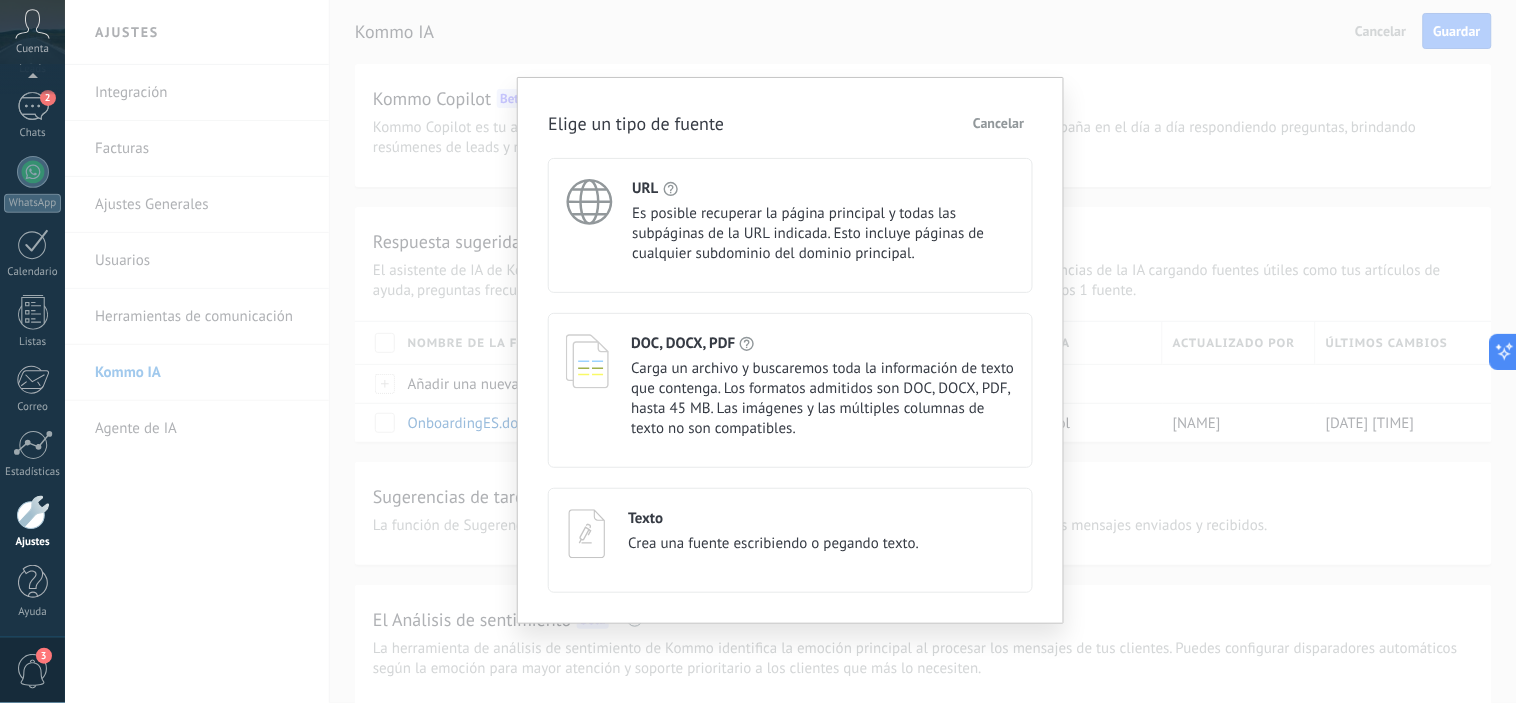 click on "Cancelar" at bounding box center (998, 123) 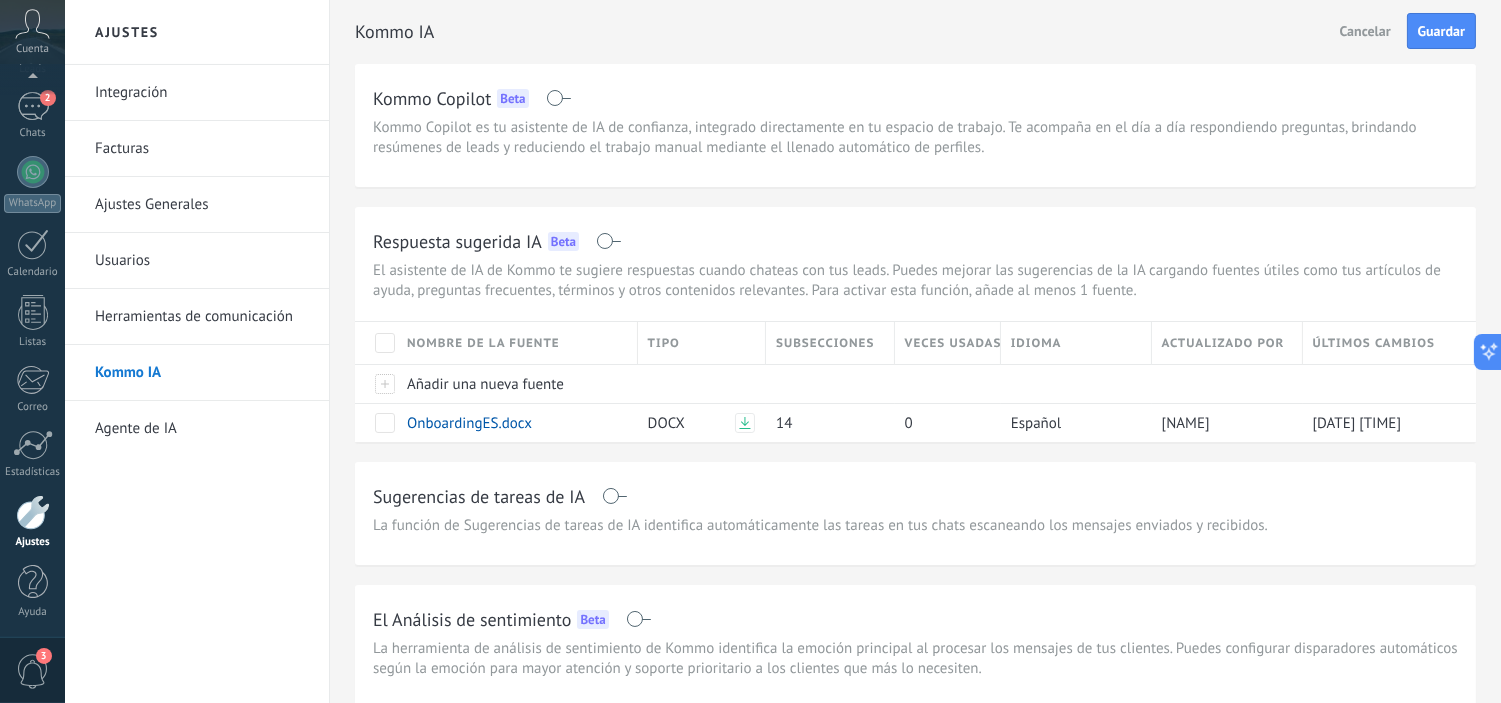 click at bounding box center (608, 241) 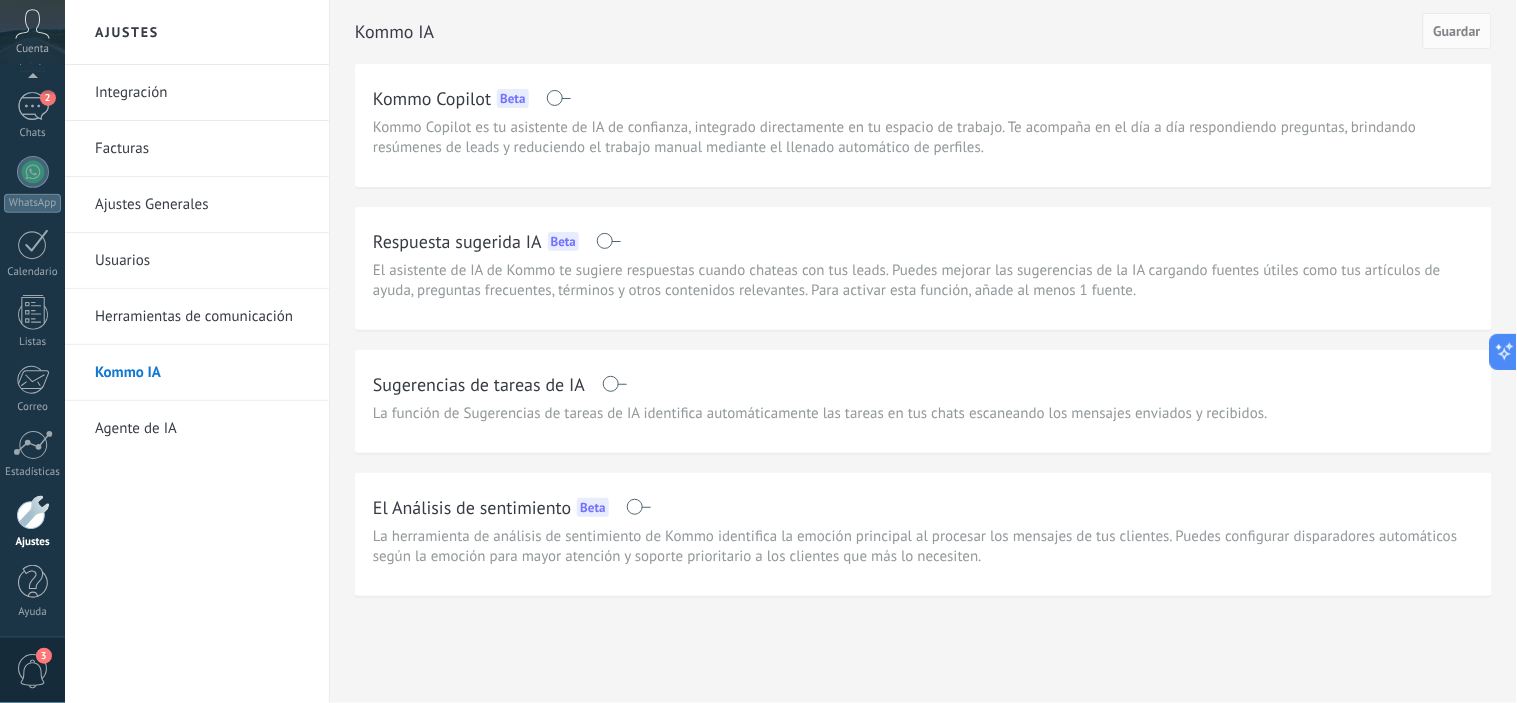 click on "Agente de IA" at bounding box center [202, 429] 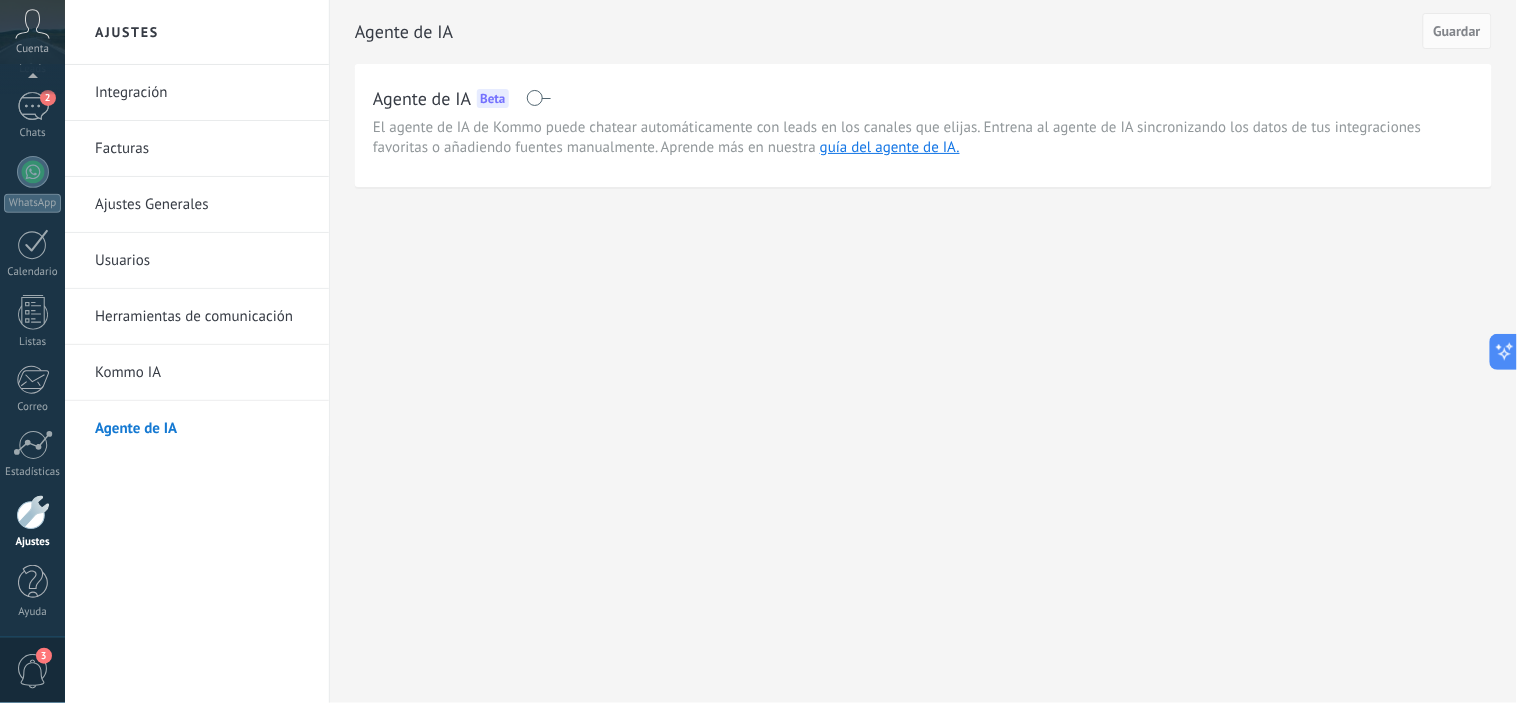 click on "Herramientas de comunicación" at bounding box center (202, 317) 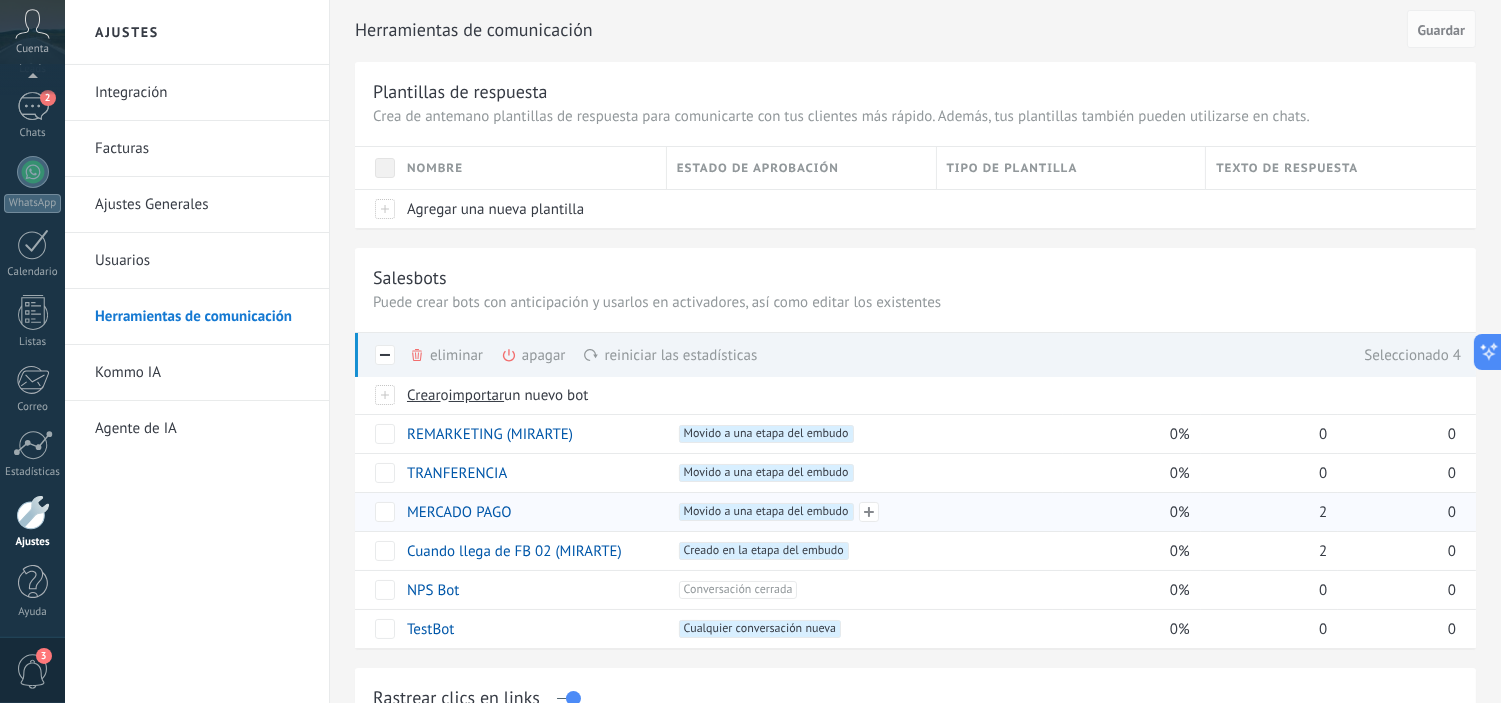 scroll, scrollTop: 0, scrollLeft: 0, axis: both 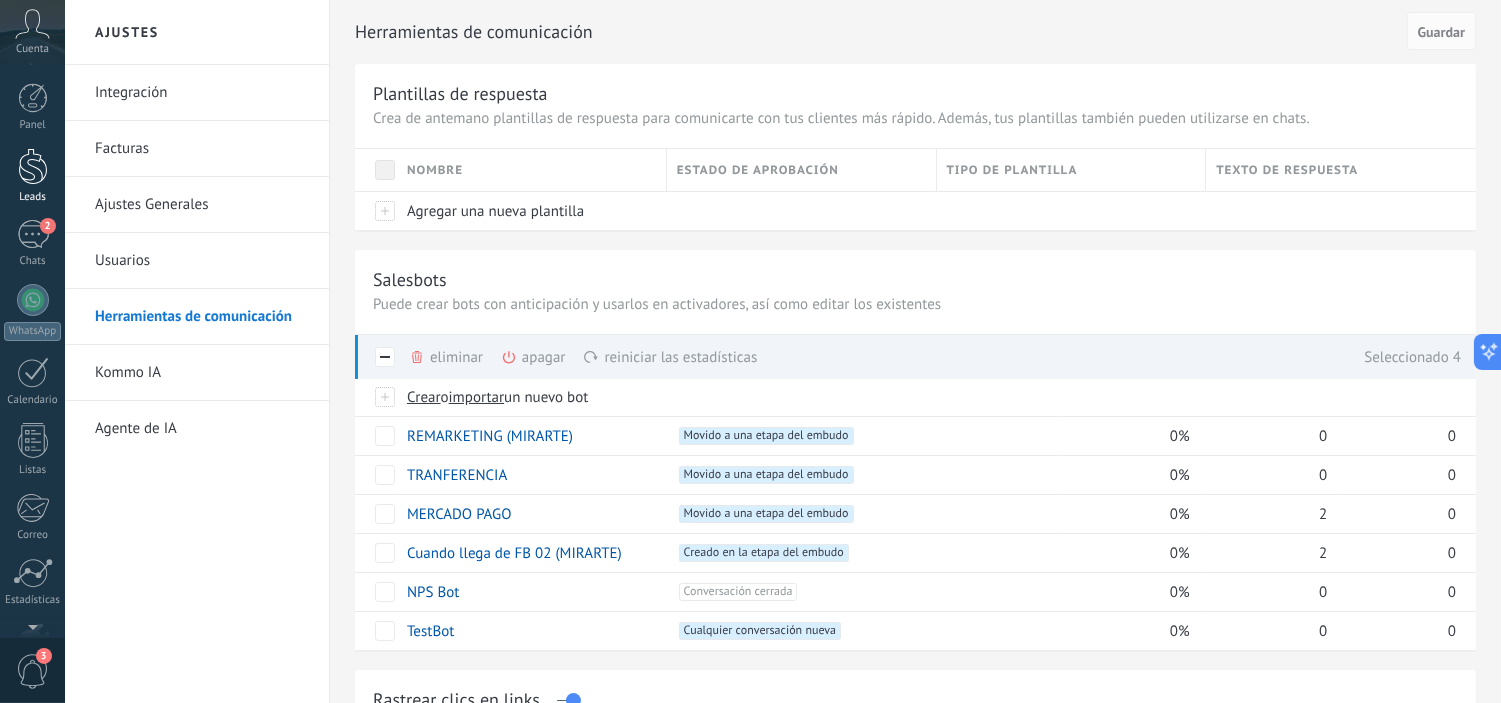 click at bounding box center (33, 166) 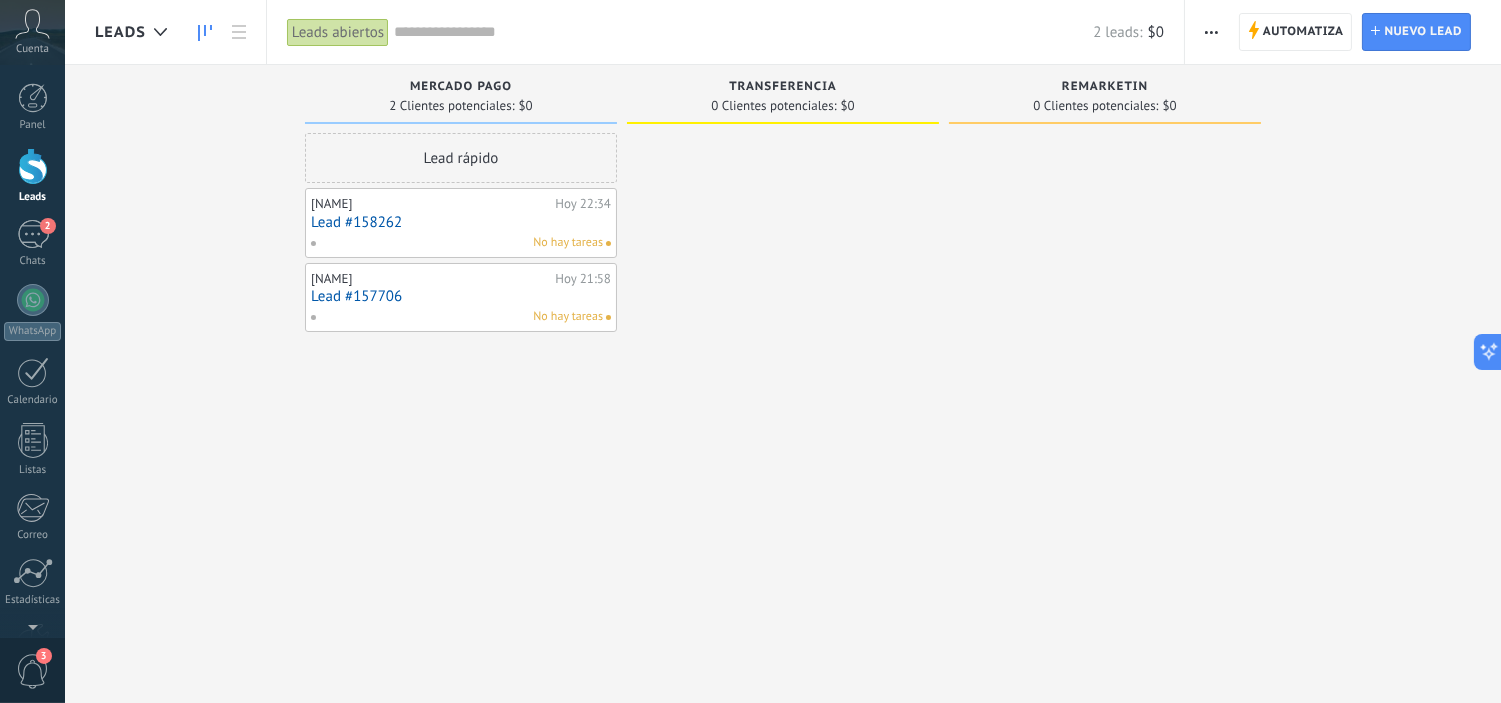 click on "Lead rápido [NAME] Hoy 22:34 Lead #158262 No hay tareas [NAME] Hoy 21:58 Lead #157706 No hay tareas" at bounding box center (461, 354) 